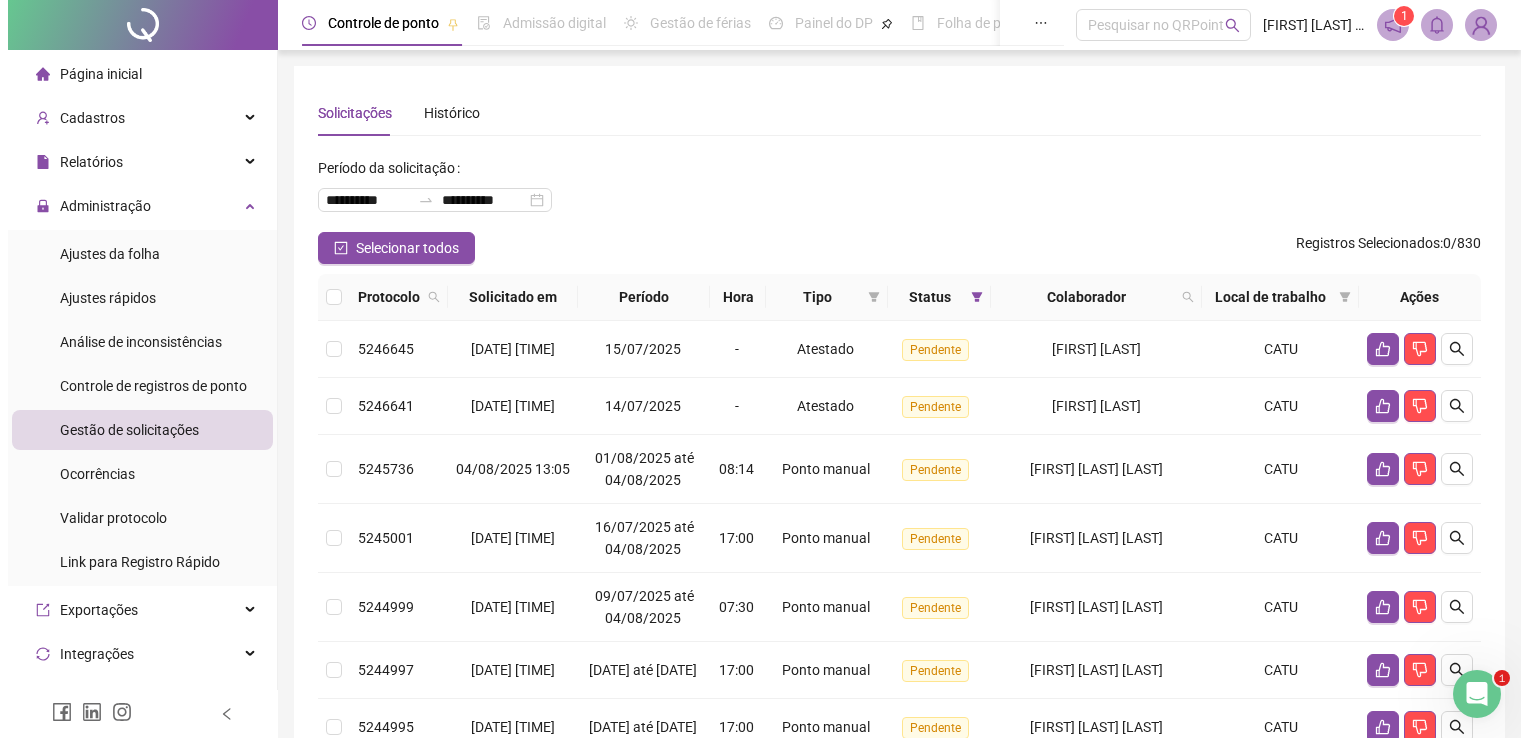 scroll, scrollTop: 0, scrollLeft: 0, axis: both 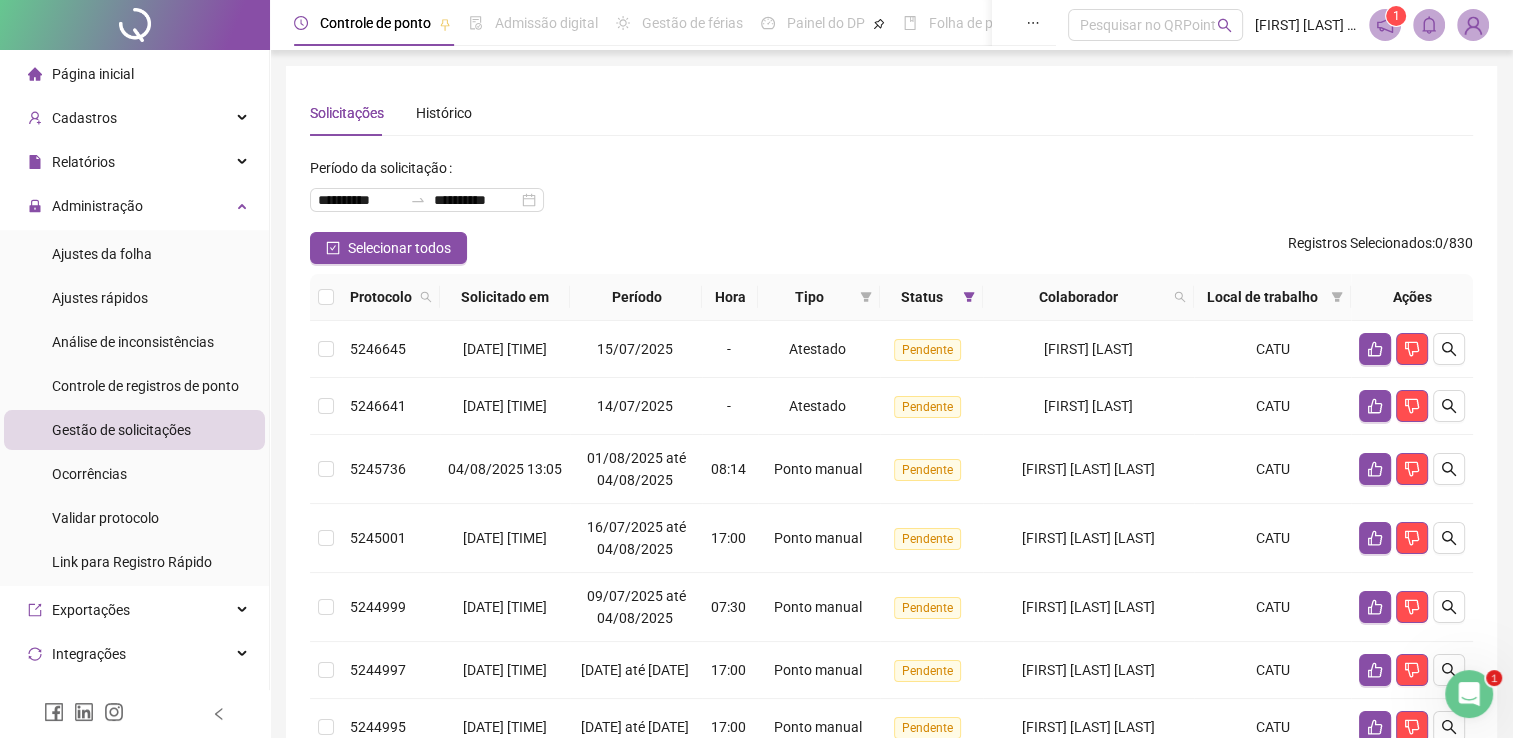 click on "Página inicial" at bounding box center (134, 74) 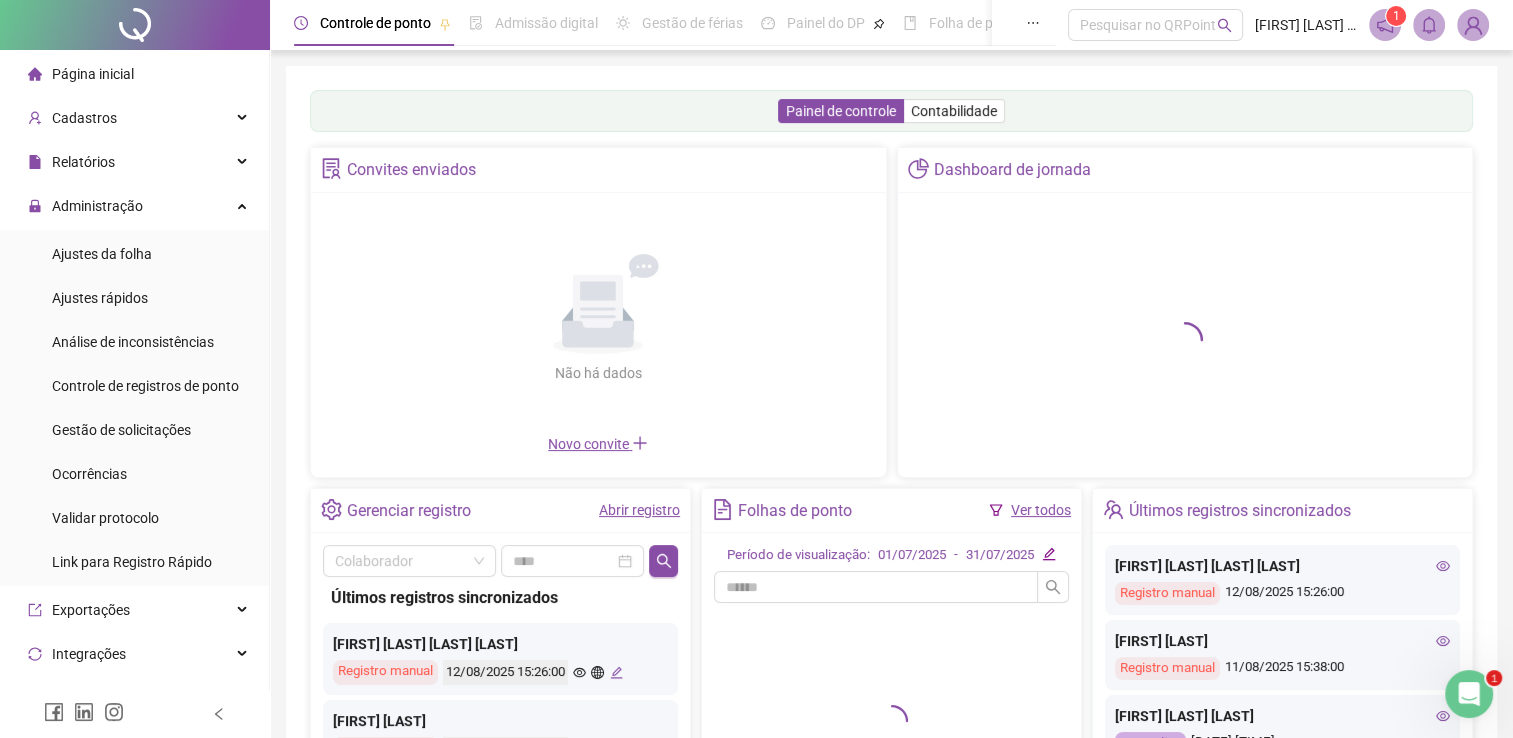 click on "Ver todos" at bounding box center (1041, 510) 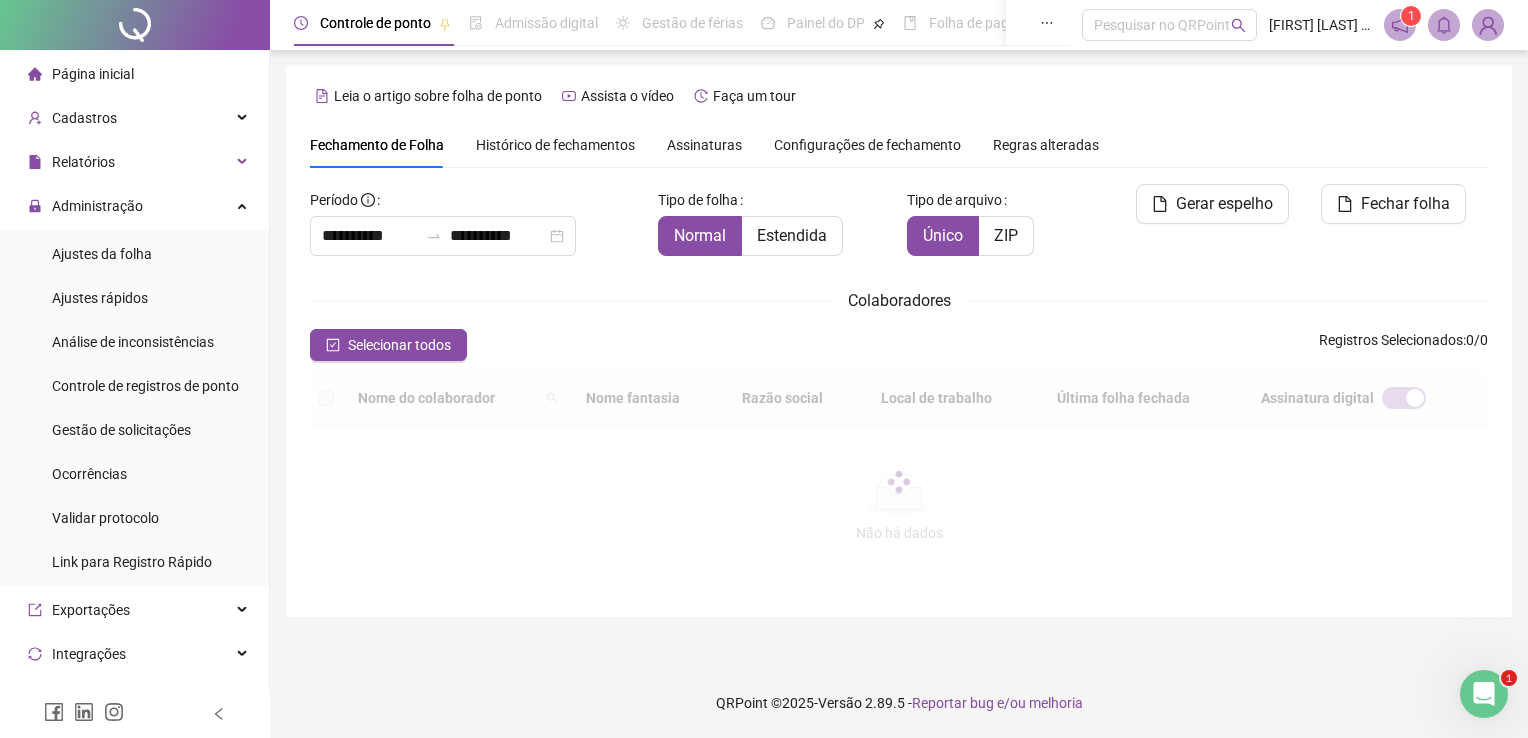 click on "Tipo de folha Normal Estendida" at bounding box center [774, 228] 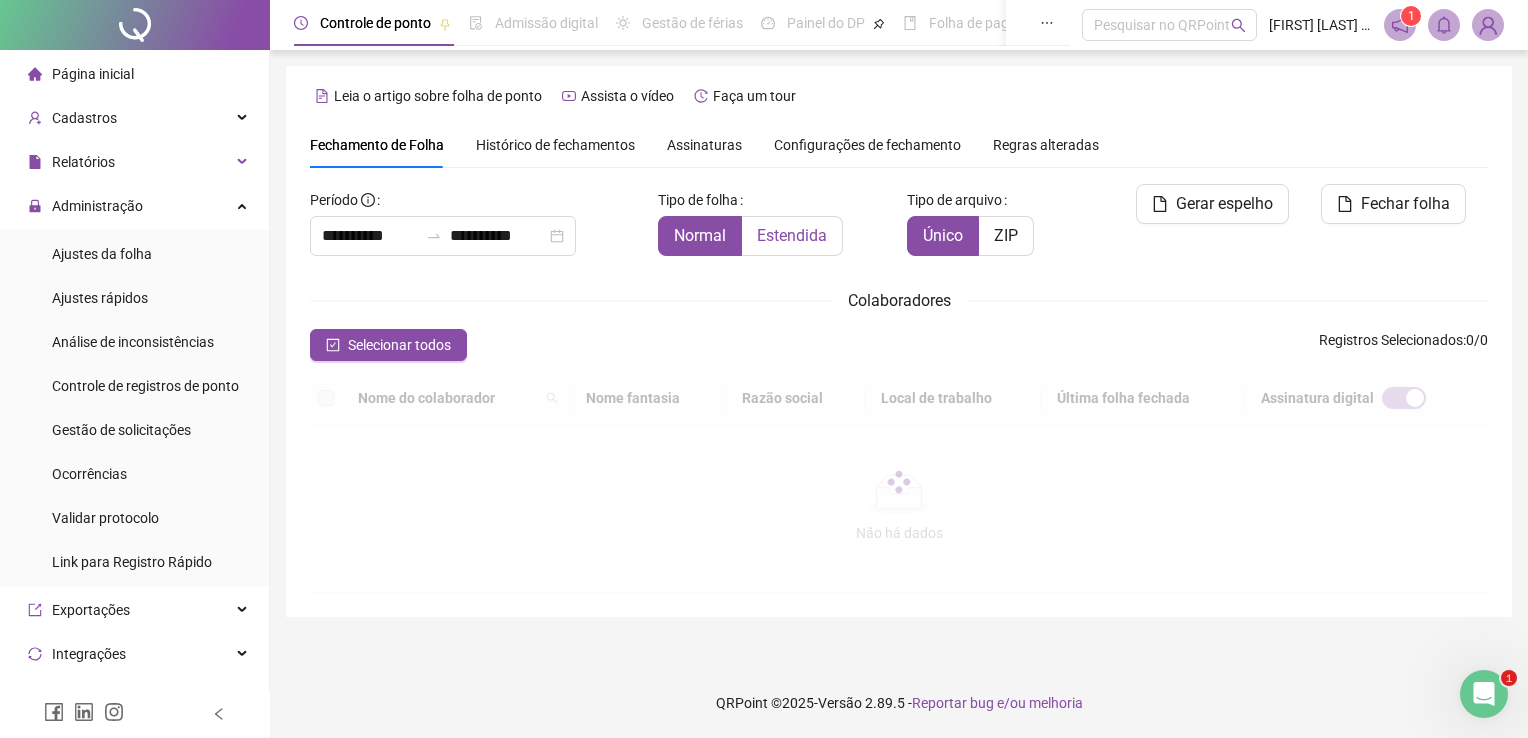 click on "Estendida" at bounding box center (792, 236) 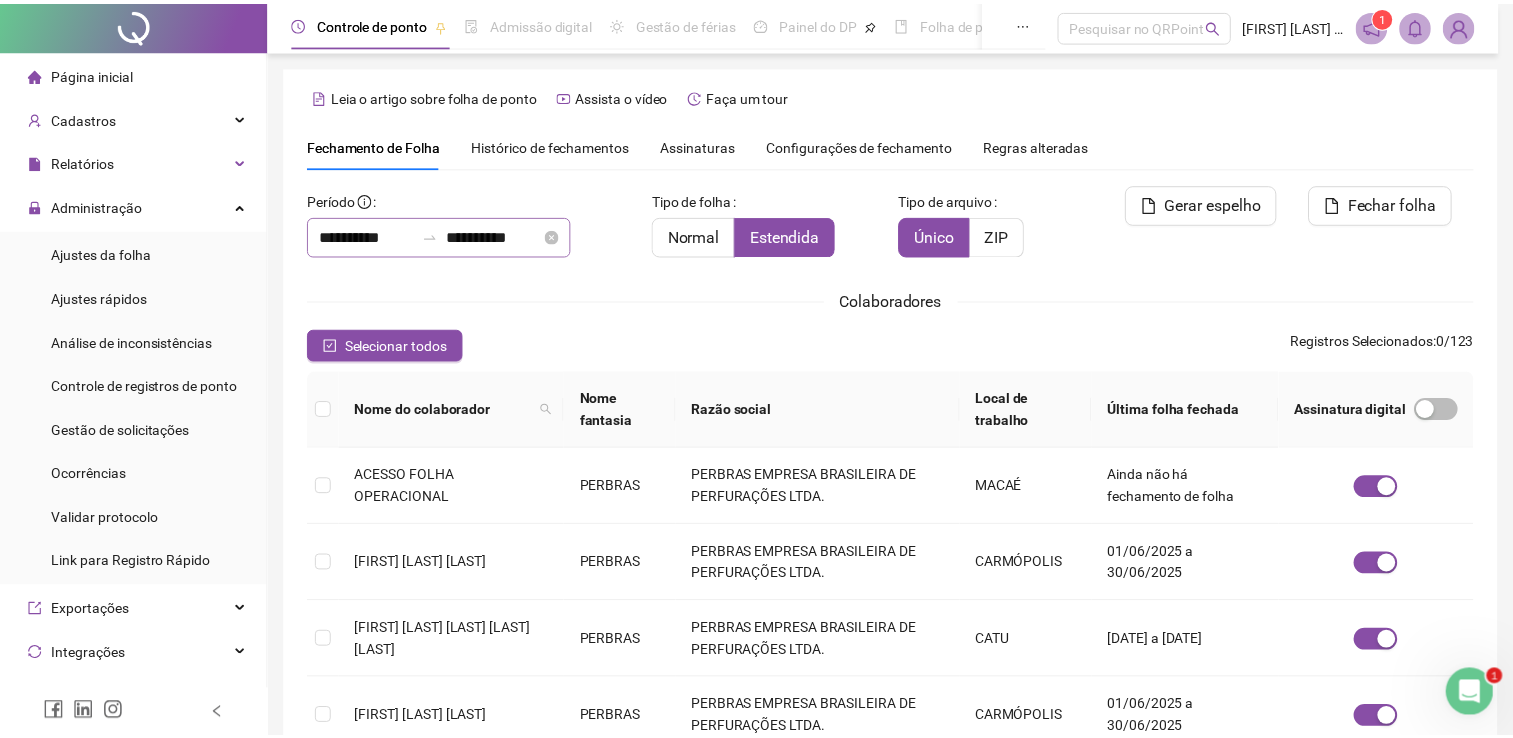 scroll, scrollTop: 40, scrollLeft: 0, axis: vertical 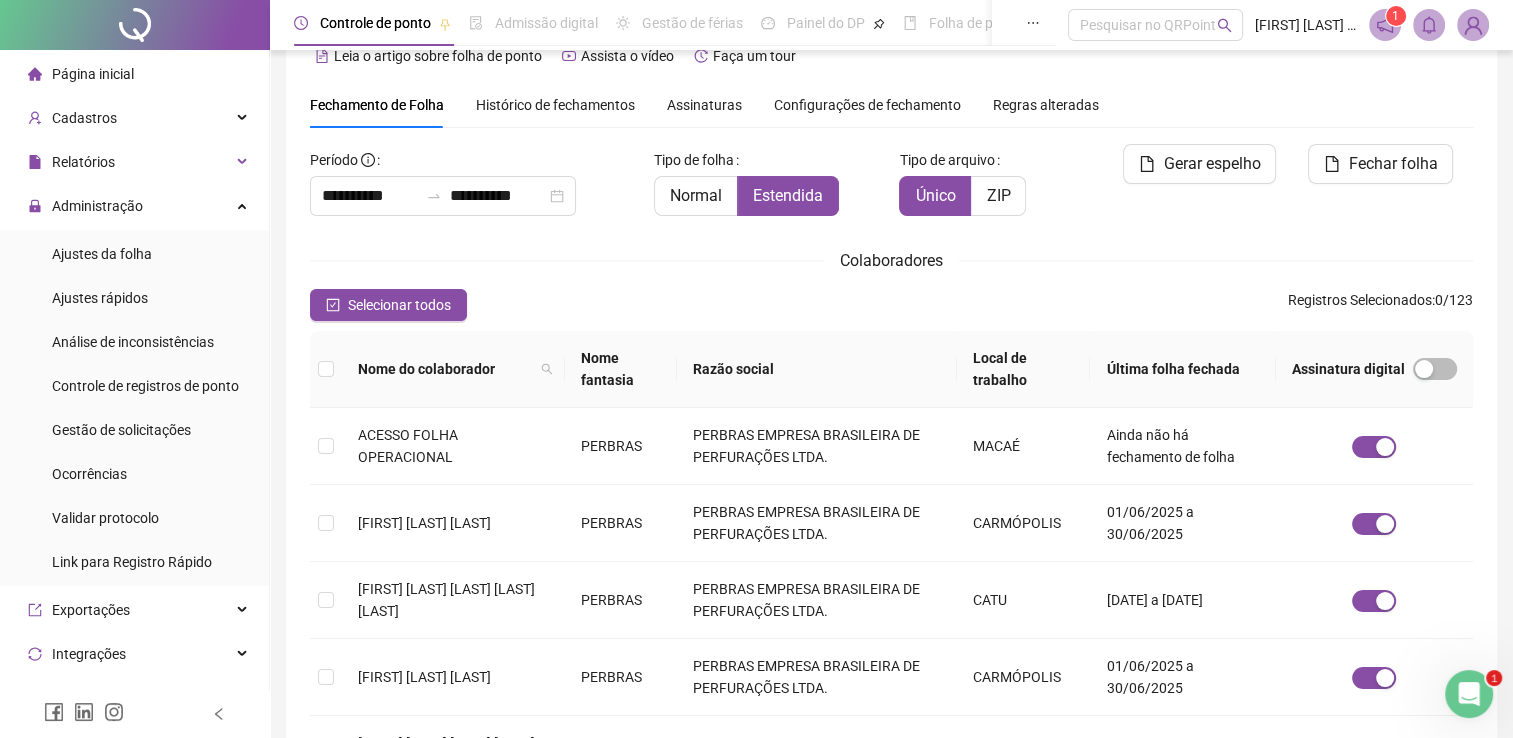 click on "Histórico de fechamentos" at bounding box center (555, 105) 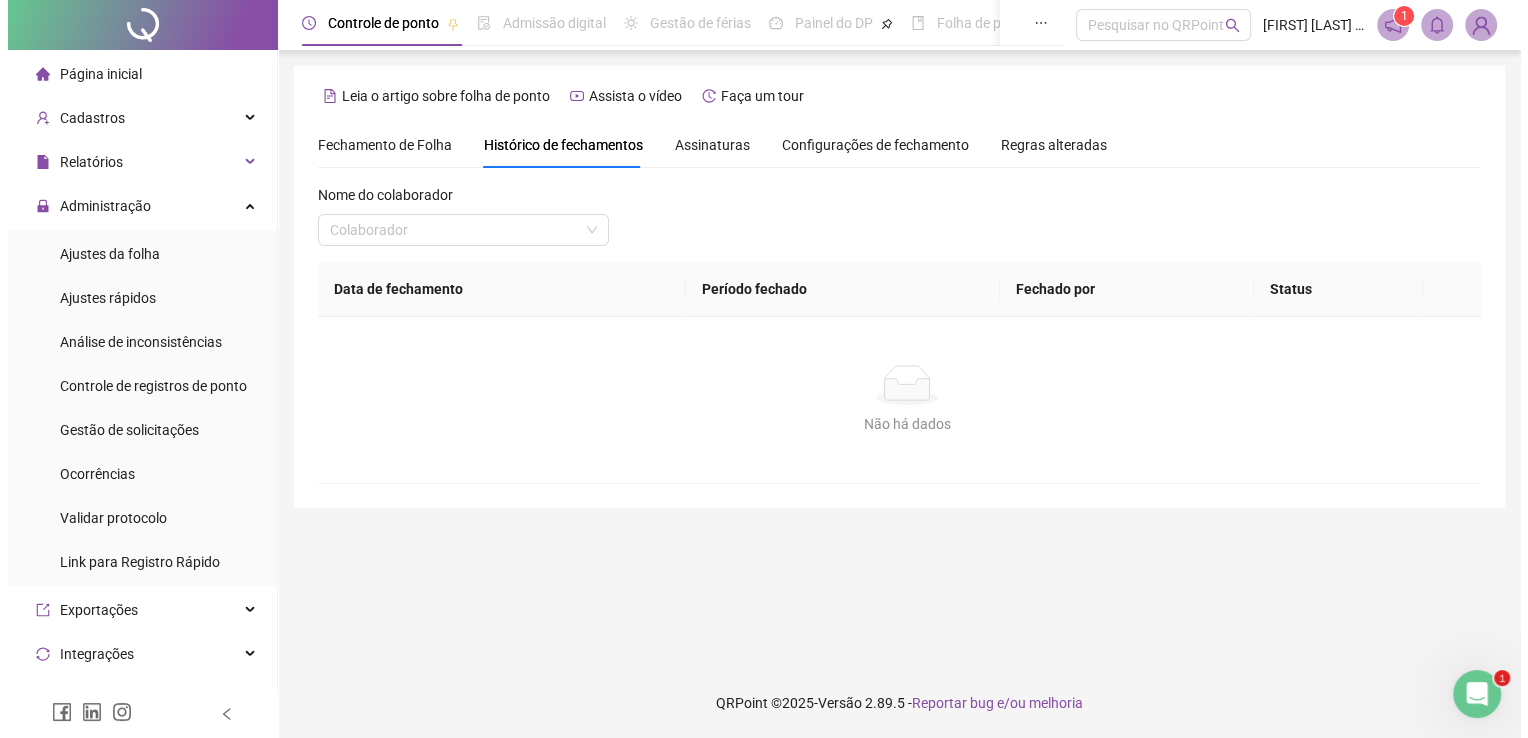 scroll, scrollTop: 0, scrollLeft: 0, axis: both 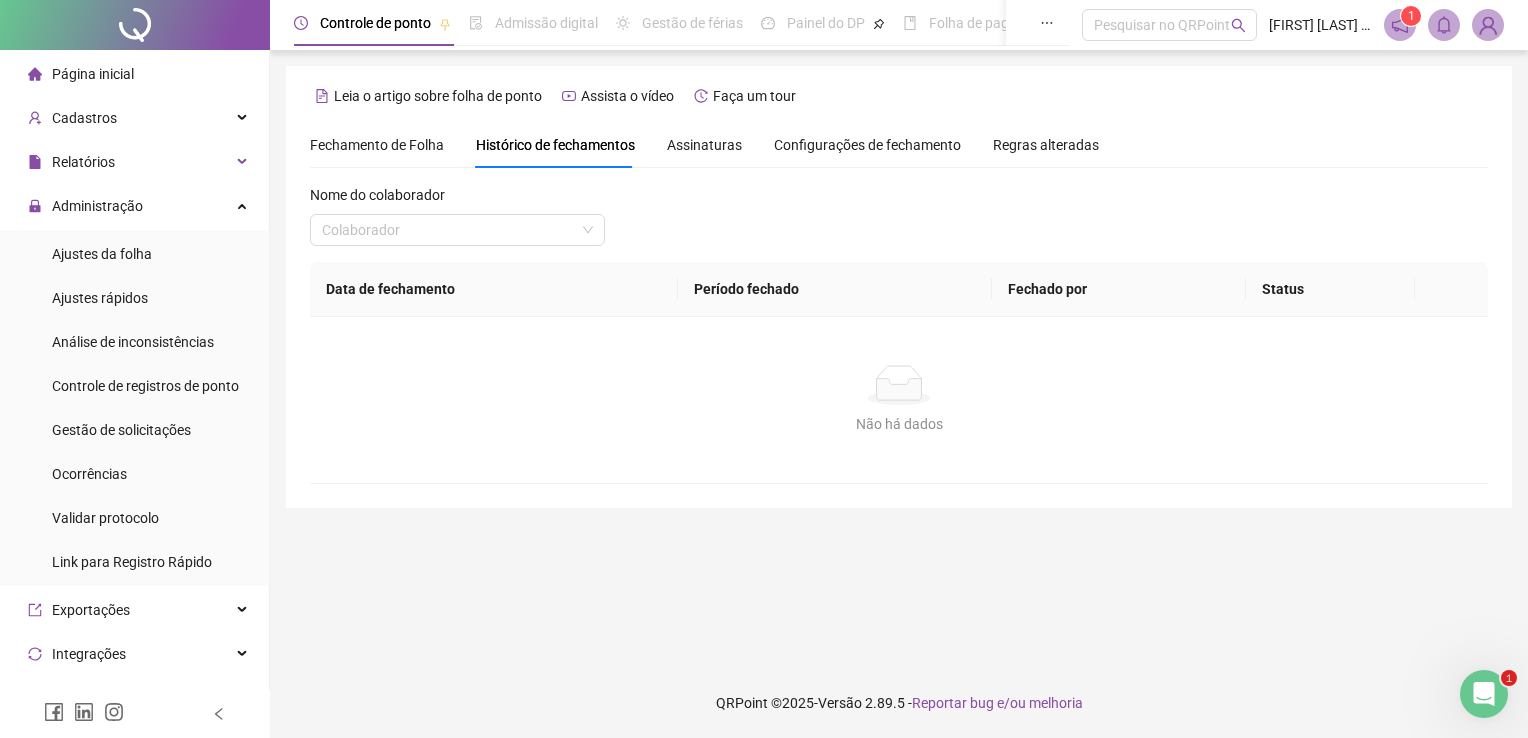 click on "Nome do colaborador Colaborador" at bounding box center (457, 223) 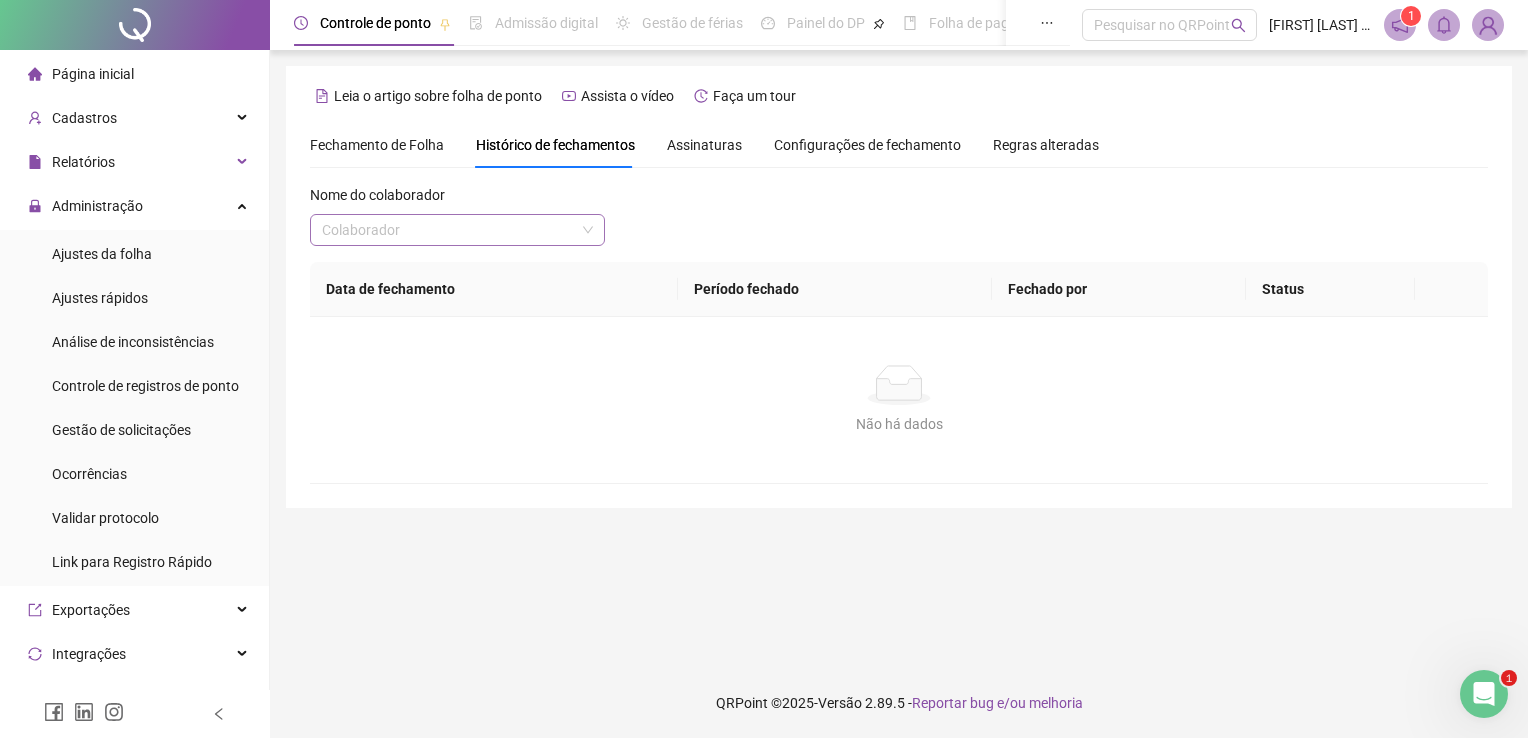 click at bounding box center [448, 230] 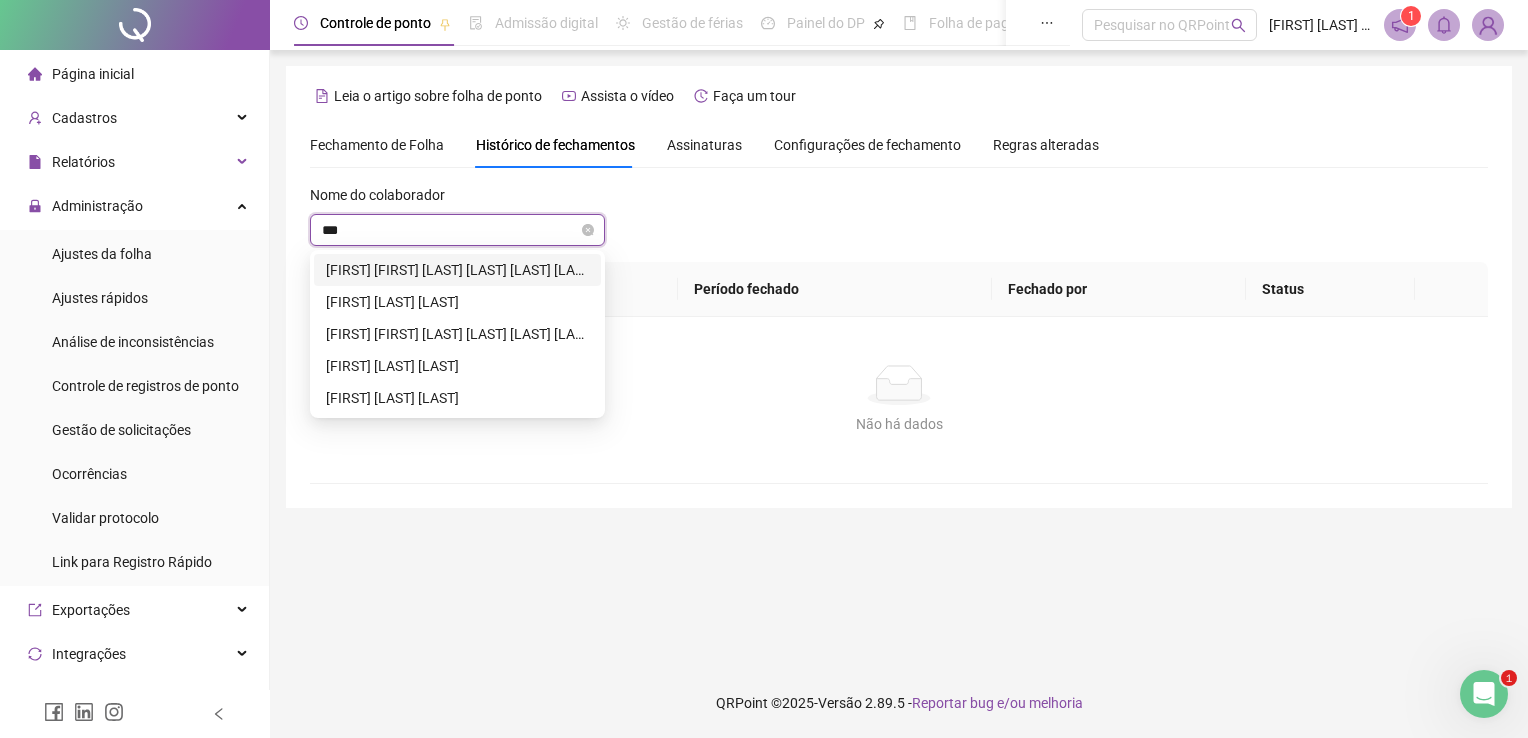 type on "****" 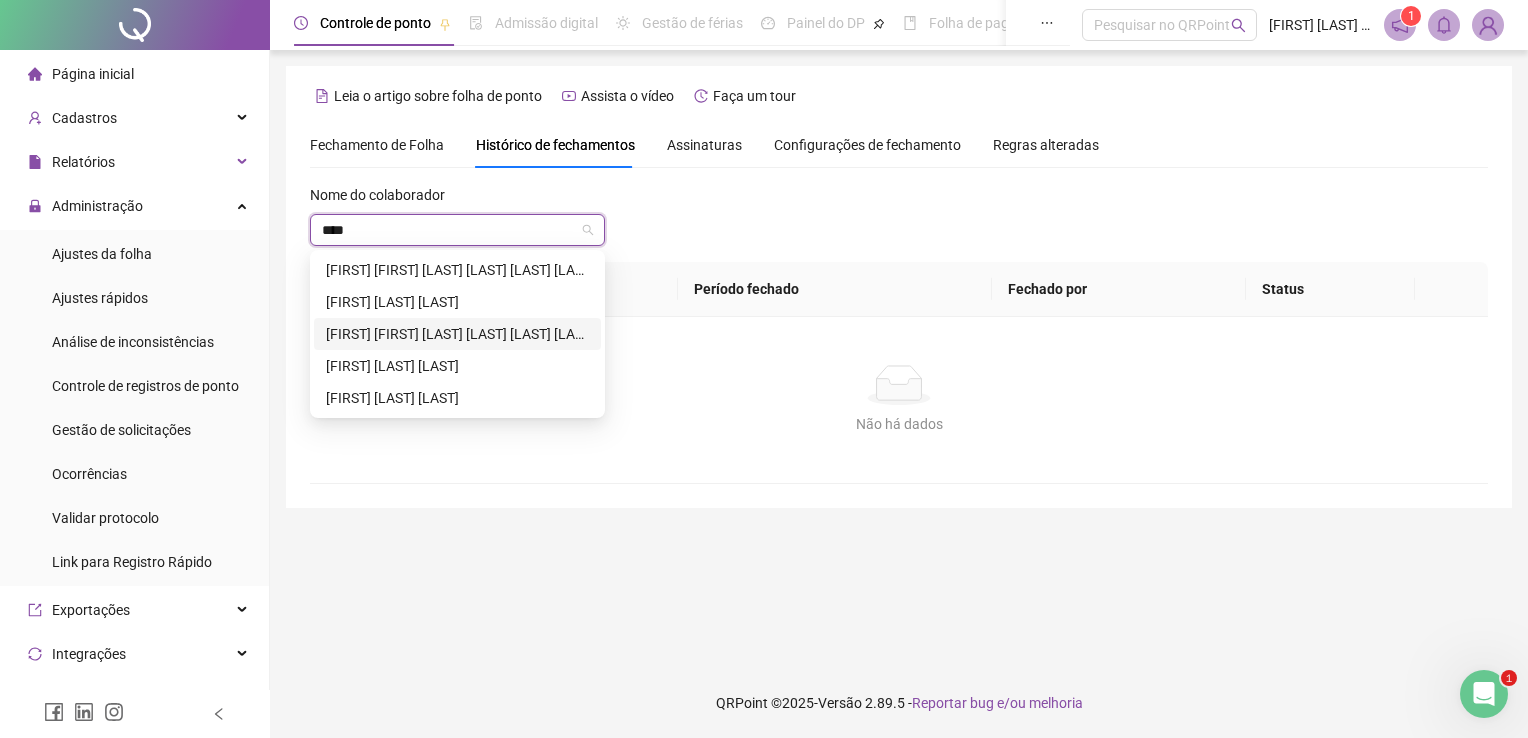 click on "[FIRST] [LAST] [LAST] [LAST]" at bounding box center [457, 334] 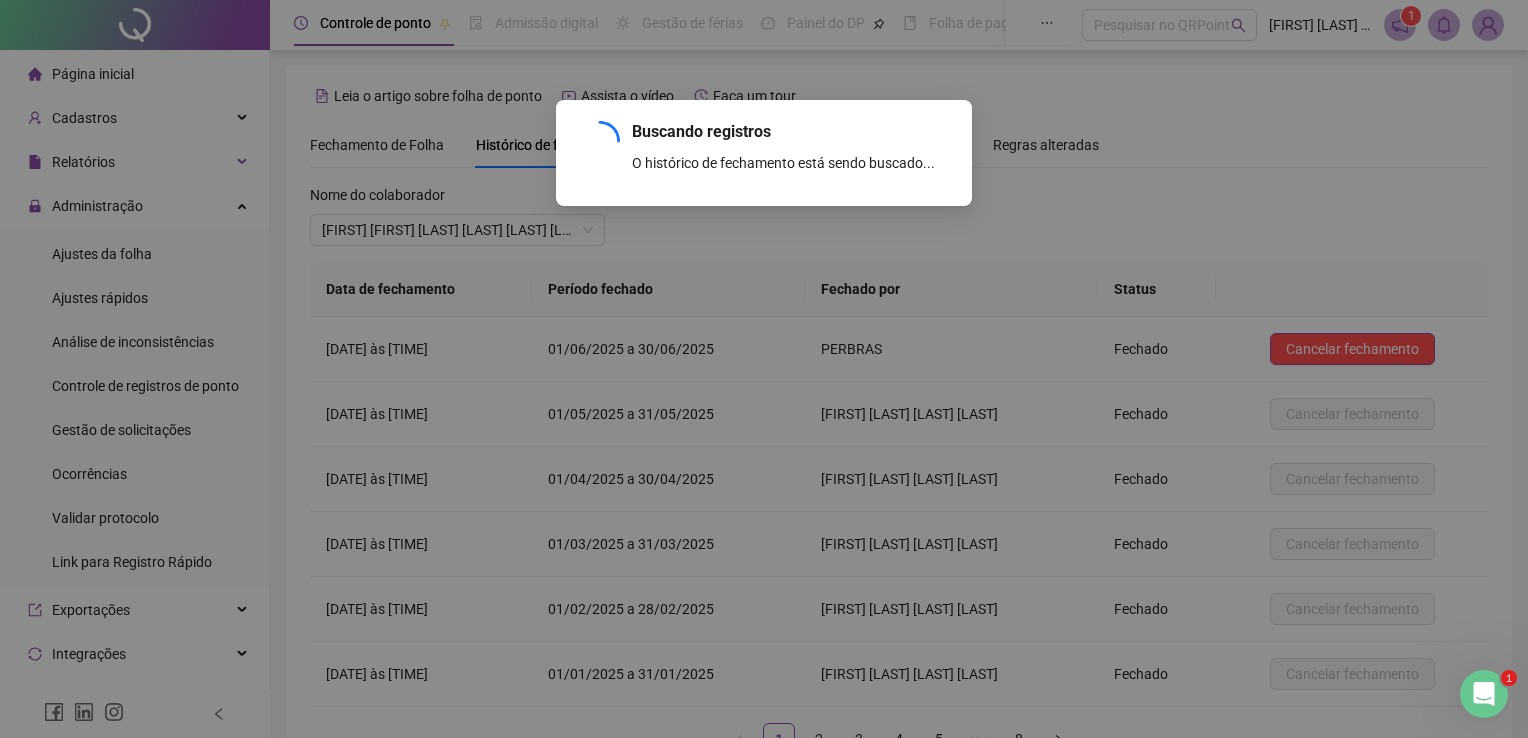 scroll, scrollTop: 141, scrollLeft: 0, axis: vertical 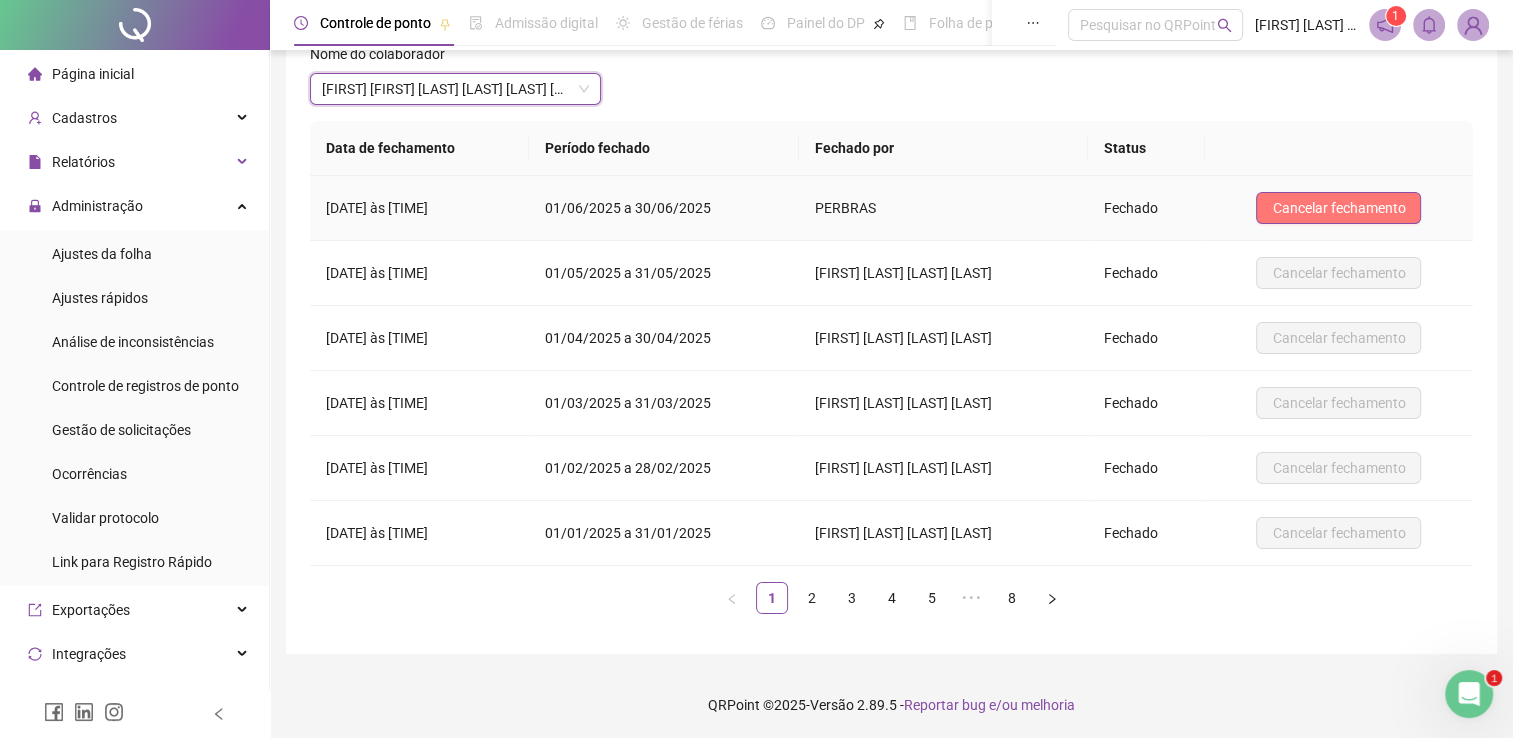 click on "Cancelar fechamento" at bounding box center (1338, 208) 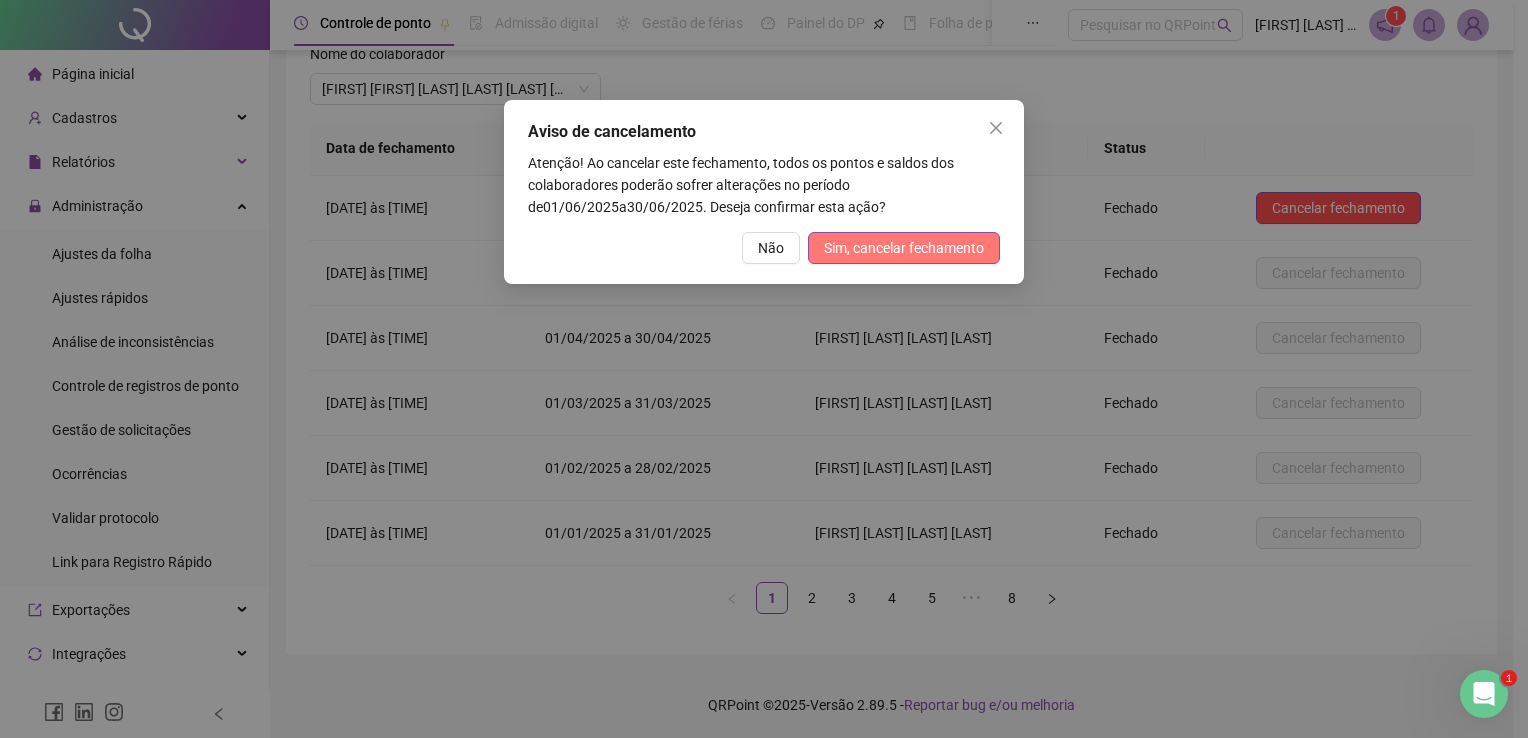 click on "Sim, cancelar fechamento" at bounding box center (904, 248) 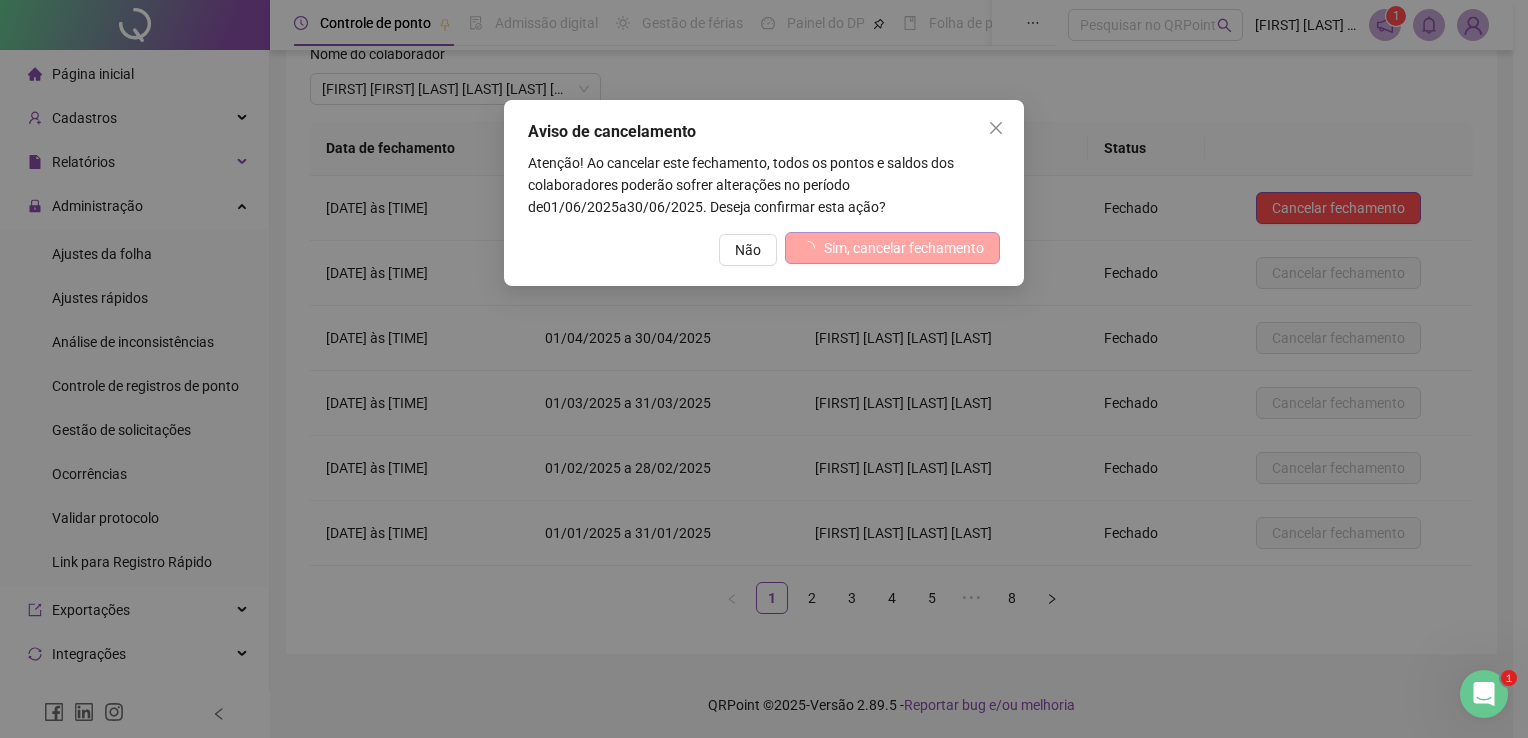 scroll, scrollTop: 0, scrollLeft: 0, axis: both 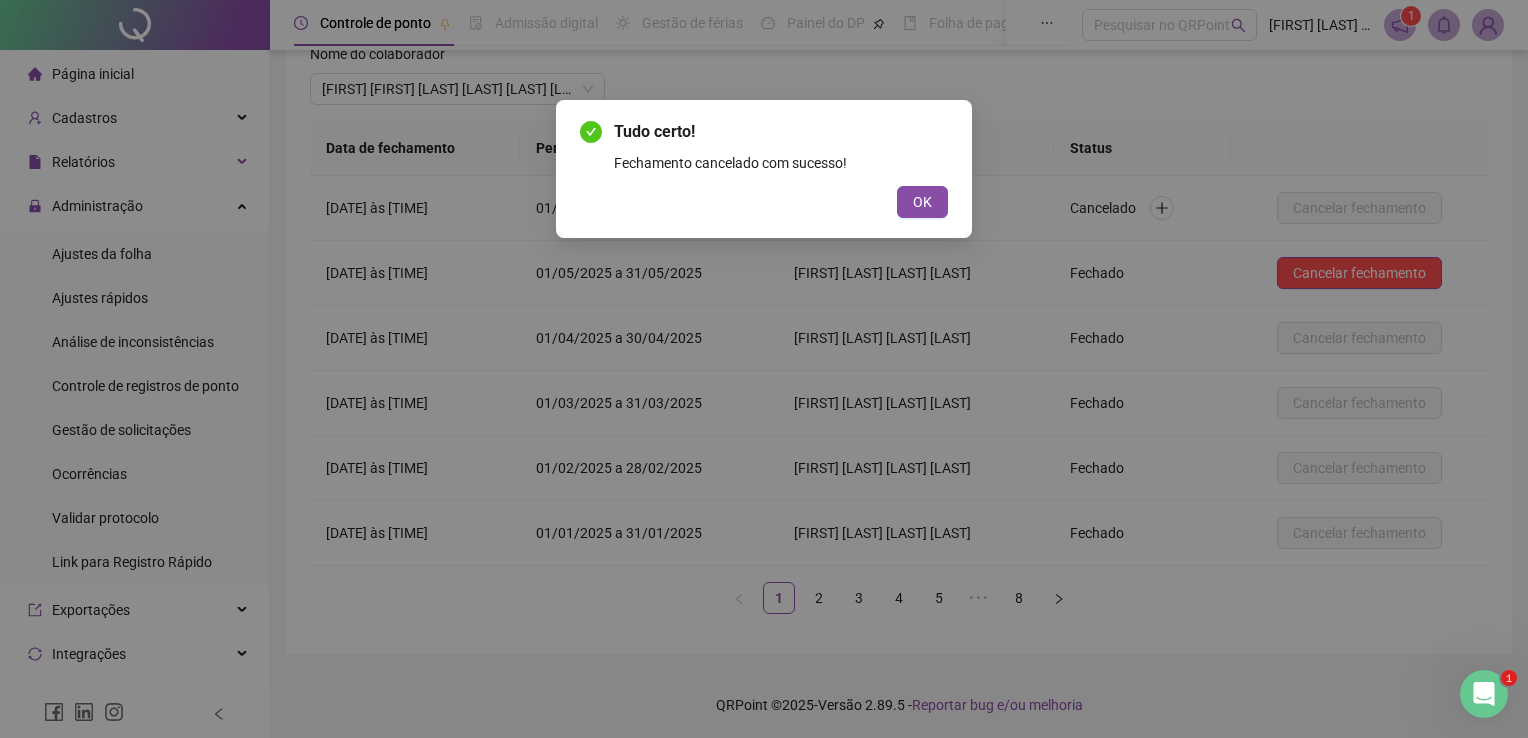click on "OK" at bounding box center [922, 202] 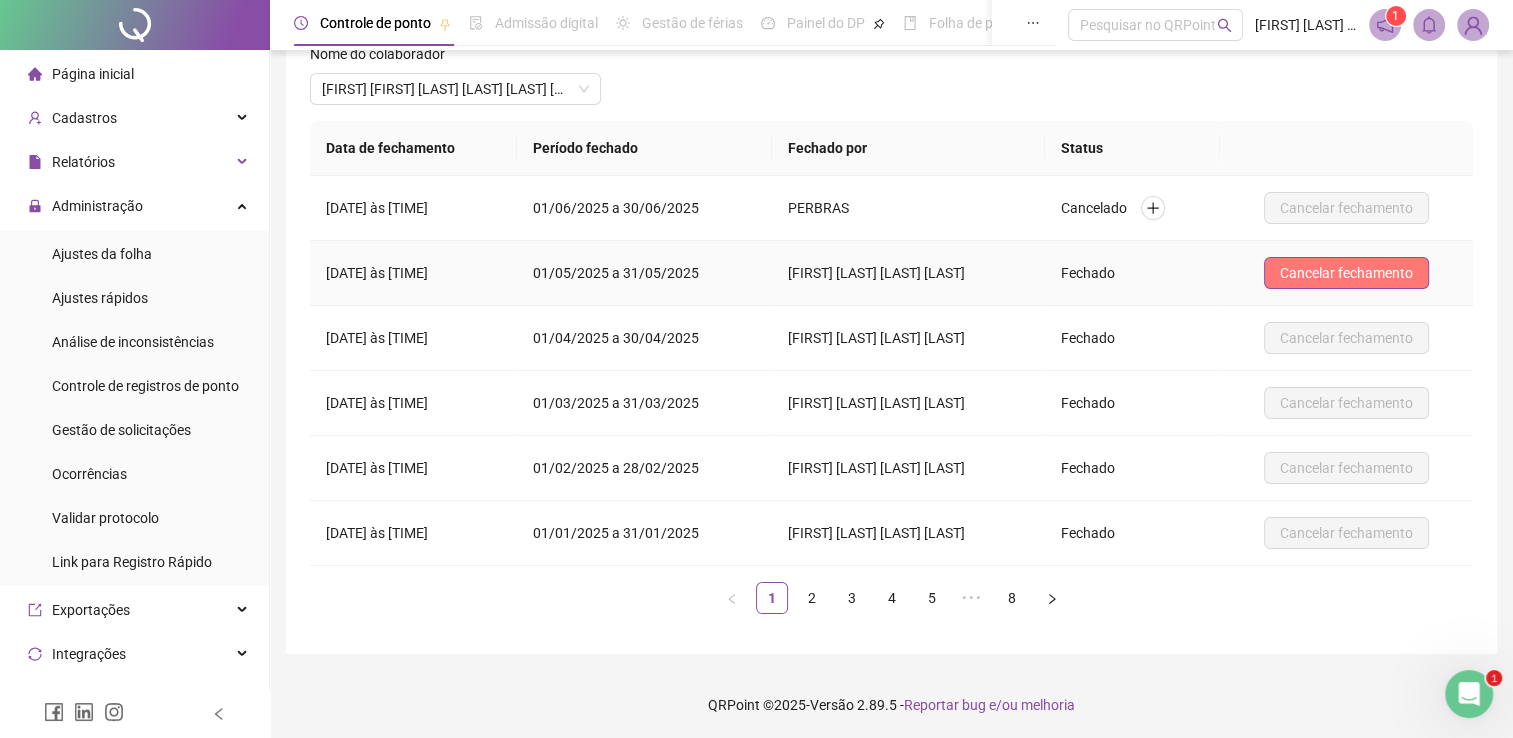 click on "Cancelar fechamento" at bounding box center (1346, 273) 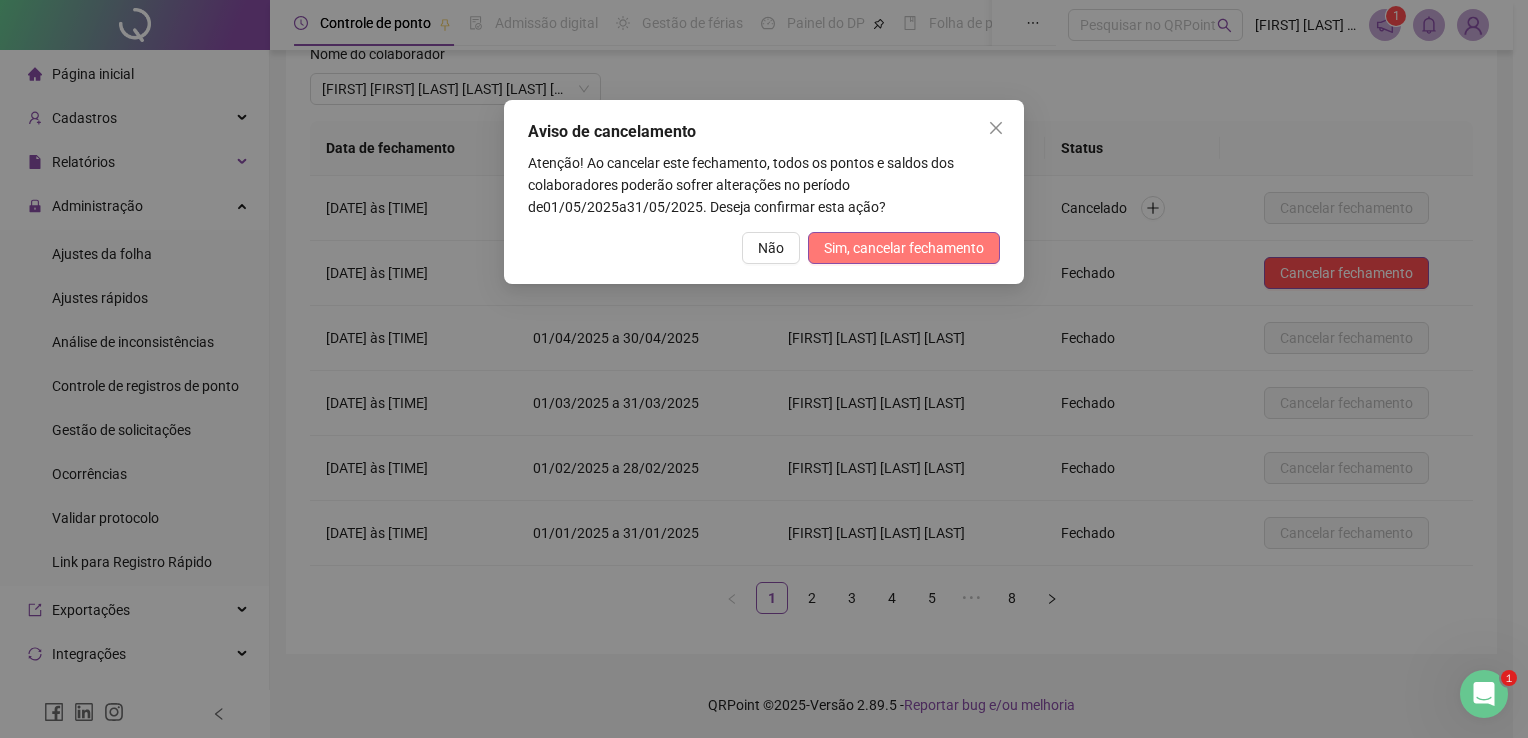 click on "Sim, cancelar fechamento" at bounding box center (904, 248) 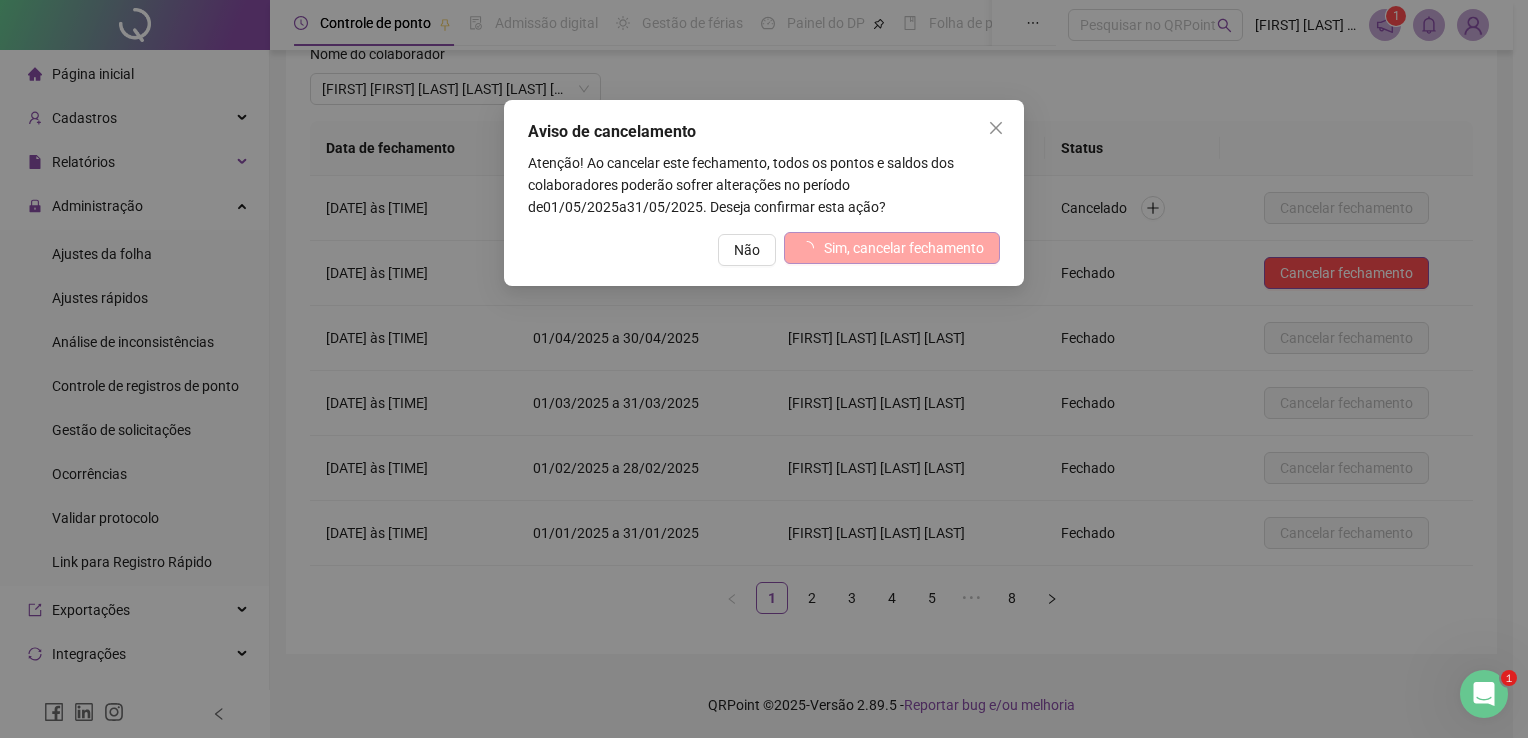 scroll, scrollTop: 0, scrollLeft: 0, axis: both 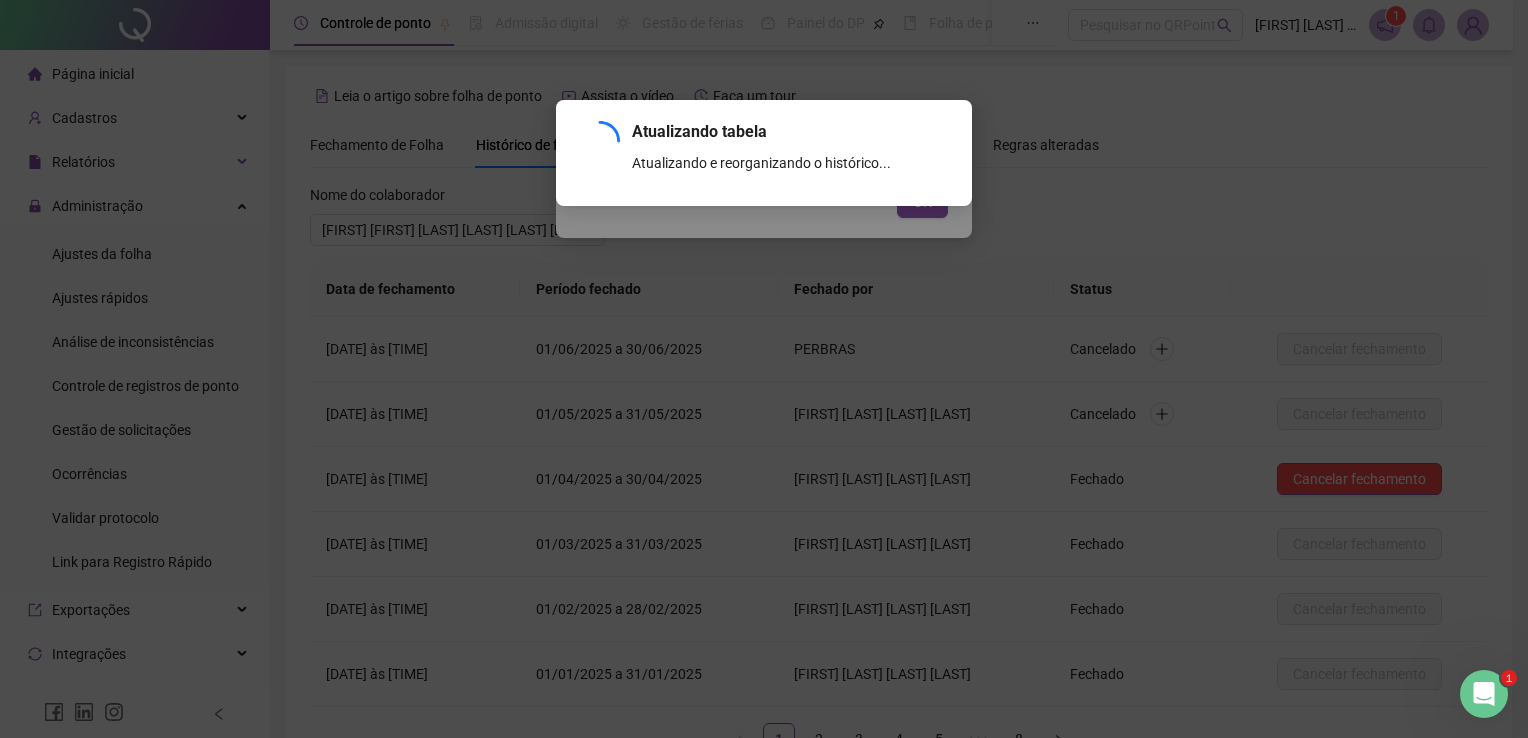 click on "Atualizando tabela Atualizando e reorganizando o histórico... OK" at bounding box center [764, 369] 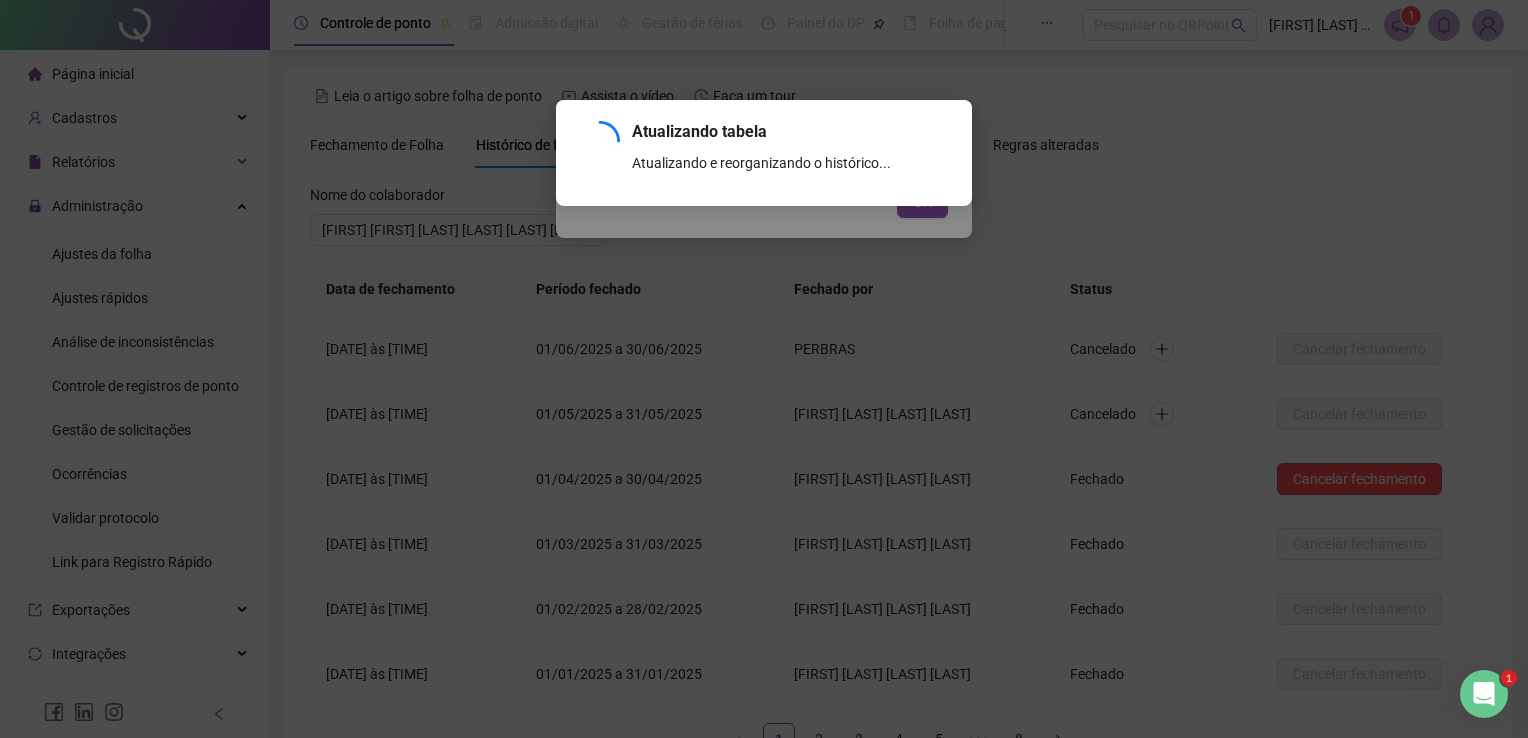 scroll, scrollTop: 141, scrollLeft: 0, axis: vertical 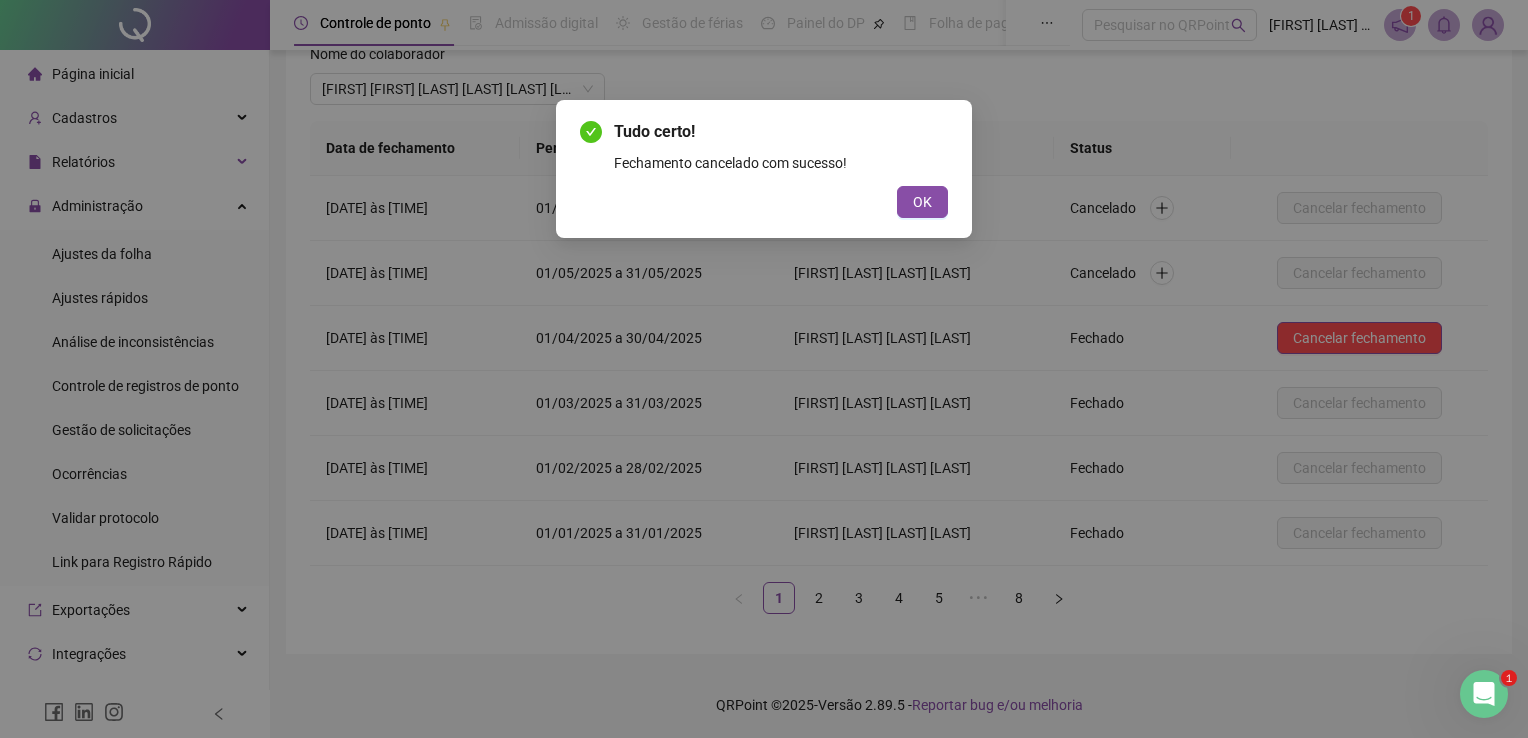 click on "OK" at bounding box center [922, 202] 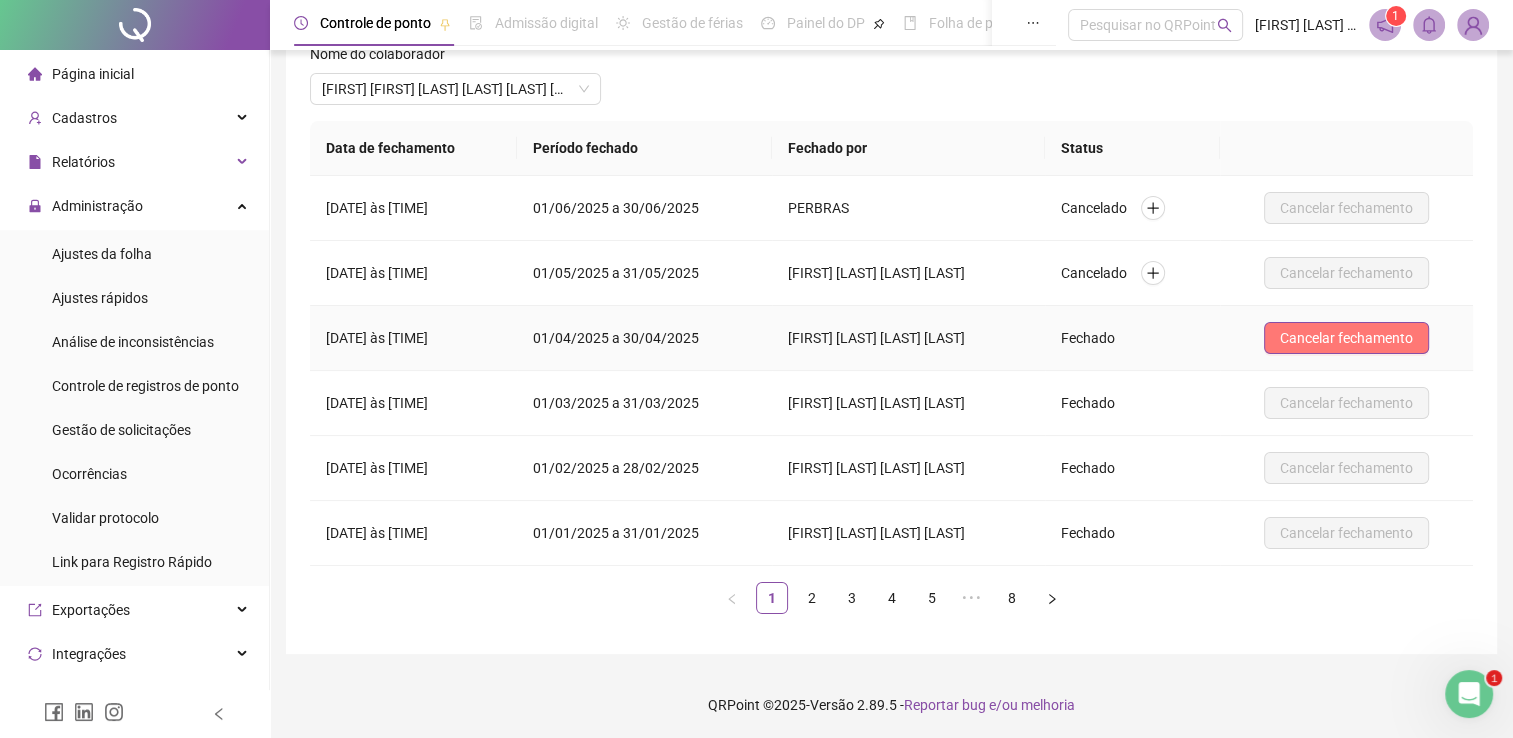 click on "Cancelar fechamento" at bounding box center (1346, 338) 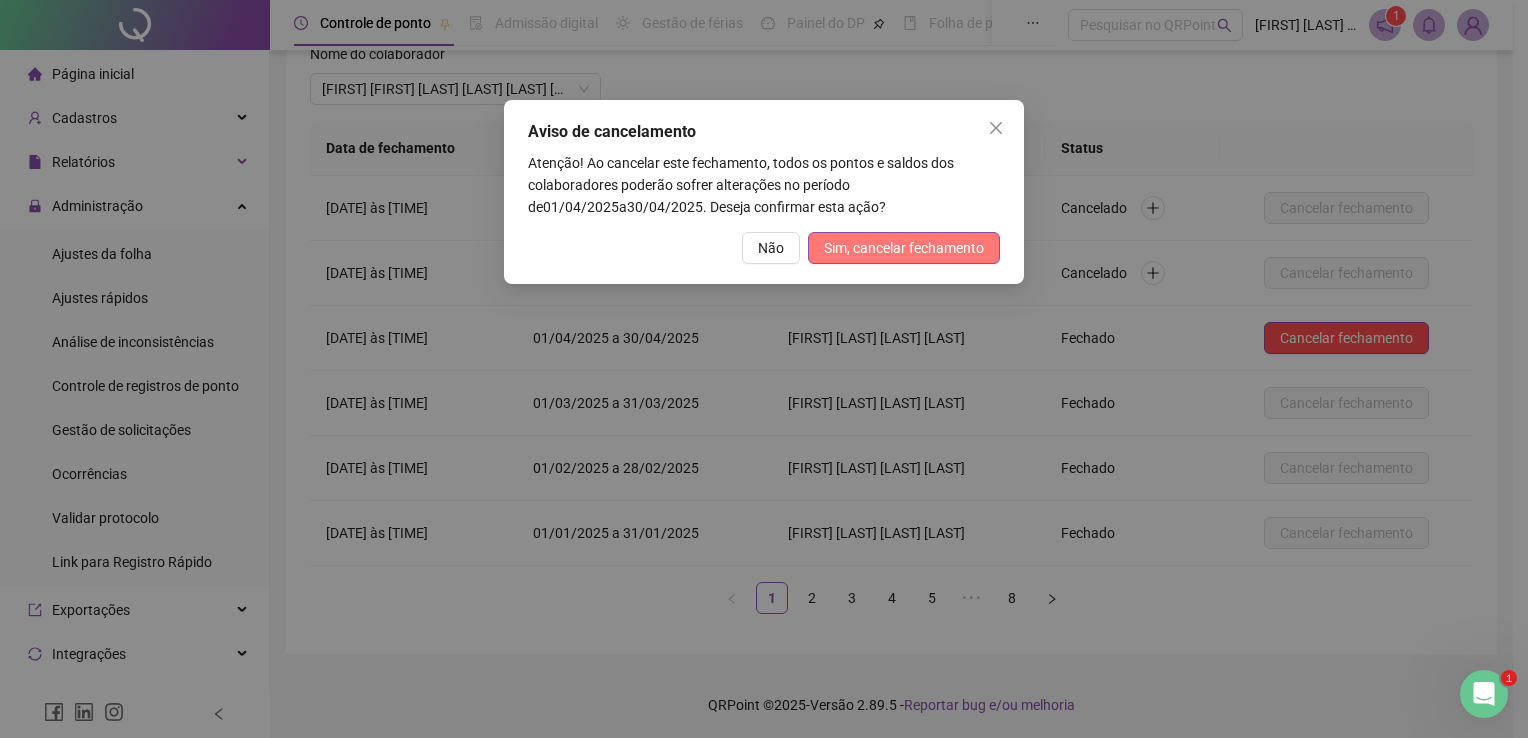 click on "Sim, cancelar fechamento" at bounding box center [904, 248] 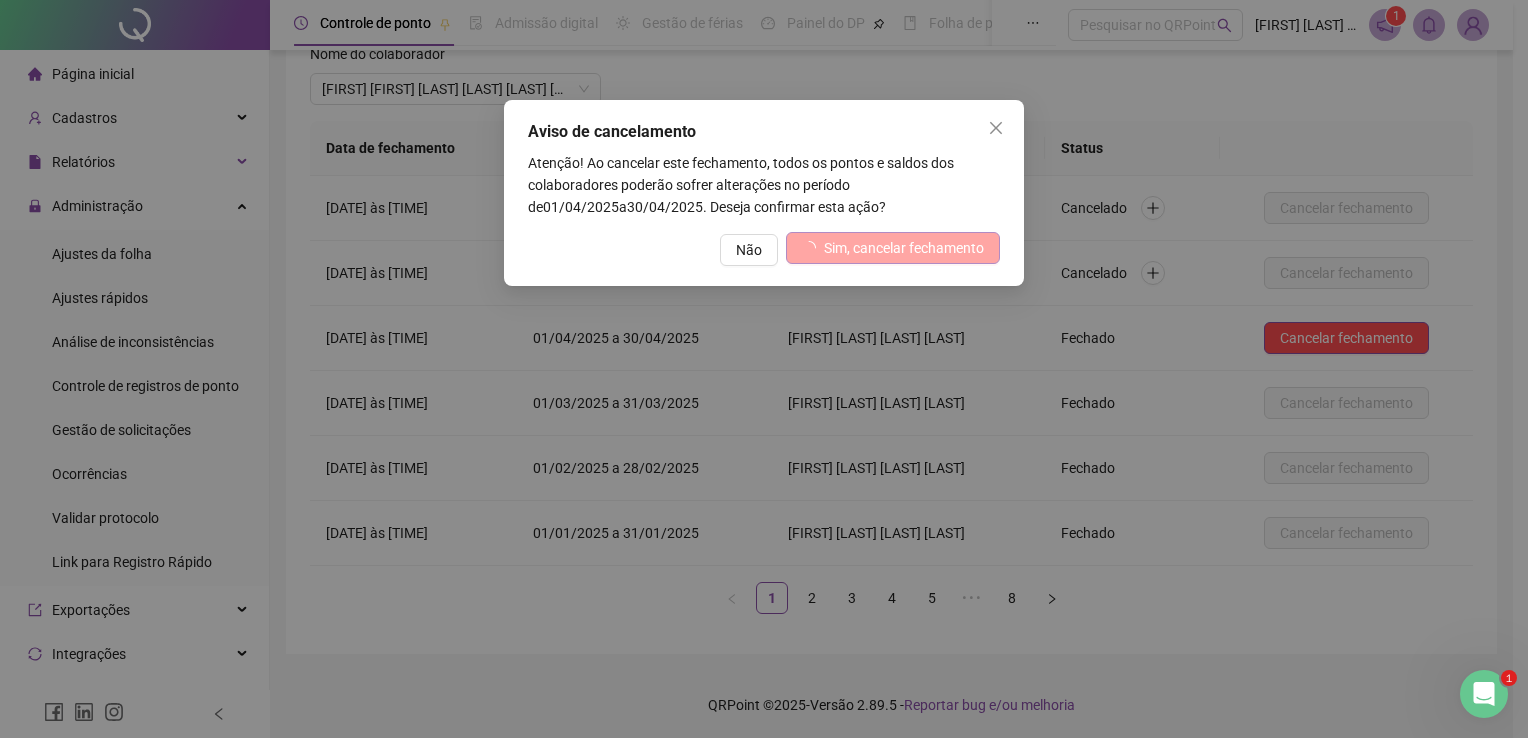 scroll, scrollTop: 0, scrollLeft: 0, axis: both 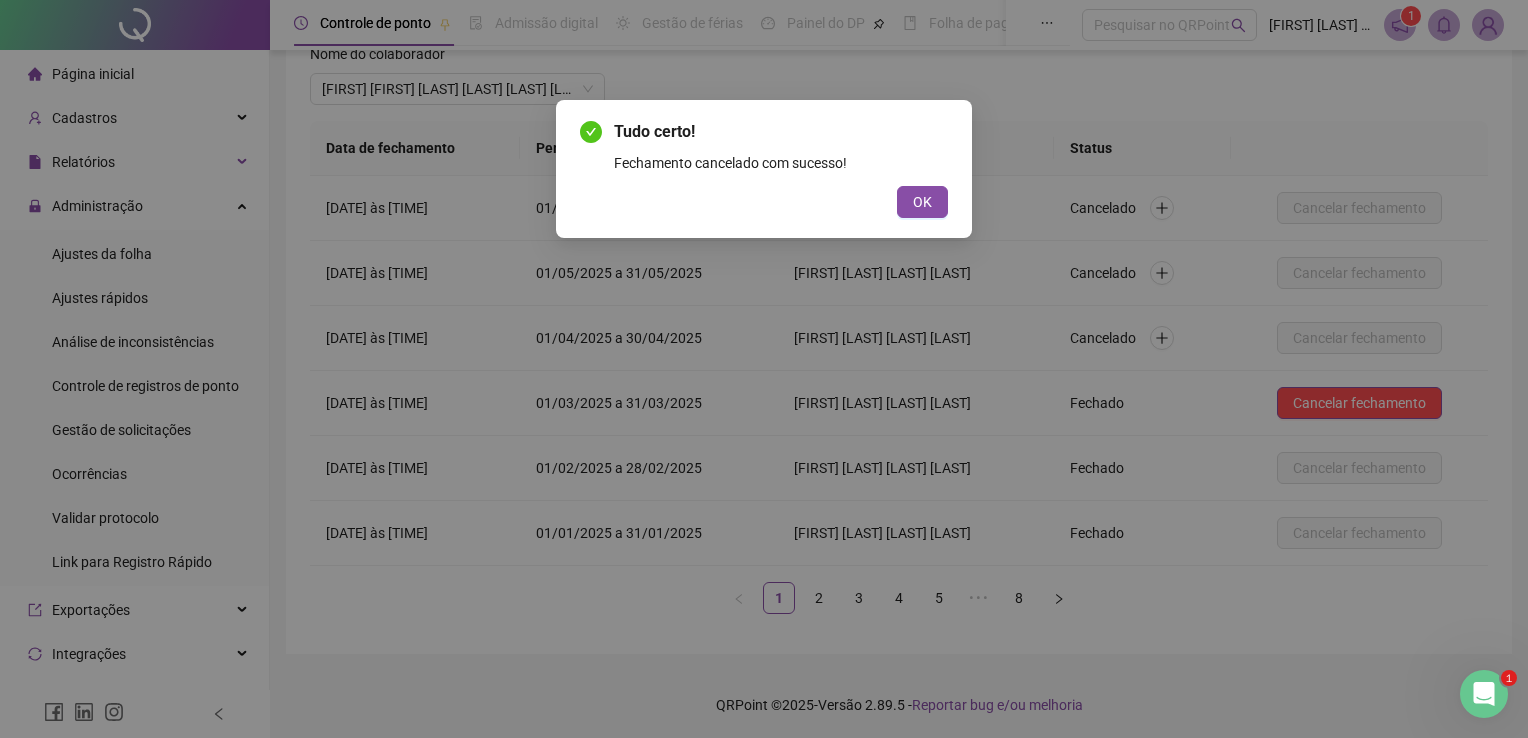 click on "OK" at bounding box center [922, 202] 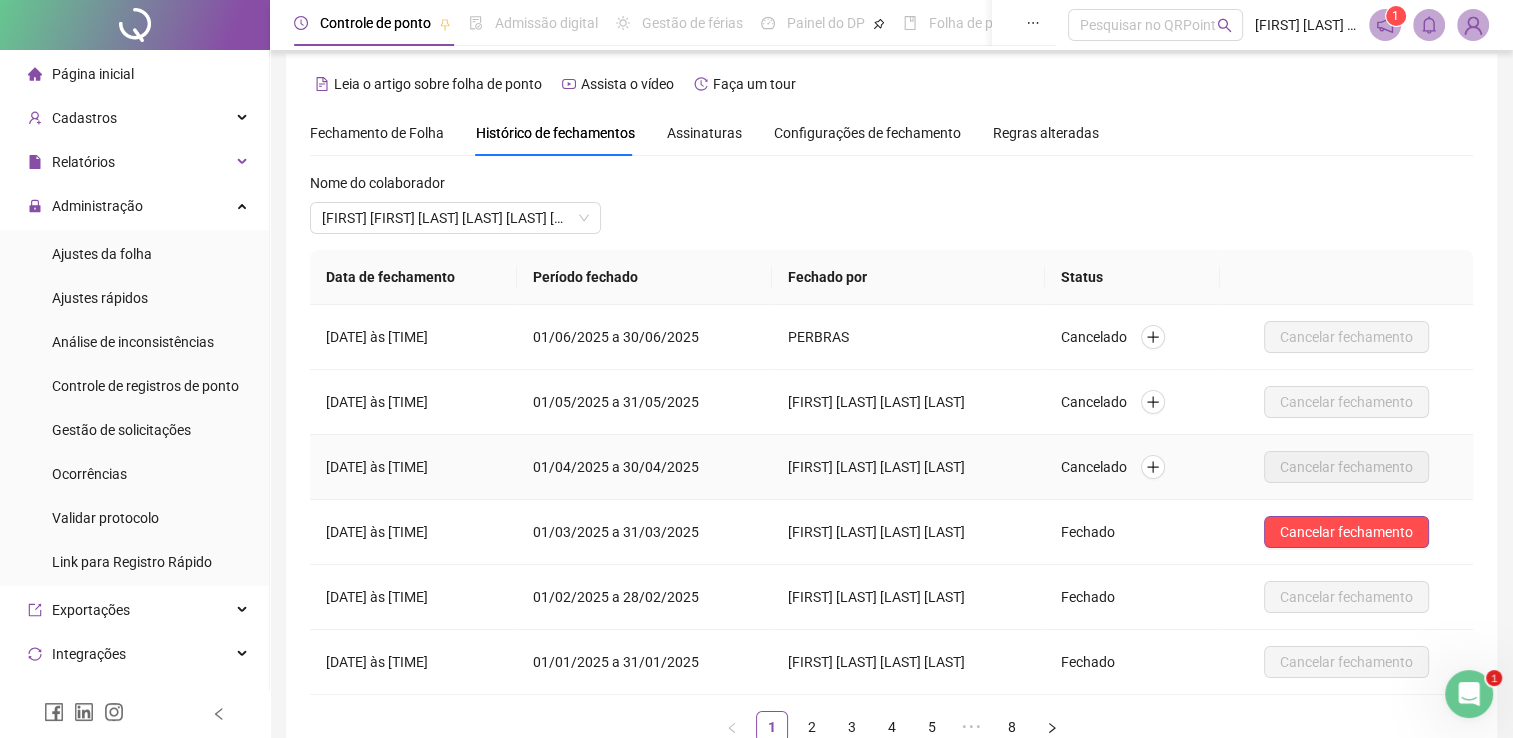 scroll, scrollTop: 0, scrollLeft: 0, axis: both 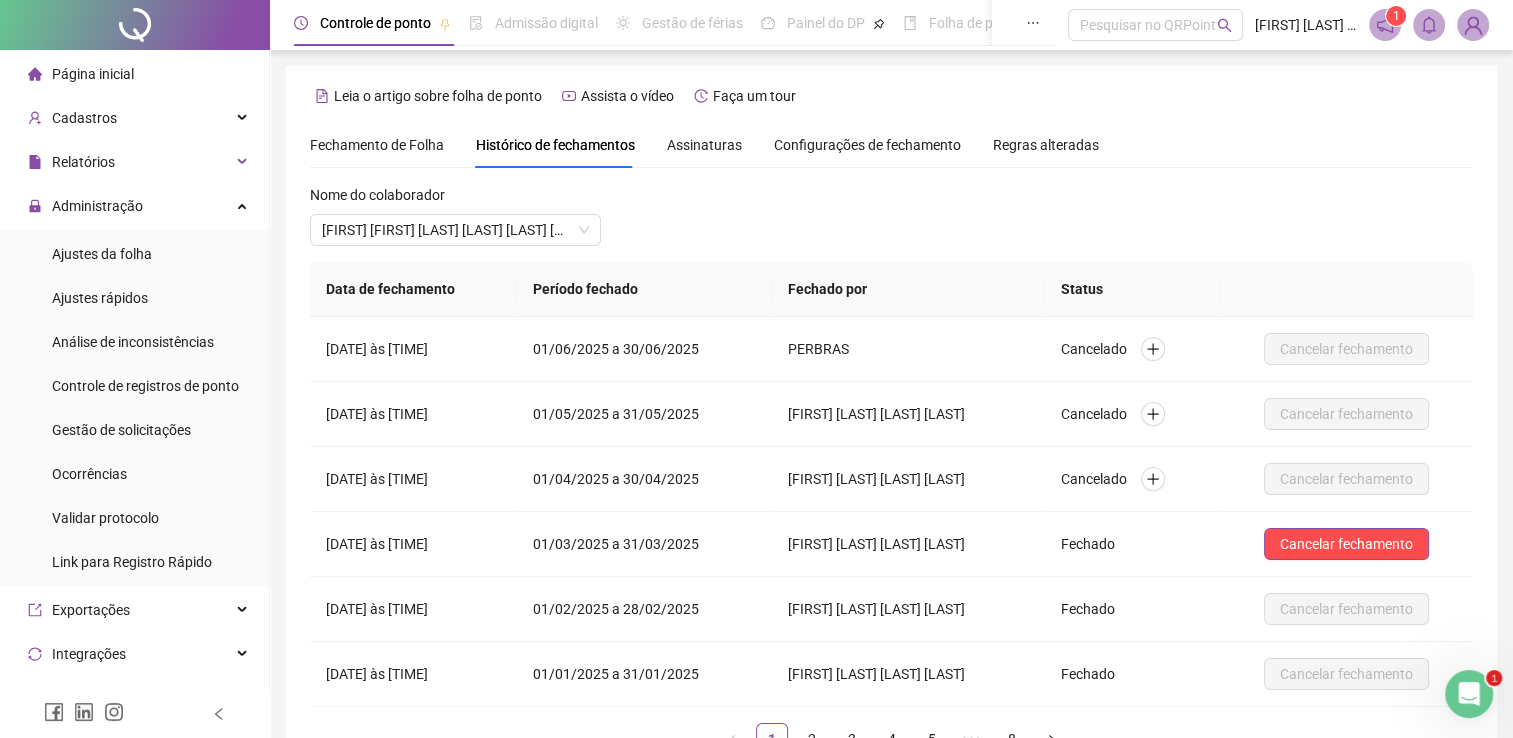 click on "Fechamento de Folha" at bounding box center (377, 145) 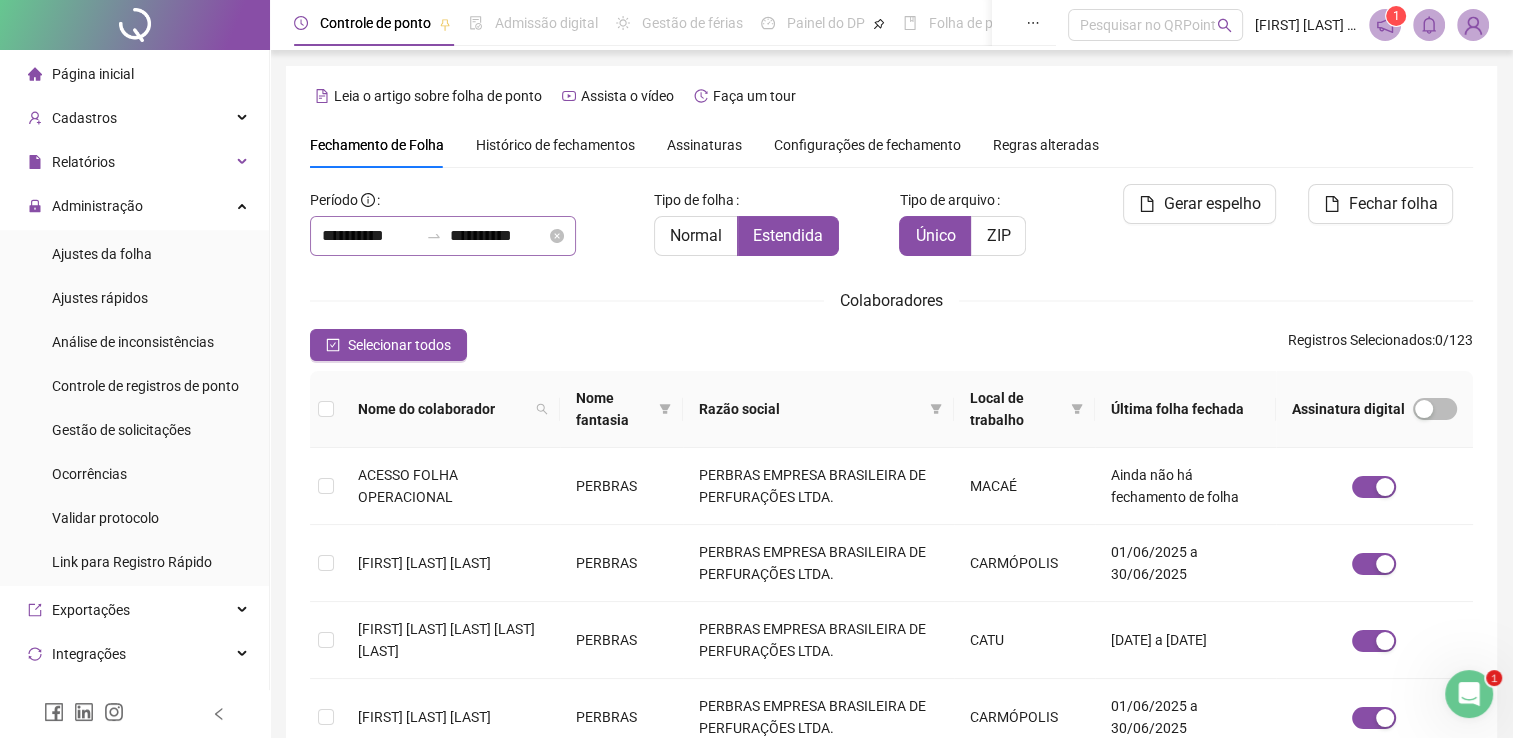 scroll, scrollTop: 40, scrollLeft: 0, axis: vertical 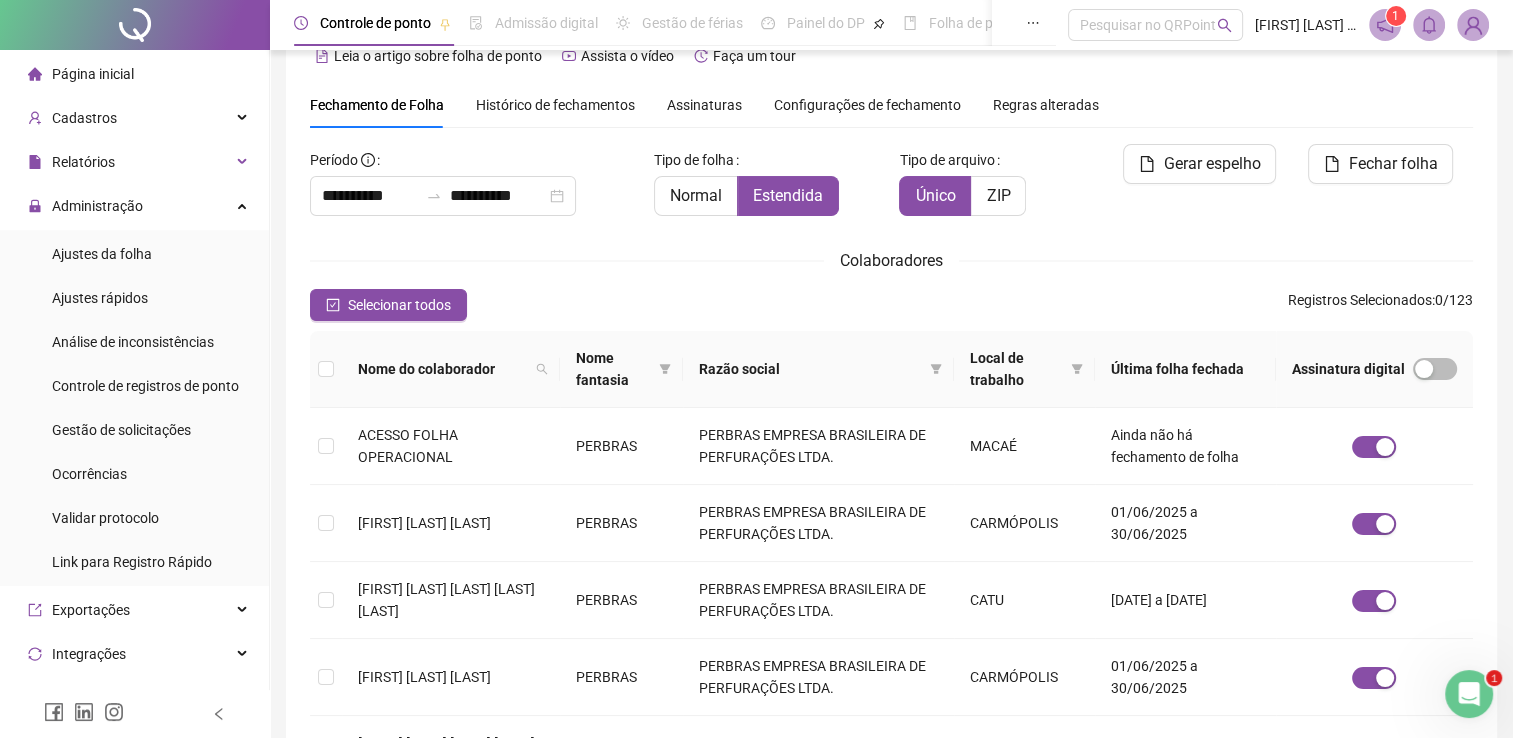 click on "Nome do colaborador" at bounding box center (451, 369) 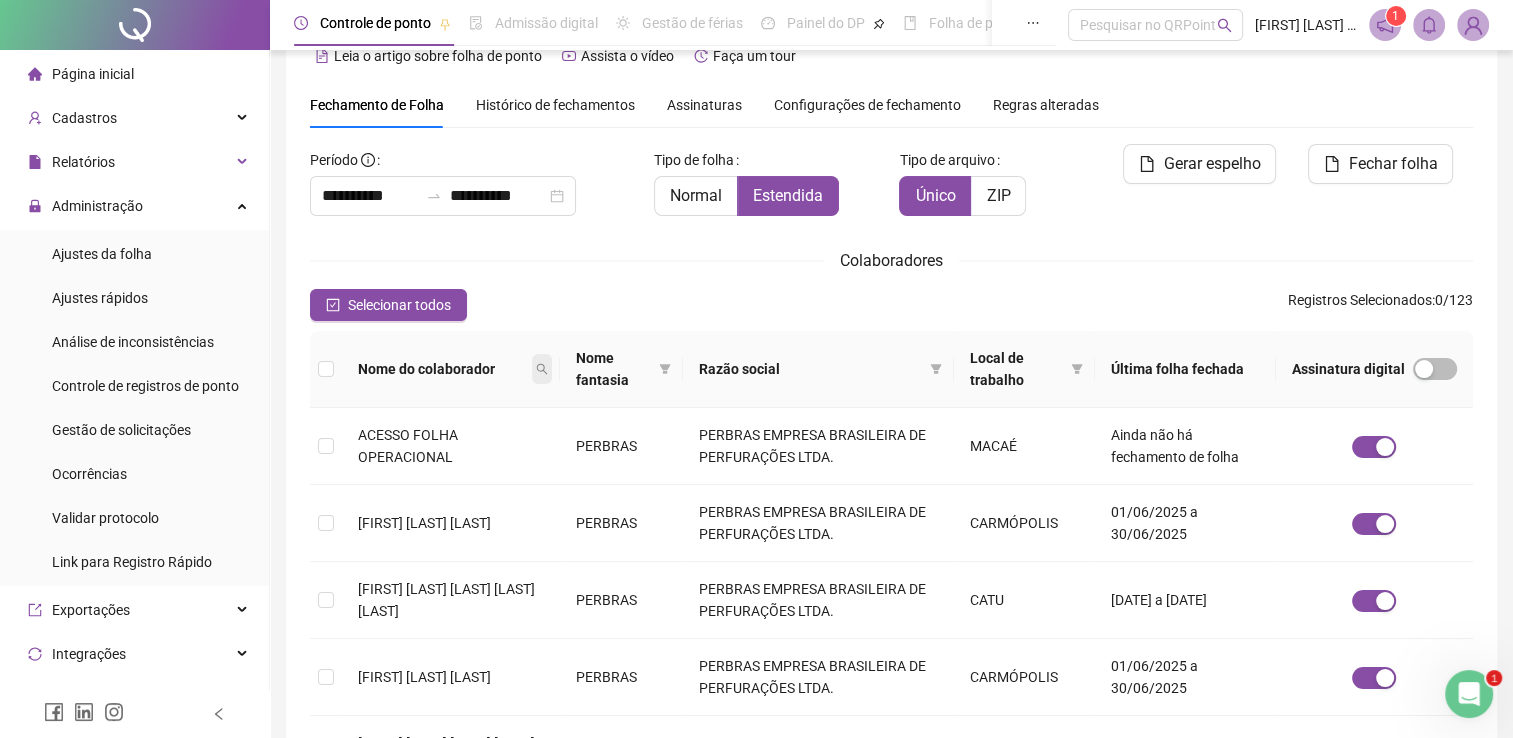 click 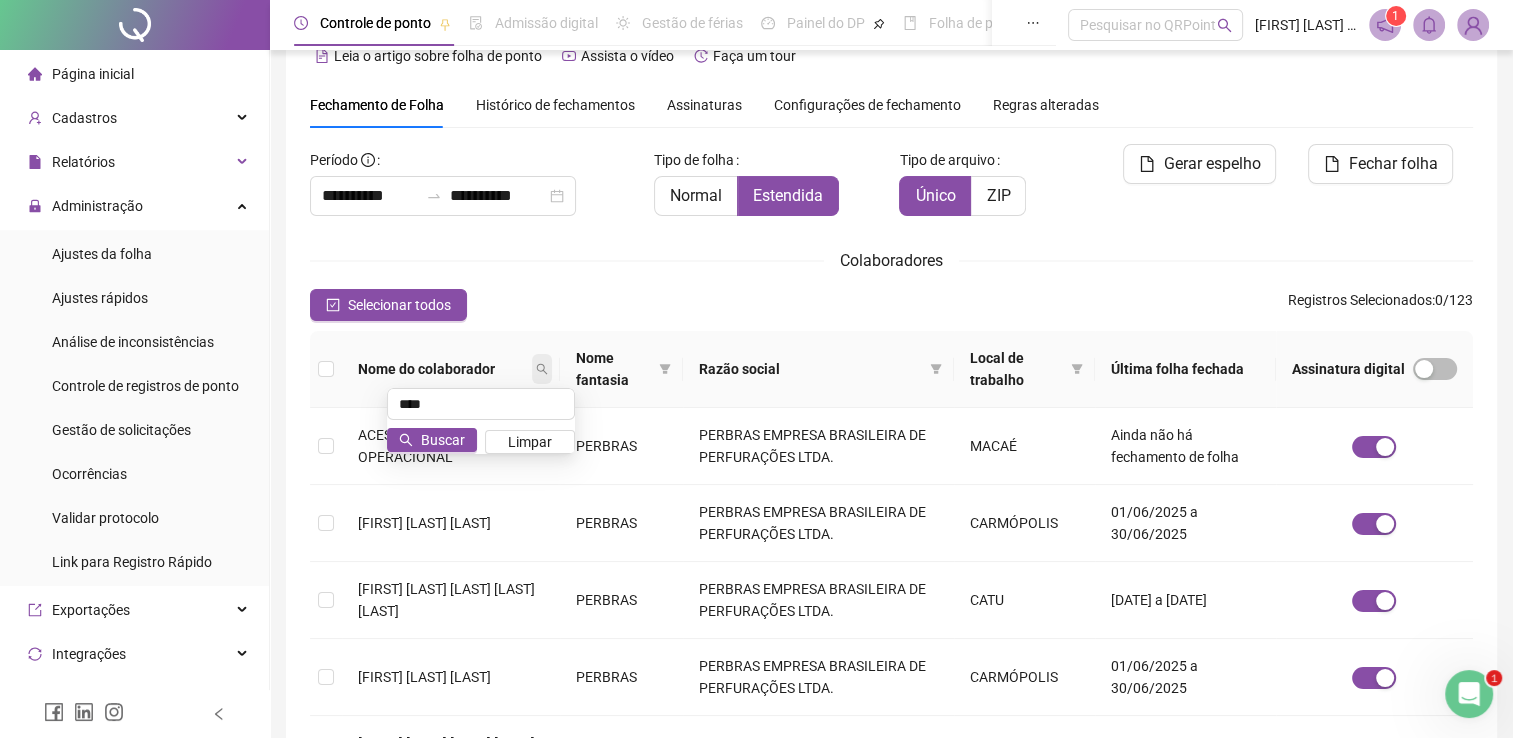 type on "****" 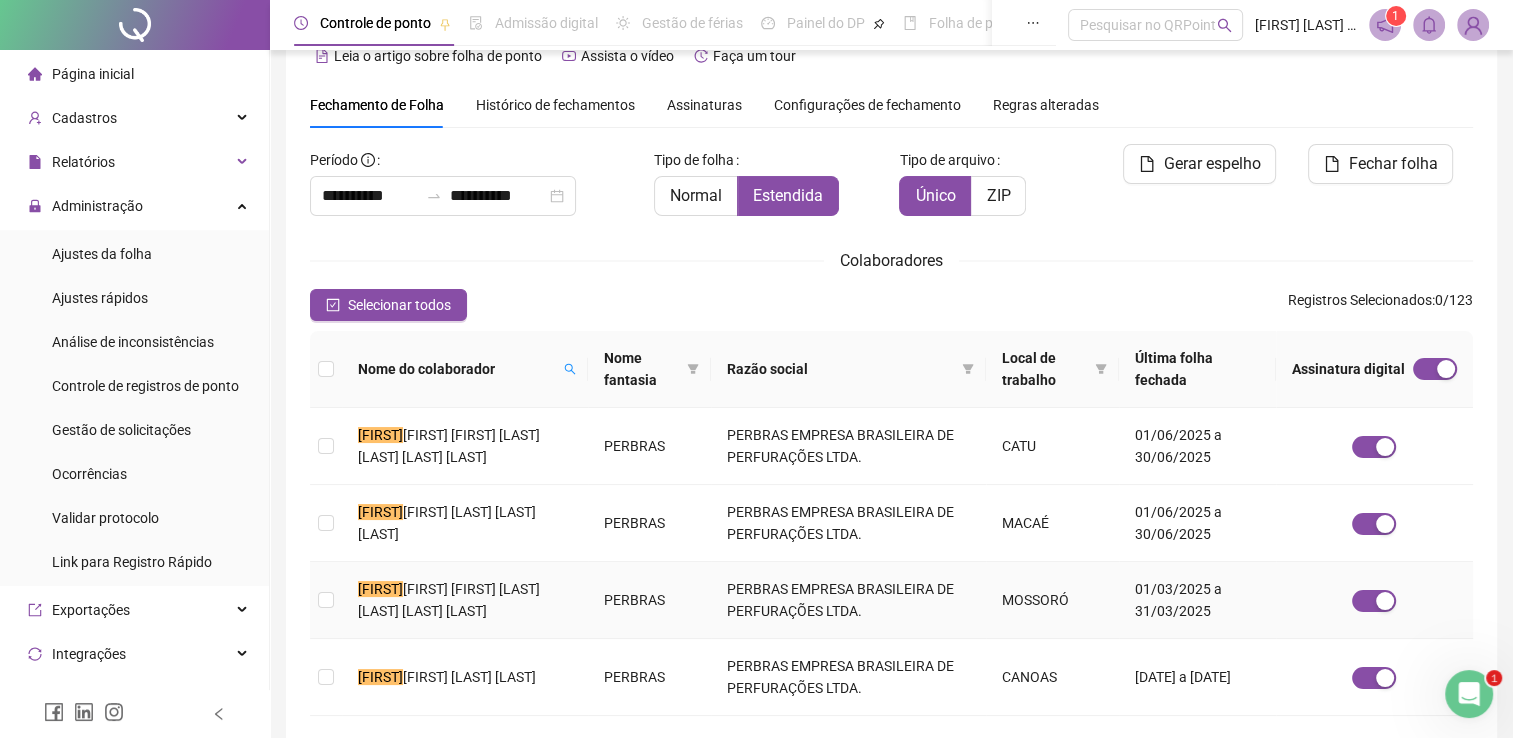 click on "KLEY EPAMINONDAS ARAUJO CARLOS" at bounding box center [449, 600] 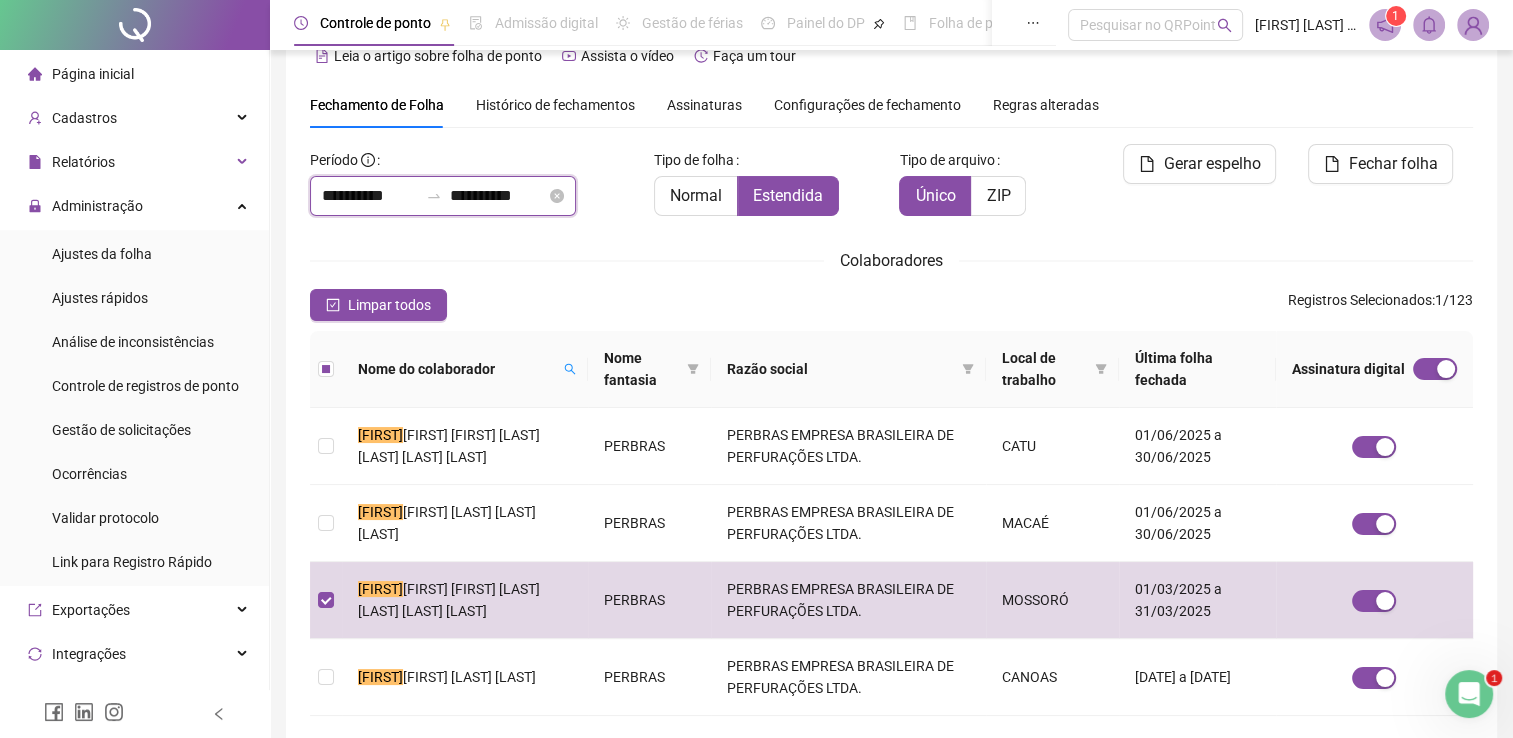 click on "**********" at bounding box center [370, 196] 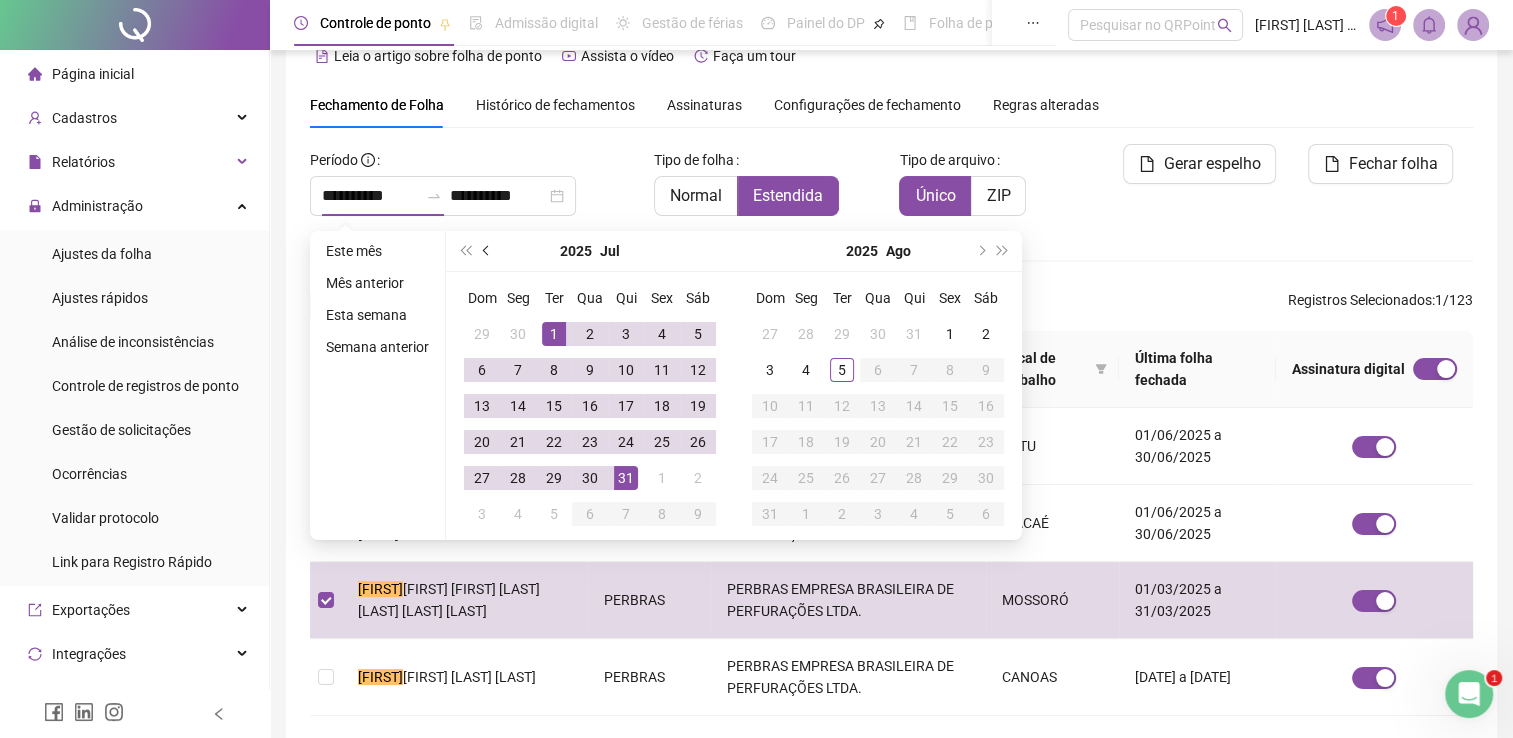 click at bounding box center [488, 251] 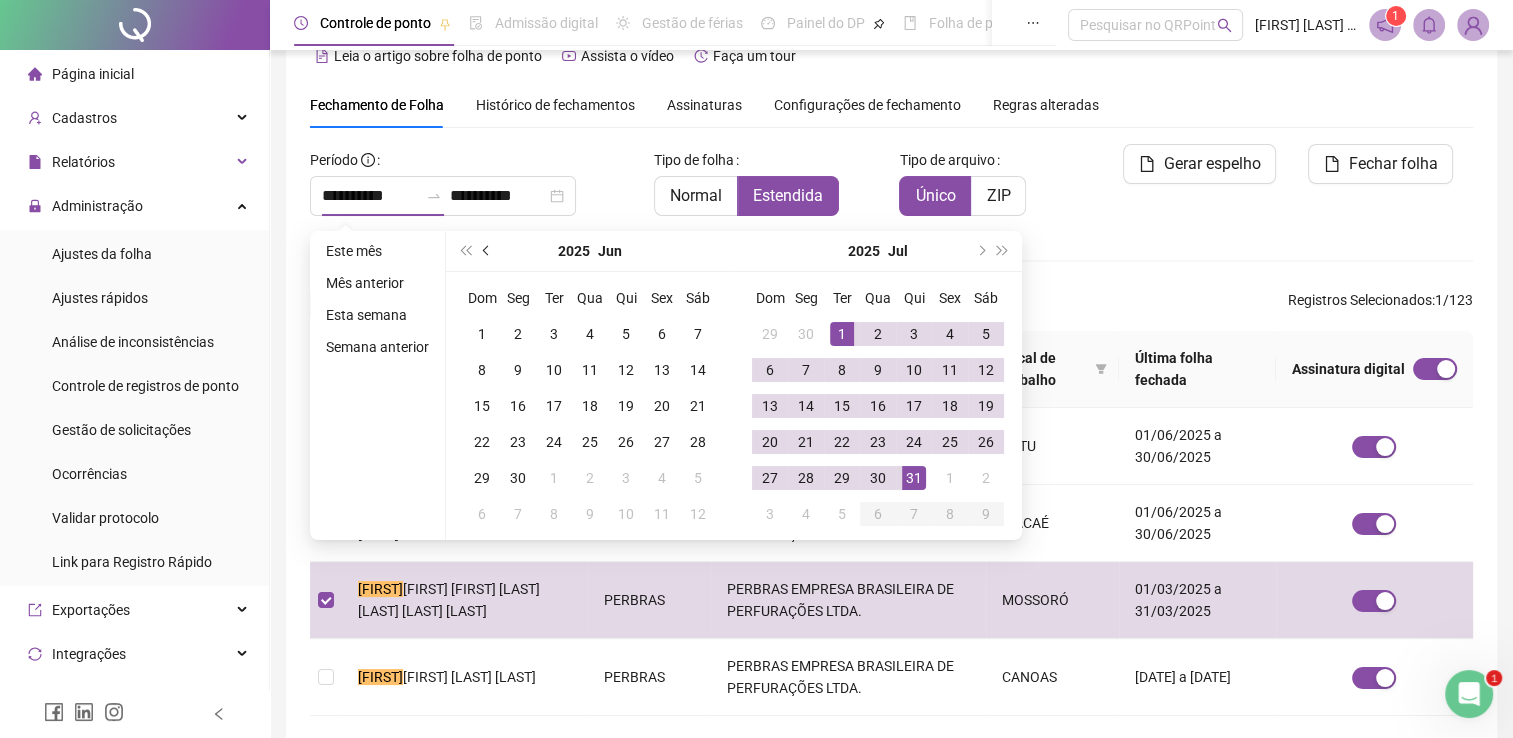 click at bounding box center [488, 251] 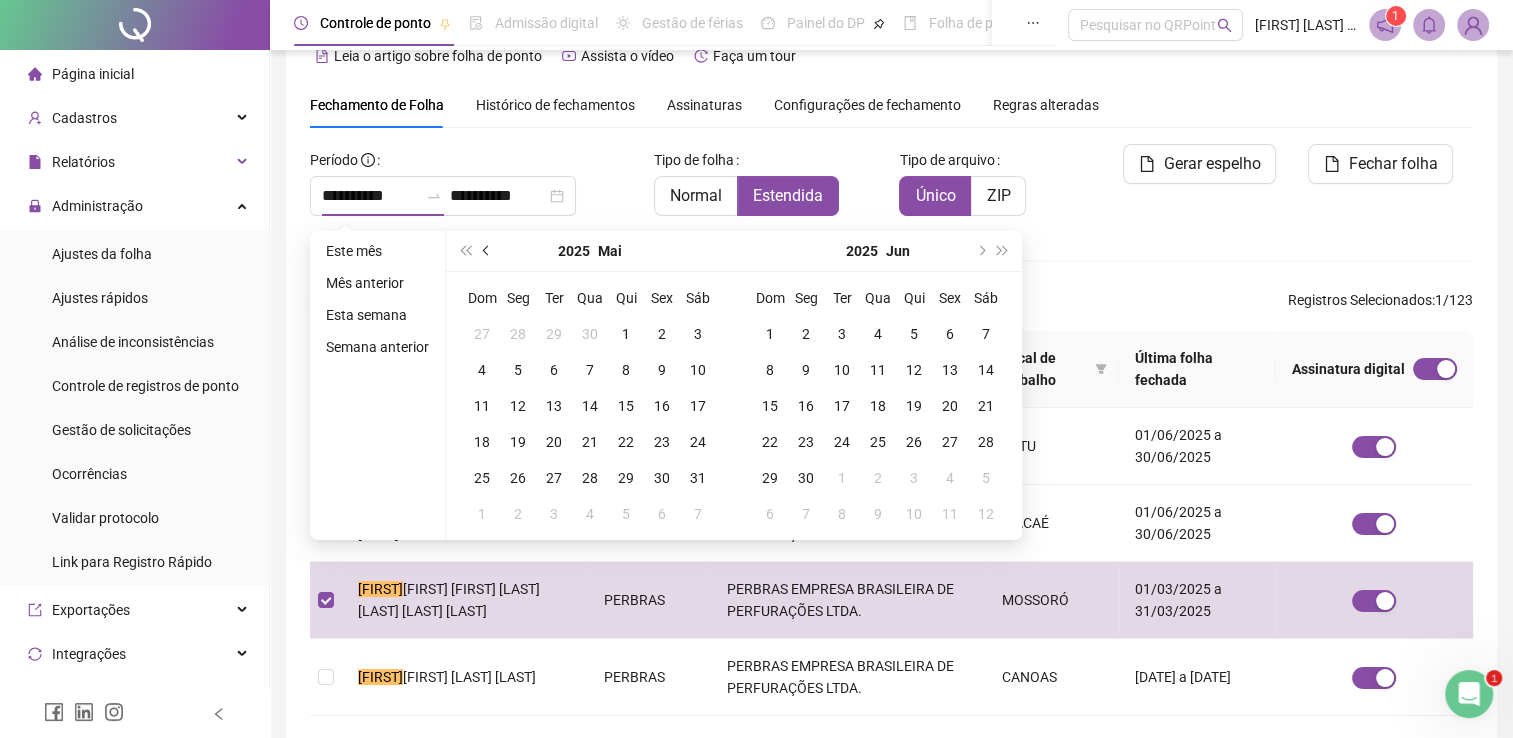 click at bounding box center [488, 251] 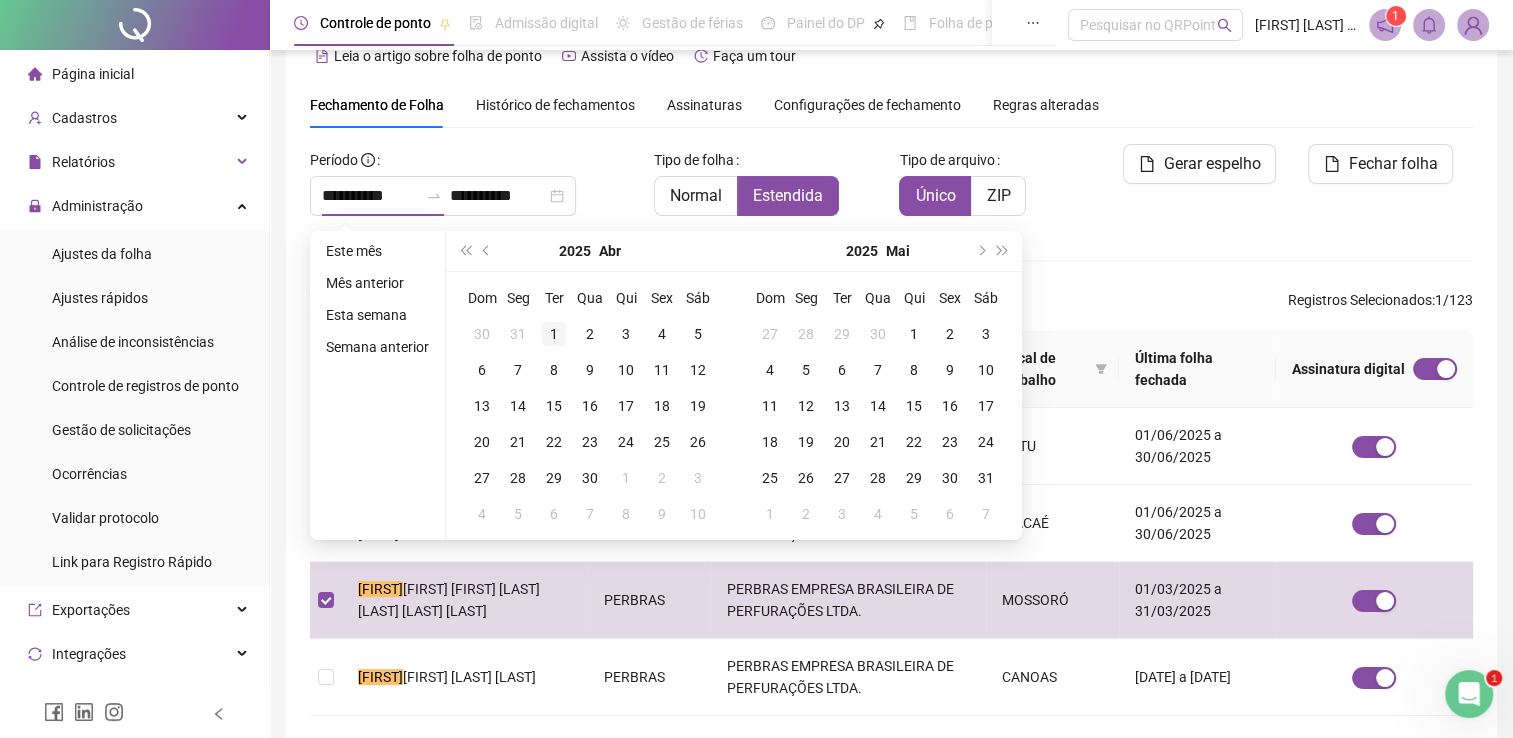 type on "**********" 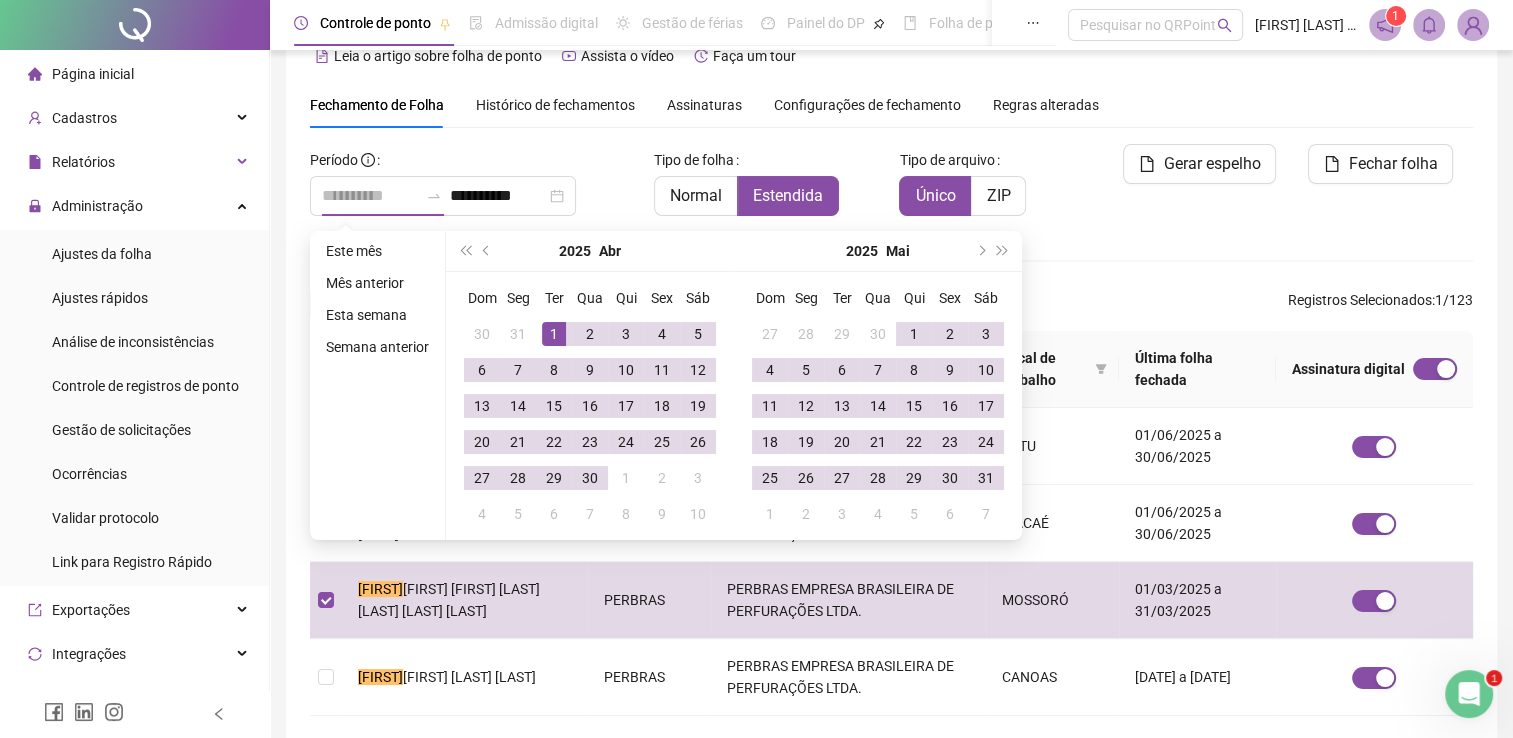 click on "1" at bounding box center (554, 334) 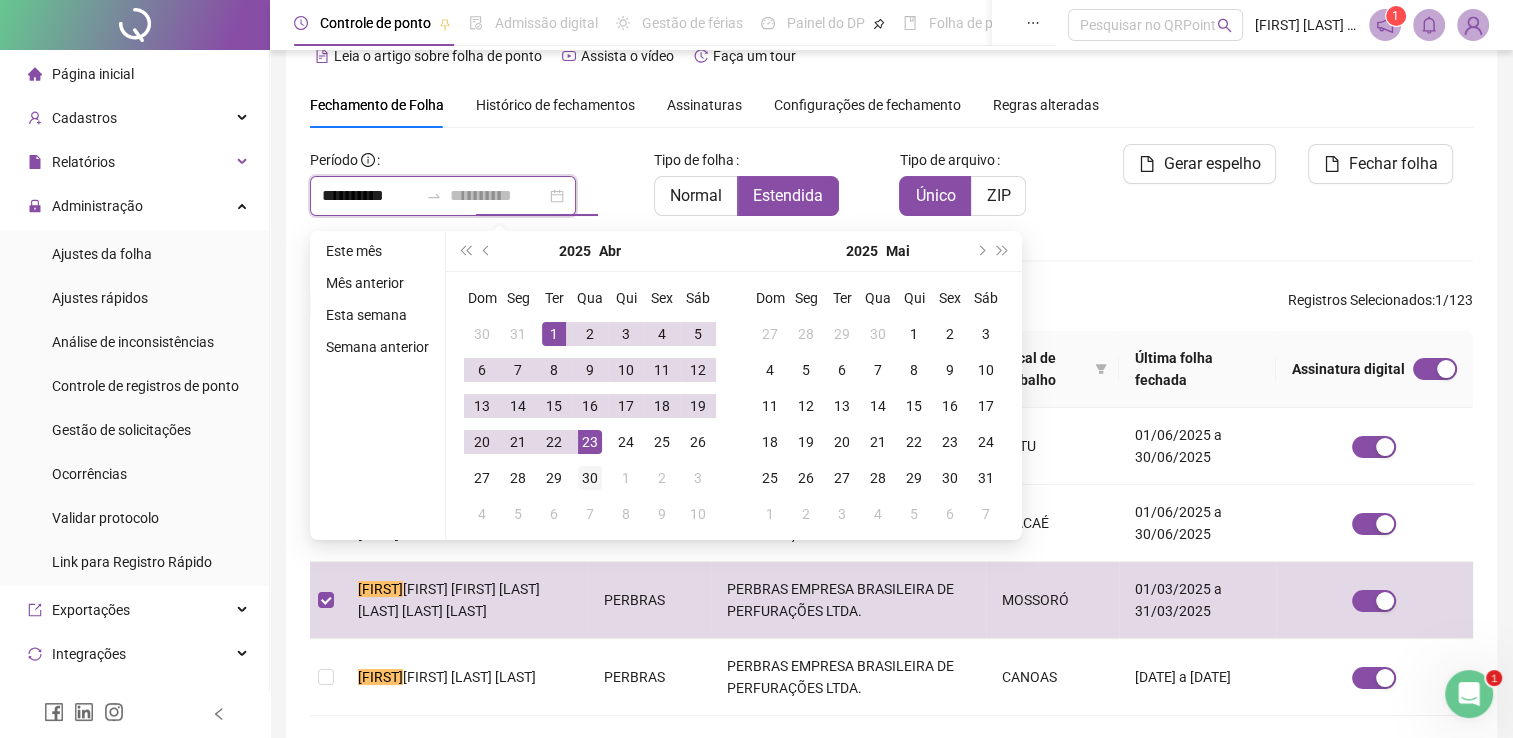 type on "**********" 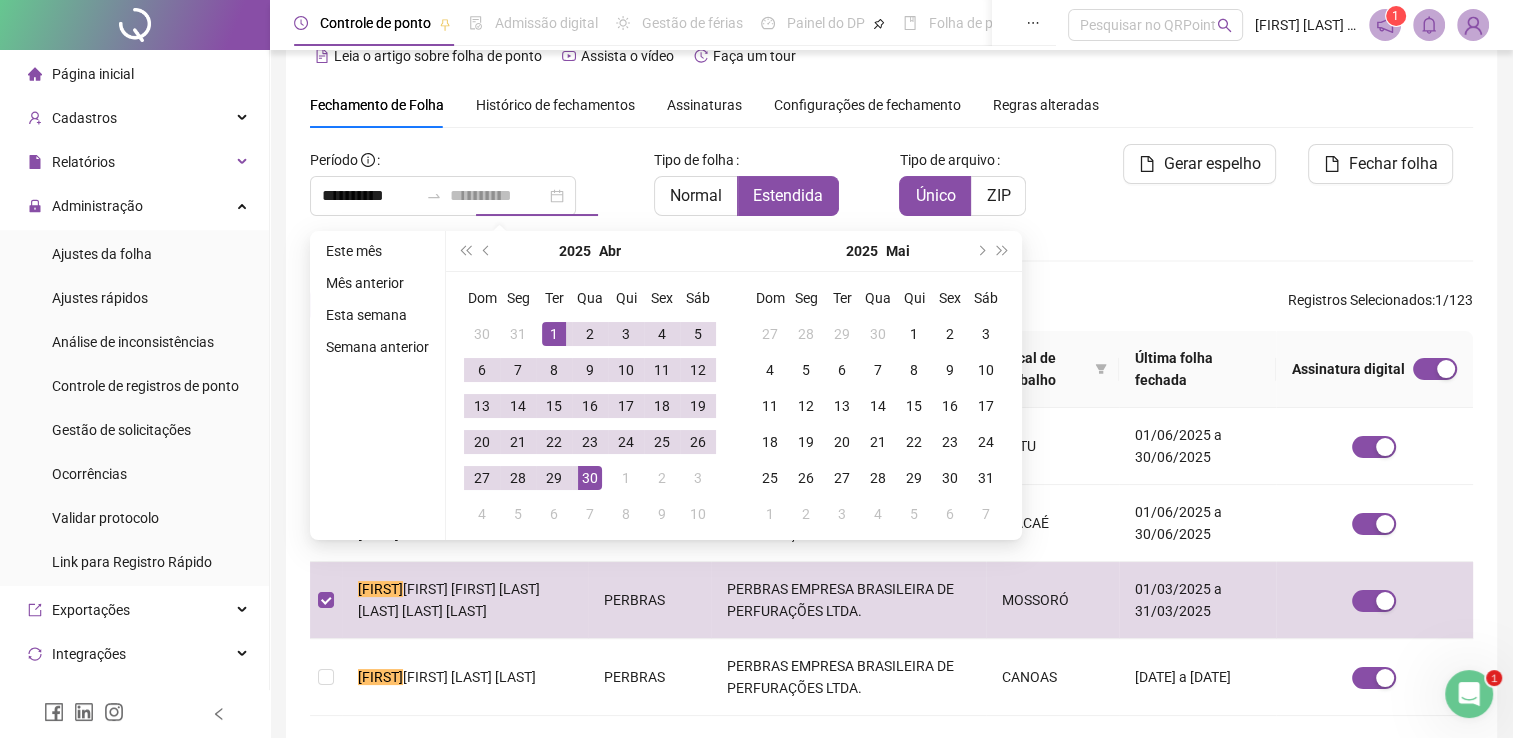 click on "30" at bounding box center (590, 478) 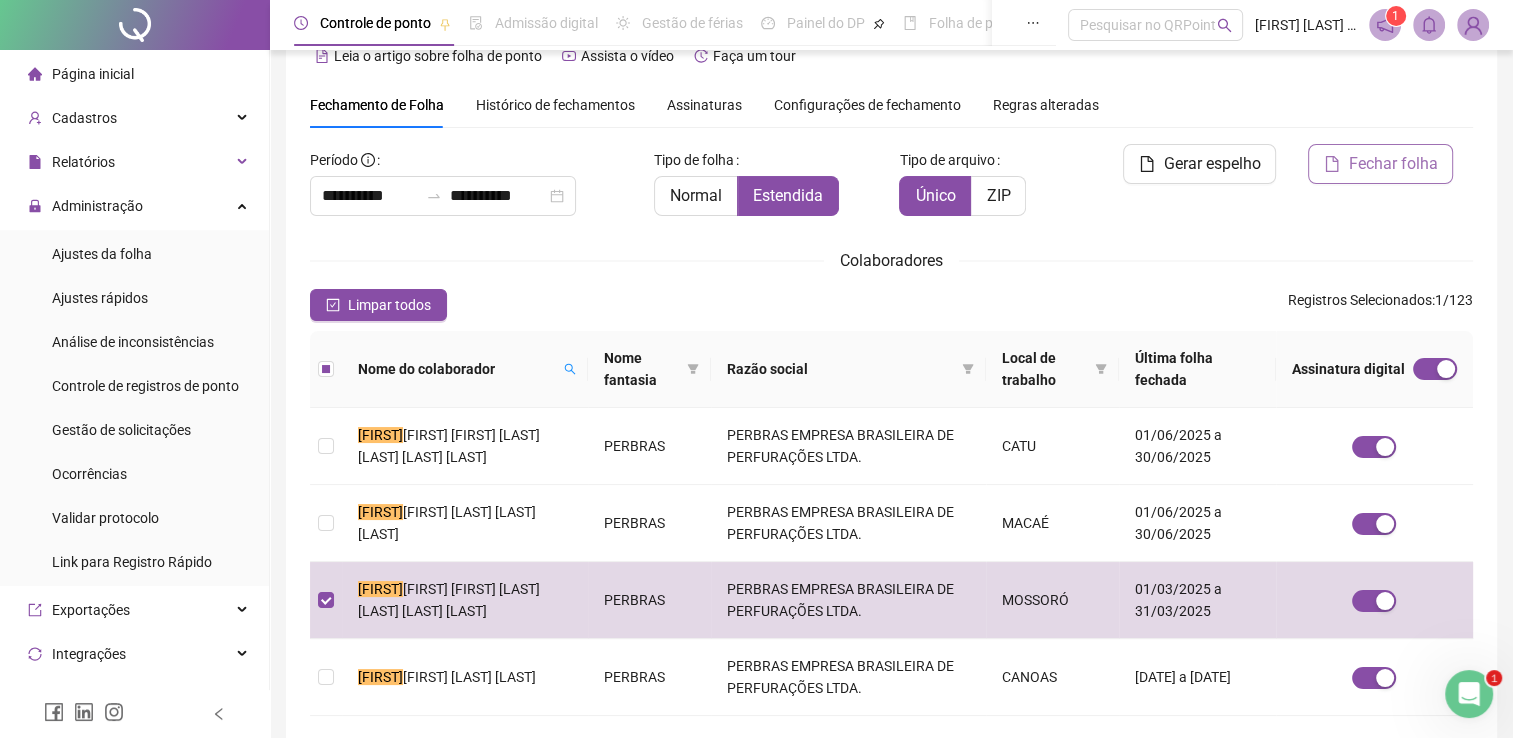 click on "Fechar folha" at bounding box center [1380, 164] 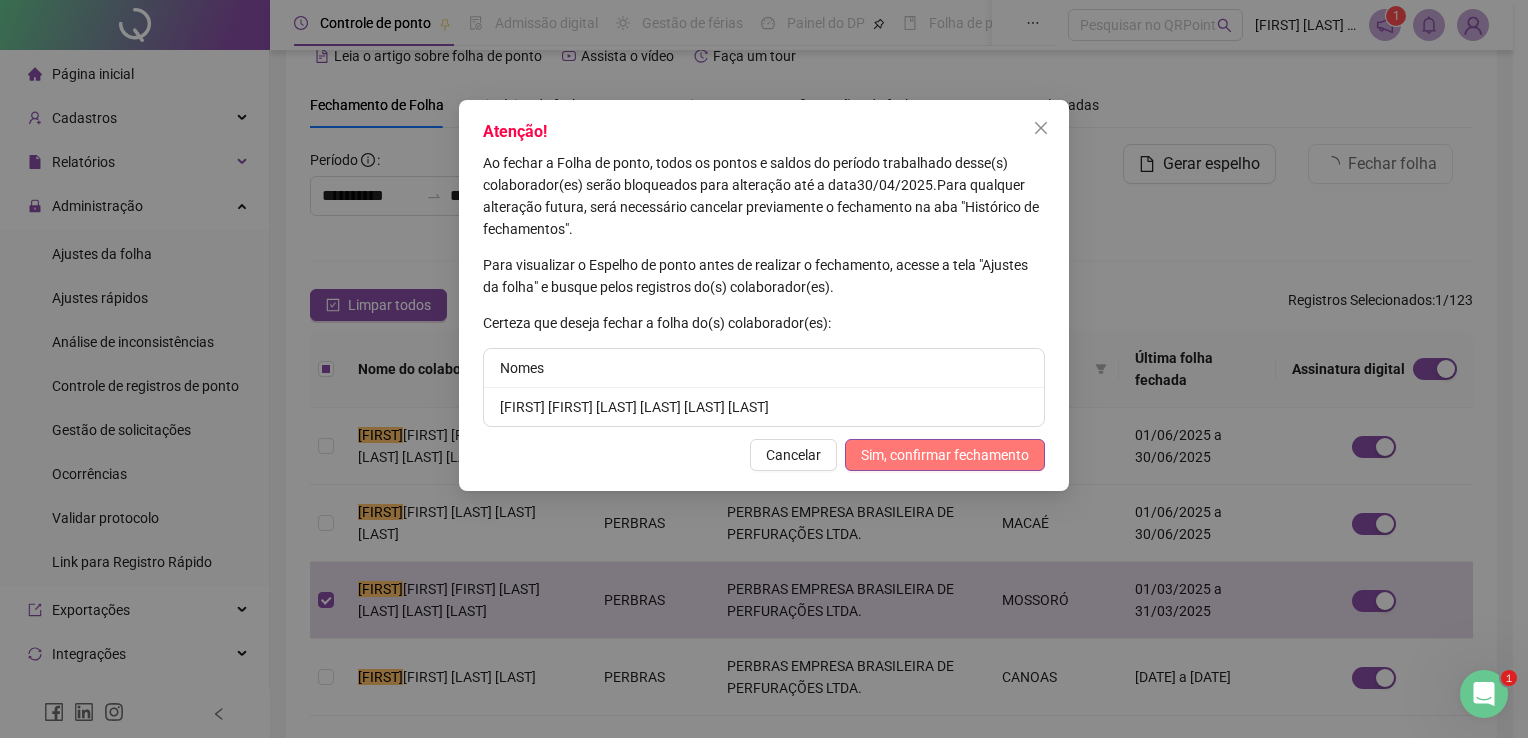click on "Sim, confirmar fechamento" at bounding box center [945, 455] 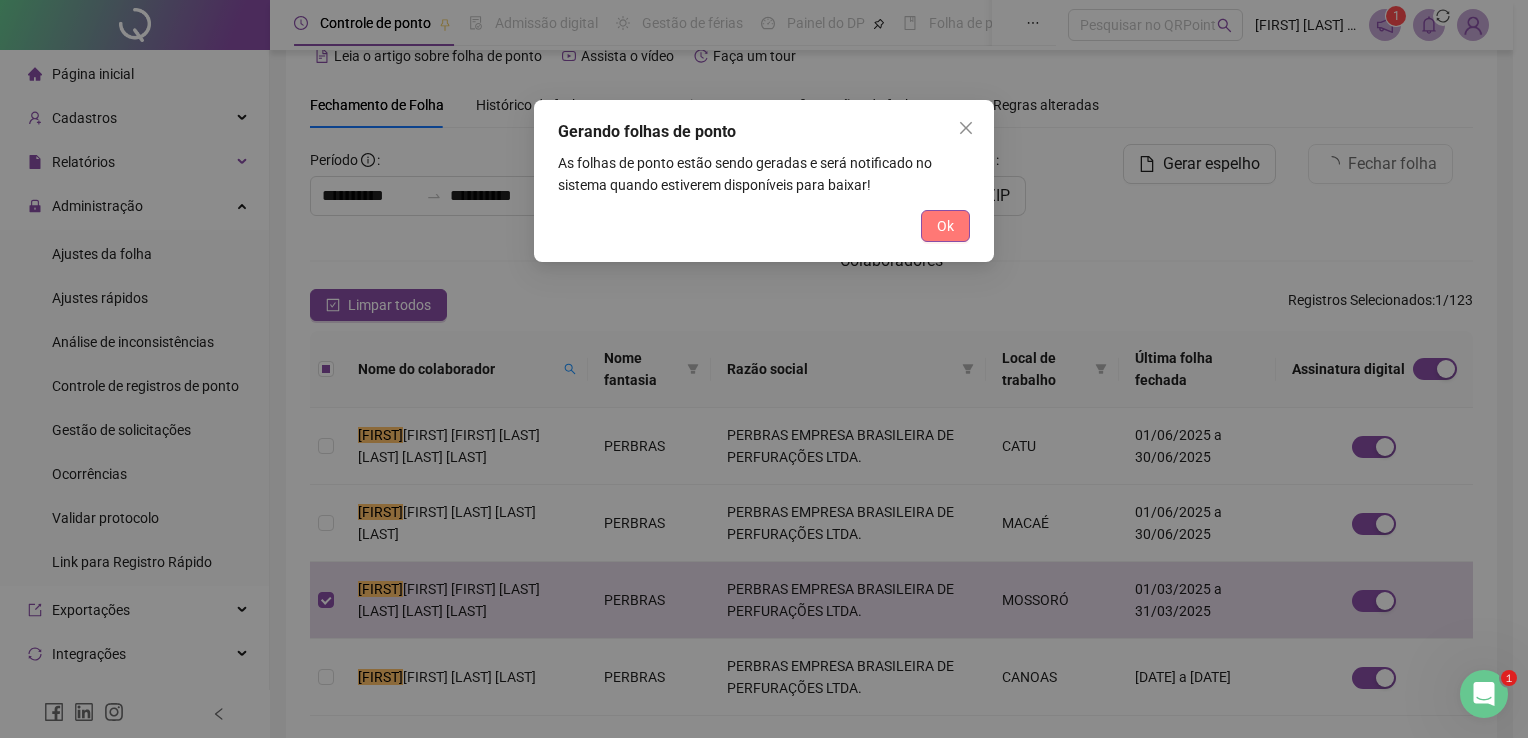 click on "Ok" at bounding box center [945, 226] 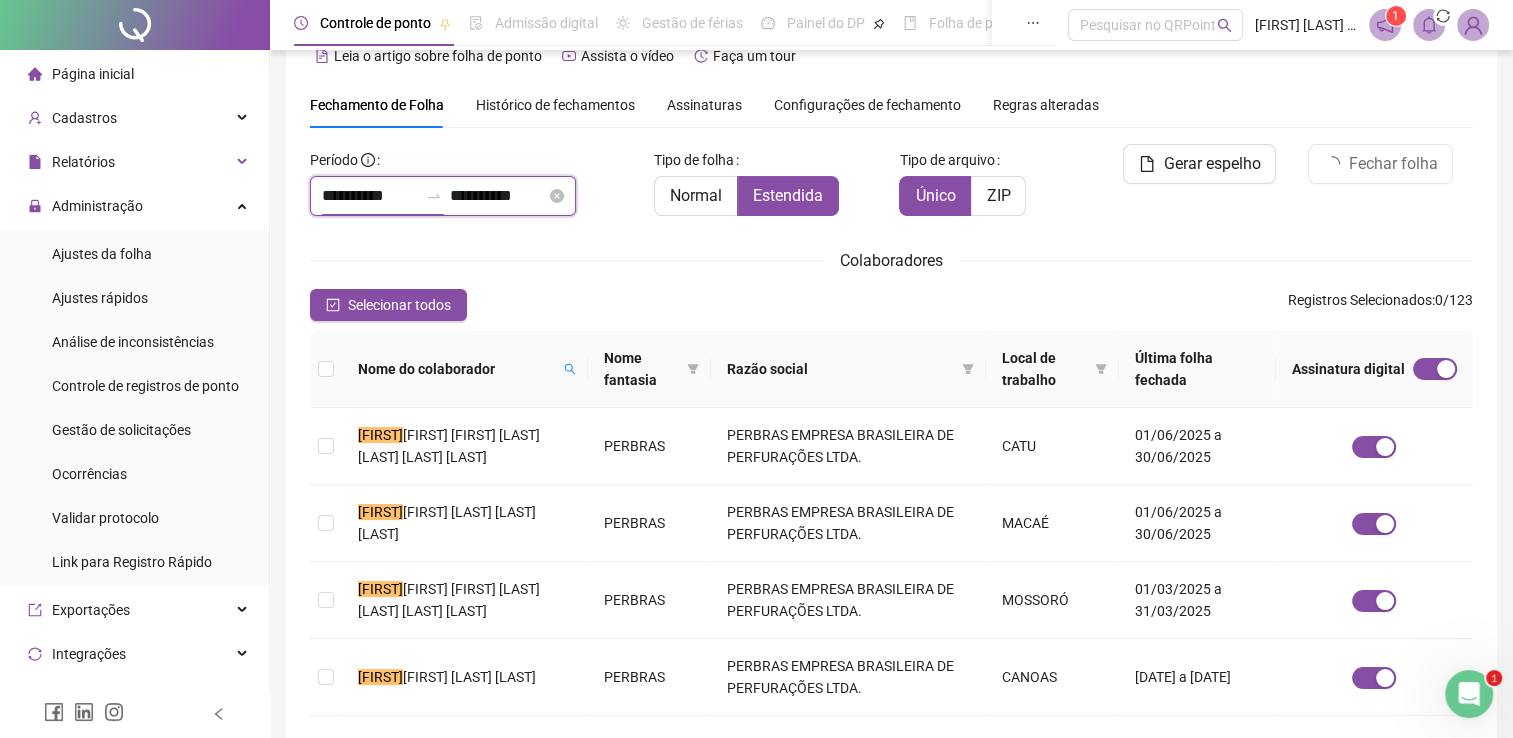 click on "**********" at bounding box center (370, 196) 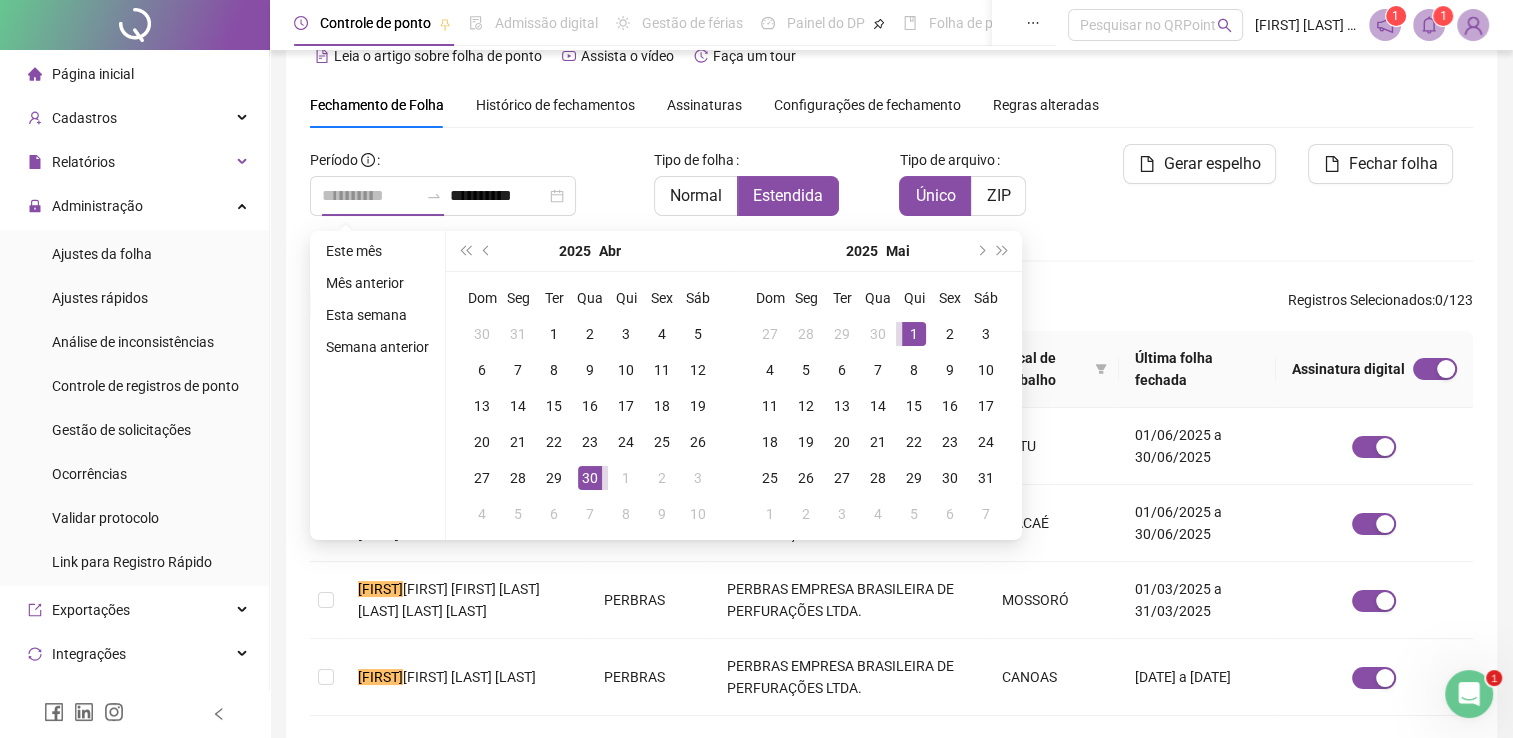 type on "**********" 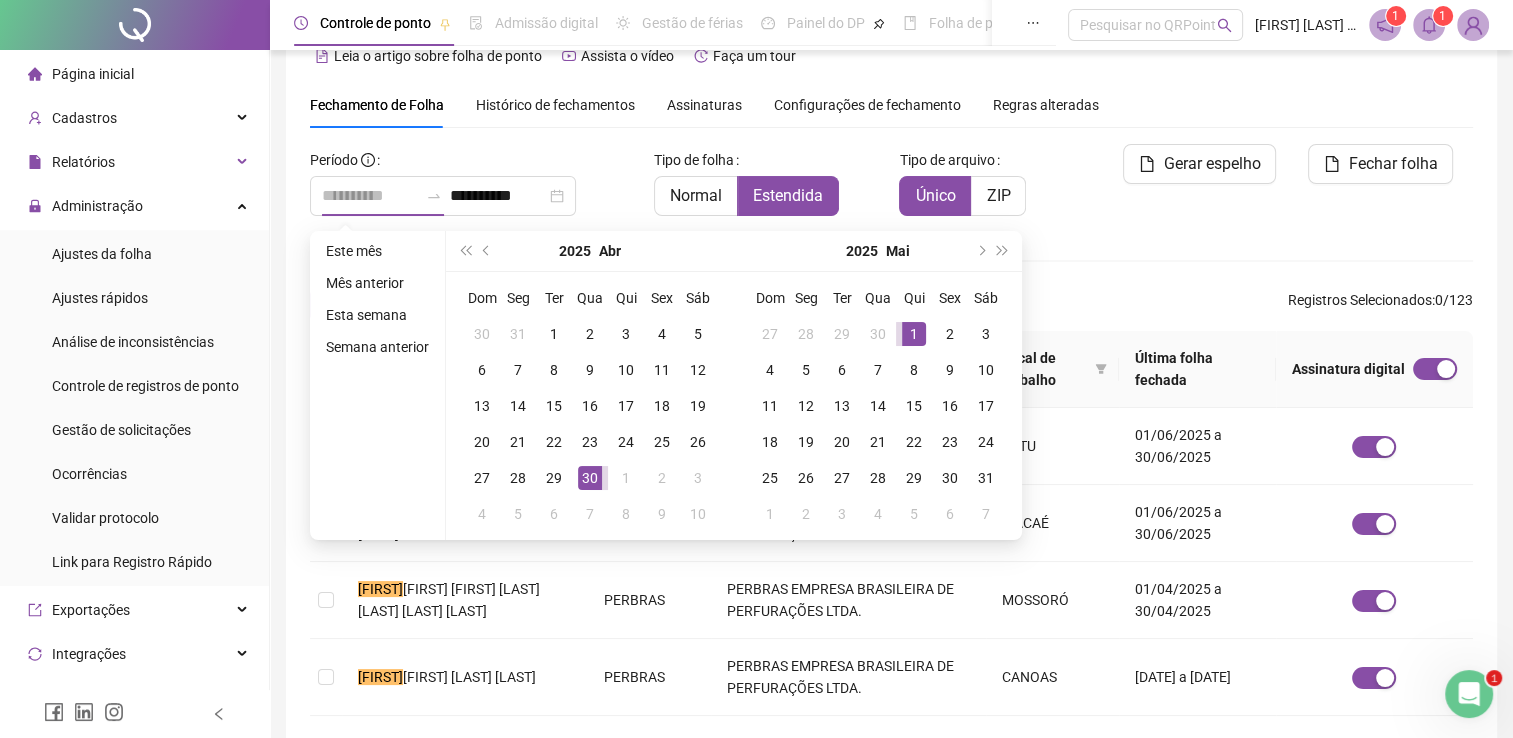 click on "1" at bounding box center [914, 334] 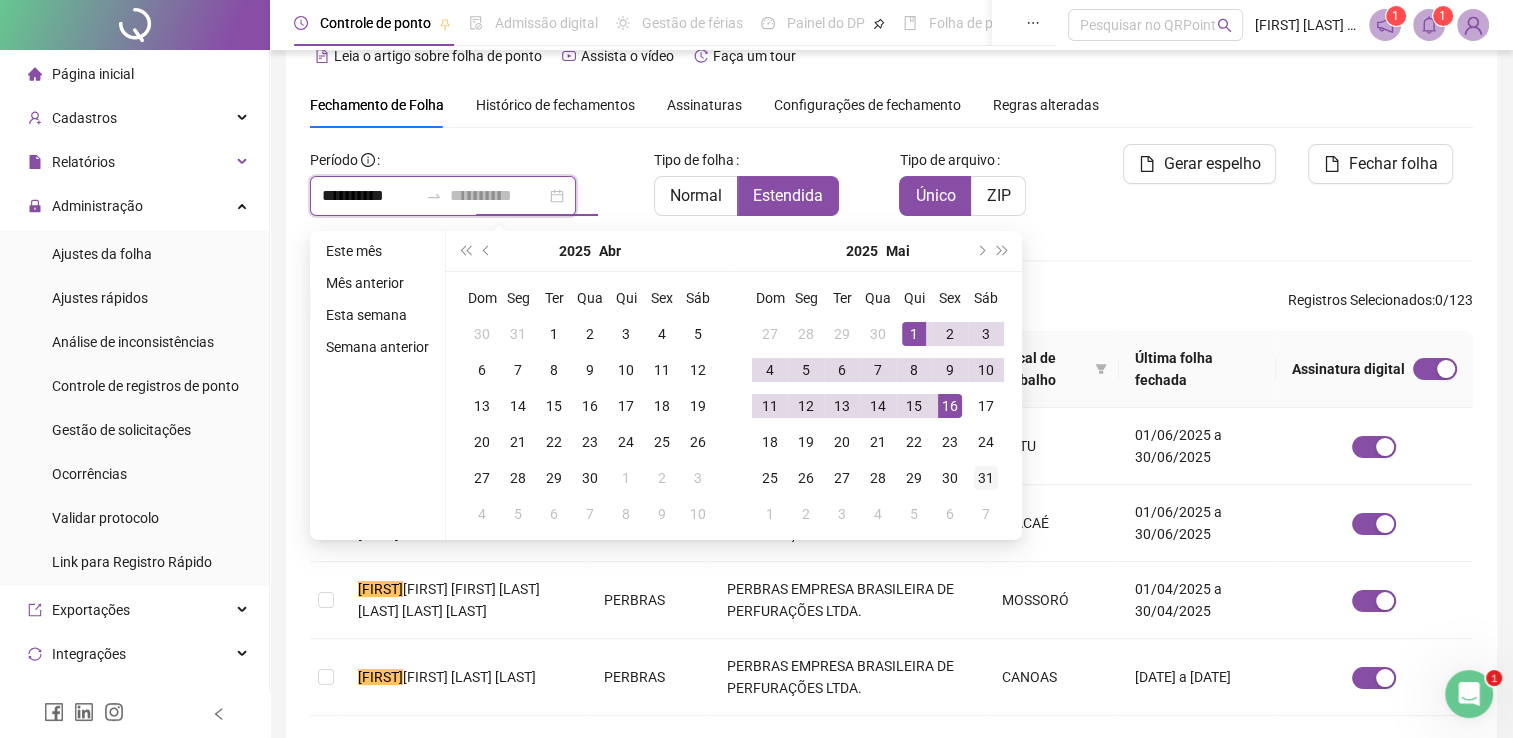 type on "**********" 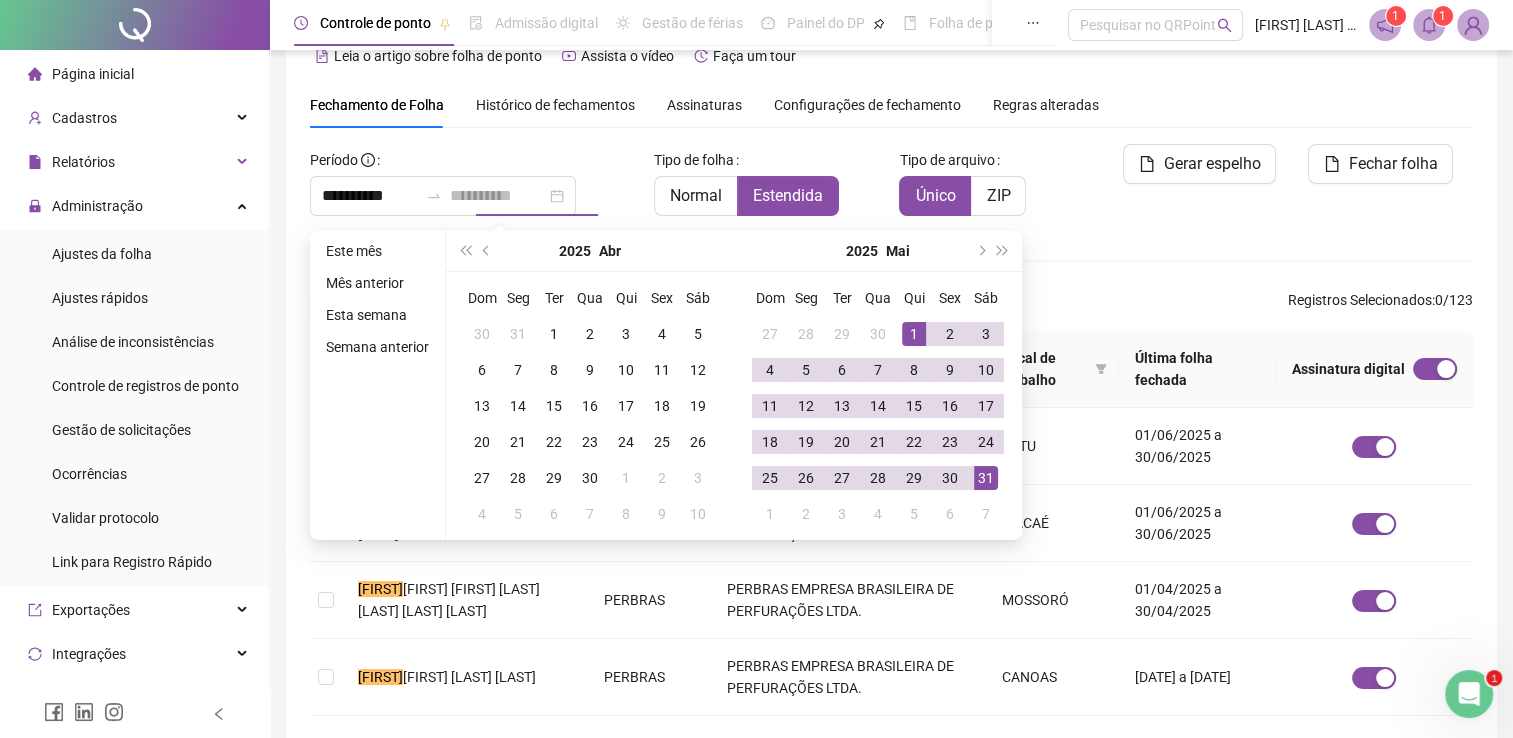 click on "31" at bounding box center [986, 478] 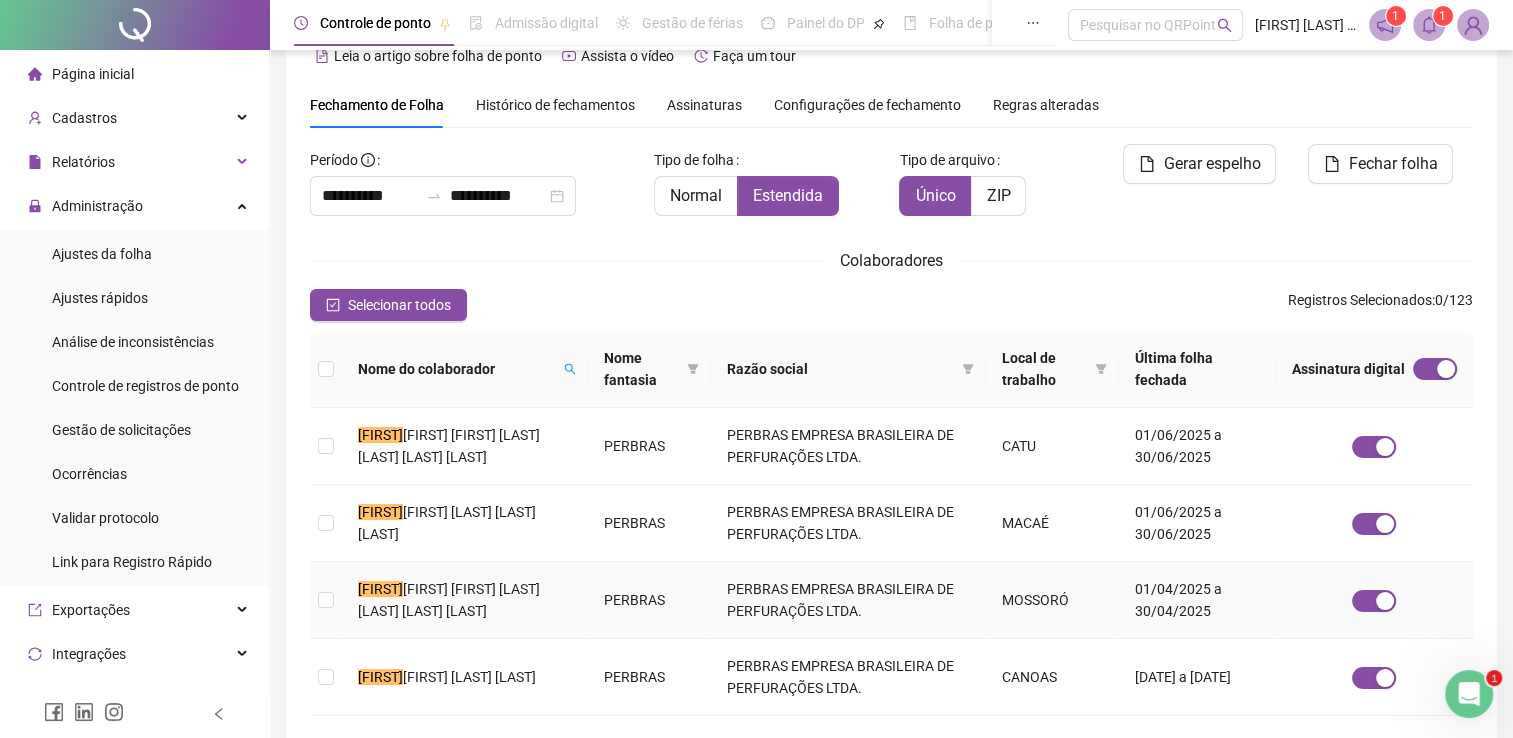 click on "FRAN KLEY EPAMINONDAS ARAUJO CARLOS" at bounding box center [465, 600] 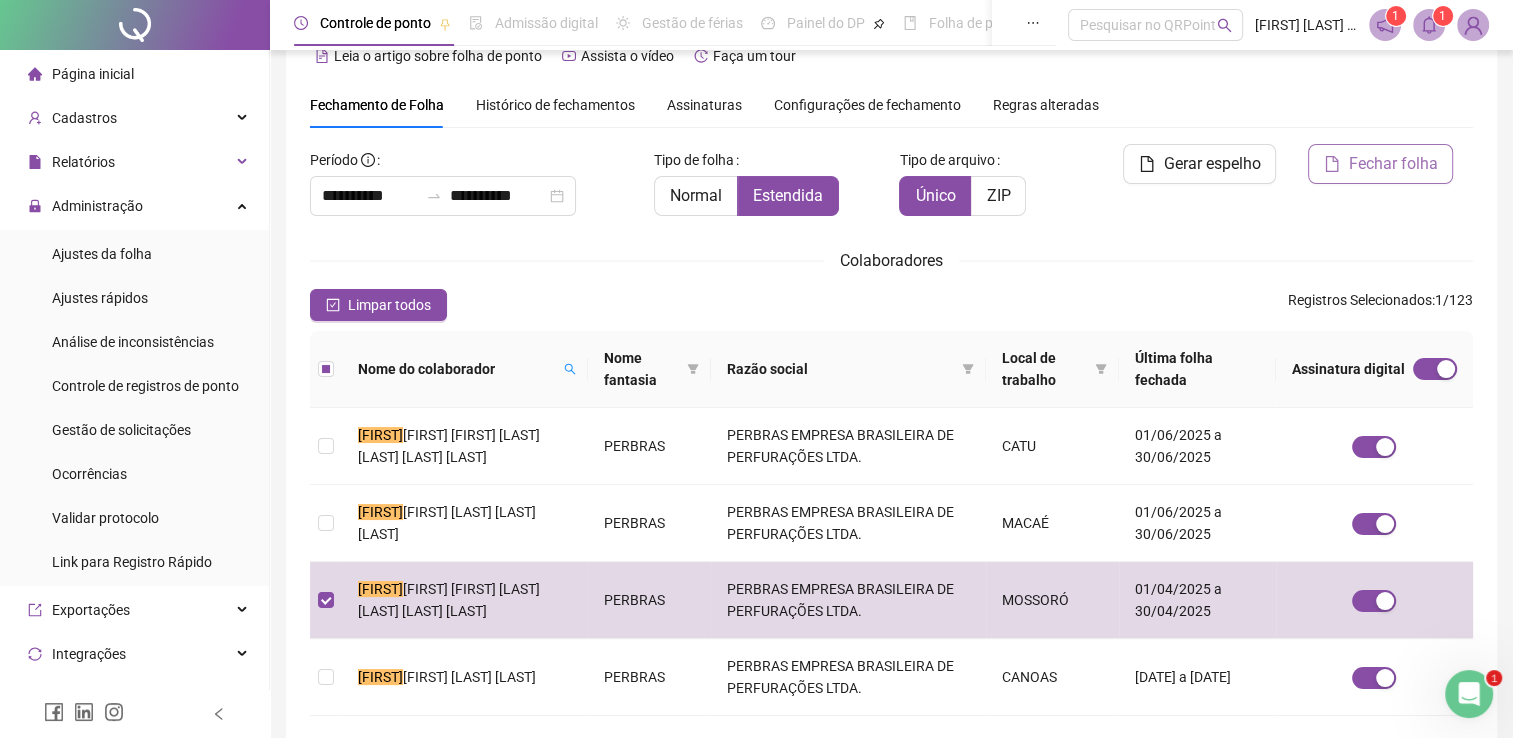 click on "Fechar folha" at bounding box center (1392, 164) 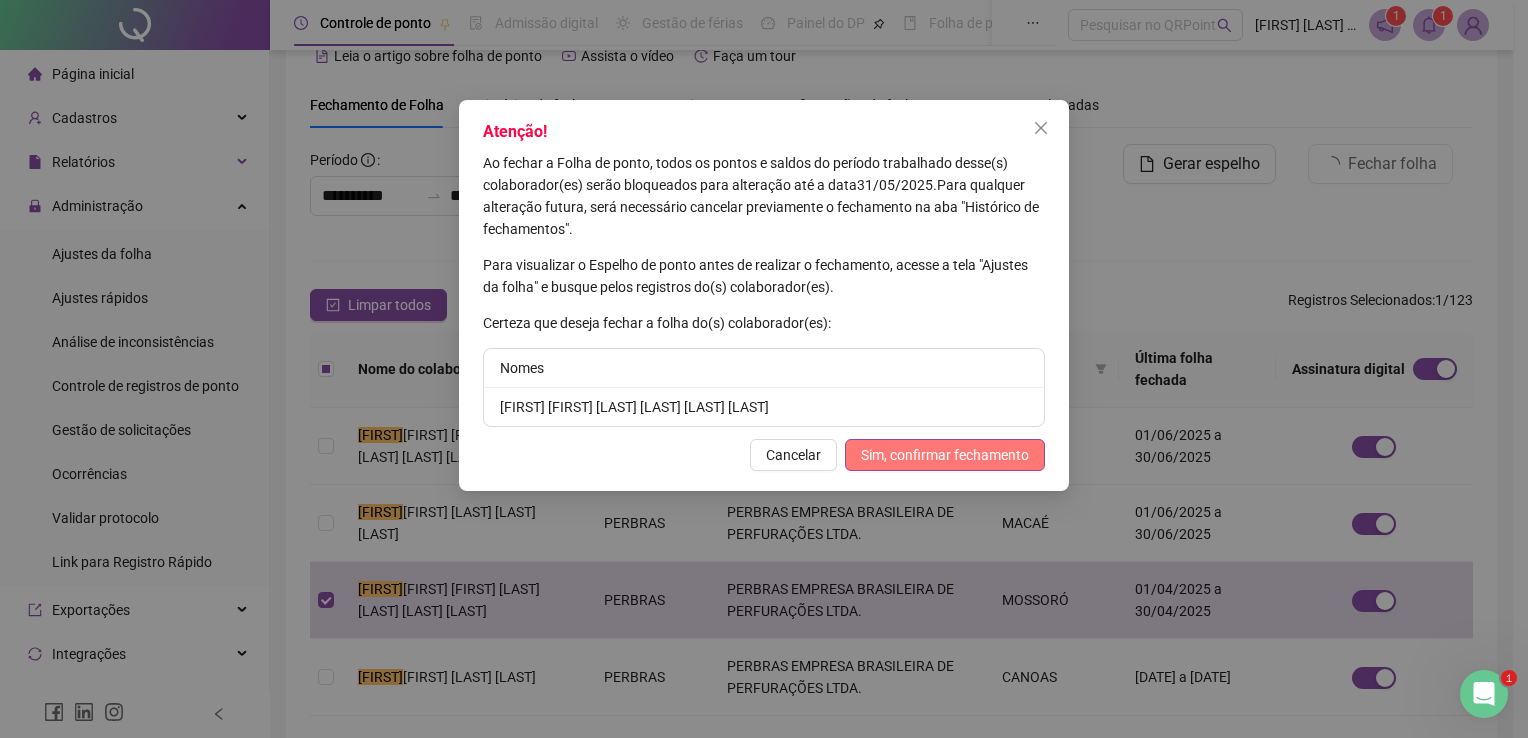 click on "Sim, confirmar fechamento" at bounding box center [945, 455] 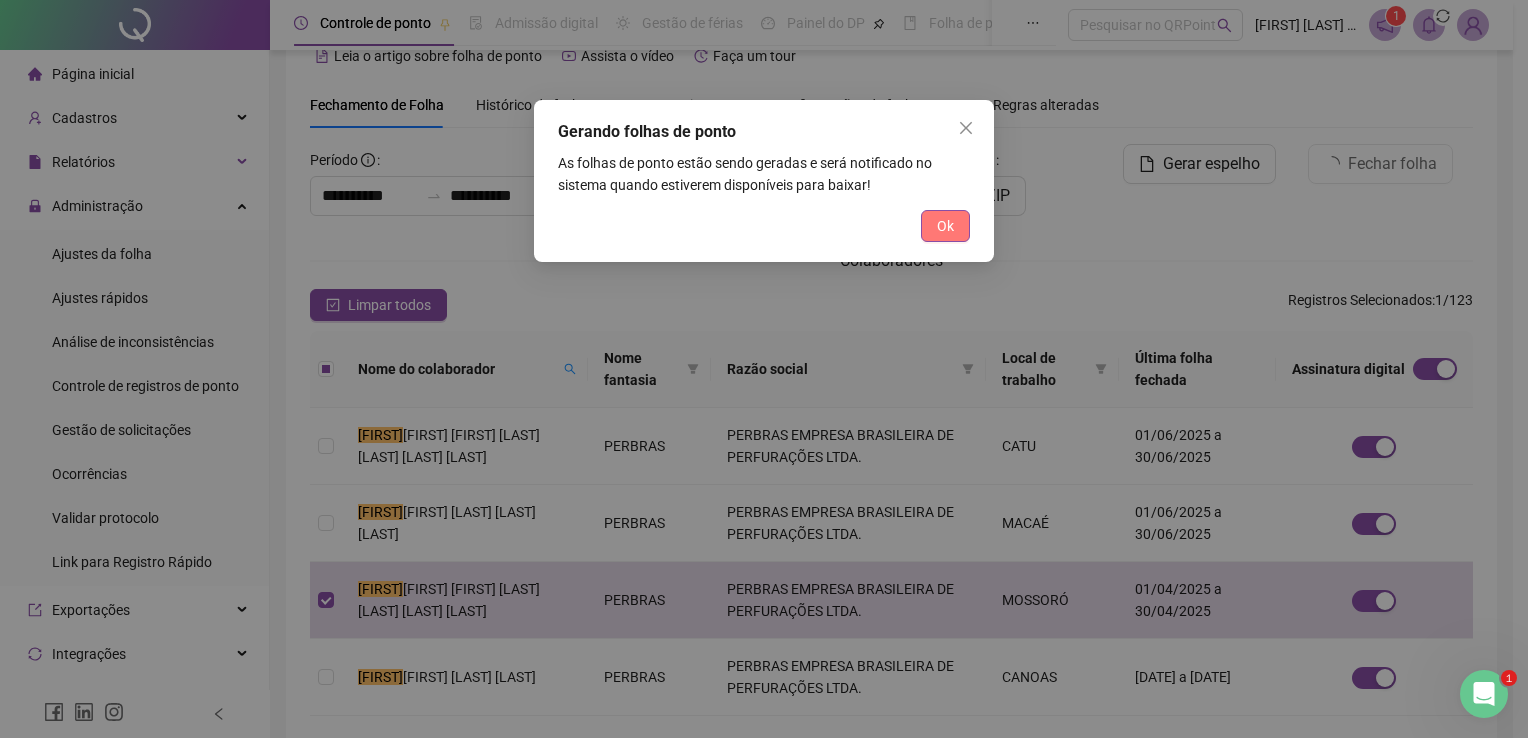 click on "Ok" at bounding box center [945, 226] 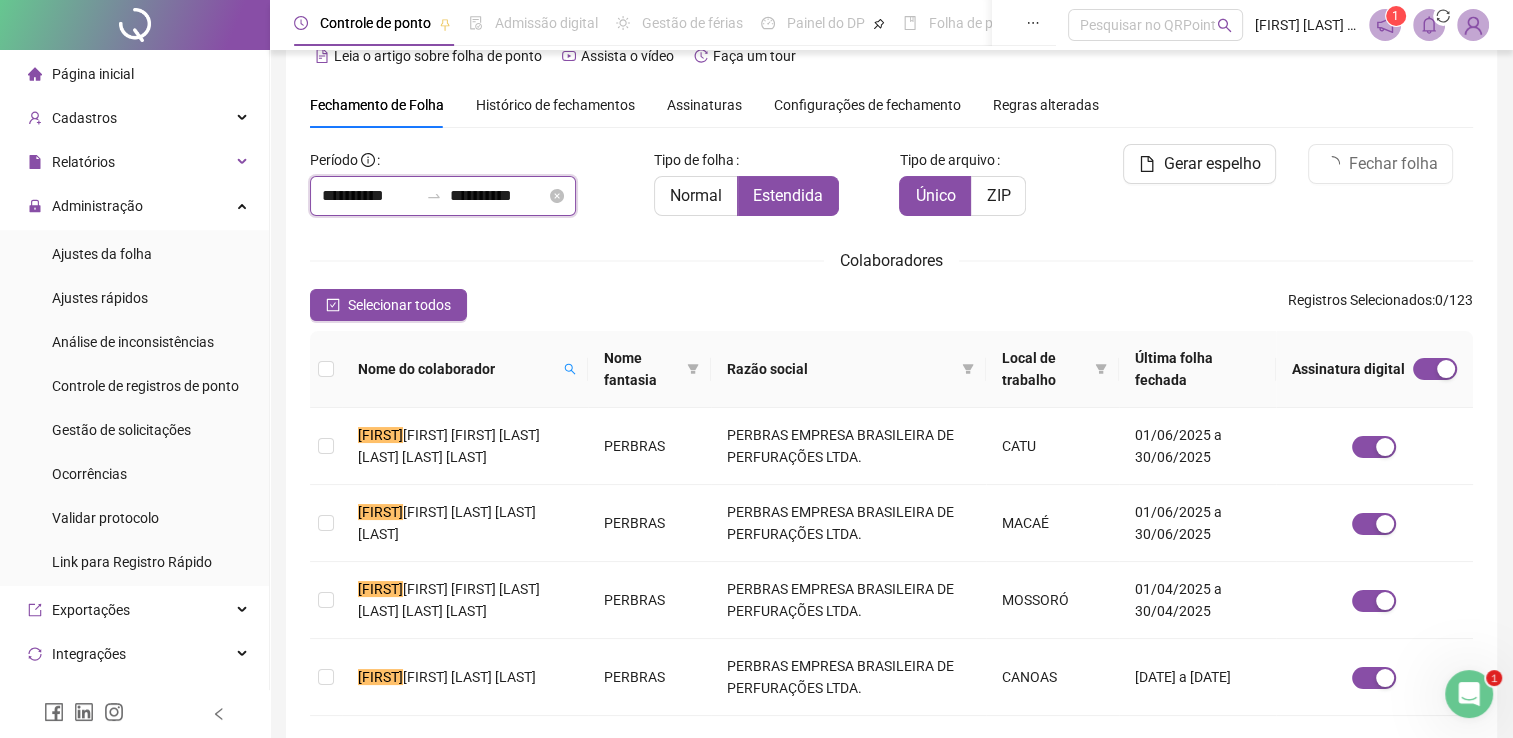 click on "**********" at bounding box center [370, 196] 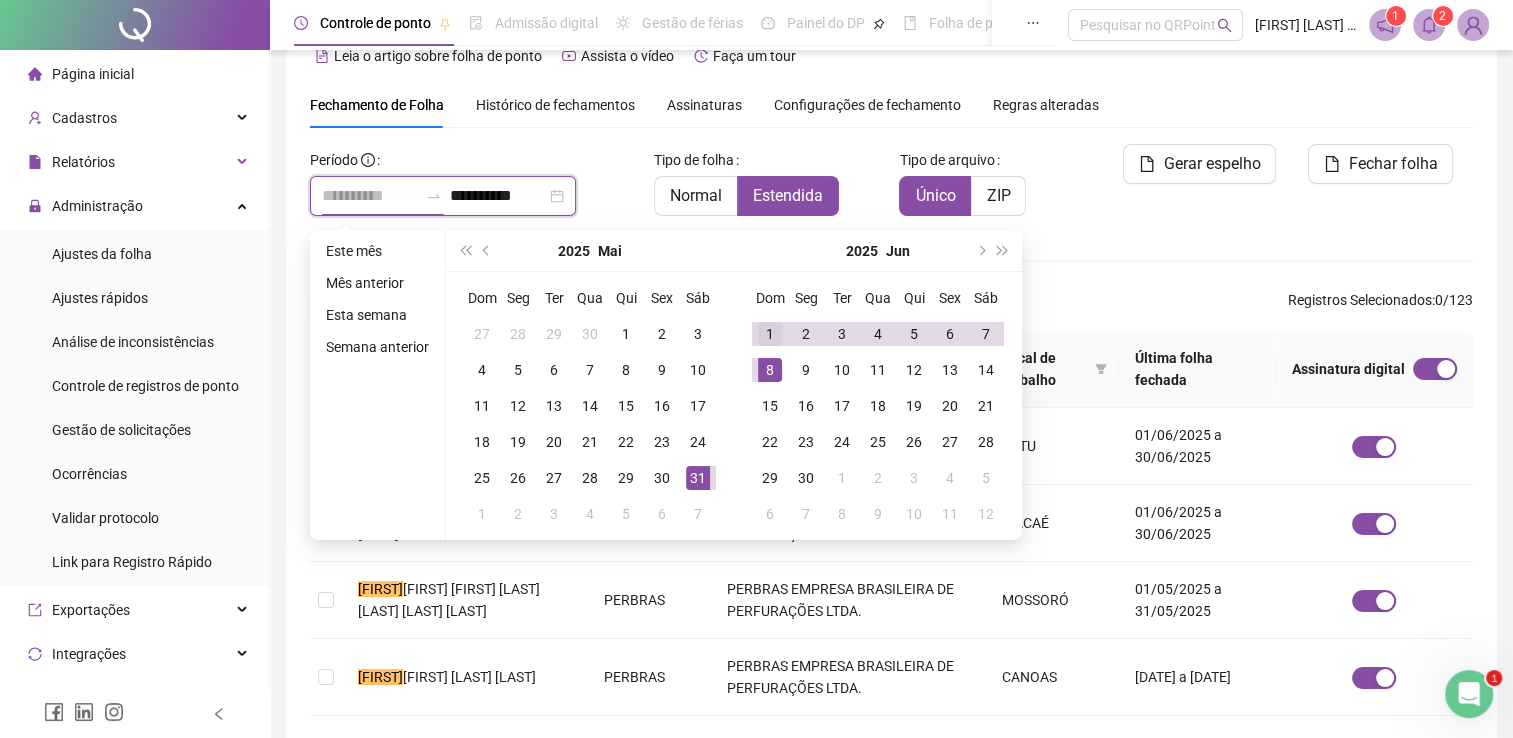 type on "**********" 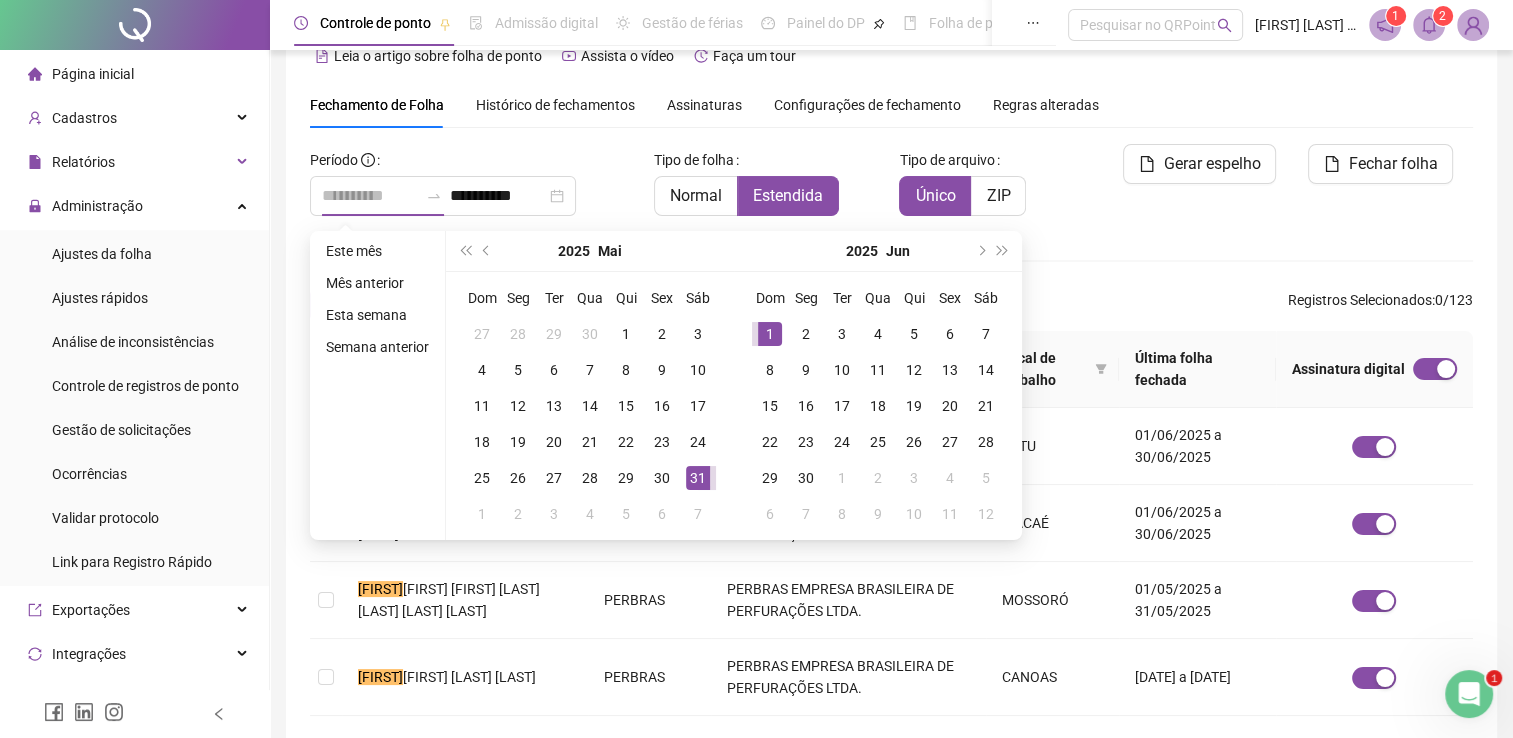 click on "1" at bounding box center [770, 334] 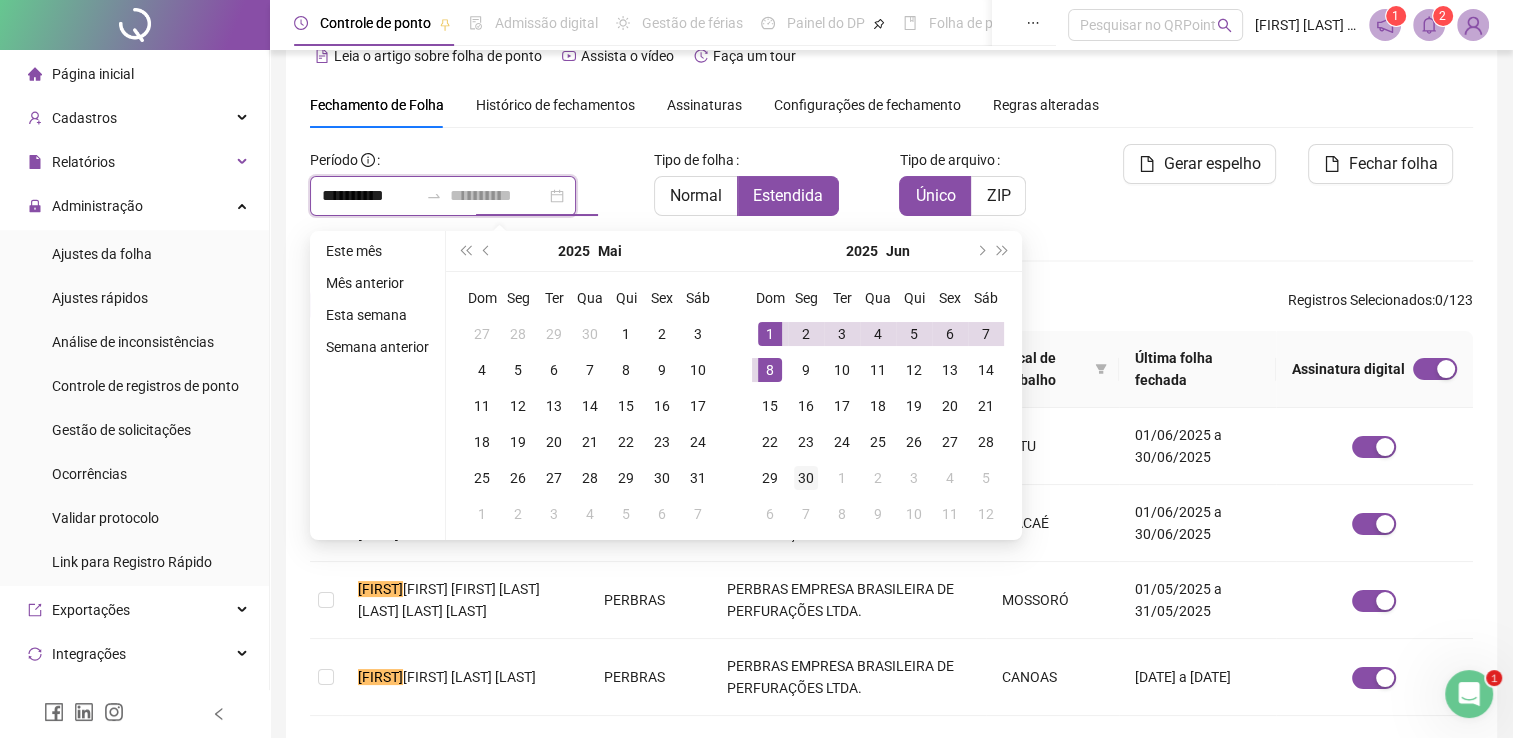 type on "**********" 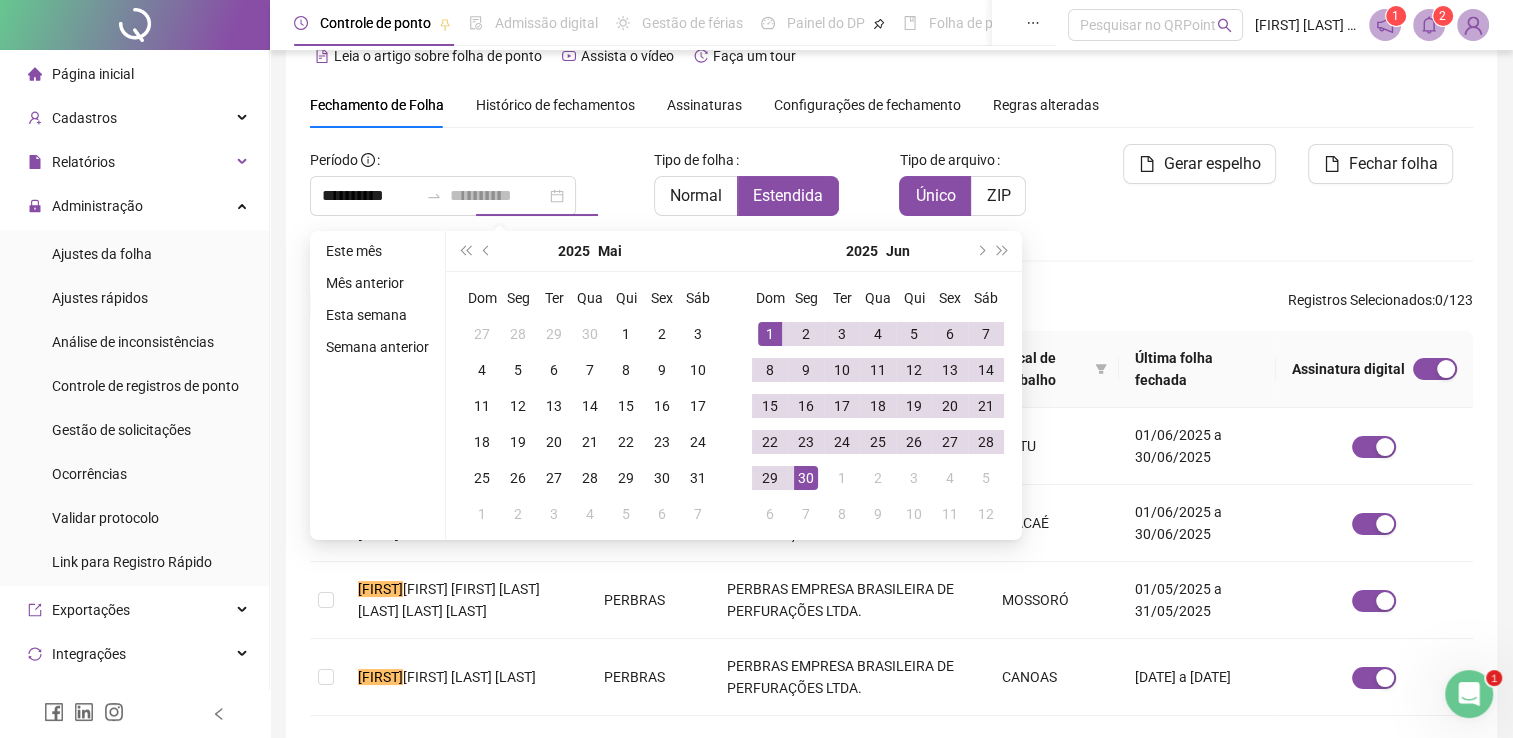click on "30" at bounding box center (806, 478) 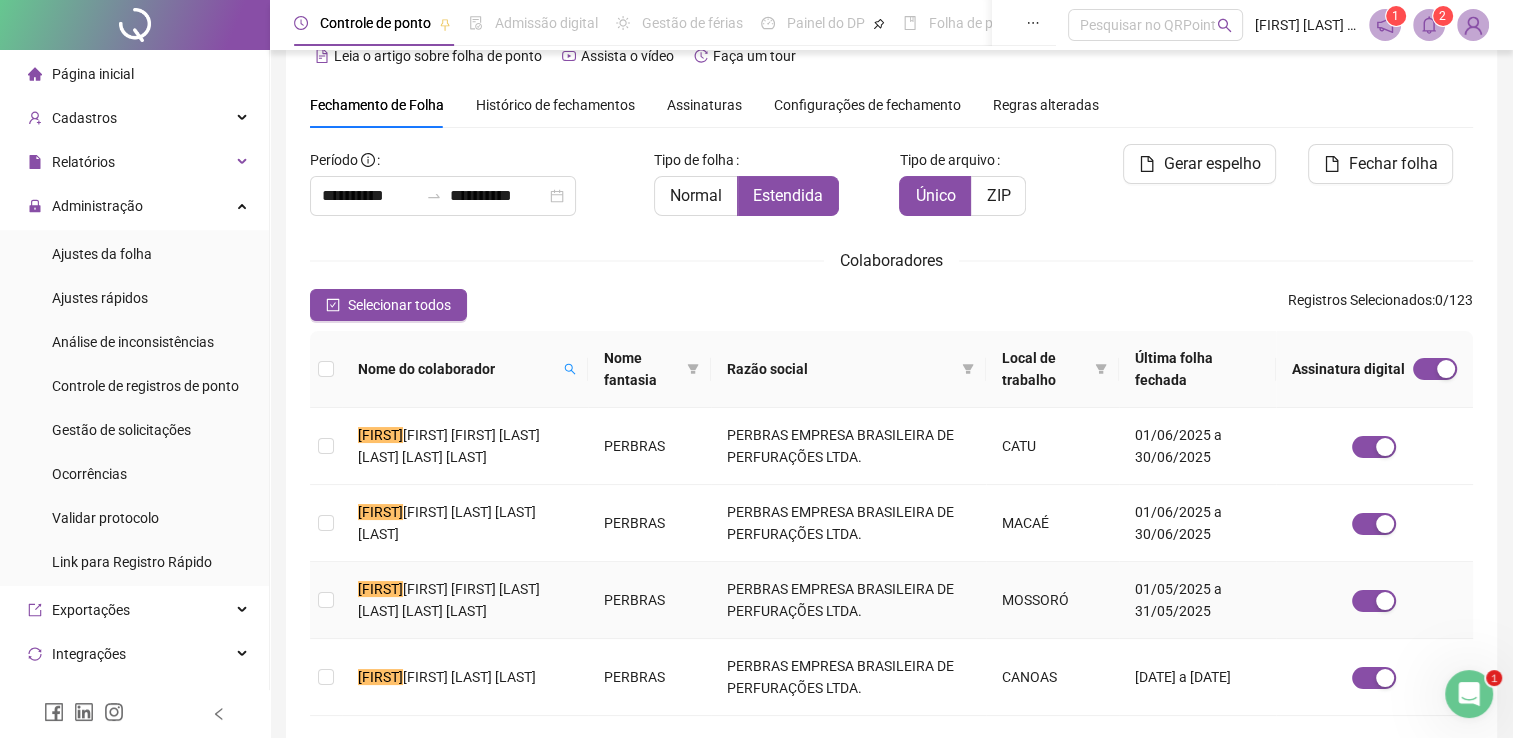click on "KLEY EPAMINONDAS ARAUJO CARLOS" at bounding box center (449, 600) 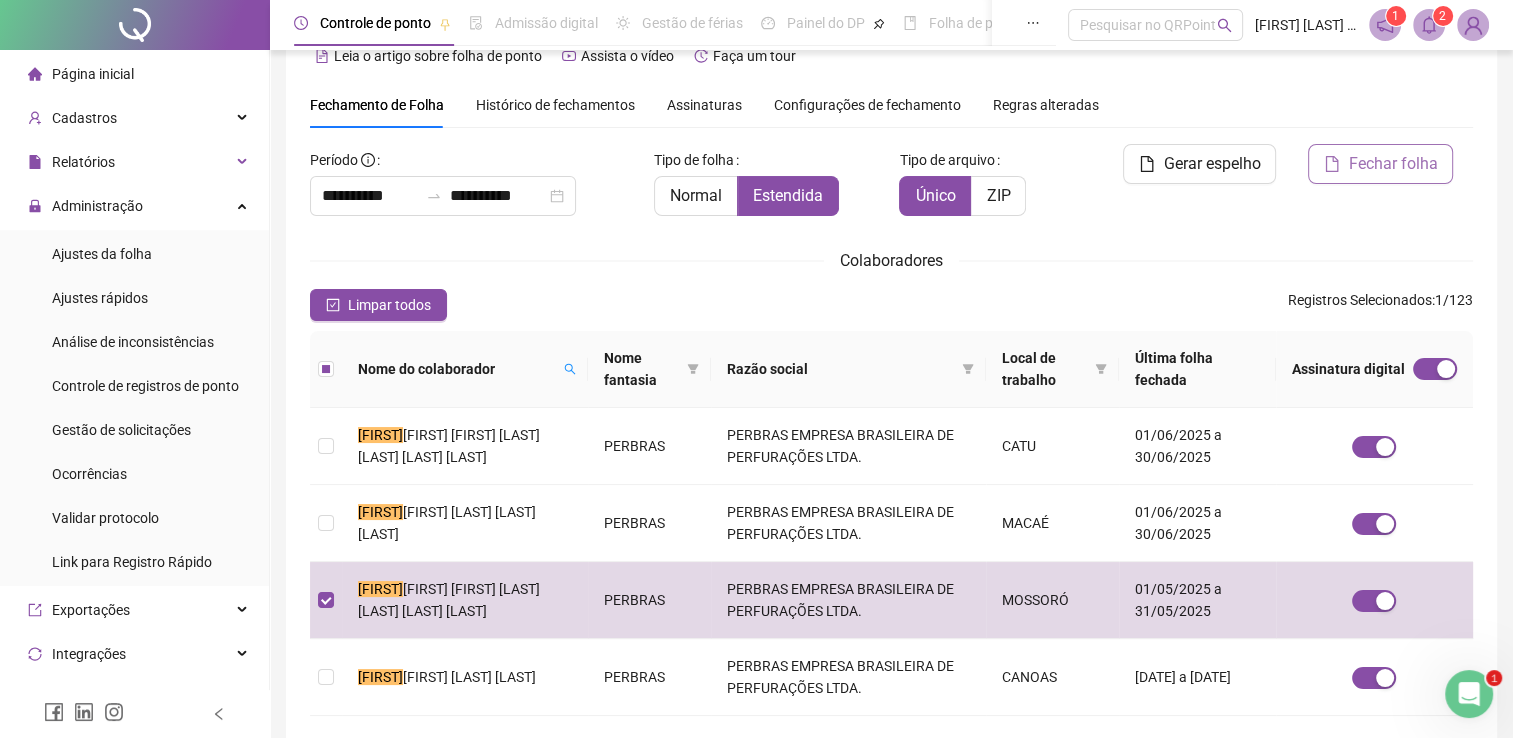 click on "Fechar folha" at bounding box center [1380, 164] 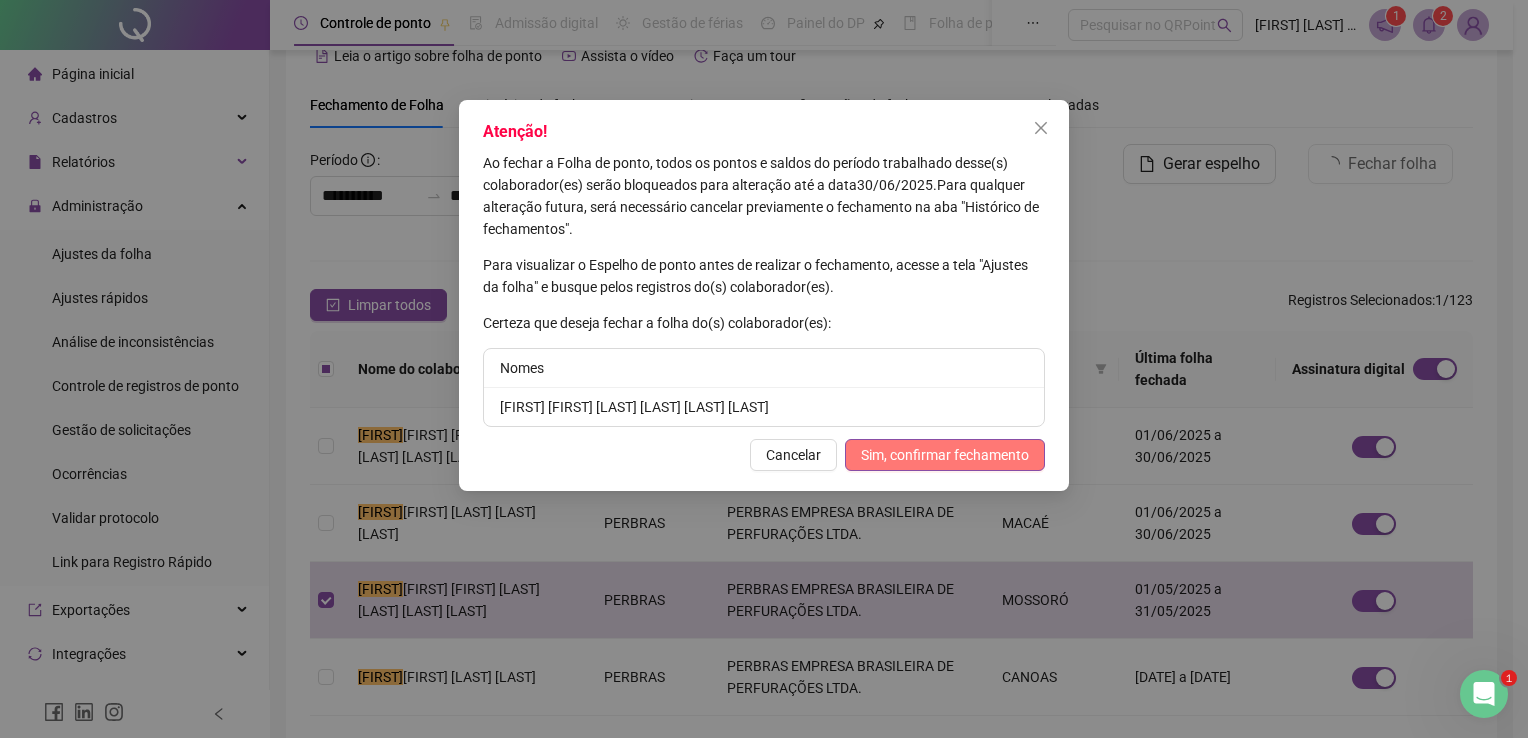 click on "Sim, confirmar fechamento" at bounding box center [945, 455] 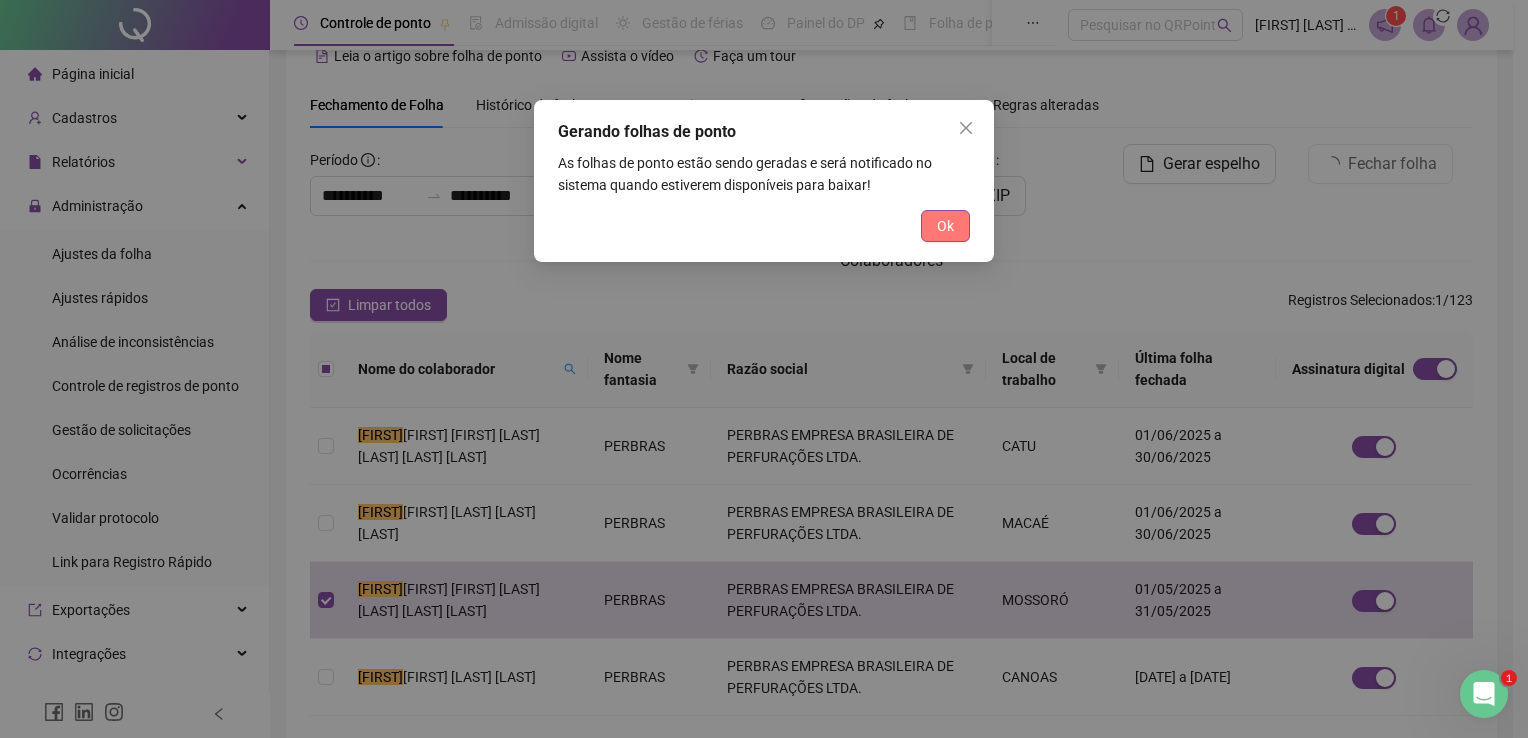 click on "Ok" at bounding box center [945, 226] 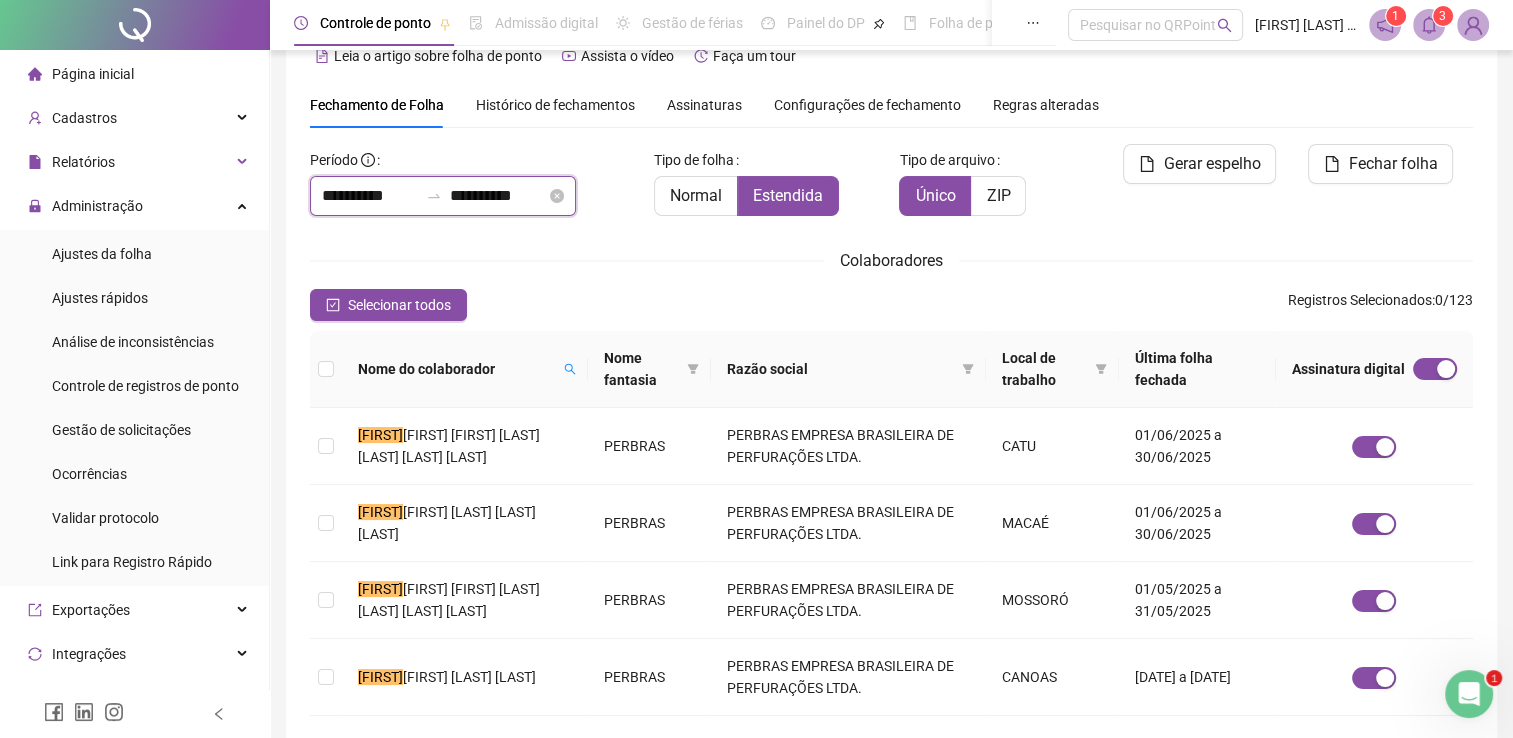 click on "**********" at bounding box center [370, 196] 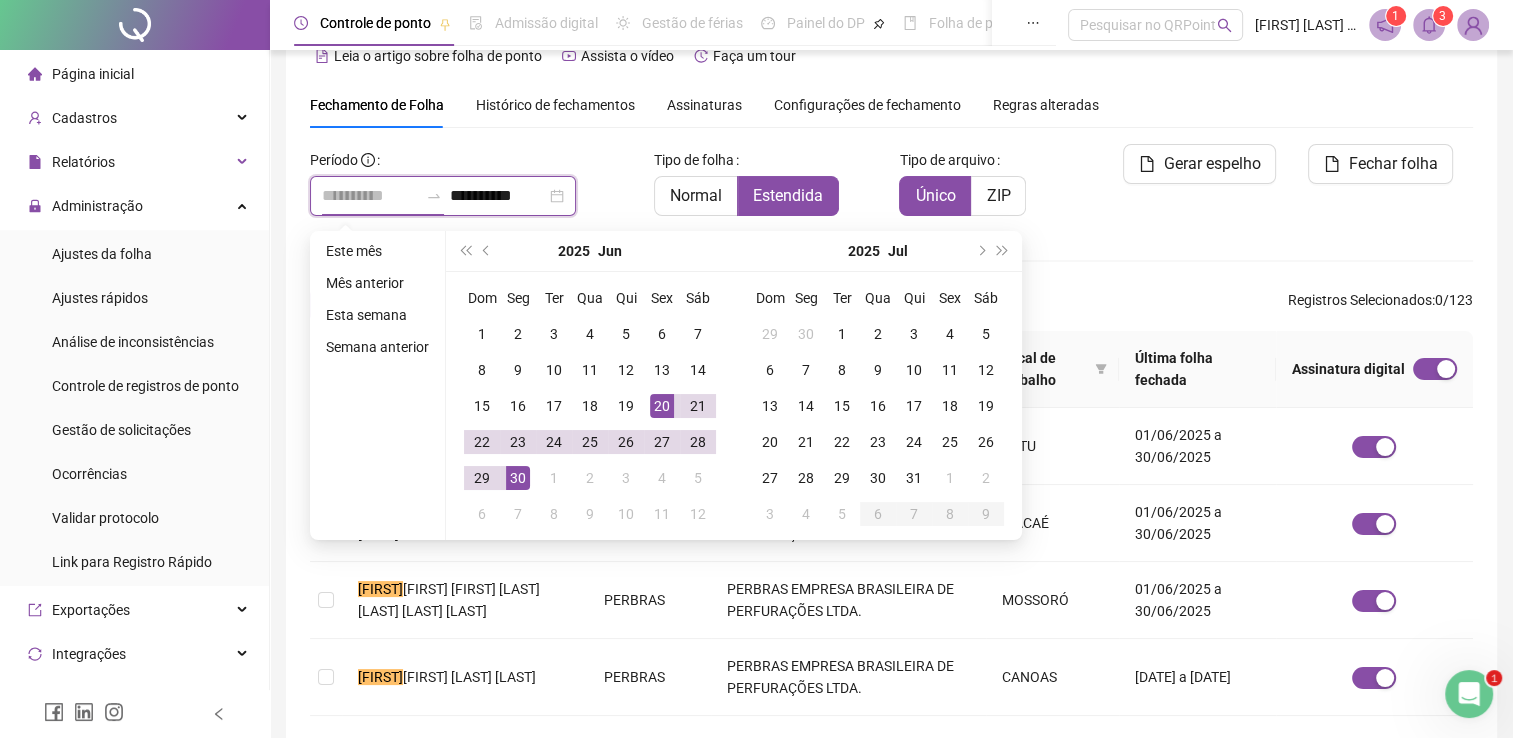 type on "**********" 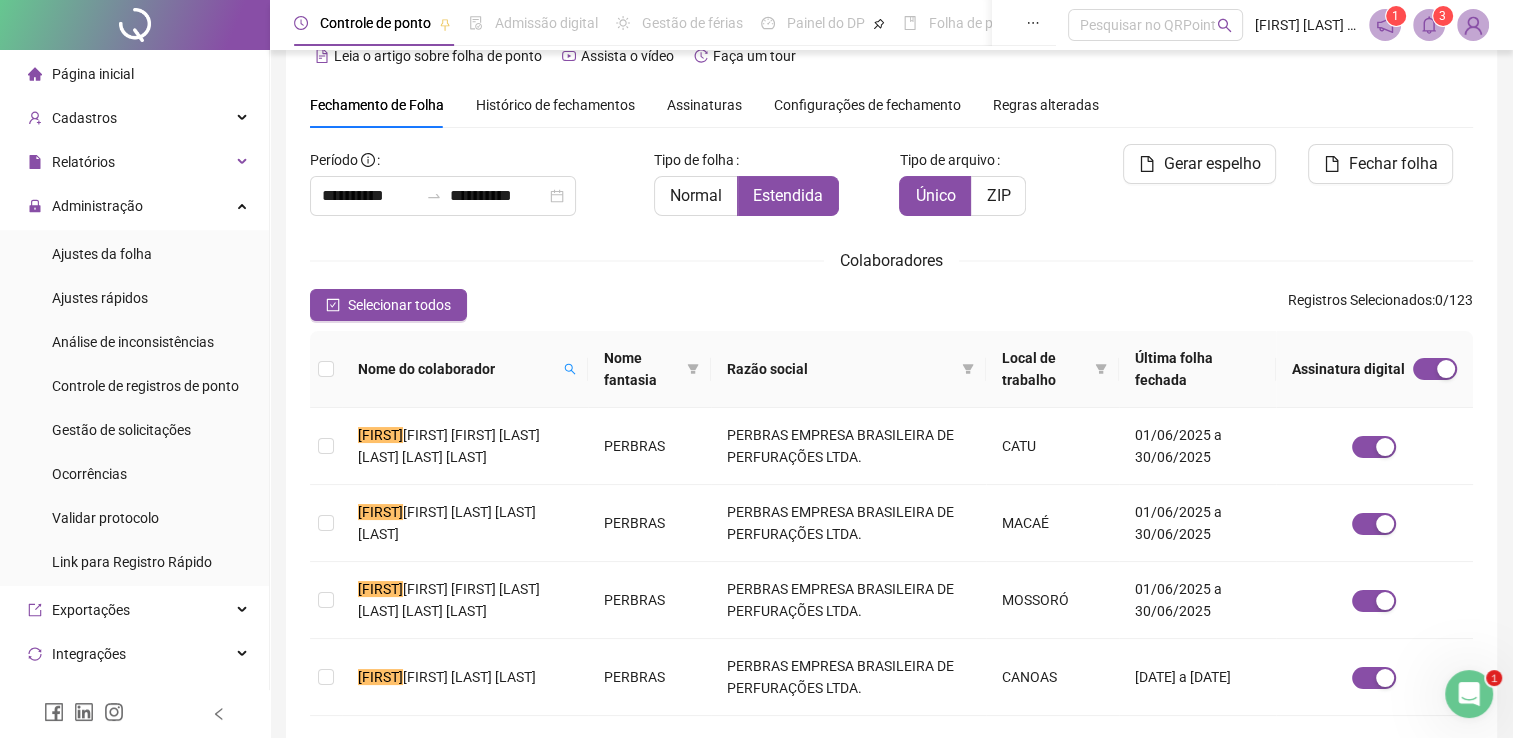 click on "Gerar espelho" at bounding box center [1186, 188] 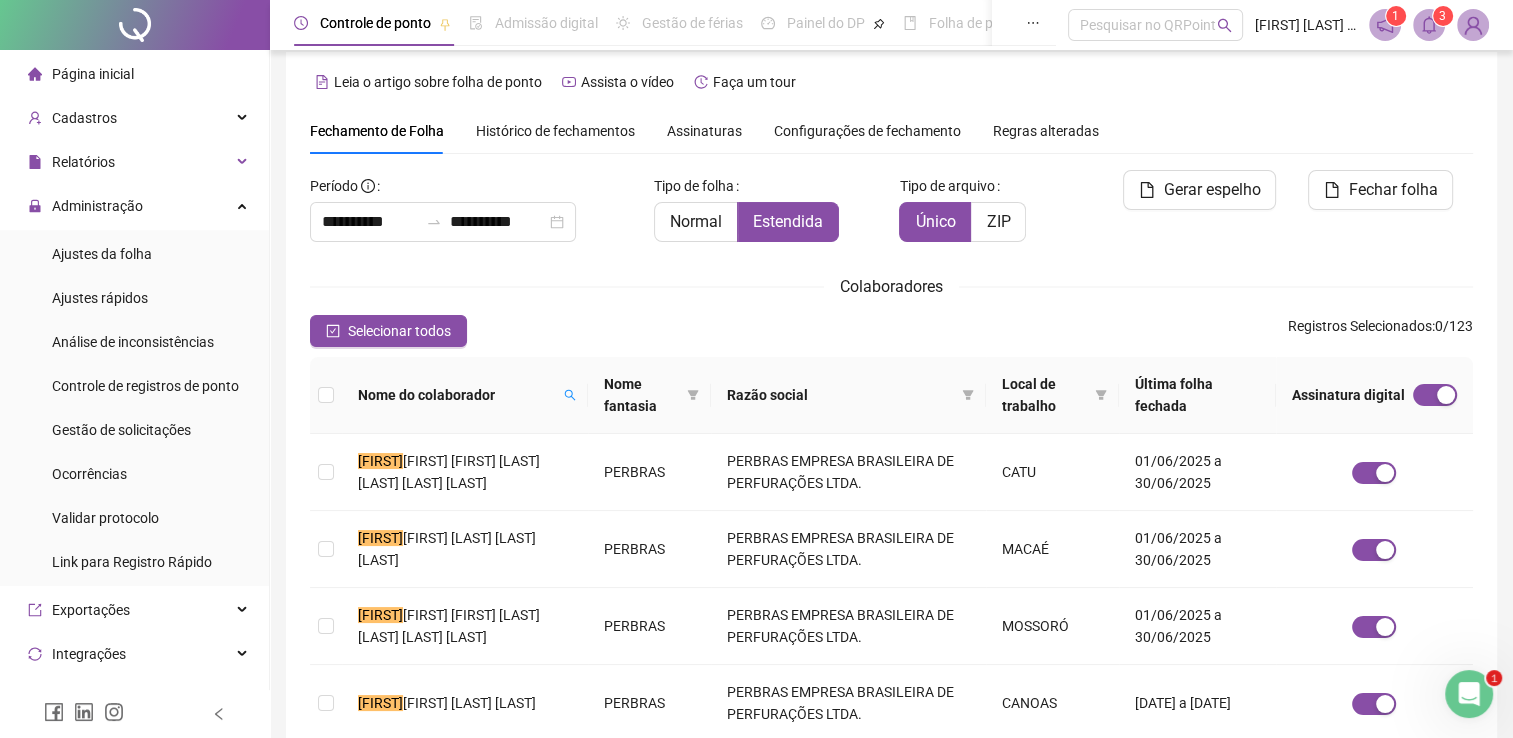 scroll, scrollTop: 0, scrollLeft: 0, axis: both 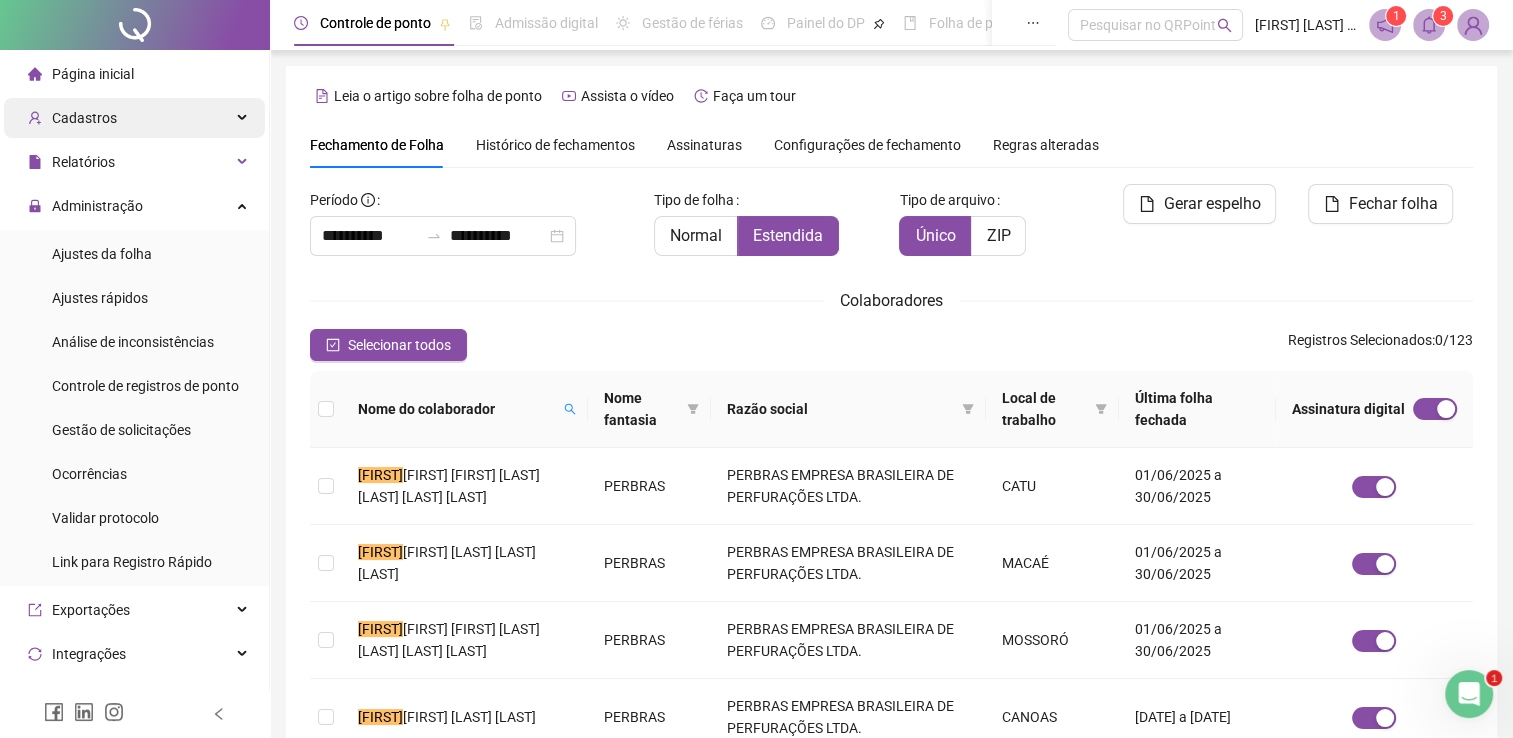 click on "Cadastros" at bounding box center (72, 118) 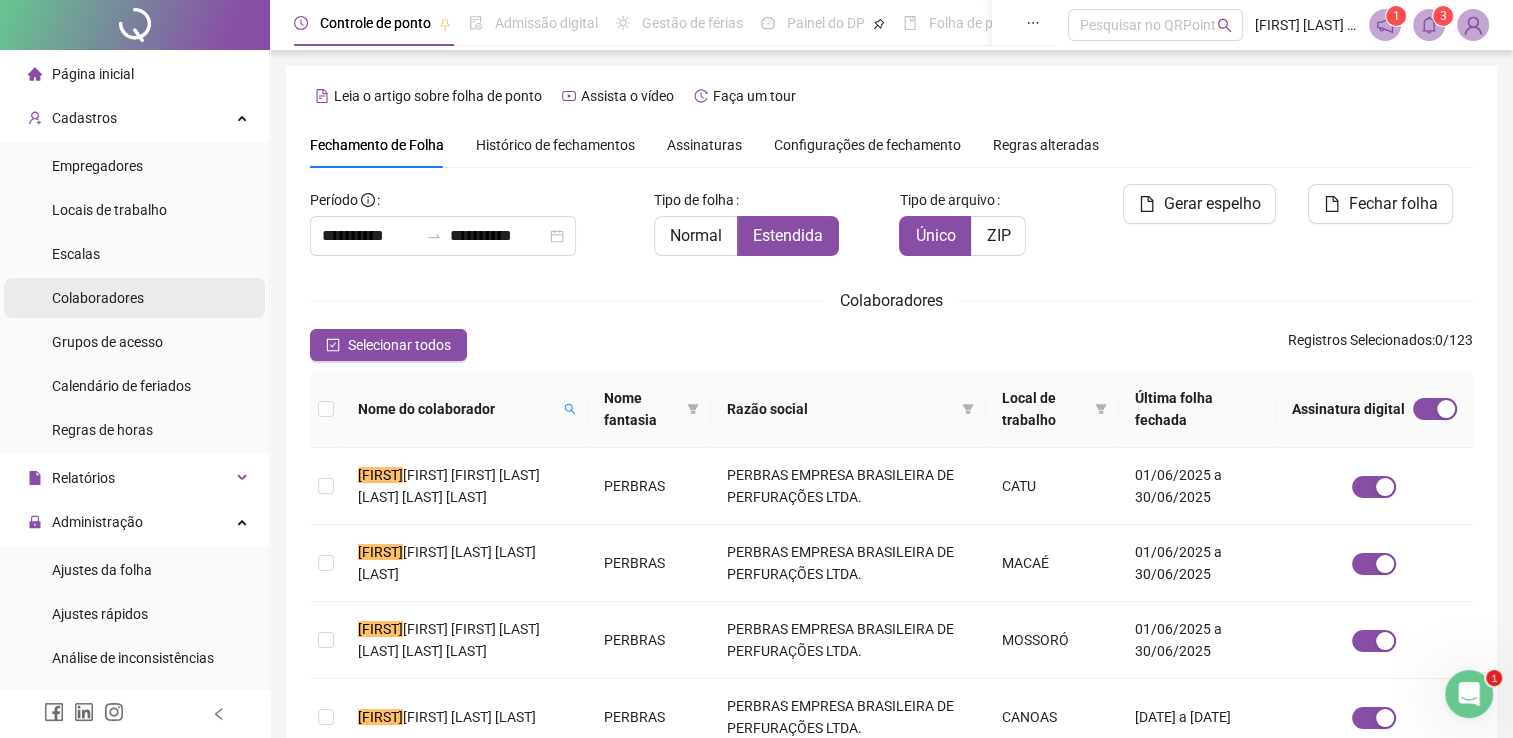 click on "Colaboradores" at bounding box center [98, 298] 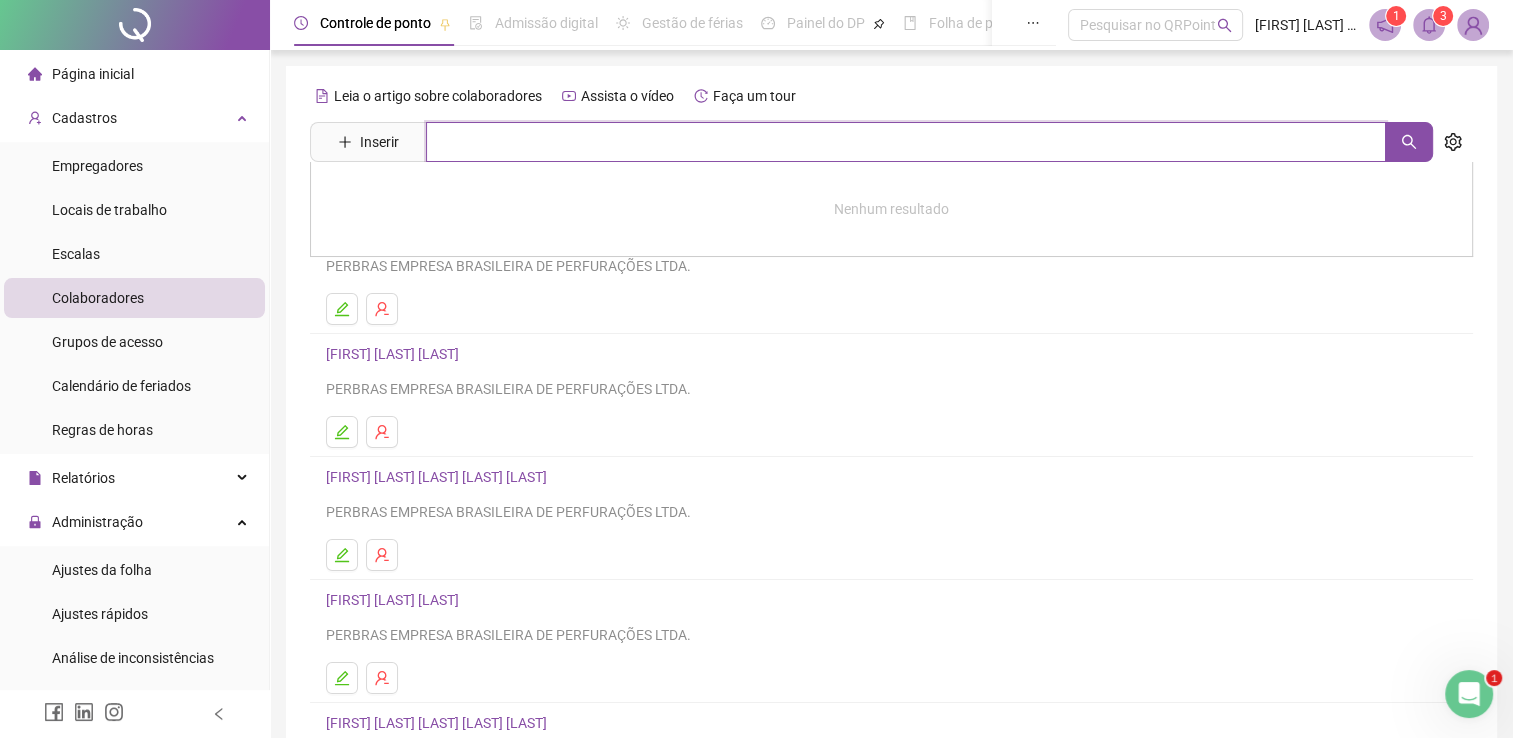 click at bounding box center [906, 142] 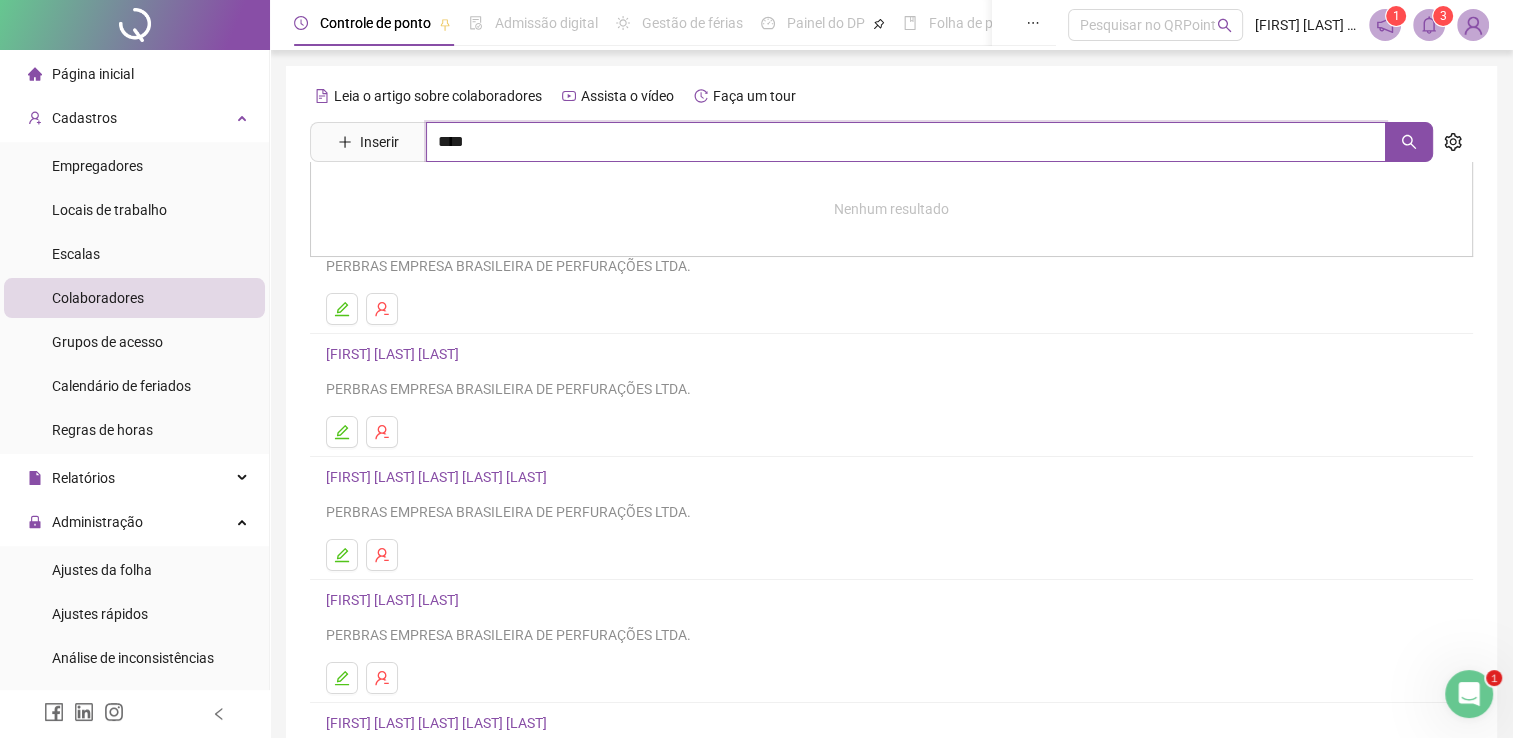 type on "****" 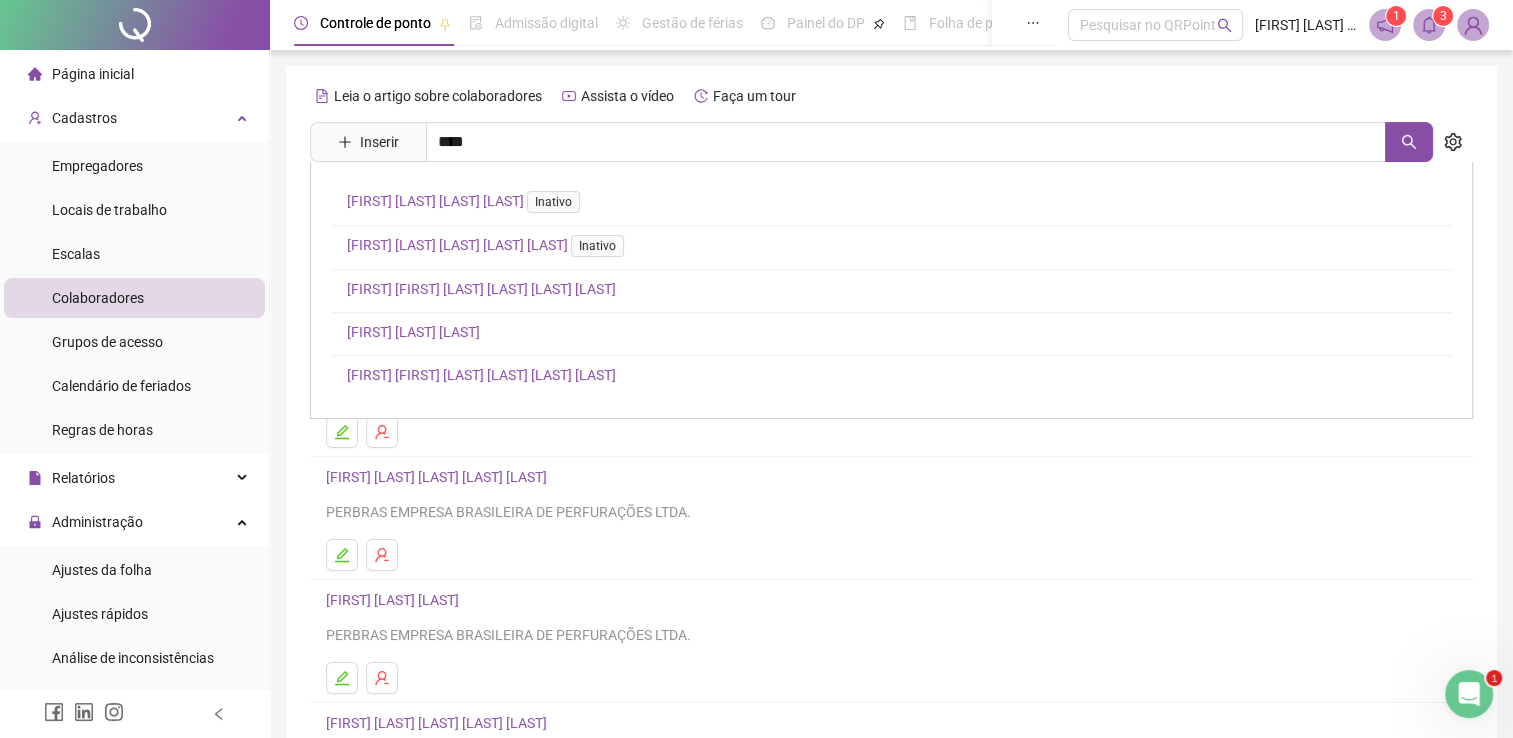 click on "[FIRST] [LAST]" at bounding box center (481, 289) 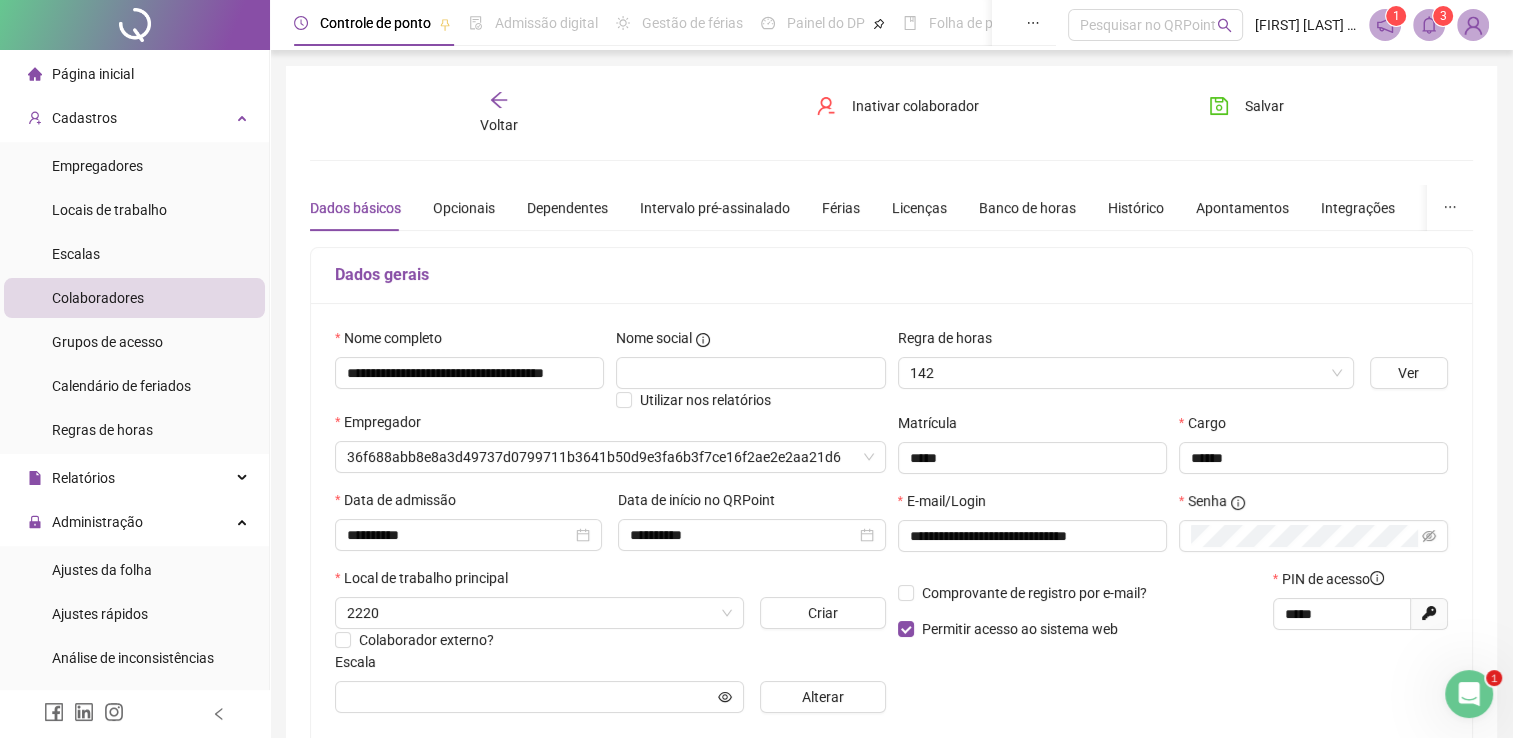 click on "Voltar" at bounding box center (498, 113) 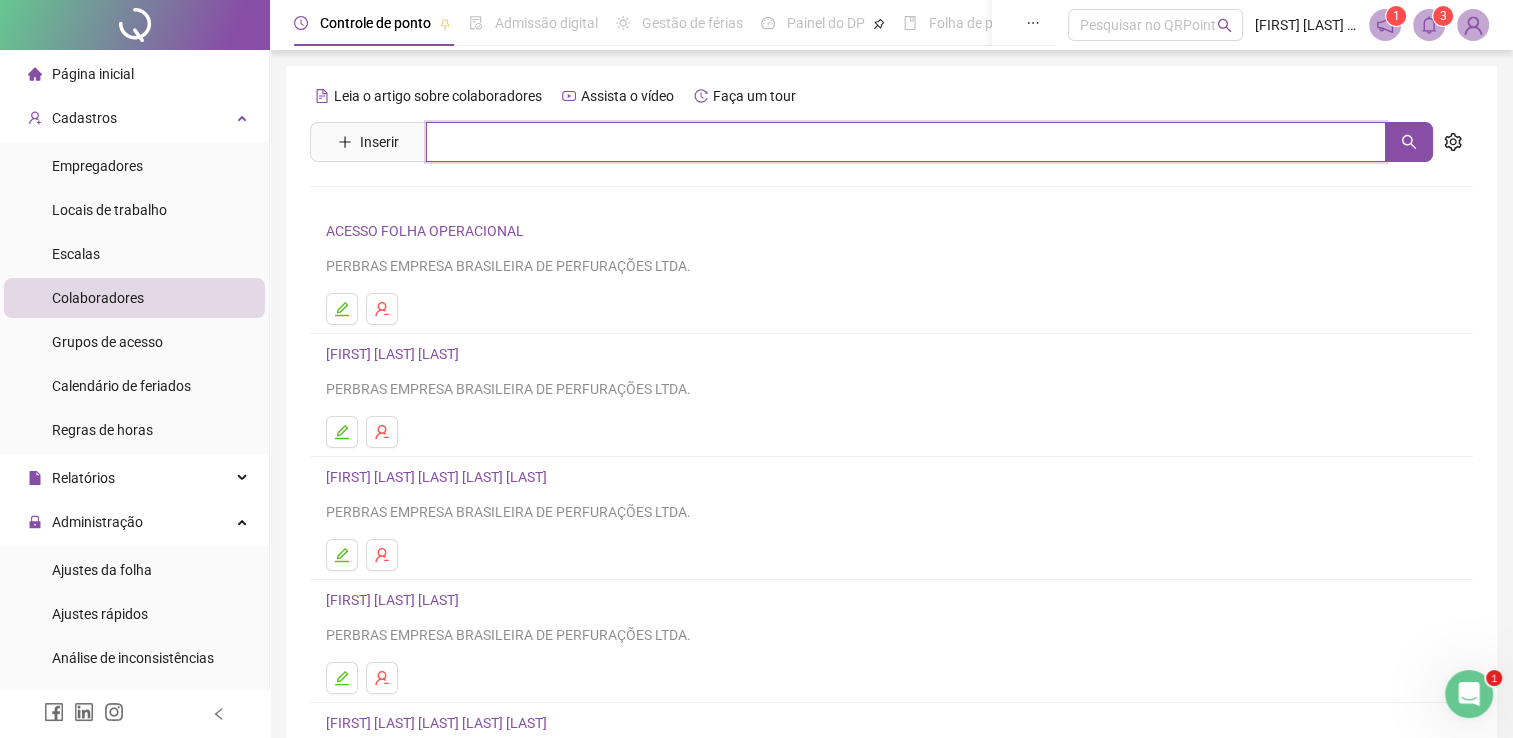 click at bounding box center [906, 142] 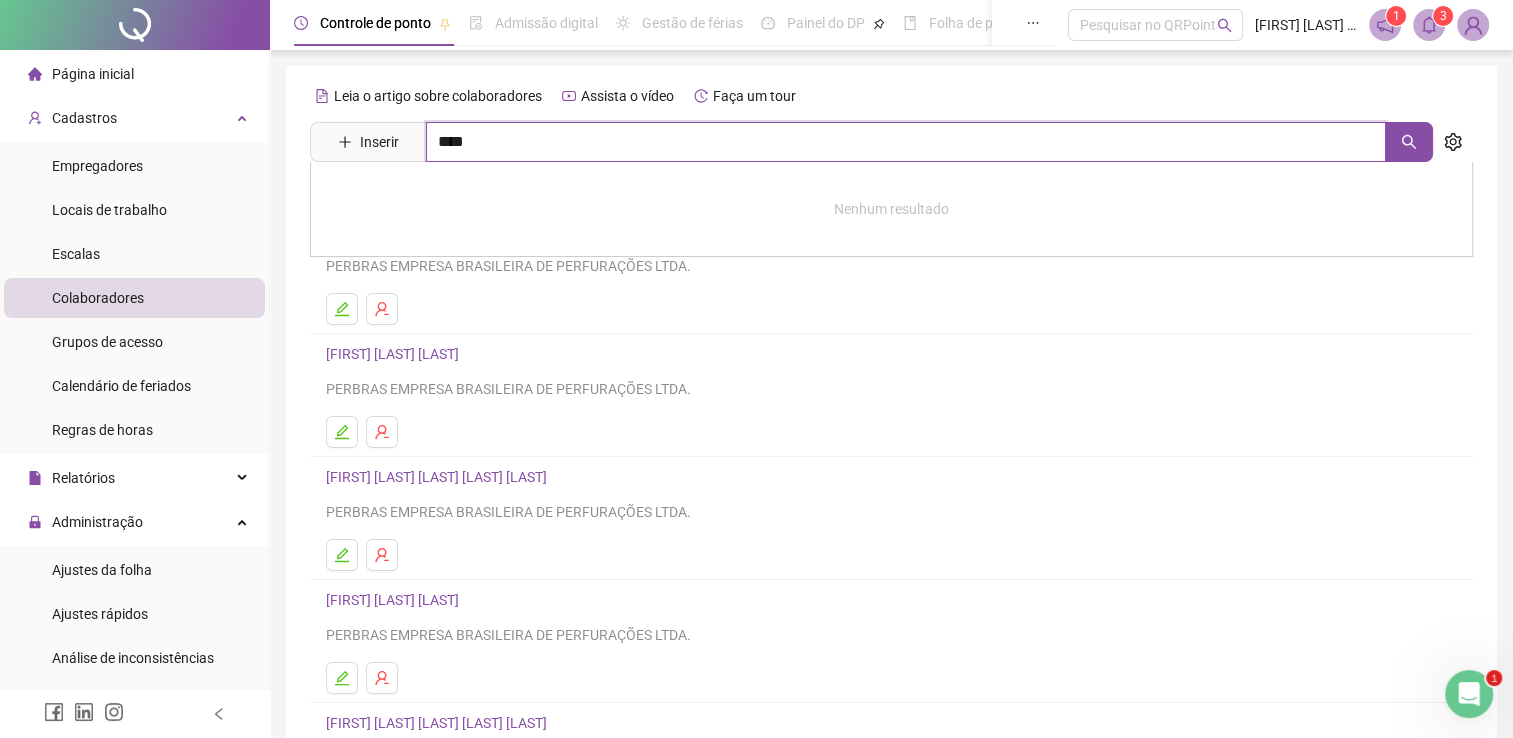 type on "****" 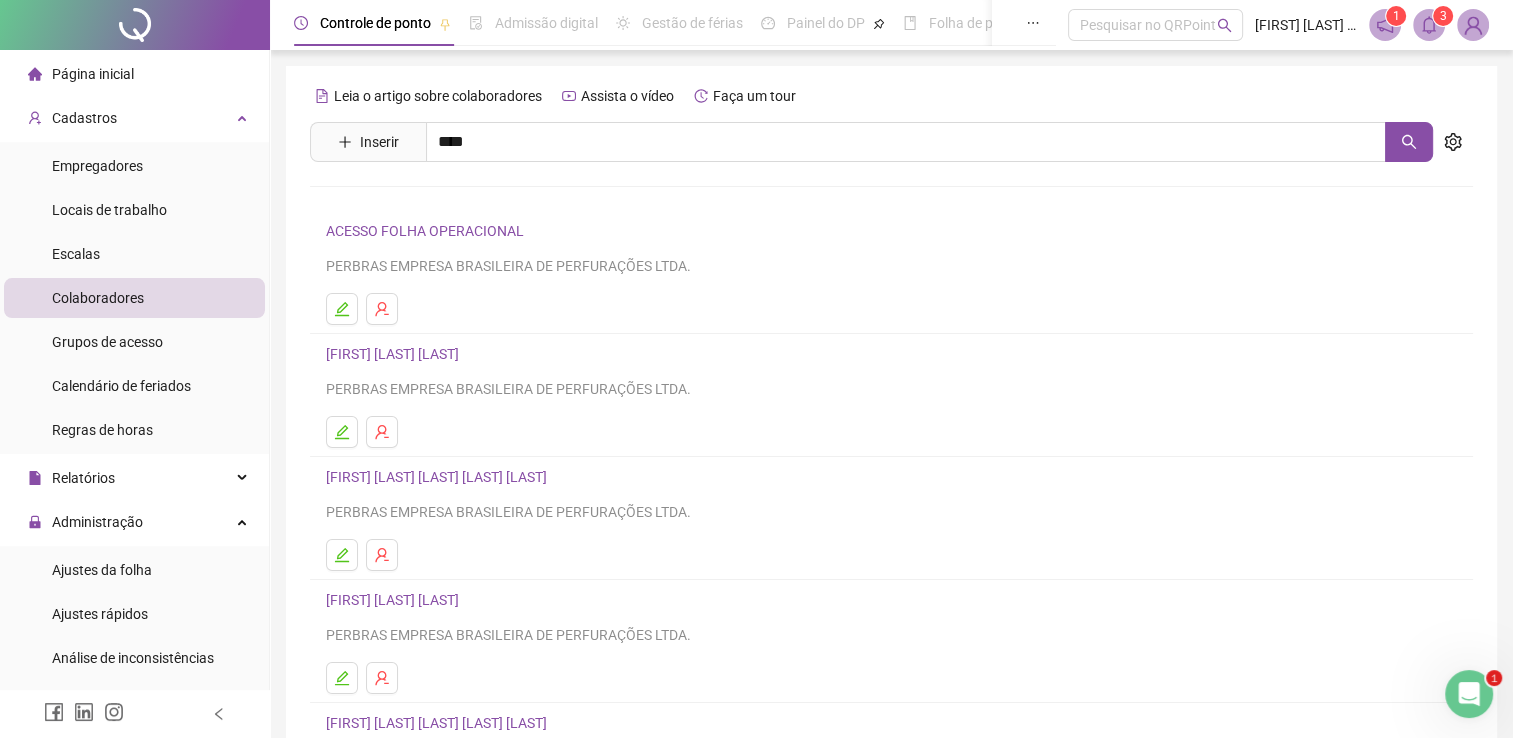 click on "[FIRST] [LAST] [LAST] [LAST]" at bounding box center [481, 375] 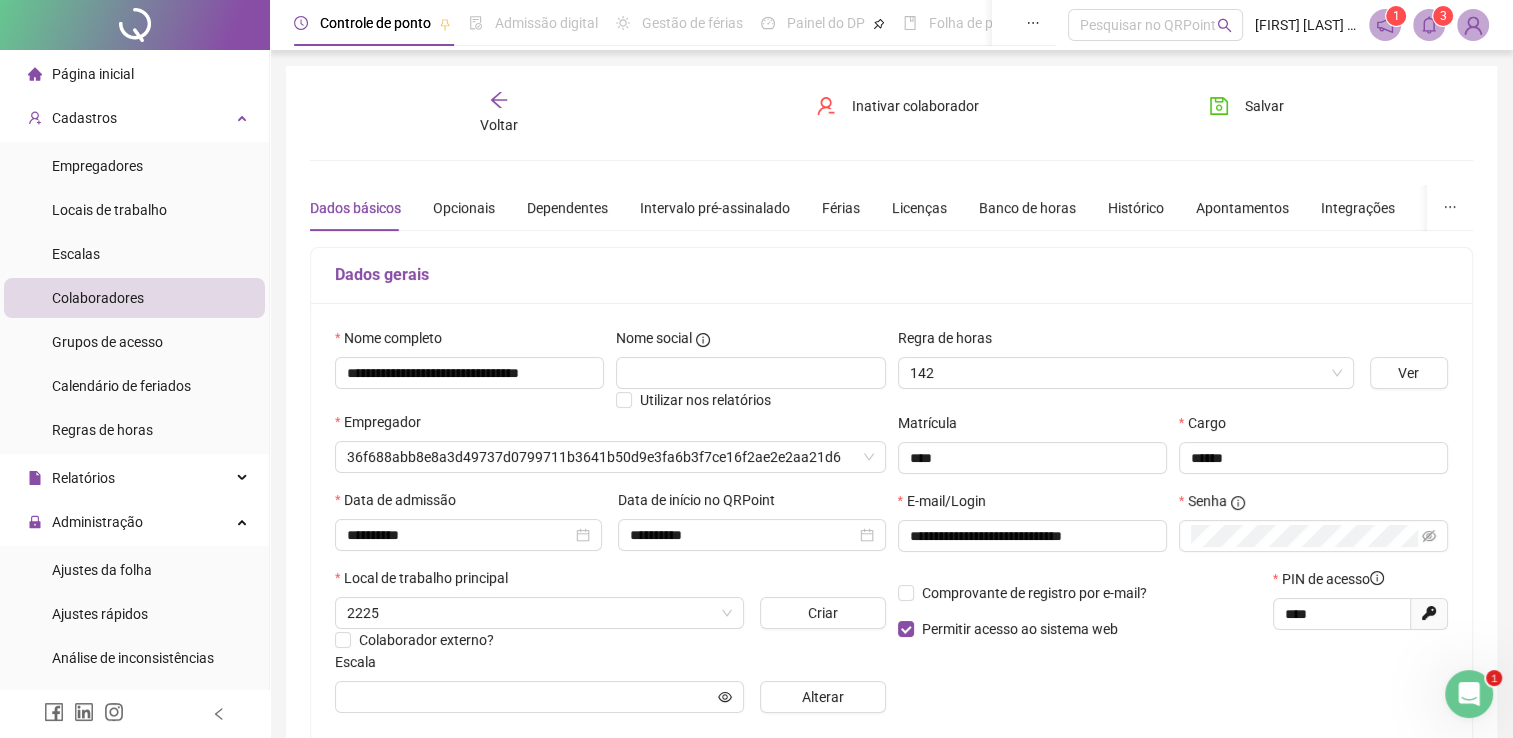 type on "**********" 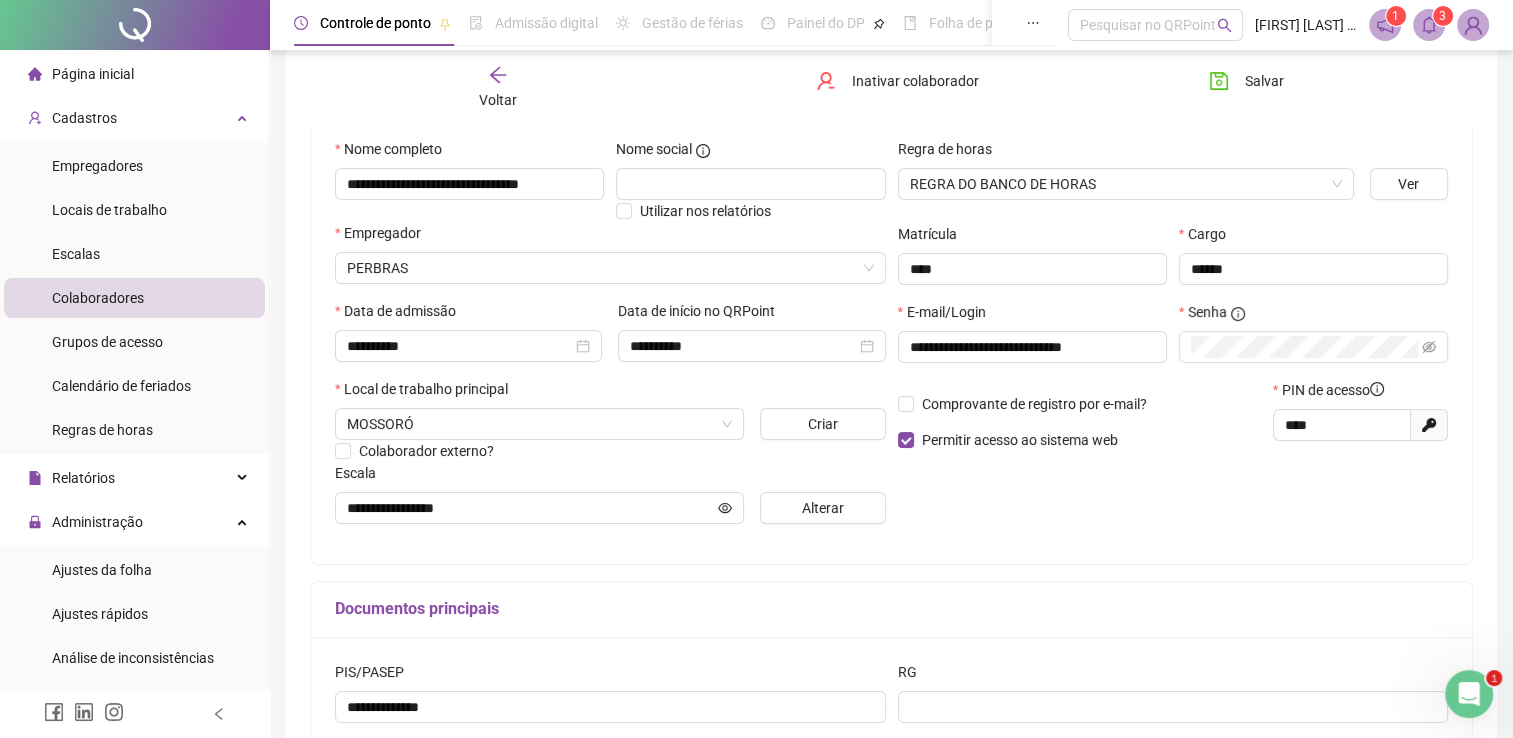 scroll, scrollTop: 200, scrollLeft: 0, axis: vertical 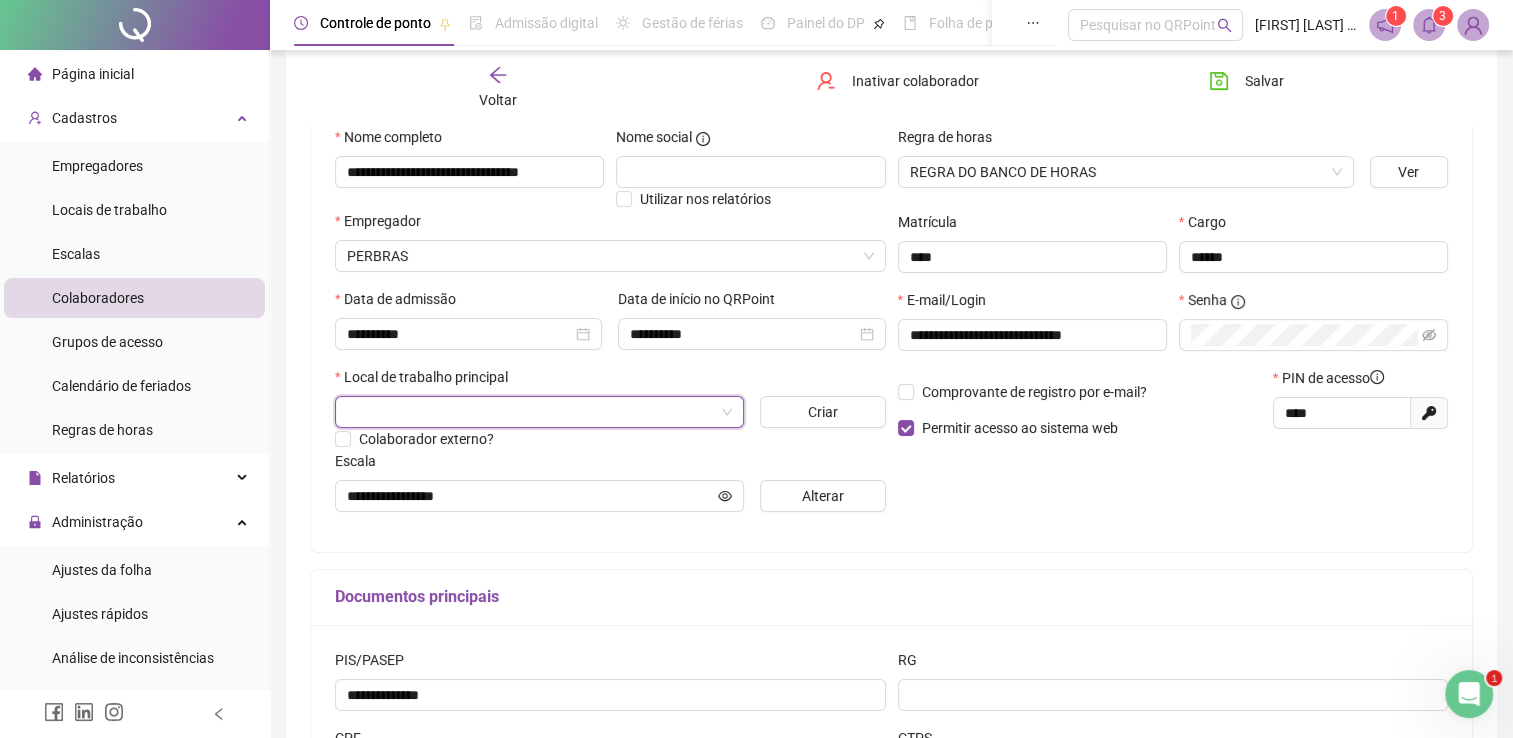 click at bounding box center (530, 412) 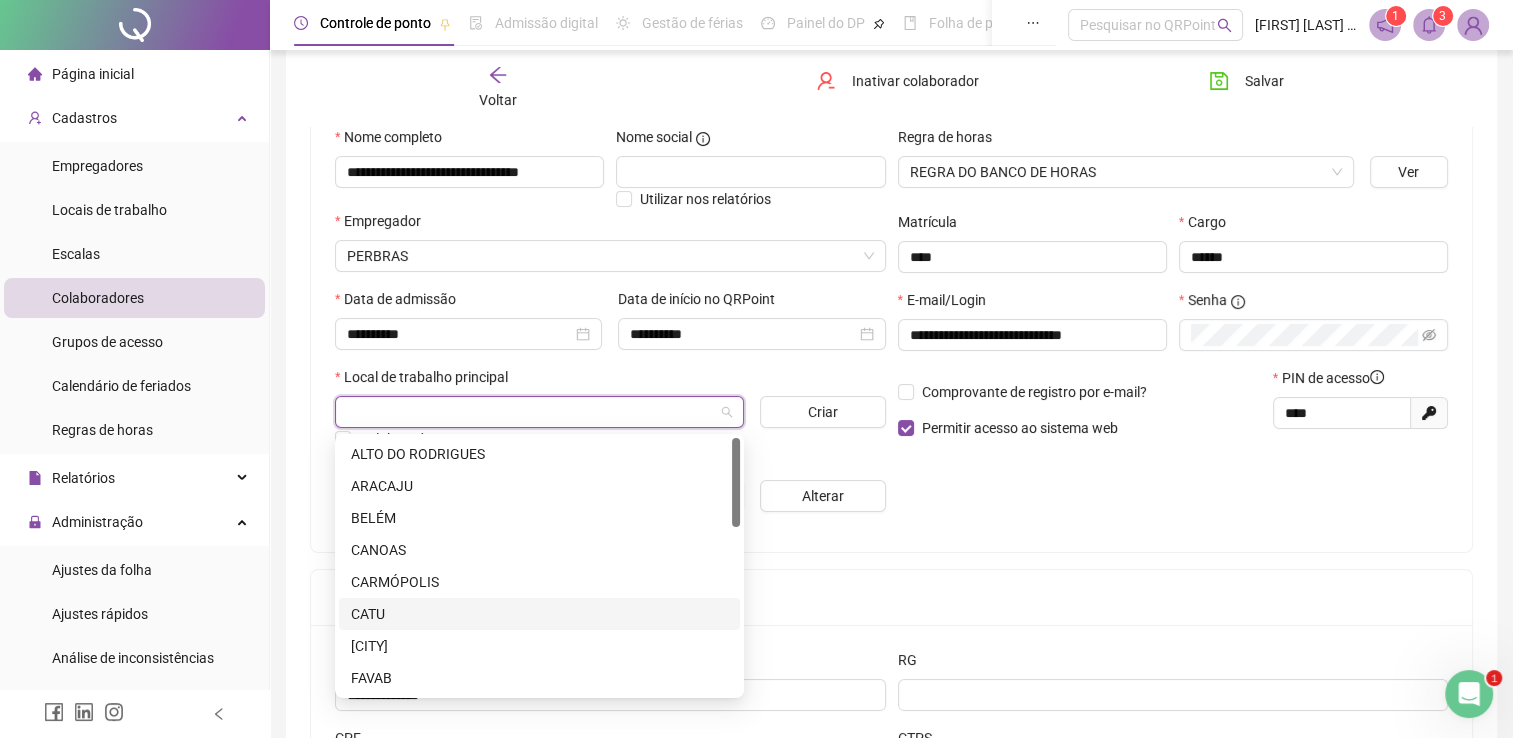 click on "CATU" at bounding box center [539, 614] 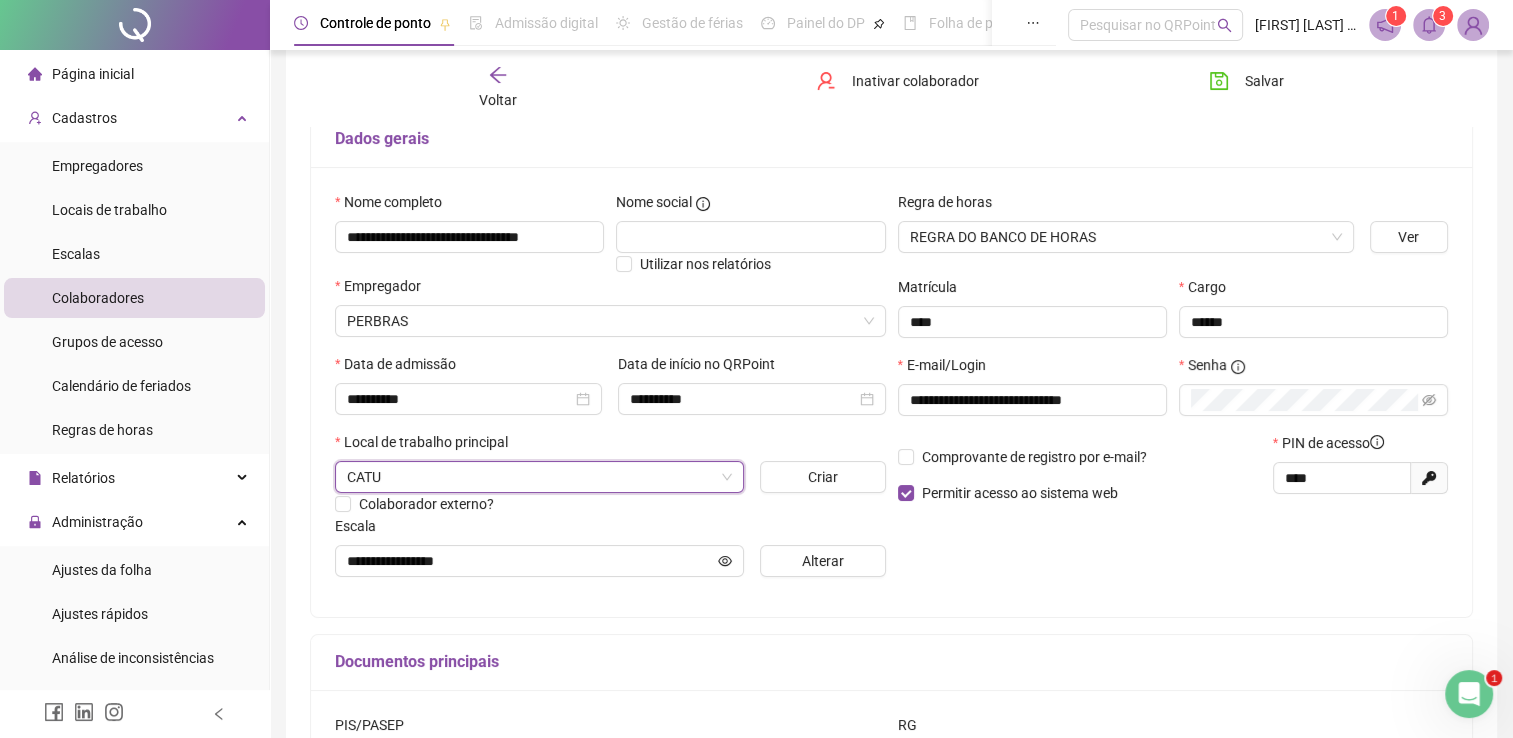 scroll, scrollTop: 100, scrollLeft: 0, axis: vertical 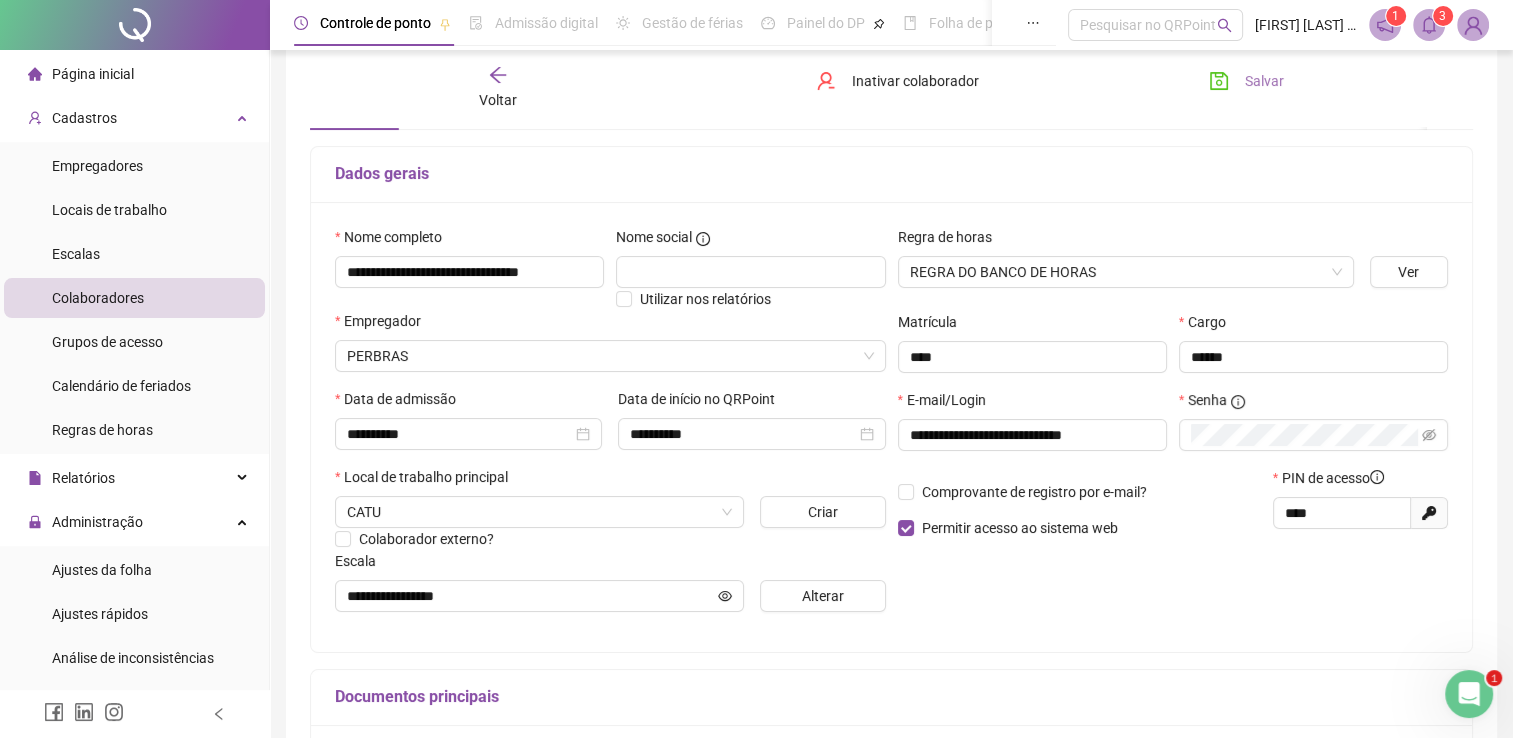 click on "Salvar" at bounding box center (1246, 81) 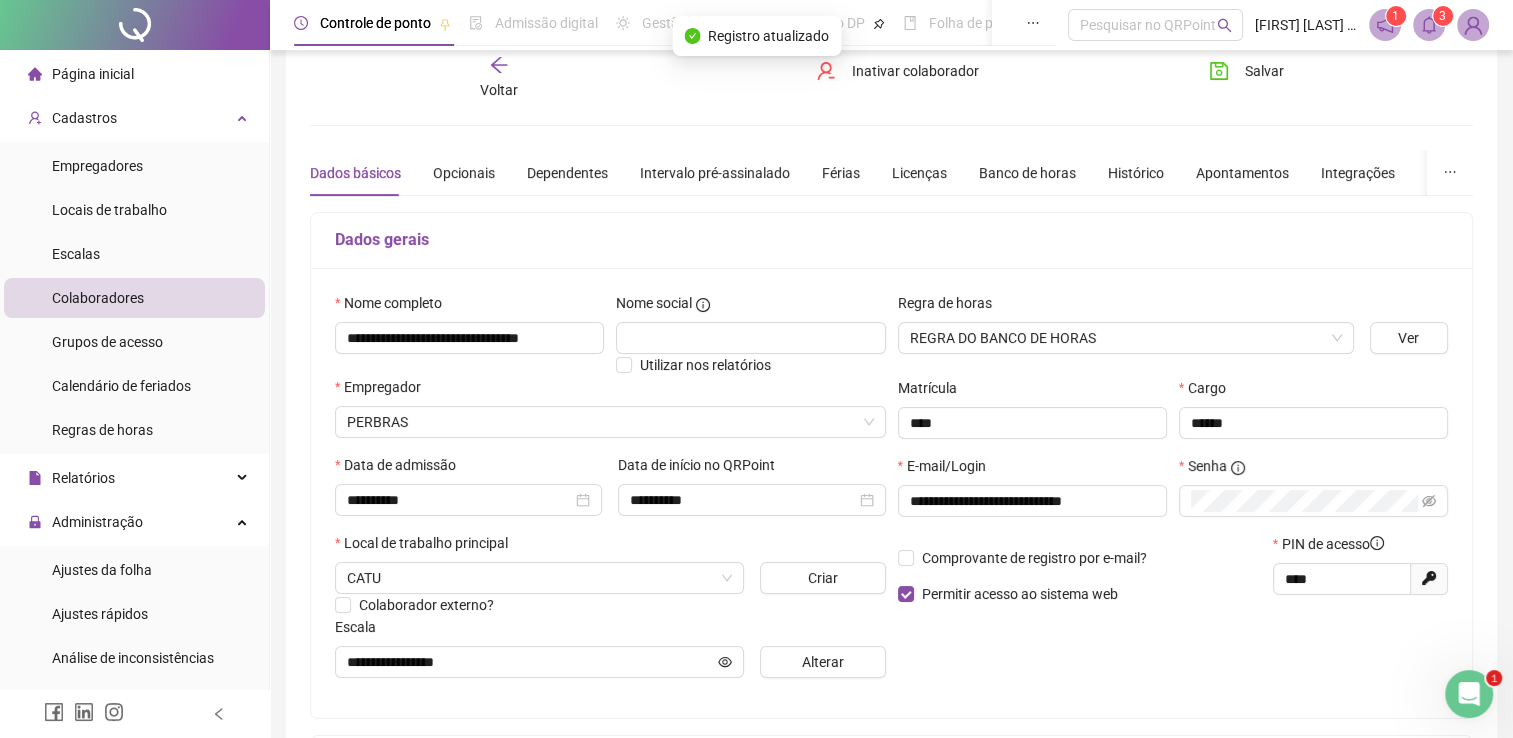 scroll, scrollTop: 0, scrollLeft: 0, axis: both 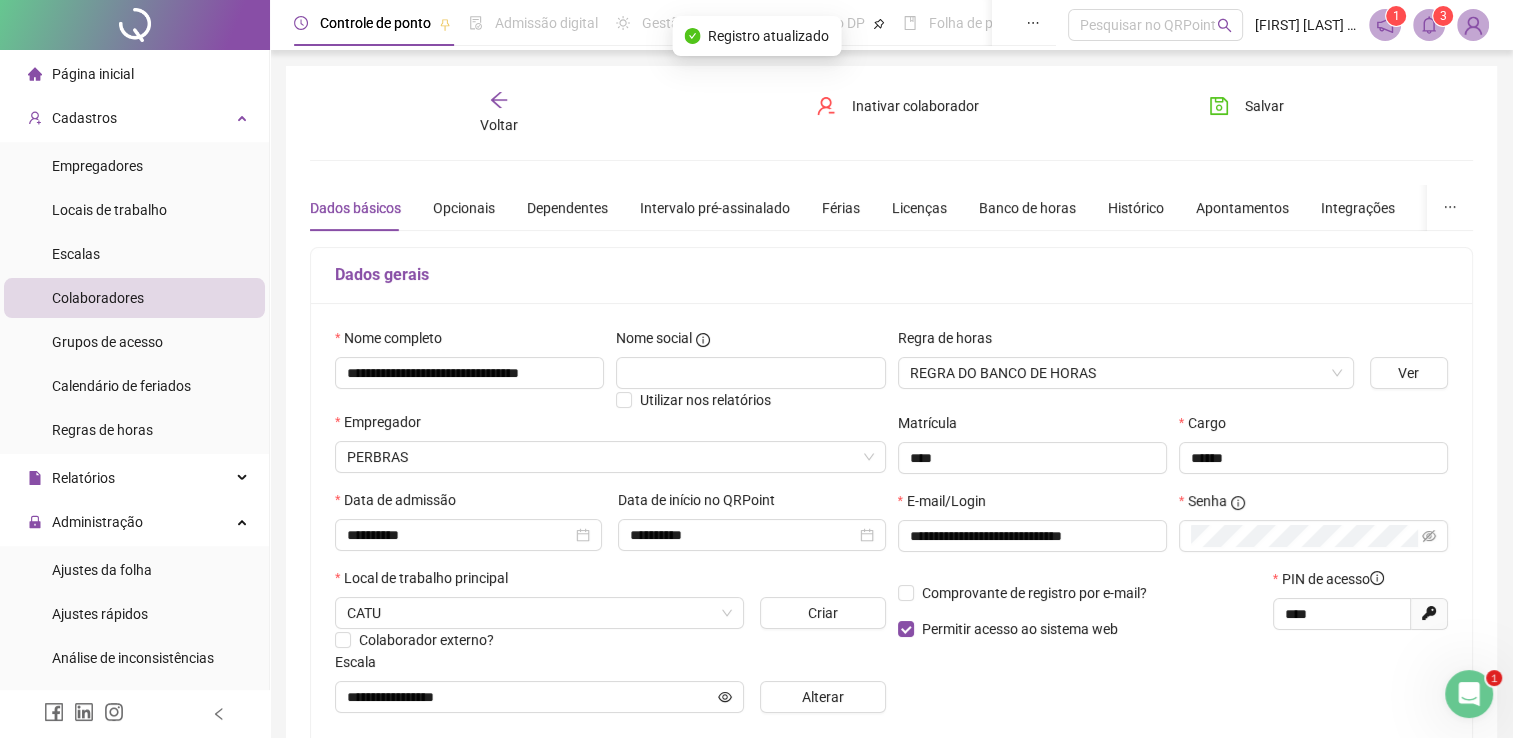click on "Voltar" at bounding box center (499, 125) 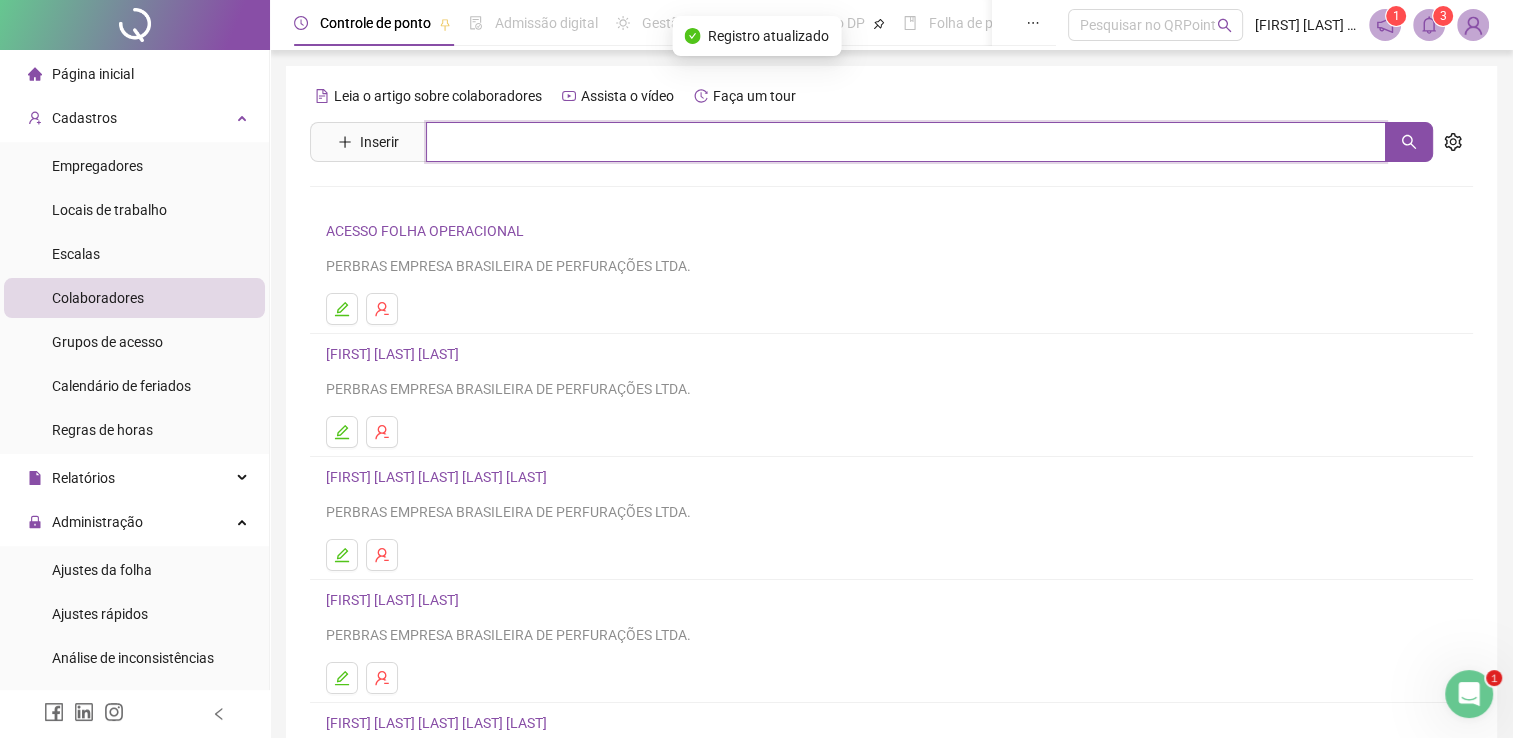 click at bounding box center [906, 142] 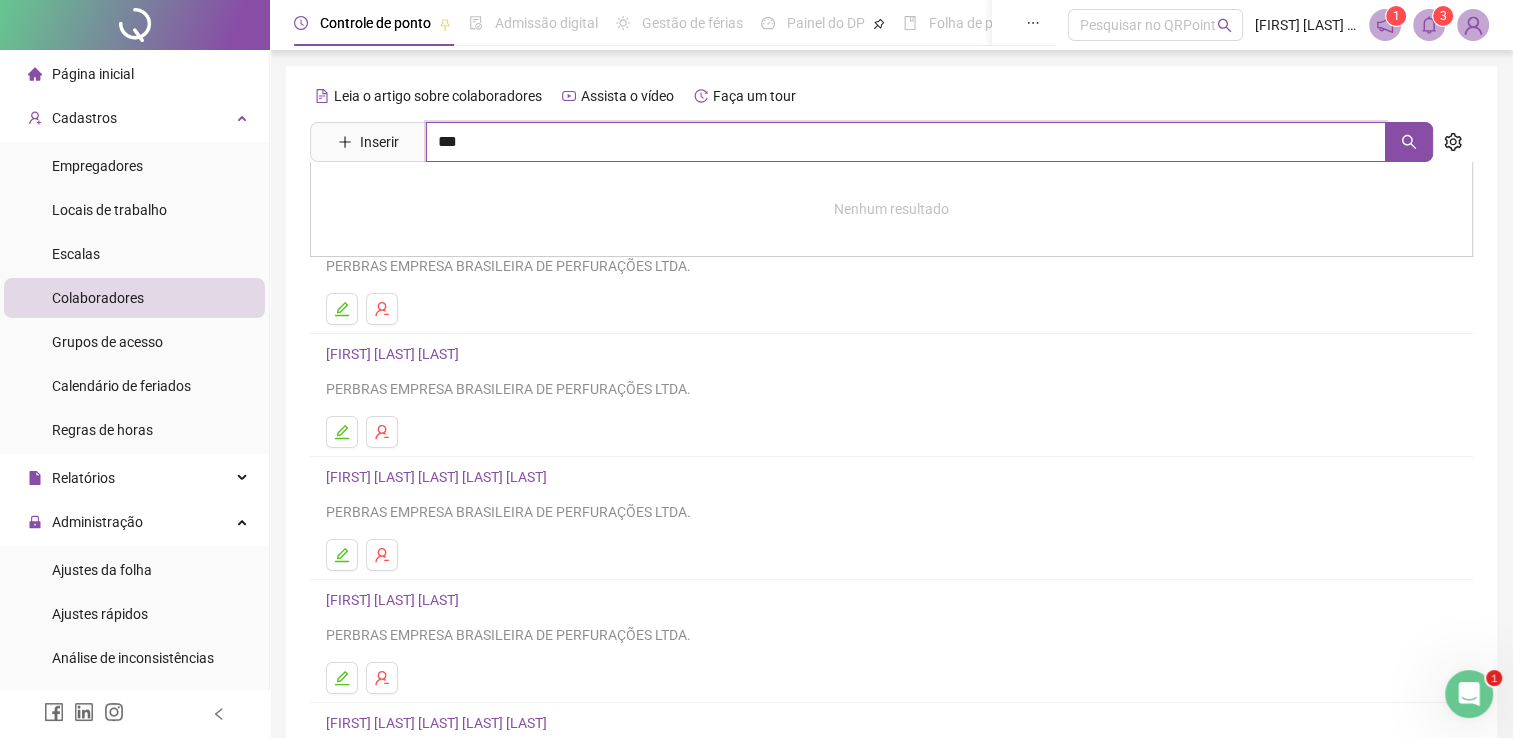 type on "***" 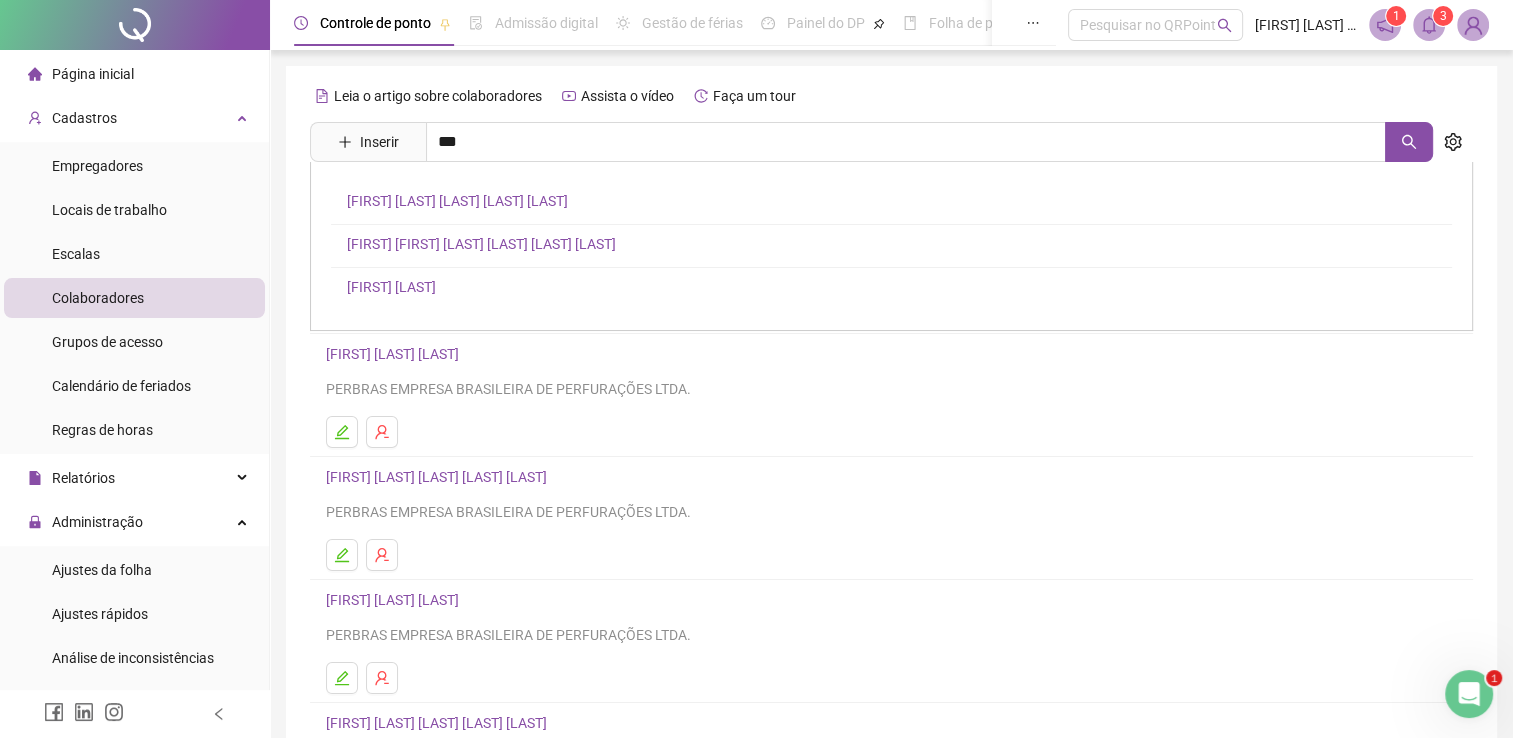 click on "[FIRST] [LAST]" at bounding box center (457, 201) 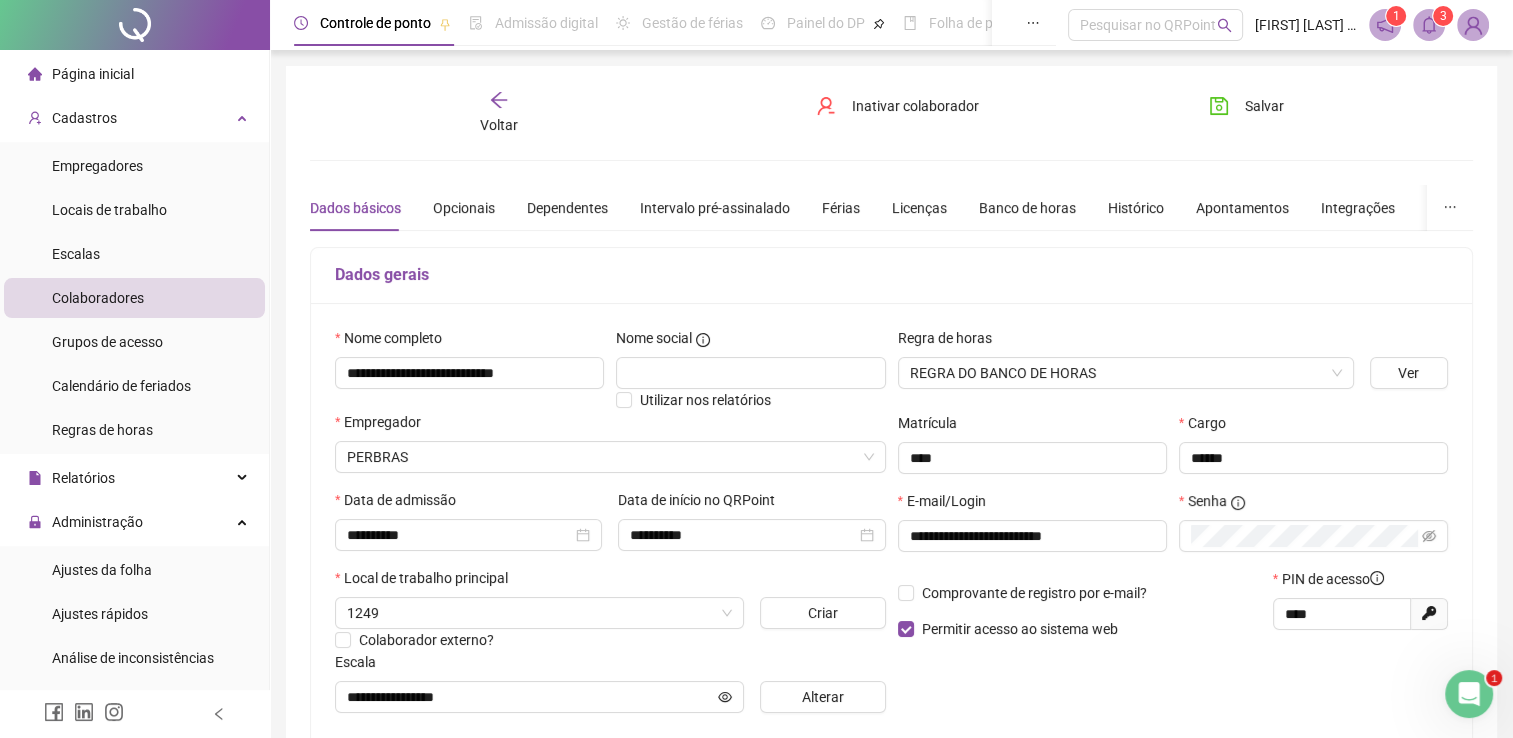 type on "**********" 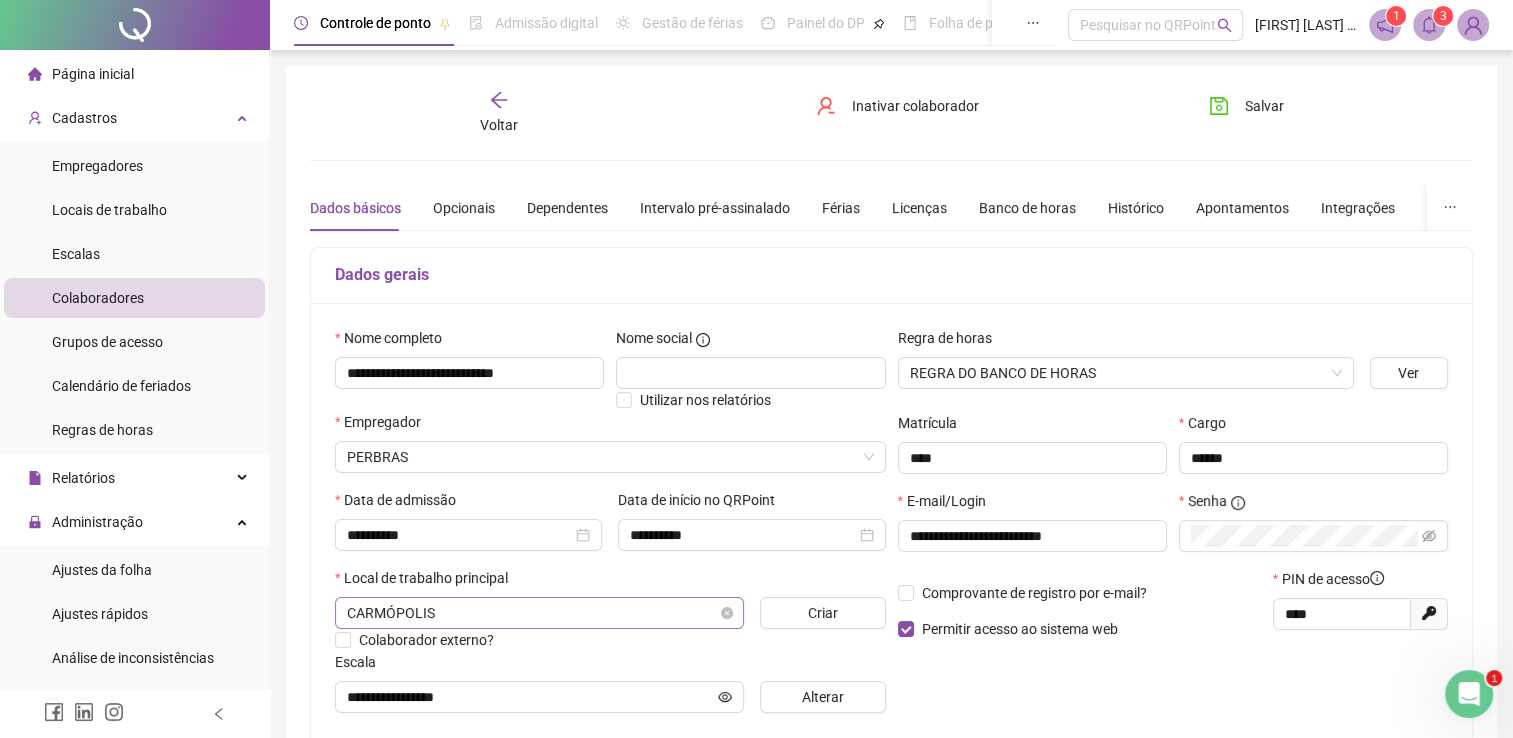 click on "CARMÓPOLIS" at bounding box center (539, 613) 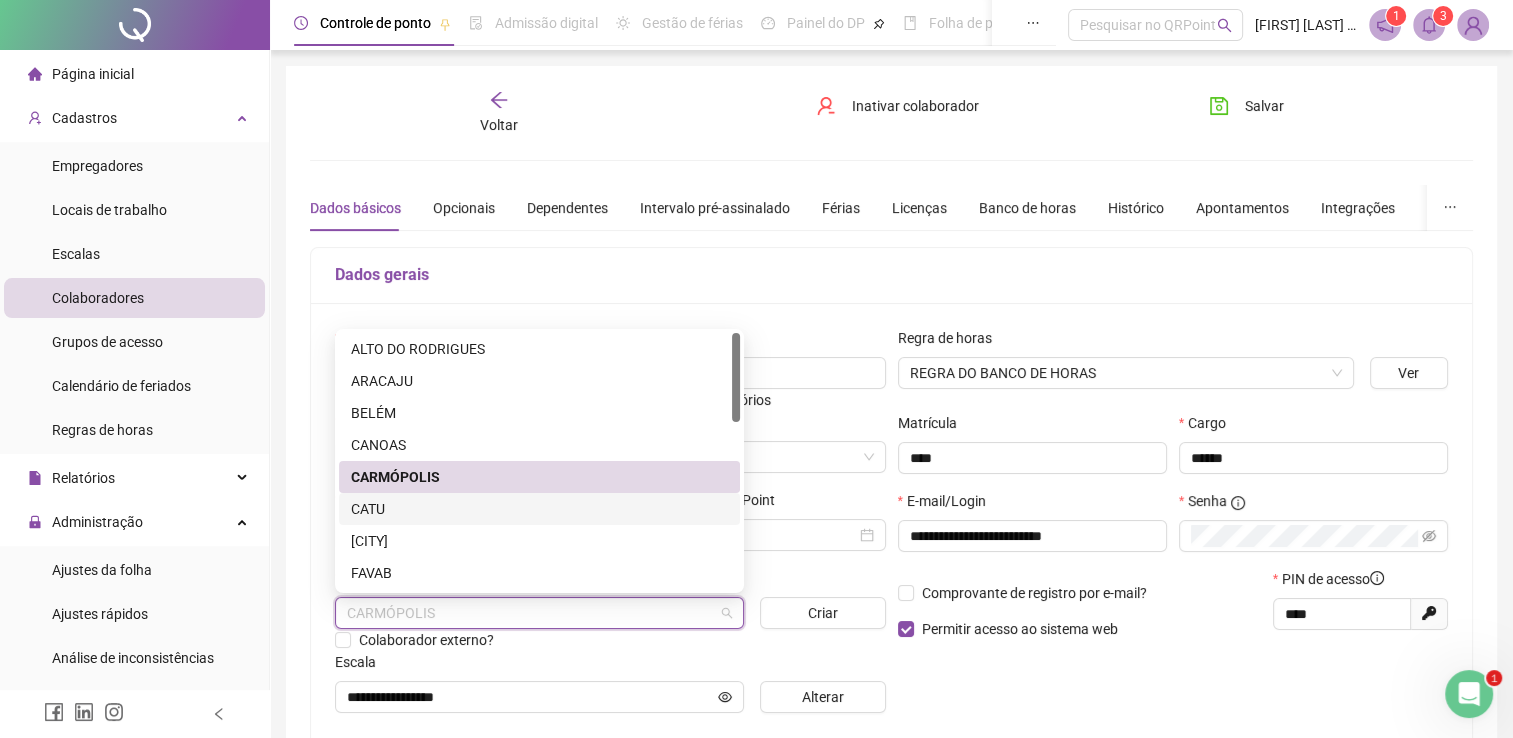 click on "CATU" at bounding box center (539, 509) 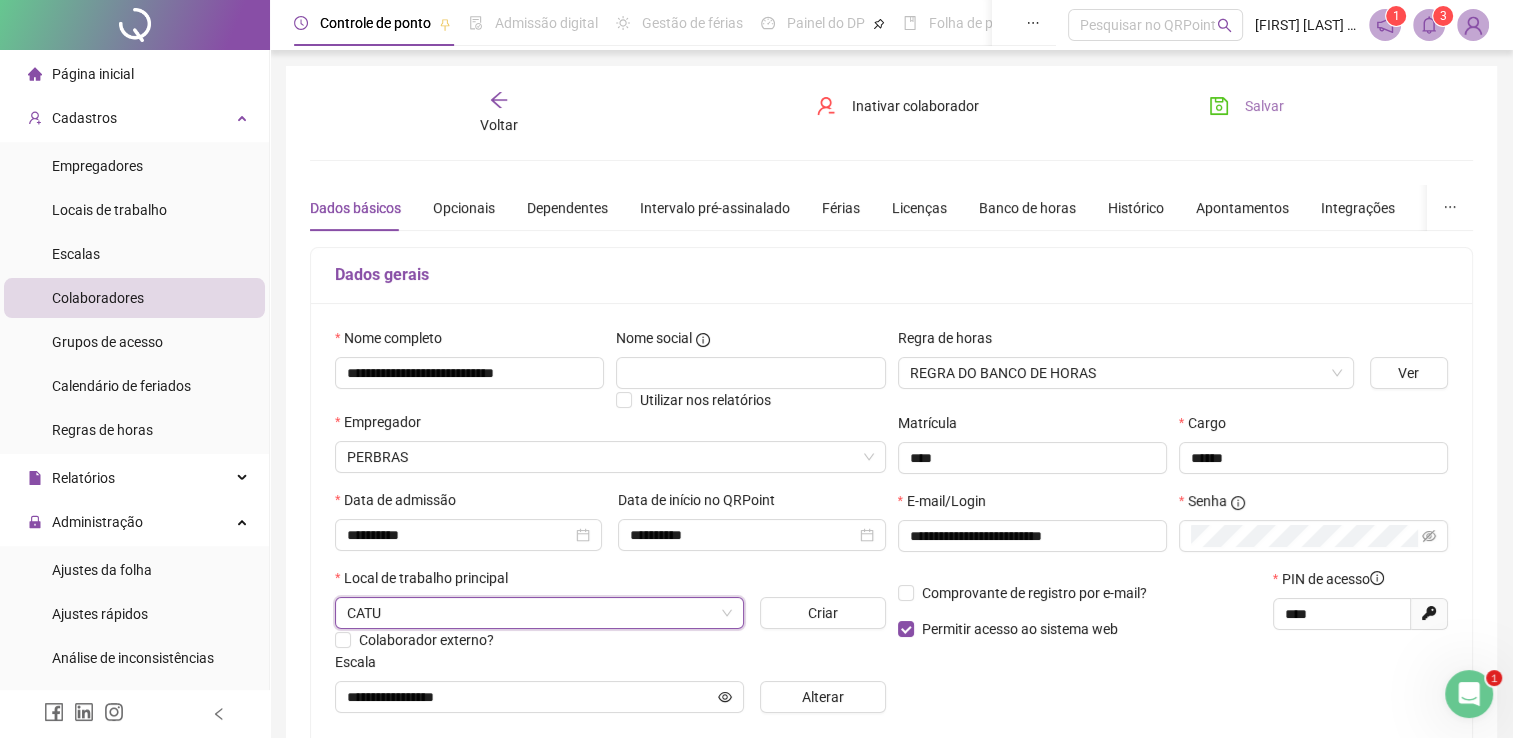 click on "Salvar" at bounding box center (1246, 106) 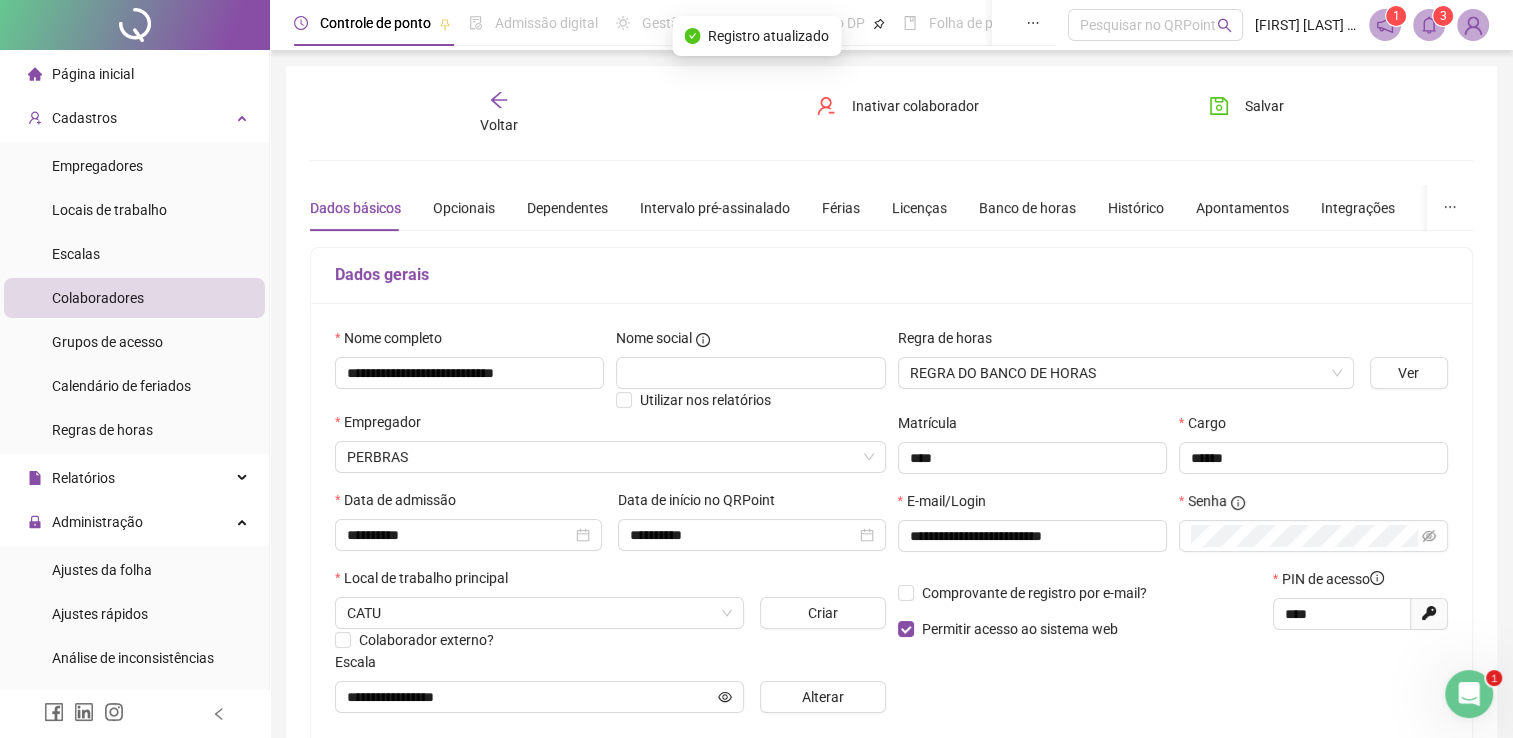 click on "Voltar" at bounding box center (498, 113) 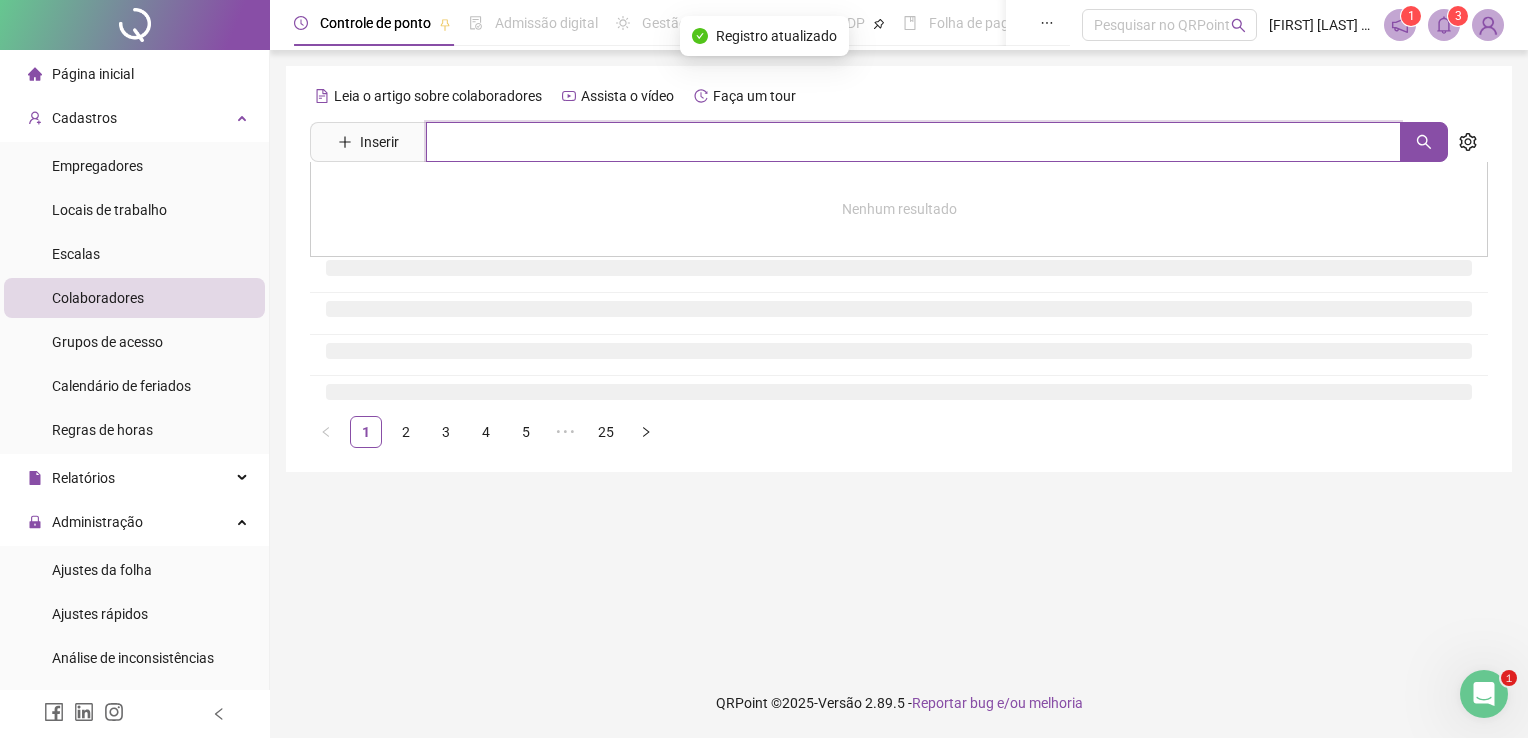 click at bounding box center (913, 142) 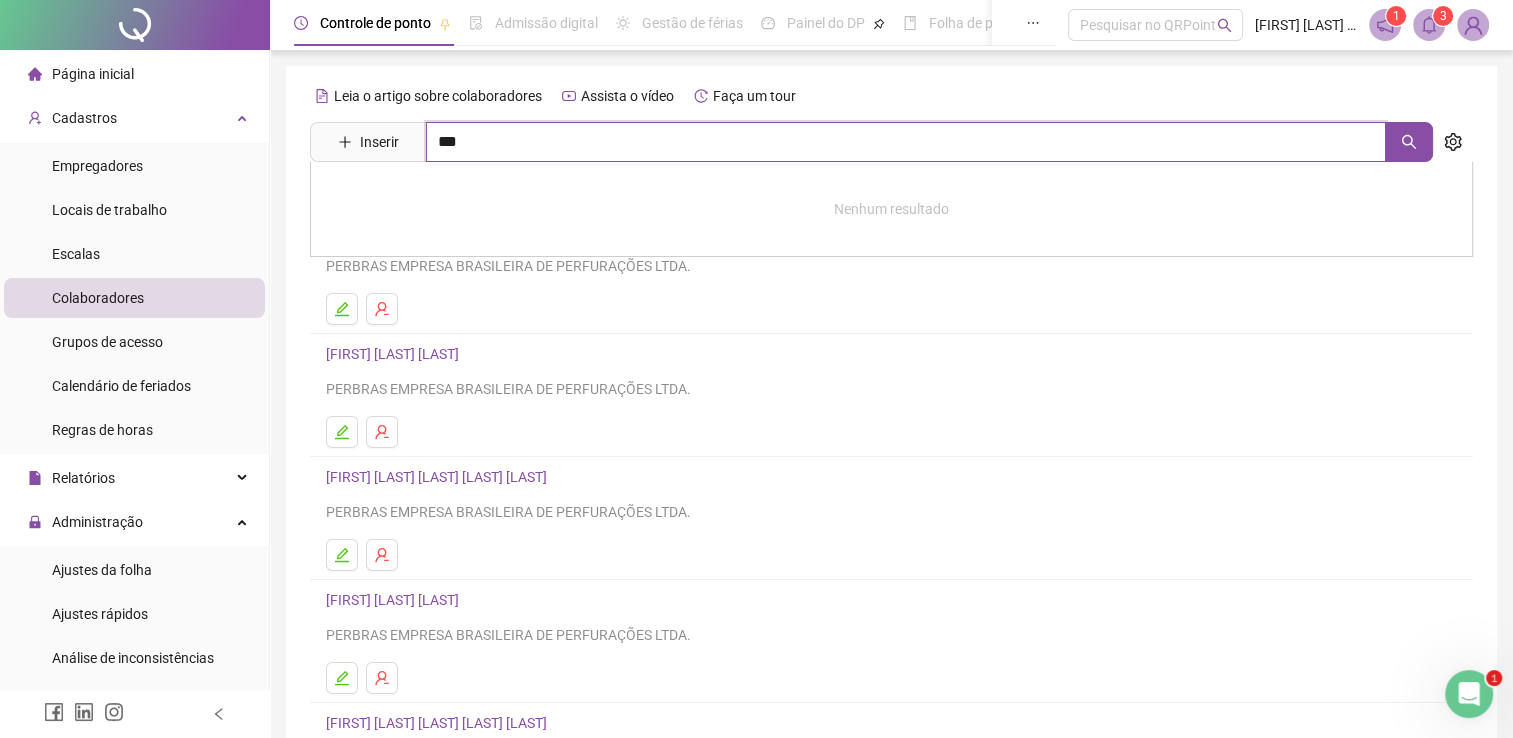 type on "***" 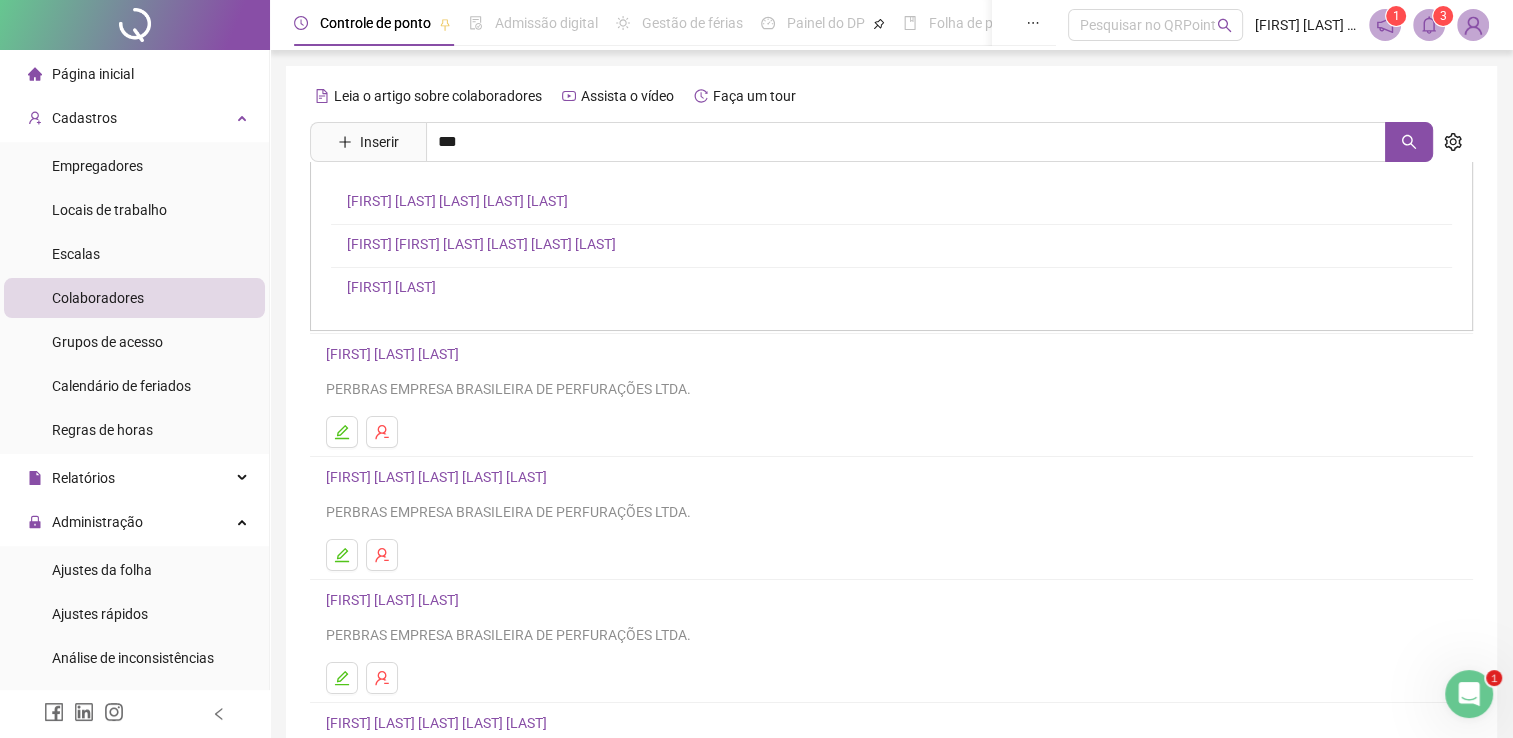 click on "[FIRST] [LAST]" at bounding box center [457, 201] 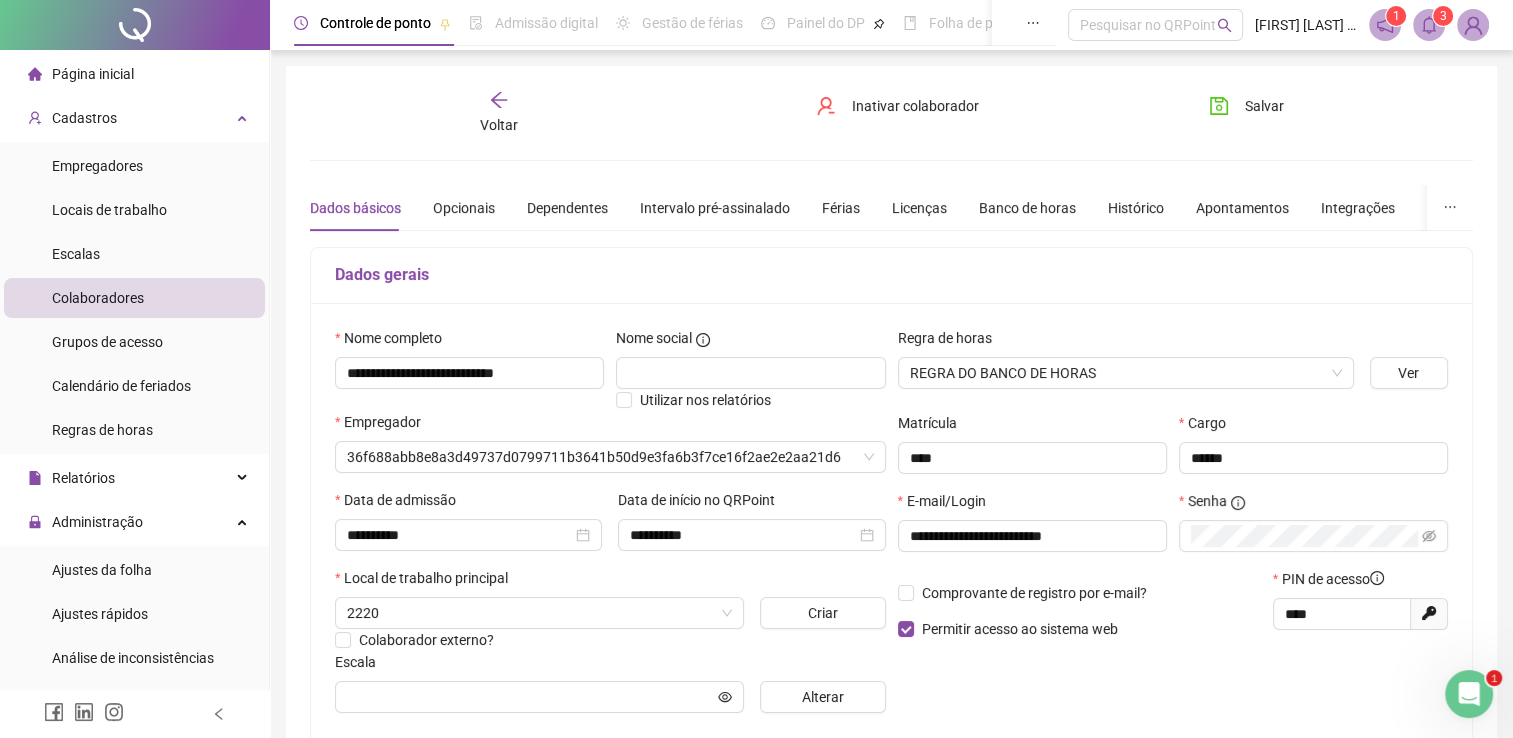 type on "**********" 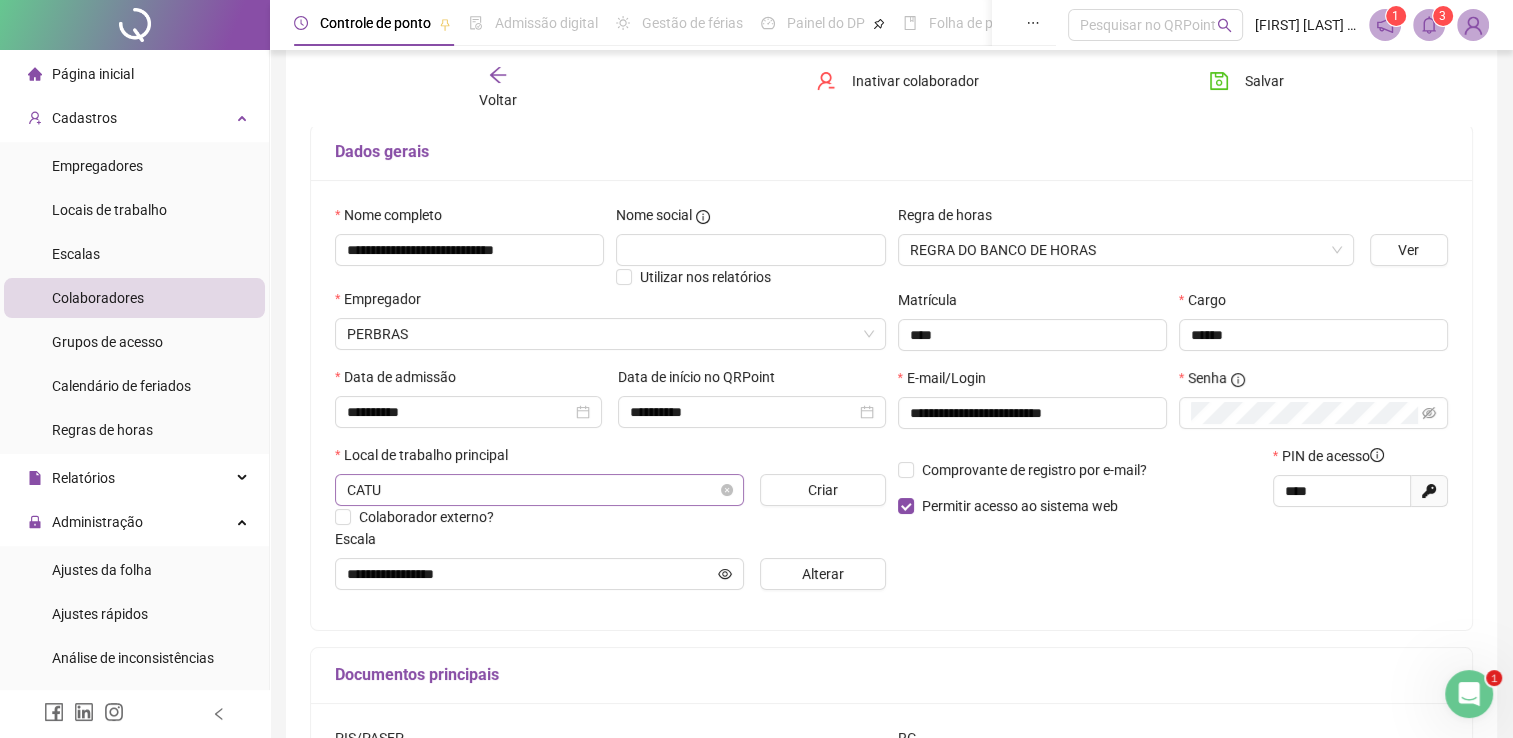 scroll, scrollTop: 0, scrollLeft: 0, axis: both 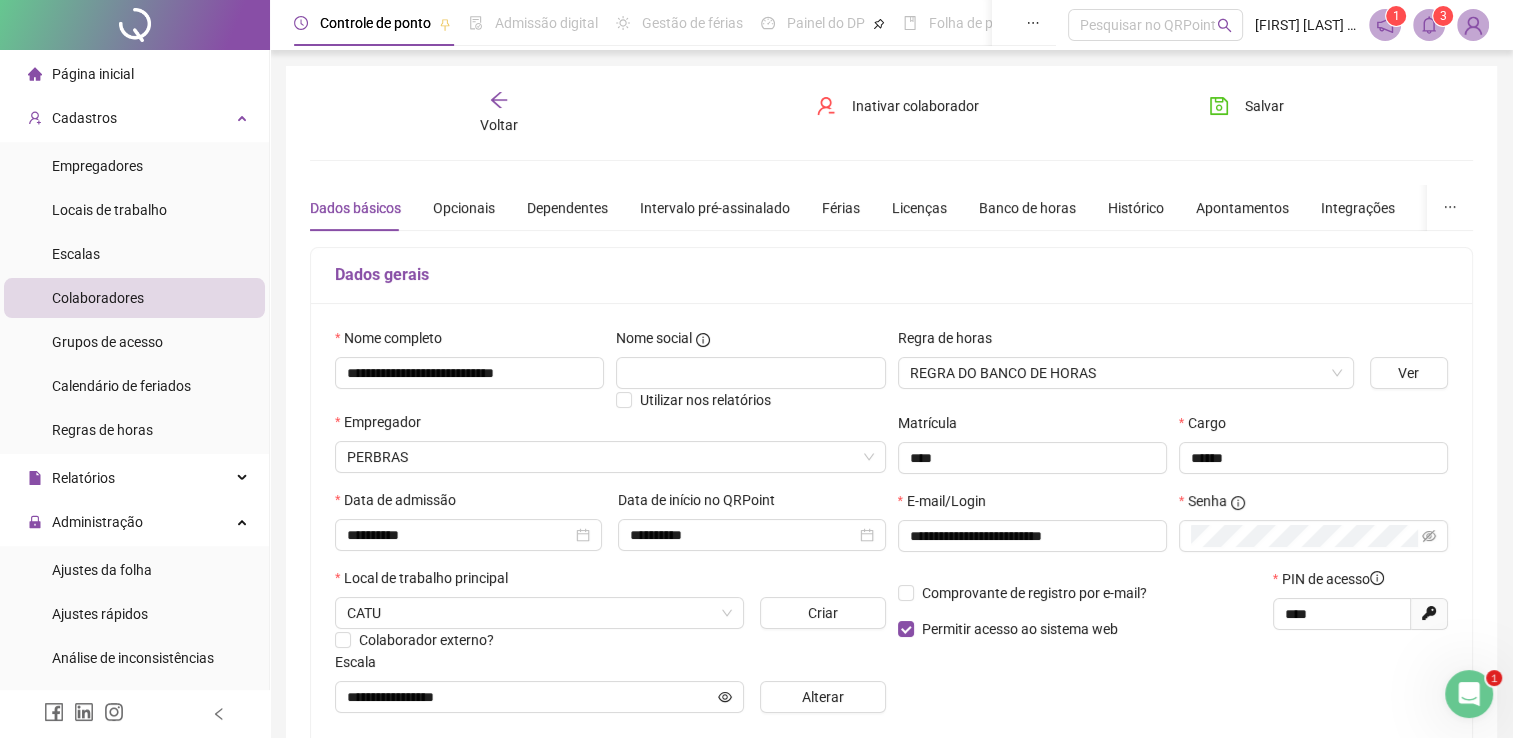 click on "Voltar" at bounding box center (498, 113) 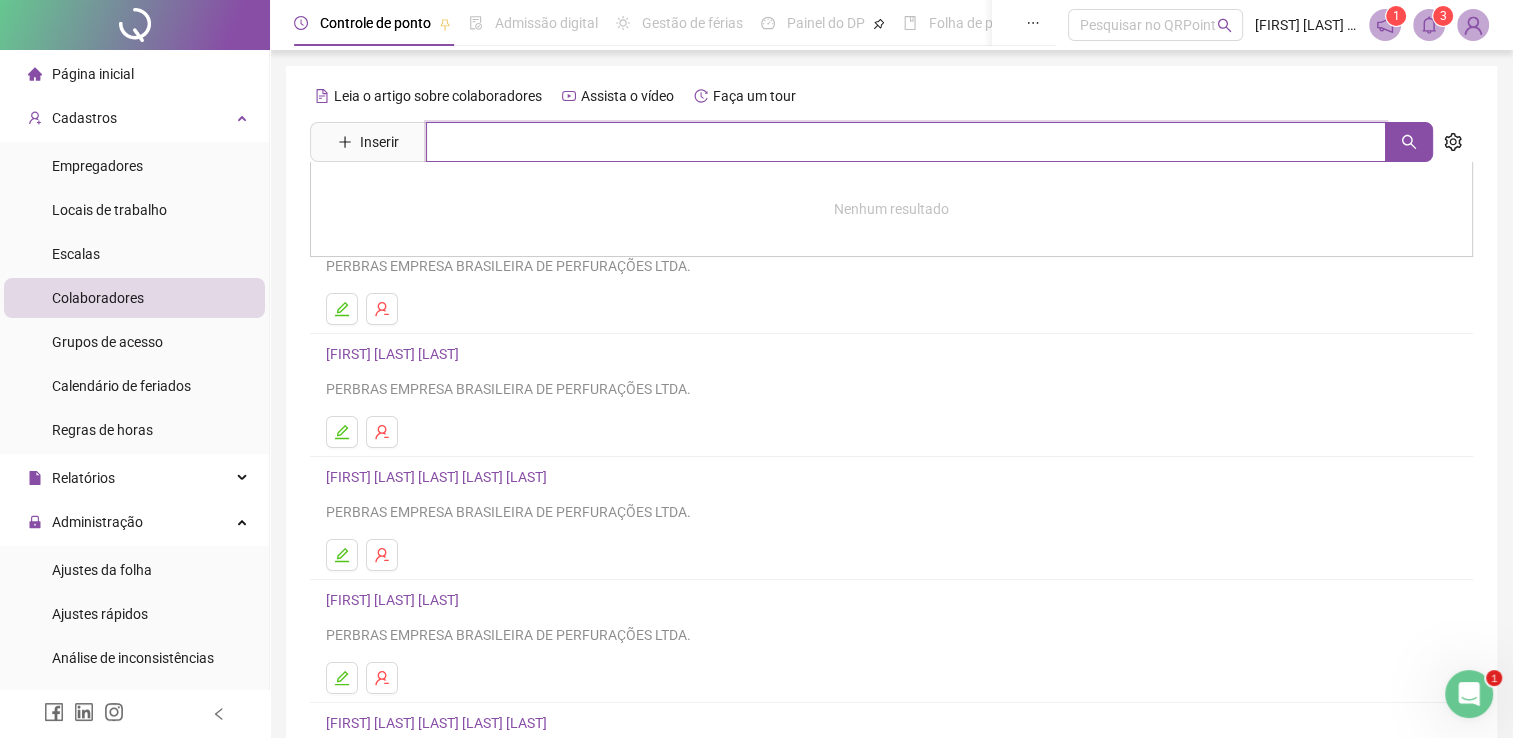 click at bounding box center (906, 142) 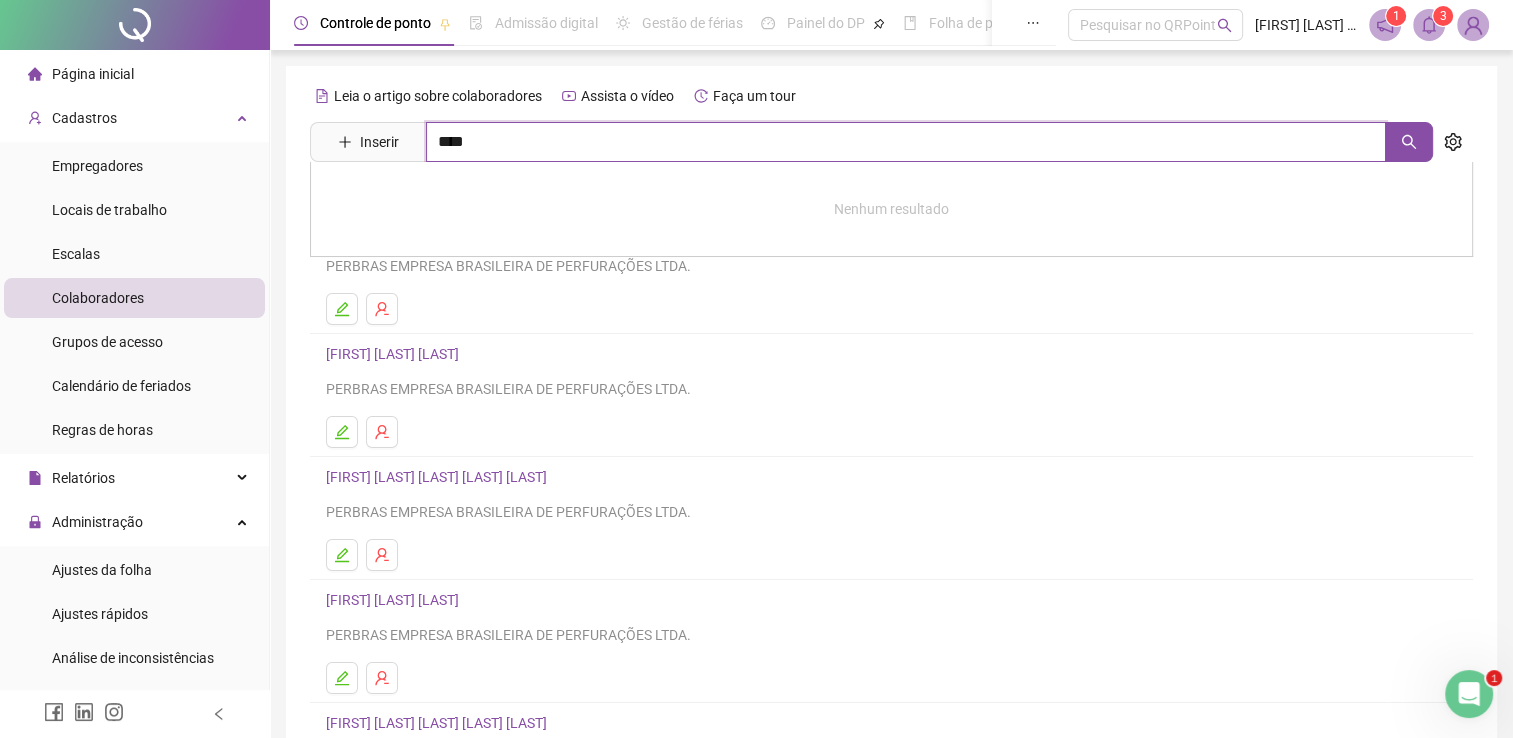 type on "****" 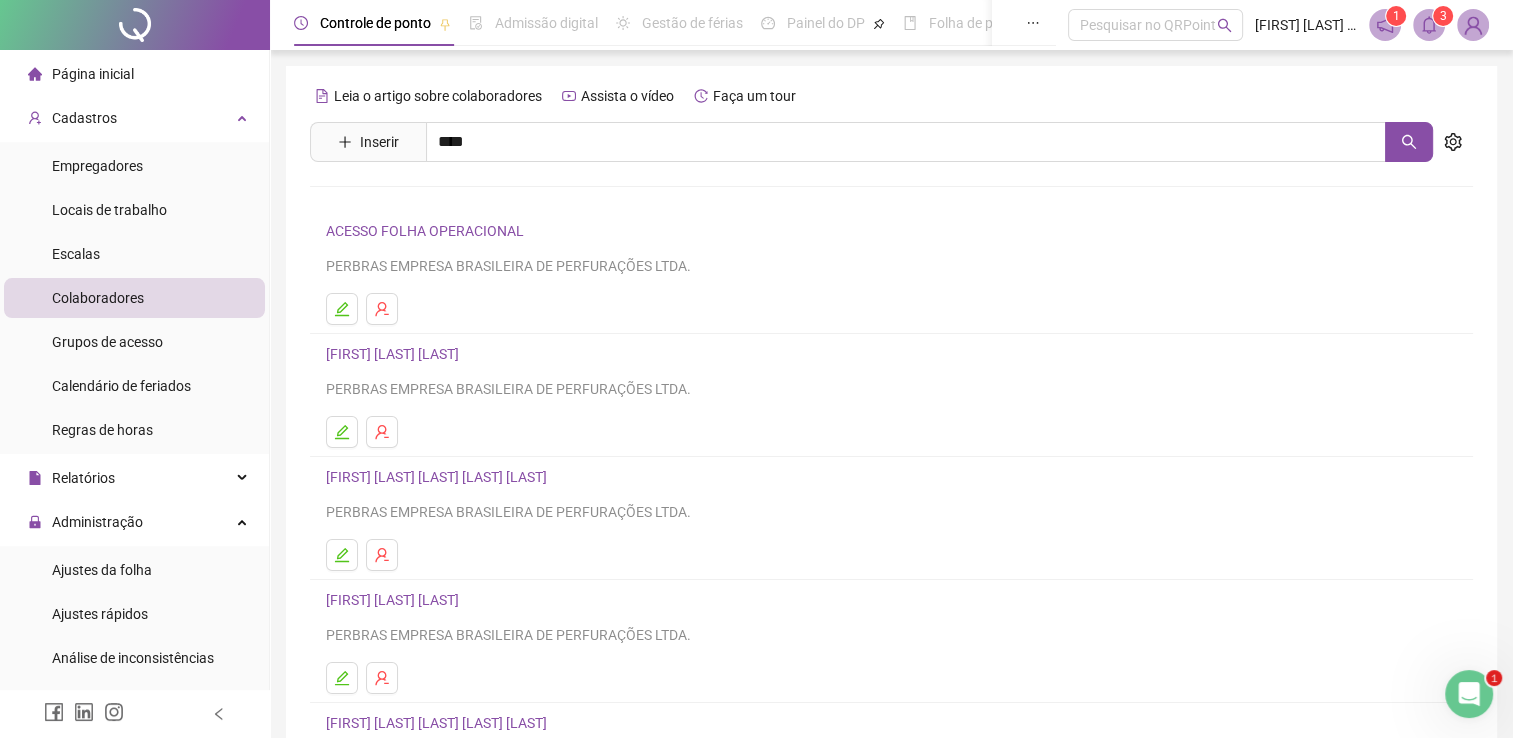 click on "[FIRST] [LAST] [LAST] [LAST]" at bounding box center (481, 375) 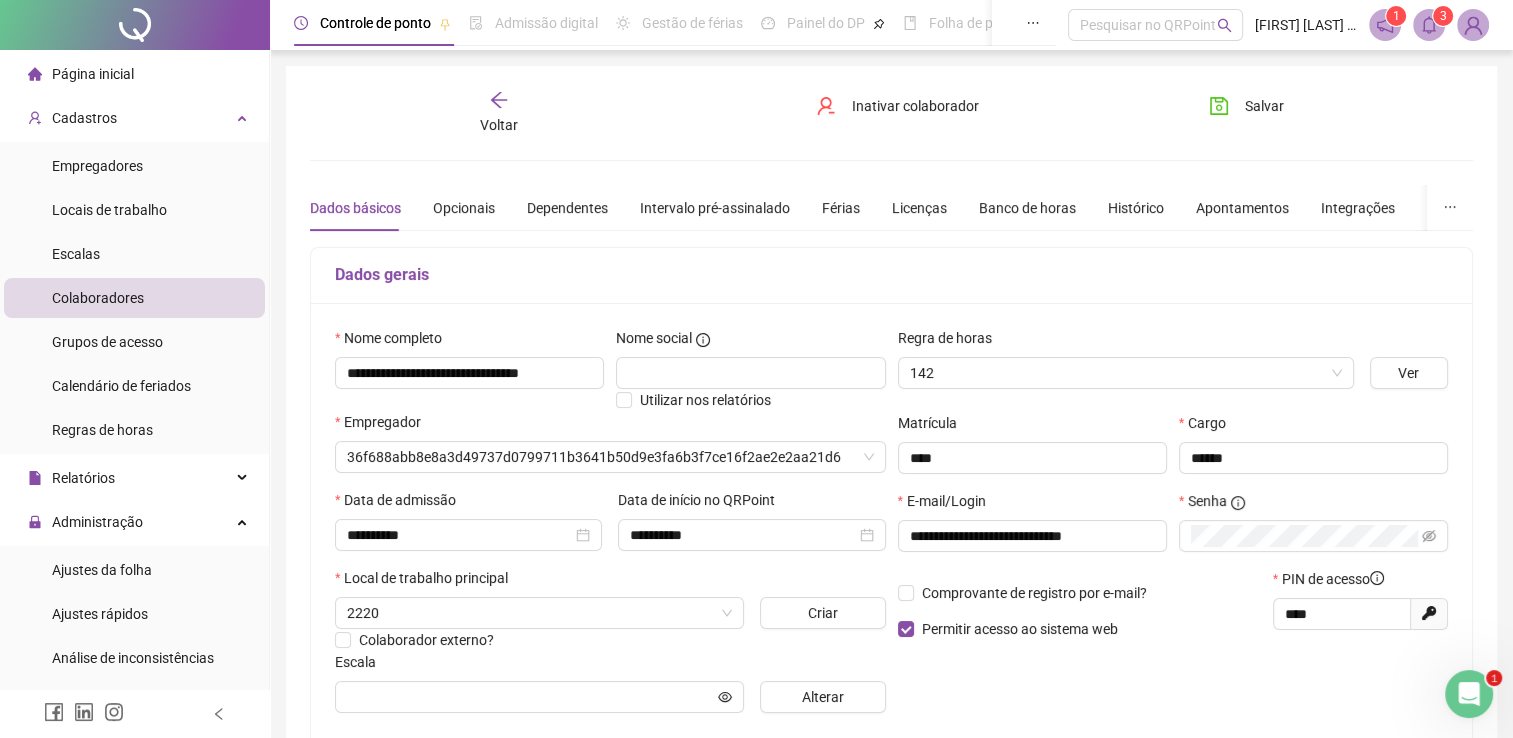 type on "**********" 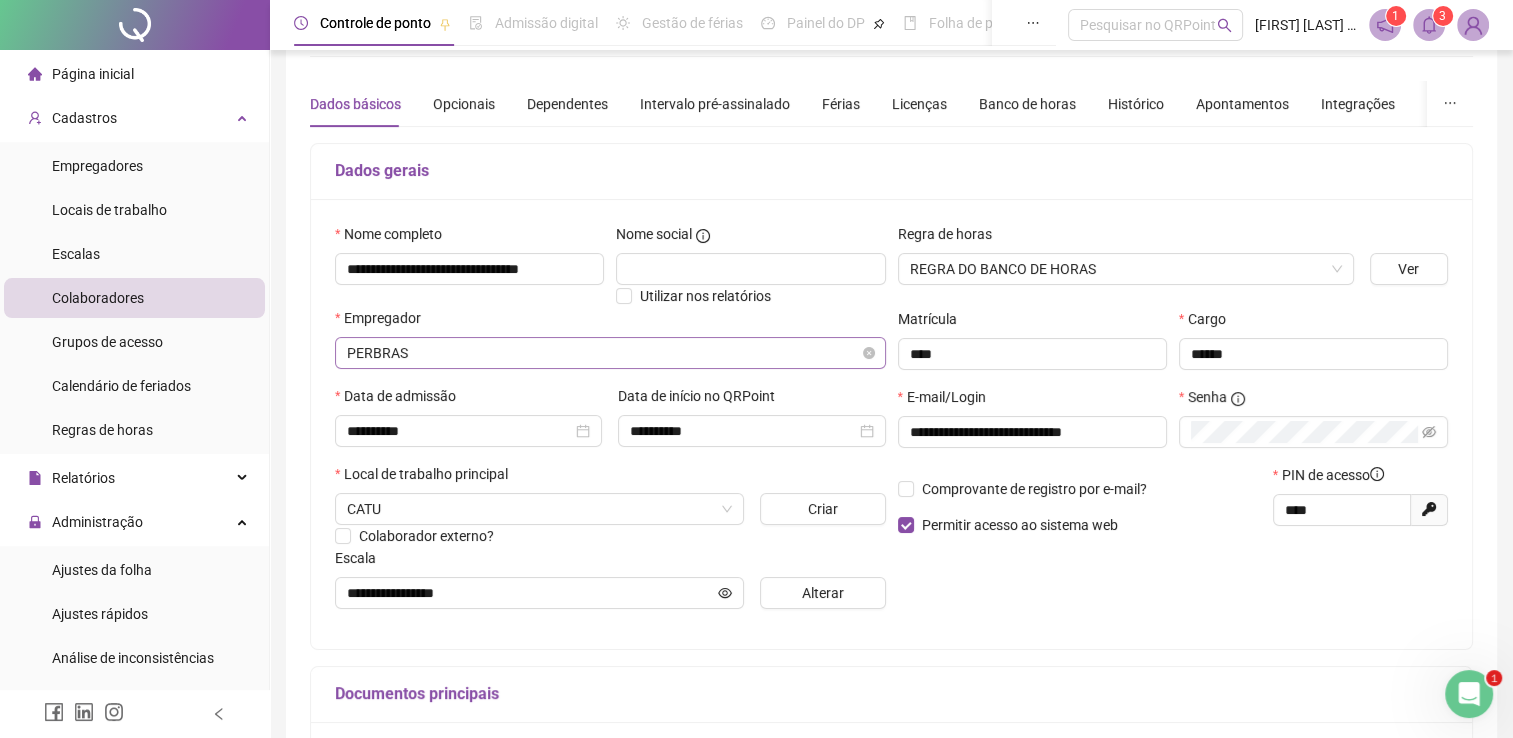 scroll, scrollTop: 0, scrollLeft: 0, axis: both 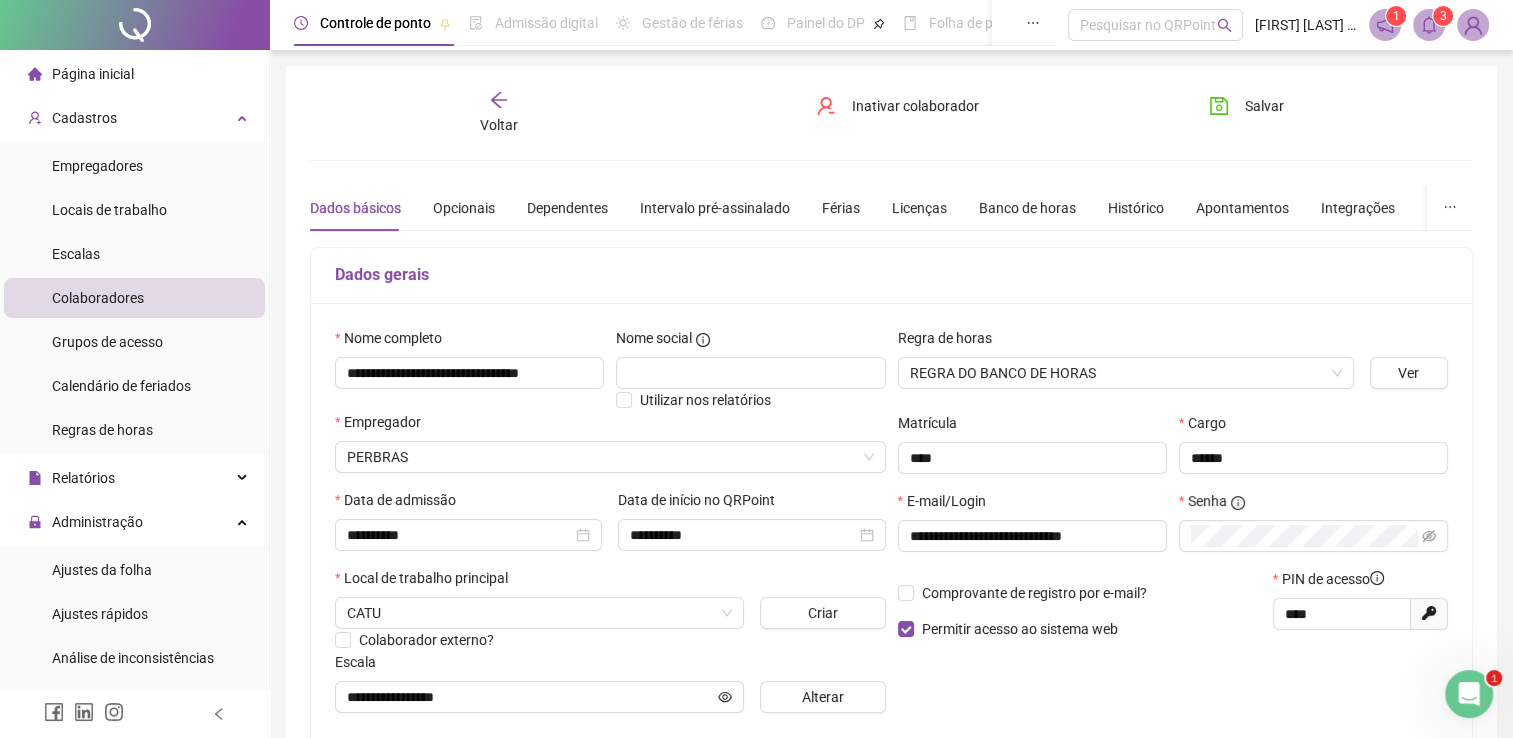 click on "Voltar" at bounding box center [498, 113] 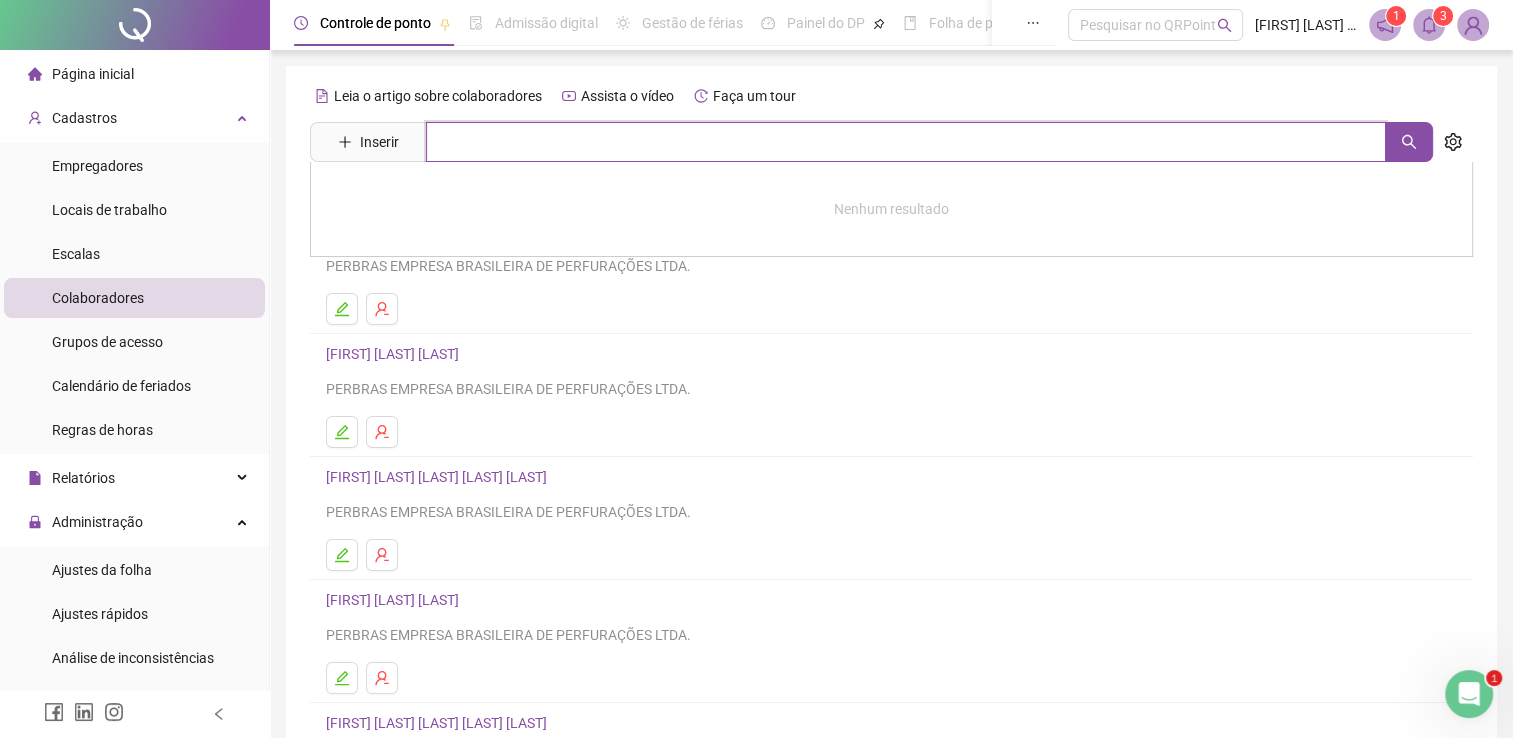 click at bounding box center (906, 142) 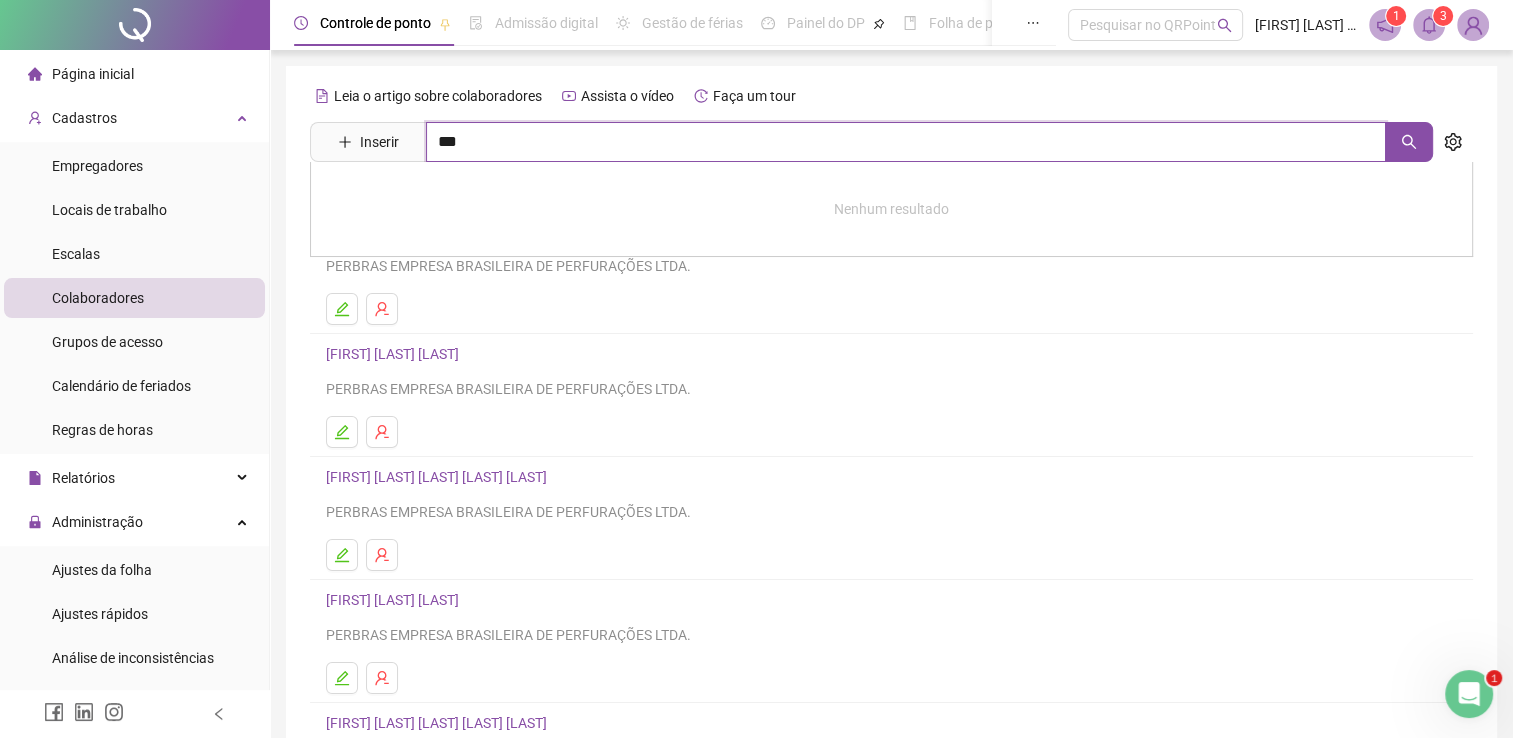 type on "***" 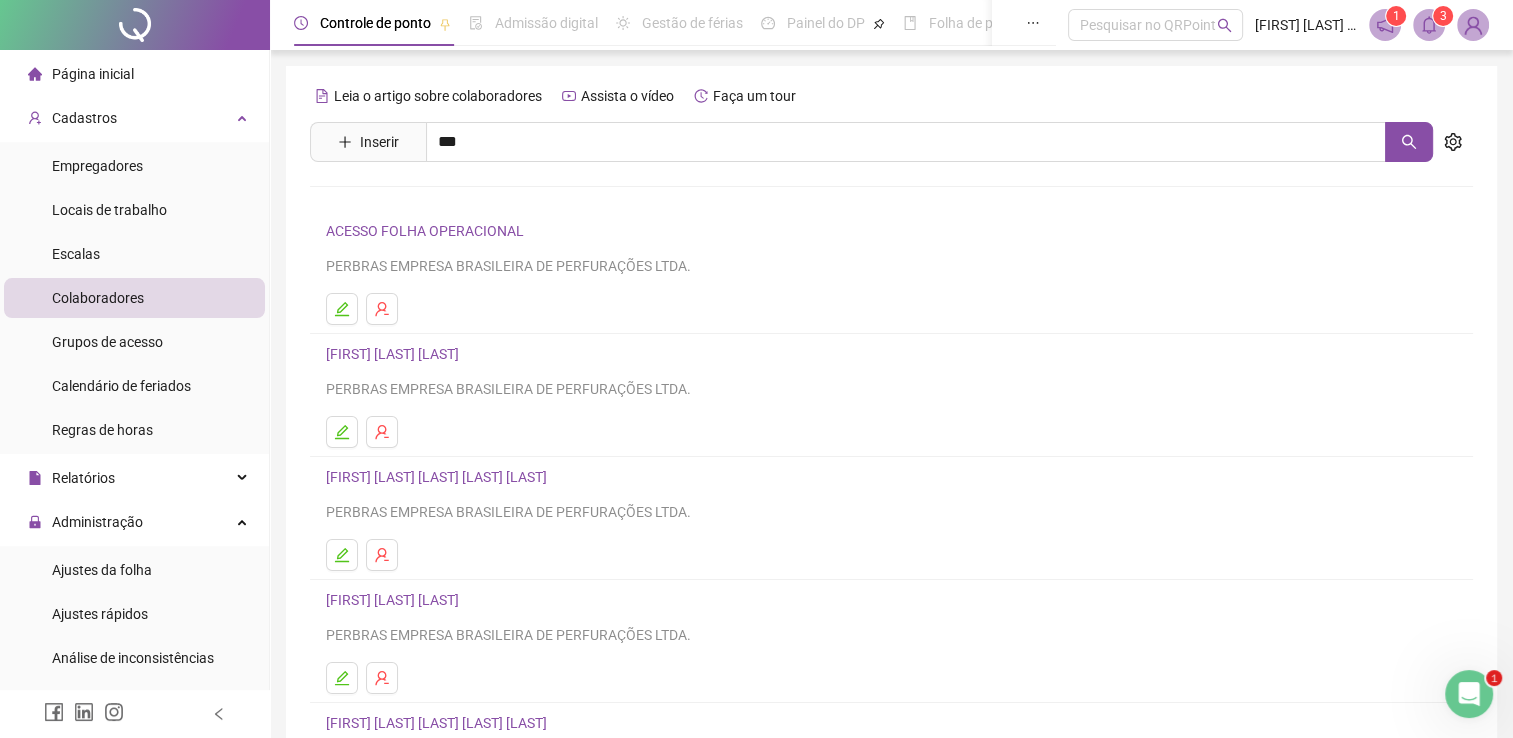 click on "[FIRST] [LAST] [LAST] [LAST]" at bounding box center [481, 375] 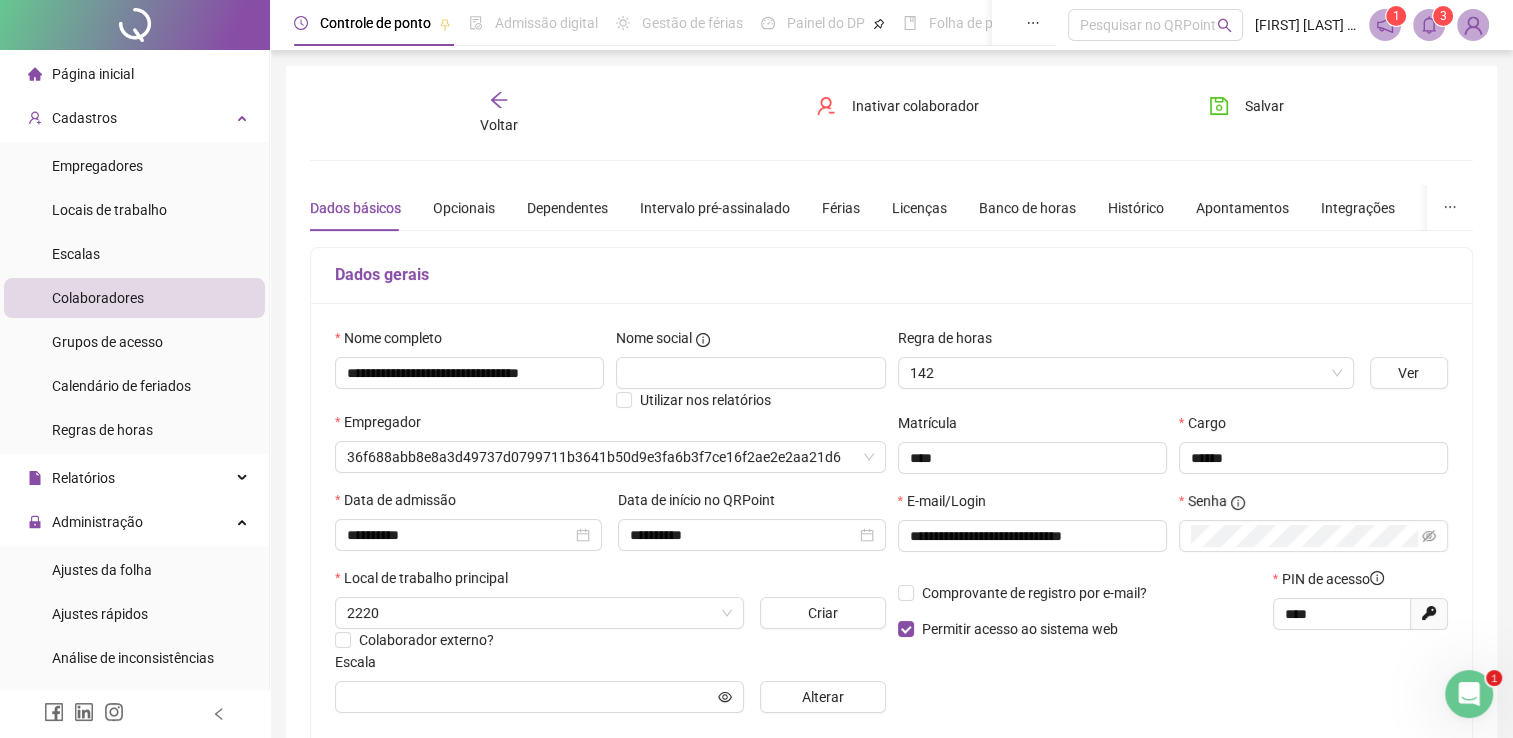 type on "**********" 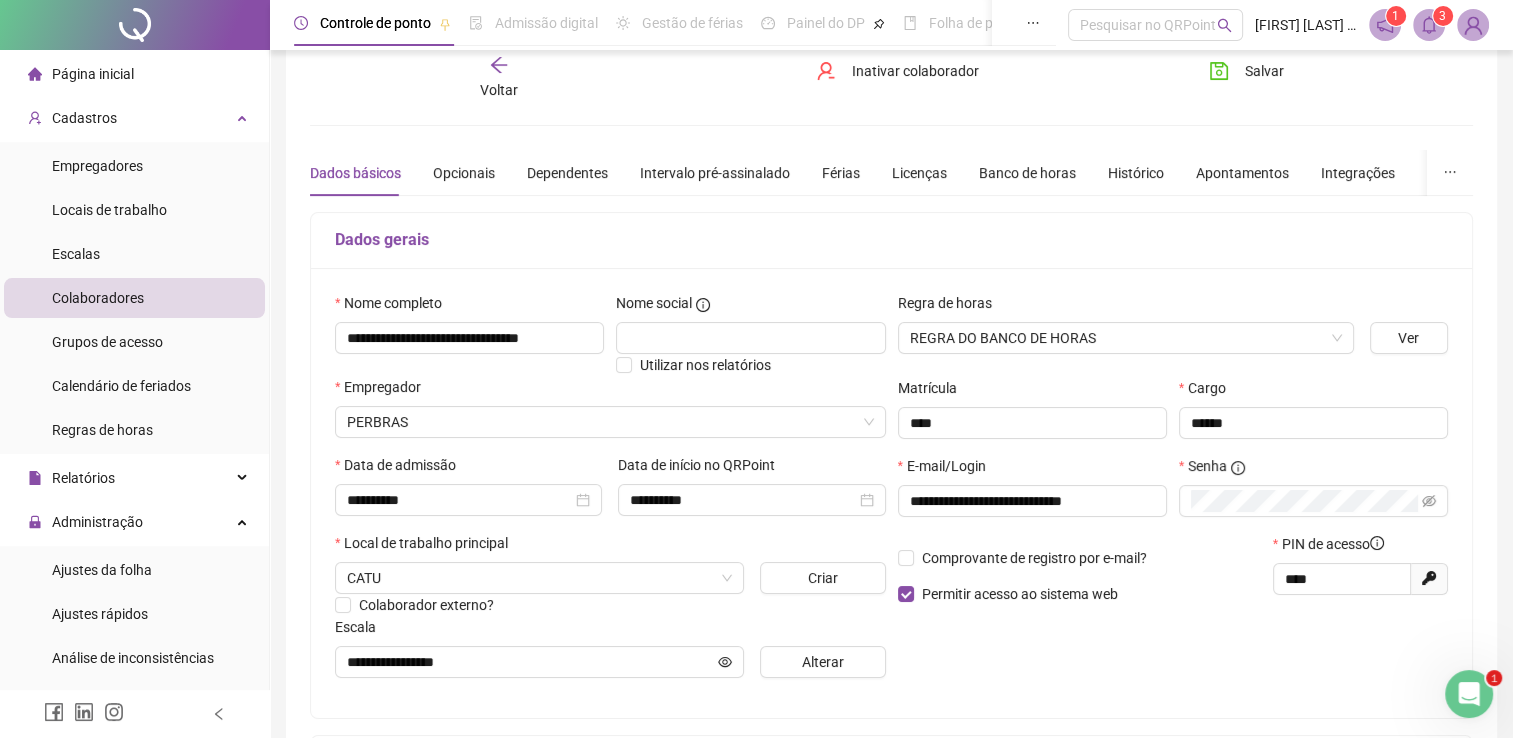 scroll, scrollTop: 0, scrollLeft: 0, axis: both 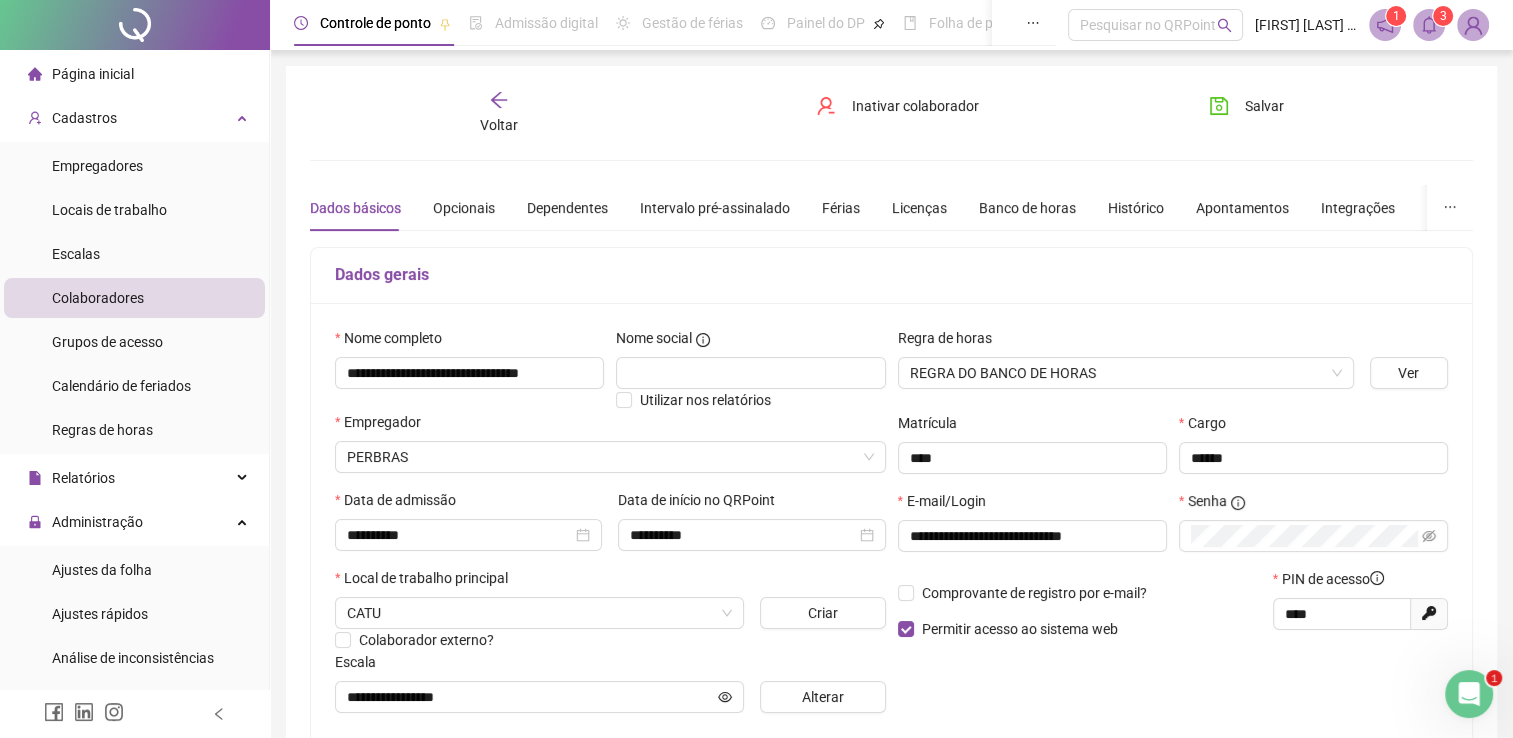 click at bounding box center (1429, 25) 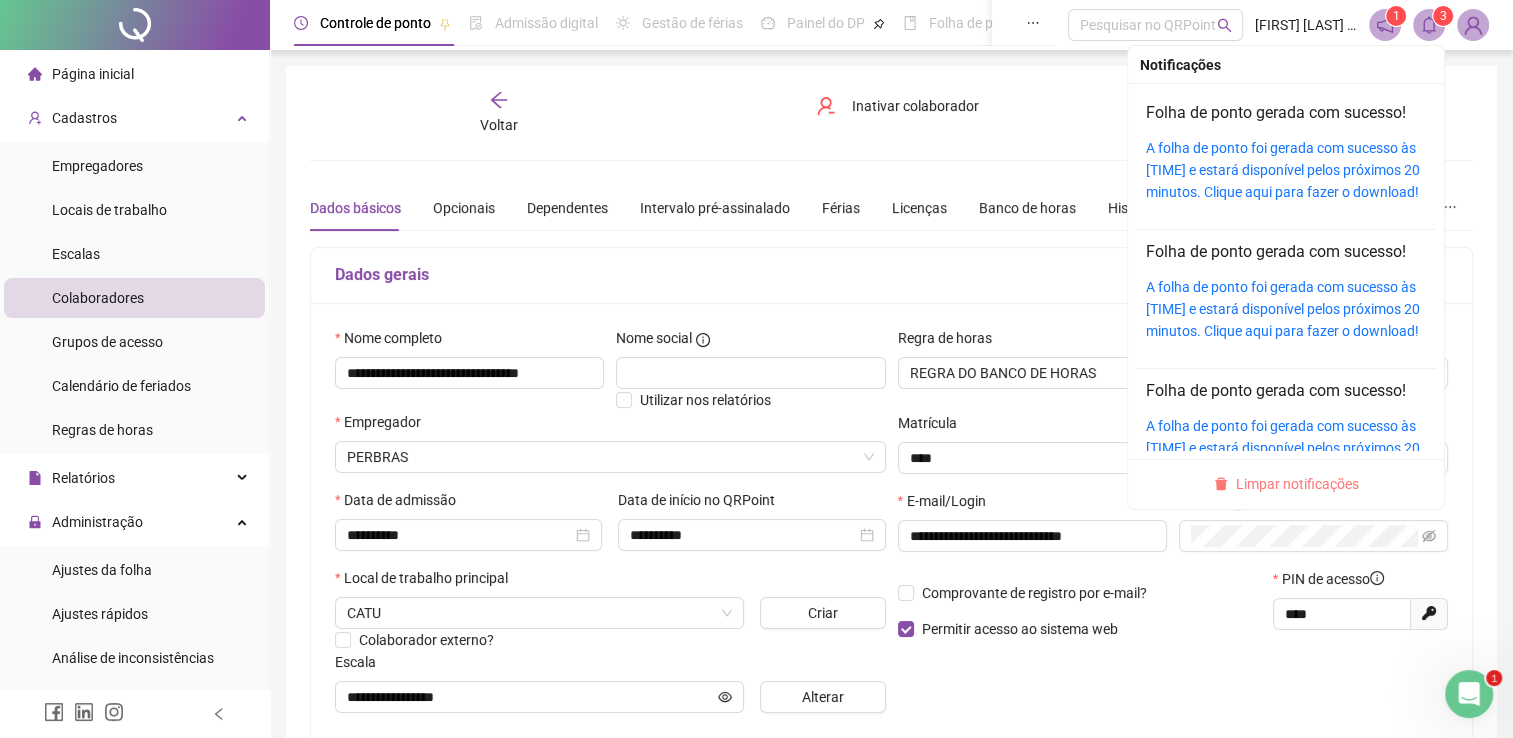 click on "Limpar notificações" at bounding box center [1286, 484] 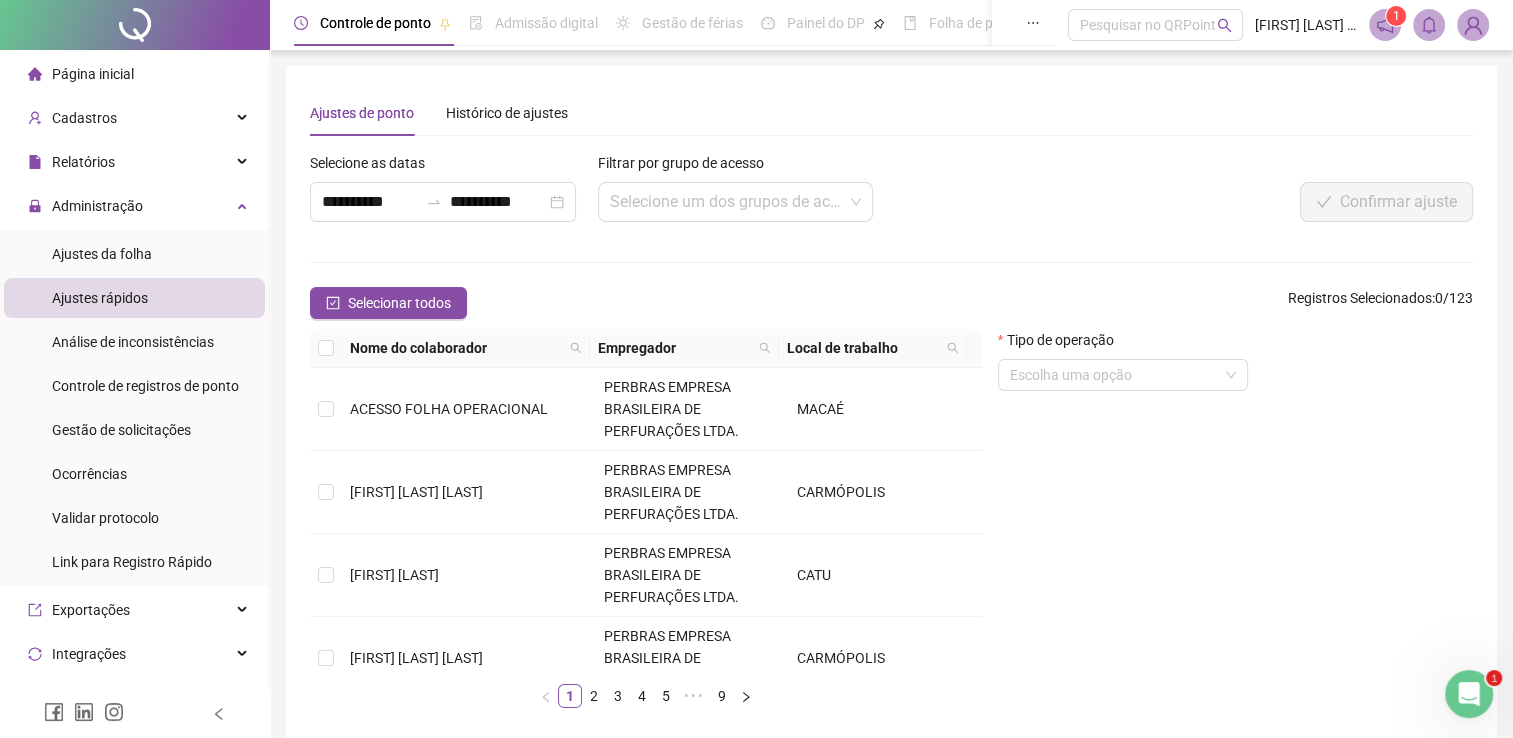 scroll, scrollTop: 0, scrollLeft: 0, axis: both 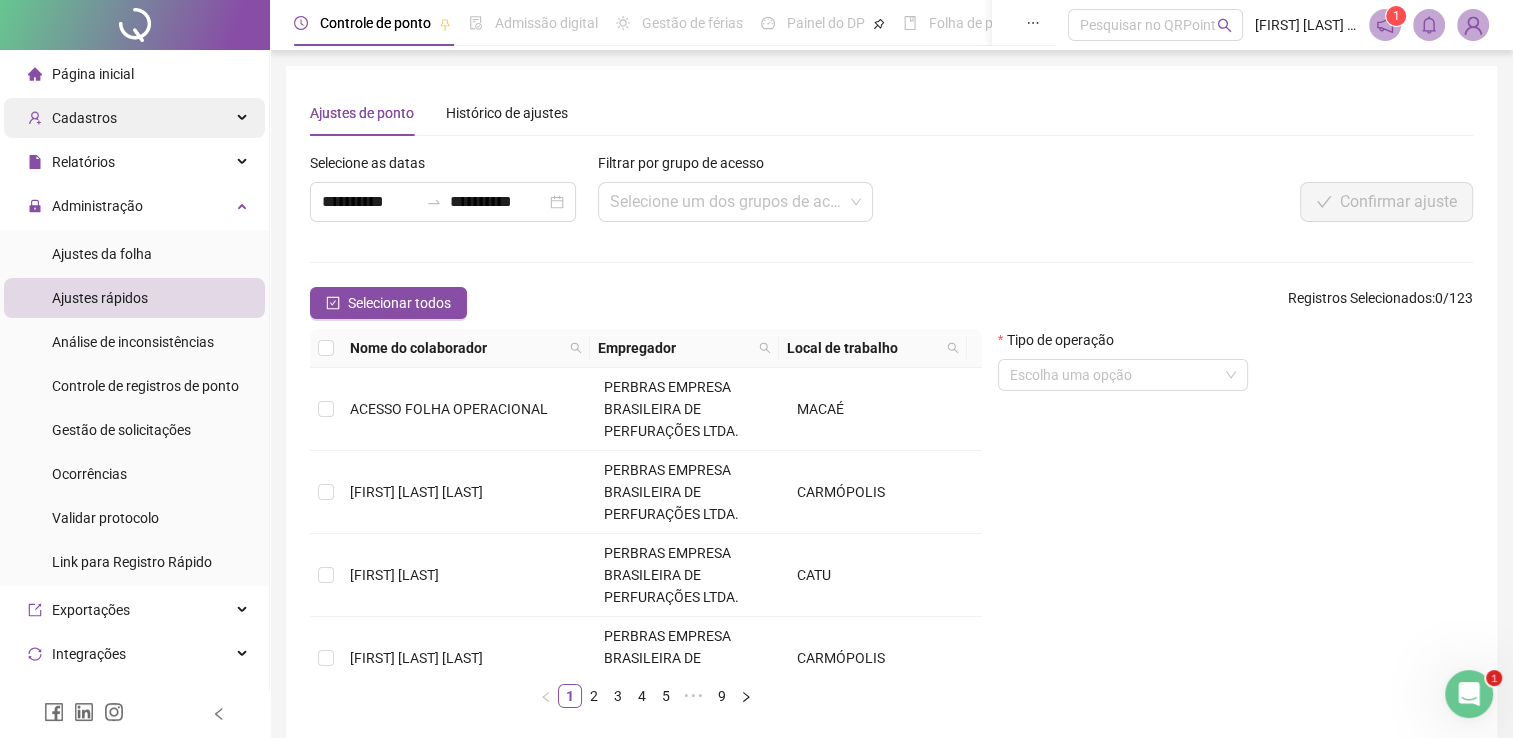 click on "Cadastros" at bounding box center (134, 118) 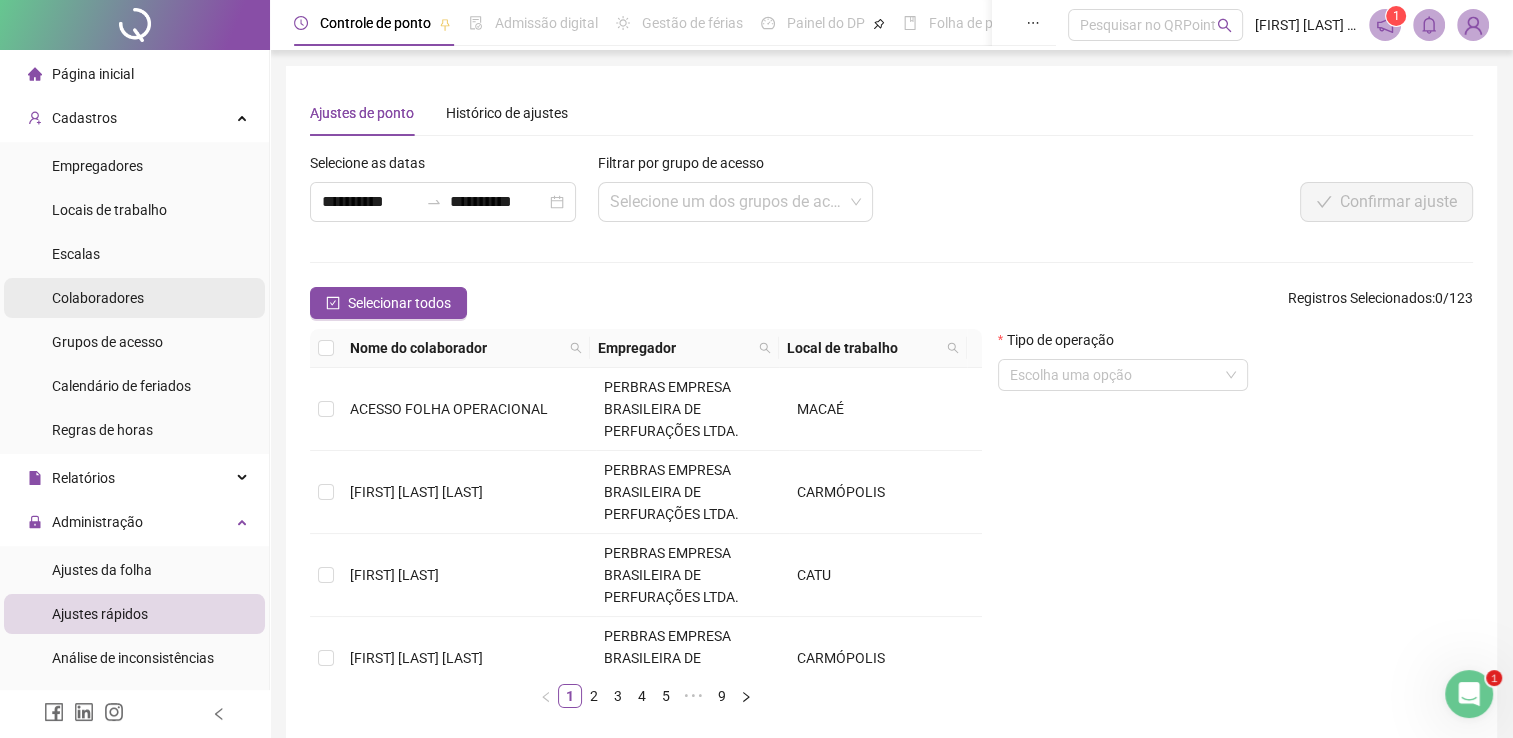 click on "Colaboradores" at bounding box center (134, 298) 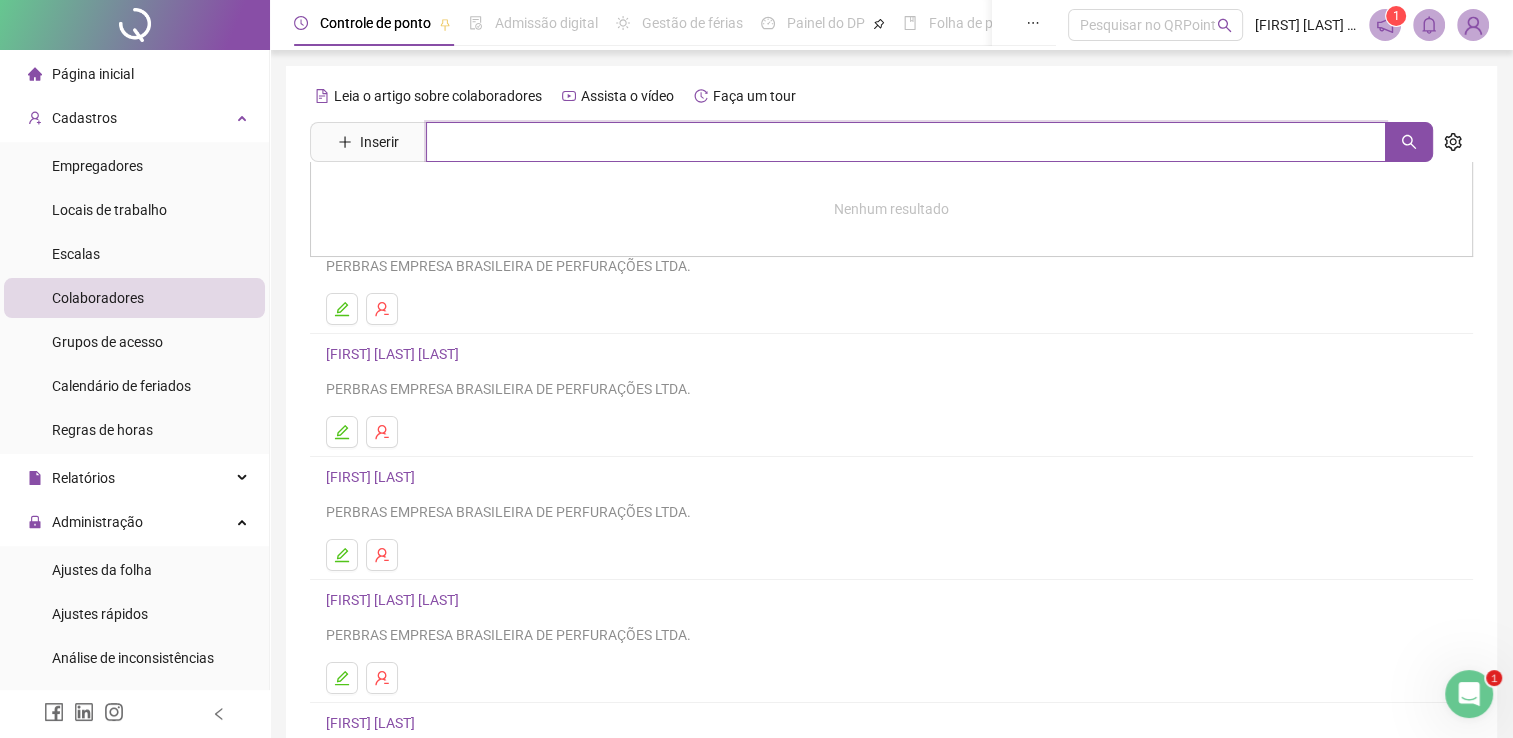 click at bounding box center (906, 142) 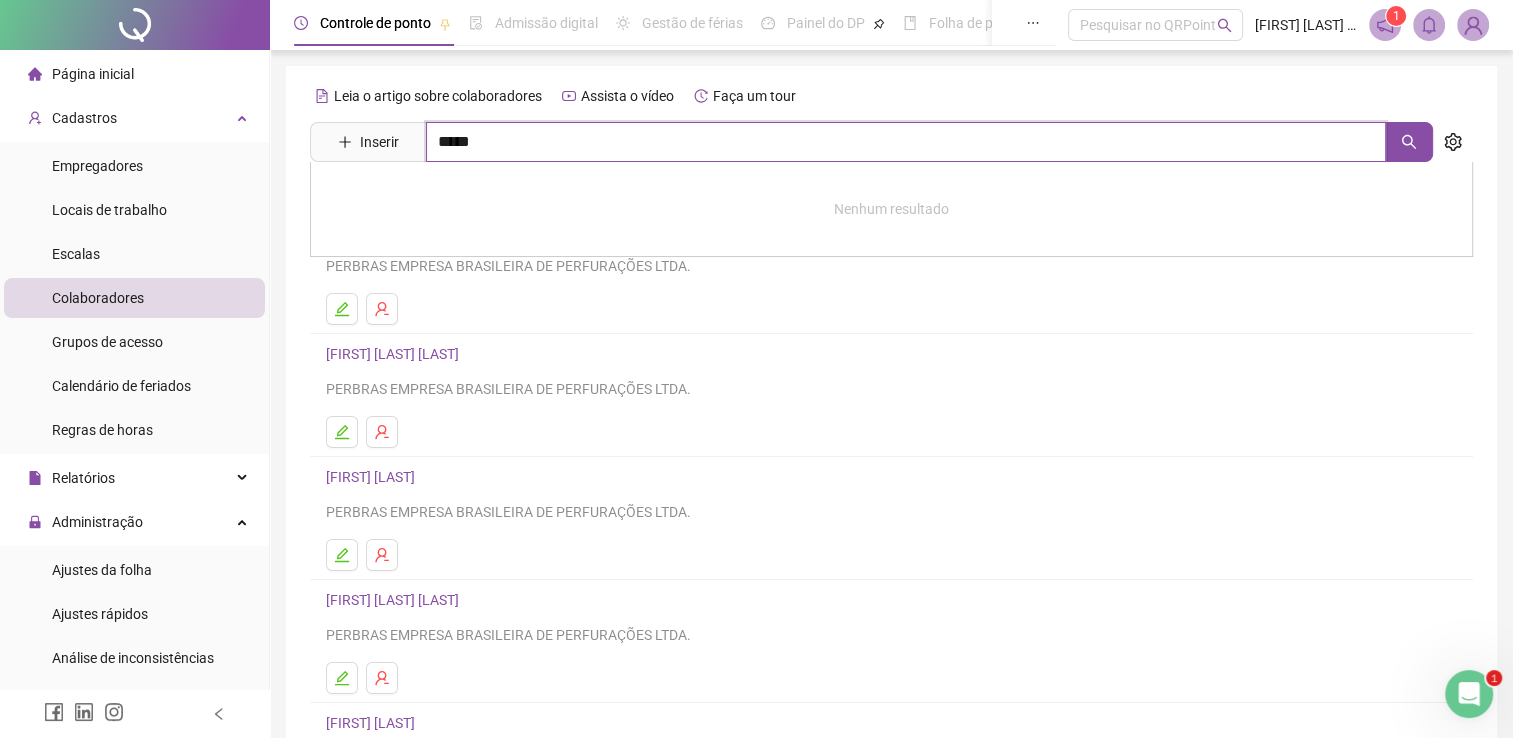 type on "*****" 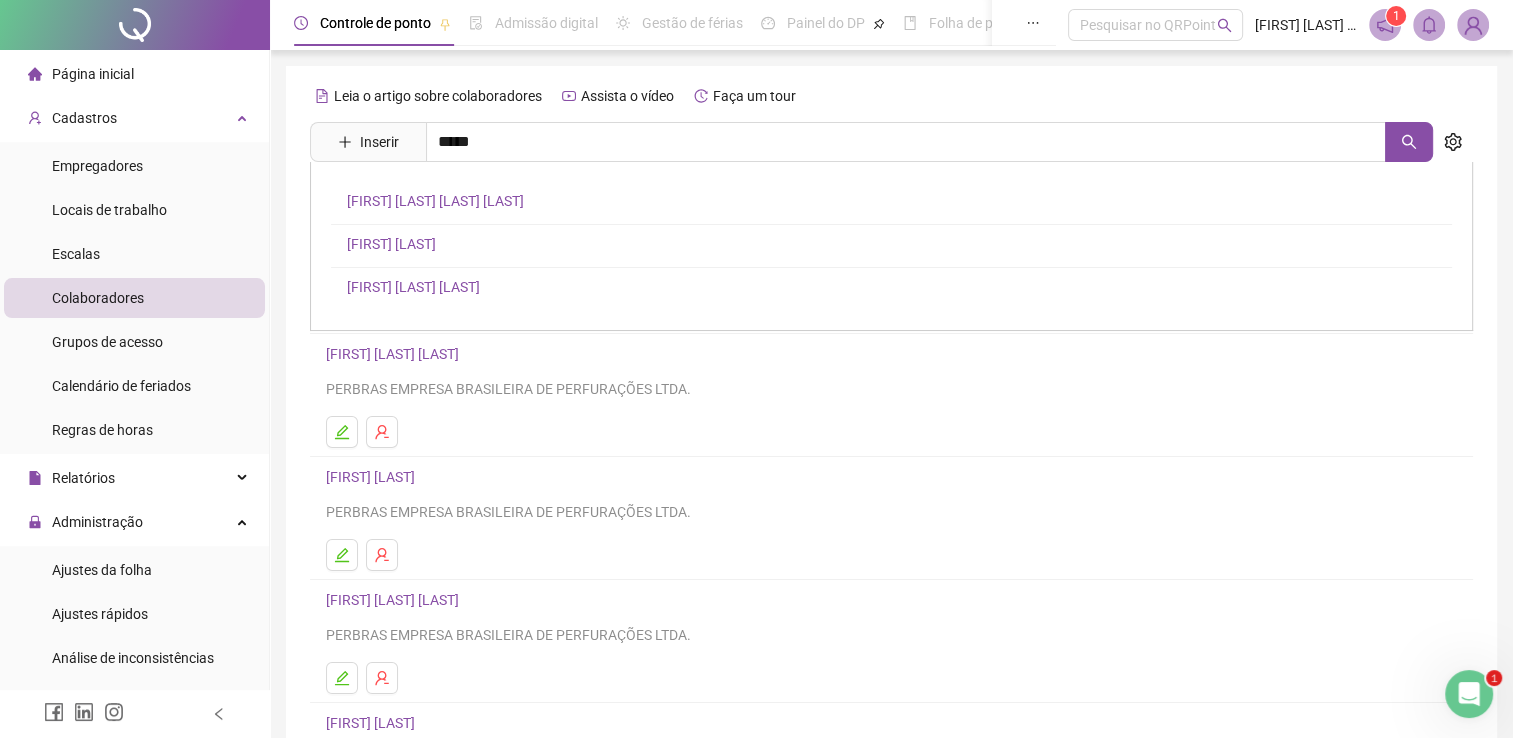 click on "[FIRST] [LAST] [LAST] [LAST]" at bounding box center (435, 201) 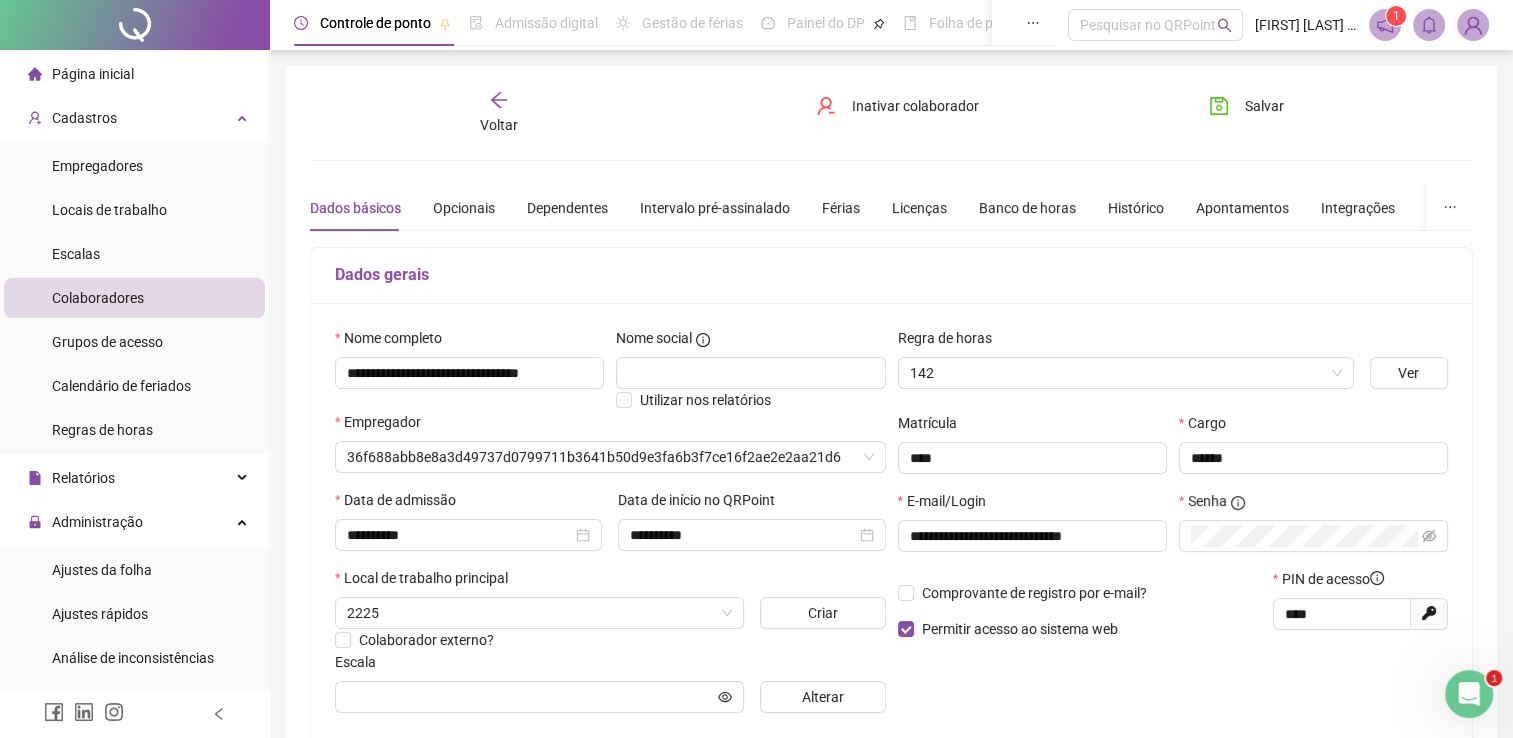 type on "**********" 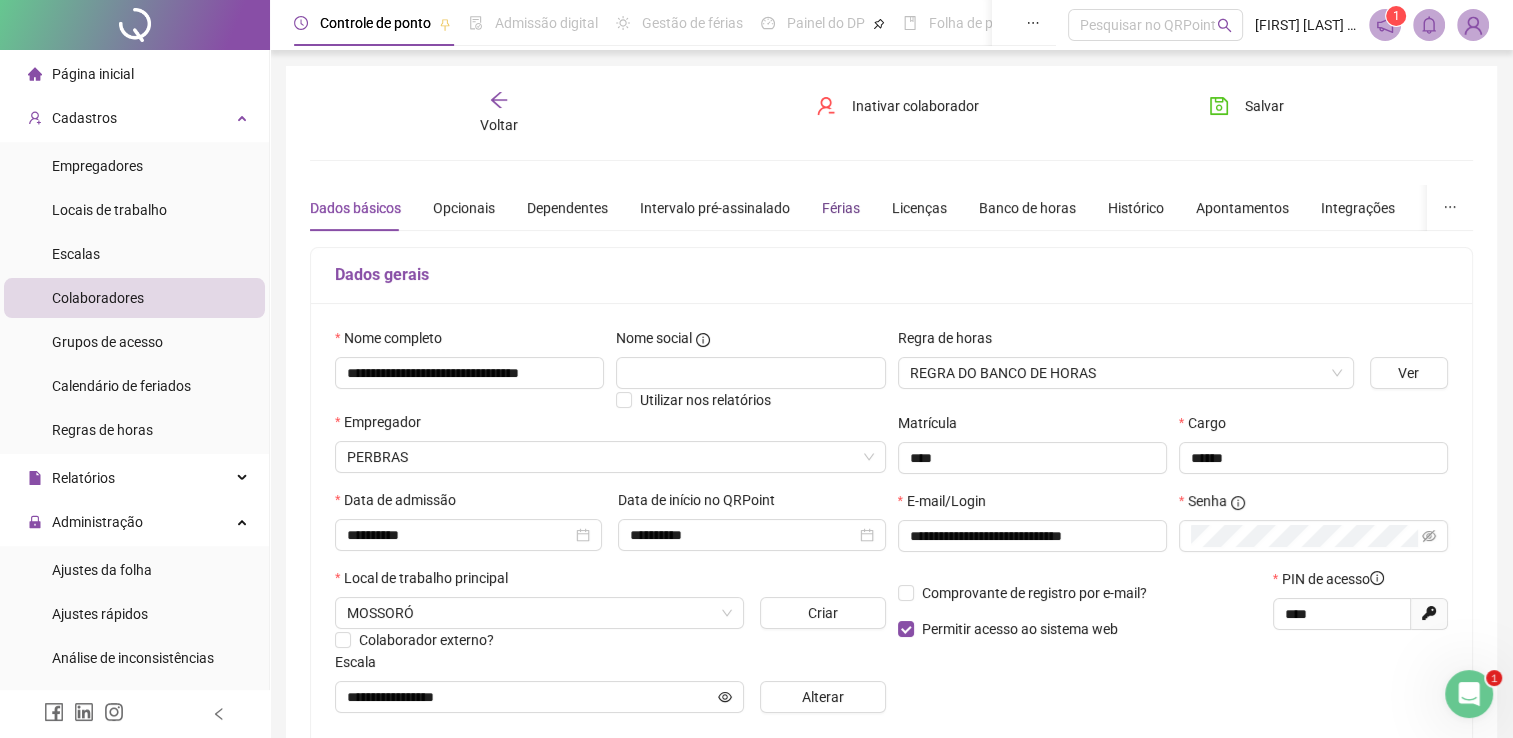 click on "Férias" at bounding box center (841, 208) 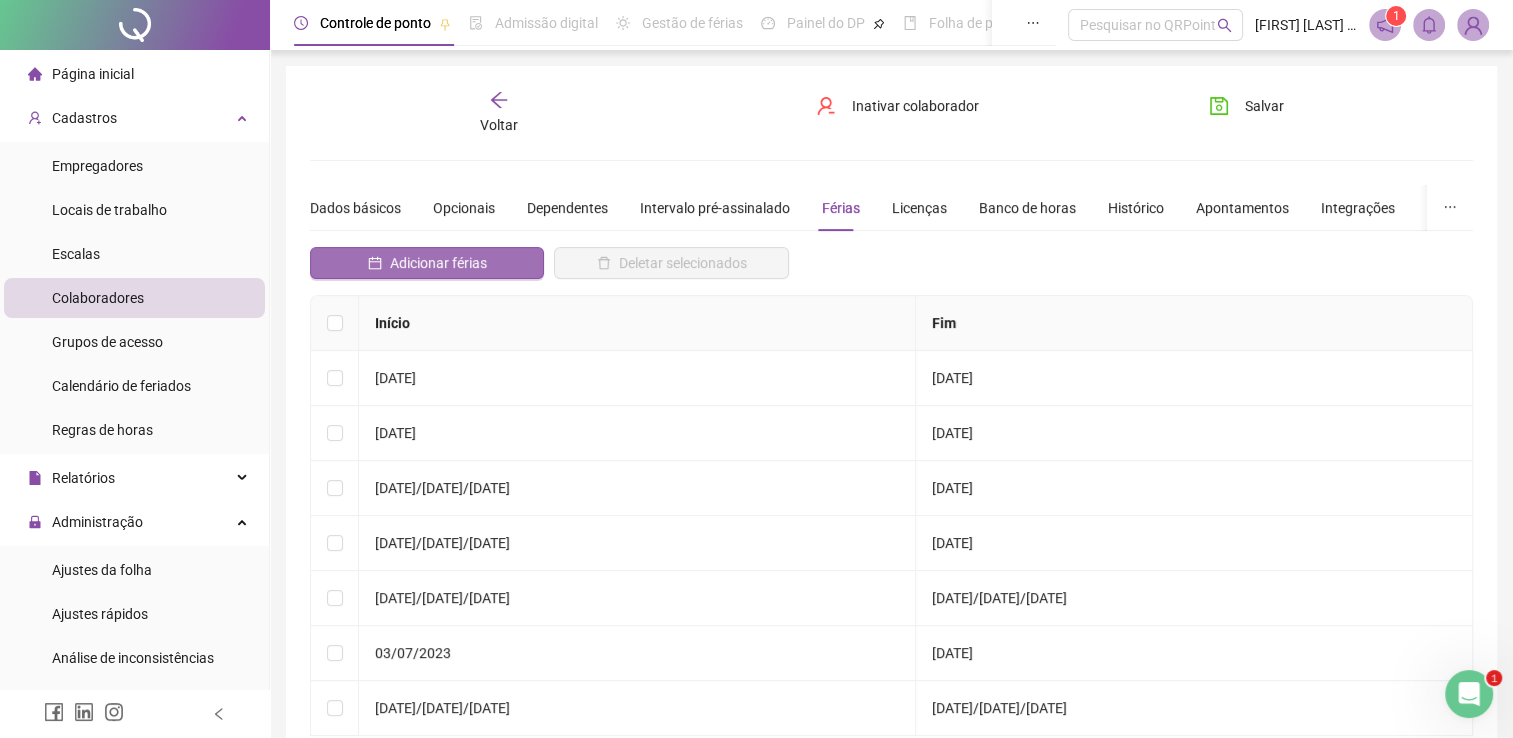 click on "Adicionar férias" at bounding box center [438, 263] 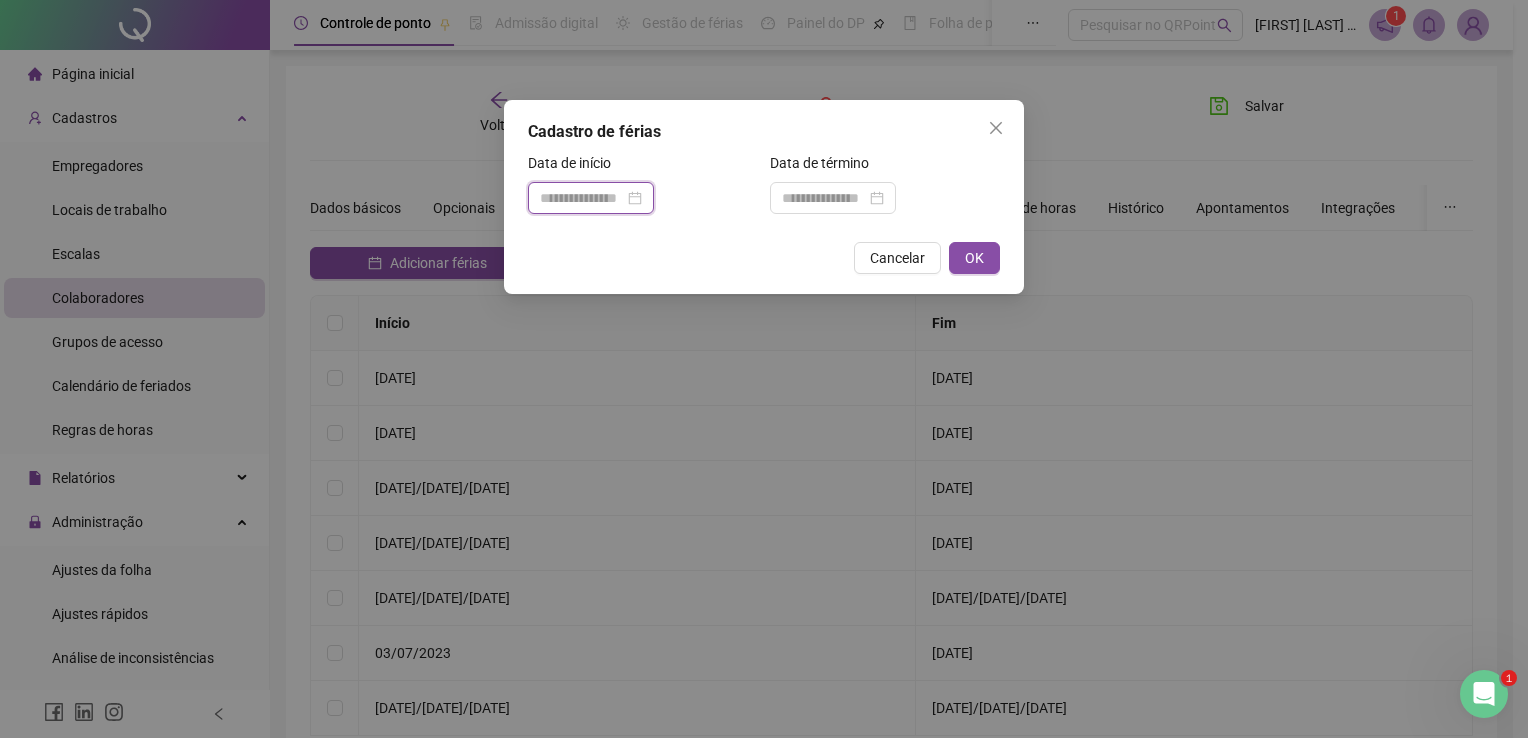 click at bounding box center (582, 198) 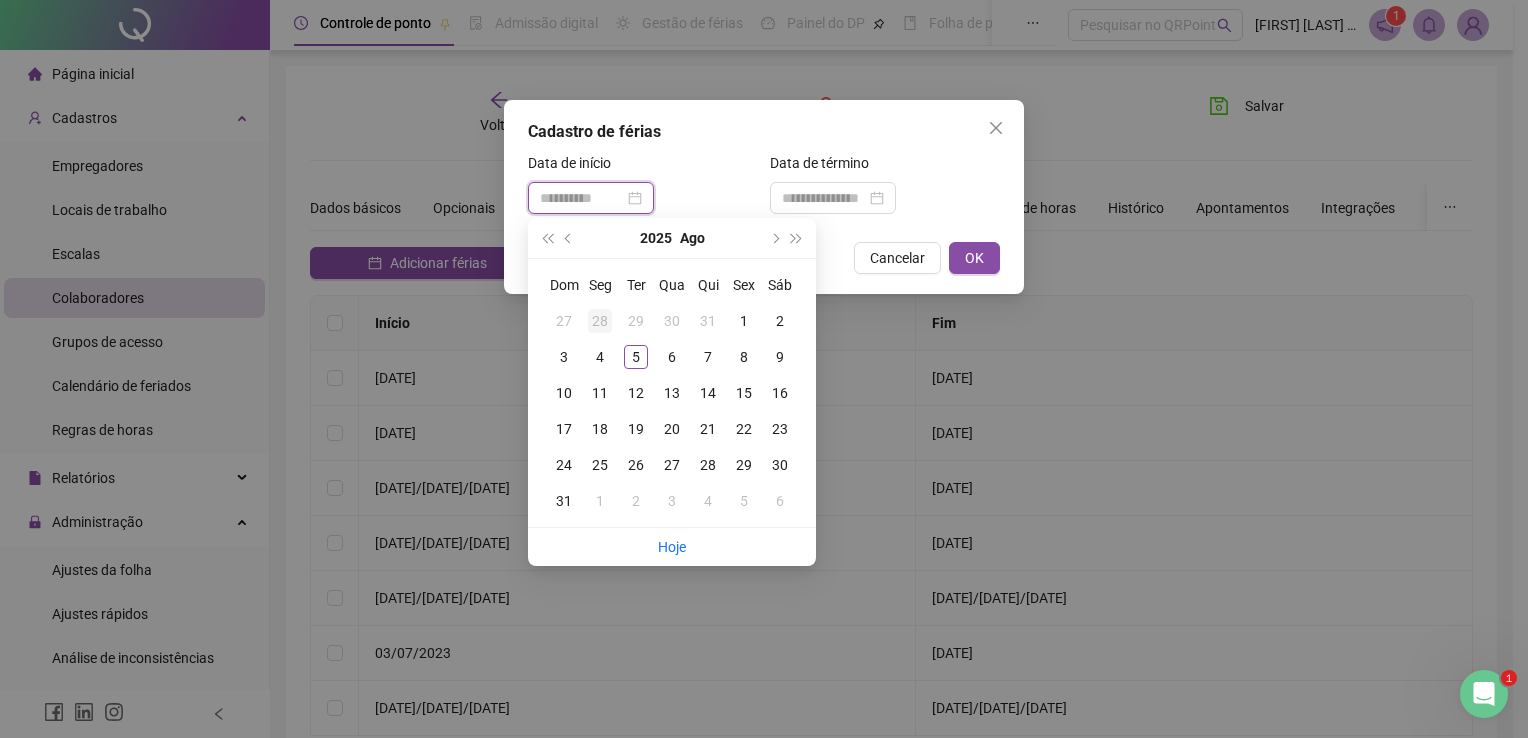 type on "**********" 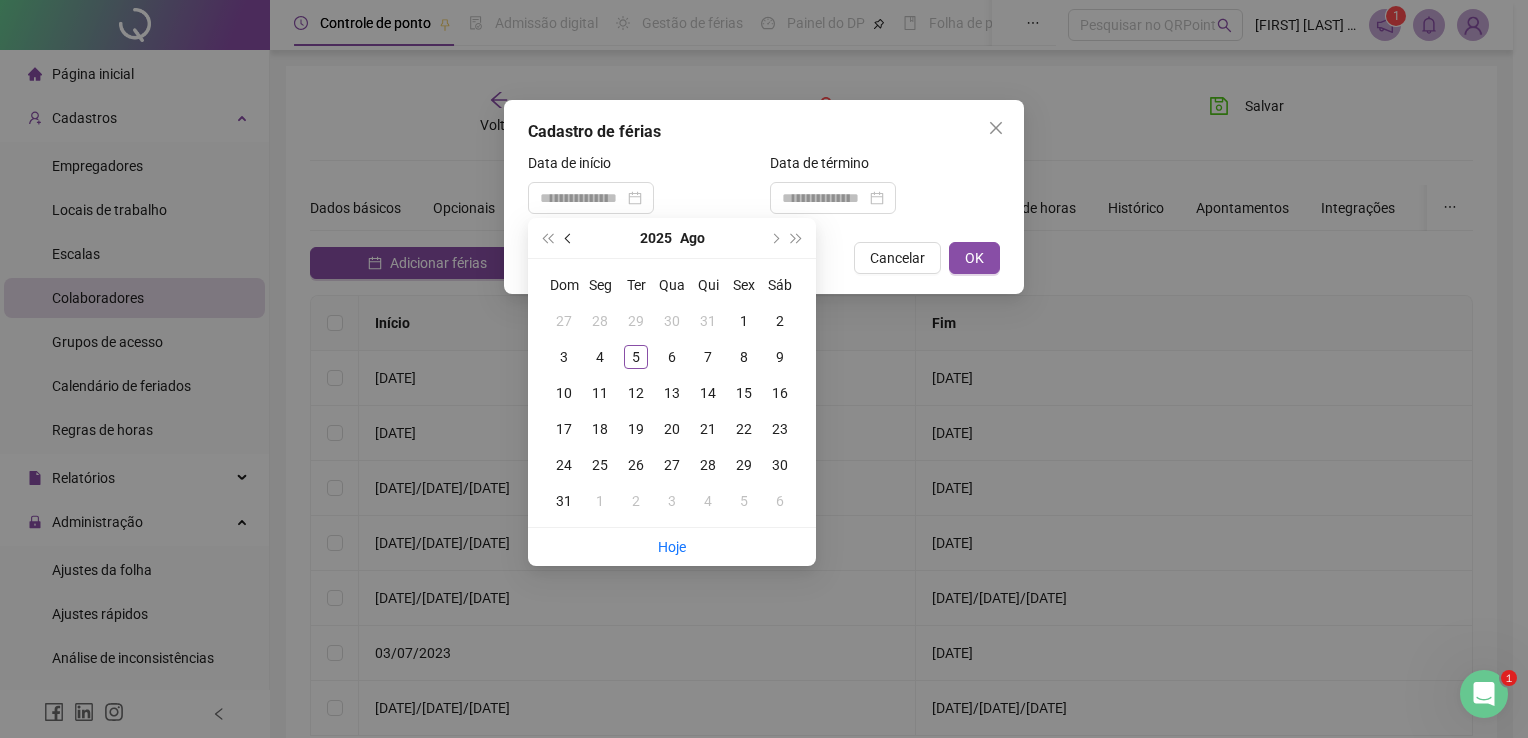 click at bounding box center (569, 238) 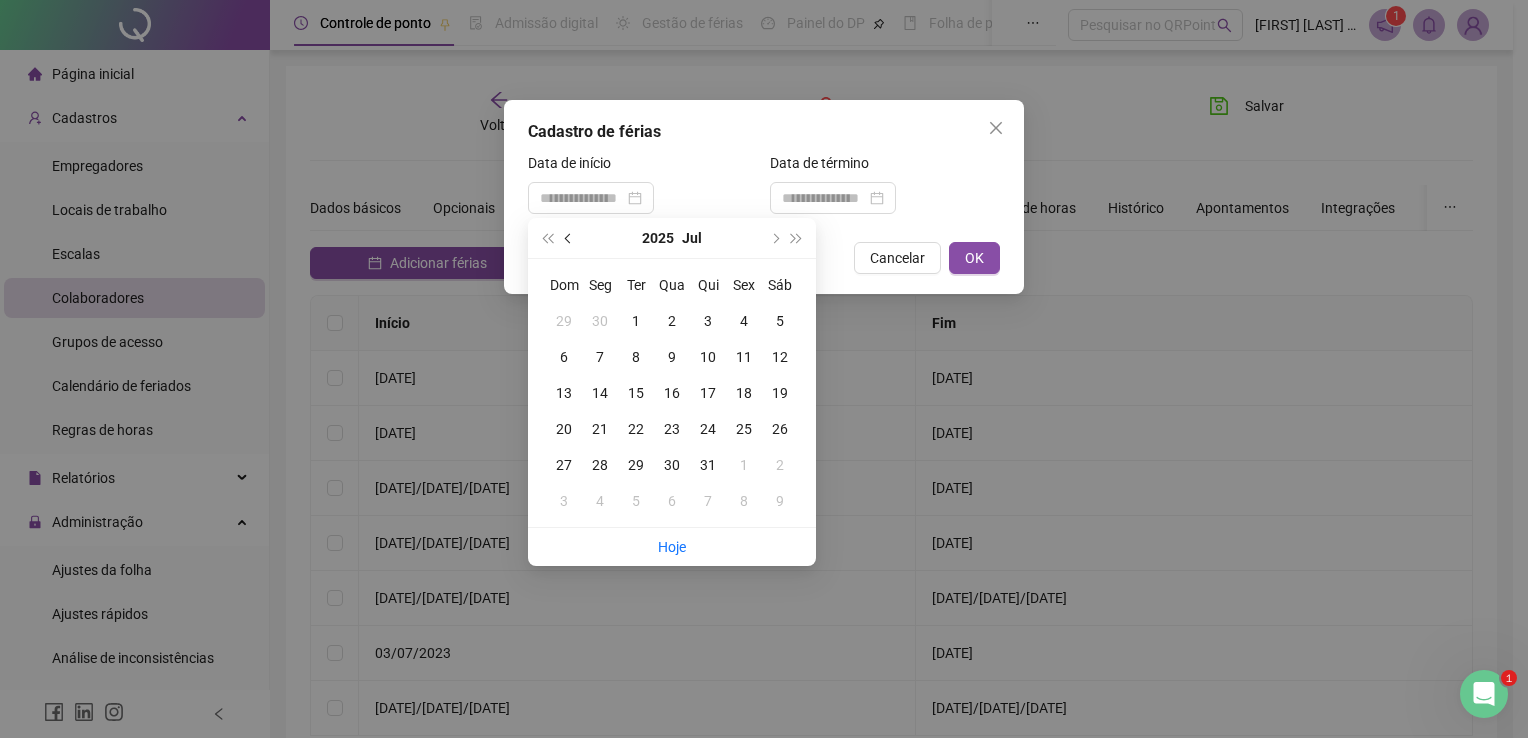 click at bounding box center [569, 238] 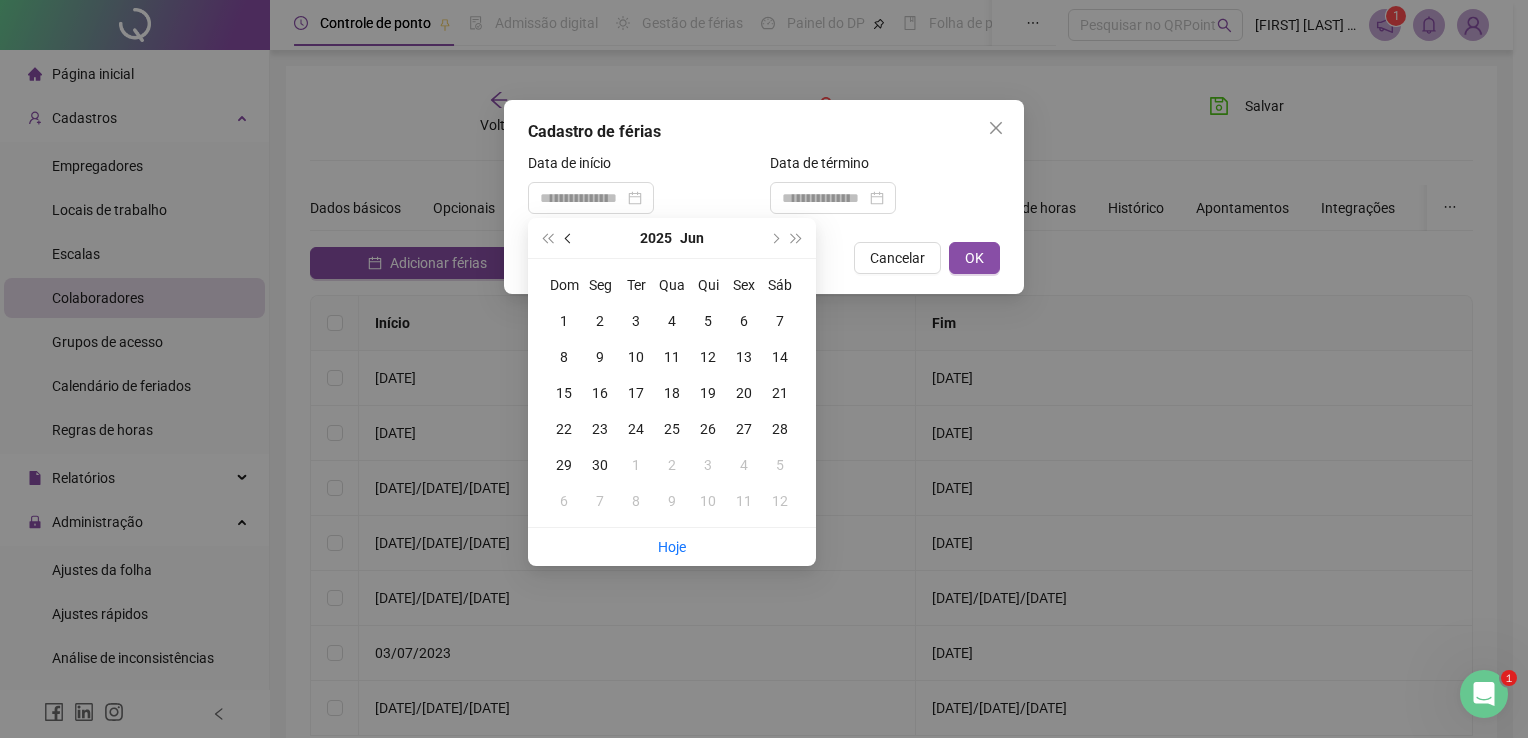 click at bounding box center (569, 238) 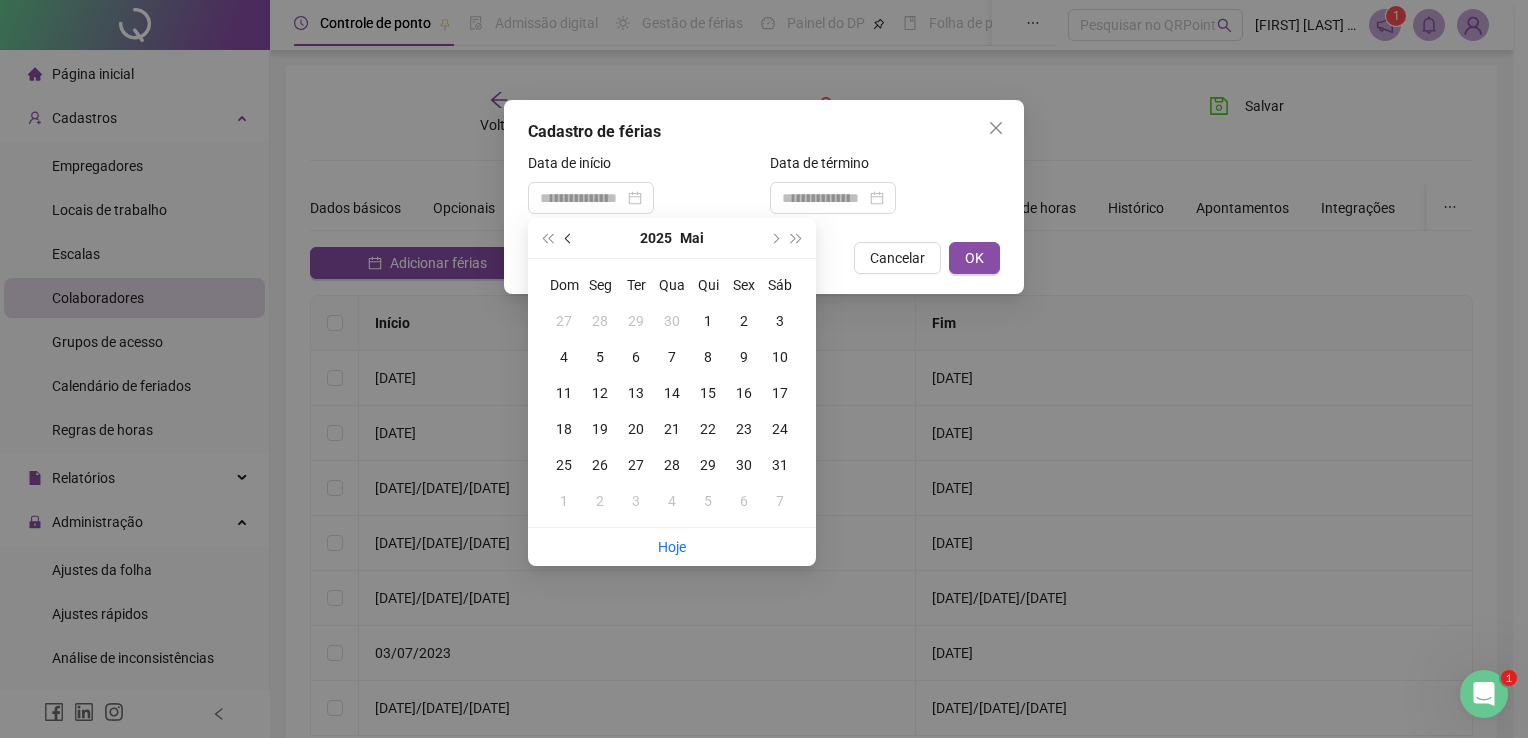 click at bounding box center [569, 238] 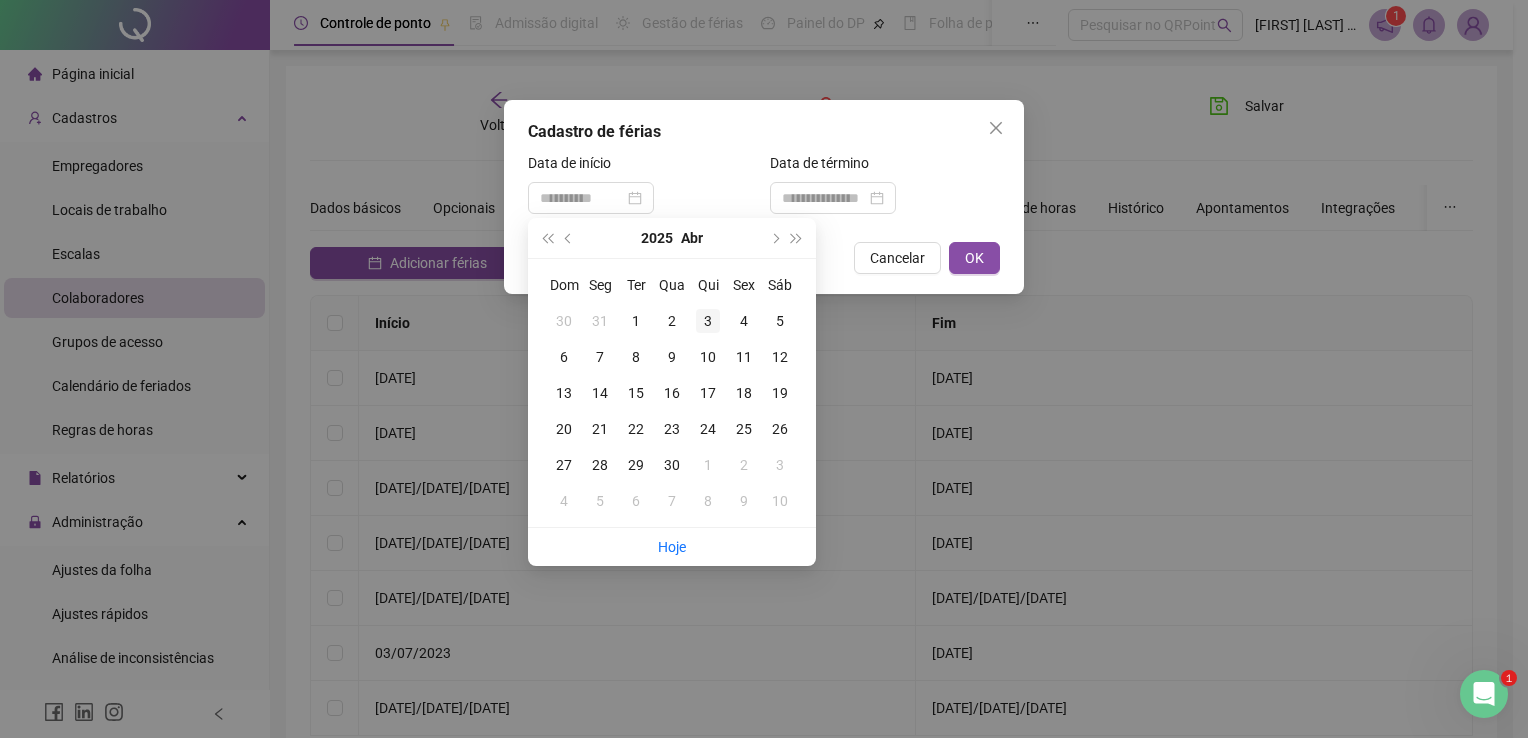 type on "**********" 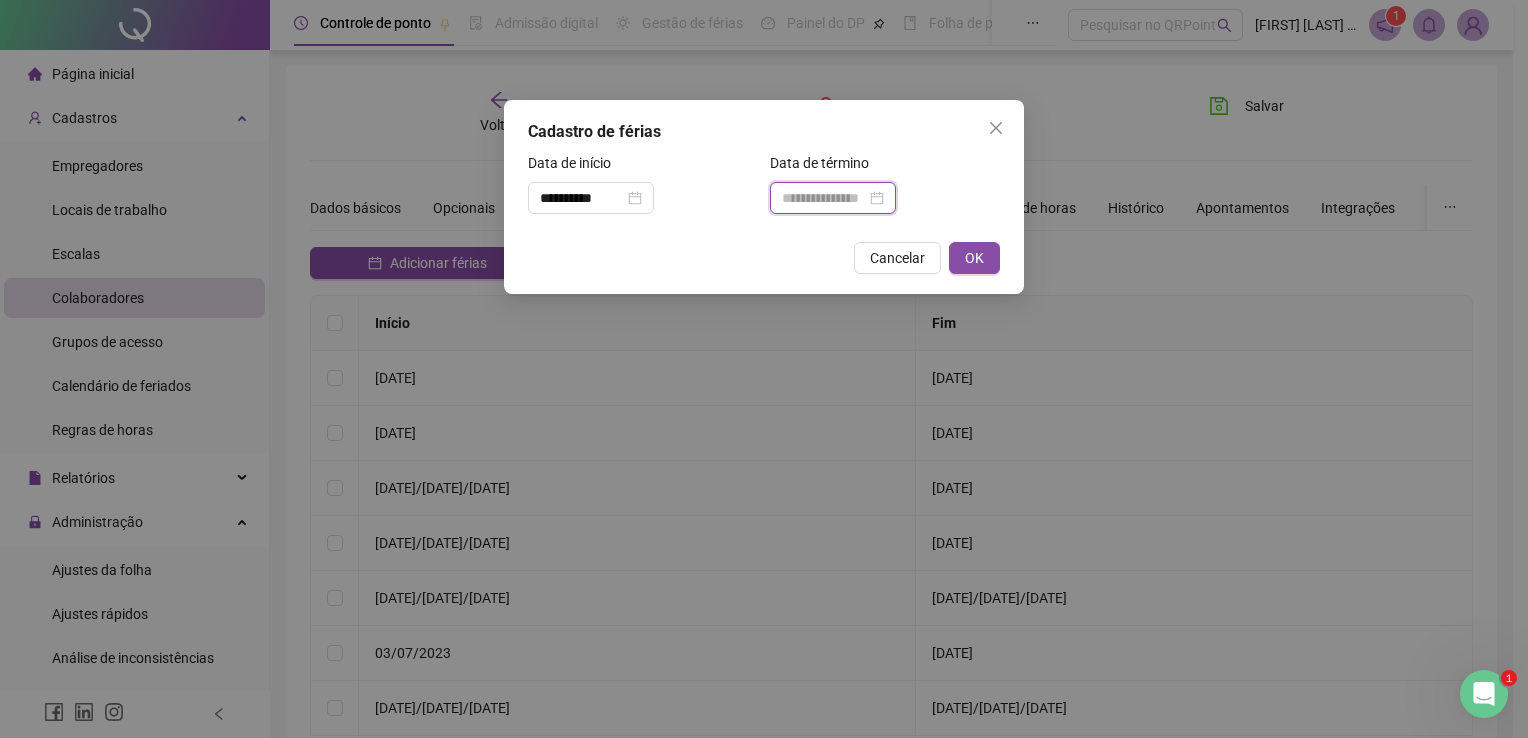 click at bounding box center (824, 198) 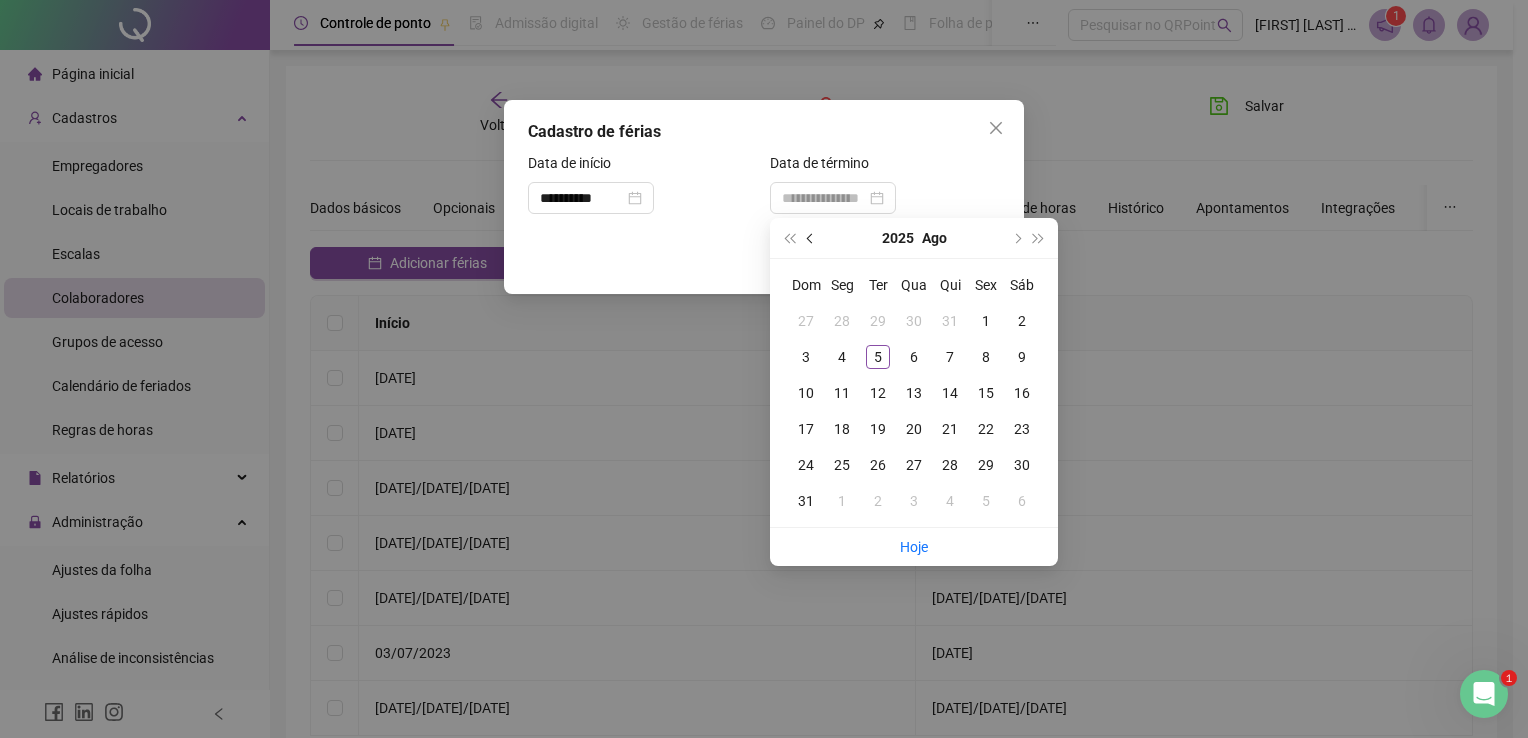 click at bounding box center (811, 238) 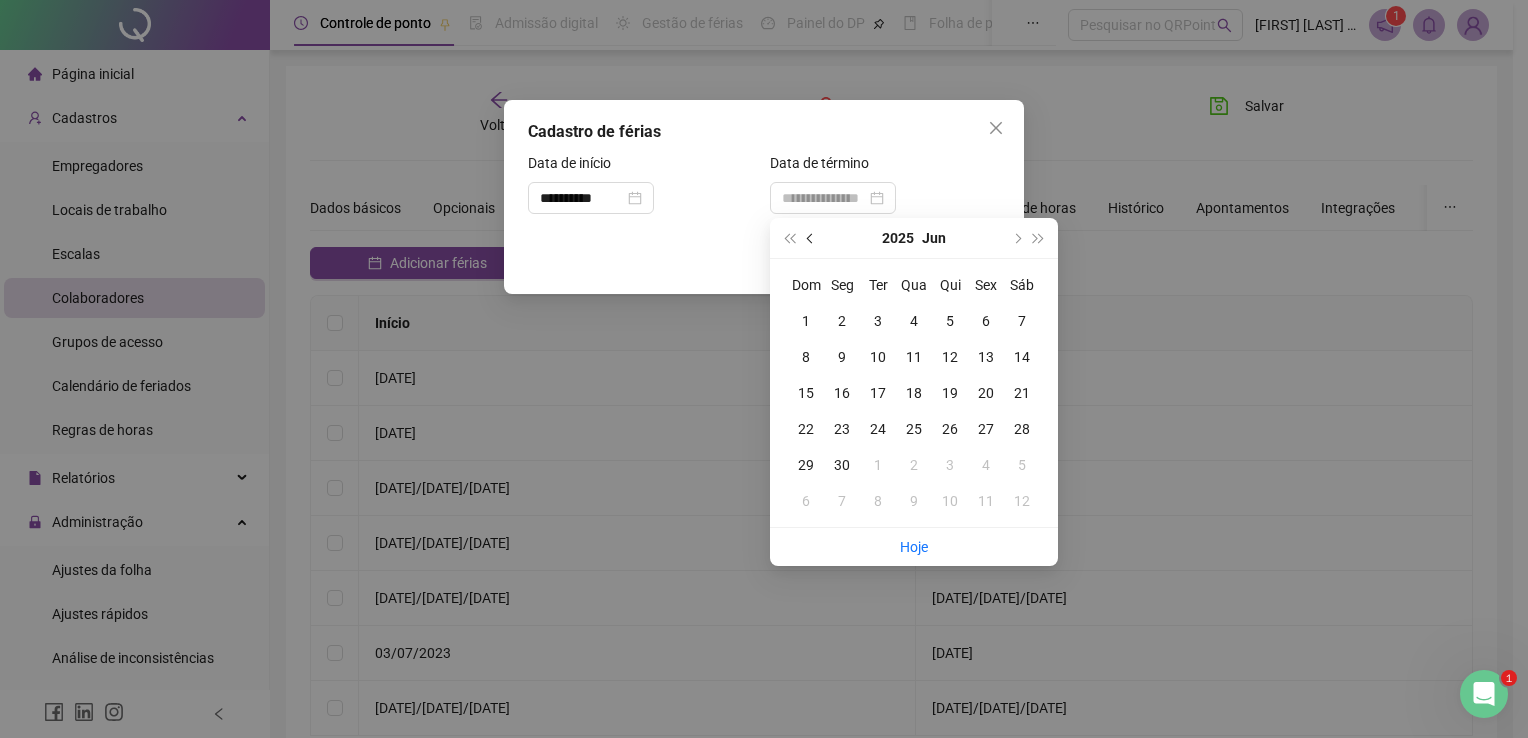 click at bounding box center [811, 238] 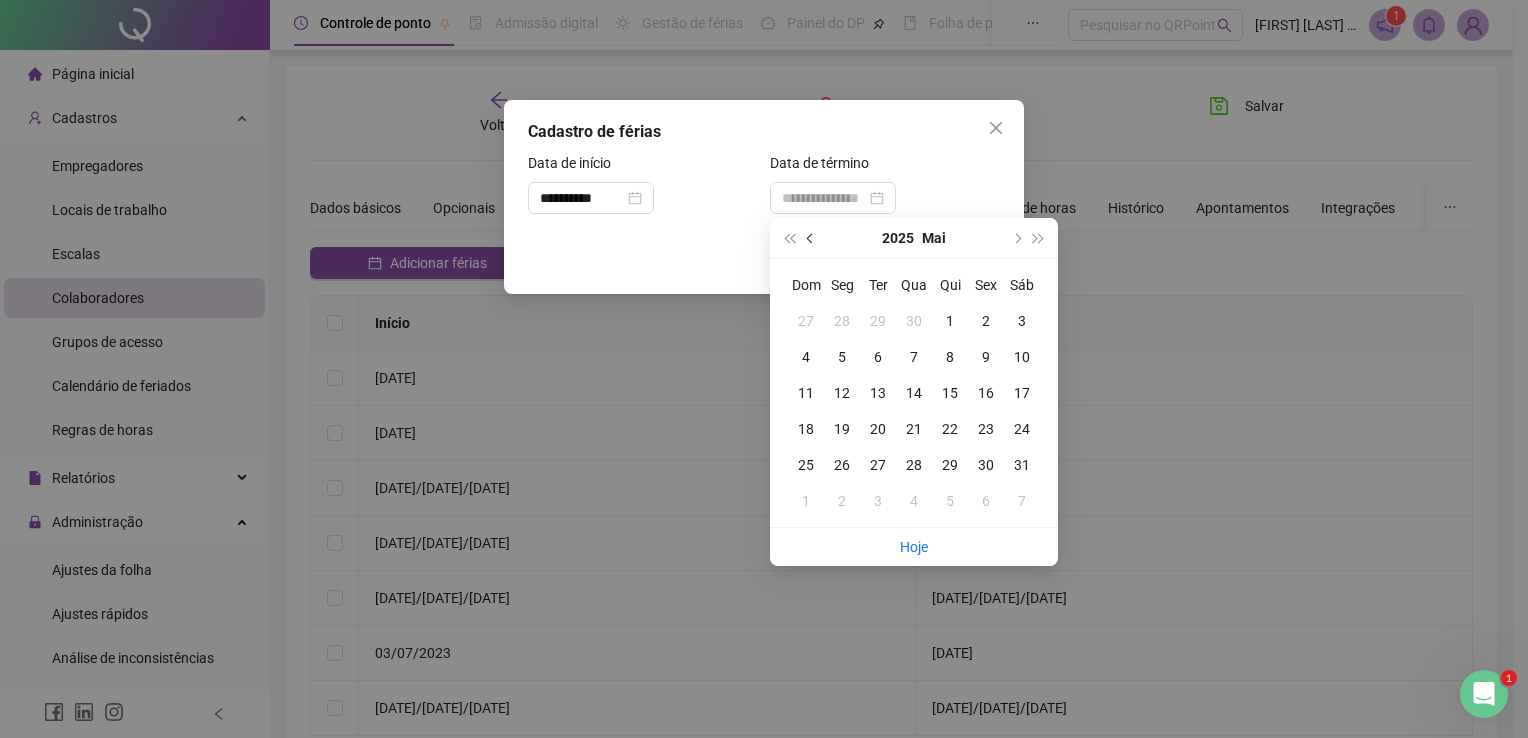 click at bounding box center [811, 238] 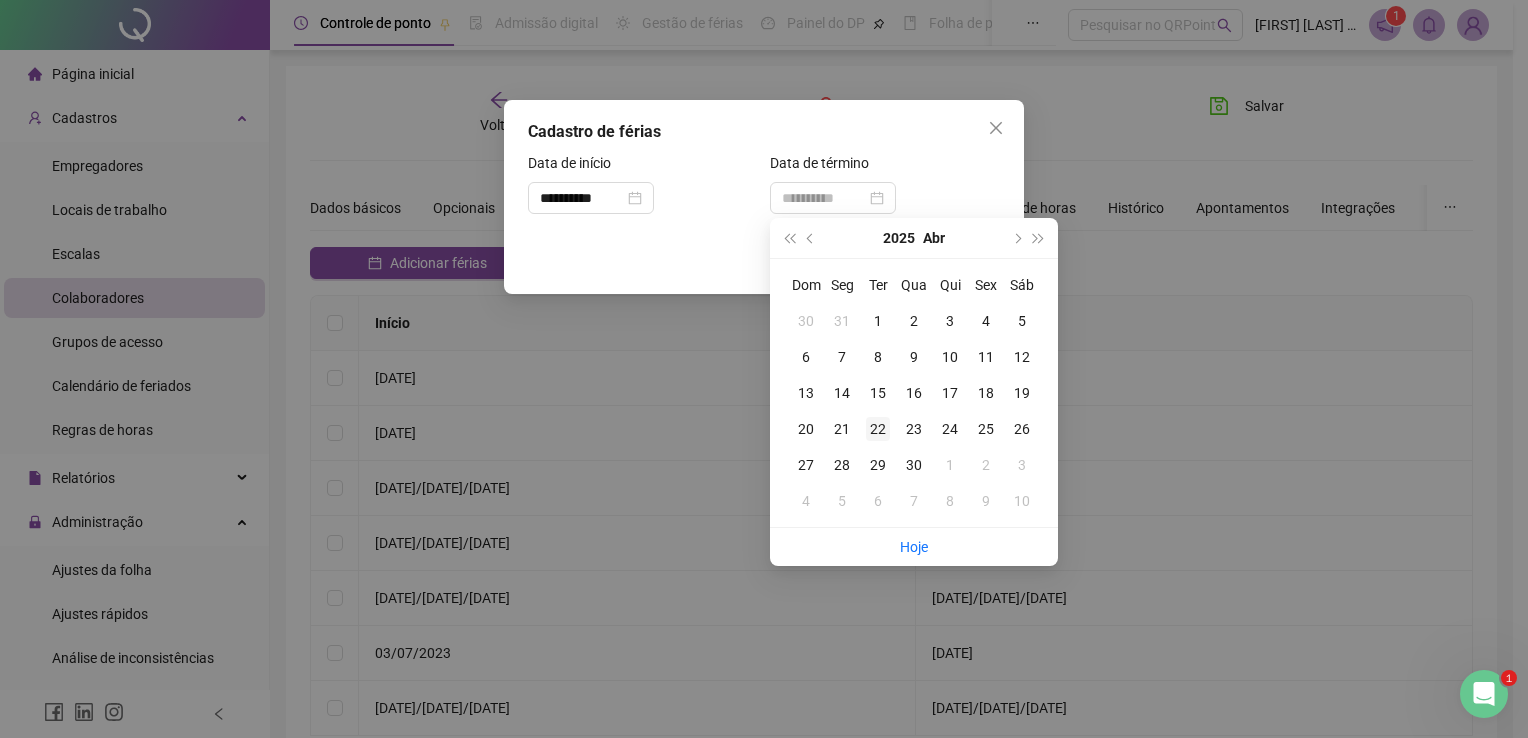 type on "**********" 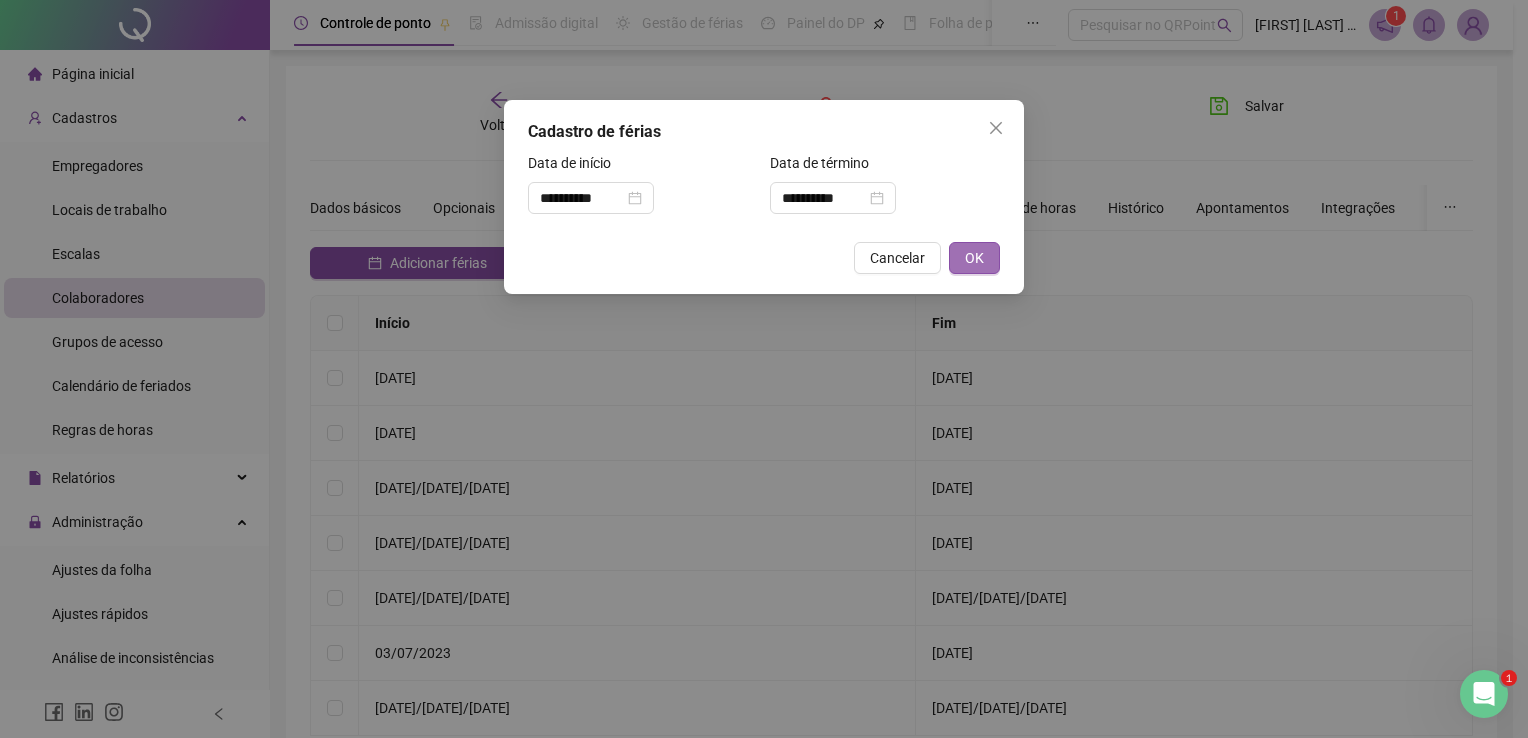 click on "OK" at bounding box center (974, 258) 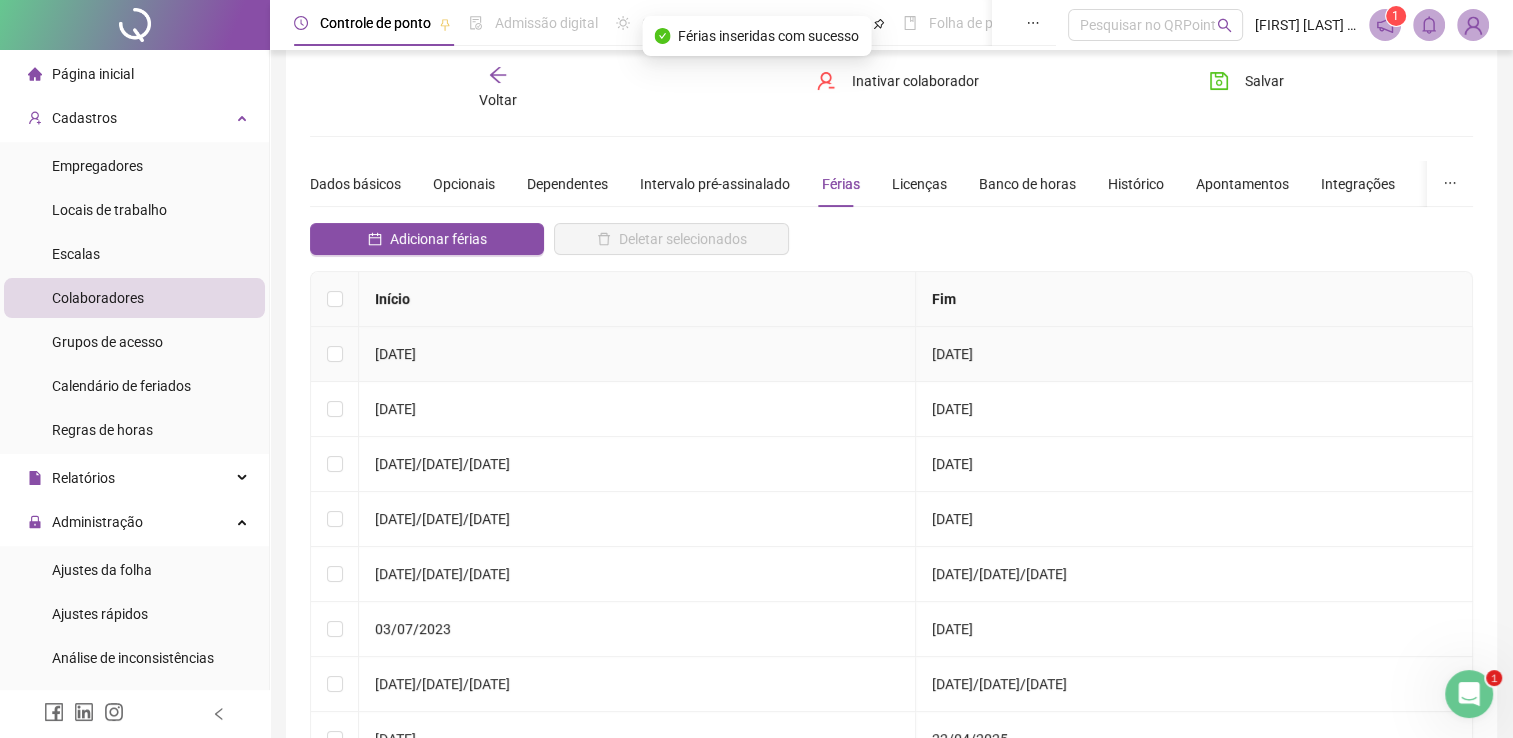 scroll, scrollTop: 0, scrollLeft: 0, axis: both 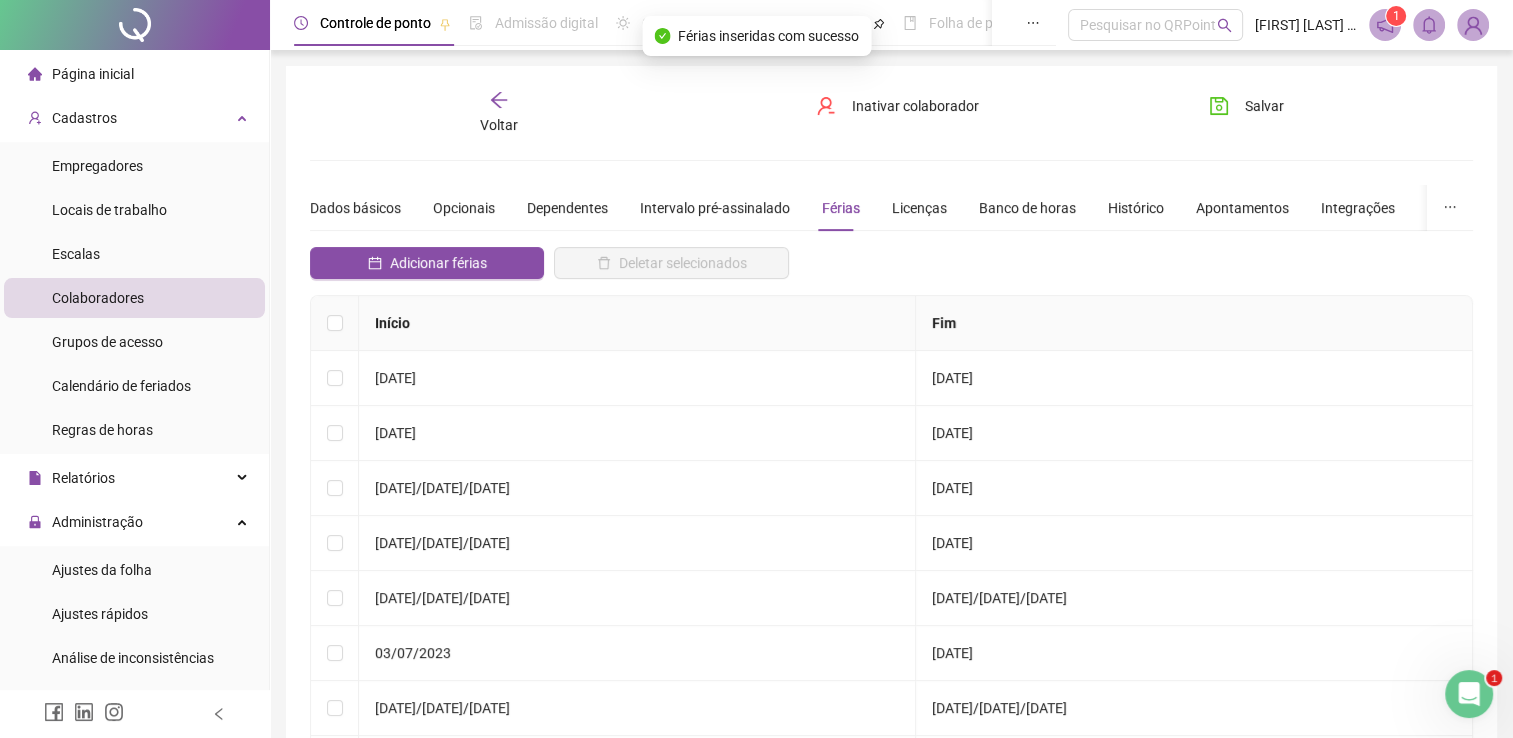 drag, startPoint x: 1262, startPoint y: 96, endPoint x: 1237, endPoint y: 166, distance: 74.330345 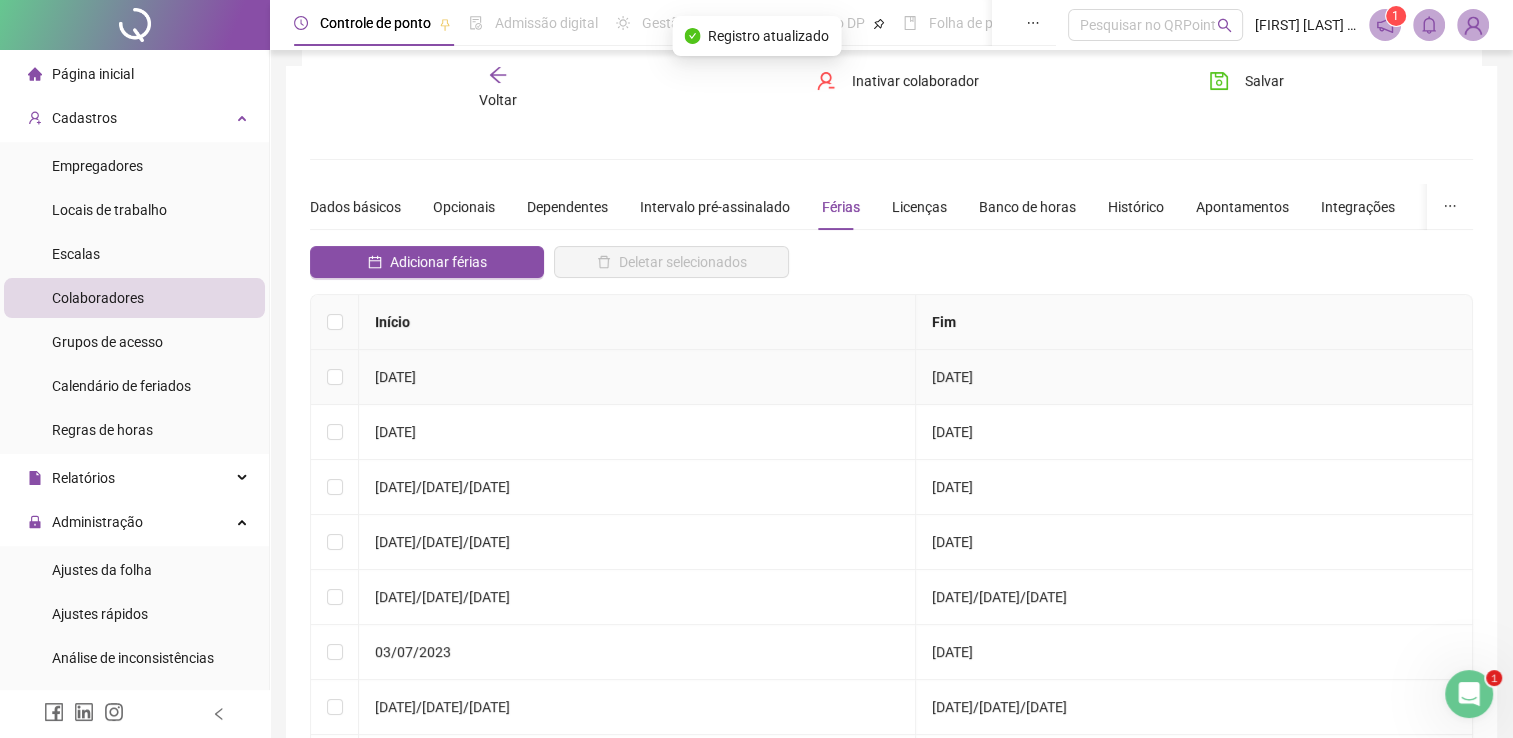 scroll, scrollTop: 0, scrollLeft: 0, axis: both 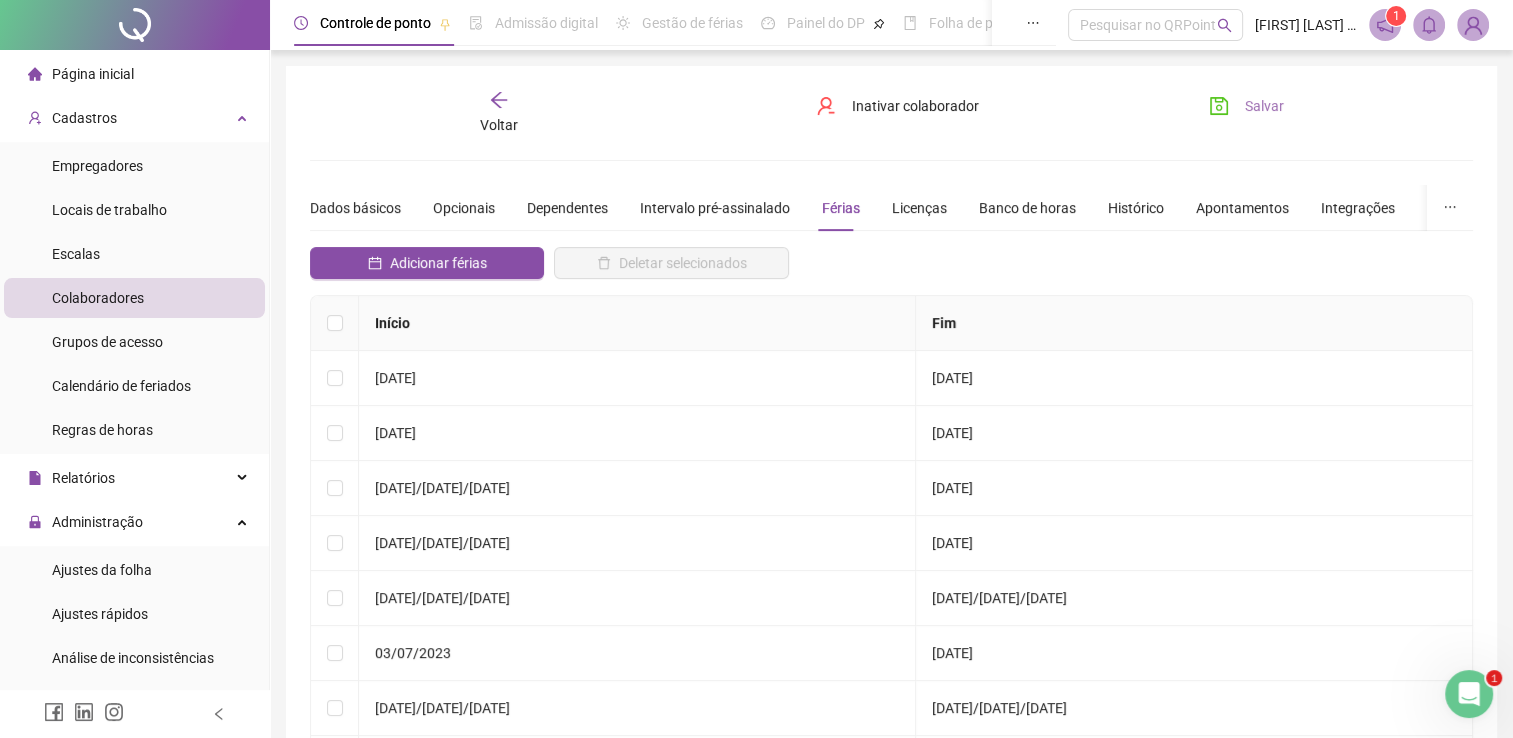 click 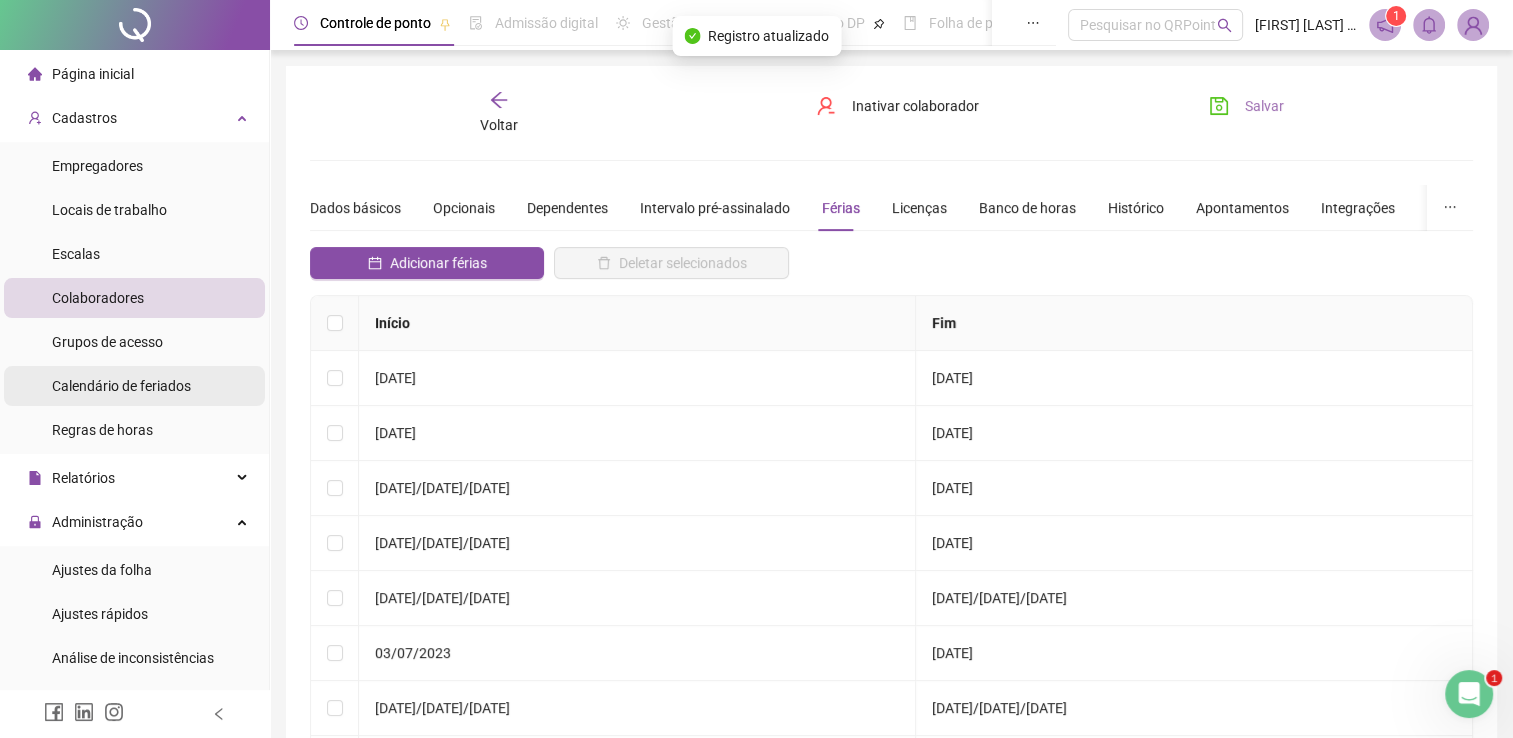 scroll, scrollTop: 200, scrollLeft: 0, axis: vertical 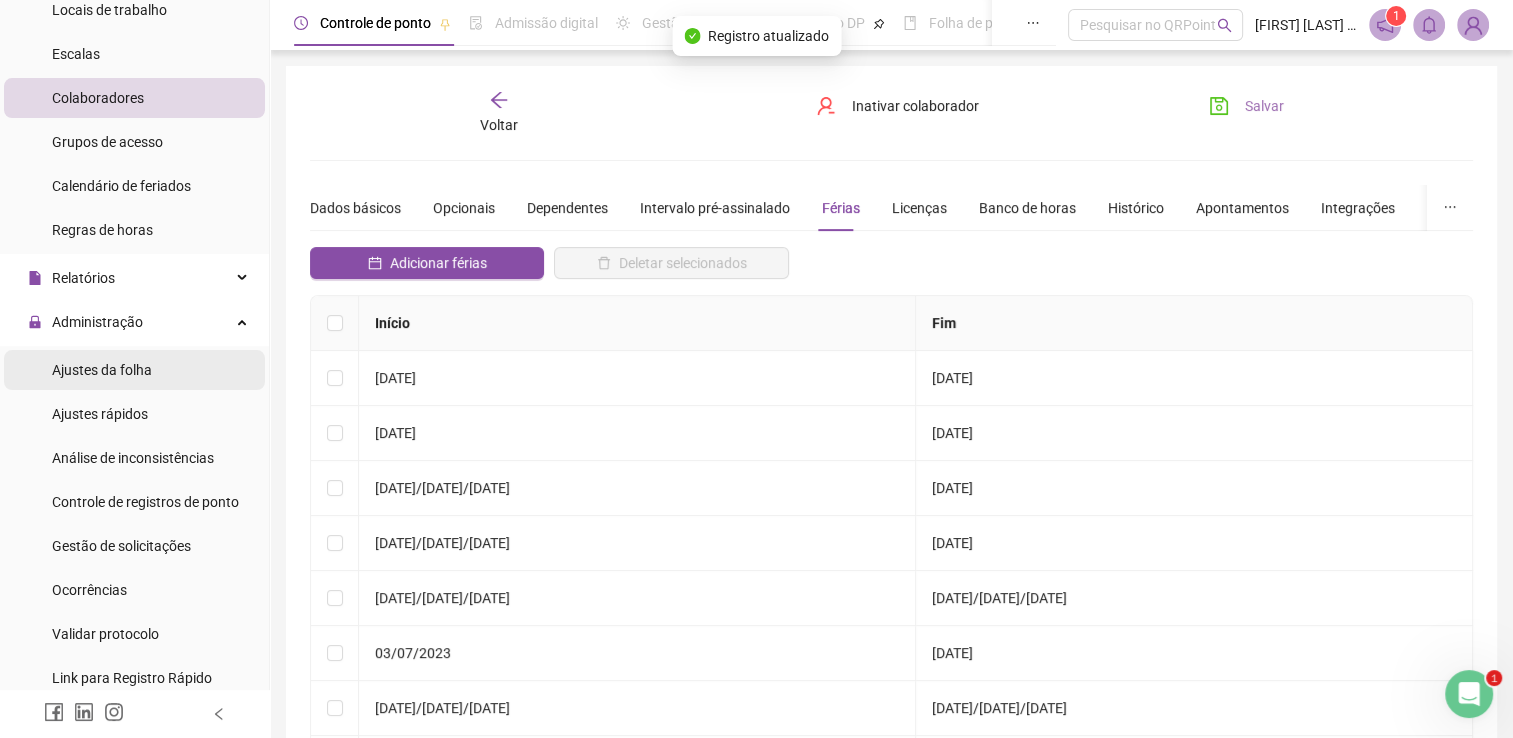 click on "Ajustes da folha" at bounding box center [102, 370] 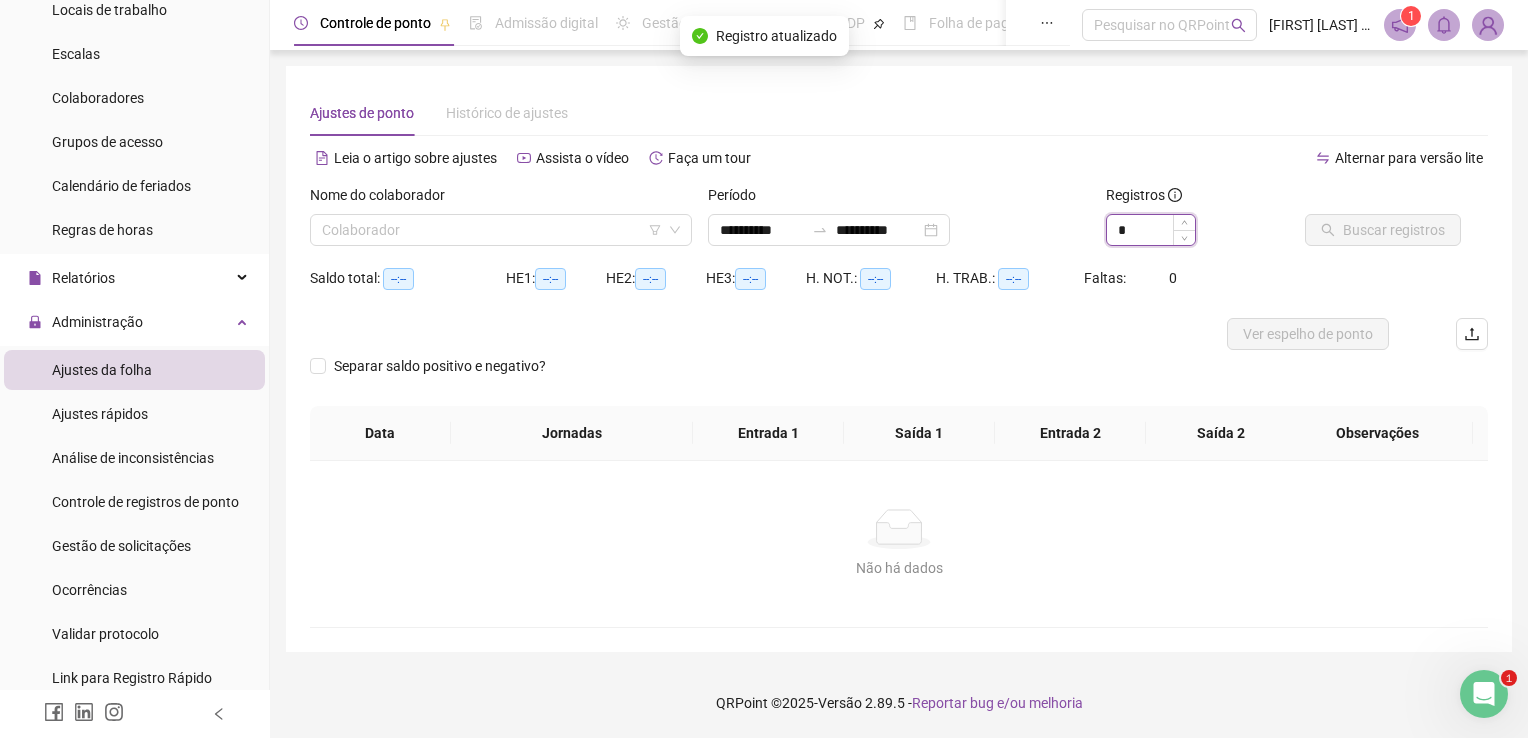 drag, startPoint x: 1139, startPoint y: 229, endPoint x: 1105, endPoint y: 220, distance: 35.17101 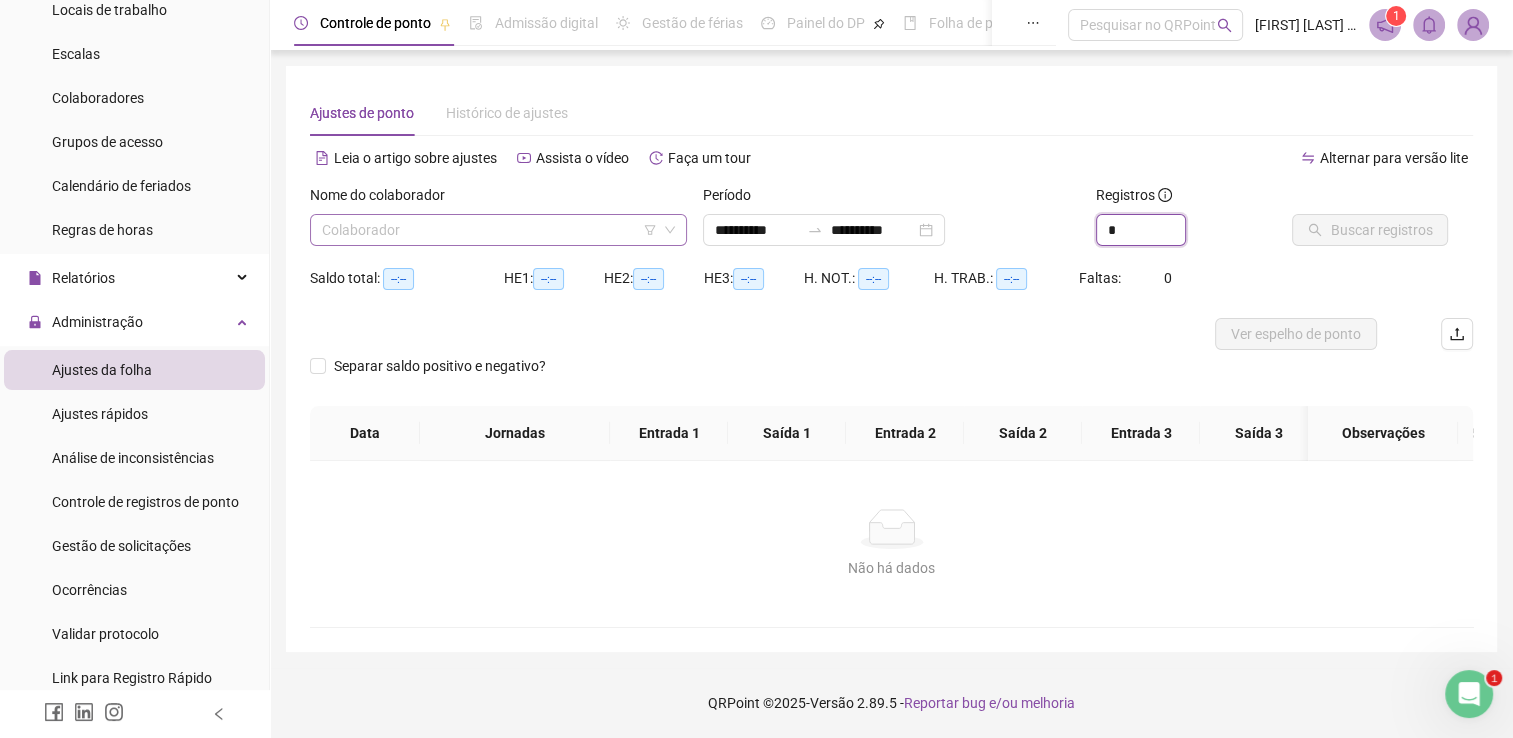 type on "*" 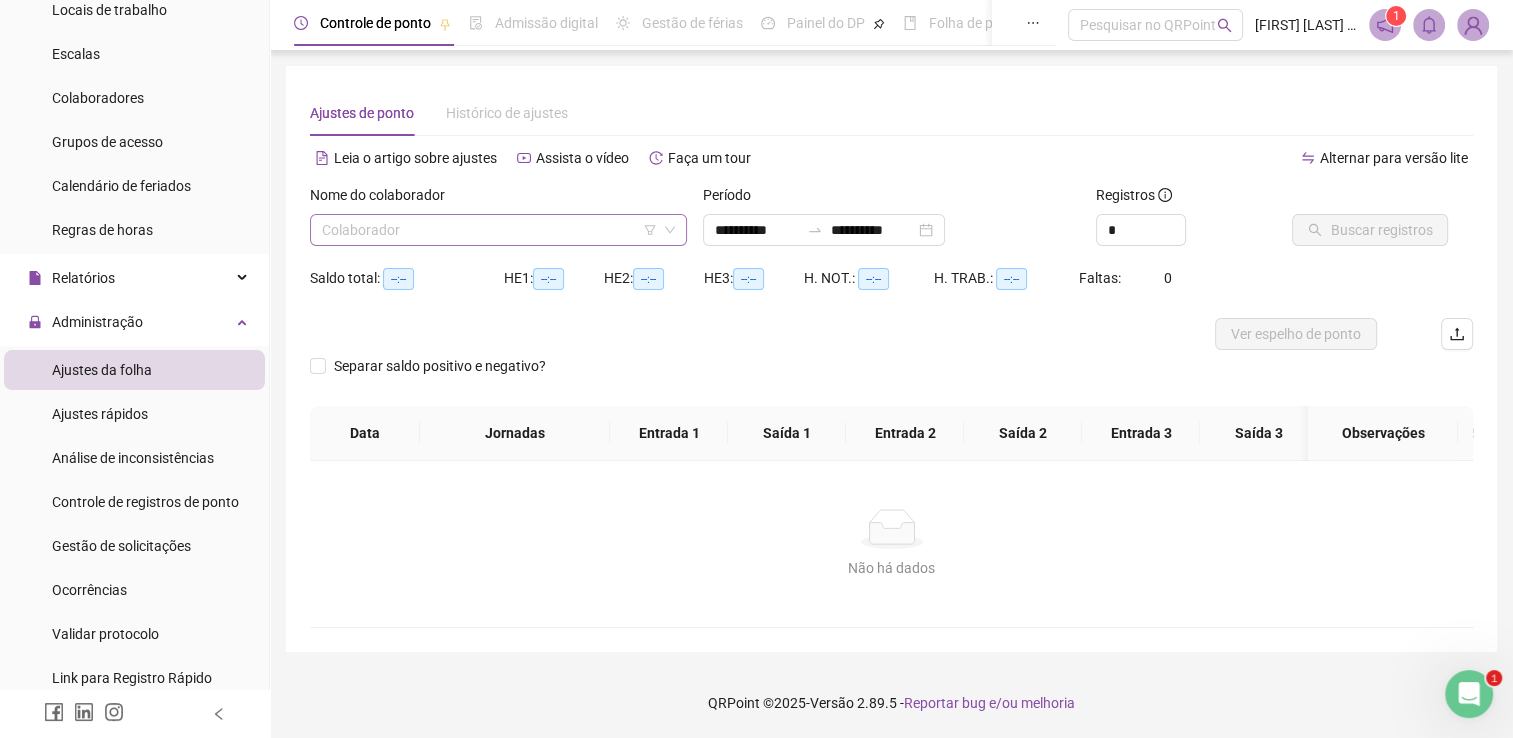 click at bounding box center (489, 230) 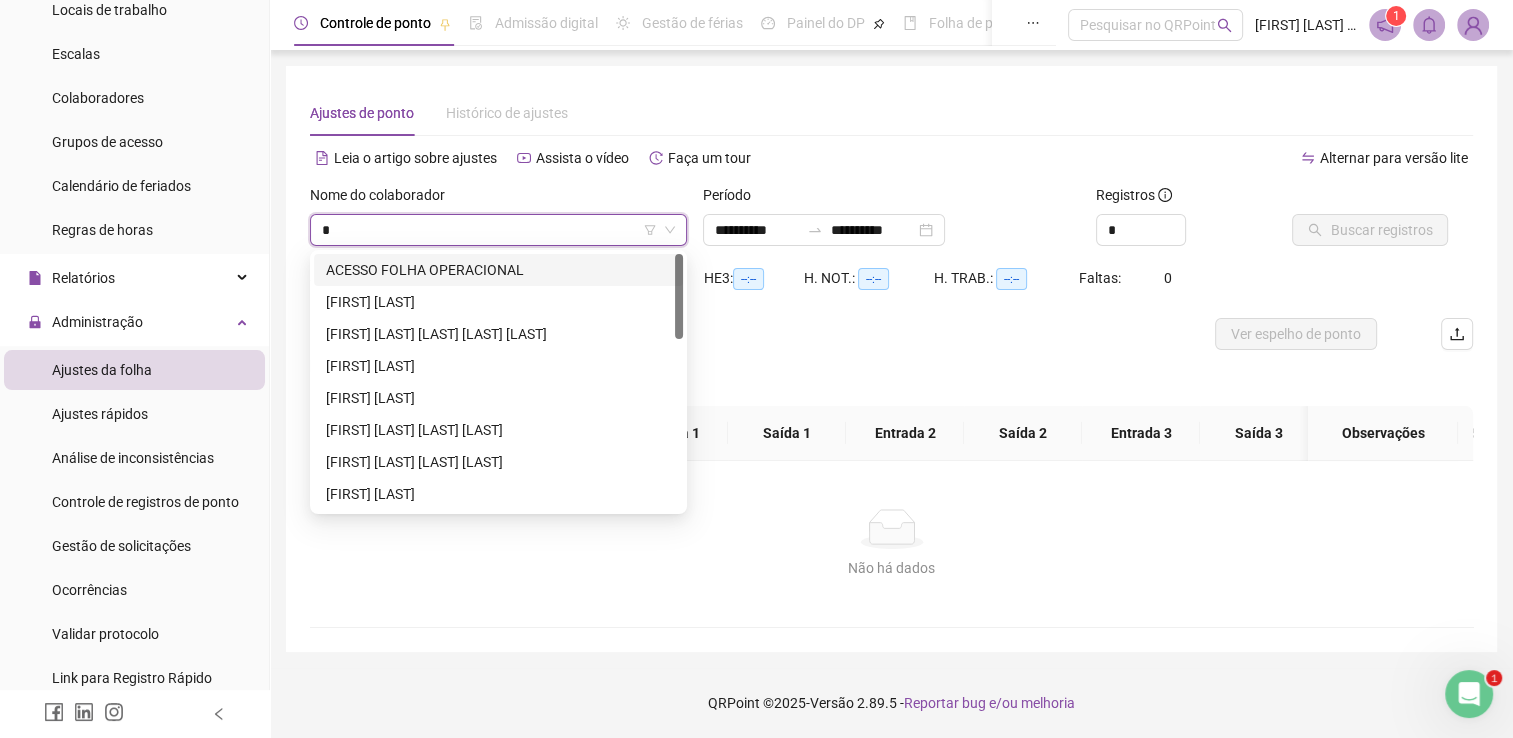 type on "**" 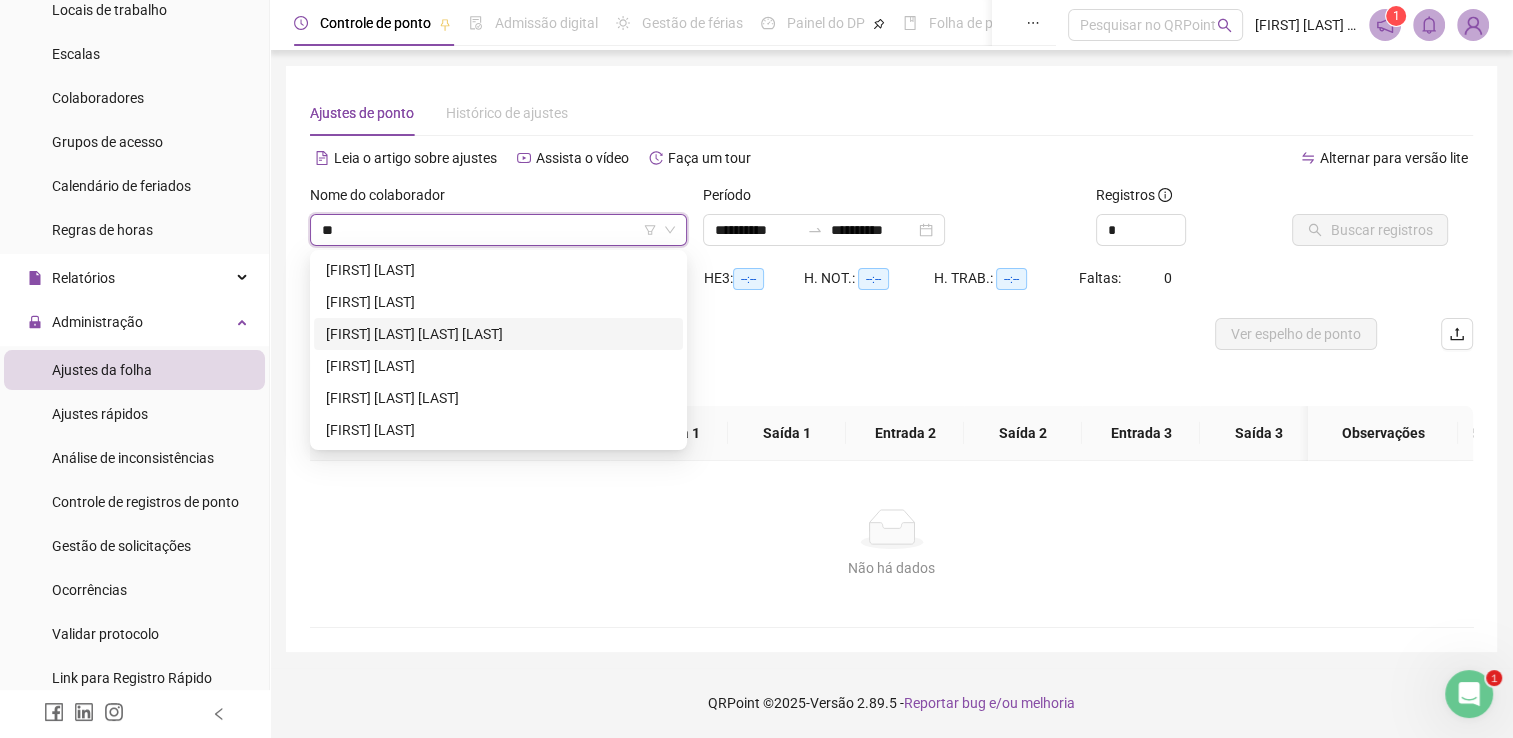 click on "[FIRST] [LAST] [LAST] [LAST]" at bounding box center (498, 334) 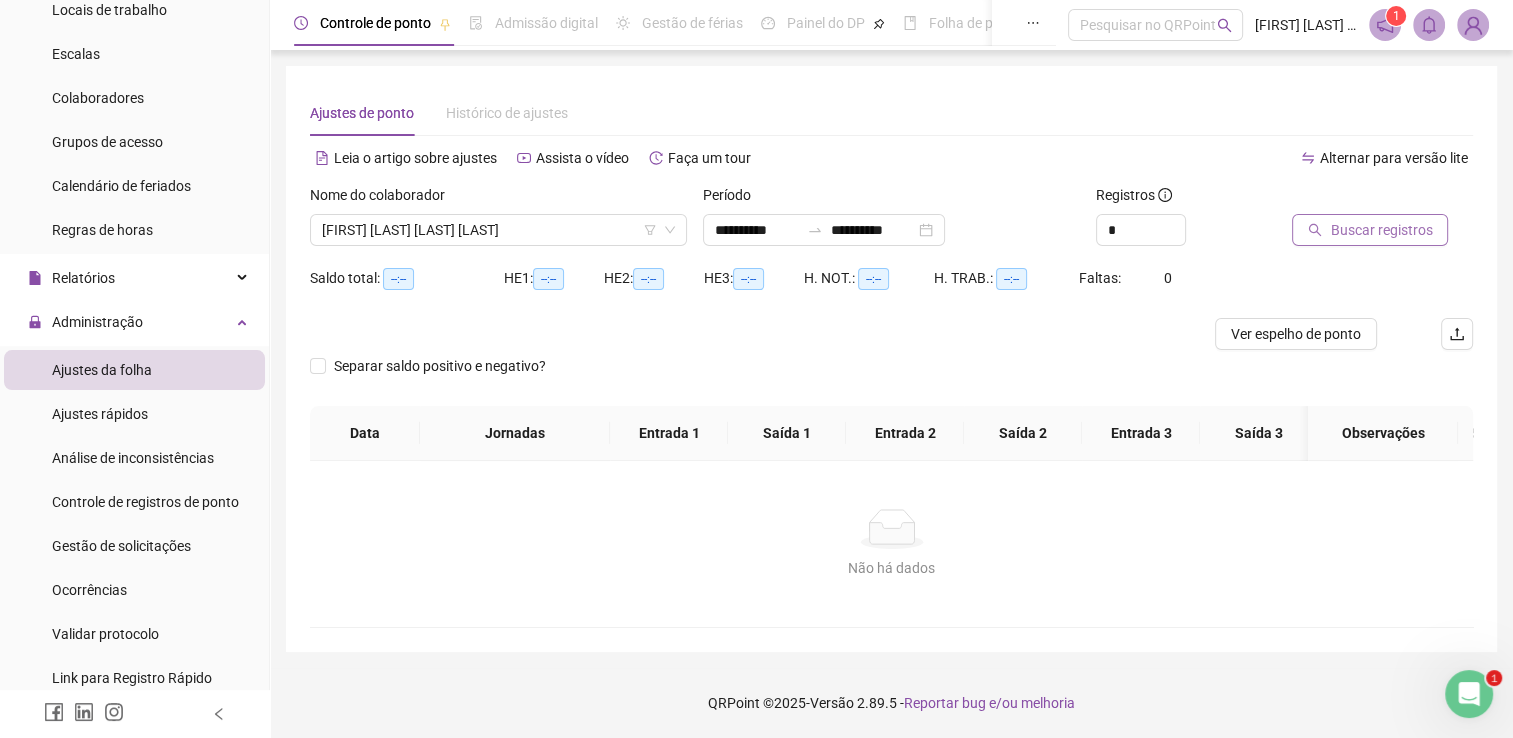 click on "Buscar registros" at bounding box center [1370, 230] 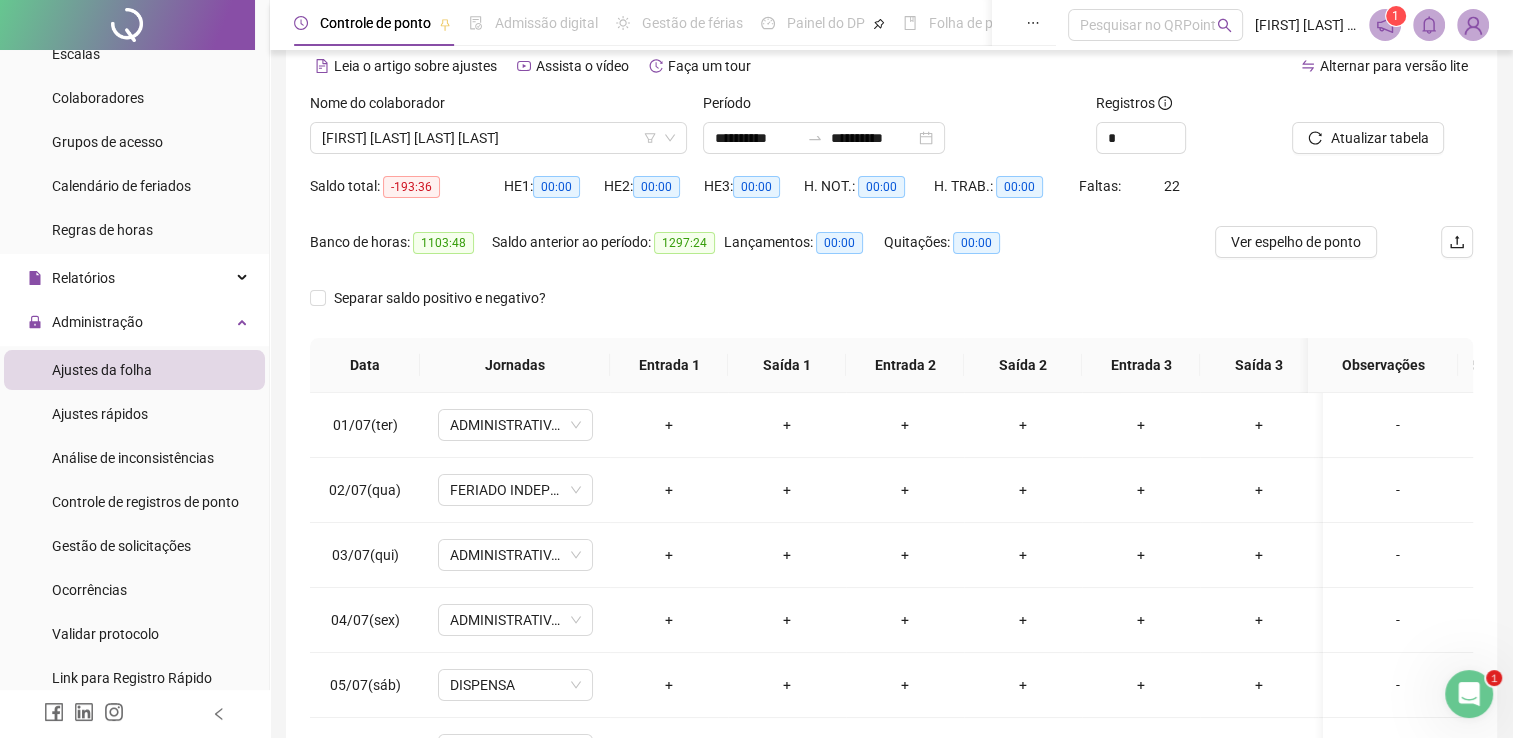 scroll, scrollTop: 200, scrollLeft: 0, axis: vertical 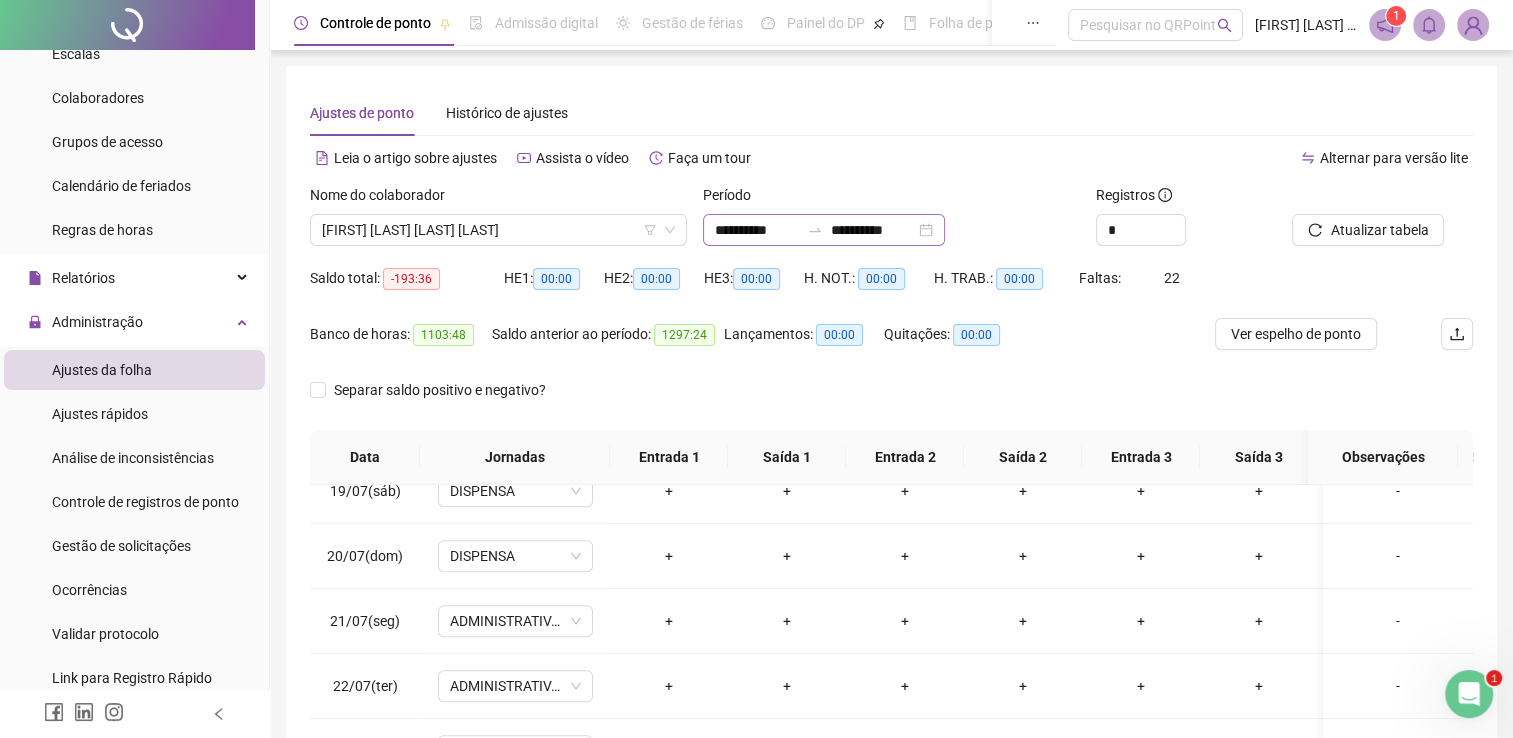 click on "**********" at bounding box center (824, 230) 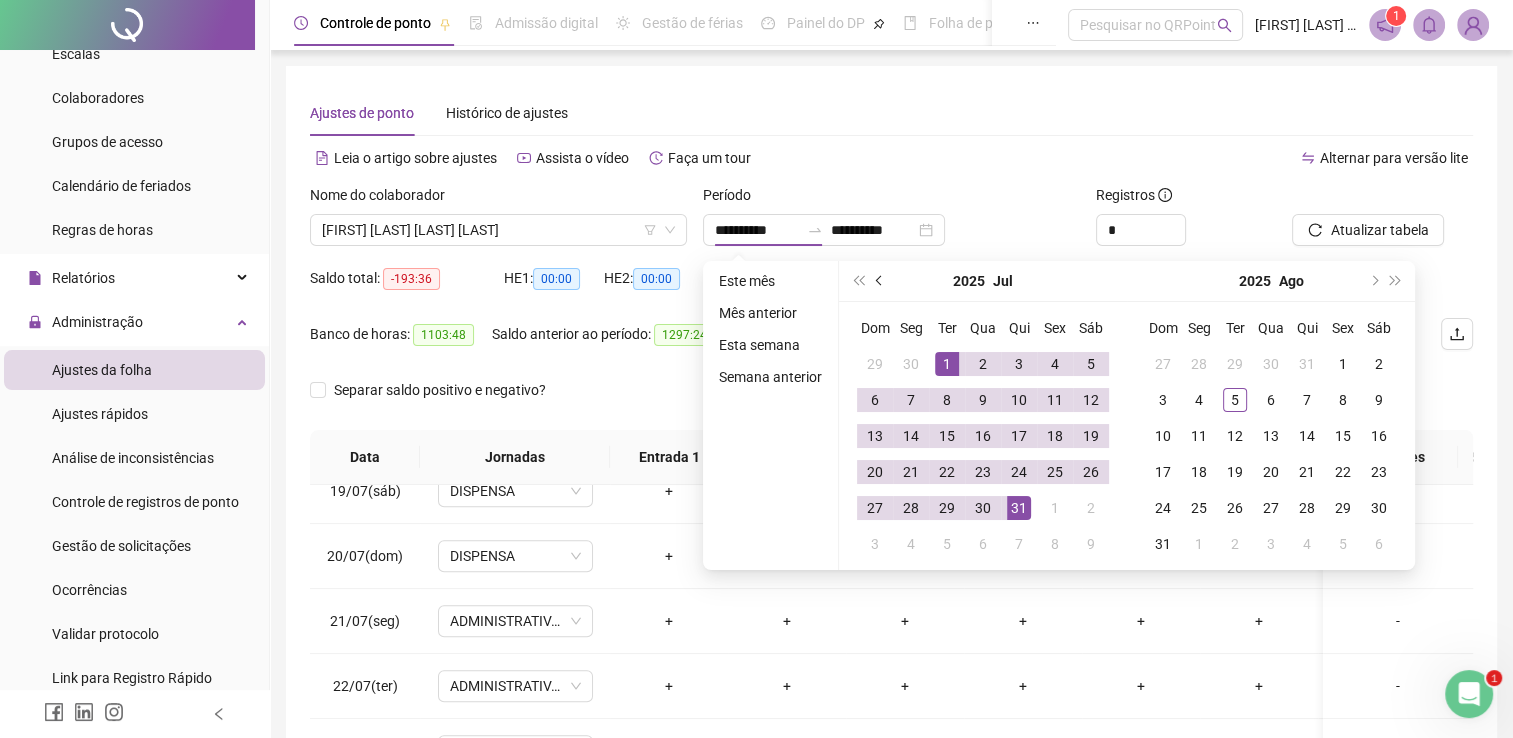 click at bounding box center [881, 281] 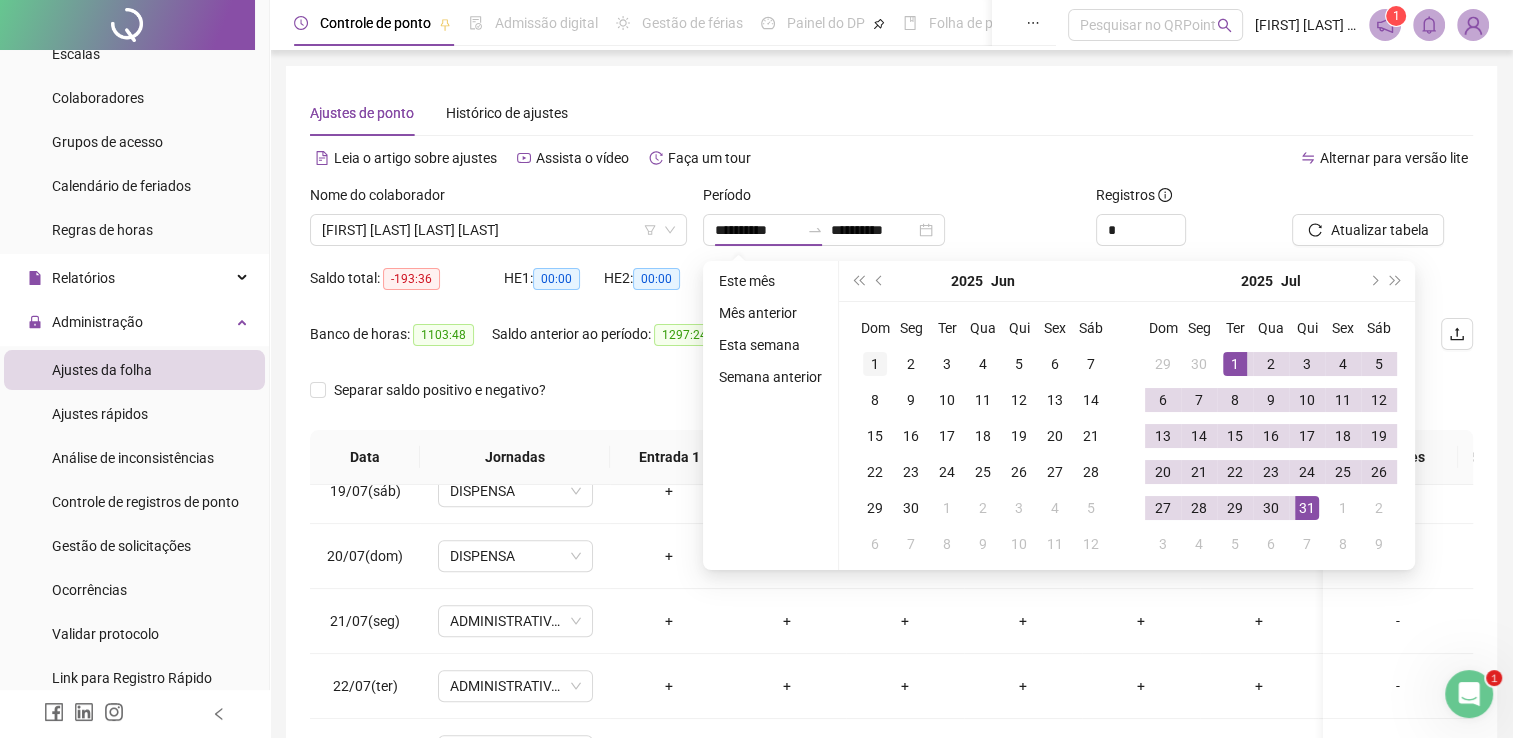 type on "**********" 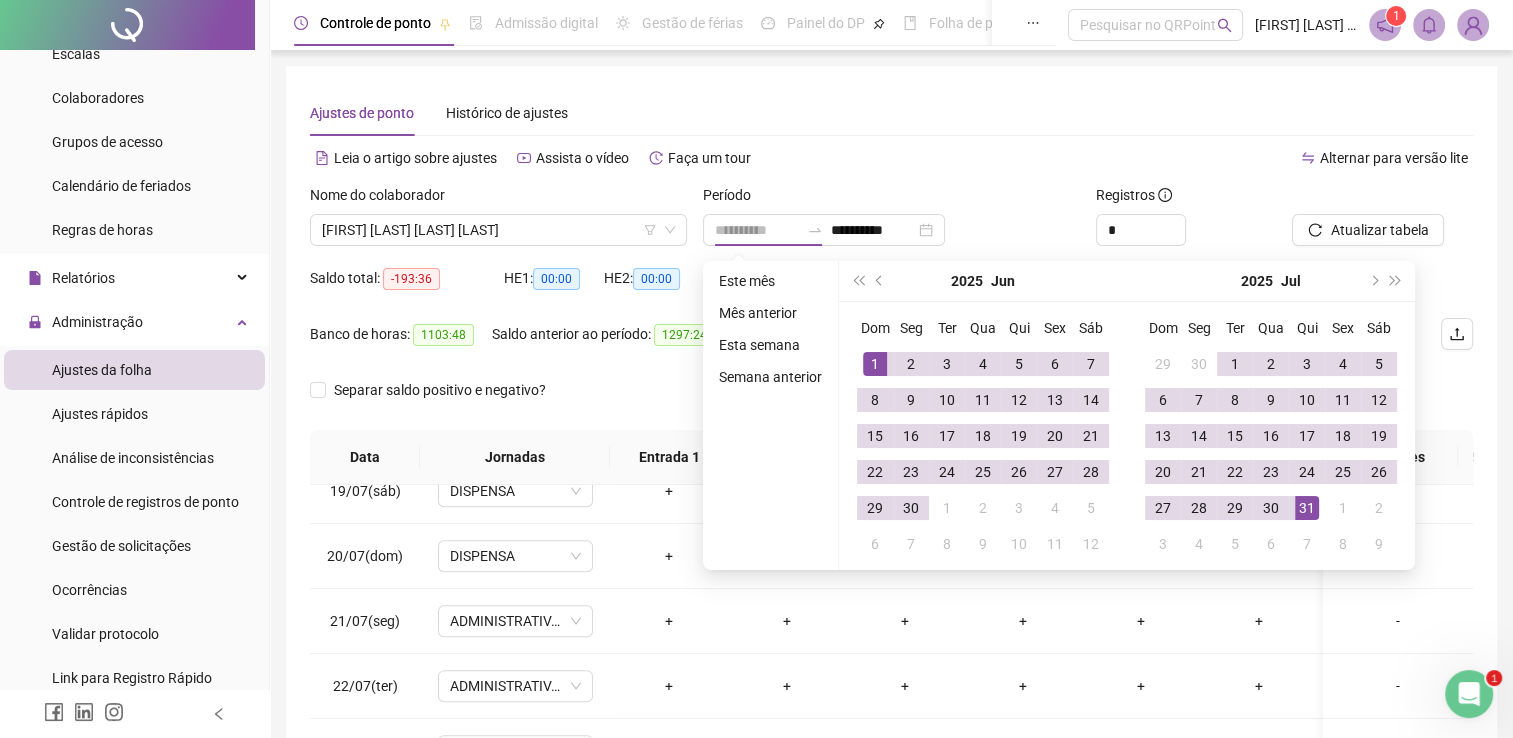 click on "1" at bounding box center [875, 364] 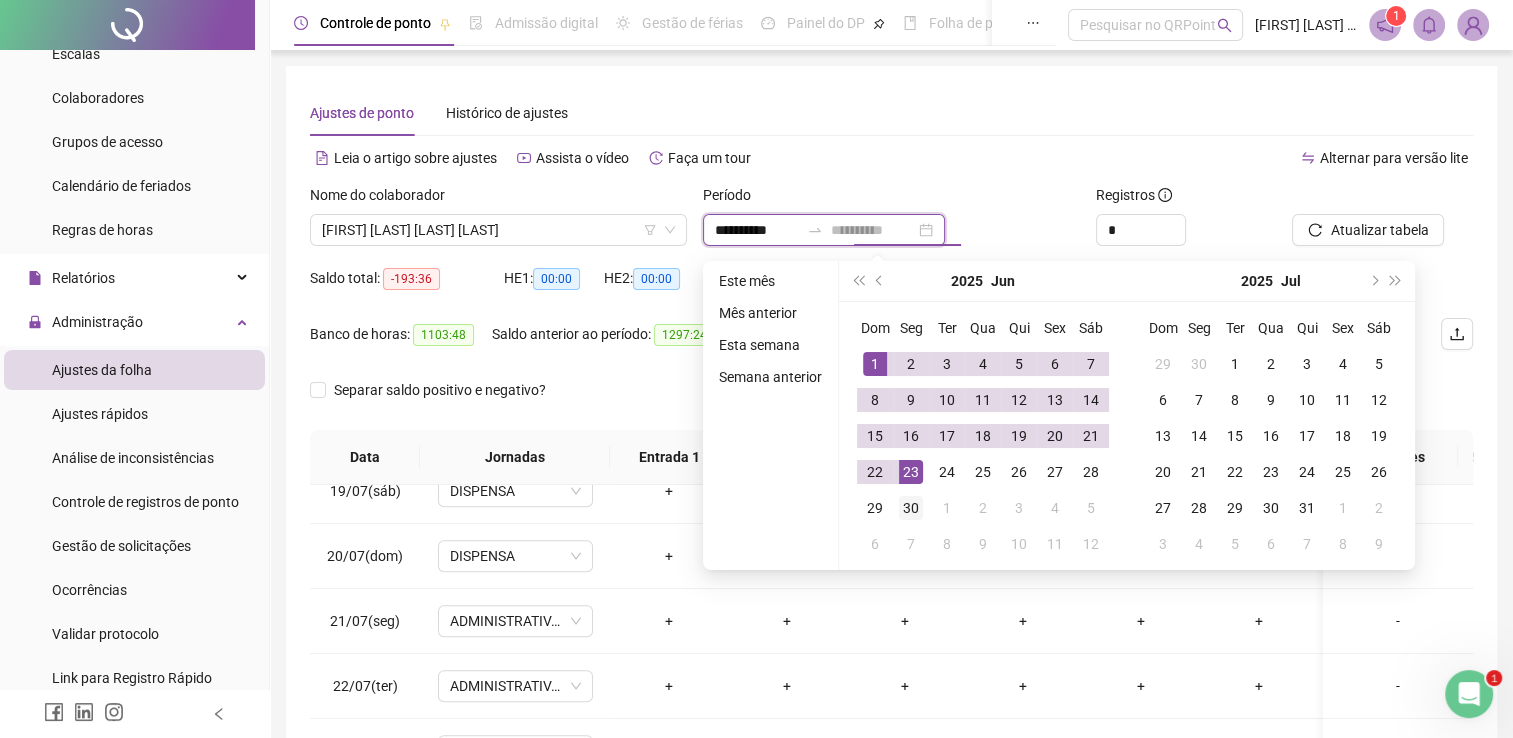 type on "**********" 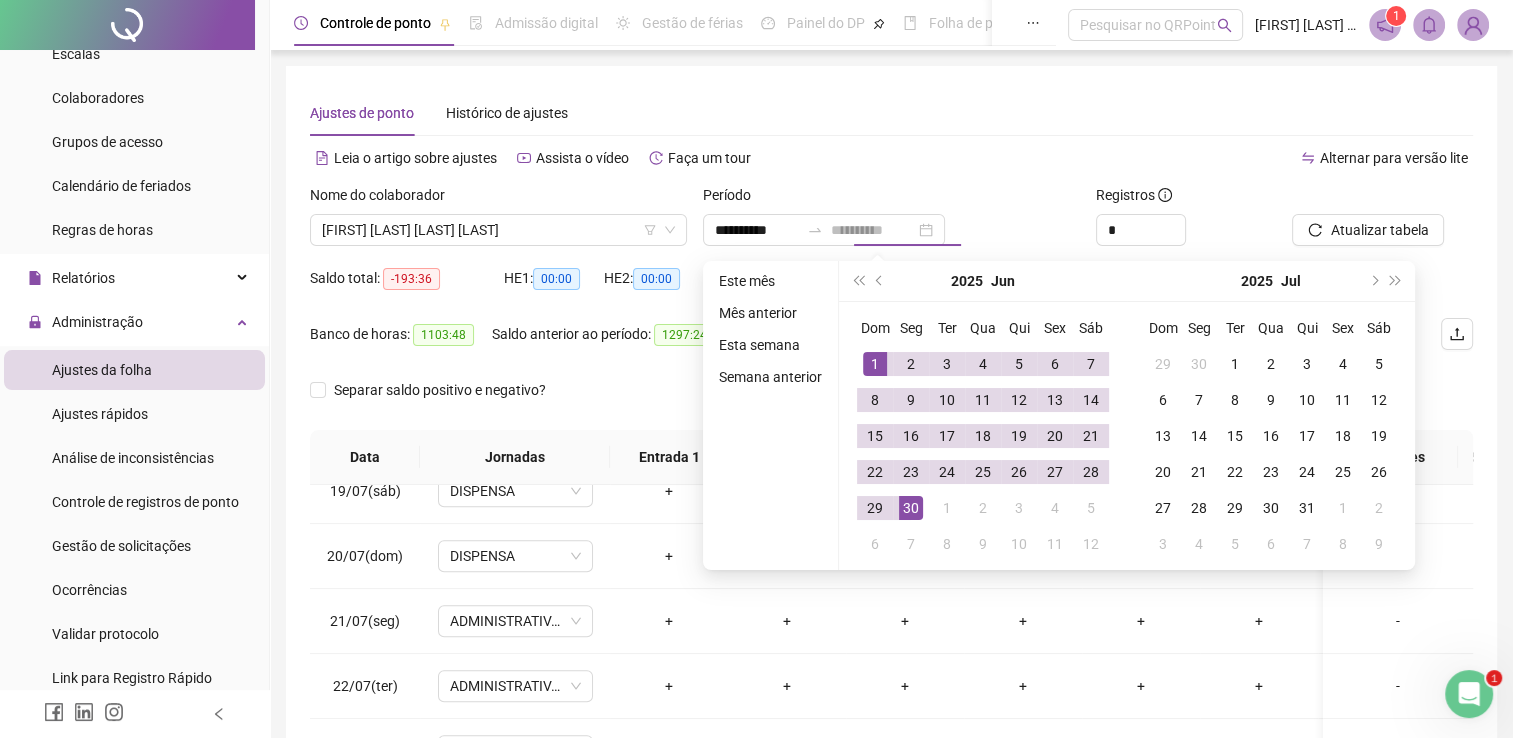 click on "30" at bounding box center (911, 508) 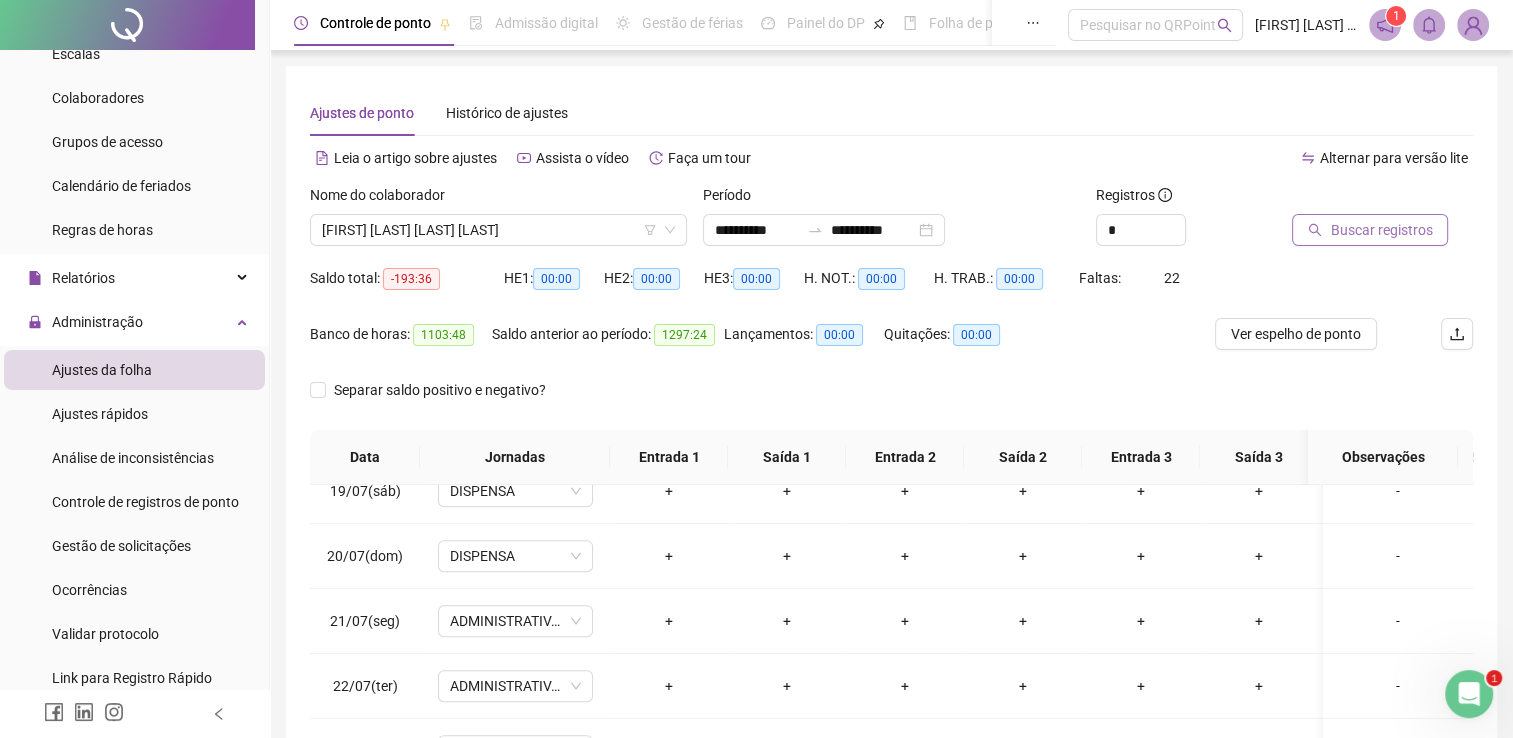 click on "Buscar registros" at bounding box center (1381, 230) 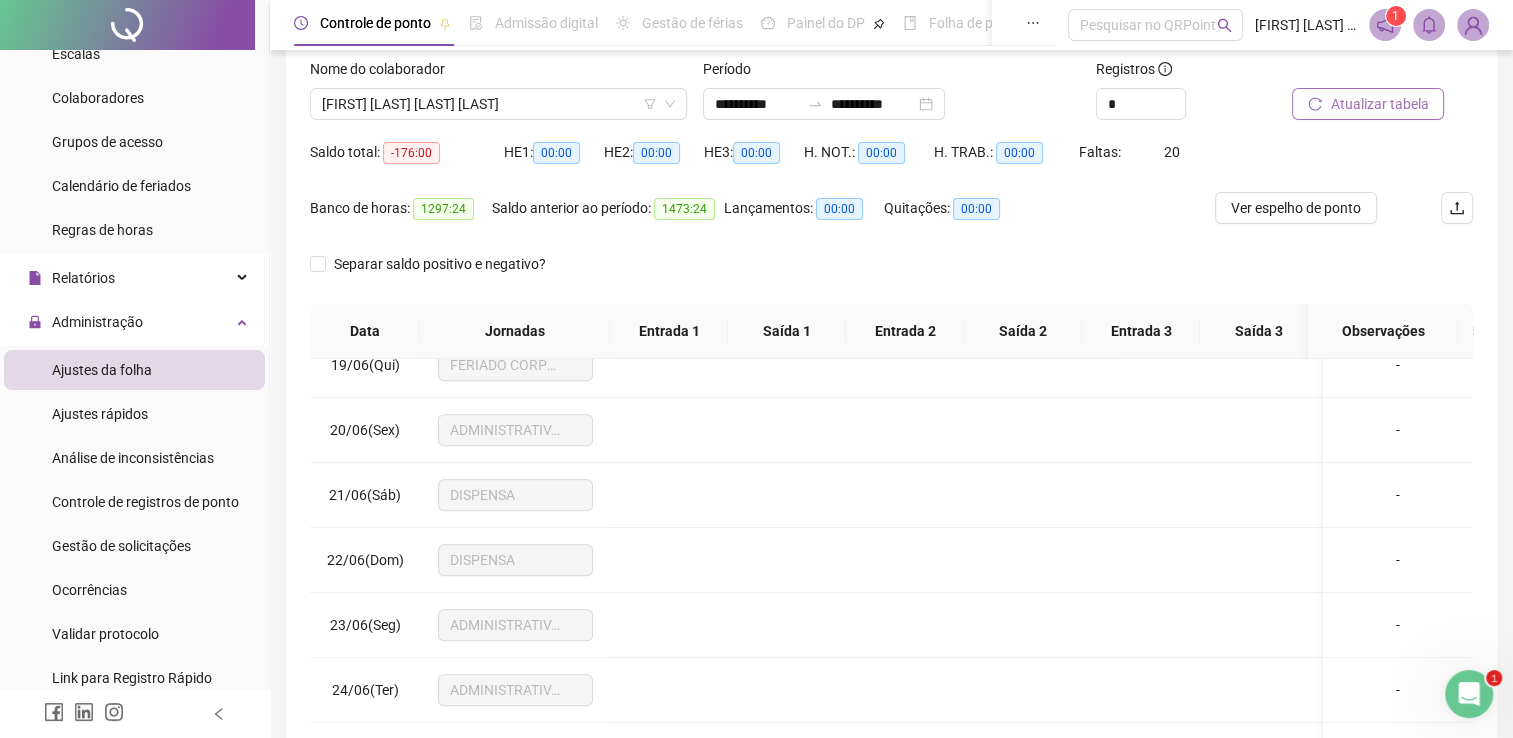 scroll, scrollTop: 283, scrollLeft: 0, axis: vertical 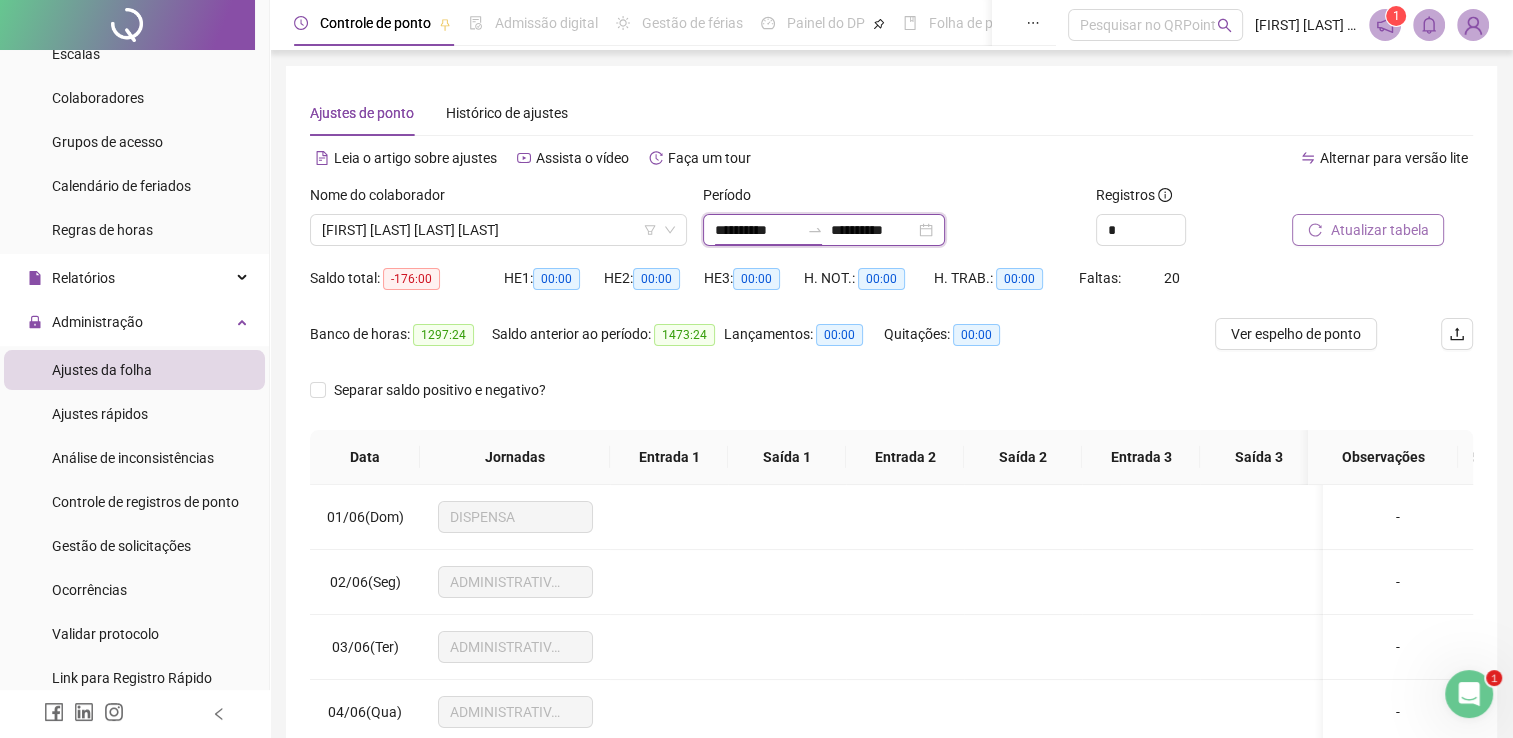 click on "**********" at bounding box center (757, 230) 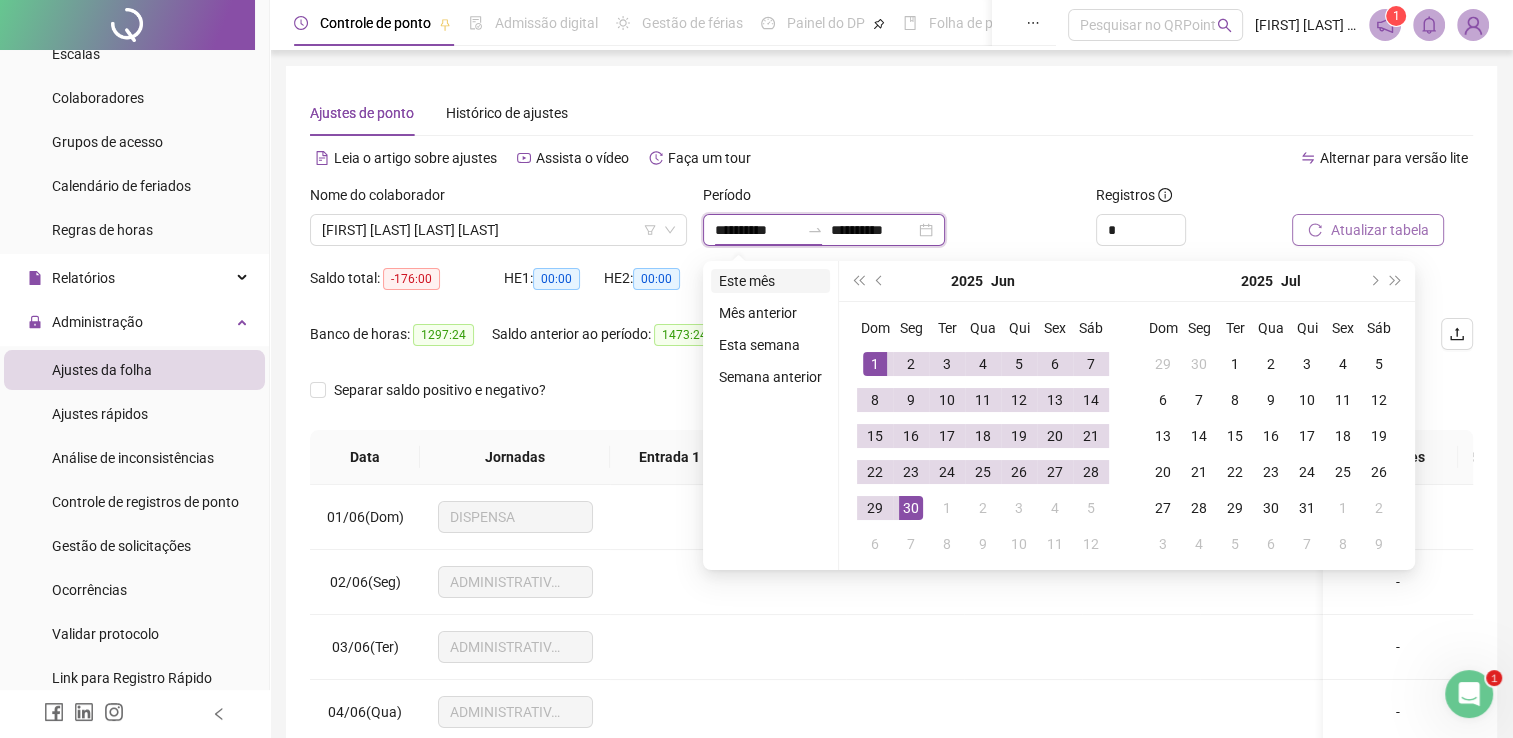 type on "**********" 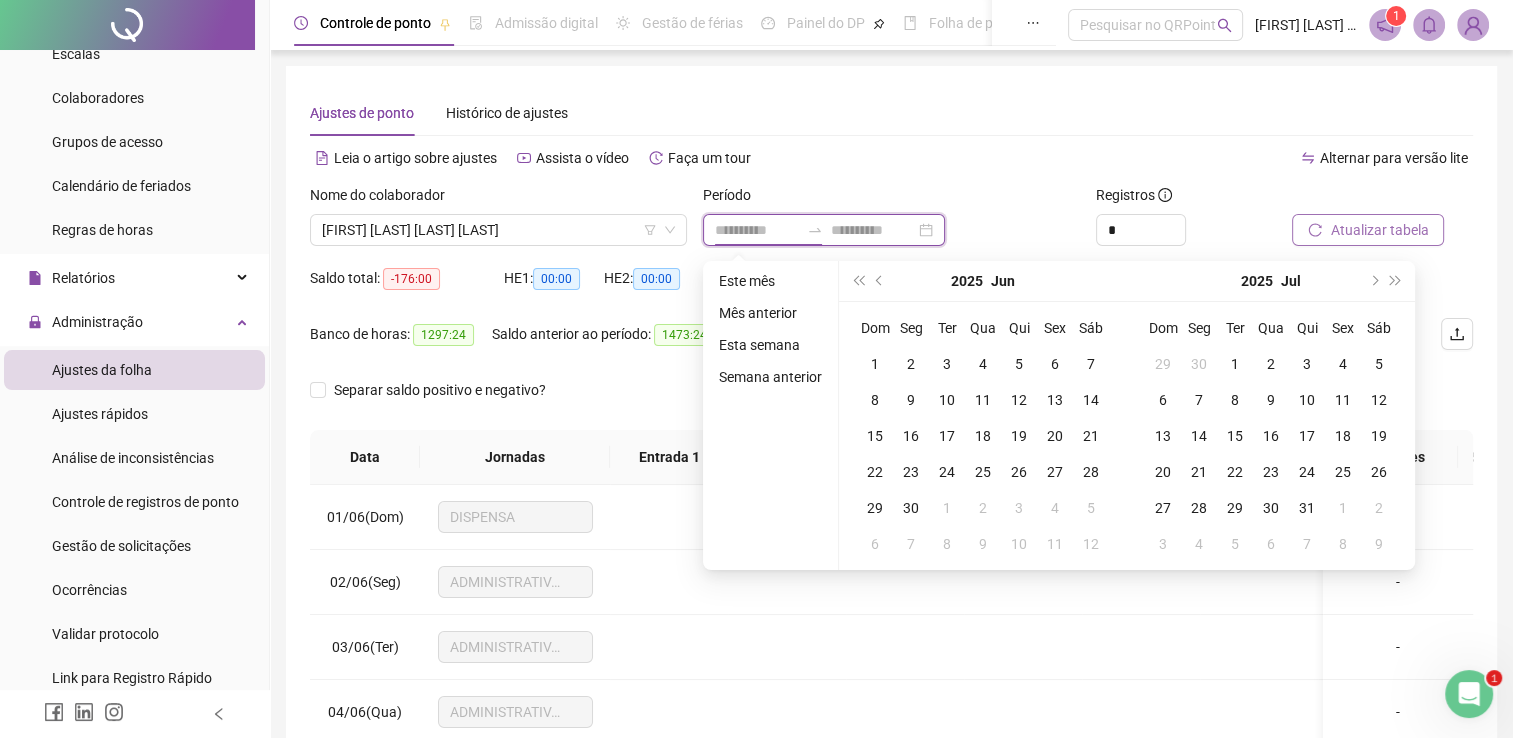 type on "**********" 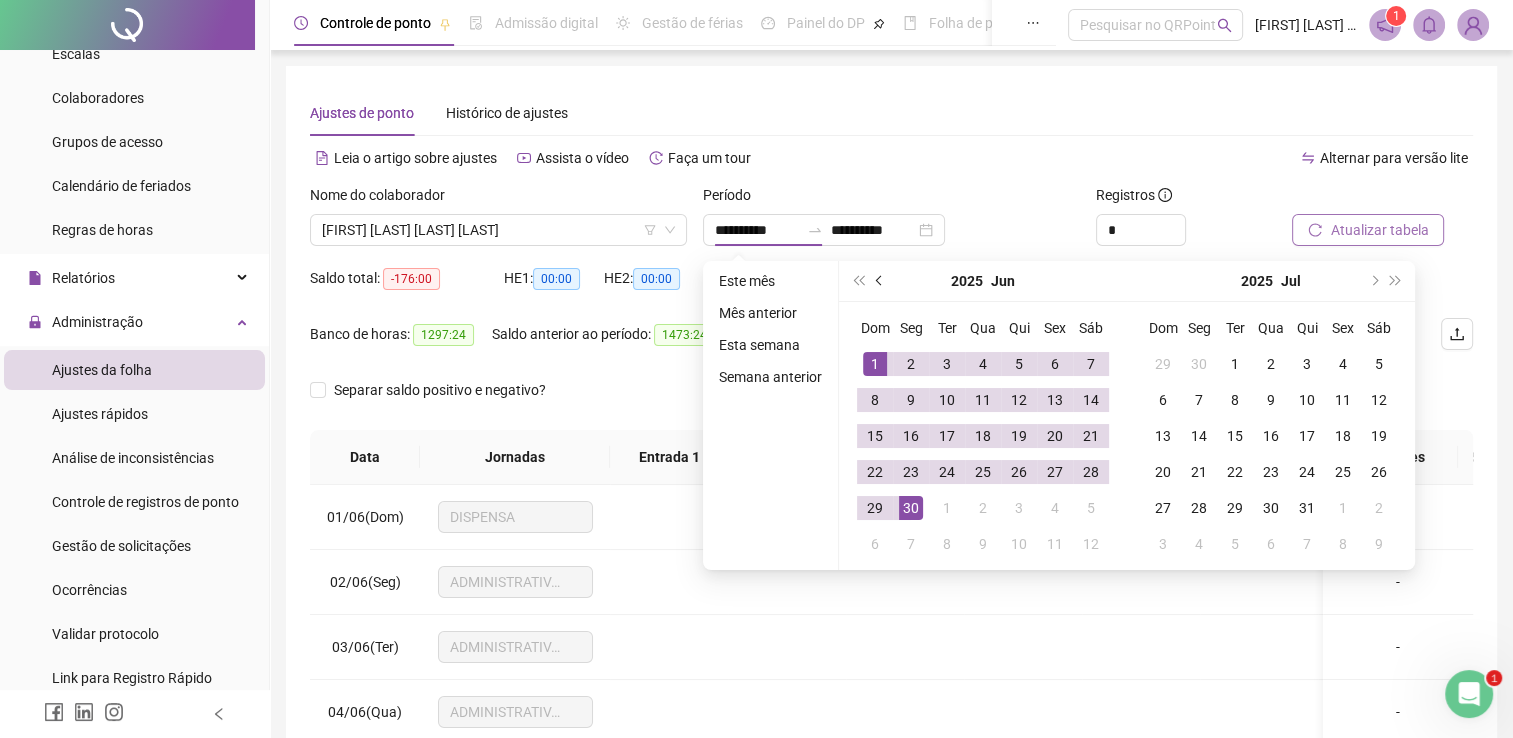 click at bounding box center [881, 281] 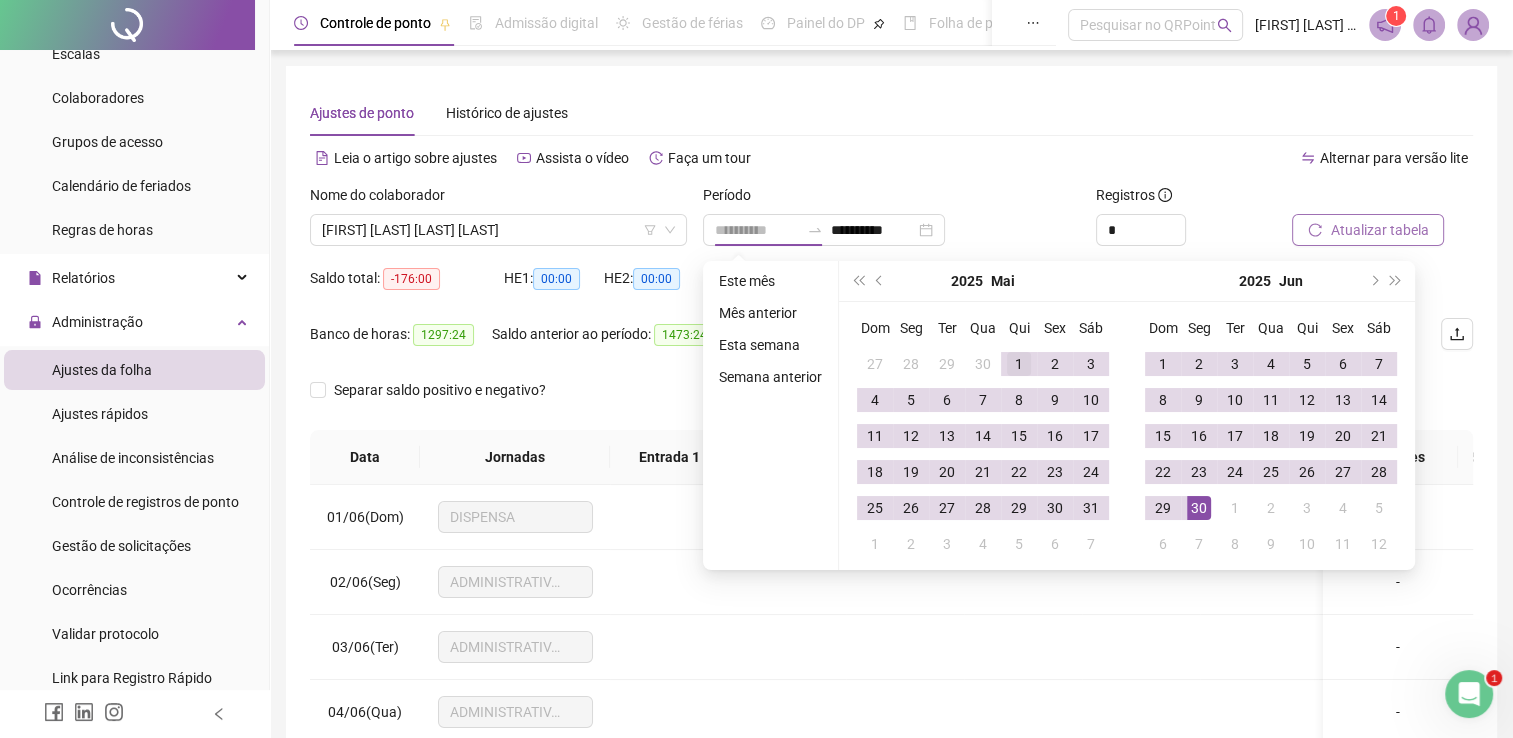 type on "**********" 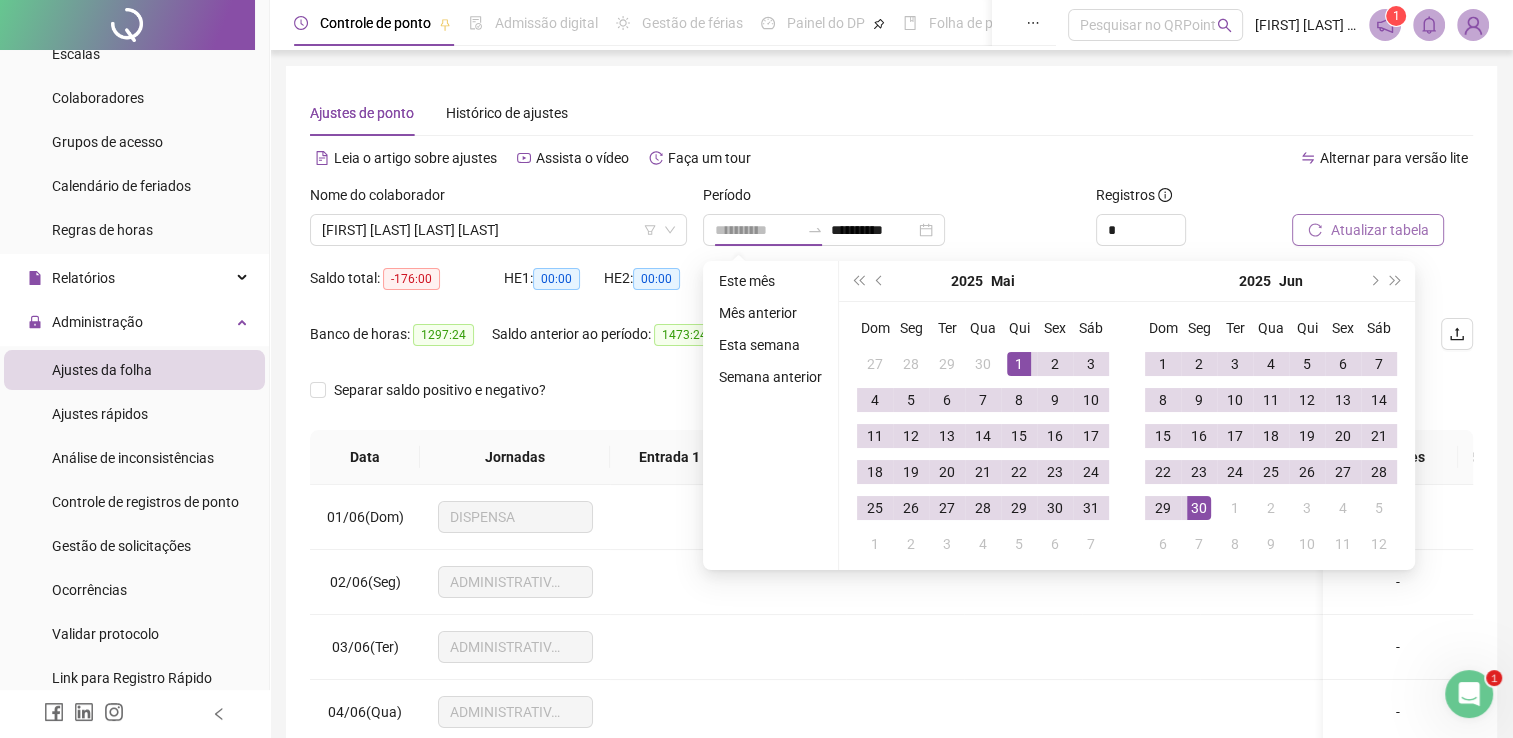 click on "1" at bounding box center [1019, 364] 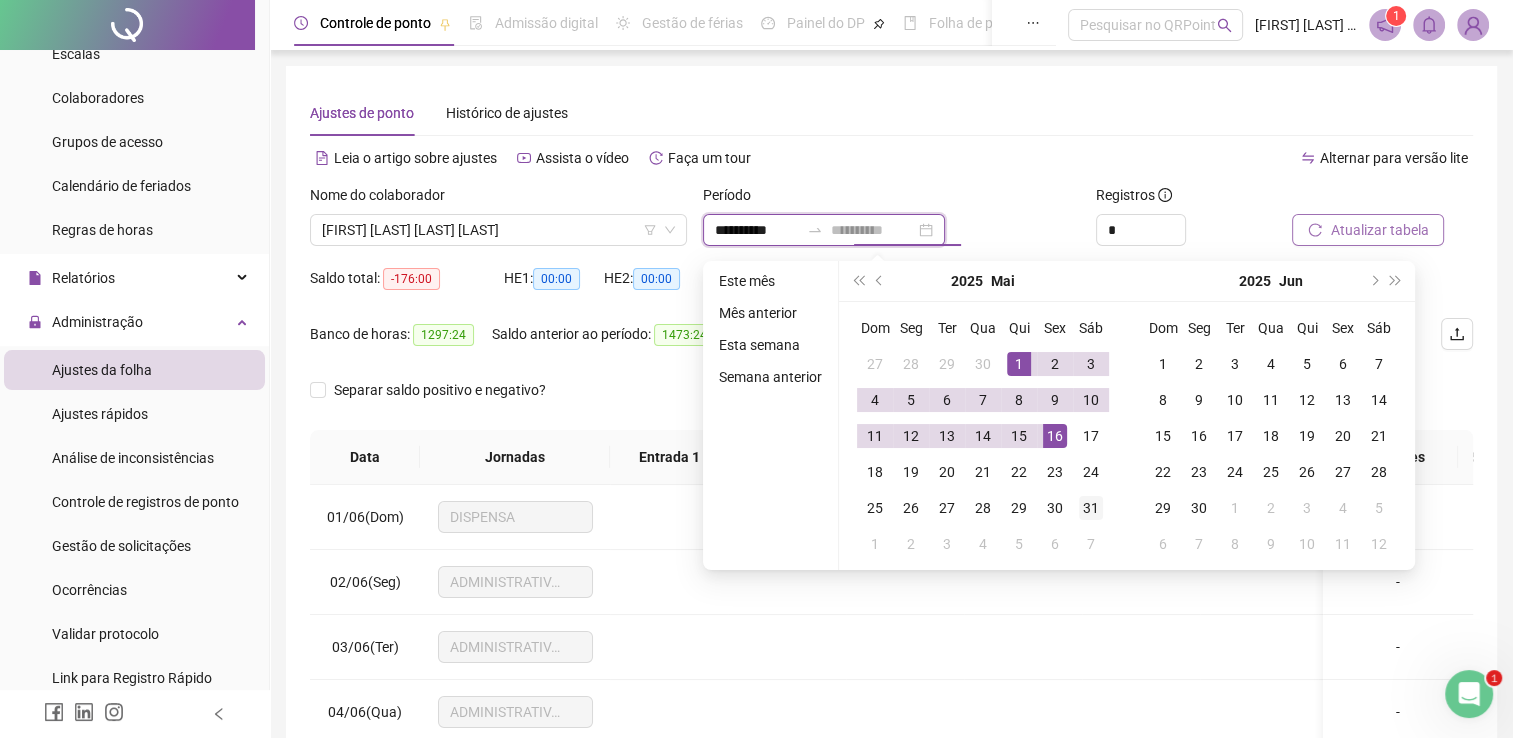 type on "**********" 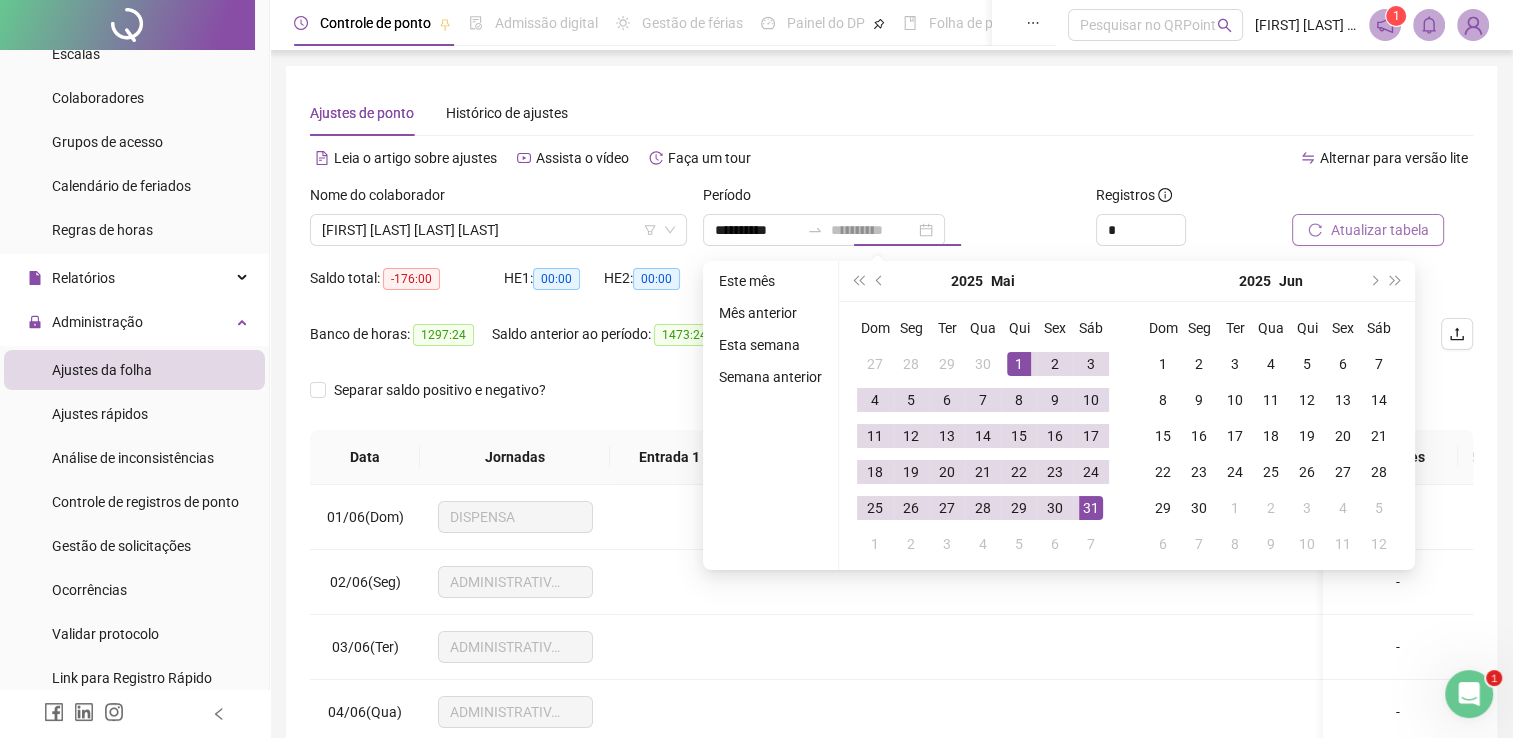 drag, startPoint x: 1091, startPoint y: 506, endPoint x: 1088, endPoint y: 487, distance: 19.235384 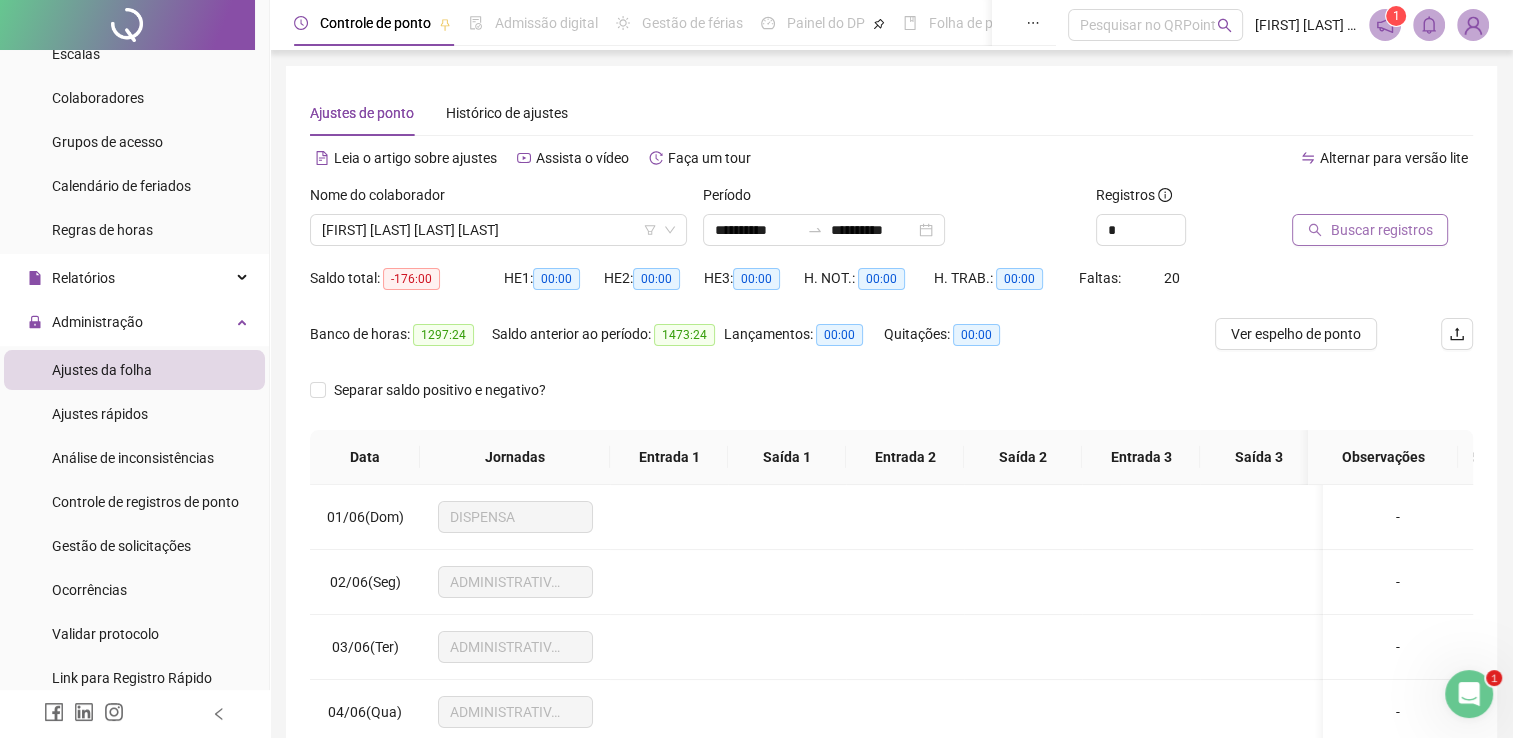 click on "Buscar registros" at bounding box center [1381, 230] 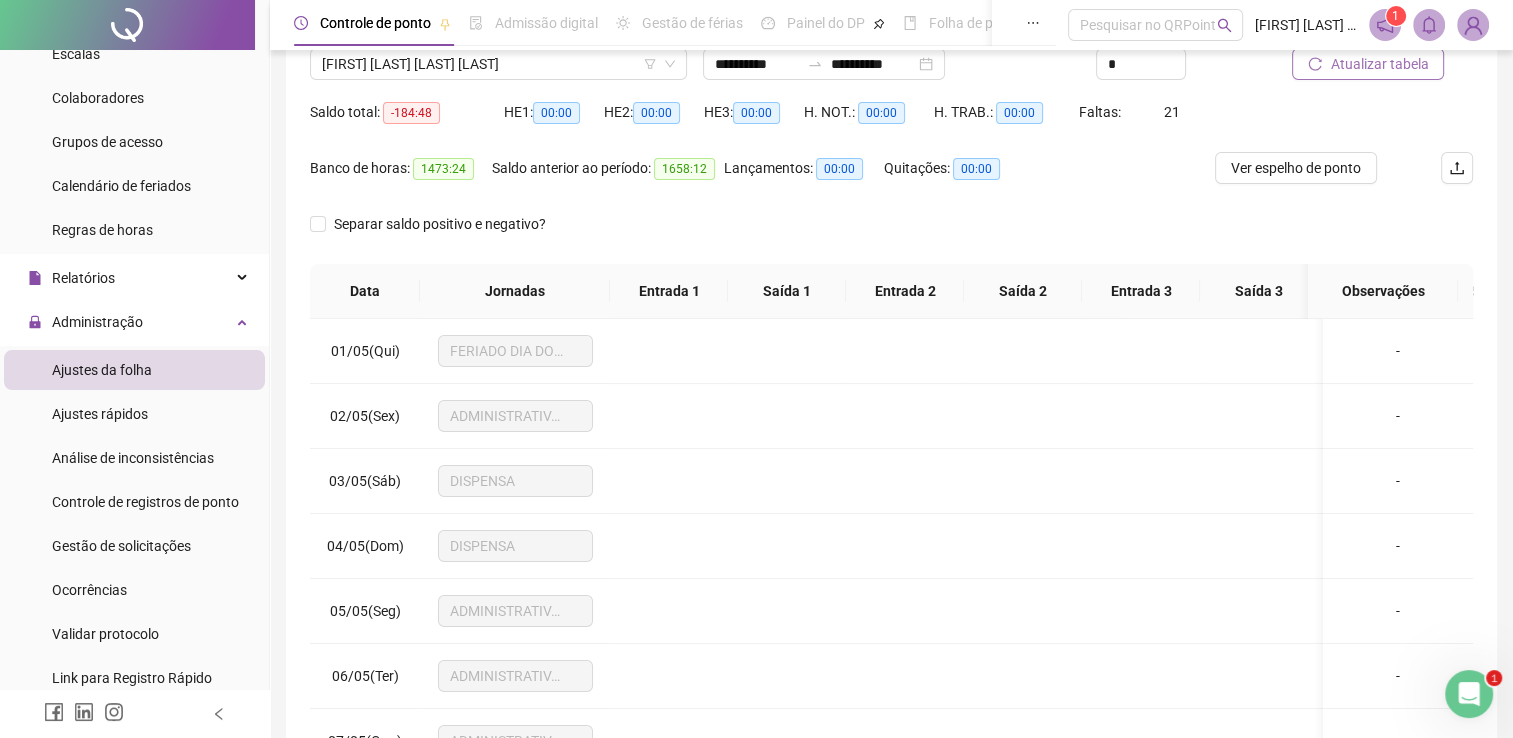 scroll, scrollTop: 283, scrollLeft: 0, axis: vertical 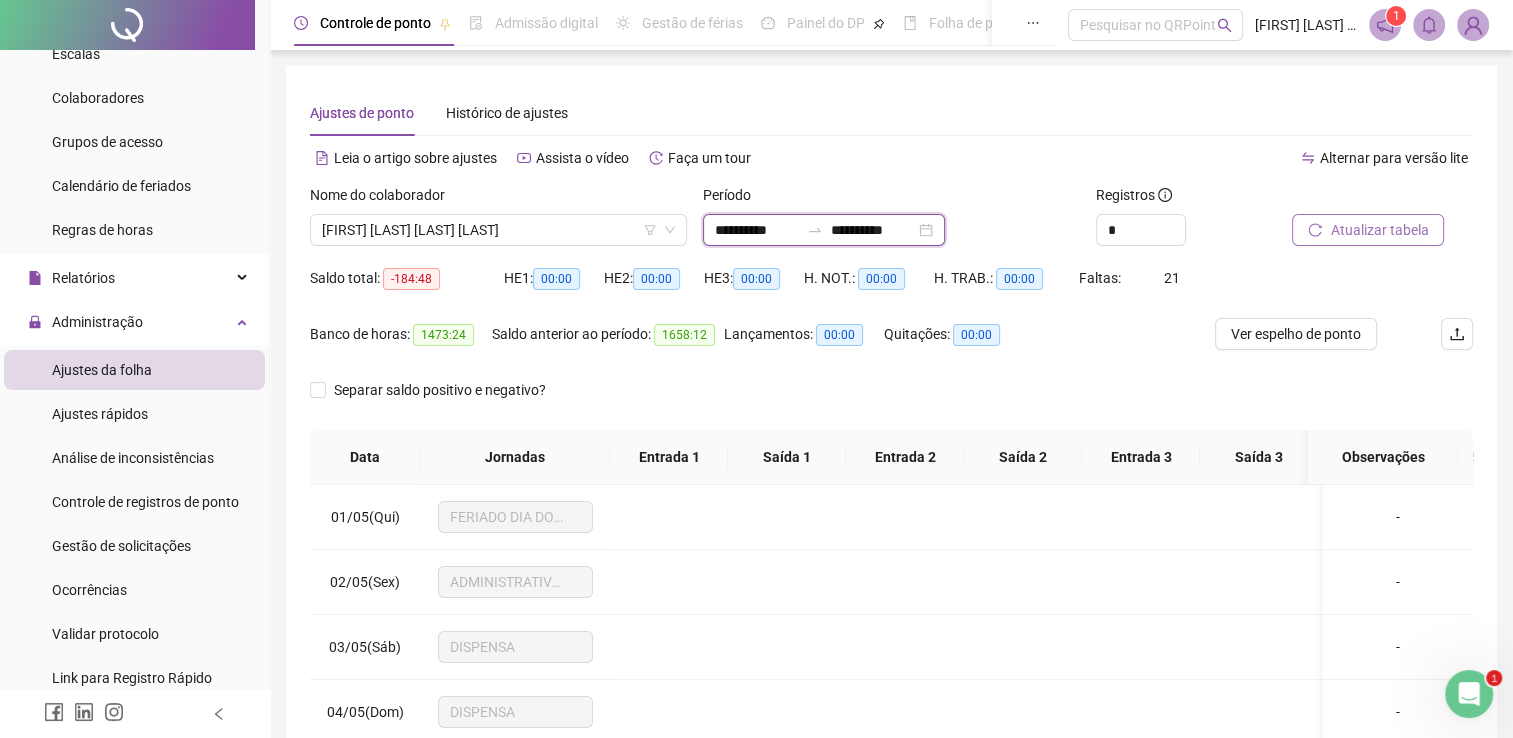 click on "**********" at bounding box center [757, 230] 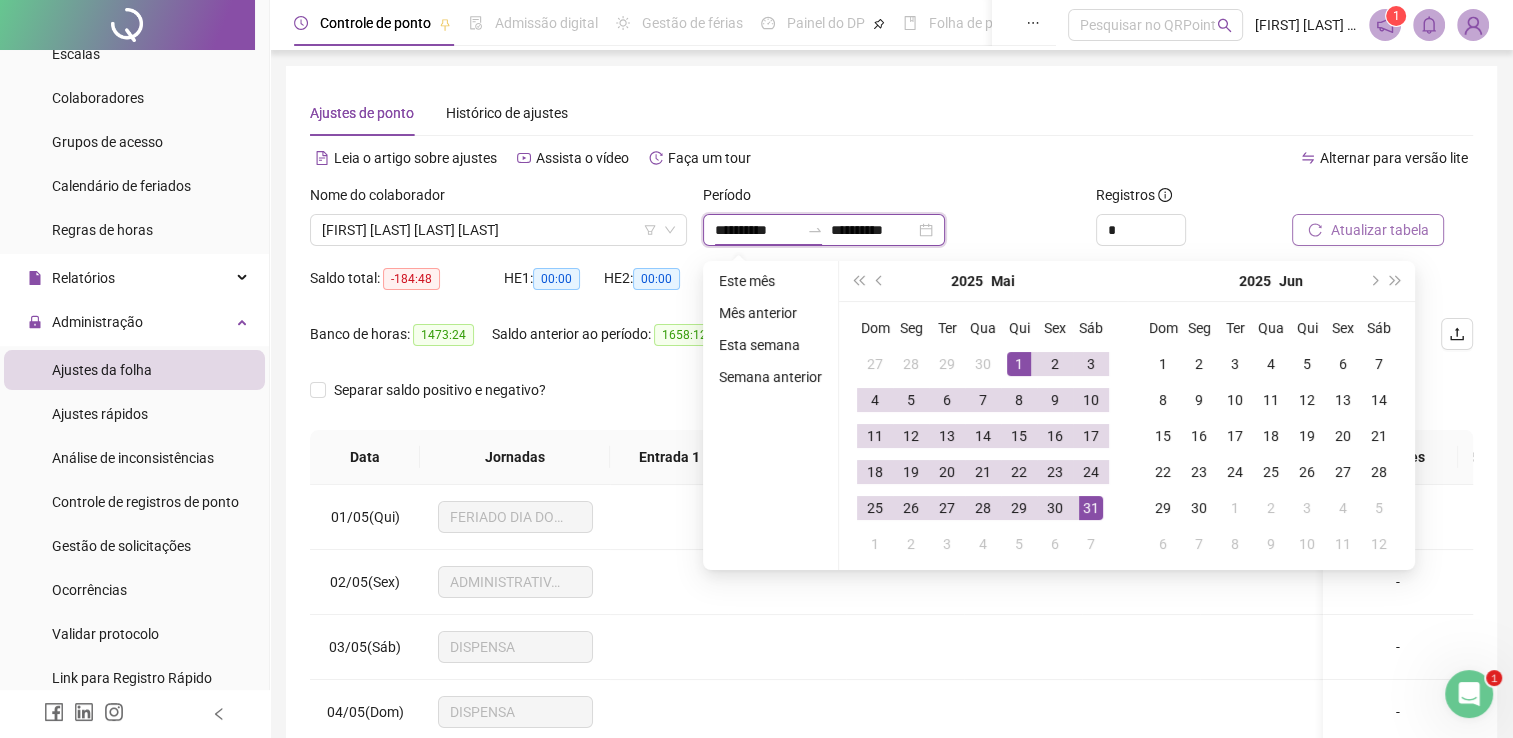 type on "**********" 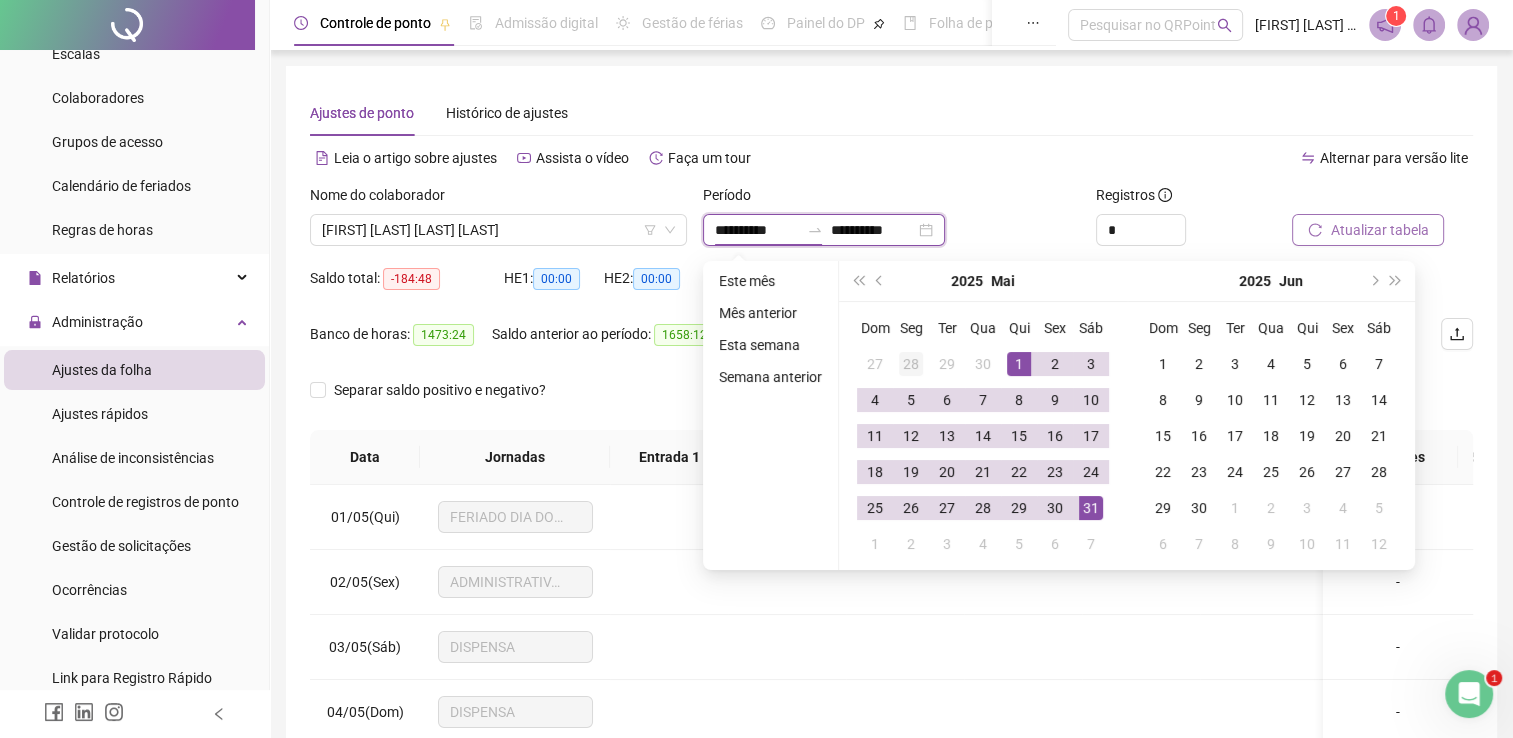 type on "**********" 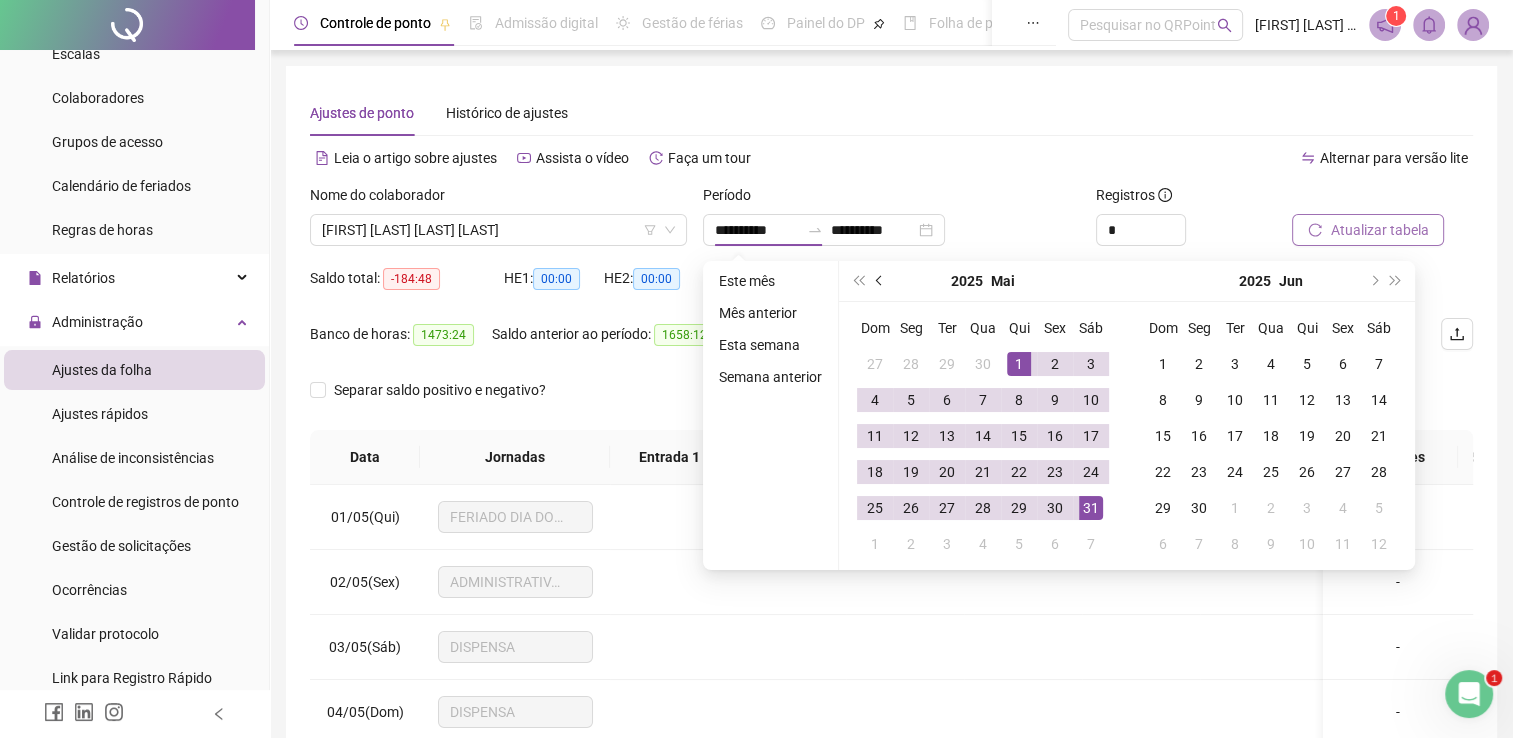 click at bounding box center (880, 281) 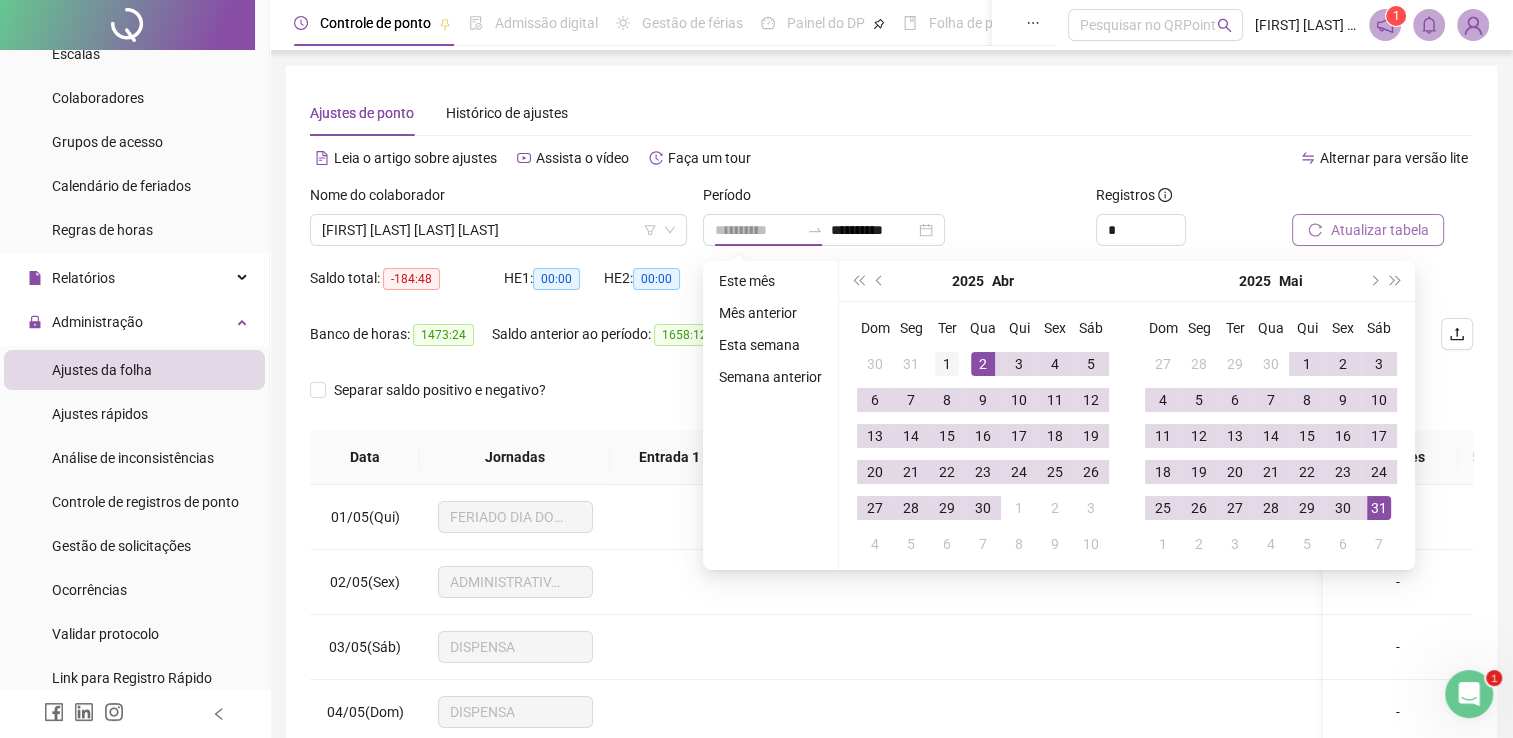 type on "**********" 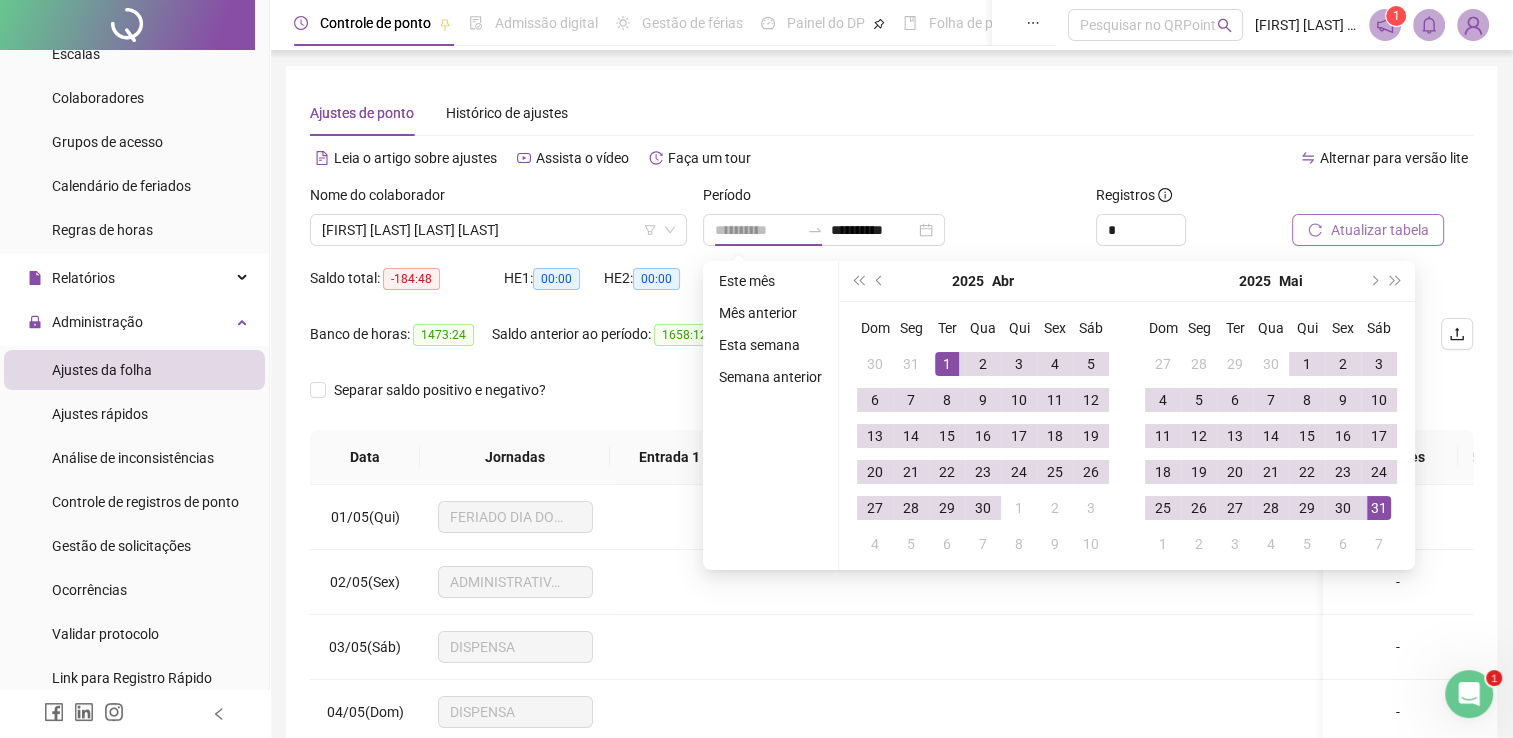 click on "1" at bounding box center [947, 364] 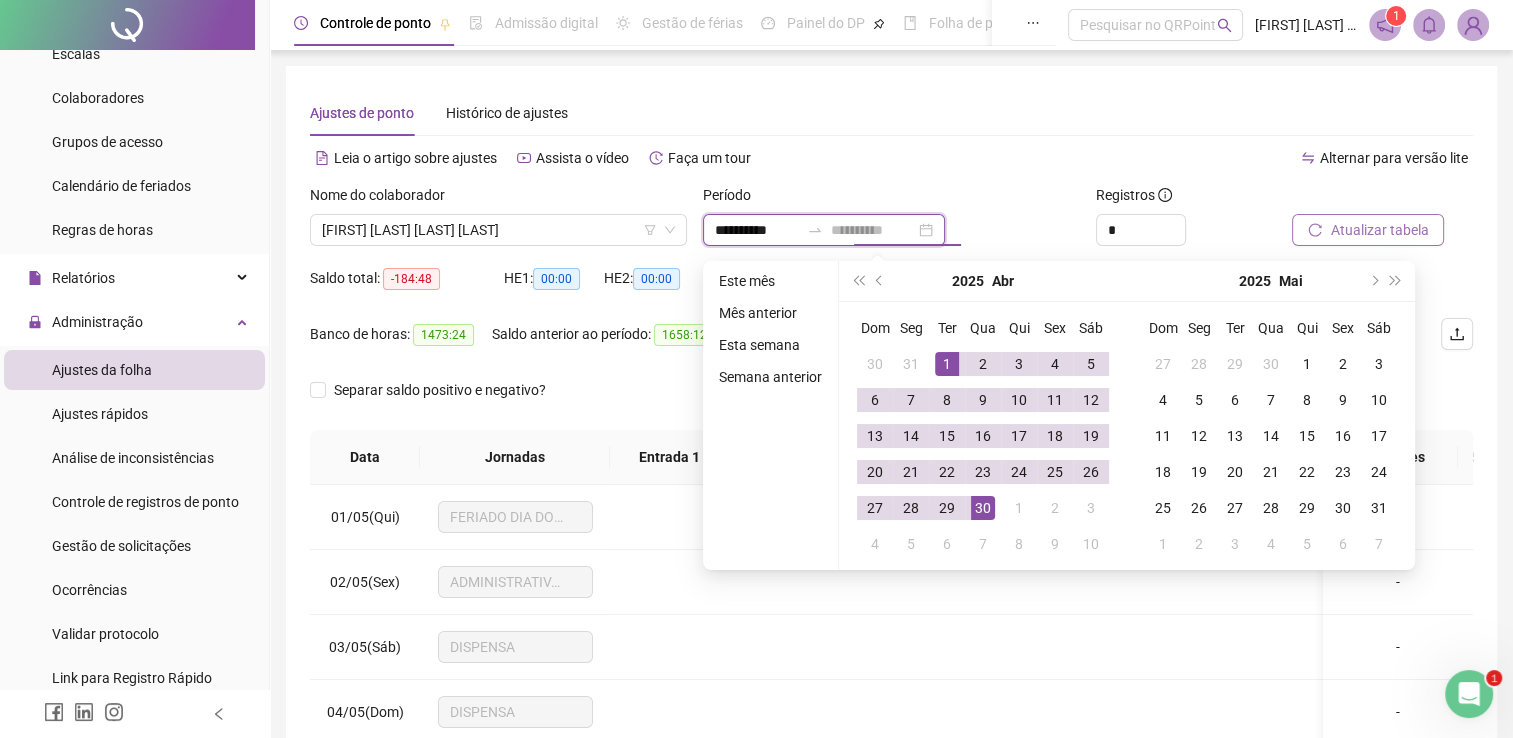 type on "**********" 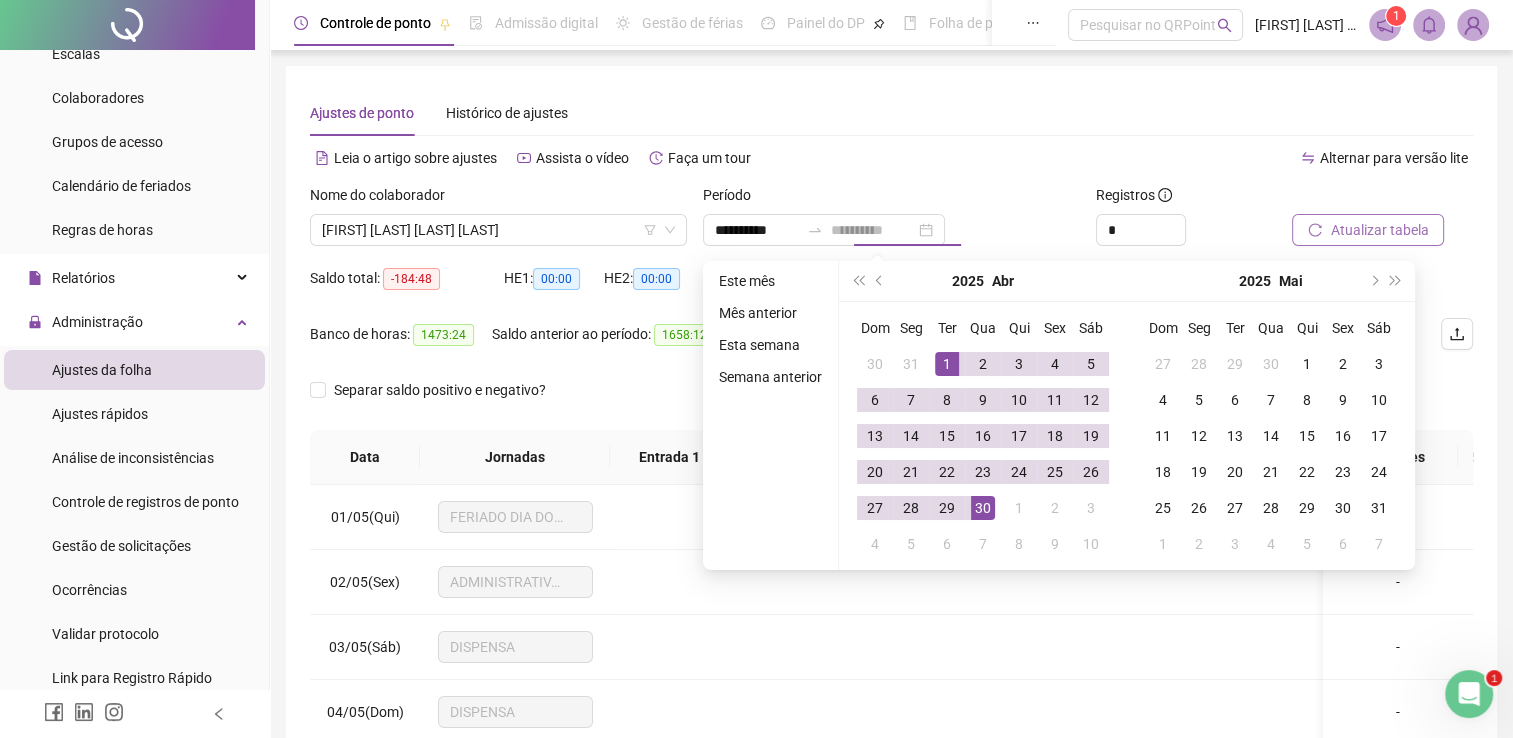 click on "30" at bounding box center [983, 508] 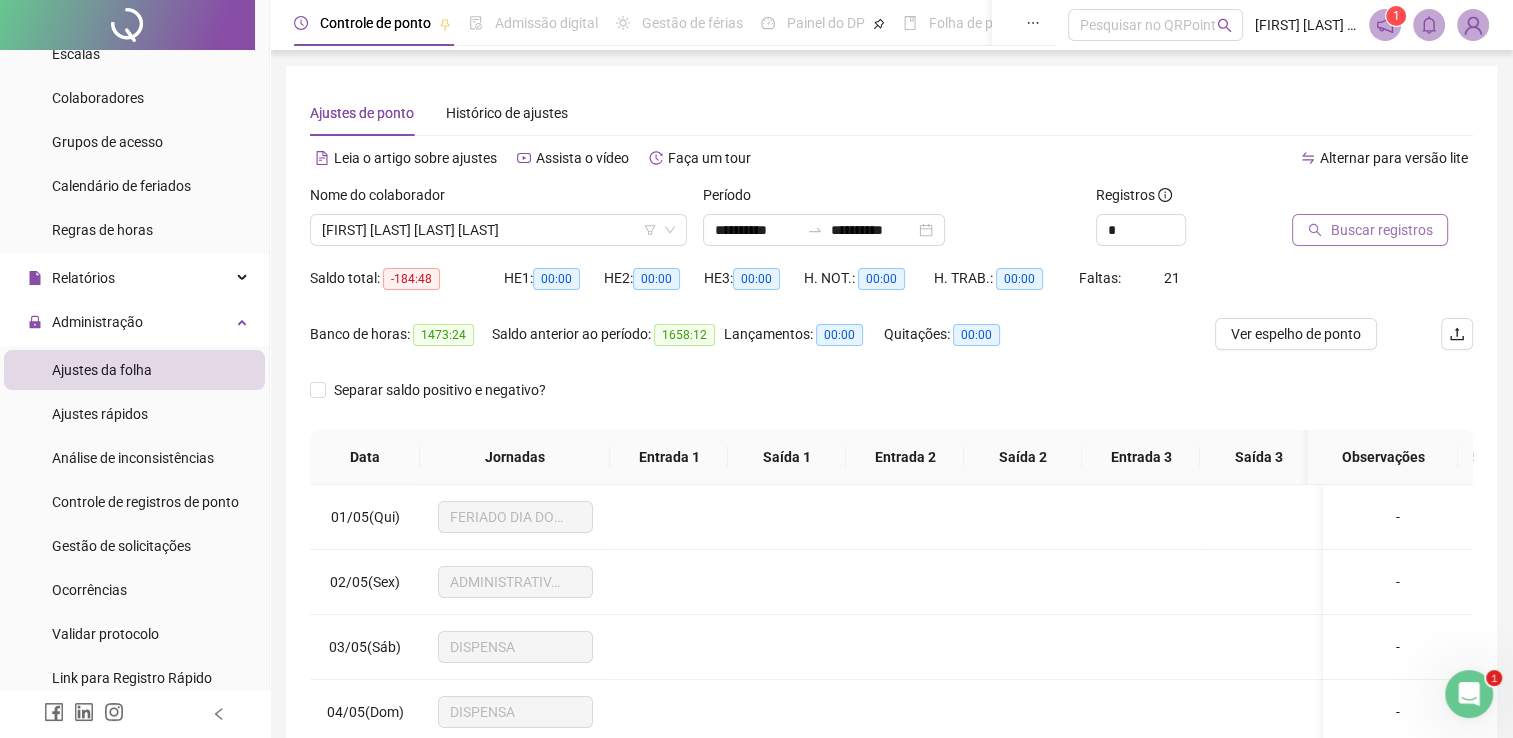 click on "Buscar registros" at bounding box center [1370, 230] 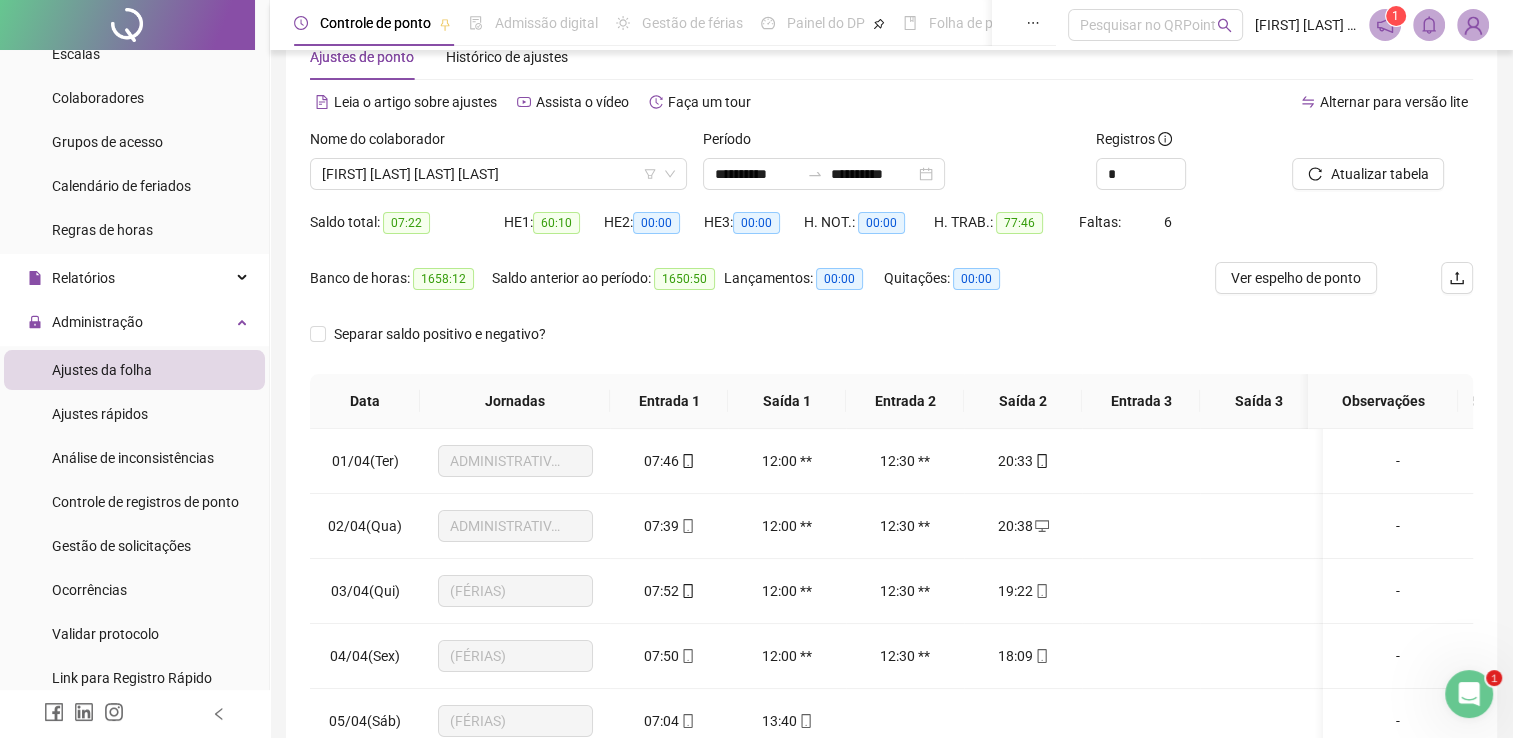 scroll, scrollTop: 283, scrollLeft: 0, axis: vertical 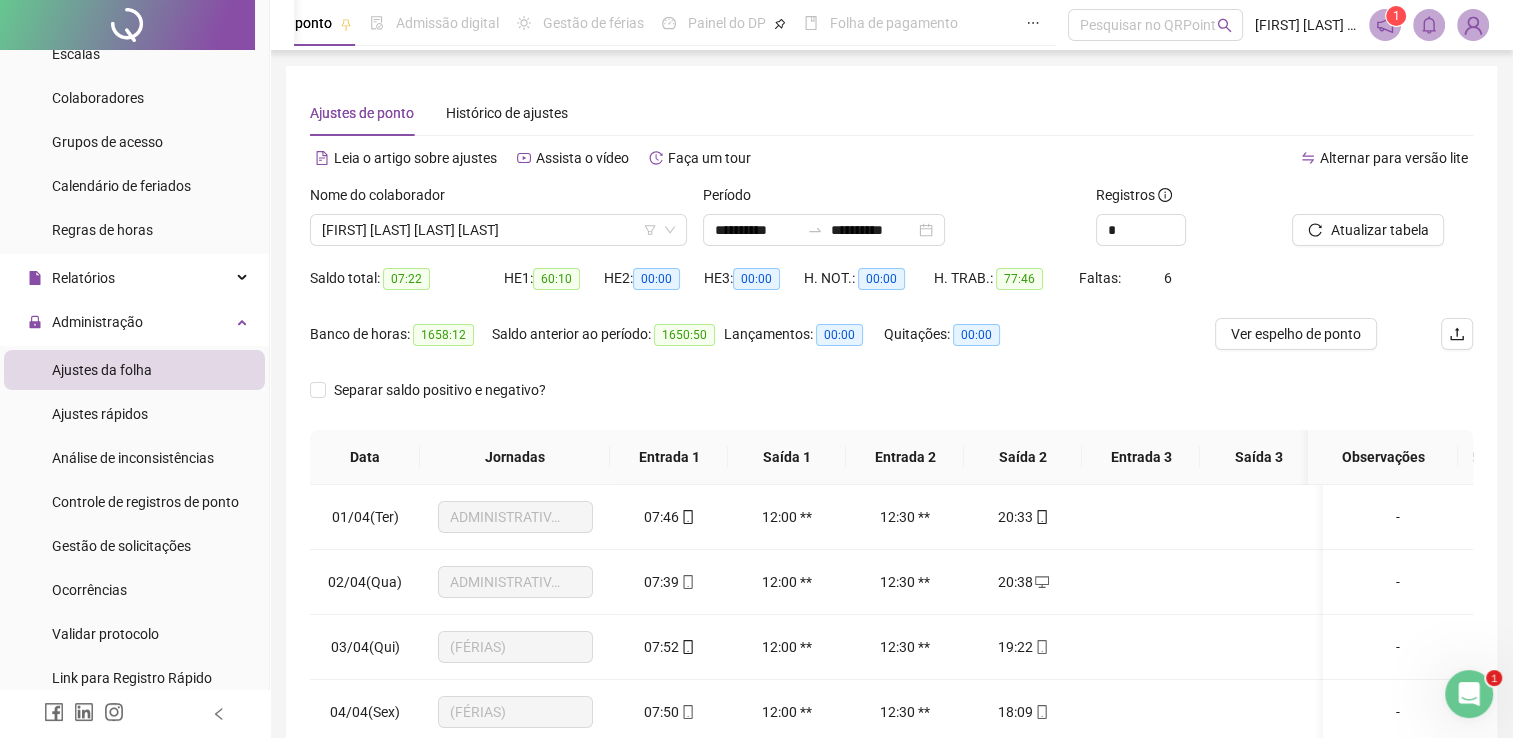 click on "Alternar para versão lite" at bounding box center [1183, 168] 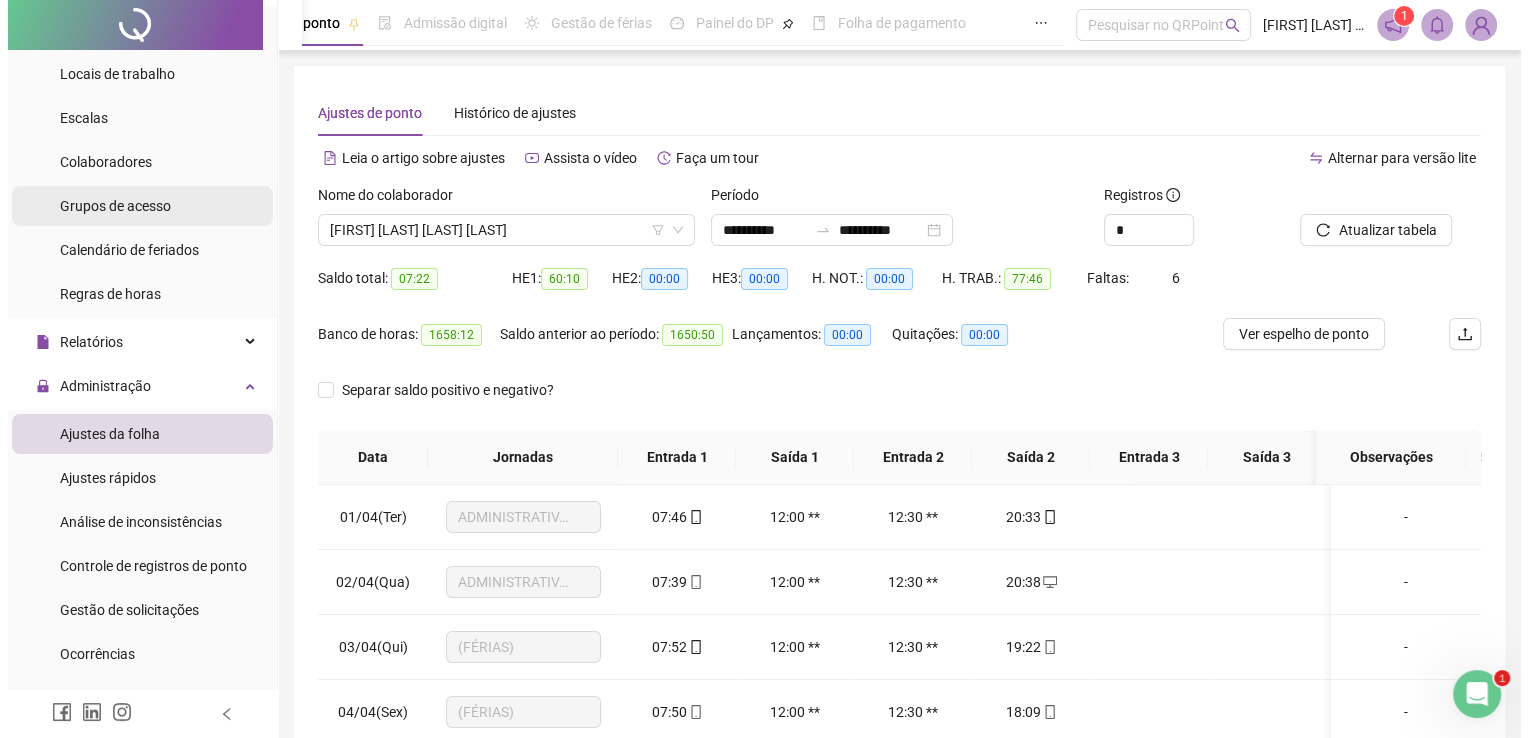 scroll, scrollTop: 0, scrollLeft: 0, axis: both 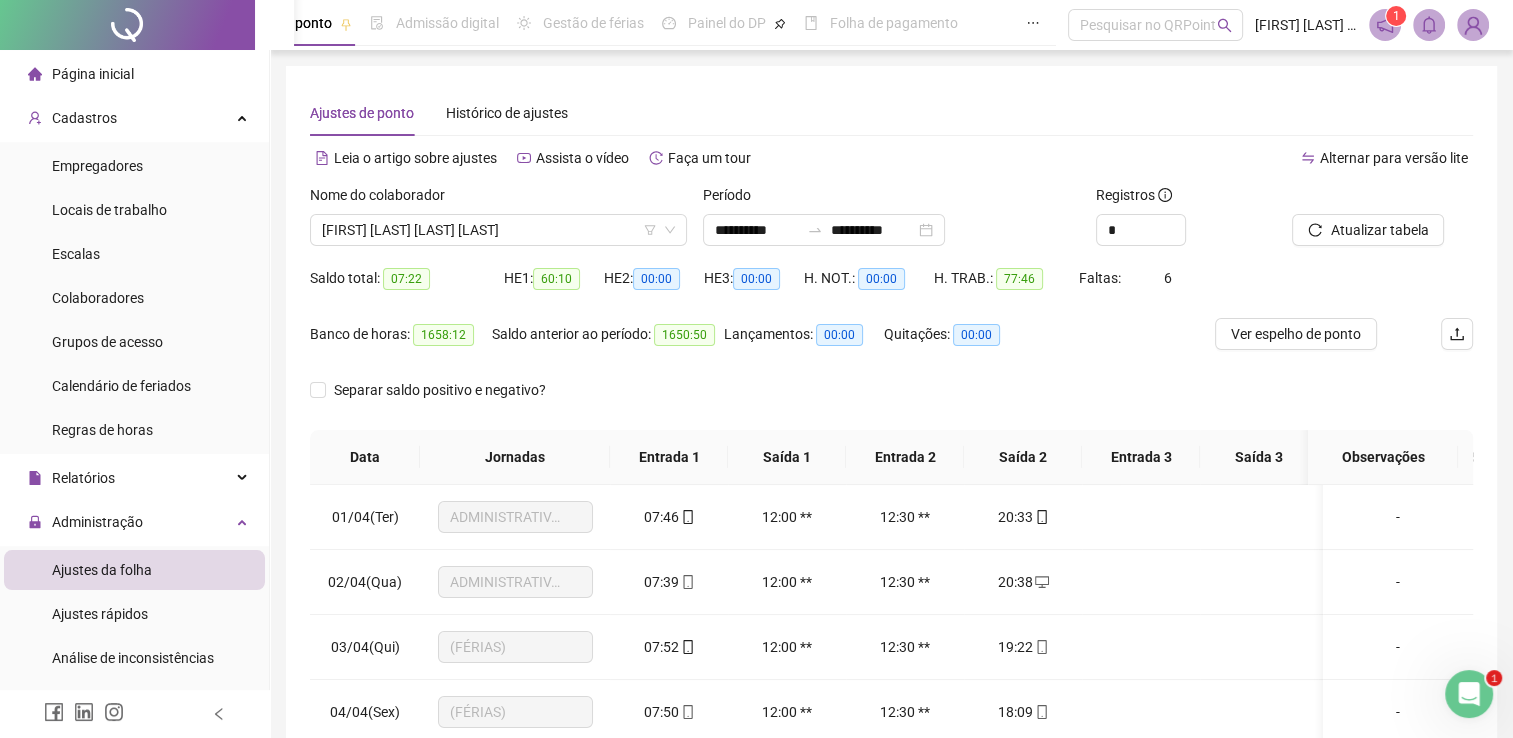 click on "Página inicial" at bounding box center (134, 74) 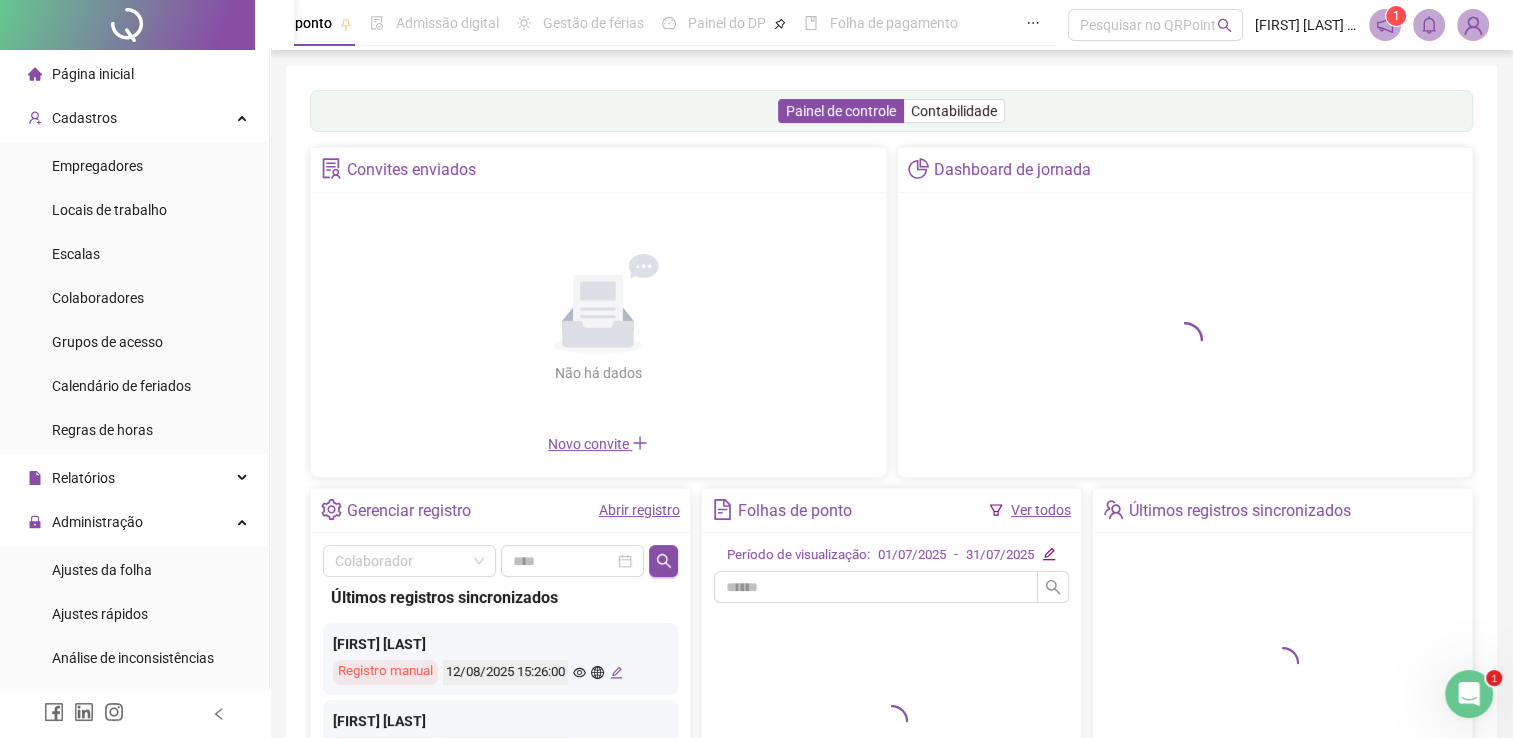 click on "Ver todos" at bounding box center [1041, 510] 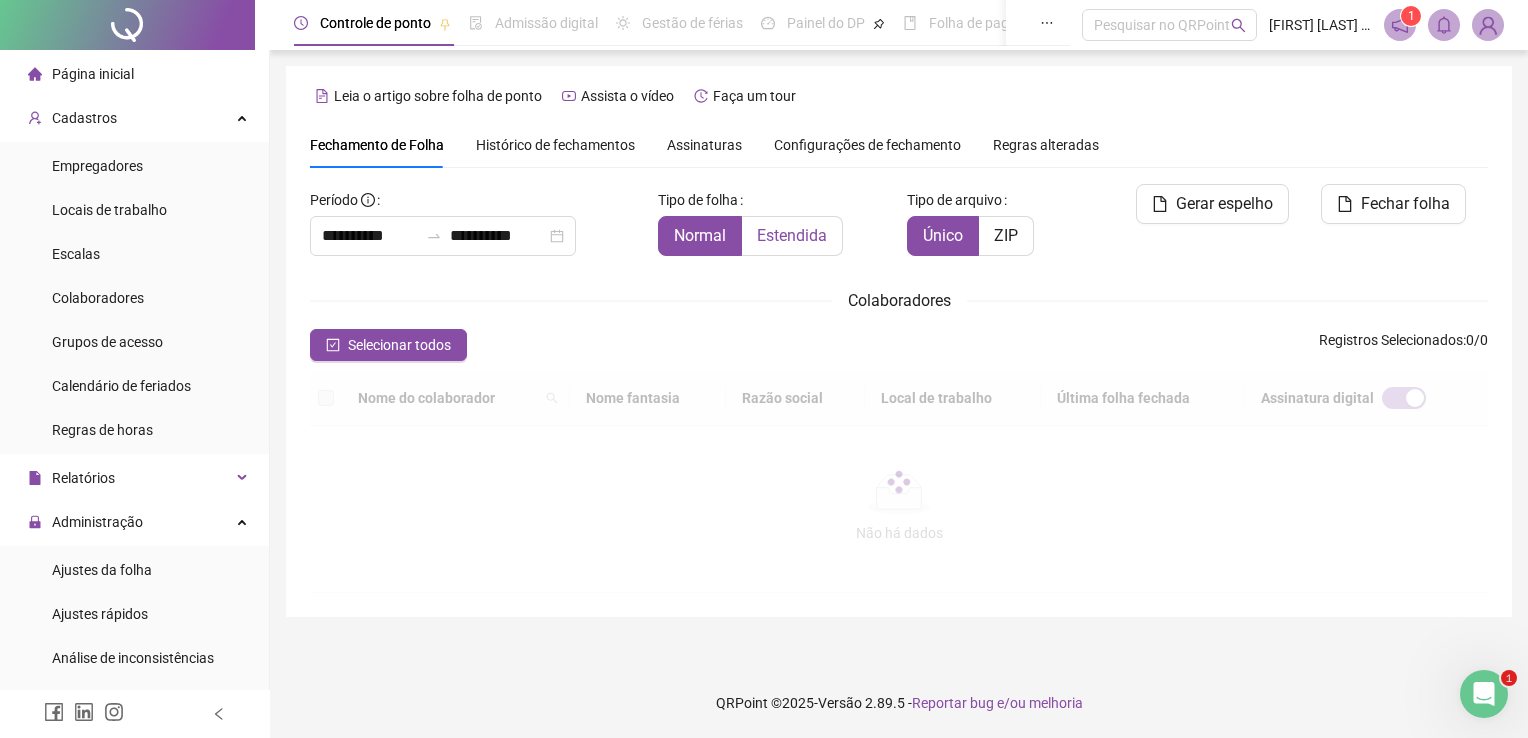 click on "Tipo de folha Normal Estendida" at bounding box center (774, 228) 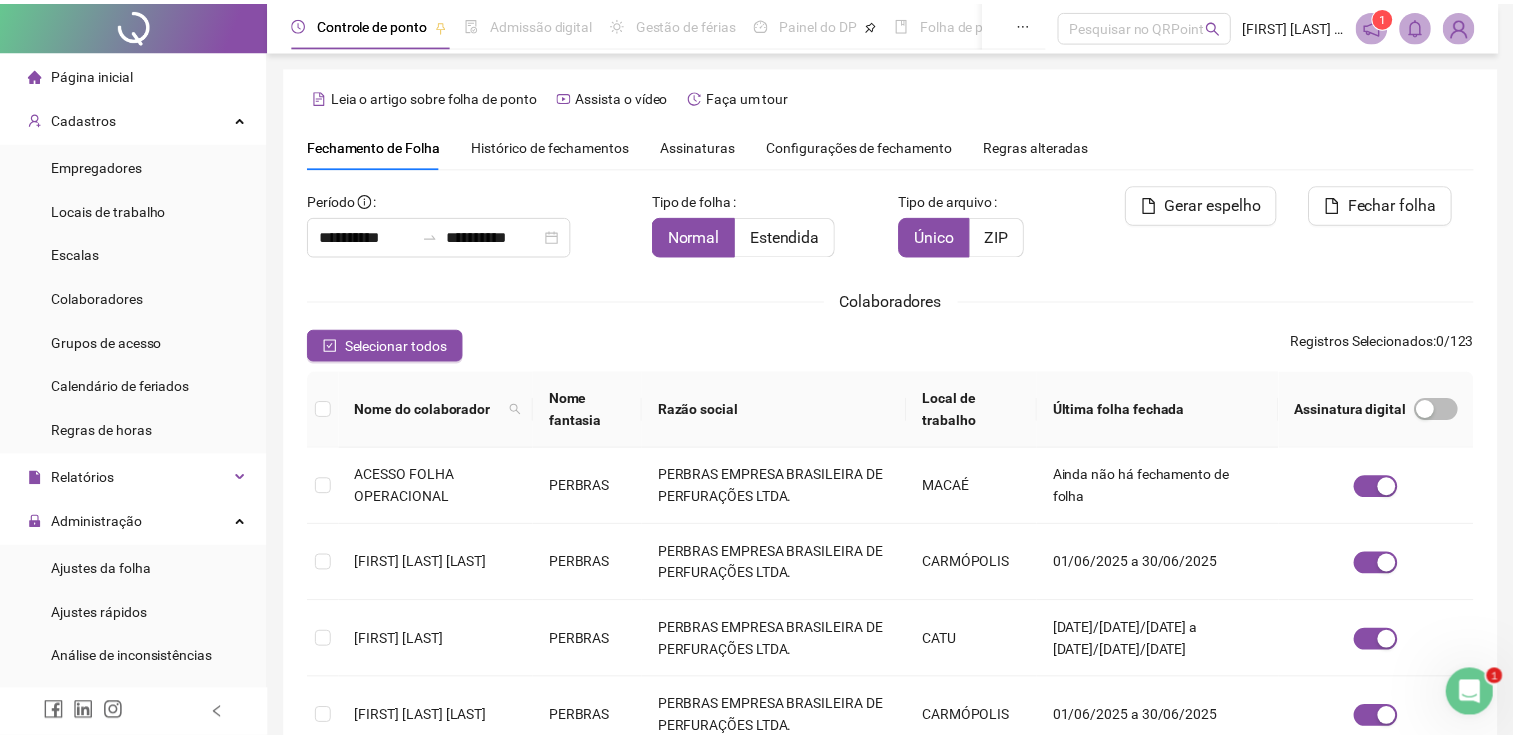 scroll, scrollTop: 40, scrollLeft: 0, axis: vertical 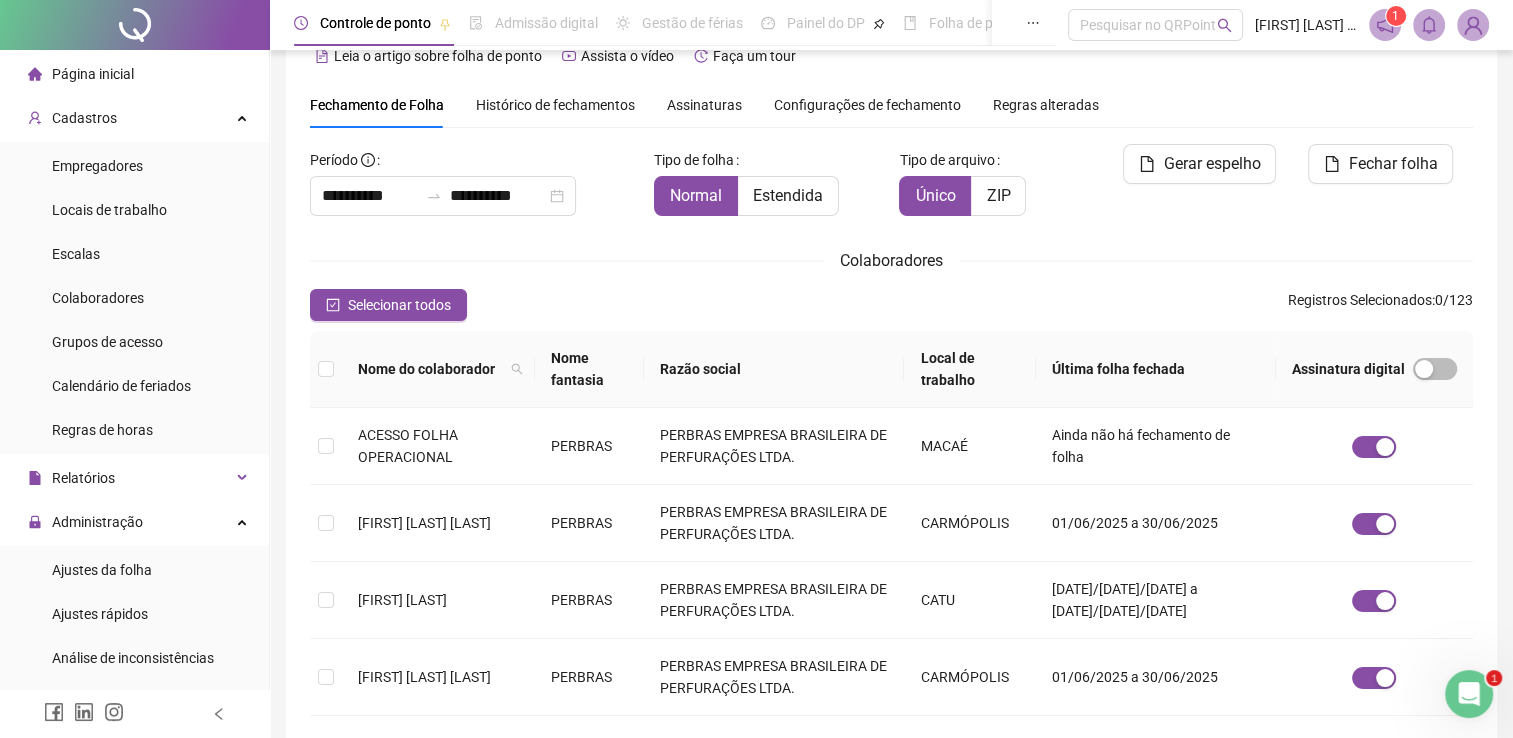 click on "Nome fantasia" at bounding box center [589, 369] 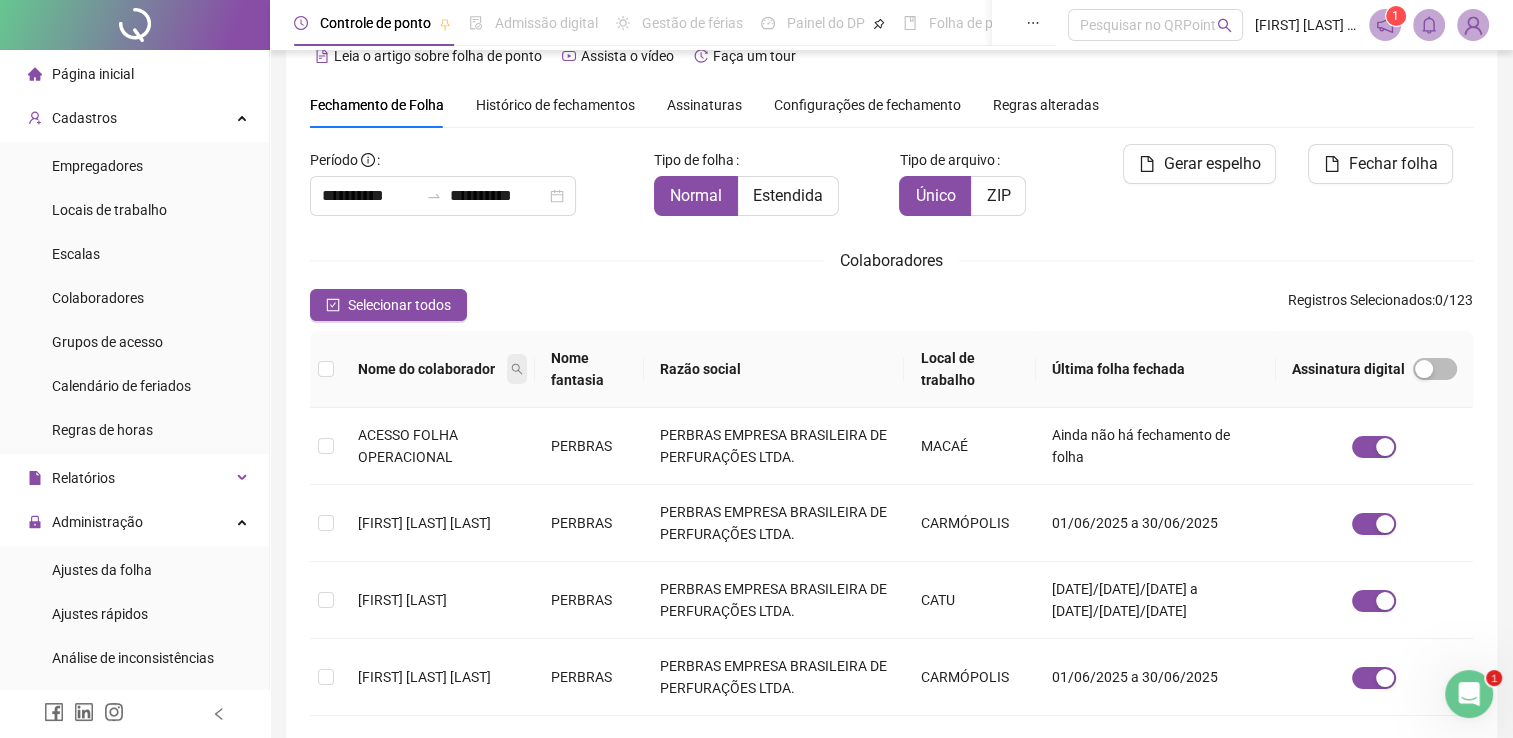 click at bounding box center [517, 369] 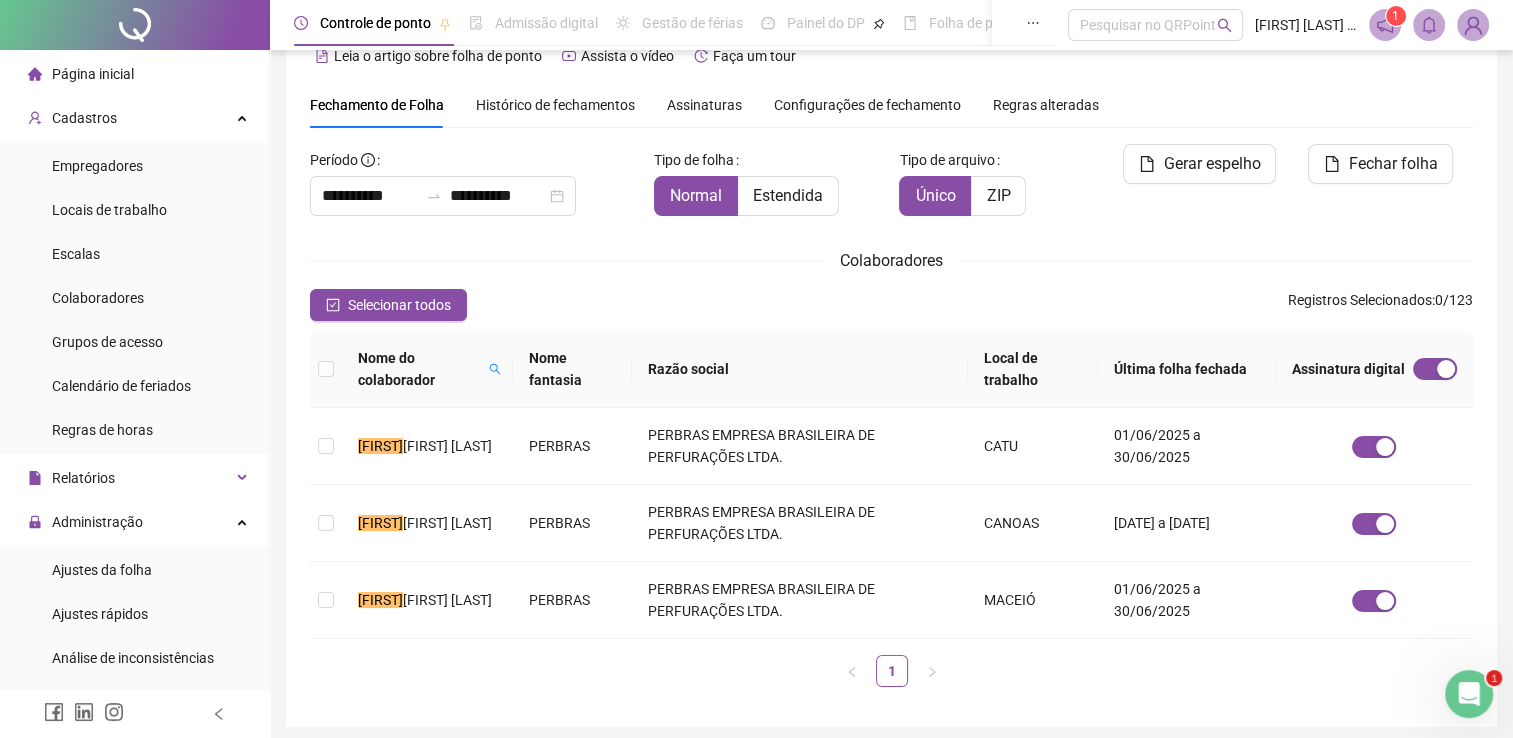 click on "Nome do colaborador" at bounding box center [427, 369] 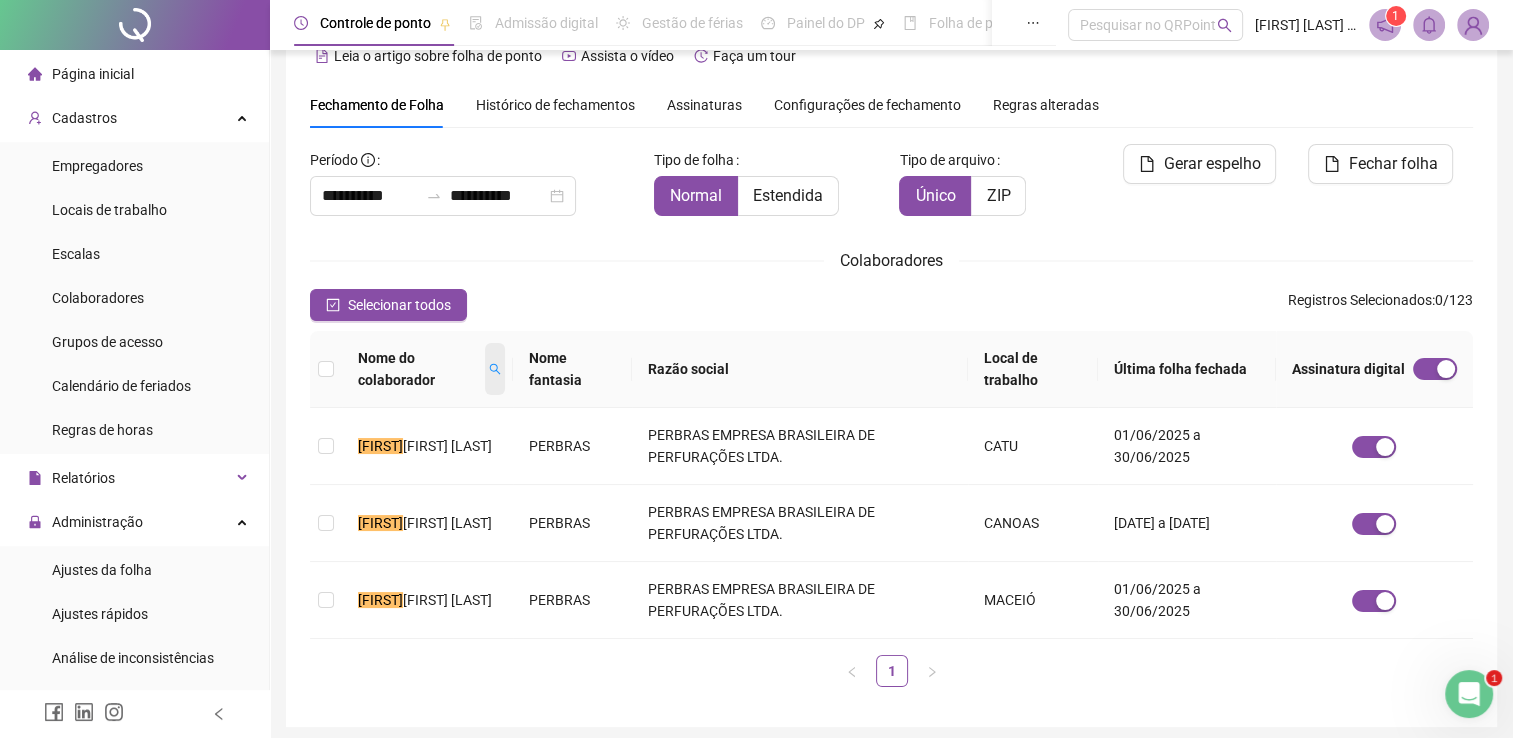 click at bounding box center (495, 369) 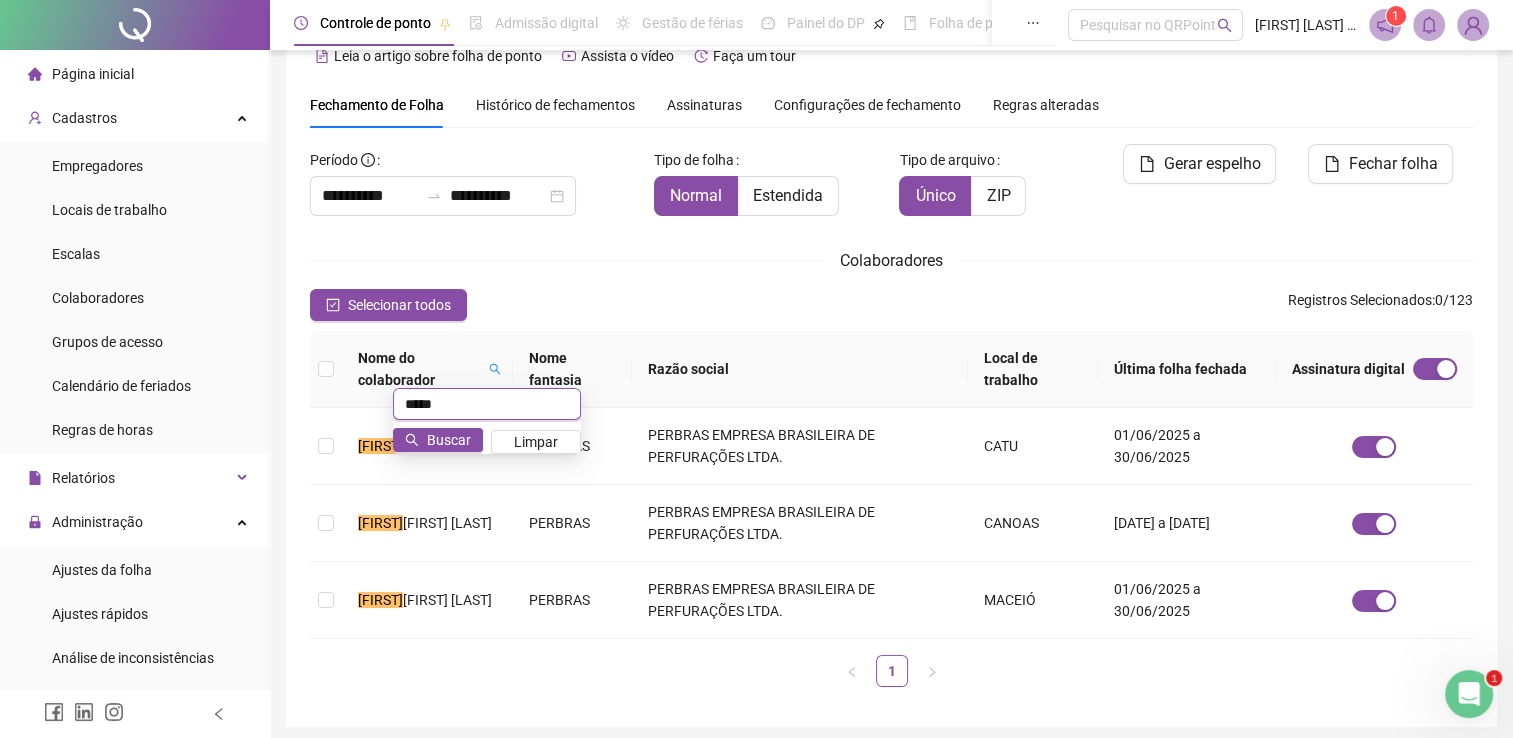 click on "*****" at bounding box center [487, 404] 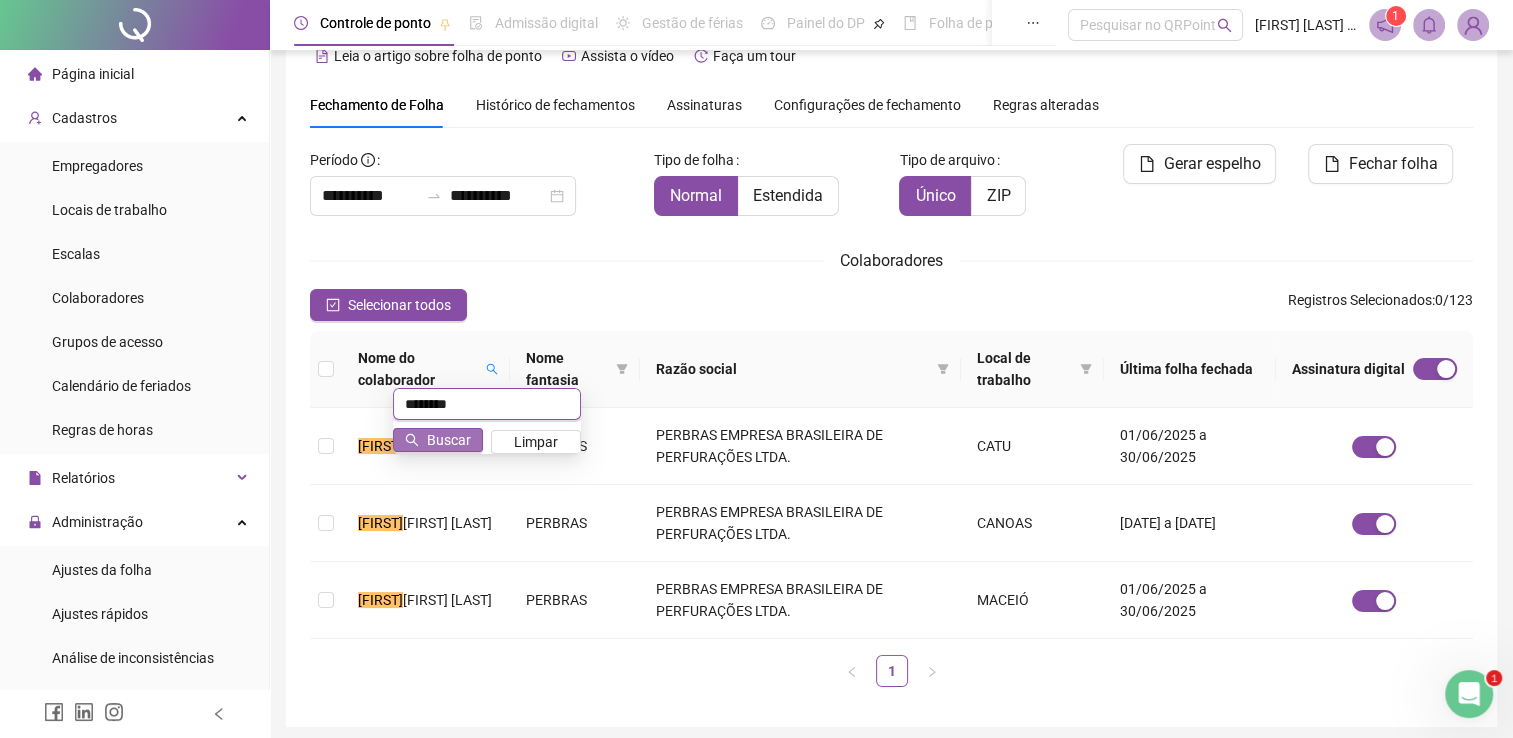 type on "********" 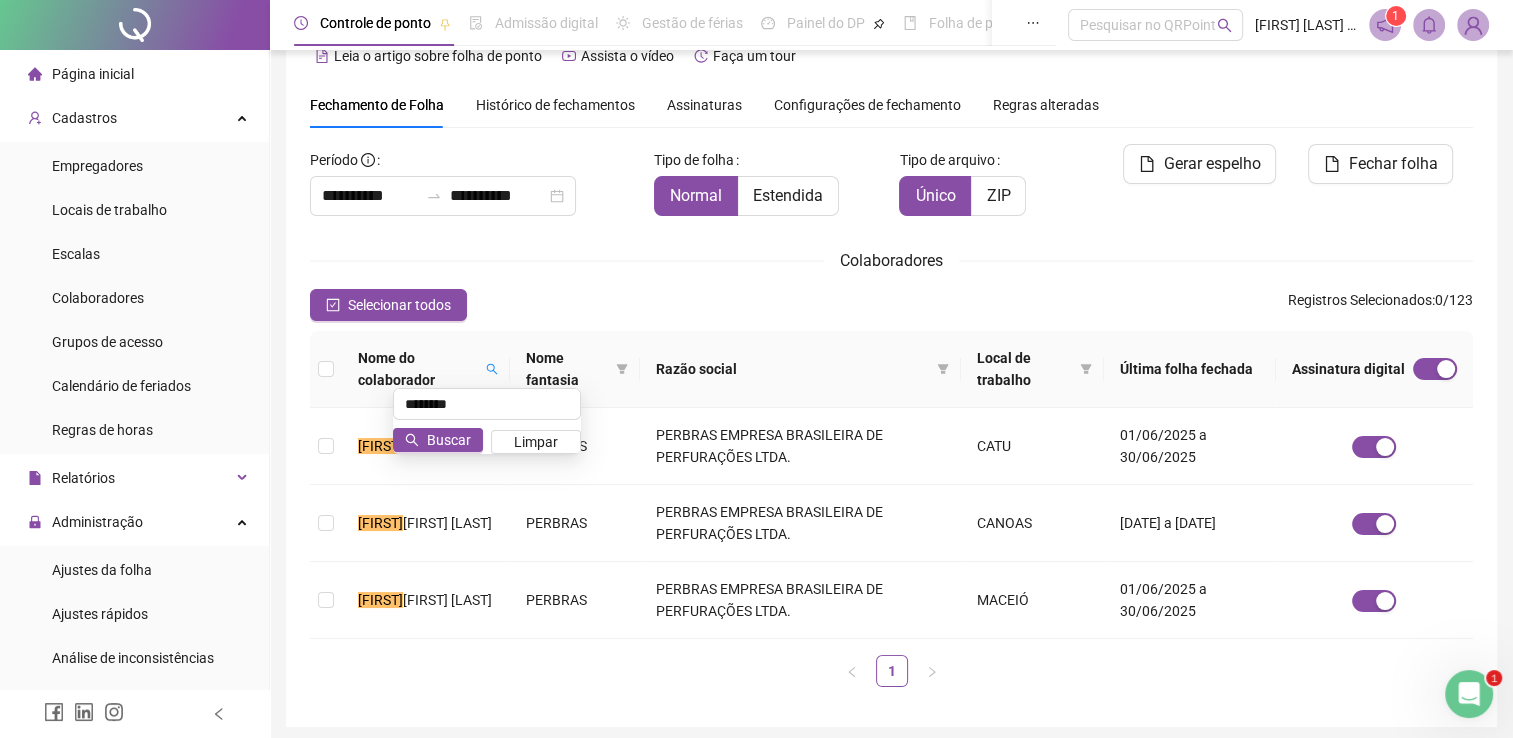 click on "Buscar" at bounding box center (449, 440) 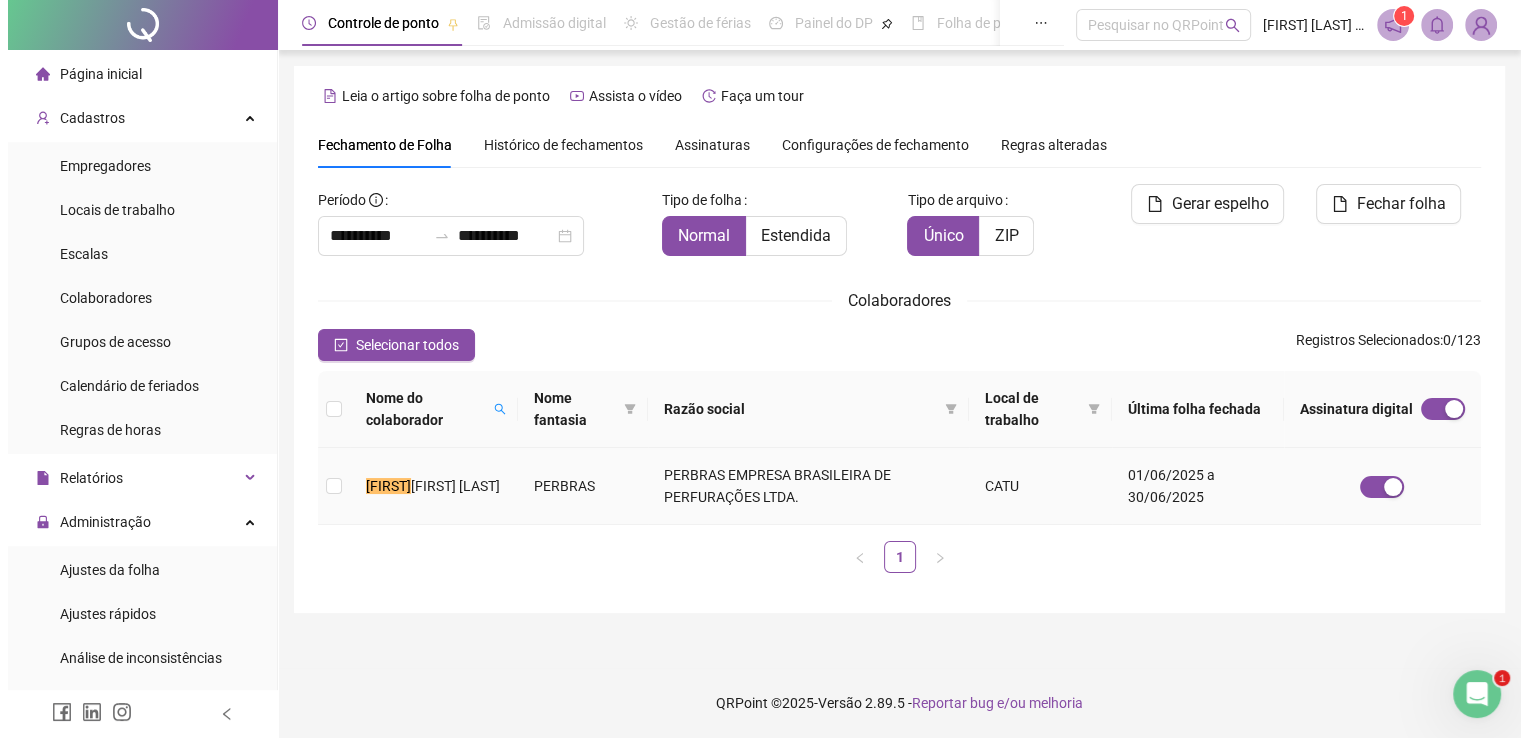 scroll, scrollTop: 0, scrollLeft: 0, axis: both 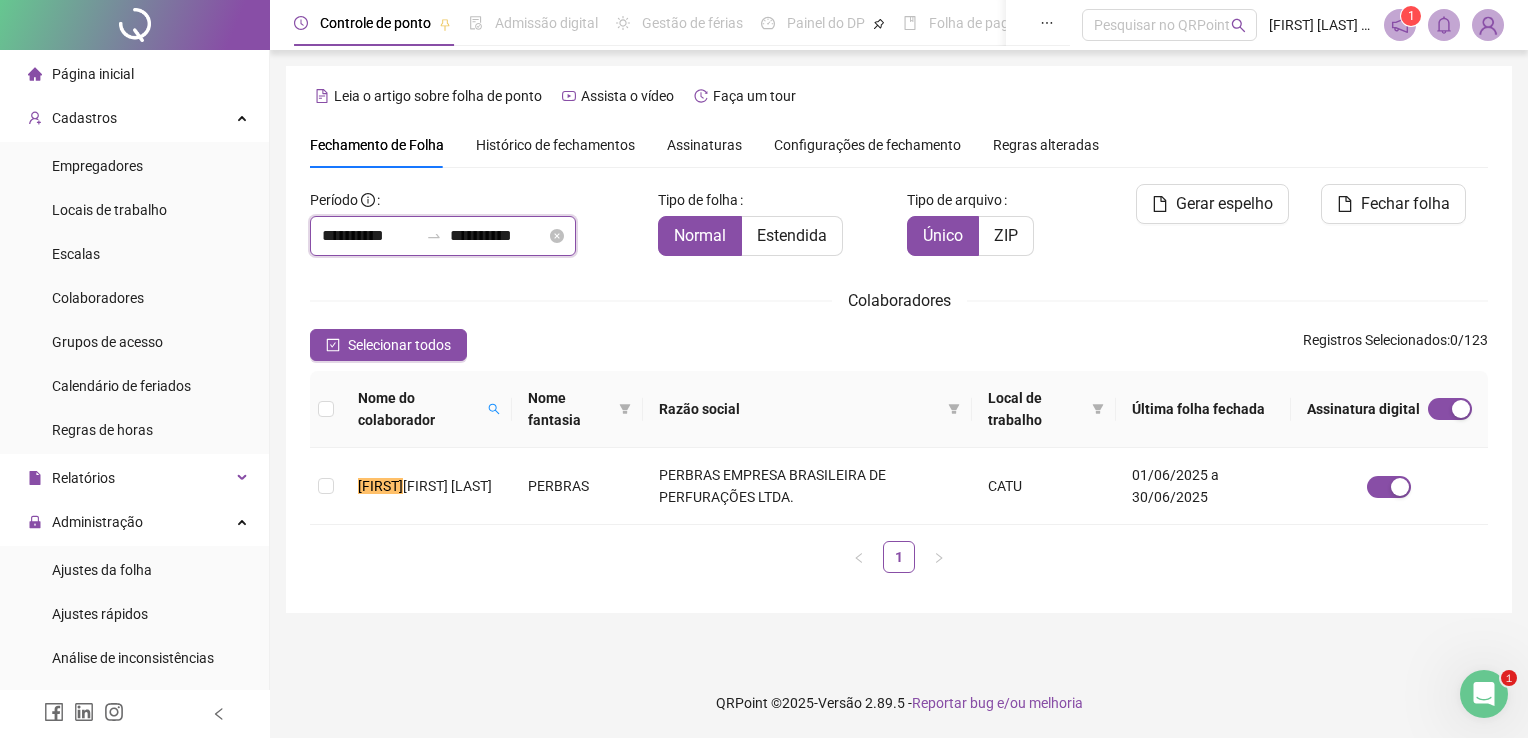 click on "**********" at bounding box center [370, 236] 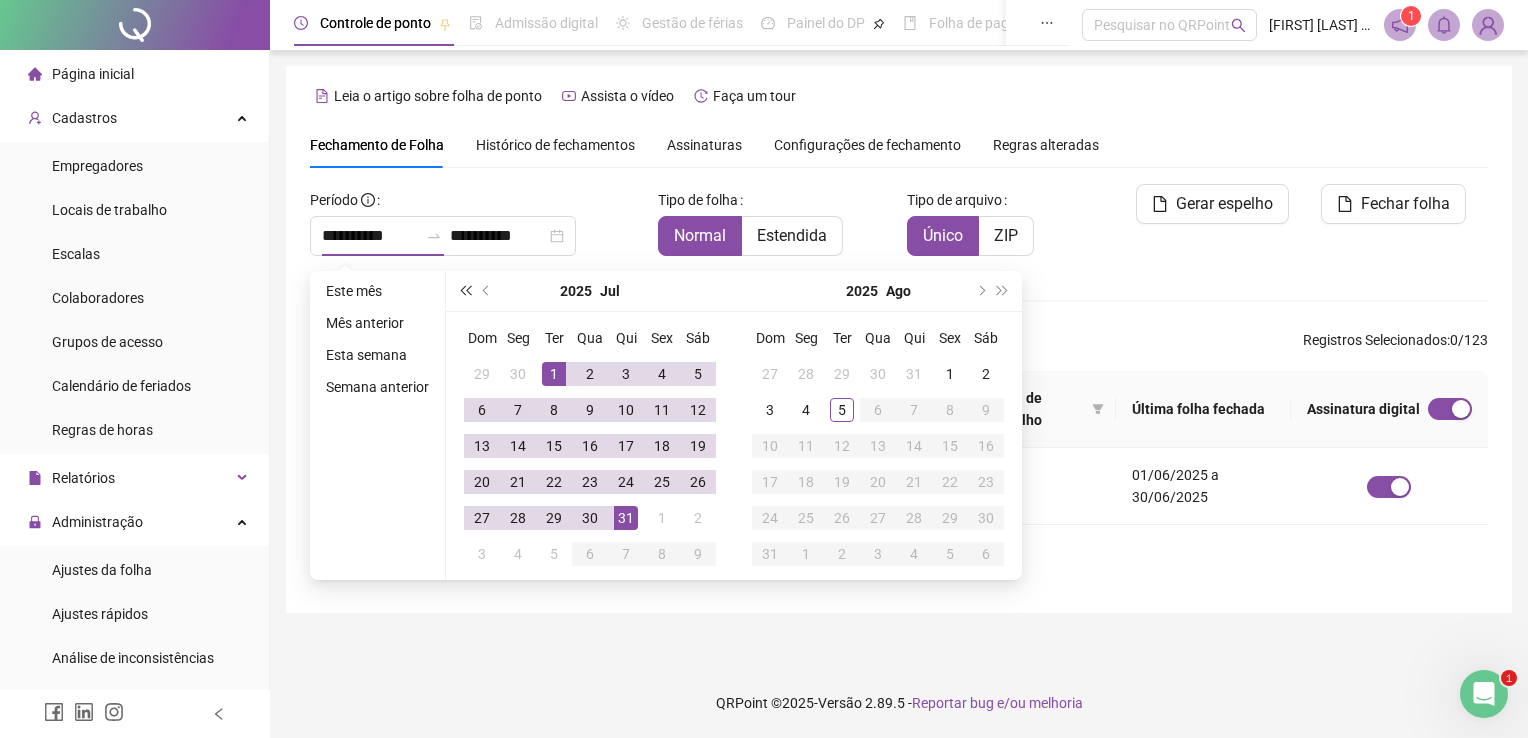 click at bounding box center (465, 291) 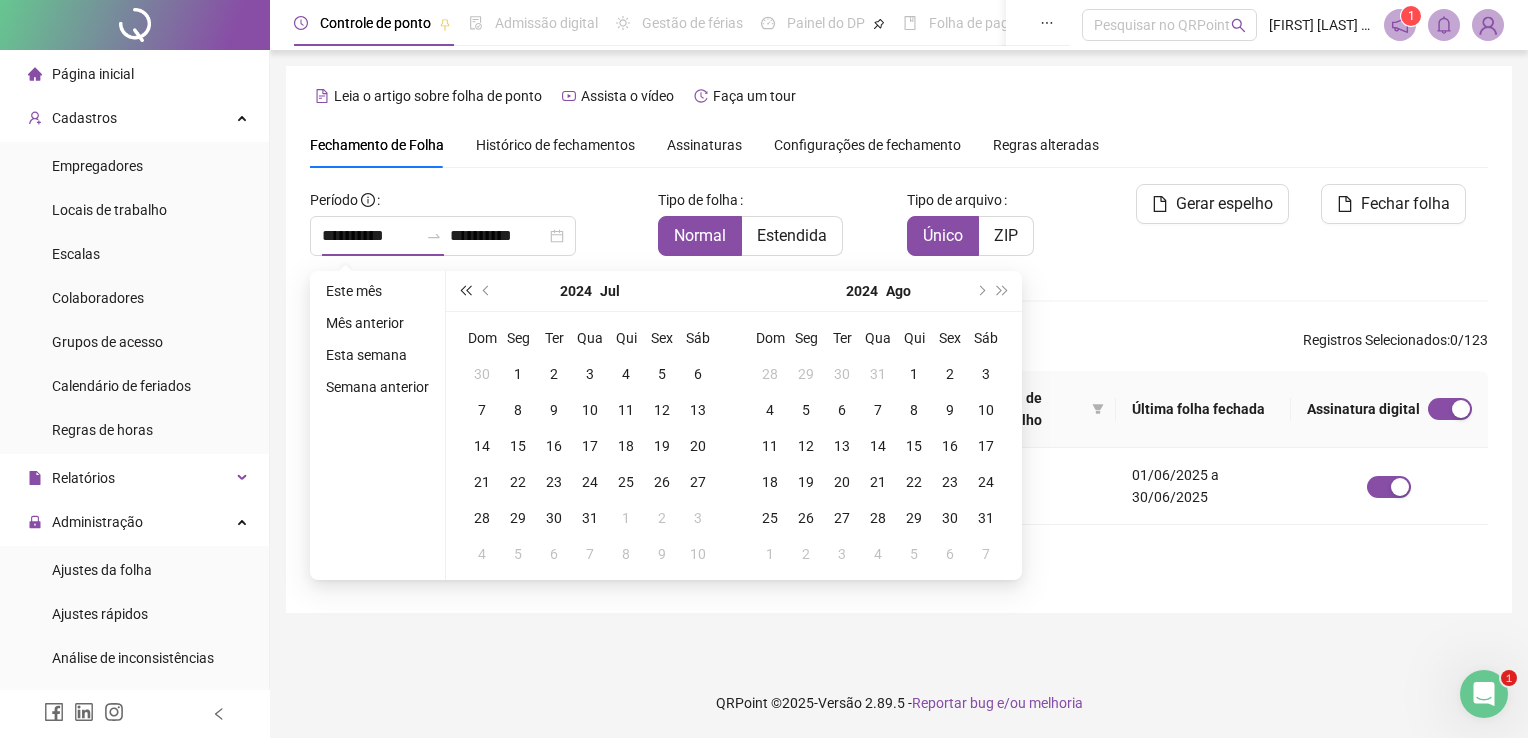 click at bounding box center (465, 291) 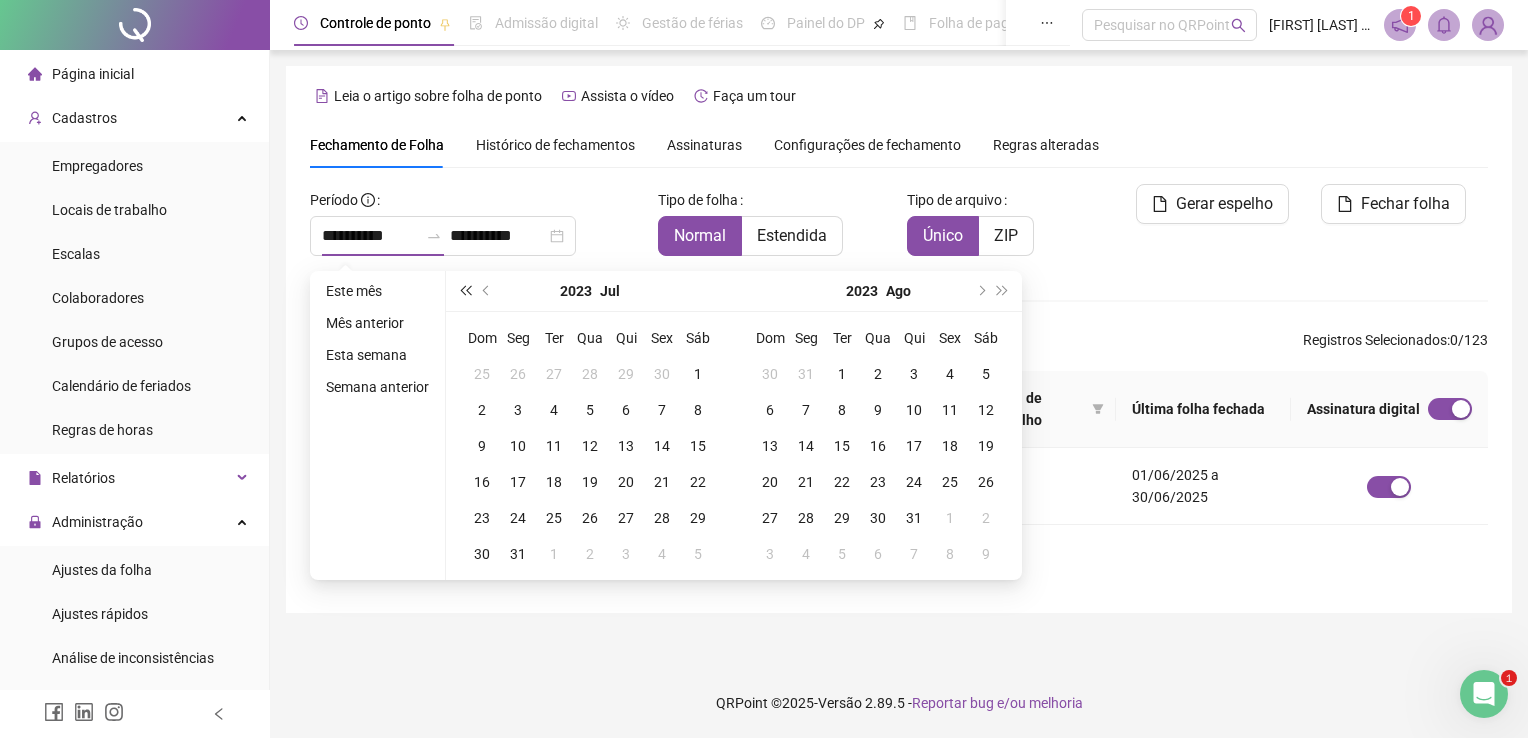 click at bounding box center [465, 291] 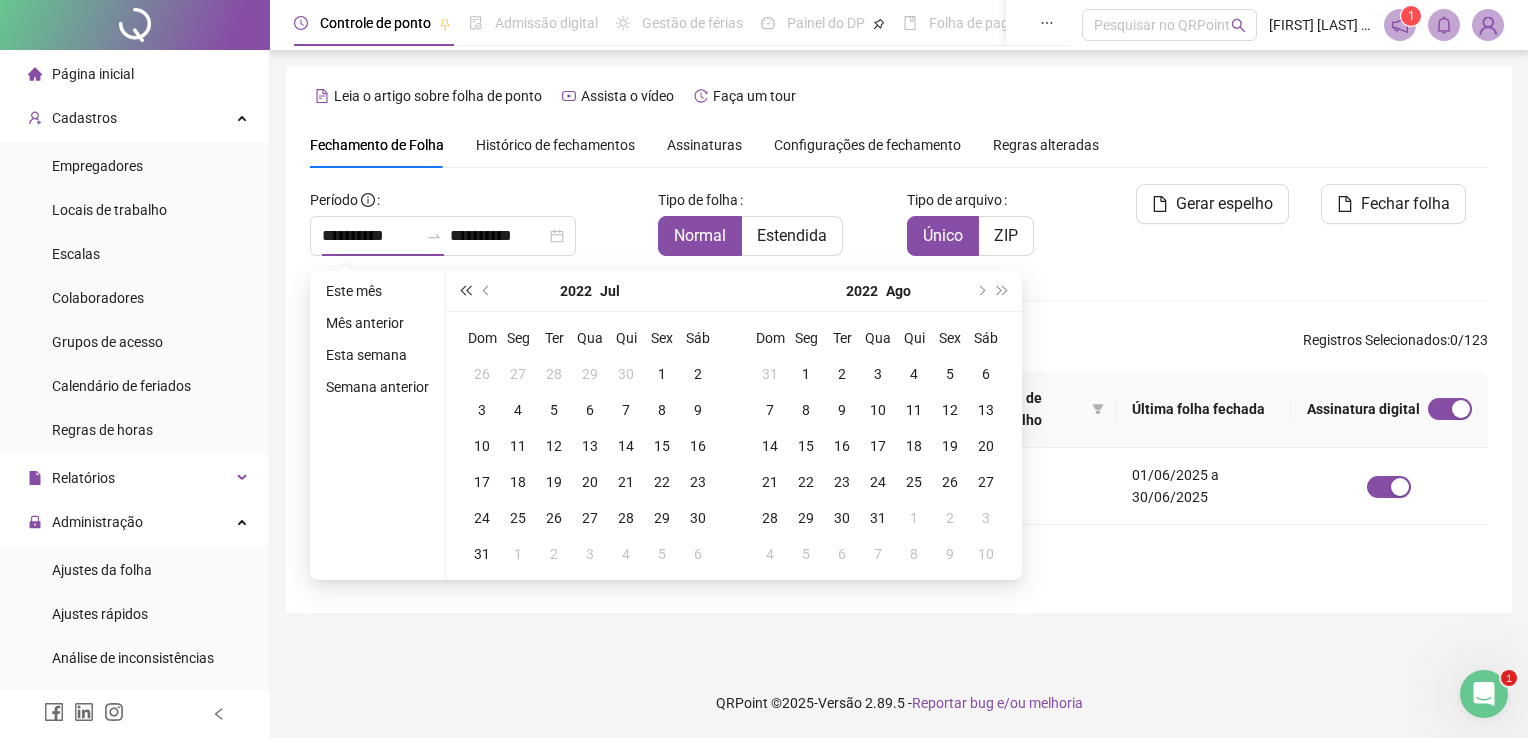 click at bounding box center [465, 291] 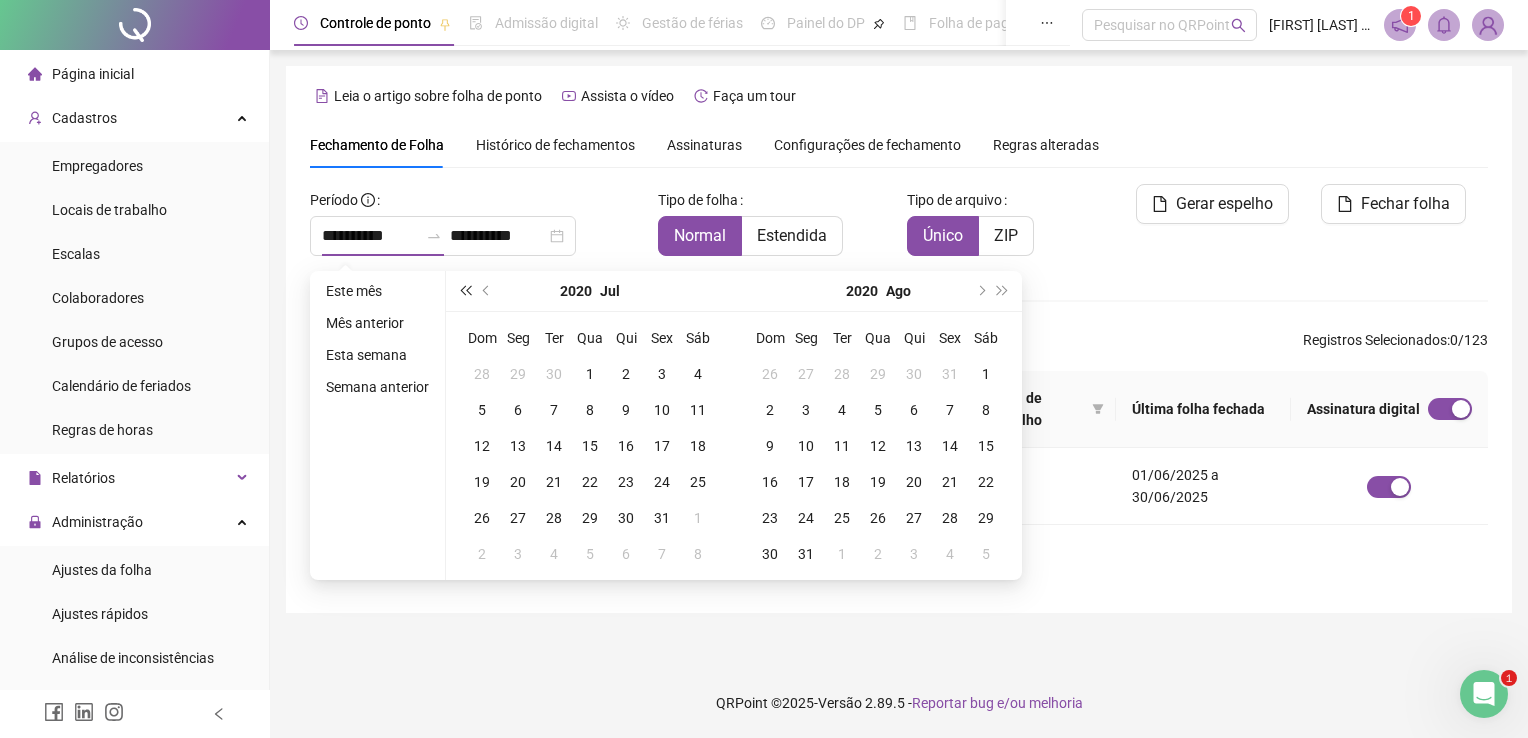 click at bounding box center (465, 291) 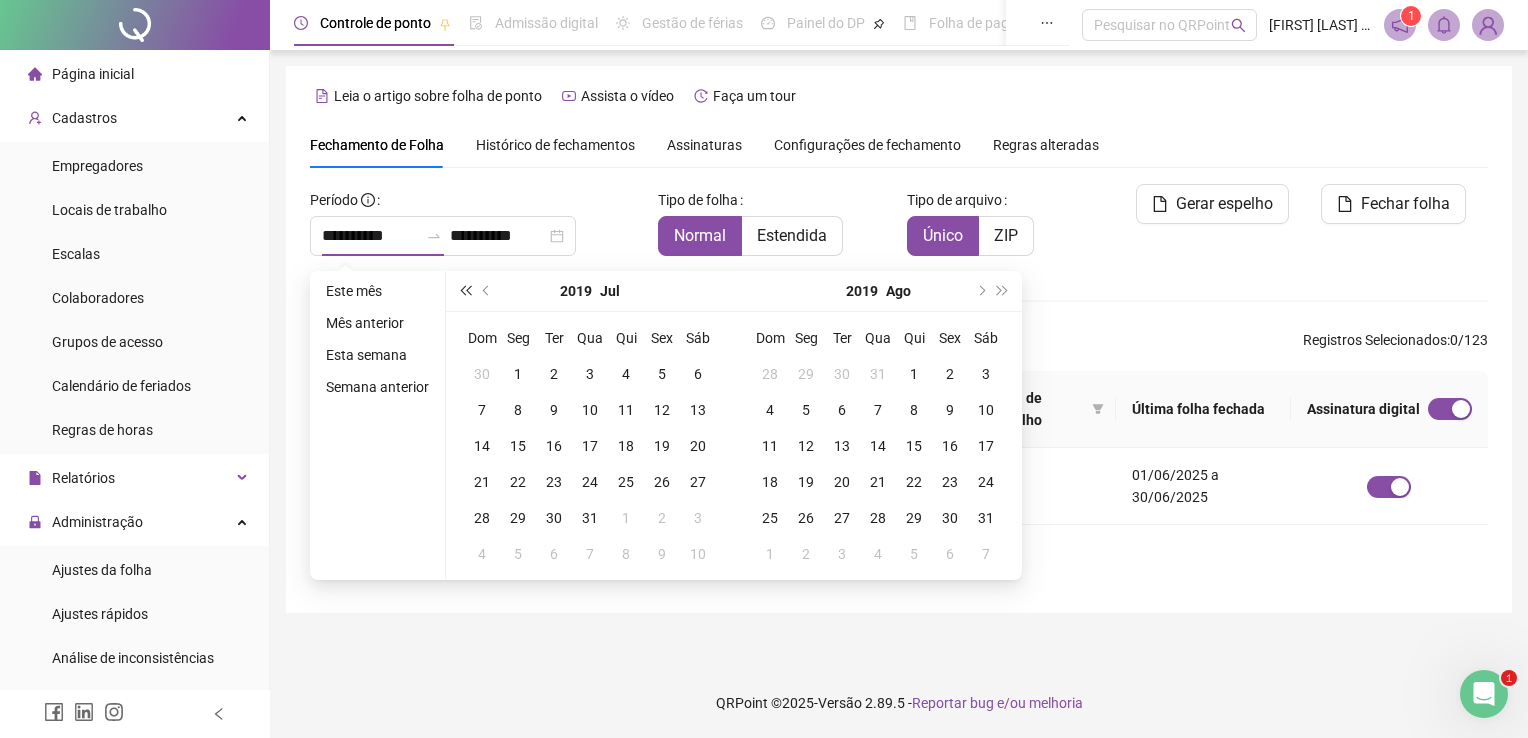 click at bounding box center (465, 291) 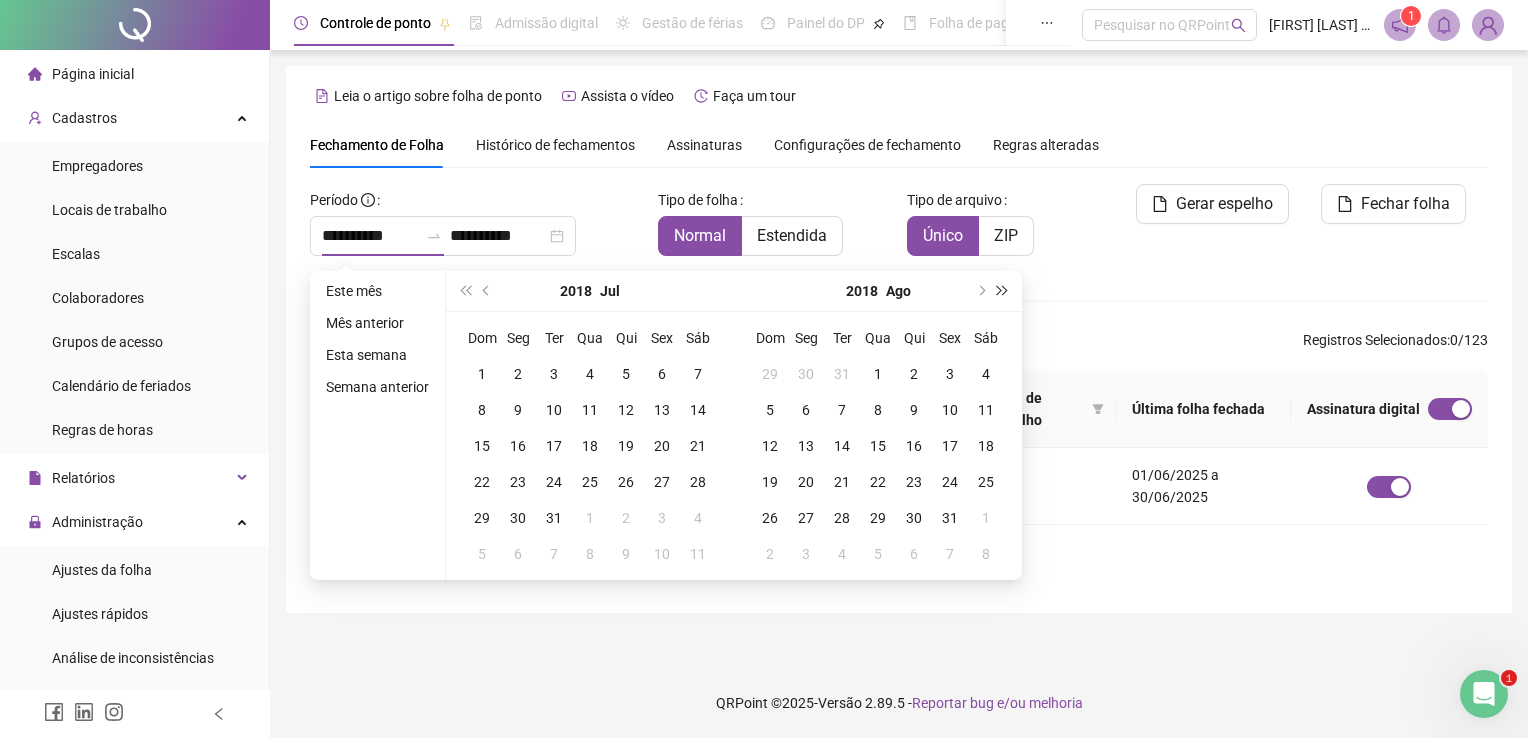 click at bounding box center [1003, 291] 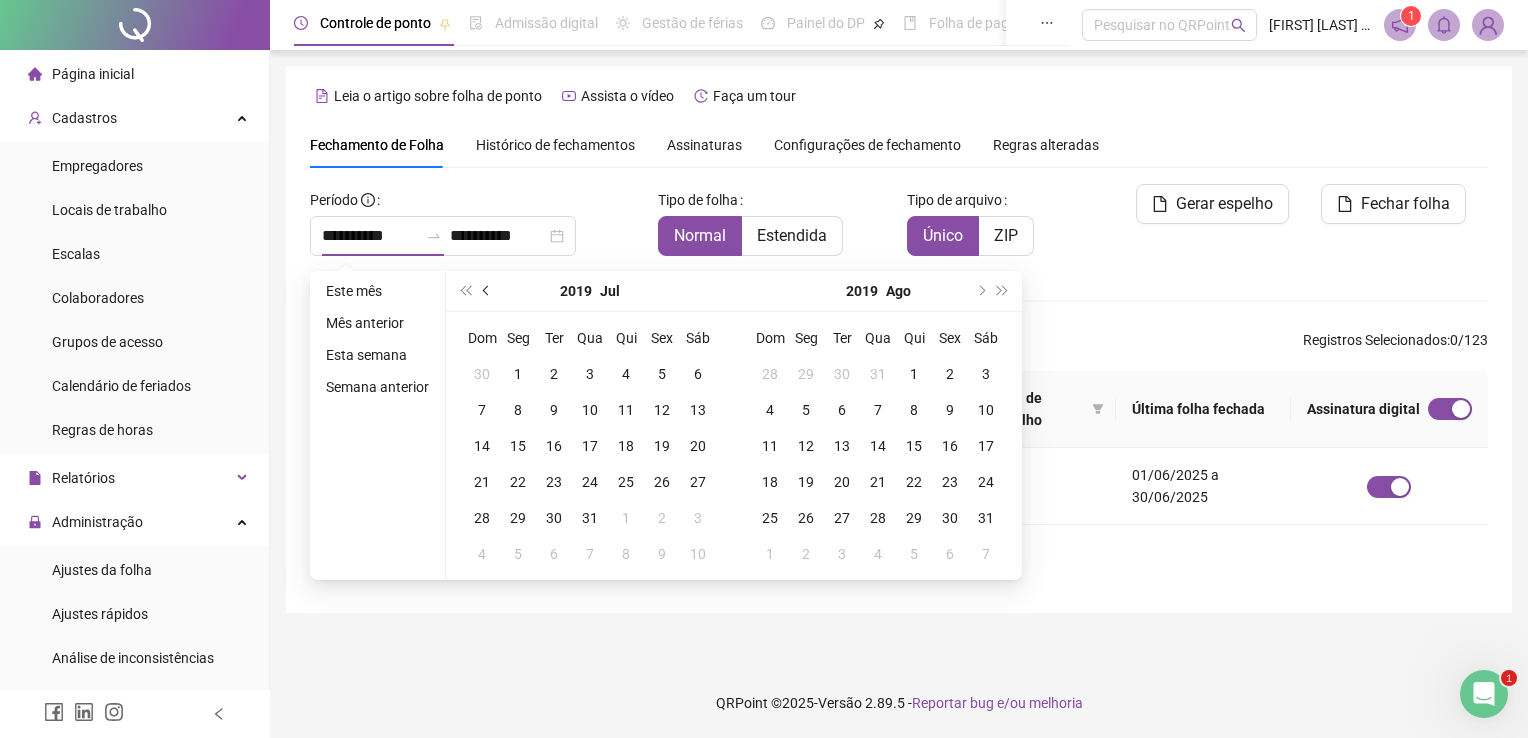 click at bounding box center (488, 291) 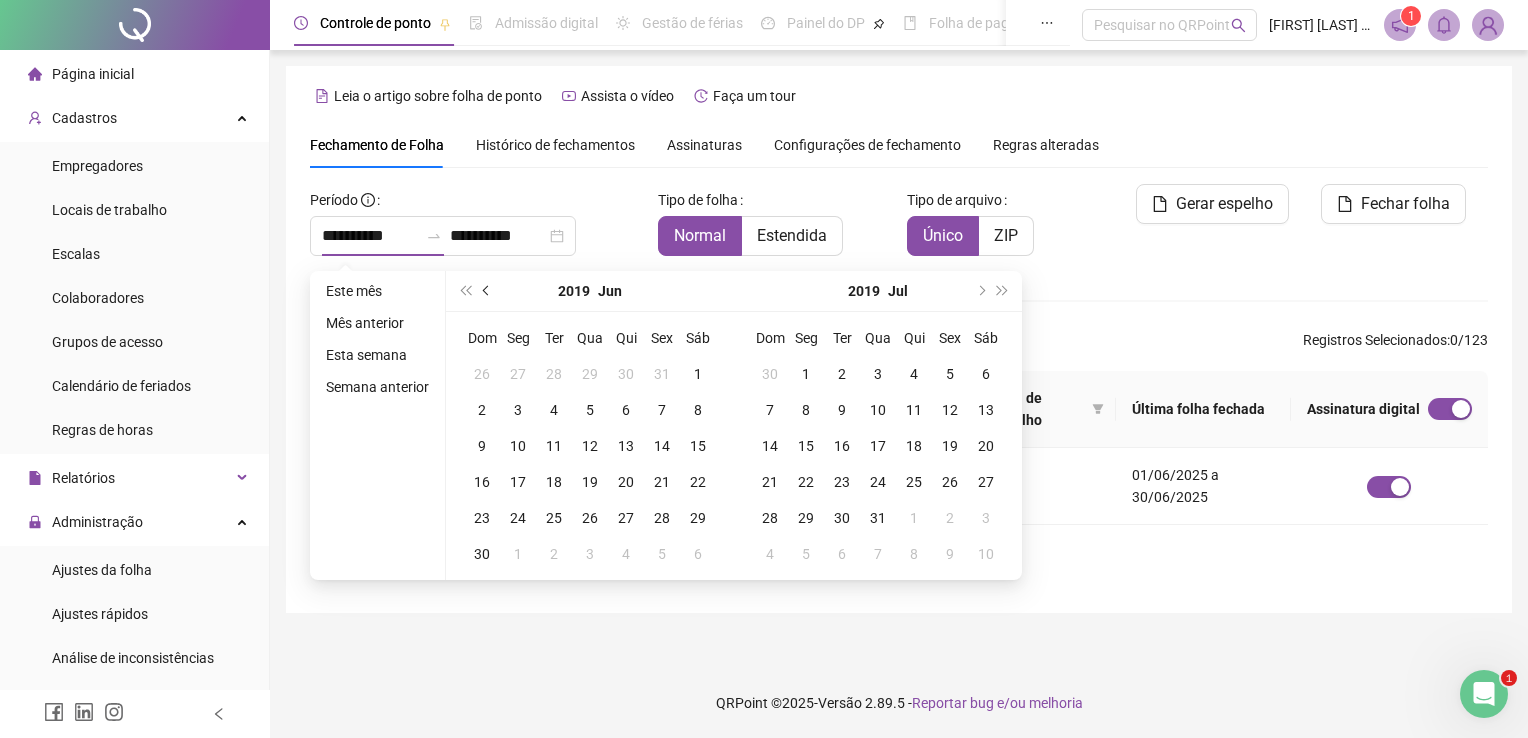 click at bounding box center (488, 291) 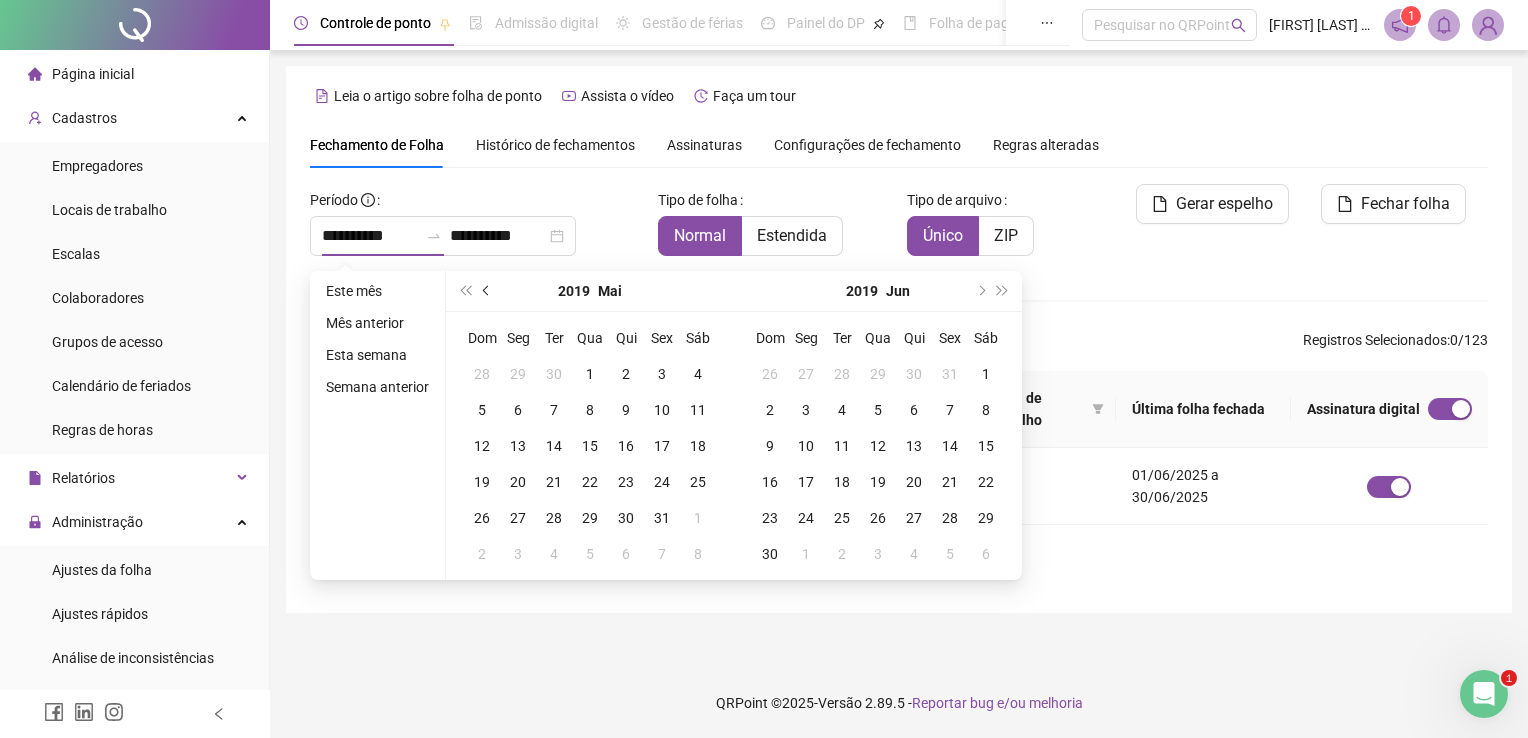 click at bounding box center [488, 291] 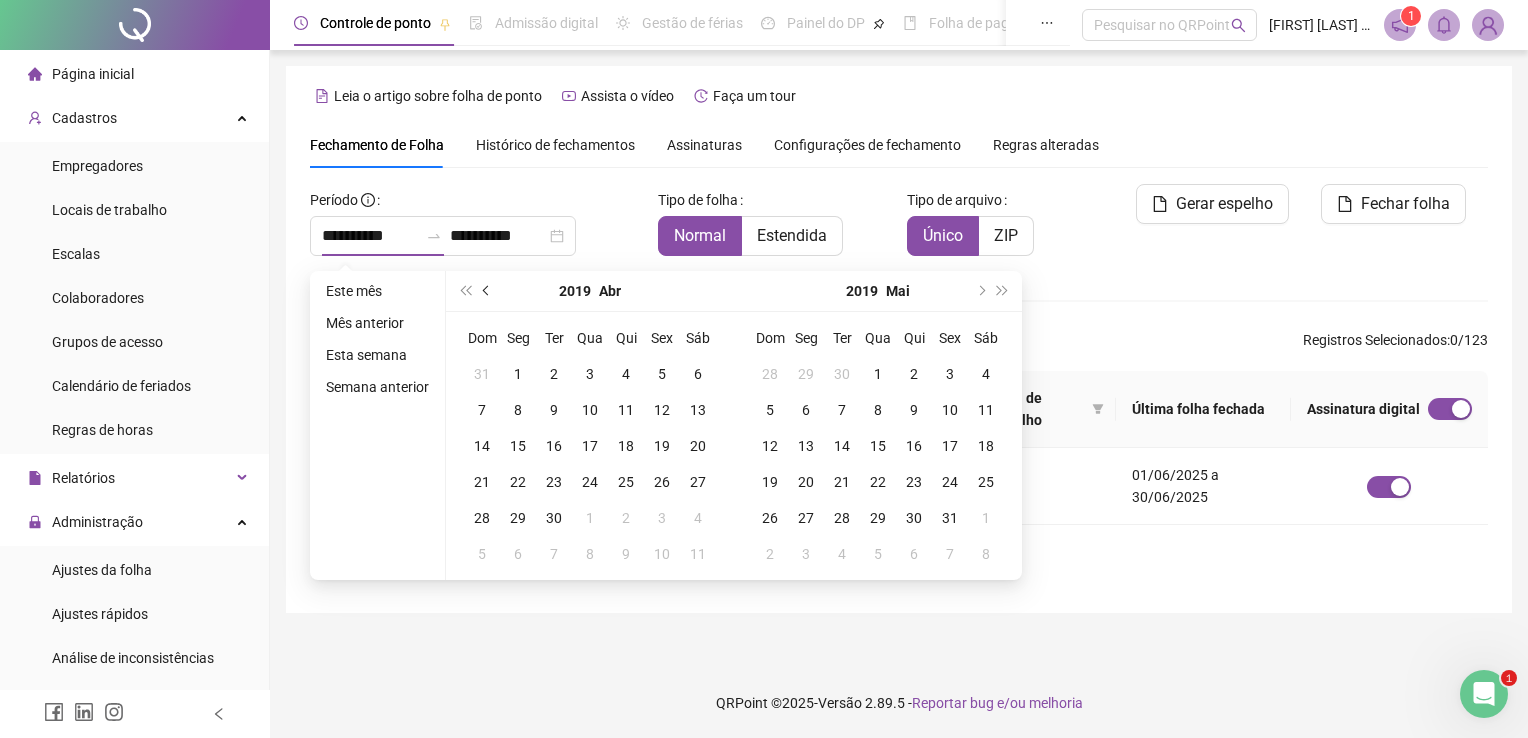 click at bounding box center [488, 291] 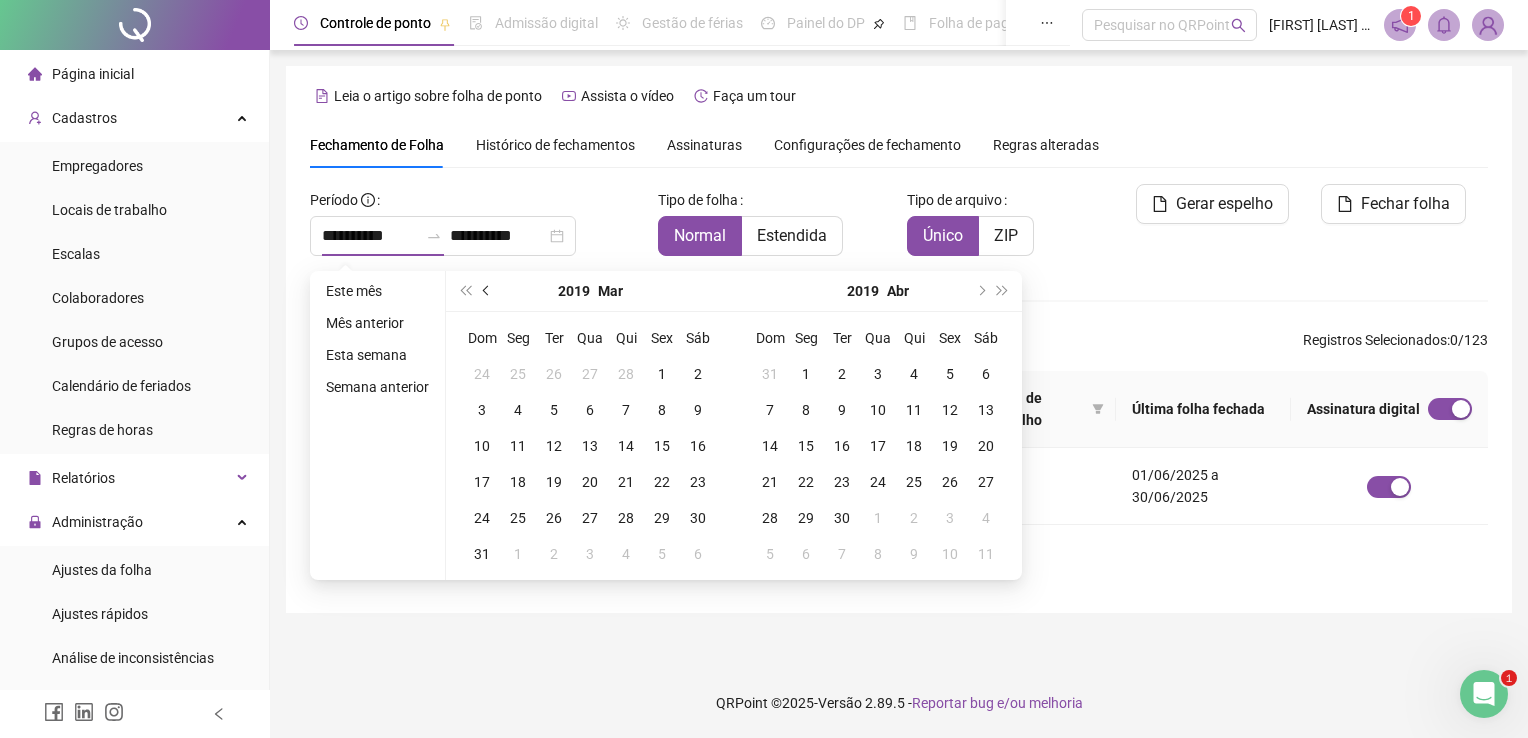 click at bounding box center [488, 291] 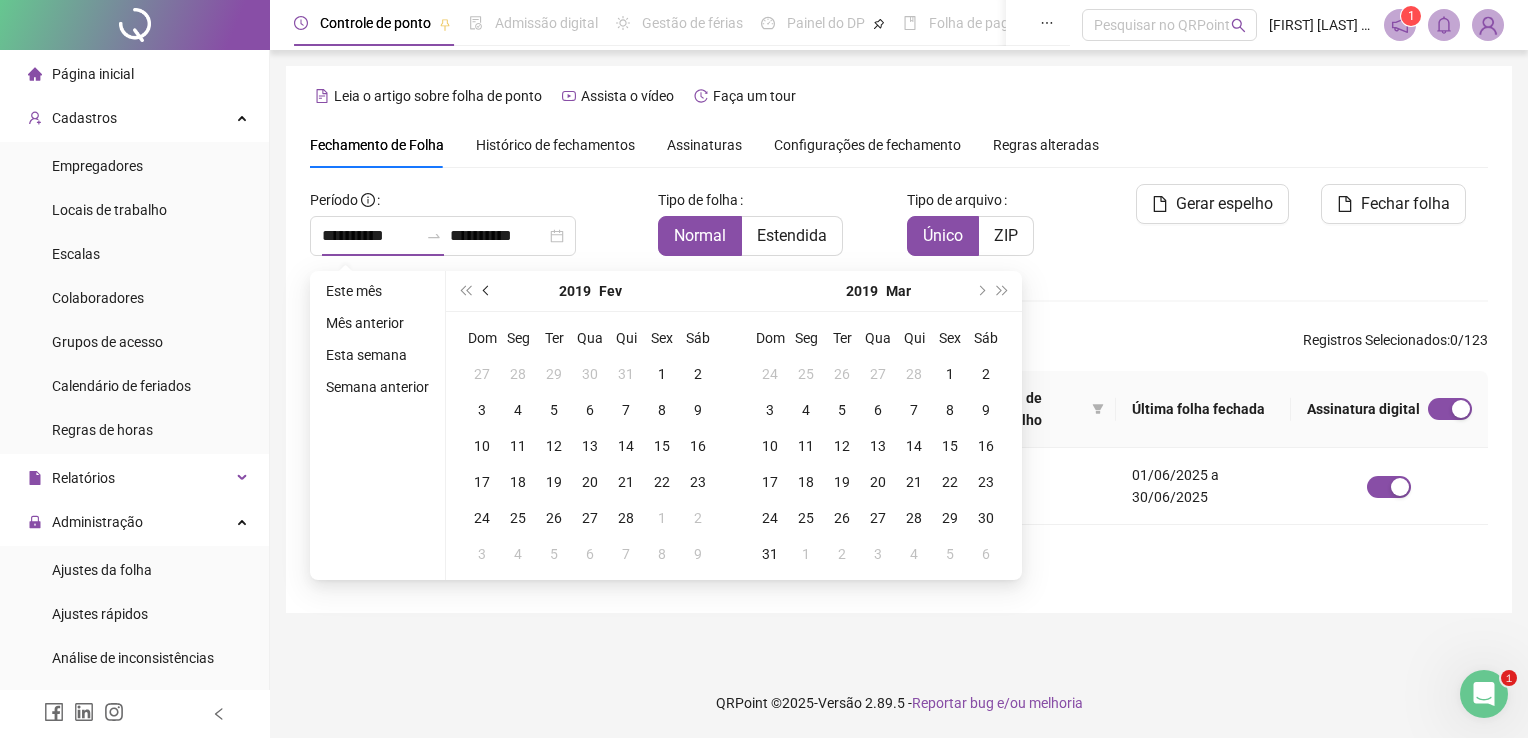 click at bounding box center (488, 291) 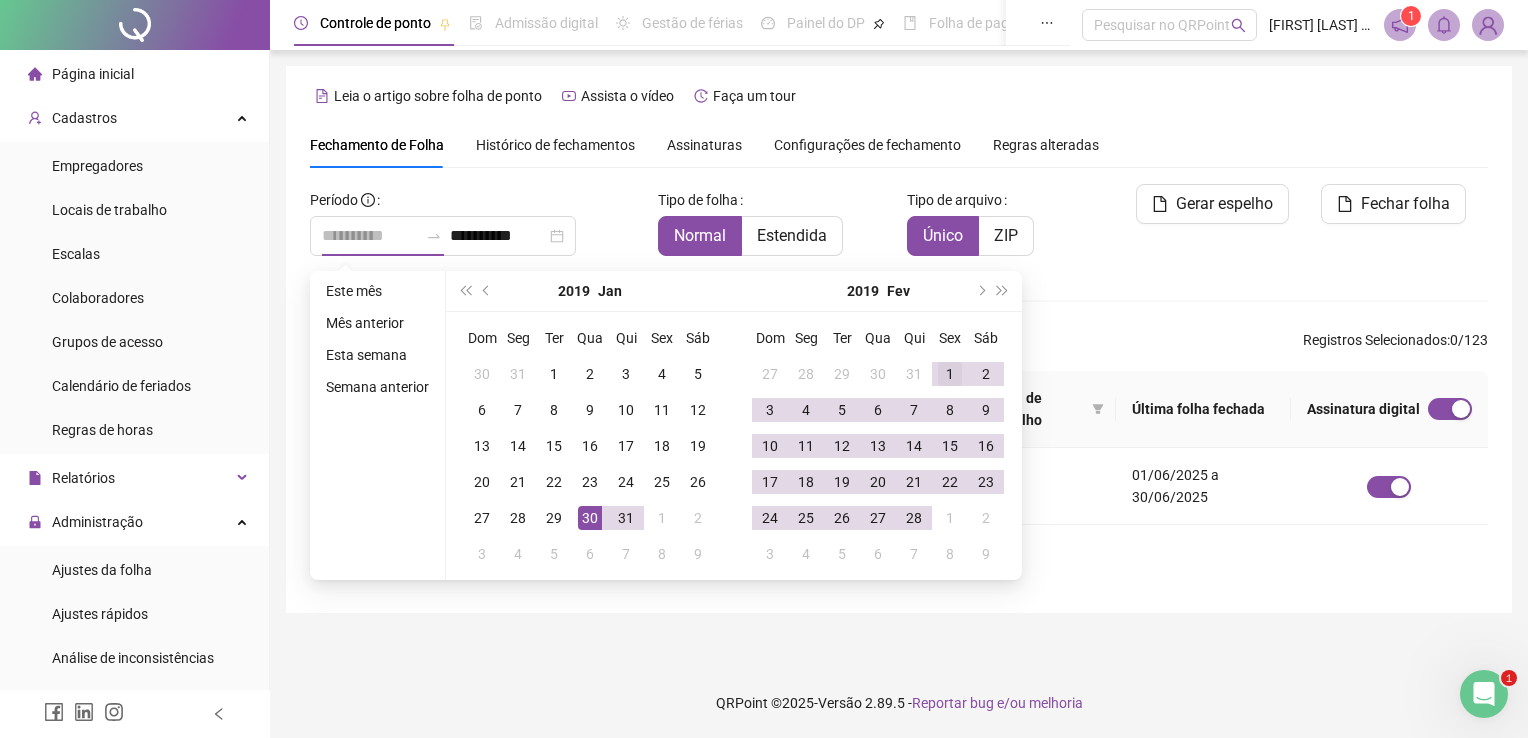 type on "**********" 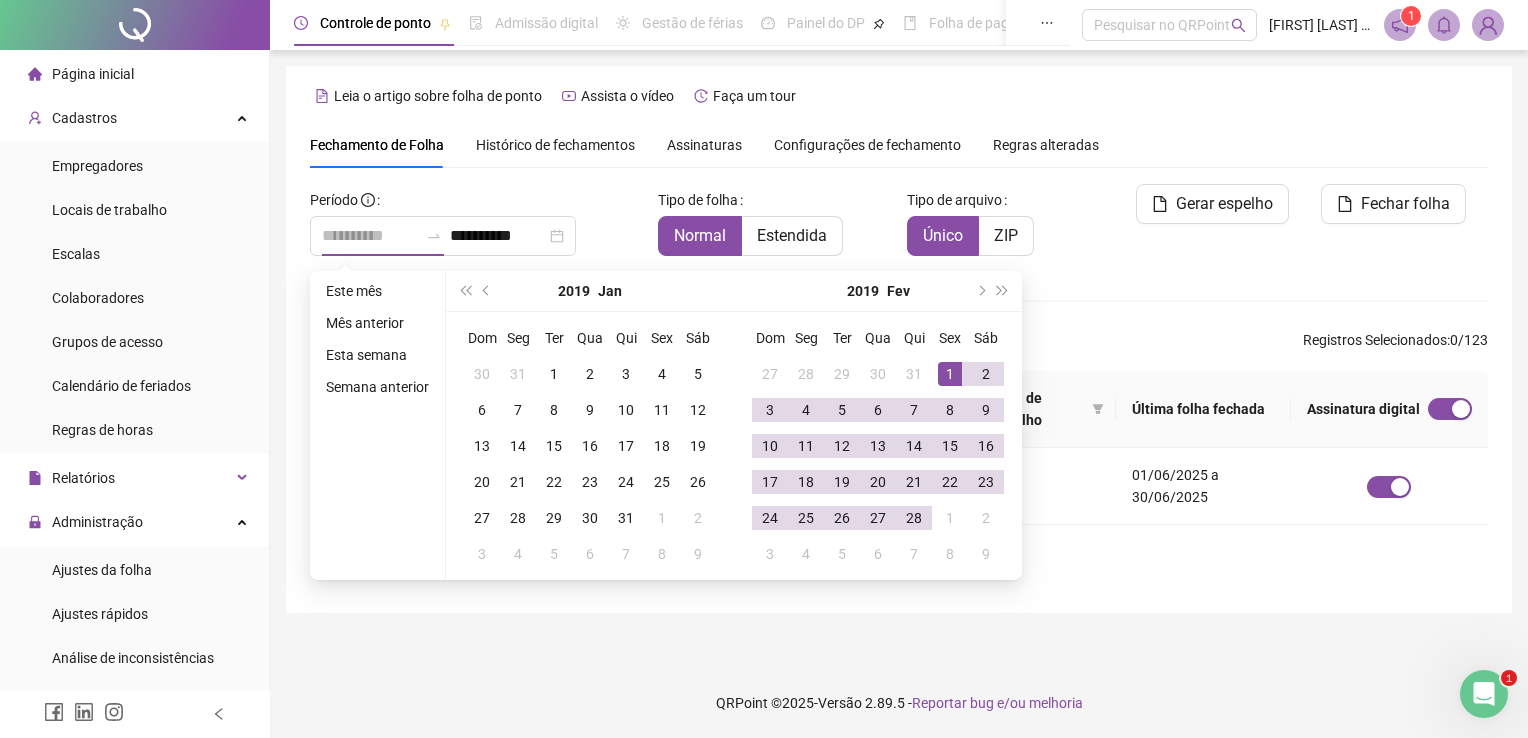 click on "1" at bounding box center (950, 374) 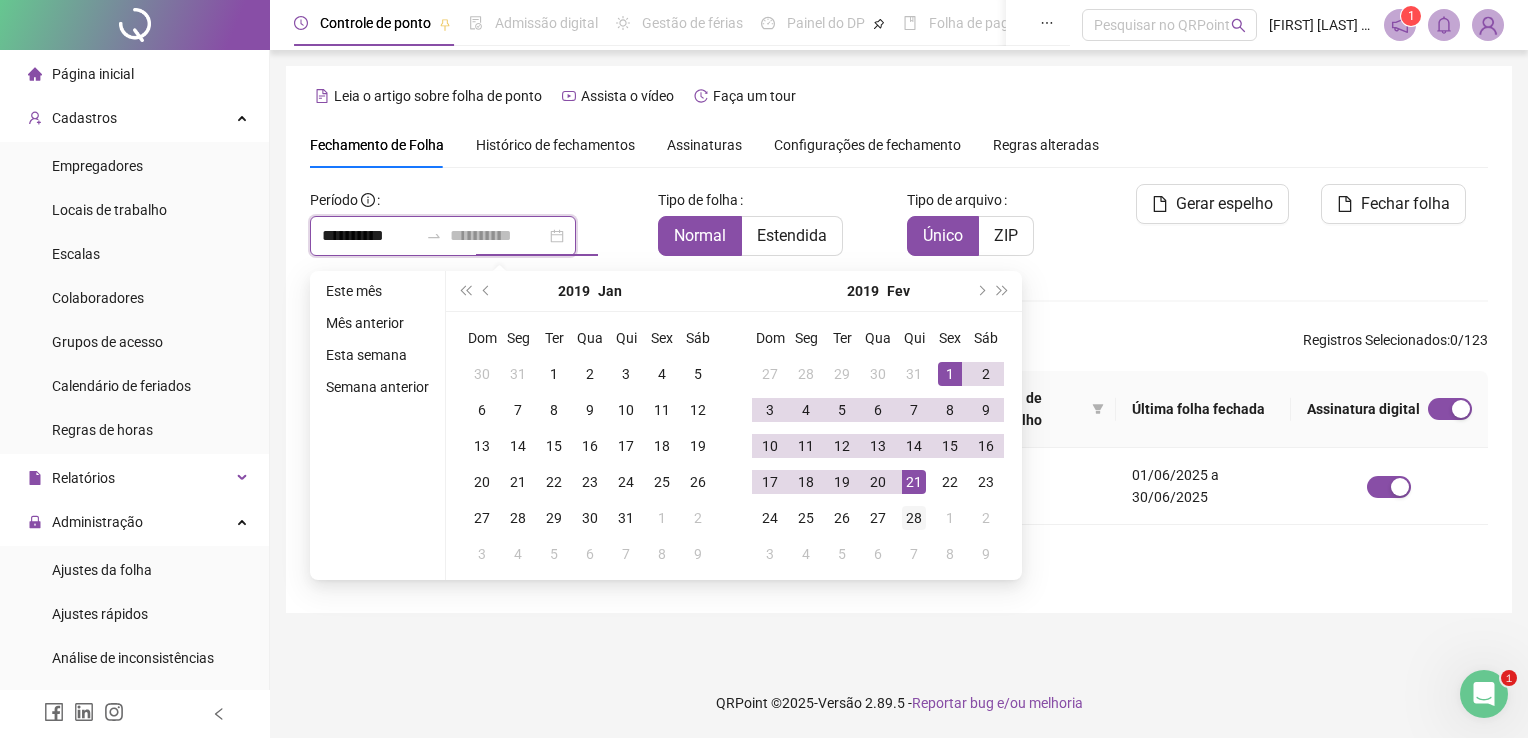 type on "**********" 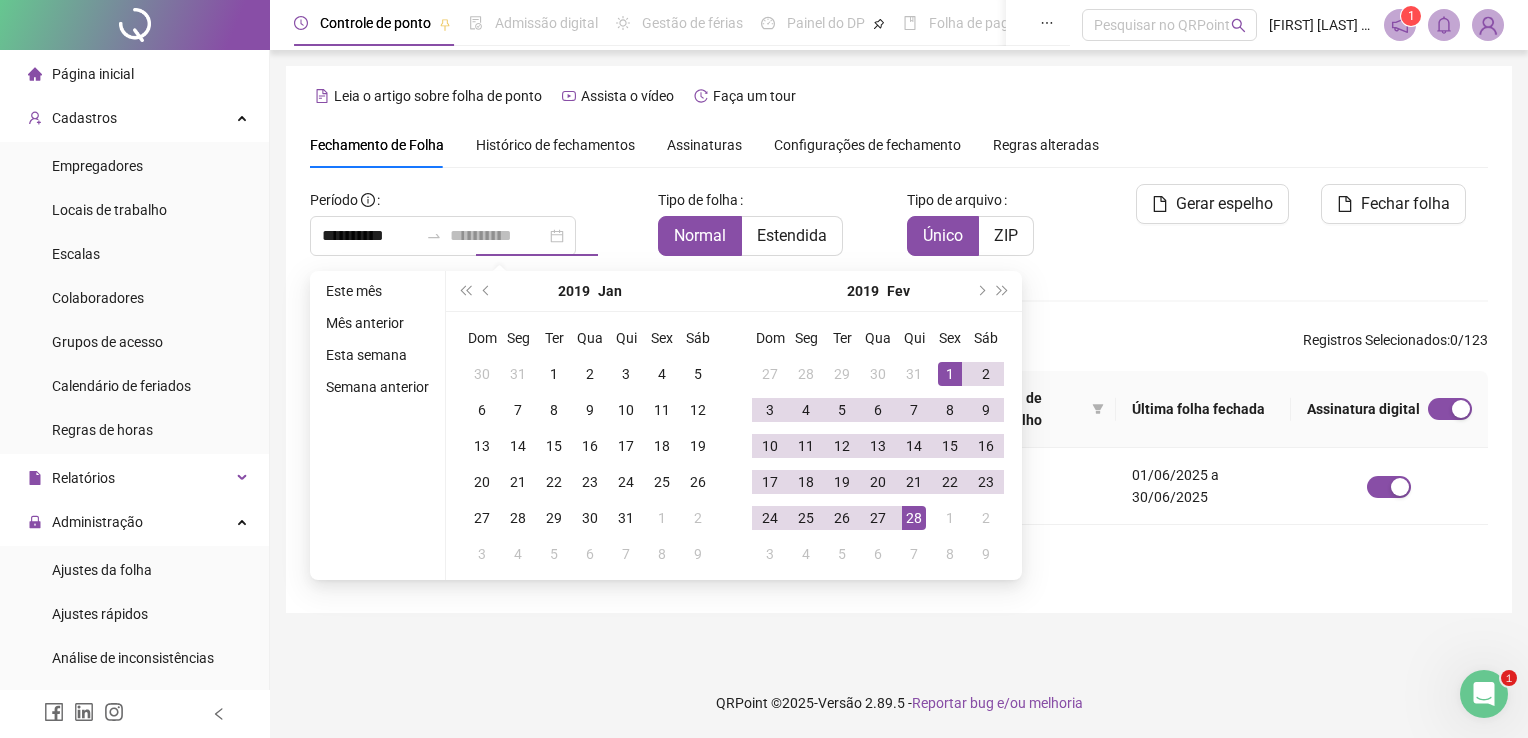 click on "28" at bounding box center [914, 518] 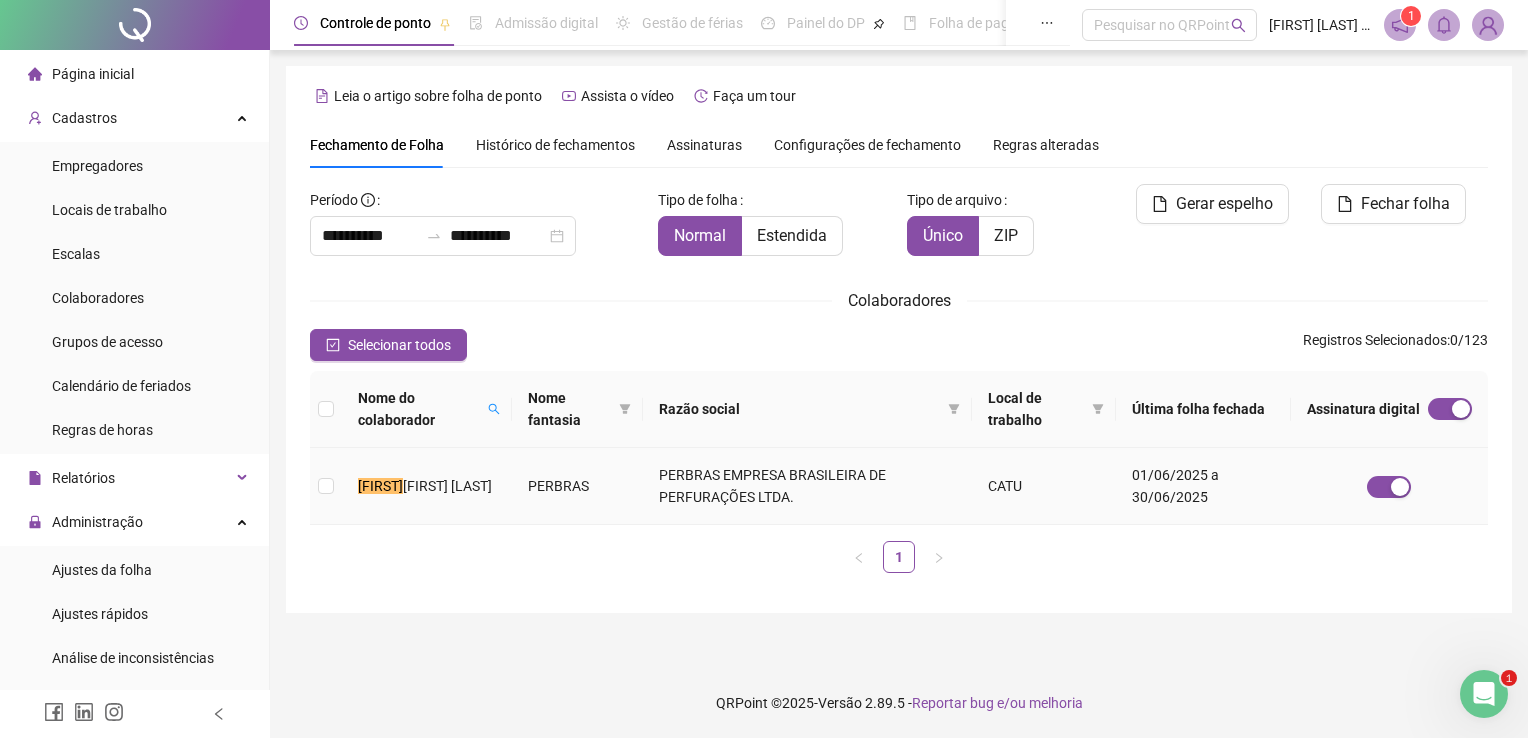 click on "PERBRAS EMPRESA BRASILEIRA DE PERFURAÇÕES LTDA." at bounding box center [807, 486] 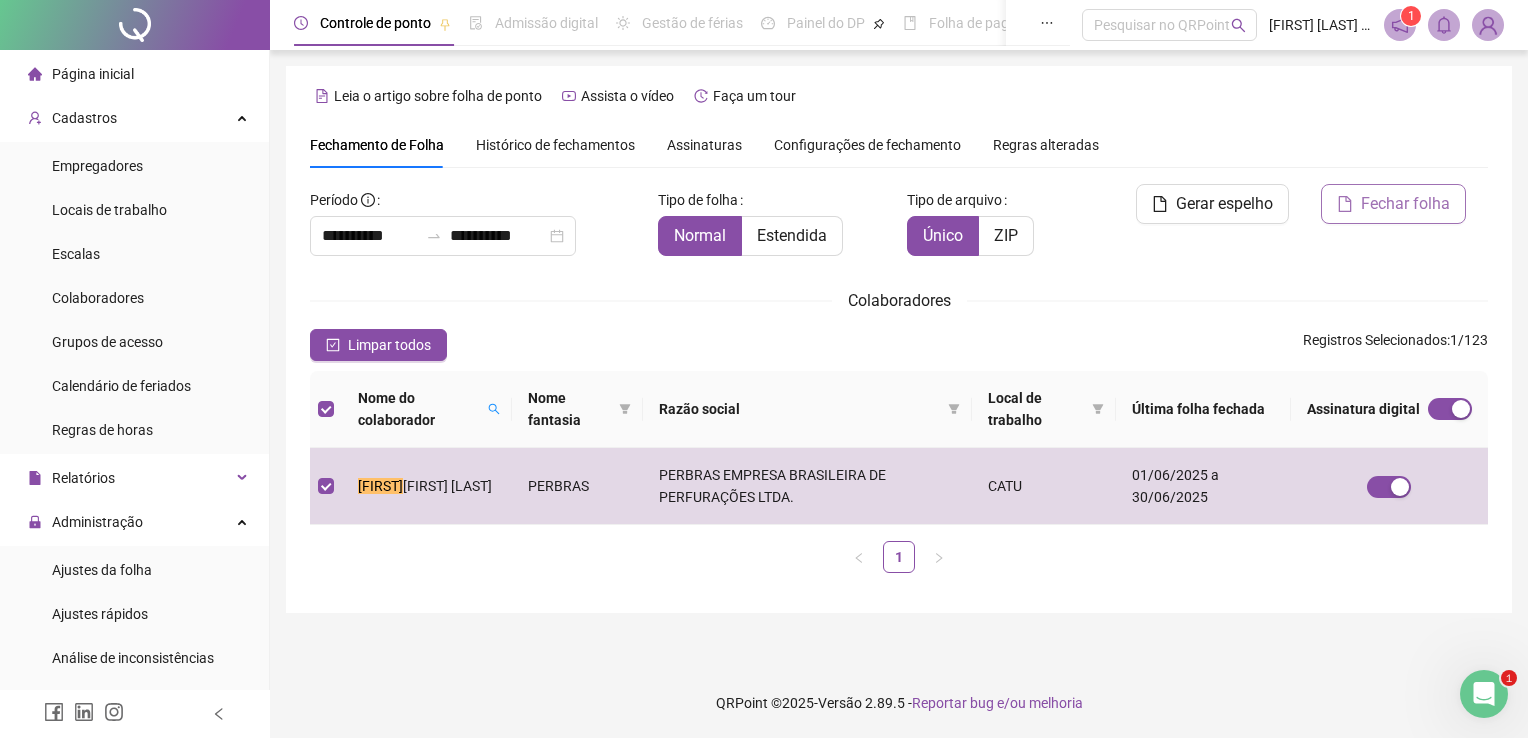 click on "Fechar folha" at bounding box center (1405, 204) 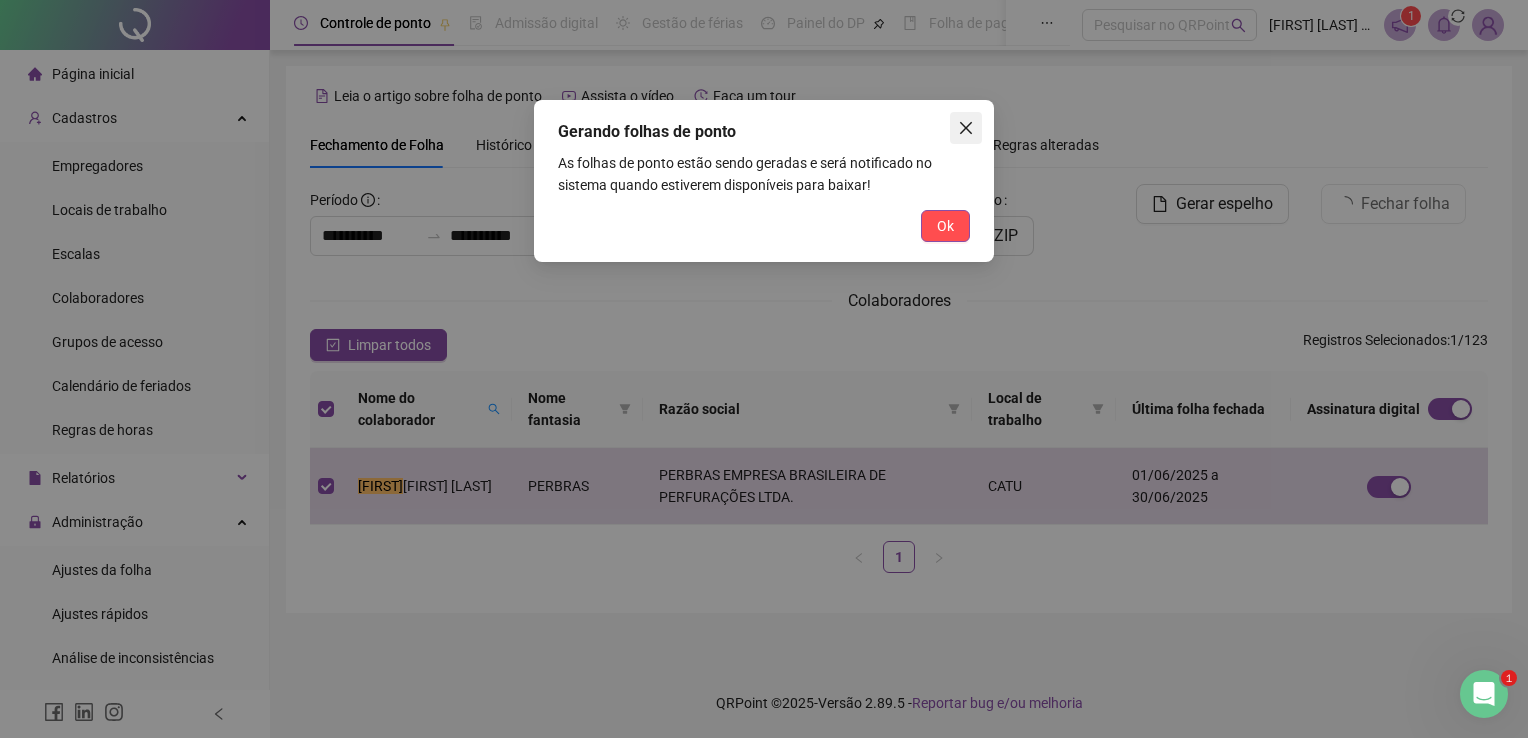 click 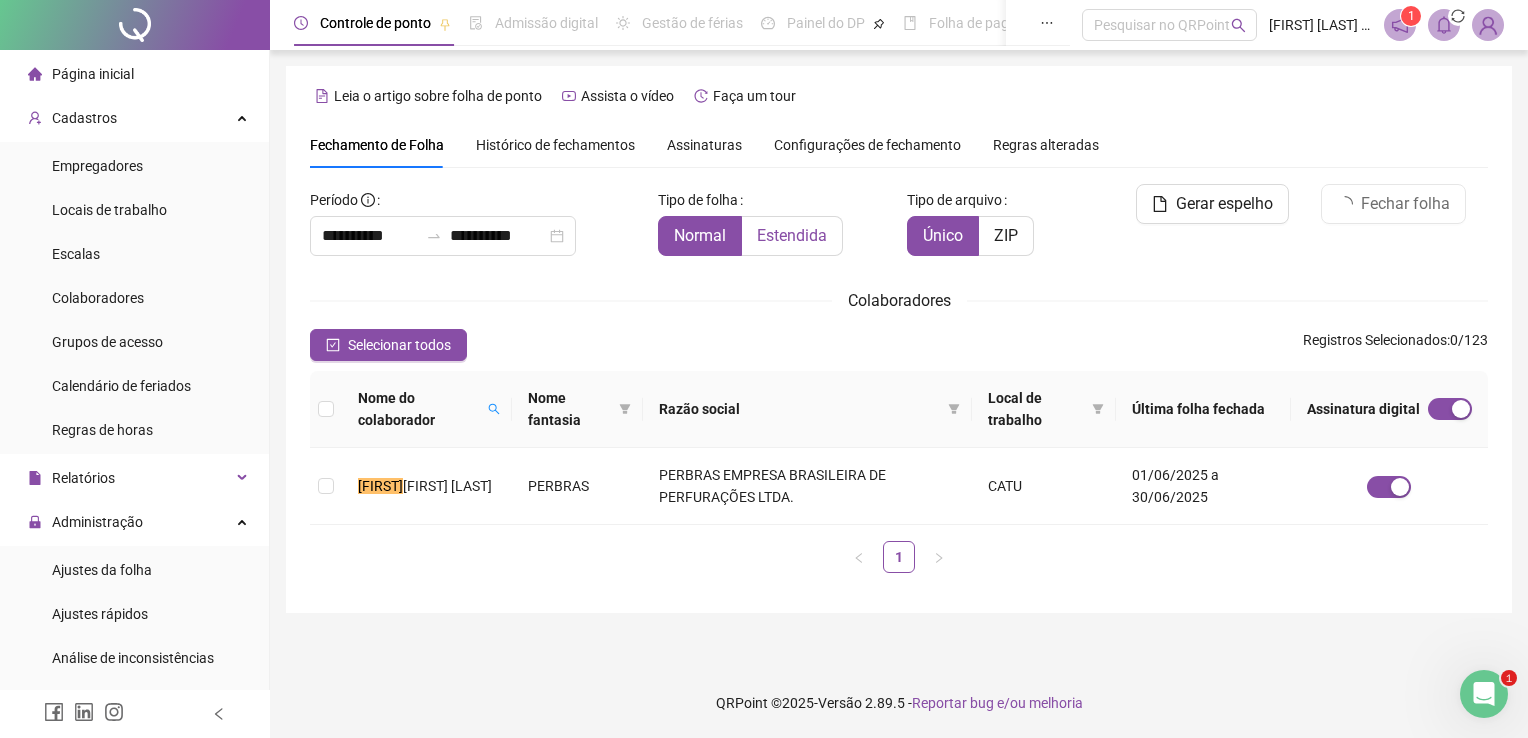 click on "Estendida" at bounding box center [792, 236] 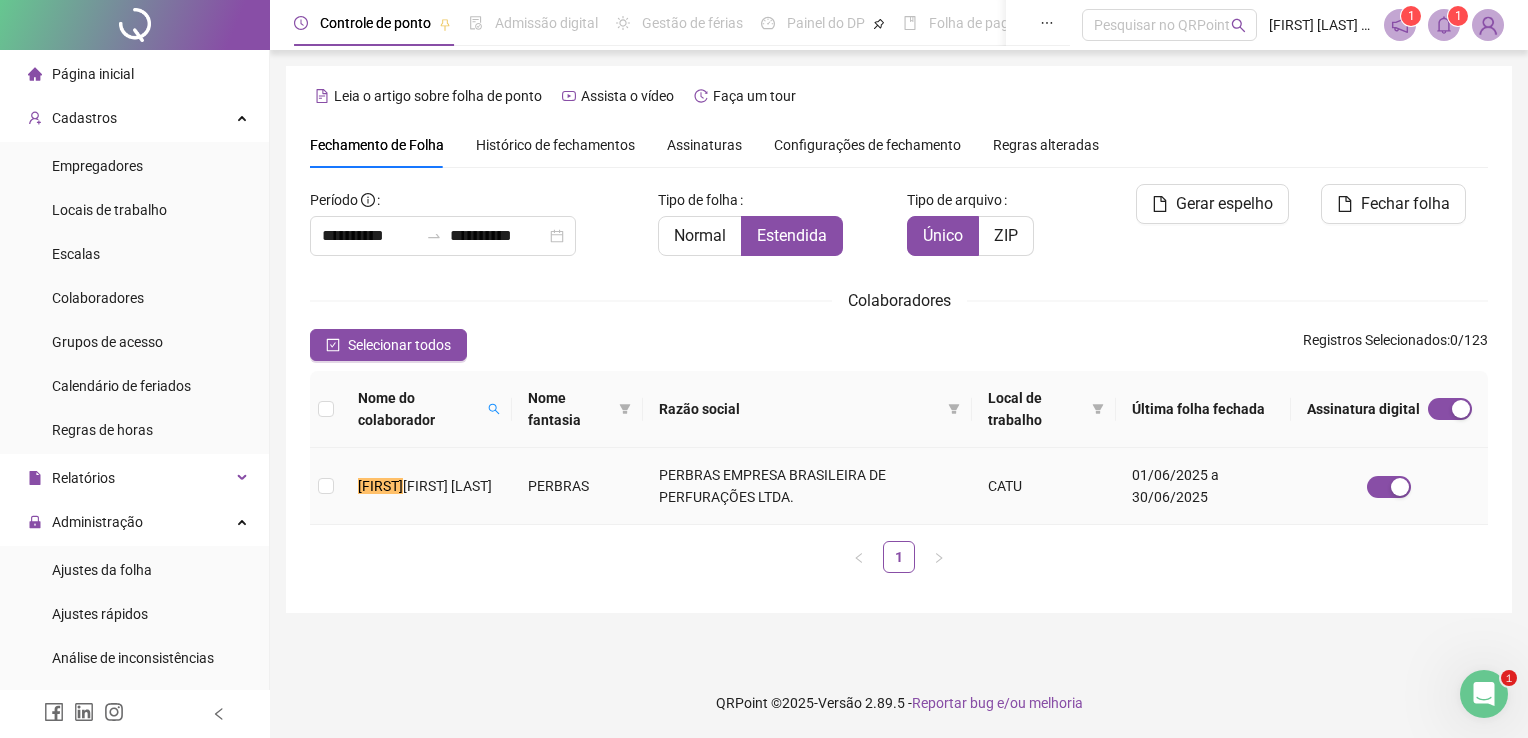 click on "PERBRAS EMPRESA BRASILEIRA DE PERFURAÇÕES LTDA." at bounding box center (807, 486) 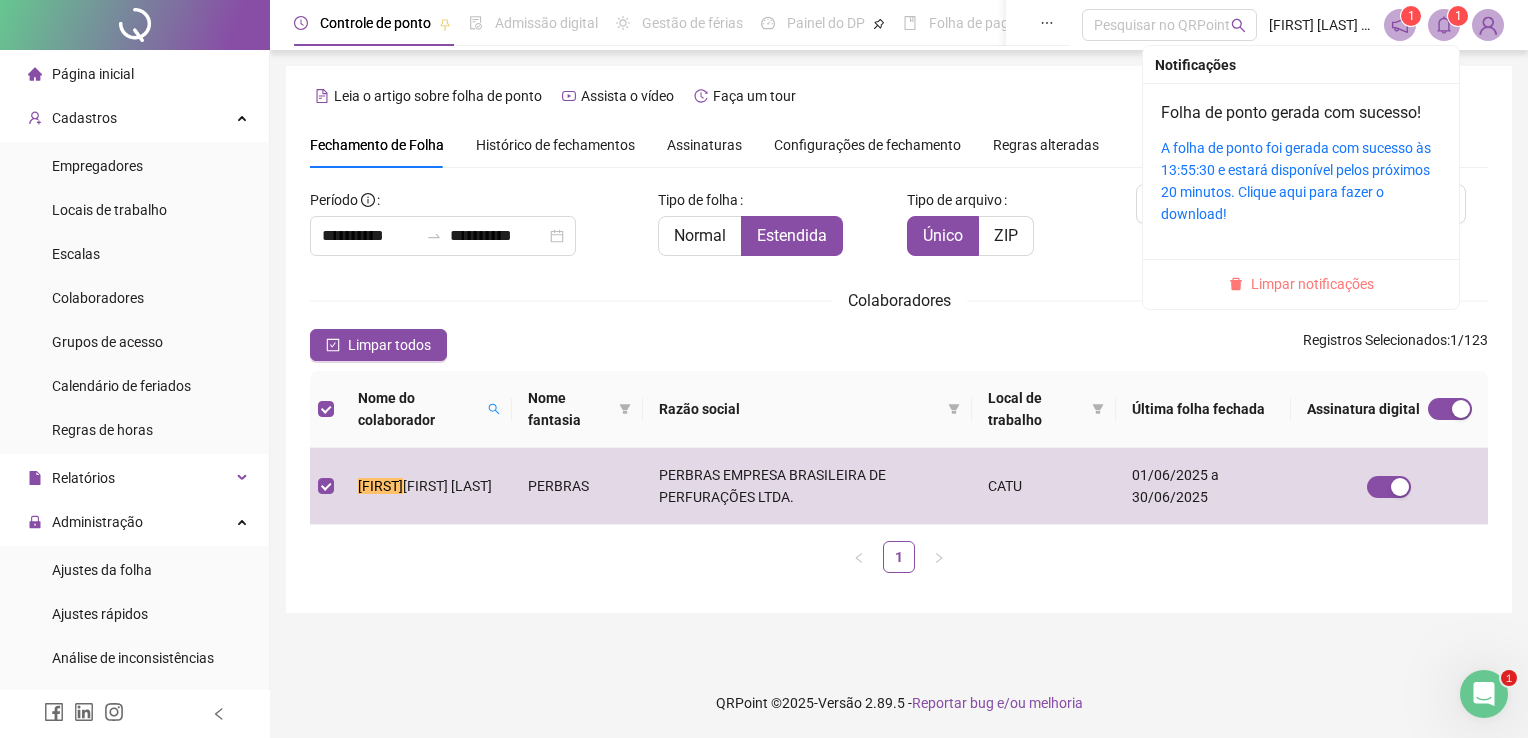 click on "Limpar notificações" at bounding box center (1312, 284) 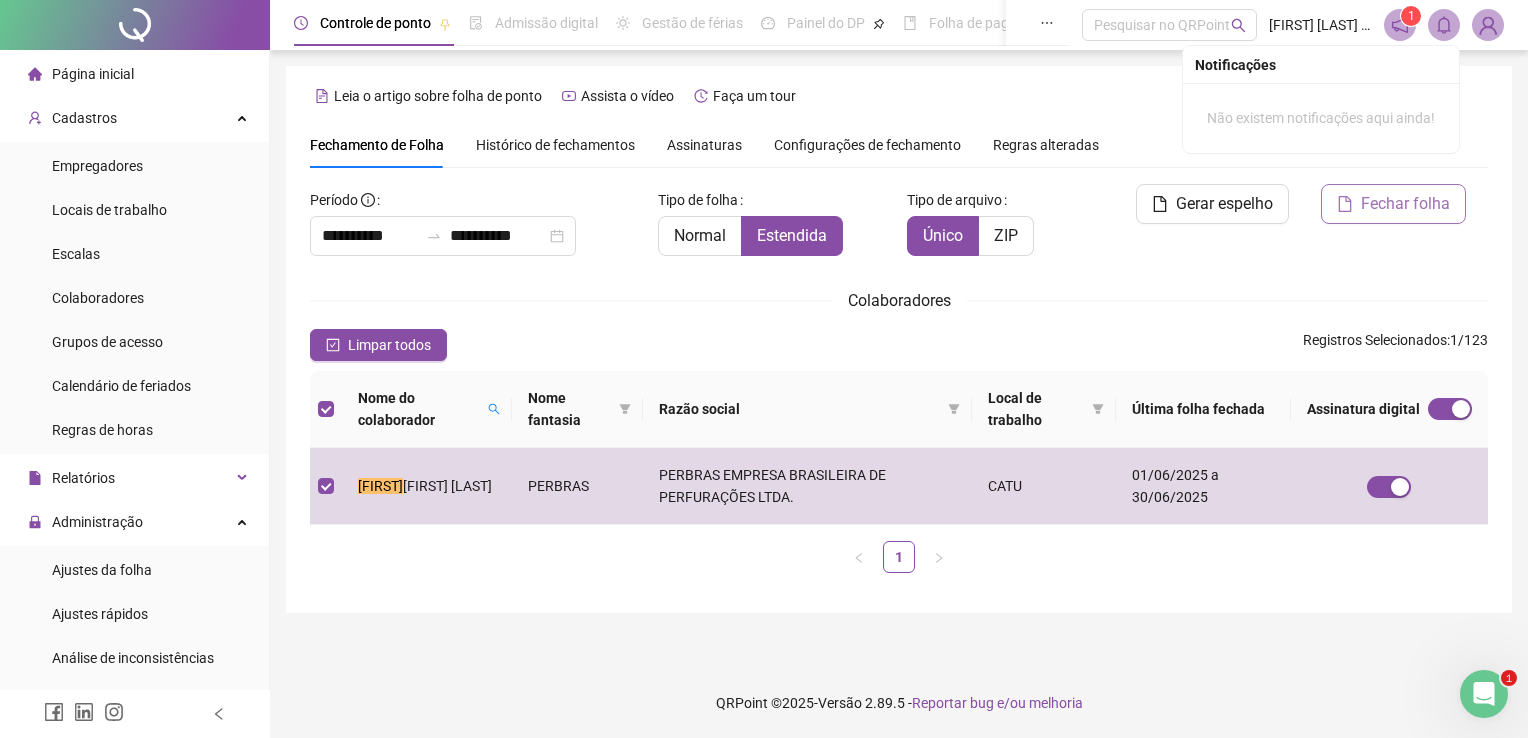 click on "Fechar folha" at bounding box center [1393, 204] 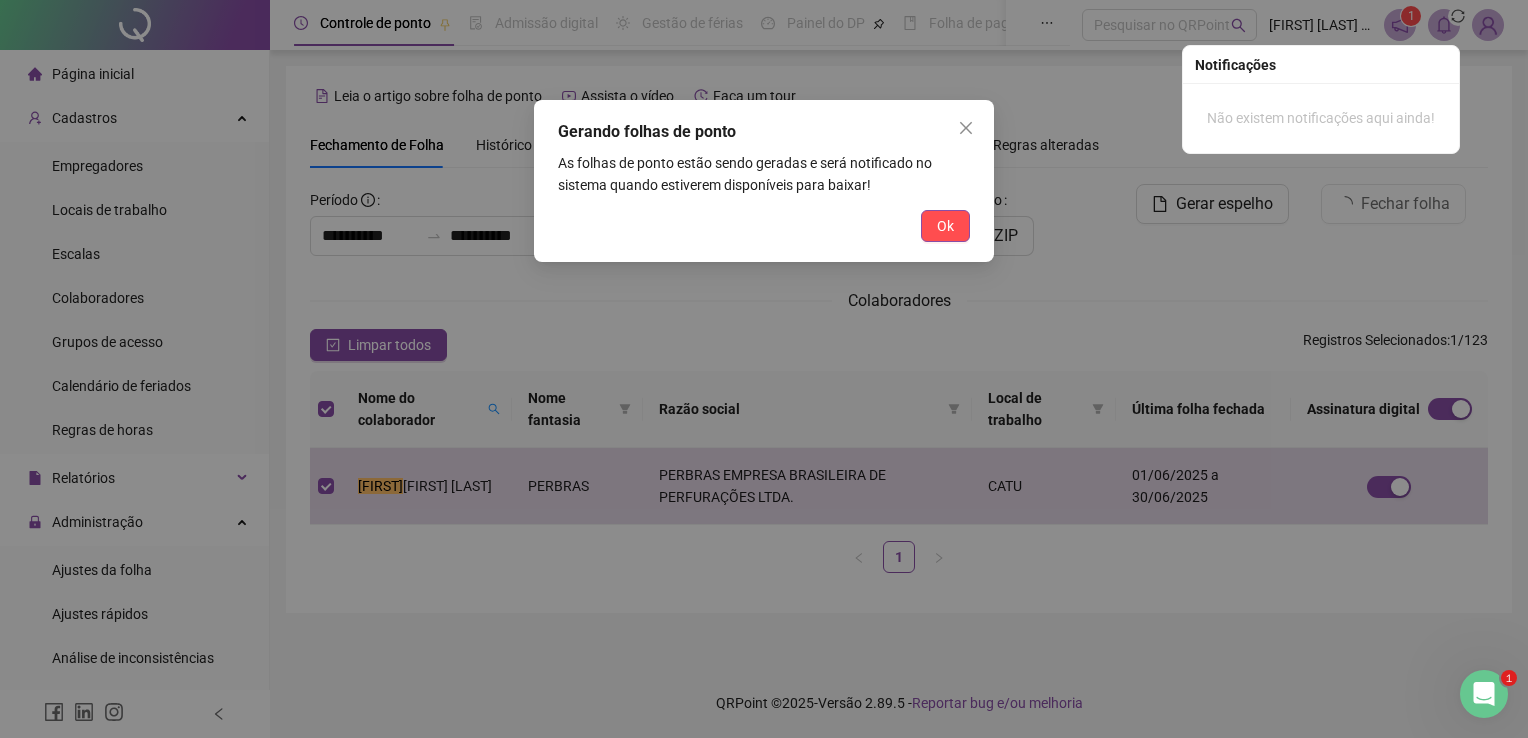 click on "Ok" at bounding box center [945, 226] 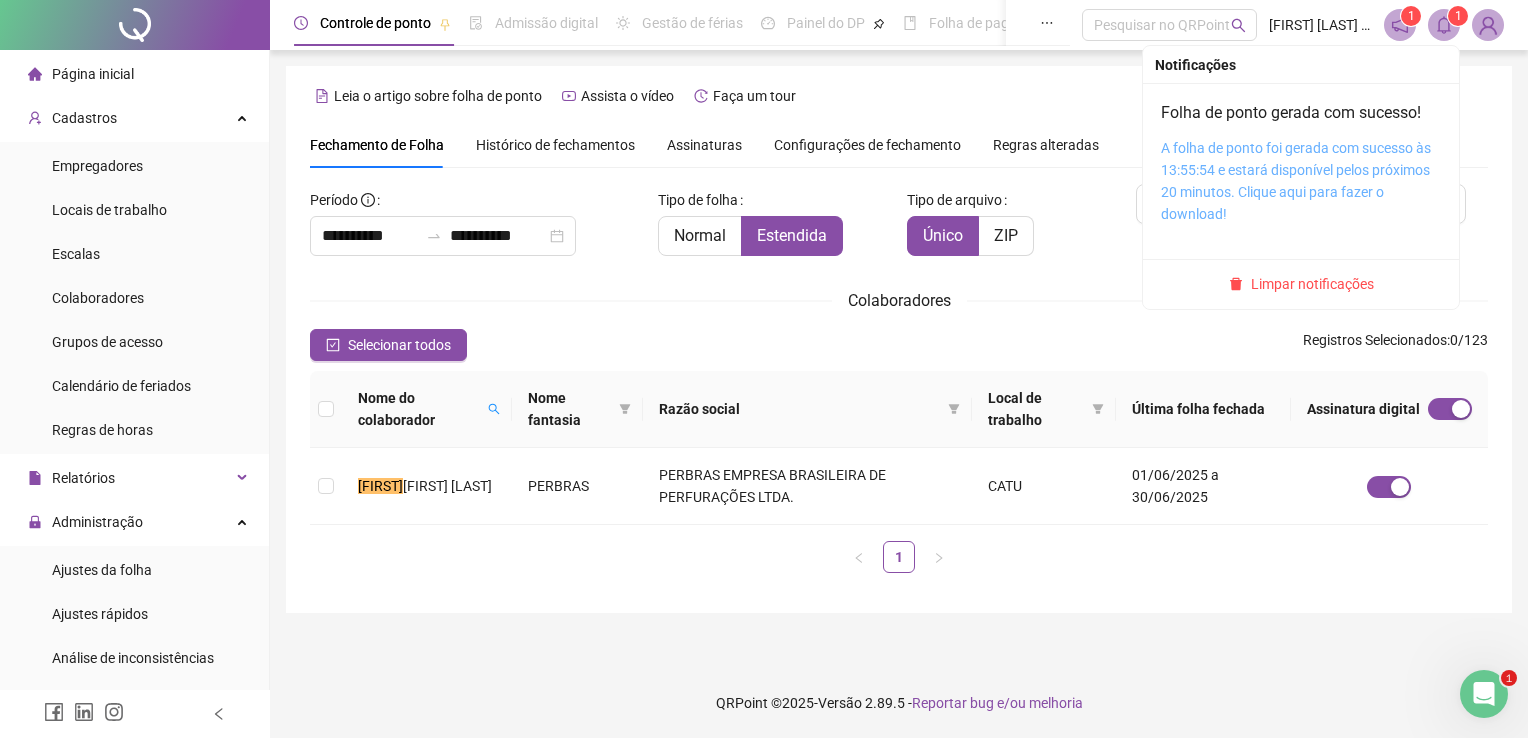 click on "A folha de ponto foi gerada com sucesso às 13:55:54 e estará disponível pelos próximos 20 minutos.
Clique aqui para fazer o download!" at bounding box center [1296, 181] 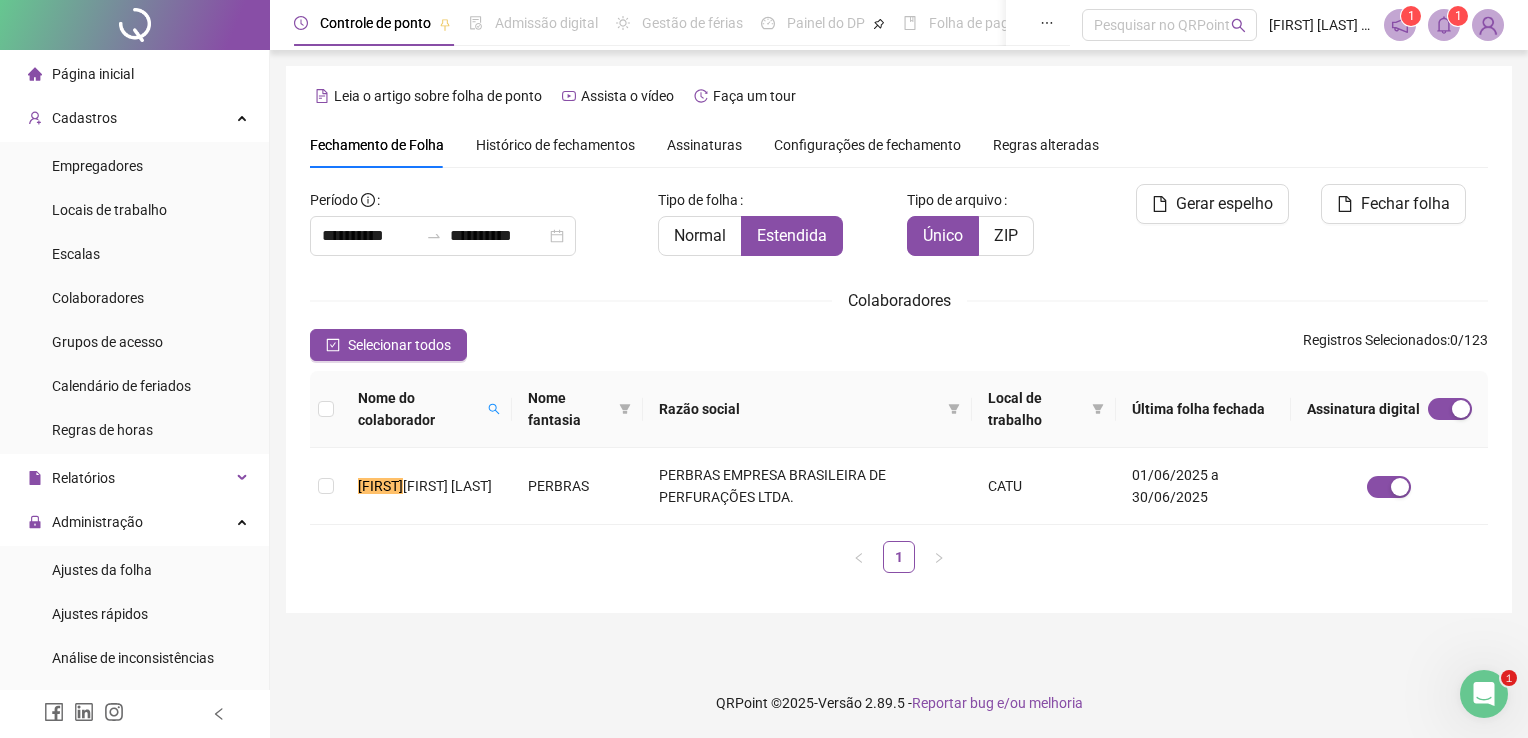click 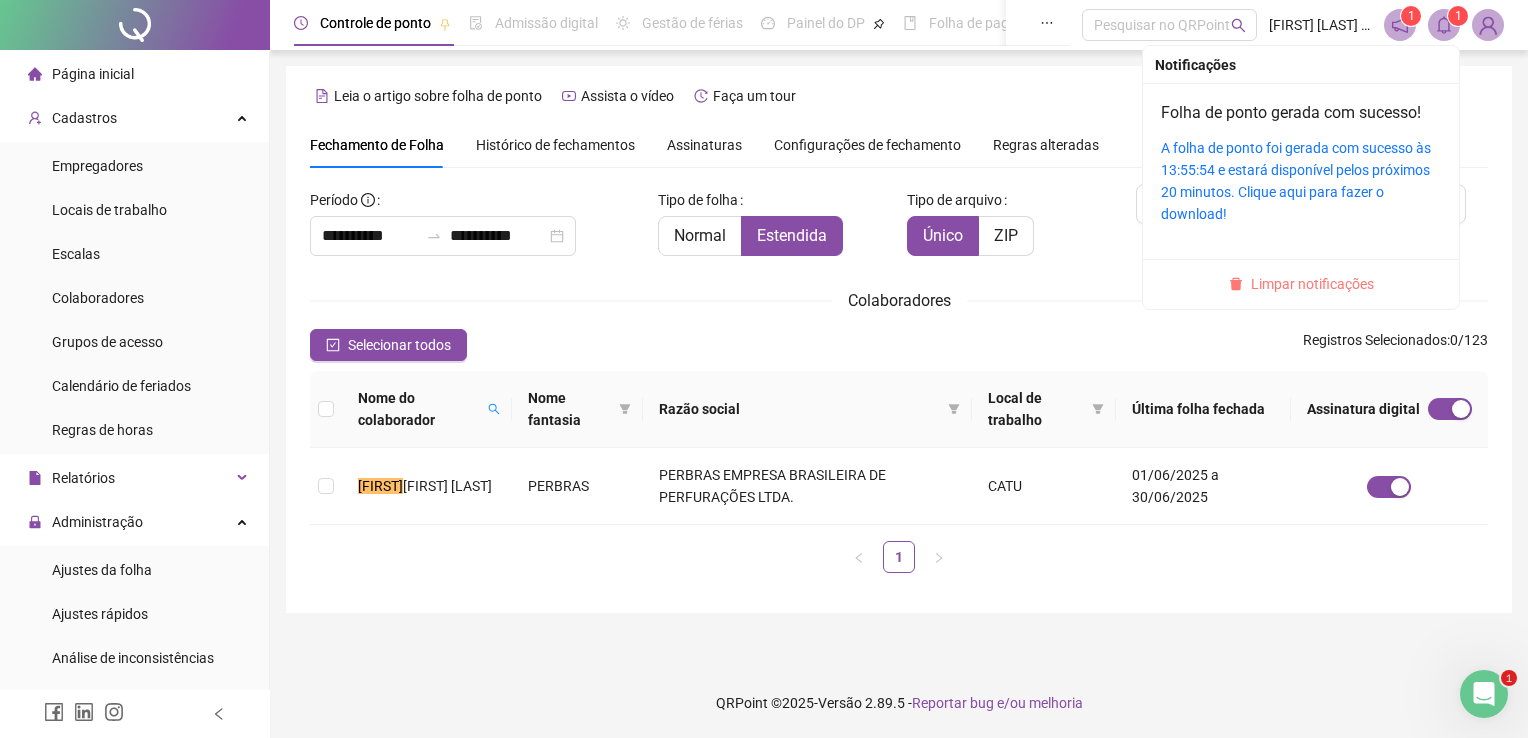 click on "Limpar notificações" at bounding box center (1312, 284) 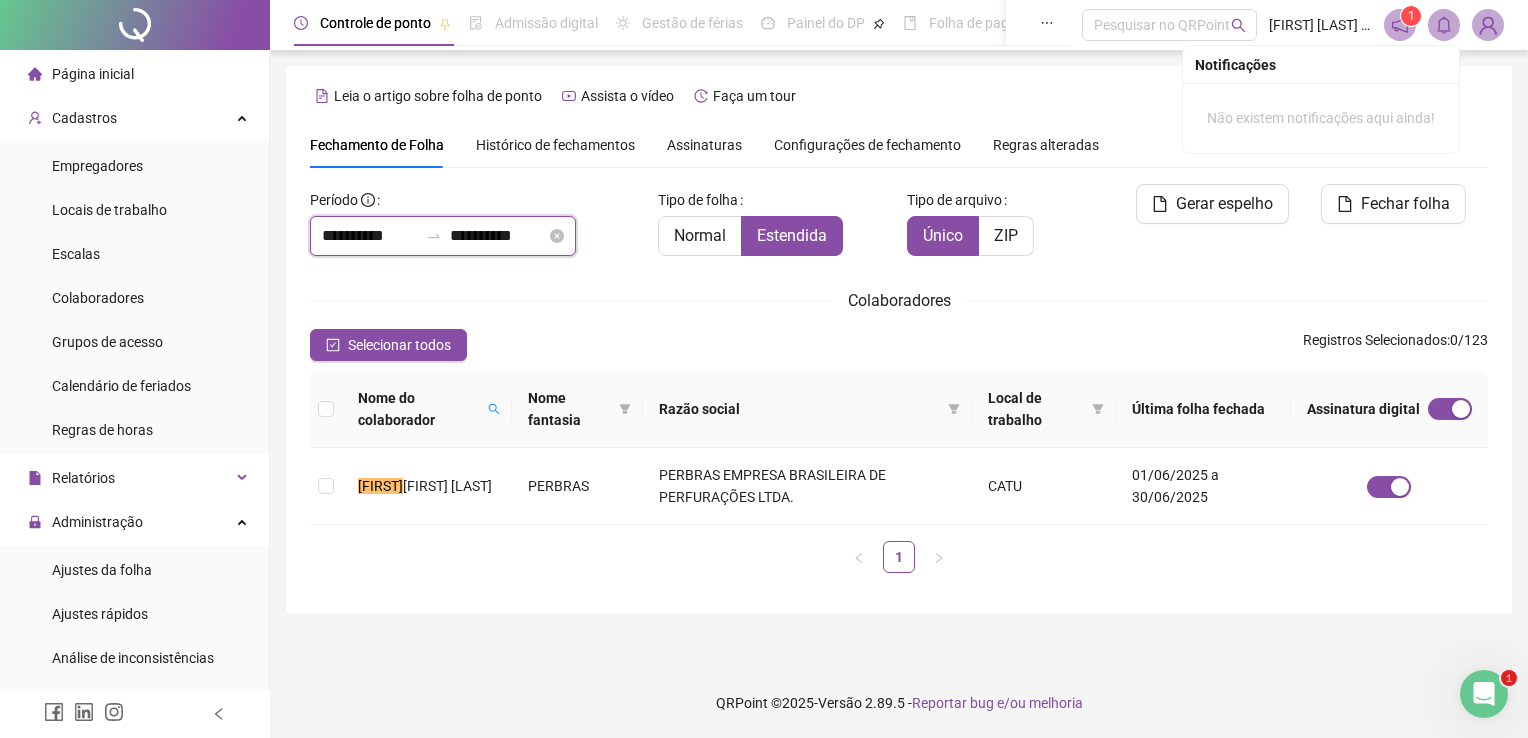click on "**********" at bounding box center (370, 236) 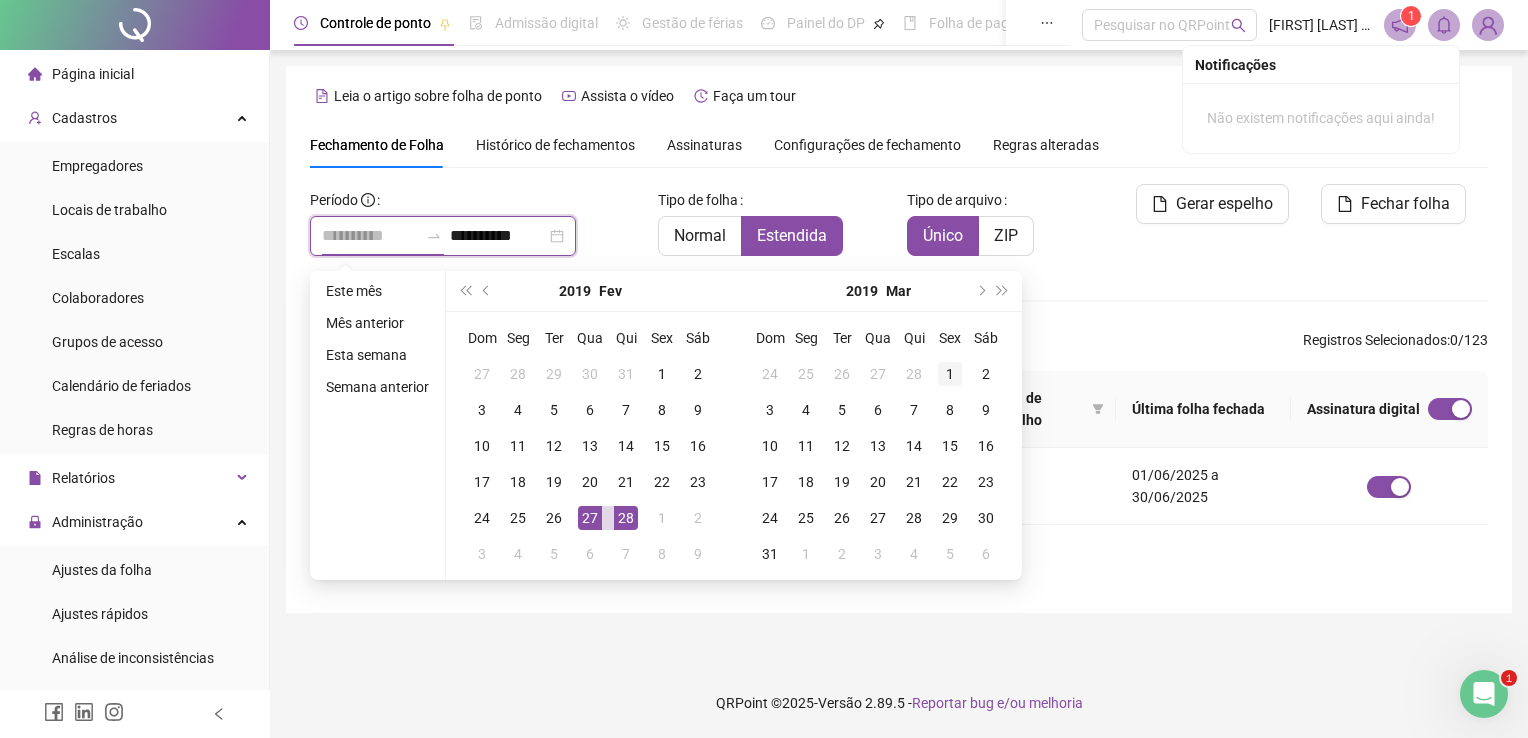 type on "**********" 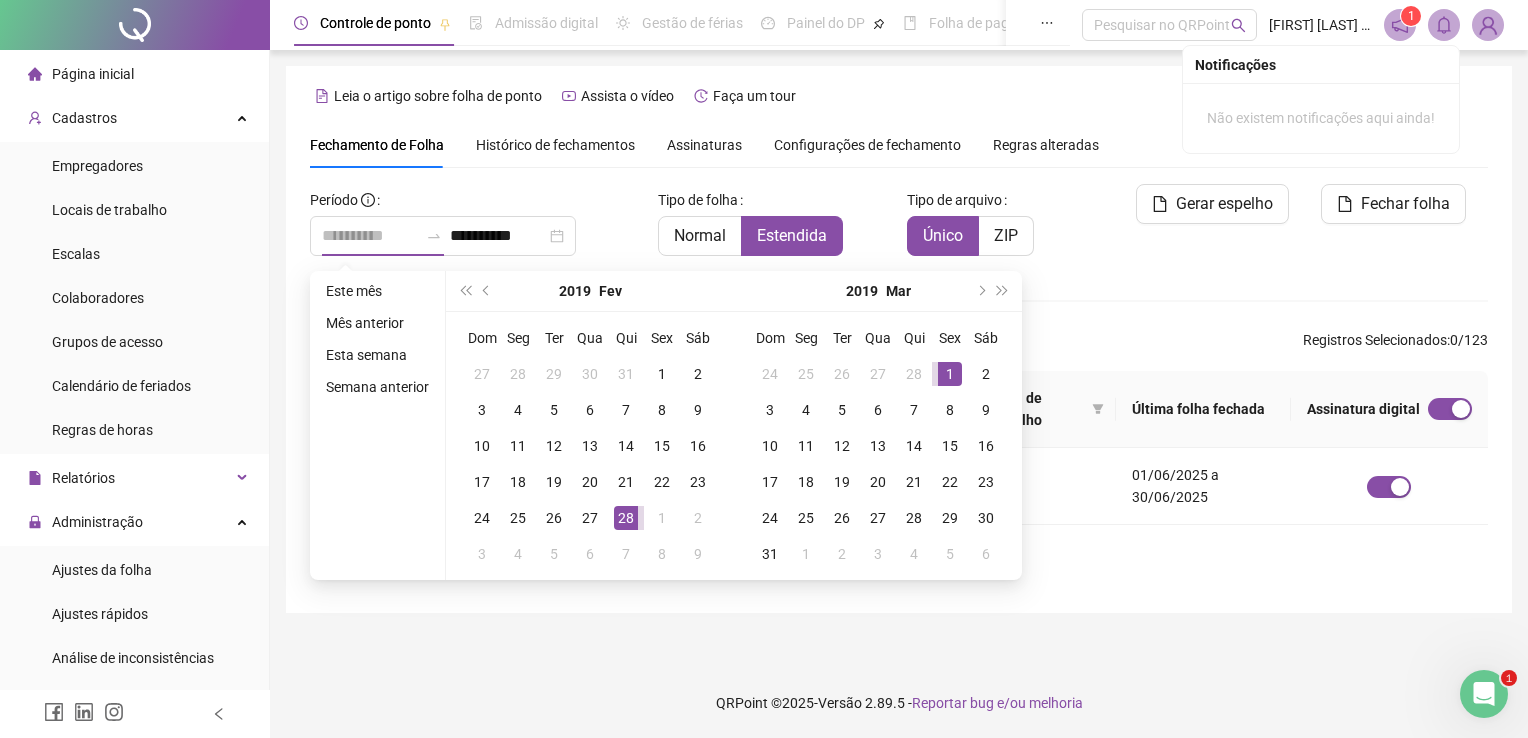 click on "1" at bounding box center (950, 374) 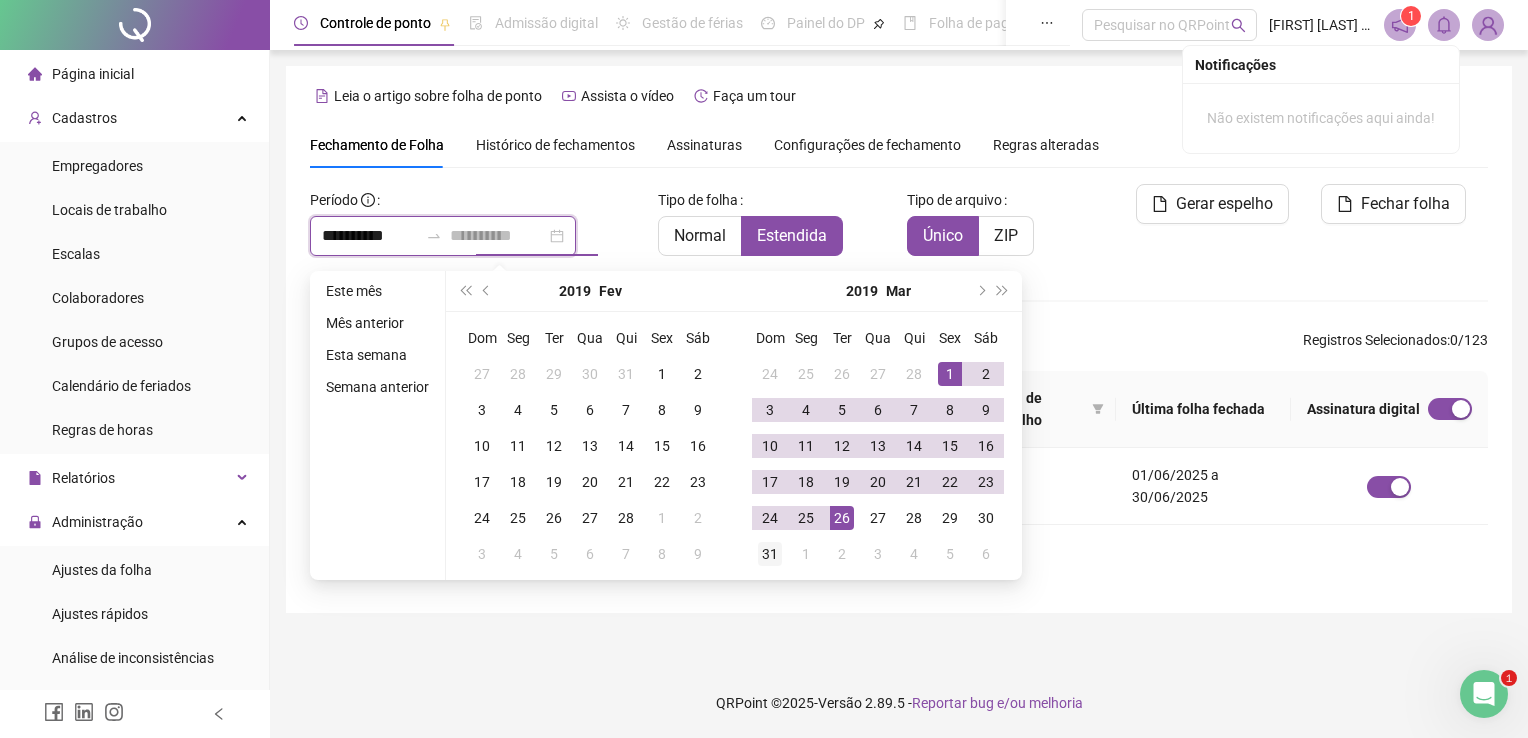 type on "**********" 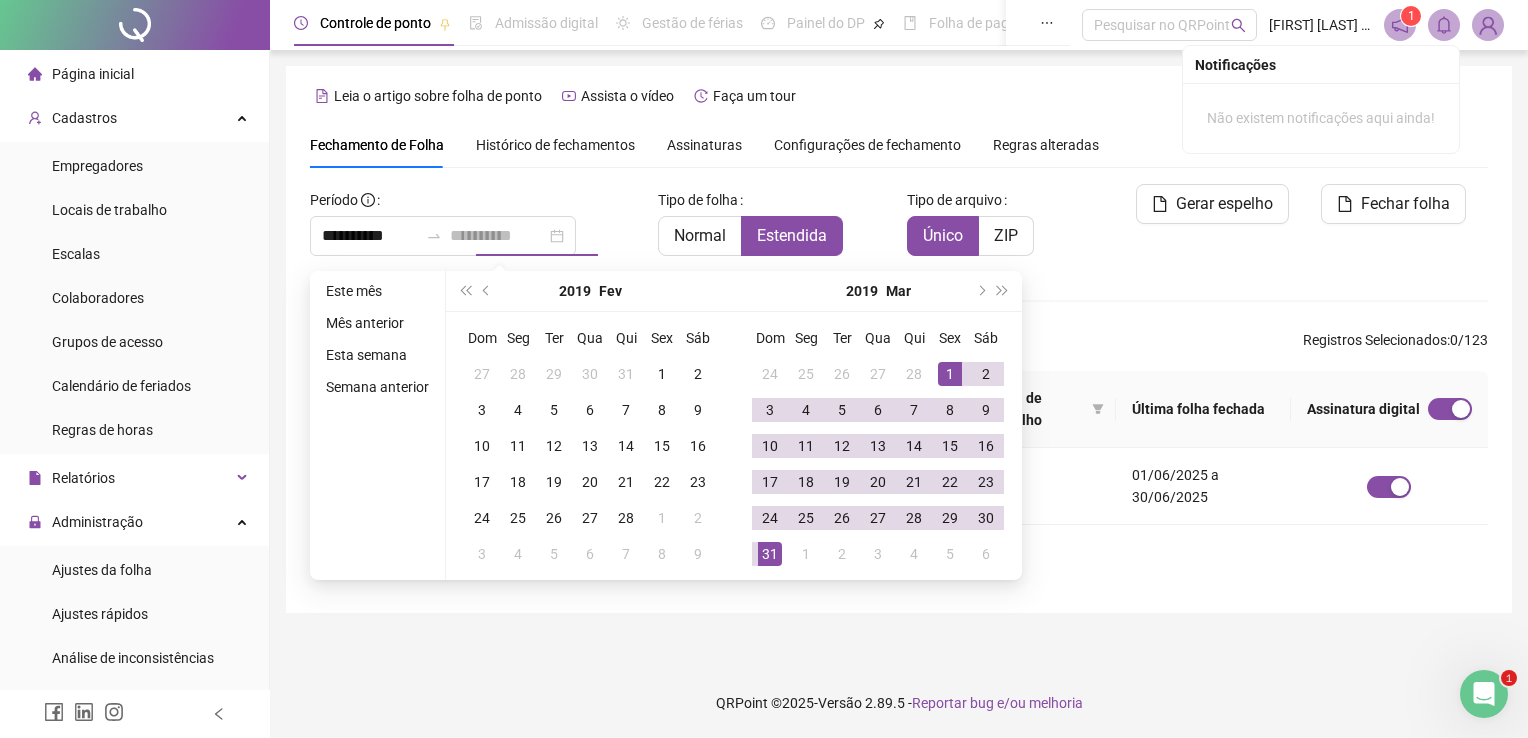 click on "31" at bounding box center (770, 554) 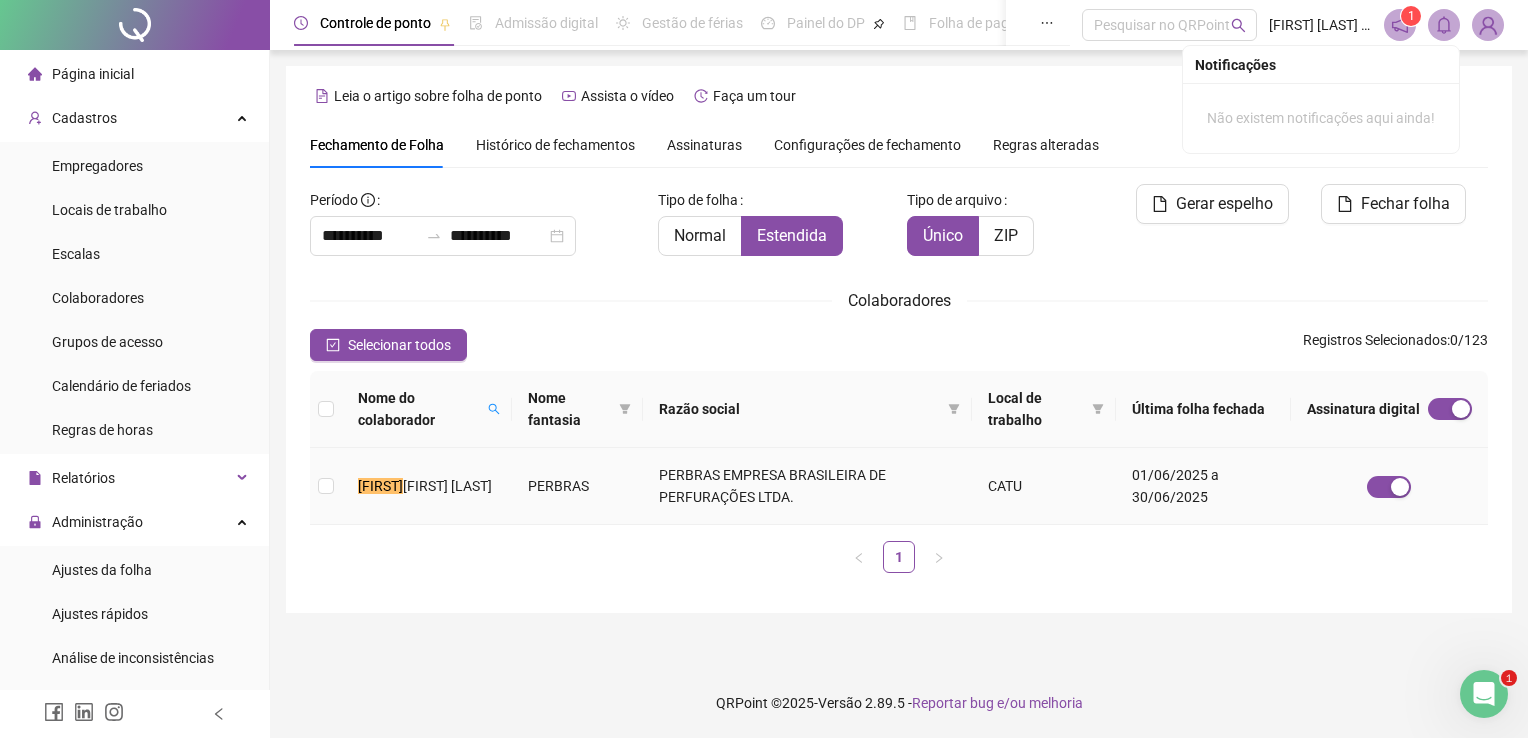 click on "[FIRST] [LAST]" at bounding box center [427, 486] 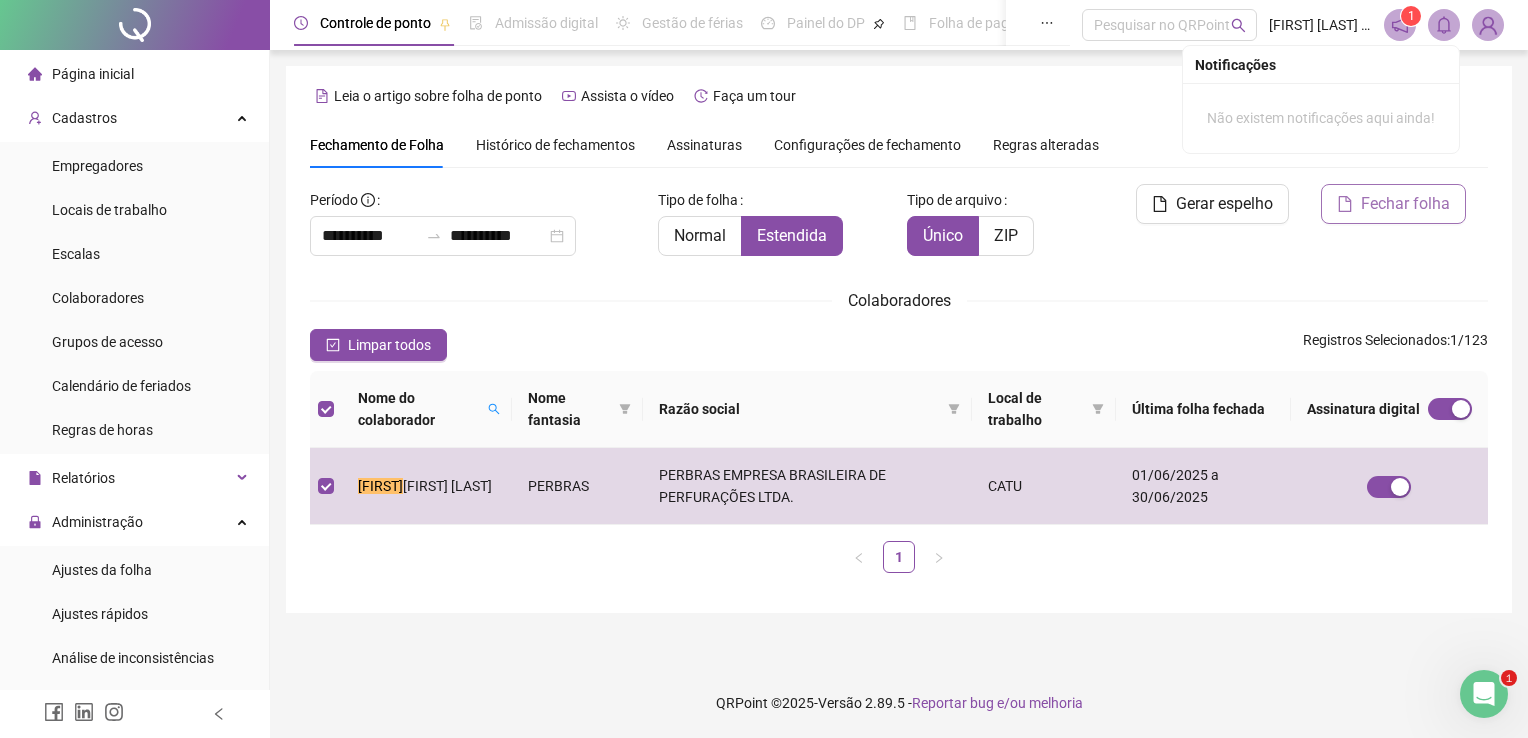 click on "Fechar folha" at bounding box center (1405, 204) 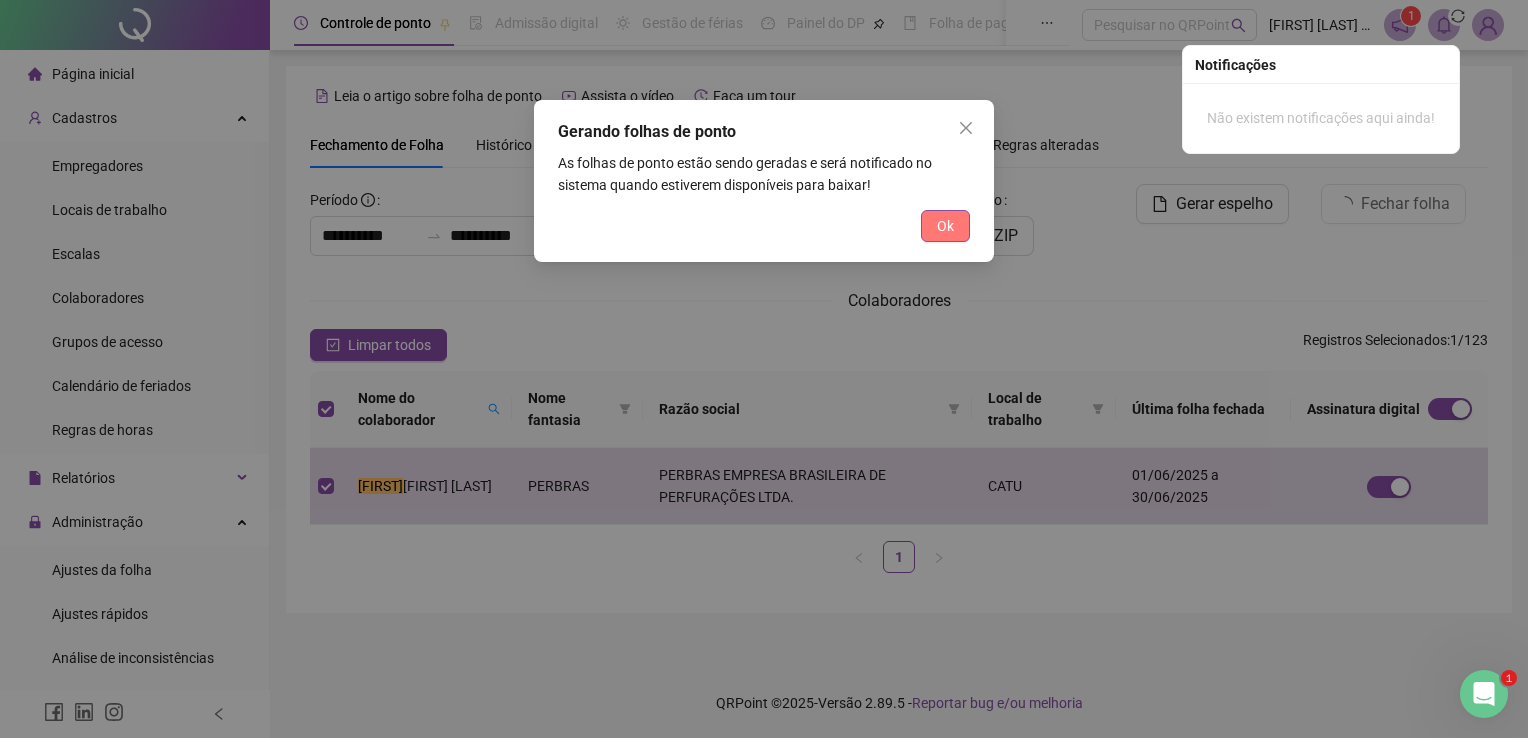 click on "Ok" at bounding box center [945, 226] 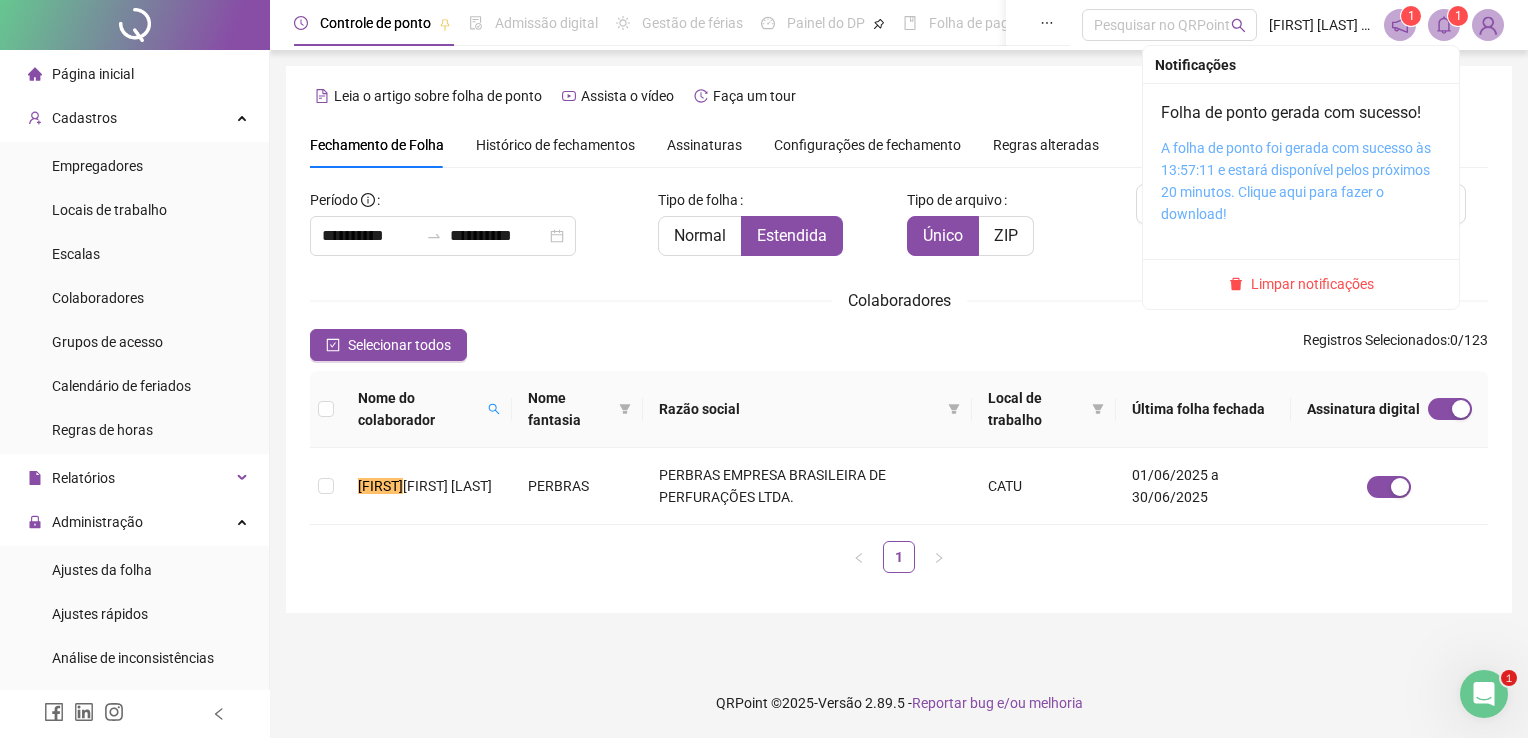 click on "A folha de ponto foi gerada com sucesso às 13:57:11 e estará disponível pelos próximos 20 minutos.
Clique aqui para fazer o download!" at bounding box center [1296, 181] 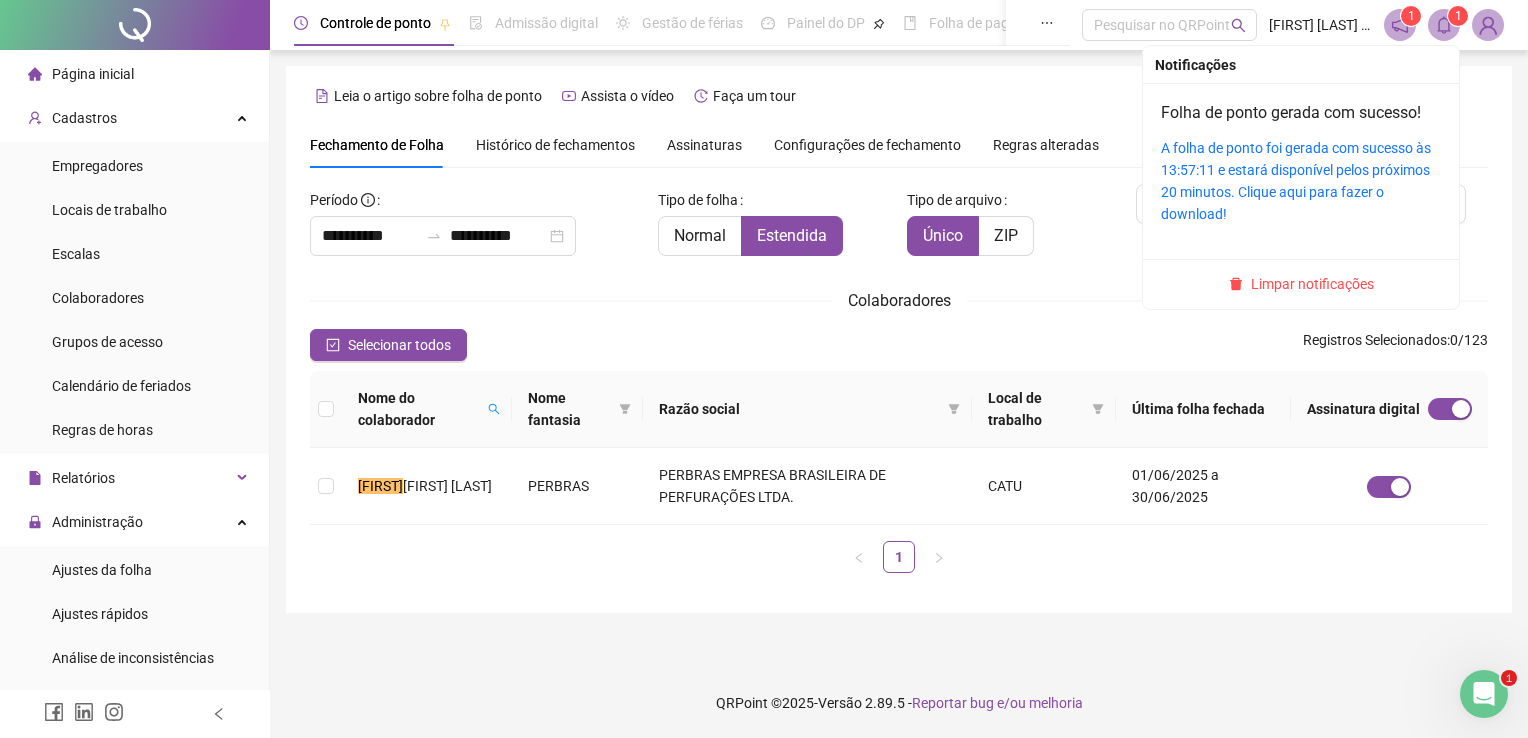 click 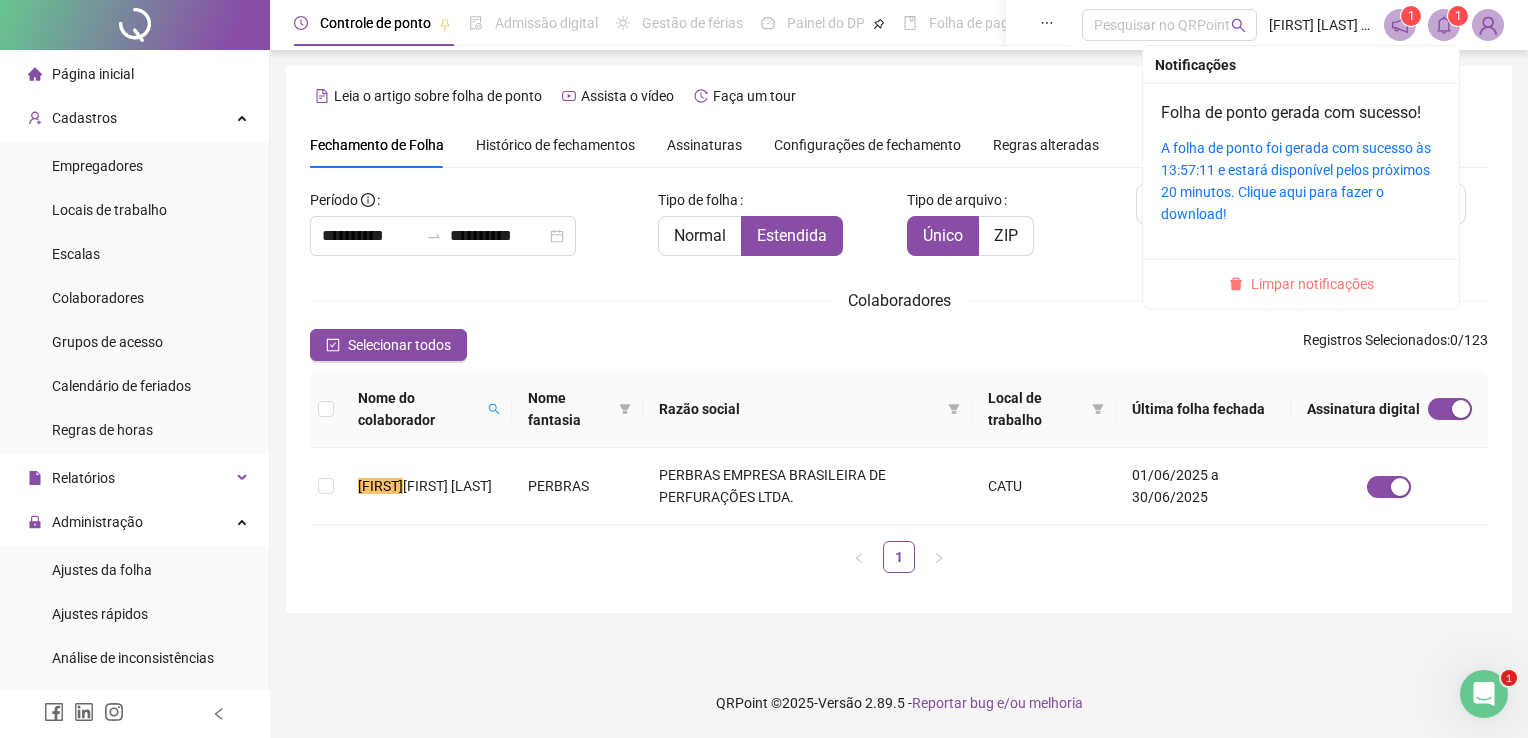 click on "Limpar notificações" at bounding box center (1312, 284) 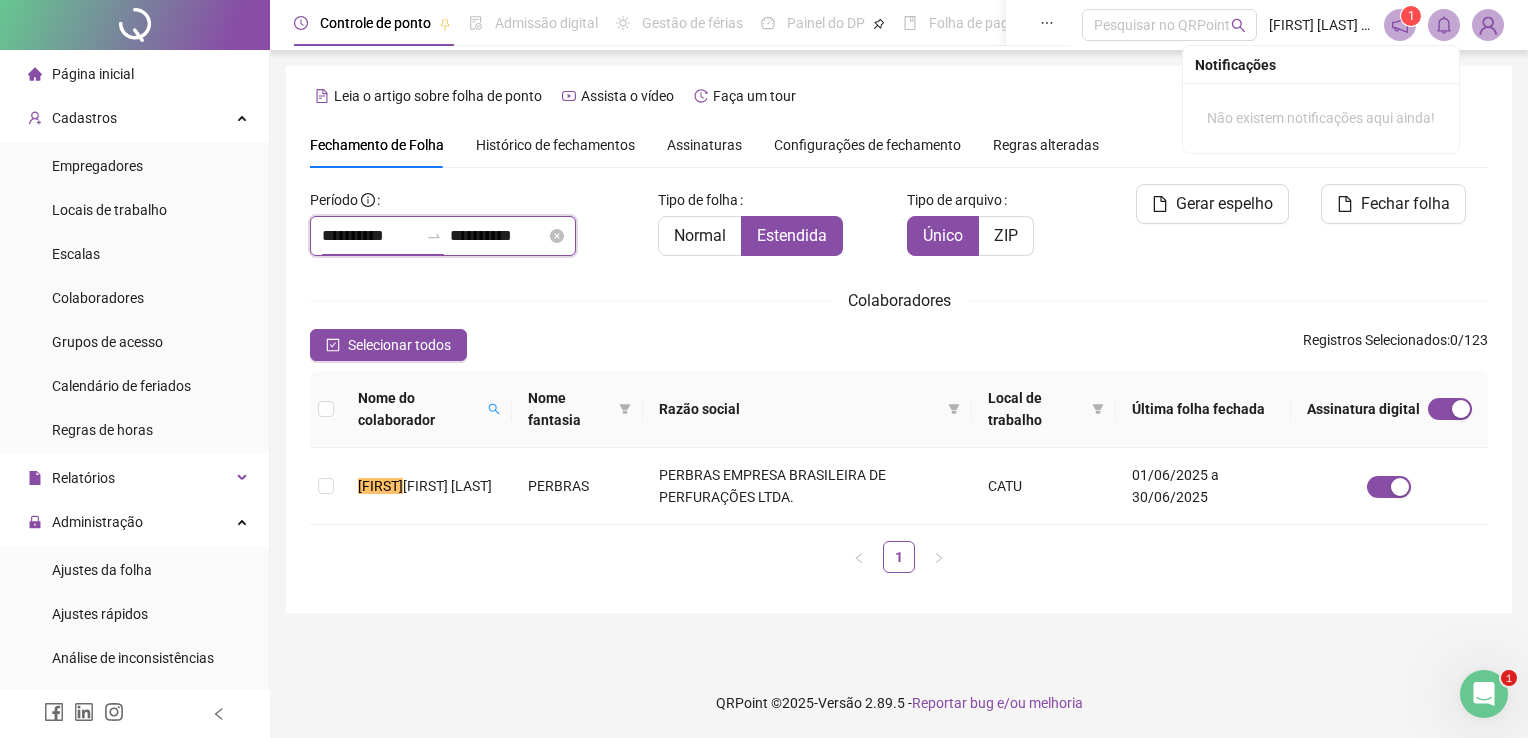 click on "**********" at bounding box center (370, 236) 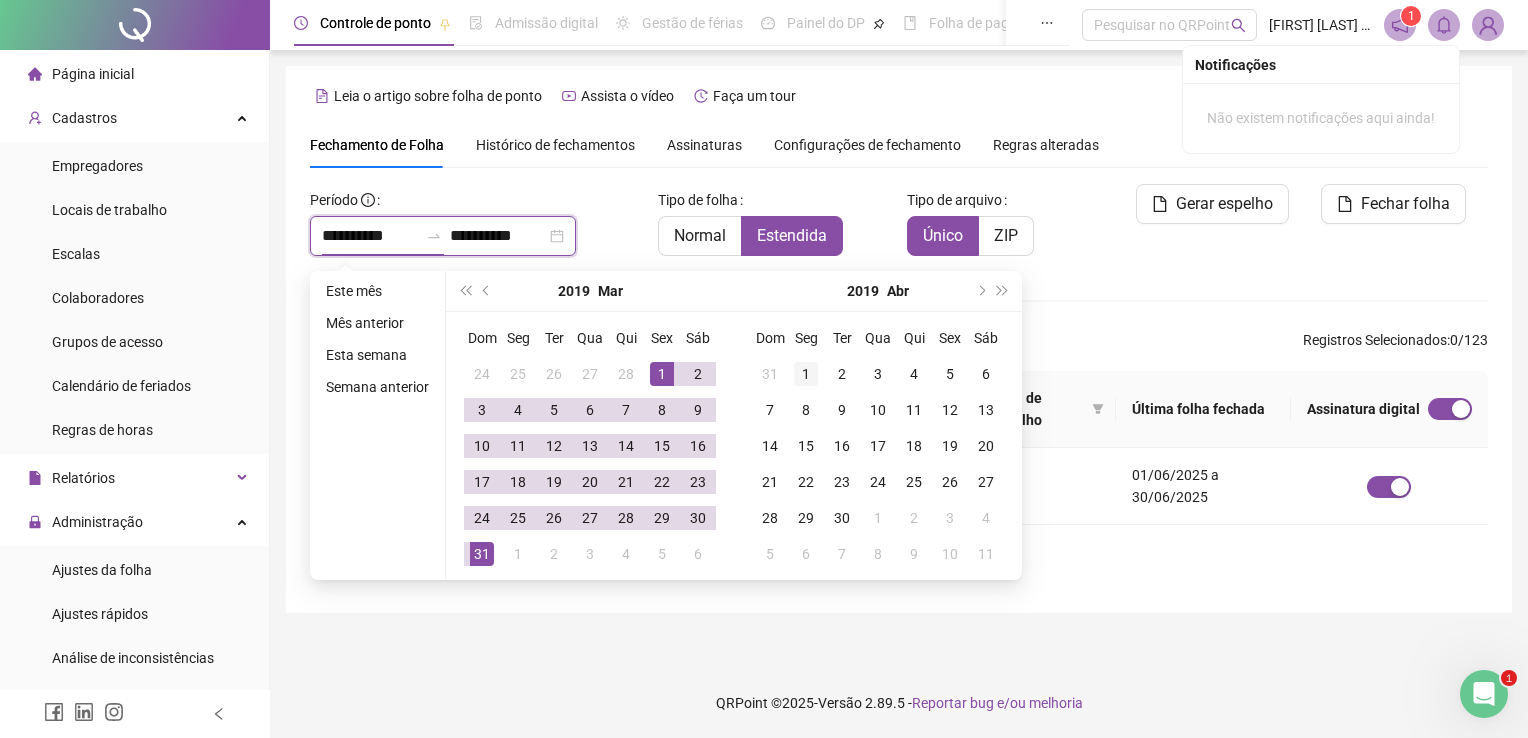 type on "**********" 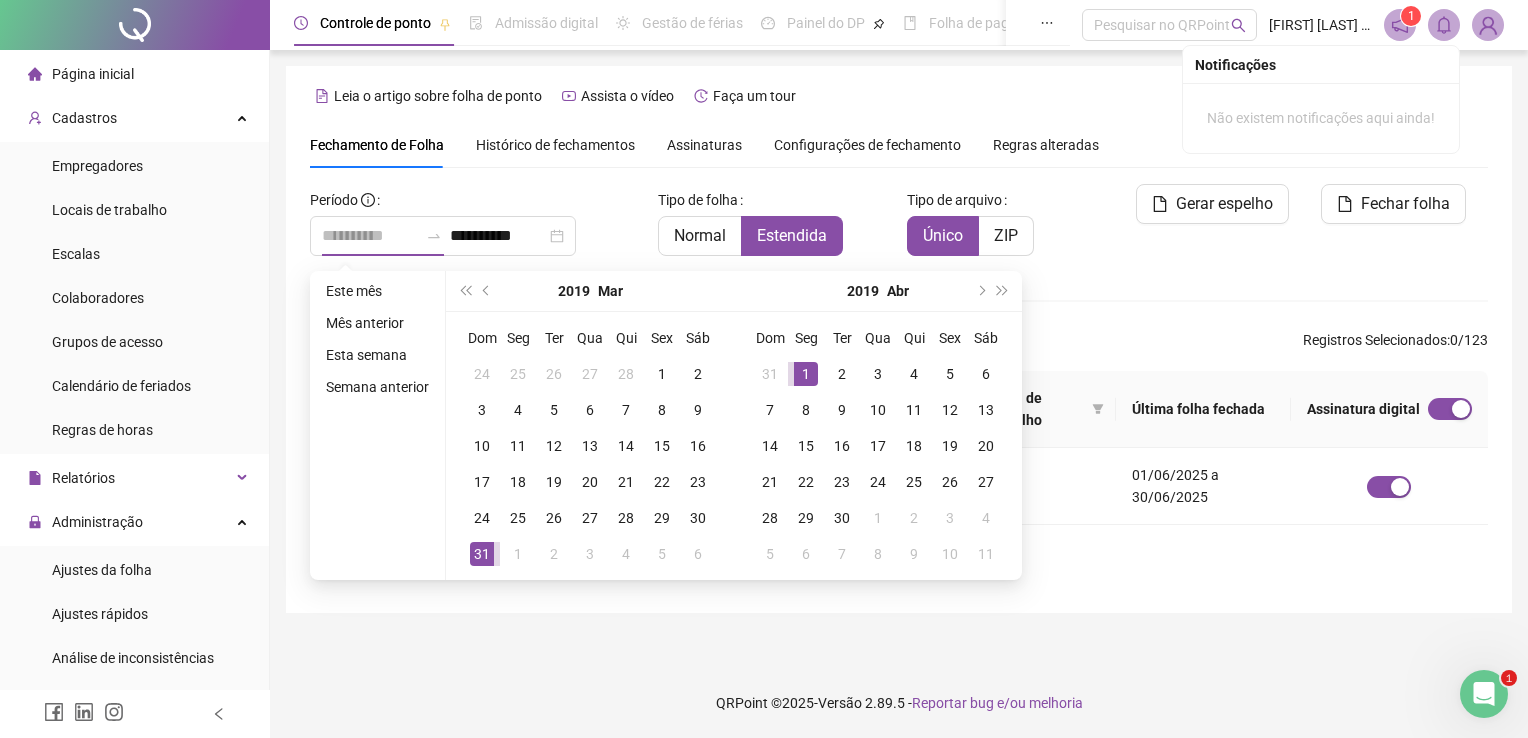 click on "1" at bounding box center (806, 374) 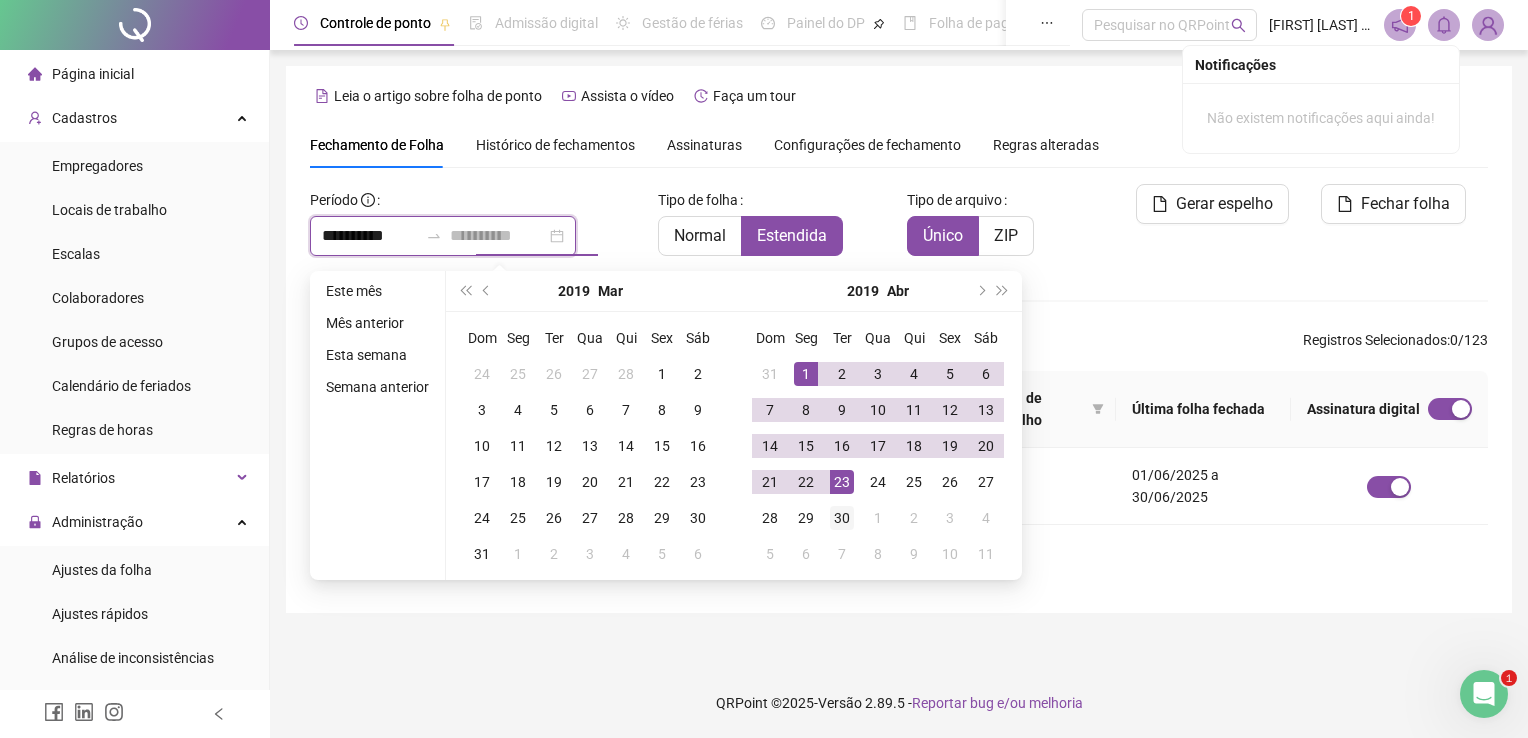 type on "**********" 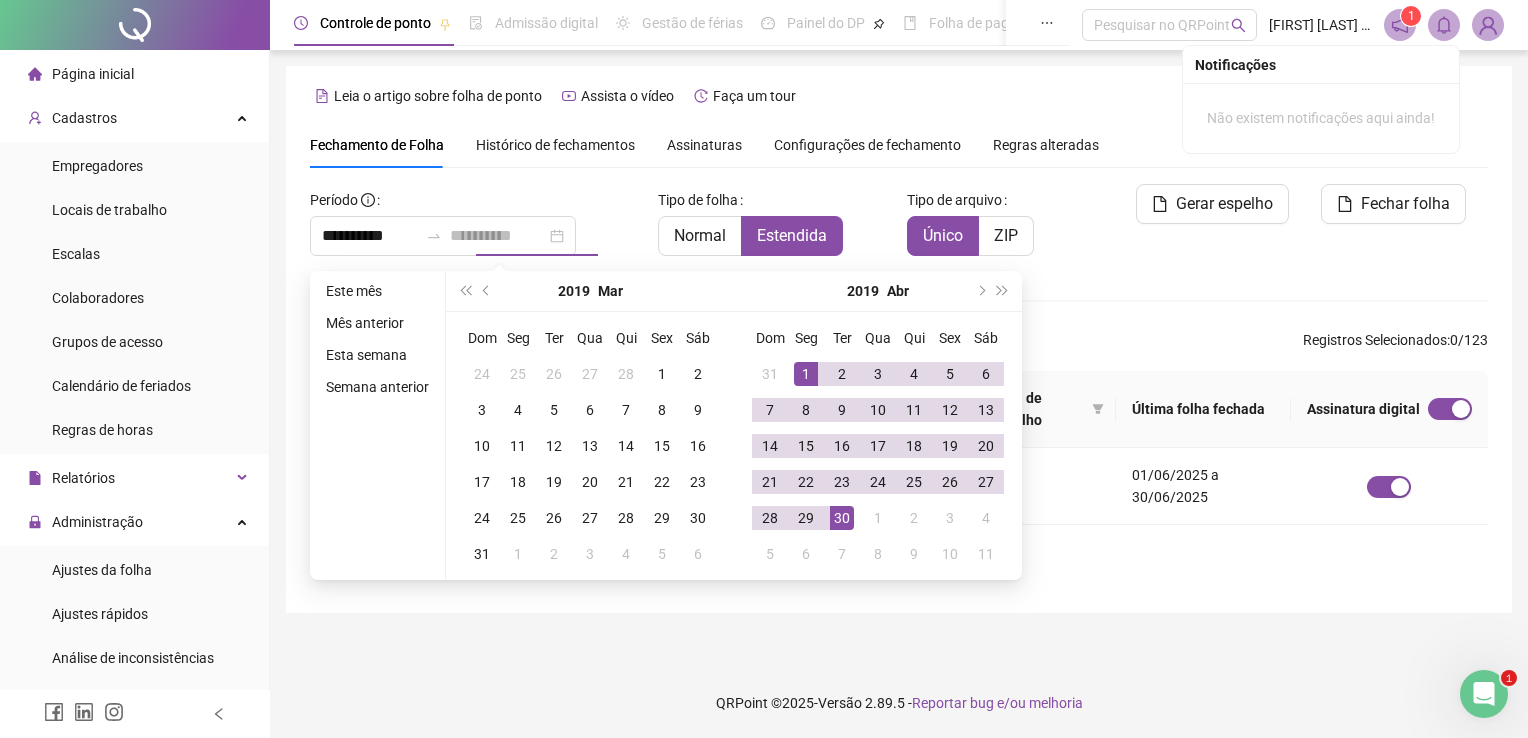 click on "30" at bounding box center [842, 518] 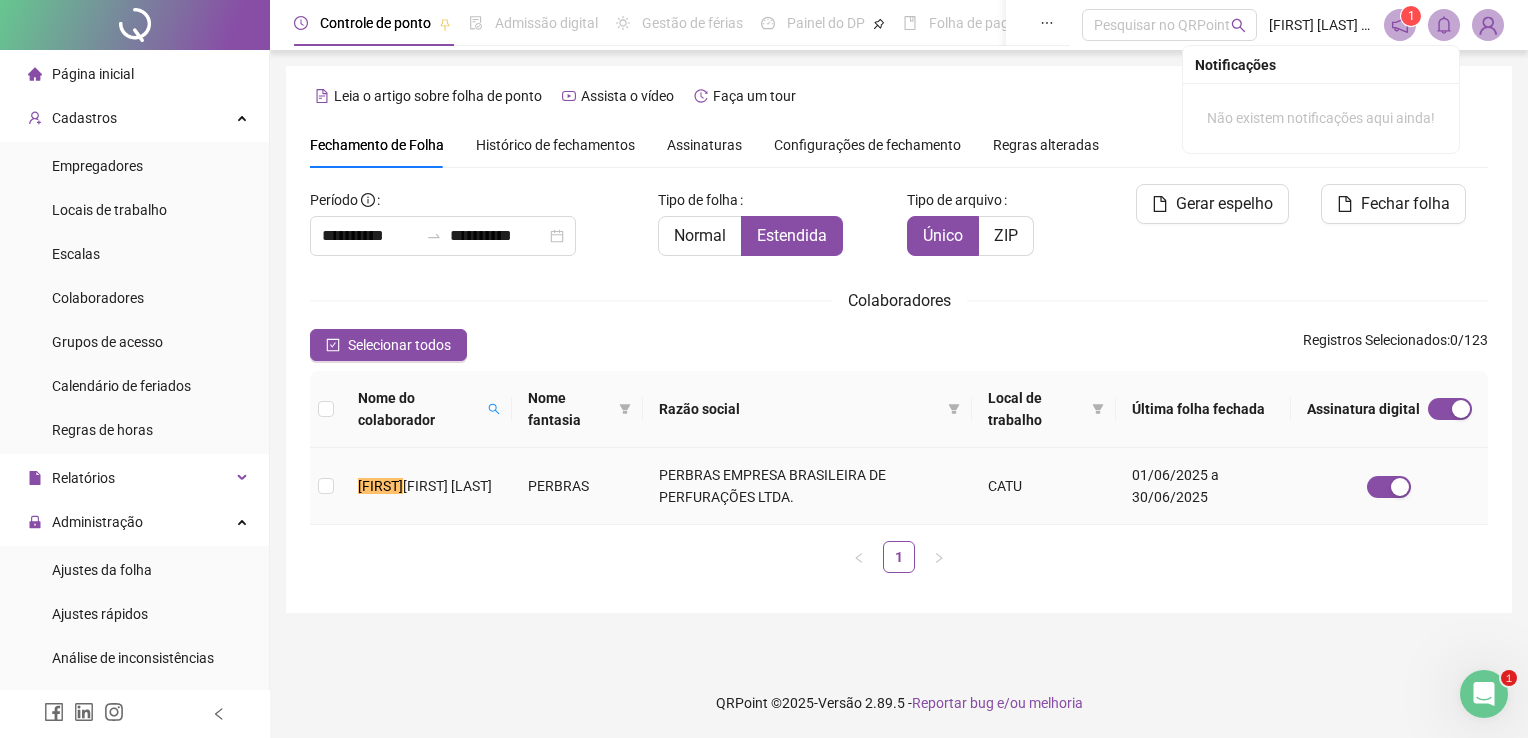 click on "[FIRST] [LAST]" at bounding box center (427, 486) 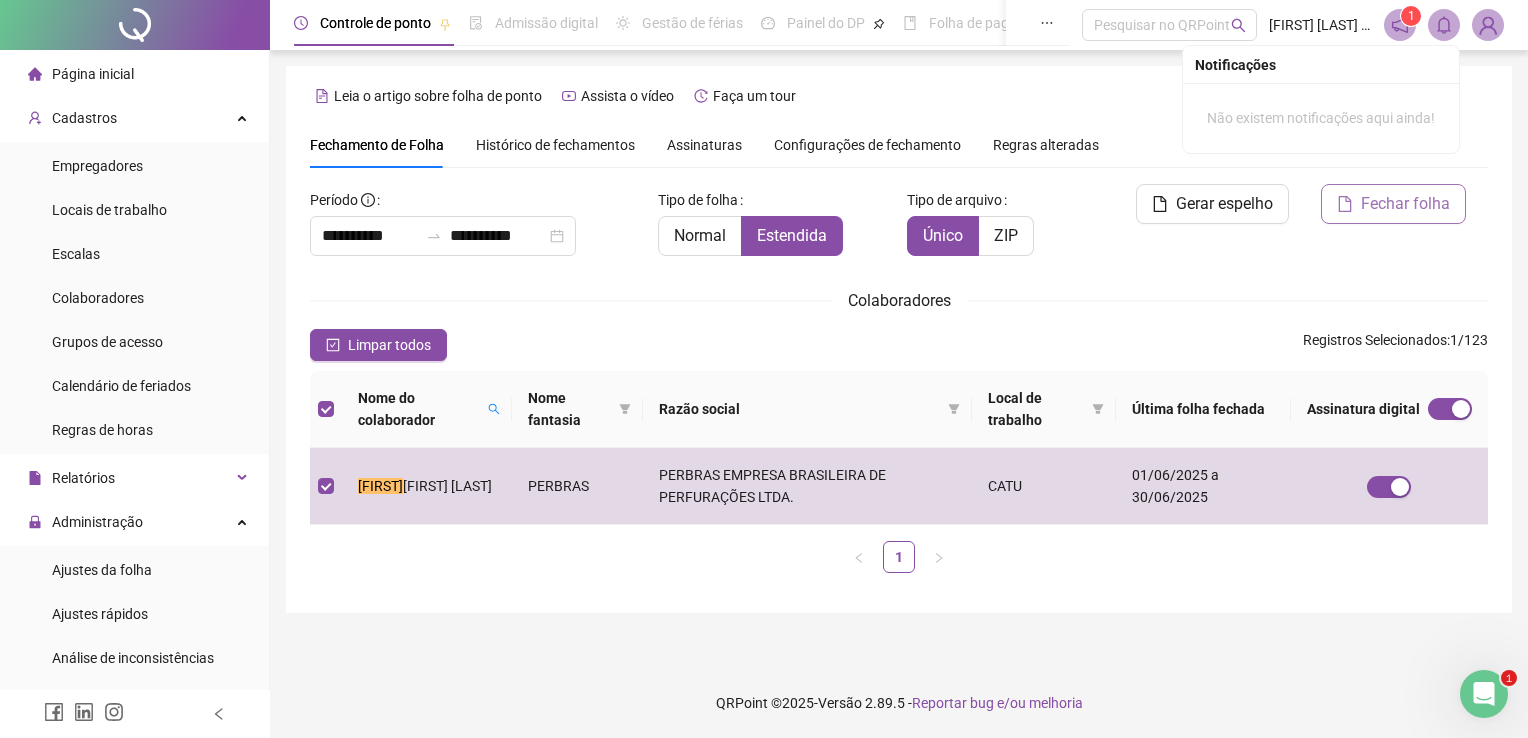 click on "Fechar folha" at bounding box center (1405, 204) 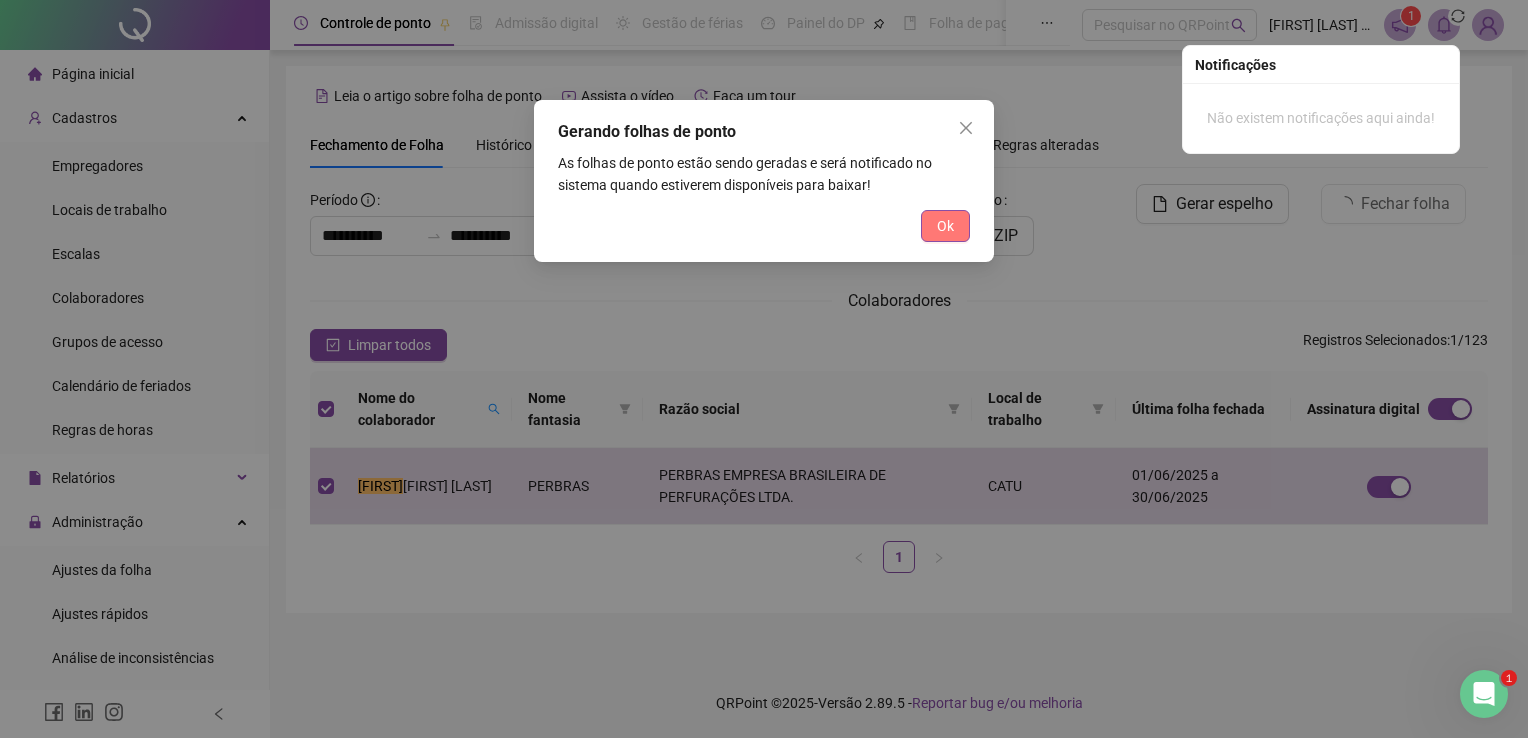click on "Ok" at bounding box center [945, 226] 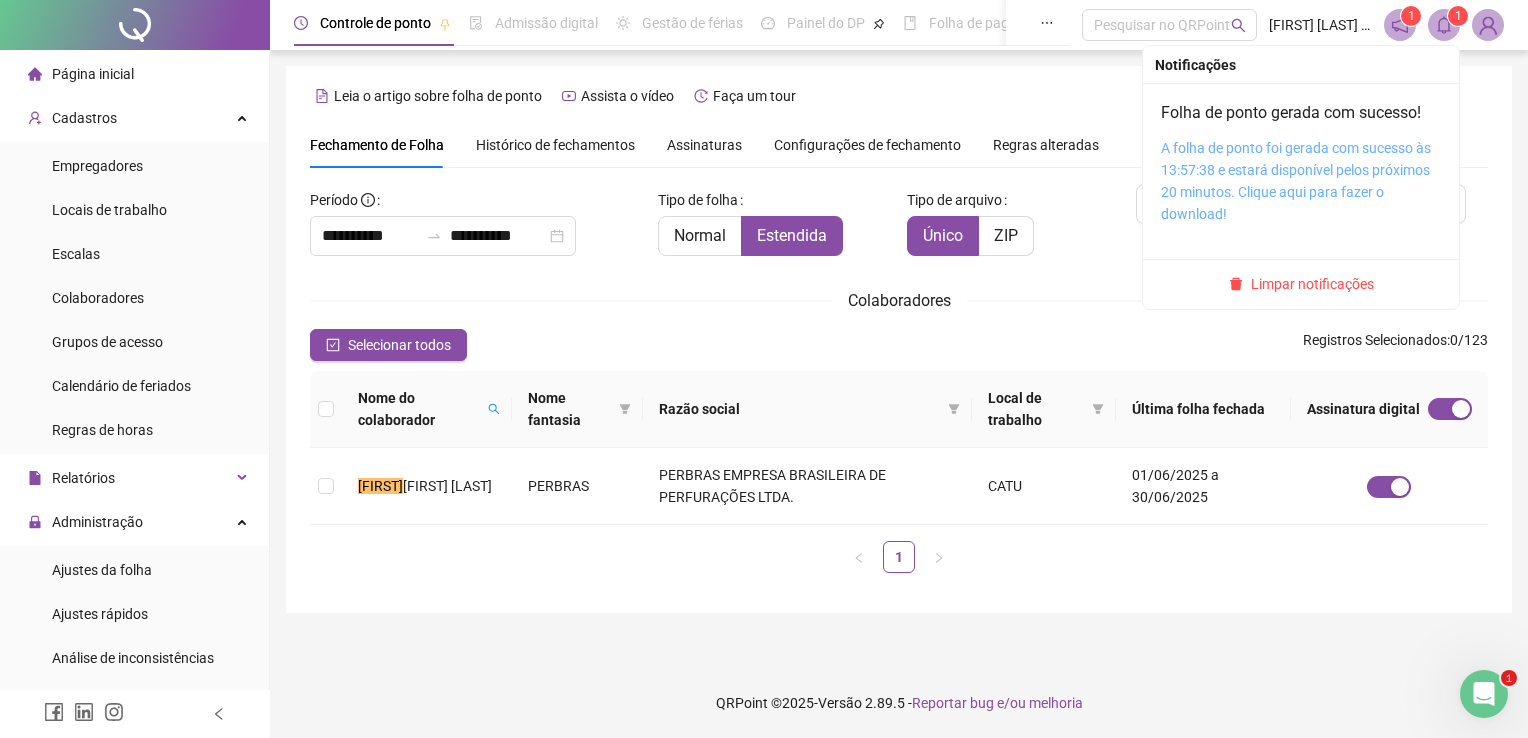 click on "A folha de ponto foi gerada com sucesso às 13:57:38 e estará disponível pelos próximos 20 minutos.
Clique aqui para fazer o download!" at bounding box center (1296, 181) 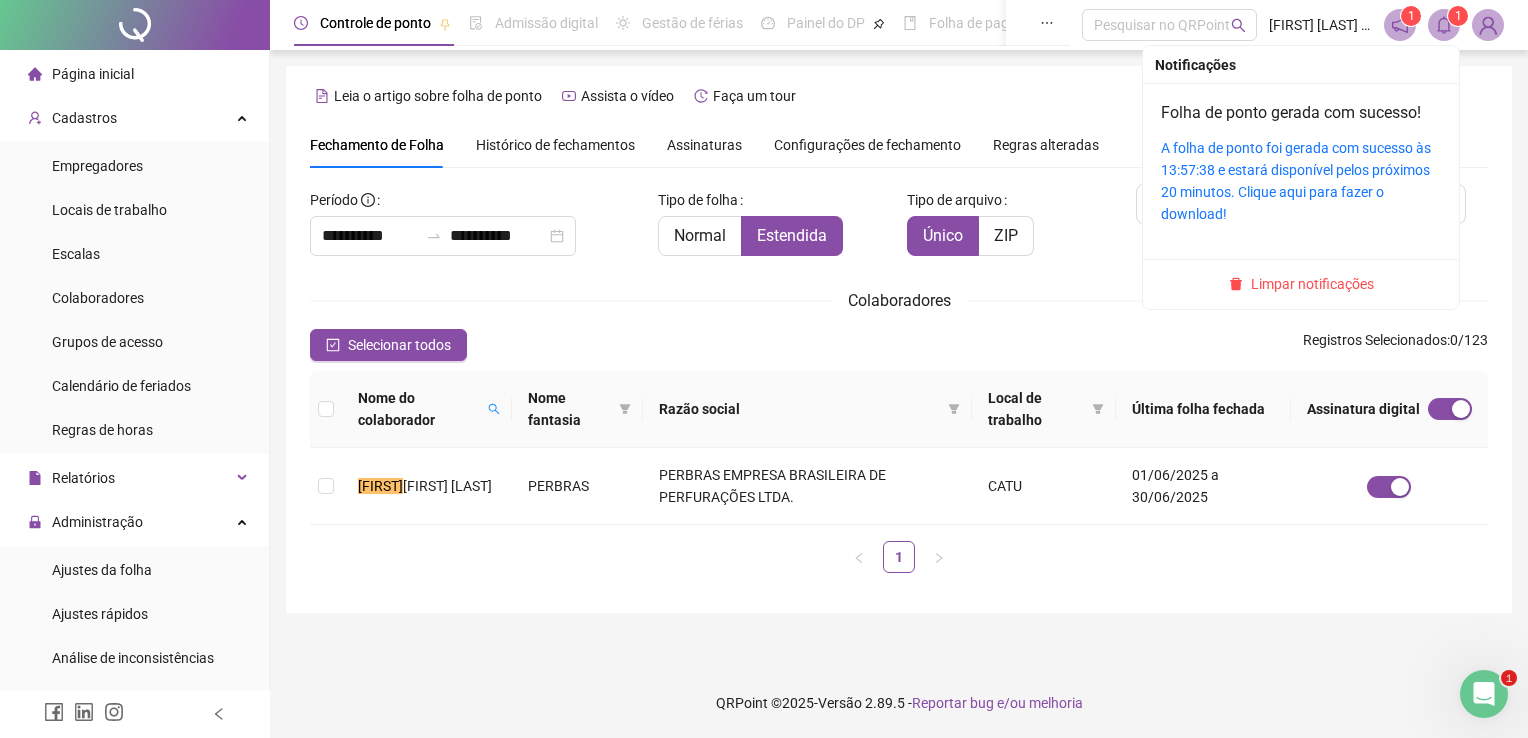 click 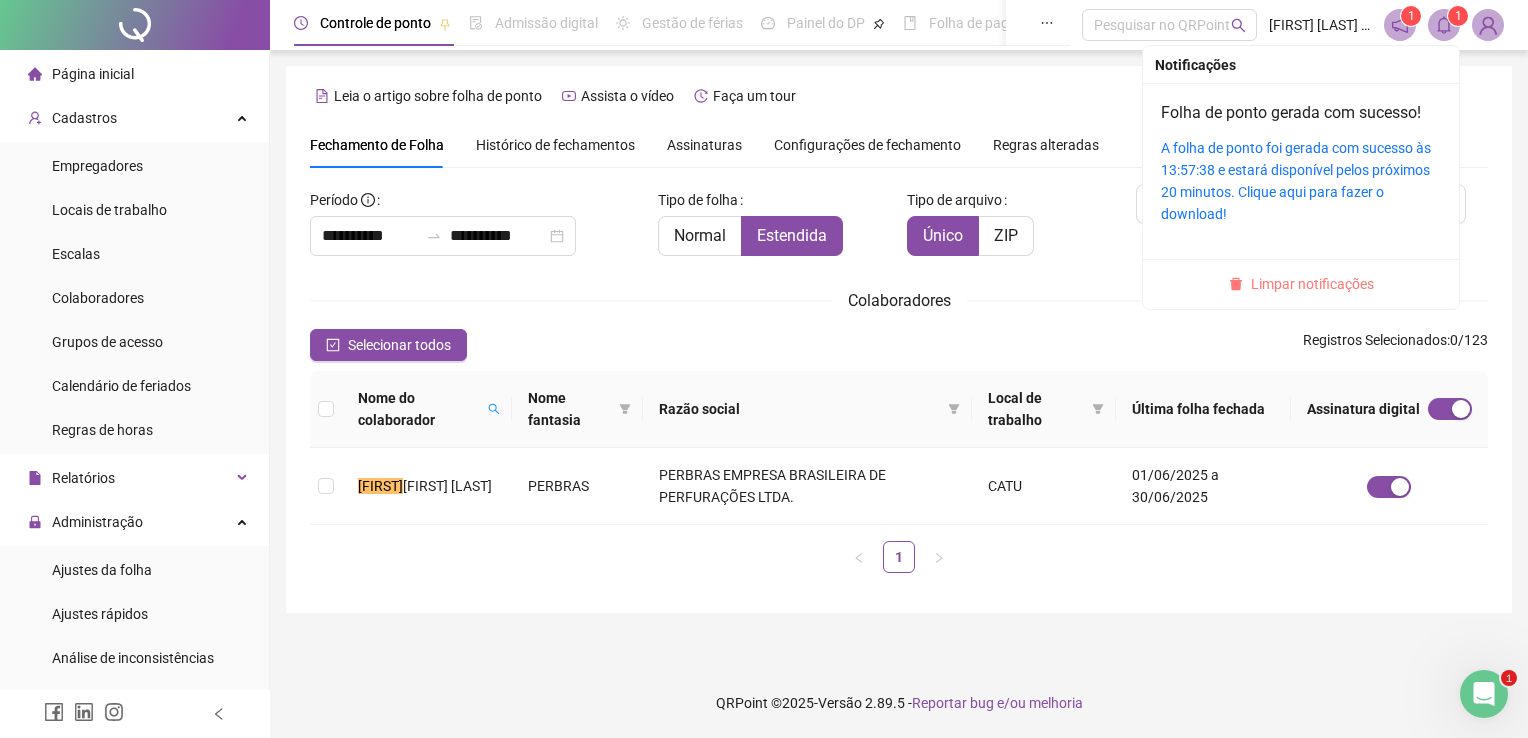 click on "Limpar notificações" at bounding box center (1312, 284) 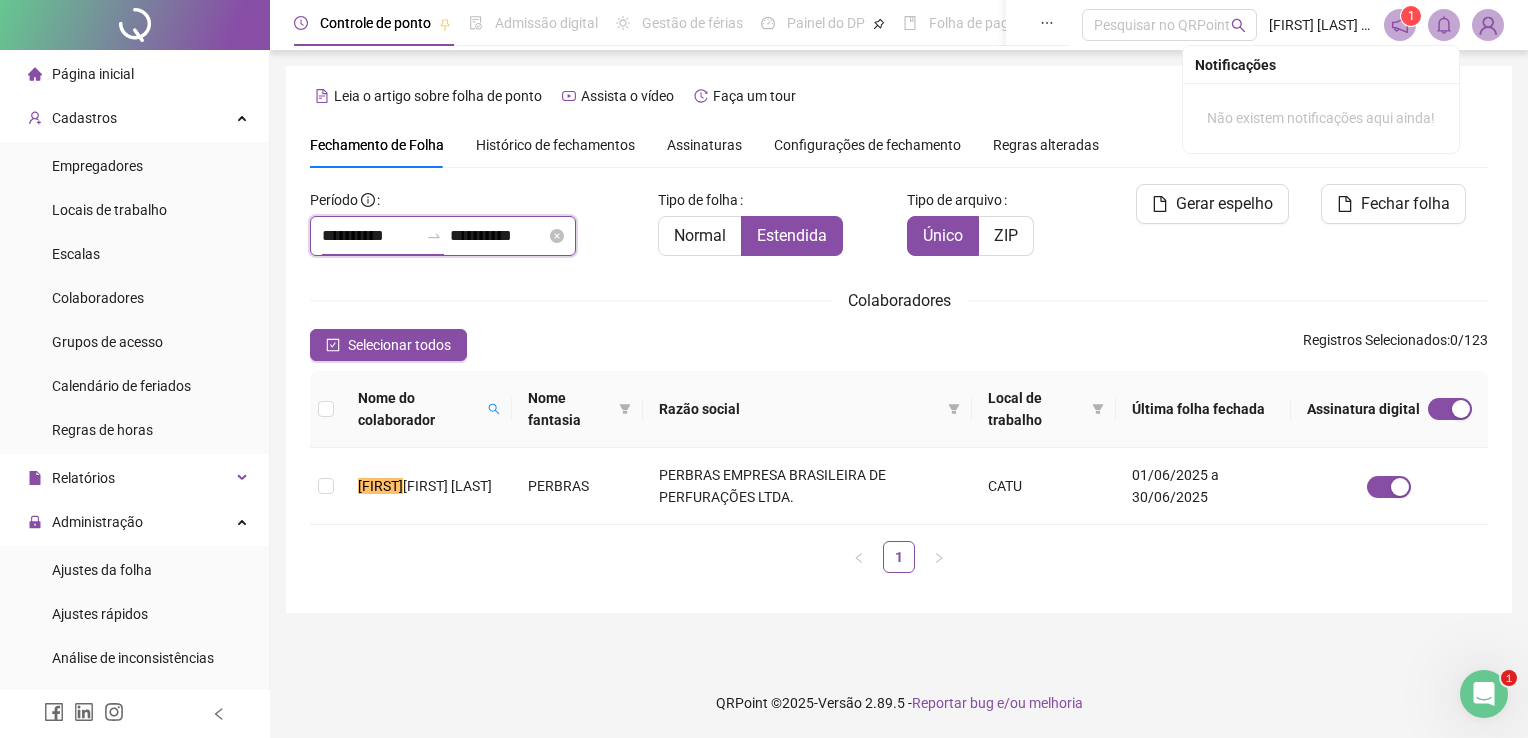click on "**********" at bounding box center (370, 236) 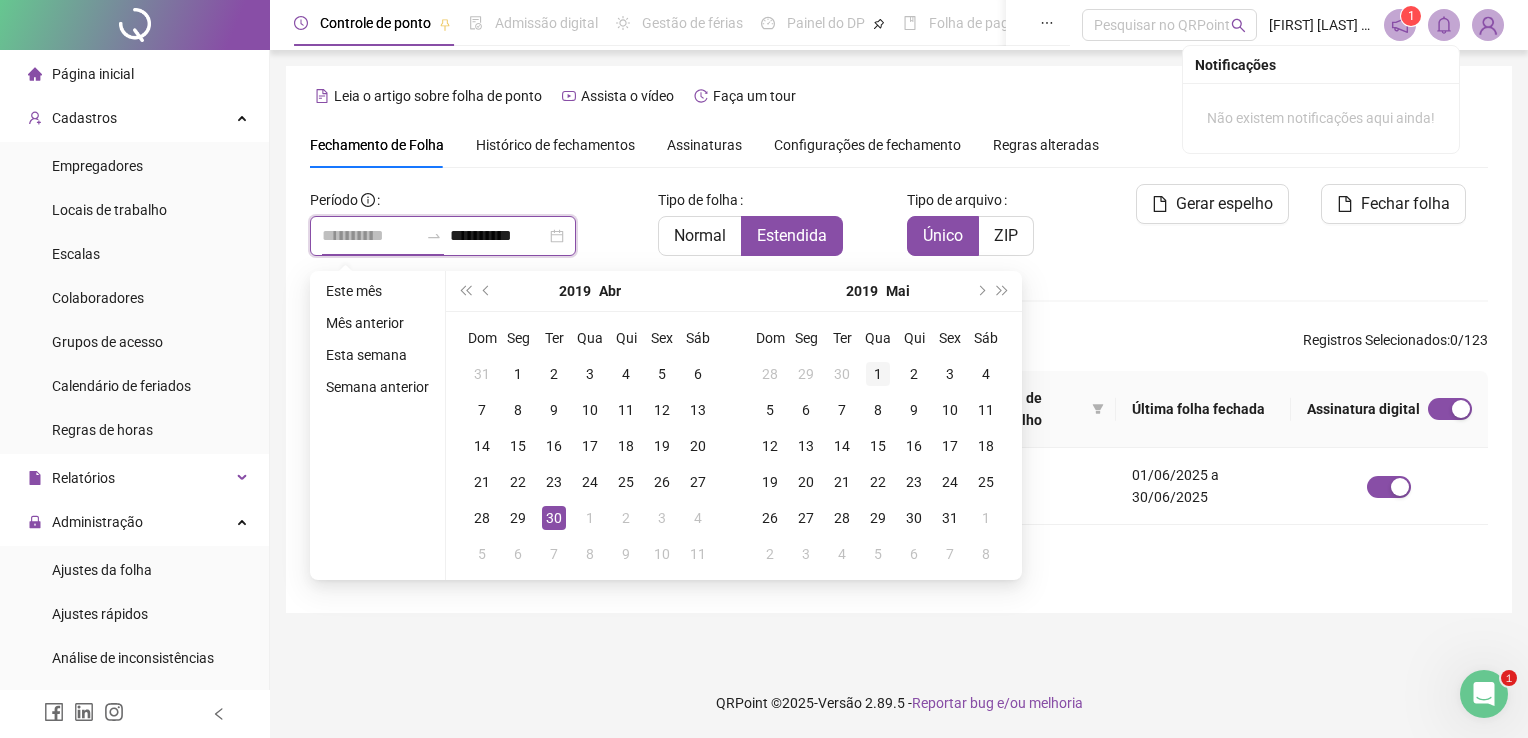 type on "**********" 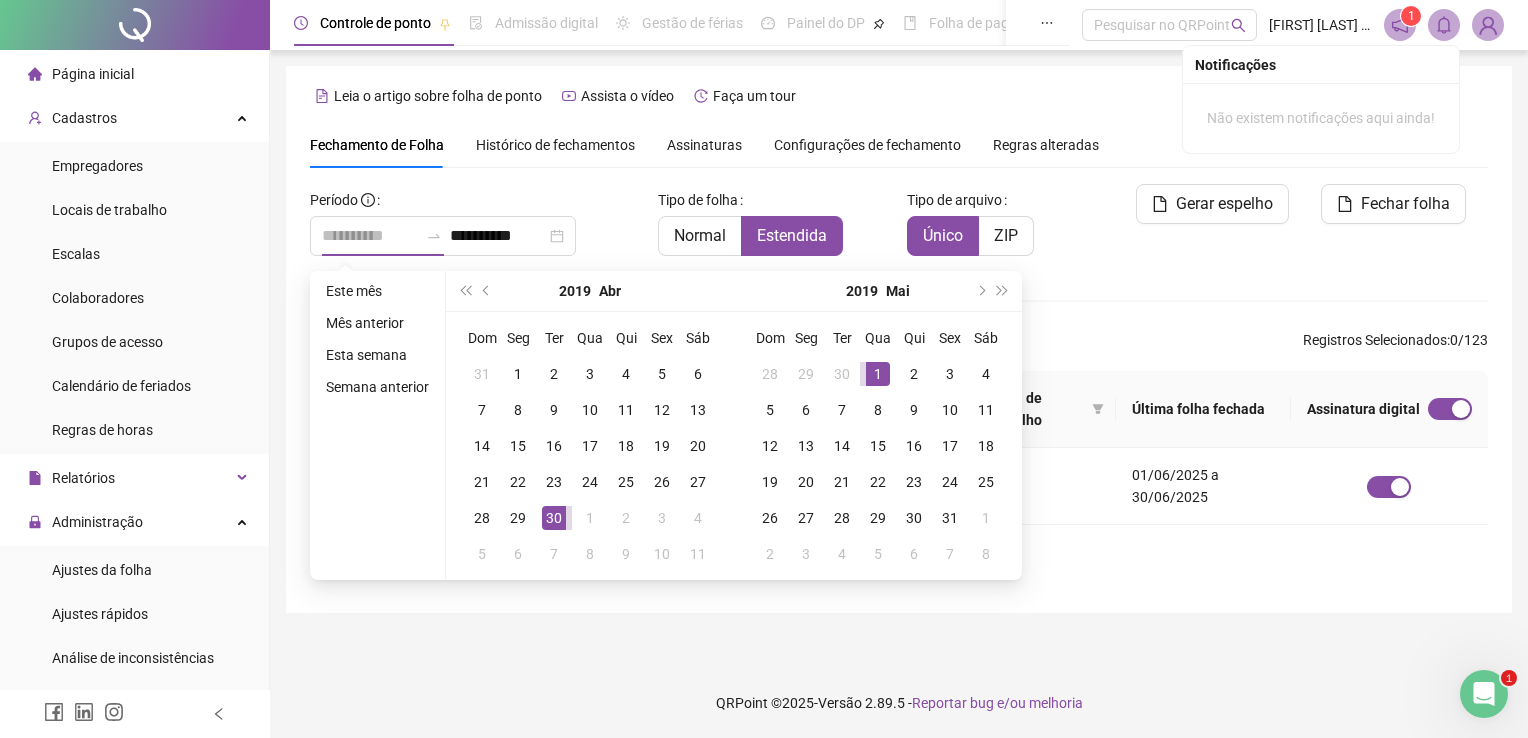 click on "1" at bounding box center [878, 374] 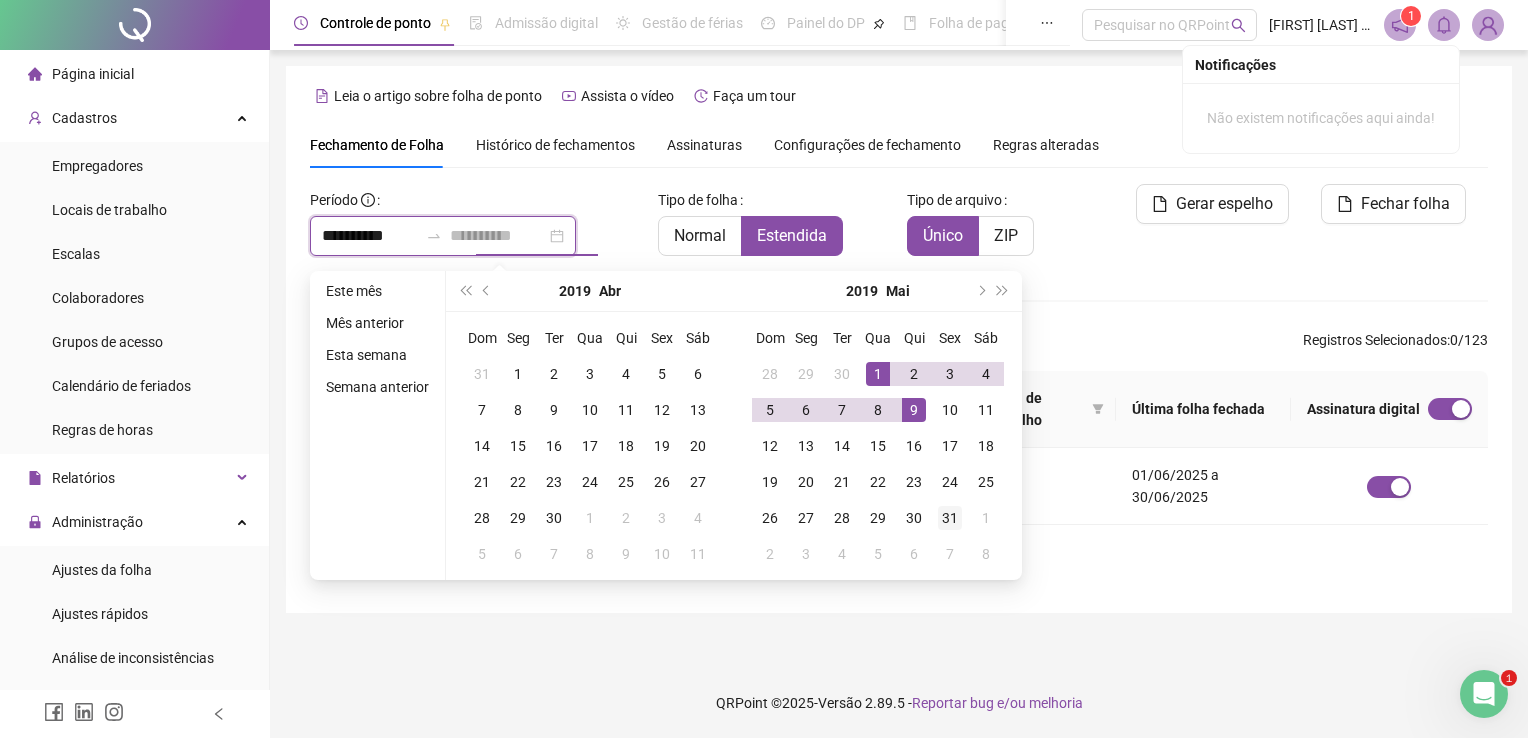 type on "**********" 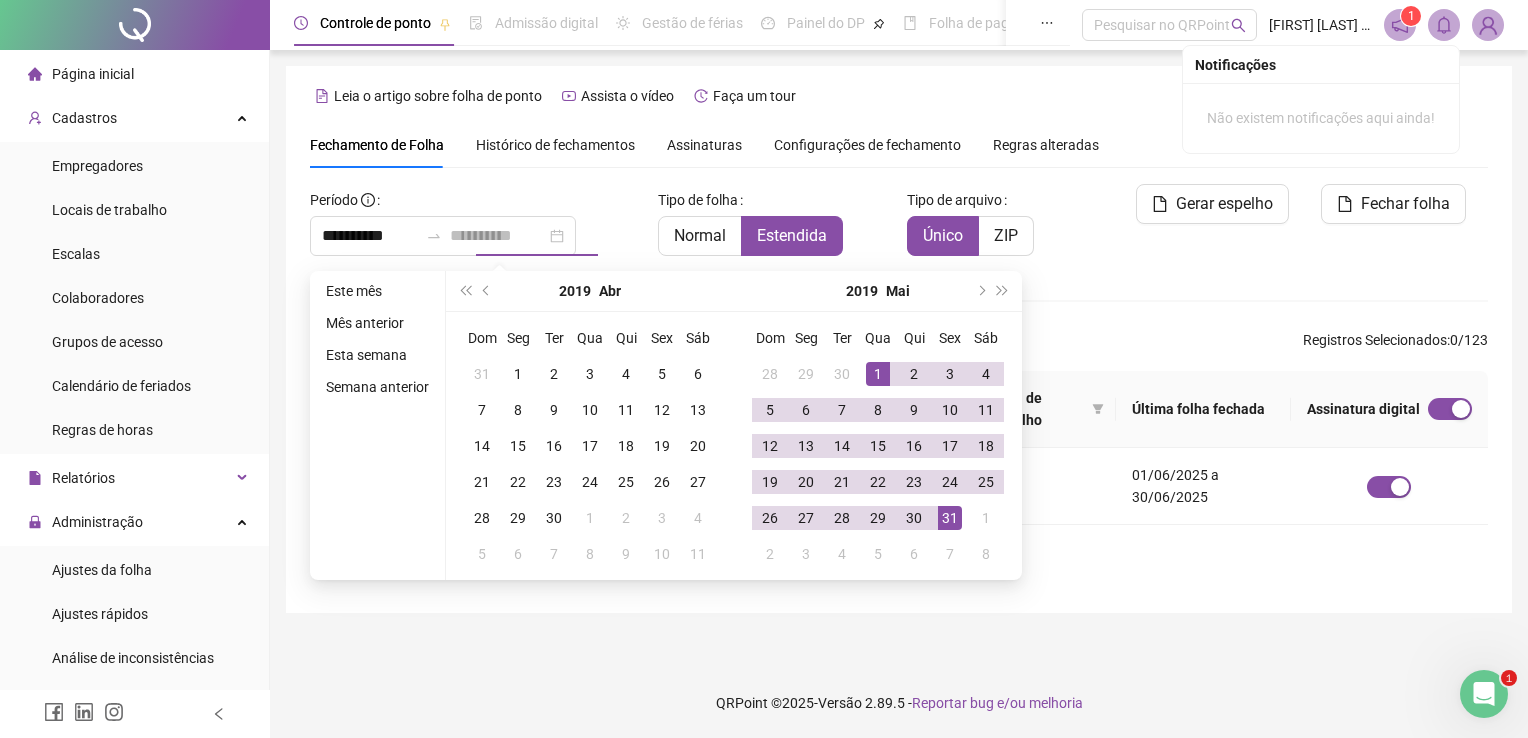 click on "31" at bounding box center [950, 518] 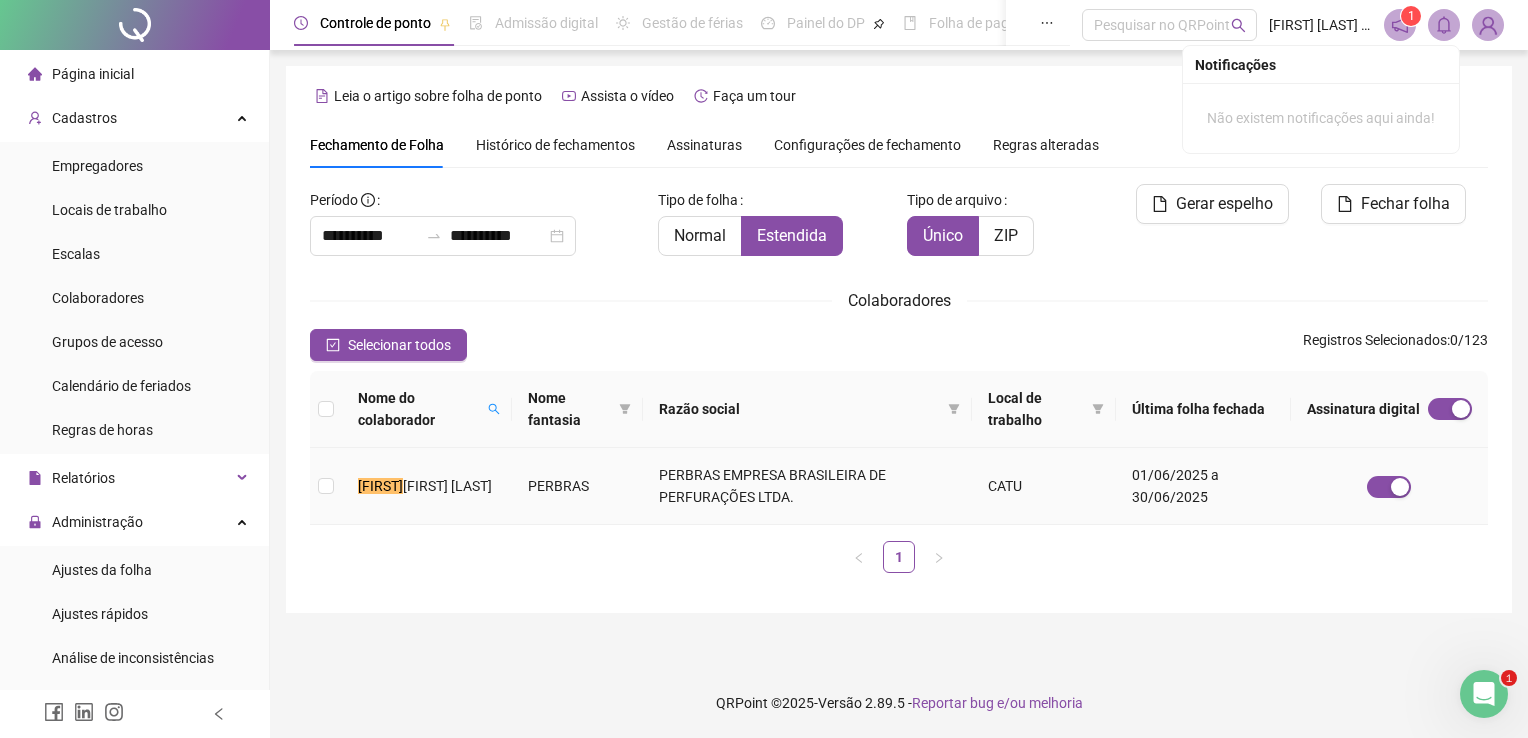 click on "[FIRST] [LAST]" at bounding box center (427, 486) 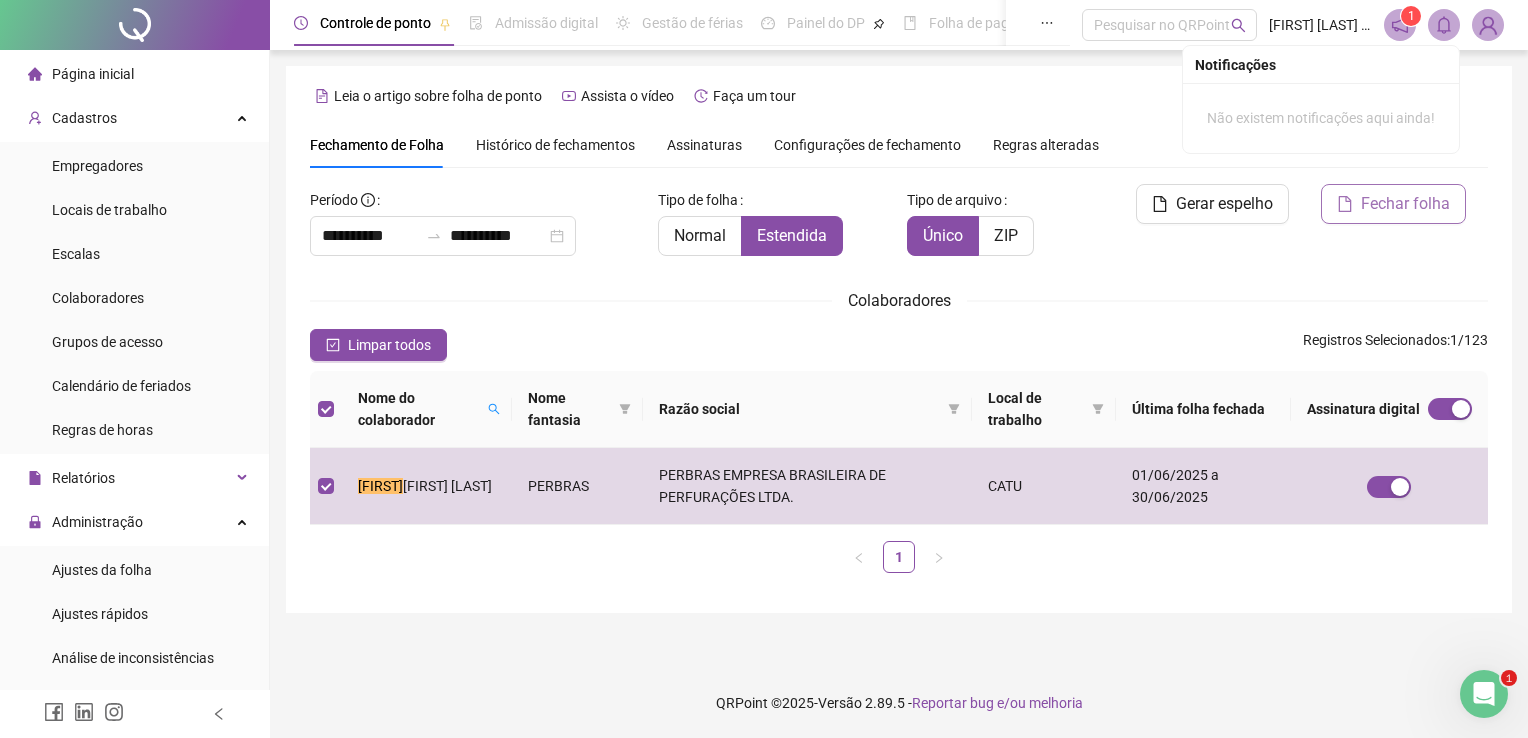 click 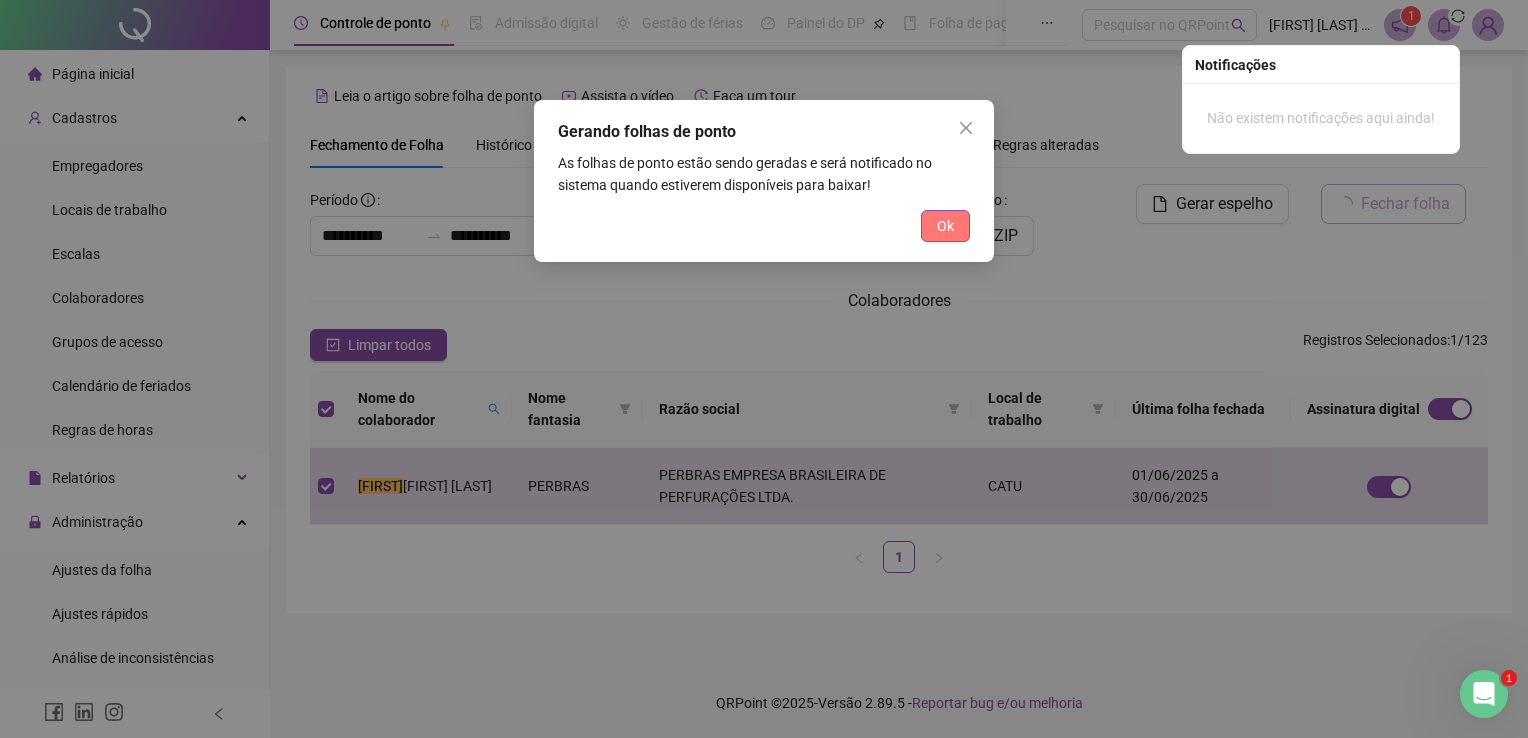 click on "Ok" at bounding box center (945, 226) 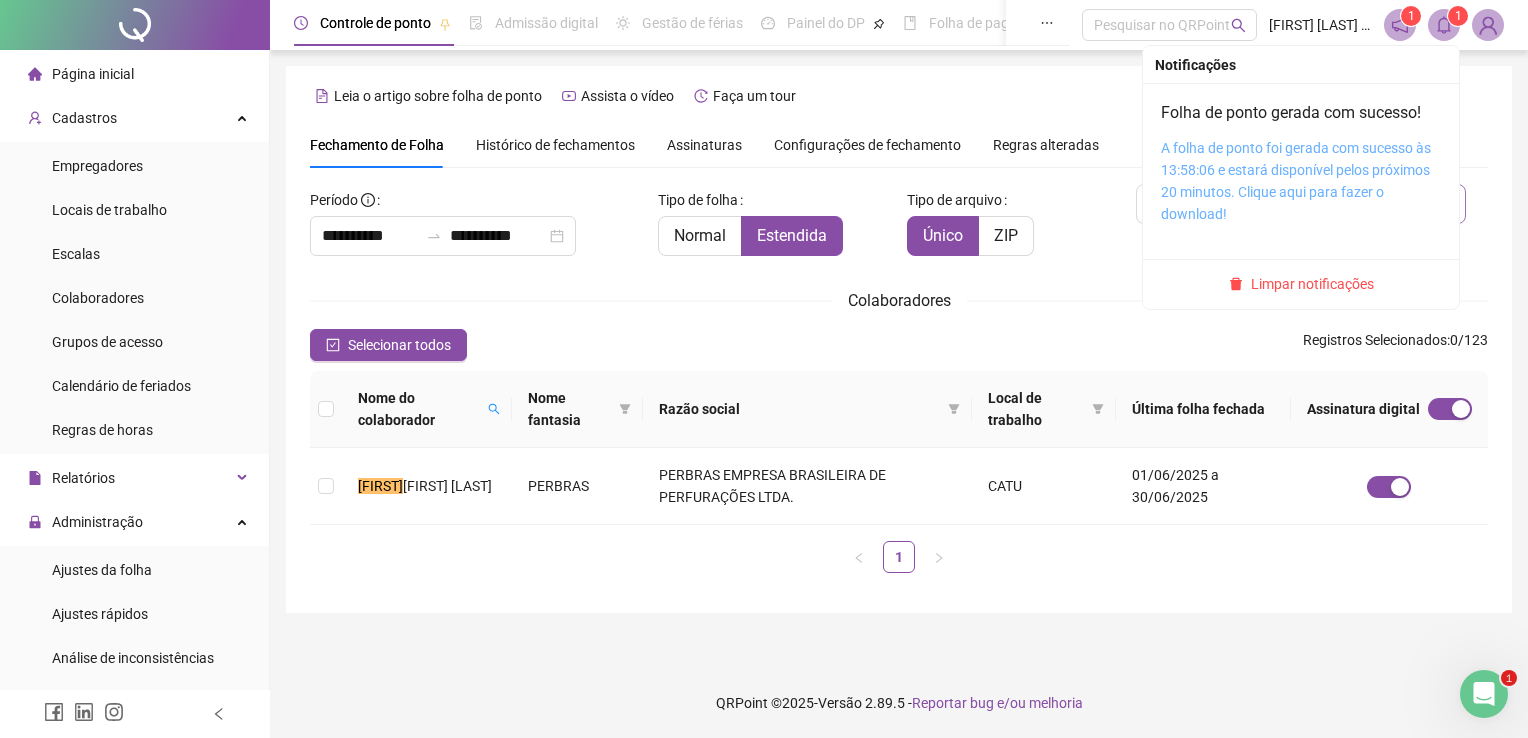 click on "A folha de ponto foi gerada com sucesso às 13:58:06 e estará disponível pelos próximos 20 minutos.
Clique aqui para fazer o download!" at bounding box center [1296, 181] 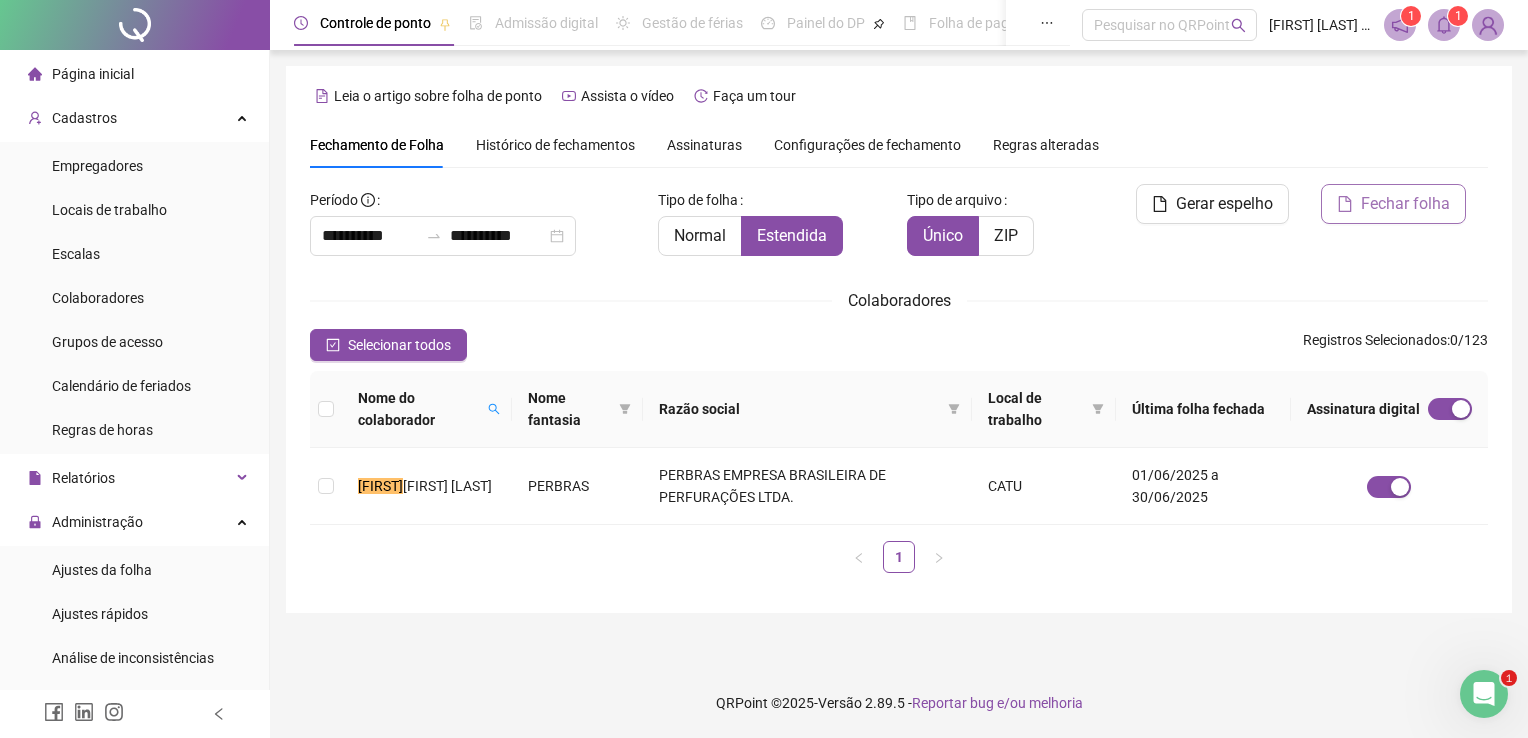 click on "**********" at bounding box center (899, 339) 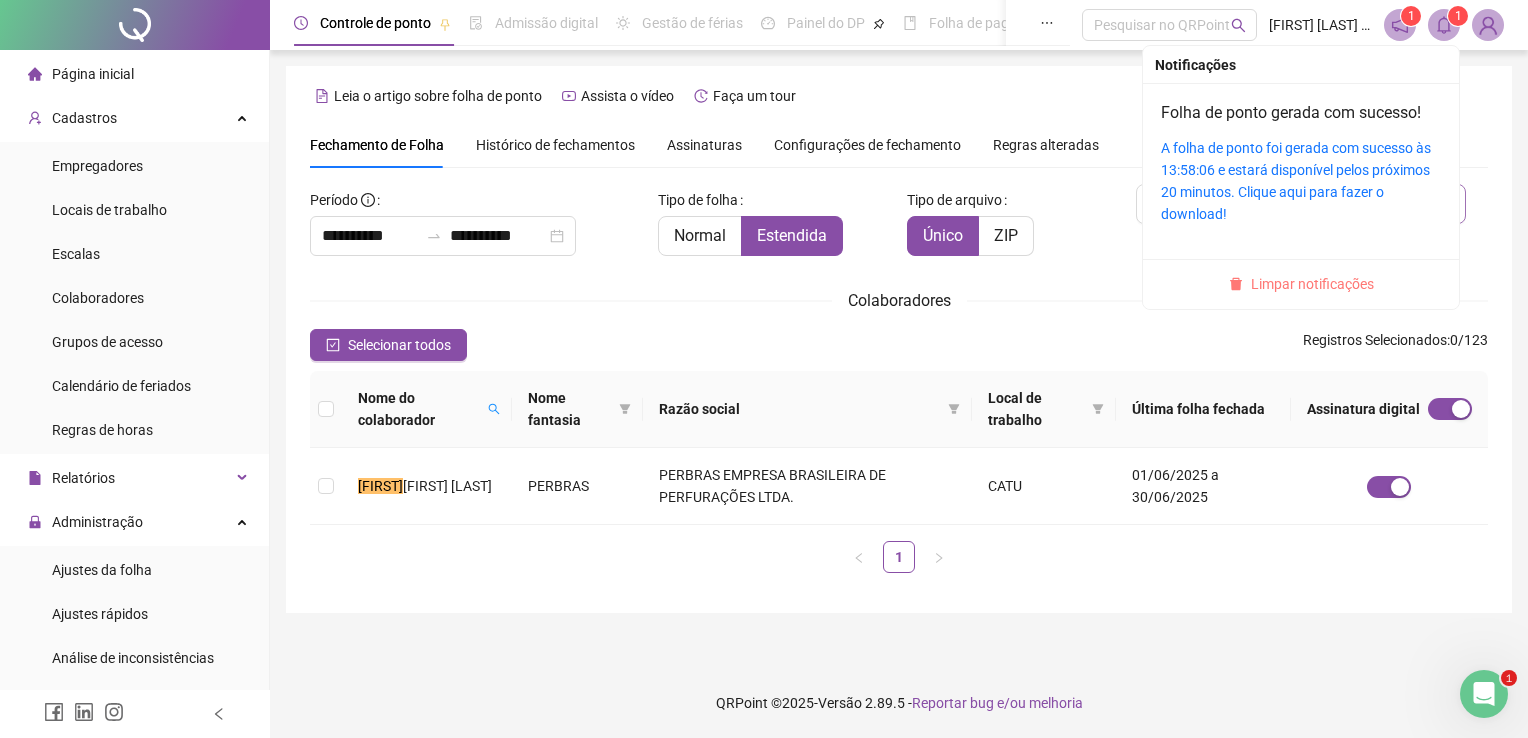 click on "Limpar notificações" at bounding box center (1312, 284) 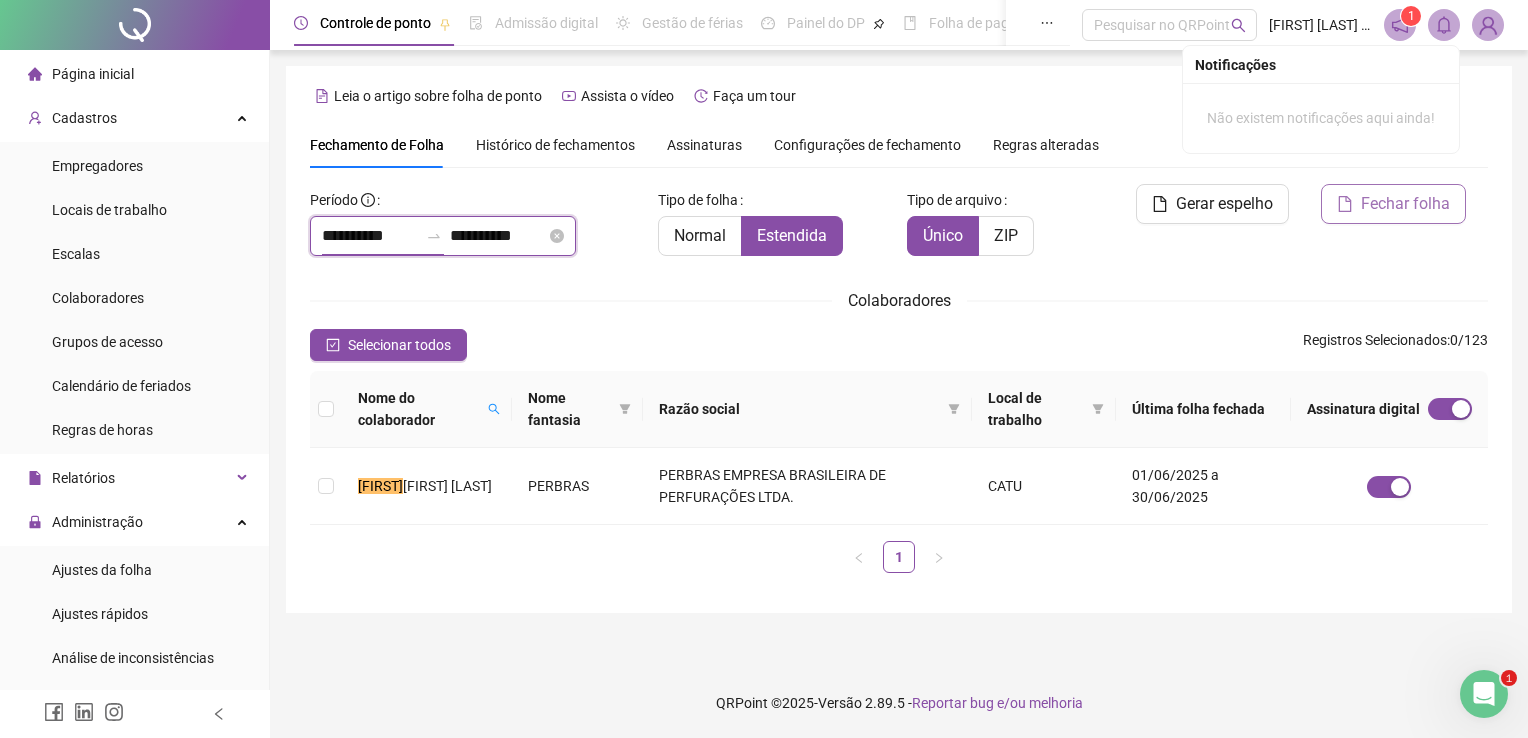 click on "**********" at bounding box center [370, 236] 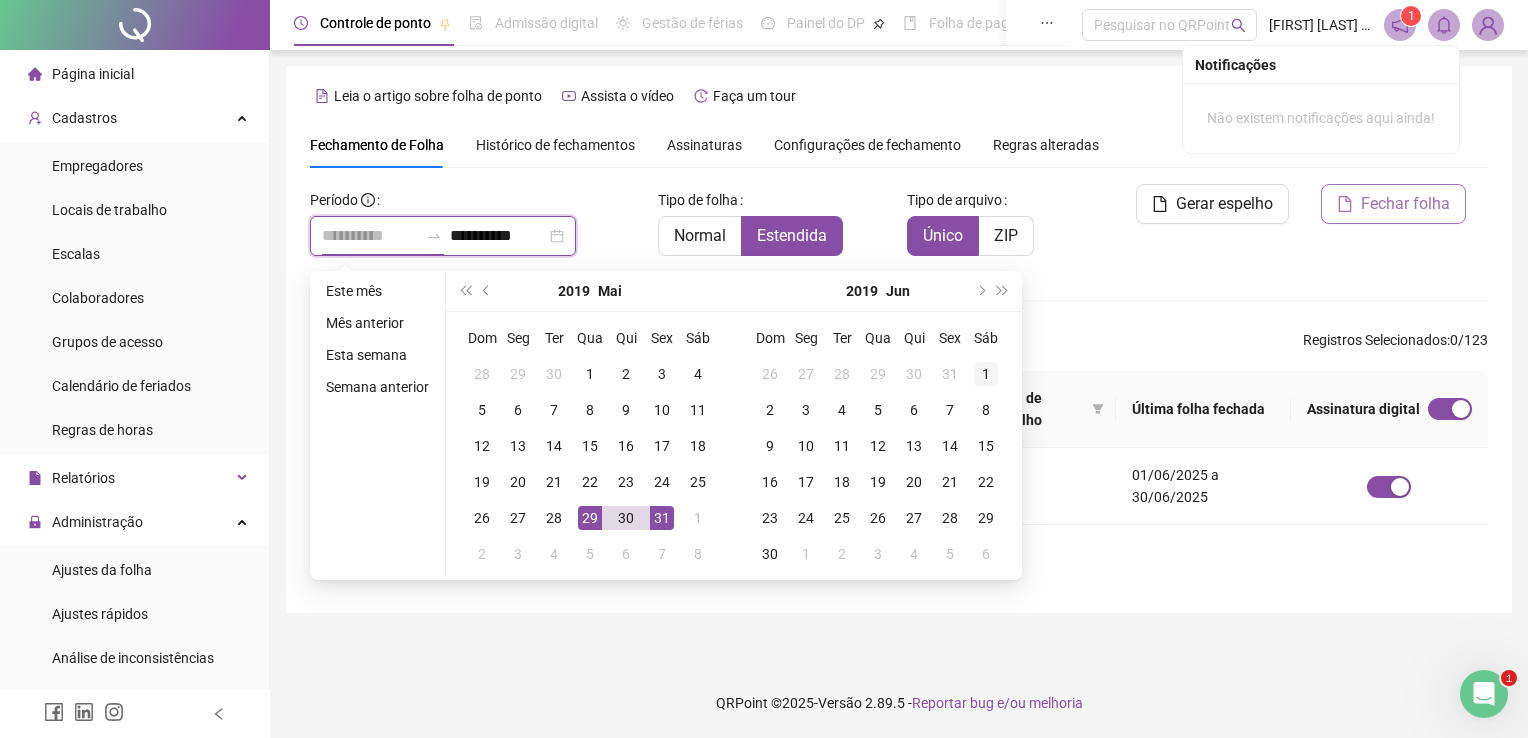 type on "**********" 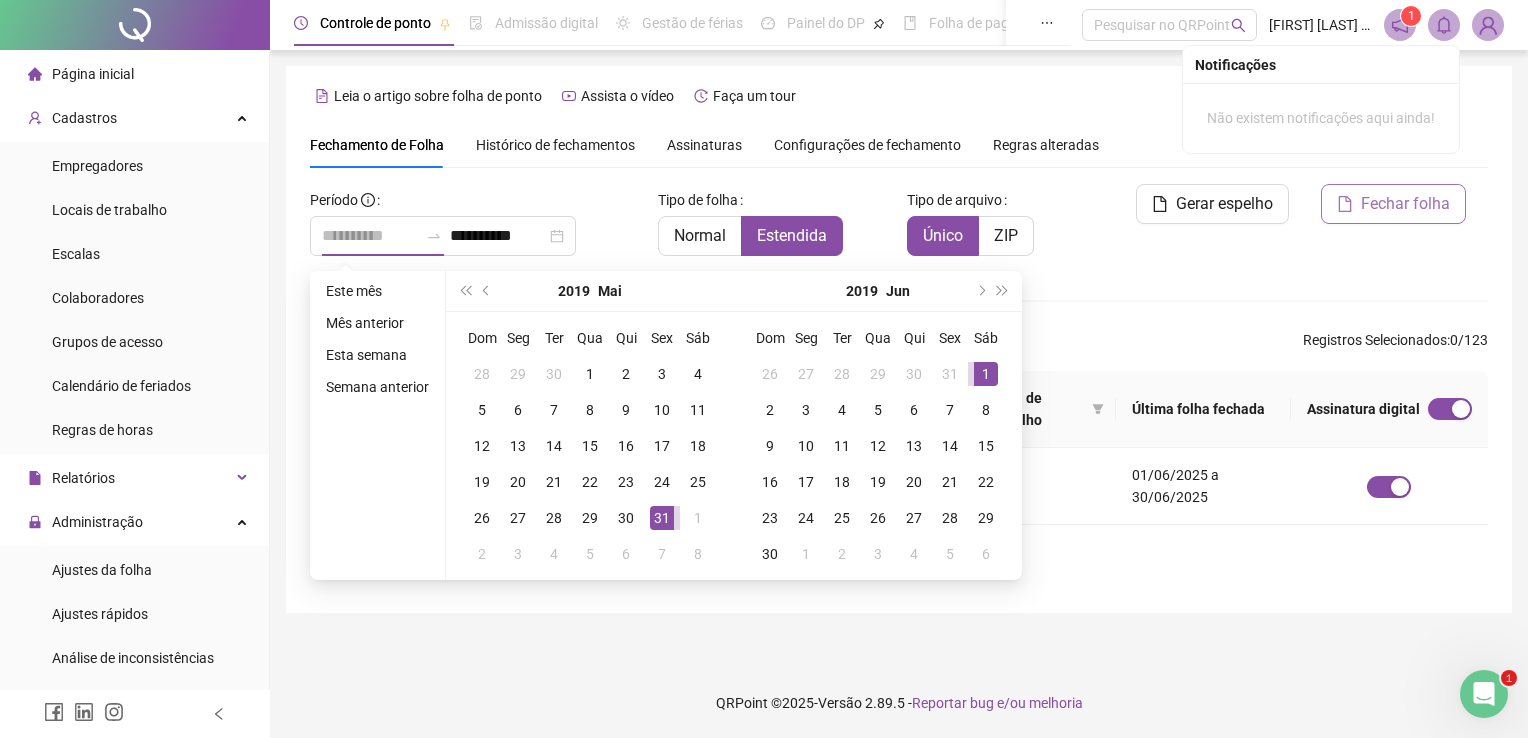 drag, startPoint x: 982, startPoint y: 369, endPoint x: 969, endPoint y: 365, distance: 13.601471 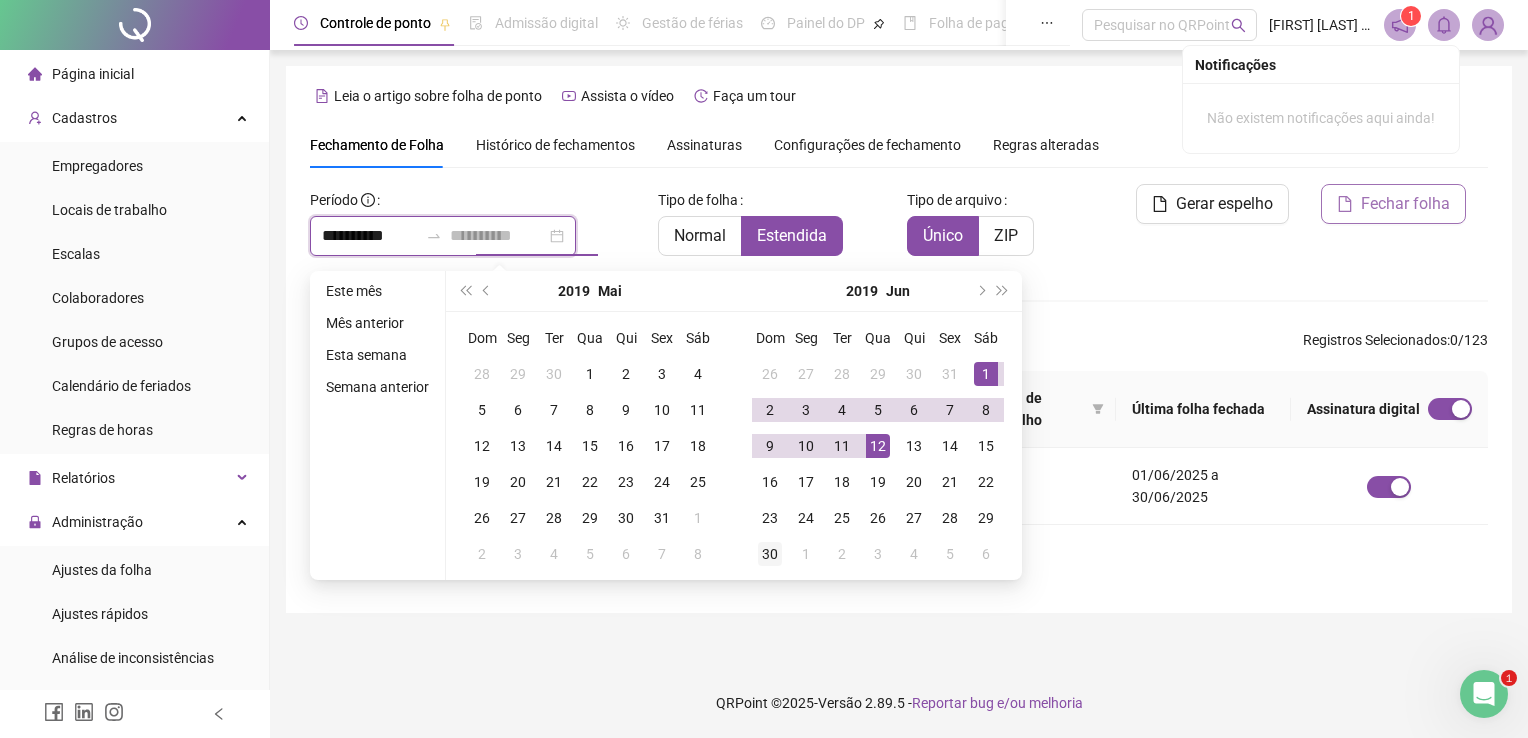 type on "**********" 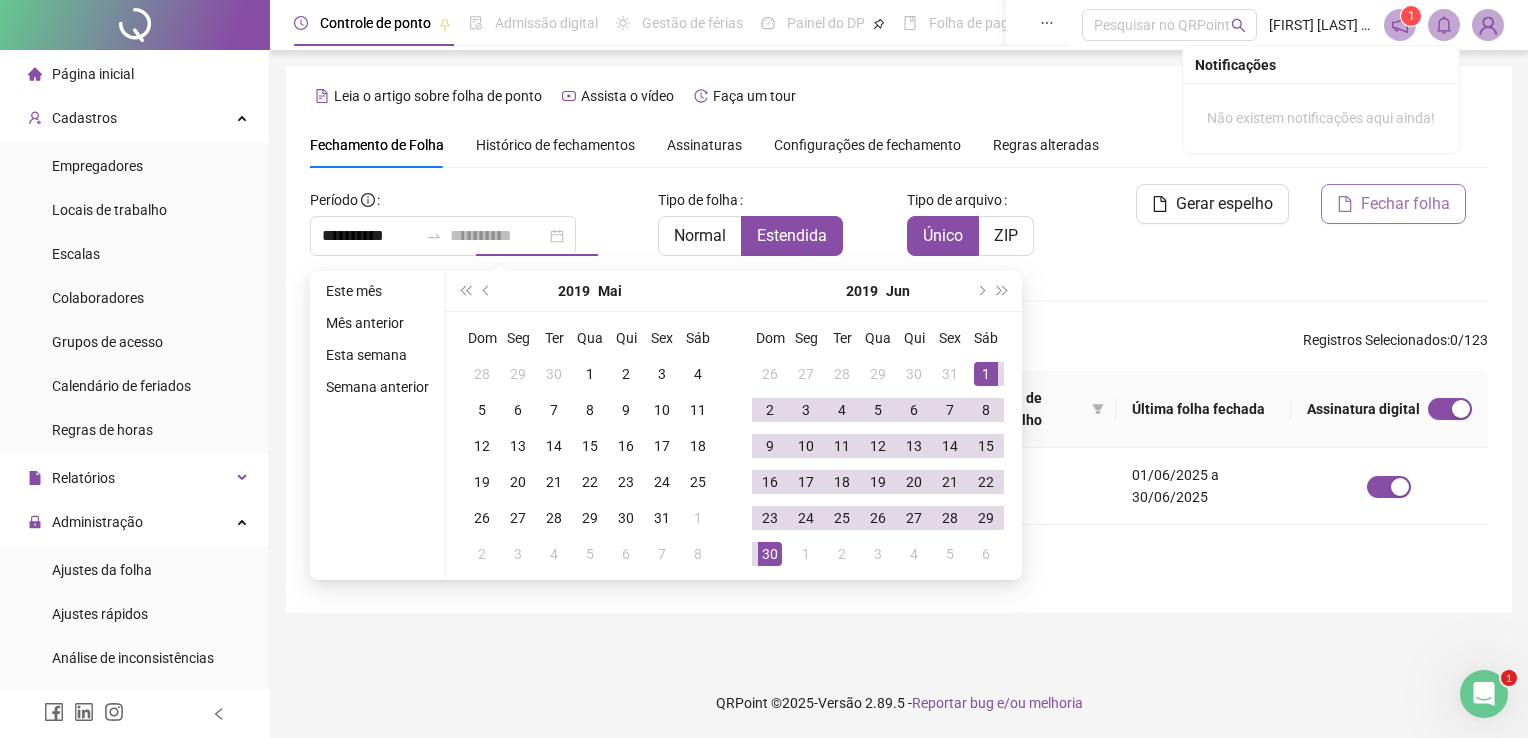 click on "30" at bounding box center (770, 554) 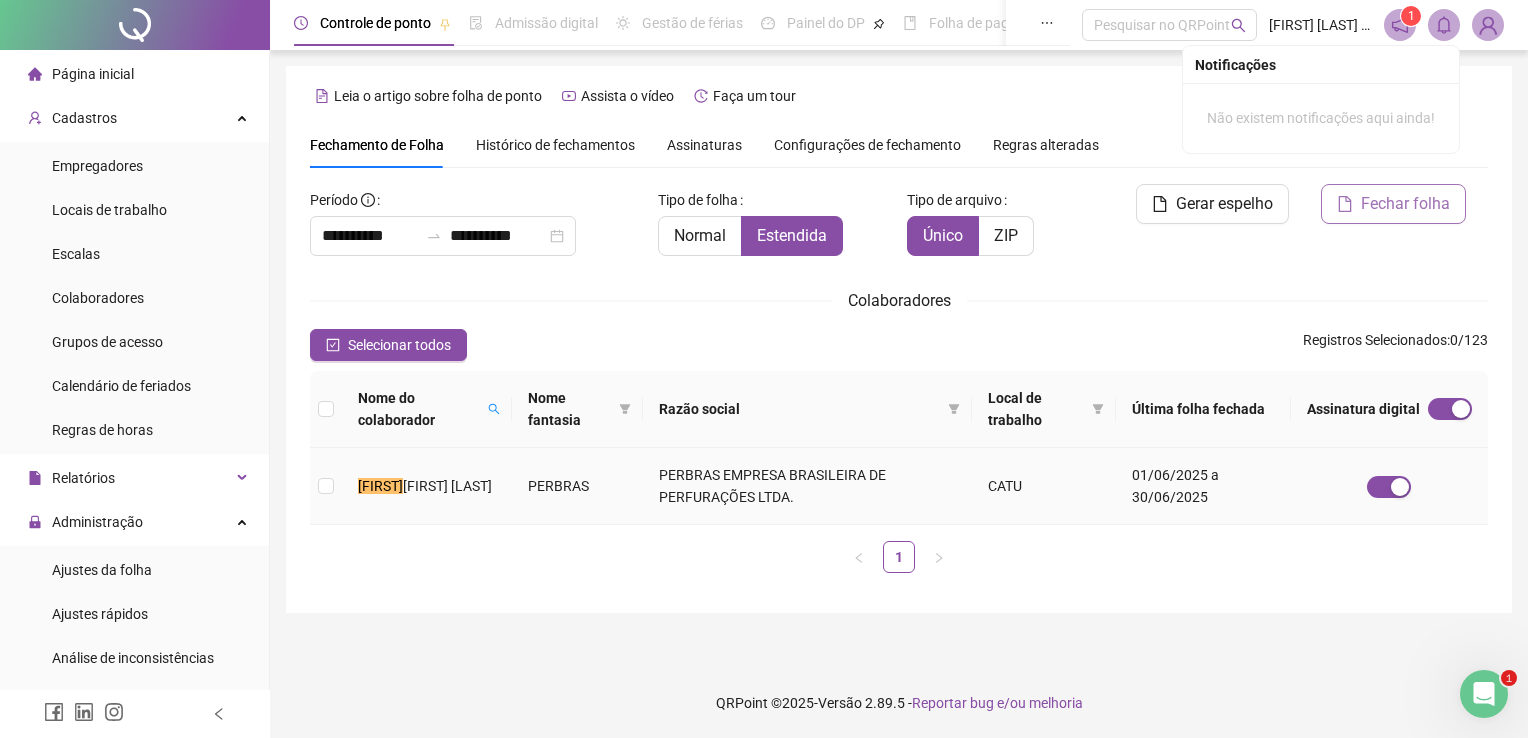 click on "[FIRST] [LAST]" at bounding box center [427, 486] 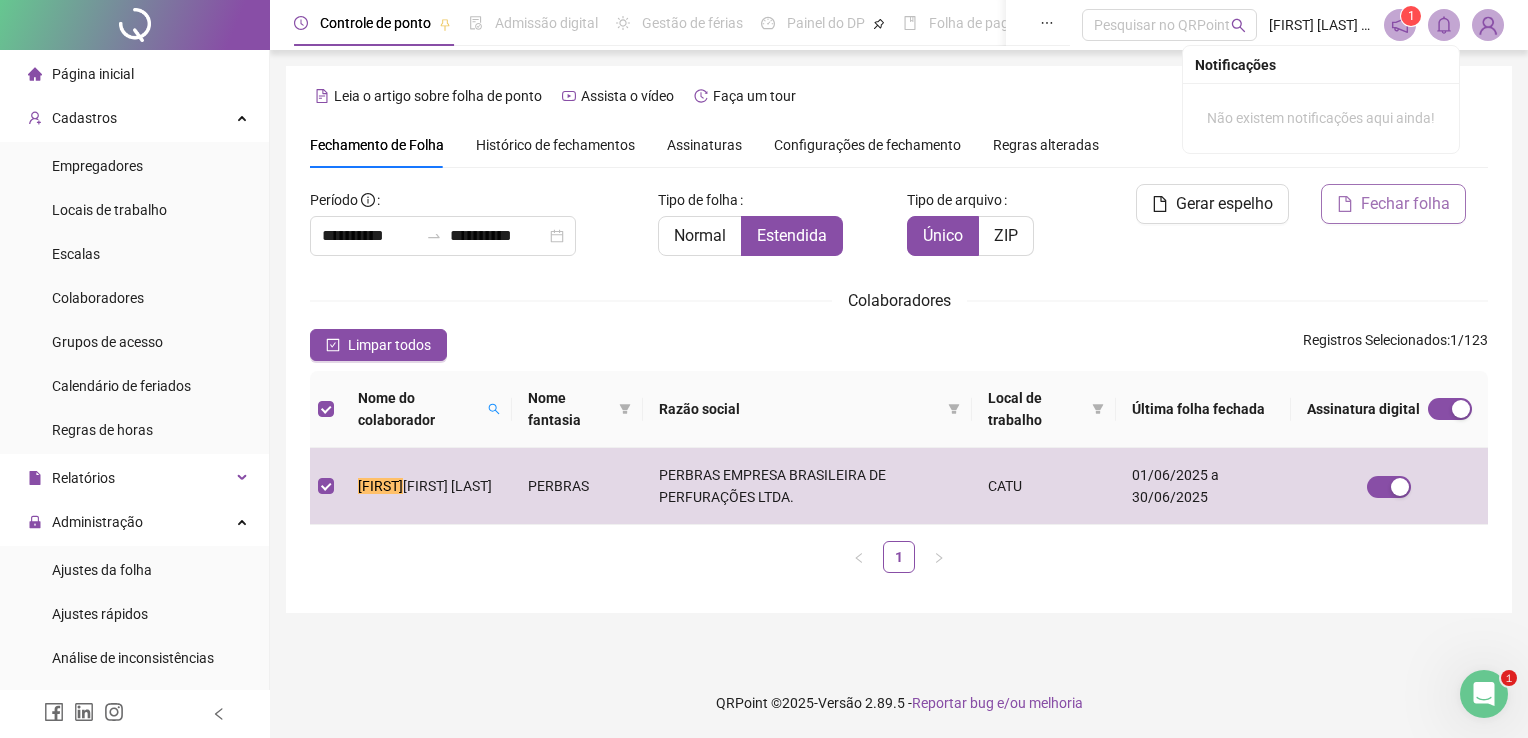 click on "Fechar folha" at bounding box center (1405, 204) 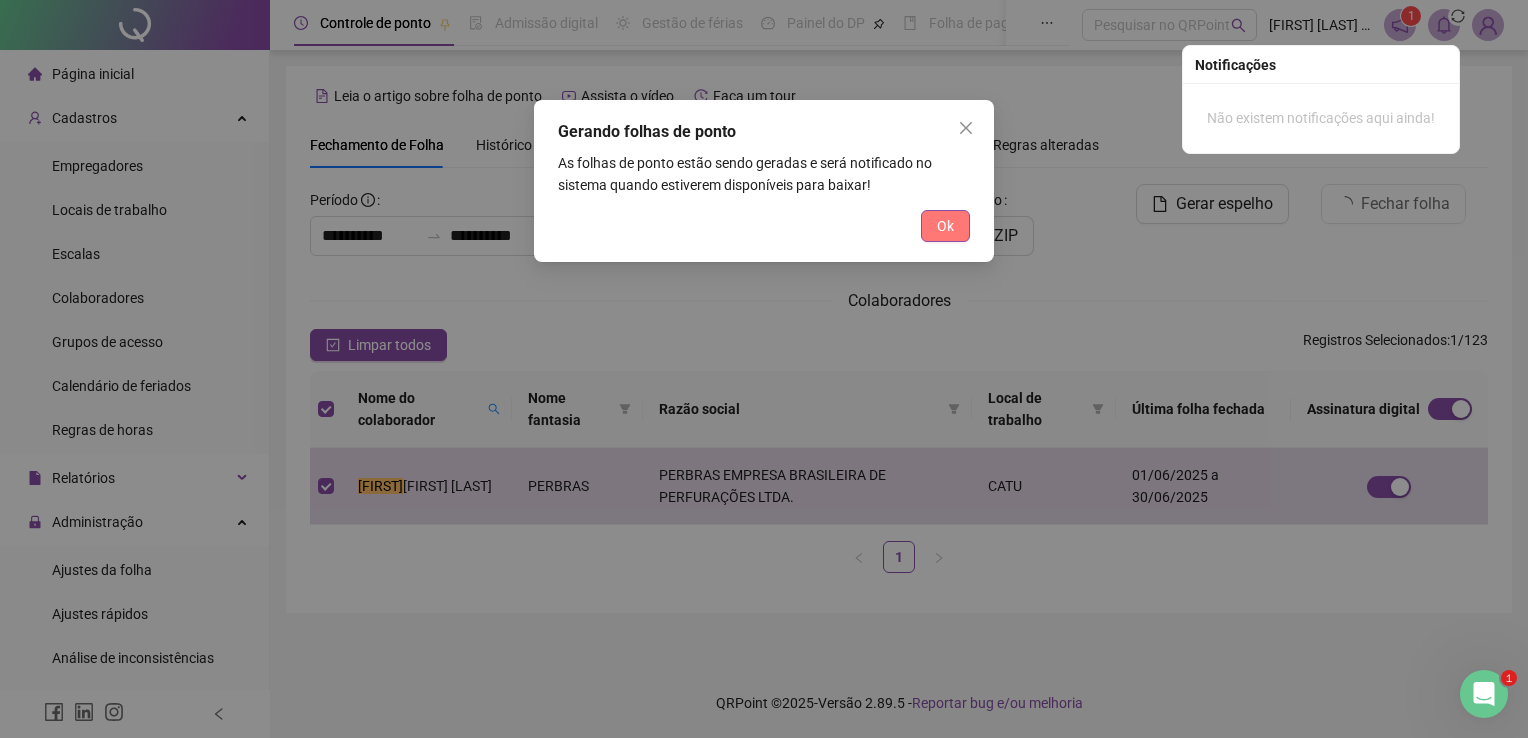 click on "Ok" at bounding box center (945, 226) 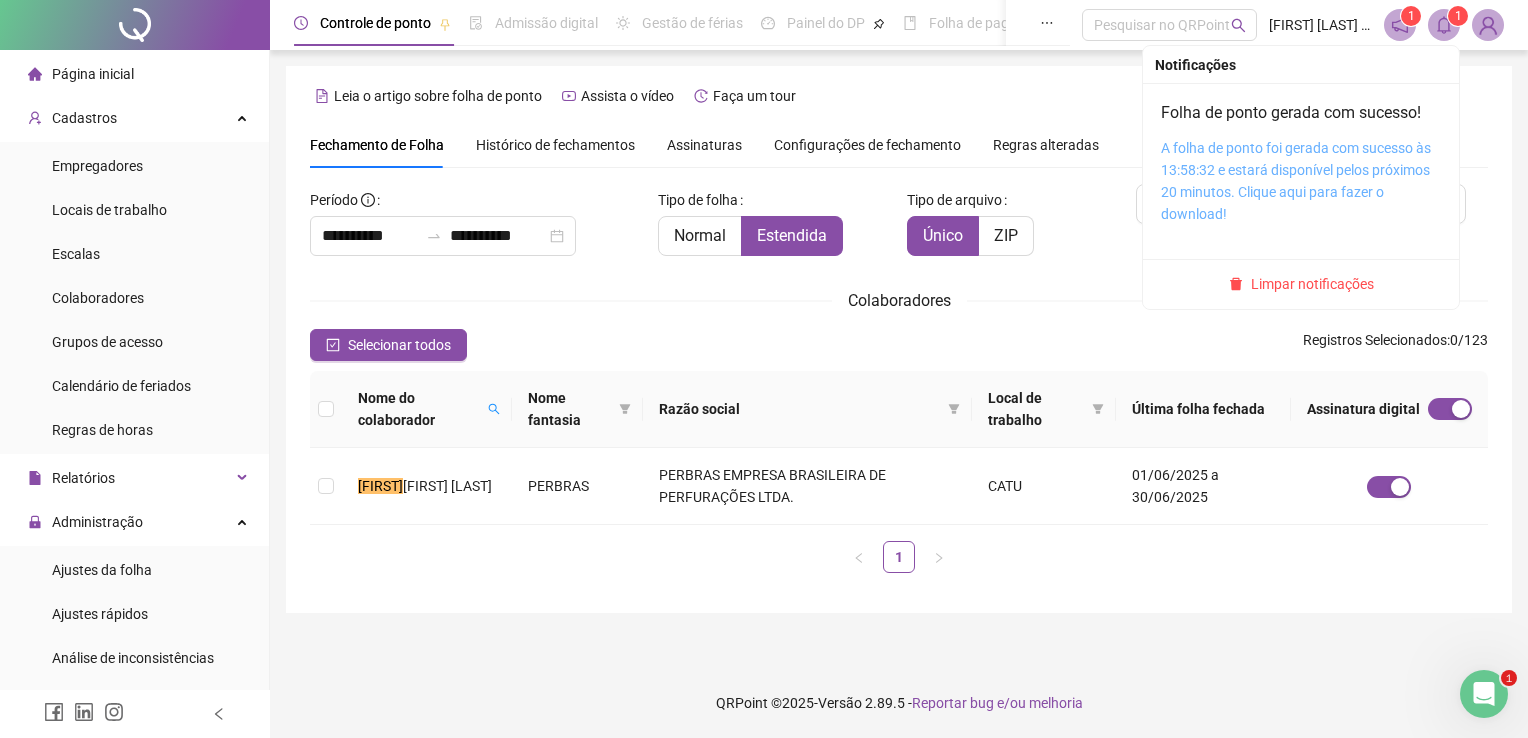 click on "A folha de ponto foi gerada com sucesso às 13:58:32 e estará disponível pelos próximos 20 minutos.
Clique aqui para fazer o download!" at bounding box center (1296, 181) 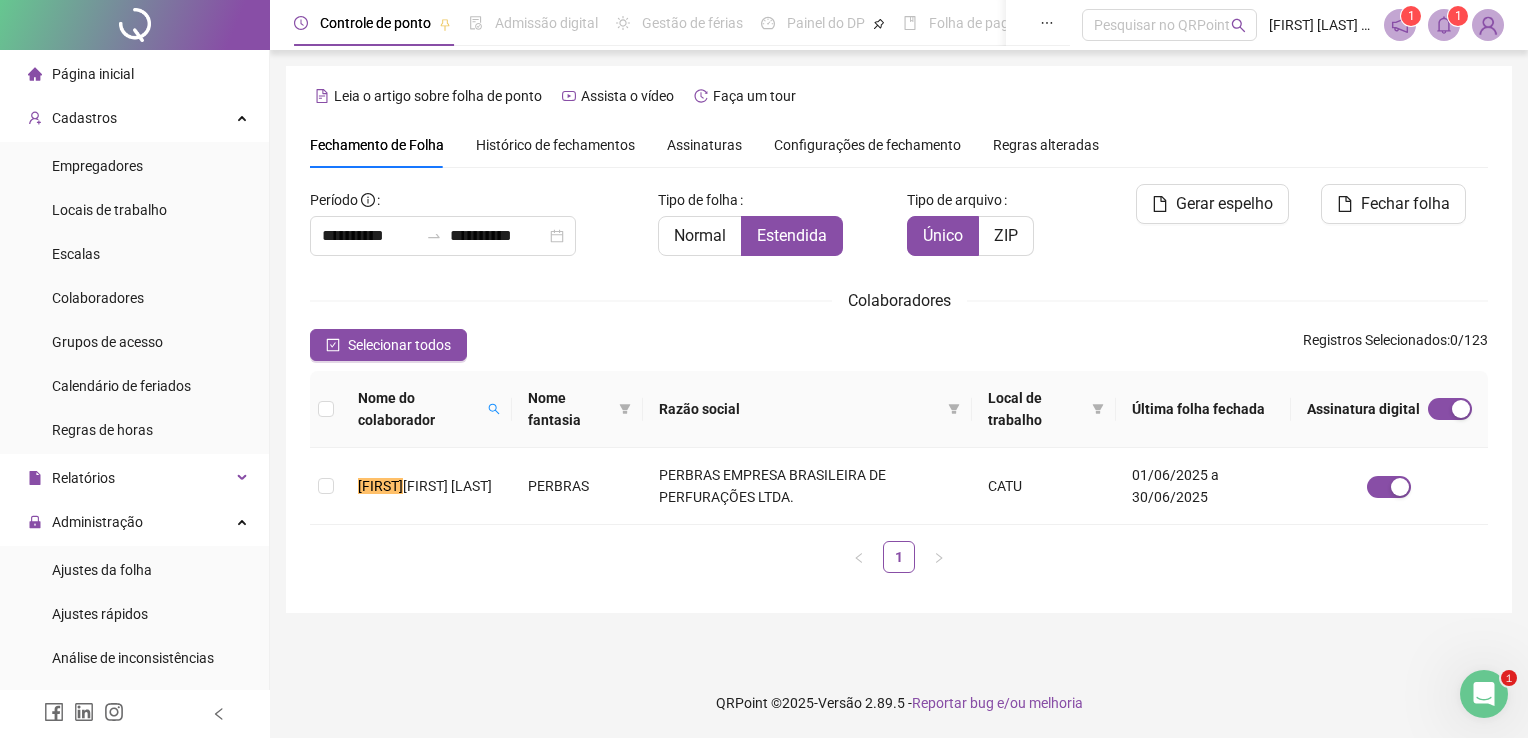 click on "**********" at bounding box center (899, 369) 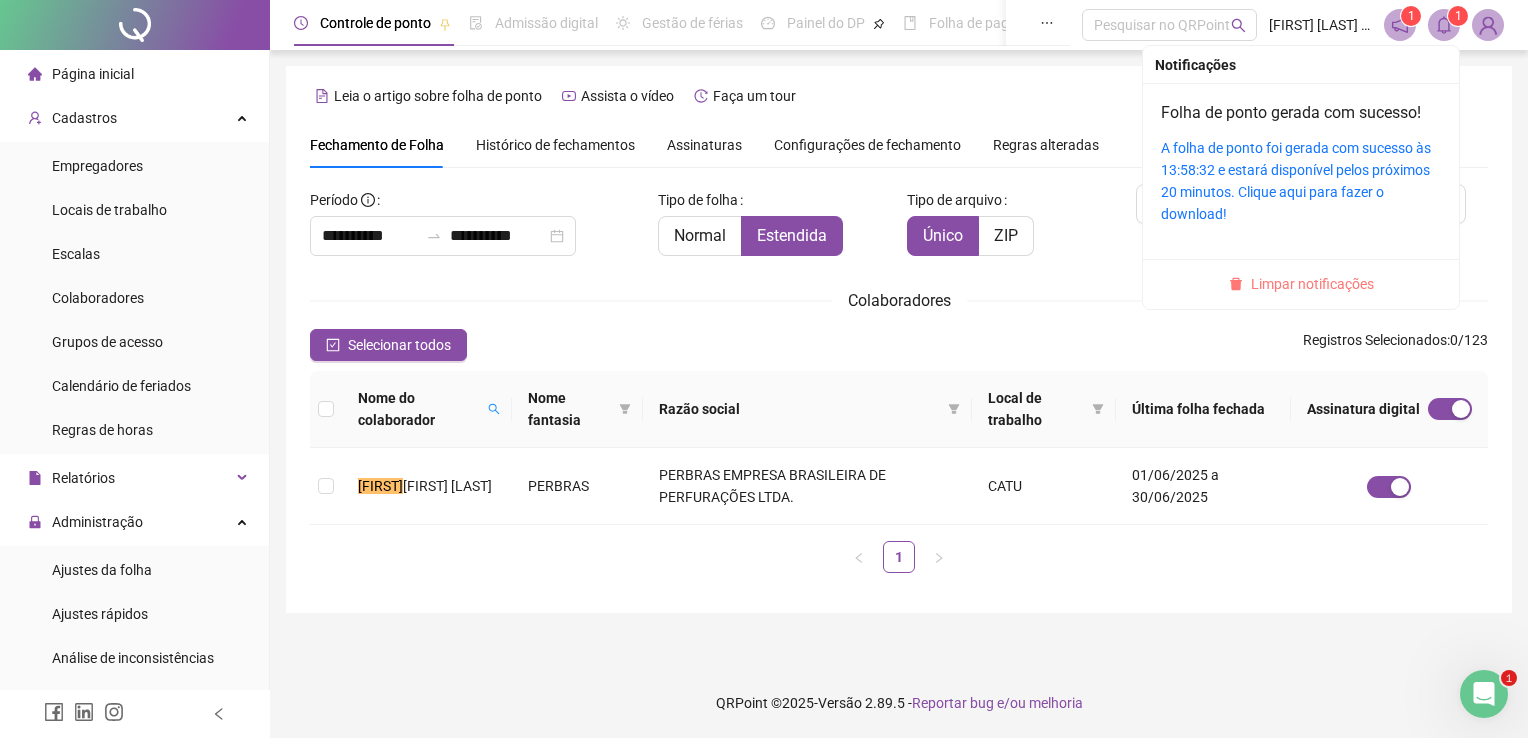 click on "Limpar notificações" at bounding box center [1312, 284] 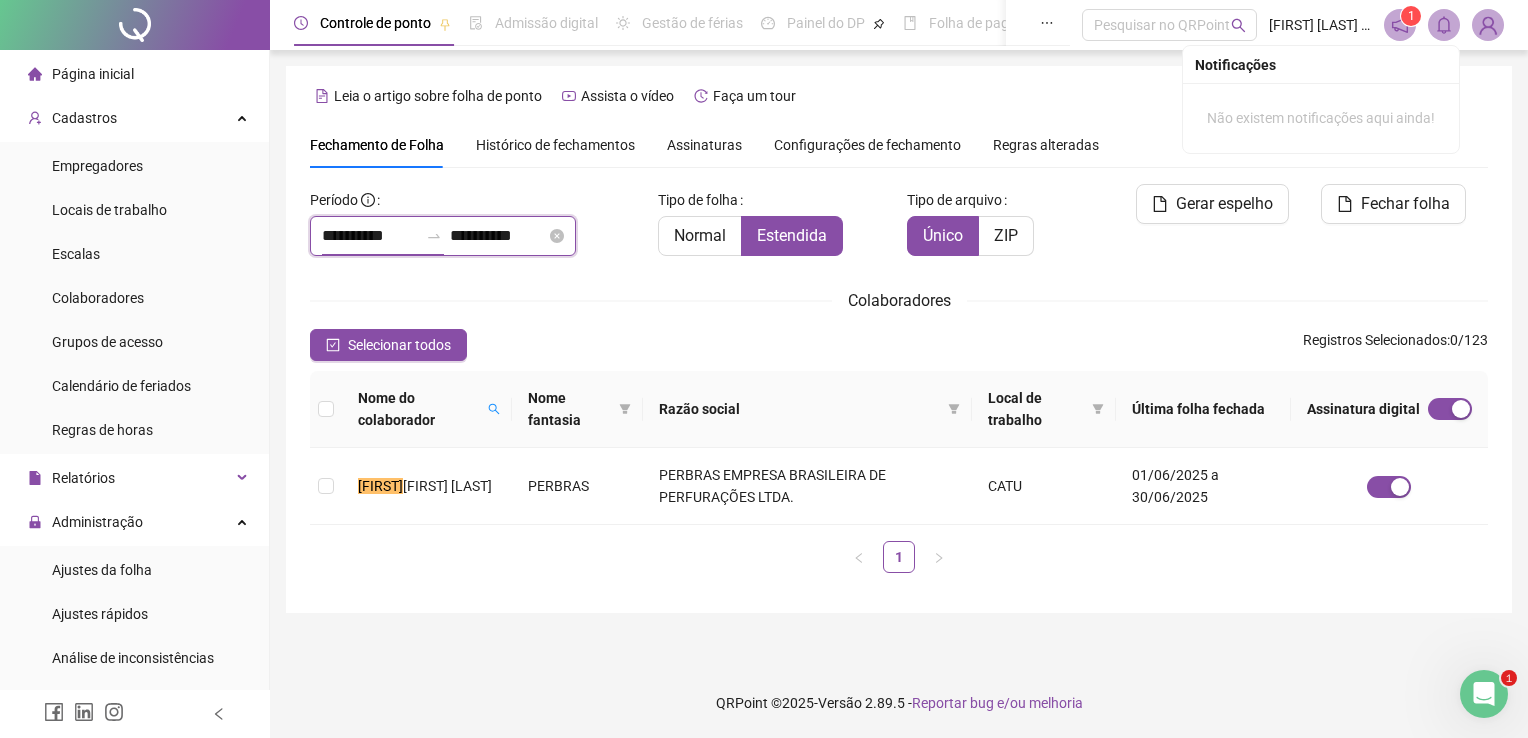 click on "**********" at bounding box center (370, 236) 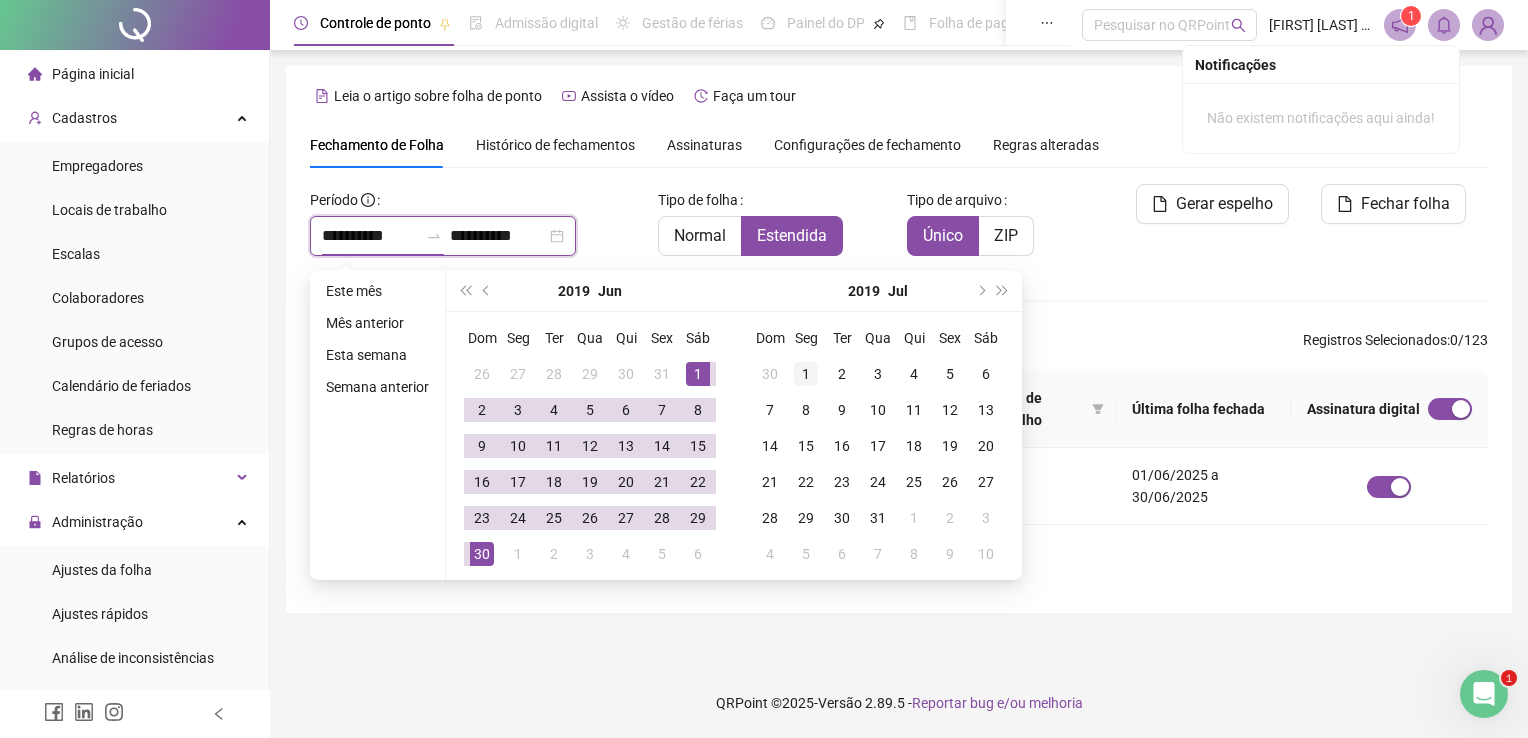 type on "**********" 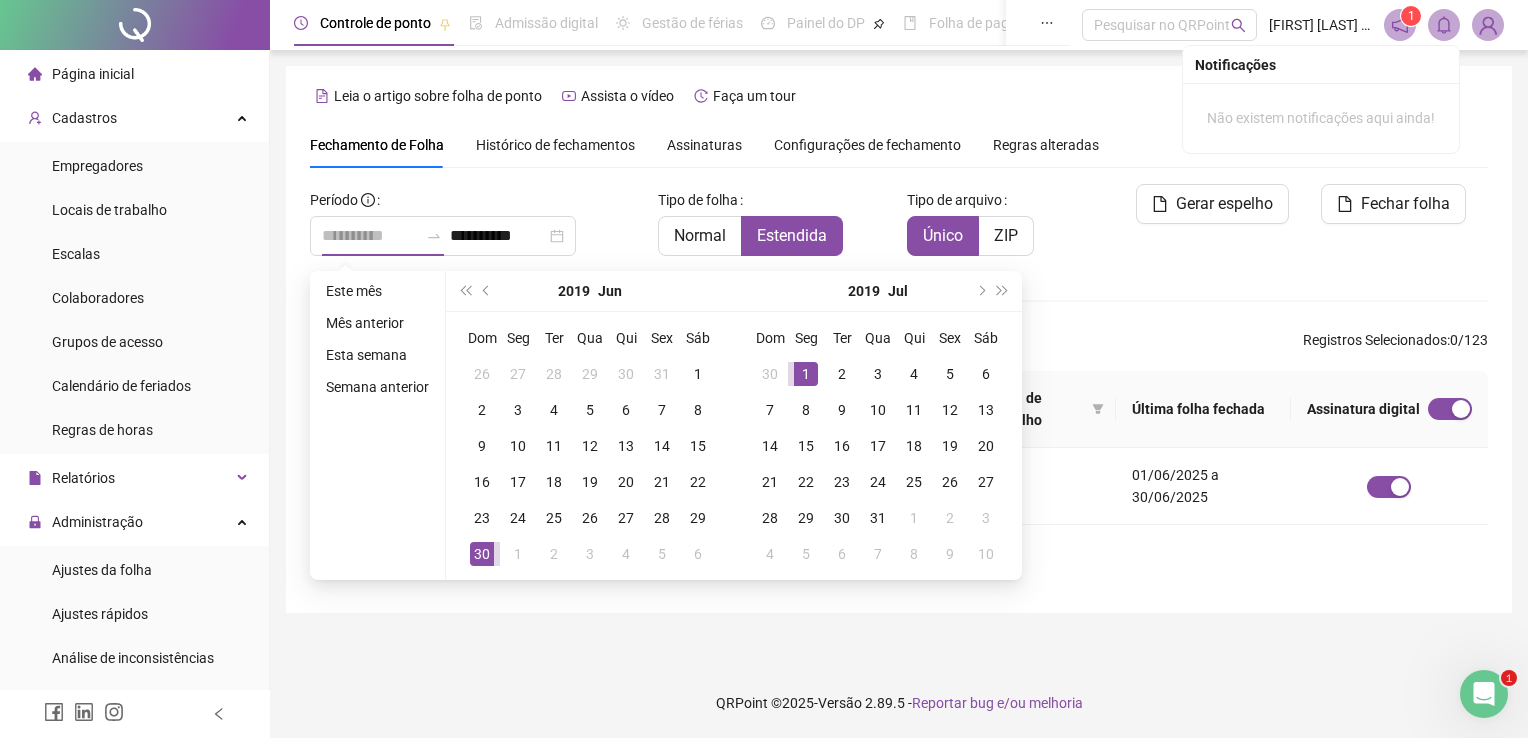 click on "1" at bounding box center [806, 374] 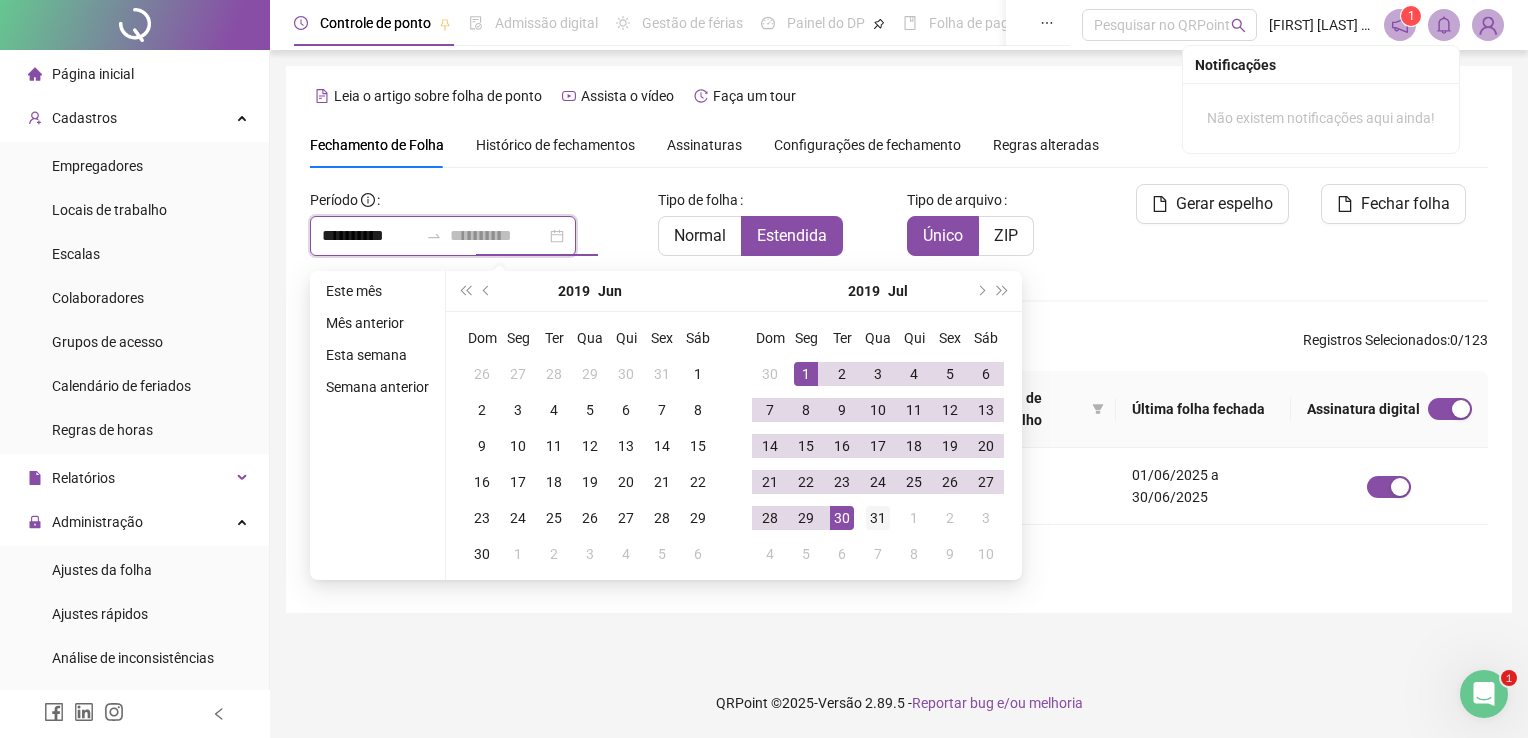 type on "**********" 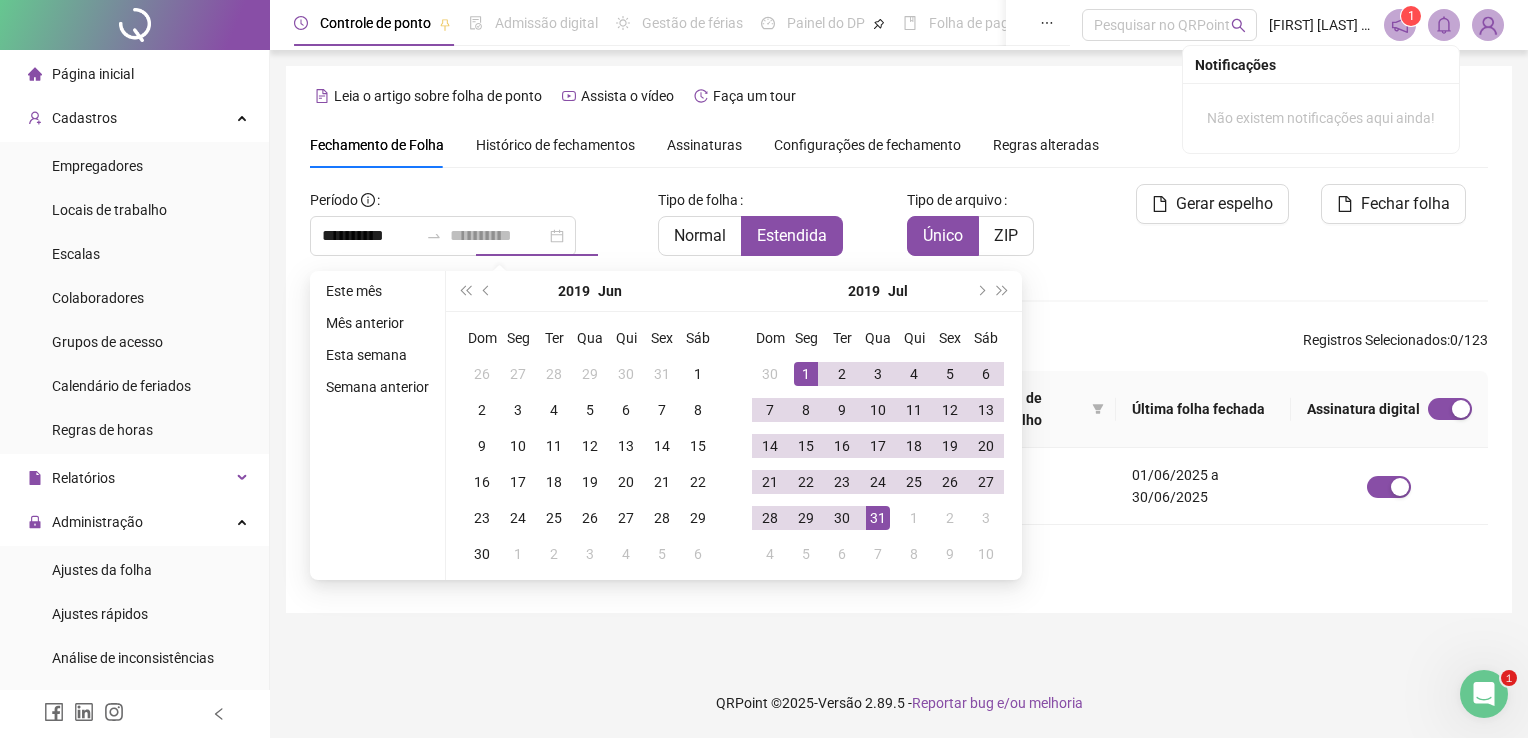 click on "31" at bounding box center (878, 518) 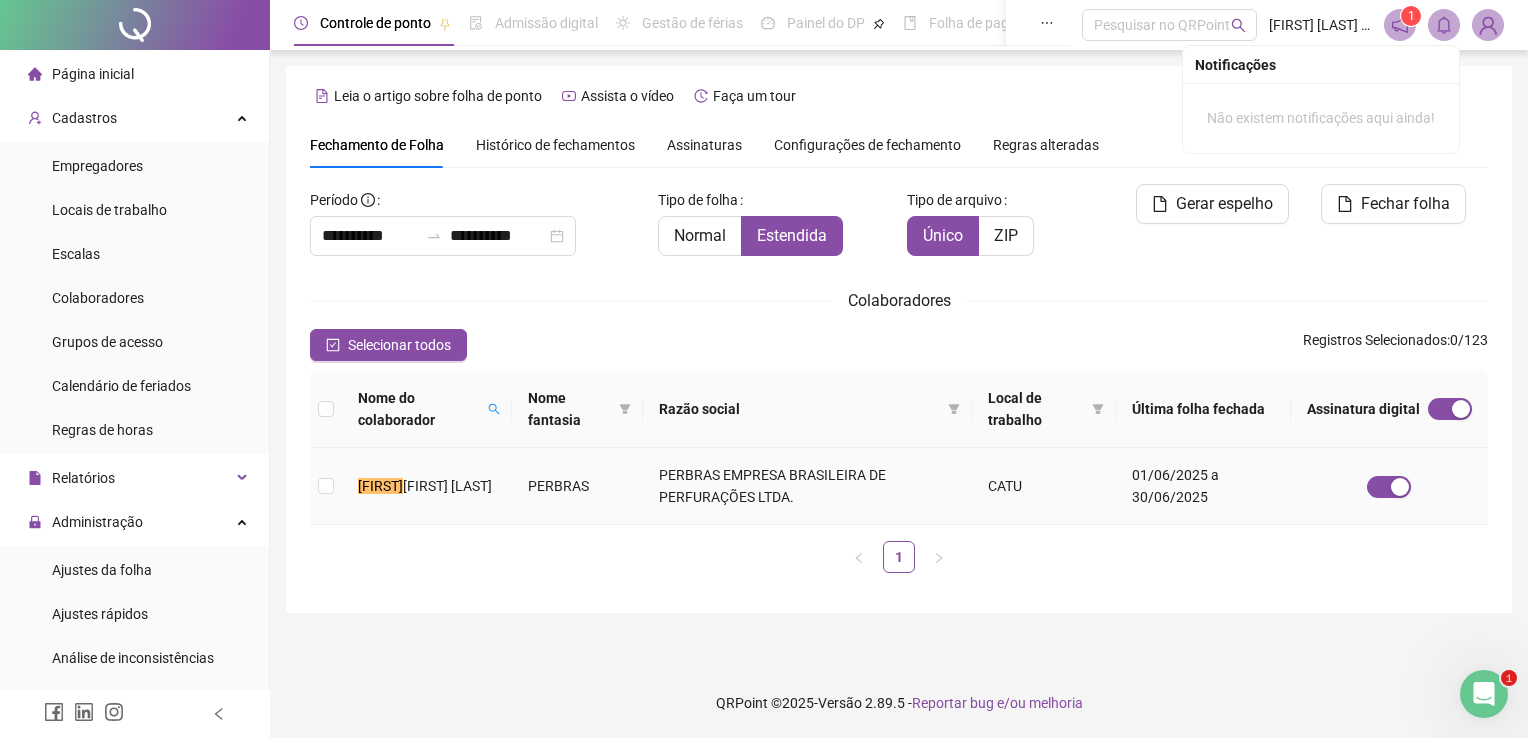 click on "[FIRST] [LAST]" at bounding box center [447, 486] 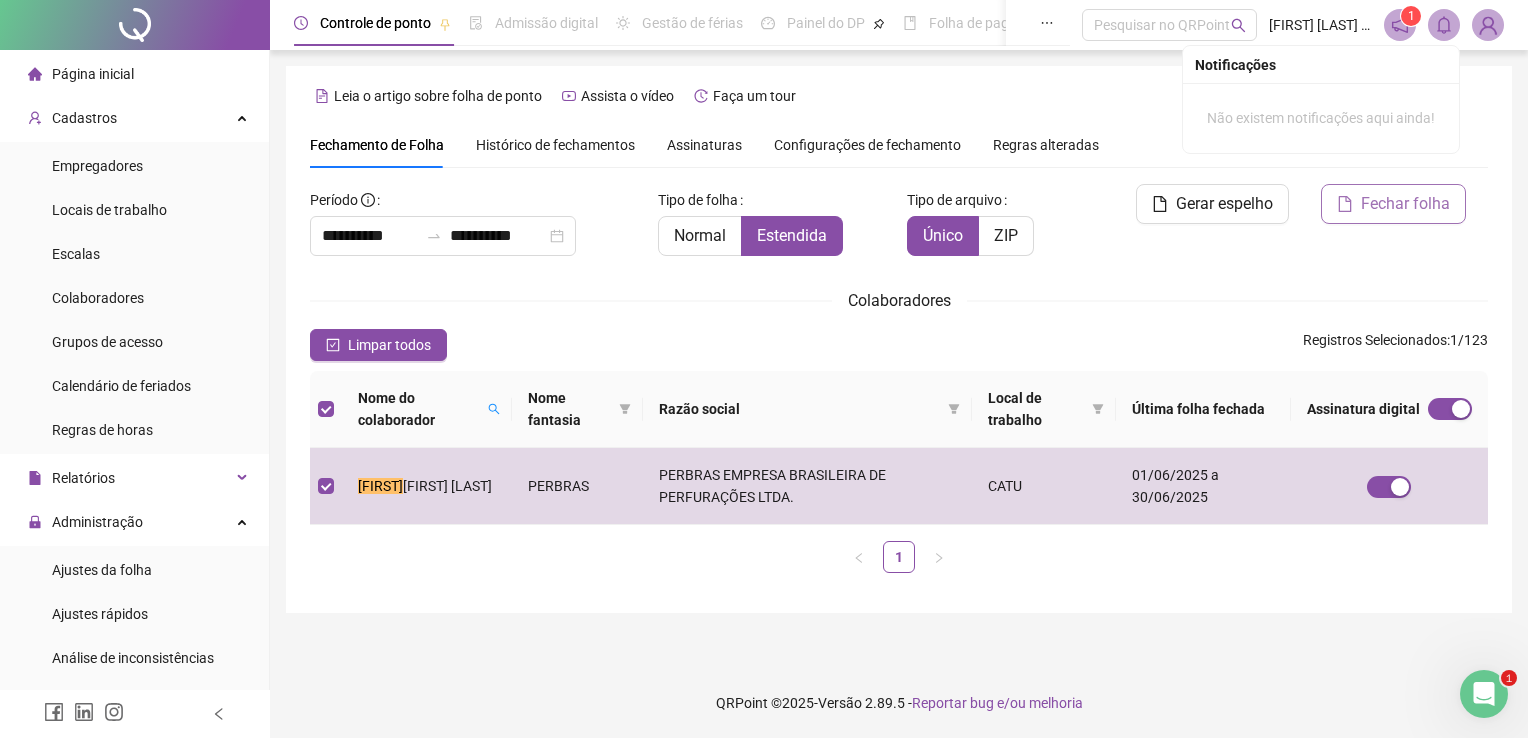 click on "Fechar folha" at bounding box center [1393, 204] 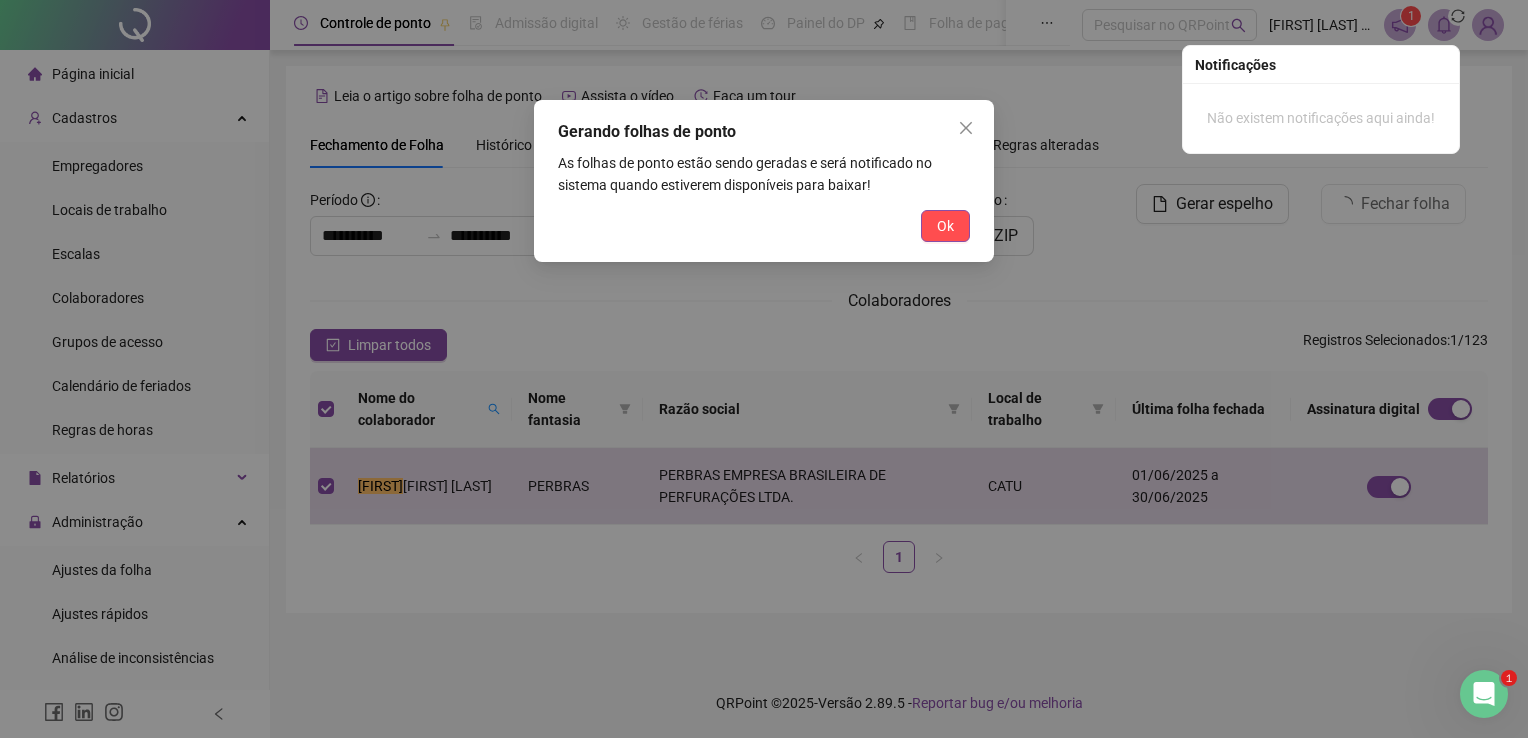 click on "Ok" at bounding box center [945, 226] 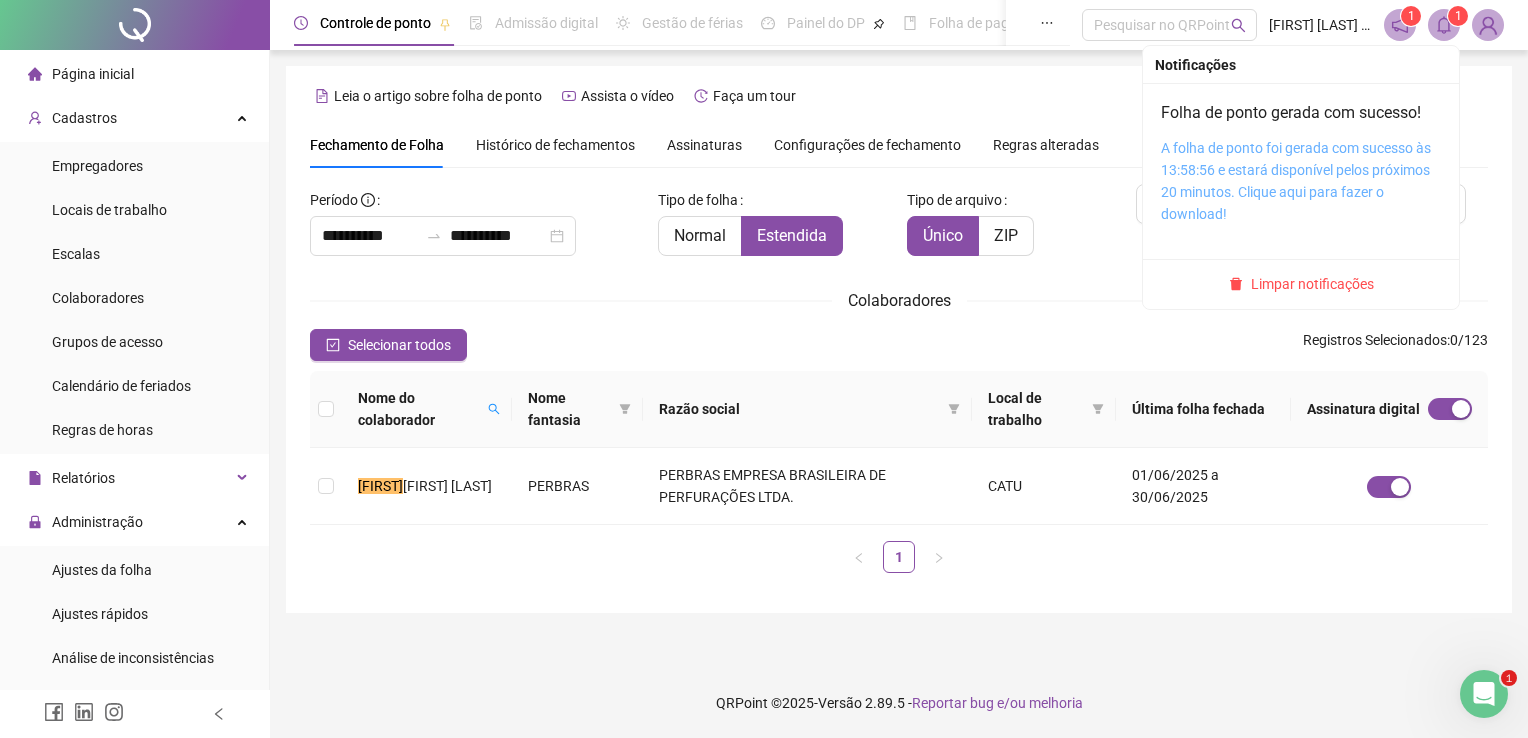 click on "A folha de ponto foi gerada com sucesso às 13:58:56 e estará disponível pelos próximos 20 minutos.
Clique aqui para fazer o download!" at bounding box center (1296, 181) 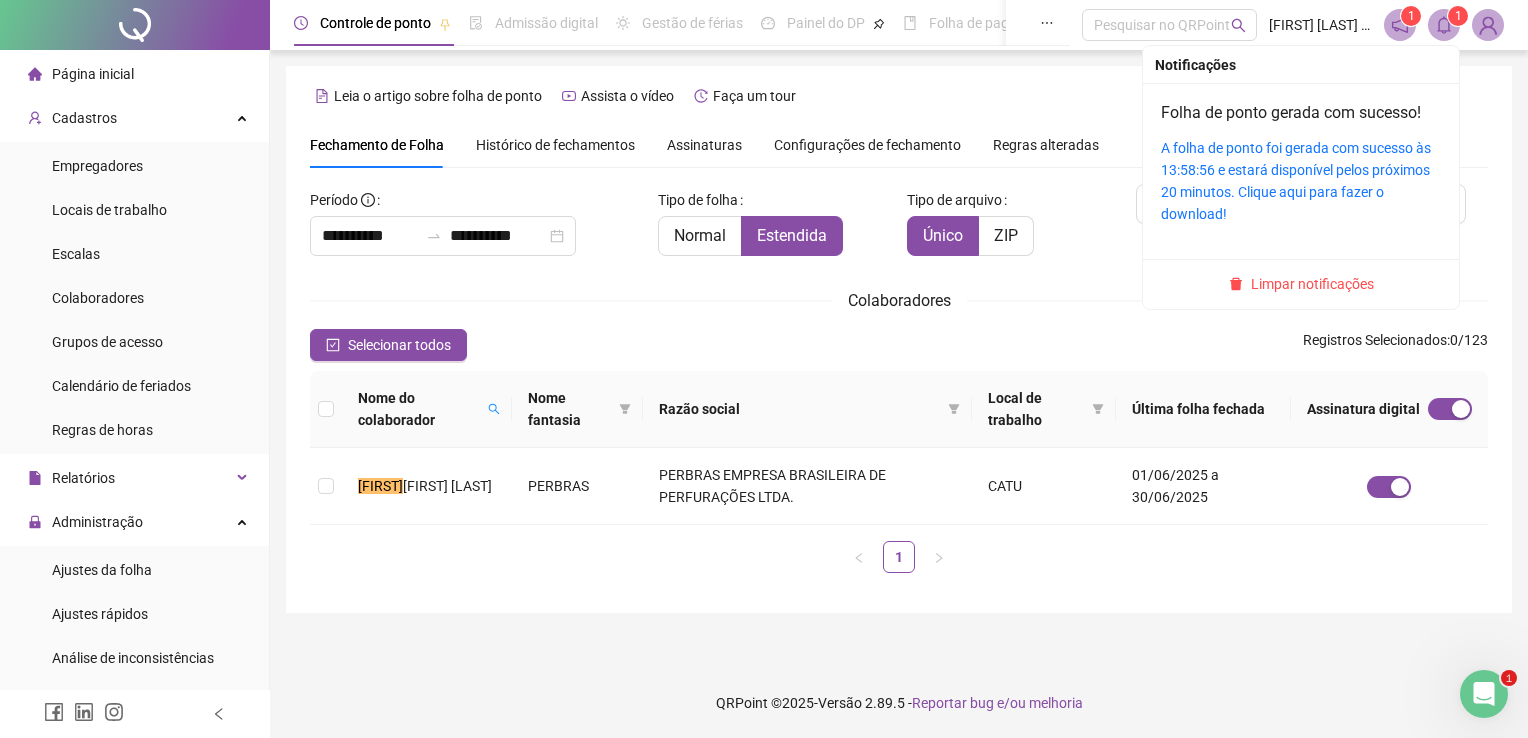 click 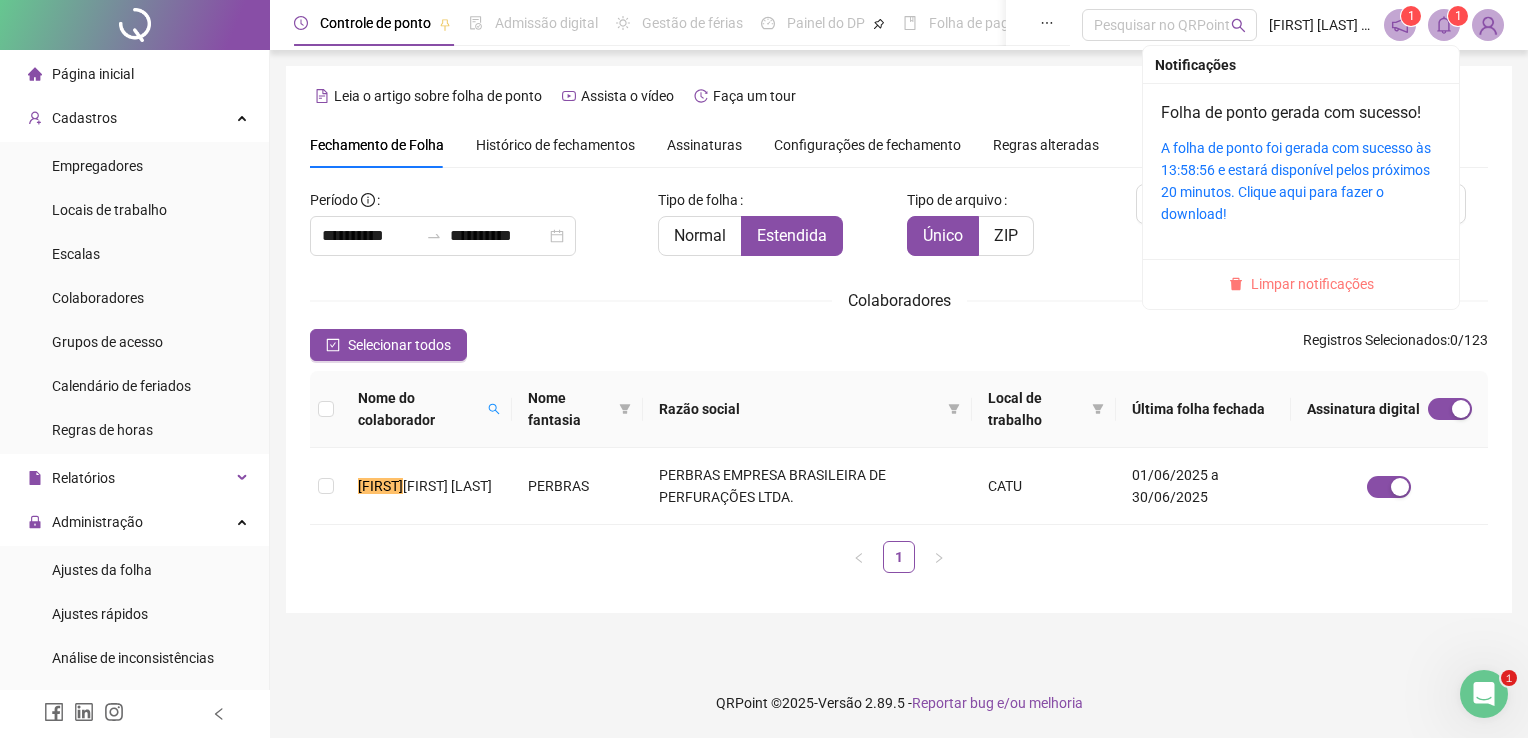 click on "Limpar notificações" at bounding box center (1312, 284) 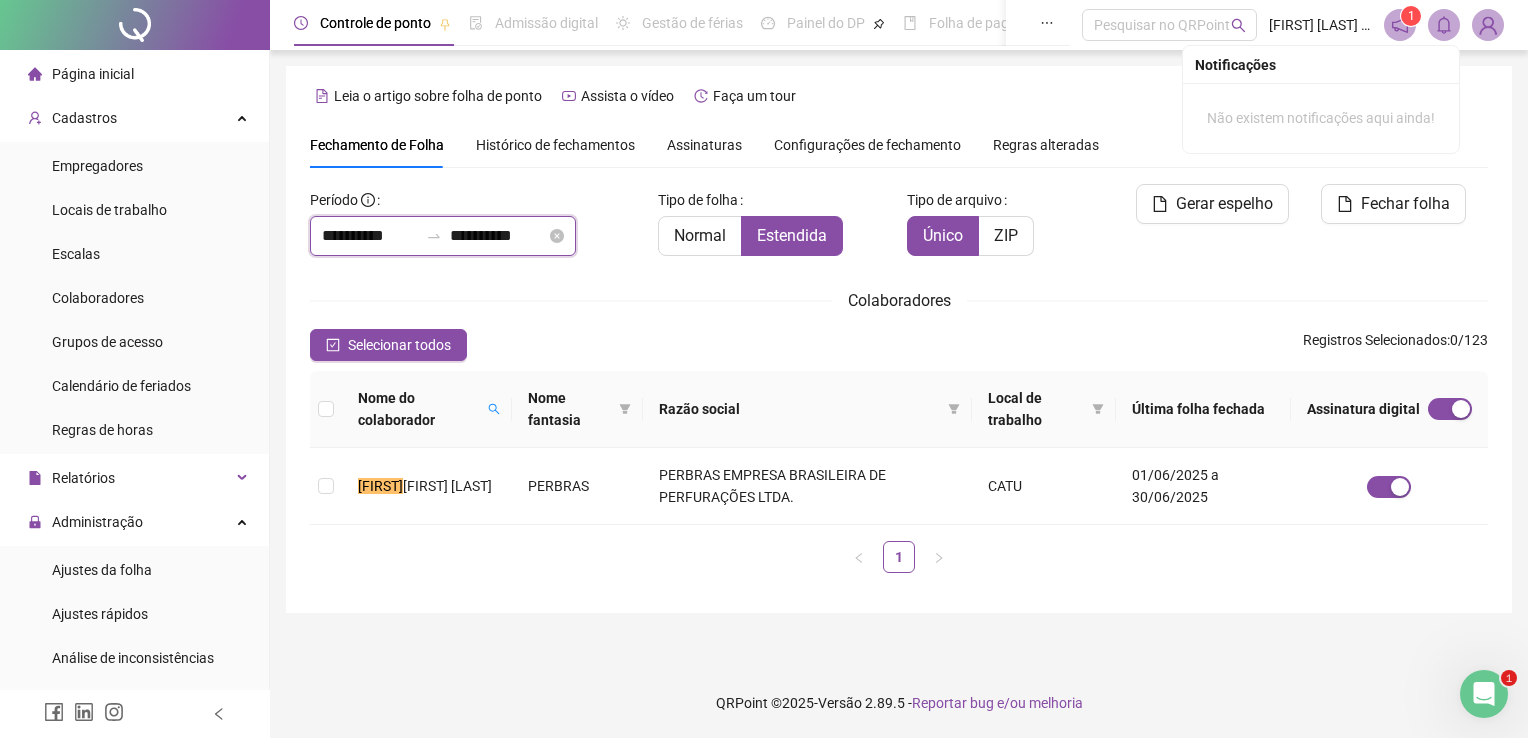 click on "**********" at bounding box center [370, 236] 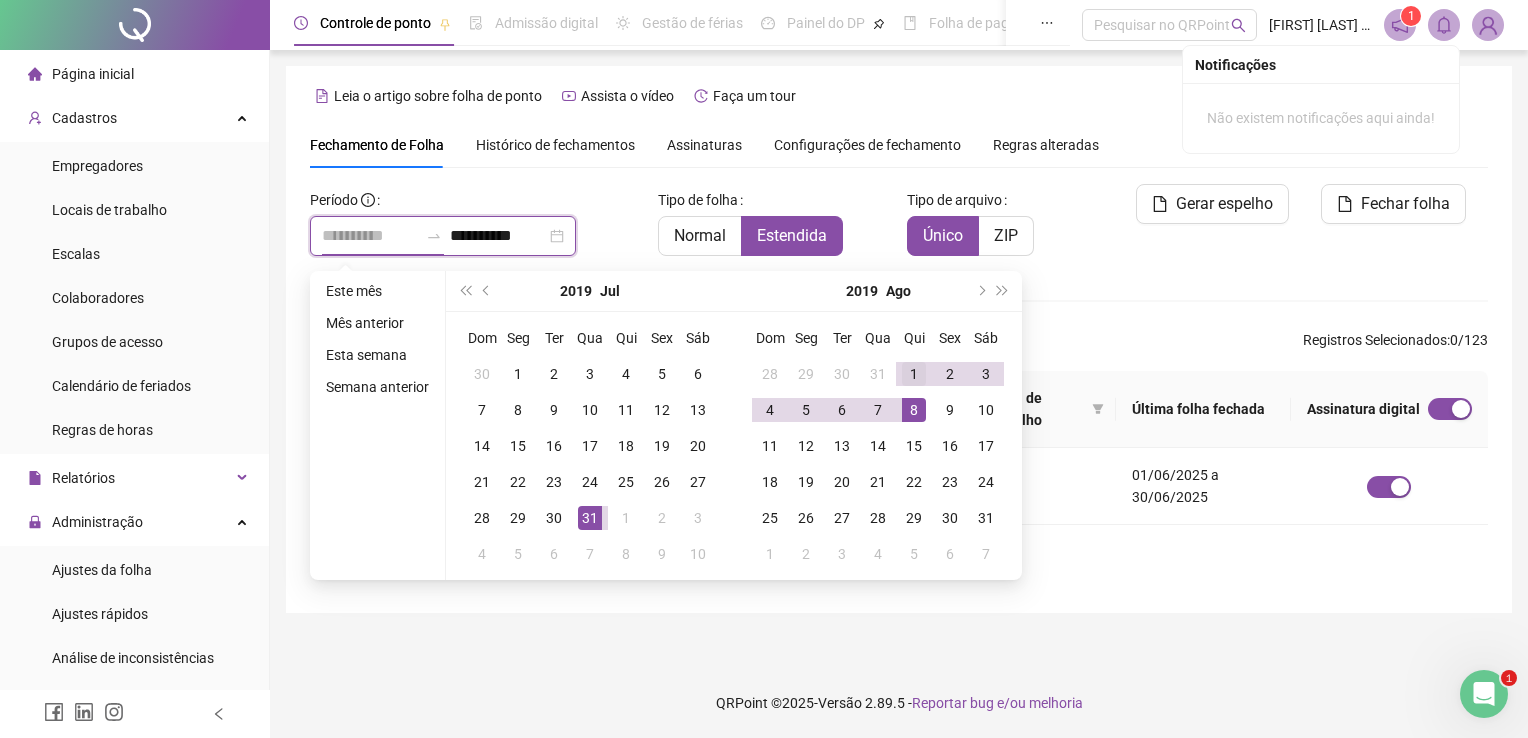 type on "**********" 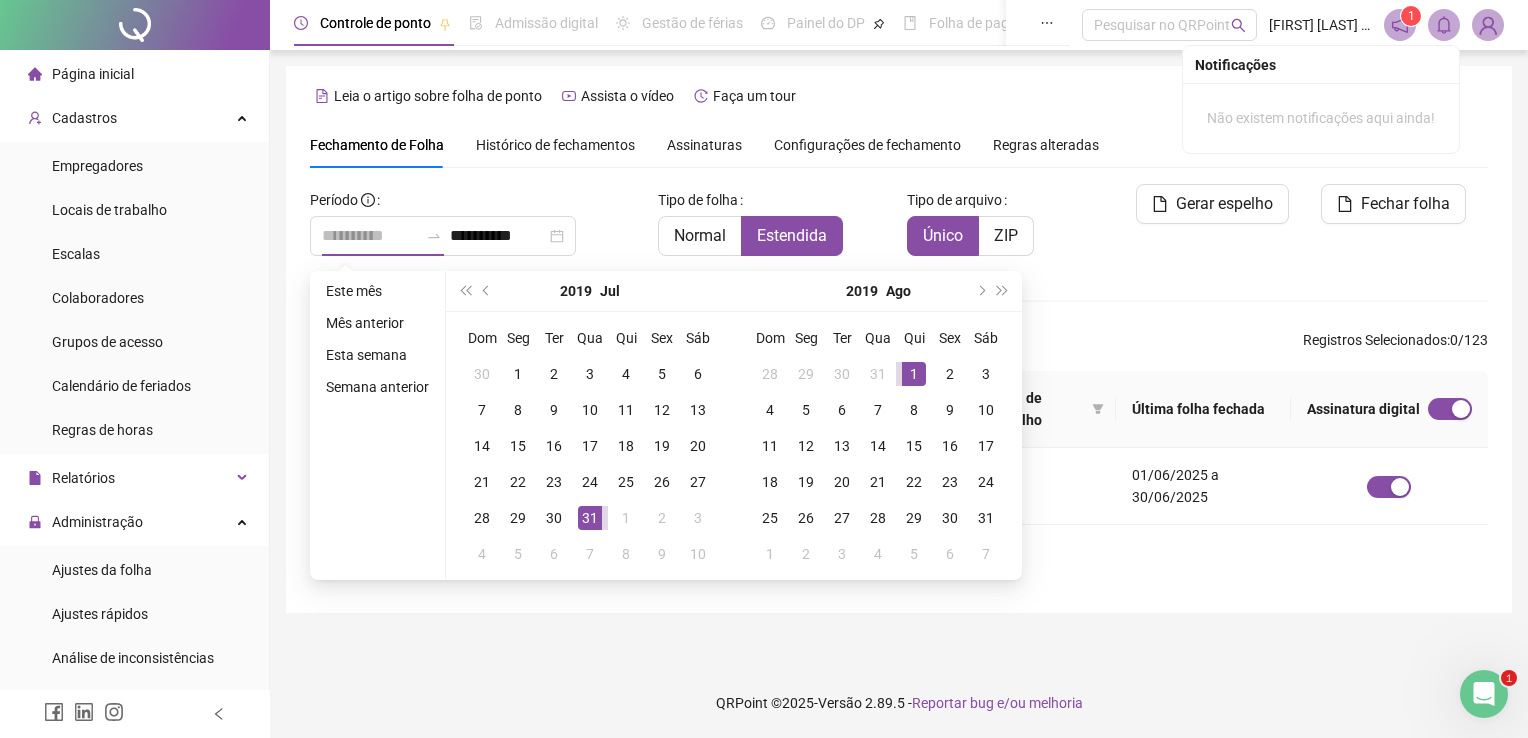 click on "1" at bounding box center [914, 374] 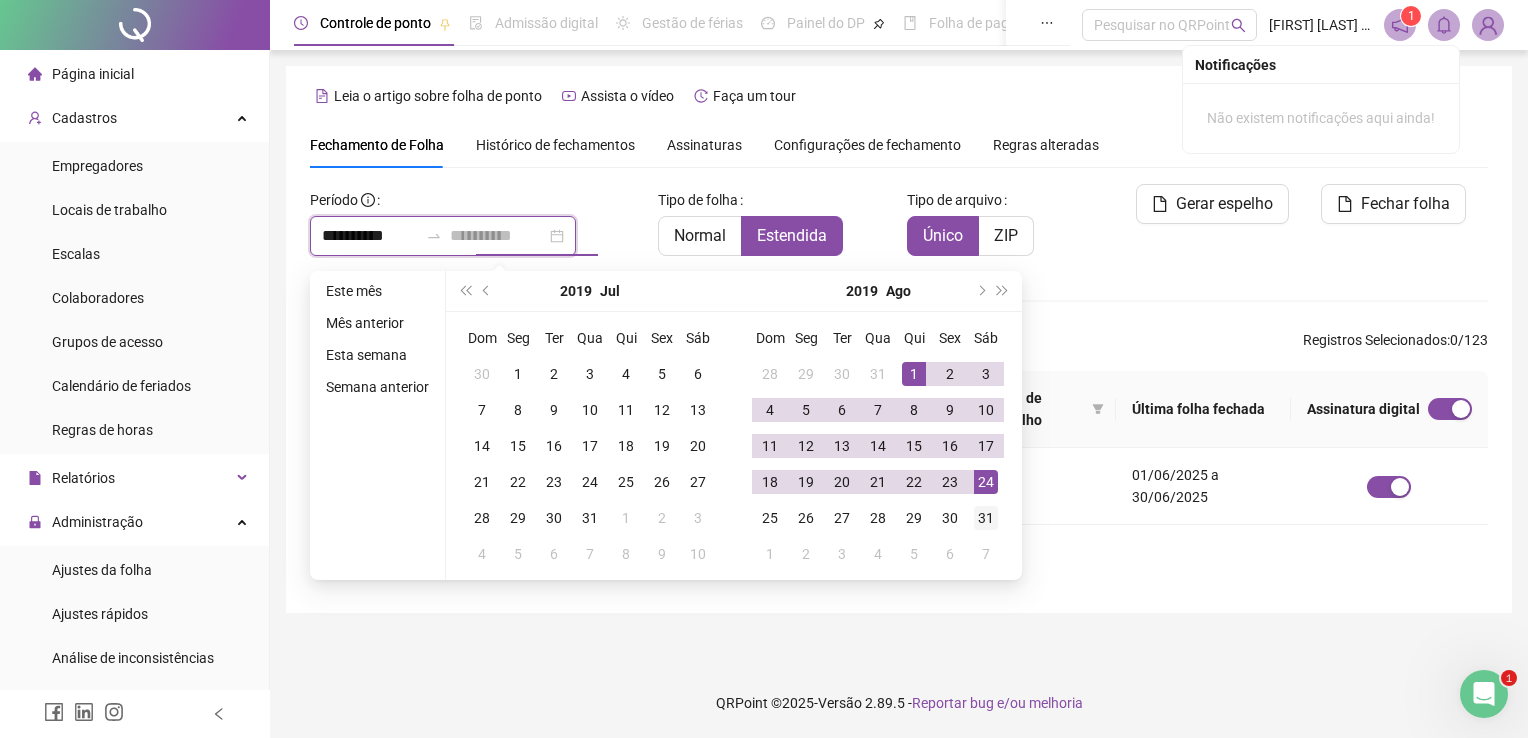 type on "**********" 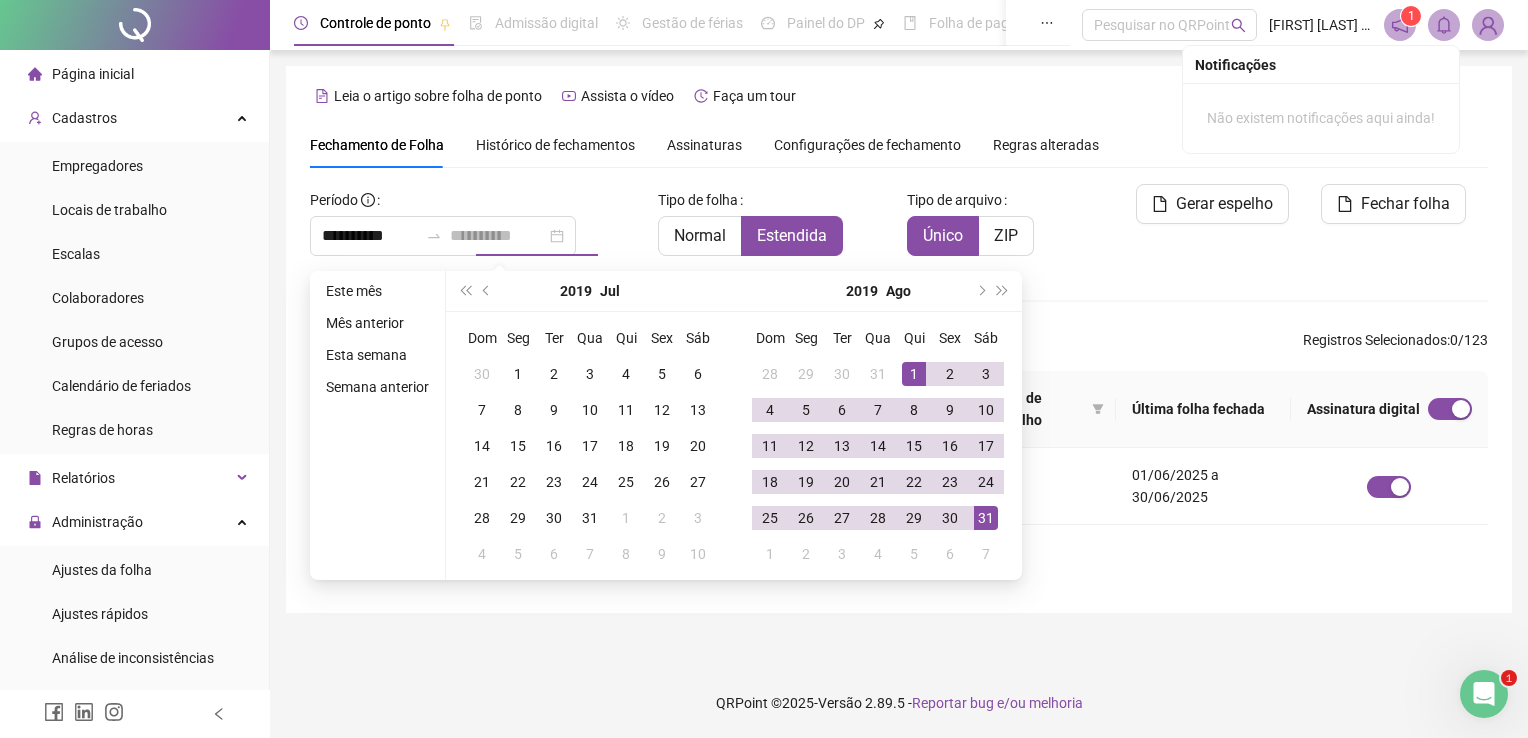 click on "31" at bounding box center [986, 518] 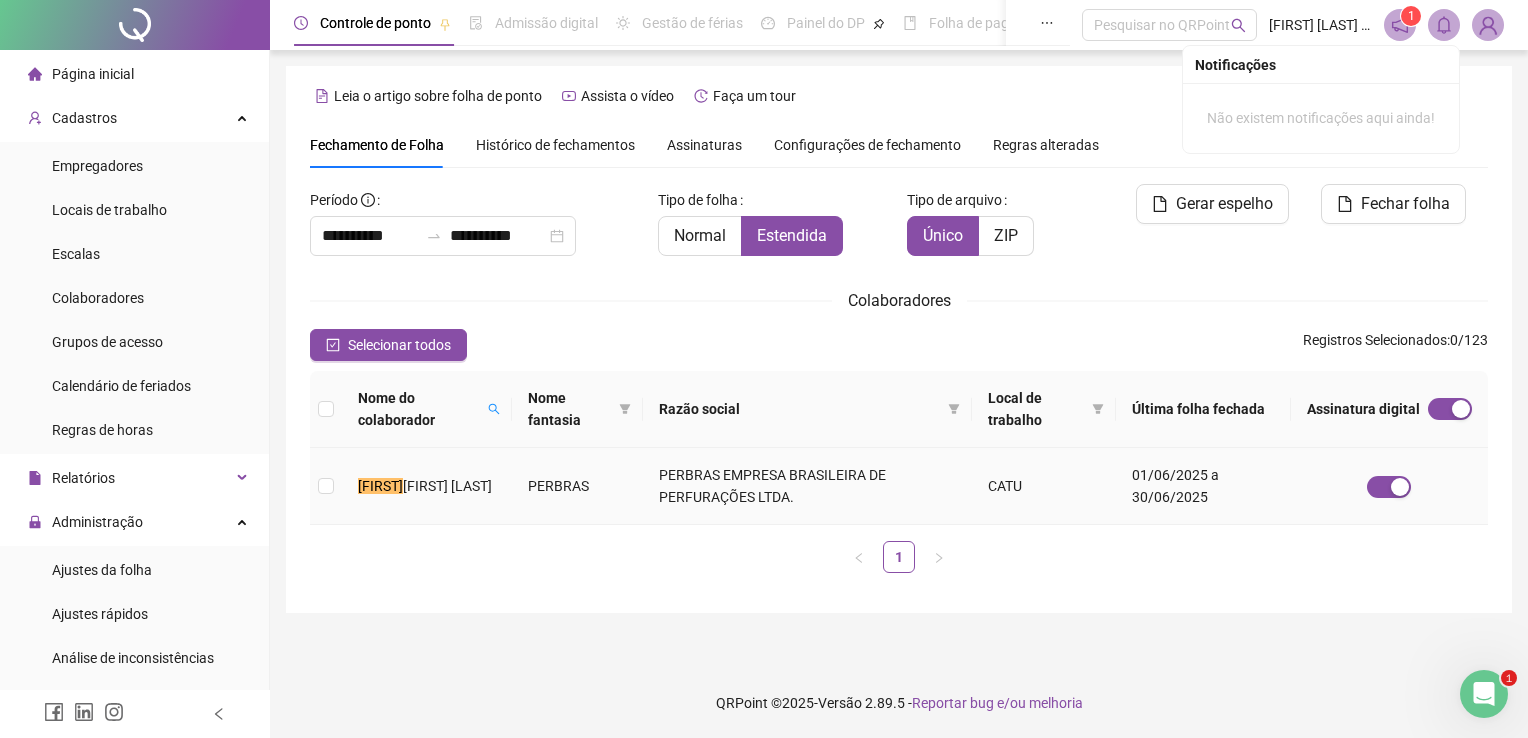 click on "[FIRST] [LAST]" at bounding box center (447, 486) 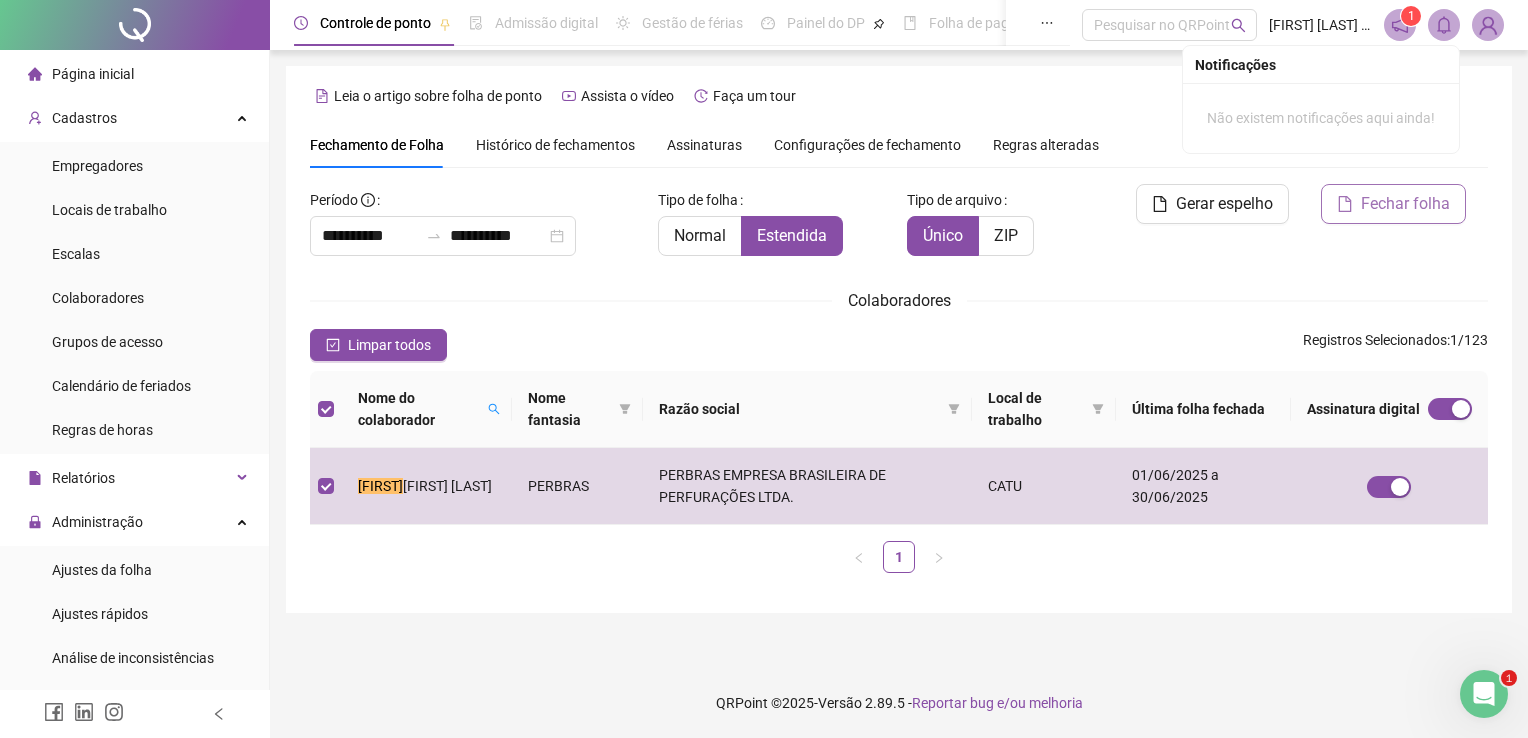 click on "Fechar folha" at bounding box center (1393, 204) 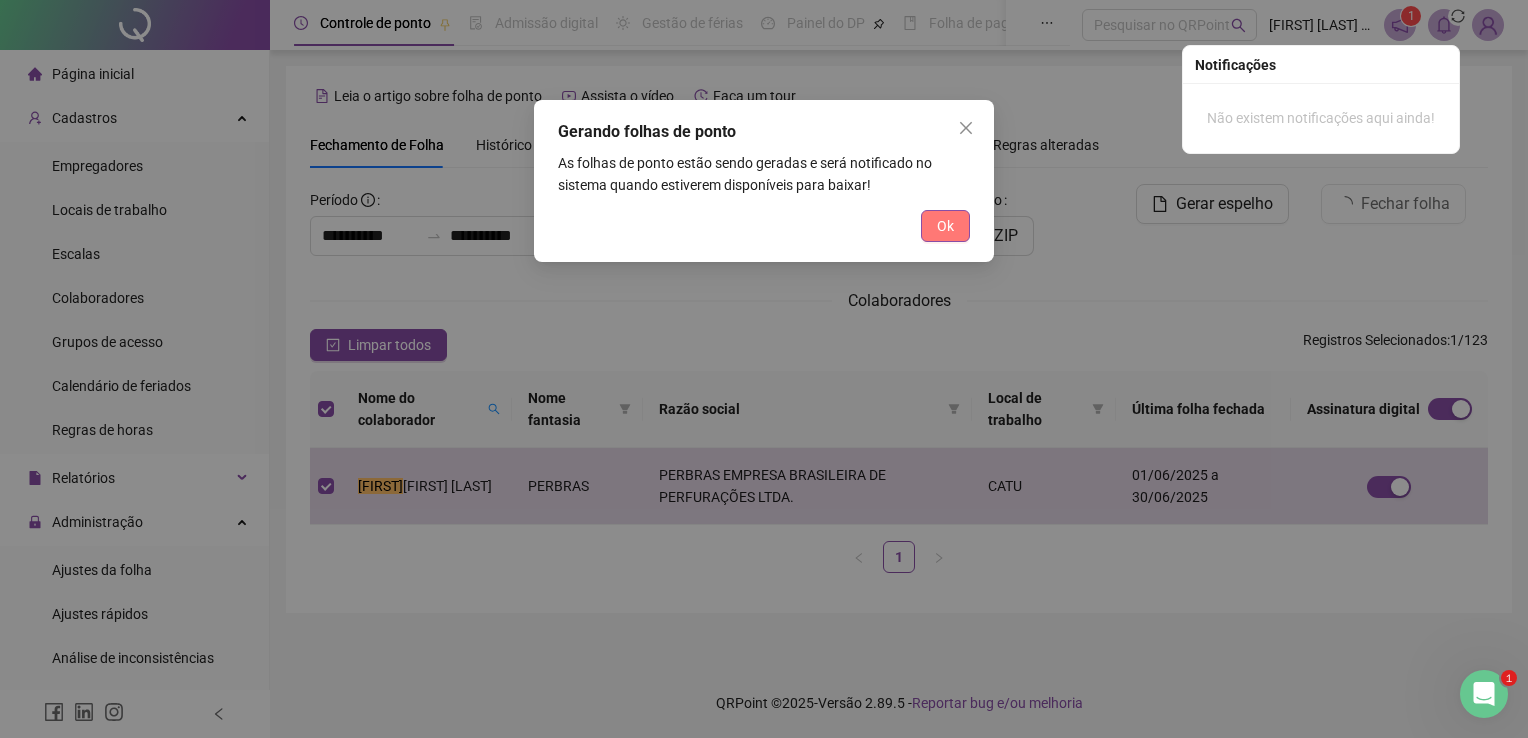 click on "Ok" at bounding box center [945, 226] 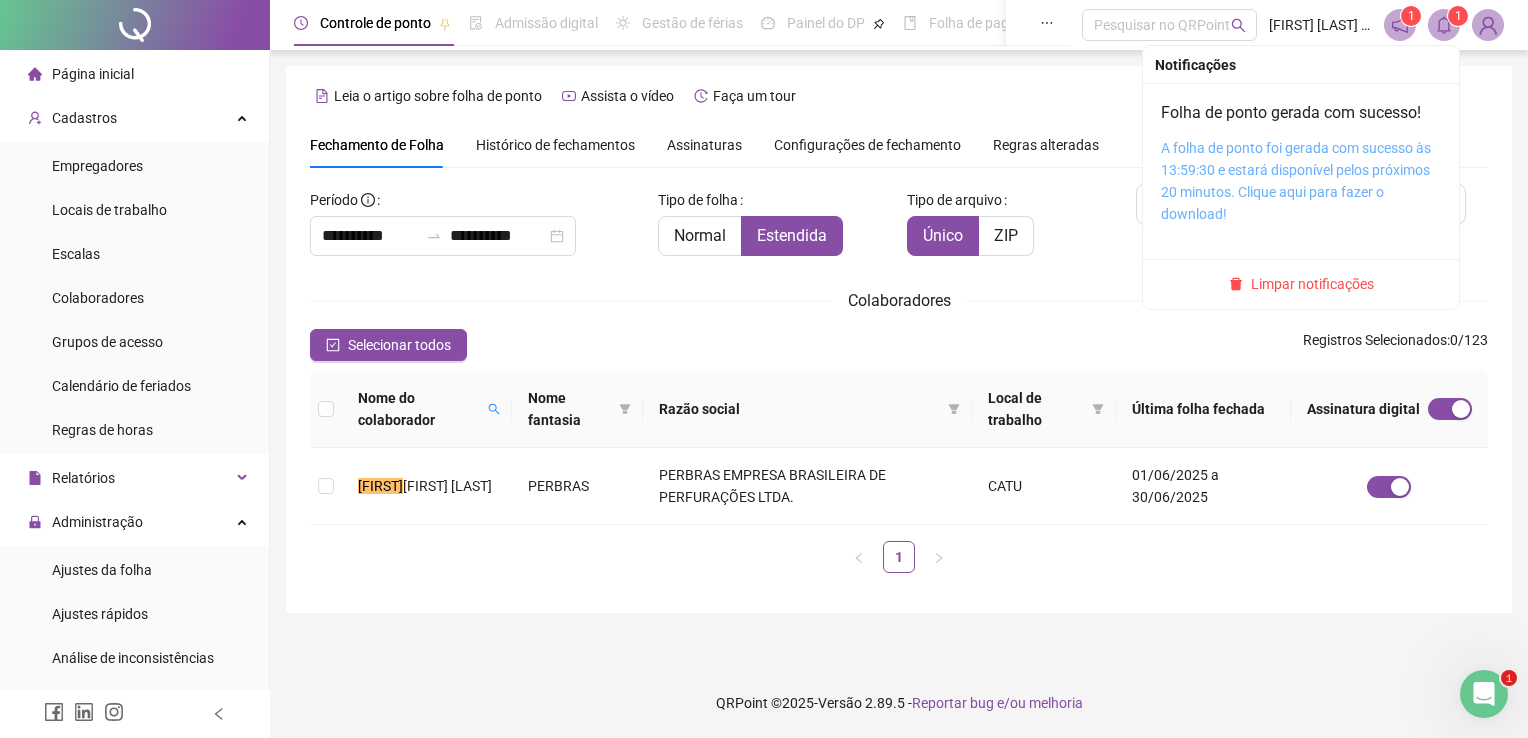 click on "A folha de ponto foi gerada com sucesso às 13:59:30 e estará disponível pelos próximos 20 minutos.
Clique aqui para fazer o download!" at bounding box center (1296, 181) 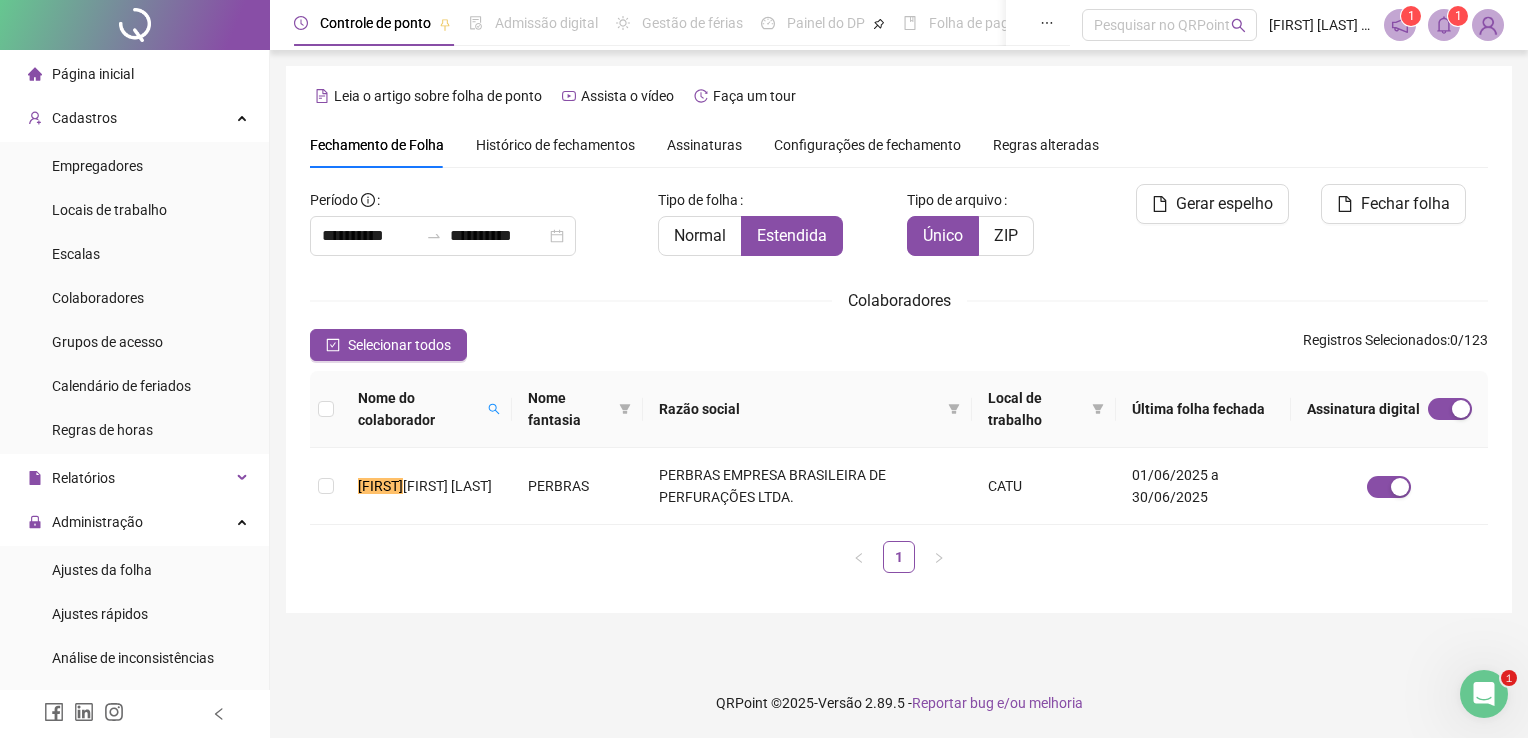 click on "**********" at bounding box center [899, 339] 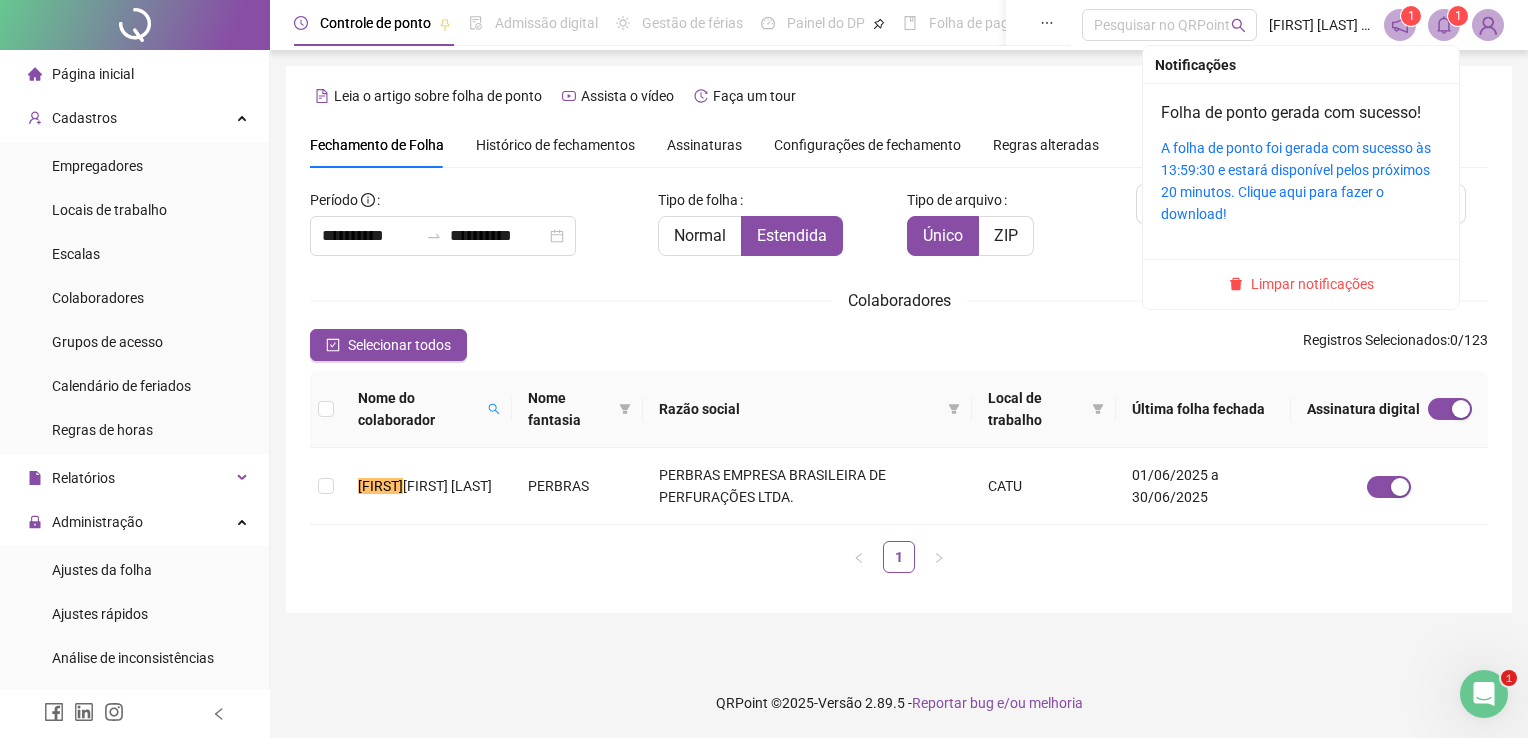 click 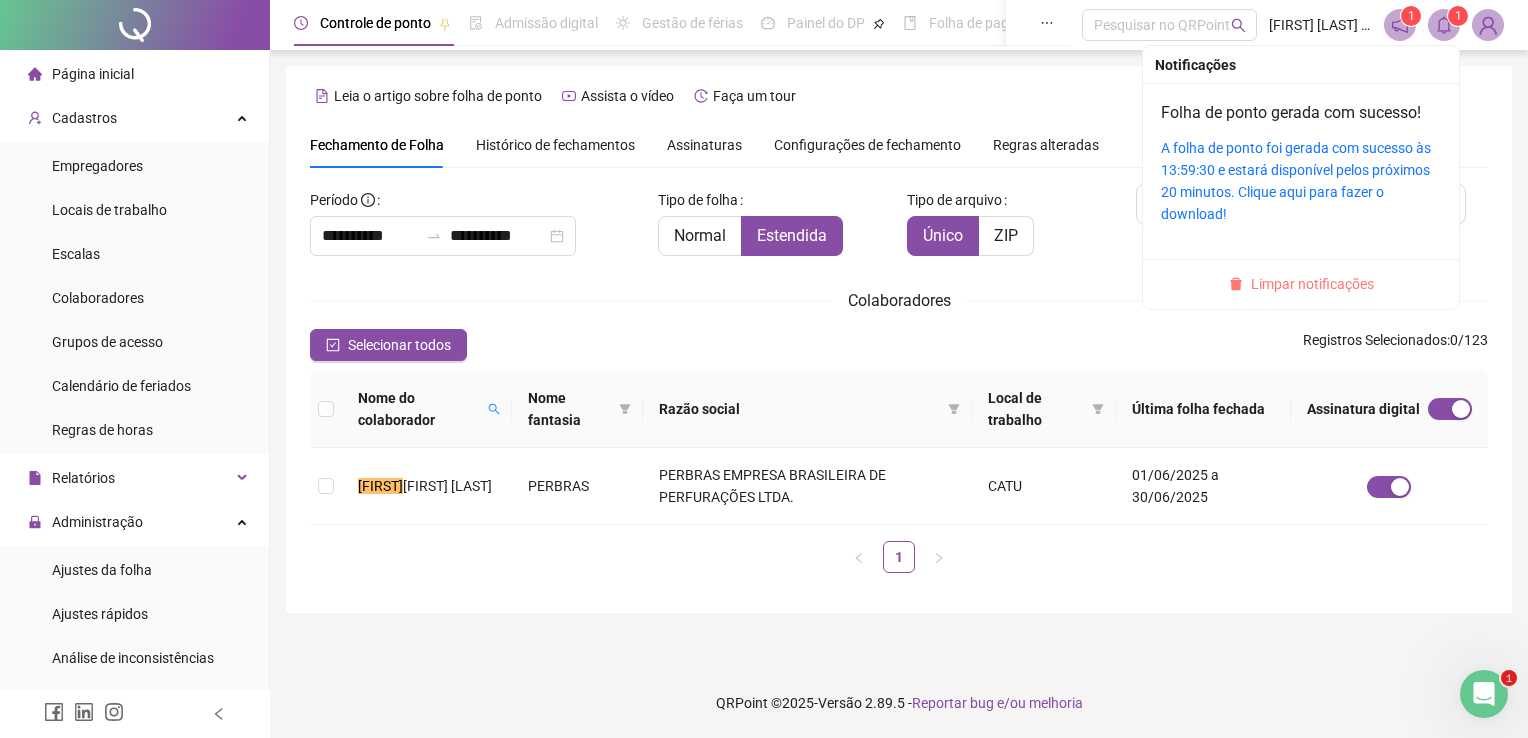 click on "Limpar notificações" at bounding box center [1312, 284] 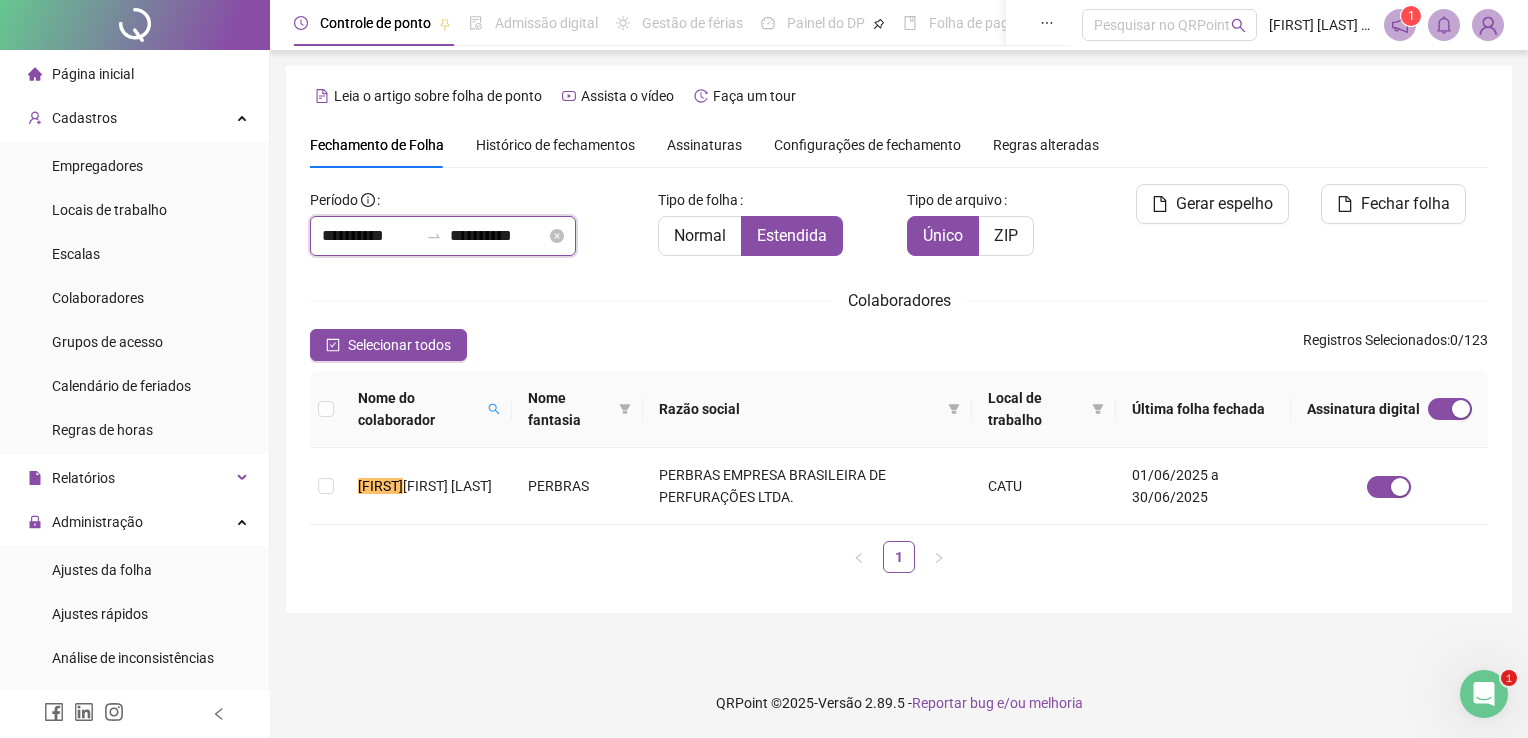 click on "**********" at bounding box center (370, 236) 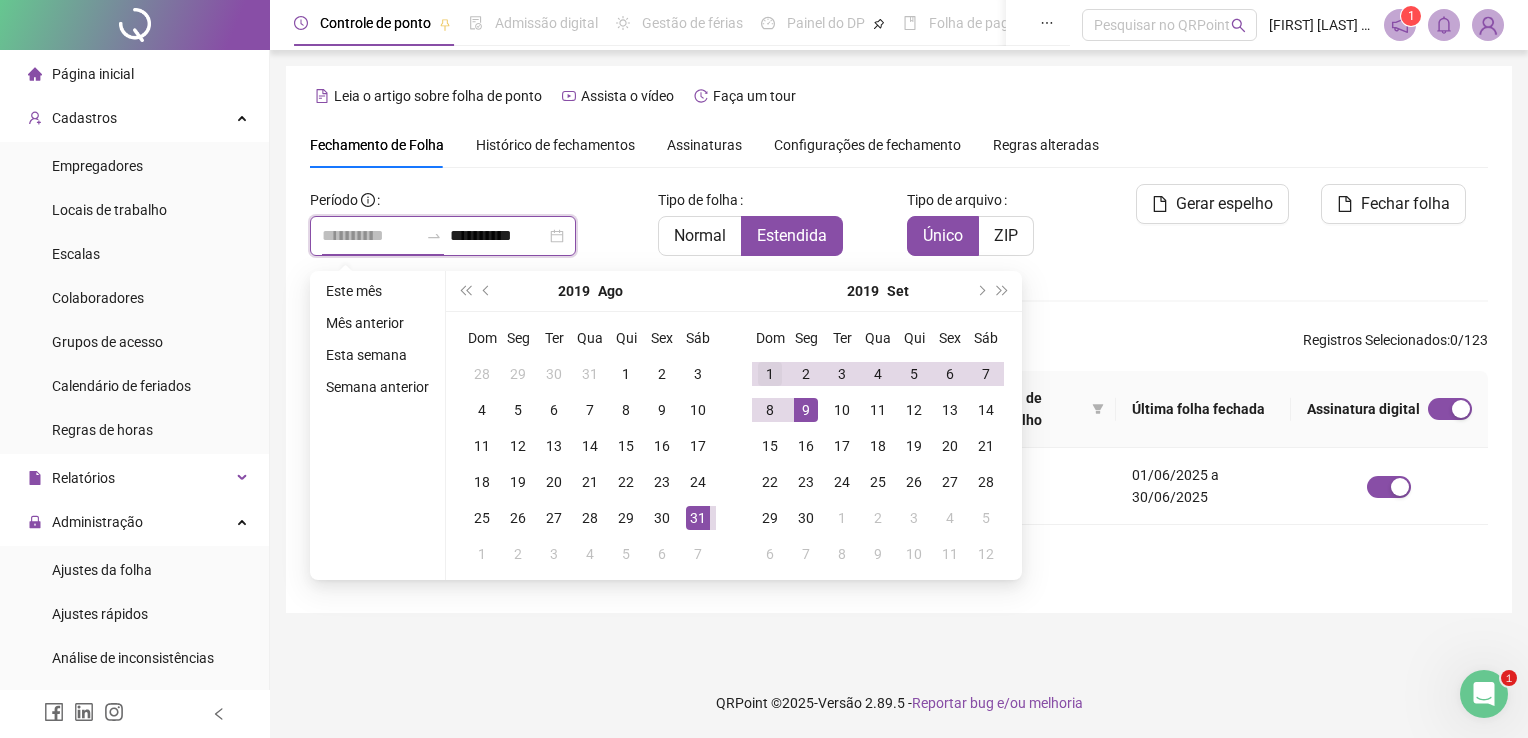 type on "**********" 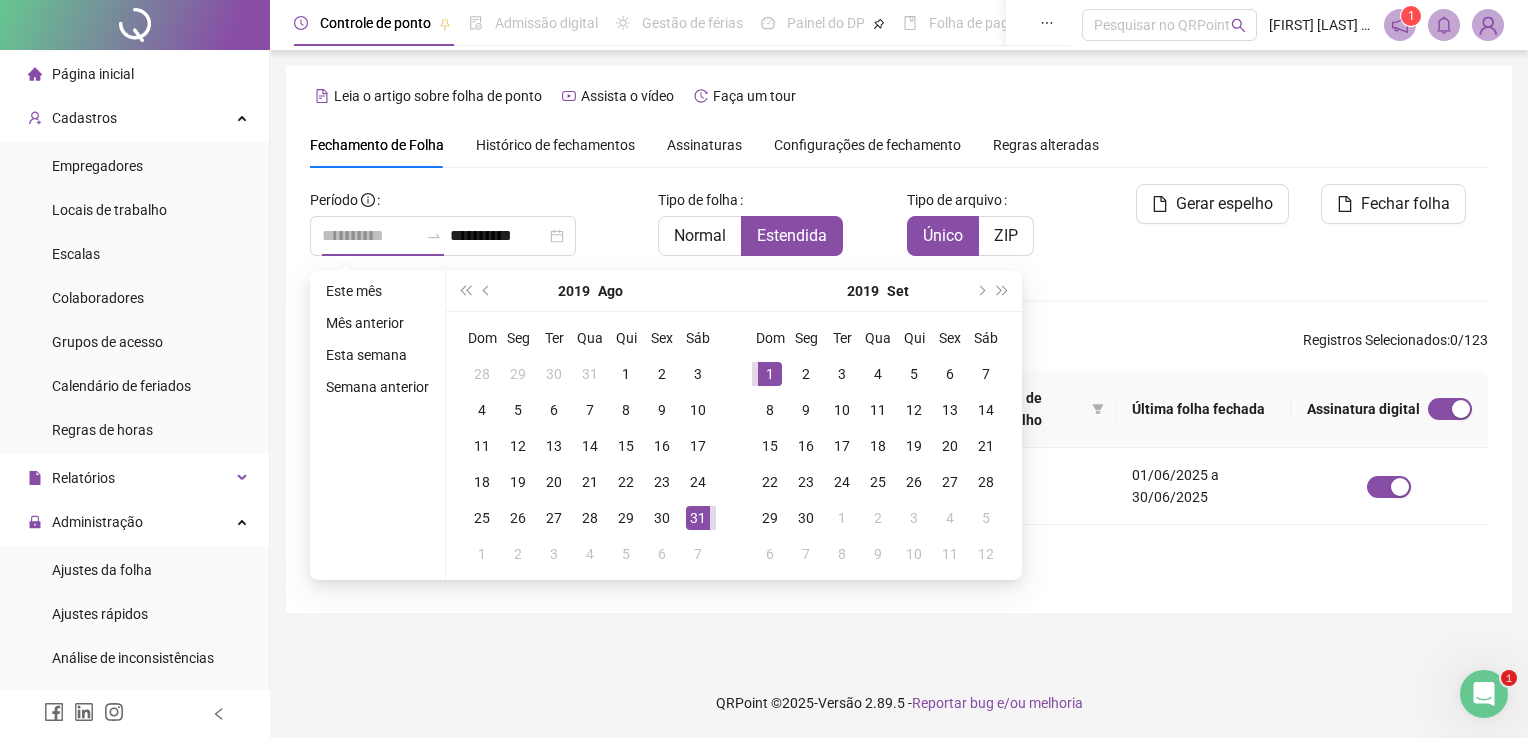 click on "1" at bounding box center (770, 374) 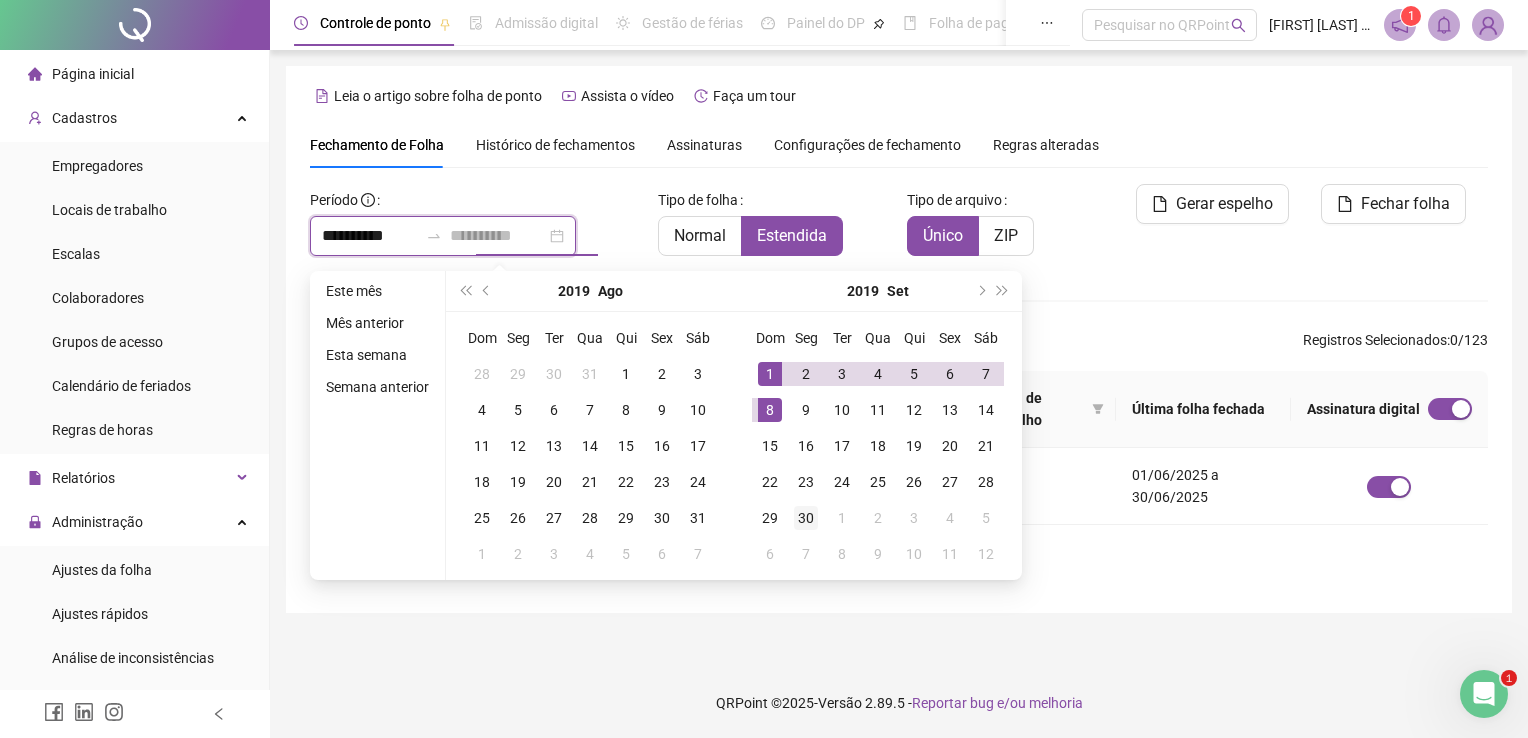 type on "**********" 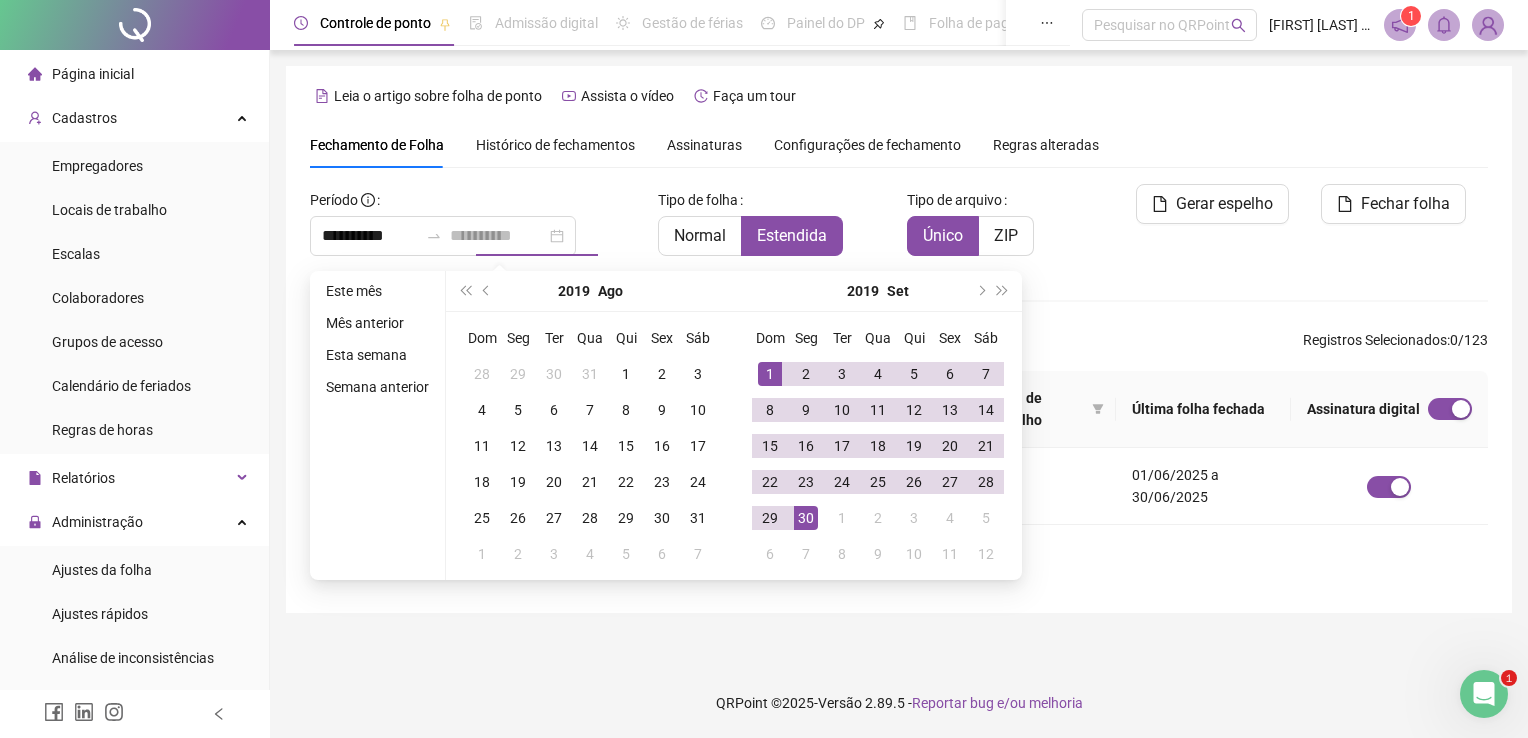 click on "30" at bounding box center [806, 518] 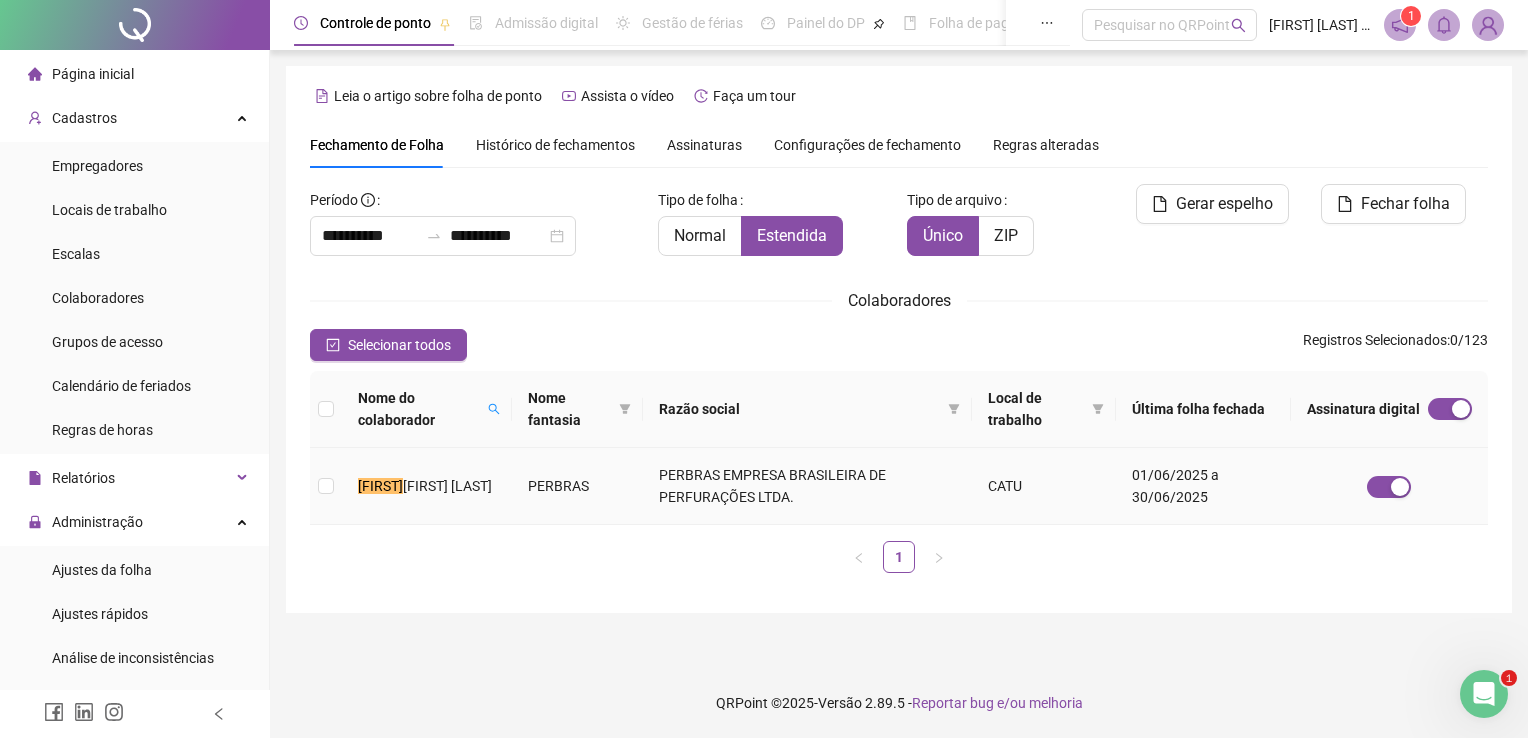 click on "PERBRAS" at bounding box center (578, 486) 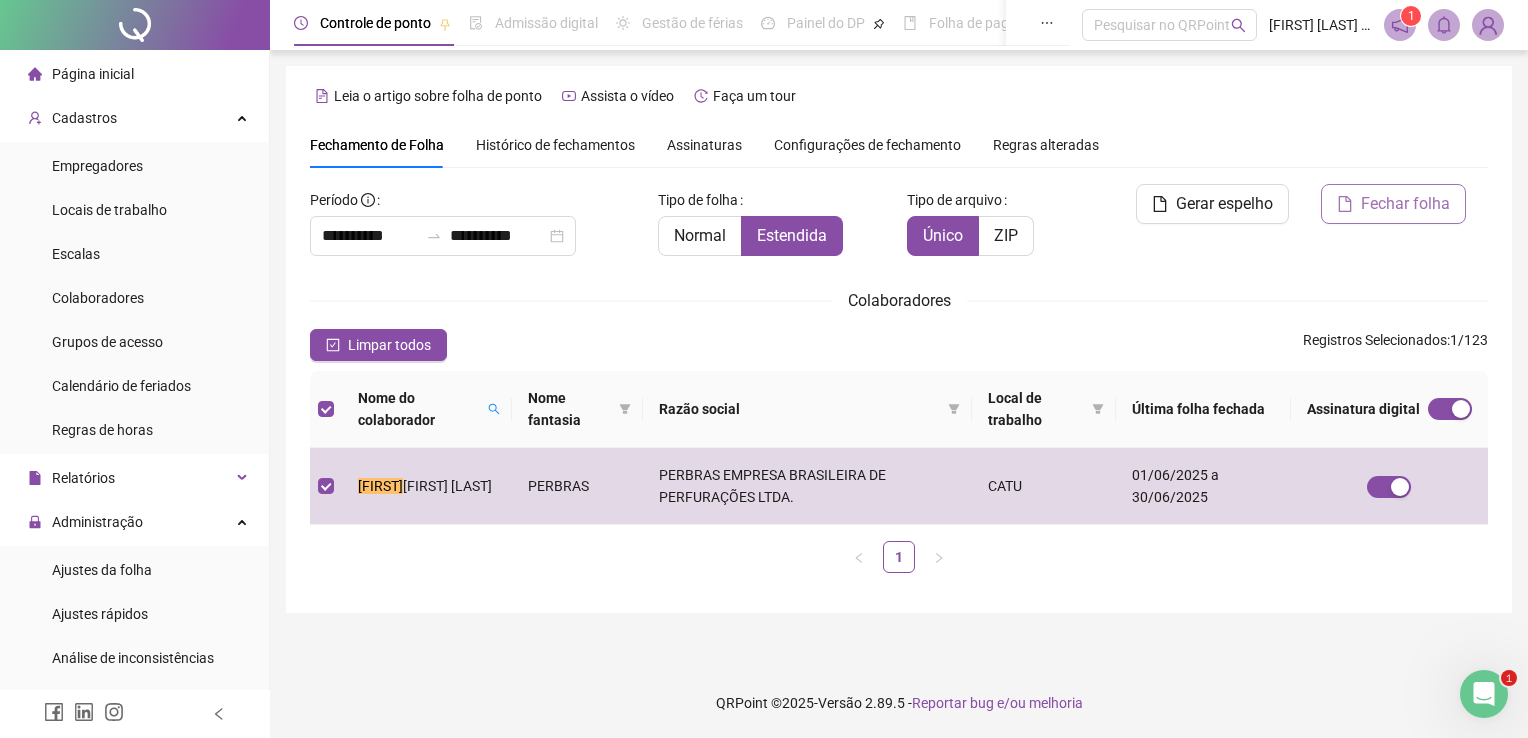 click 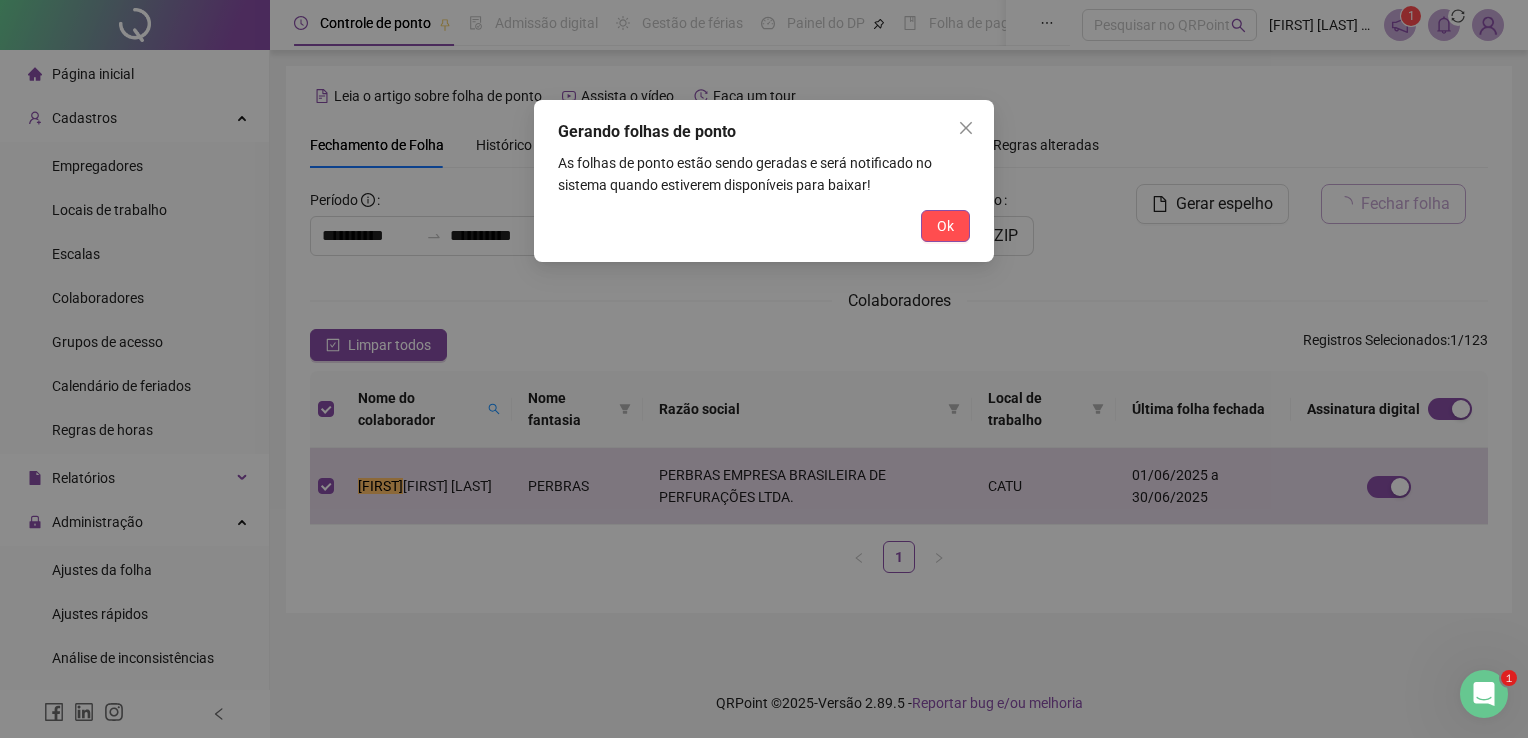 click on "Gerando folhas de ponto As folhas de ponto estão sendo geradas e será notificado no
sistema quando estiverem disponíveis para baixar! Ok" at bounding box center (764, 181) 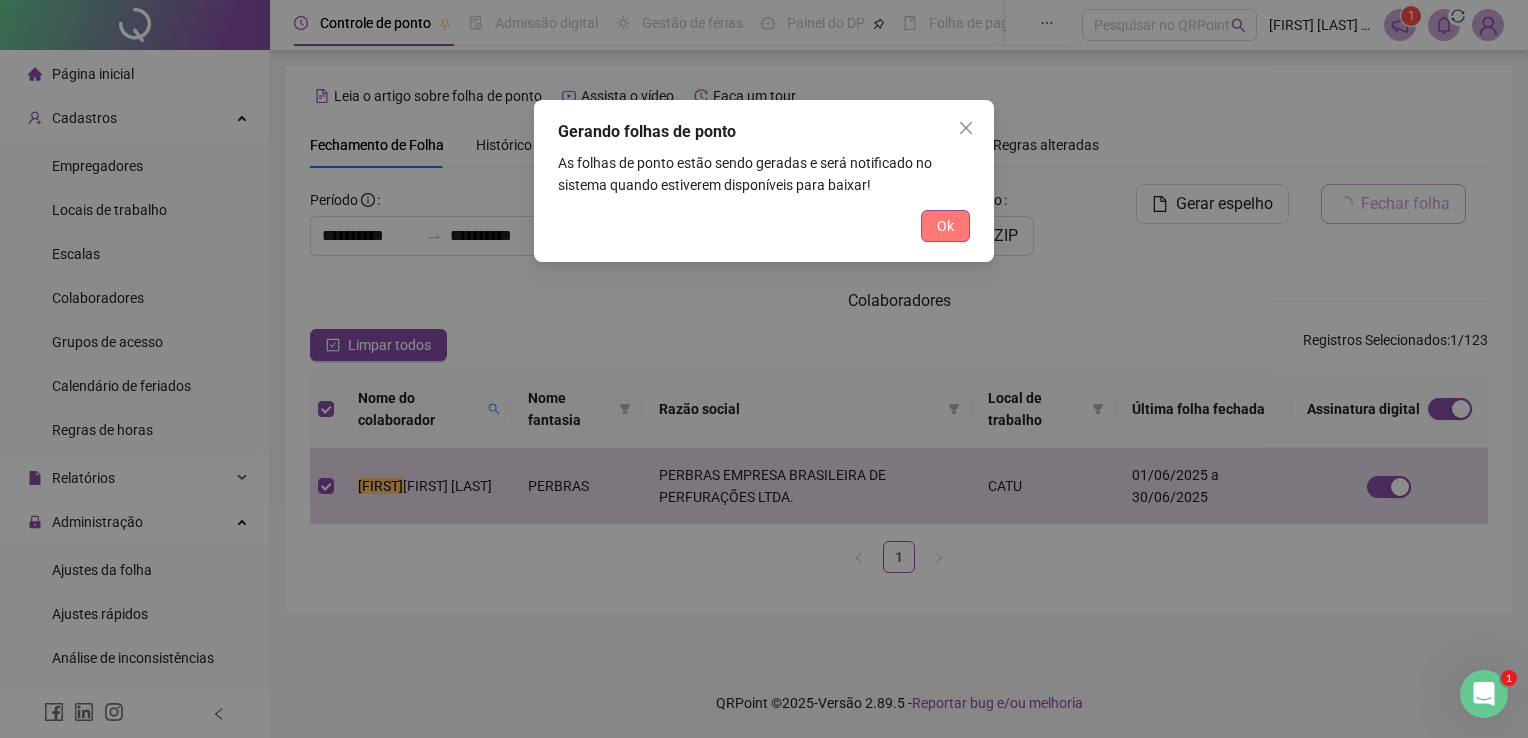 click on "Ok" at bounding box center (945, 226) 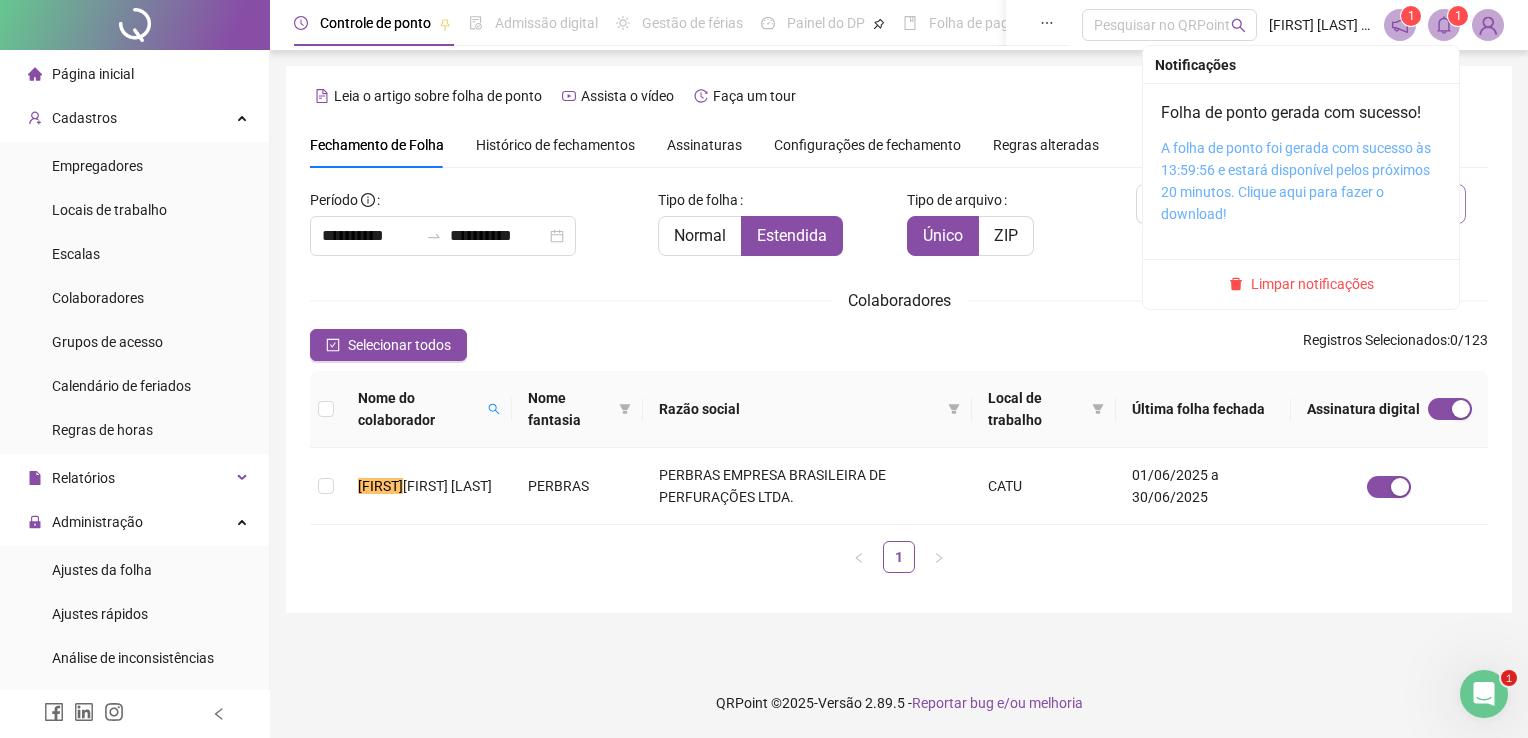 click on "A folha de ponto foi gerada com sucesso às 13:59:56 e estará disponível pelos próximos 20 minutos.
Clique aqui para fazer o download!" at bounding box center (1296, 181) 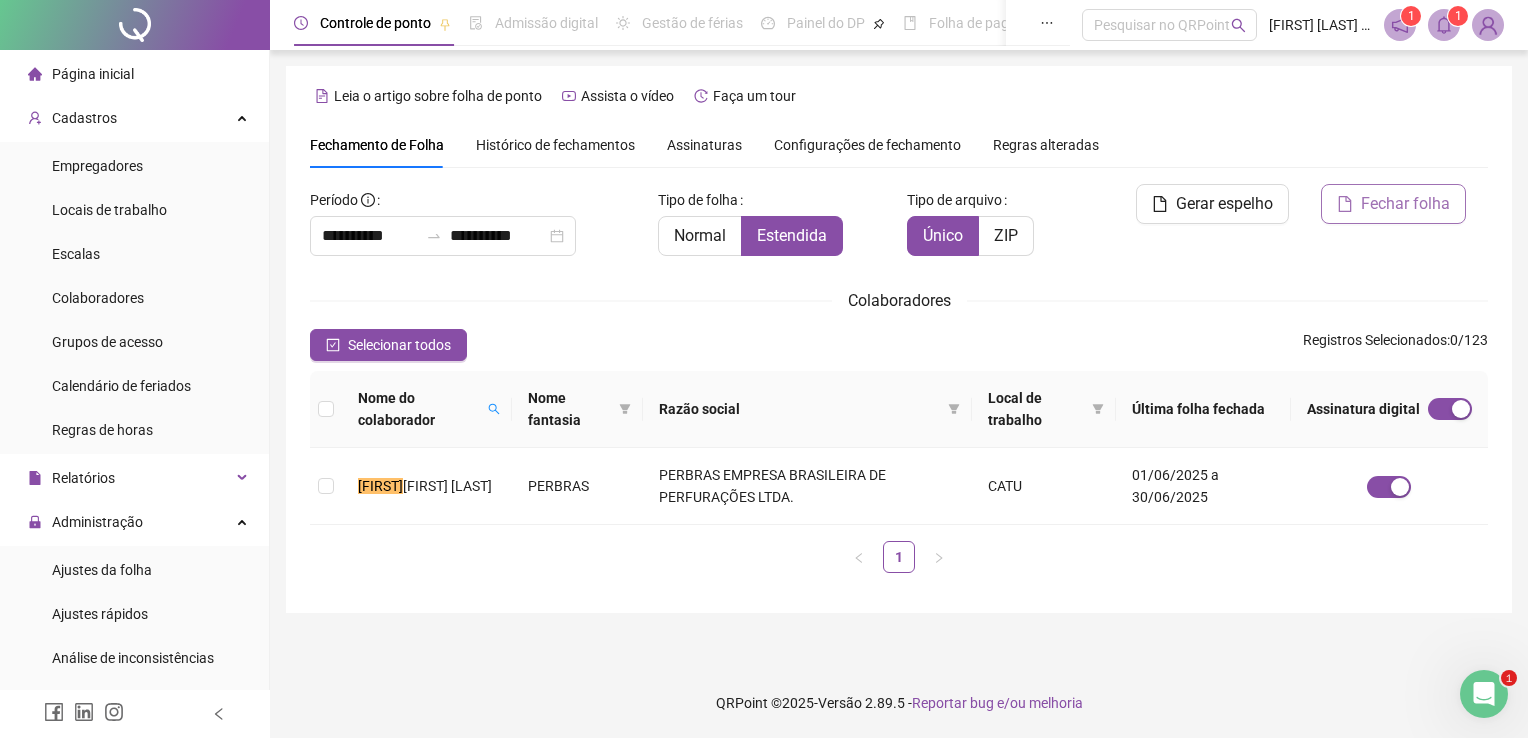 click on "**********" at bounding box center (899, 339) 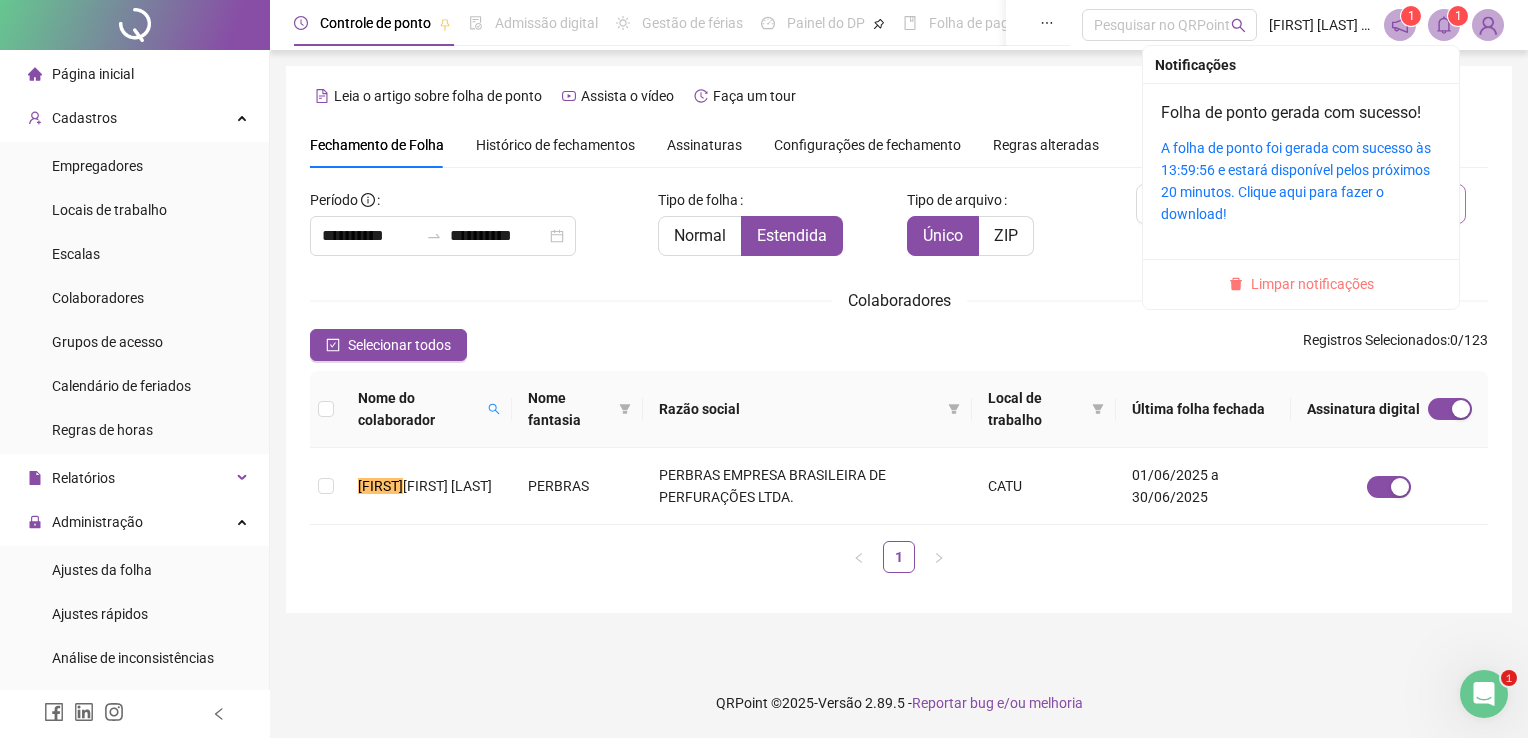 click on "Limpar notificações" at bounding box center [1312, 284] 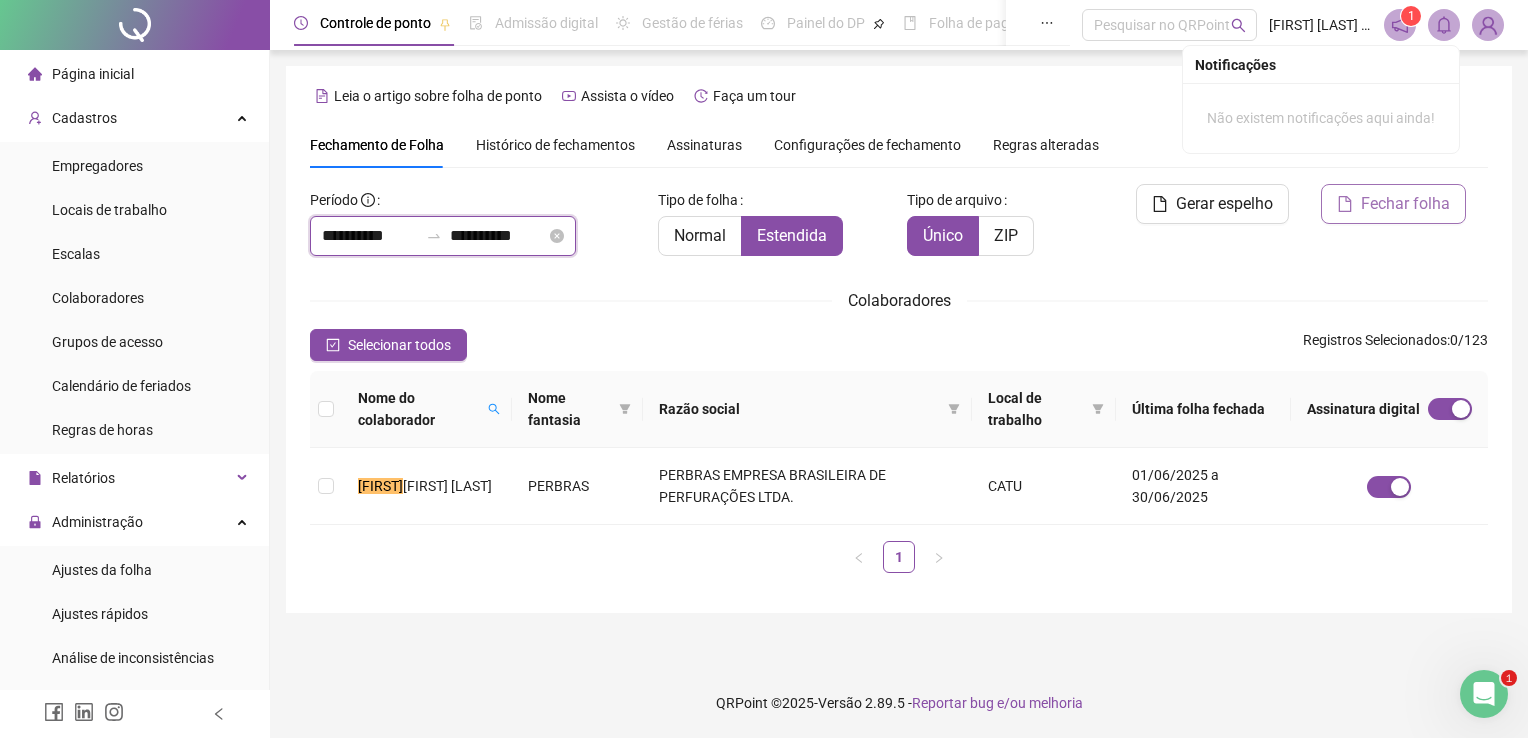 click on "**********" at bounding box center (370, 236) 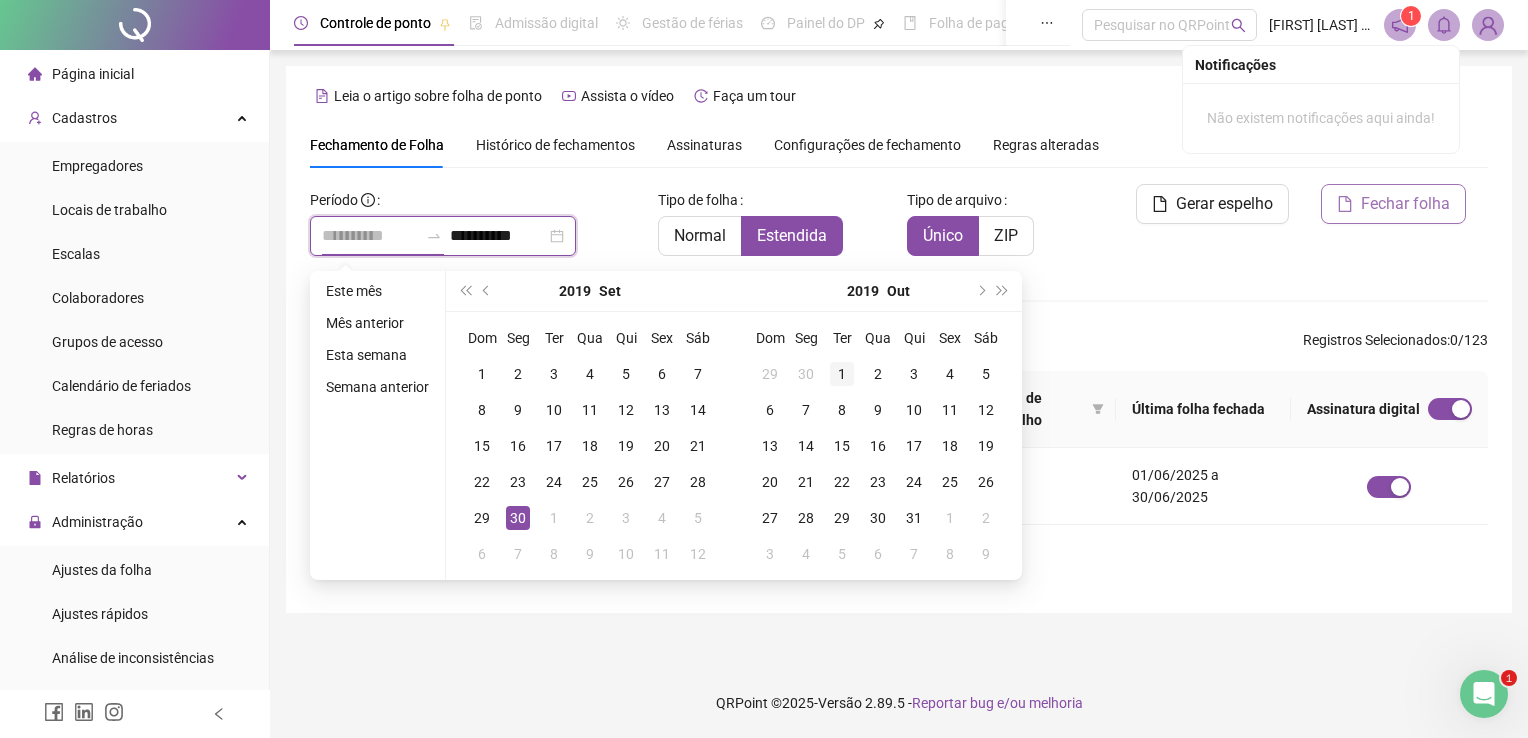 type on "**********" 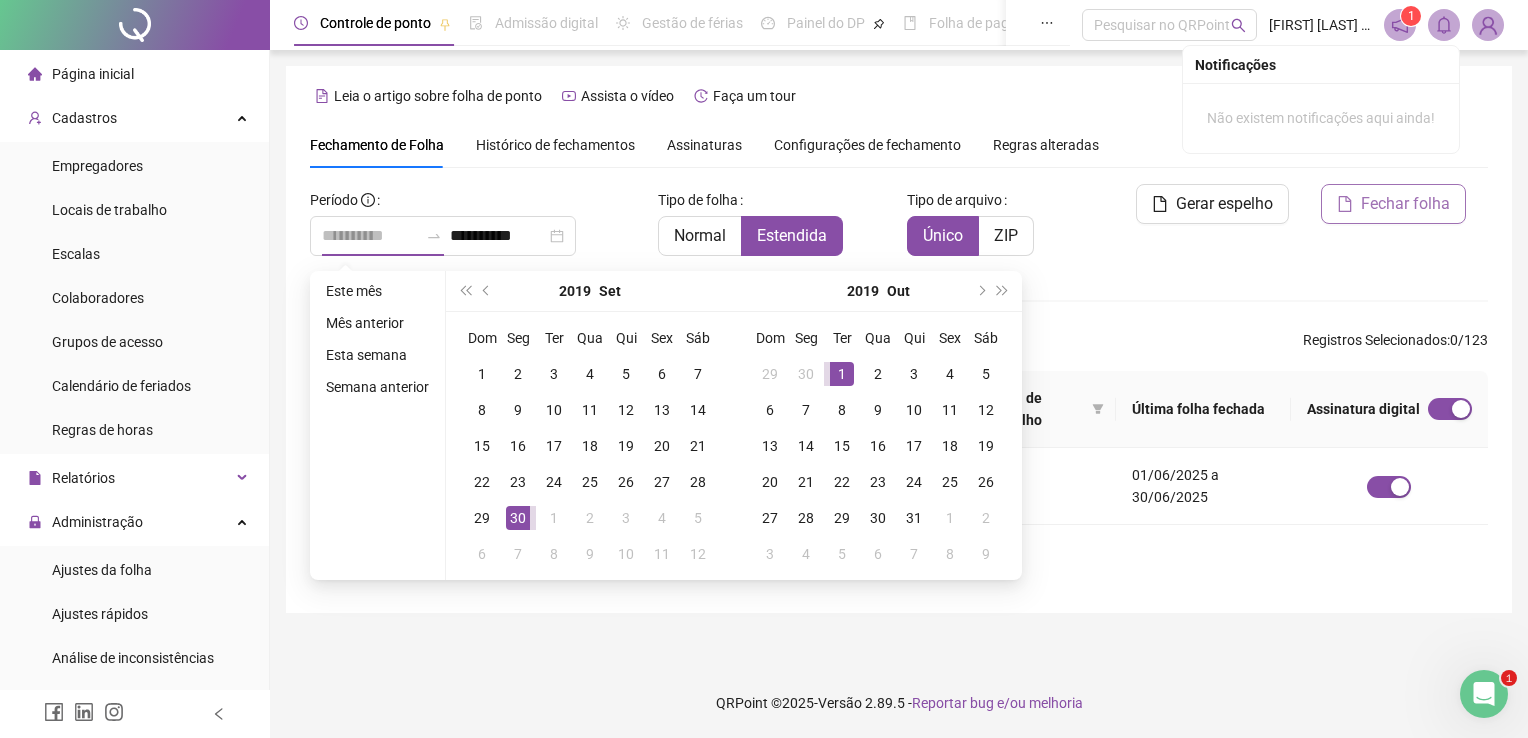 click on "1" at bounding box center [842, 374] 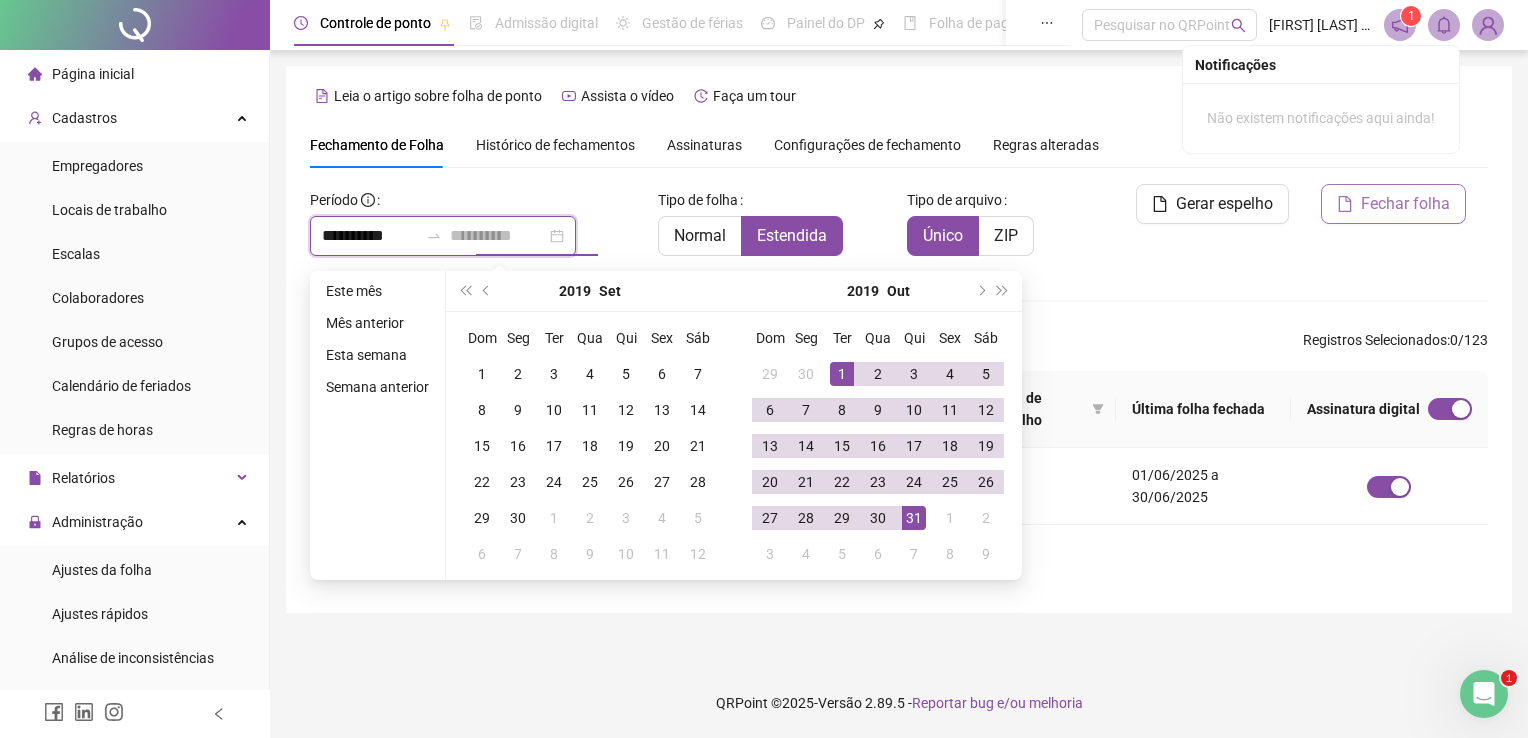 type on "**********" 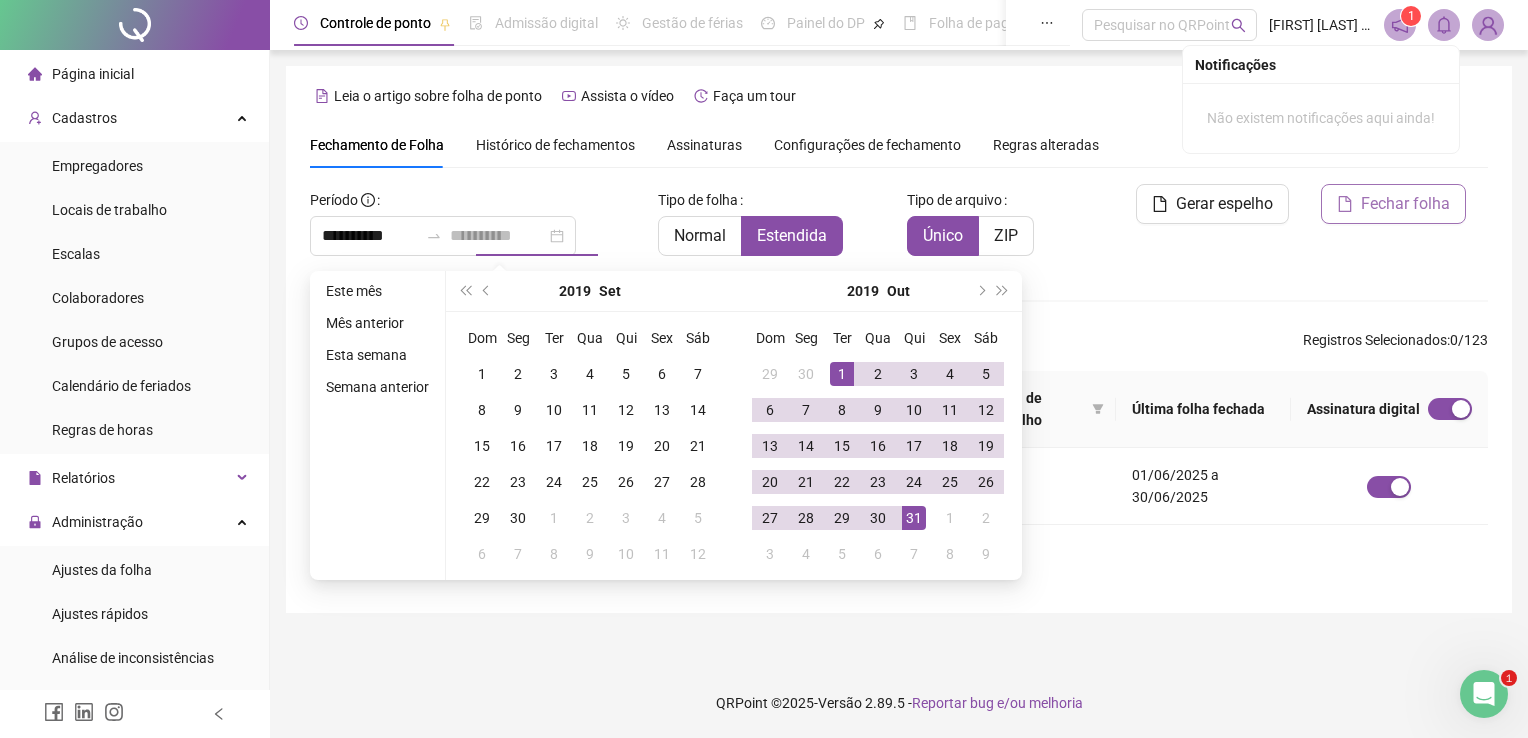 click on "31" at bounding box center [914, 518] 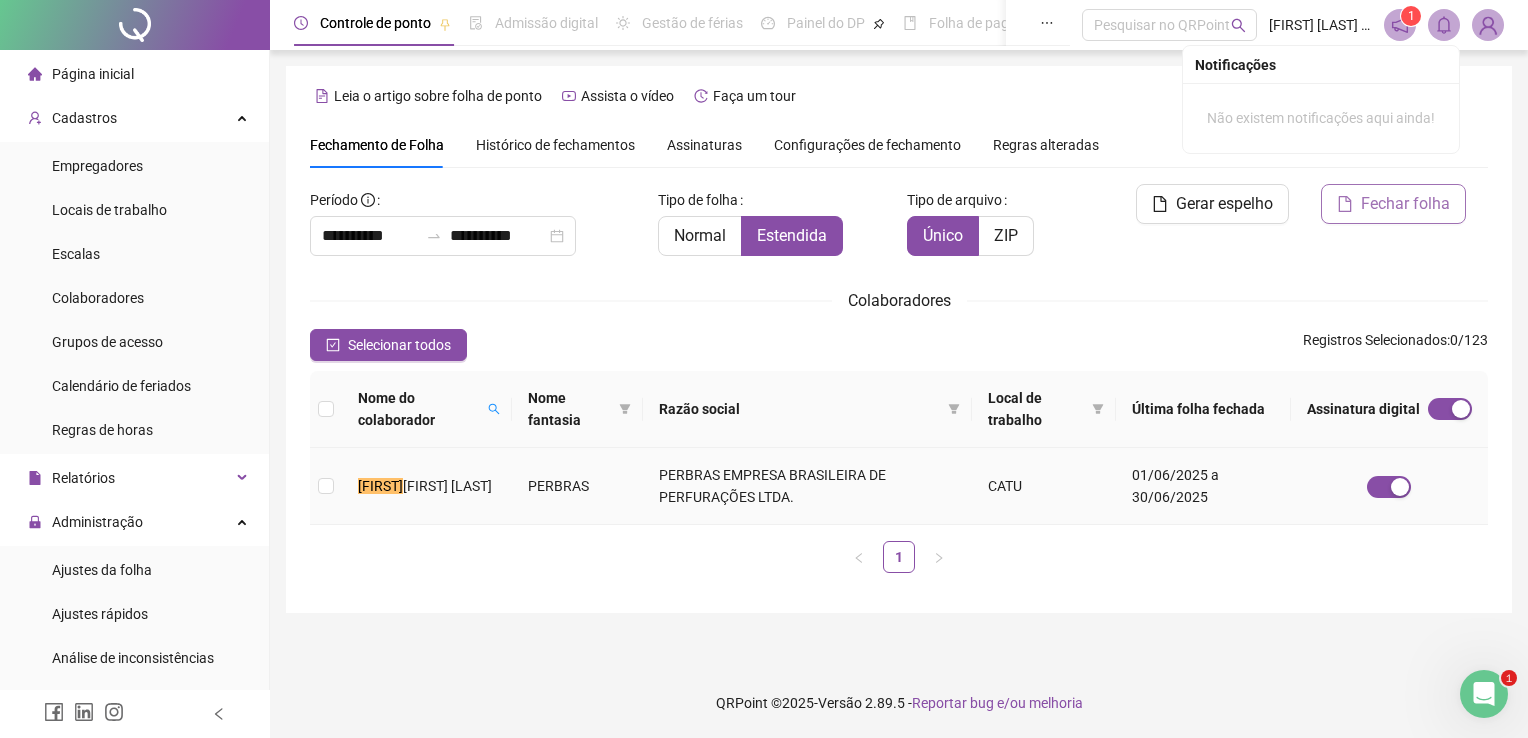 click on "PERBRAS" at bounding box center (578, 486) 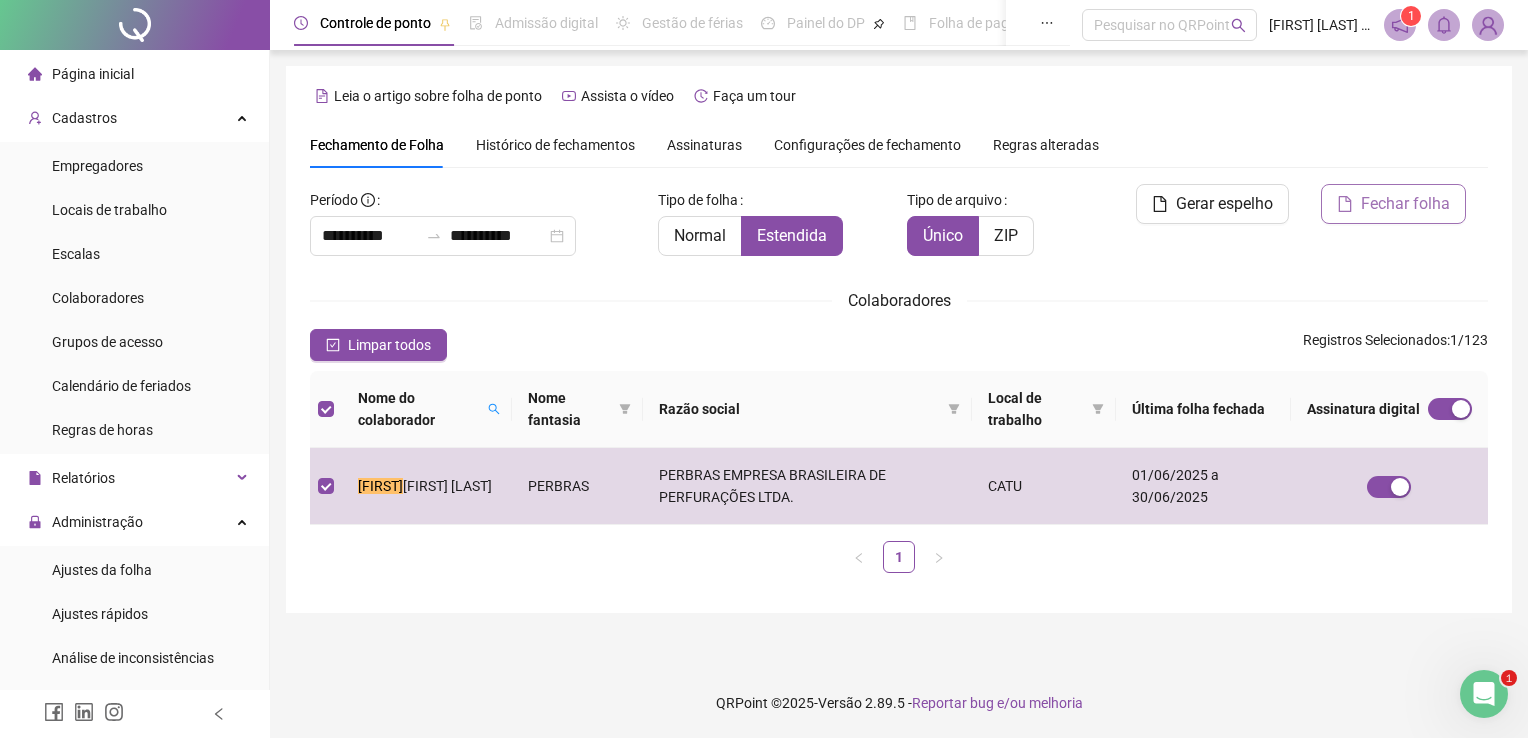 click on "Fechar folha" at bounding box center [1393, 204] 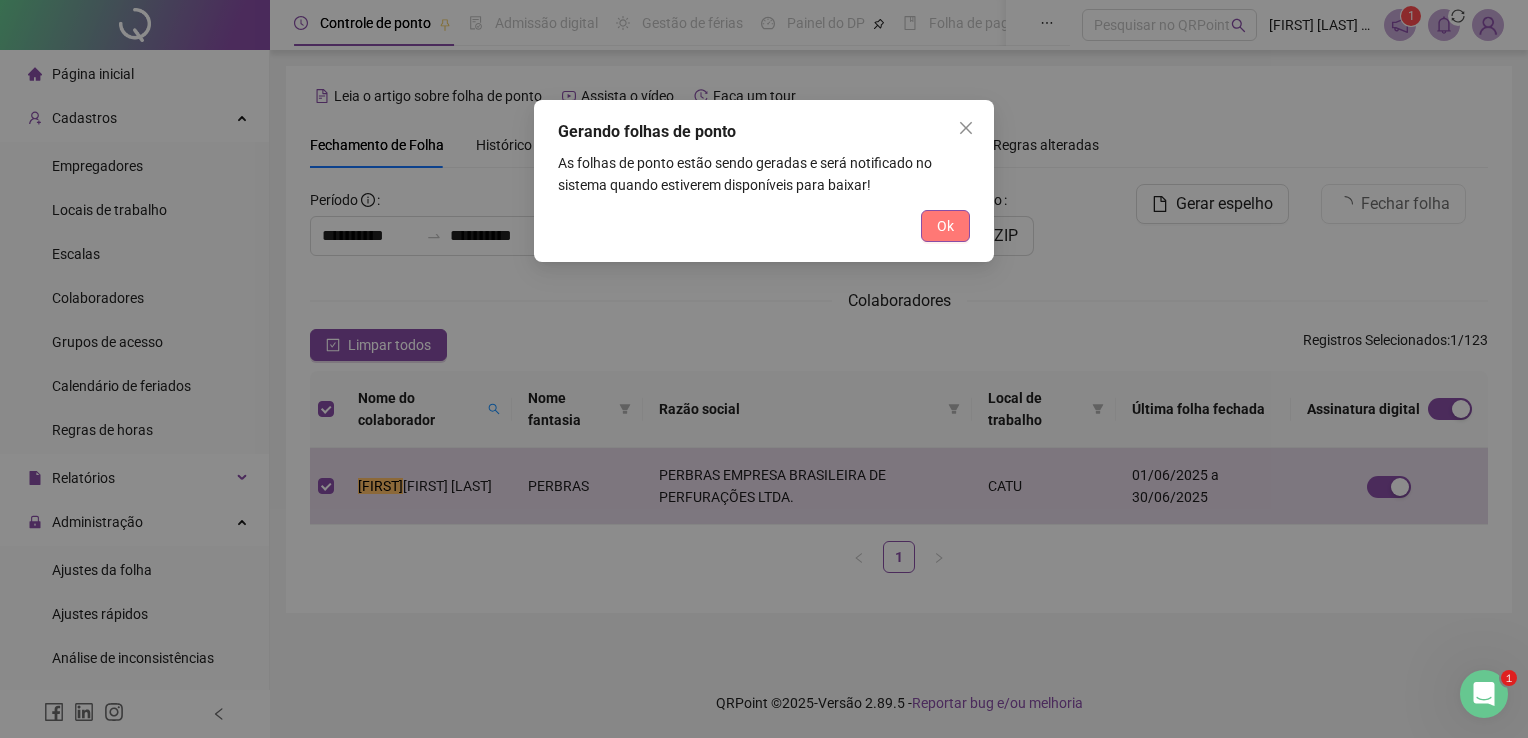 click on "Ok" at bounding box center (945, 226) 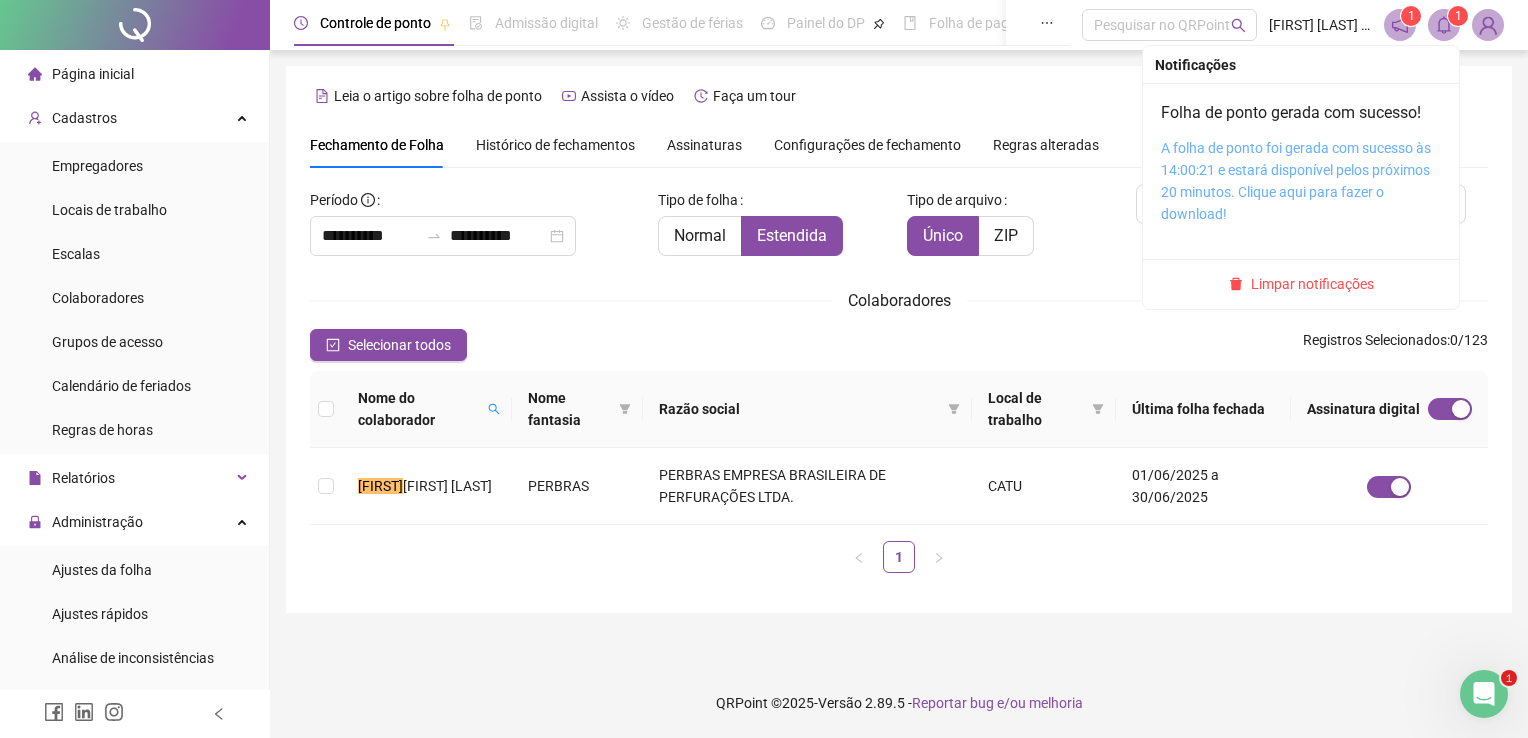 click on "A folha de ponto foi gerada com sucesso às 14:00:21 e estará disponível pelos próximos 20 minutos.
Clique aqui para fazer o download!" at bounding box center [1296, 181] 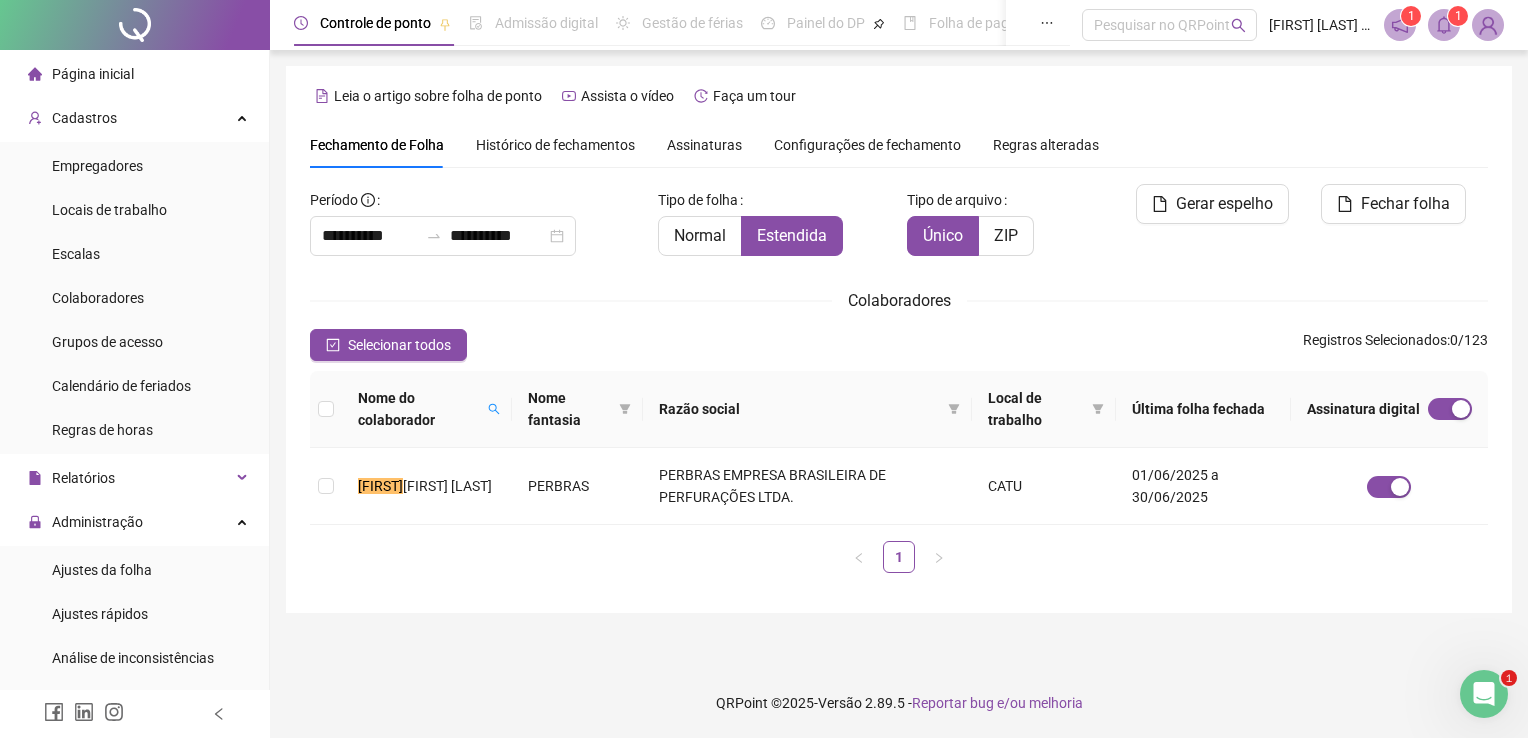 click on "**********" at bounding box center [899, 339] 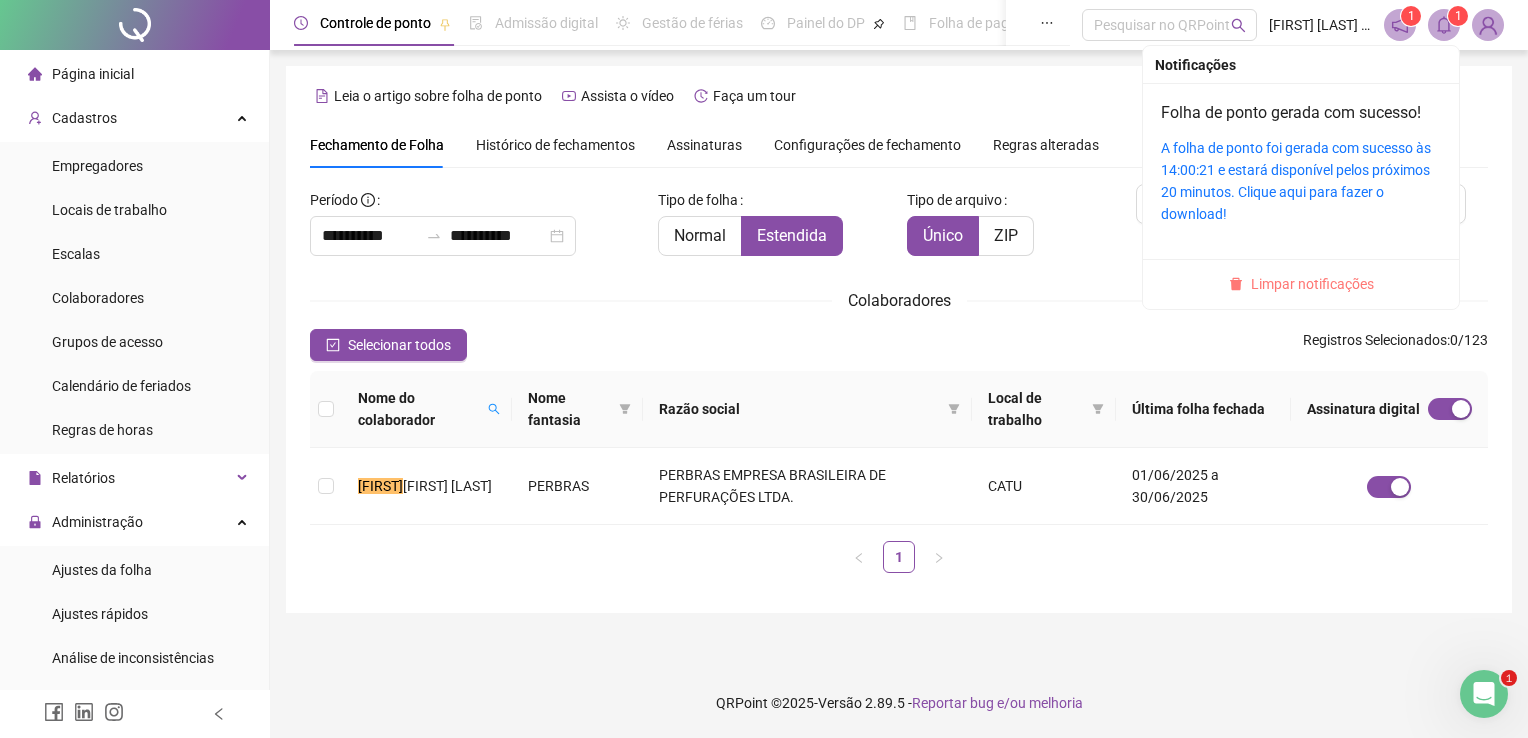 click on "Limpar notificações" at bounding box center [1312, 284] 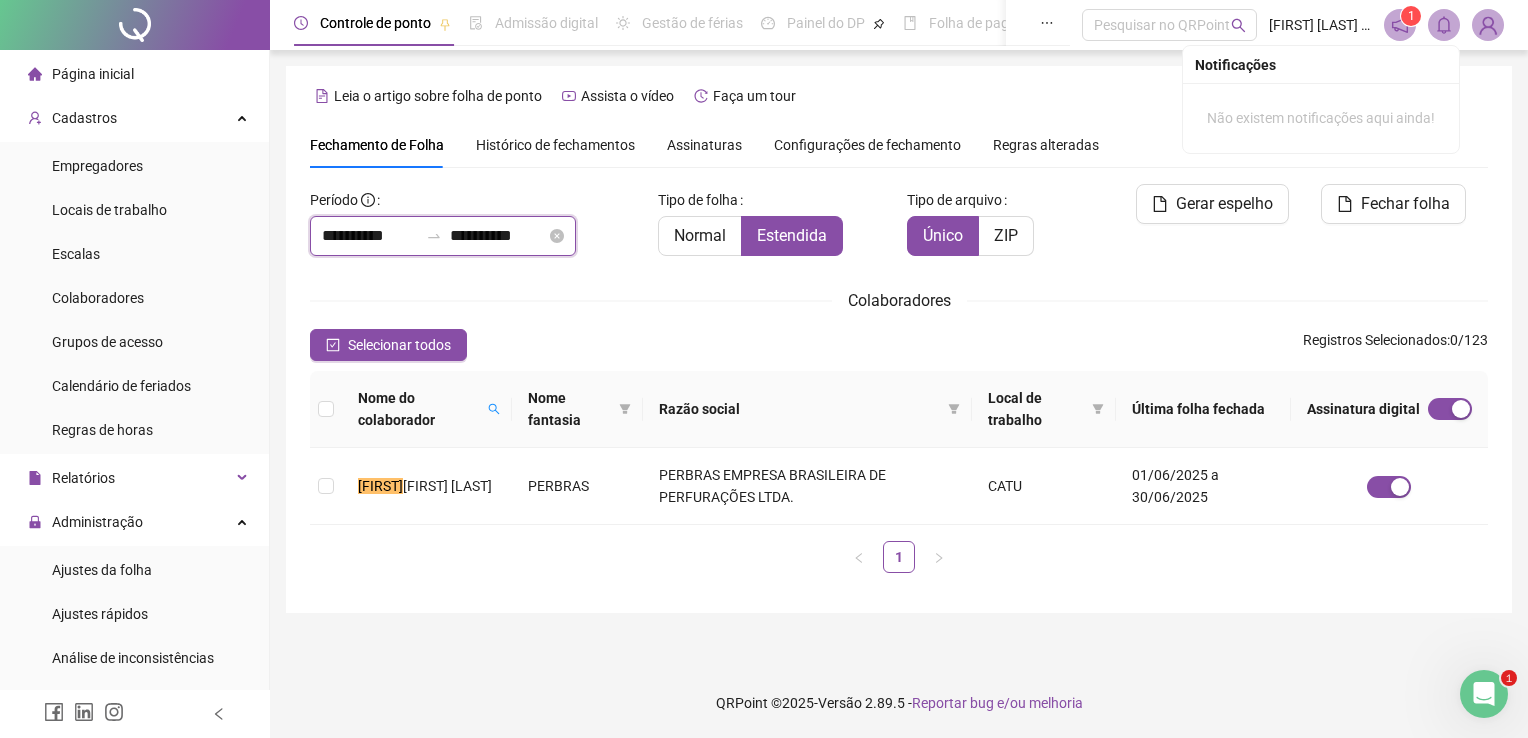 click on "**********" at bounding box center [370, 236] 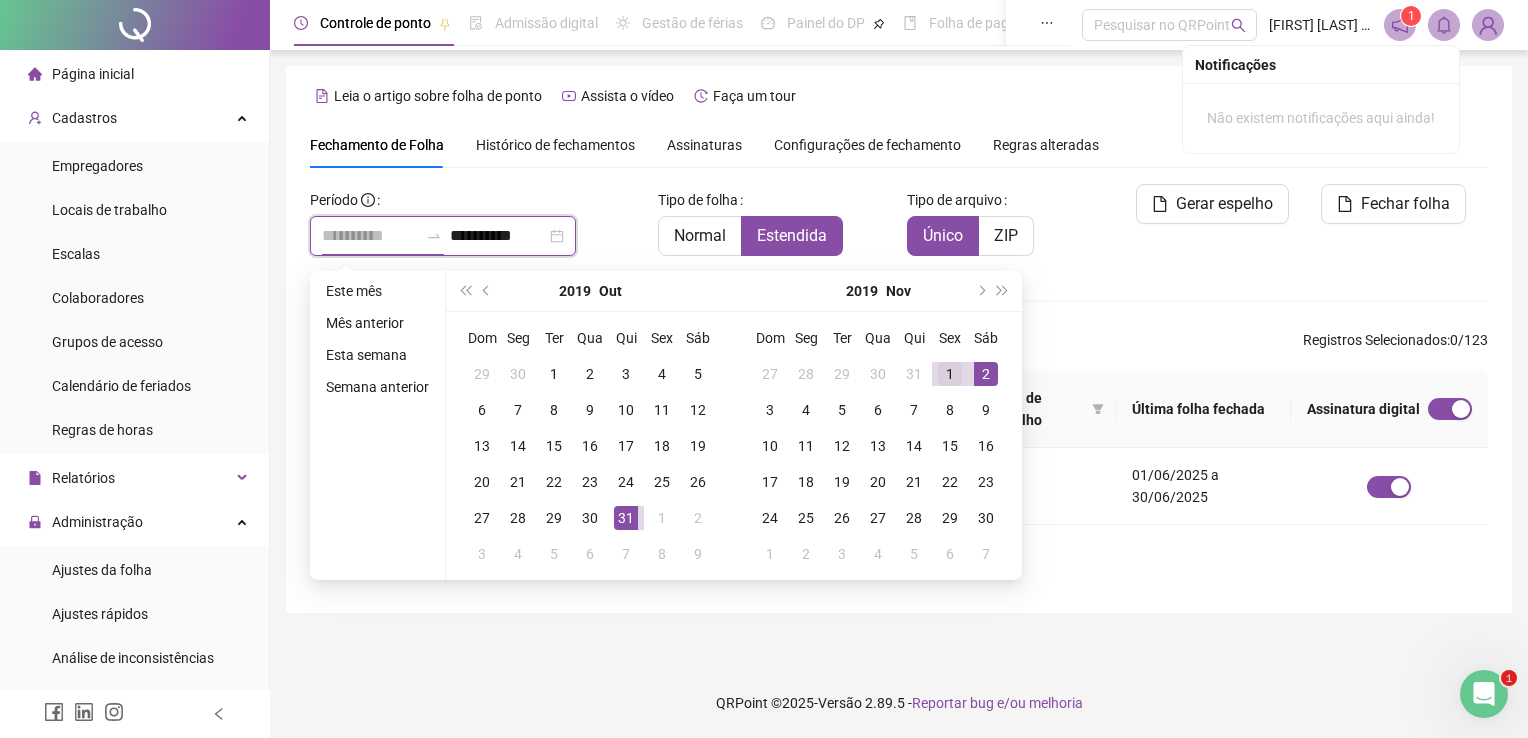 type on "**********" 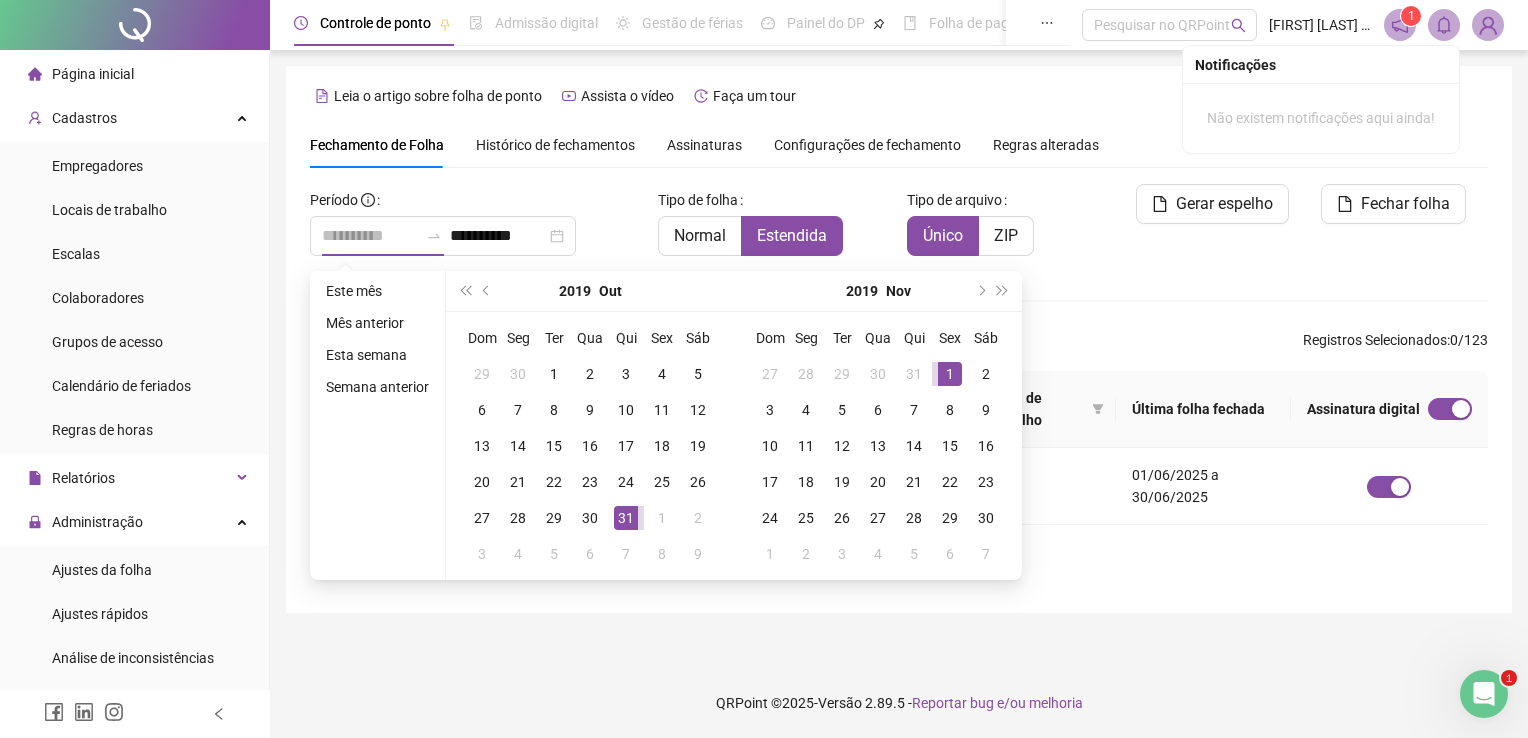 click on "1" at bounding box center (950, 374) 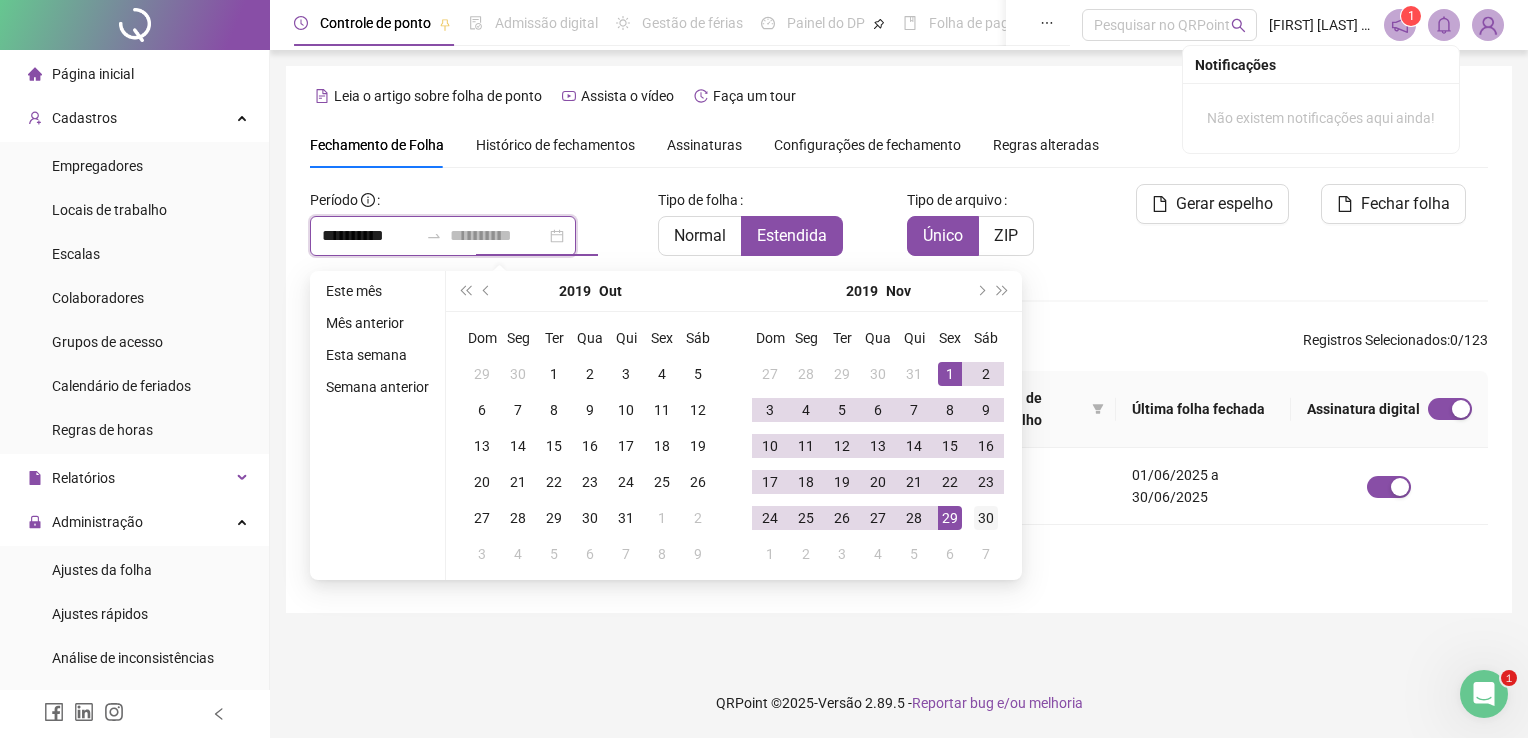 type on "**********" 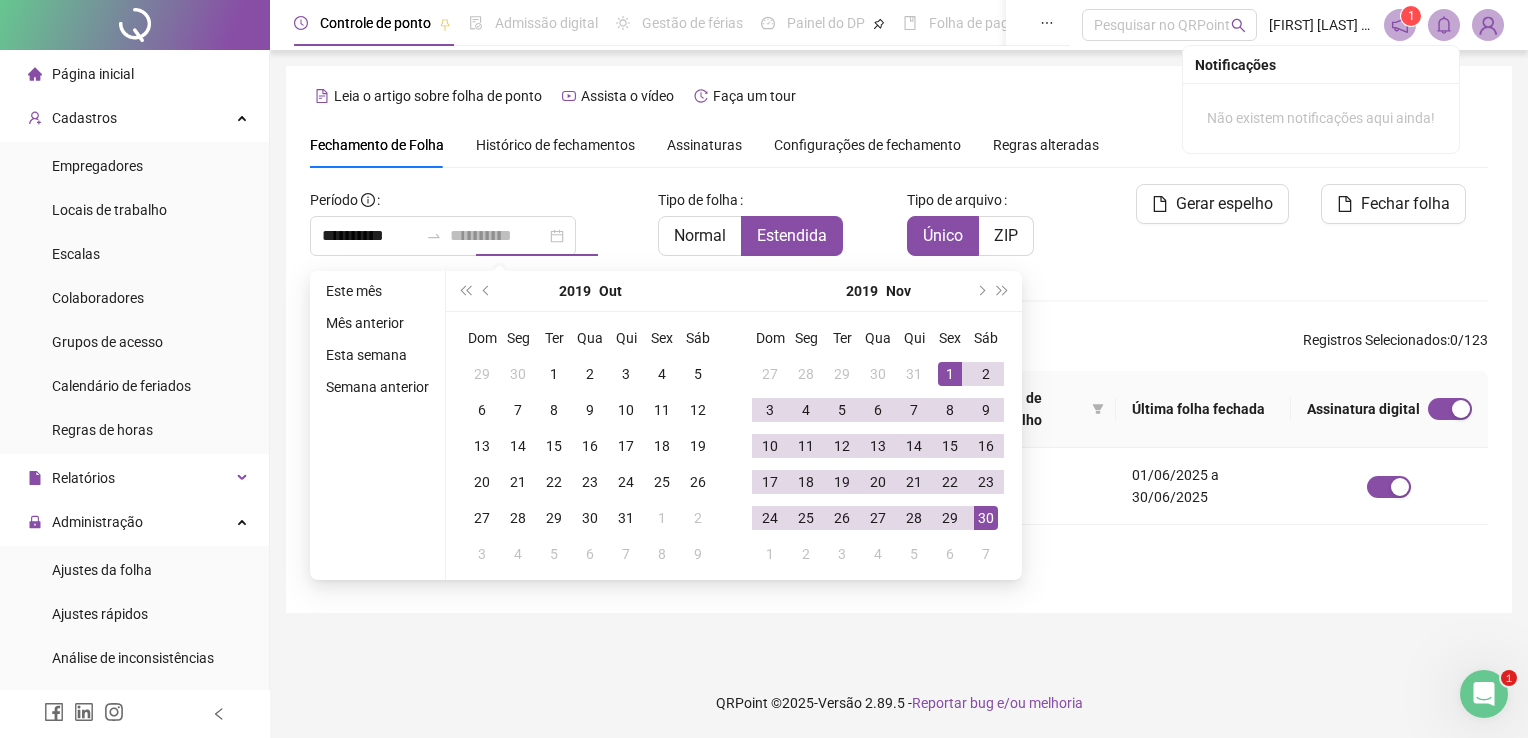 click on "30" at bounding box center [986, 518] 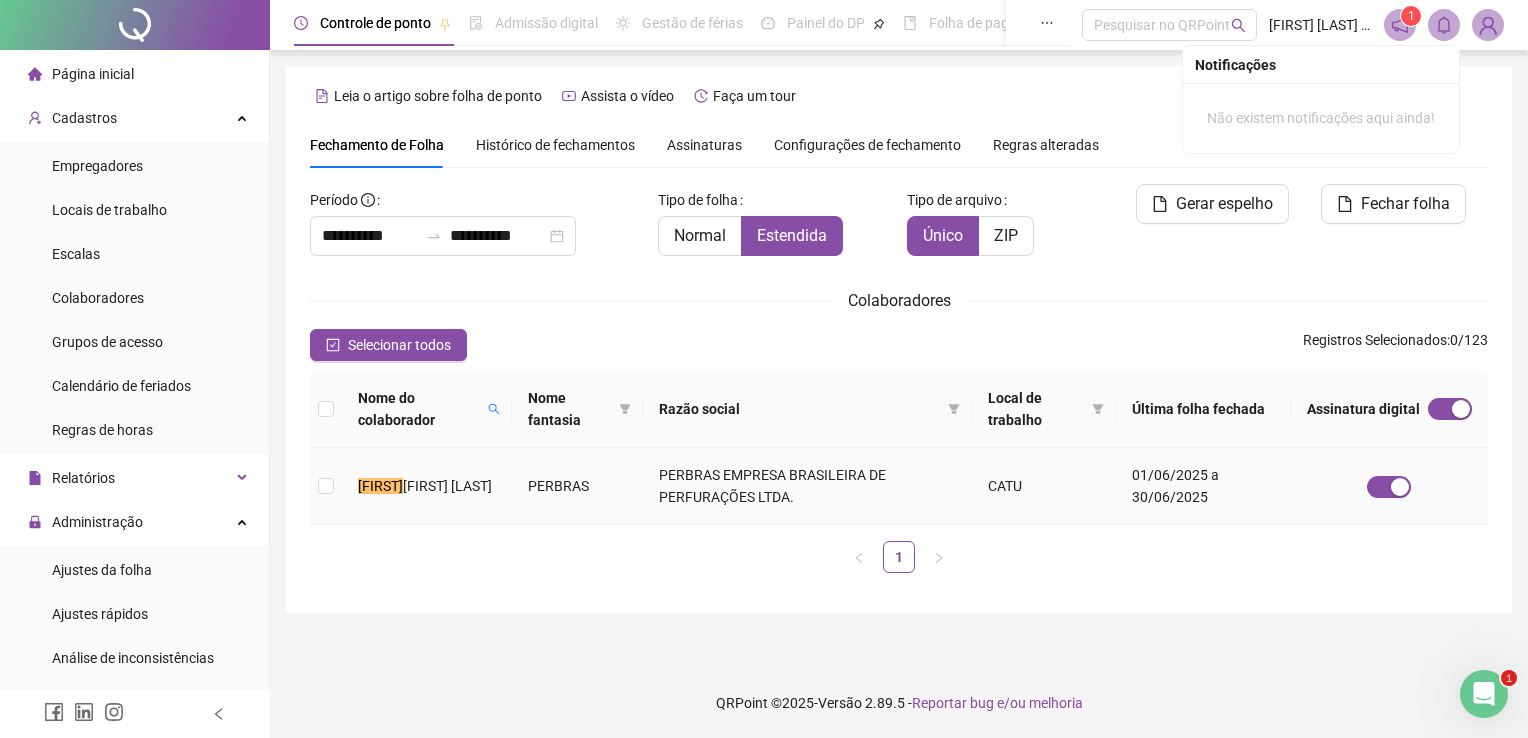 click on "[FIRST] [LAST]" at bounding box center (447, 486) 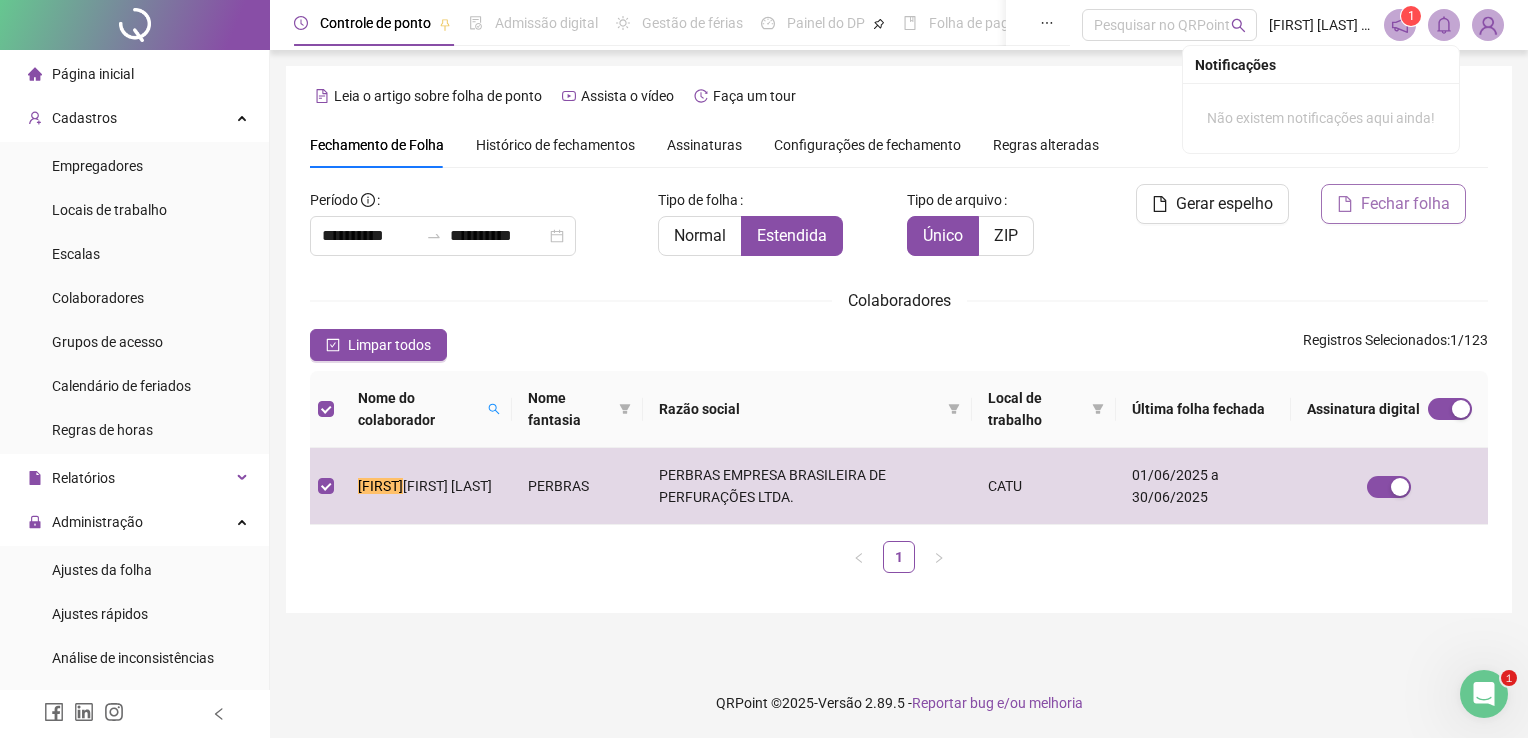 click on "Fechar folha" at bounding box center [1405, 204] 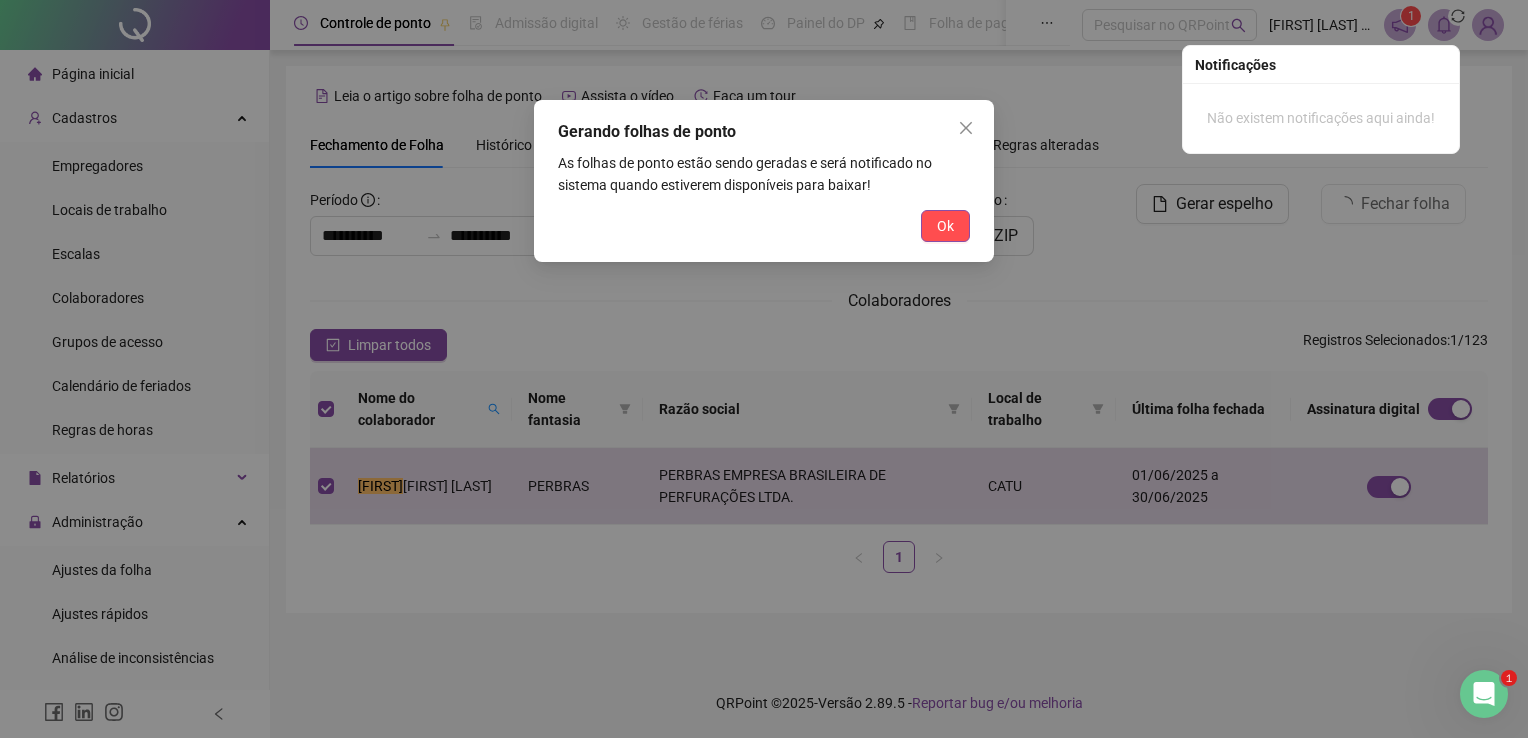 click on "Ok" at bounding box center (945, 226) 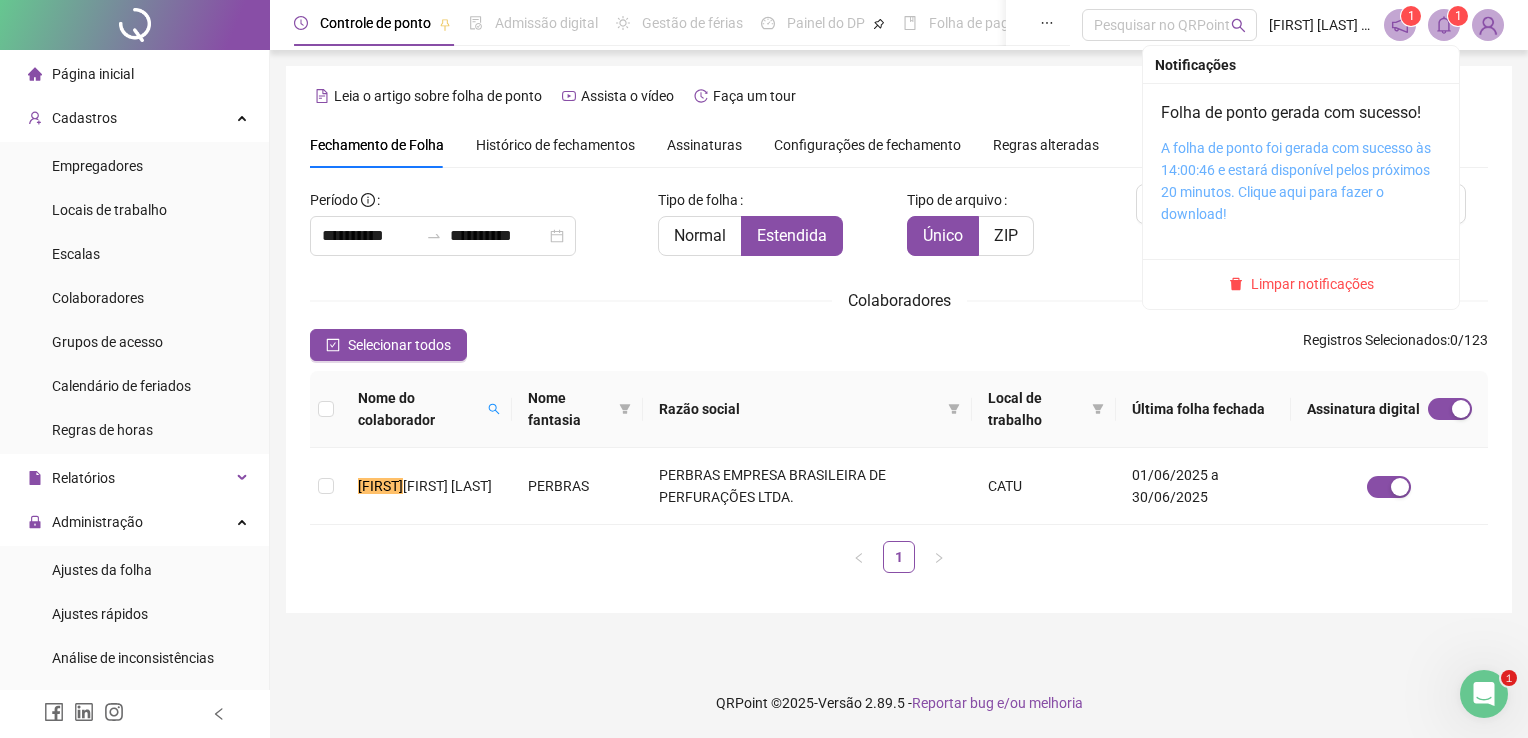 click on "A folha de ponto foi gerada com sucesso às 14:00:46 e estará disponível pelos próximos 20 minutos.
Clique aqui para fazer o download!" at bounding box center (1296, 181) 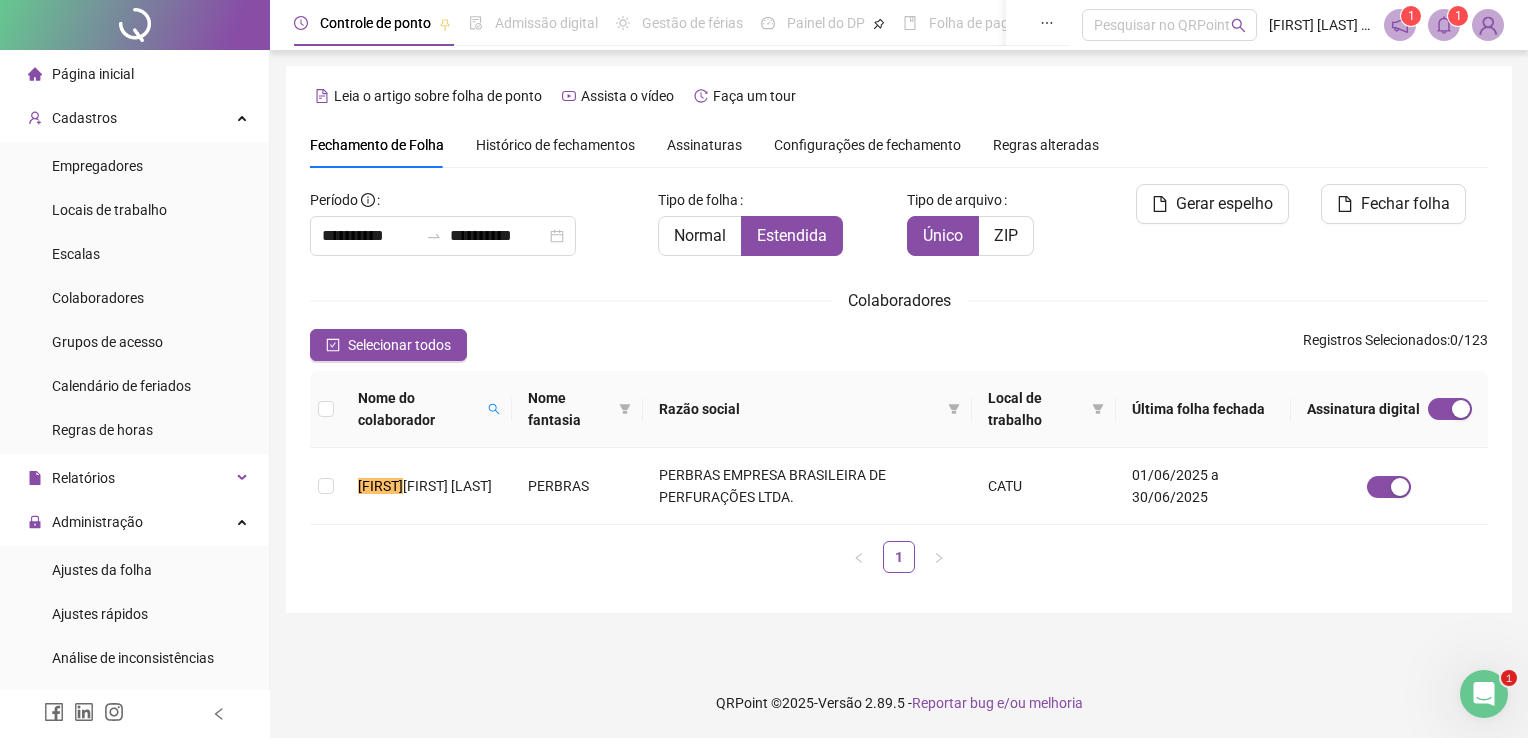 click on "**********" at bounding box center (899, 369) 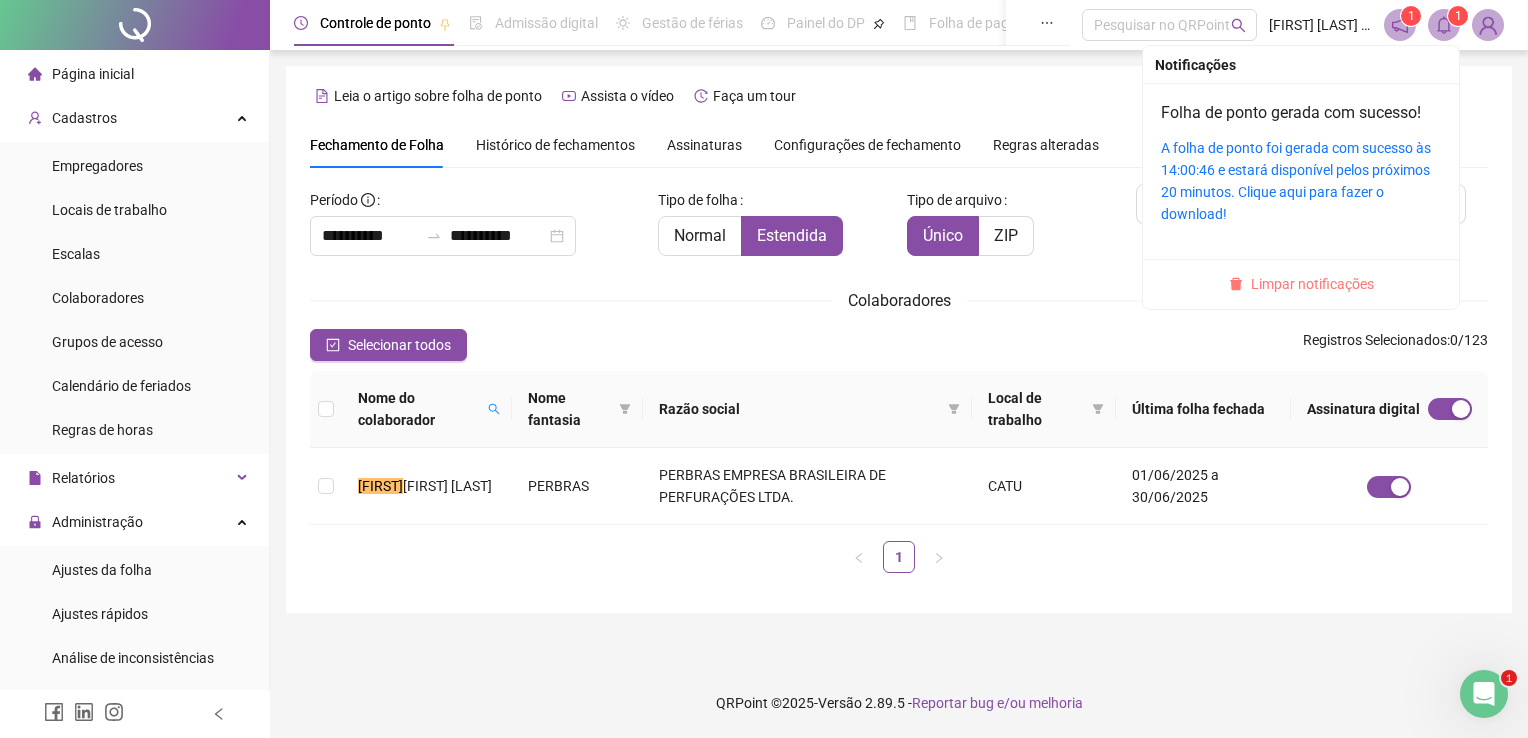 click on "Limpar notificações" at bounding box center [1301, 284] 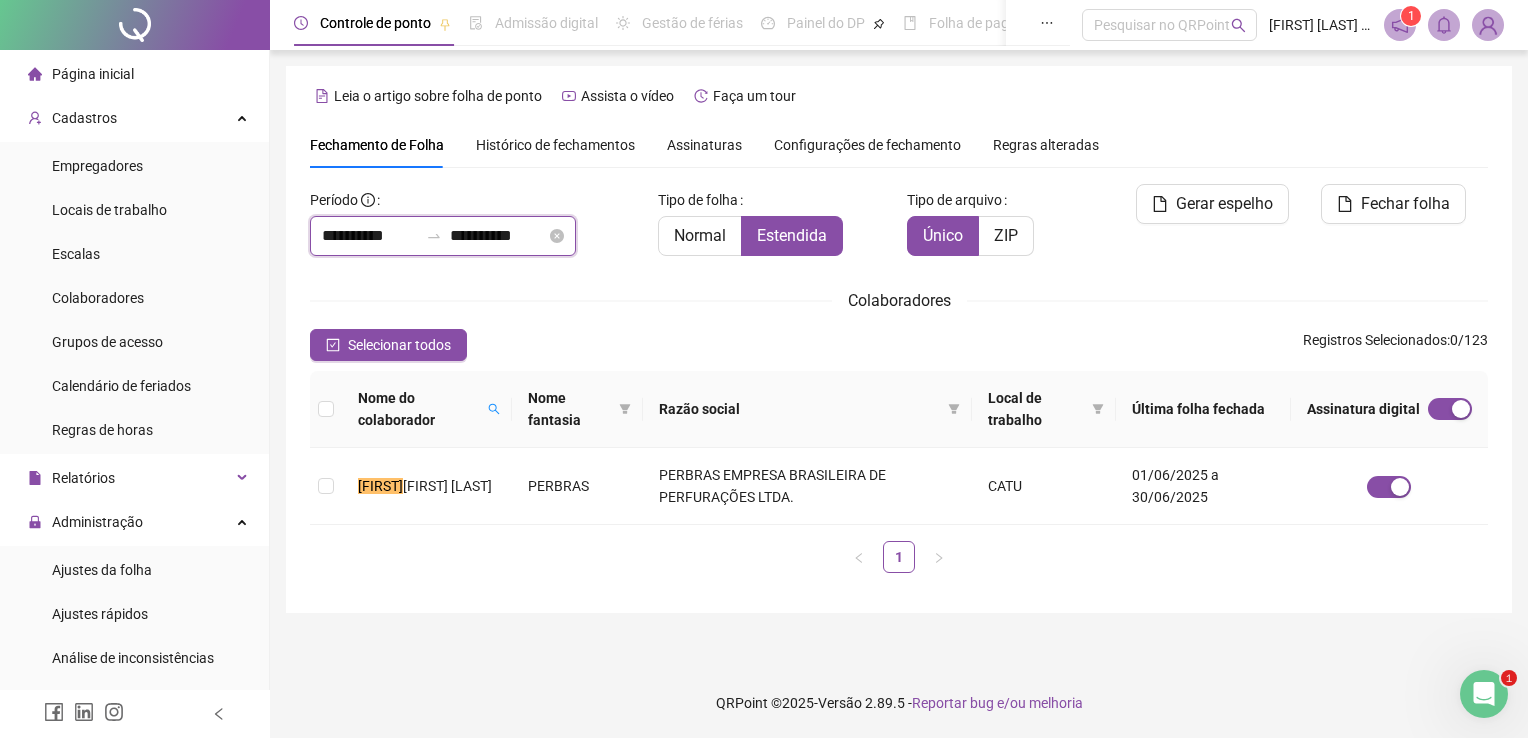 click on "**********" at bounding box center (370, 236) 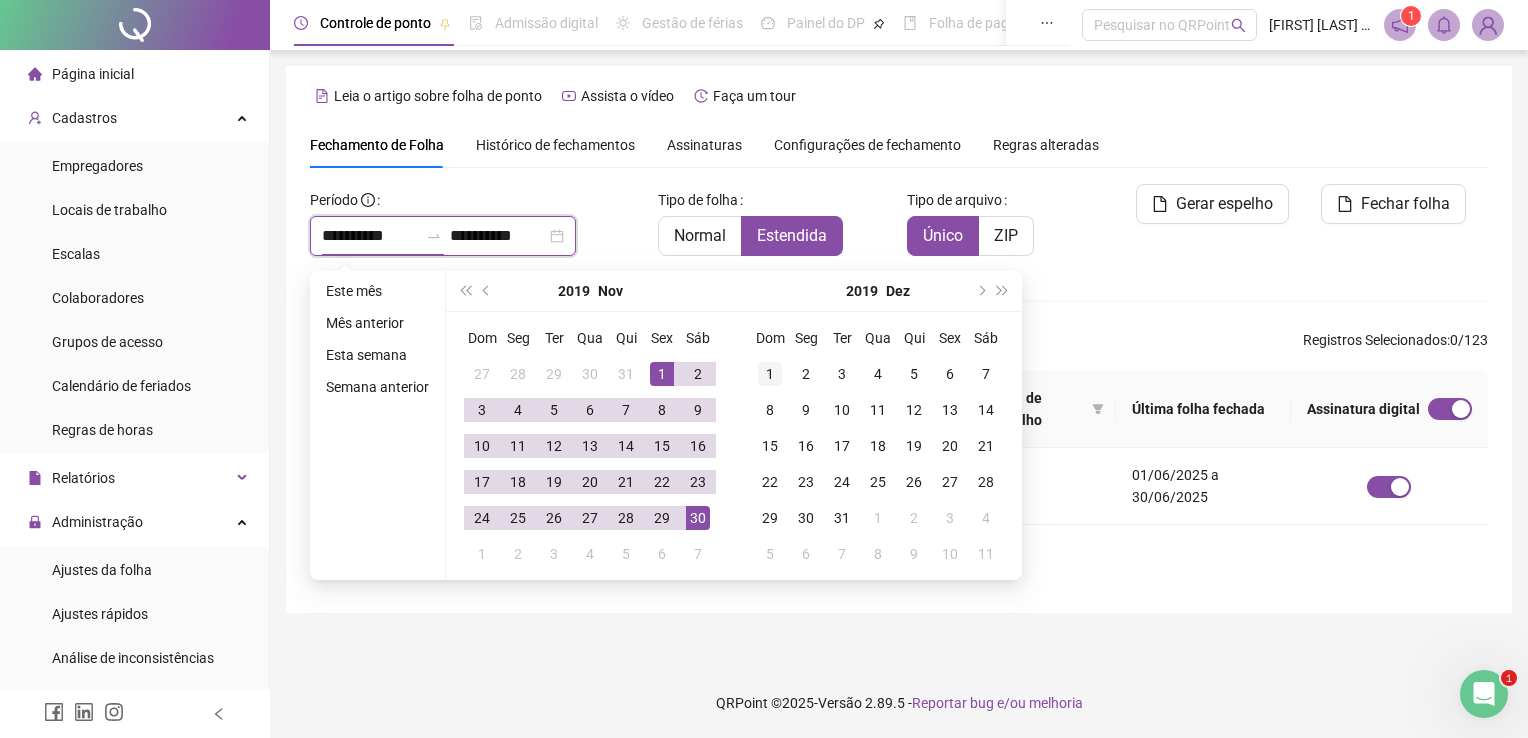 type on "**********" 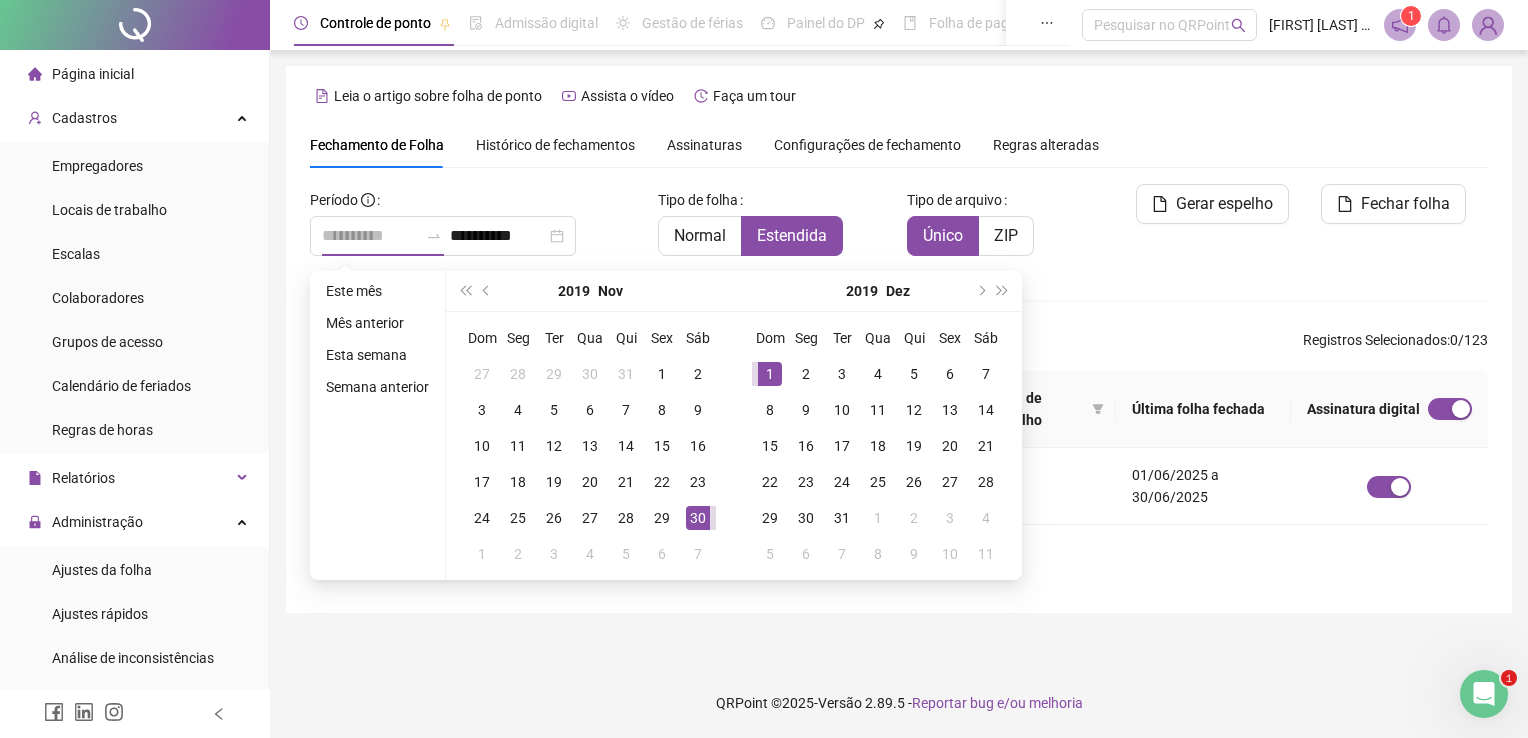 click on "1" at bounding box center [770, 374] 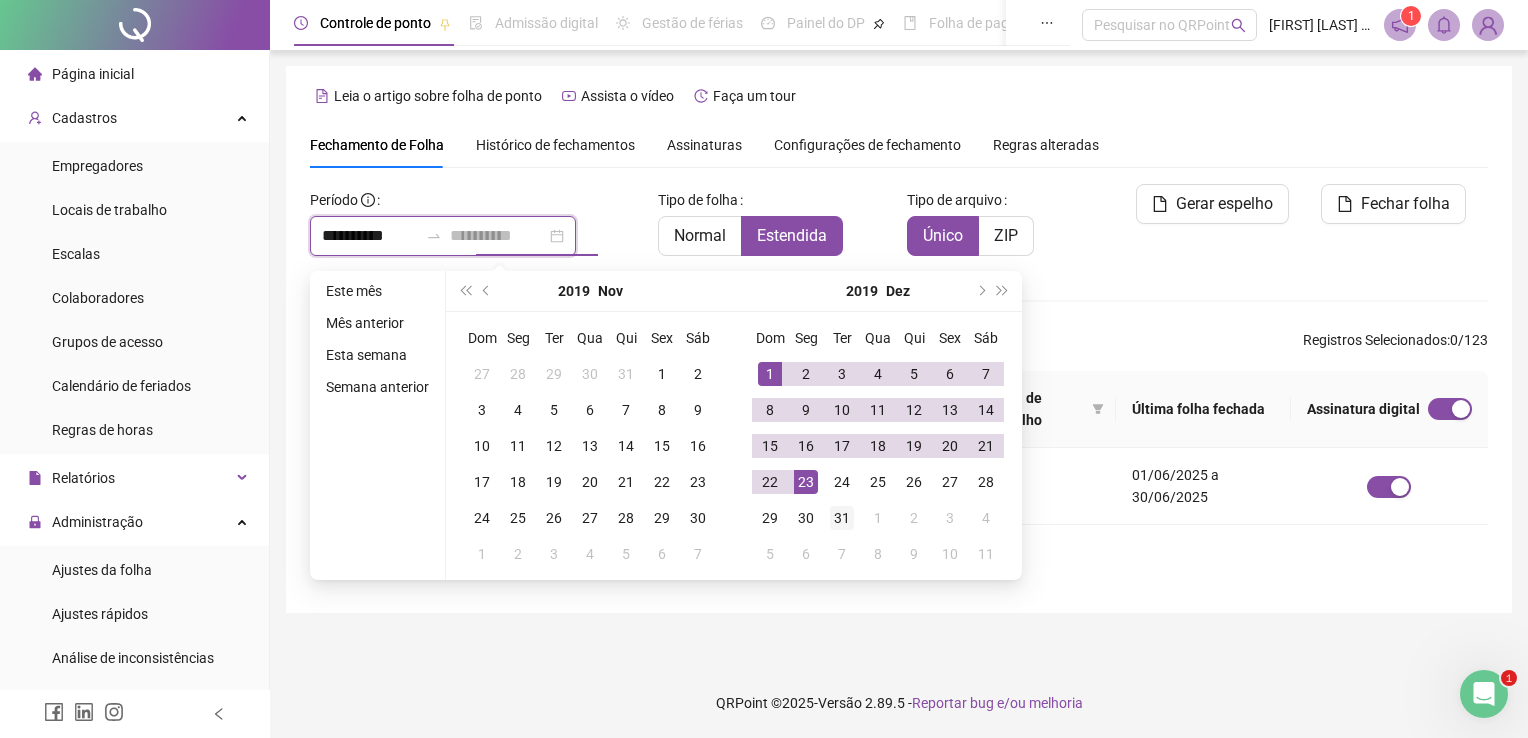 type on "**********" 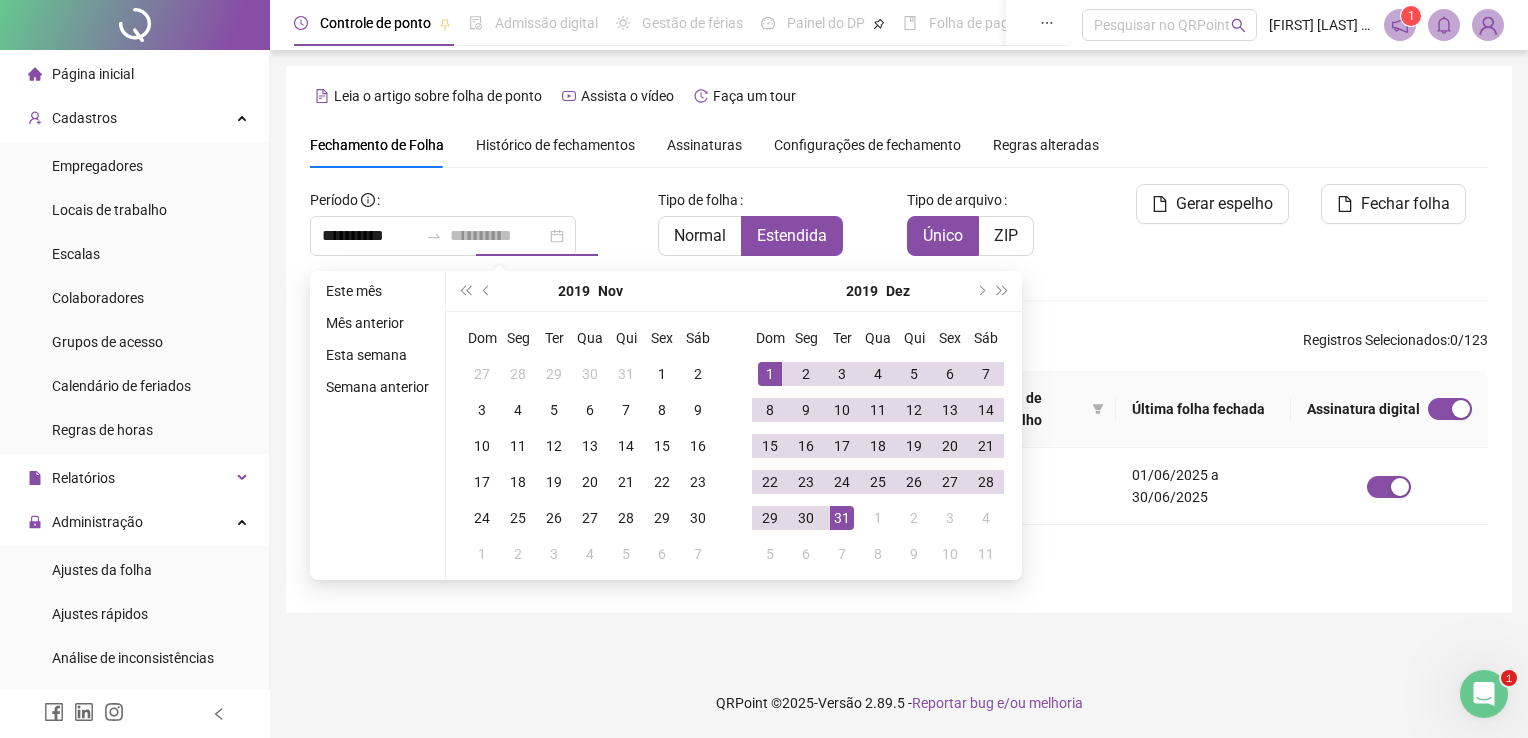 click on "31" at bounding box center (842, 518) 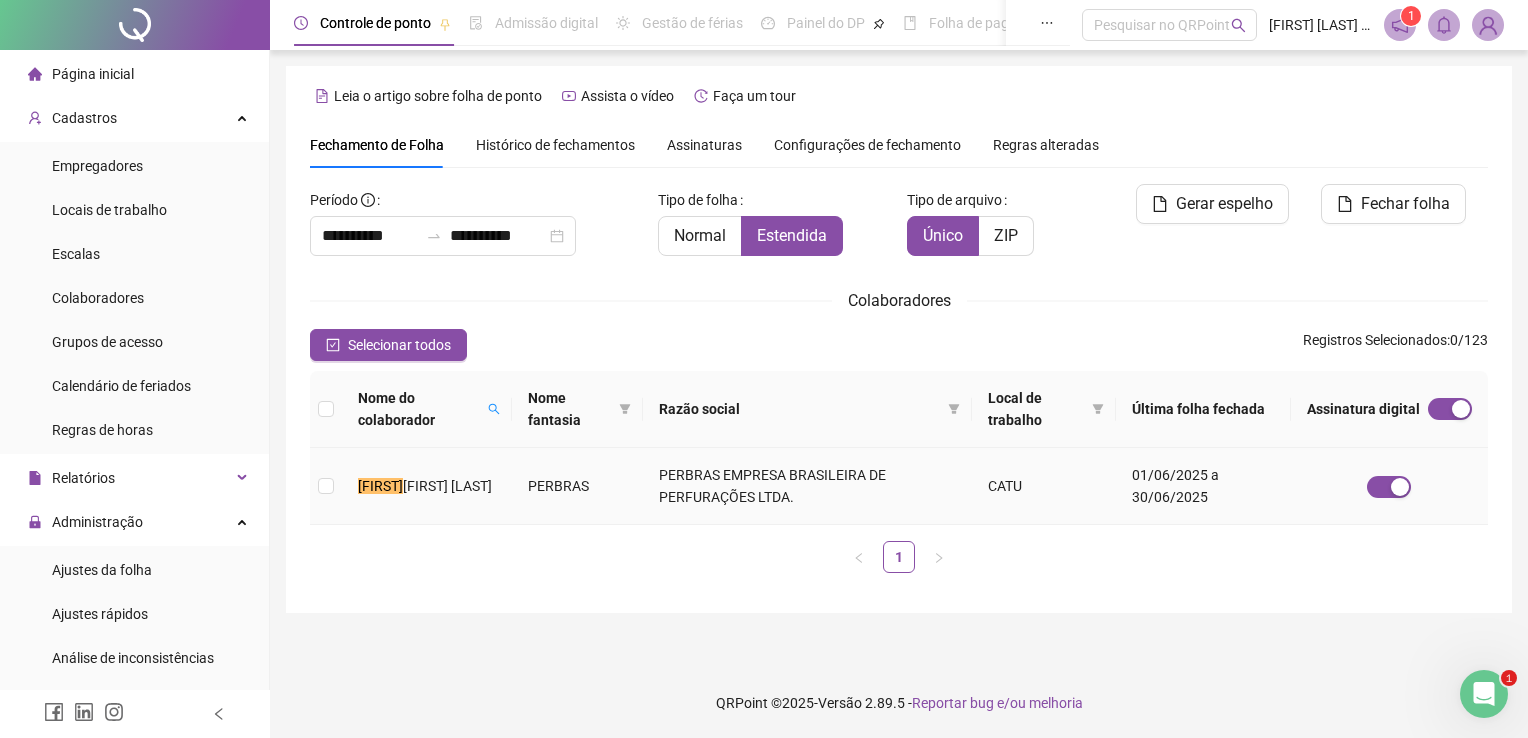 click on "PERBRAS" at bounding box center (578, 486) 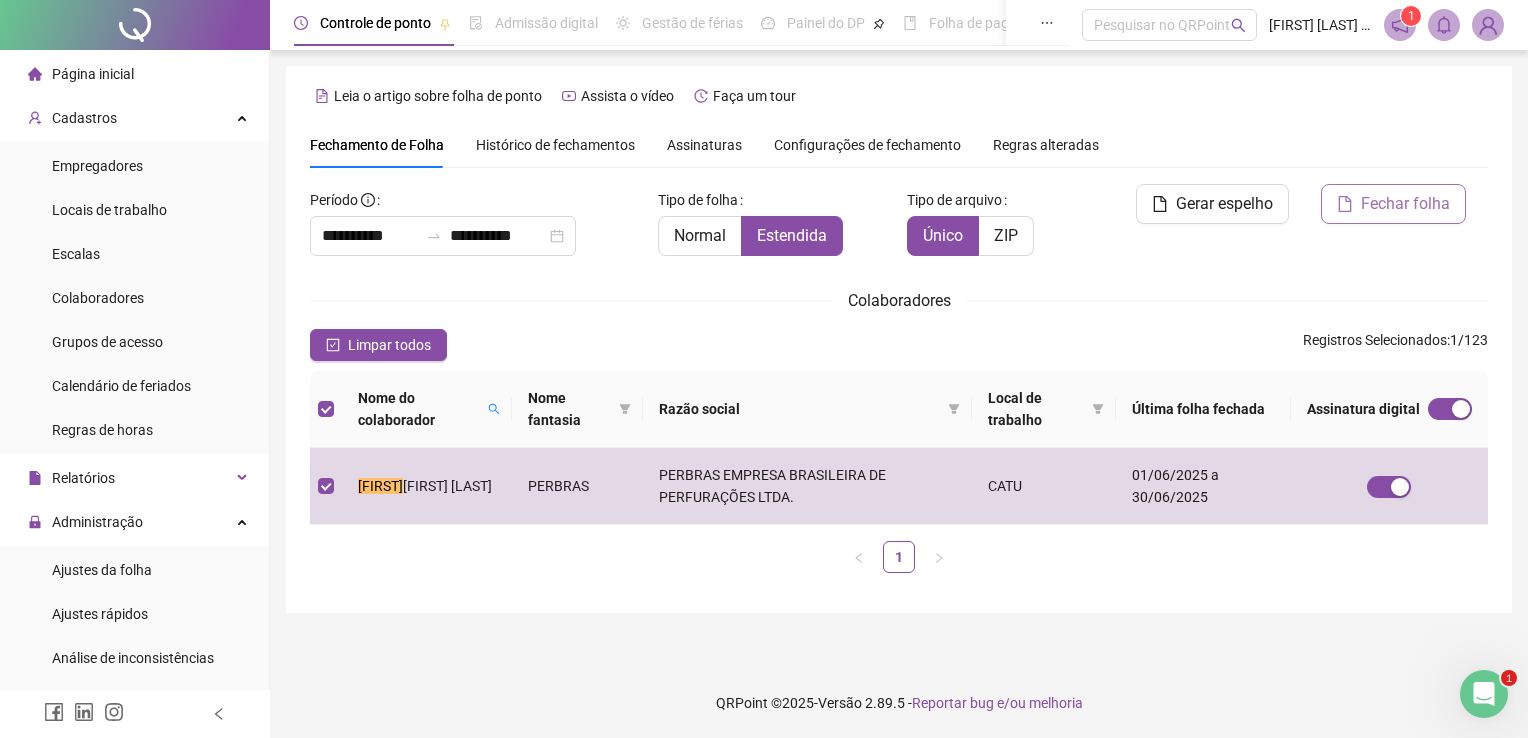 click on "Fechar folha" at bounding box center [1393, 204] 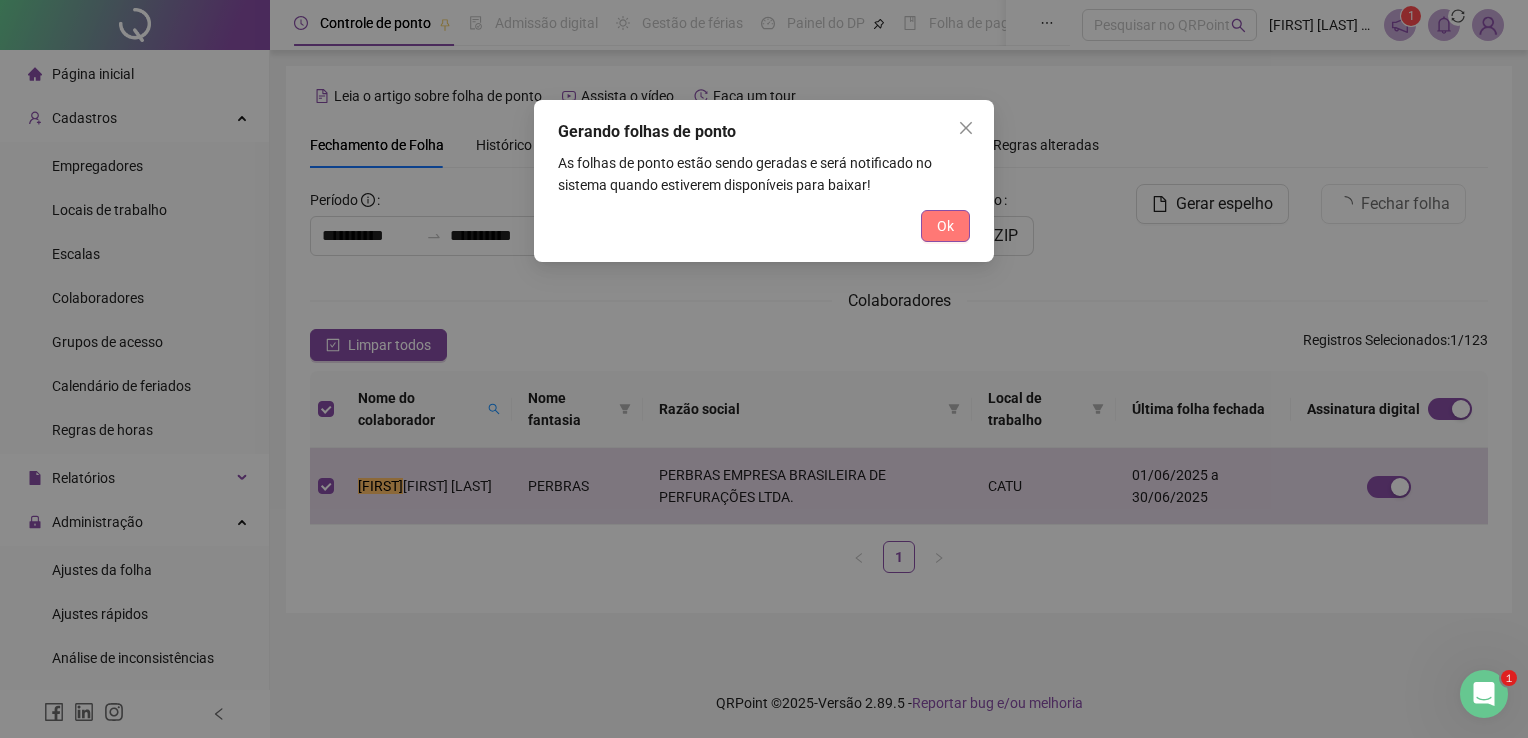 click on "Ok" at bounding box center (945, 226) 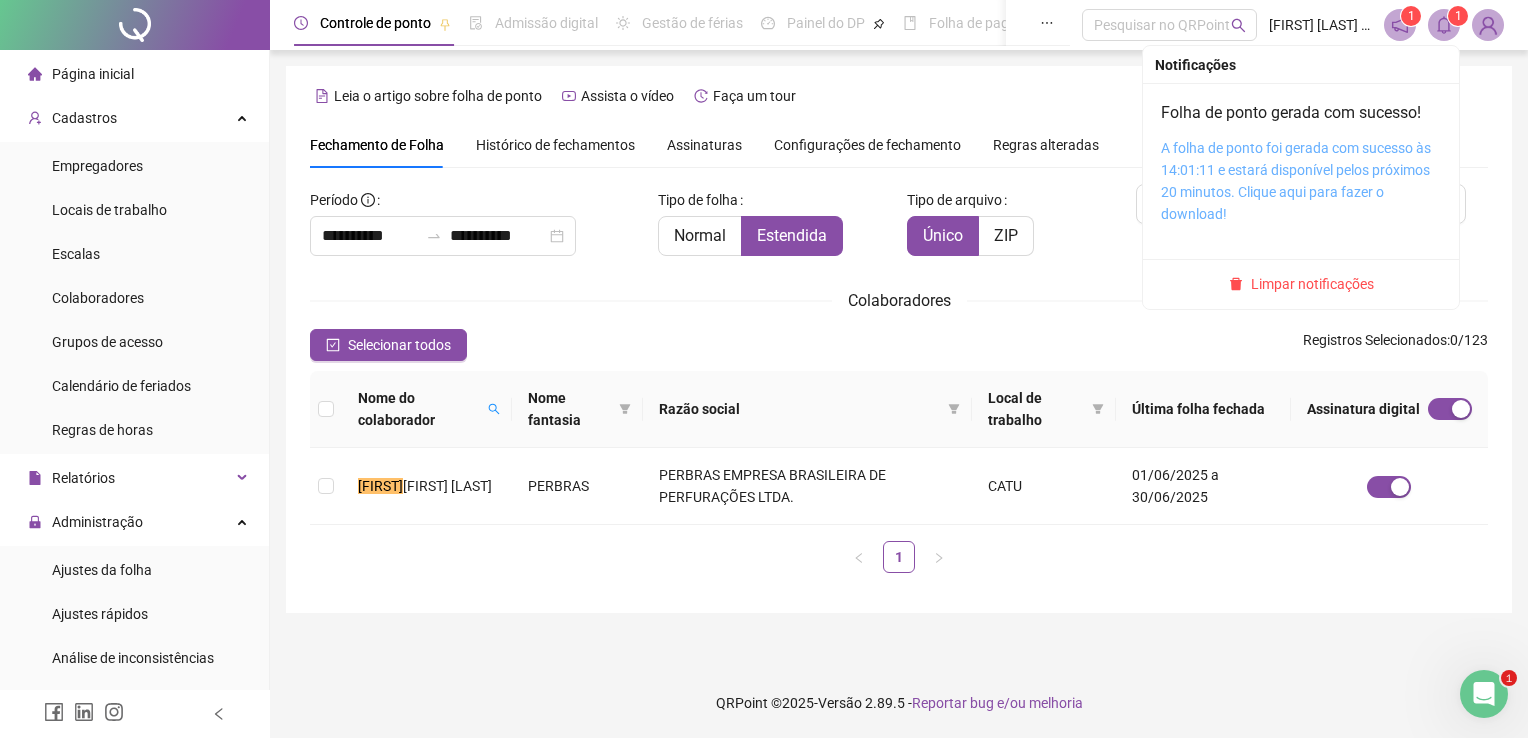 click on "A folha de ponto foi gerada com sucesso às 14:01:11 e estará disponível pelos próximos 20 minutos.
Clique aqui para fazer o download!" at bounding box center (1296, 181) 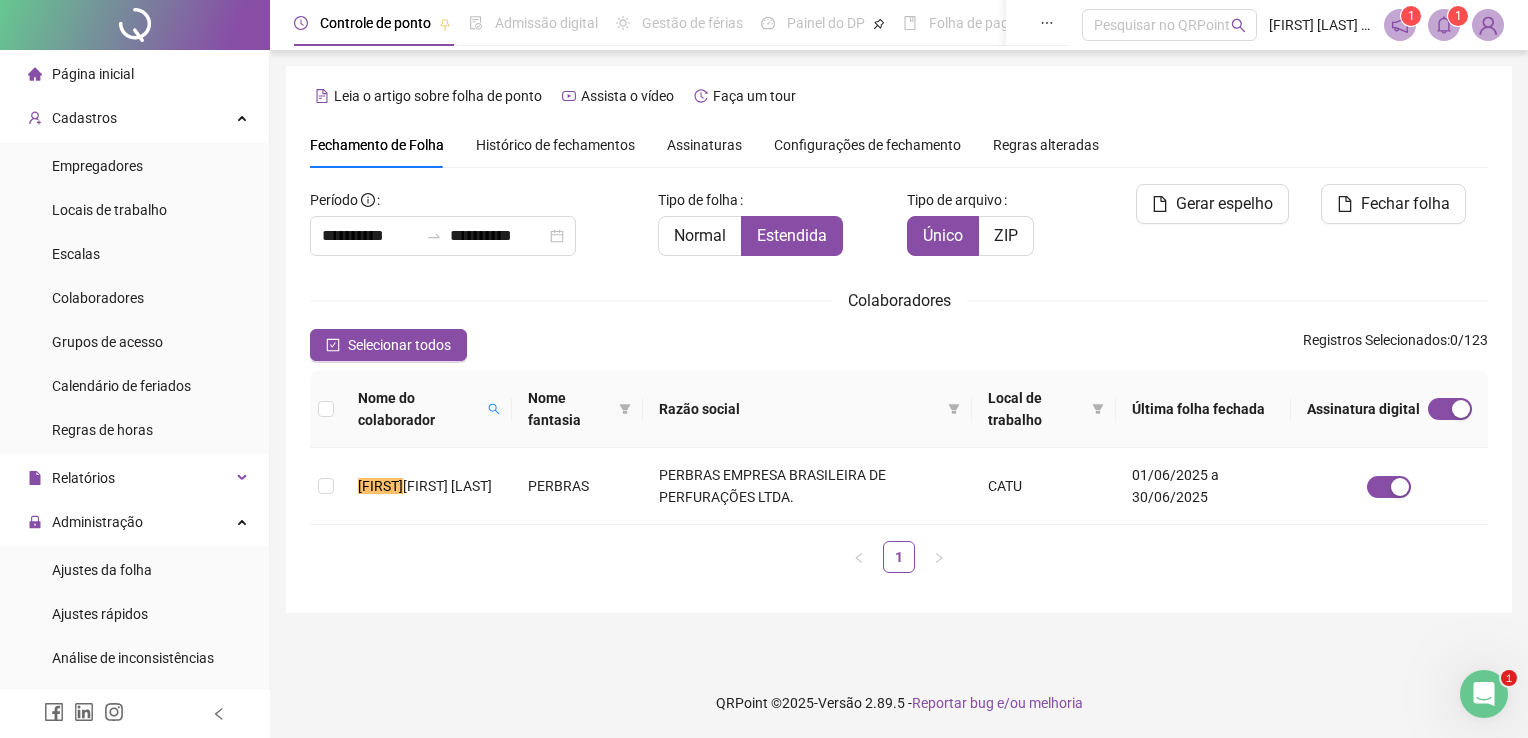 click on "**********" at bounding box center [764, 369] 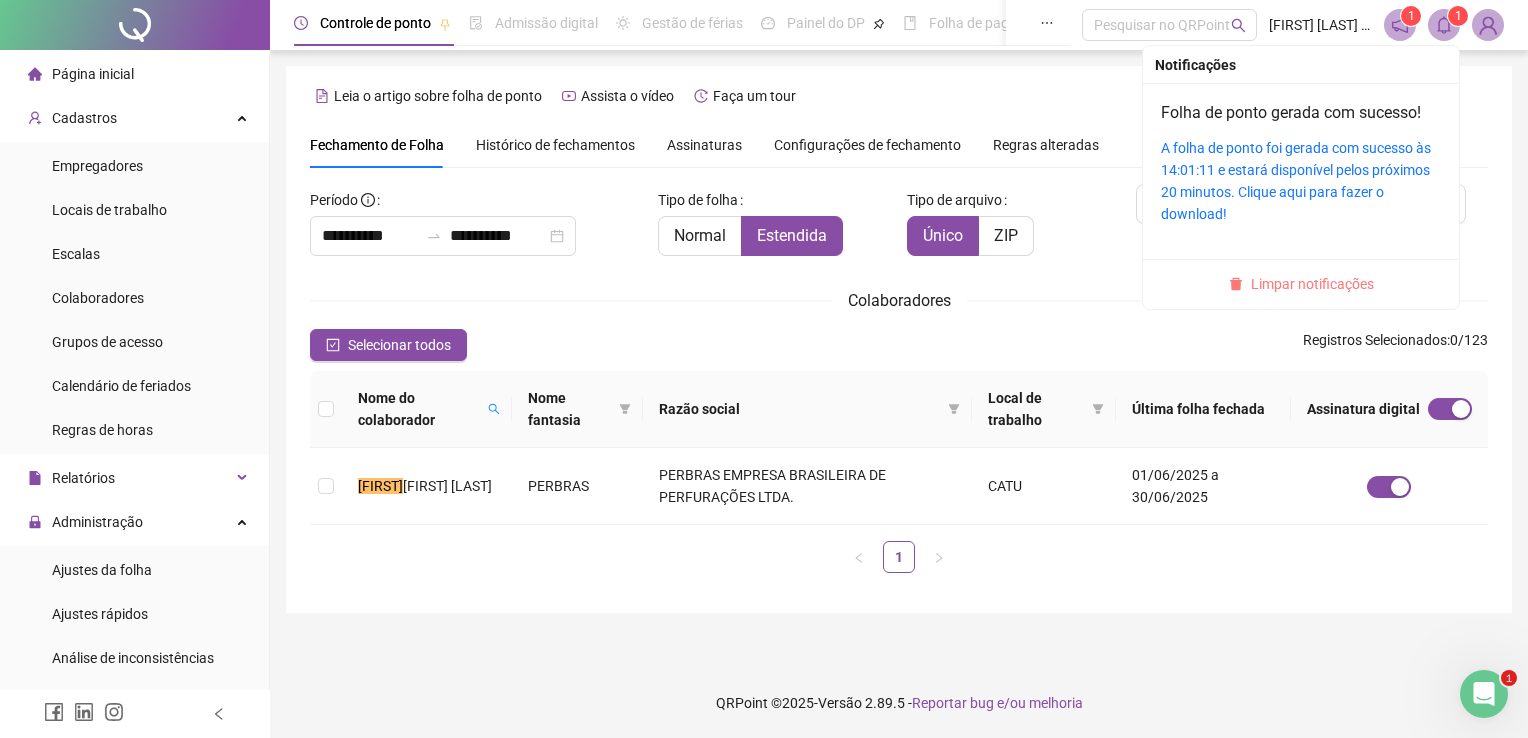 click on "Limpar notificações" at bounding box center (1312, 284) 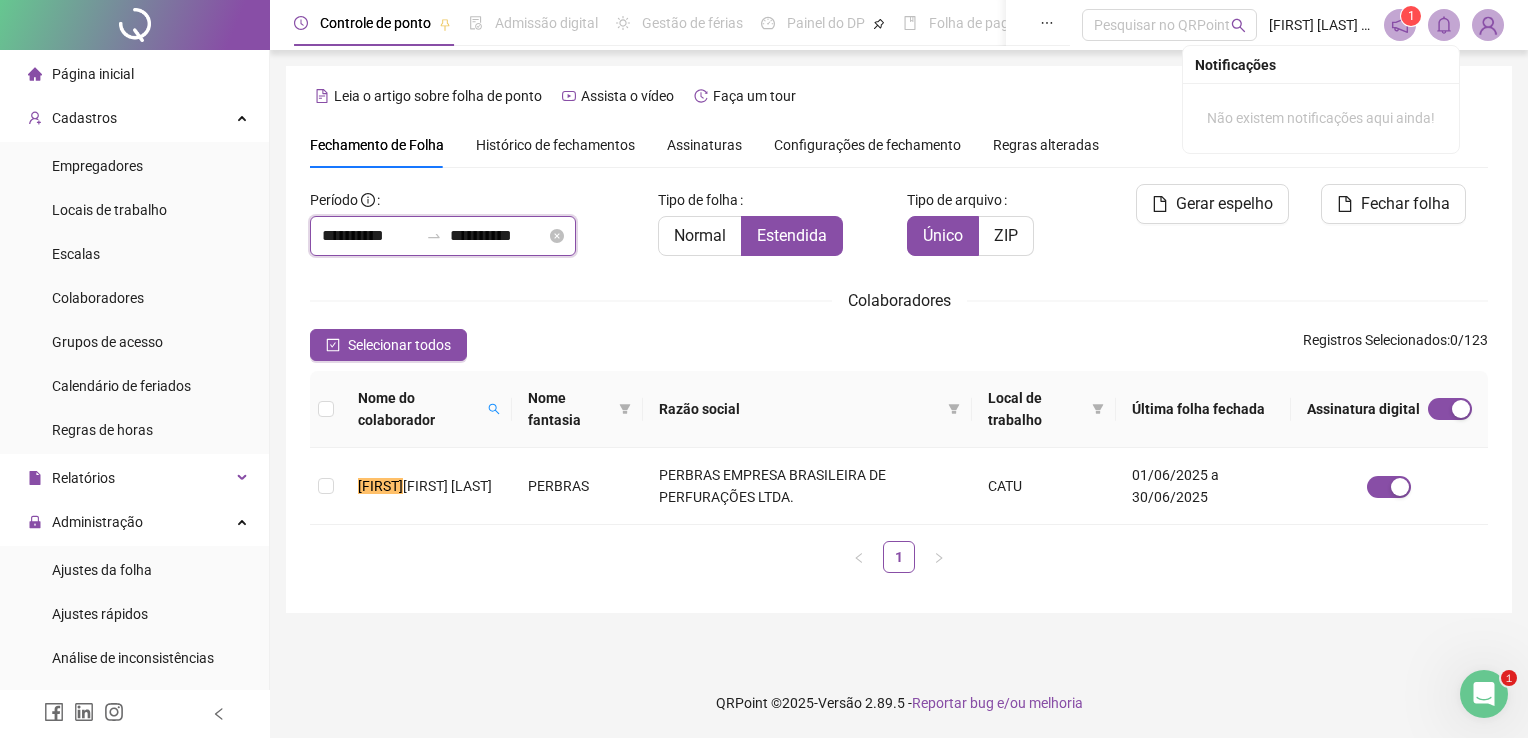 click on "**********" at bounding box center (370, 236) 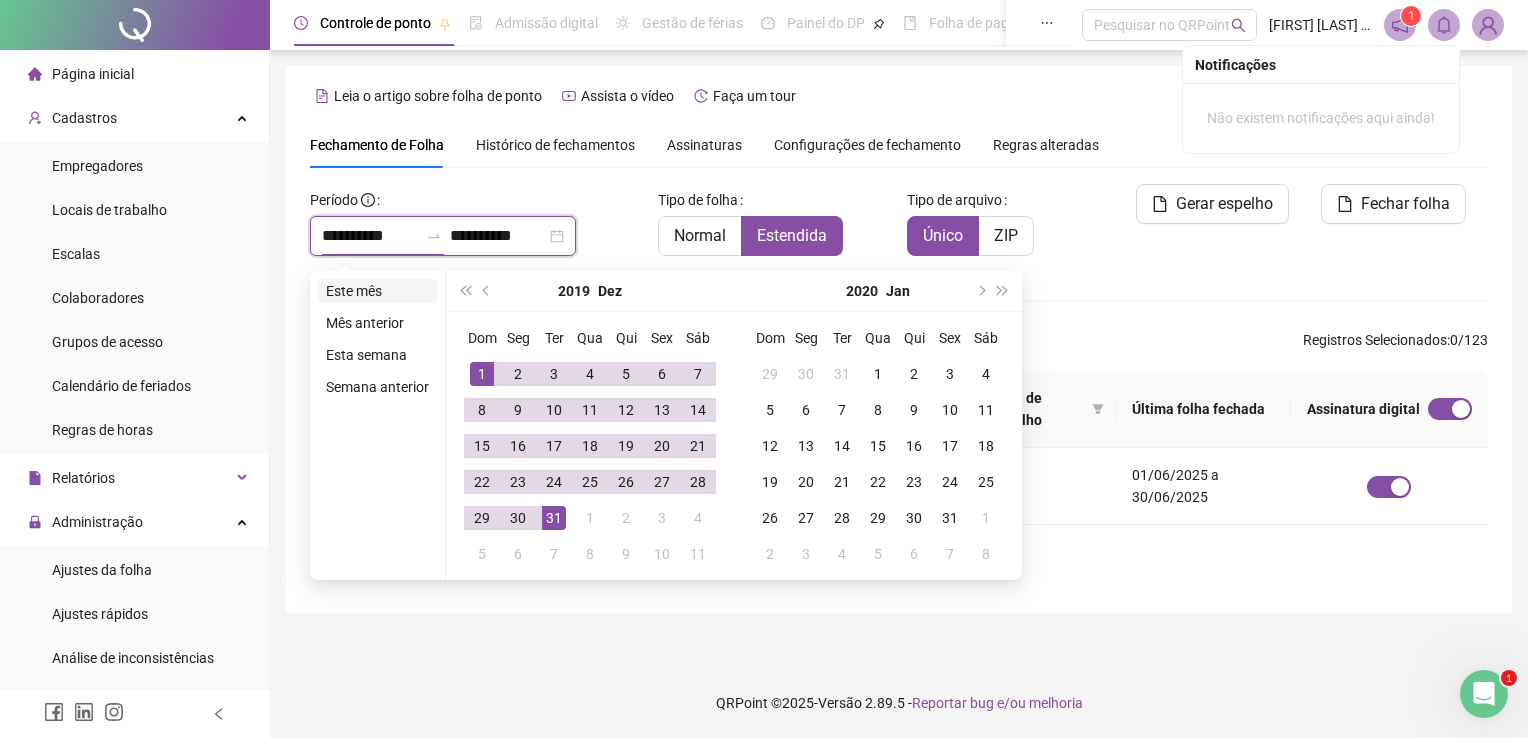 type on "**********" 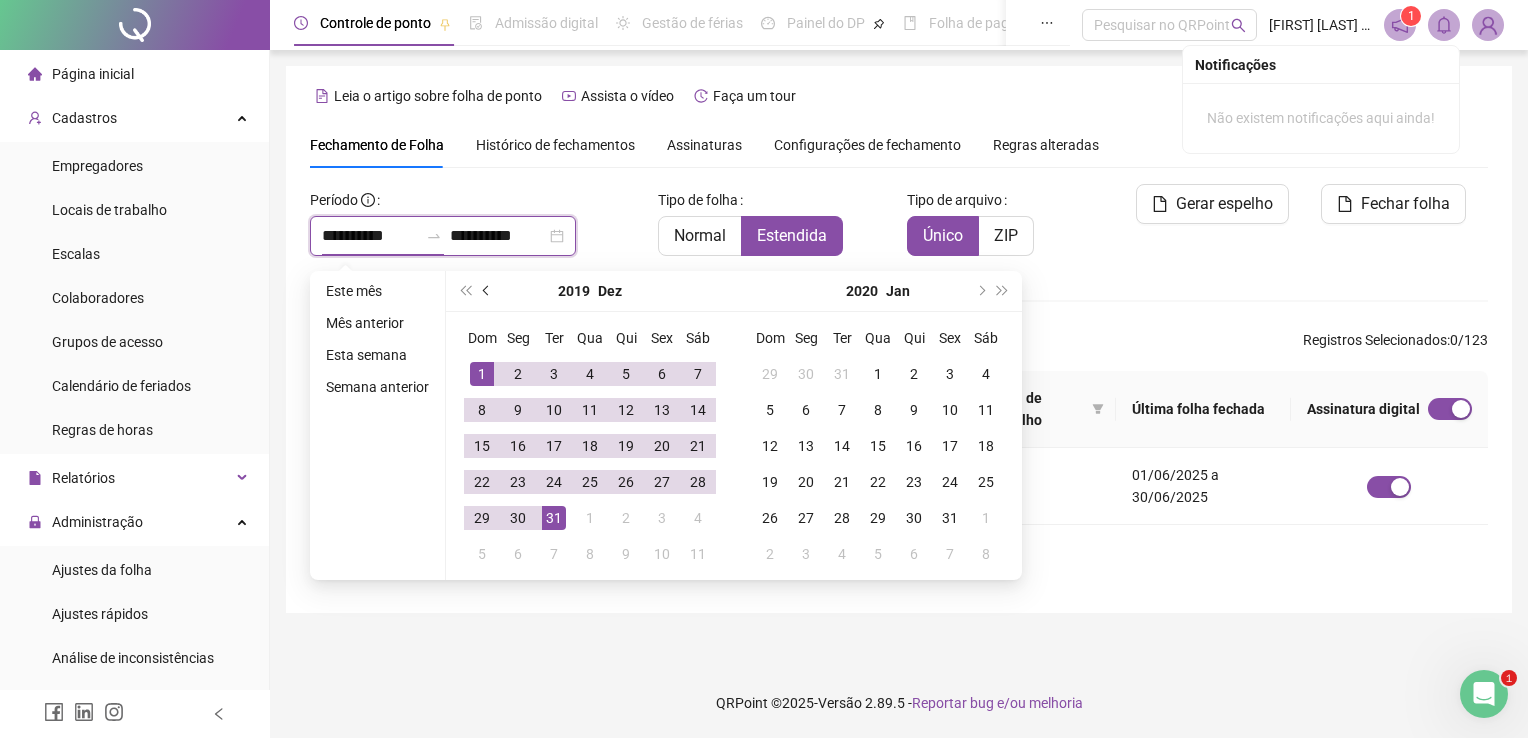 type on "**********" 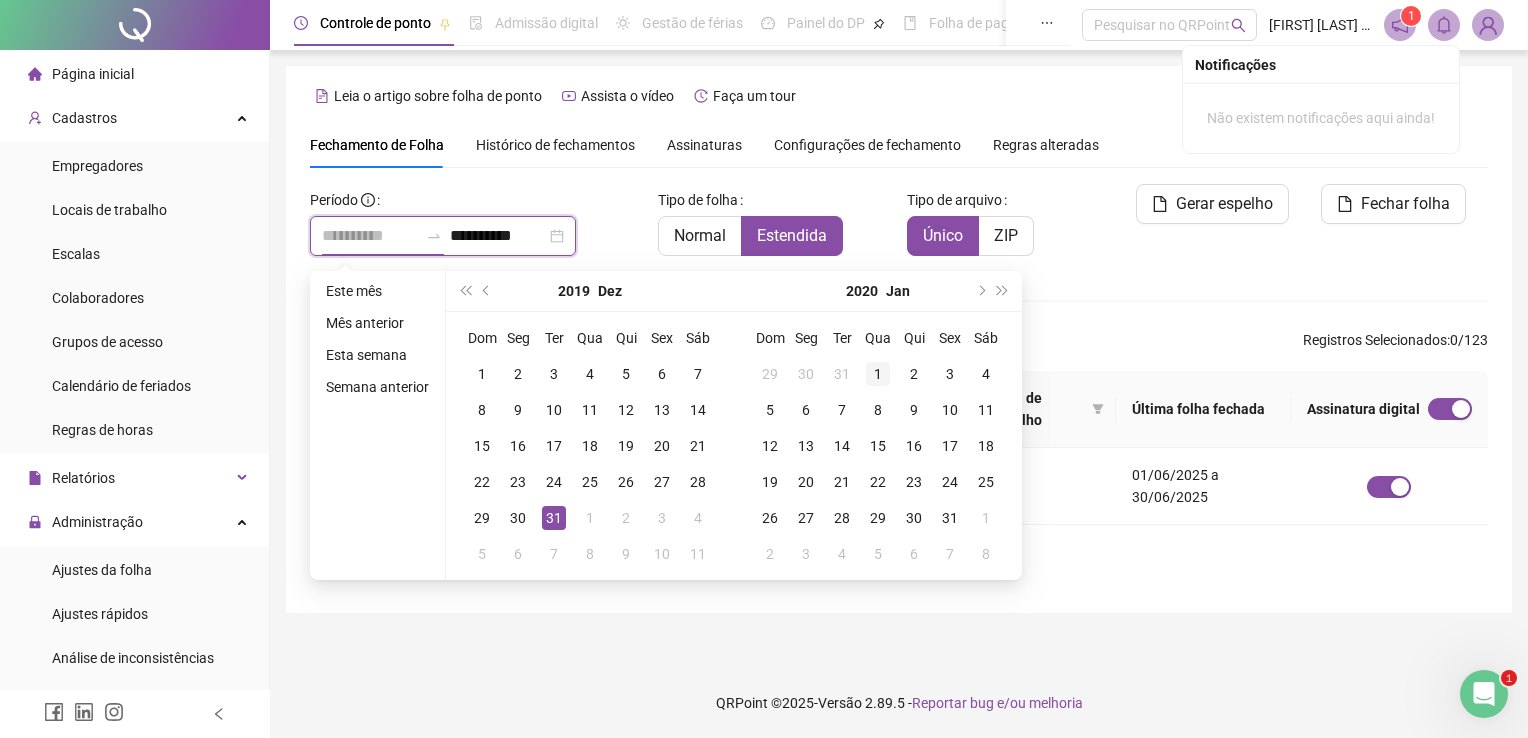 type on "**********" 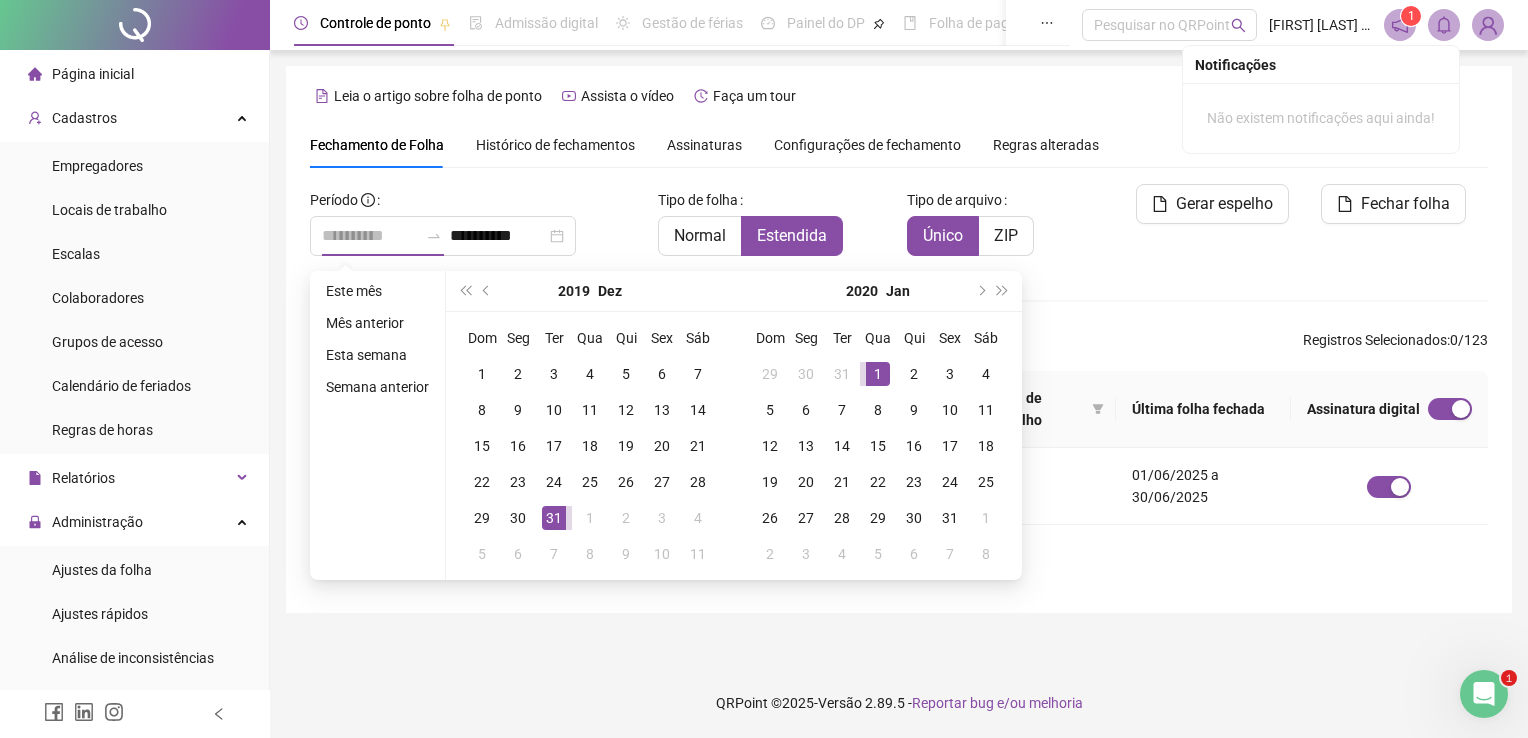 click on "1" at bounding box center [878, 374] 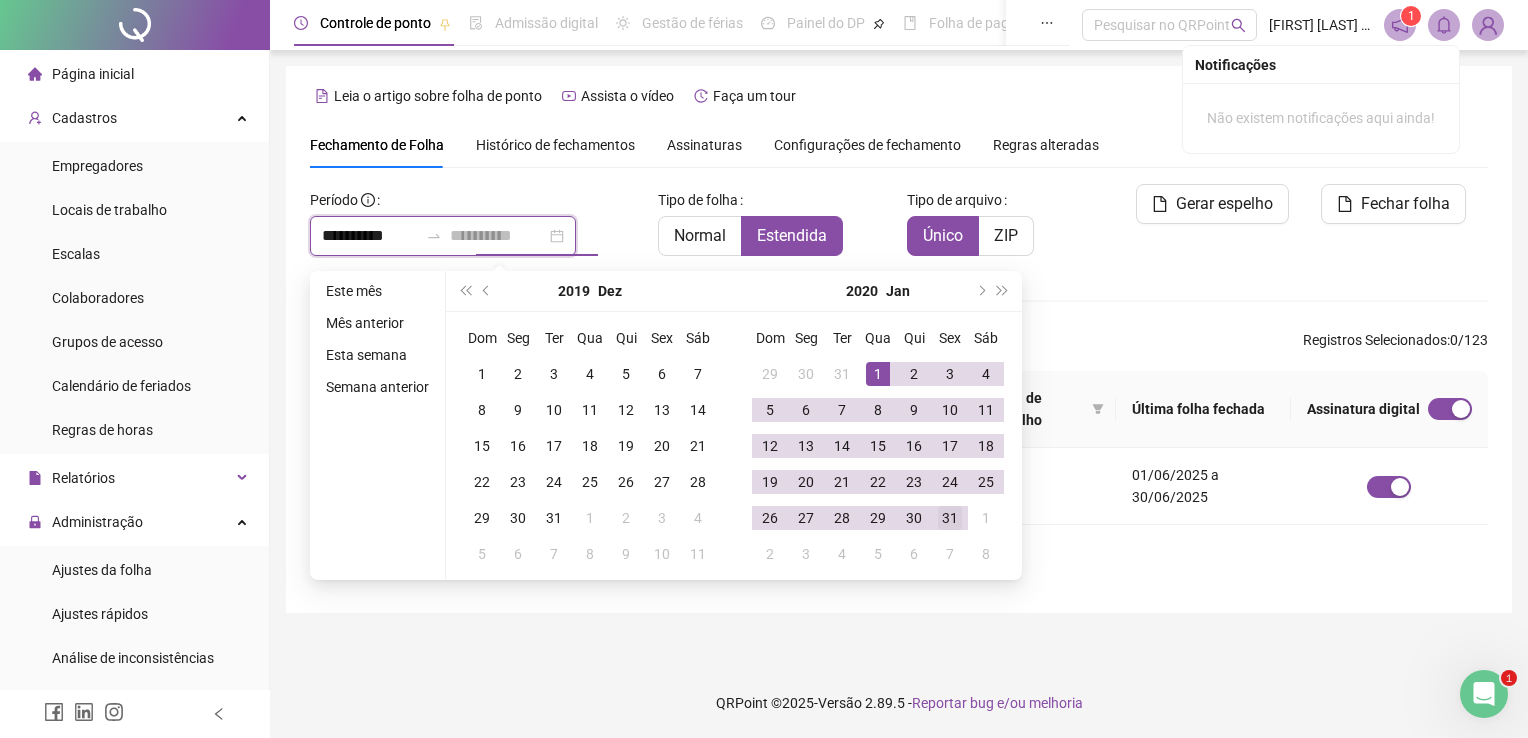 type on "**********" 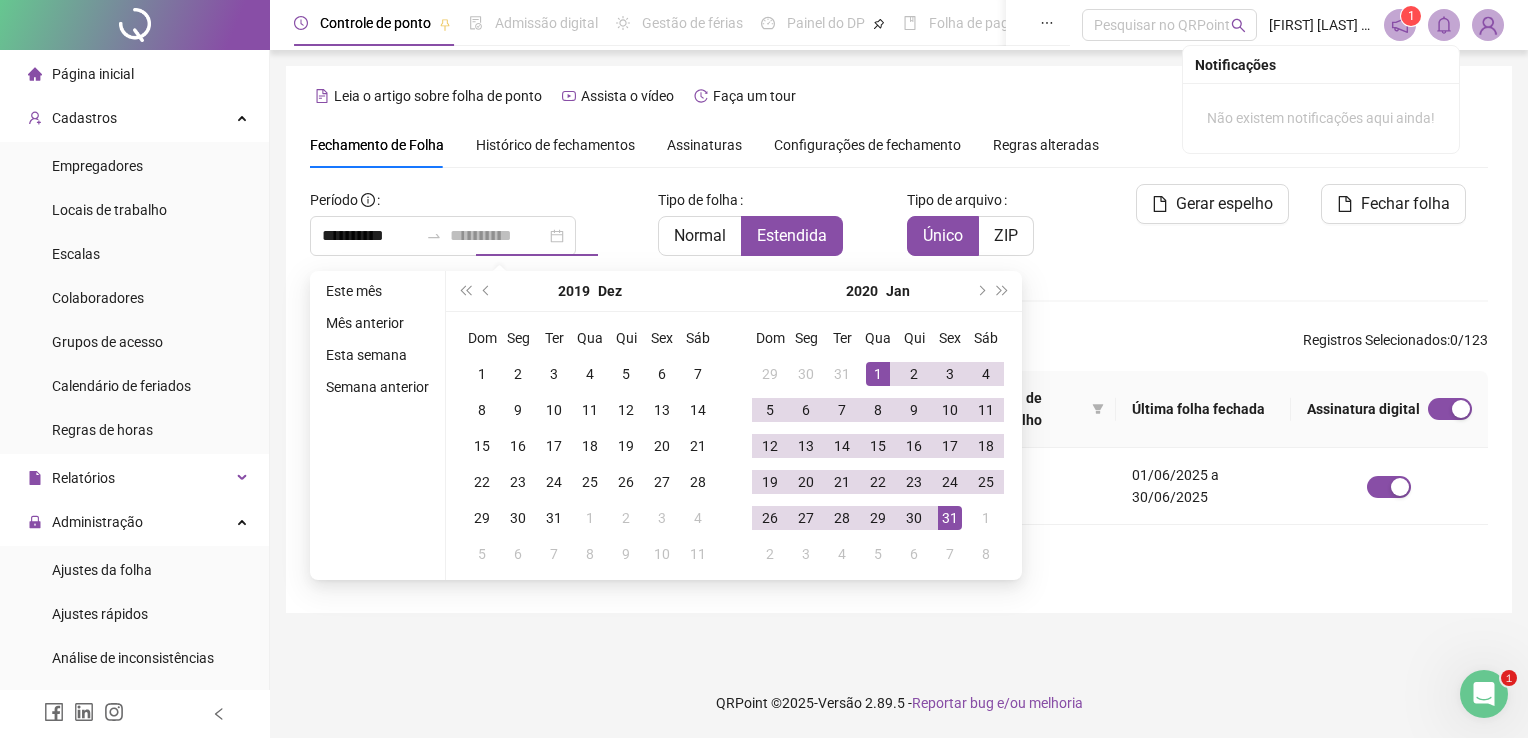 click on "31" at bounding box center (950, 518) 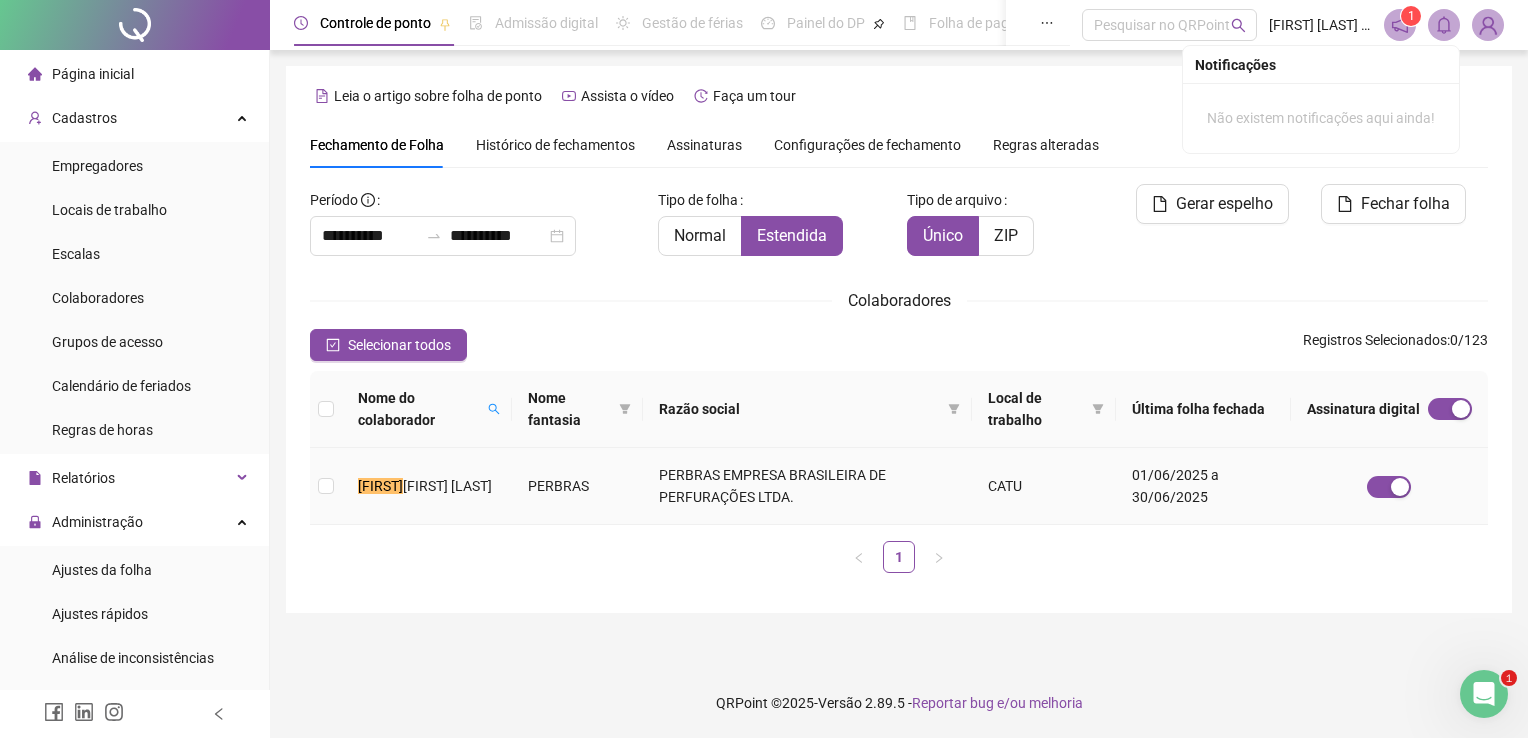 click on "PERBRAS EMPRESA BRASILEIRA DE PERFURAÇÕES LTDA." at bounding box center (807, 486) 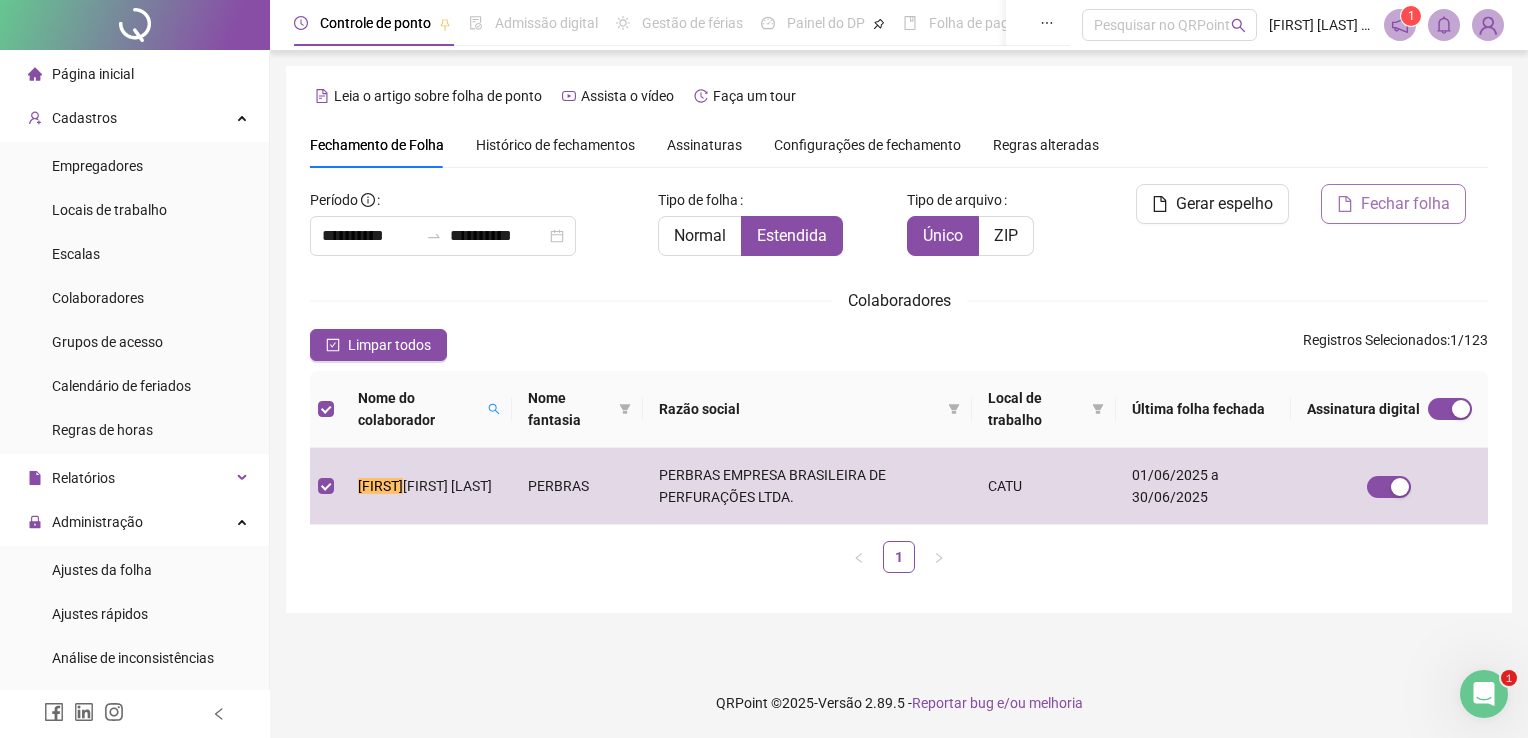 click on "Fechar folha" at bounding box center (1405, 204) 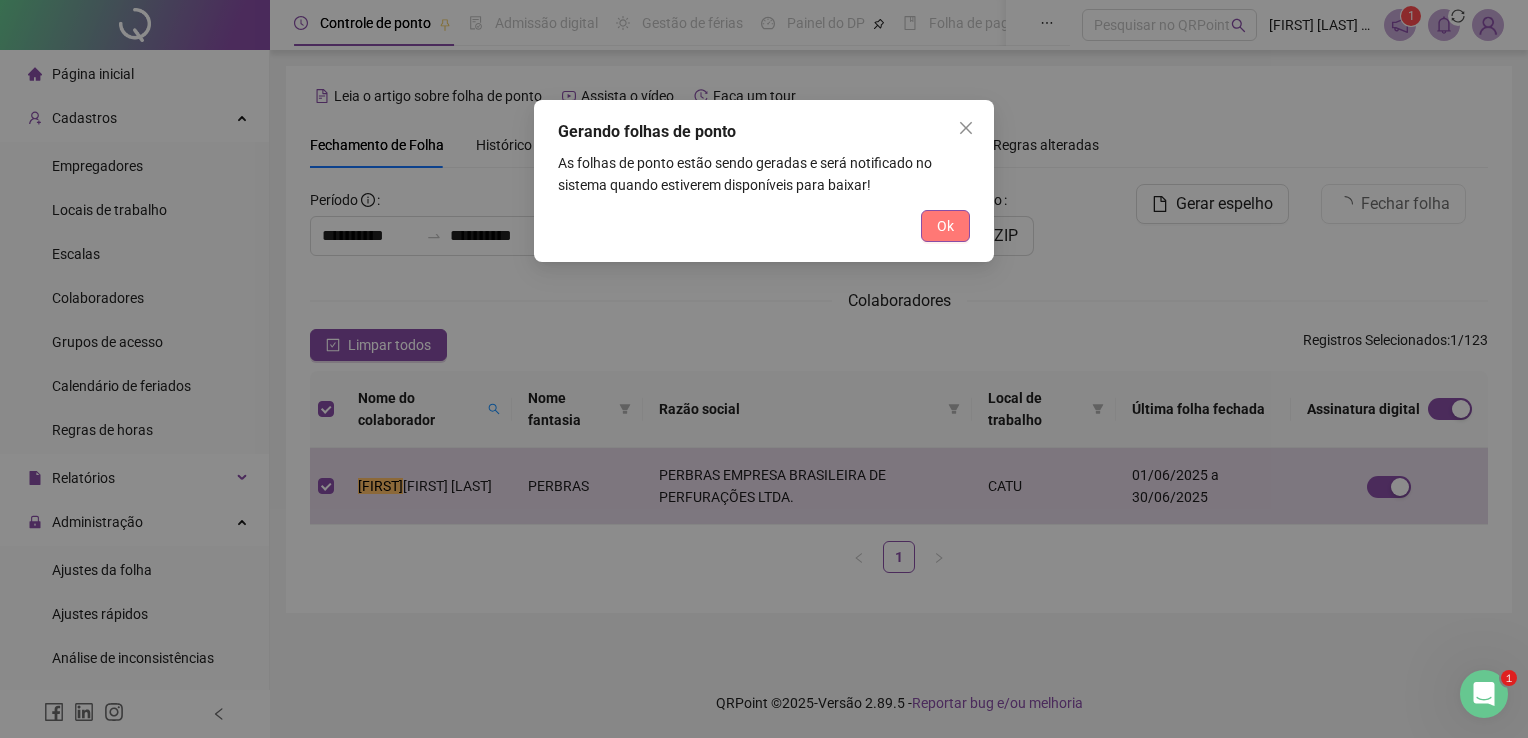 click on "Ok" at bounding box center [945, 226] 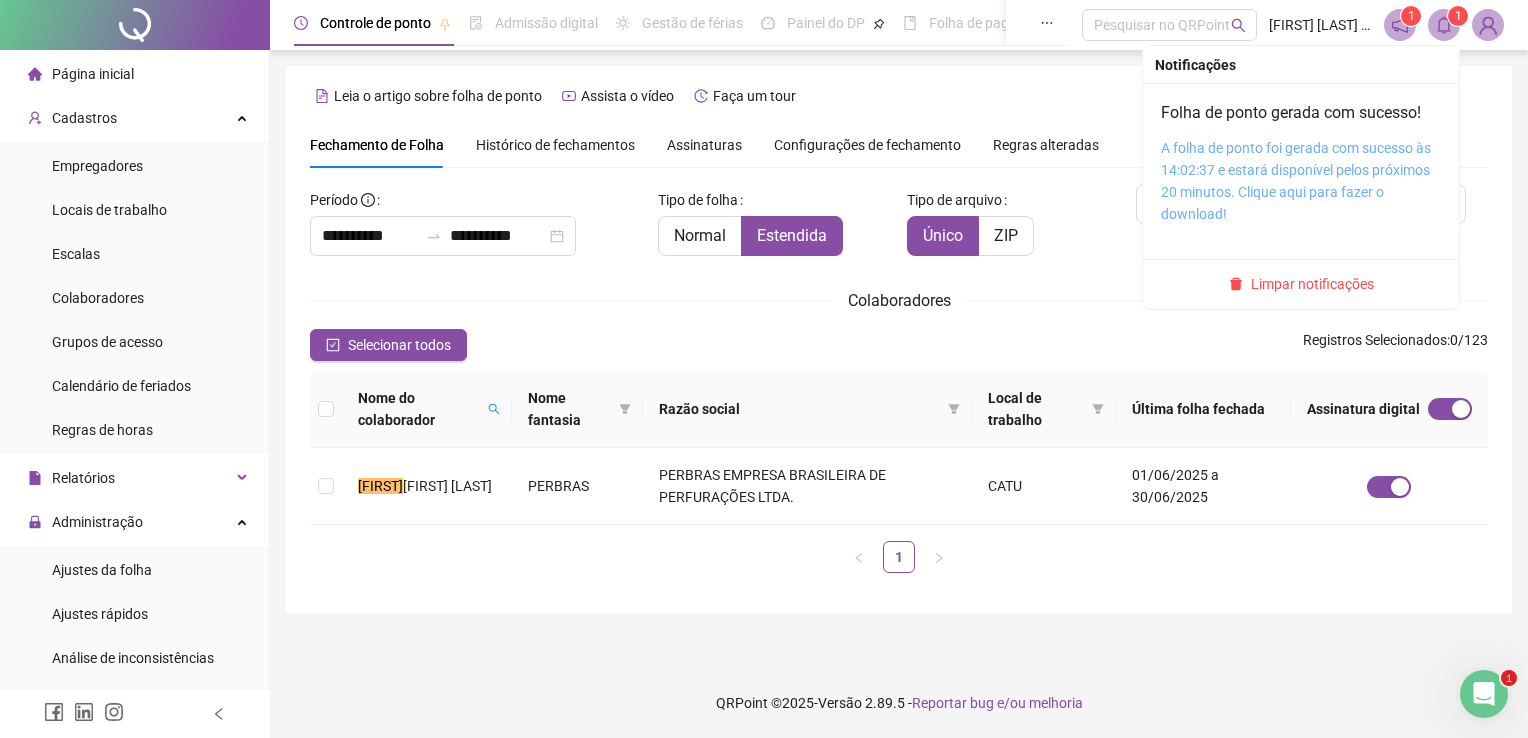 click on "A folha de ponto foi gerada com sucesso às 14:02:37 e estará disponível pelos próximos 20 minutos.
Clique aqui para fazer o download!" at bounding box center (1296, 181) 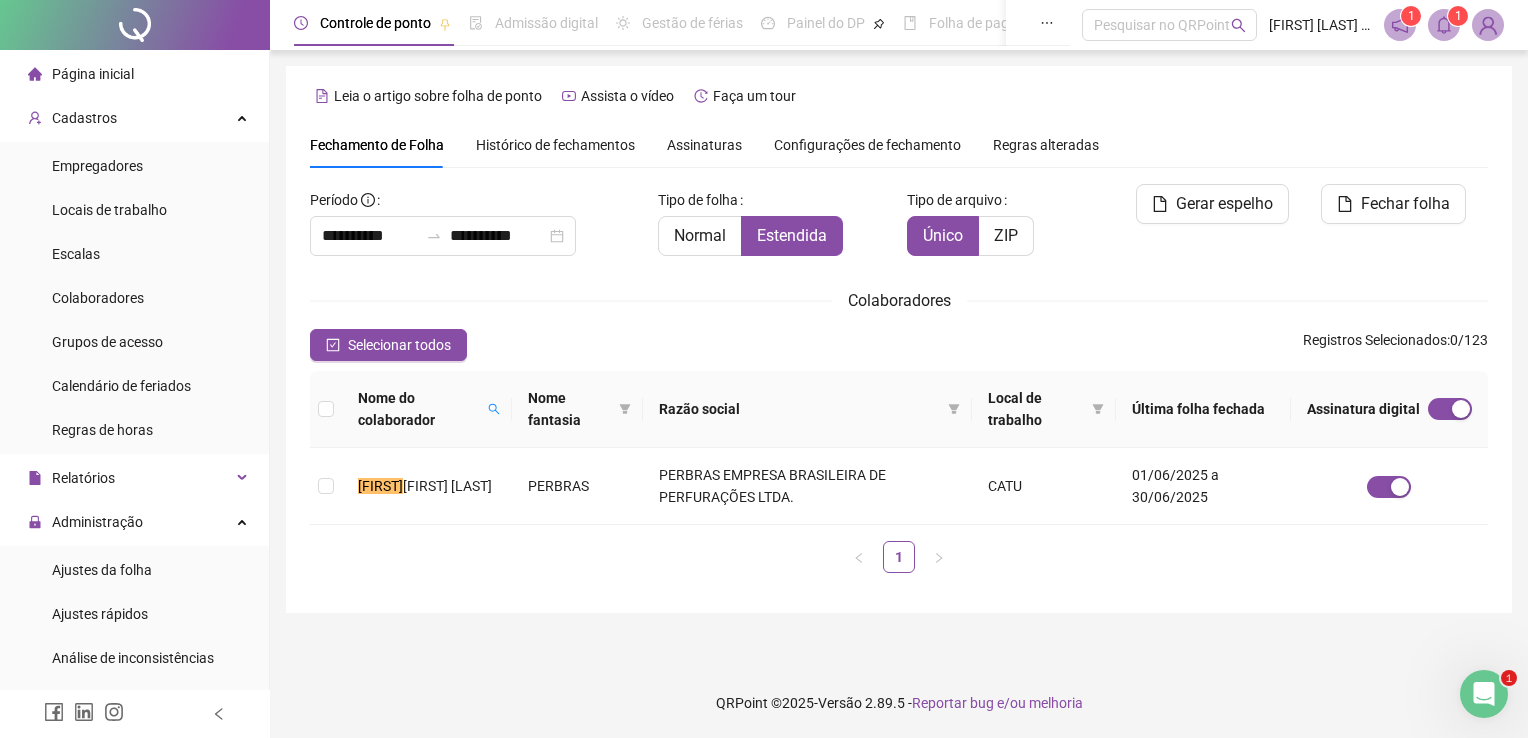 click on "**********" at bounding box center (764, 369) 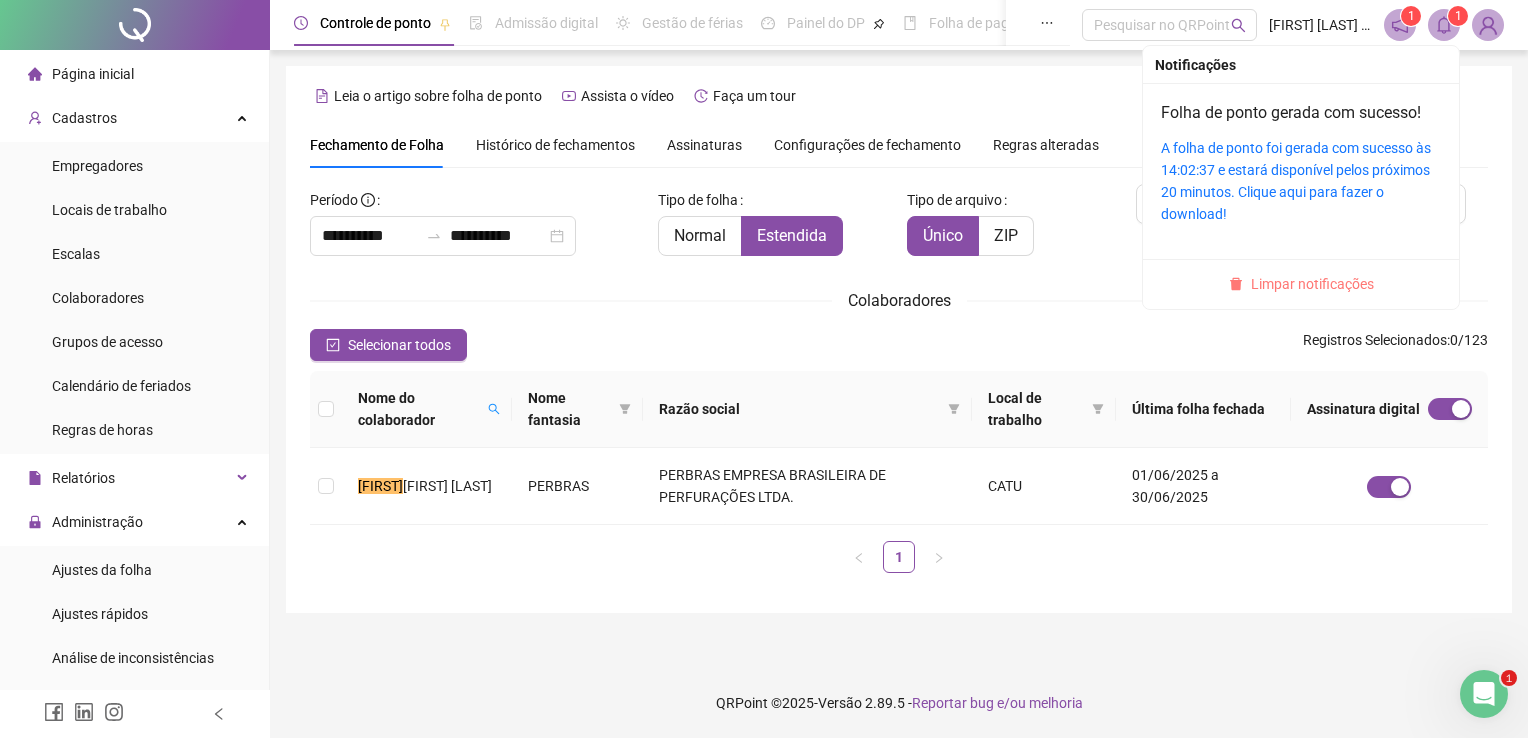 click on "Limpar notificações" at bounding box center [1312, 284] 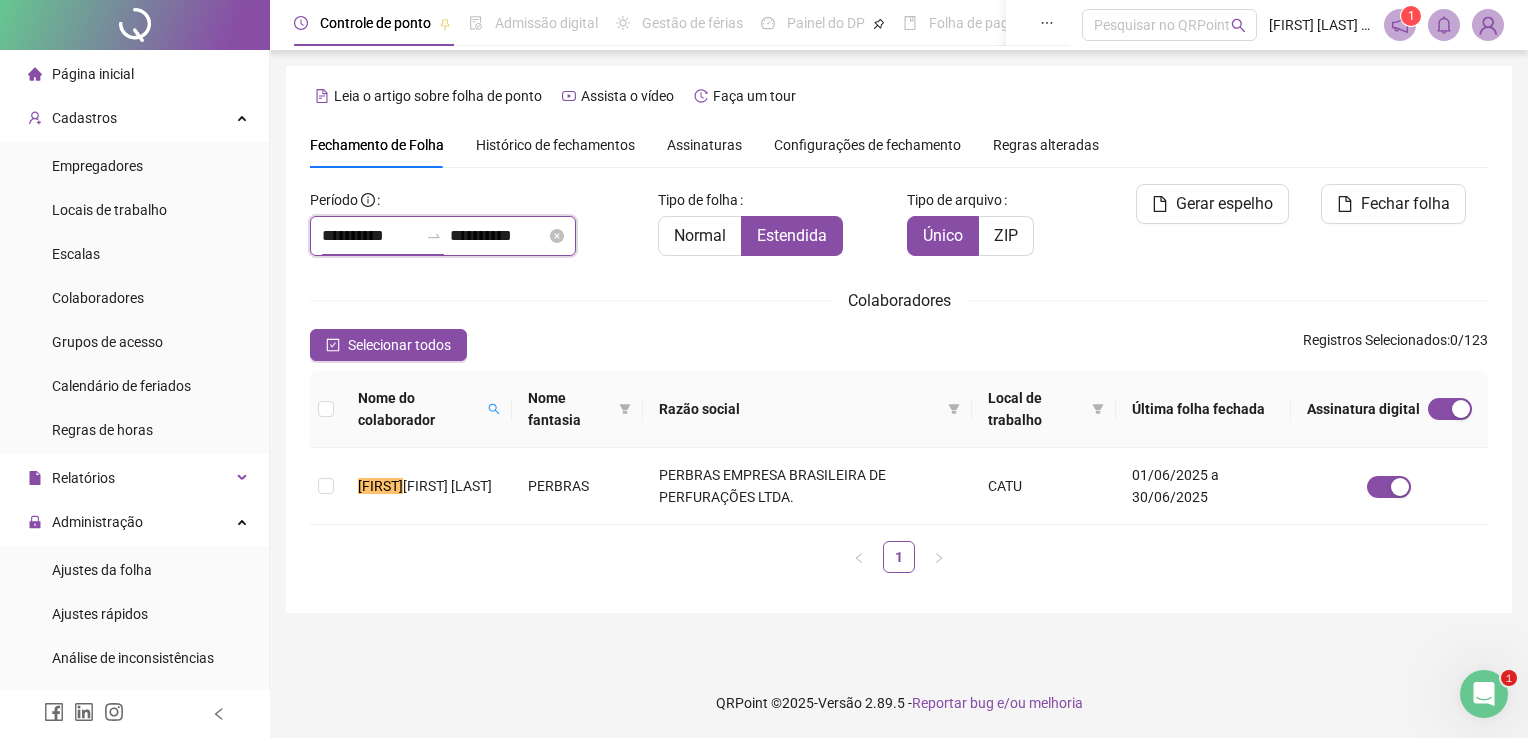 click on "**********" at bounding box center [370, 236] 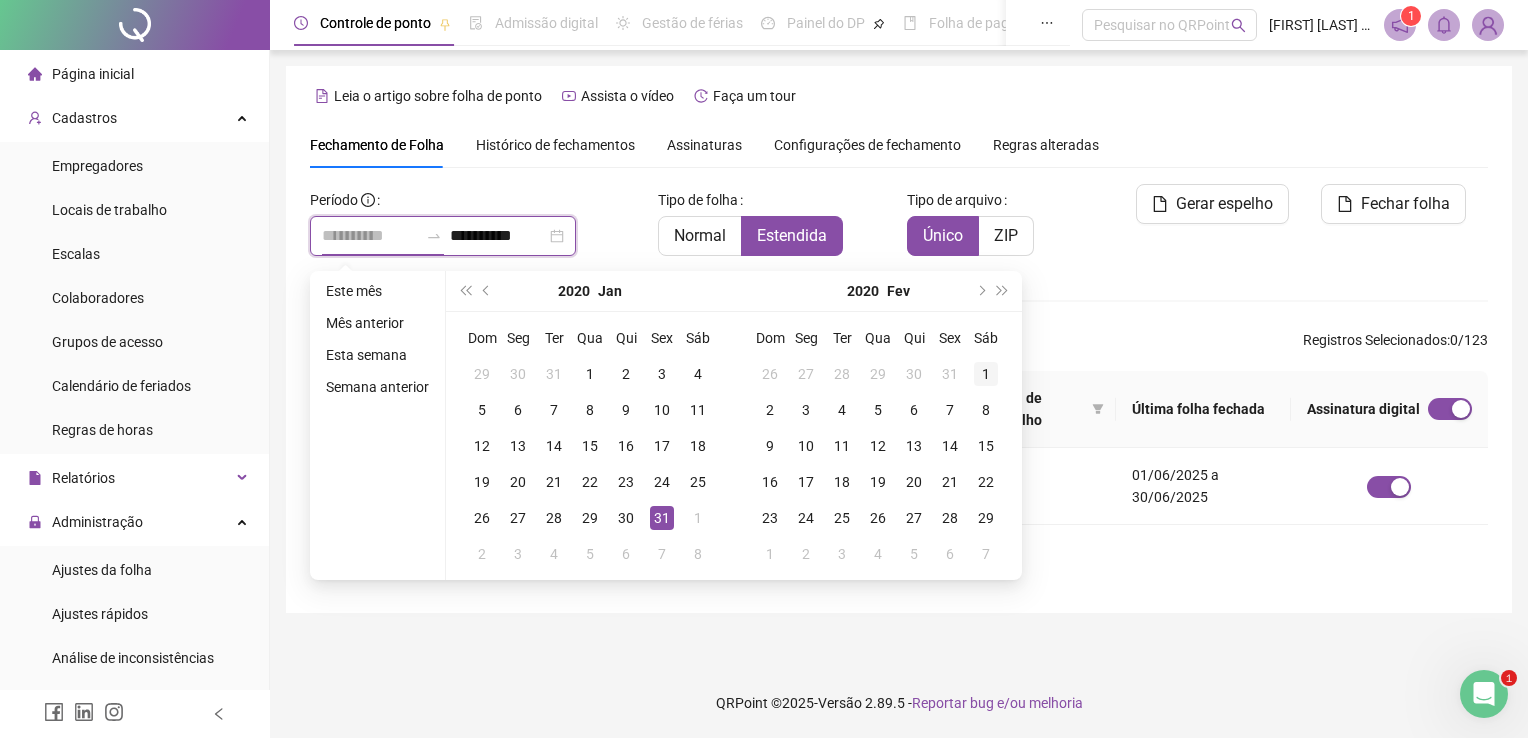 type on "**********" 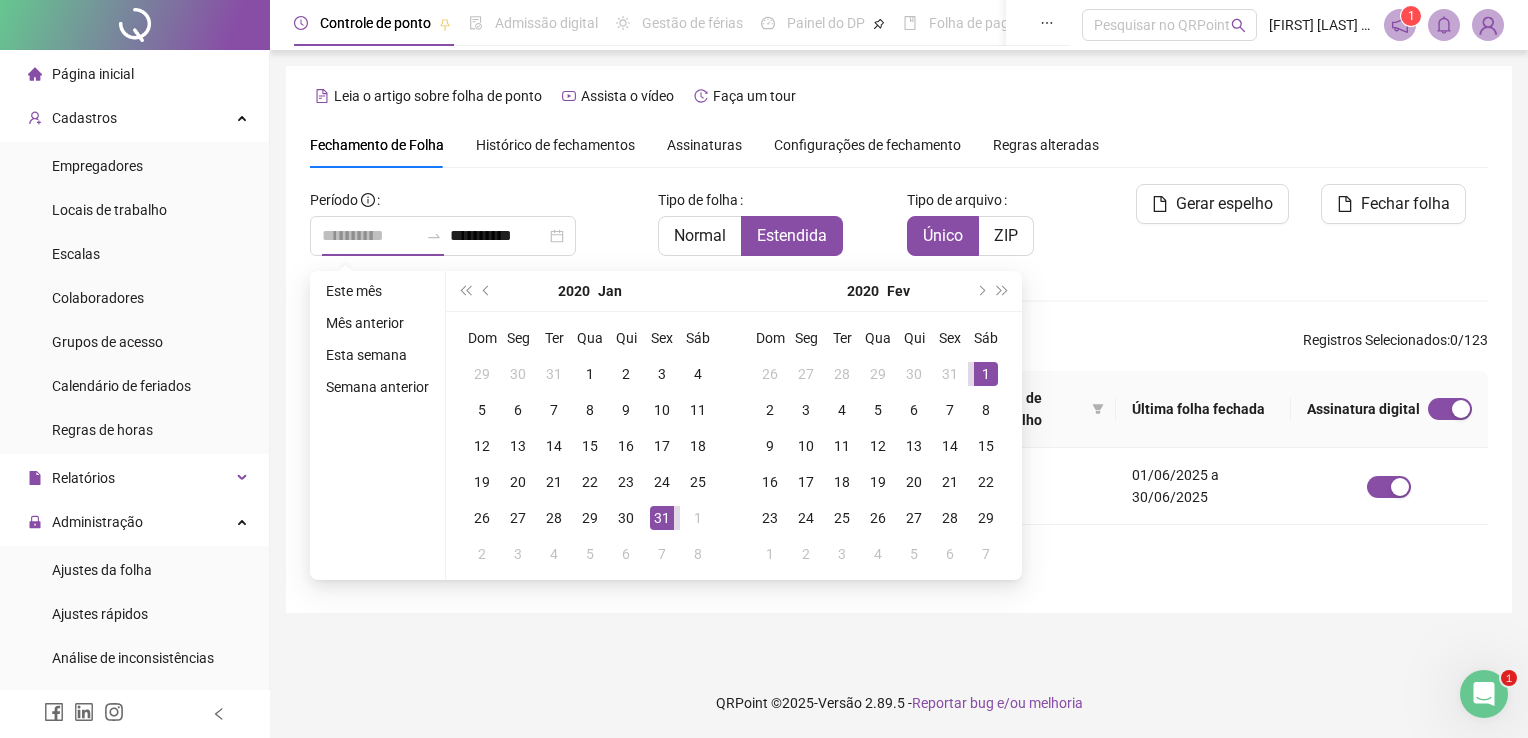 click on "1" at bounding box center [986, 374] 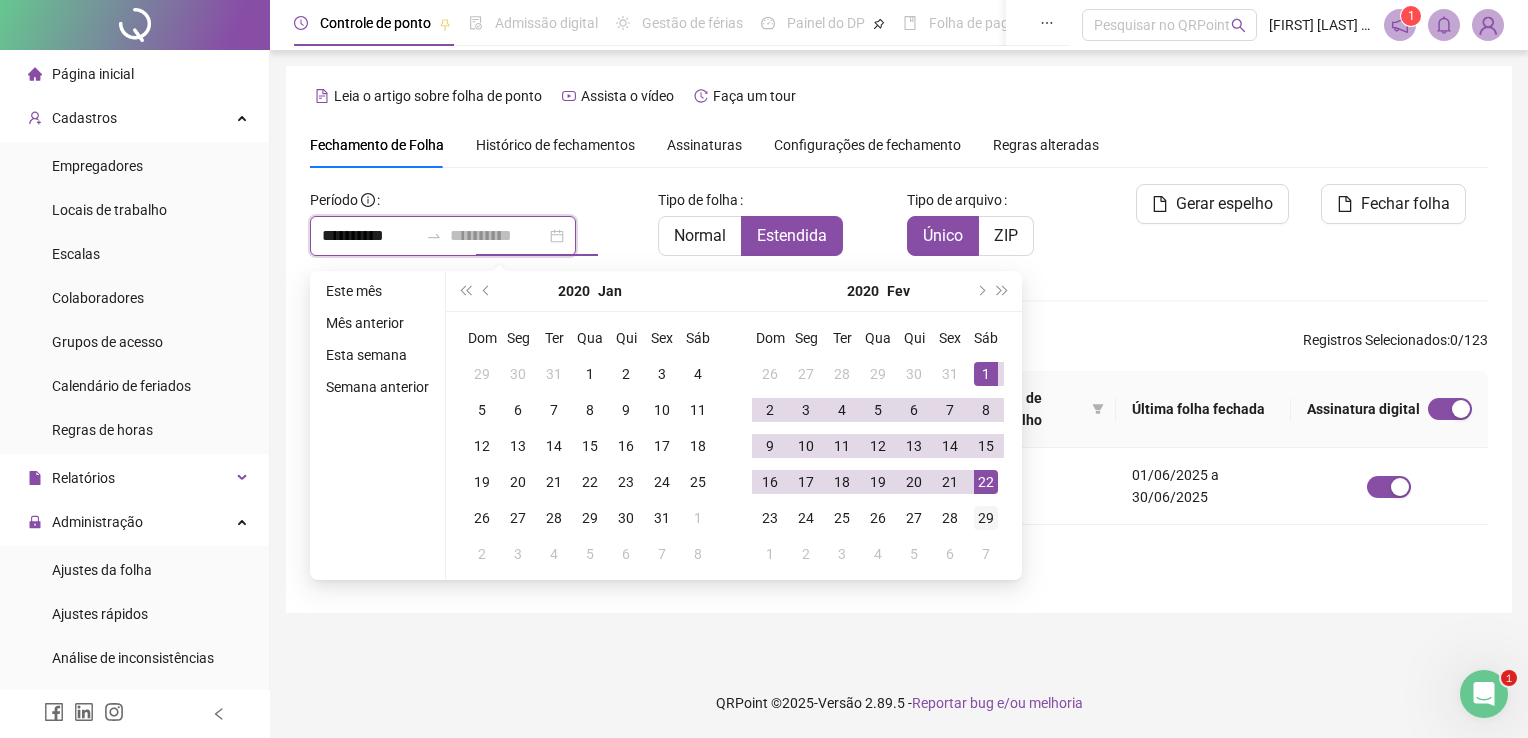 type on "**********" 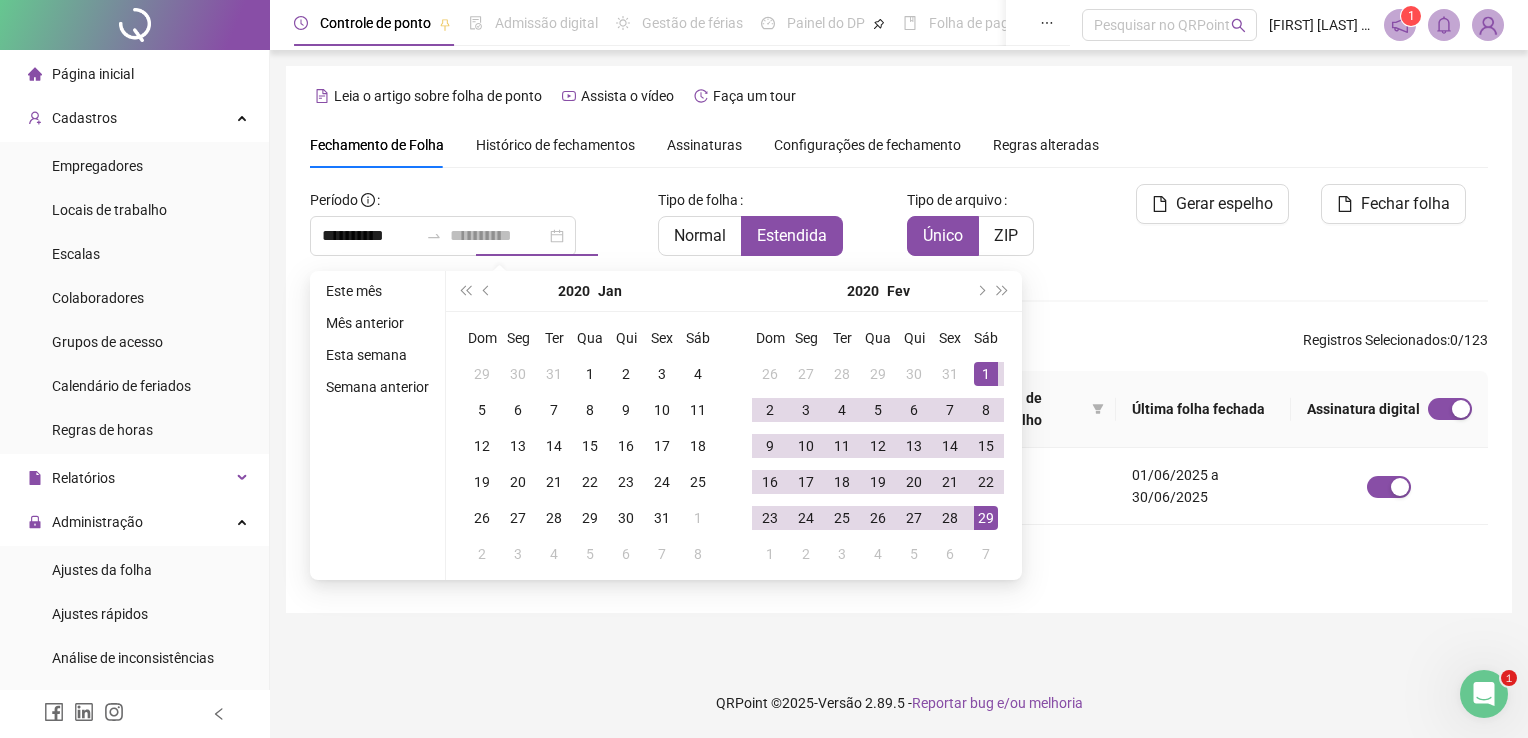 click on "29" at bounding box center [986, 518] 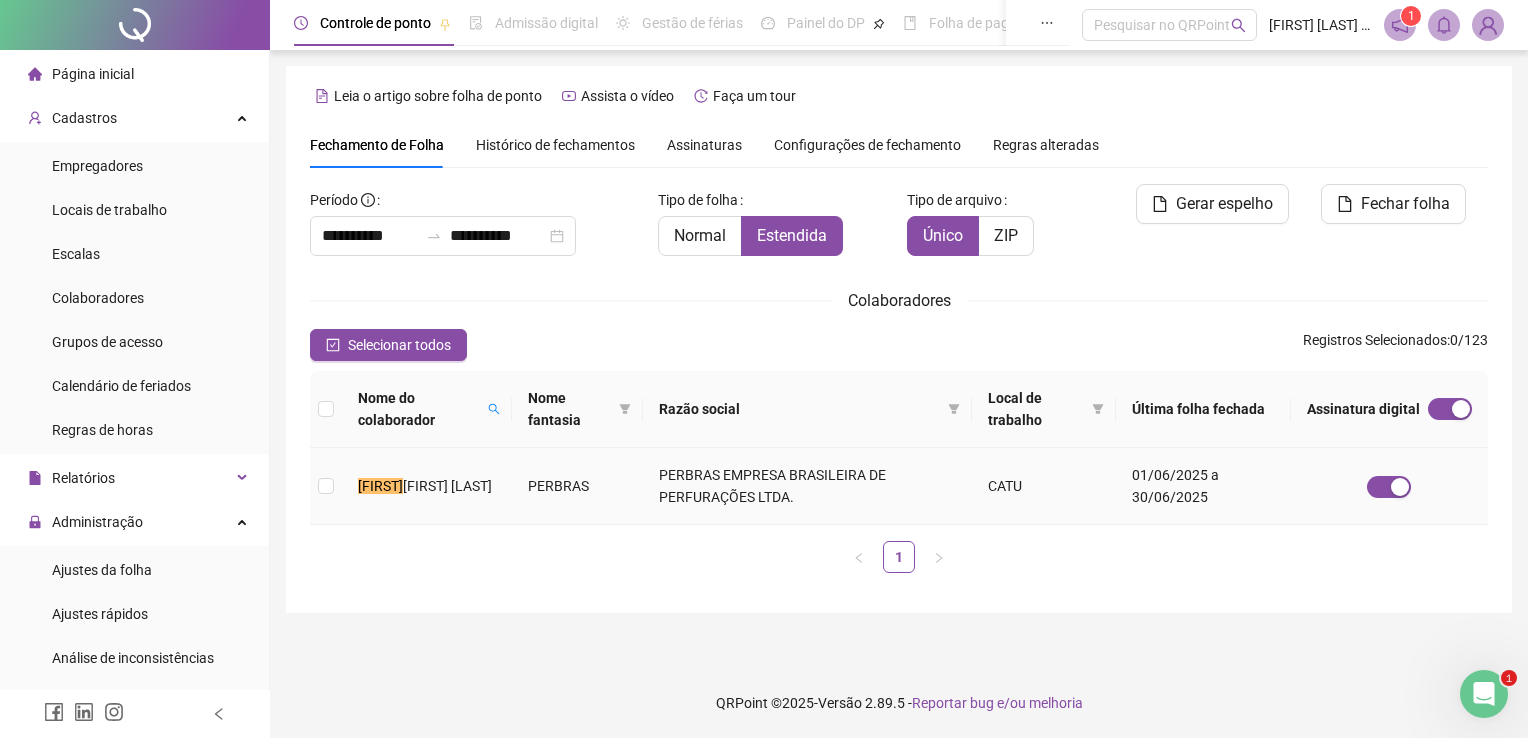 click on "[FIRST] [LAST]" at bounding box center (427, 486) 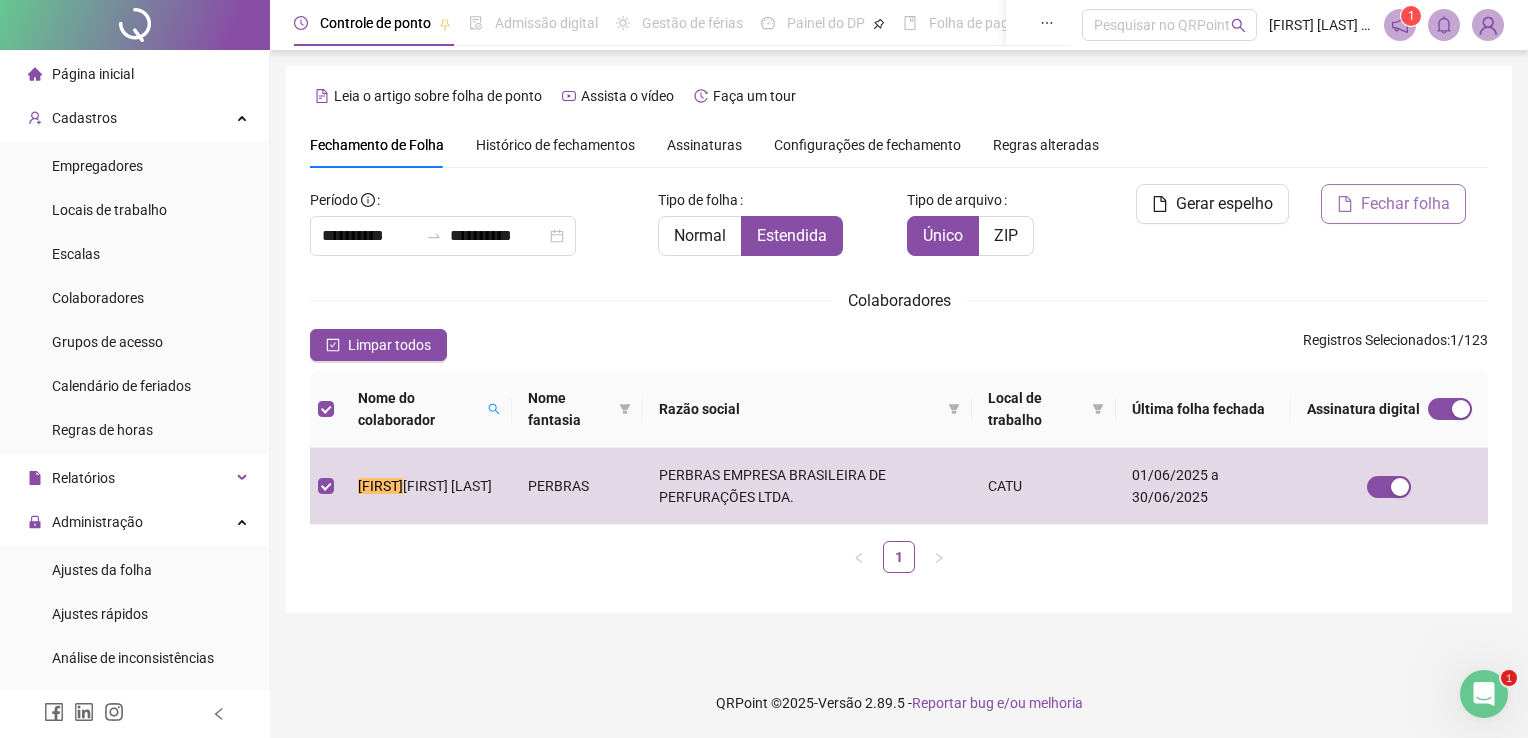 click on "Fechar folha" at bounding box center [1393, 204] 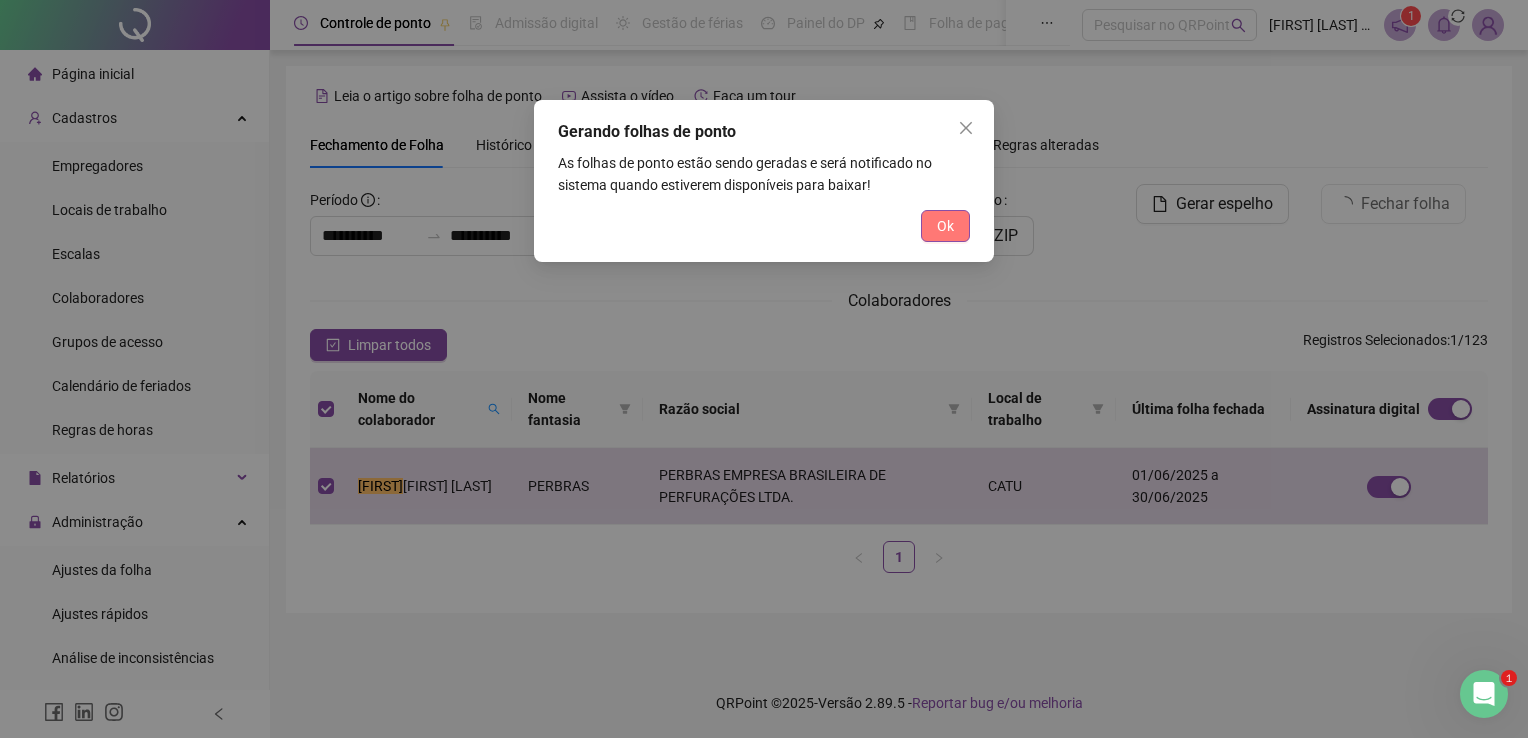 click on "Ok" at bounding box center [945, 226] 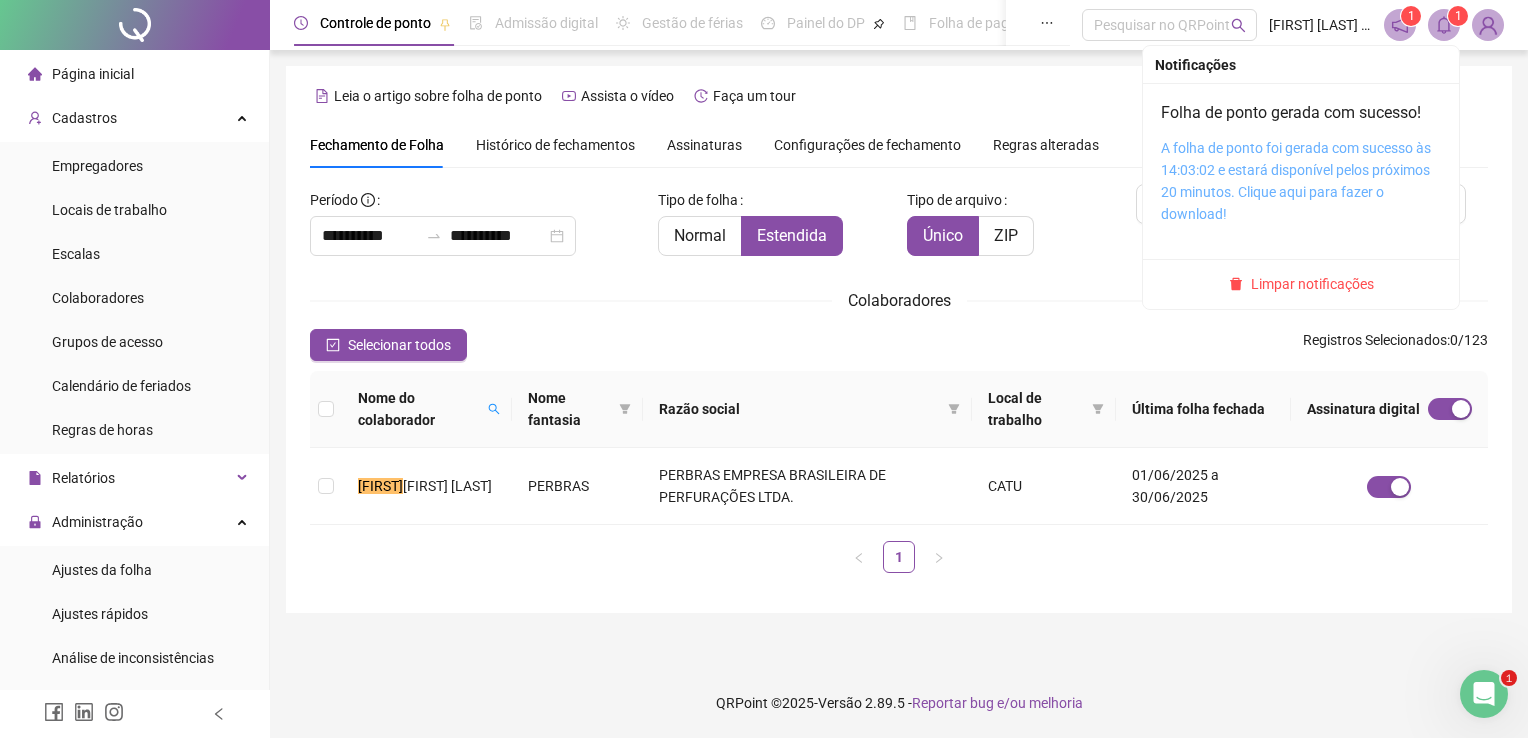 click on "A folha de ponto foi gerada com sucesso às 14:03:02 e estará disponível pelos próximos 20 minutos.
Clique aqui para fazer o download!" at bounding box center (1296, 181) 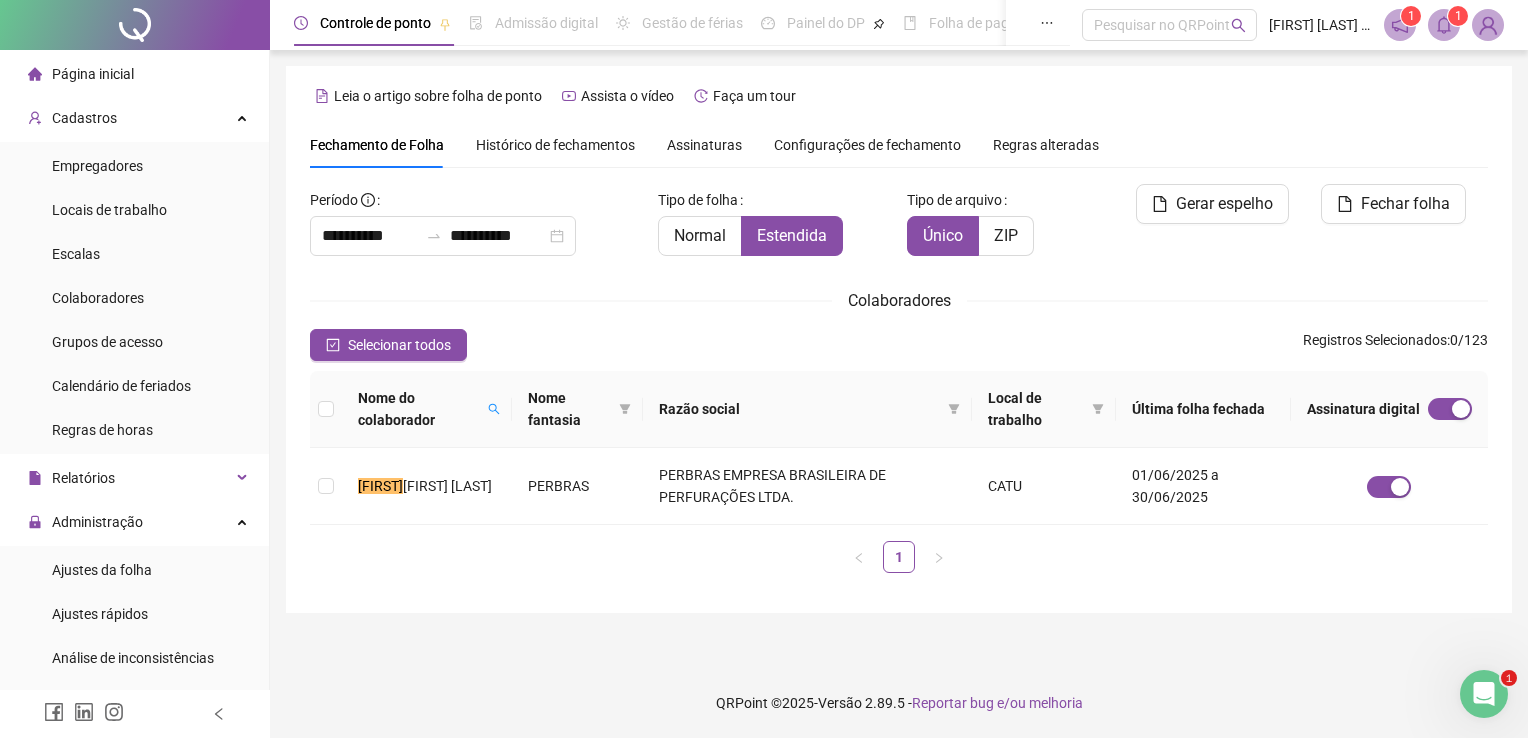 click on "**********" at bounding box center [899, 369] 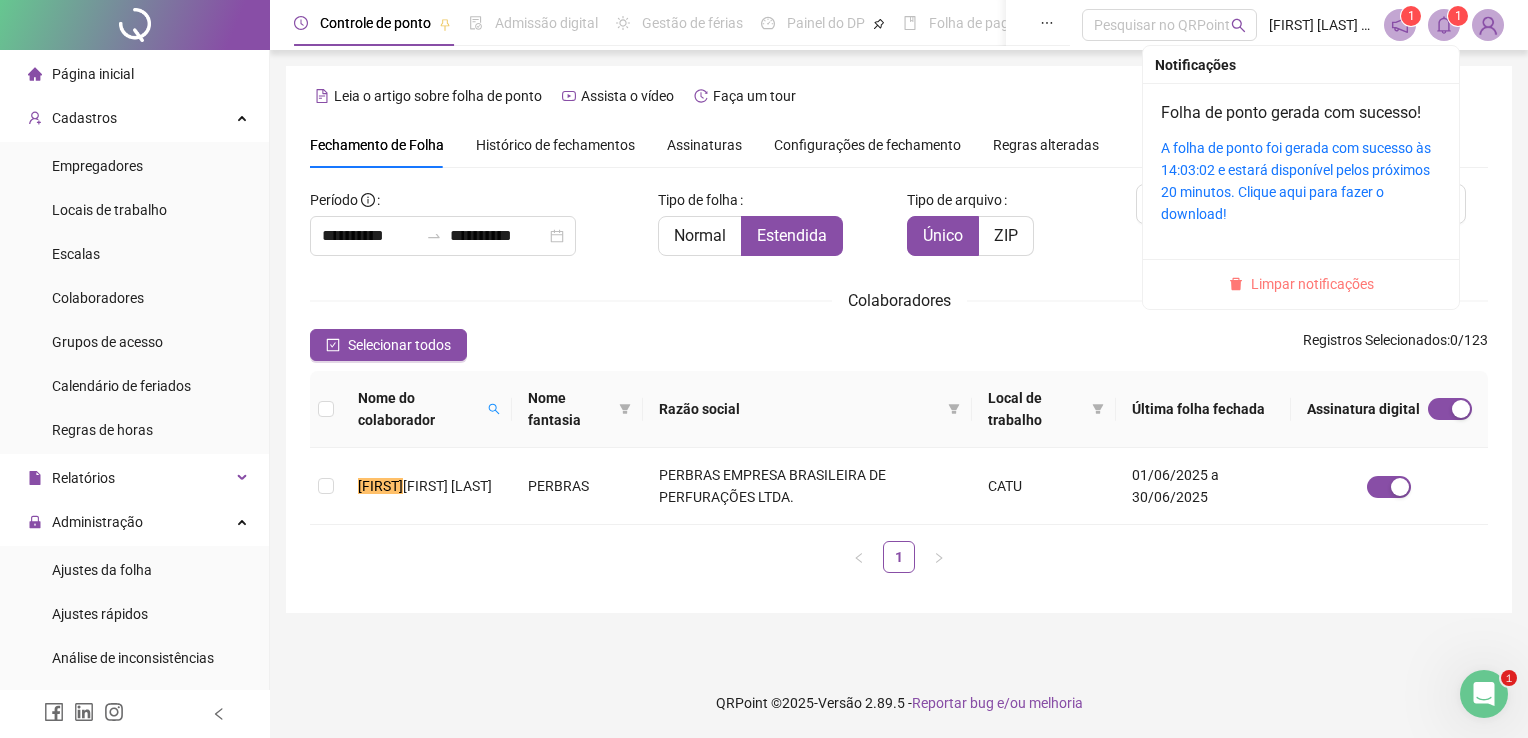 click on "Limpar notificações" at bounding box center [1312, 284] 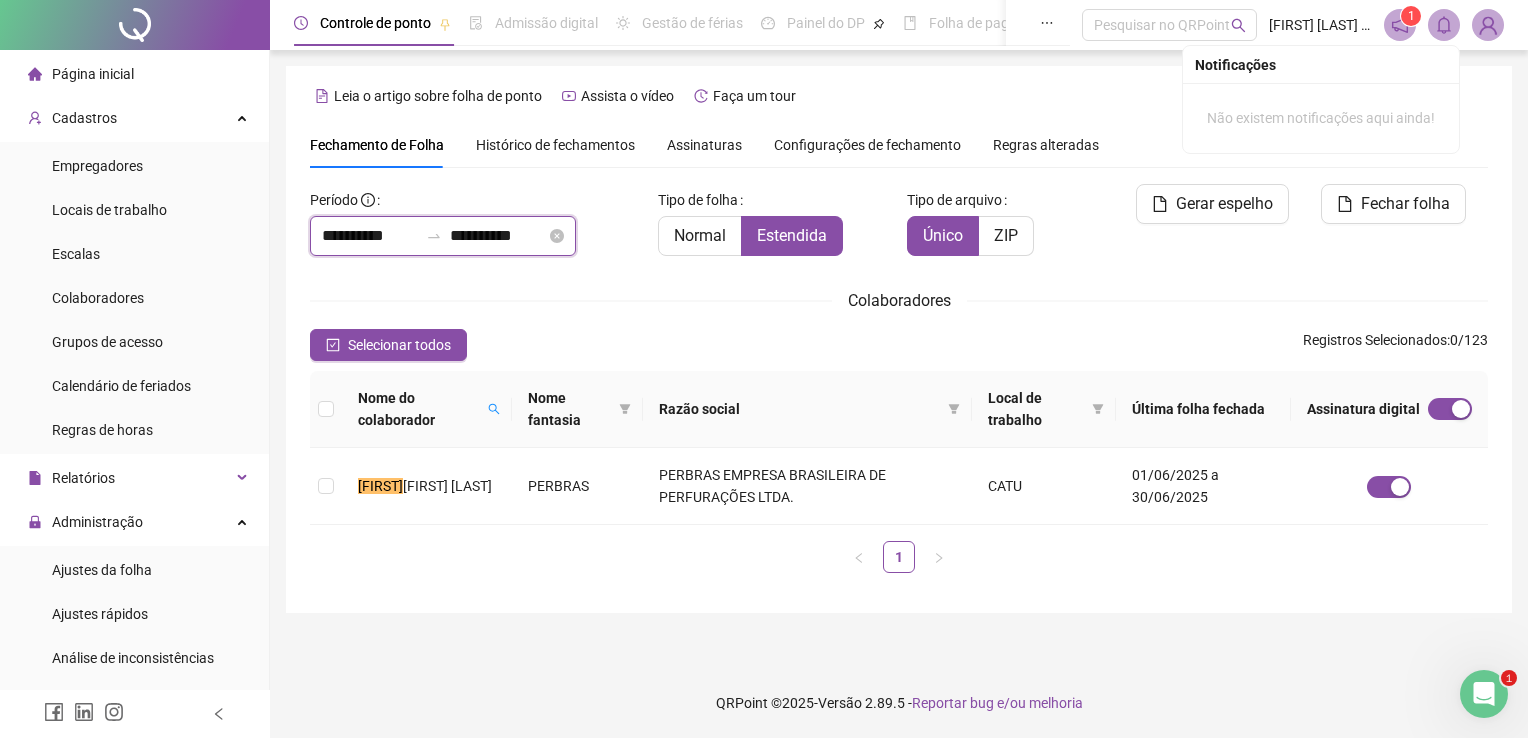 click on "**********" at bounding box center [370, 236] 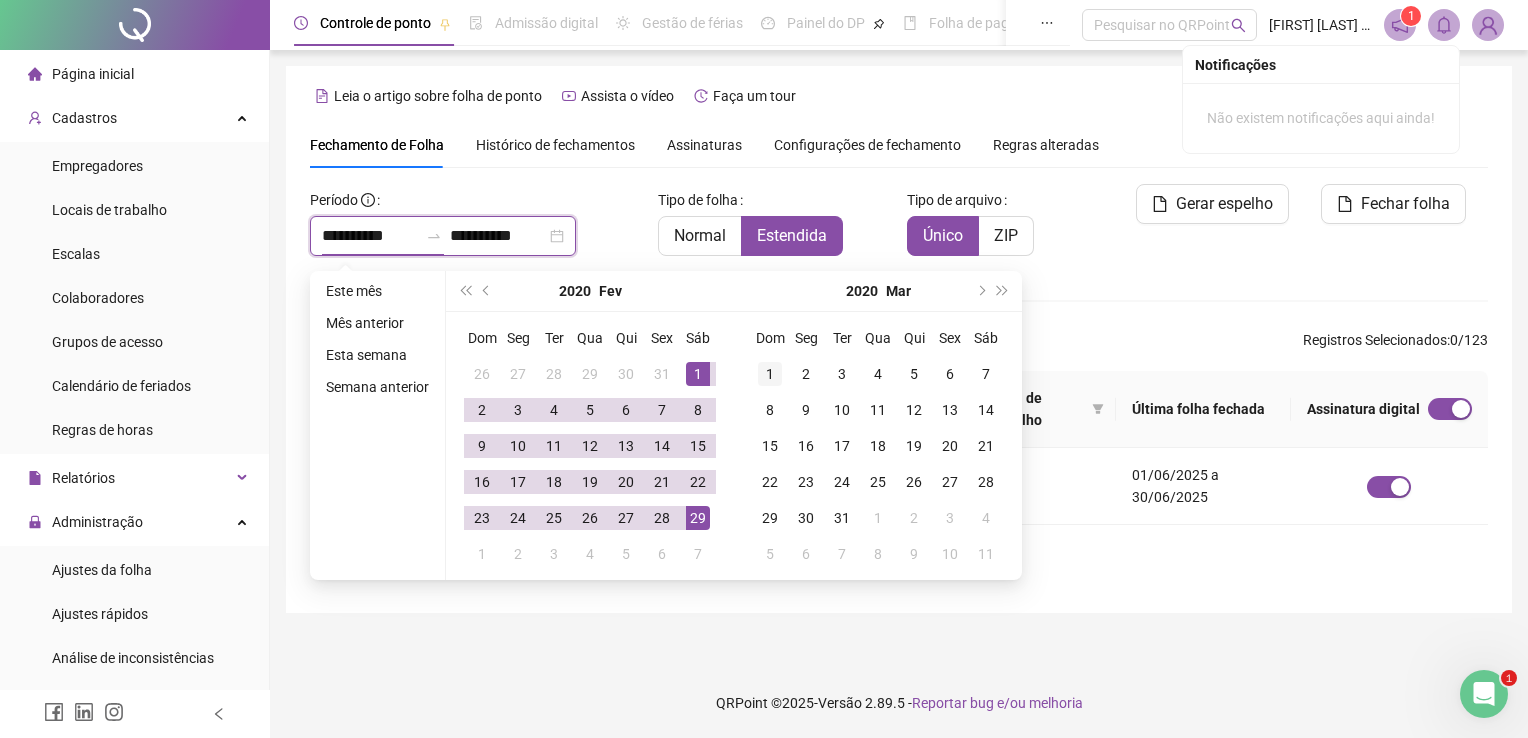type on "**********" 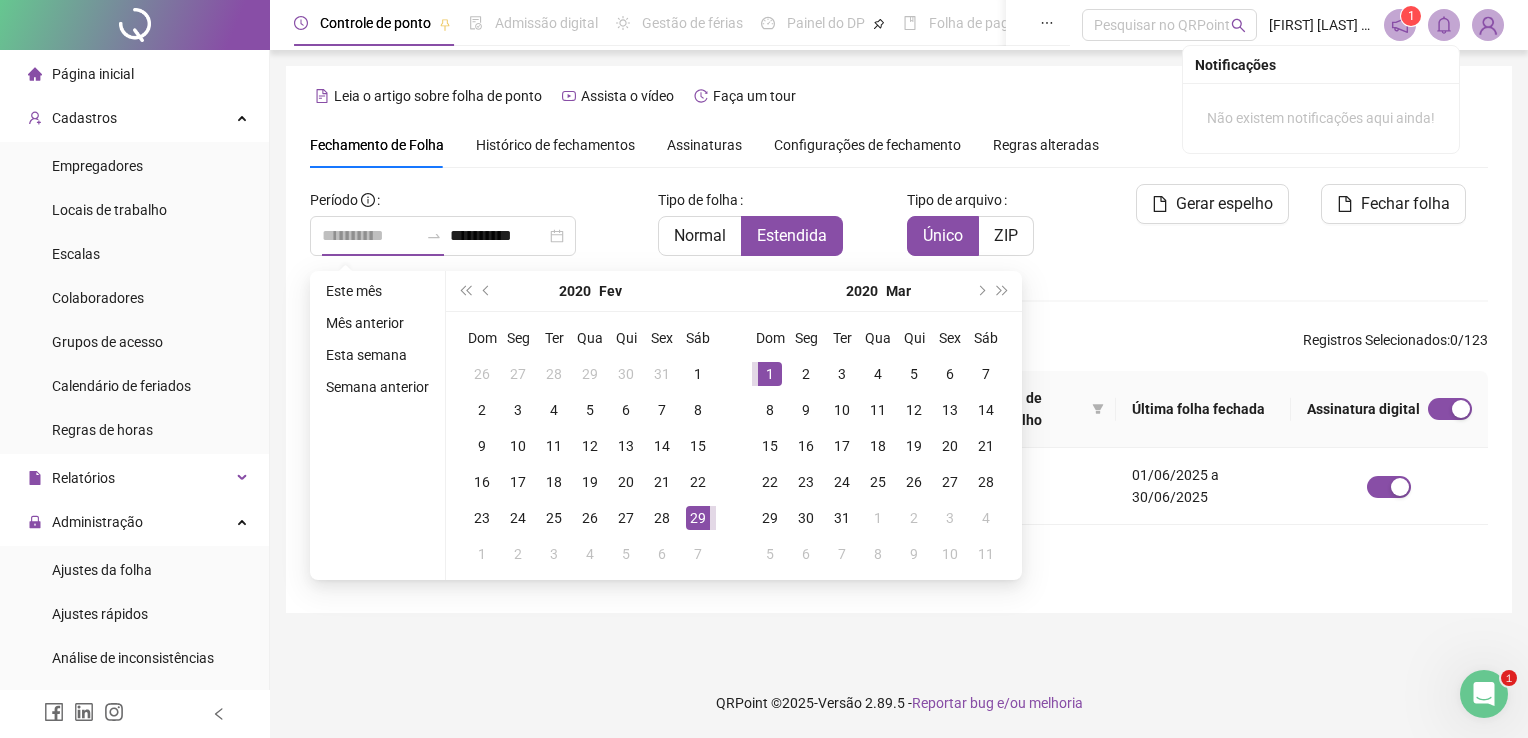 click on "1" at bounding box center (770, 374) 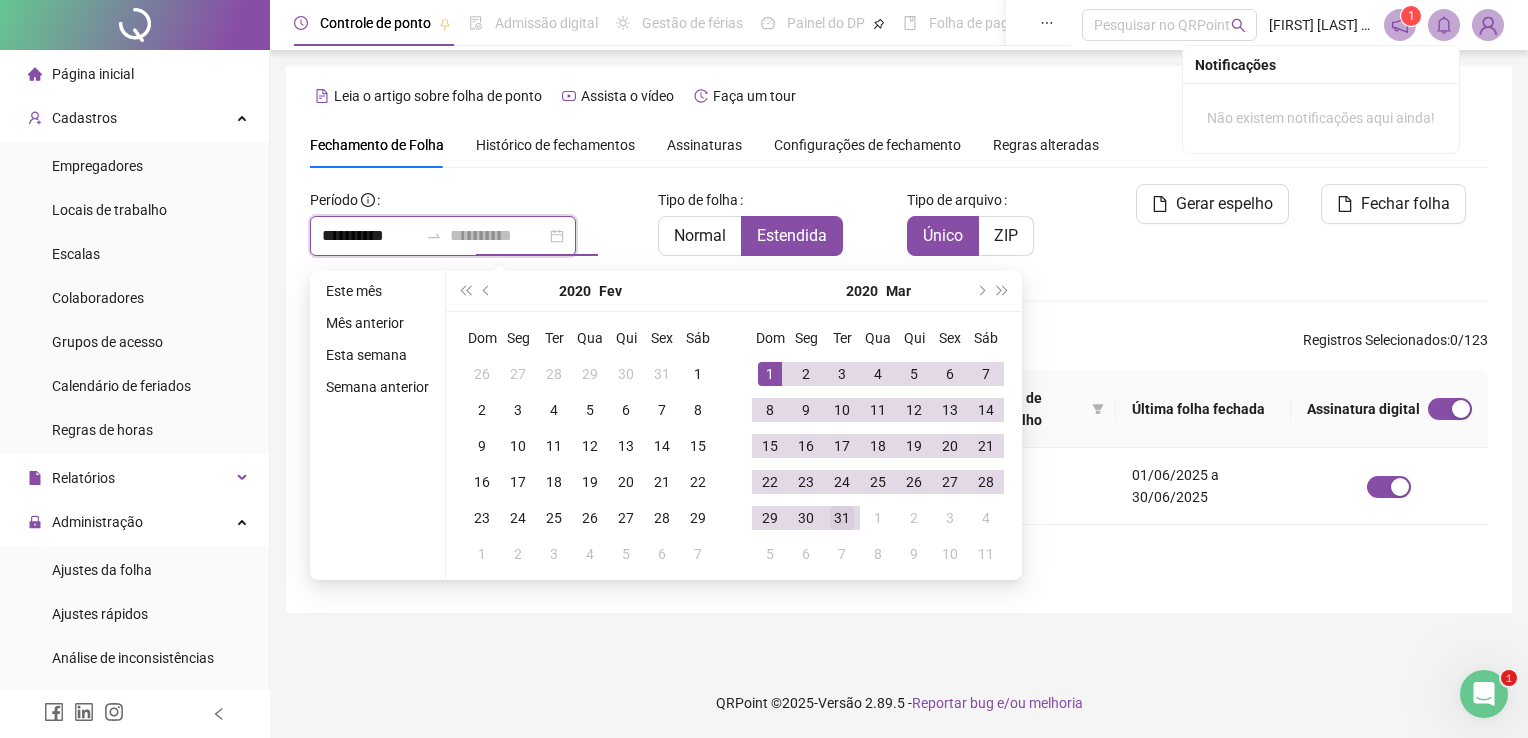 type on "**********" 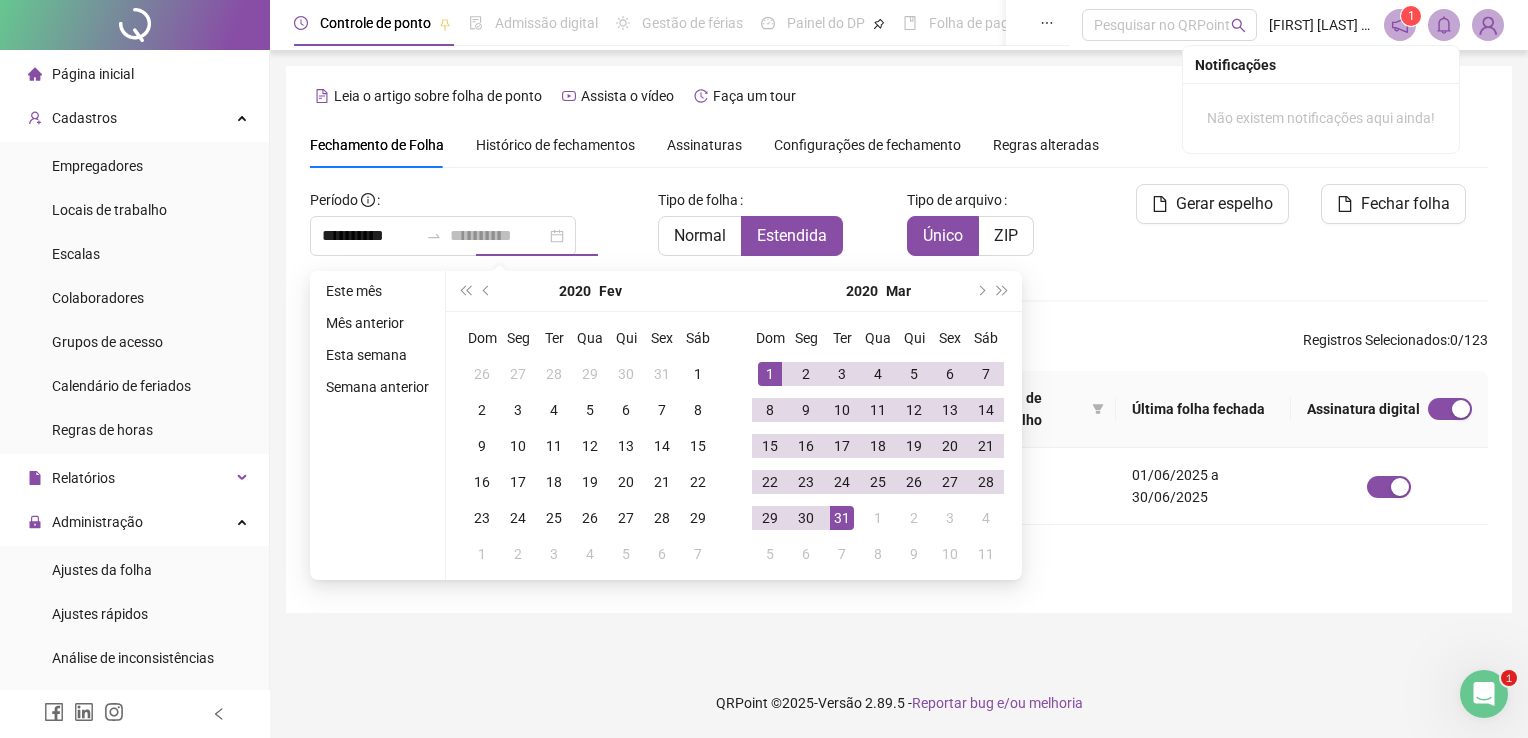 click on "31" at bounding box center [842, 518] 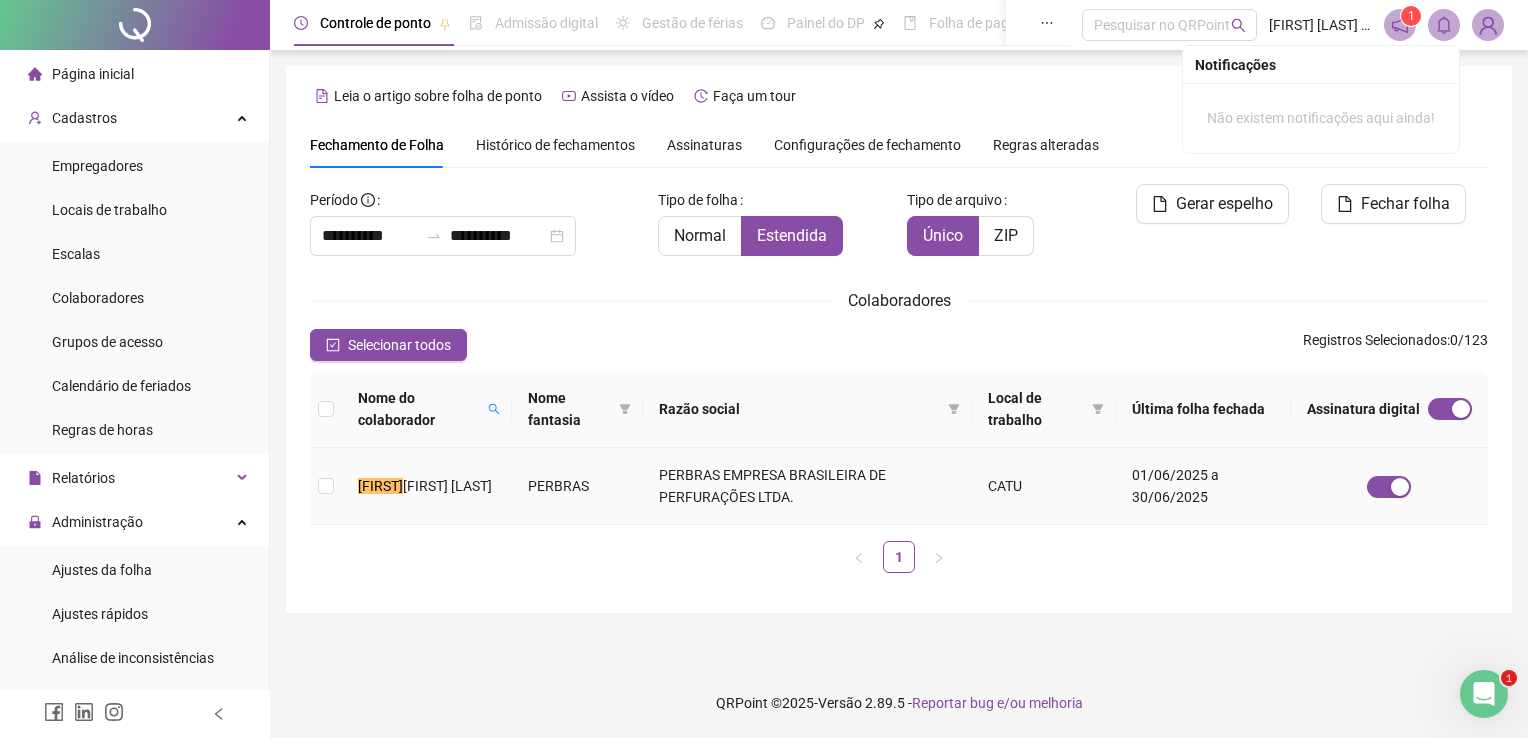click on "[FIRST] [LAST]" at bounding box center (427, 486) 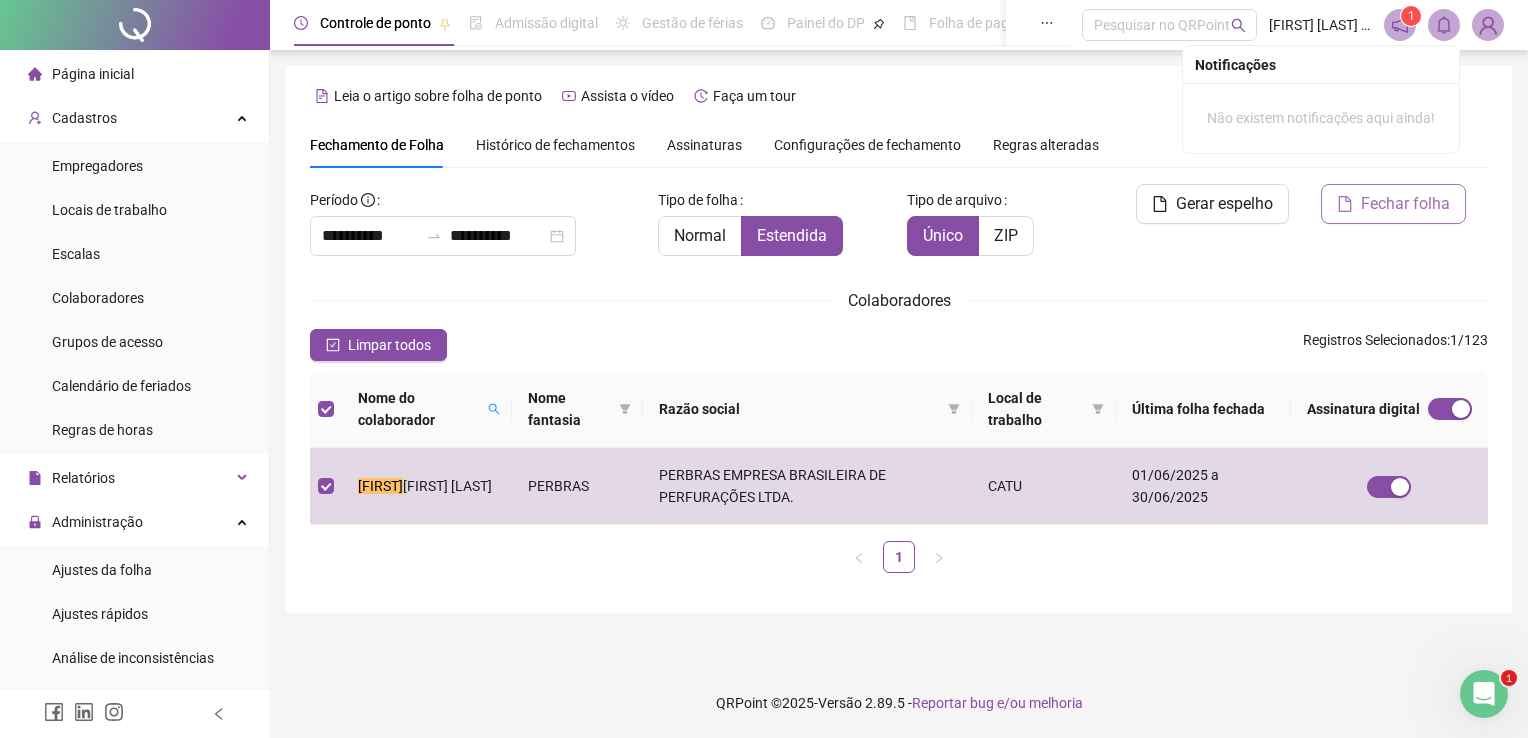 click on "Fechar folha" at bounding box center [1405, 204] 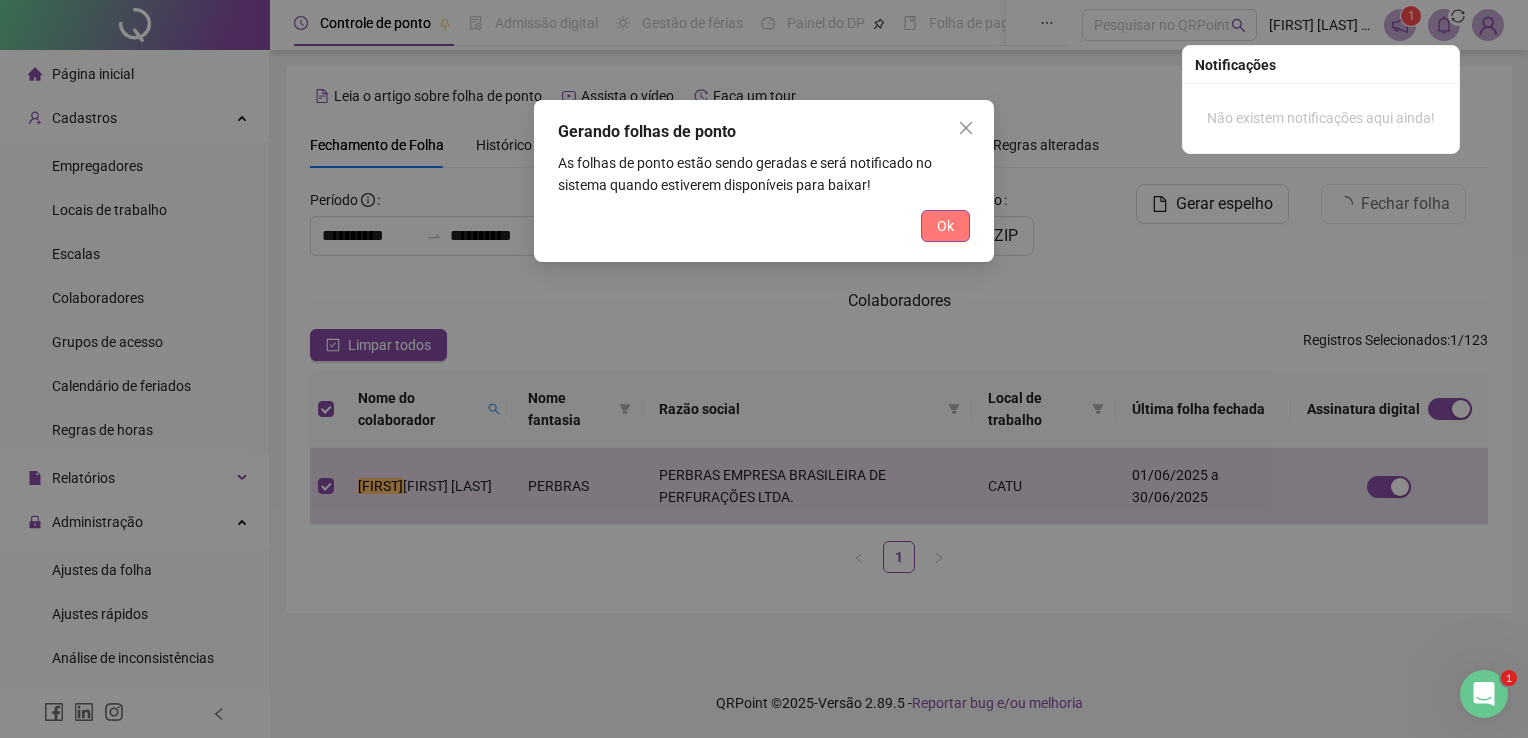 click on "Ok" at bounding box center (945, 226) 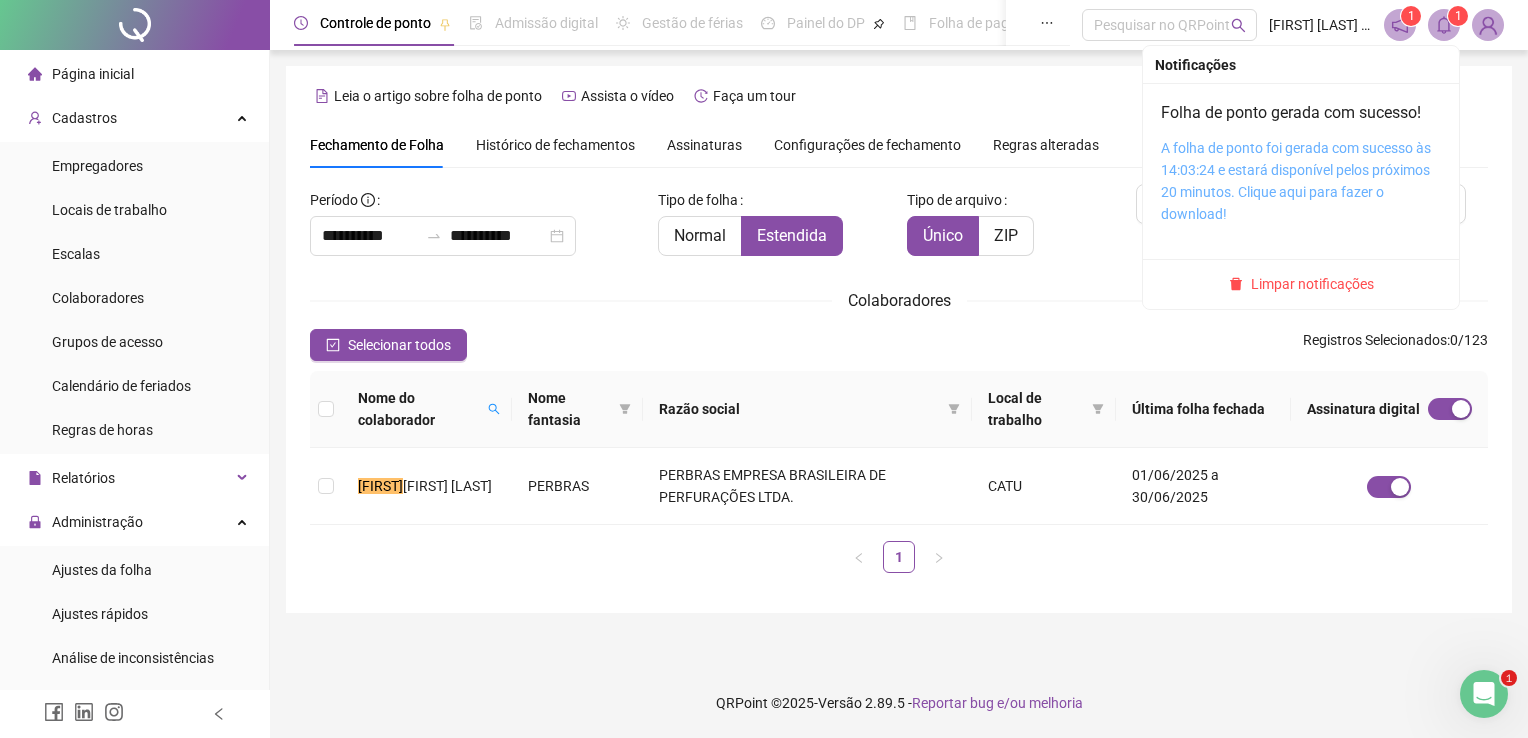 click on "A folha de ponto foi gerada com sucesso às 14:03:24 e estará disponível pelos próximos 20 minutos.
Clique aqui para fazer o download!" at bounding box center [1296, 181] 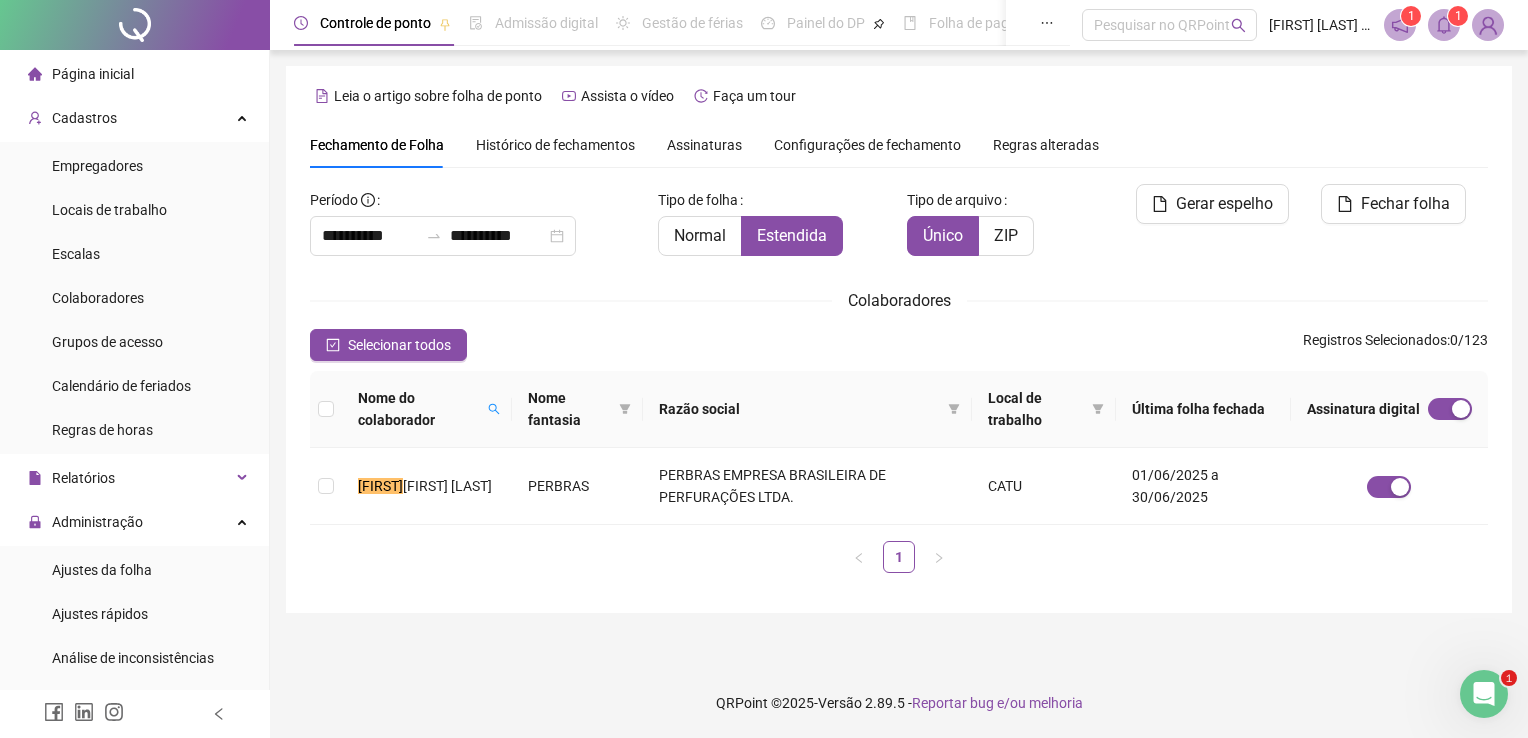 click on "**********" at bounding box center (899, 369) 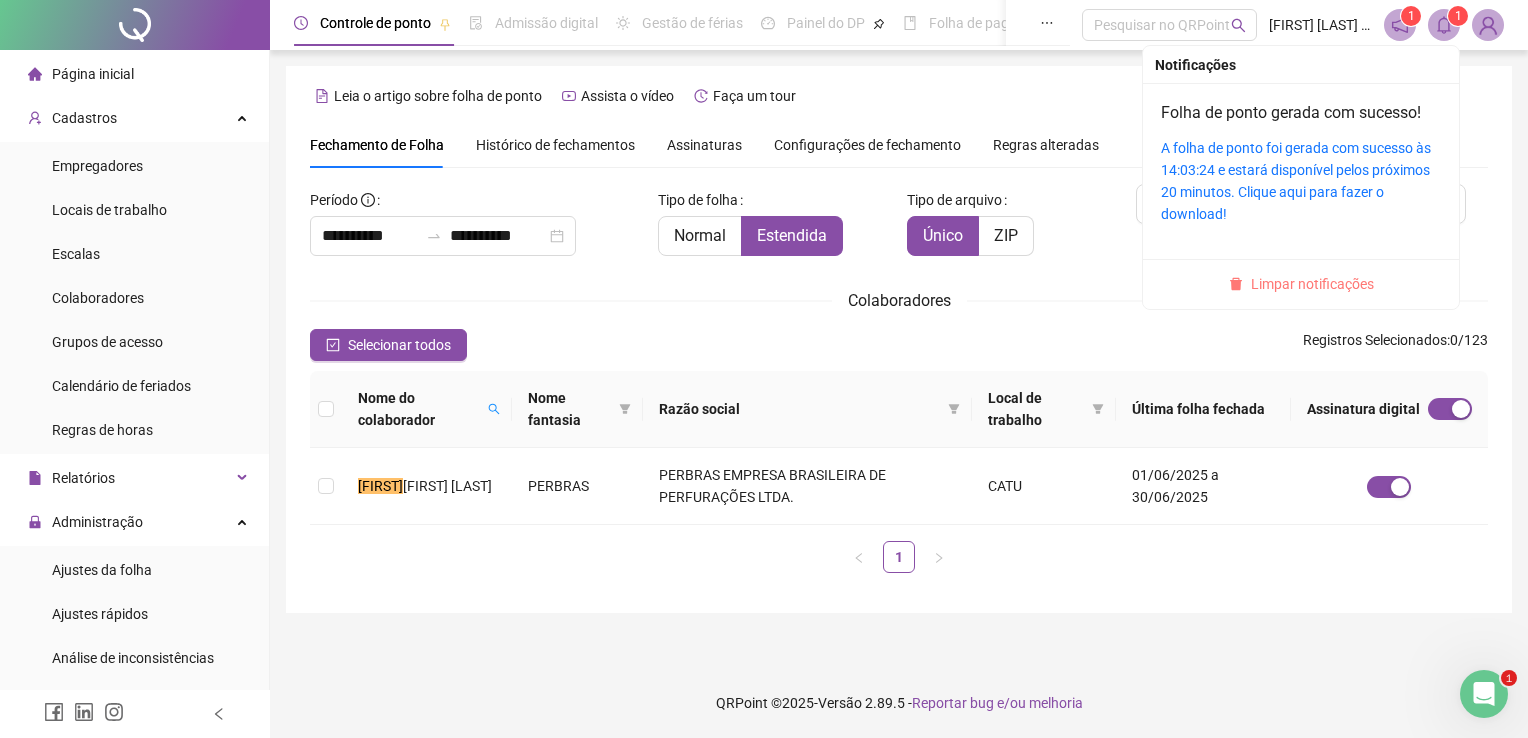 click on "Limpar notificações" at bounding box center [1312, 284] 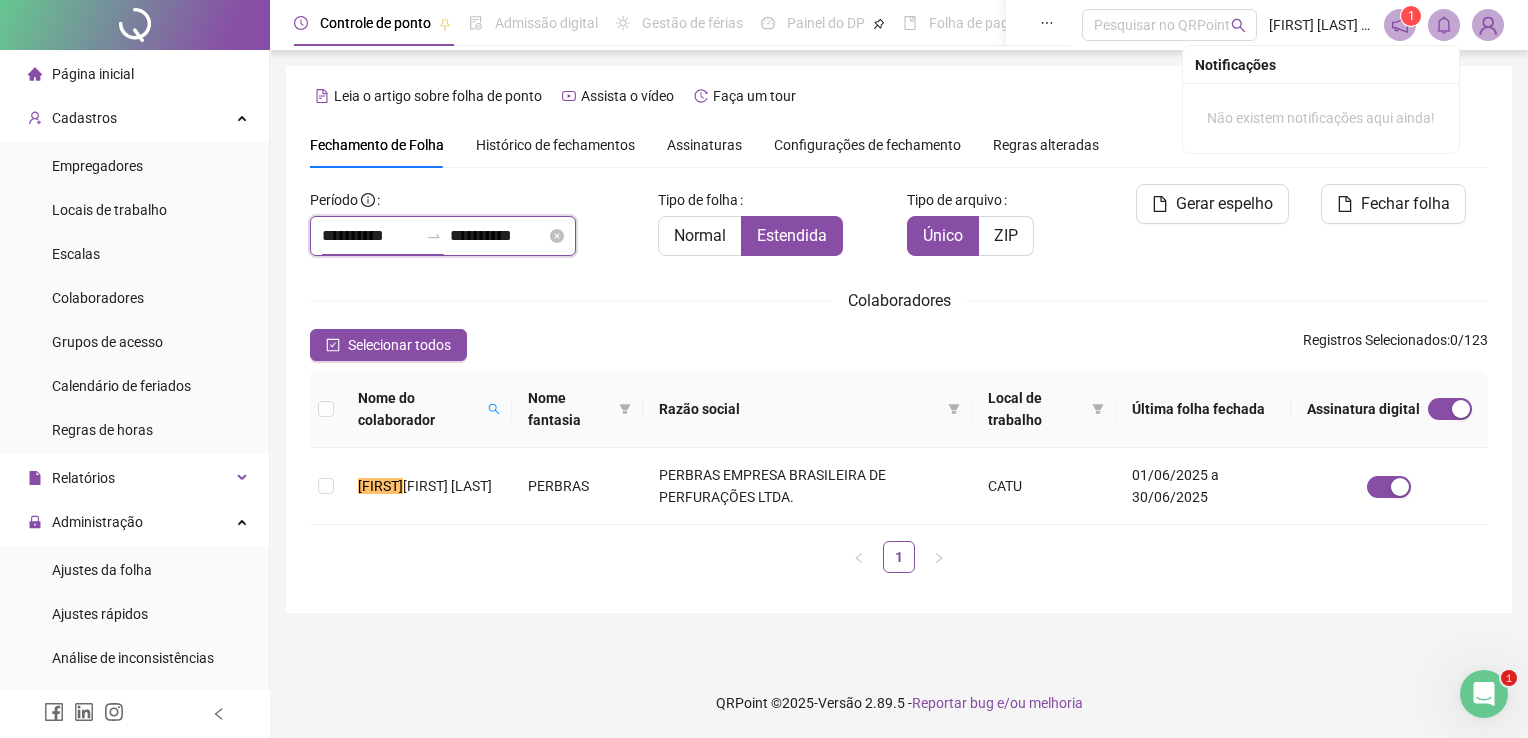 click on "**********" at bounding box center (370, 236) 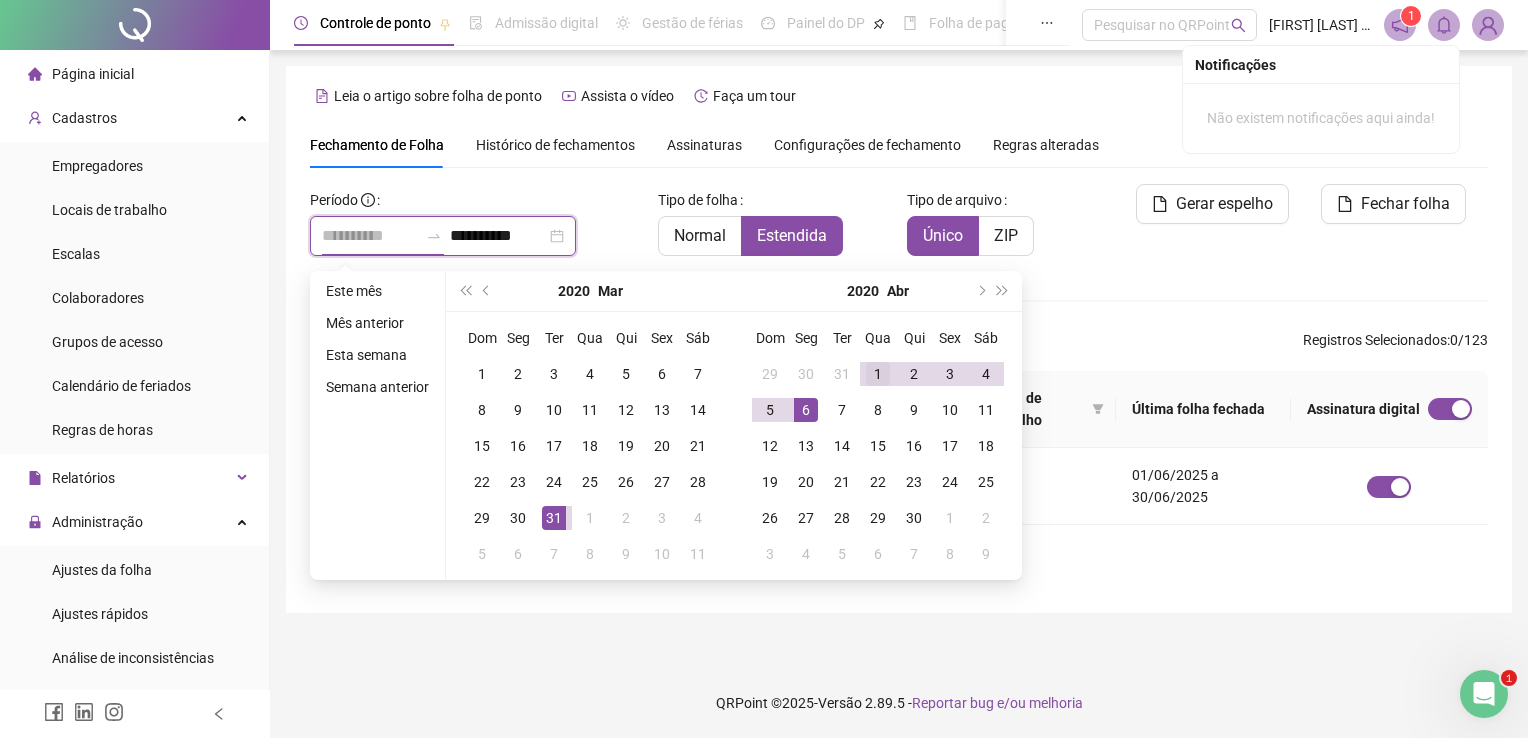 type on "**********" 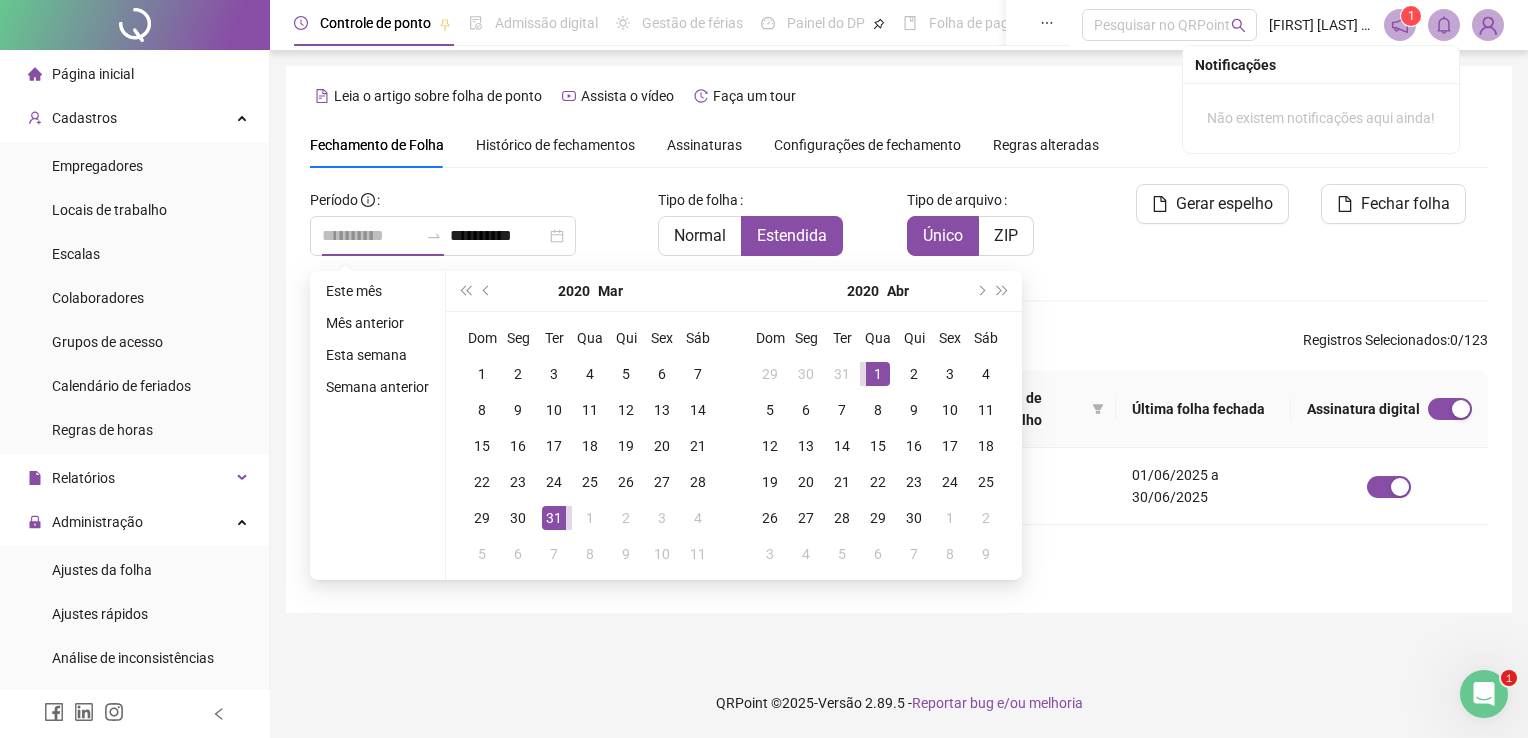 click on "1" at bounding box center [878, 374] 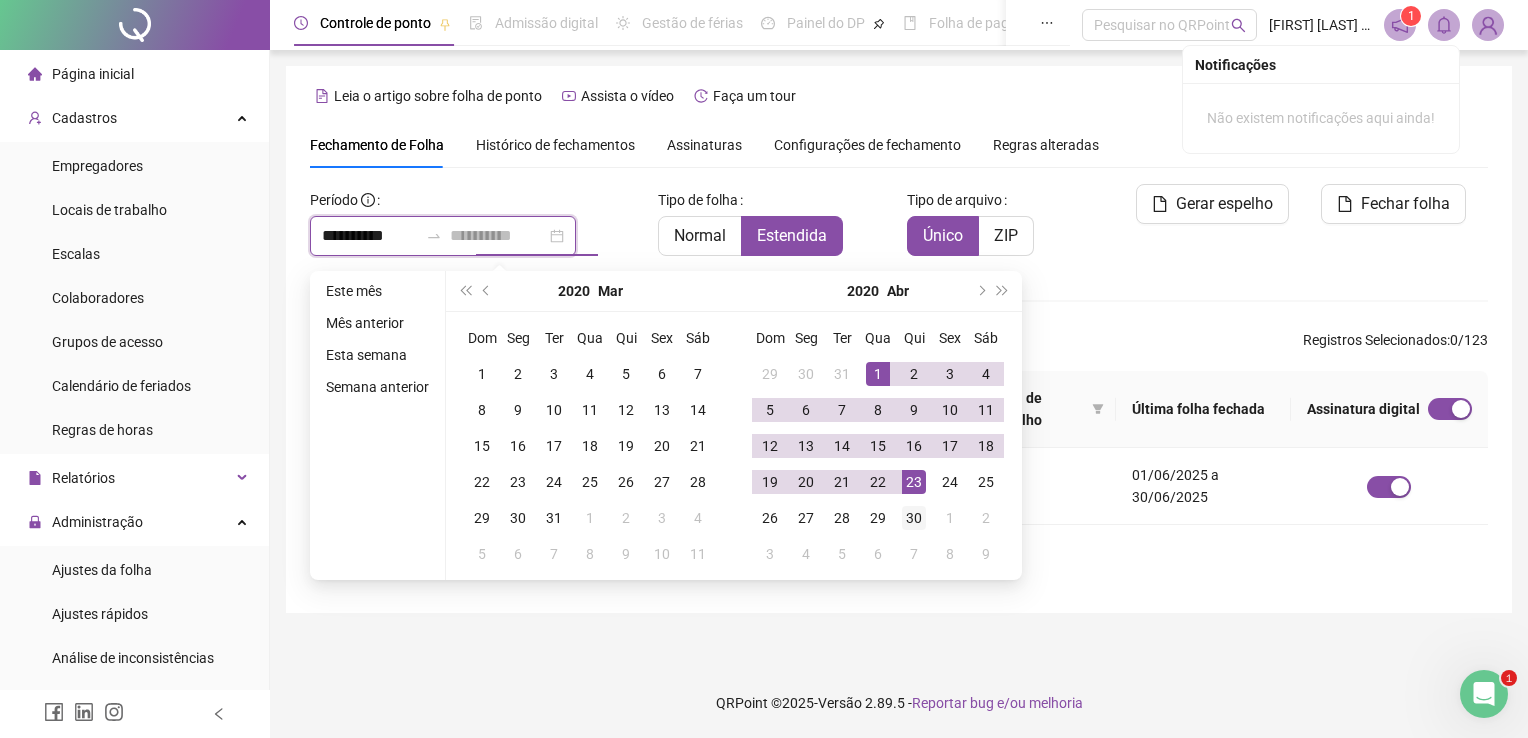 type on "**********" 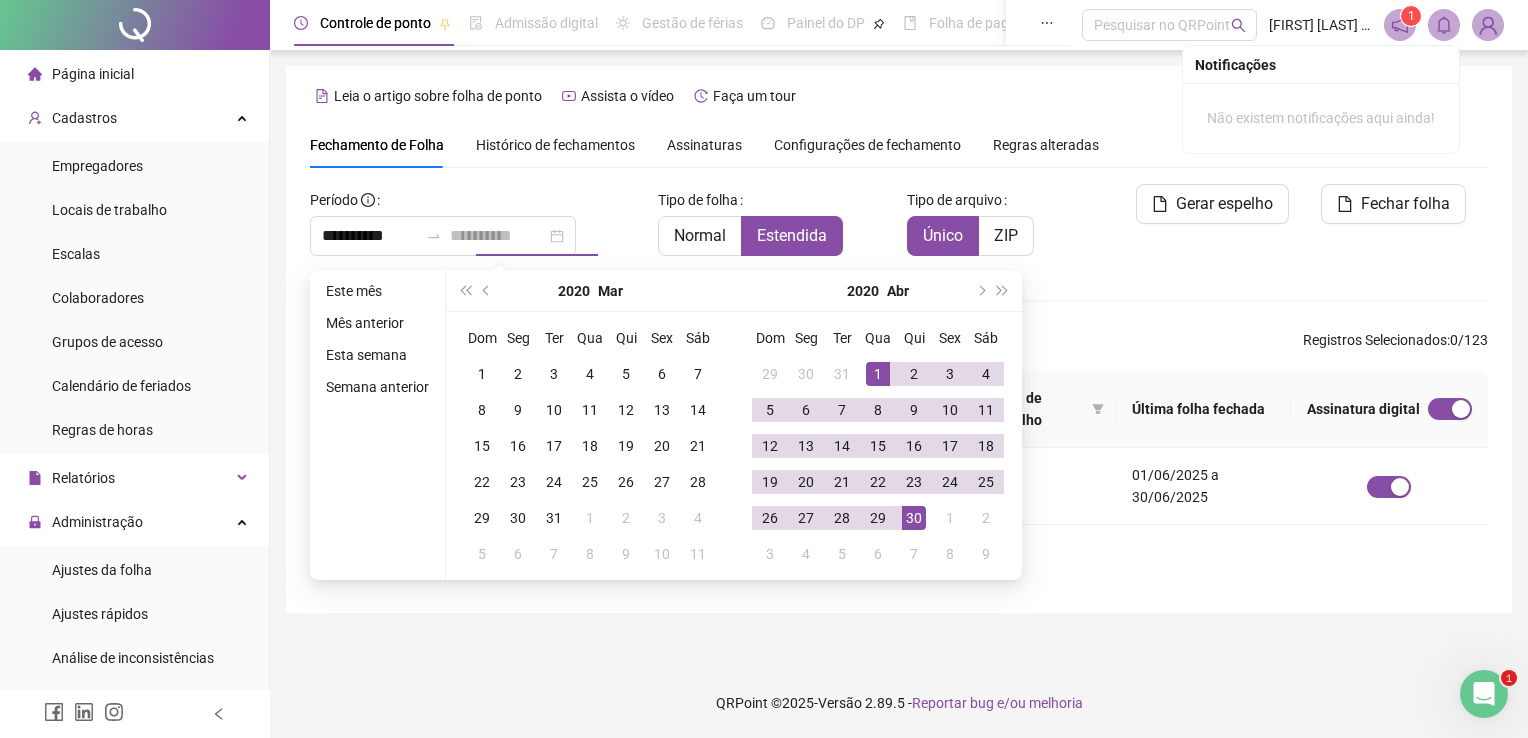click on "30" at bounding box center (914, 518) 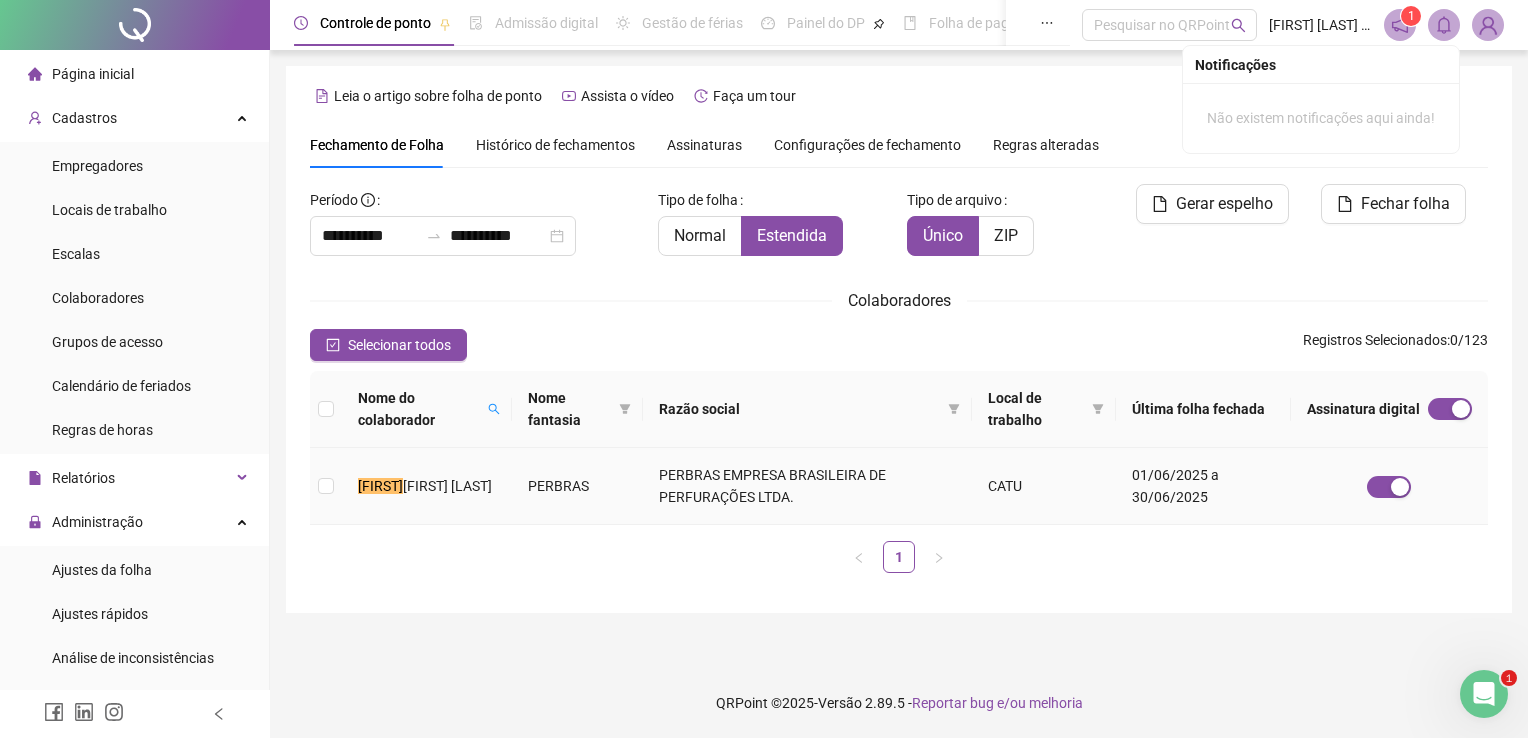 click on "[FIRST] [LAST]" at bounding box center (427, 486) 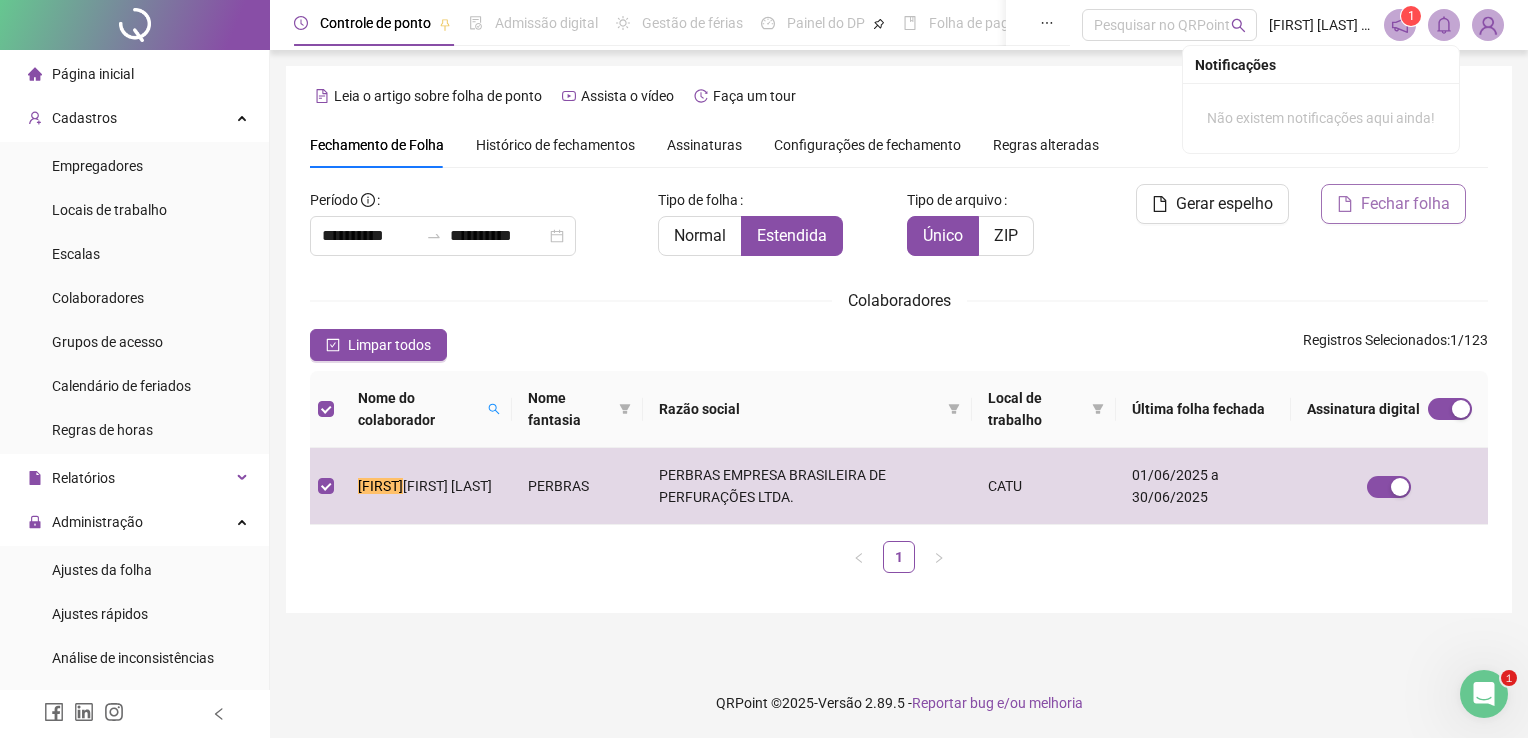 click on "Fechar folha" at bounding box center [1393, 204] 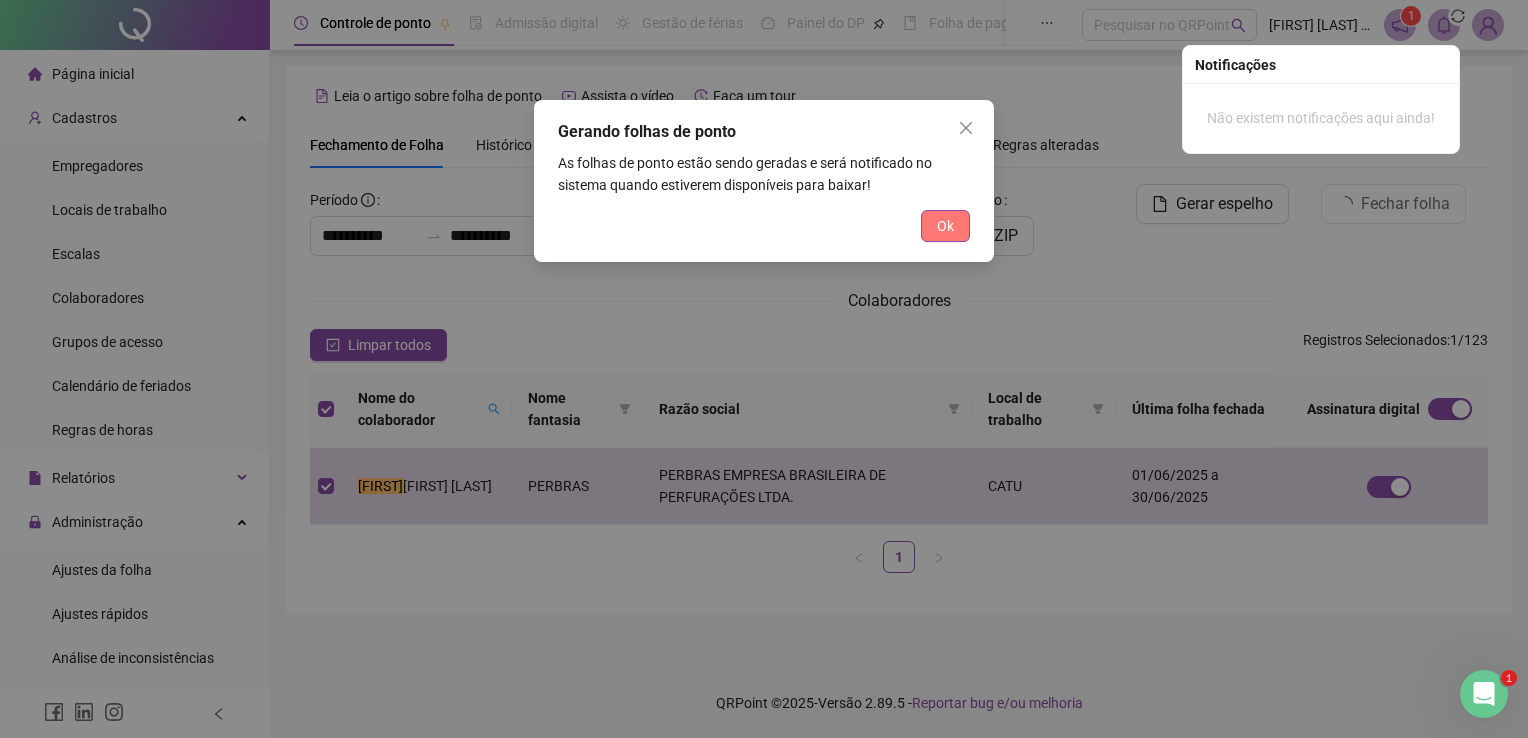 click on "Ok" at bounding box center [945, 226] 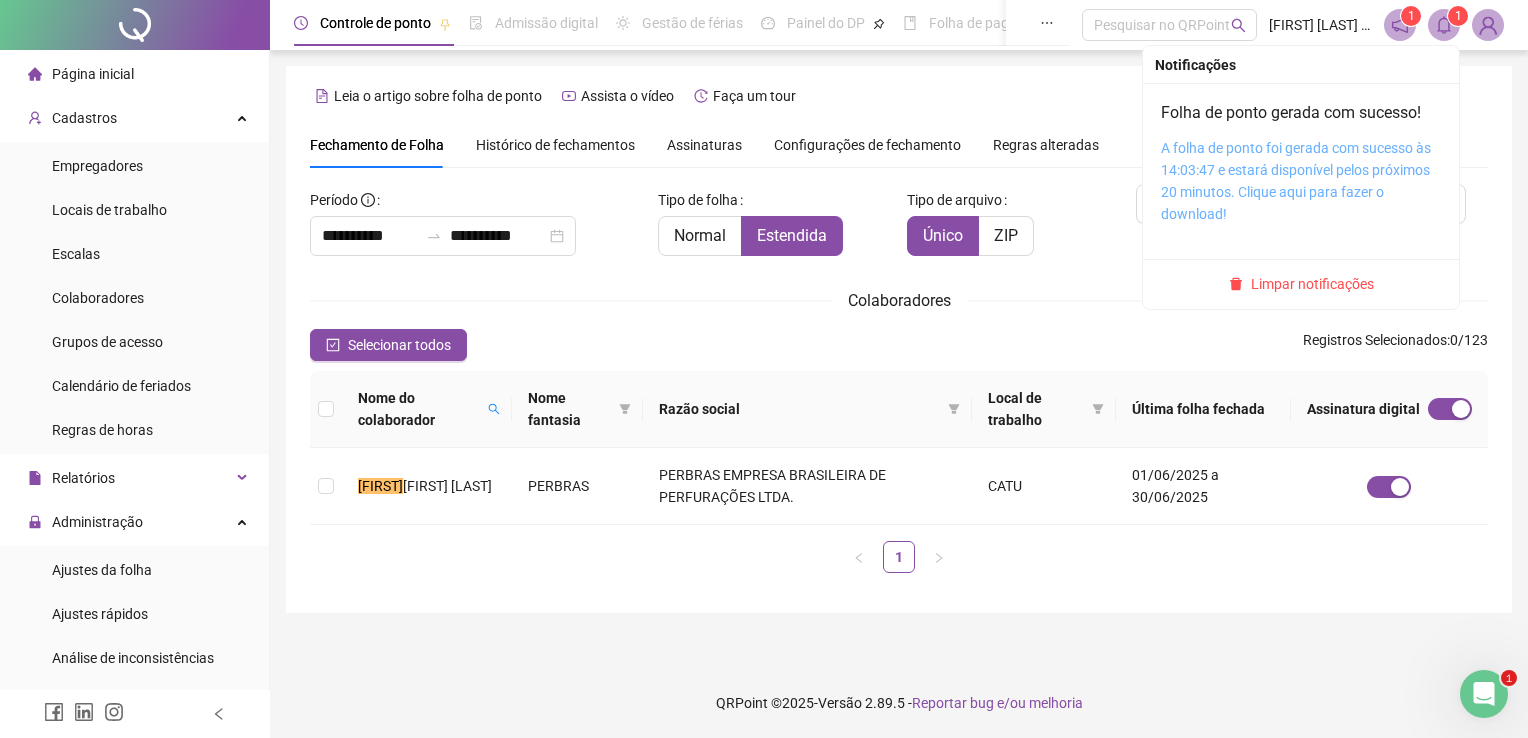 click on "A folha de ponto foi gerada com sucesso às 14:03:47 e estará disponível pelos próximos 20 minutos.
Clique aqui para fazer o download!" at bounding box center [1296, 181] 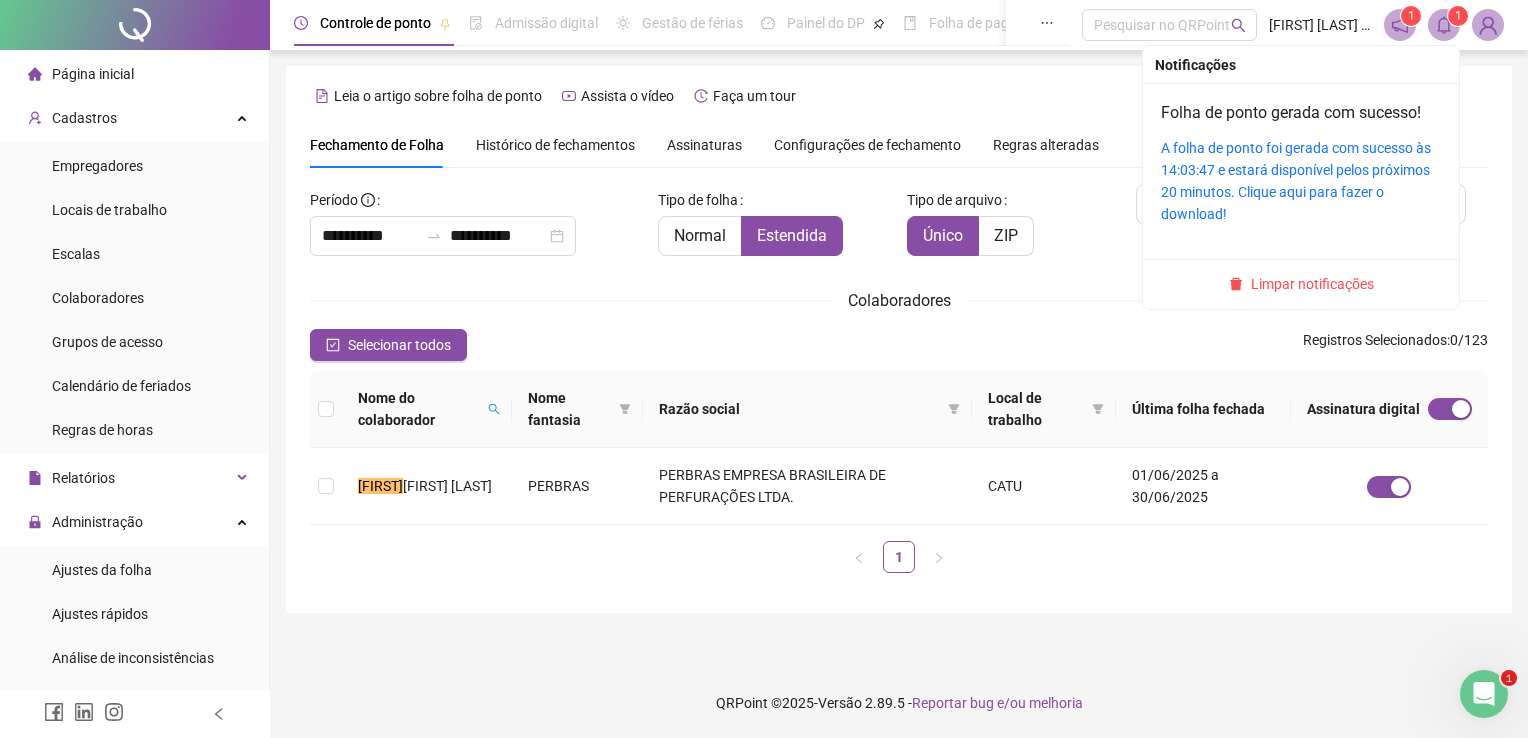 click at bounding box center [1444, 25] 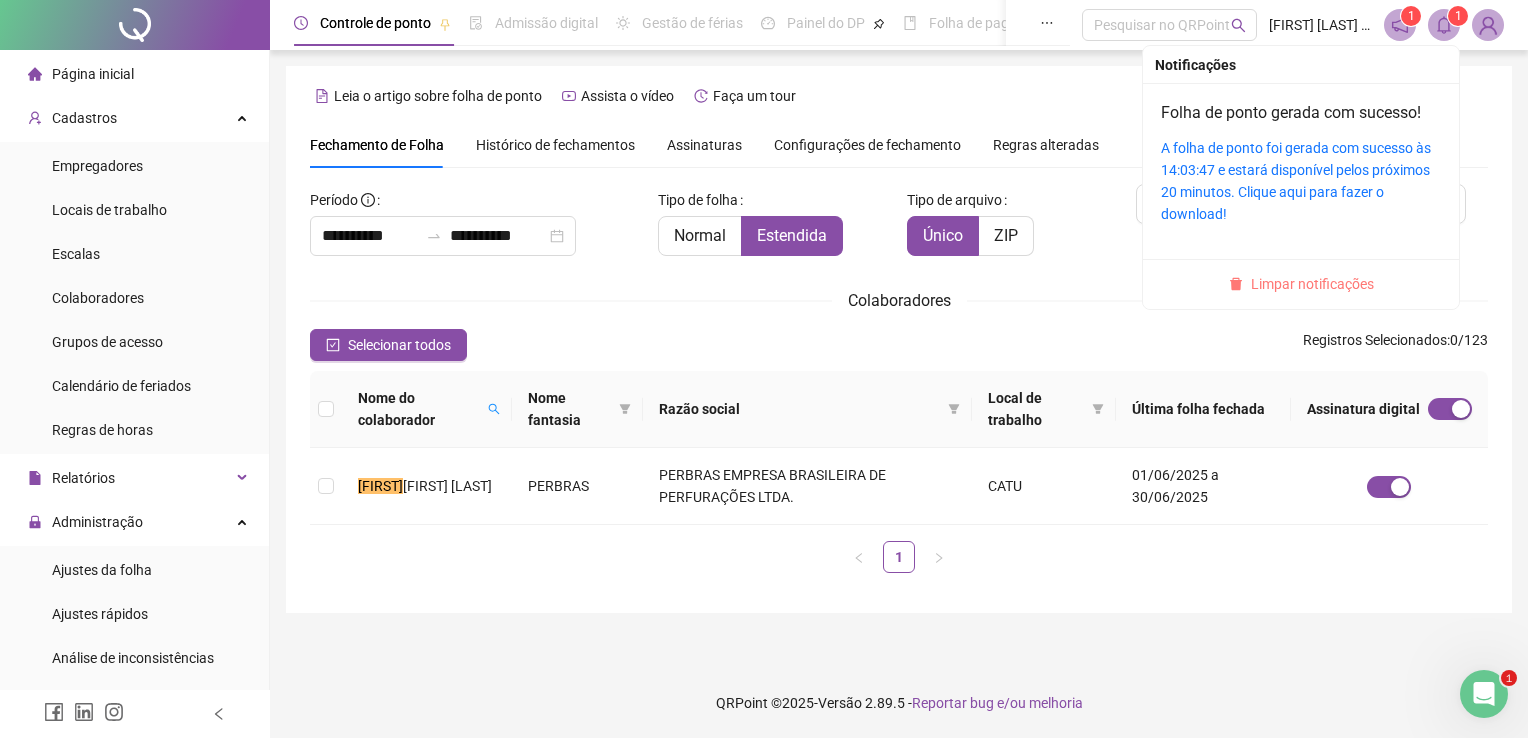 click on "Limpar notificações" at bounding box center [1312, 284] 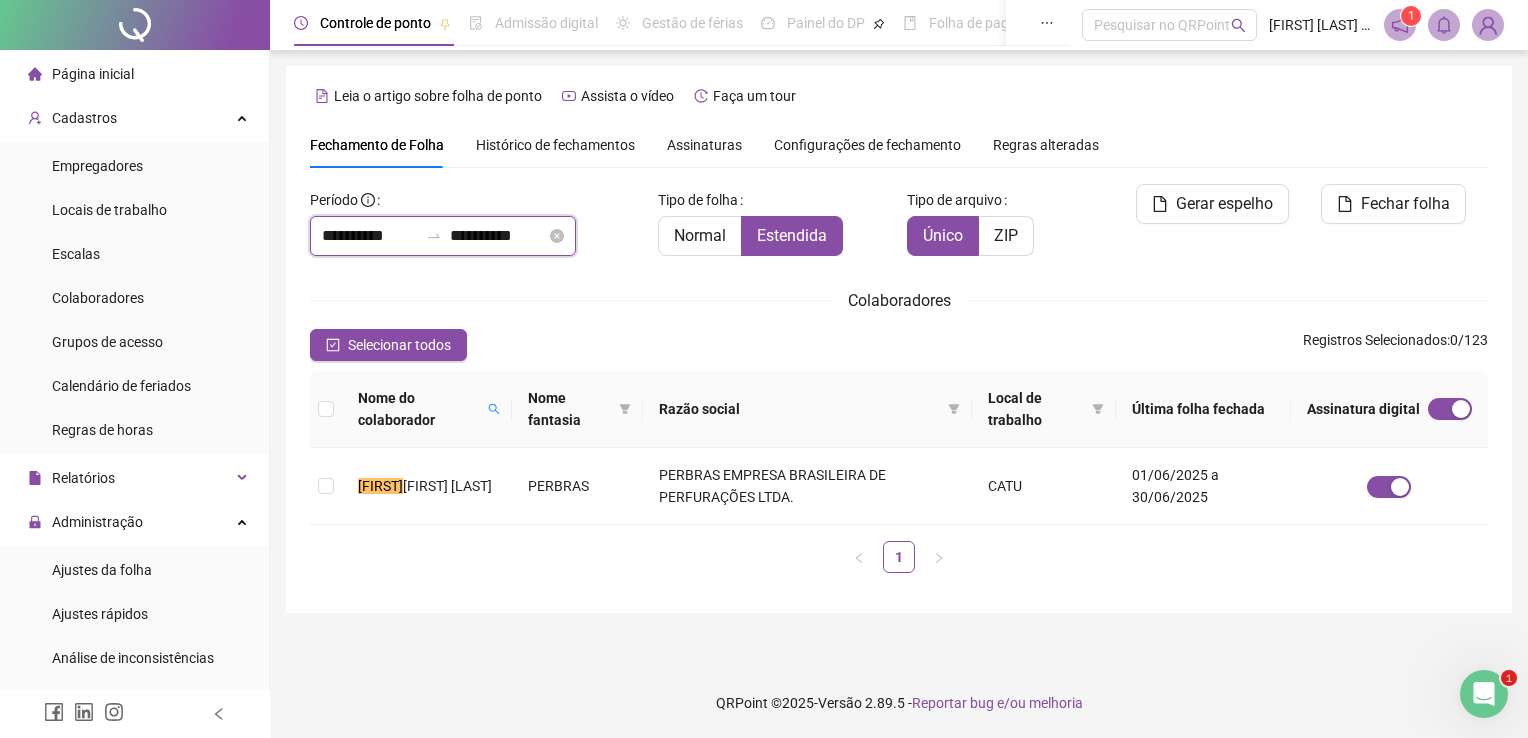 click on "**********" at bounding box center (370, 236) 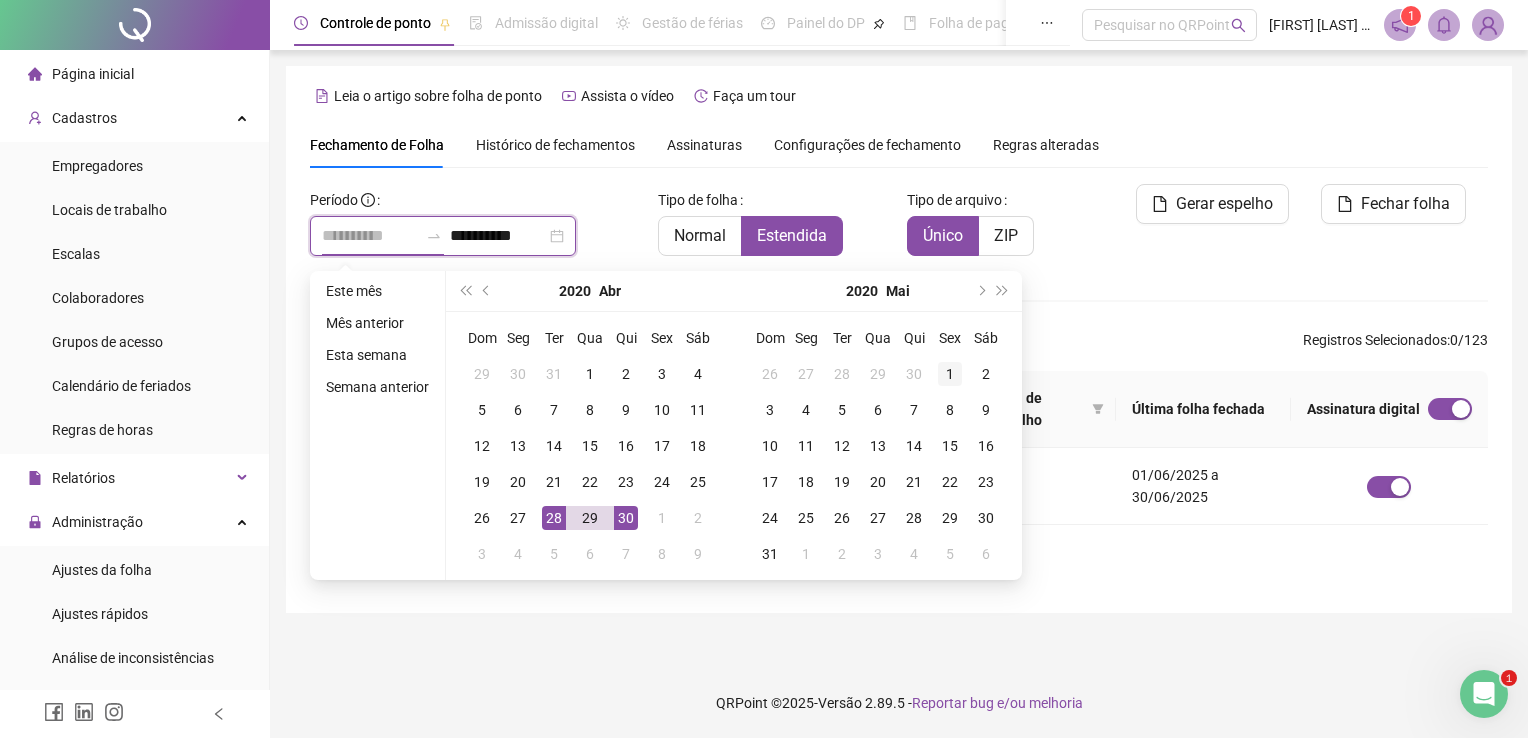type on "**********" 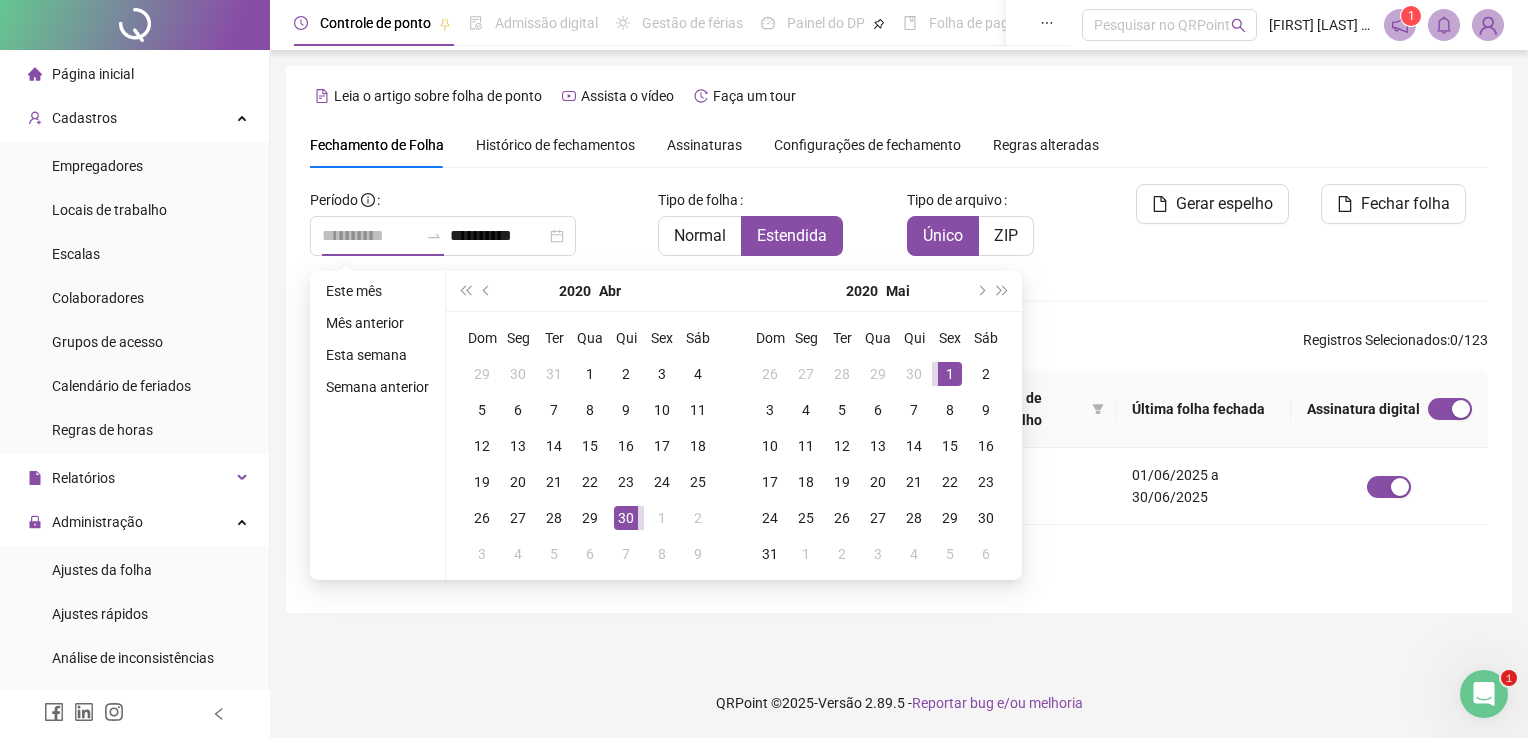 click on "1" at bounding box center [950, 374] 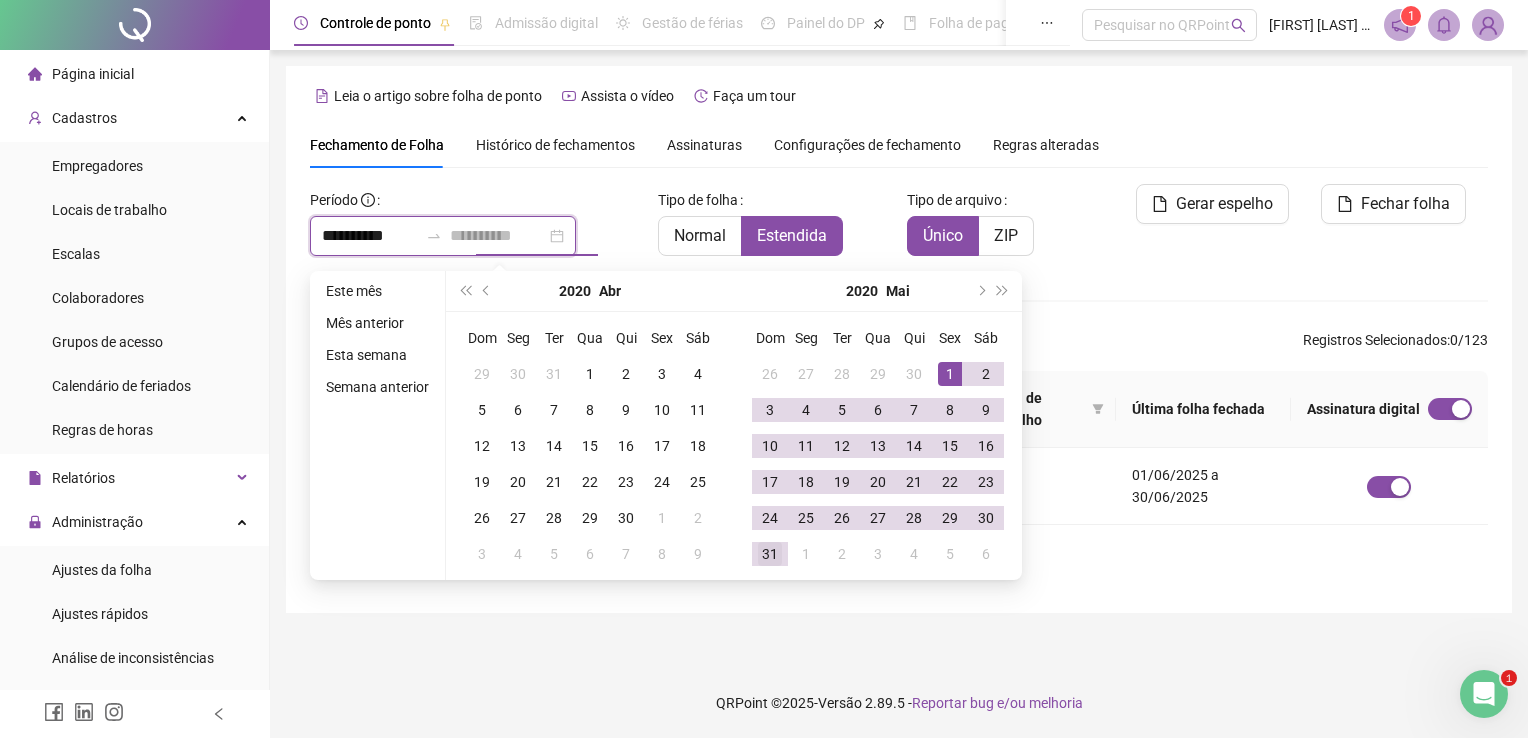 type on "**********" 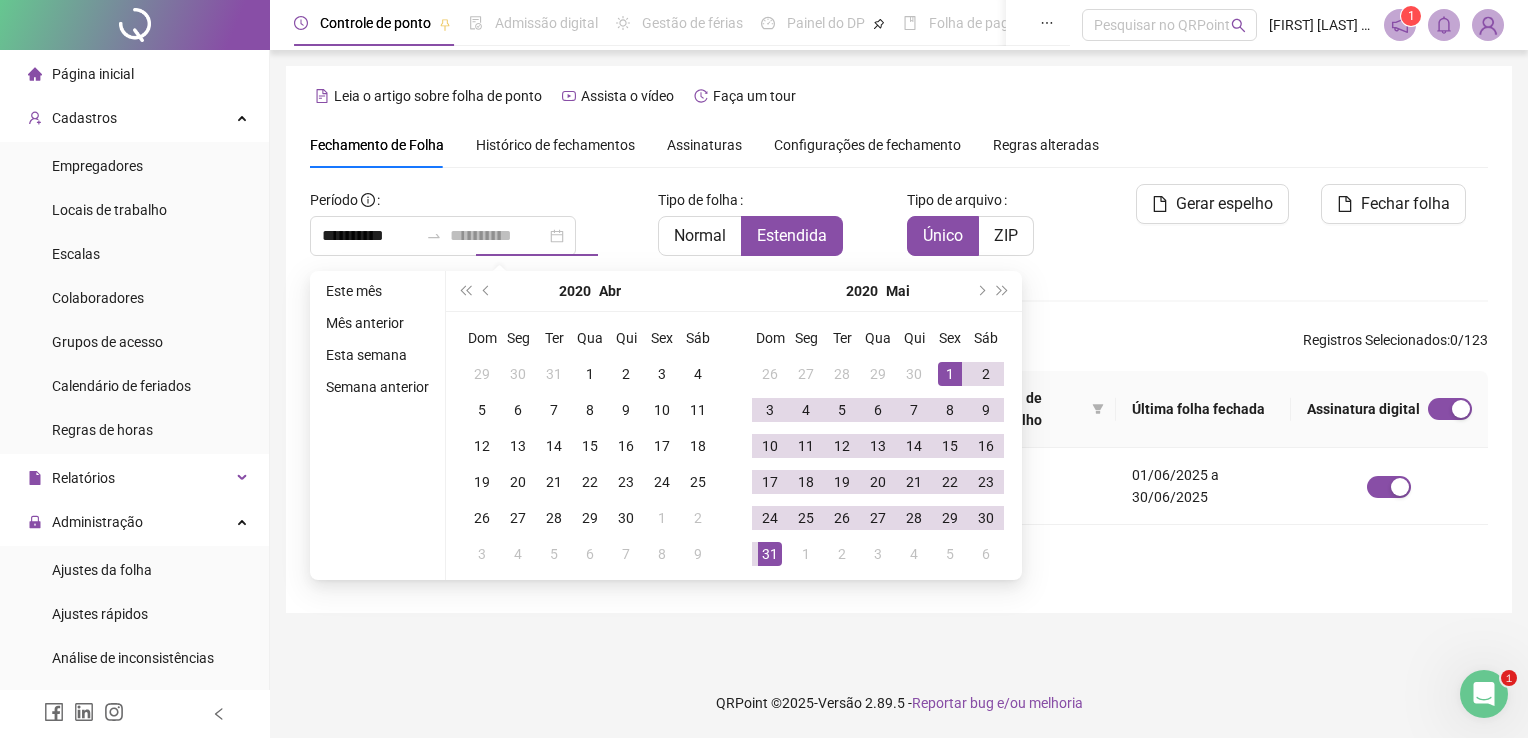 click on "31" at bounding box center [770, 554] 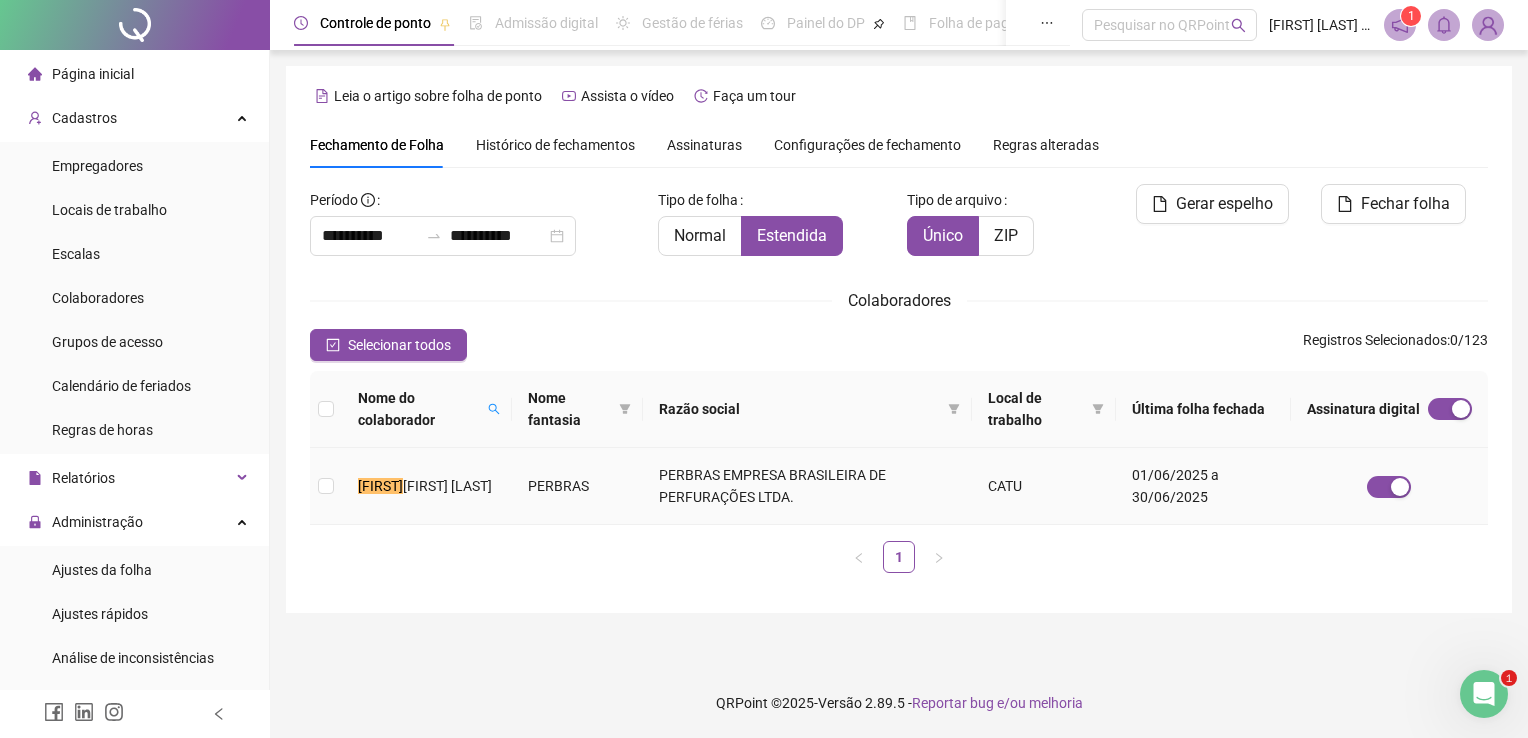 click on "PERBRAS" at bounding box center [578, 486] 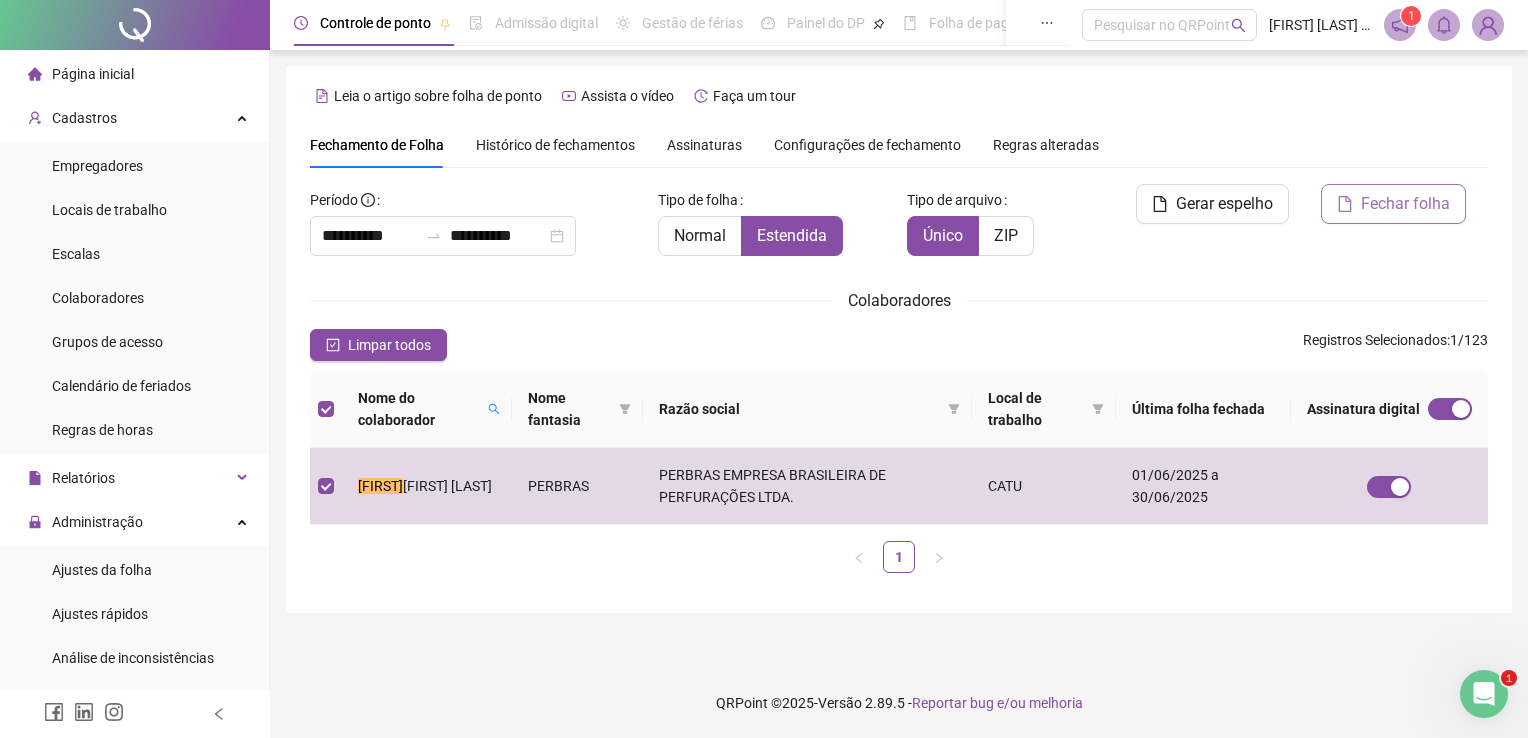 click on "Fechar folha" at bounding box center [1393, 204] 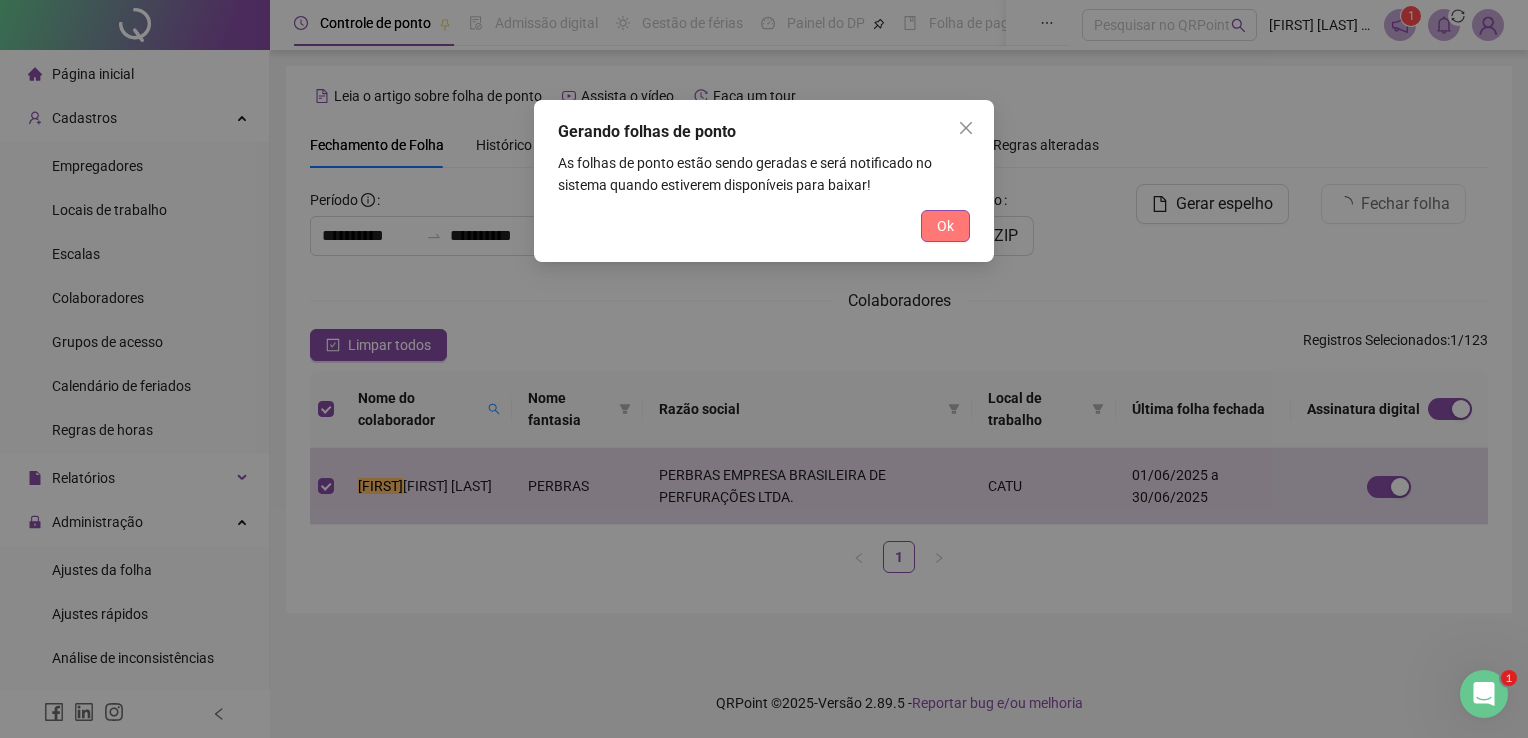 click on "Ok" at bounding box center [945, 226] 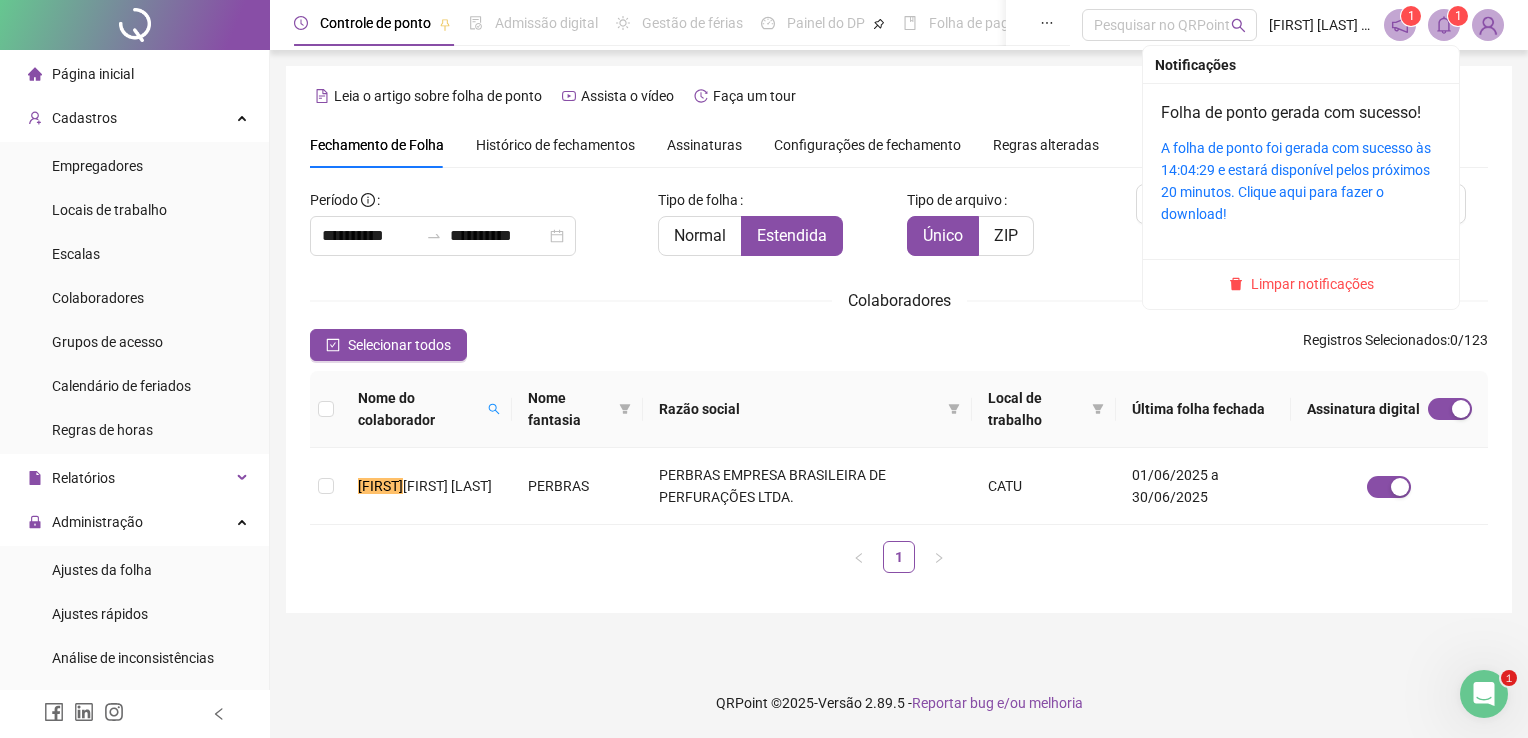 click 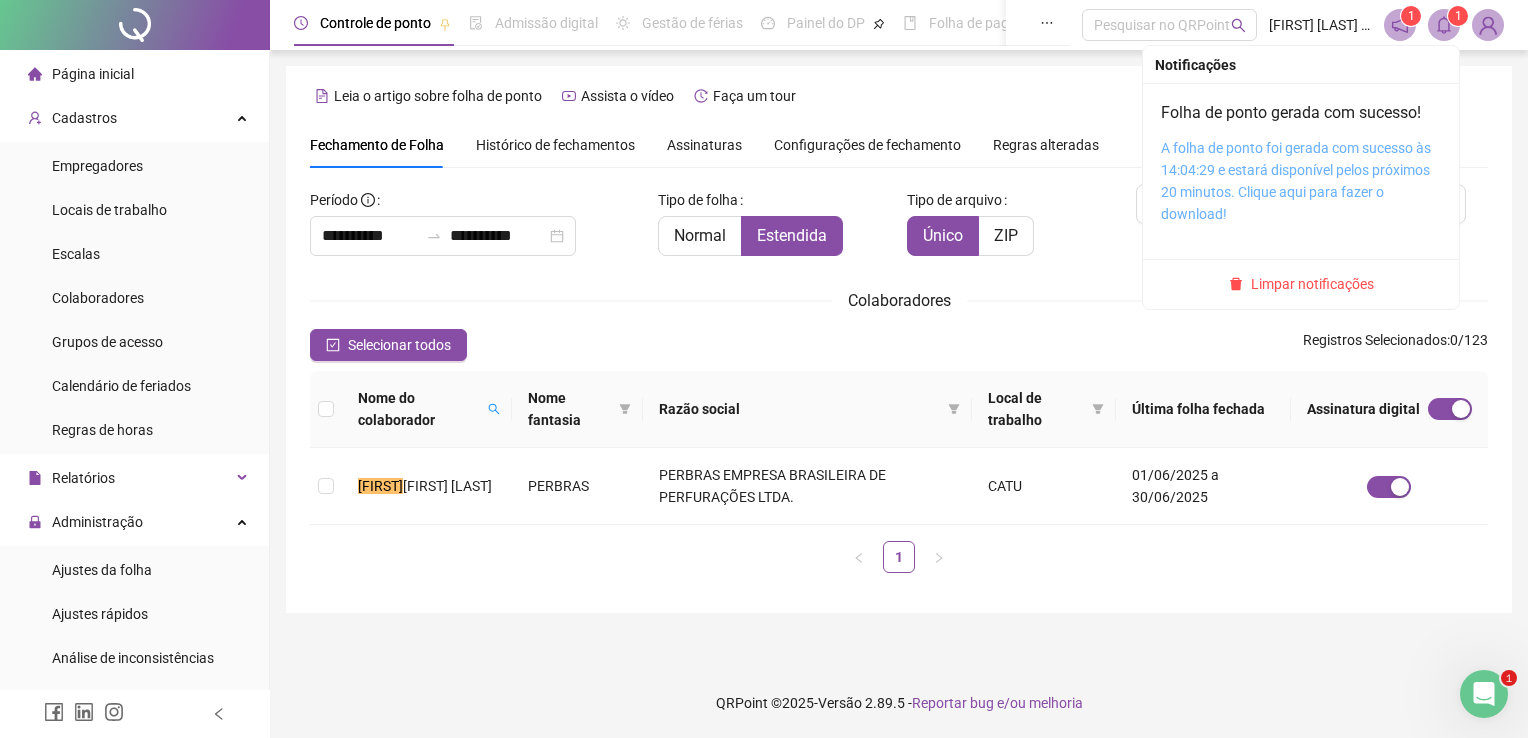 click on "A folha de ponto foi gerada com sucesso às 14:04:29 e estará disponível pelos próximos 20 minutos.
Clique aqui para fazer o download!" at bounding box center [1296, 181] 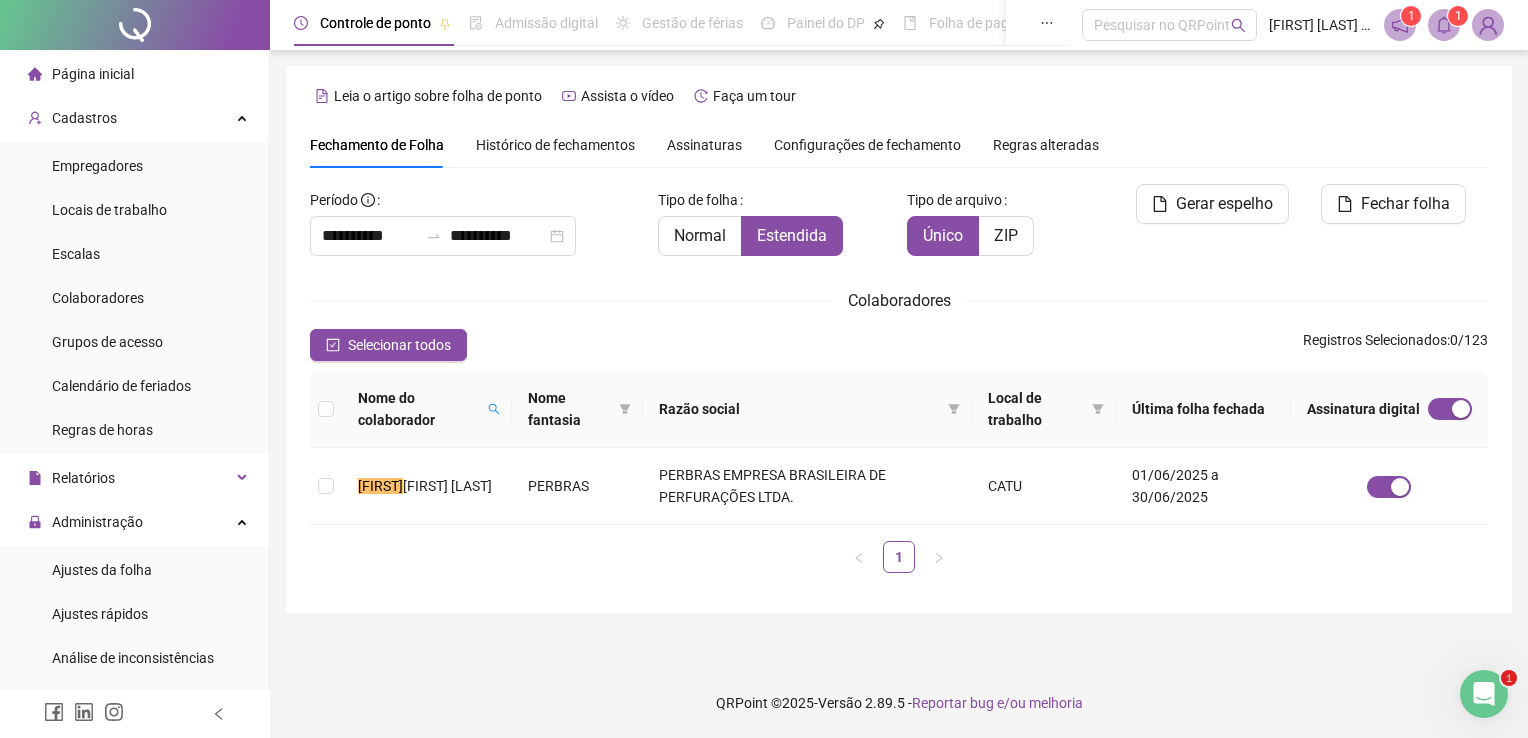 click 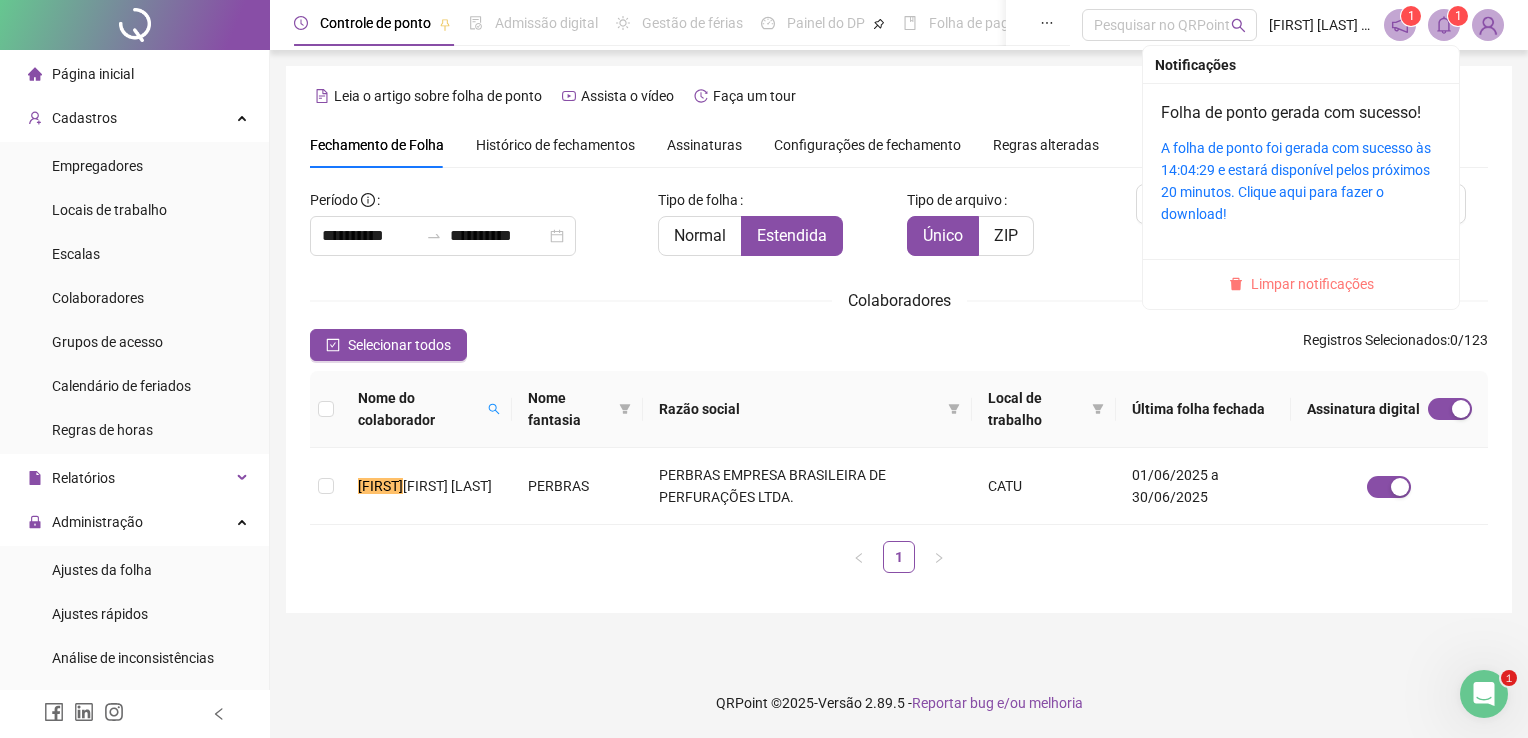 click on "Limpar notificações" at bounding box center [1312, 284] 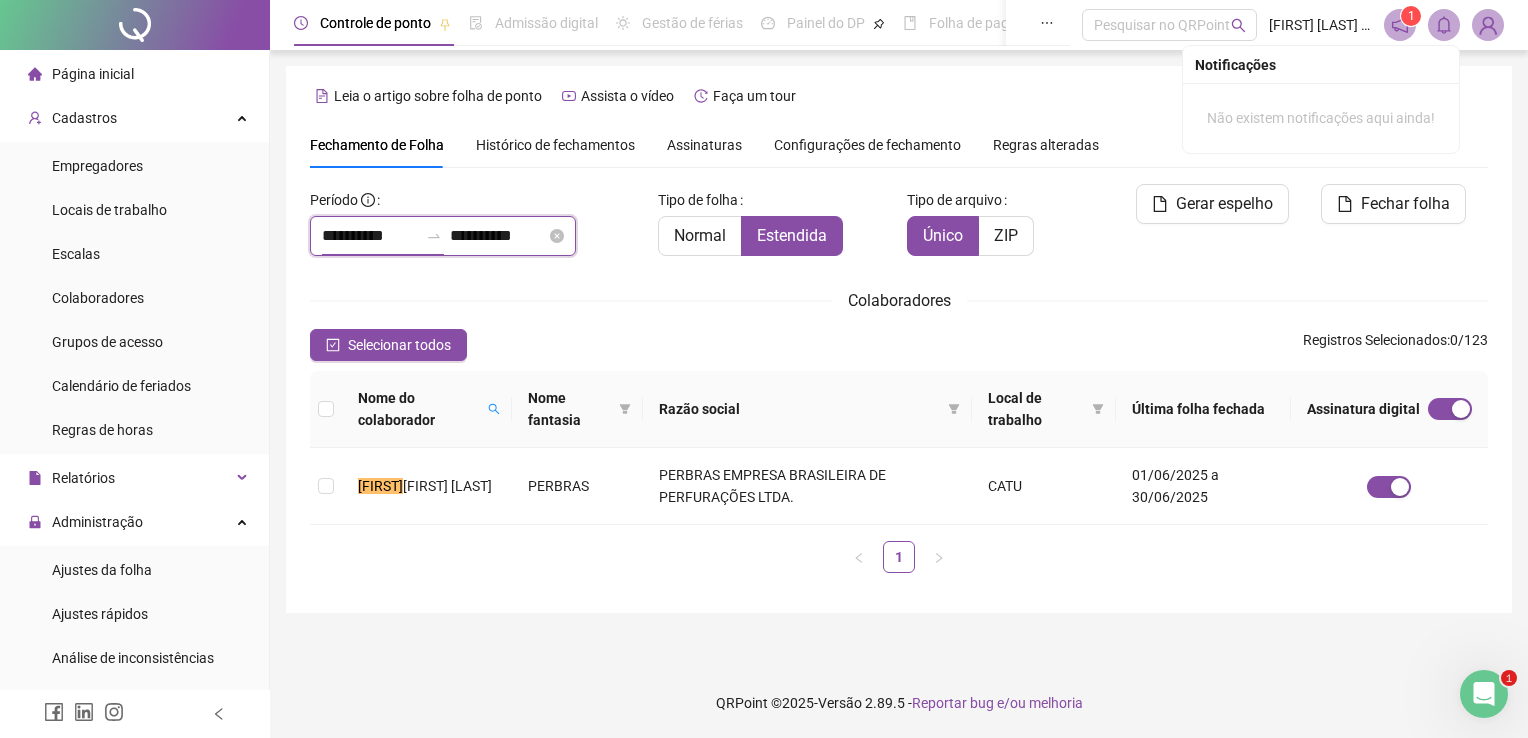click on "**********" at bounding box center (370, 236) 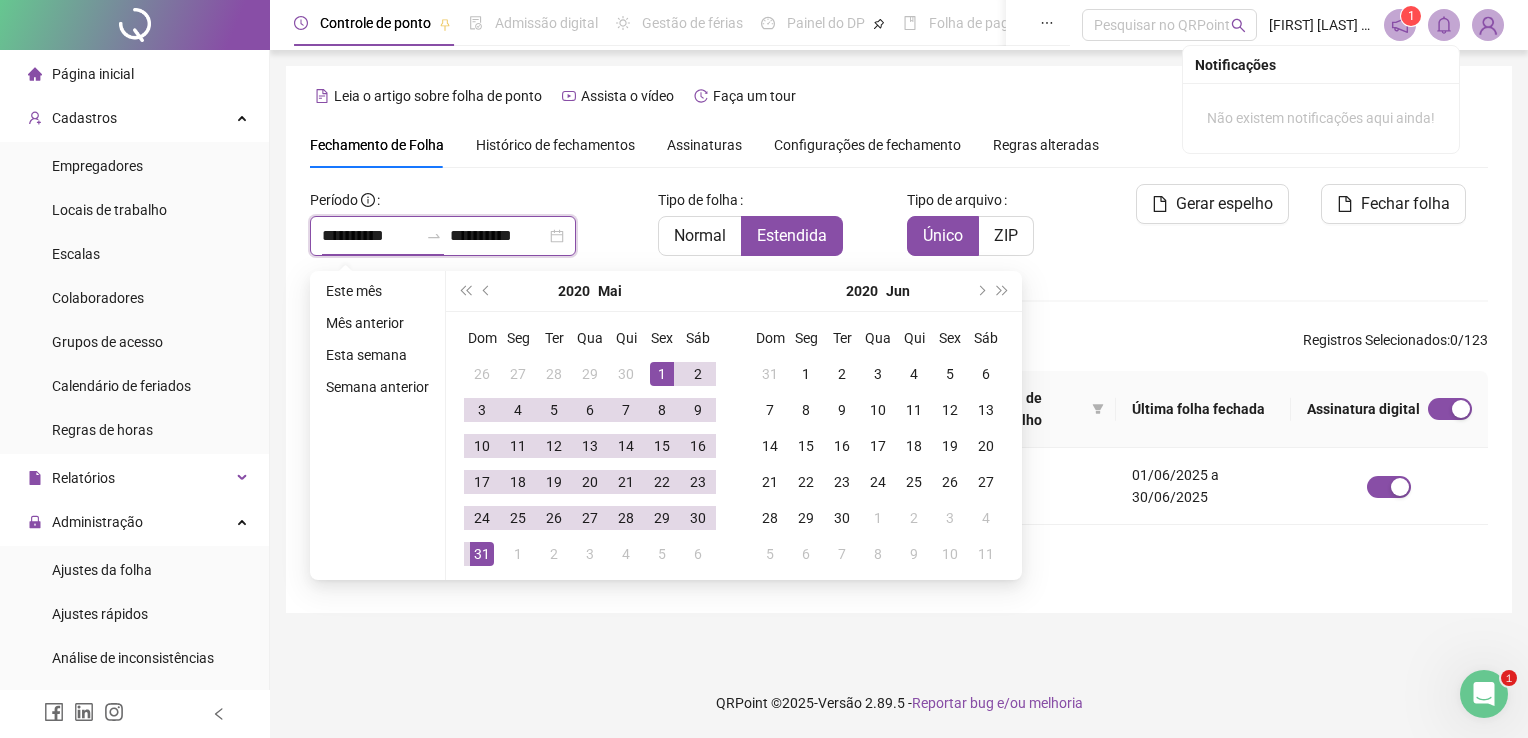 type on "**********" 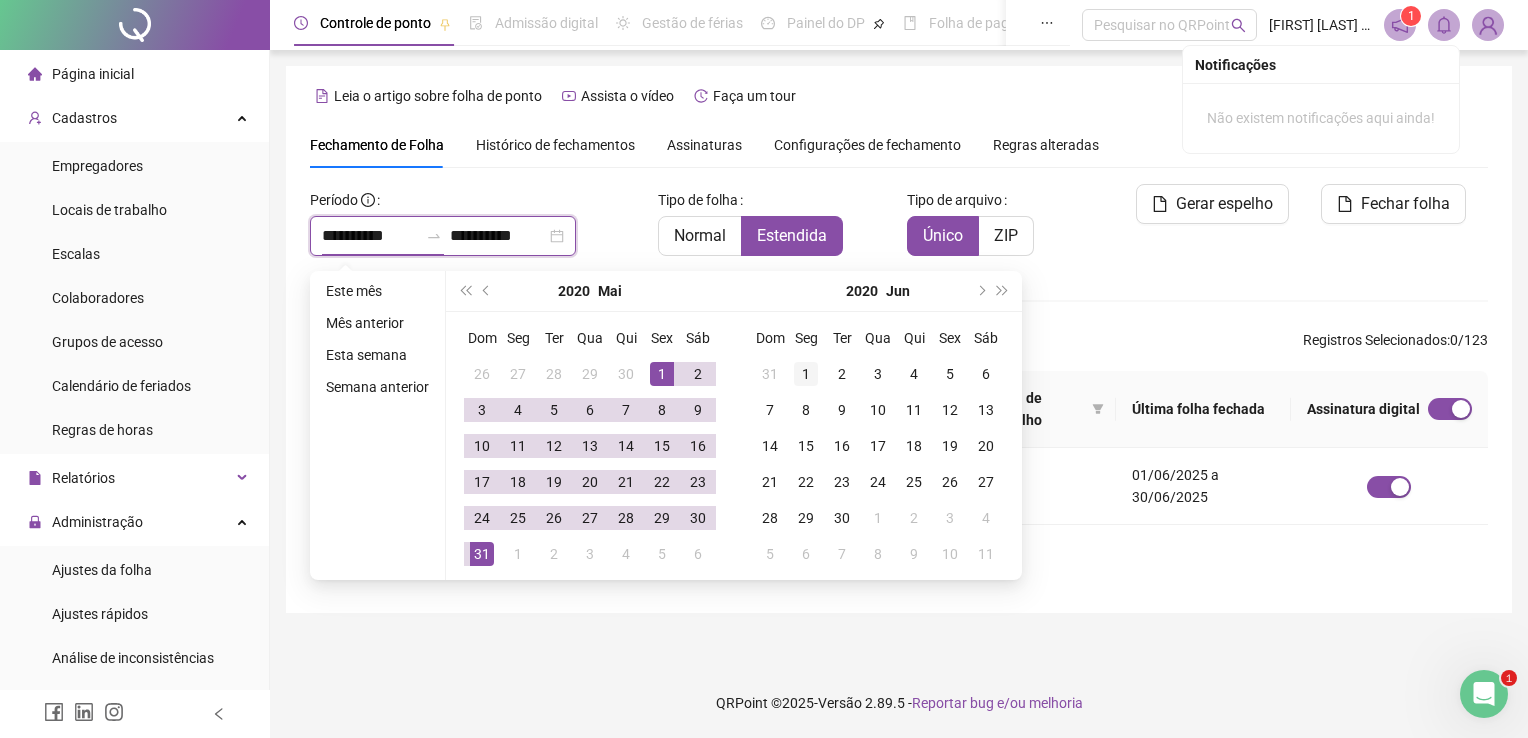 type on "**********" 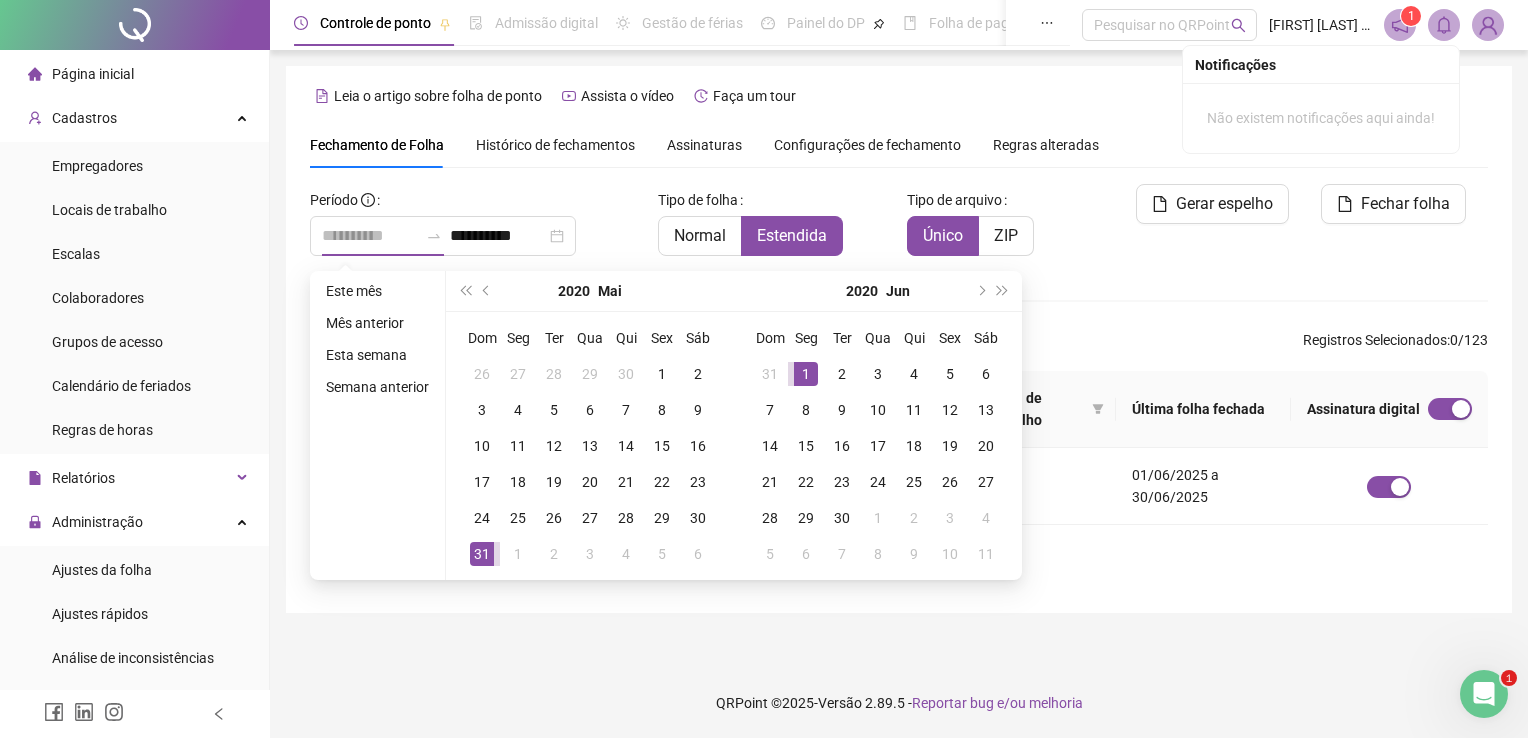 click on "1" at bounding box center (806, 374) 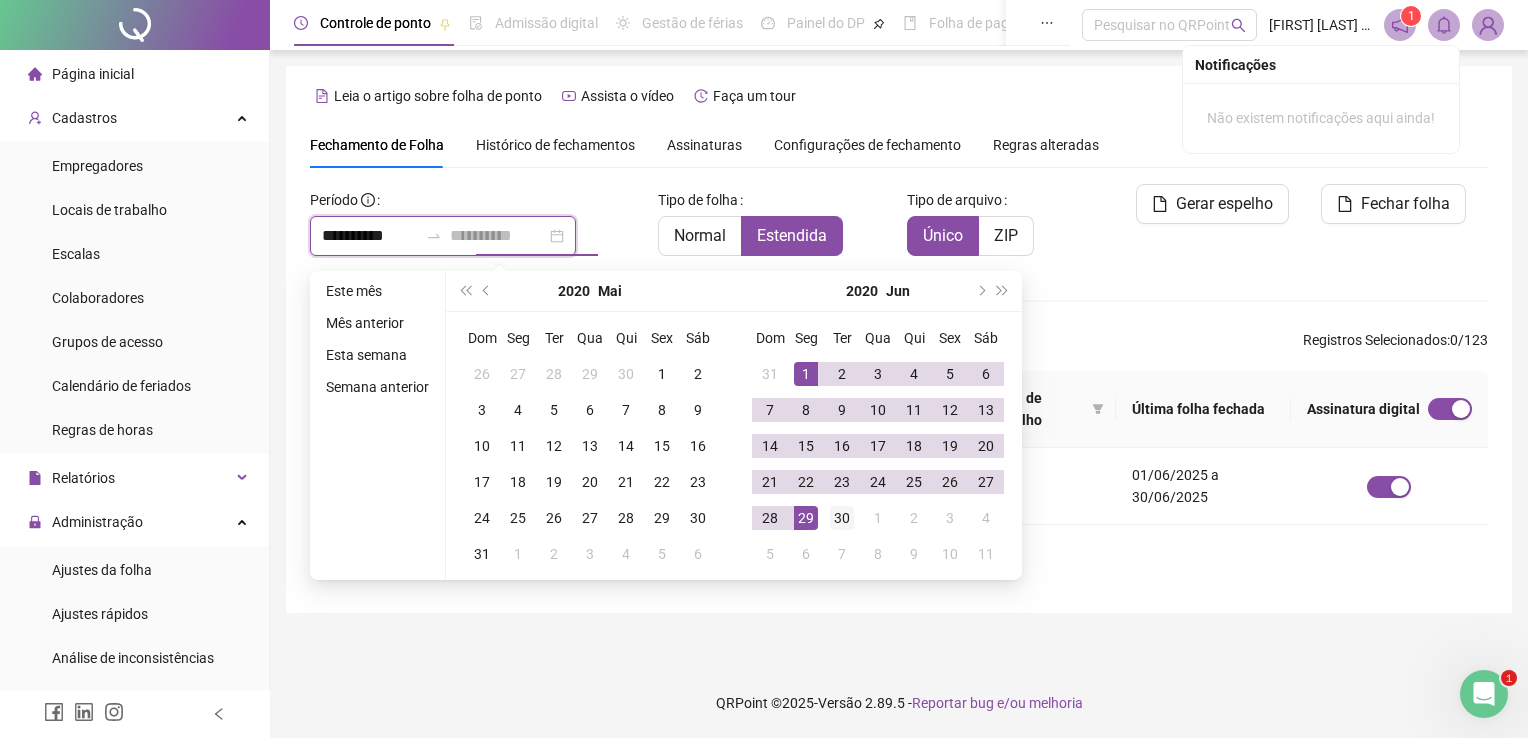 type on "**********" 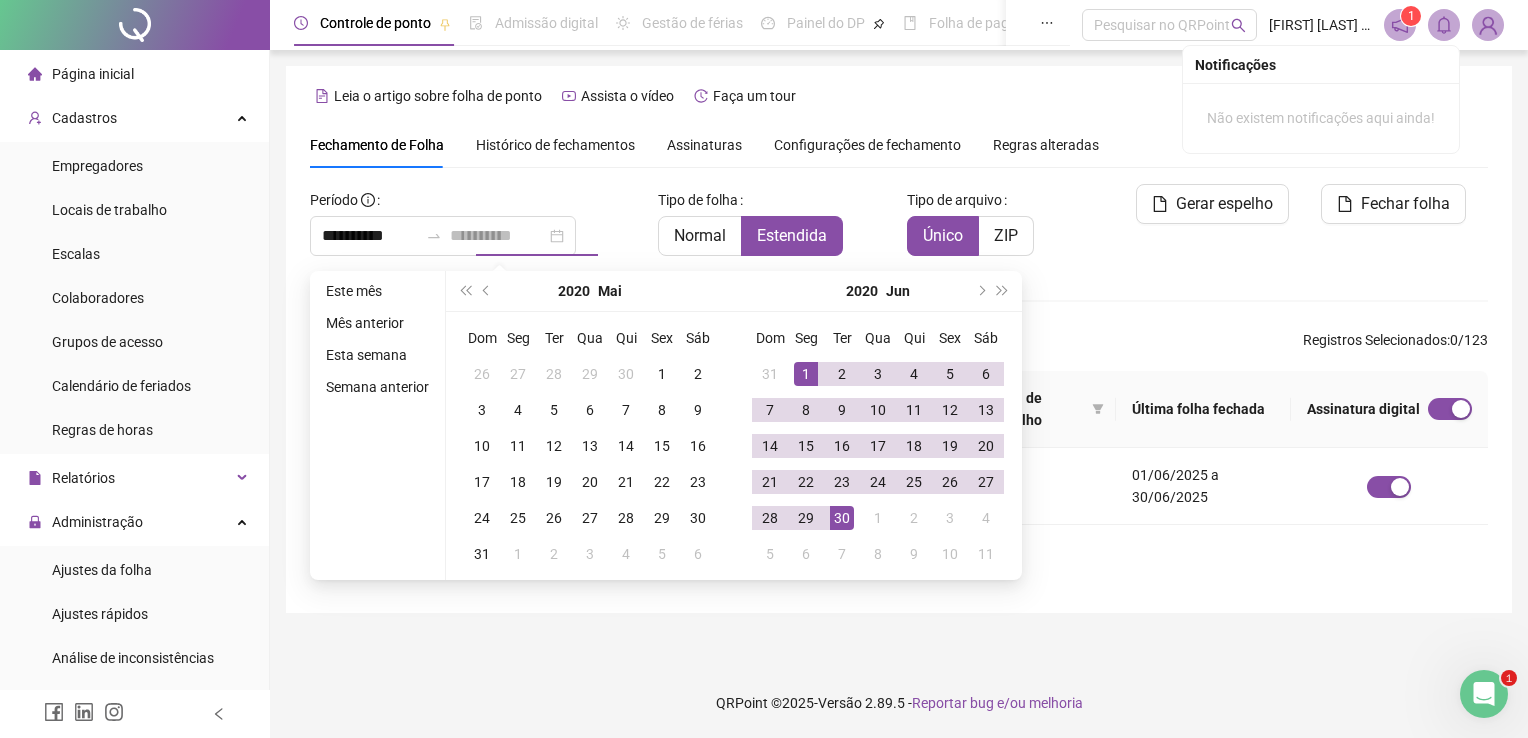click on "30" at bounding box center [842, 518] 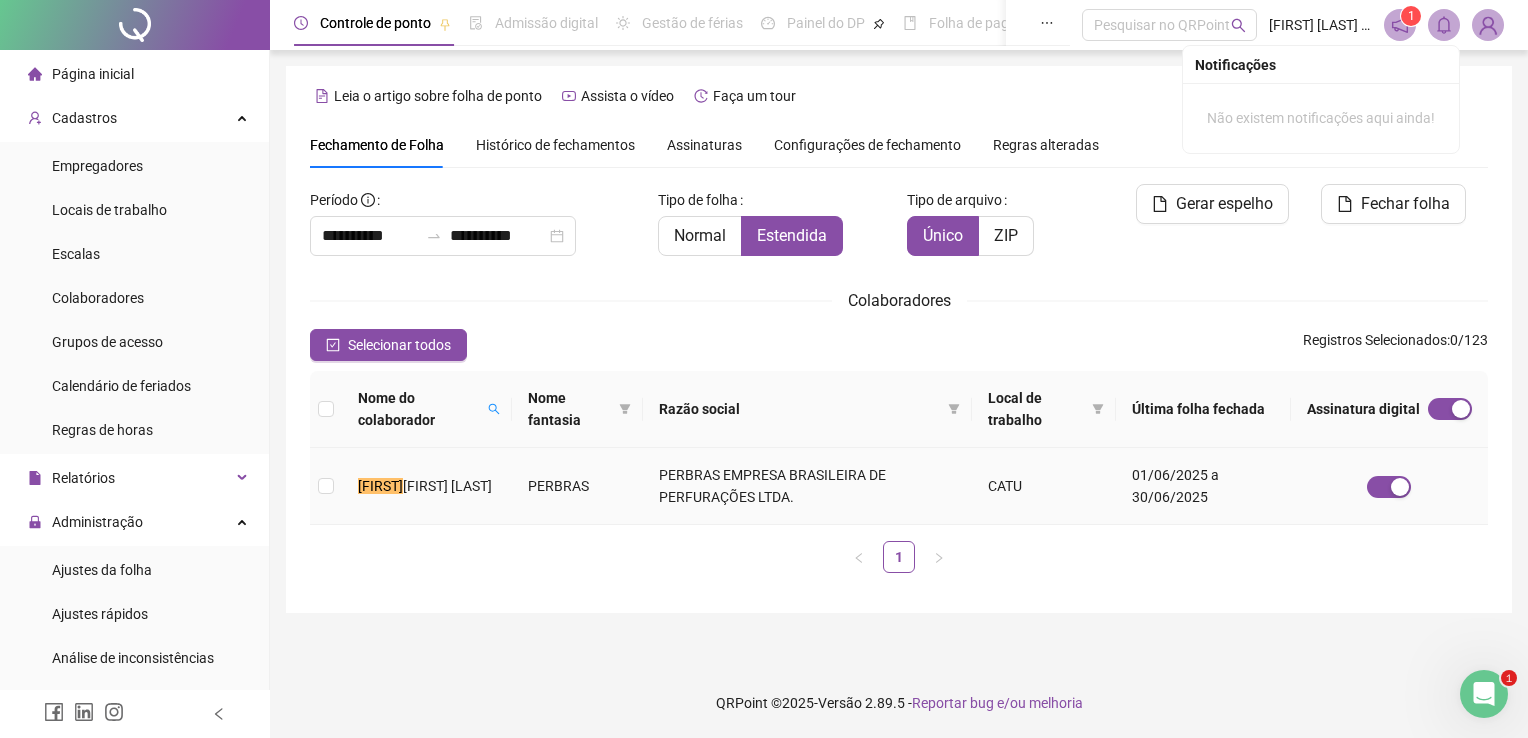 click on "PERBRAS EMPRESA BRASILEIRA DE PERFURAÇÕES LTDA." at bounding box center [807, 486] 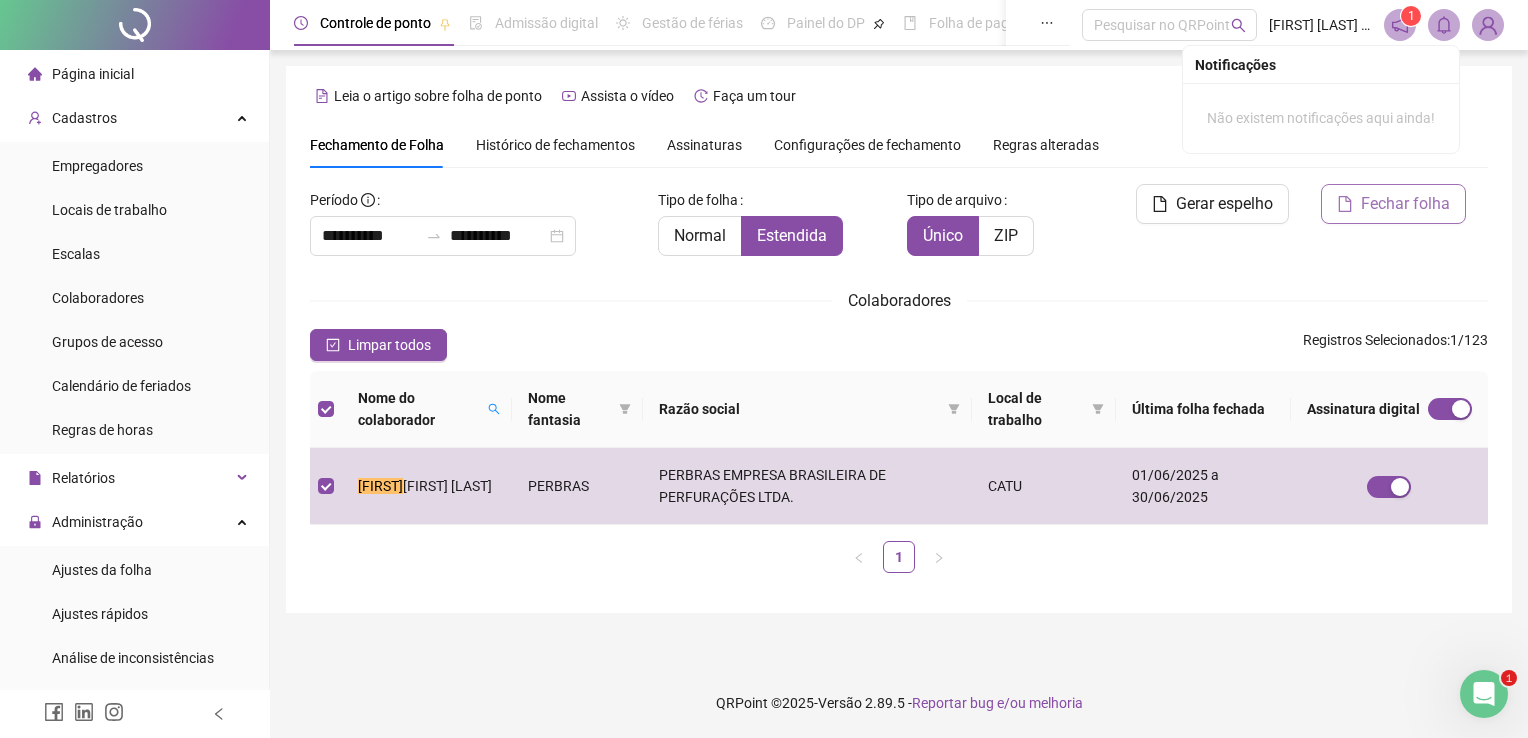 click on "Fechar folha" at bounding box center (1405, 204) 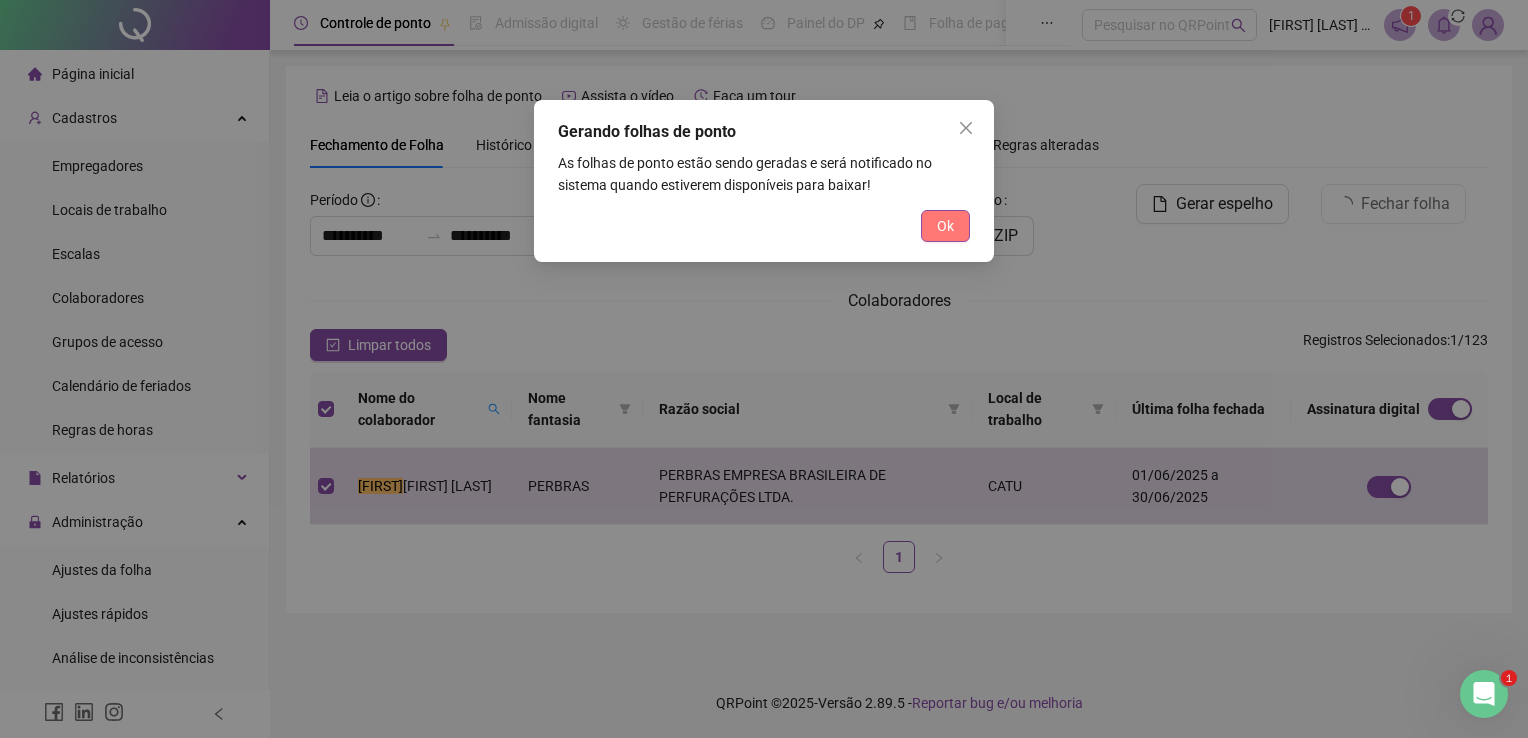 click on "Ok" at bounding box center [945, 226] 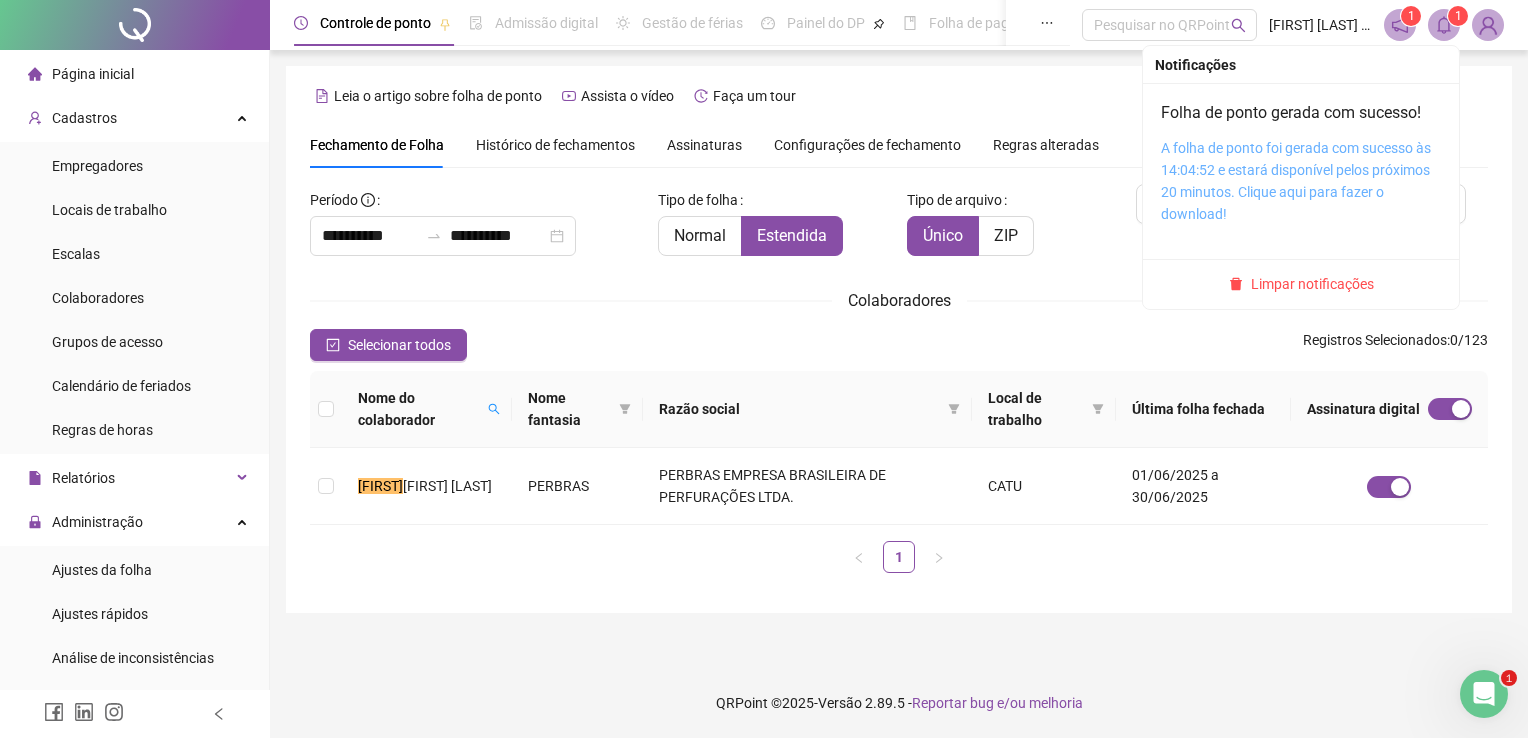 click on "A folha de ponto foi gerada com sucesso às 14:04:52 e estará disponível pelos próximos 20 minutos.
Clique aqui para fazer o download!" at bounding box center (1296, 181) 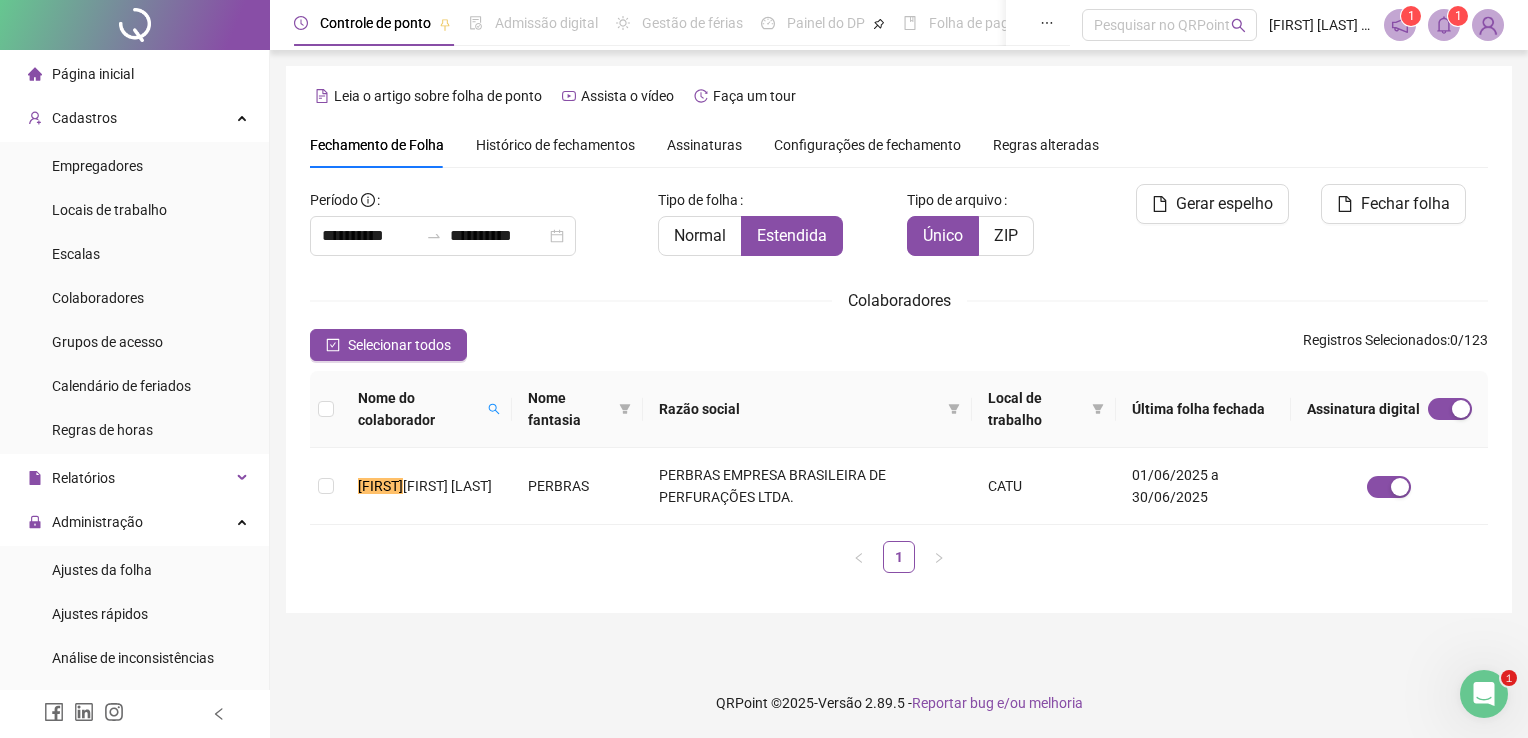 drag, startPoint x: 1527, startPoint y: 115, endPoint x: 1499, endPoint y: 82, distance: 43.27817 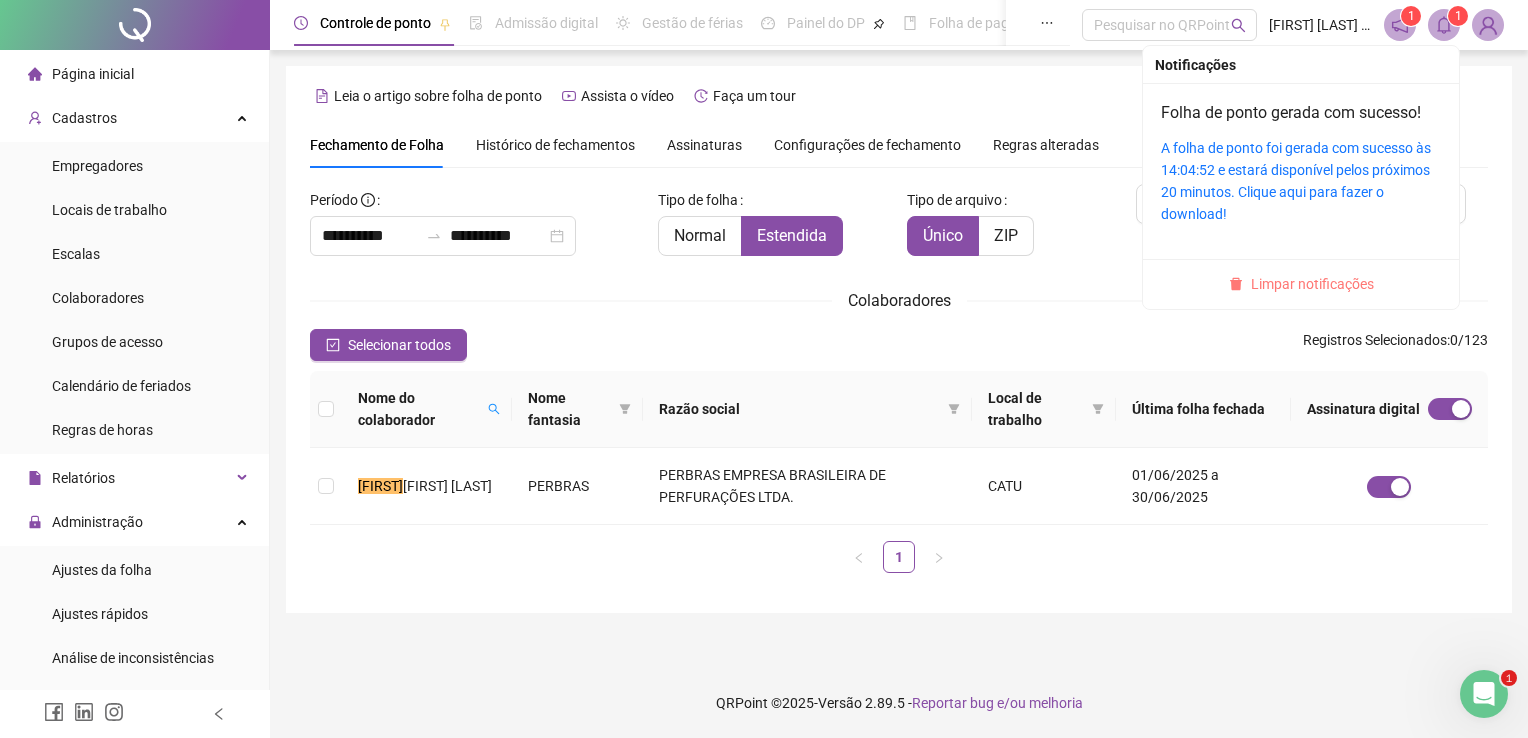 click on "Limpar notificações" at bounding box center [1312, 284] 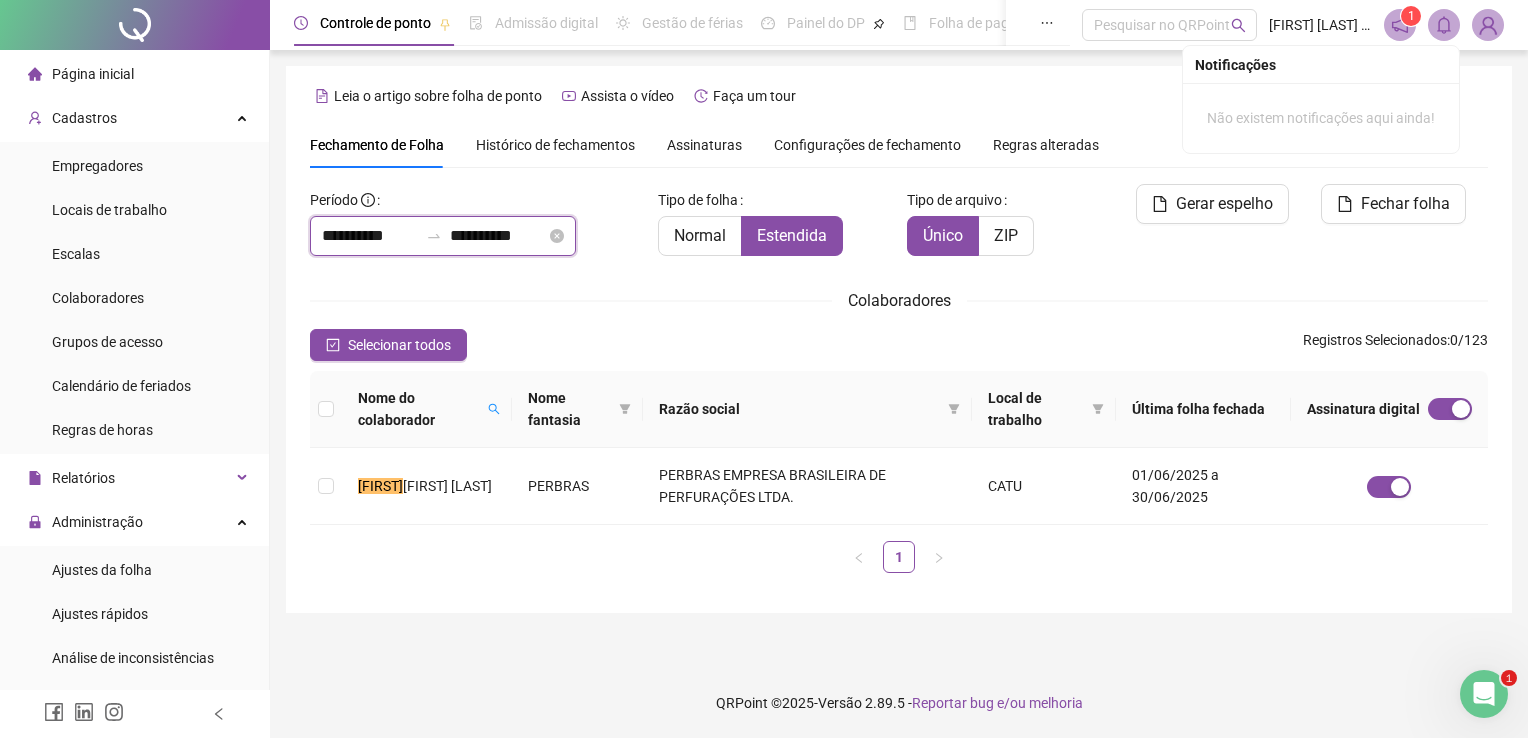click on "**********" at bounding box center [370, 236] 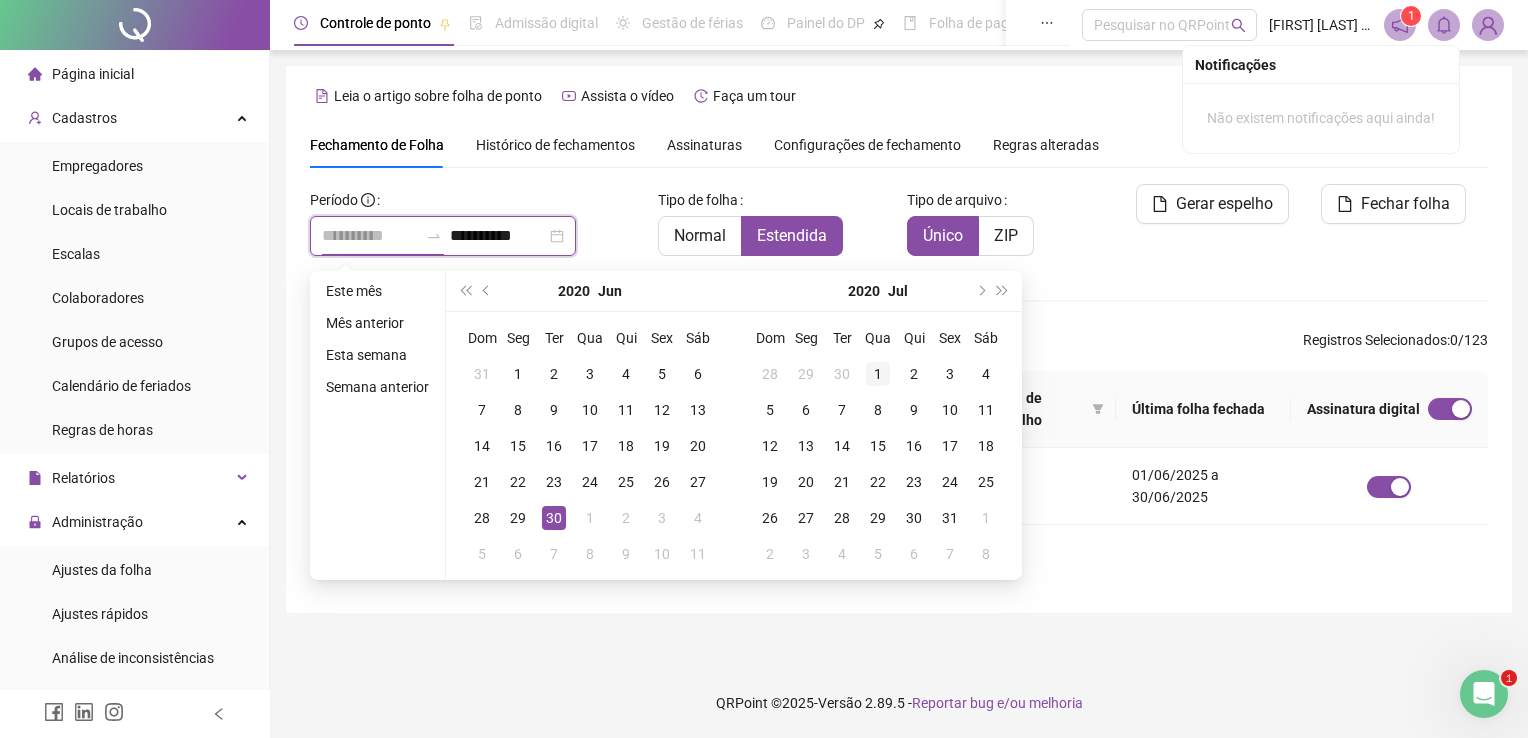 type on "**********" 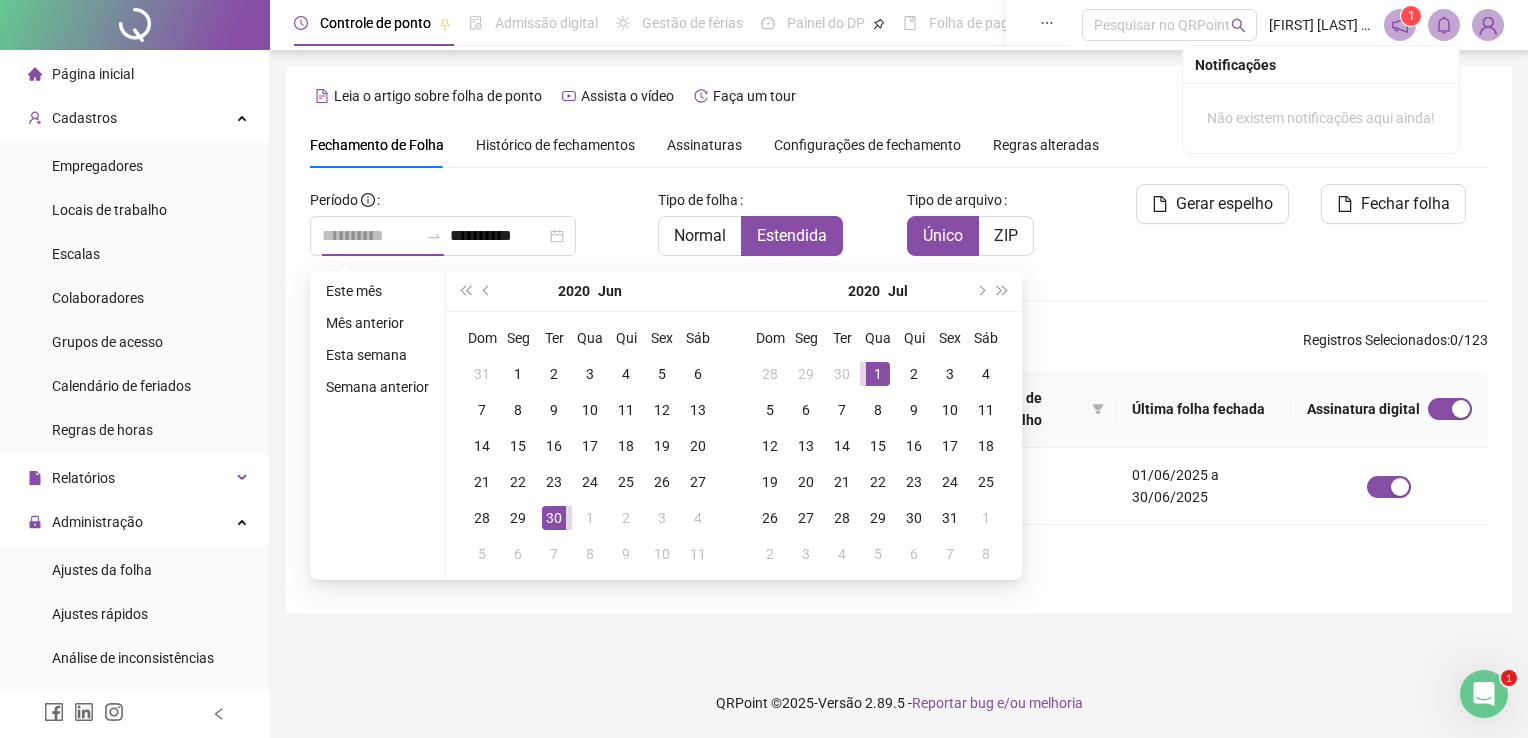 click on "1" at bounding box center (878, 374) 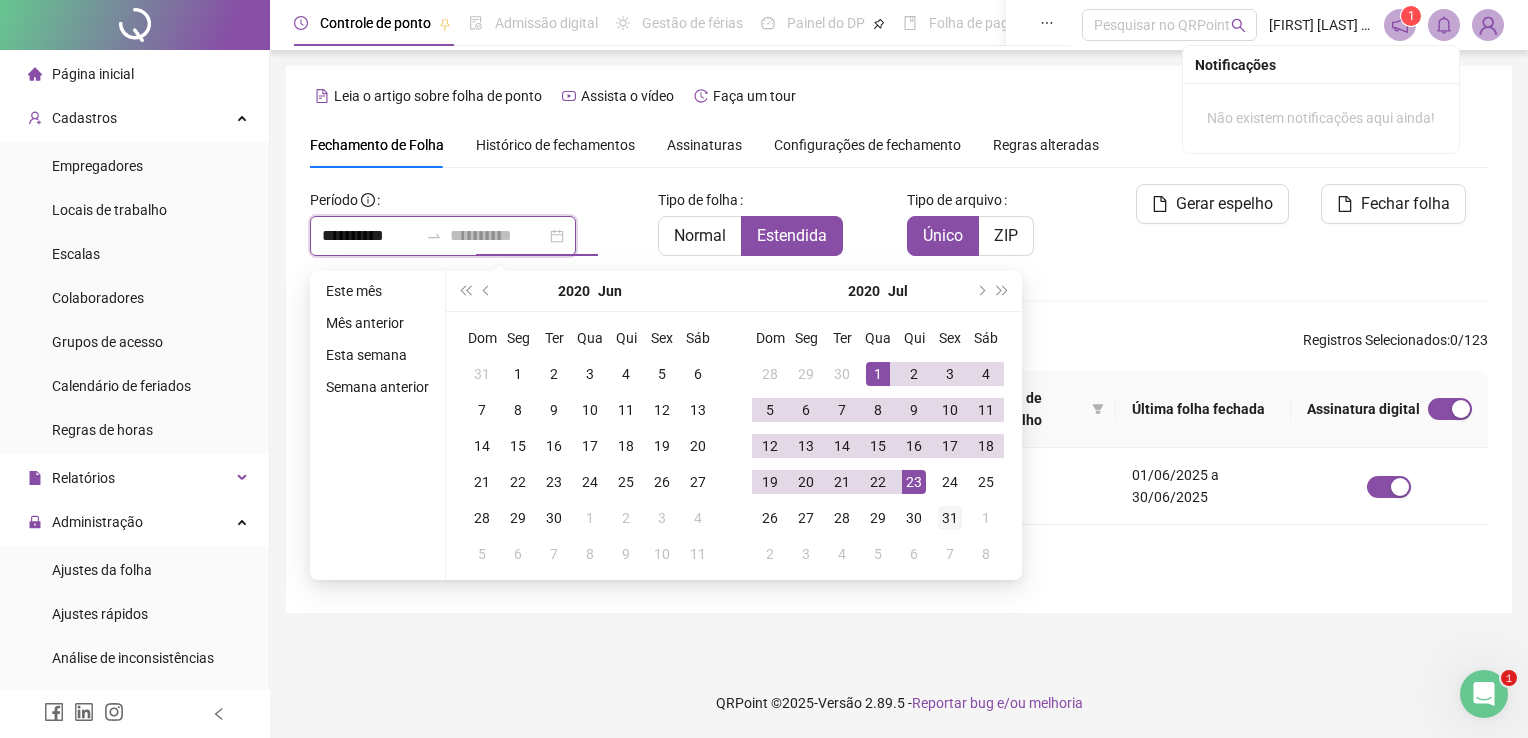 type on "**********" 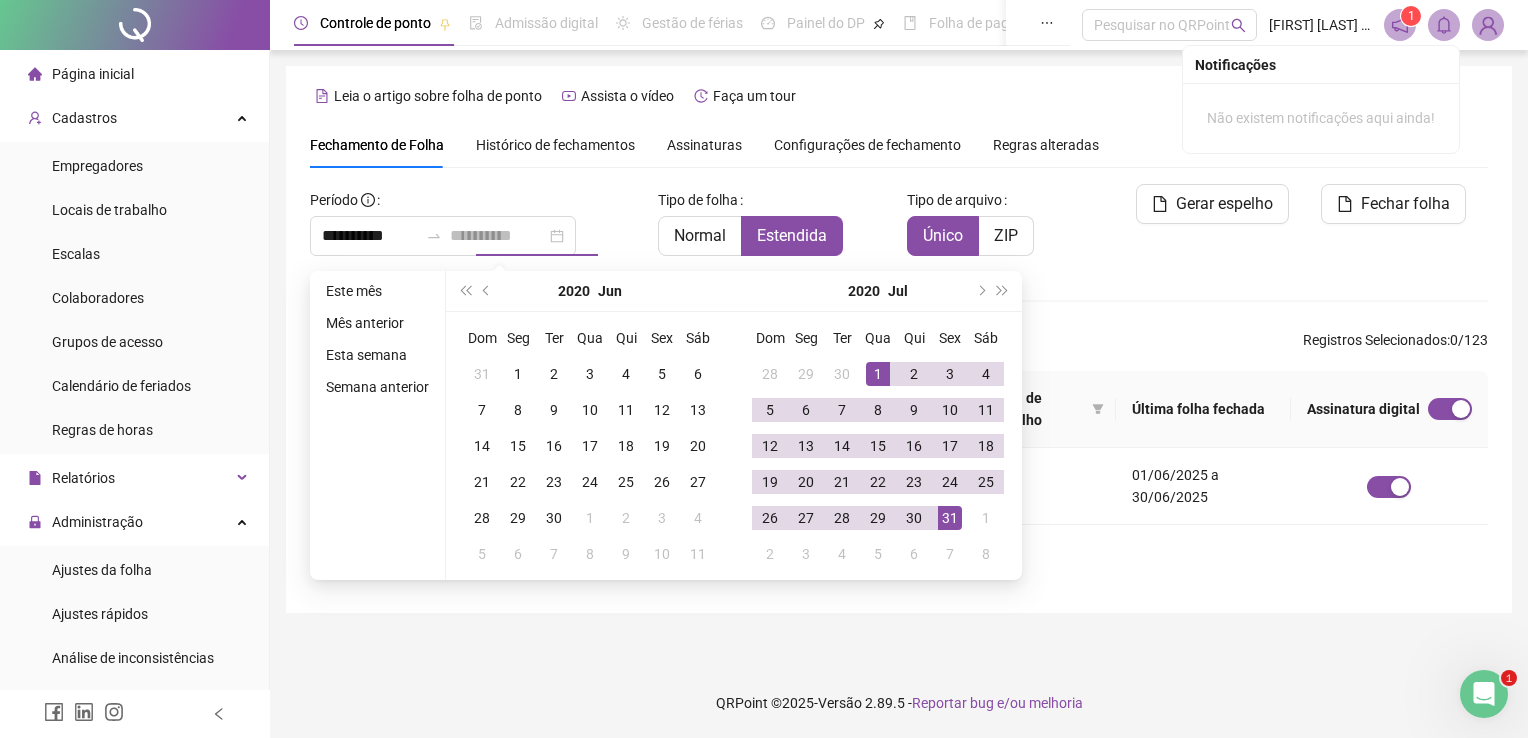 click on "31" at bounding box center [950, 518] 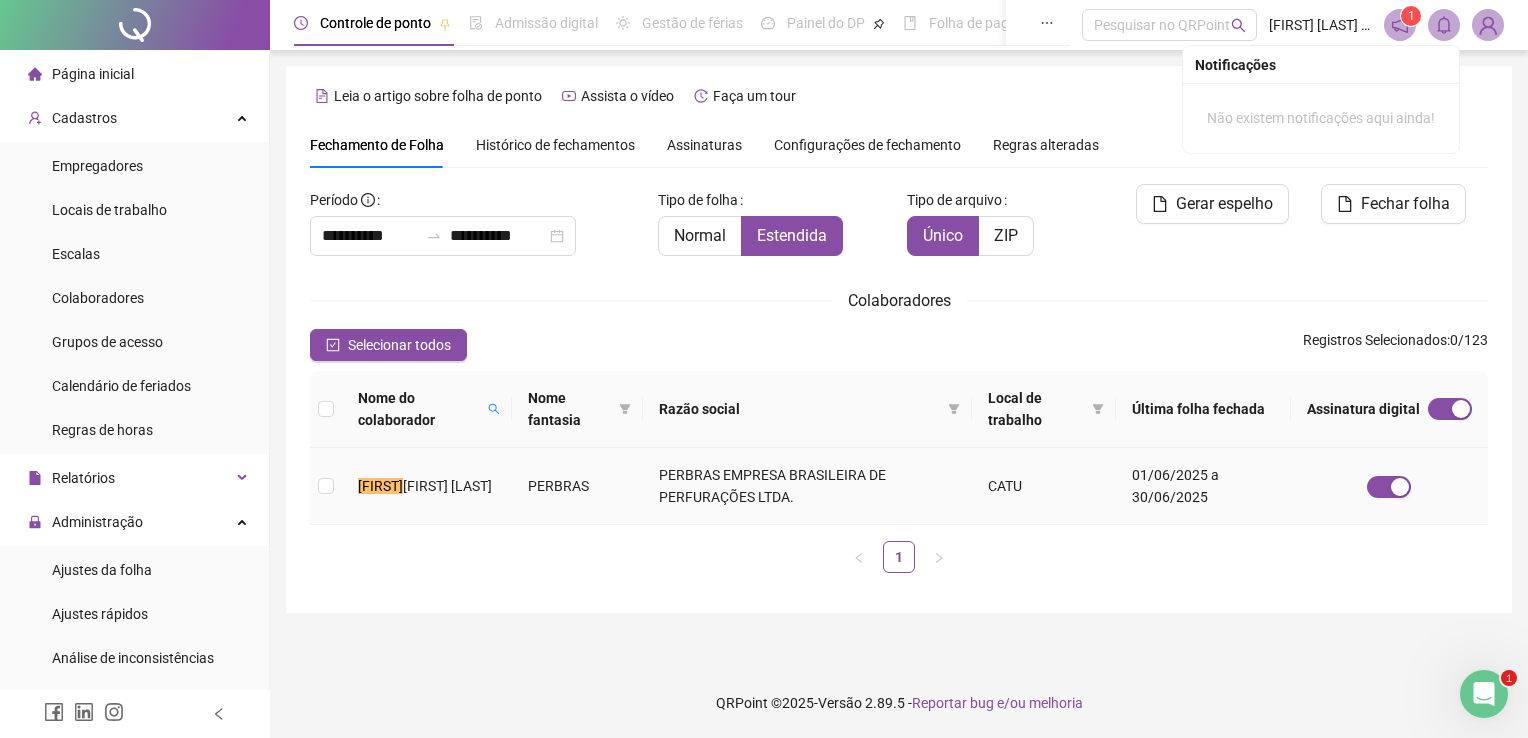 click on "PERBRAS" at bounding box center [578, 486] 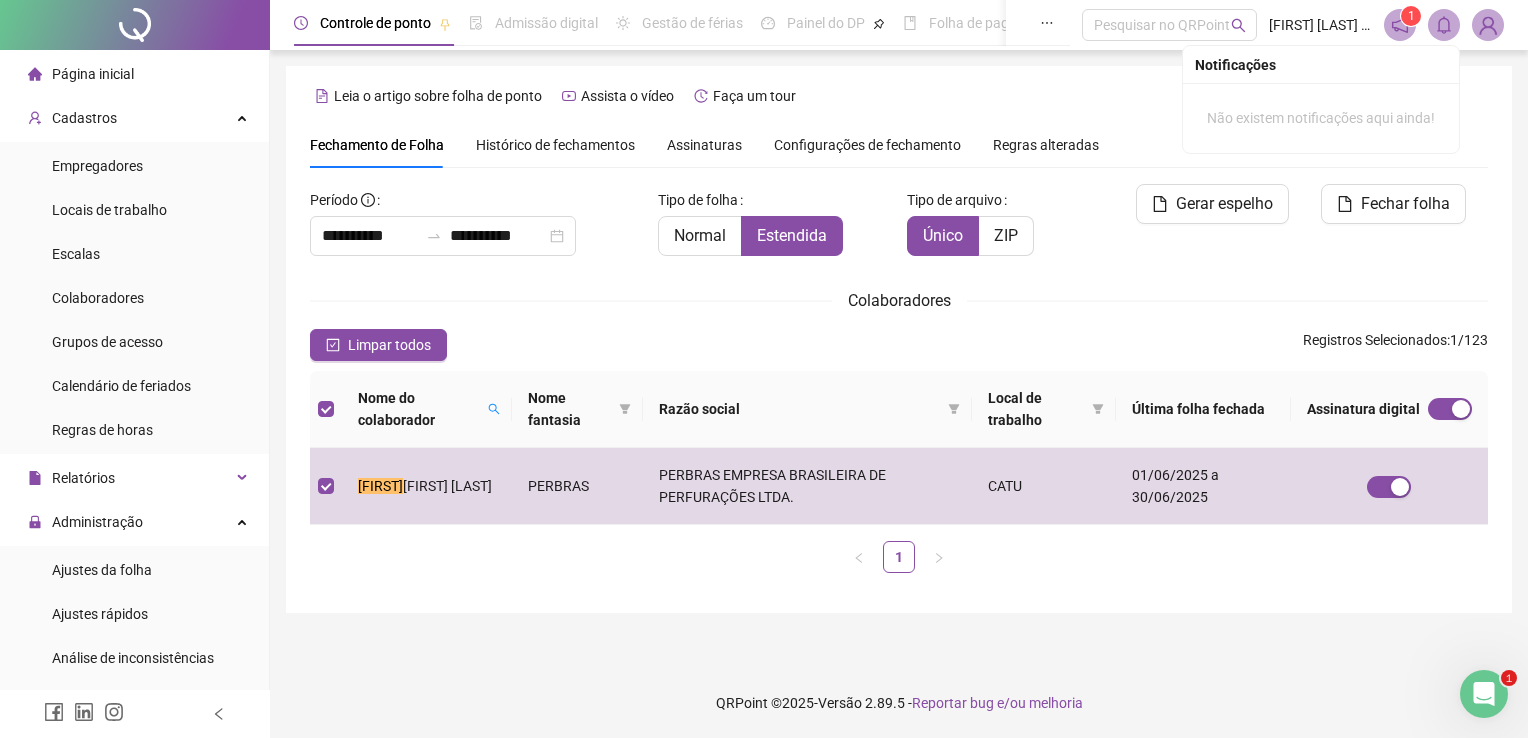 click on "**********" at bounding box center (899, 355) 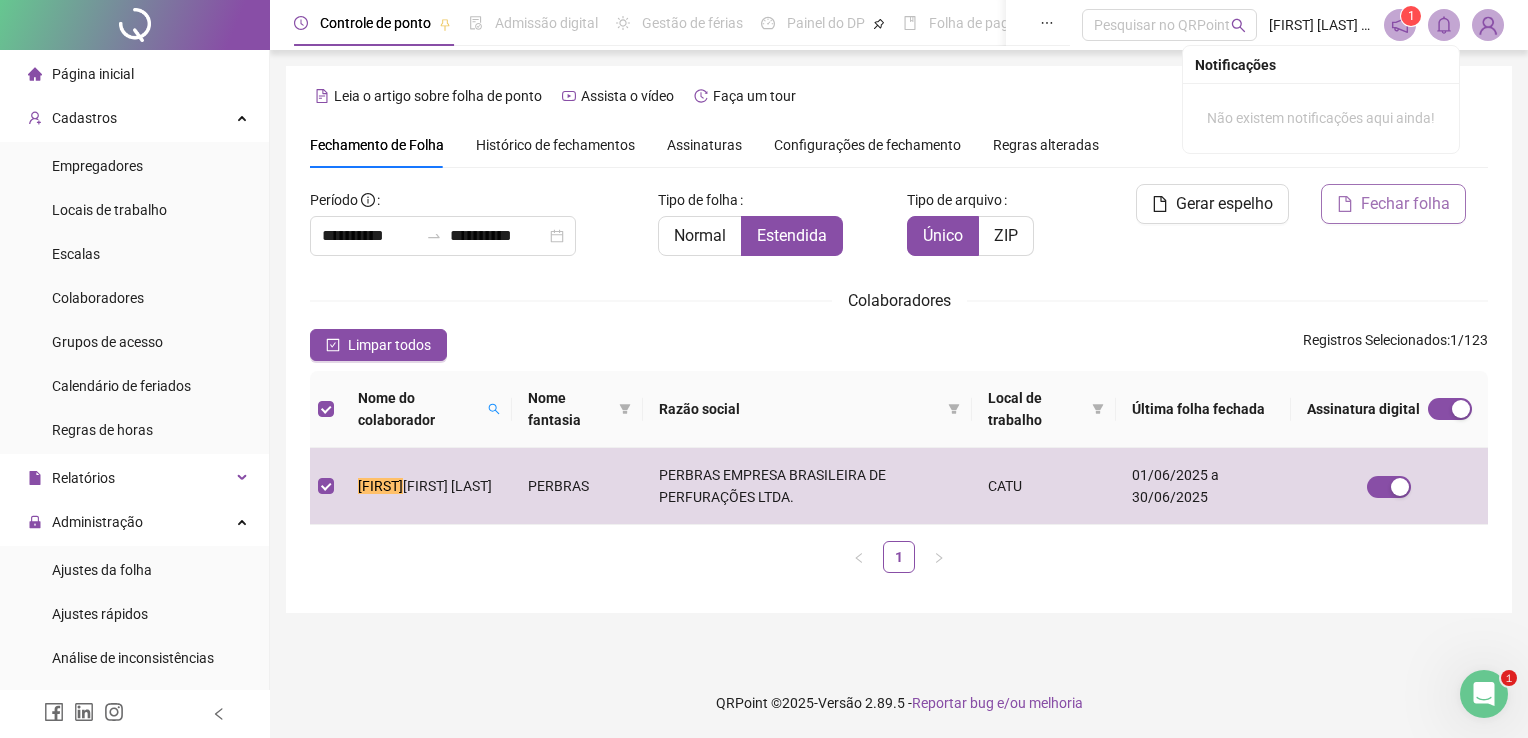 click on "Fechar folha" at bounding box center [1405, 204] 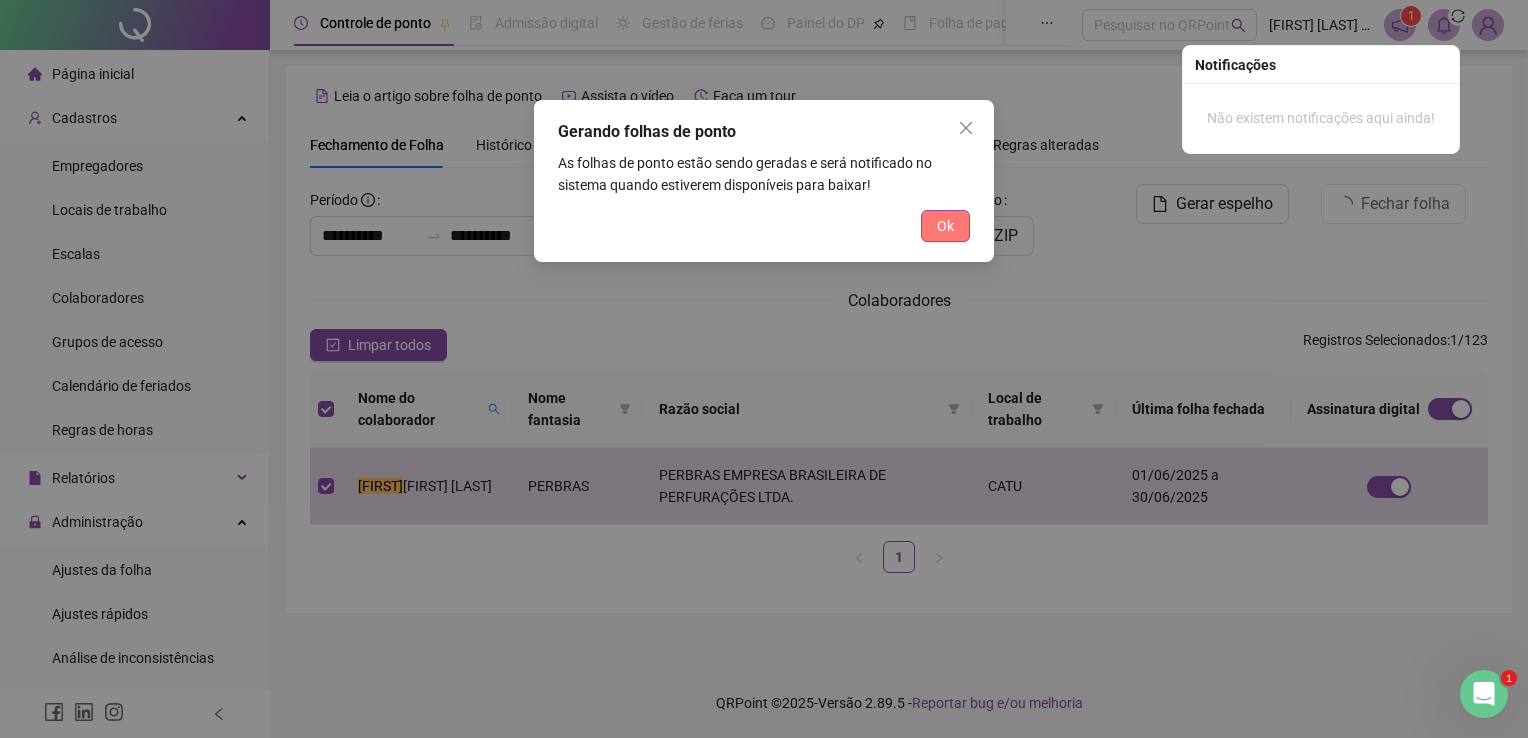 click on "Ok" at bounding box center (945, 226) 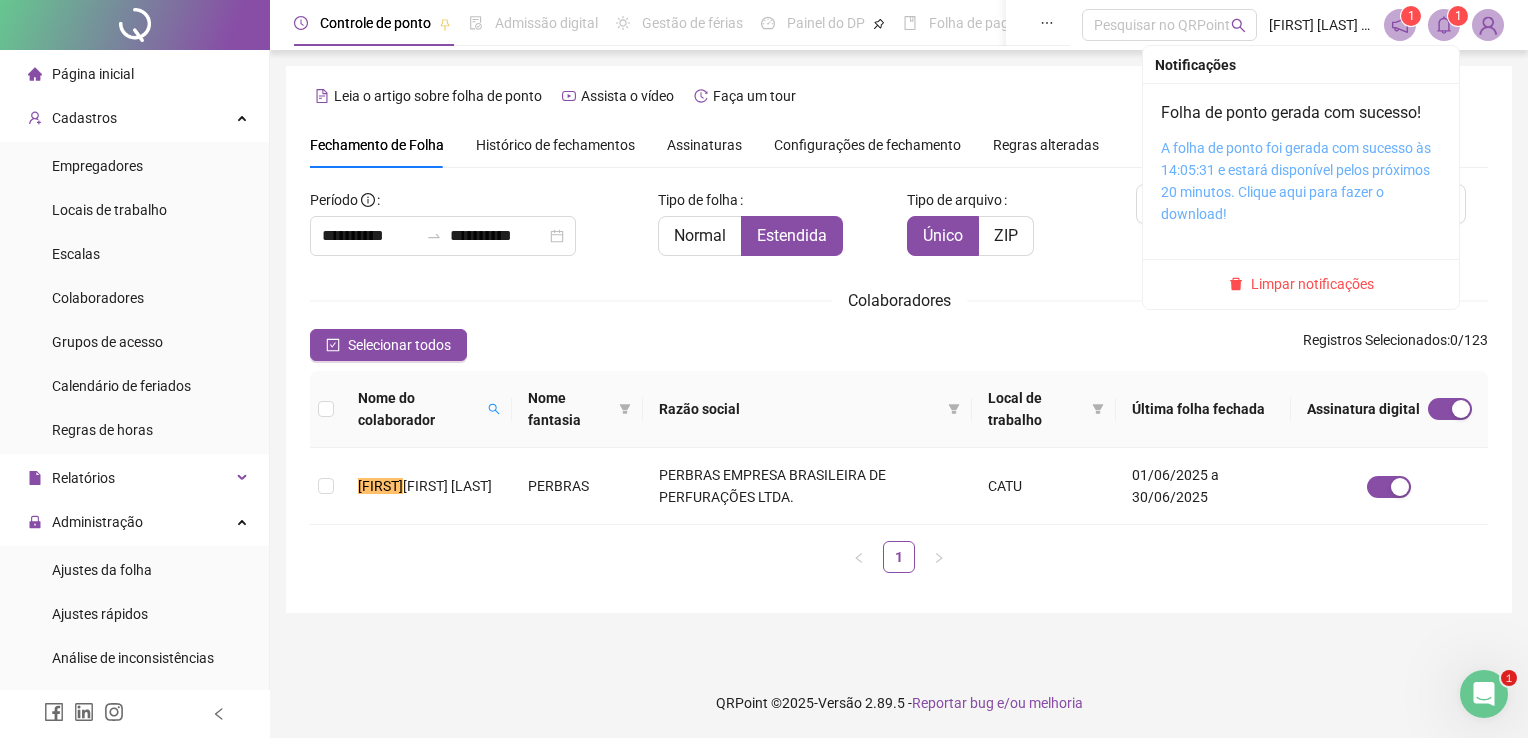 click on "A folha de ponto foi gerada com sucesso às 14:05:31 e estará disponível pelos próximos 20 minutos.
Clique aqui para fazer o download!" at bounding box center (1296, 181) 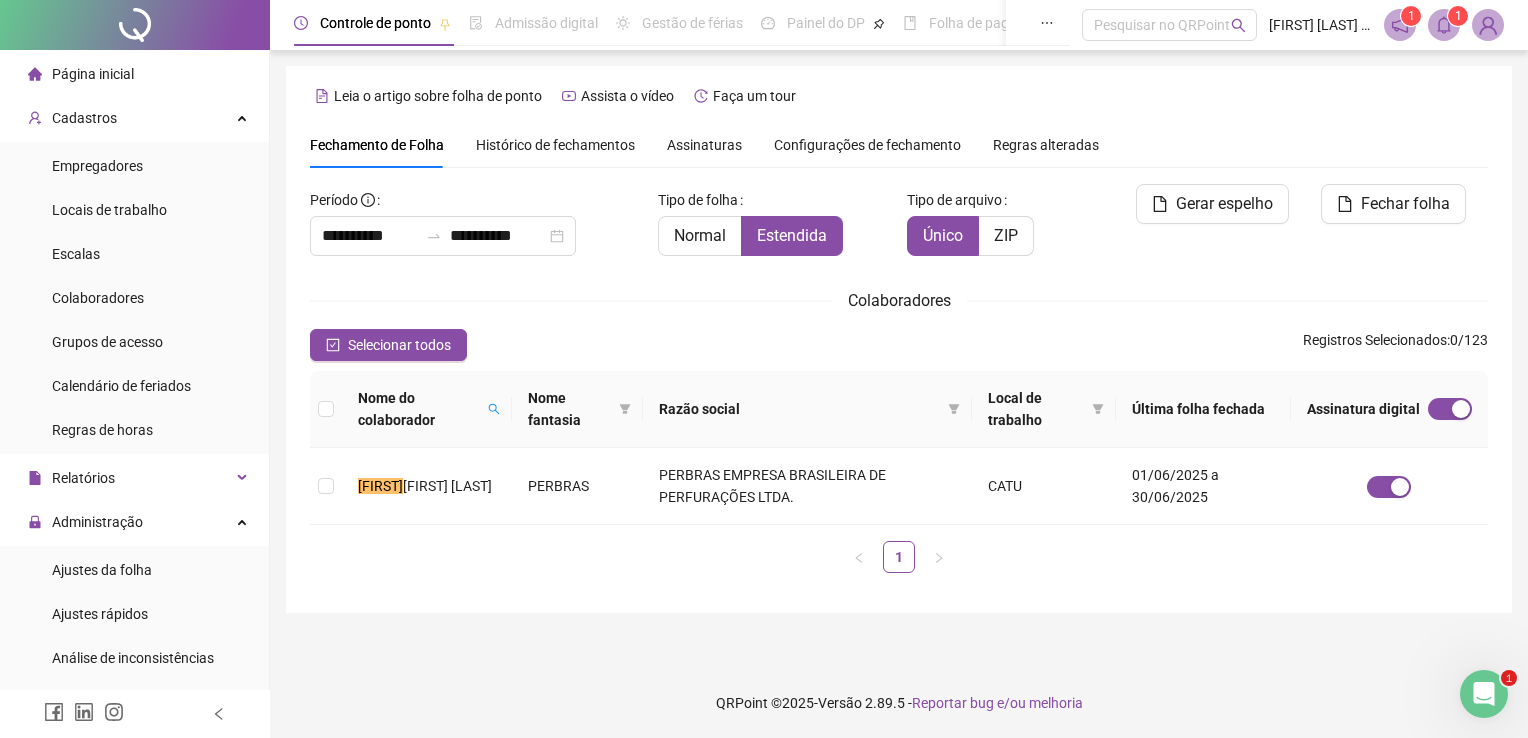 click on "**********" at bounding box center (899, 369) 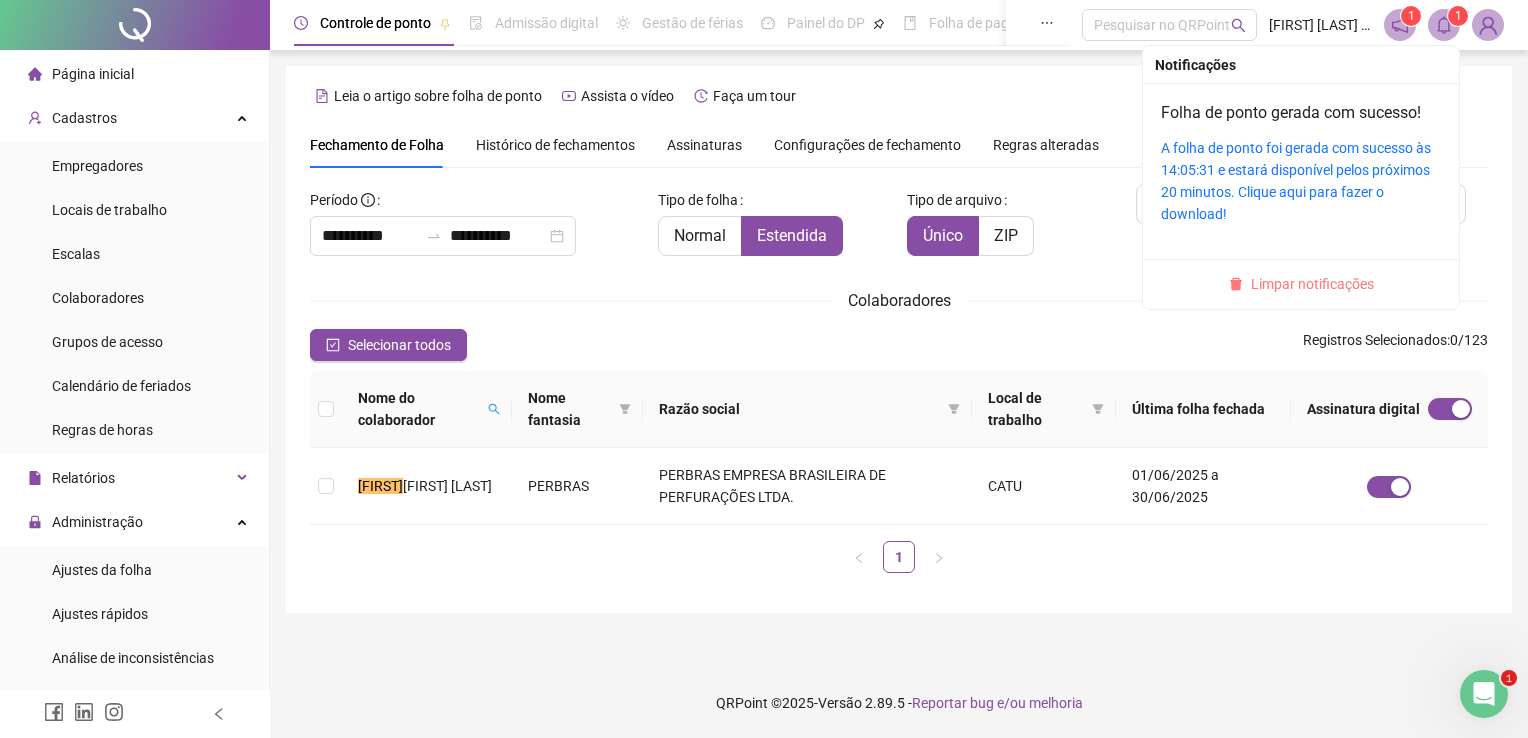 click on "Limpar notificações" at bounding box center (1312, 284) 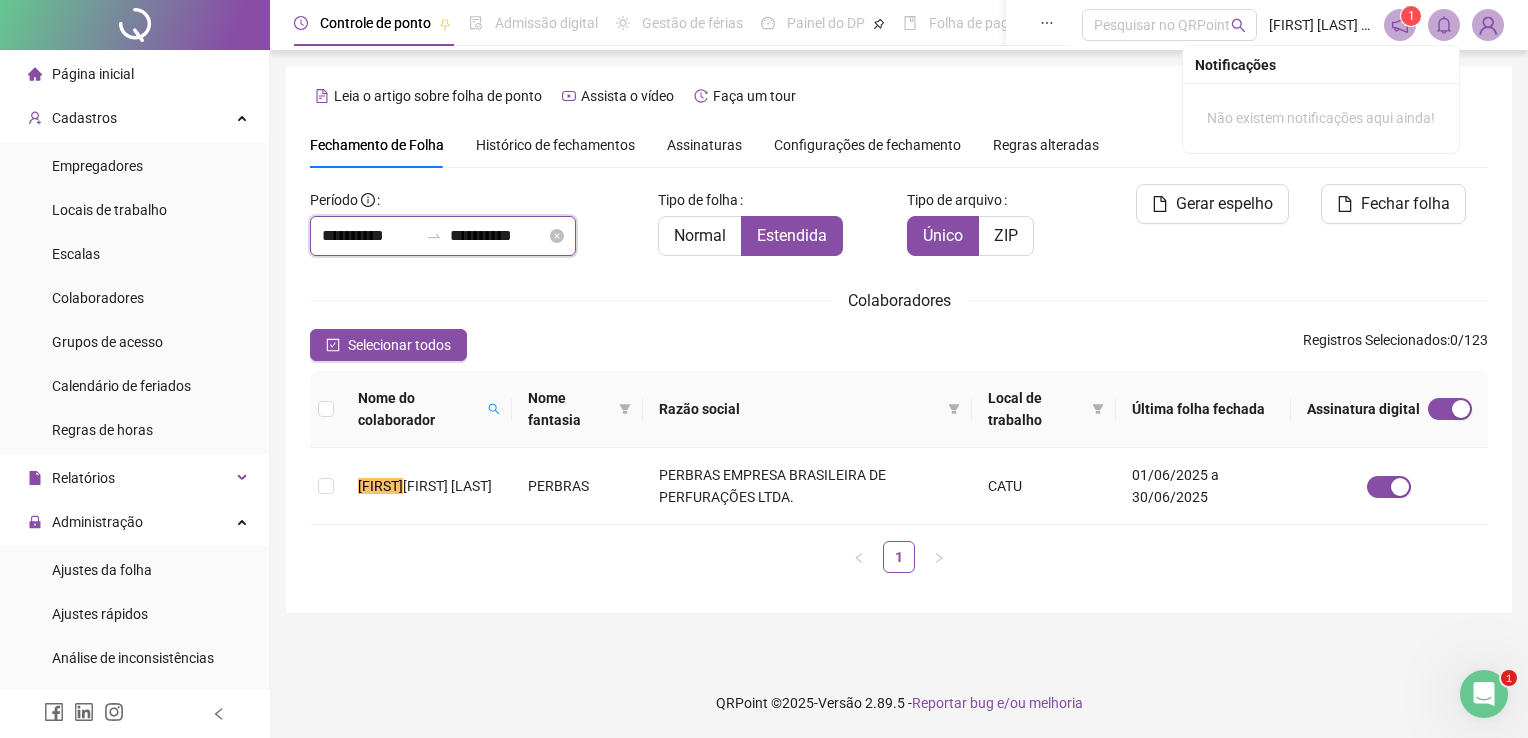 click on "**********" at bounding box center [370, 236] 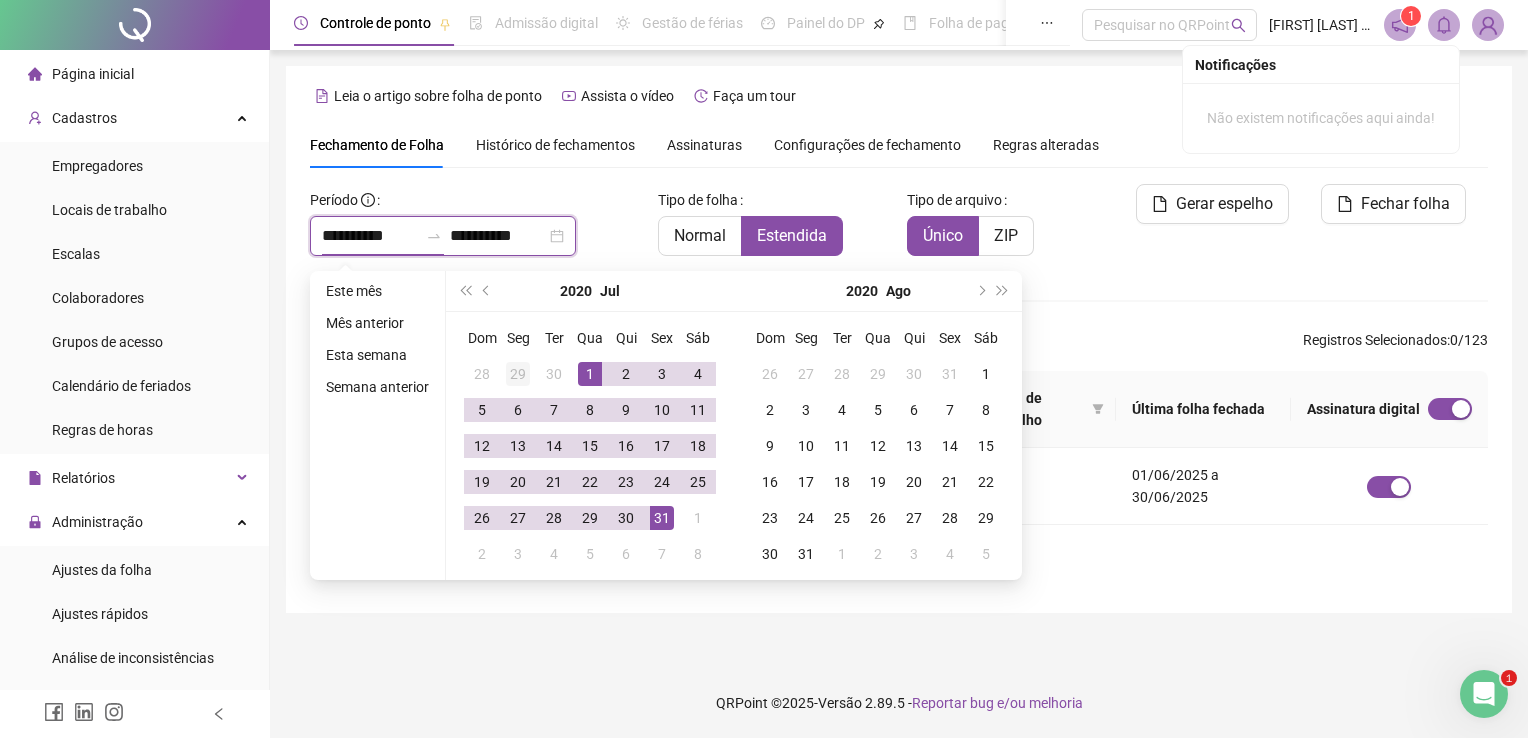 type on "**********" 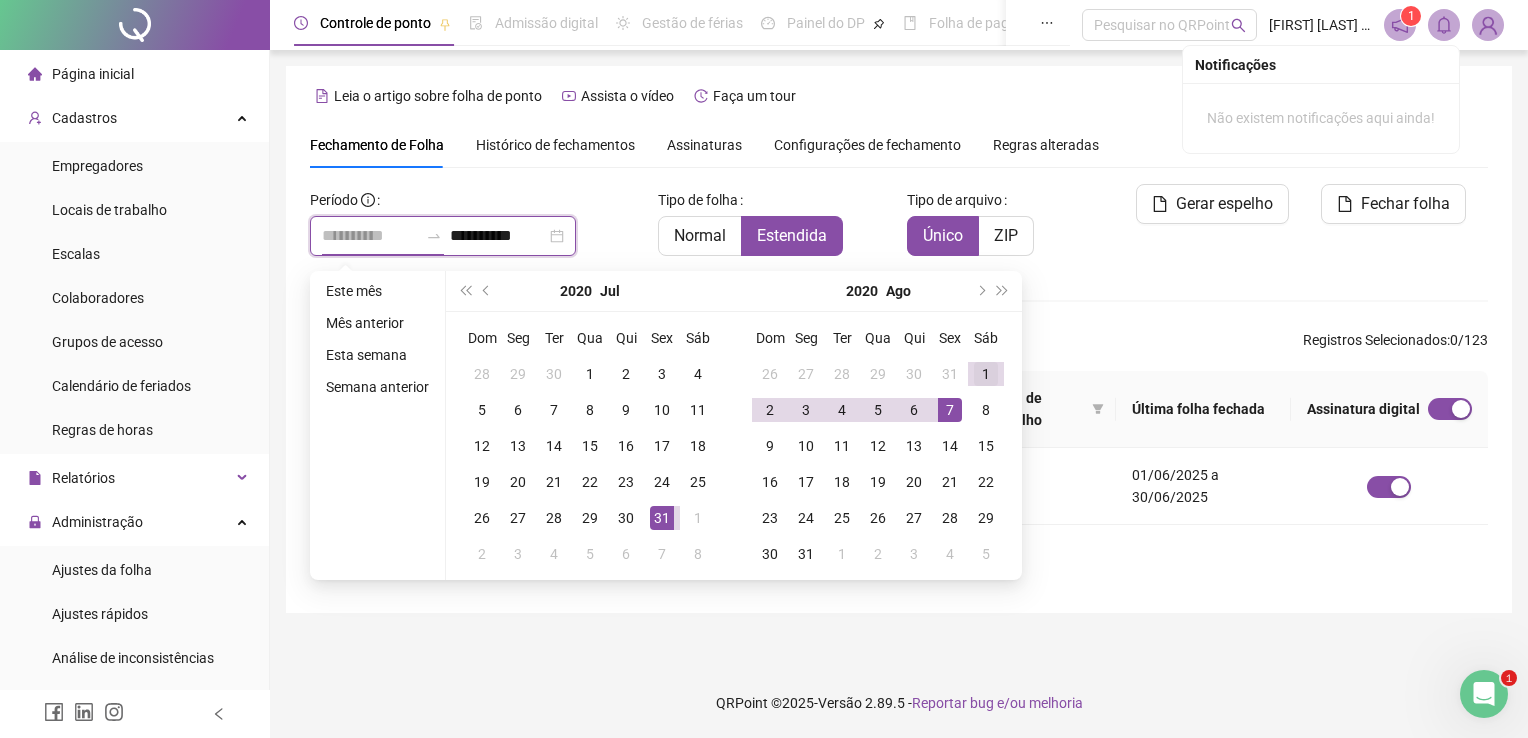 type on "**********" 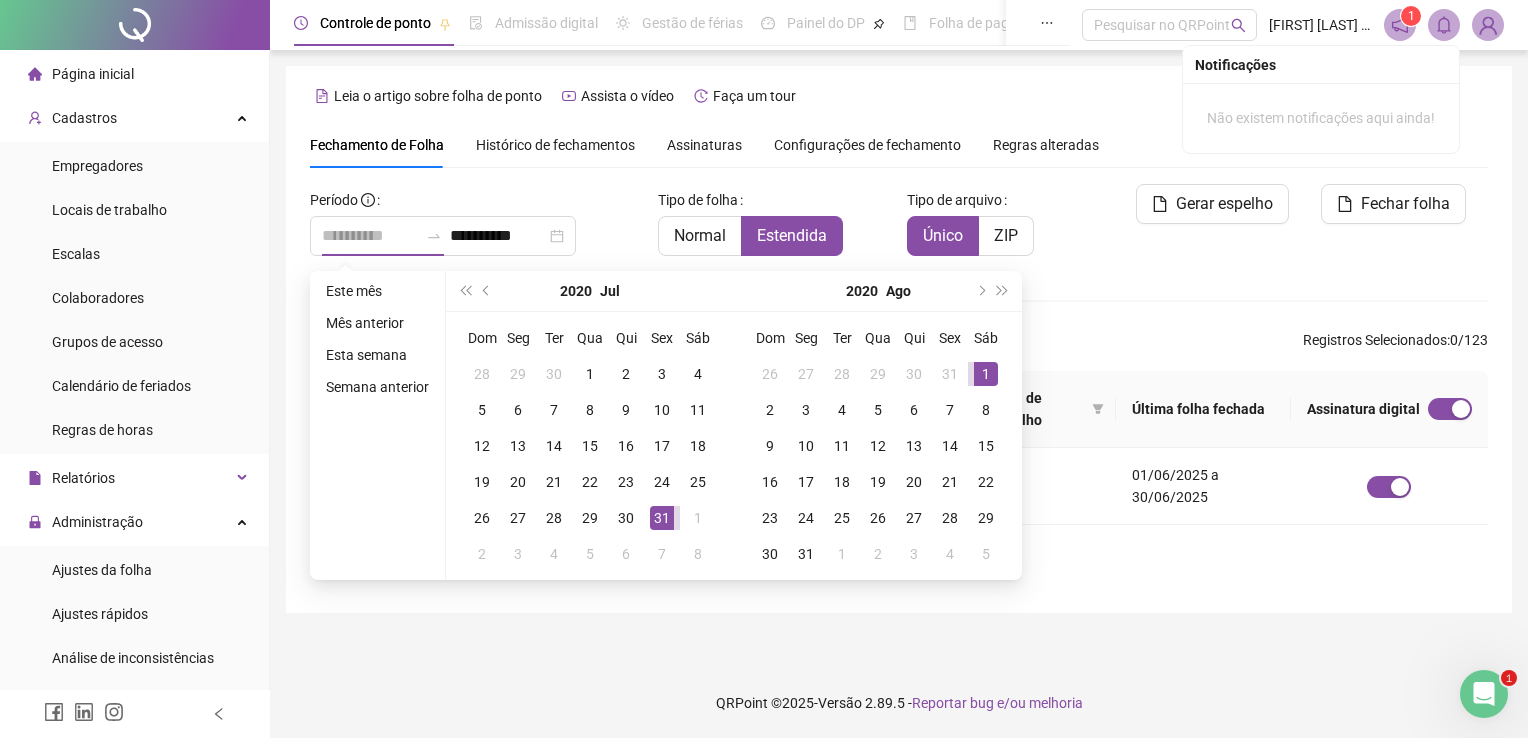 click on "1" at bounding box center [986, 374] 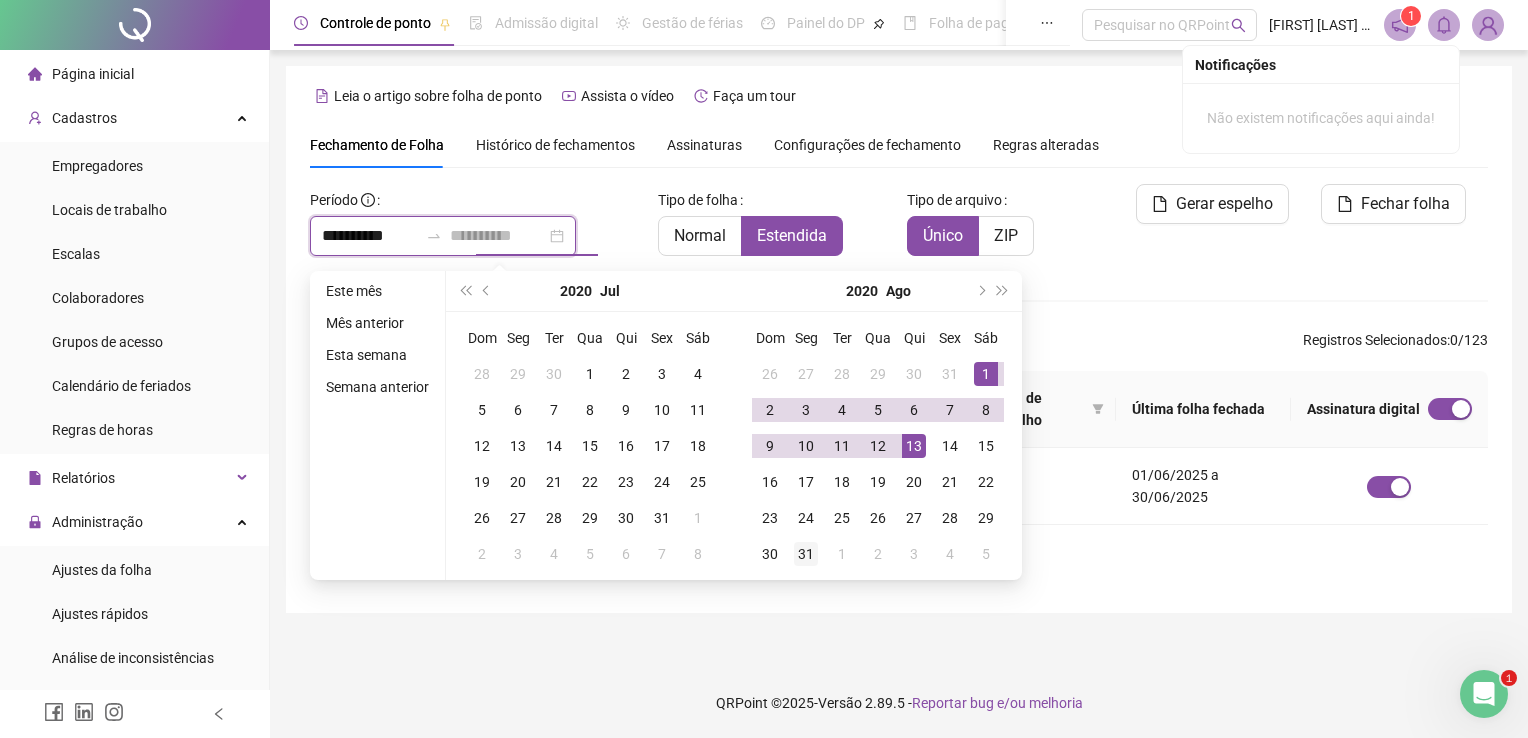 type on "**********" 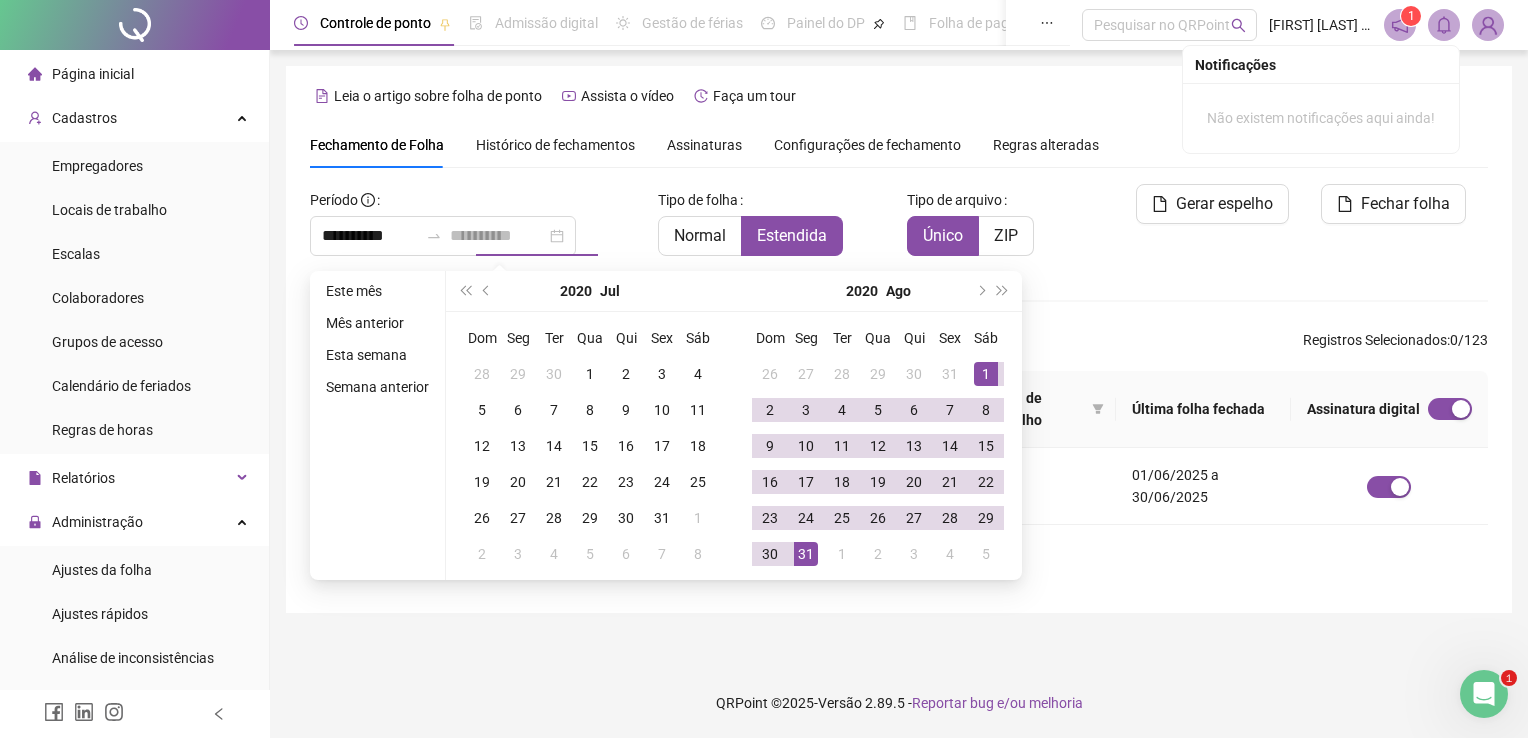 click on "31" at bounding box center [806, 554] 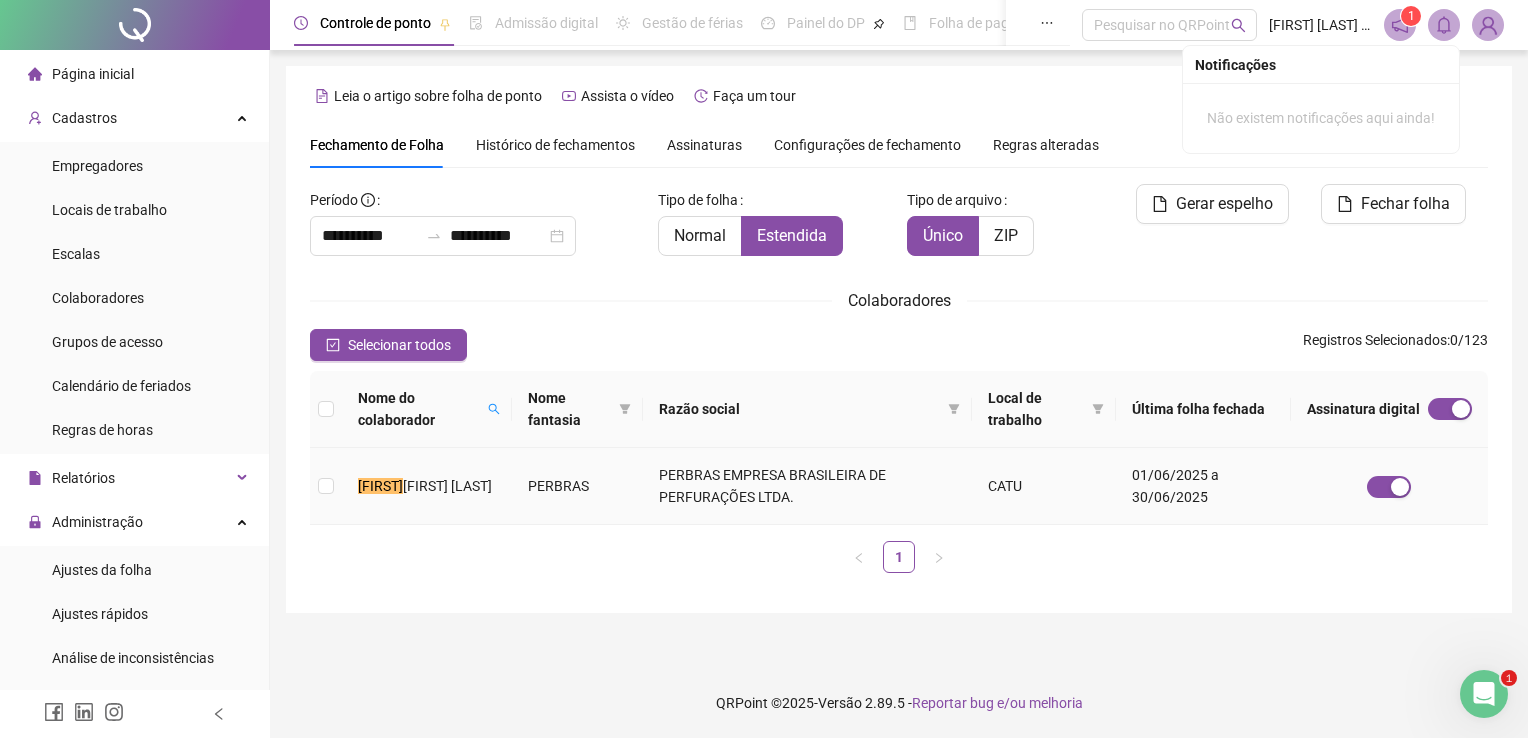 click on "PERBRAS EMPRESA BRASILEIRA DE PERFURAÇÕES LTDA." at bounding box center [807, 486] 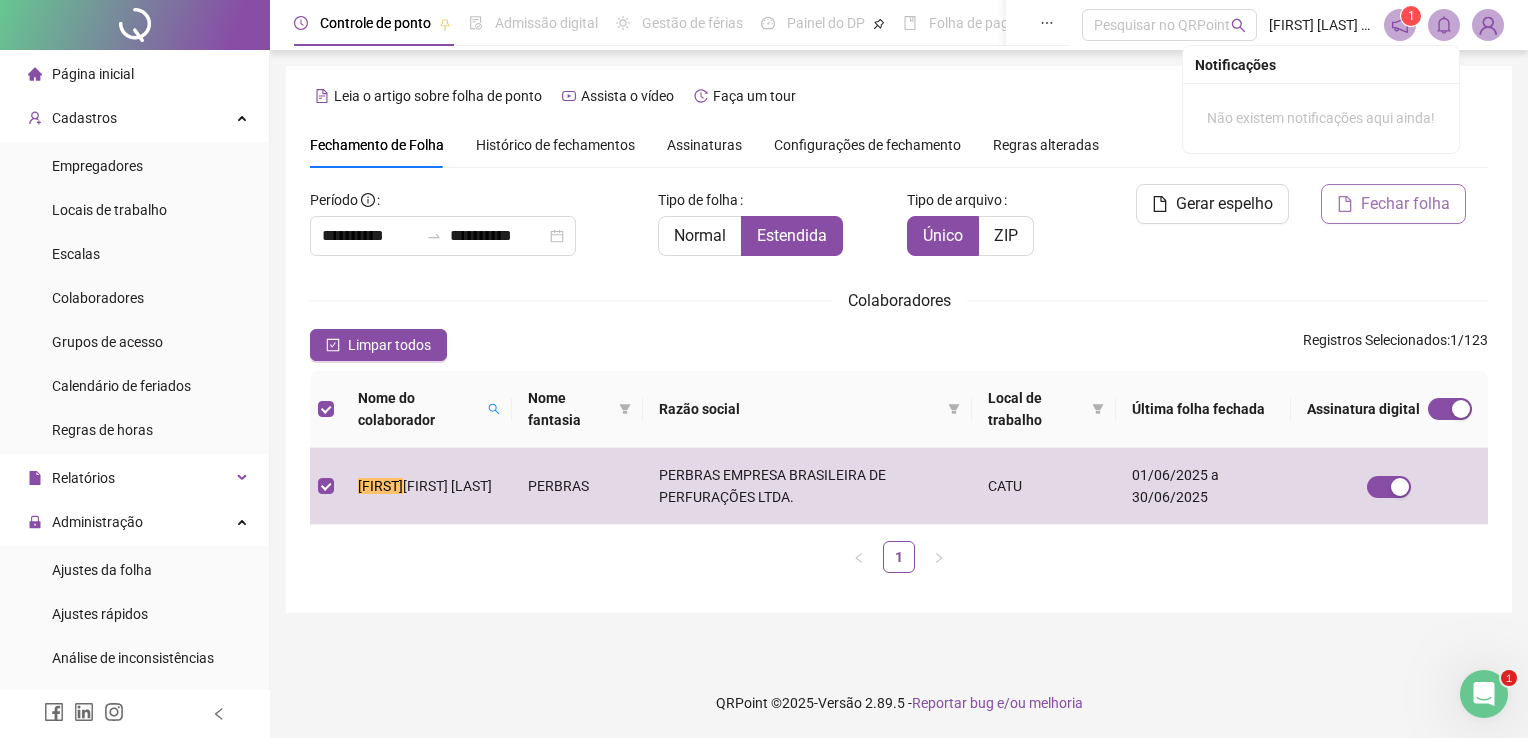 click on "Fechar folha" at bounding box center [1405, 204] 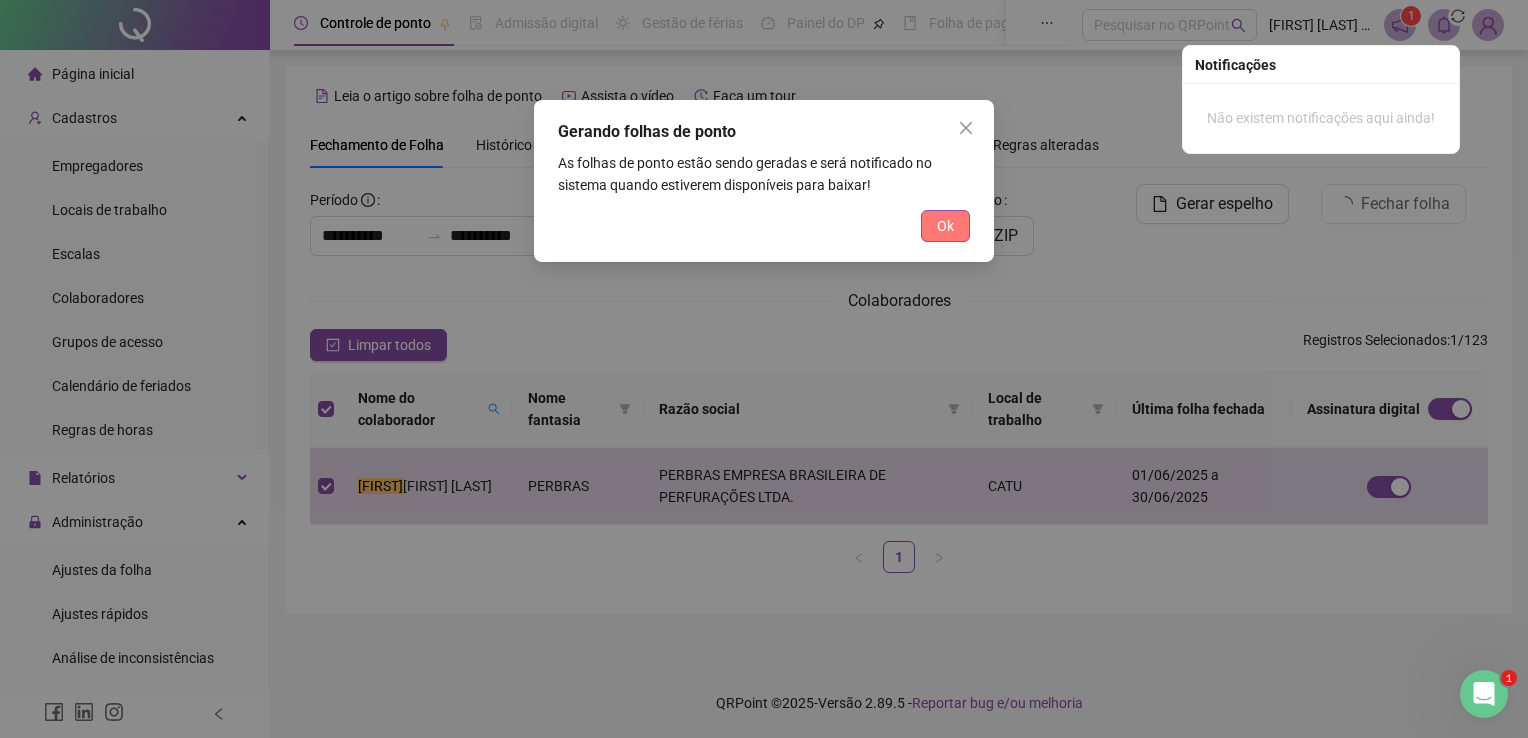 click on "Ok" at bounding box center [945, 226] 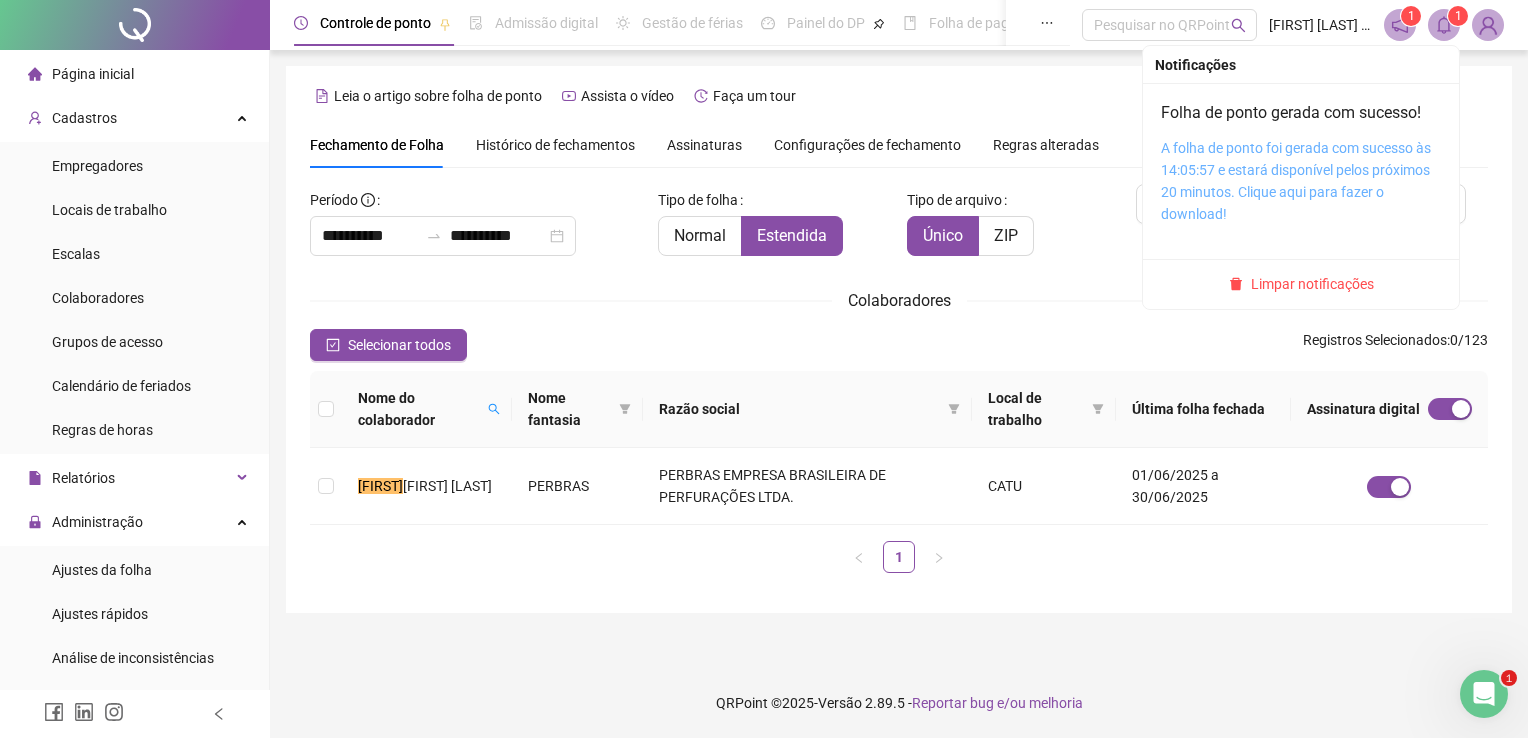 click on "A folha de ponto foi gerada com sucesso às 14:05:57 e estará disponível pelos próximos 20 minutos.
Clique aqui para fazer o download!" at bounding box center [1296, 181] 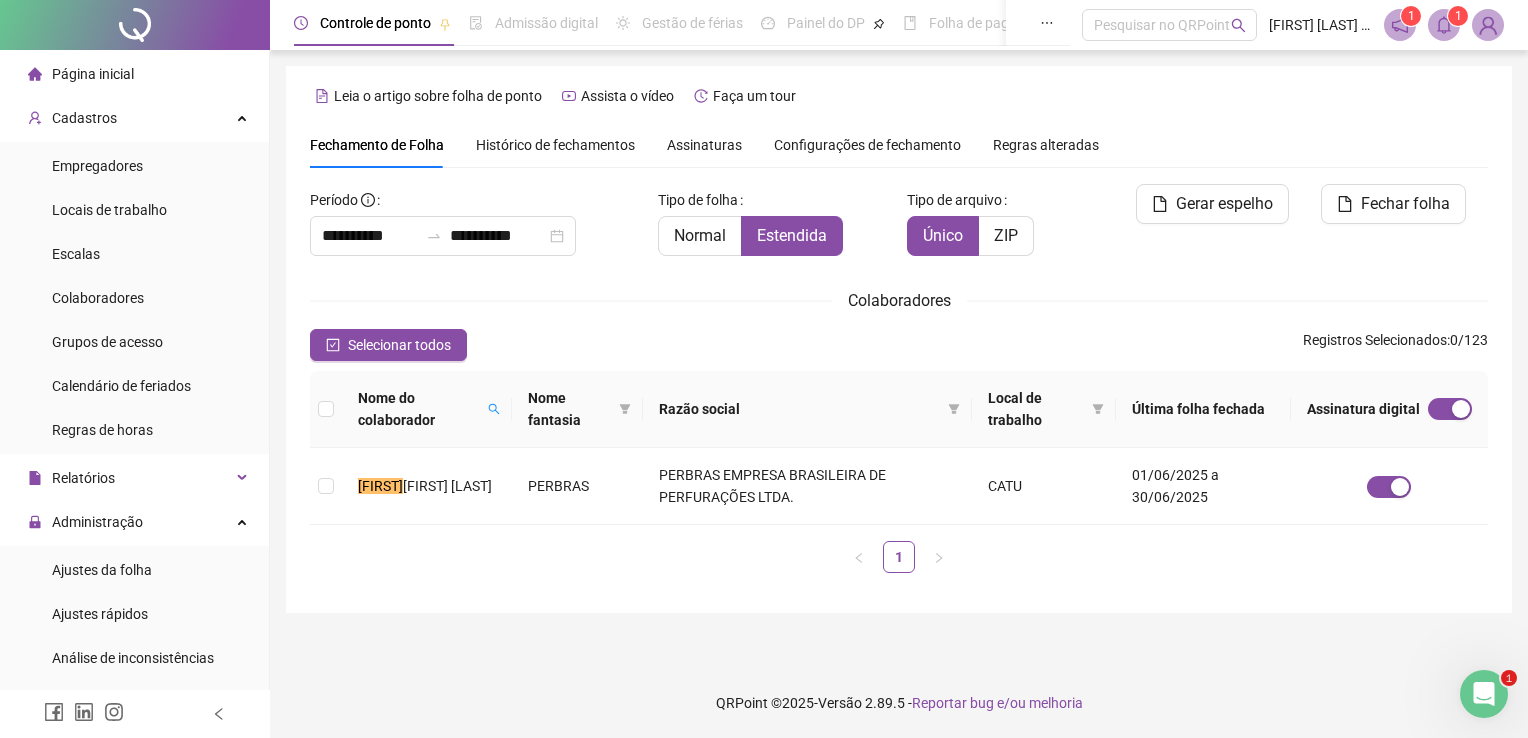 click at bounding box center [1444, 25] 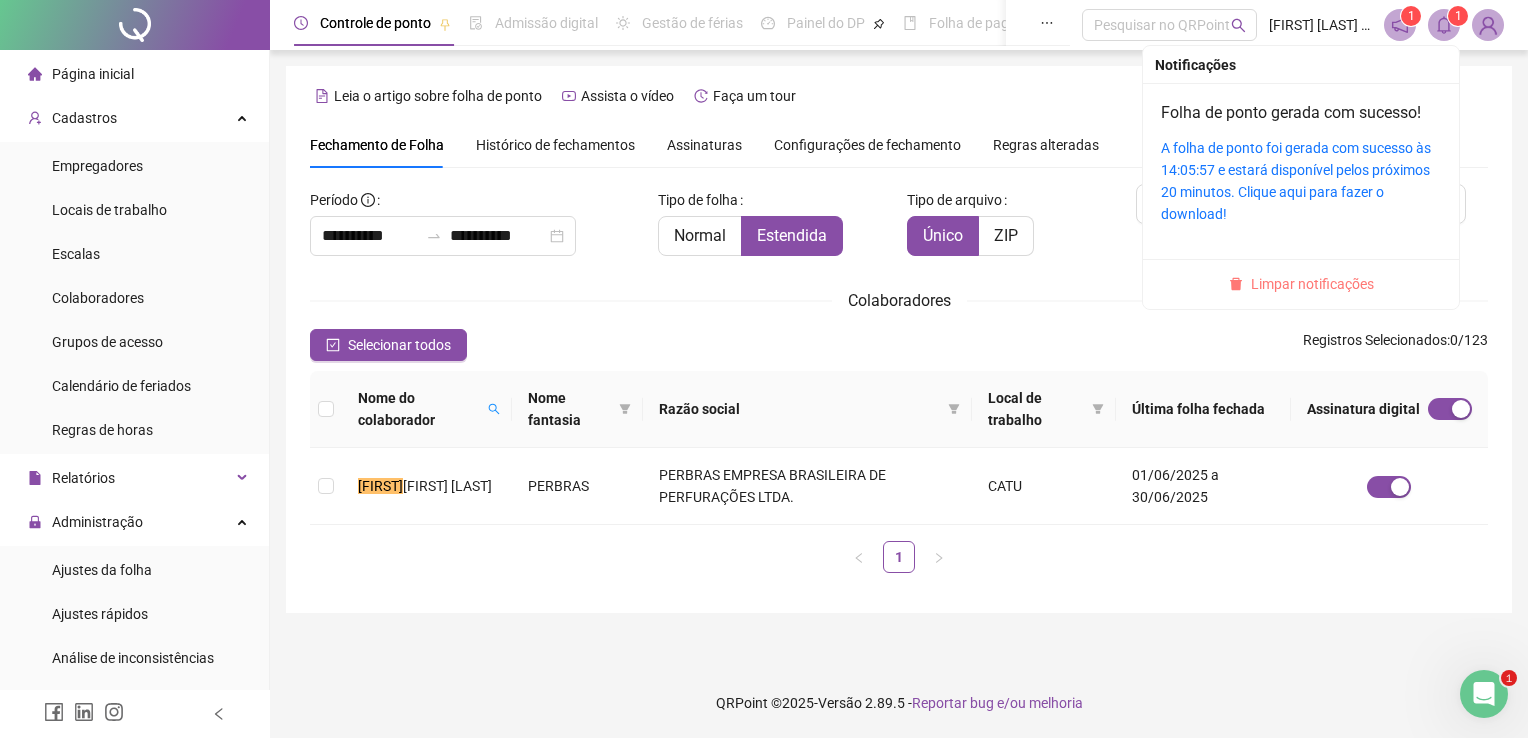 click on "Limpar notificações" at bounding box center (1312, 284) 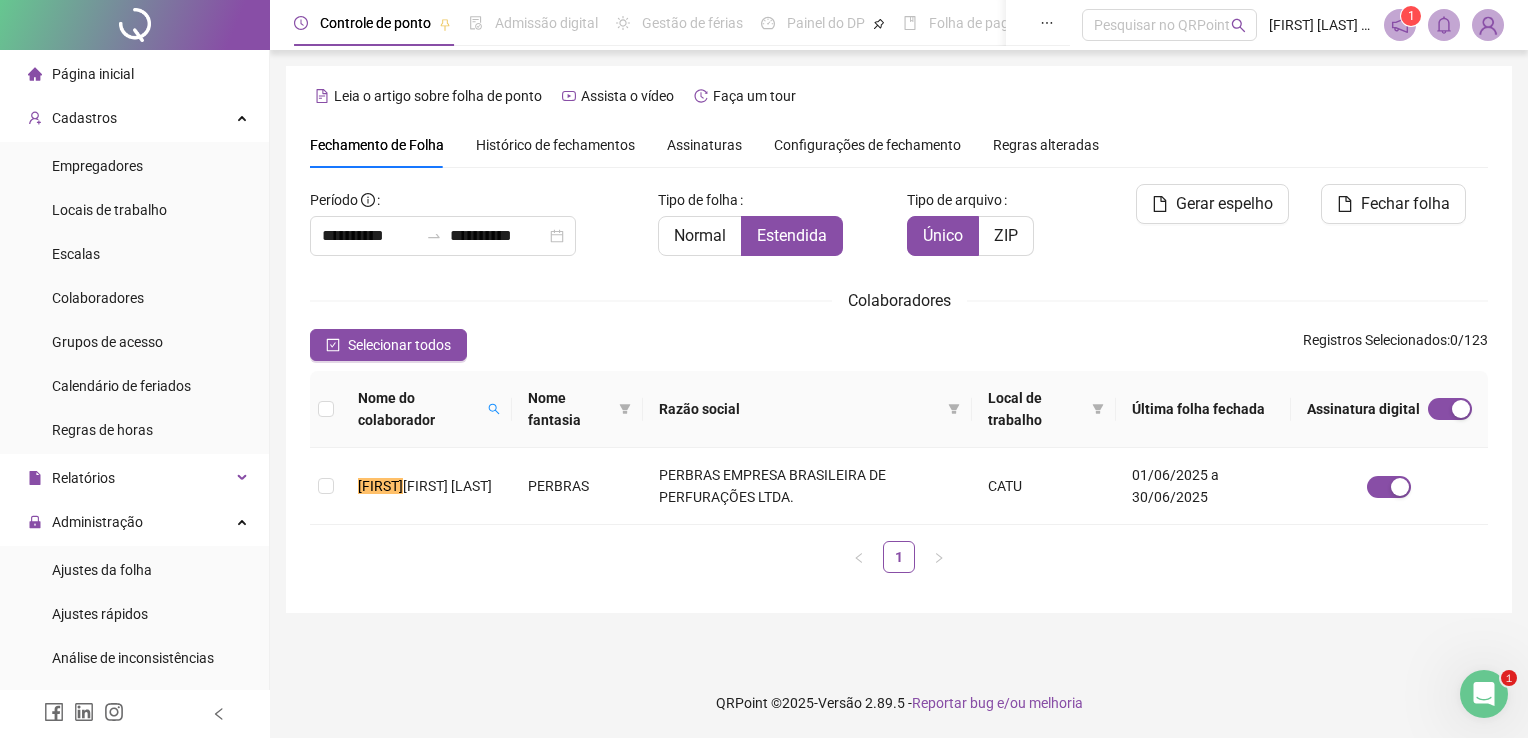 click on "**********" at bounding box center (899, 355) 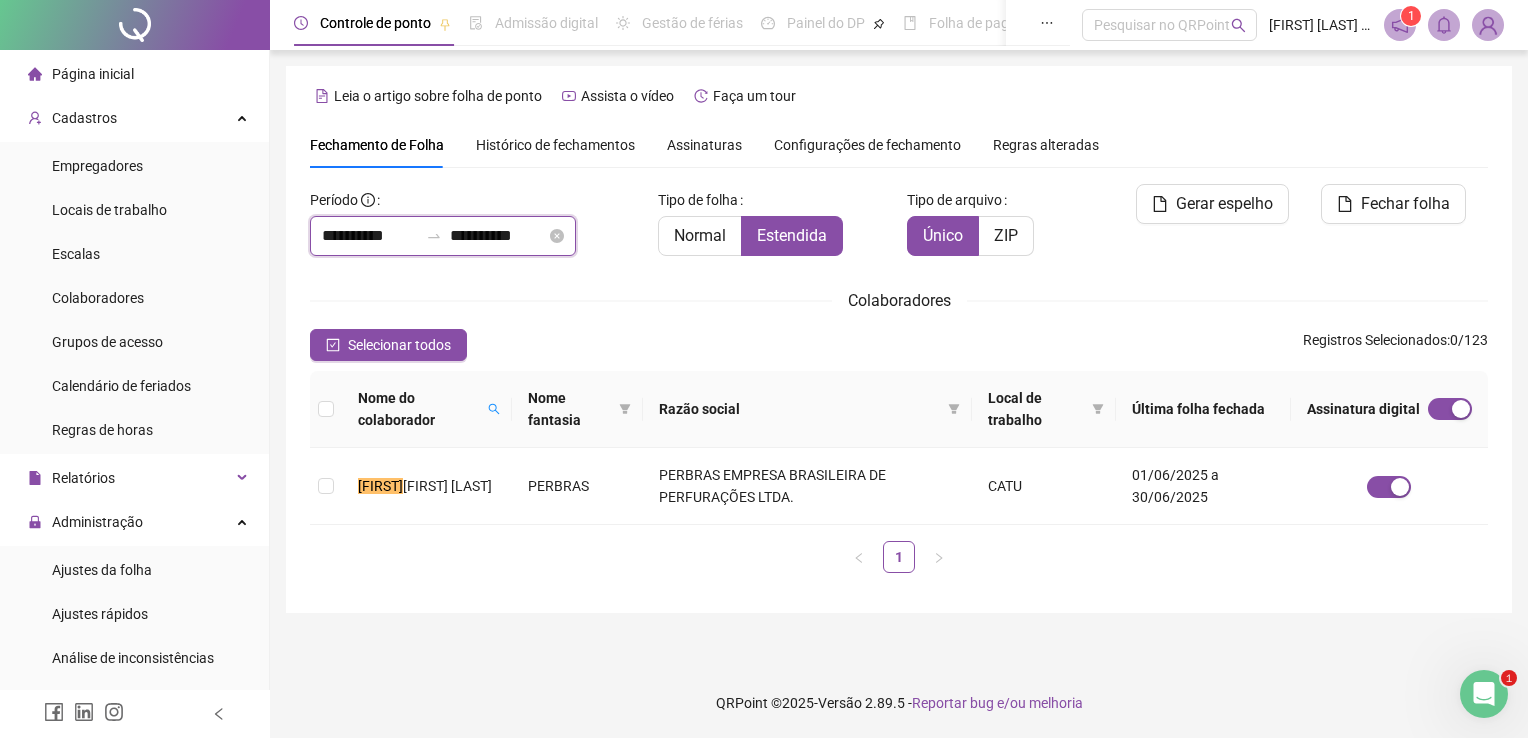 click on "**********" at bounding box center (370, 236) 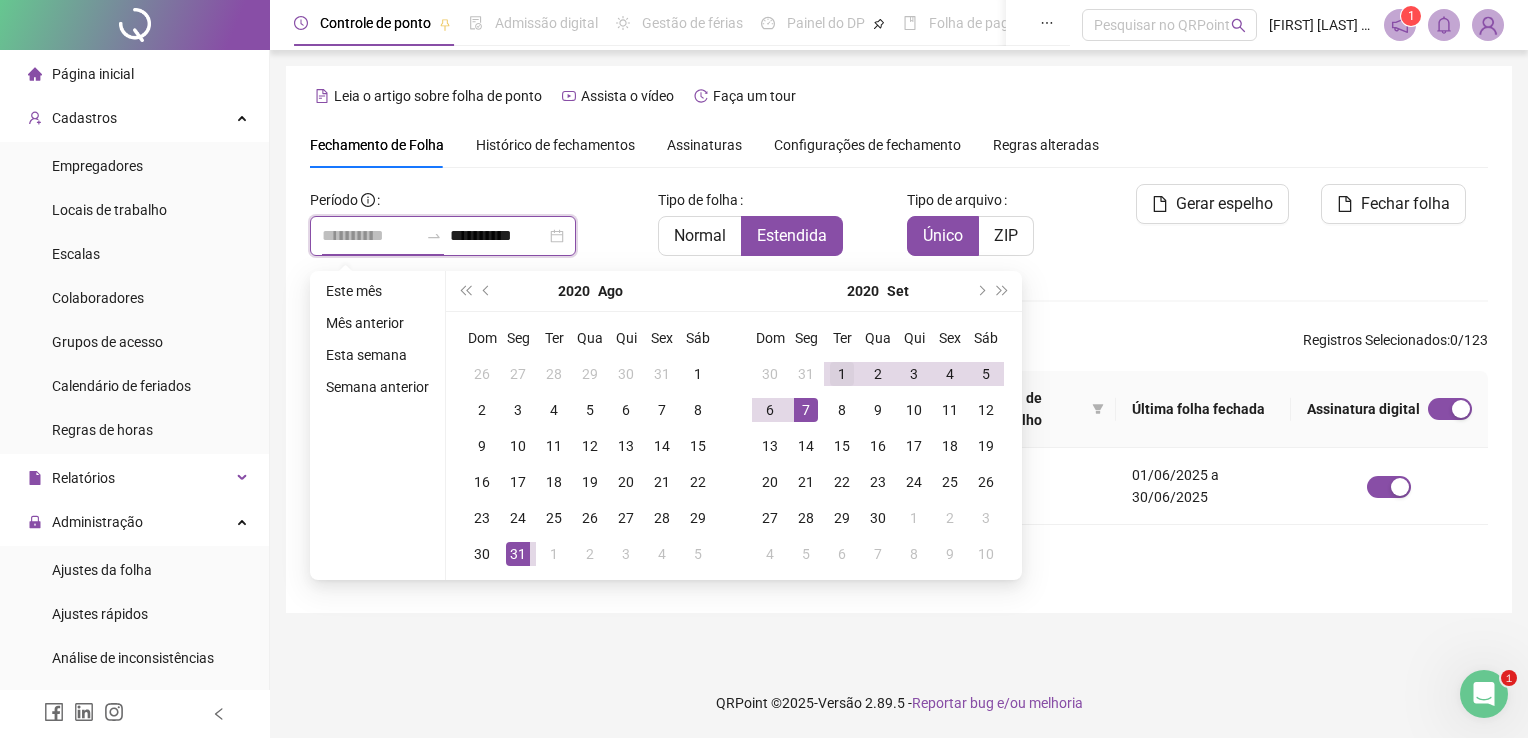 type on "**********" 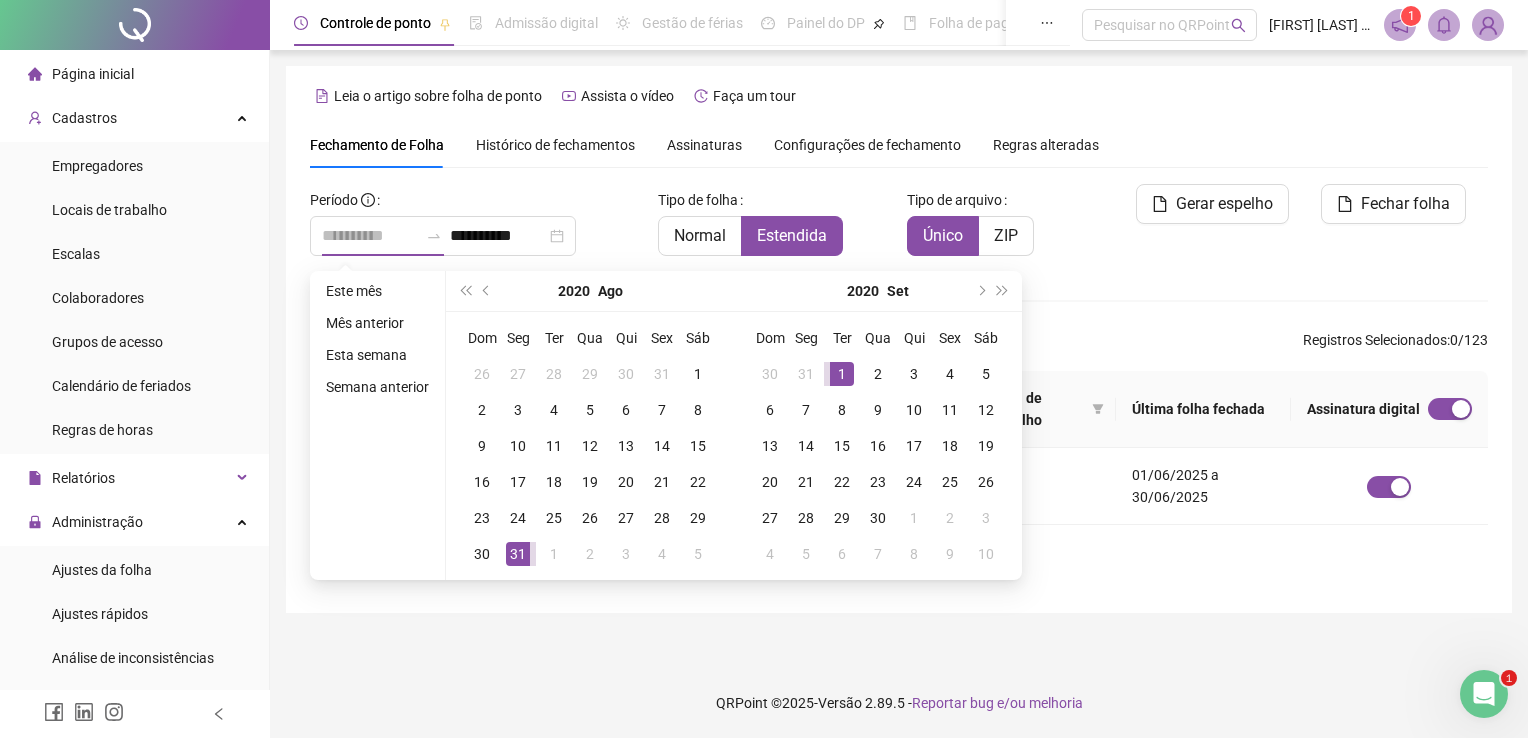 click on "1" at bounding box center (842, 374) 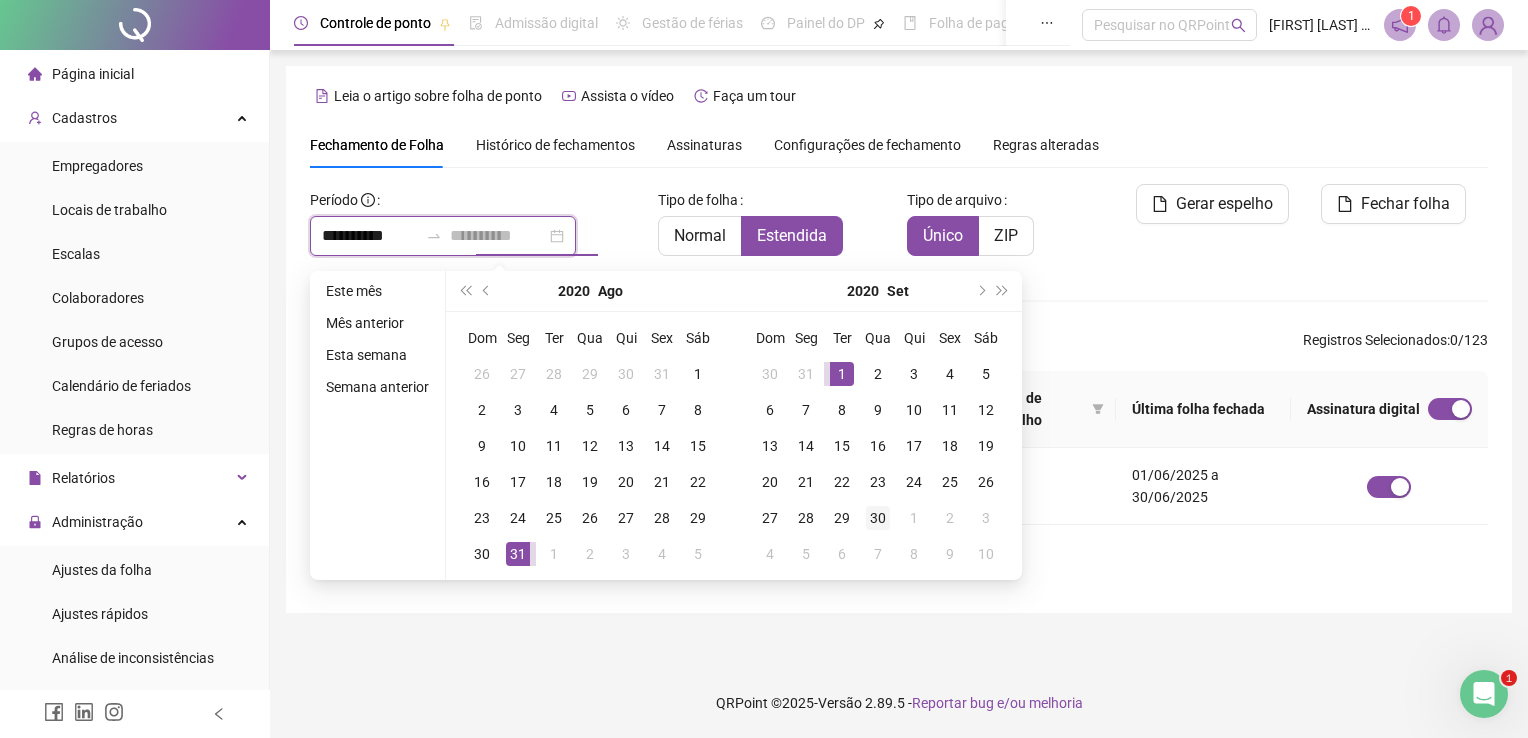 type on "**********" 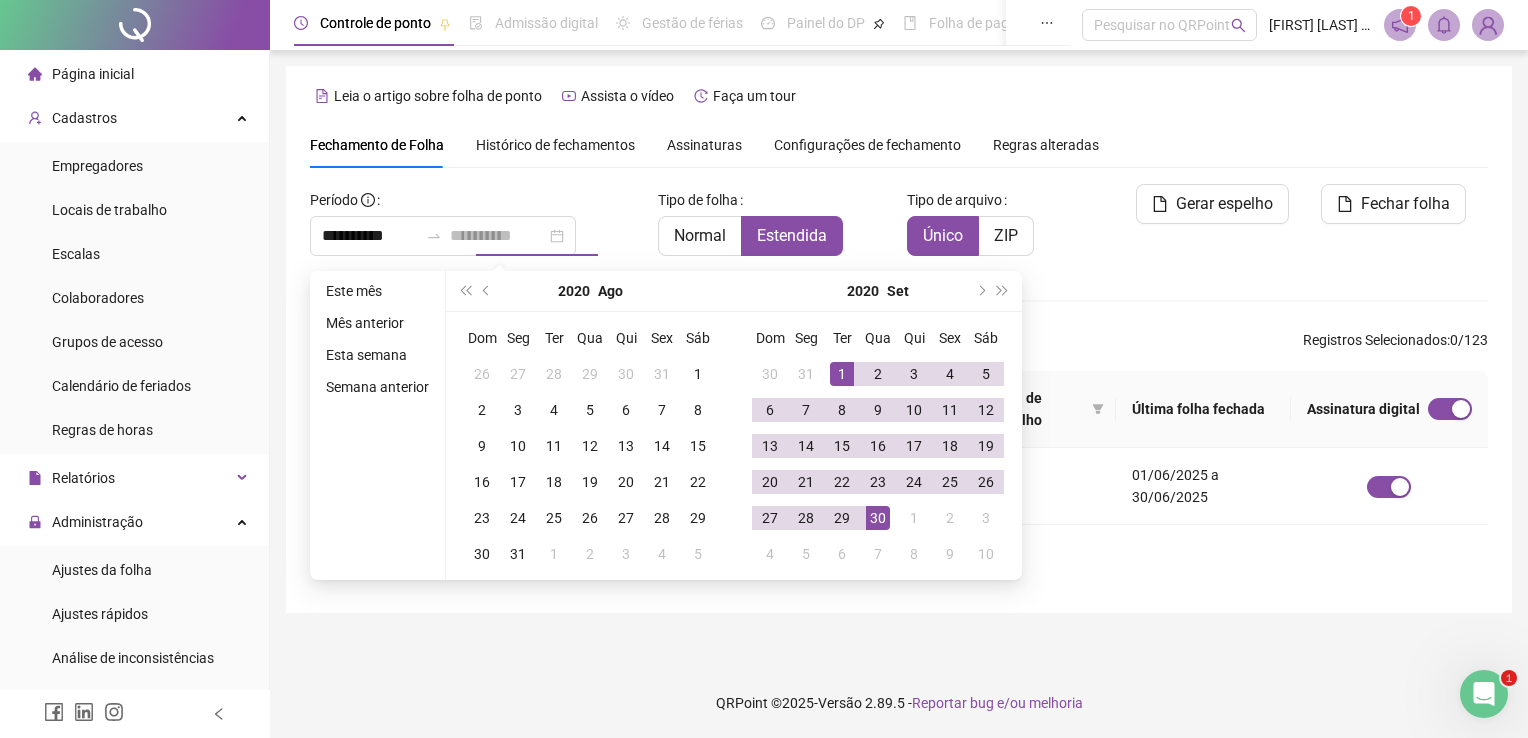 click on "30" at bounding box center (878, 518) 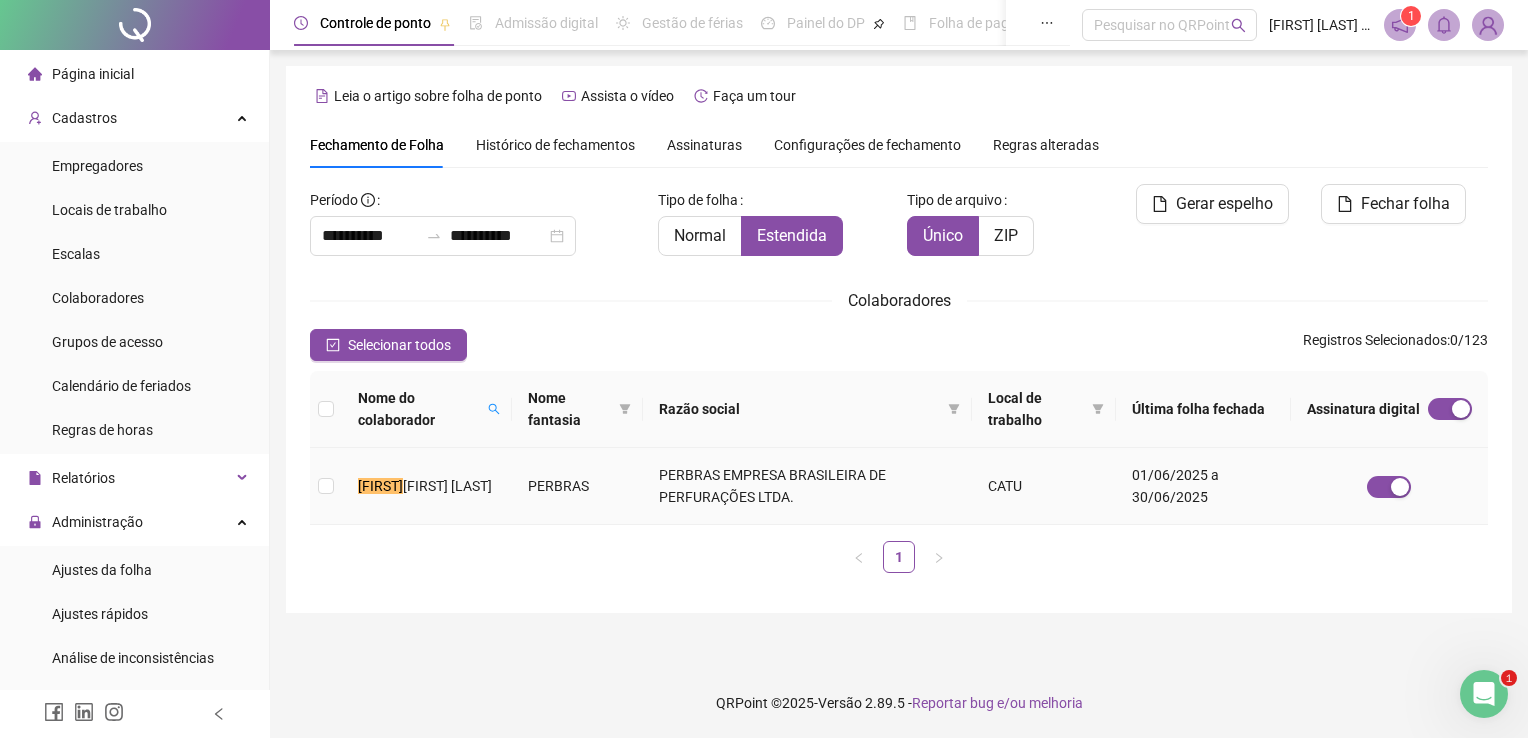 click on "PERBRAS" at bounding box center [578, 486] 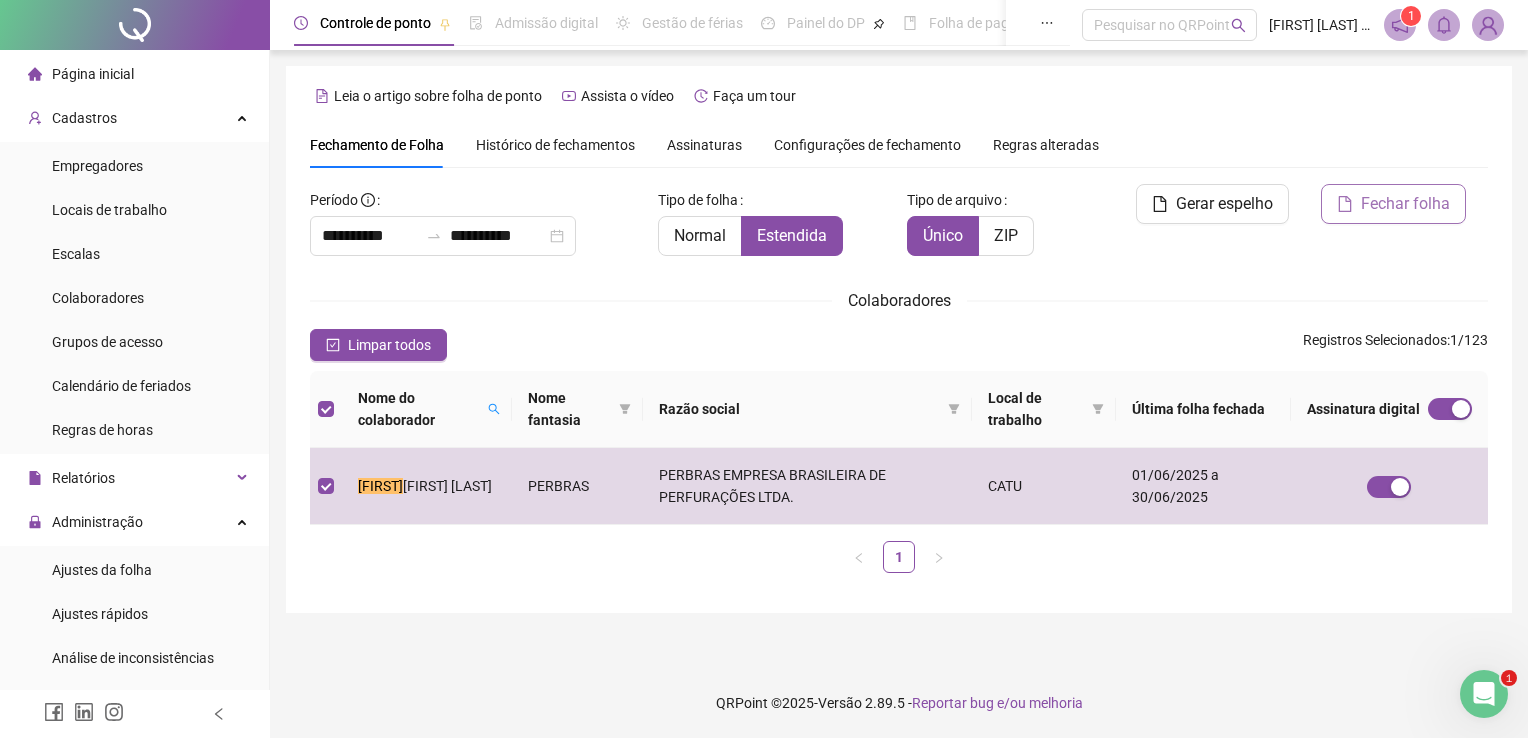 click on "Fechar folha" at bounding box center (1405, 204) 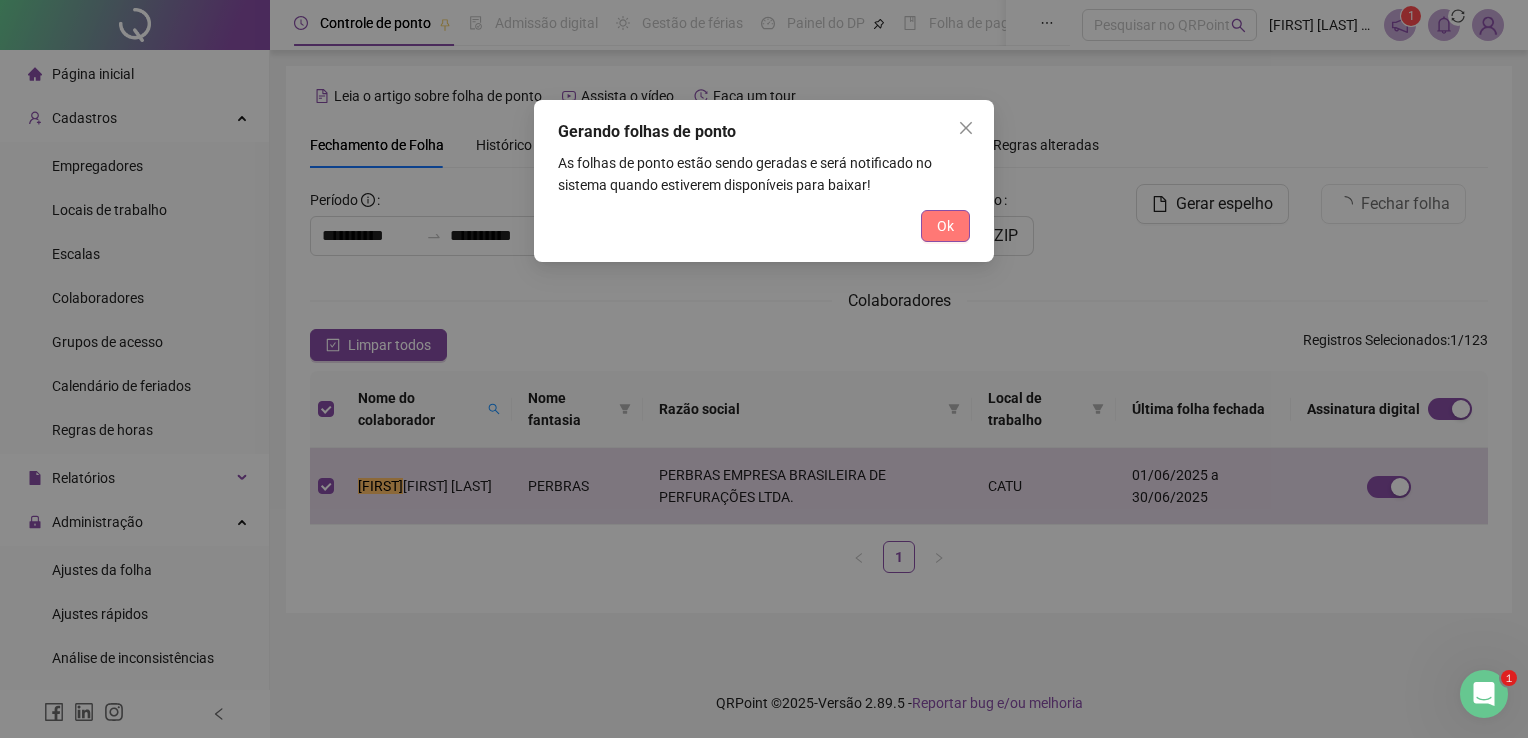 click on "Ok" at bounding box center [945, 226] 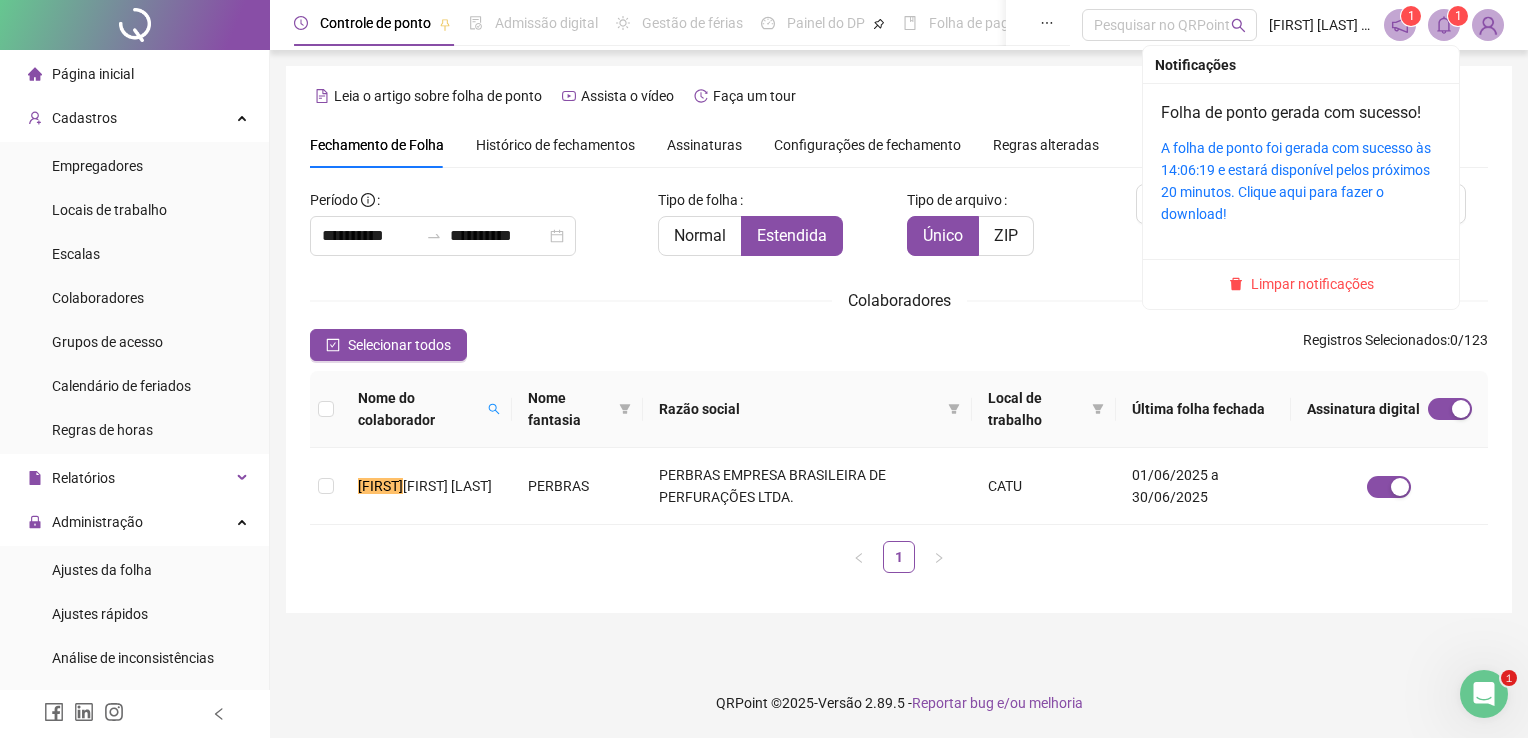 click on "A folha de ponto foi gerada com sucesso às 14:06:19 e estará disponível pelos próximos 20 minutos.
Clique aqui para fazer o download!" at bounding box center [1301, 181] 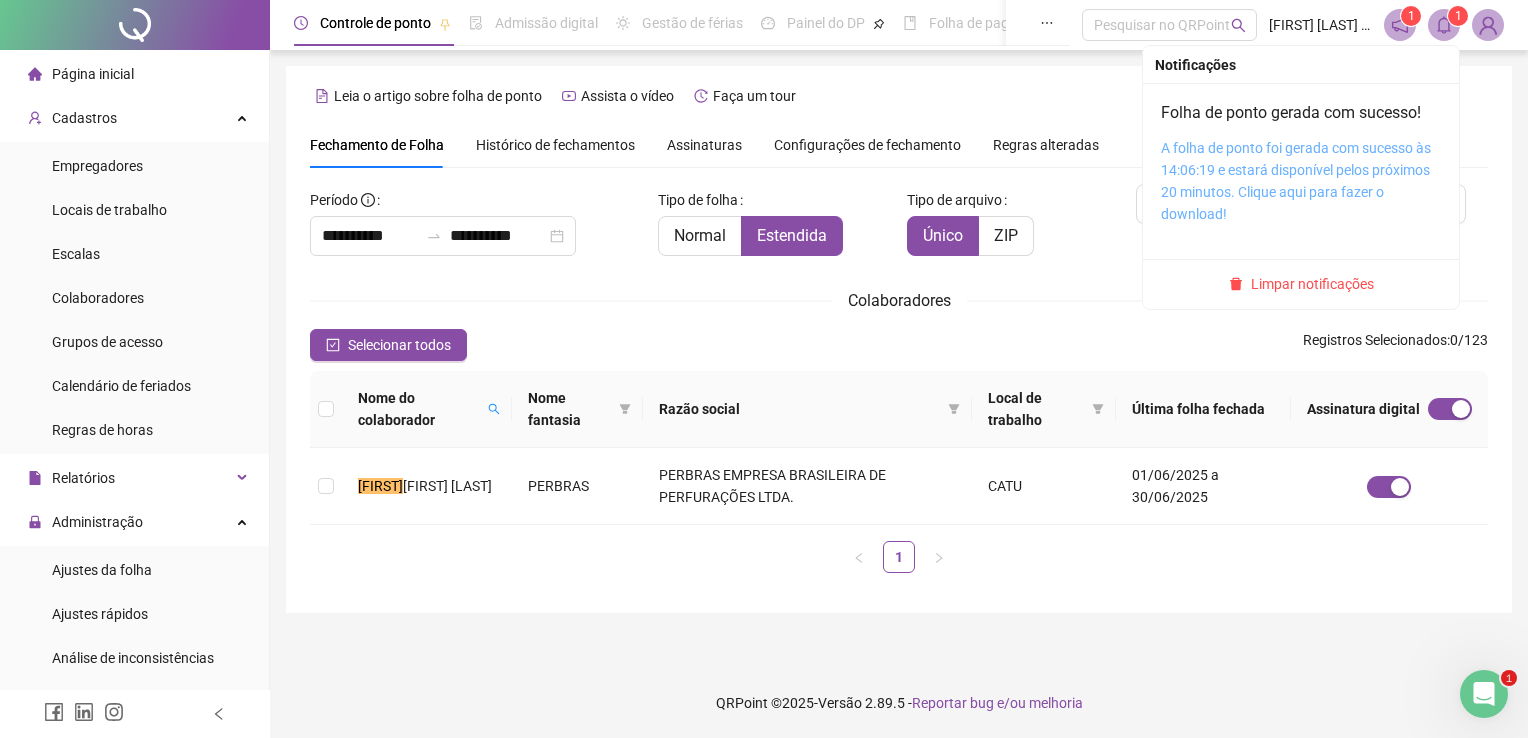 click on "A folha de ponto foi gerada com sucesso às 14:06:19 e estará disponível pelos próximos 20 minutos.
Clique aqui para fazer o download!" at bounding box center (1296, 181) 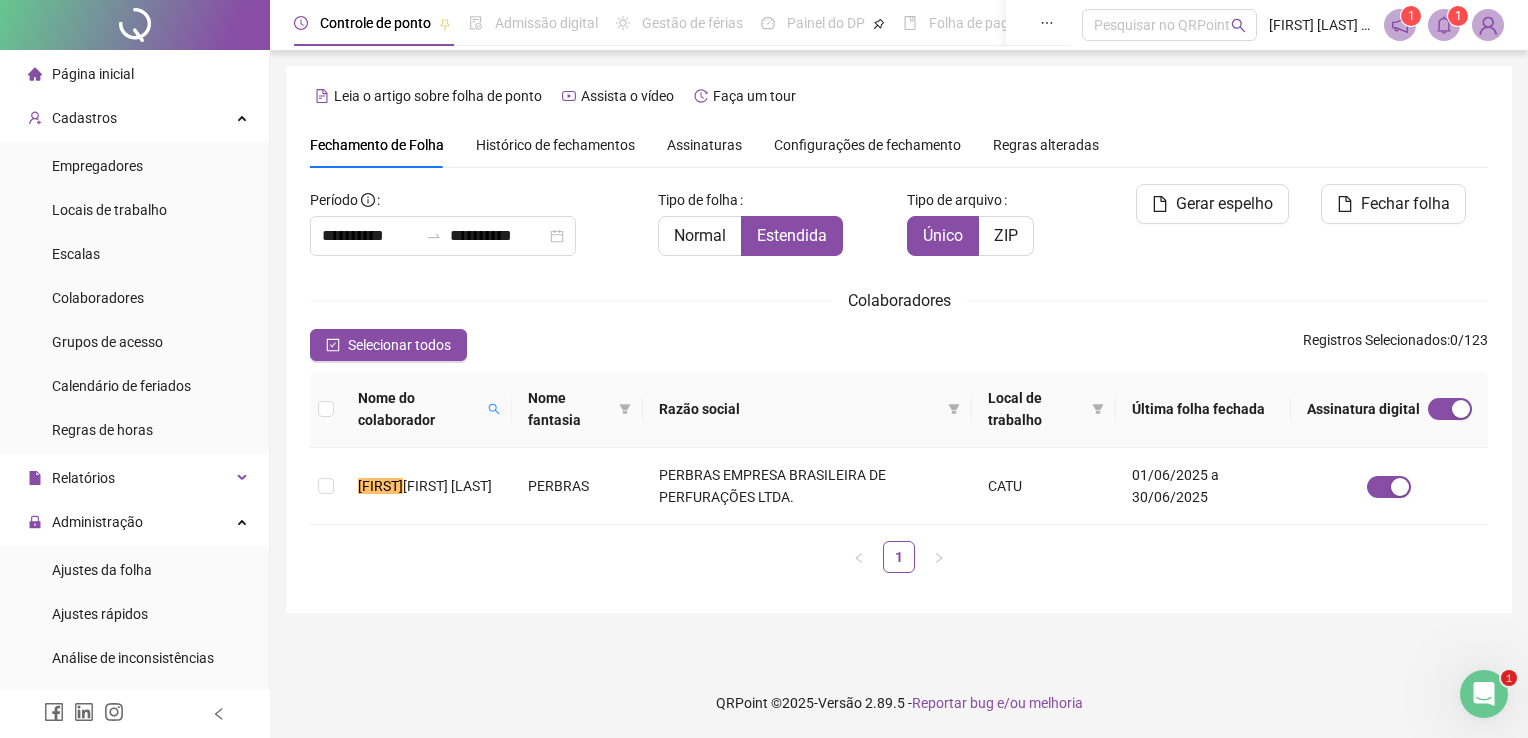 click on "**********" at bounding box center (899, 339) 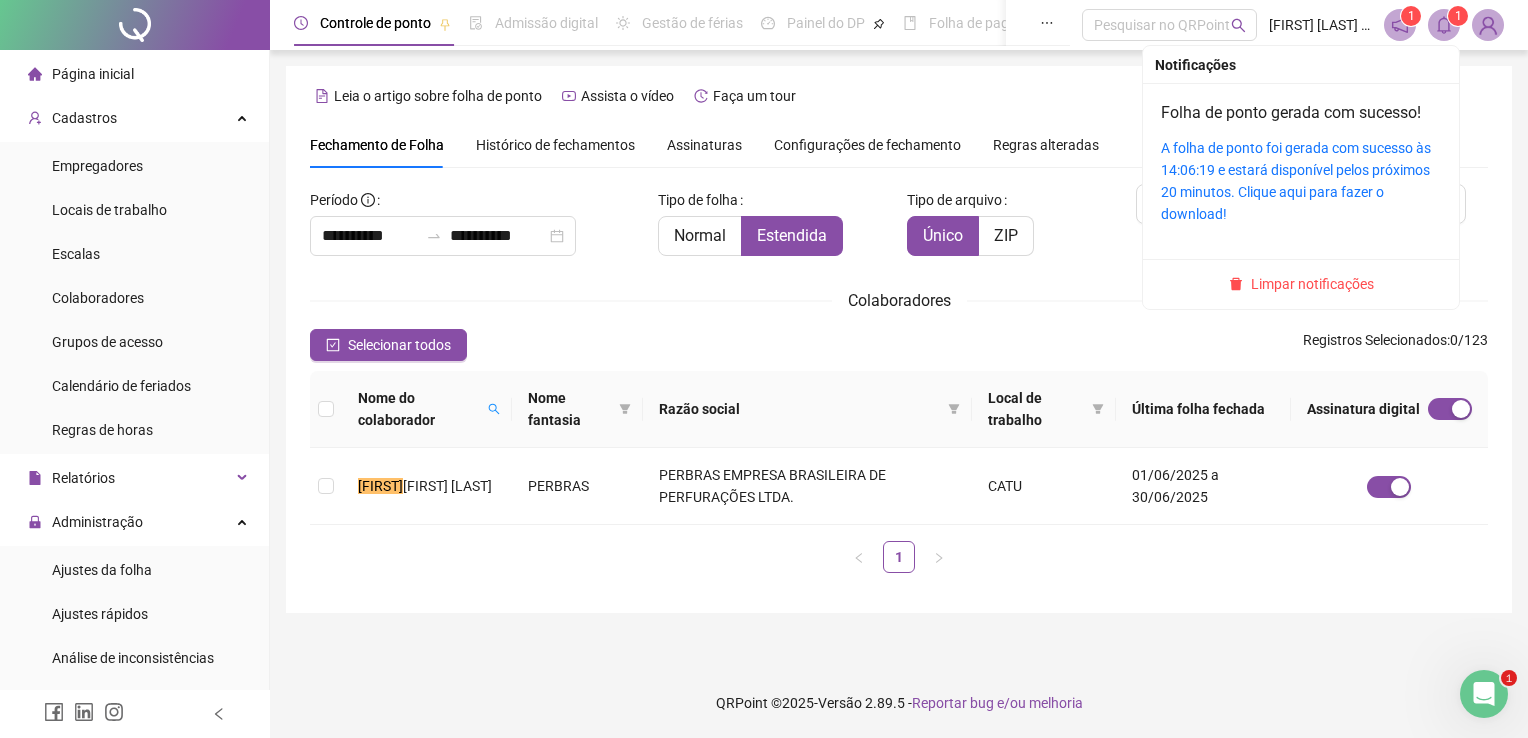 click on "Limpar notificações" at bounding box center (1312, 284) 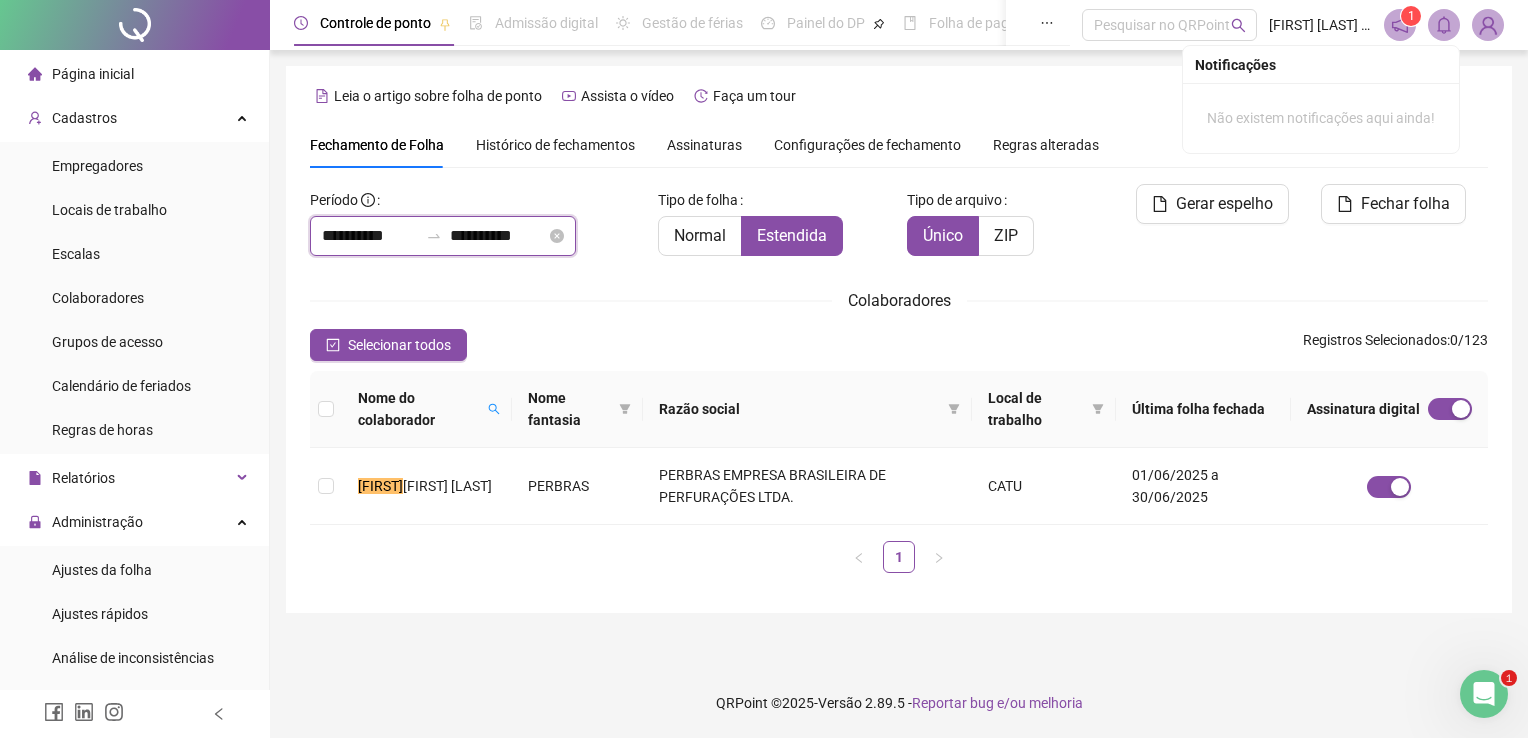 click on "**********" at bounding box center [370, 236] 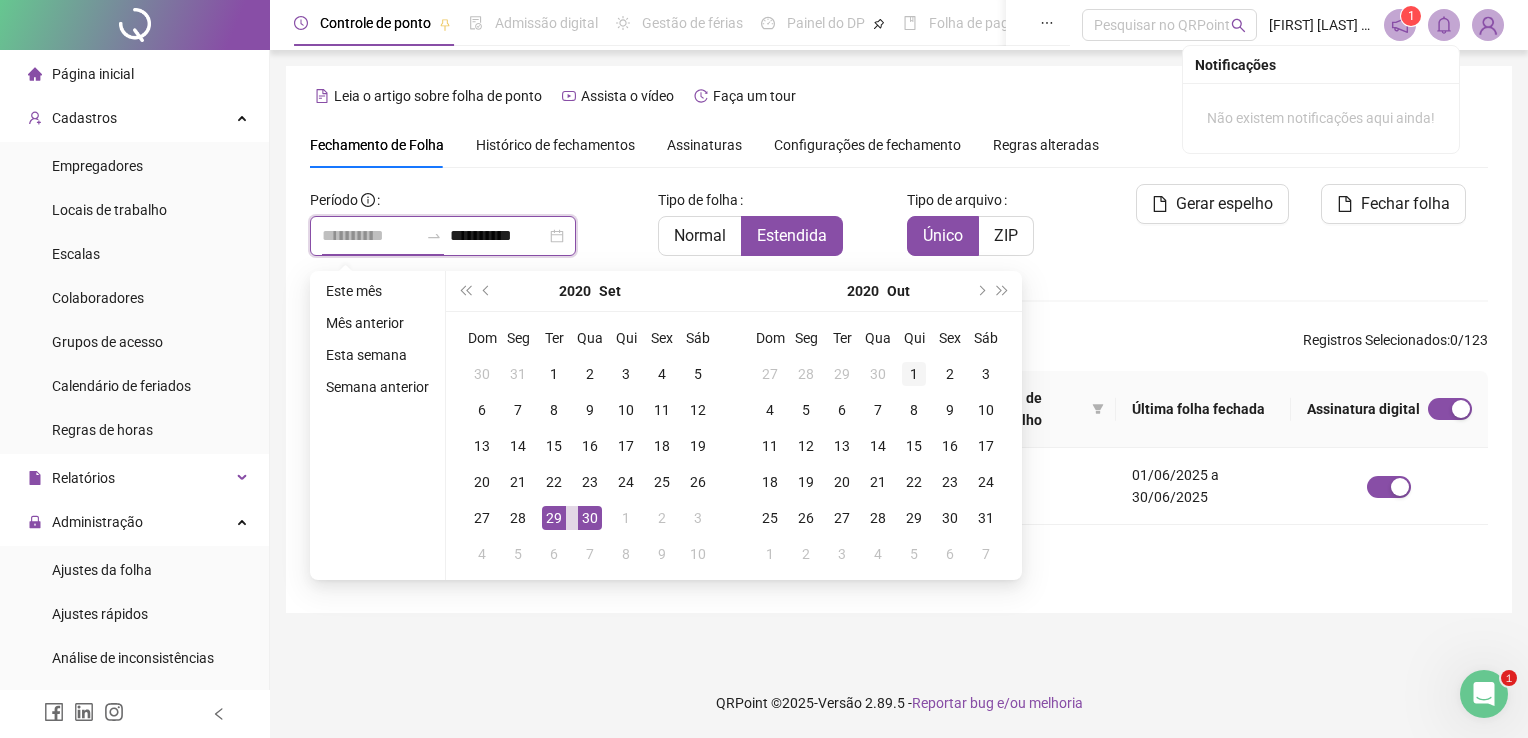 type on "**********" 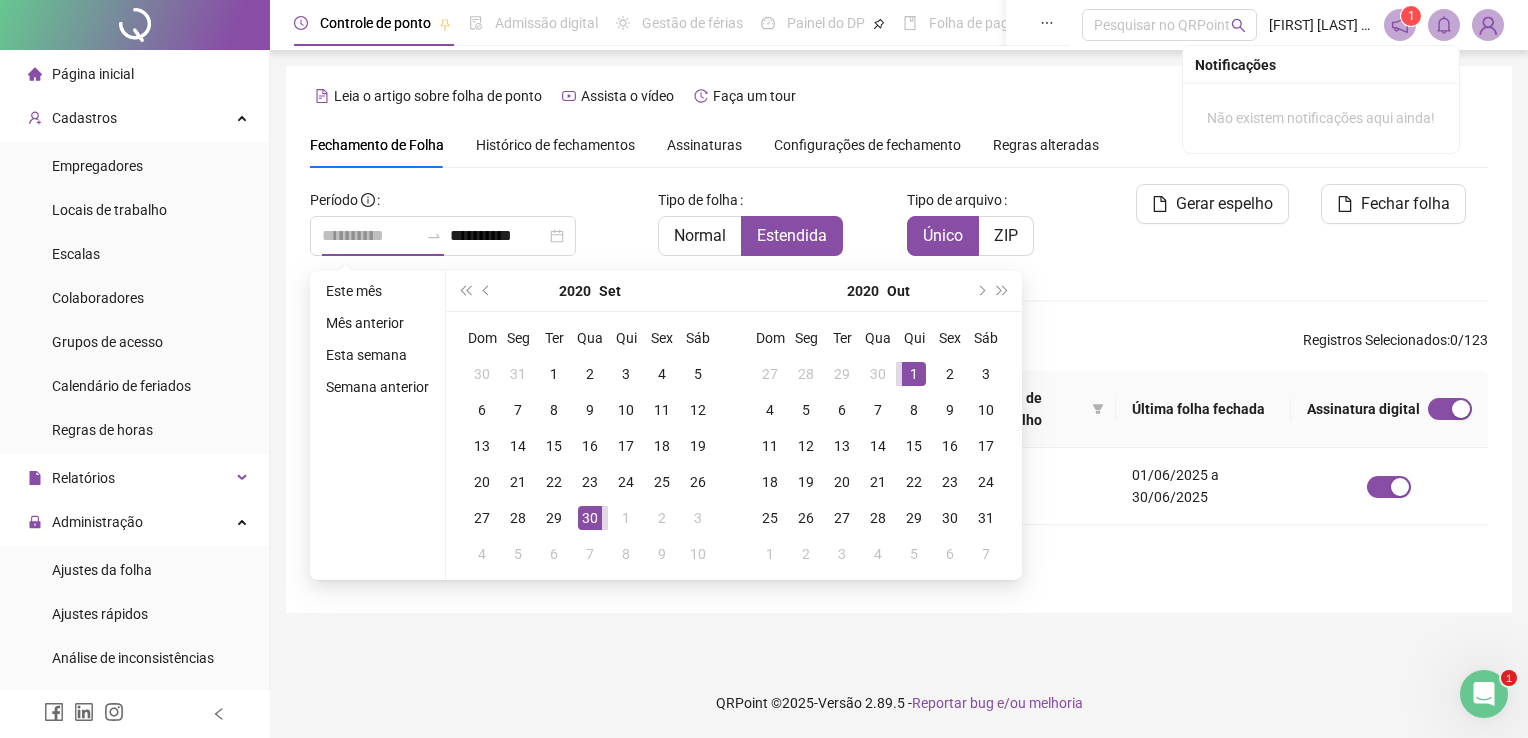click on "1" at bounding box center [914, 374] 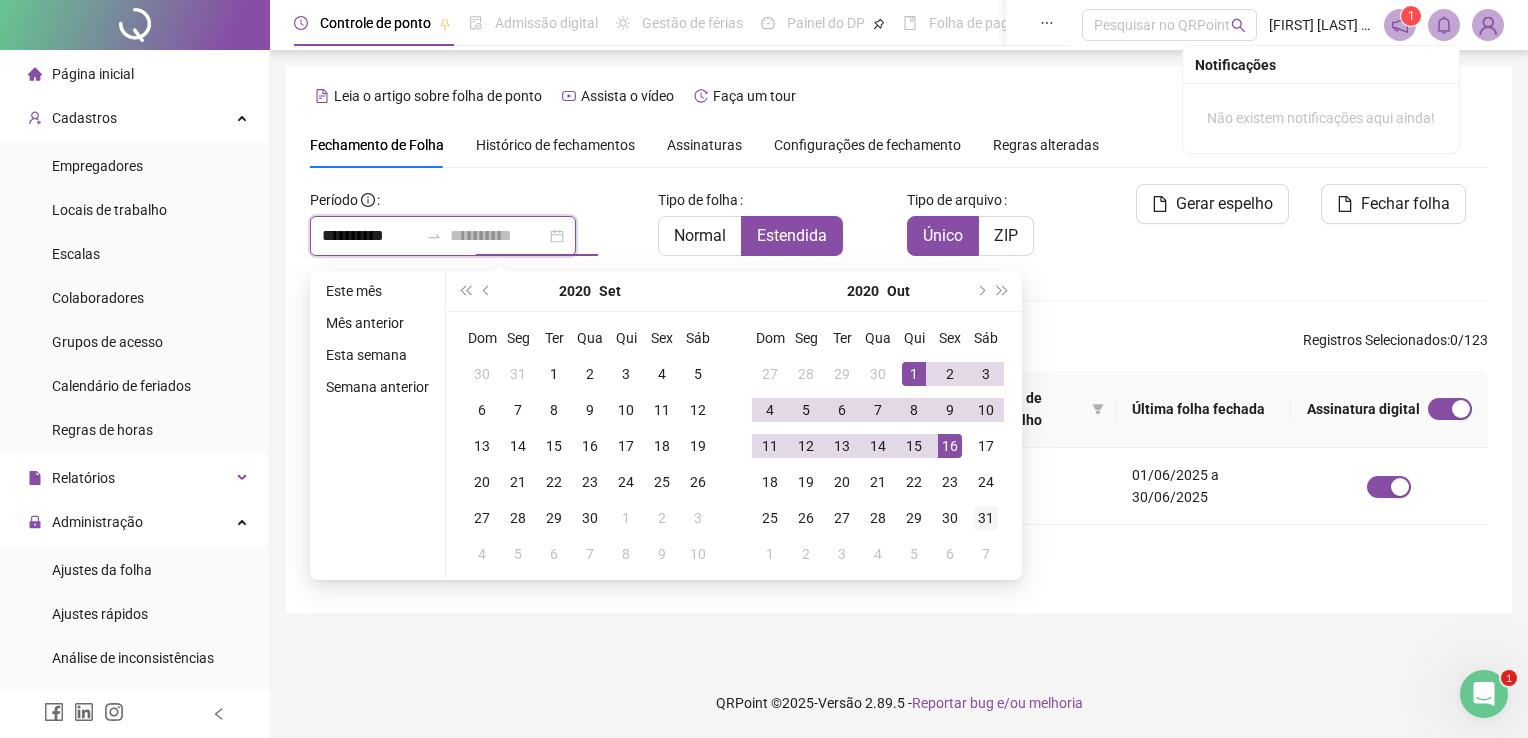 type on "**********" 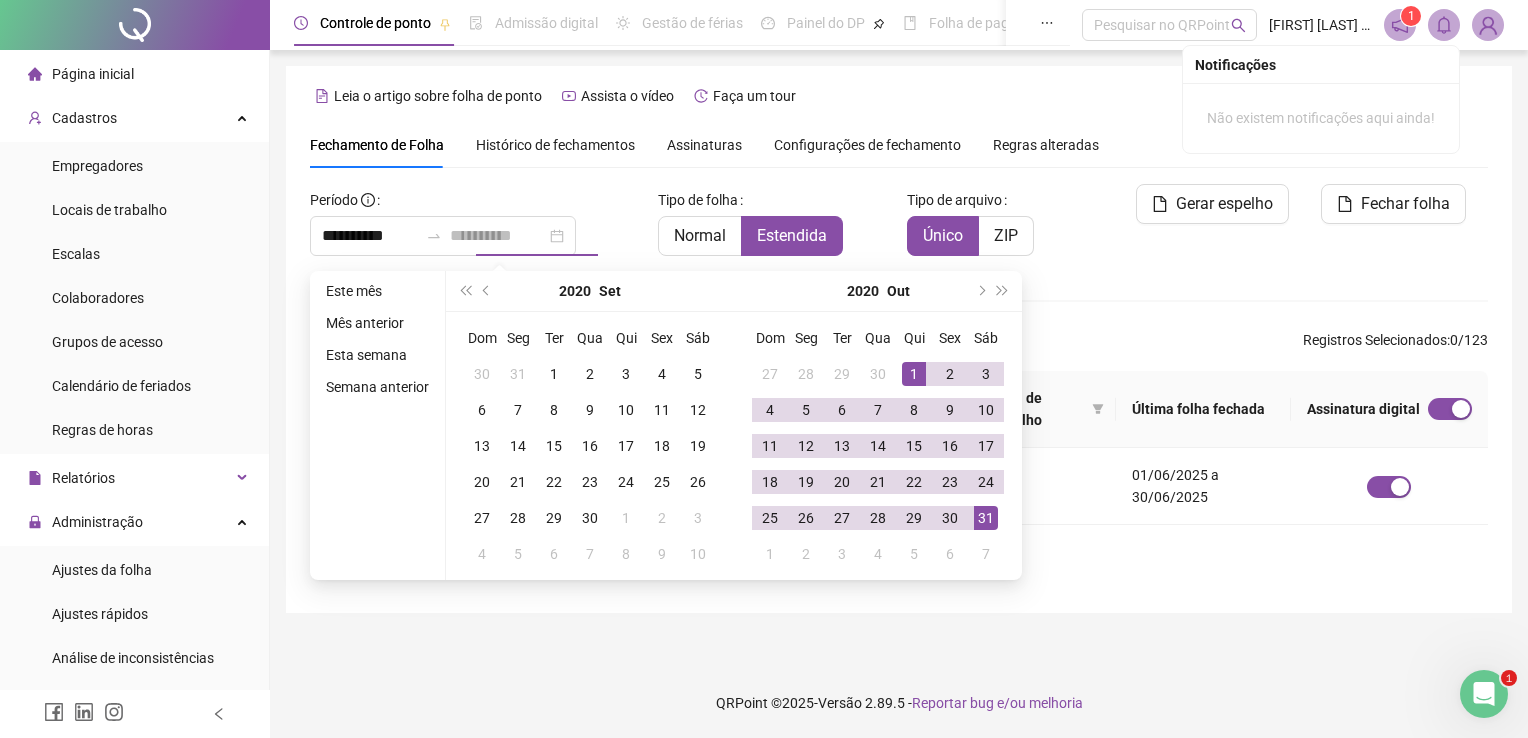 click on "31" at bounding box center [986, 518] 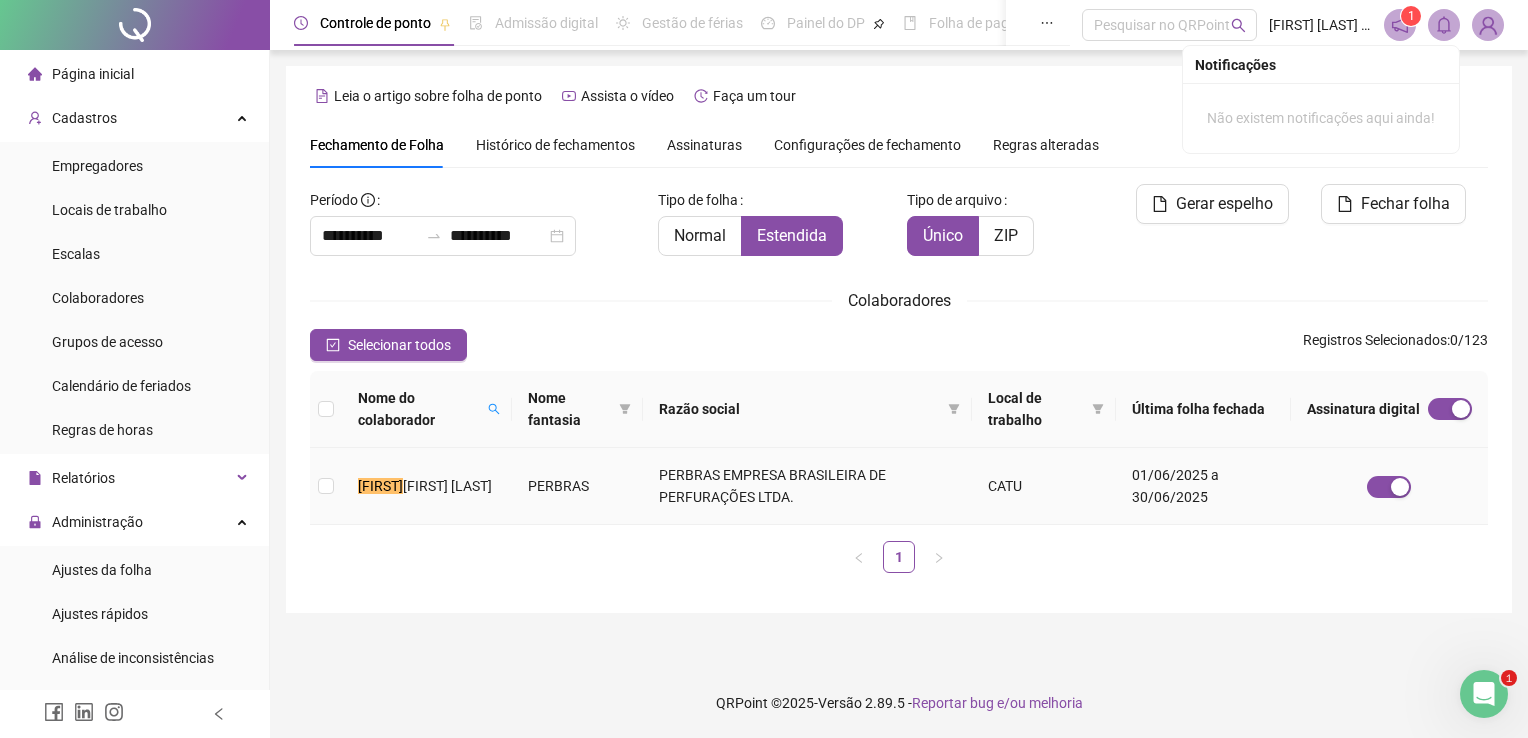 click on "[FIRST] [LAST]" at bounding box center [427, 486] 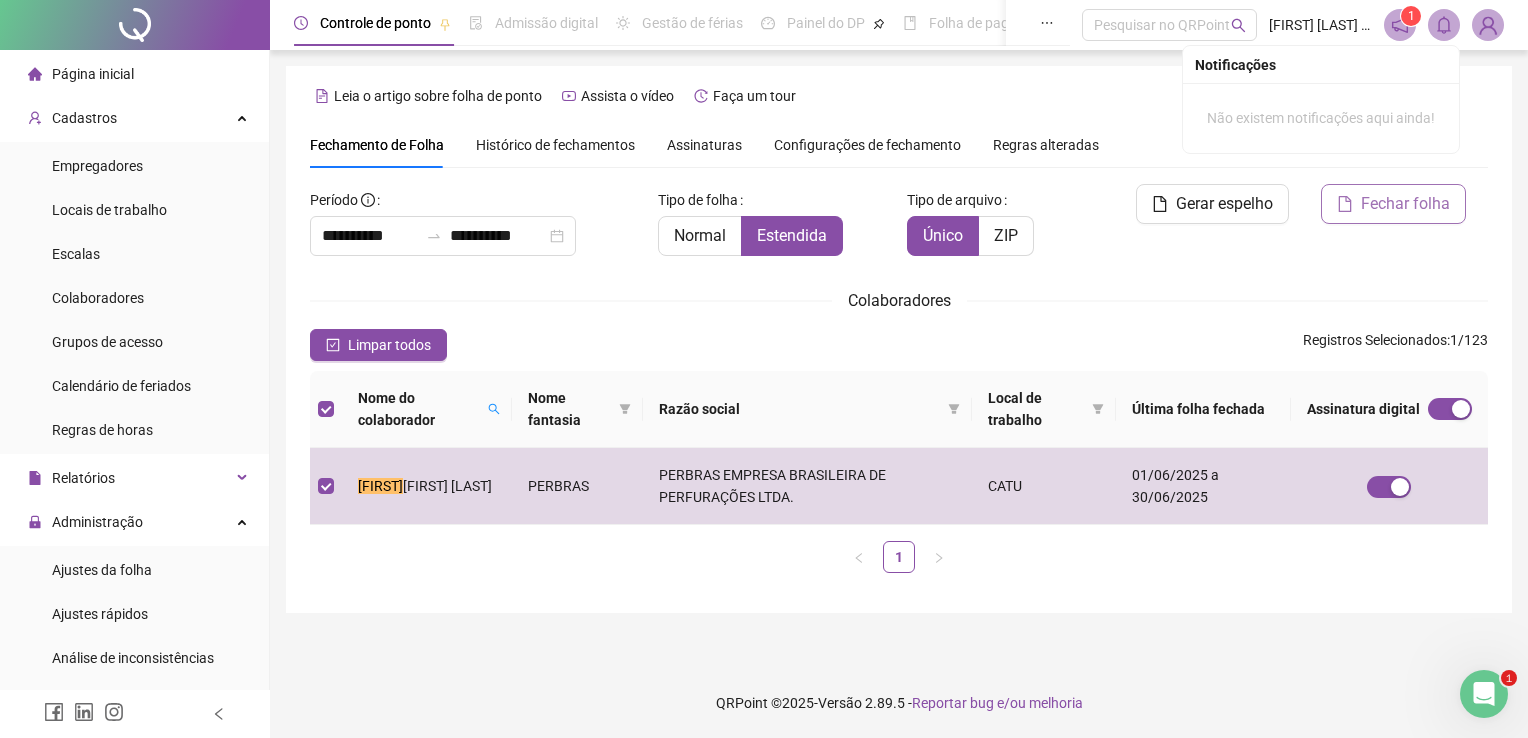 click on "Fechar folha" at bounding box center [1393, 204] 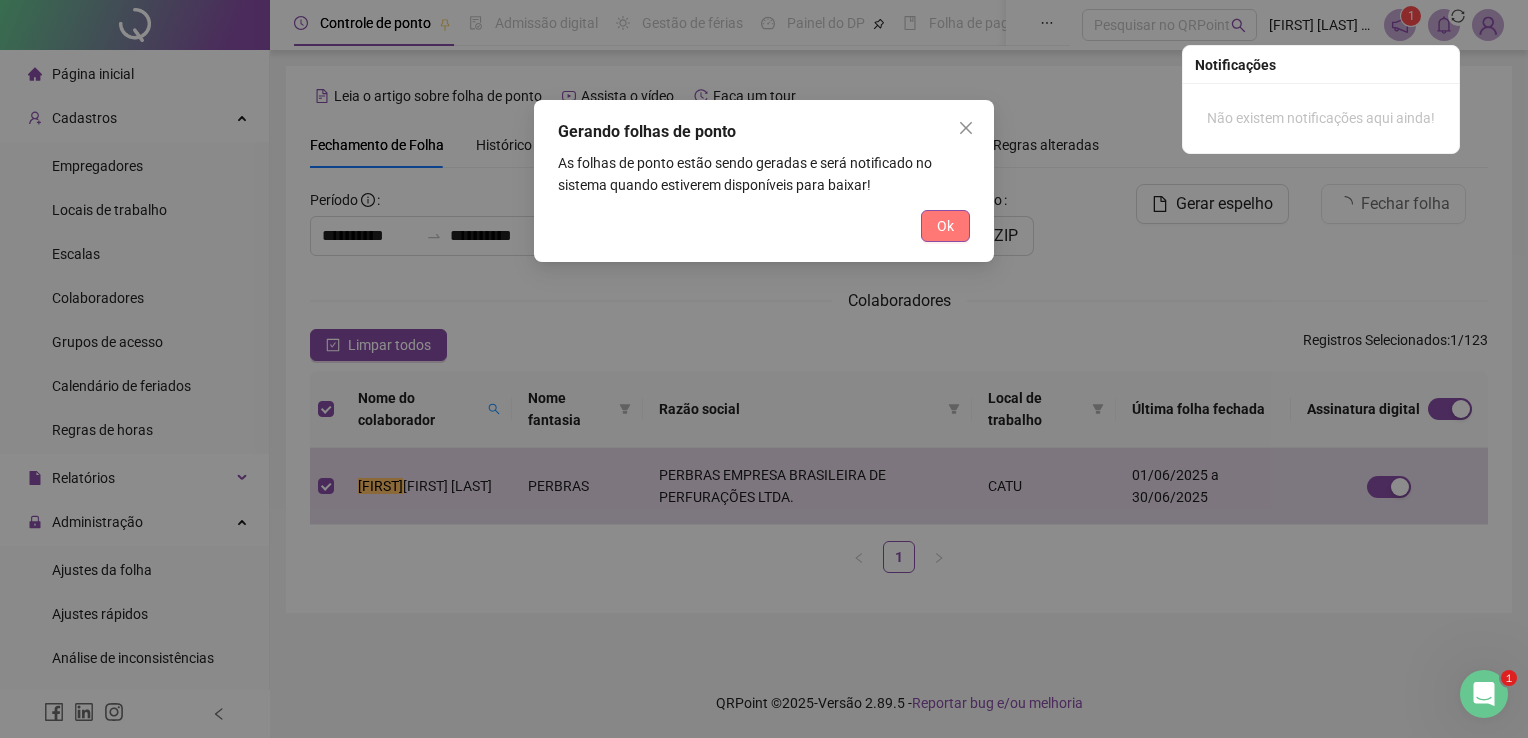 click on "Ok" at bounding box center [945, 226] 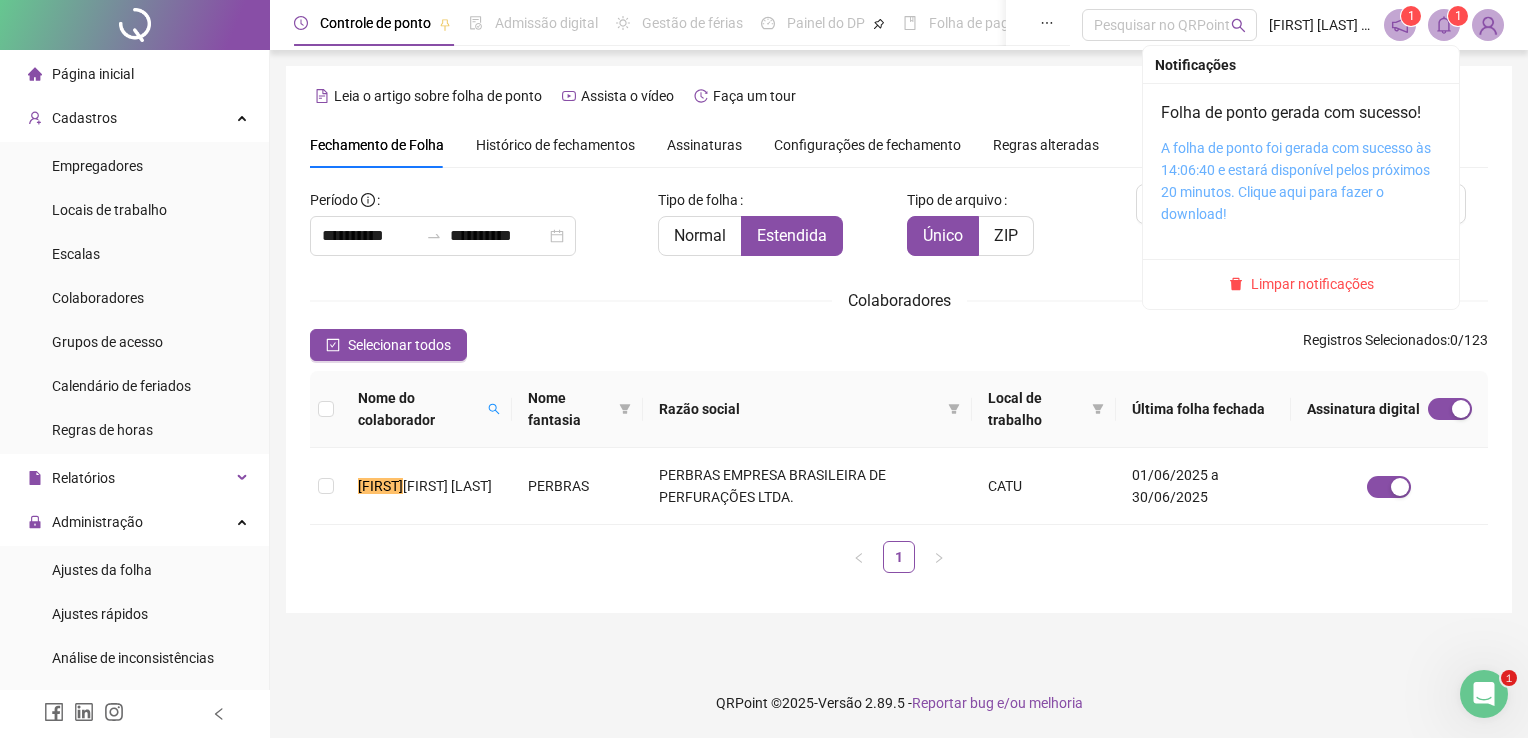 click on "A folha de ponto foi gerada com sucesso às 14:06:40 e estará disponível pelos próximos 20 minutos.
Clique aqui para fazer o download!" at bounding box center [1296, 181] 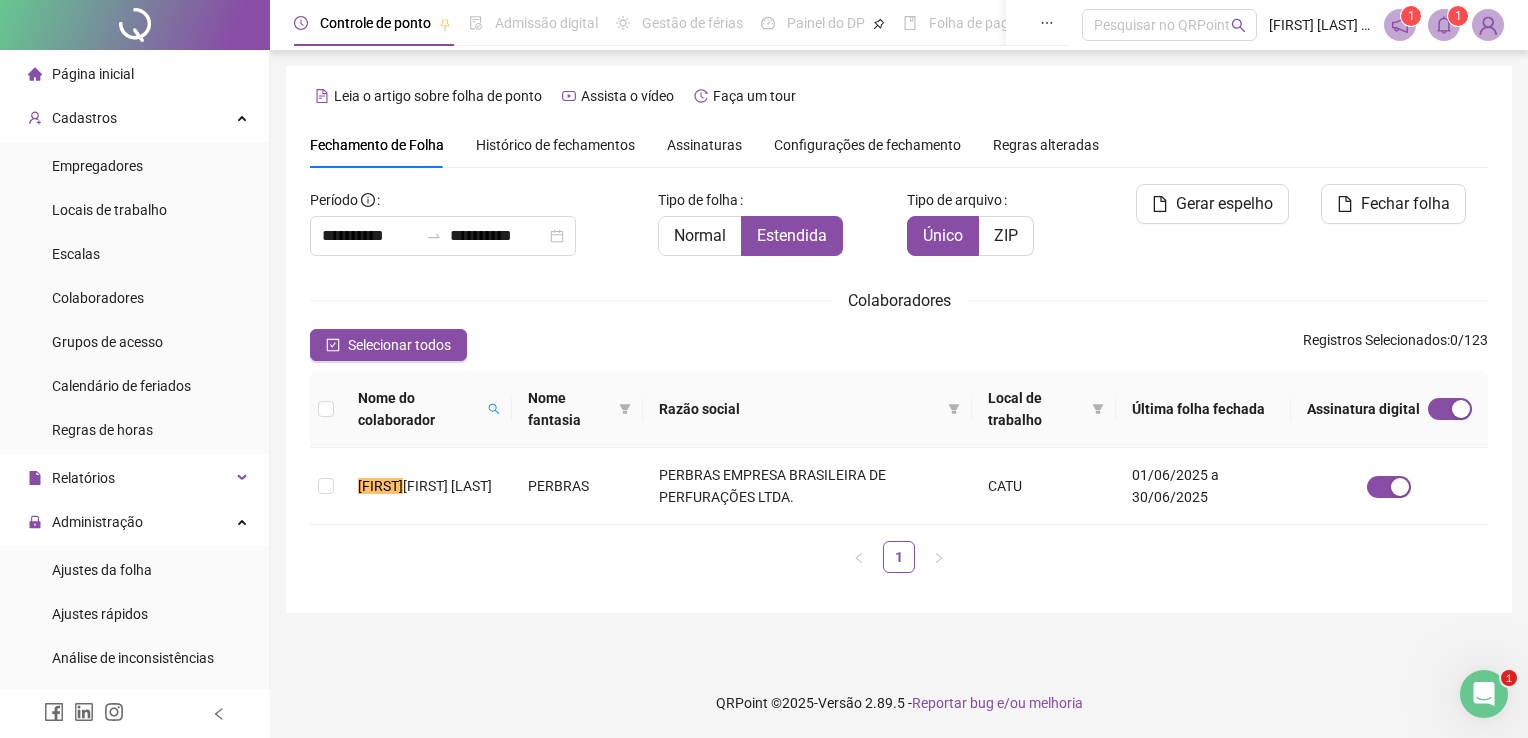 click on "Colaboradores" at bounding box center [899, 300] 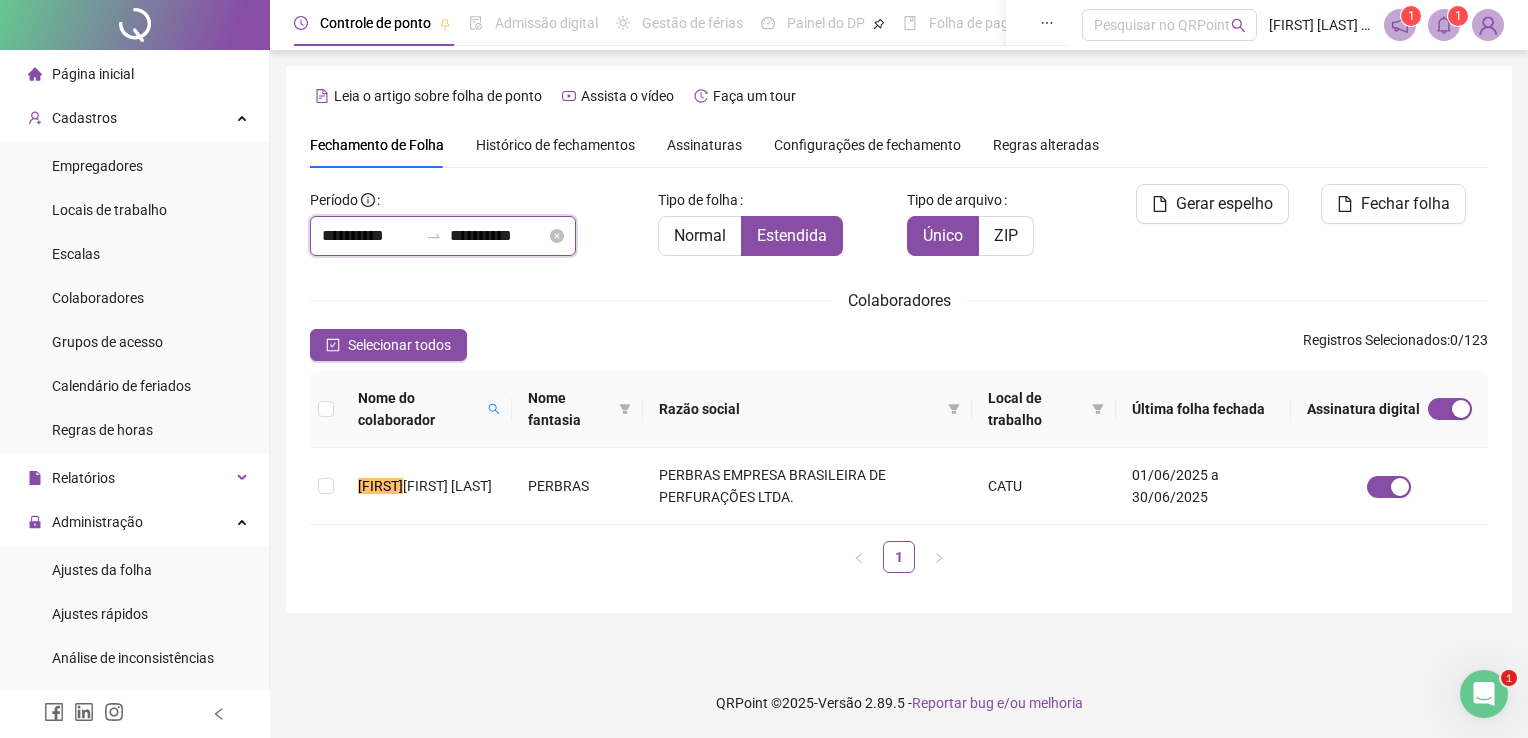 click on "**********" at bounding box center (370, 236) 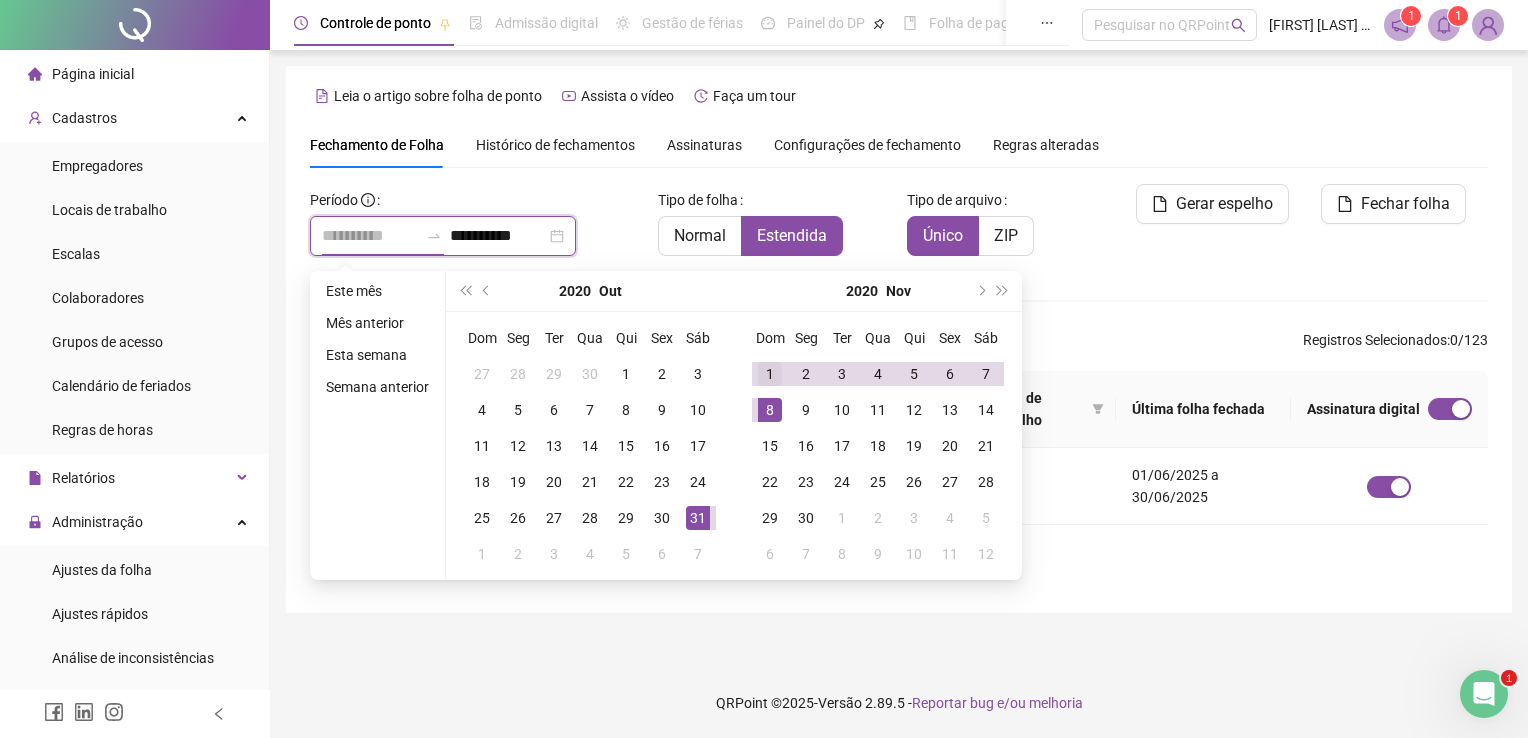 type on "**********" 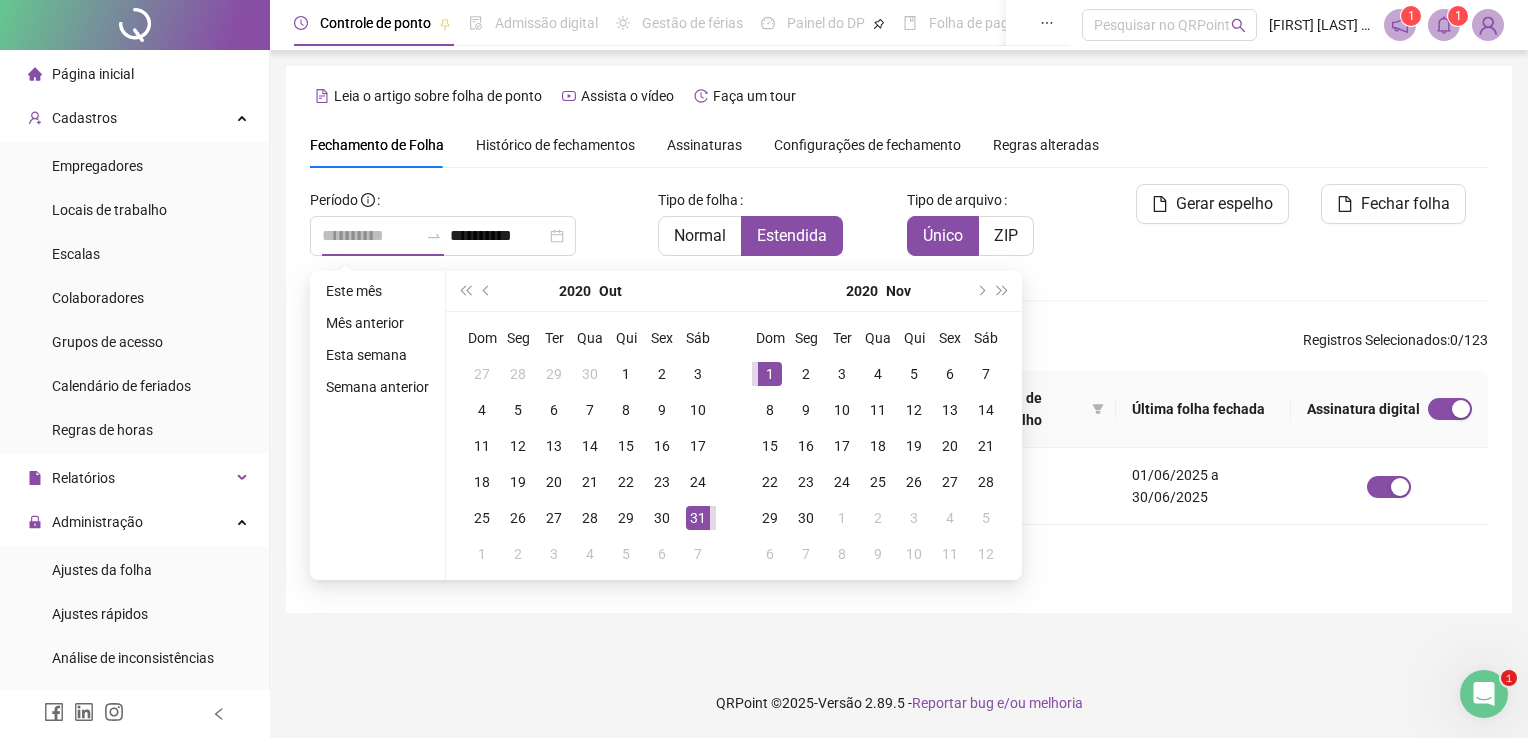 click on "1" at bounding box center (770, 374) 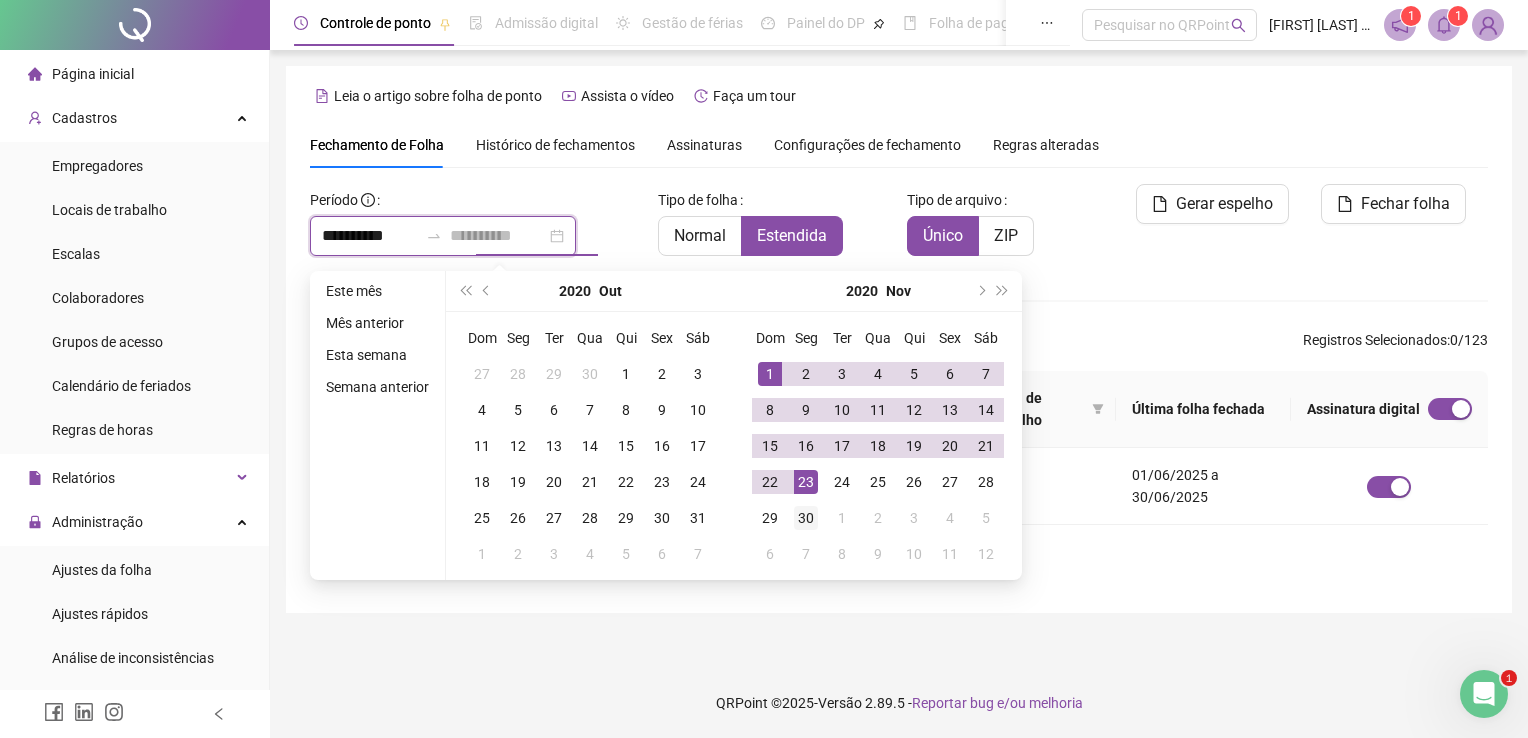 type on "**********" 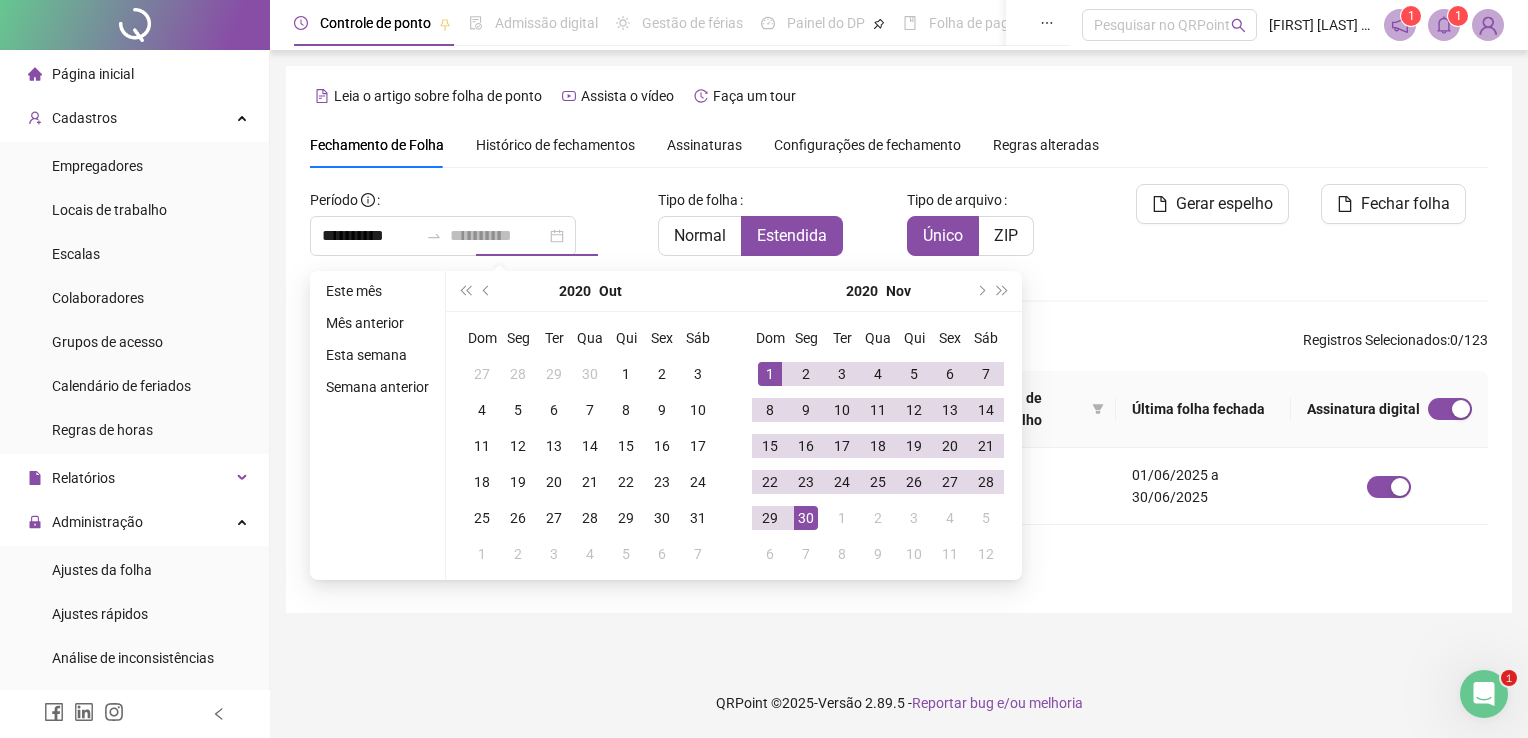 click on "30" at bounding box center (806, 518) 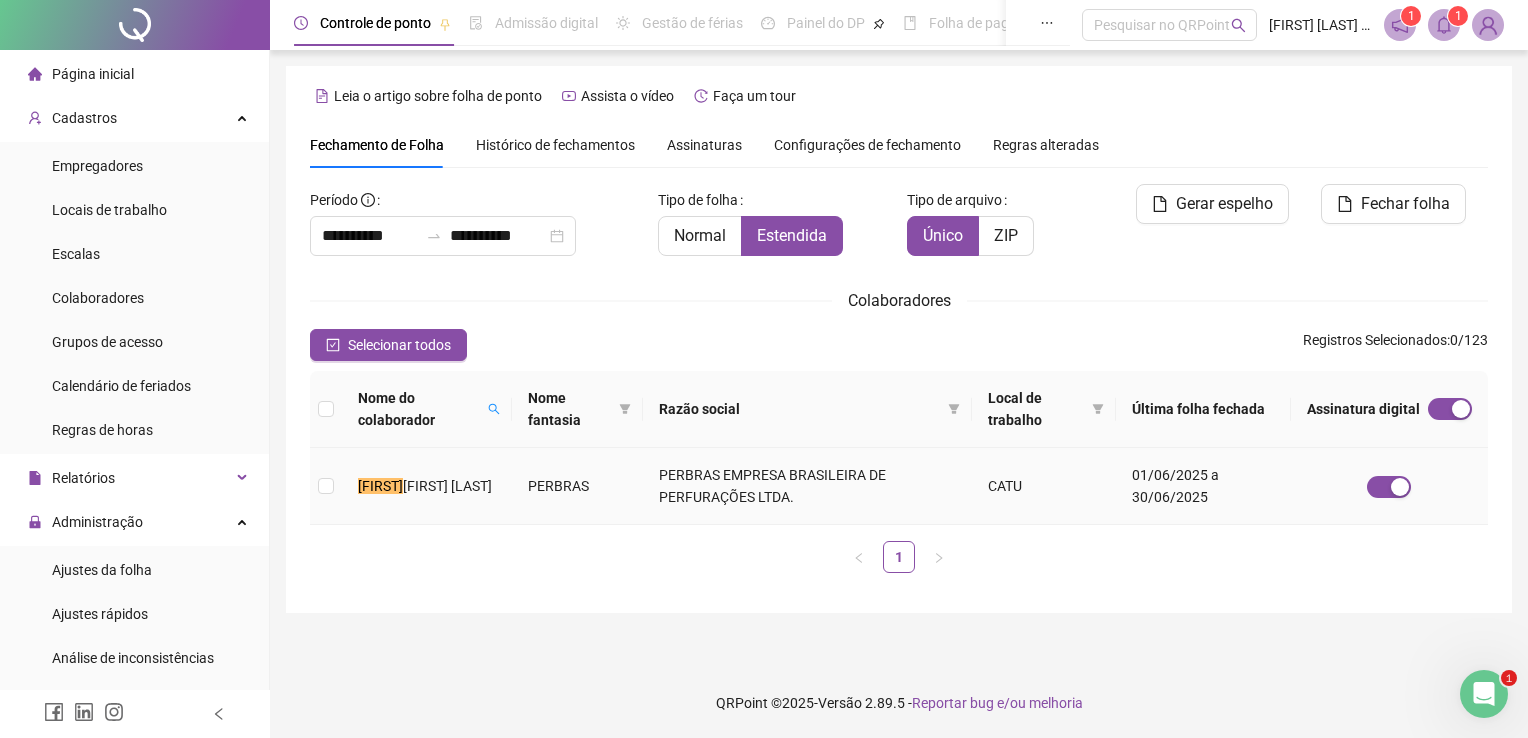 click on "PERBRAS EMPRESA BRASILEIRA DE PERFURAÇÕES LTDA." at bounding box center [807, 486] 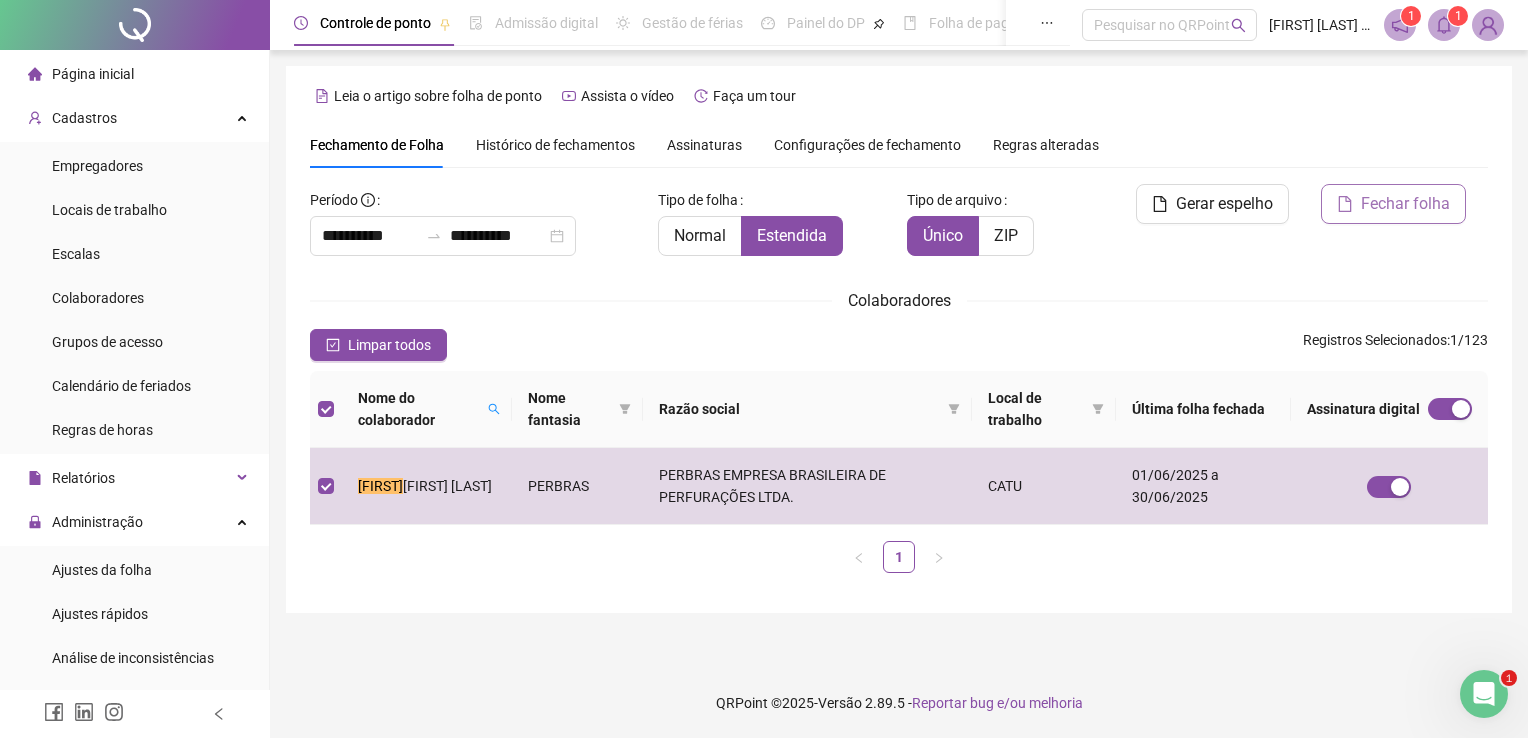 click on "Fechar folha" at bounding box center [1393, 204] 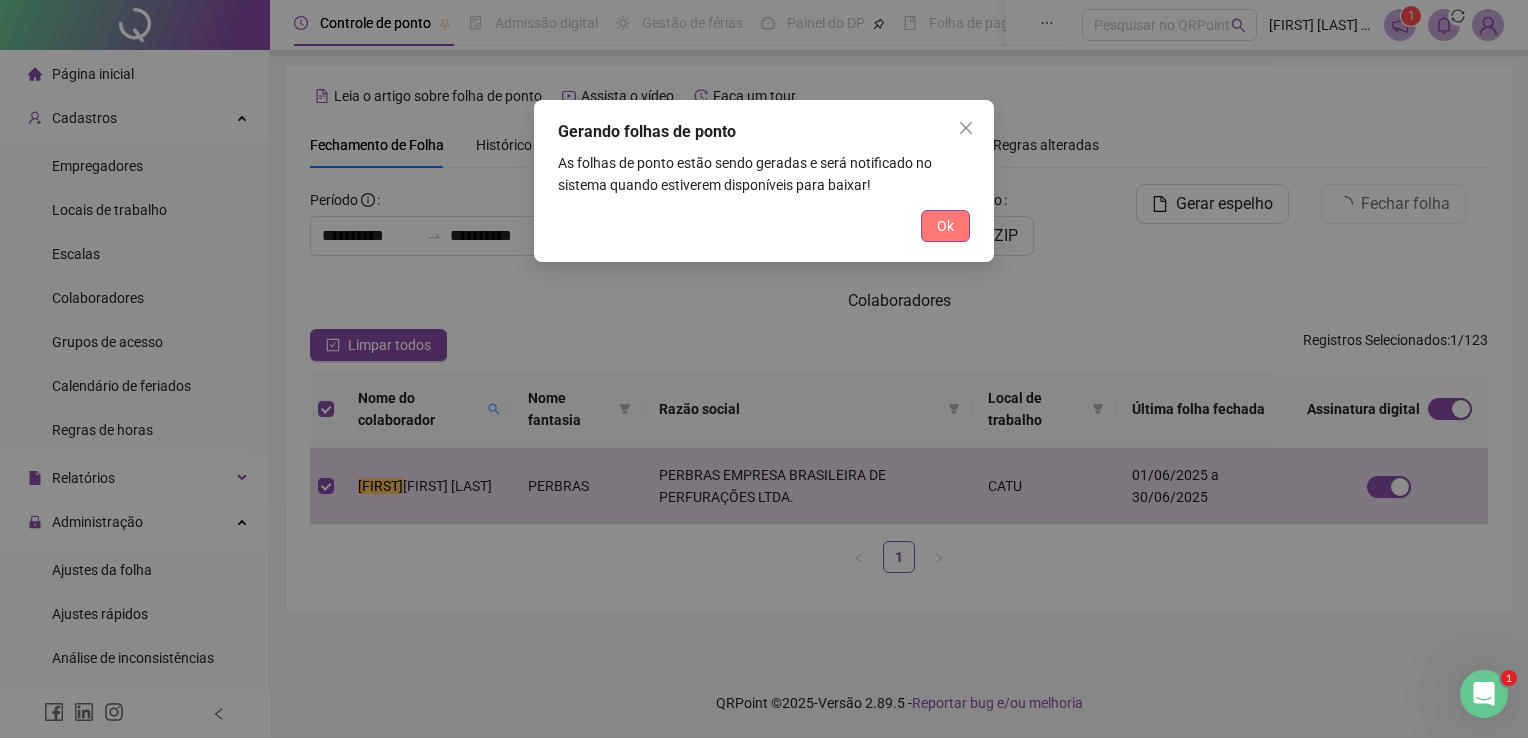 click on "Ok" at bounding box center (945, 226) 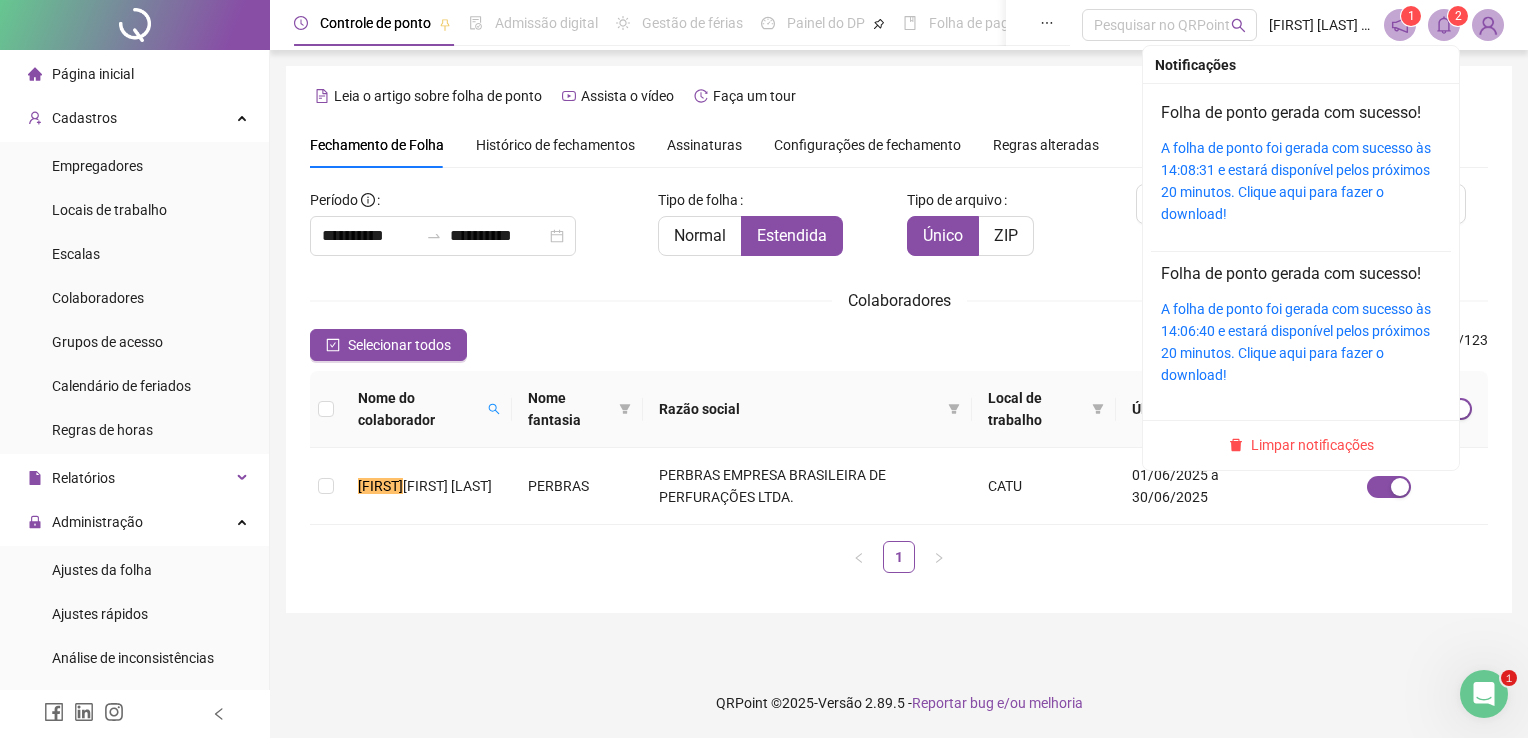 click 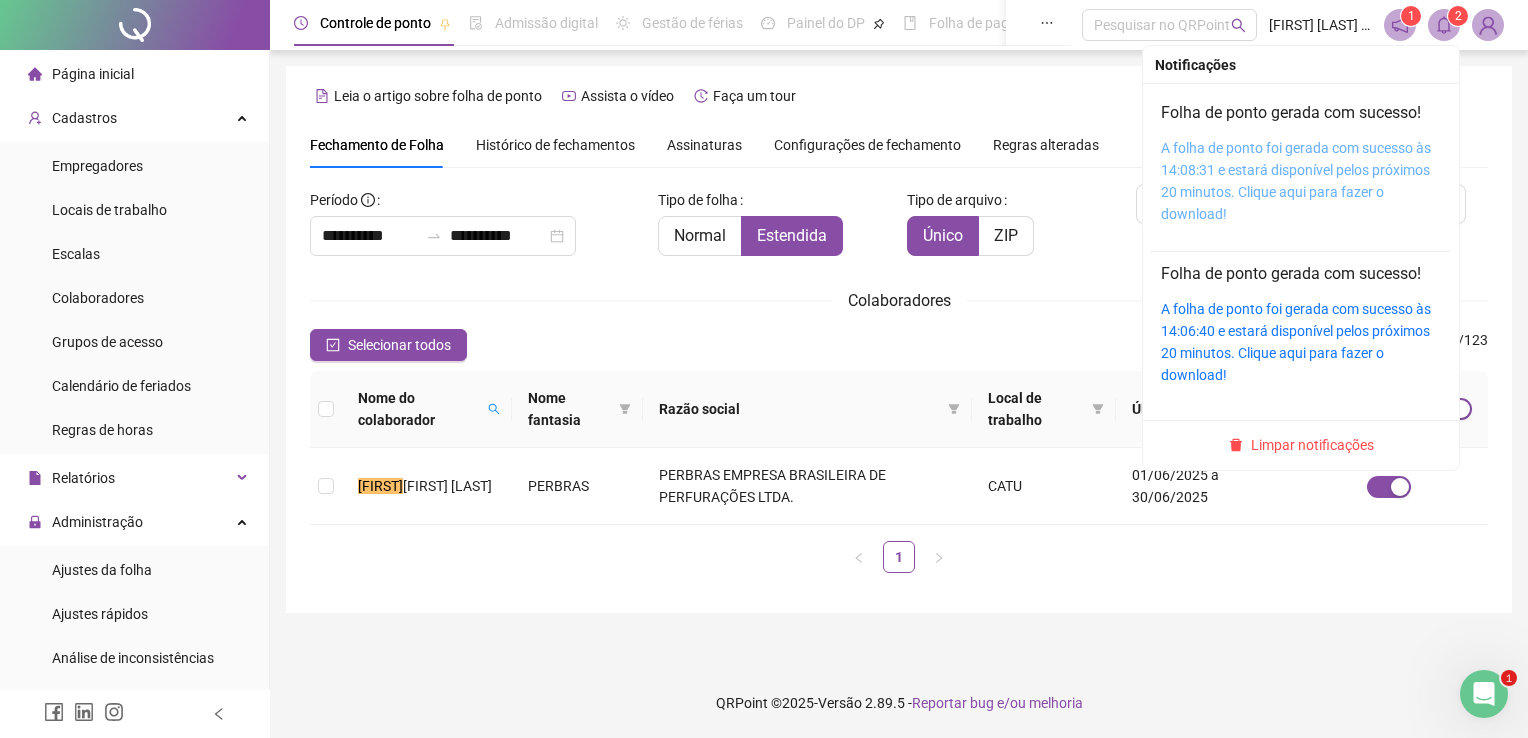 click on "A folha de ponto foi gerada com sucesso às 14:08:31 e estará disponível pelos próximos 20 minutos.
Clique aqui para fazer o download!" at bounding box center [1296, 181] 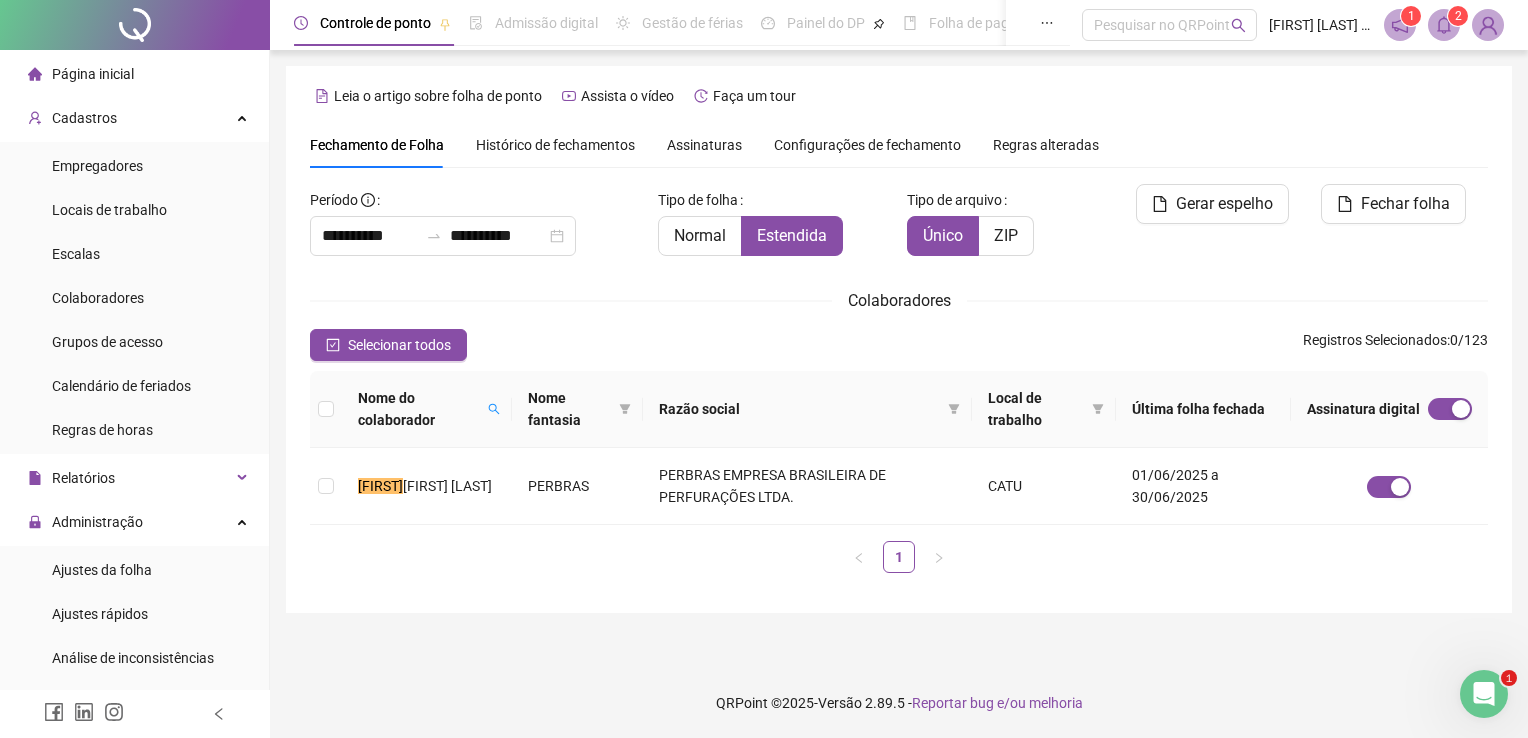 click on "**********" at bounding box center [899, 369] 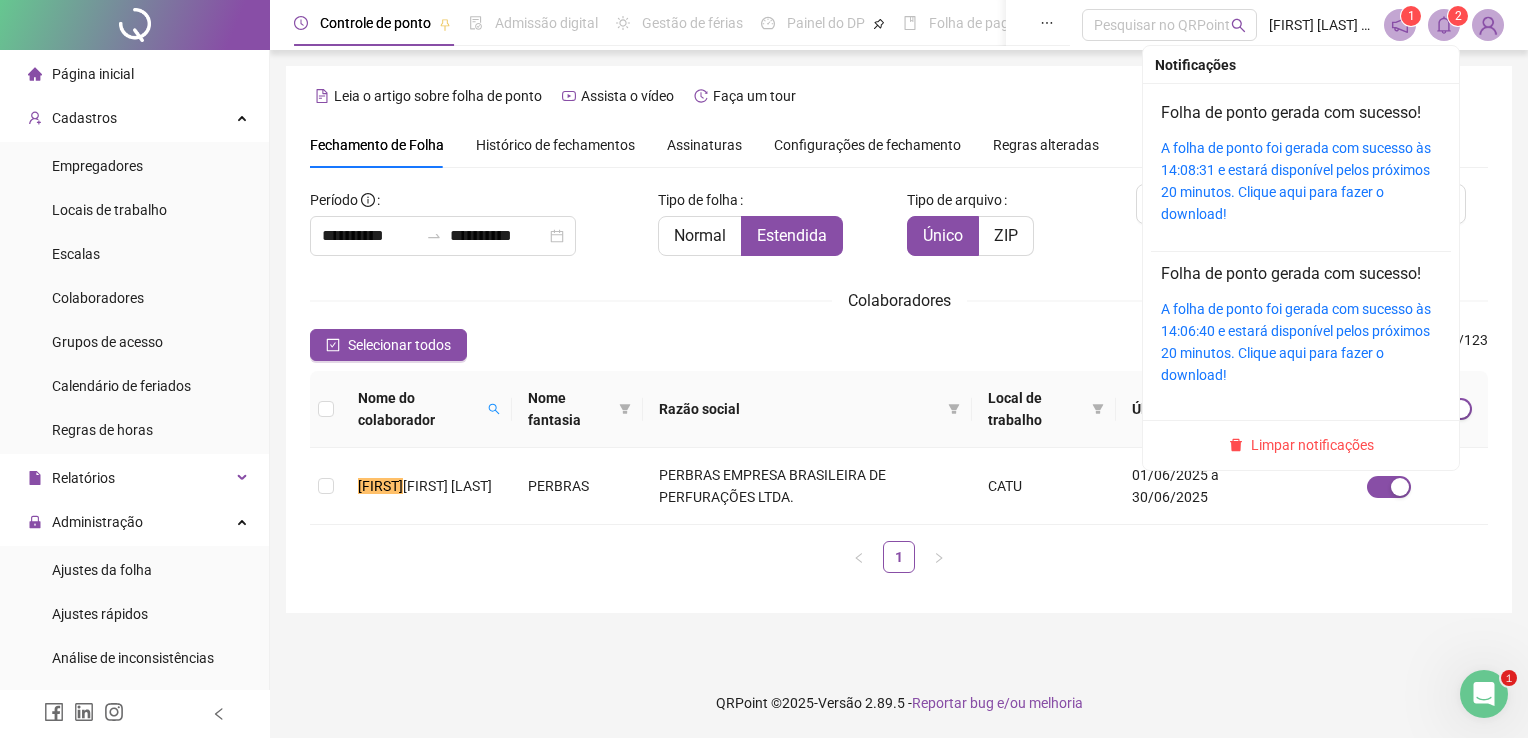 click at bounding box center (1444, 25) 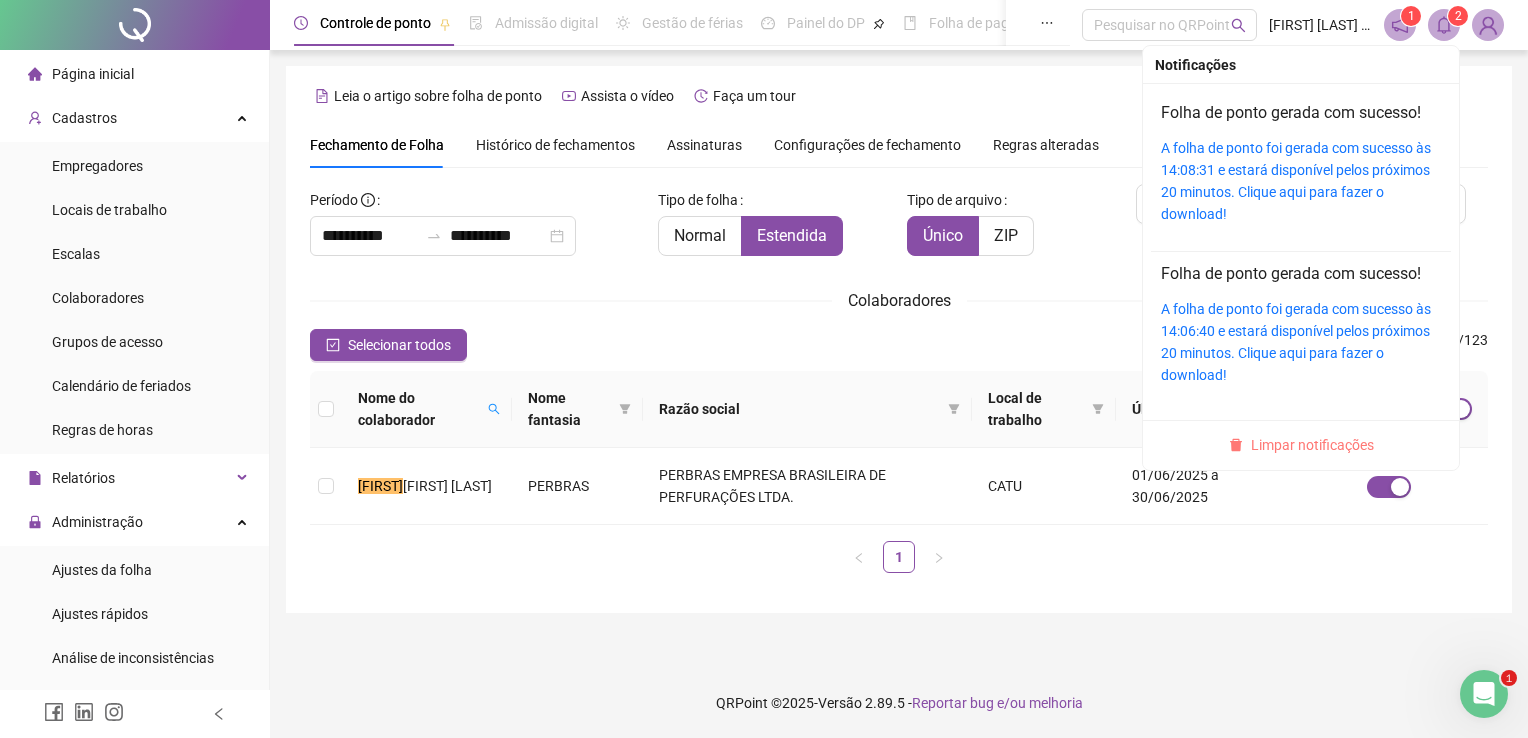 click on "Limpar notificações" at bounding box center [1312, 445] 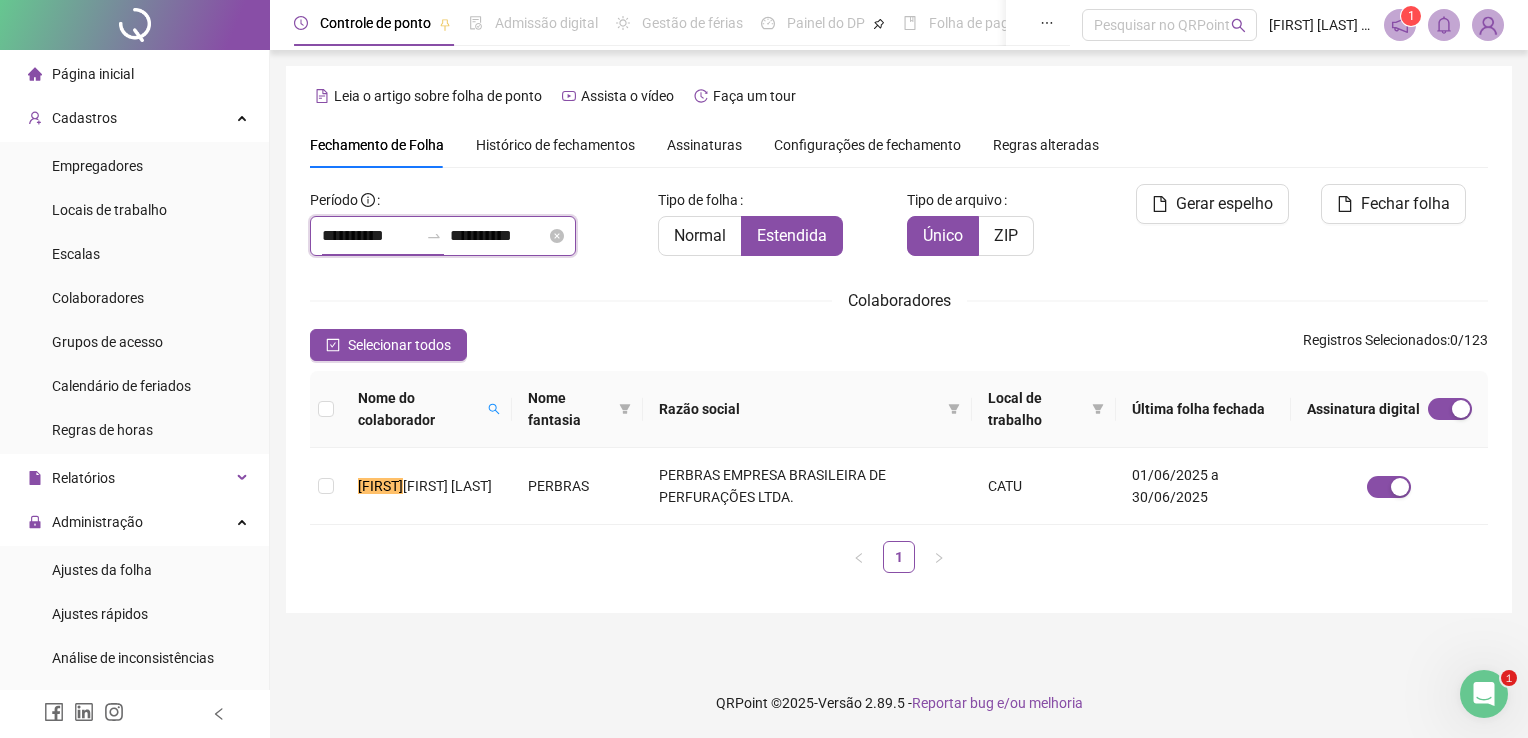 click on "**********" at bounding box center (370, 236) 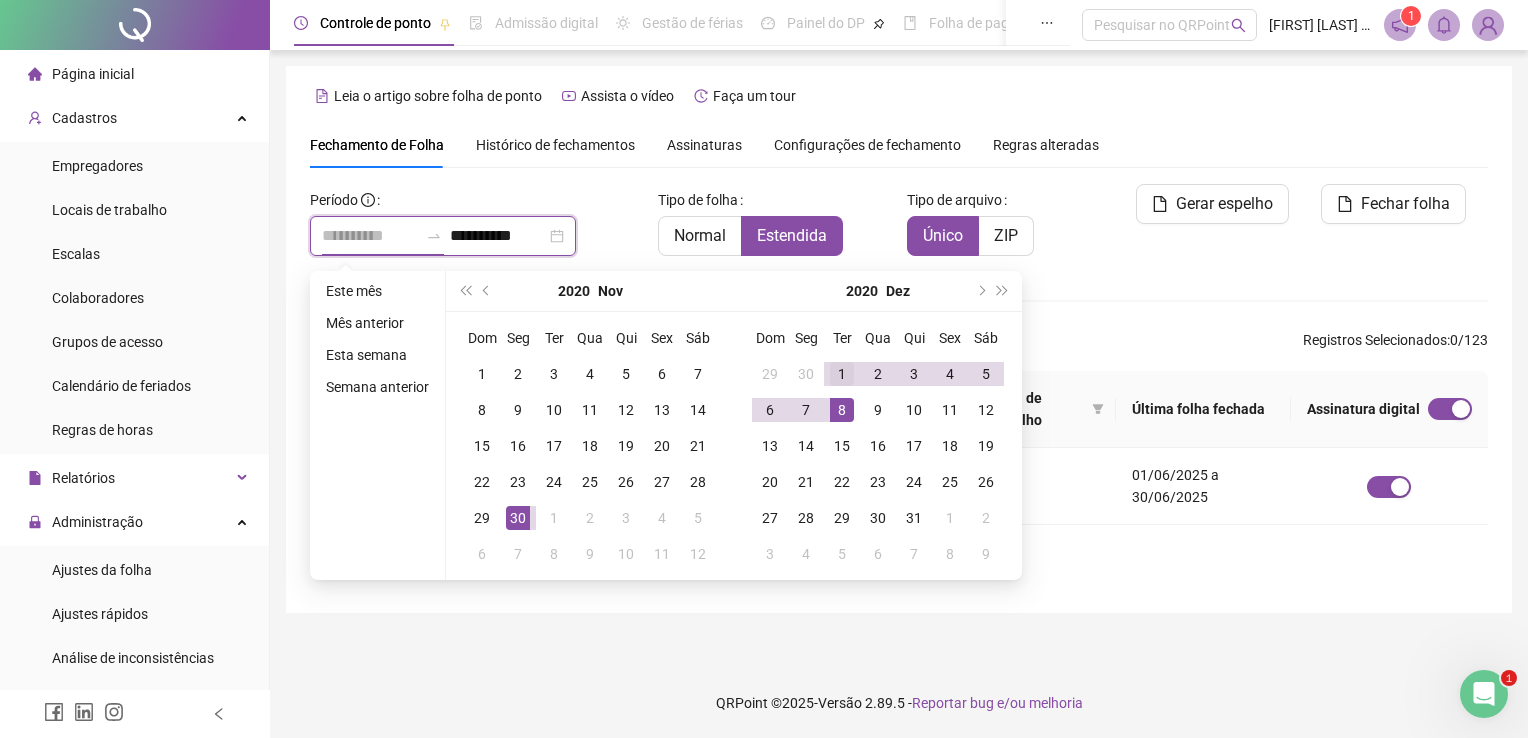 type on "**********" 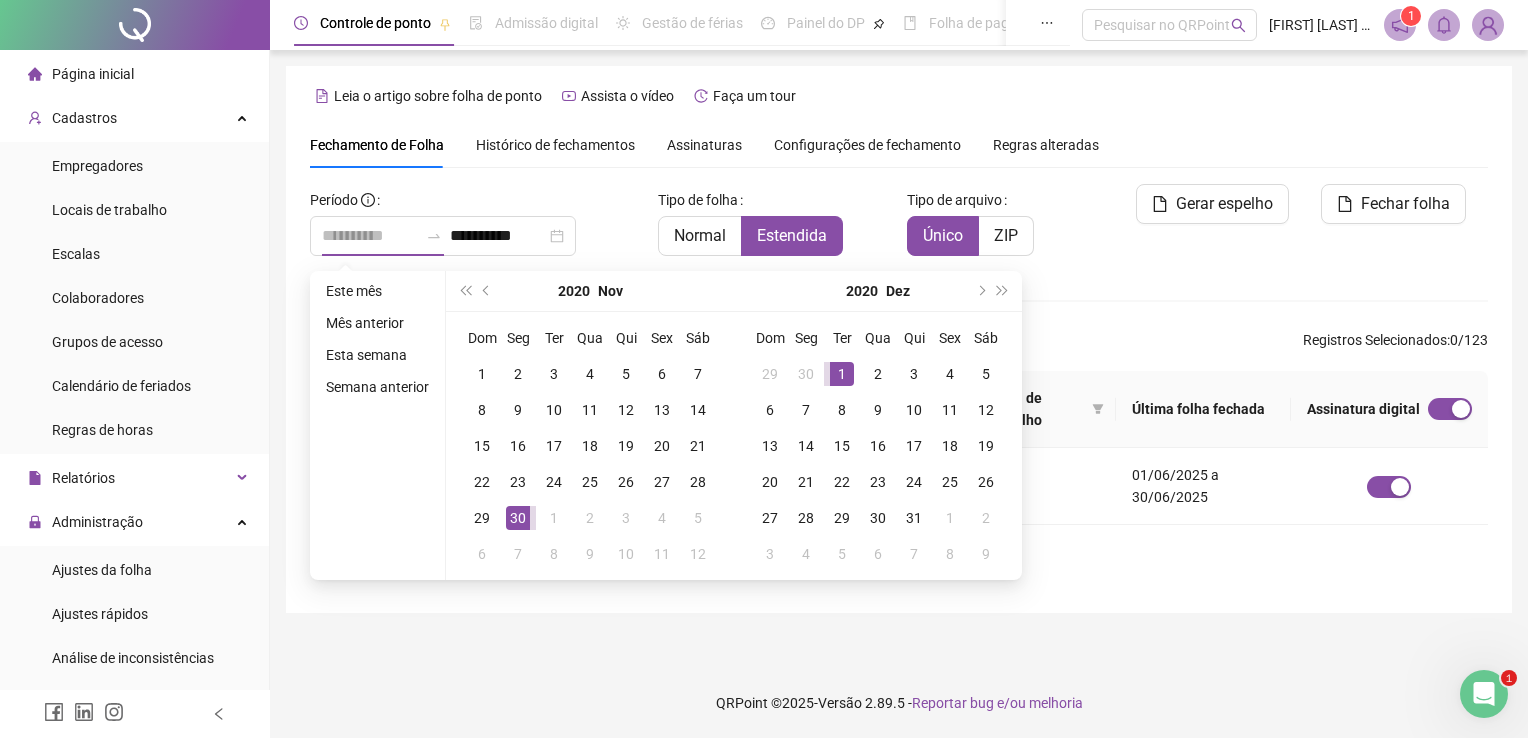 click on "1" at bounding box center (842, 374) 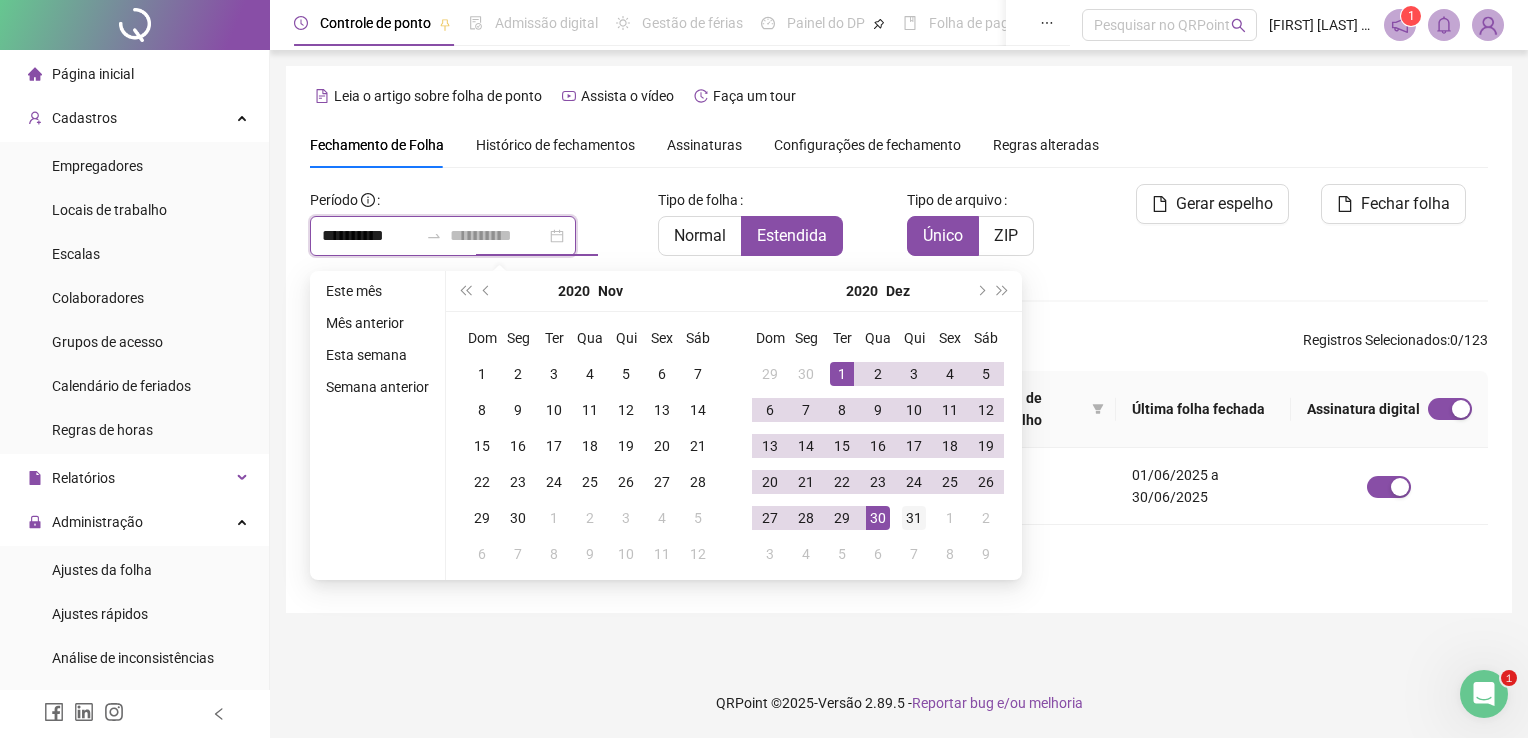 type on "**********" 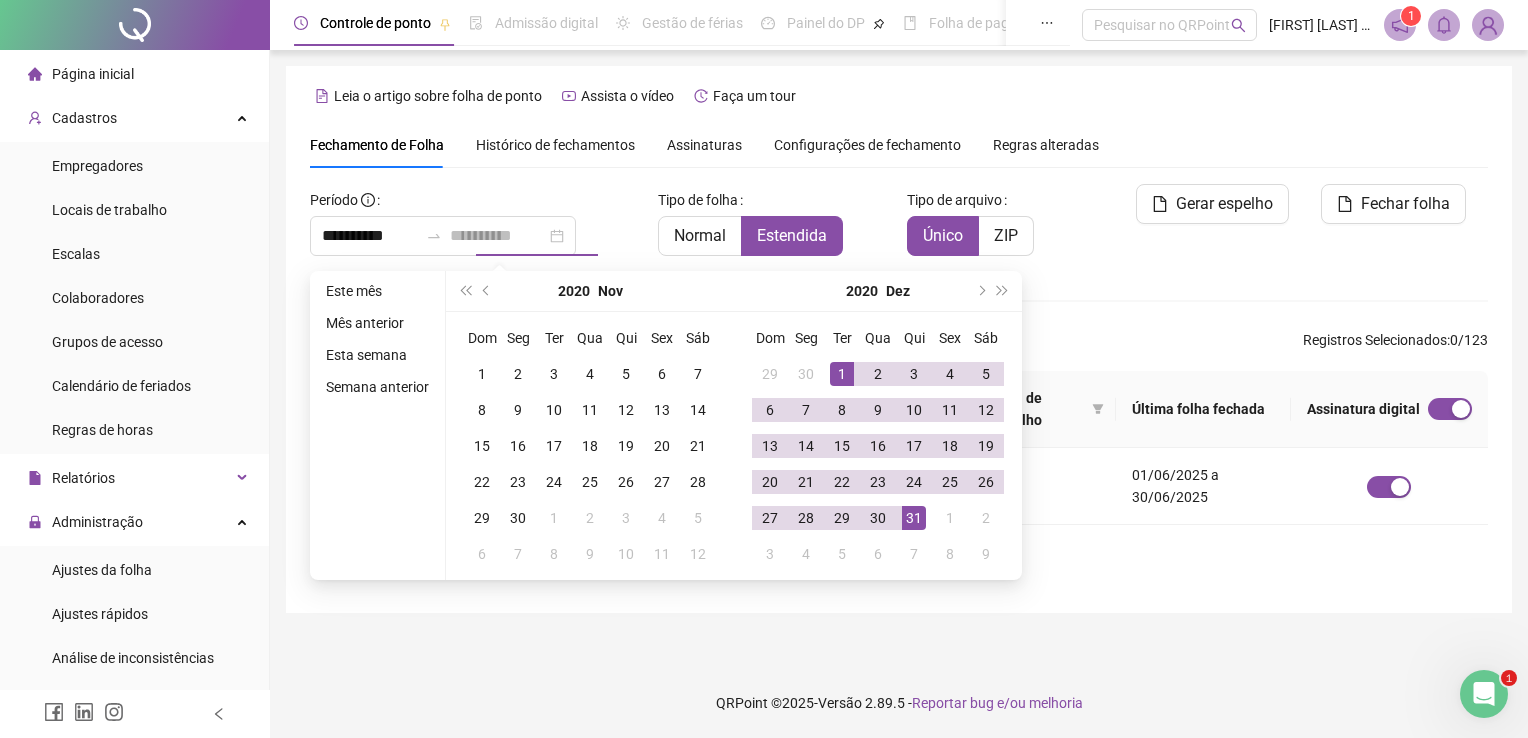 click on "31" at bounding box center [914, 518] 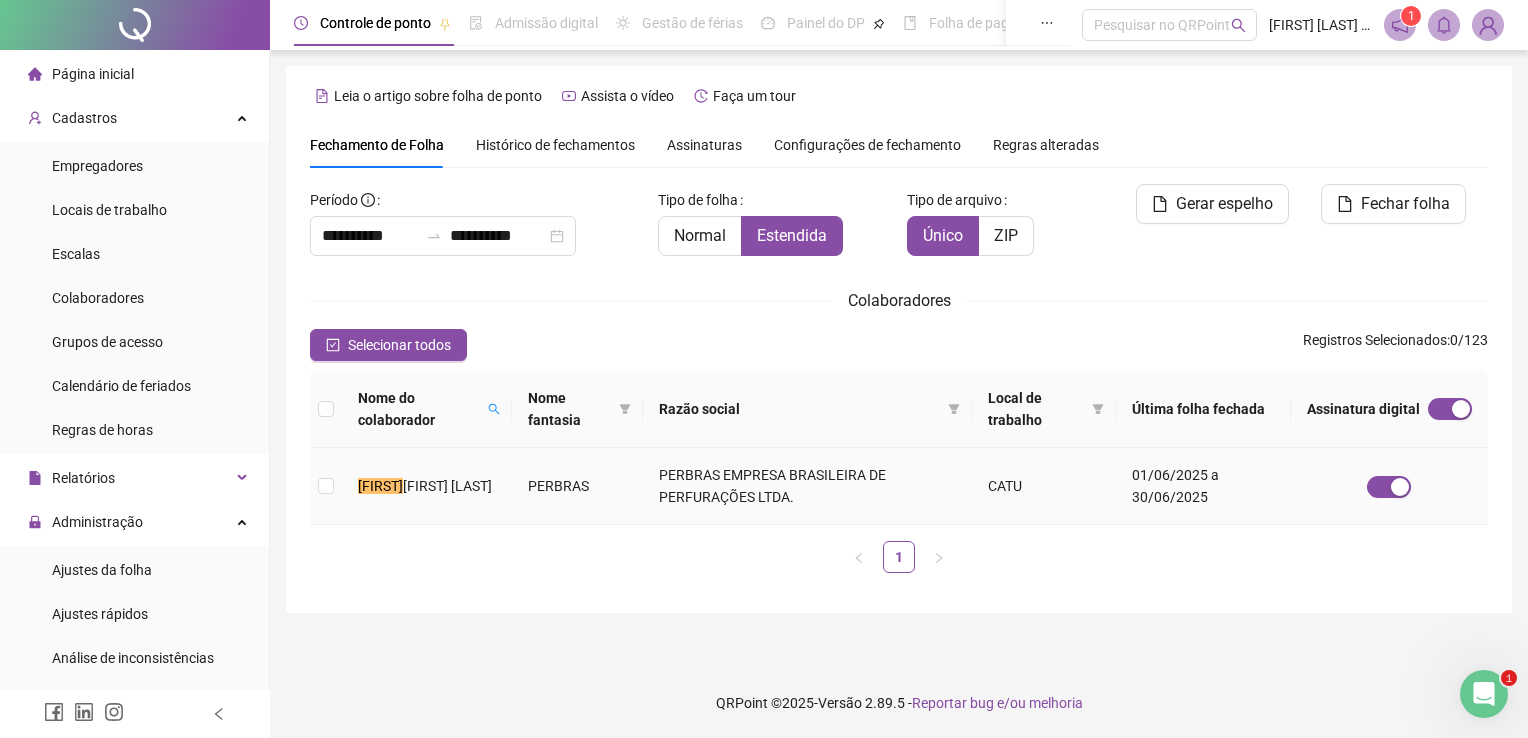 click on "PERBRAS" at bounding box center [578, 486] 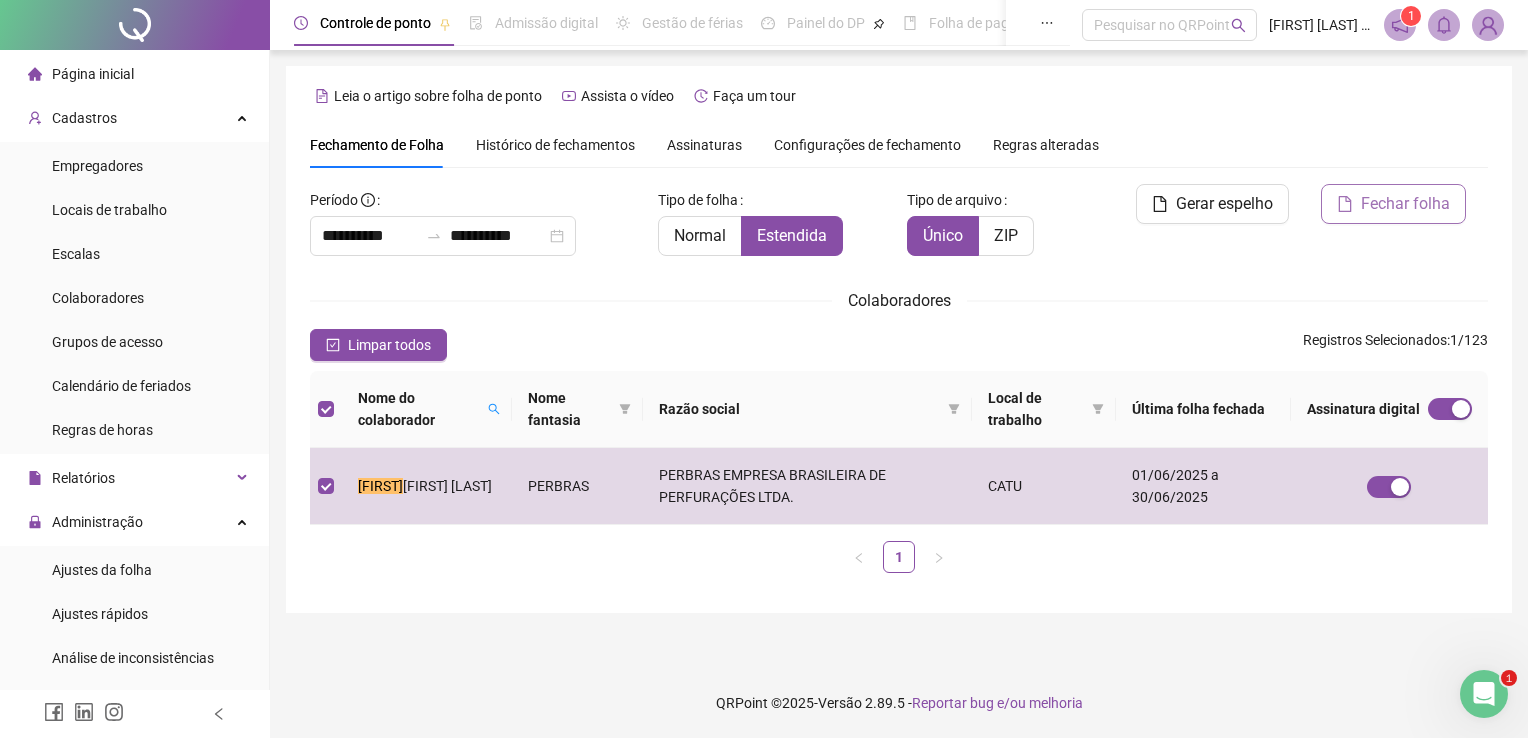 click on "Fechar folha" at bounding box center (1405, 204) 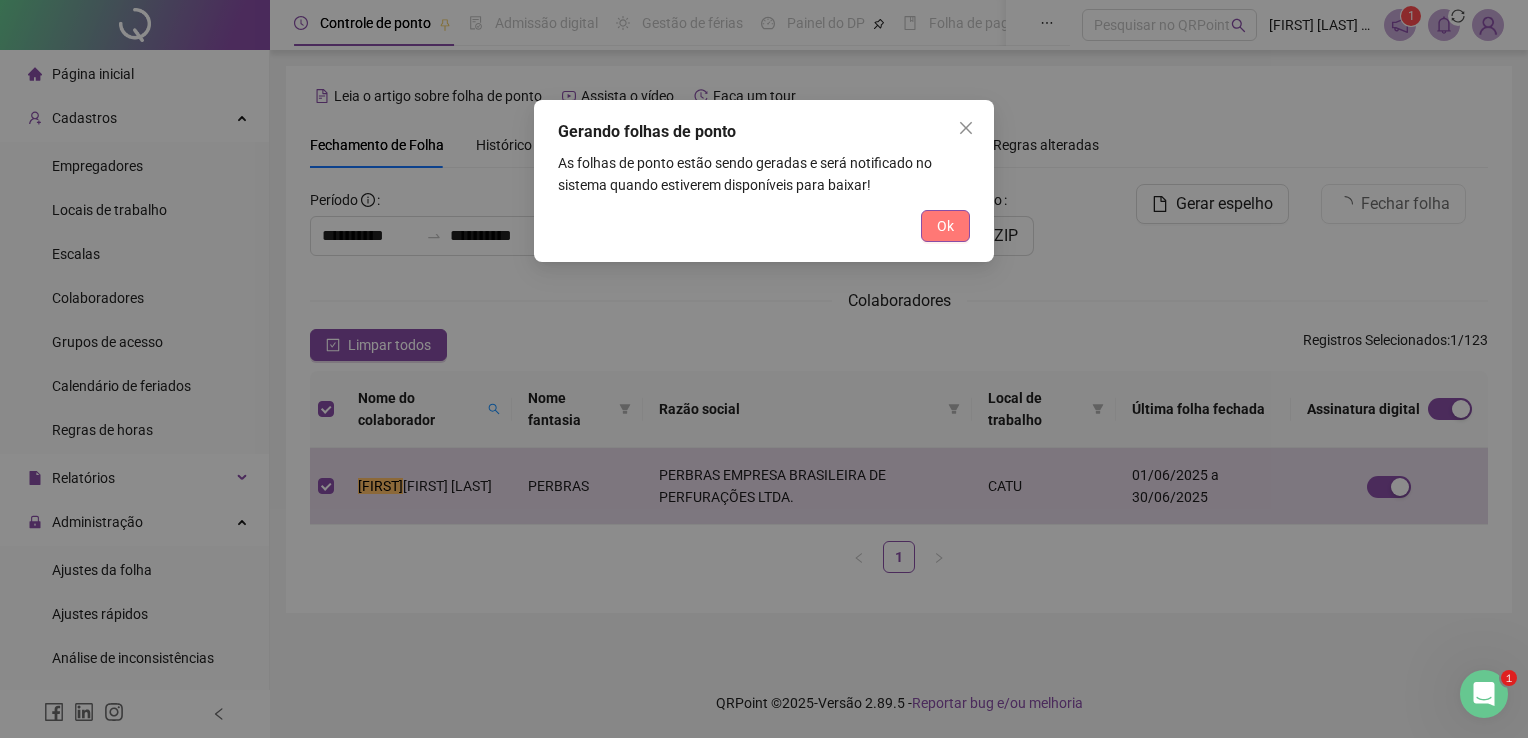 click on "Ok" at bounding box center (945, 226) 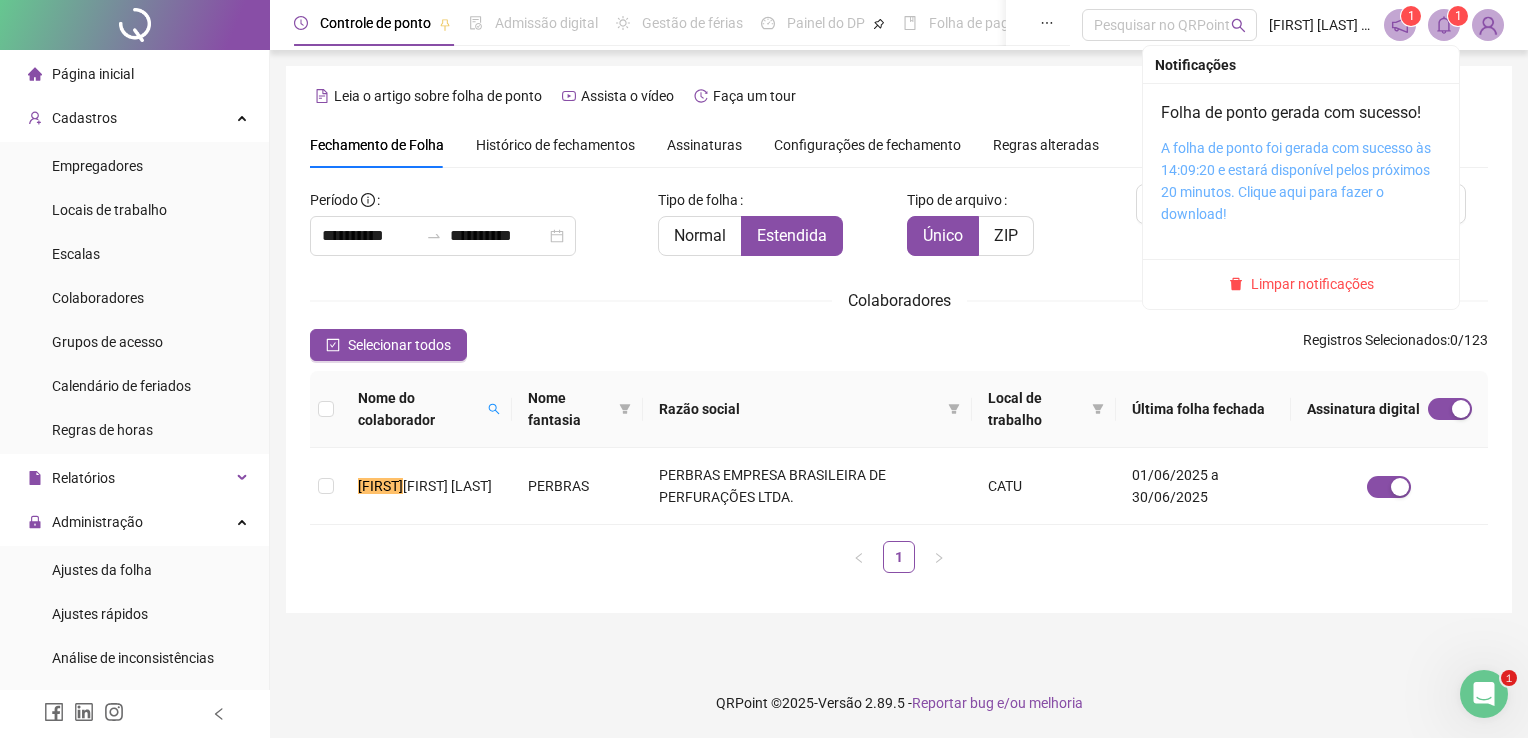 click on "A folha de ponto foi gerada com sucesso às 14:09:20 e estará disponível pelos próximos 20 minutos.
Clique aqui para fazer o download!" at bounding box center [1296, 181] 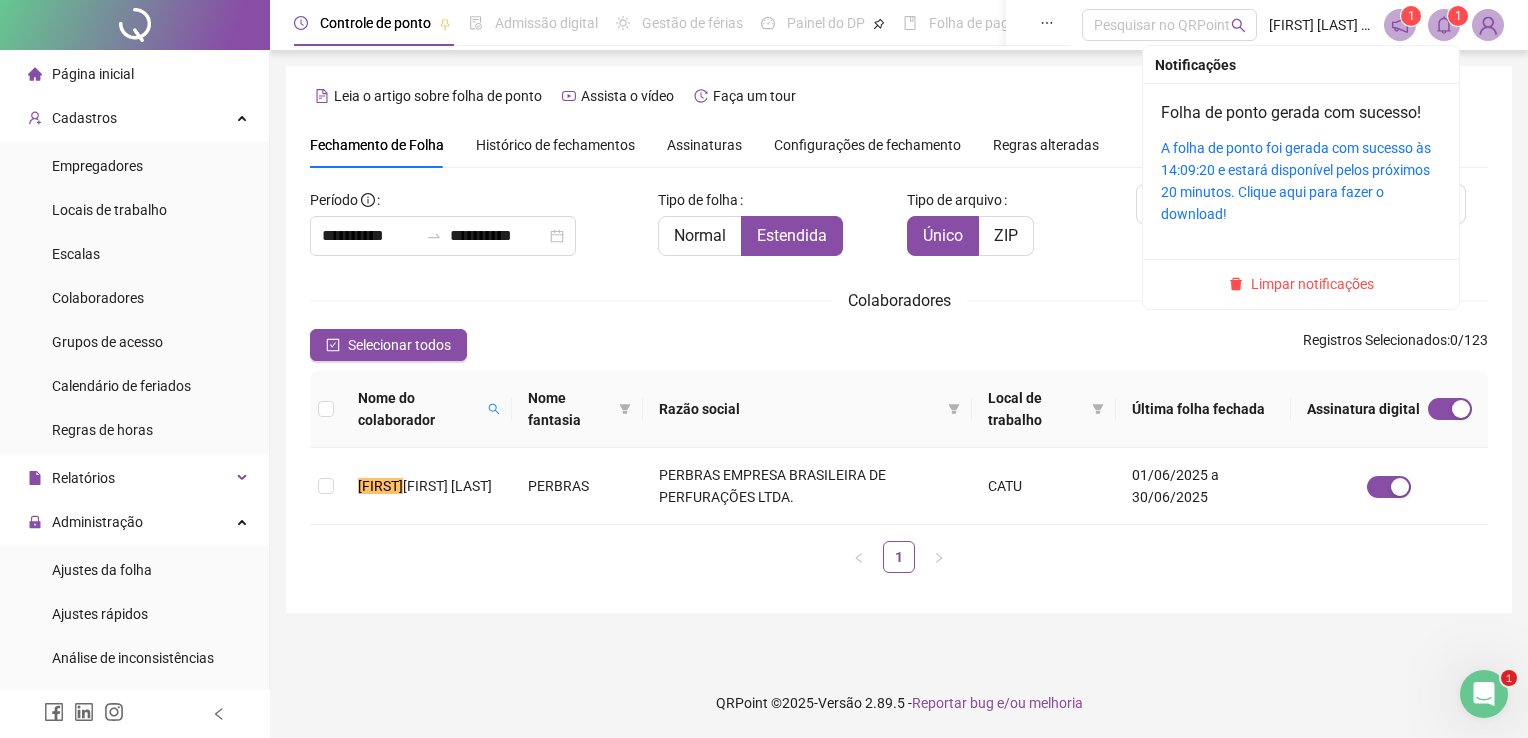 click 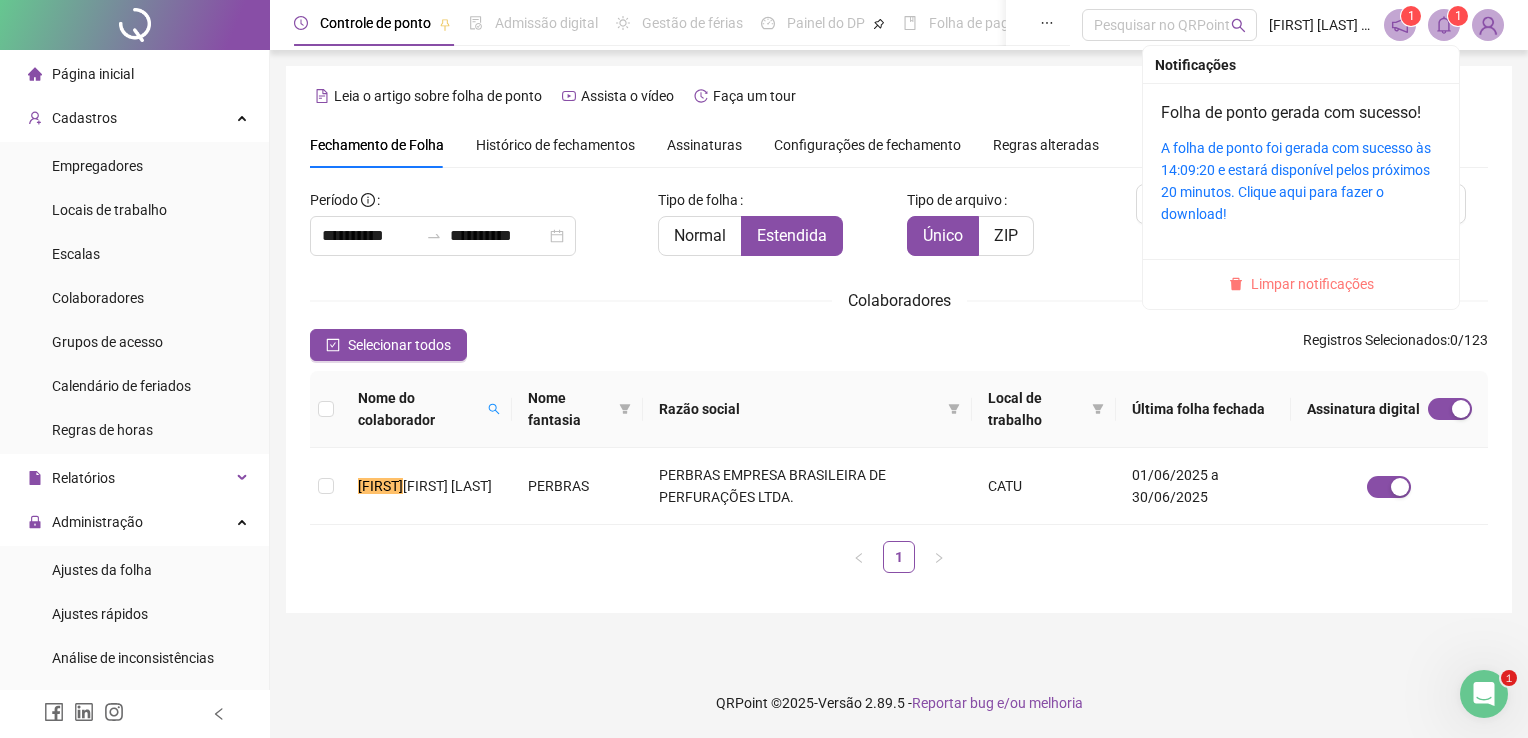click on "Limpar notificações" at bounding box center (1312, 284) 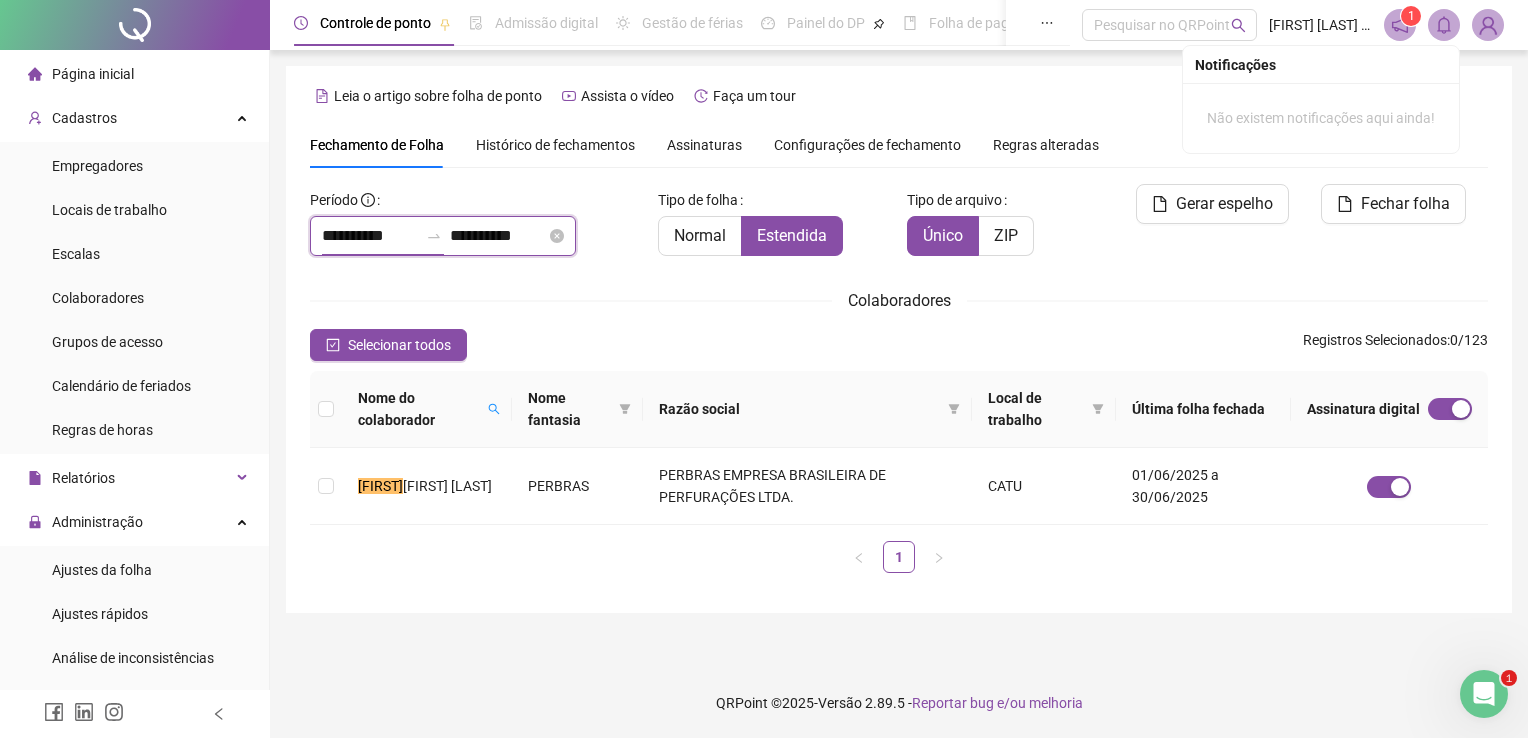 click on "**********" at bounding box center [370, 236] 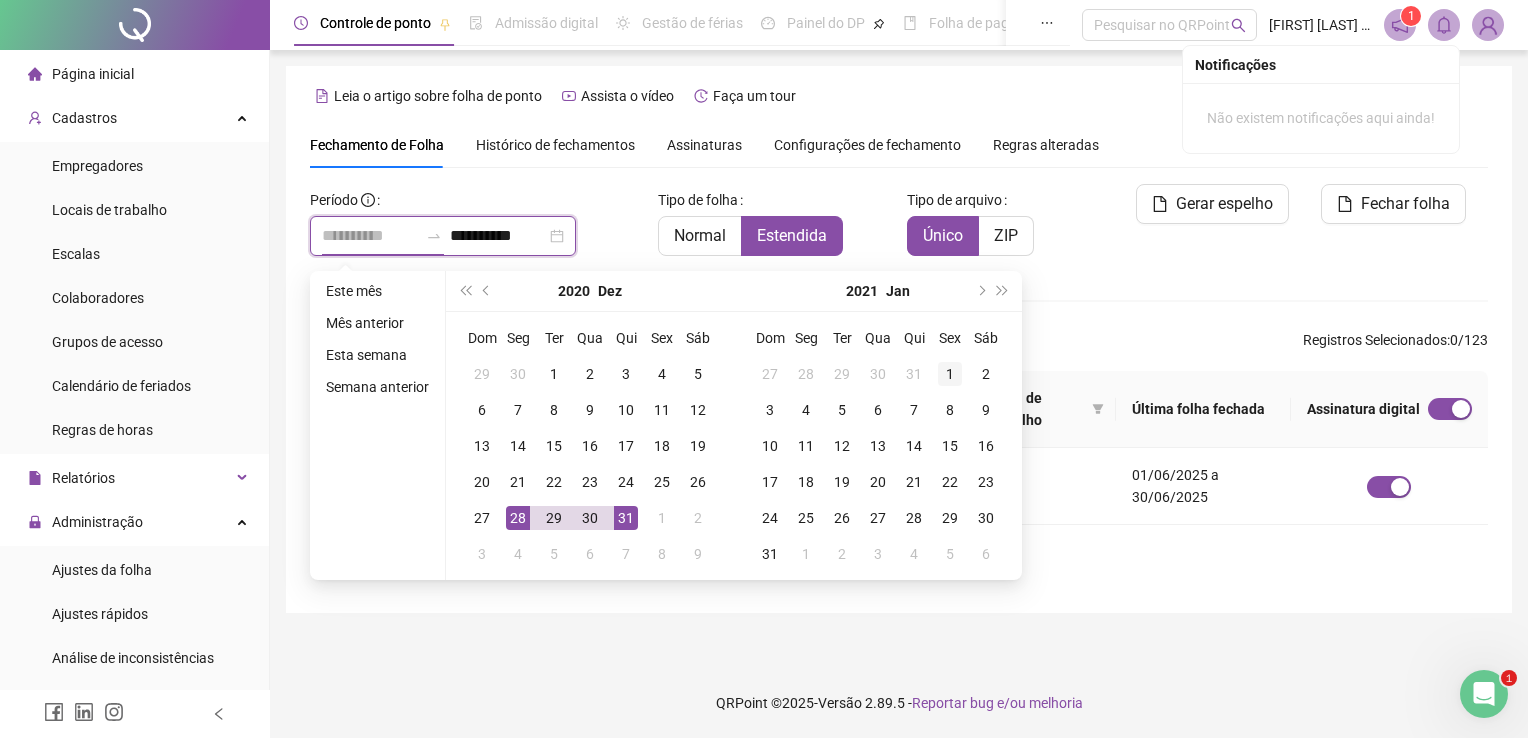type on "**********" 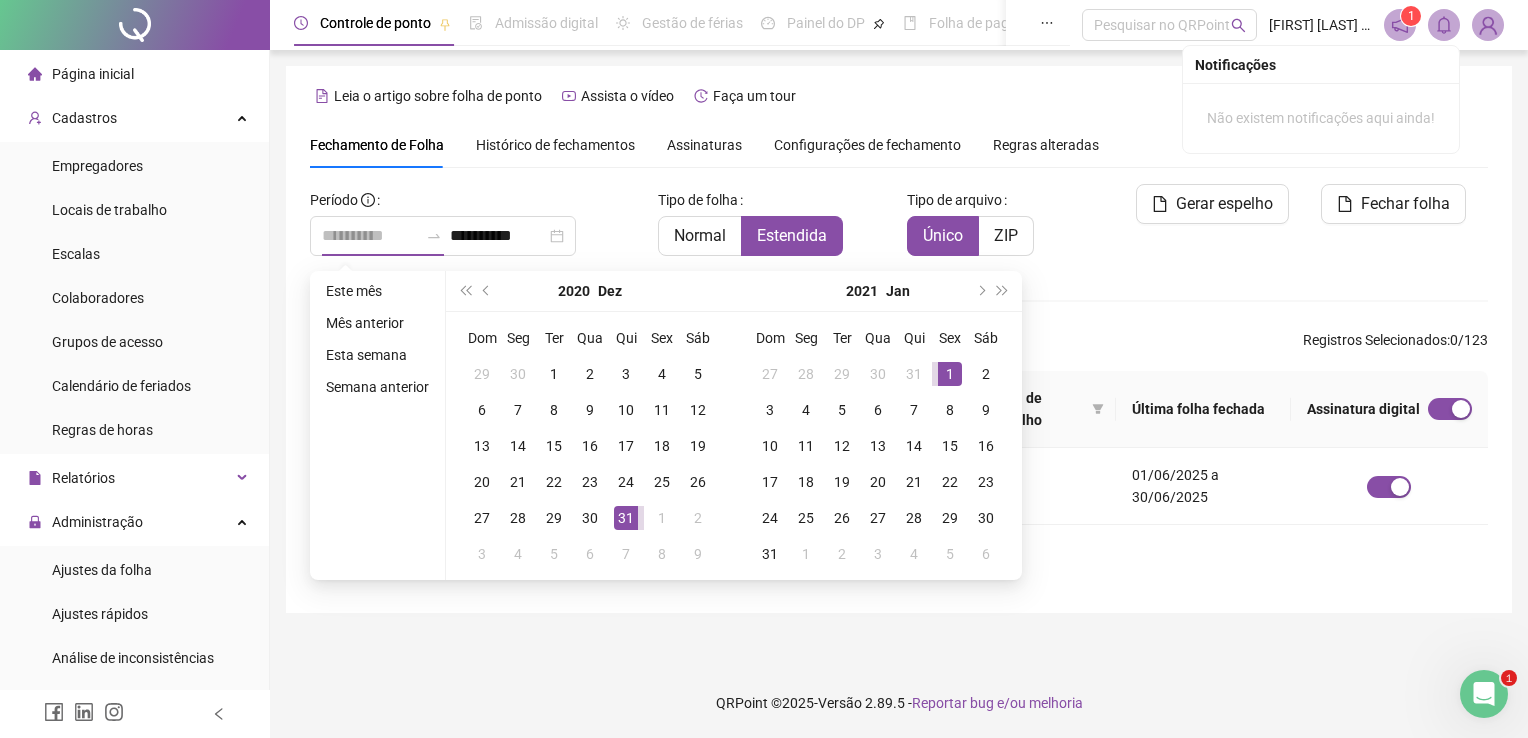 drag, startPoint x: 956, startPoint y: 366, endPoint x: 920, endPoint y: 388, distance: 42.190044 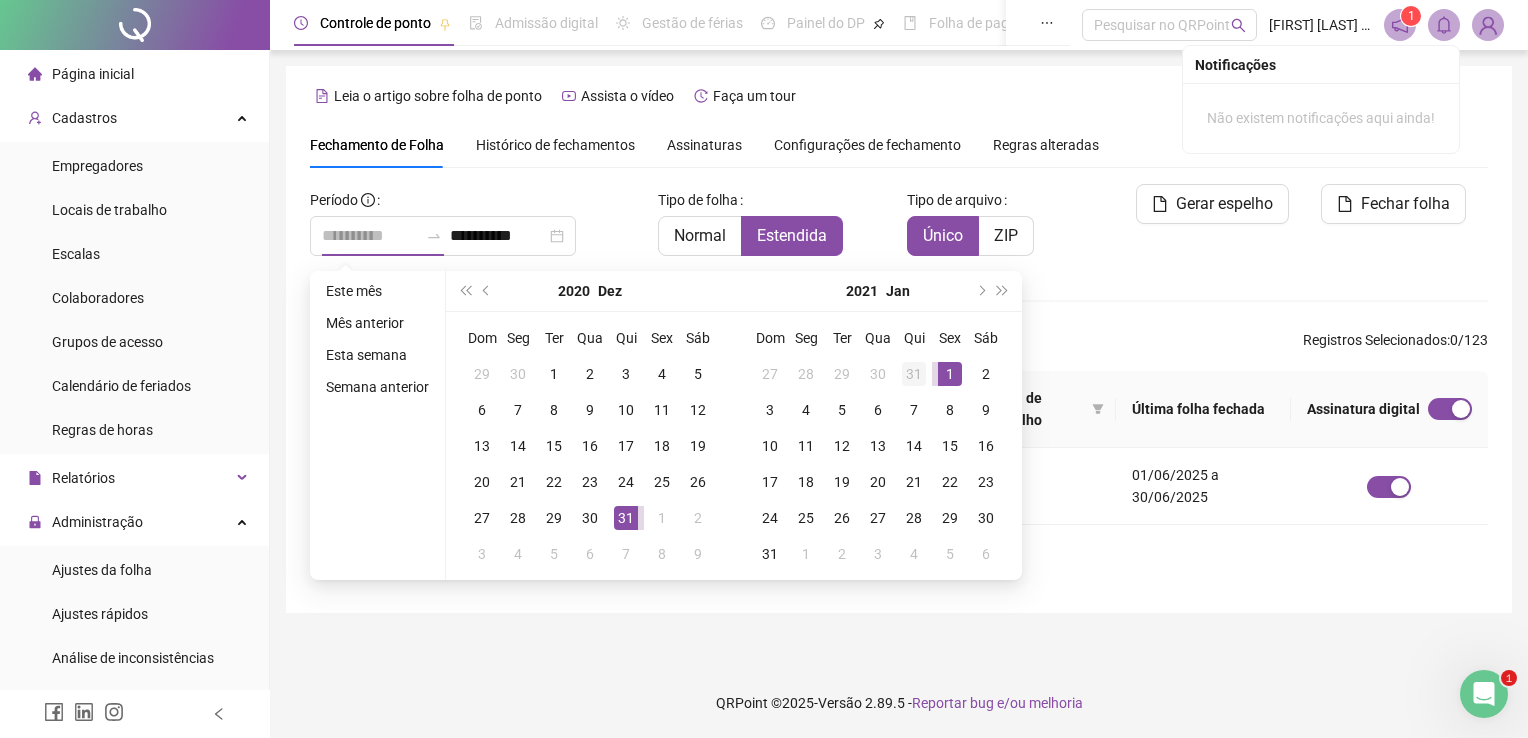 click on "1" at bounding box center [950, 374] 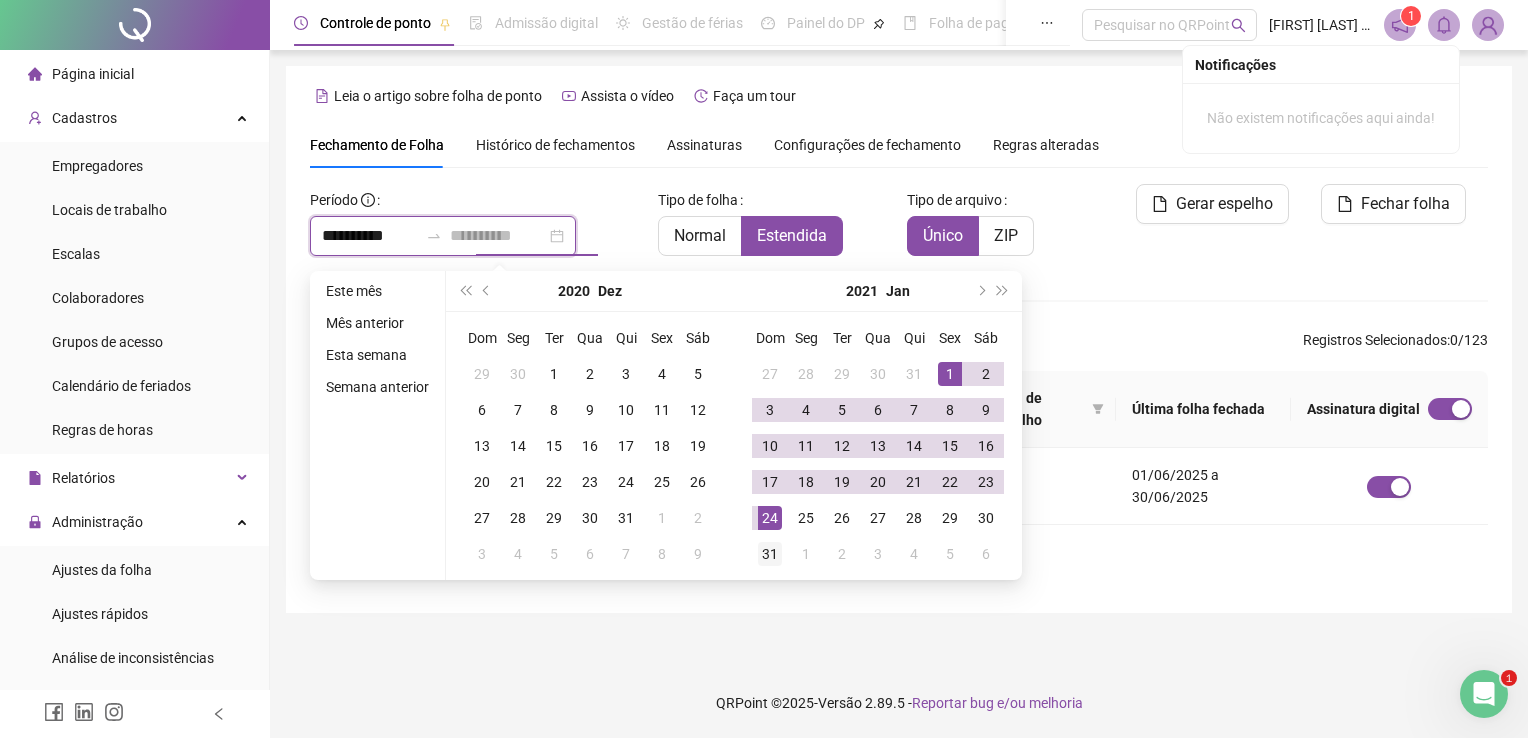 type on "**********" 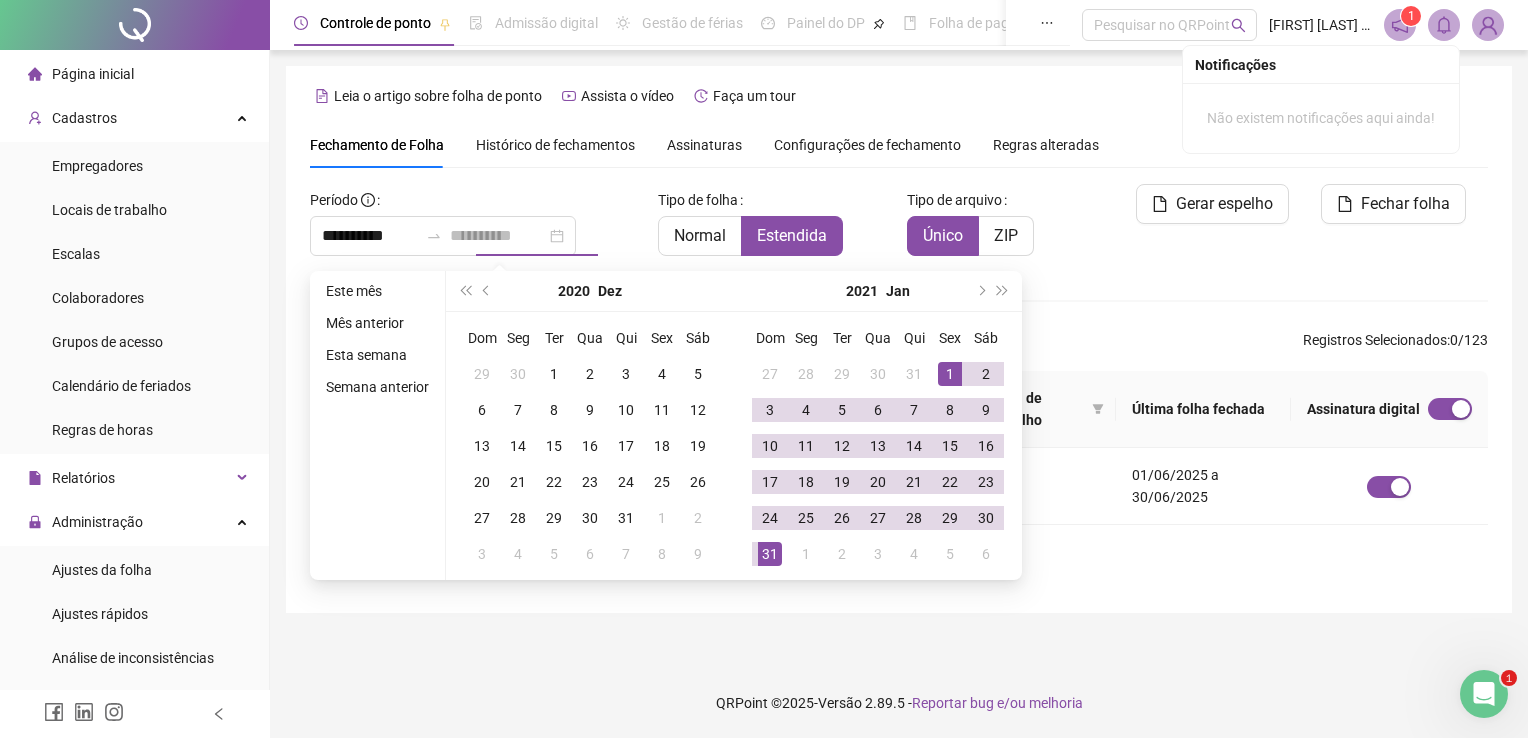 click on "31" at bounding box center [770, 554] 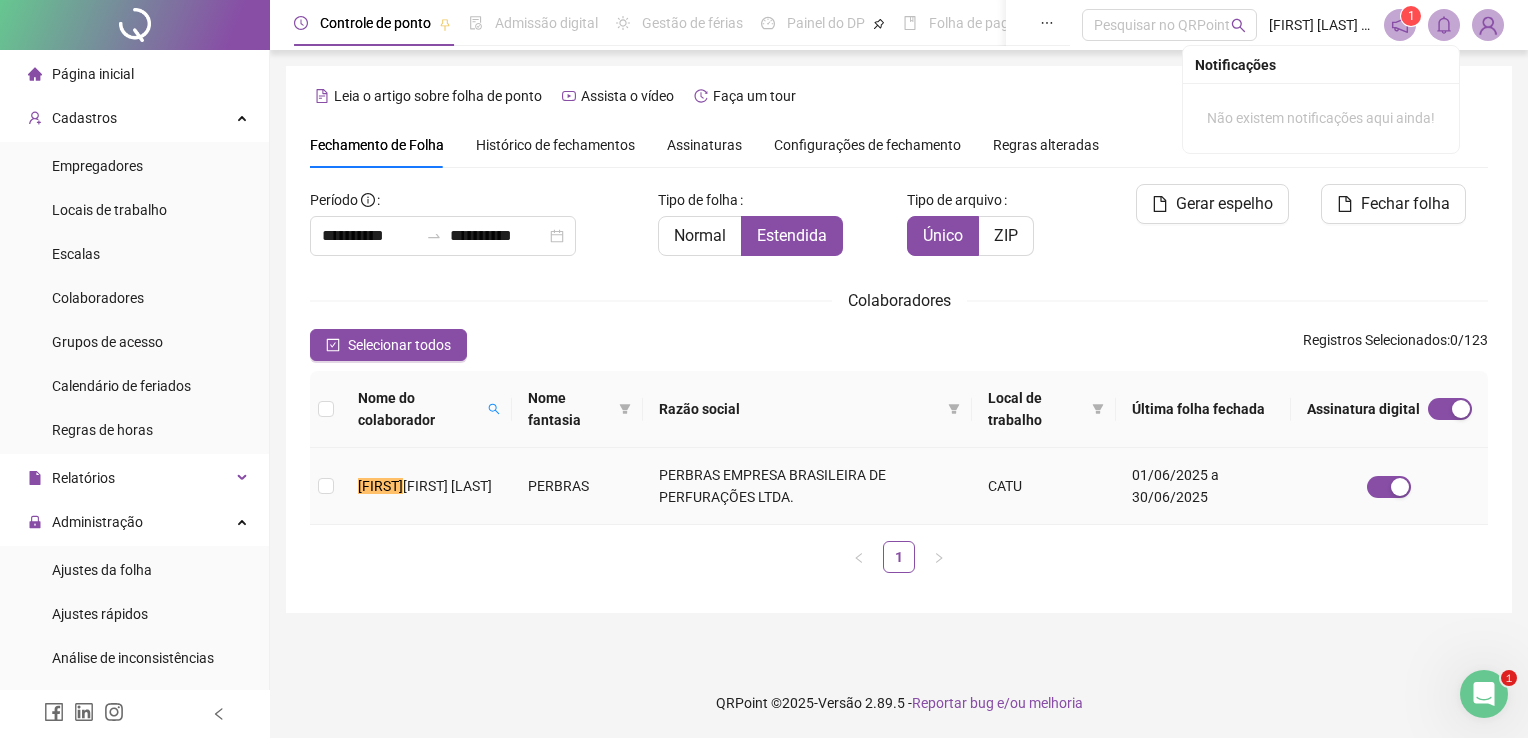 click on "[FIRST] [LAST]" at bounding box center (447, 486) 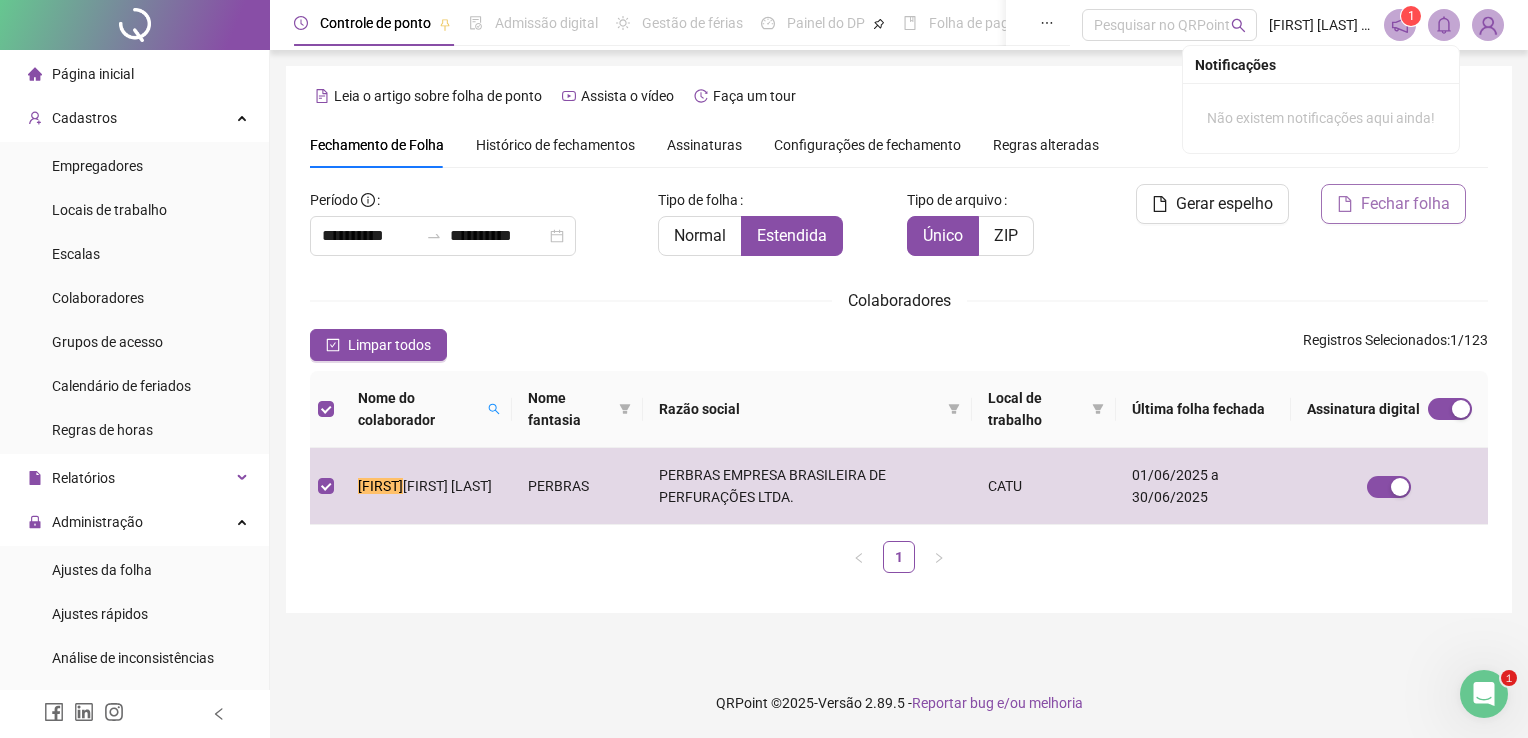 click on "Fechar folha" at bounding box center [1393, 204] 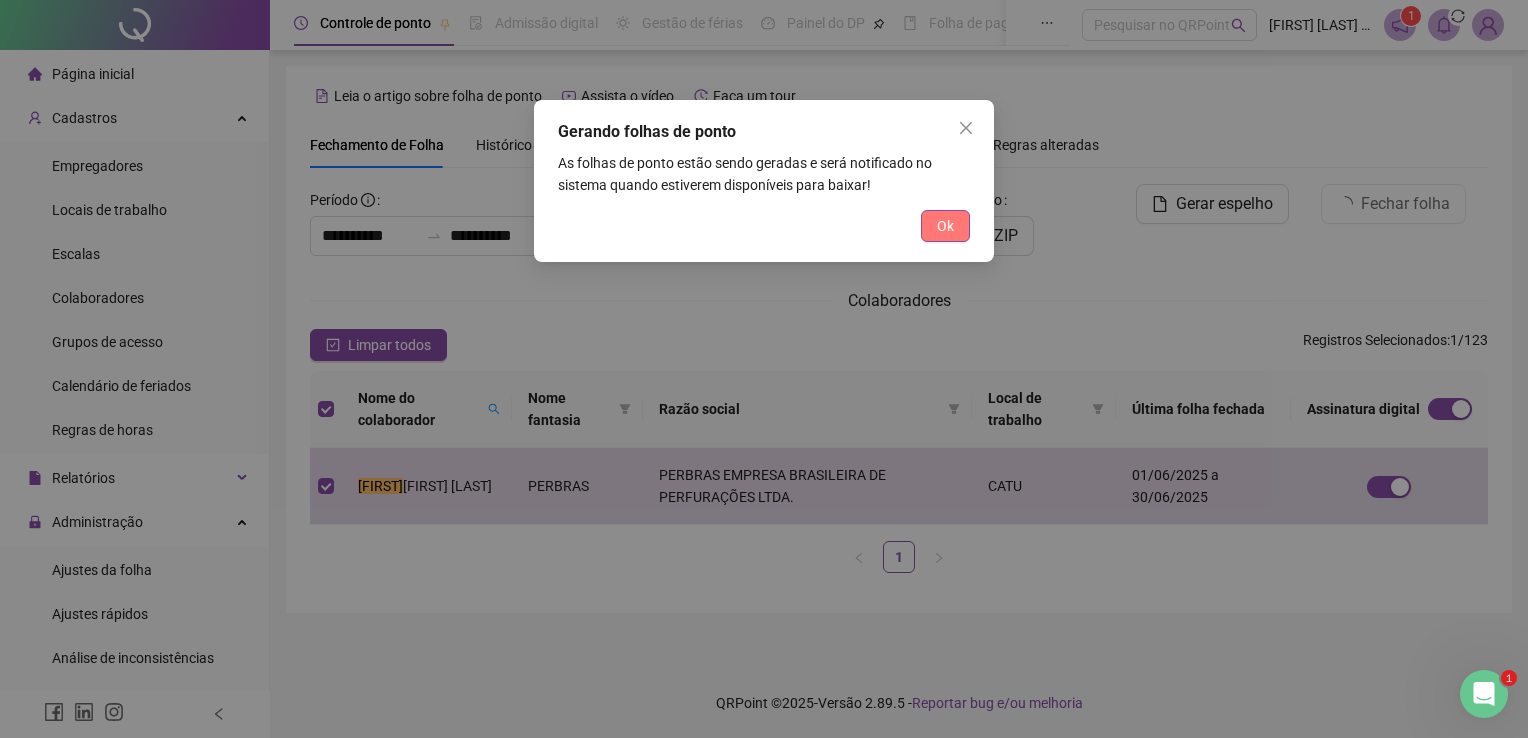 click on "Ok" at bounding box center [945, 226] 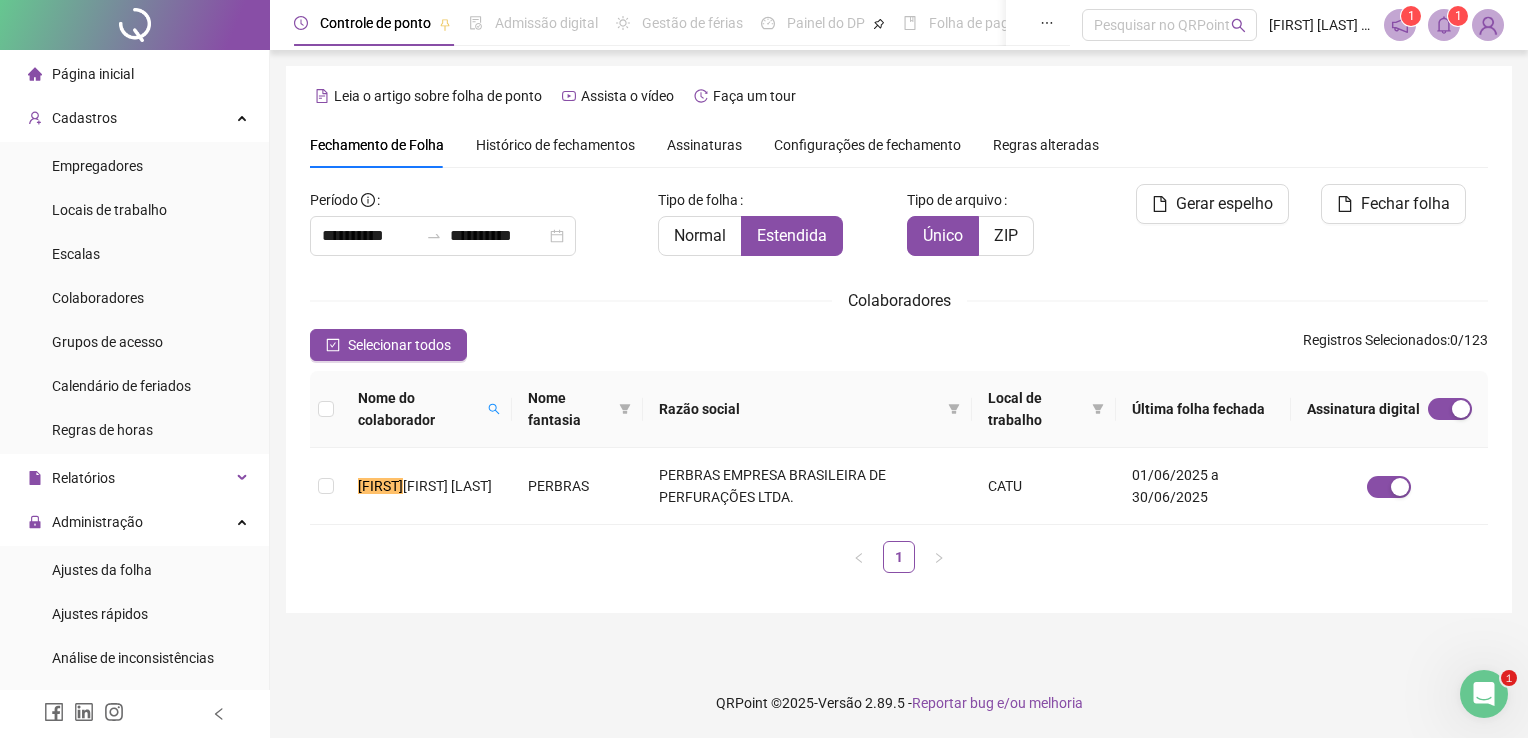 click at bounding box center (1444, 25) 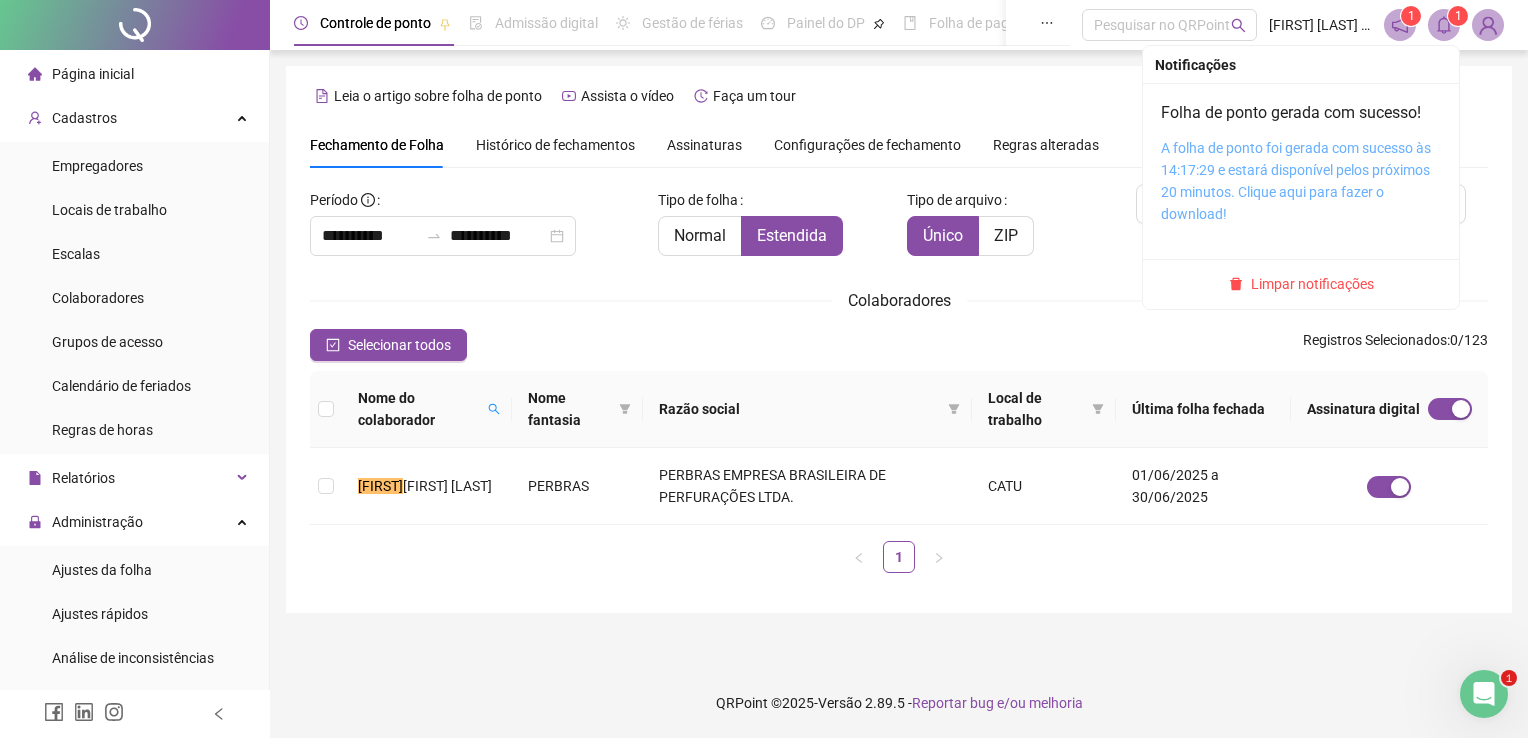 click on "A folha de ponto foi gerada com sucesso às 14:17:29 e estará disponível pelos próximos 20 minutos.
Clique aqui para fazer o download!" at bounding box center [1296, 181] 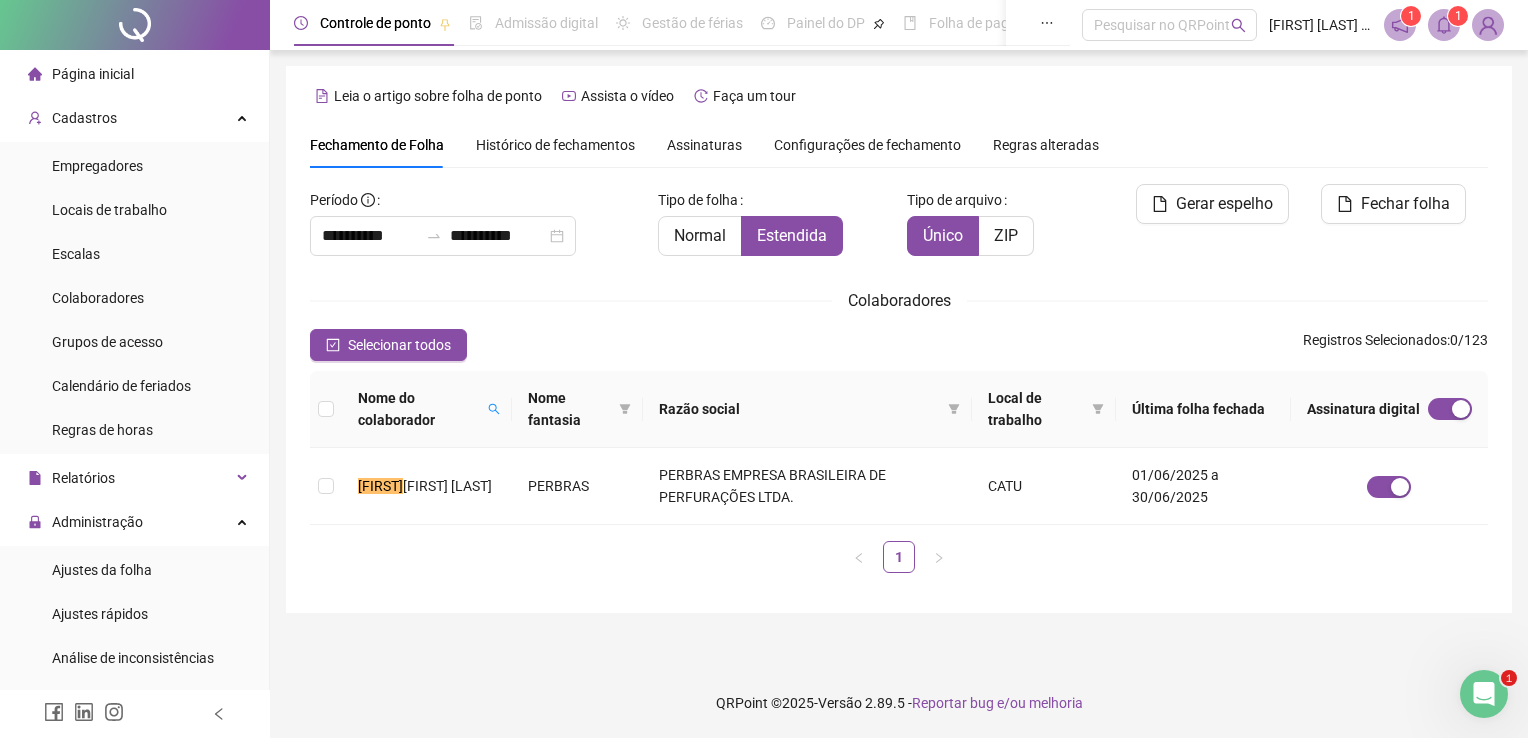 click on "**********" at bounding box center [899, 339] 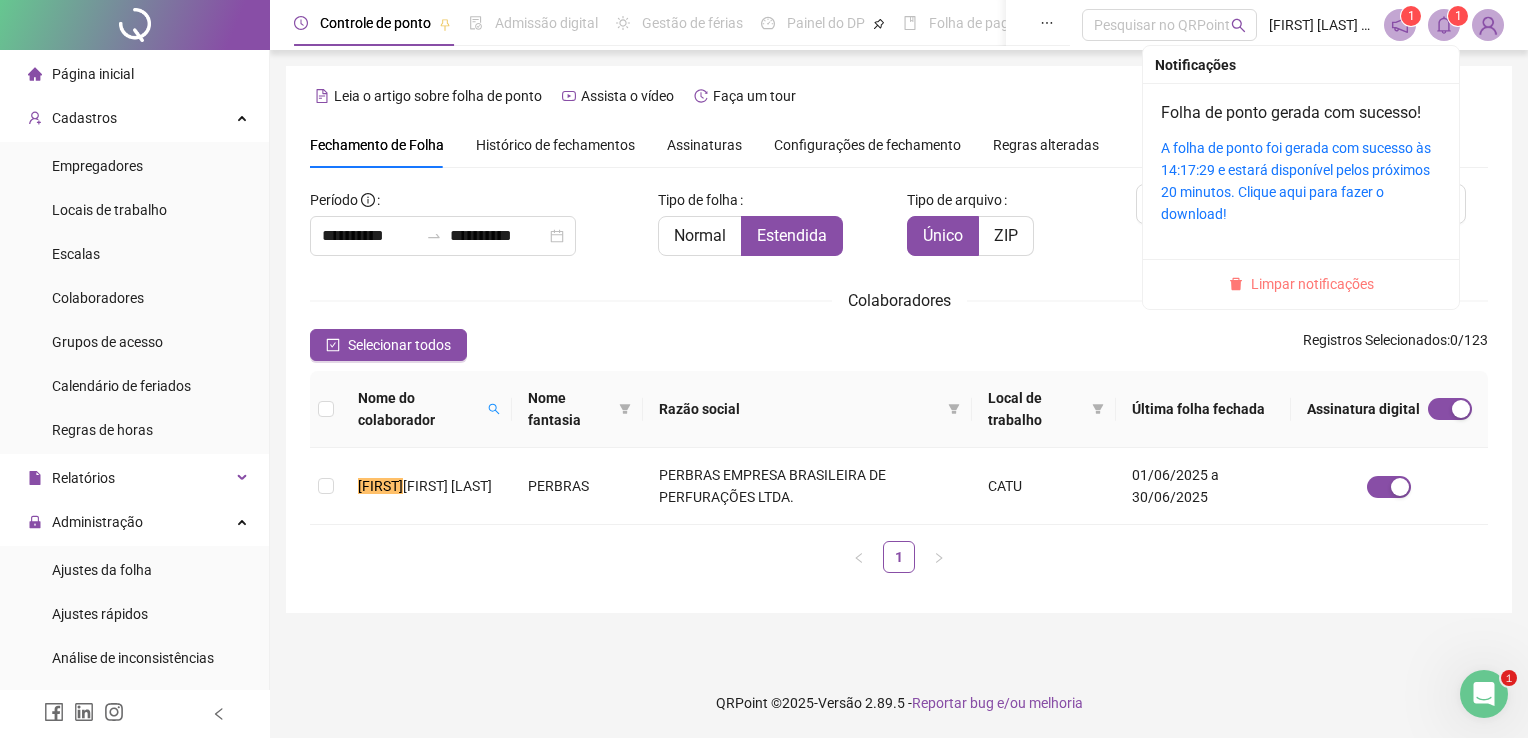 click on "Limpar notificações" at bounding box center (1312, 284) 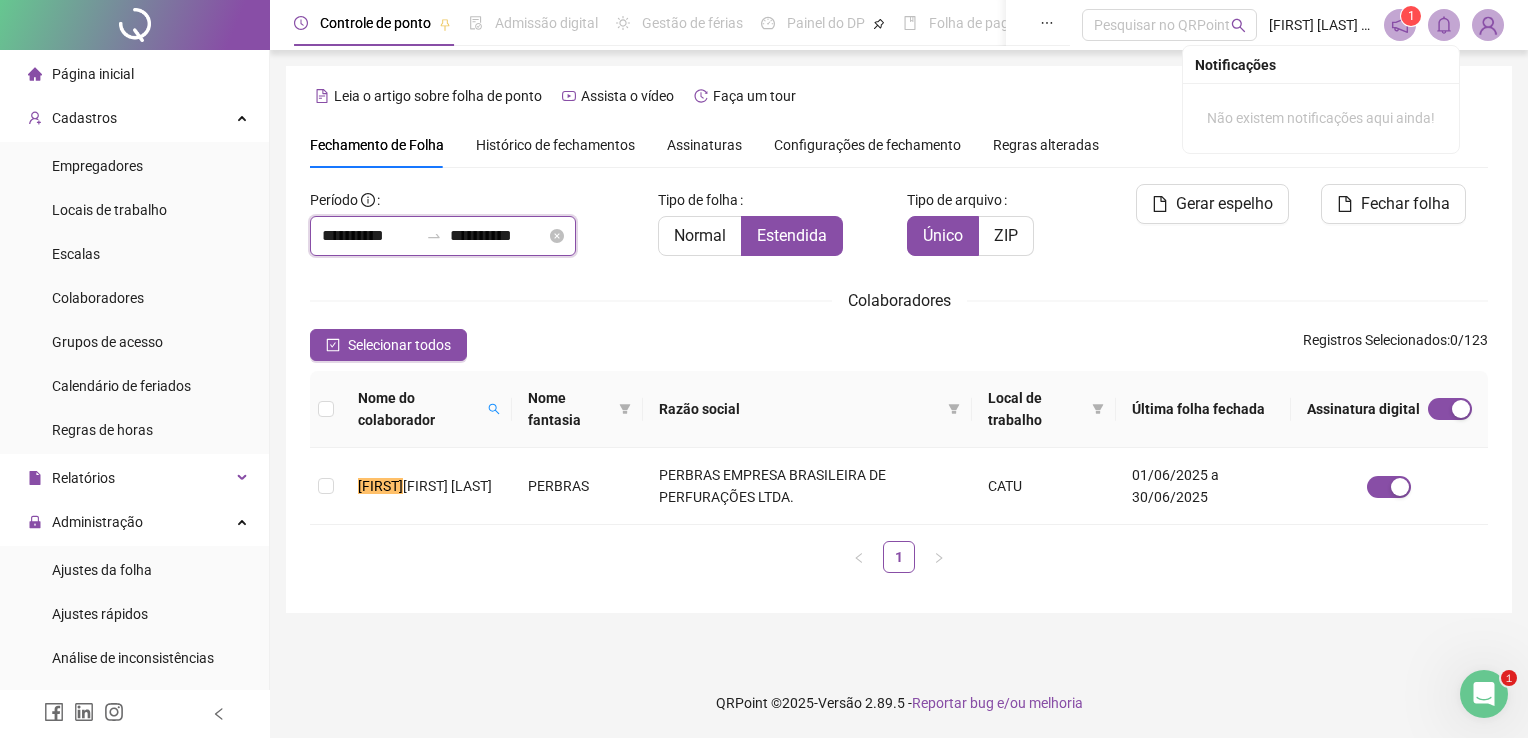 click on "**********" at bounding box center (370, 236) 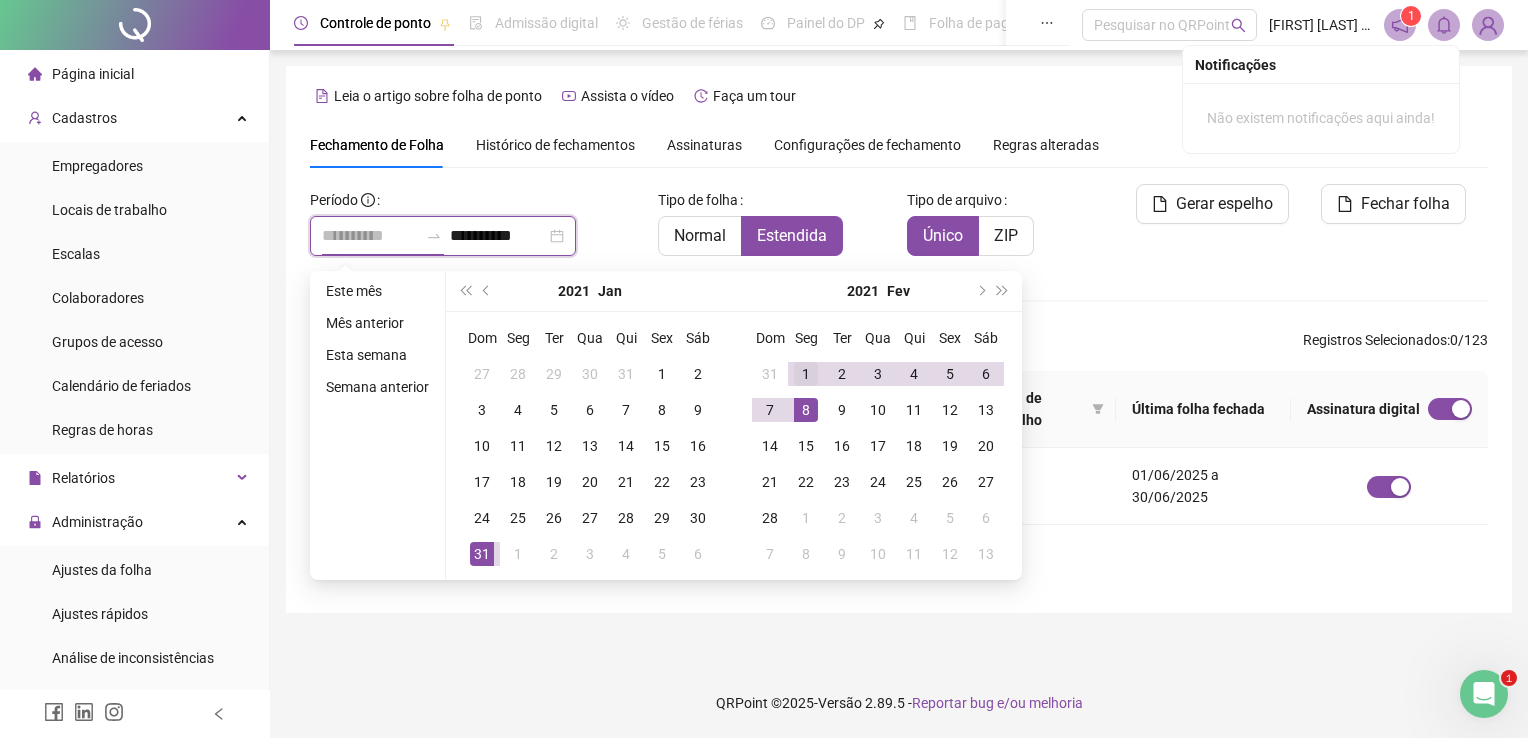 type on "**********" 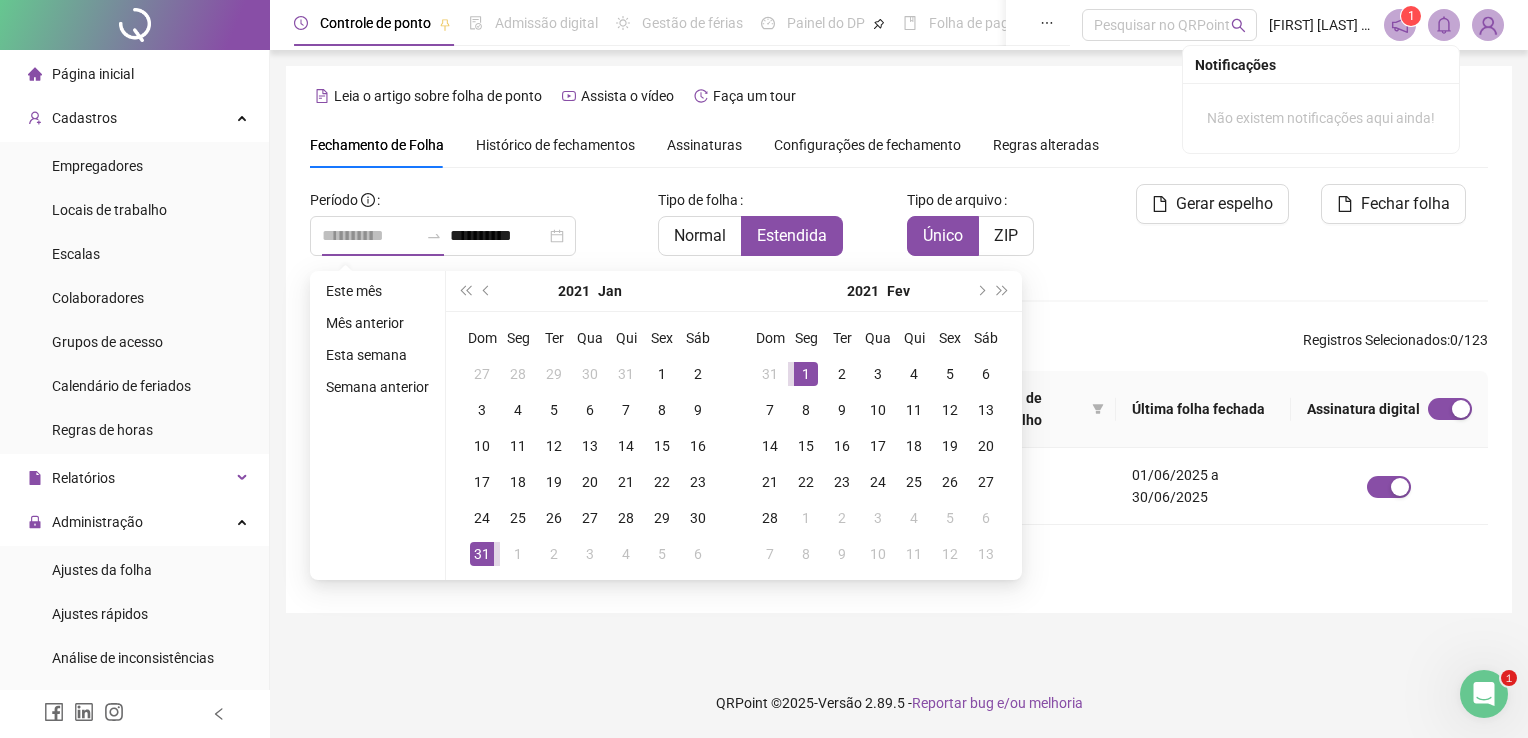 click on "1" at bounding box center (806, 374) 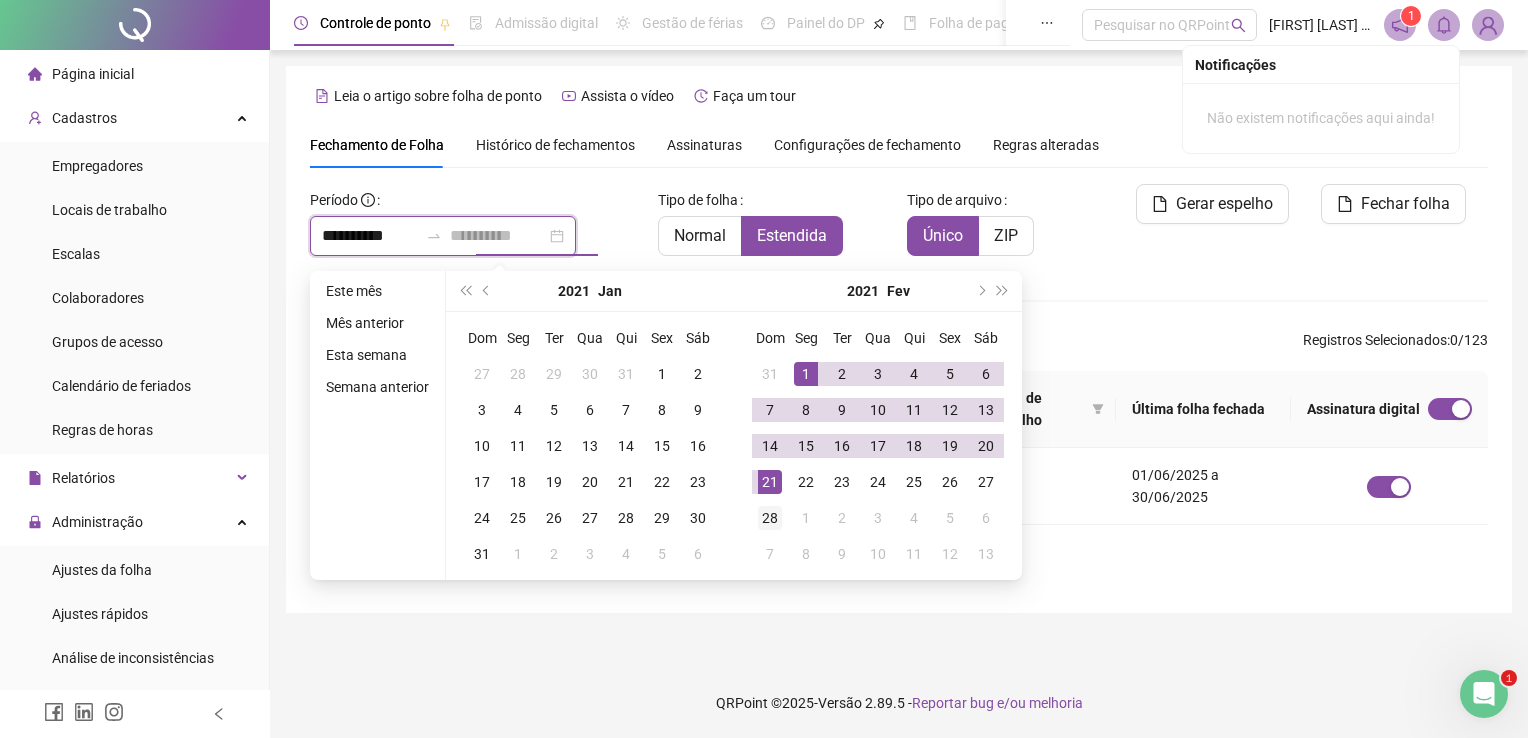 type on "**********" 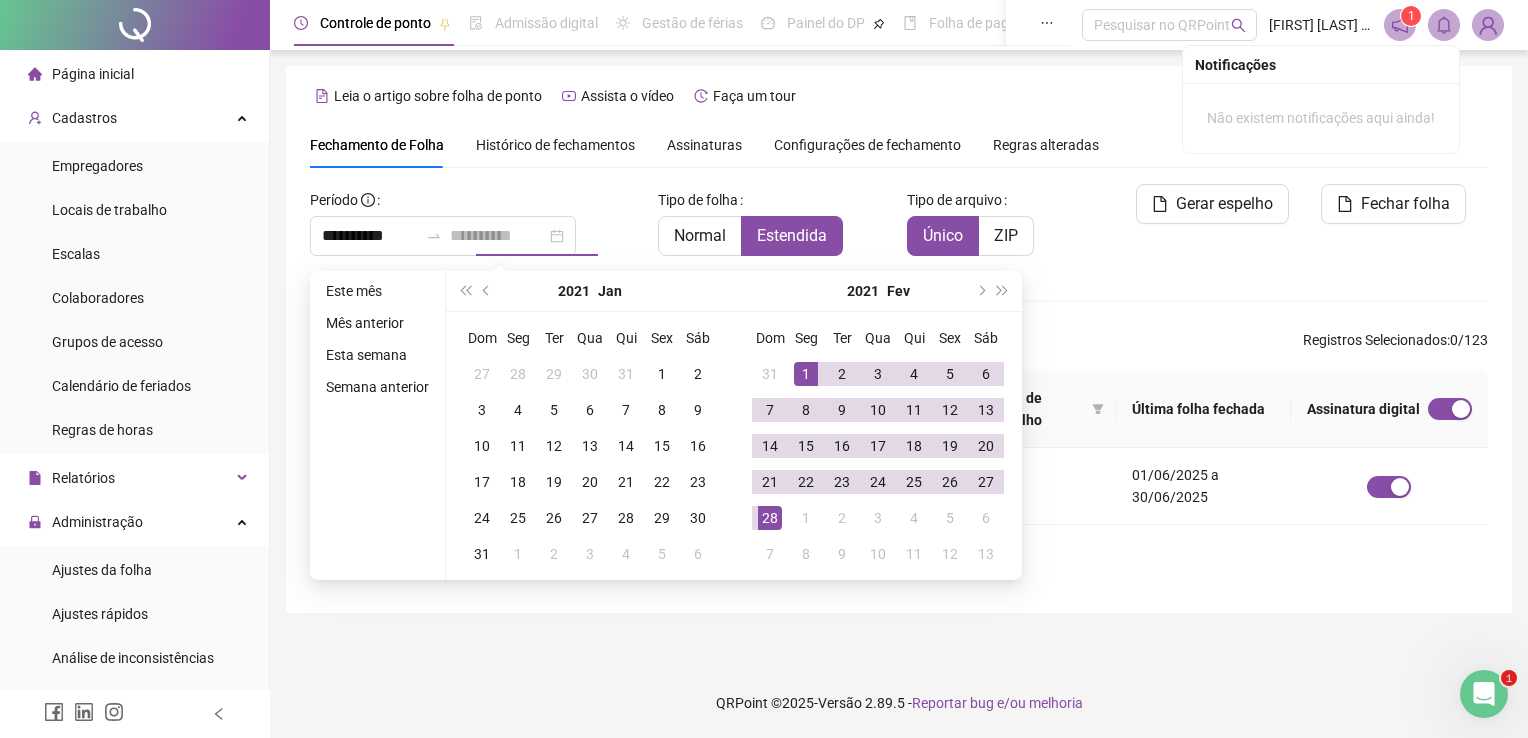 click on "28" at bounding box center [770, 518] 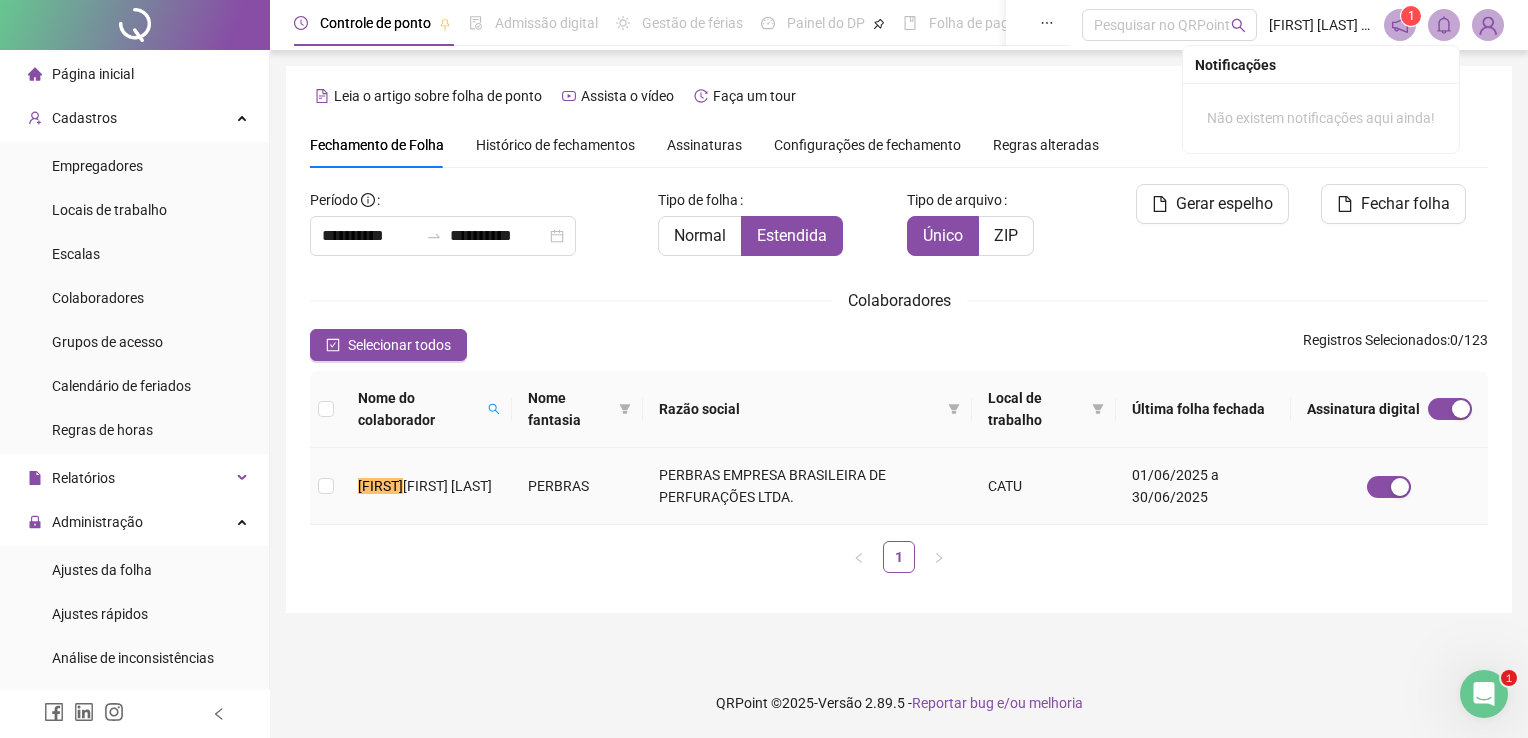 click on "[FIRST] [LAST]" at bounding box center [427, 486] 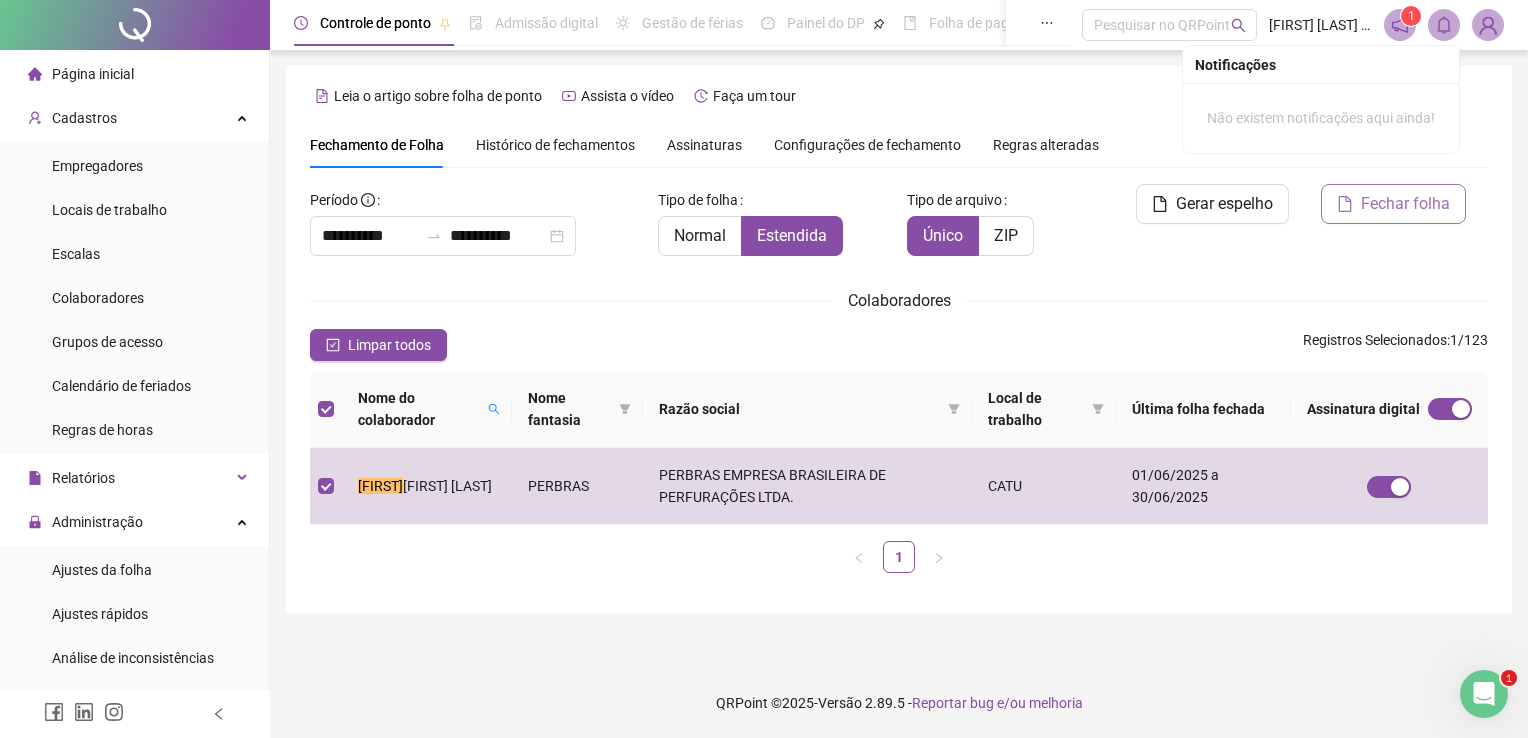 click on "Fechar folha" at bounding box center [1405, 204] 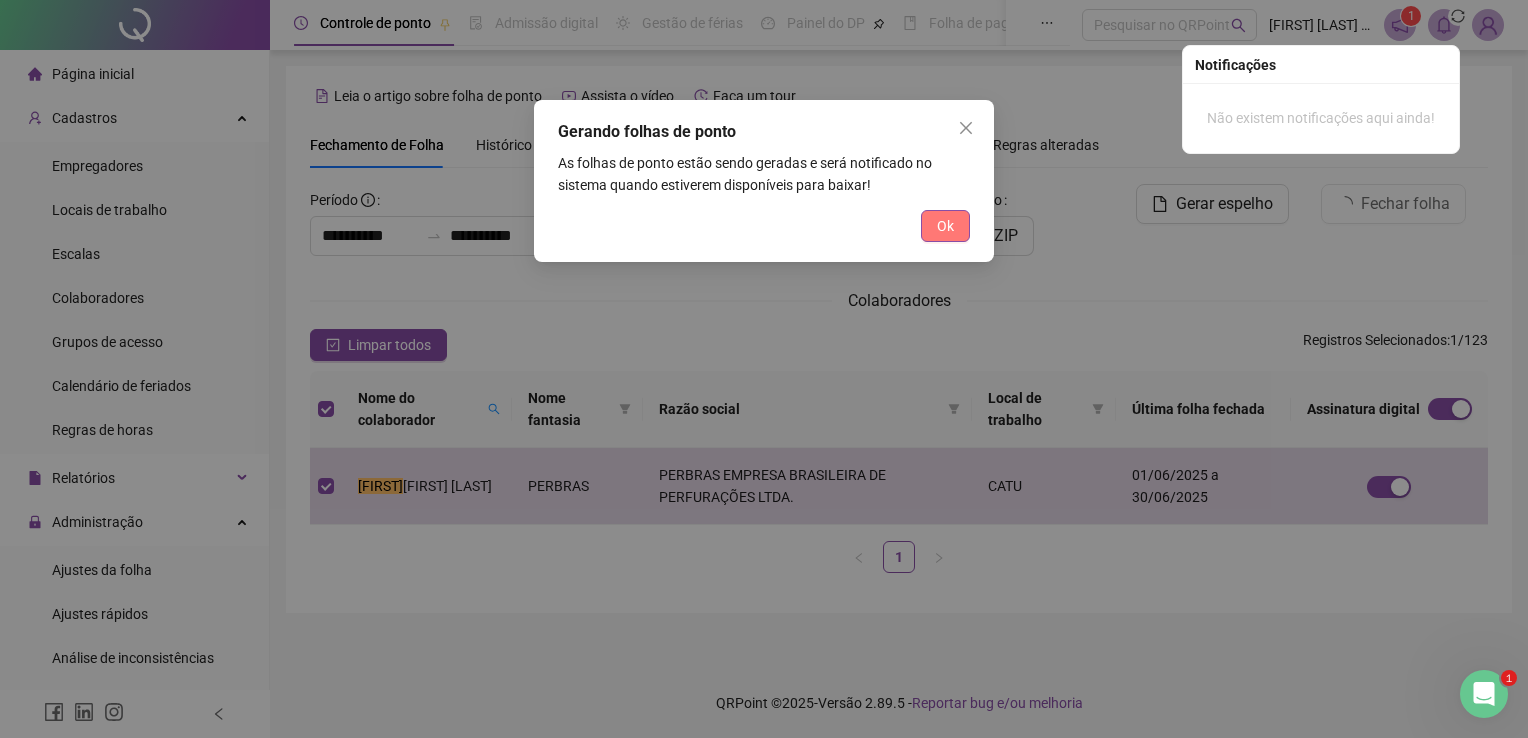 click on "Ok" at bounding box center (945, 226) 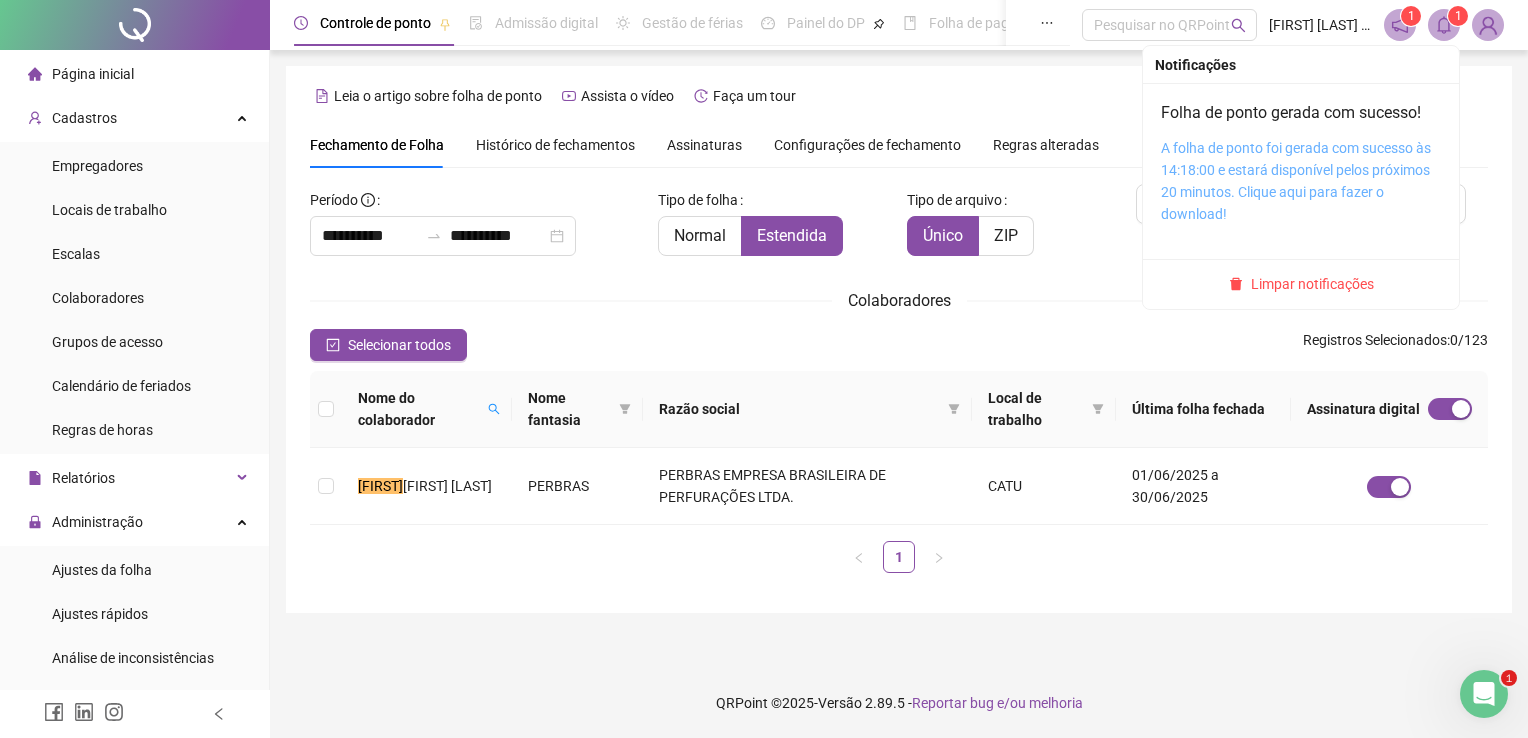 click on "A folha de ponto foi gerada com sucesso às 14:18:00 e estará disponível pelos próximos 20 minutos.
Clique aqui para fazer o download!" at bounding box center [1296, 181] 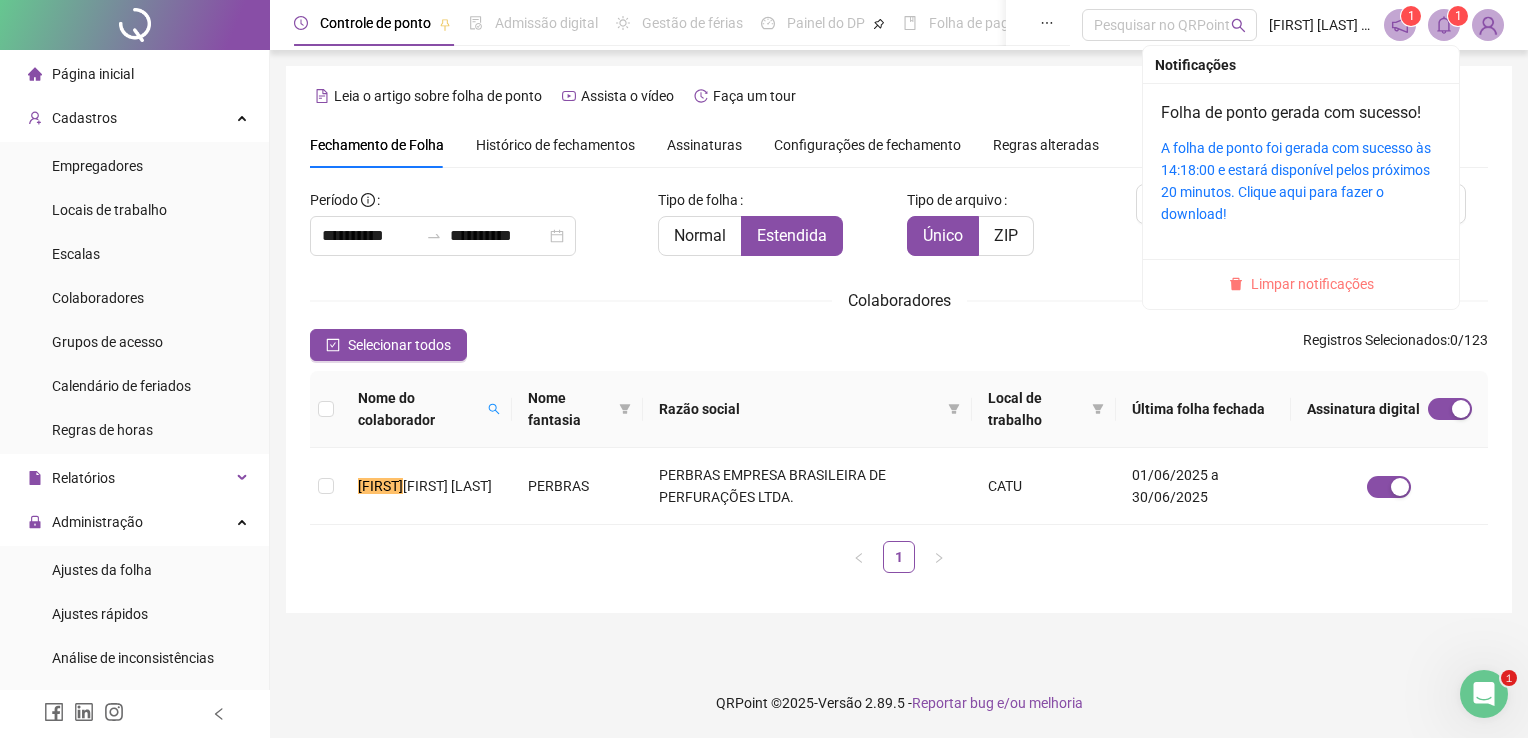 click on "Limpar notificações" at bounding box center (1312, 284) 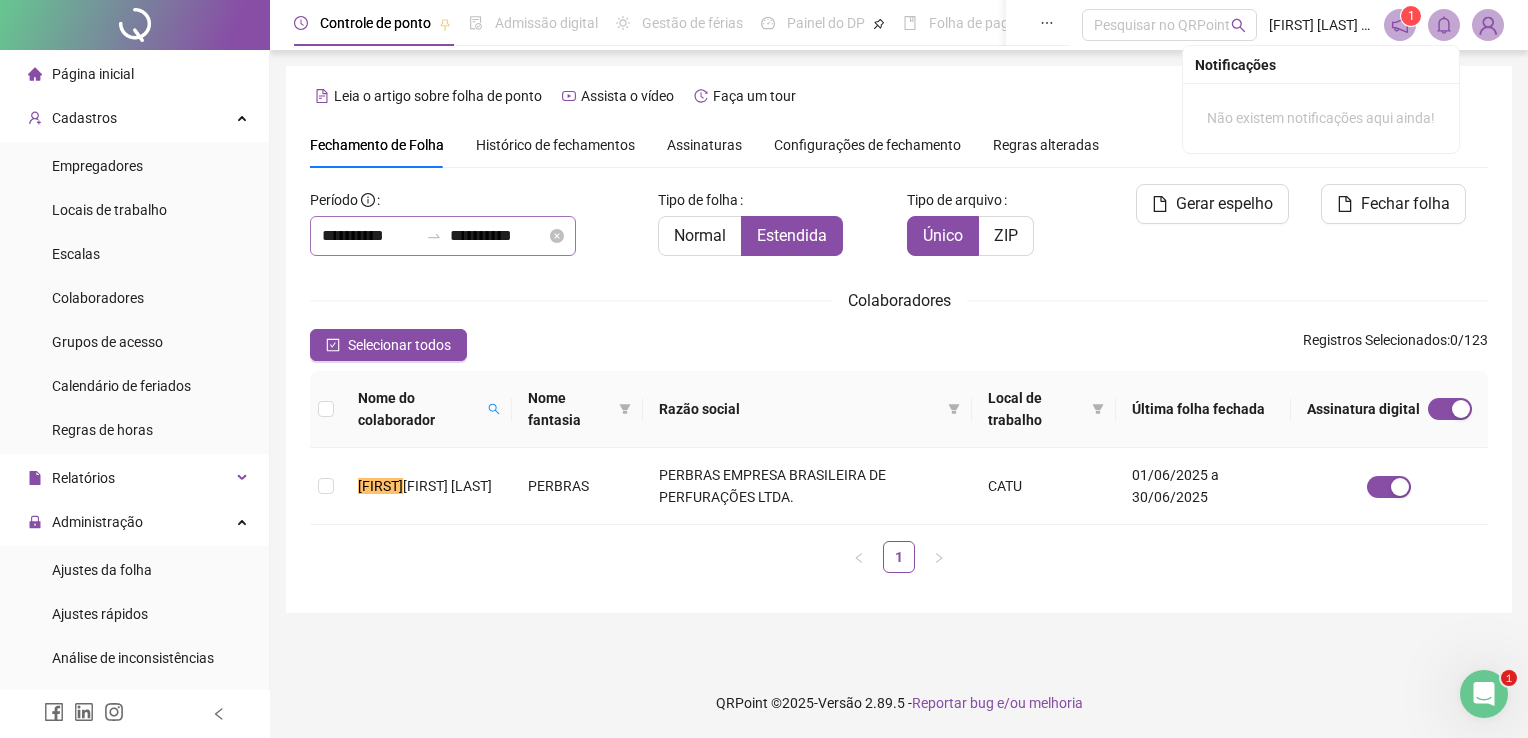 click on "**********" at bounding box center (443, 236) 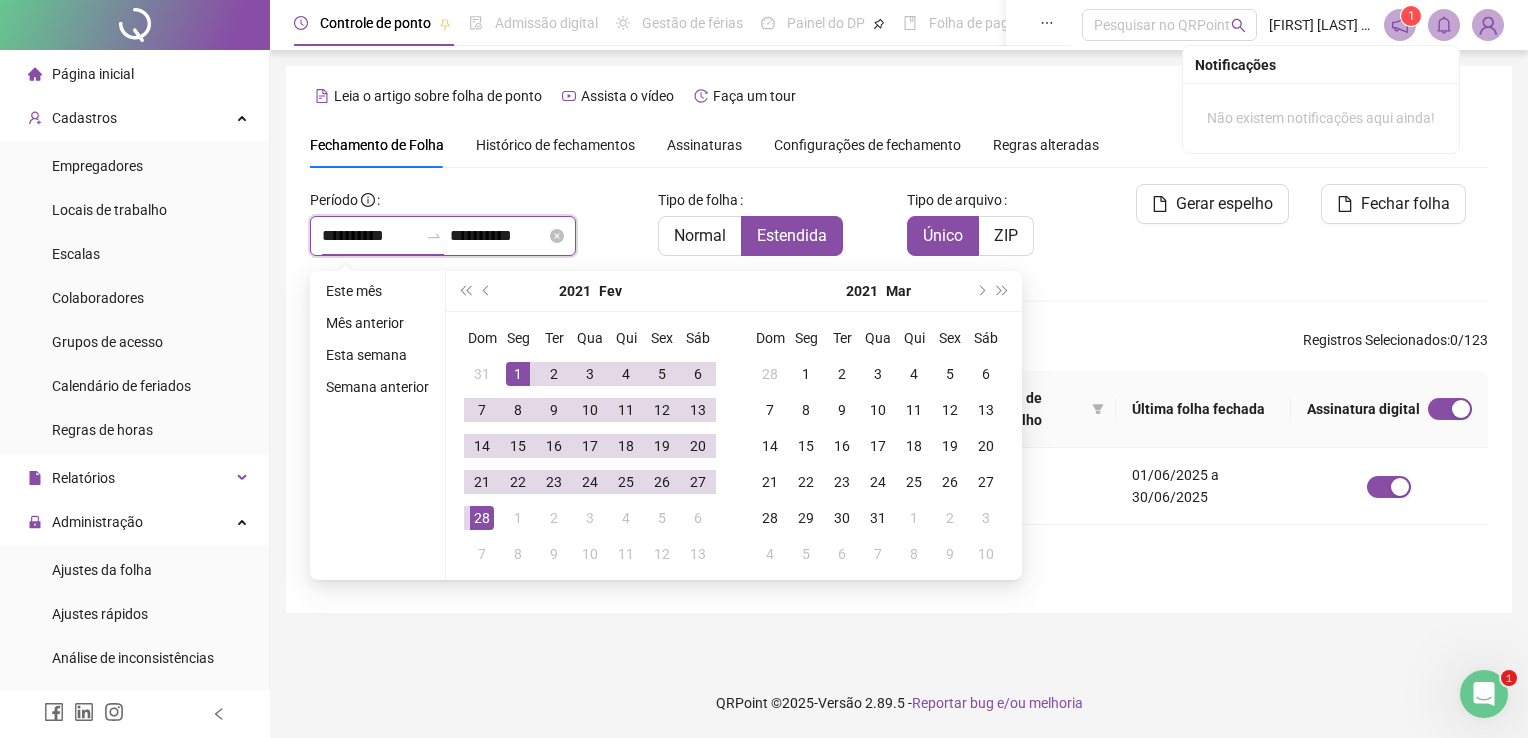 click on "**********" at bounding box center [370, 236] 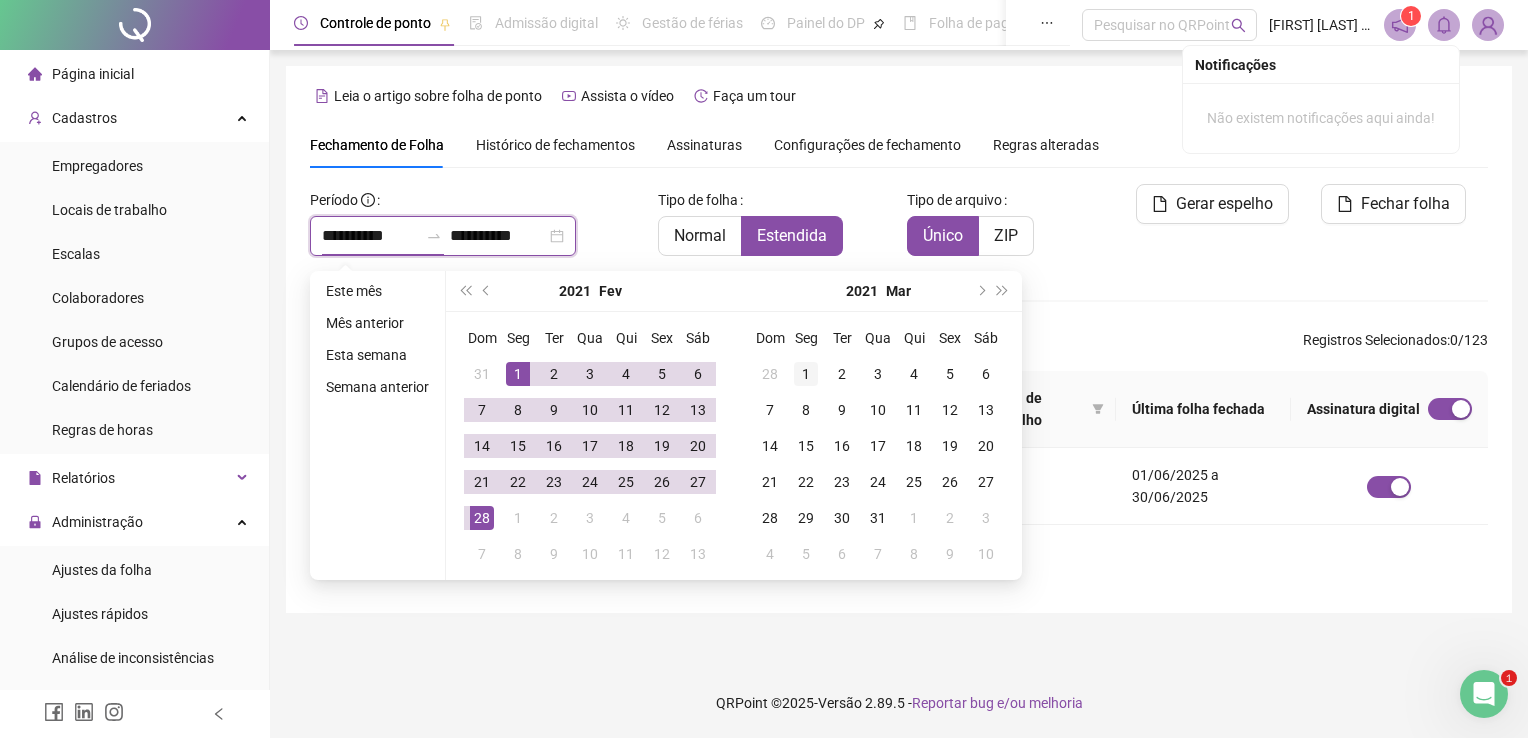 type on "**********" 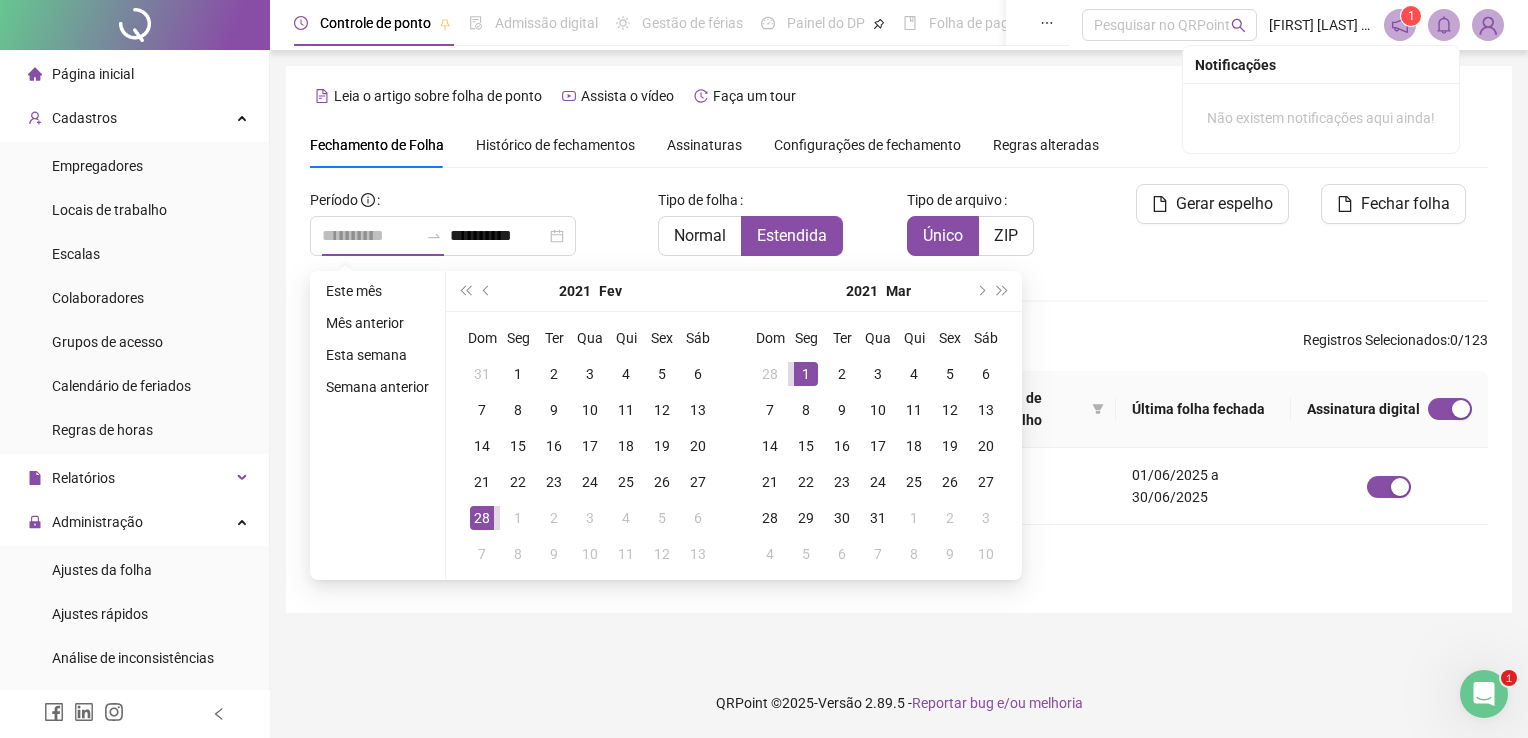 click on "1" at bounding box center [806, 374] 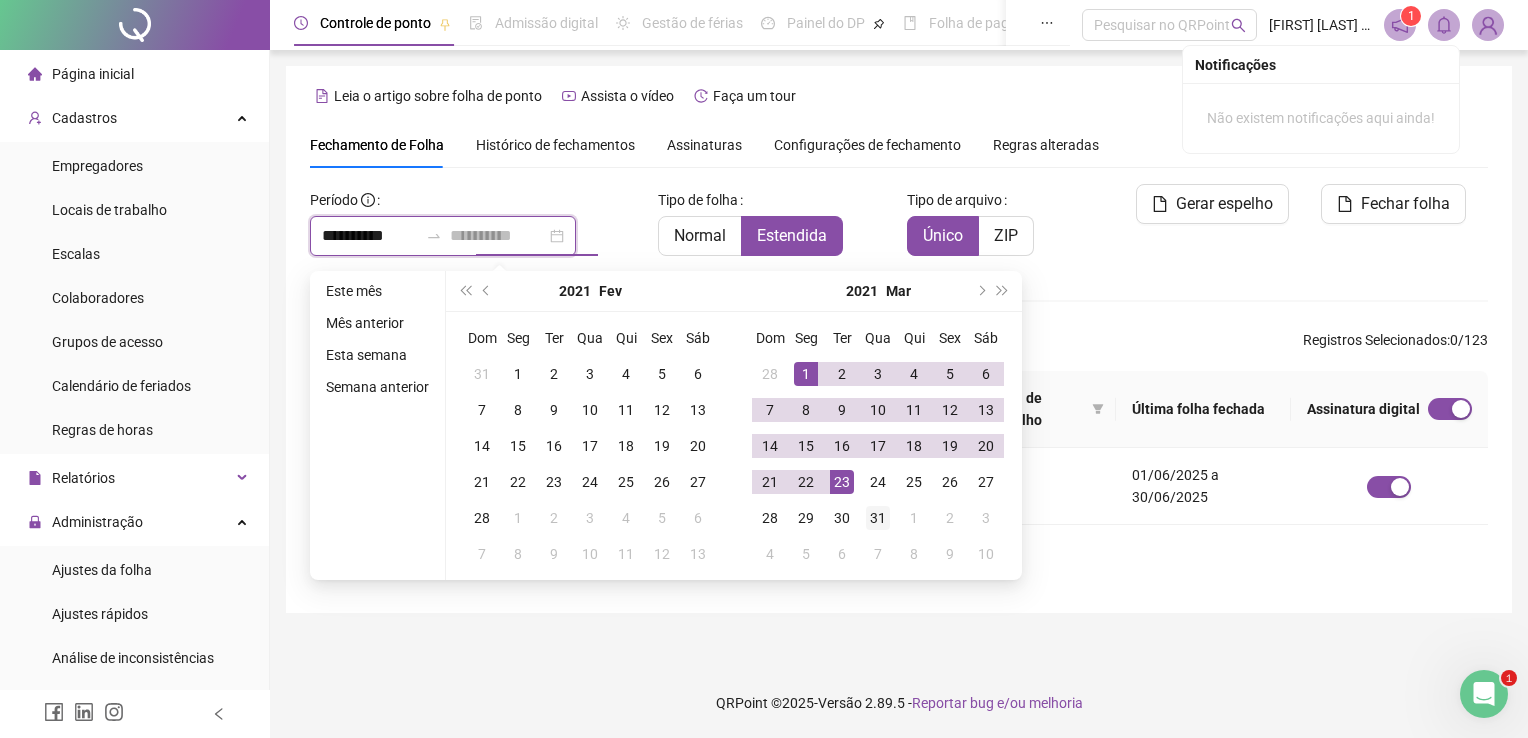 type on "**********" 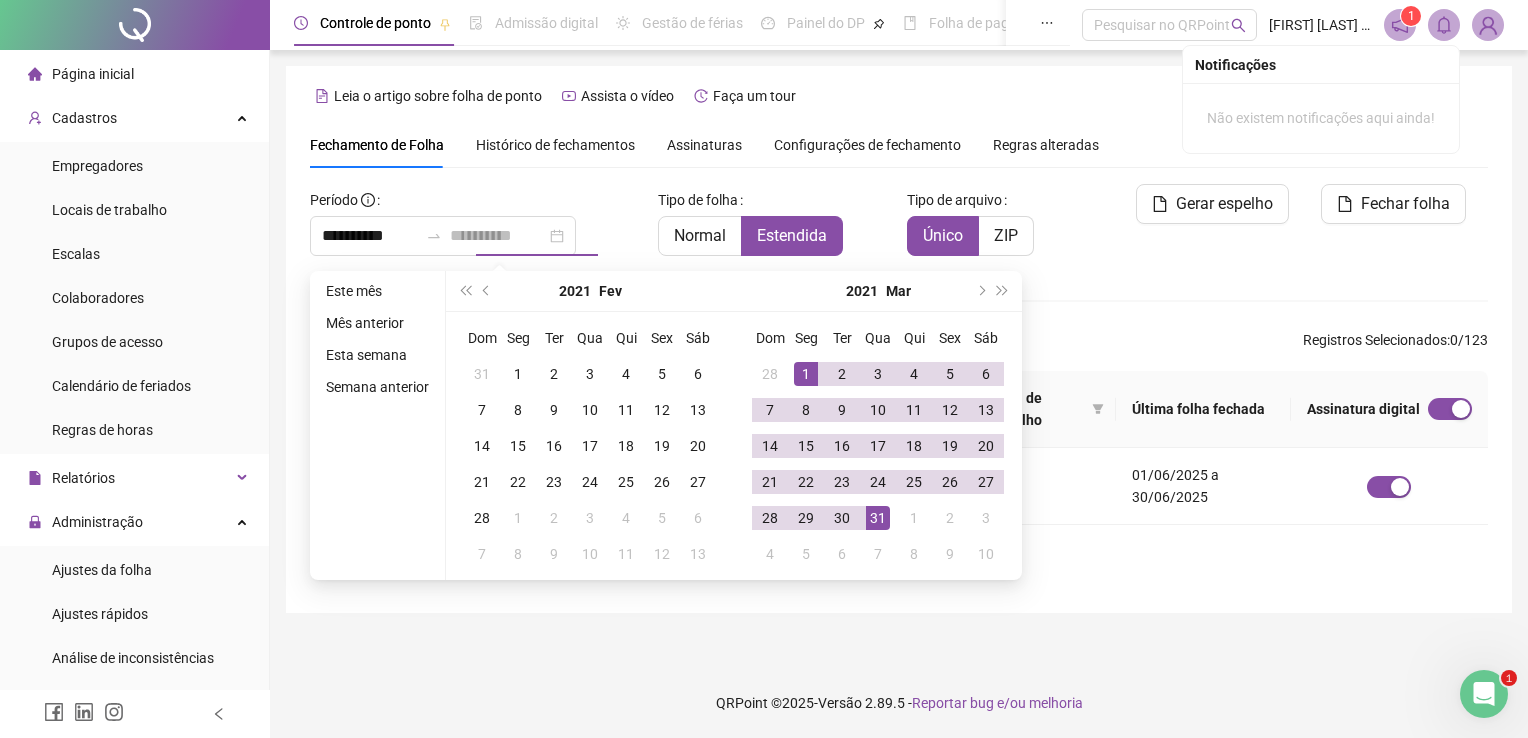 click on "31" at bounding box center (878, 518) 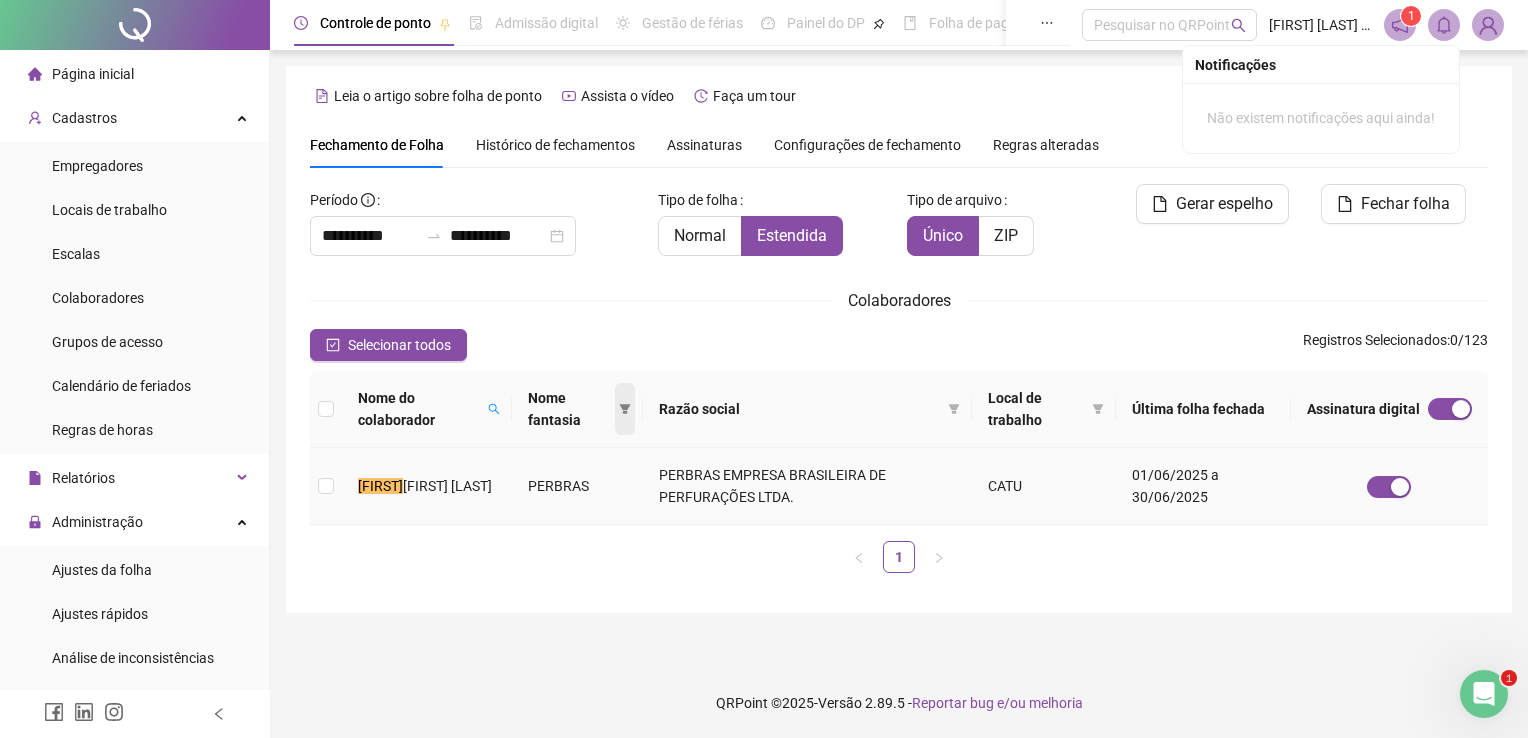 drag, startPoint x: 588, startPoint y: 498, endPoint x: 684, endPoint y: 434, distance: 115.37764 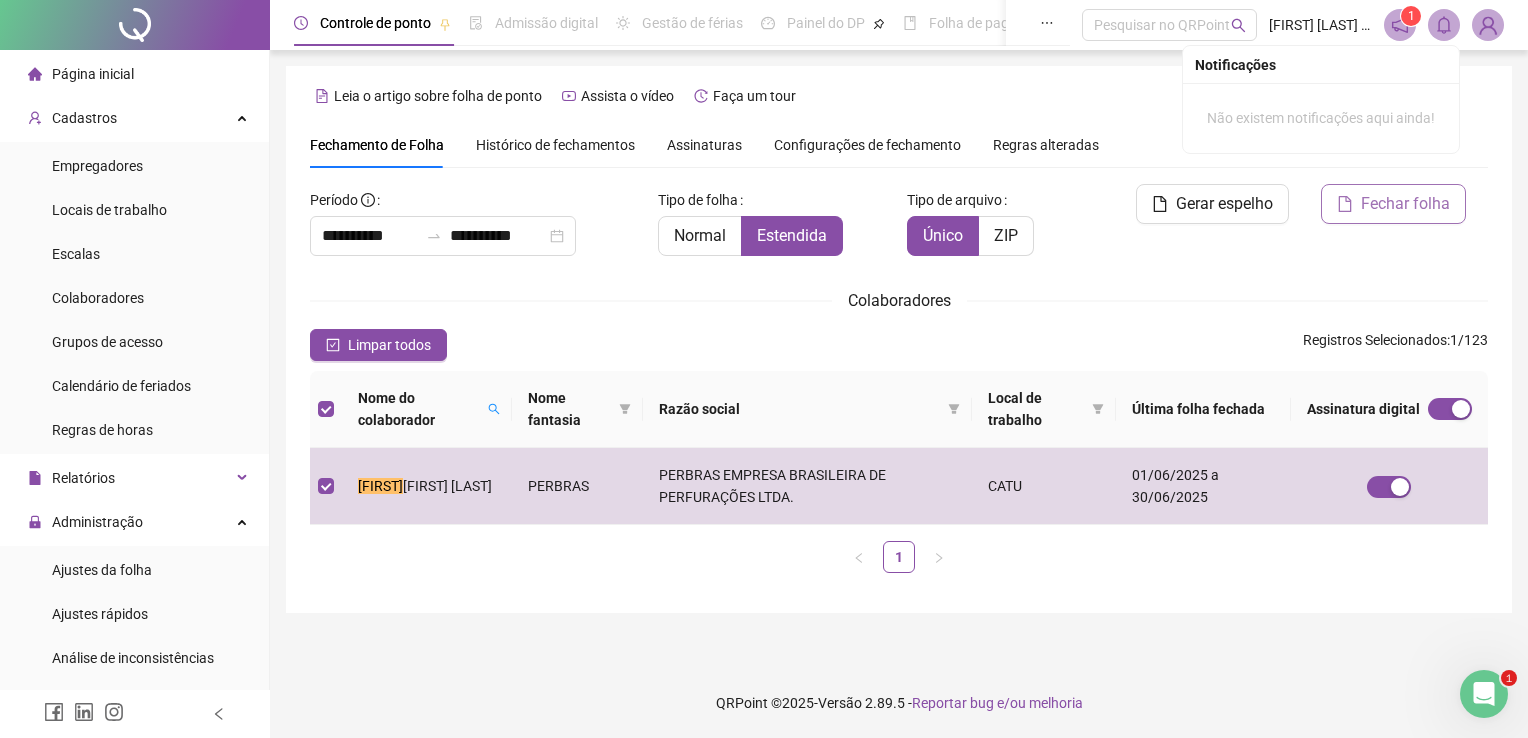 click on "Fechar folha" at bounding box center [1393, 204] 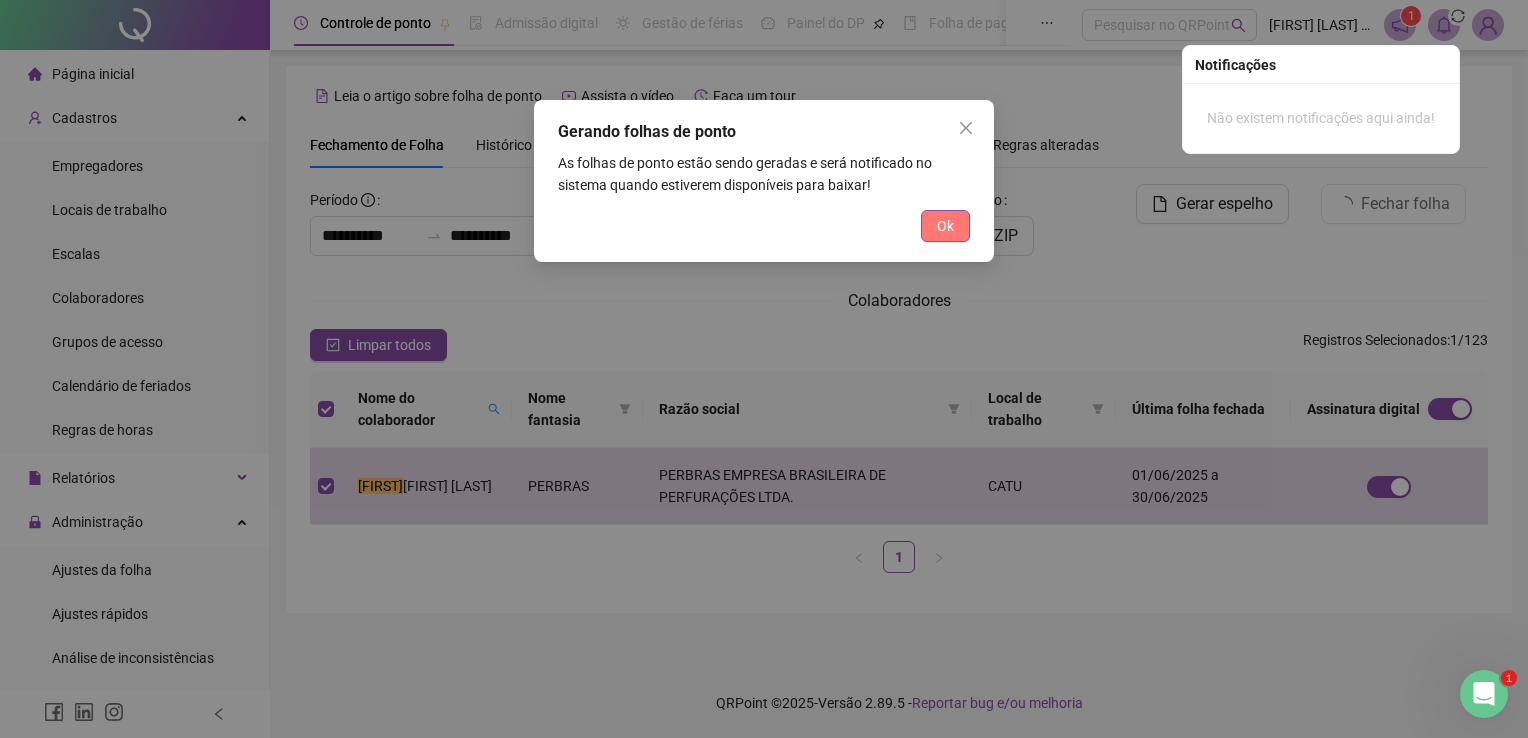 click on "Ok" at bounding box center [945, 226] 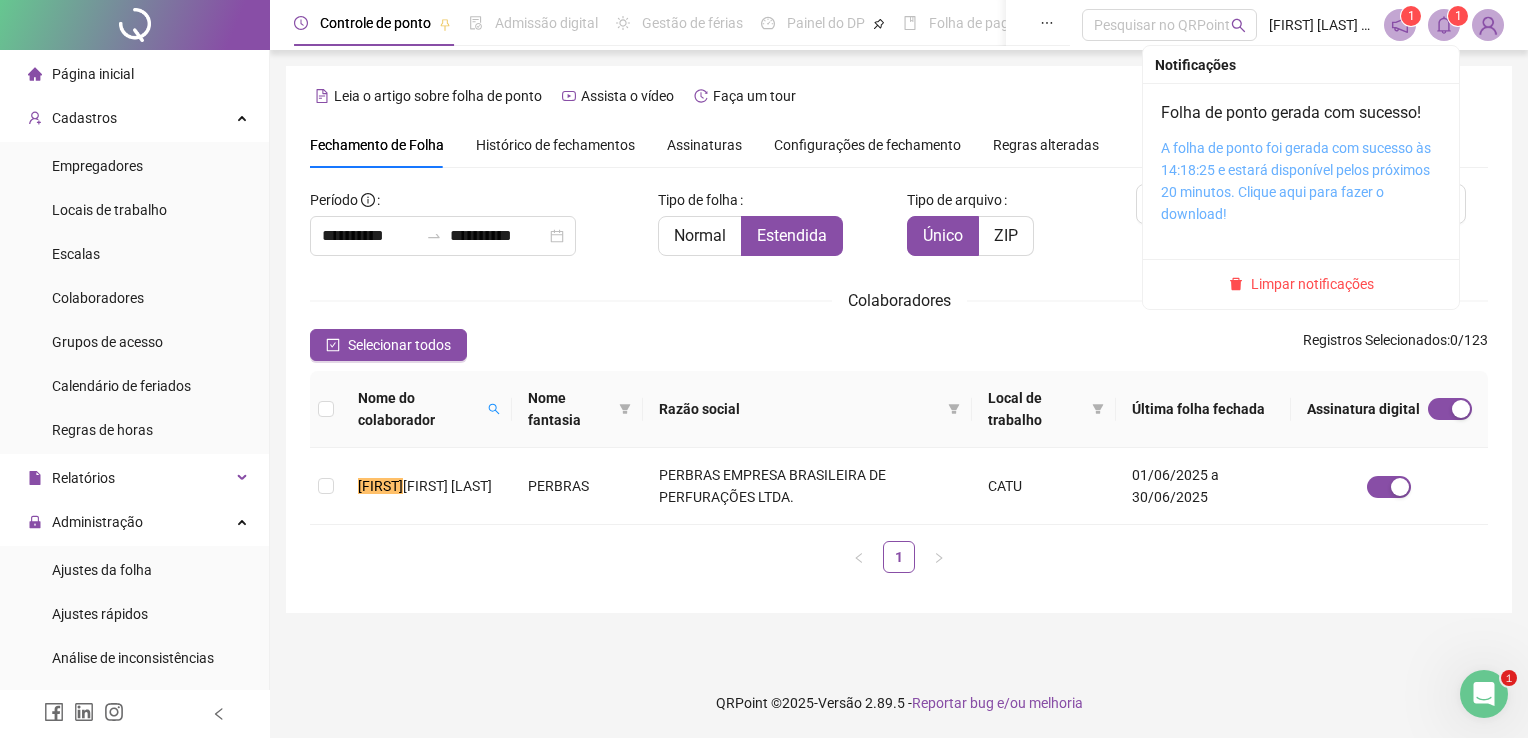 click on "A folha de ponto foi gerada com sucesso às 14:18:25 e estará disponível pelos próximos 20 minutos.
Clique aqui para fazer o download!" at bounding box center [1296, 181] 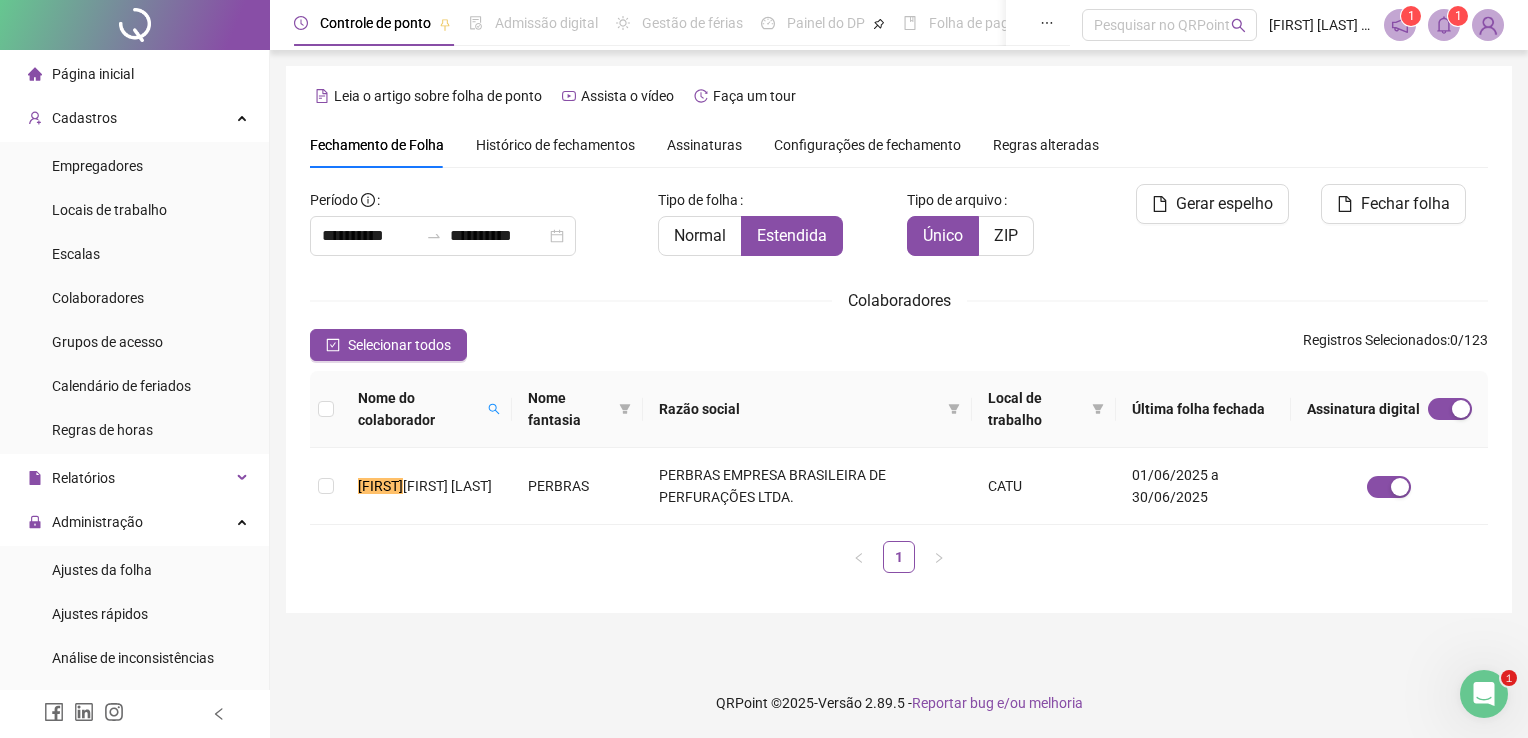 click on "**********" at bounding box center [899, 369] 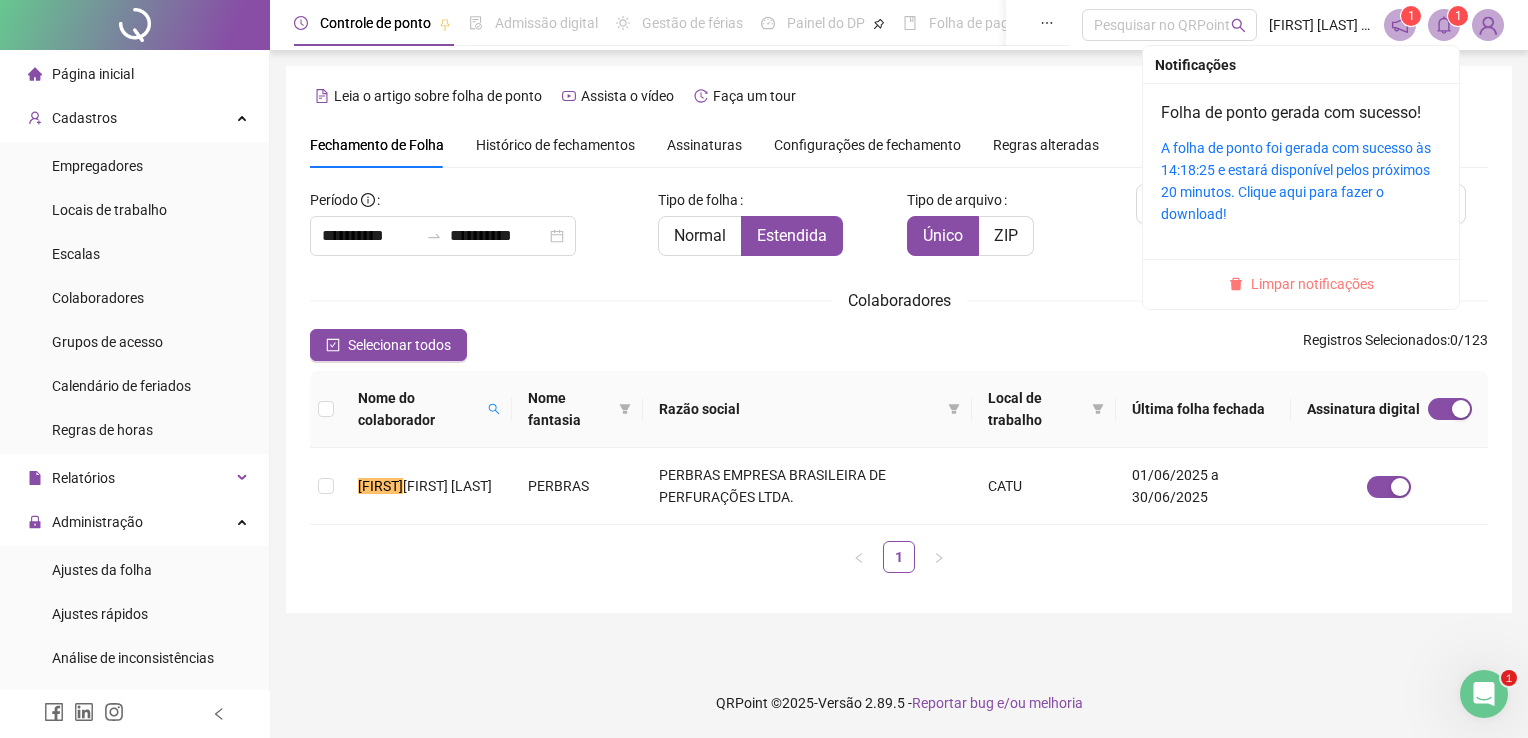 click on "Limpar notificações" at bounding box center [1312, 284] 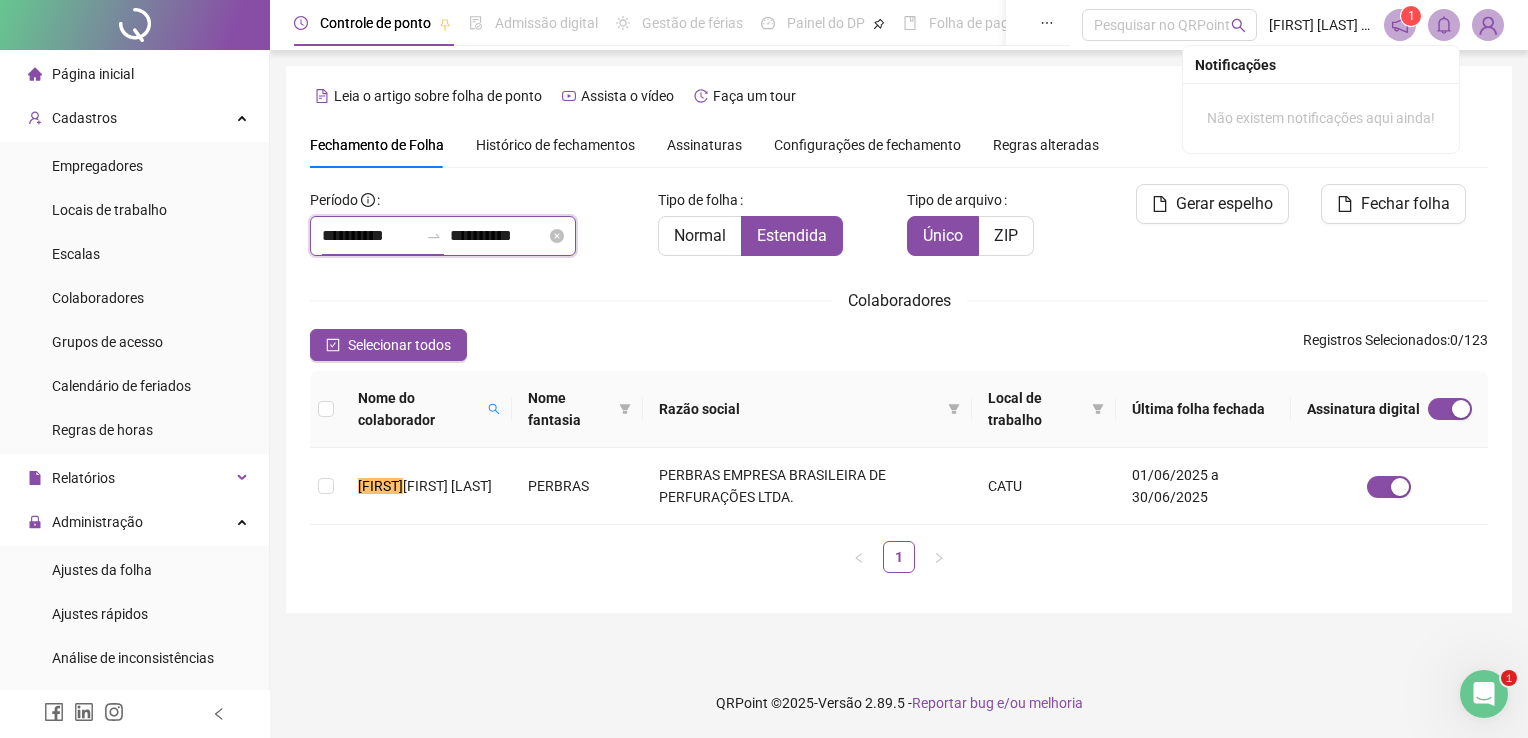 click on "**********" at bounding box center (370, 236) 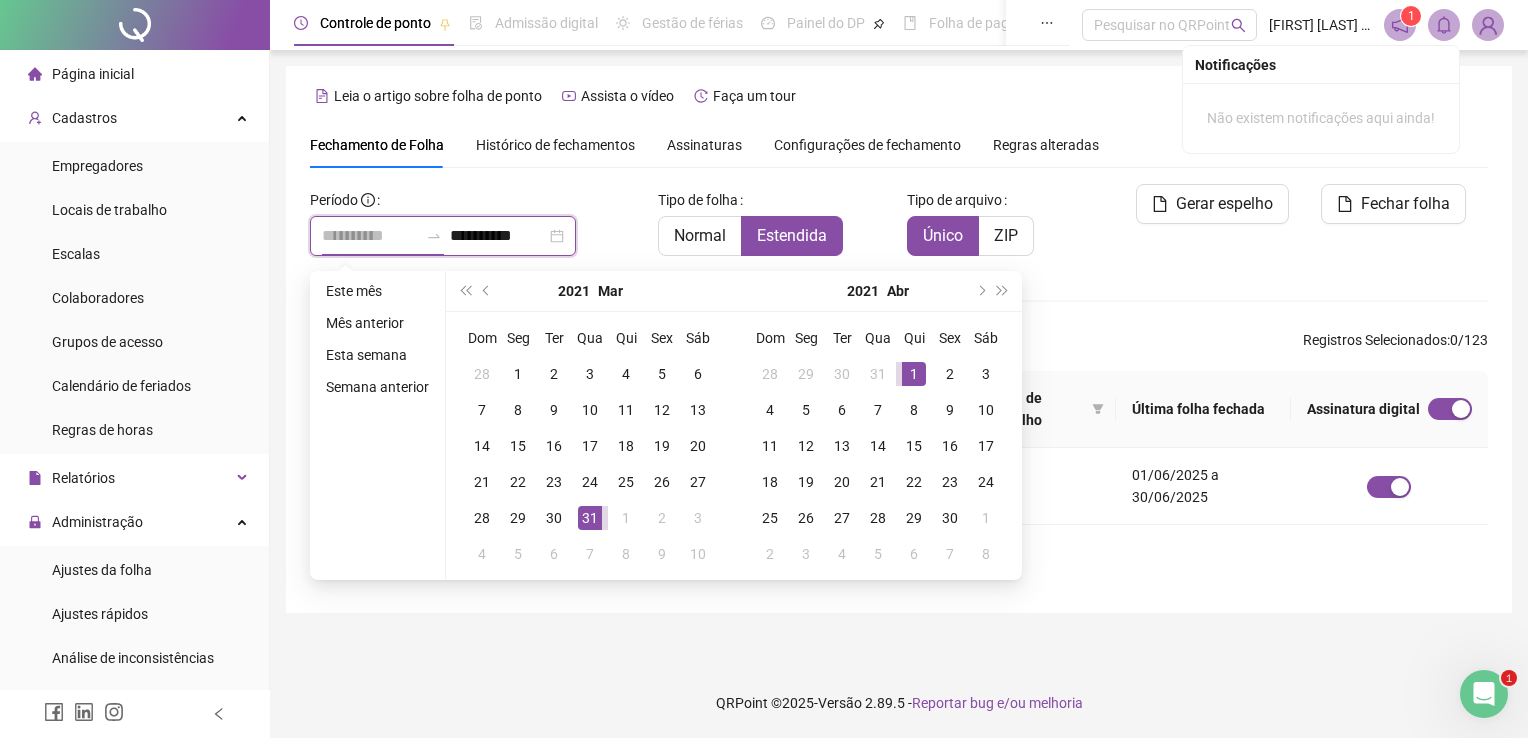 type on "**********" 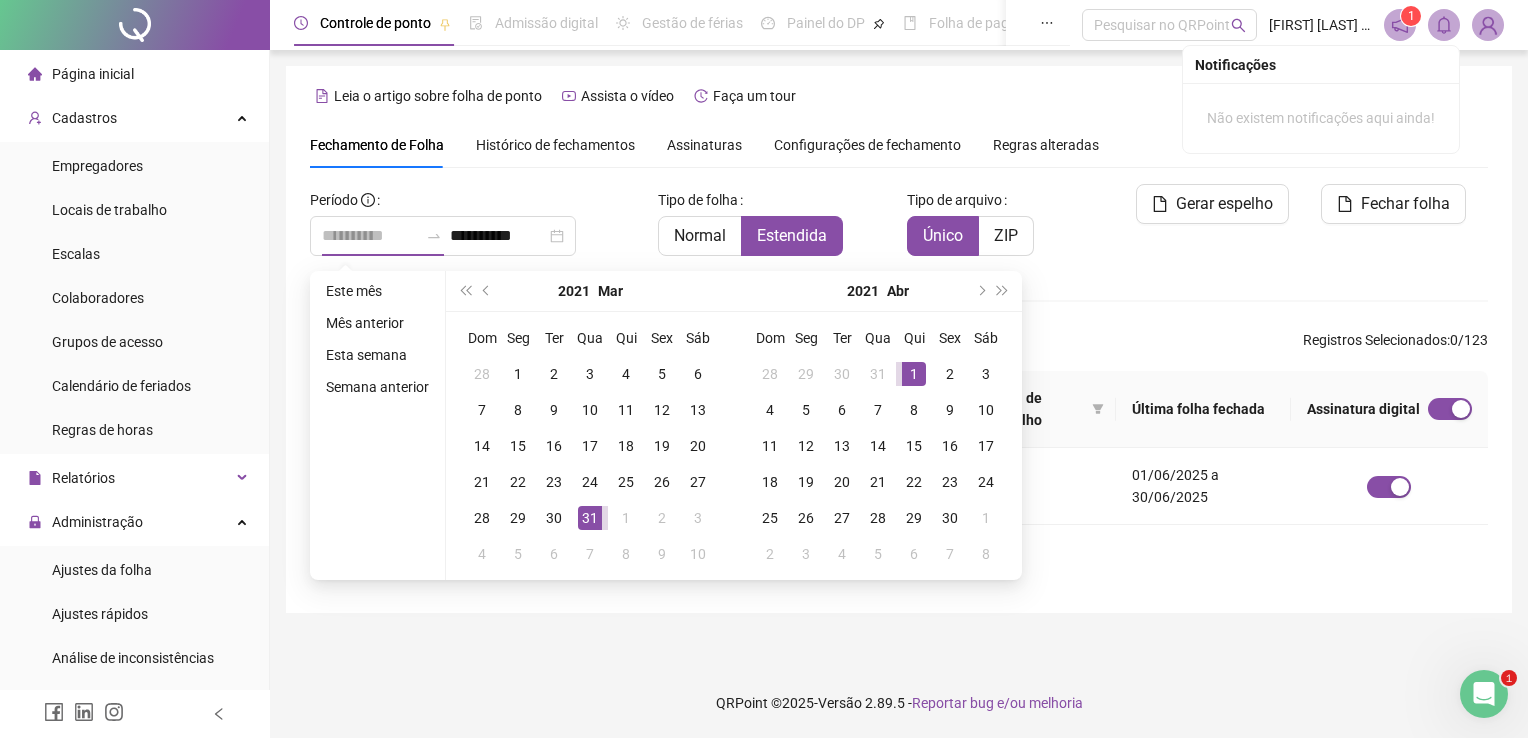 click on "1" at bounding box center [914, 374] 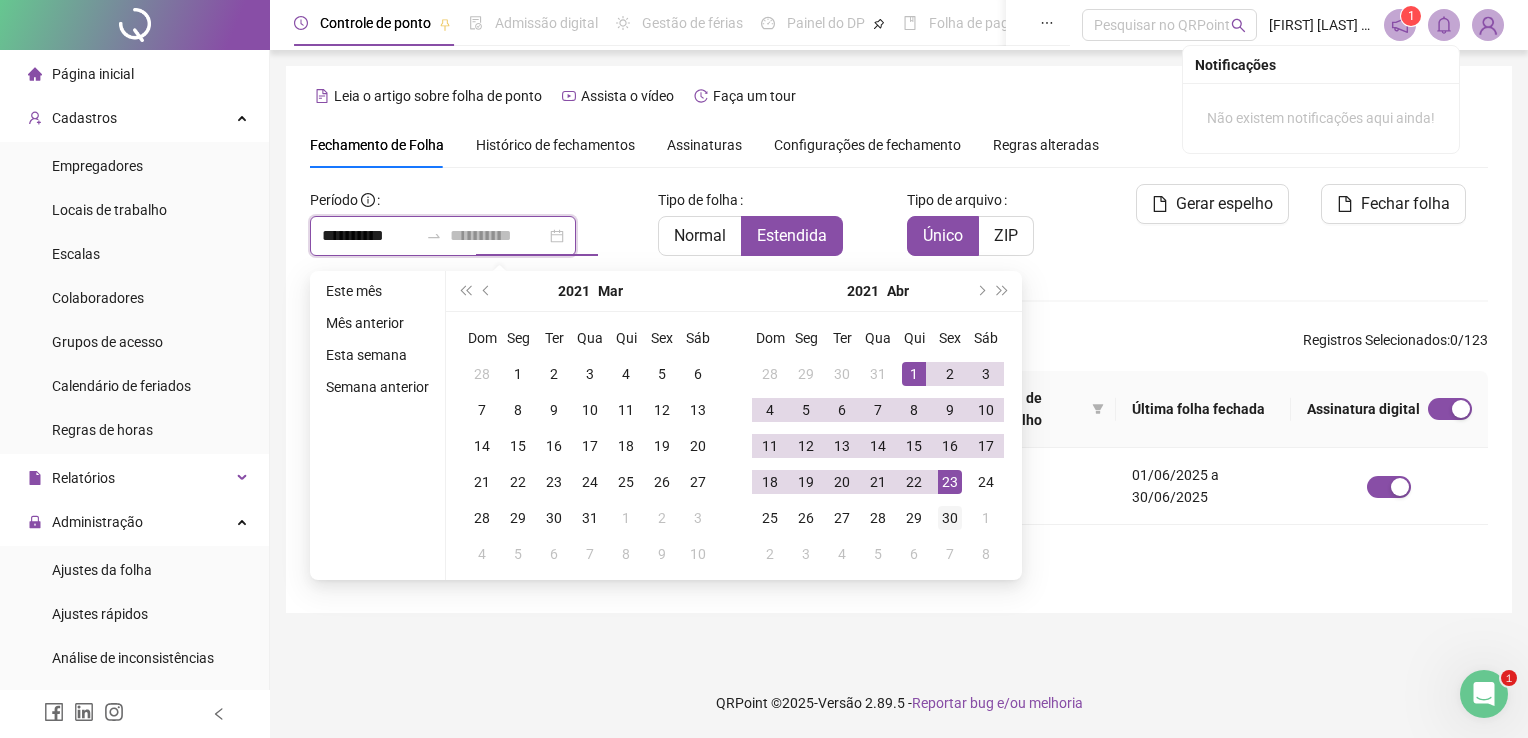 type on "**********" 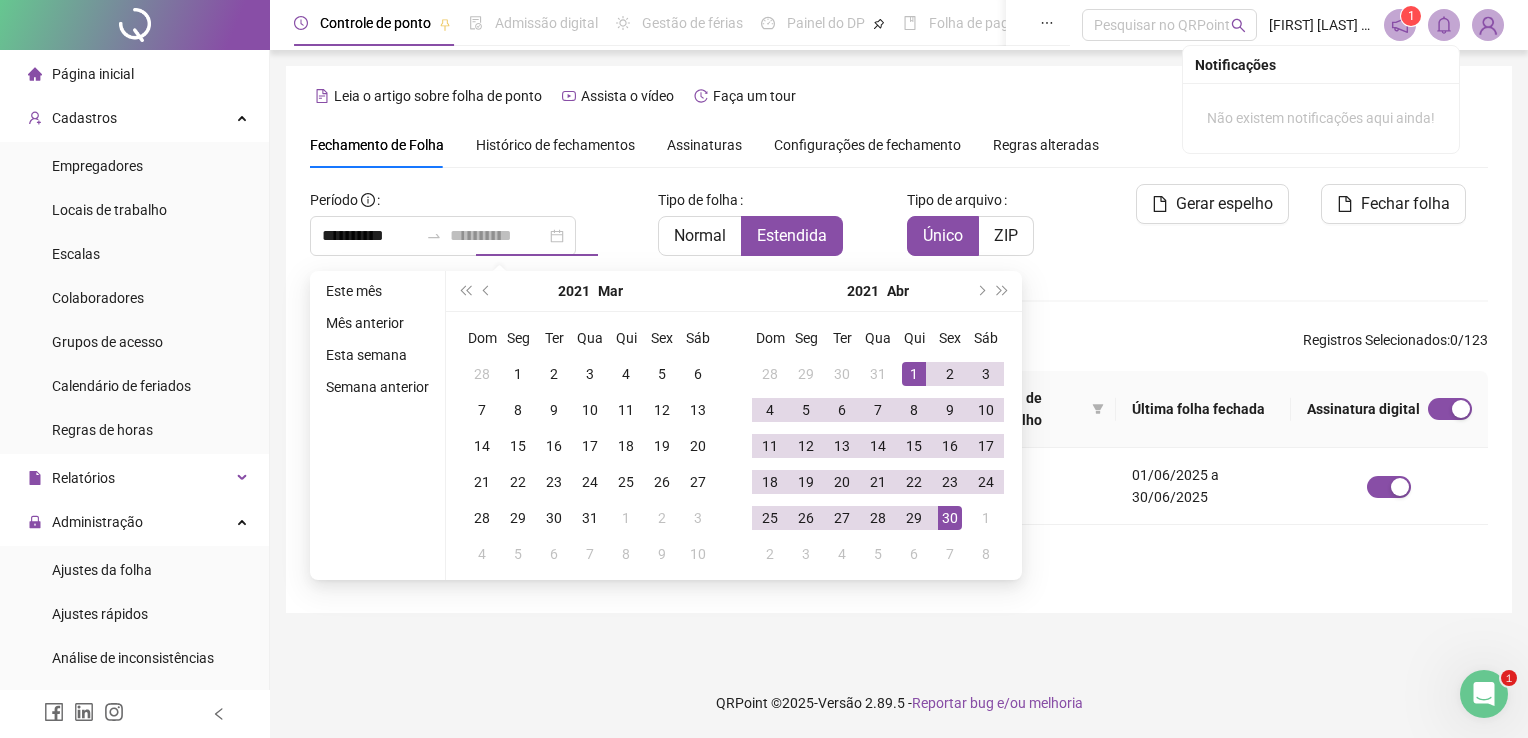 click on "30" at bounding box center (950, 518) 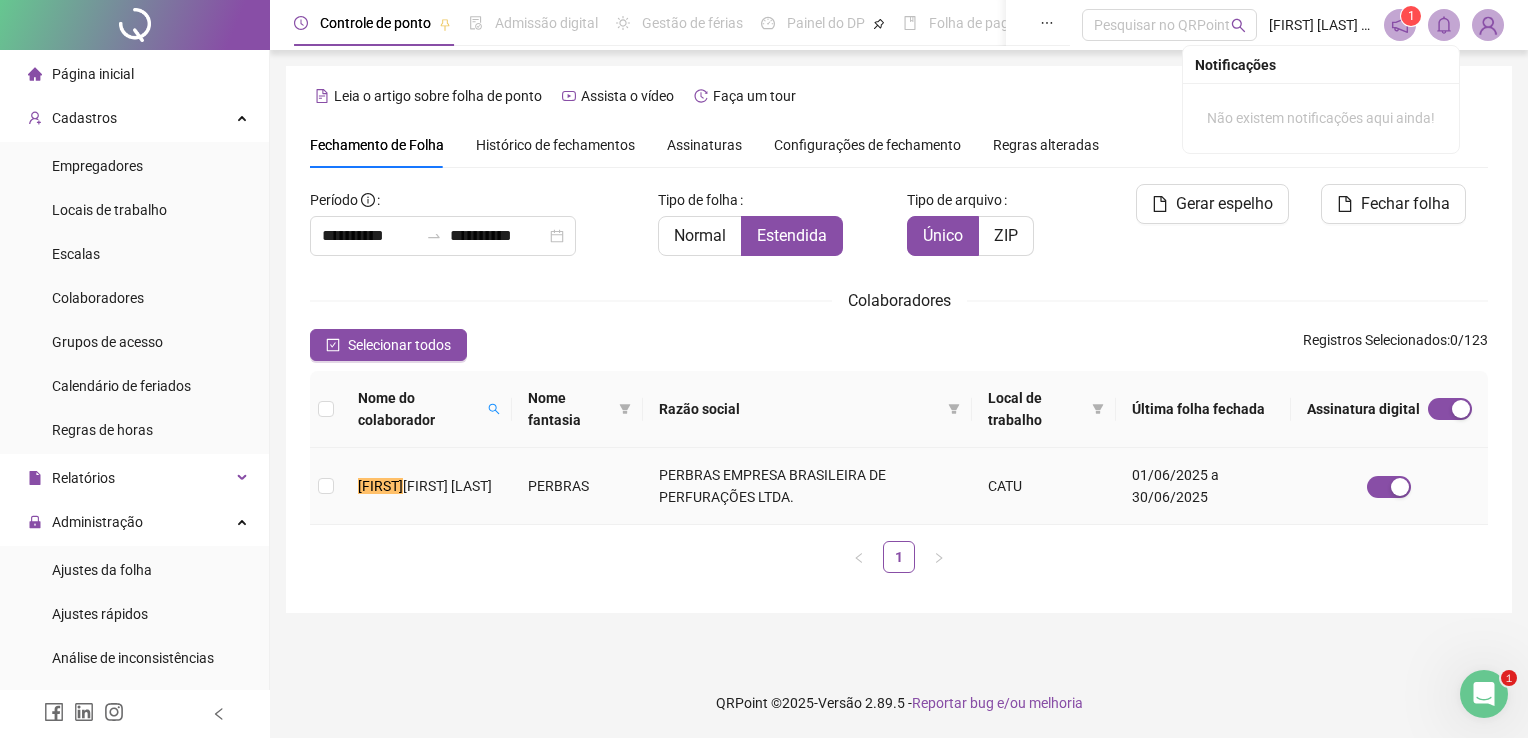 click on "PERBRAS" at bounding box center (578, 486) 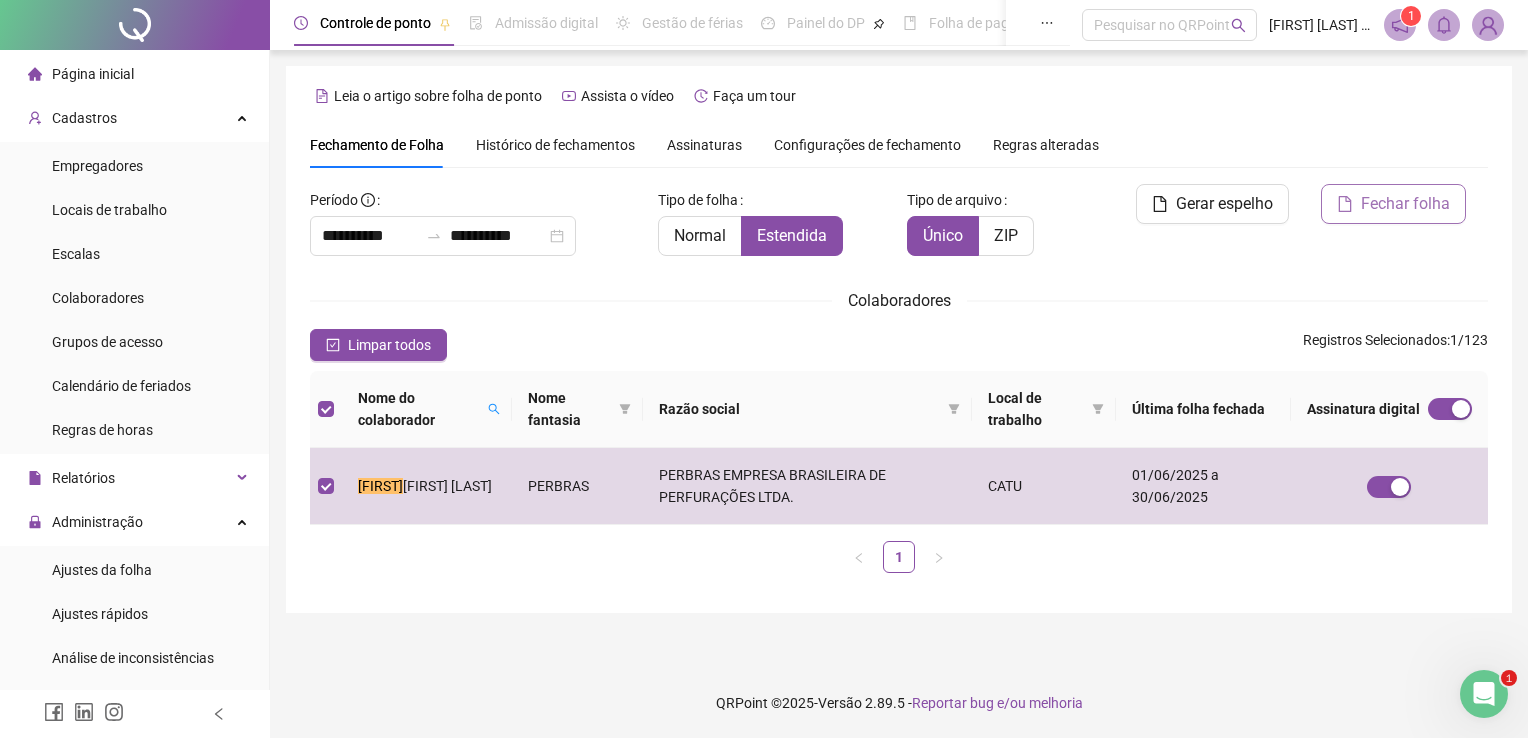 click on "Fechar folha" at bounding box center [1393, 204] 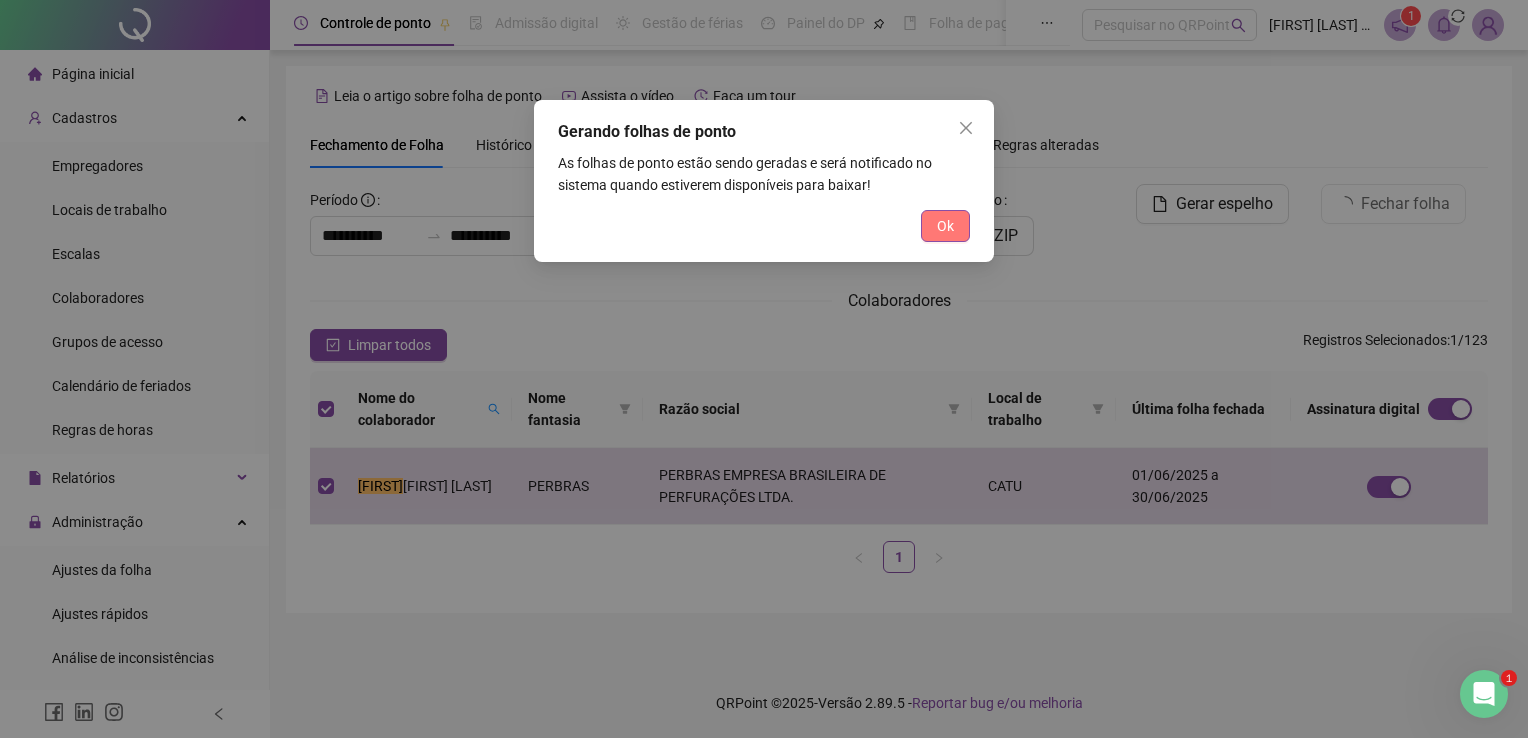 click on "Ok" at bounding box center [945, 226] 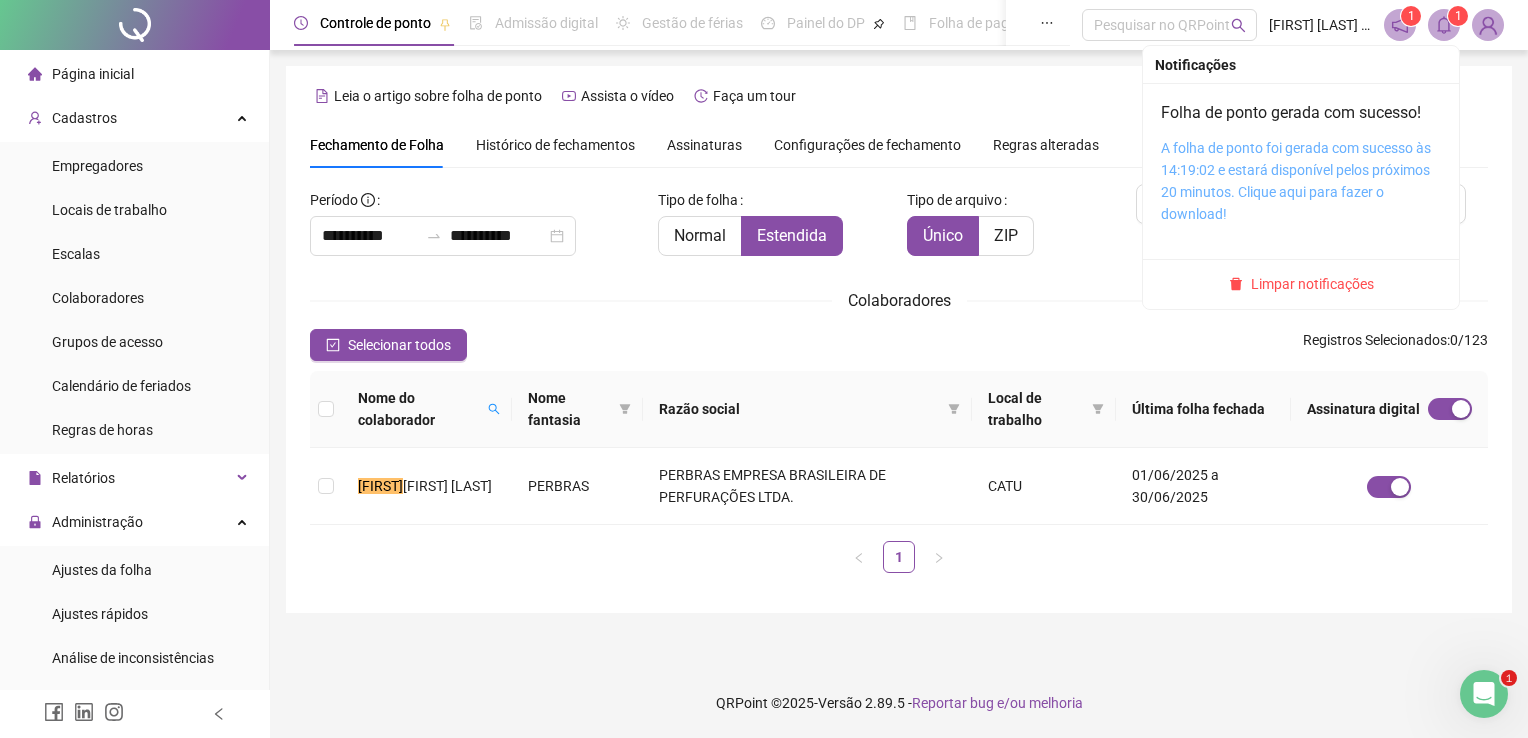 click on "A folha de ponto foi gerada com sucesso às 14:19:02 e estará disponível pelos próximos 20 minutos.
Clique aqui para fazer o download!" at bounding box center [1296, 181] 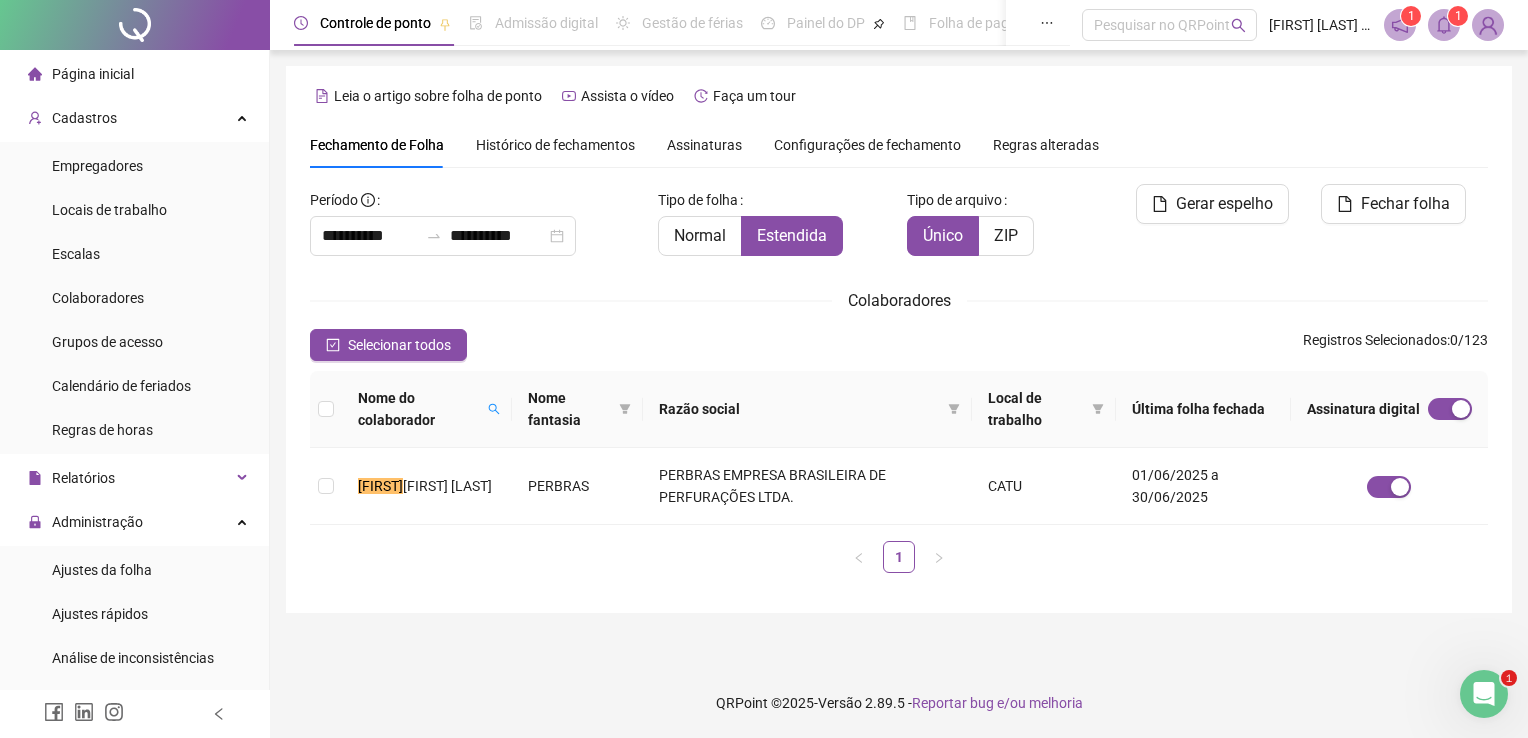 click on "**********" at bounding box center [899, 369] 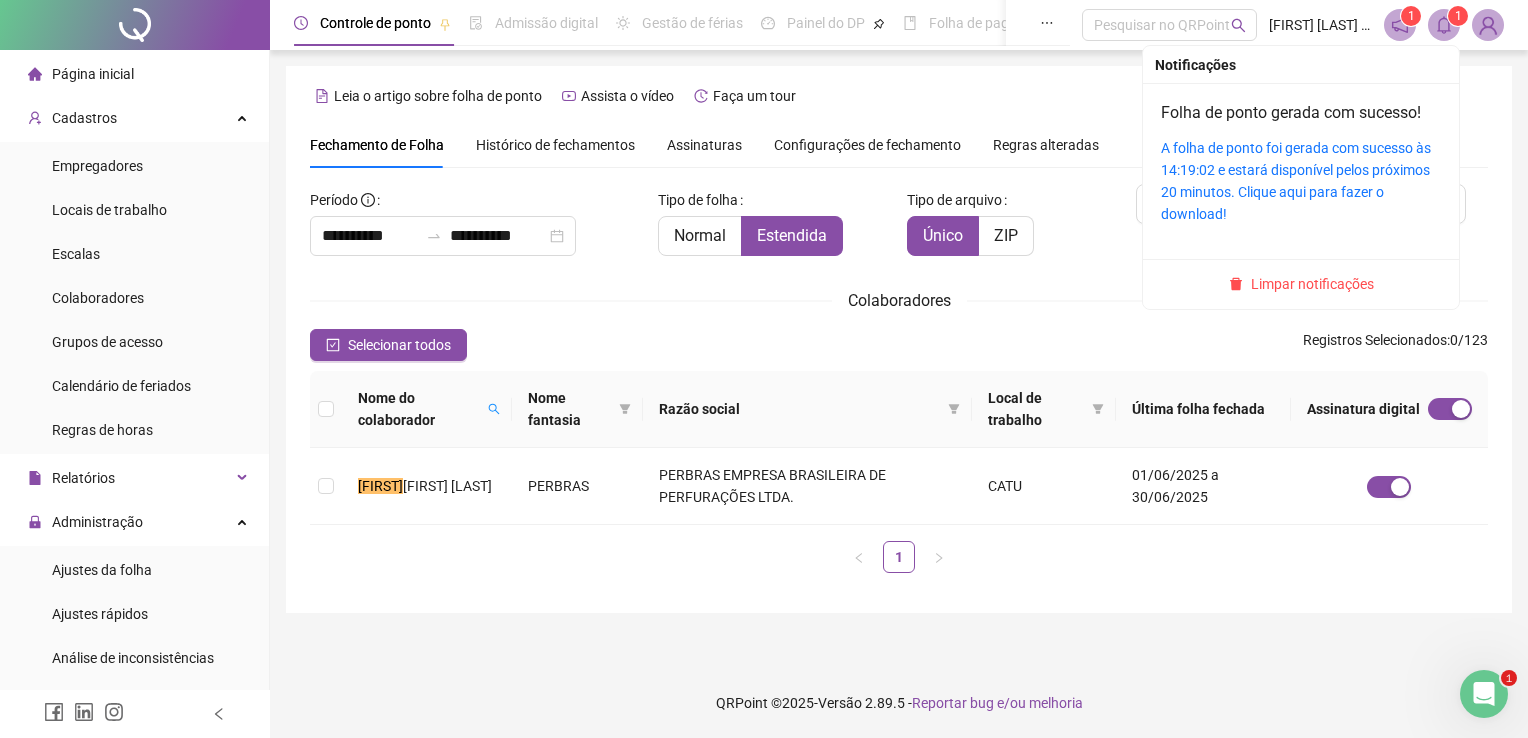 click on "Limpar notificações" at bounding box center [1312, 284] 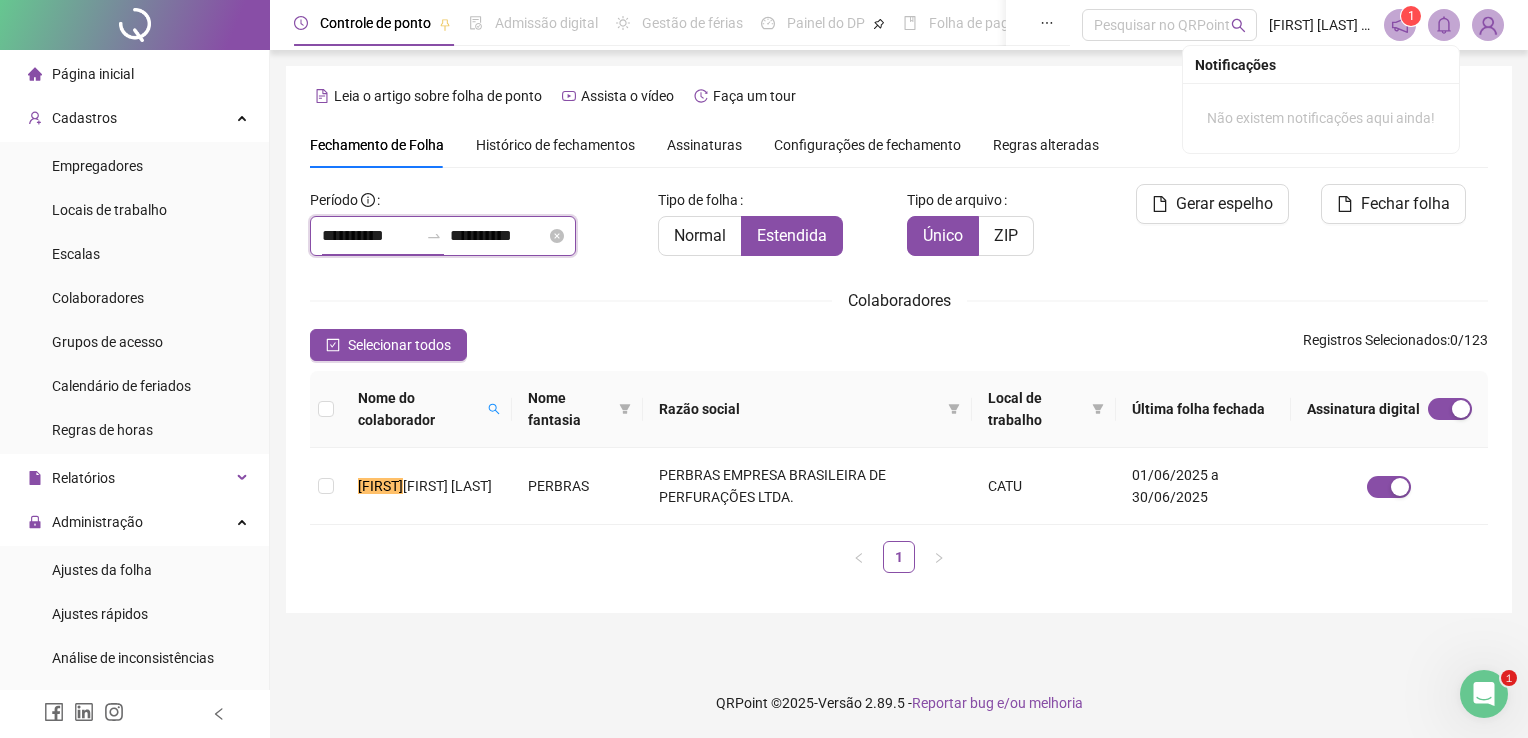 click on "**********" at bounding box center [370, 236] 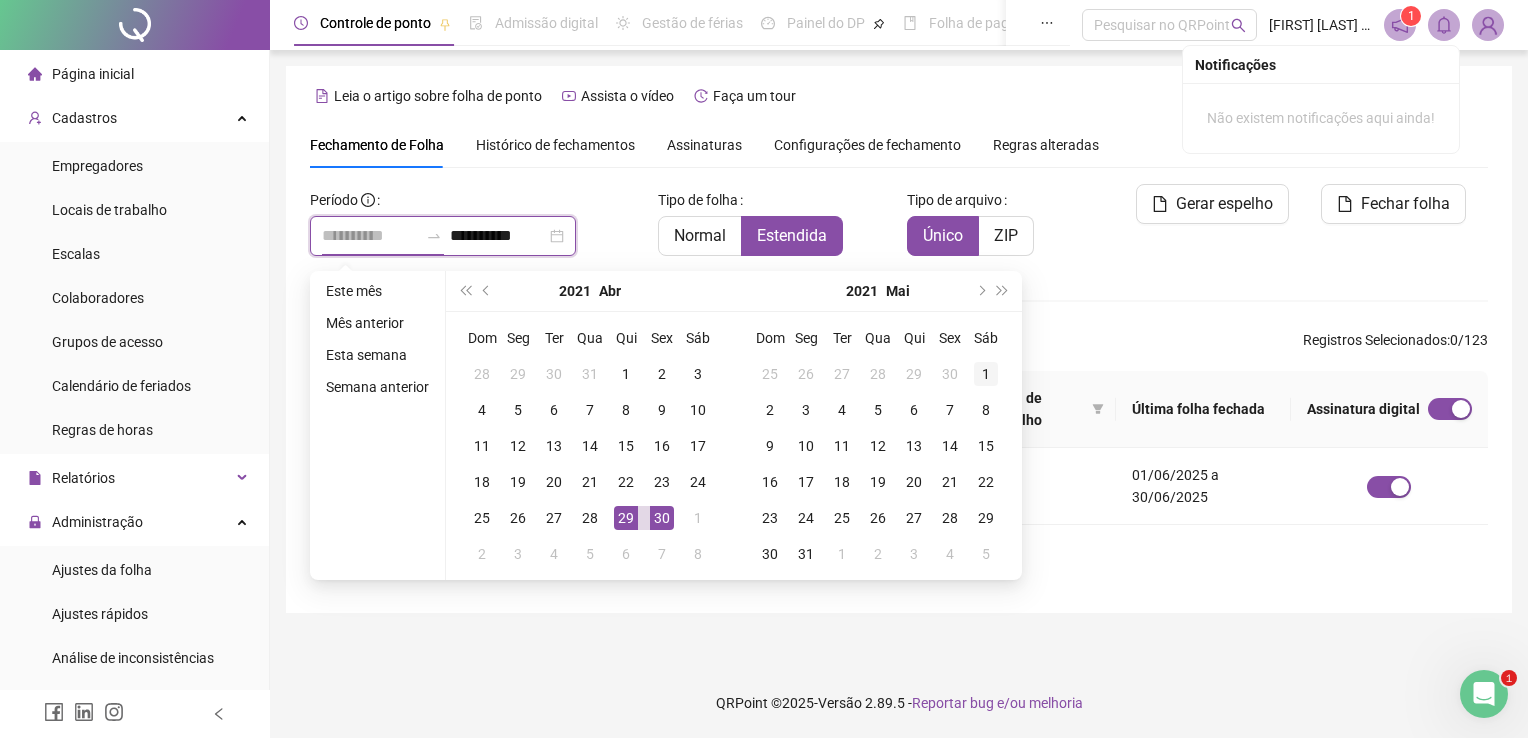 type on "**********" 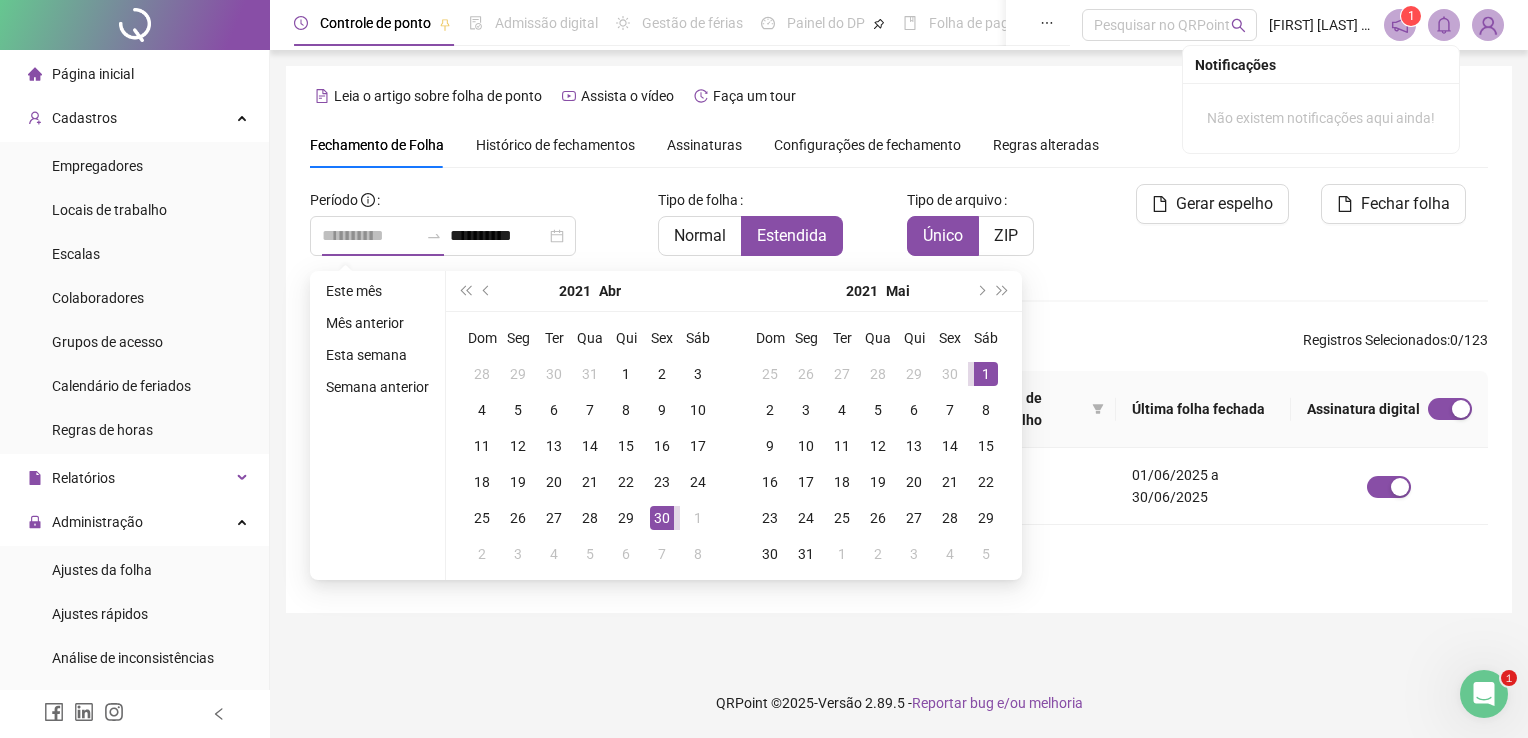 click on "1" at bounding box center (986, 374) 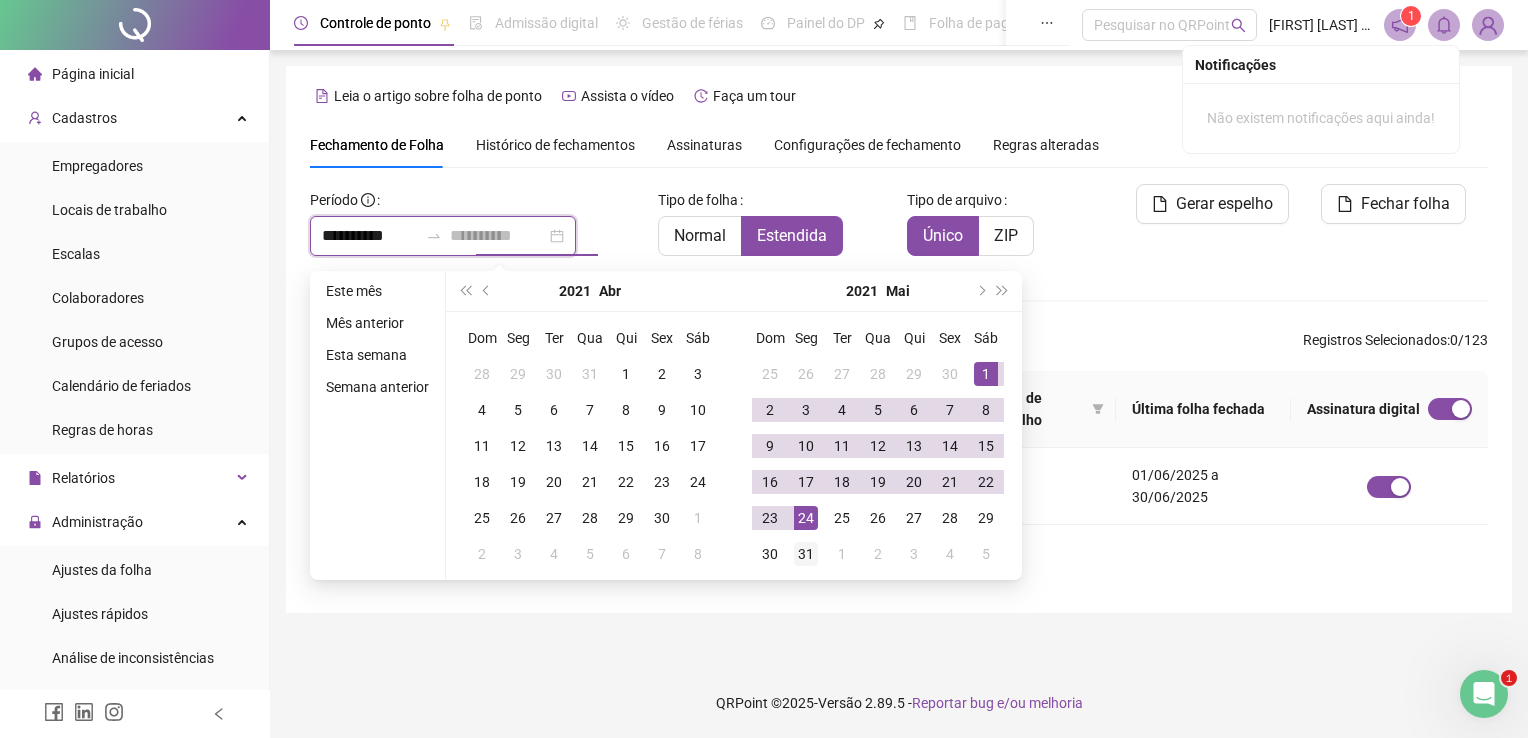 type on "**********" 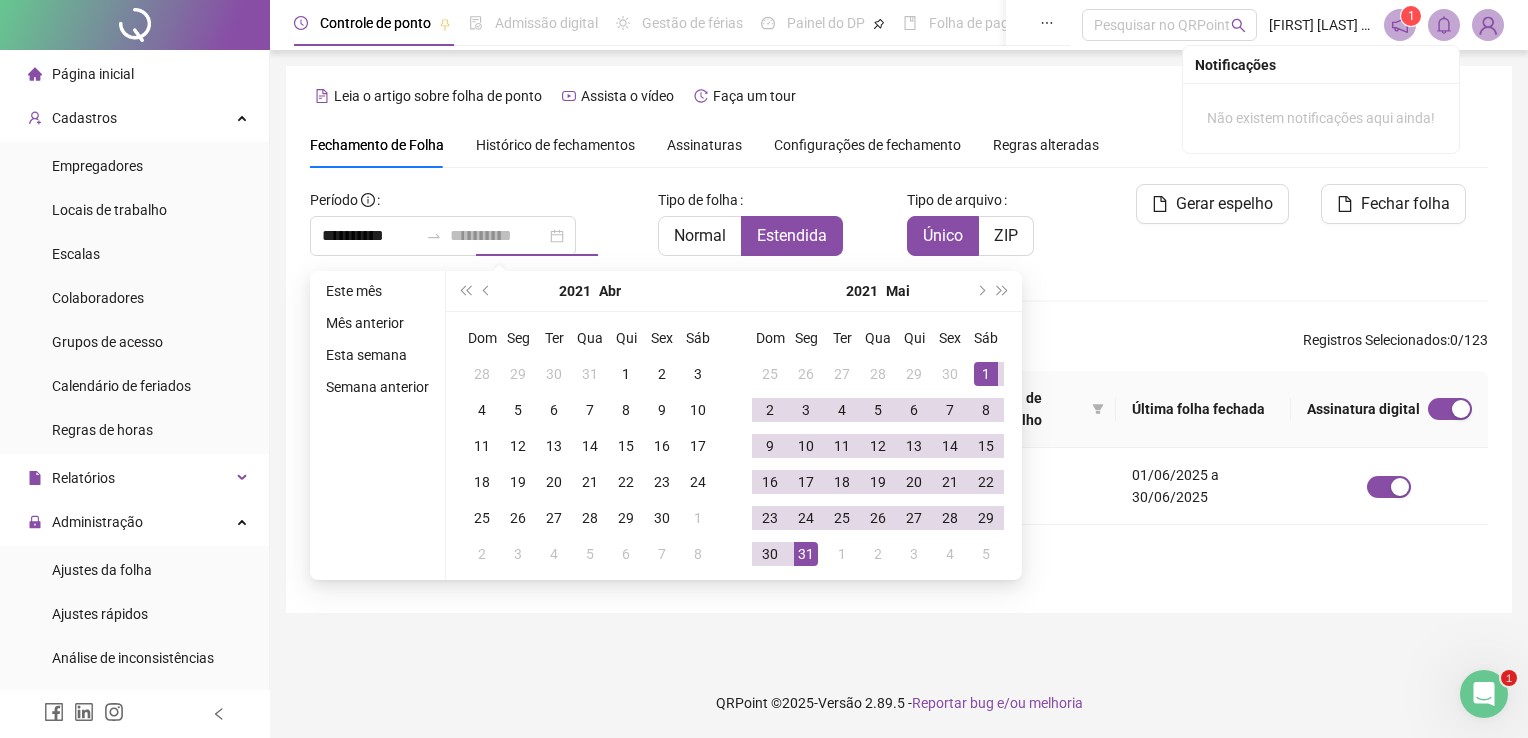 click on "31" at bounding box center [806, 554] 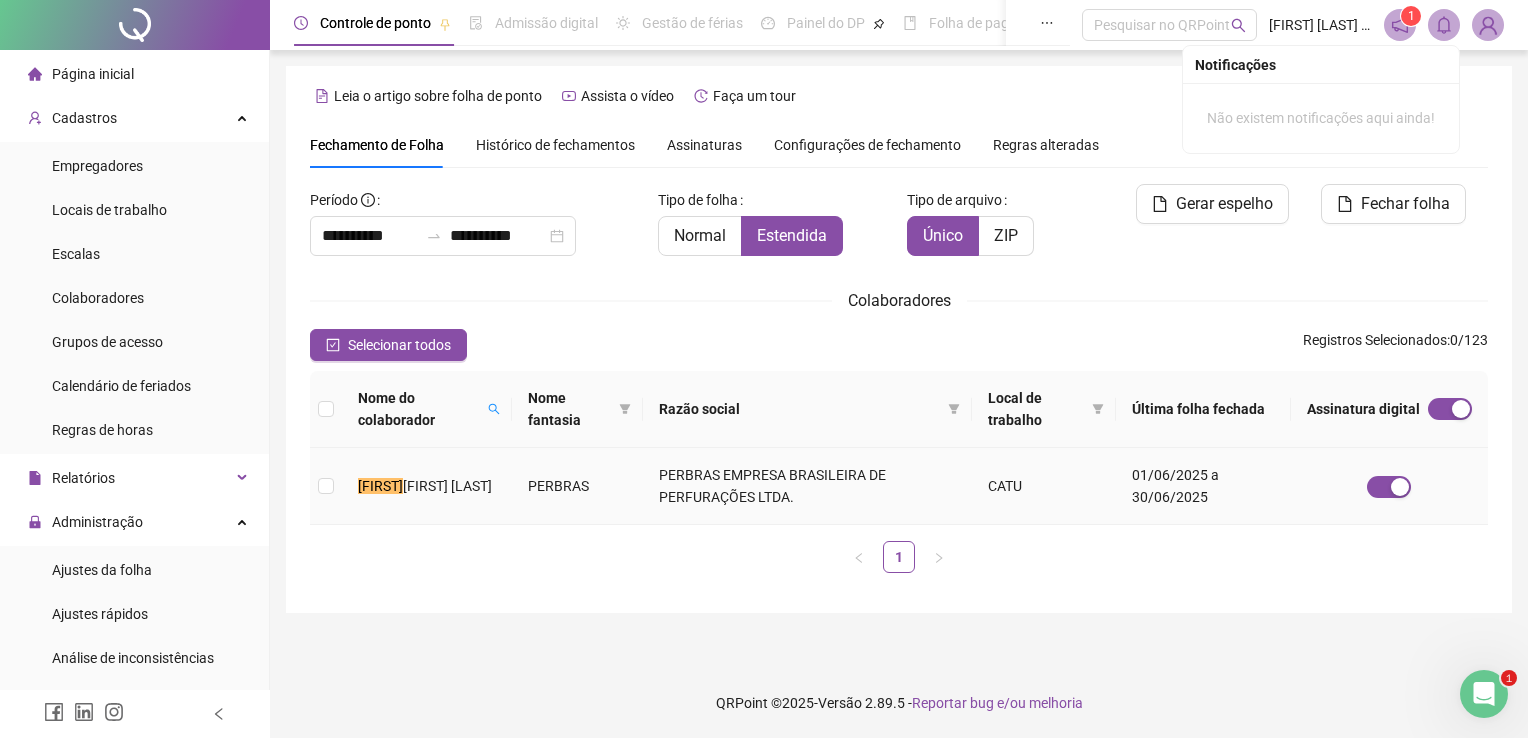 click on "[FIRST] [LAST]" at bounding box center (427, 486) 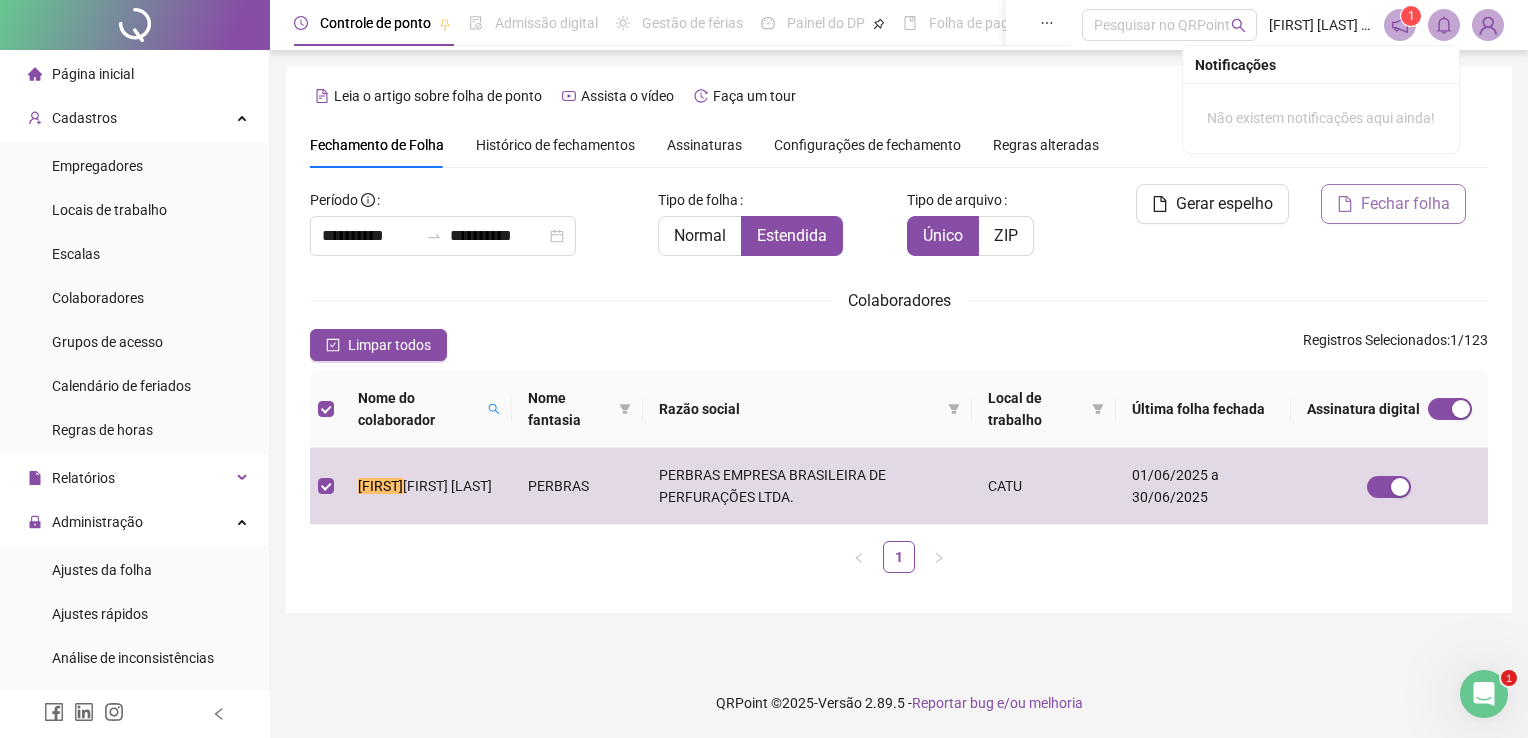 click on "Fechar folha" at bounding box center [1405, 204] 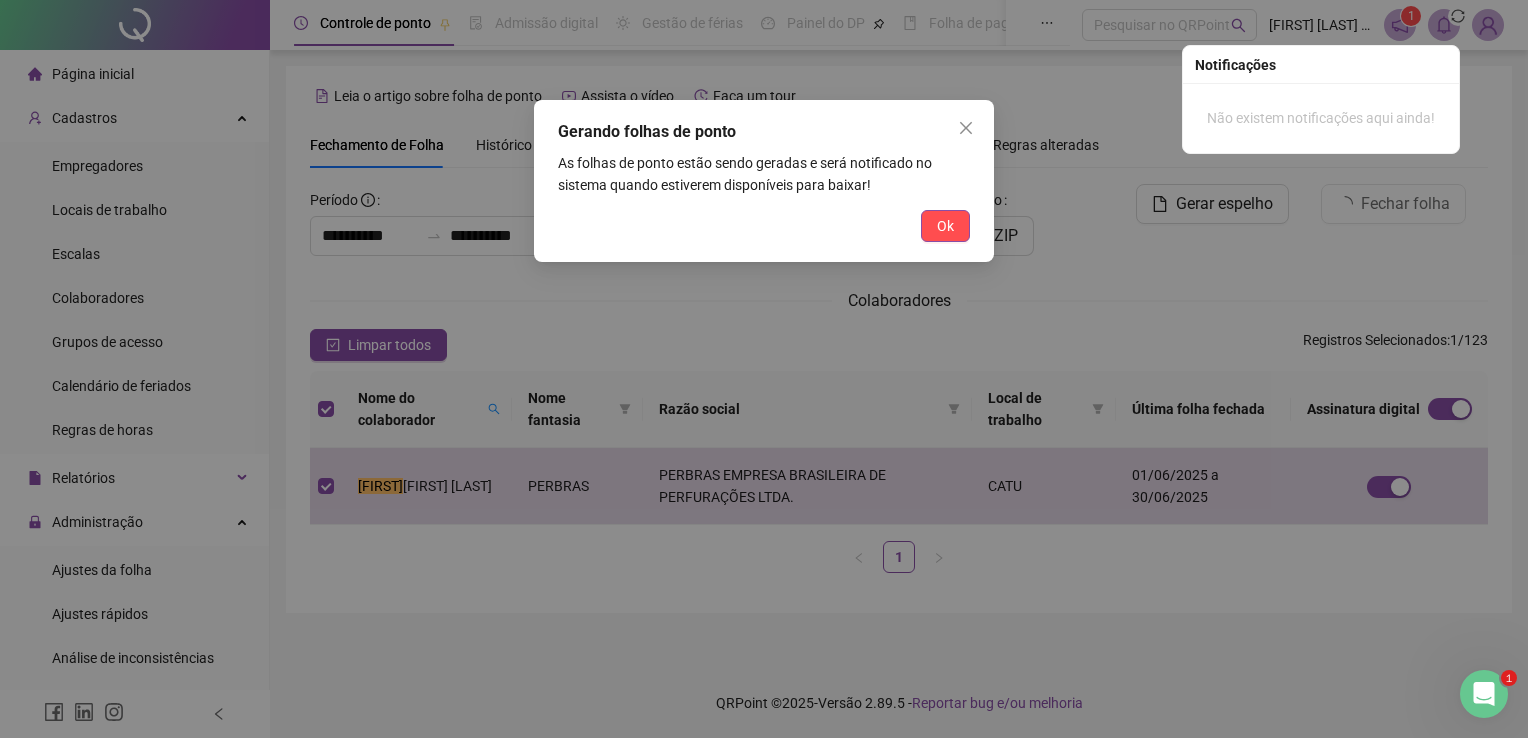 click on "Gerando folhas de ponto As folhas de ponto estão sendo geradas e será notificado no
sistema quando estiverem disponíveis para baixar! Ok" at bounding box center (764, 181) 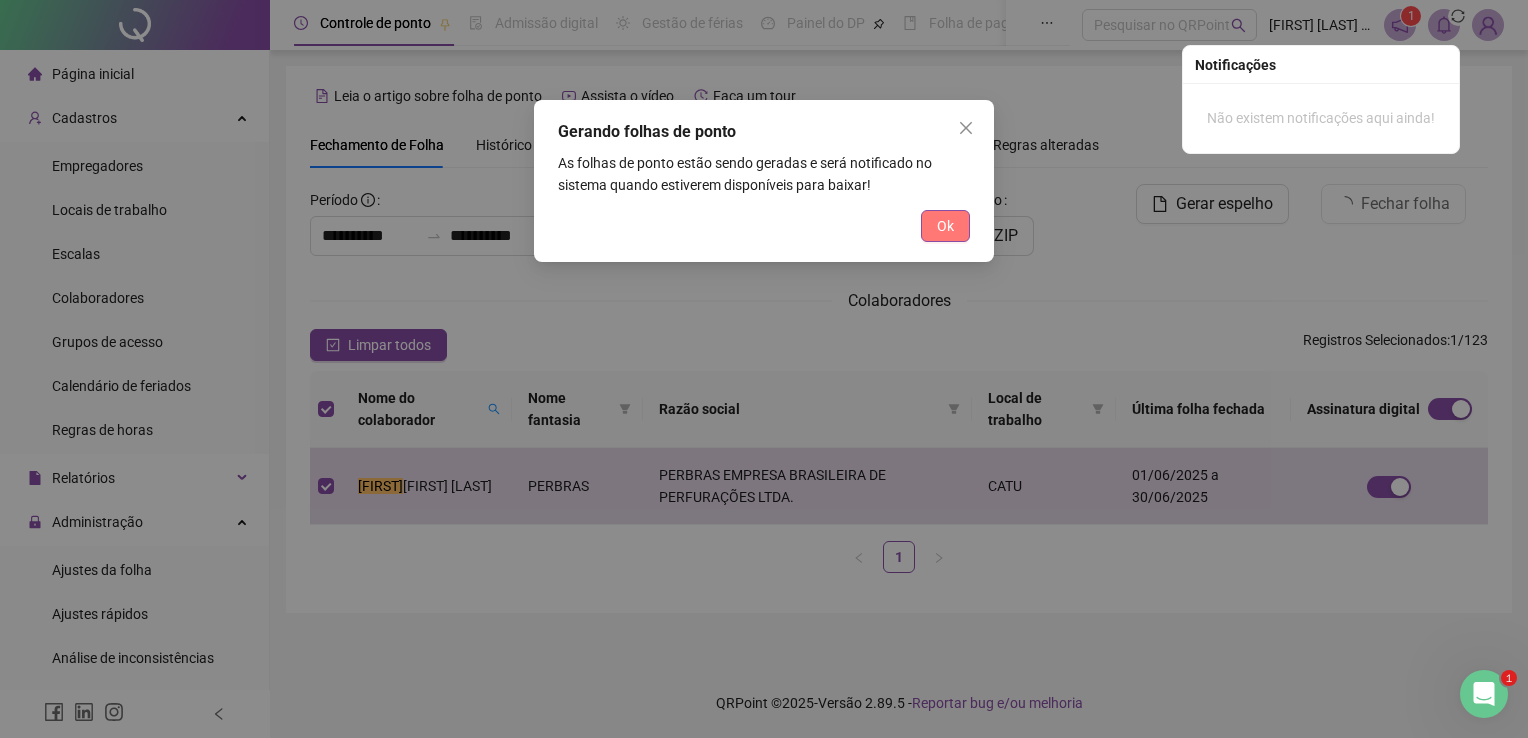 click on "Ok" at bounding box center (945, 226) 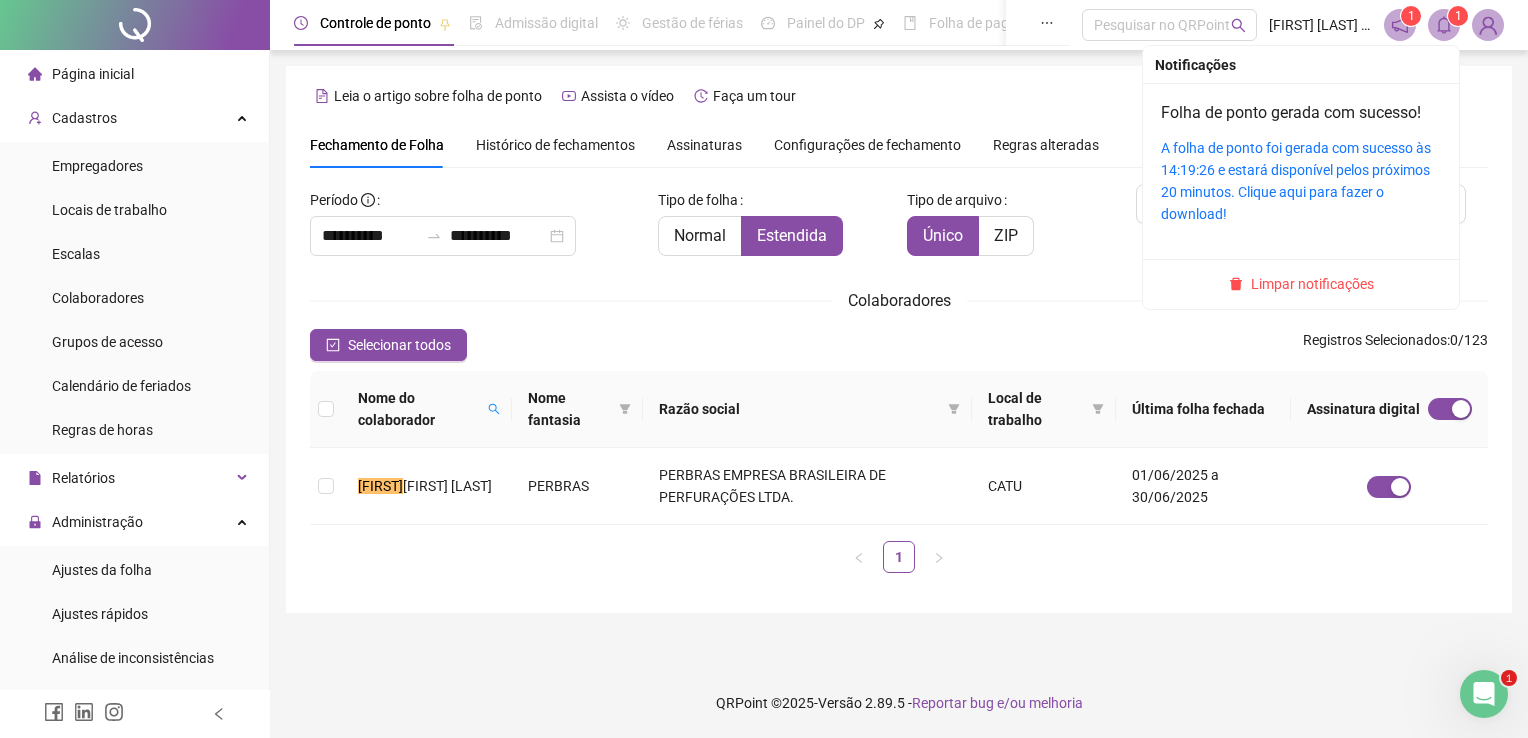click on "A folha de ponto foi gerada com sucesso às 14:19:26 e estará disponível pelos próximos 20 minutos.
Clique aqui para fazer o download!" at bounding box center [1301, 181] 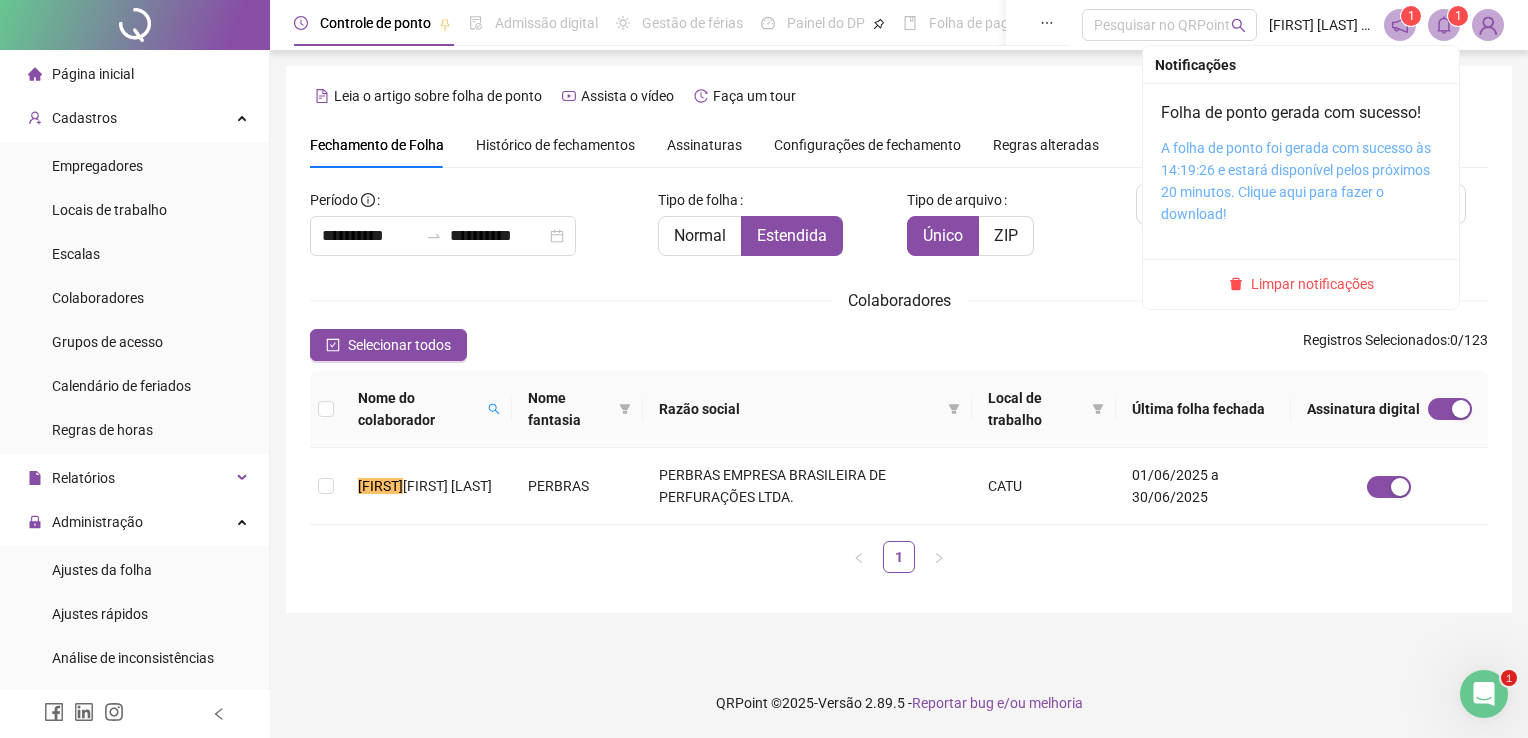 click on "A folha de ponto foi gerada com sucesso às 14:19:26 e estará disponível pelos próximos 20 minutos.
Clique aqui para fazer o download!" at bounding box center [1296, 181] 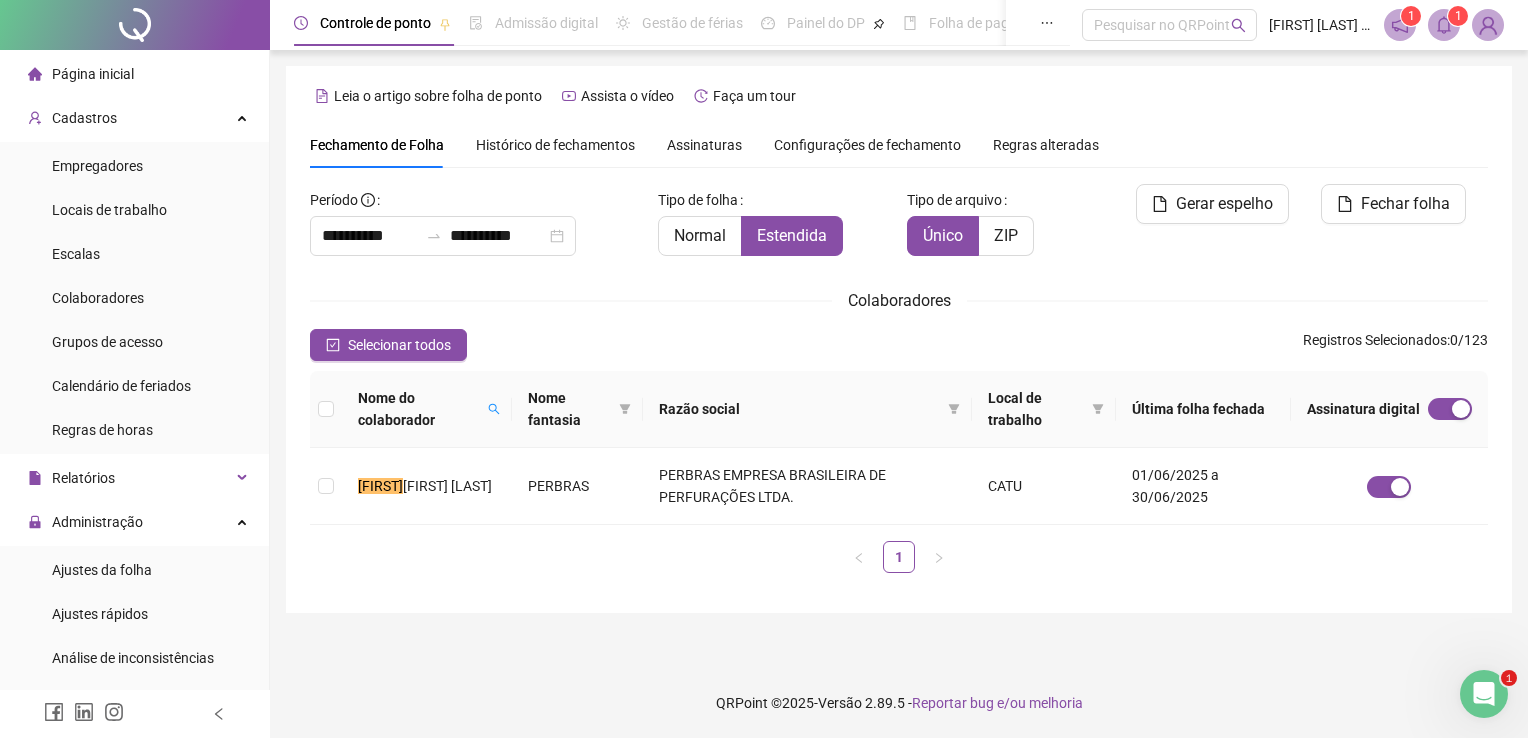 click on "**********" at bounding box center (764, 369) 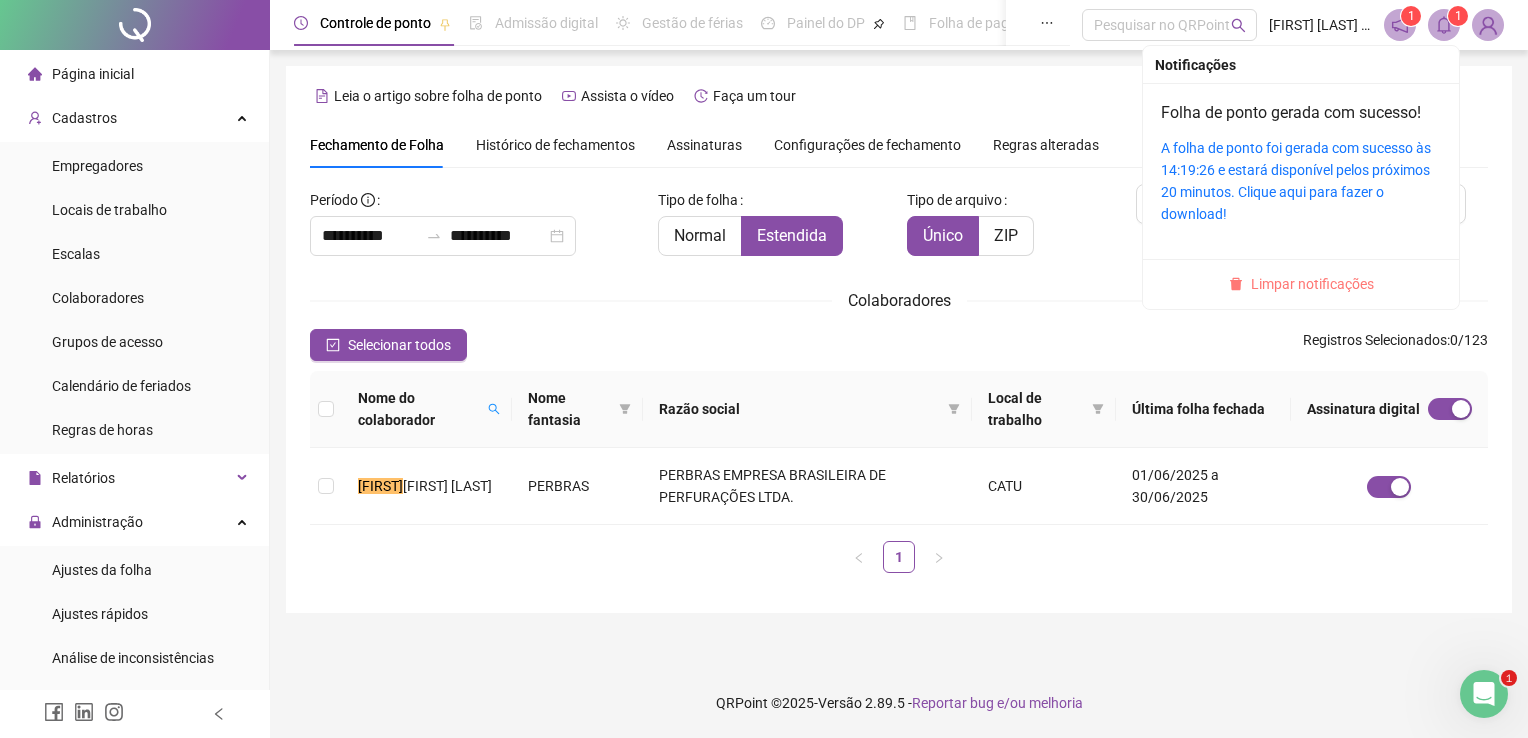 click on "Limpar notificações" at bounding box center (1312, 284) 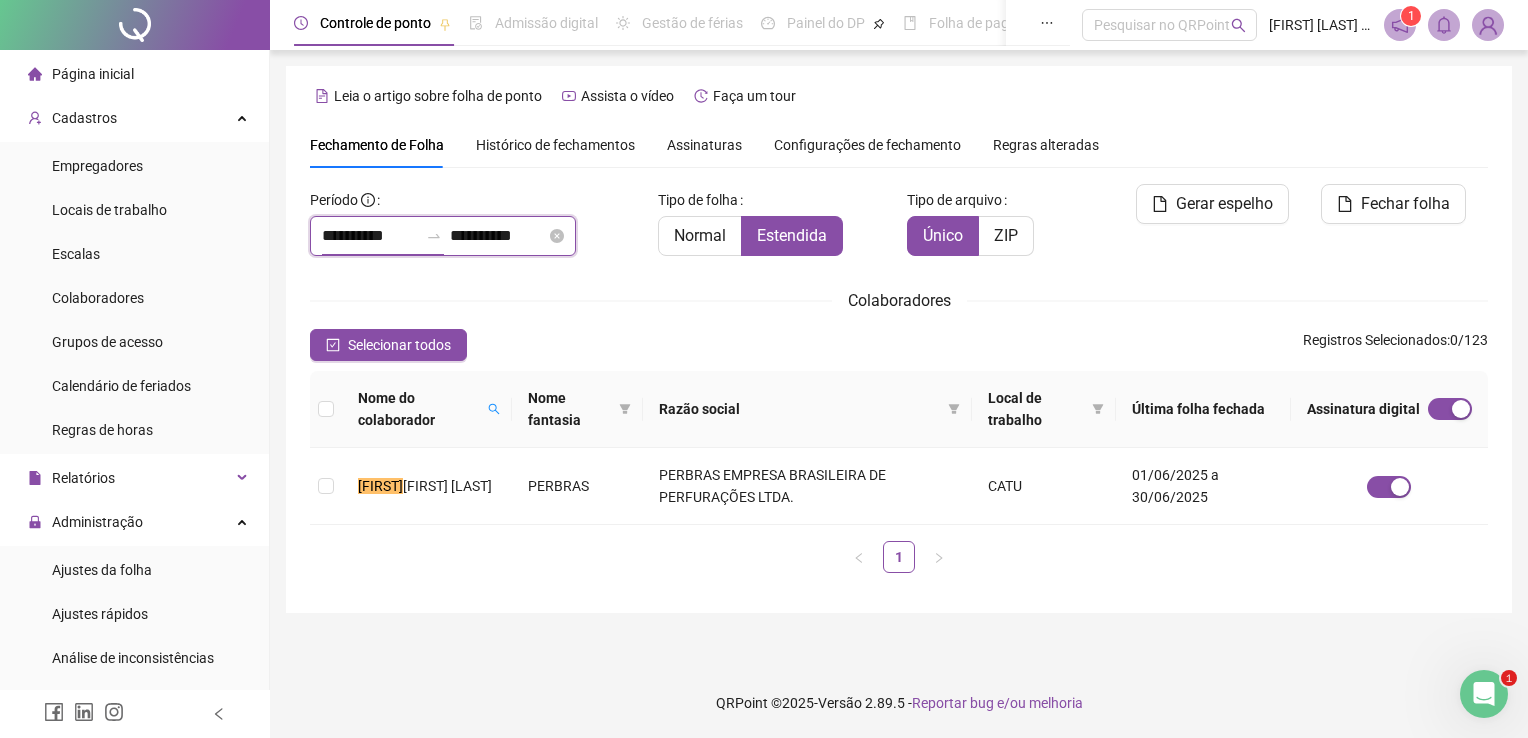 click on "**********" at bounding box center [370, 236] 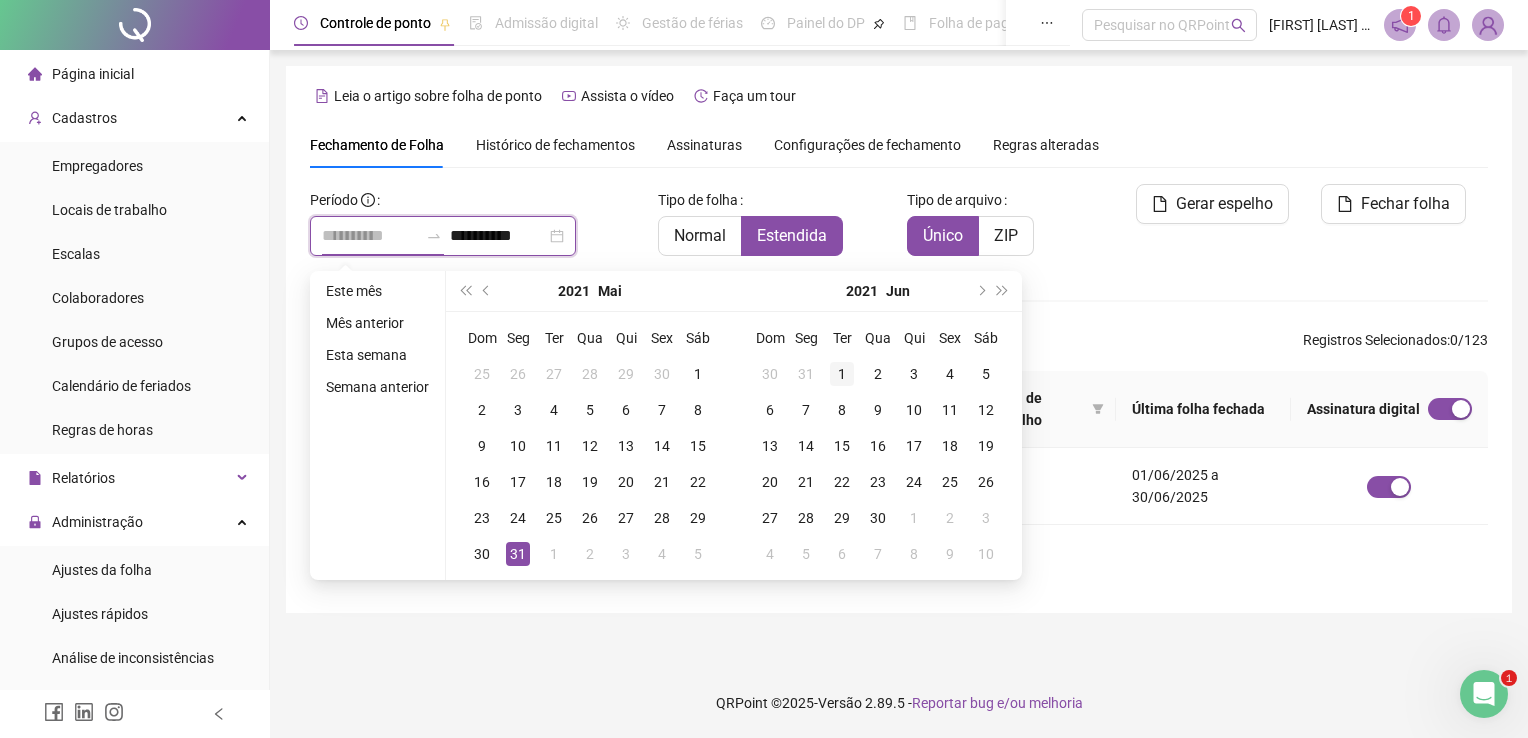type on "**********" 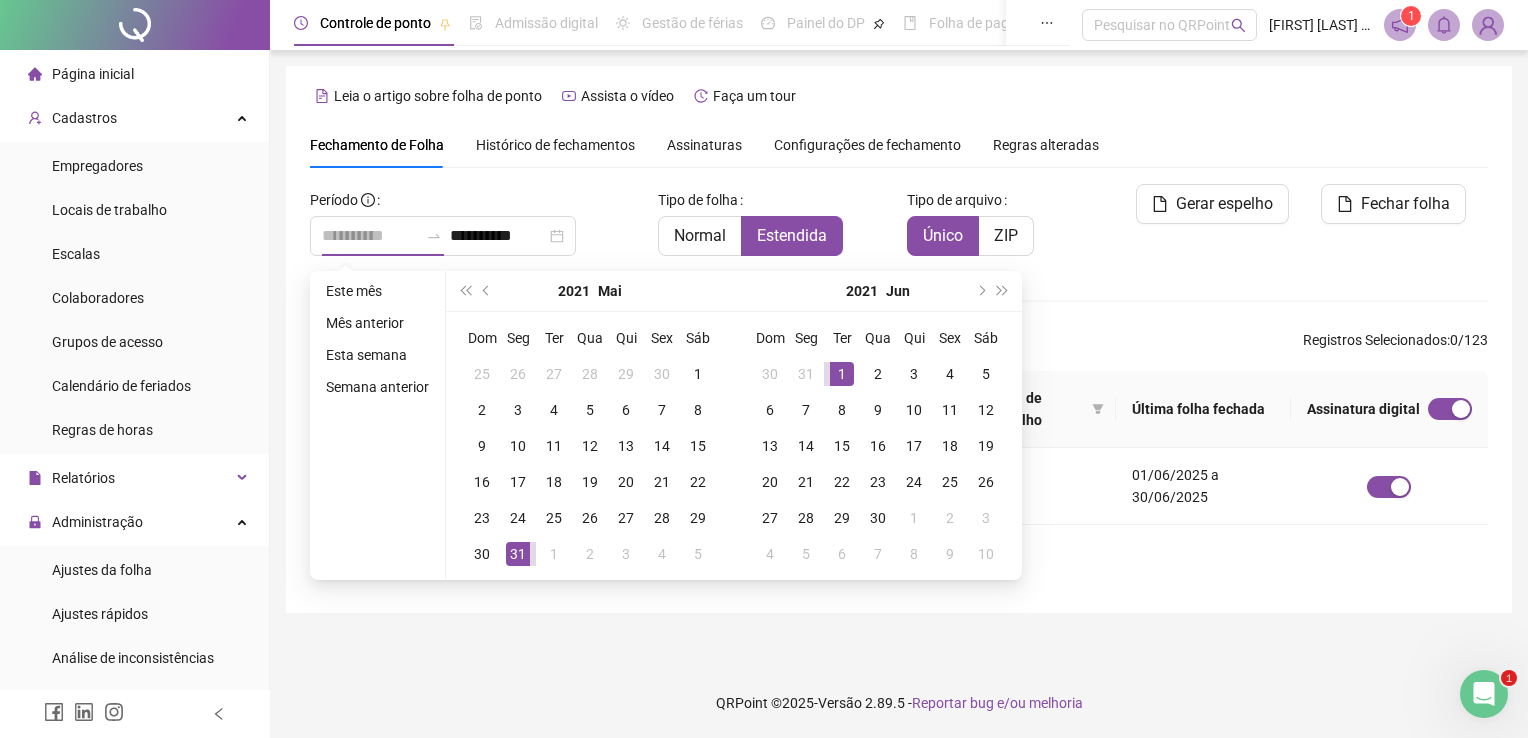 click on "1" at bounding box center [842, 374] 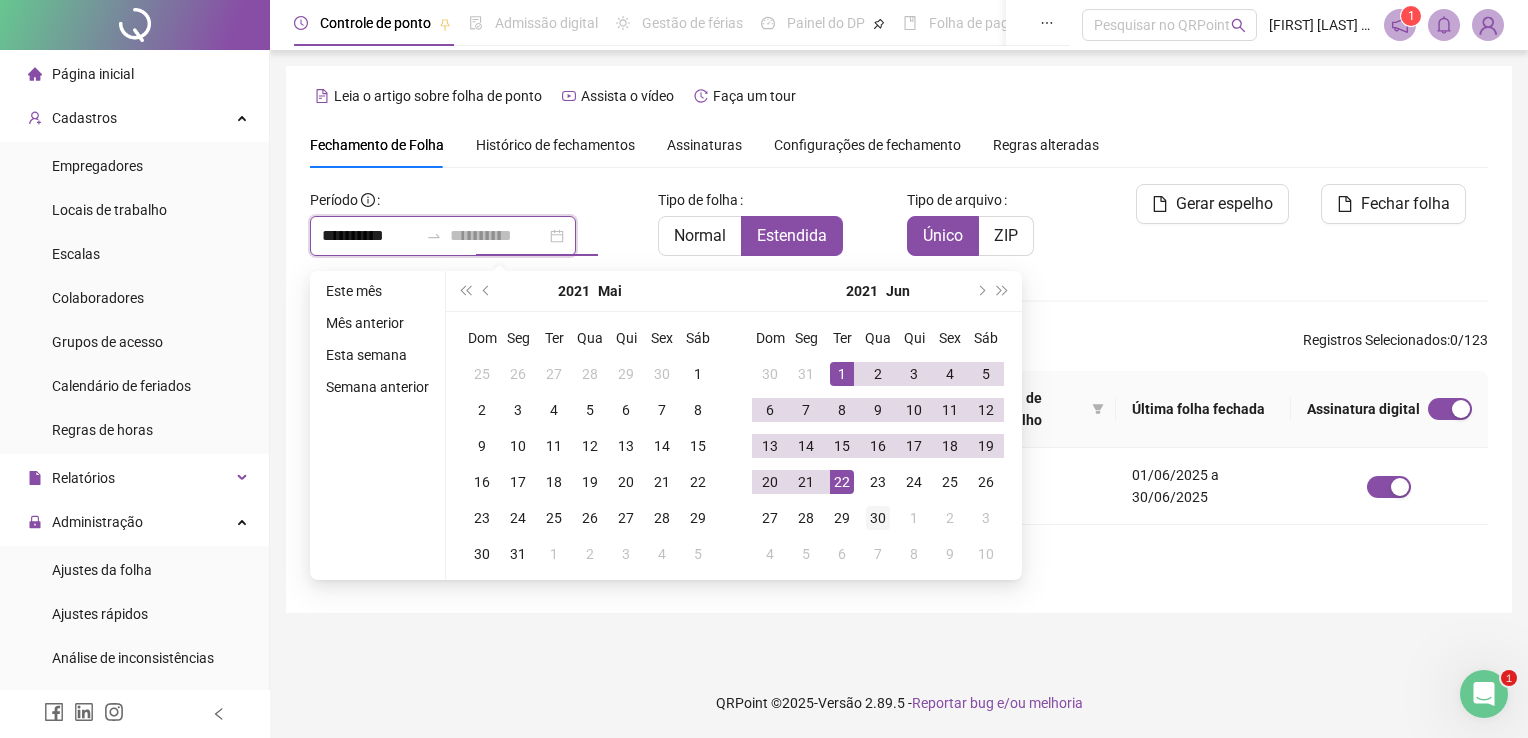 type on "**********" 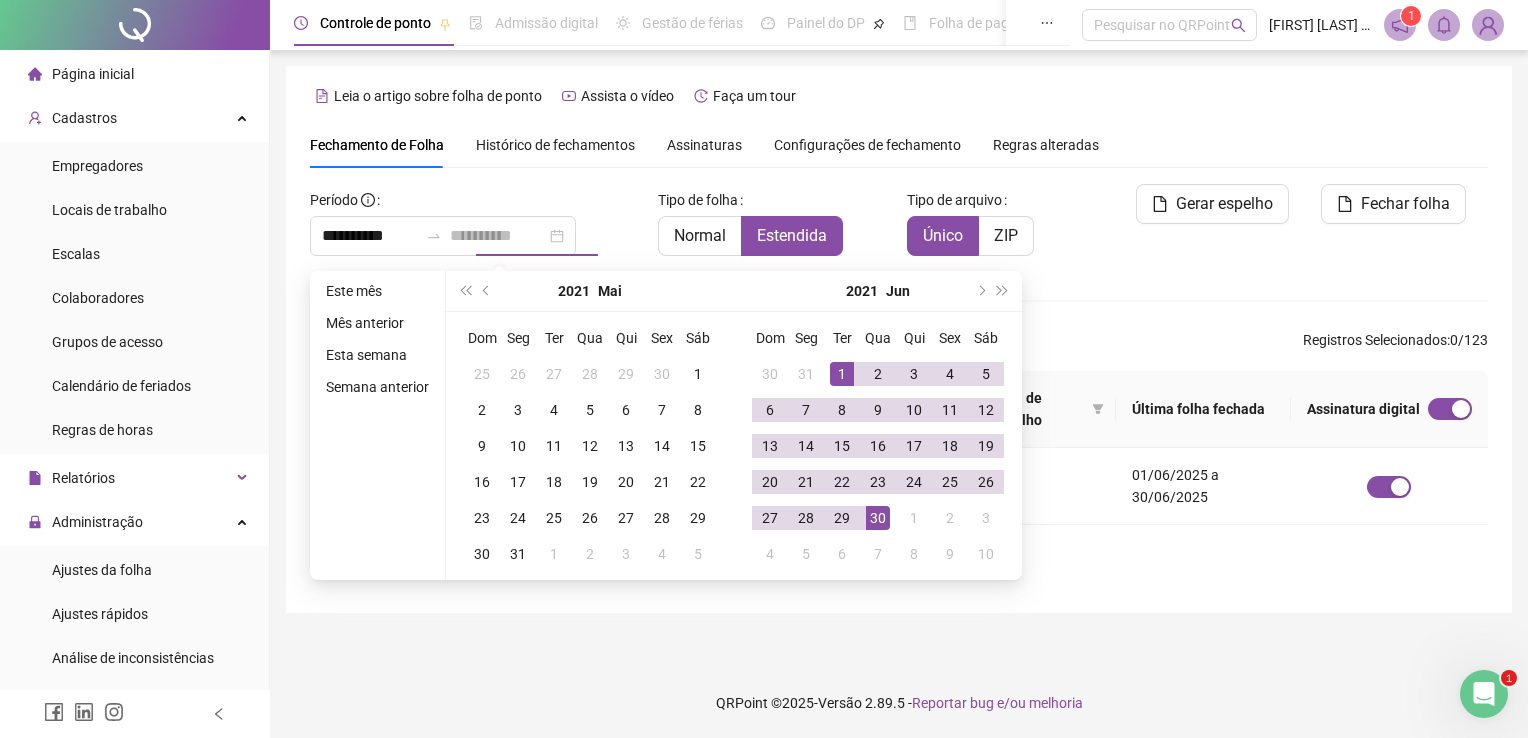 click on "30" at bounding box center (878, 518) 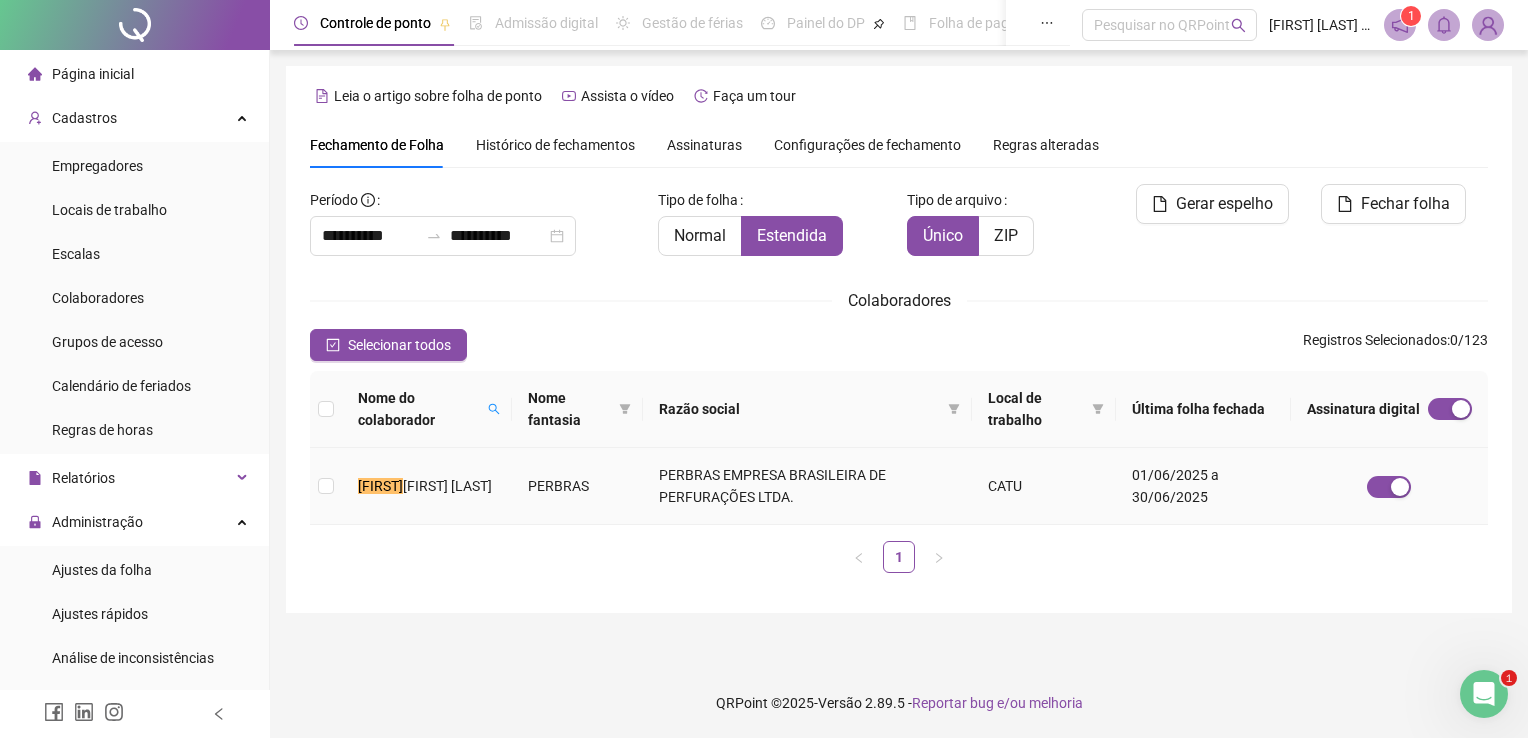 click on "PERBRAS" at bounding box center [578, 486] 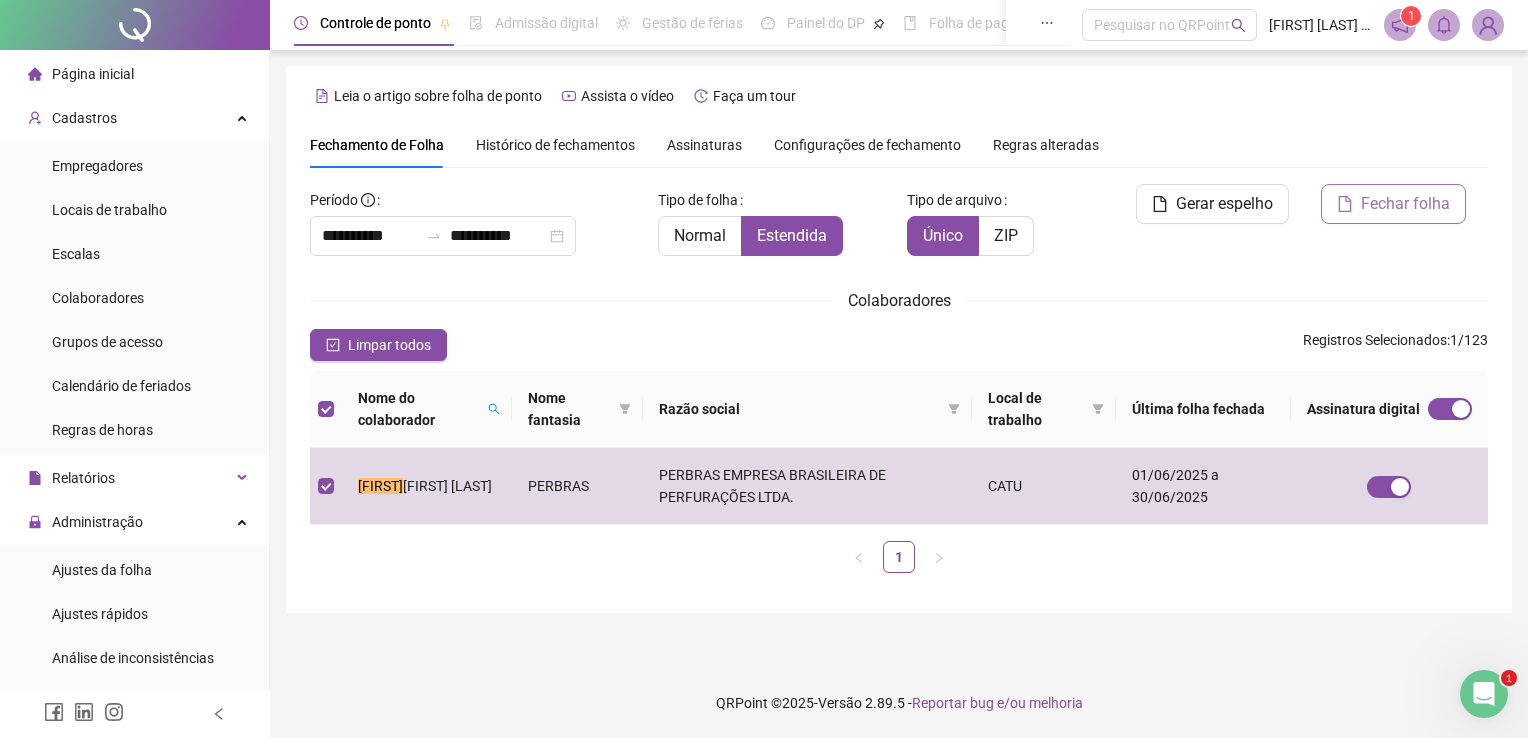 click on "Fechar folha" at bounding box center [1393, 204] 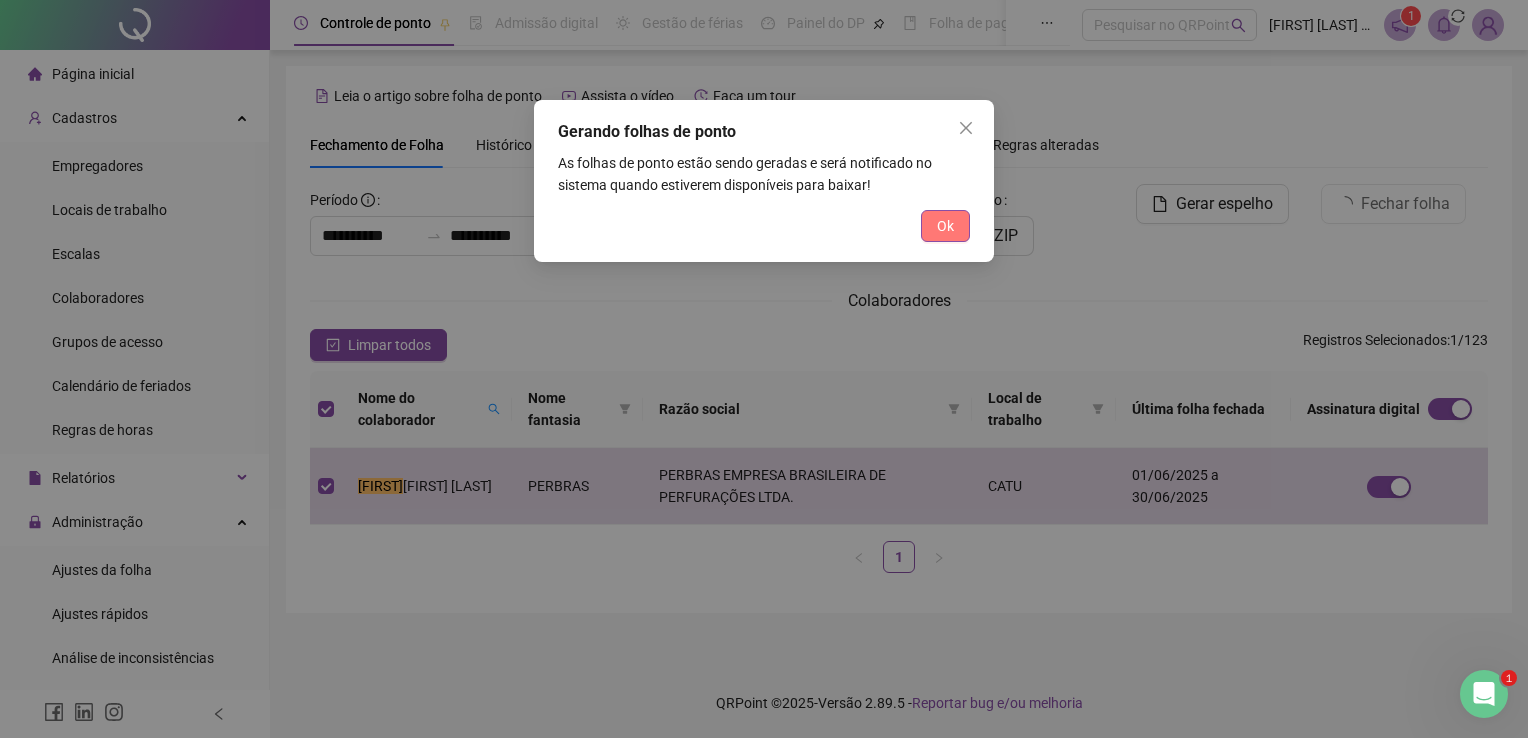 click on "Ok" at bounding box center (945, 226) 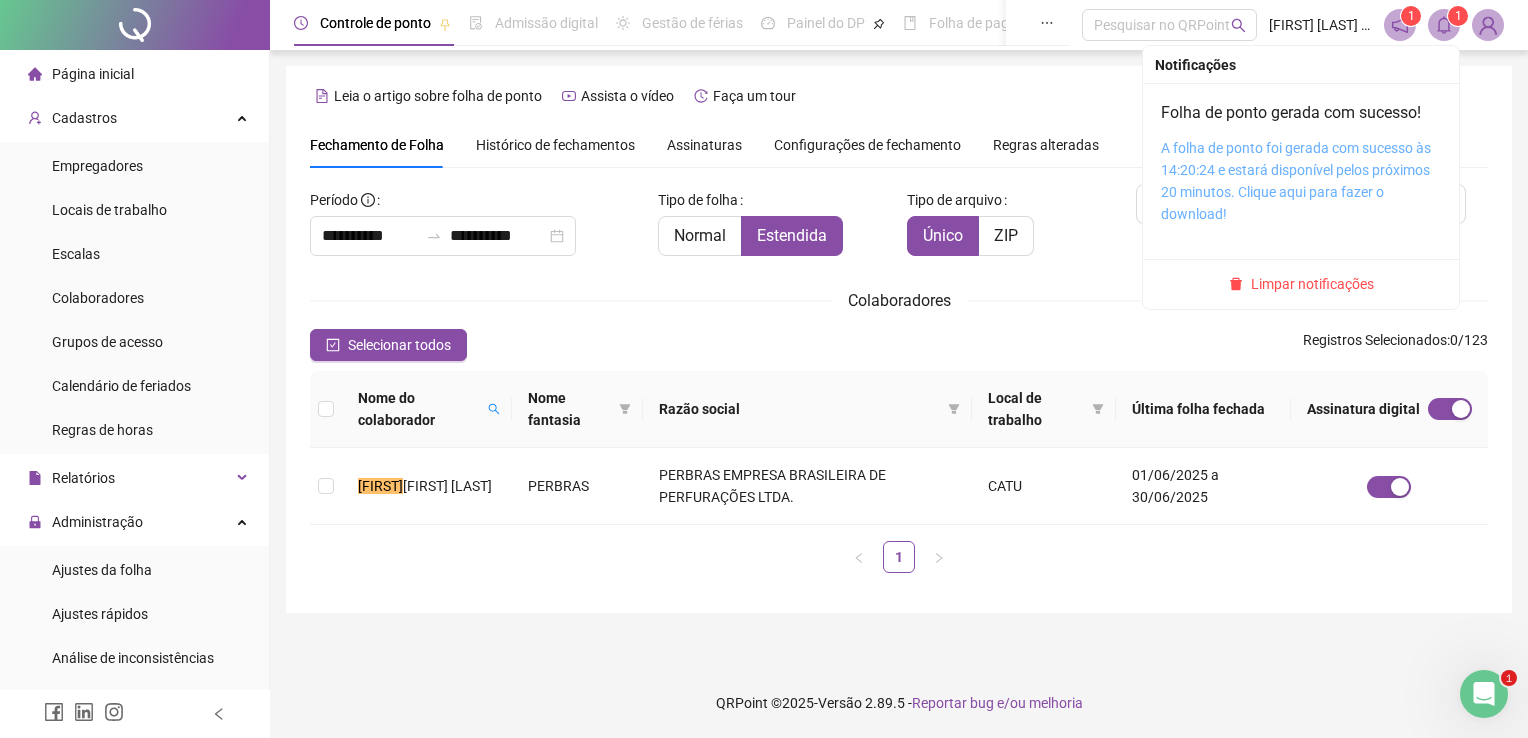click on "A folha de ponto foi gerada com sucesso às 14:20:24 e estará disponível pelos próximos 20 minutos.
Clique aqui para fazer o download!" at bounding box center (1296, 181) 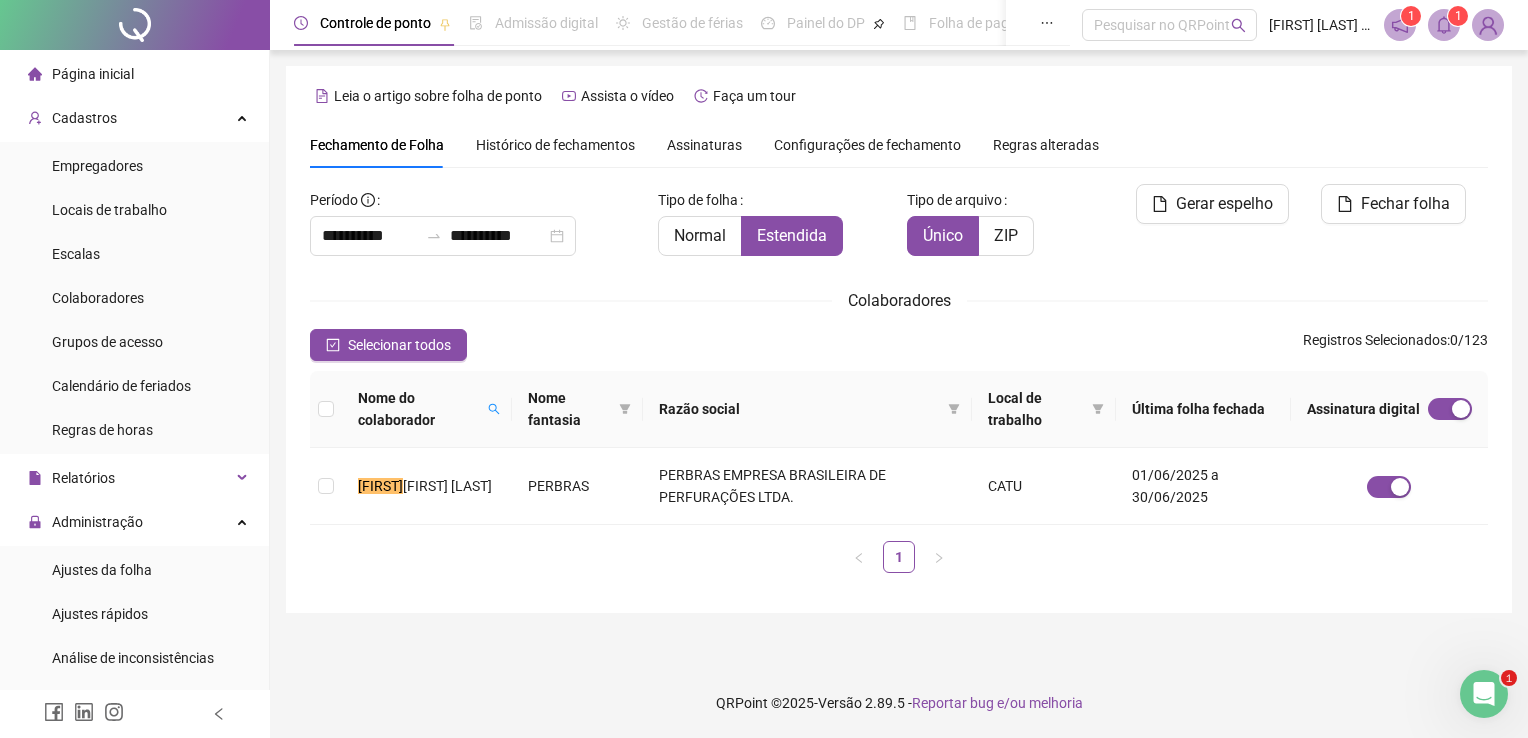 click on "**********" at bounding box center [899, 369] 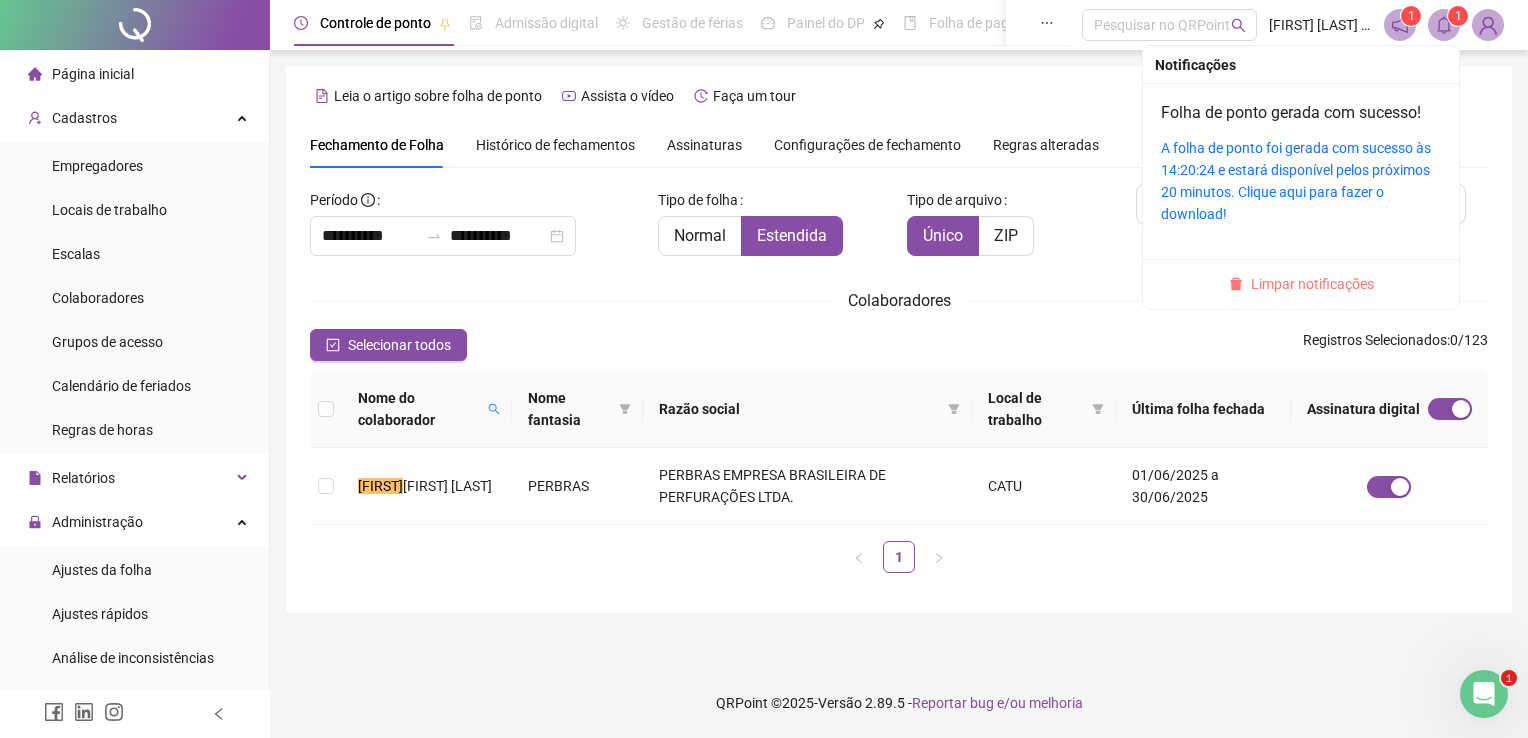 click on "Limpar notificações" at bounding box center (1312, 284) 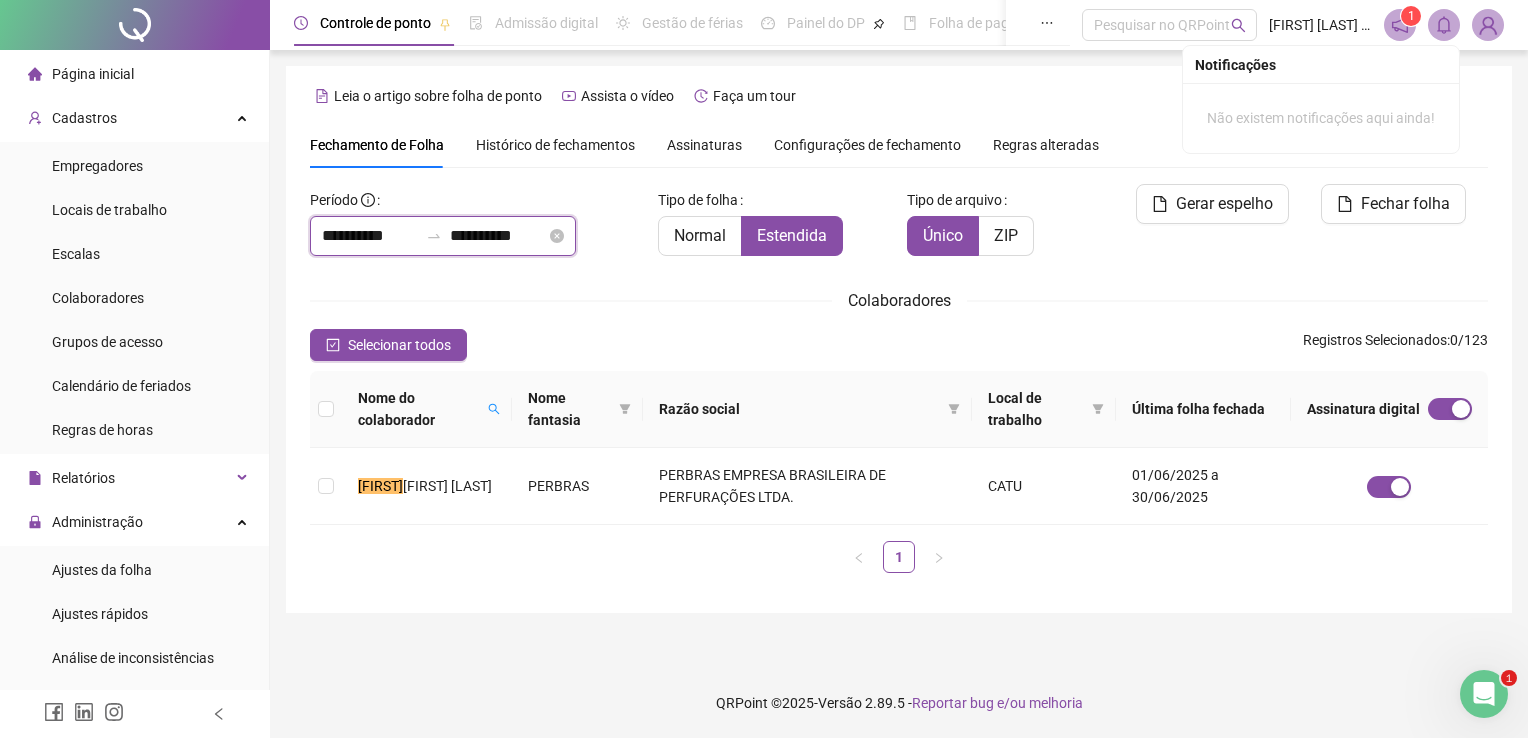 click on "**********" at bounding box center [370, 236] 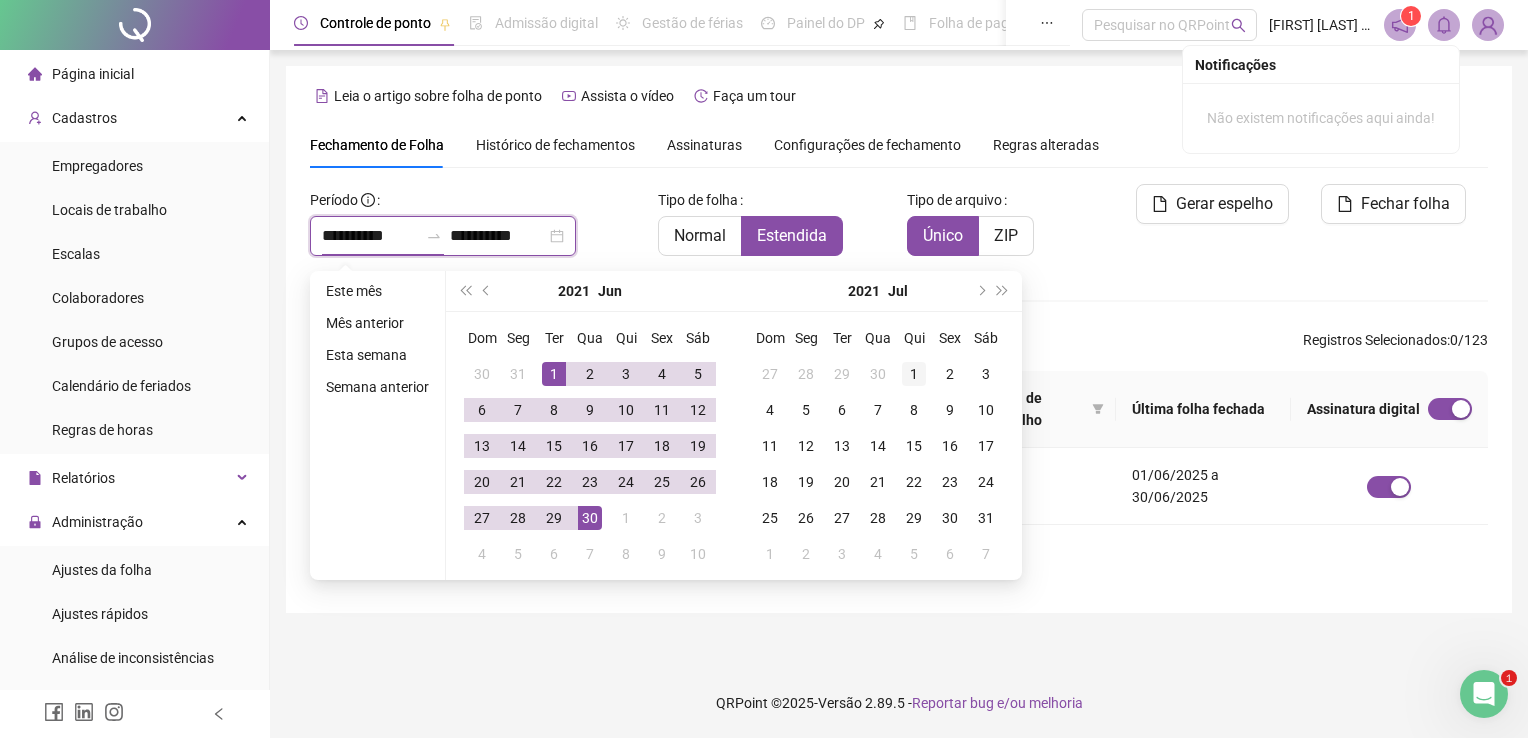 type on "**********" 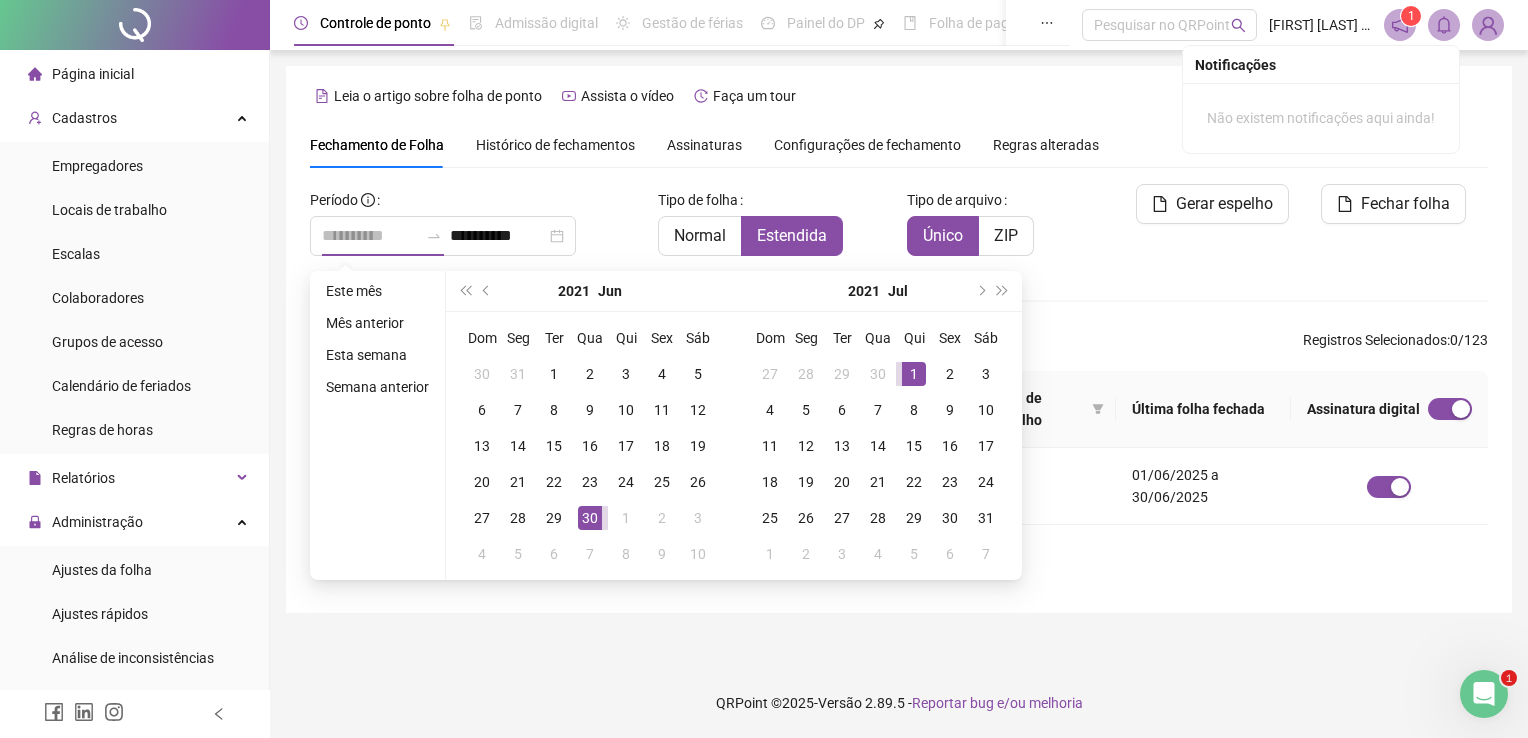 click on "1" at bounding box center [914, 374] 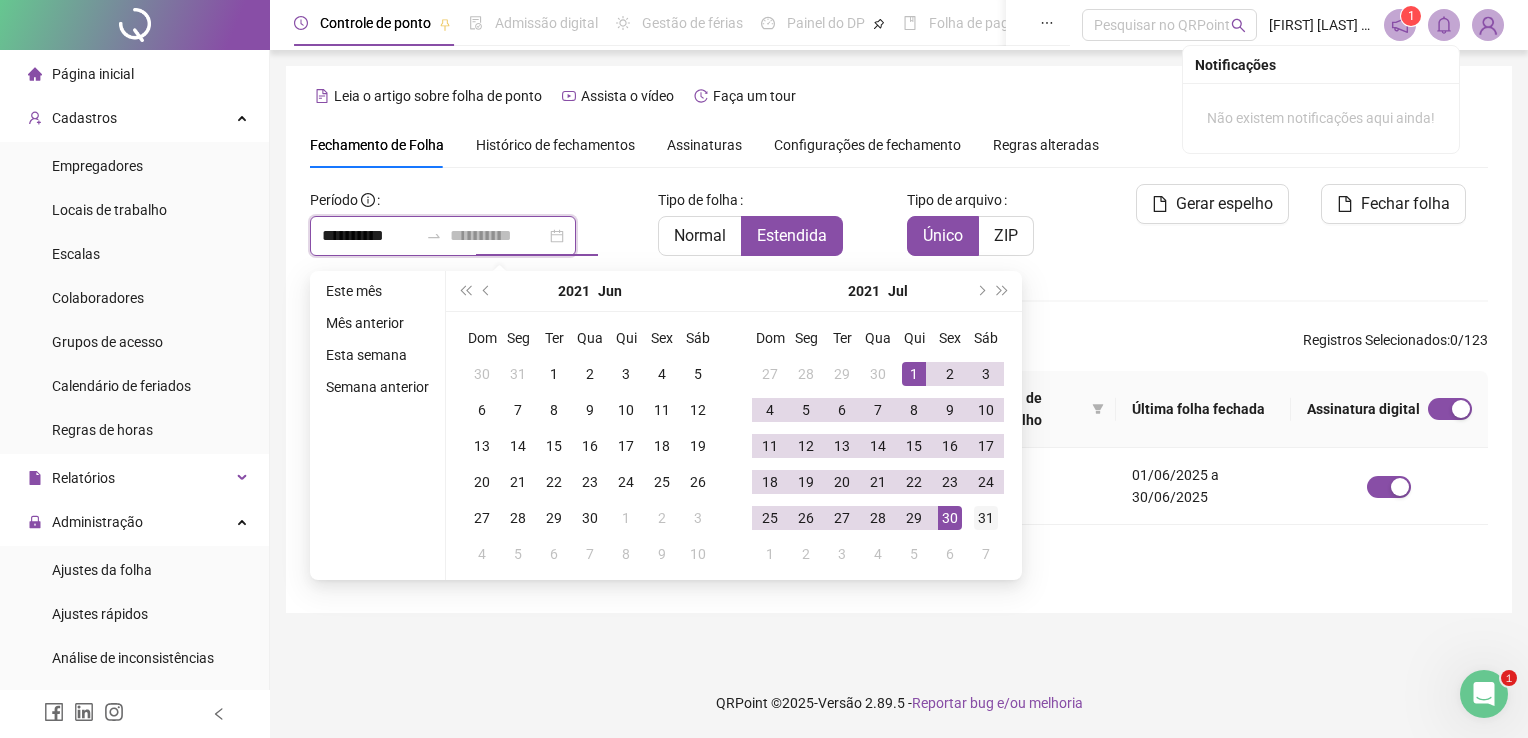 type on "**********" 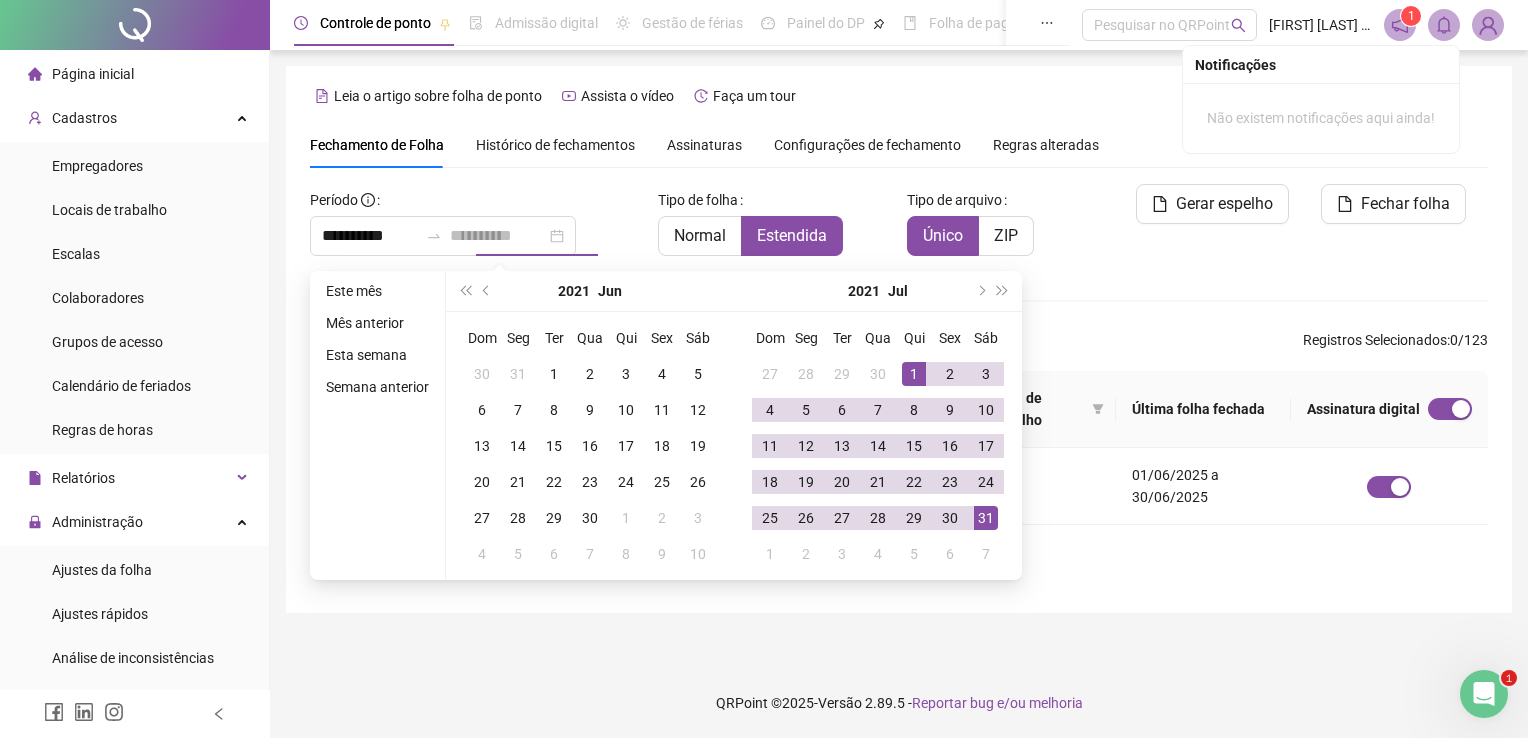 click on "31" at bounding box center [986, 518] 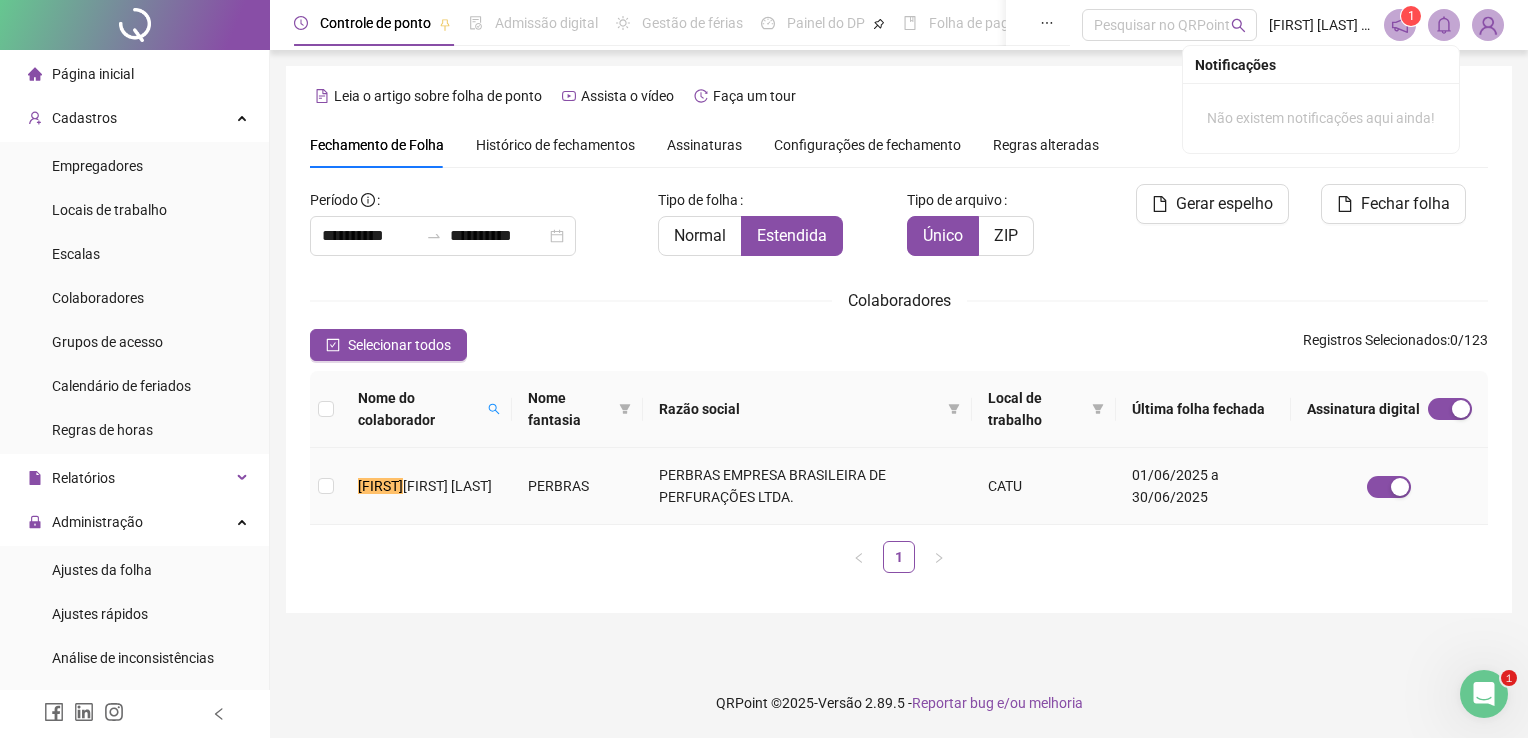 click on "[FIRST] [LAST]" at bounding box center [427, 486] 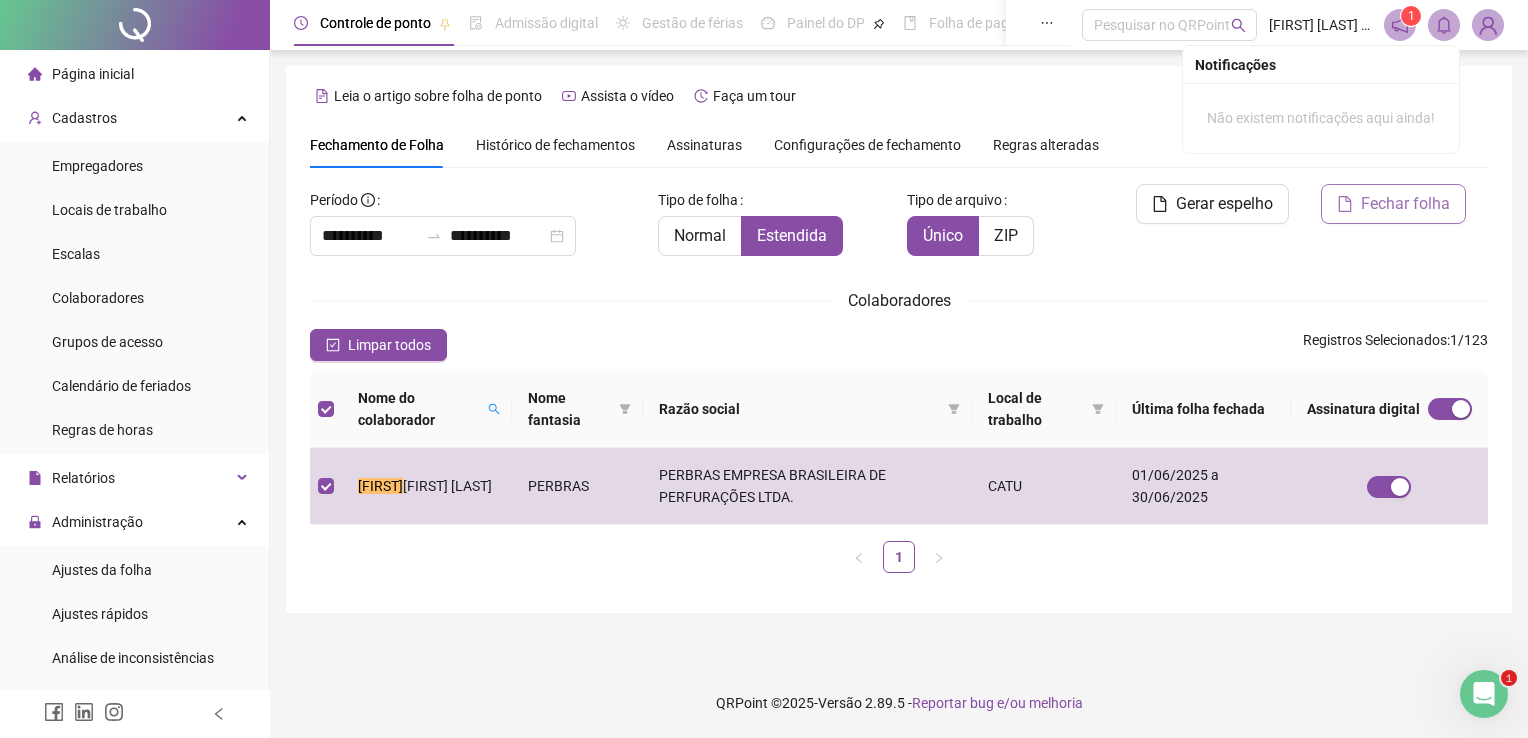 click on "Fechar folha" at bounding box center (1393, 204) 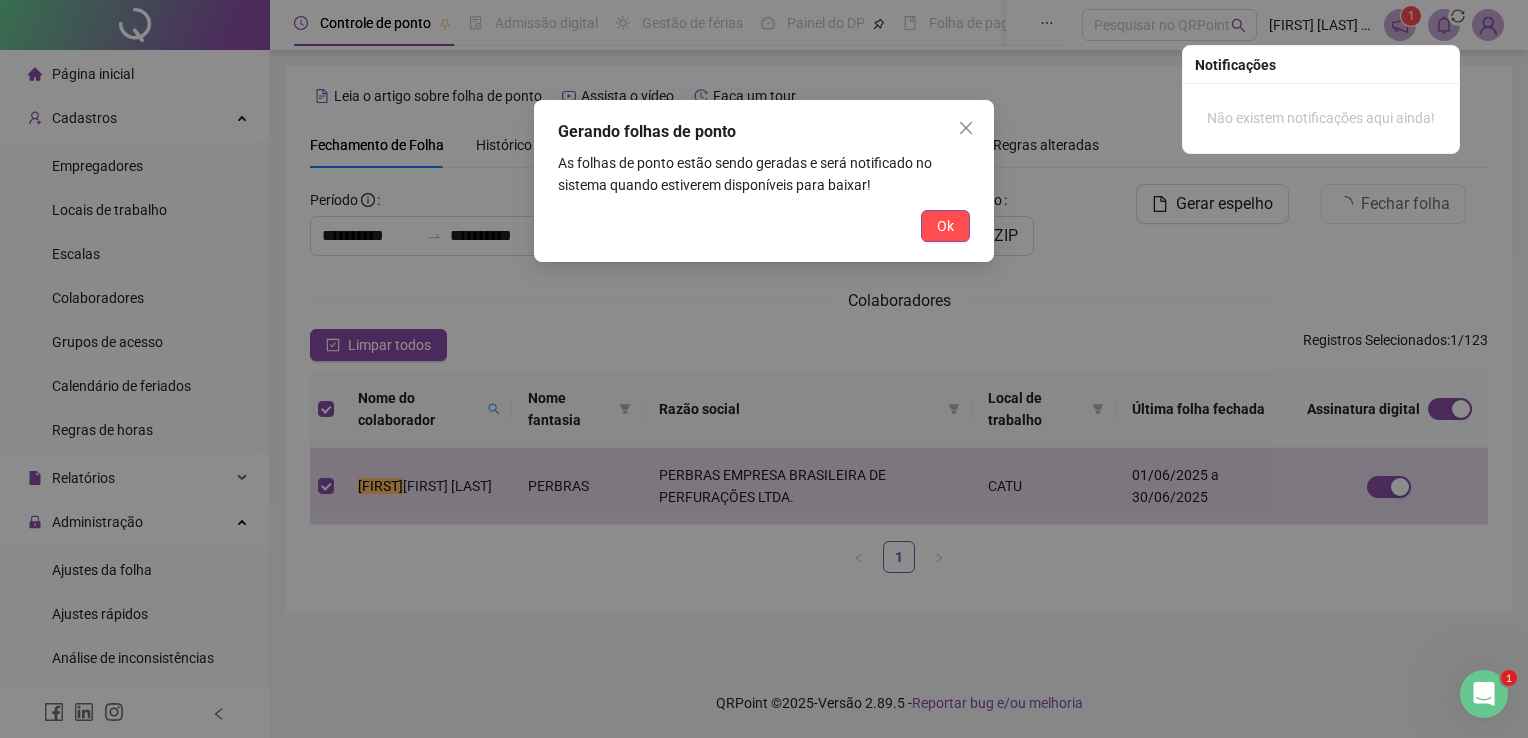 click on "Ok" at bounding box center (945, 226) 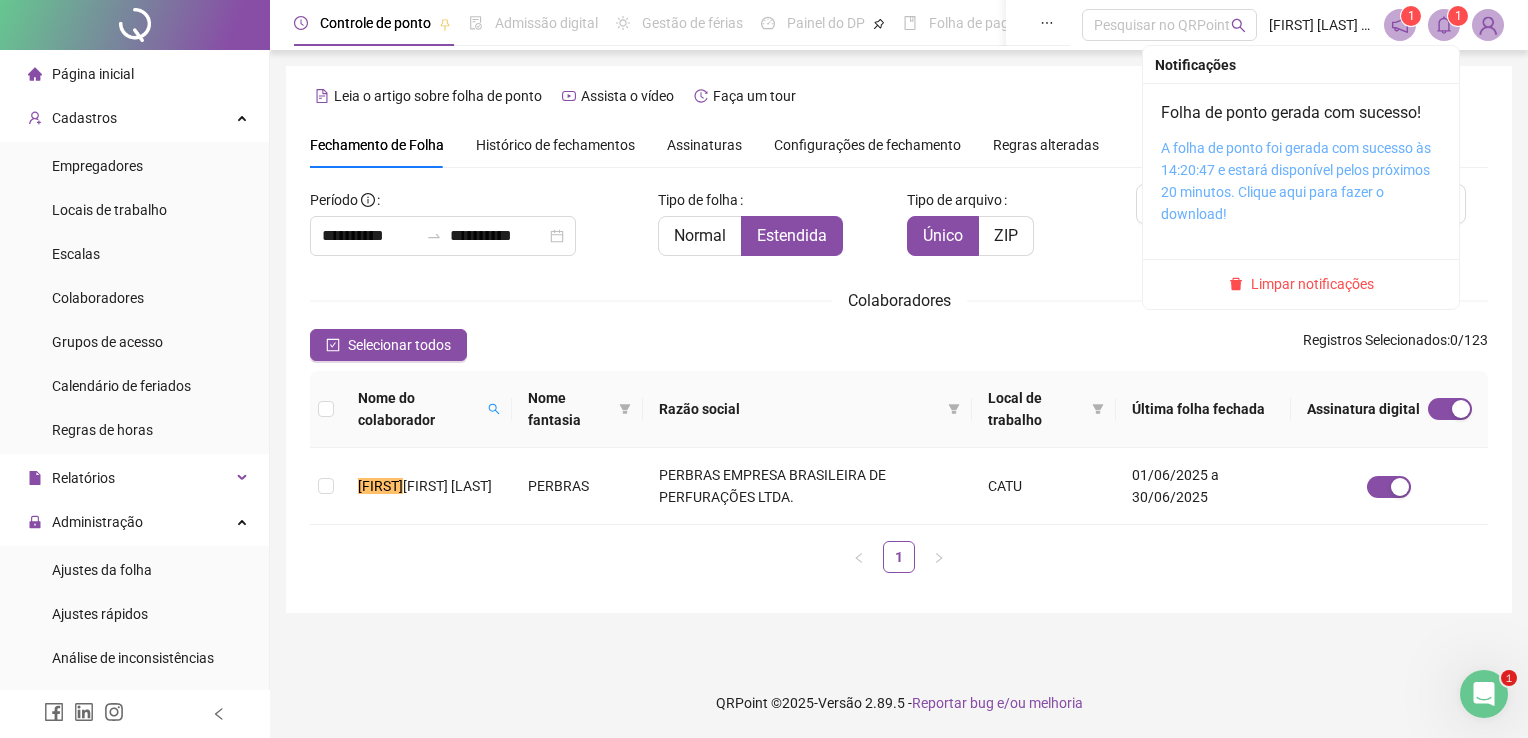 click on "A folha de ponto foi gerada com sucesso às 14:20:47 e estará disponível pelos próximos 20 minutos.
Clique aqui para fazer o download!" at bounding box center (1296, 181) 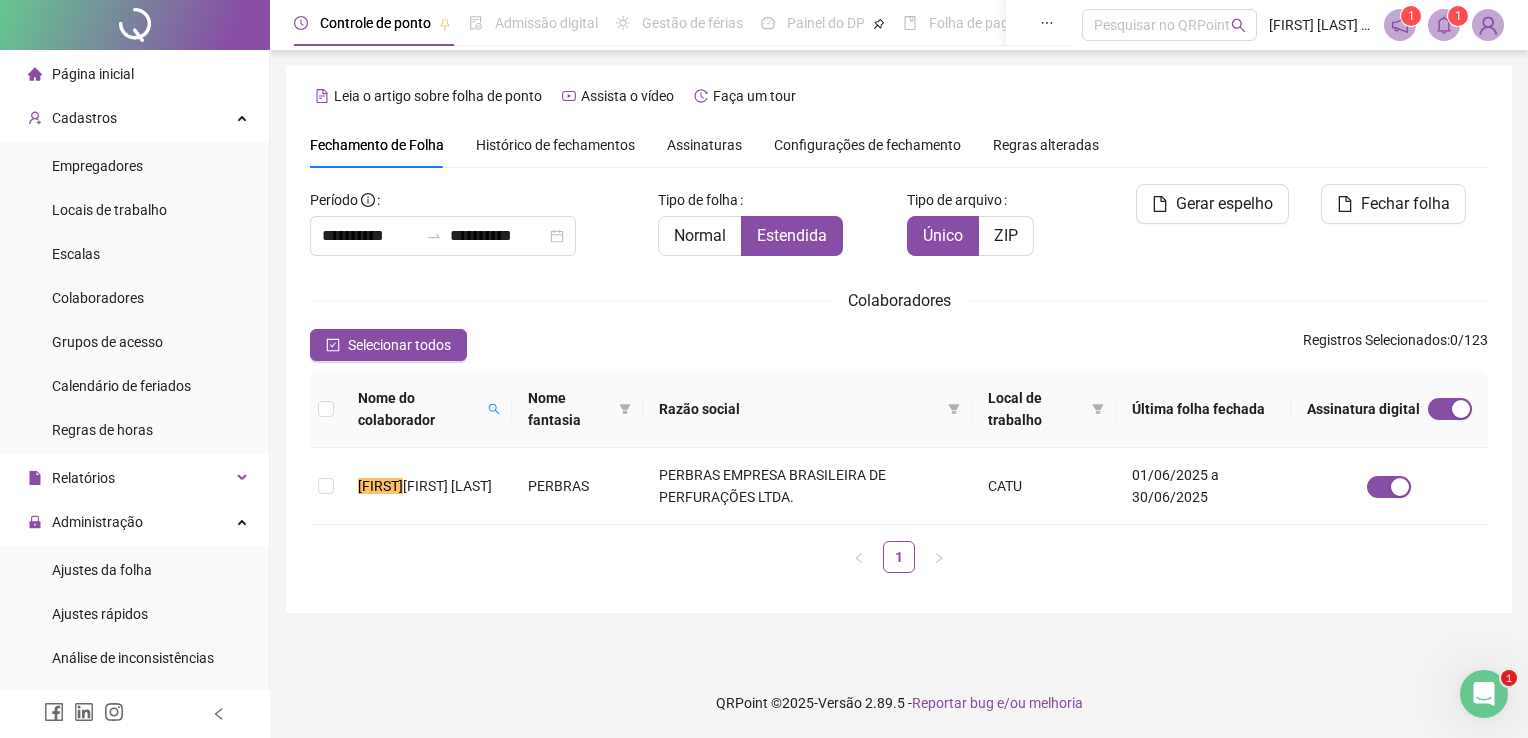 drag, startPoint x: 1454, startPoint y: 89, endPoint x: 1447, endPoint y: 79, distance: 12.206555 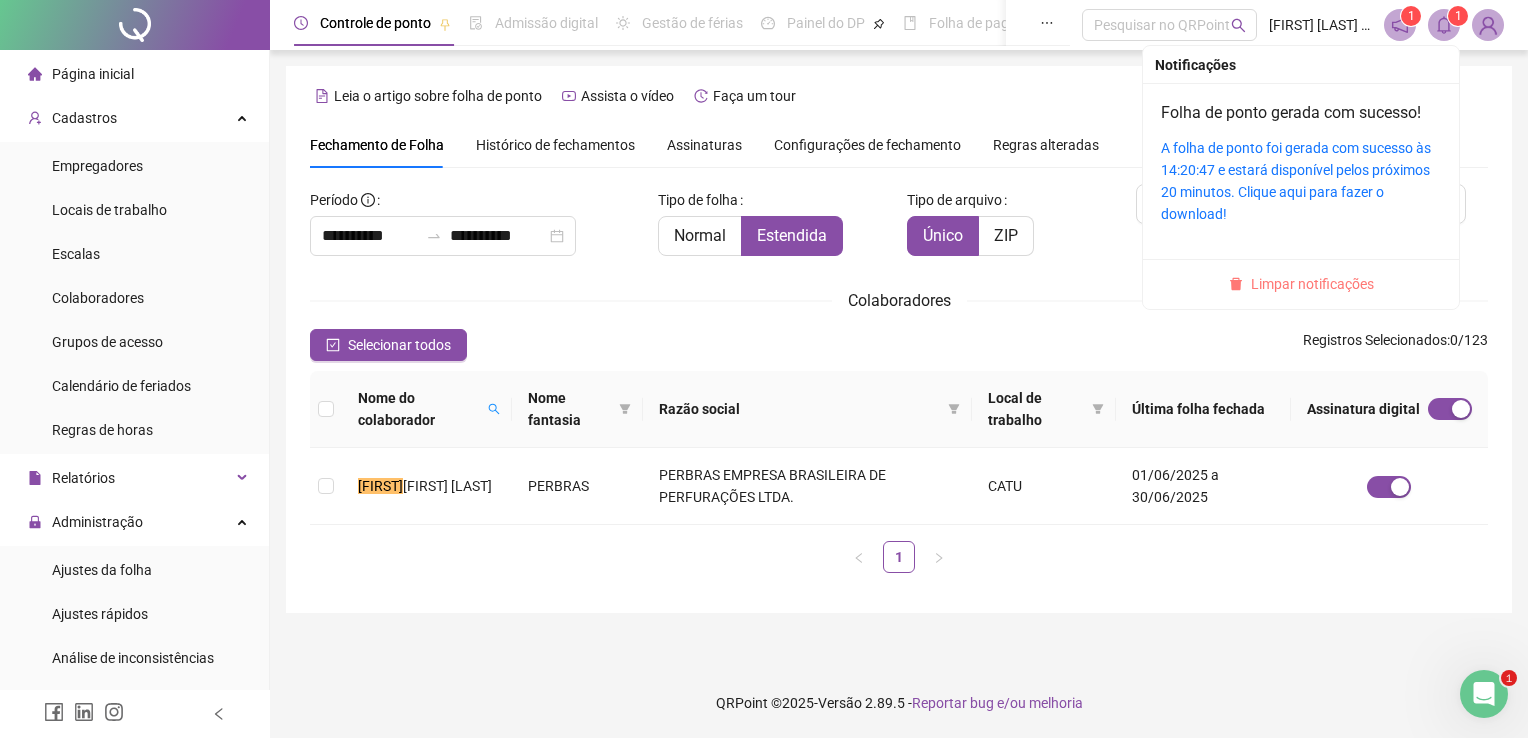 click on "Limpar notificações" at bounding box center (1312, 284) 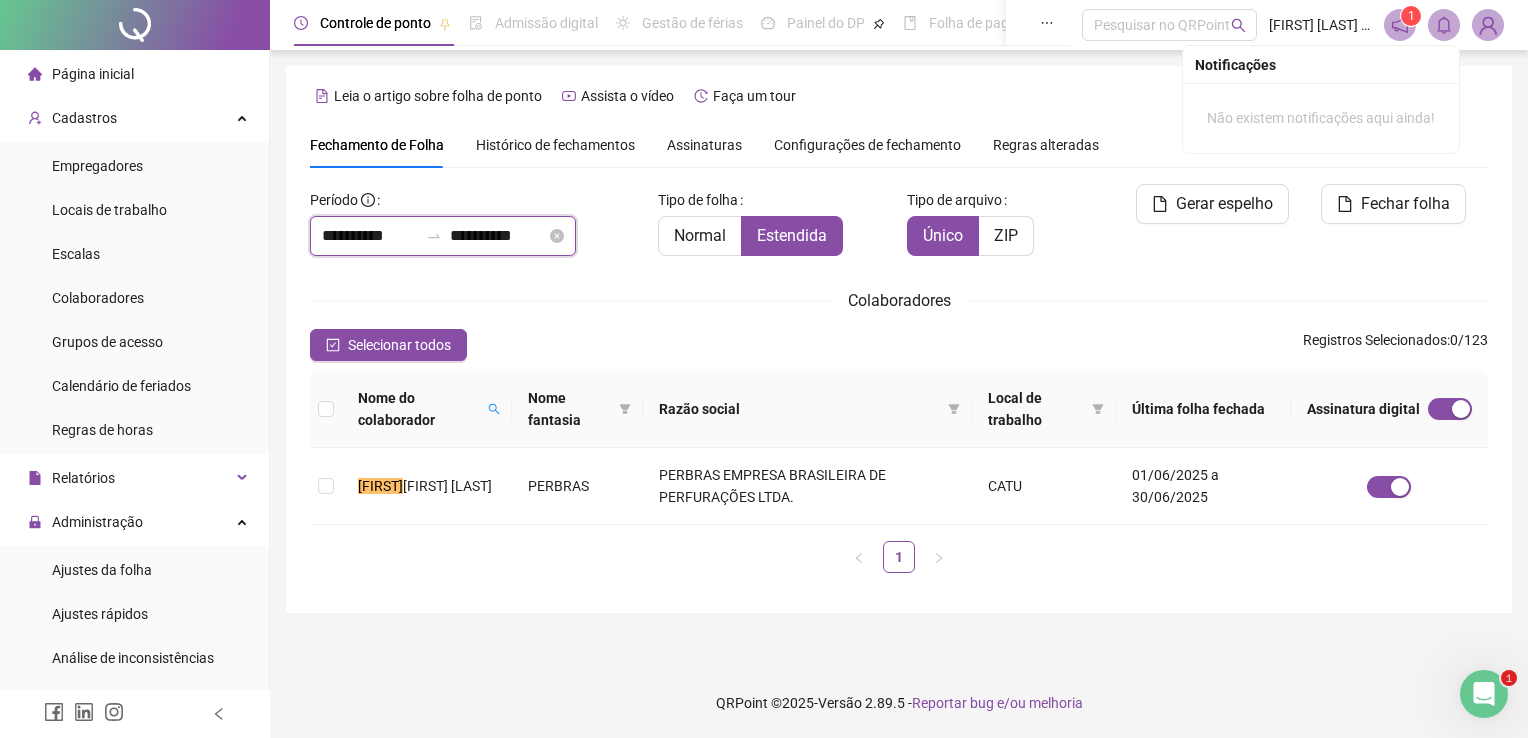 click on "**********" at bounding box center [370, 236] 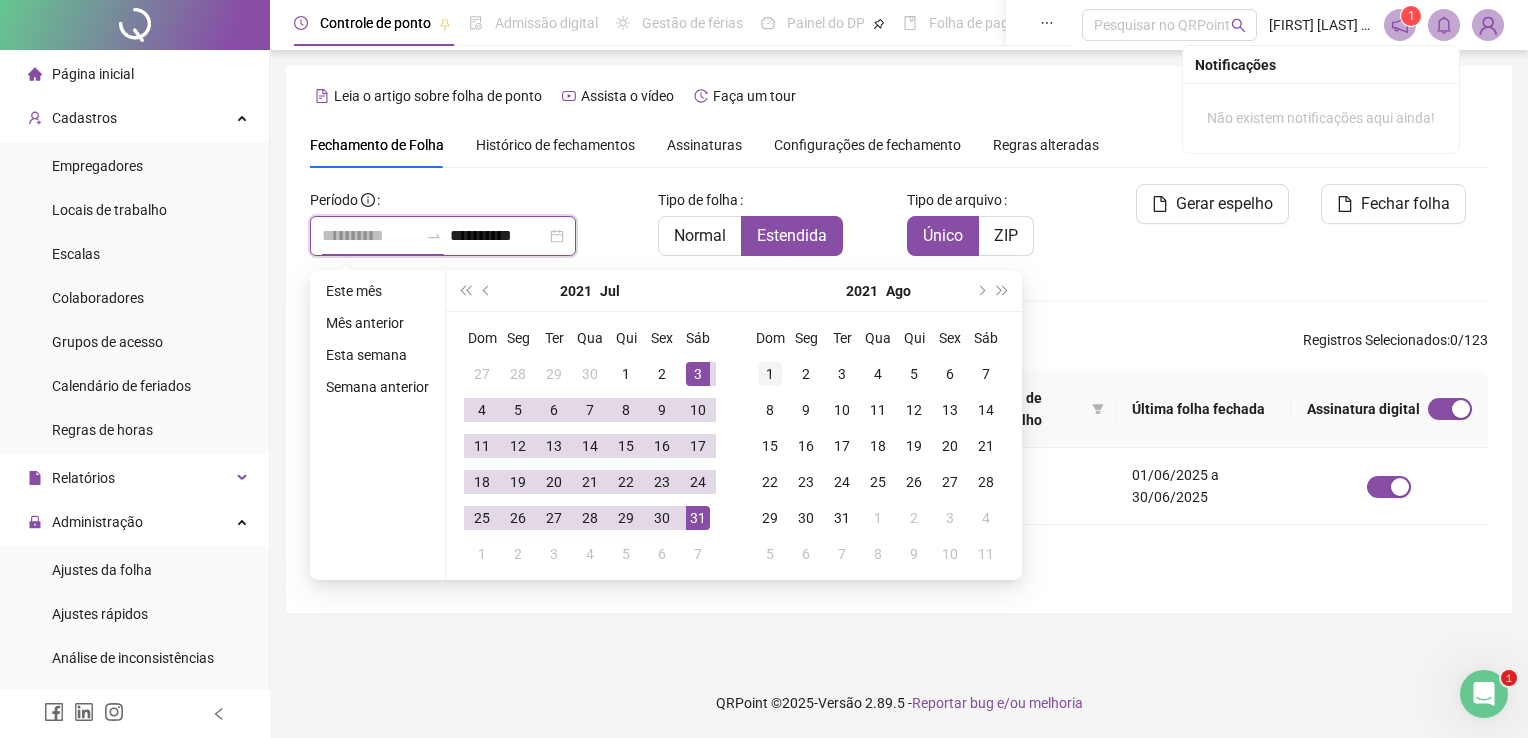 type on "**********" 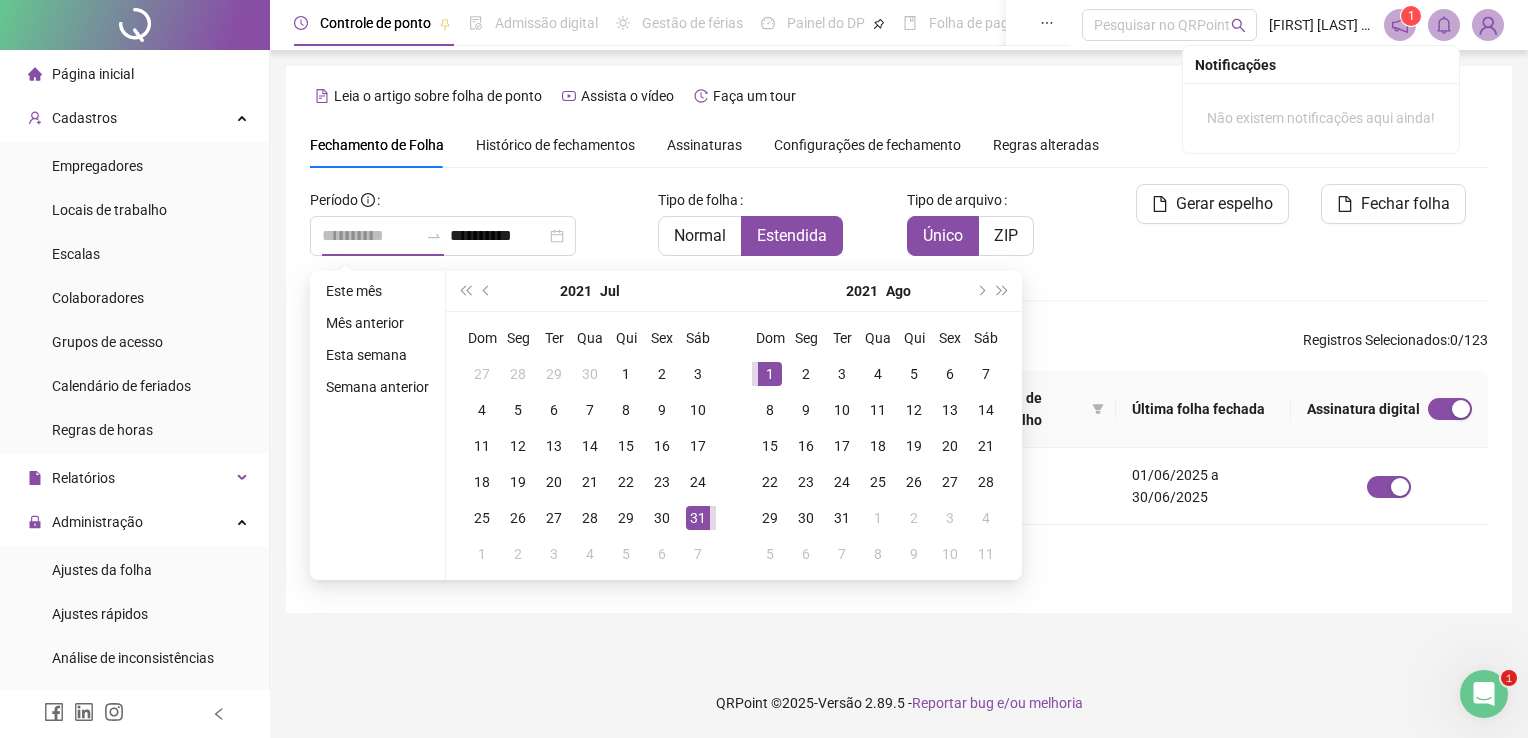 click on "1" at bounding box center [770, 374] 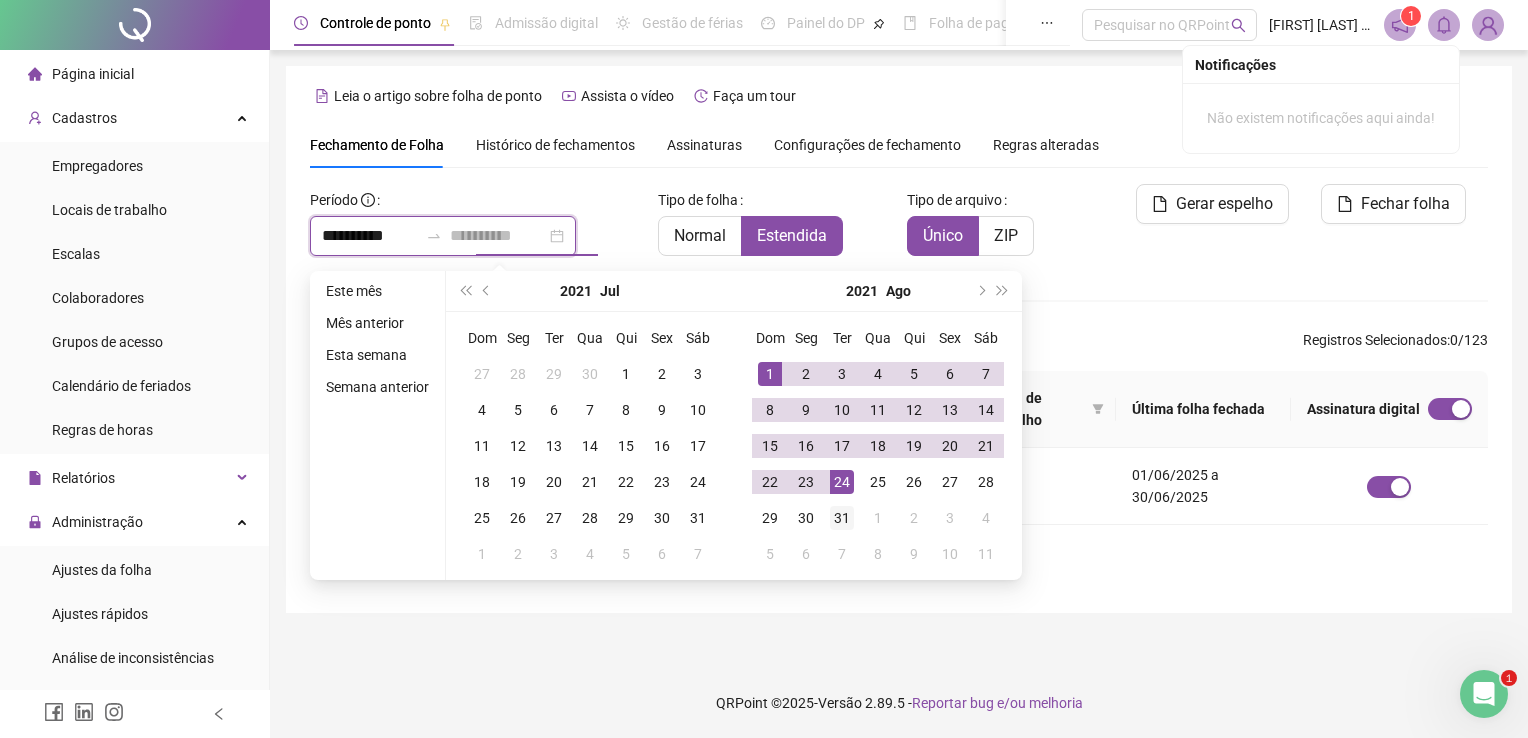 type on "**********" 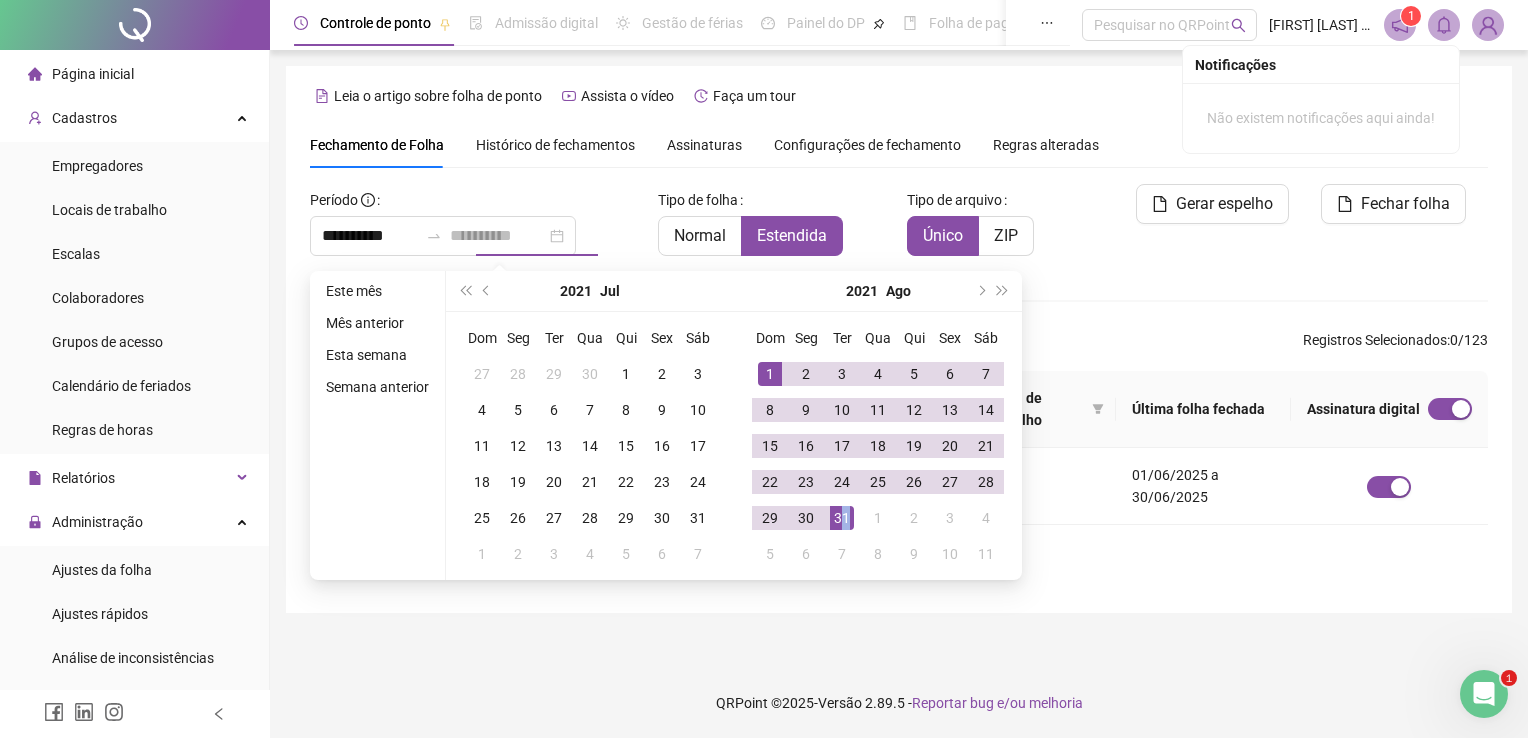 click on "31" at bounding box center (842, 518) 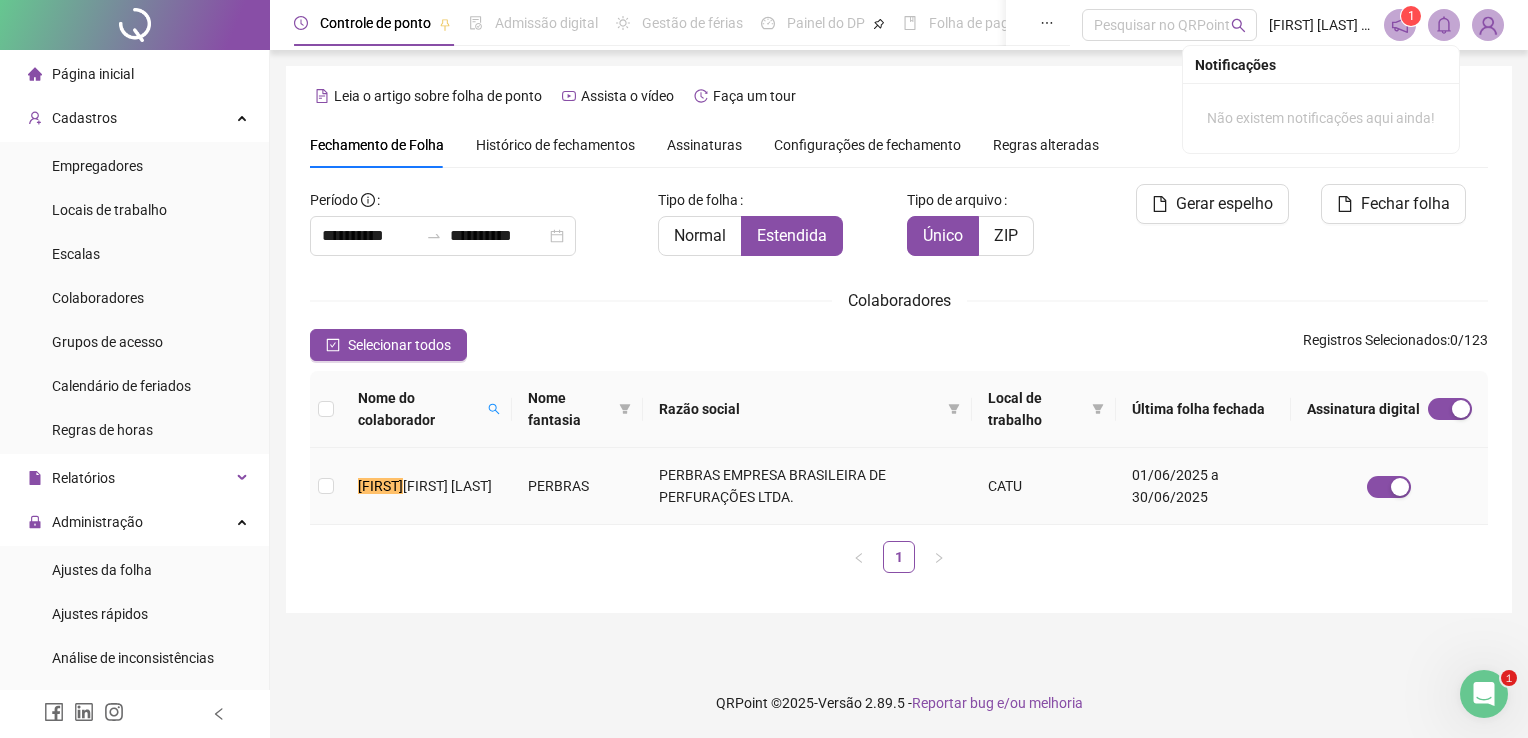 click on "PERBRAS" at bounding box center (578, 486) 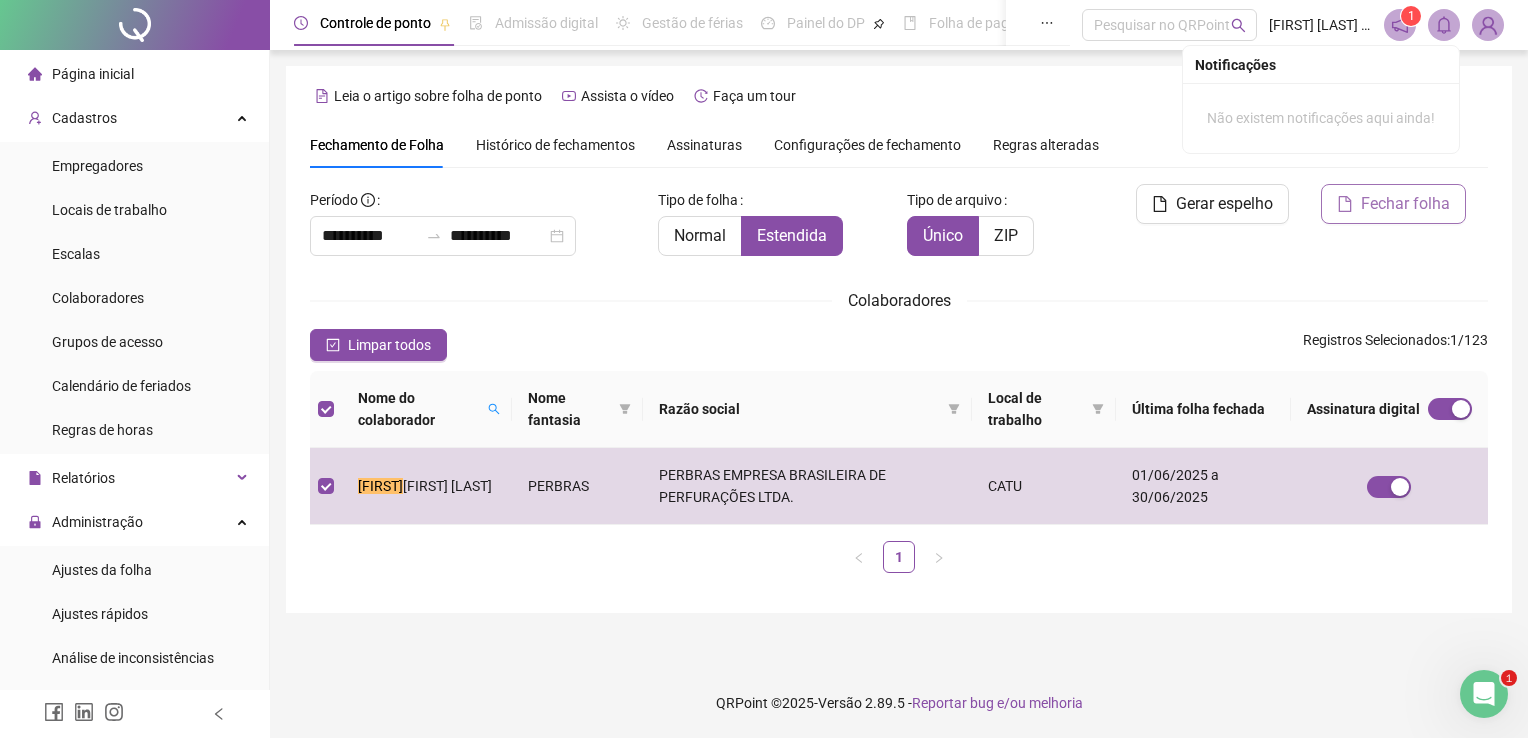 click on "Fechar folha" at bounding box center (1405, 204) 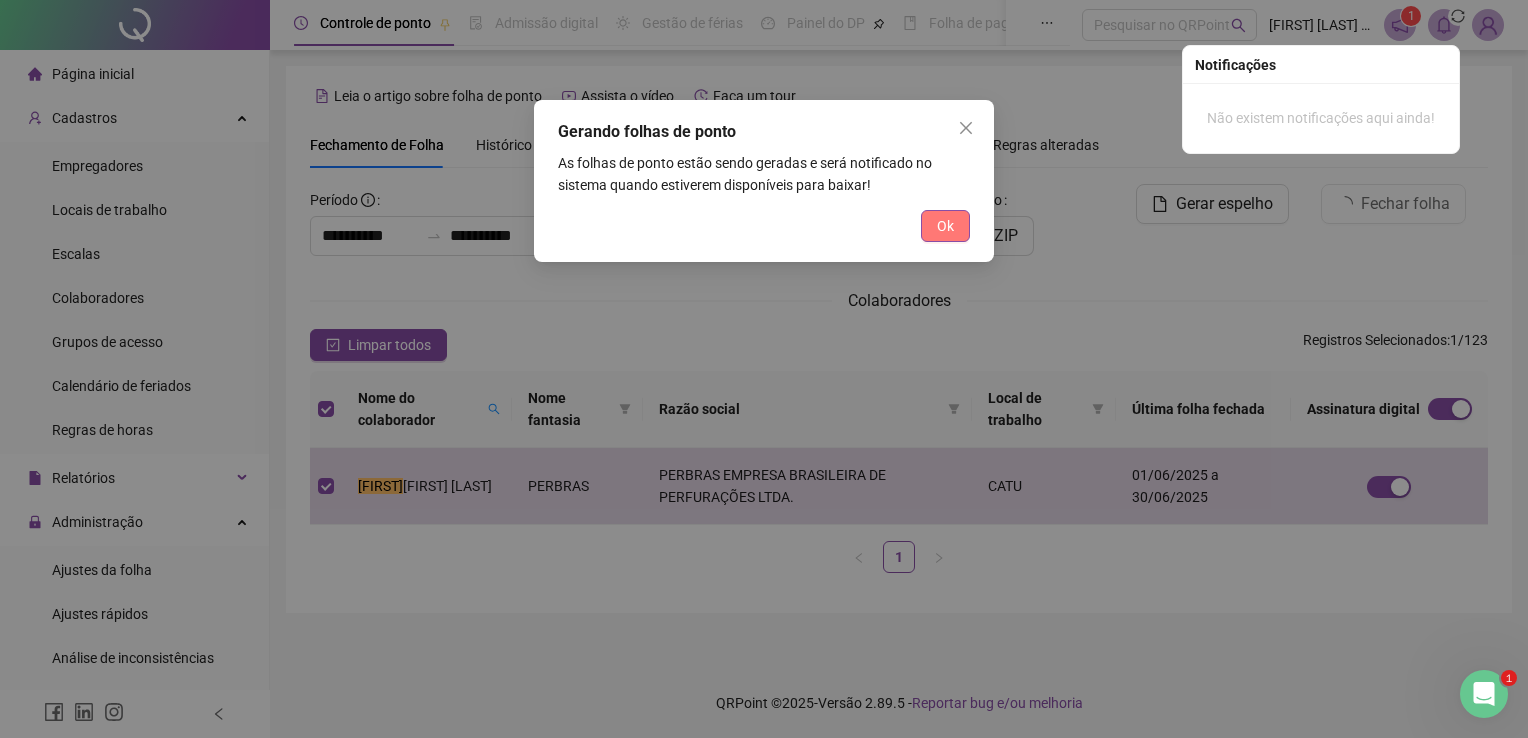 click on "Ok" at bounding box center [945, 226] 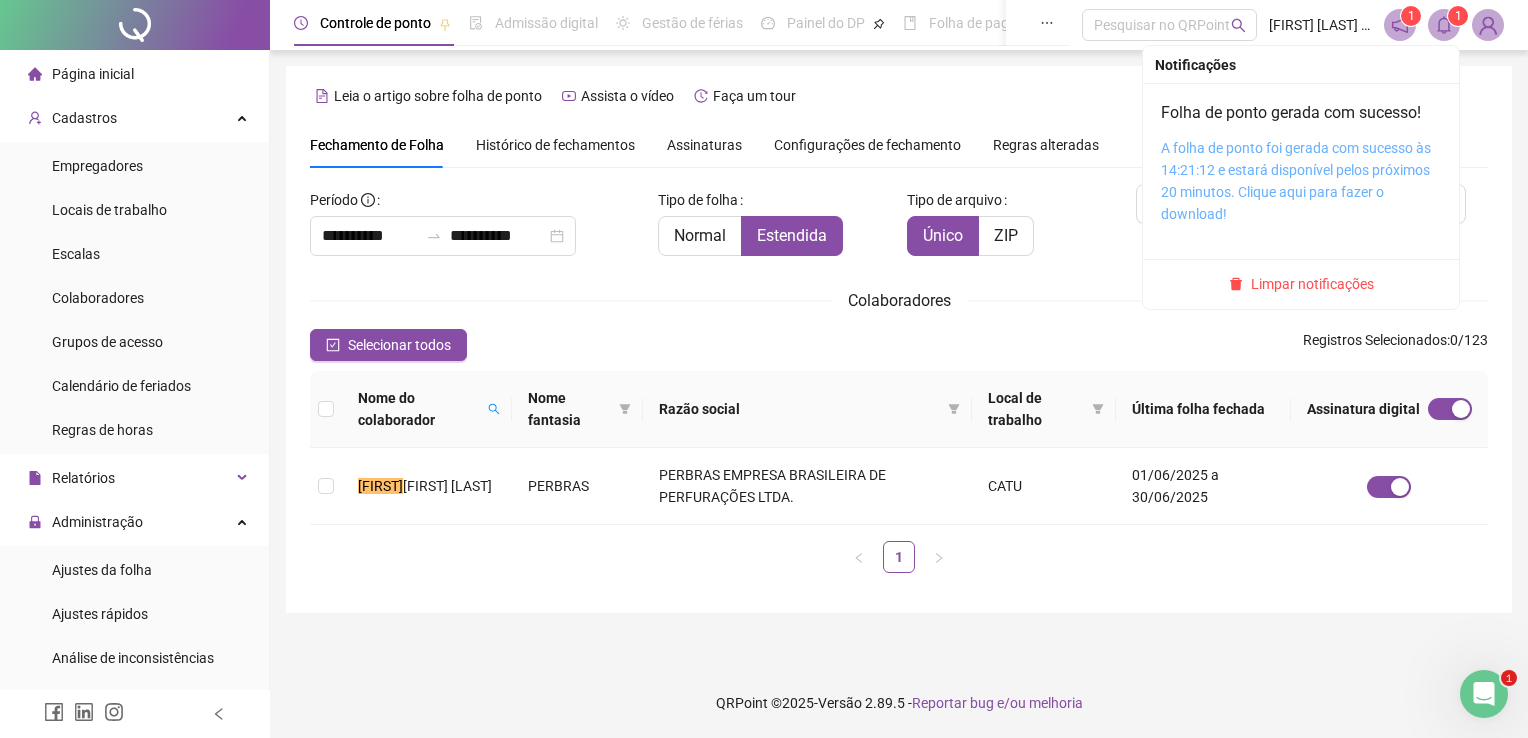 click on "A folha de ponto foi gerada com sucesso às 14:21:12 e estará disponível pelos próximos 20 minutos.
Clique aqui para fazer o download!" at bounding box center (1296, 181) 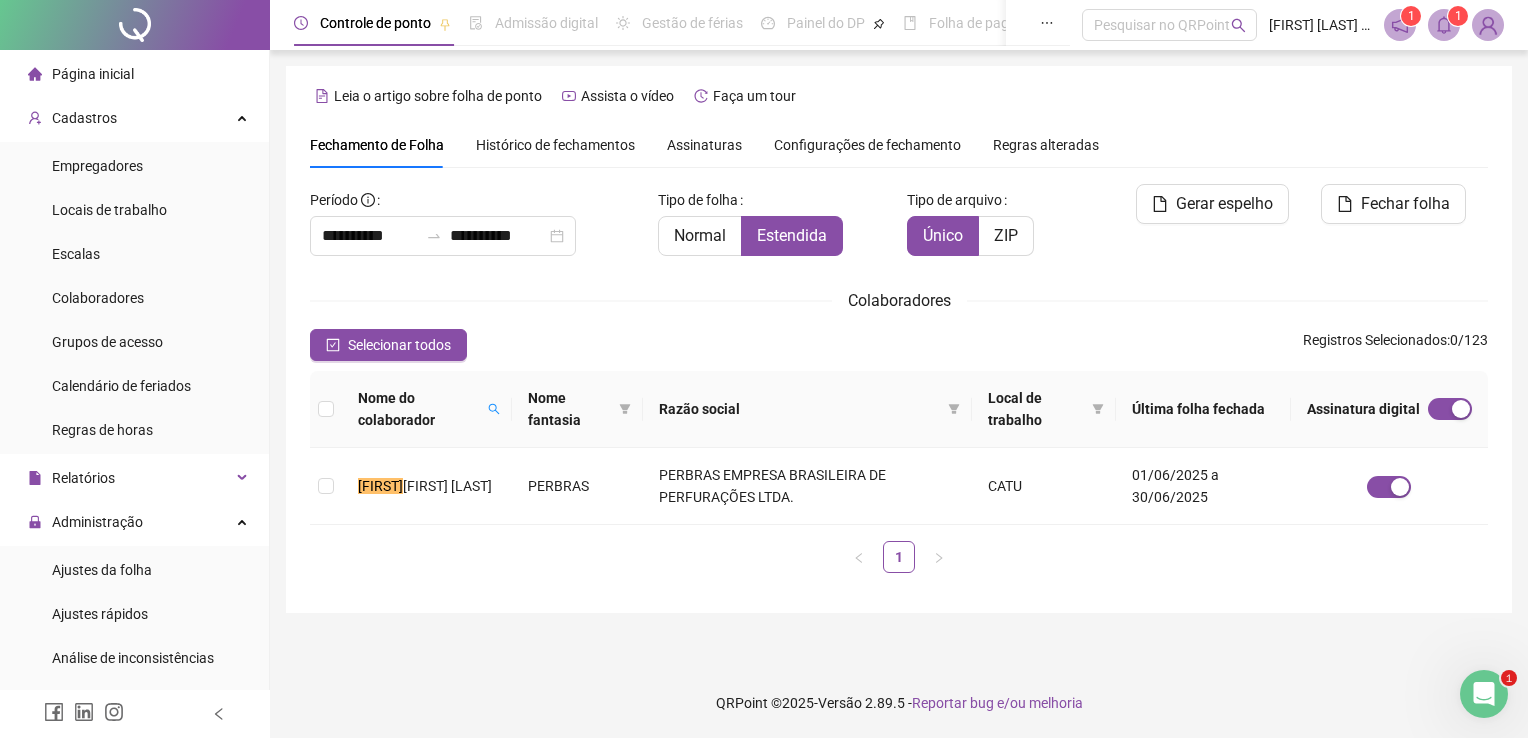 drag, startPoint x: 1527, startPoint y: 102, endPoint x: 1515, endPoint y: 86, distance: 20 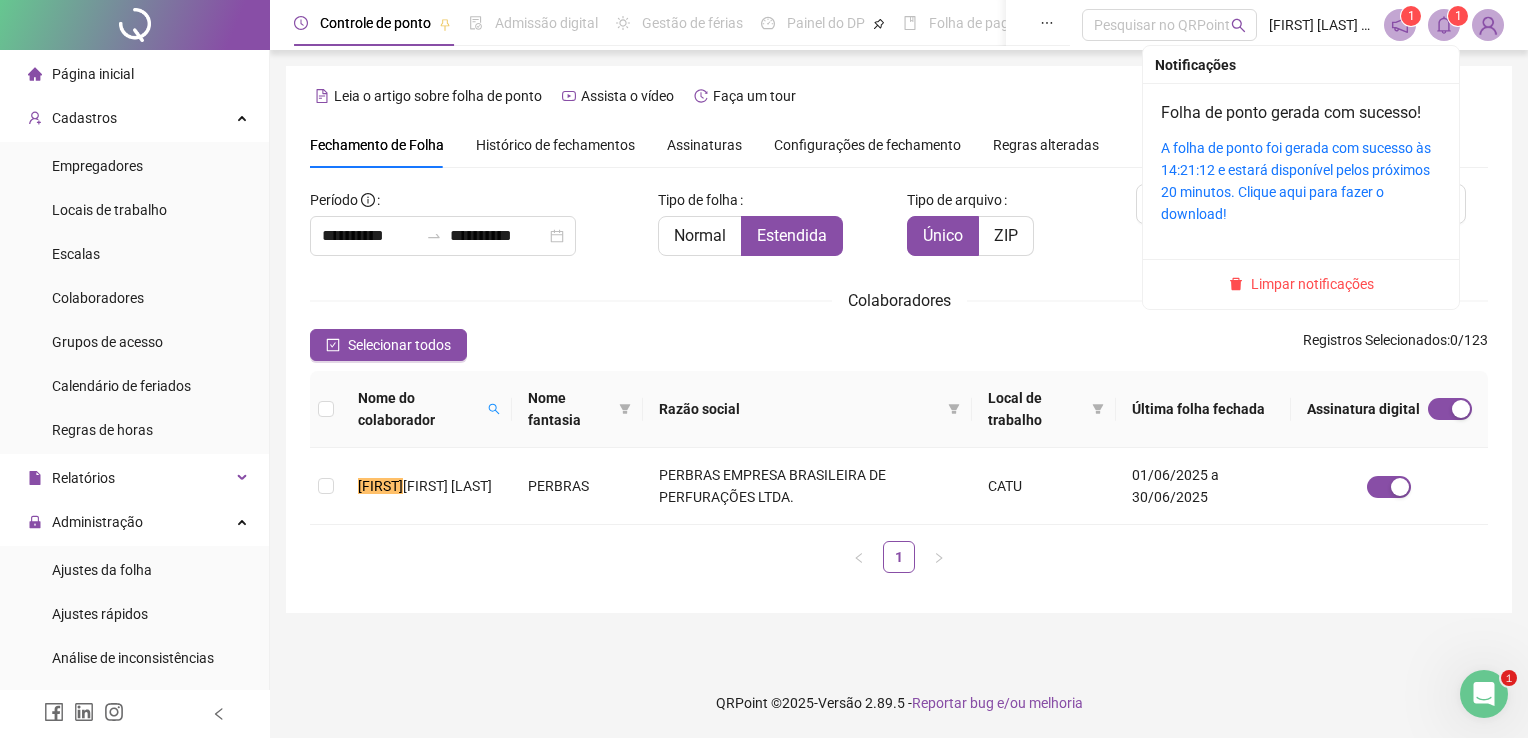 click 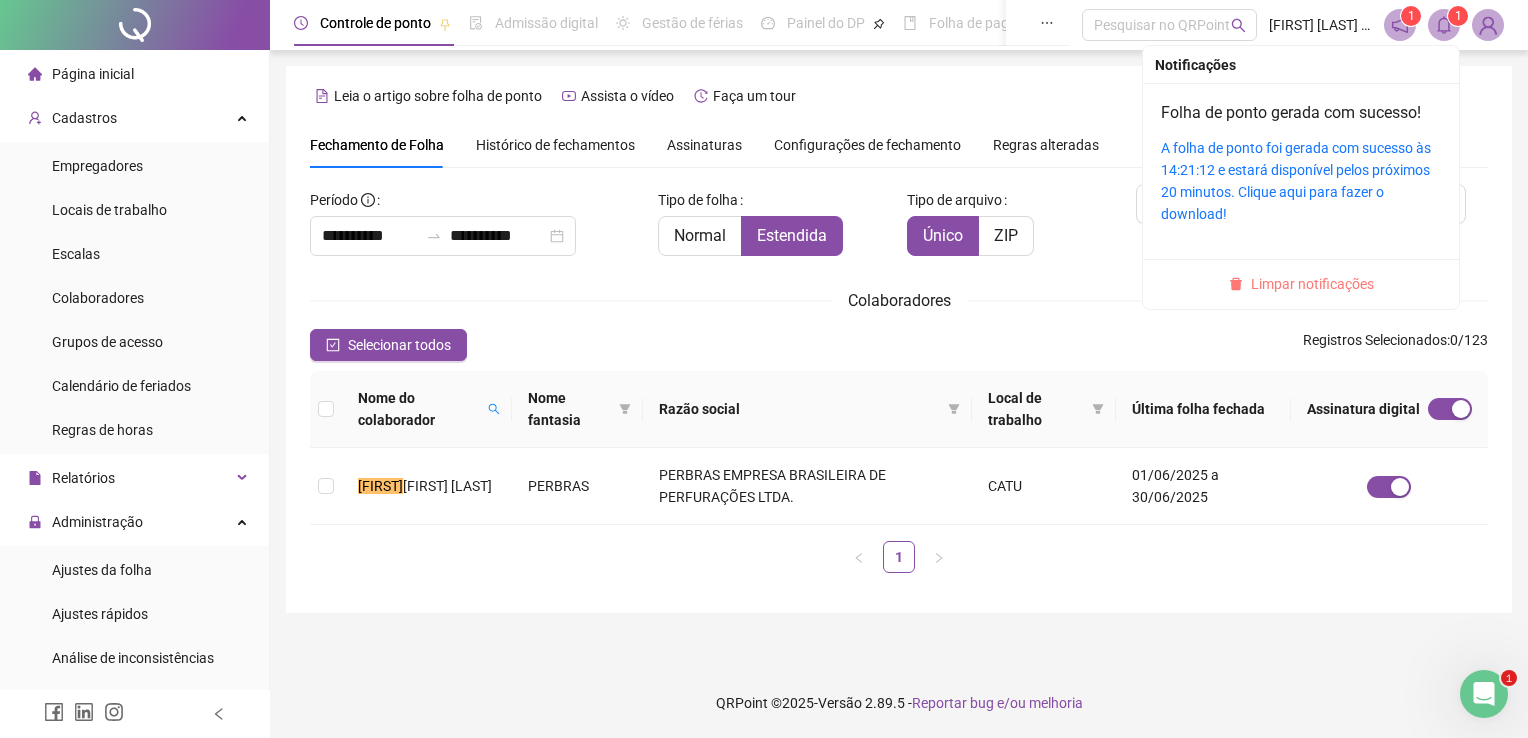 click on "Limpar notificações" at bounding box center [1312, 284] 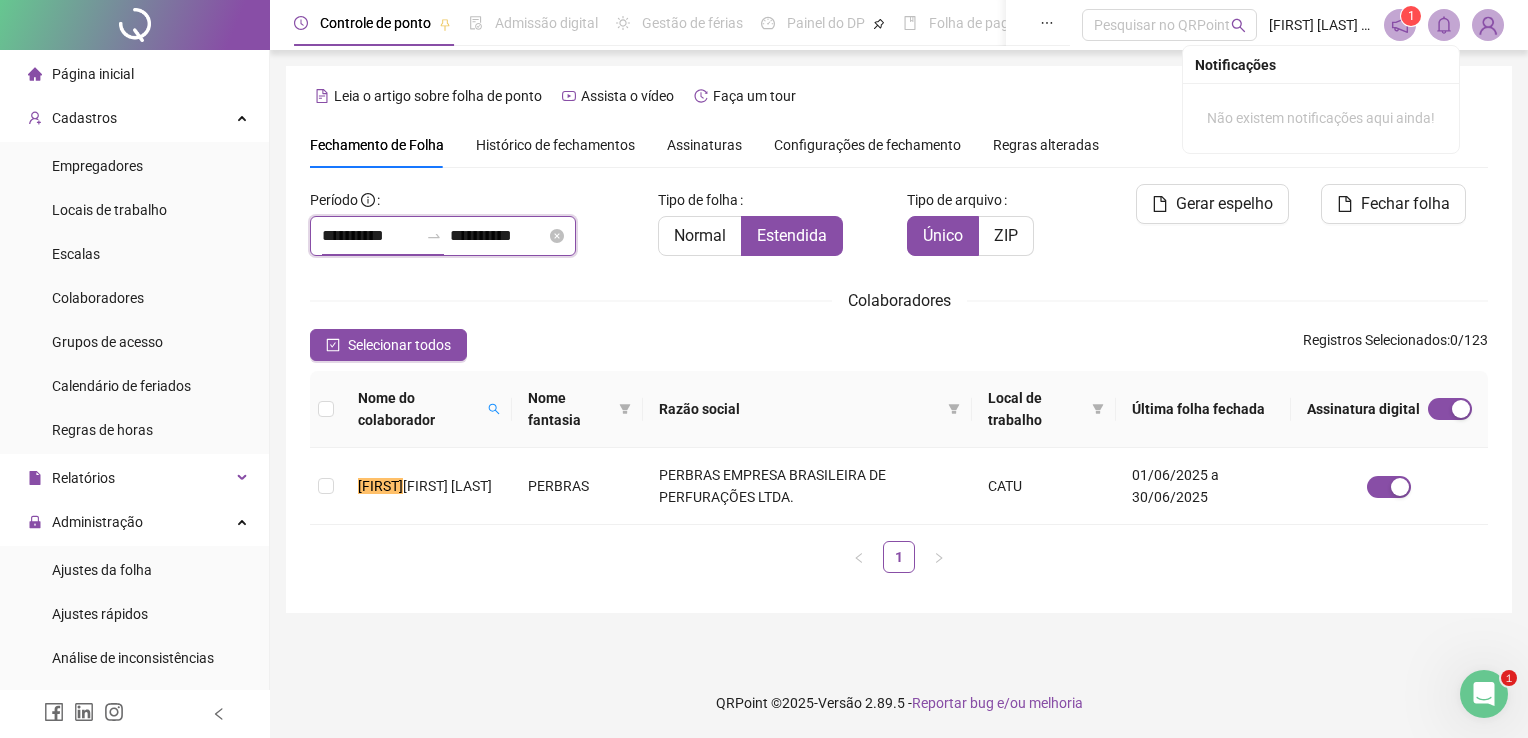 click on "**********" at bounding box center [370, 236] 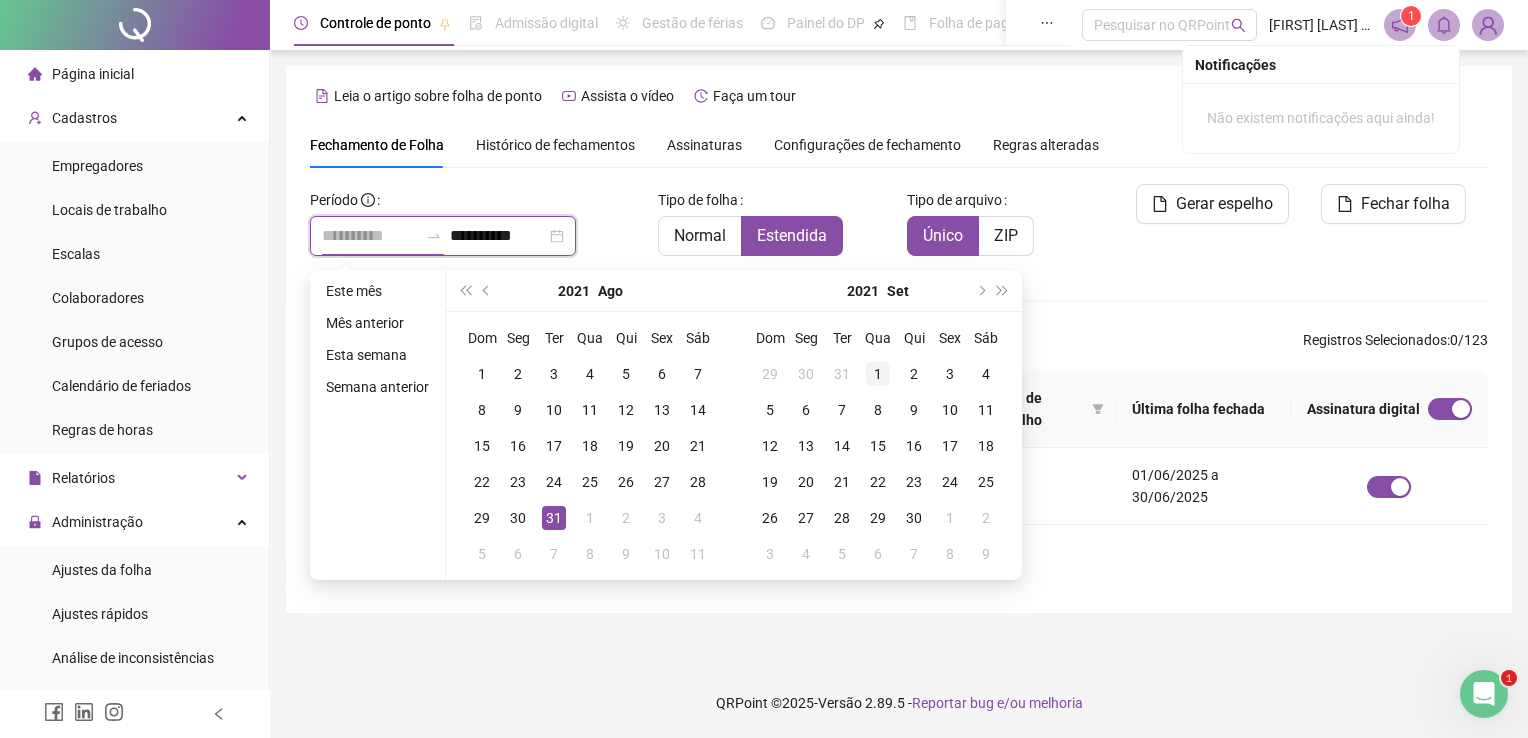 type on "**********" 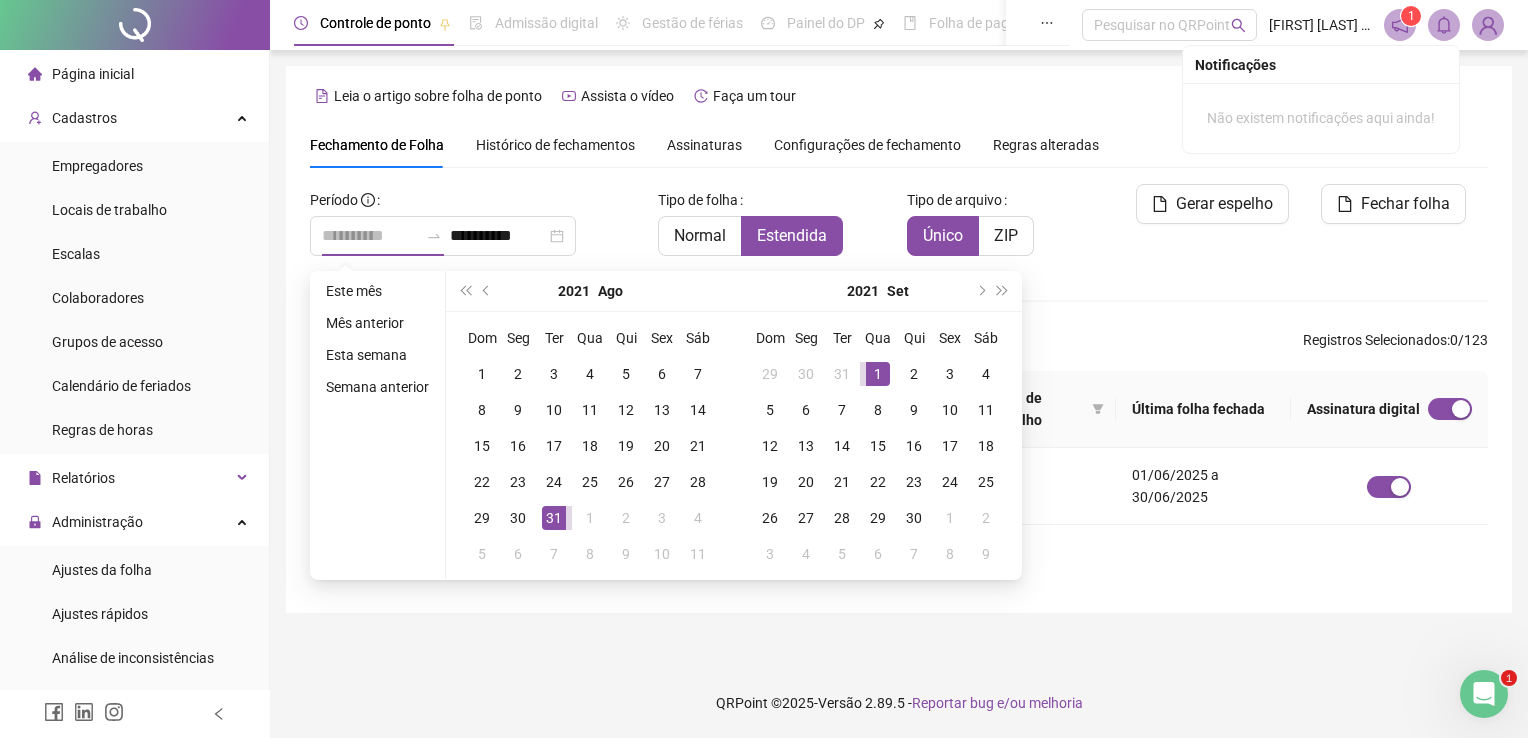 click on "1" at bounding box center [878, 374] 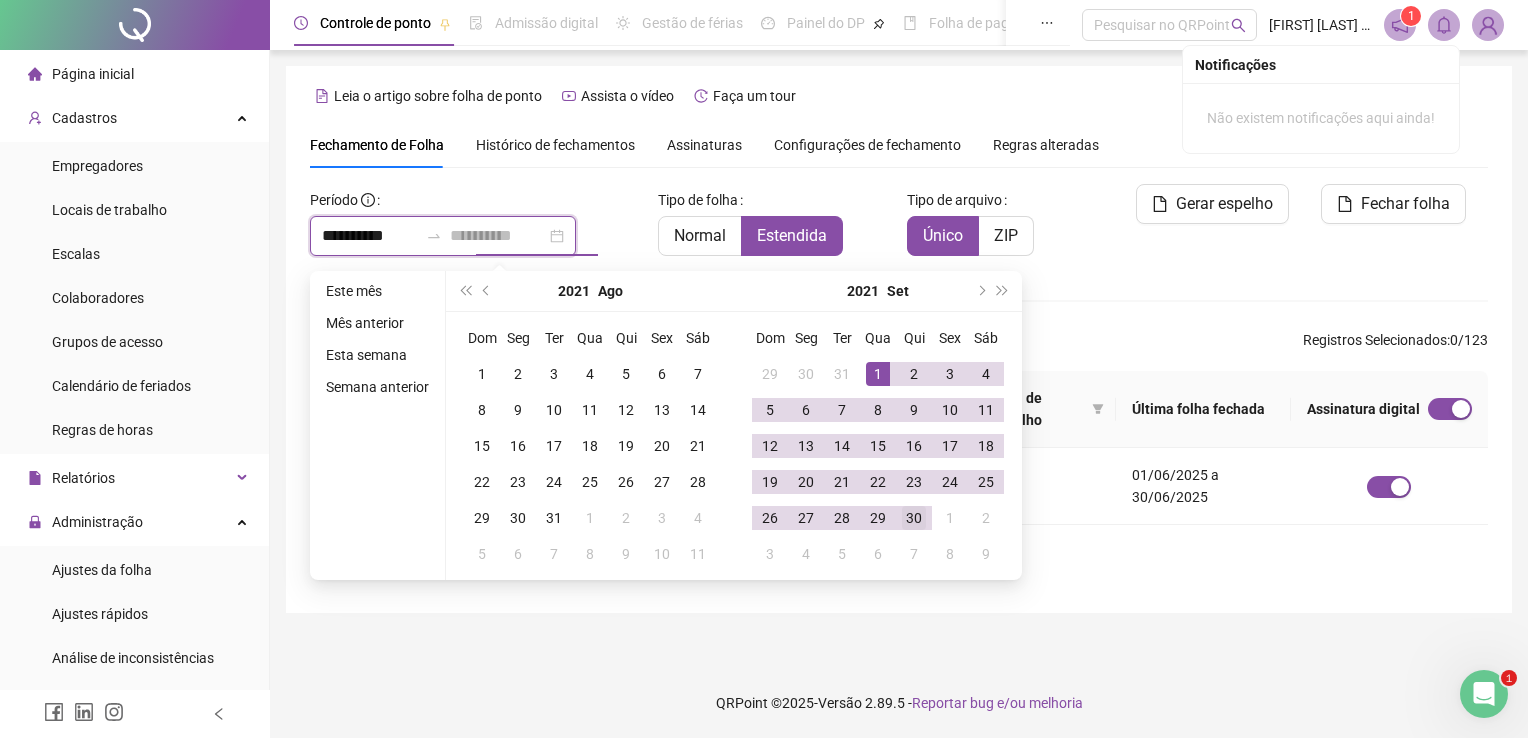 type on "**********" 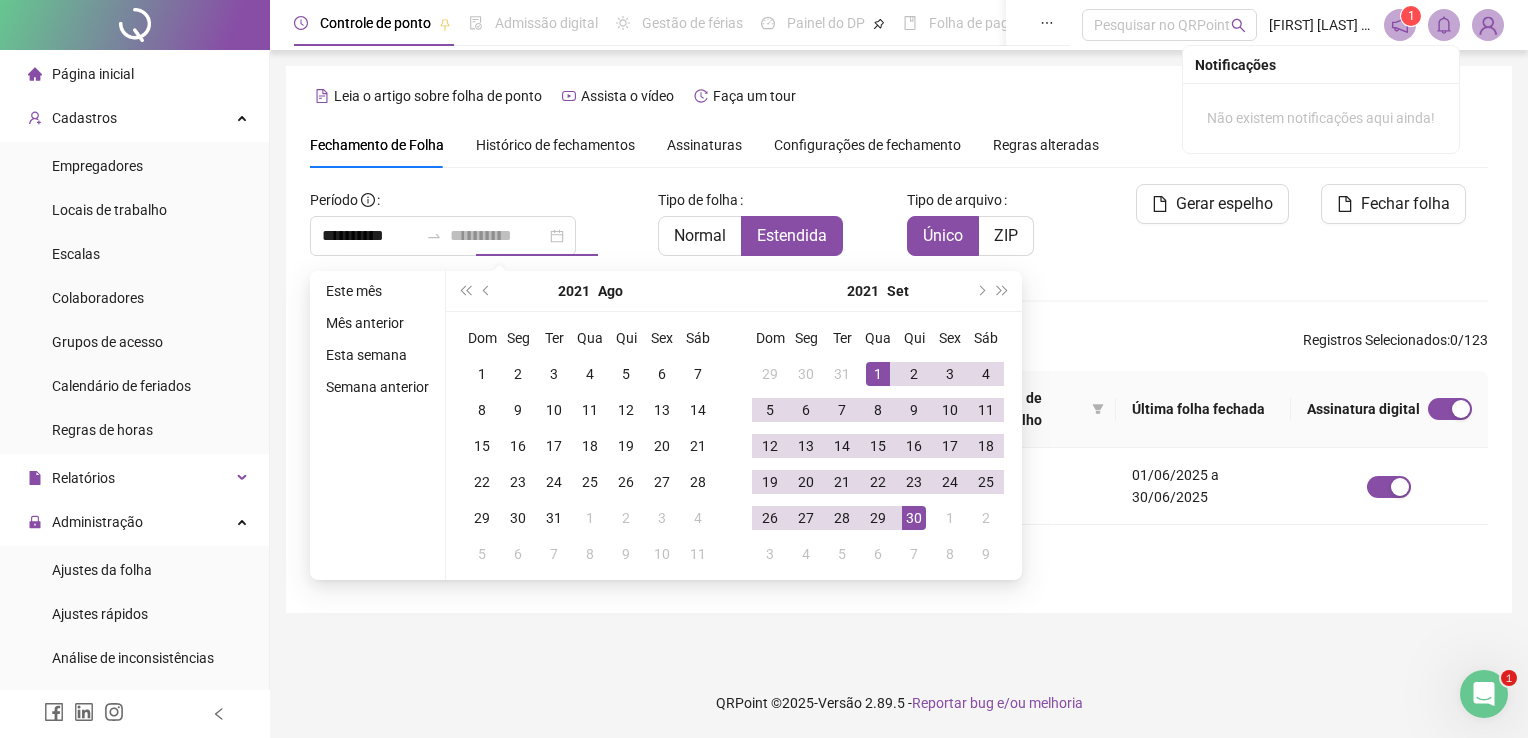 click on "30" at bounding box center (914, 518) 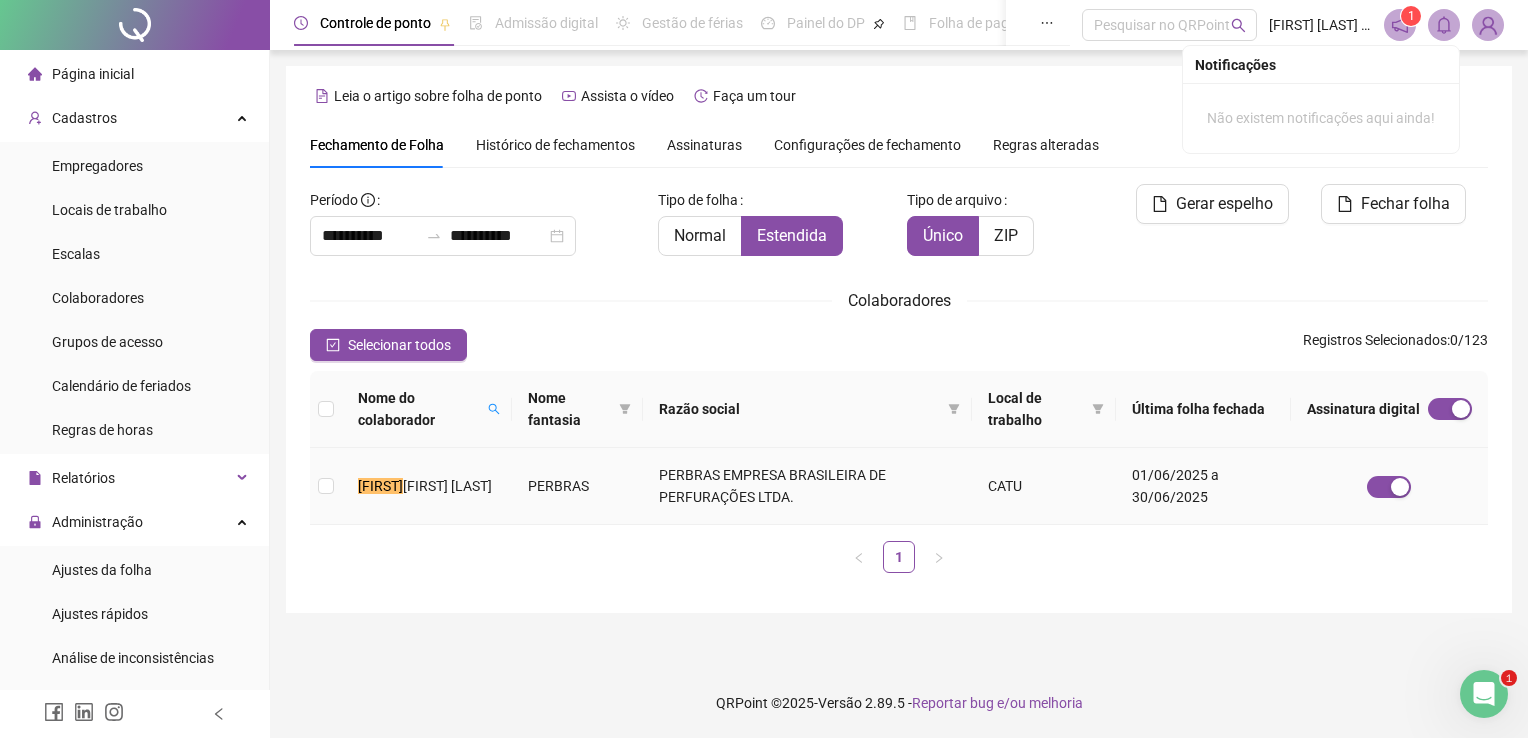 click on "PERBRAS" at bounding box center [578, 486] 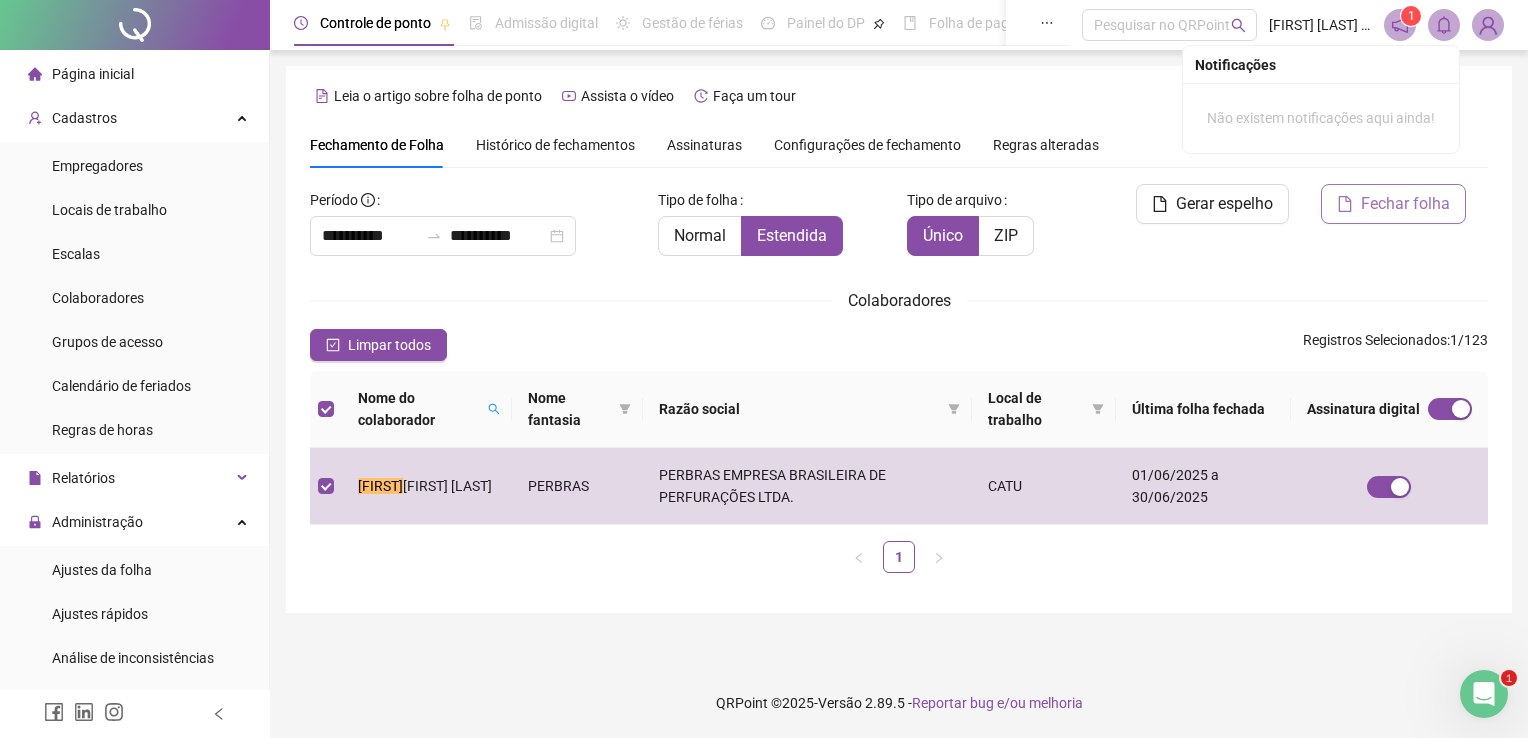 drag, startPoint x: 1432, startPoint y: 178, endPoint x: 1408, endPoint y: 199, distance: 31.890438 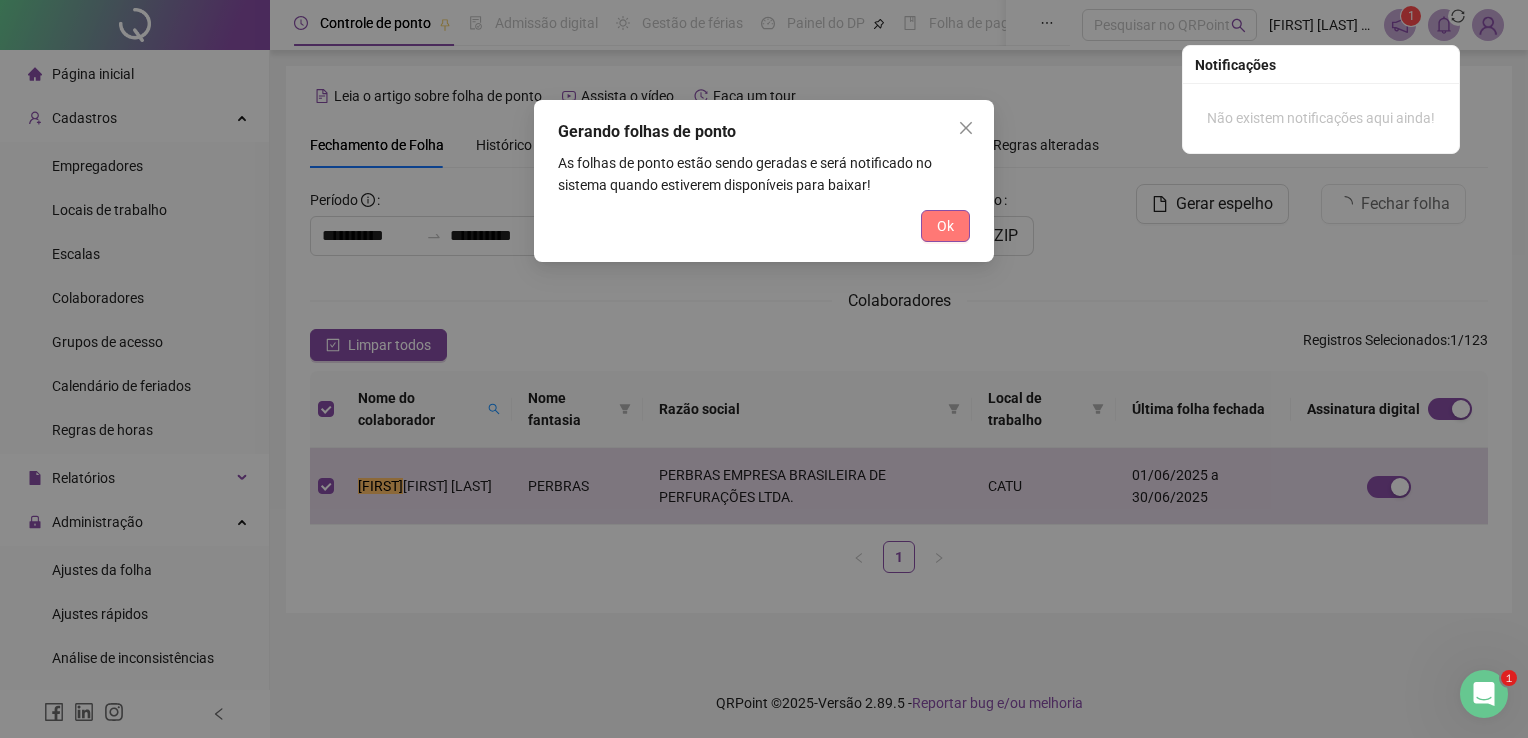 click on "Ok" at bounding box center [945, 226] 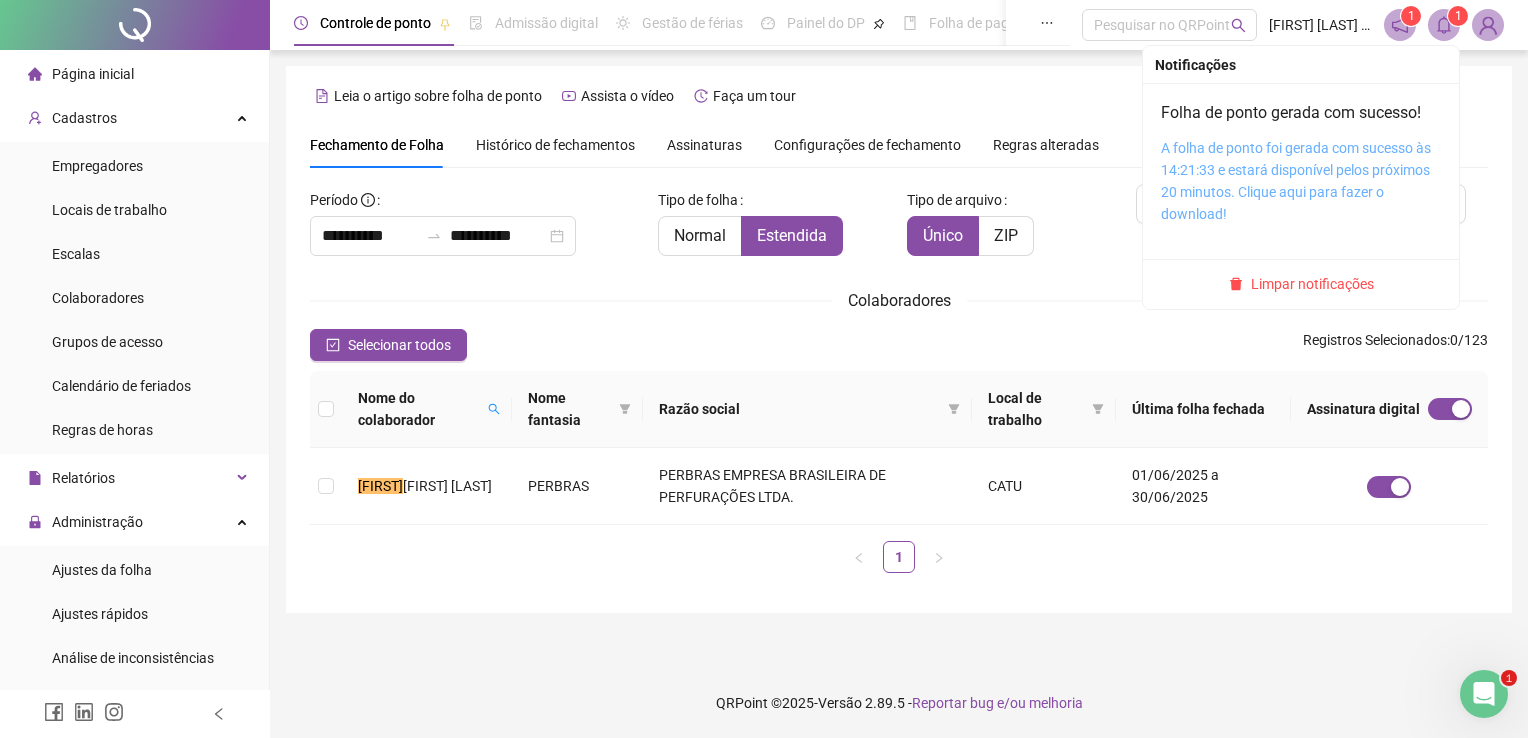 click on "A folha de ponto foi gerada com sucesso às 14:21:33 e estará disponível pelos próximos 20 minutos.
Clique aqui para fazer o download!" at bounding box center [1296, 181] 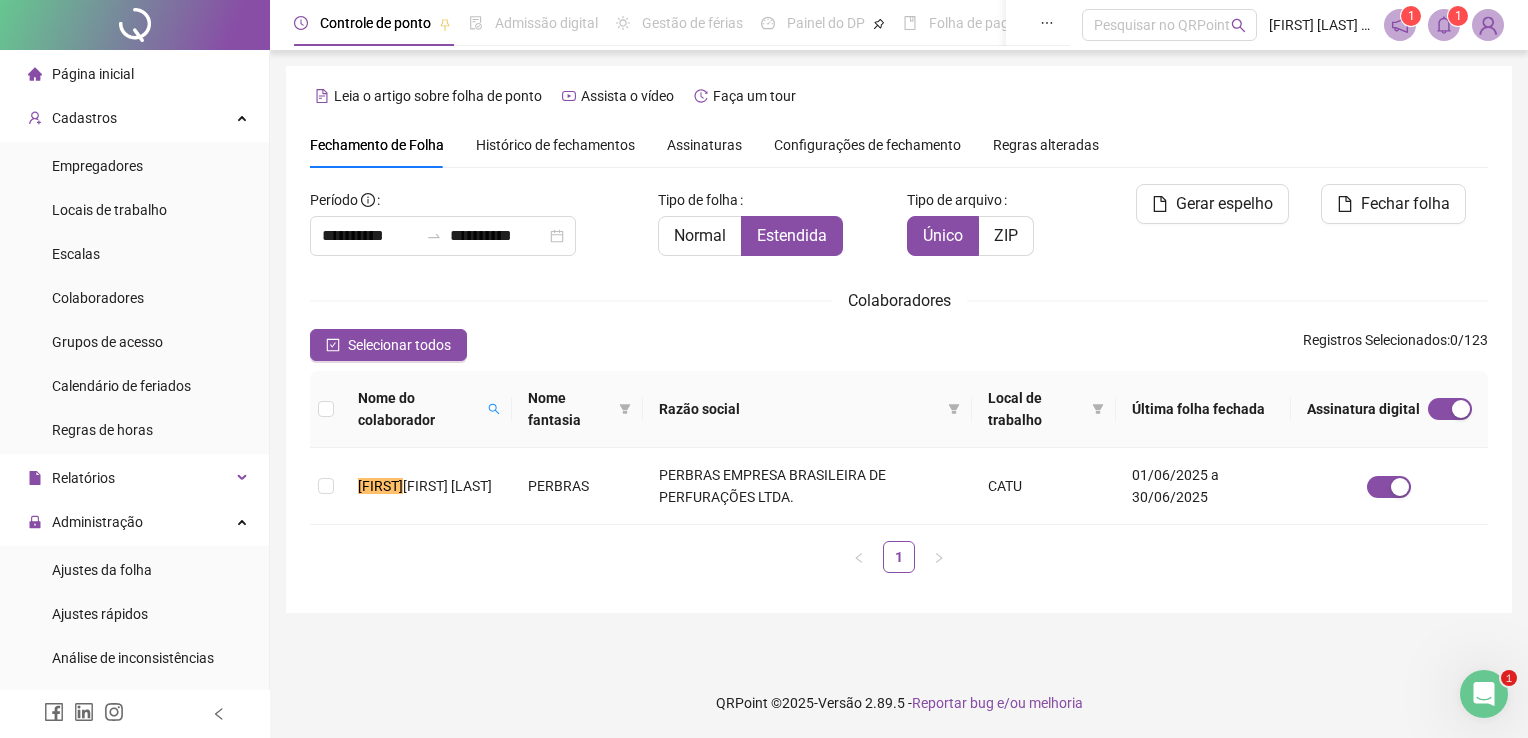 click on "**********" at bounding box center (899, 369) 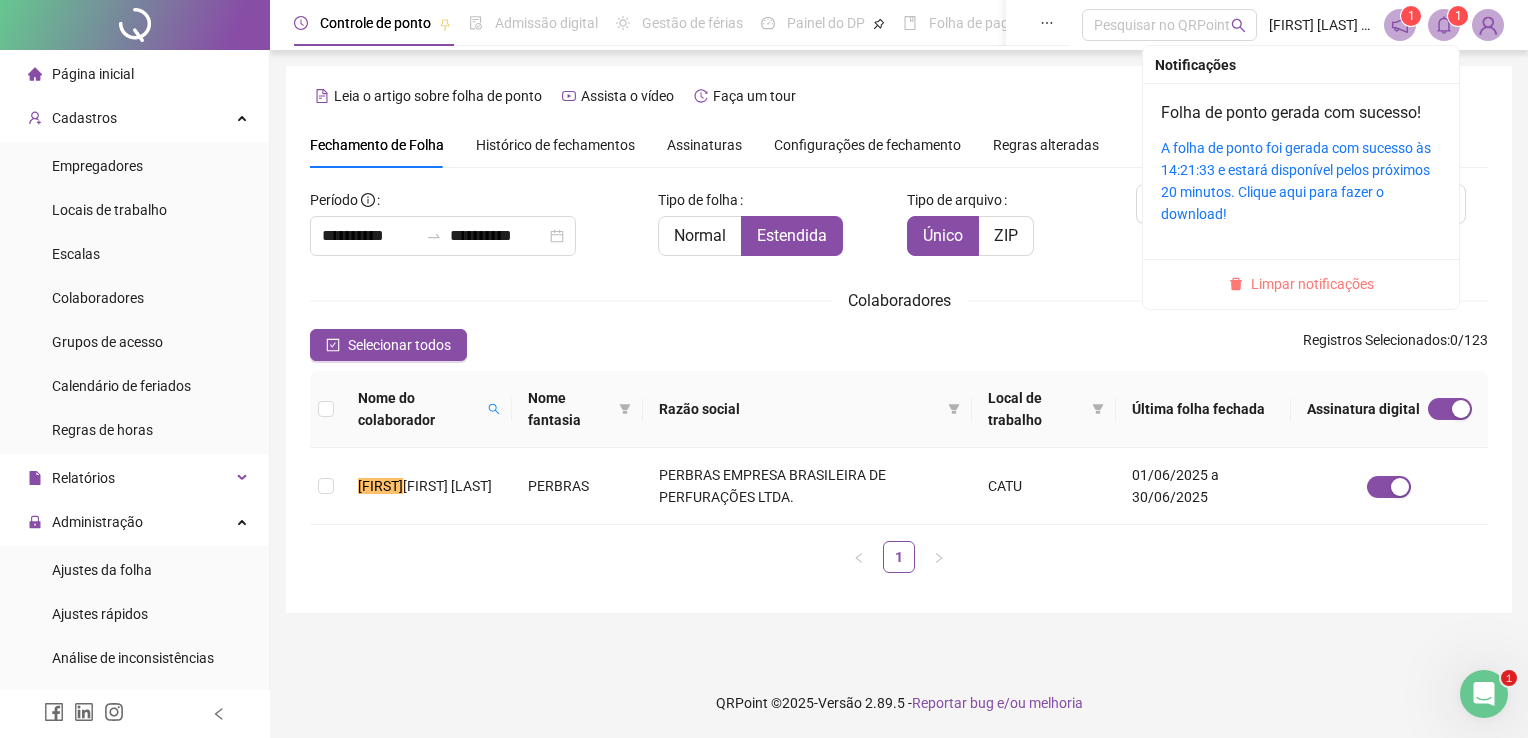 click on "Limpar notificações" at bounding box center (1312, 284) 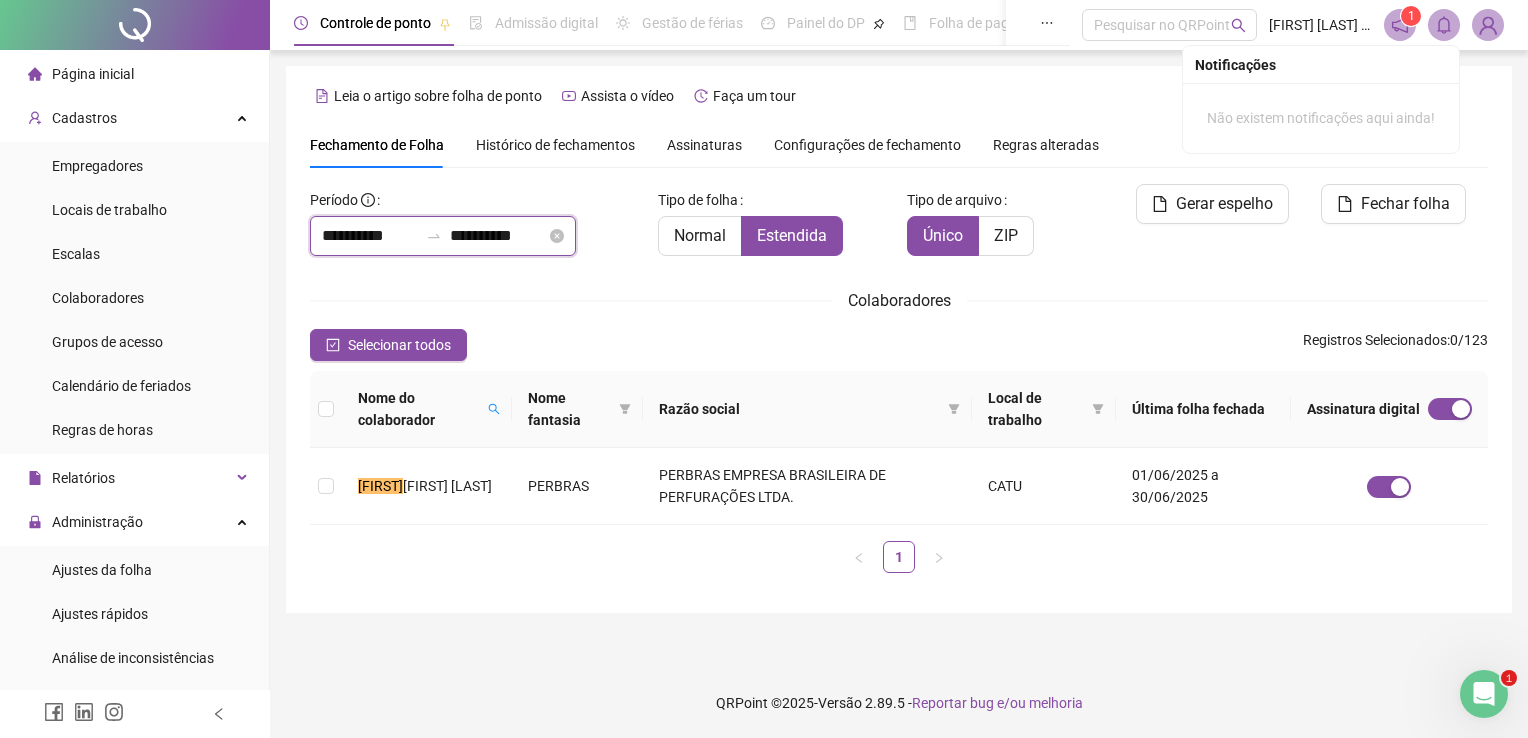 click on "**********" at bounding box center (370, 236) 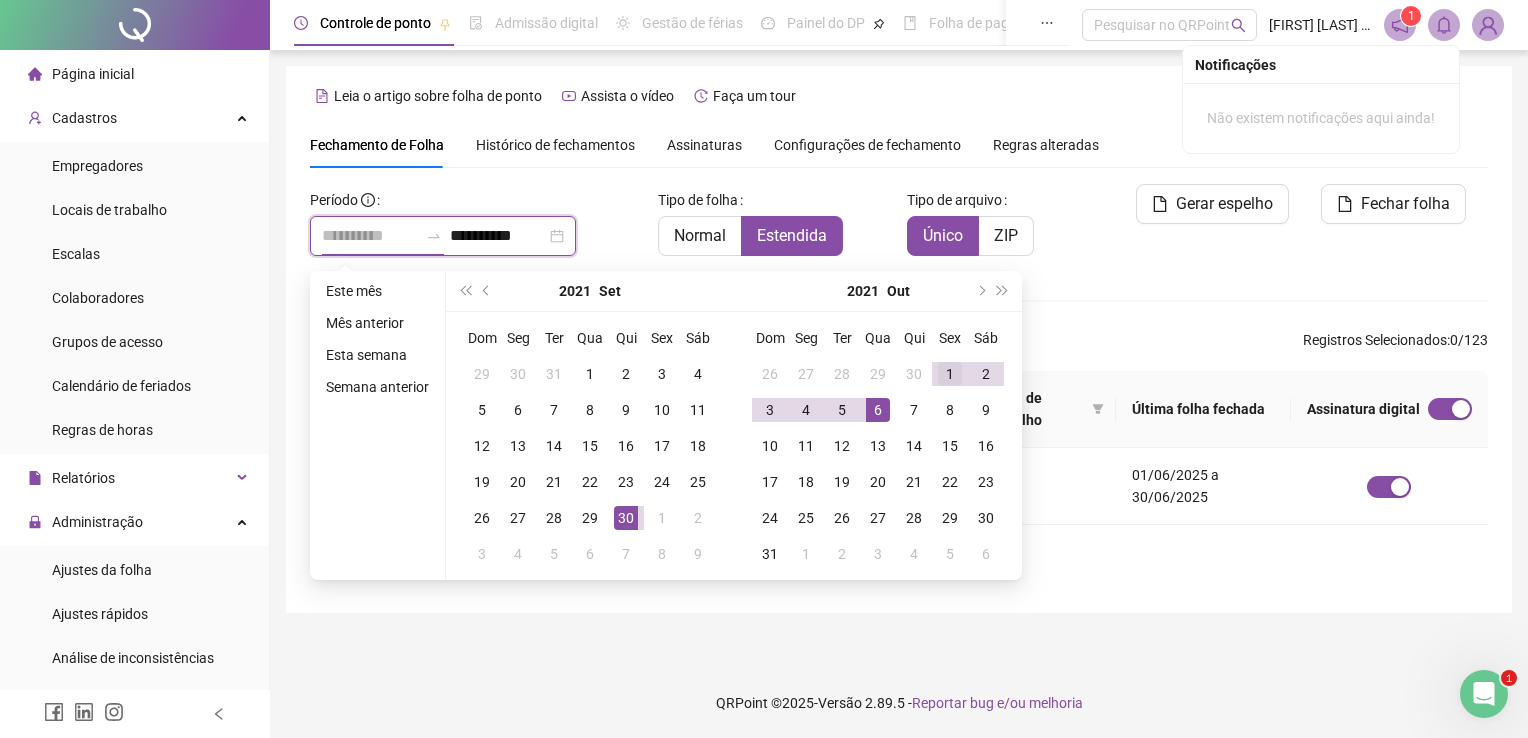 type on "**********" 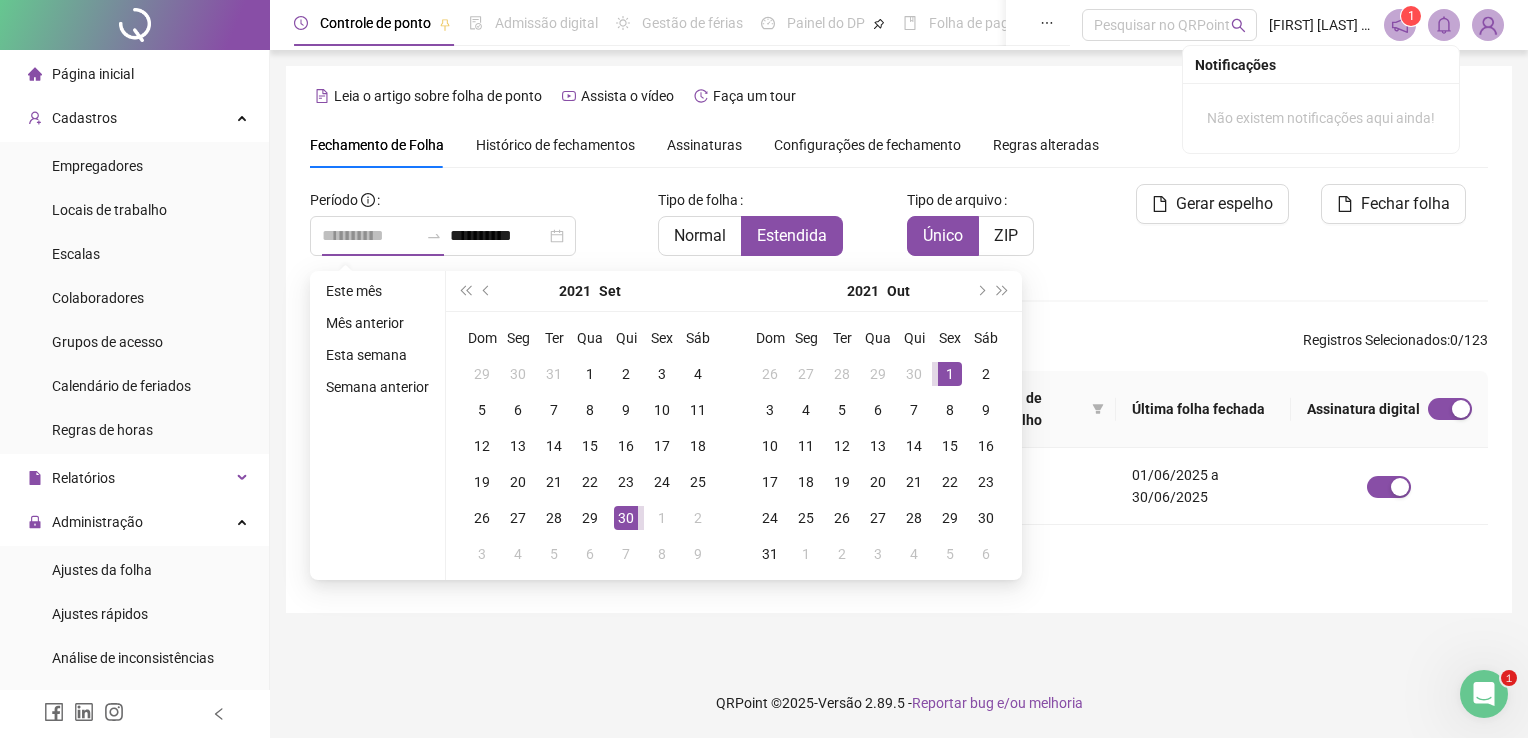 click on "1" at bounding box center (950, 374) 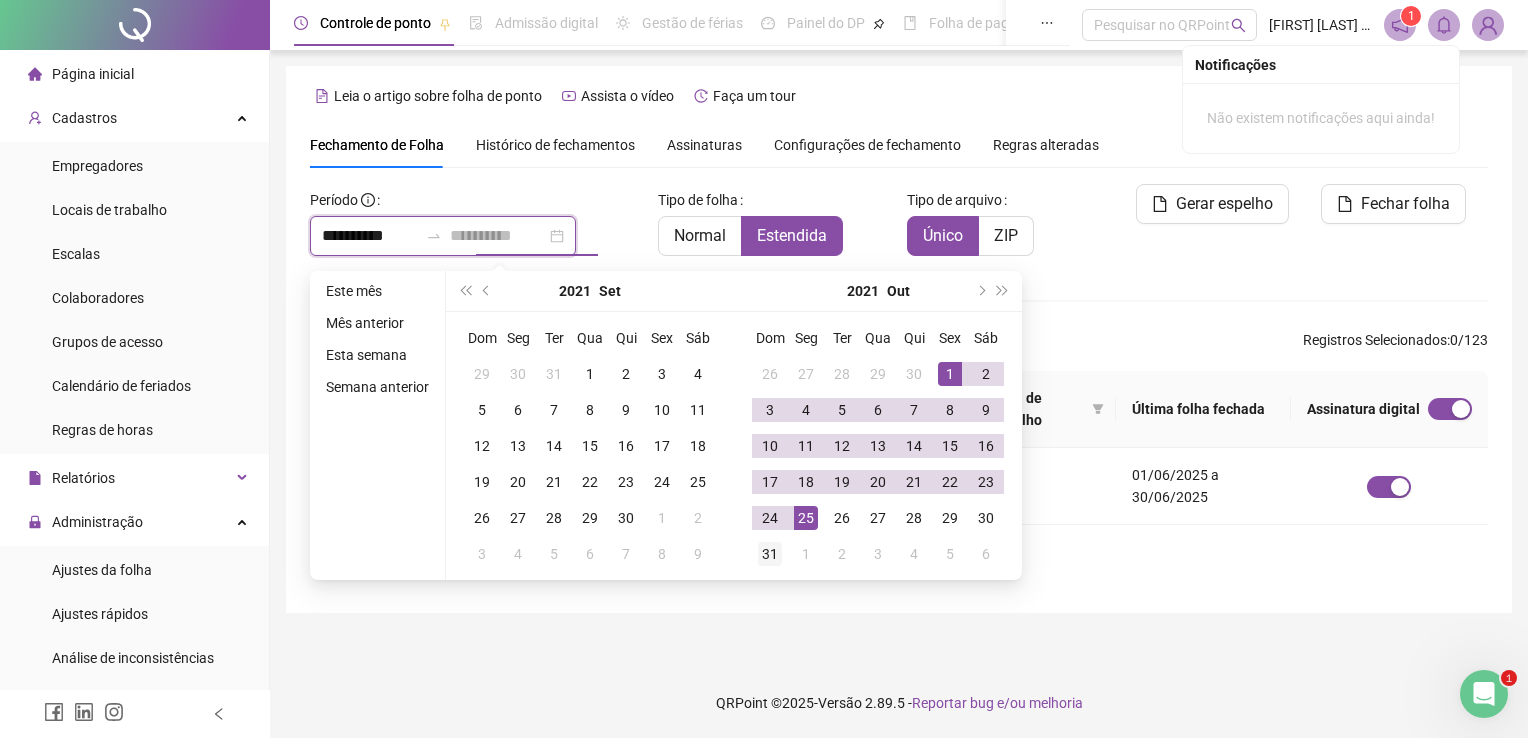 type on "**********" 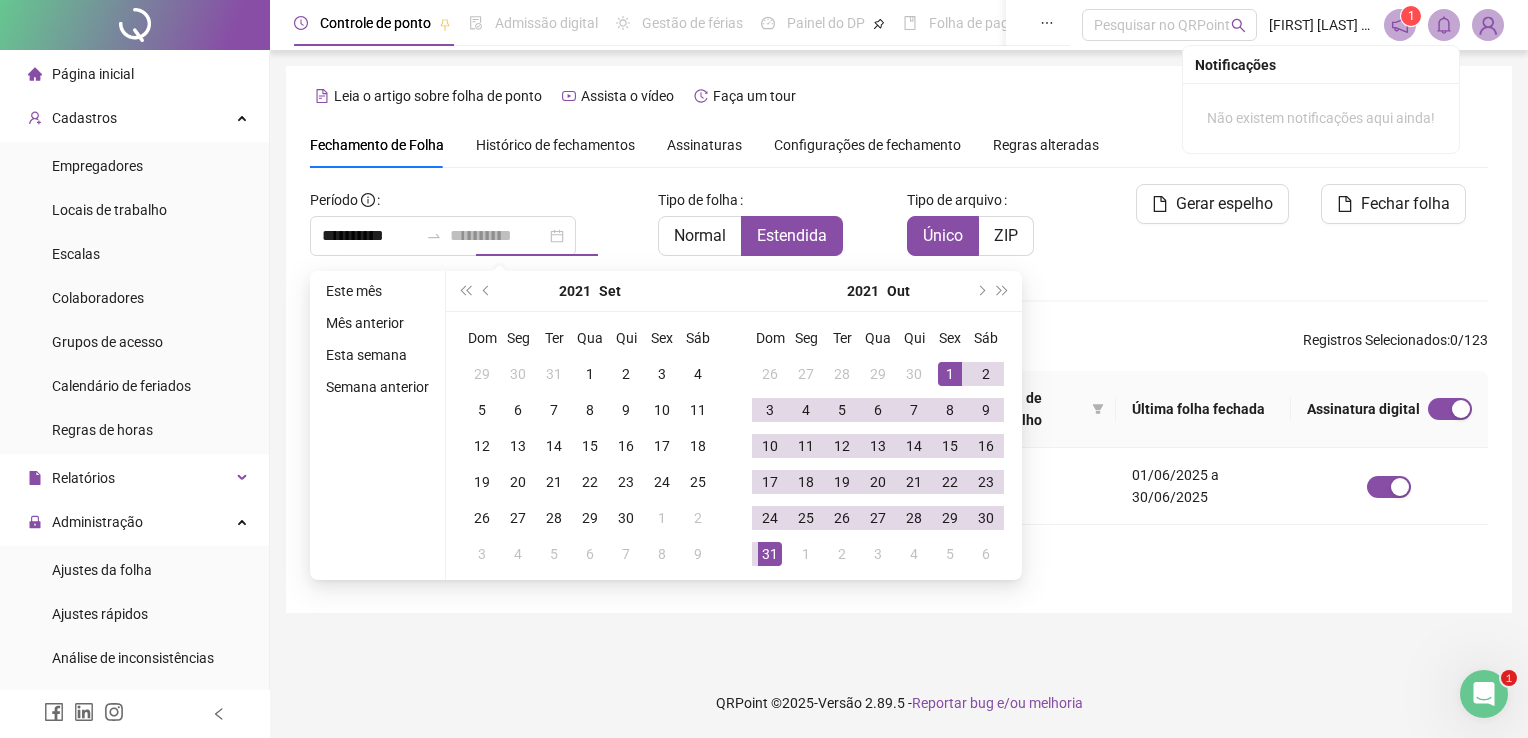 click on "31" at bounding box center (770, 554) 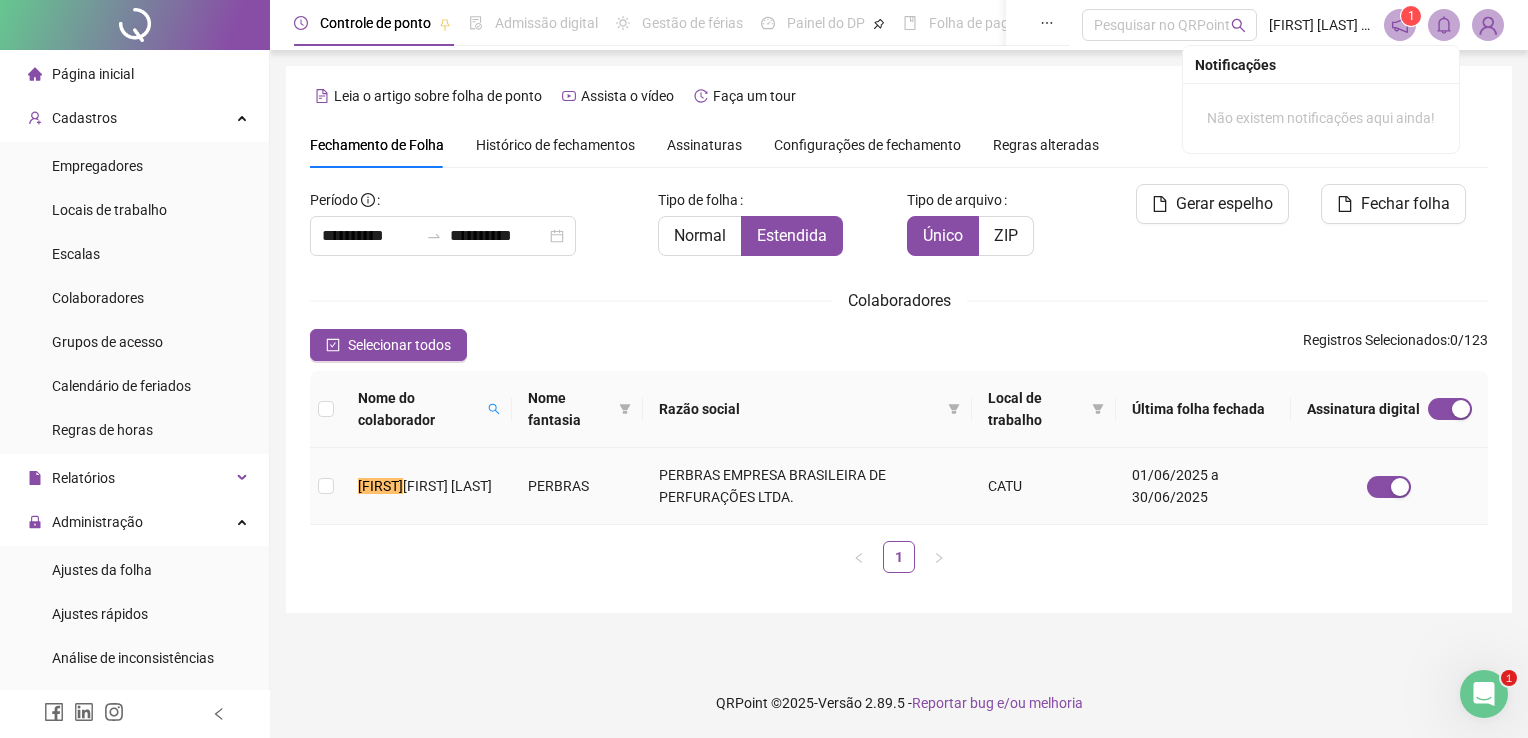 click on "[FIRST] [LAST]" at bounding box center (427, 486) 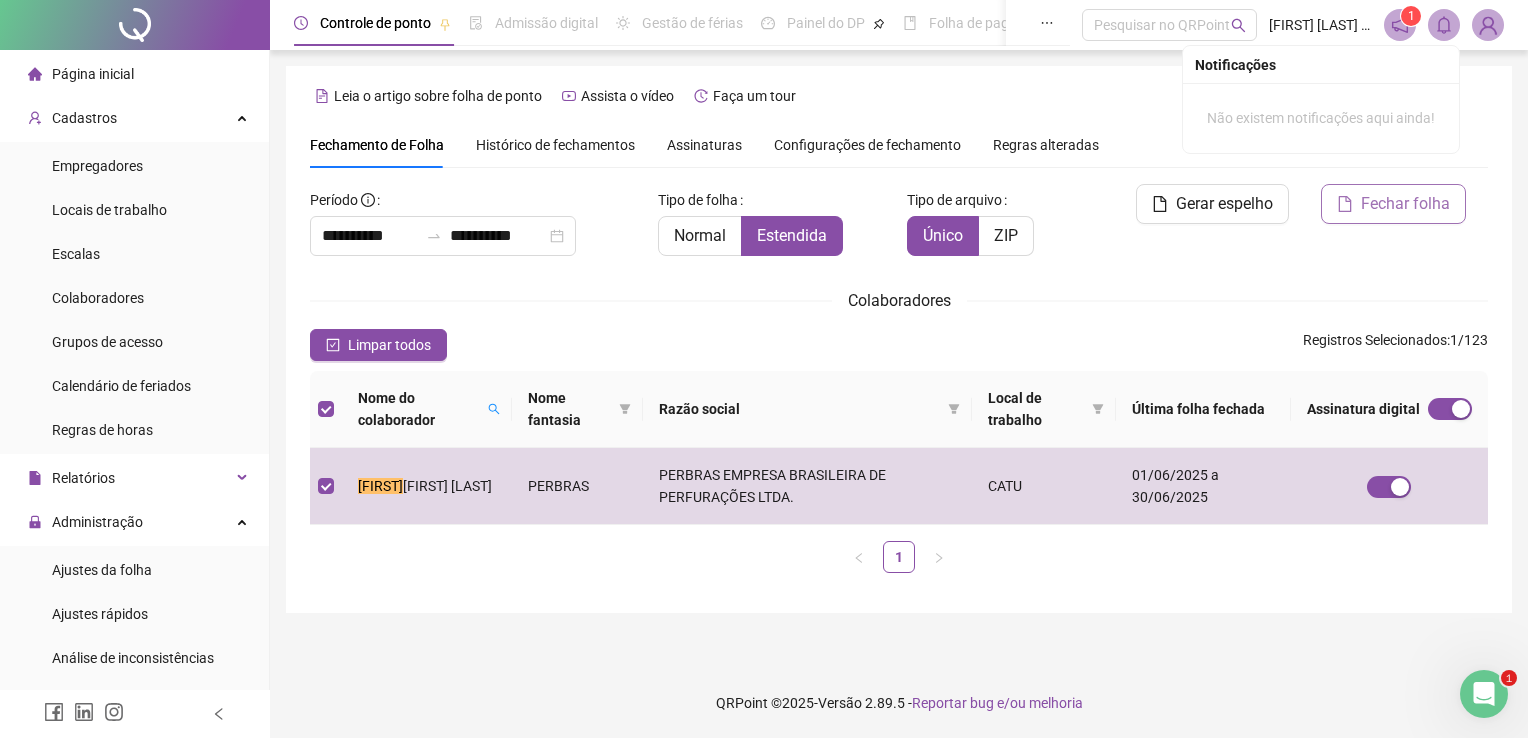 click on "Fechar folha" at bounding box center [1393, 204] 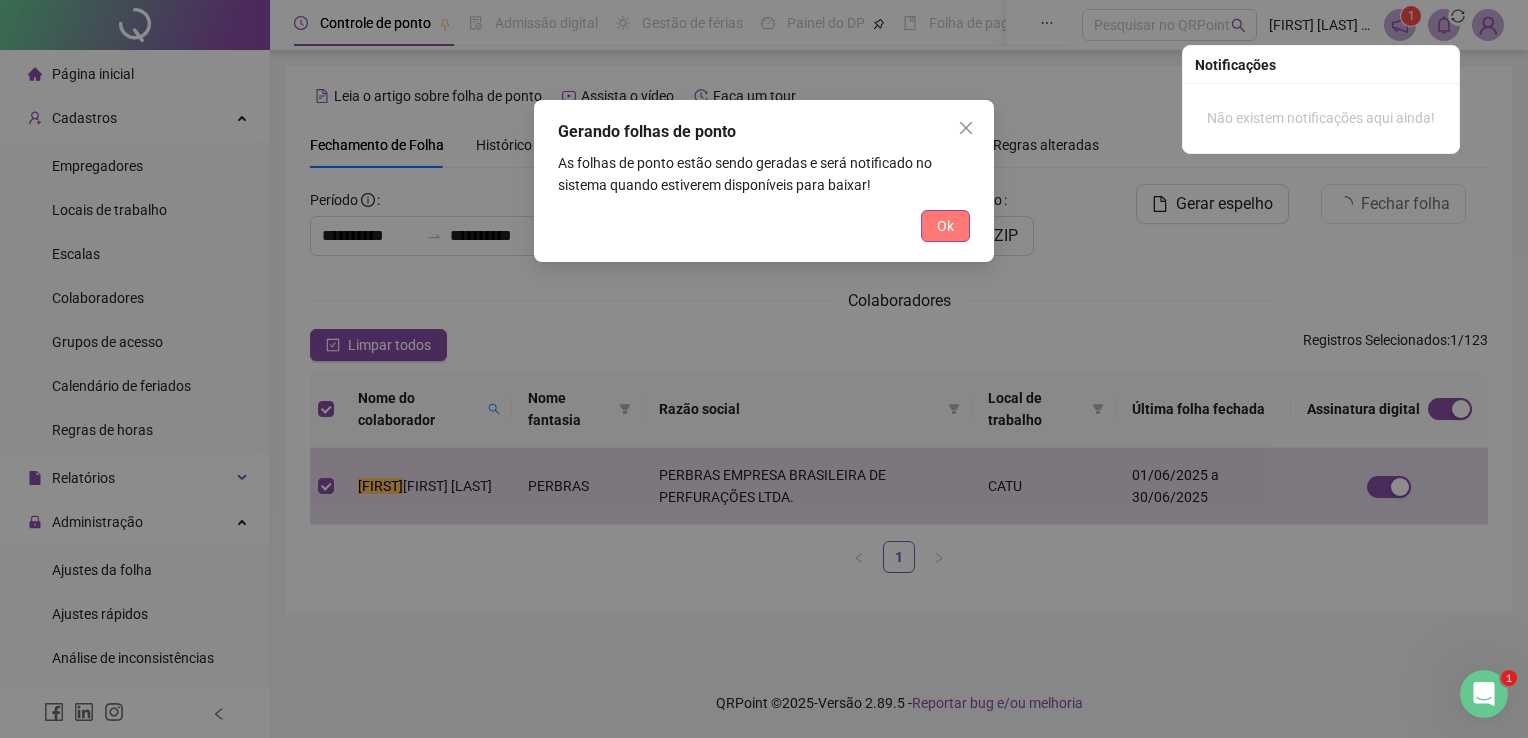 click on "Ok" at bounding box center (945, 226) 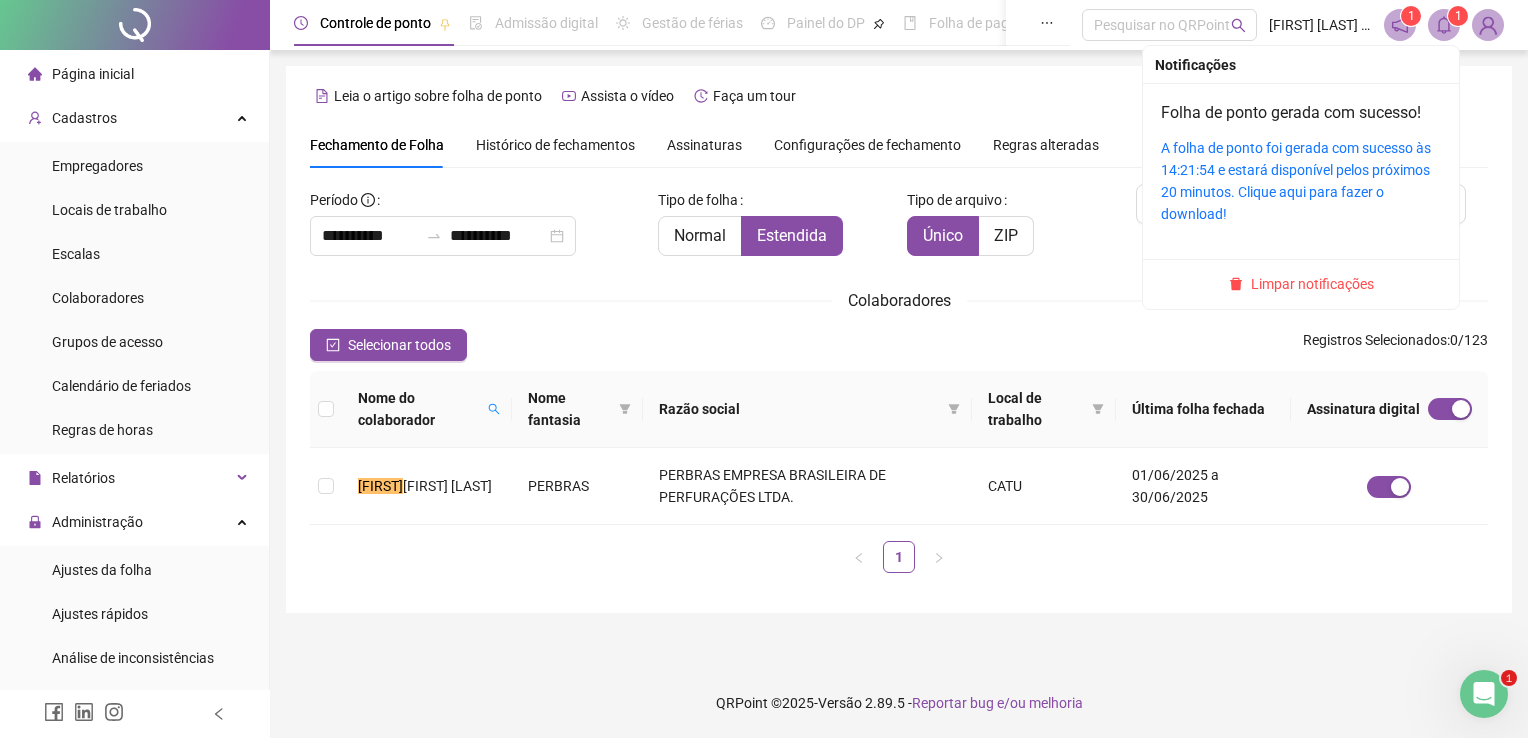 click on "A folha de ponto foi gerada com sucesso às 14:21:54 e estará disponível pelos próximos 20 minutos.
Clique aqui para fazer o download!" at bounding box center [1301, 181] 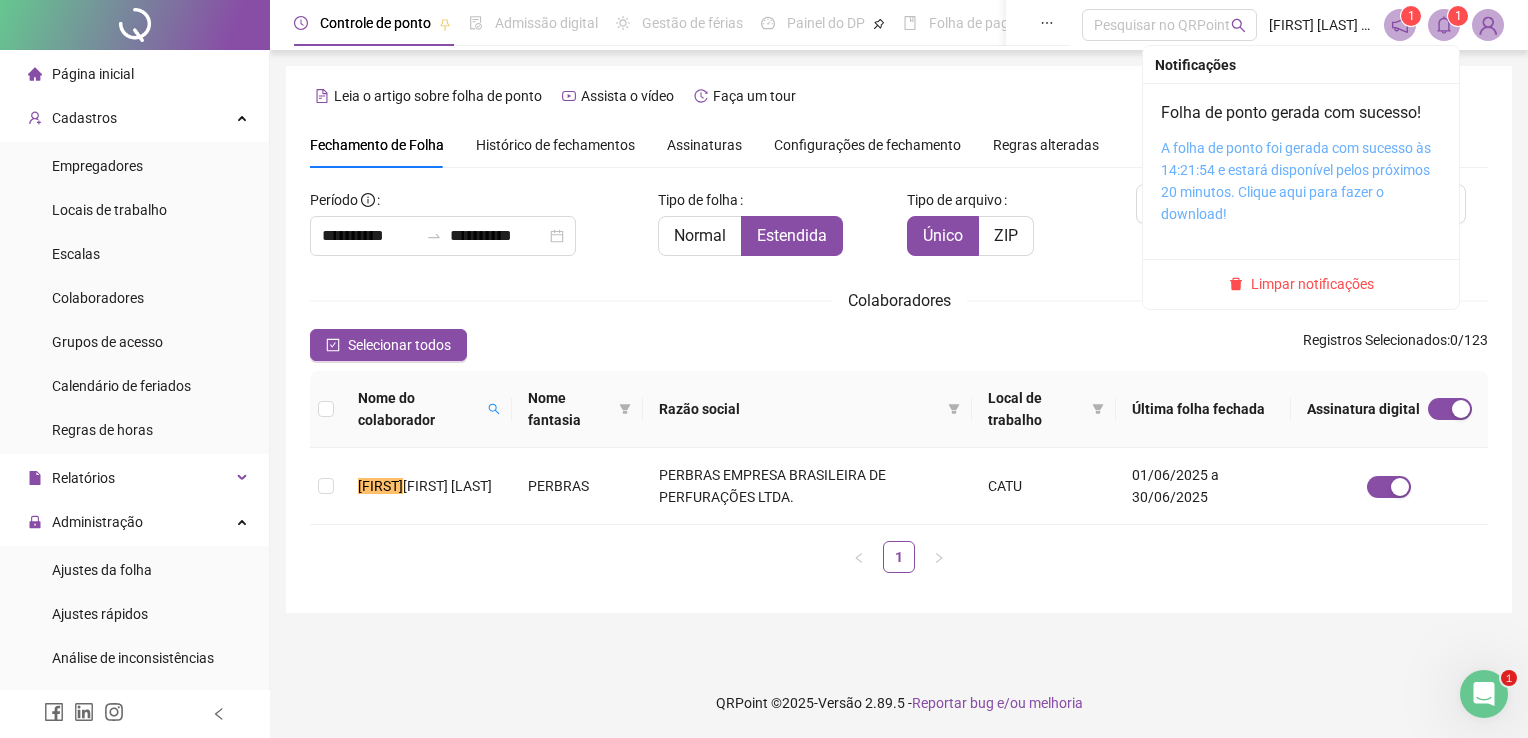 click on "A folha de ponto foi gerada com sucesso às 14:21:54 e estará disponível pelos próximos 20 minutos.
Clique aqui para fazer o download!" at bounding box center [1296, 181] 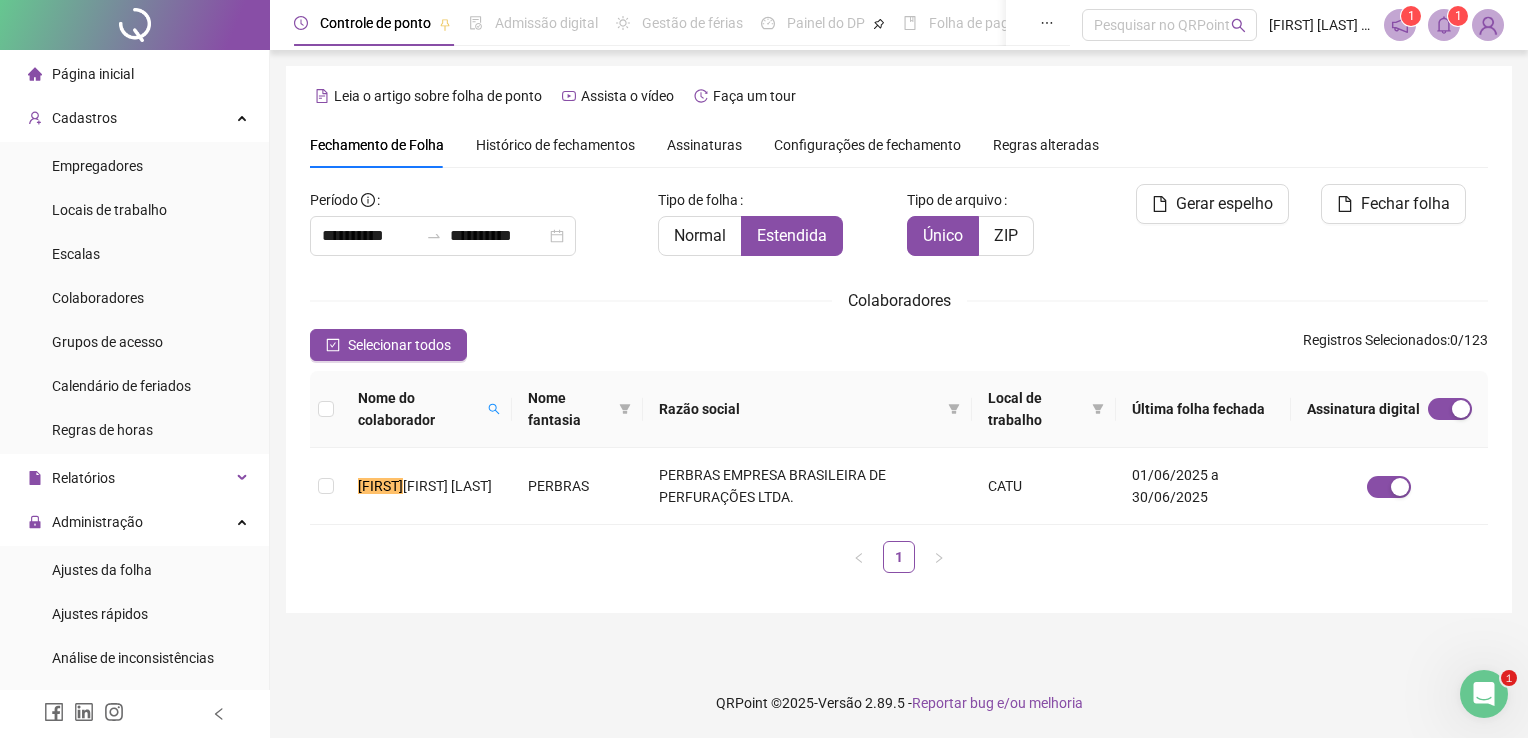 click on "**********" at bounding box center (899, 339) 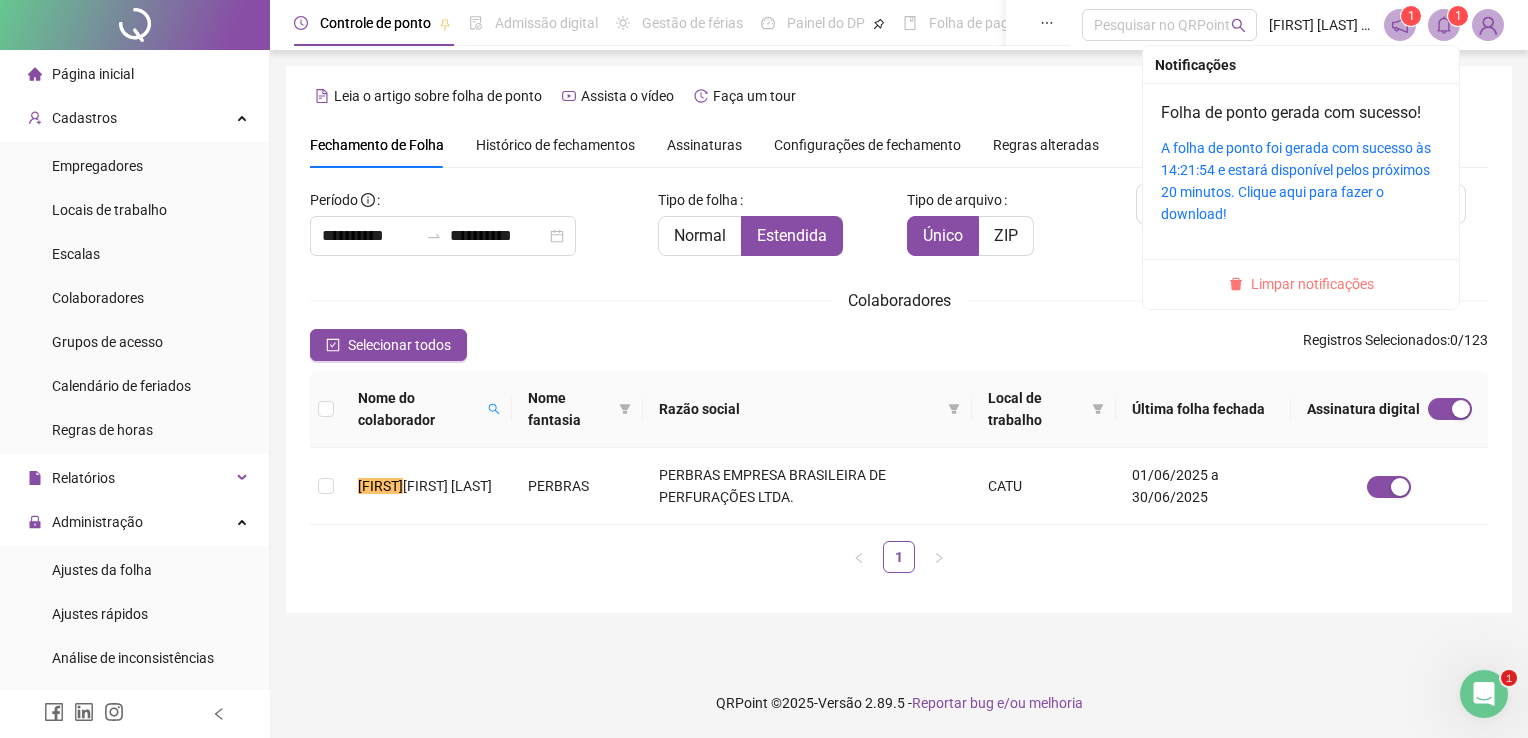 click on "Limpar notificações" at bounding box center (1312, 284) 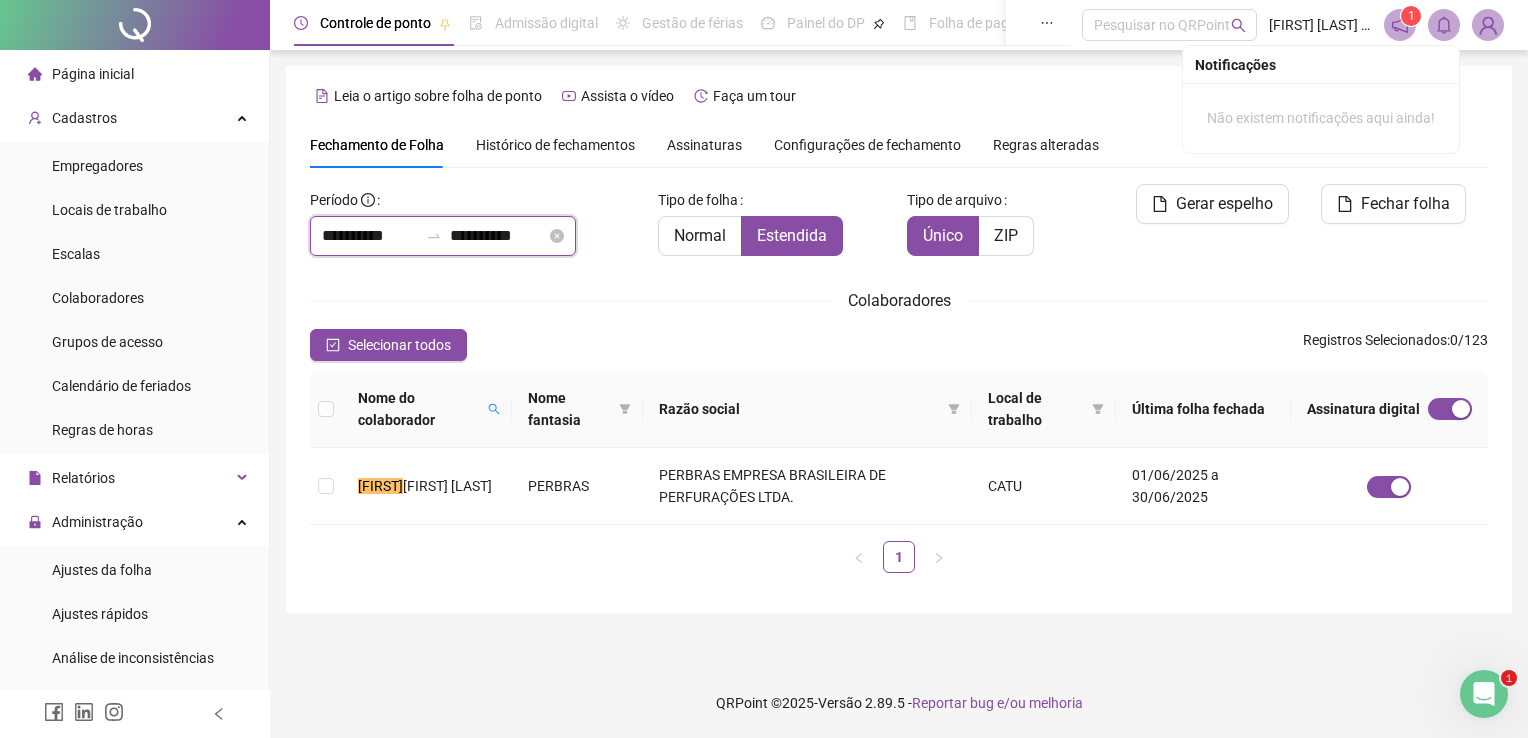 click on "**********" at bounding box center [370, 236] 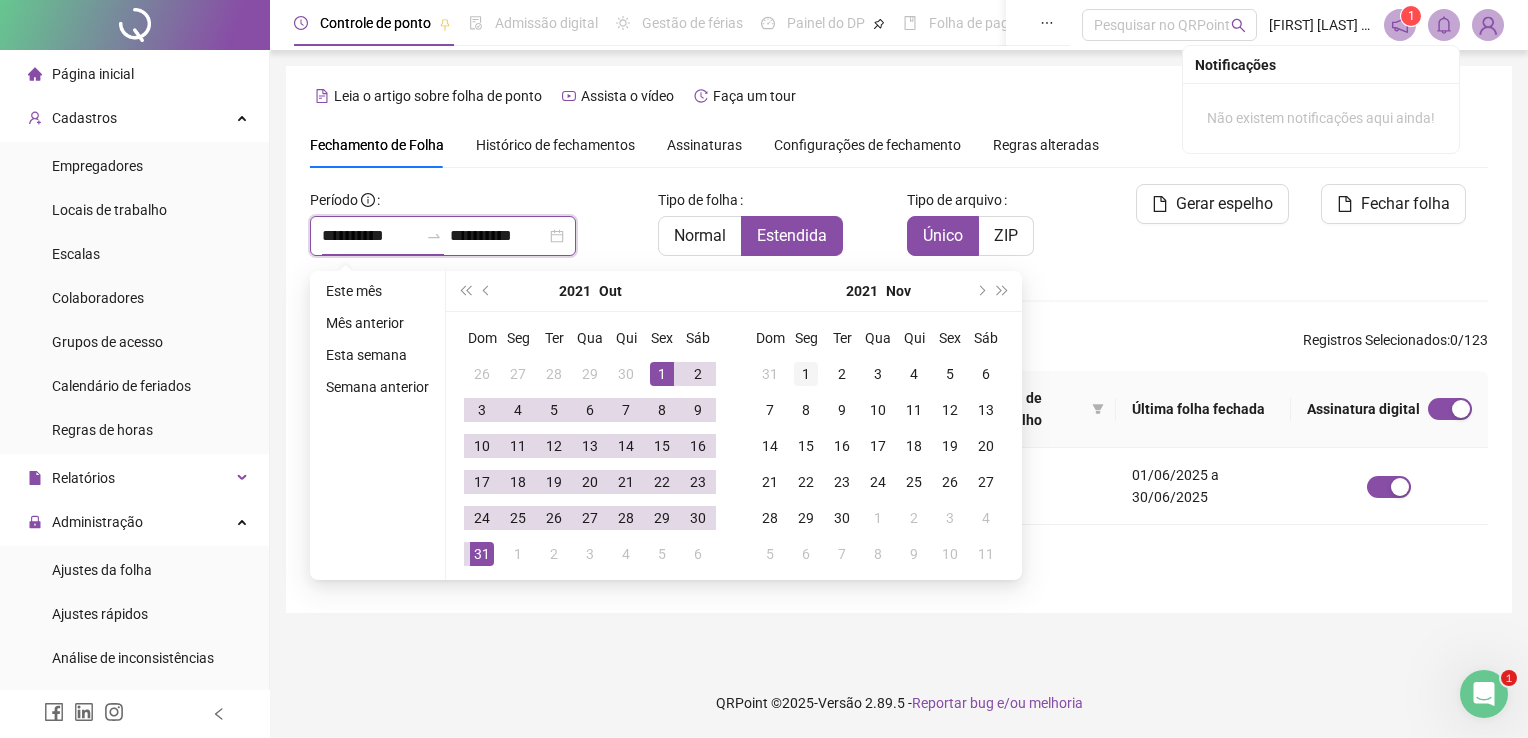 type on "**********" 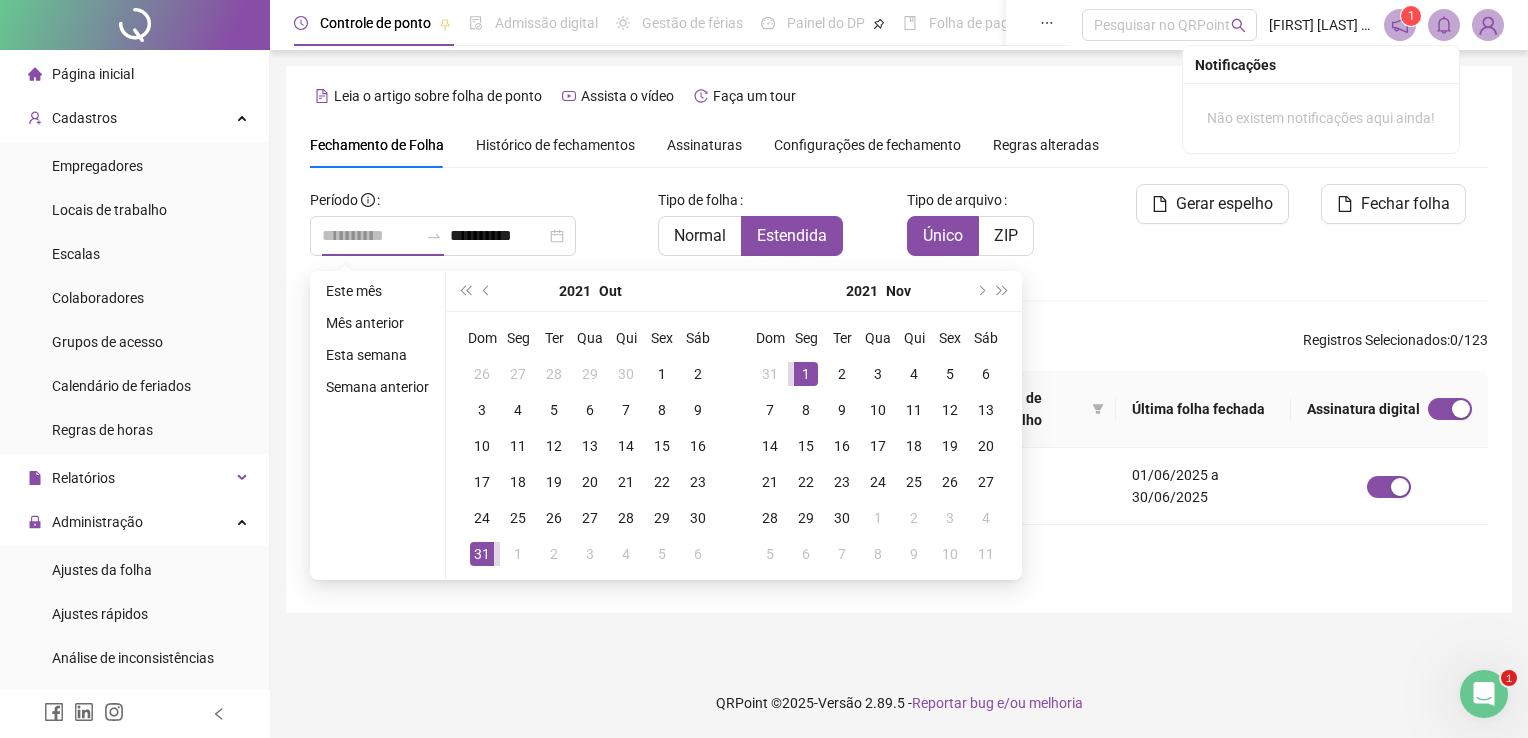 click on "1" at bounding box center [806, 374] 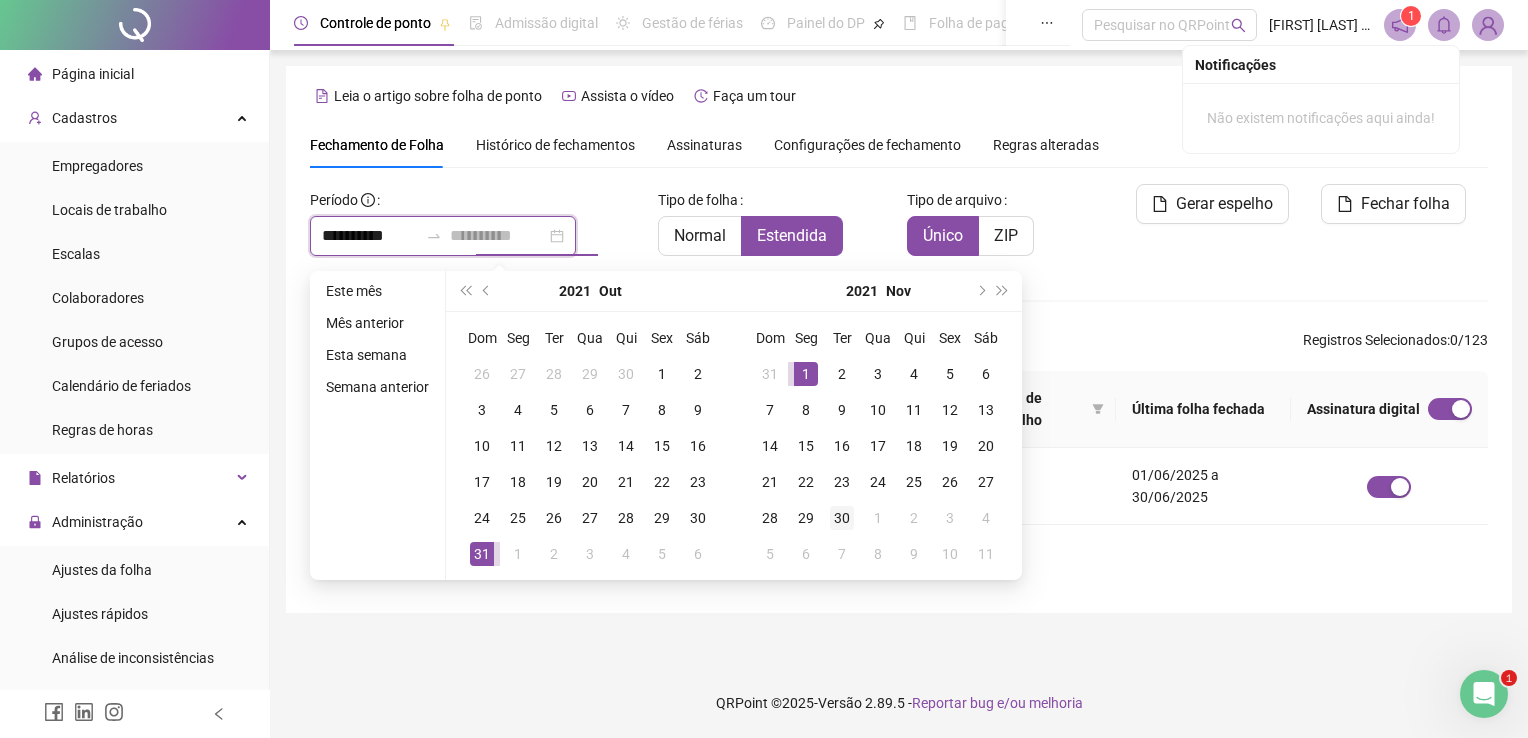 type on "**********" 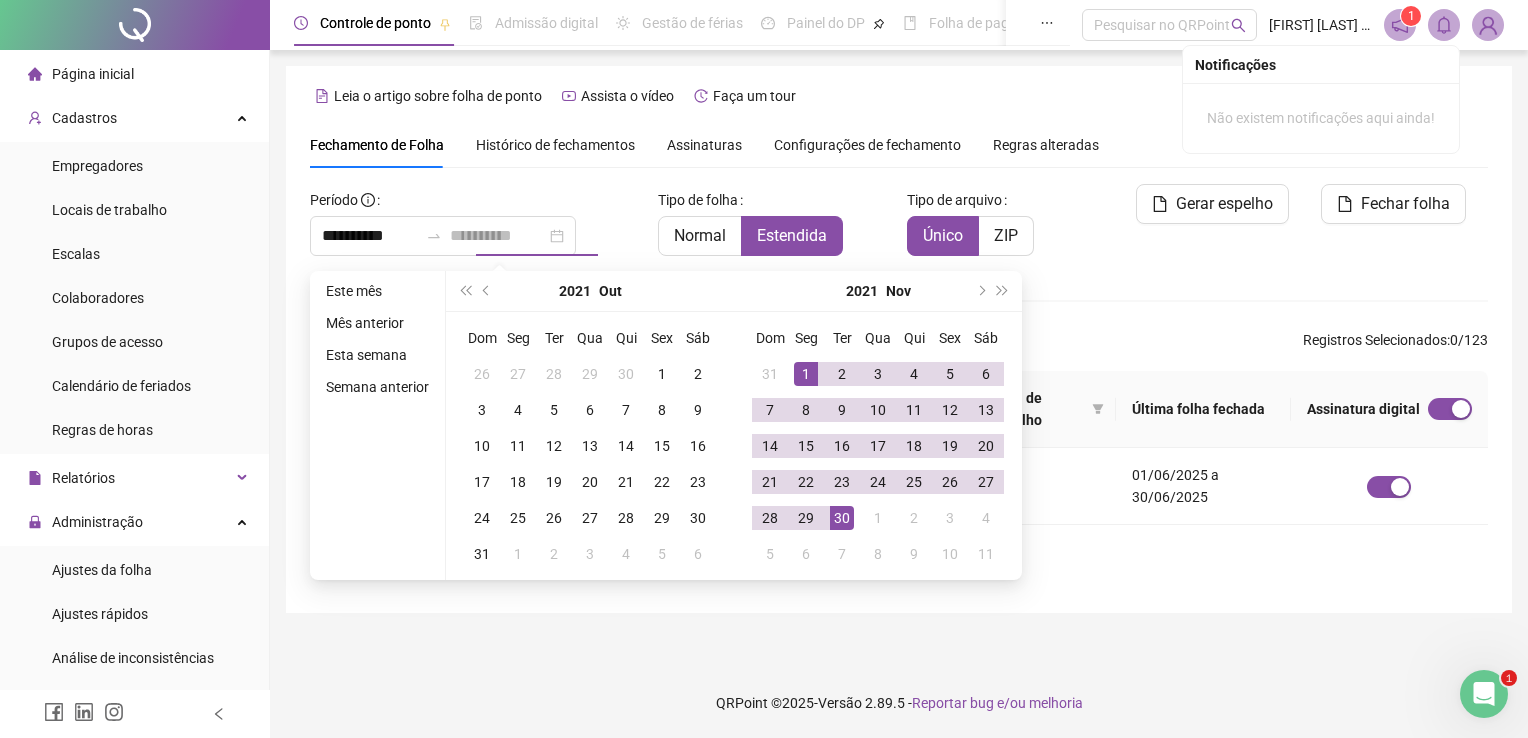 click on "30" at bounding box center [842, 518] 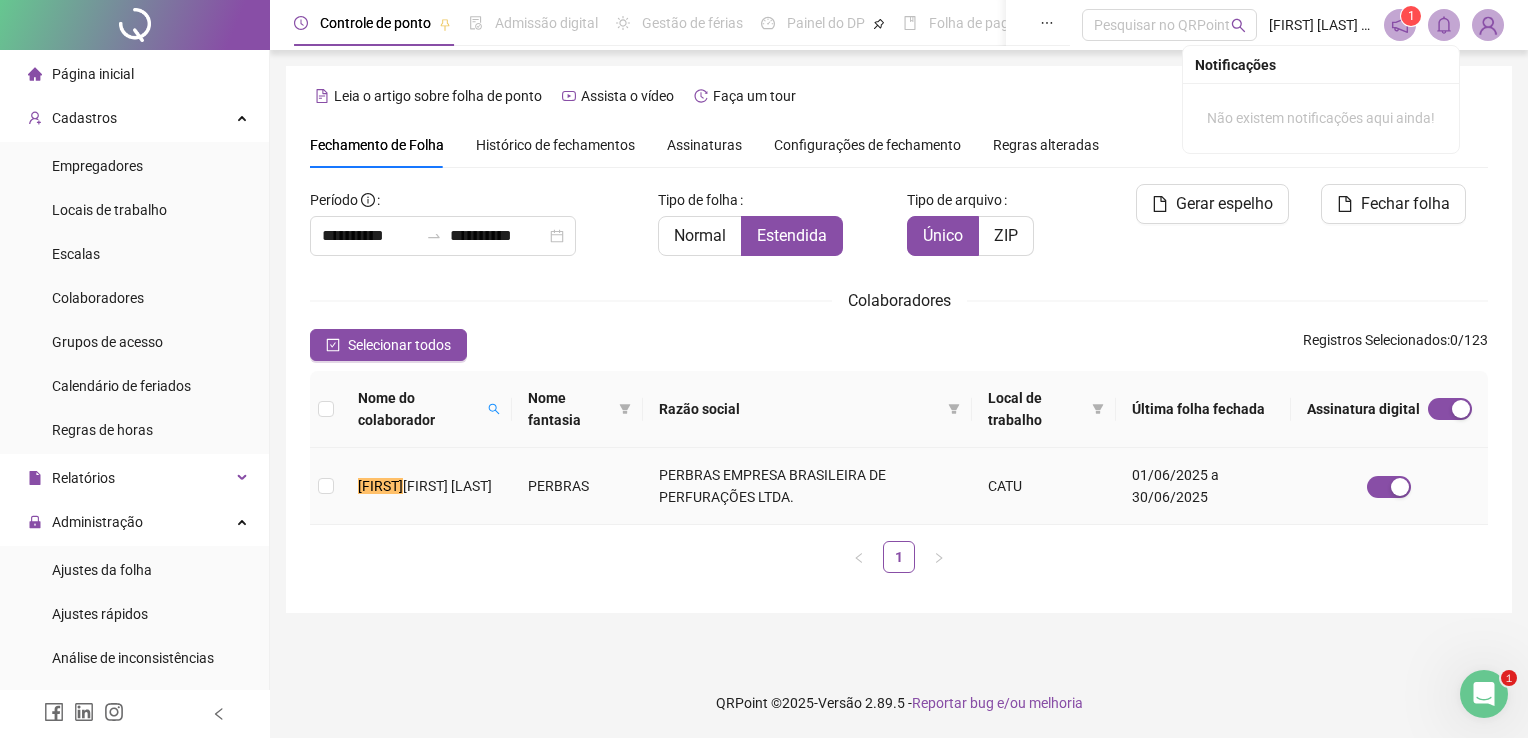 click on "[FIRST] [LAST]" at bounding box center (427, 486) 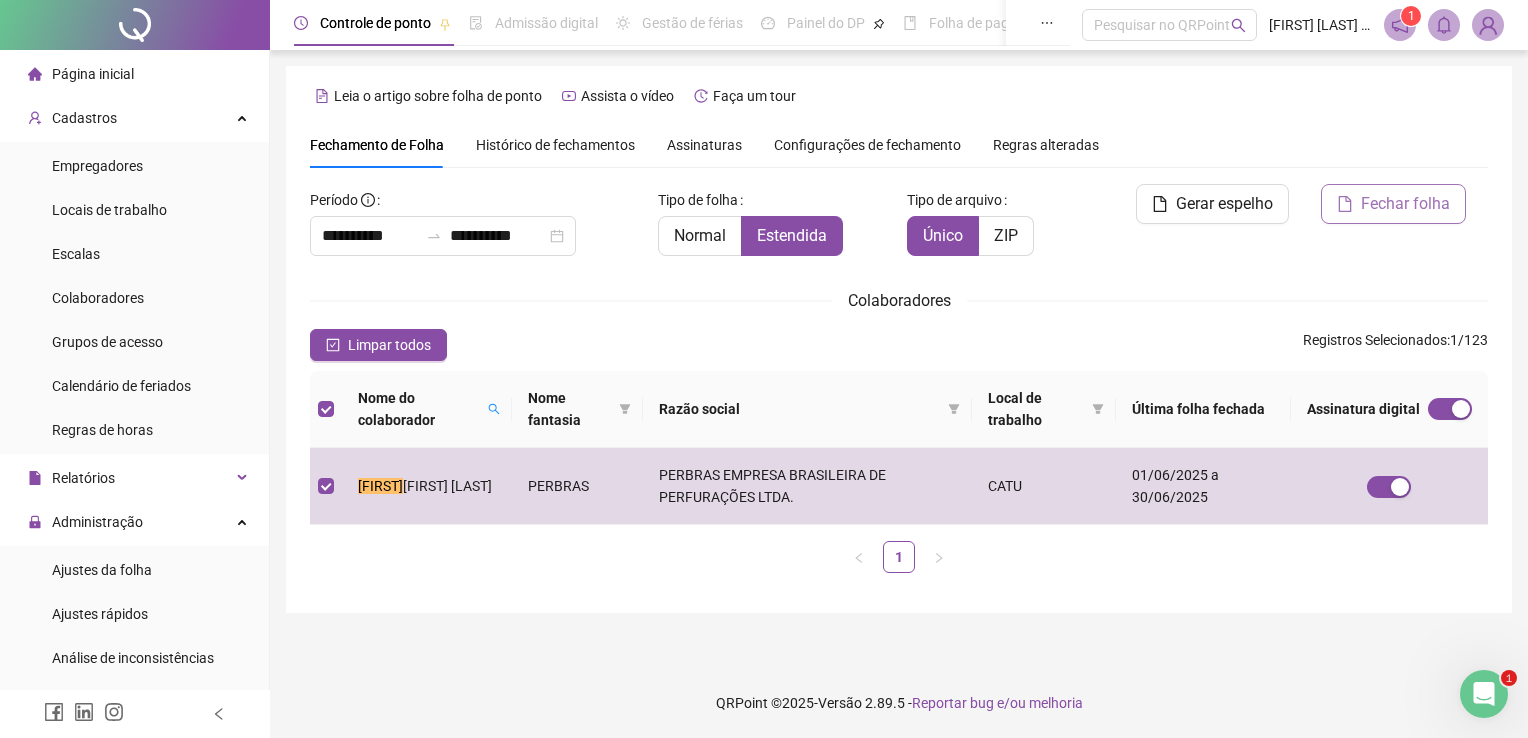 click on "Fechar folha" at bounding box center (1393, 204) 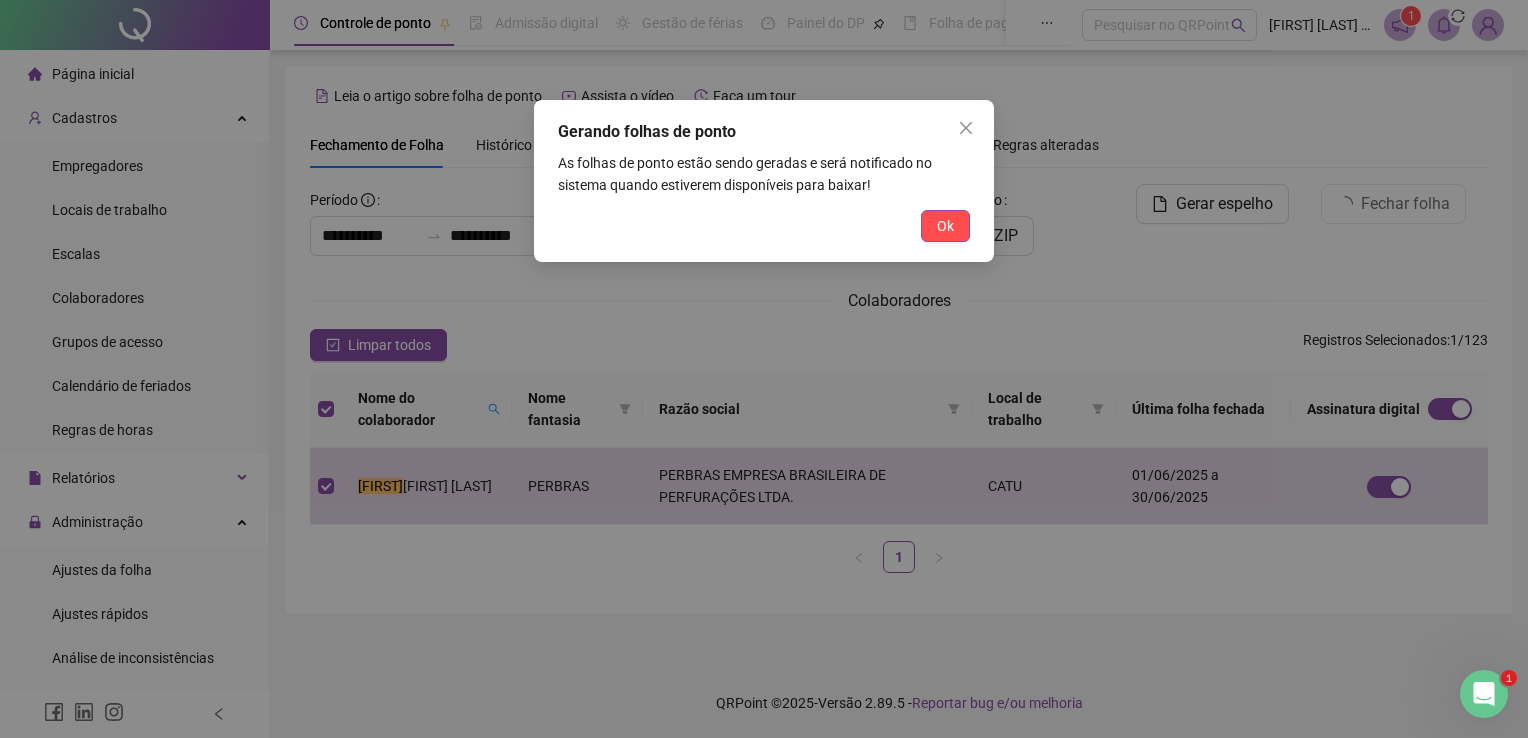 click on "Ok" at bounding box center (945, 226) 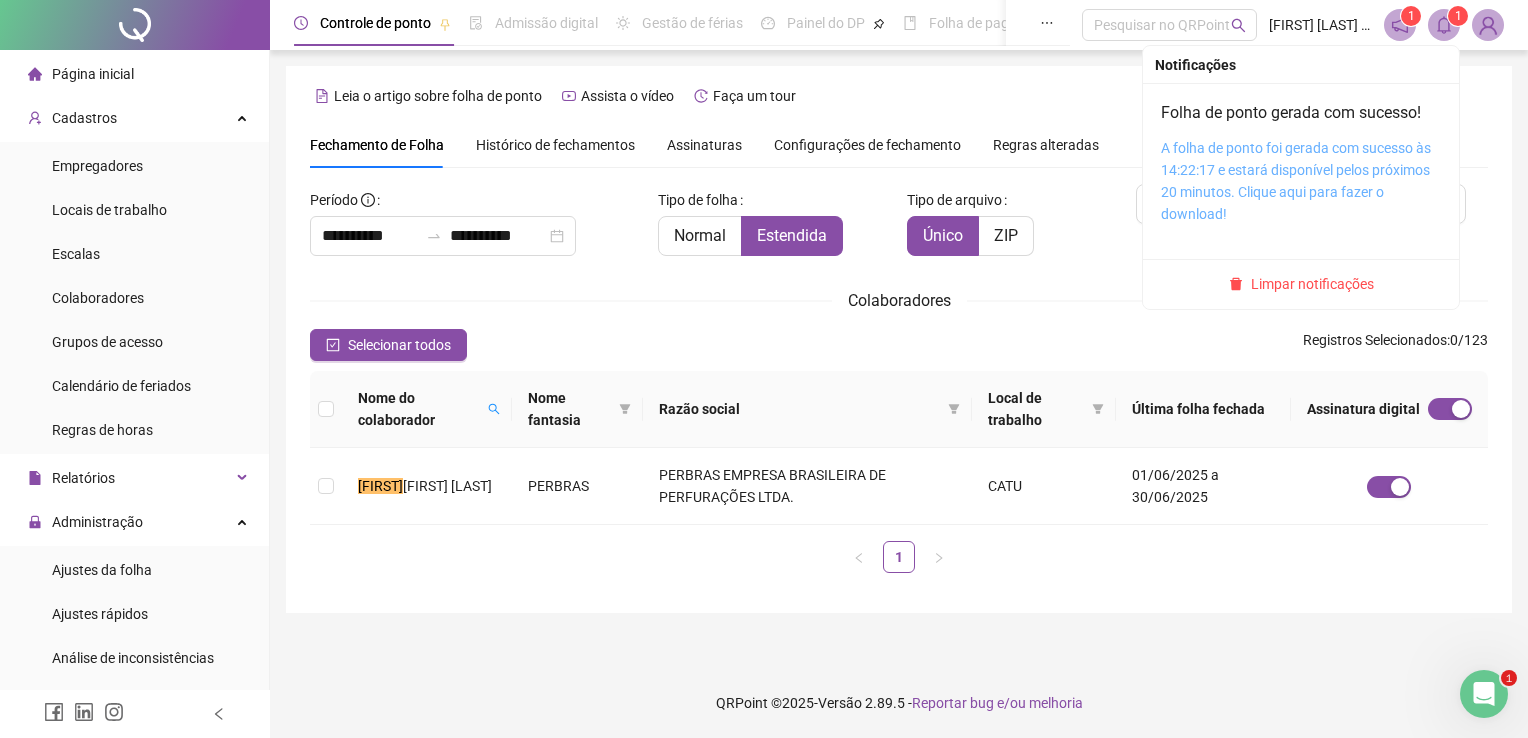 click on "A folha de ponto foi gerada com sucesso às 14:22:17 e estará disponível pelos próximos 20 minutos.
Clique aqui para fazer o download!" at bounding box center [1296, 181] 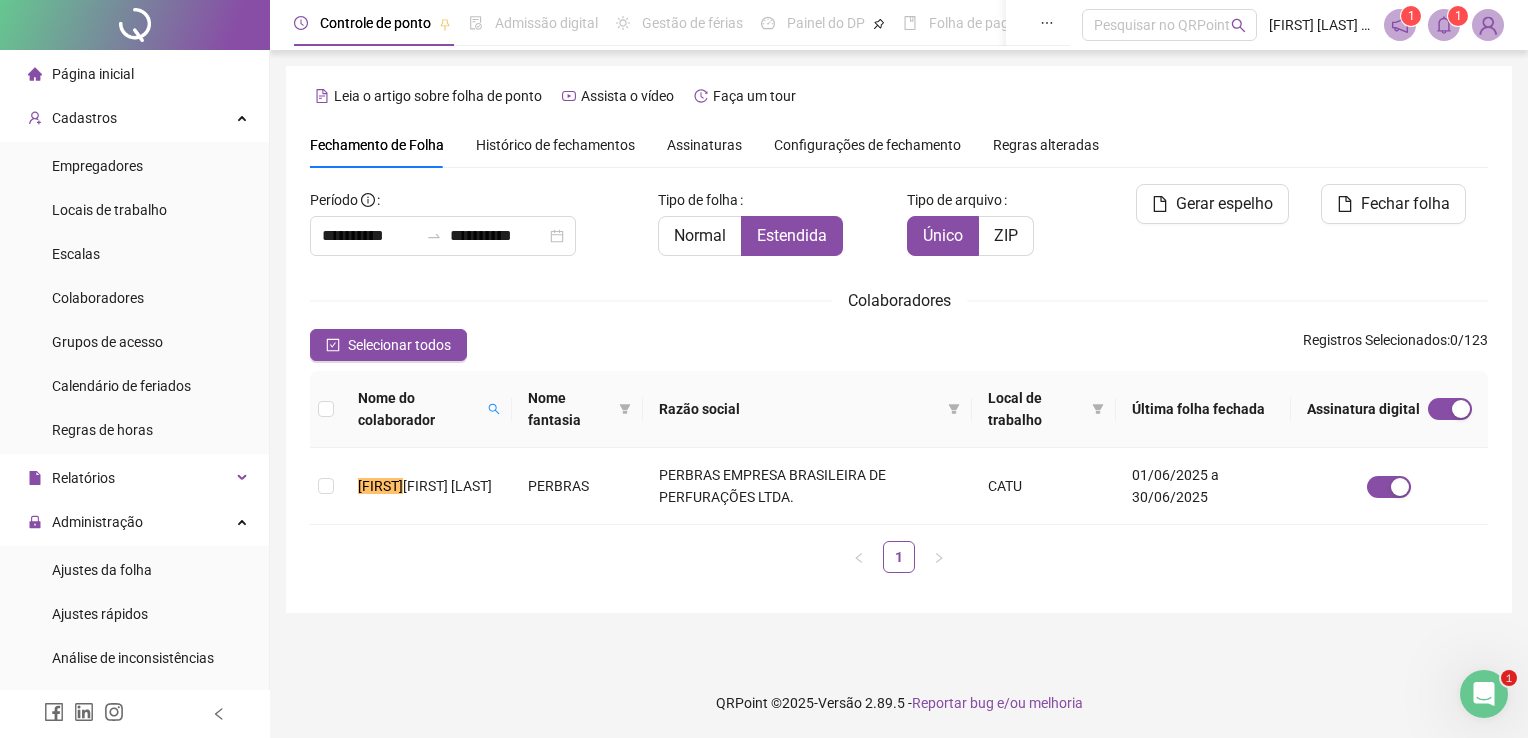 click on "Leia o artigo sobre folha de ponto Assista o vídeo Faça um tour" at bounding box center [899, 96] 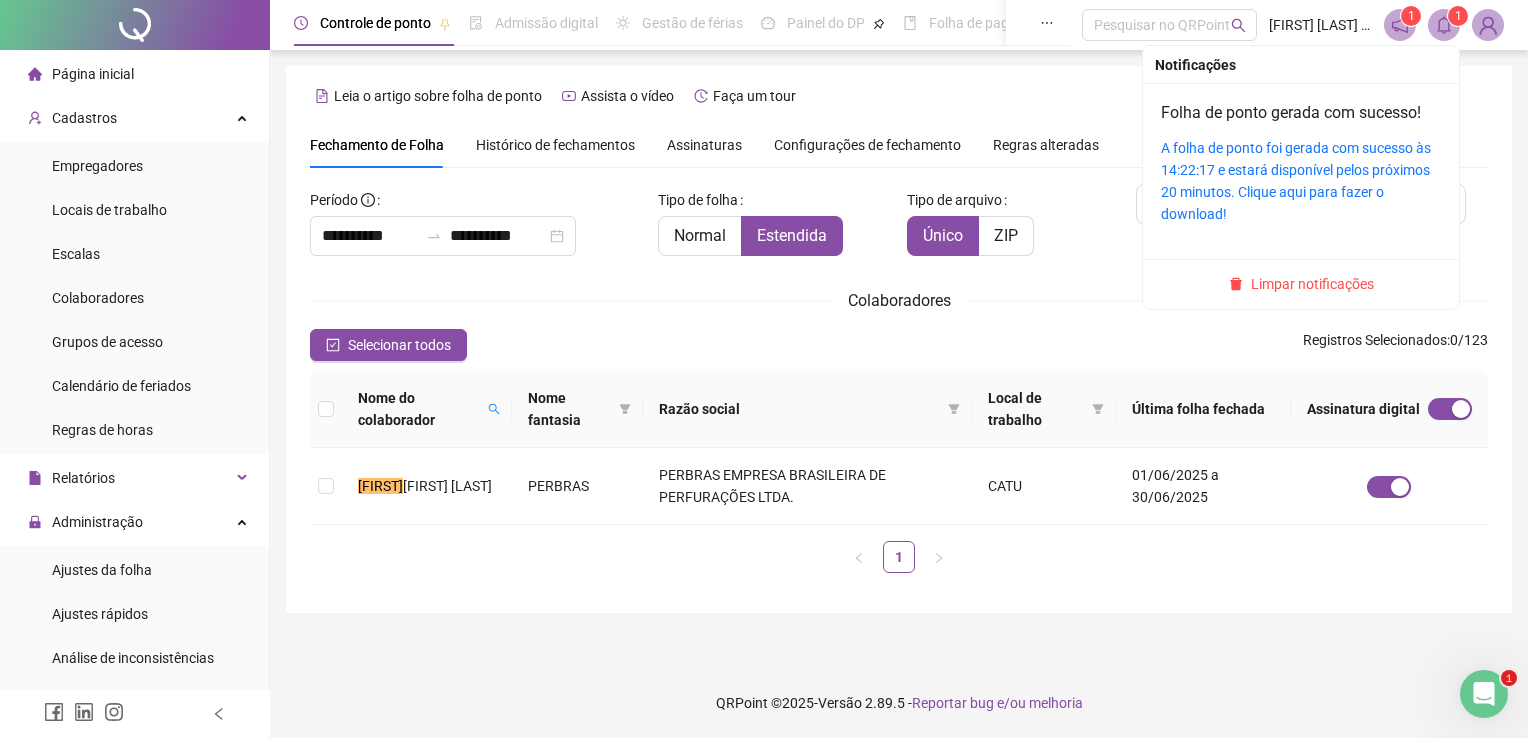 click on "Limpar notificações" at bounding box center [1301, 284] 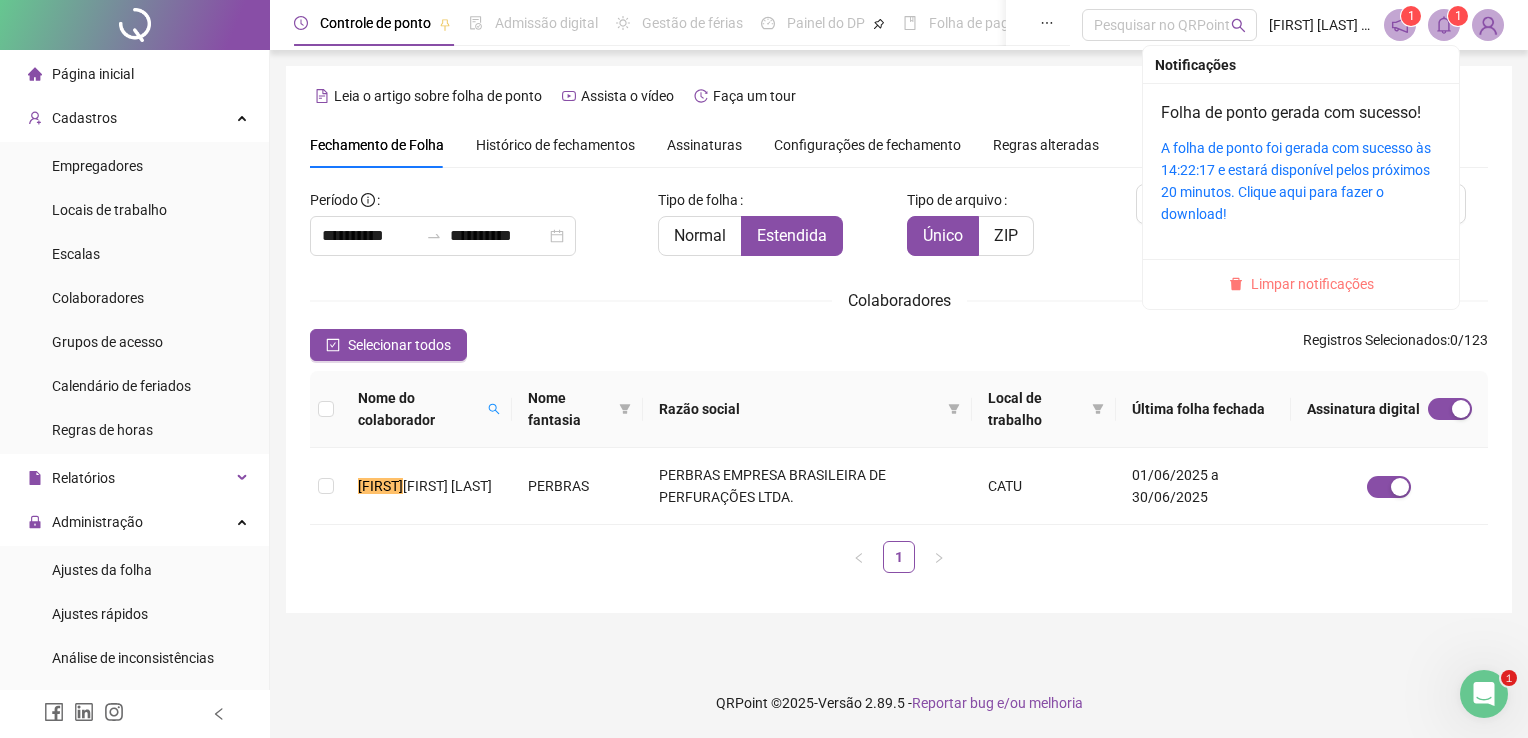 click on "Limpar notificações" at bounding box center (1312, 284) 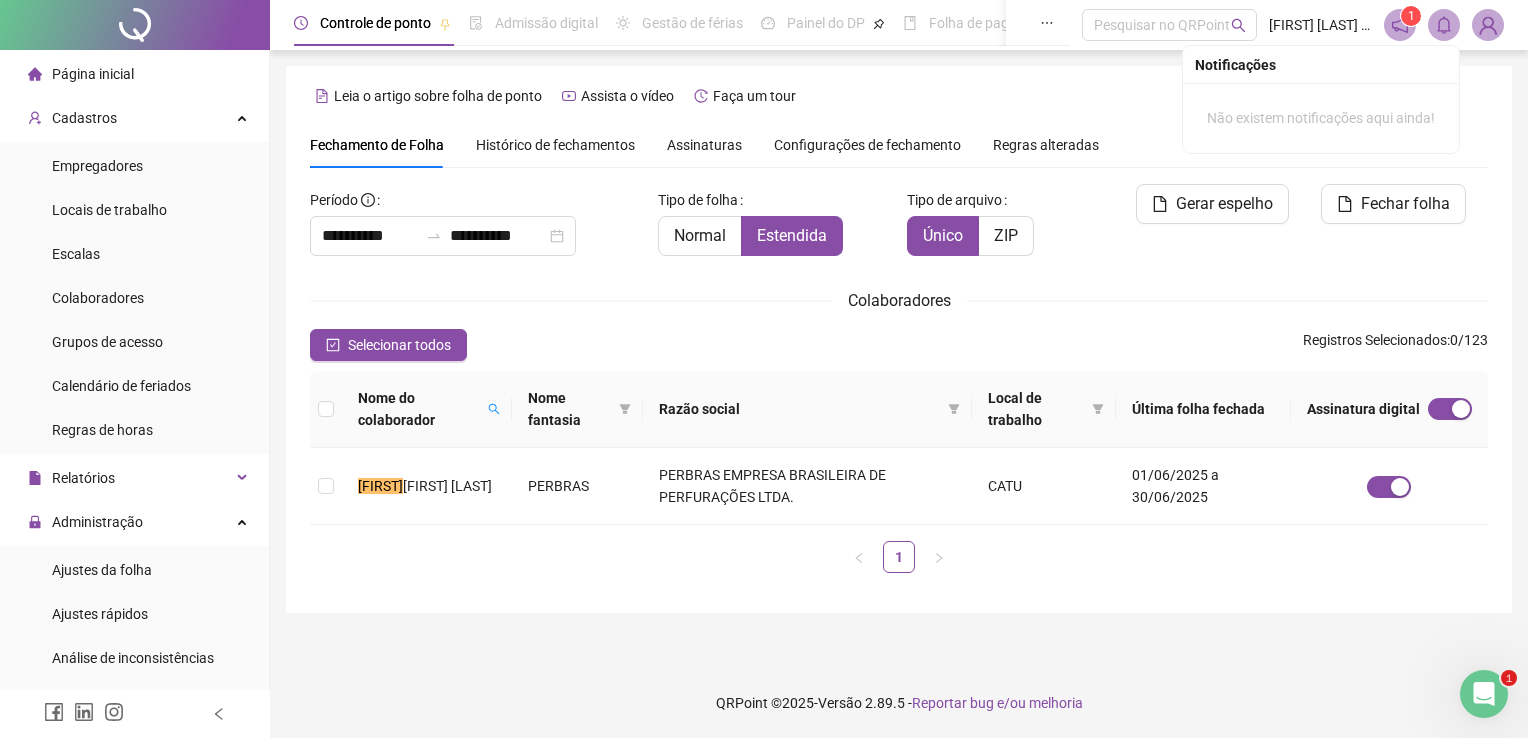 click on "Leia o artigo sobre folha de ponto Assista o vídeo Faça um tour" at bounding box center [899, 96] 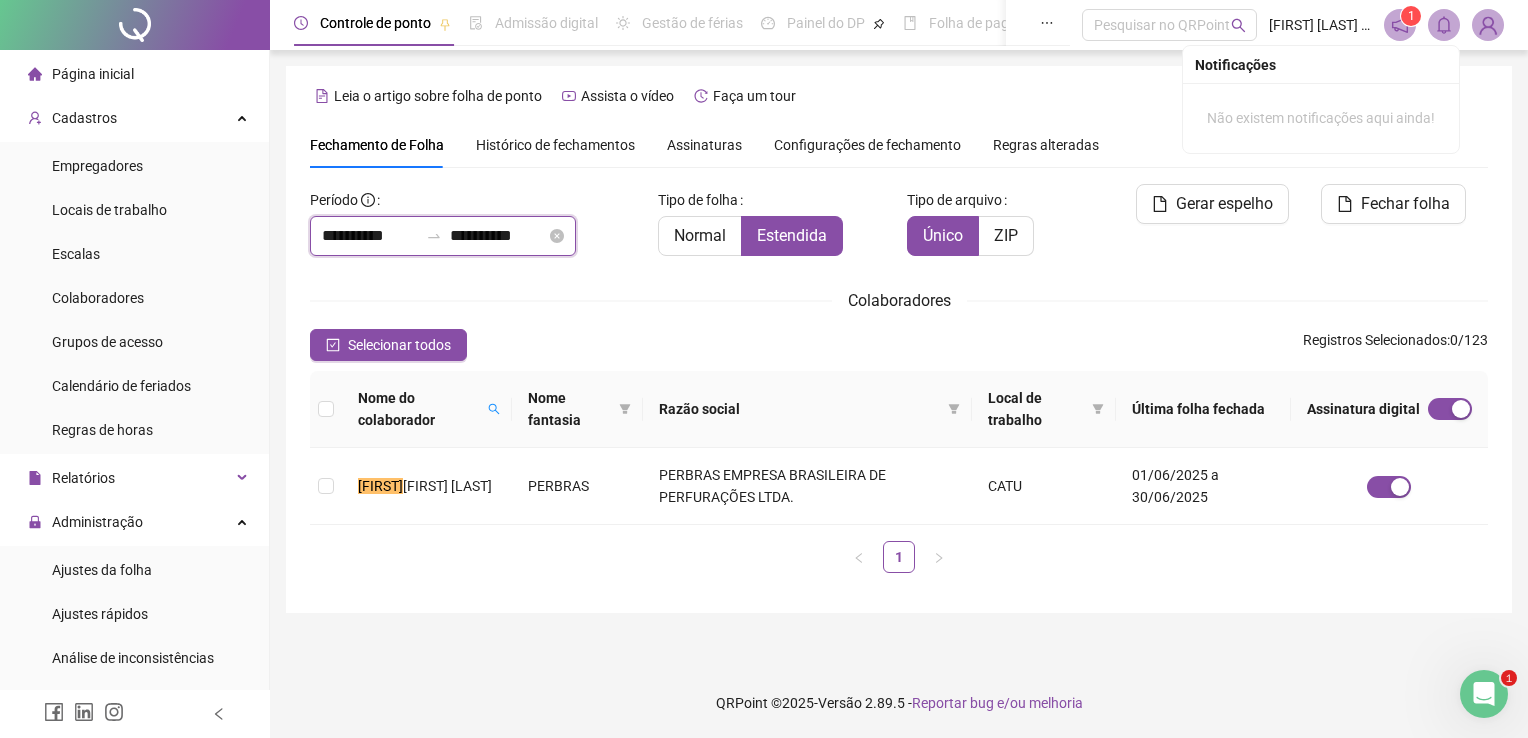 click on "**********" at bounding box center (370, 236) 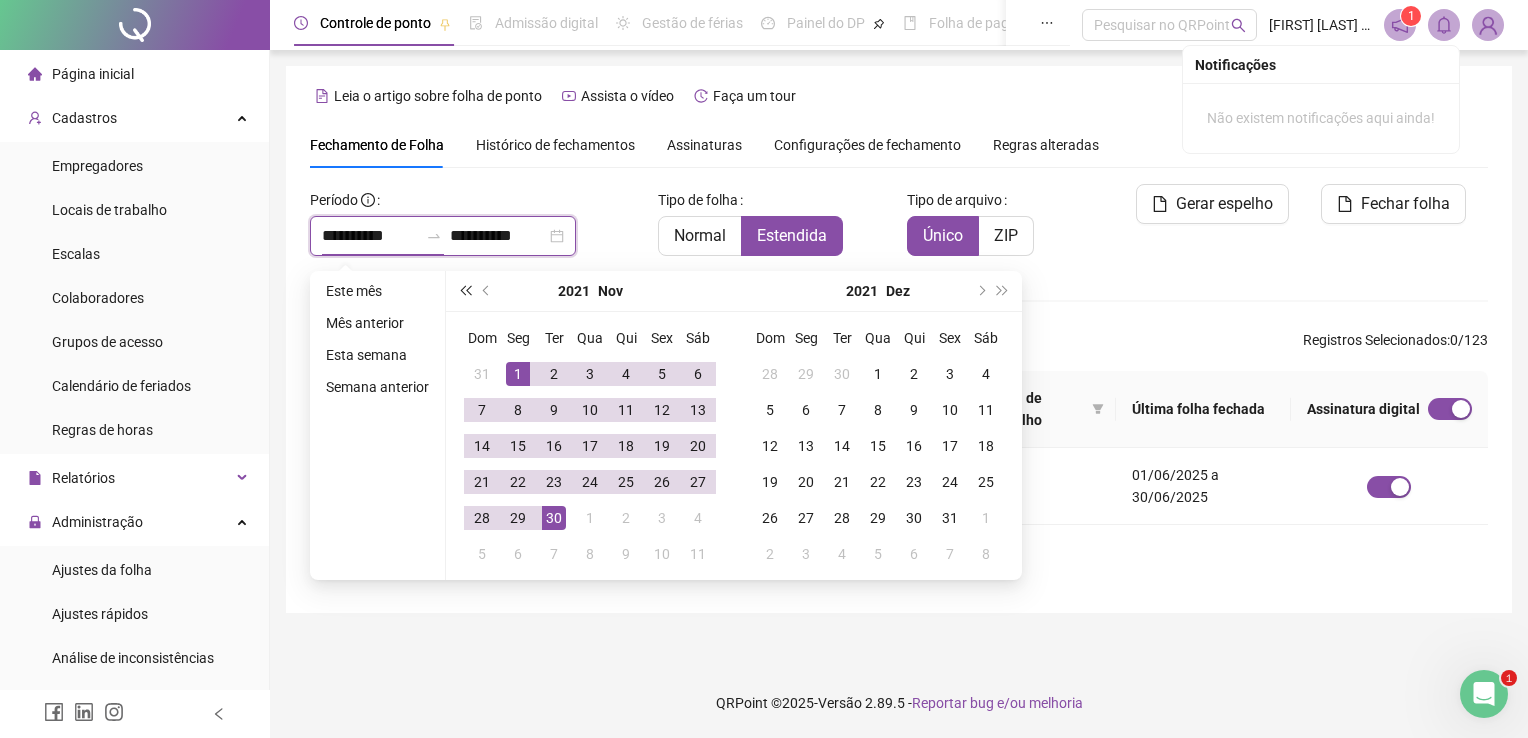 type on "**********" 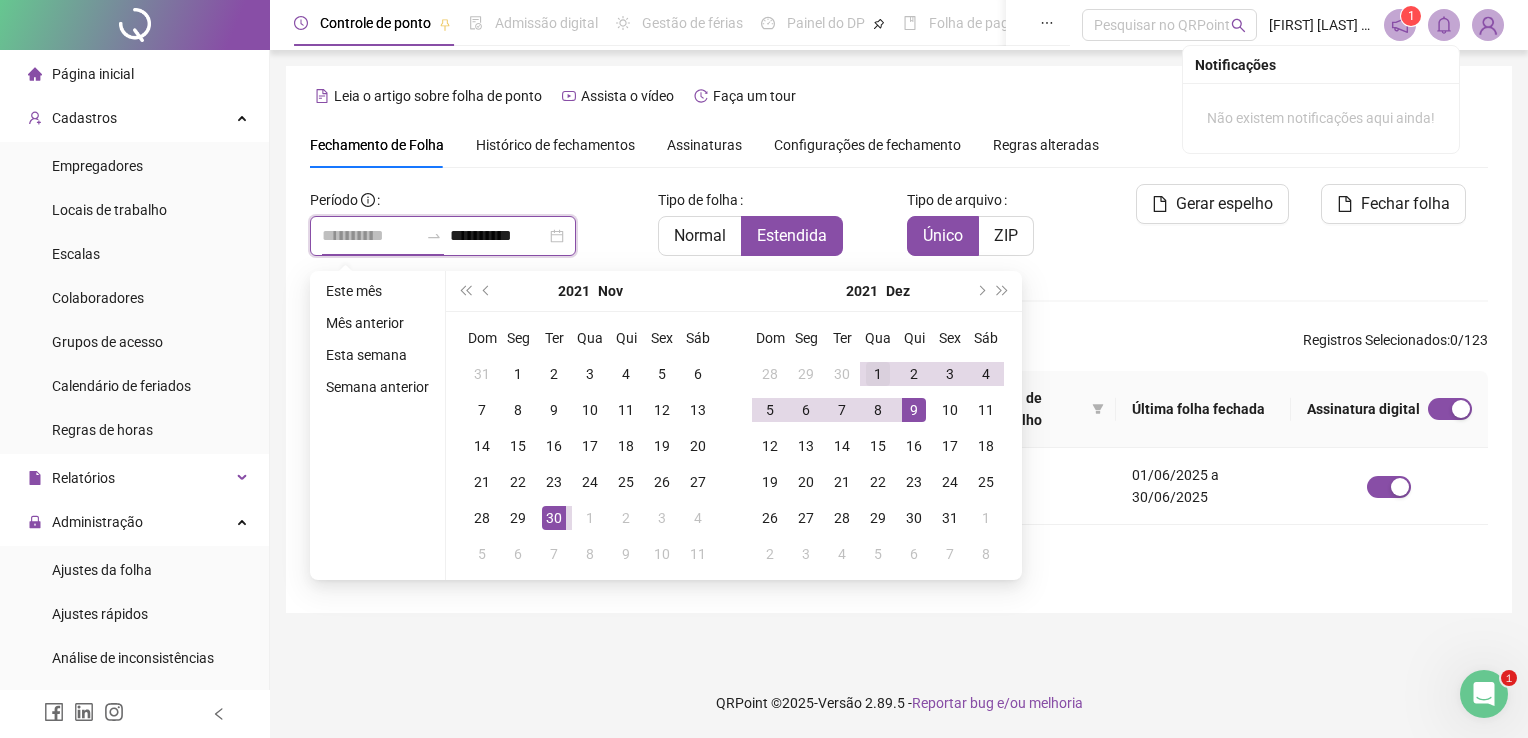 type on "**********" 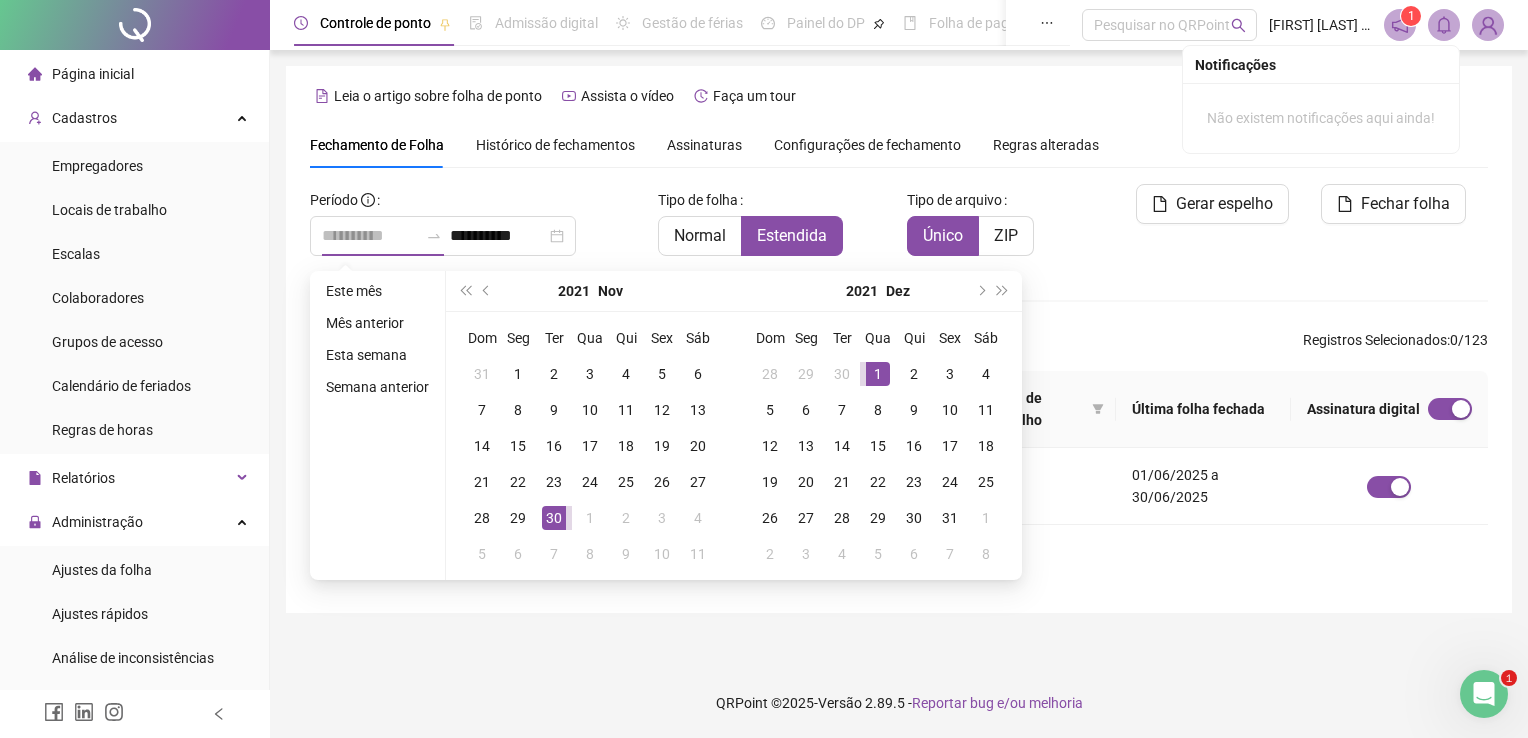 click on "1" at bounding box center [878, 374] 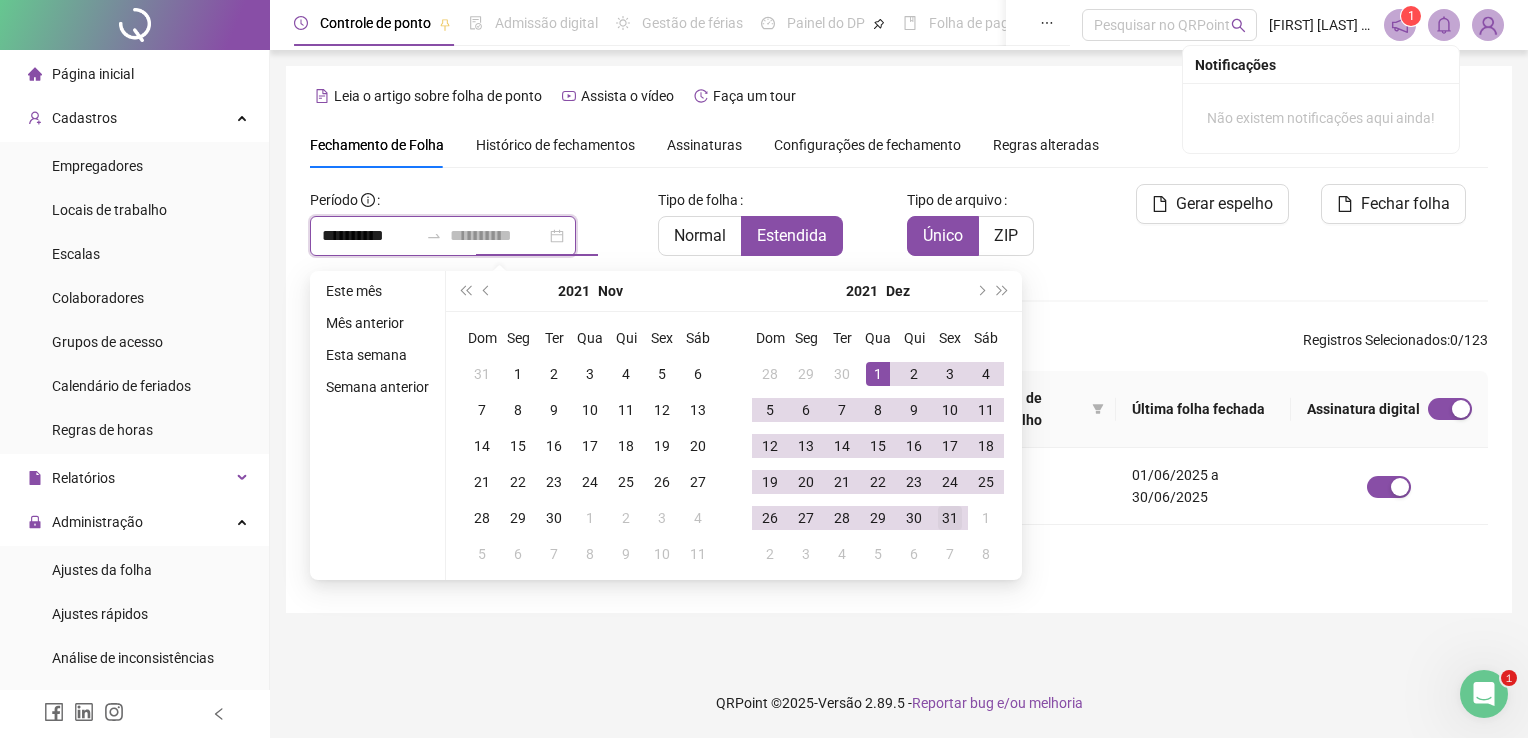 type on "**********" 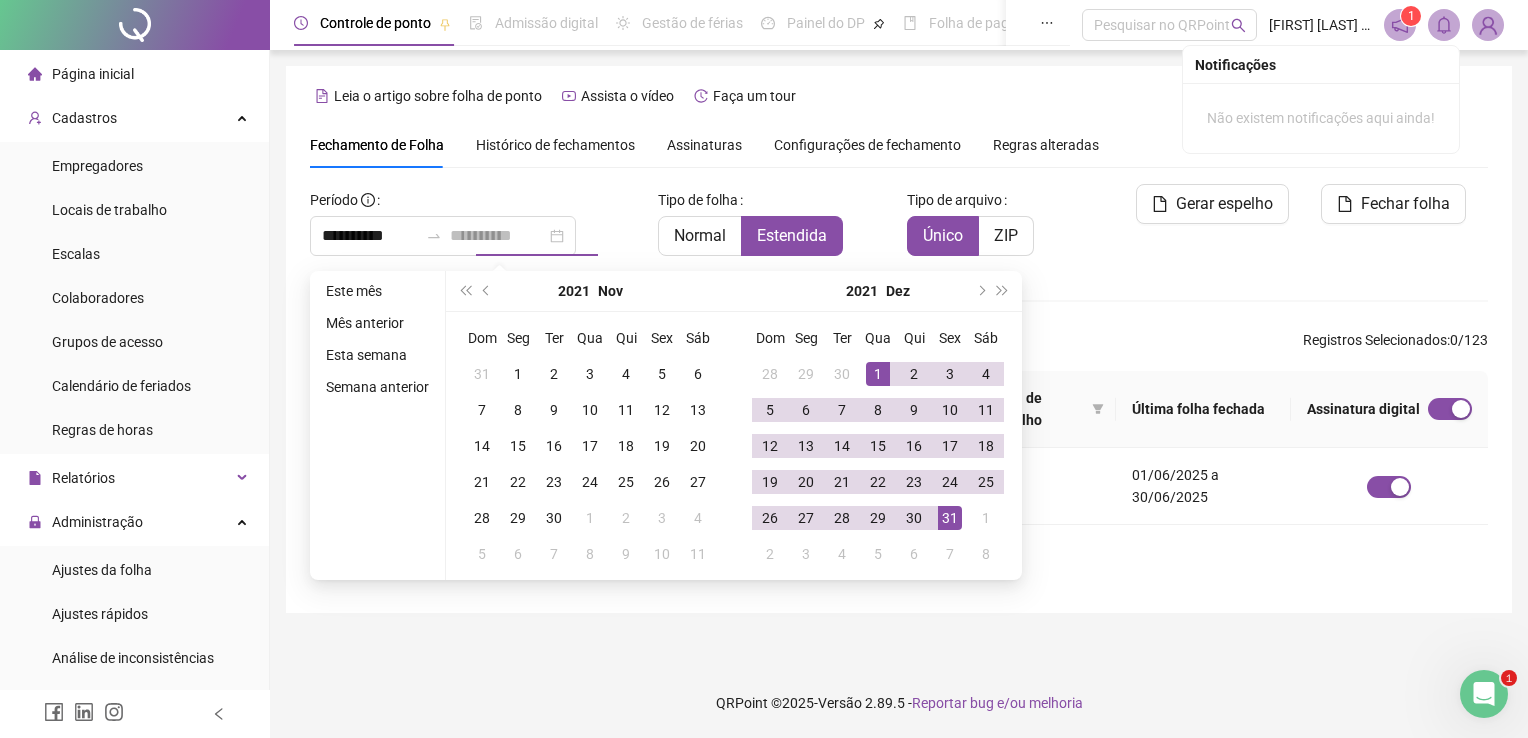 click on "31" at bounding box center [950, 518] 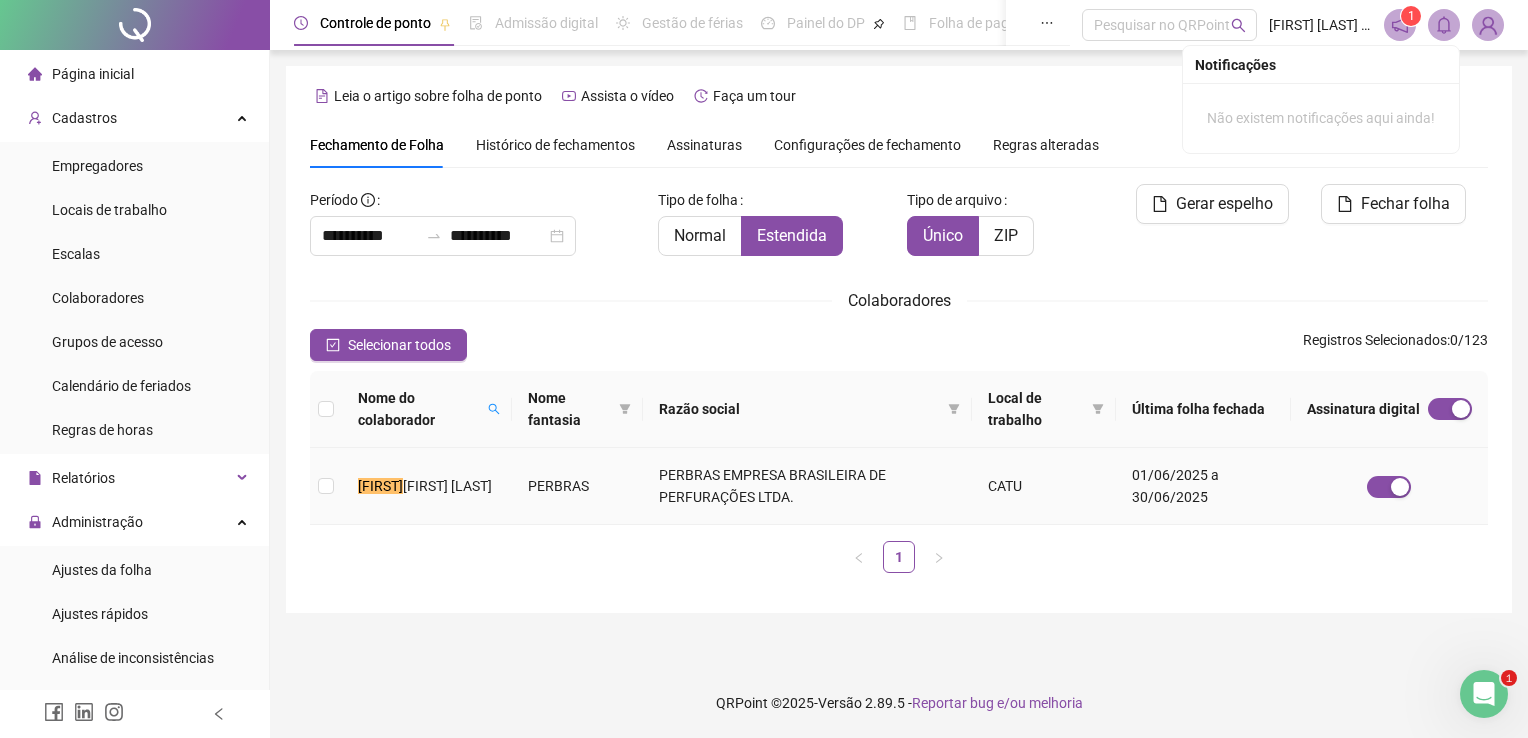 click on "PERBRAS" at bounding box center (578, 486) 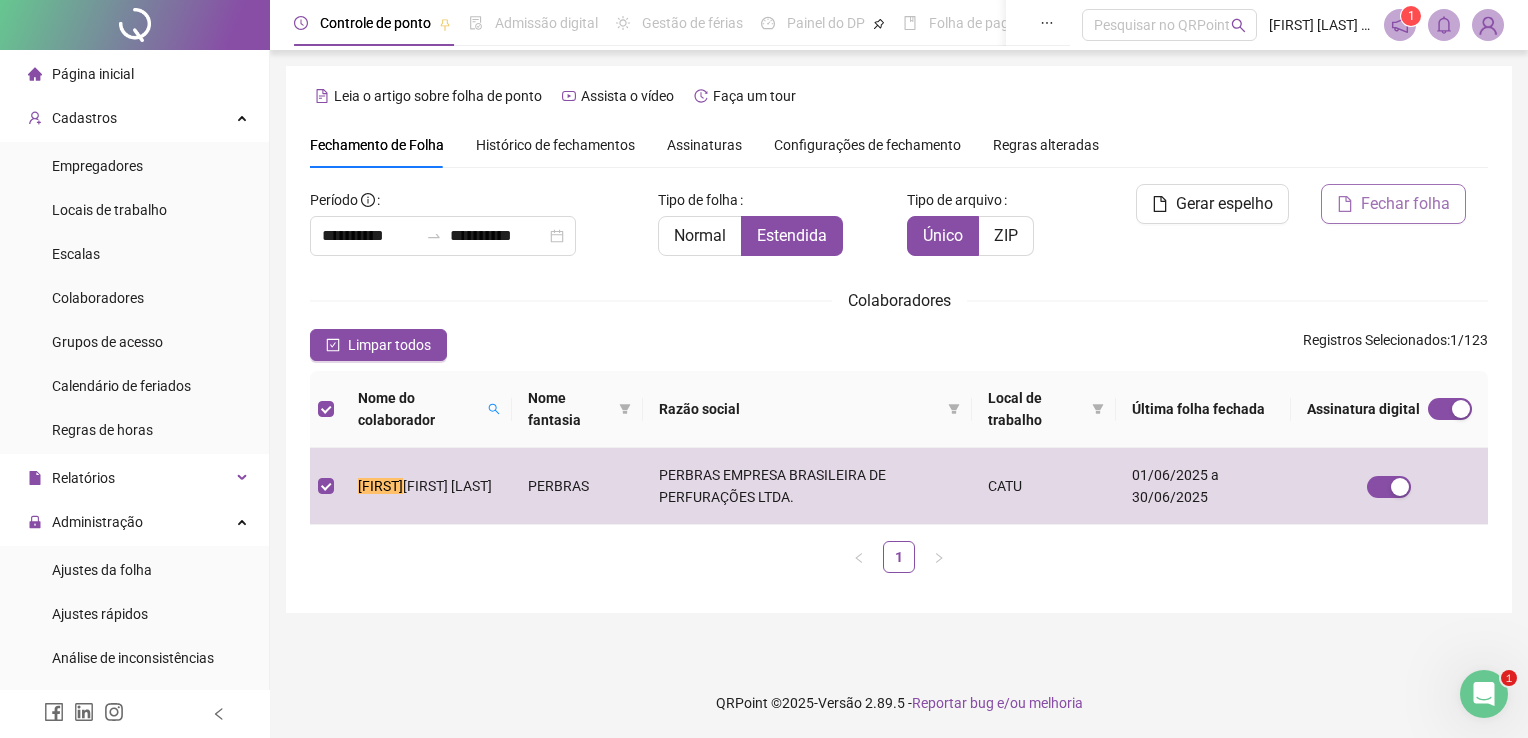 click on "Fechar folha" at bounding box center [1405, 204] 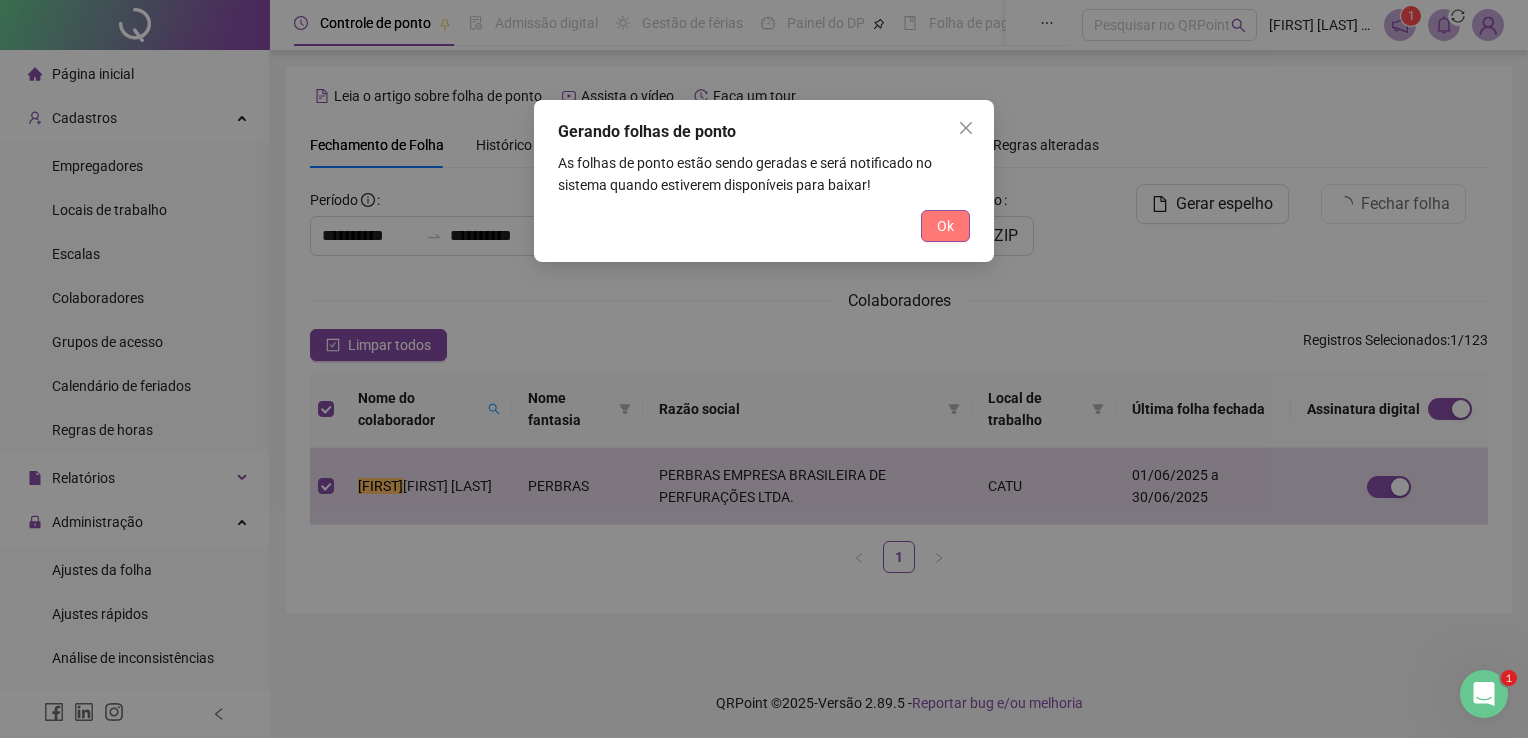 click on "Ok" at bounding box center [945, 226] 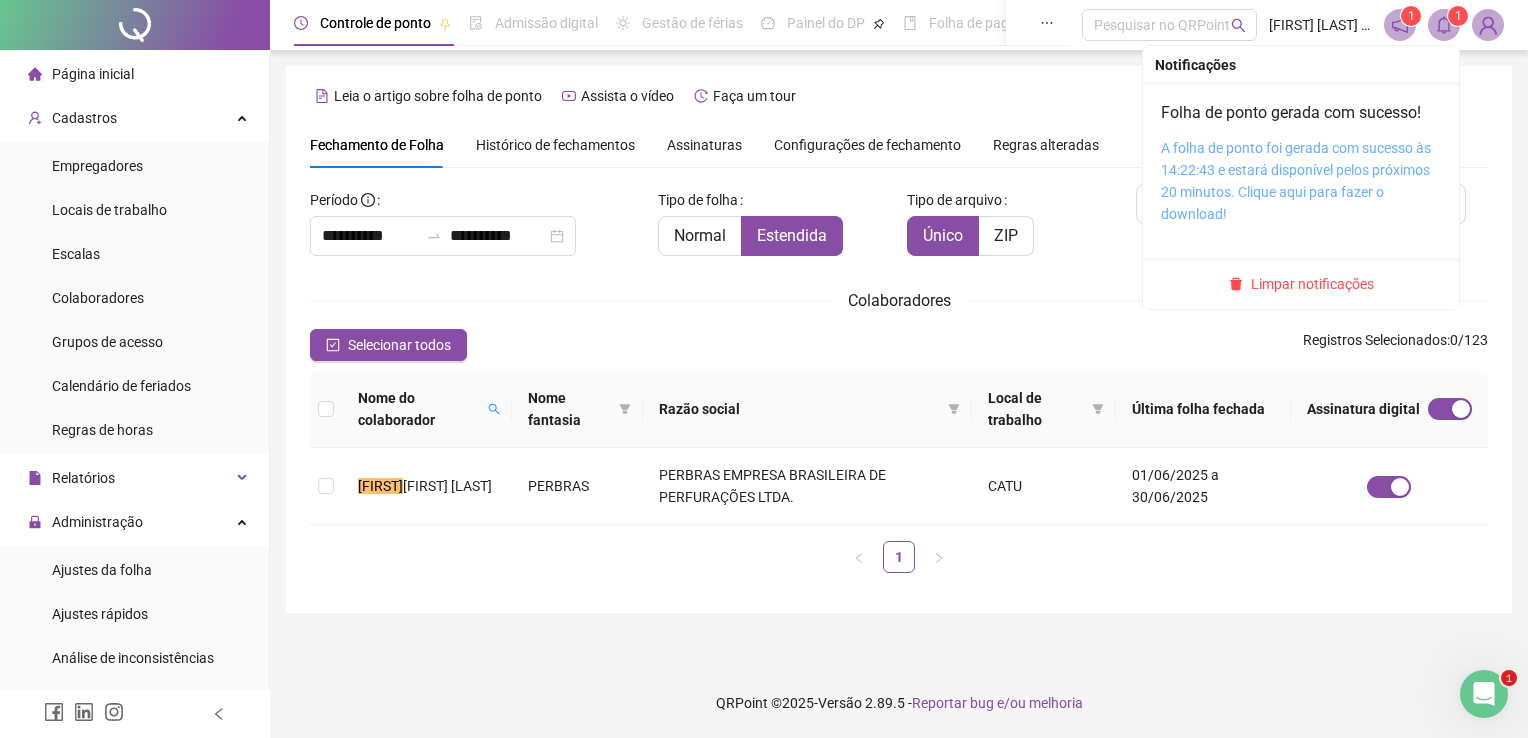 click on "A folha de ponto foi gerada com sucesso às 14:22:43 e estará disponível pelos próximos 20 minutos.
Clique aqui para fazer o download!" at bounding box center [1296, 181] 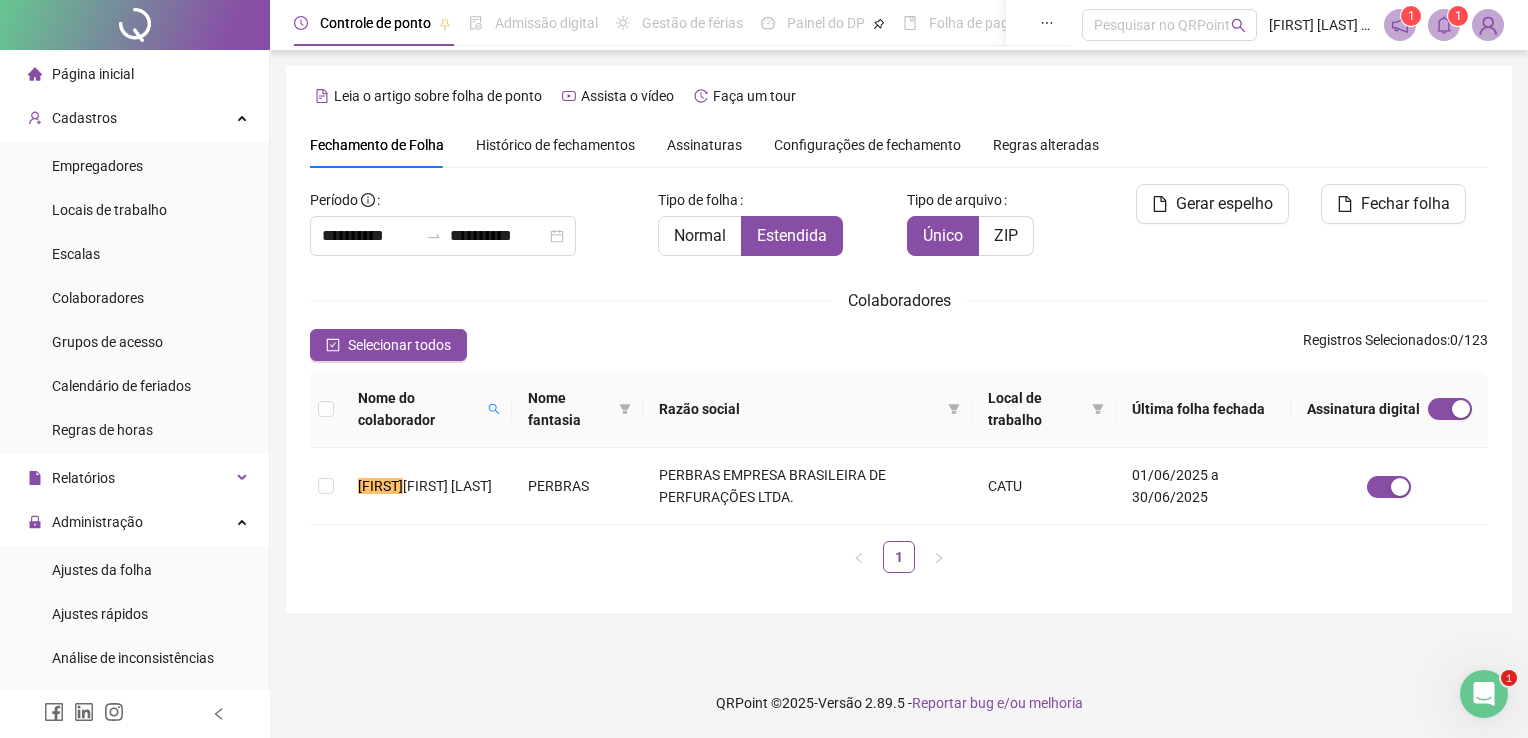 click on "**********" at bounding box center (899, 369) 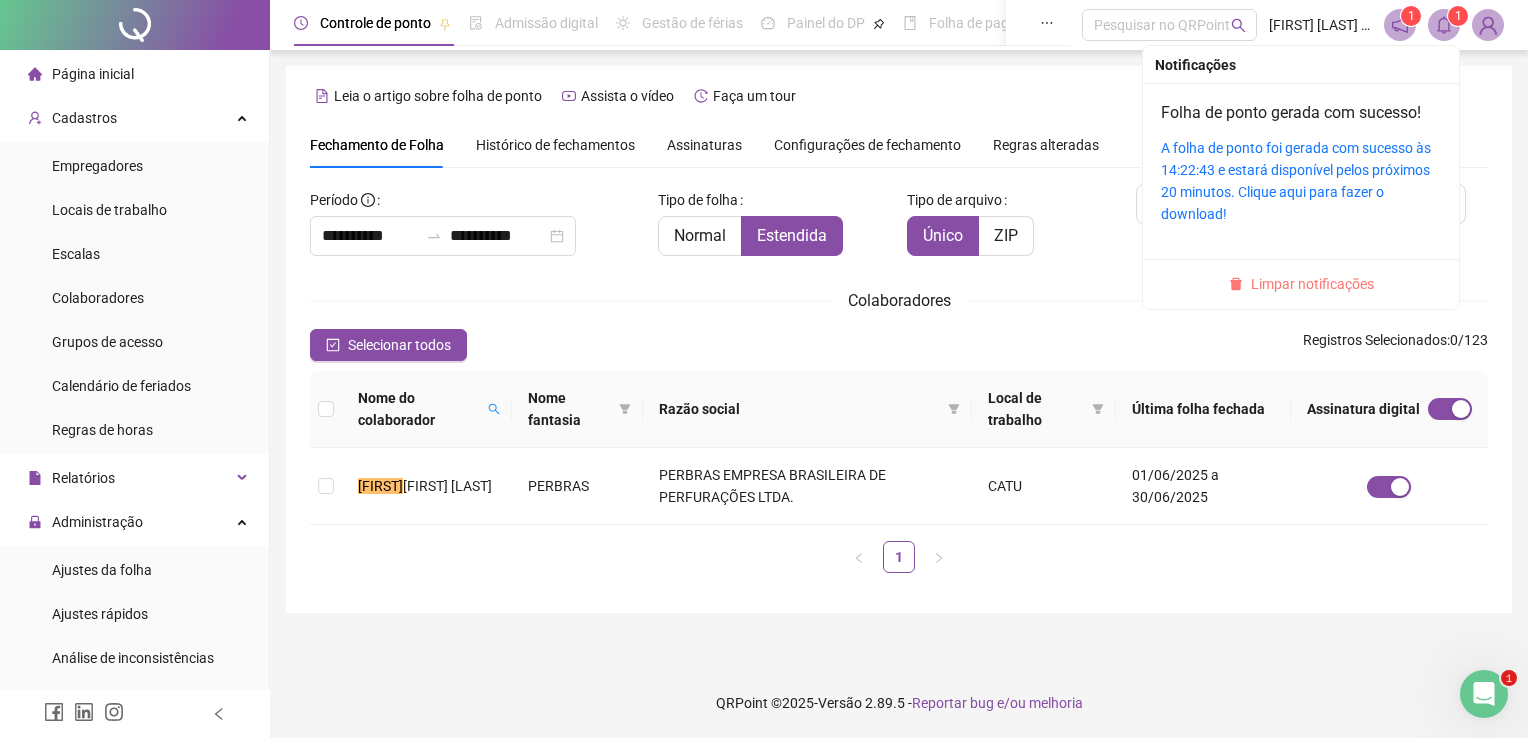 click on "Limpar notificações" at bounding box center [1312, 284] 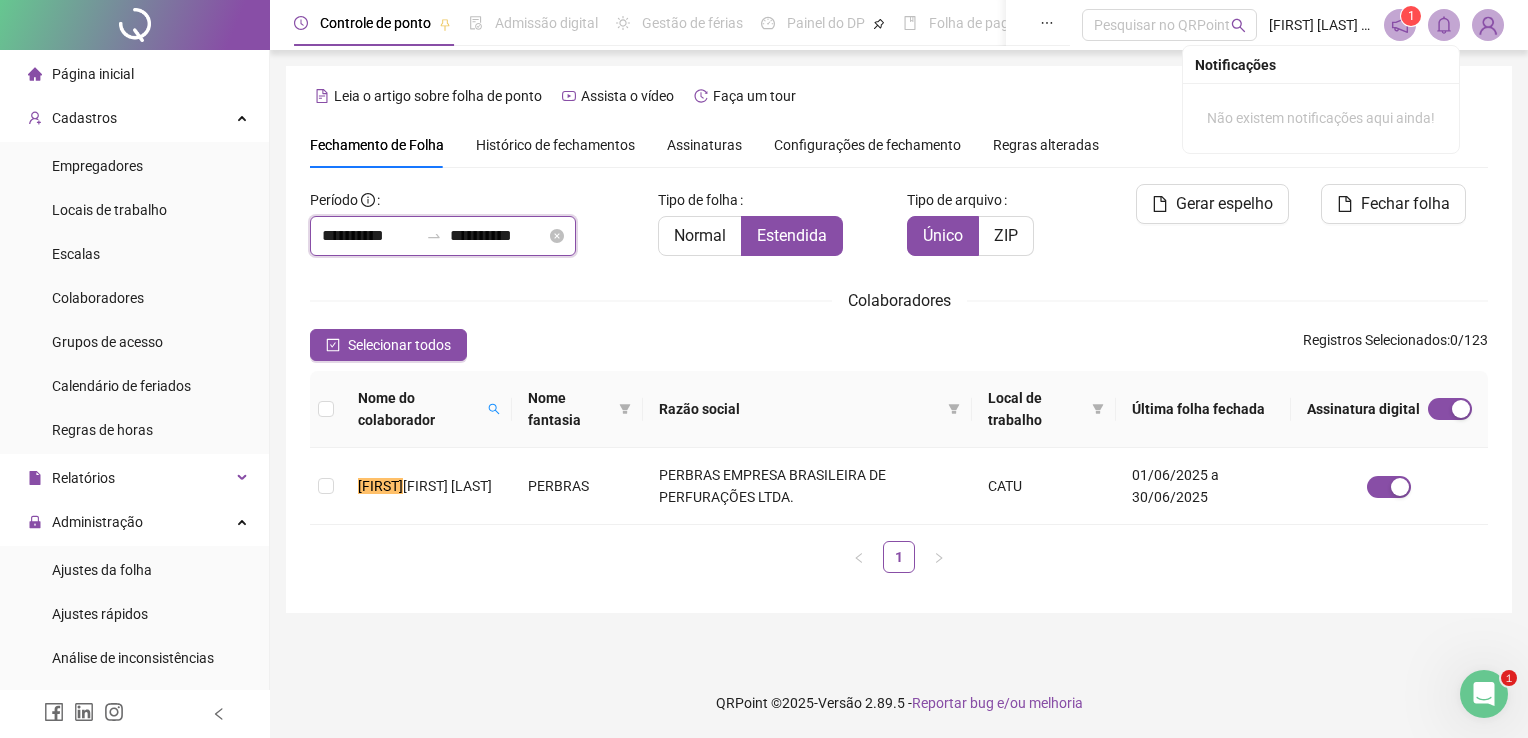click on "**********" at bounding box center (370, 236) 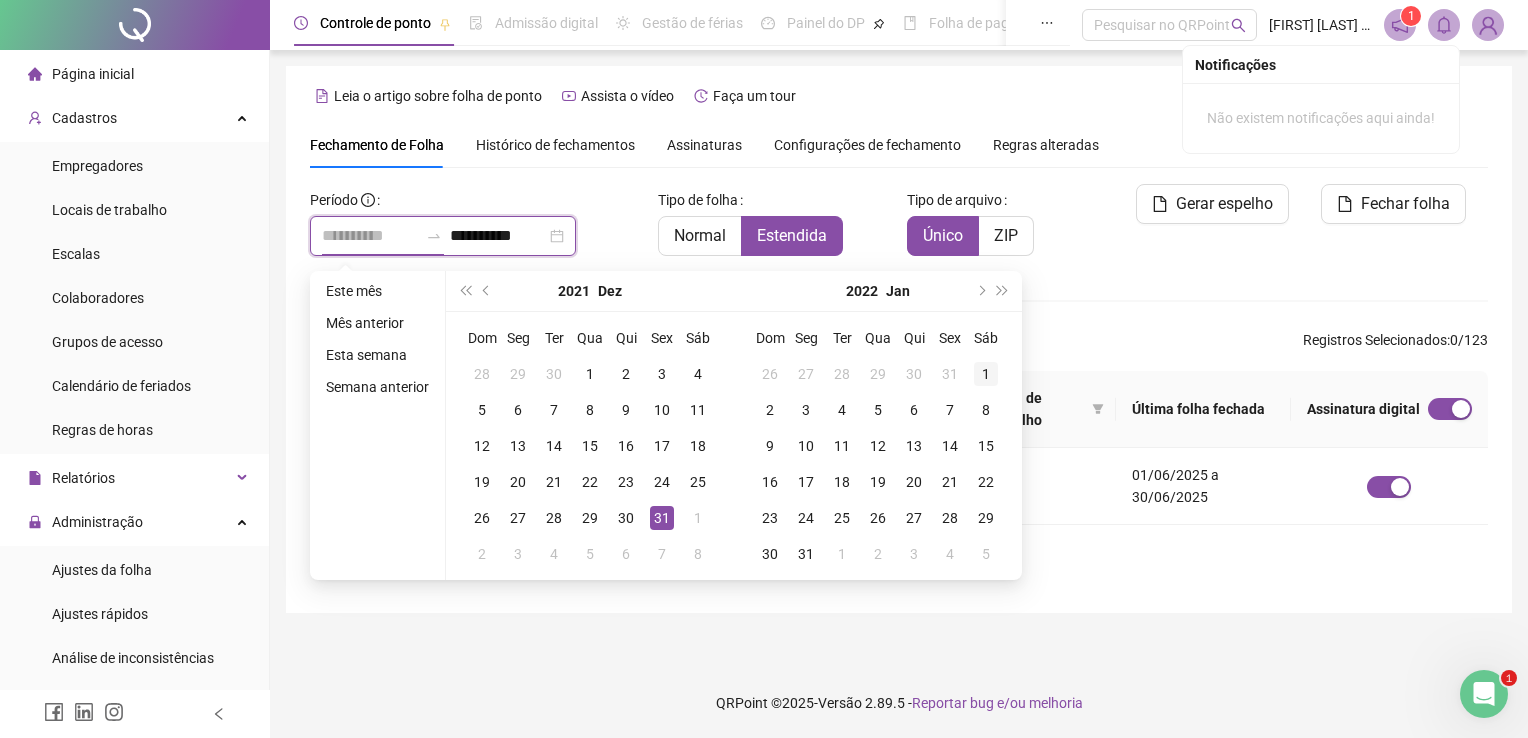 type on "**********" 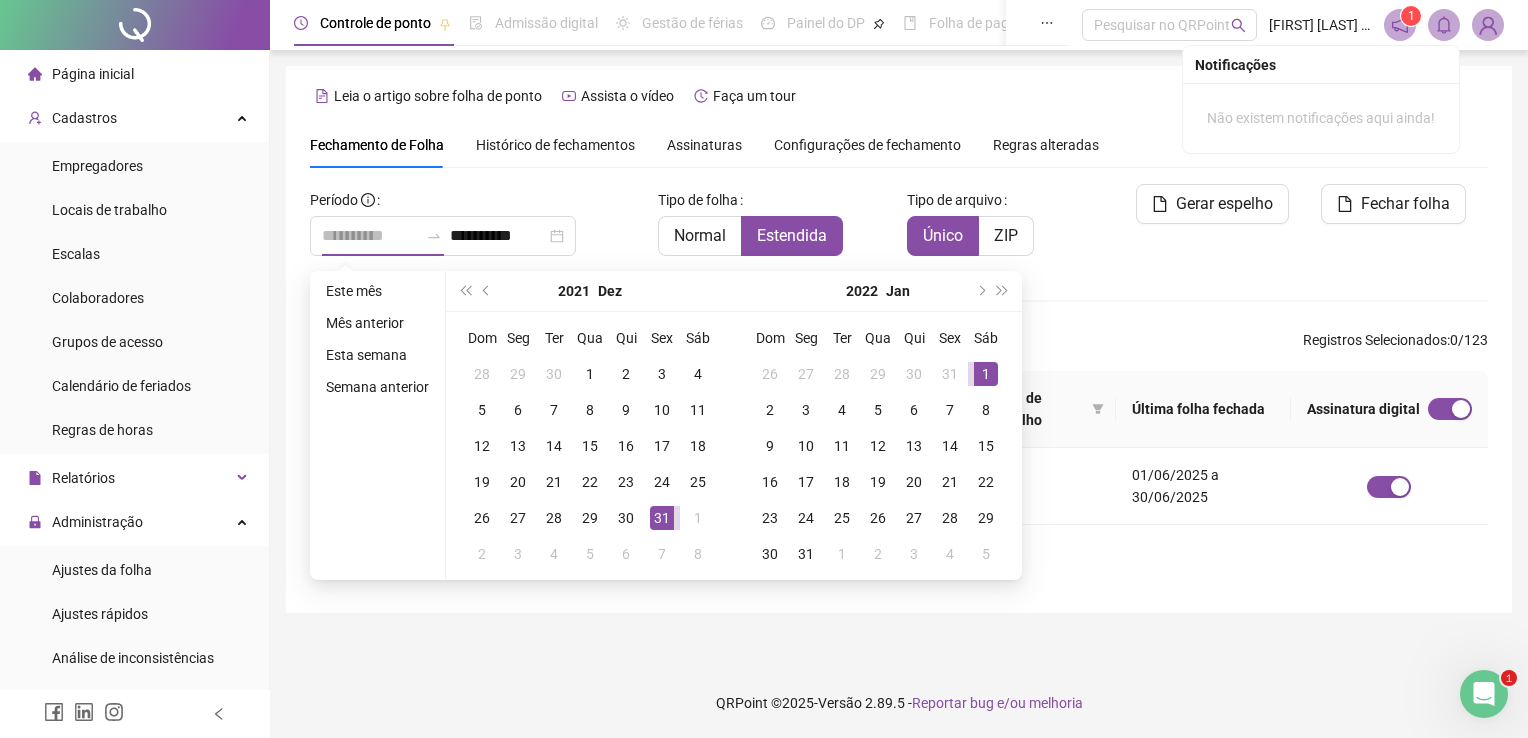 click on "1" at bounding box center (986, 374) 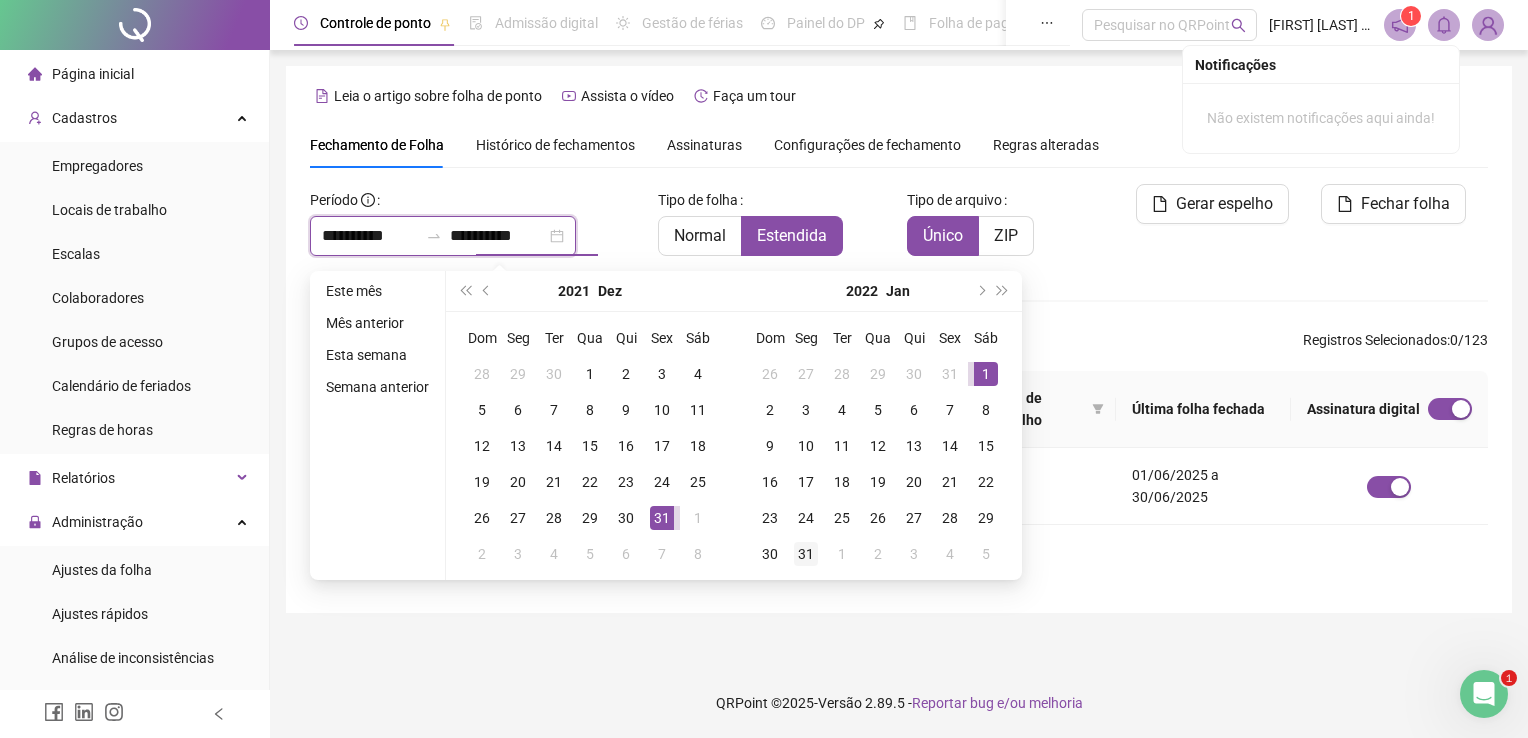 type on "**********" 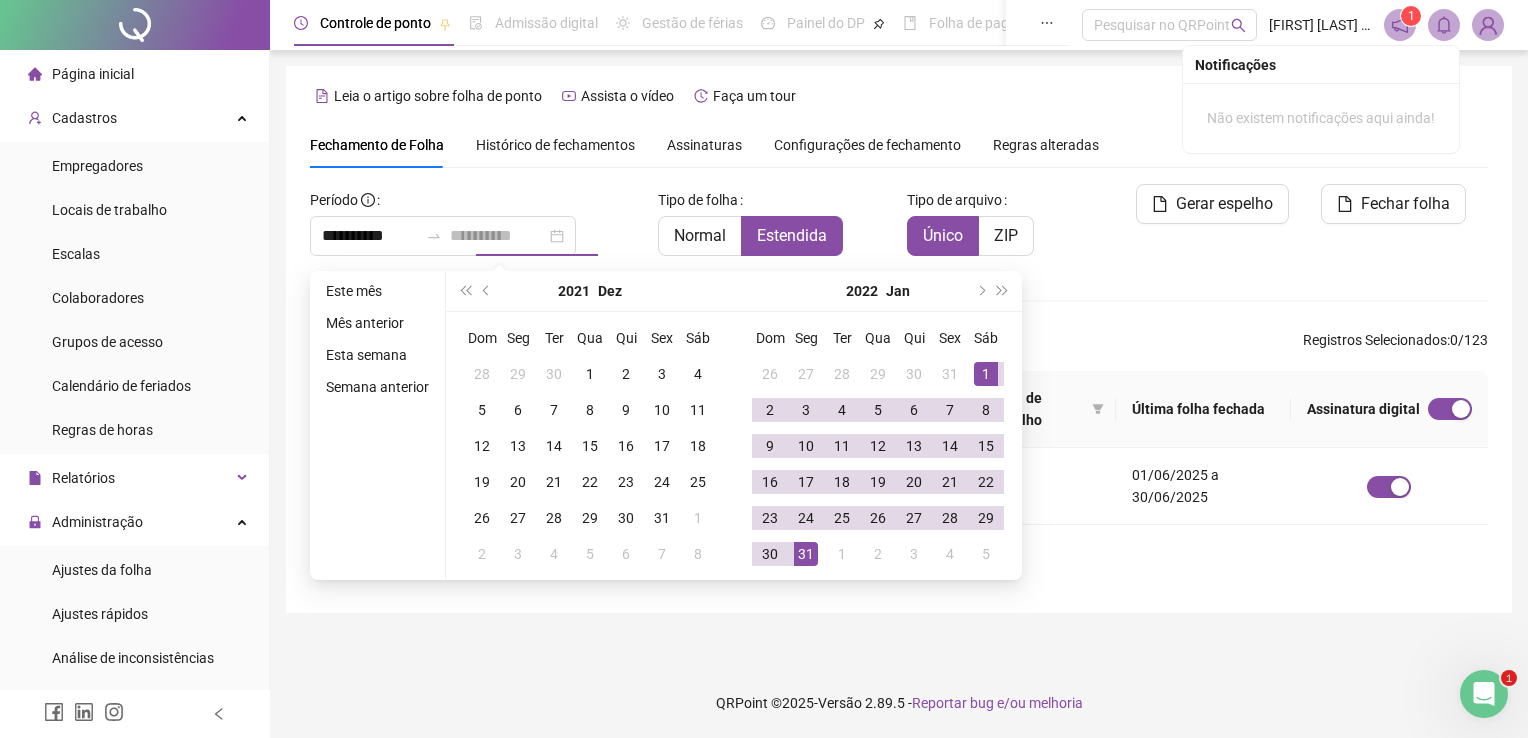 click on "31" at bounding box center [806, 554] 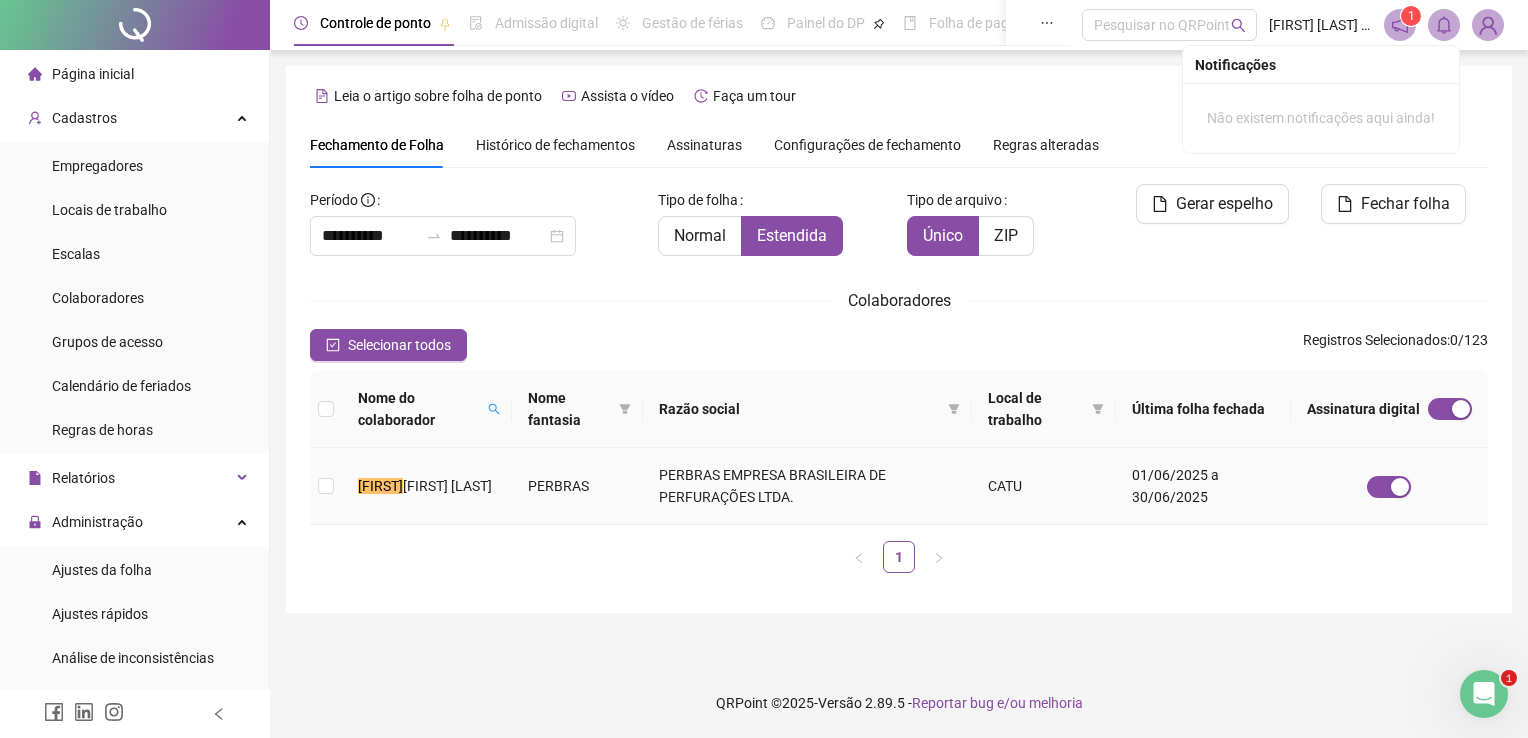click on "[FIRST] [LAST]" at bounding box center [427, 486] 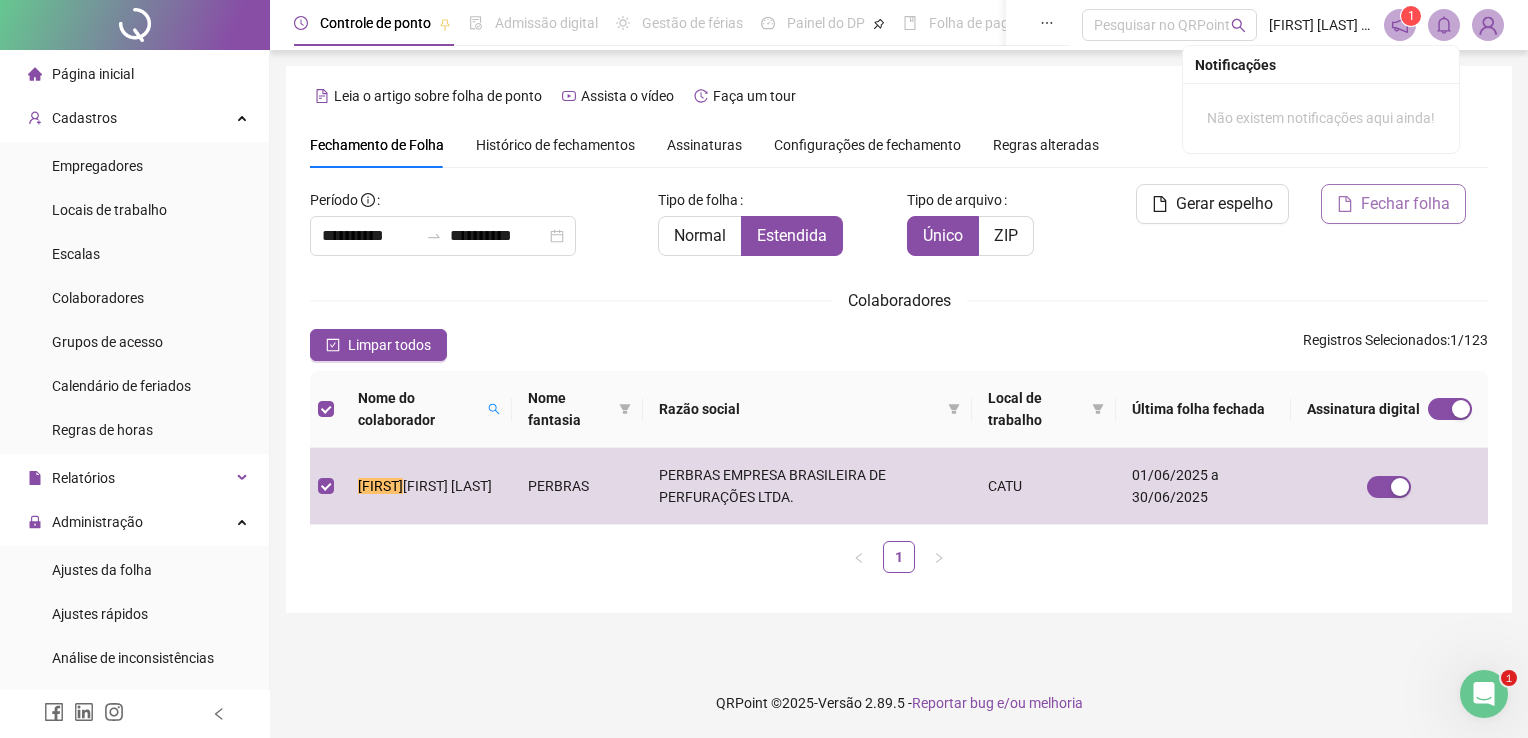 click on "Fechar folha" at bounding box center (1405, 204) 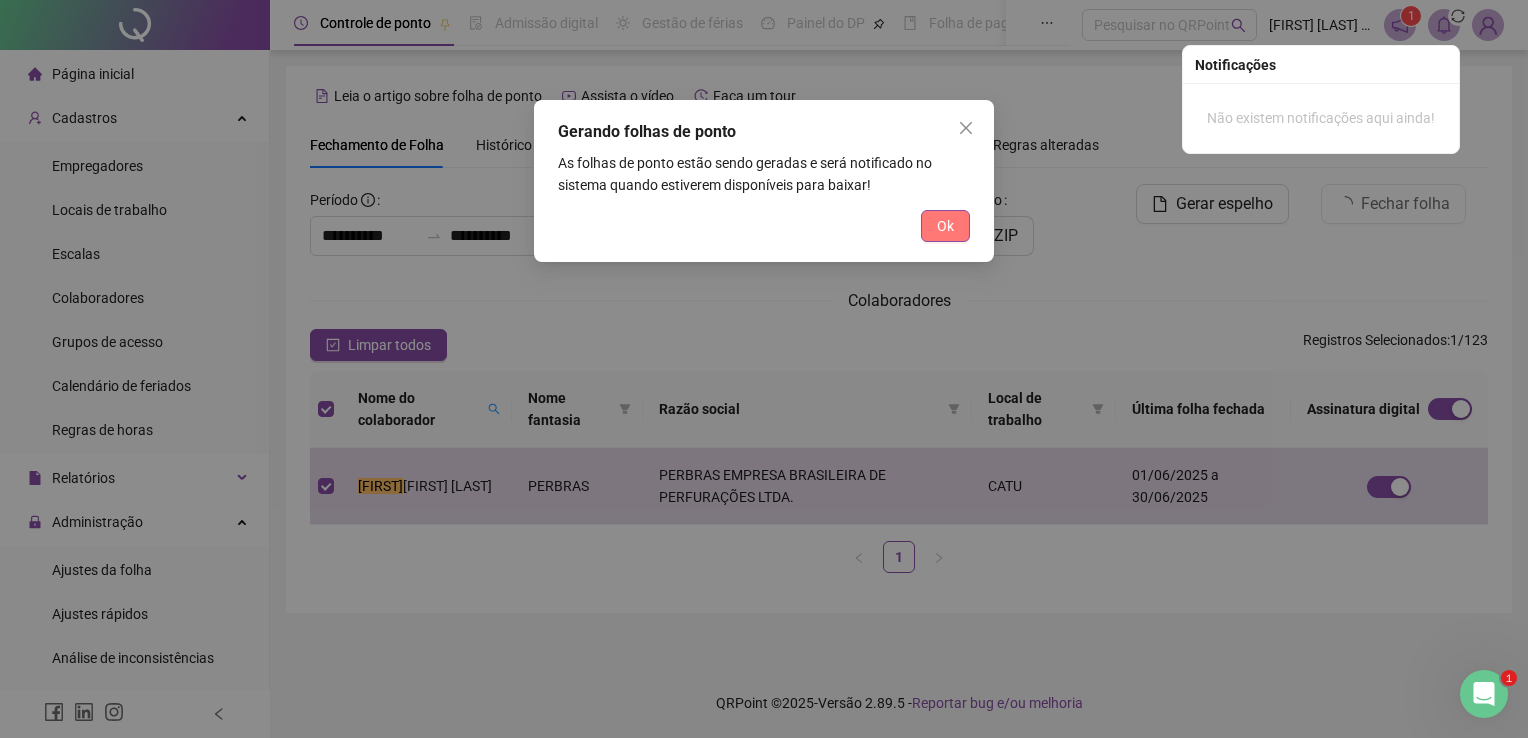 click on "Ok" at bounding box center [945, 226] 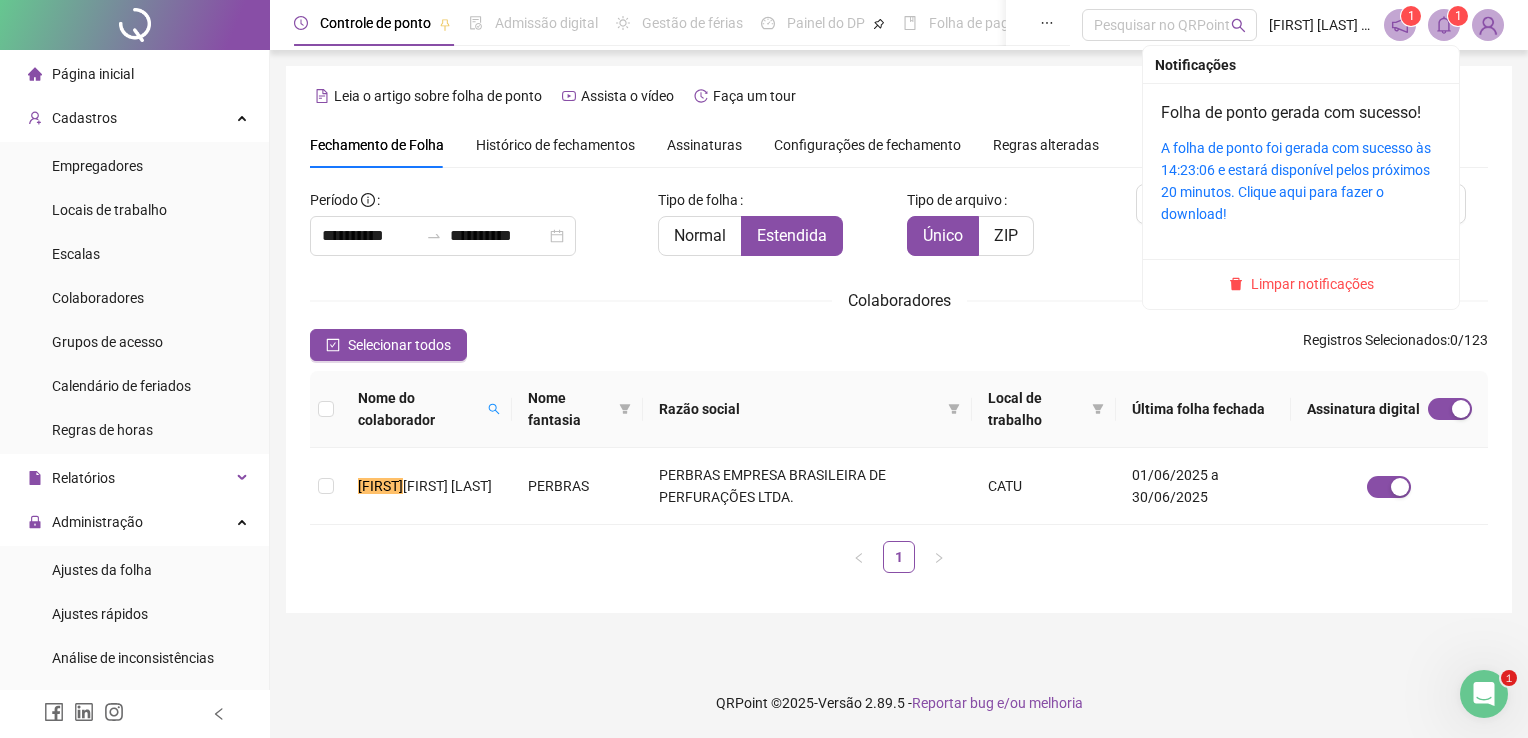click on "A folha de ponto foi gerada com sucesso às 14:23:06 e estará disponível pelos próximos 20 minutos.
Clique aqui para fazer o download!" at bounding box center (1301, 181) 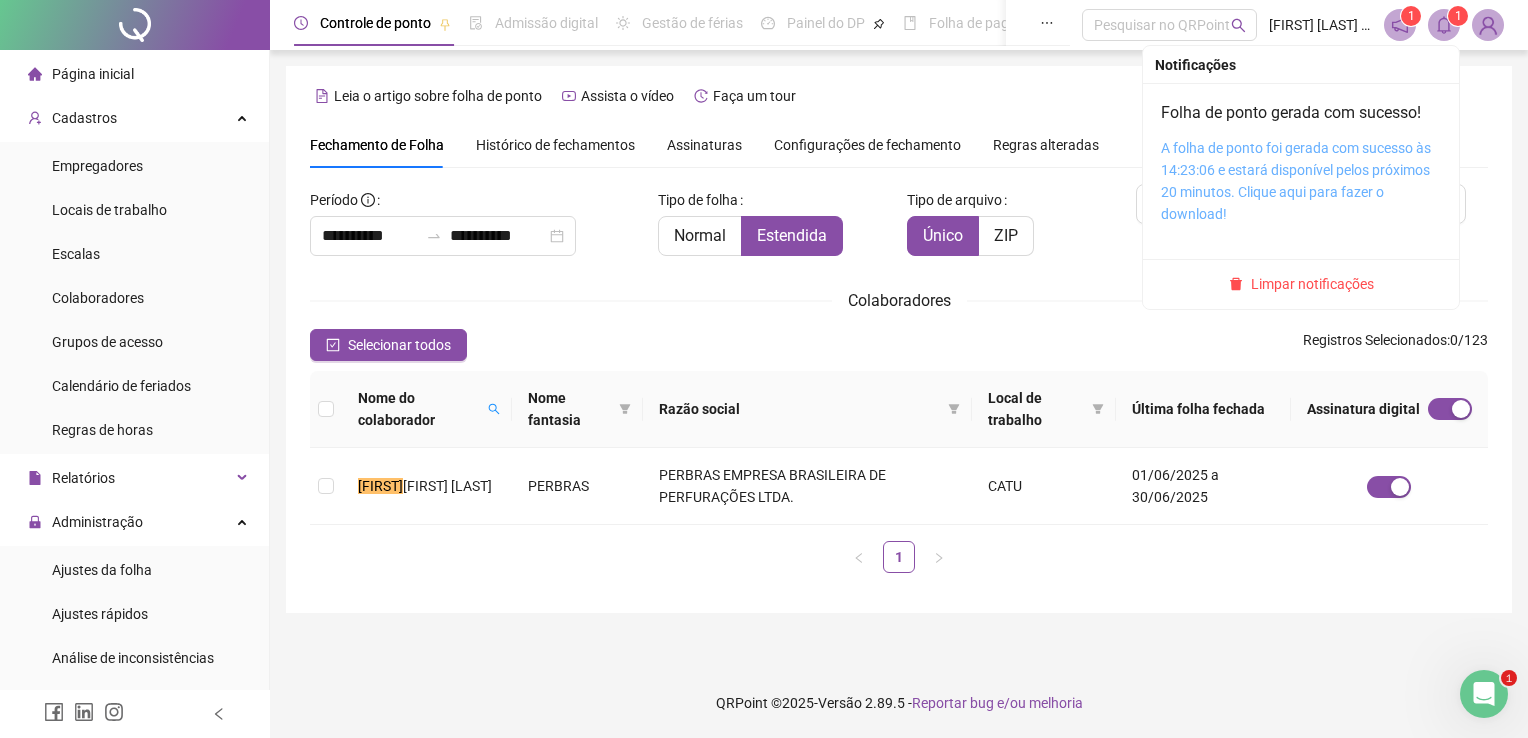 click on "A folha de ponto foi gerada com sucesso às 14:23:06 e estará disponível pelos próximos 20 minutos.
Clique aqui para fazer o download!" at bounding box center (1296, 181) 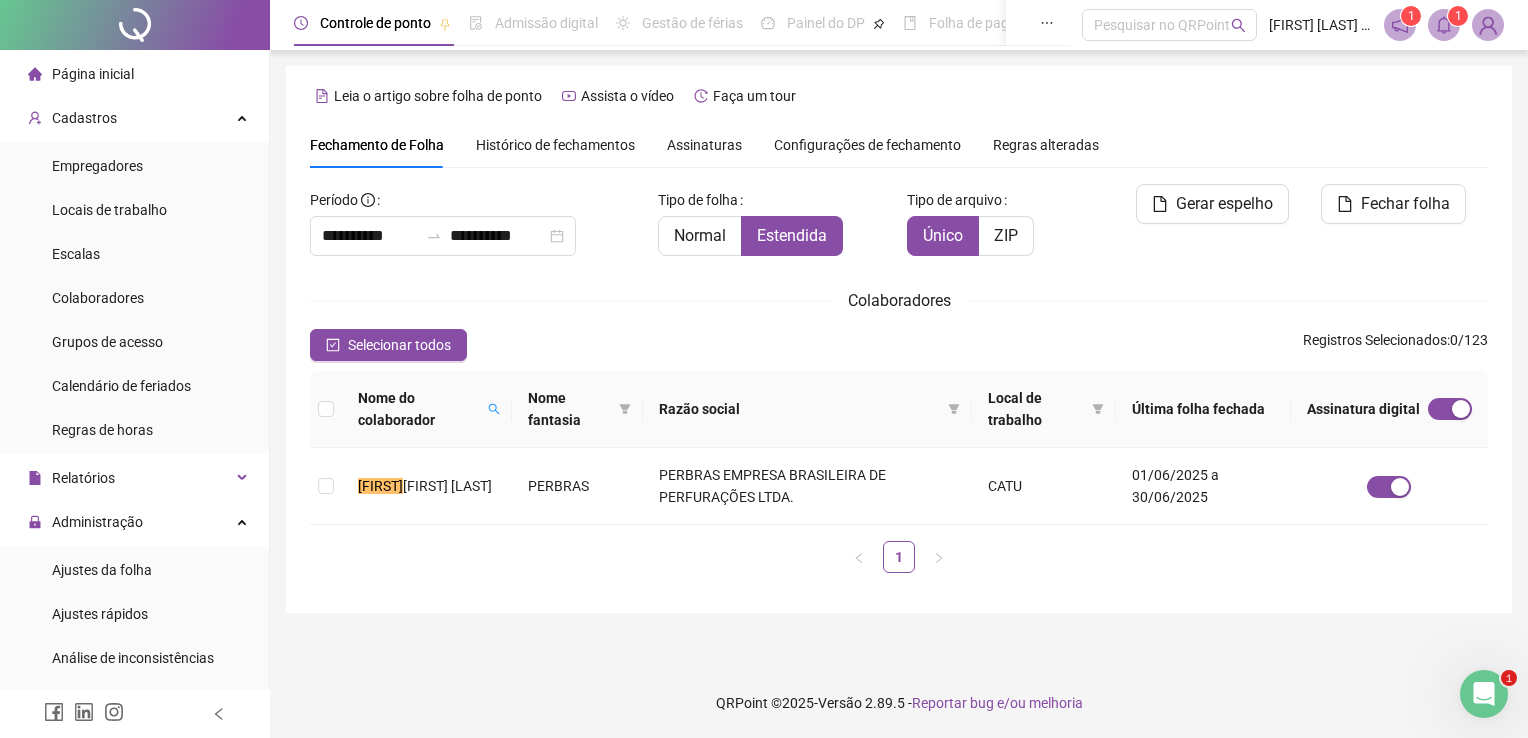 click on "**********" at bounding box center [899, 339] 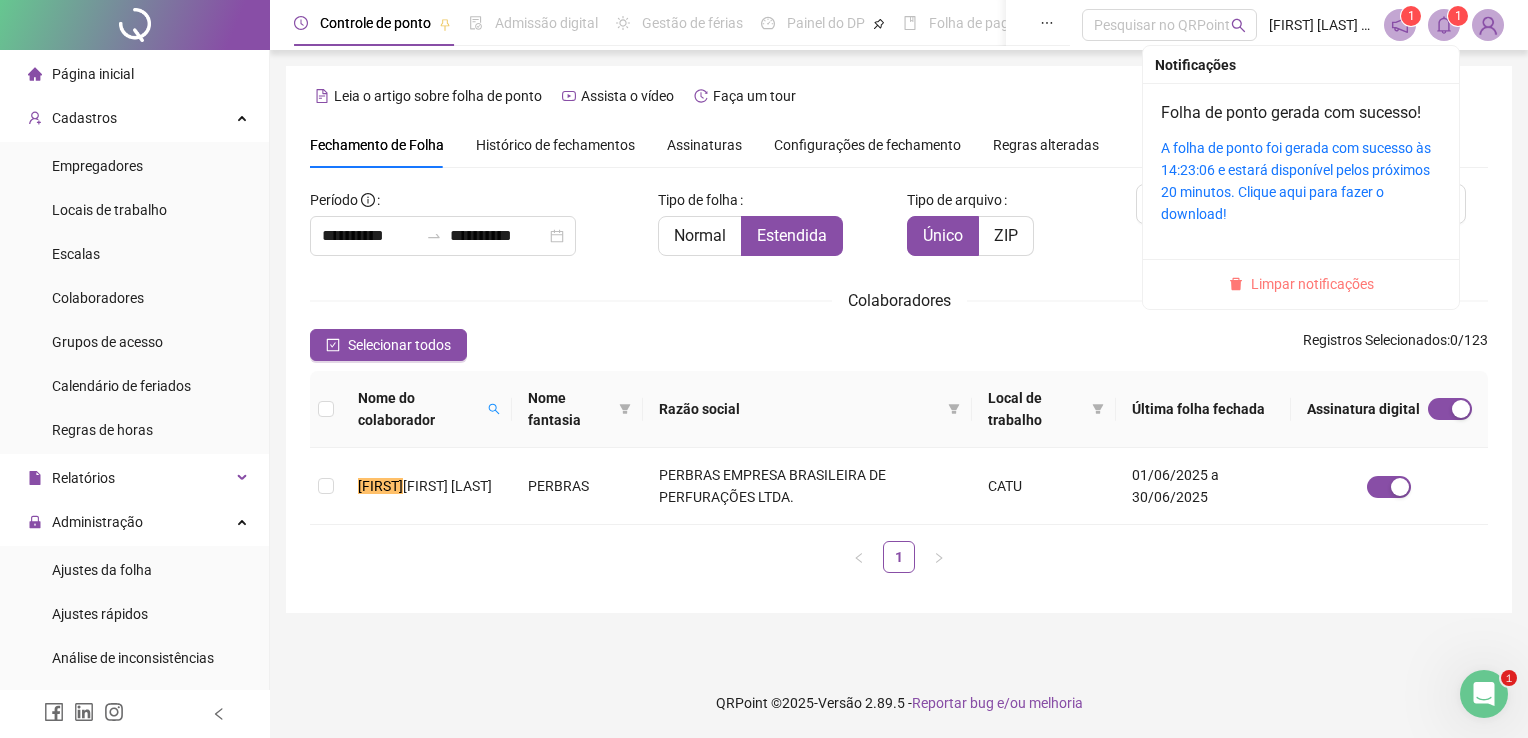 click on "Limpar notificações" at bounding box center (1312, 284) 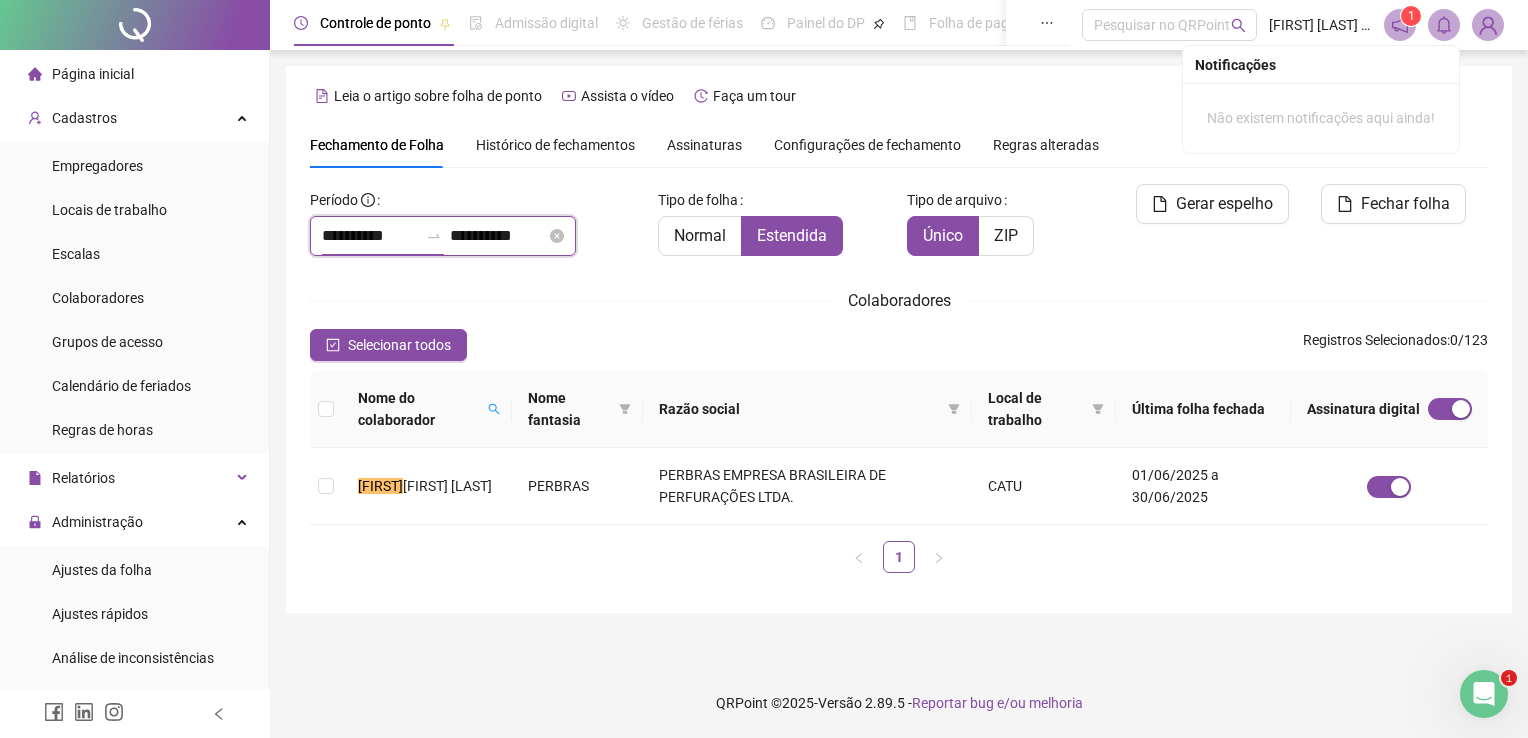 click on "**********" at bounding box center [370, 236] 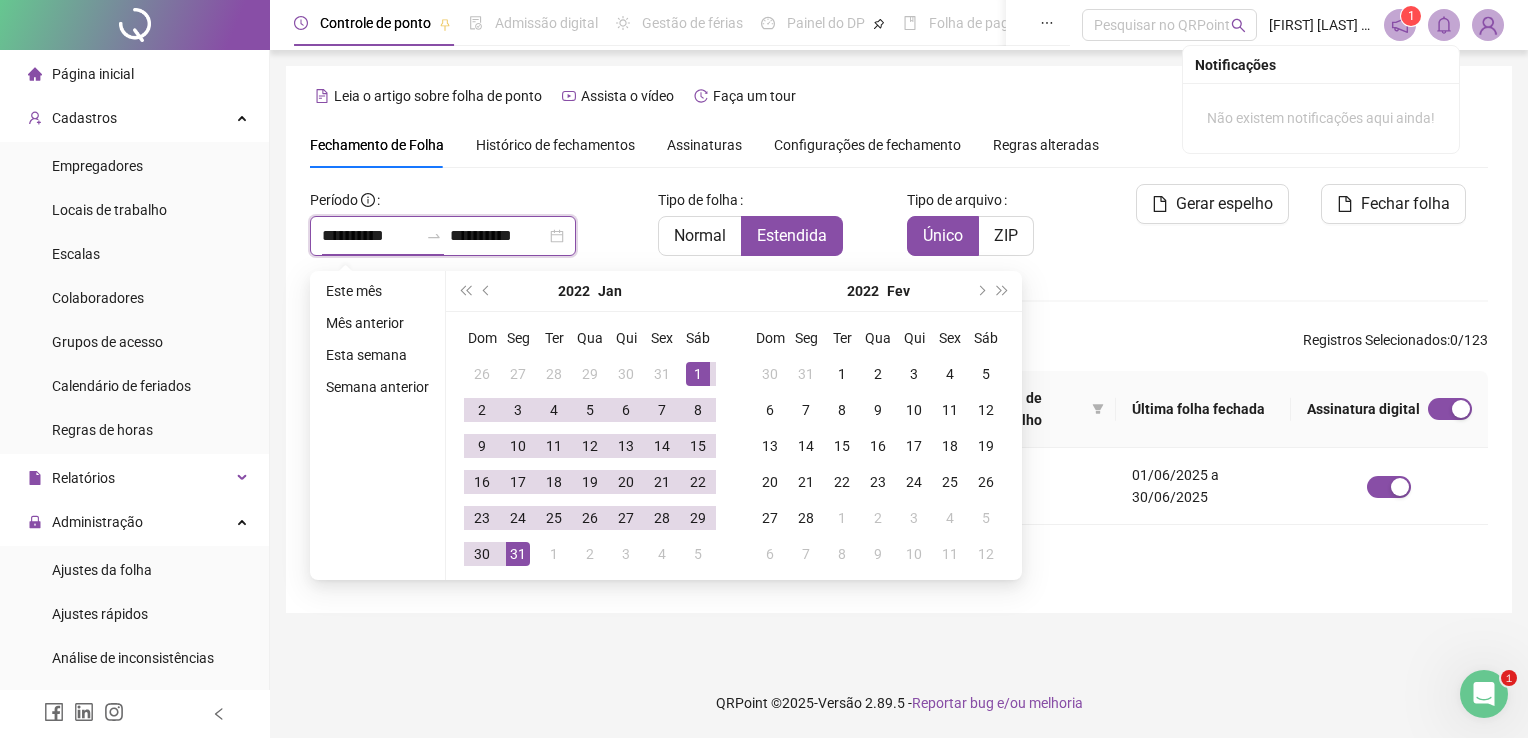 type on "**********" 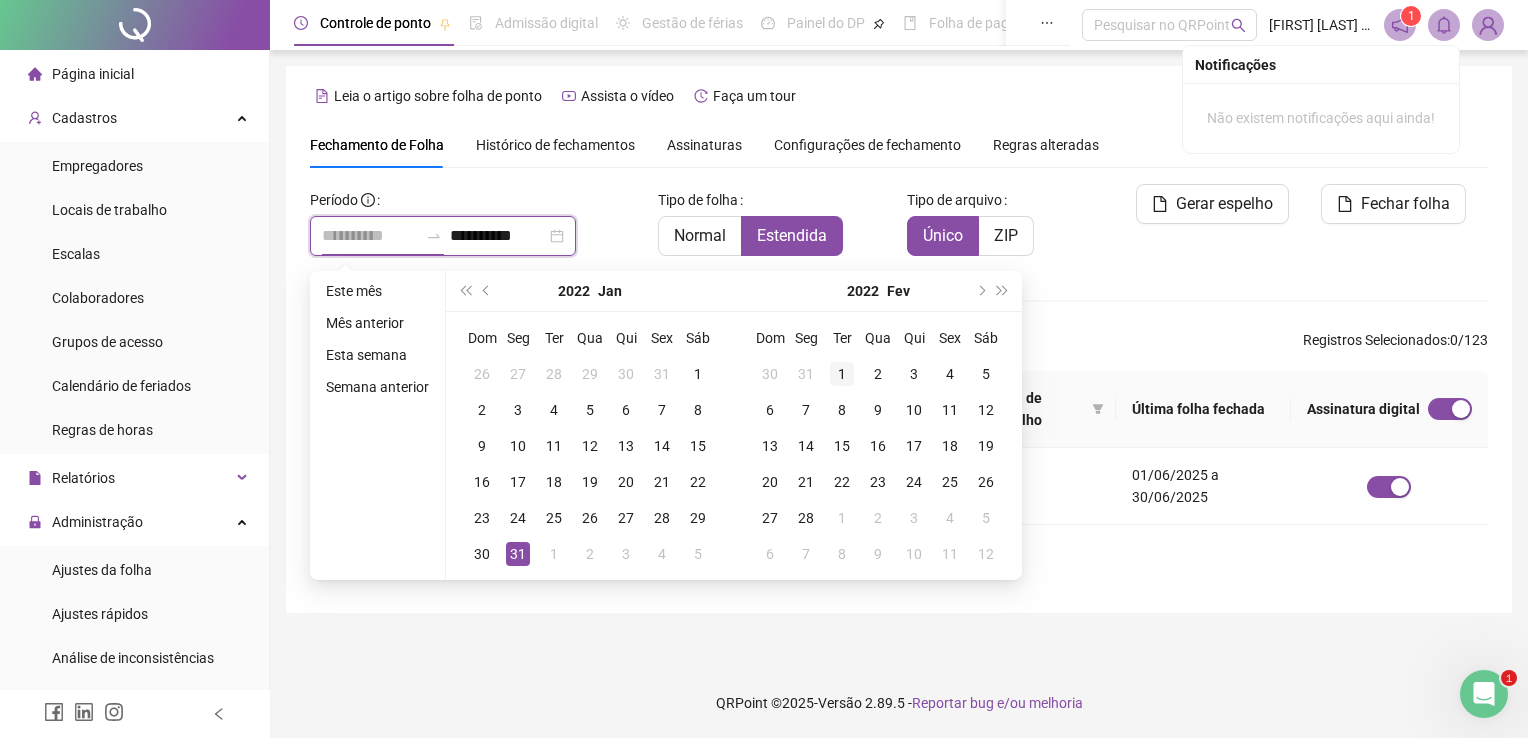 type on "**********" 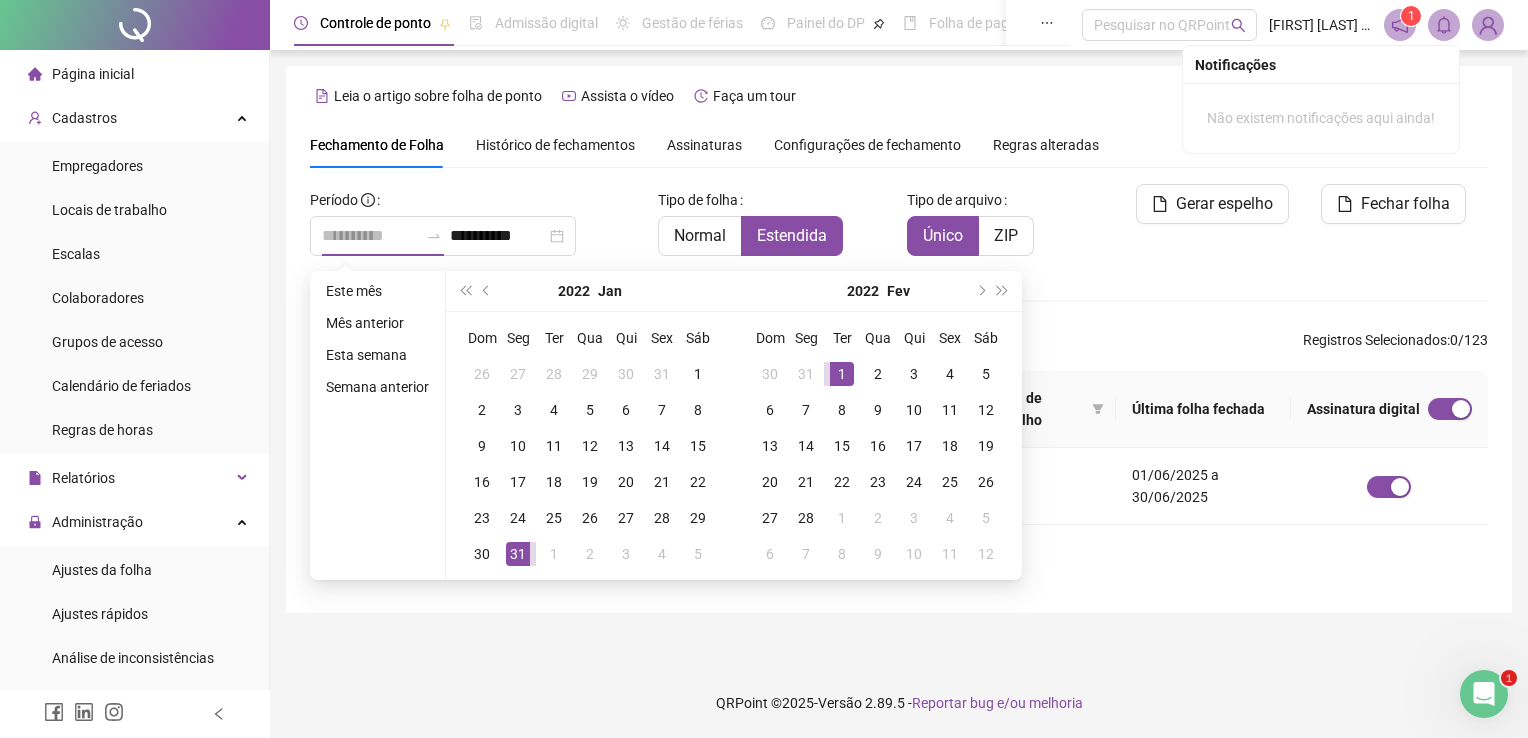 click on "1" at bounding box center (842, 374) 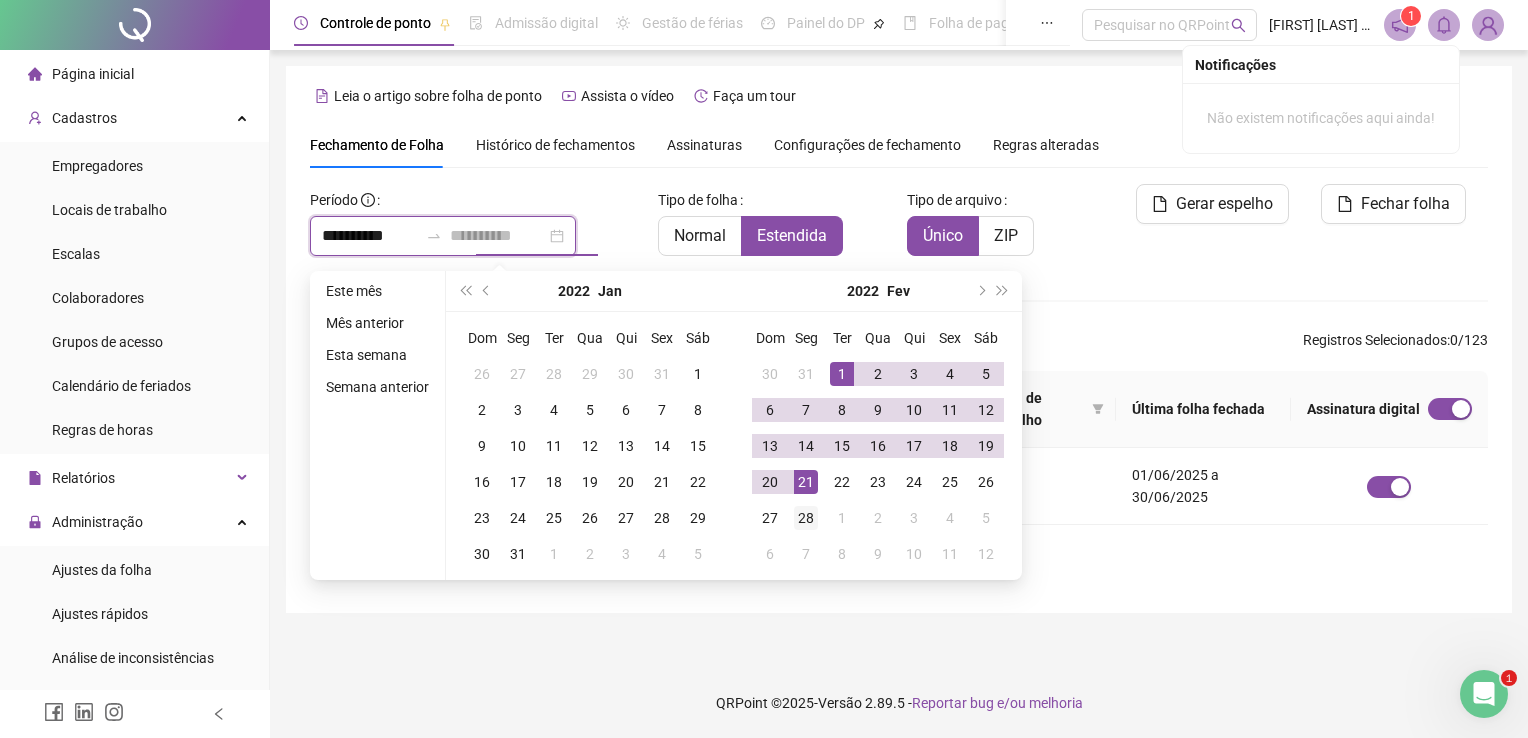type on "**********" 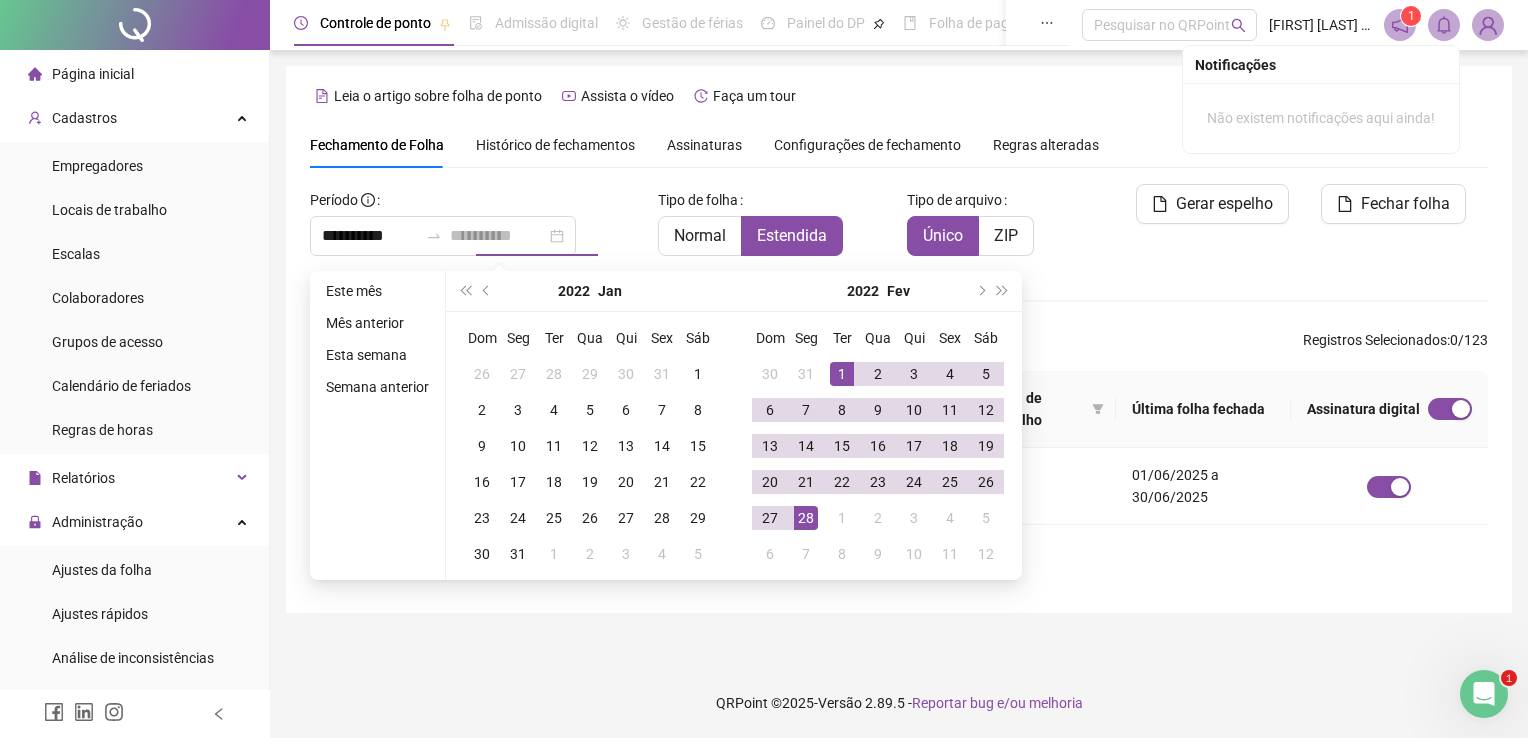 click on "28" at bounding box center [806, 518] 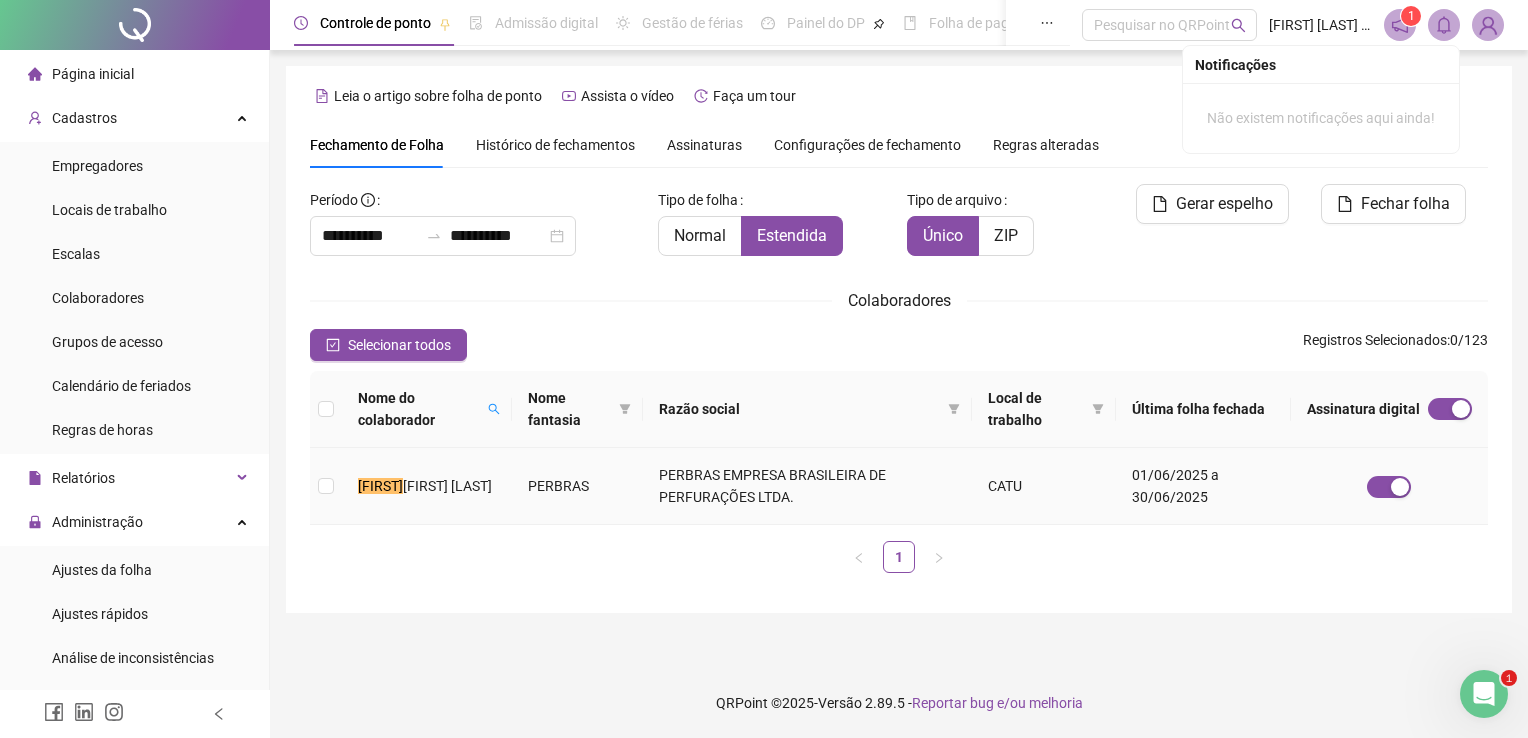 click on "PERBRAS" at bounding box center (578, 486) 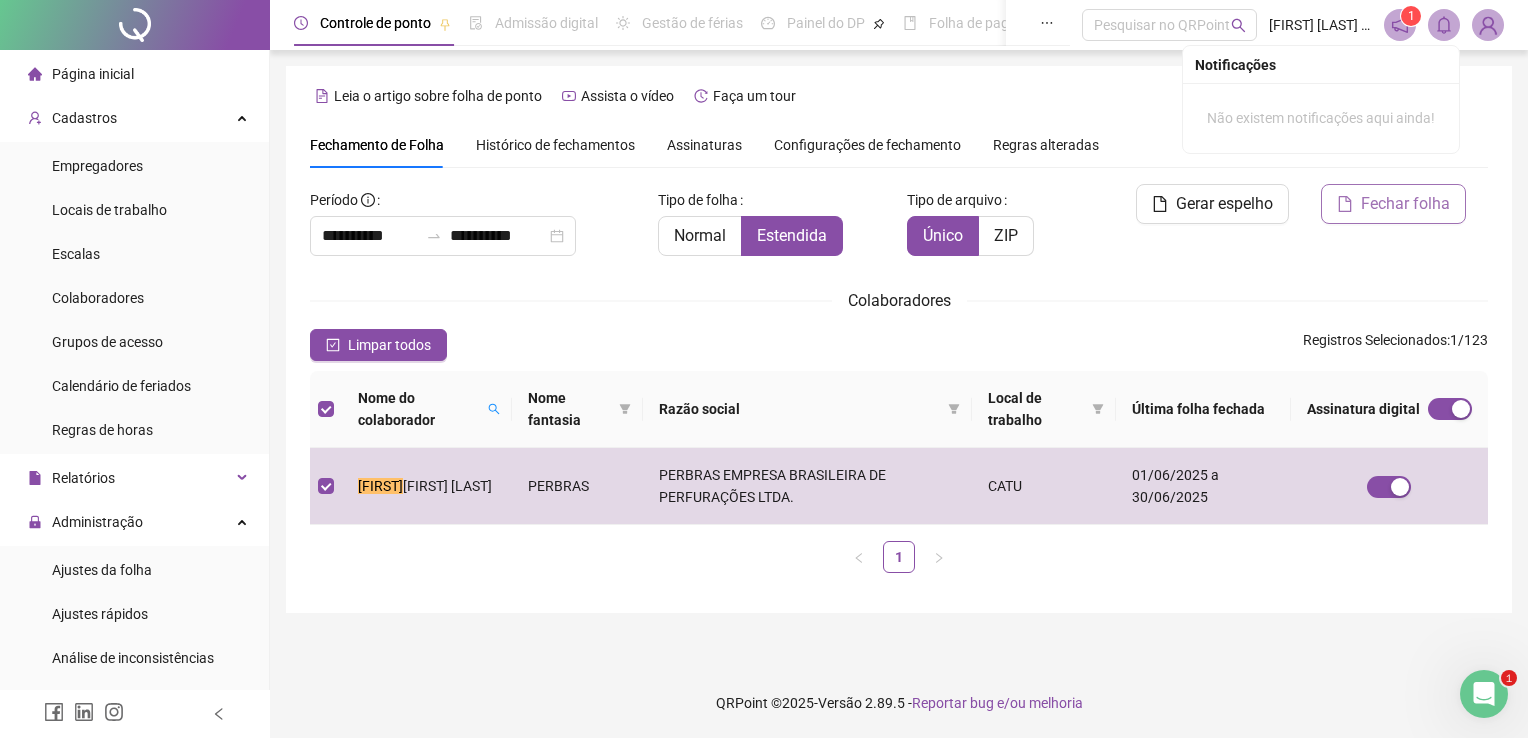 click on "Fechar folha" at bounding box center (1393, 204) 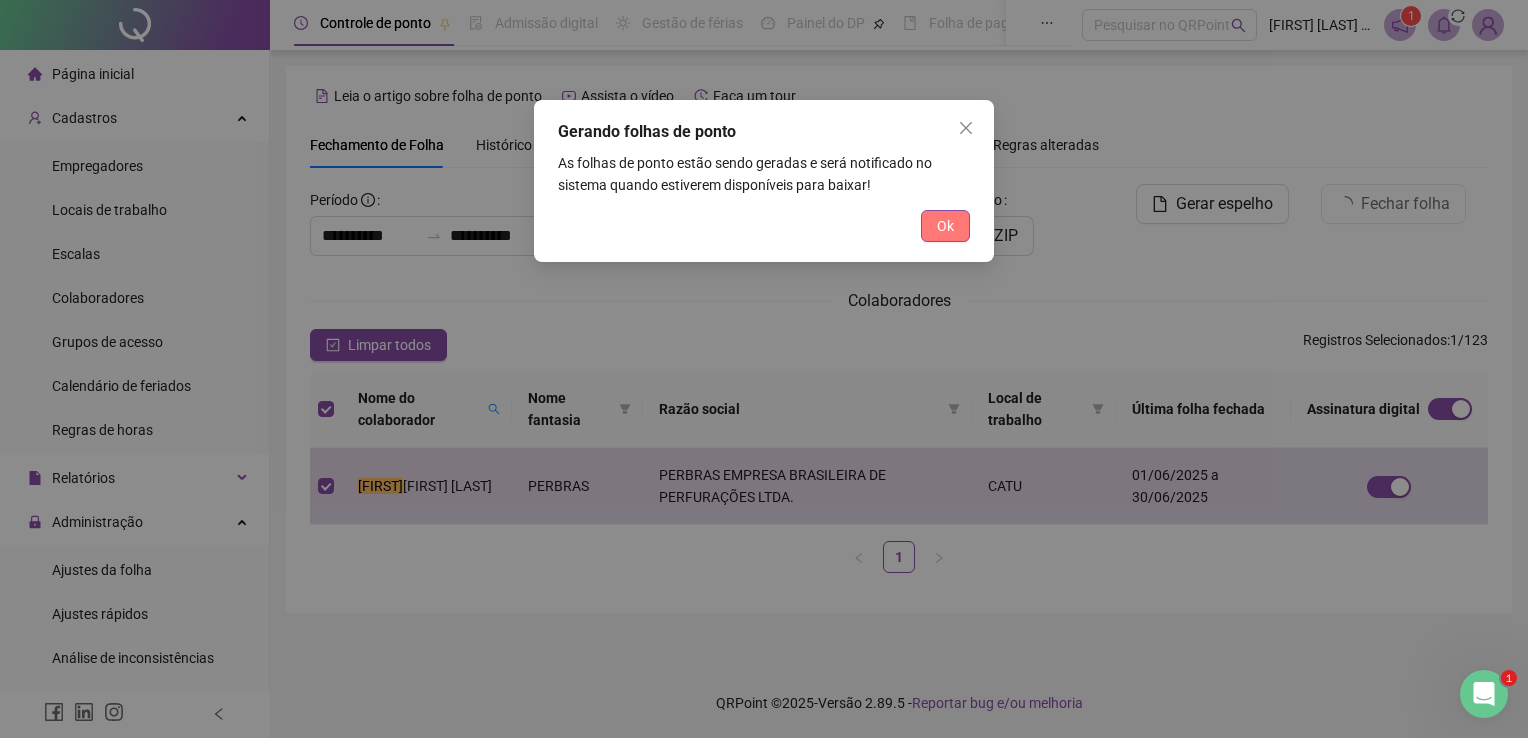 click on "Ok" at bounding box center (945, 226) 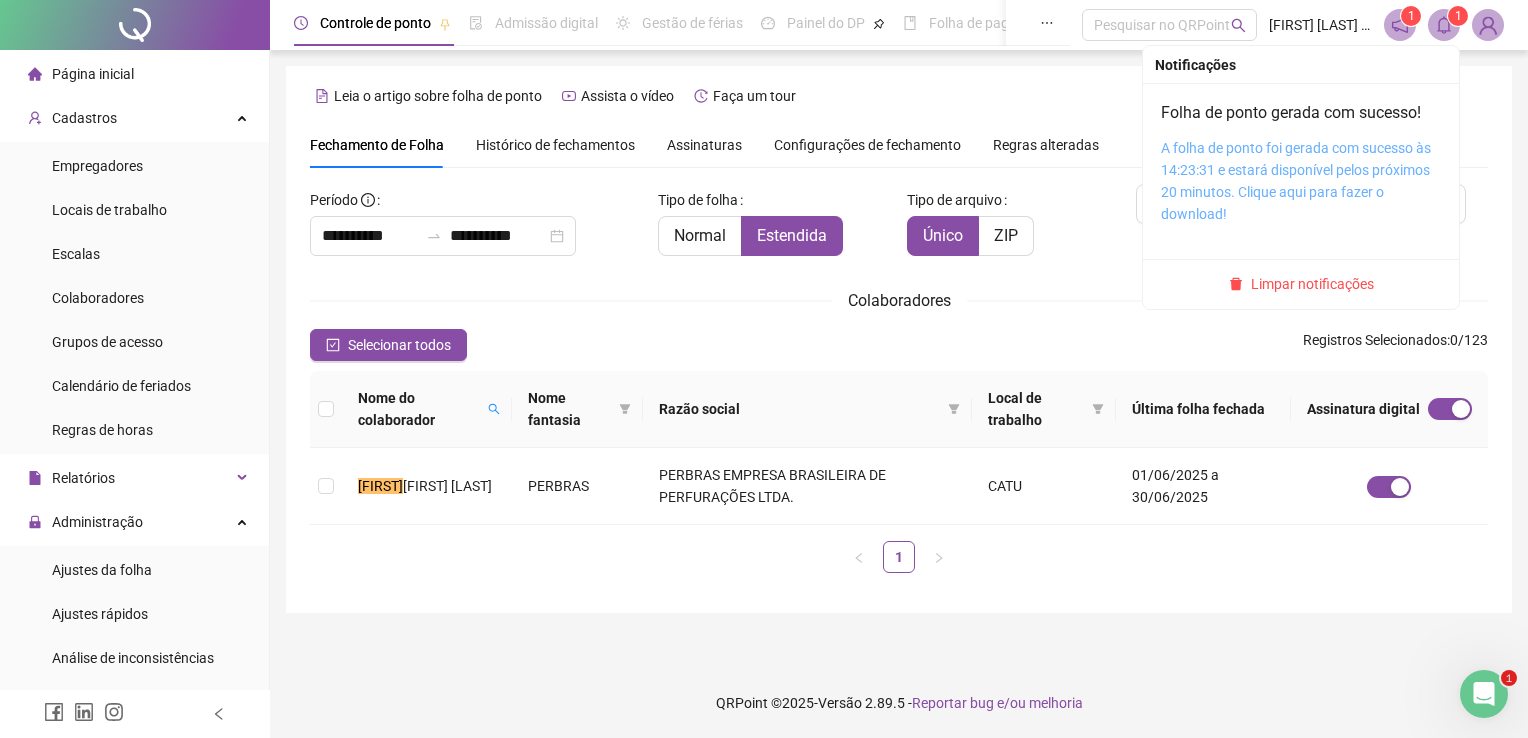 click on "A folha de ponto foi gerada com sucesso às 14:23:31 e estará disponível pelos próximos 20 minutos.
Clique aqui para fazer o download!" at bounding box center [1296, 181] 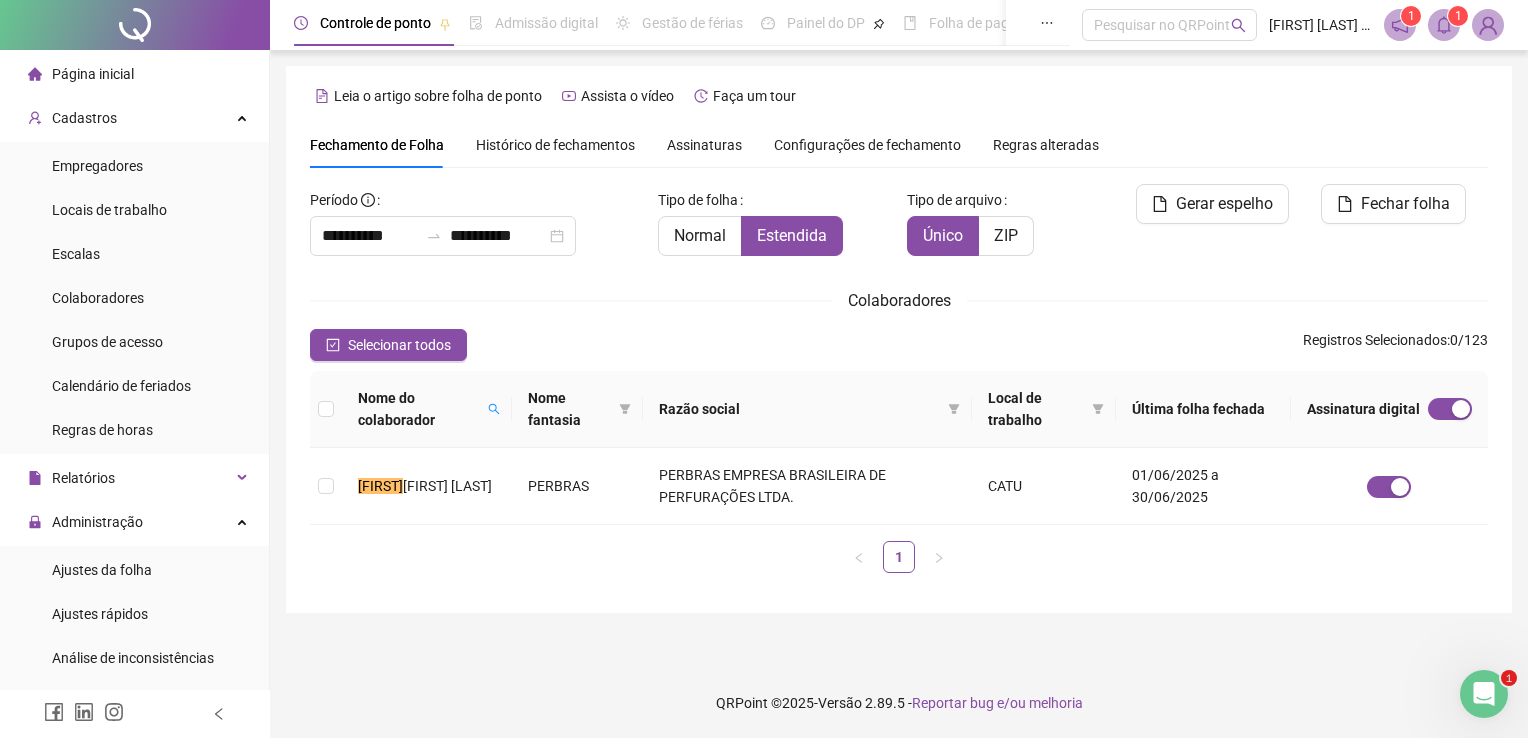 click on "**********" at bounding box center [899, 369] 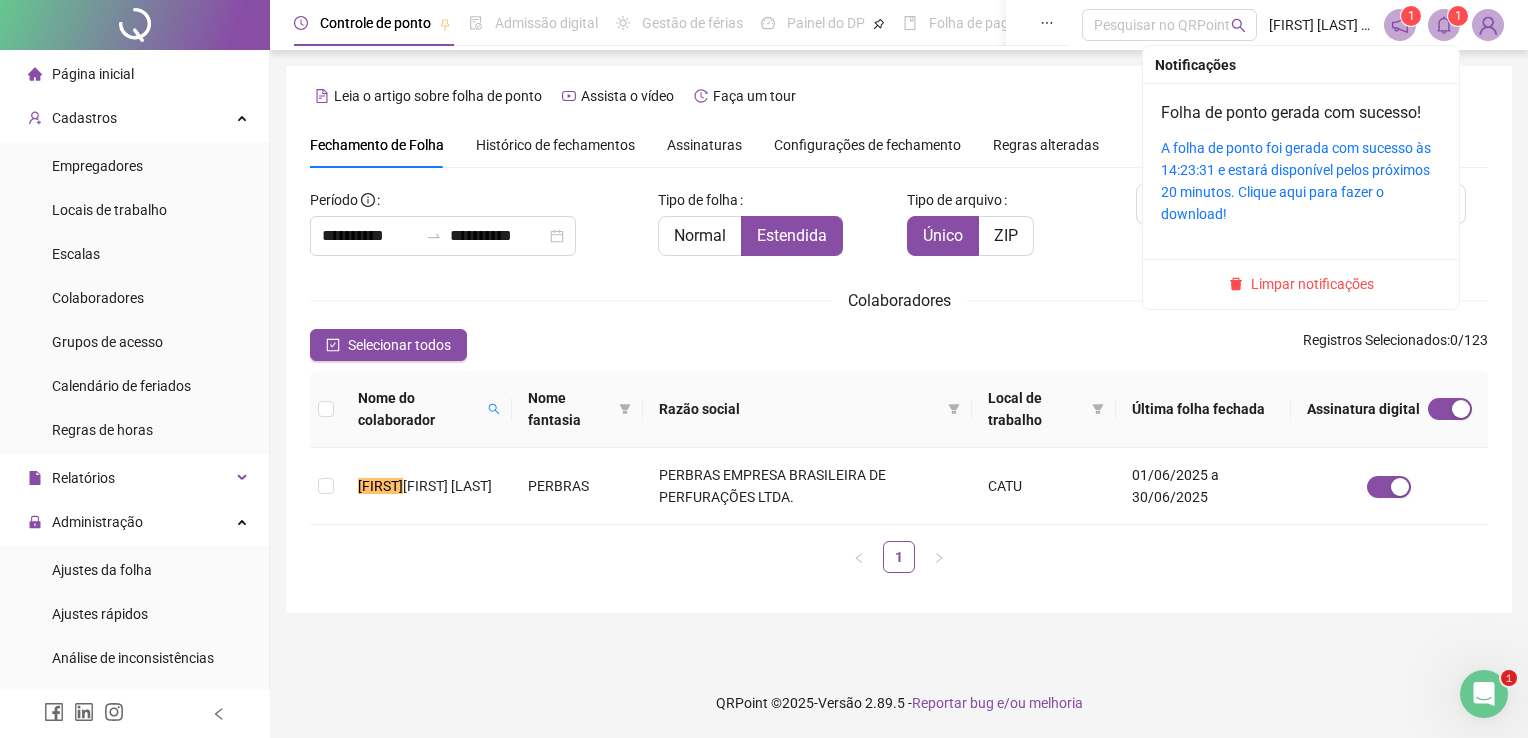 drag, startPoint x: 1312, startPoint y: 282, endPoint x: 1296, endPoint y: 282, distance: 16 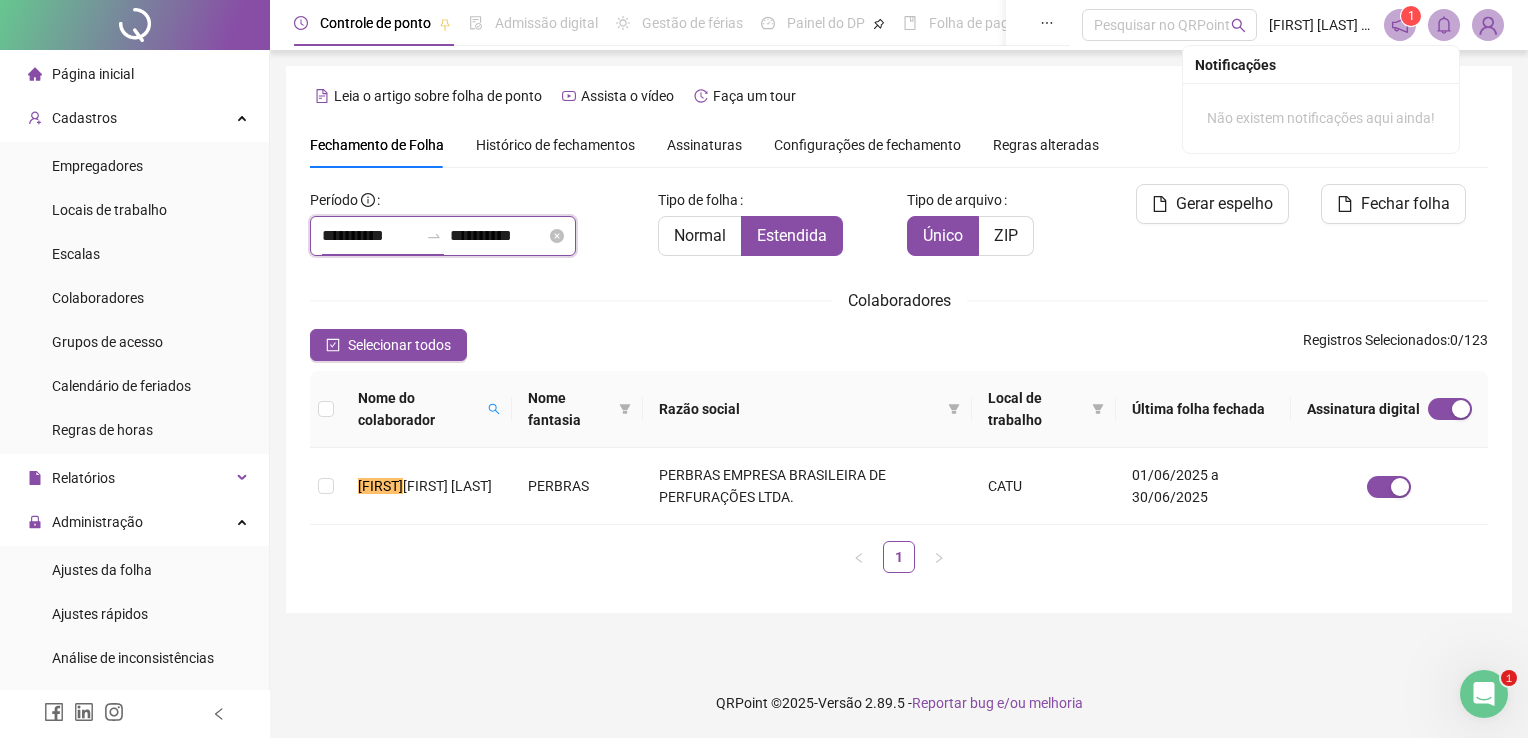 click on "**********" at bounding box center [370, 236] 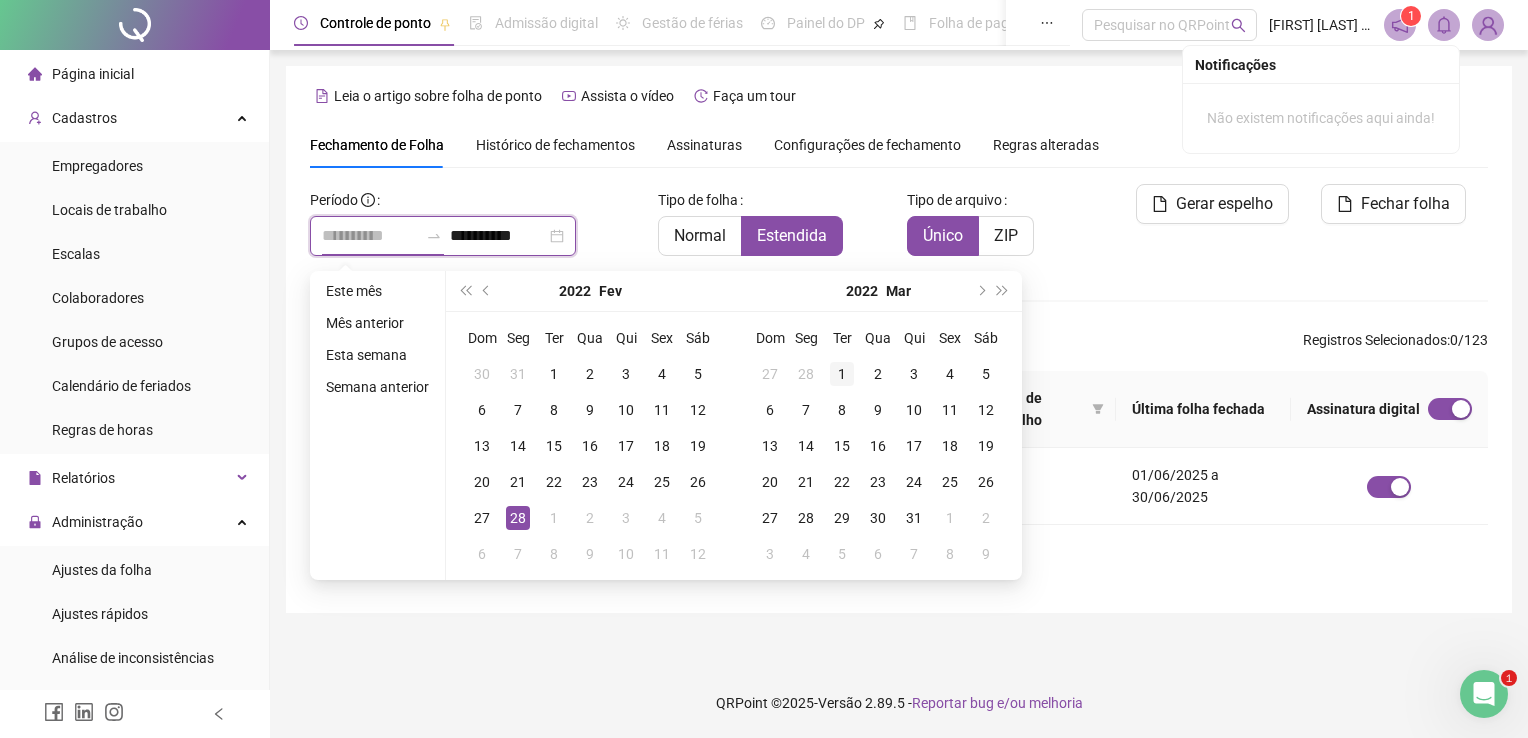 type on "**********" 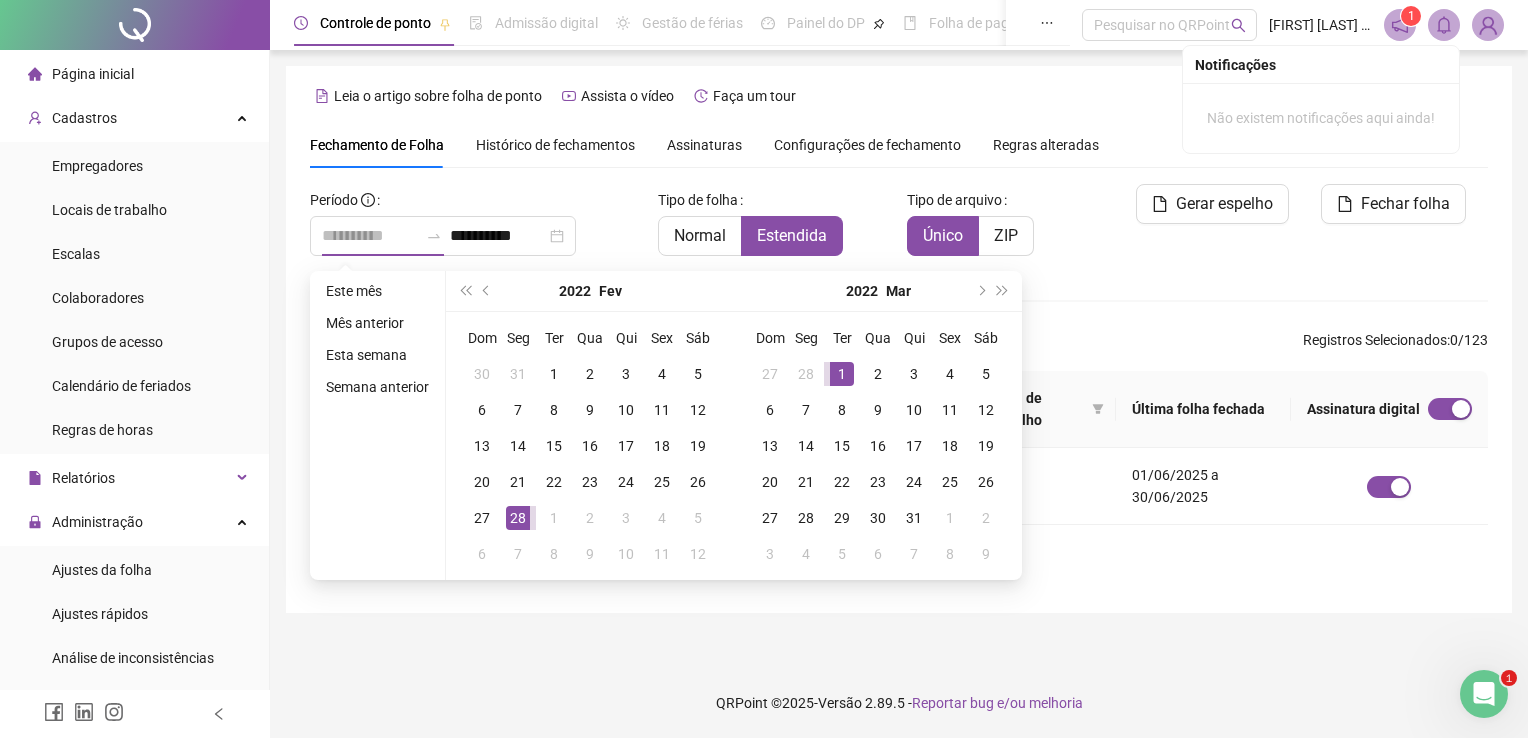 click on "1" at bounding box center [842, 374] 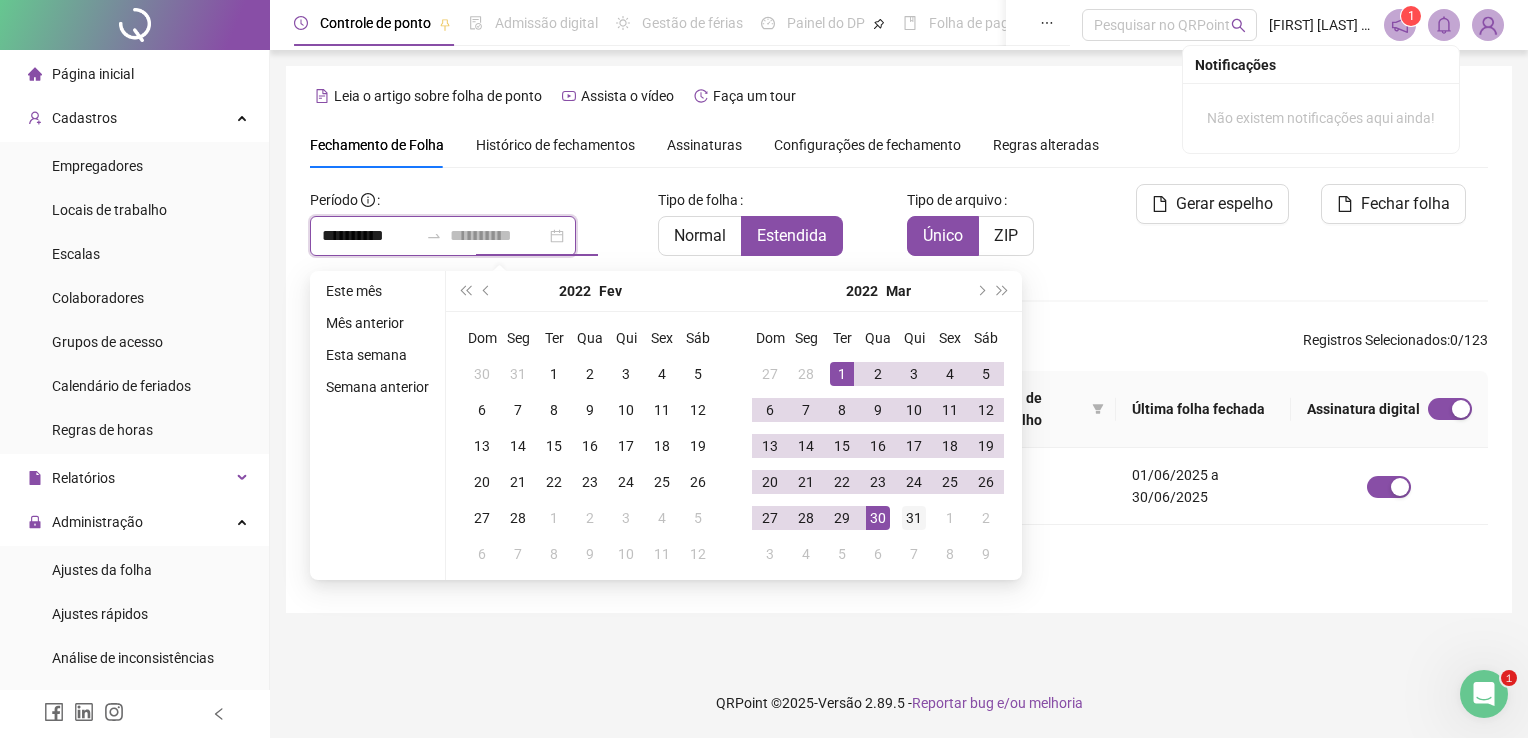 type on "**********" 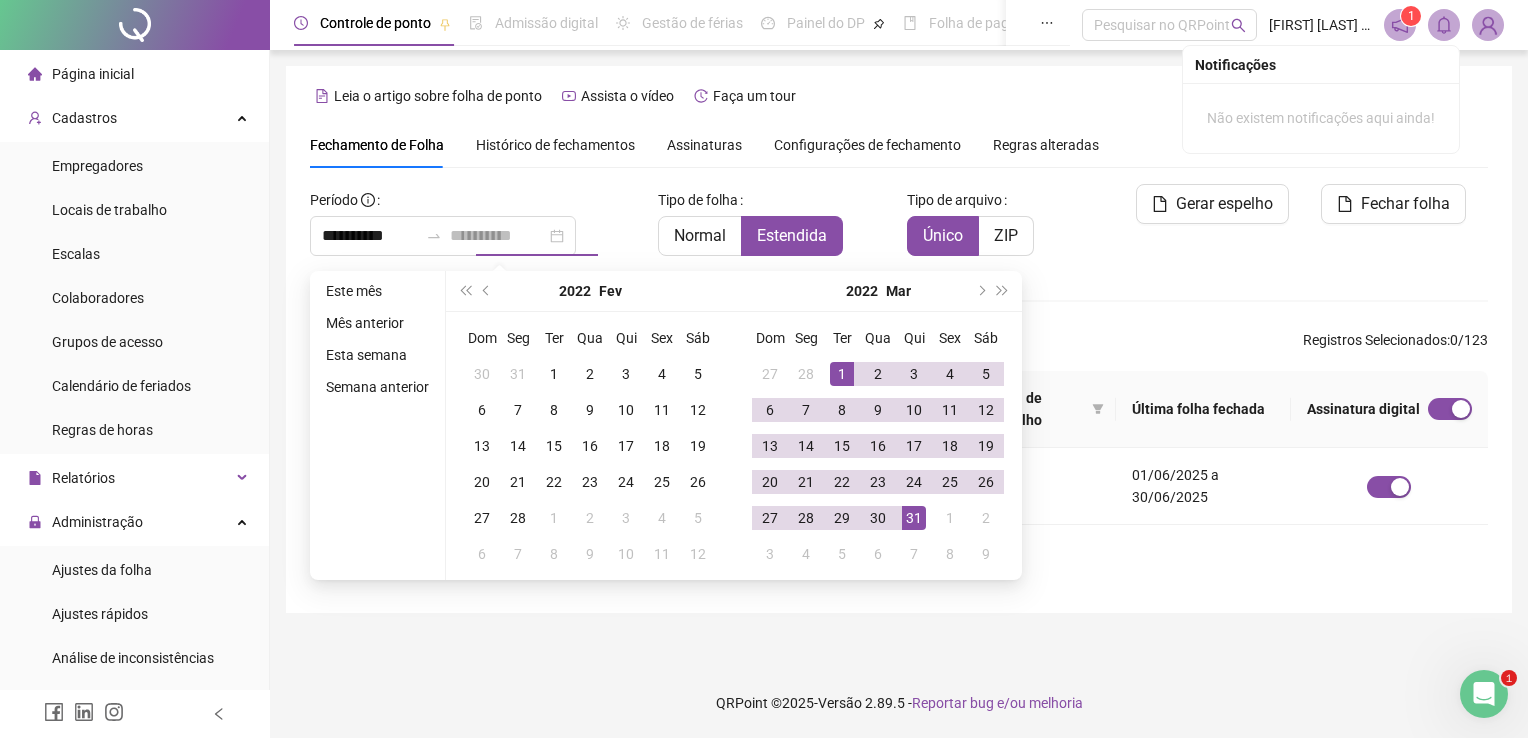 click on "31" at bounding box center [914, 518] 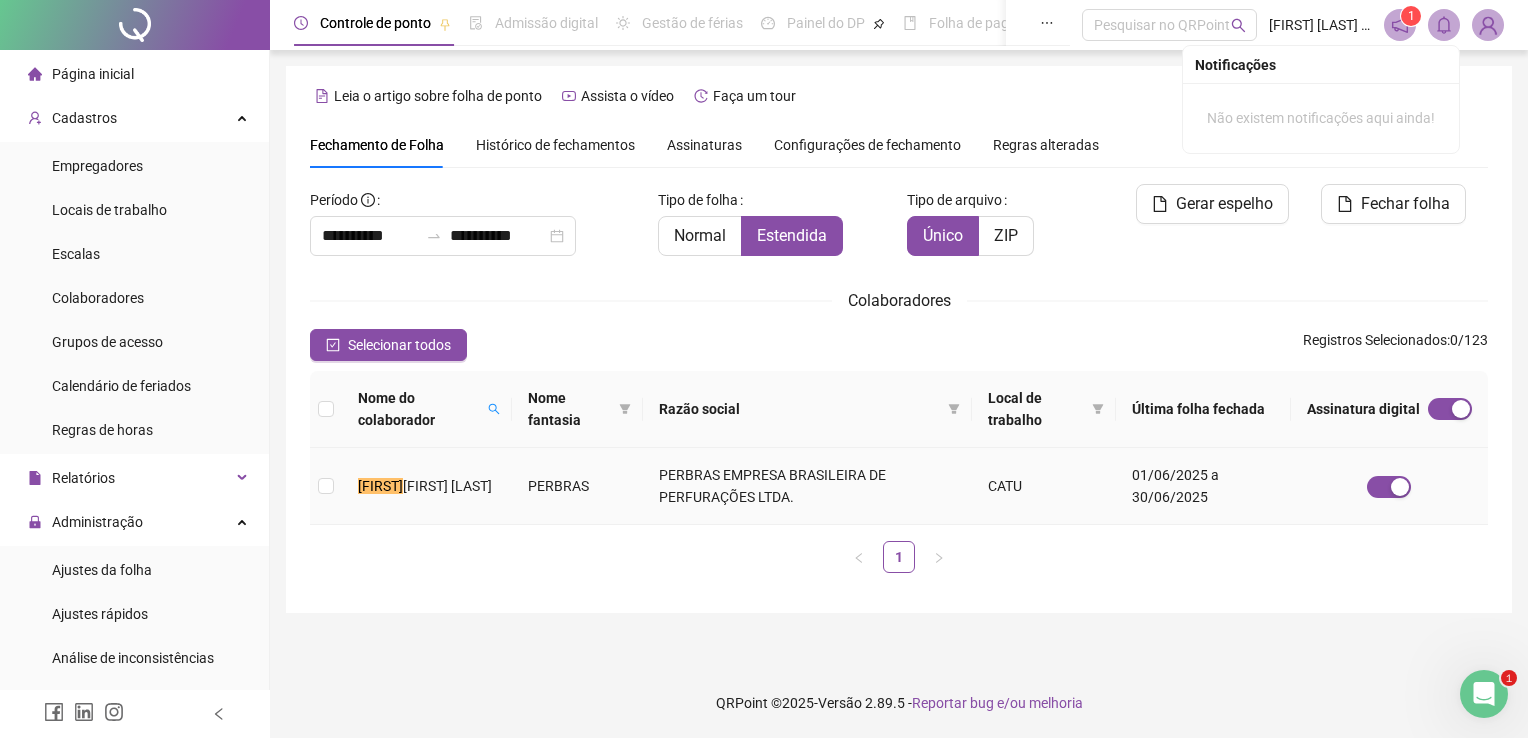 click on "PERBRAS" at bounding box center (578, 486) 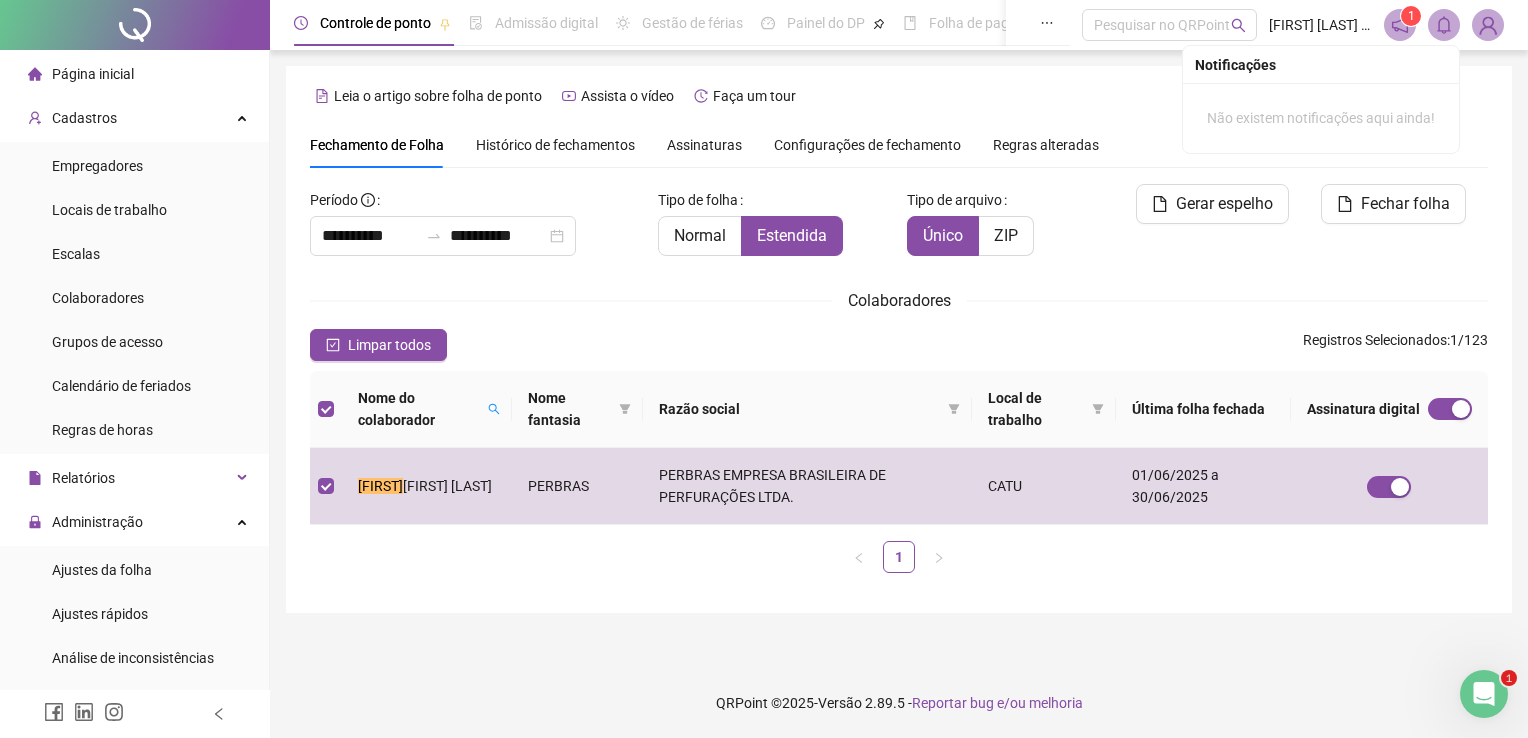 click on "Fechar folha" at bounding box center (1396, 228) 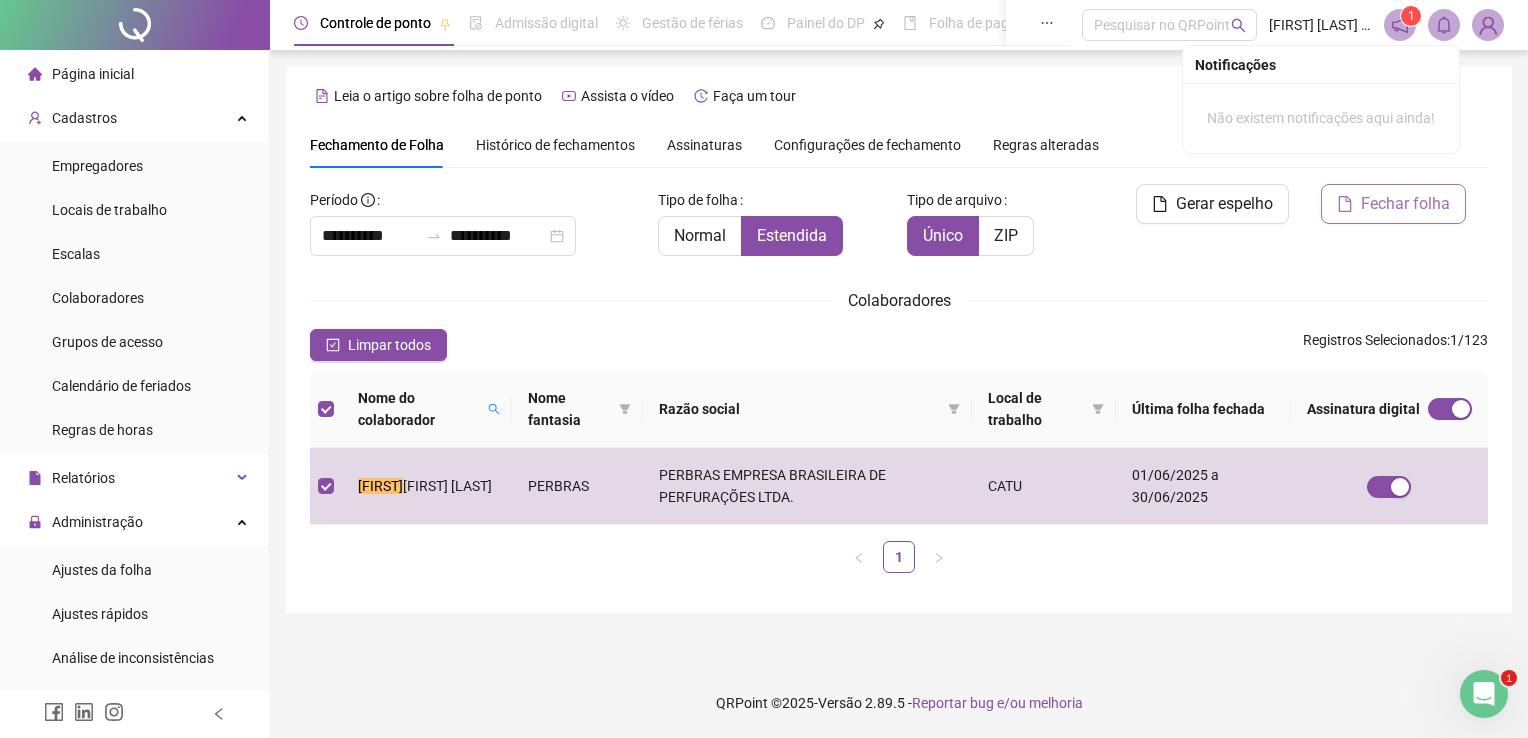 click on "Fechar folha" at bounding box center [1405, 204] 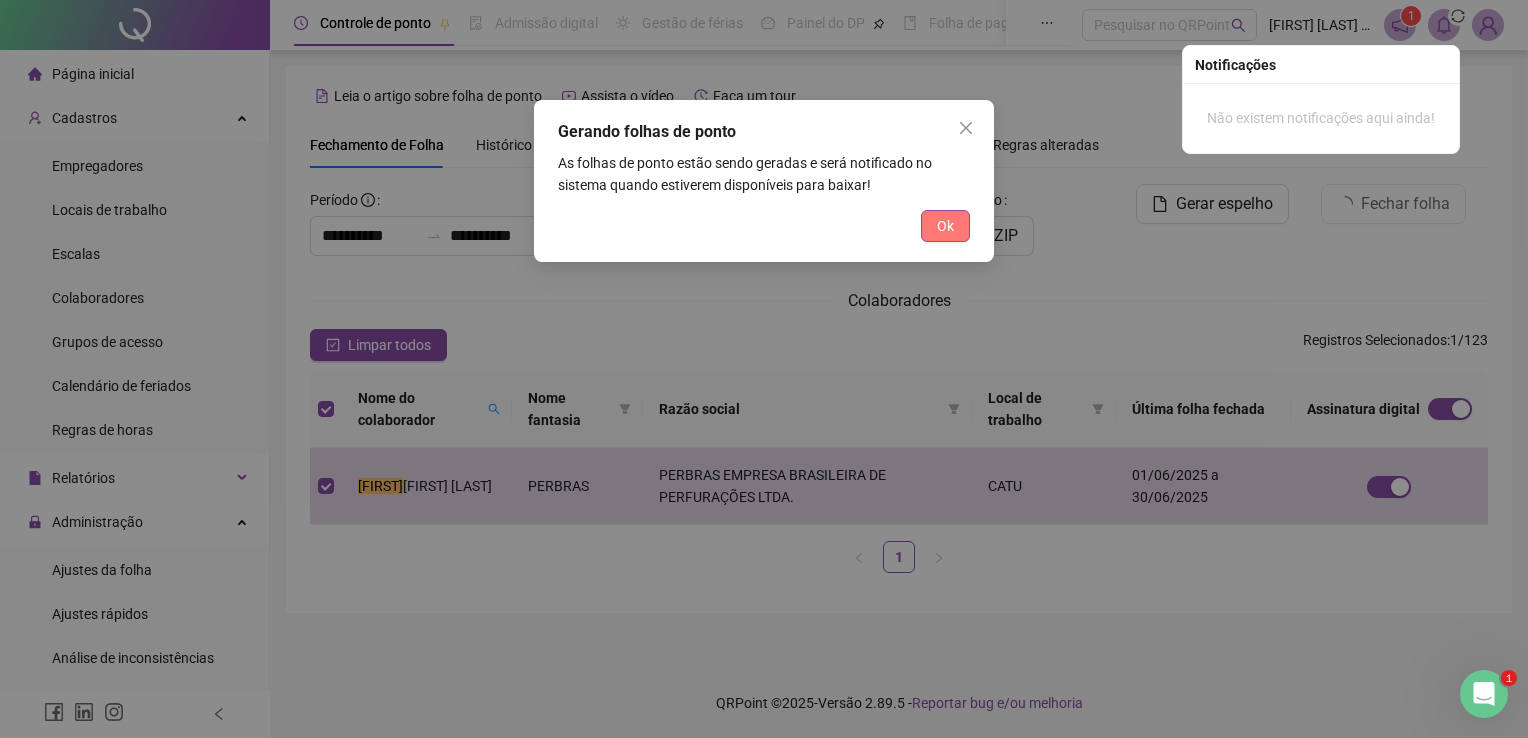 click on "Ok" at bounding box center [945, 226] 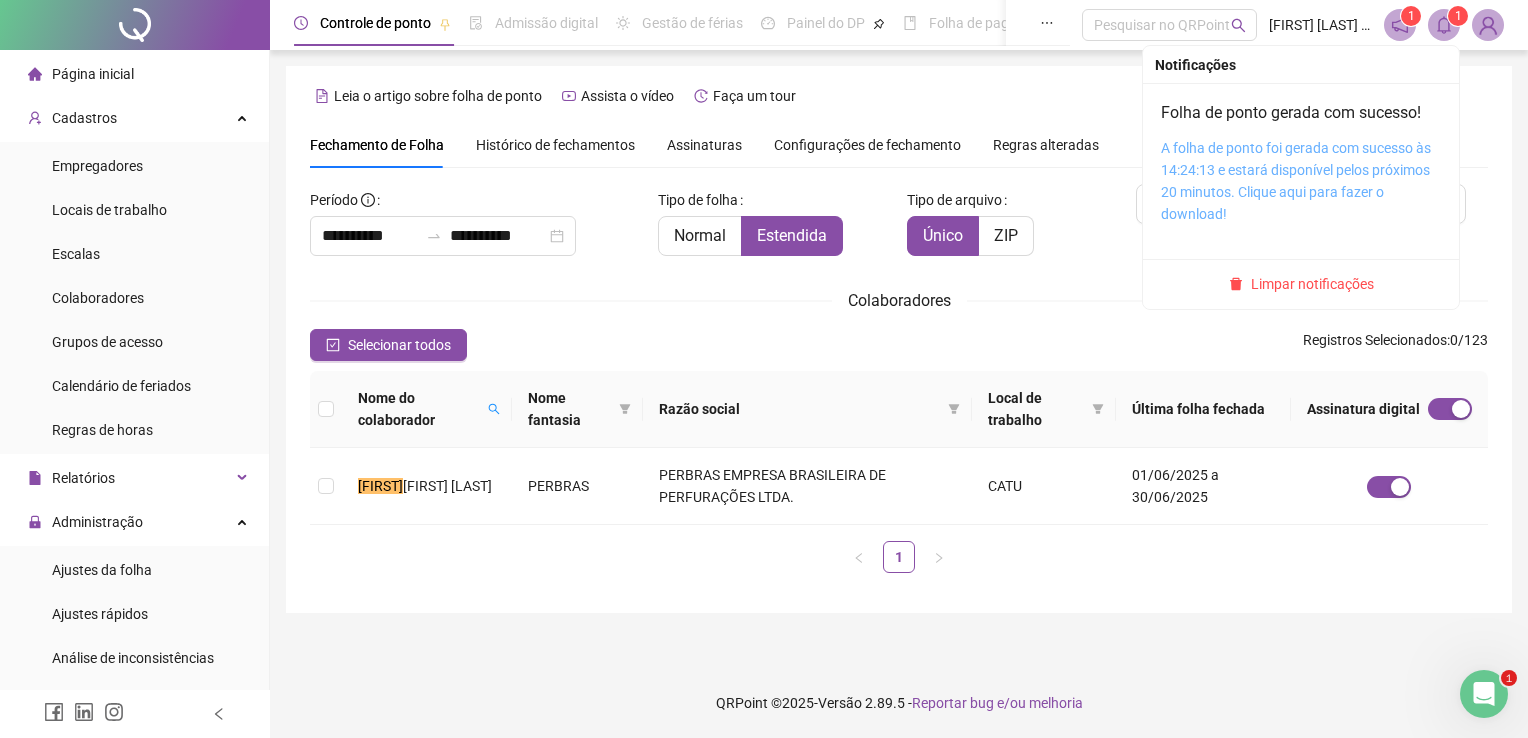 click on "A folha de ponto foi gerada com sucesso às 14:24:13 e estará disponível pelos próximos 20 minutos.
Clique aqui para fazer o download!" at bounding box center (1296, 181) 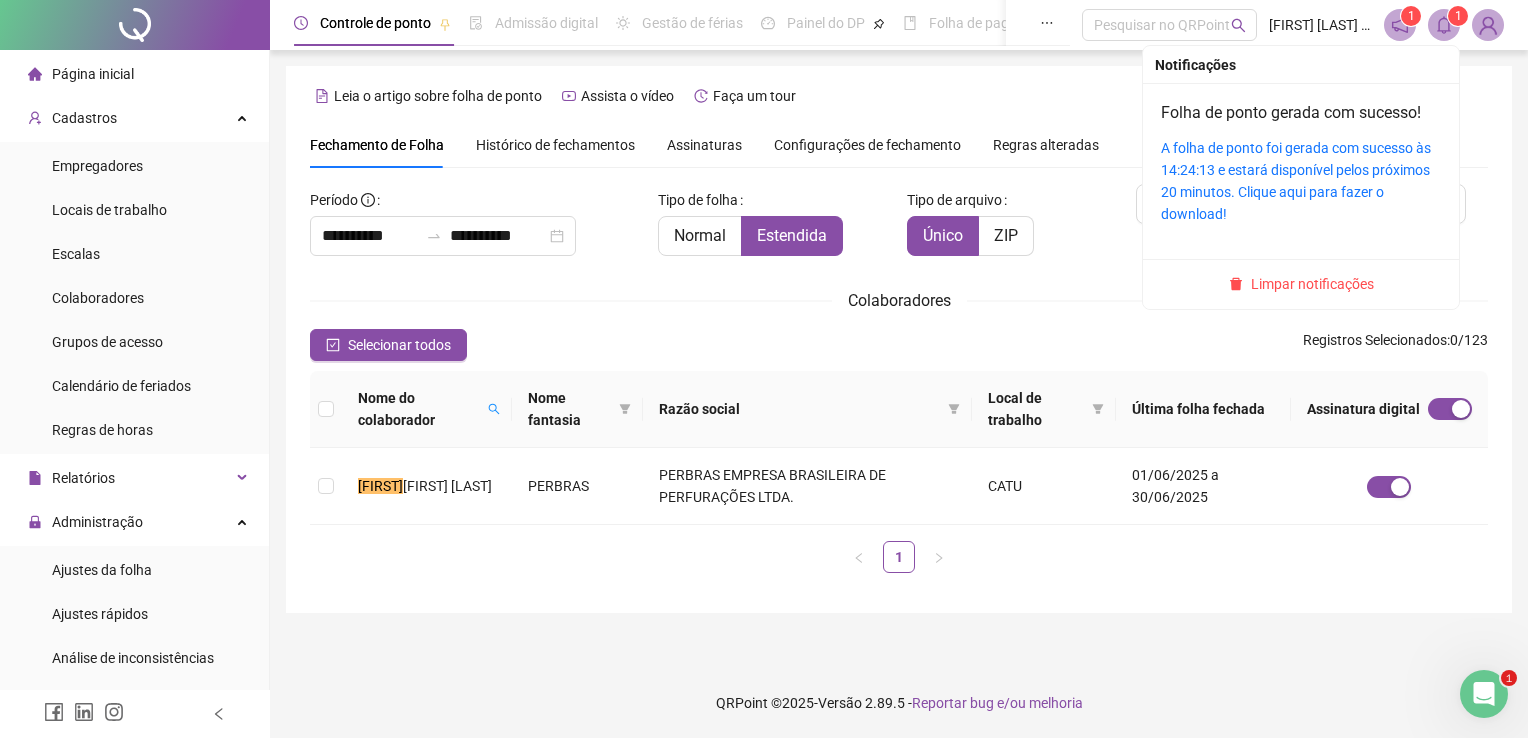 click on "1" at bounding box center [1458, 16] 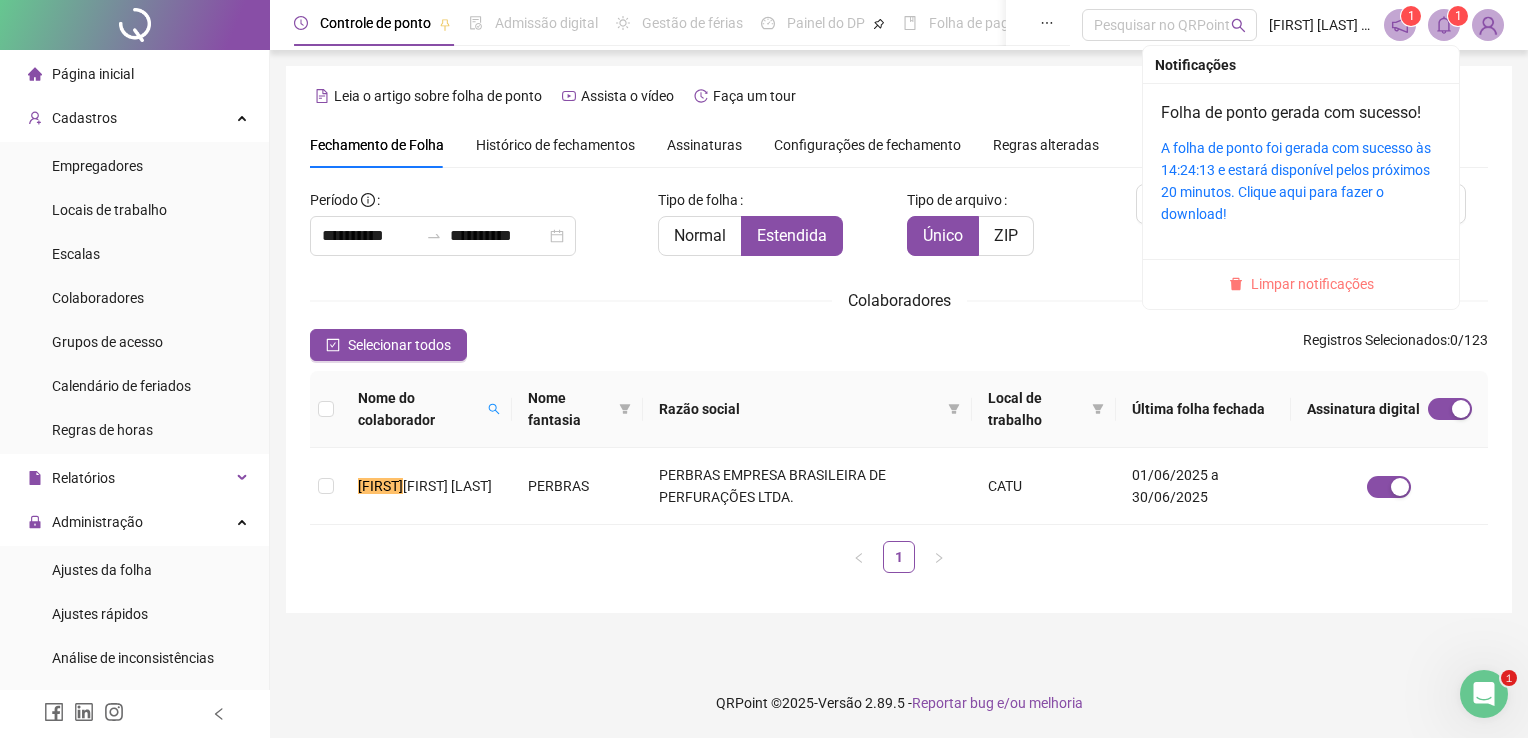 click on "Limpar notificações" at bounding box center [1312, 284] 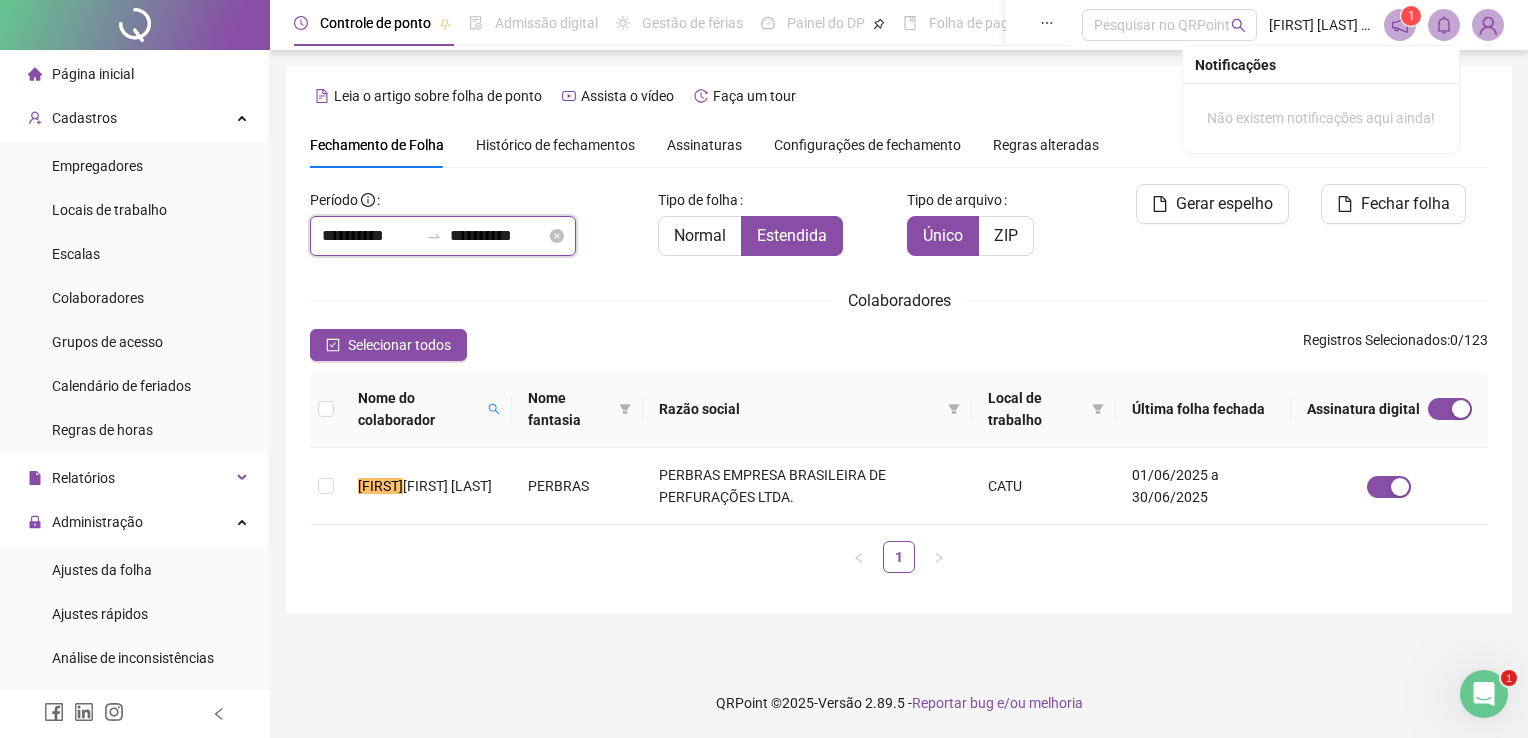 click on "**********" at bounding box center (370, 236) 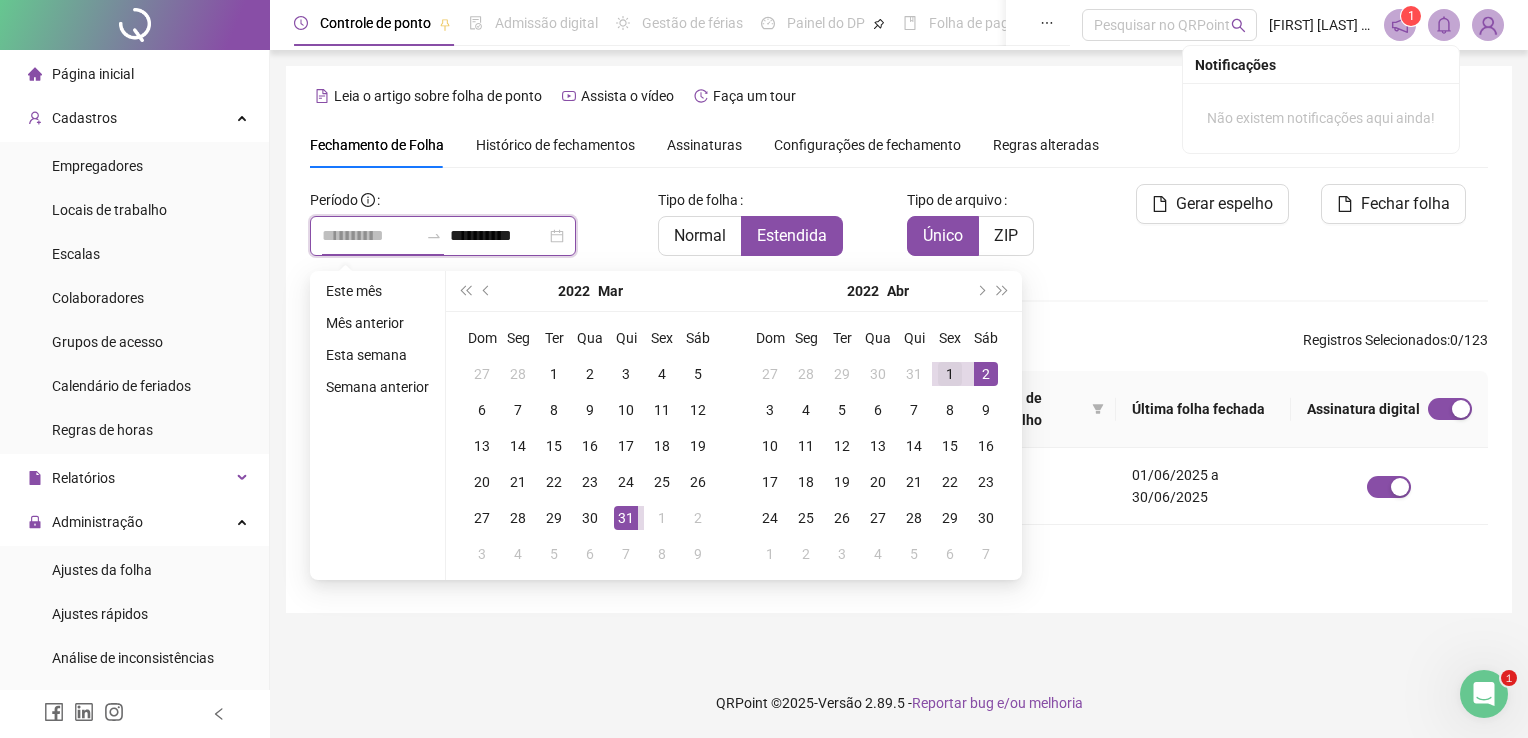 type on "**********" 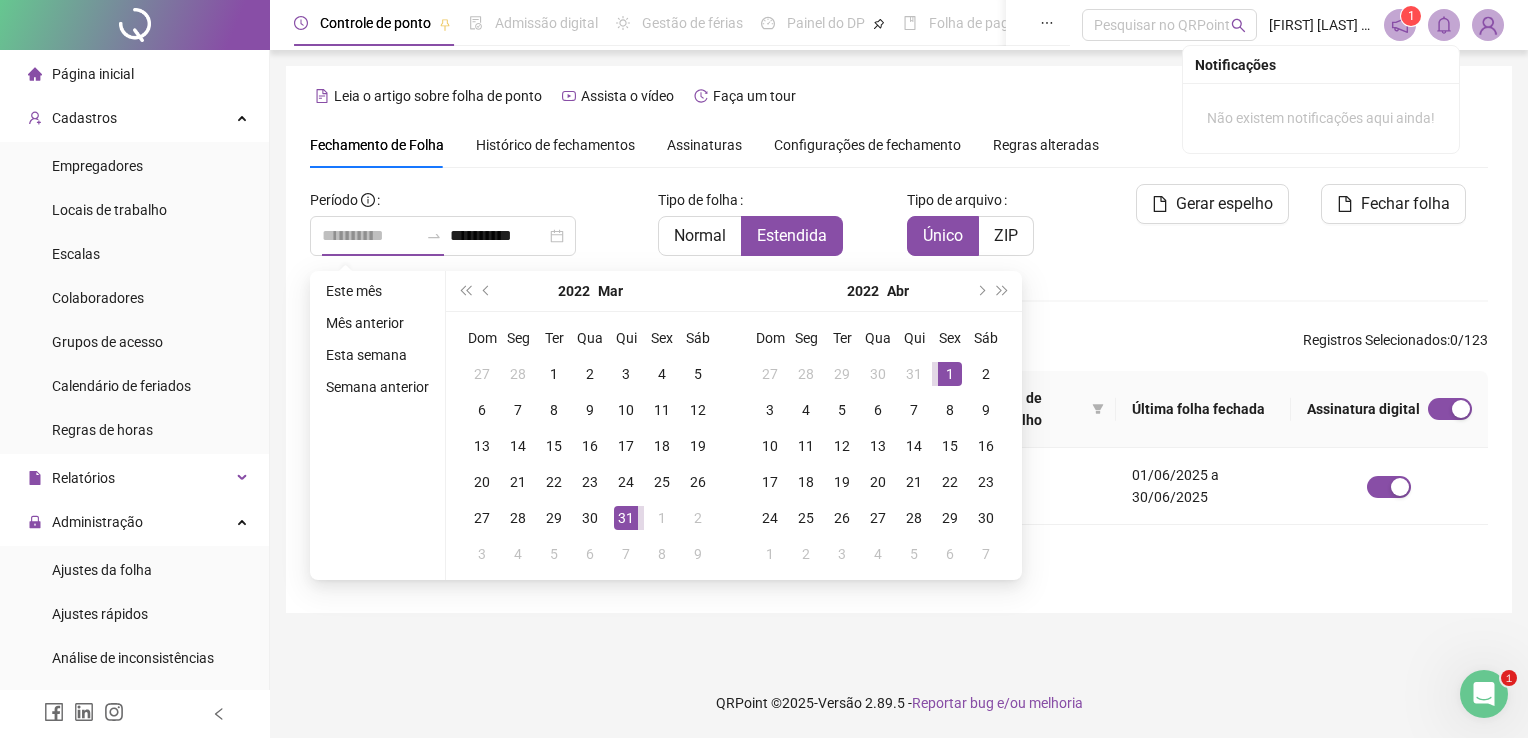 click on "1" at bounding box center (950, 374) 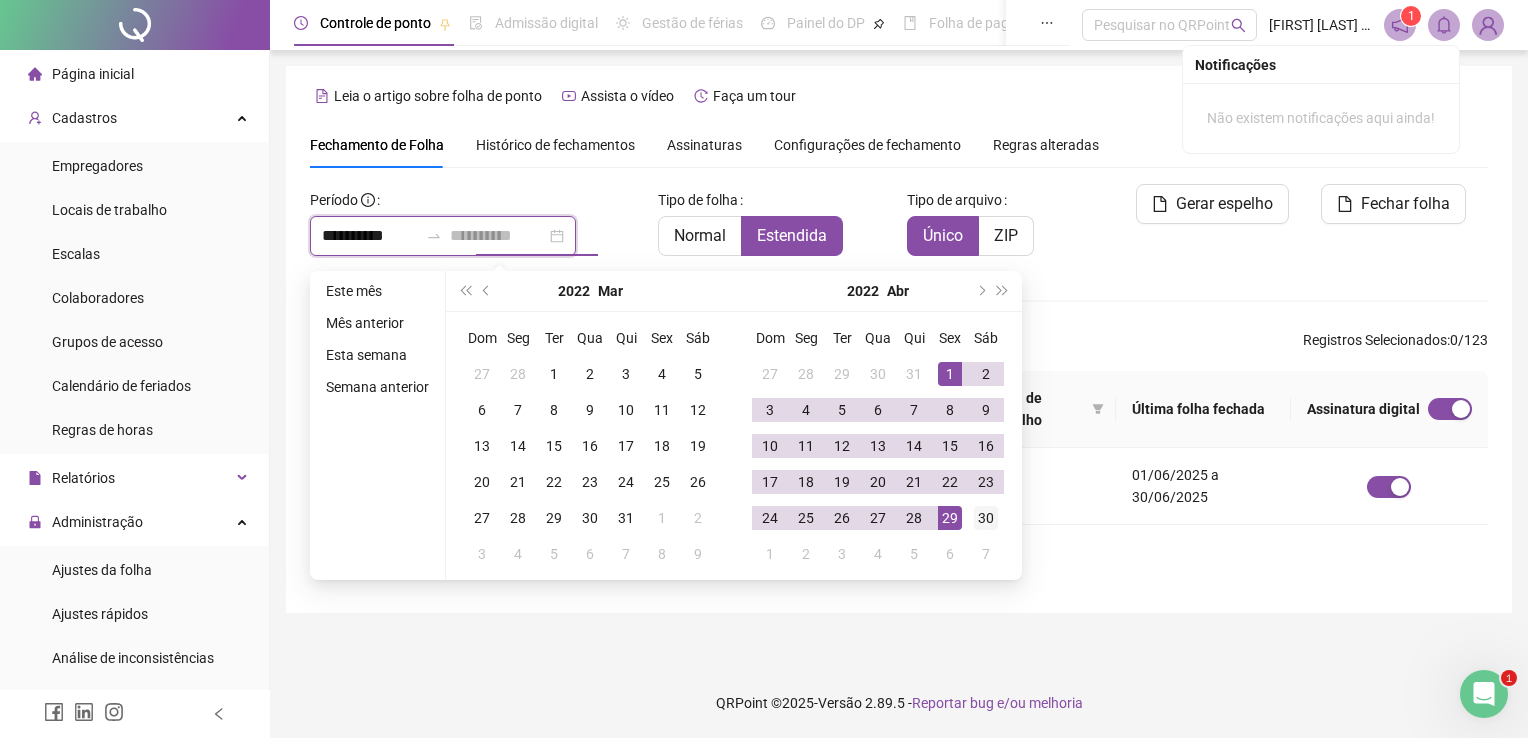 type on "**********" 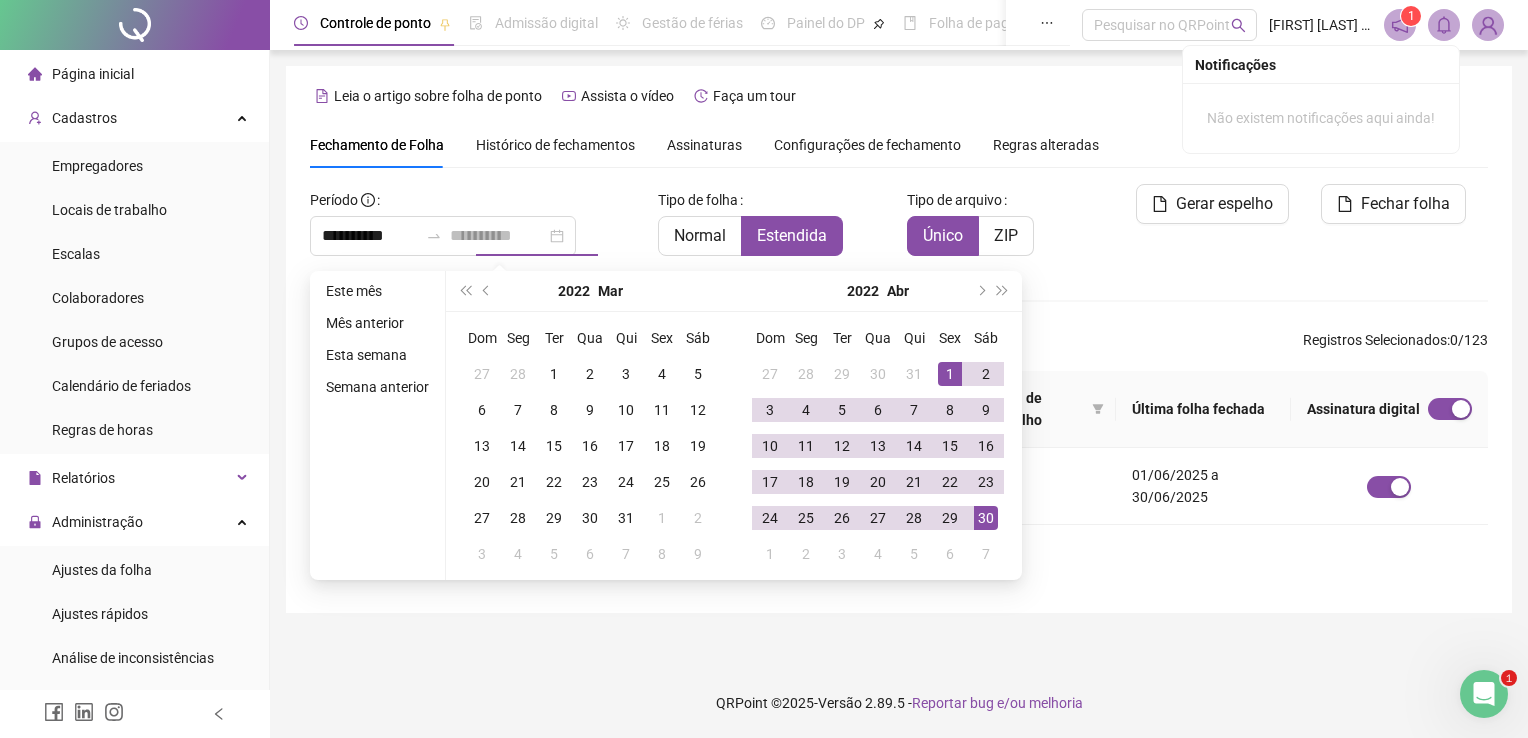click on "30" at bounding box center (986, 518) 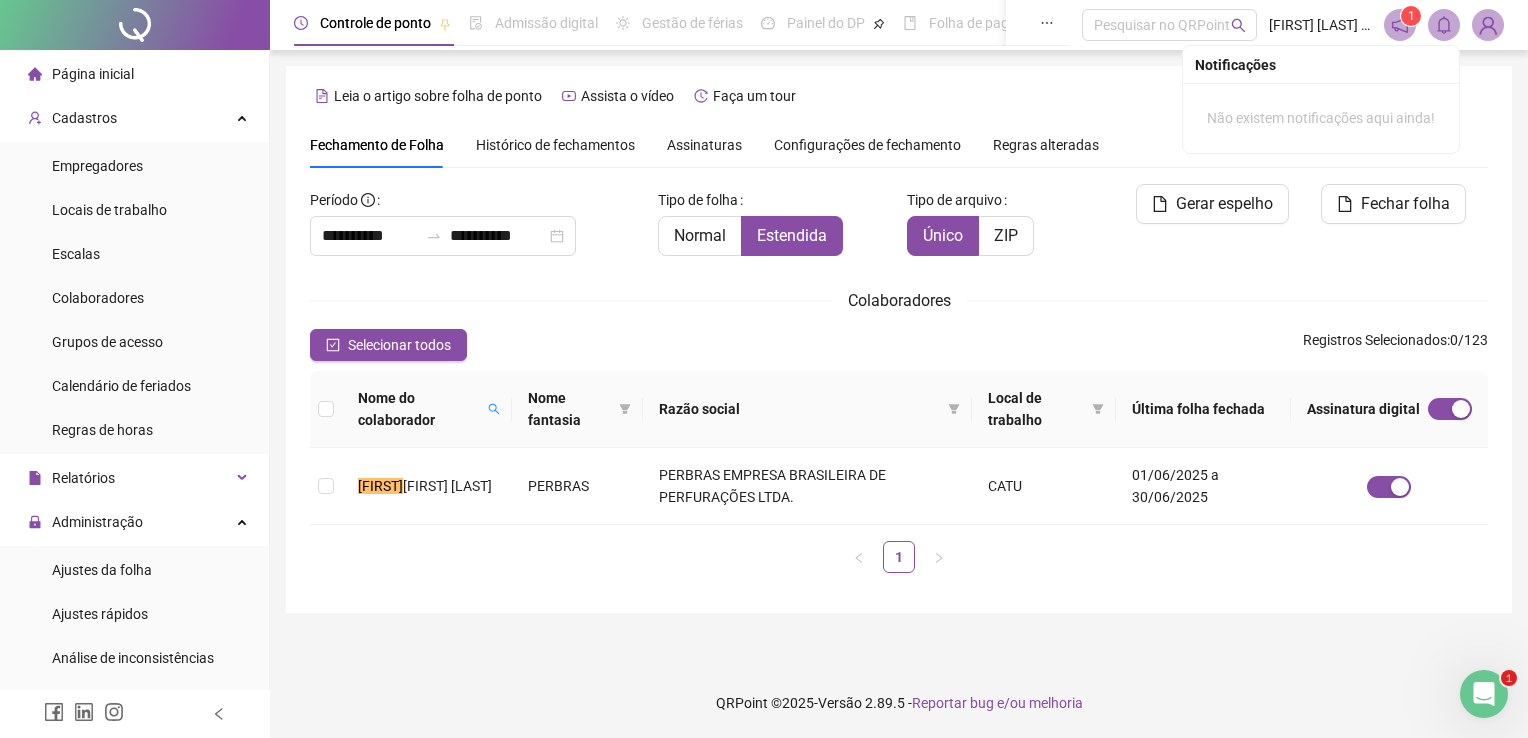 drag, startPoint x: 544, startPoint y: 635, endPoint x: 570, endPoint y: 606, distance: 38.948685 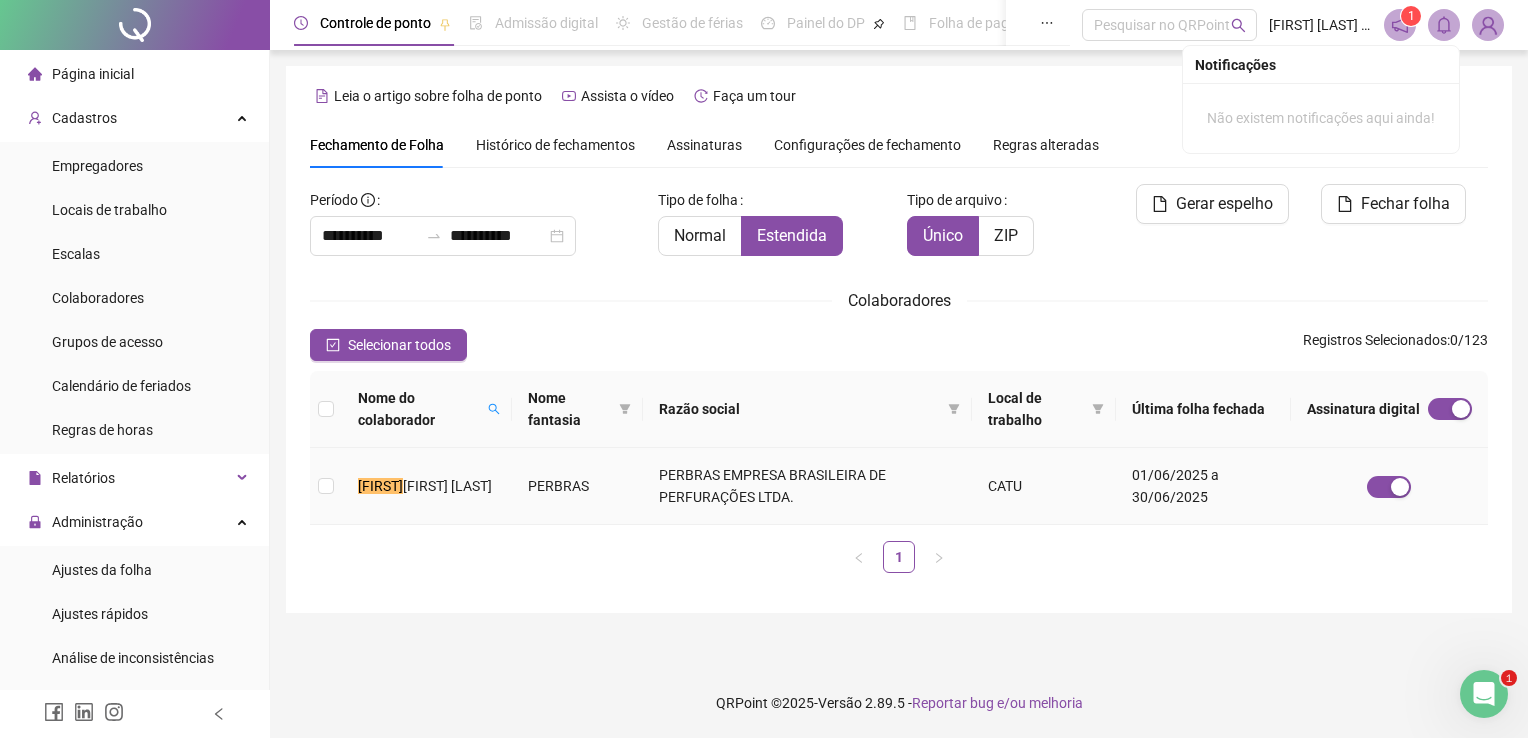 click on "[FIRST] [LAST]" at bounding box center [447, 486] 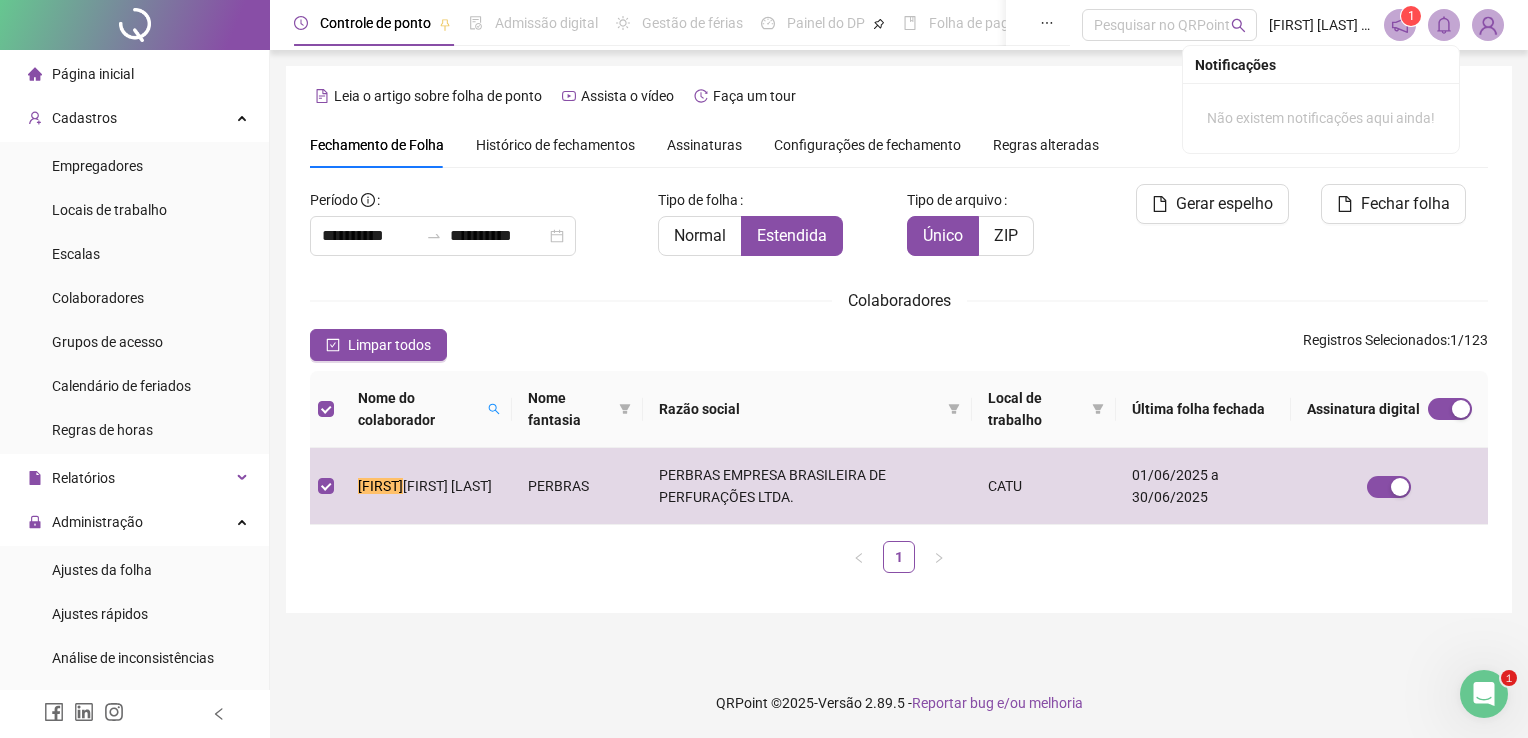 click on "Fechar folha" at bounding box center [1396, 228] 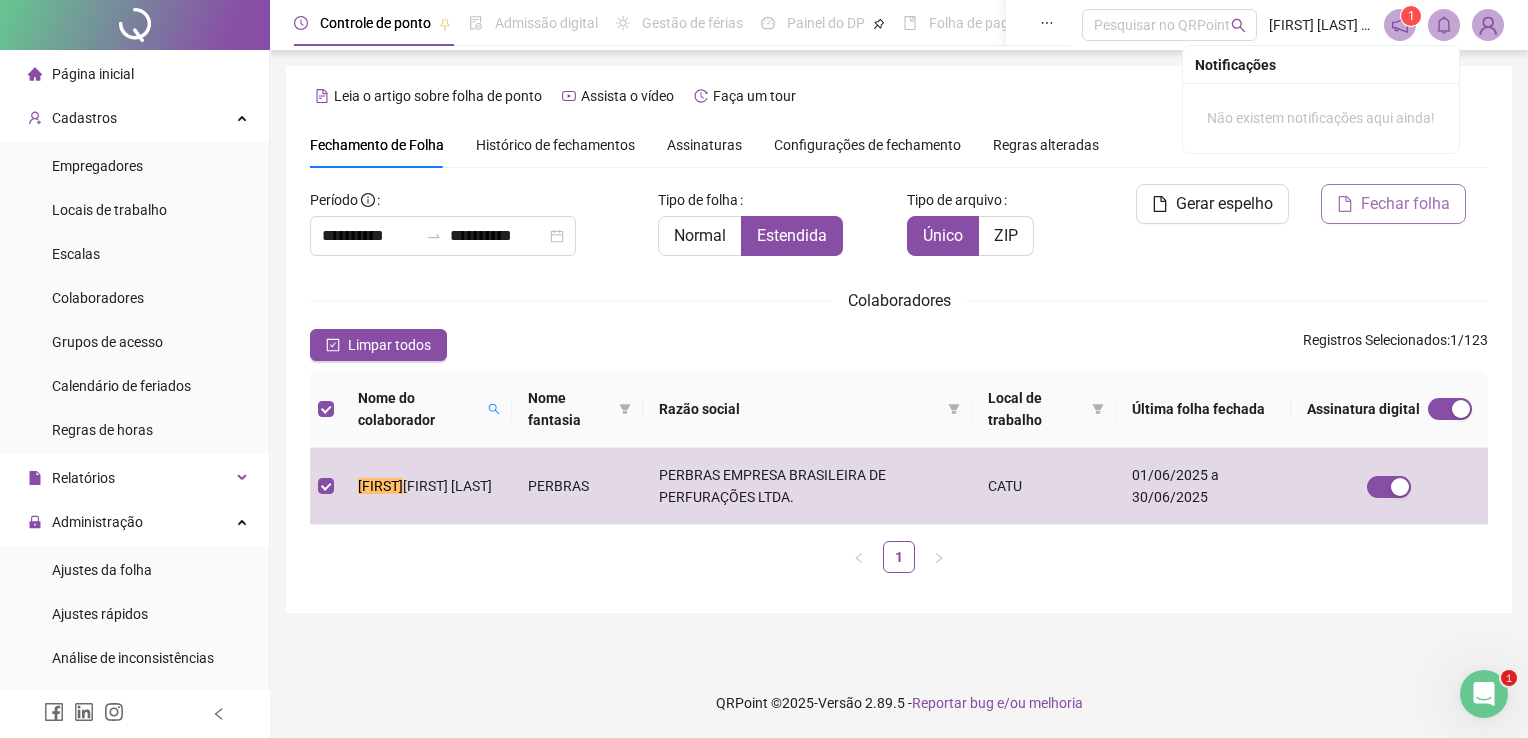 click on "Fechar folha" at bounding box center [1393, 204] 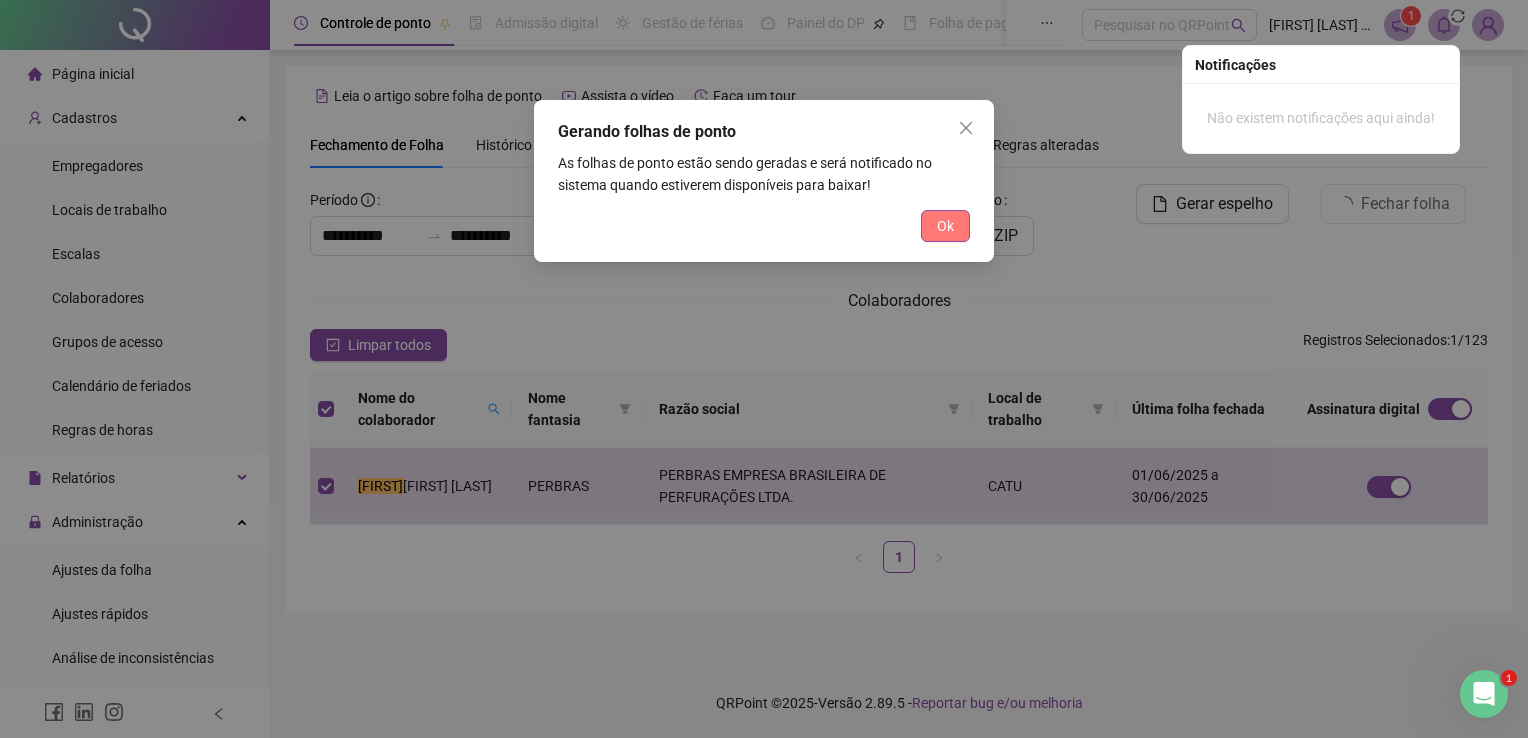 click on "Ok" at bounding box center (945, 226) 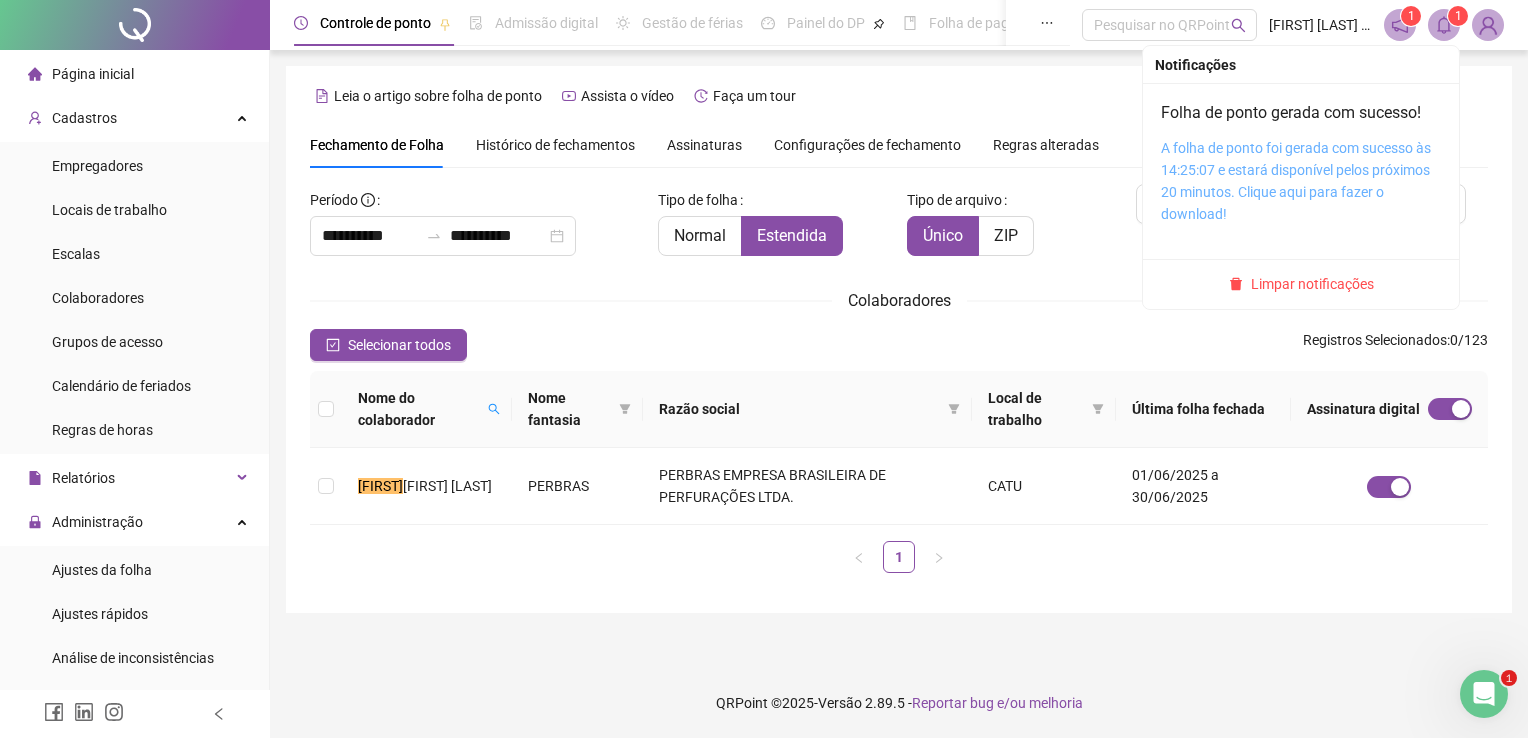 click on "A folha de ponto foi gerada com sucesso às 14:25:07 e estará disponível pelos próximos 20 minutos.
Clique aqui para fazer o download!" at bounding box center (1296, 181) 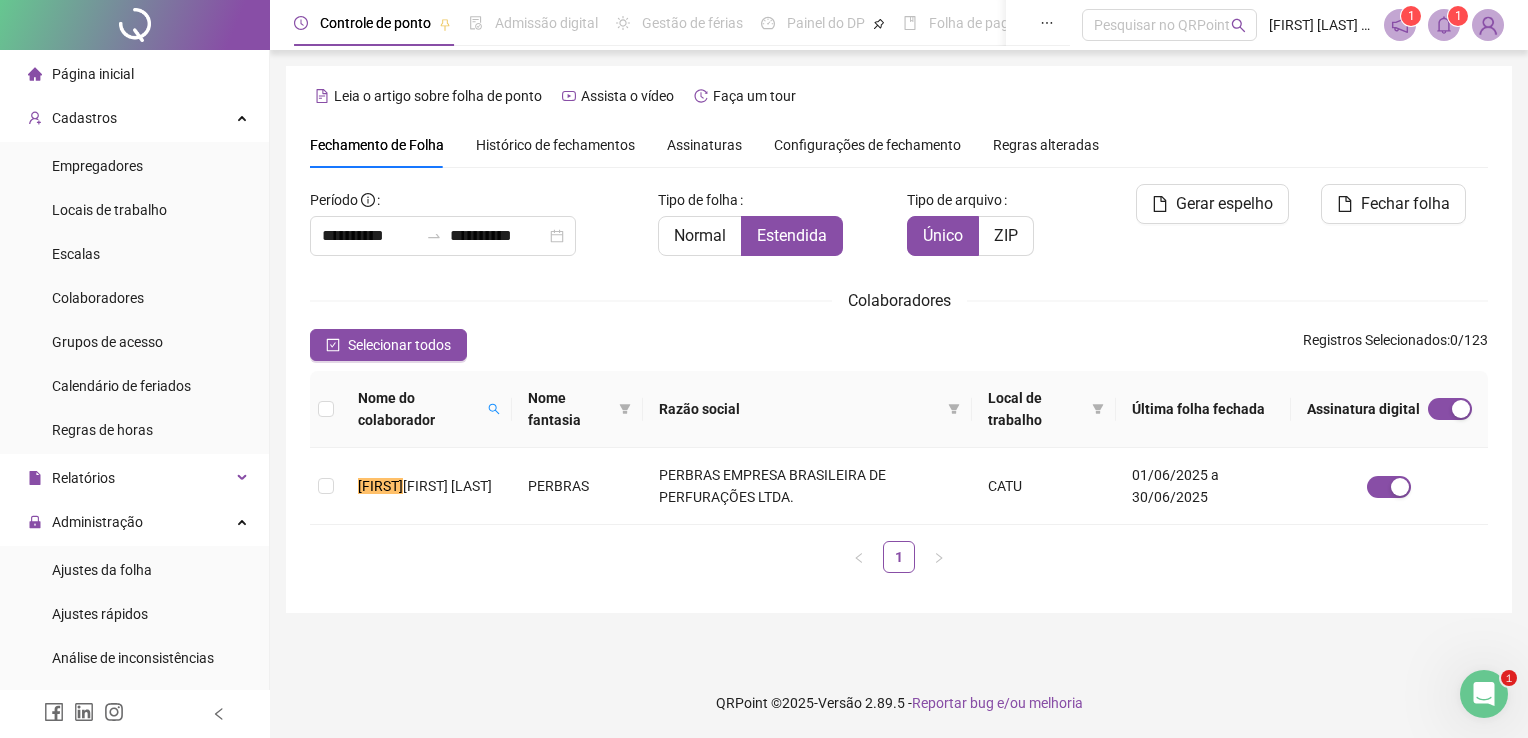 click on "**********" at bounding box center (899, 339) 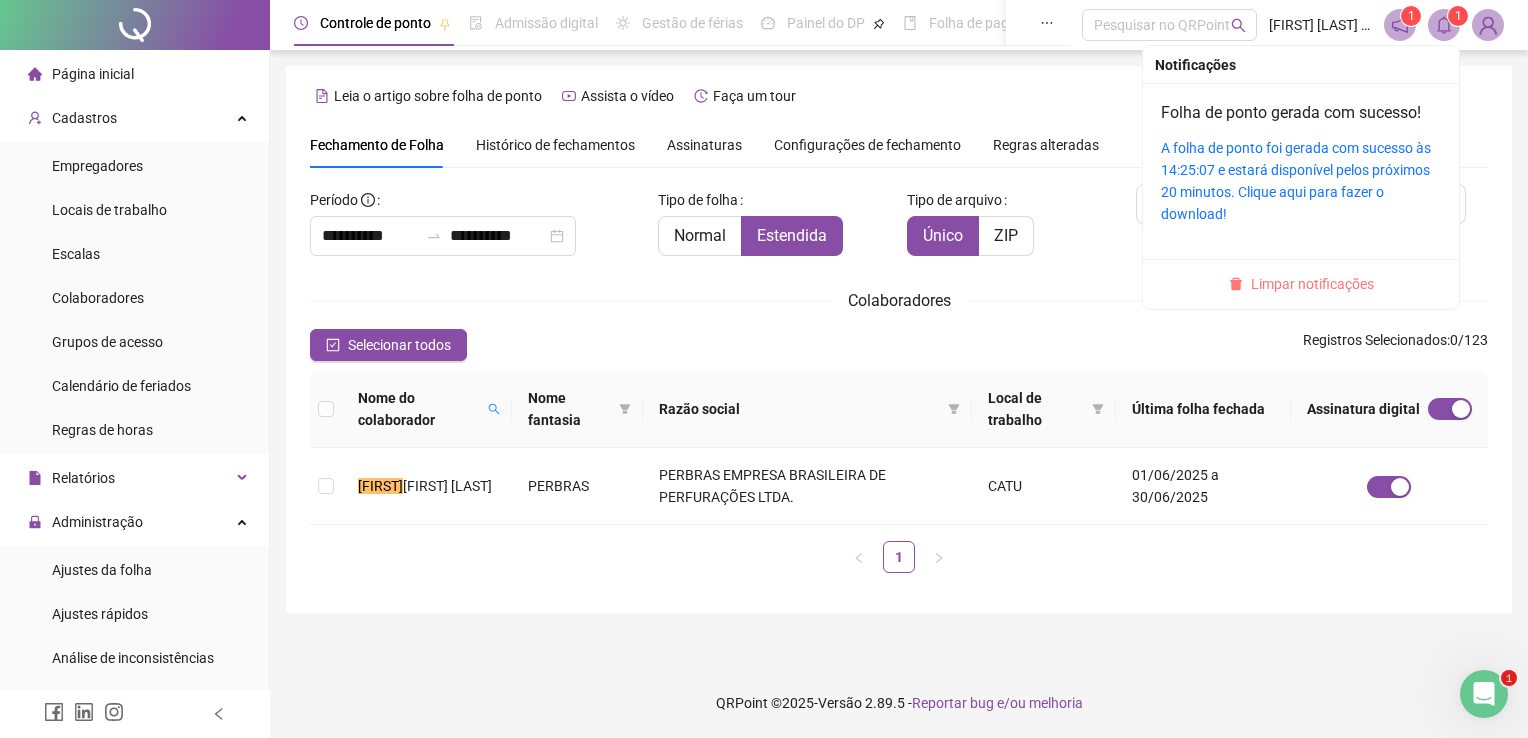 click on "Limpar notificações" at bounding box center [1312, 284] 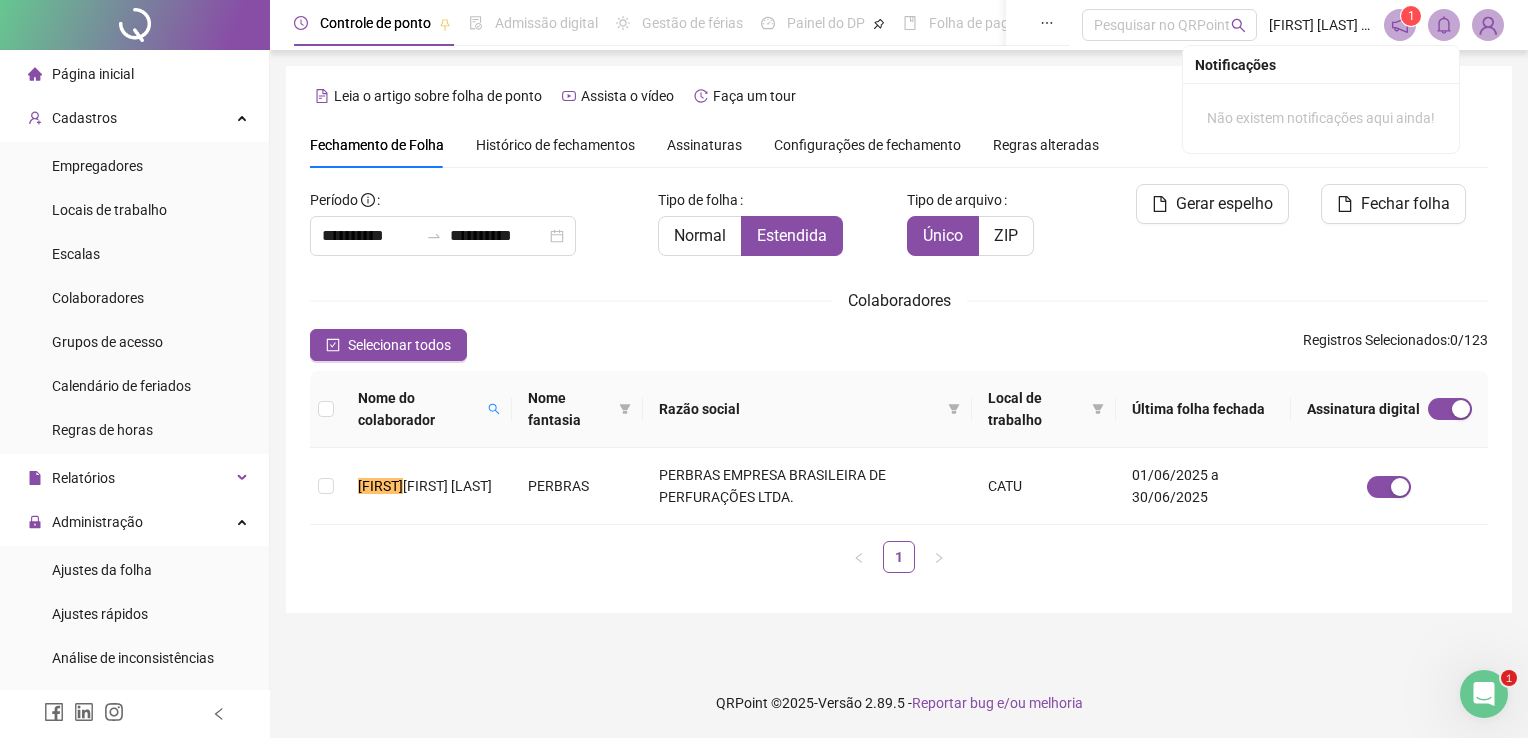 click on "**********" at bounding box center (899, 339) 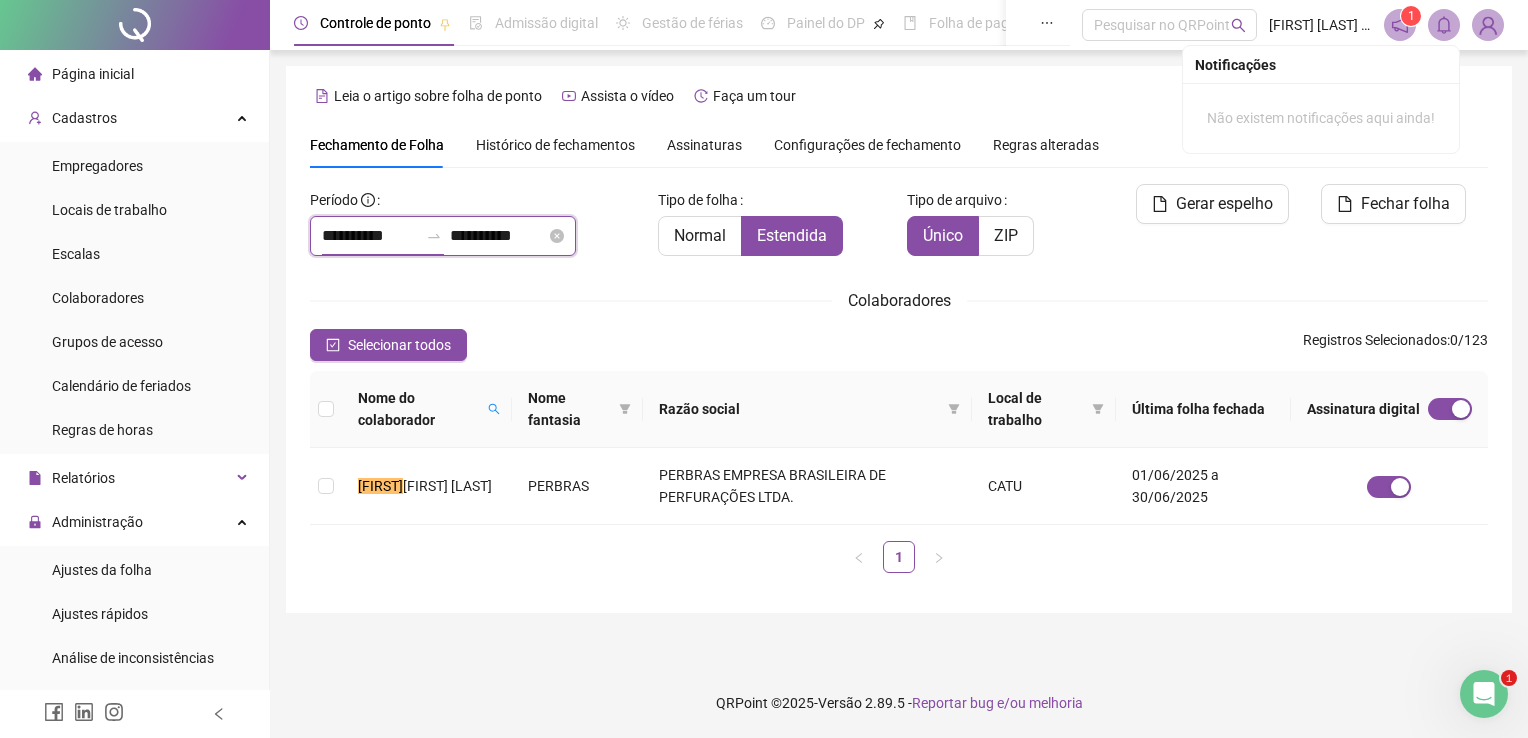 click on "**********" at bounding box center (370, 236) 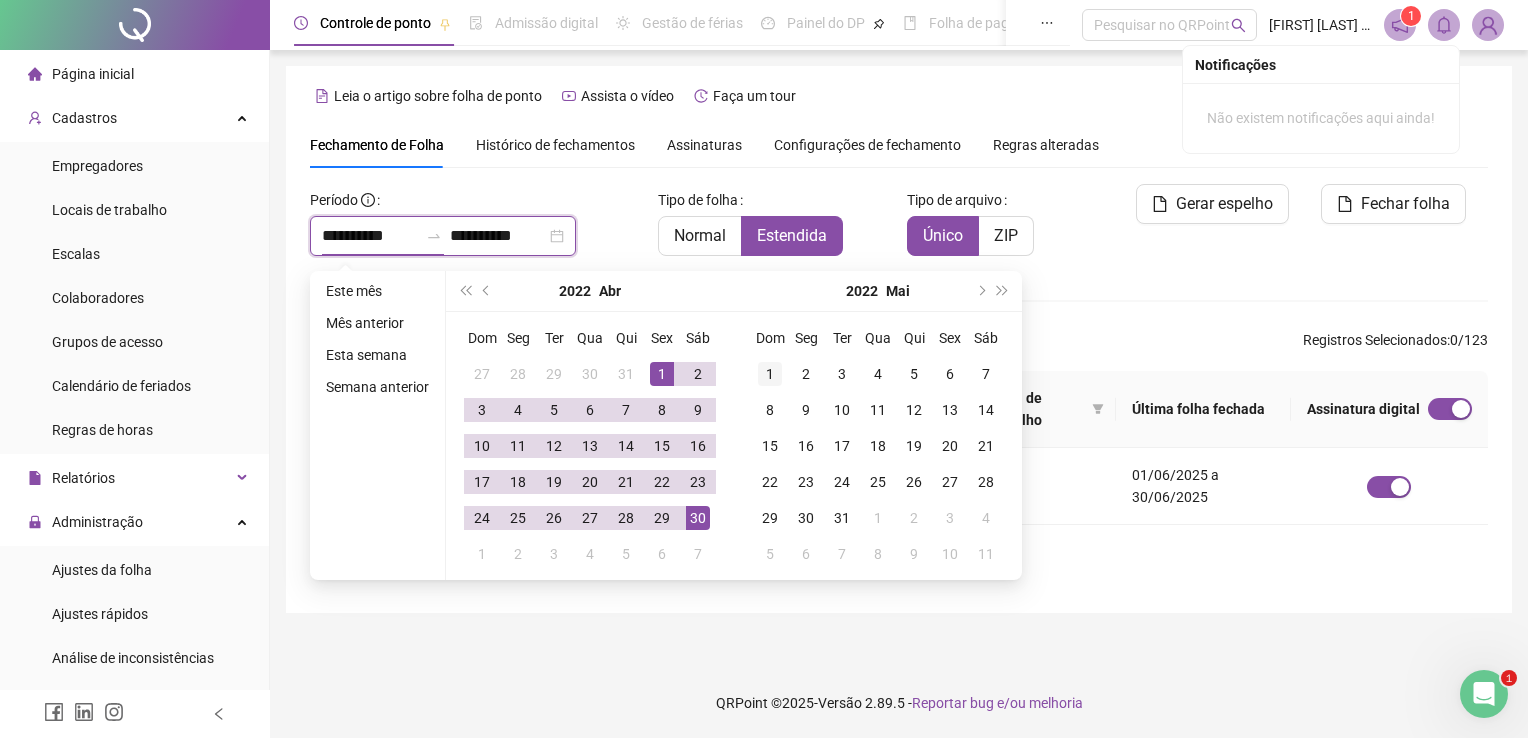 type on "**********" 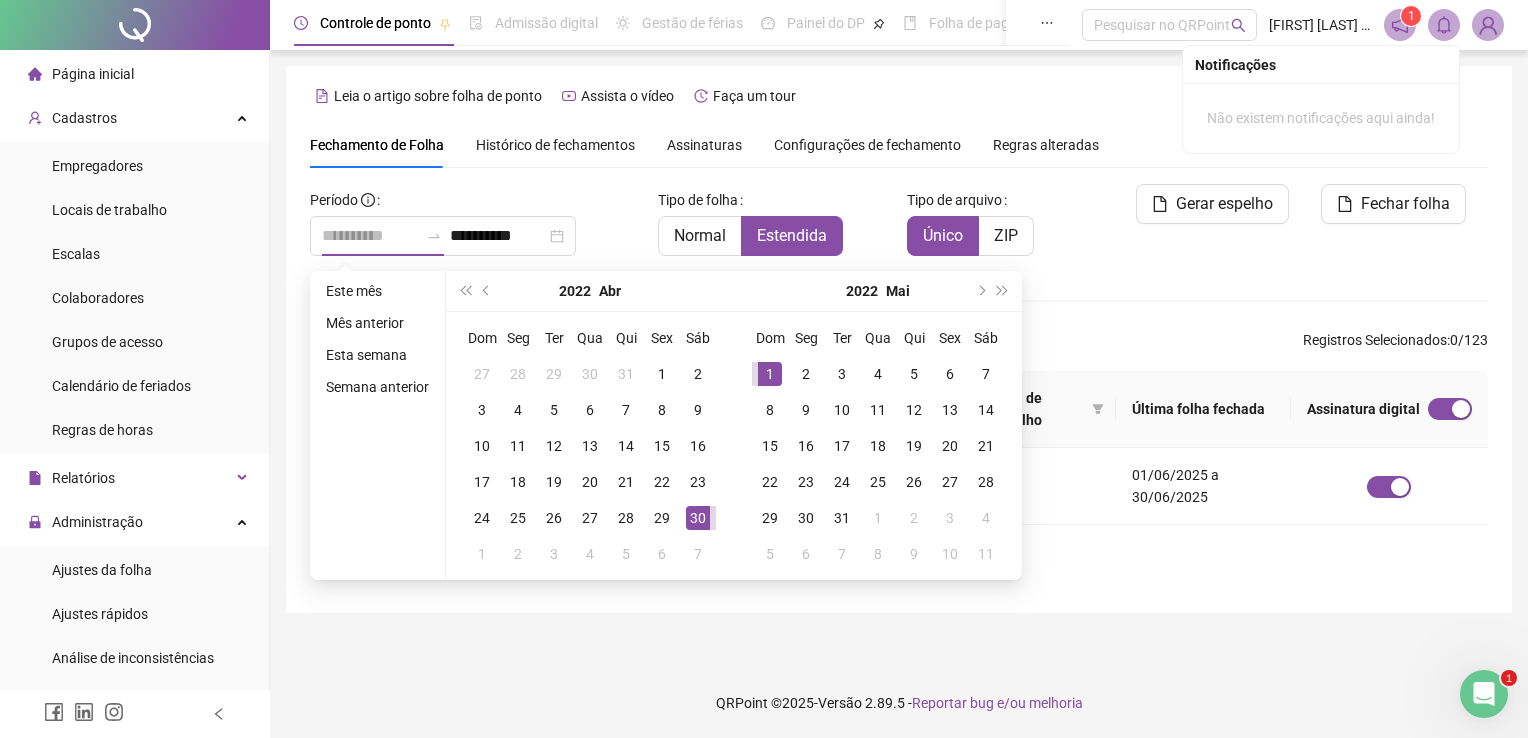click on "1" at bounding box center [770, 374] 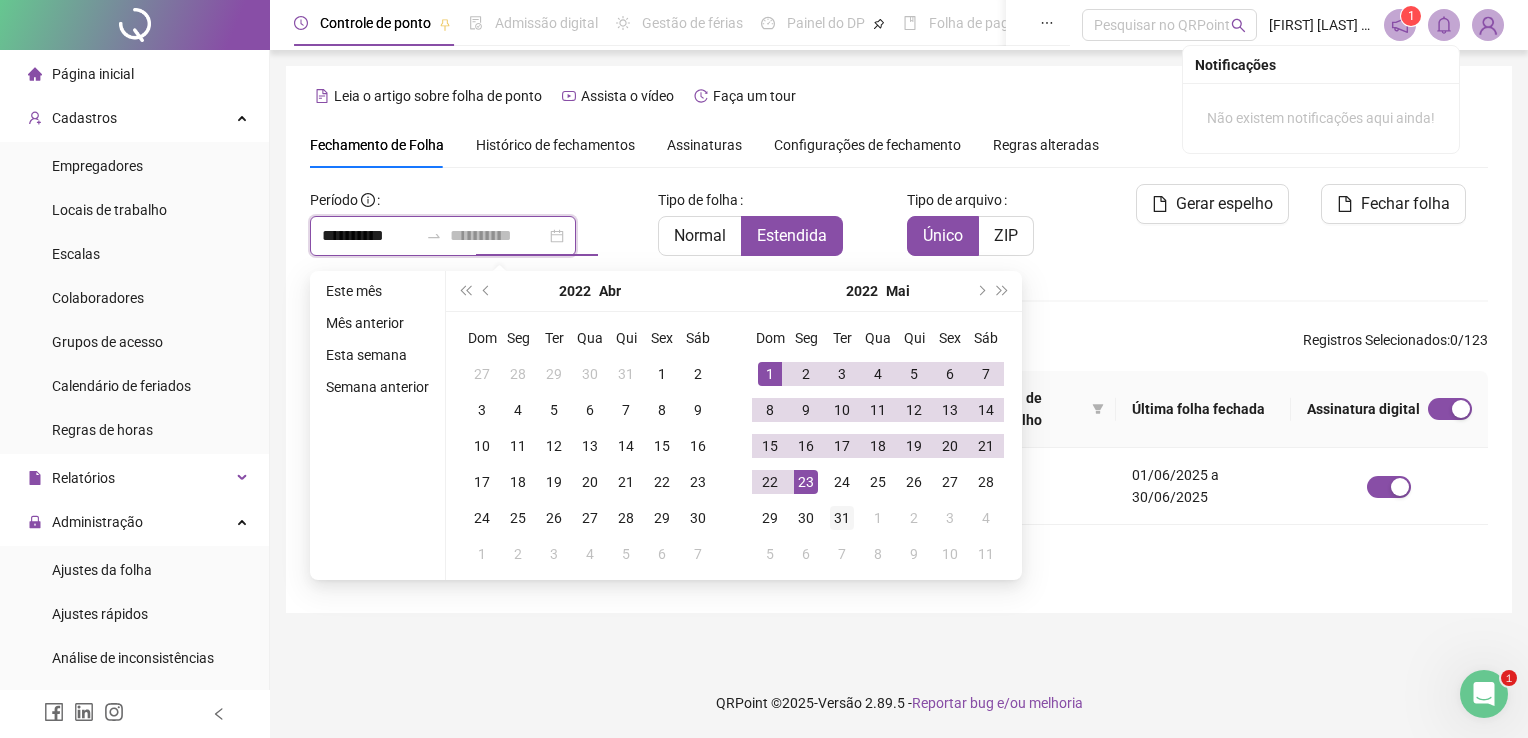 type on "**********" 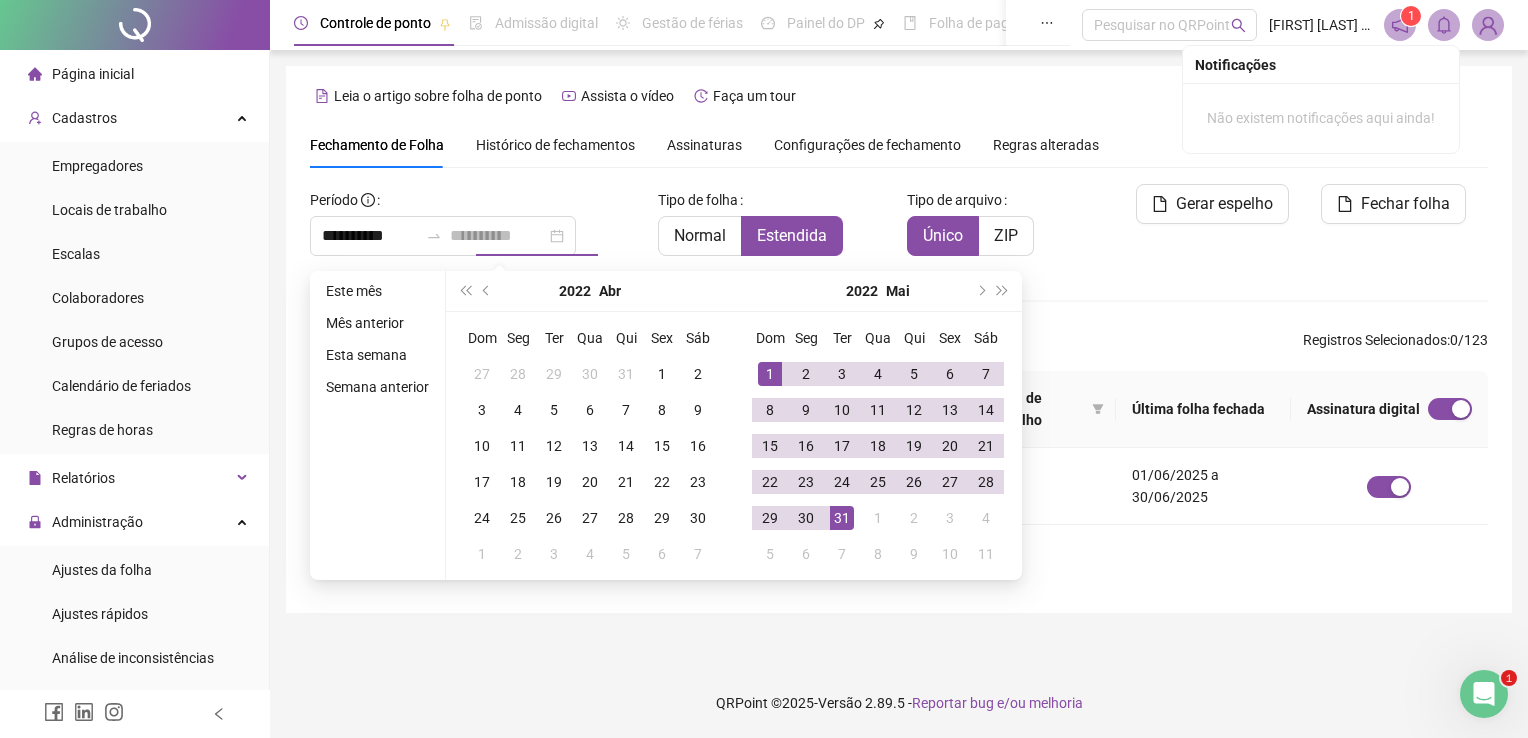 drag, startPoint x: 832, startPoint y: 522, endPoint x: 666, endPoint y: 485, distance: 170.07352 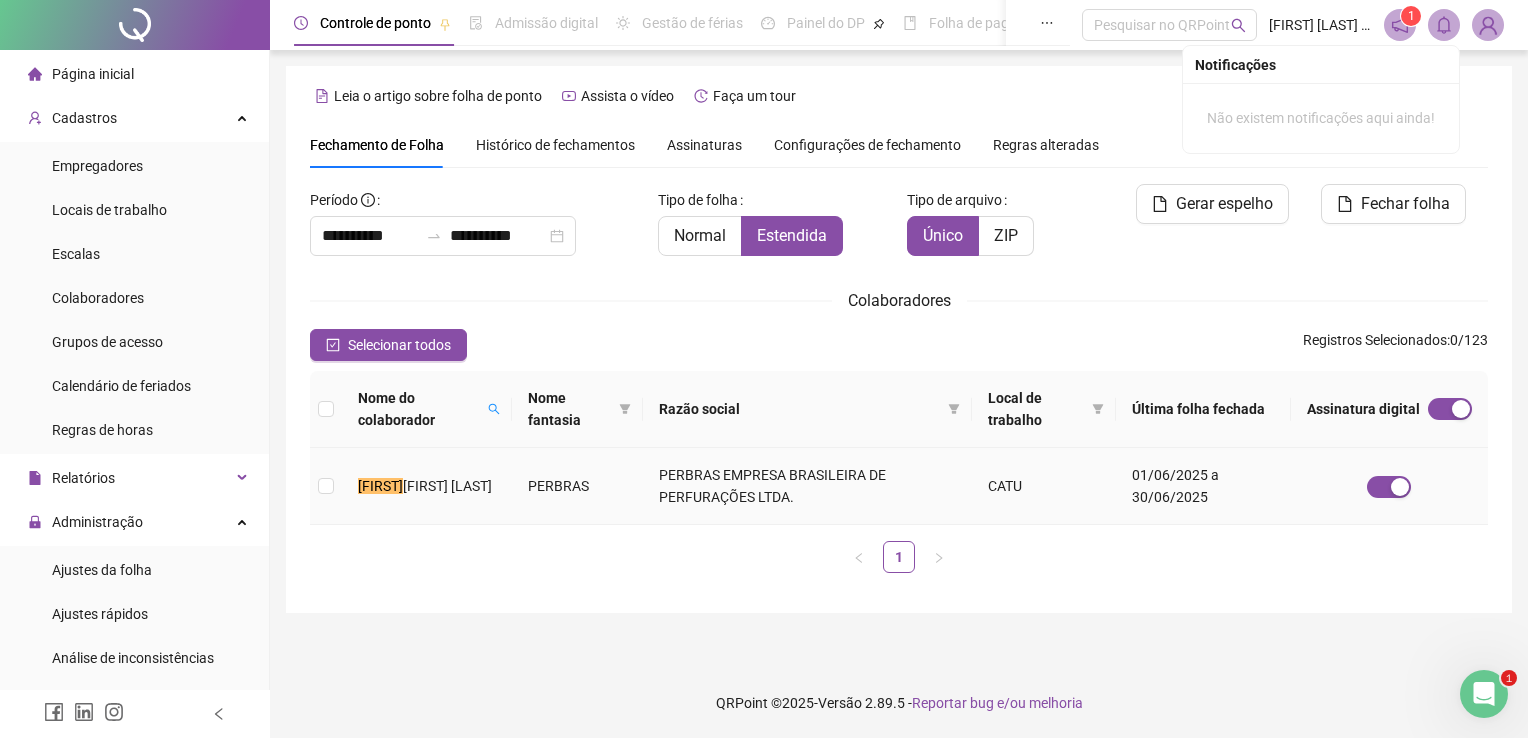 click on "[FIRST] [LAST]" at bounding box center [427, 486] 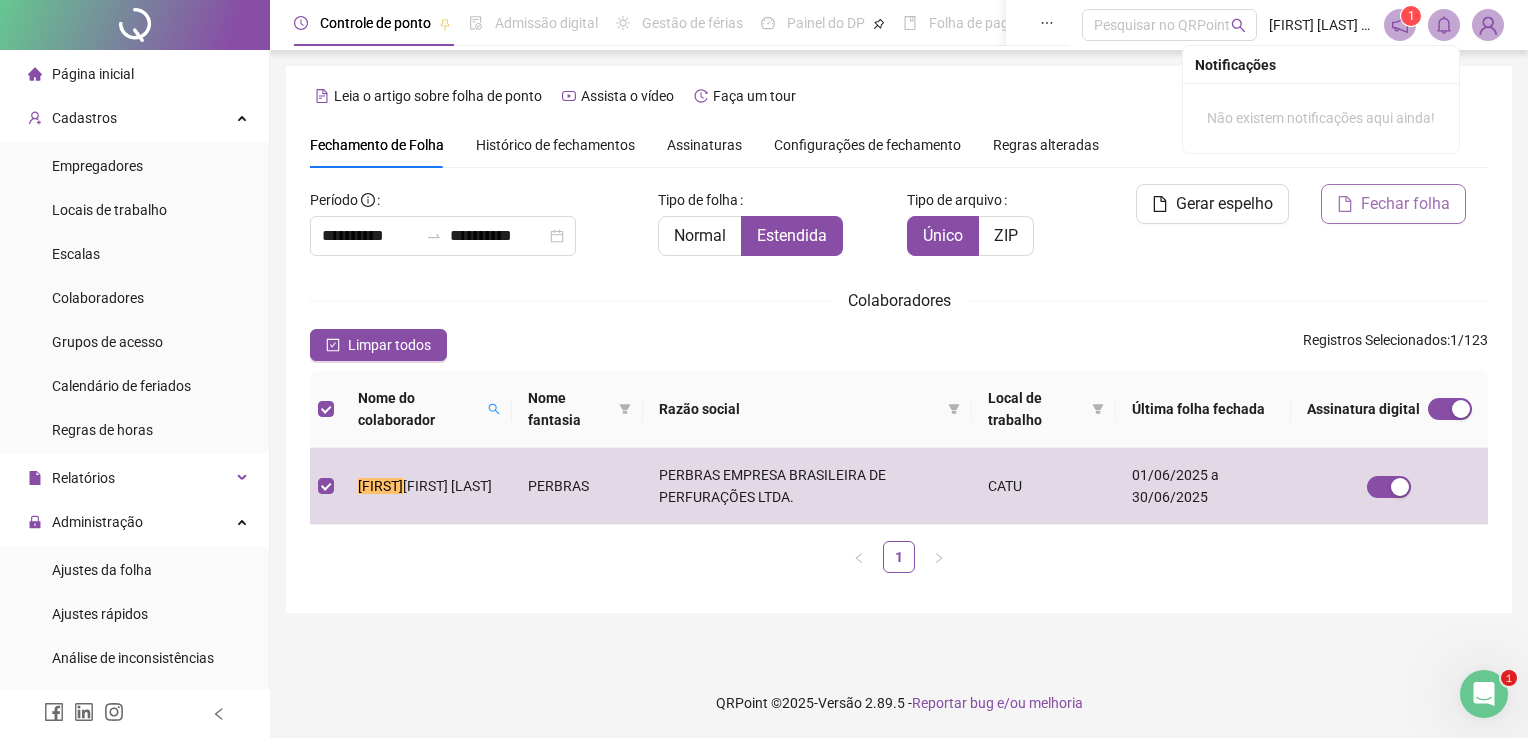 click on "Fechar folha" at bounding box center (1393, 204) 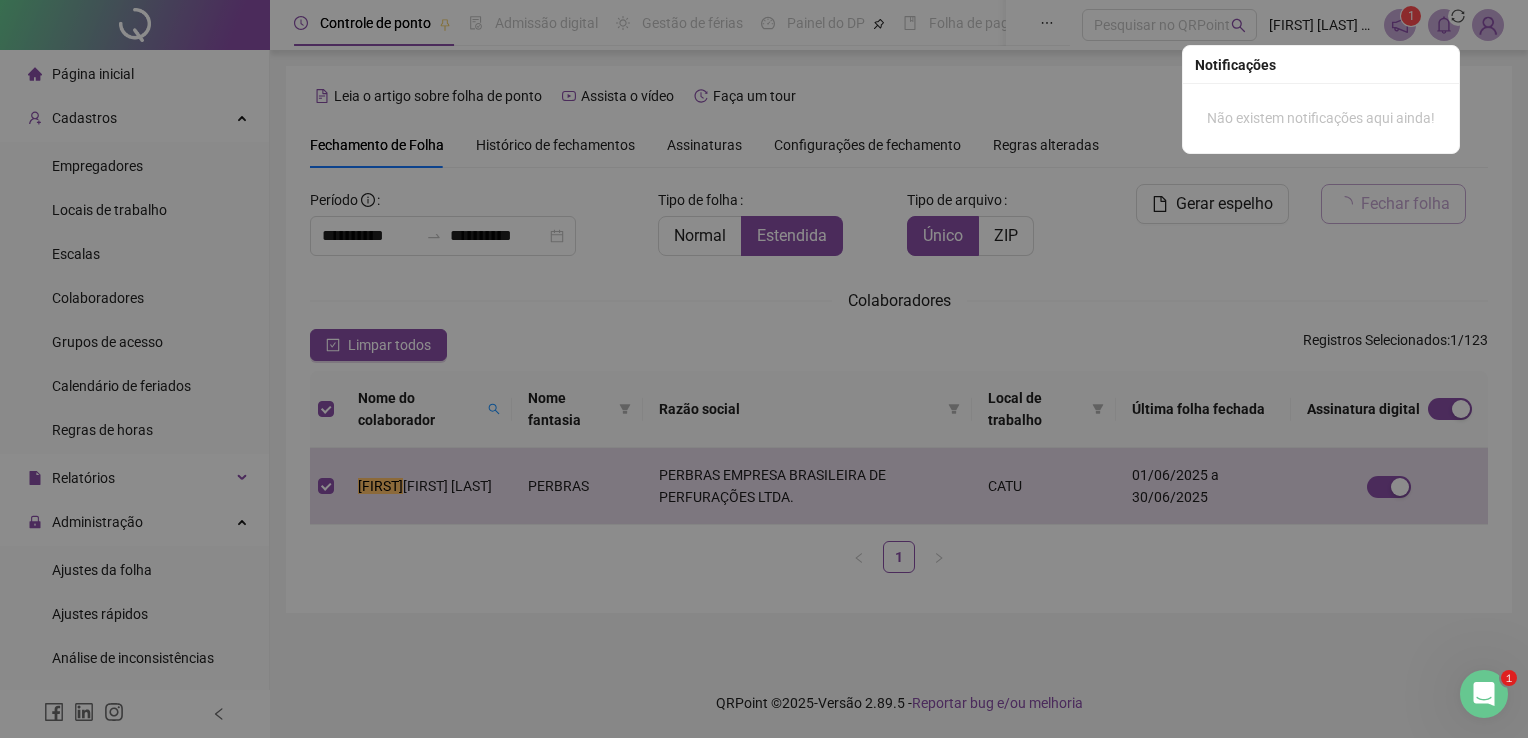 click on "**********" at bounding box center [764, 369] 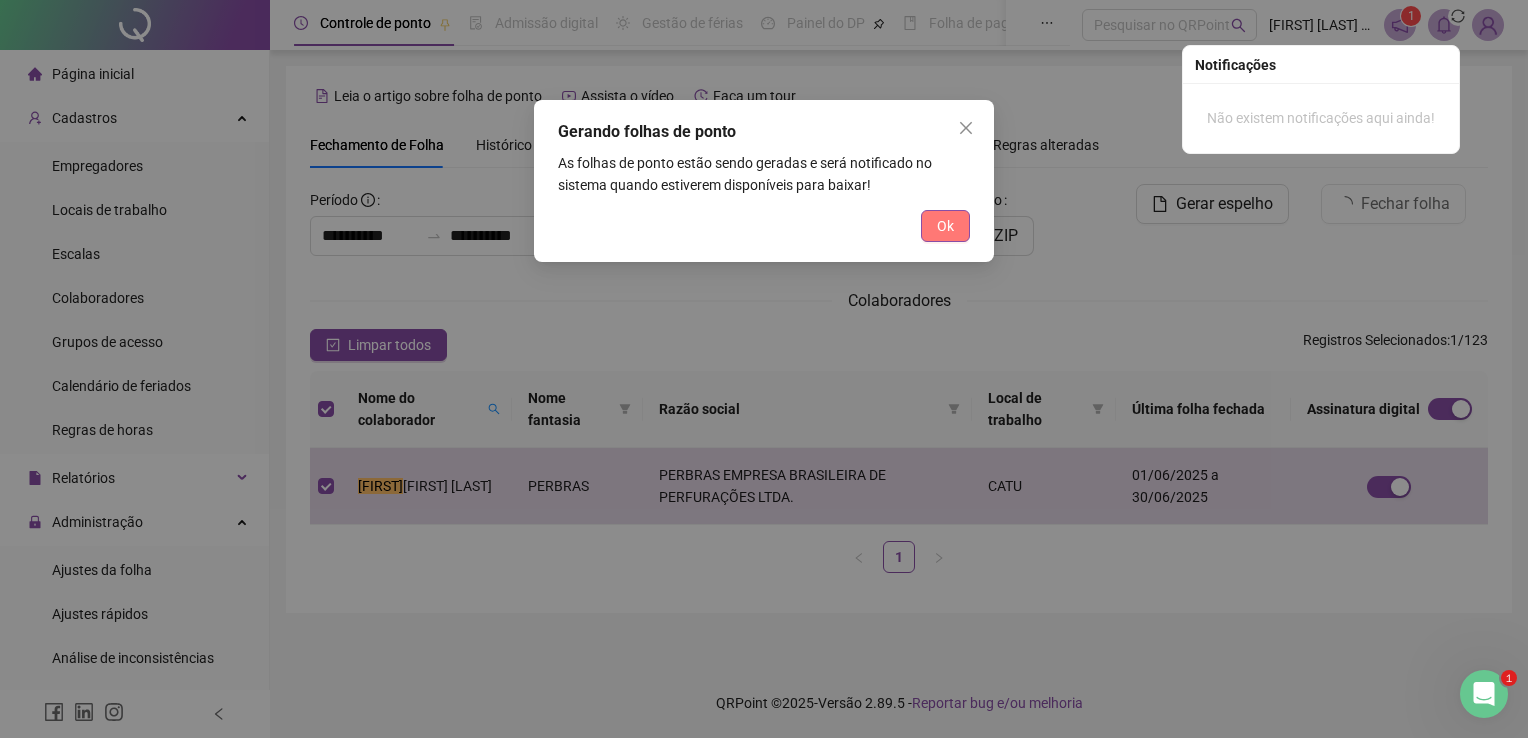 click on "Ok" at bounding box center (945, 226) 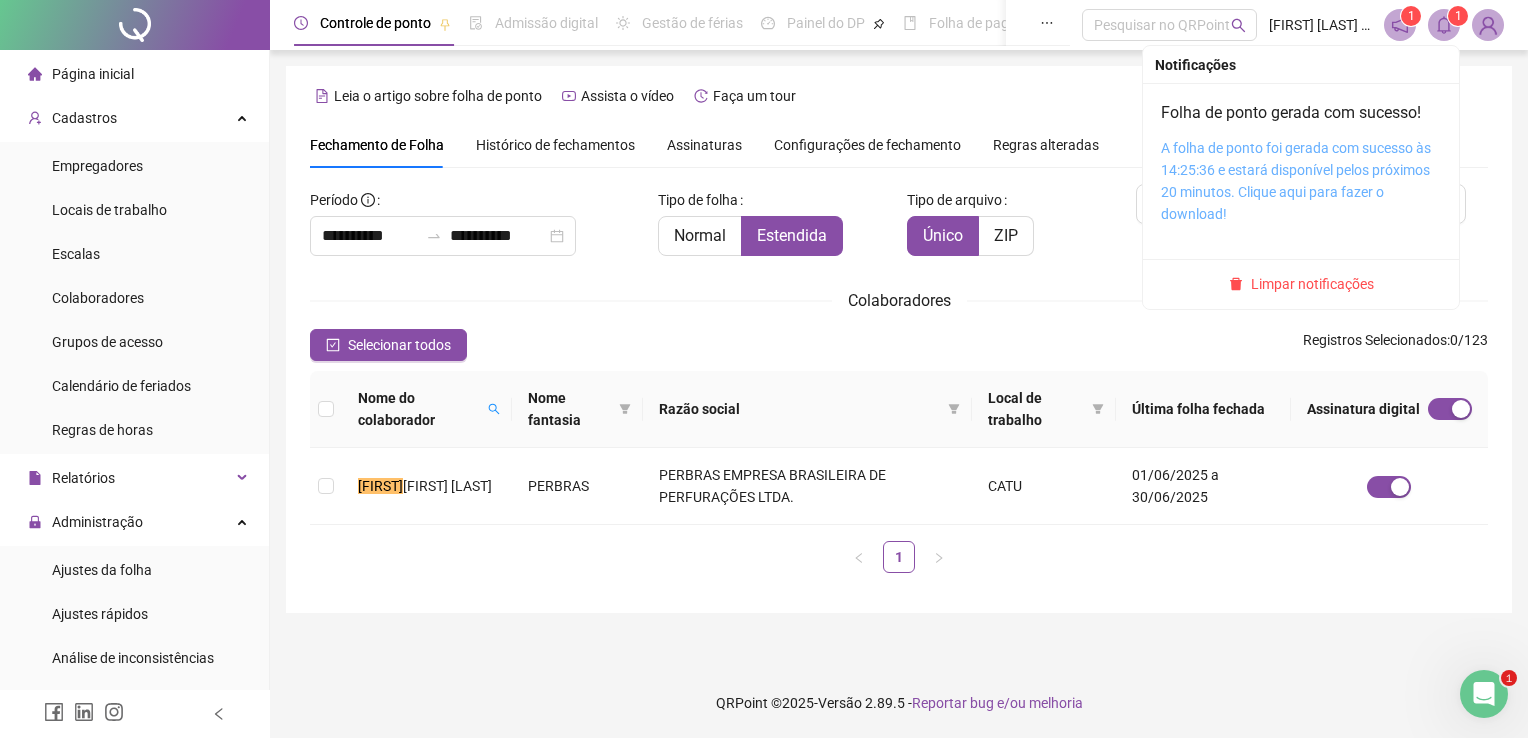 click on "A folha de ponto foi gerada com sucesso às 14:25:36 e estará disponível pelos próximos 20 minutos.
Clique aqui para fazer o download!" at bounding box center [1296, 181] 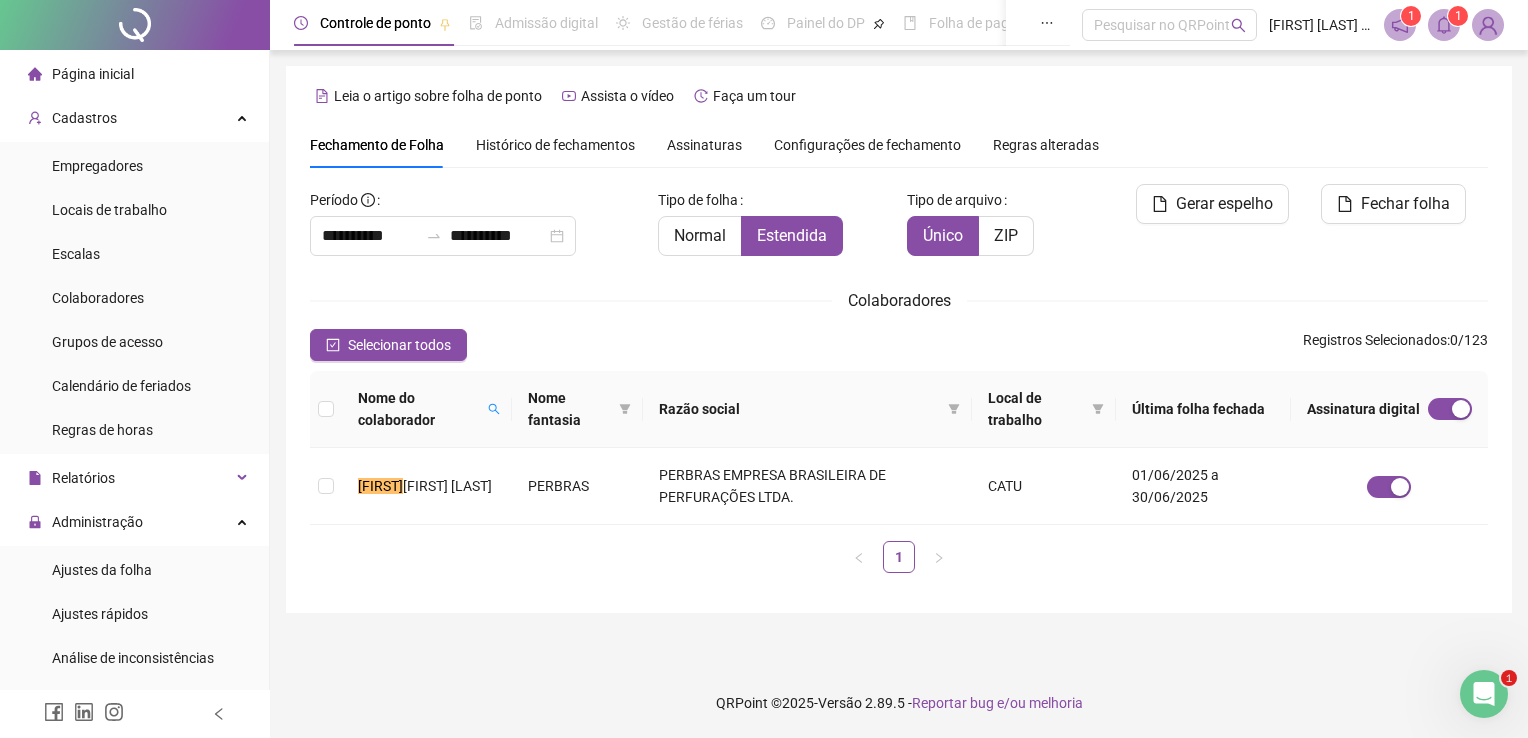 click on "**********" at bounding box center [899, 369] 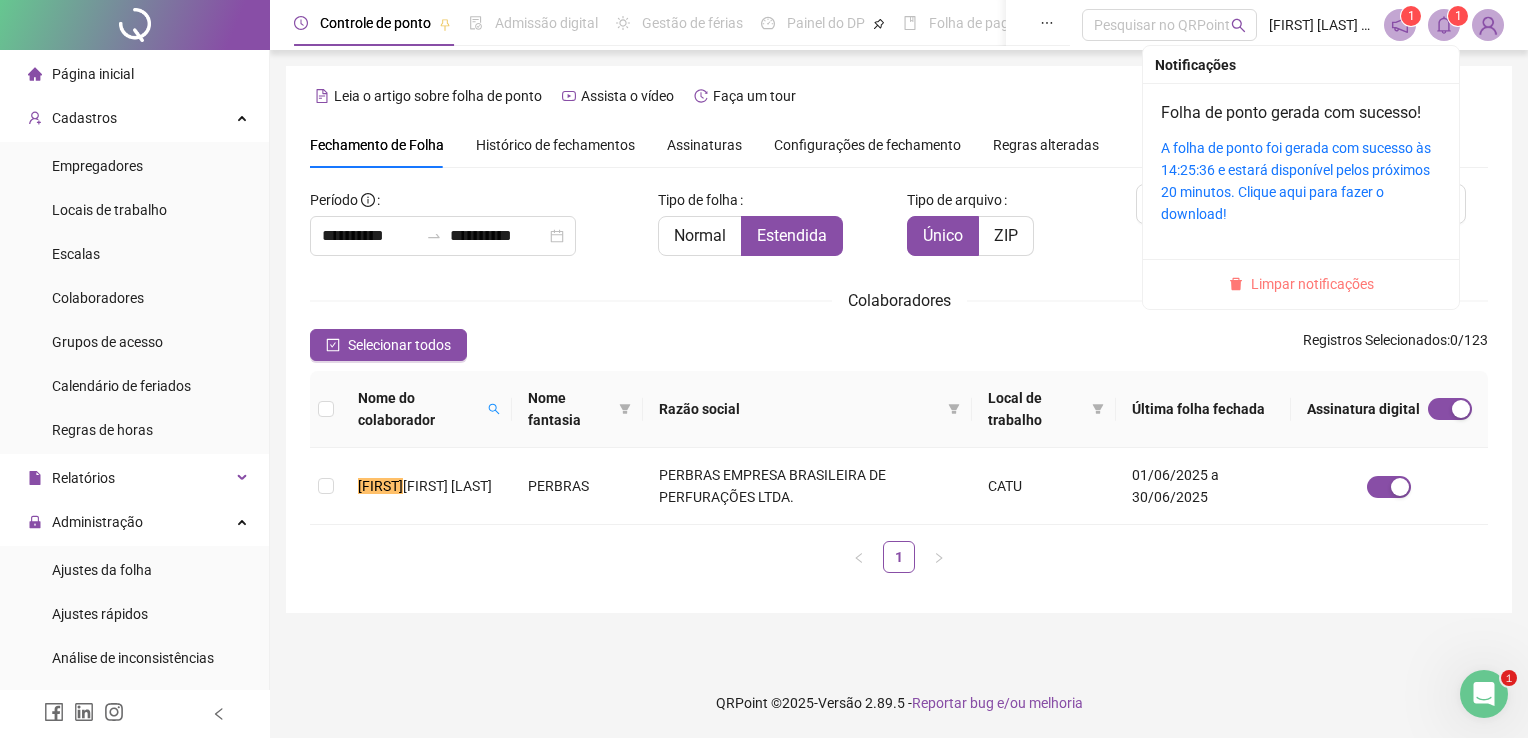 click 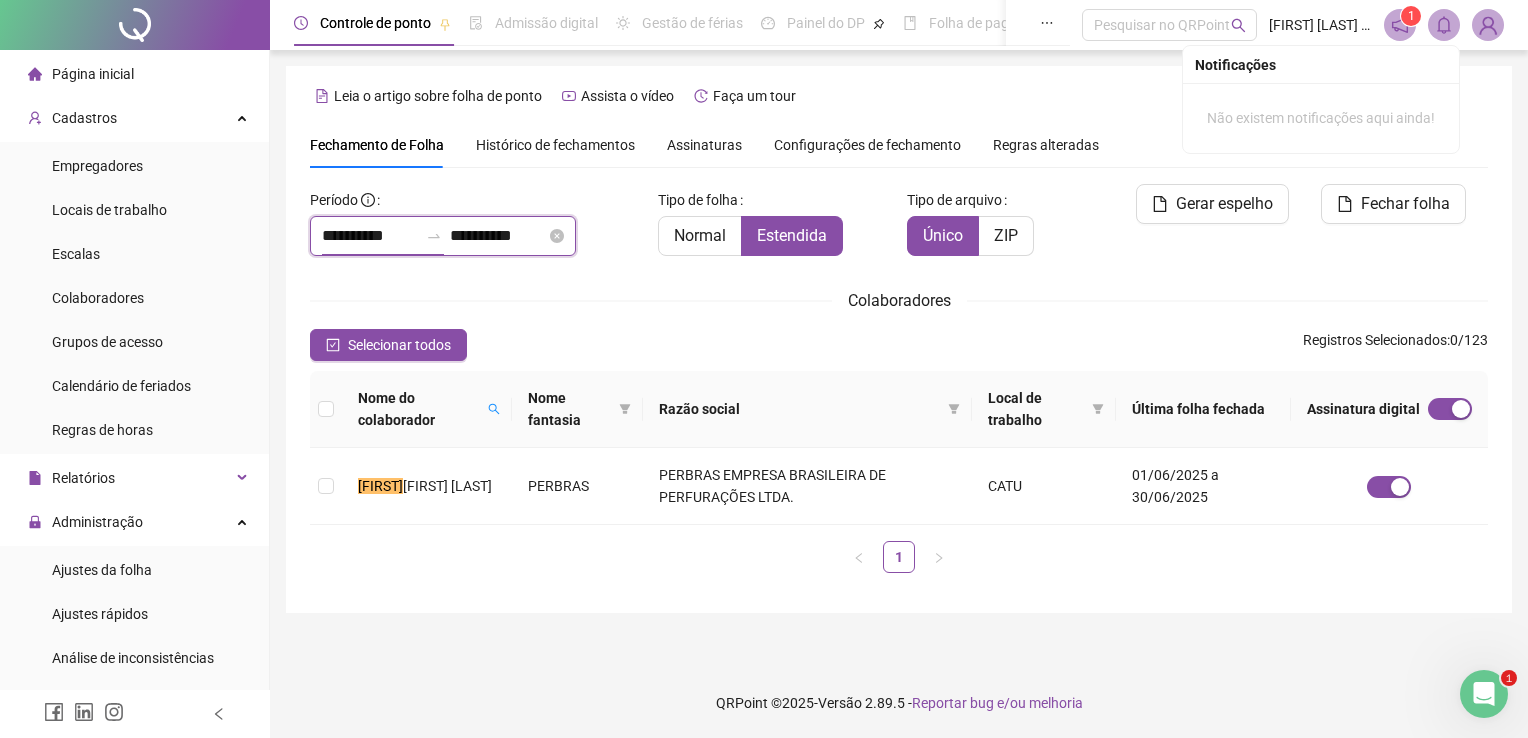 click on "**********" at bounding box center (370, 236) 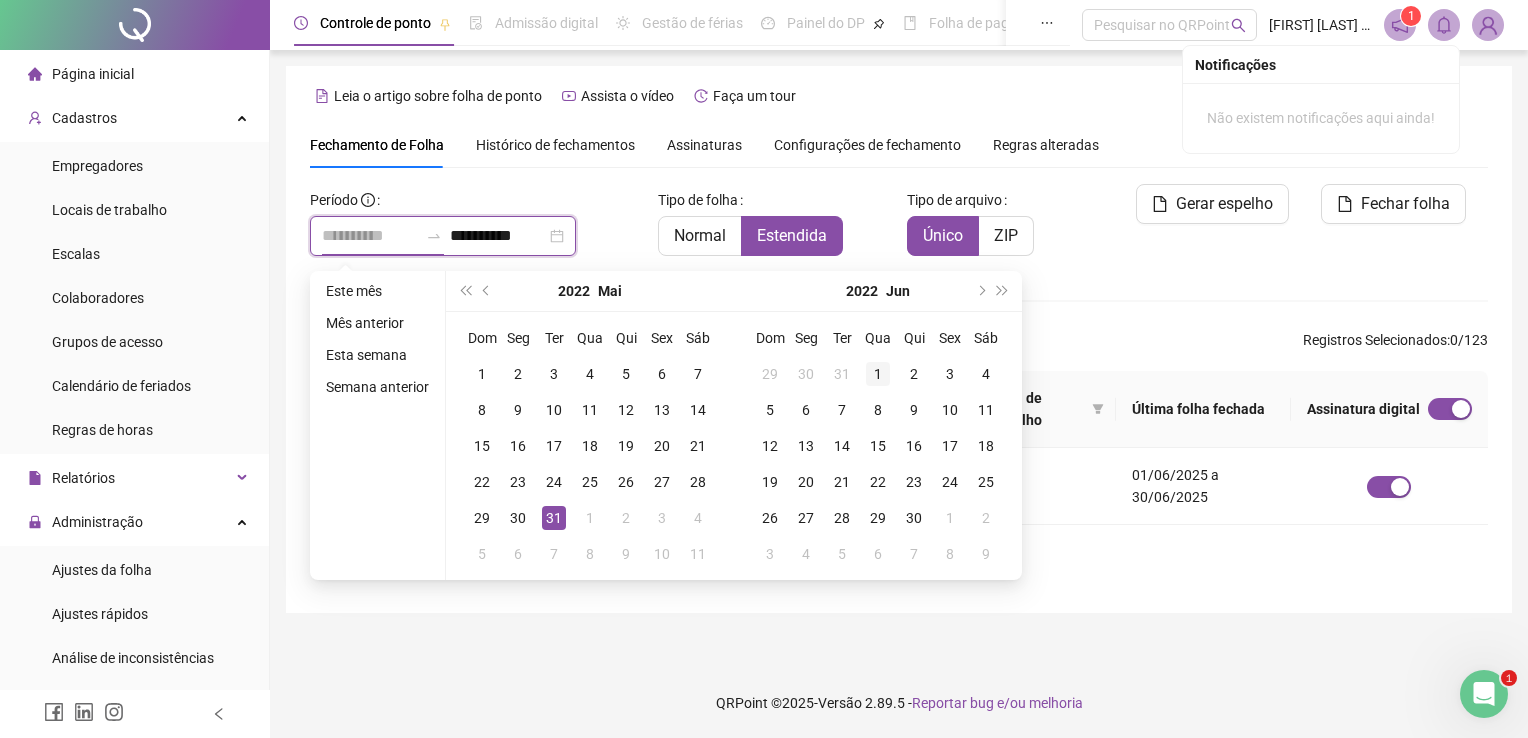 type on "**********" 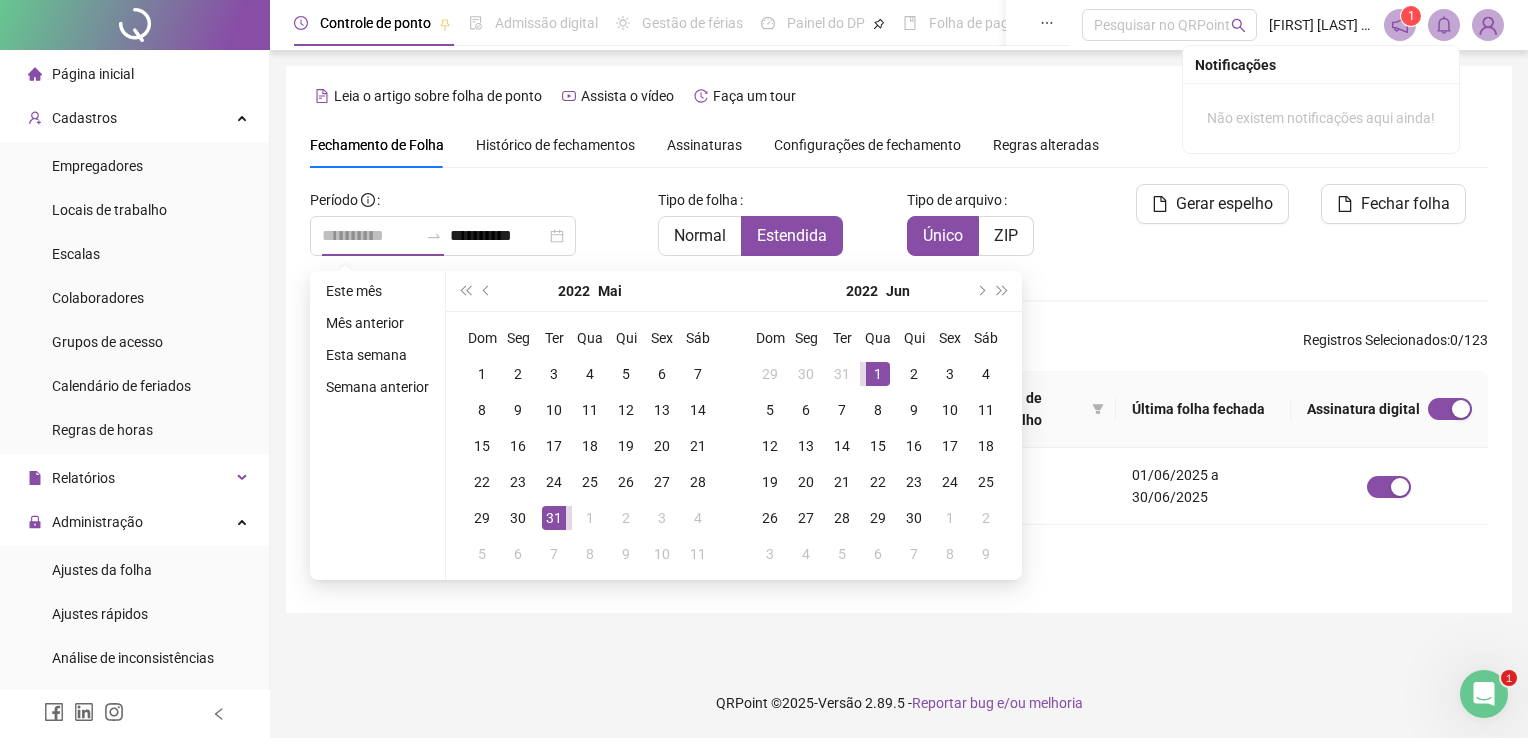 click on "1" at bounding box center [878, 374] 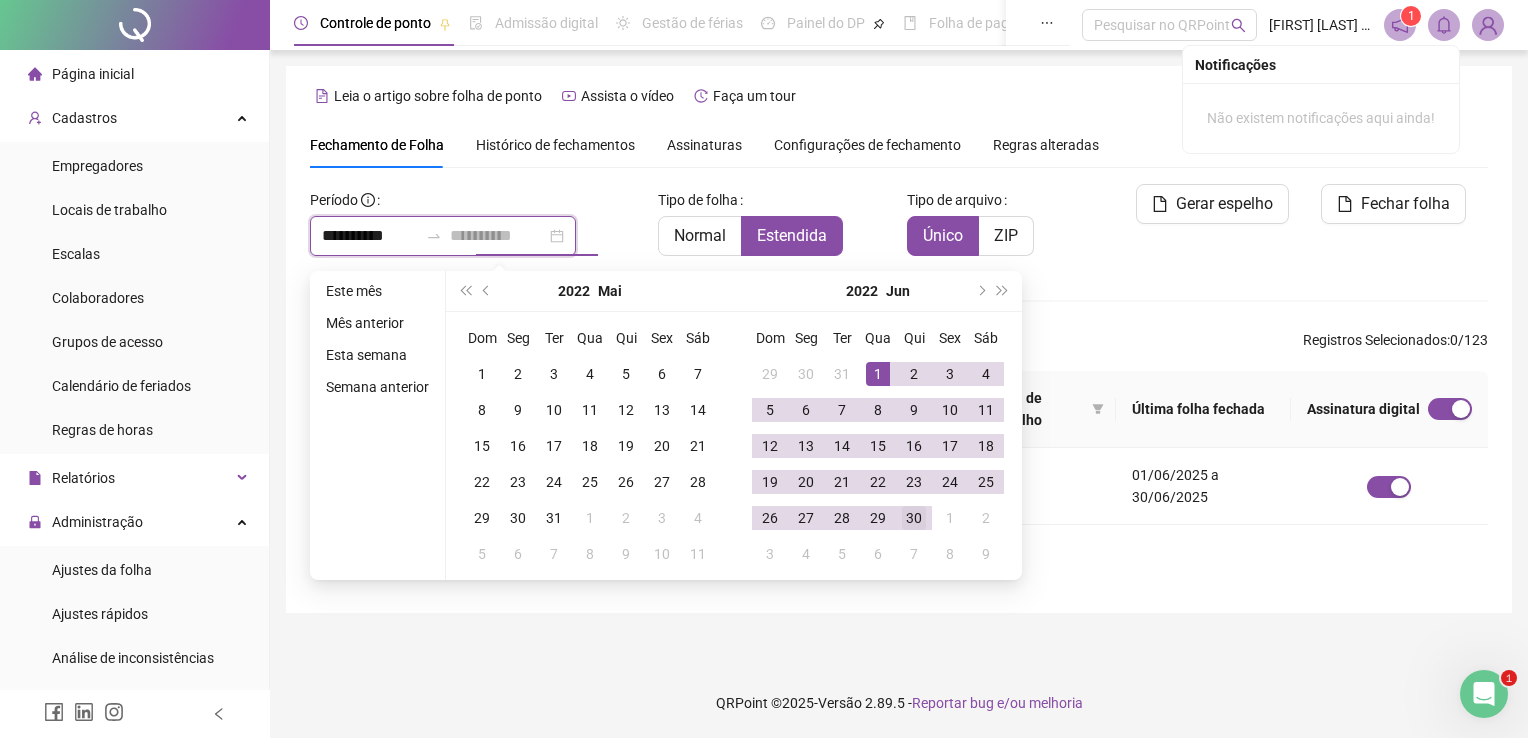 type on "**********" 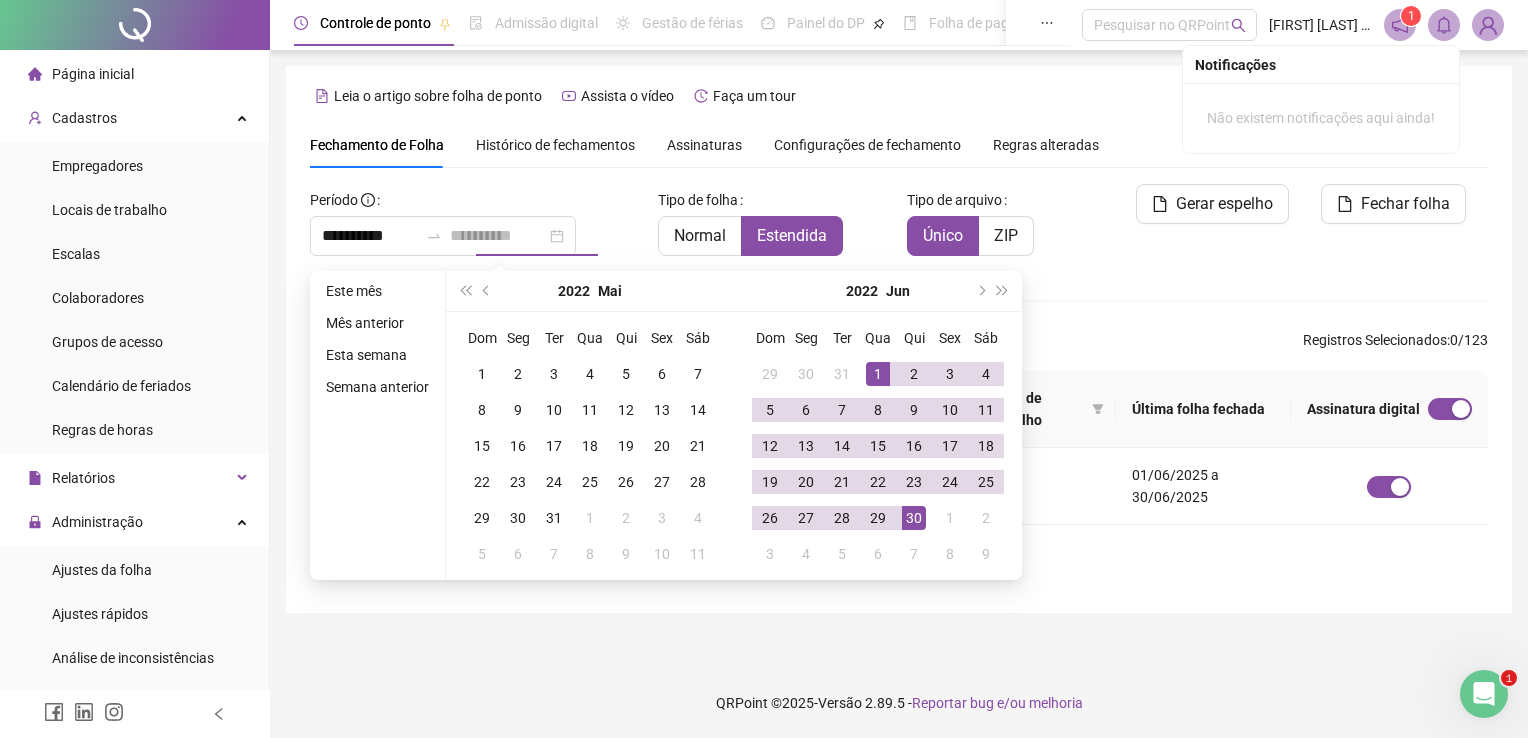 click on "30" at bounding box center (914, 518) 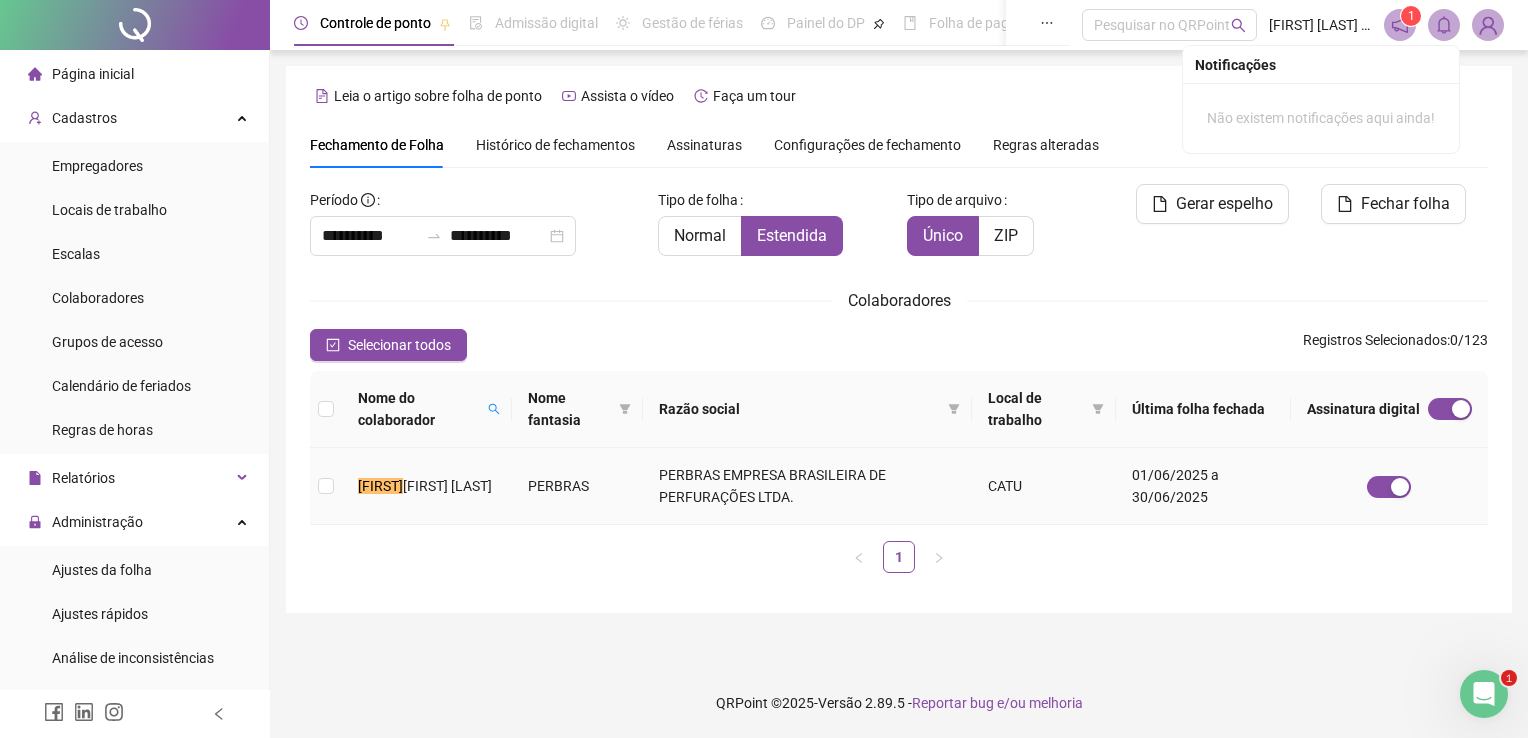 click on "[FIRST] [LAST]" at bounding box center (447, 486) 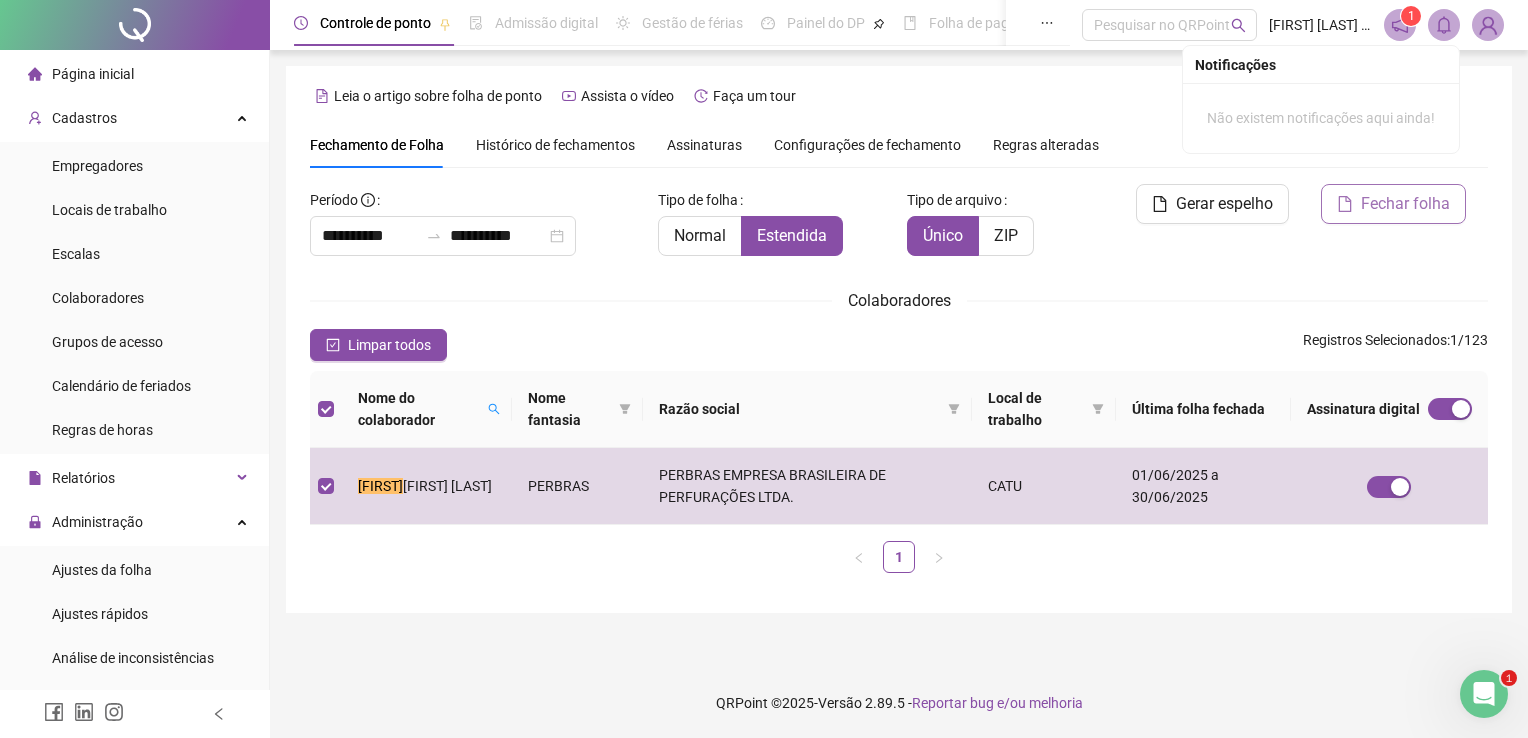 click on "Fechar folha" at bounding box center [1393, 204] 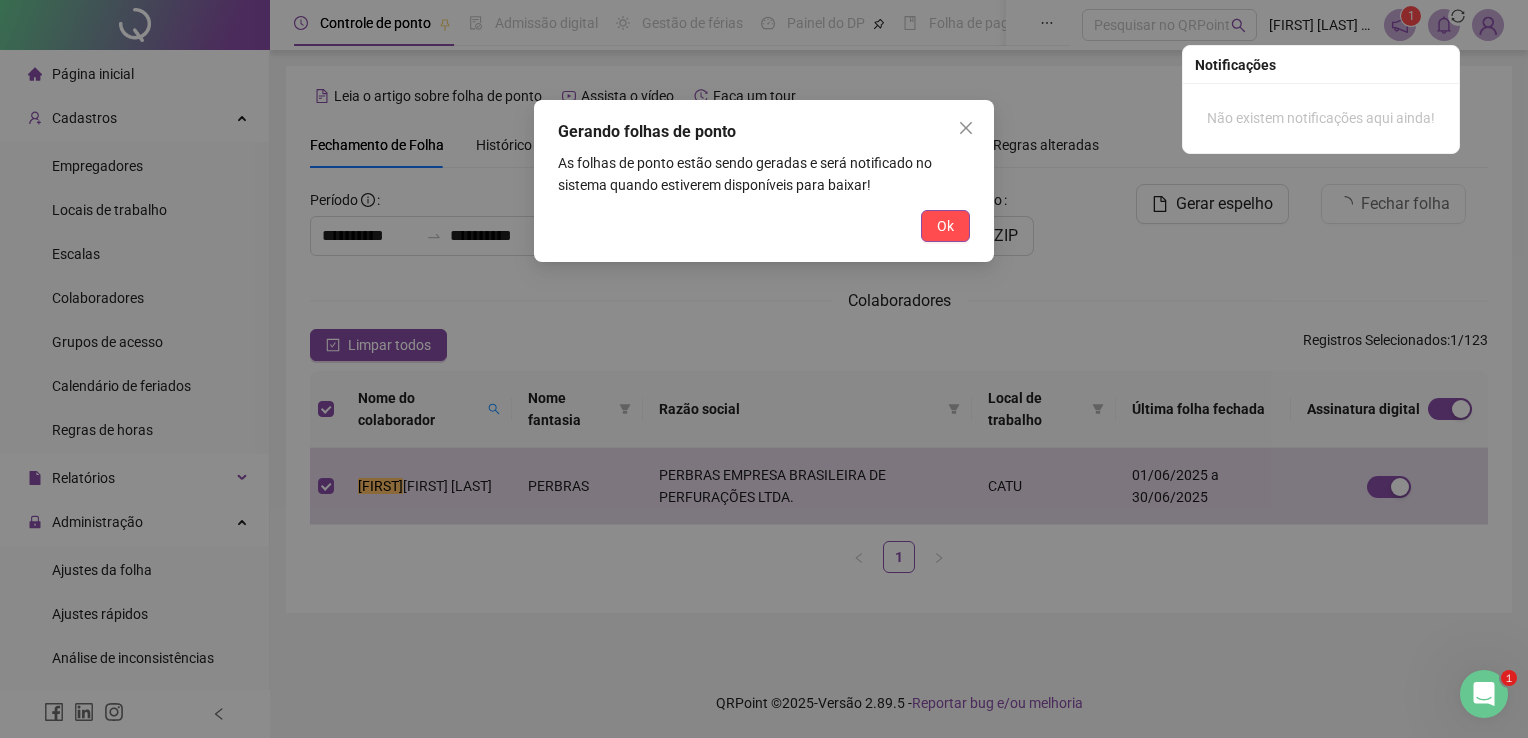 click on "Ok" at bounding box center (945, 226) 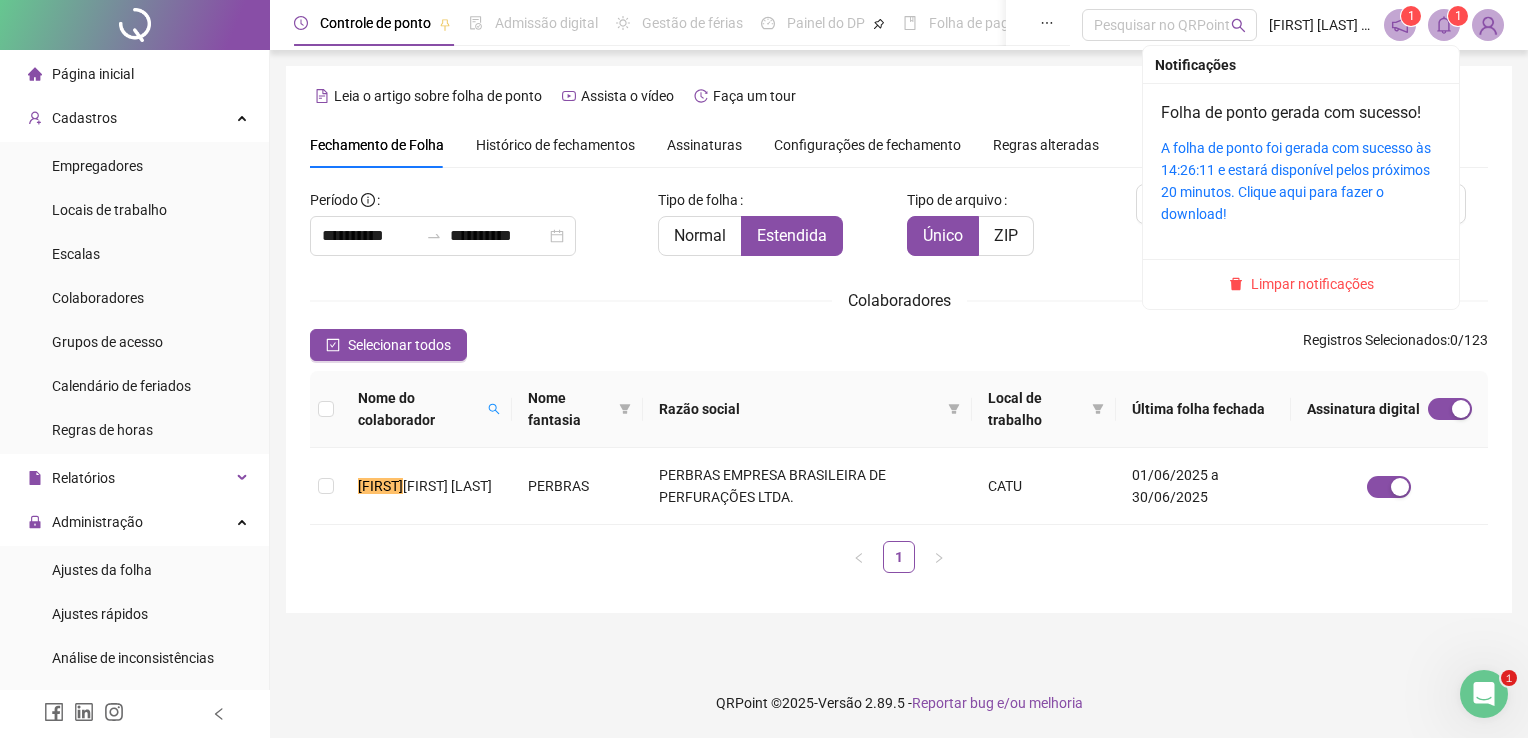 click on "A folha de ponto foi gerada com sucesso às 14:26:11 e estará disponível pelos próximos 20 minutos.
Clique aqui para fazer o download!" at bounding box center (1301, 181) 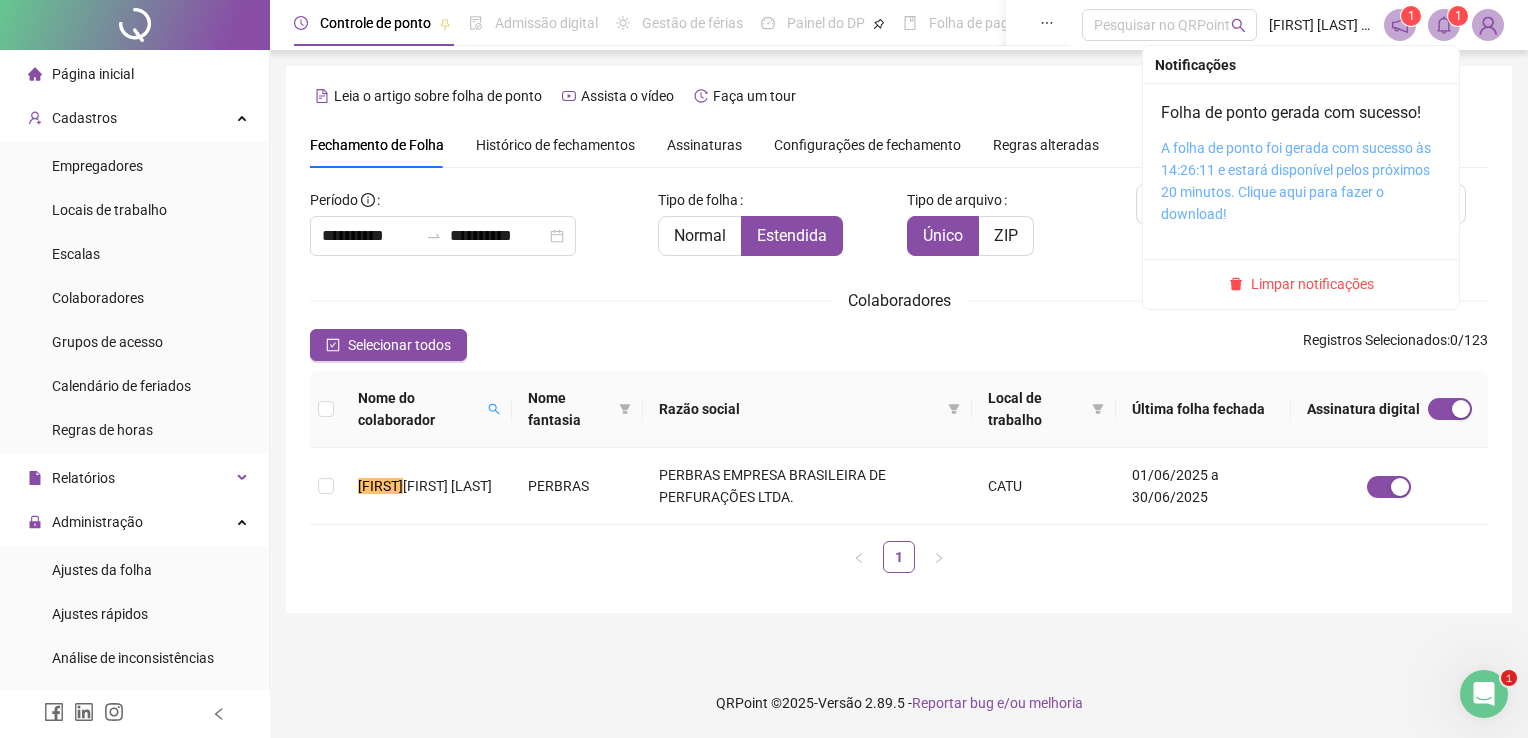 click on "A folha de ponto foi gerada com sucesso às 14:26:11 e estará disponível pelos próximos 20 minutos.
Clique aqui para fazer o download!" at bounding box center [1296, 181] 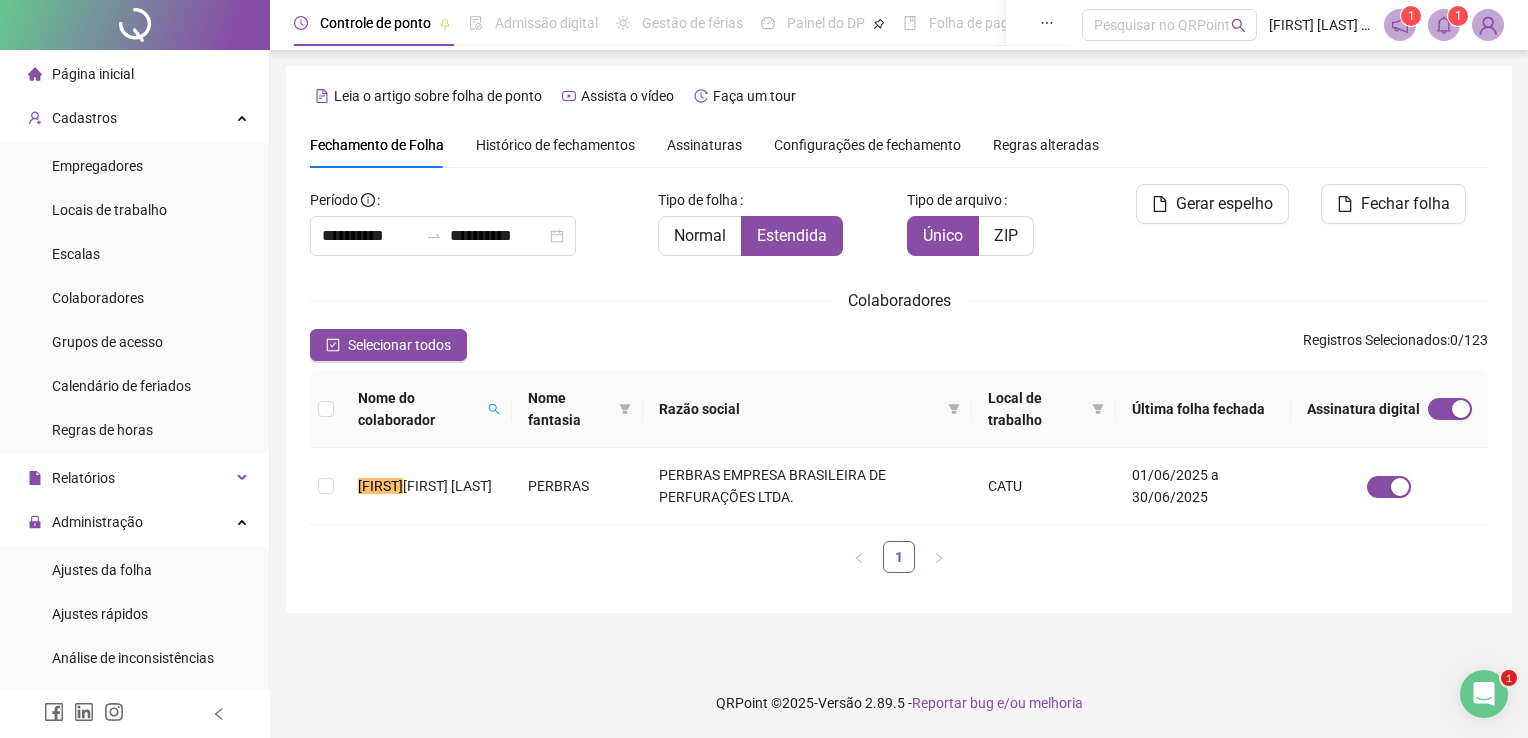 drag, startPoint x: 1513, startPoint y: 119, endPoint x: 1473, endPoint y: 49, distance: 80.622574 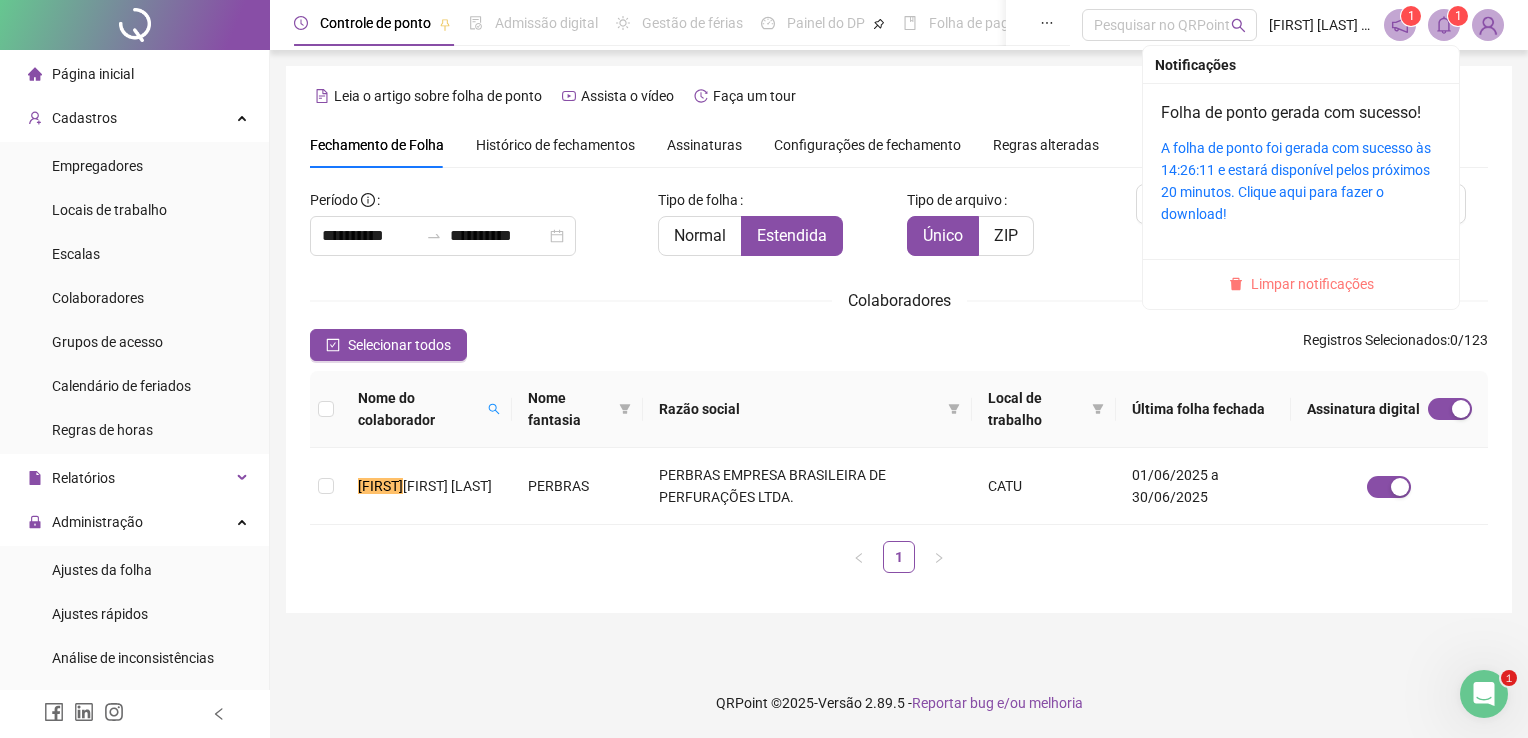 click on "Limpar notificações" at bounding box center [1312, 284] 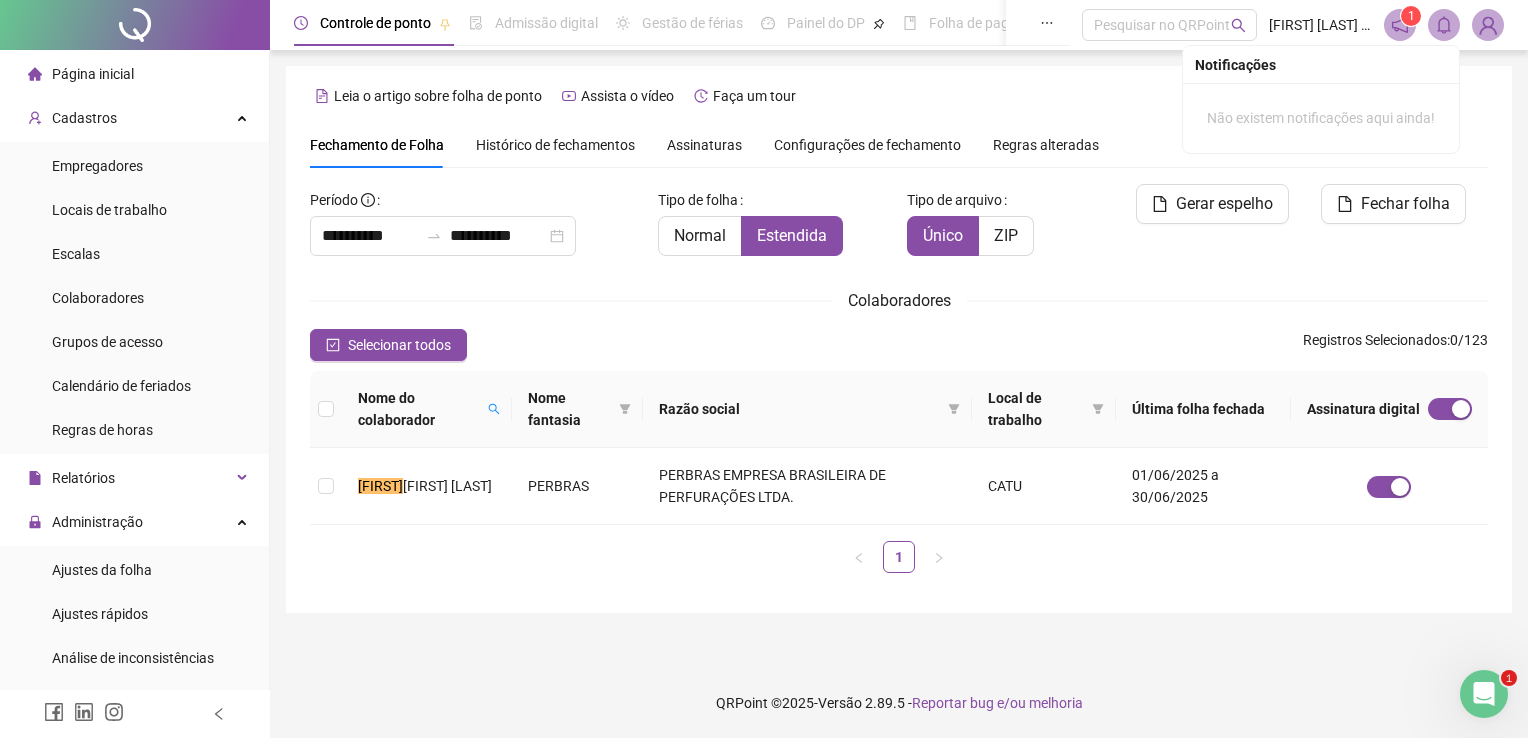 click on "Leia o artigo sobre folha de ponto Assista o vídeo Faça um tour" at bounding box center (899, 96) 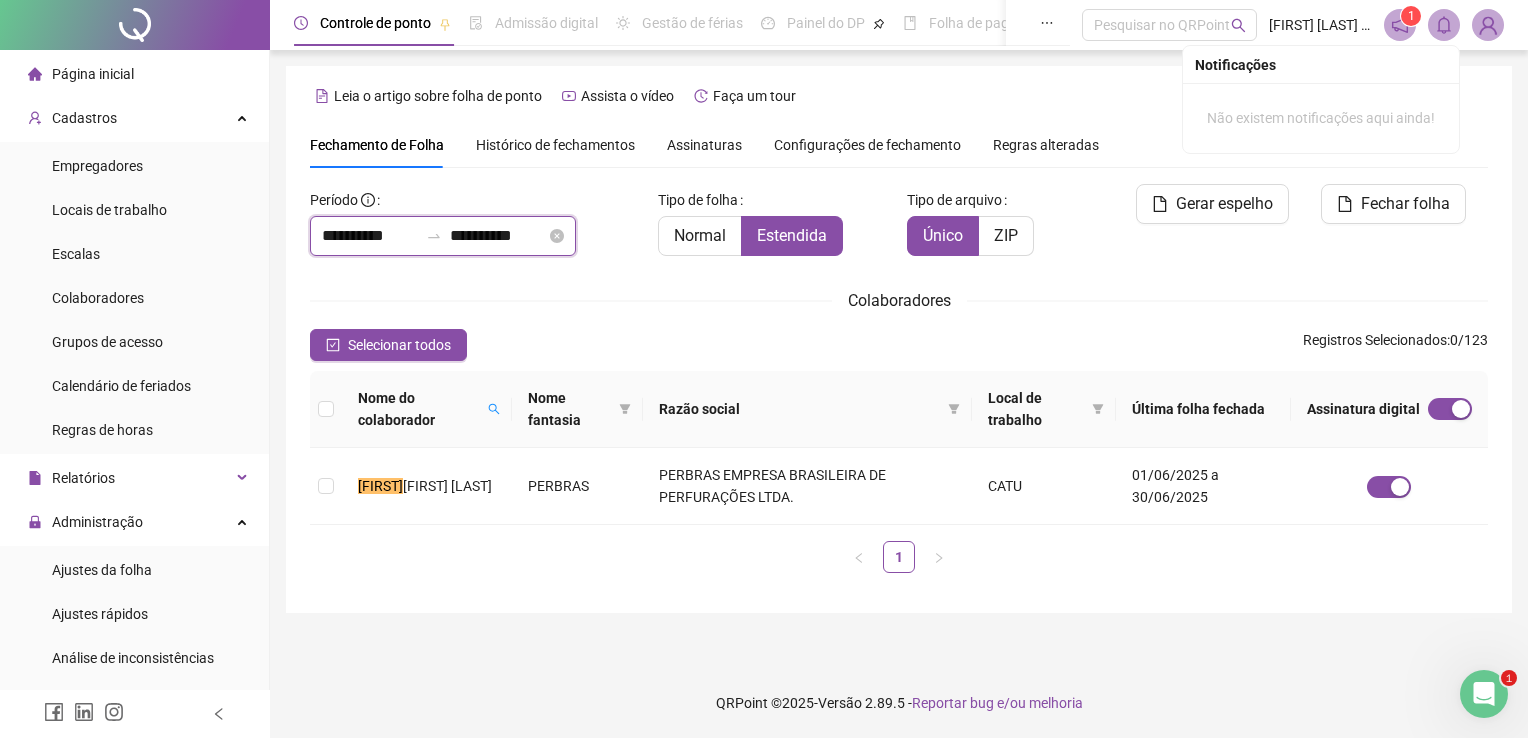 click on "**********" at bounding box center [370, 236] 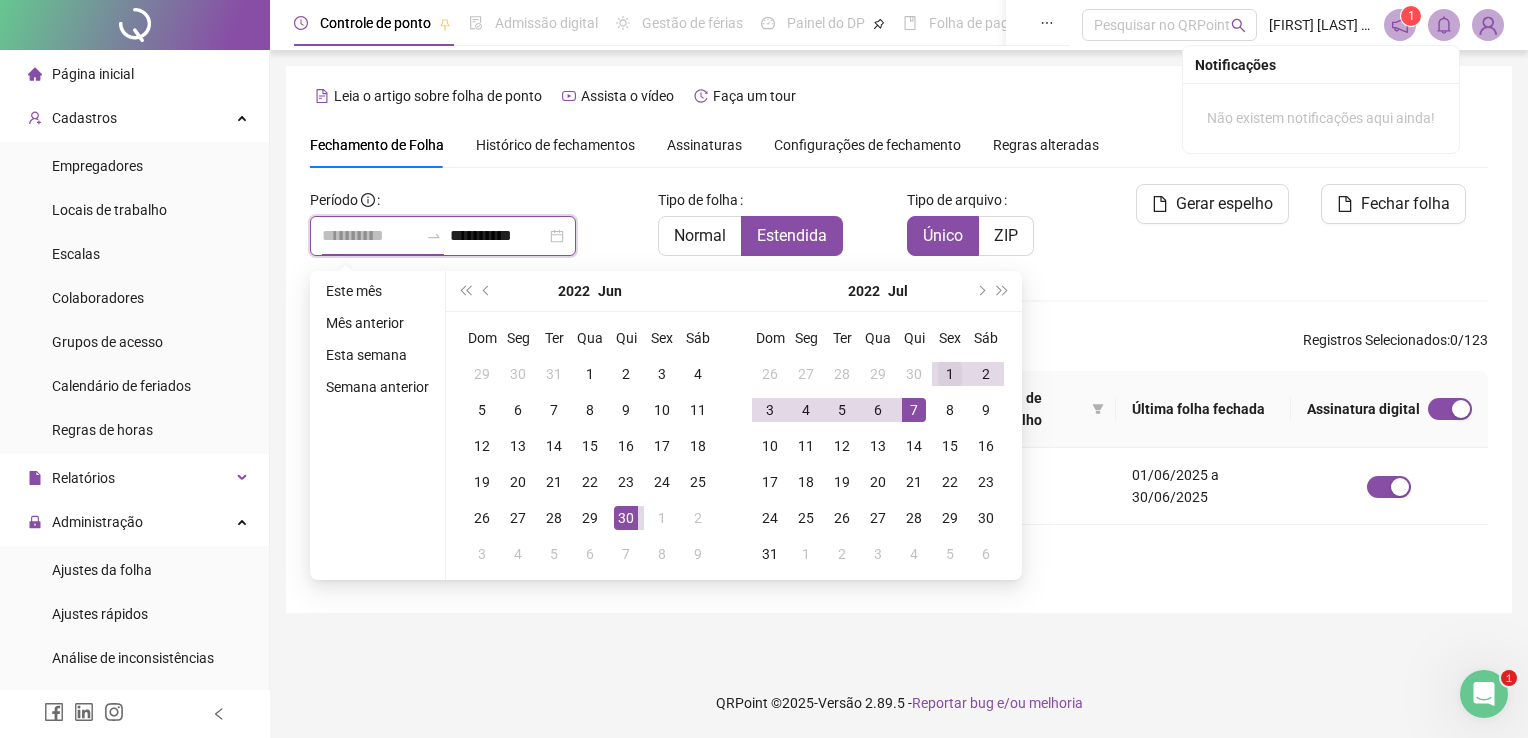 type on "**********" 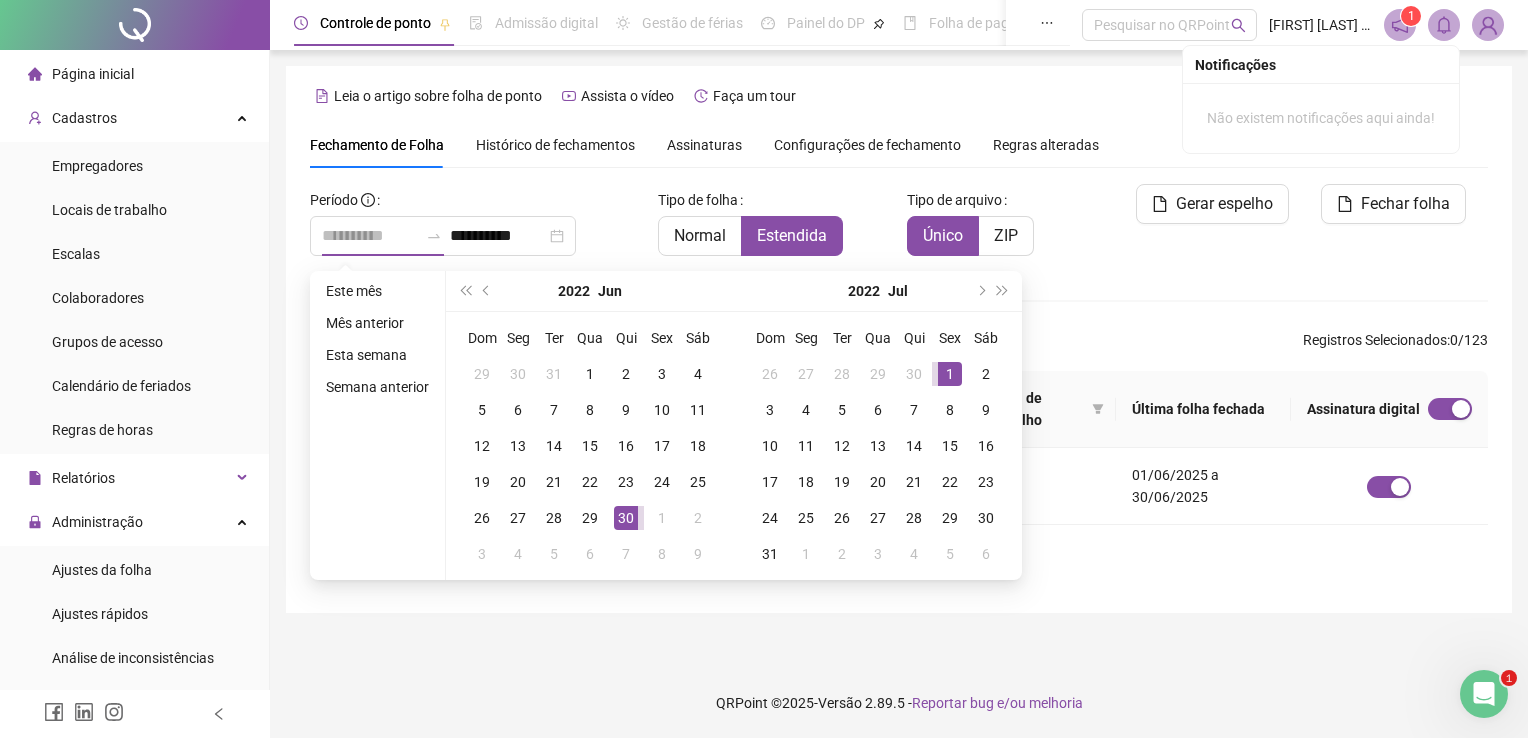 click on "1" at bounding box center (950, 374) 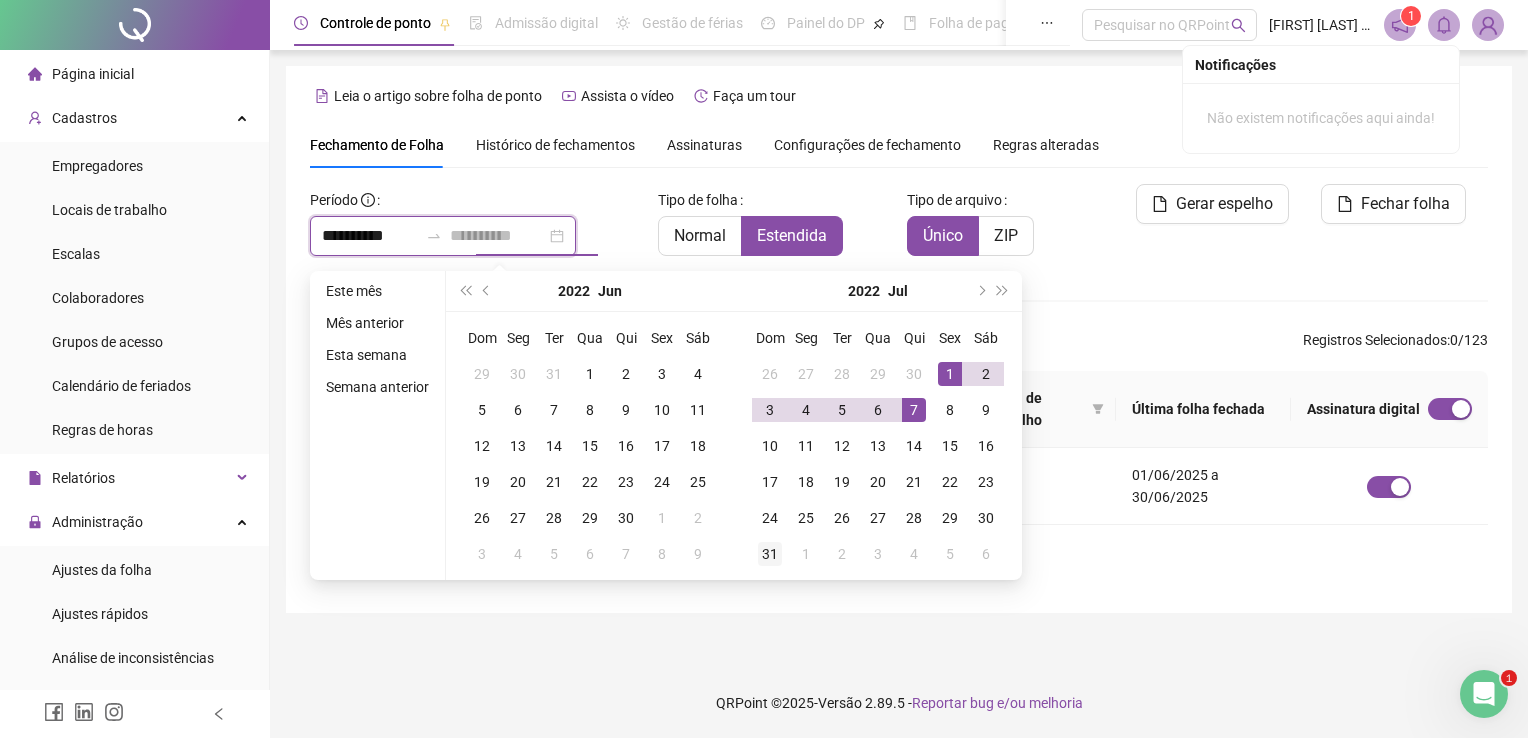 type on "**********" 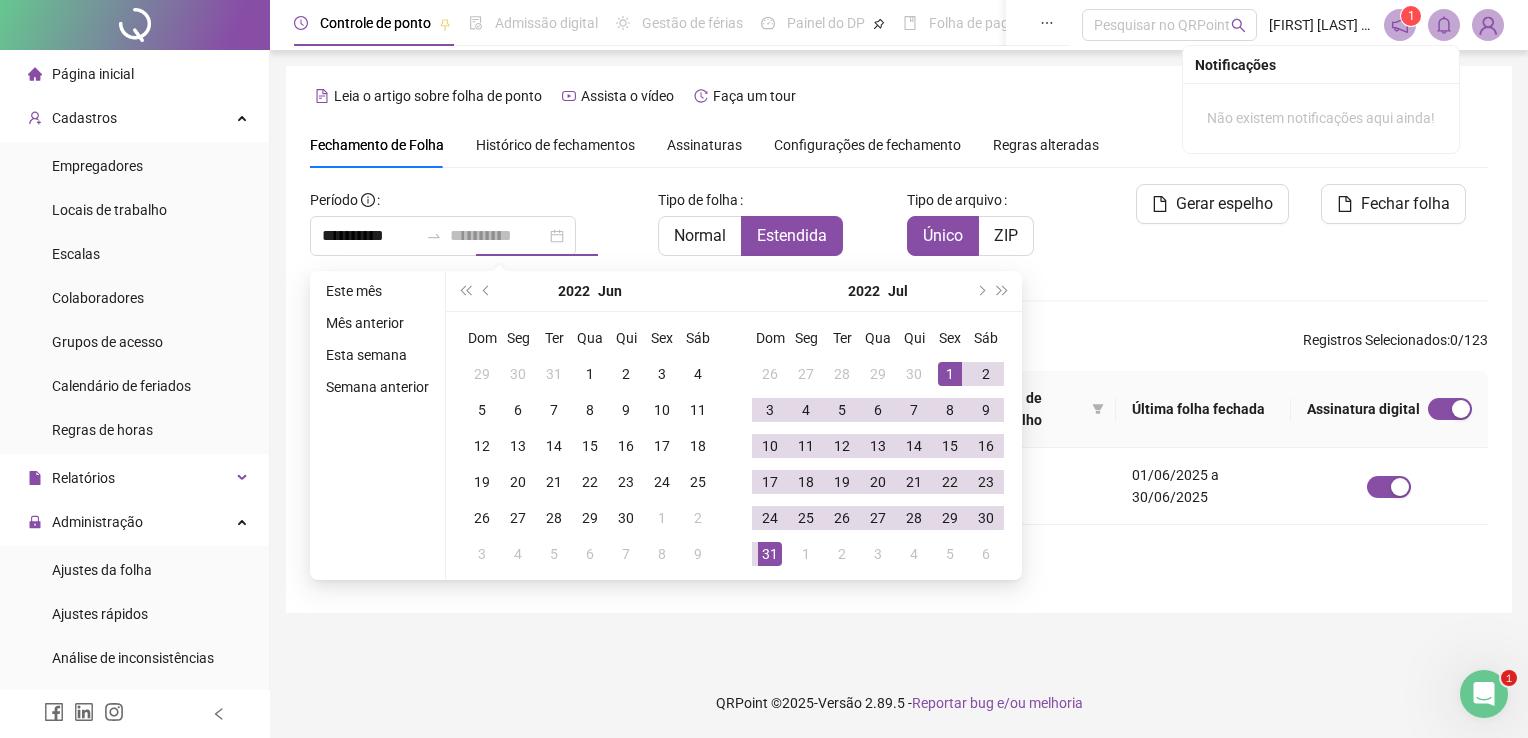 click on "31" at bounding box center [770, 554] 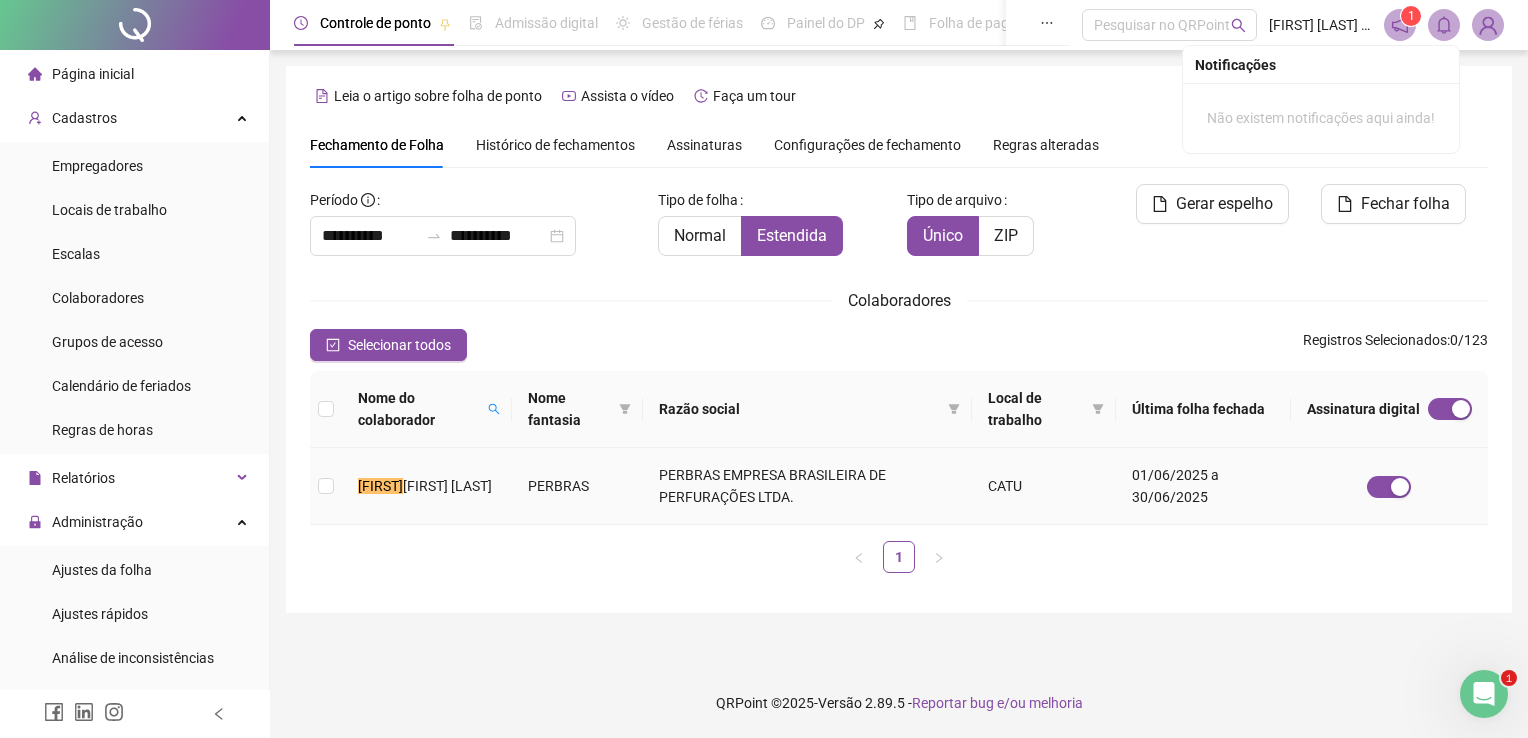 click on "[FIRST] [LAST]" at bounding box center (427, 486) 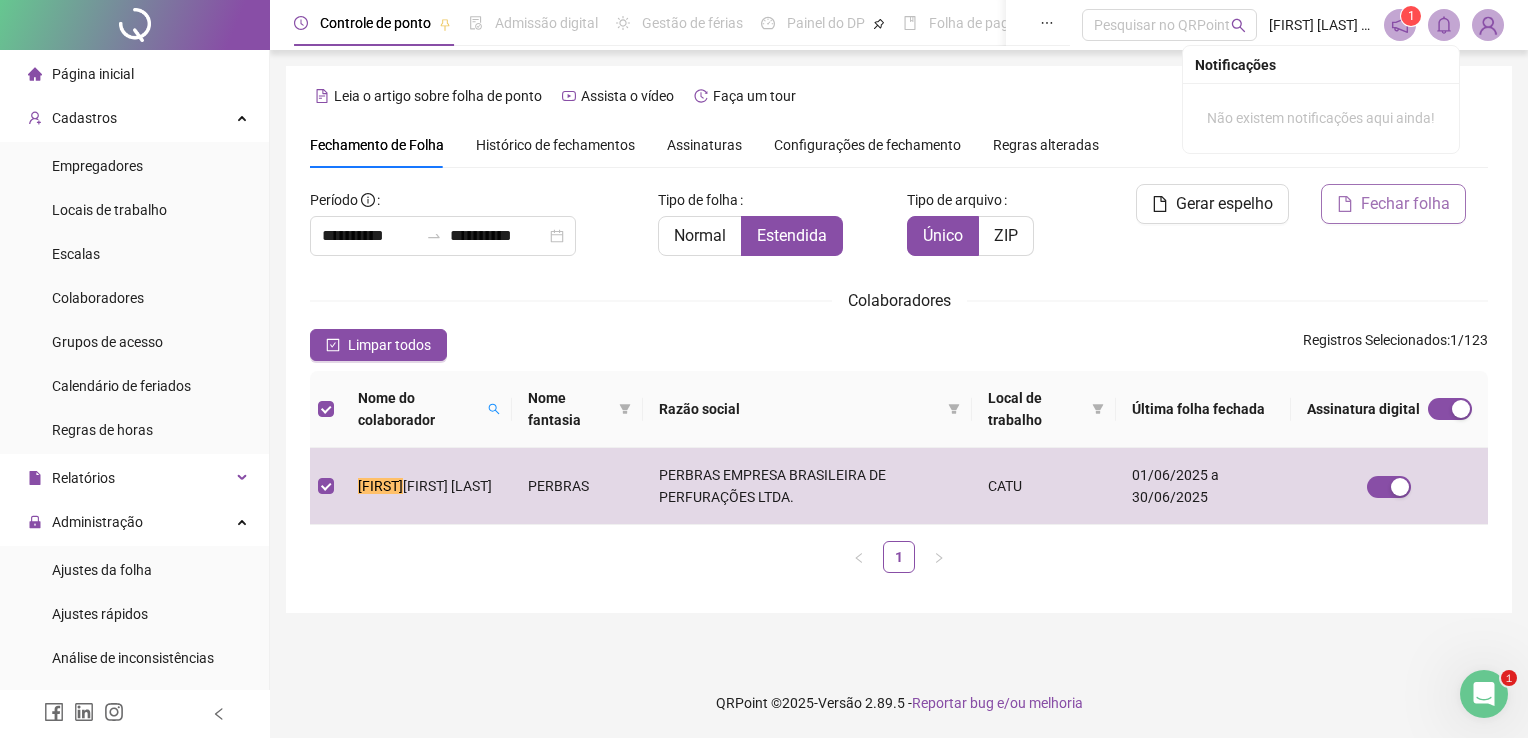 click on "Fechar folha" at bounding box center [1405, 204] 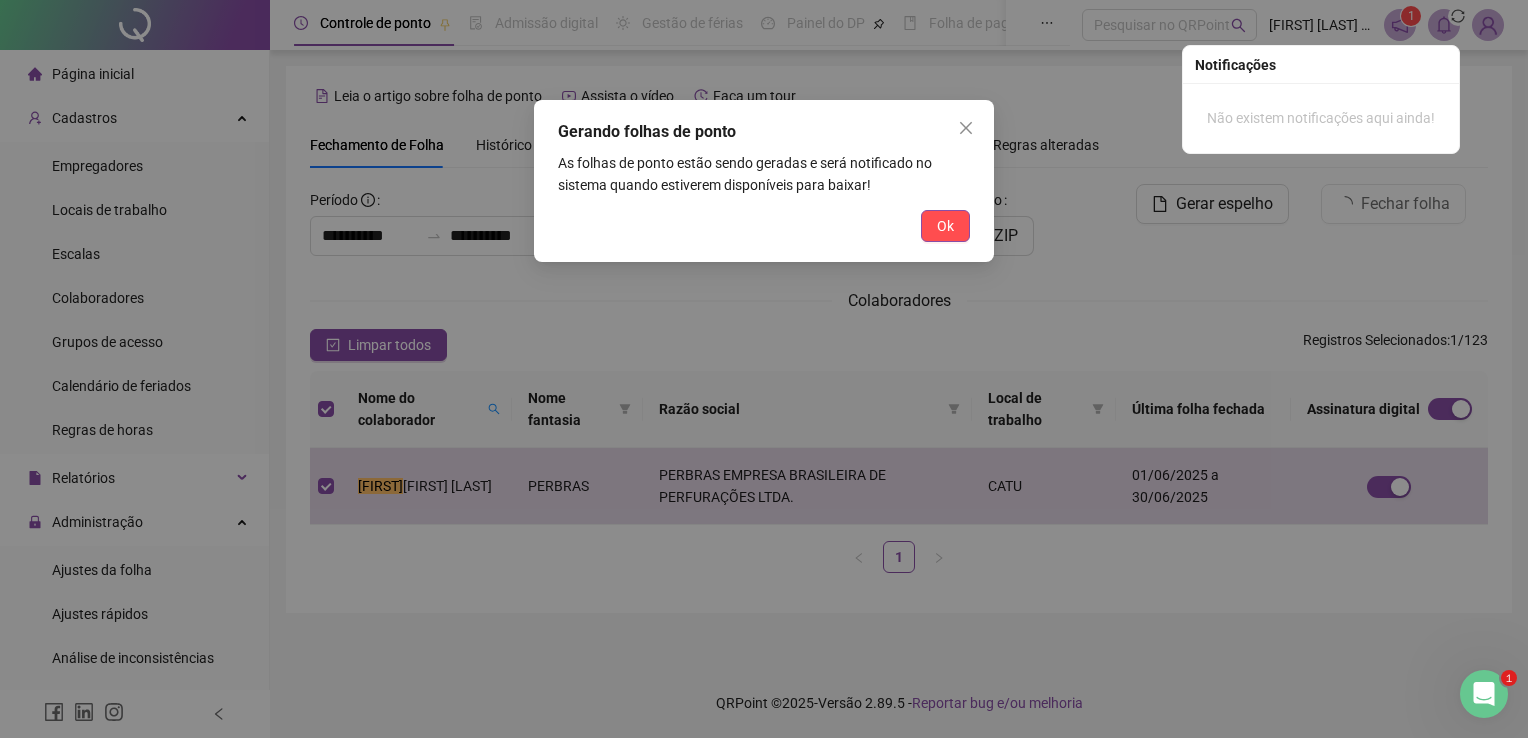 click on "Ok" at bounding box center (945, 226) 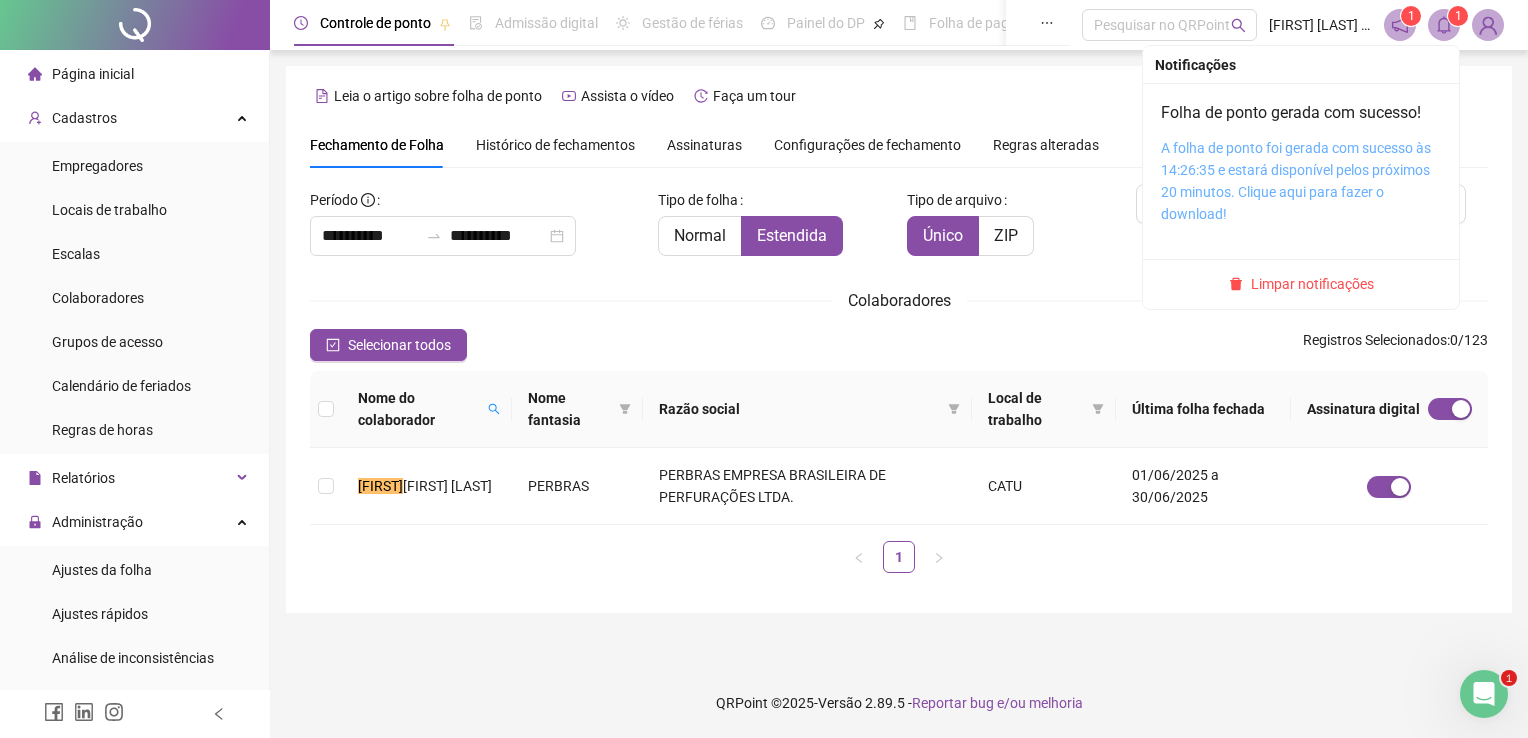 click on "A folha de ponto foi gerada com sucesso às 14:26:35 e estará disponível pelos próximos 20 minutos.
Clique aqui para fazer o download!" at bounding box center (1296, 181) 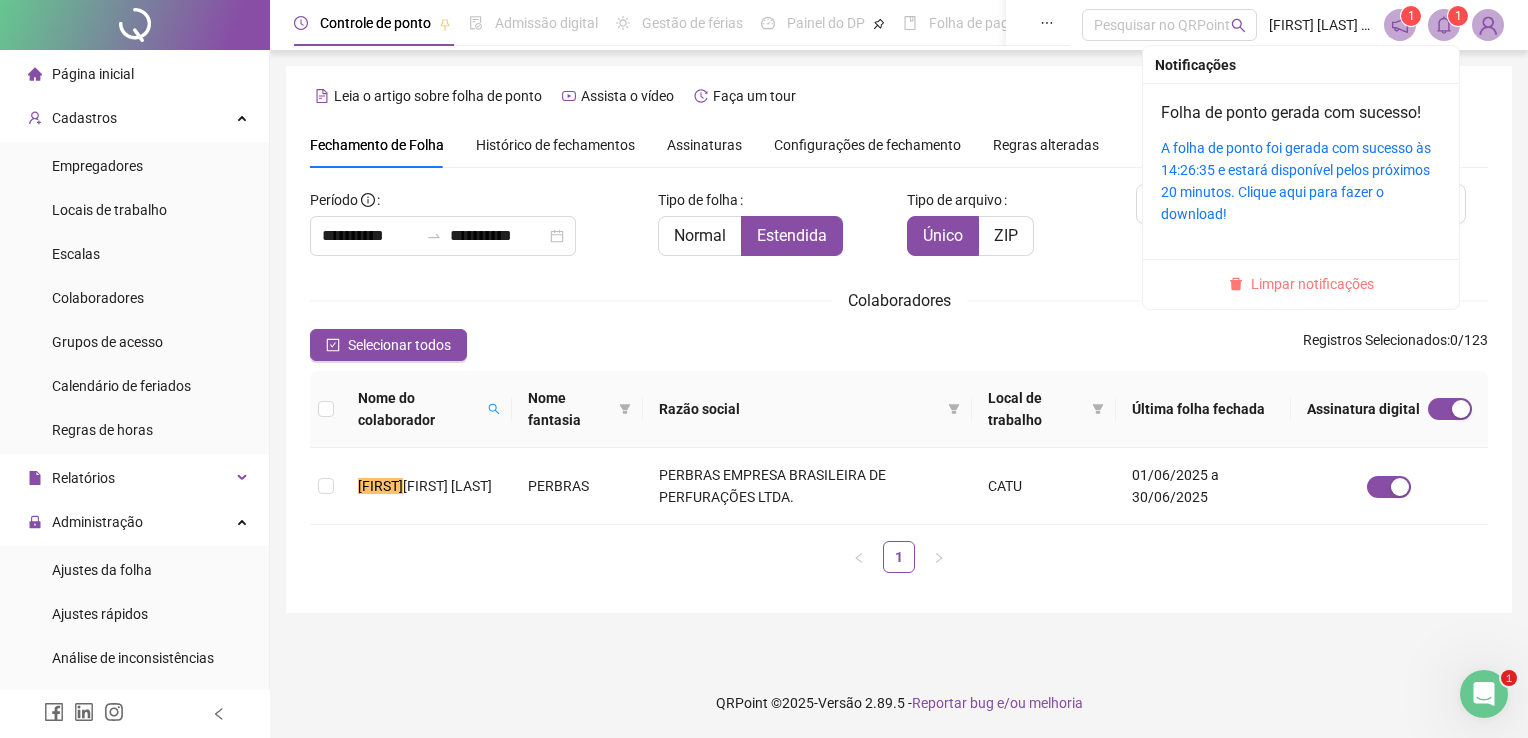 click on "Limpar notificações" at bounding box center (1312, 284) 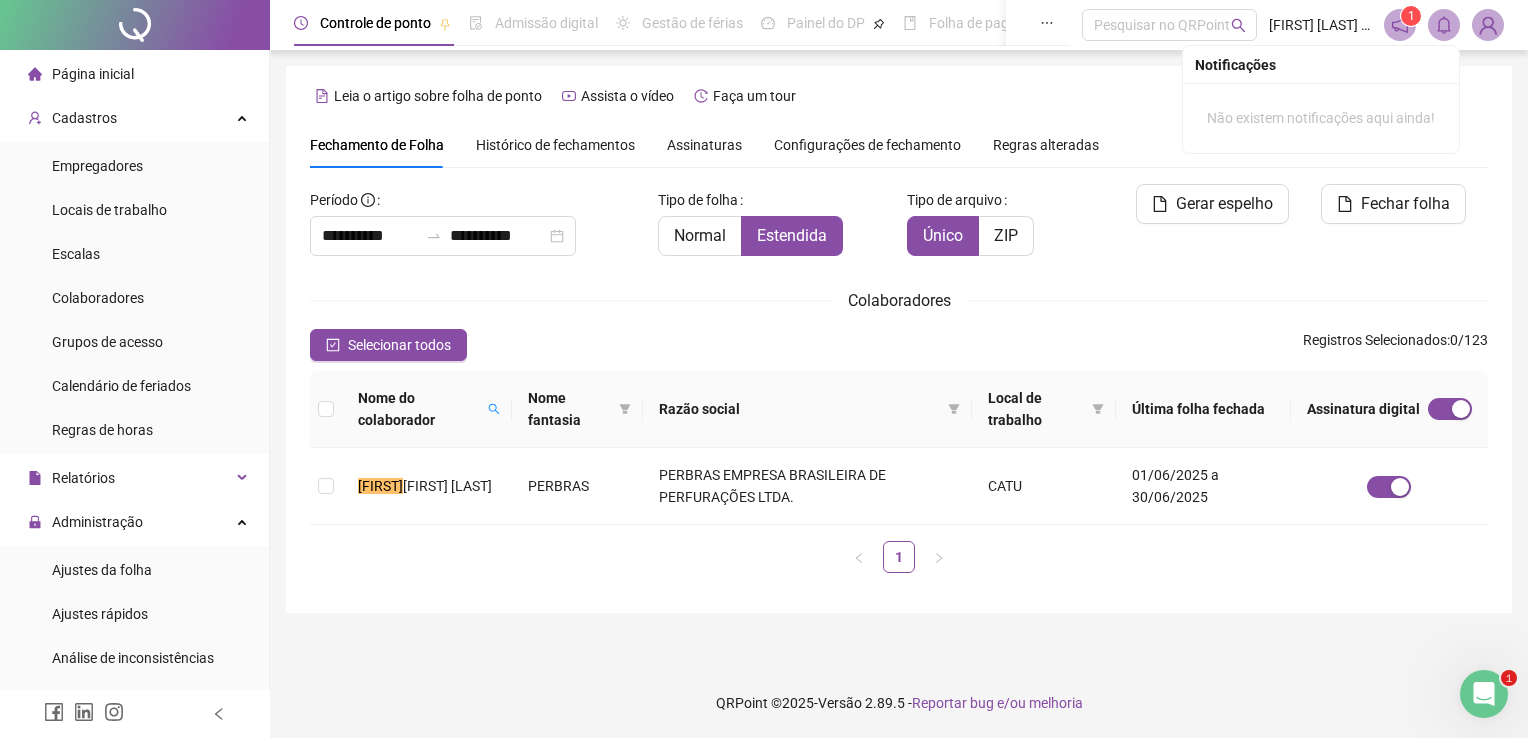 click on "Leia o artigo sobre folha de ponto Assista o vídeo Faça um tour" at bounding box center (899, 96) 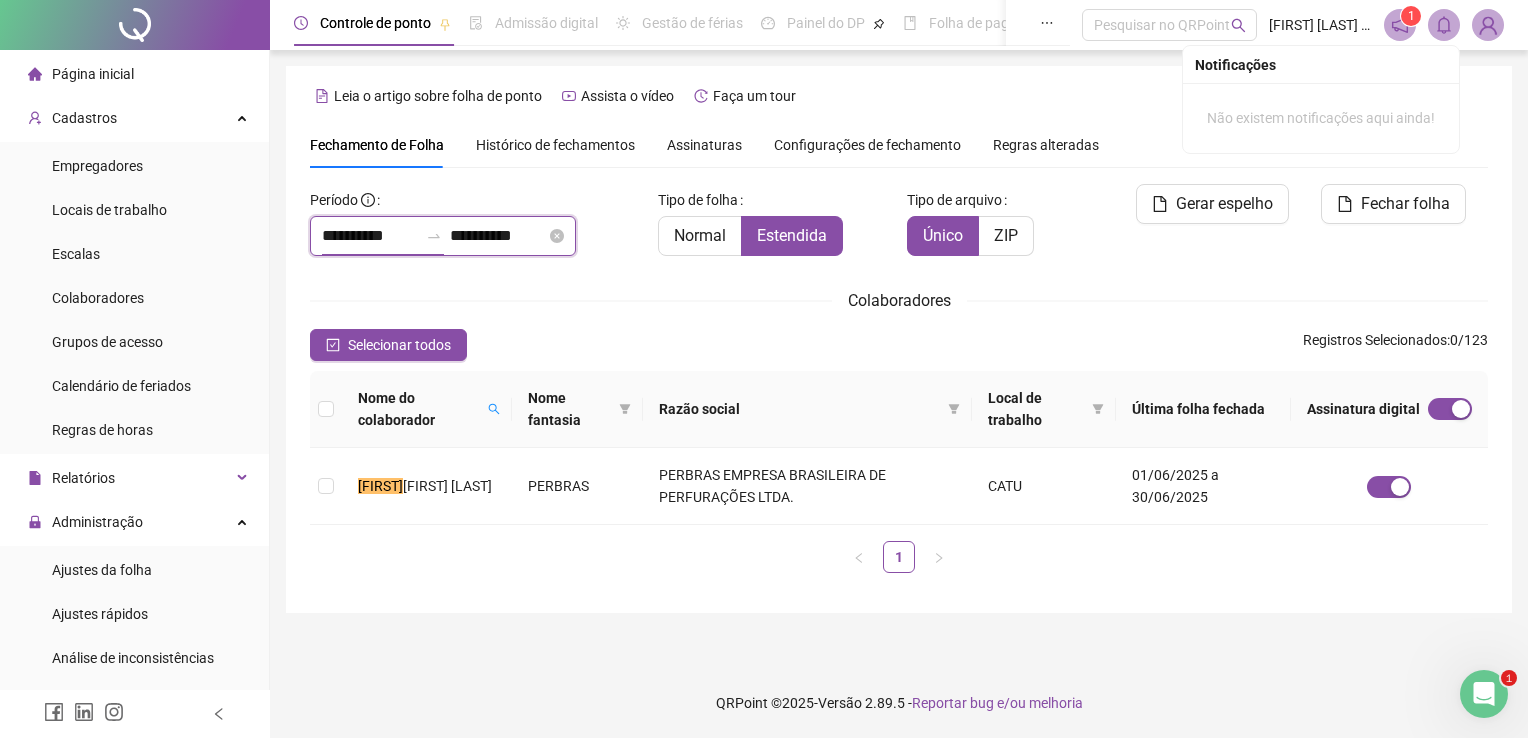 click on "**********" at bounding box center [370, 236] 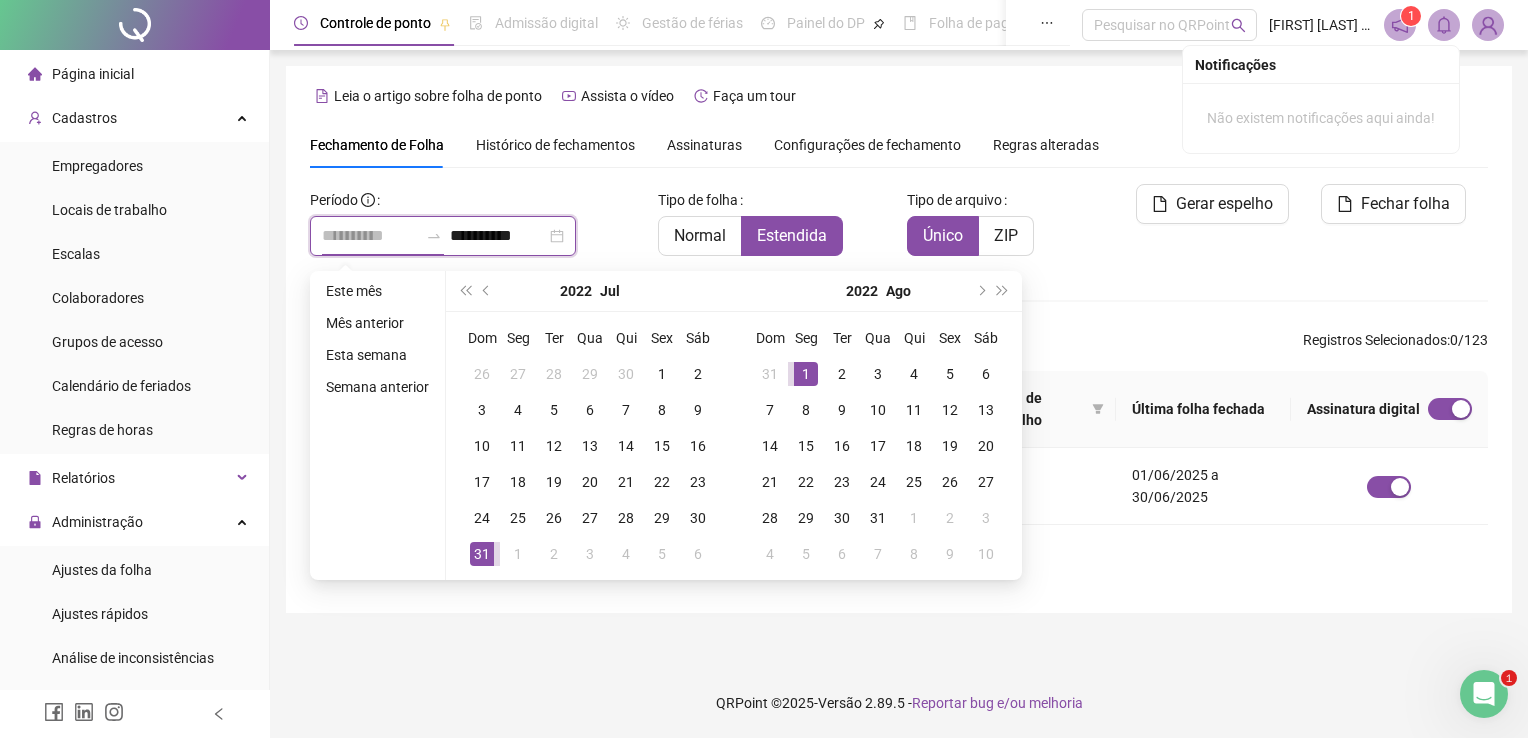 type on "**********" 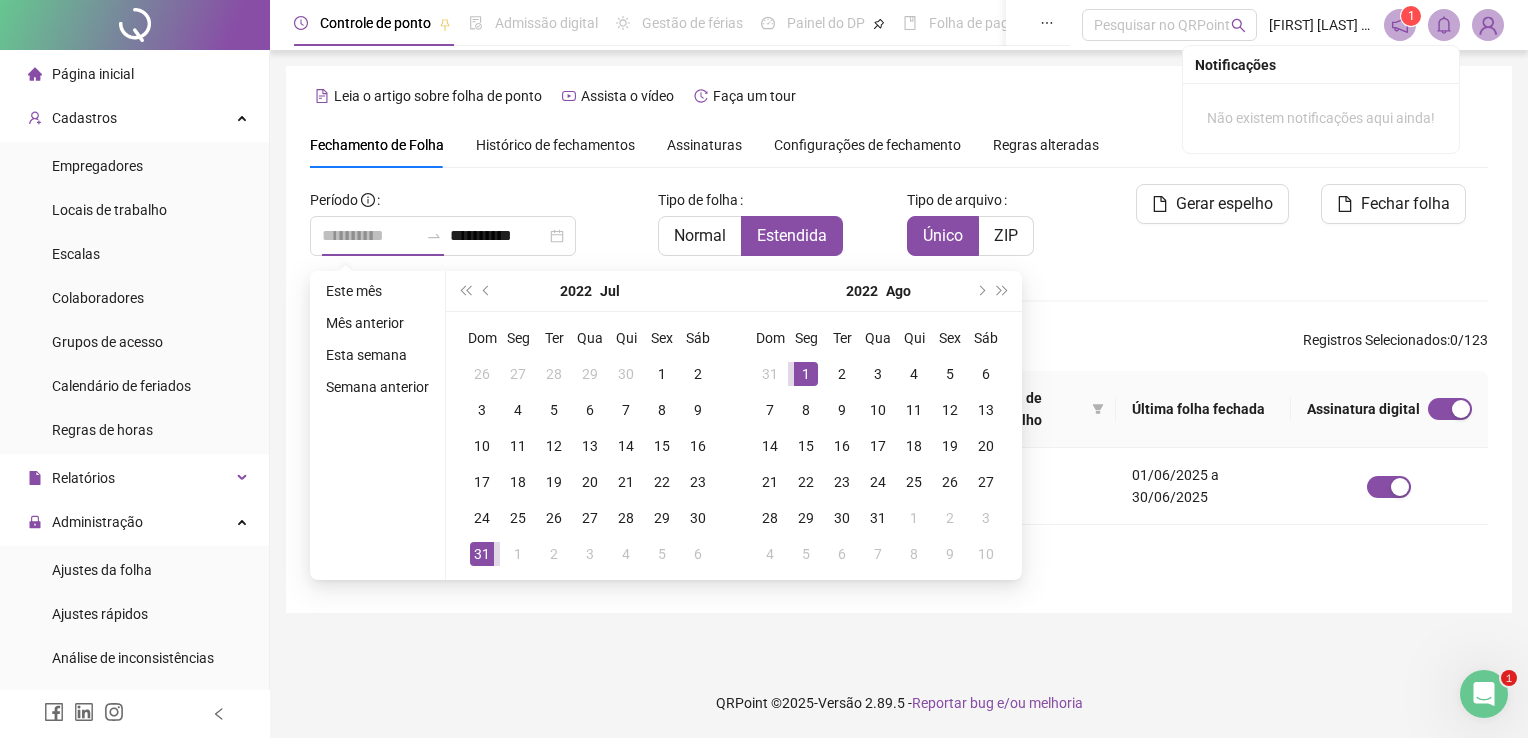 click on "1" at bounding box center [806, 374] 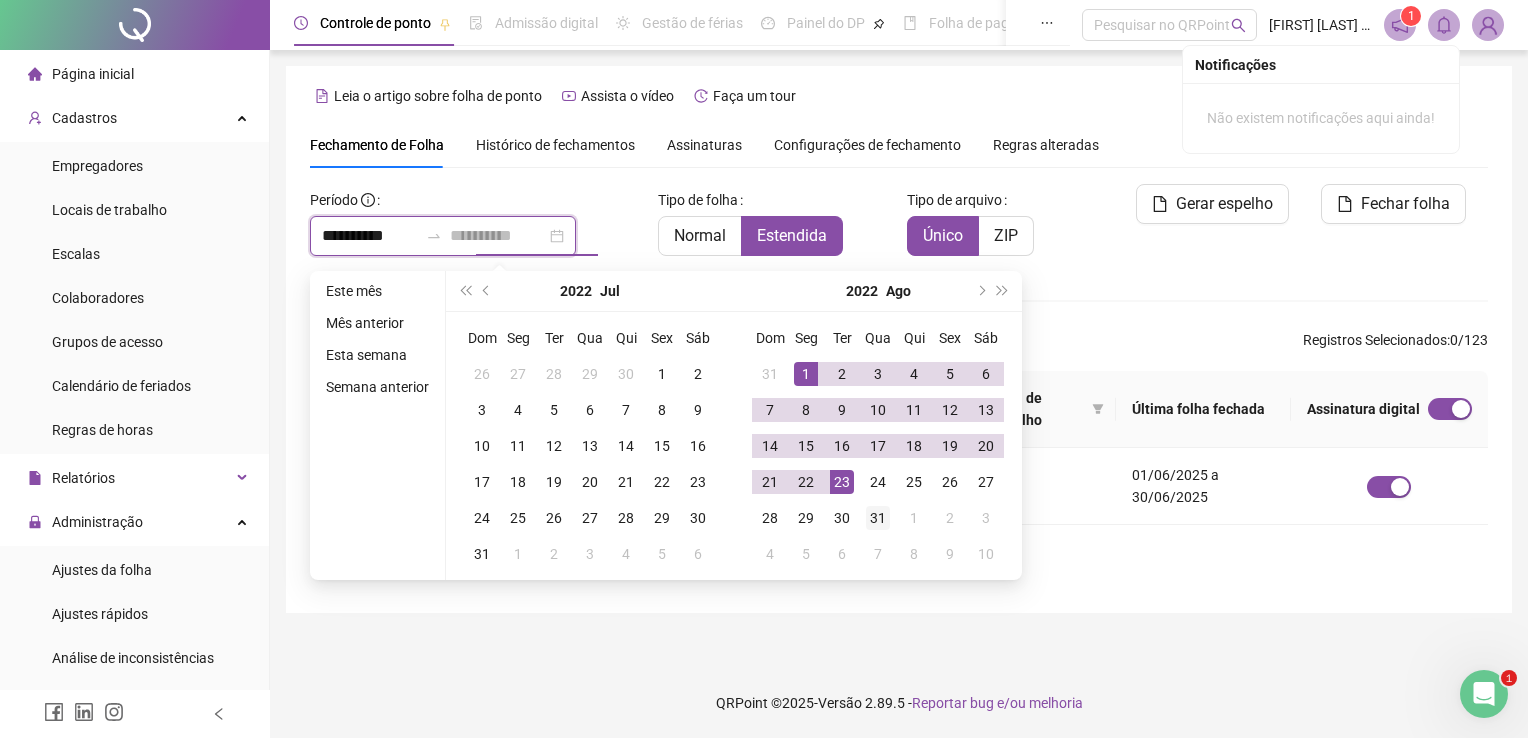type on "**********" 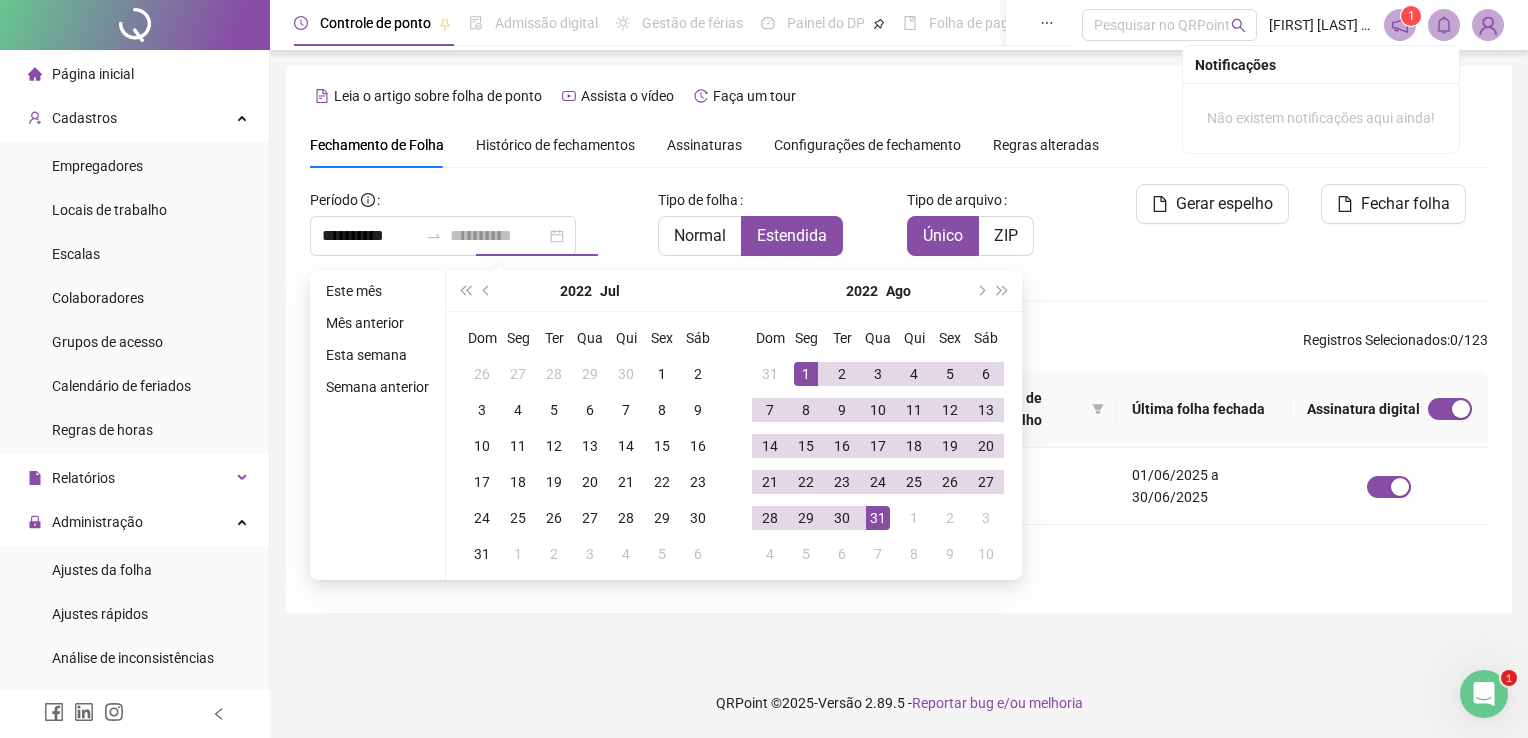 click on "31" at bounding box center [878, 518] 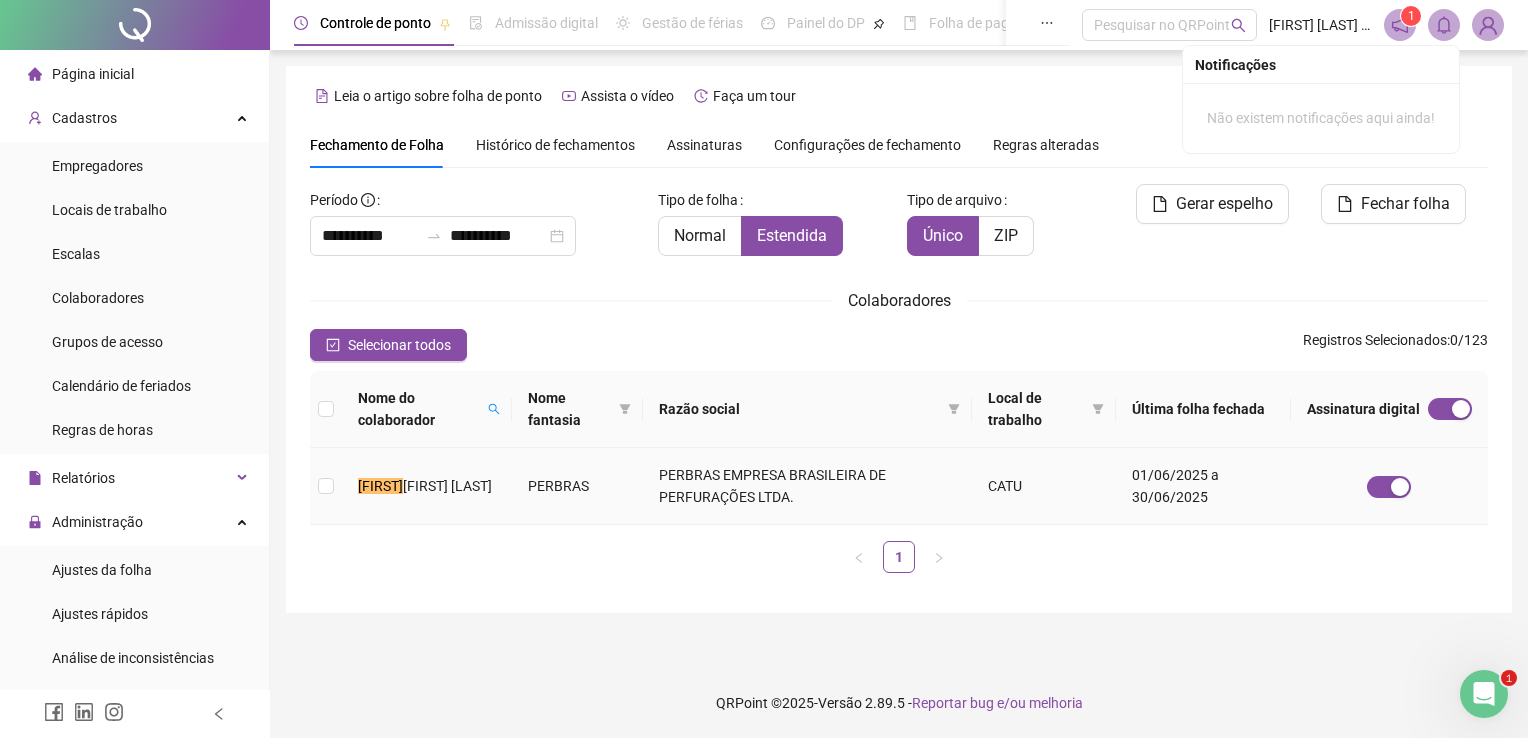 click on "[FIRST] [LAST]" at bounding box center [447, 486] 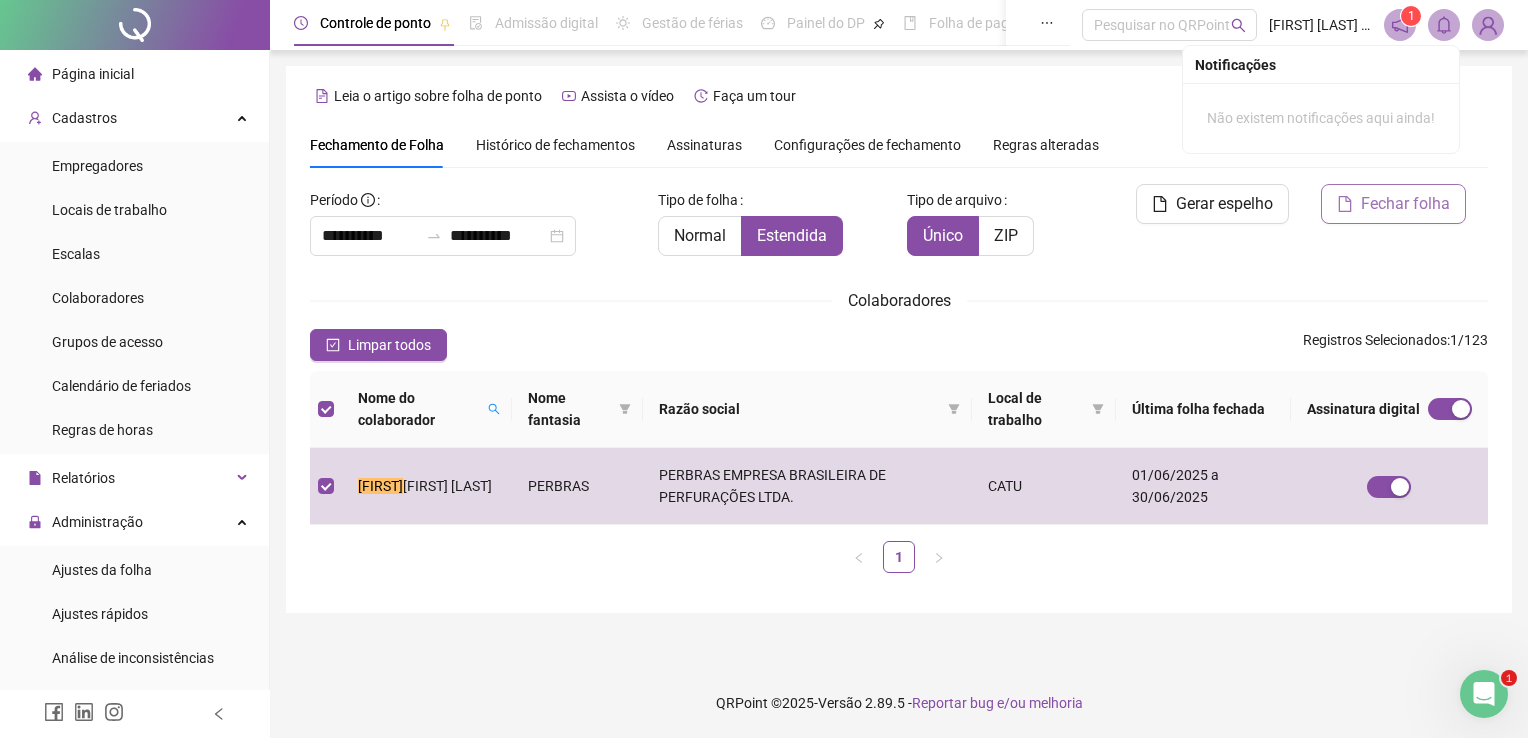 click on "Fechar folha" at bounding box center [1405, 204] 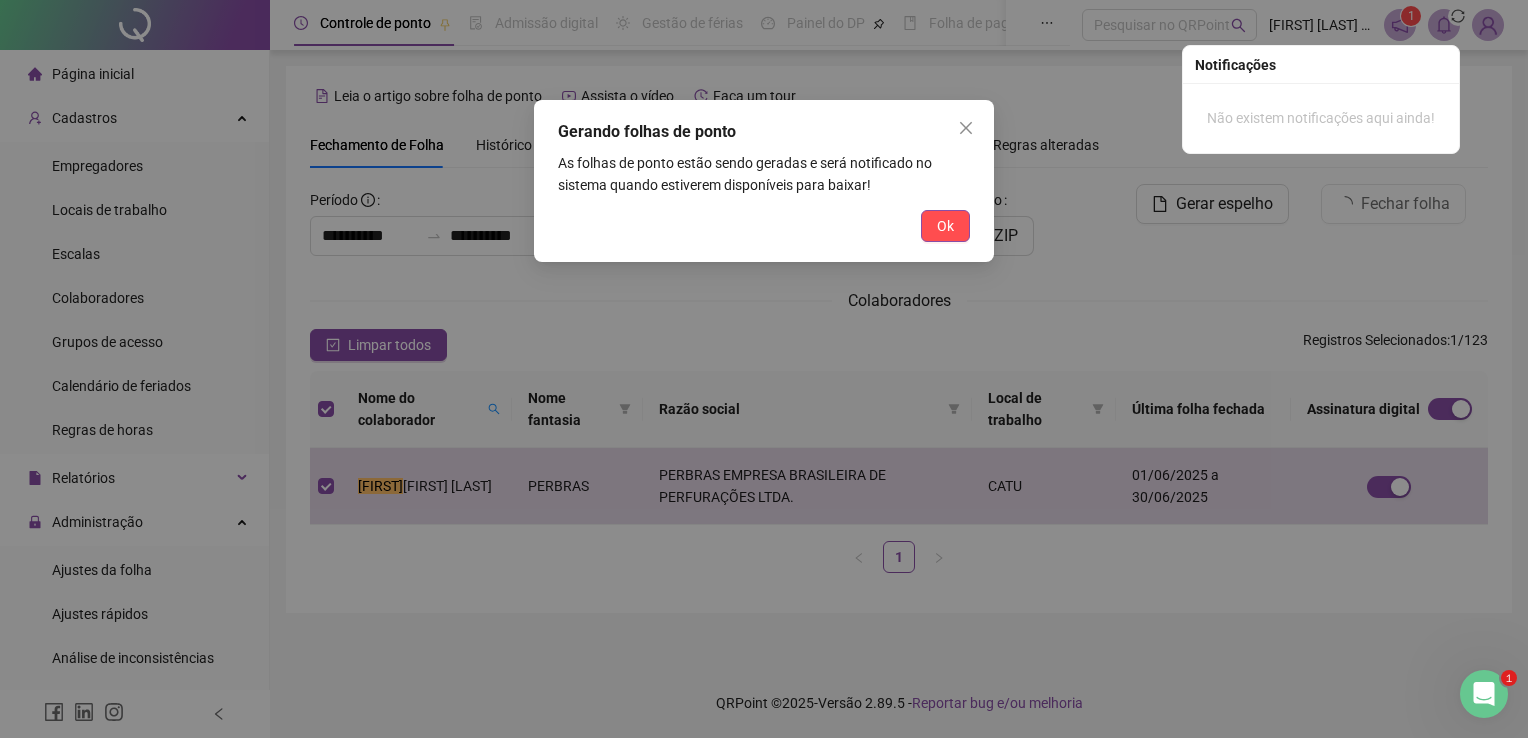 click on "Gerando folhas de ponto As folhas de ponto estão sendo geradas e será notificado no
sistema quando estiverem disponíveis para baixar! Ok" at bounding box center (764, 181) 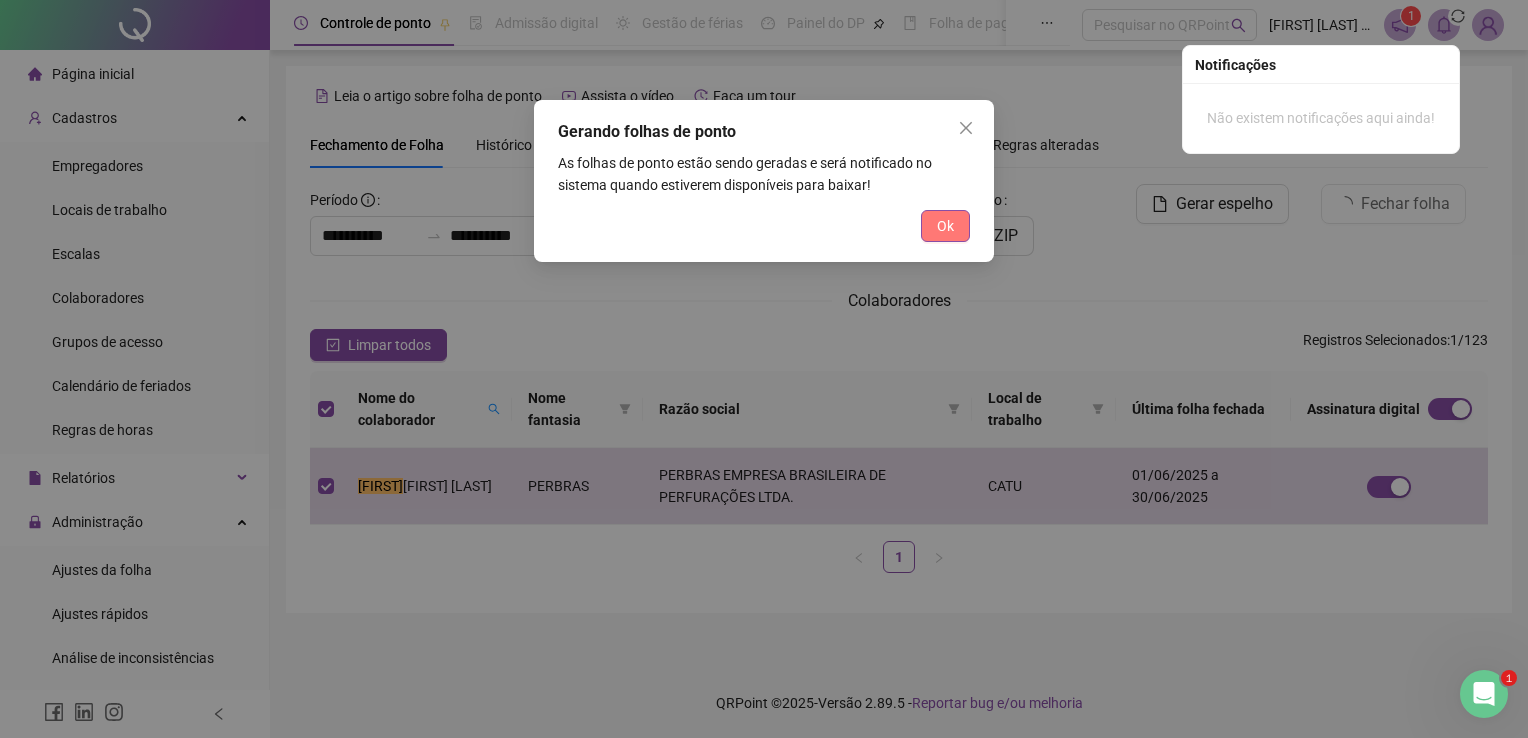 click on "Ok" at bounding box center [945, 226] 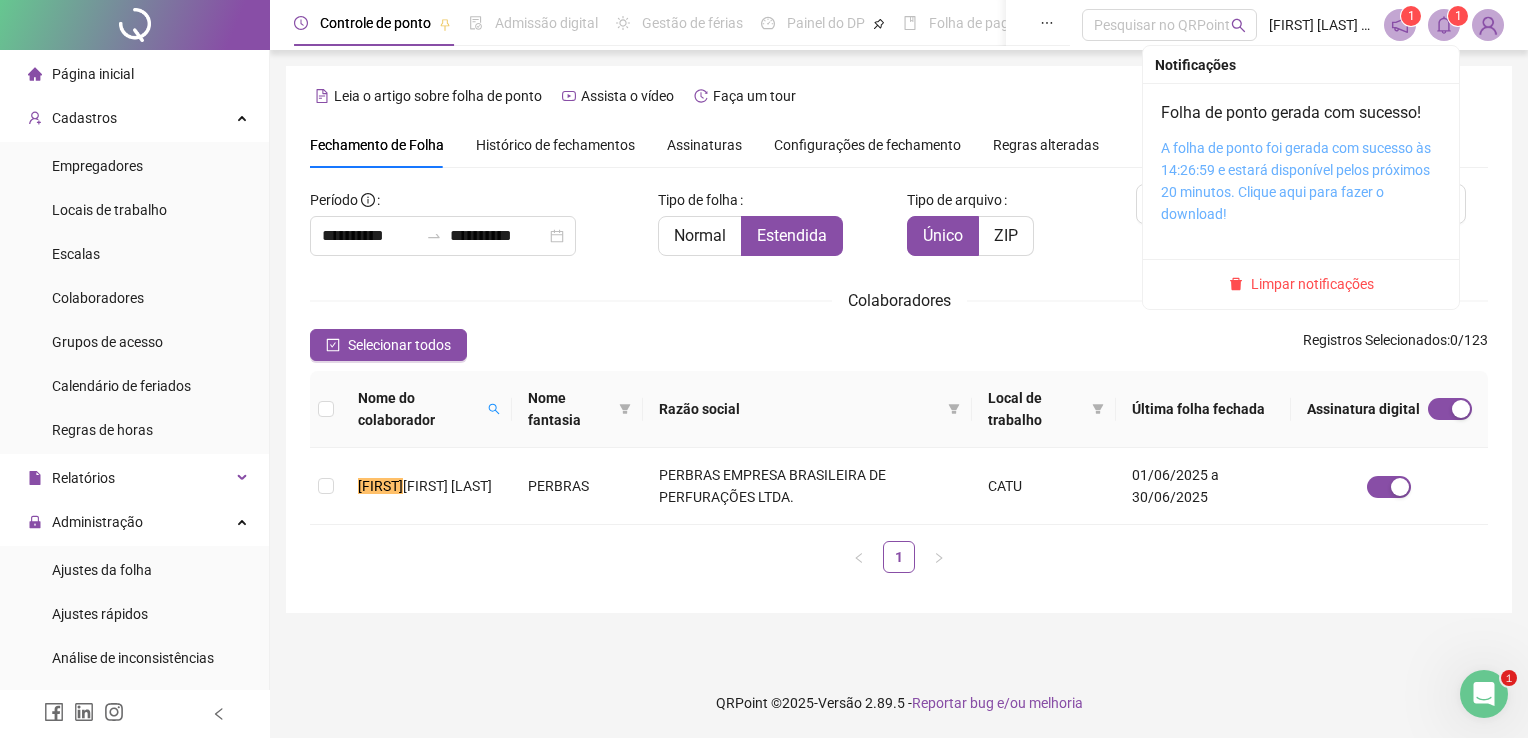 click on "A folha de ponto foi gerada com sucesso às 14:26:59 e estará disponível pelos próximos 20 minutos.
Clique aqui para fazer o download!" at bounding box center (1296, 181) 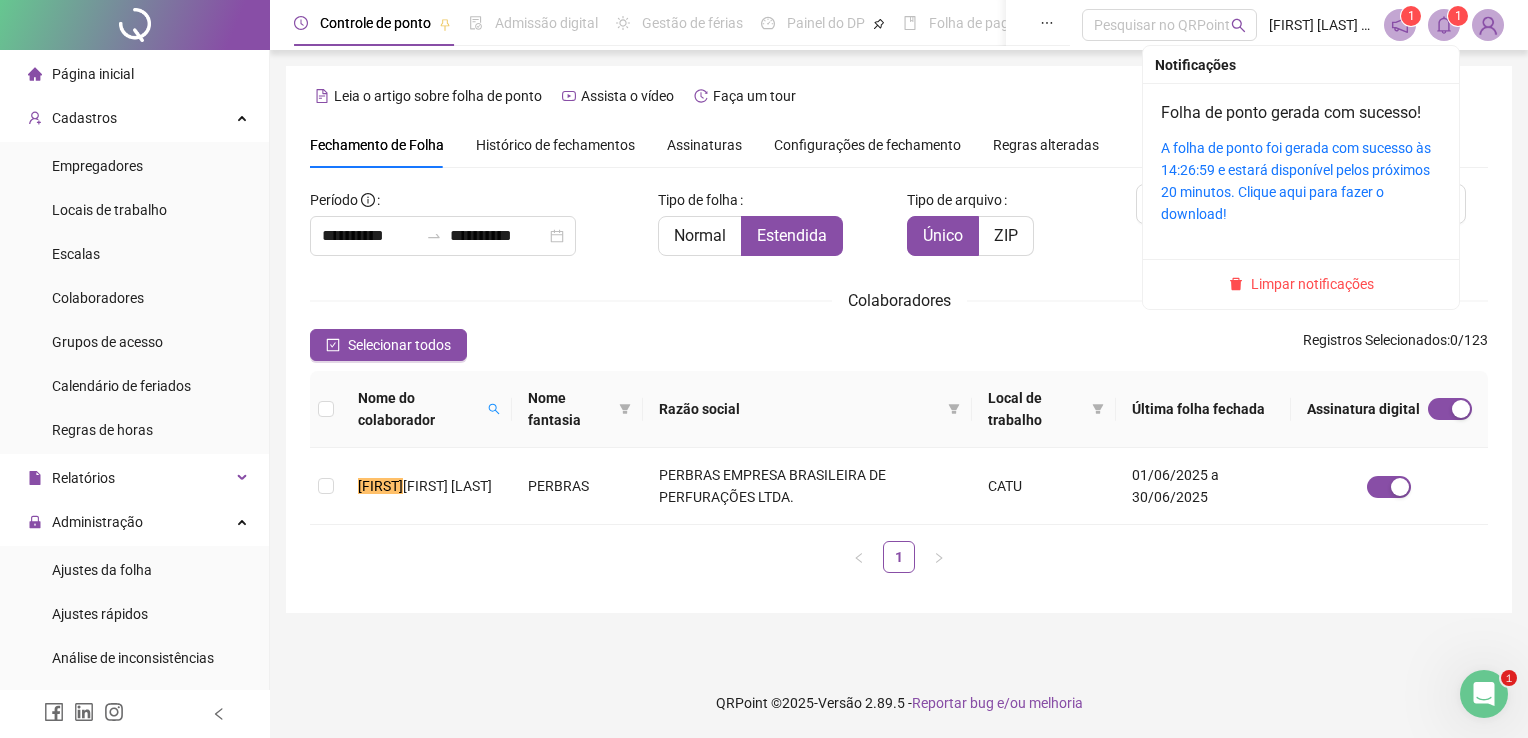 click at bounding box center (1444, 25) 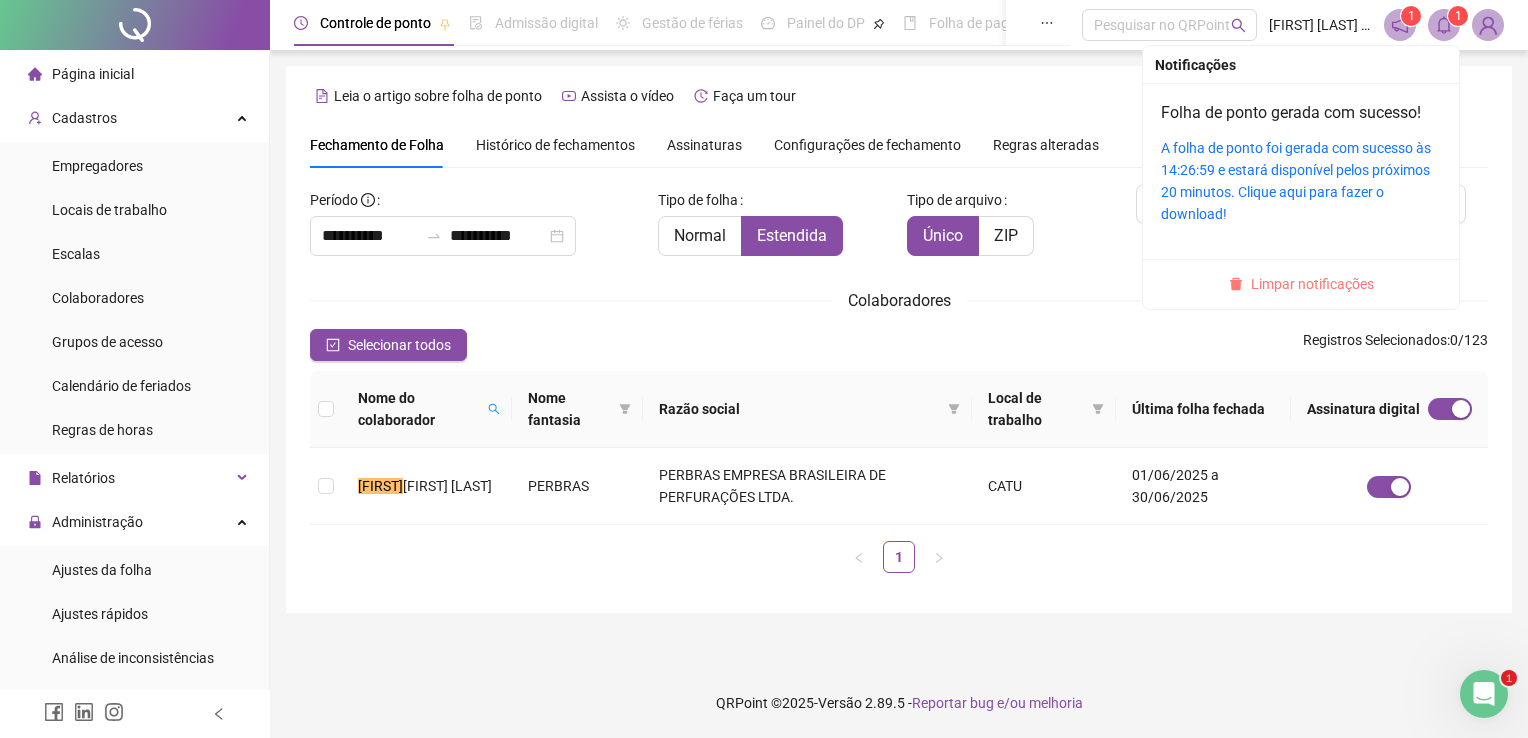 click on "Limpar notificações" at bounding box center (1312, 284) 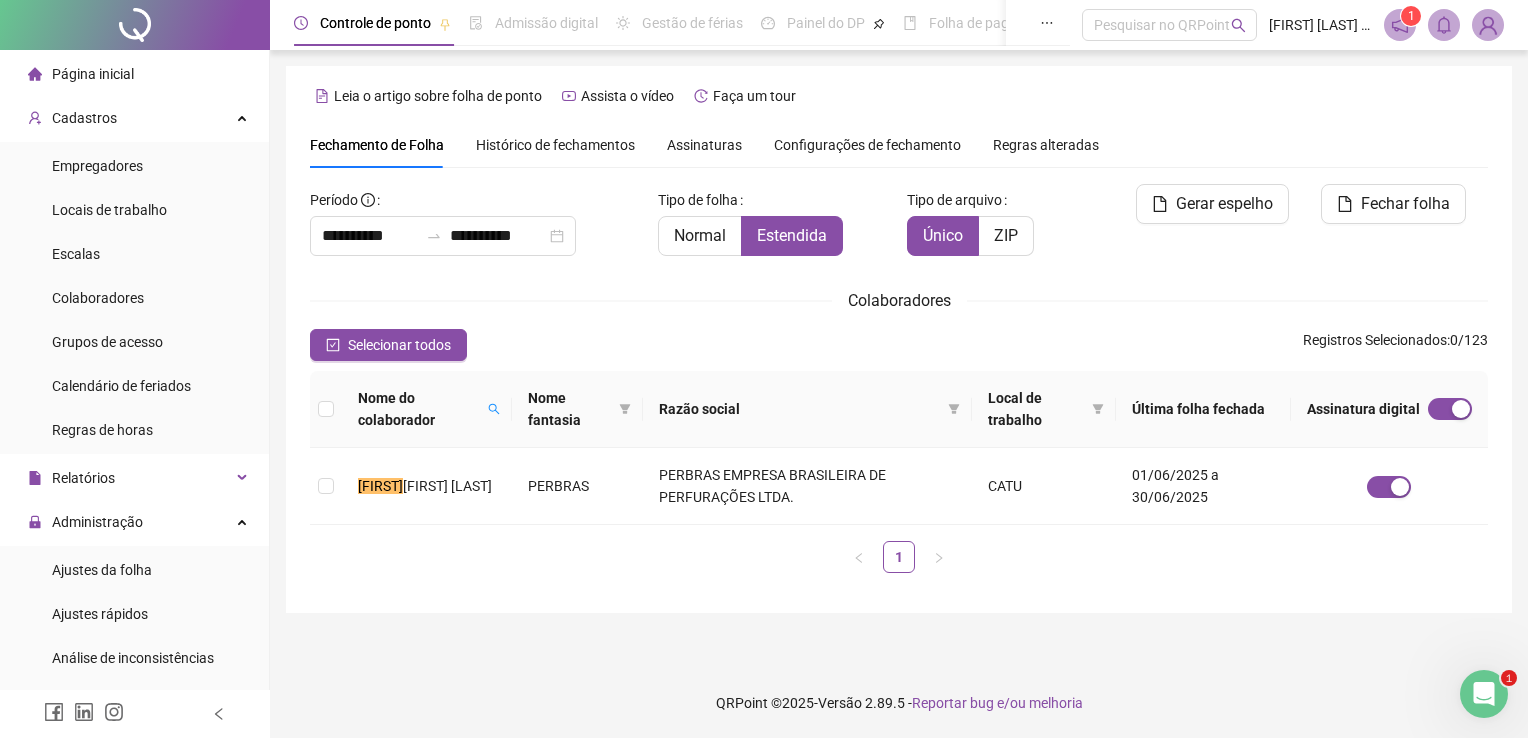 click on "Leia o artigo sobre folha de ponto Assista o vídeo Faça um tour" at bounding box center (899, 96) 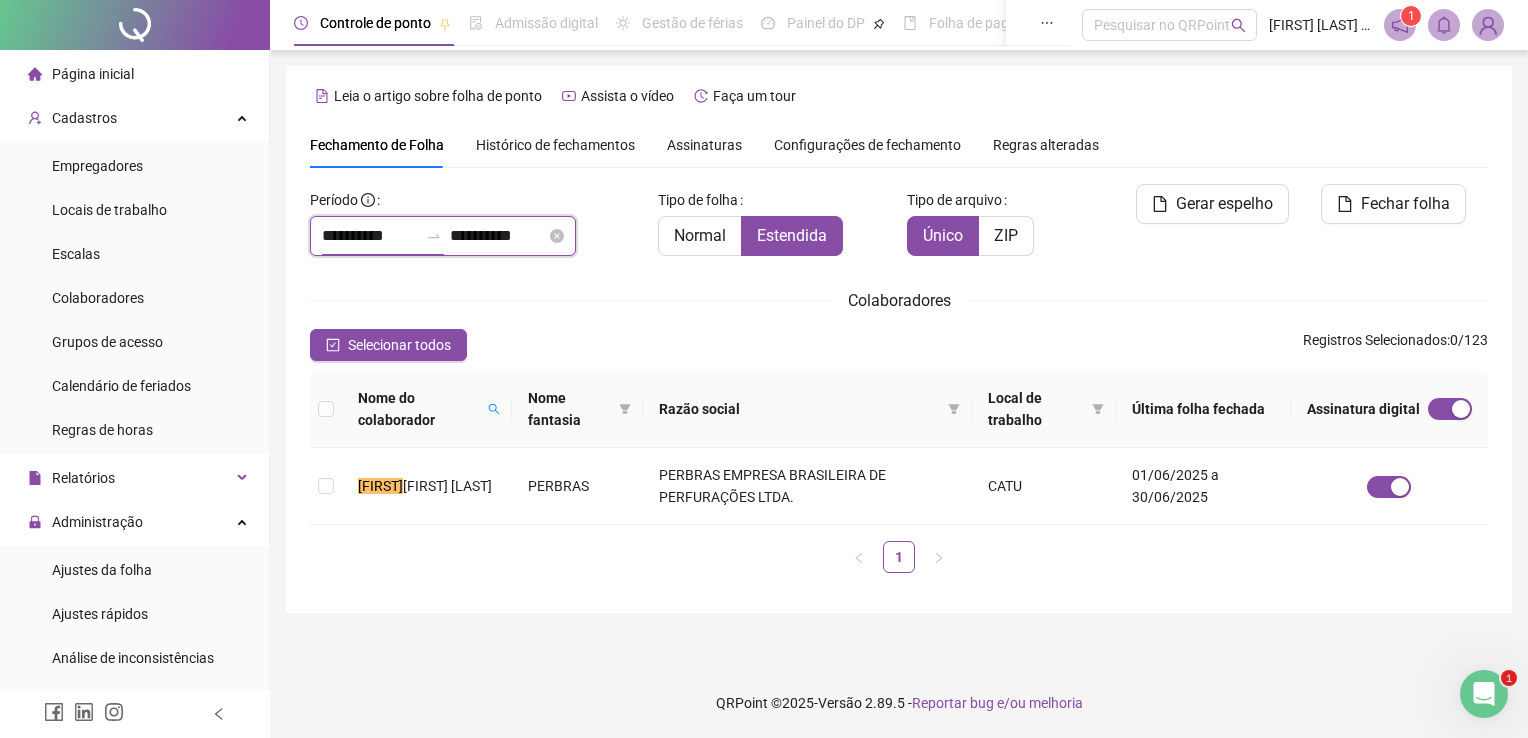 click on "**********" at bounding box center [370, 236] 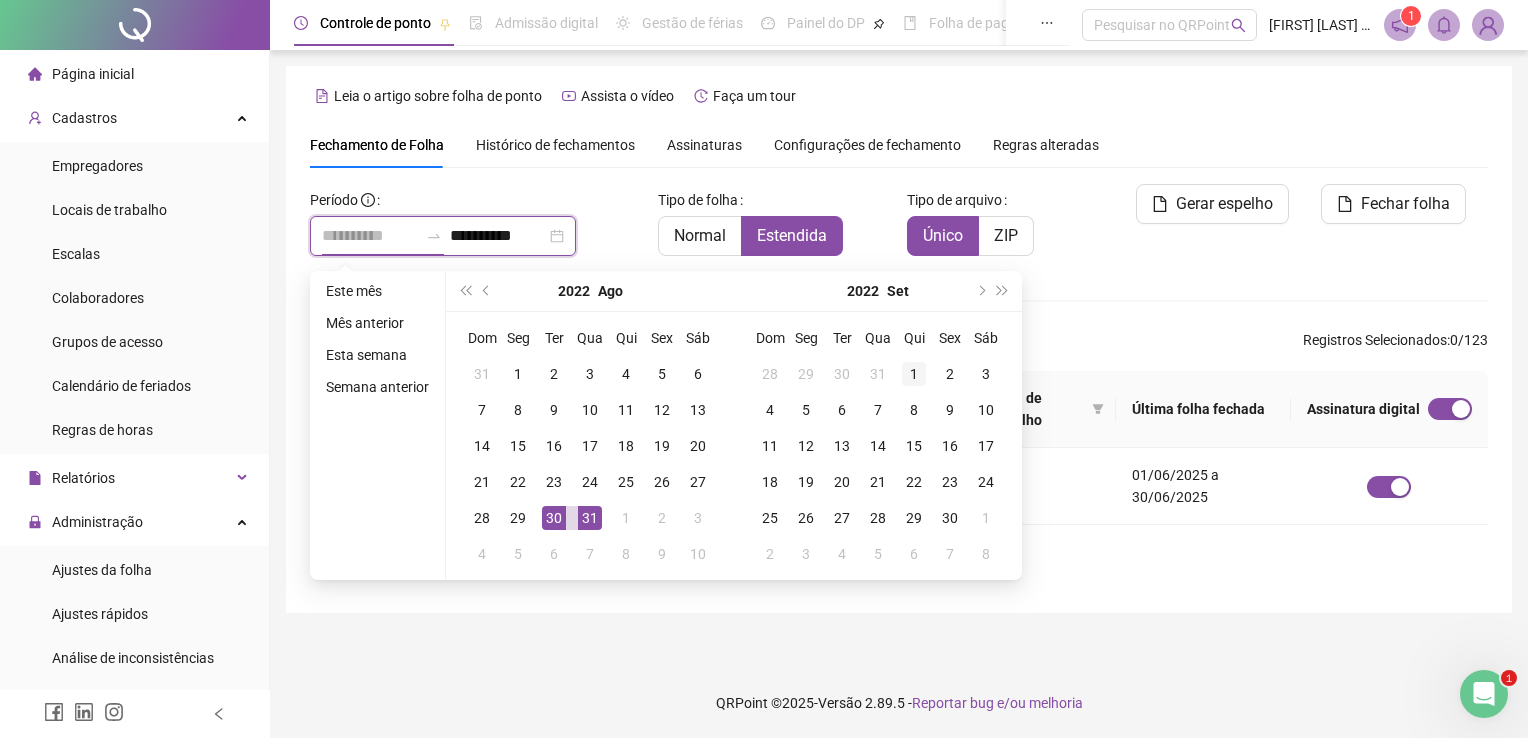 type on "**********" 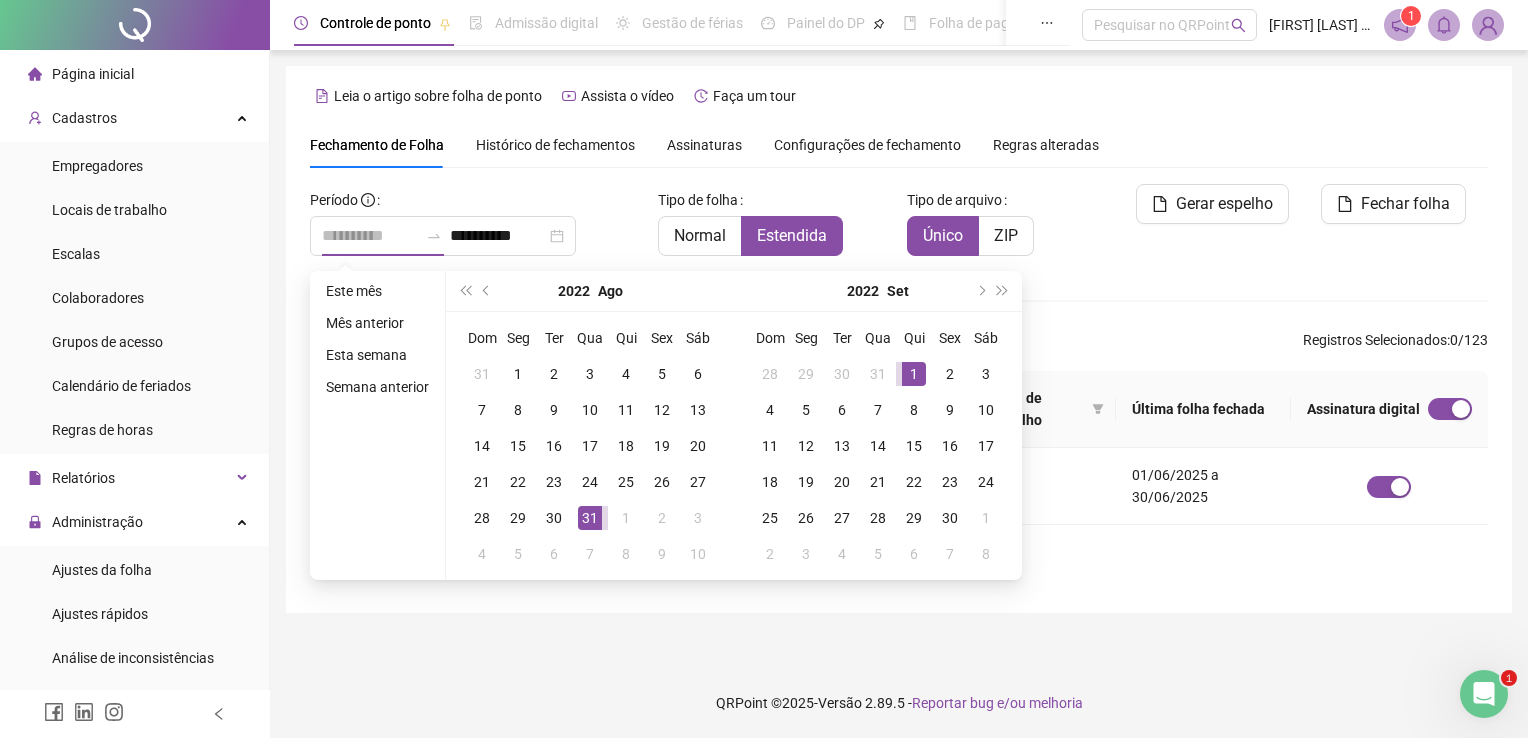 click on "1" at bounding box center (914, 374) 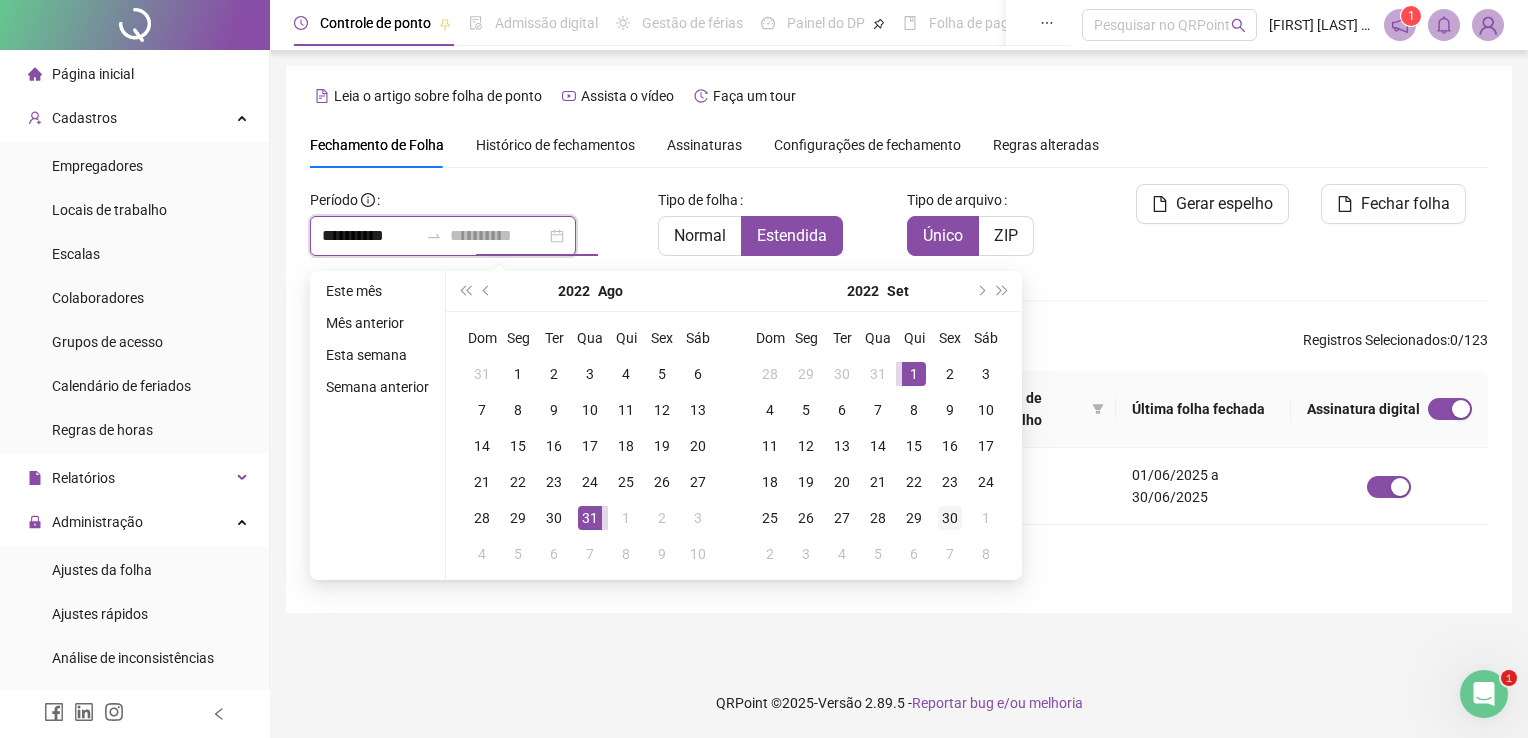 type on "**********" 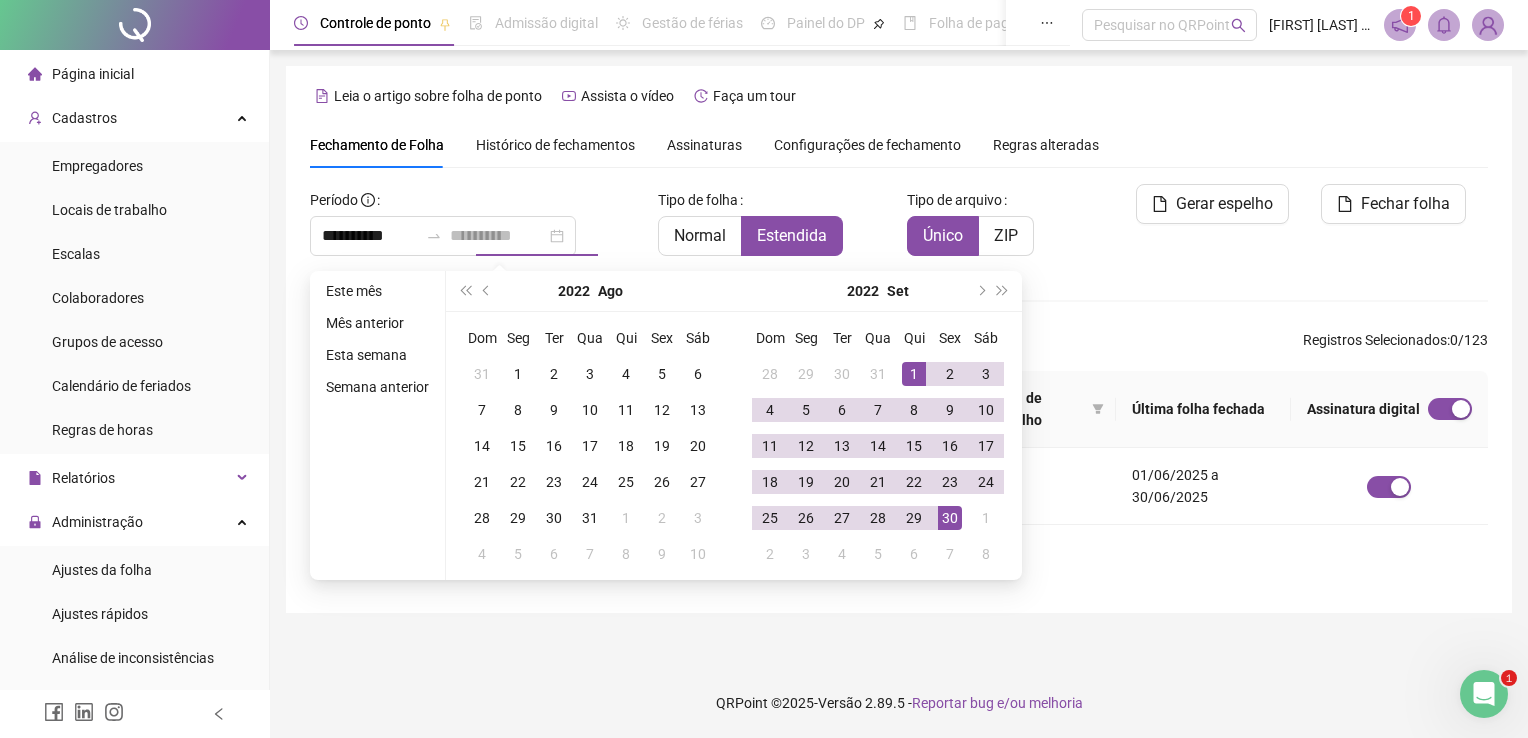drag, startPoint x: 956, startPoint y: 518, endPoint x: 852, endPoint y: 535, distance: 105.380264 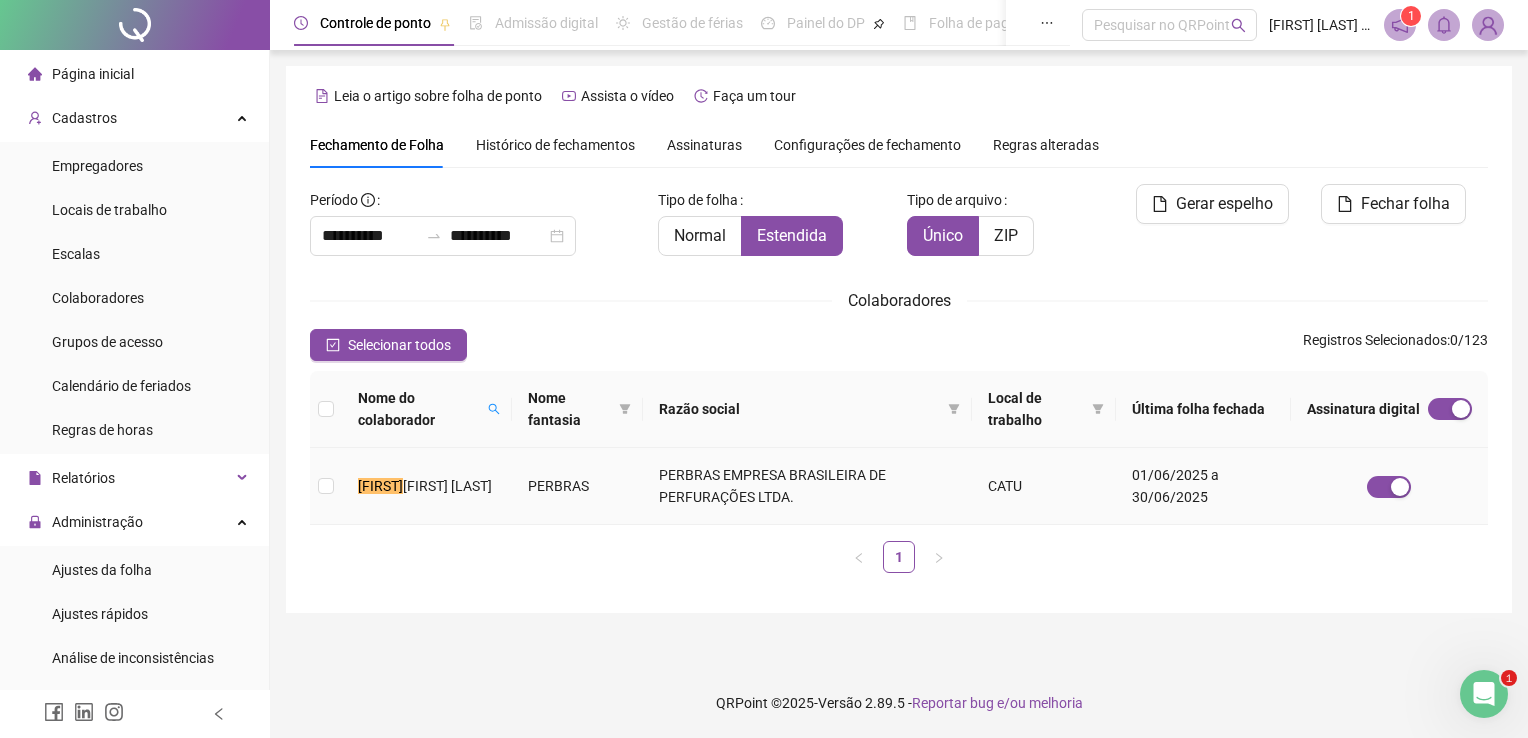click on "PERBRAS" at bounding box center [578, 486] 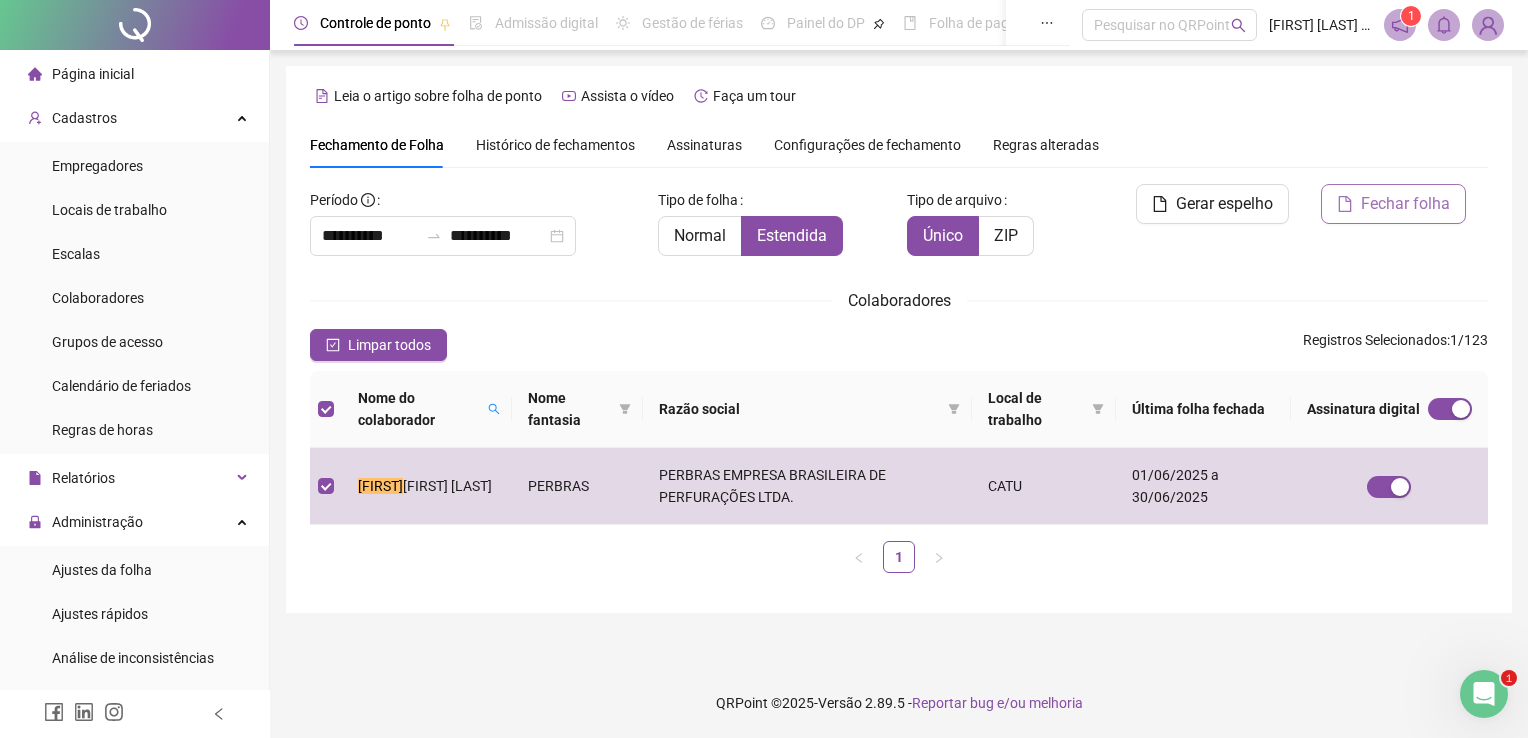 click on "Fechar folha" at bounding box center [1405, 204] 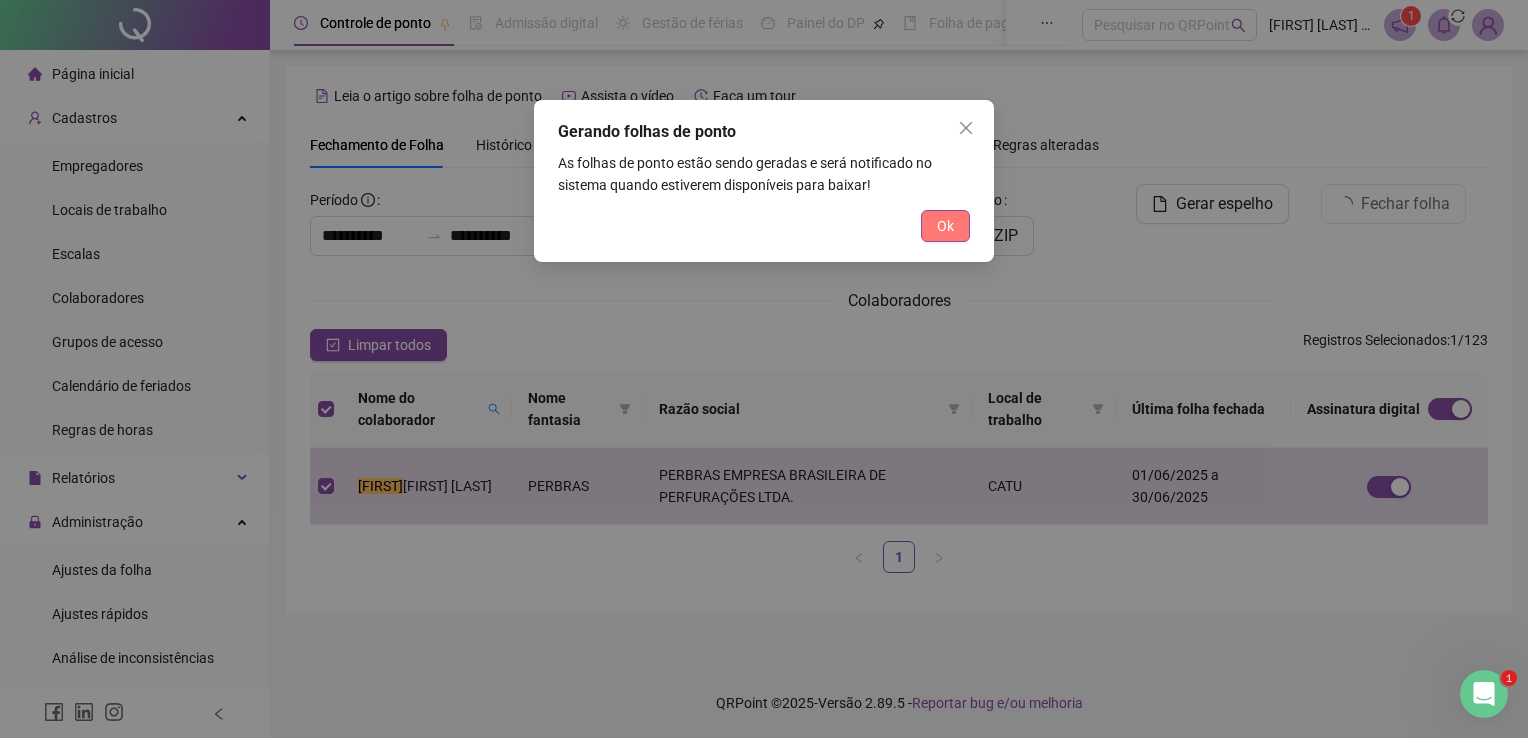 click on "Ok" at bounding box center [945, 226] 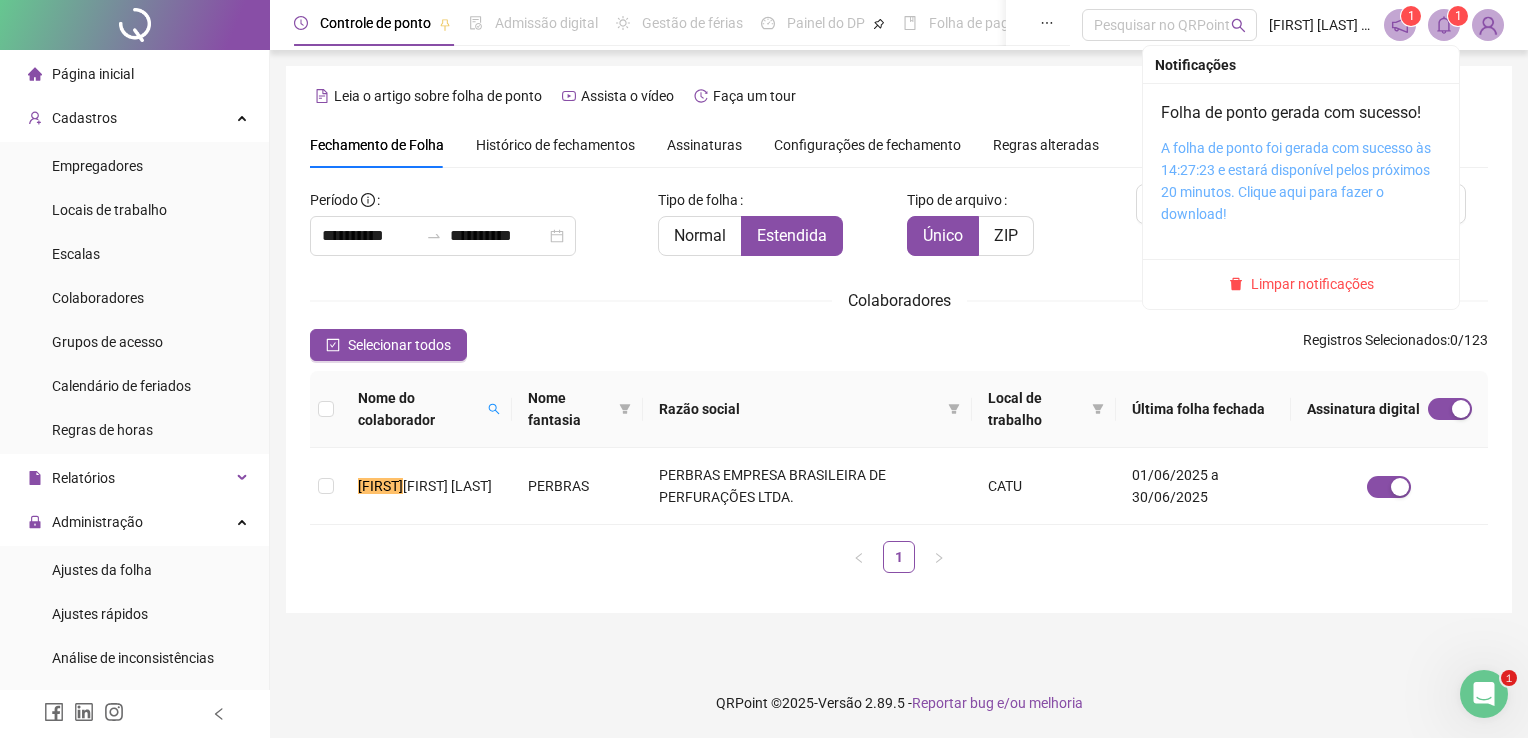 click on "A folha de ponto foi gerada com sucesso às 14:27:23 e estará disponível pelos próximos 20 minutos.
Clique aqui para fazer o download!" at bounding box center (1296, 181) 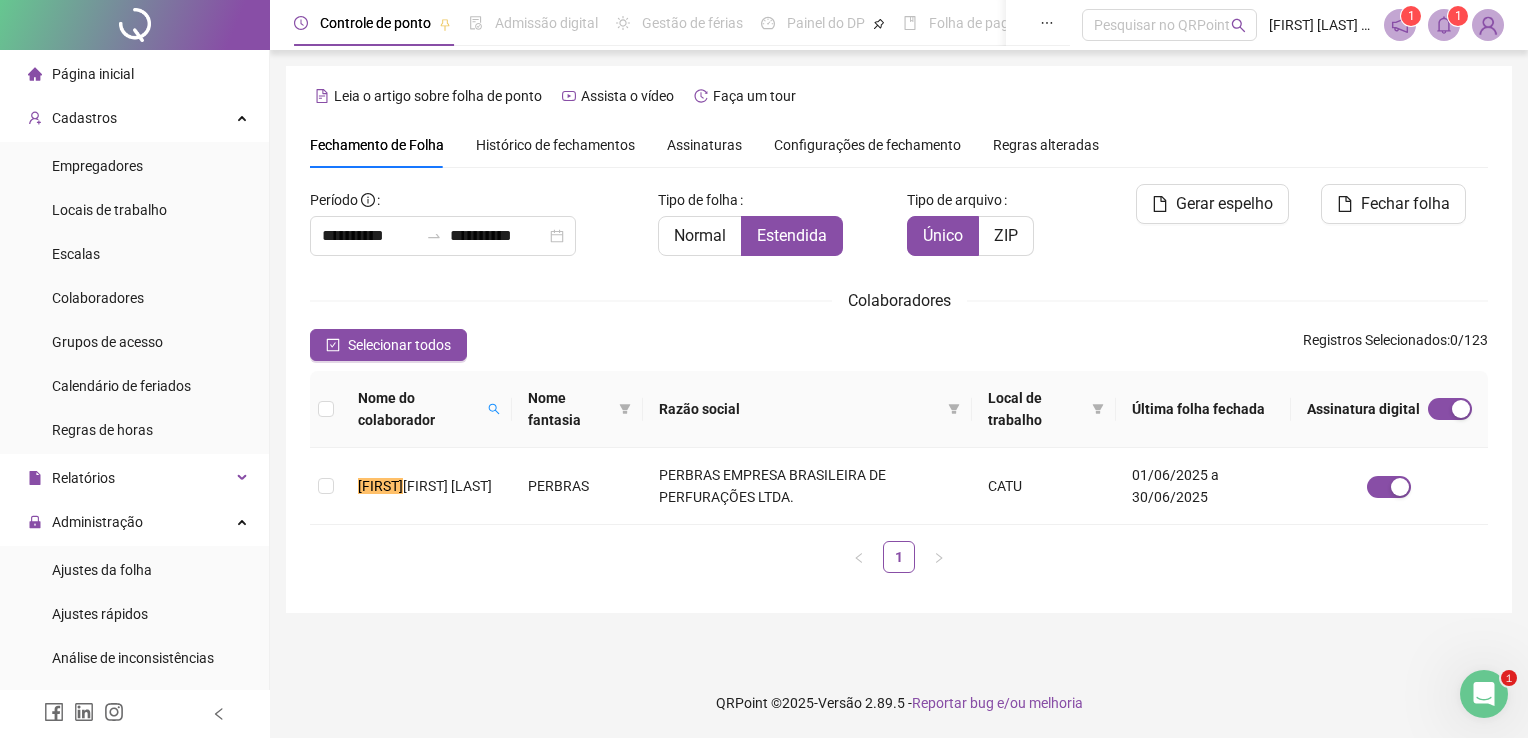 click on "**********" at bounding box center [764, 369] 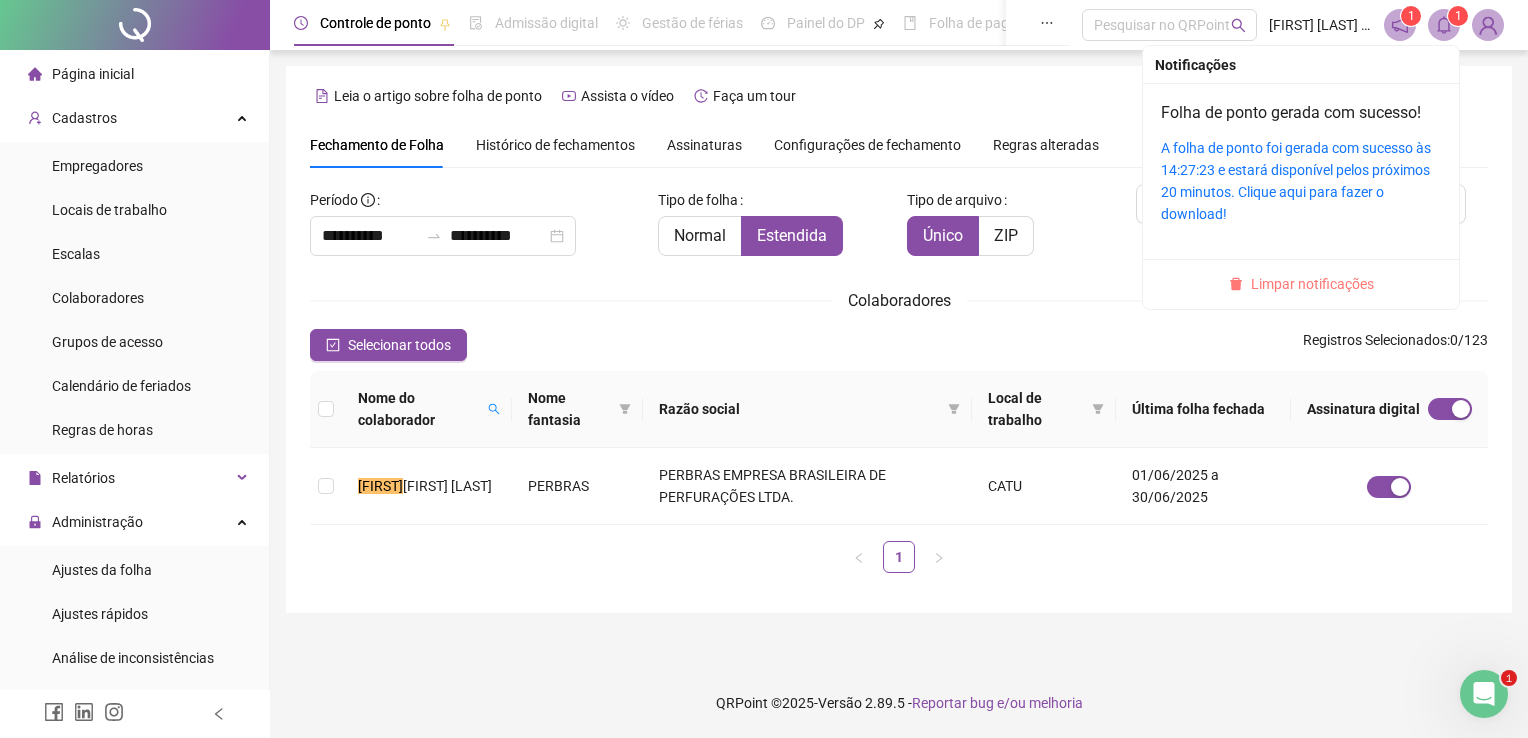 click on "Limpar notificações" at bounding box center (1312, 284) 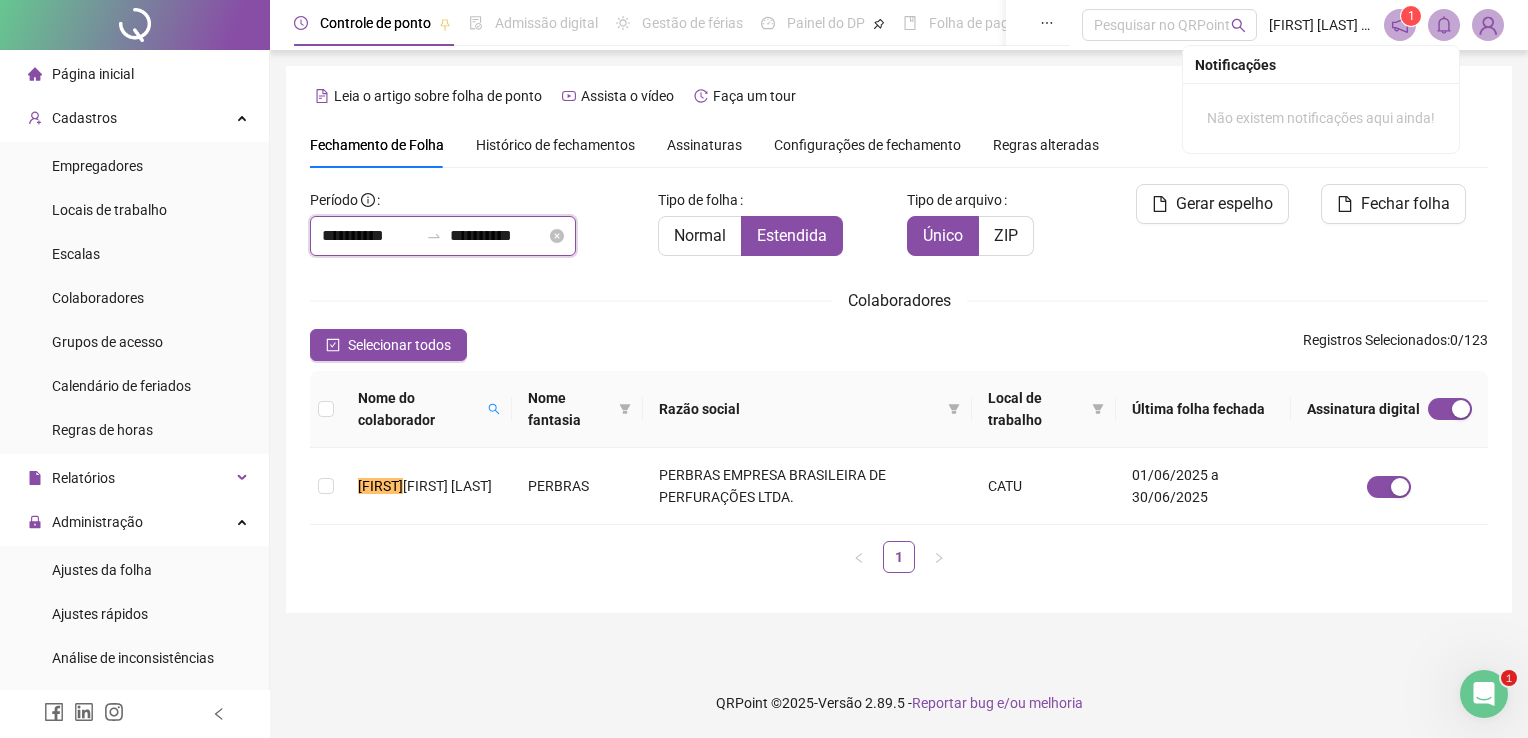 click on "**********" at bounding box center [370, 236] 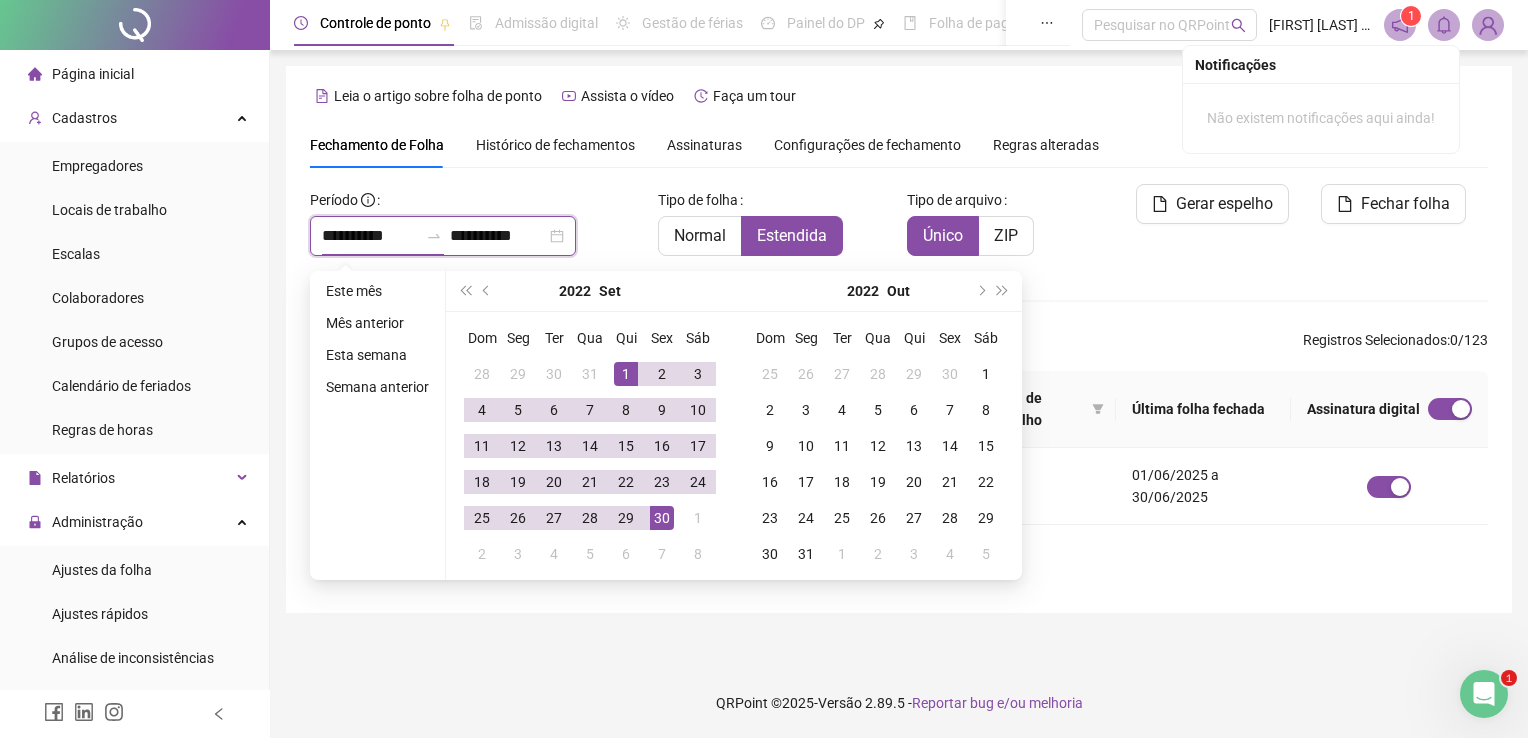 type on "**********" 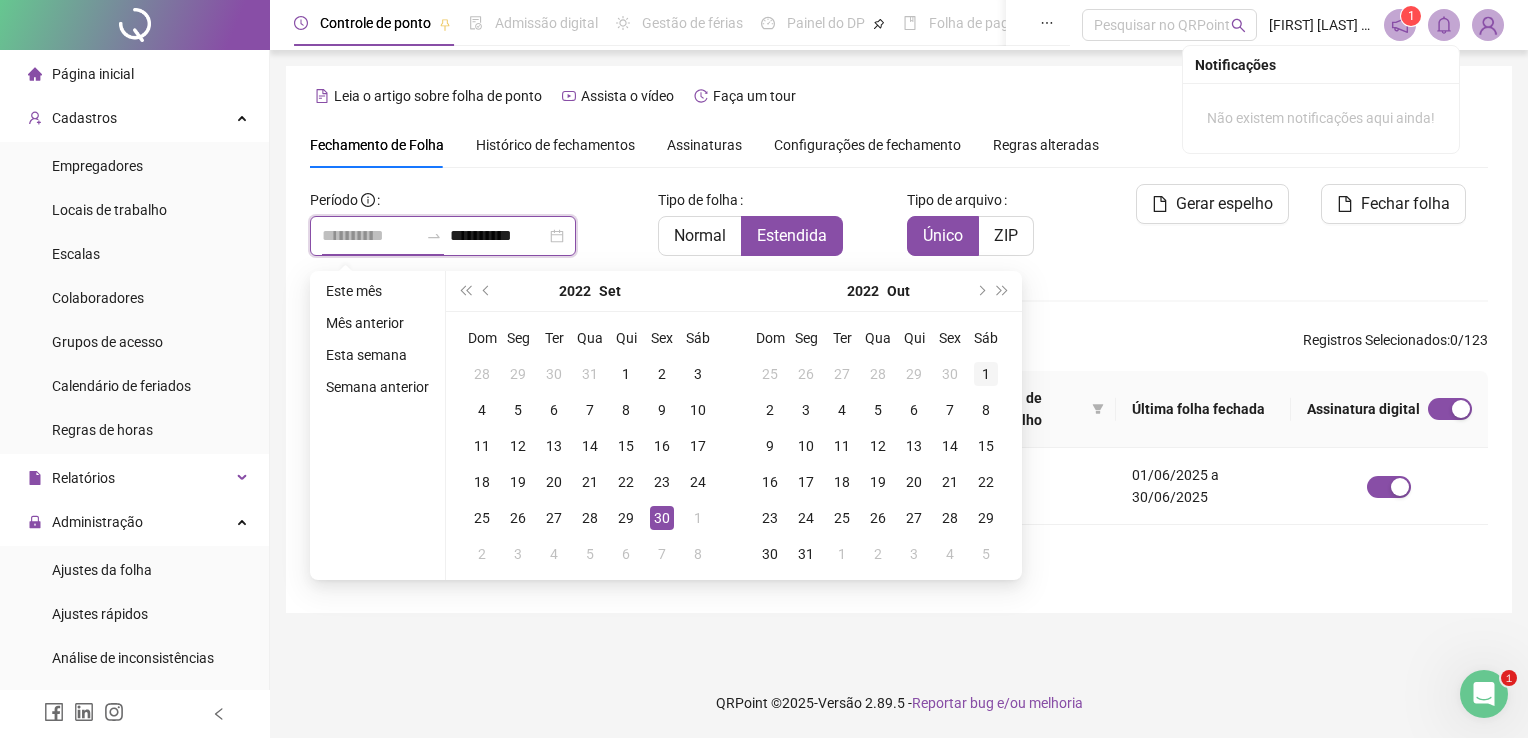 type on "**********" 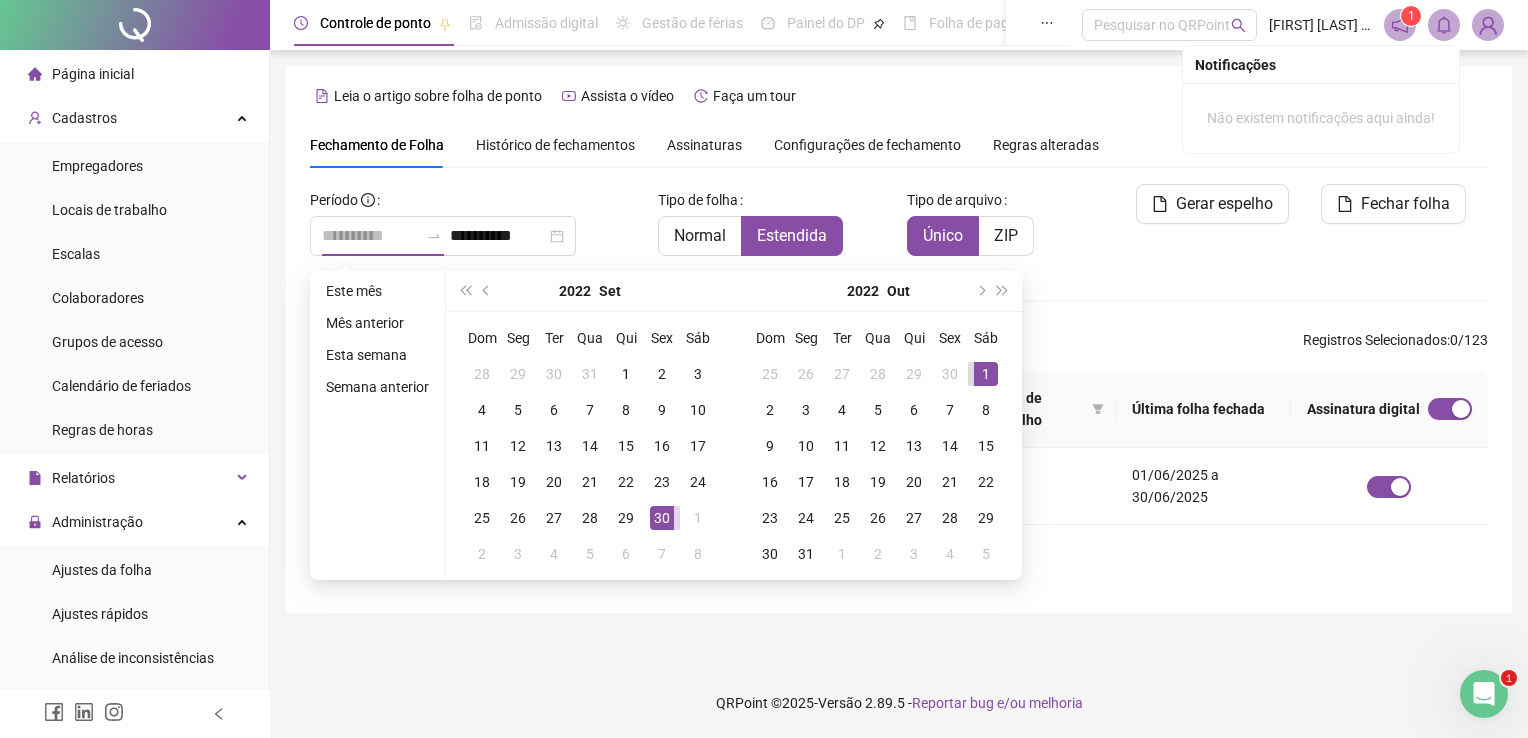 click on "1" at bounding box center (986, 374) 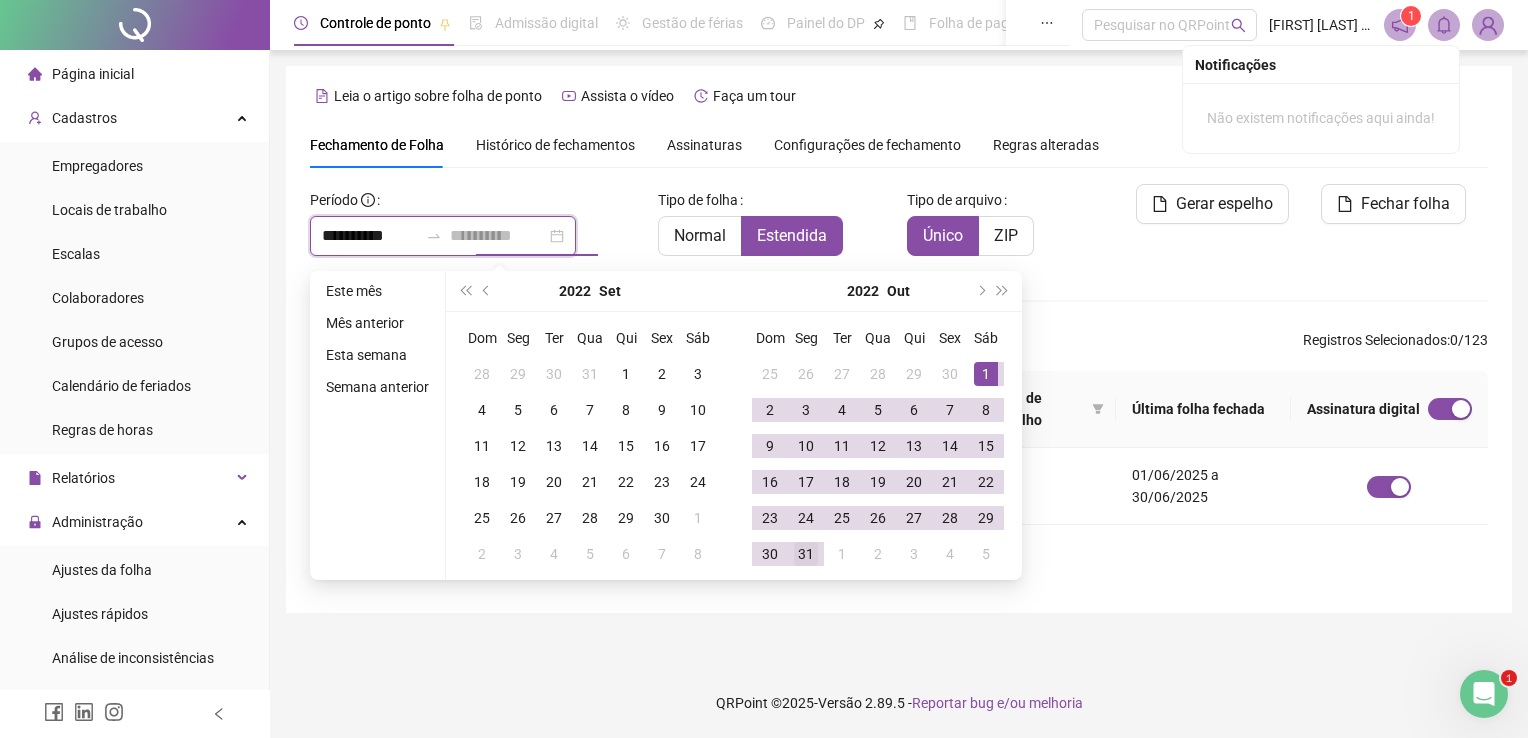 type on "**********" 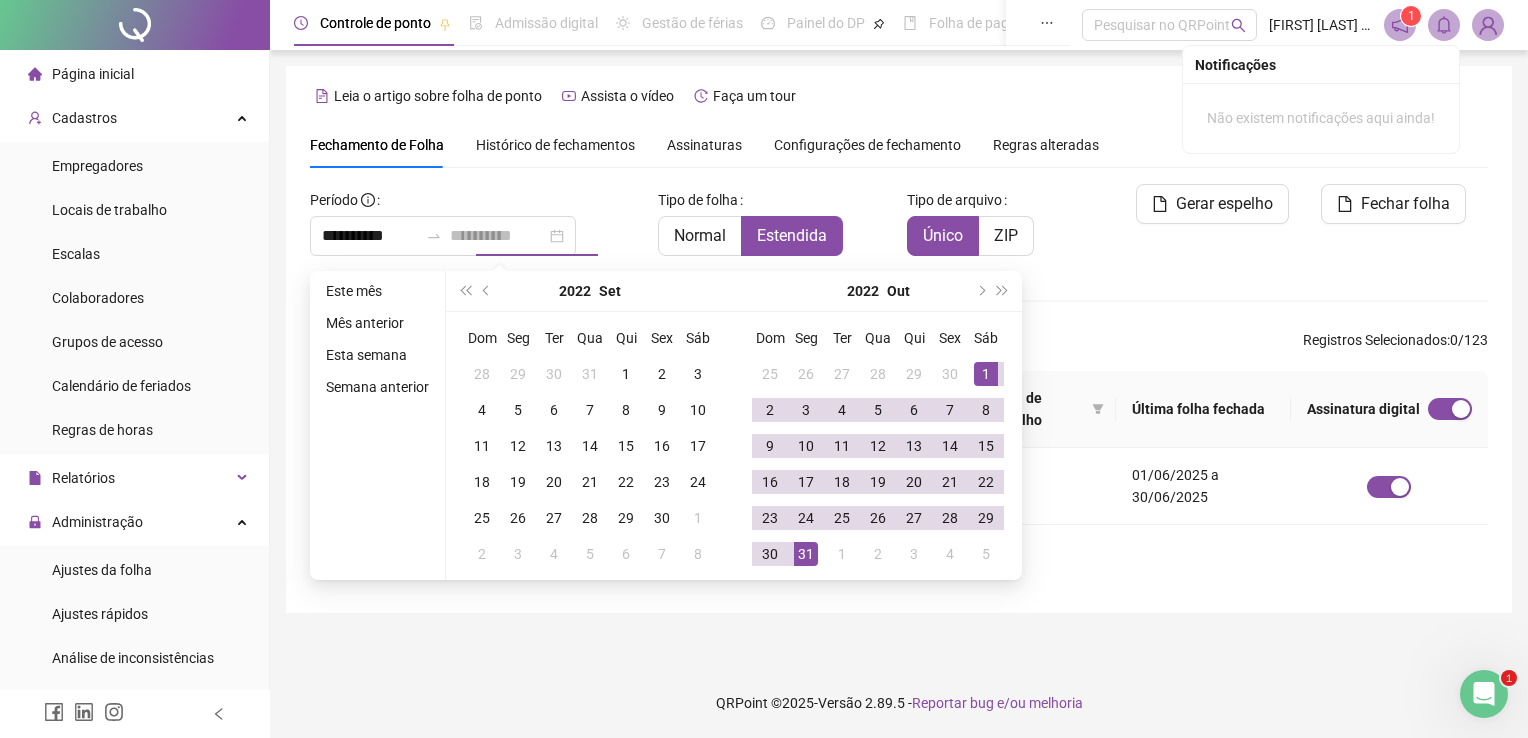 click on "31" at bounding box center (806, 554) 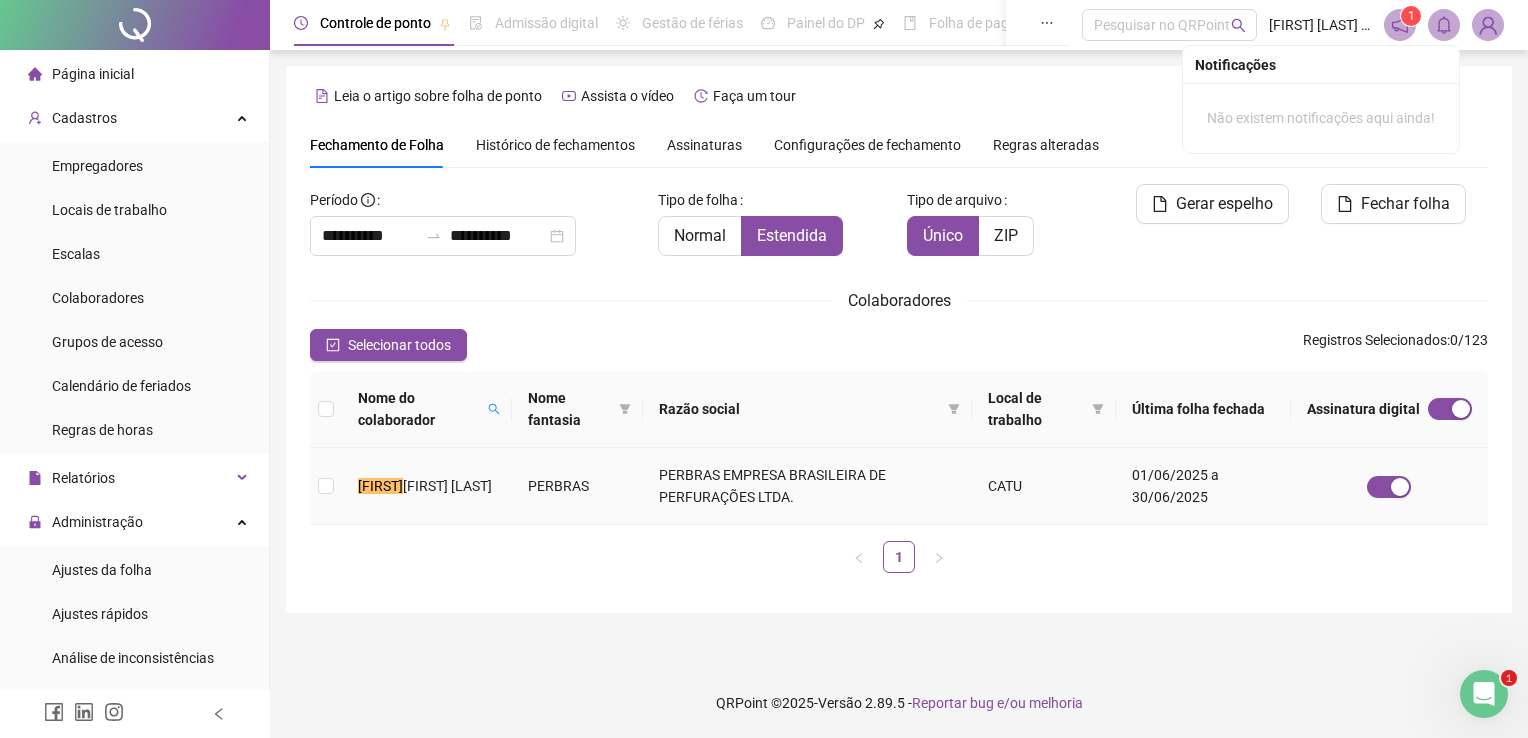 click on "PERBRAS" at bounding box center (578, 486) 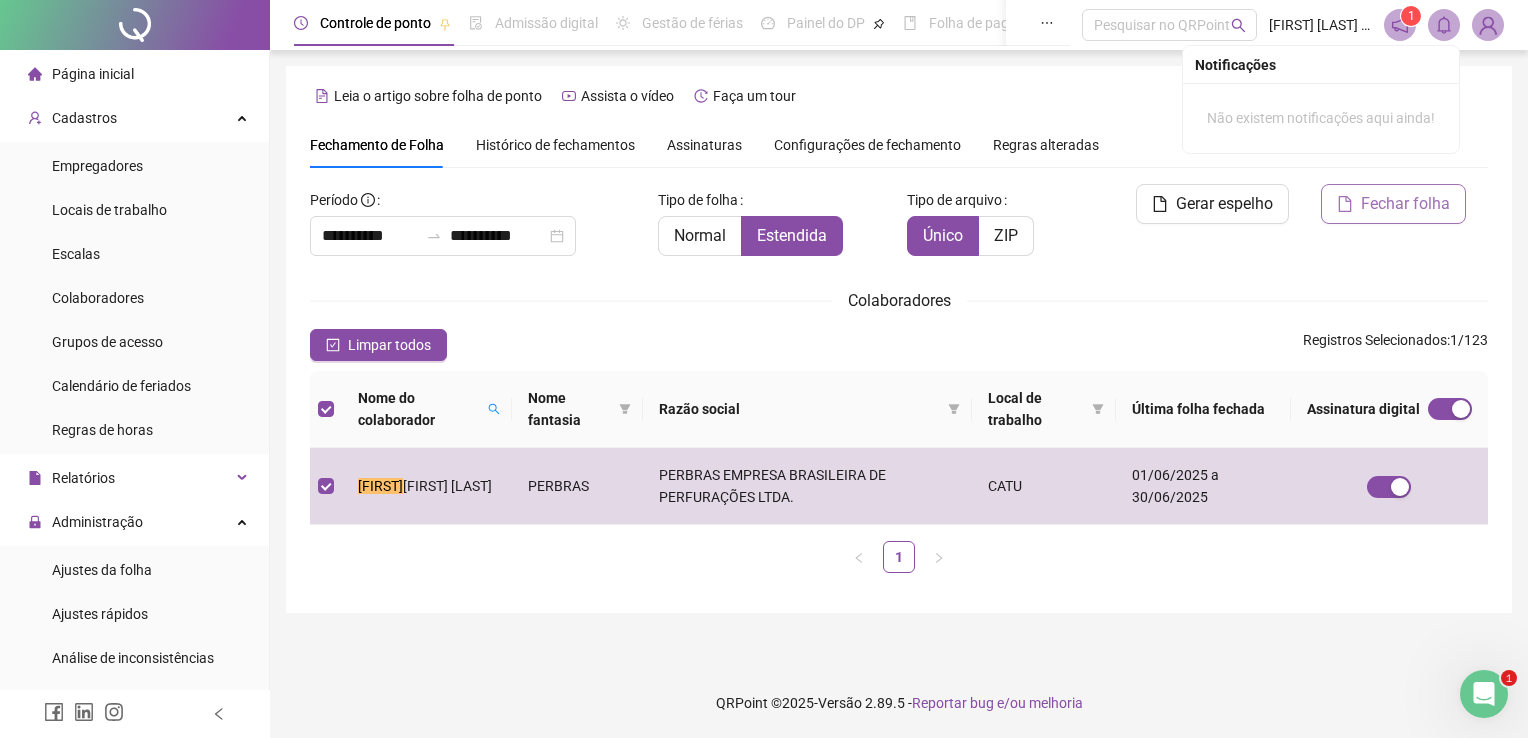 click on "Fechar folha" at bounding box center (1405, 204) 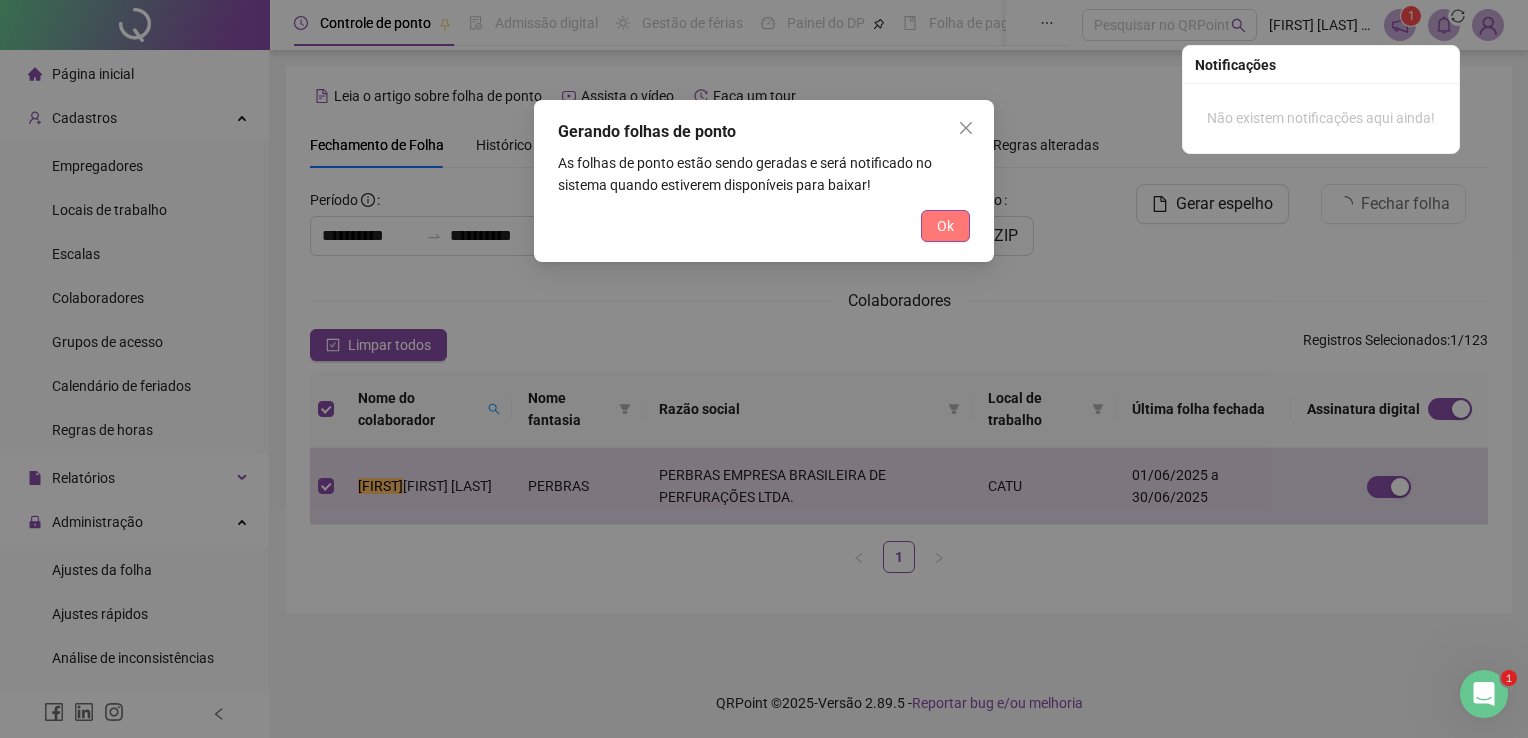 click on "Ok" at bounding box center [945, 226] 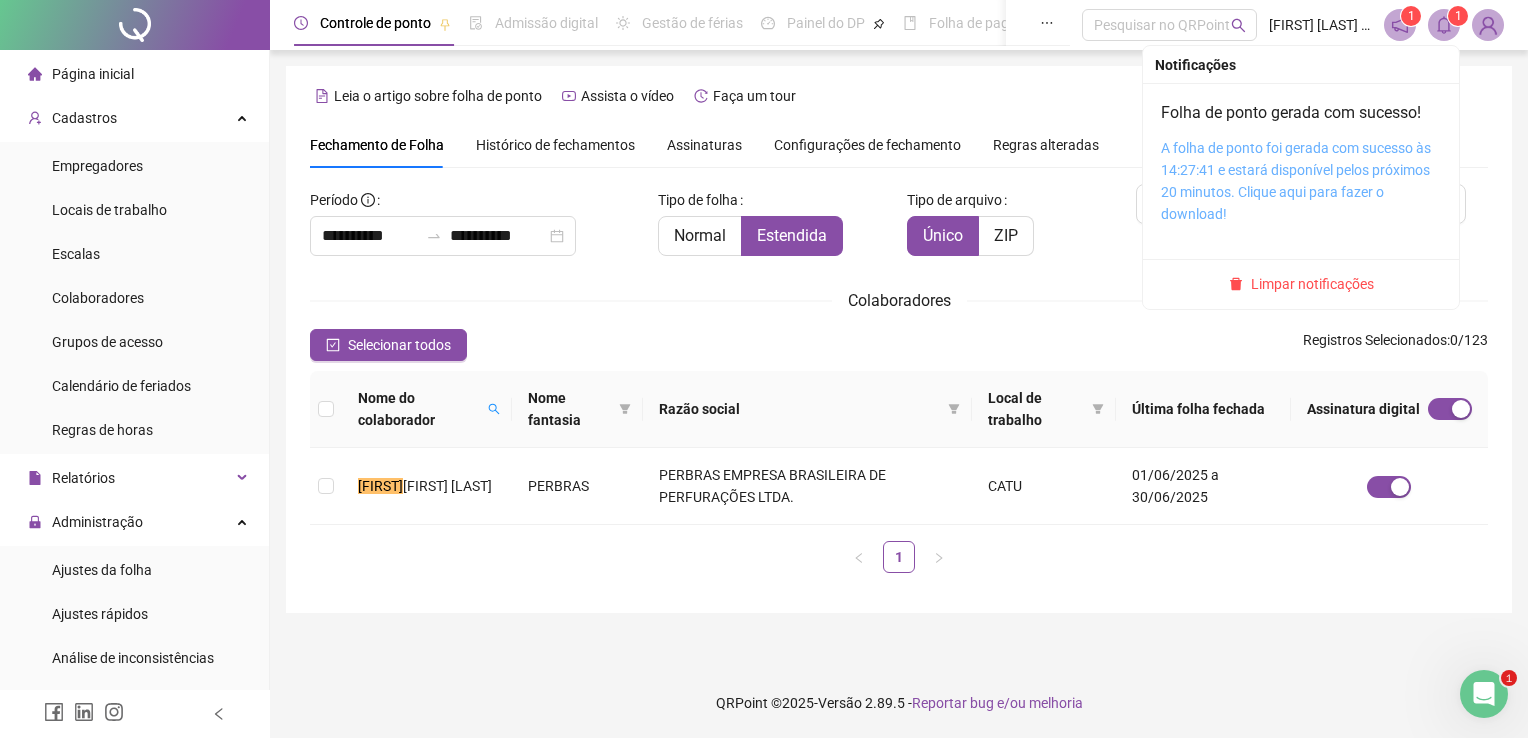 click on "A folha de ponto foi gerada com sucesso às 14:27:41 e estará disponível pelos próximos 20 minutos.
Clique aqui para fazer o download!" at bounding box center (1296, 181) 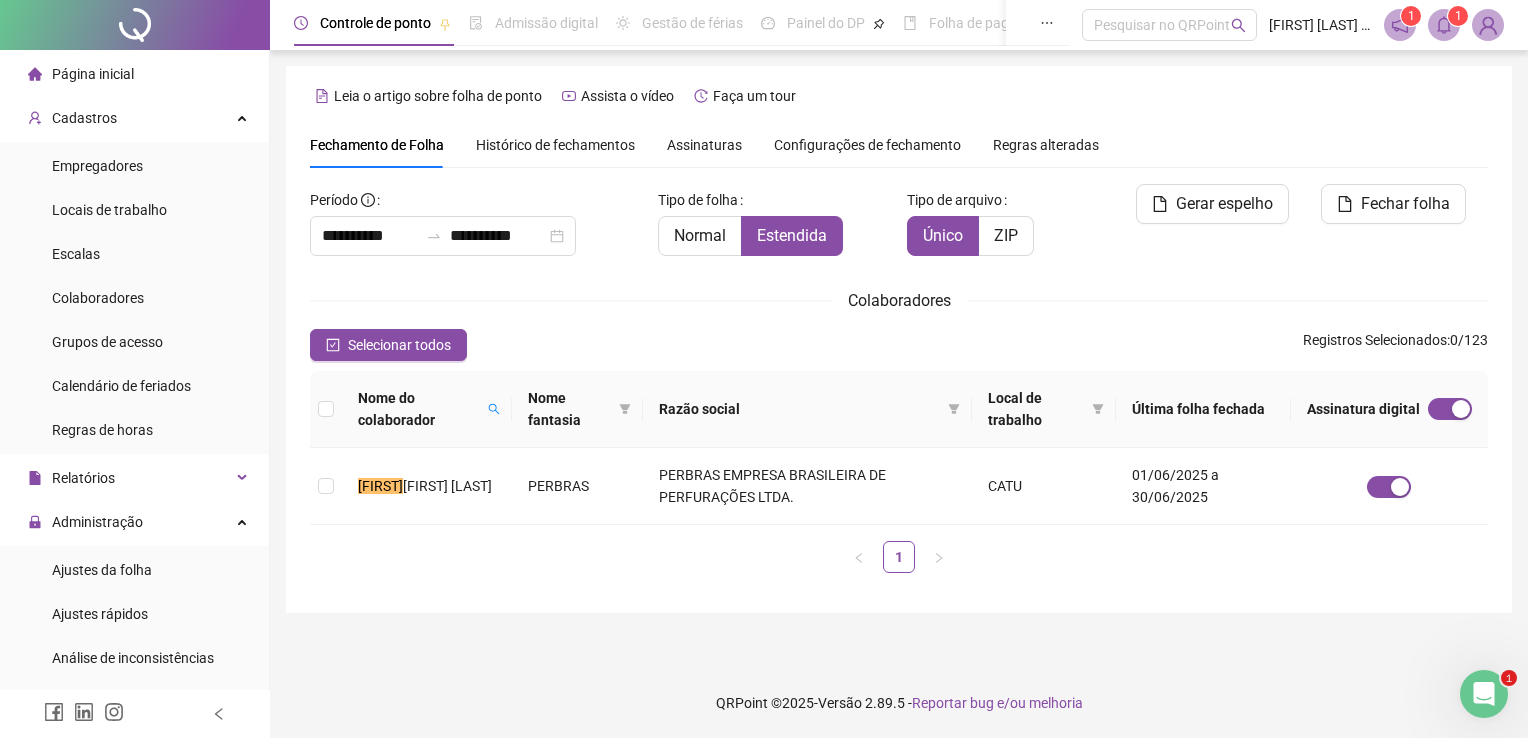 click on "**********" at bounding box center [899, 369] 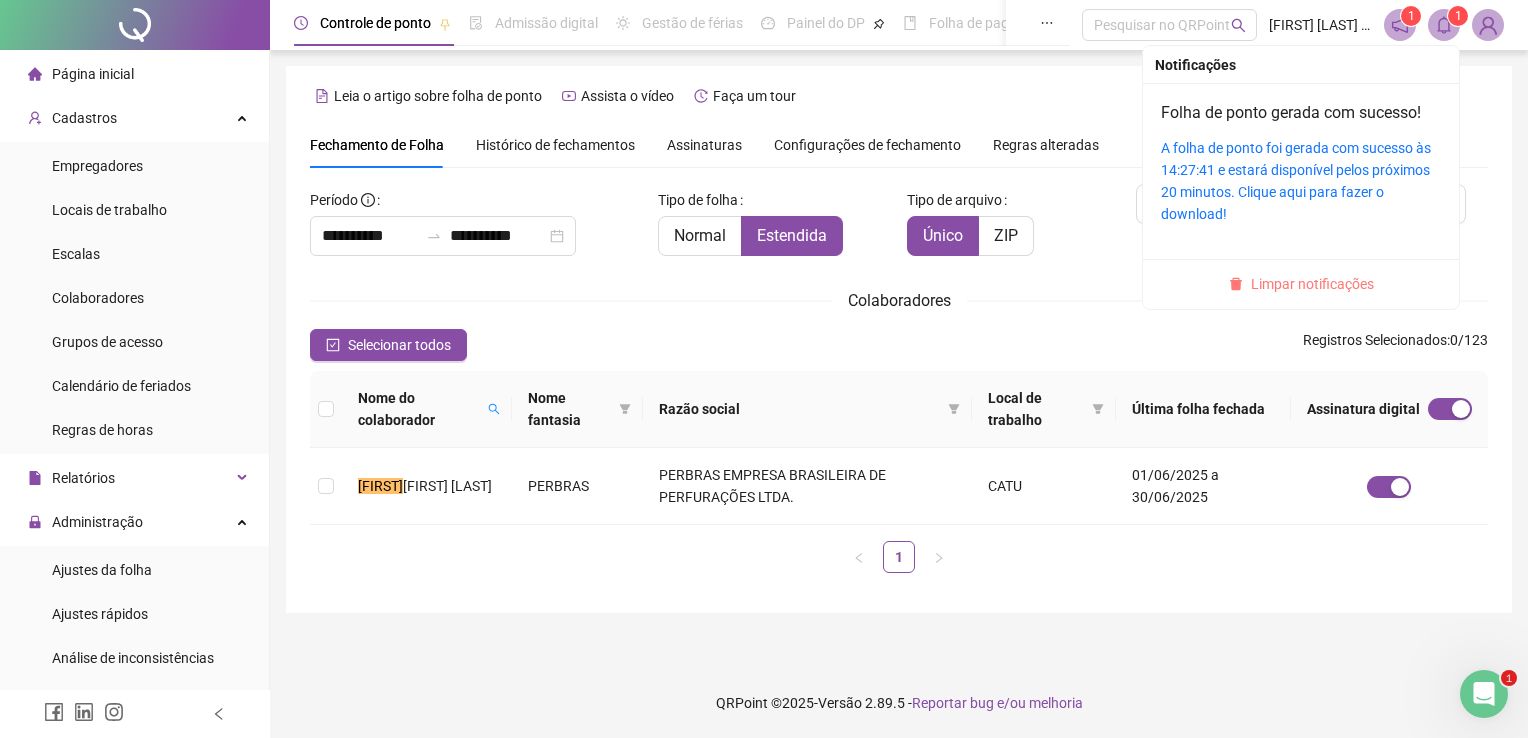 click on "Limpar notificações" at bounding box center [1312, 284] 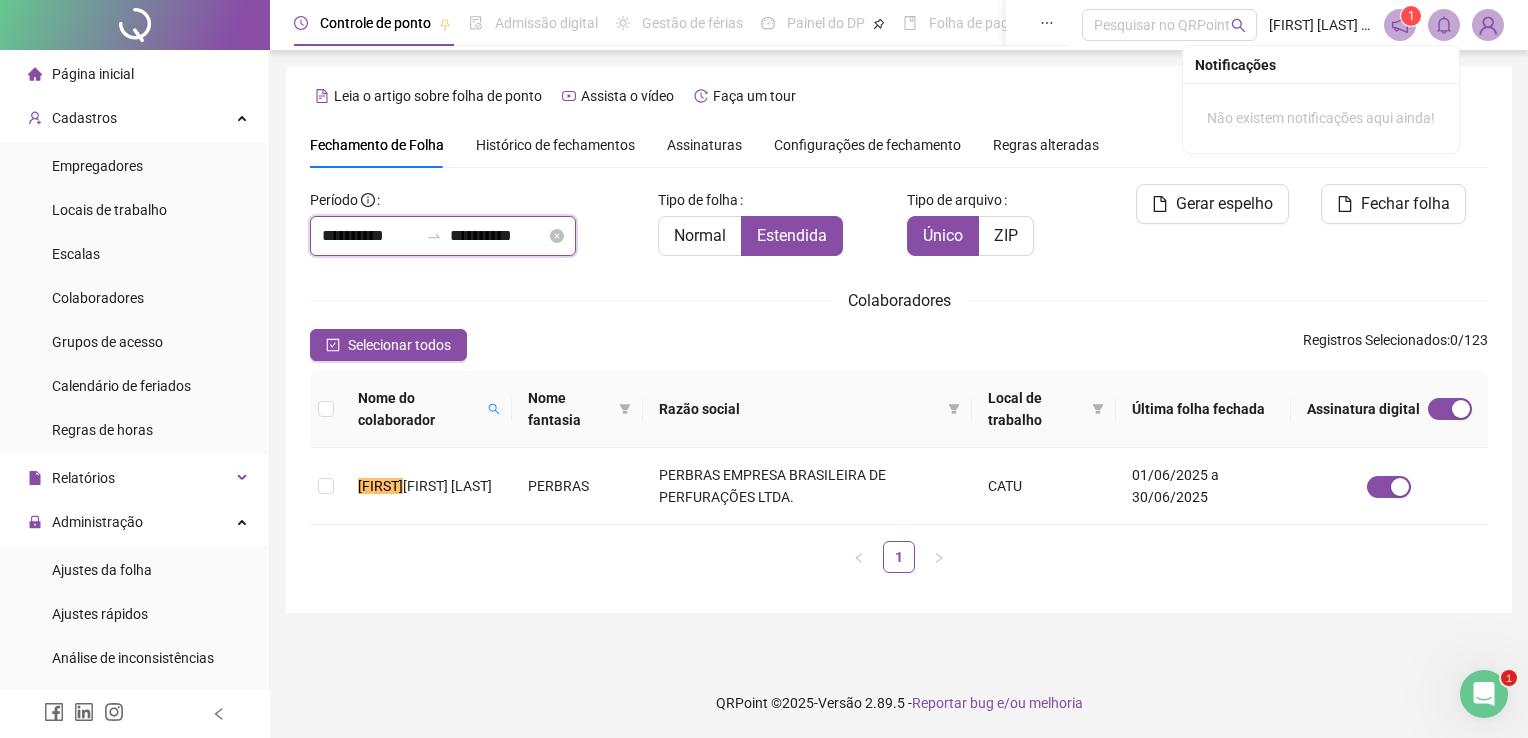 click on "**********" at bounding box center (370, 236) 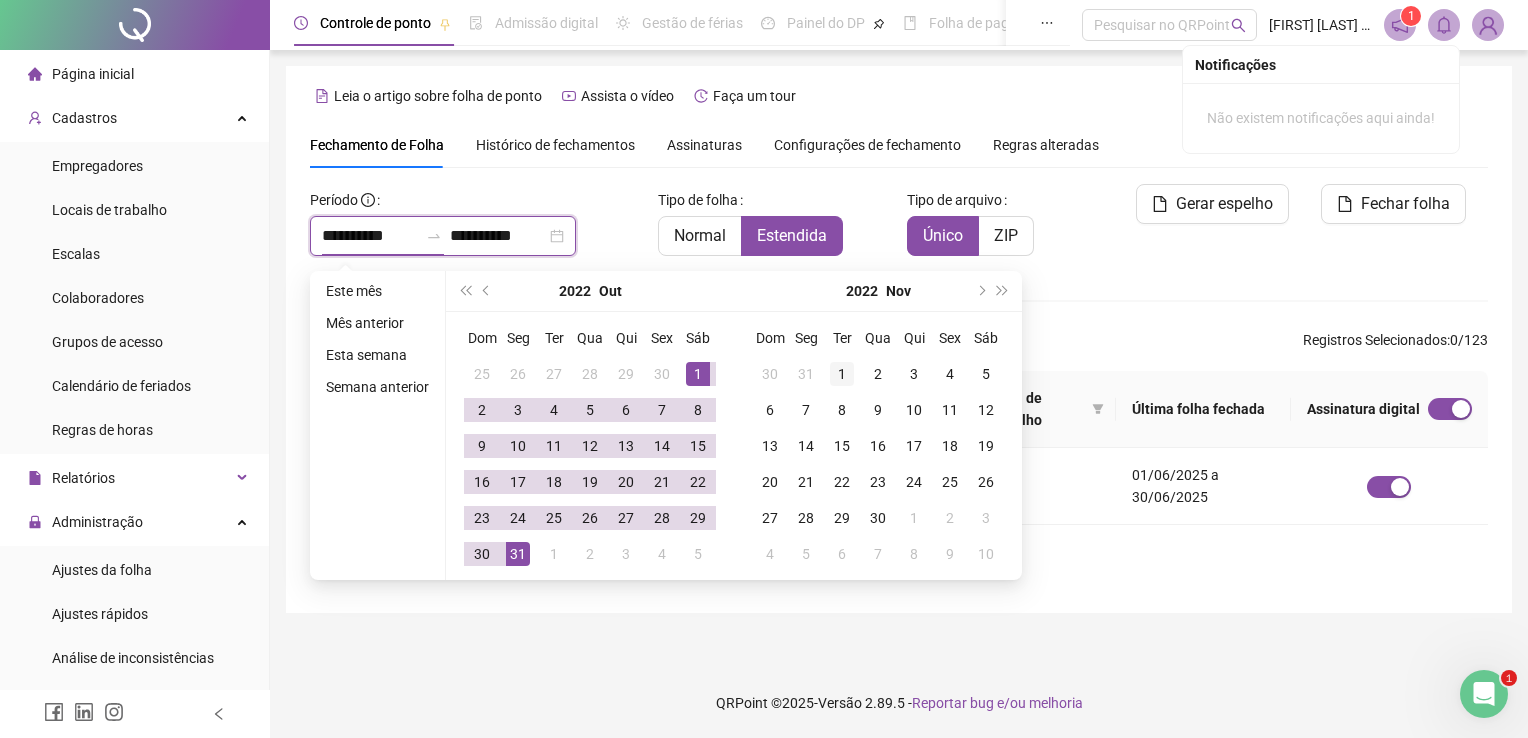type on "**********" 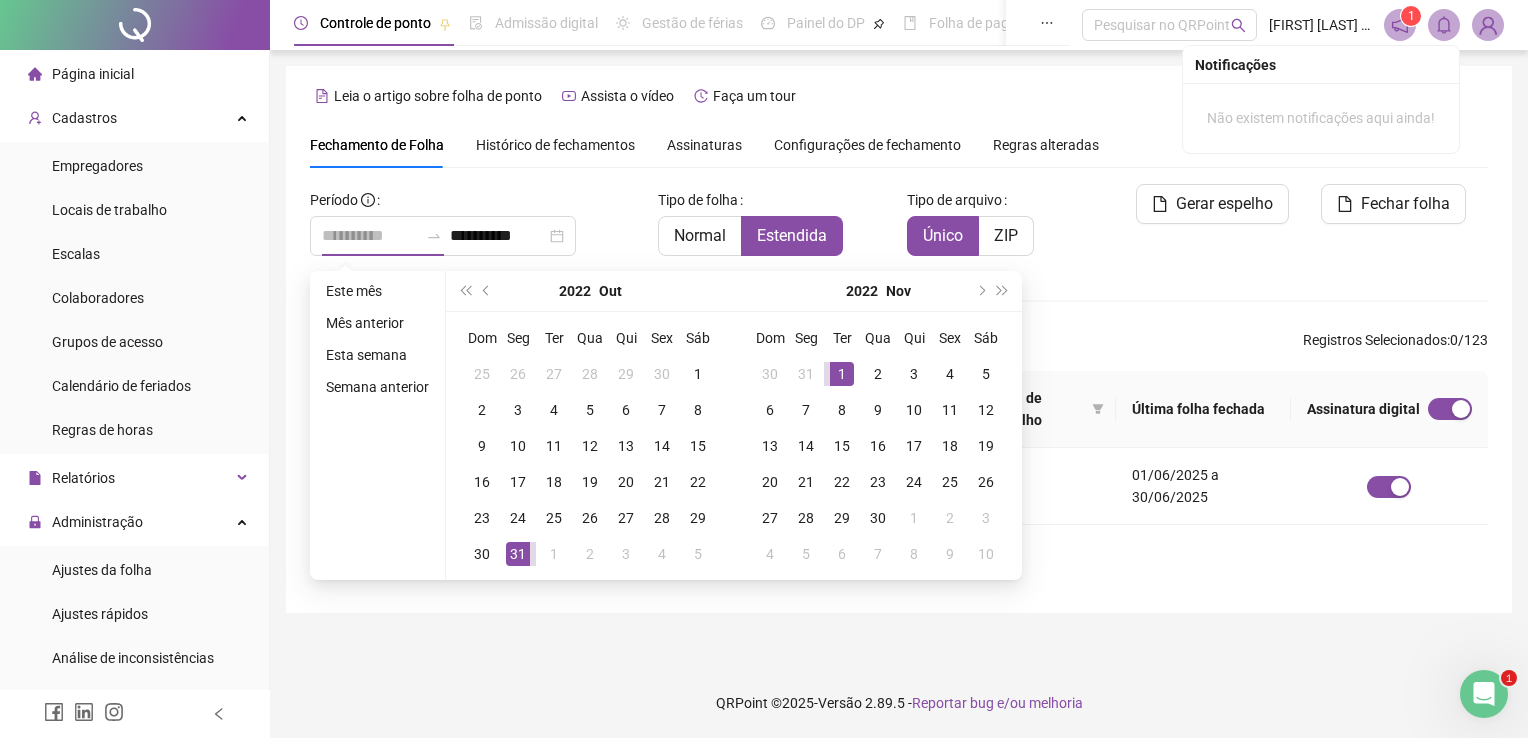click on "1" at bounding box center (842, 374) 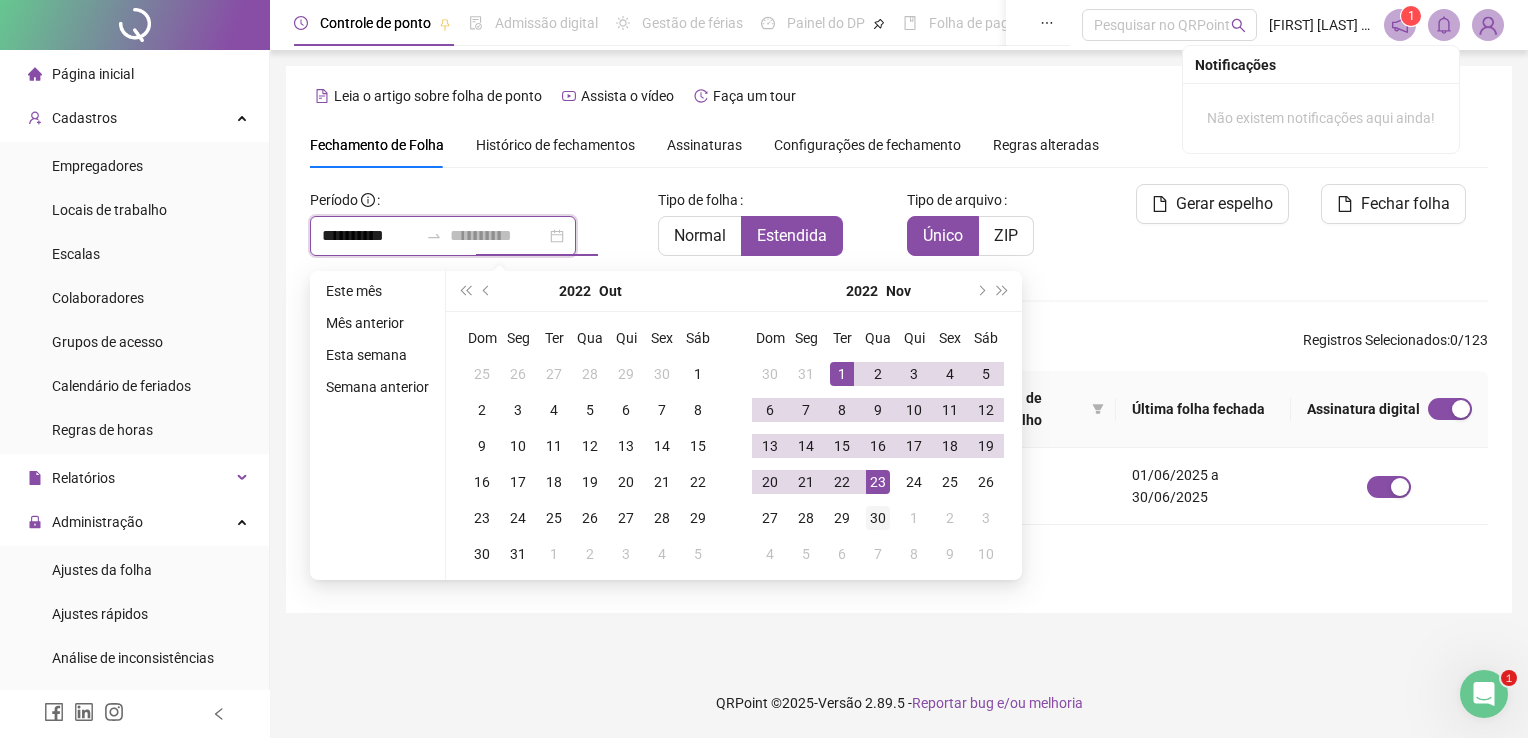 type on "**********" 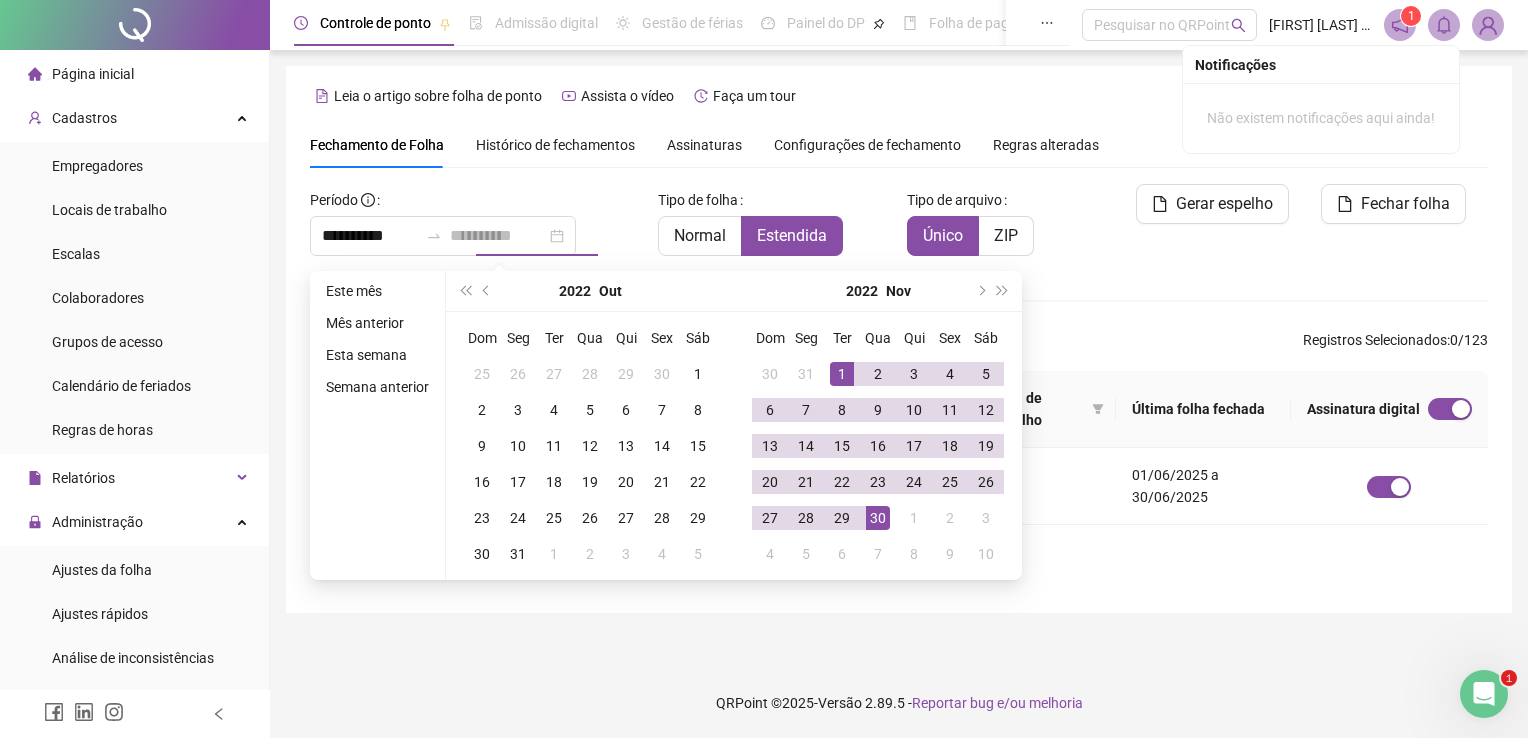 click on "30" at bounding box center (878, 518) 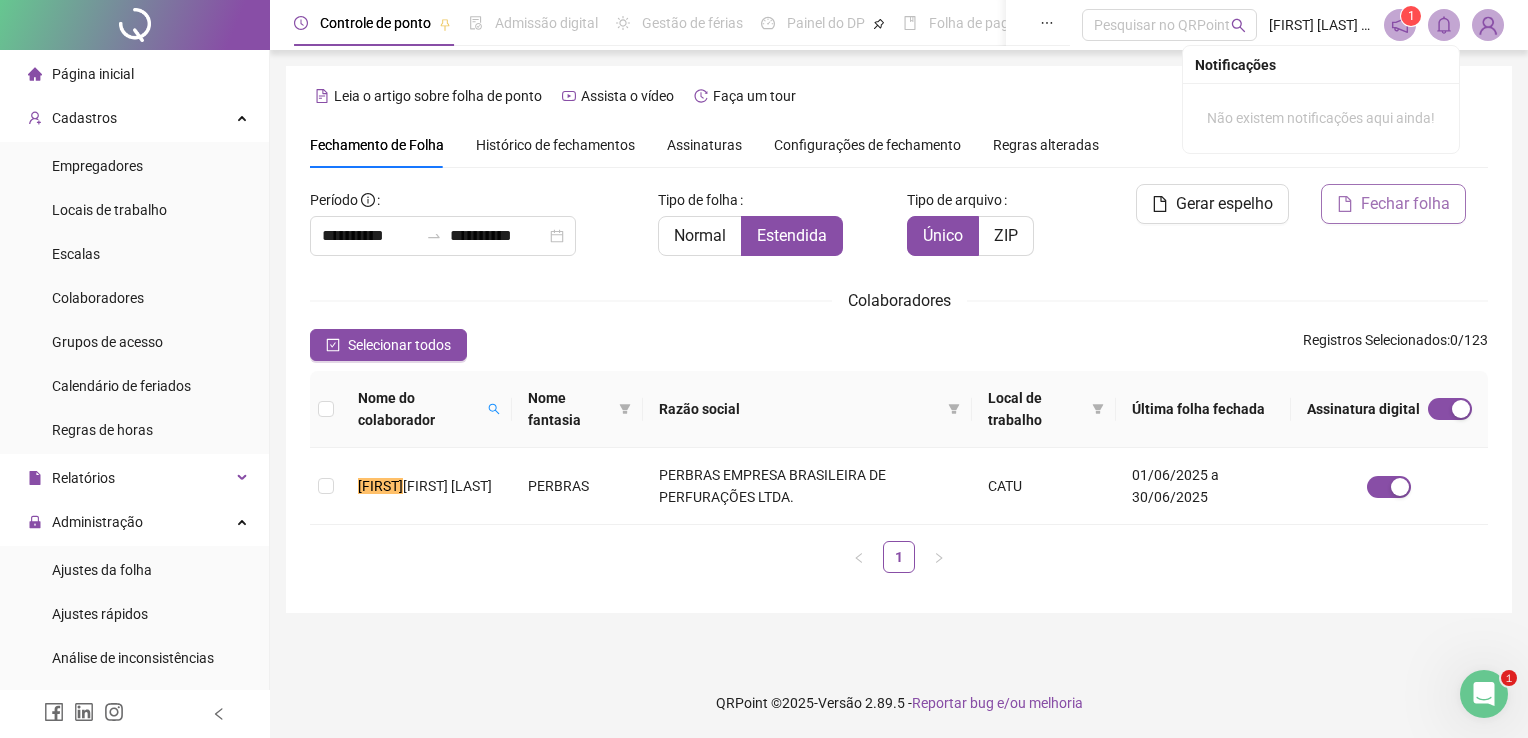 click on "Fechar folha" at bounding box center (1405, 204) 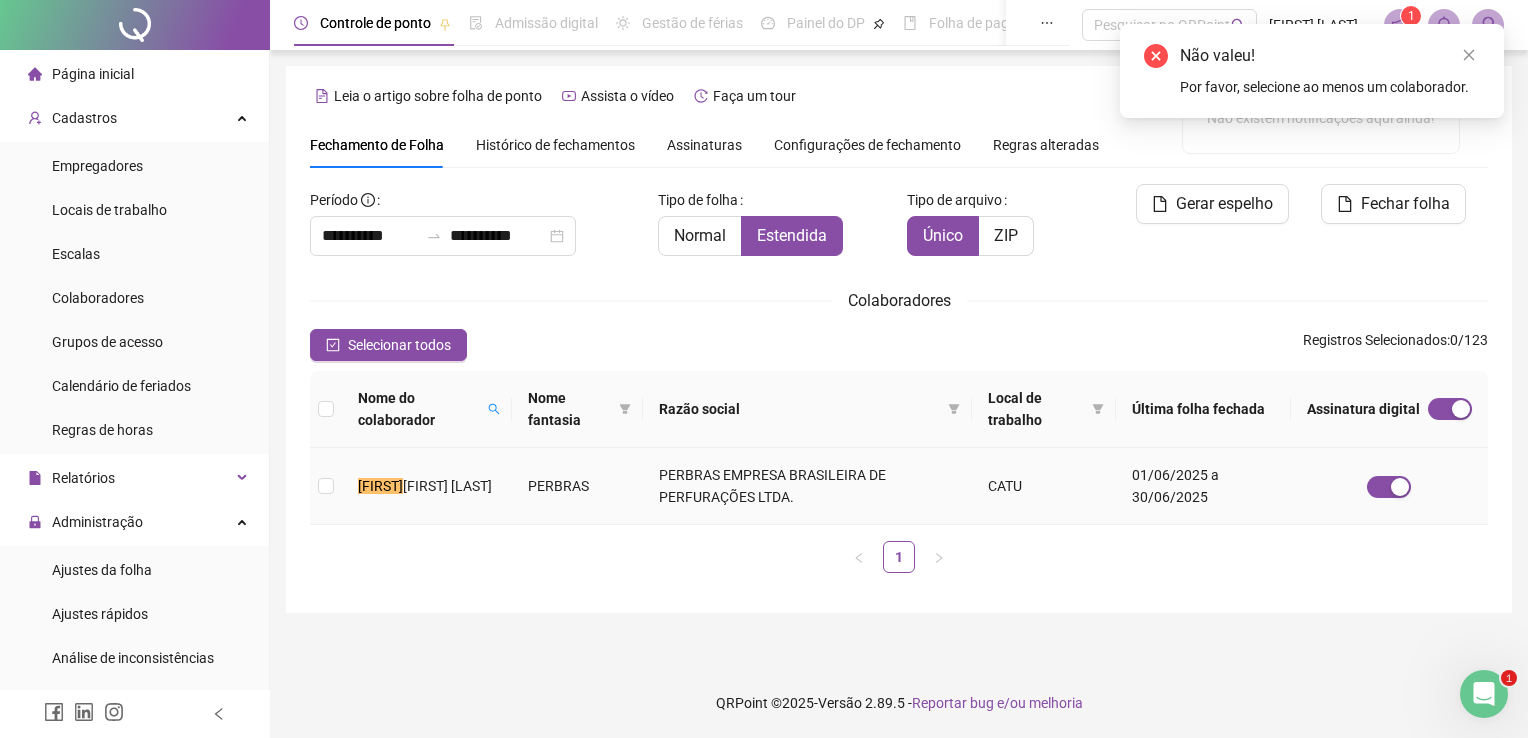 click on "PERBRAS EMPRESA BRASILEIRA DE PERFURAÇÕES LTDA." at bounding box center (807, 486) 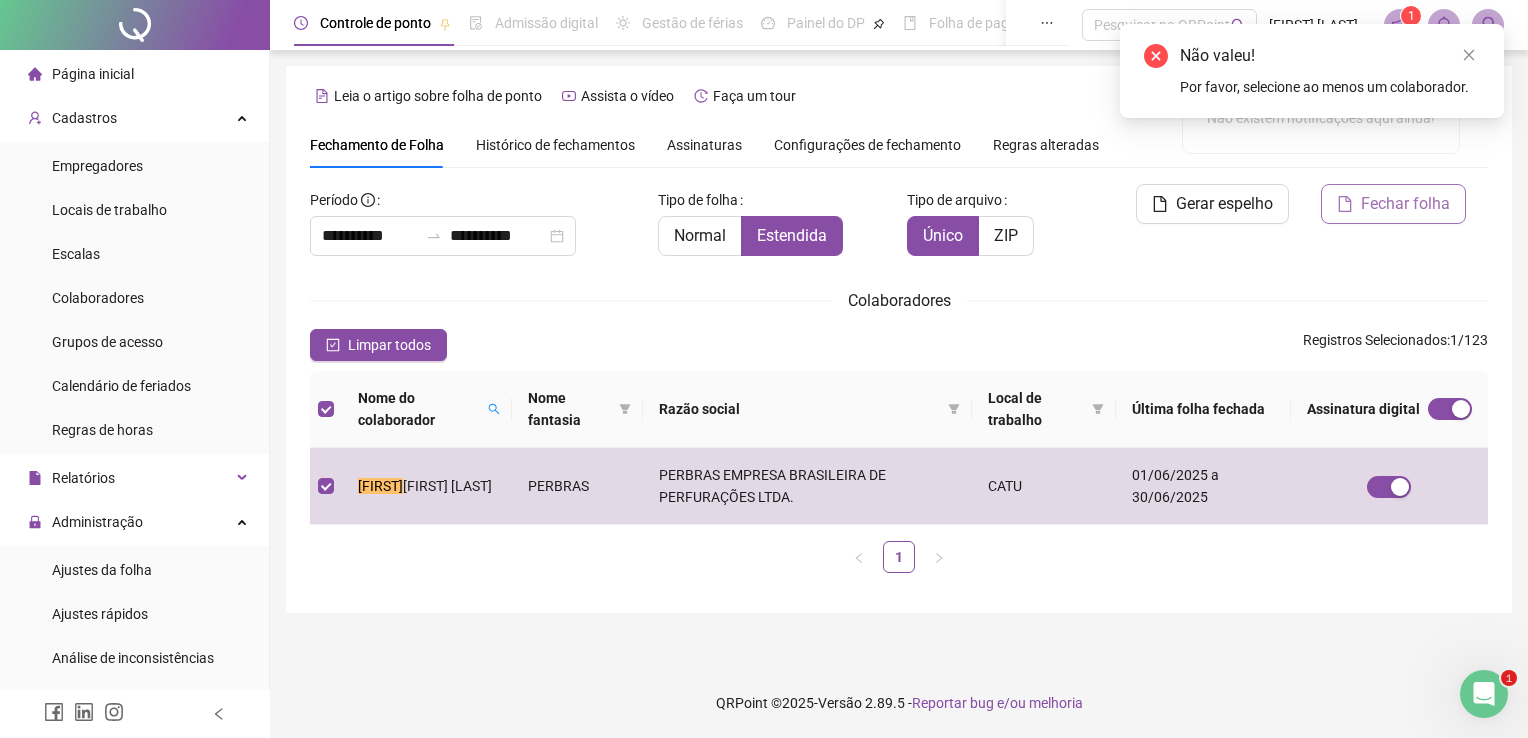 click on "Fechar folha" at bounding box center [1393, 204] 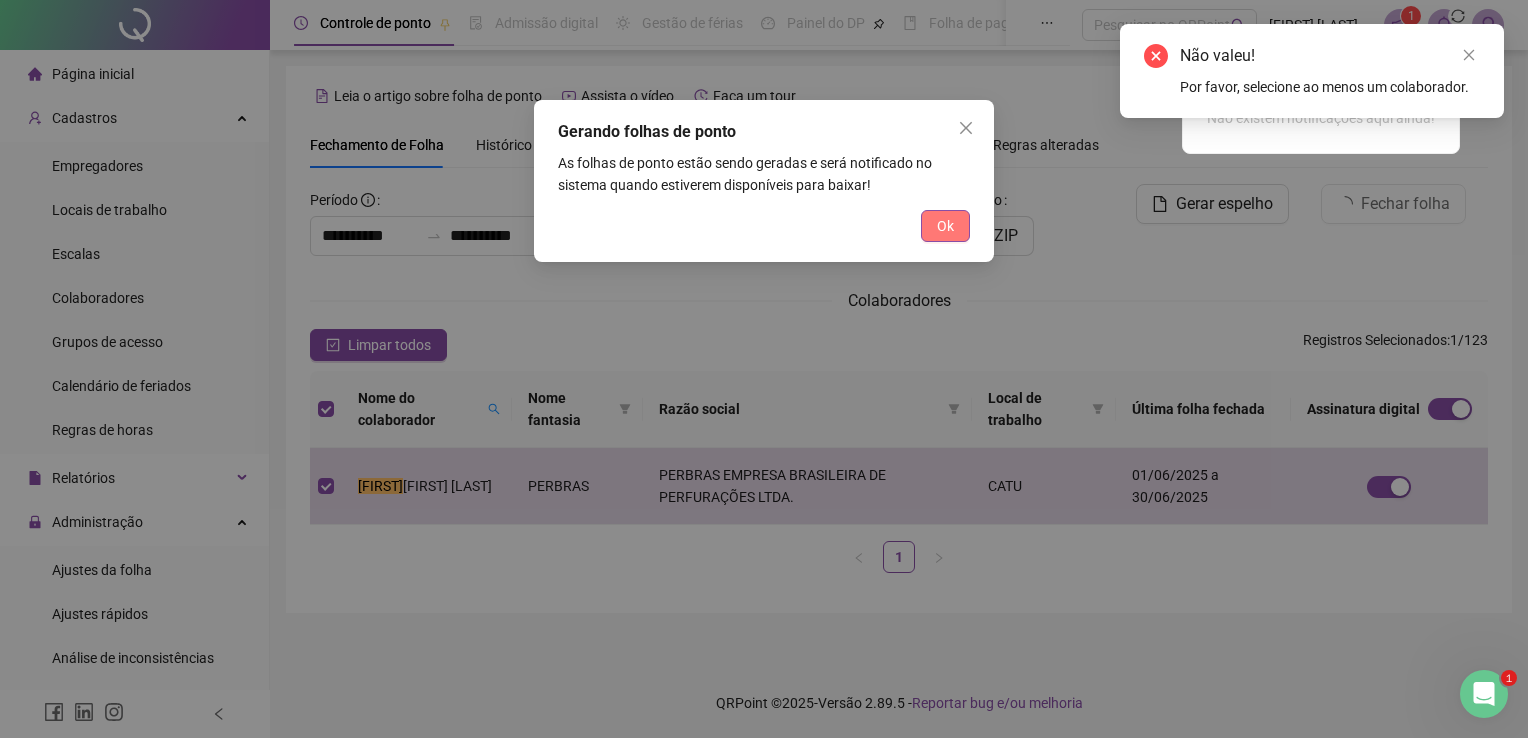 click on "Ok" at bounding box center (945, 226) 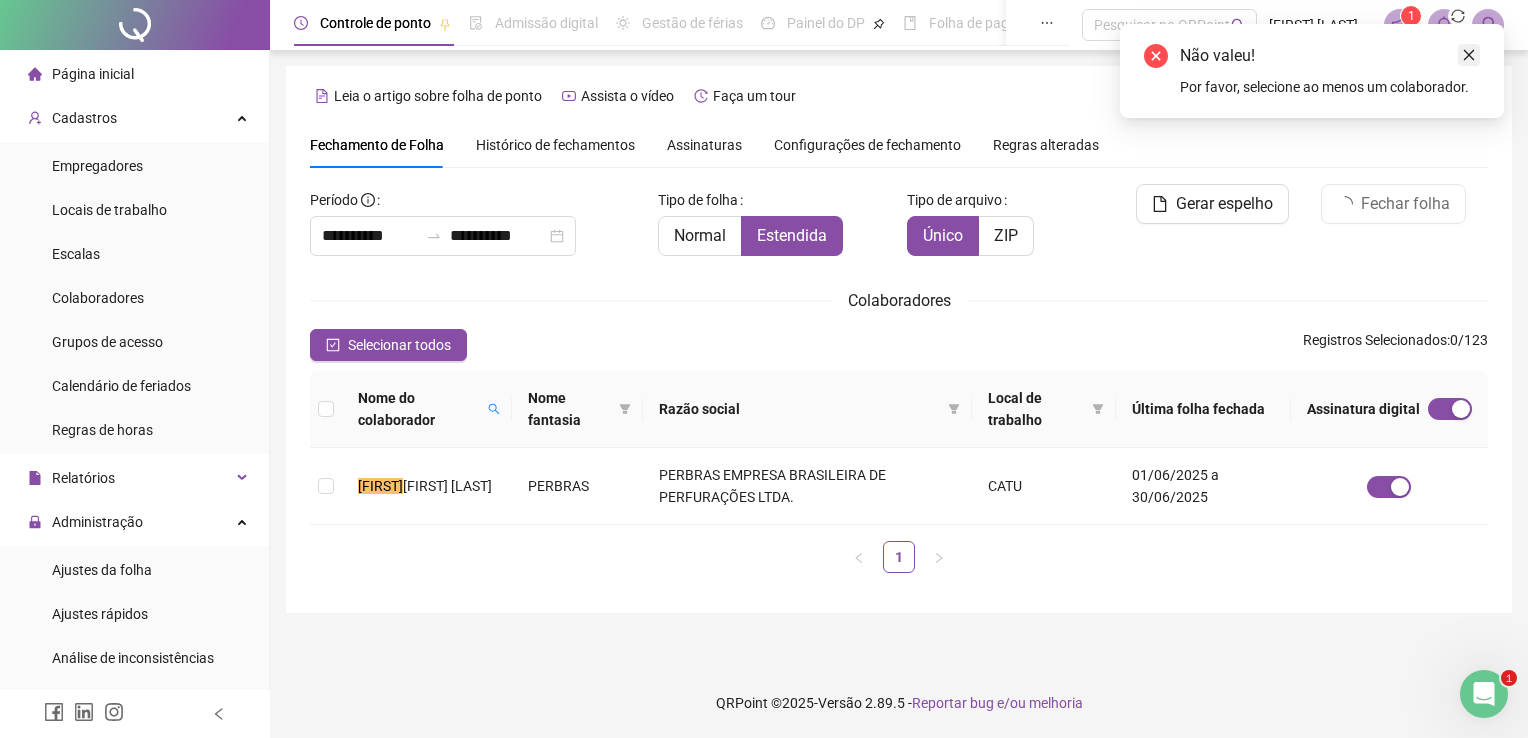 click 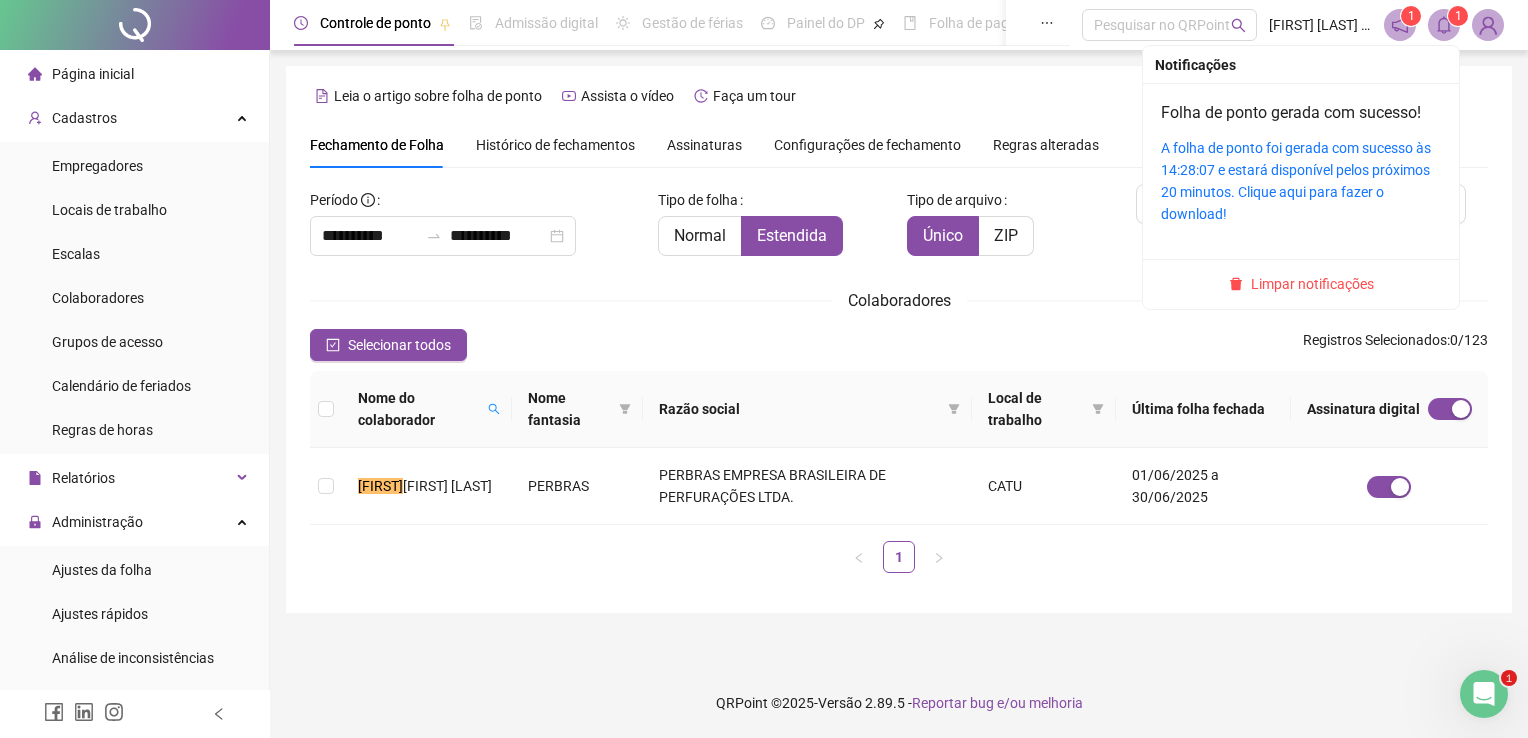 click on "1" at bounding box center [1458, 16] 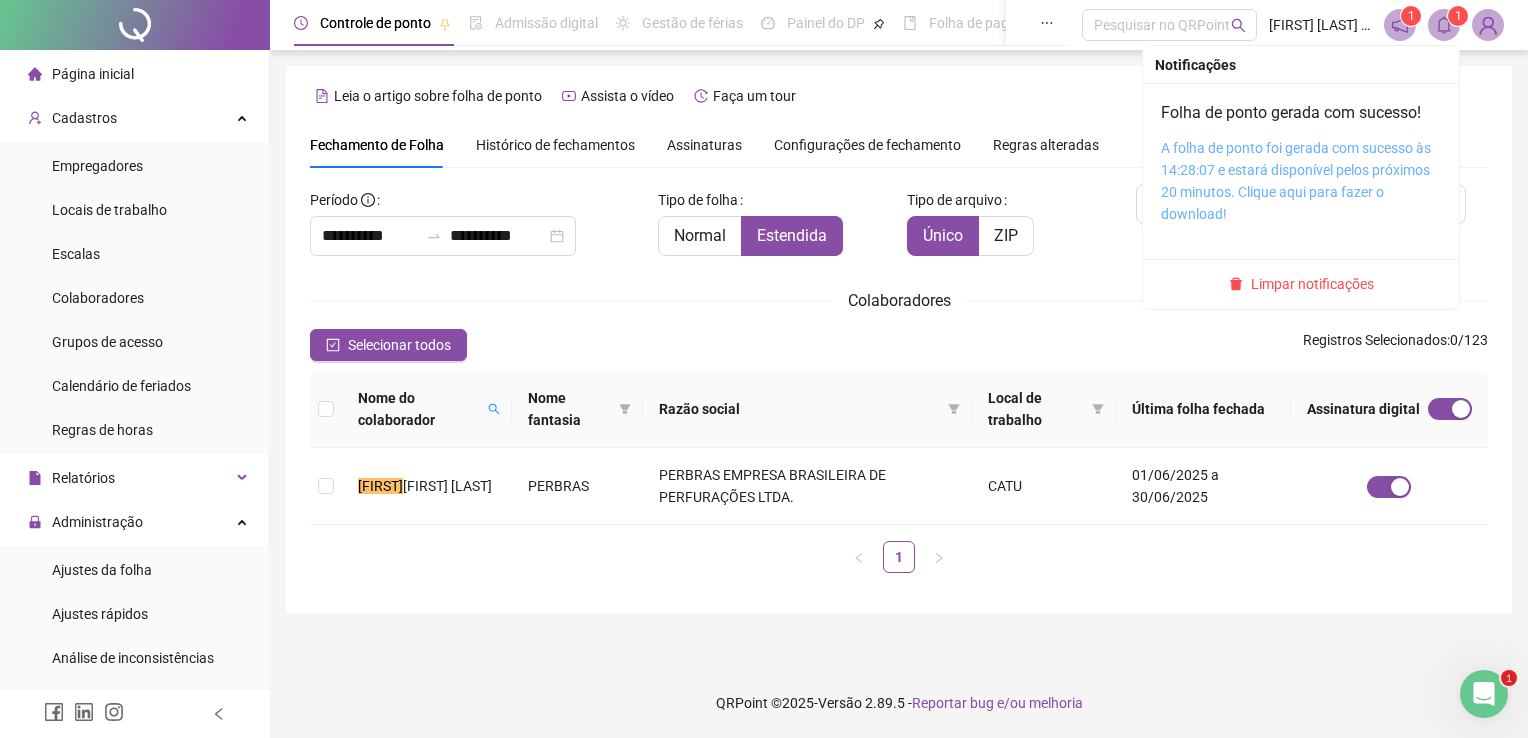 click on "A folha de ponto foi gerada com sucesso às 14:28:07 e estará disponível pelos próximos 20 minutos.
Clique aqui para fazer o download!" at bounding box center [1296, 181] 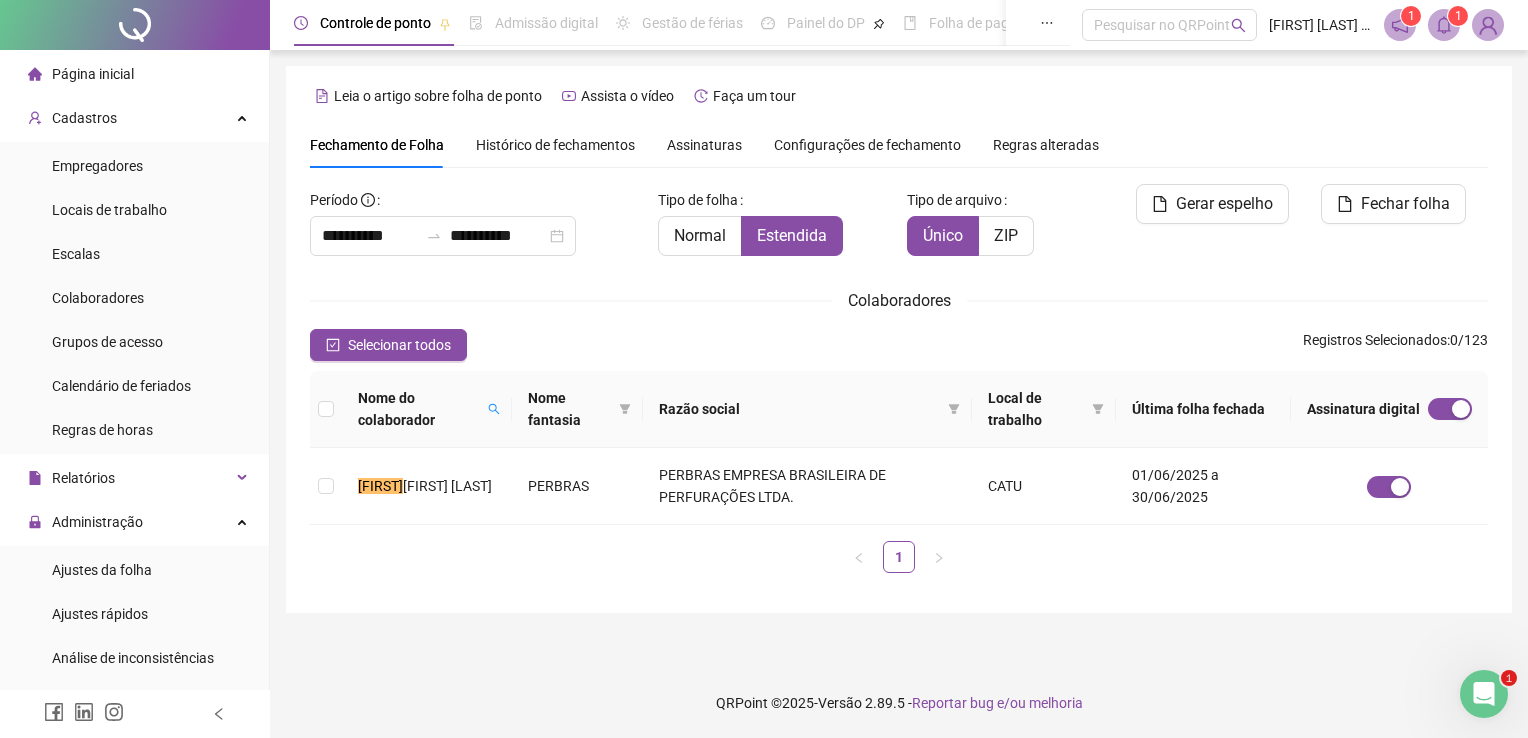 drag, startPoint x: 1527, startPoint y: 43, endPoint x: 1492, endPoint y: 36, distance: 35.69314 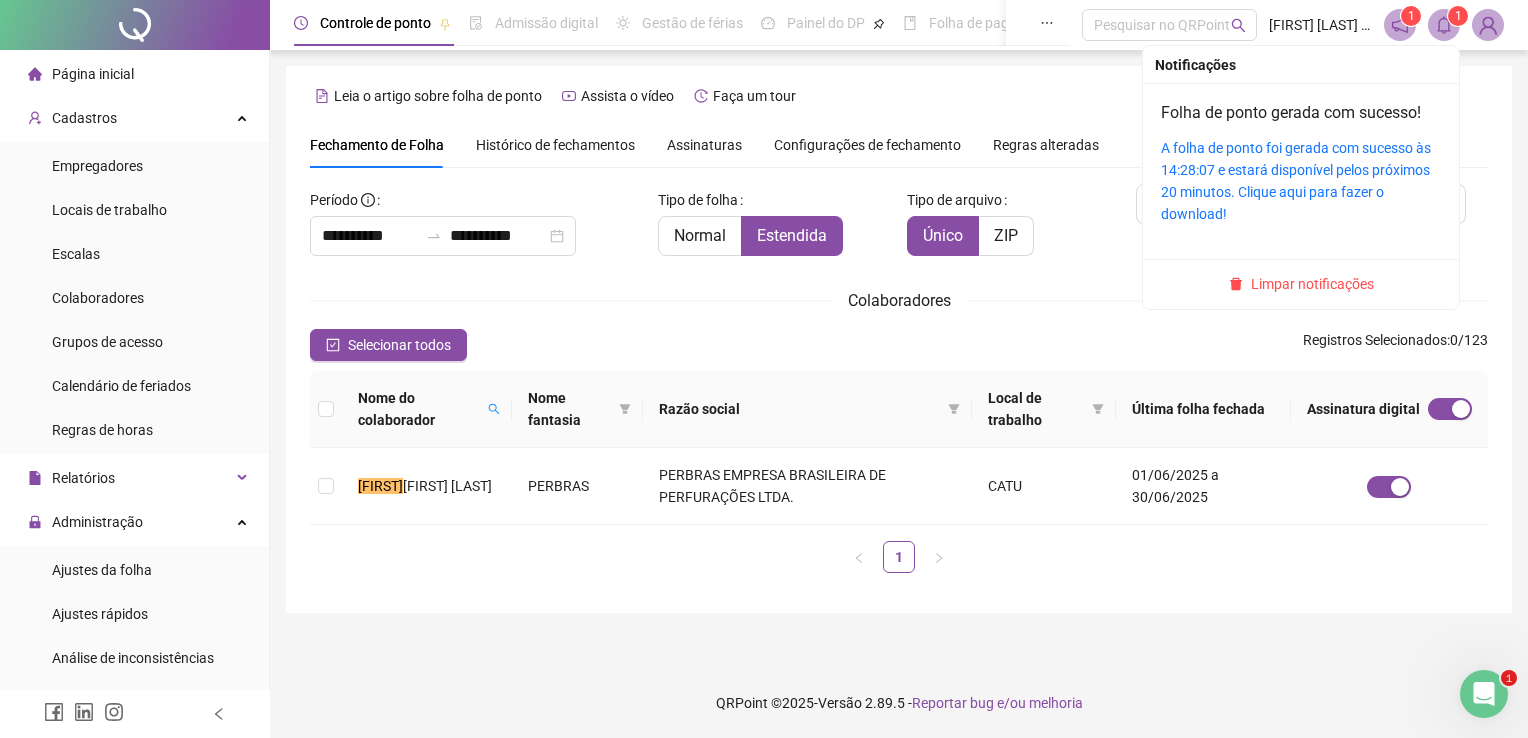 click on "Limpar notificações" at bounding box center [1301, 284] 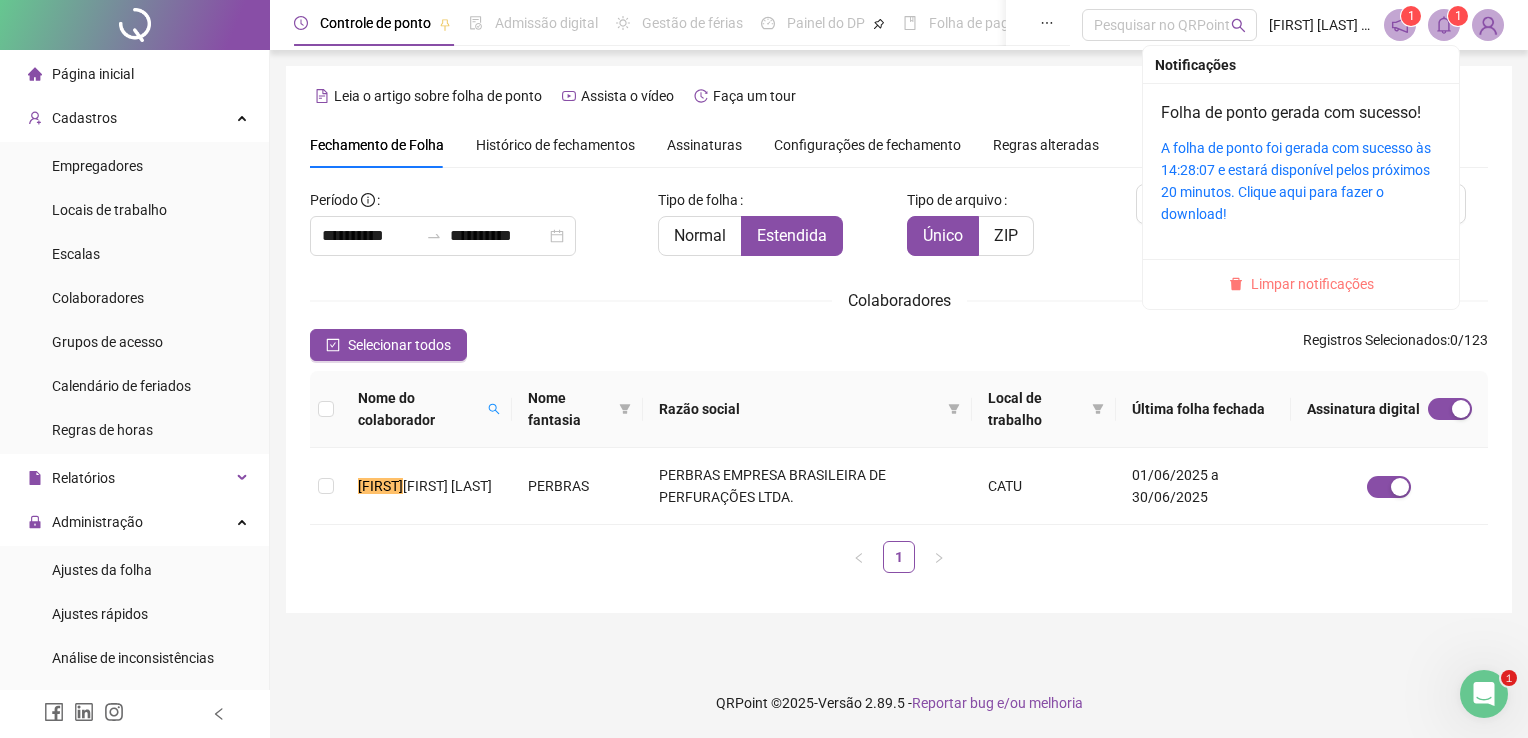 click on "Limpar notificações" at bounding box center [1312, 284] 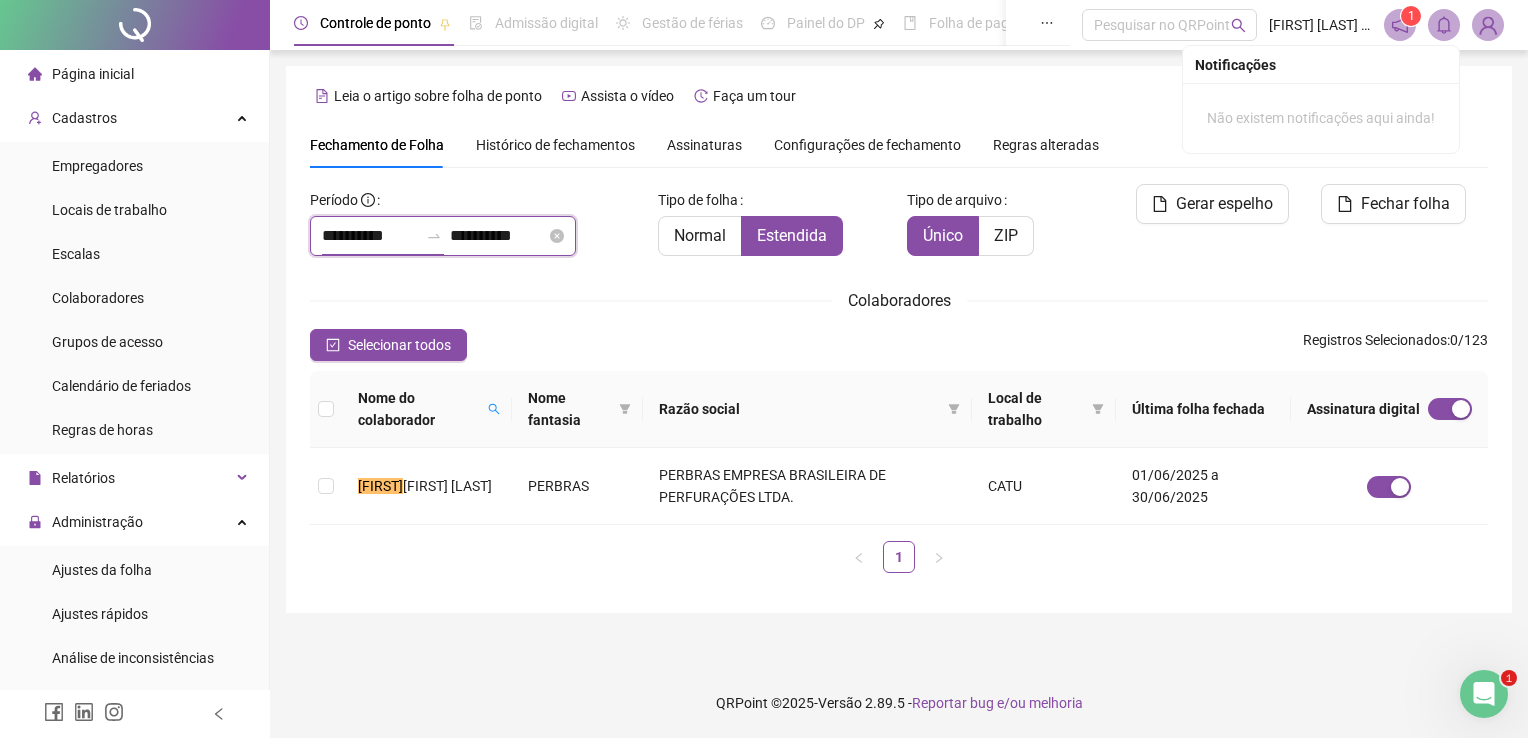 click on "**********" at bounding box center [370, 236] 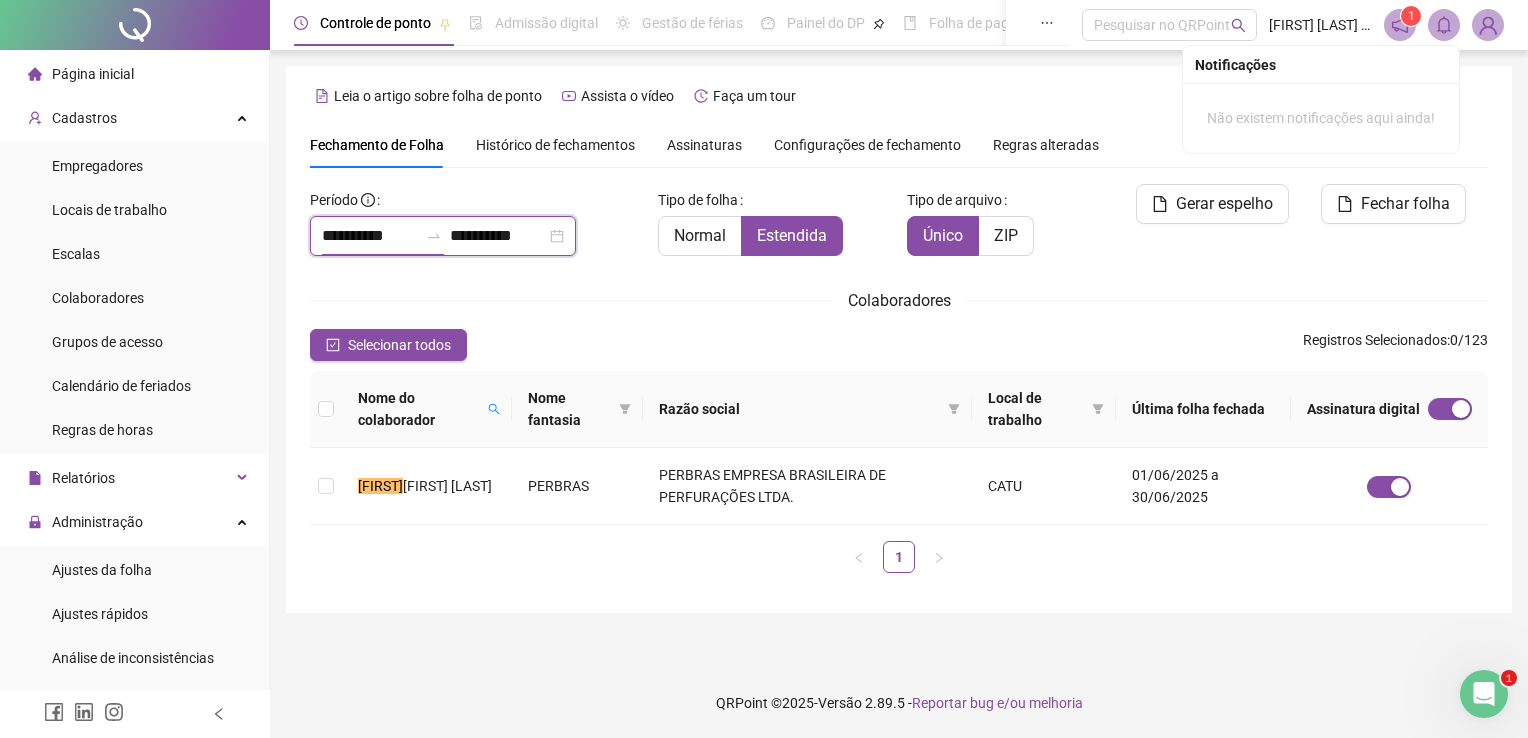 type on "**********" 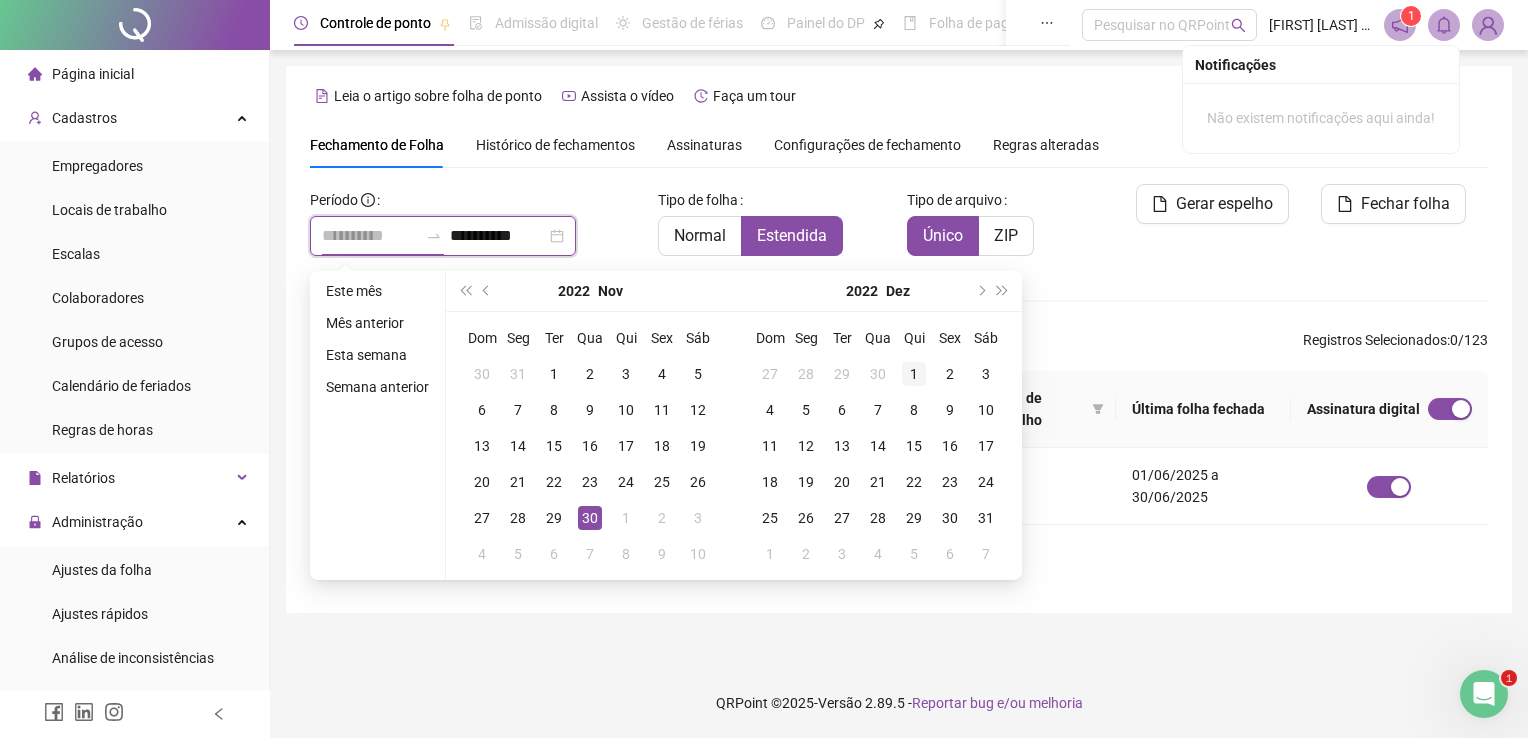 type on "**********" 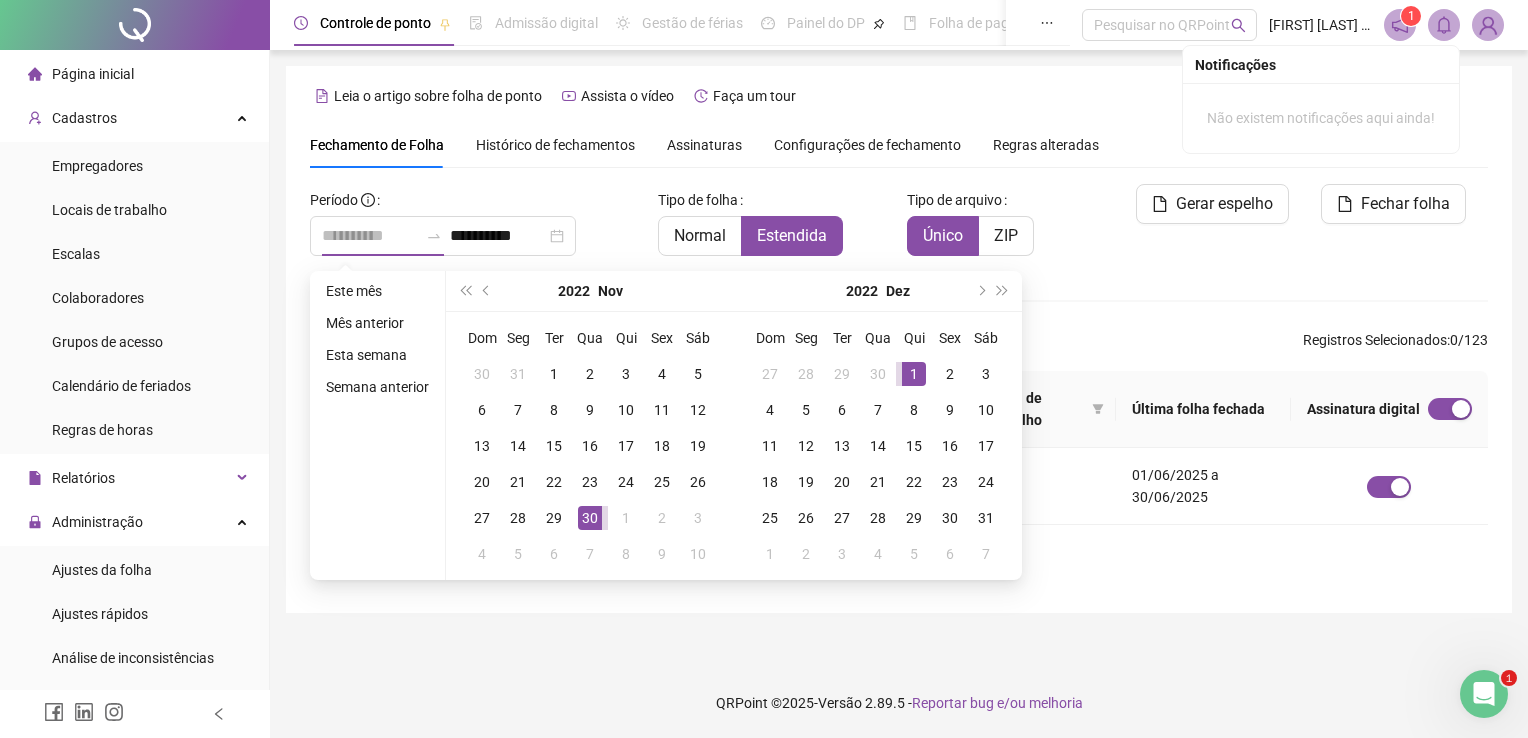 click on "1" at bounding box center (914, 374) 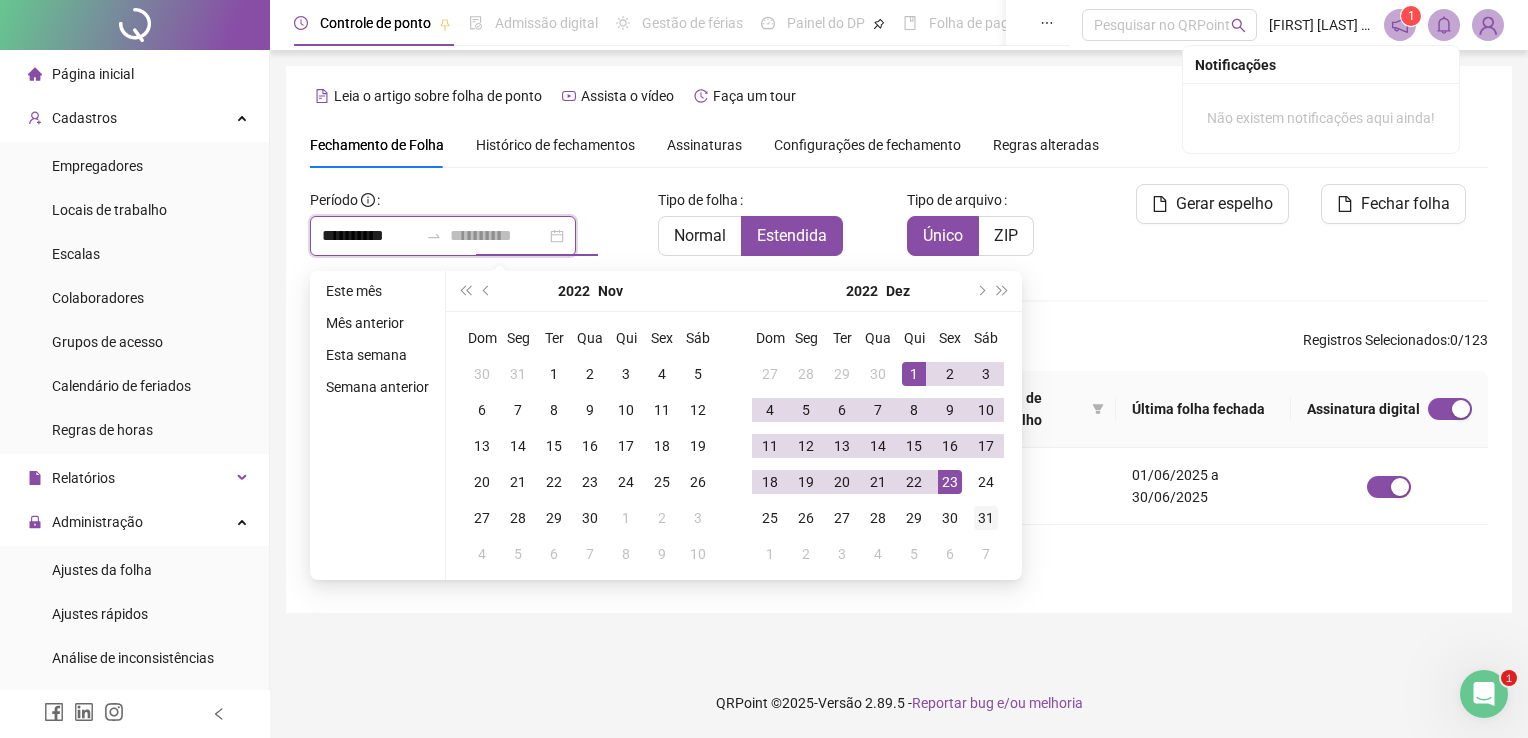 type on "**********" 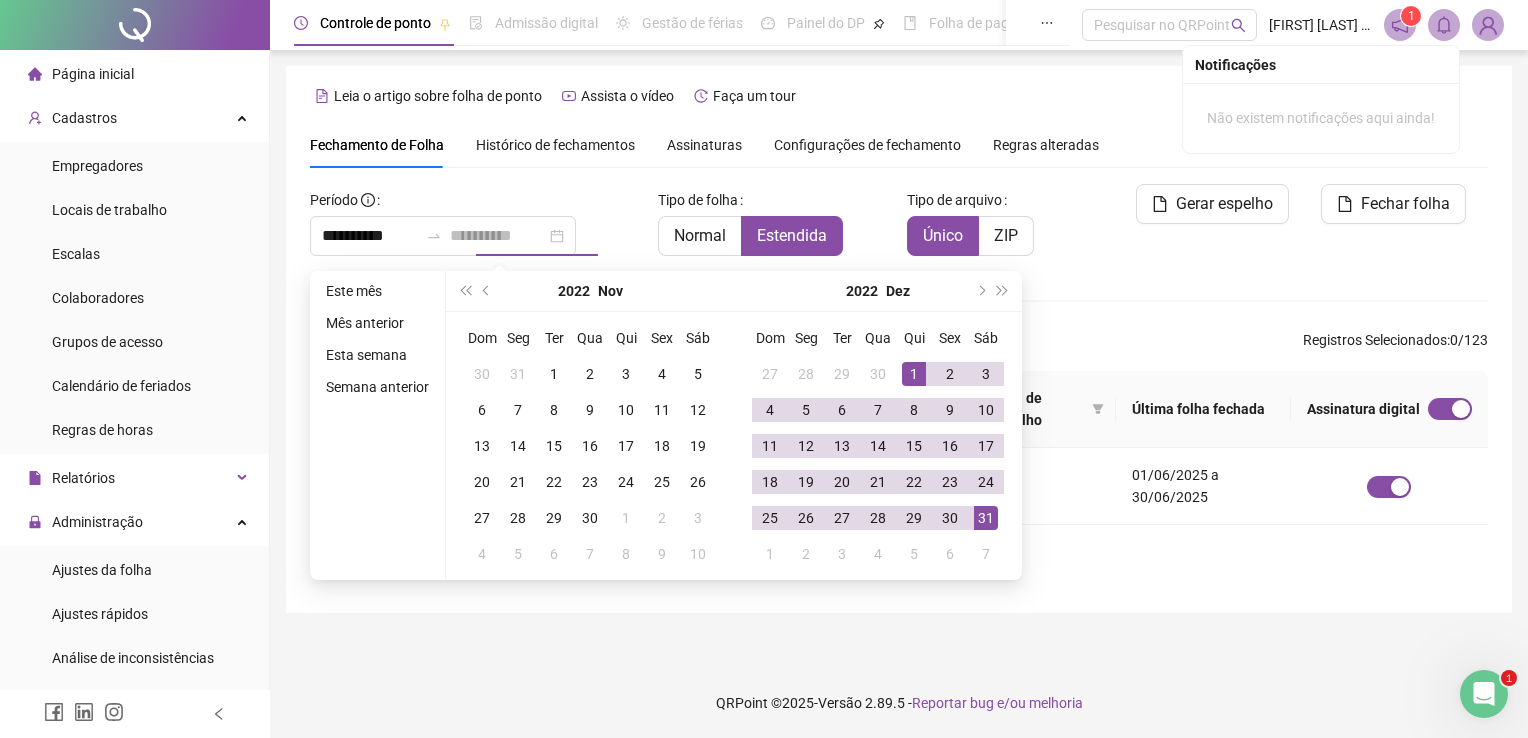 click on "31" at bounding box center [986, 518] 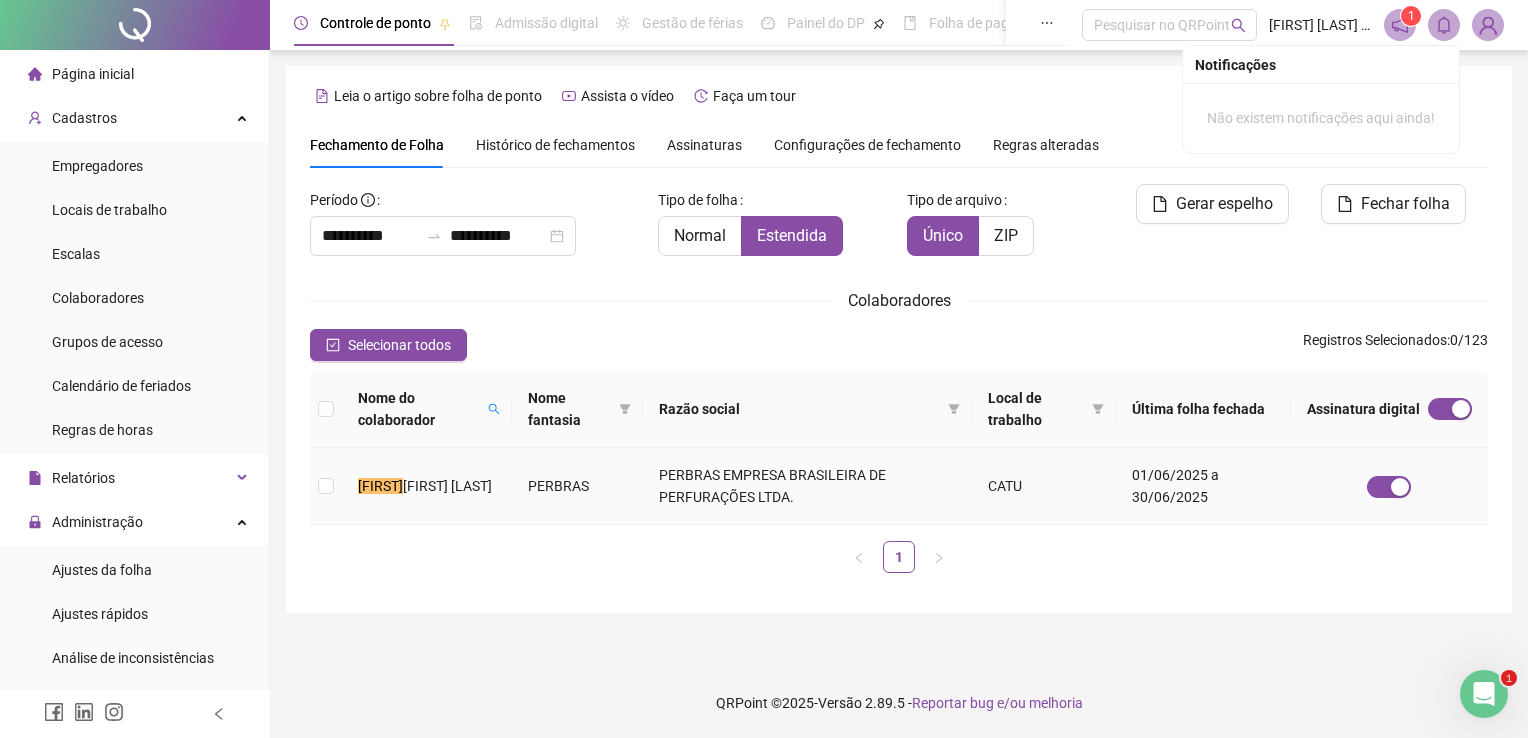 click on "PERBRAS" at bounding box center [578, 486] 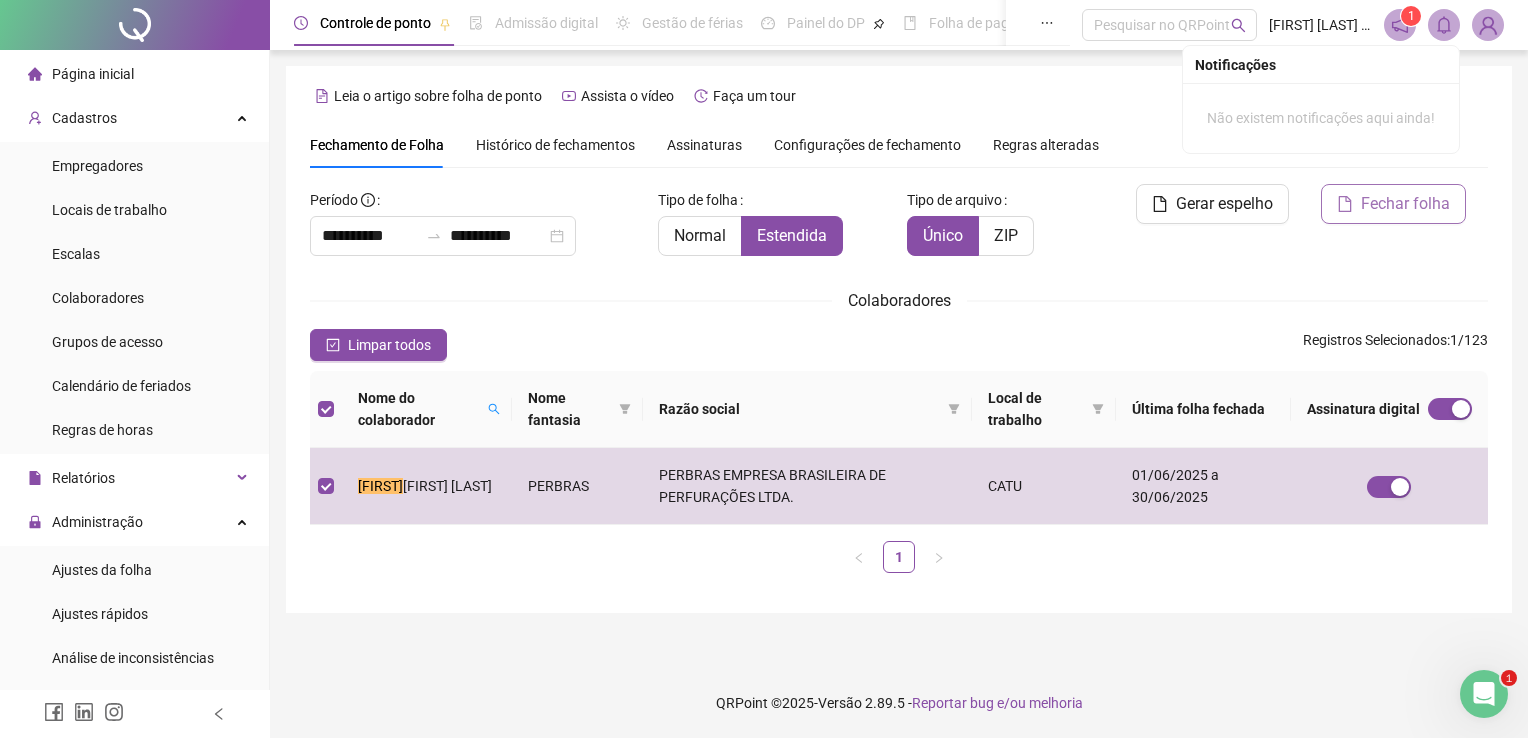 click on "Fechar folha" at bounding box center (1405, 204) 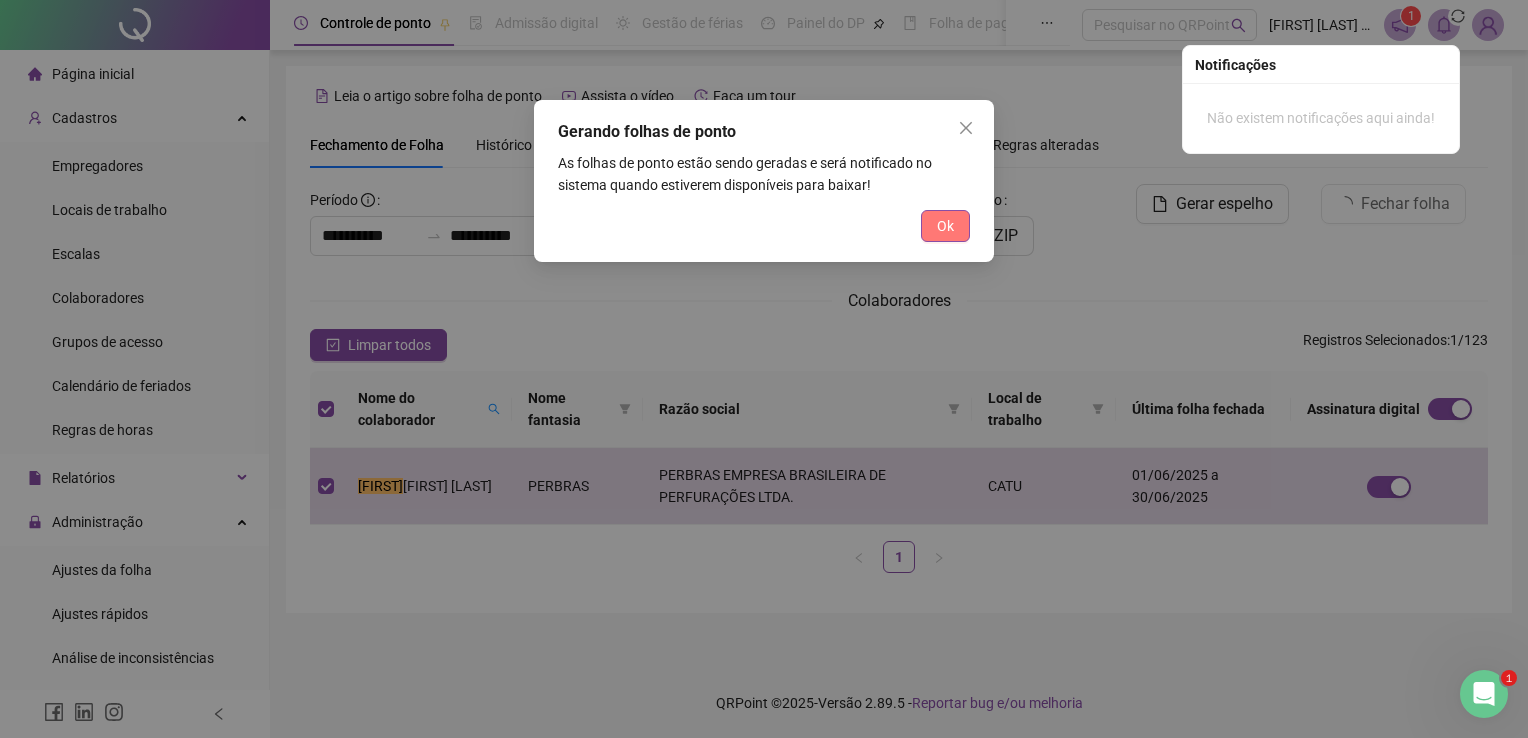 click on "Ok" at bounding box center [945, 226] 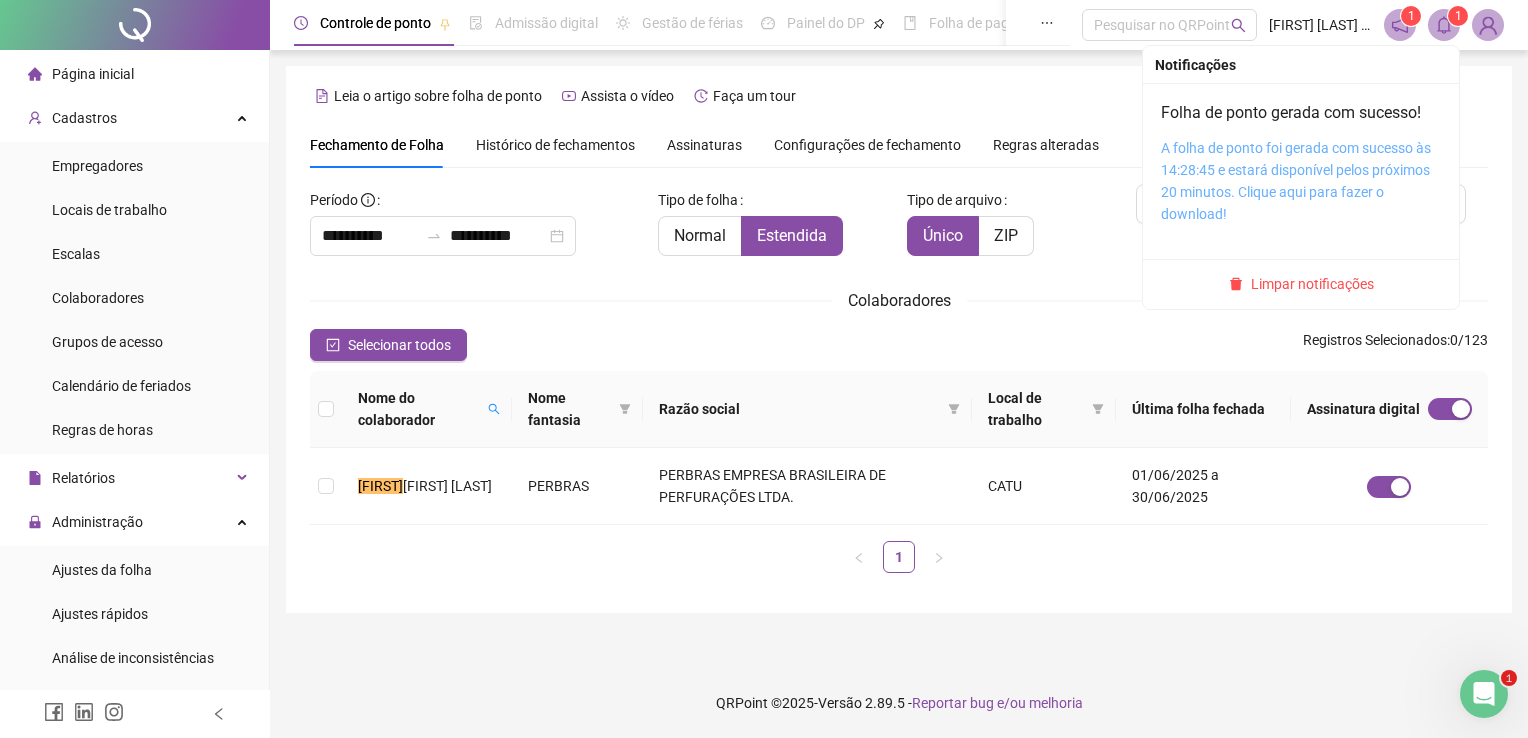 click on "A folha de ponto foi gerada com sucesso às 14:28:45 e estará disponível pelos próximos 20 minutos.
Clique aqui para fazer o download!" at bounding box center (1296, 181) 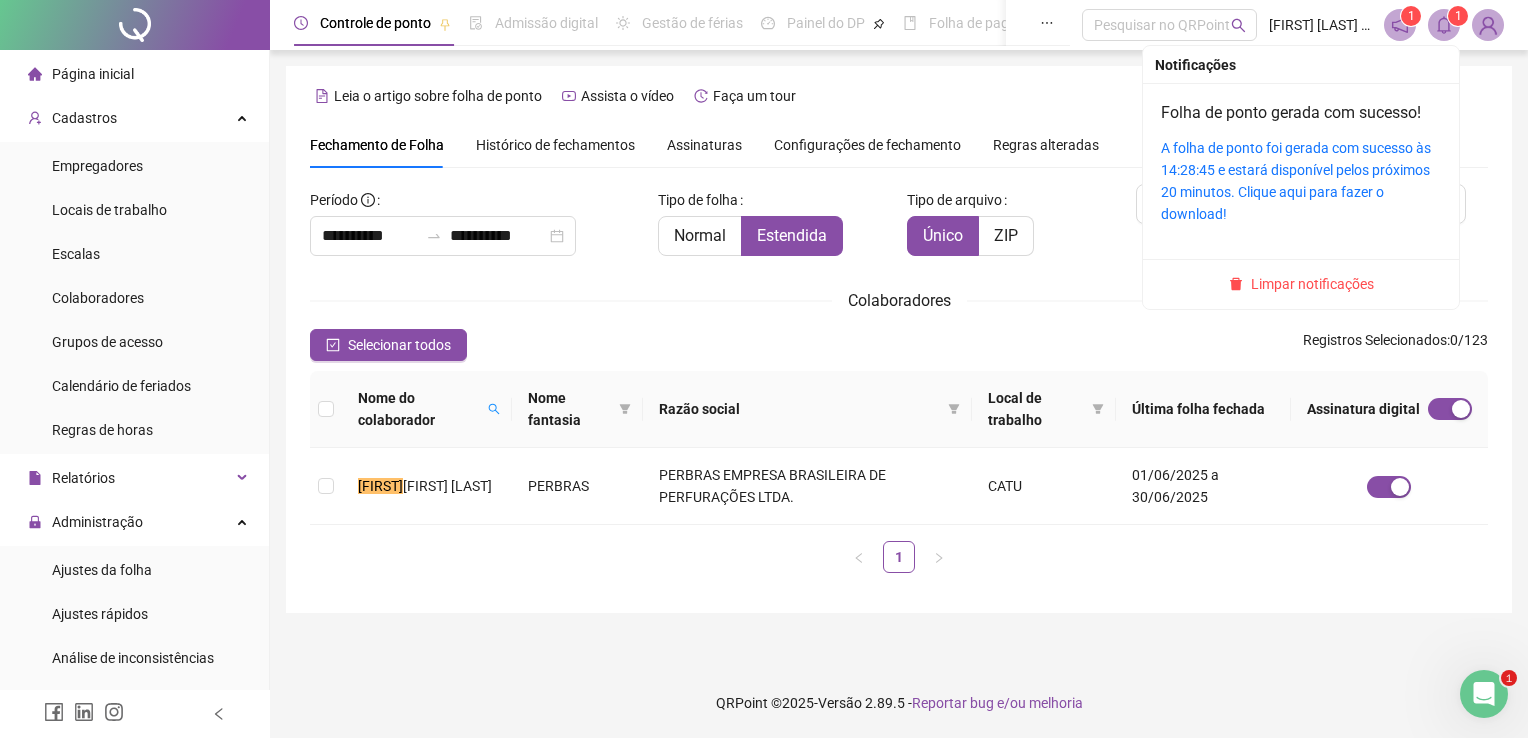 click 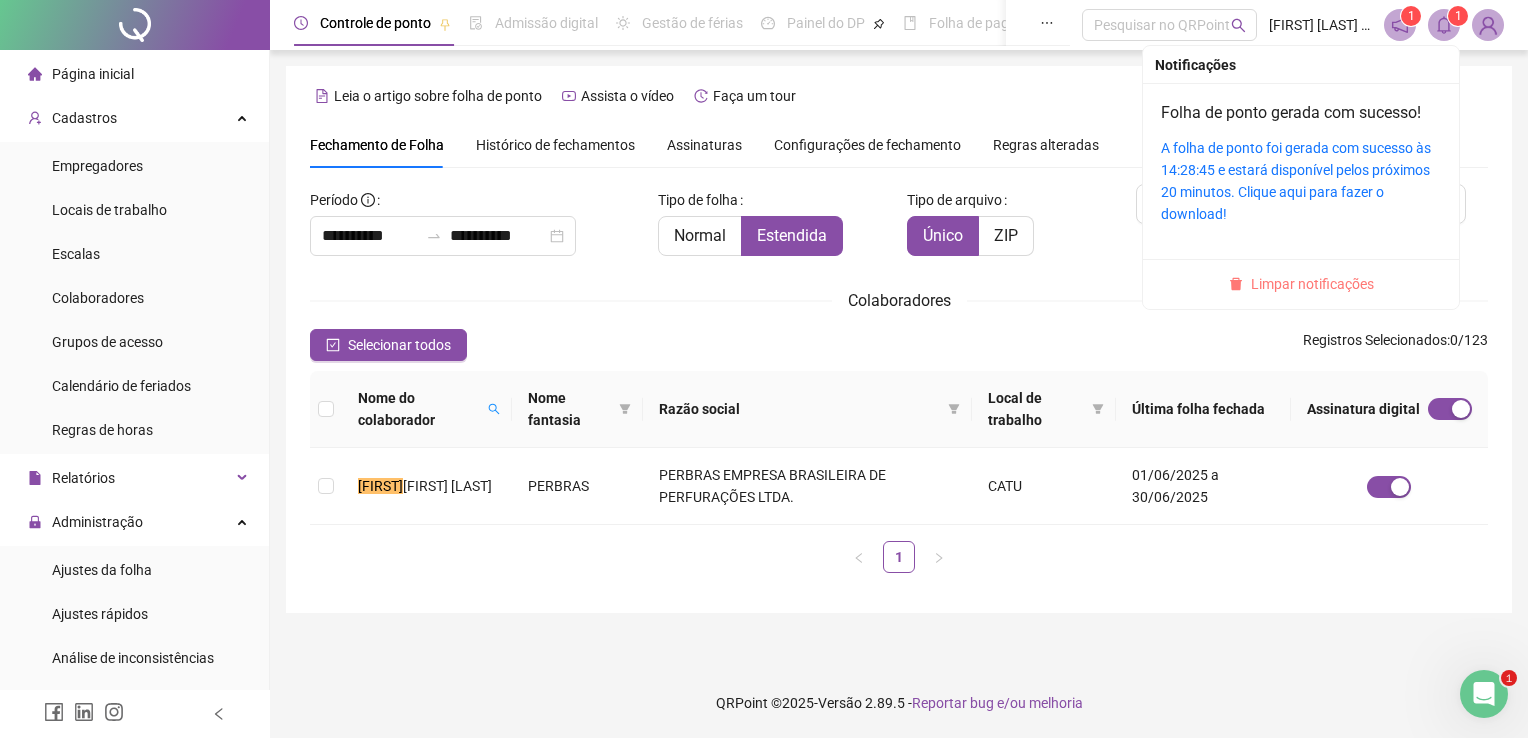 click on "Limpar notificações" at bounding box center [1312, 284] 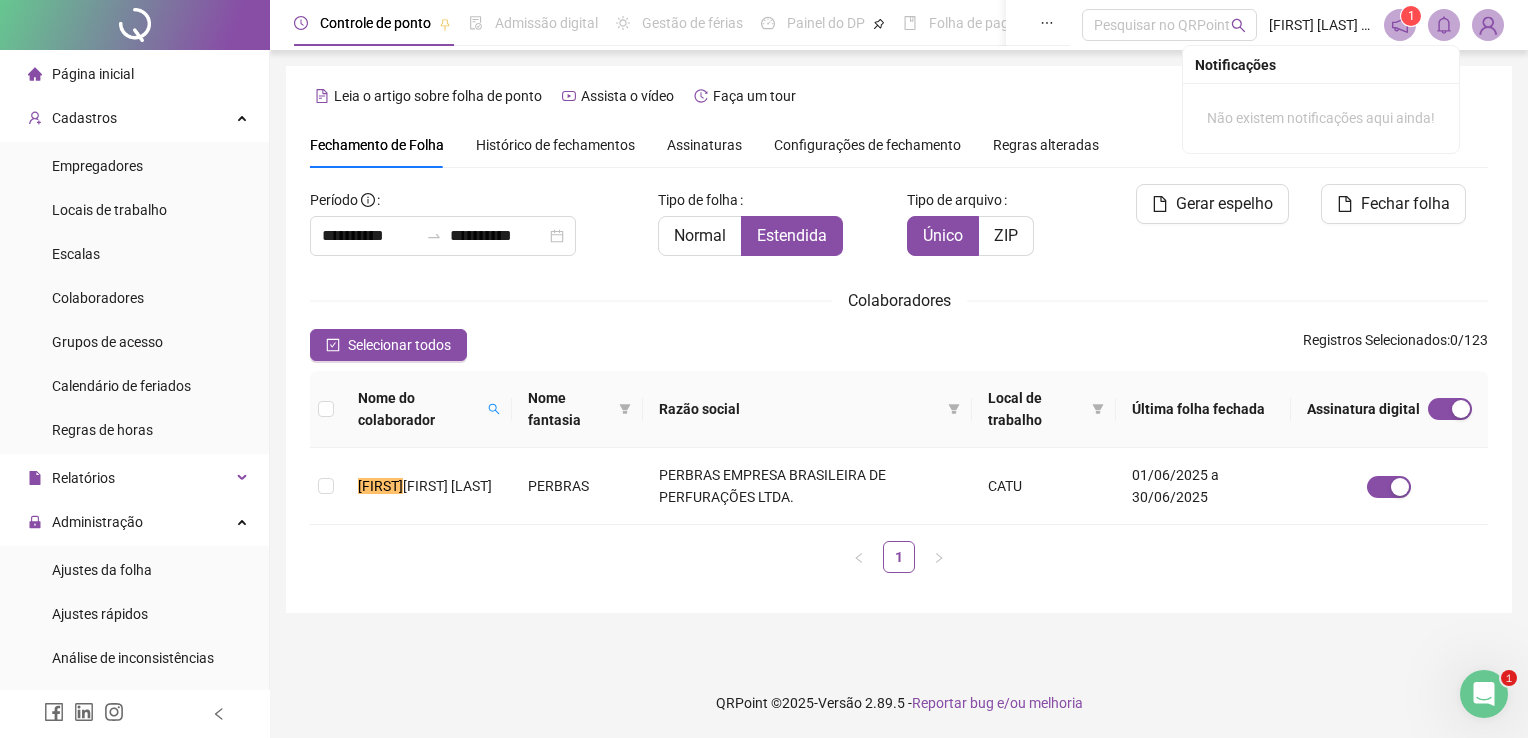 click on "Leia o artigo sobre folha de ponto Assista o vídeo Faça um tour" at bounding box center (899, 96) 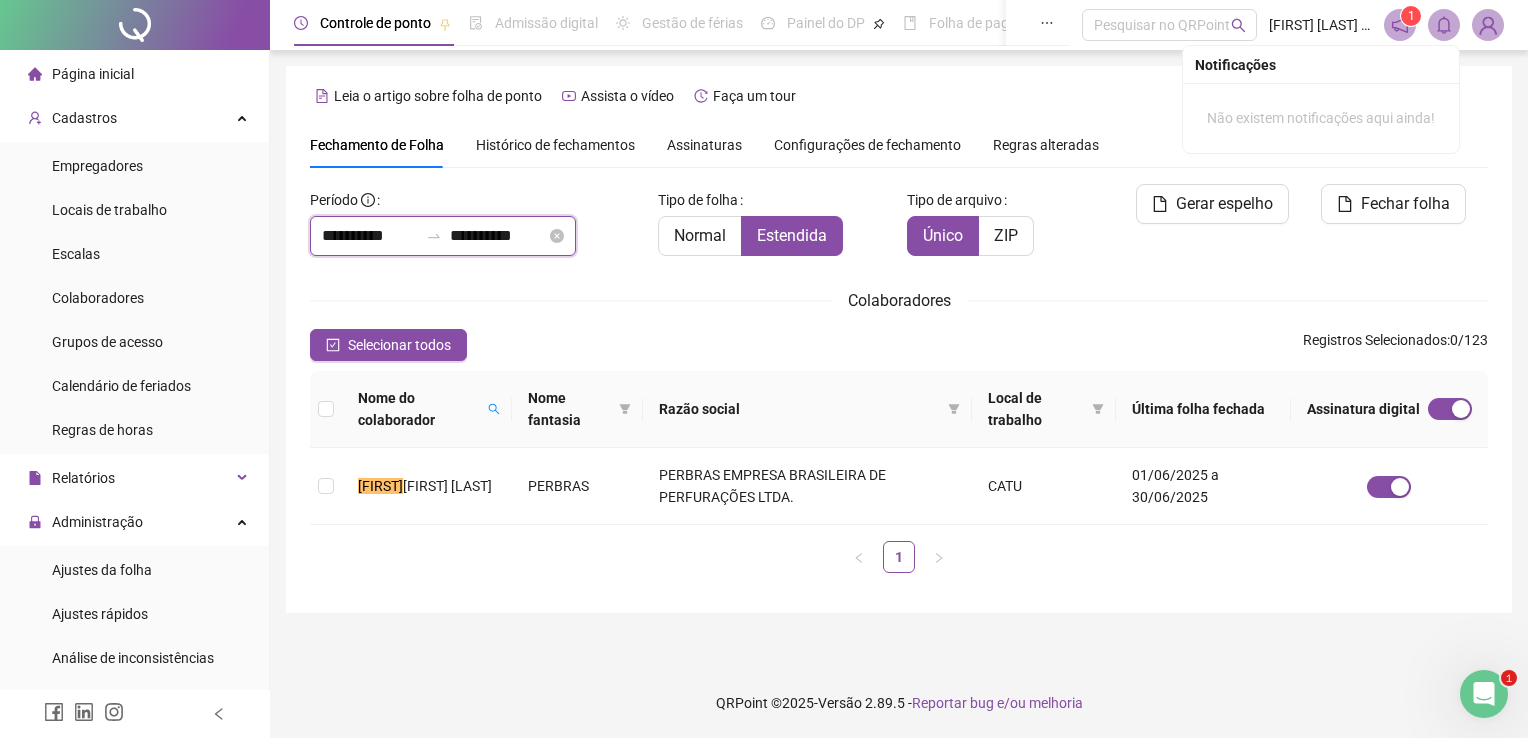 click on "**********" at bounding box center (370, 236) 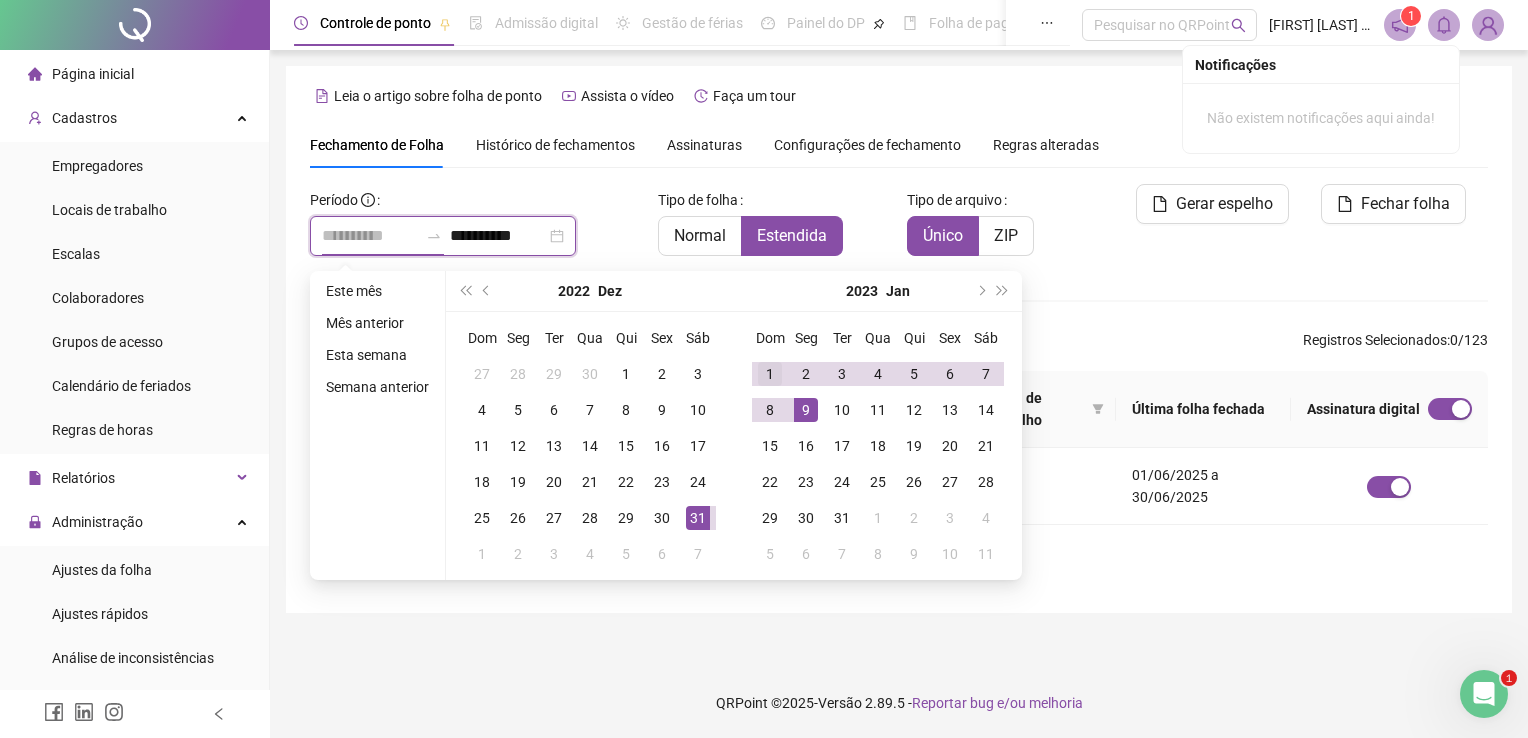 type on "**********" 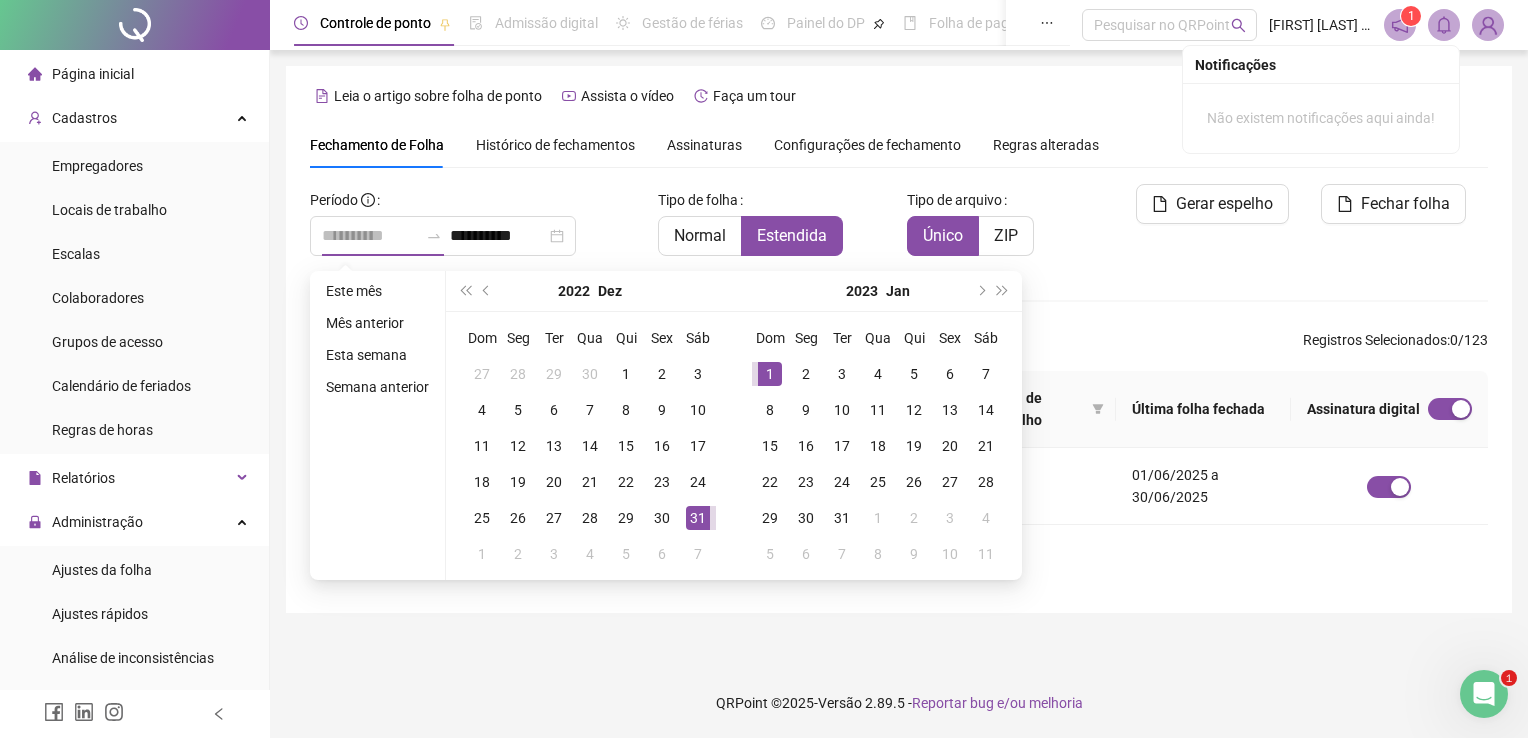 click on "1" at bounding box center [770, 374] 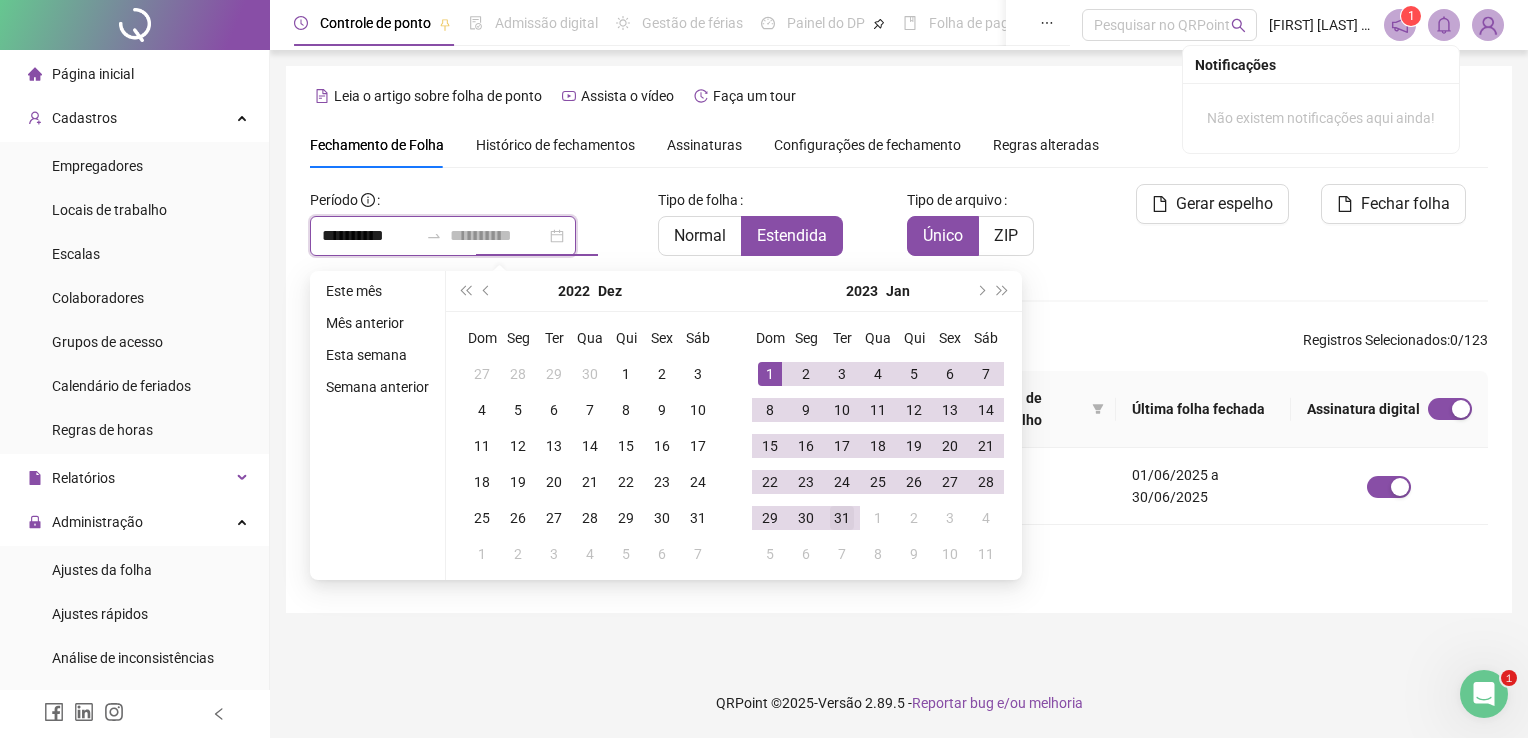 type on "**********" 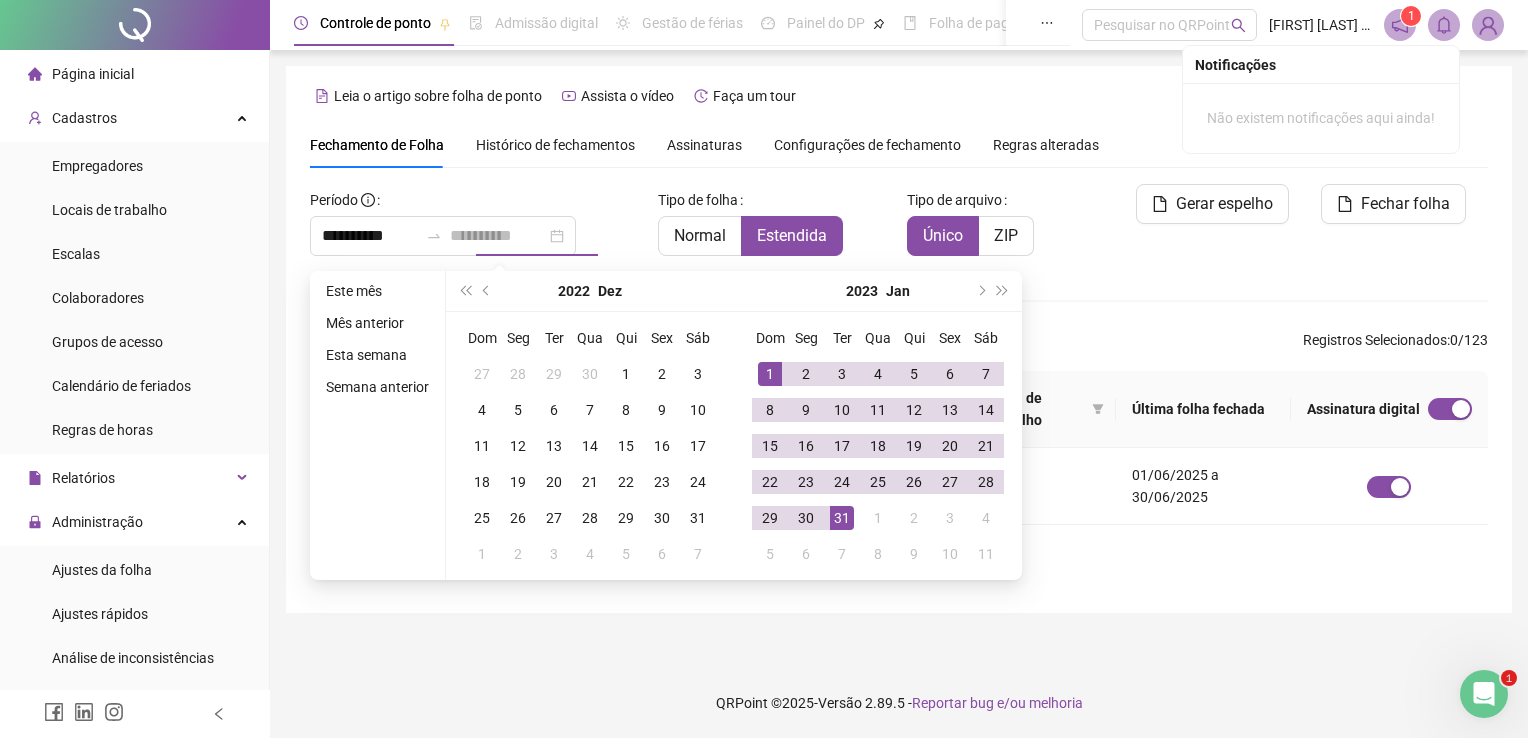 click on "31" at bounding box center (842, 518) 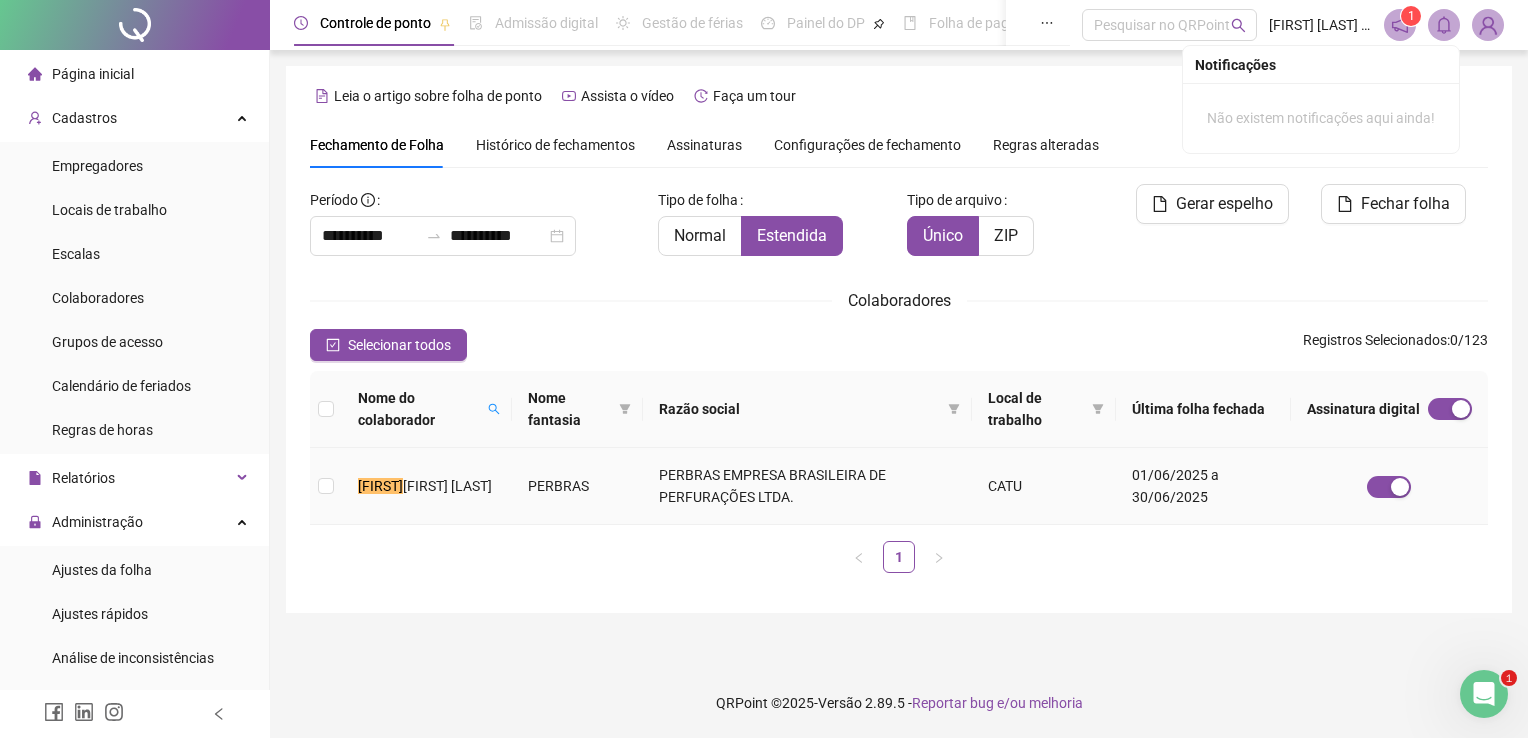 click on "[FIRST] [LAST]" at bounding box center [427, 486] 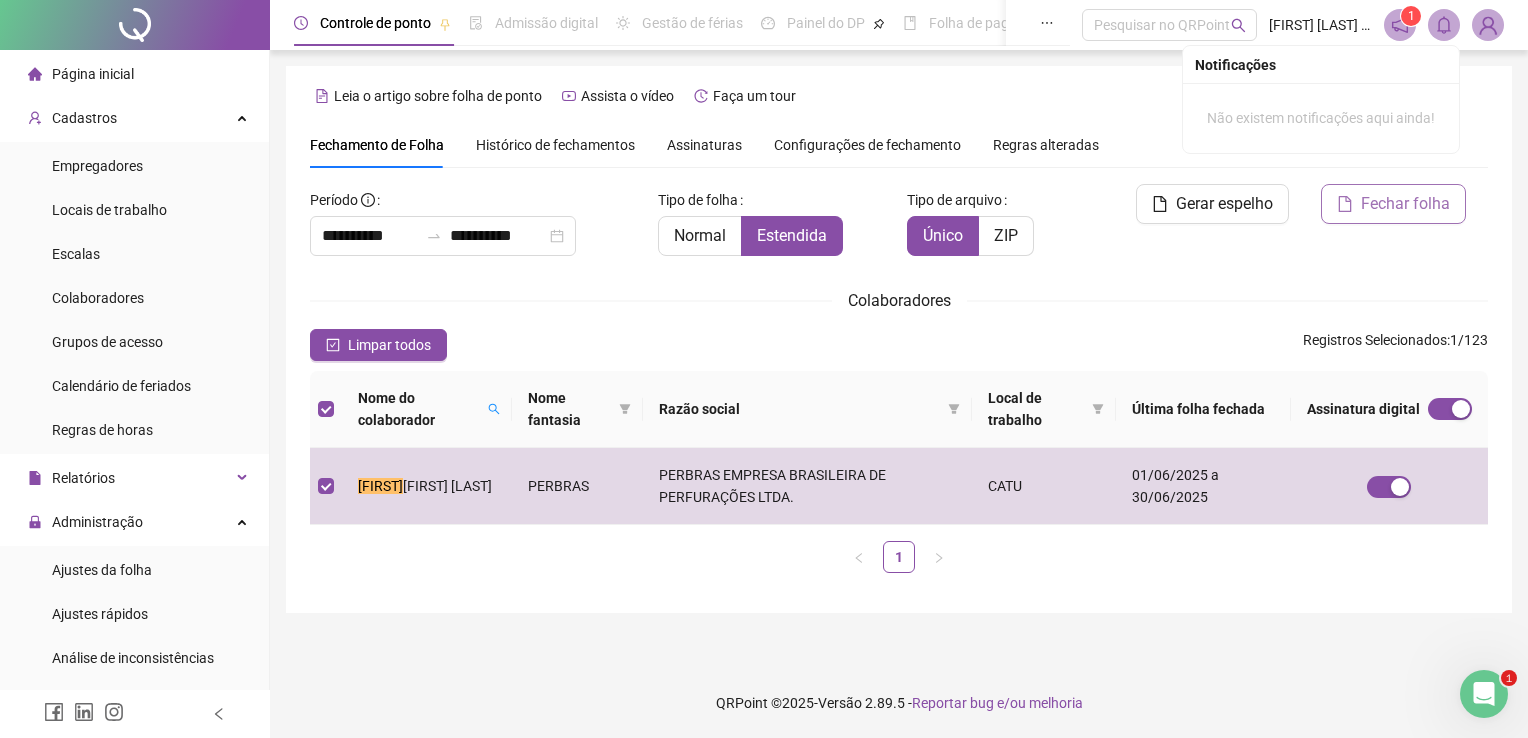 click on "Fechar folha" at bounding box center [1393, 204] 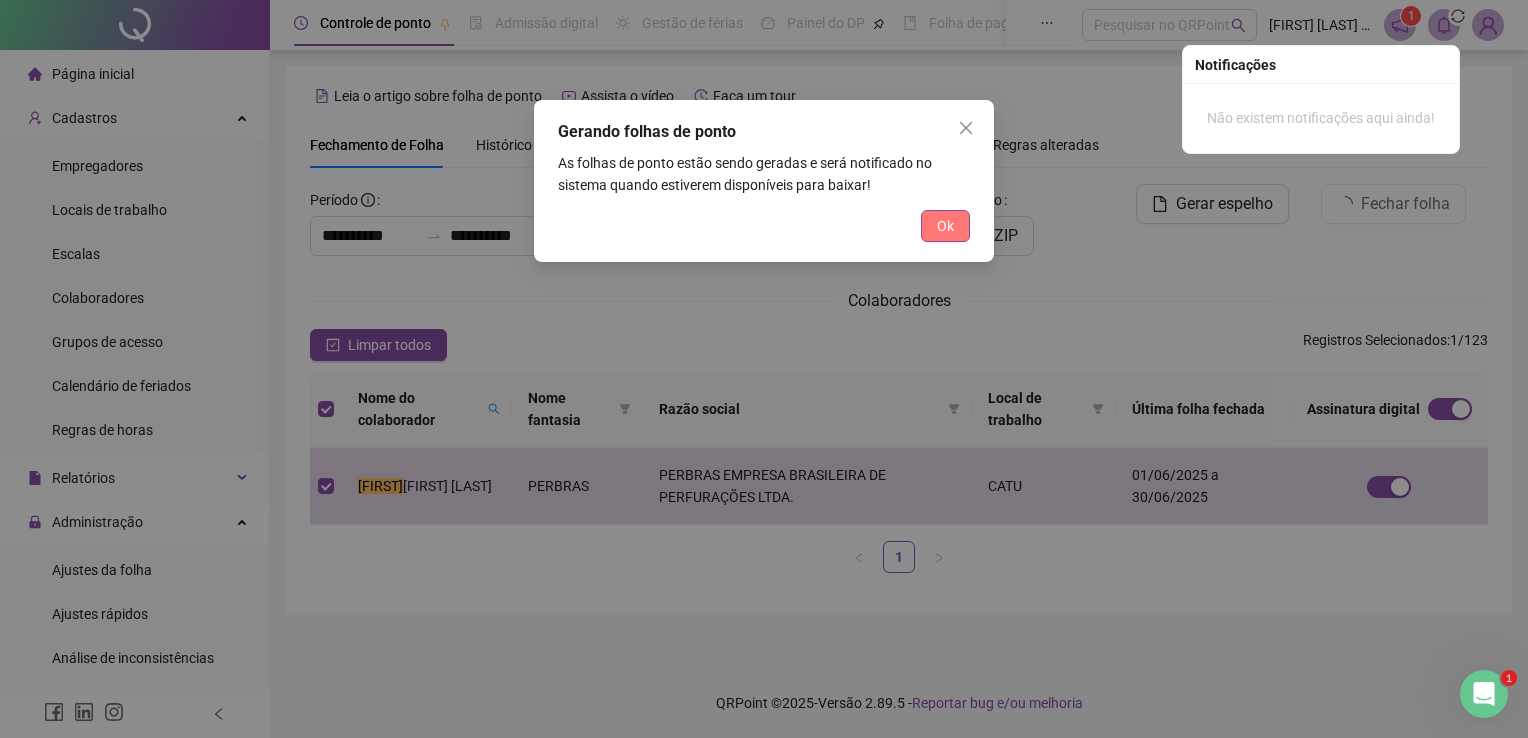click on "Ok" at bounding box center [945, 226] 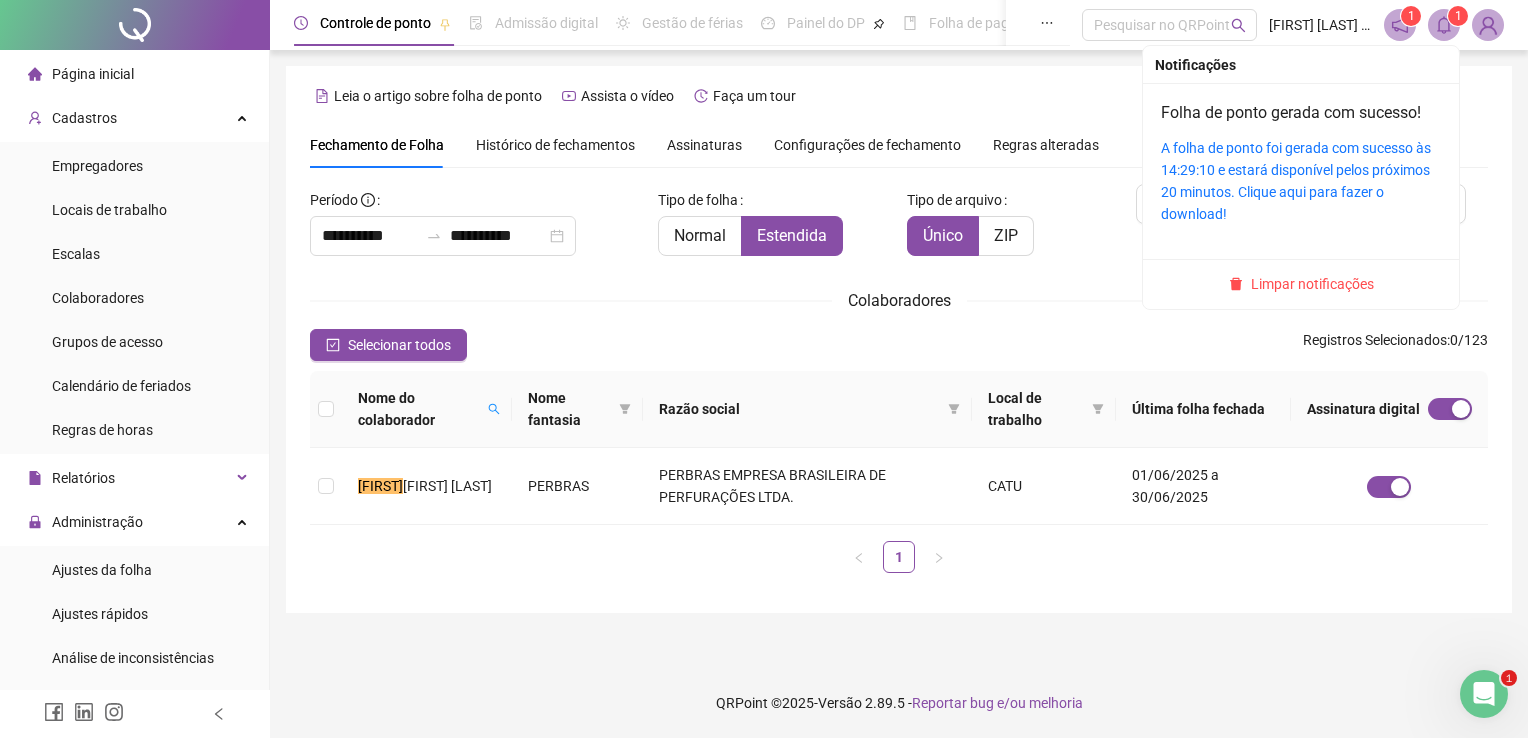 click on "A folha de ponto foi gerada com sucesso às 14:29:10 e estará disponível pelos próximos 20 minutos.
Clique aqui para fazer o download!" at bounding box center [1301, 181] 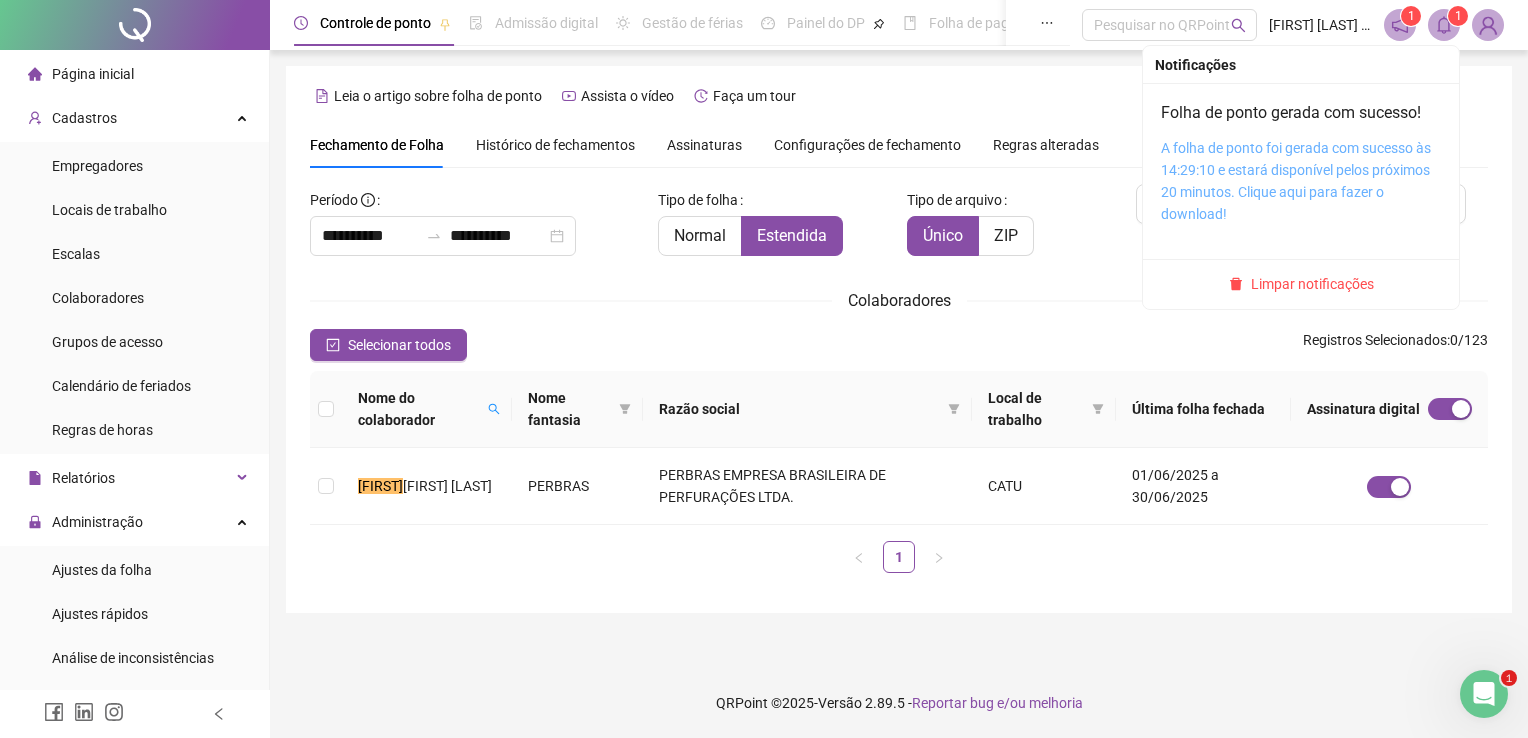 click on "A folha de ponto foi gerada com sucesso às 14:29:10 e estará disponível pelos próximos 20 minutos.
Clique aqui para fazer o download!" at bounding box center (1296, 181) 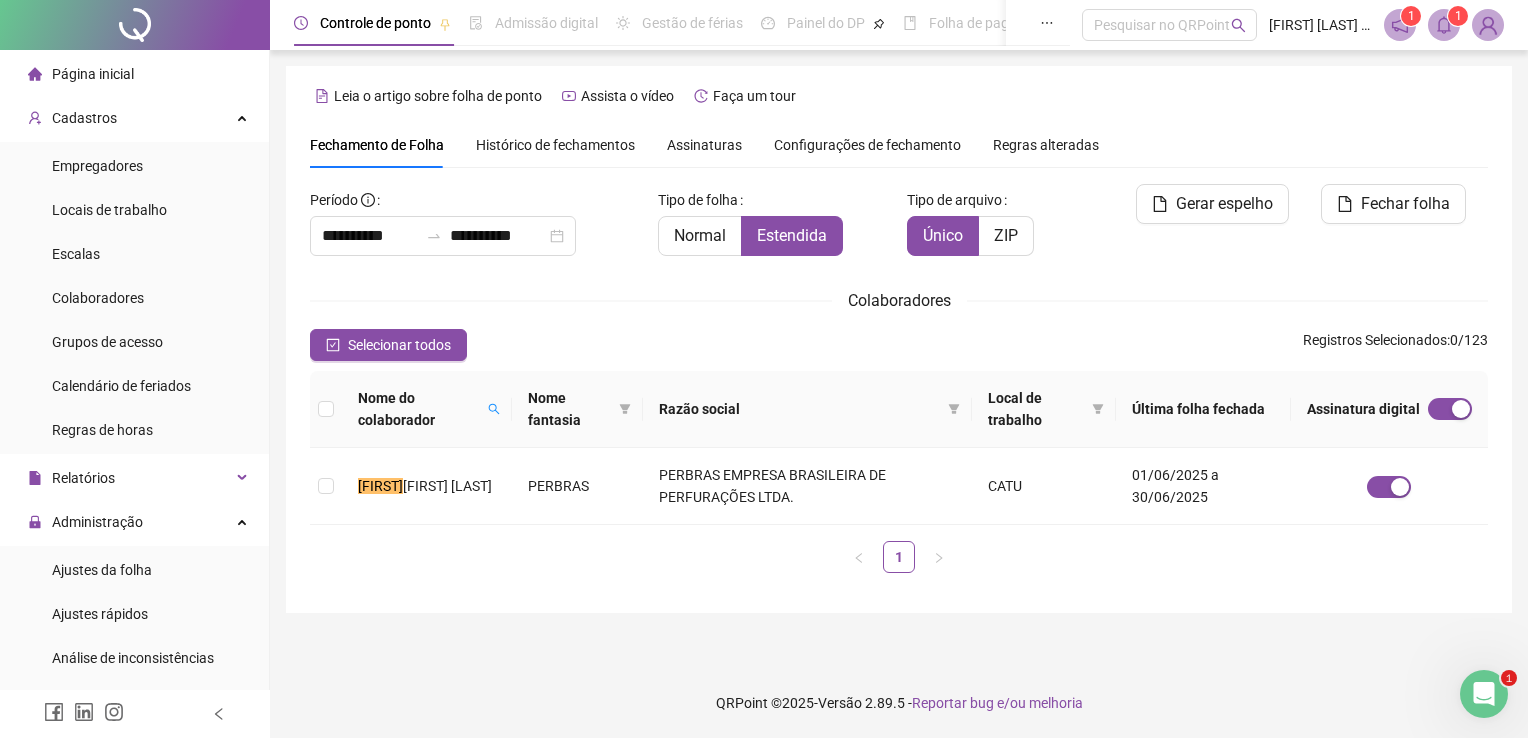 drag, startPoint x: 1499, startPoint y: 94, endPoint x: 1477, endPoint y: 46, distance: 52.801514 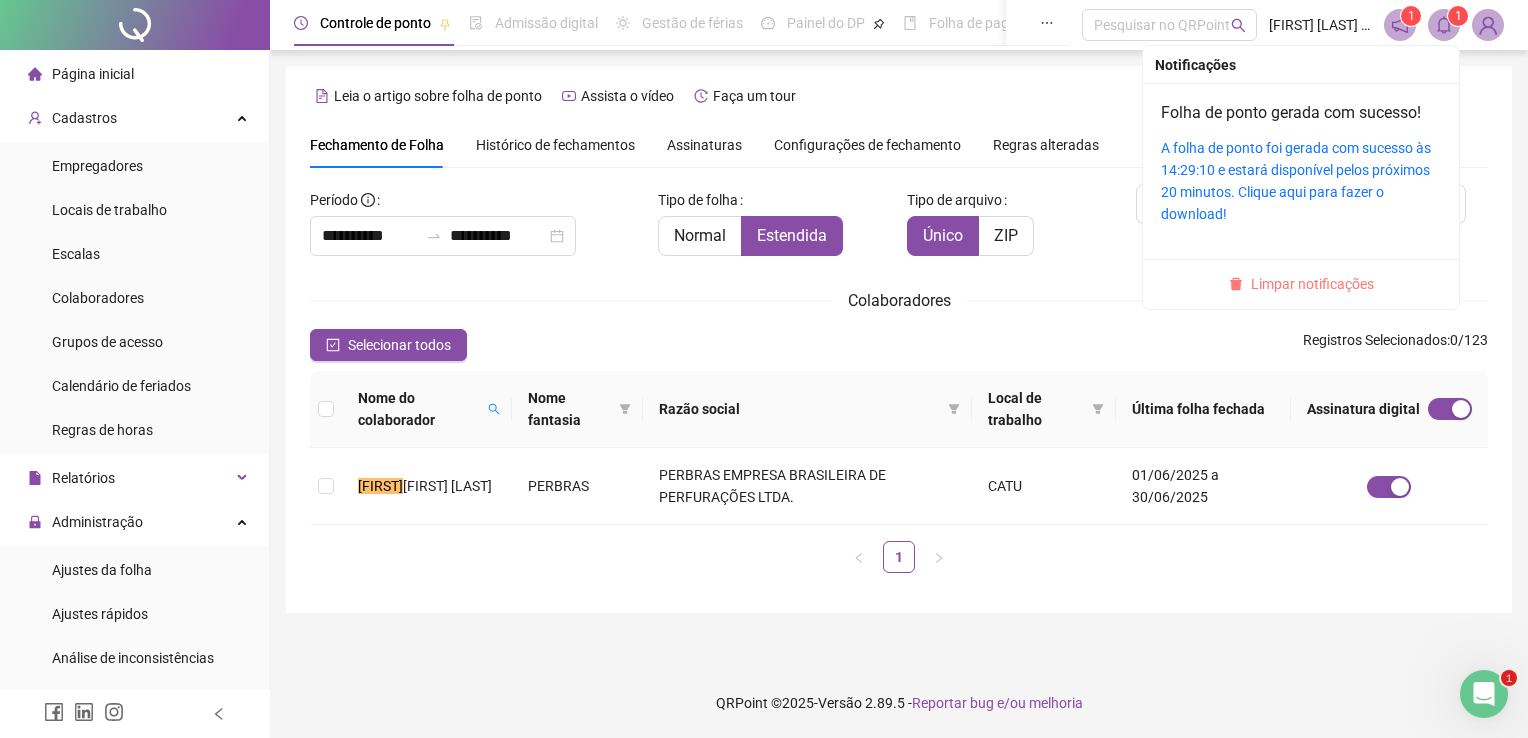 click on "Limpar notificações" at bounding box center [1312, 284] 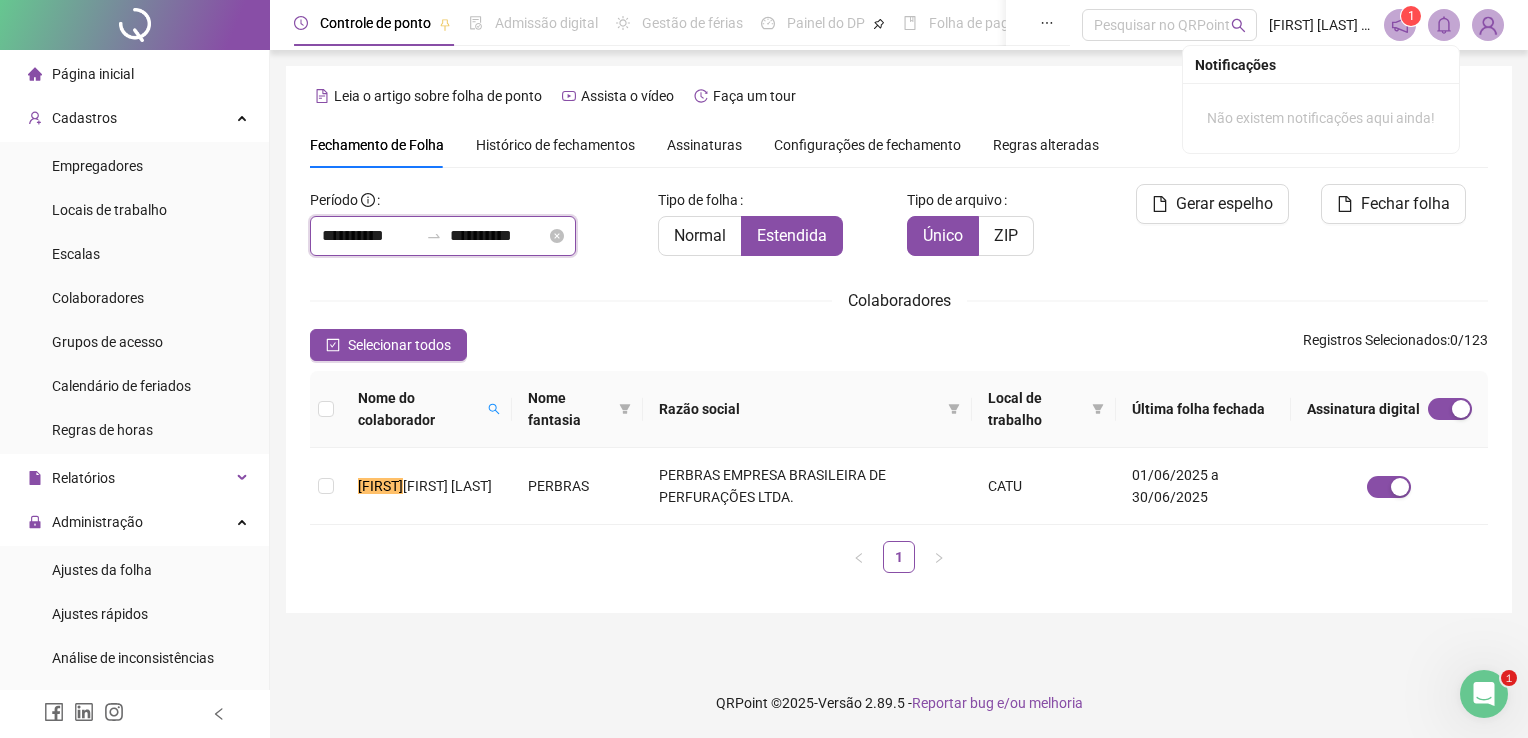 click on "**********" at bounding box center (370, 236) 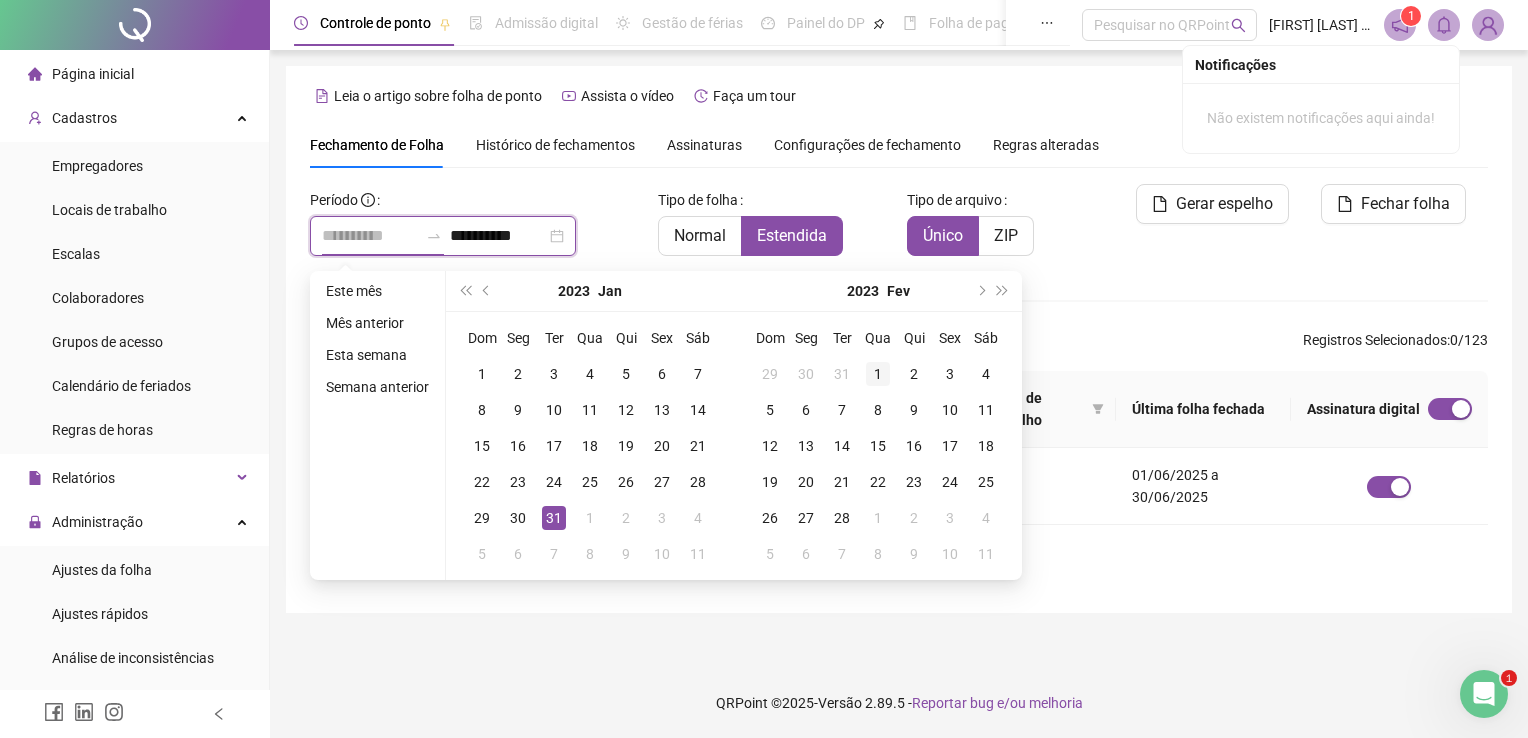type on "**********" 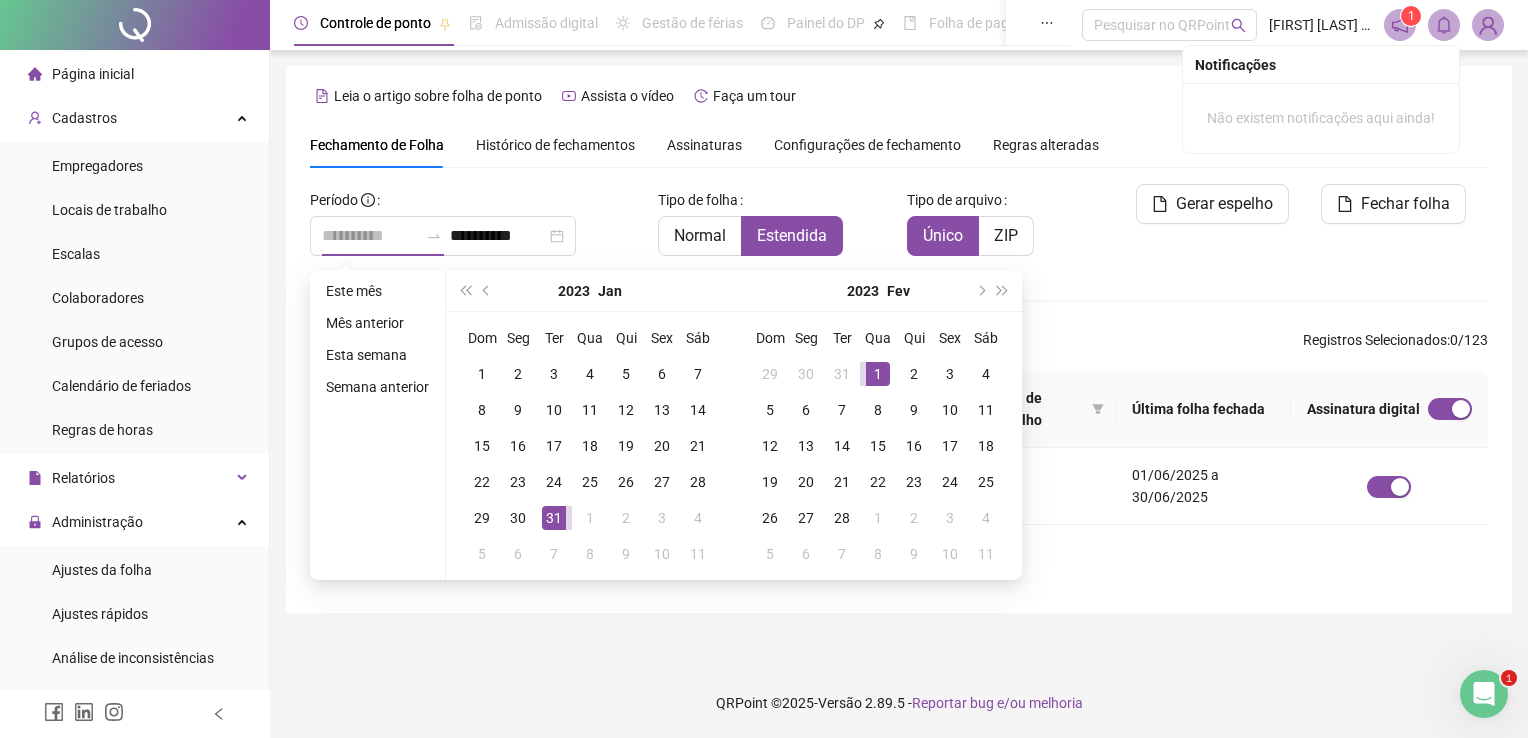 click on "1" at bounding box center [878, 374] 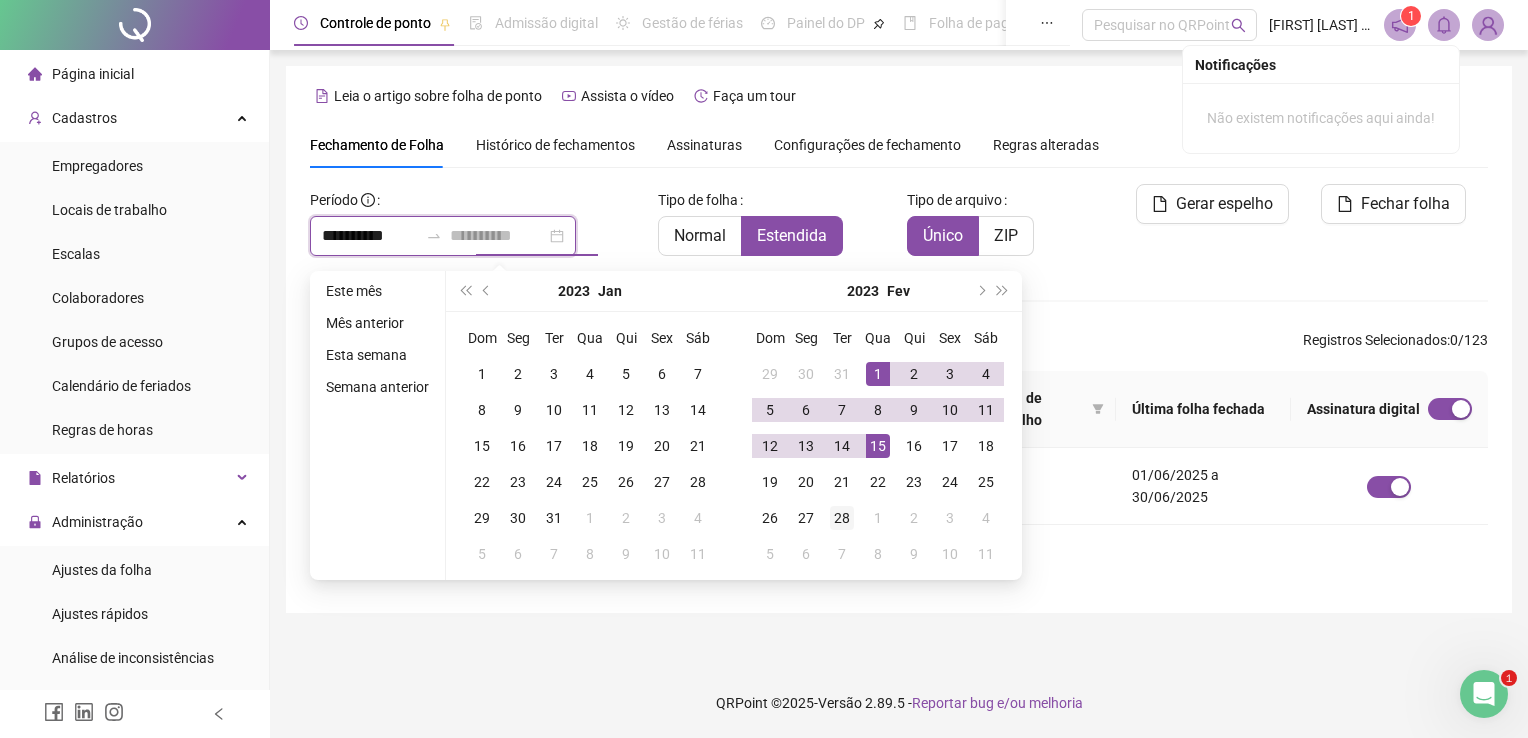 type on "**********" 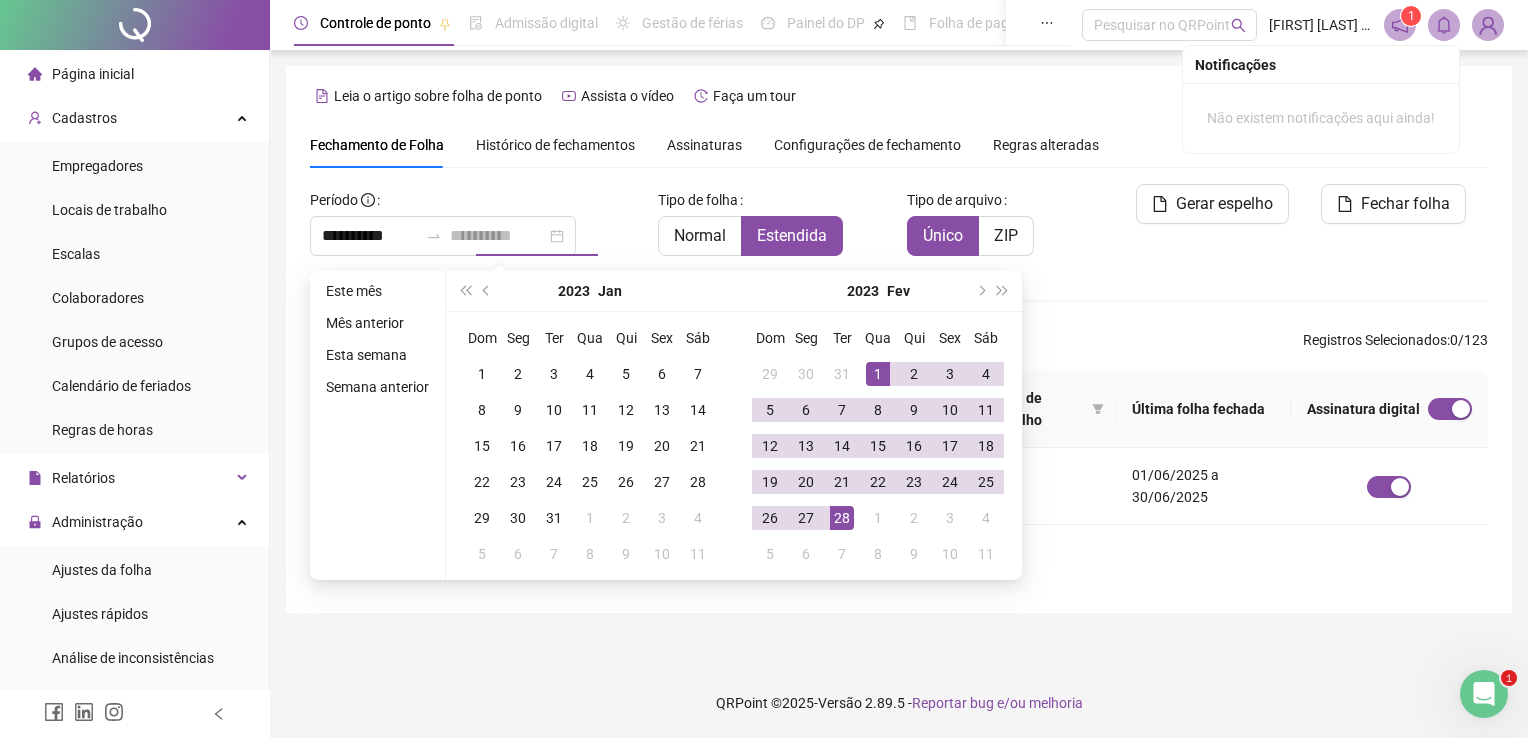 click on "28" at bounding box center [842, 518] 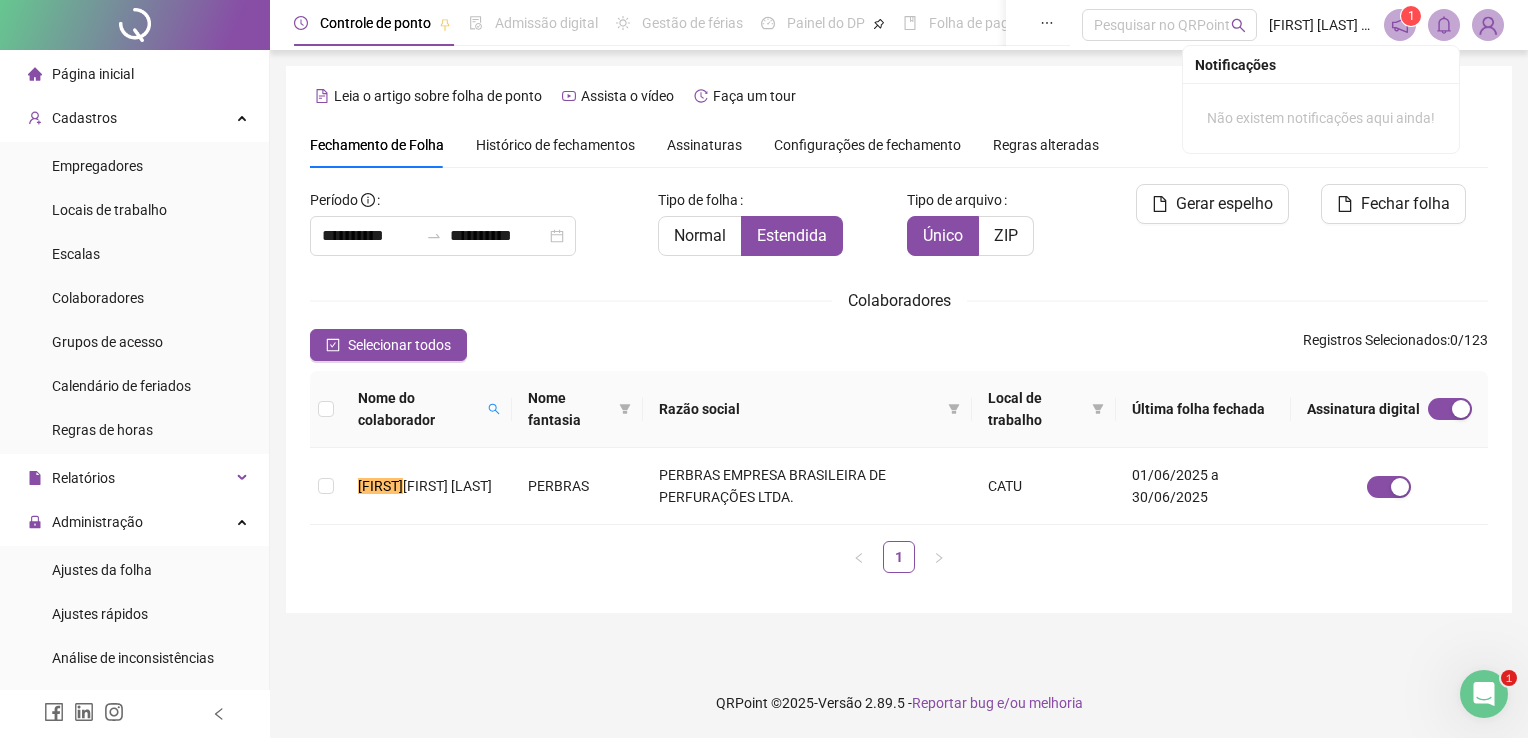 click on "Nome do colaborador" at bounding box center [427, 409] 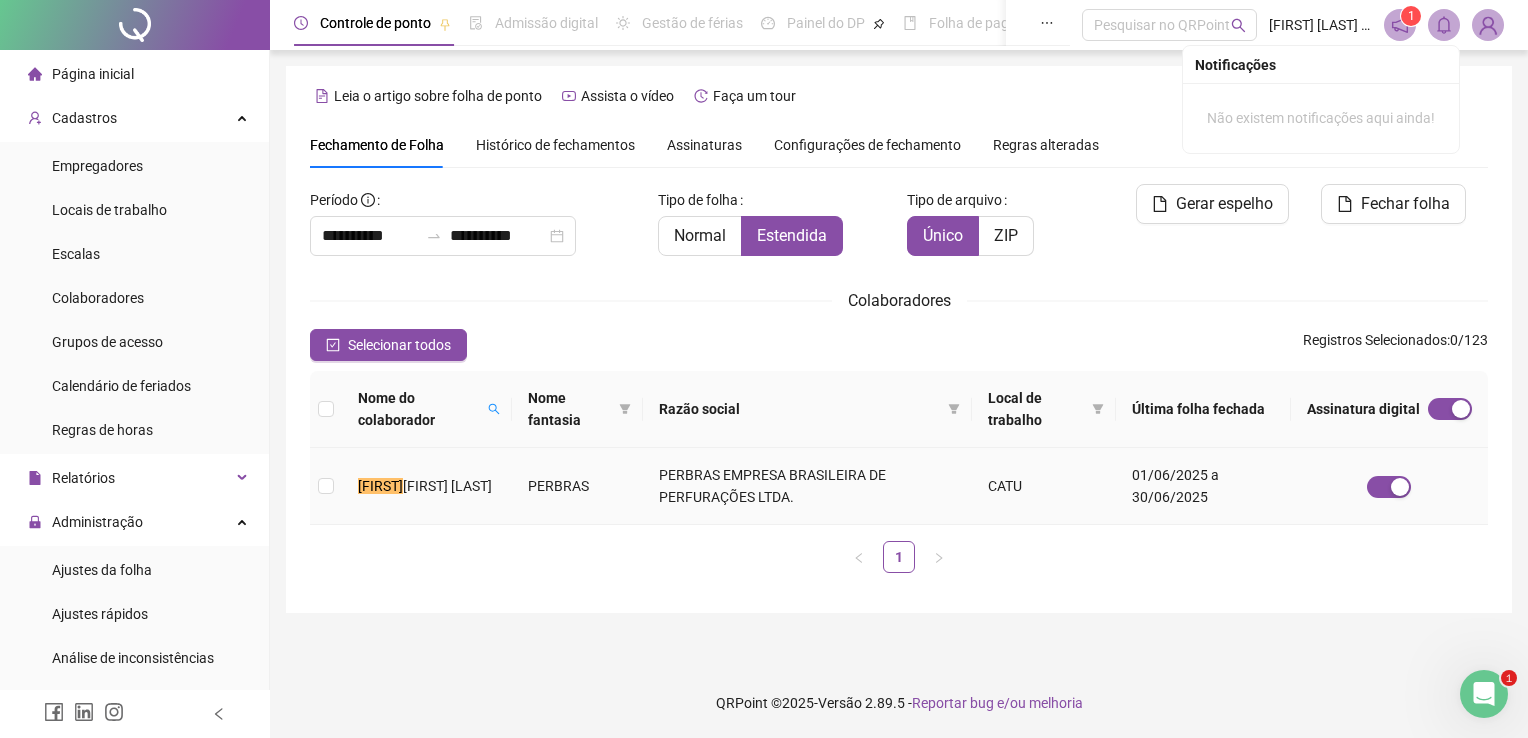 click on "[FIRST] [LAST]" at bounding box center [427, 486] 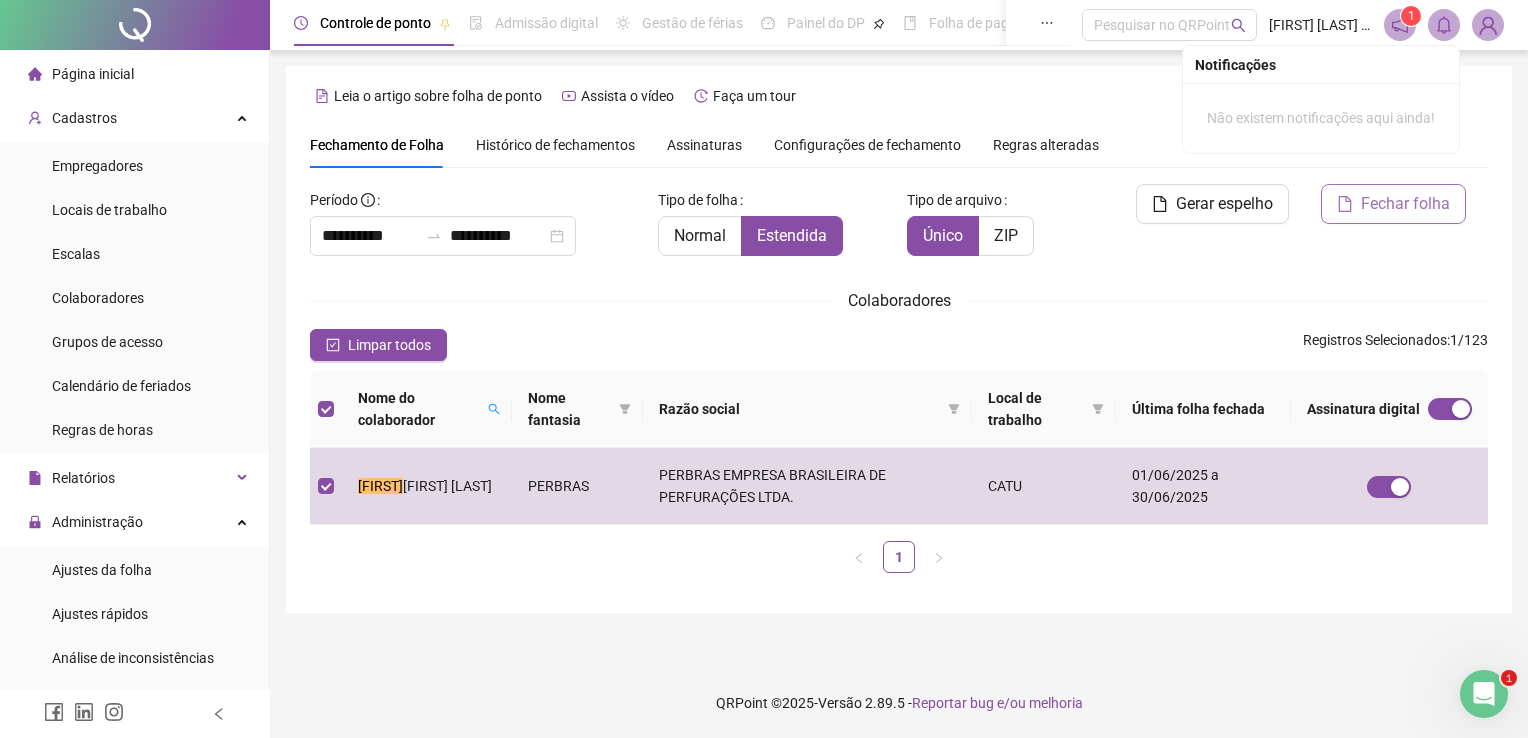 click on "Fechar folha" at bounding box center [1393, 204] 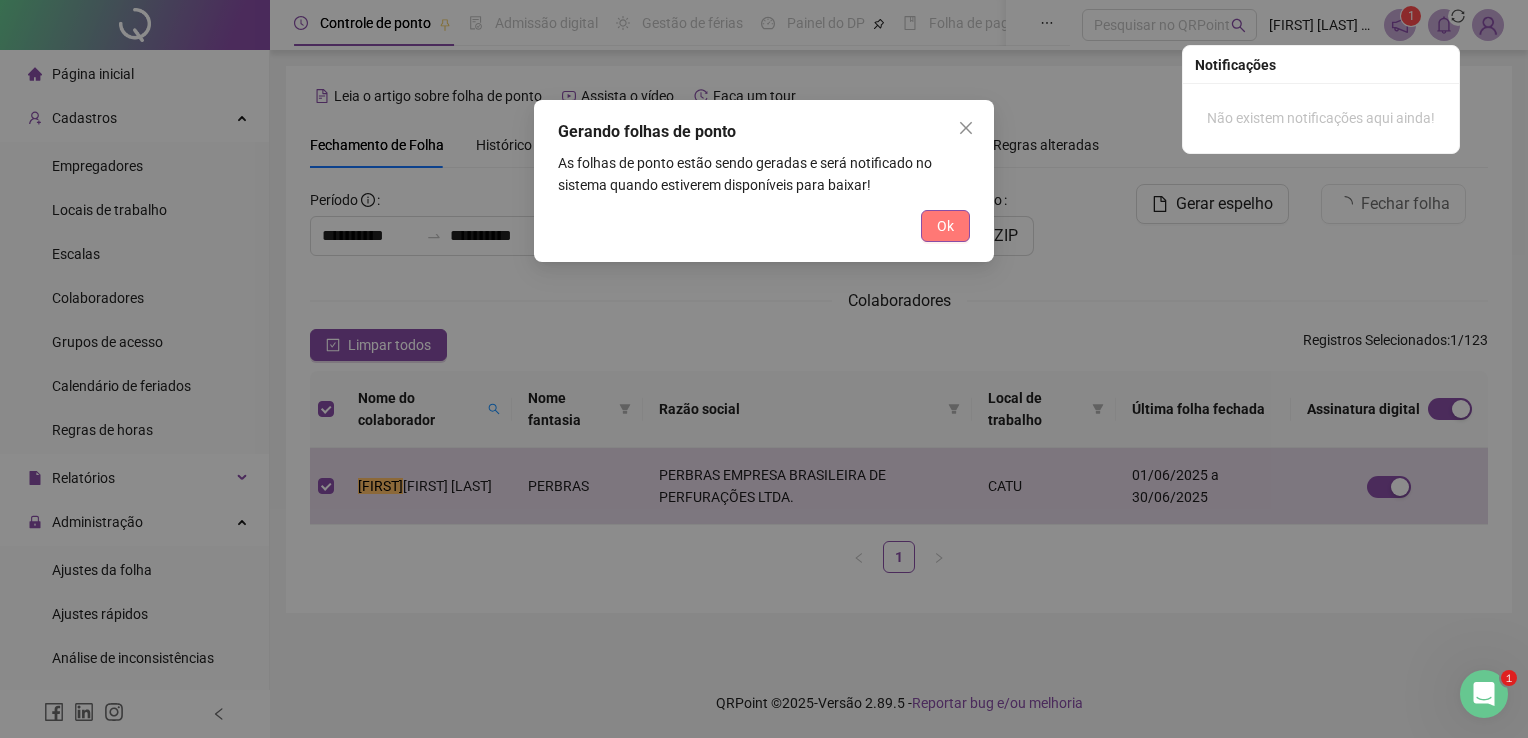 click on "Ok" at bounding box center (945, 226) 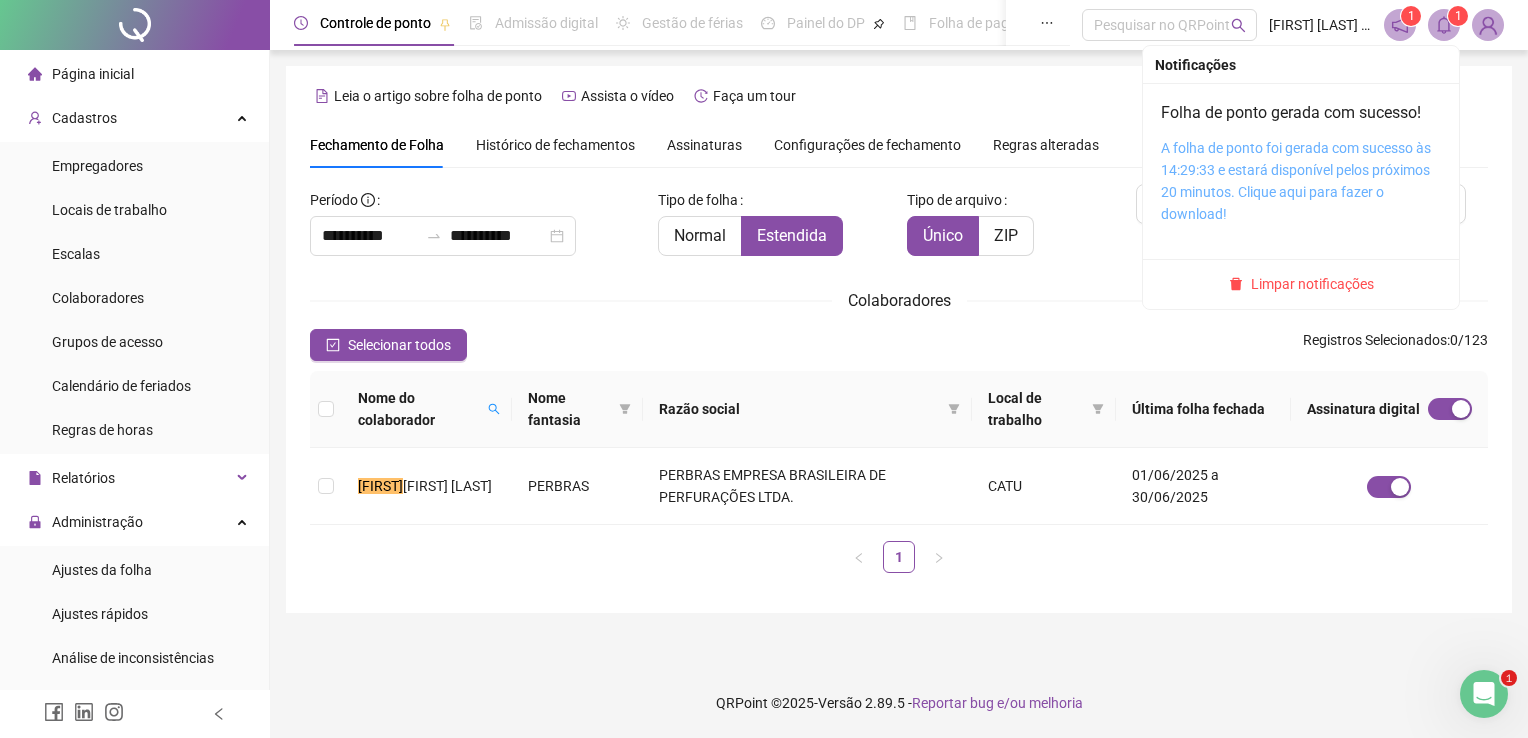 click on "A folha de ponto foi gerada com sucesso às 14:29:33 e estará disponível pelos próximos 20 minutos.
Clique aqui para fazer o download!" at bounding box center (1296, 181) 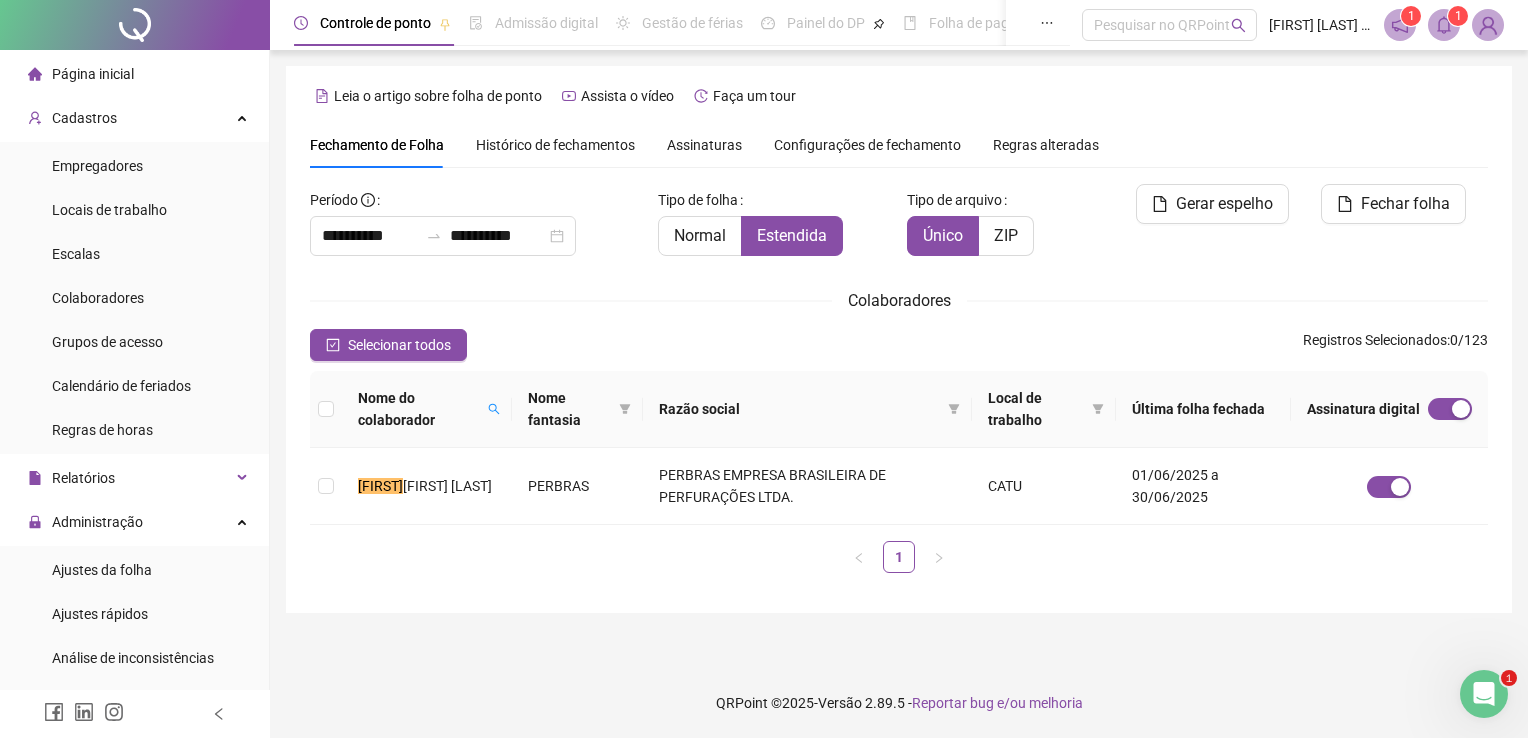 click on "**********" at bounding box center (899, 339) 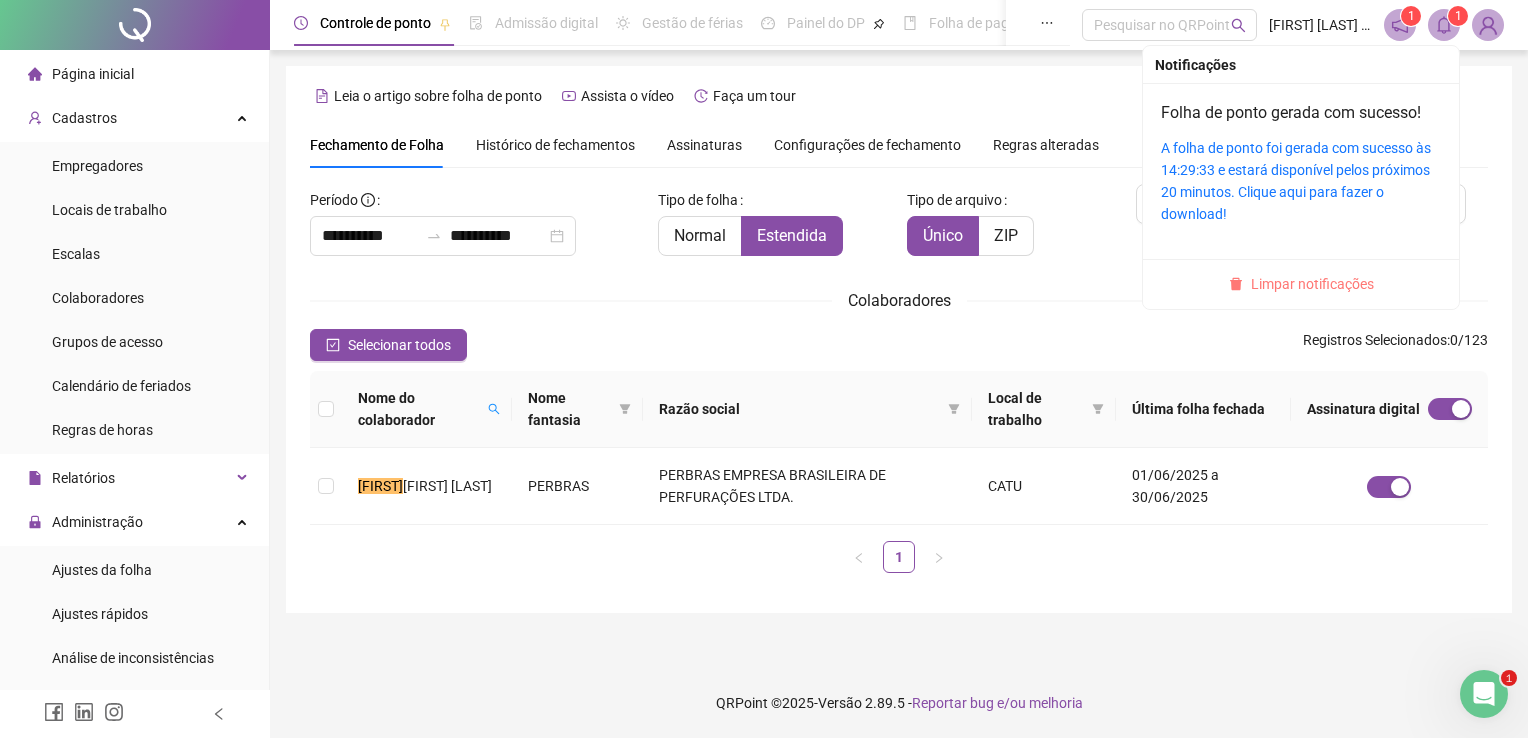 click on "Limpar notificações" at bounding box center [1312, 284] 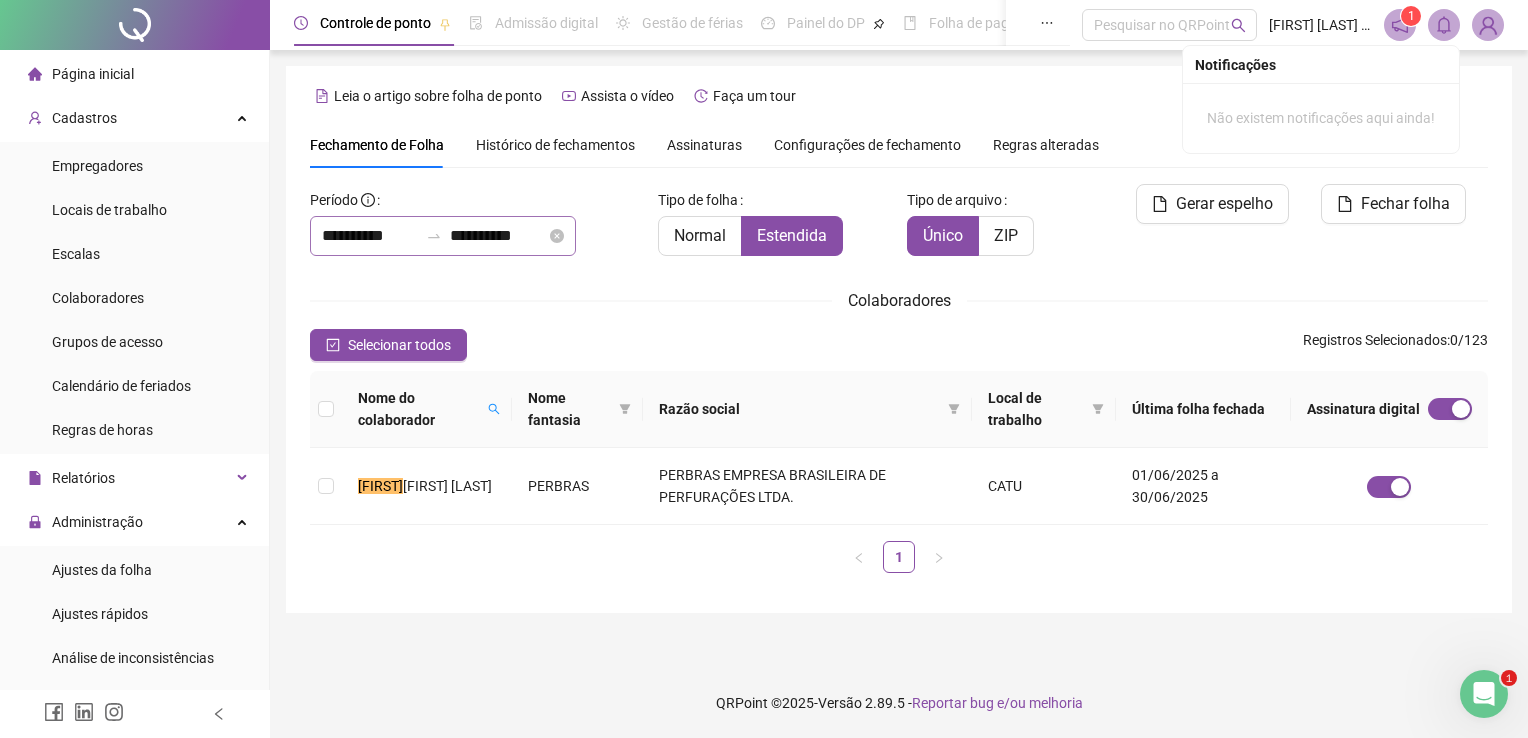 click on "**********" at bounding box center [443, 236] 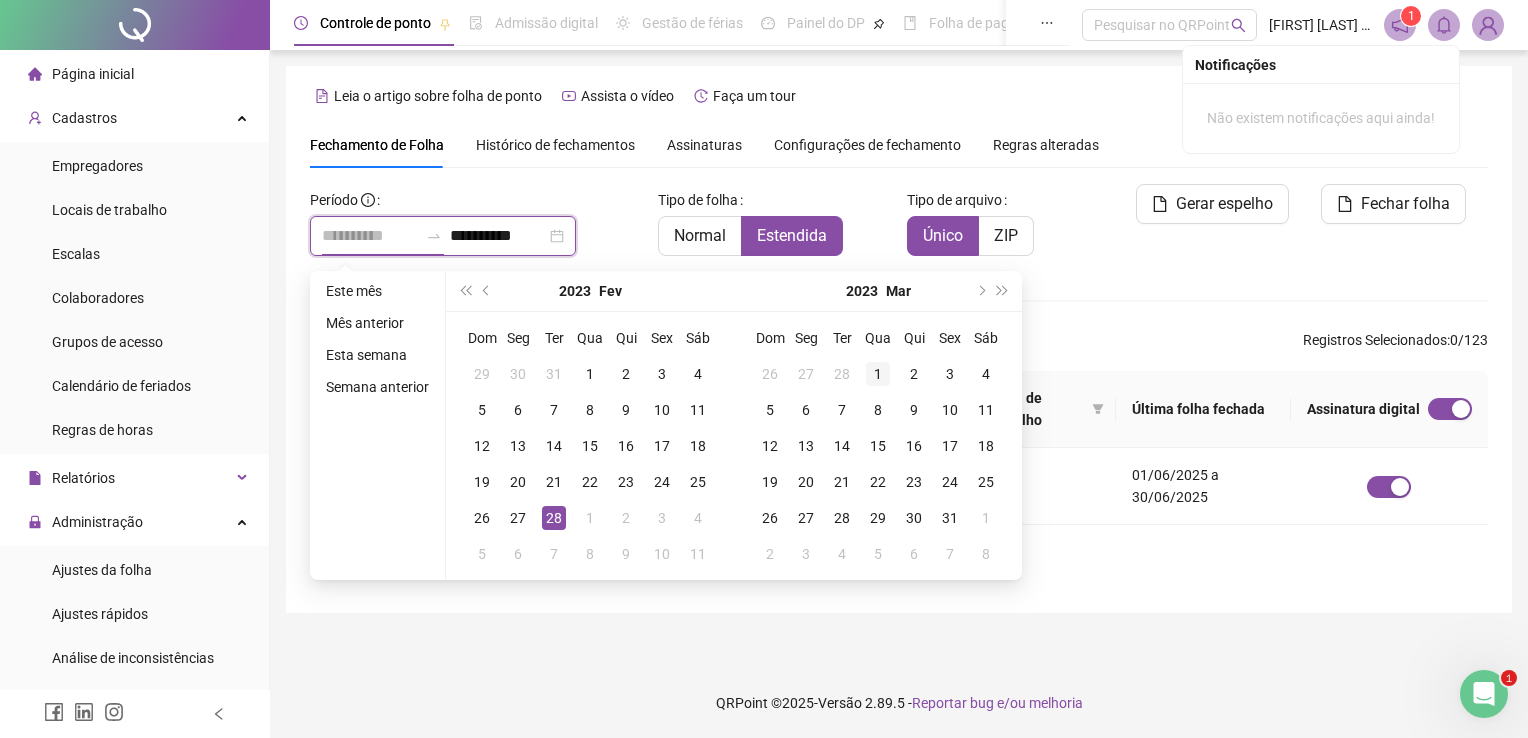 type on "**********" 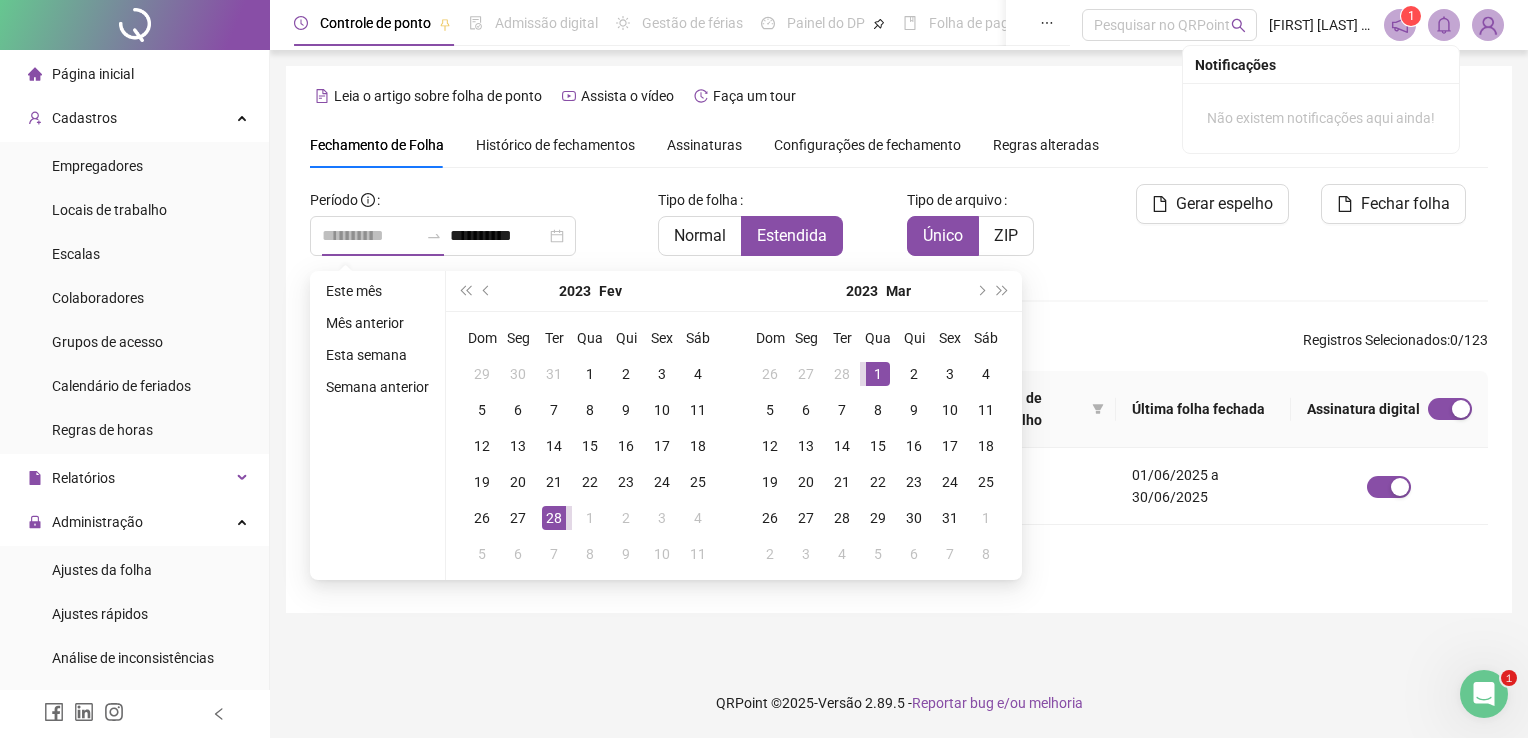 click on "1" at bounding box center [878, 374] 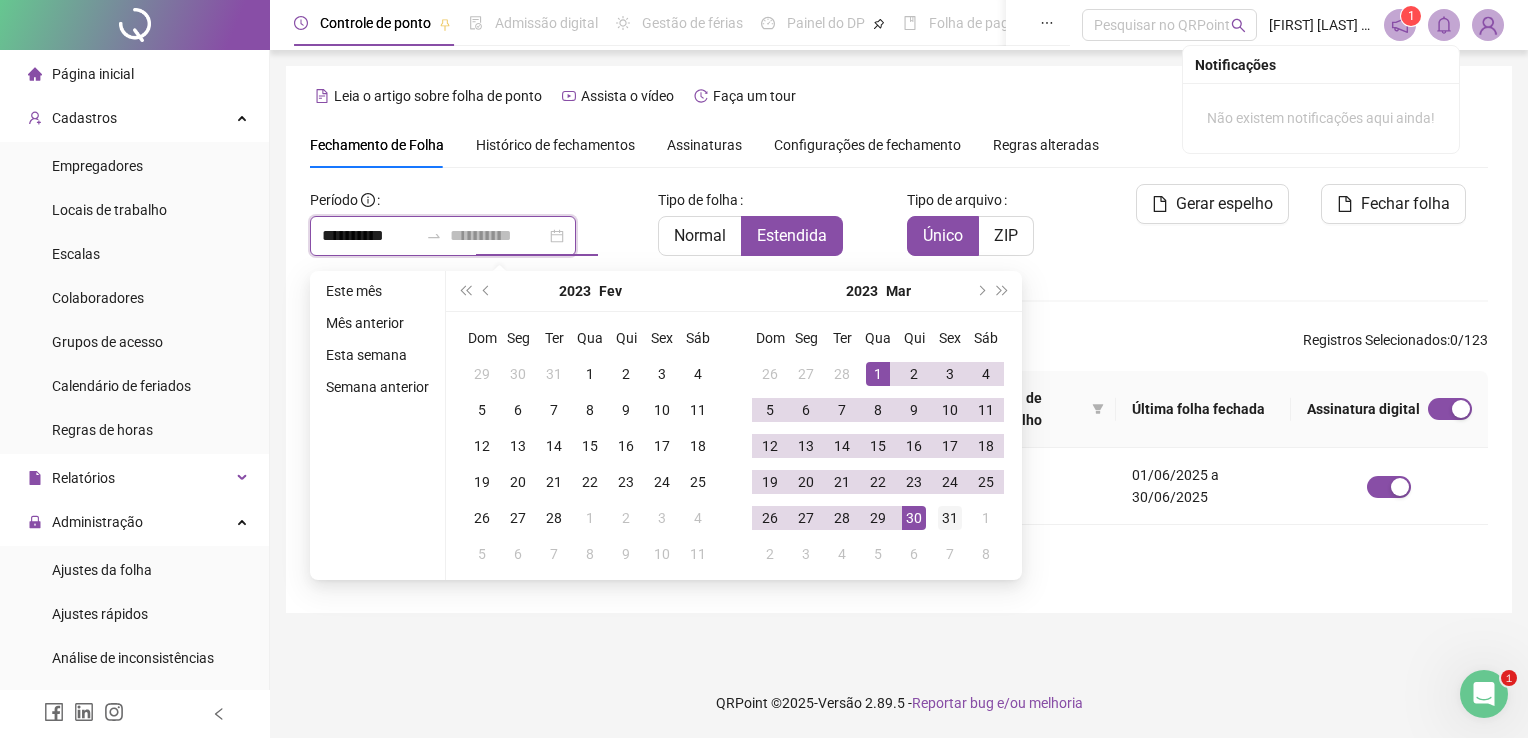 type on "**********" 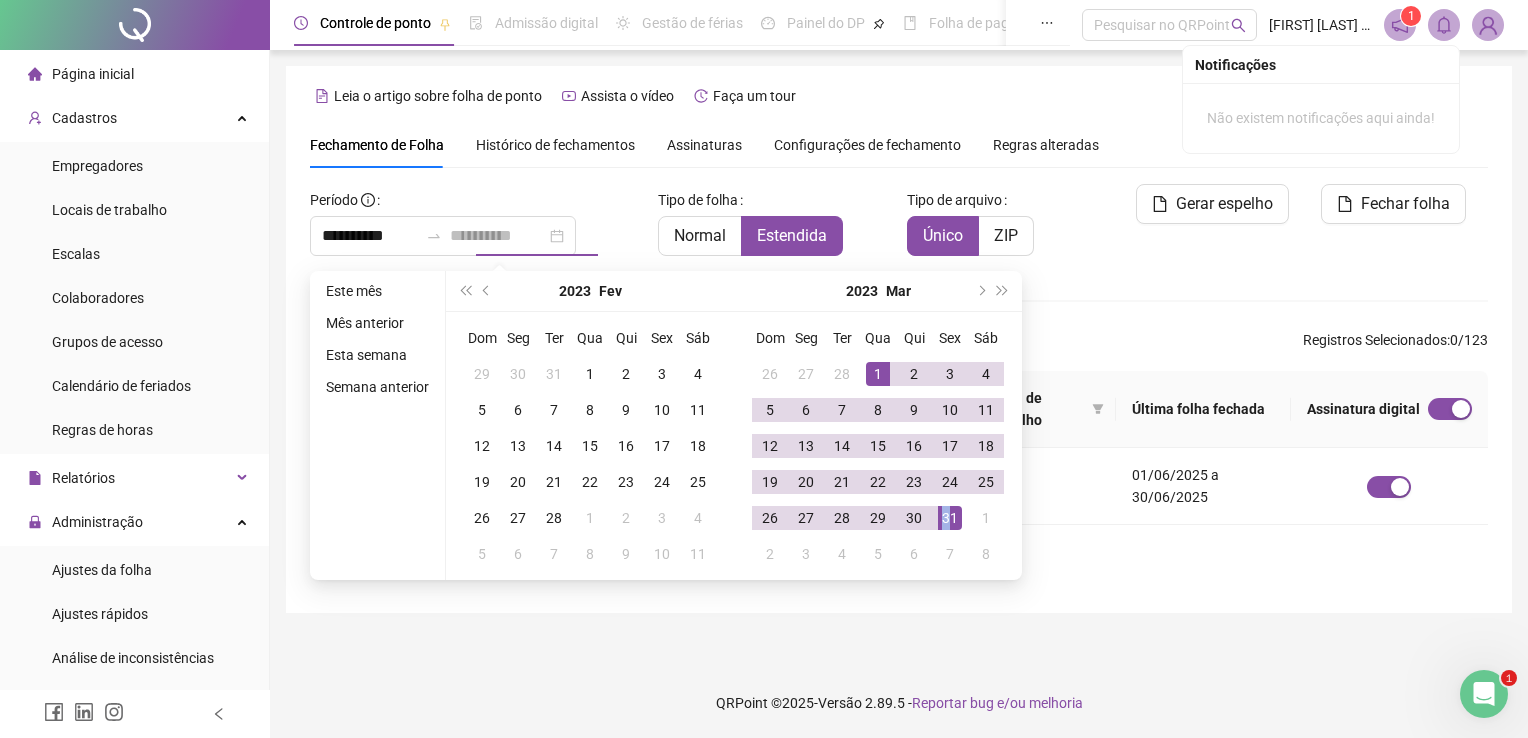 click on "31" at bounding box center (950, 518) 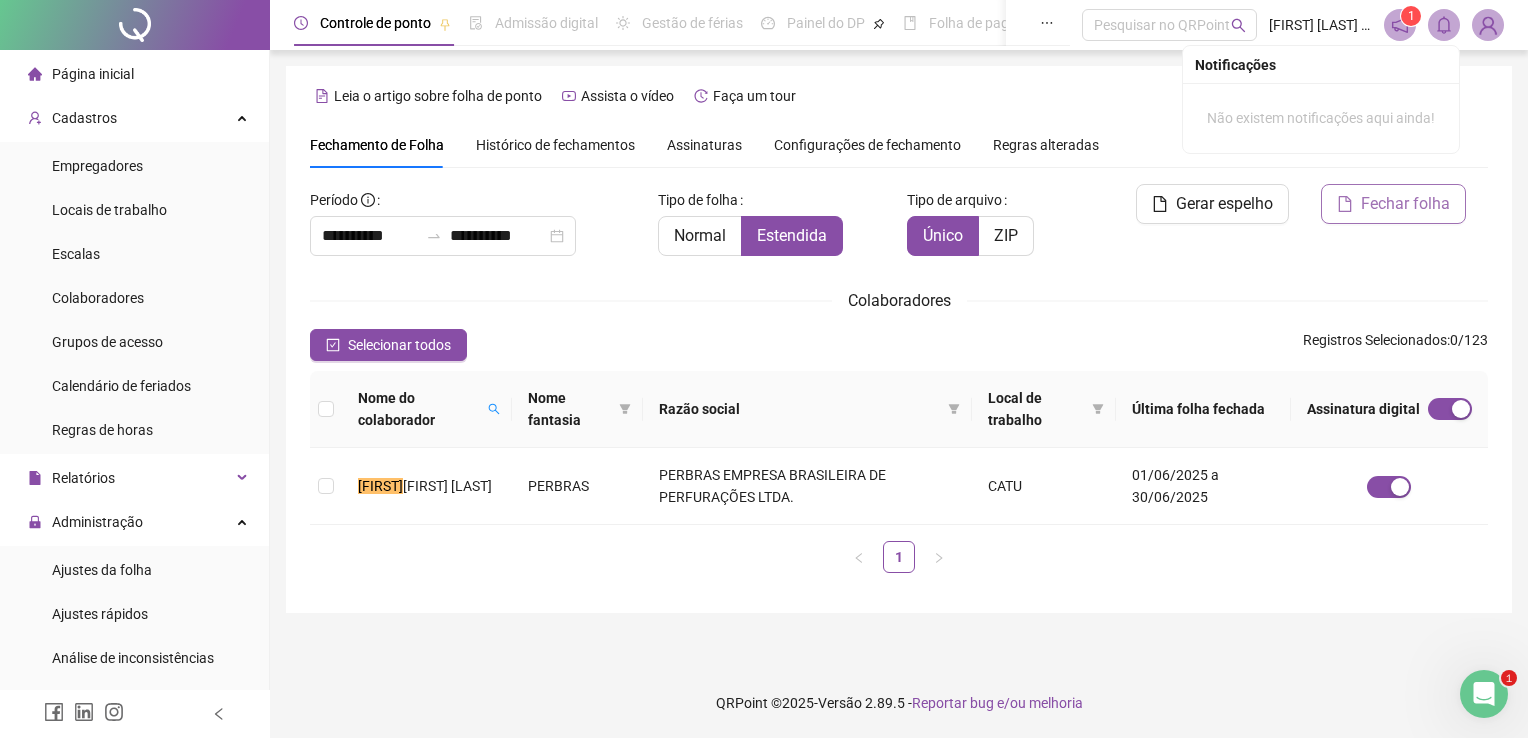 click on "Fechar folha" at bounding box center [1405, 204] 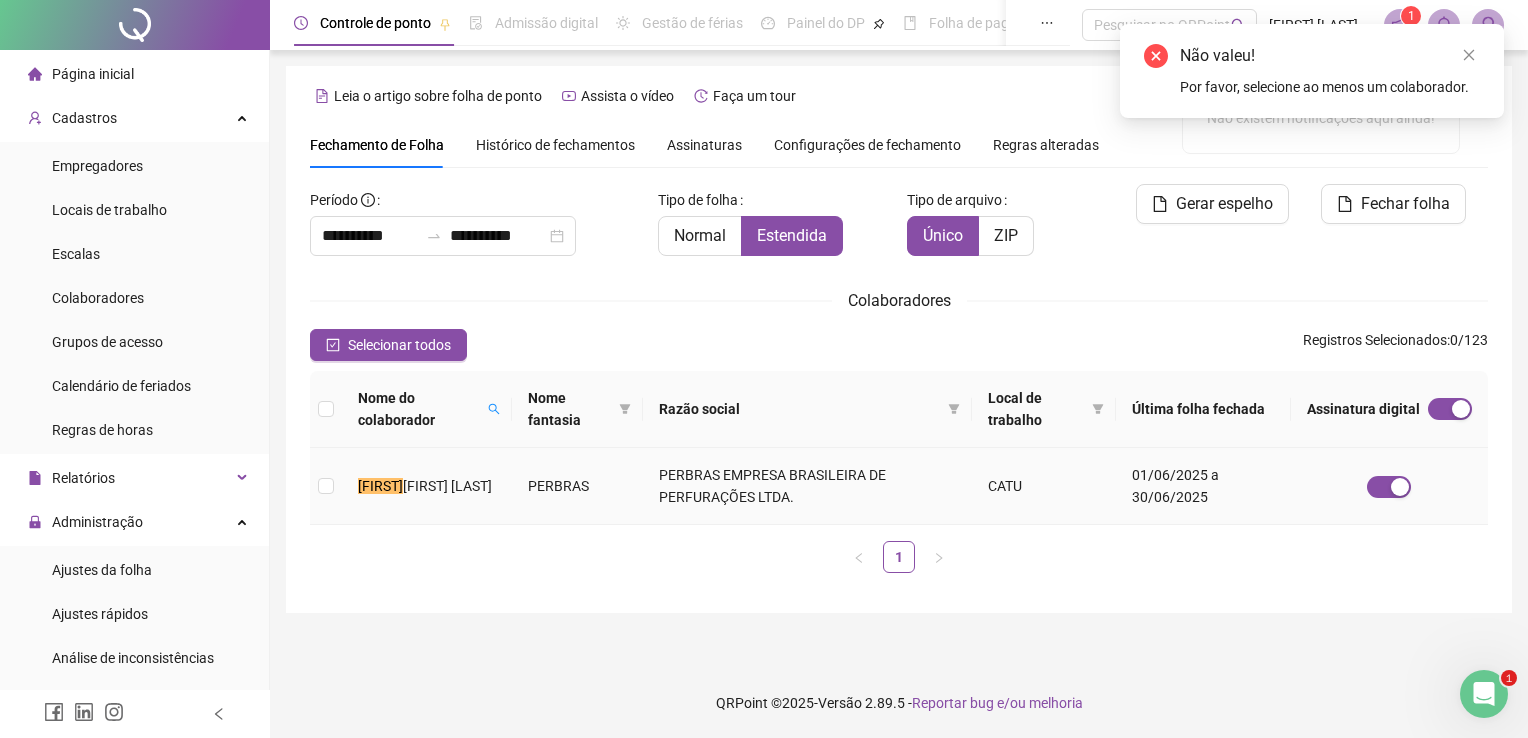 click on "PERBRAS" at bounding box center [578, 486] 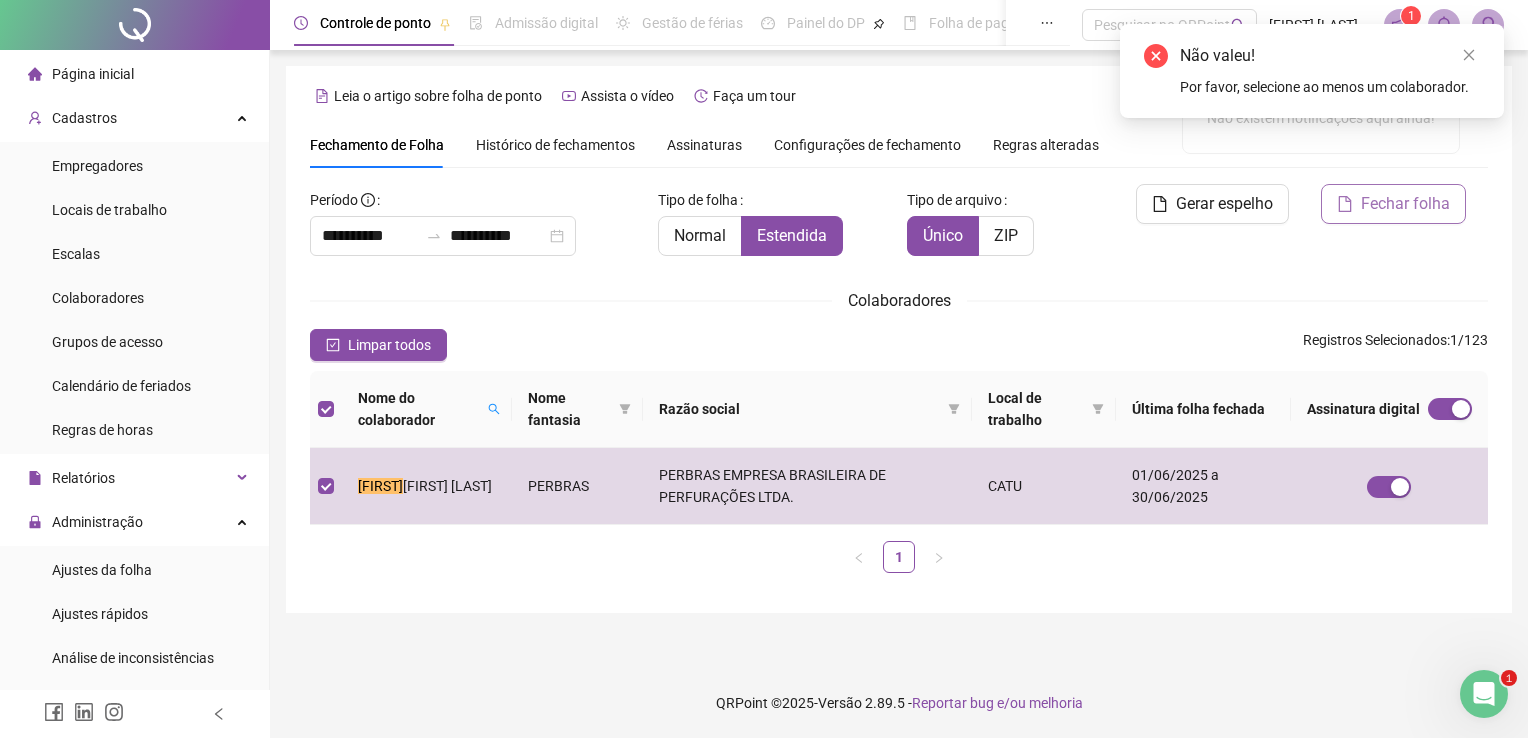 click on "Fechar folha" at bounding box center (1393, 204) 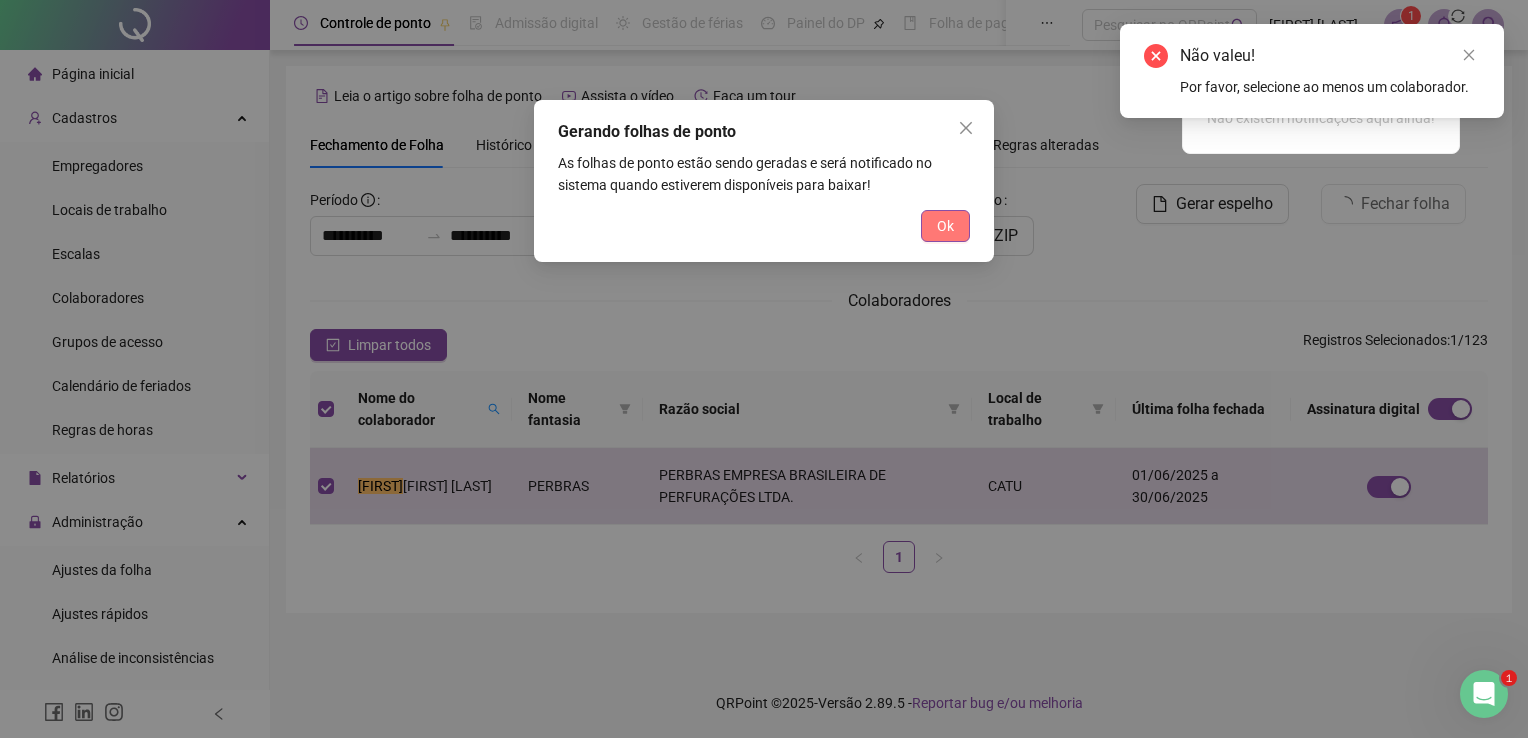 click on "Ok" at bounding box center (945, 226) 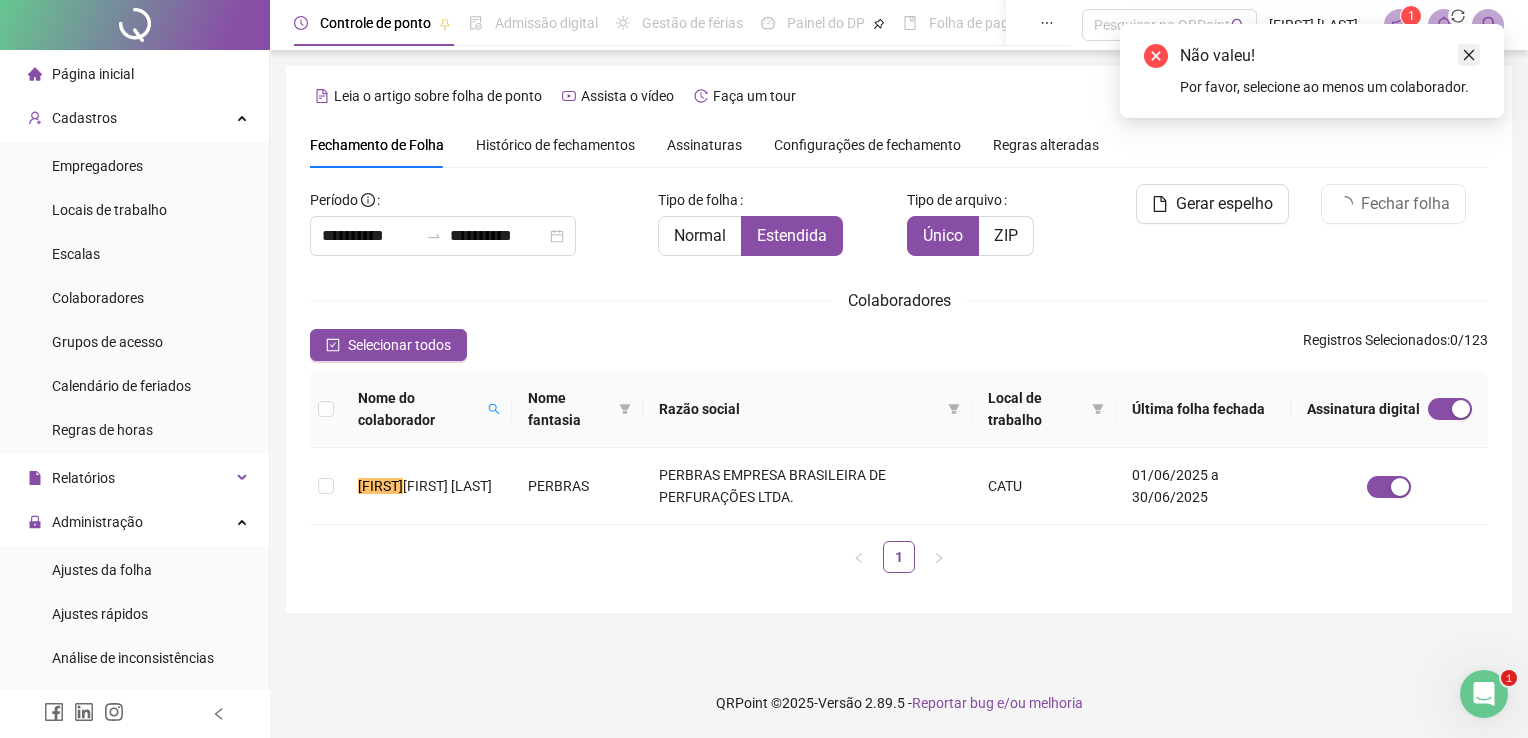 click 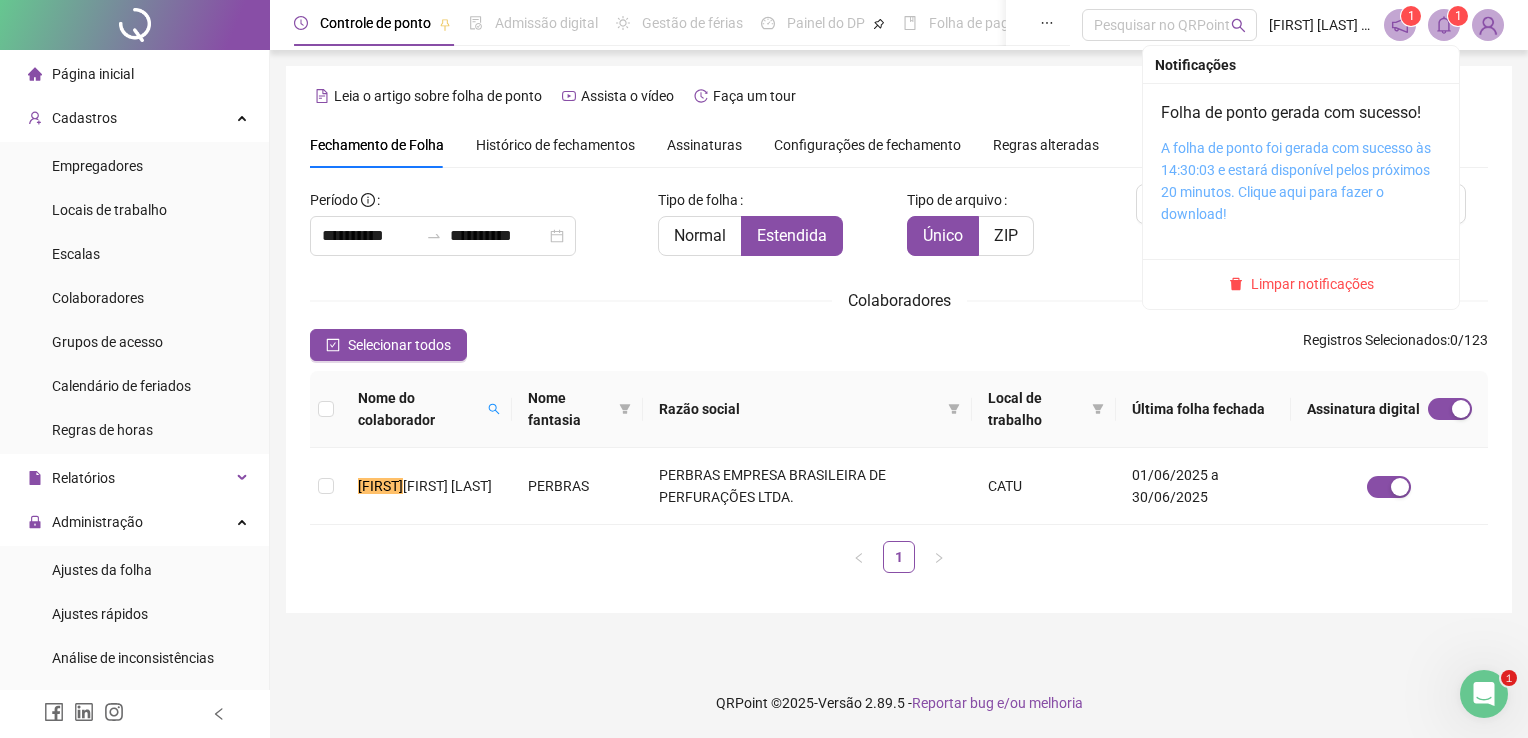 click on "A folha de ponto foi gerada com sucesso às 14:30:03 e estará disponível pelos próximos 20 minutos.
Clique aqui para fazer o download!" at bounding box center [1296, 181] 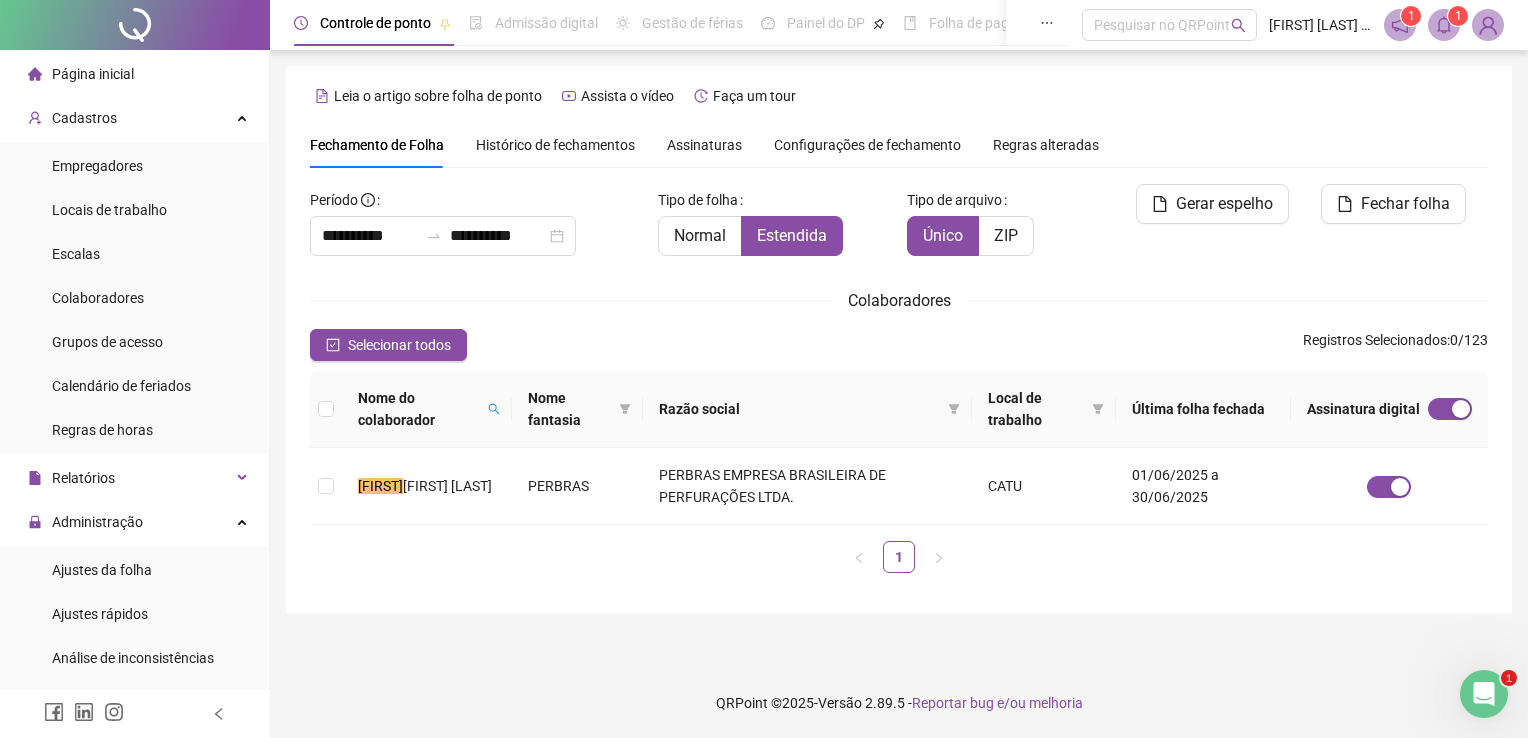 click 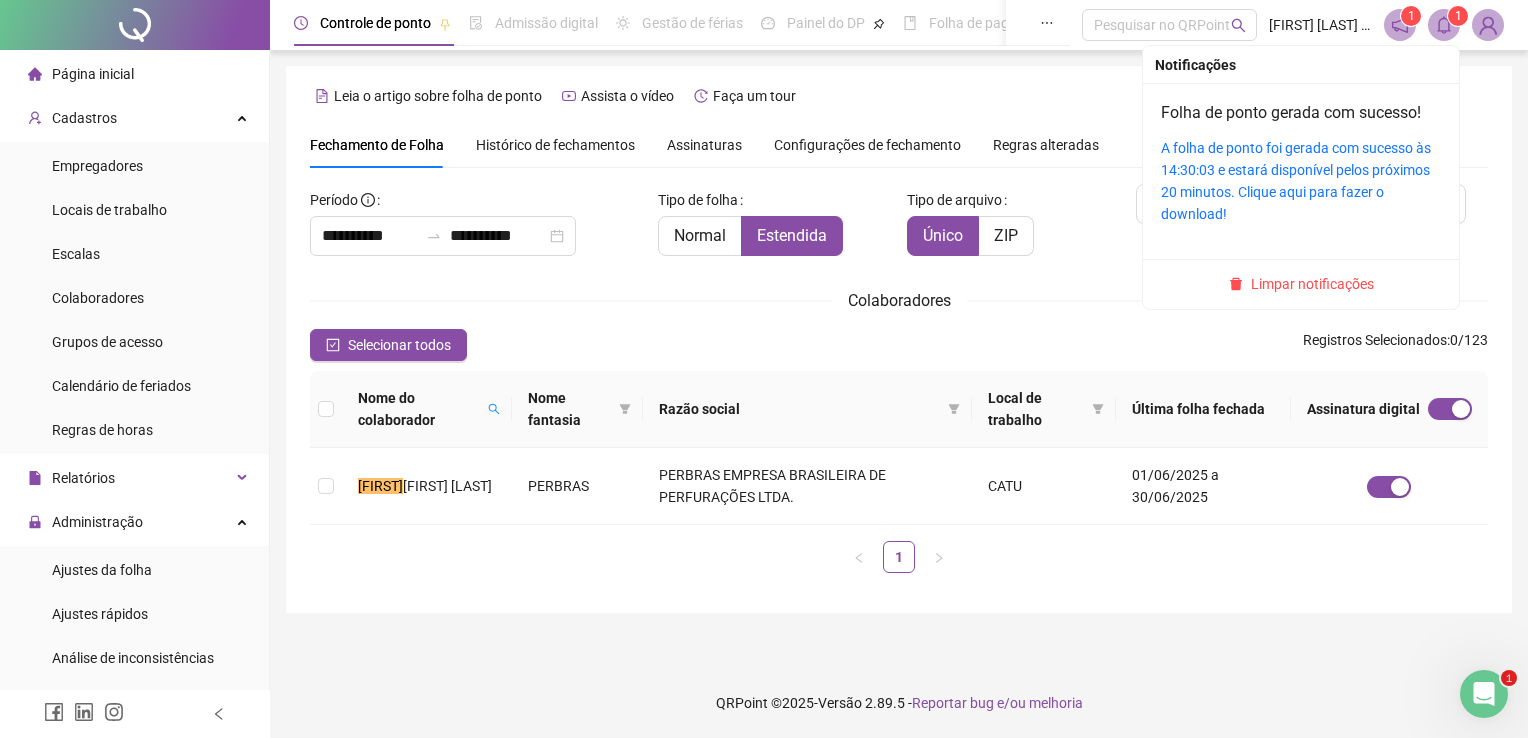 drag, startPoint x: 1344, startPoint y: 279, endPoint x: 1241, endPoint y: 303, distance: 105.75916 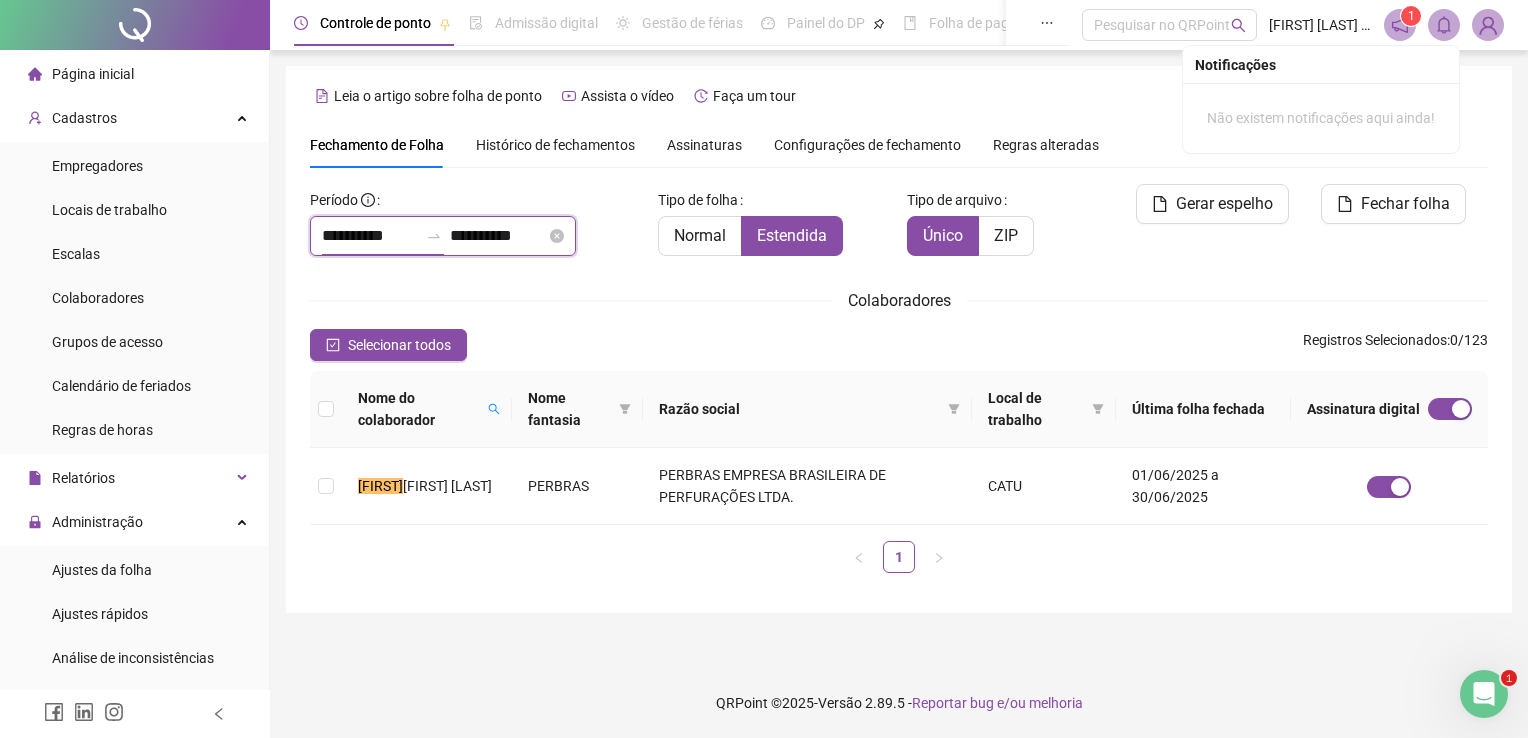 click on "**********" at bounding box center (370, 236) 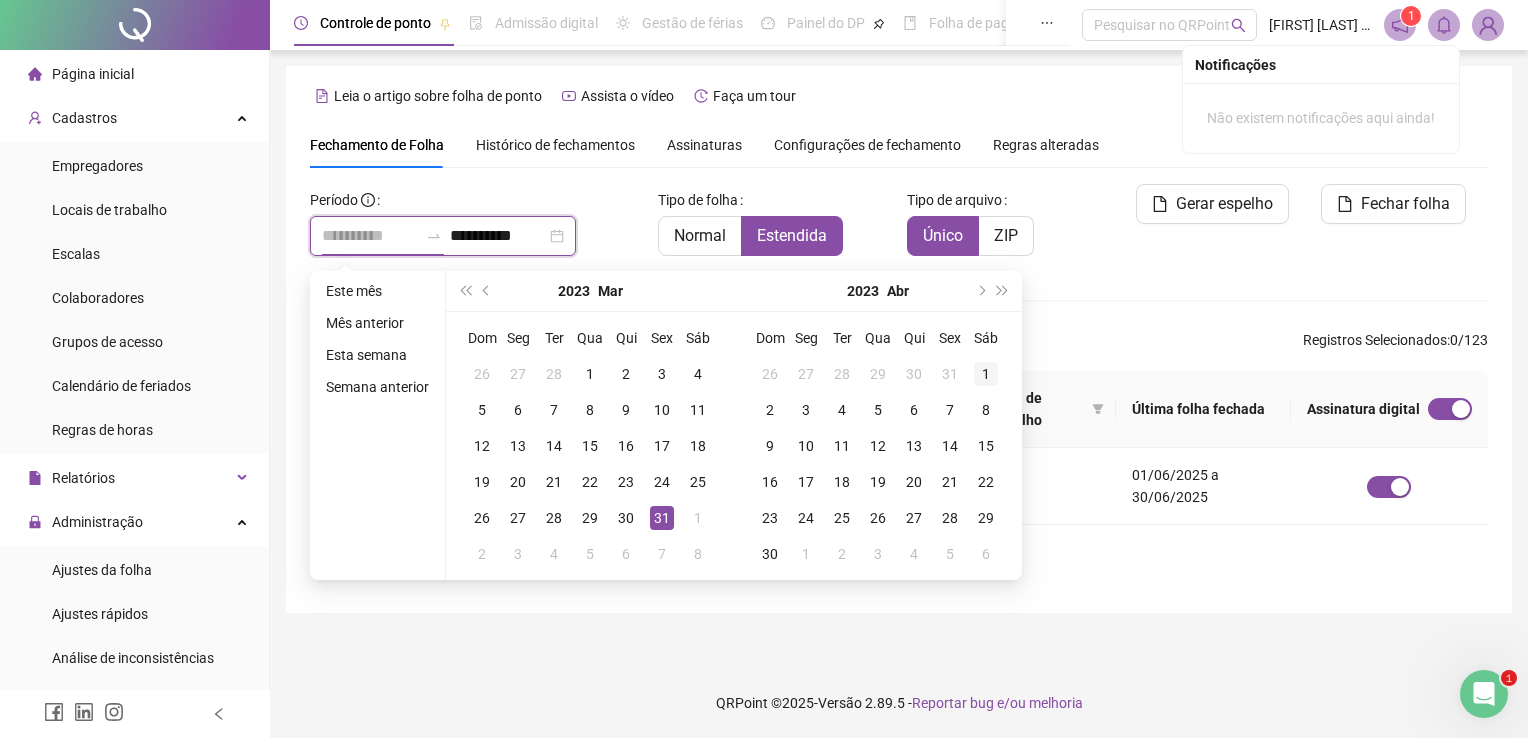 type on "**********" 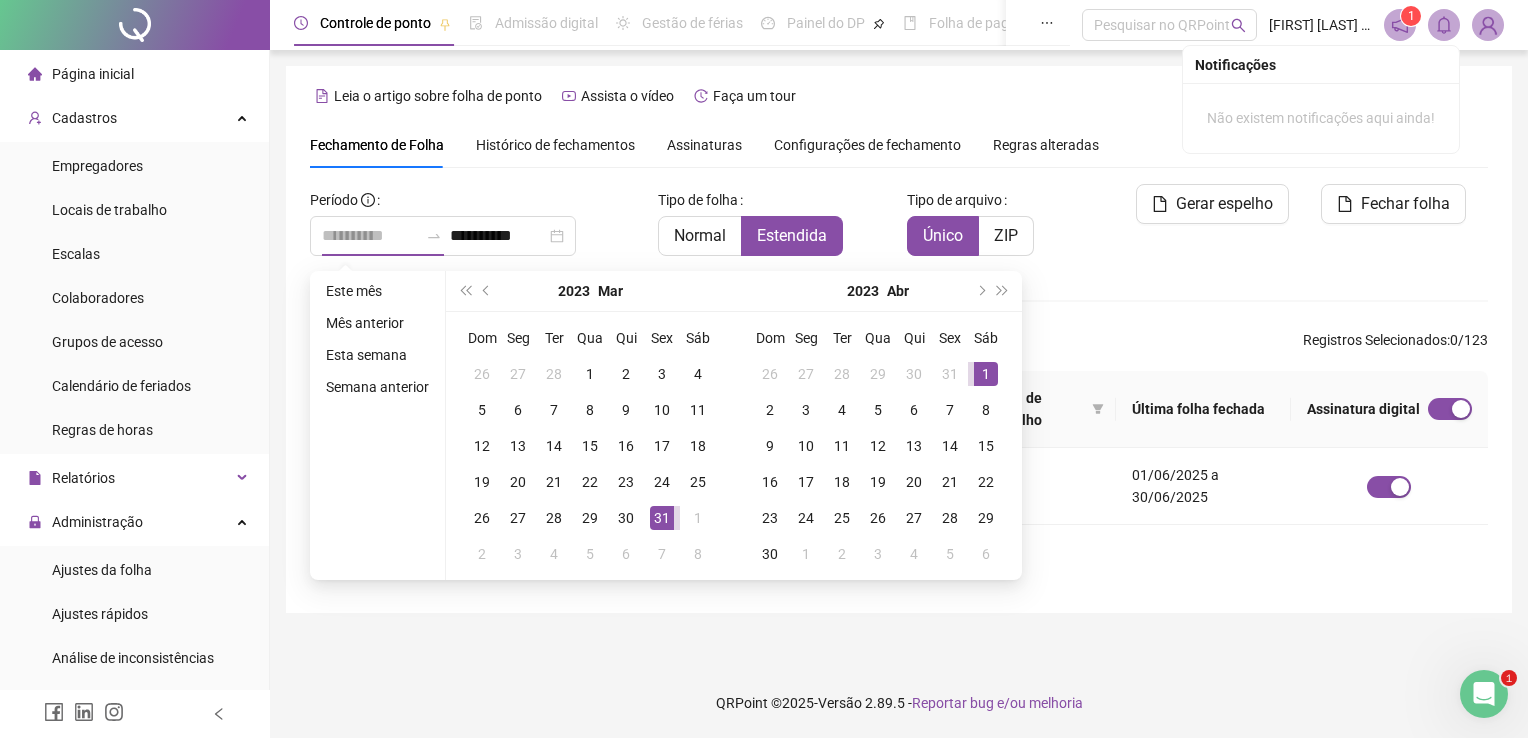 click on "1" at bounding box center [986, 374] 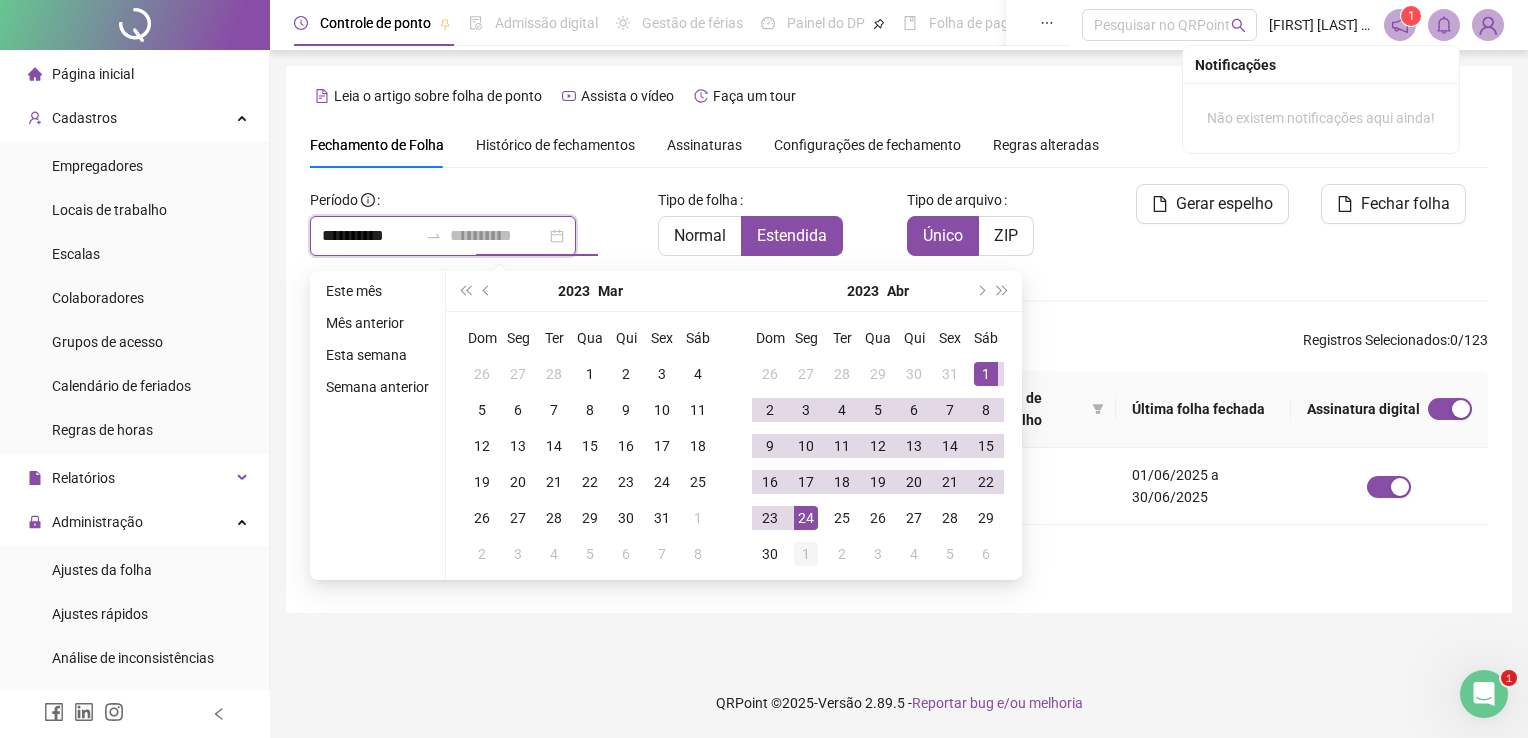 type on "**********" 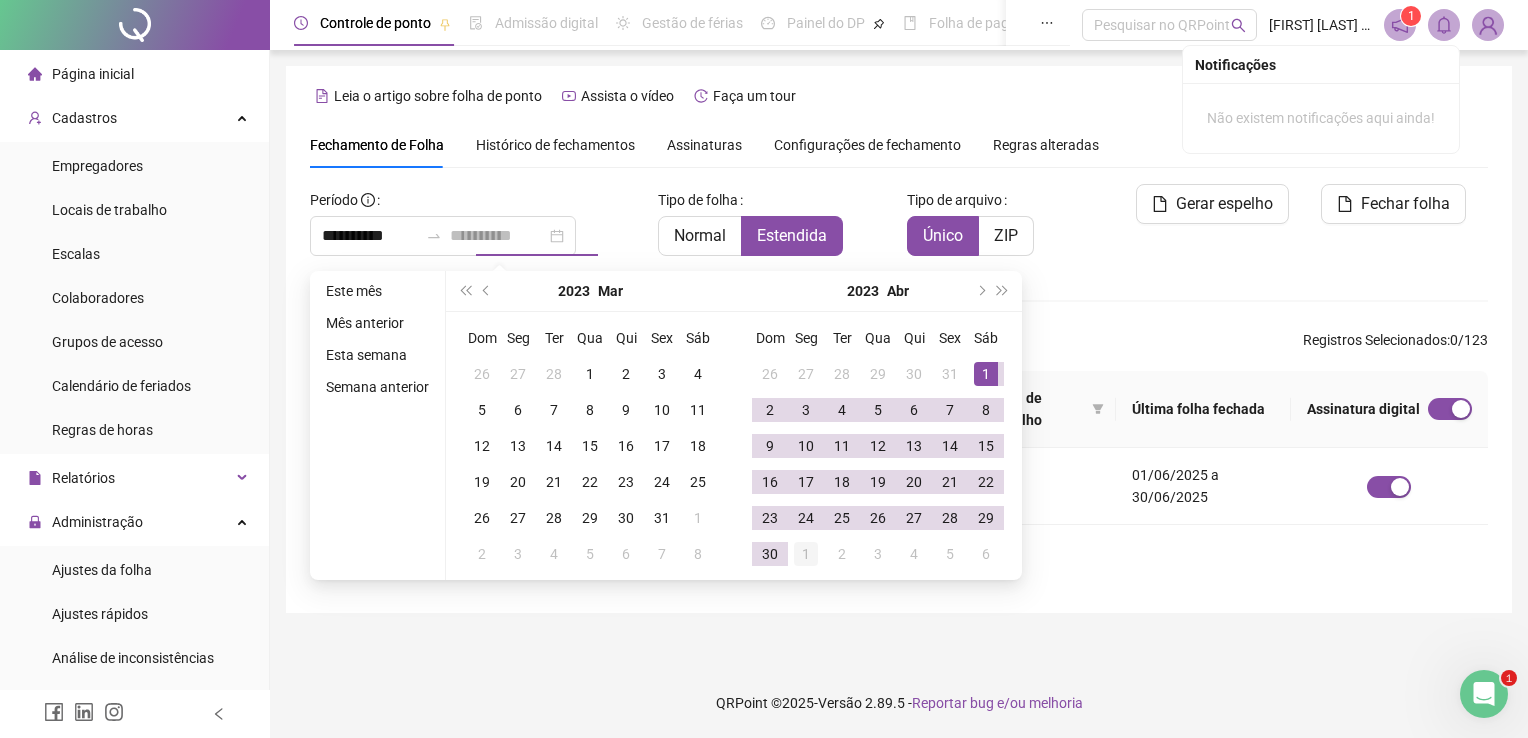 click on "1" at bounding box center [806, 554] 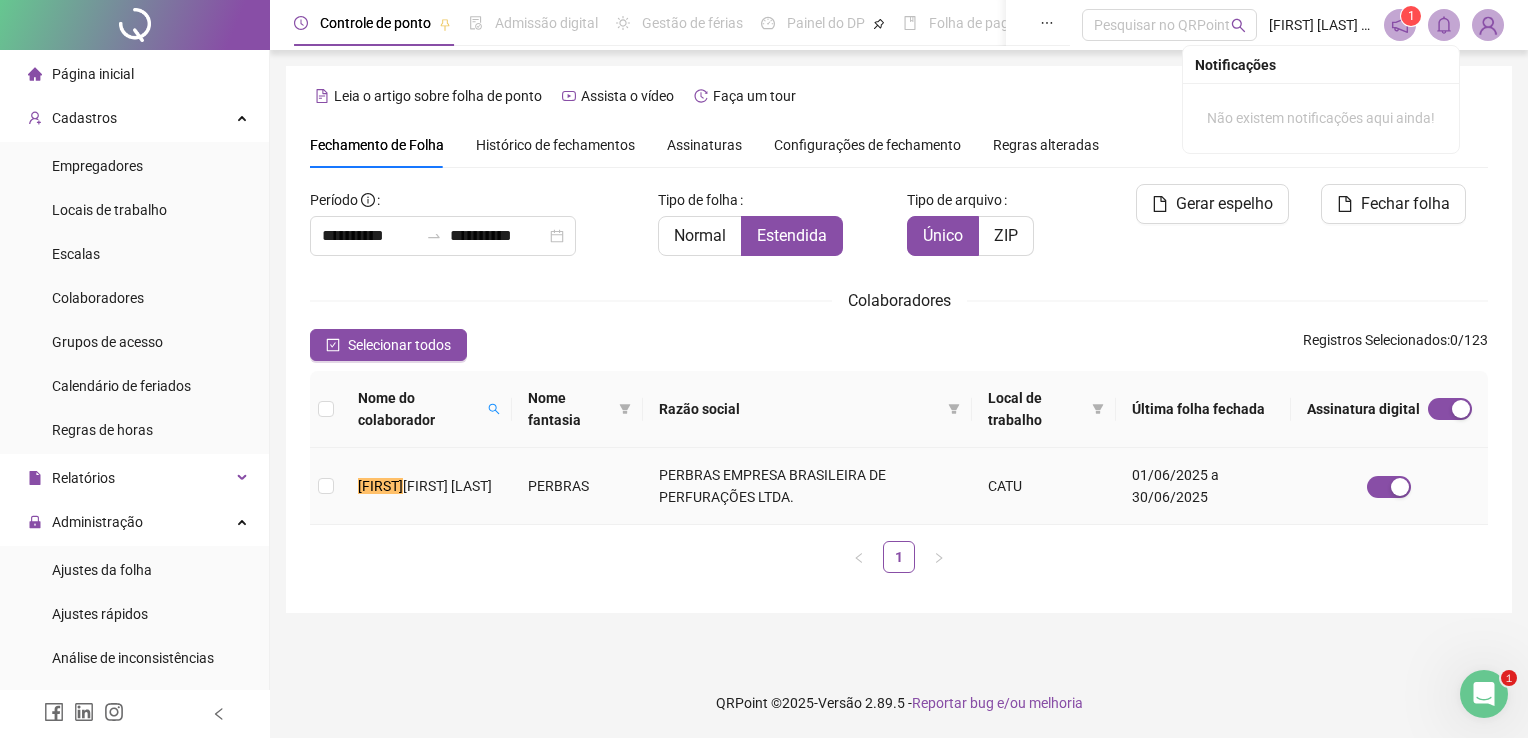 click on "PERBRAS" at bounding box center (578, 486) 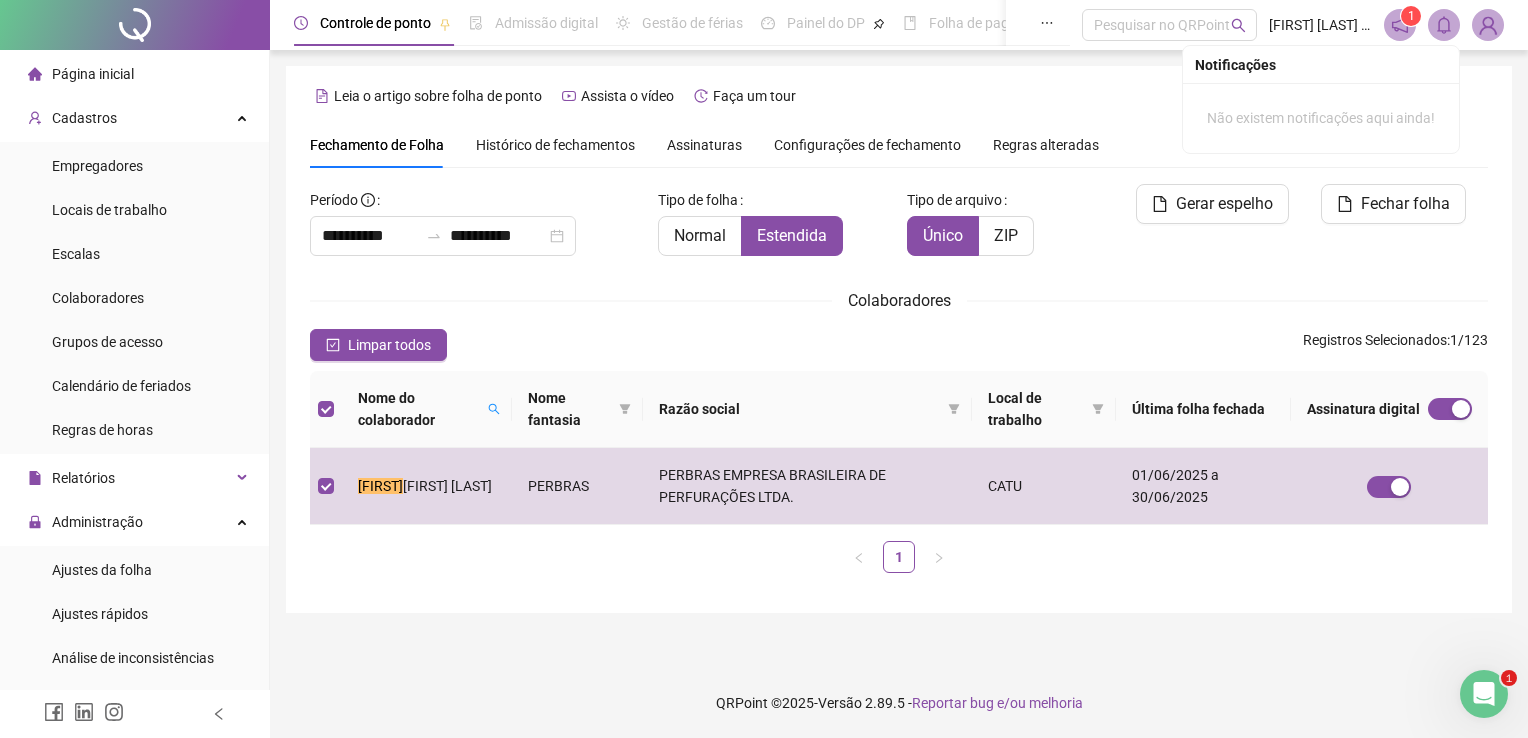 click on "Limpar todos Registros Selecionados :  1 / 123" at bounding box center (899, 345) 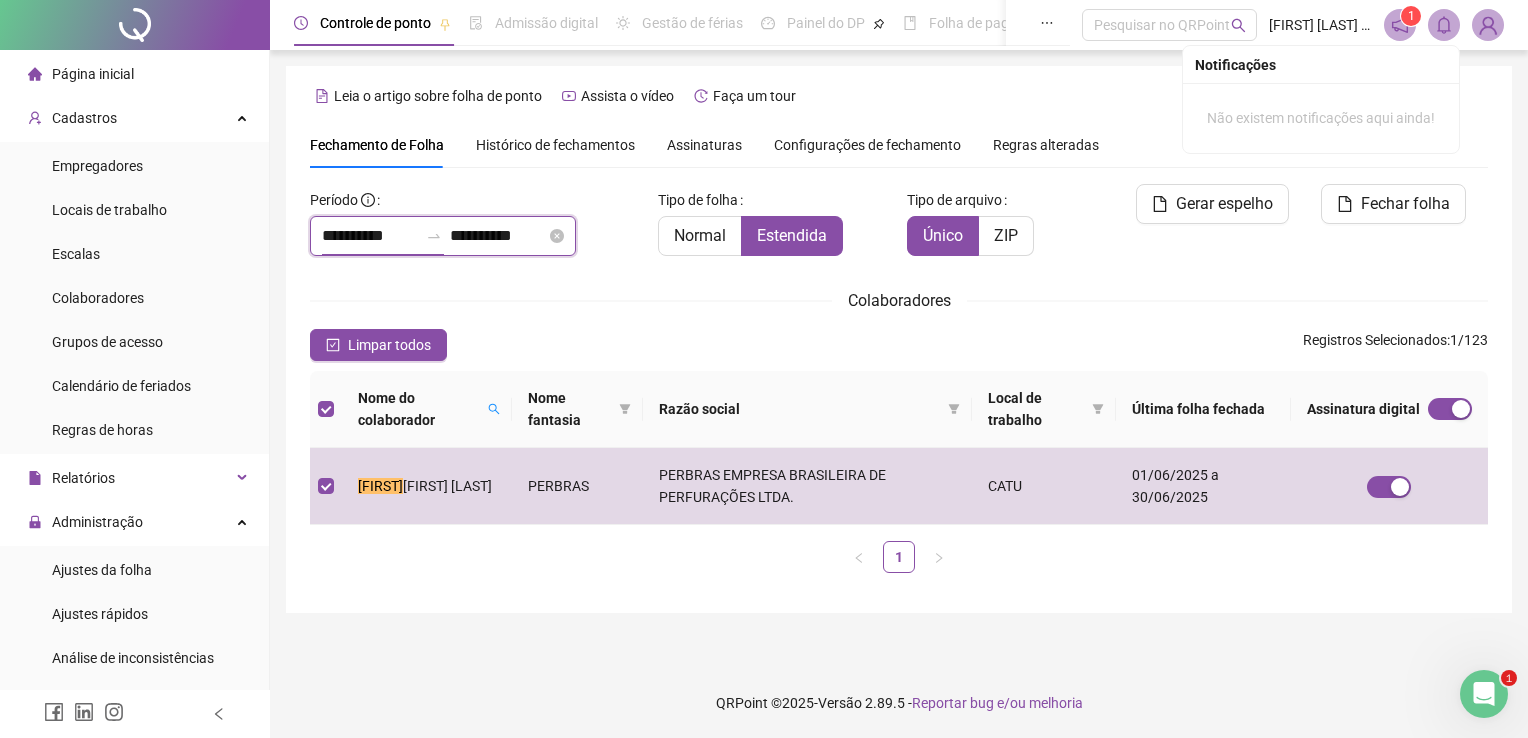 click on "**********" at bounding box center (370, 236) 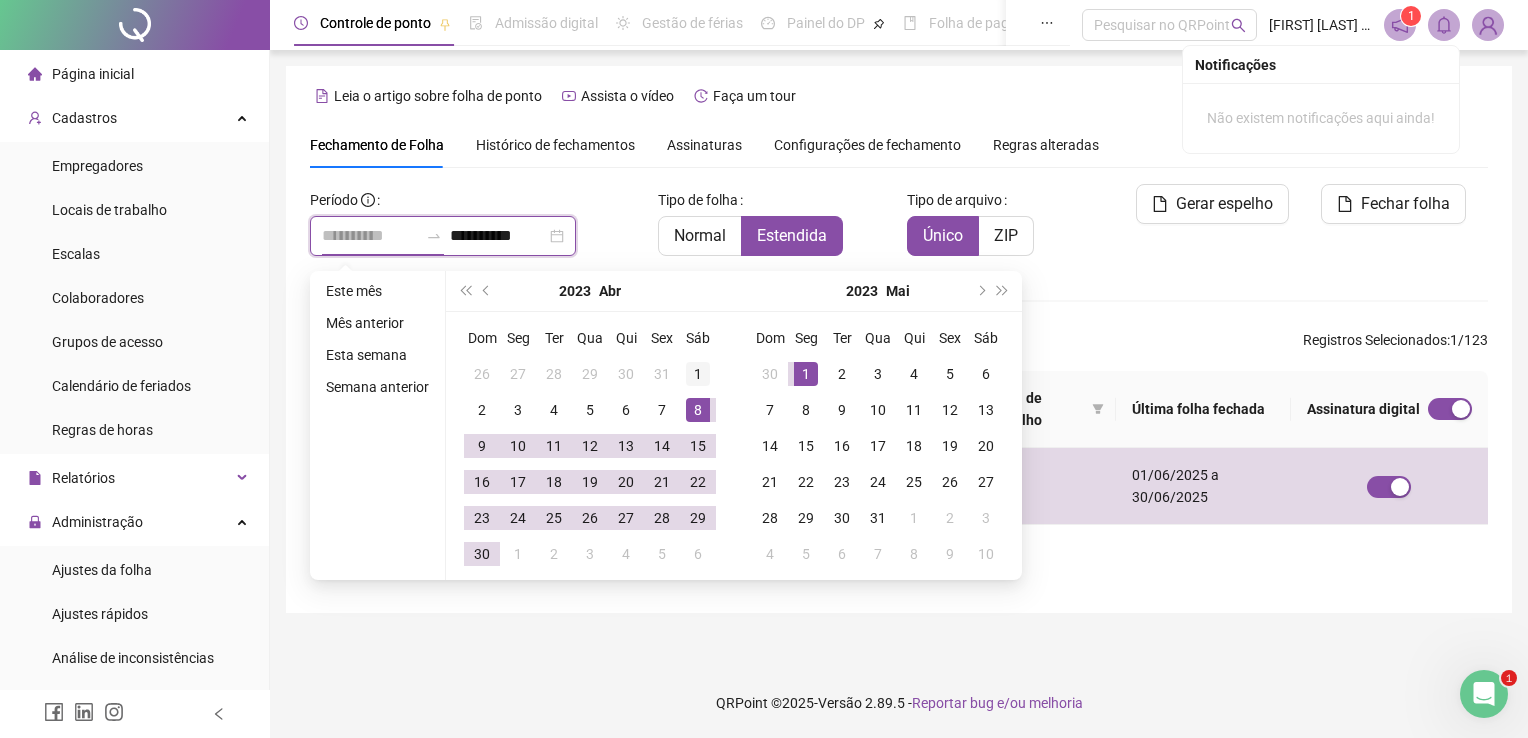 type on "**********" 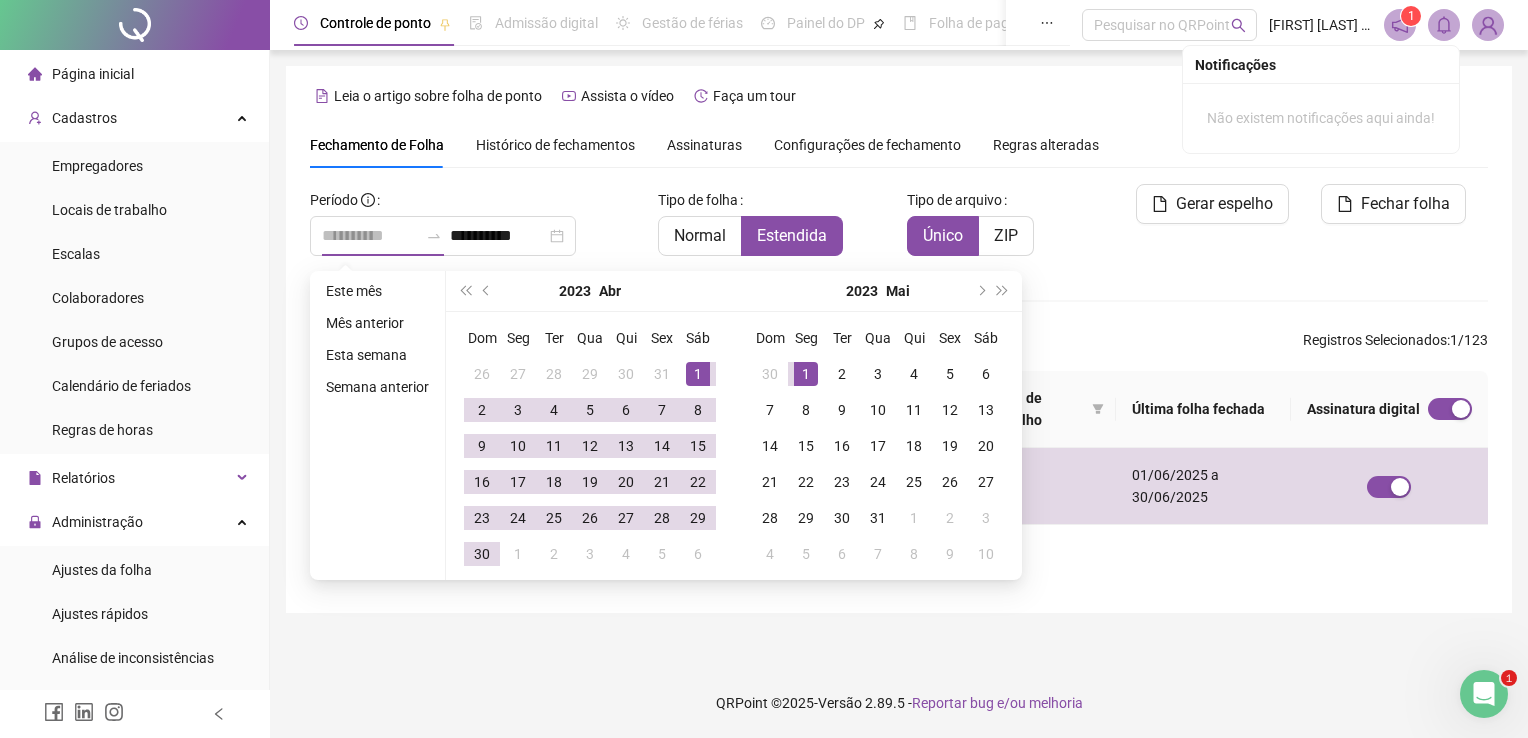 click on "1" at bounding box center (698, 374) 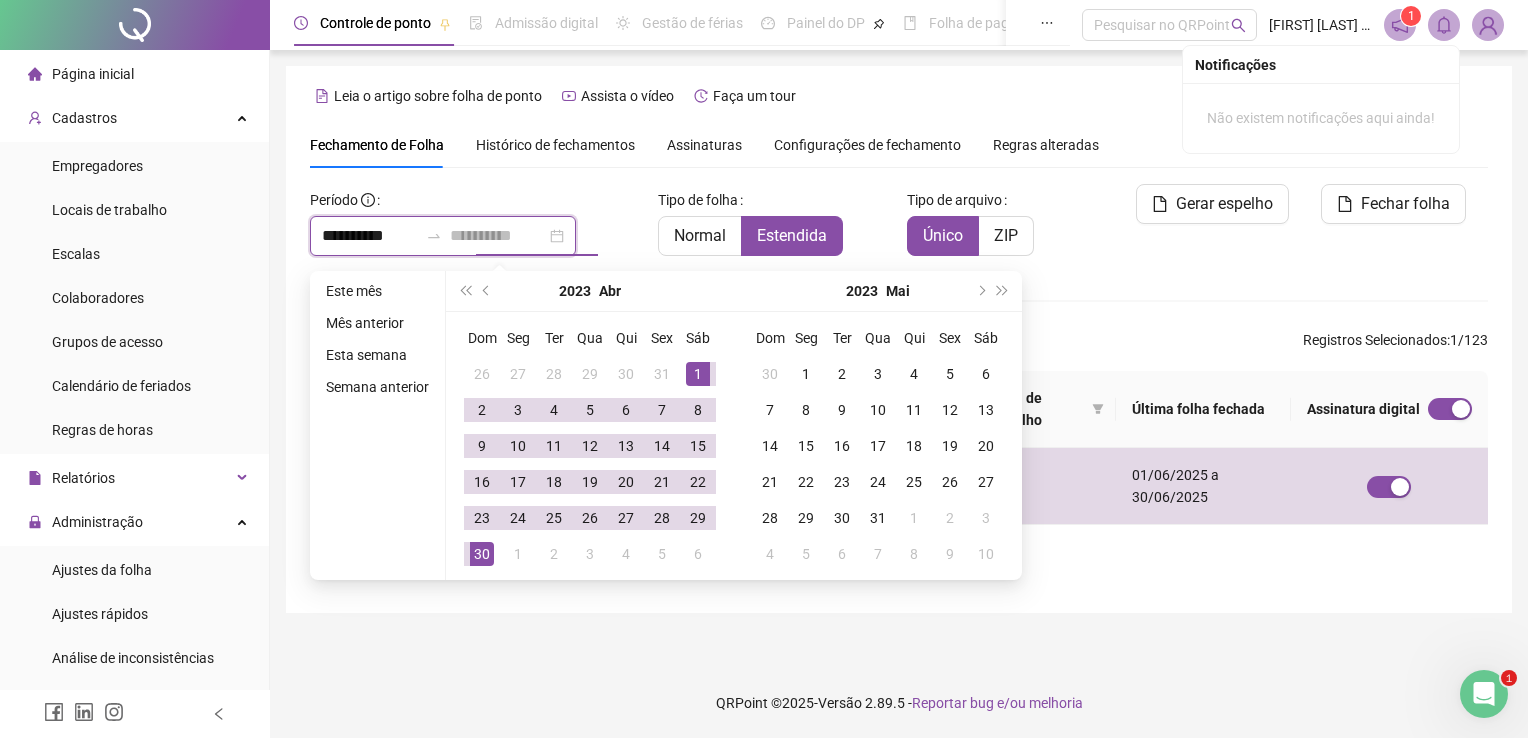 type on "**********" 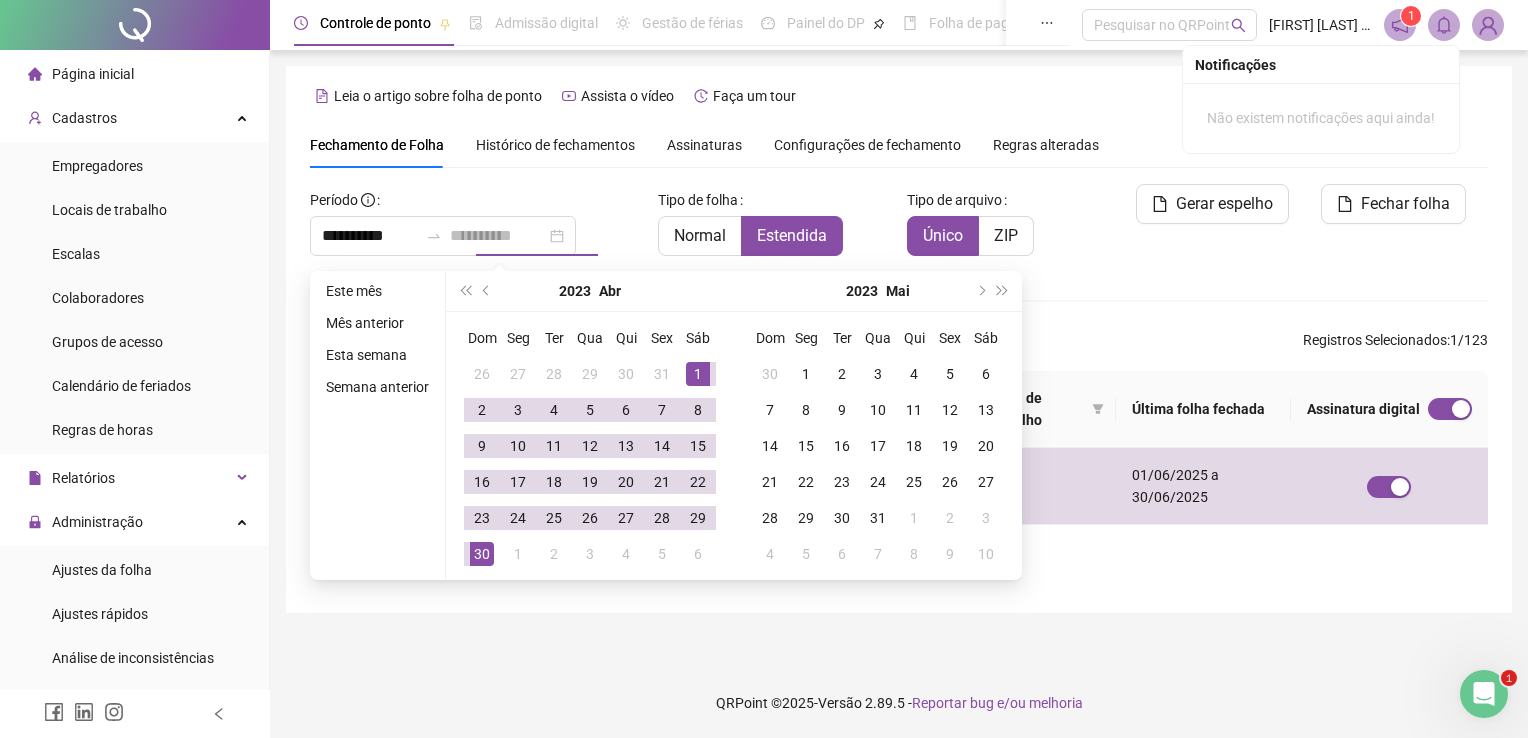 click on "30" at bounding box center (482, 554) 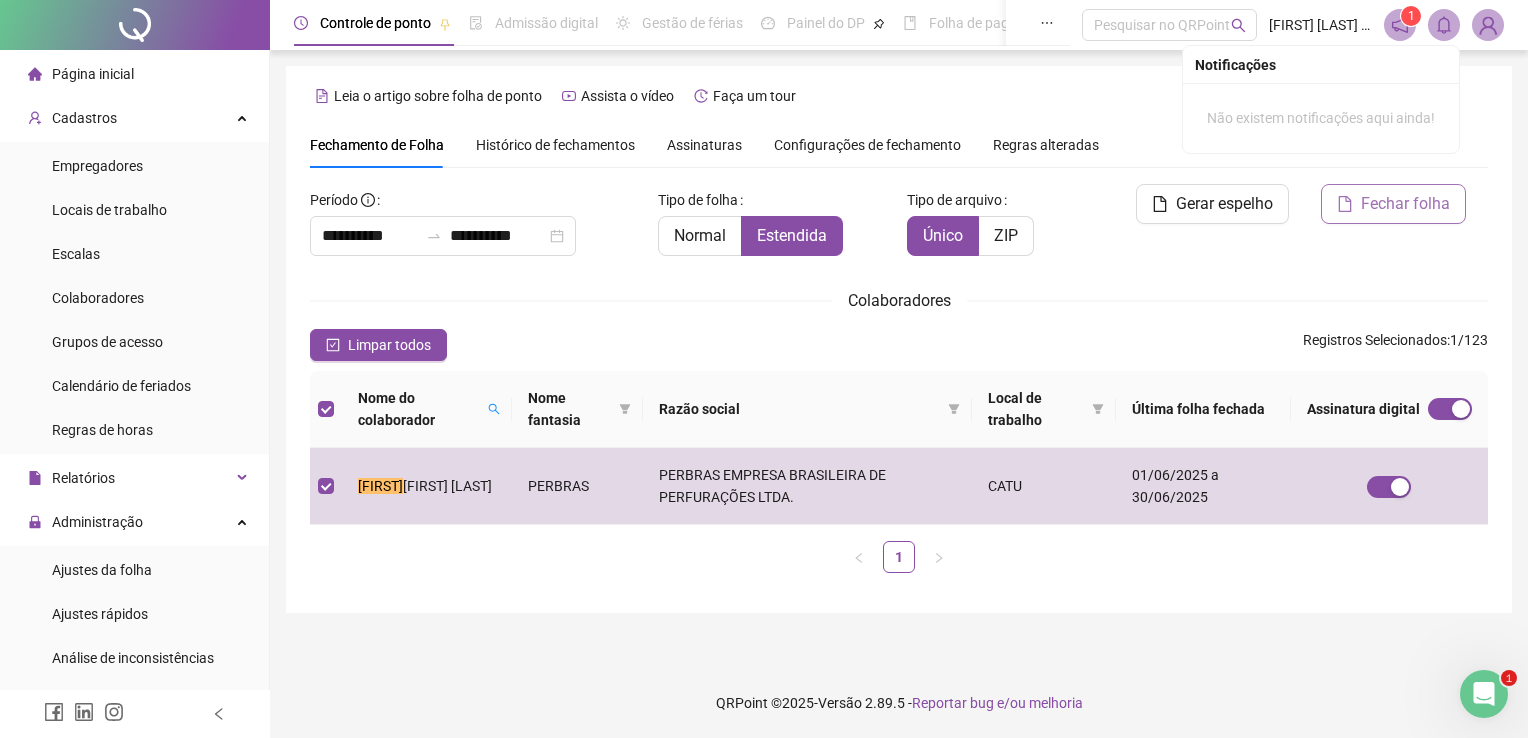 click on "Fechar folha" at bounding box center [1405, 204] 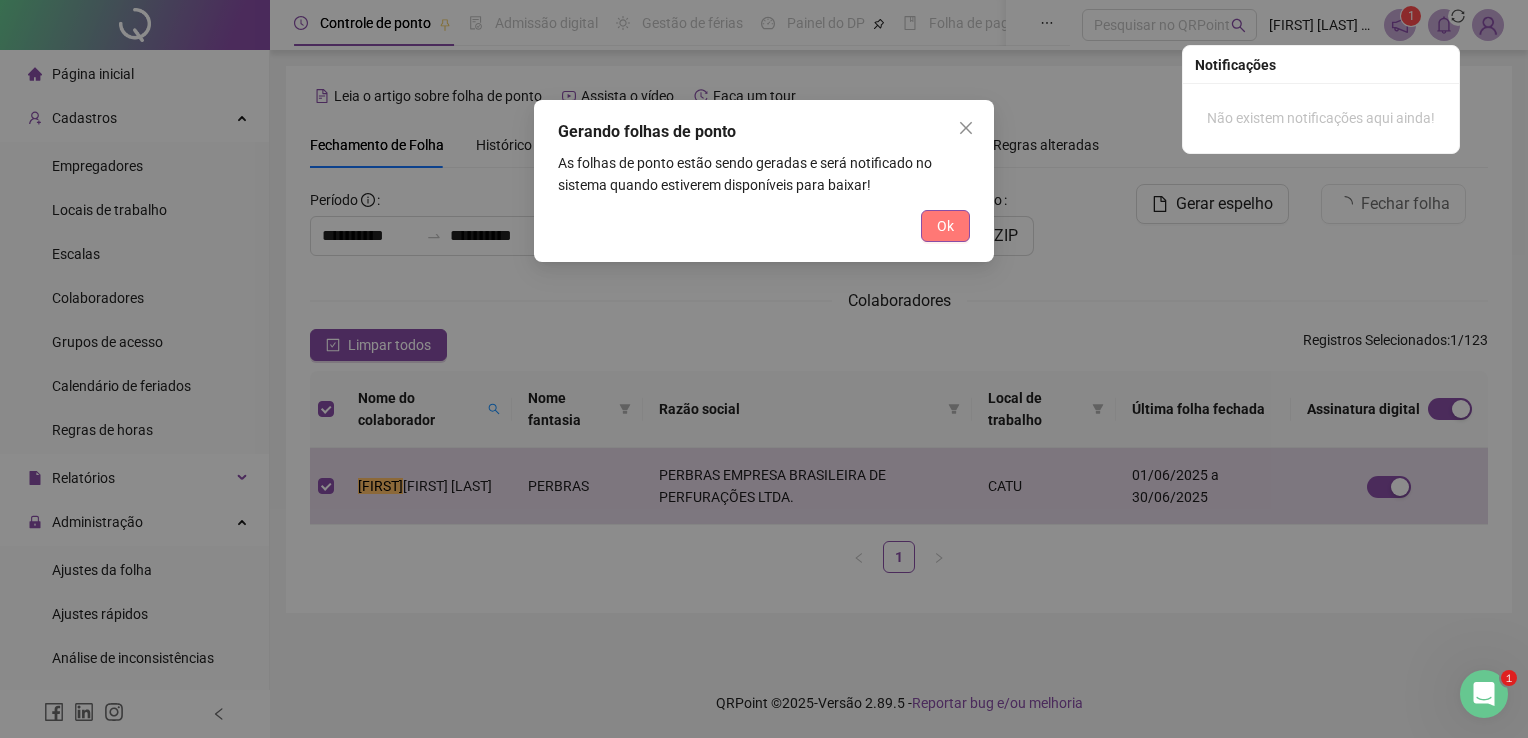 click on "Ok" at bounding box center [945, 226] 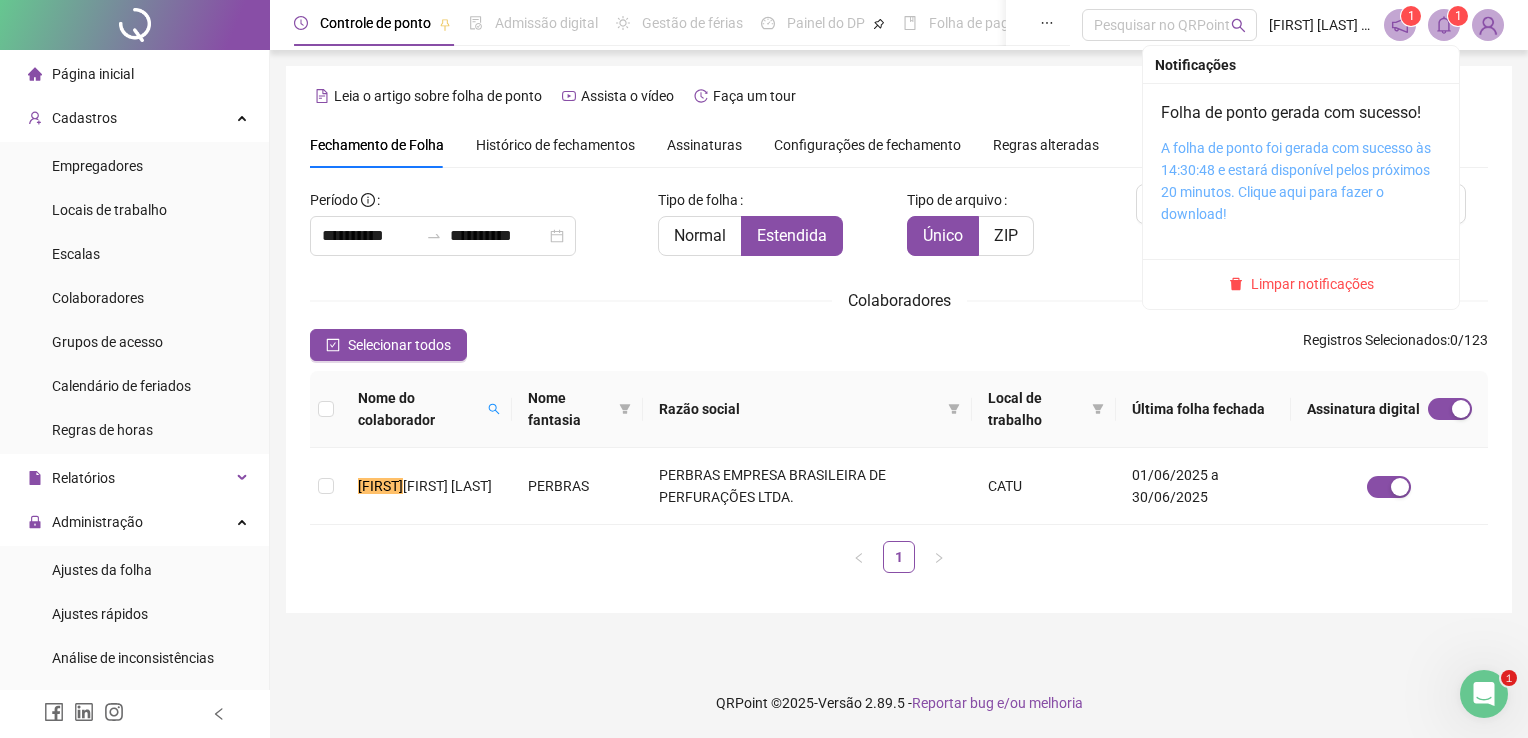 click on "A folha de ponto foi gerada com sucesso às 14:30:48 e estará disponível pelos próximos 20 minutos.
Clique aqui para fazer o download!" at bounding box center (1296, 181) 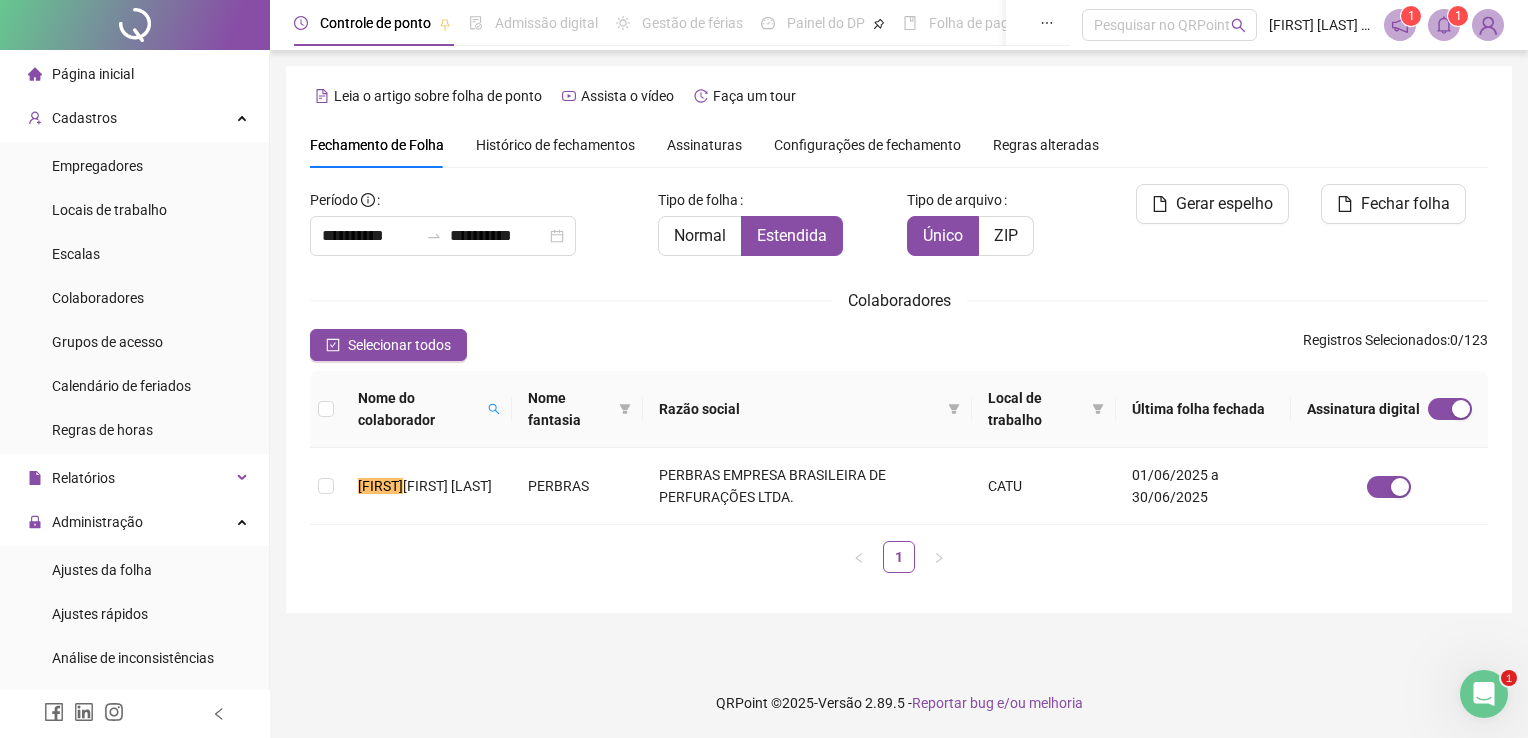 click at bounding box center (1444, 25) 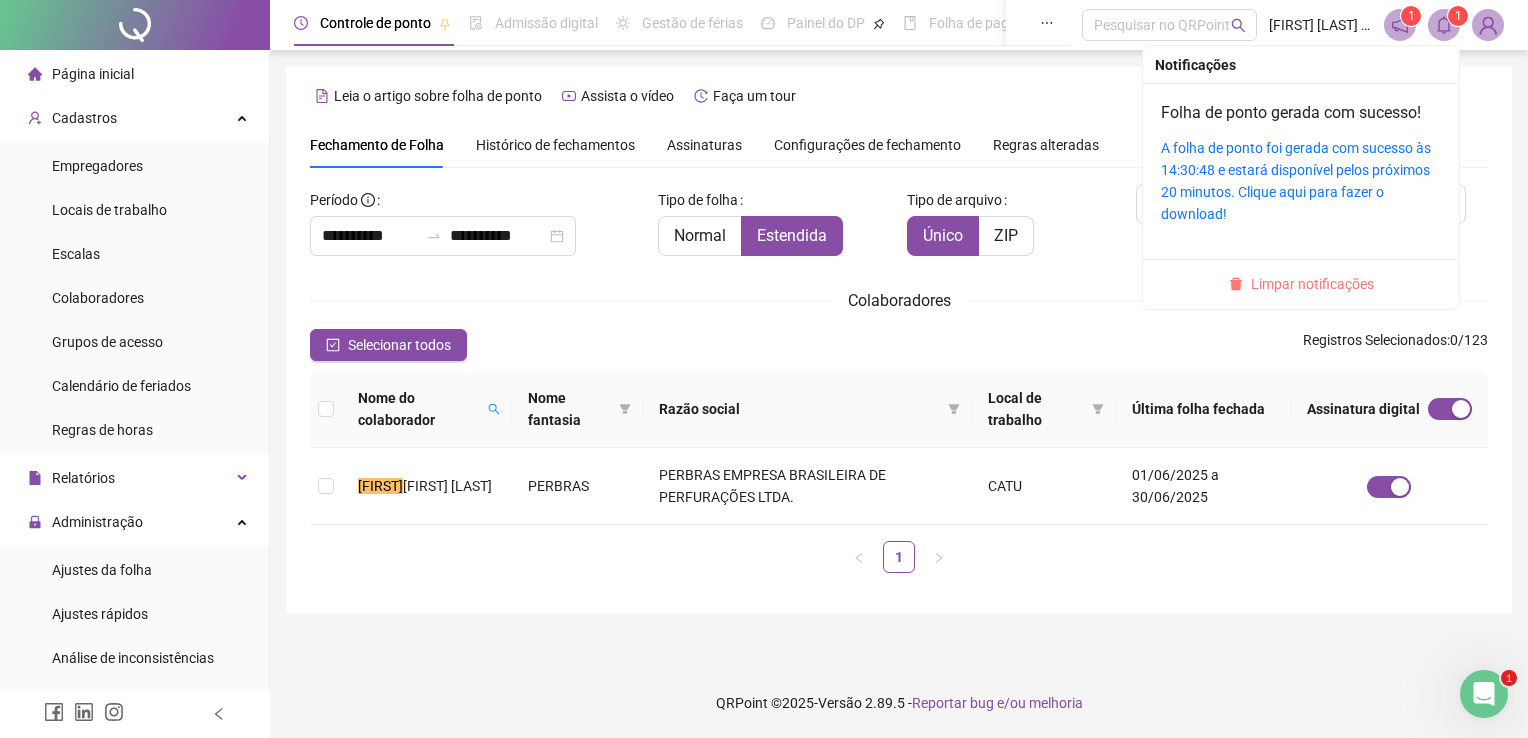 click on "Limpar notificações" at bounding box center [1312, 284] 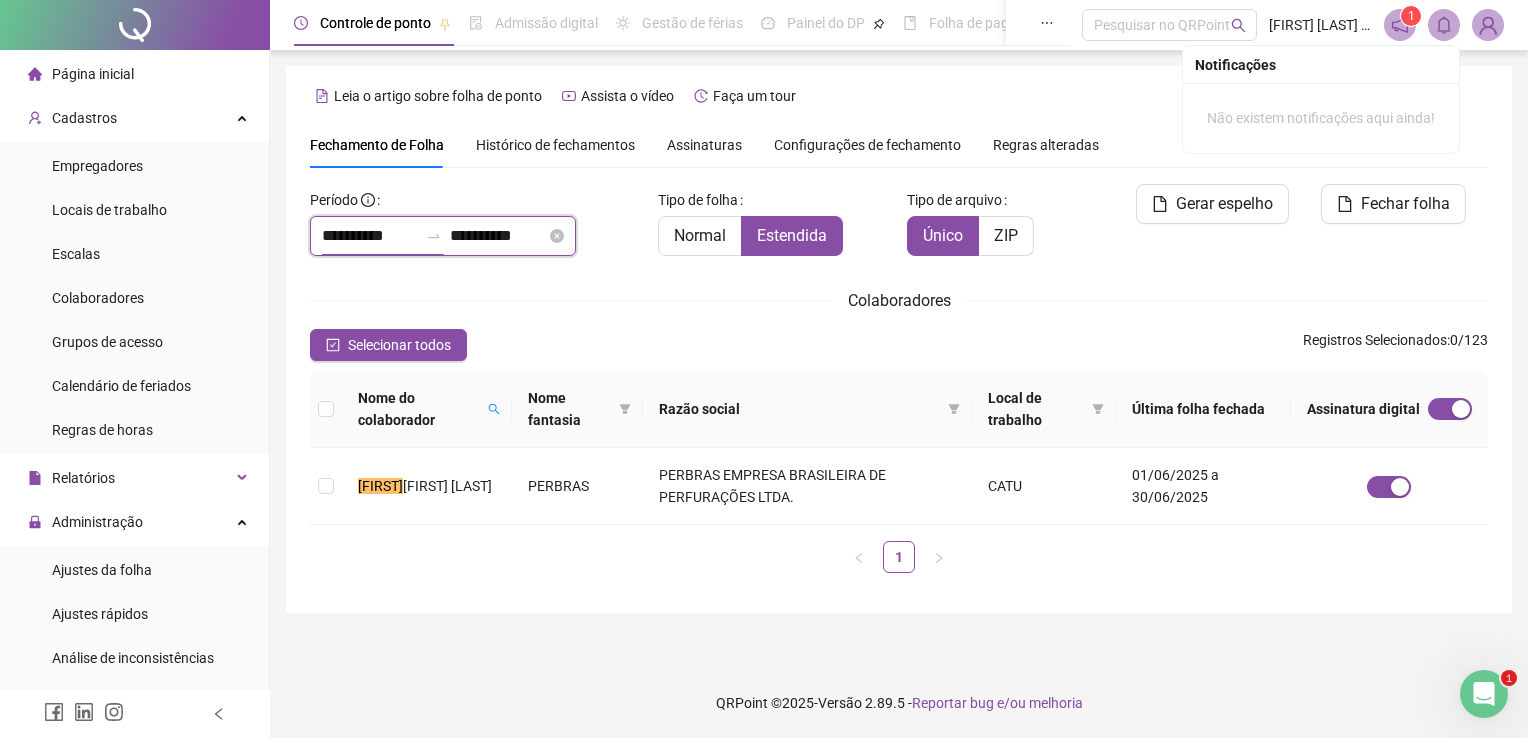 click on "**********" at bounding box center (370, 236) 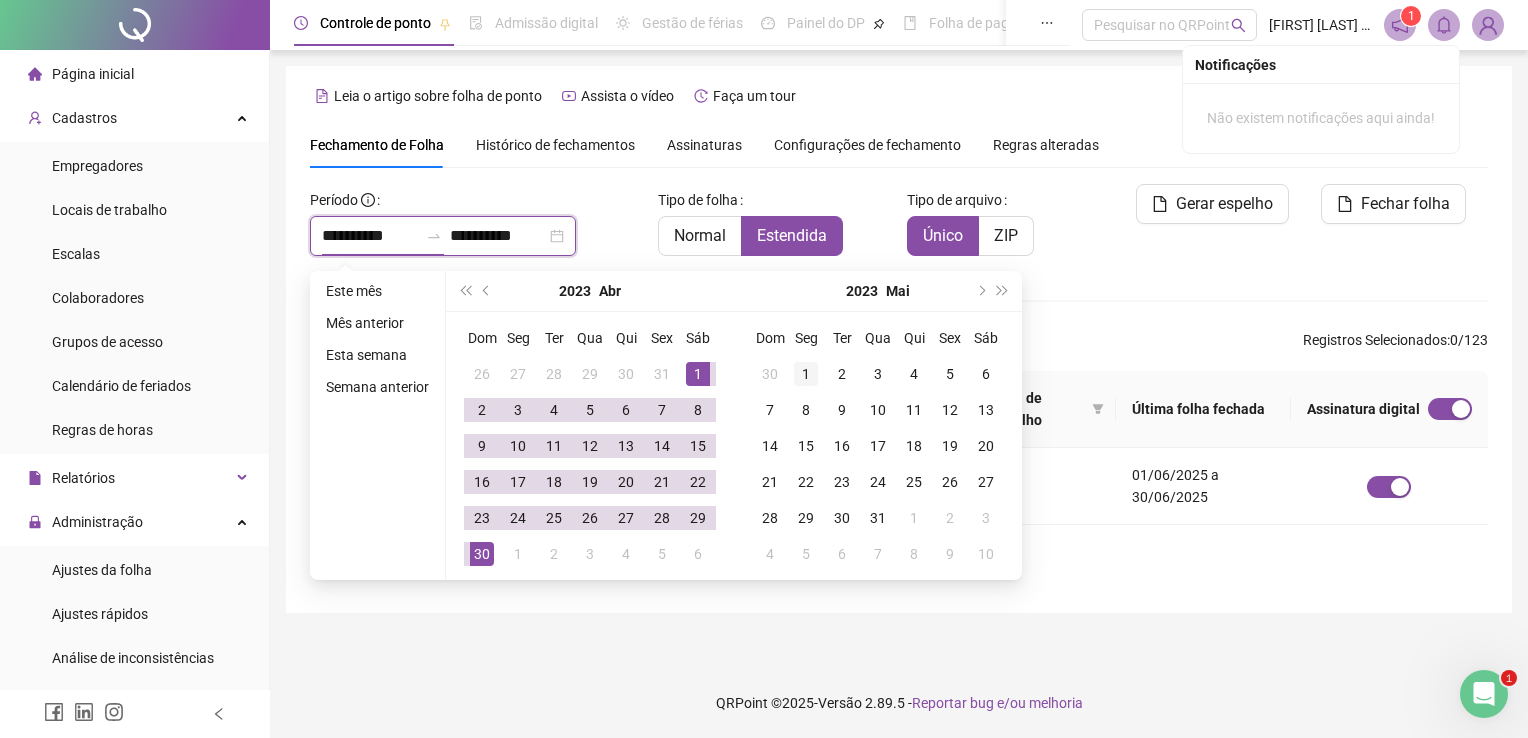 type on "**********" 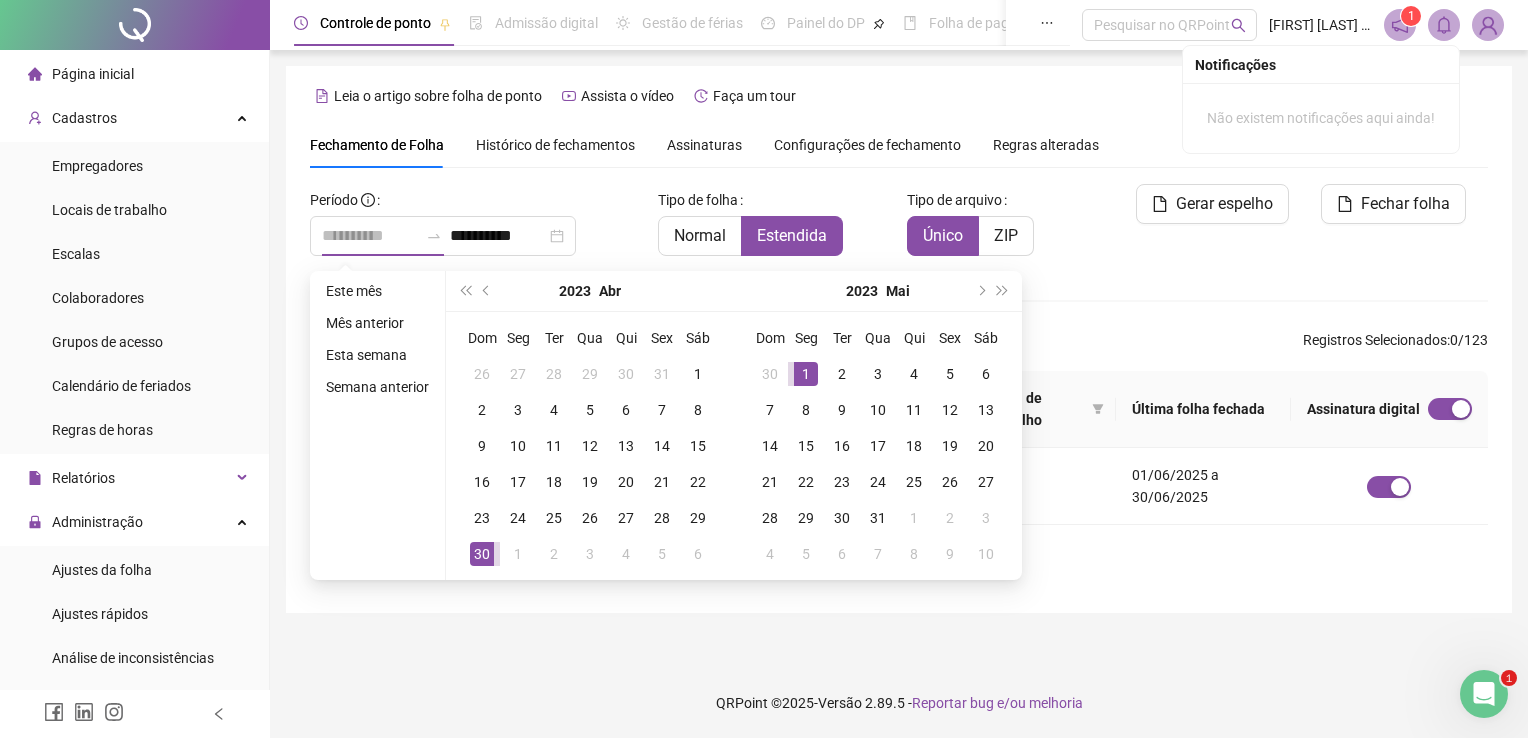 click on "1" at bounding box center [806, 374] 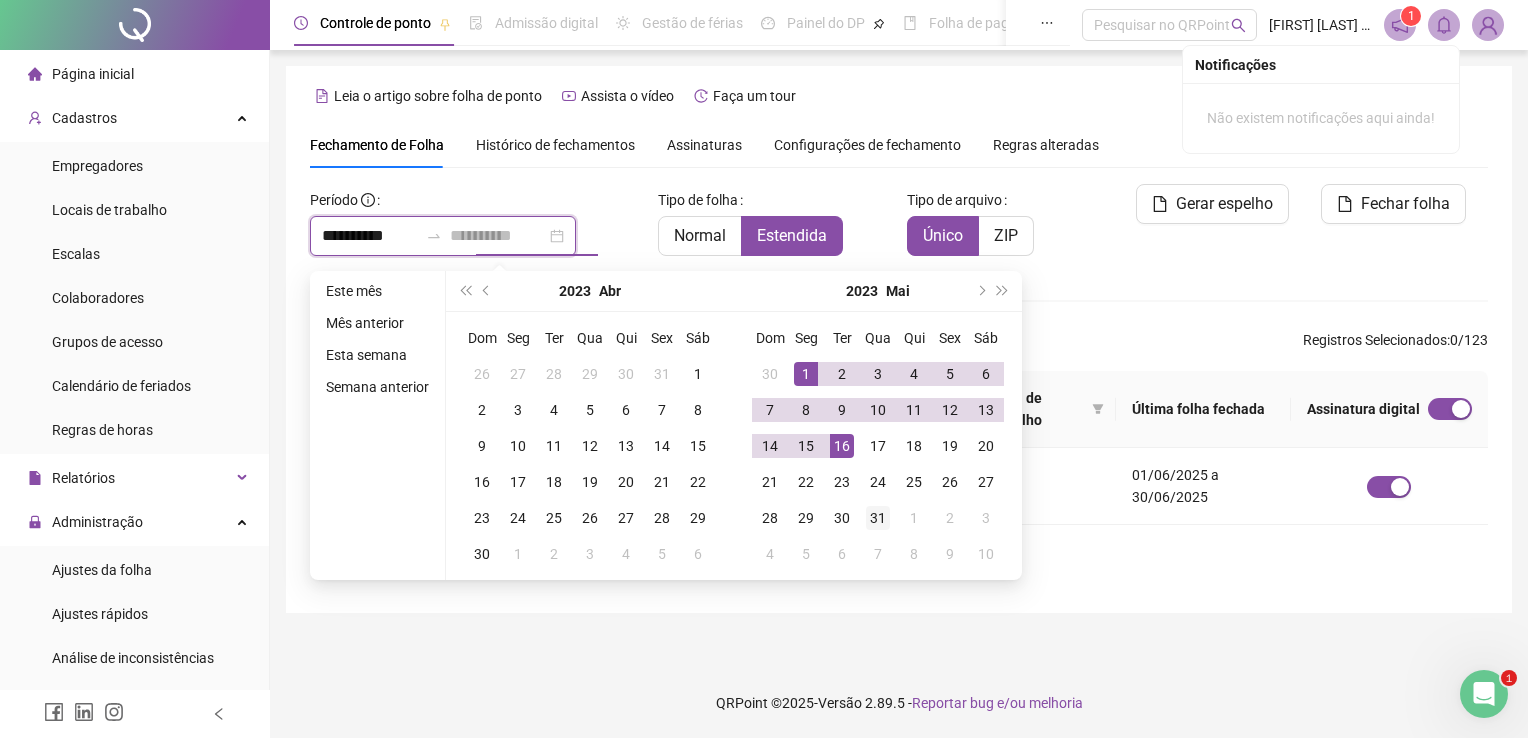 type on "**********" 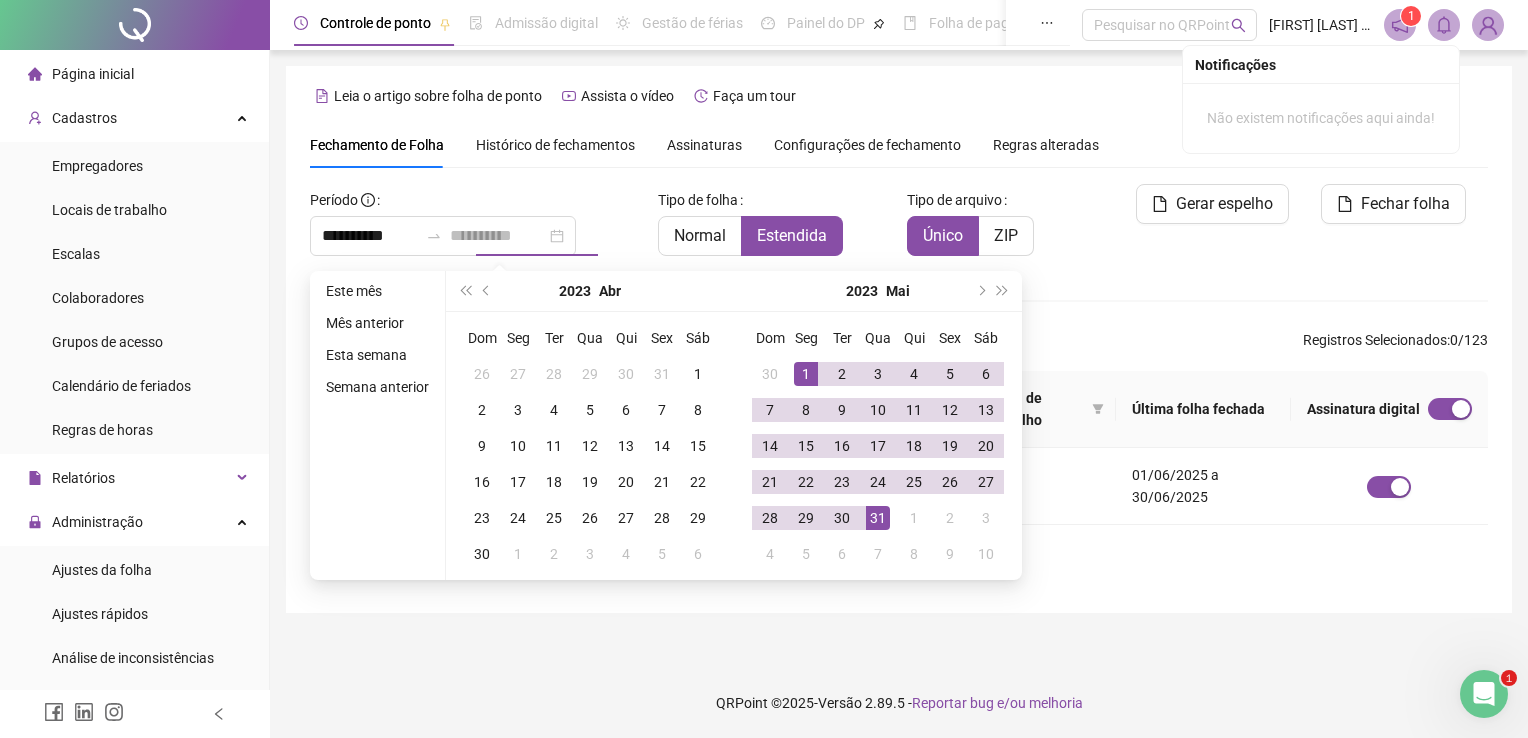 click on "31" at bounding box center [878, 518] 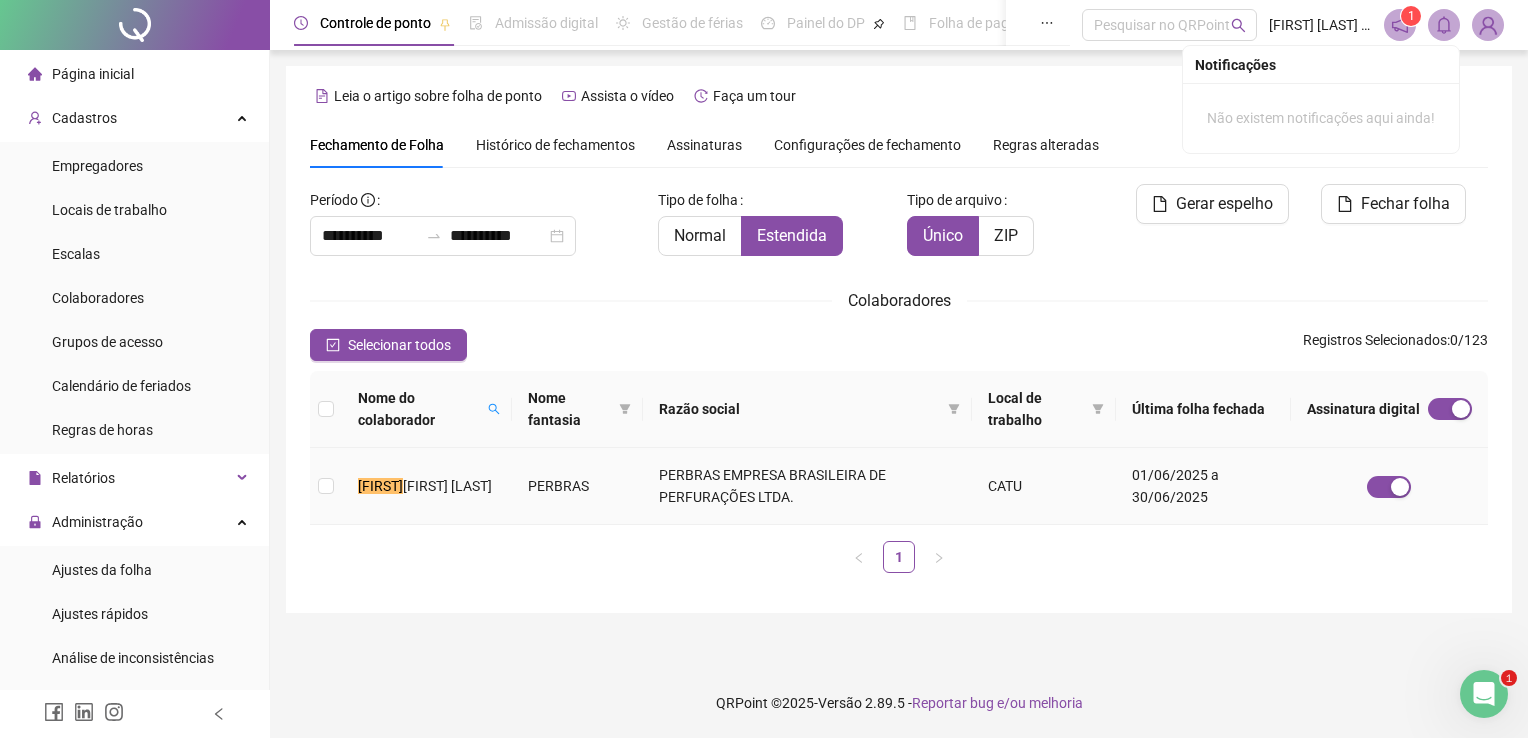 click on "PERBRAS" at bounding box center (578, 486) 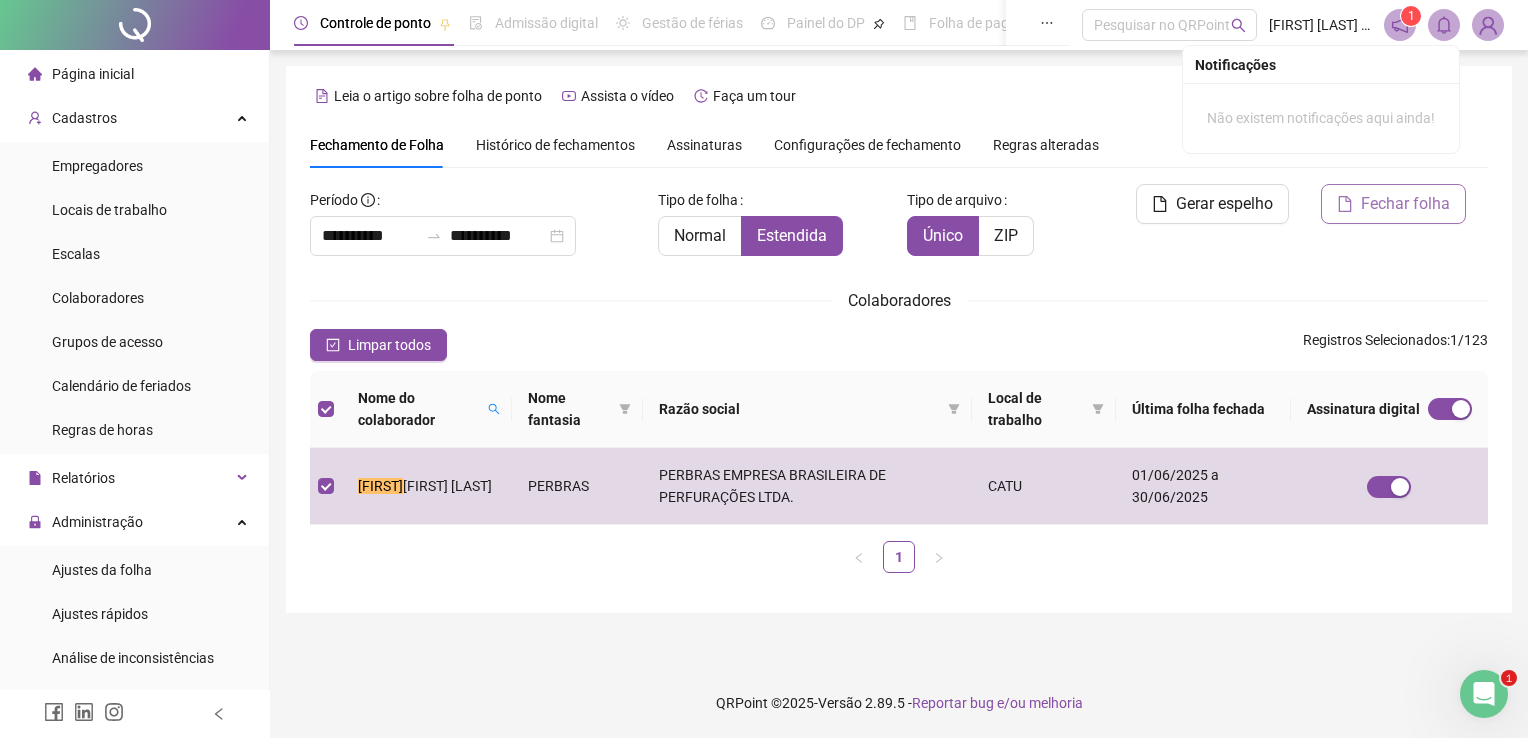 click on "Fechar folha" at bounding box center [1393, 204] 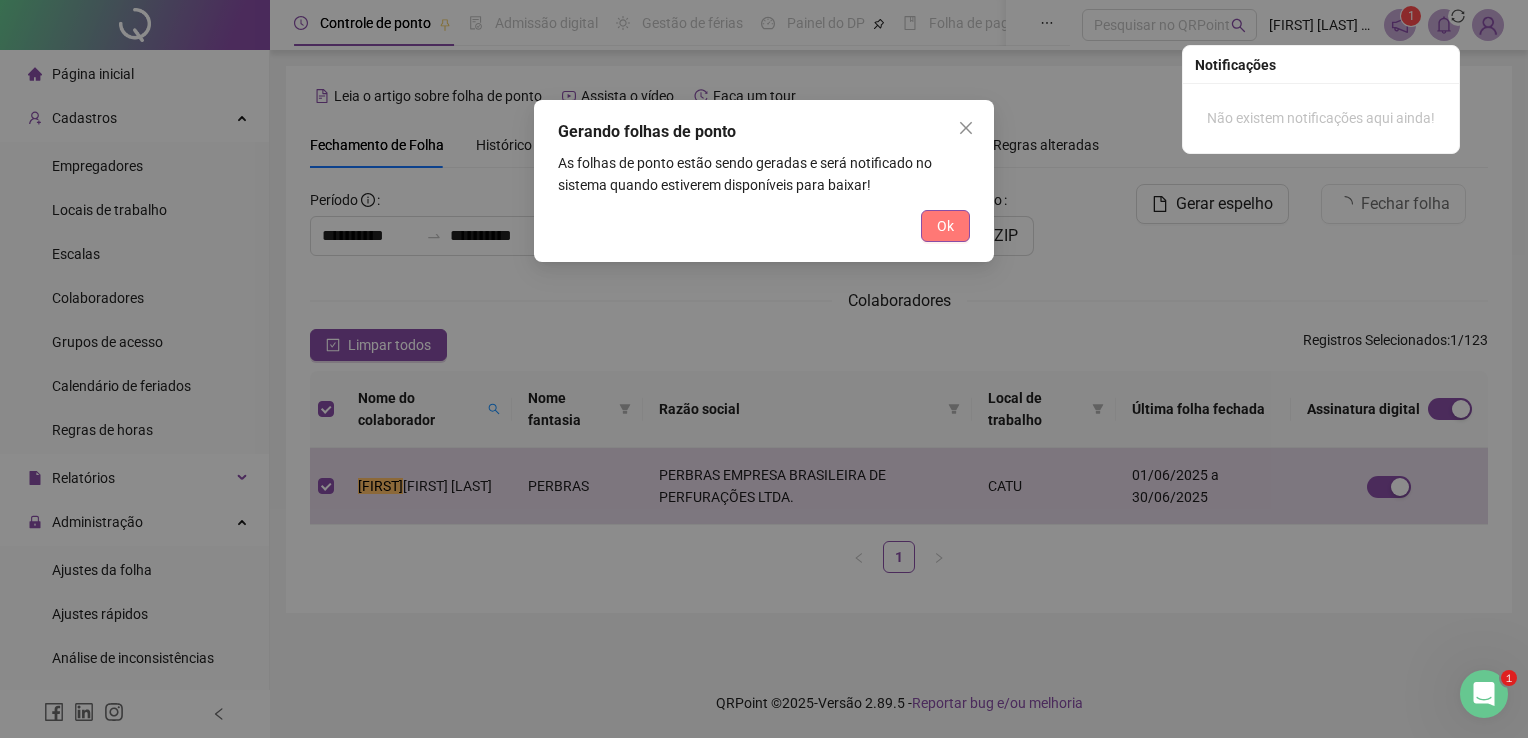 click on "Ok" at bounding box center (945, 226) 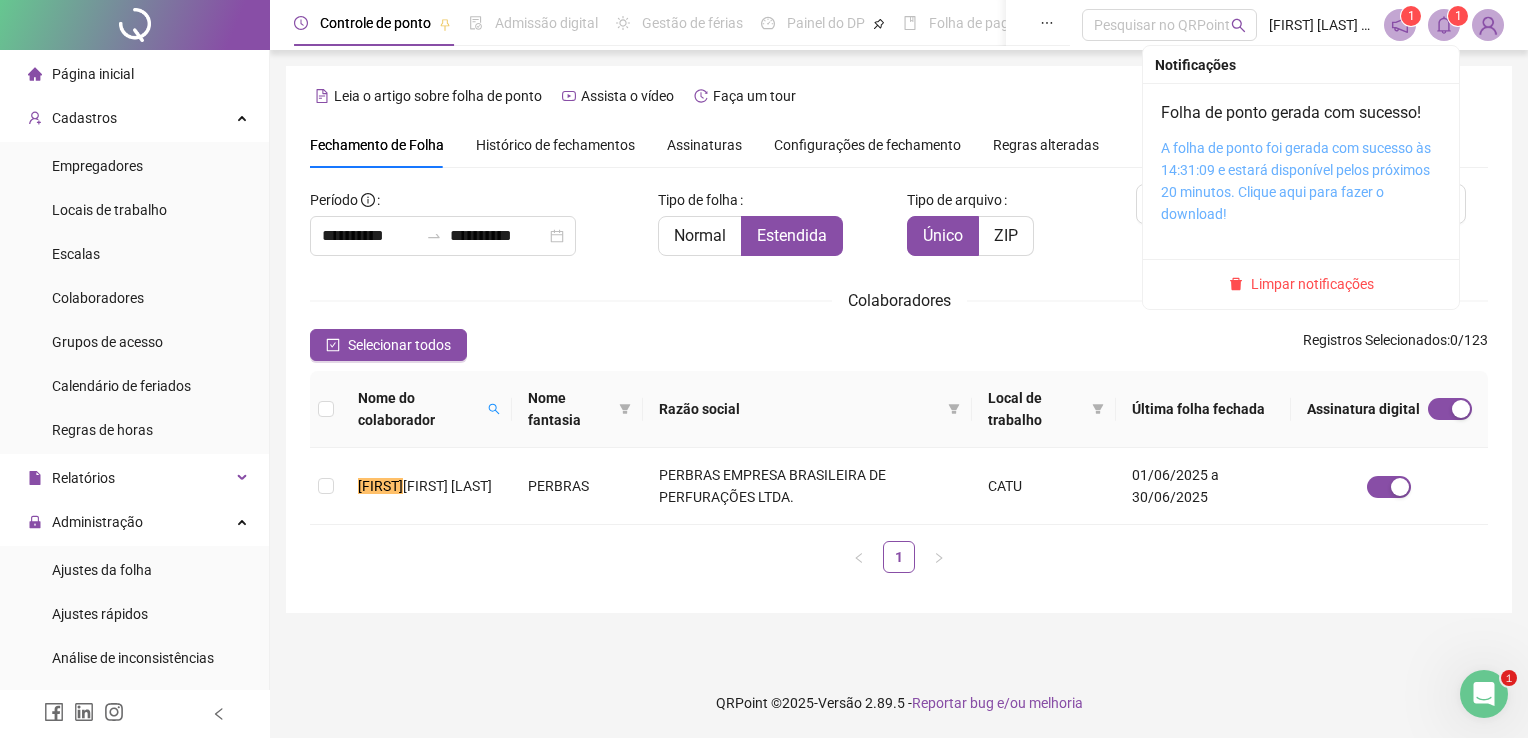 click on "A folha de ponto foi gerada com sucesso às 14:31:09 e estará disponível pelos próximos 20 minutos.
Clique aqui para fazer o download!" at bounding box center [1296, 181] 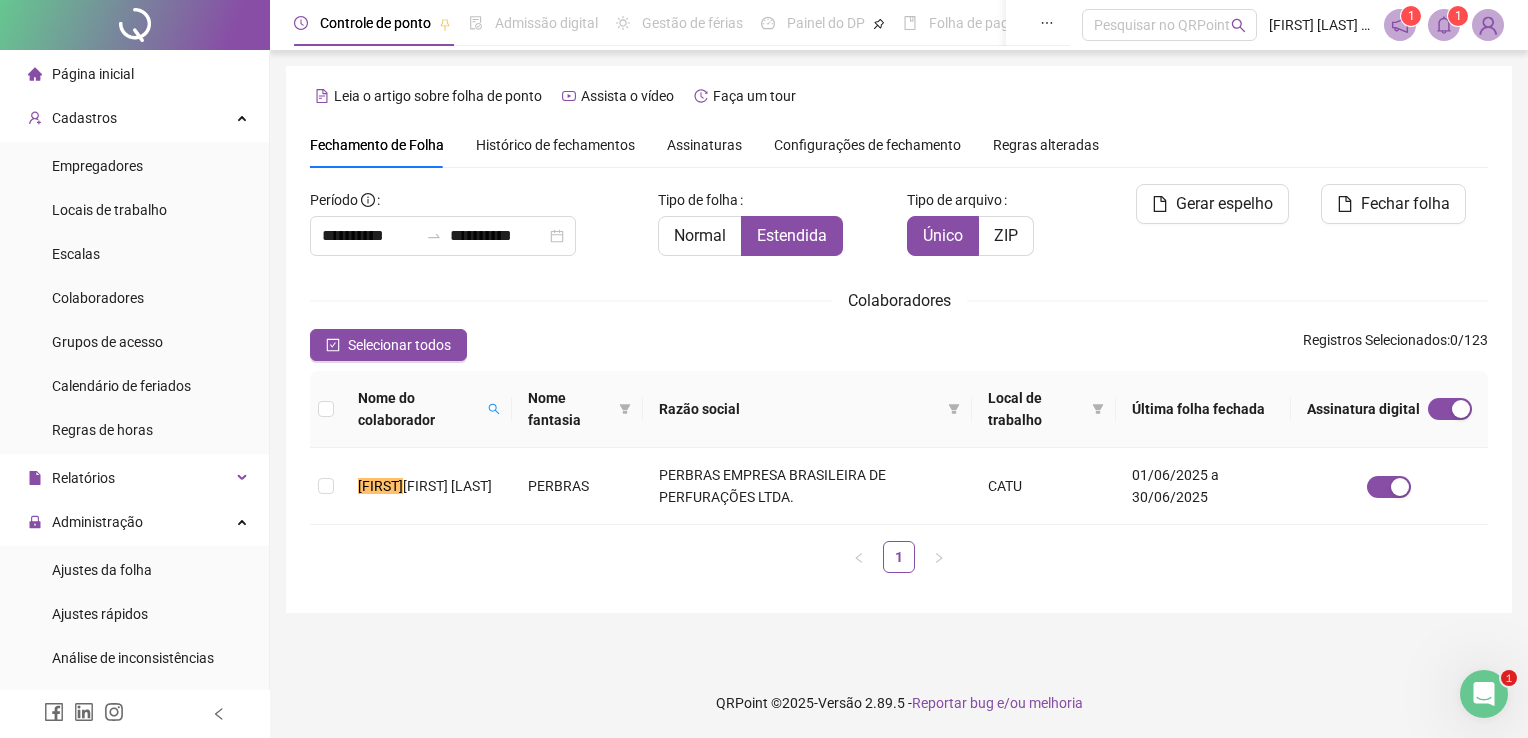 click on "**********" at bounding box center [899, 369] 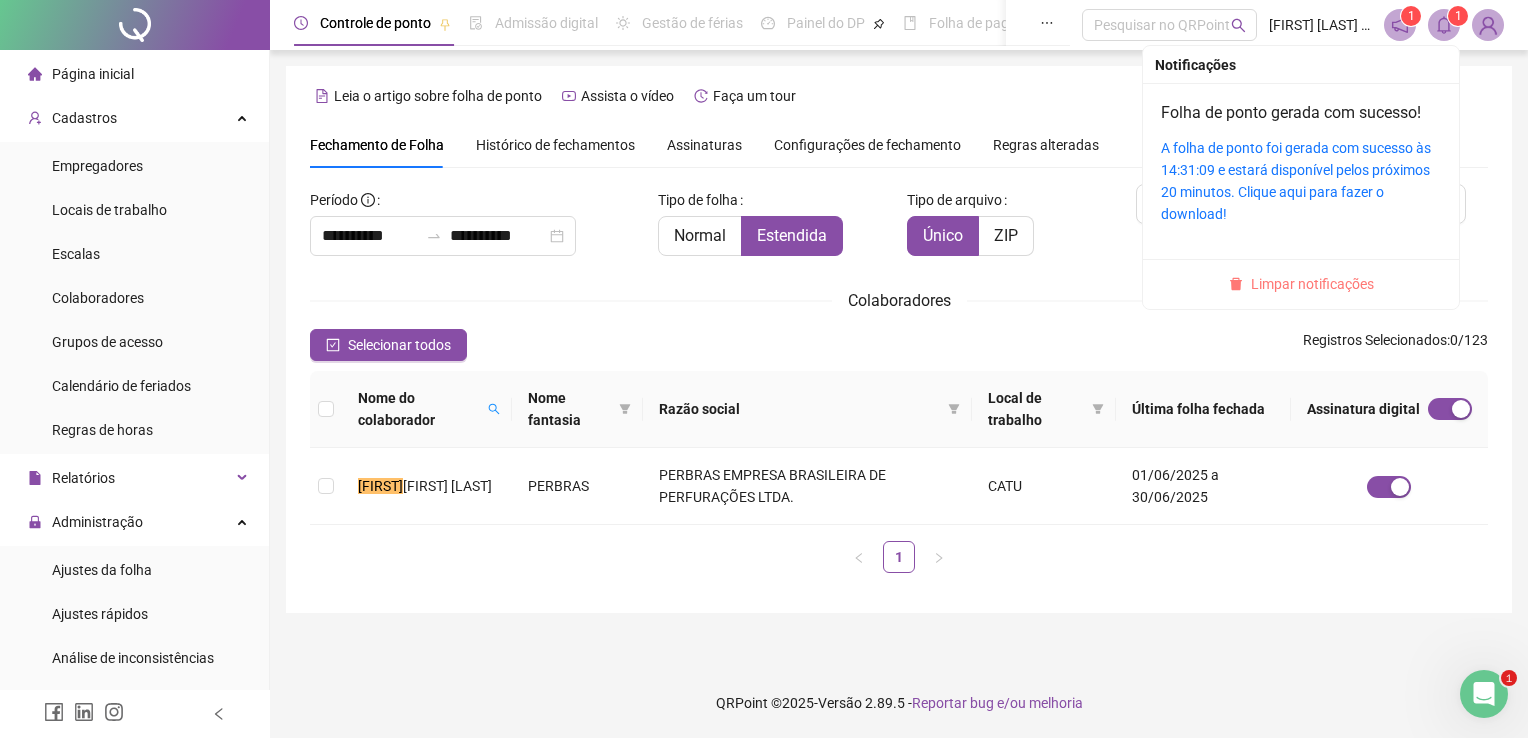 click on "Limpar notificações" at bounding box center (1312, 284) 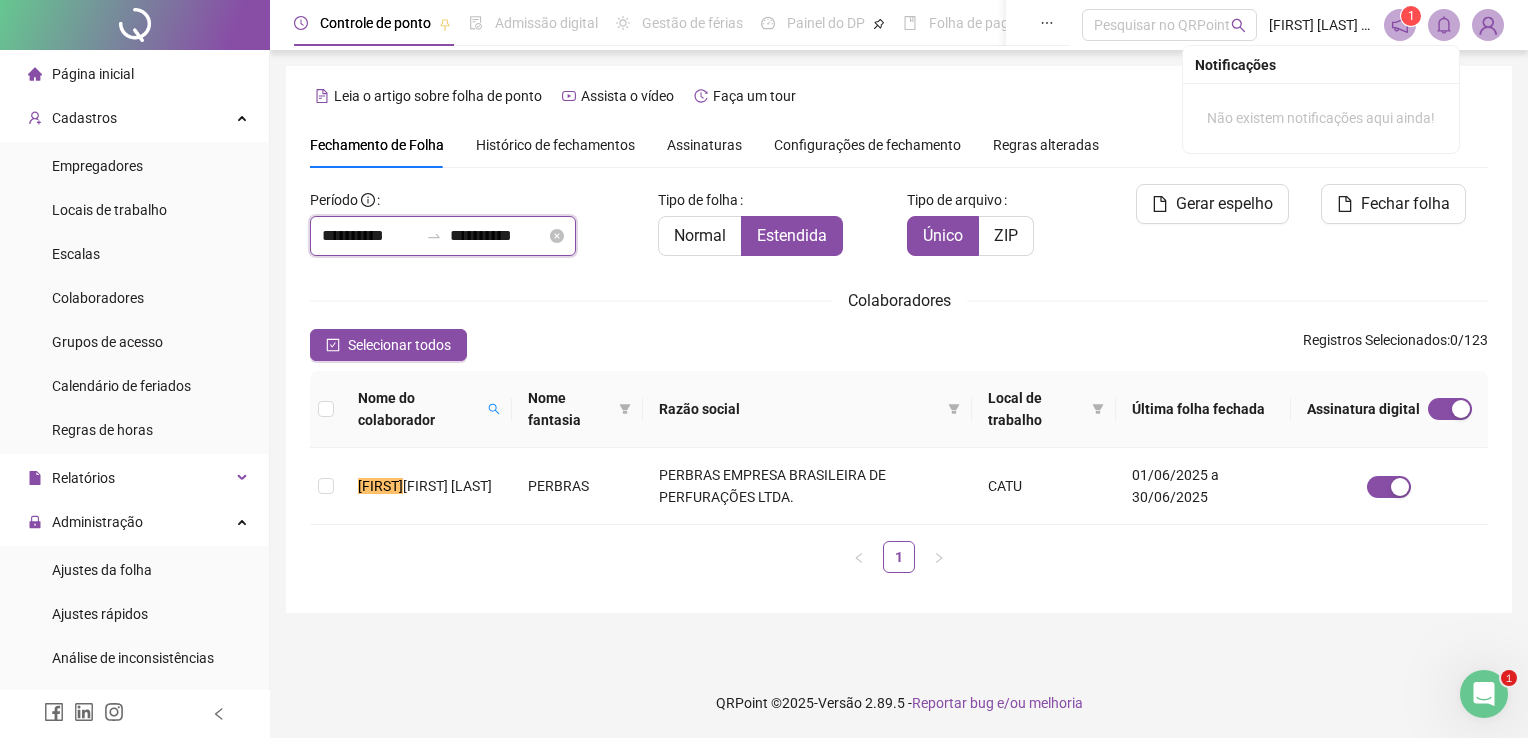 click on "**********" at bounding box center (370, 236) 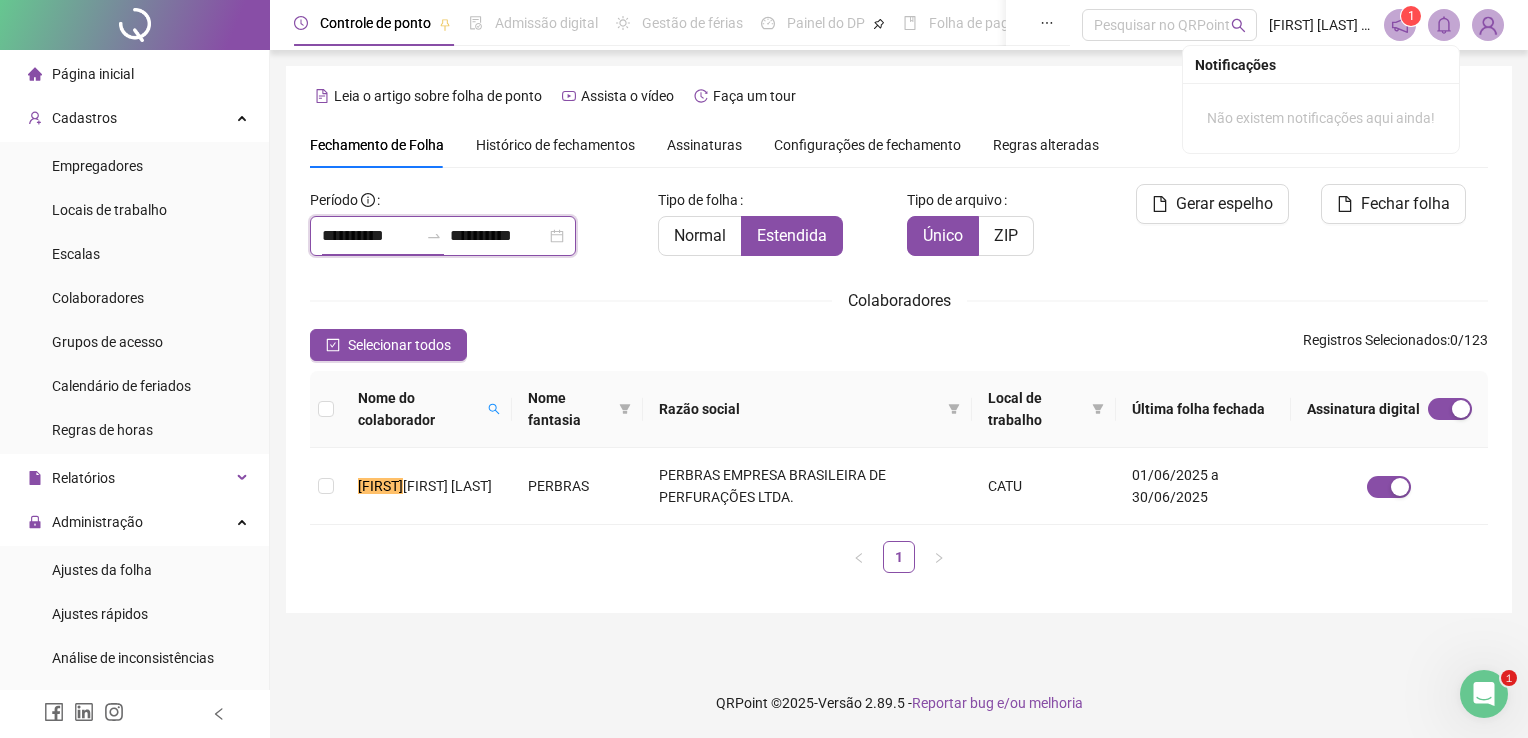 type on "**********" 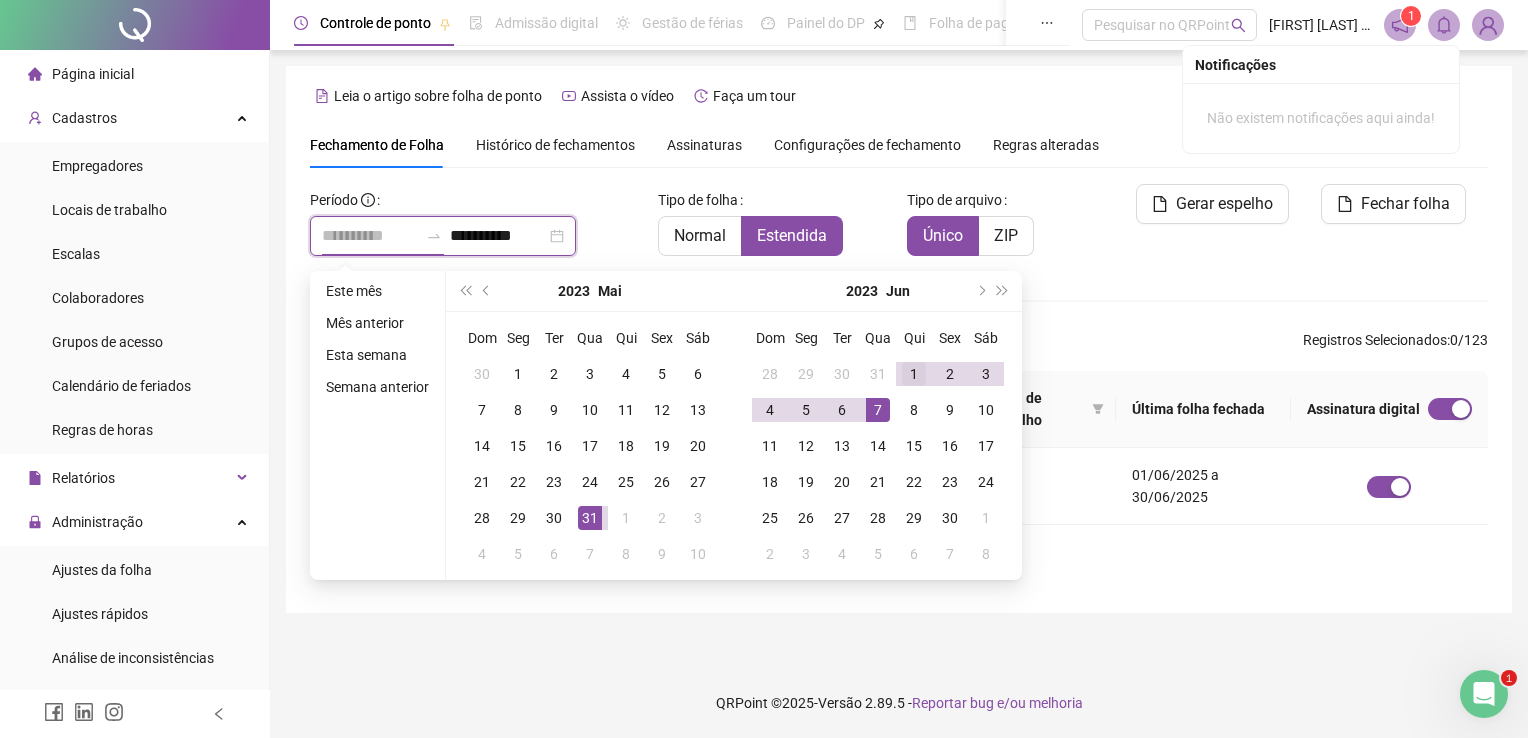 type on "**********" 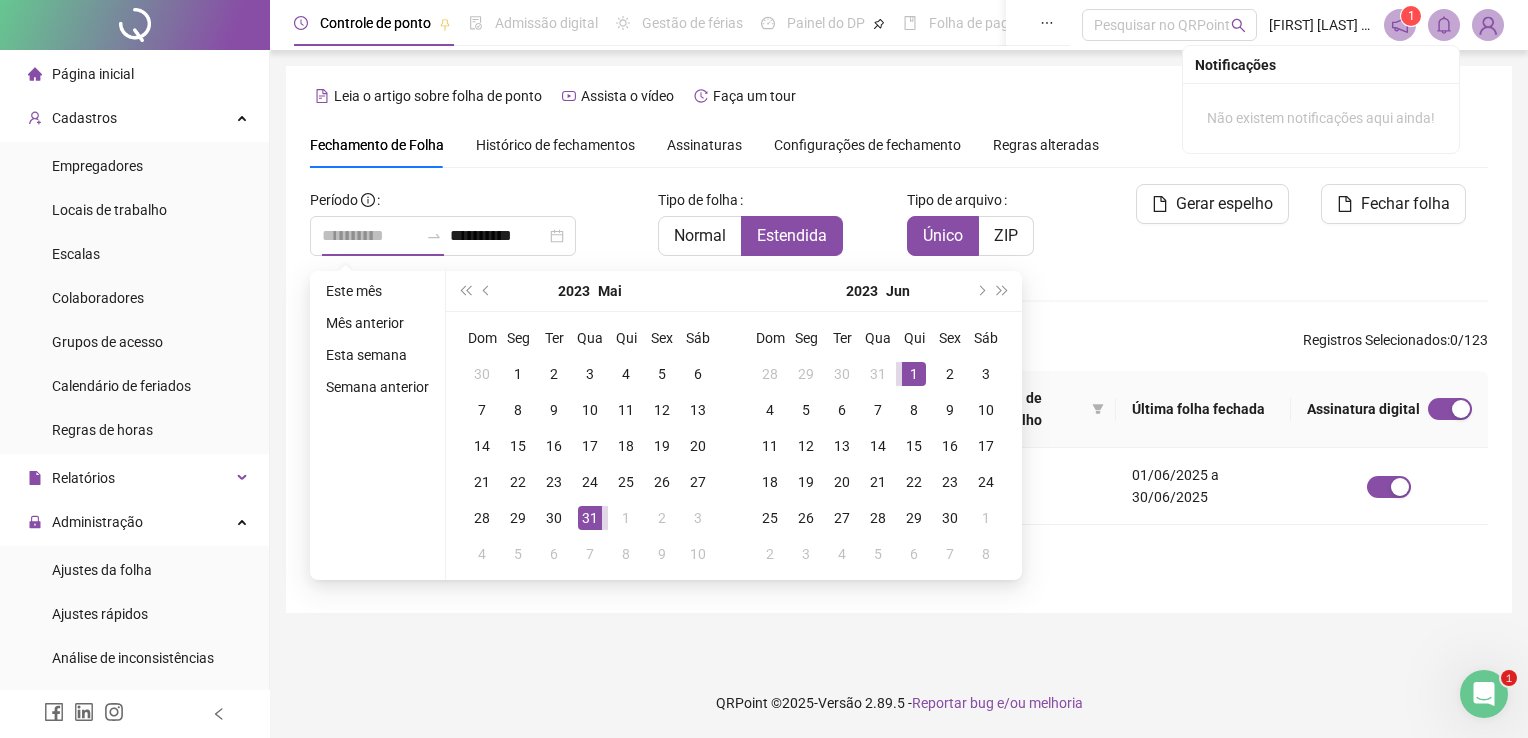 click on "1" at bounding box center [914, 374] 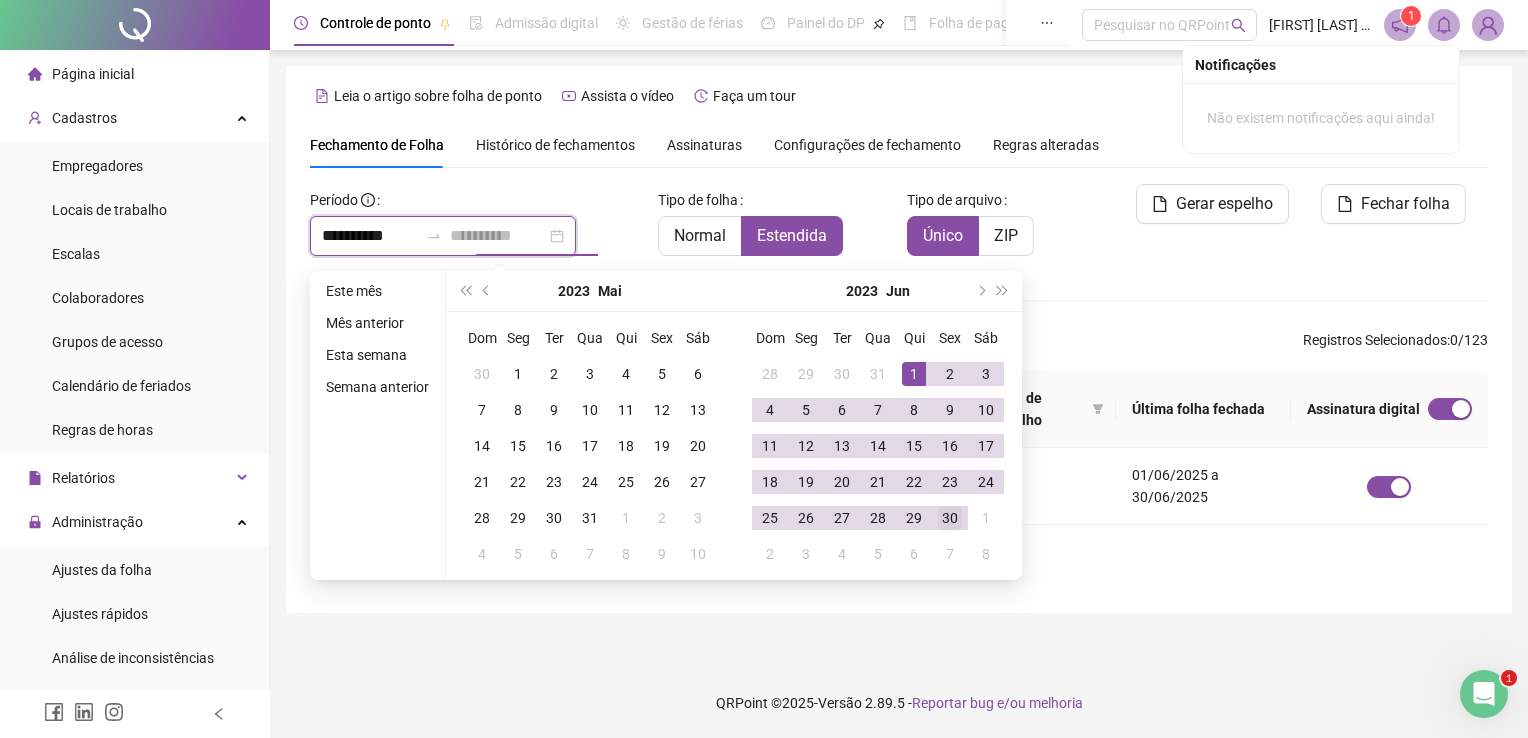 type on "**********" 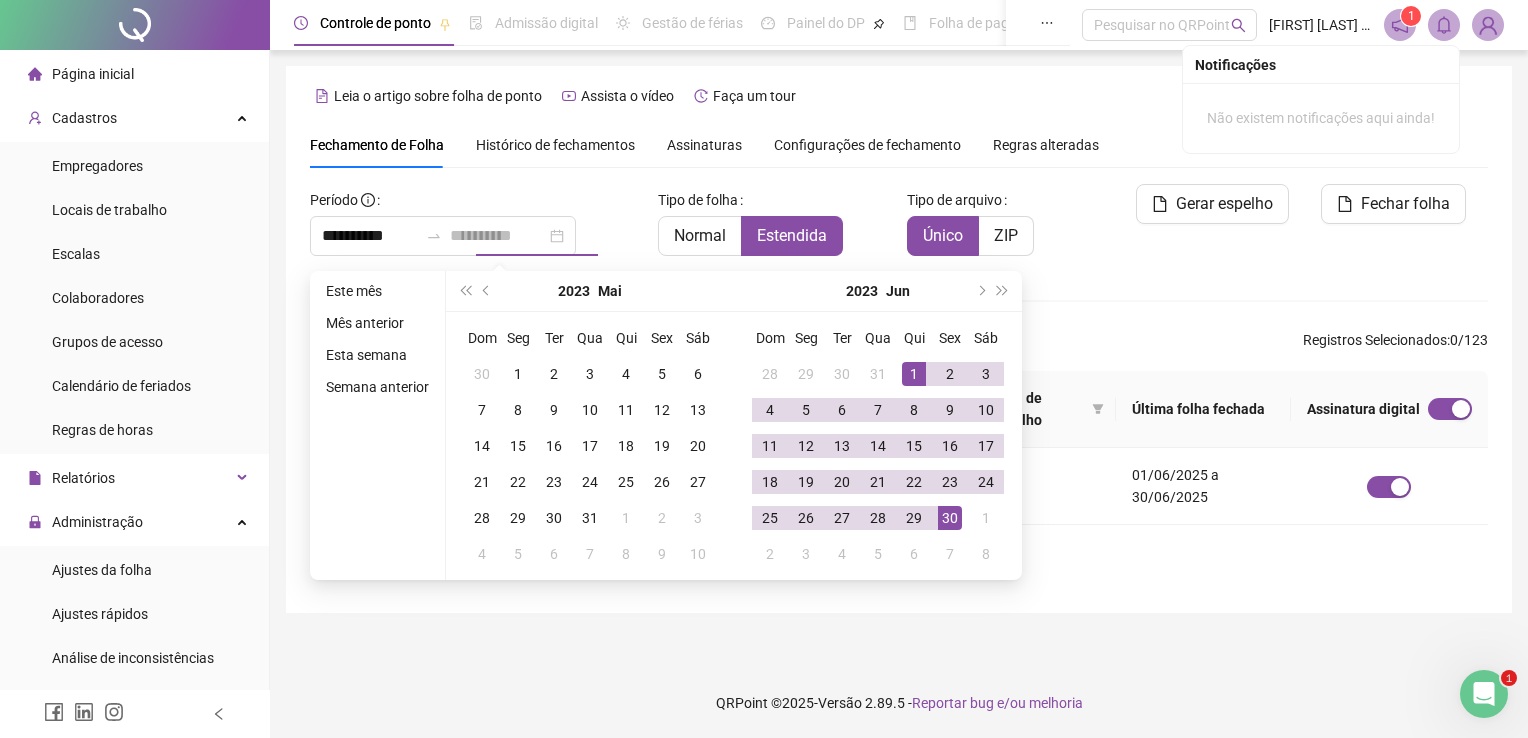 click on "30" at bounding box center (950, 518) 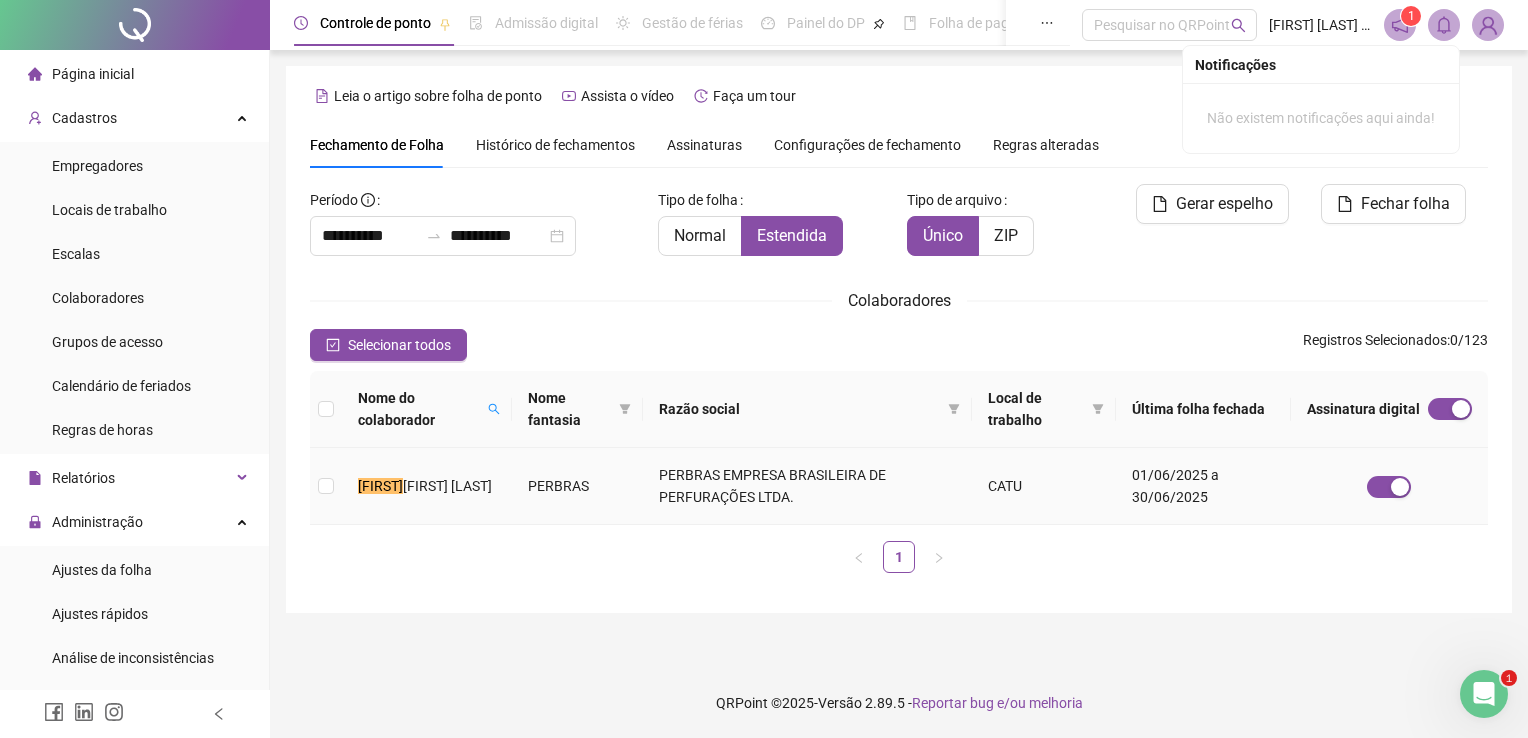 click on "[FIRST] [LAST]" at bounding box center [427, 486] 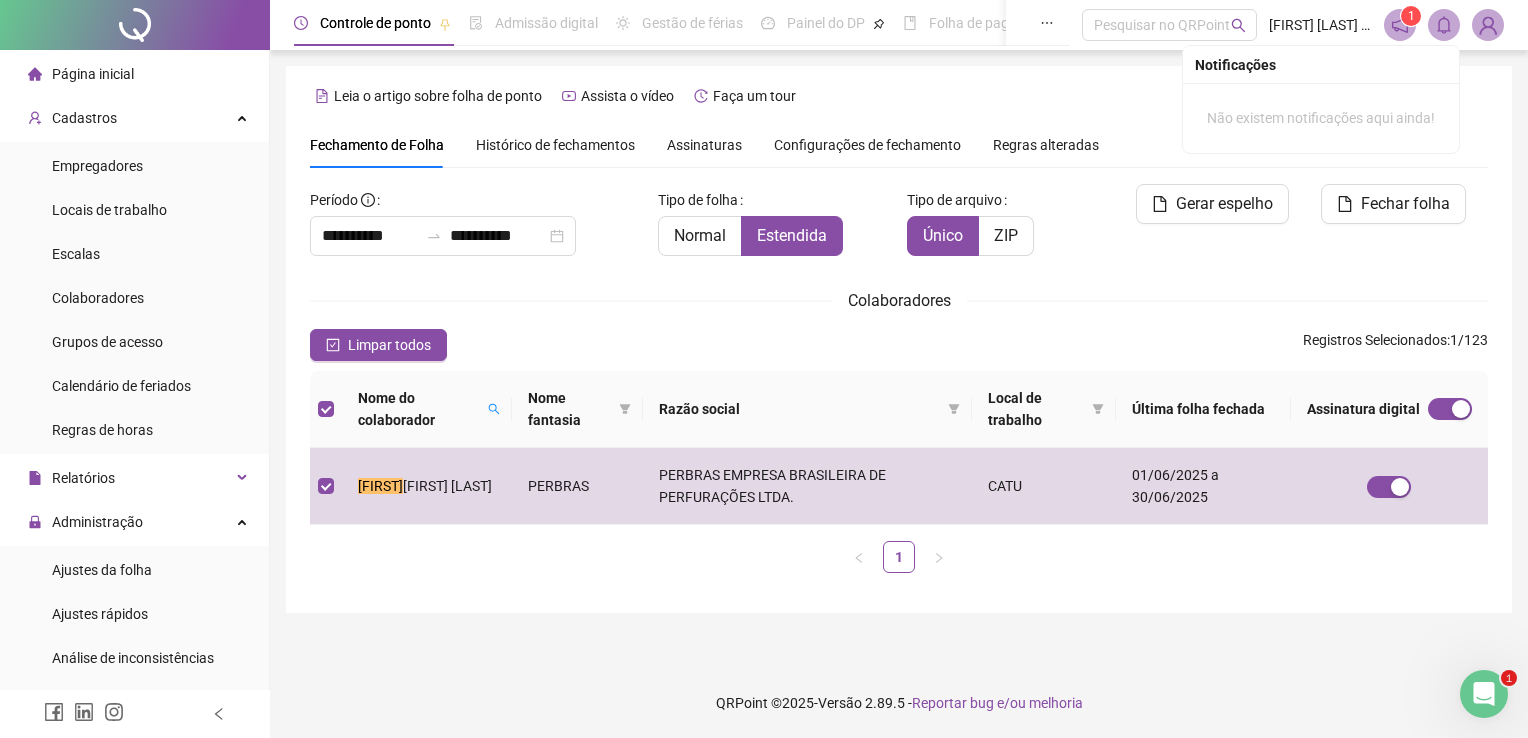 click on "Fechar folha" at bounding box center (1396, 228) 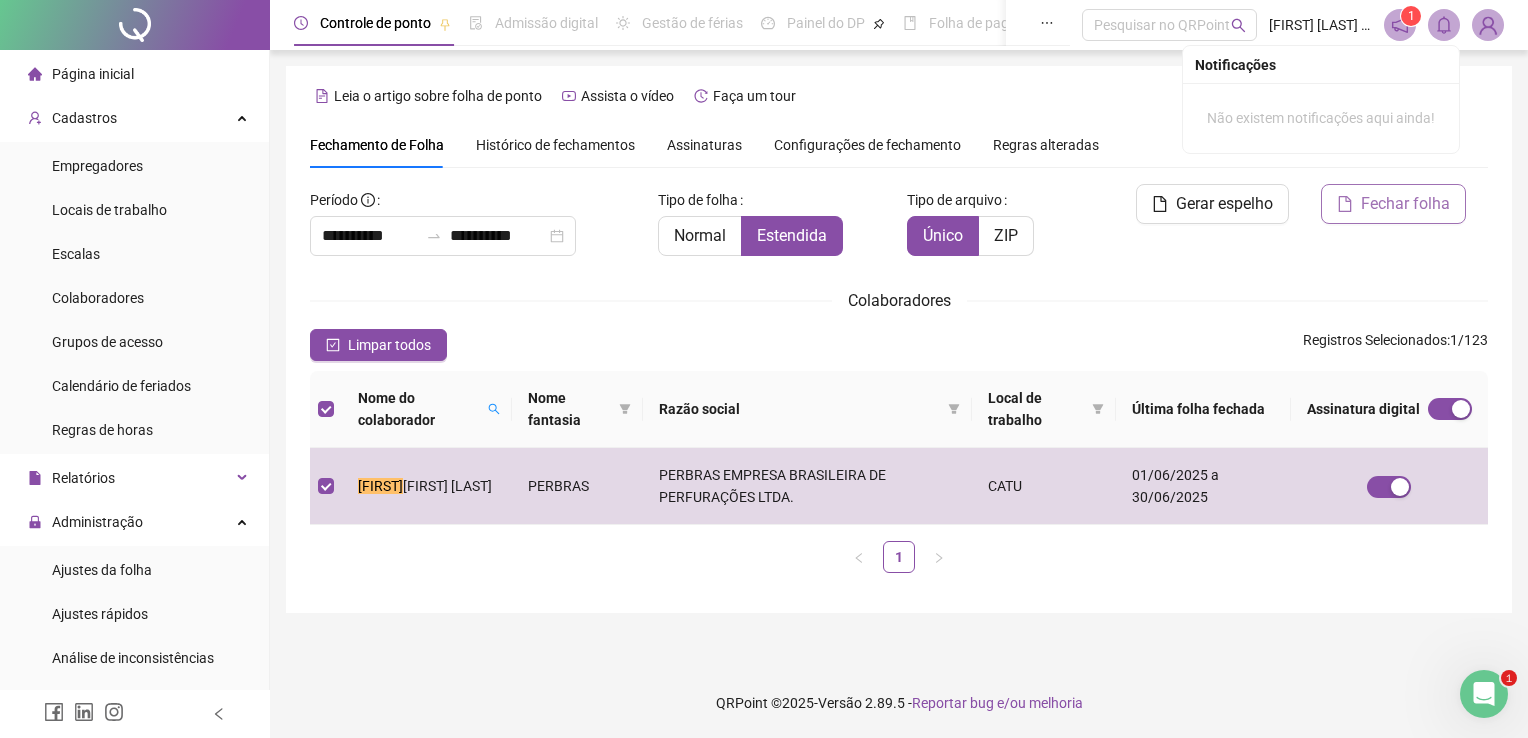click on "Fechar folha" at bounding box center [1393, 204] 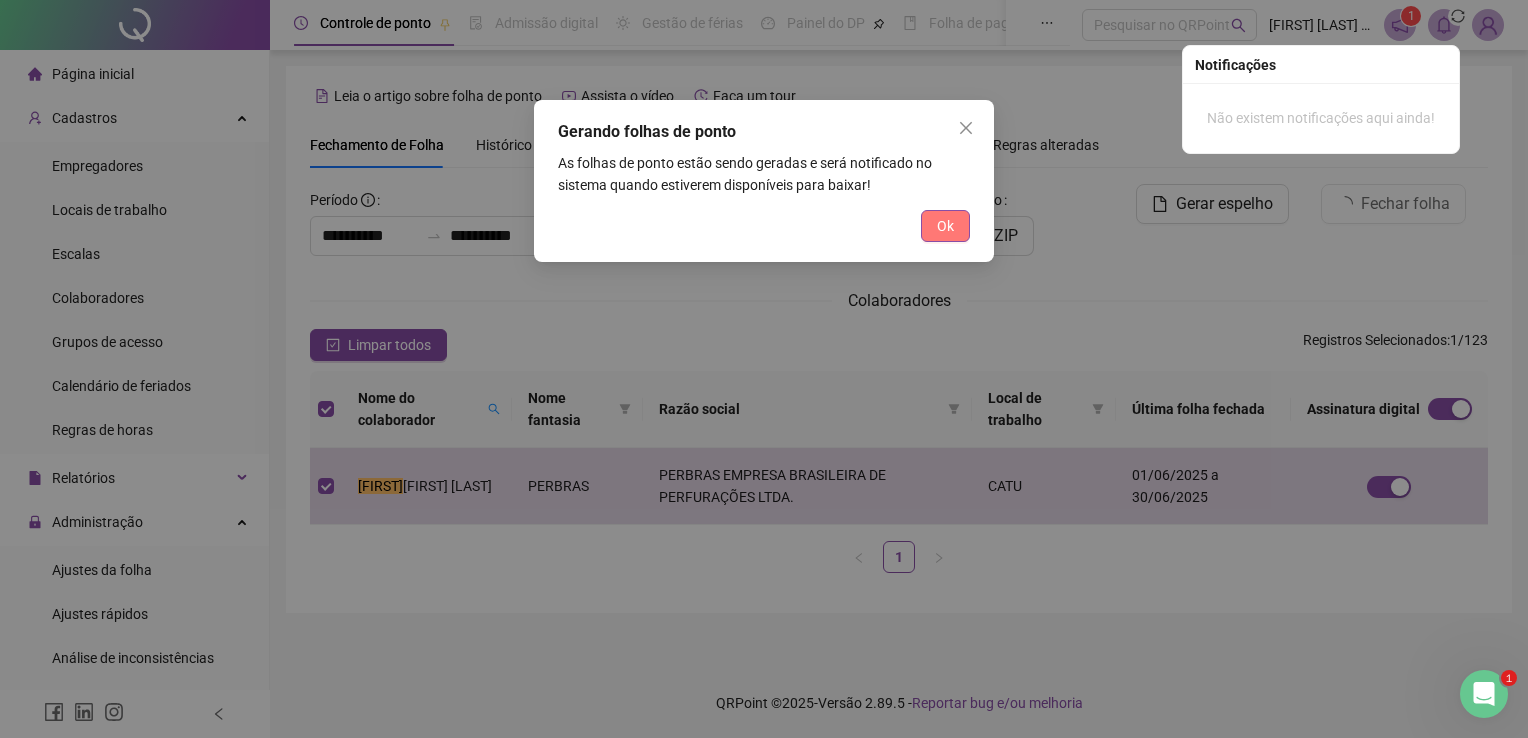 click on "Ok" at bounding box center (945, 226) 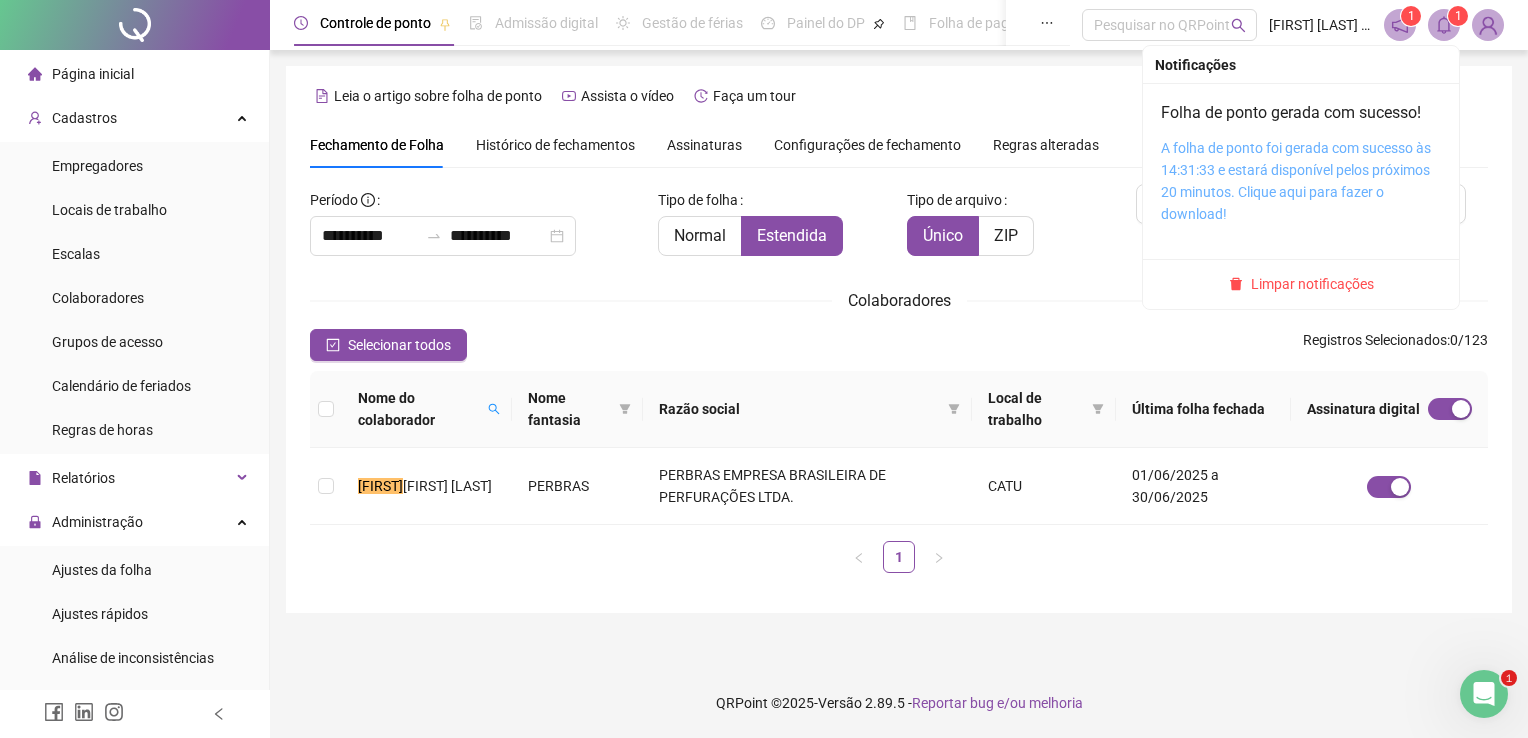 click on "A folha de ponto foi gerada com sucesso às 14:31:33 e estará disponível pelos próximos 20 minutos.
Clique aqui para fazer o download!" at bounding box center (1296, 181) 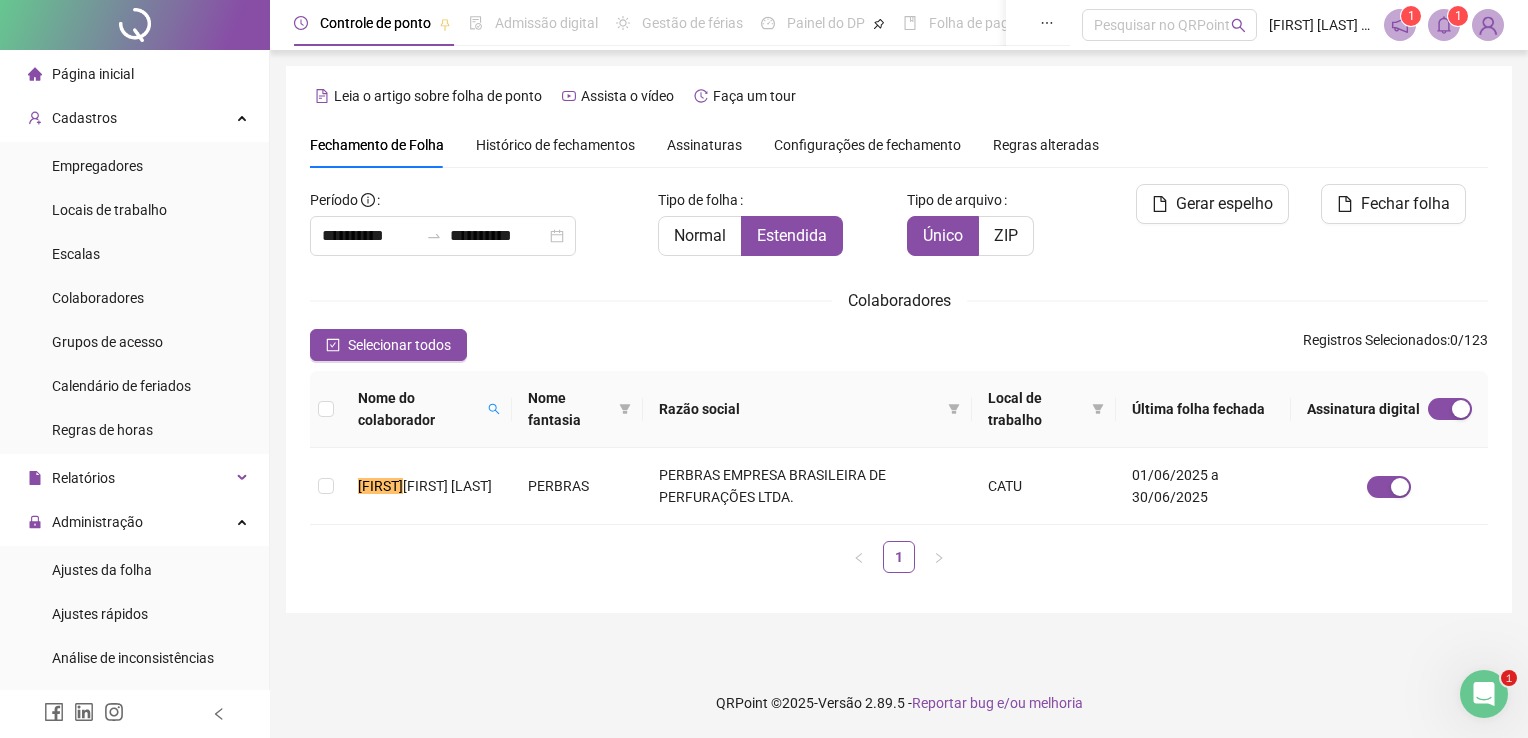 click on "**********" at bounding box center [764, 369] 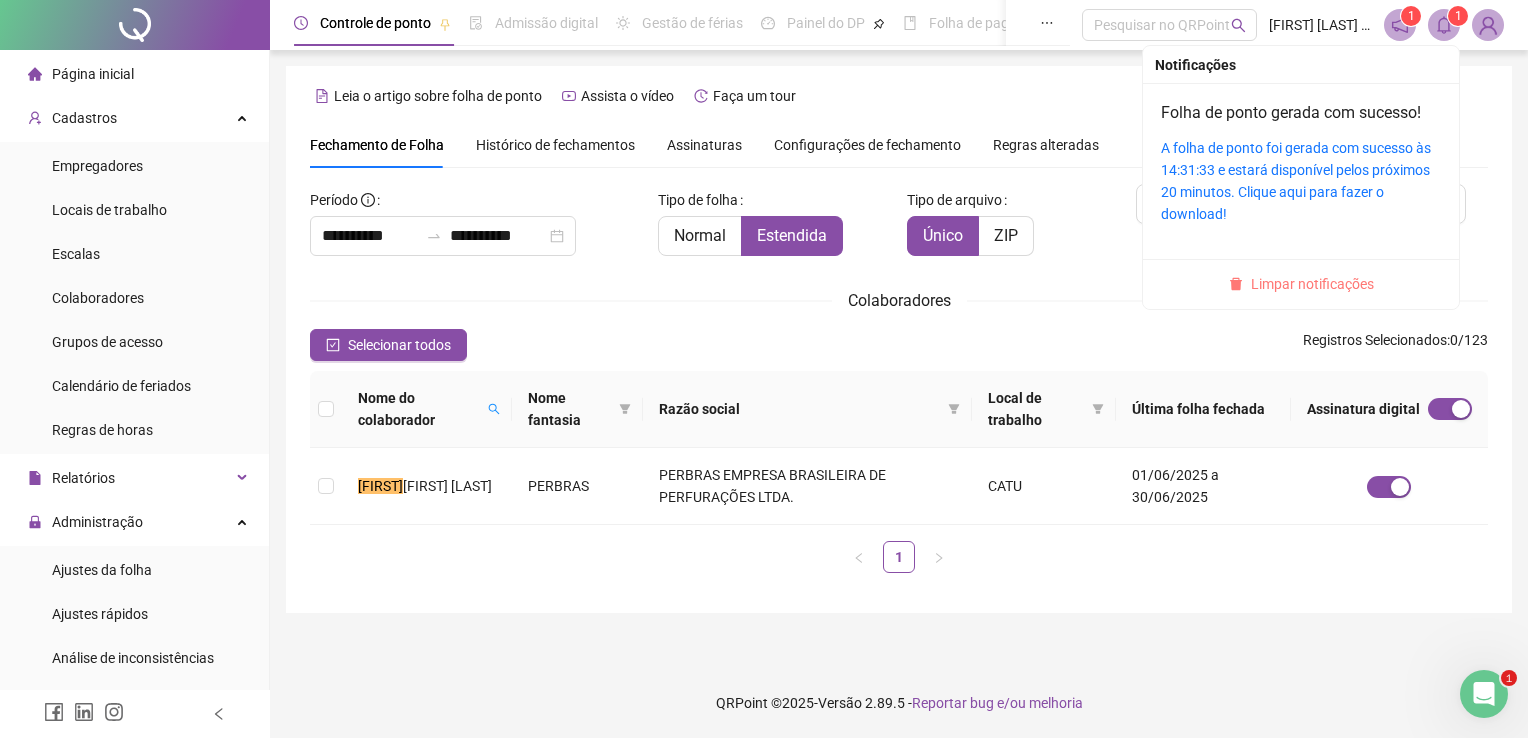 click on "Limpar notificações" at bounding box center [1312, 284] 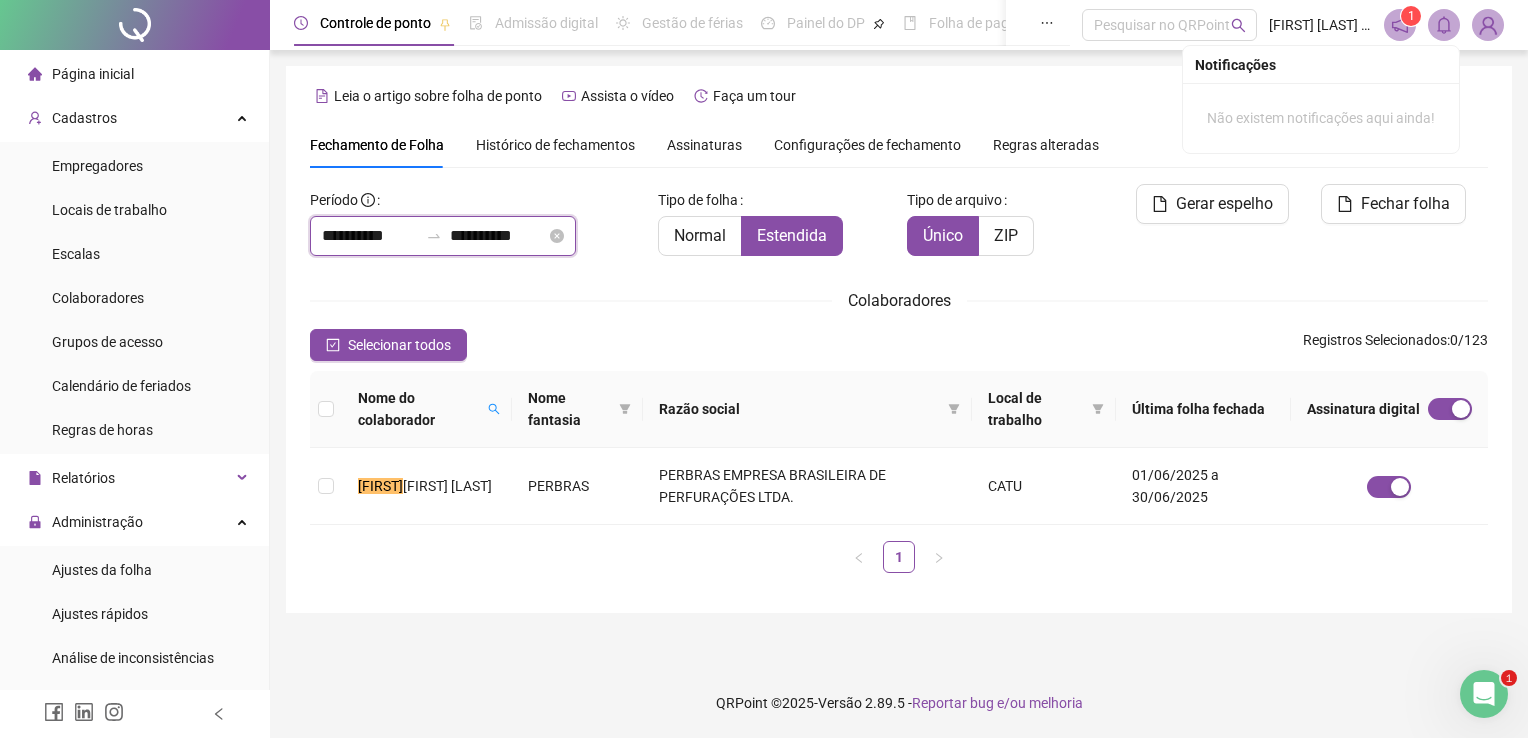 click on "**********" at bounding box center [370, 236] 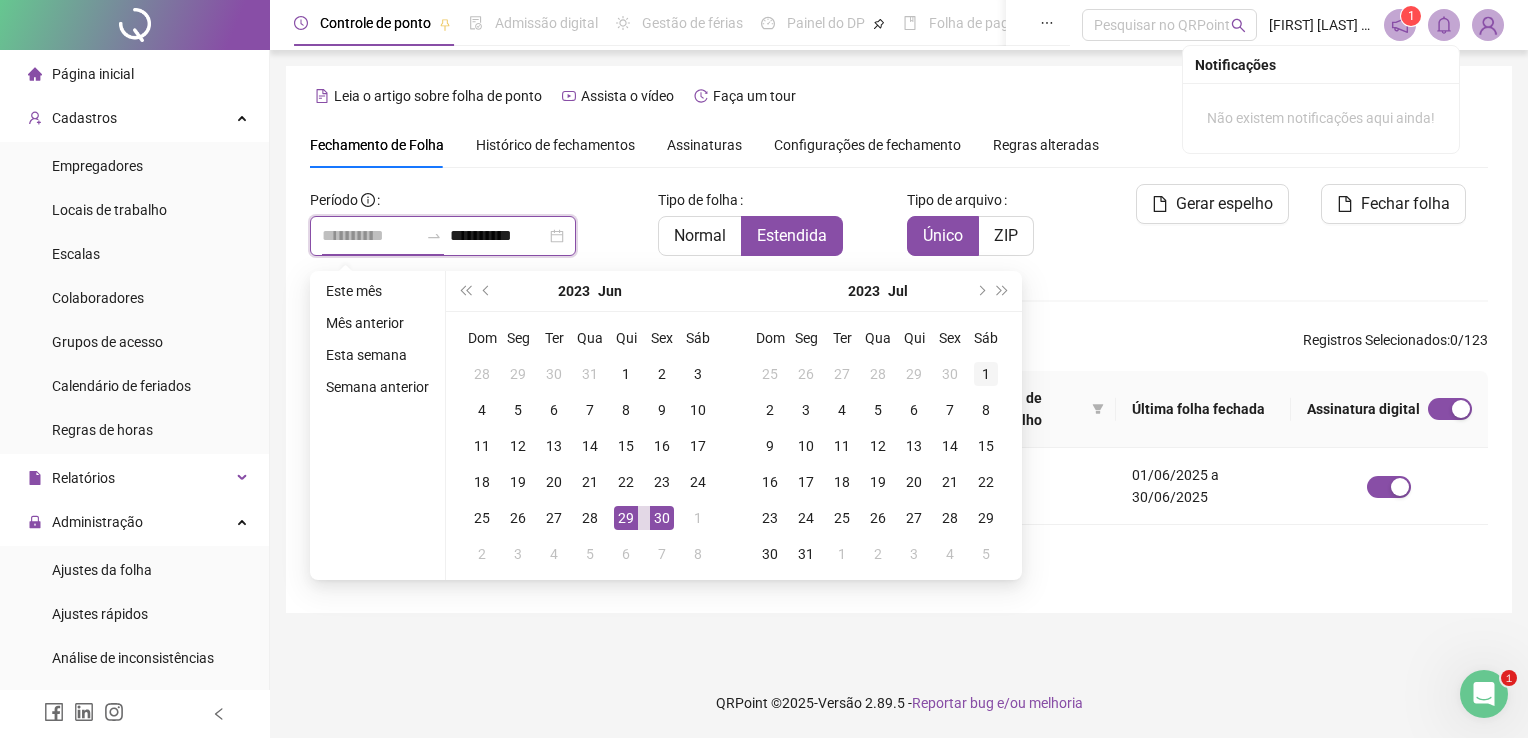 type on "**********" 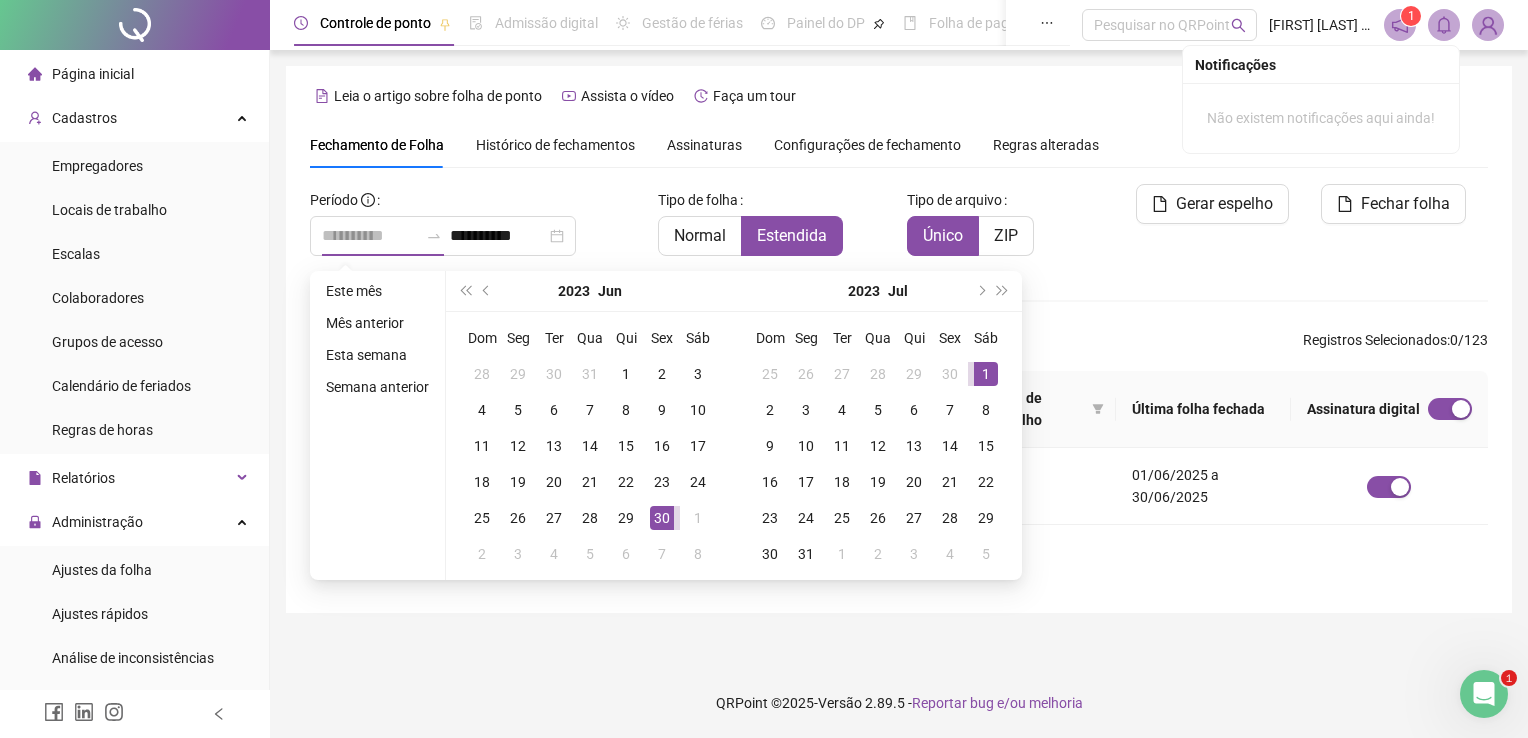 click on "1" at bounding box center (986, 374) 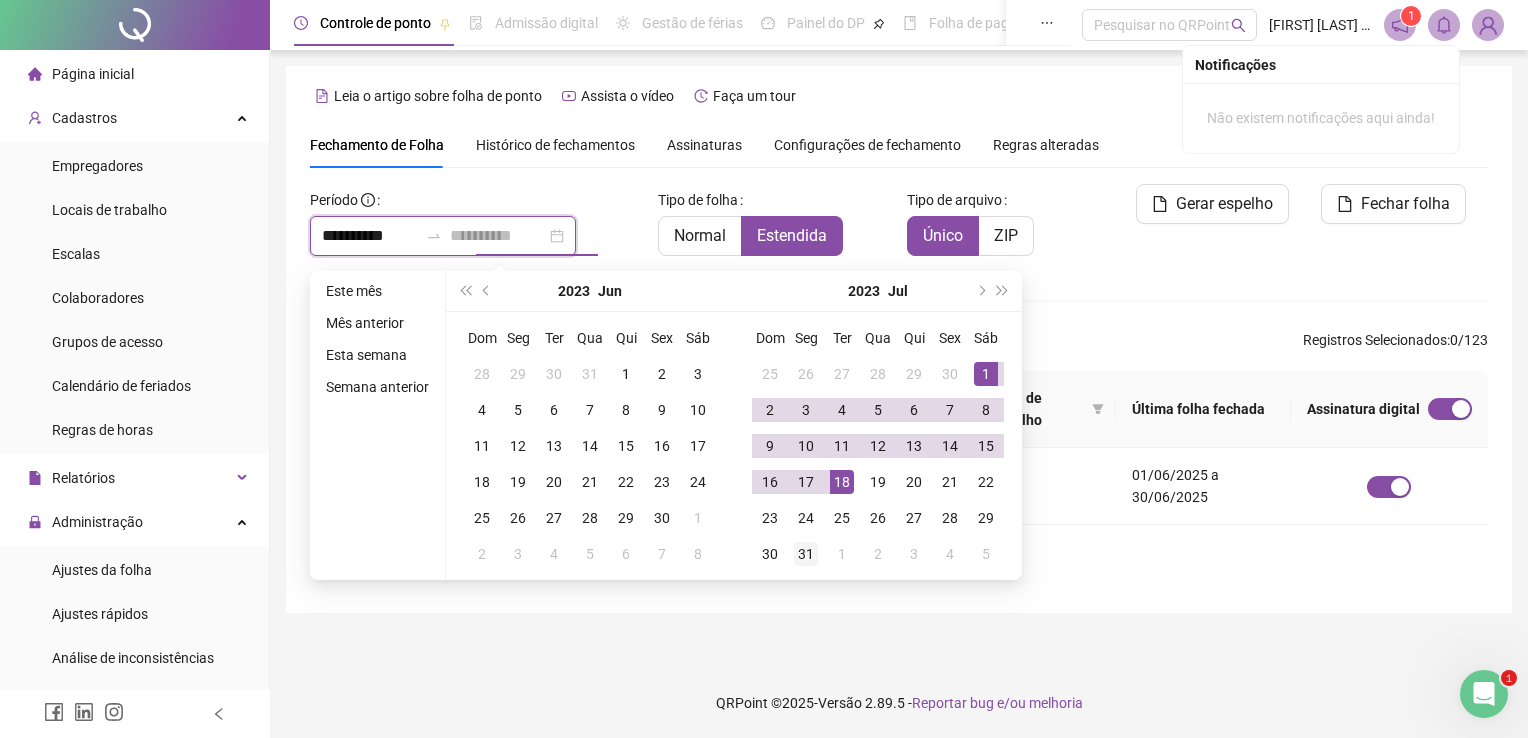 type on "**********" 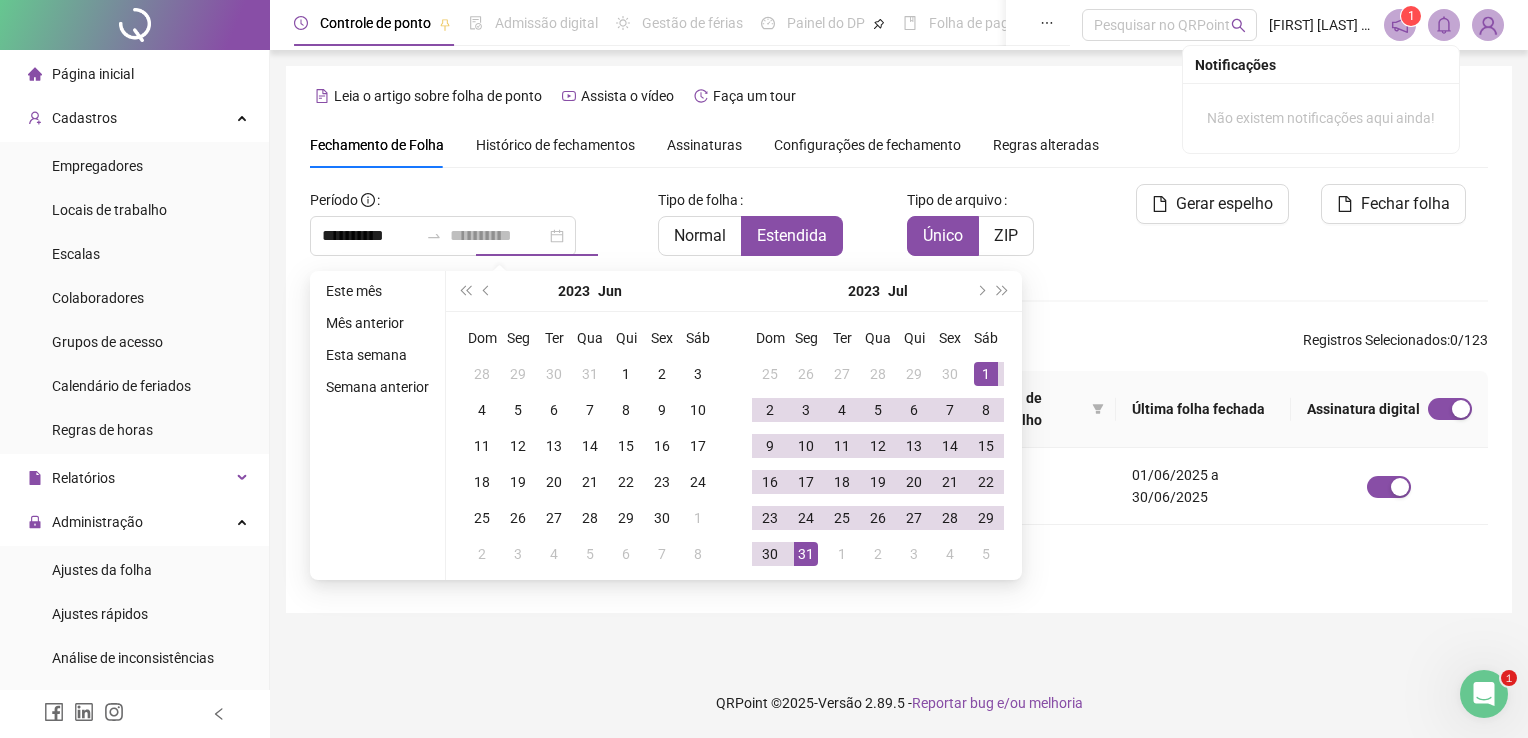 click on "31" at bounding box center [806, 554] 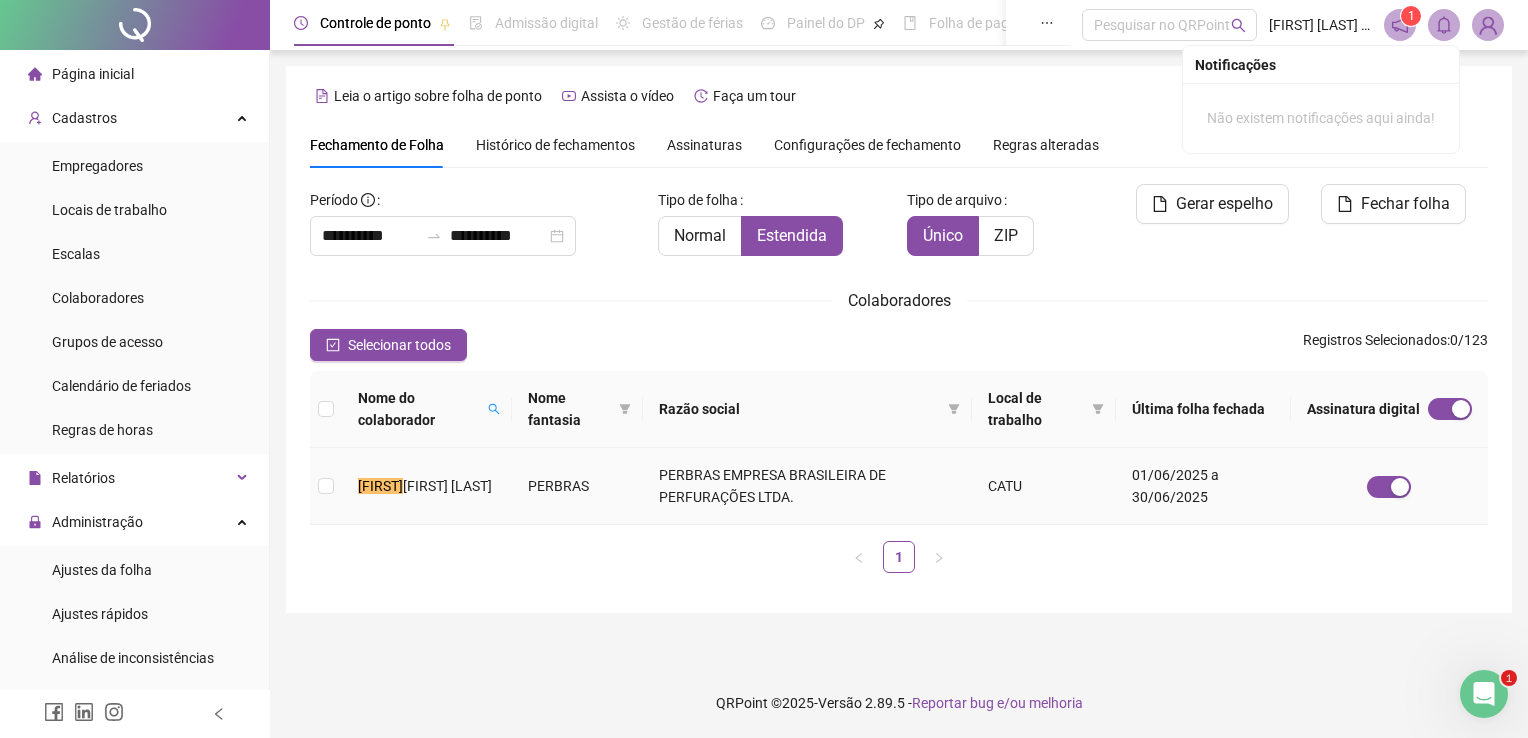 click on "PERBRAS" at bounding box center (578, 486) 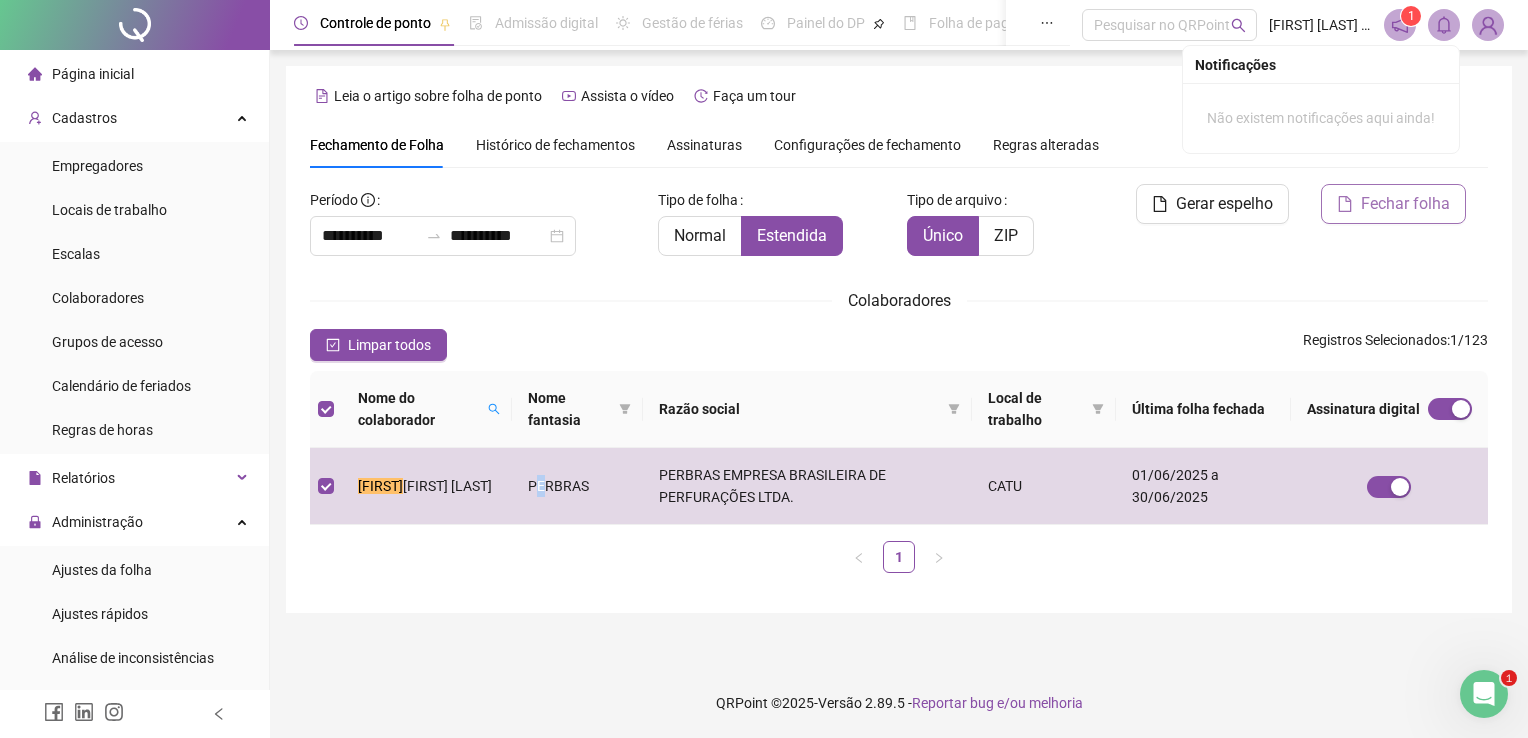 click on "Fechar folha" at bounding box center (1393, 204) 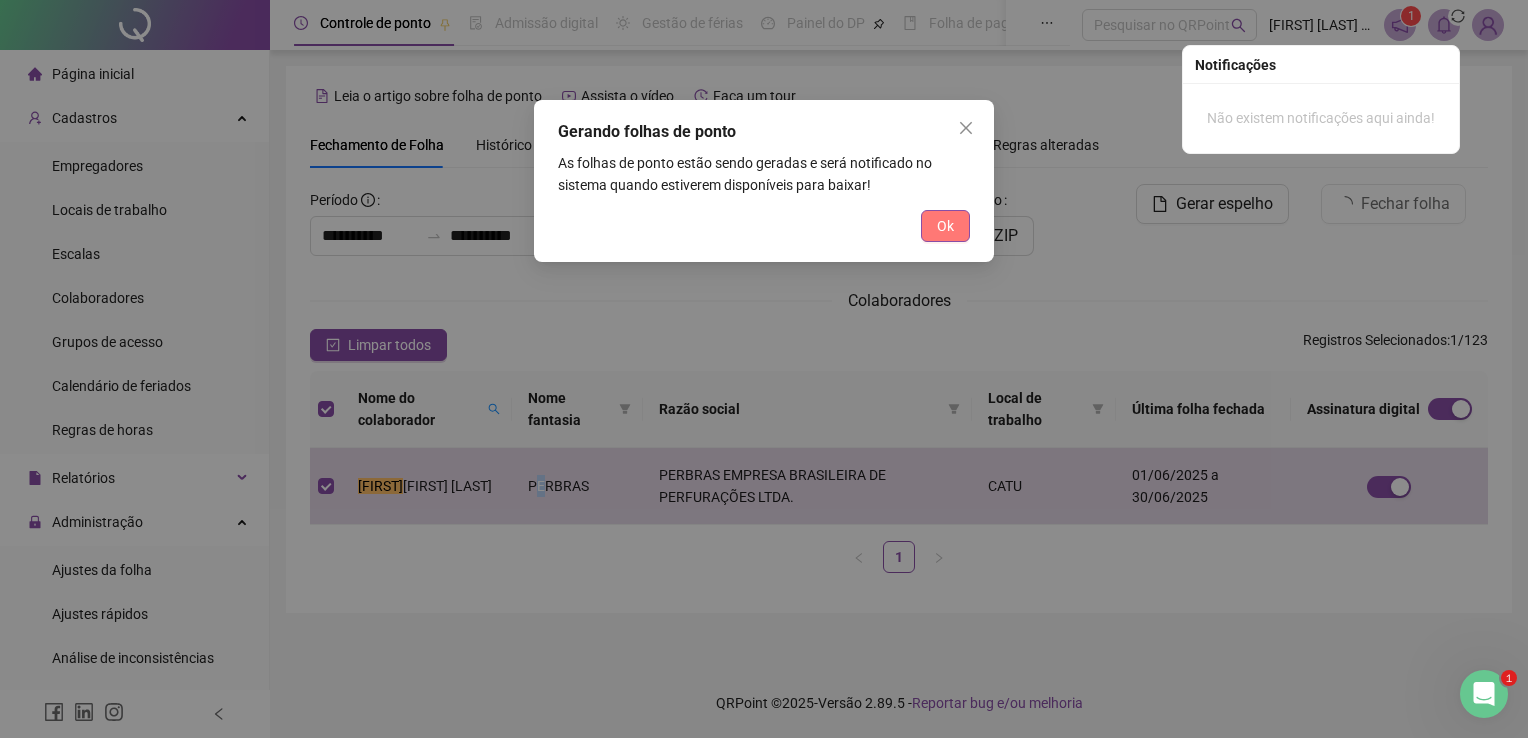 click on "Ok" at bounding box center [945, 226] 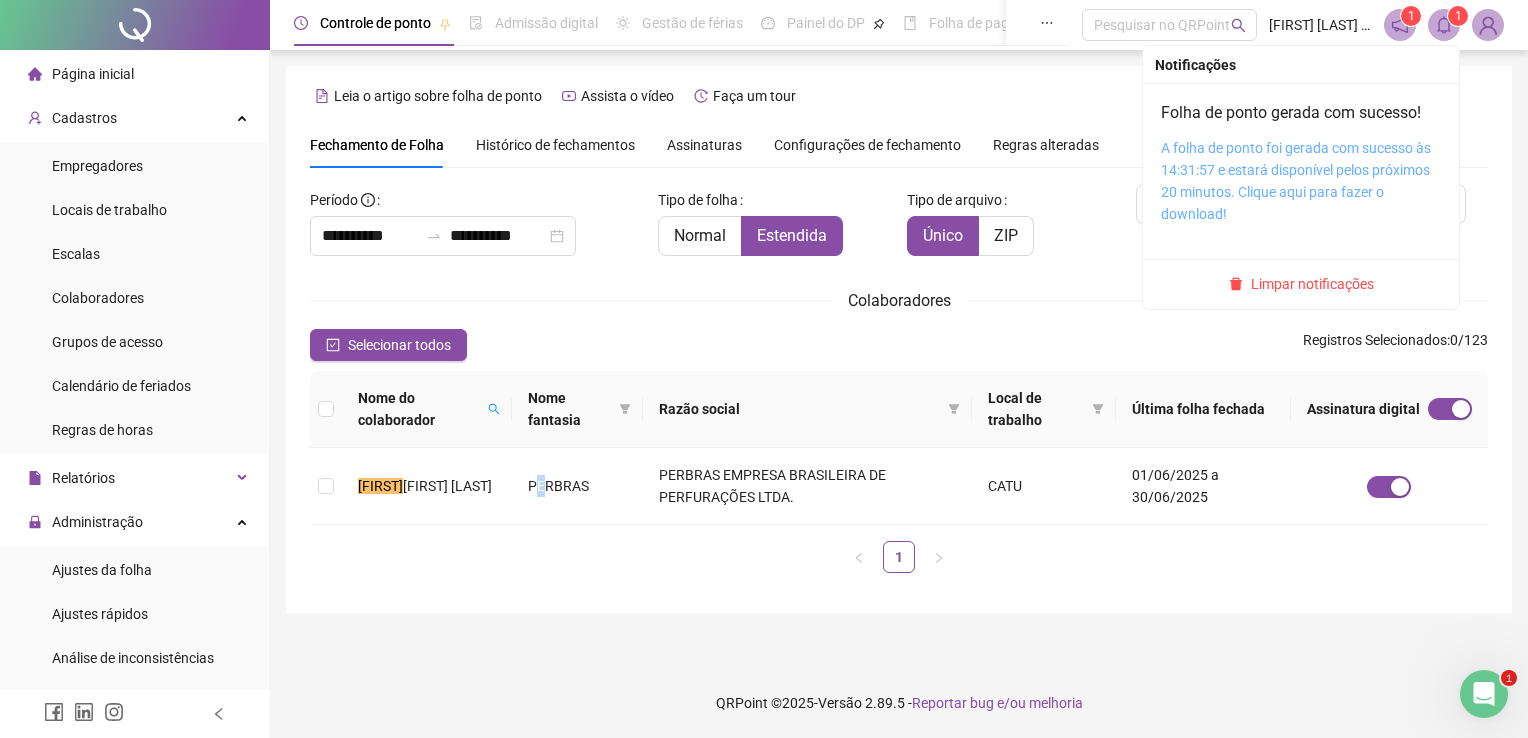 click on "A folha de ponto foi gerada com sucesso às 14:31:57 e estará disponível pelos próximos 20 minutos.
Clique aqui para fazer o download!" at bounding box center [1296, 181] 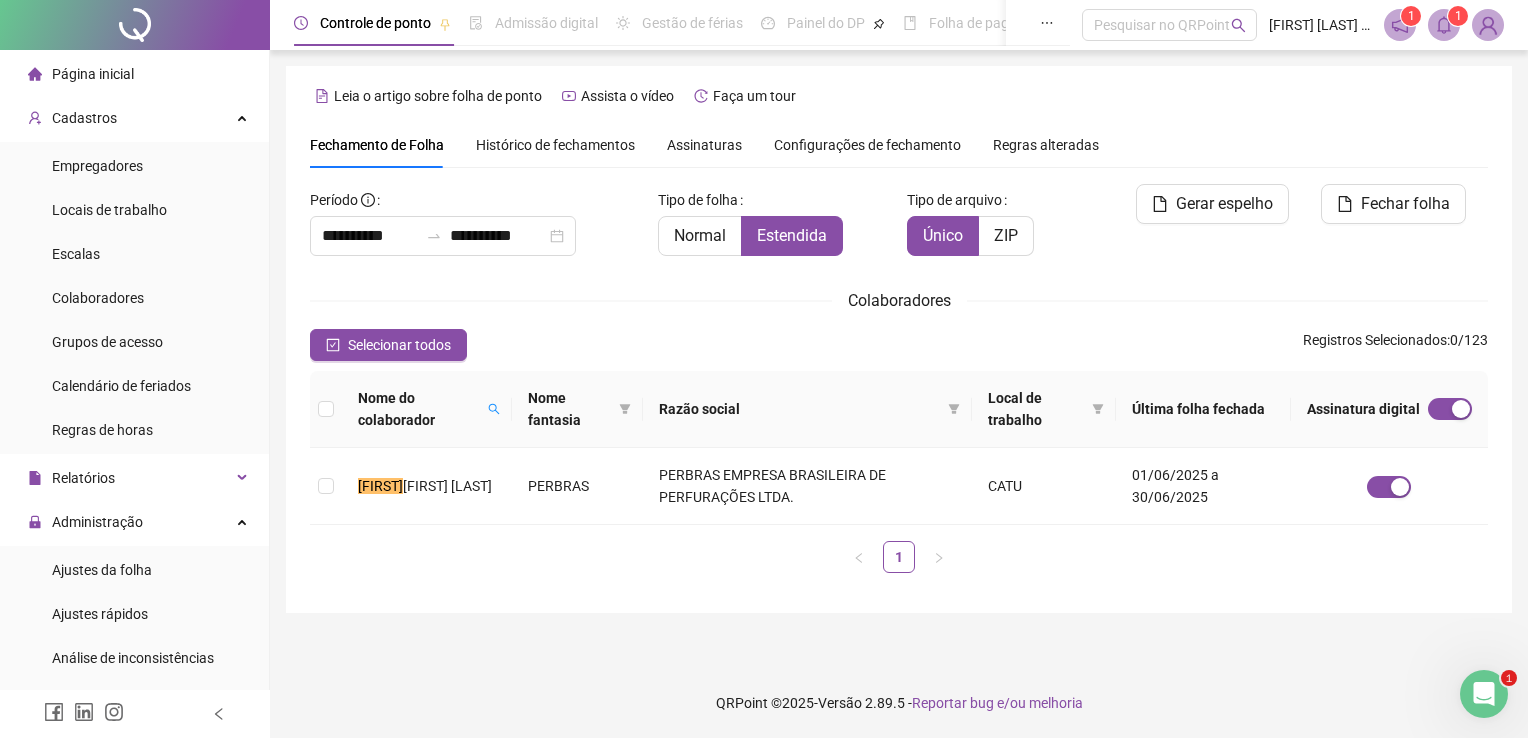 click on "**********" at bounding box center (764, 369) 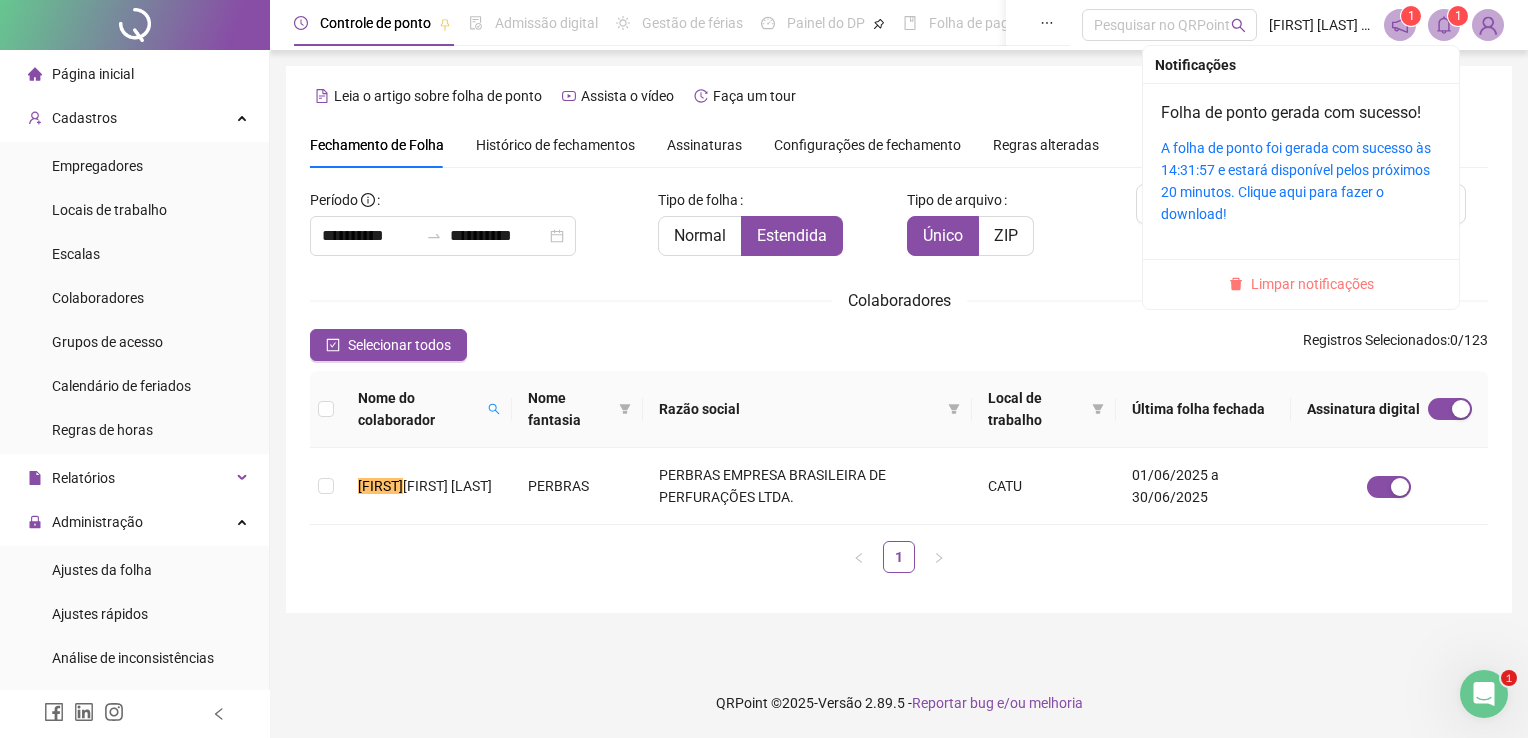 click on "Limpar notificações" at bounding box center [1312, 284] 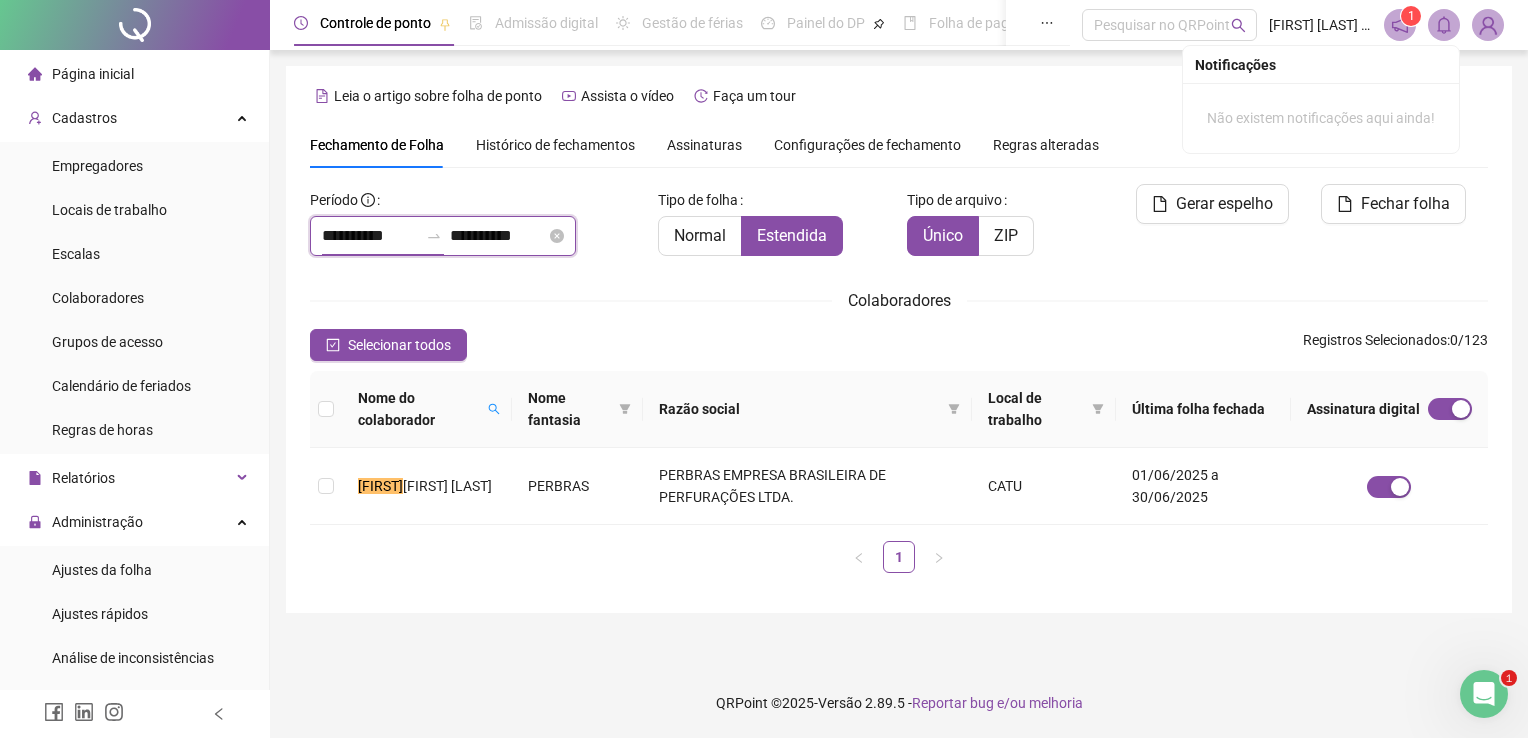 click on "**********" at bounding box center (370, 236) 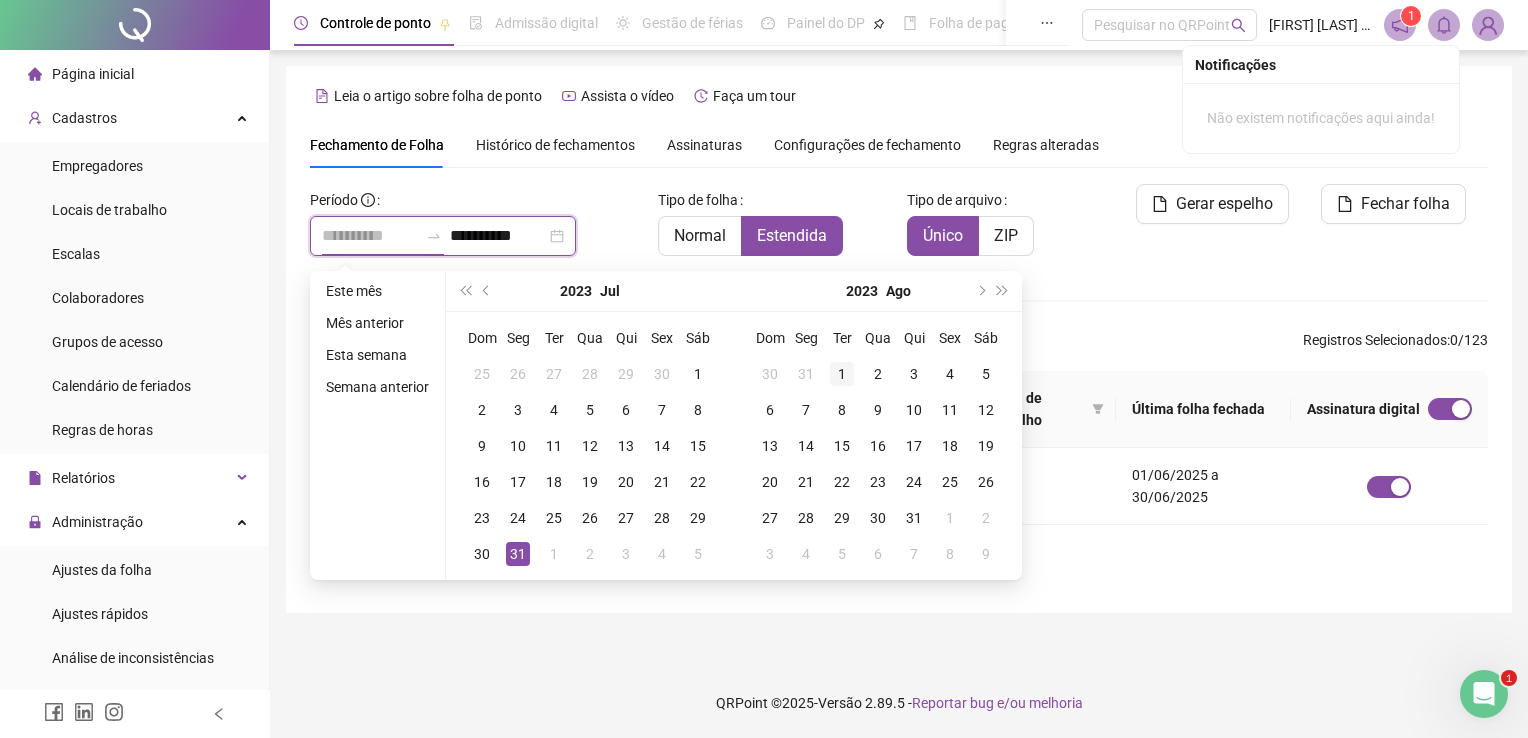 type on "**********" 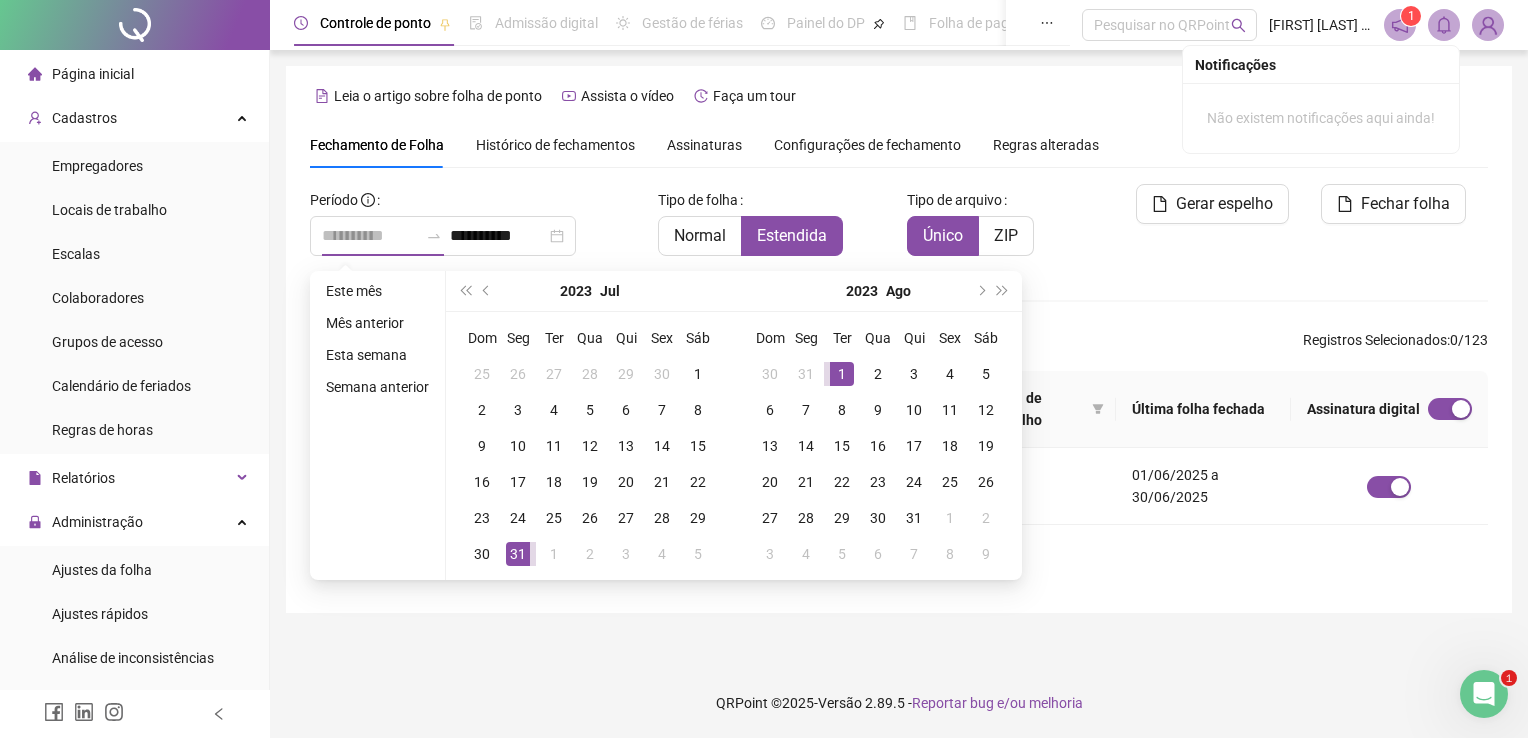 click on "1" at bounding box center (842, 374) 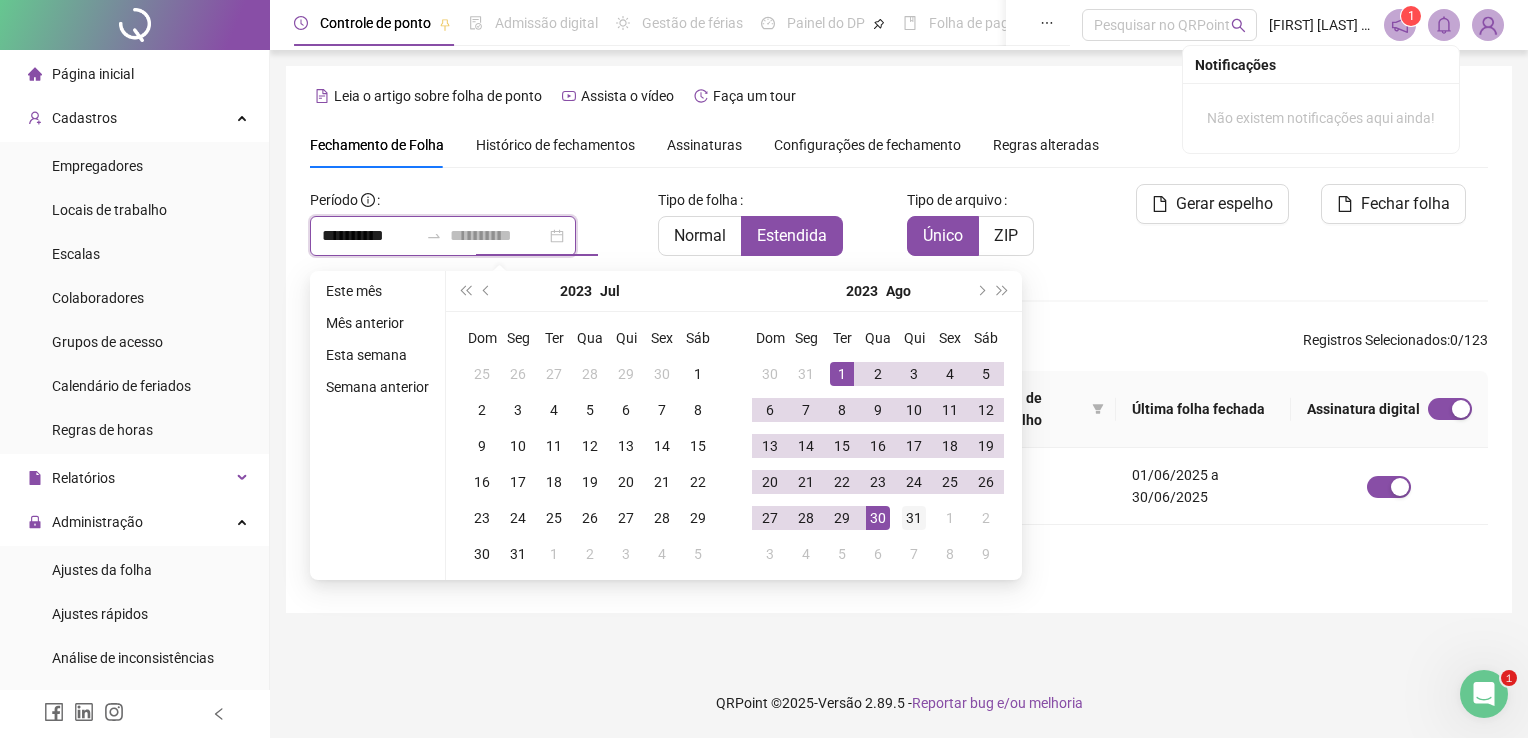 type on "**********" 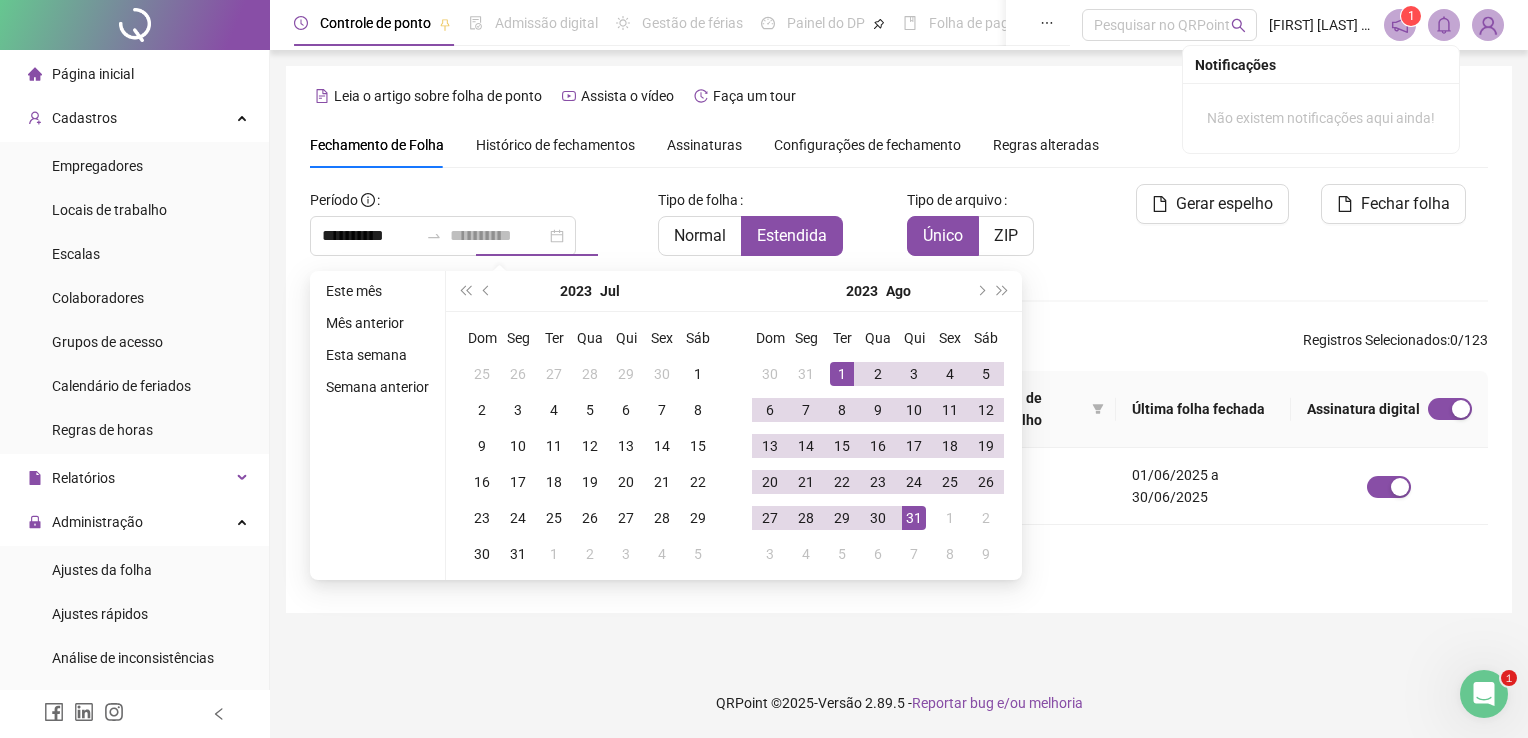 click on "31" at bounding box center [914, 518] 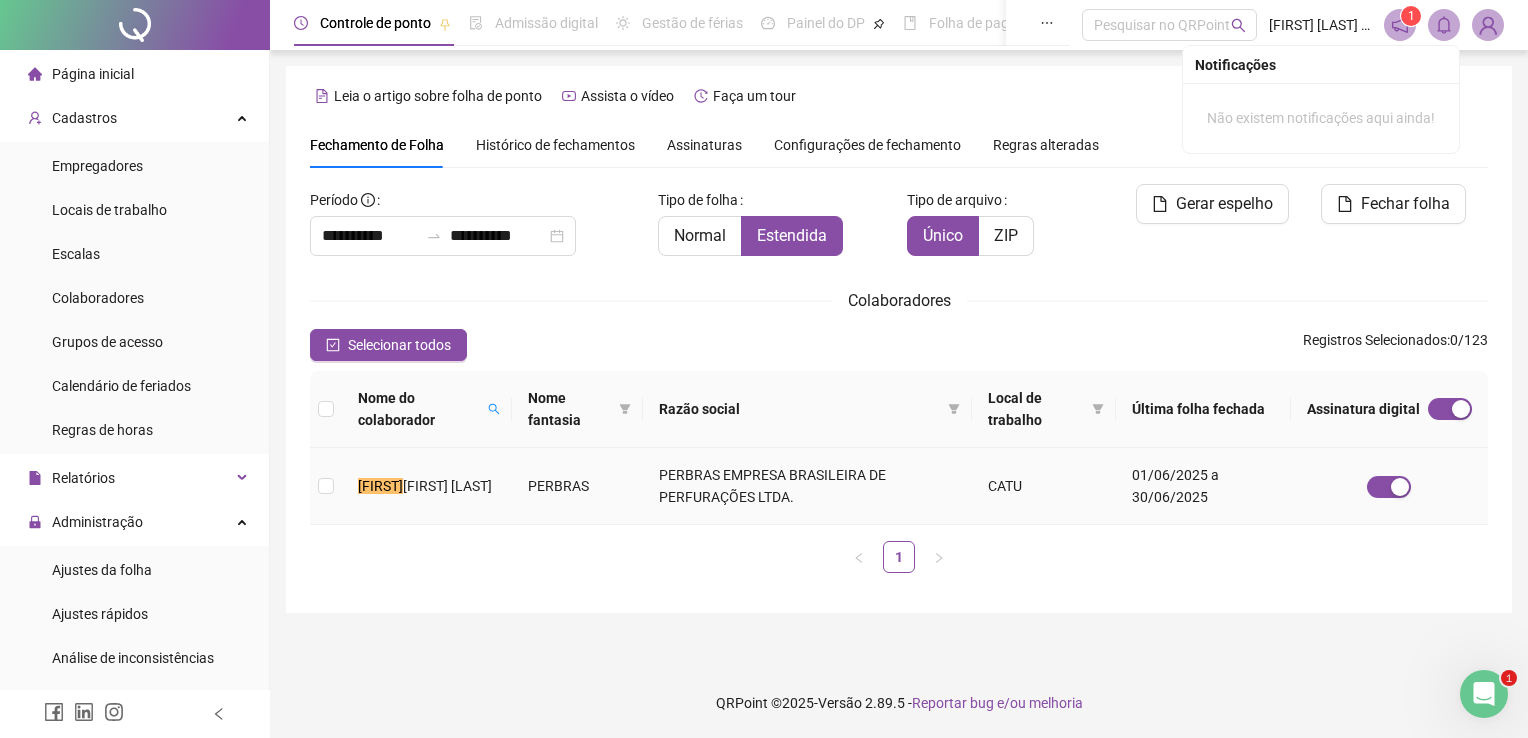click on "[FIRST] [LAST]" at bounding box center (427, 486) 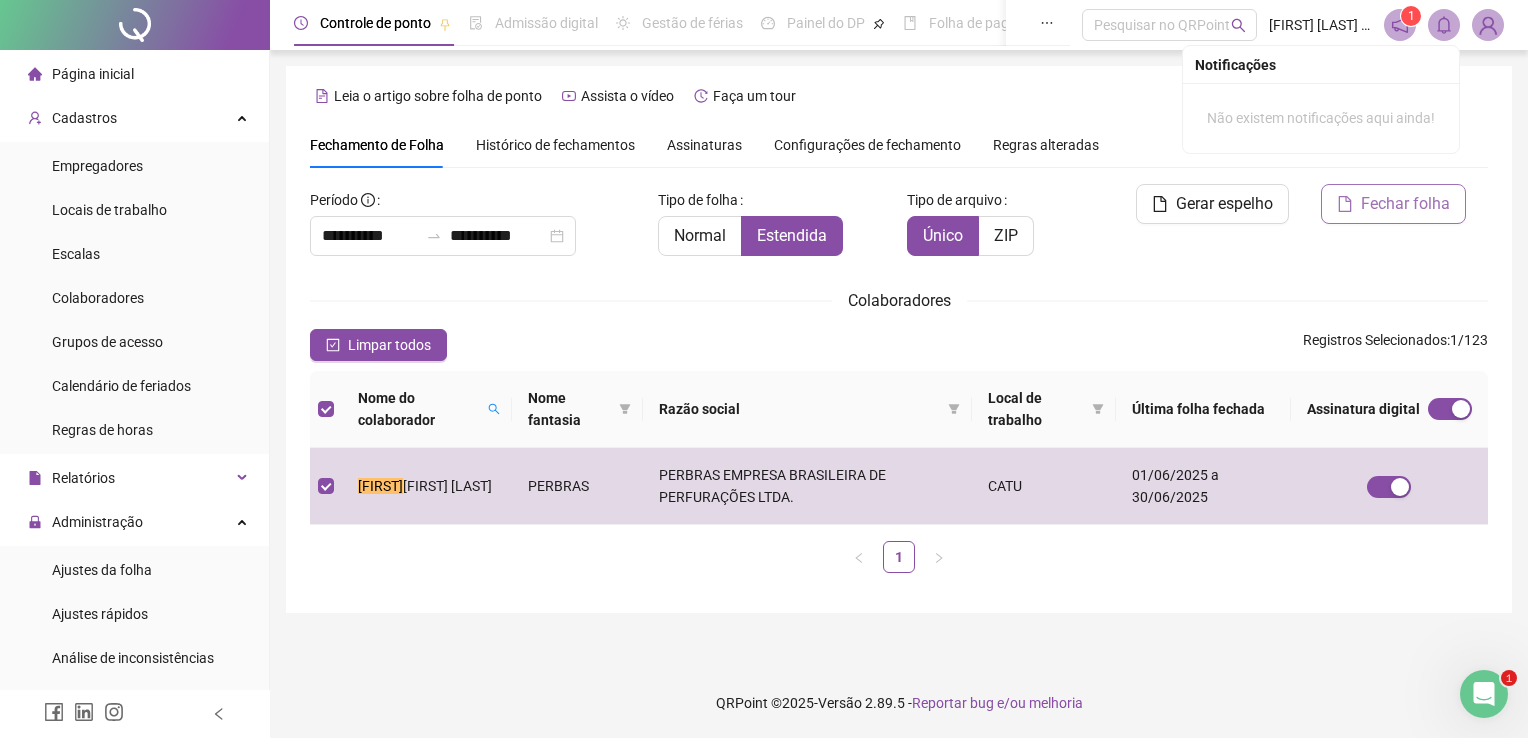 click on "Fechar folha" at bounding box center (1405, 204) 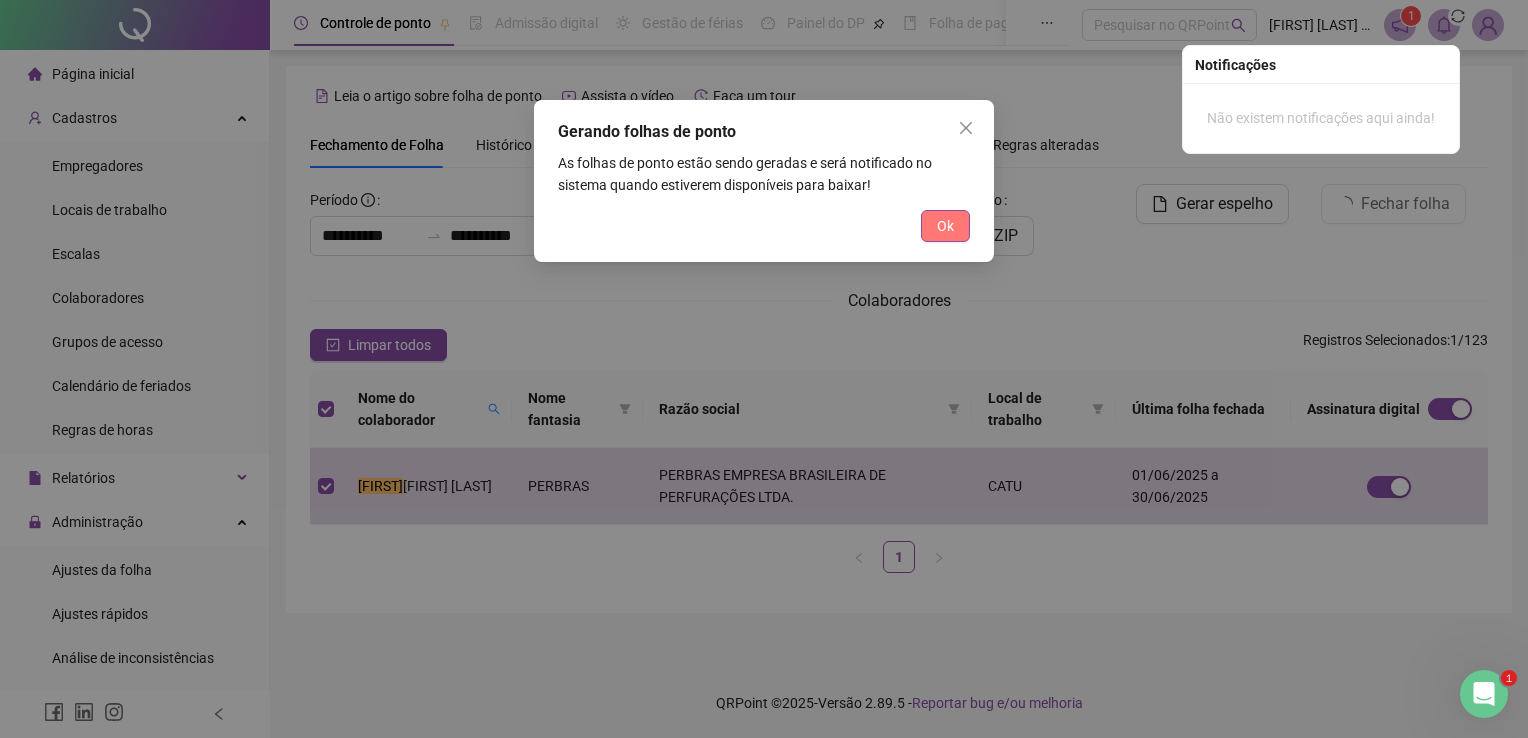 click on "Ok" at bounding box center (945, 226) 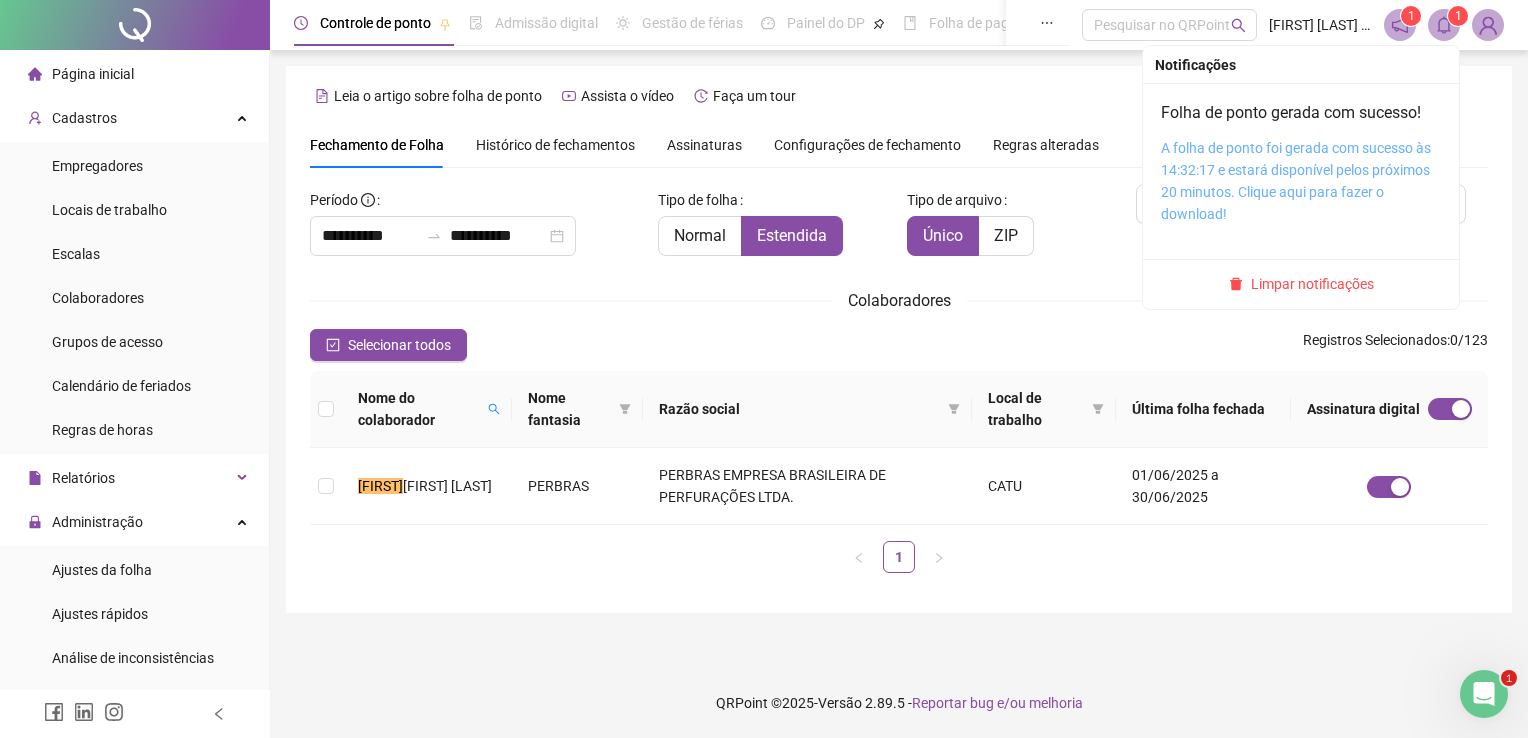 click on "A folha de ponto foi gerada com sucesso às 14:32:17 e estará disponível pelos próximos 20 minutos.
Clique aqui para fazer o download!" at bounding box center (1296, 181) 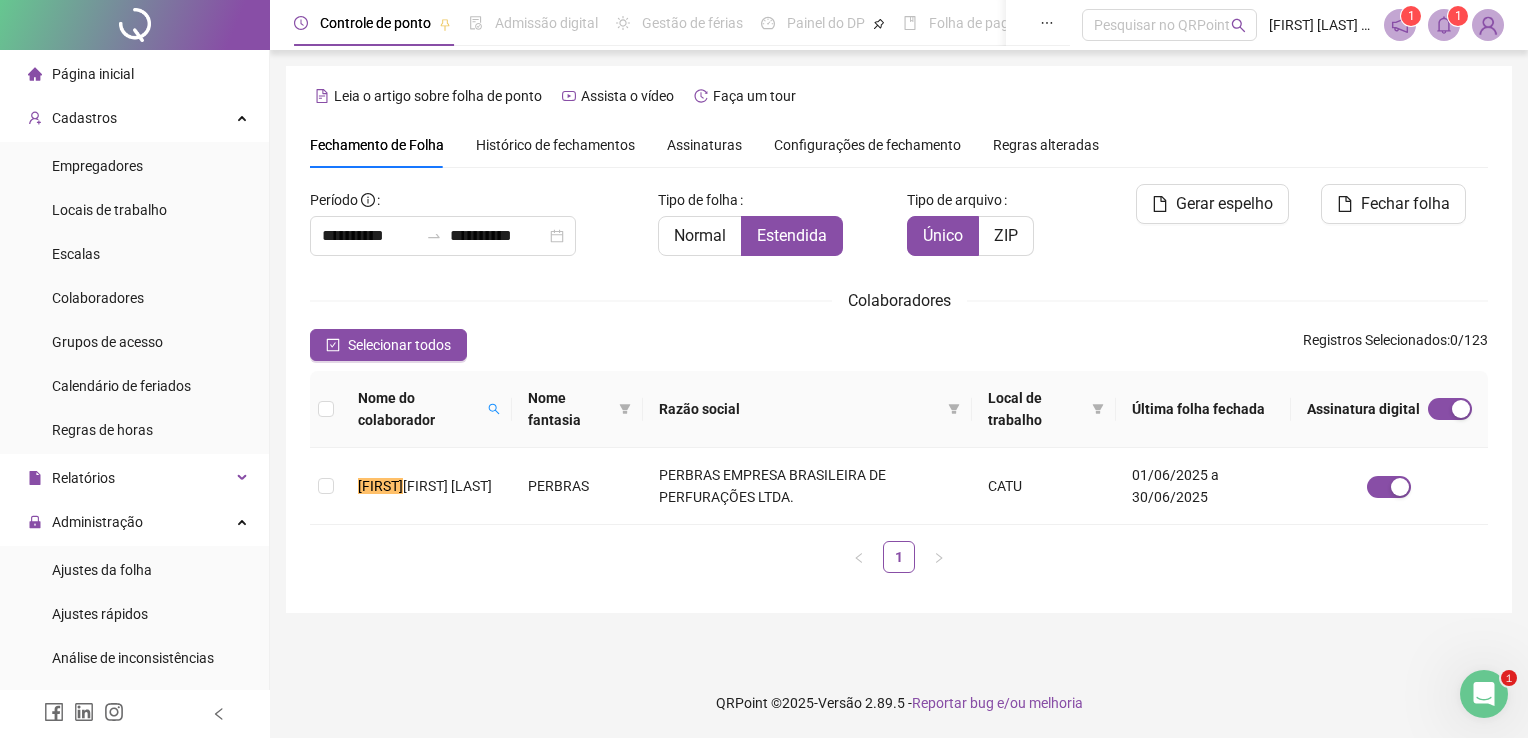 click on "**********" at bounding box center (899, 369) 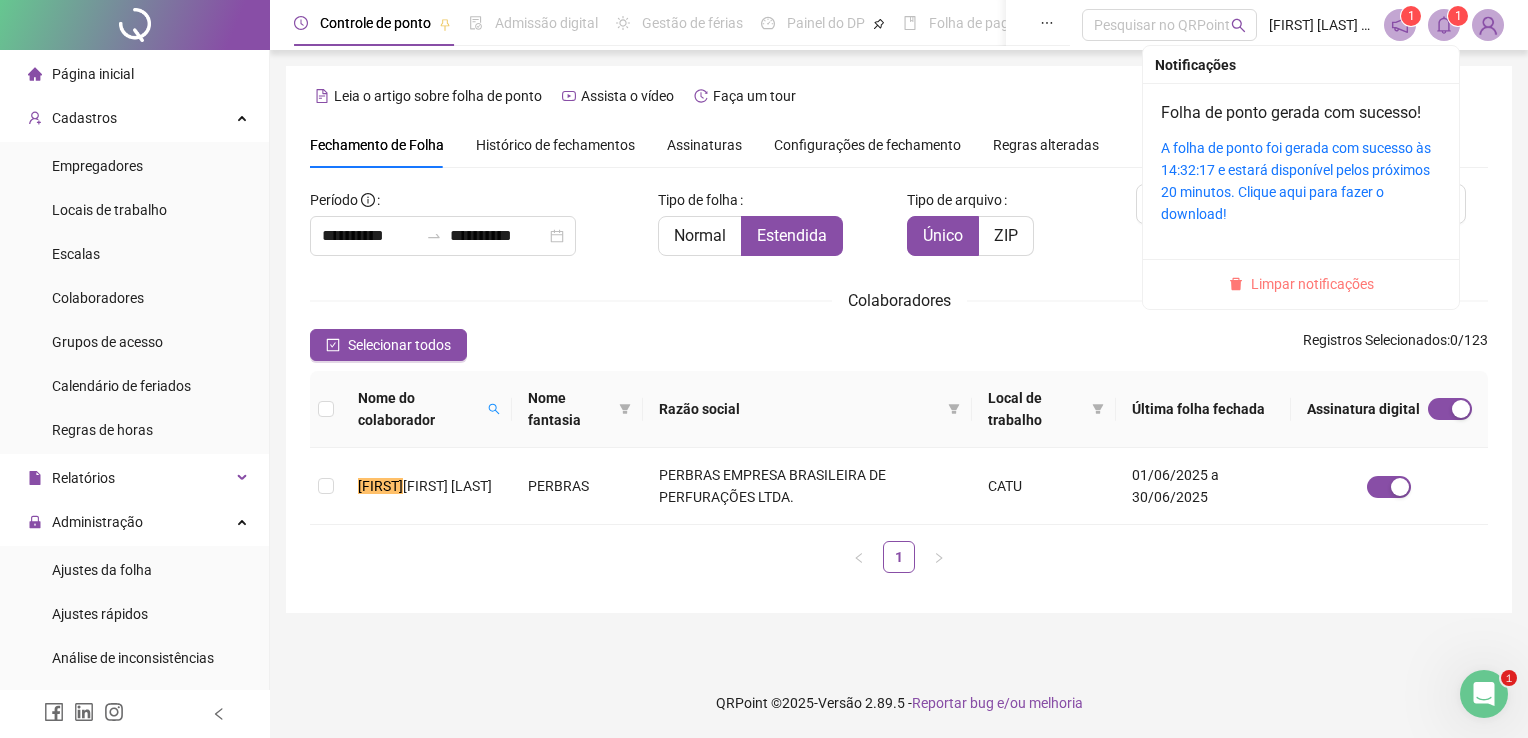 click on "Limpar notificações" at bounding box center (1312, 284) 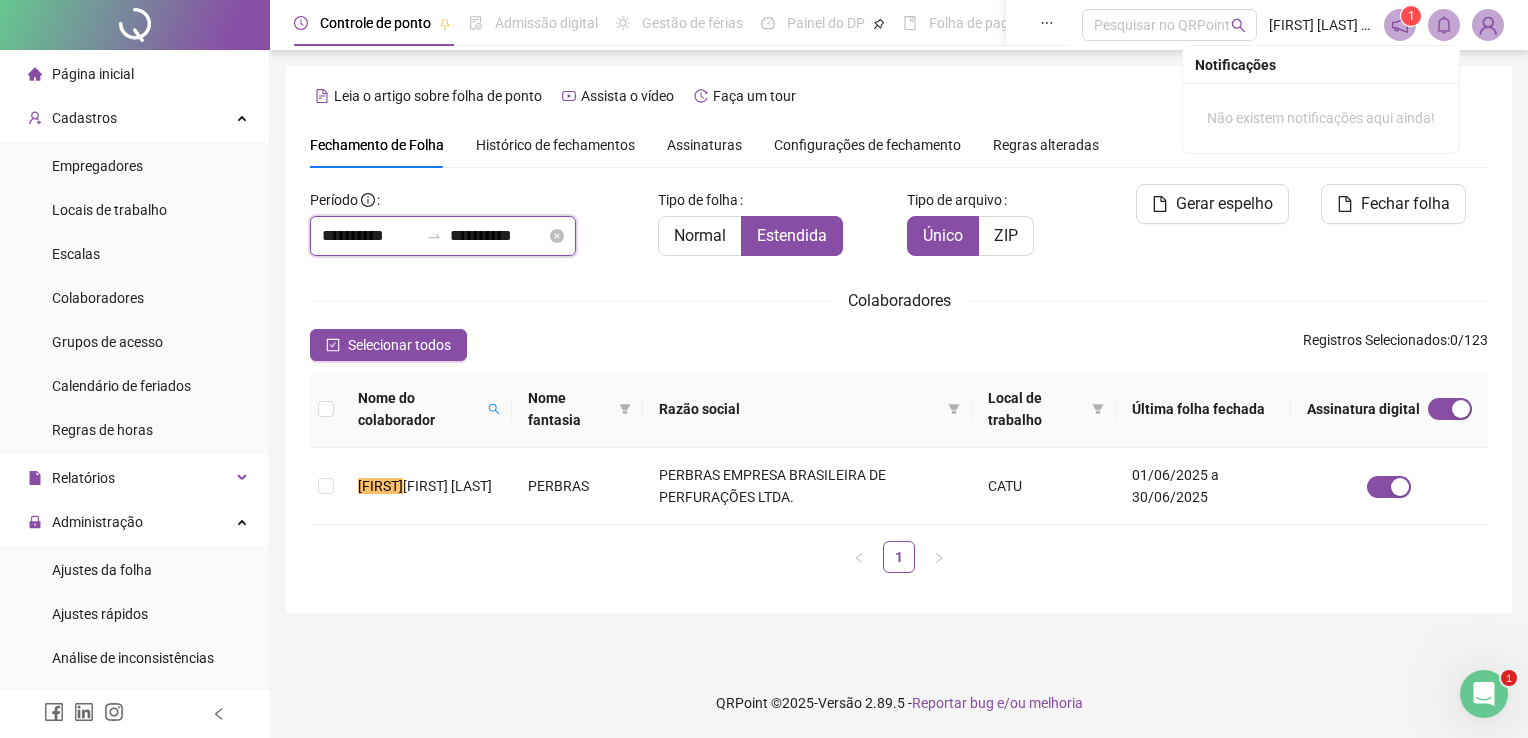 click on "**********" at bounding box center [370, 236] 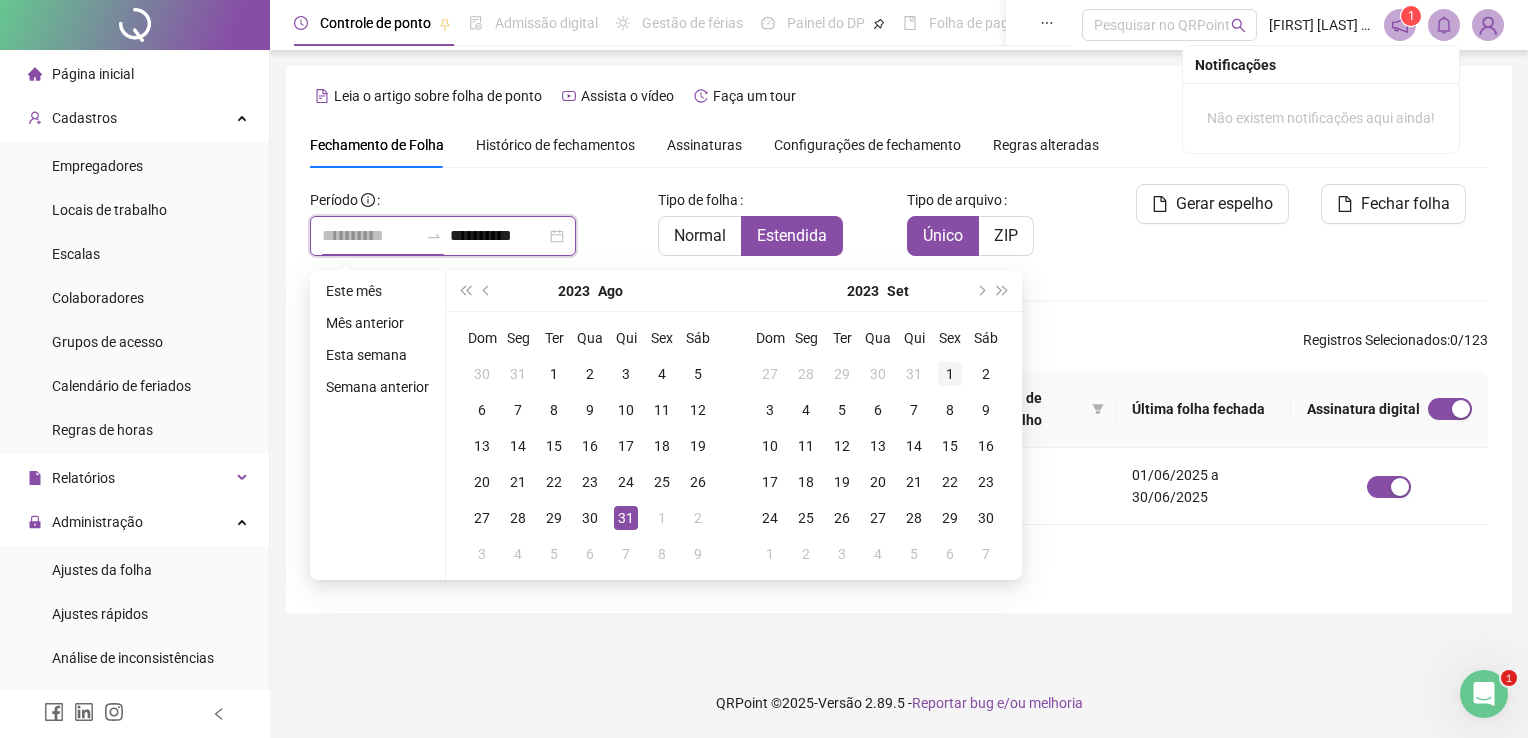 type on "**********" 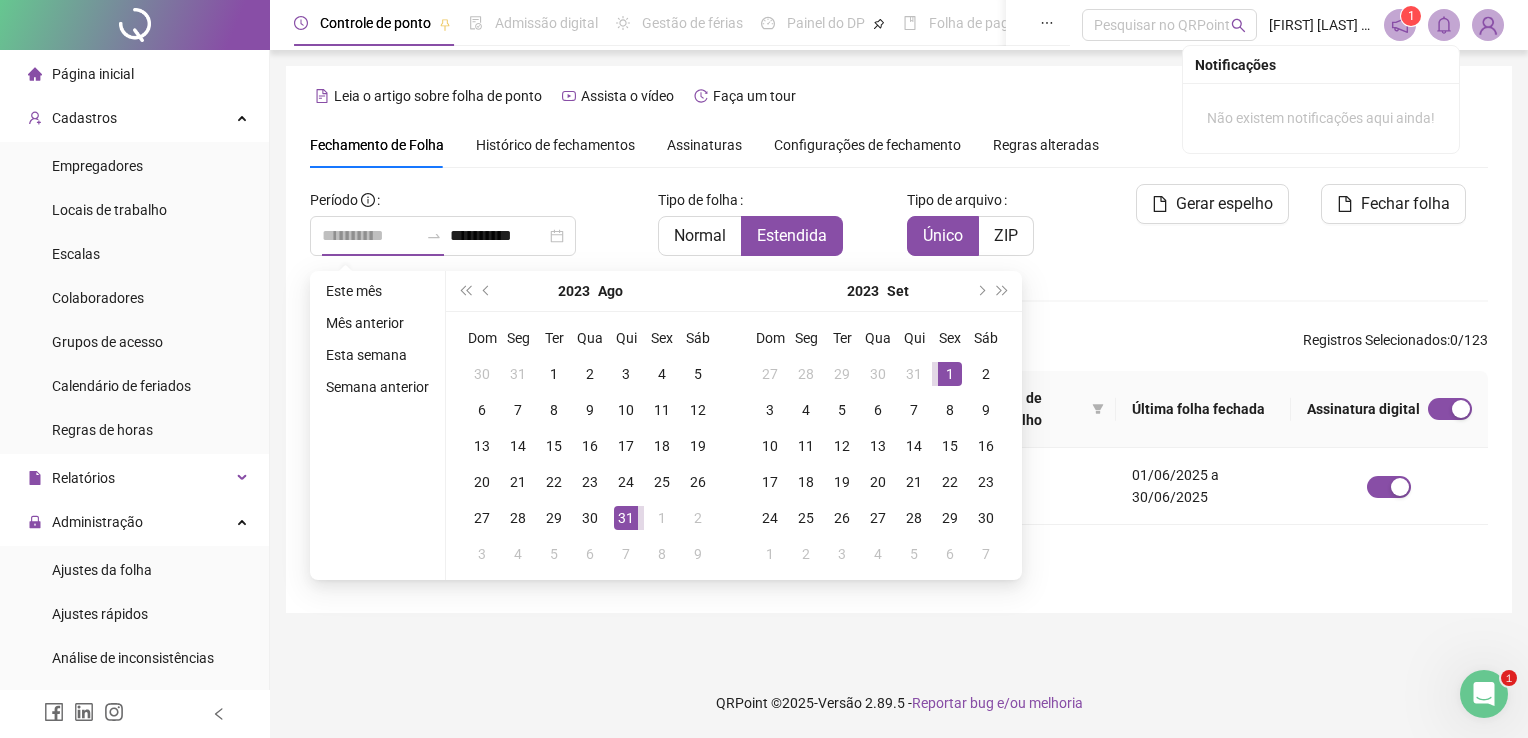 click on "1" at bounding box center (950, 374) 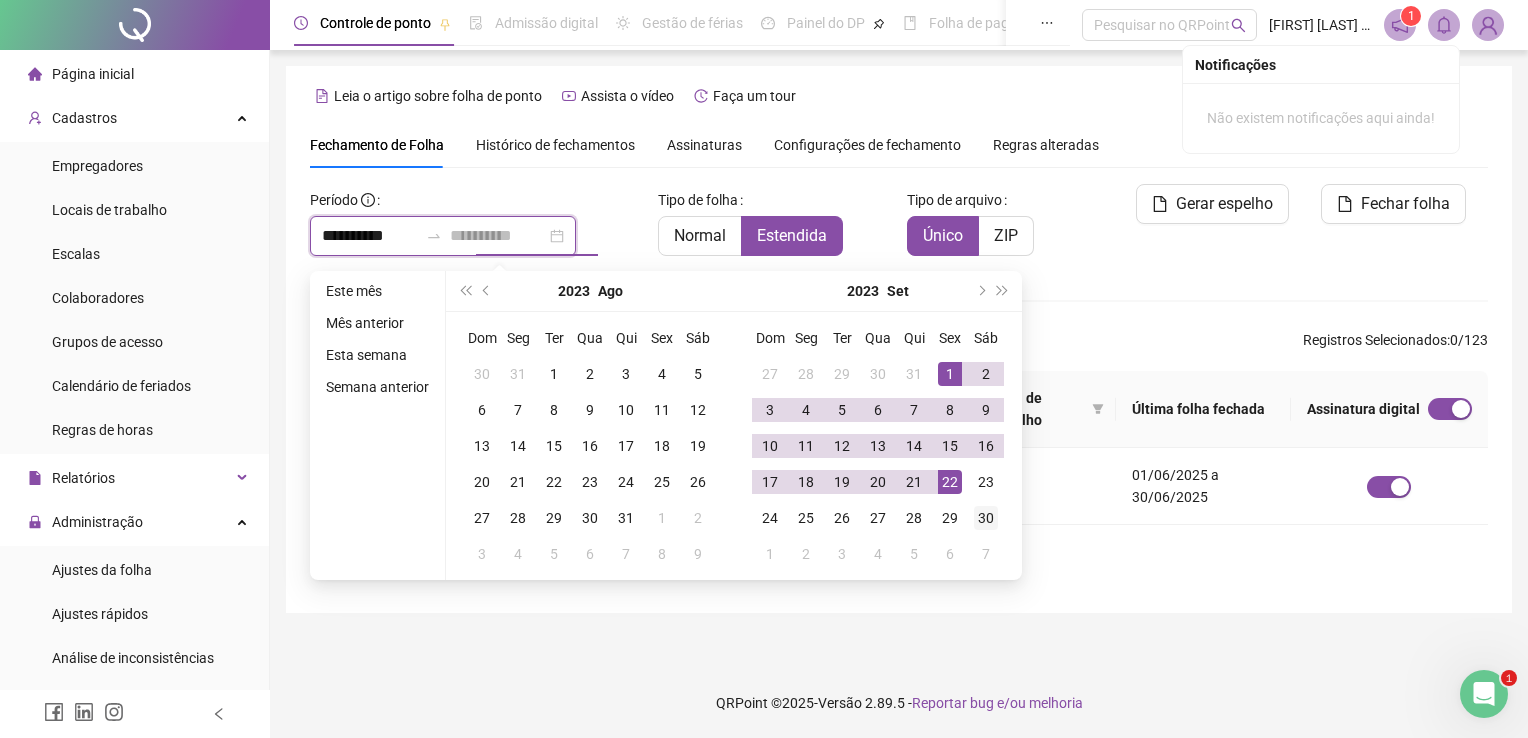 type on "**********" 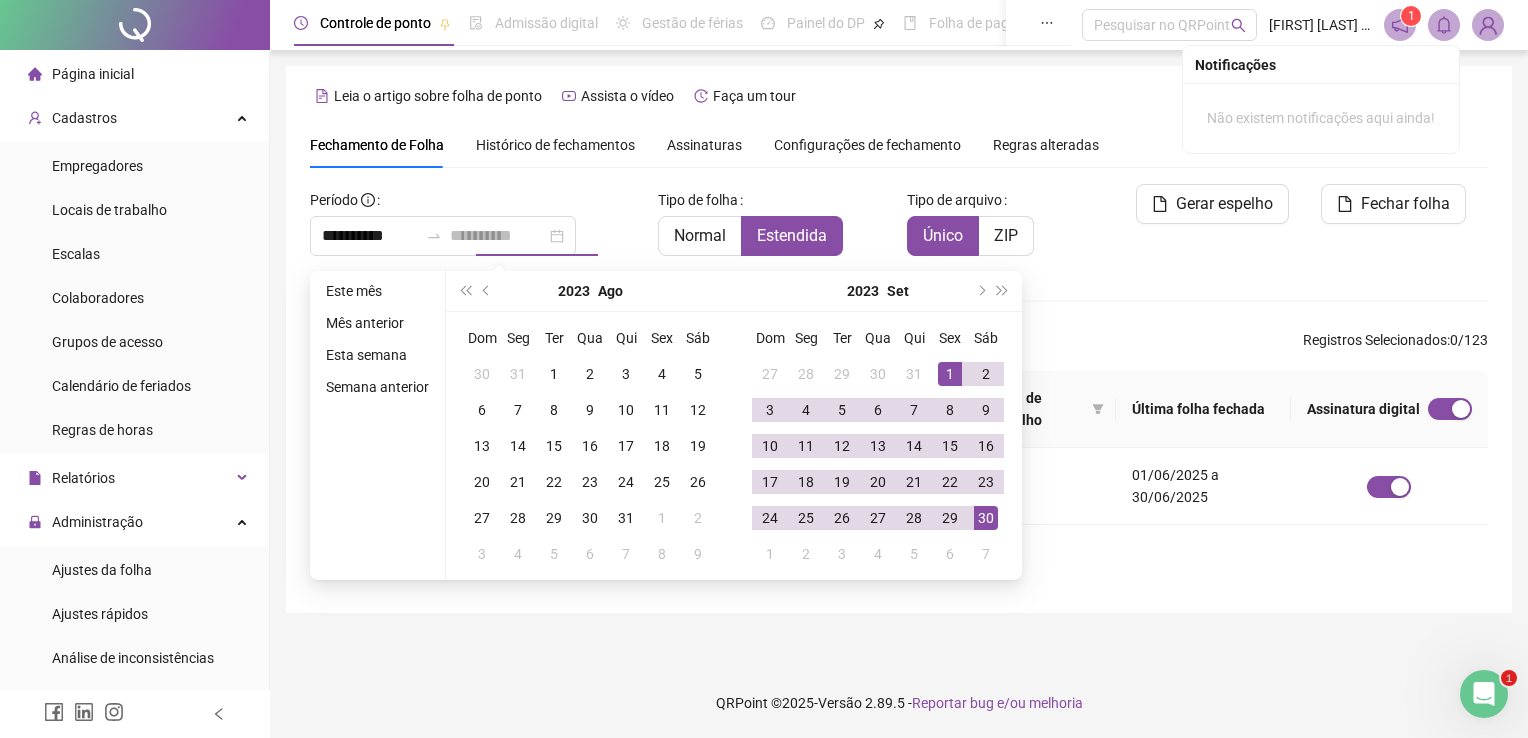 drag, startPoint x: 985, startPoint y: 510, endPoint x: 906, endPoint y: 494, distance: 80.60397 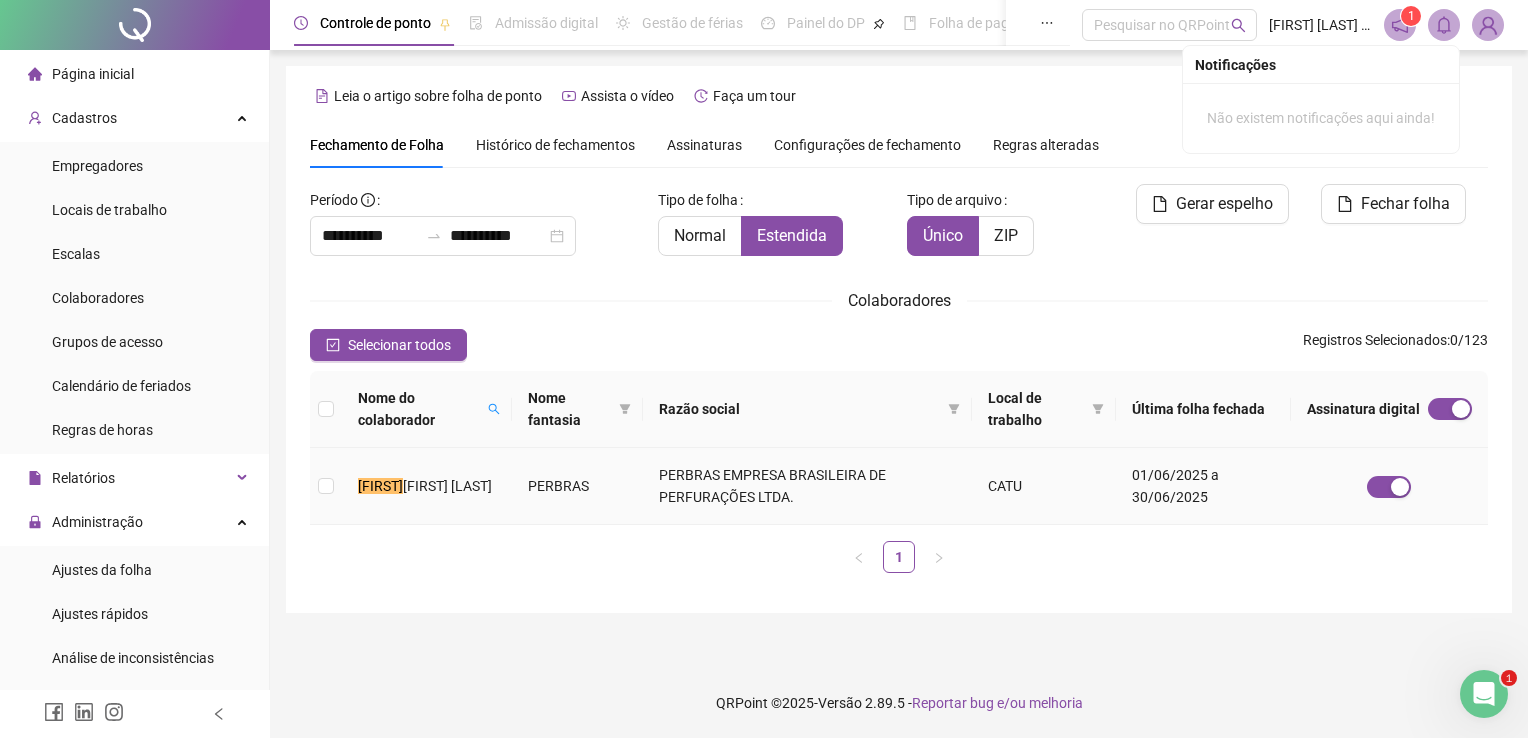 click on "[FIRST] [LAST]" at bounding box center (427, 486) 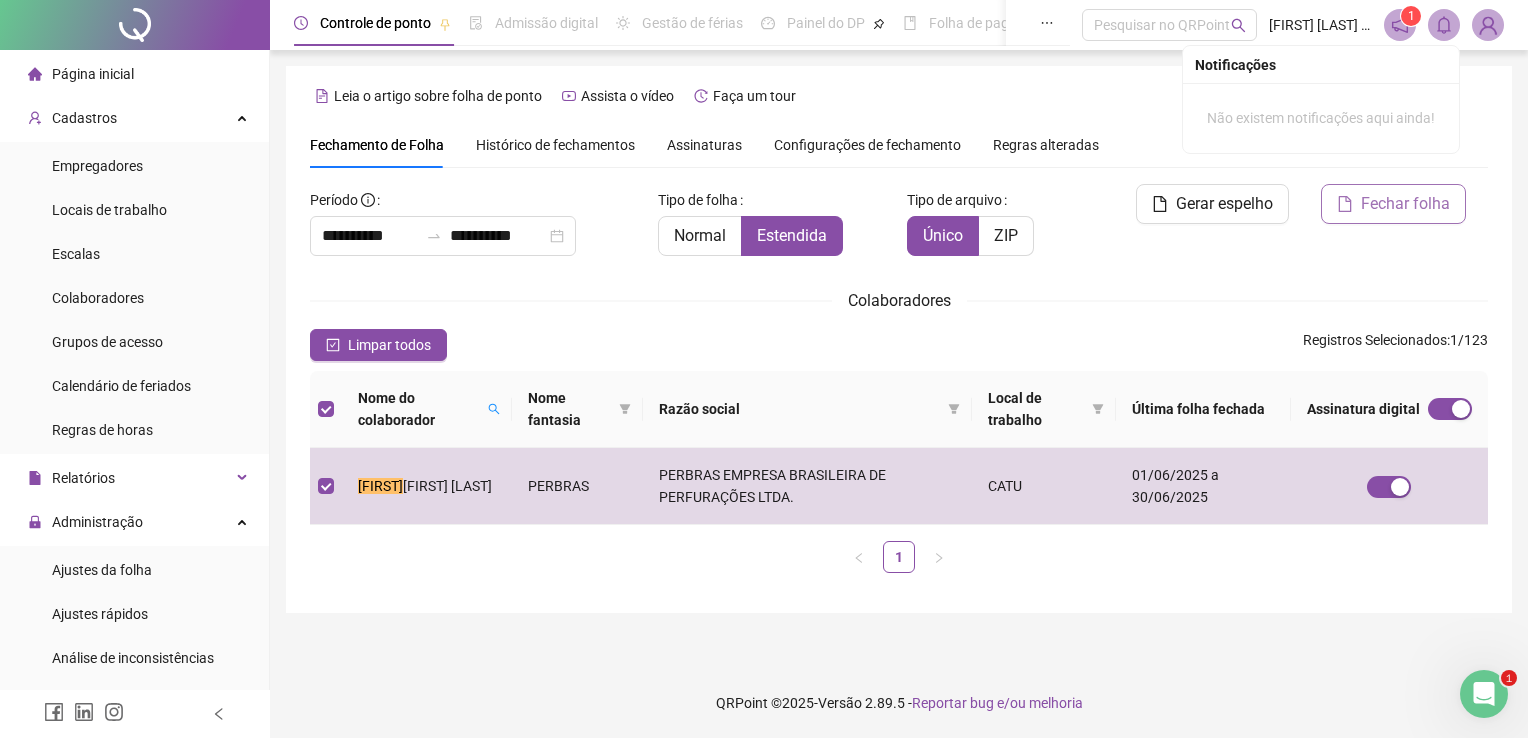 click on "Fechar folha" at bounding box center (1405, 204) 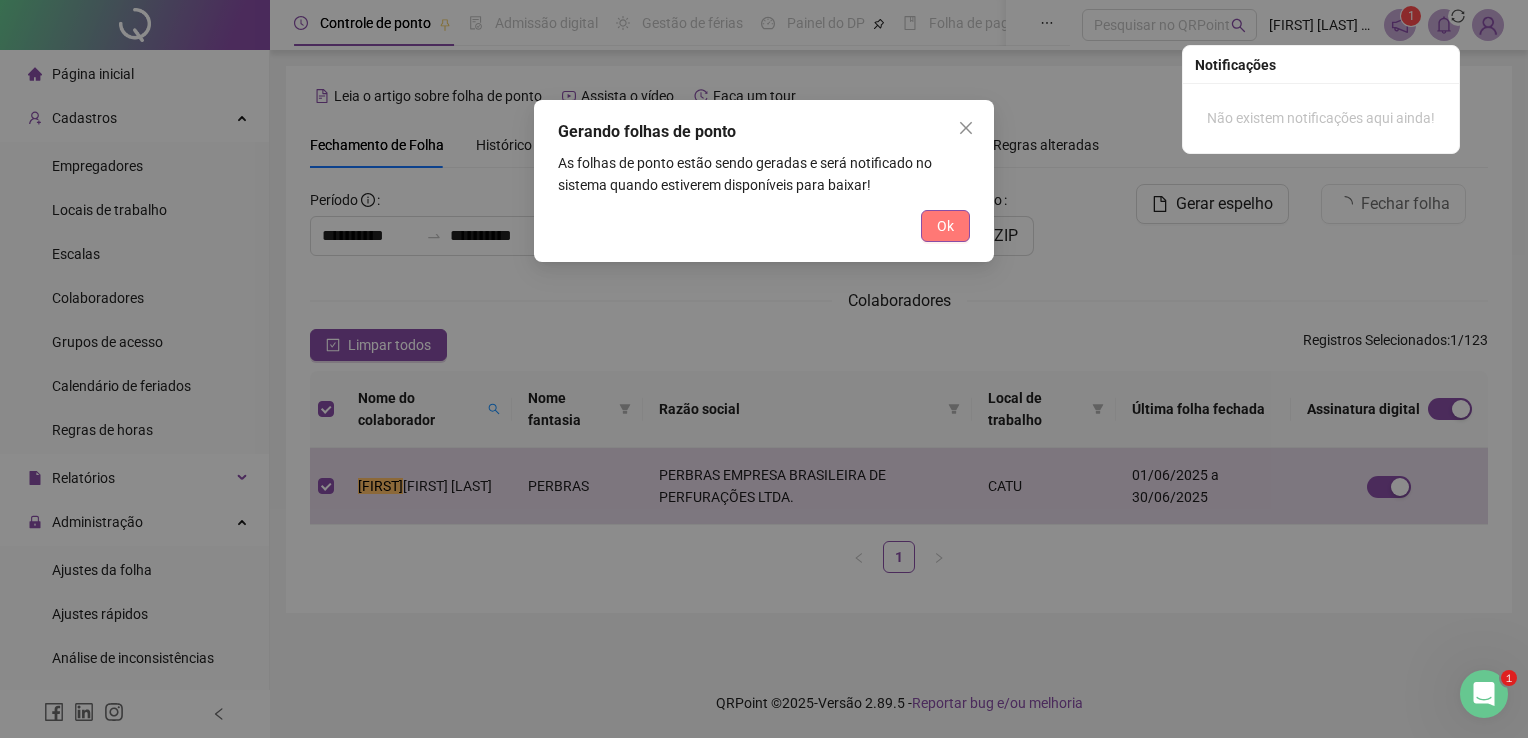 click on "Ok" at bounding box center [945, 226] 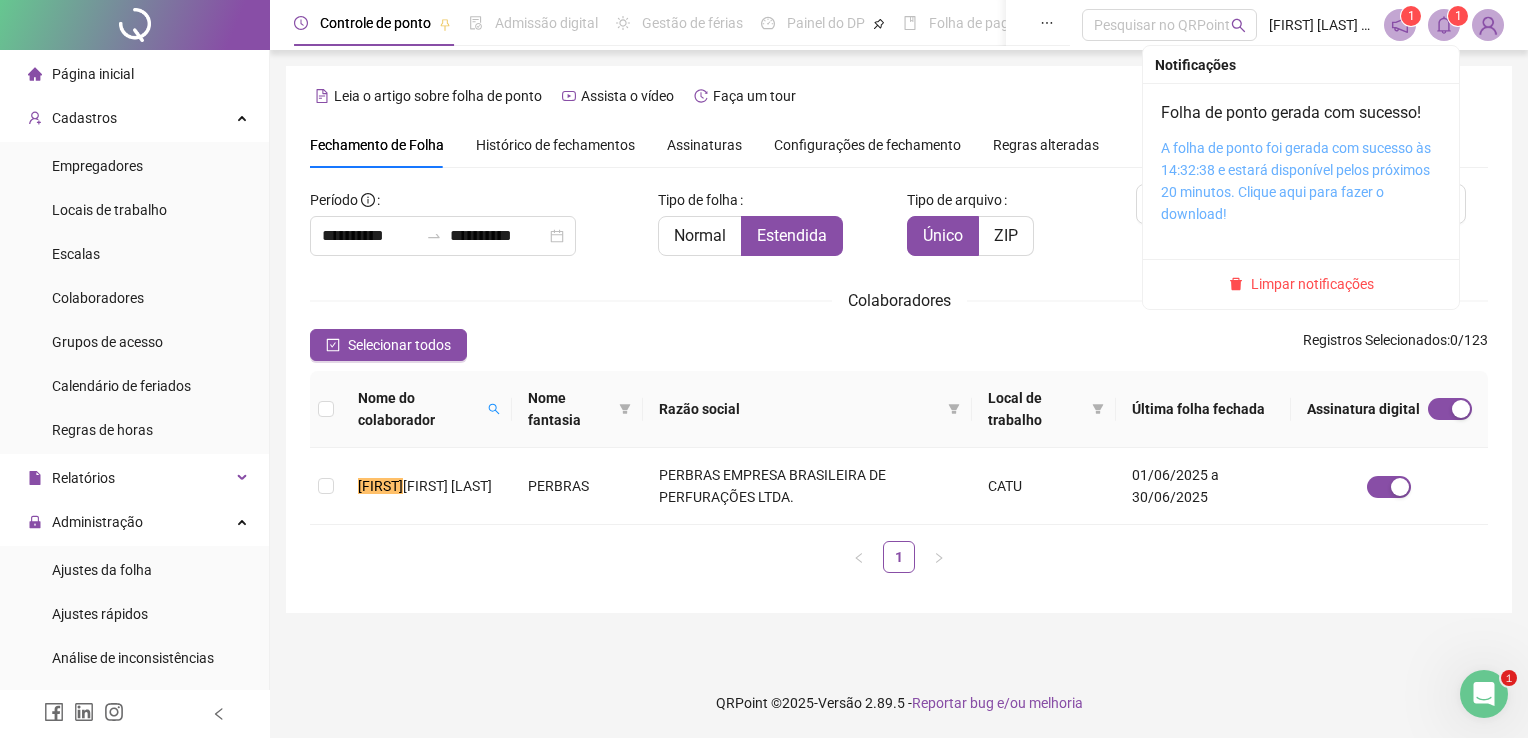 click on "A folha de ponto foi gerada com sucesso às 14:32:38 e estará disponível pelos próximos 20 minutos.
Clique aqui para fazer o download!" at bounding box center (1296, 181) 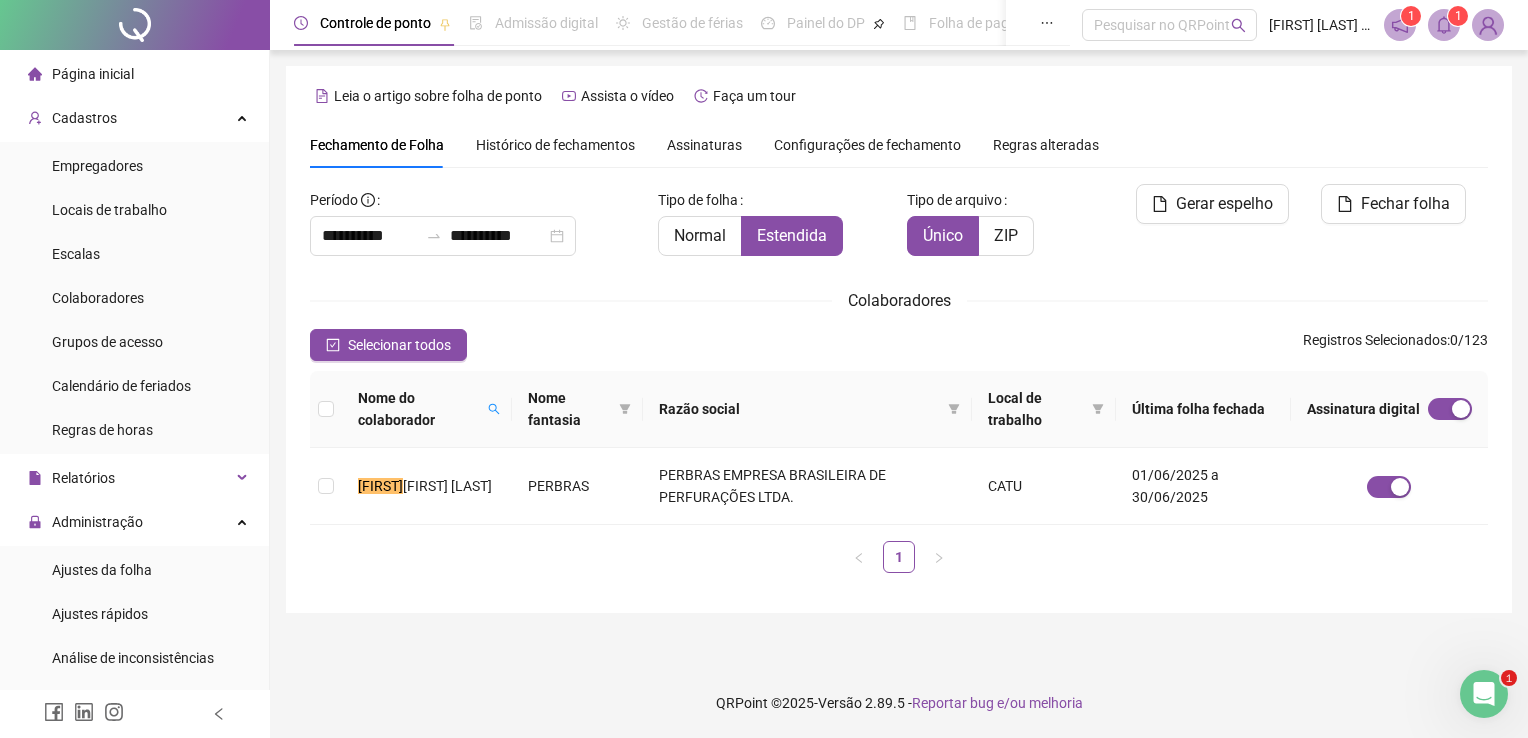 click on "**********" at bounding box center [764, 369] 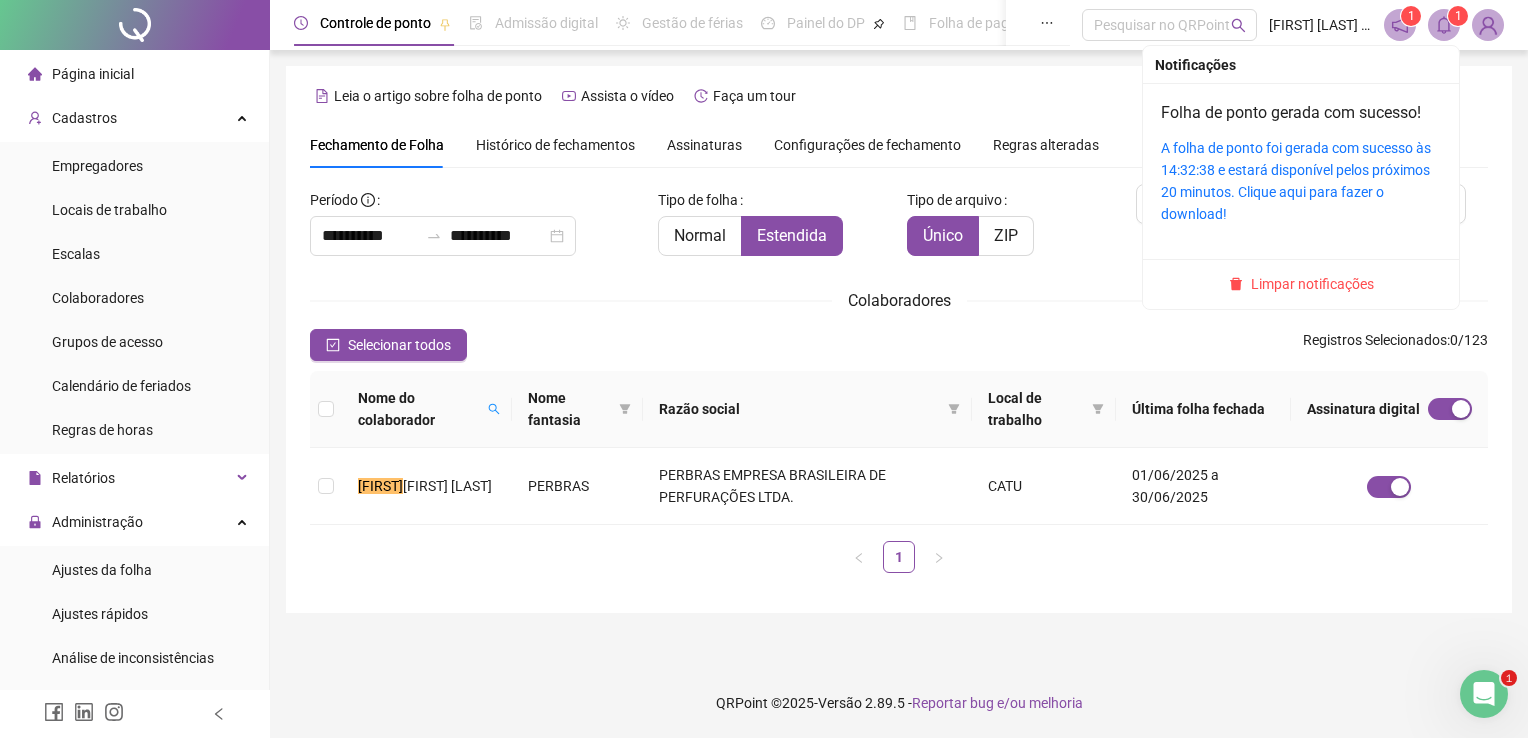 click on "Limpar notificações" at bounding box center (1301, 284) 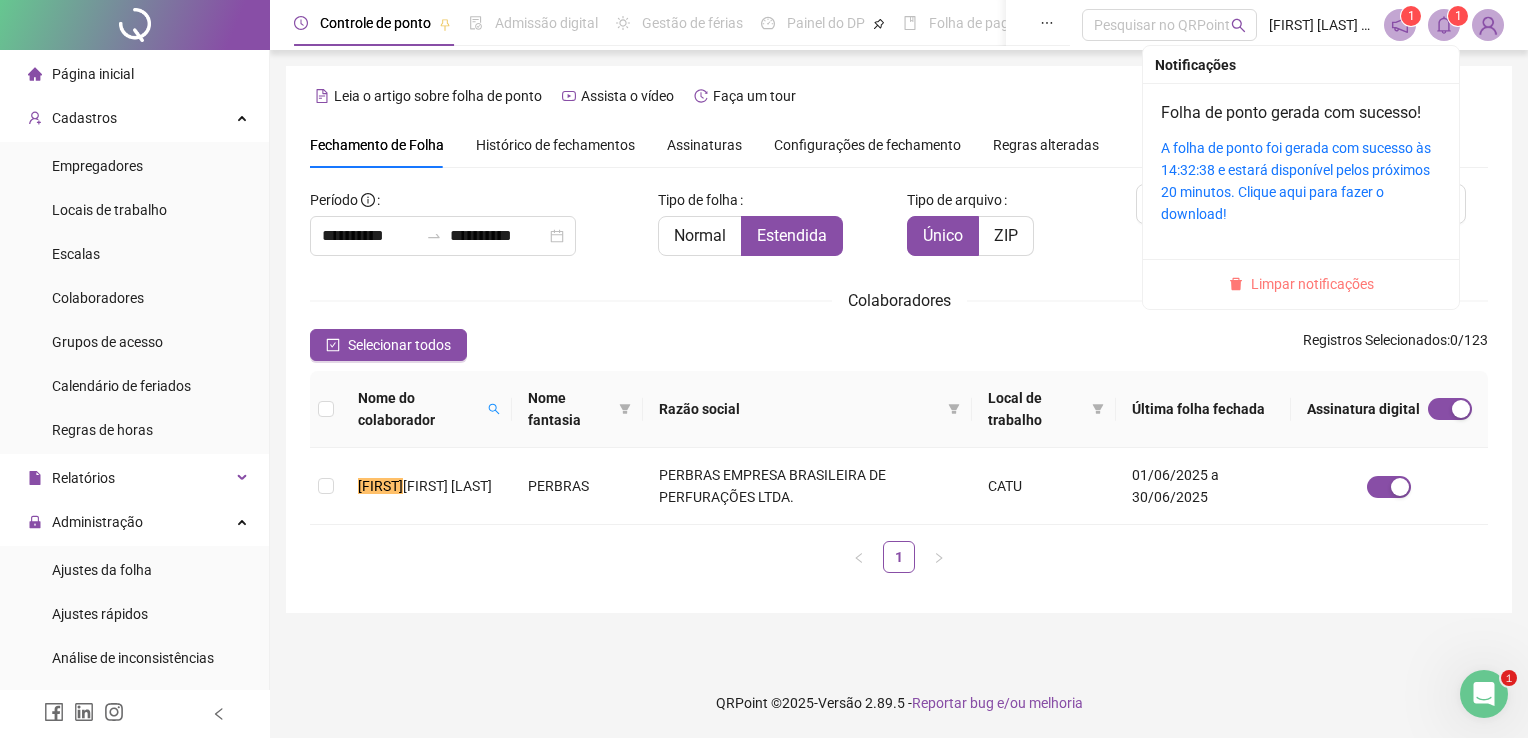 click on "Limpar notificações" at bounding box center [1312, 284] 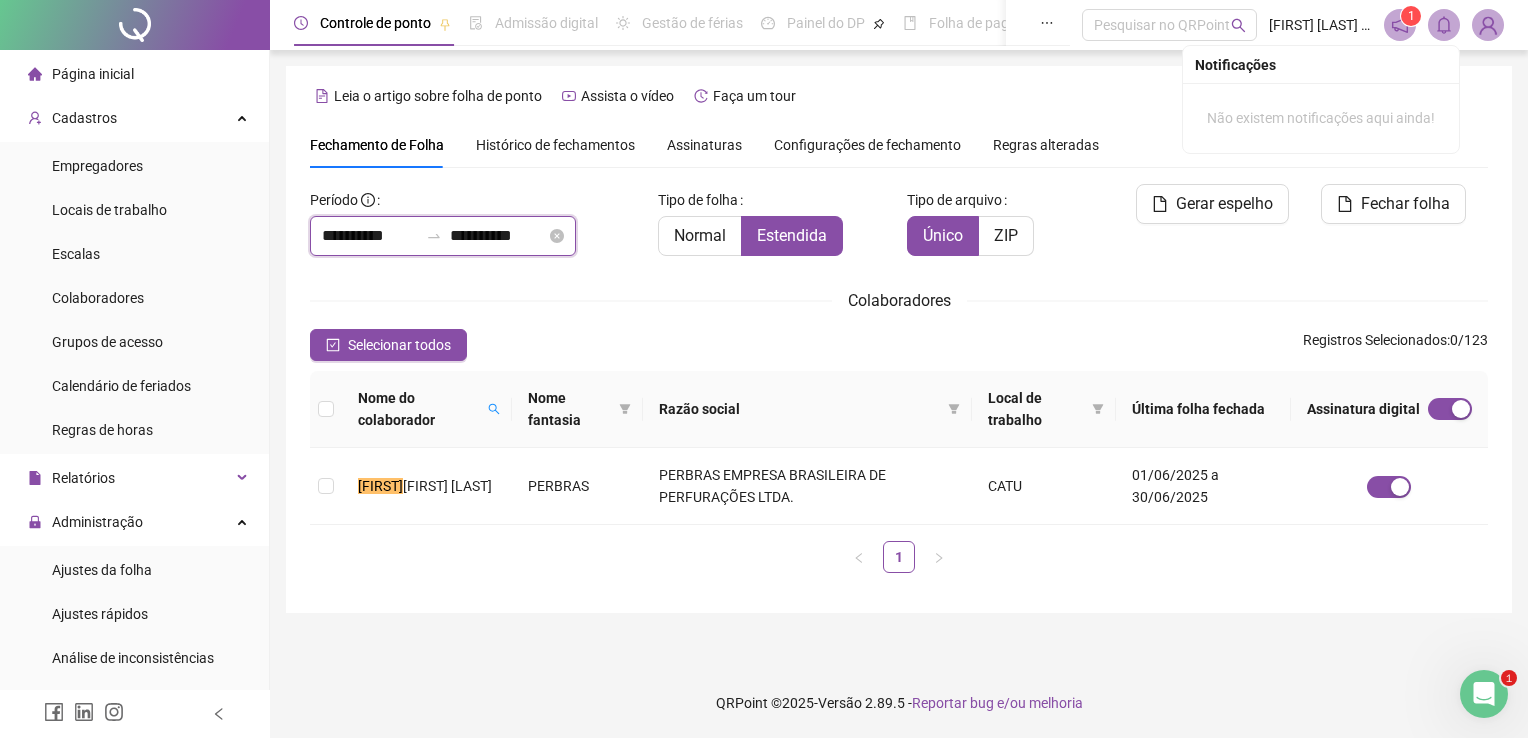 click on "**********" at bounding box center (370, 236) 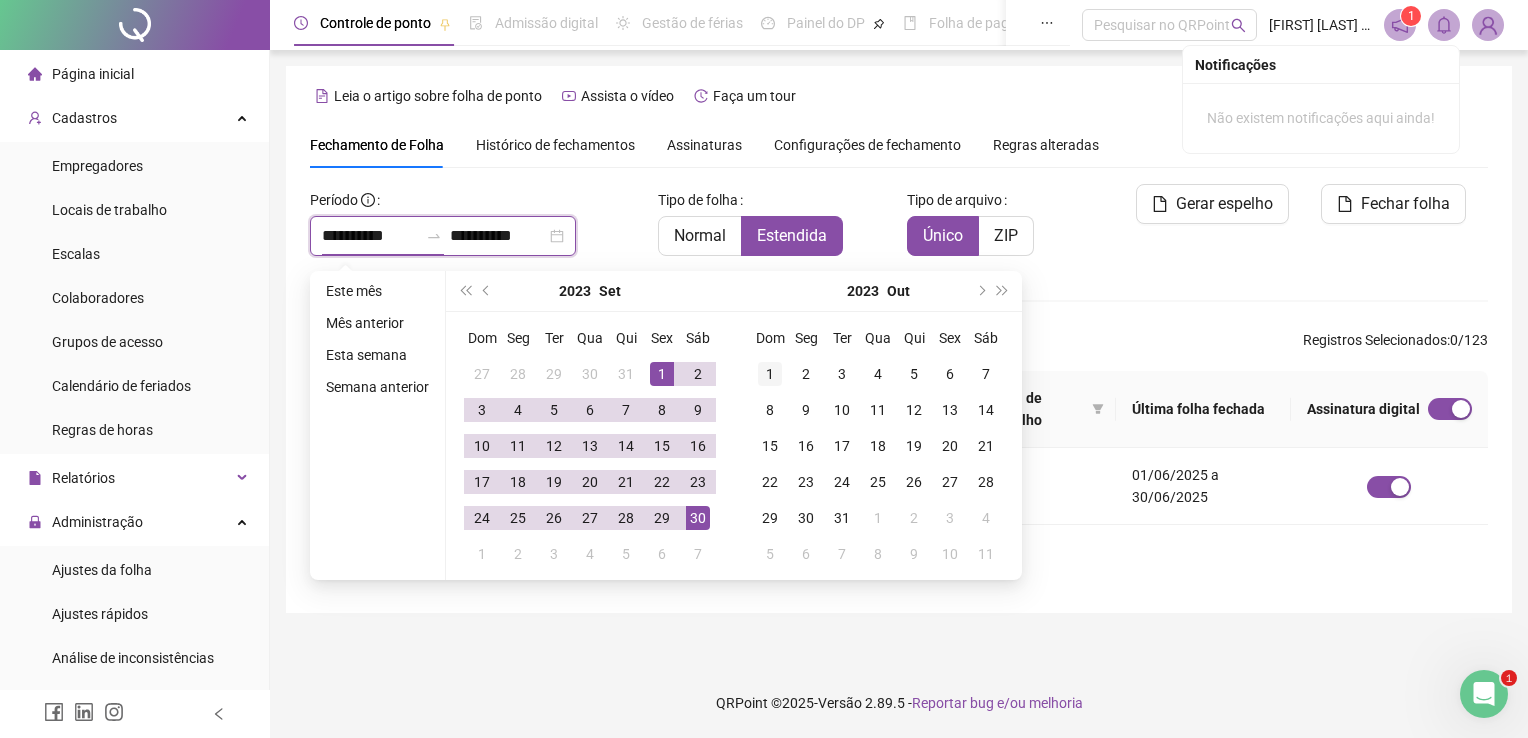type on "**********" 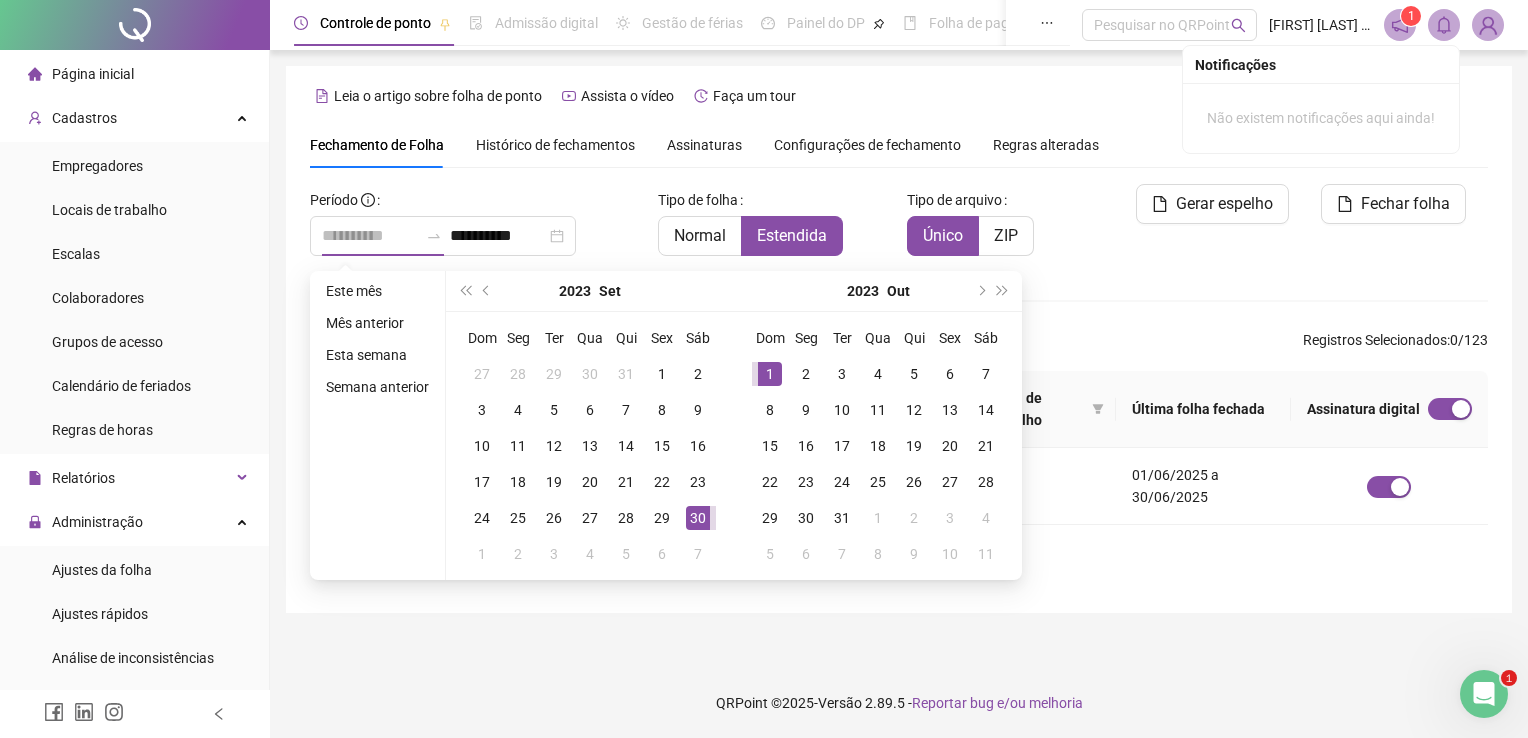 click on "1" at bounding box center [770, 374] 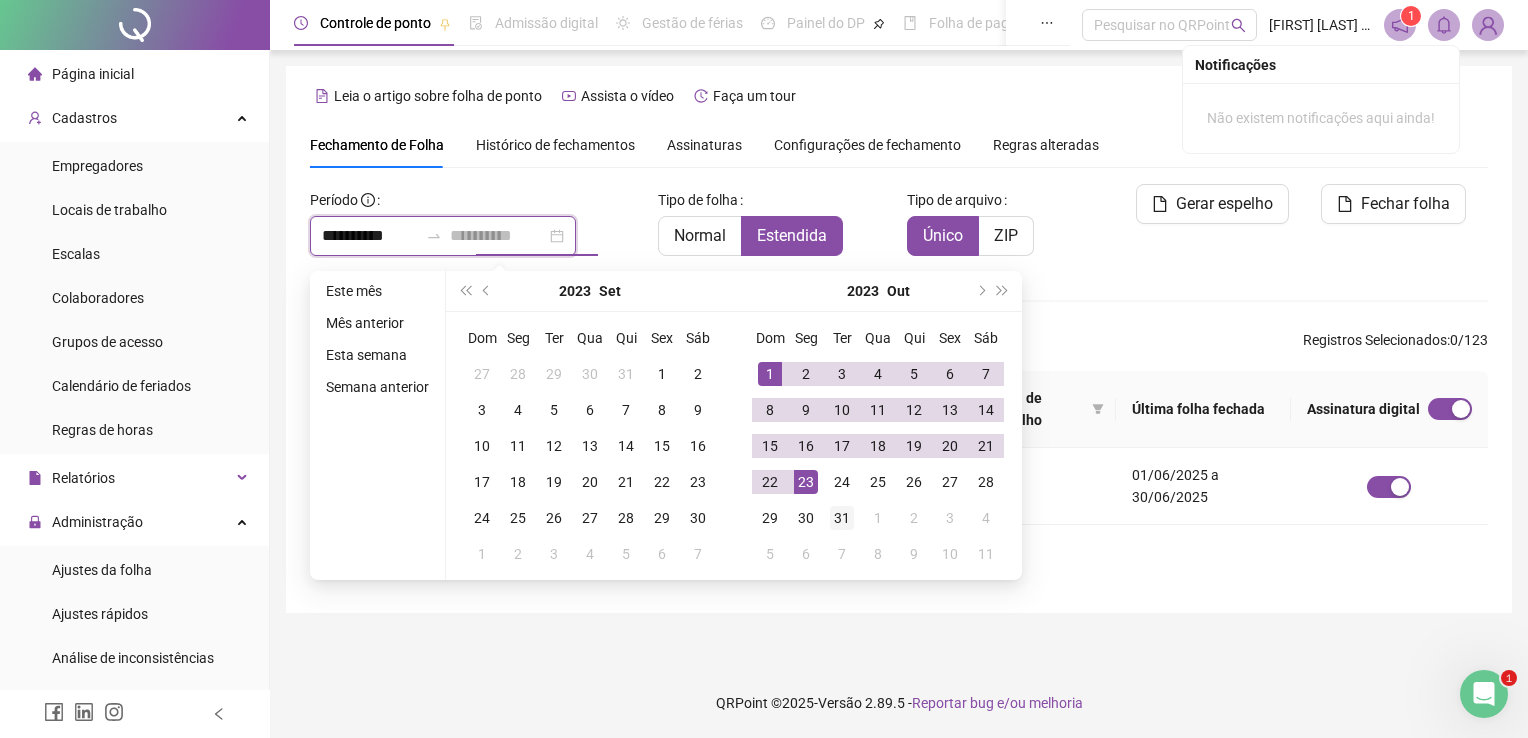 type on "**********" 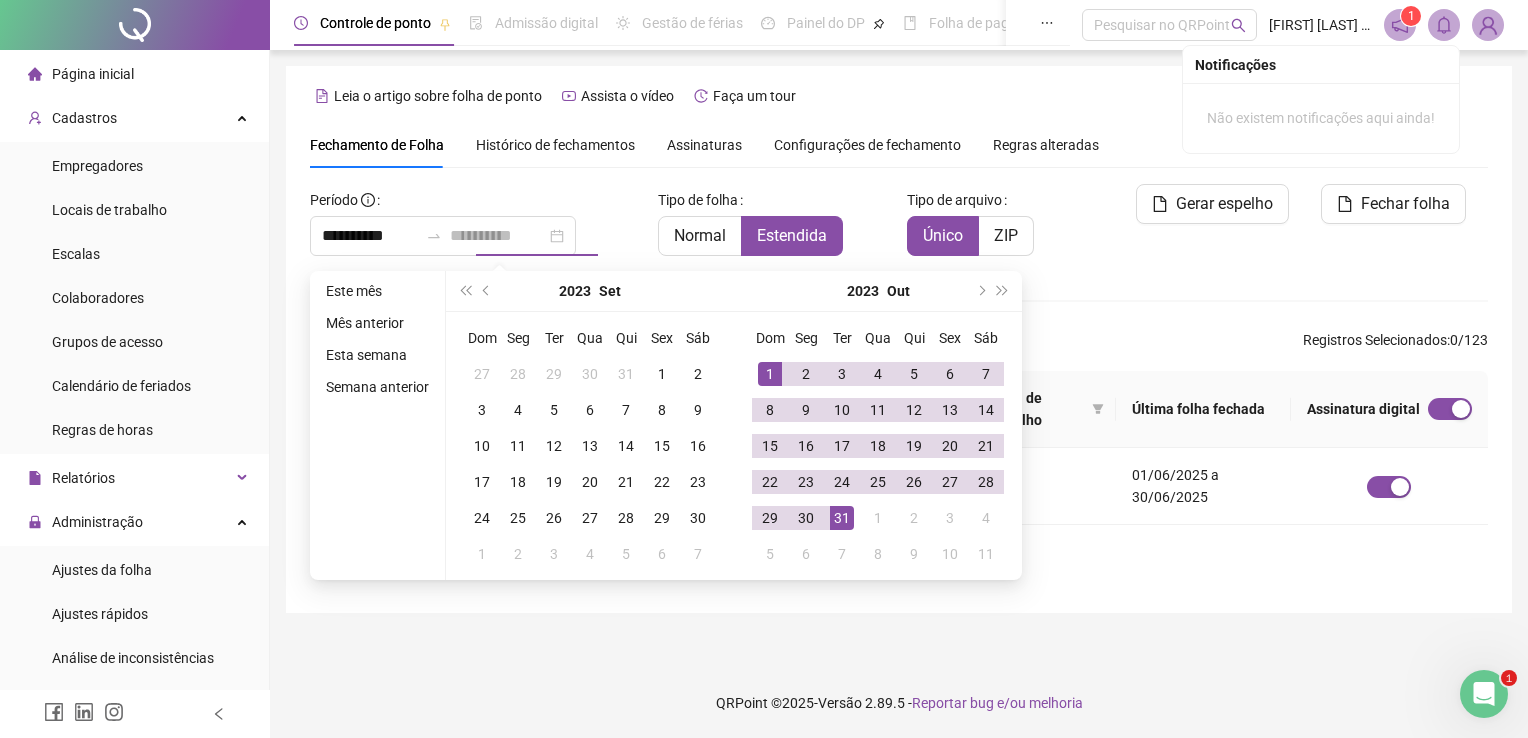 click on "31" at bounding box center (842, 518) 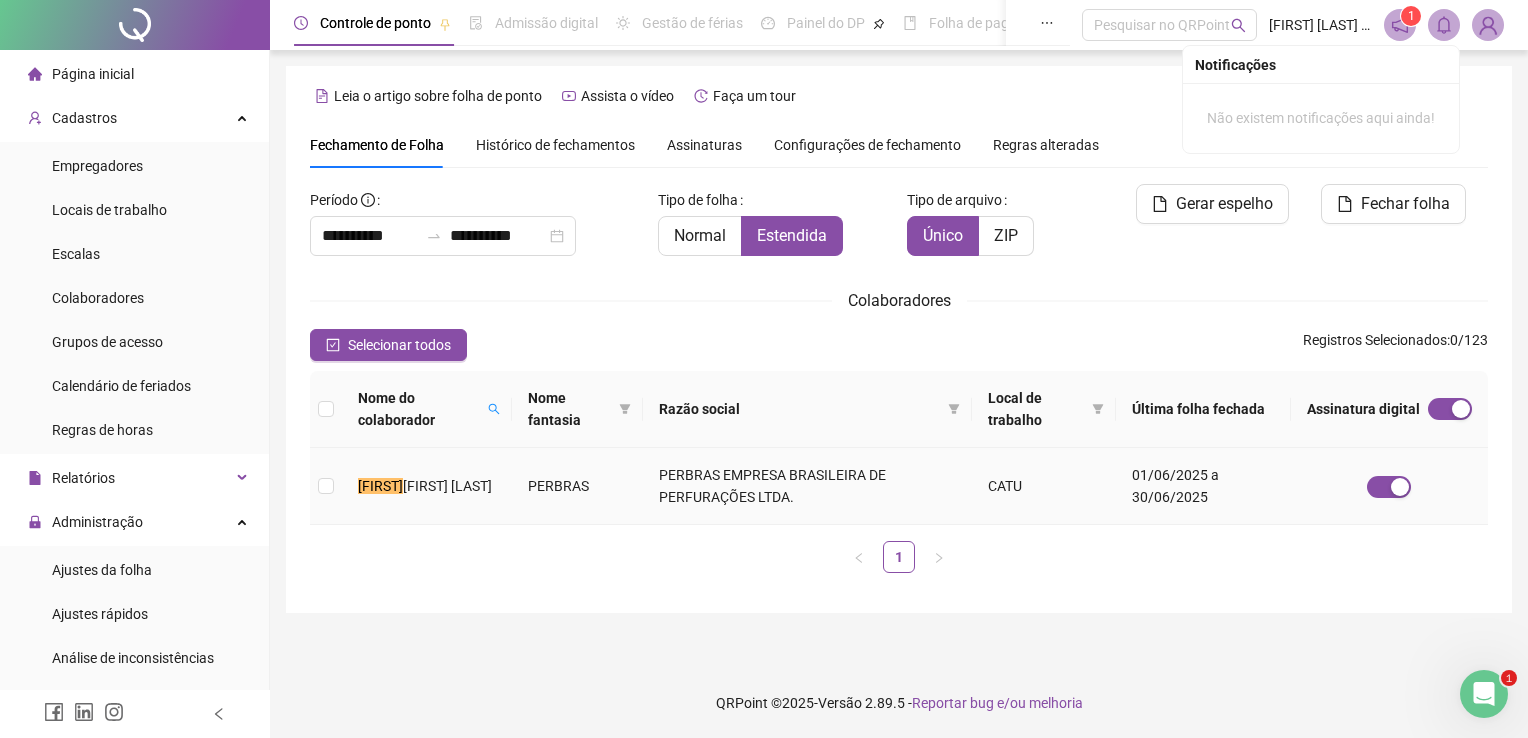 click on "PERBRAS" at bounding box center [578, 486] 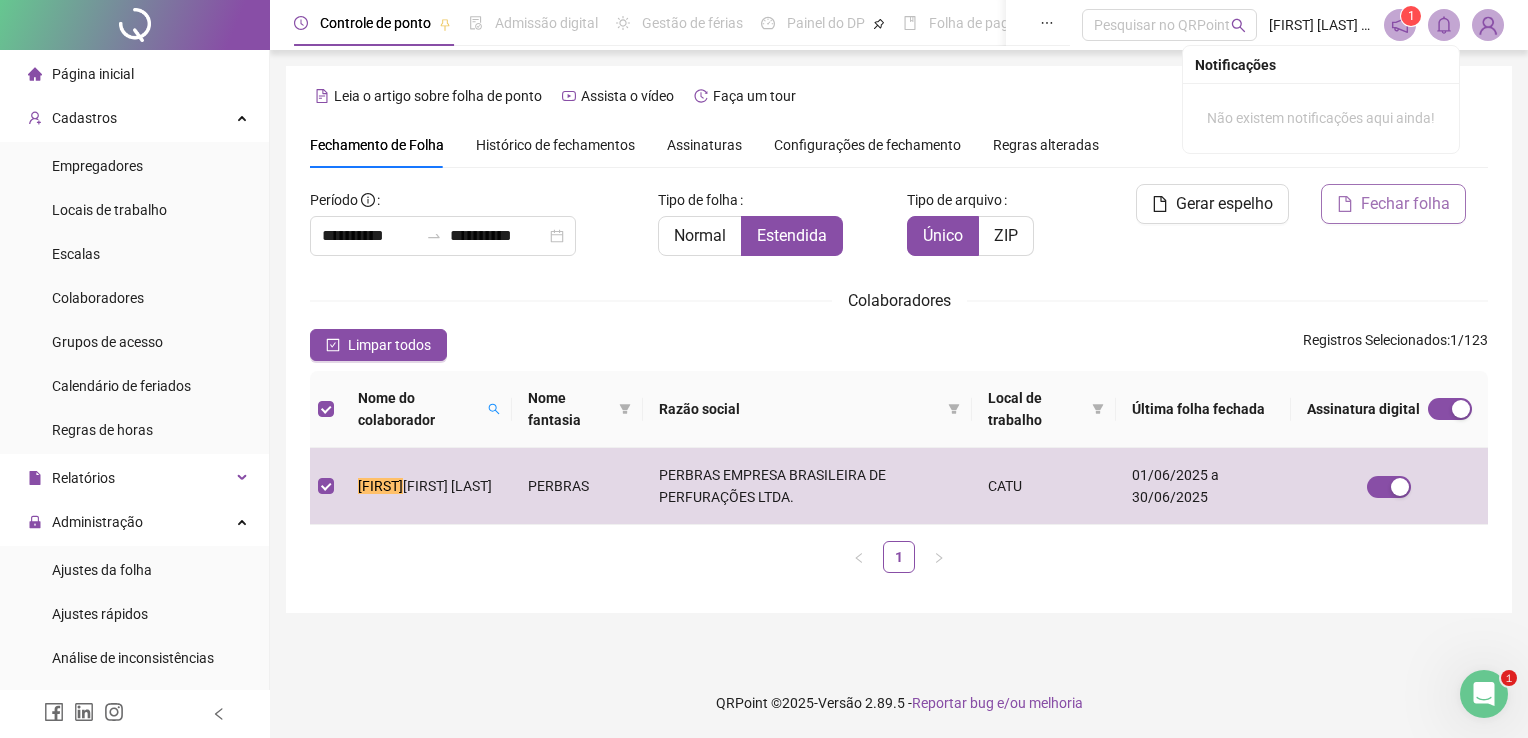 click on "Fechar folha" at bounding box center (1405, 204) 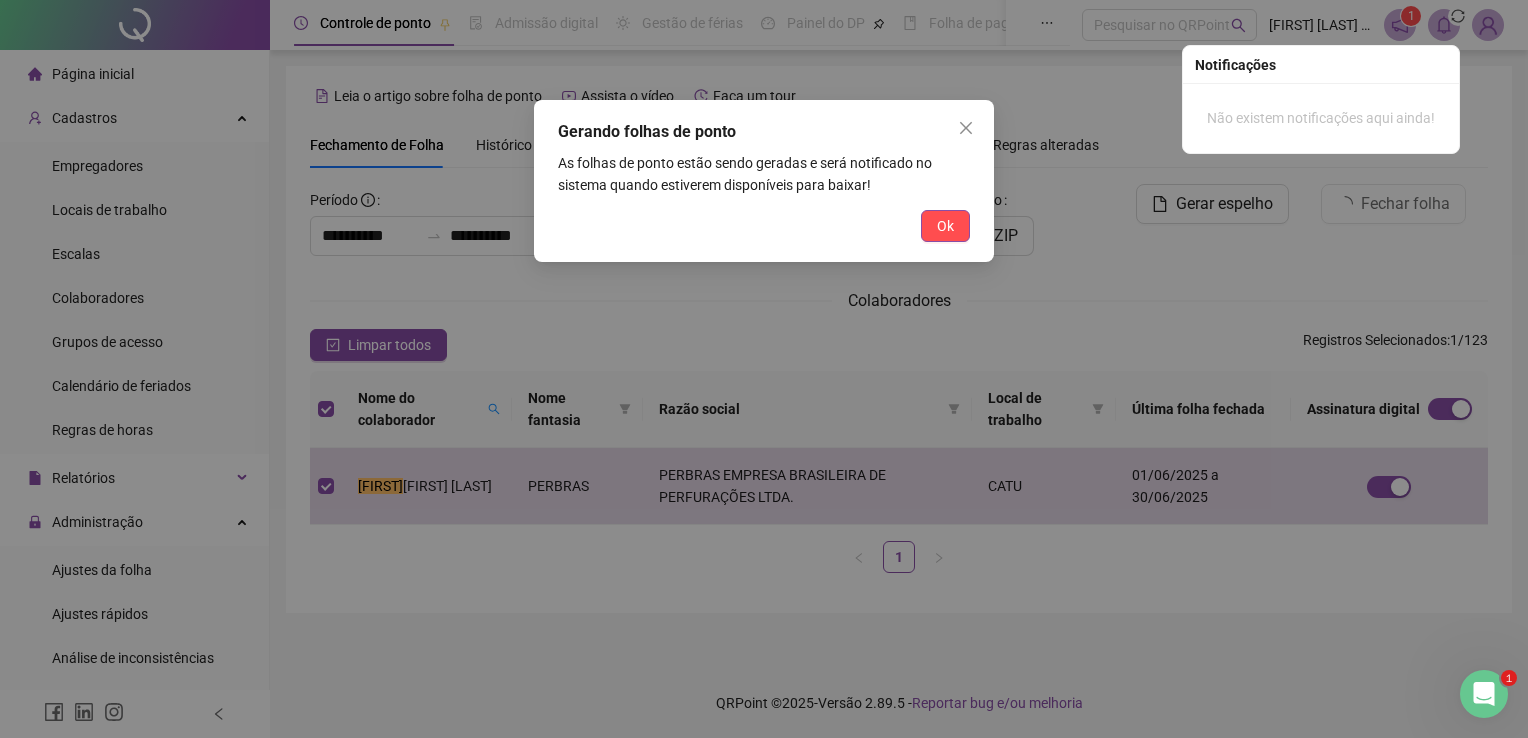 click on "Ok" at bounding box center [945, 226] 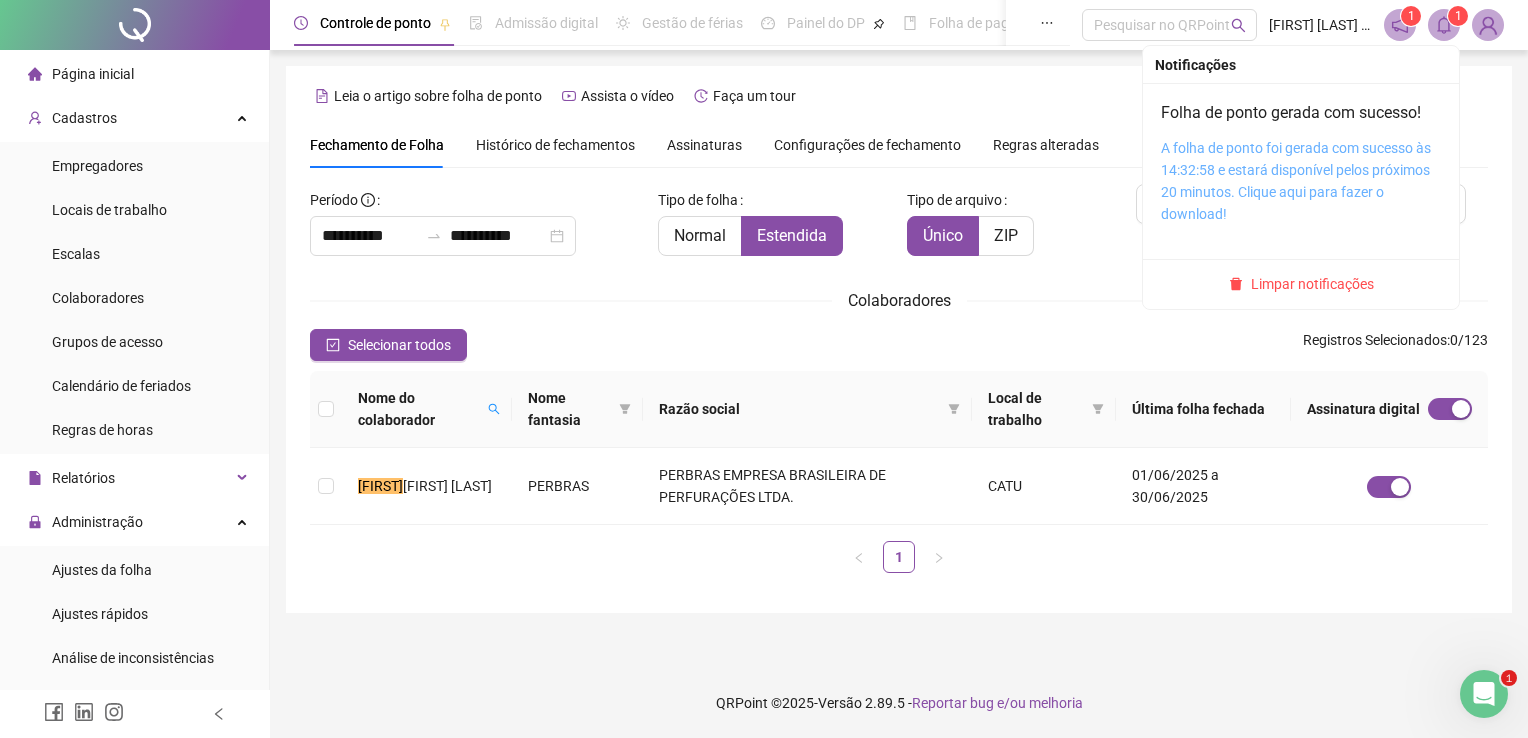 click on "A folha de ponto foi gerada com sucesso às 14:32:58 e estará disponível pelos próximos 20 minutos.
Clique aqui para fazer o download!" at bounding box center (1296, 181) 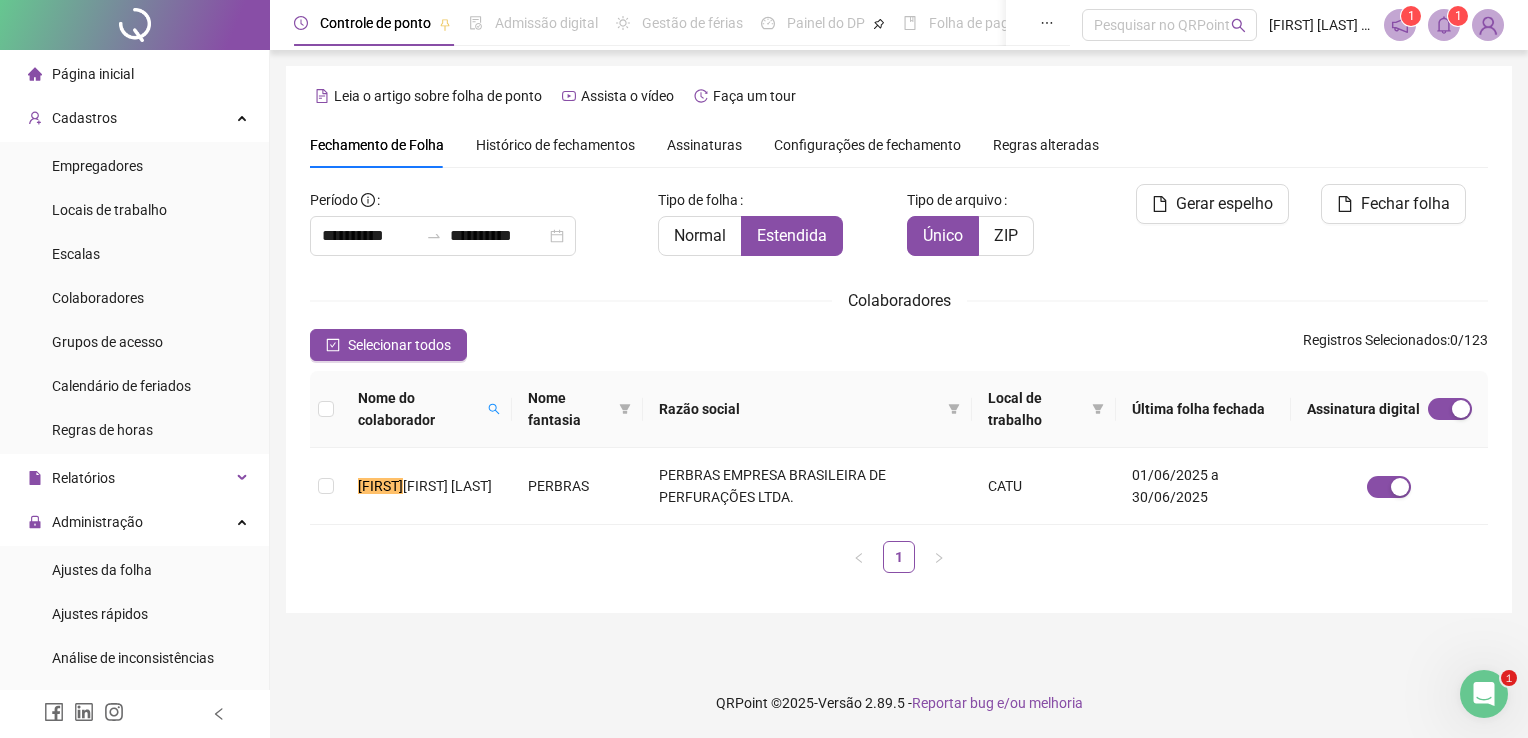 click on "**********" at bounding box center (899, 369) 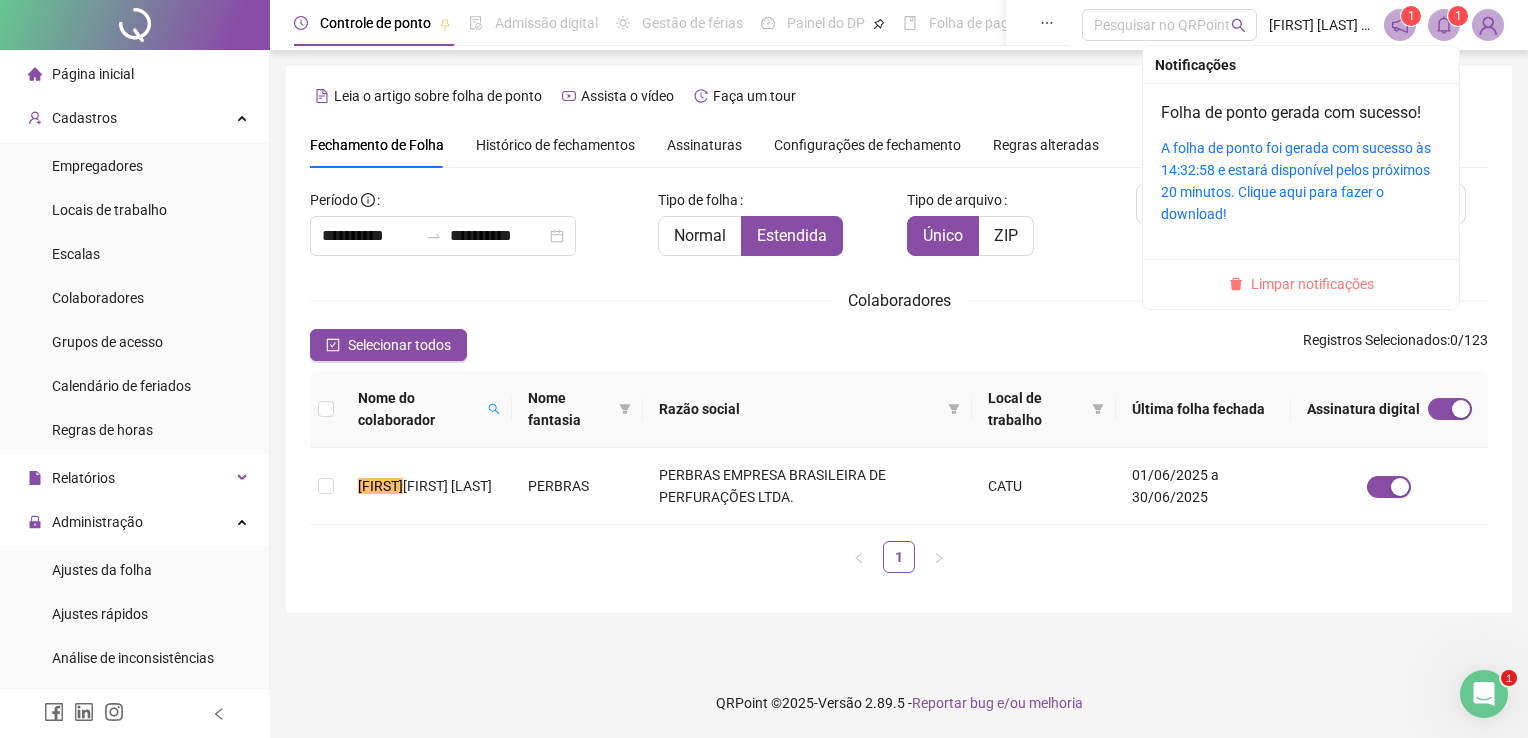 click on "Limpar notificações" at bounding box center [1312, 284] 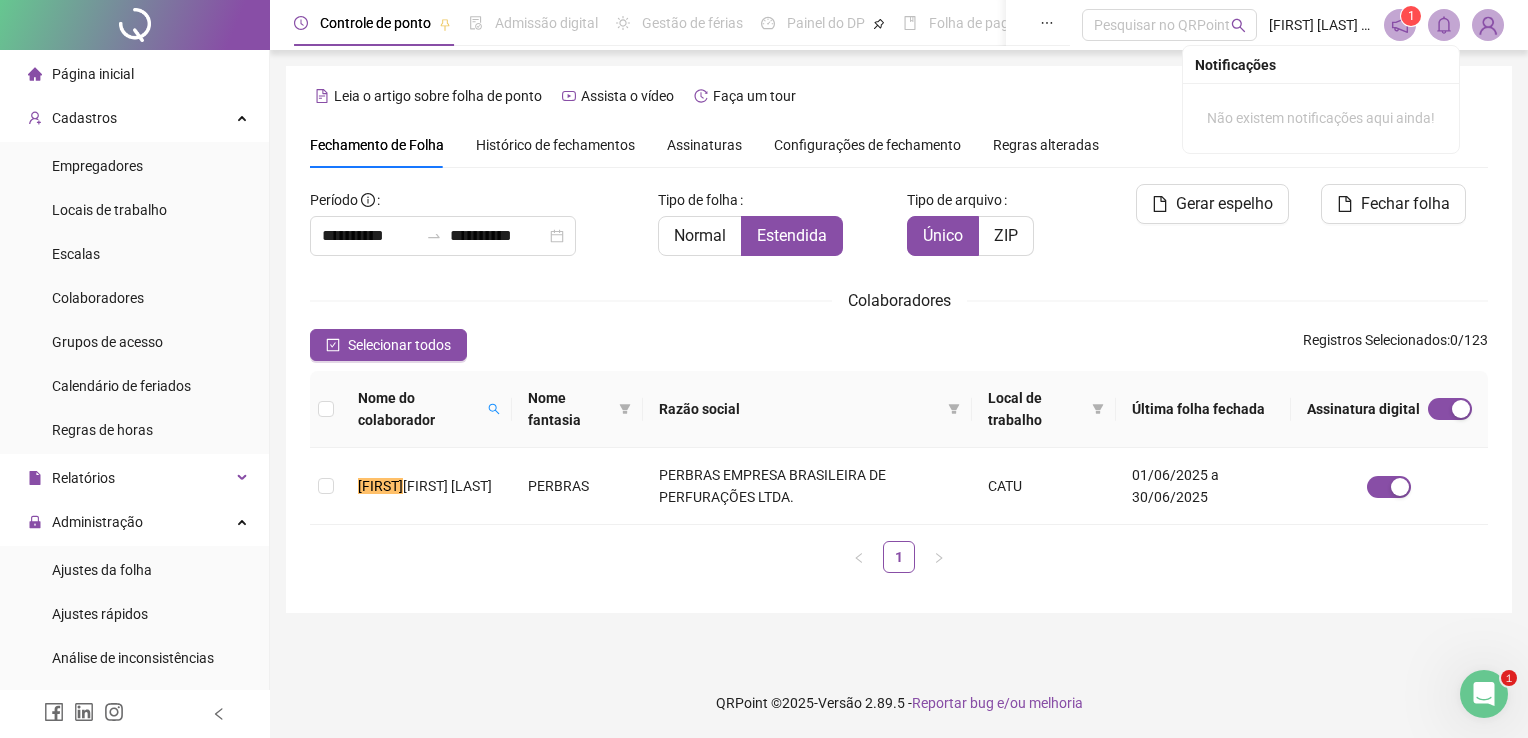click on "Leia o artigo sobre folha de ponto Assista o vídeo Faça um tour" at bounding box center (899, 96) 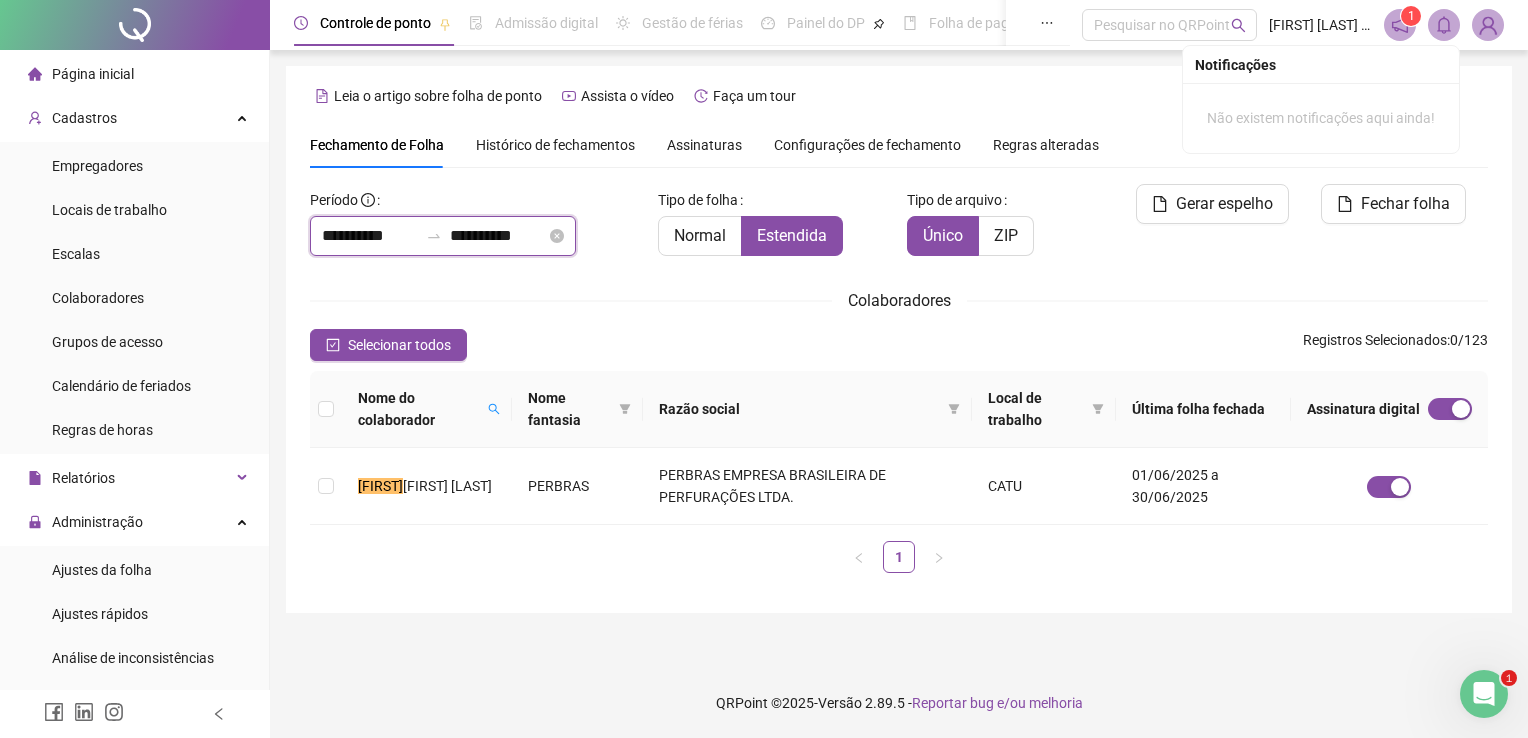 click on "**********" at bounding box center (370, 236) 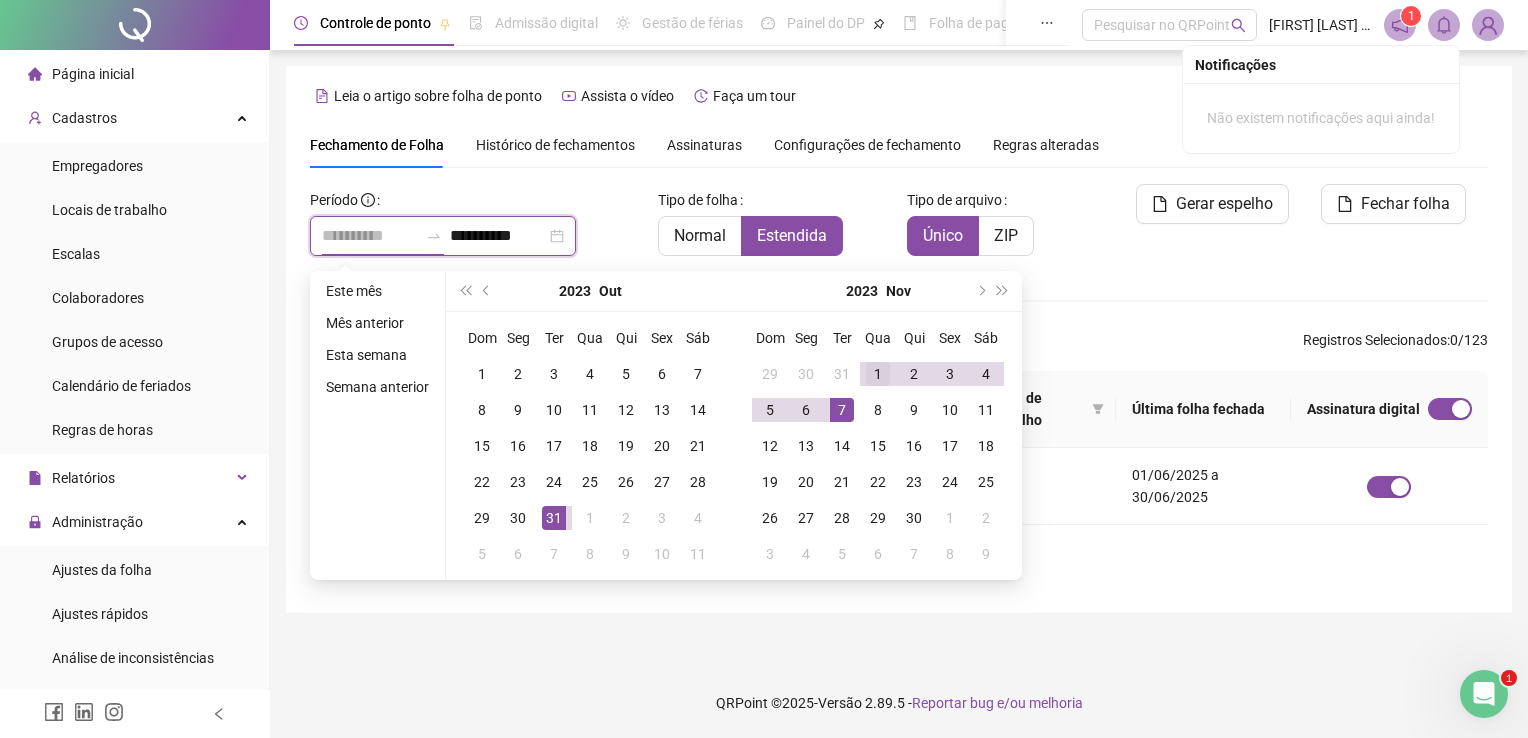 type on "**********" 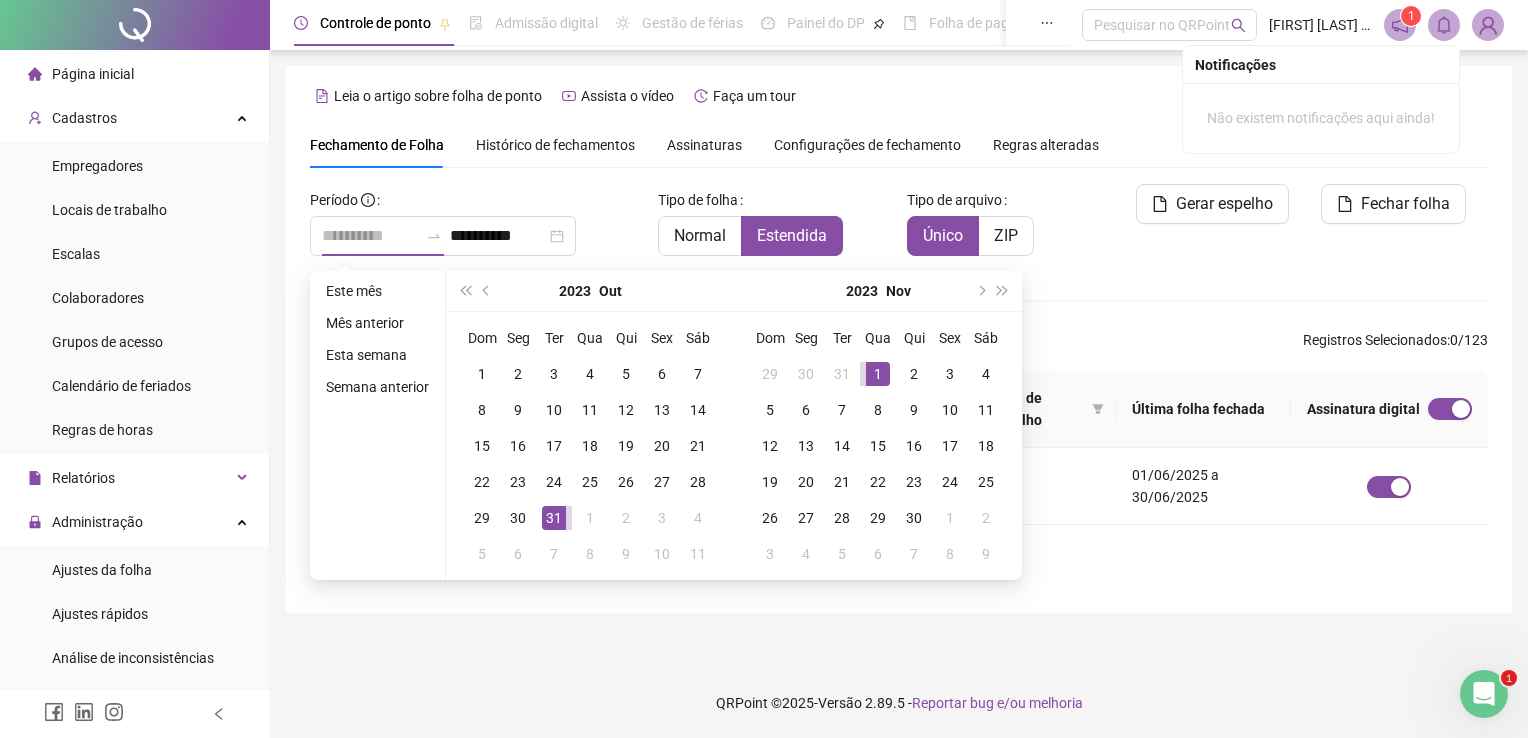 click on "1" at bounding box center (878, 374) 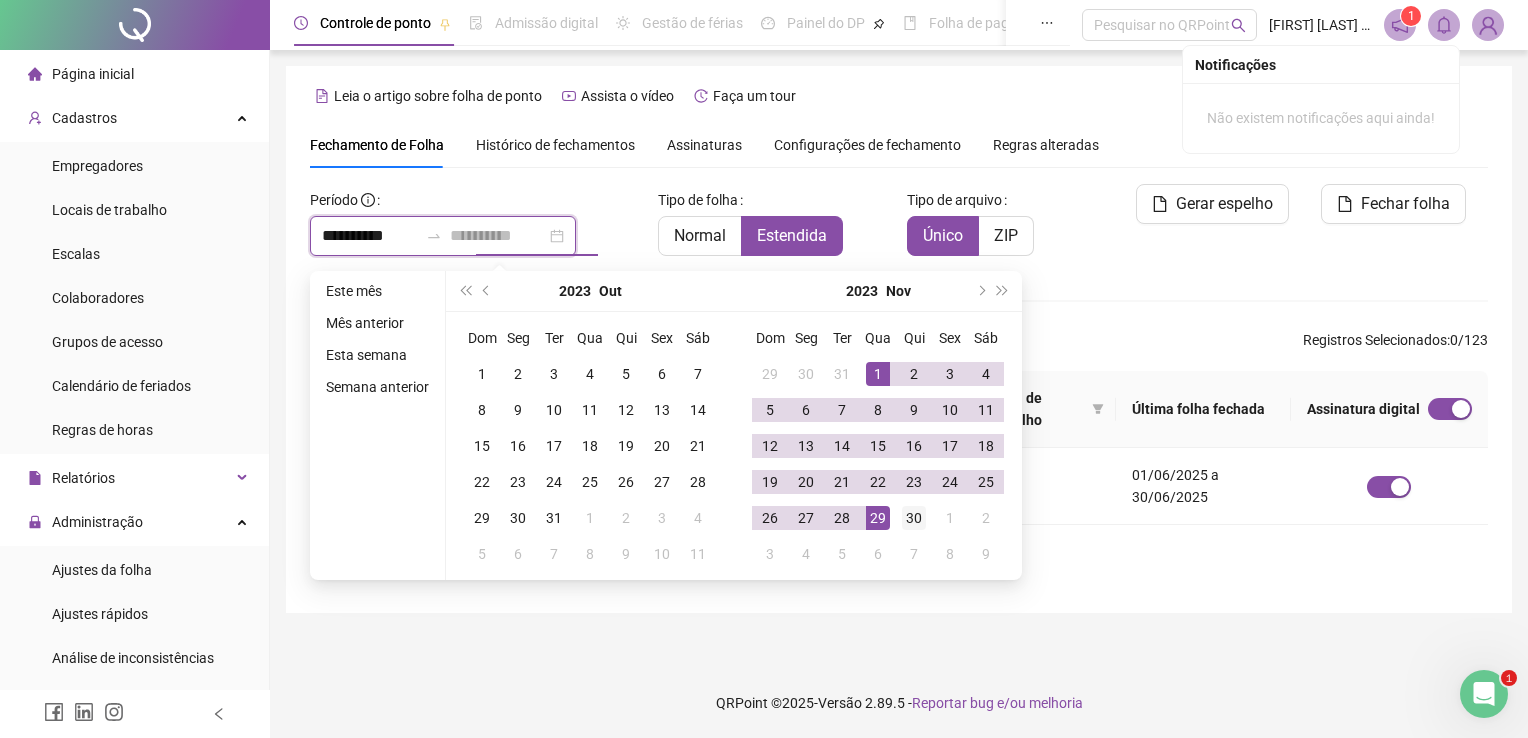 type on "**********" 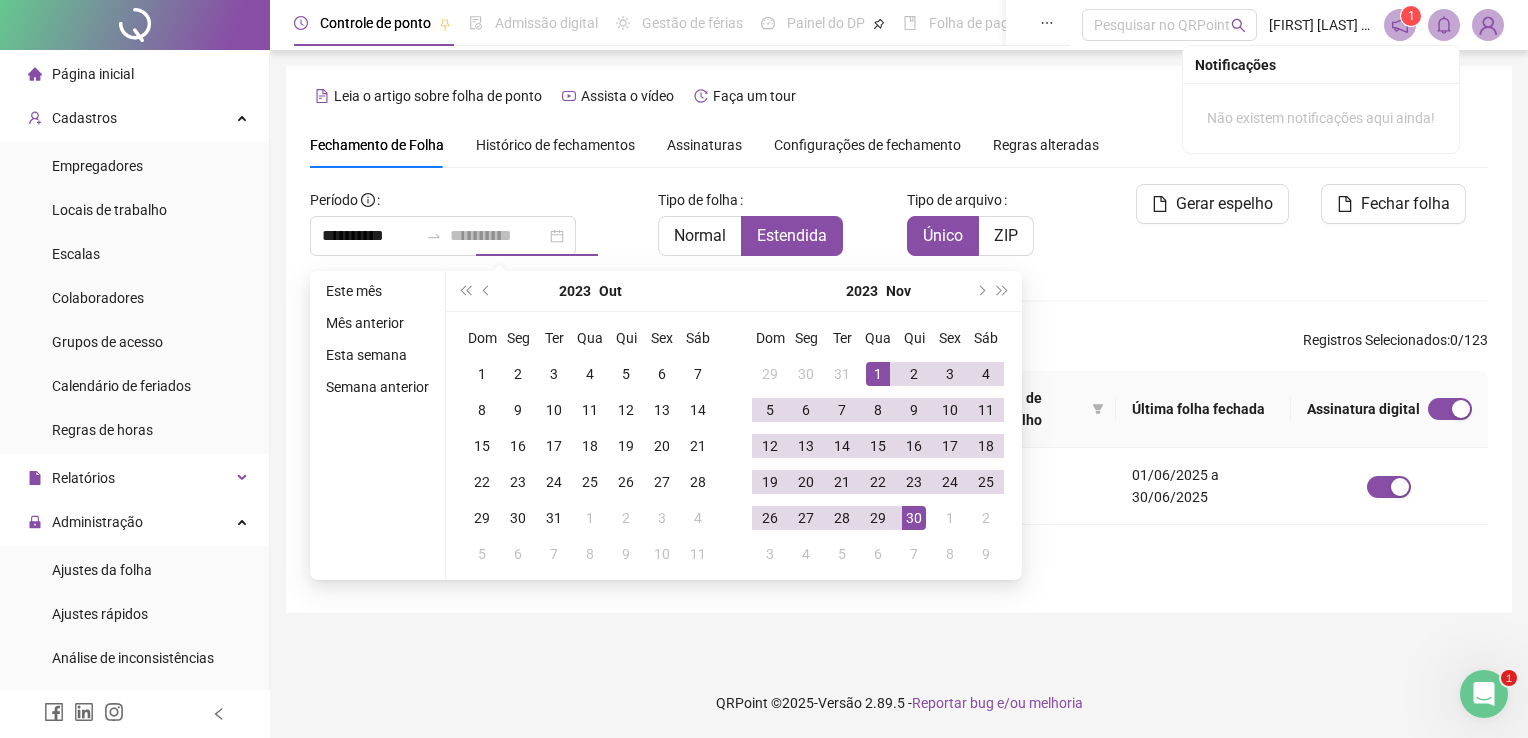 click on "30" at bounding box center (914, 518) 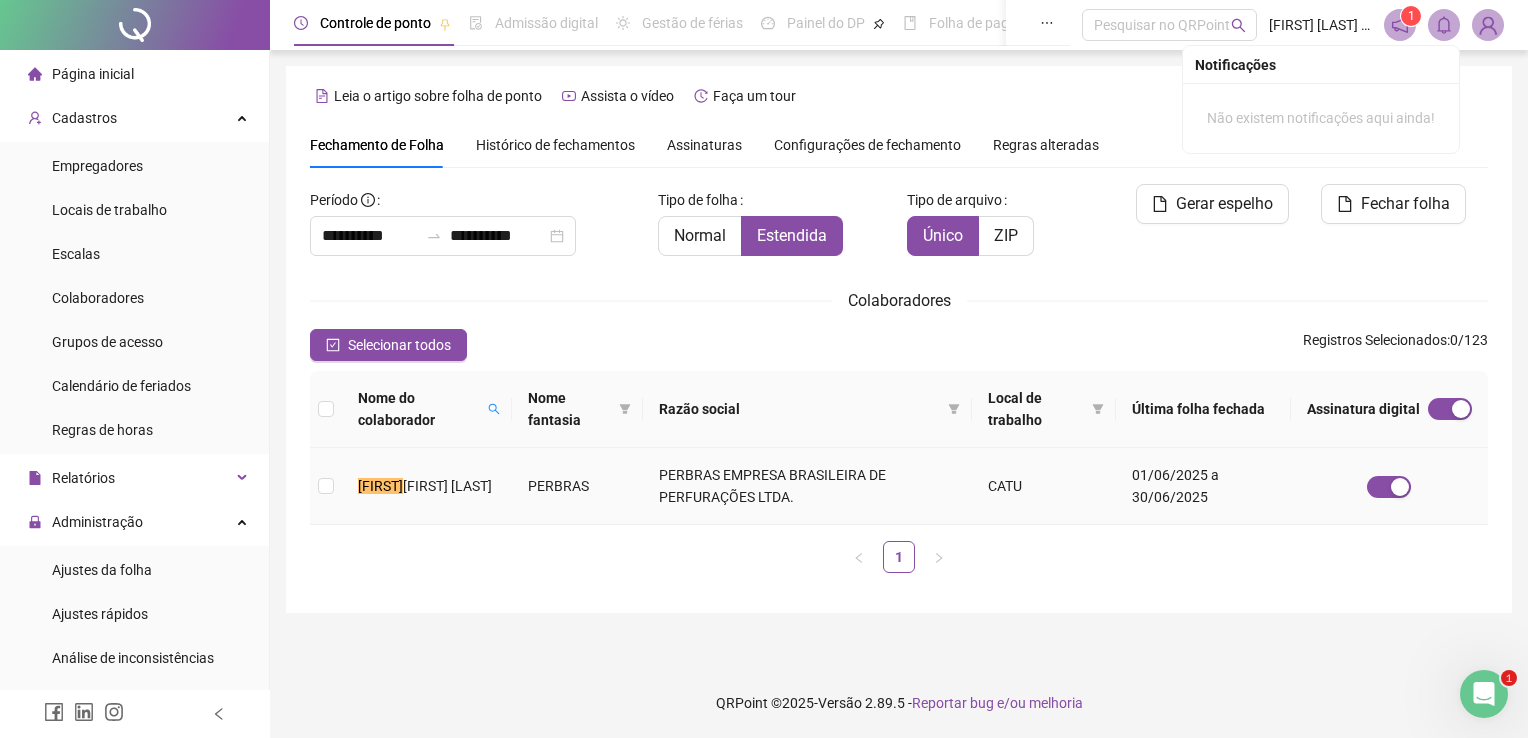 click on "[FIRST] [LAST]" at bounding box center [427, 486] 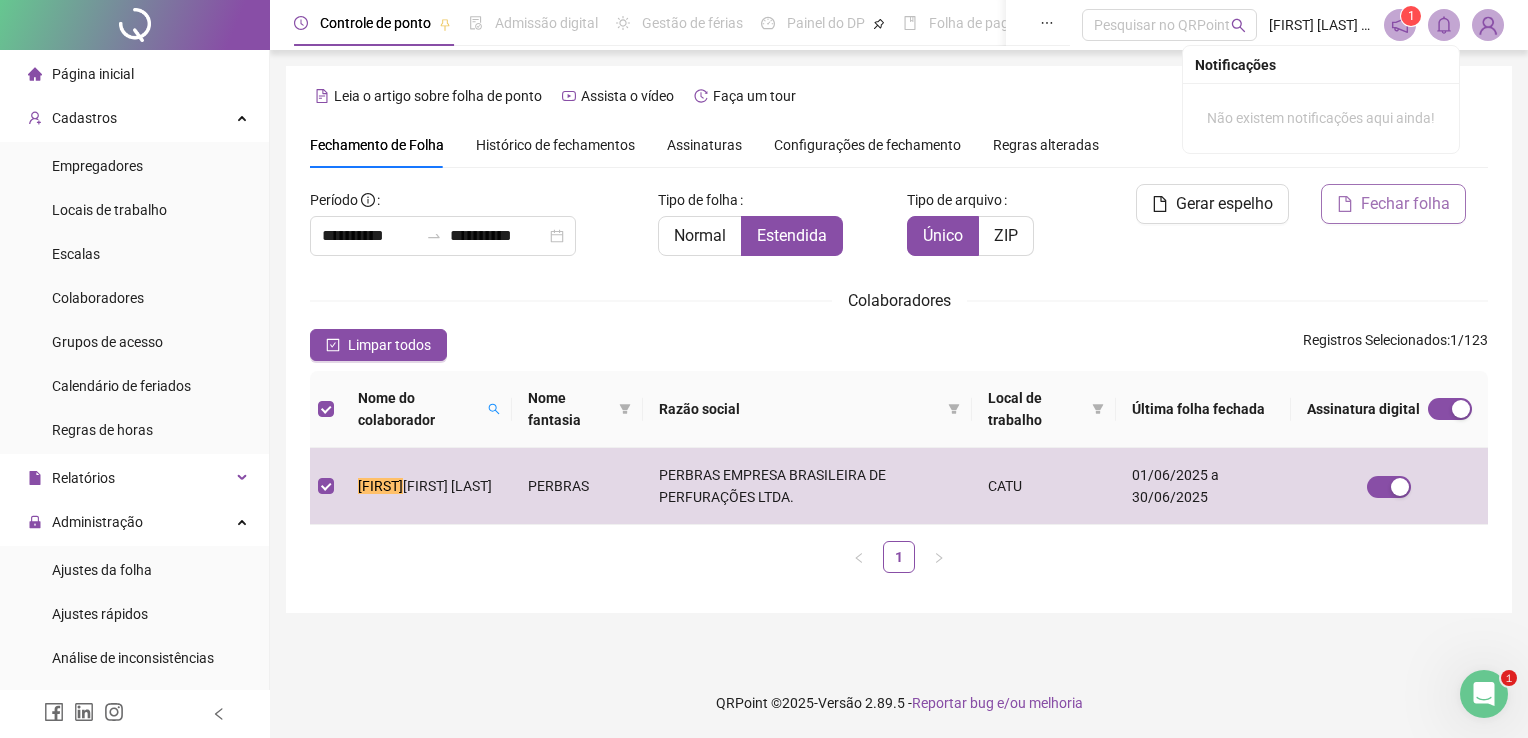 click 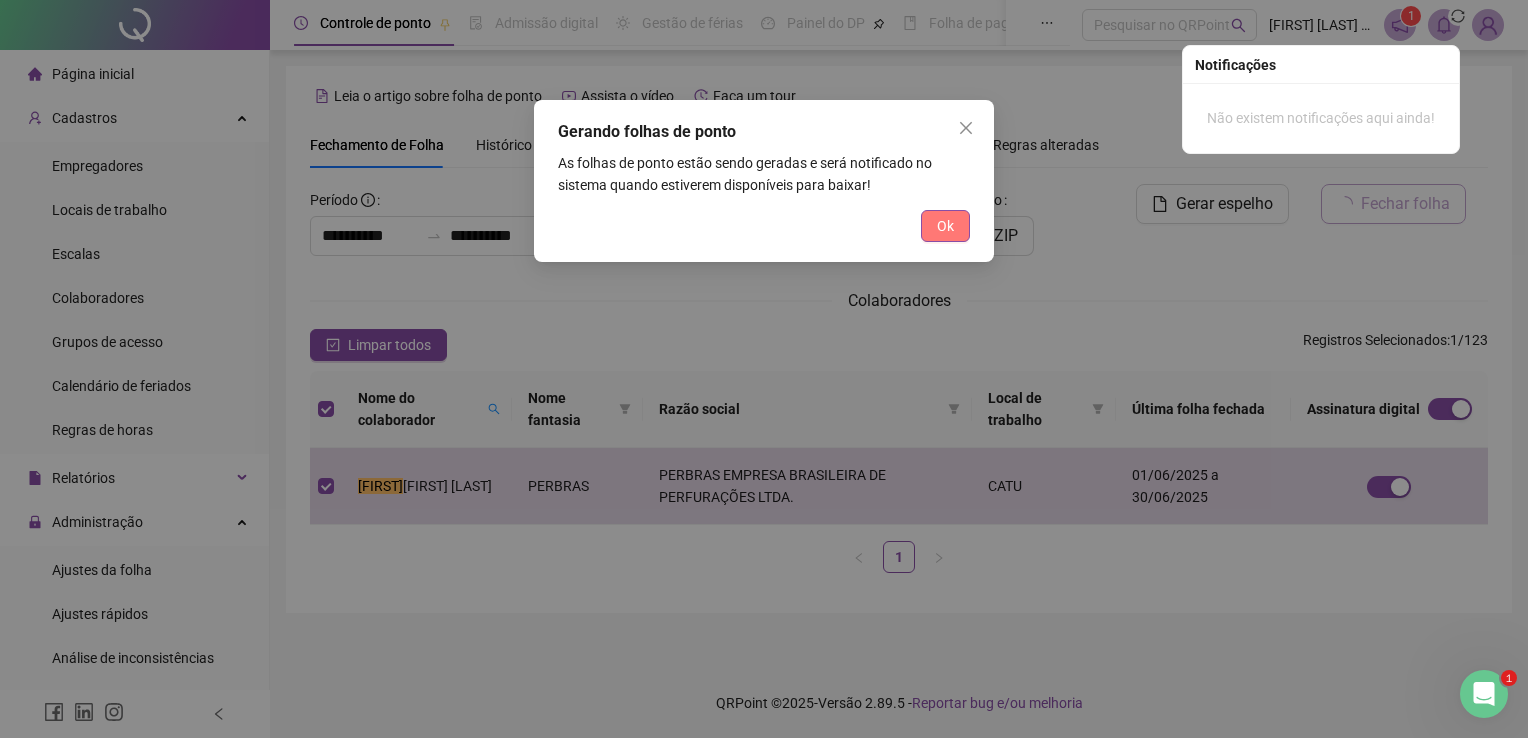 click on "Ok" at bounding box center (945, 226) 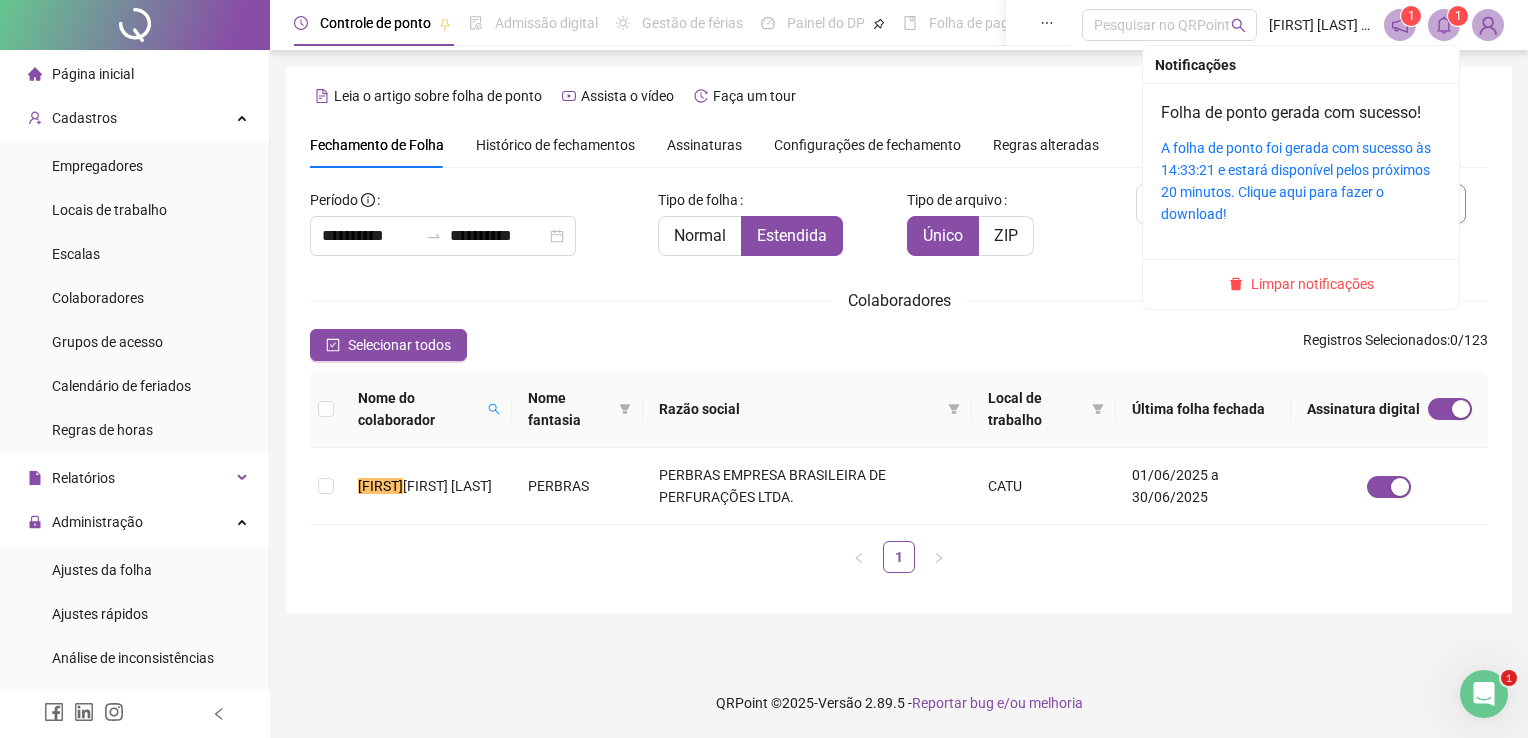 click on "A folha de ponto foi gerada com sucesso às 14:33:21 e estará disponível pelos próximos 20 minutos.
Clique aqui para fazer o download!" at bounding box center [1301, 181] 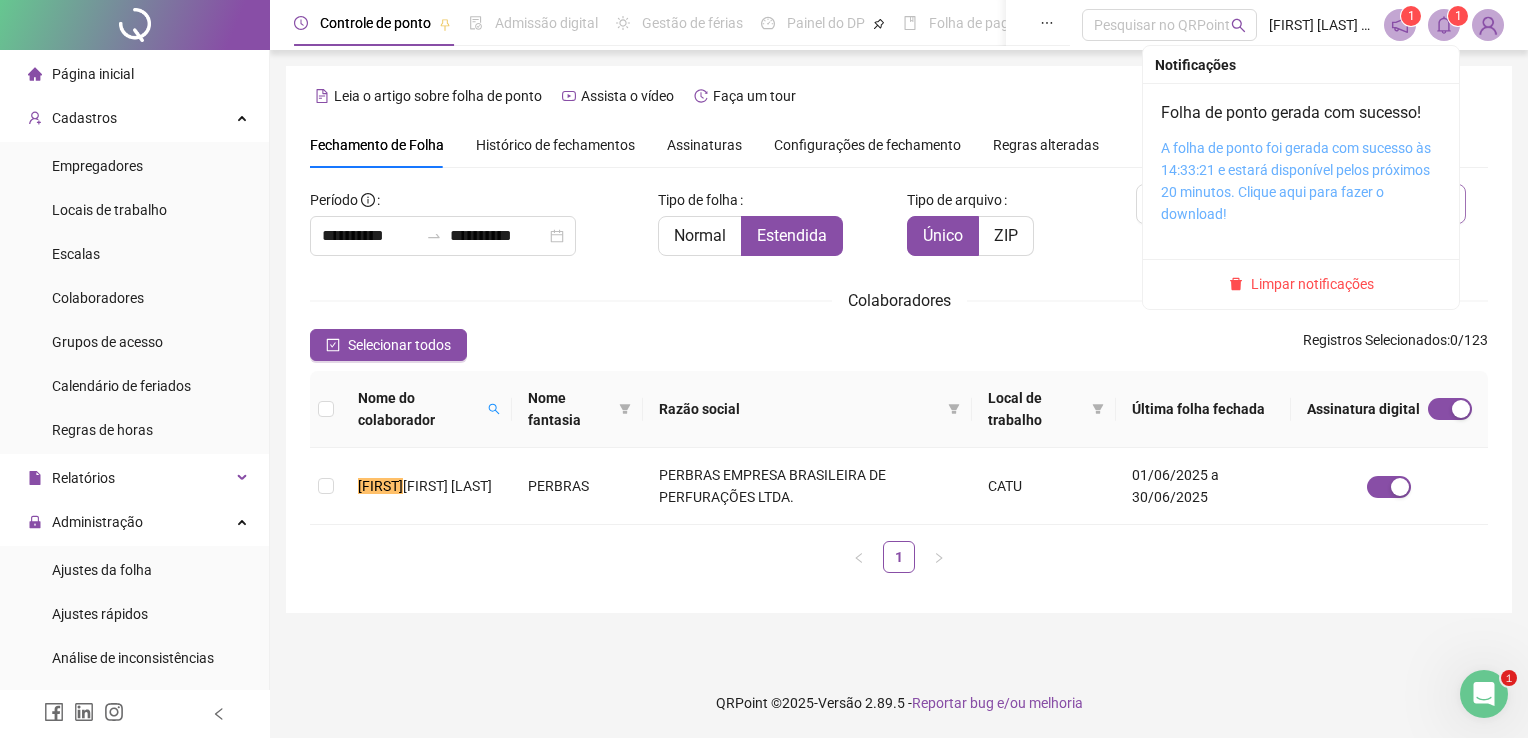 click on "A folha de ponto foi gerada com sucesso às 14:33:21 e estará disponível pelos próximos 20 minutos.
Clique aqui para fazer o download!" at bounding box center [1296, 181] 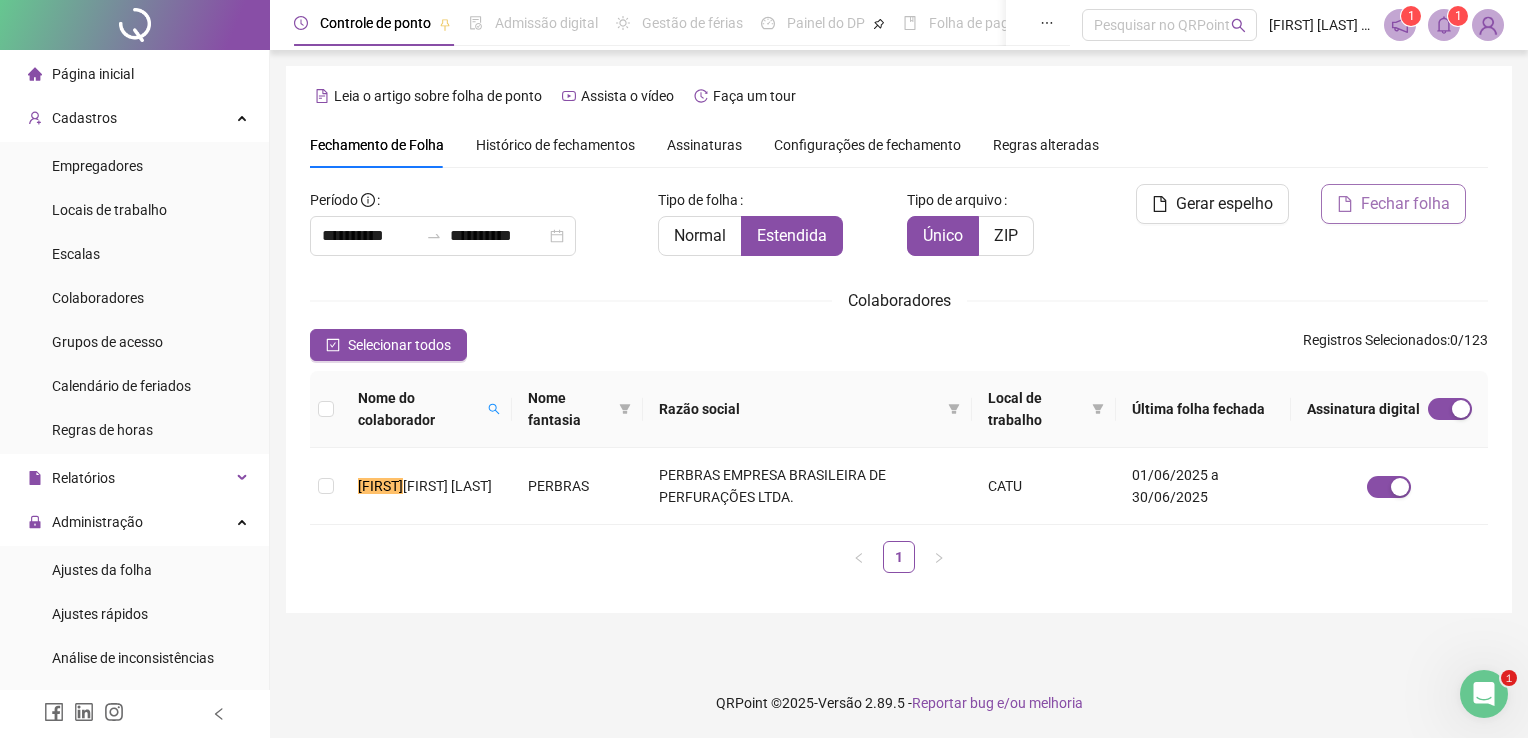 click on "**********" at bounding box center (899, 339) 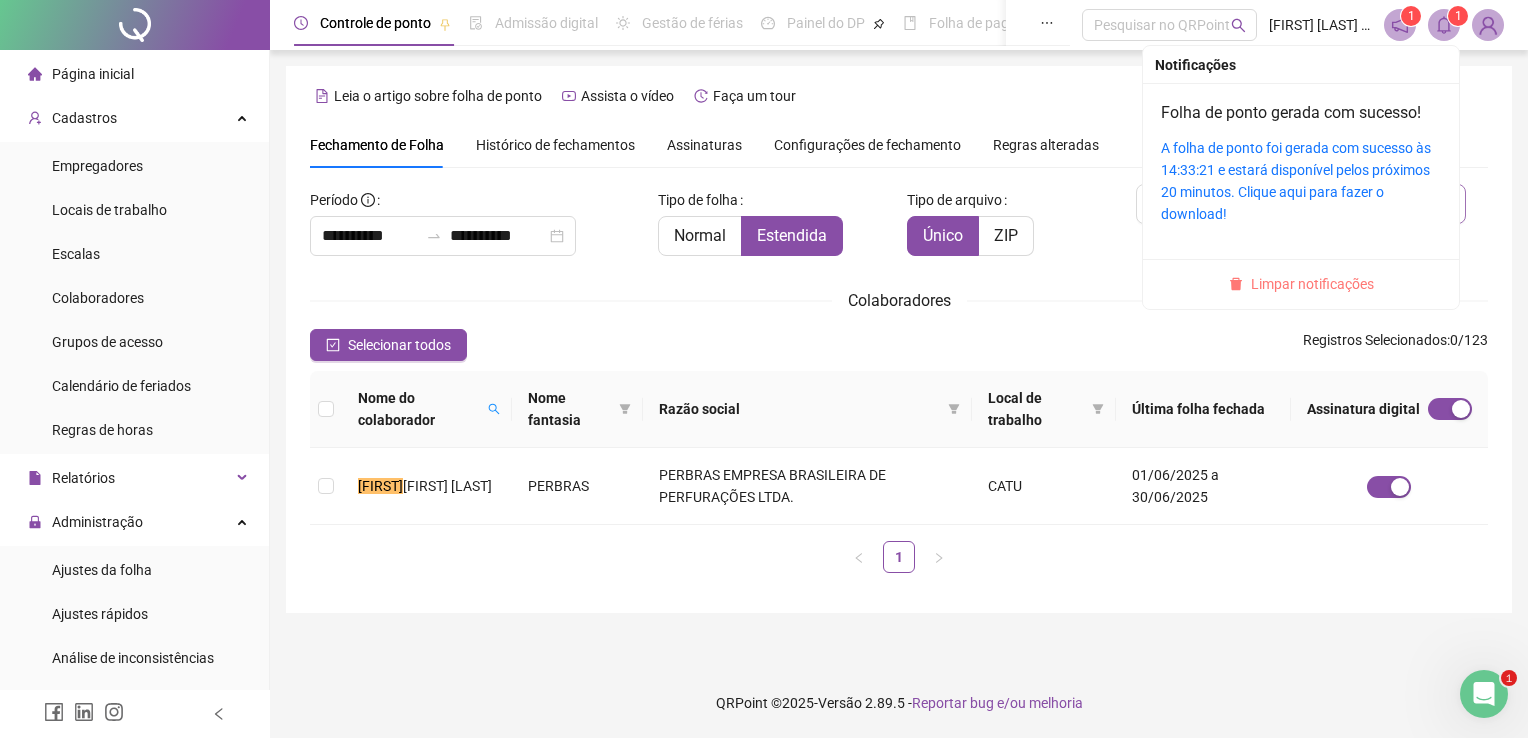 click on "Limpar notificações" at bounding box center (1312, 284) 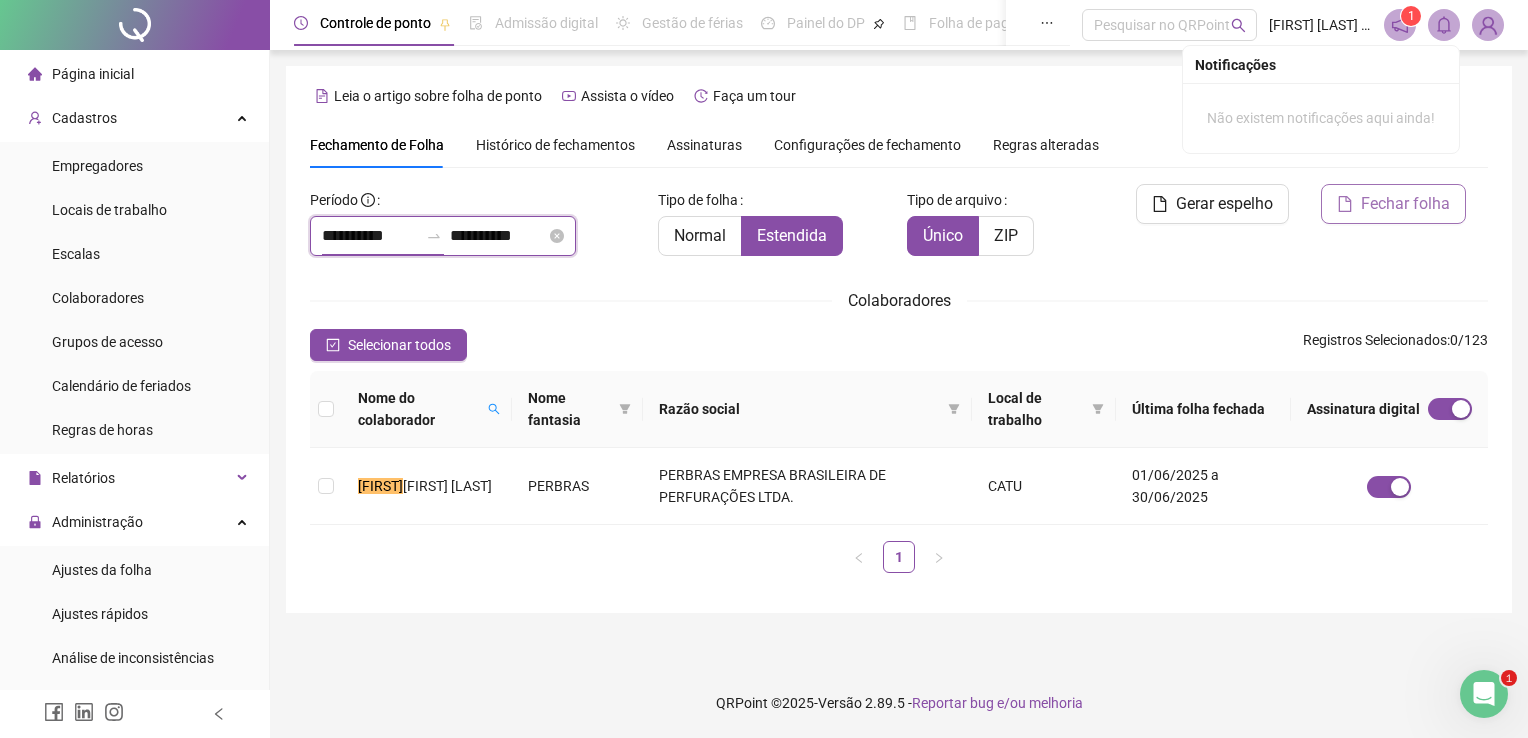 click on "**********" at bounding box center [370, 236] 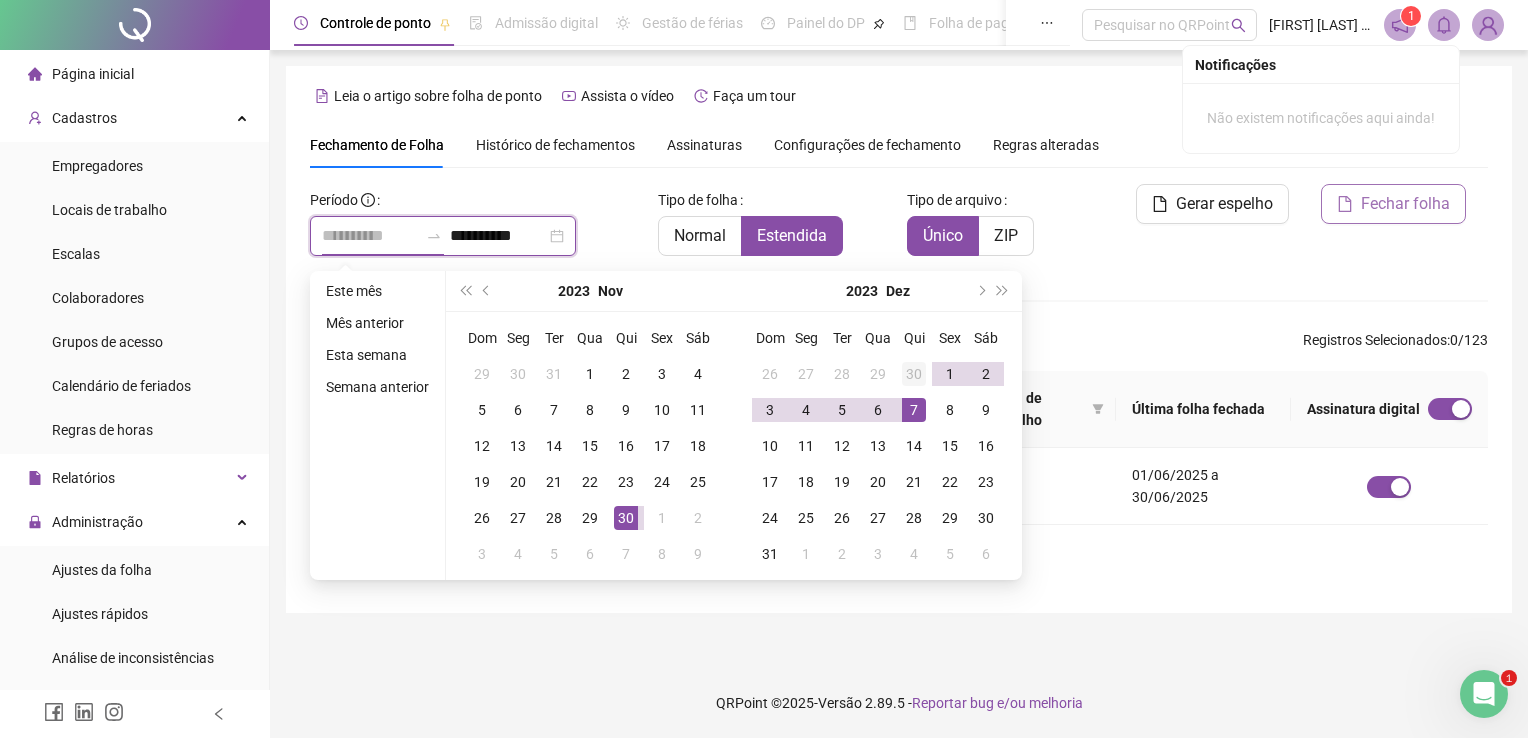 type on "**********" 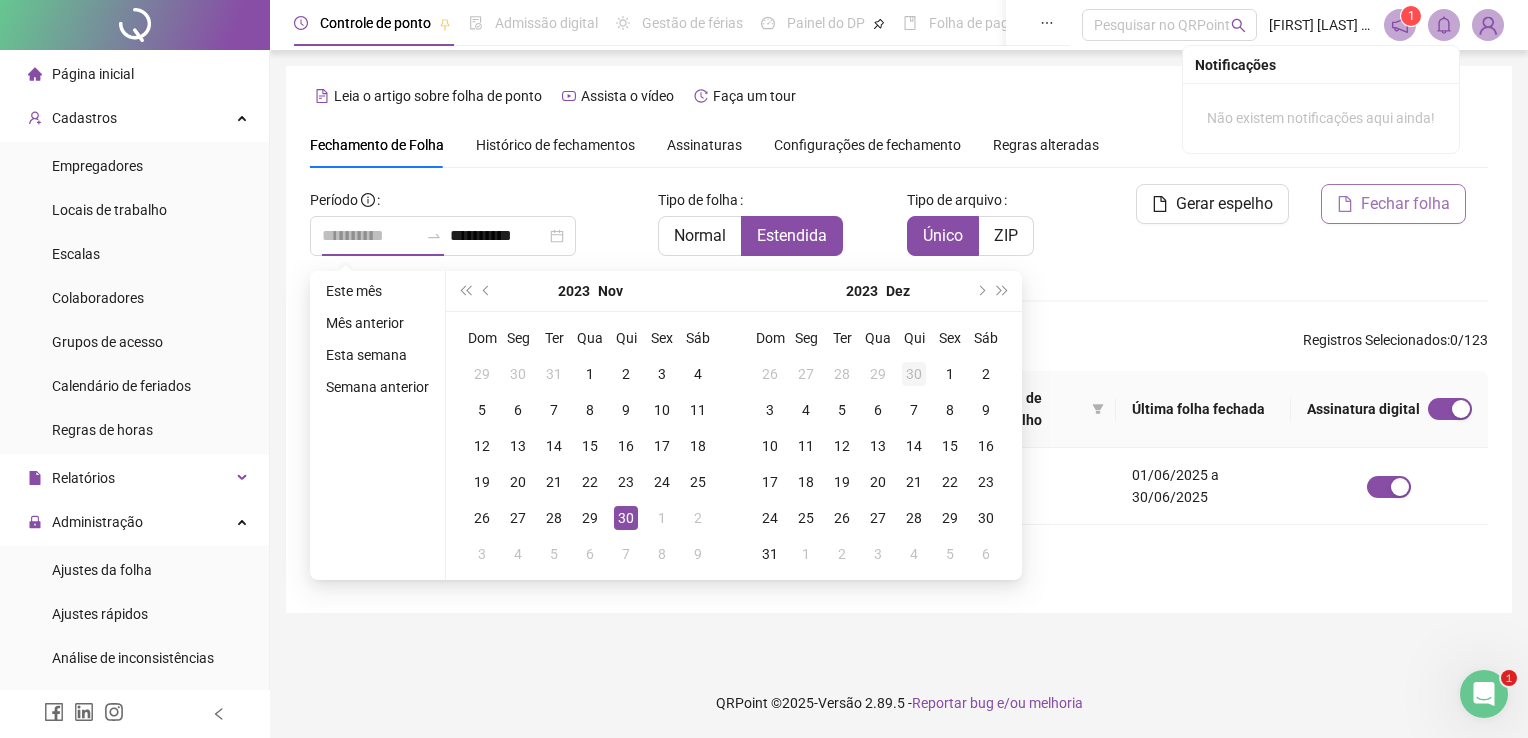 click on "30" at bounding box center [914, 374] 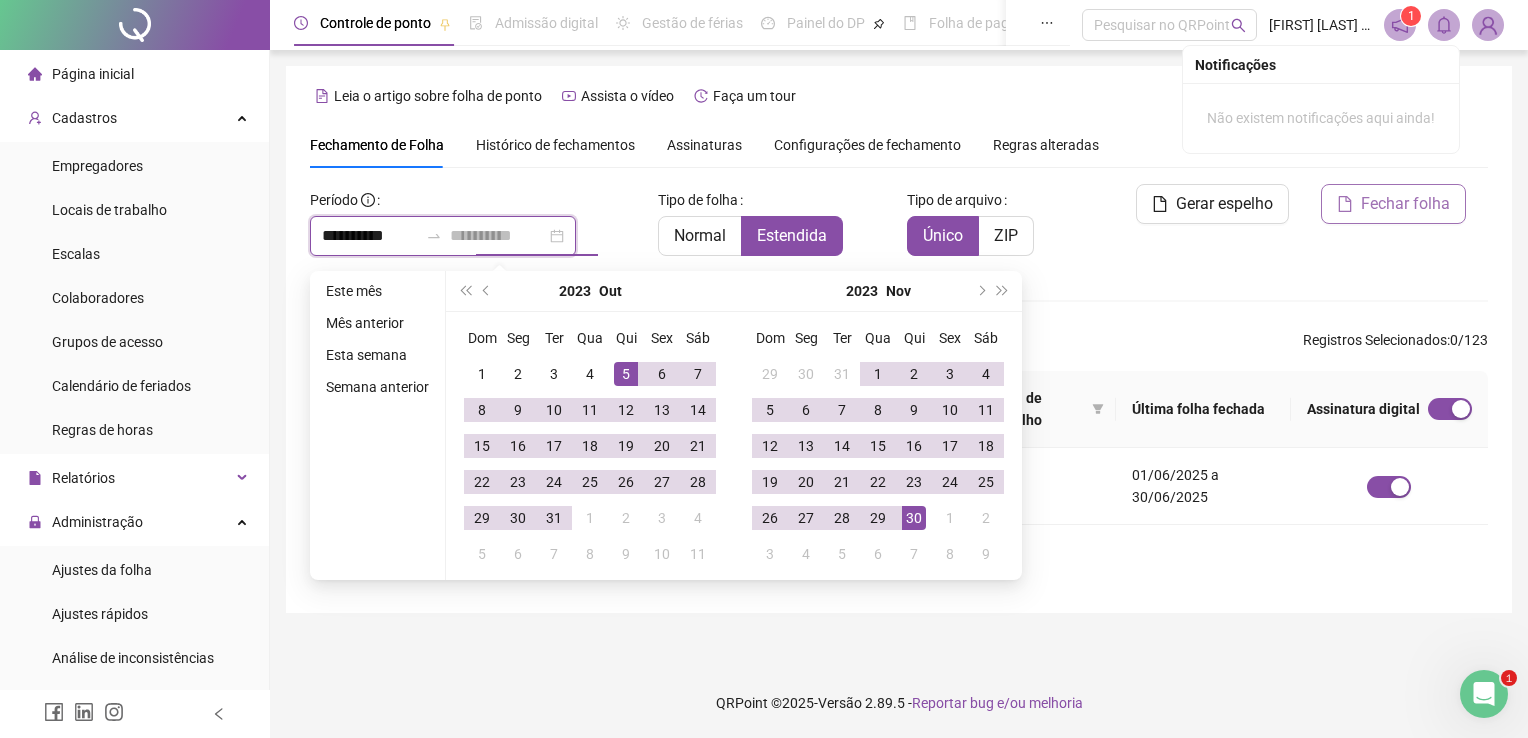 type on "**********" 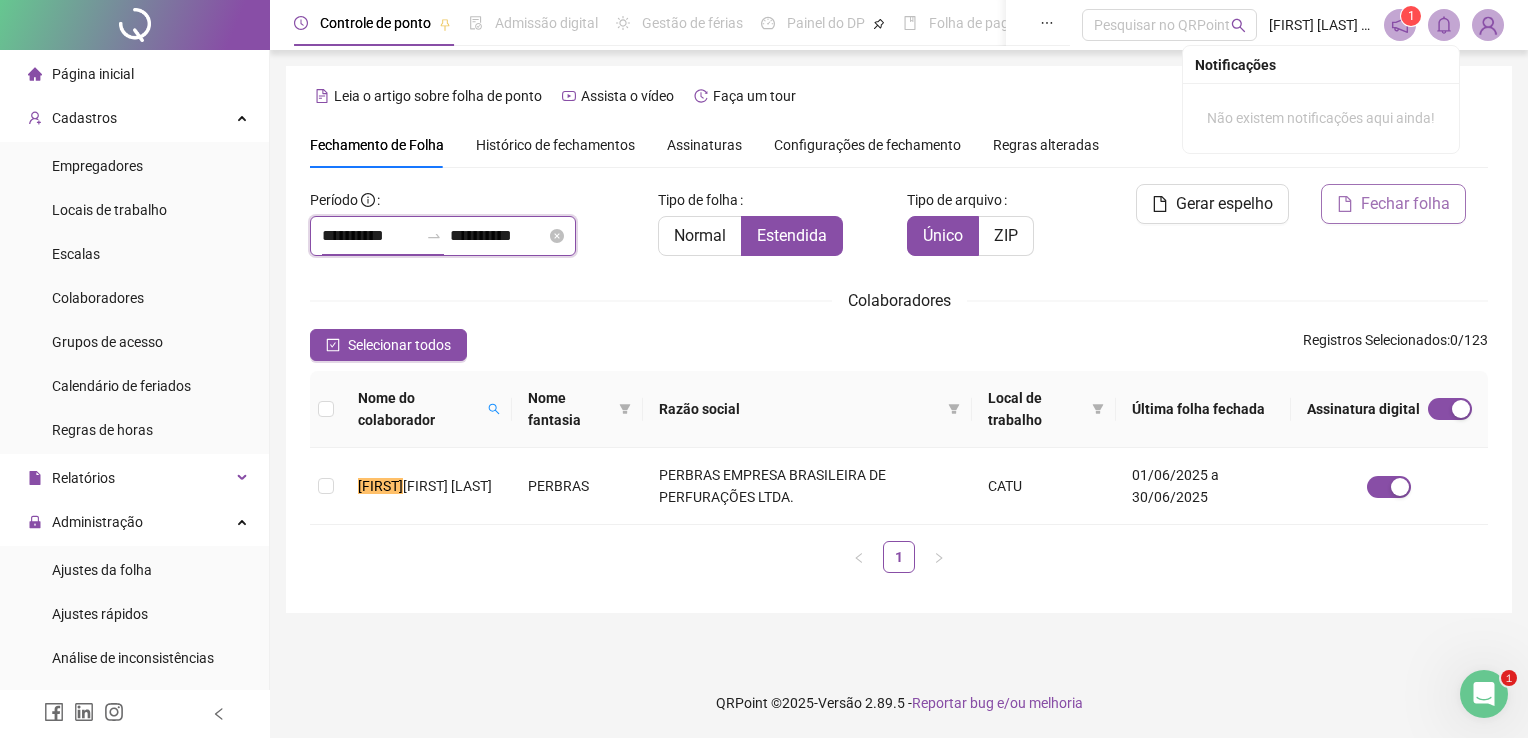 click on "**********" at bounding box center [370, 236] 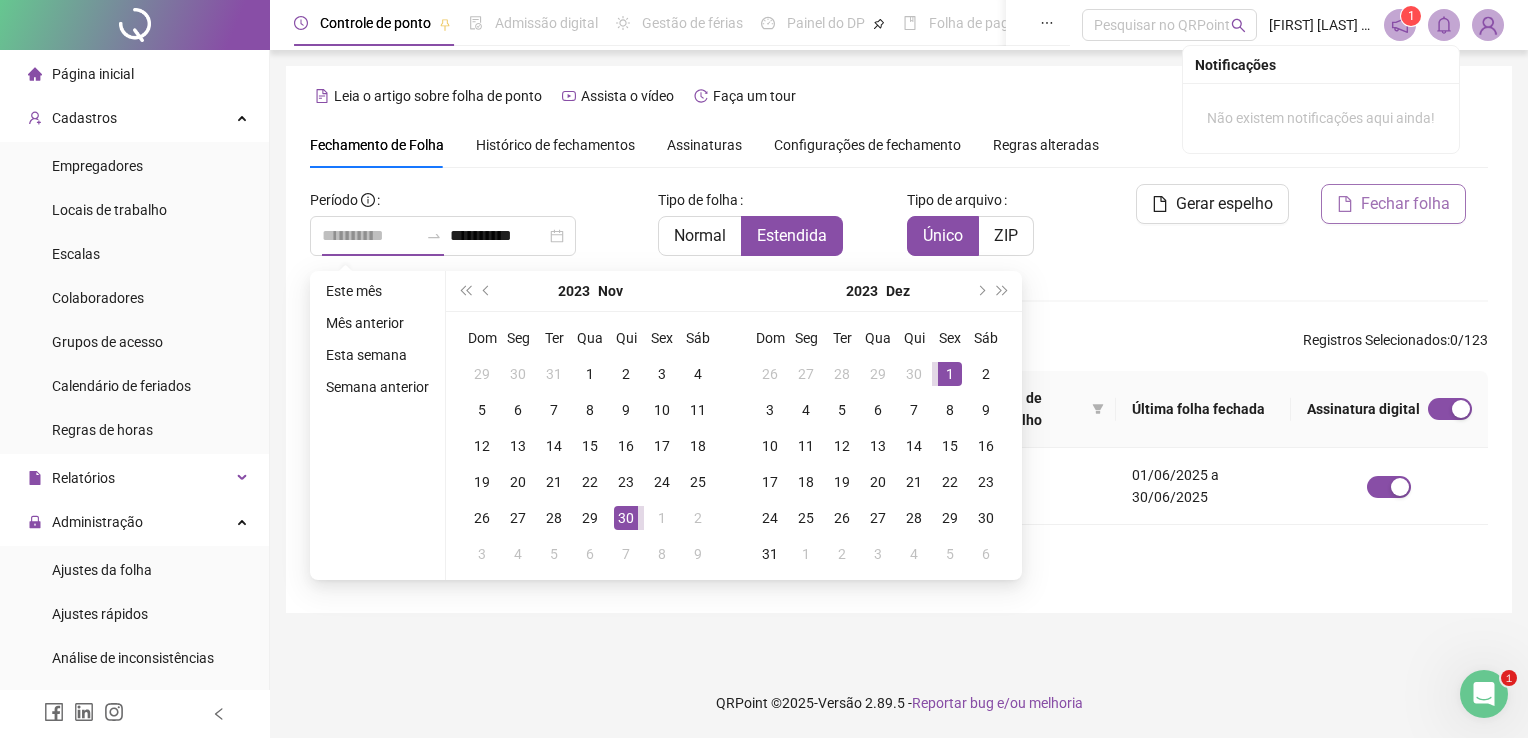 drag, startPoint x: 943, startPoint y: 374, endPoint x: 872, endPoint y: 457, distance: 109.22454 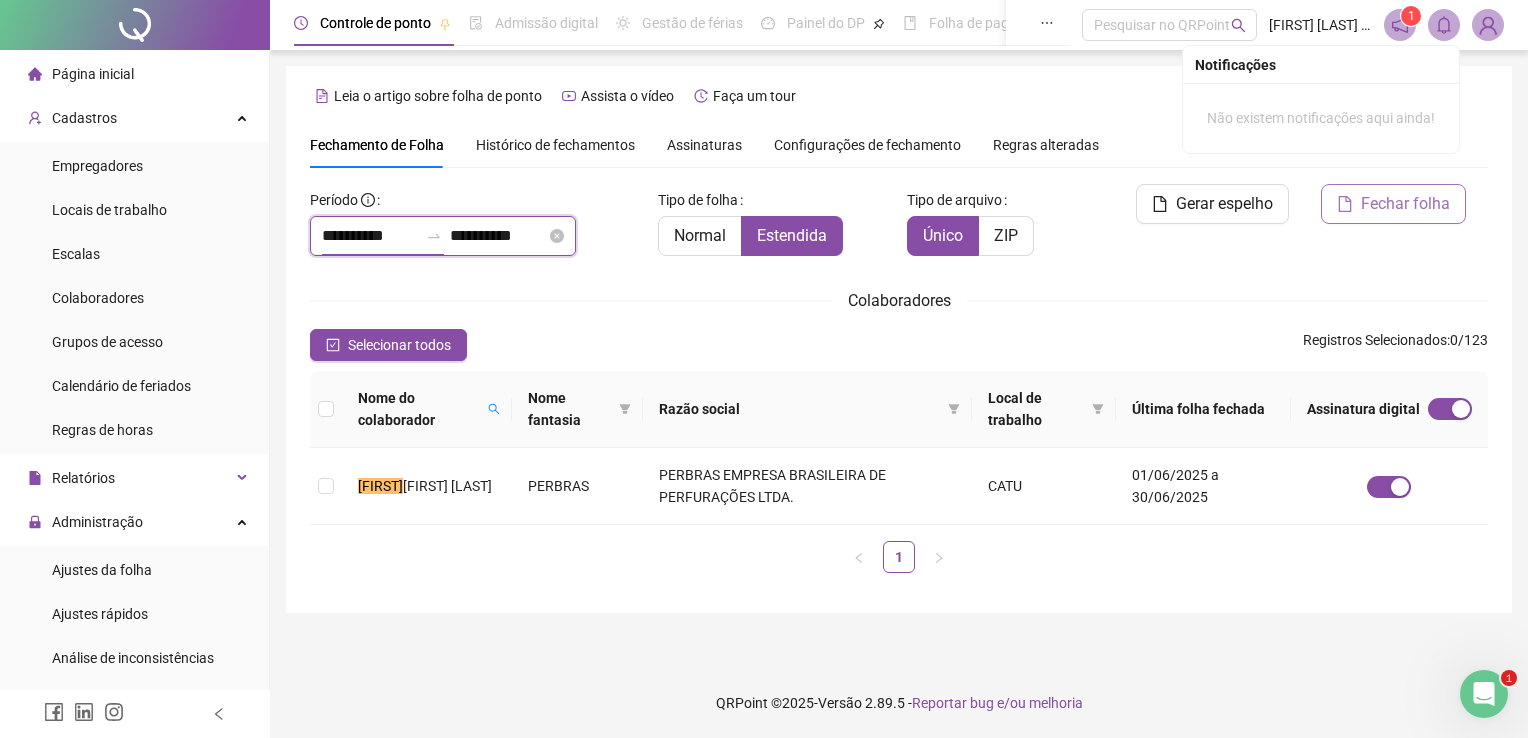 click on "**********" at bounding box center [370, 236] 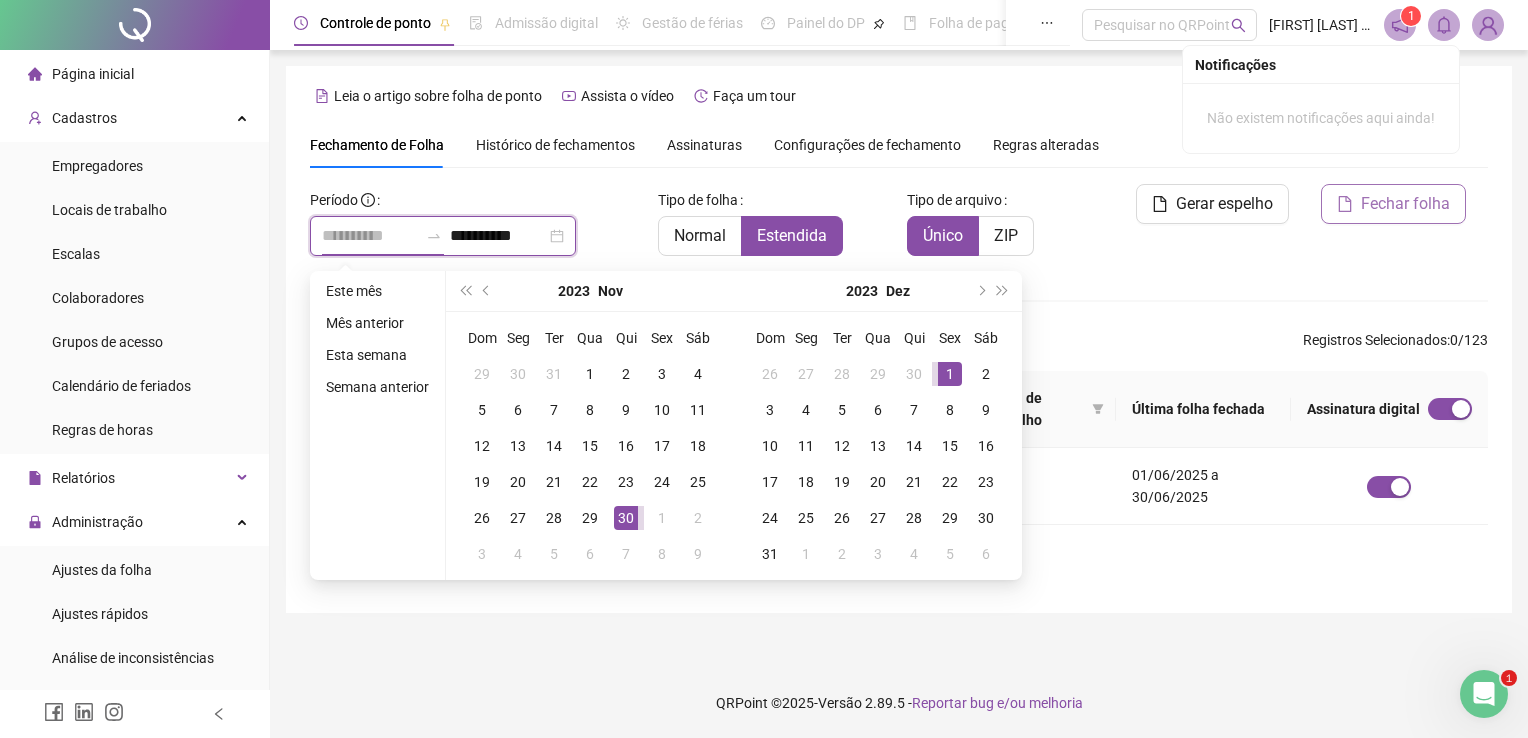 type on "**********" 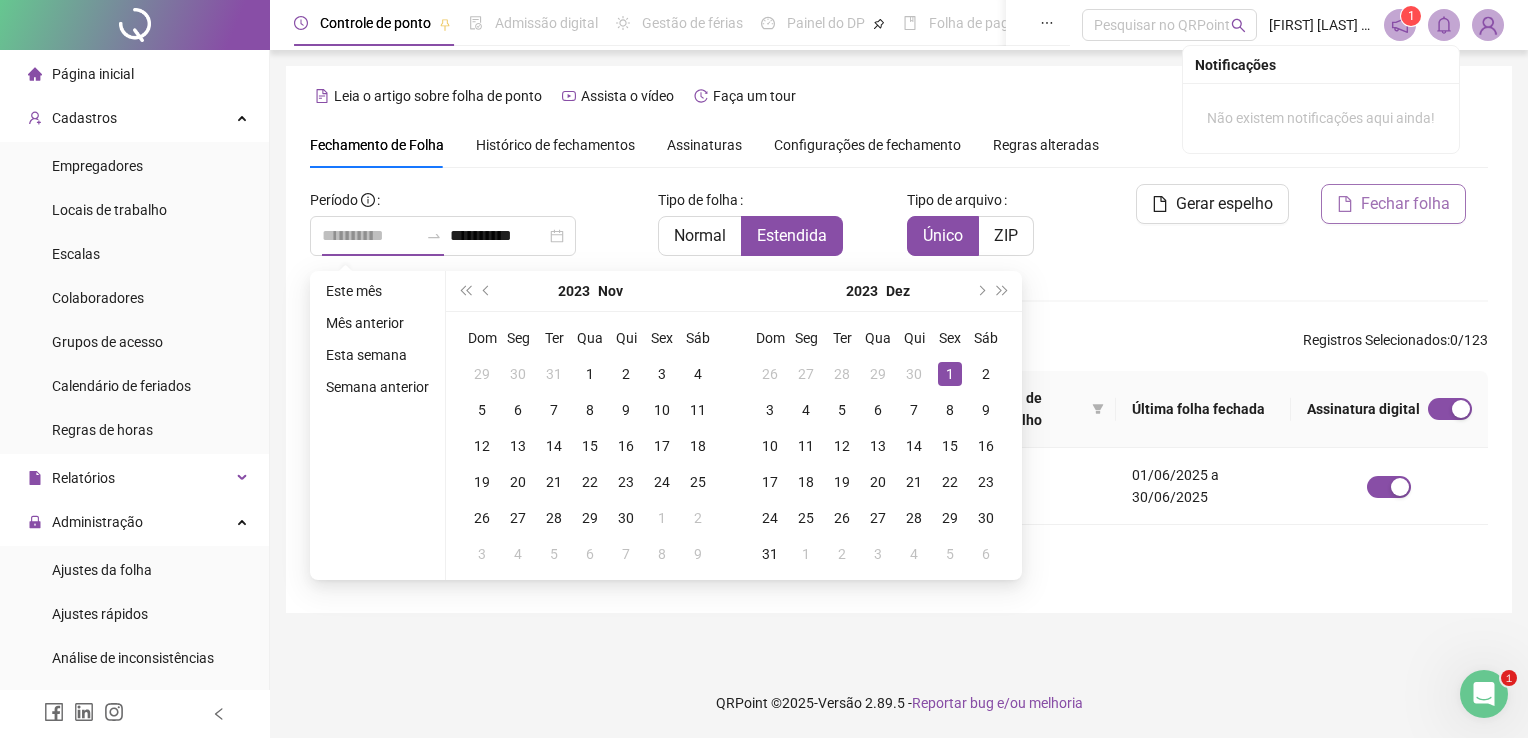 click on "1" at bounding box center (950, 374) 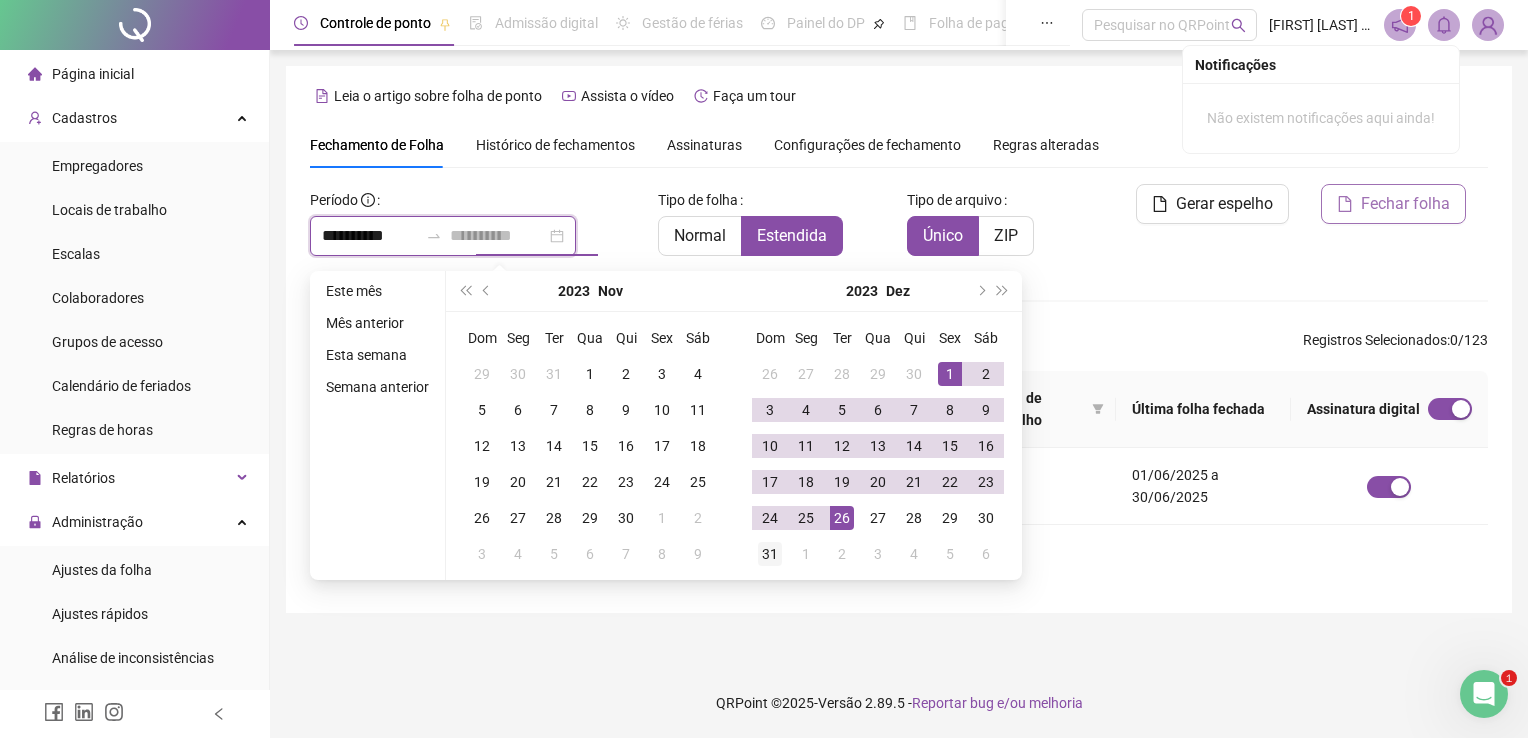 type on "**********" 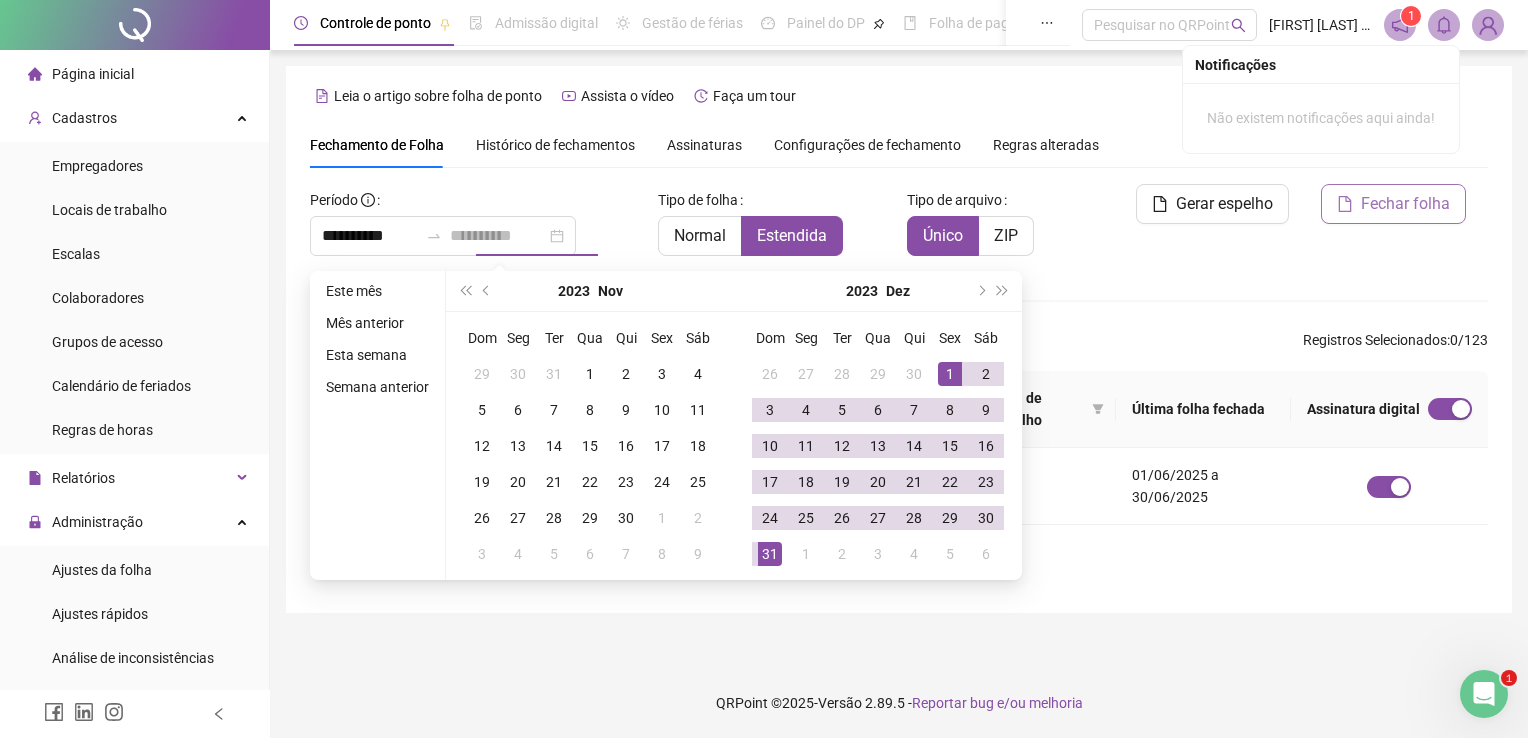 click on "31" at bounding box center [770, 554] 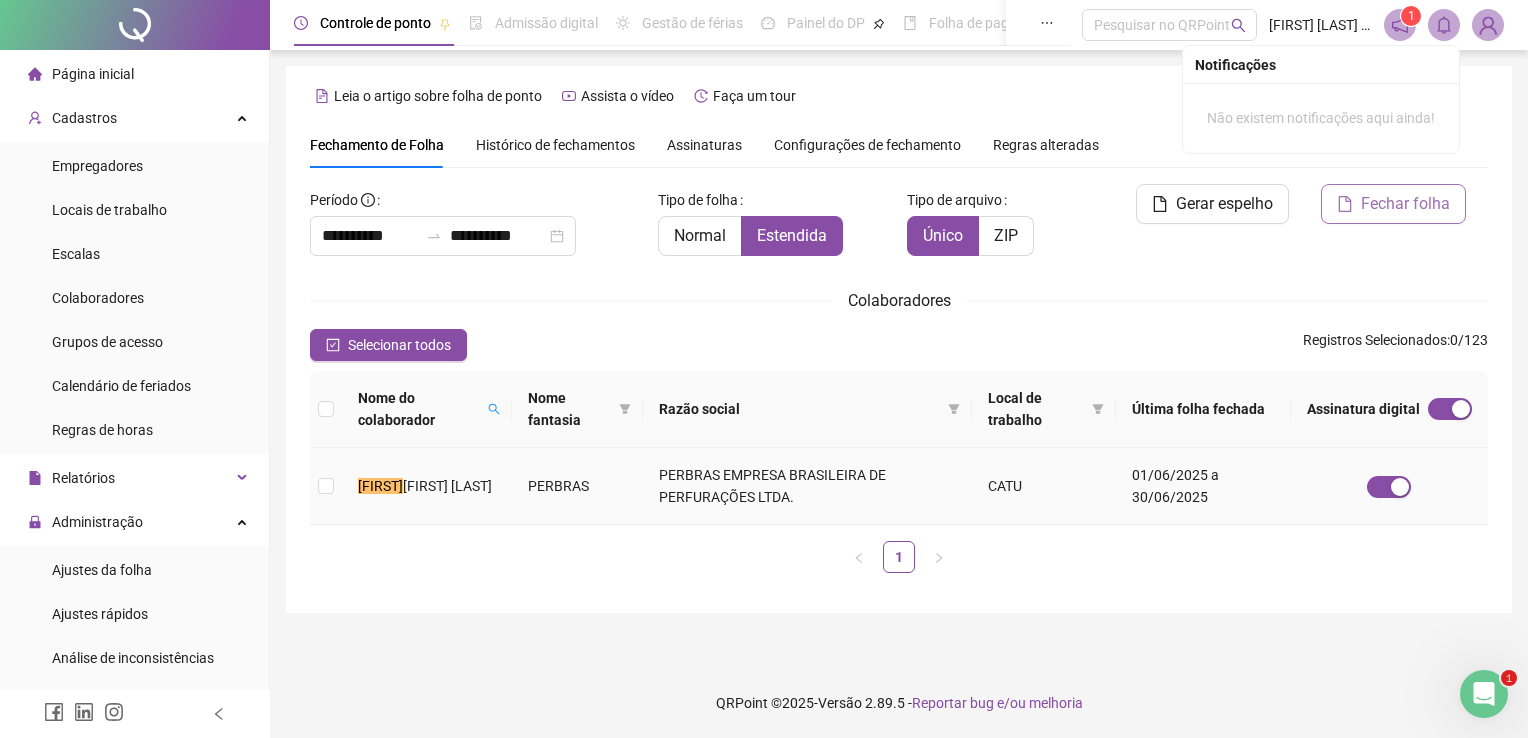click on "[FIRST] [LAST]" at bounding box center [427, 486] 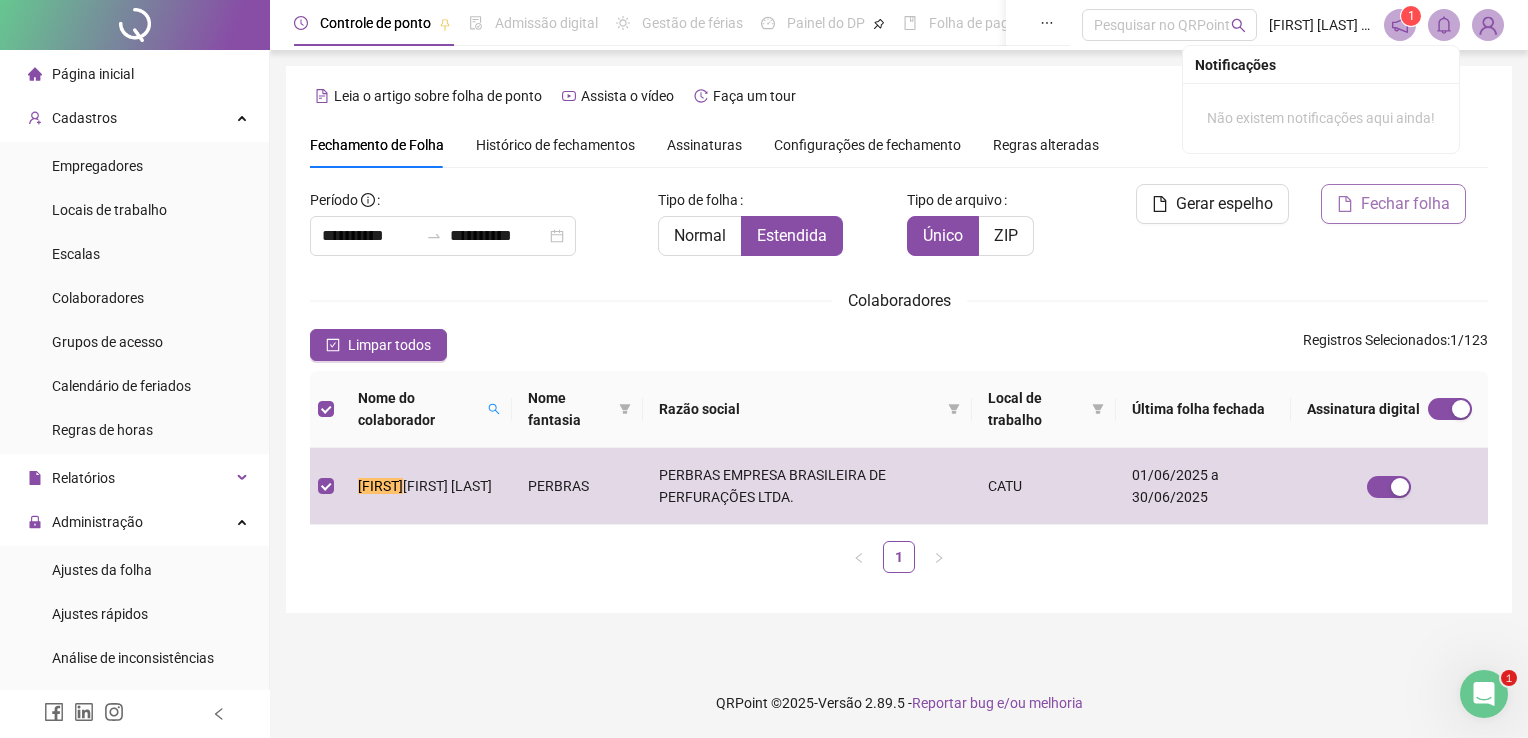 click 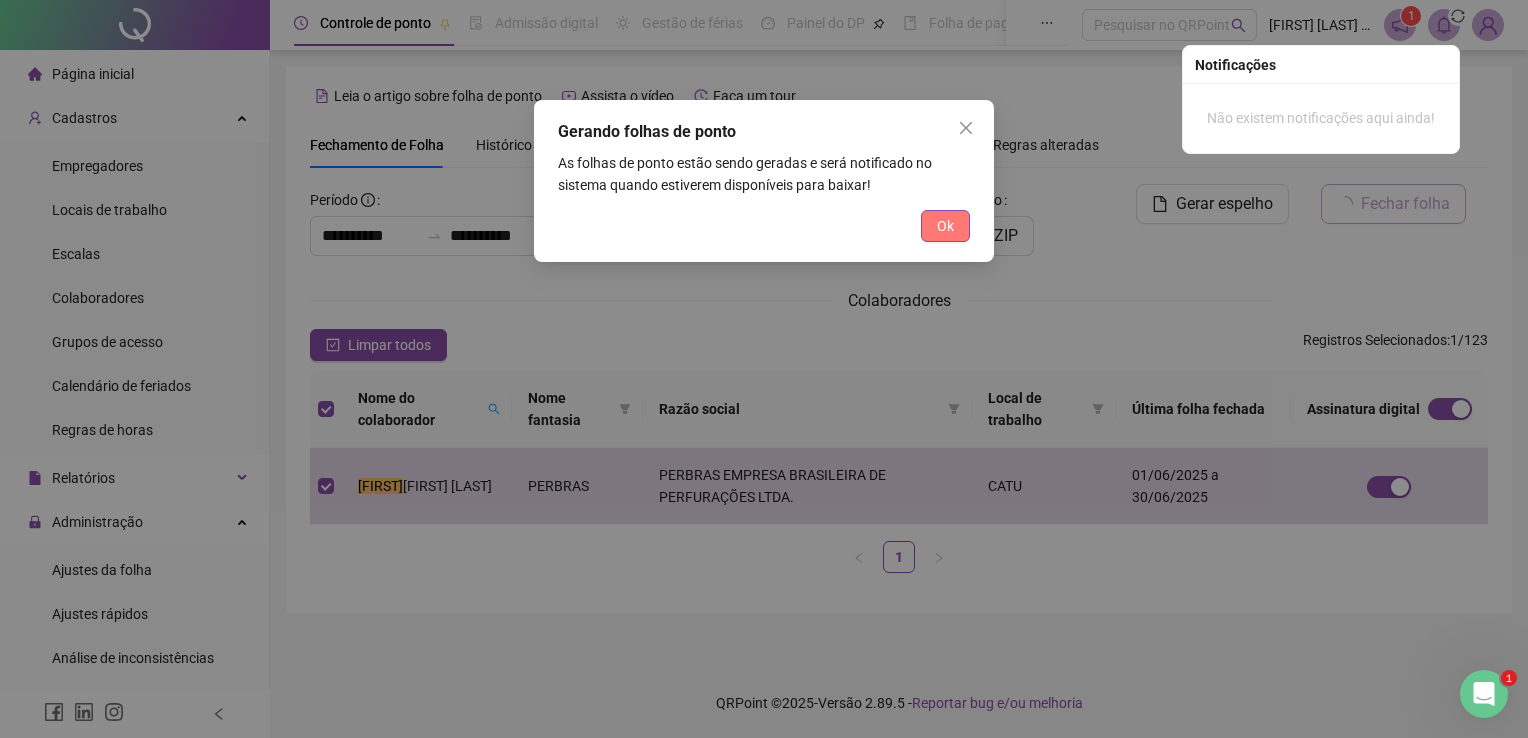 click on "Ok" at bounding box center (945, 226) 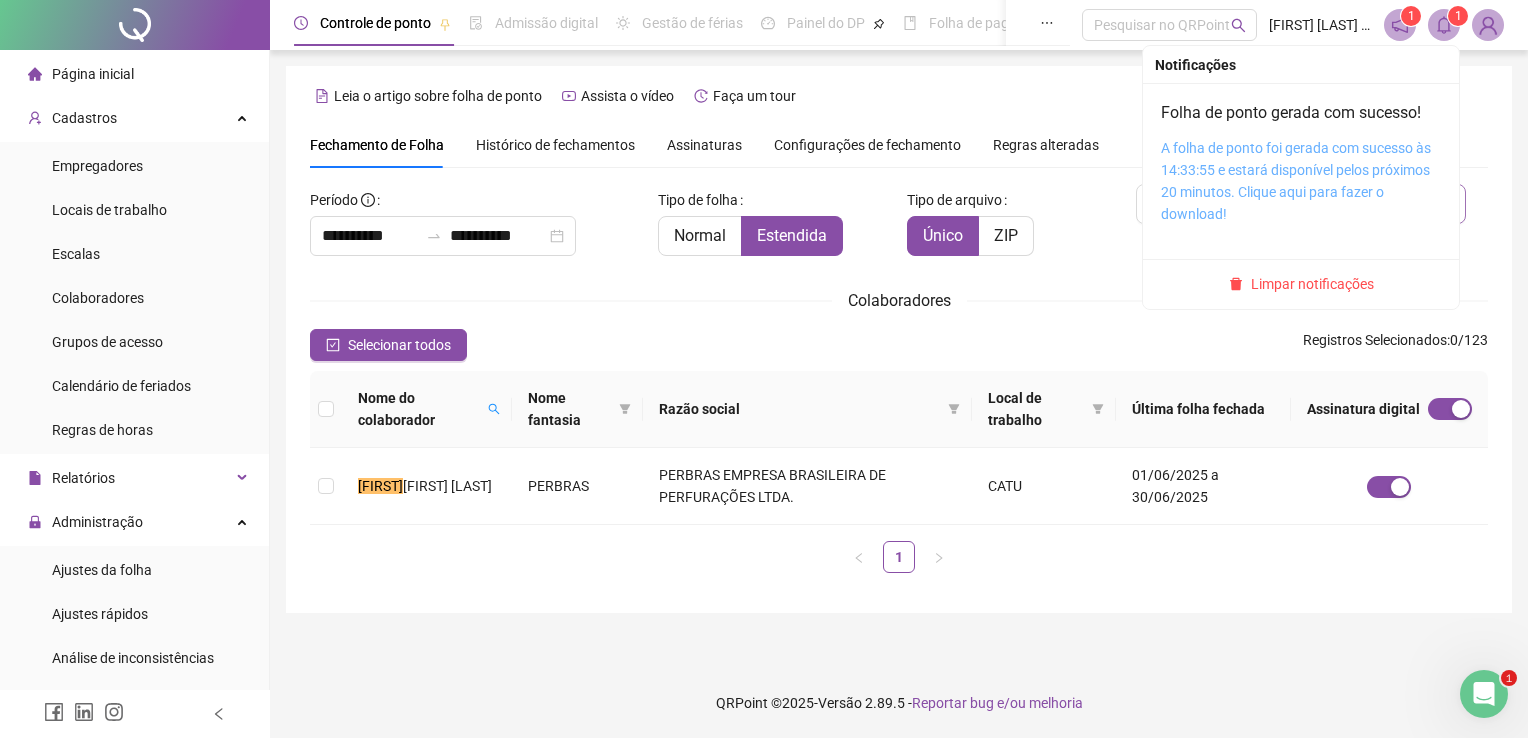 click on "A folha de ponto foi gerada com sucesso às 14:33:55 e estará disponível pelos próximos 20 minutos.
Clique aqui para fazer o download!" at bounding box center (1296, 181) 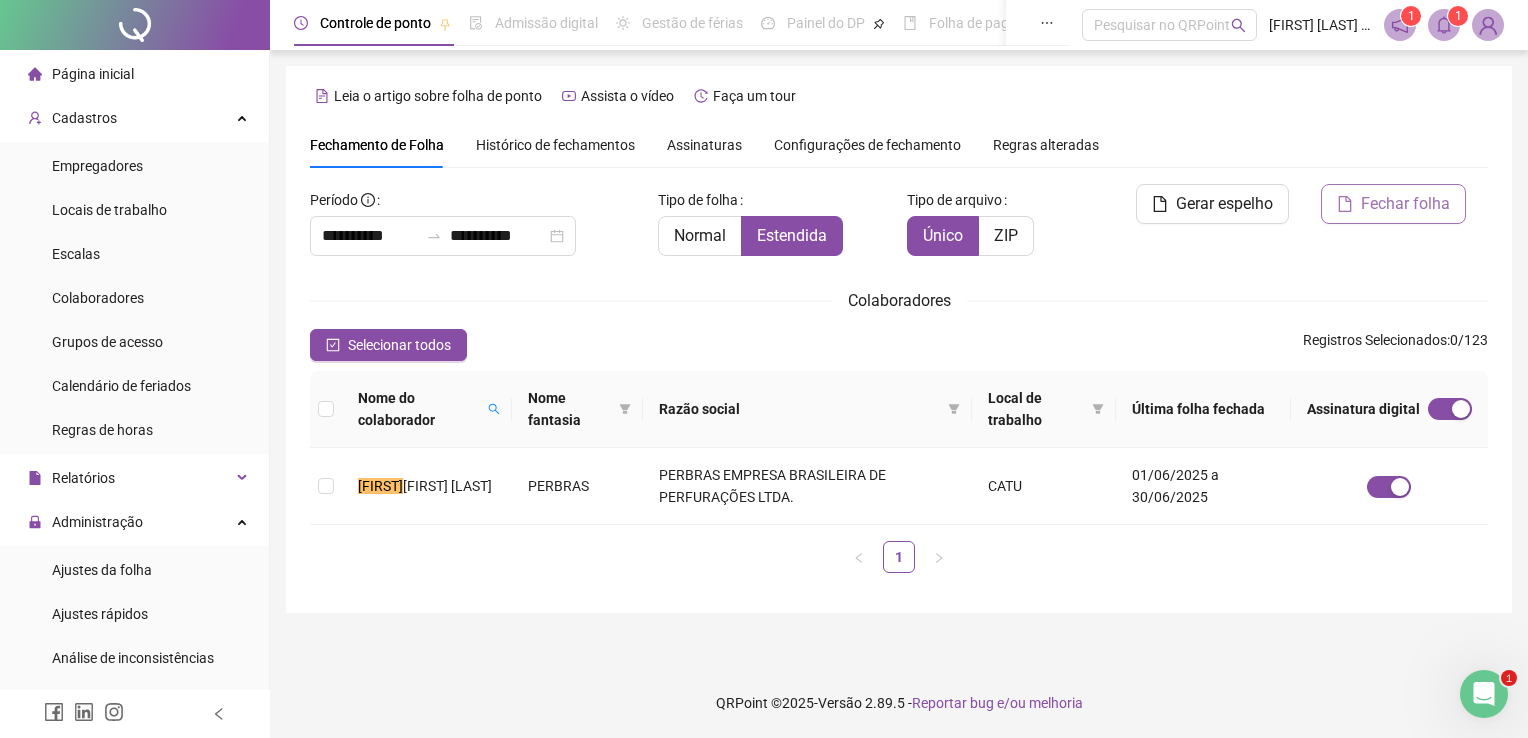 click on "**********" at bounding box center [764, 369] 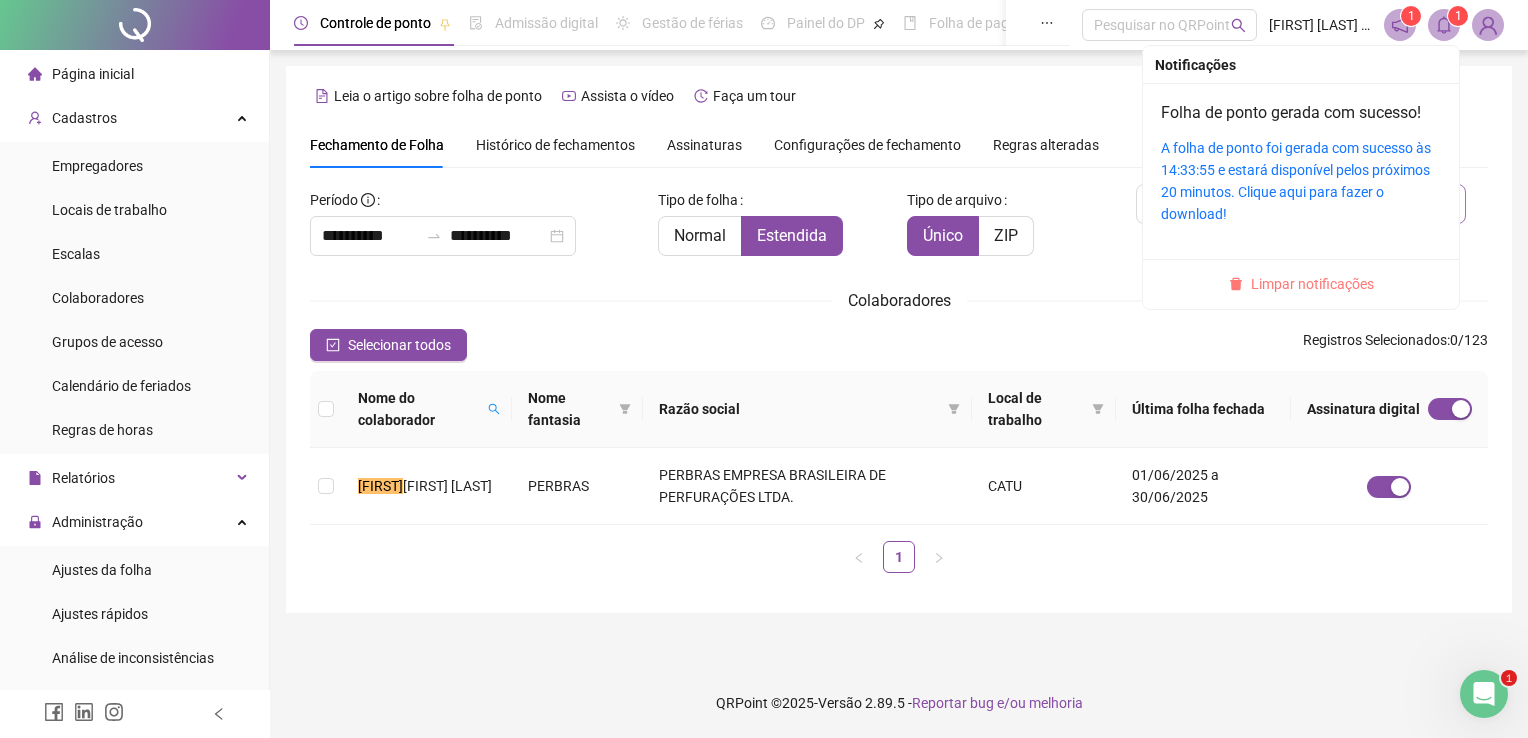 click on "Limpar notificações" at bounding box center (1312, 284) 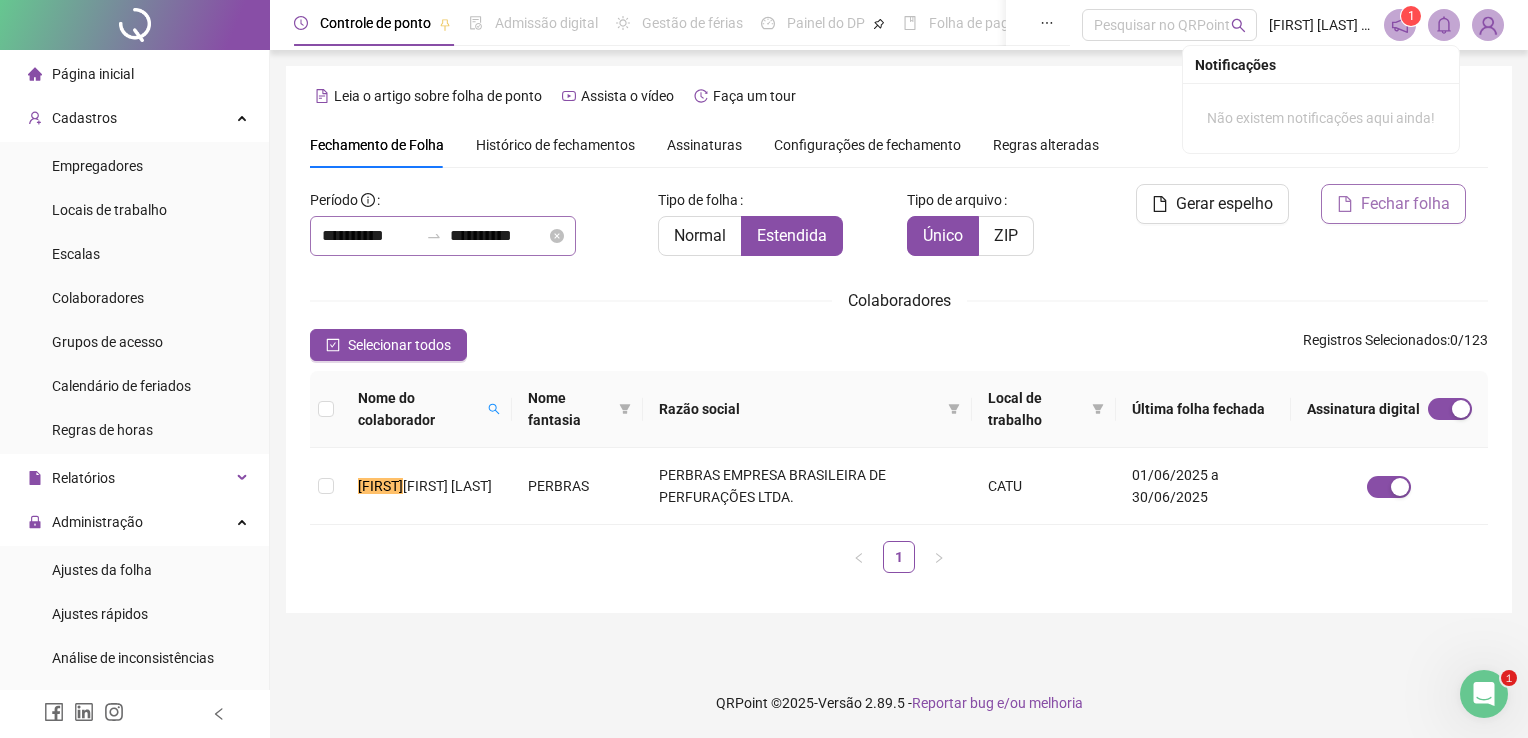 click on "**********" at bounding box center (443, 236) 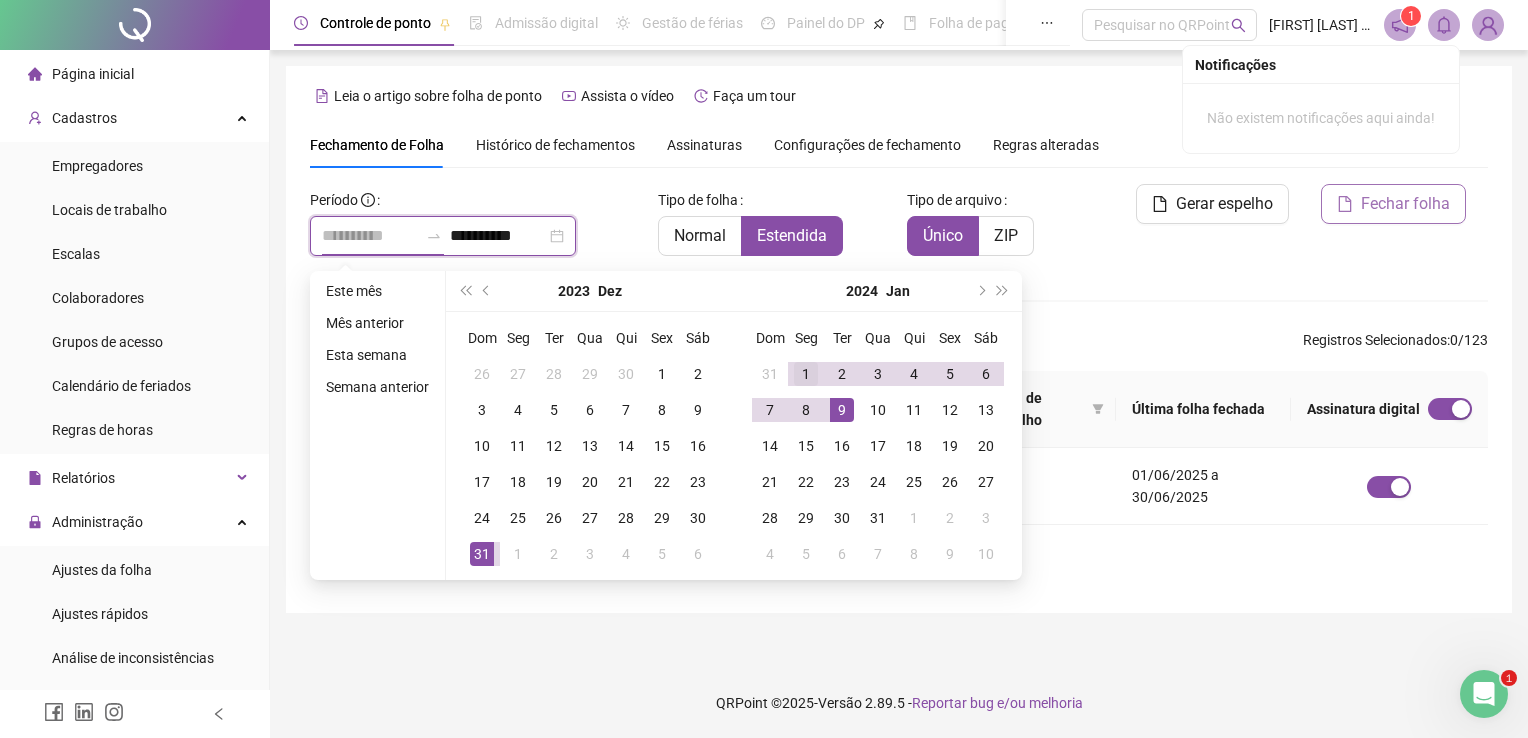 type on "**********" 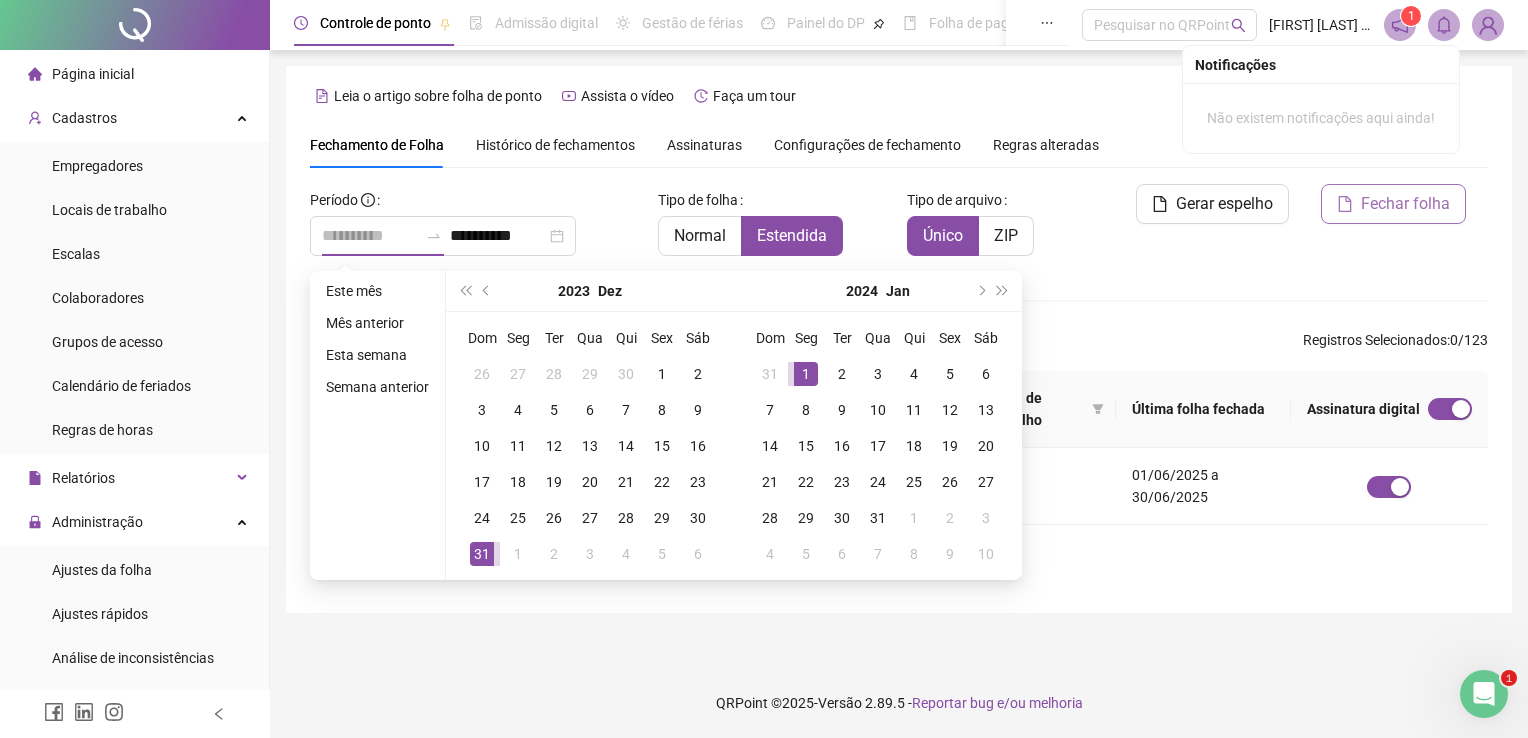 click on "1" at bounding box center (806, 374) 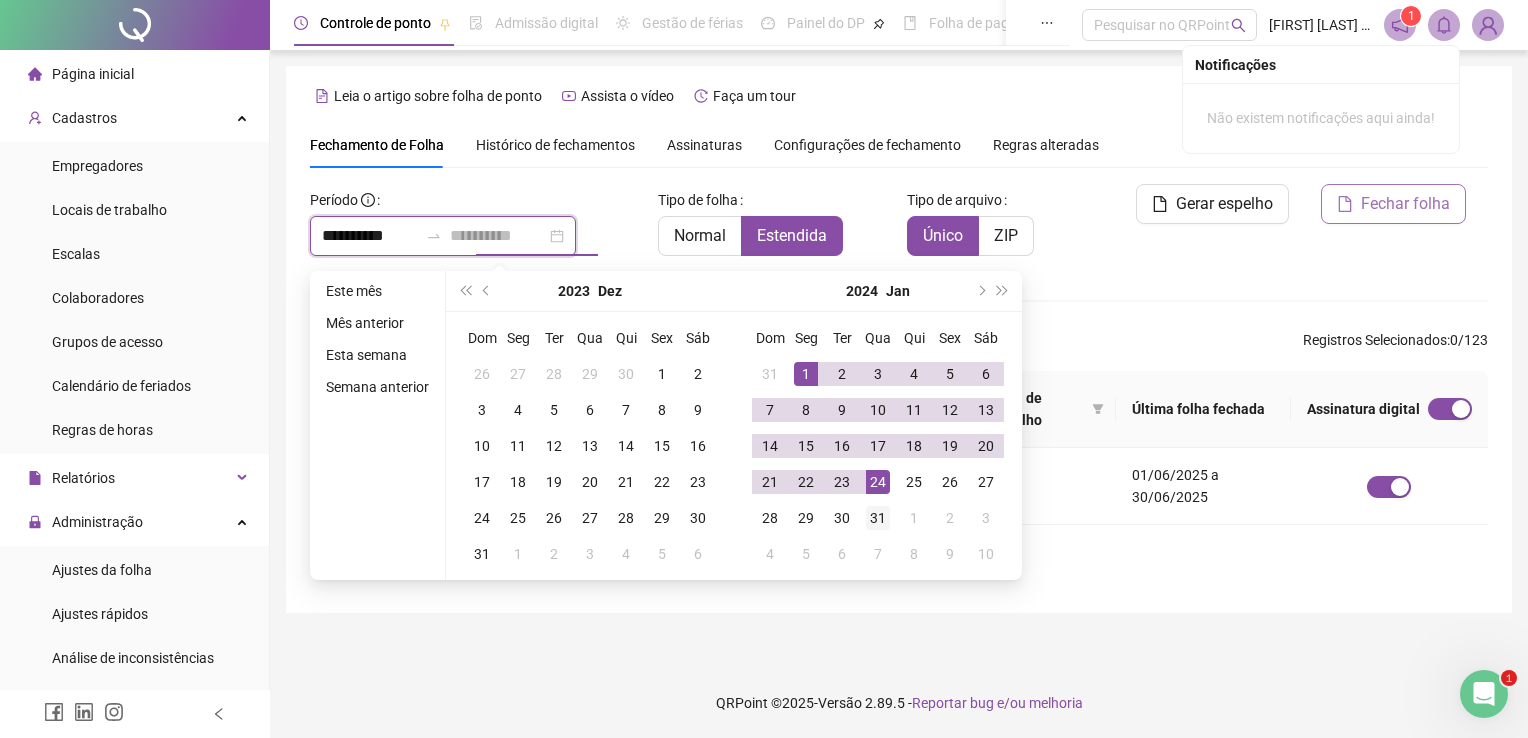 type on "**********" 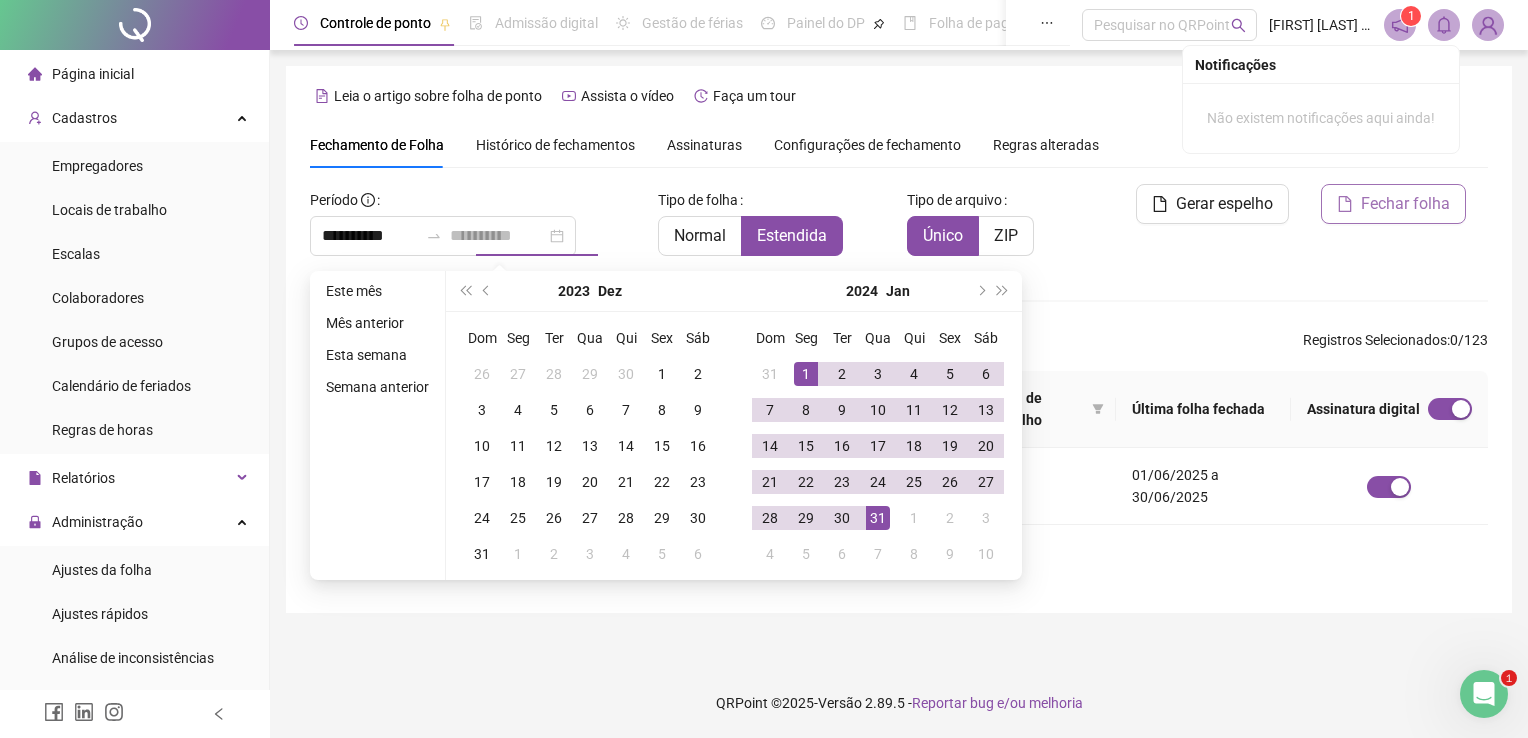 click on "31" at bounding box center [878, 518] 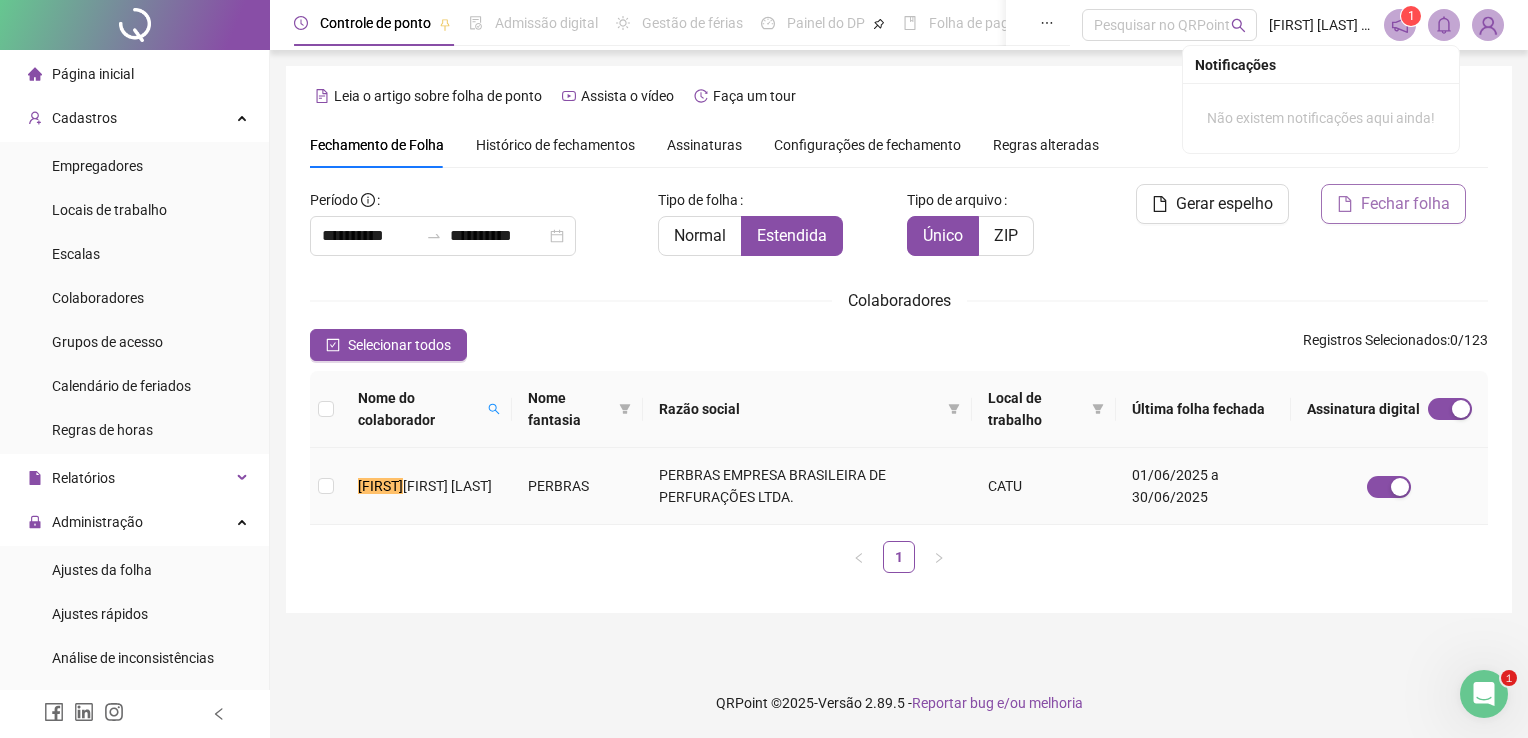 click on "[FIRST] [LAST]" at bounding box center [427, 486] 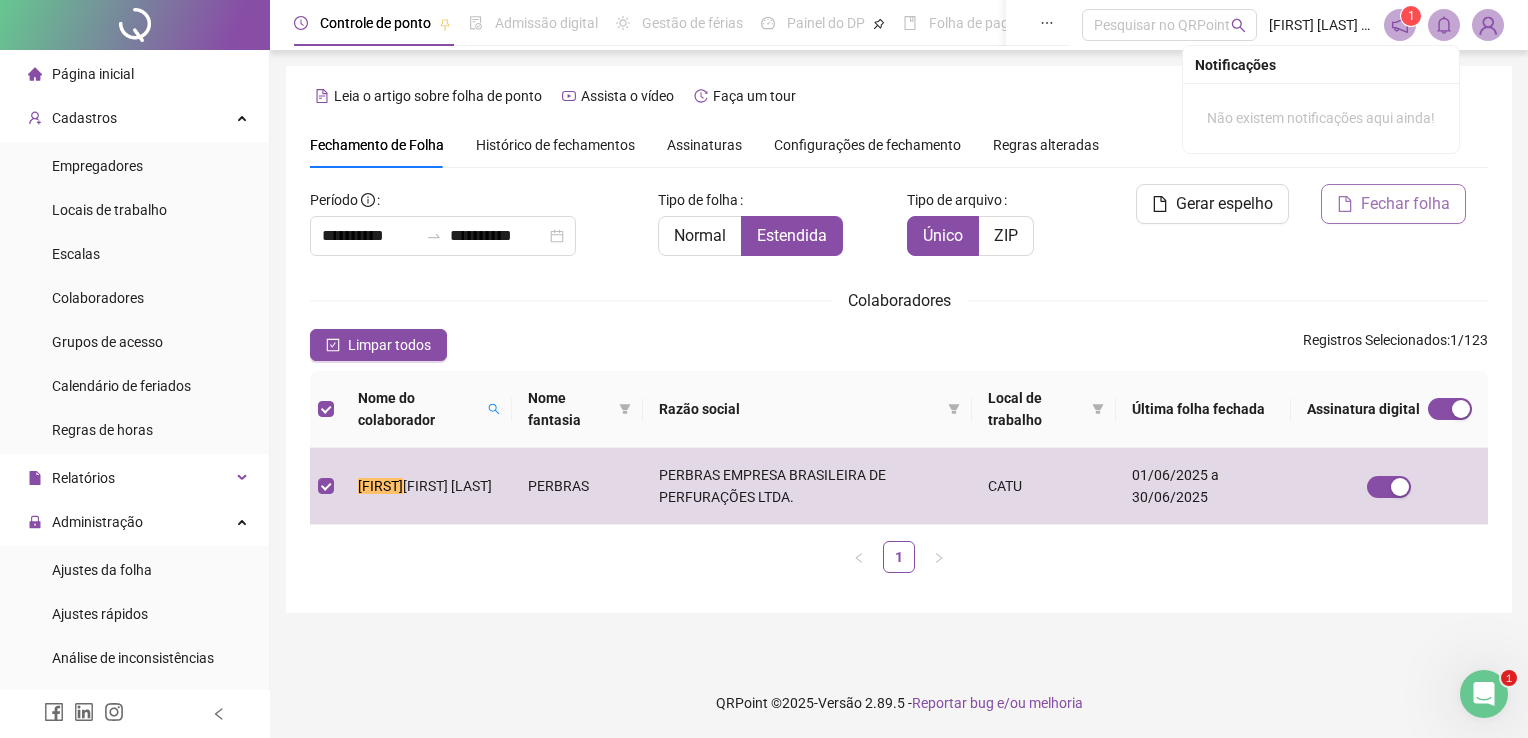click on "Fechar folha" at bounding box center [1393, 204] 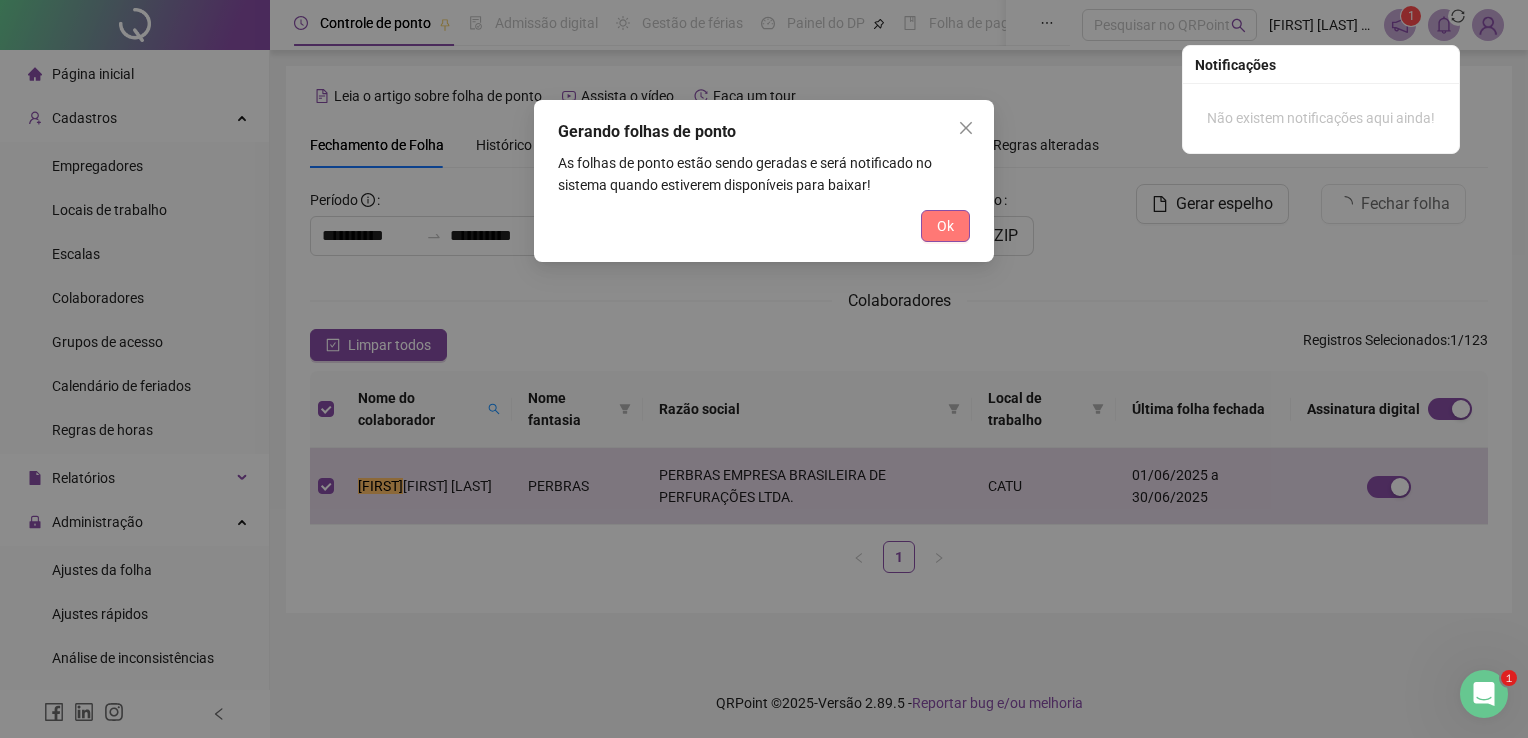click on "Ok" at bounding box center [945, 226] 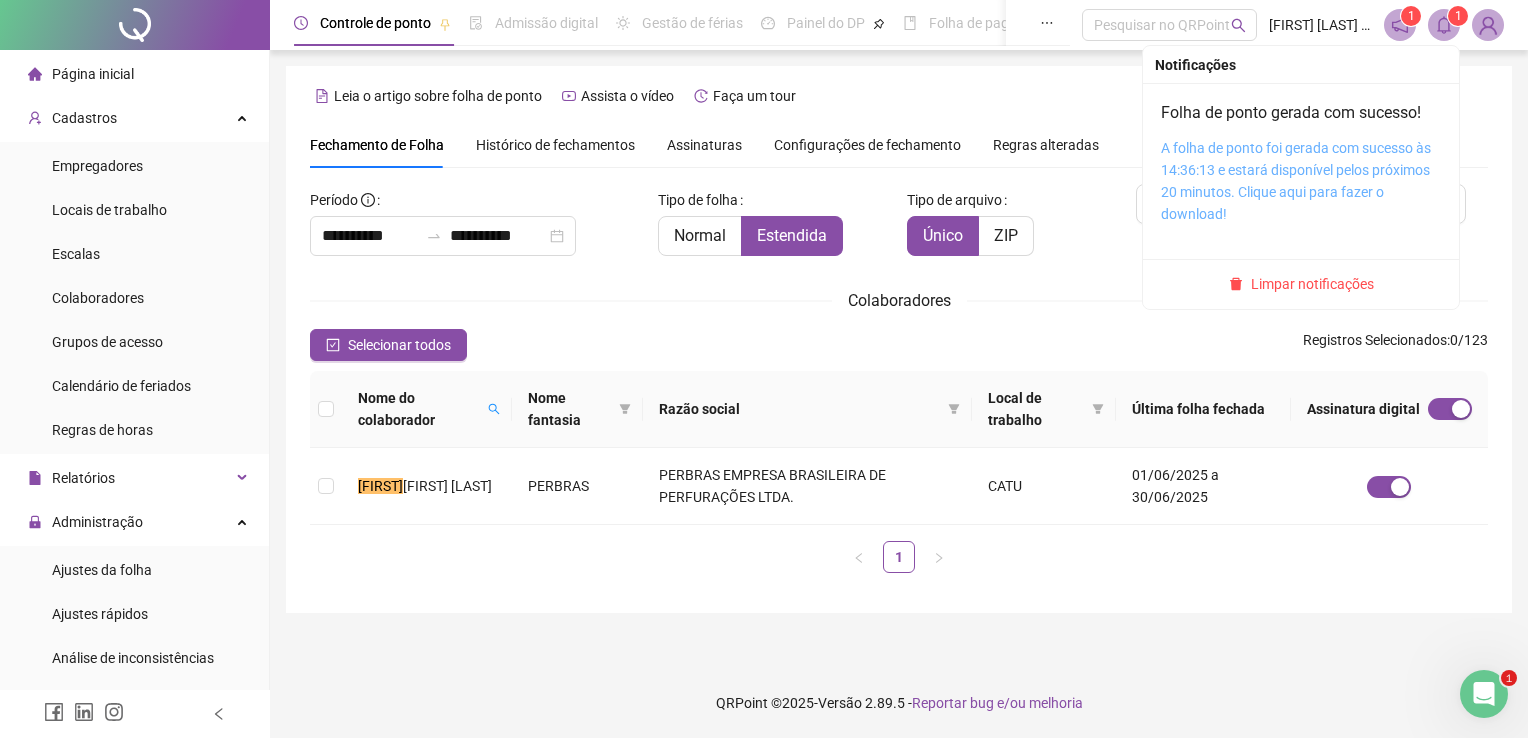 click on "A folha de ponto foi gerada com sucesso às 14:36:13 e estará disponível pelos próximos 20 minutos.
Clique aqui para fazer o download!" at bounding box center [1296, 181] 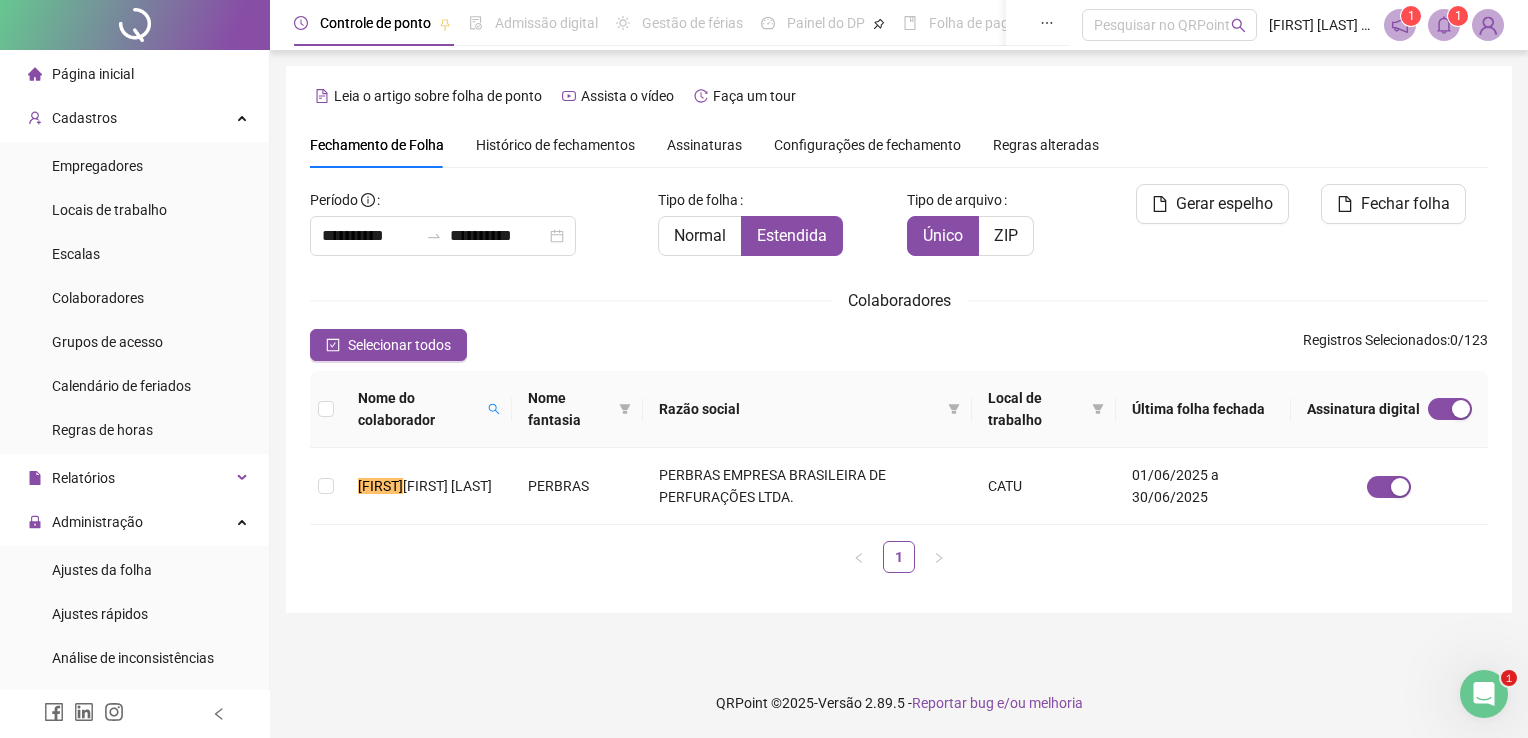 click on "Leia o artigo sobre folha de ponto Assista o vídeo Faça um tour" at bounding box center (899, 96) 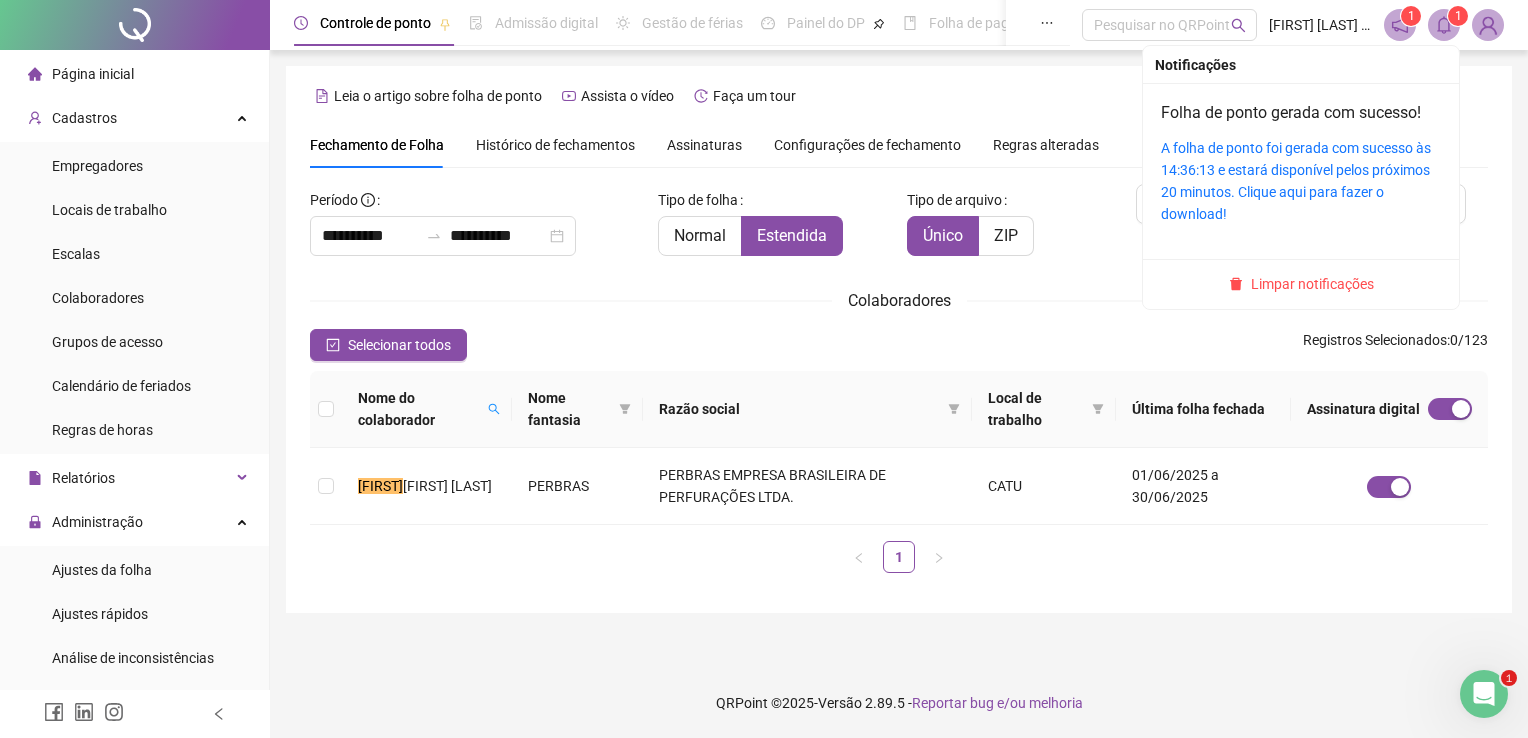 click on "Limpar notificações" at bounding box center [1312, 284] 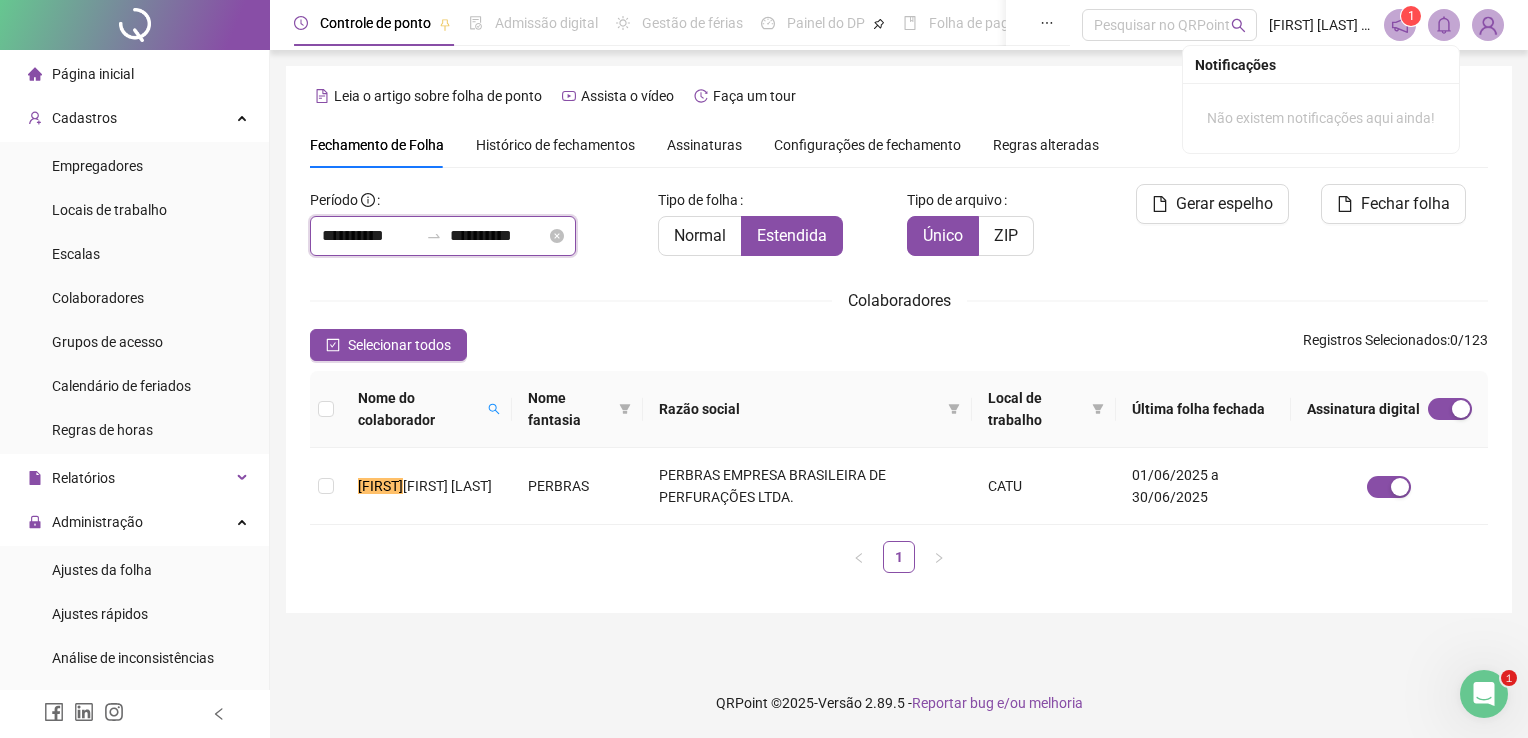 click on "**********" at bounding box center (370, 236) 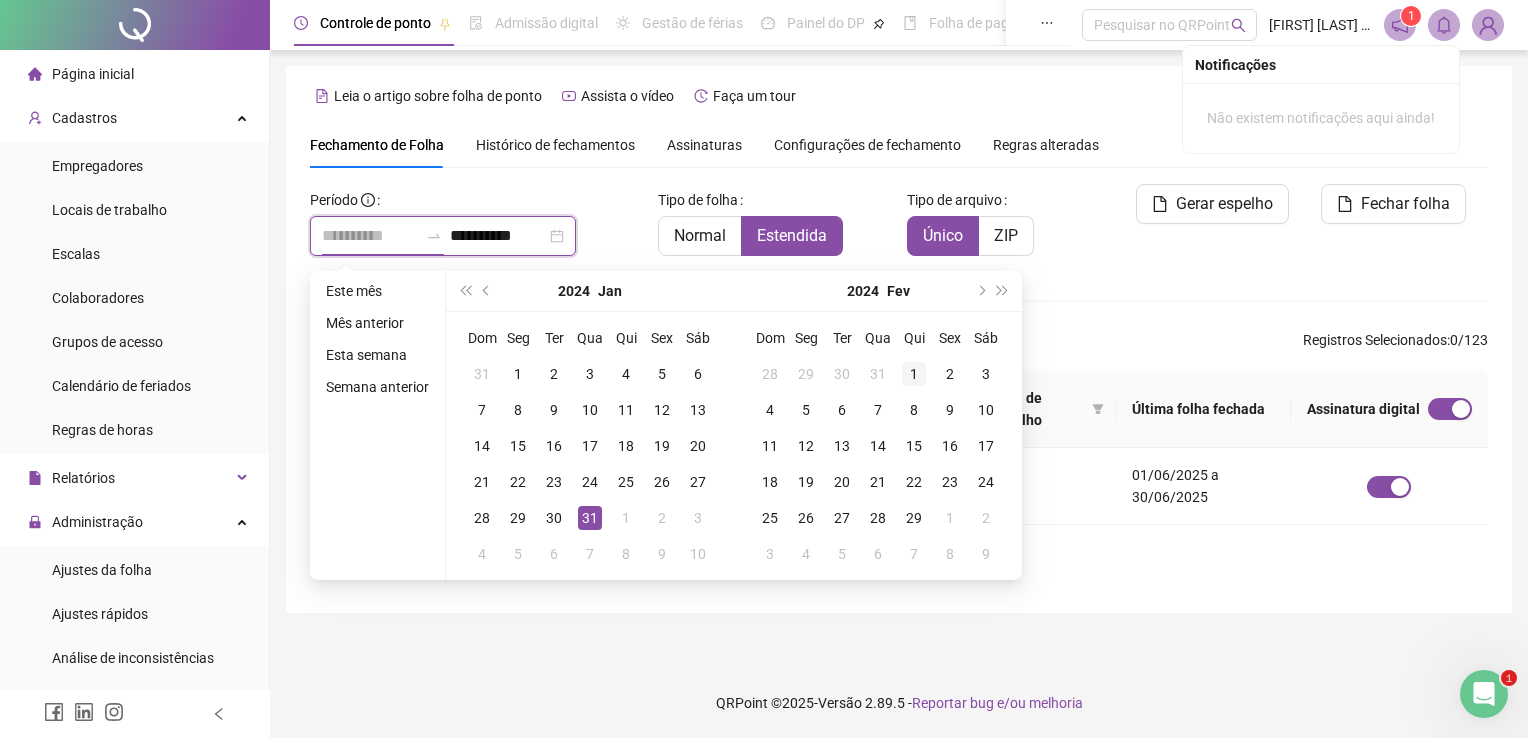 type on "**********" 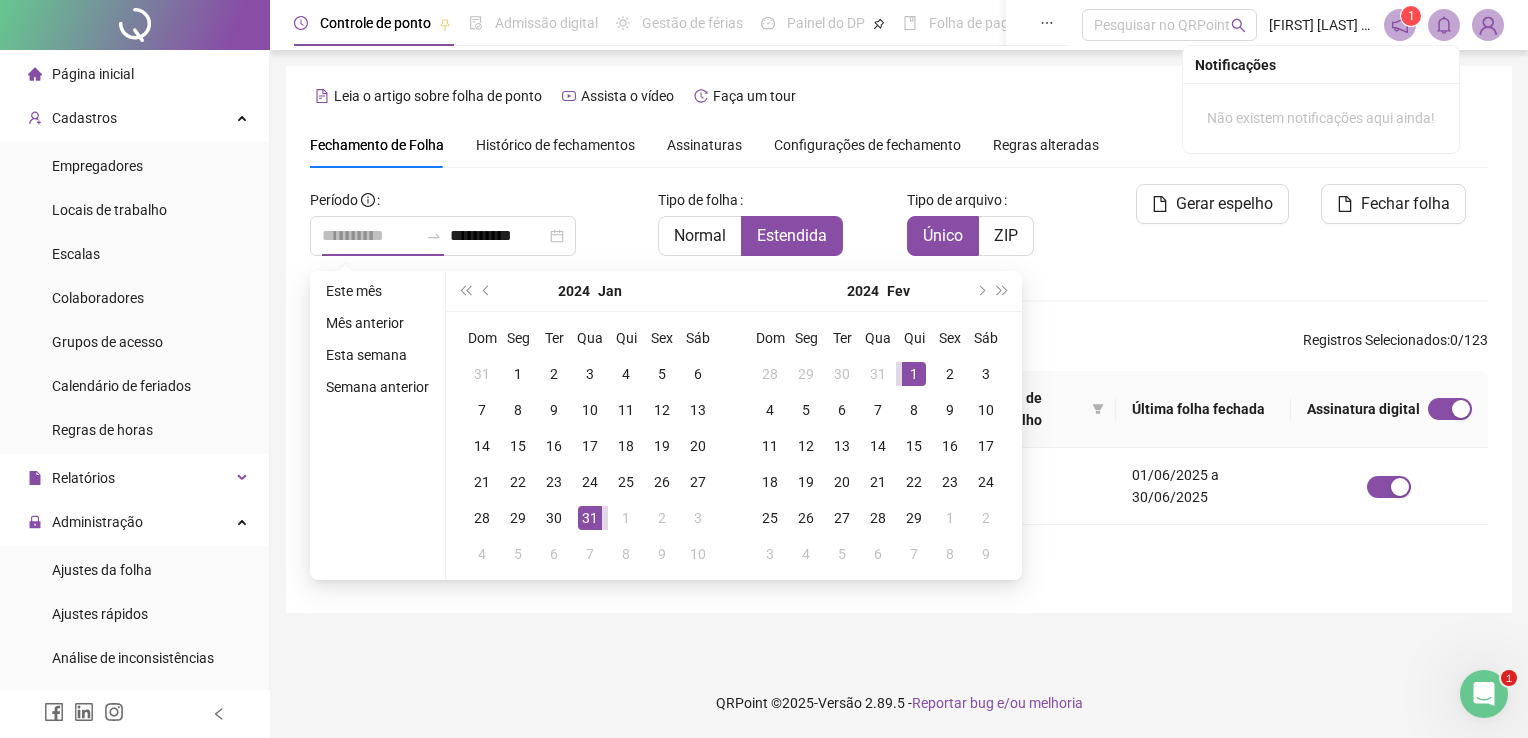 click on "1" at bounding box center (914, 374) 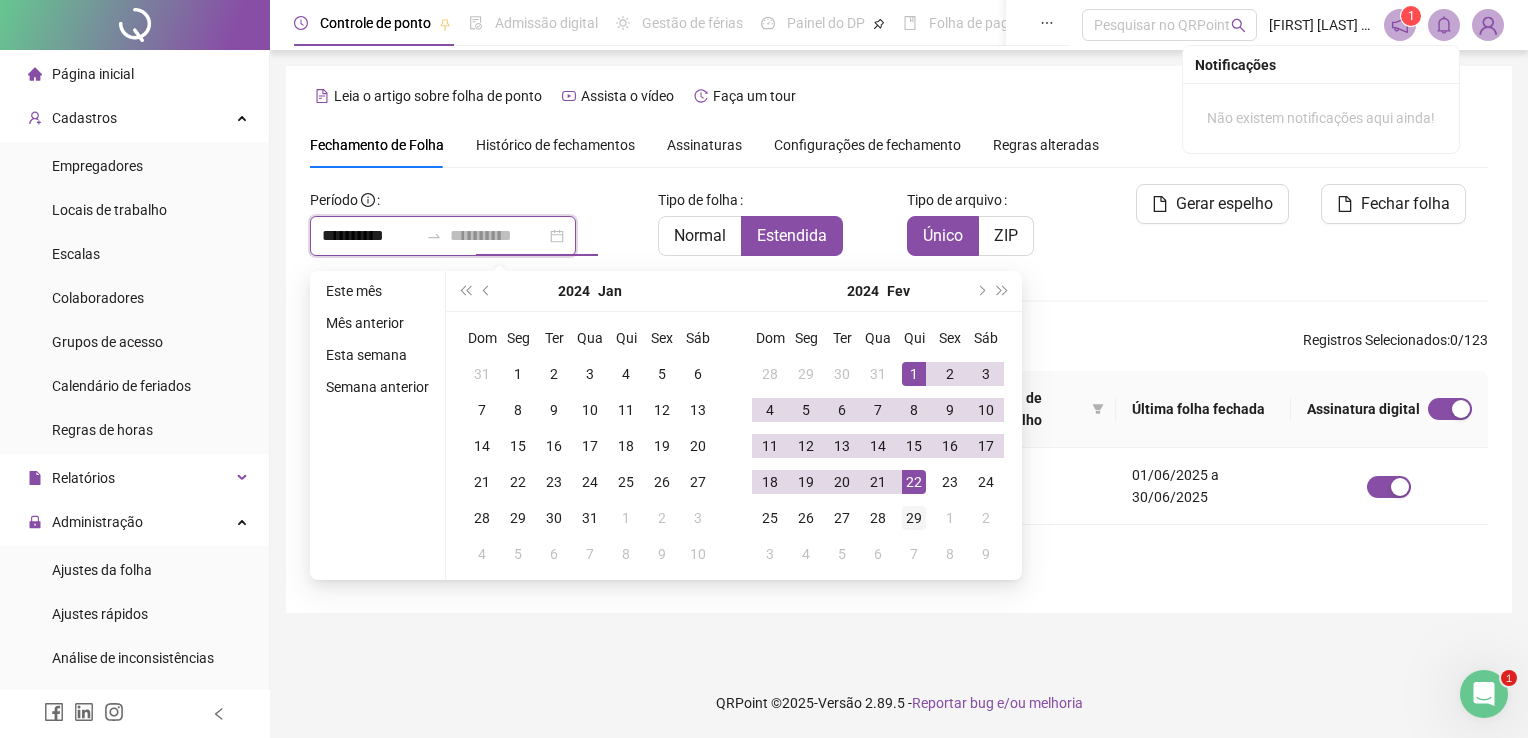 type on "**********" 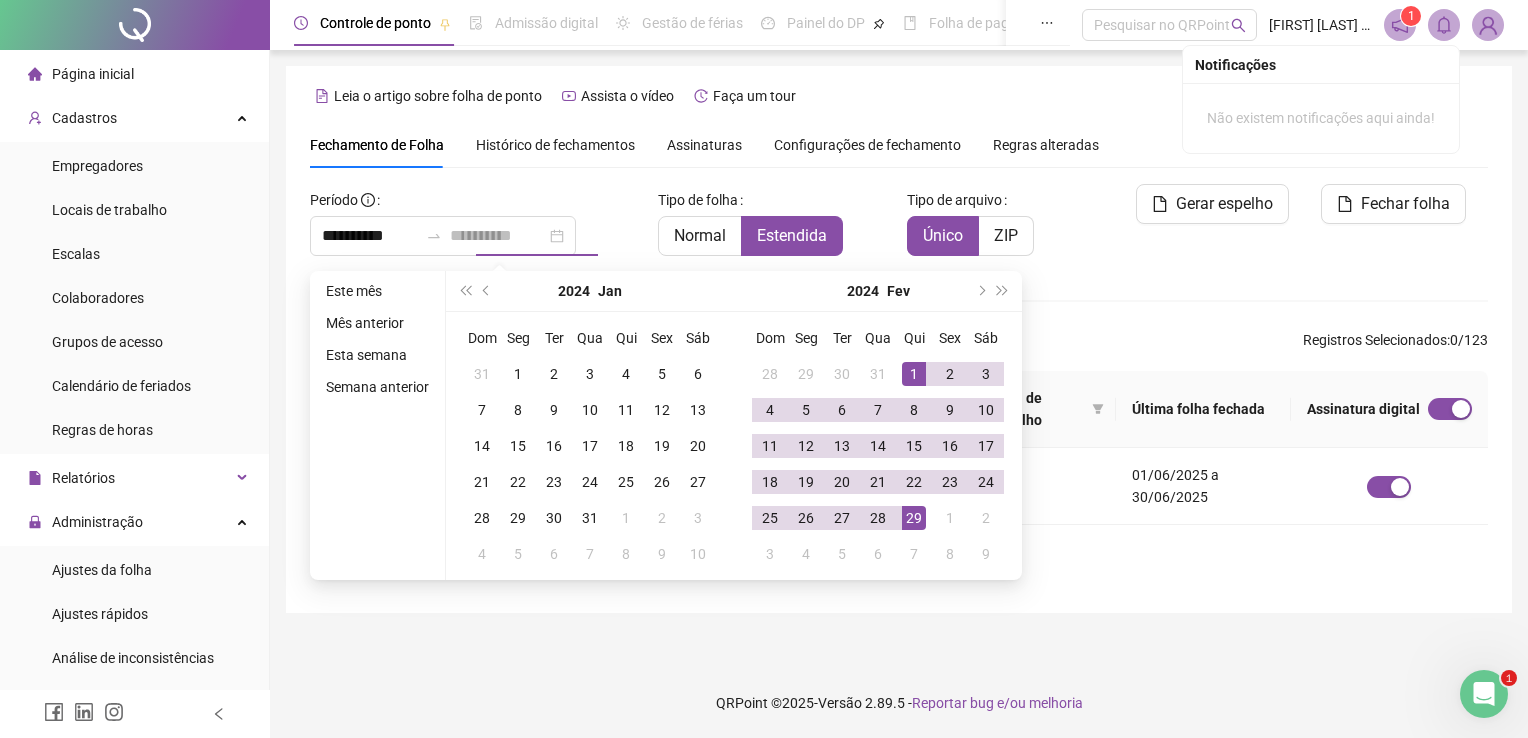 drag, startPoint x: 906, startPoint y: 514, endPoint x: 888, endPoint y: 516, distance: 18.110771 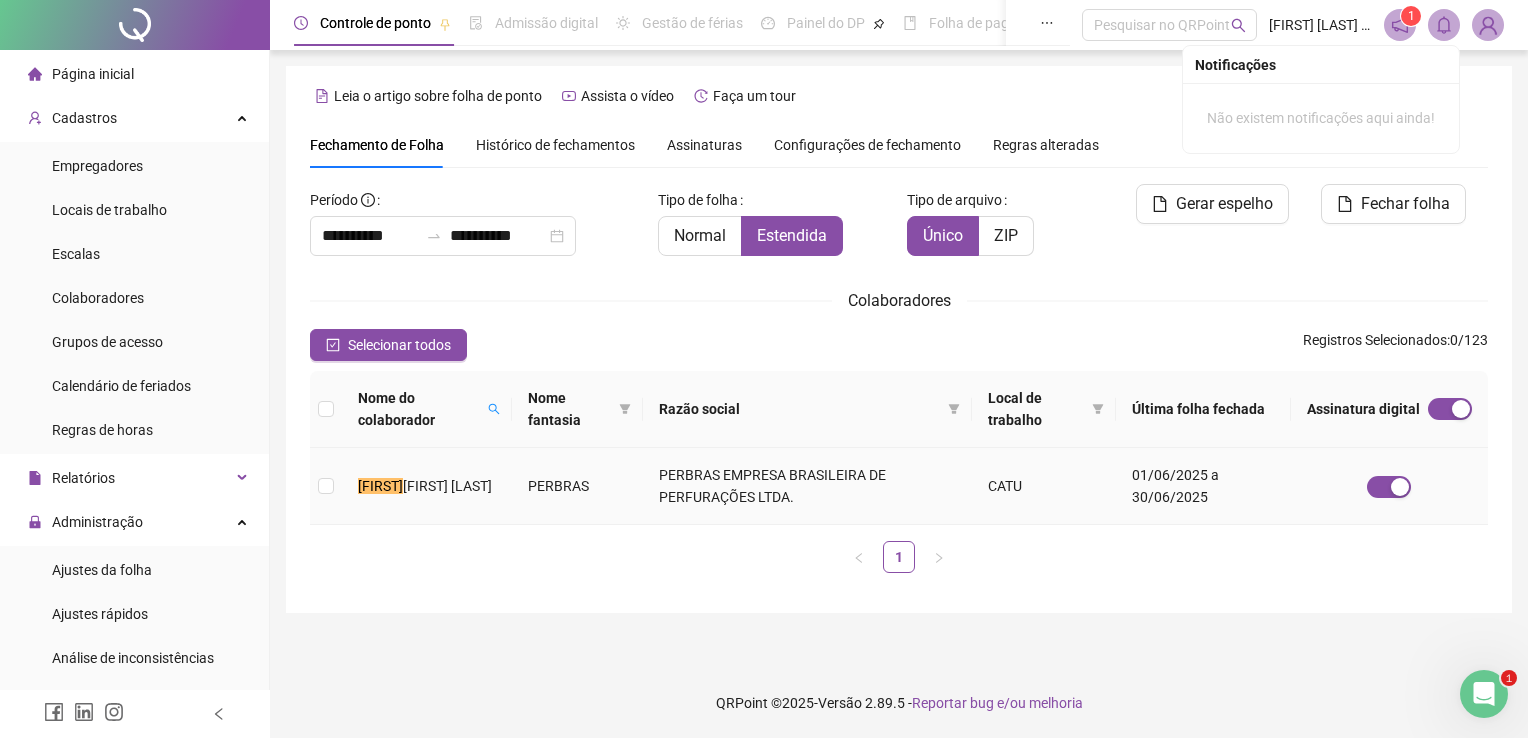 click on "[FIRST] [LAST]" at bounding box center [447, 486] 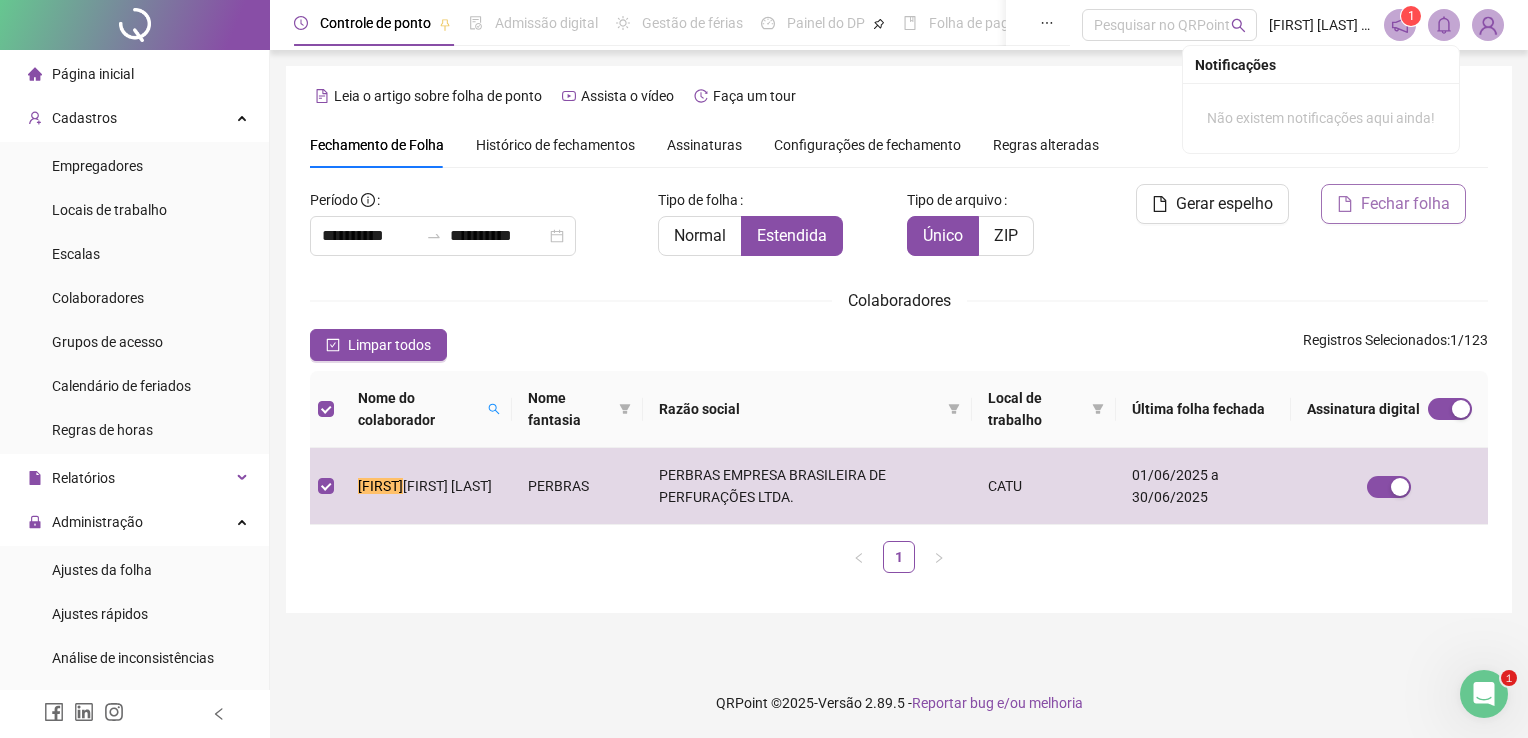 click on "Fechar folha" at bounding box center (1393, 204) 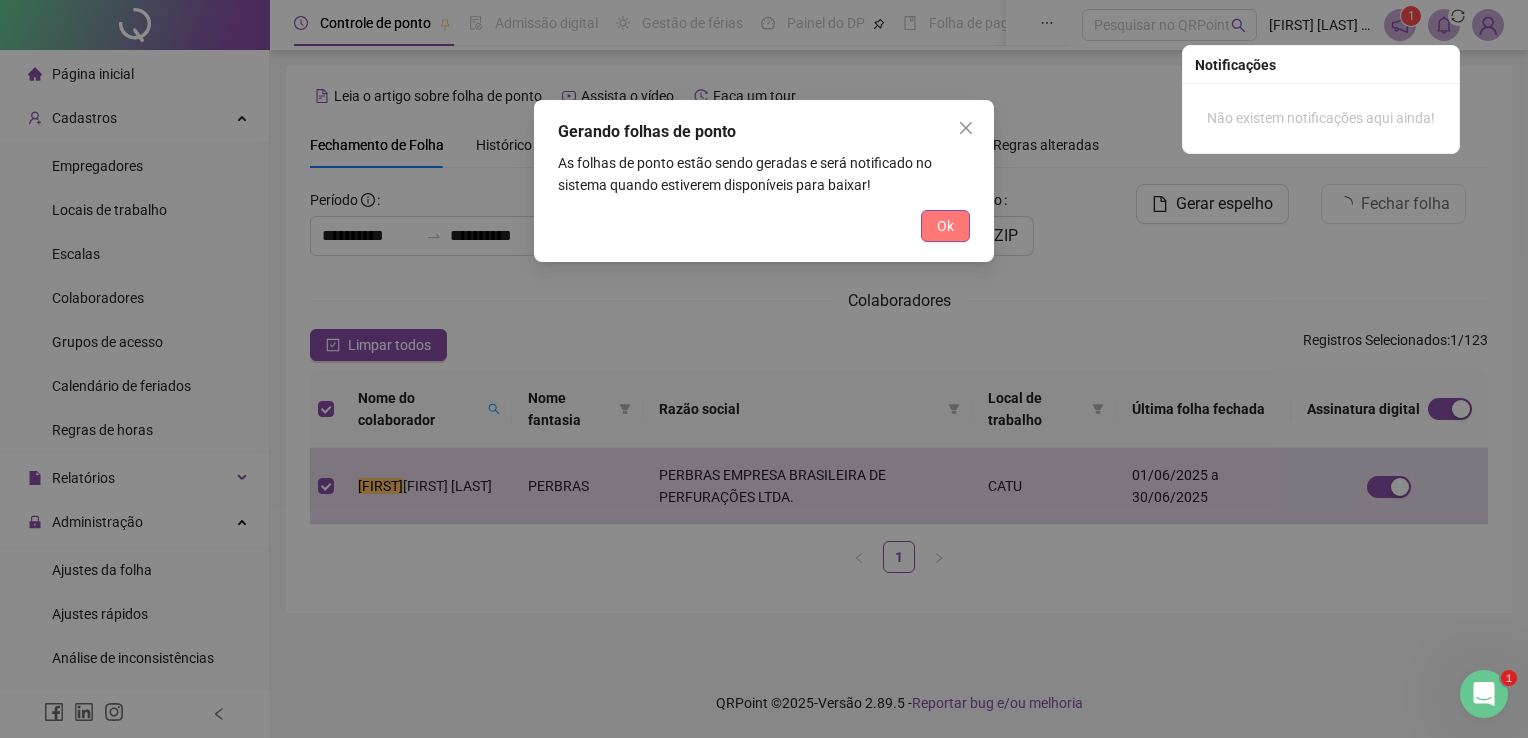 click on "Ok" at bounding box center (945, 226) 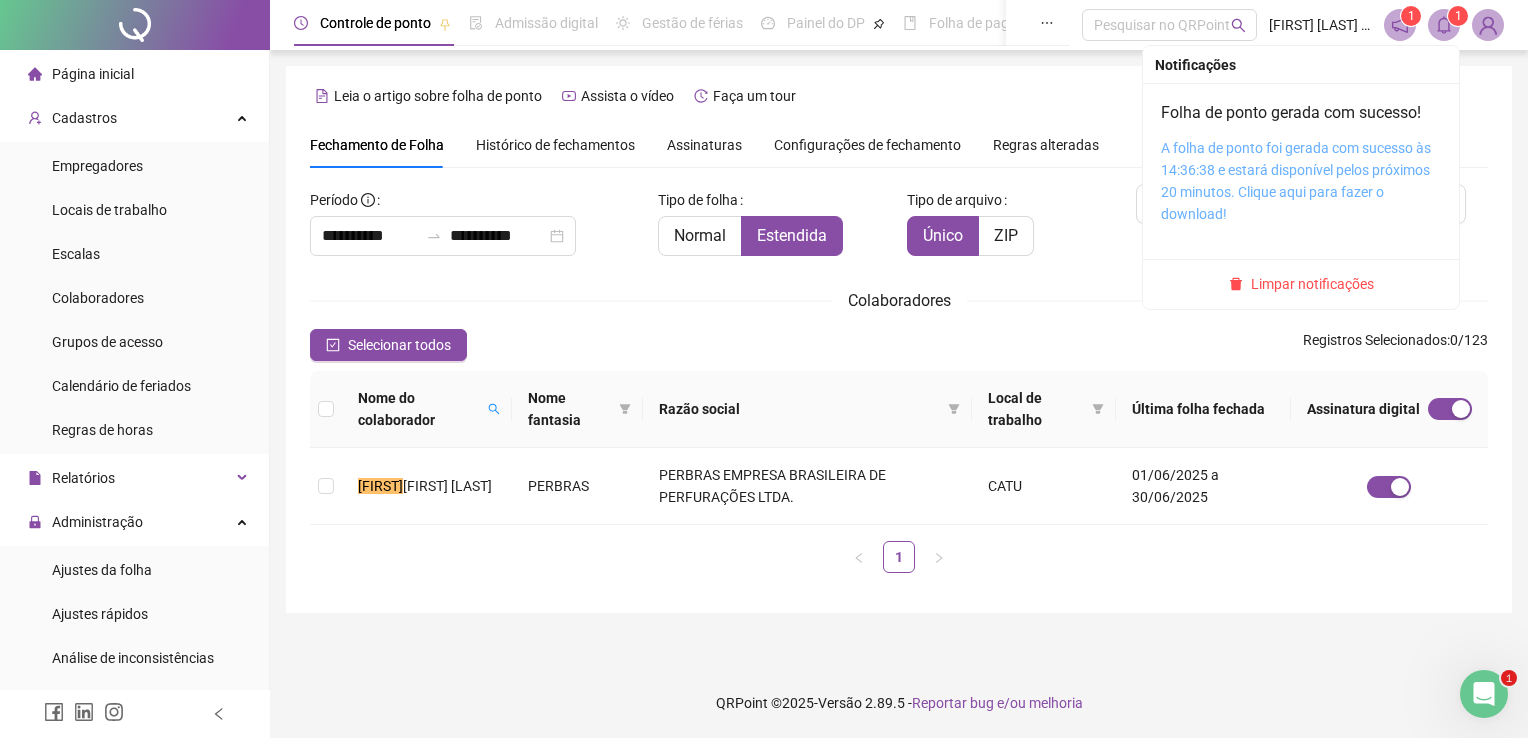 click on "A folha de ponto foi gerada com sucesso às 14:36:38 e estará disponível pelos próximos 20 minutos.
Clique aqui para fazer o download!" at bounding box center (1296, 181) 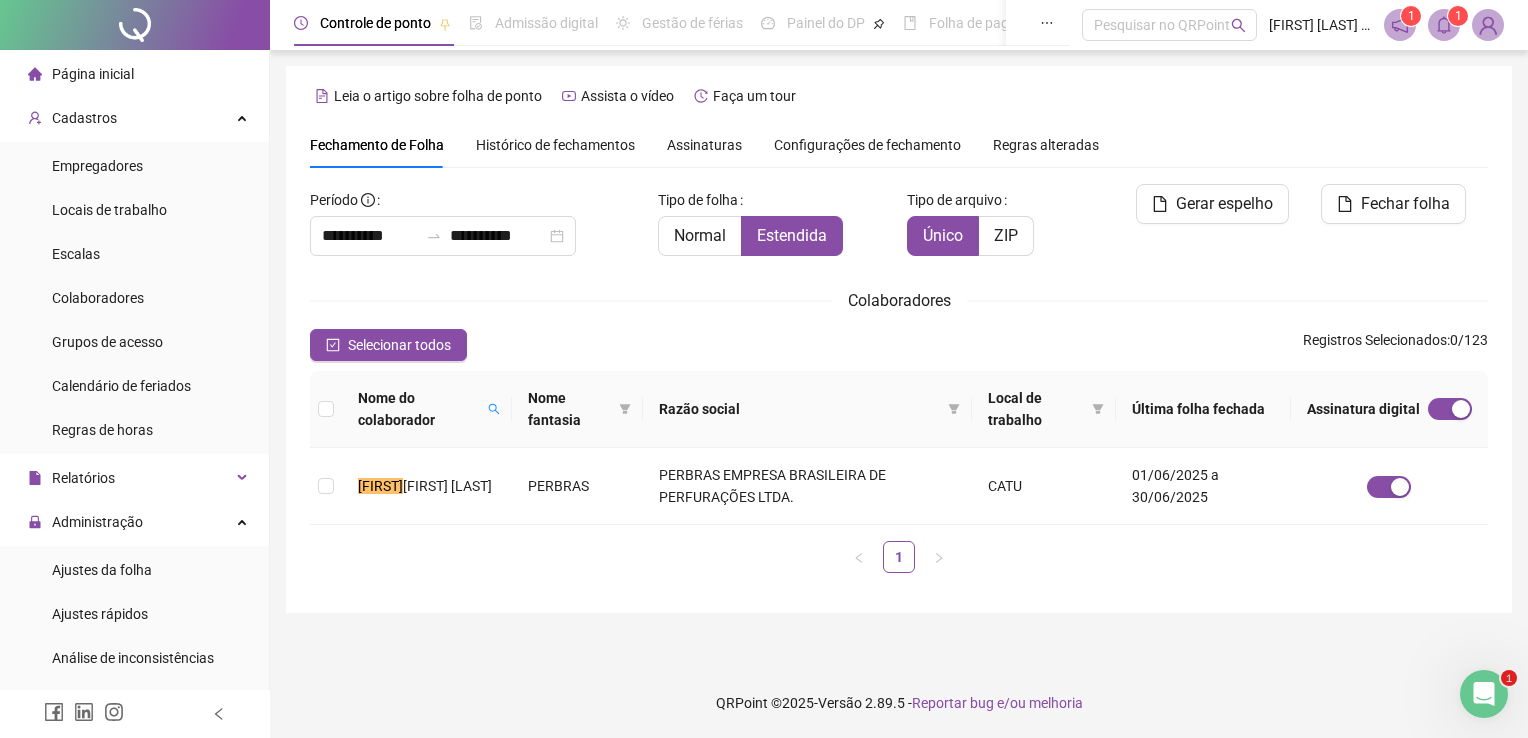 click on "**********" at bounding box center (764, 369) 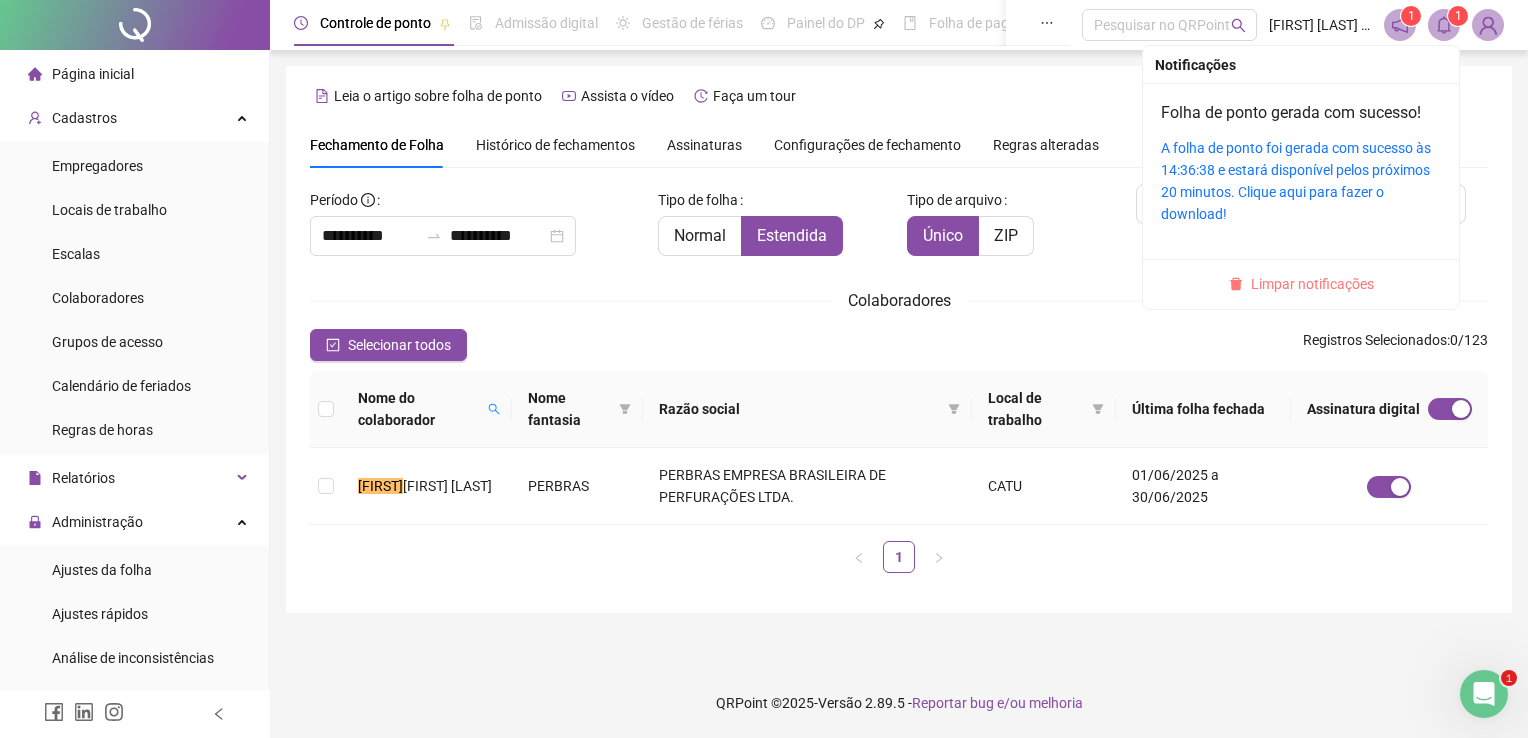click on "Limpar notificações" at bounding box center (1312, 284) 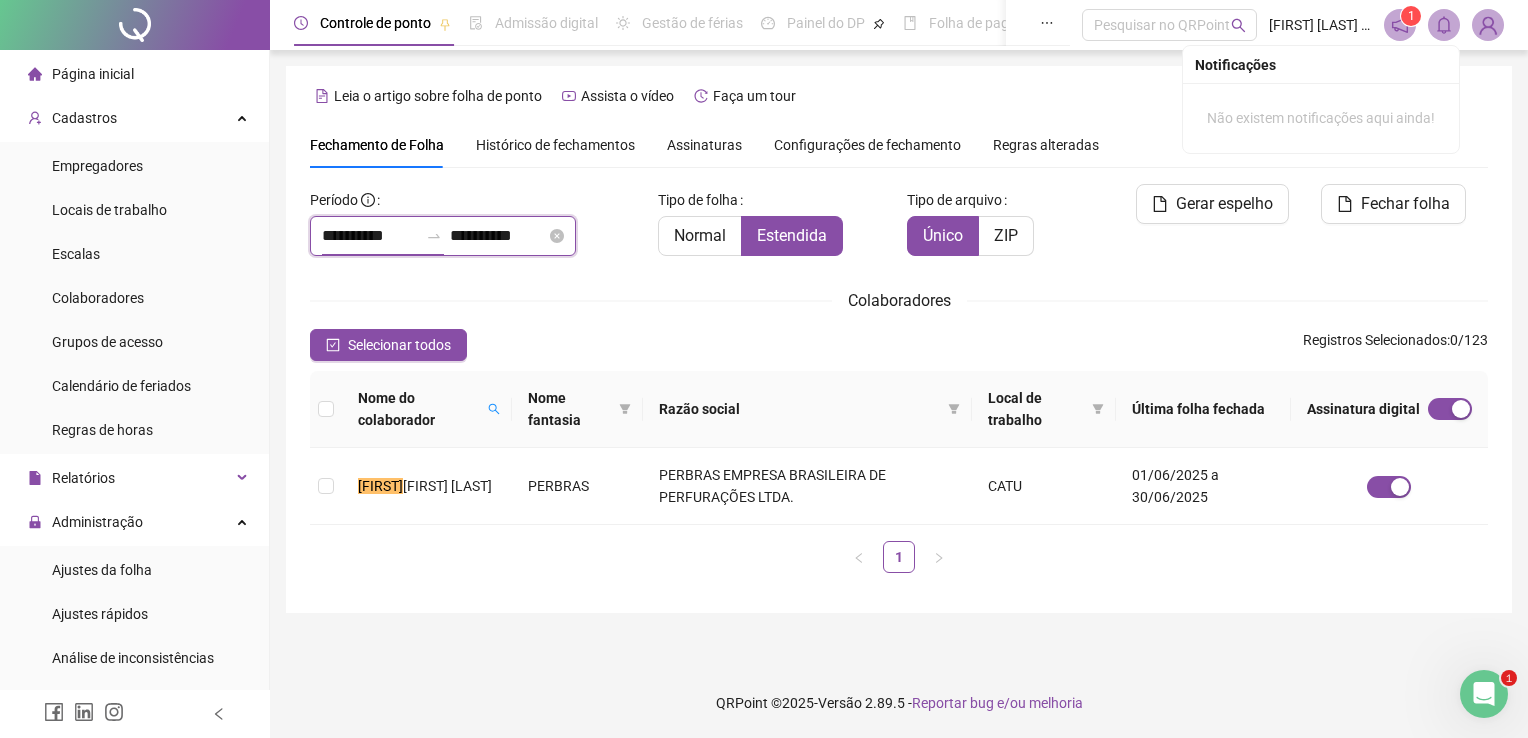 click on "**********" at bounding box center (370, 236) 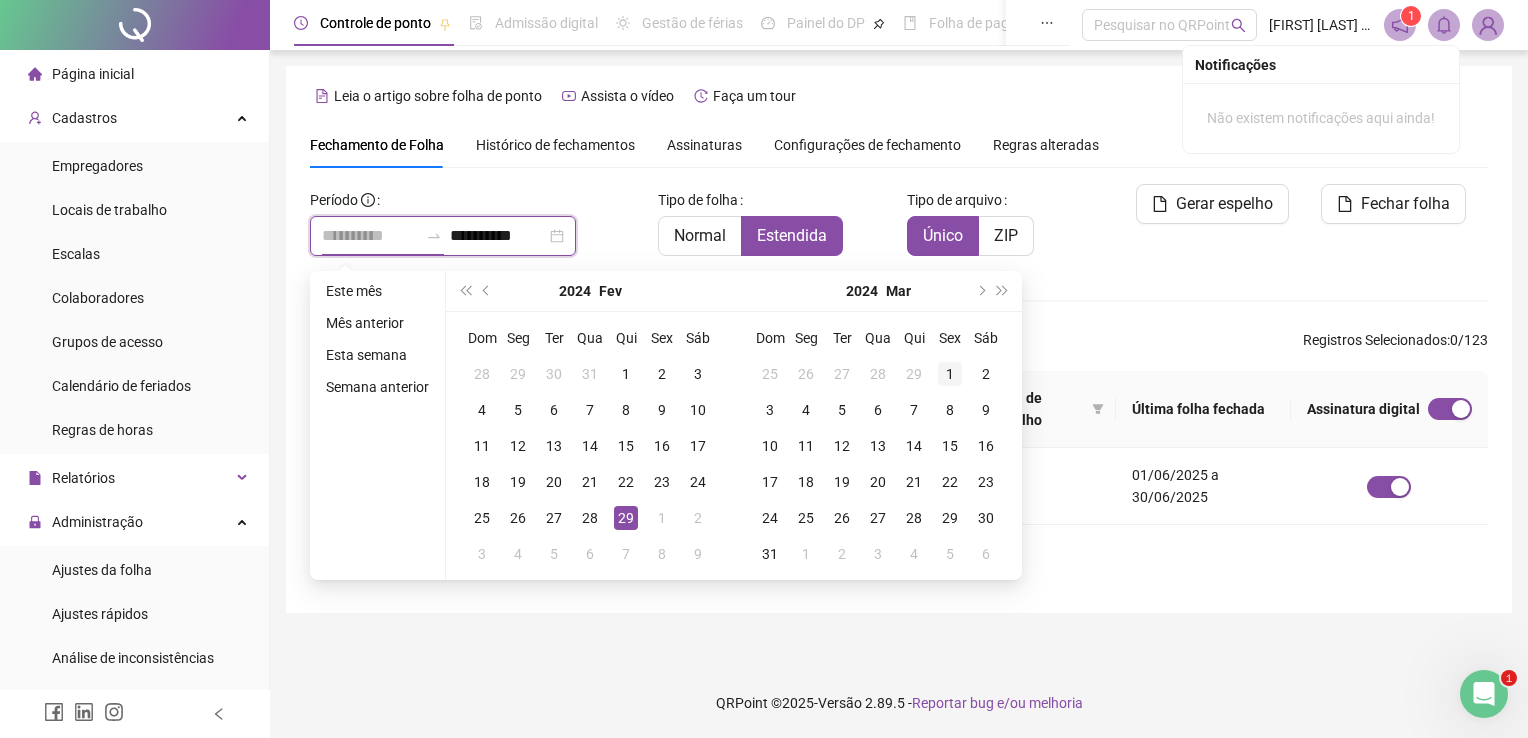 type on "**********" 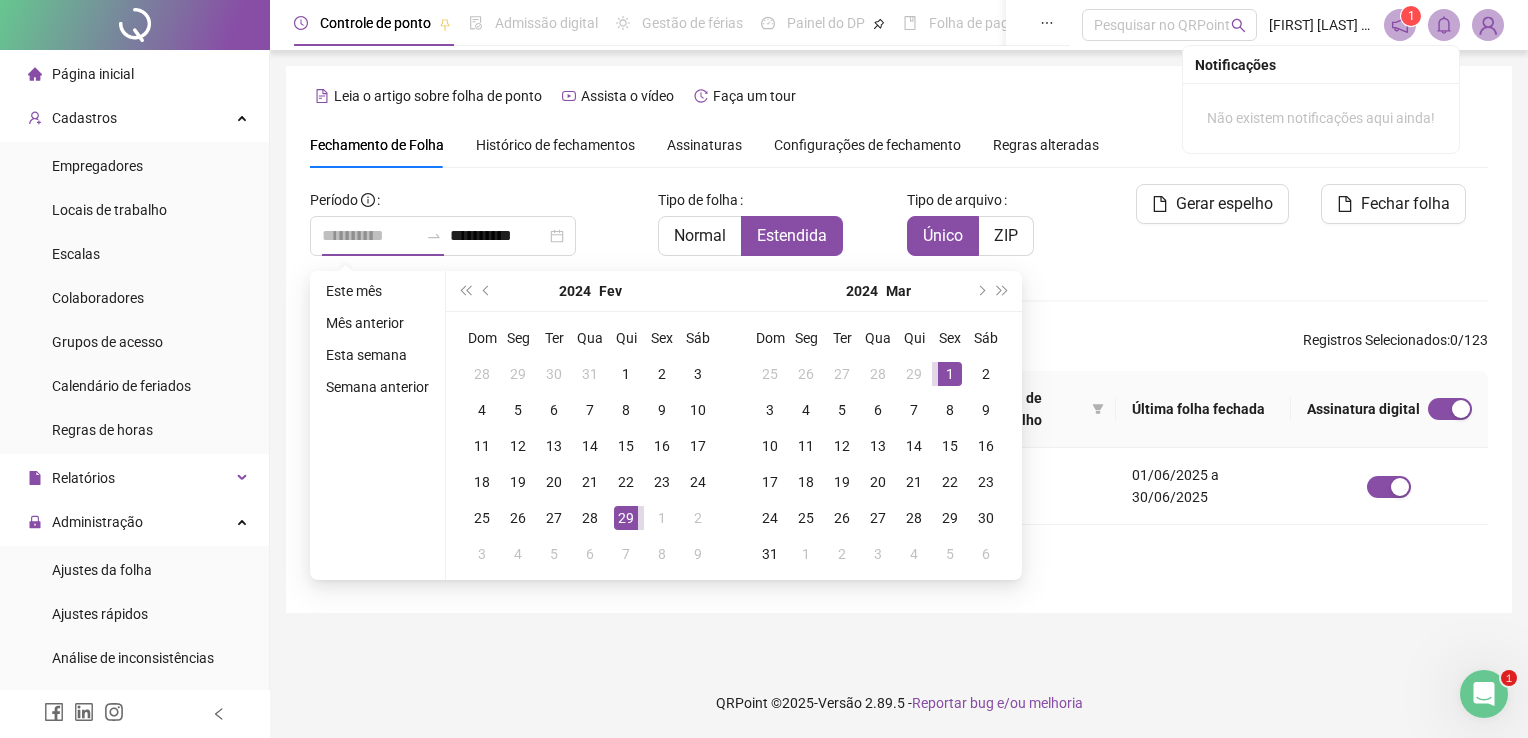 click on "1" at bounding box center [950, 374] 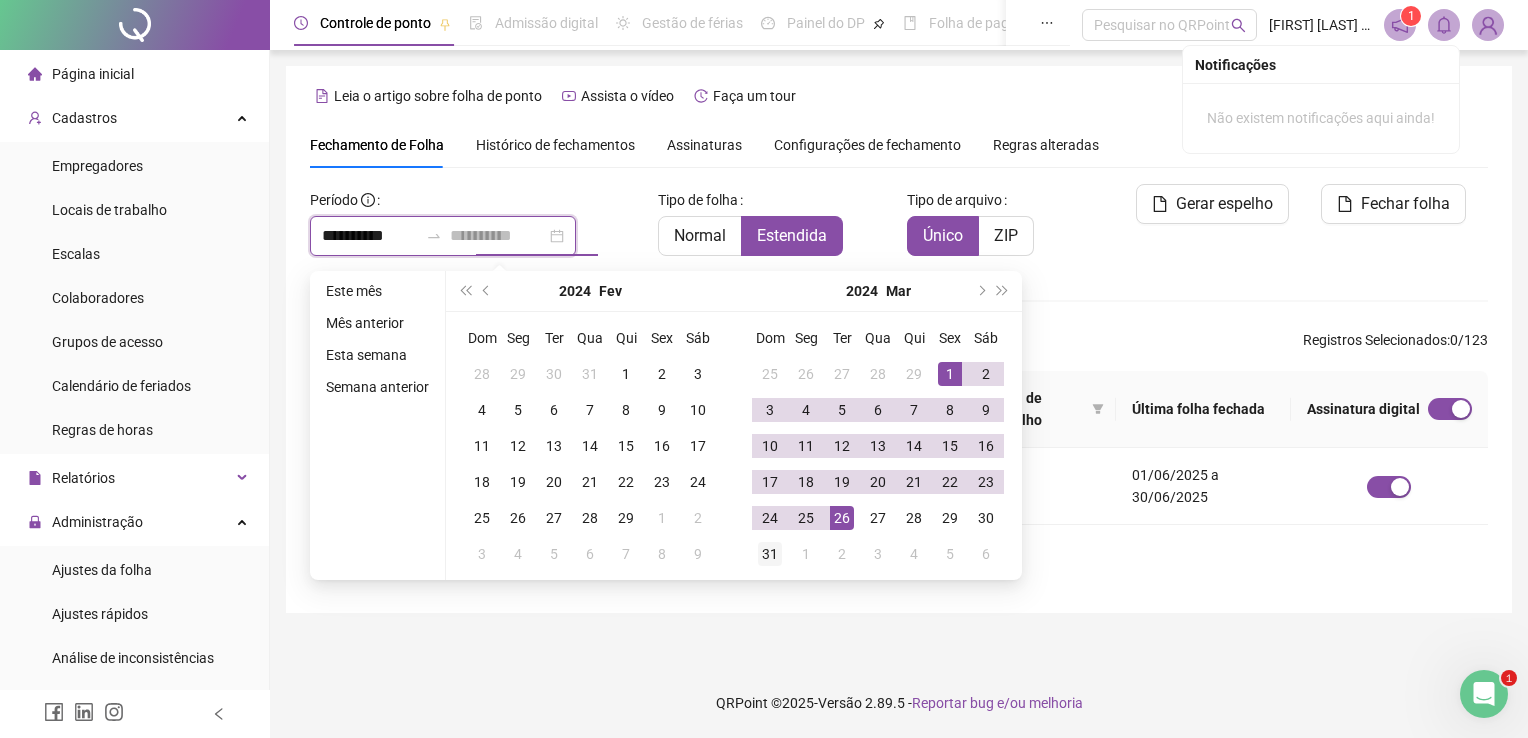 type on "**********" 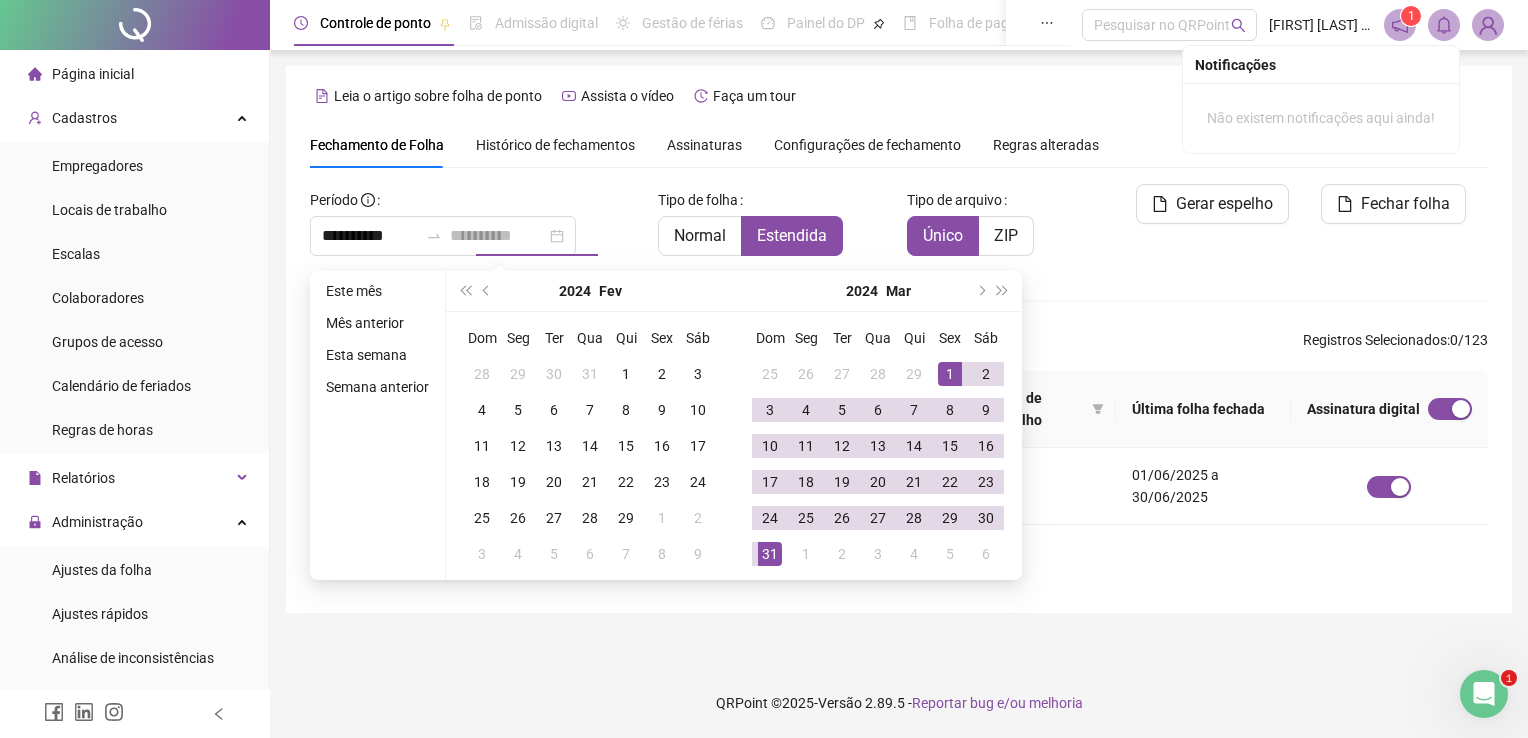 click on "31" at bounding box center [770, 554] 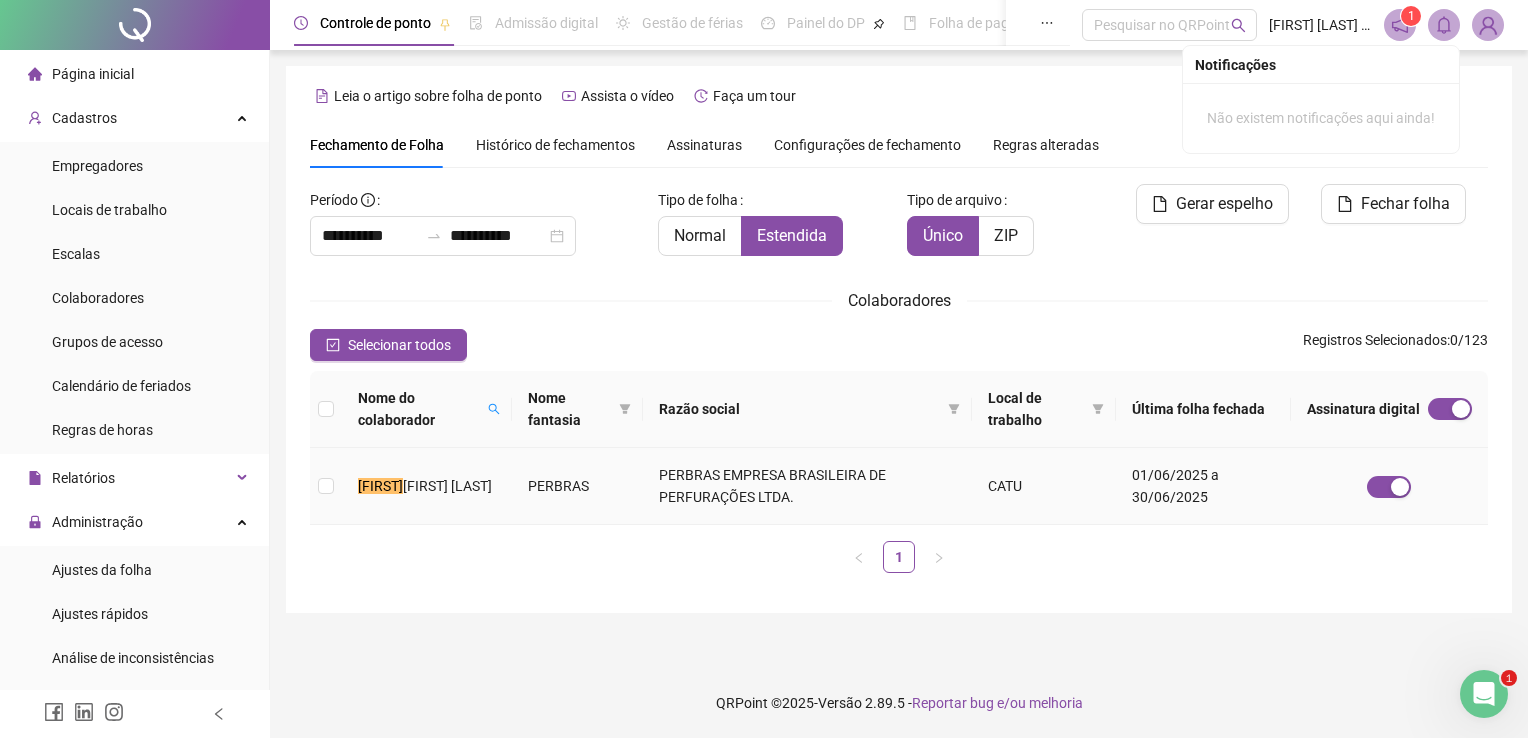 click on "[FIRST] [LAST]" at bounding box center (427, 486) 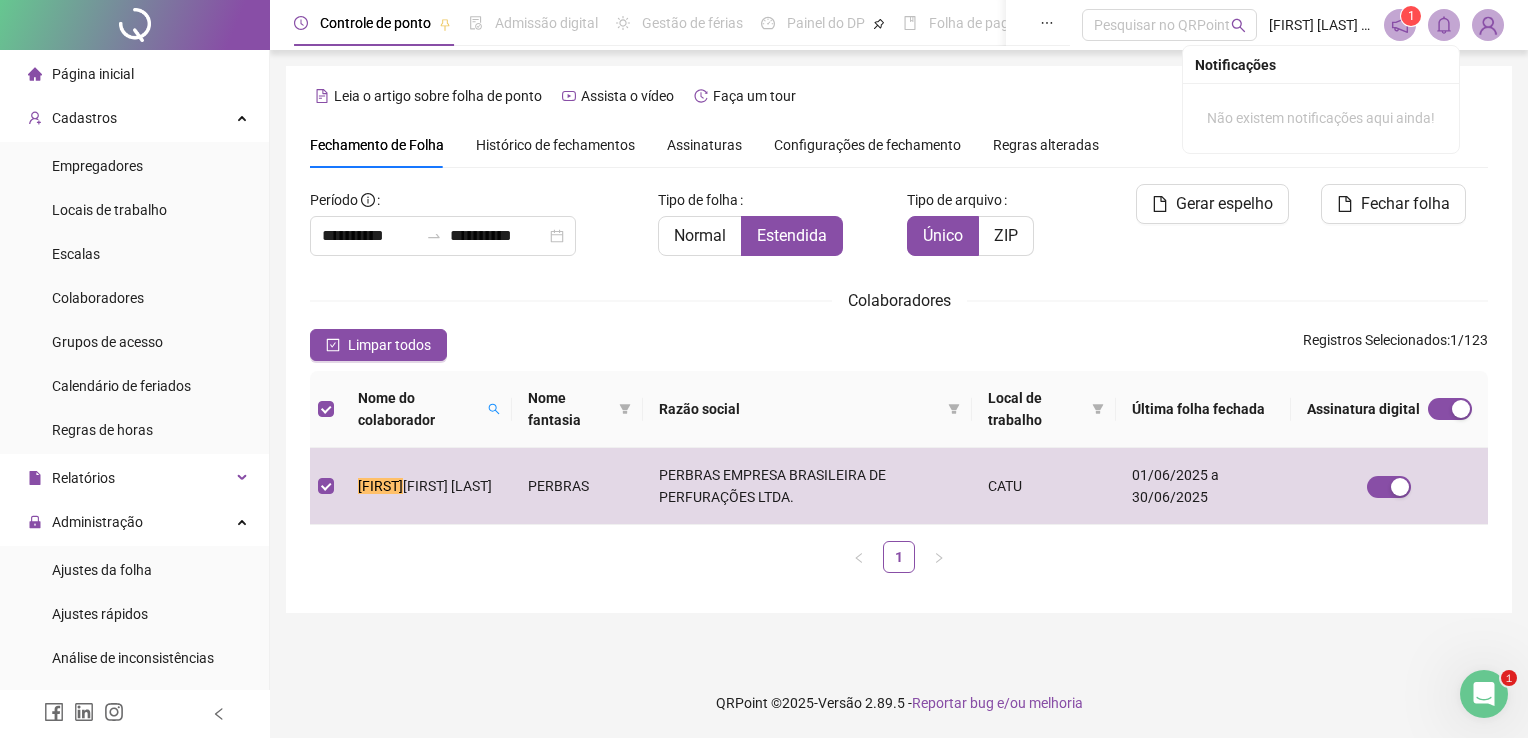 click on "Fechar folha" at bounding box center (1396, 228) 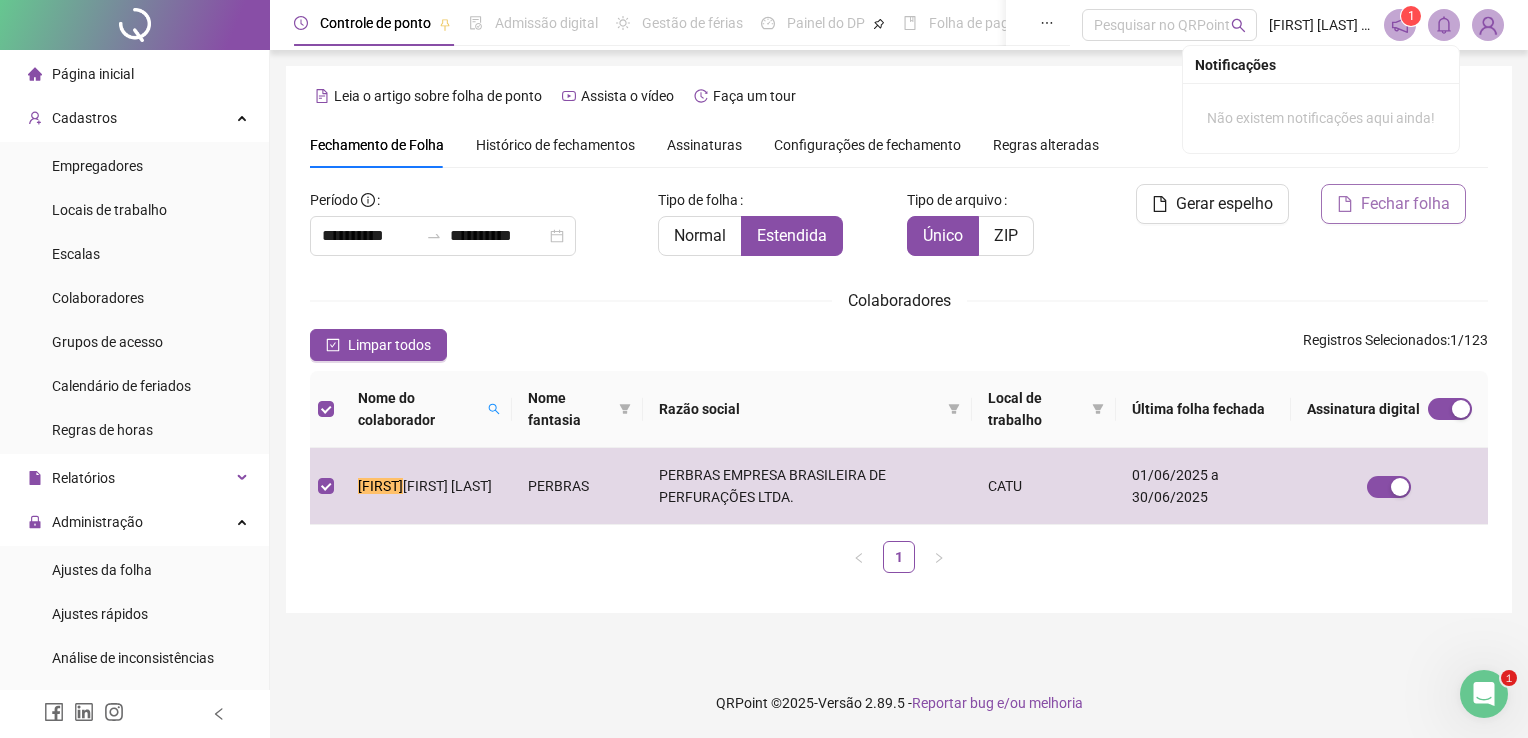 click on "Fechar folha" at bounding box center [1405, 204] 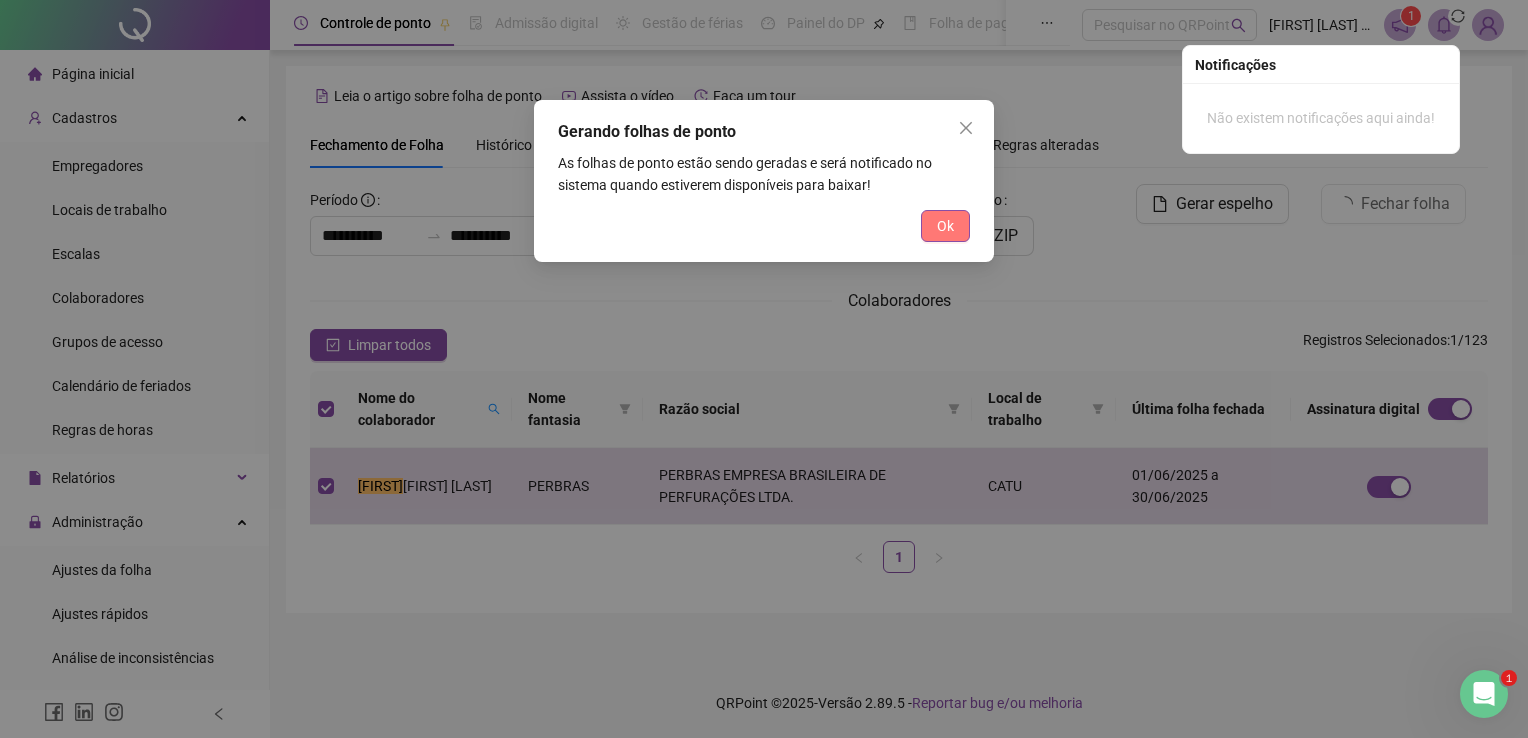 click on "Ok" at bounding box center (945, 226) 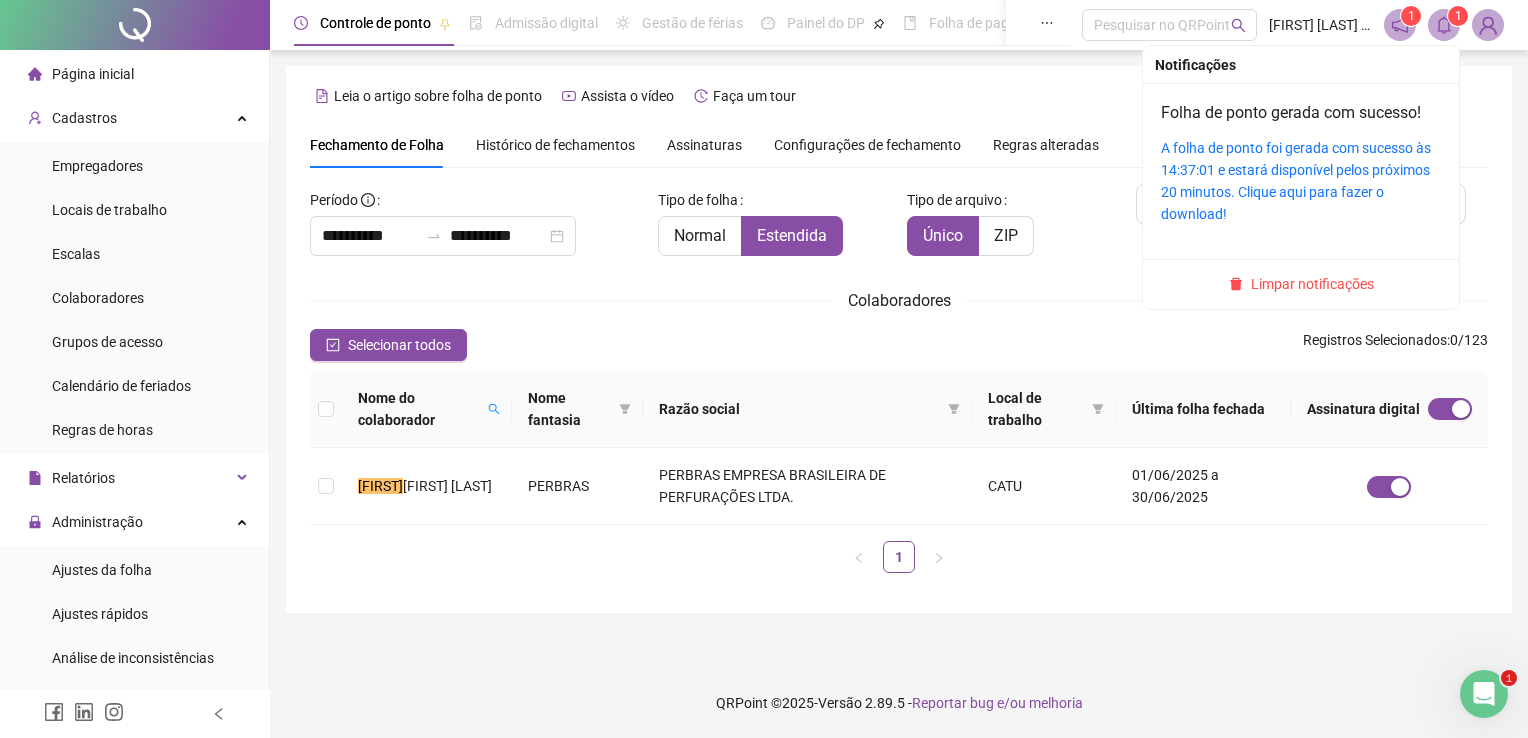 click 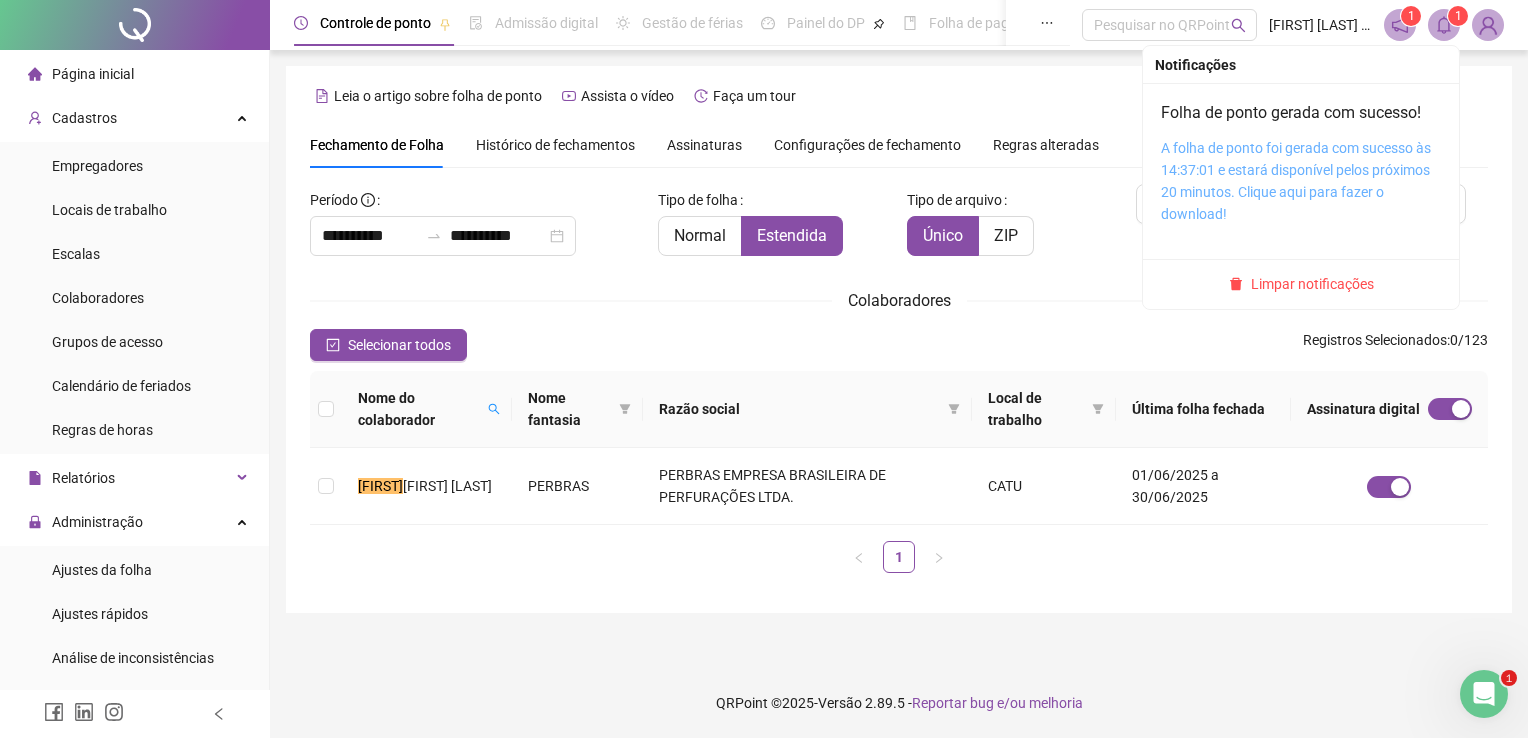 click on "A folha de ponto foi gerada com sucesso às 14:37:01 e estará disponível pelos próximos 20 minutos.
Clique aqui para fazer o download!" at bounding box center [1296, 181] 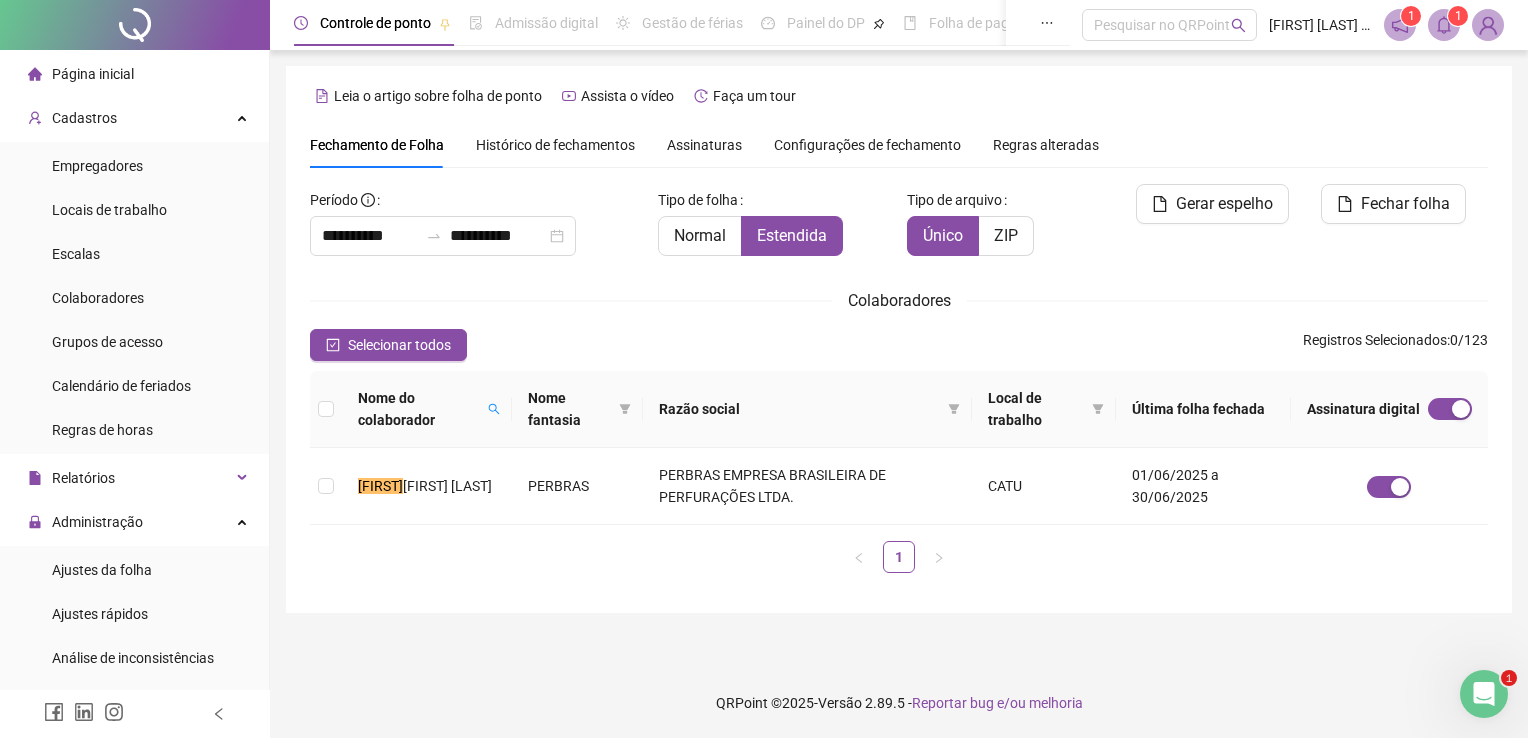 click on "**********" at bounding box center [899, 369] 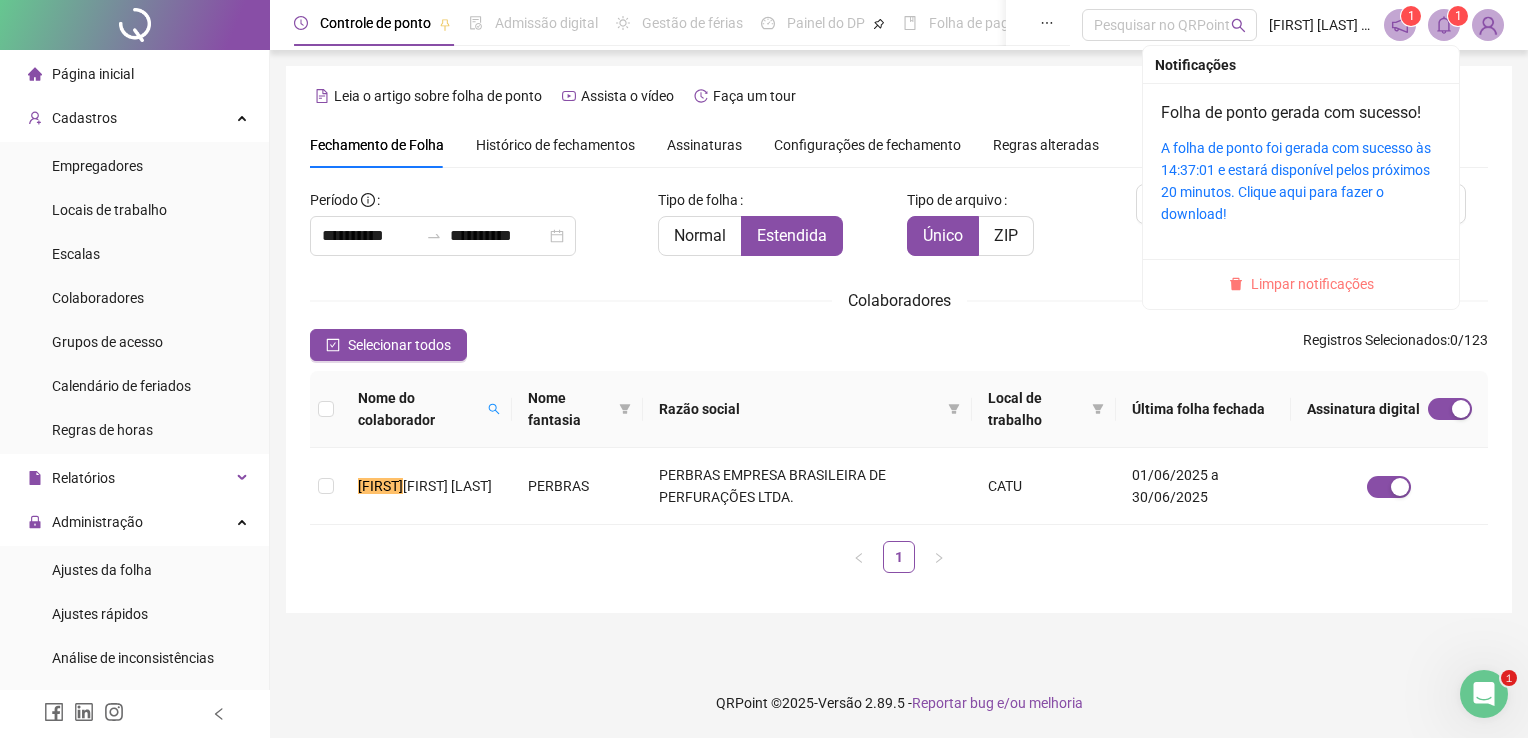 click on "Limpar notificações" at bounding box center [1312, 284] 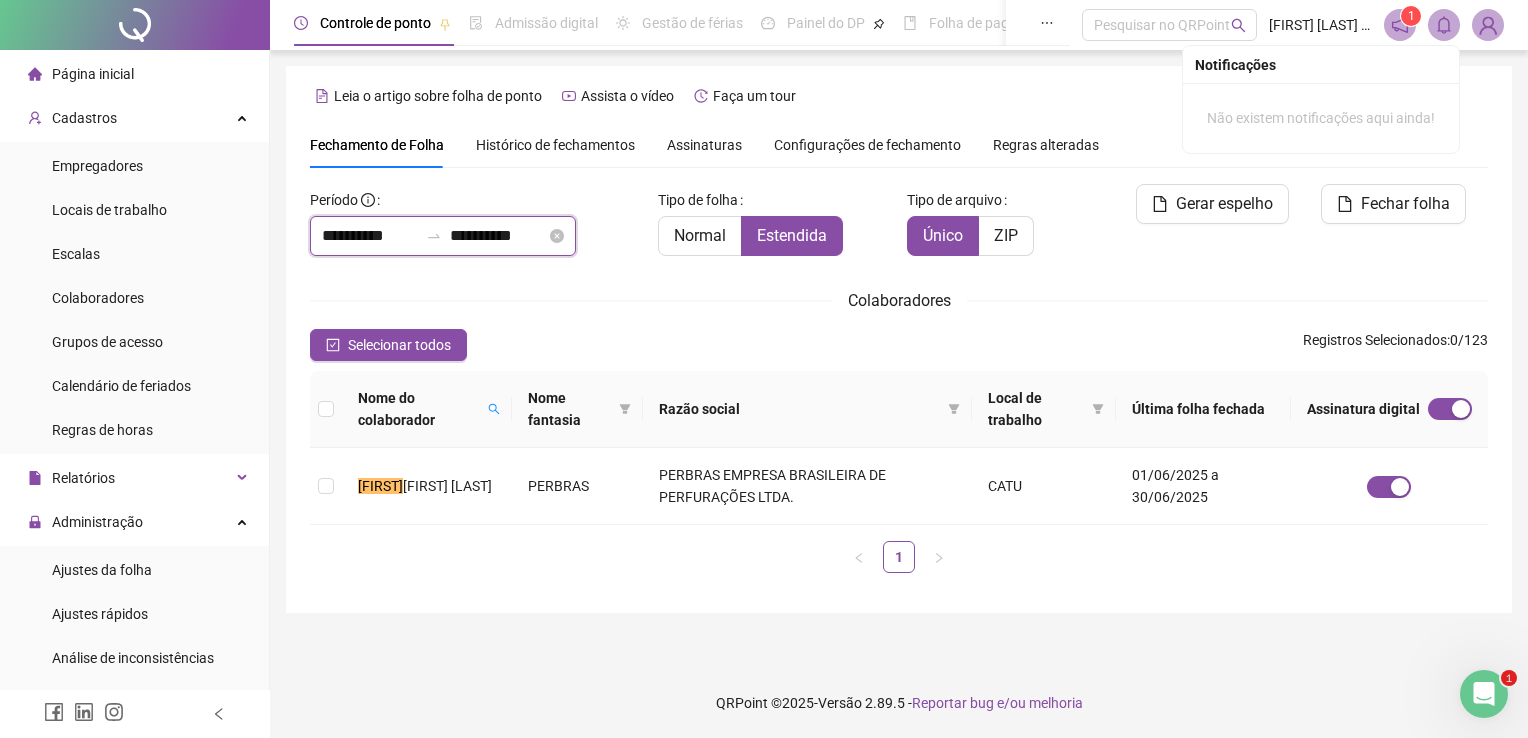 click on "**********" at bounding box center [370, 236] 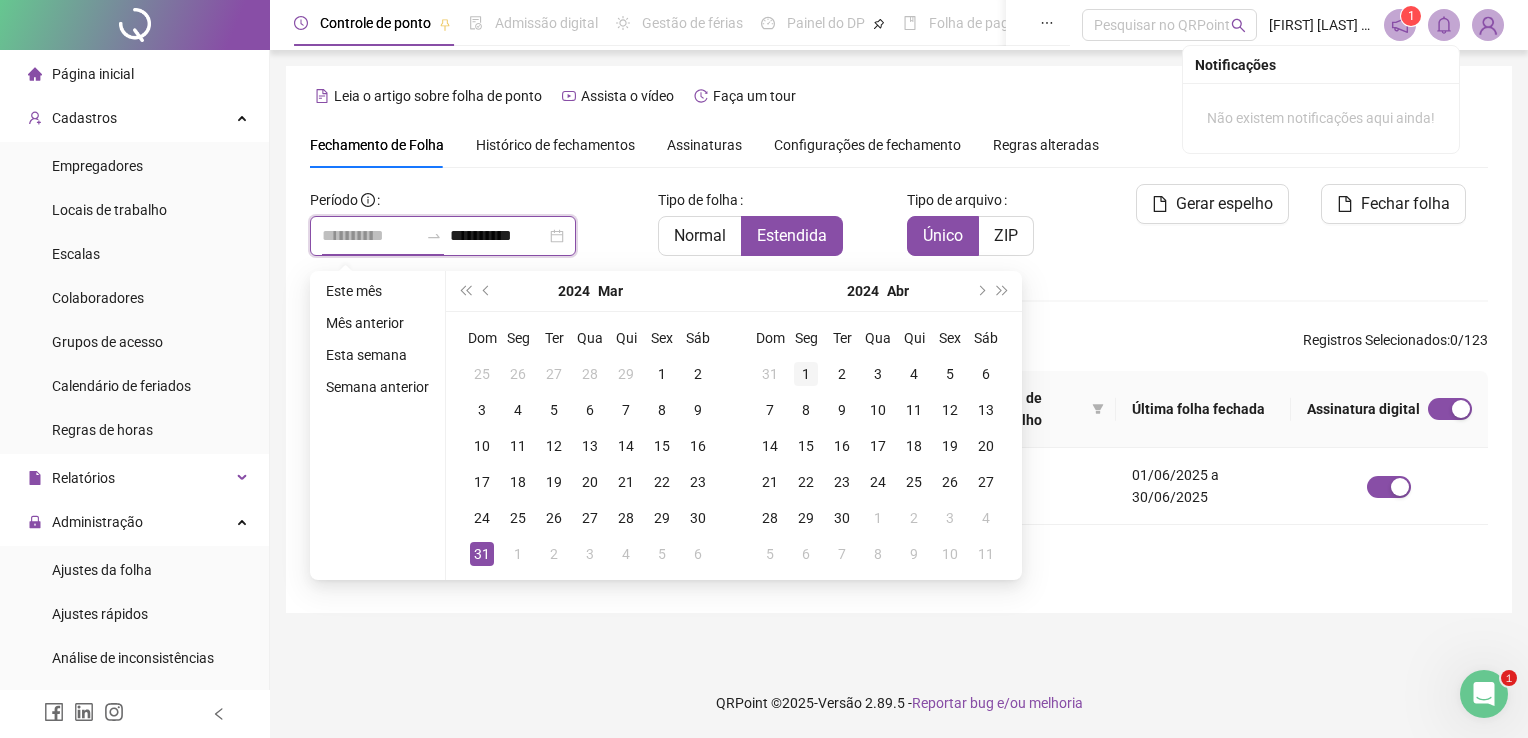 type on "**********" 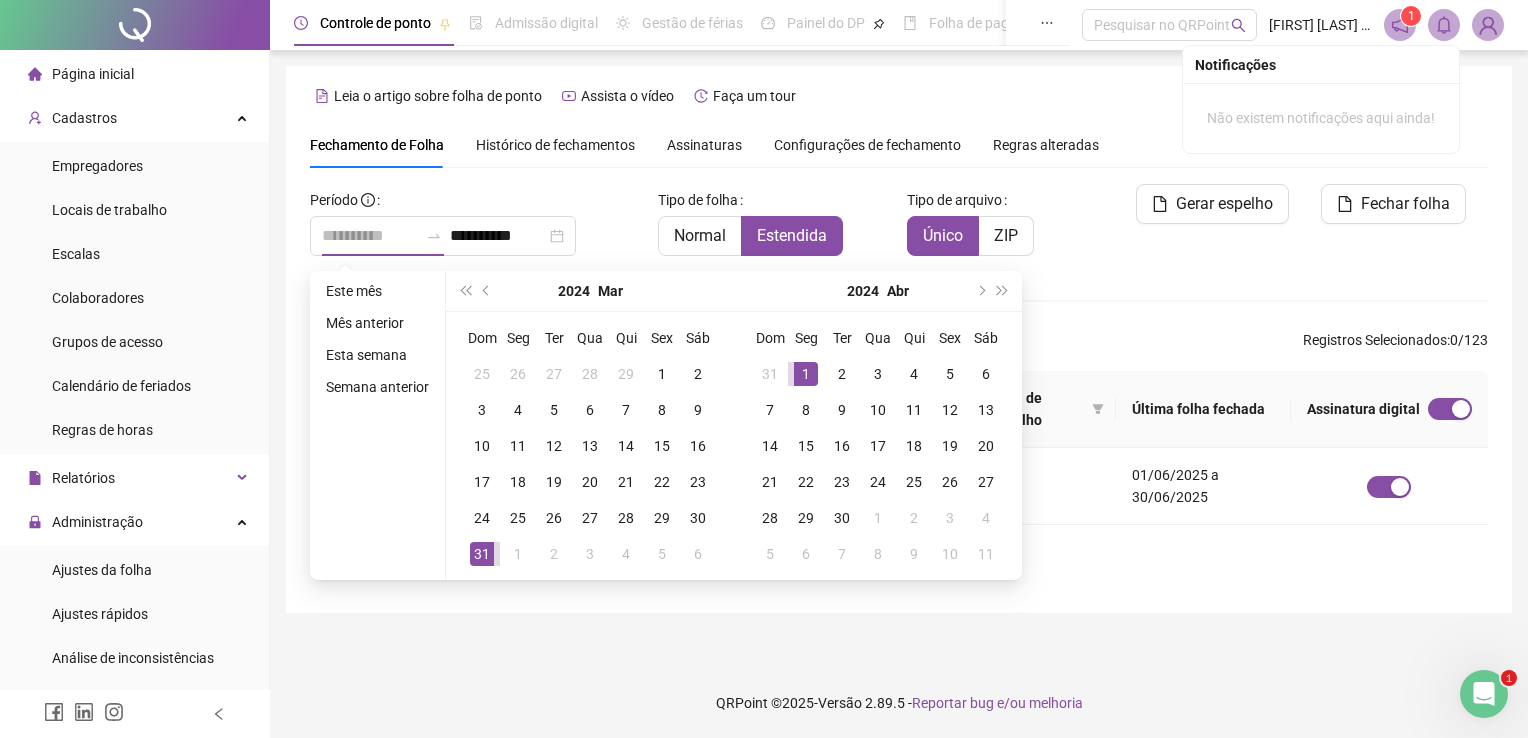 click on "1" at bounding box center [806, 374] 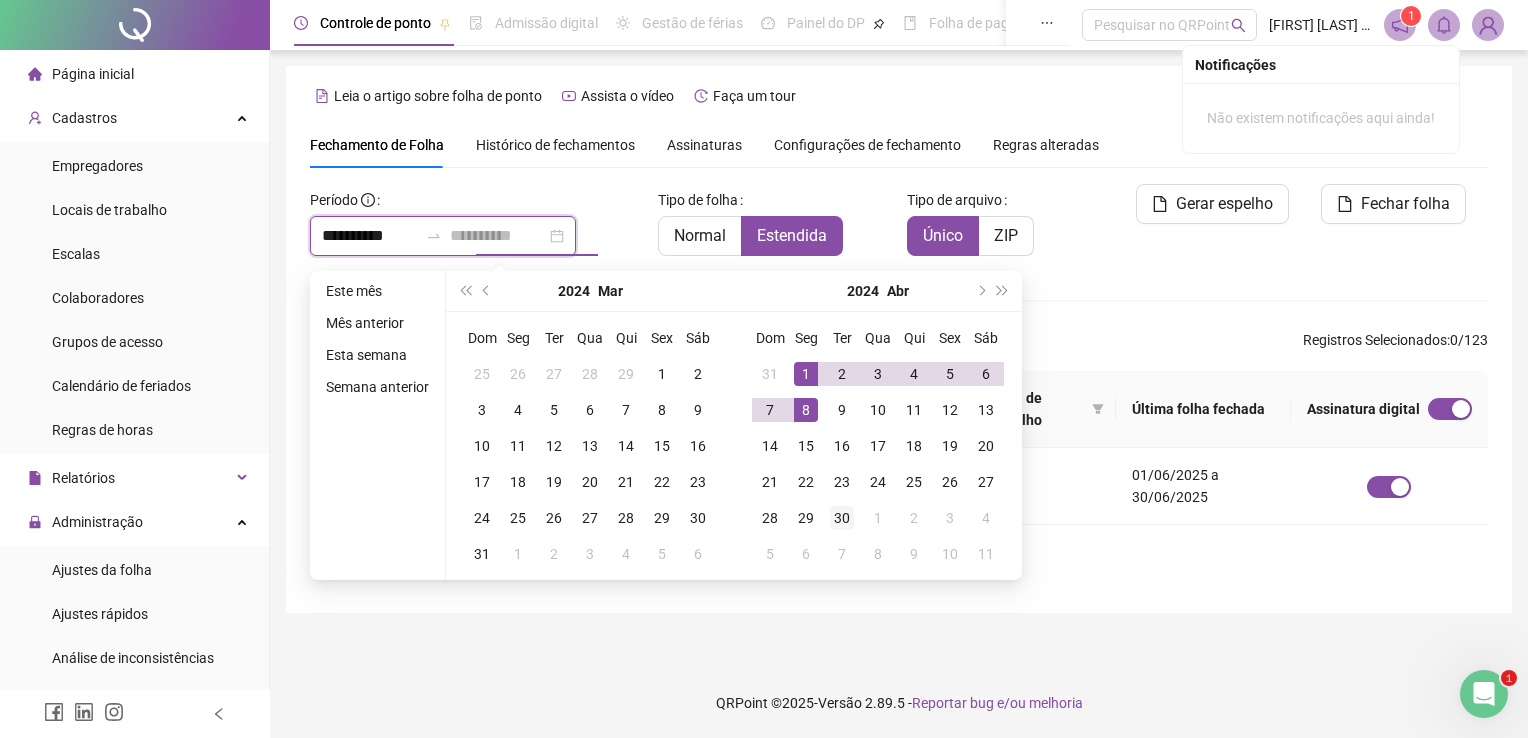 type on "**********" 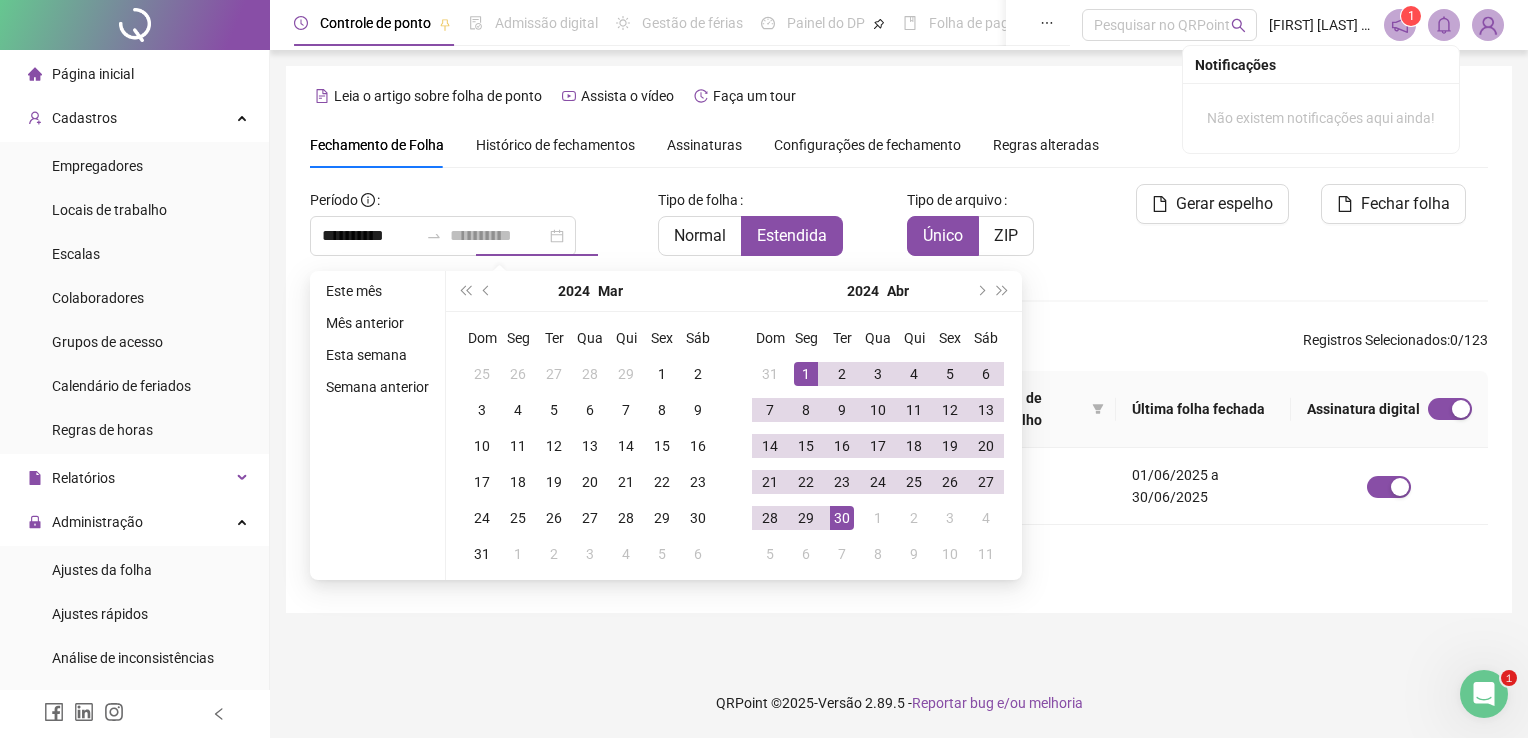 click on "30" at bounding box center [842, 518] 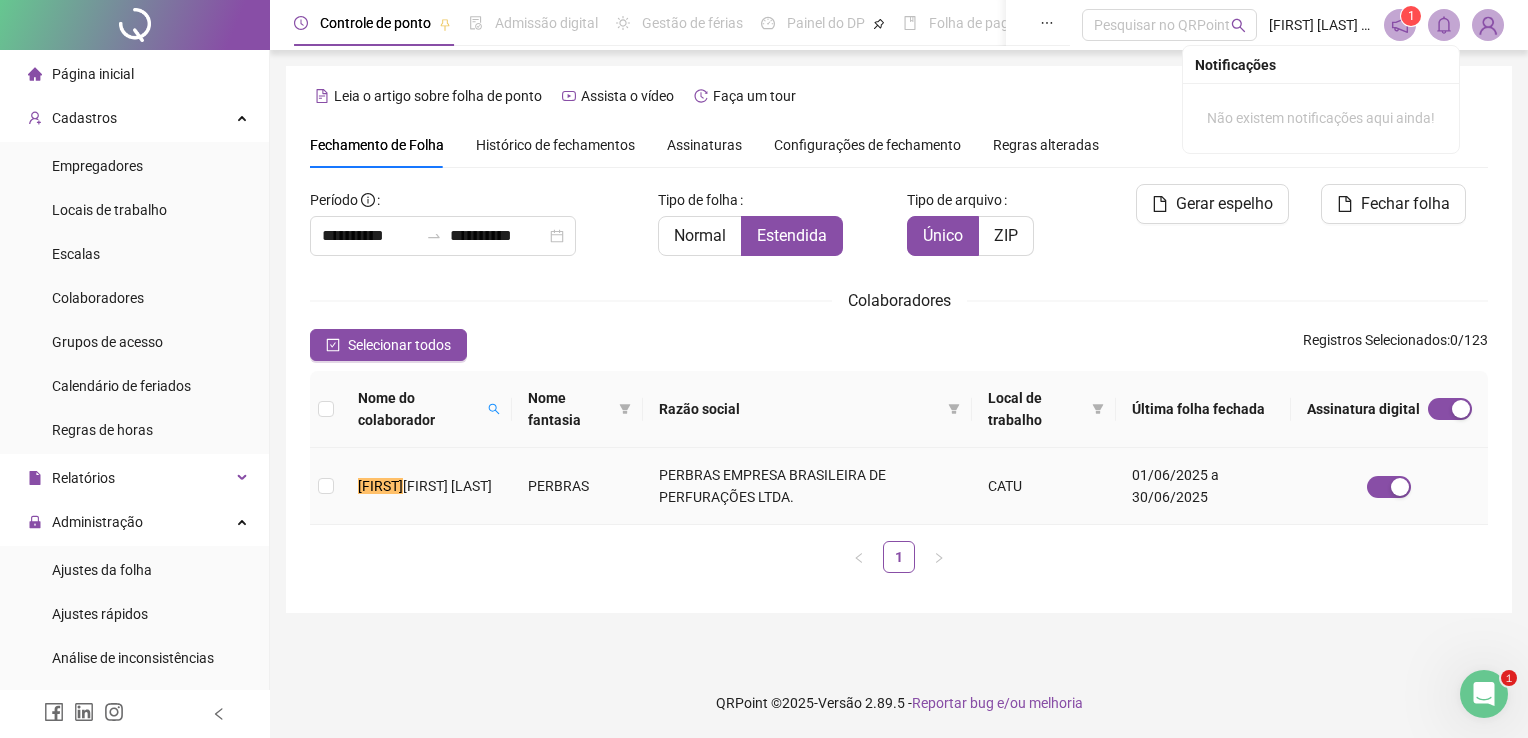 click on "[FIRST] [LAST]" at bounding box center (427, 486) 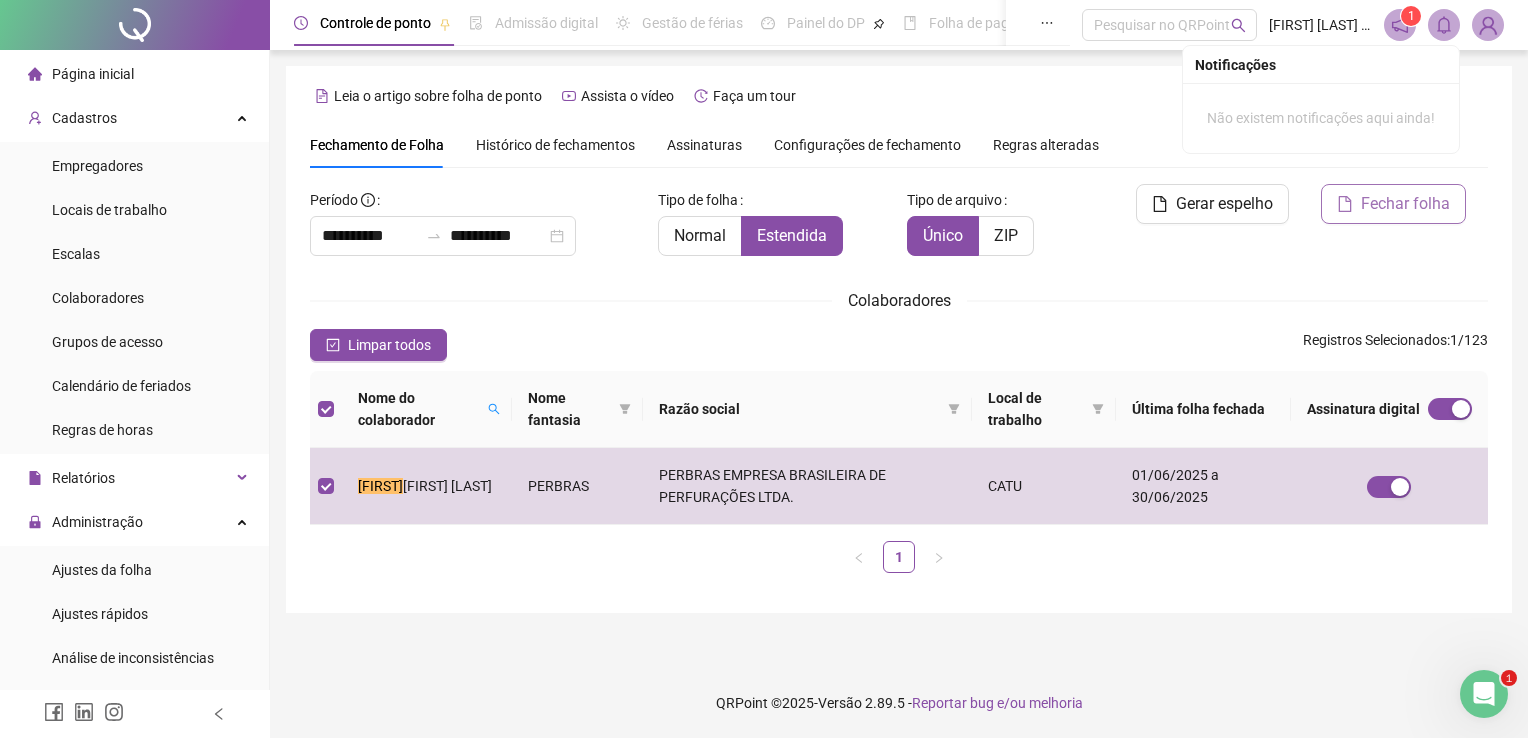 click 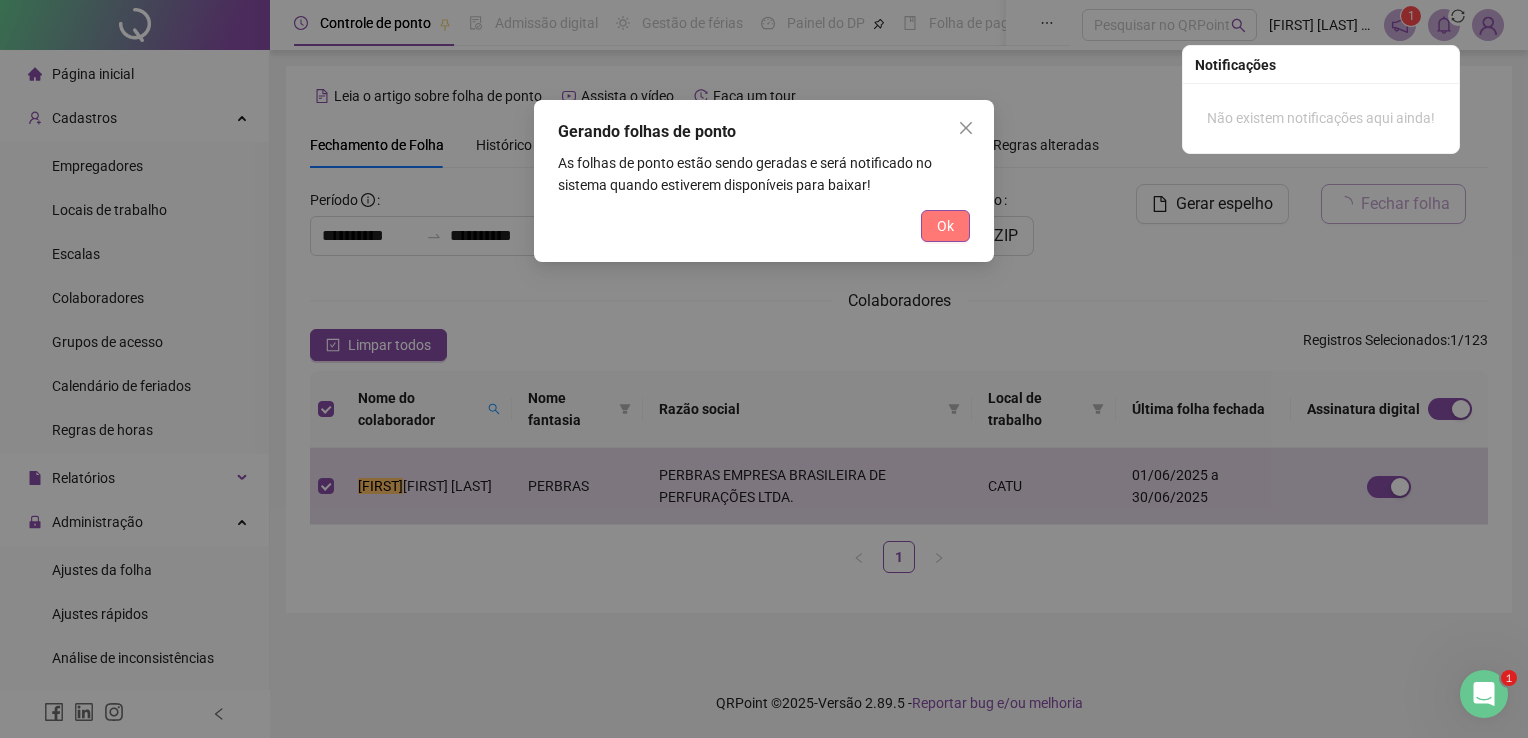 click on "Ok" at bounding box center [945, 226] 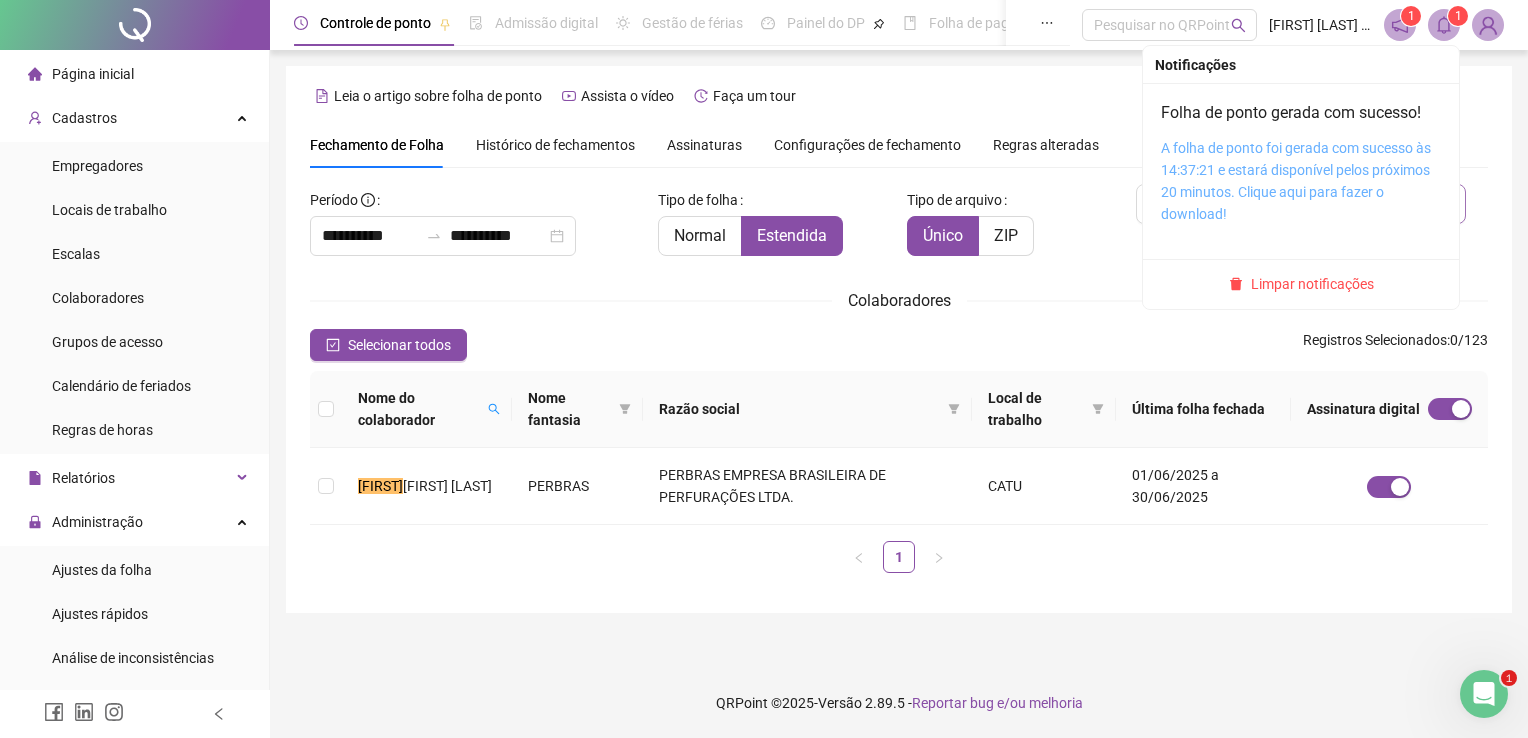 click on "A folha de ponto foi gerada com sucesso às 14:37:21 e estará disponível pelos próximos 20 minutos.
Clique aqui para fazer o download!" at bounding box center (1296, 181) 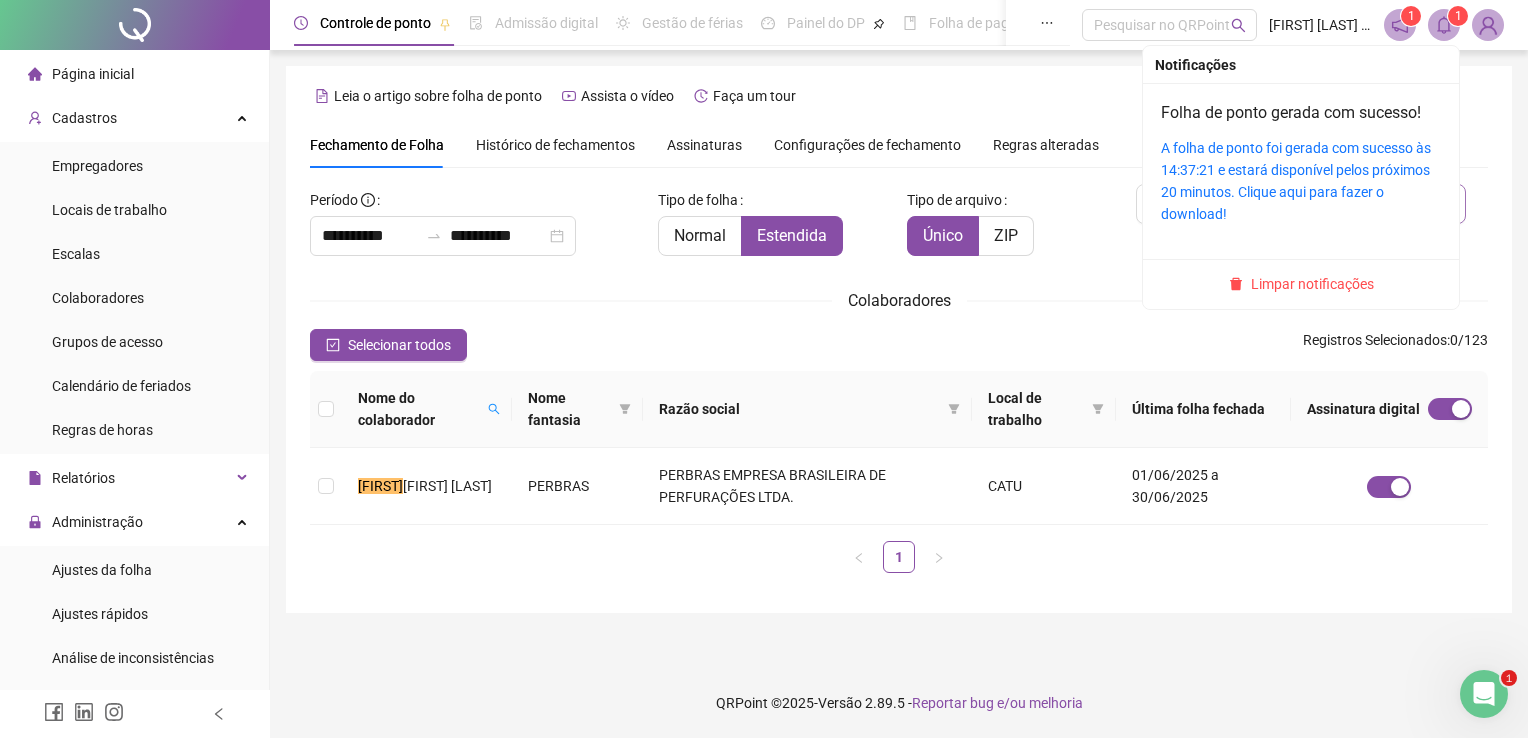 click 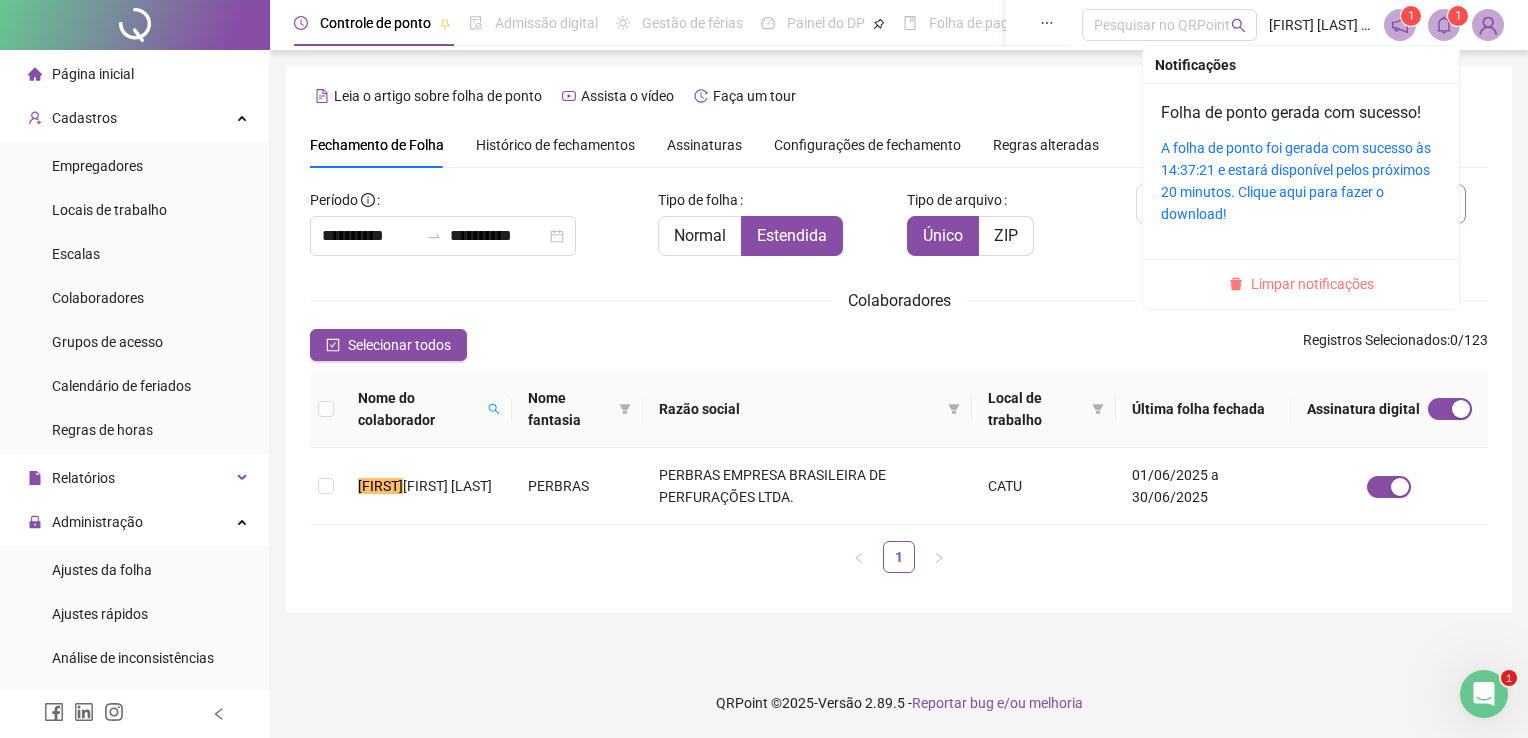 click on "Limpar notificações" at bounding box center [1312, 284] 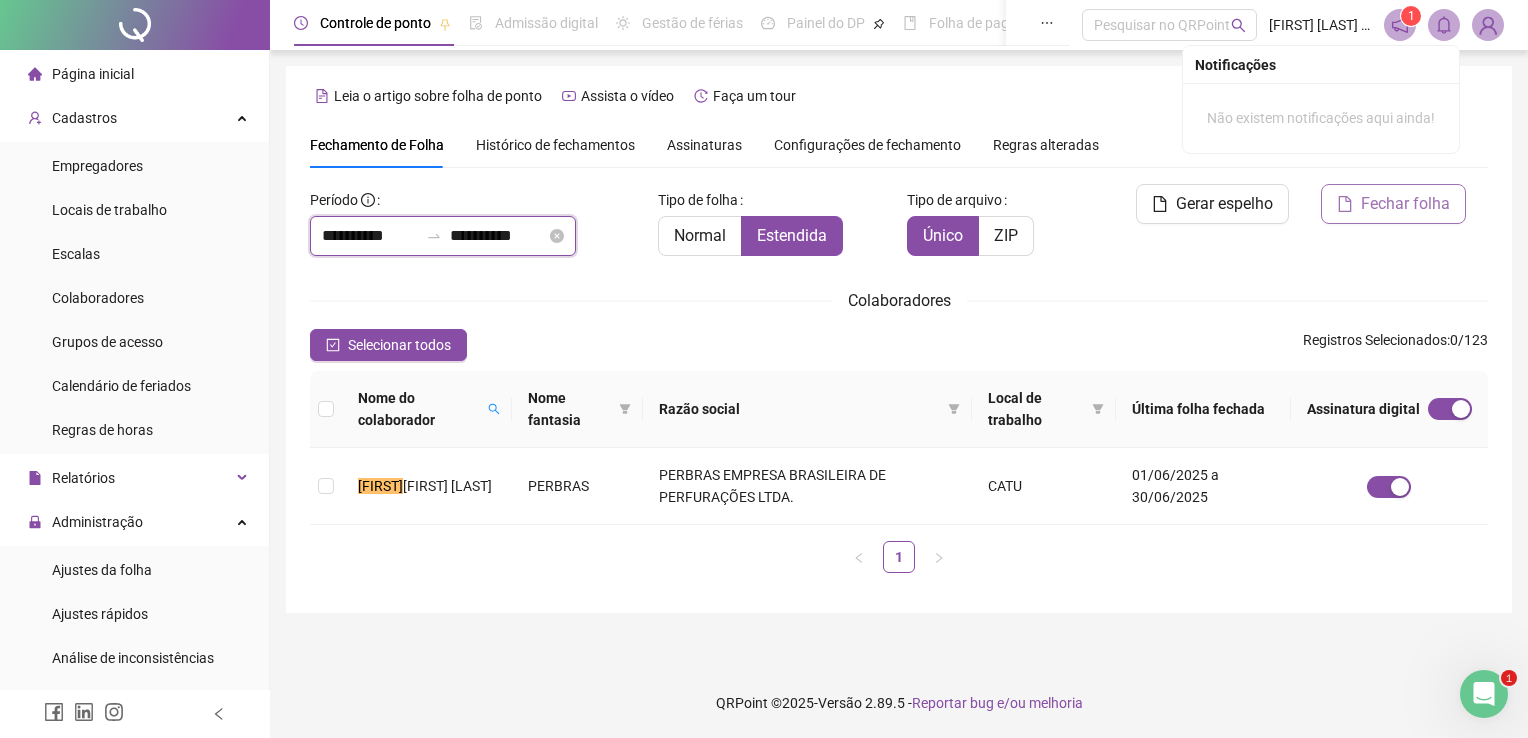 click on "**********" at bounding box center [370, 236] 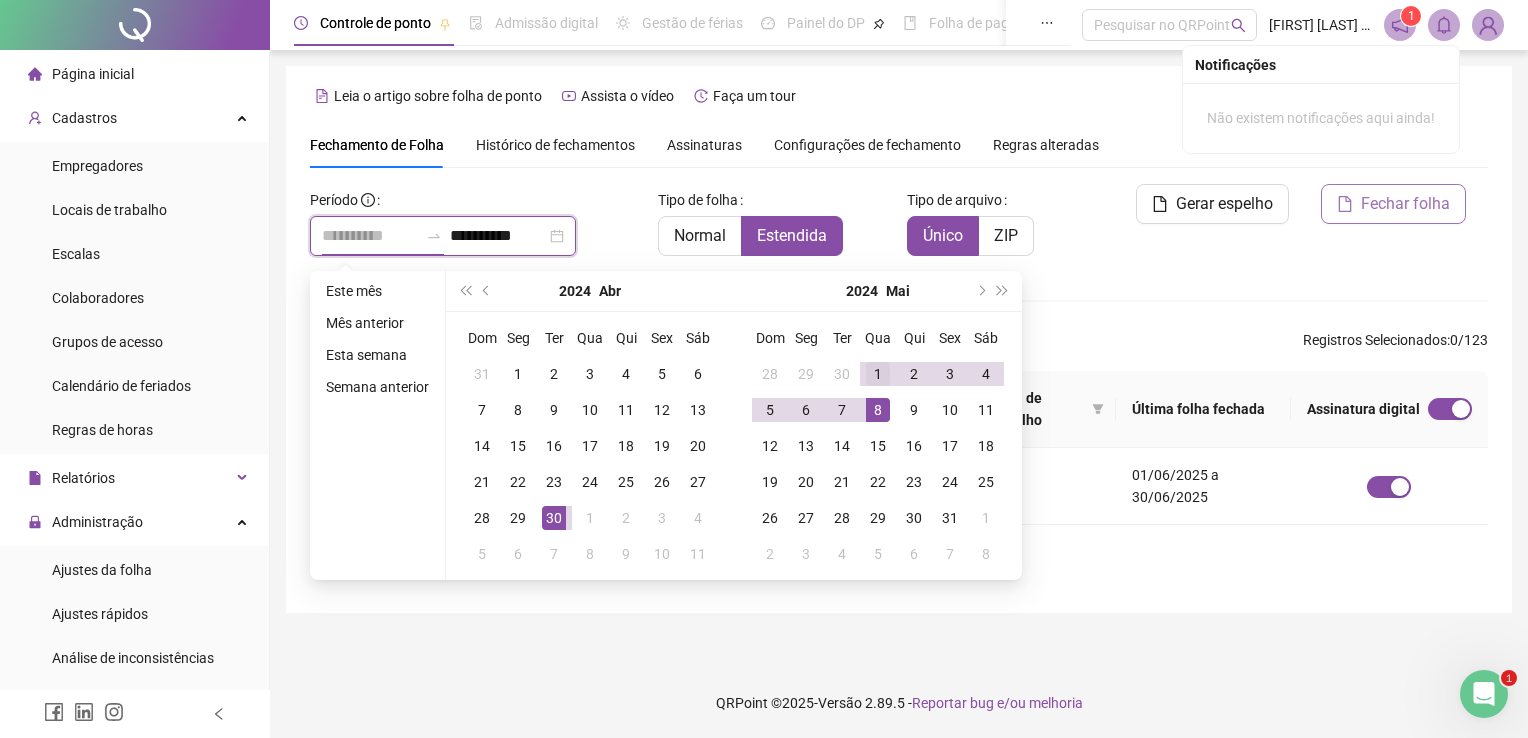 type on "**********" 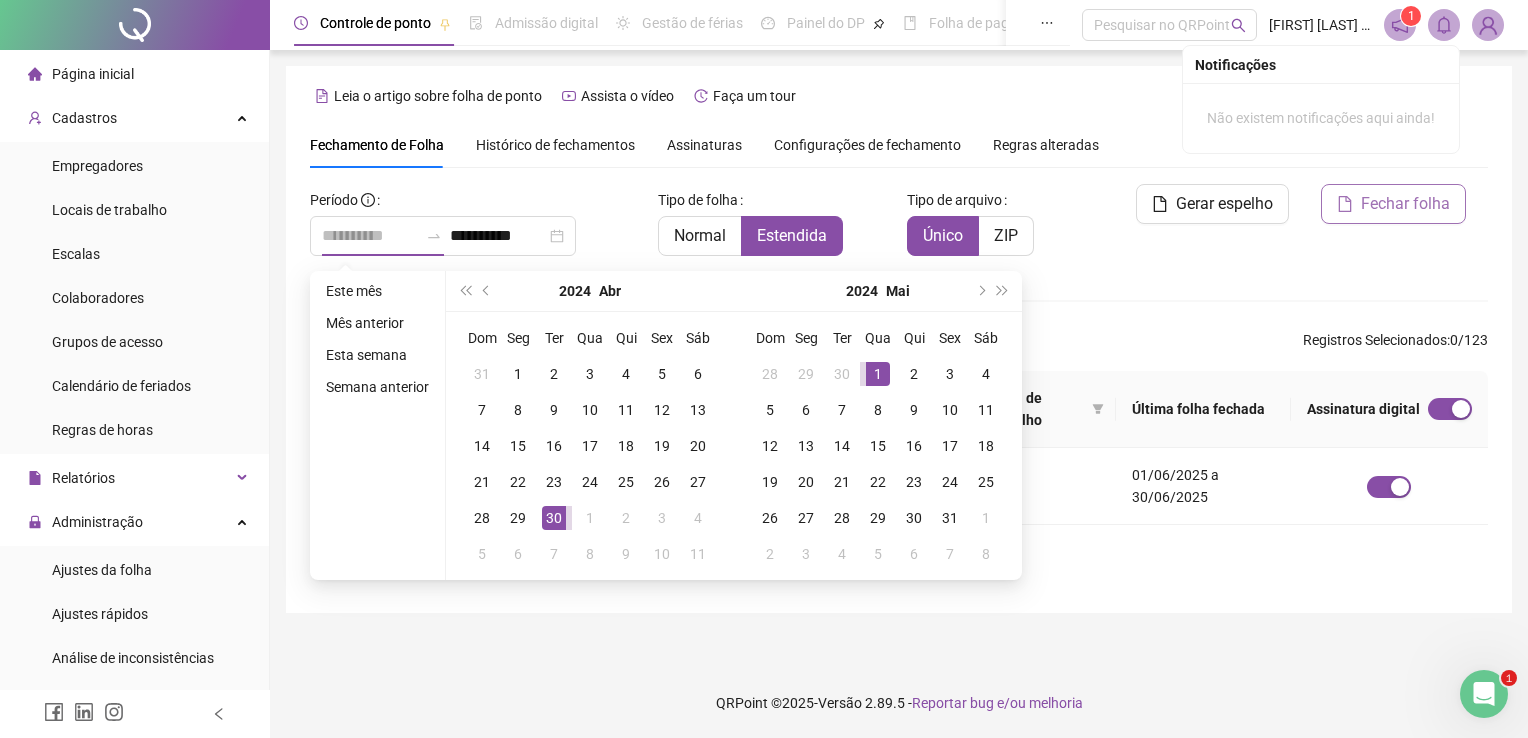 click on "1" at bounding box center (878, 374) 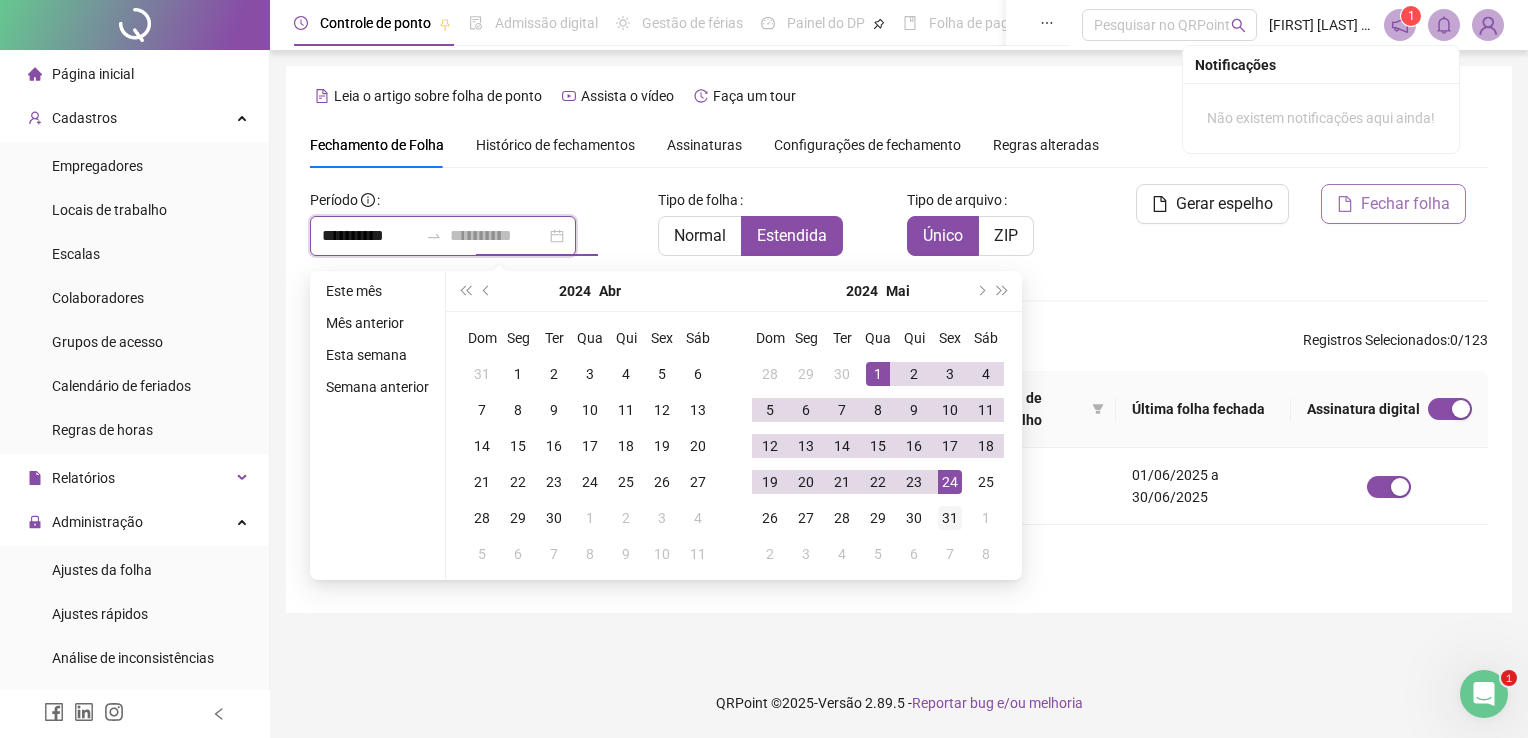 type on "**********" 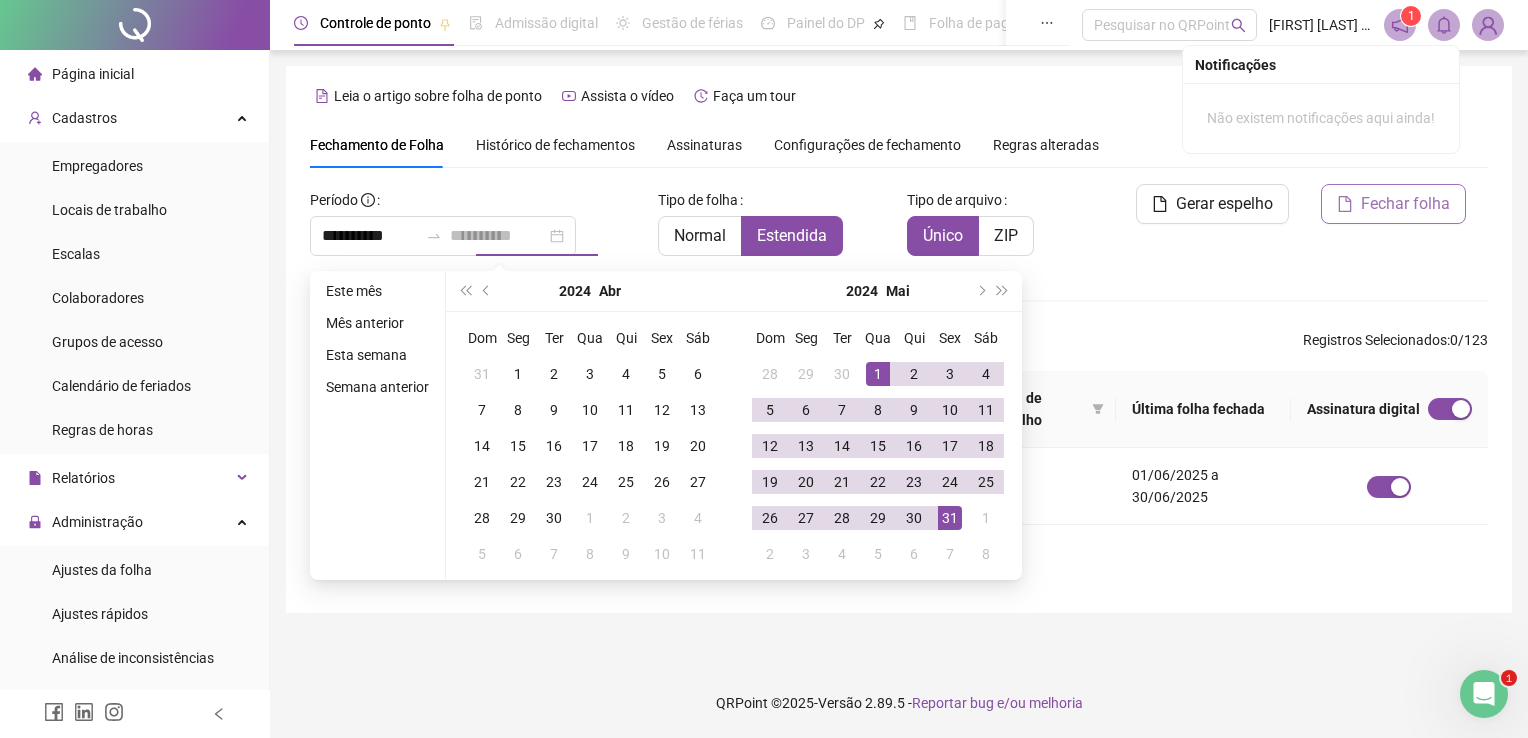 click on "31" at bounding box center [950, 518] 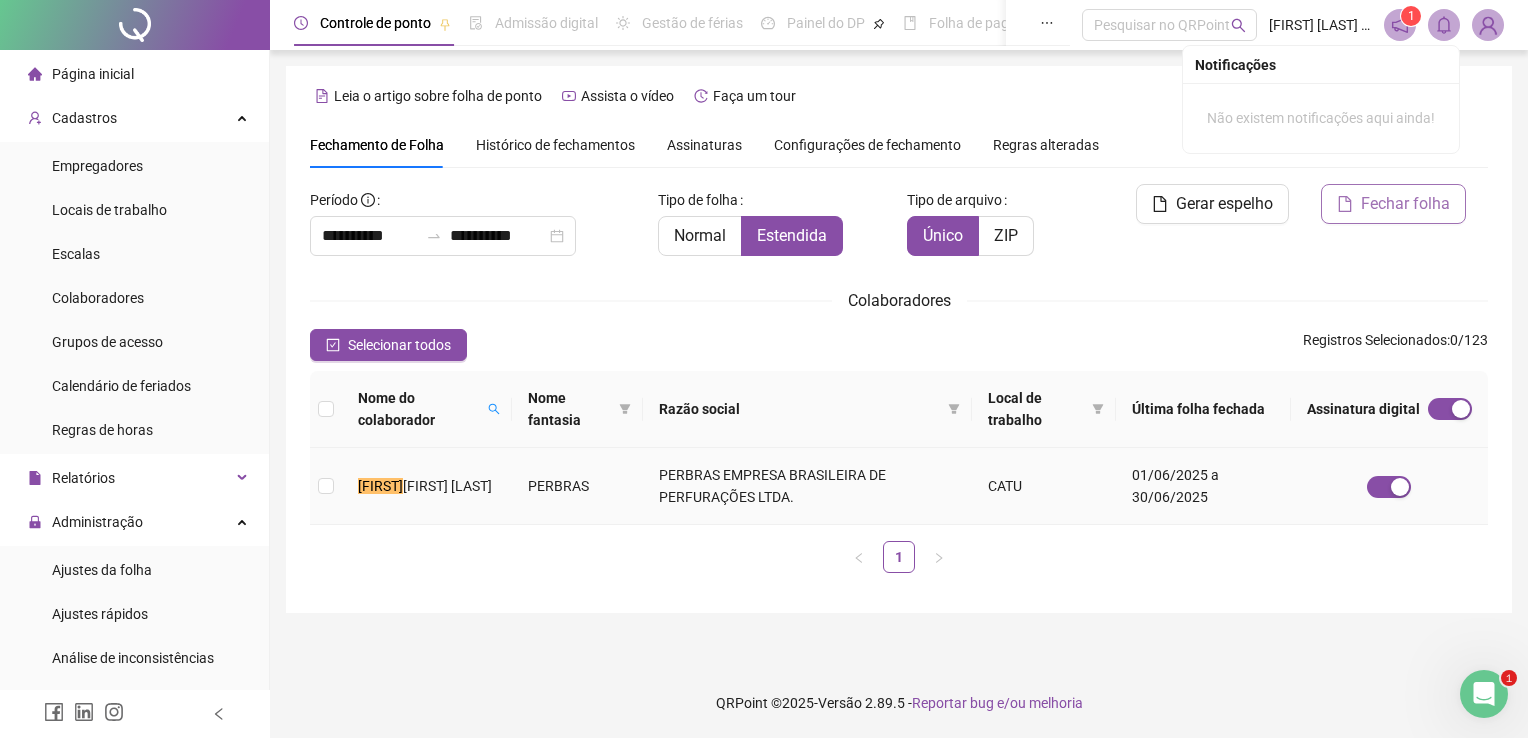 click on "[FIRST] [LAST]" at bounding box center [447, 486] 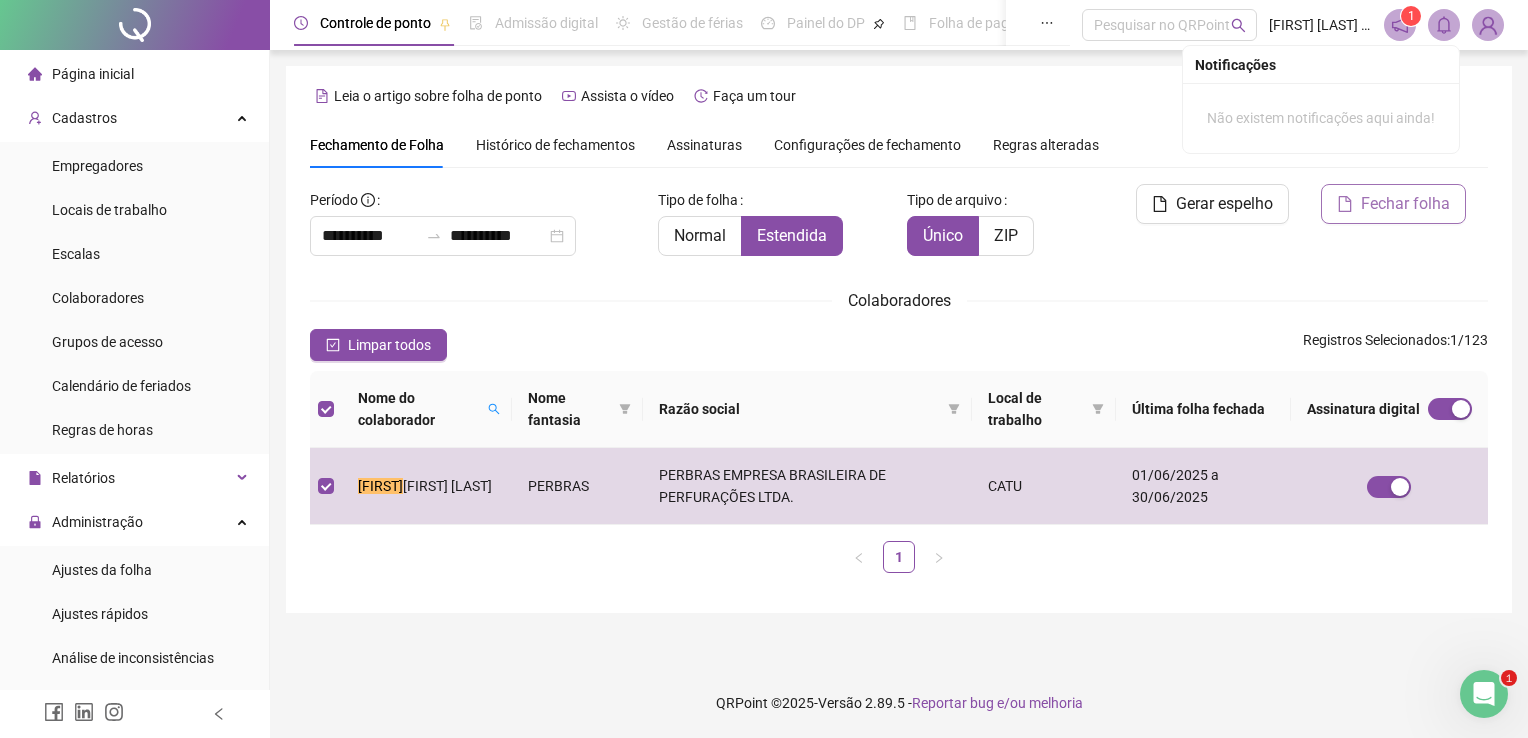 click on "Fechar folha" at bounding box center (1405, 204) 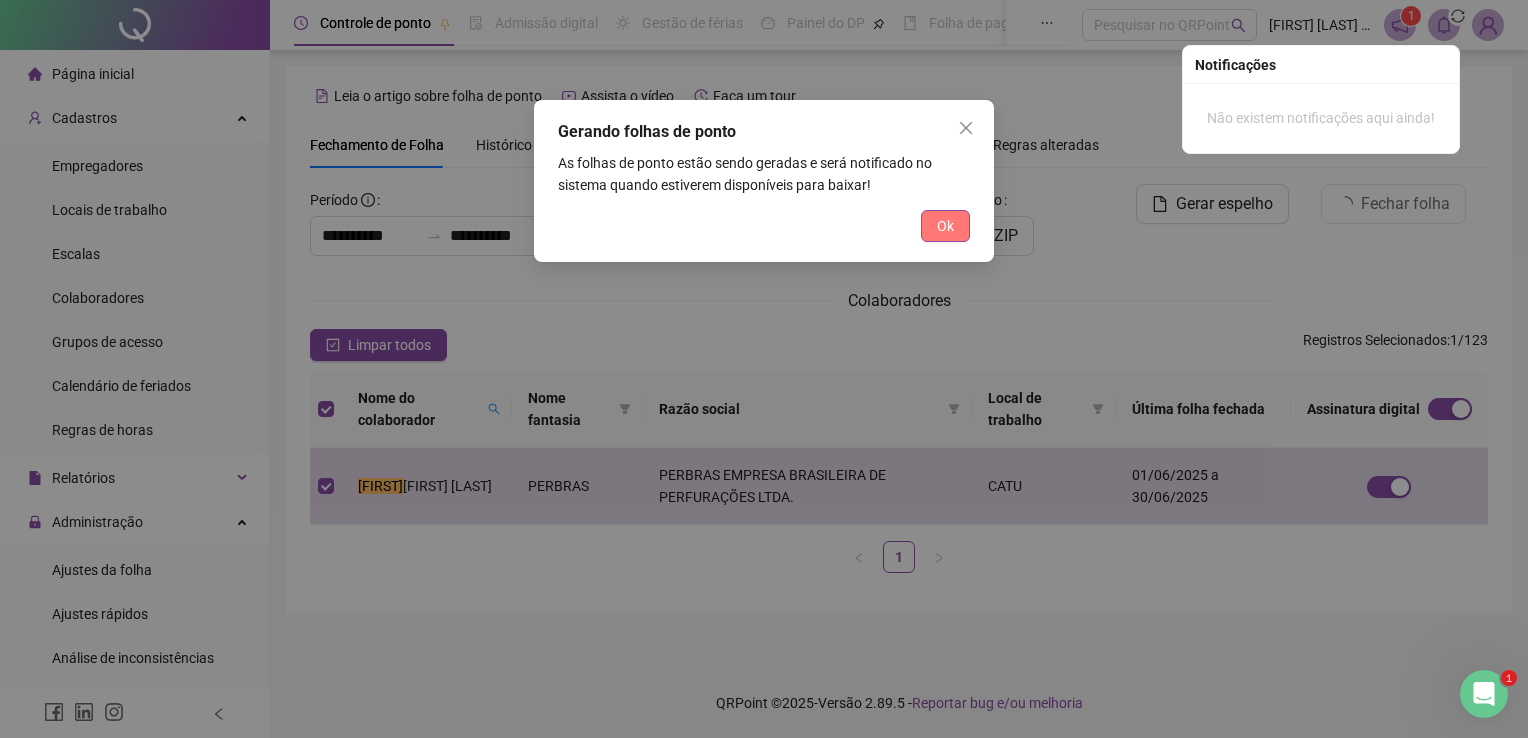 click on "Ok" at bounding box center (945, 226) 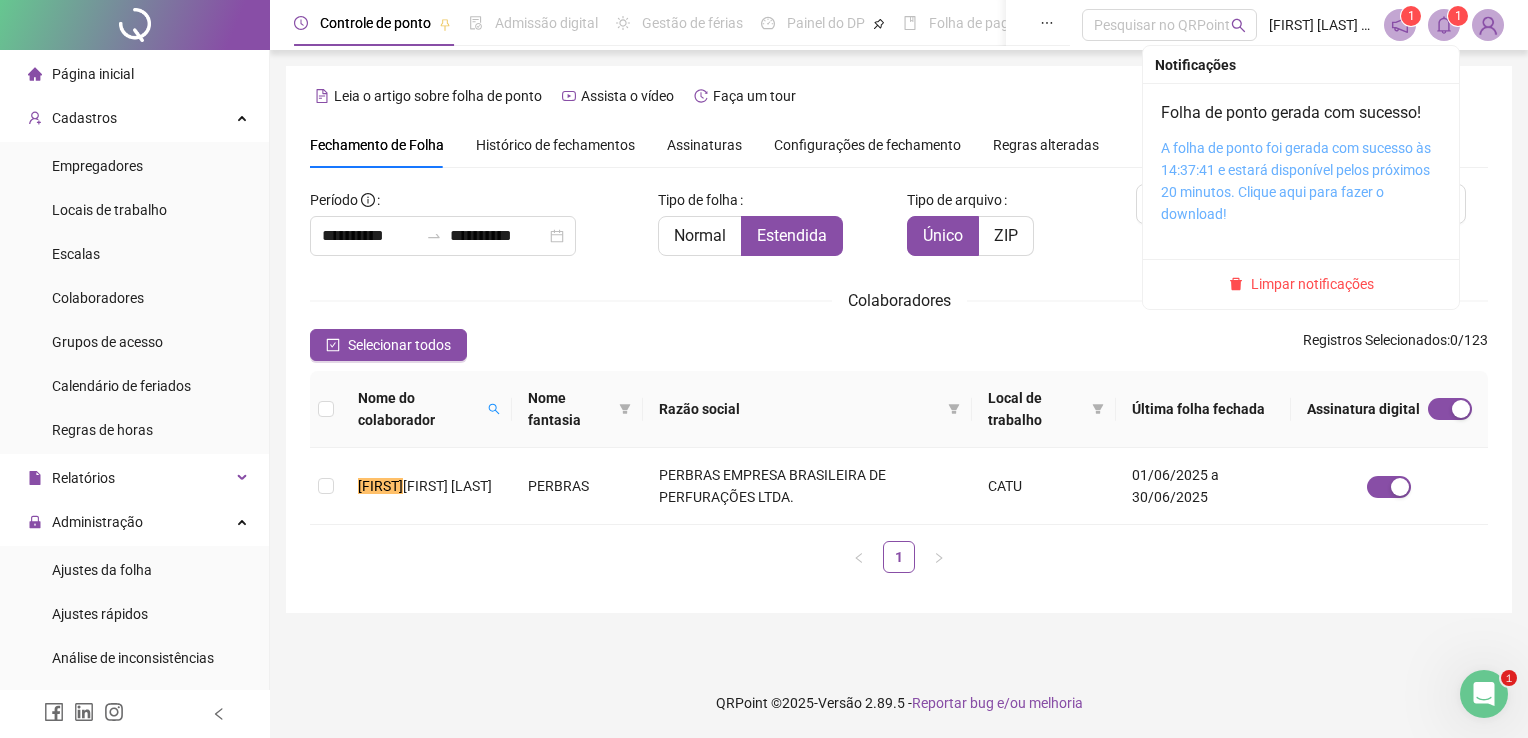 click on "A folha de ponto foi gerada com sucesso às 14:37:41 e estará disponível pelos próximos 20 minutos.
Clique aqui para fazer o download!" at bounding box center [1296, 181] 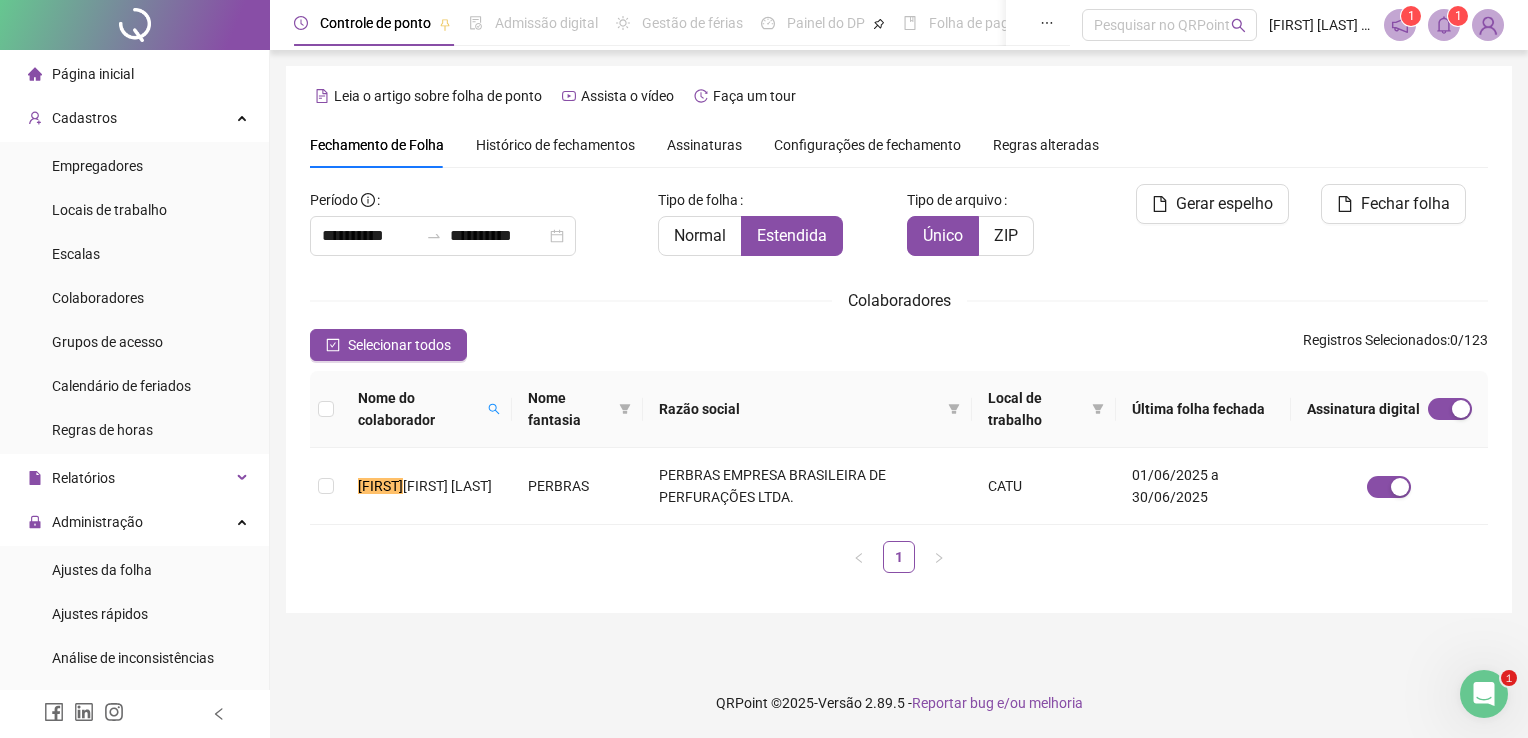 click 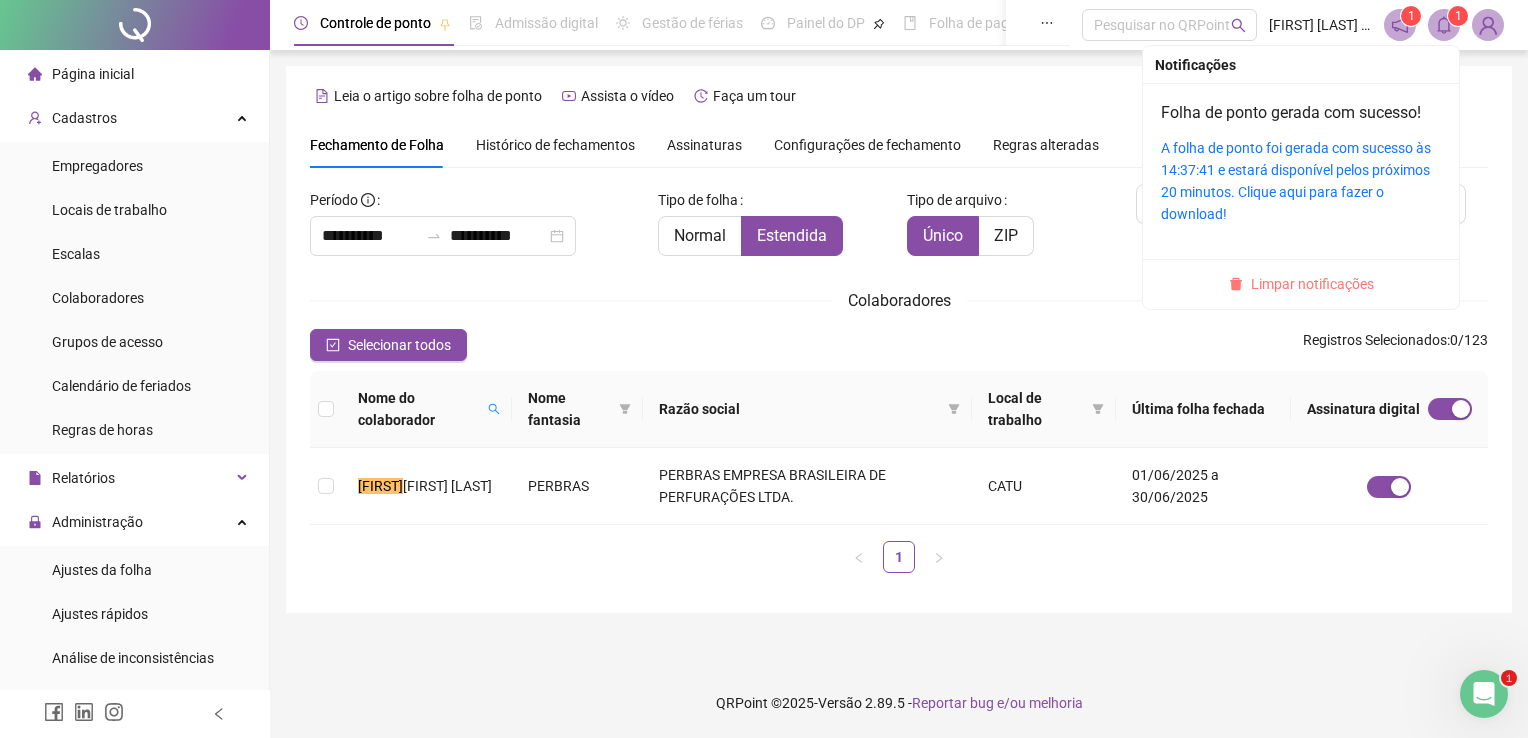 click on "Limpar notificações" at bounding box center (1312, 284) 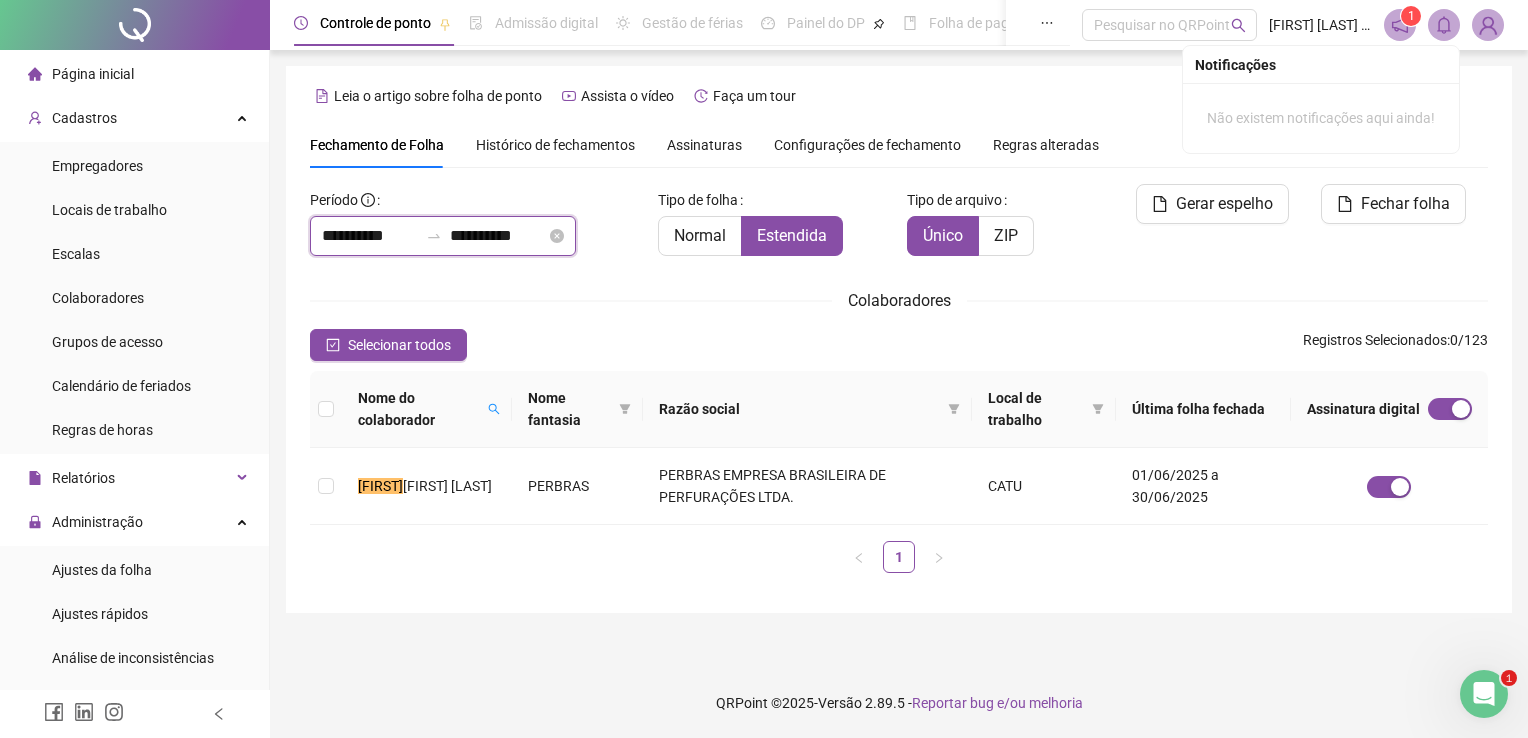 click on "**********" at bounding box center (370, 236) 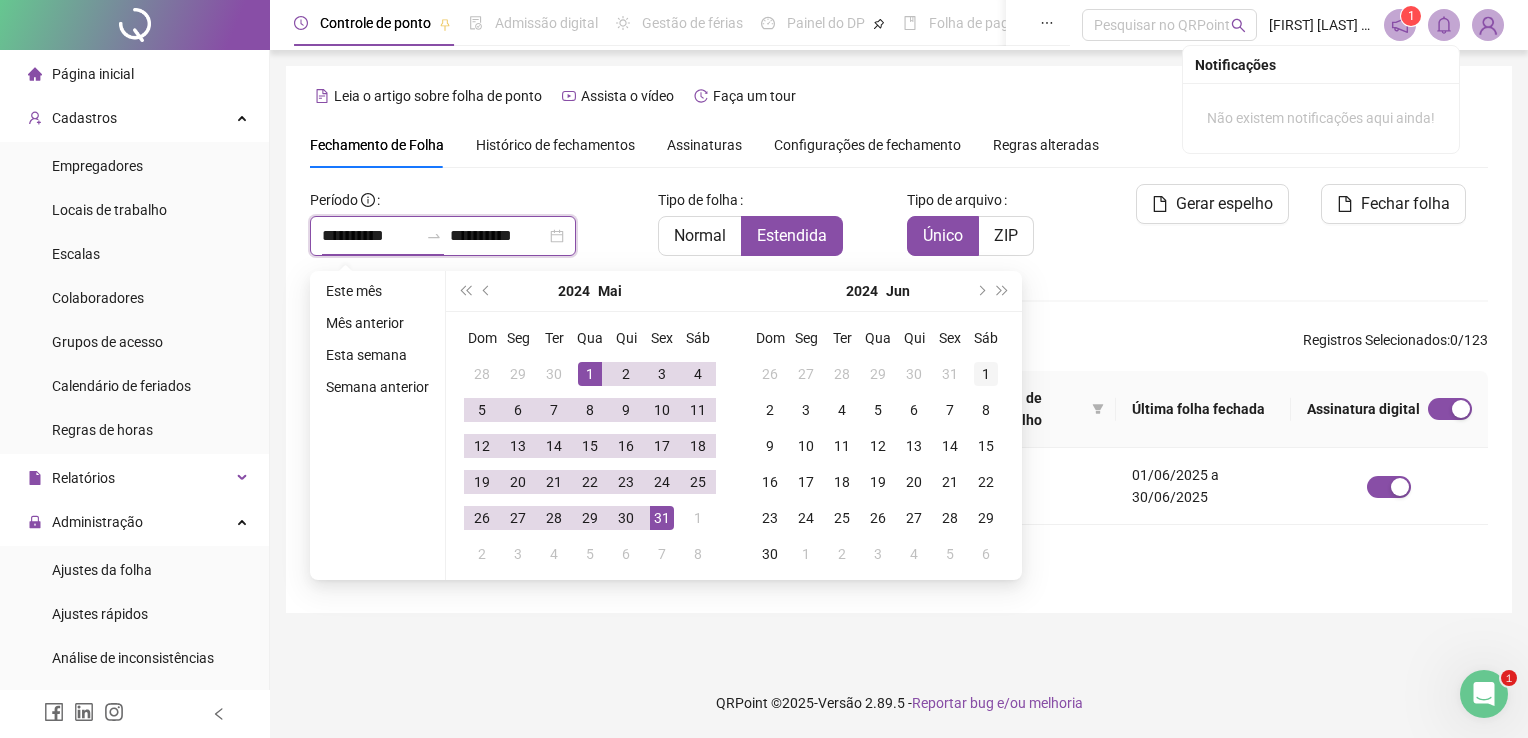 type on "**********" 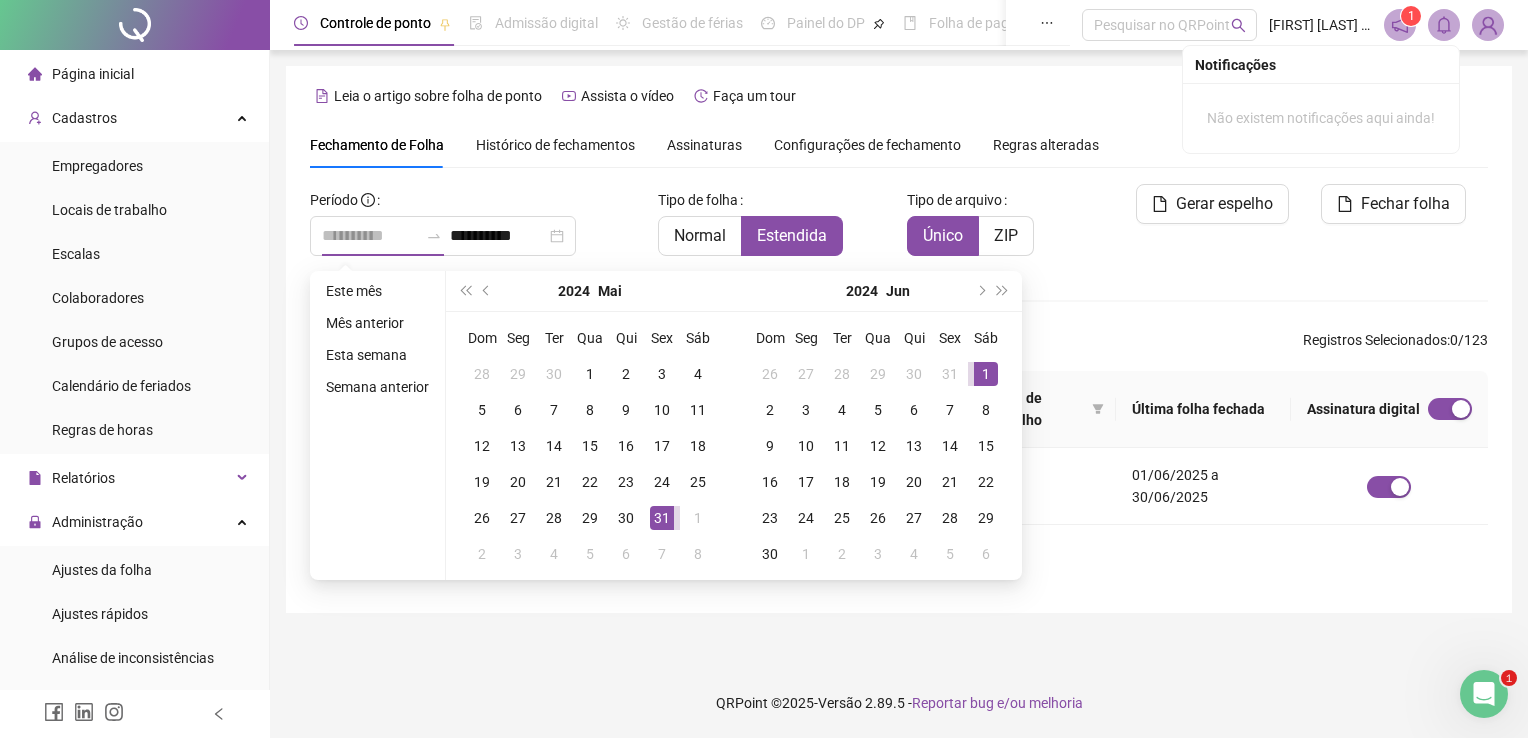 click on "1" at bounding box center [986, 374] 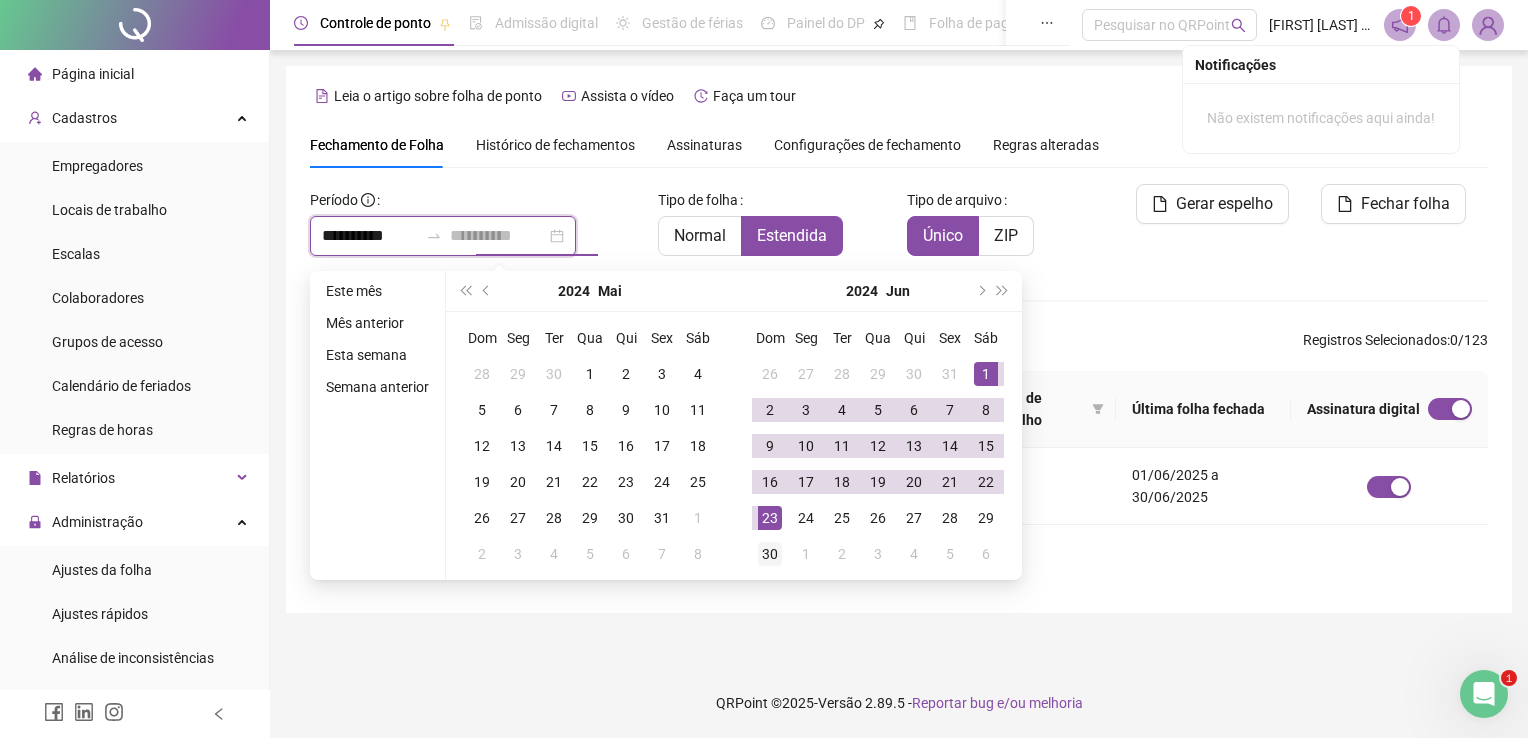type on "**********" 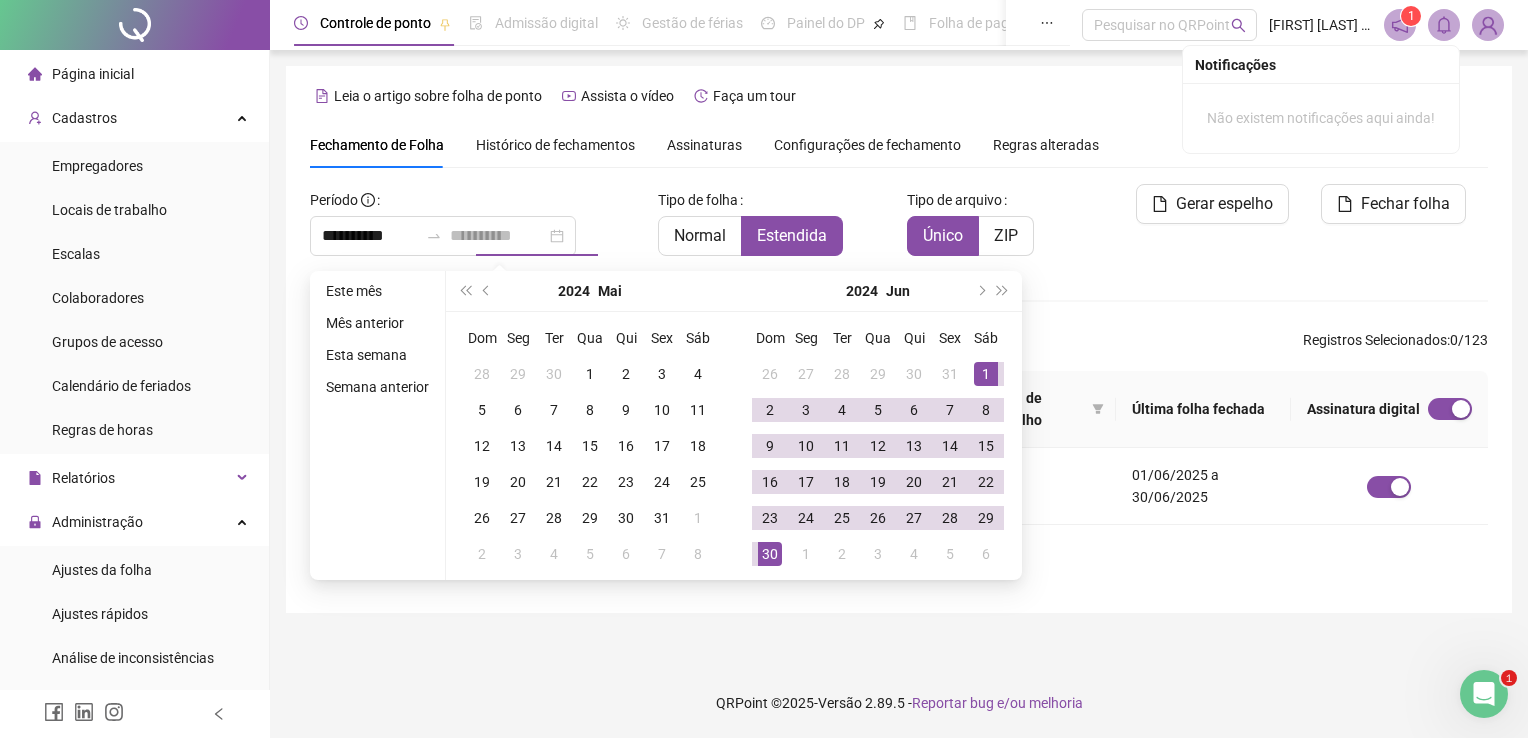click on "30" at bounding box center (770, 554) 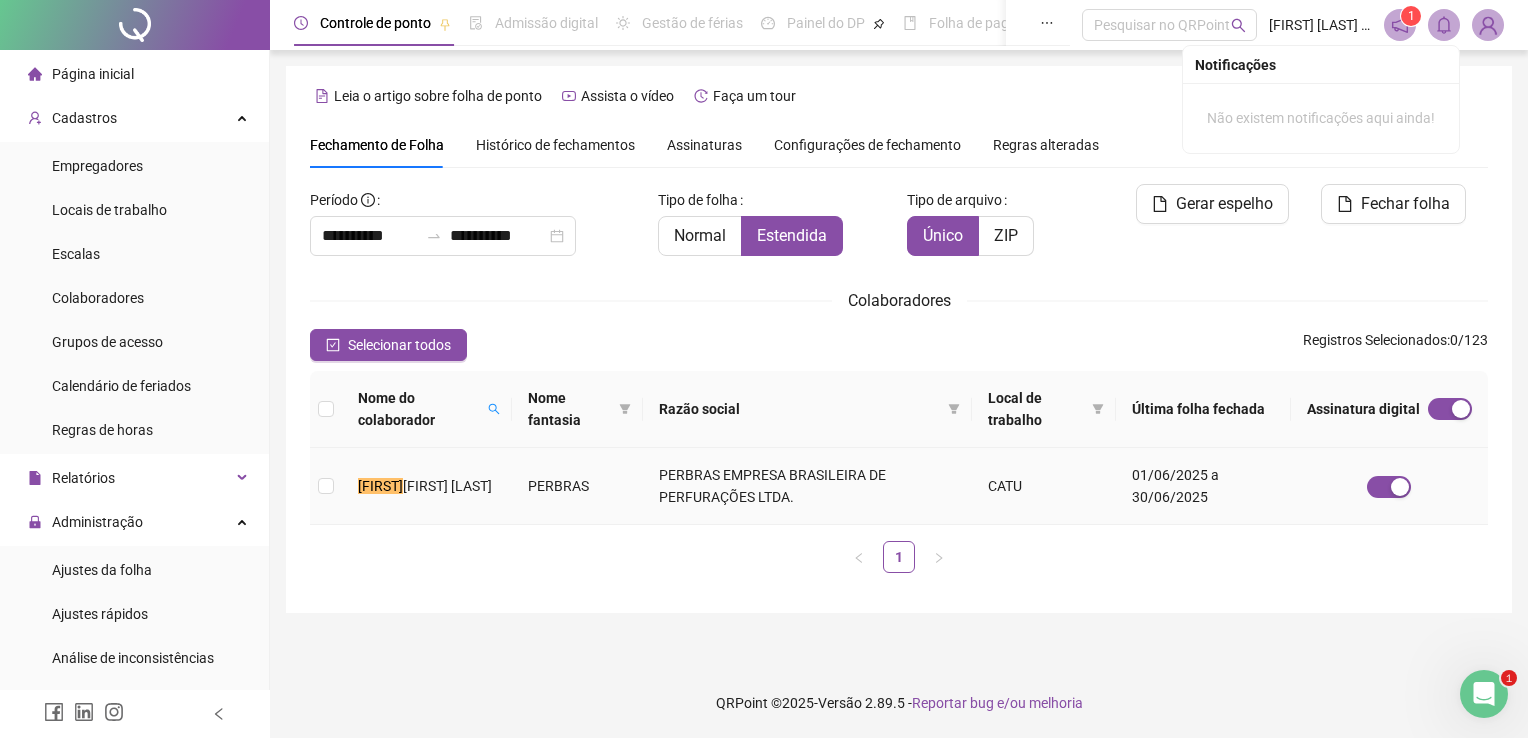 click on "PERBRAS" at bounding box center [578, 486] 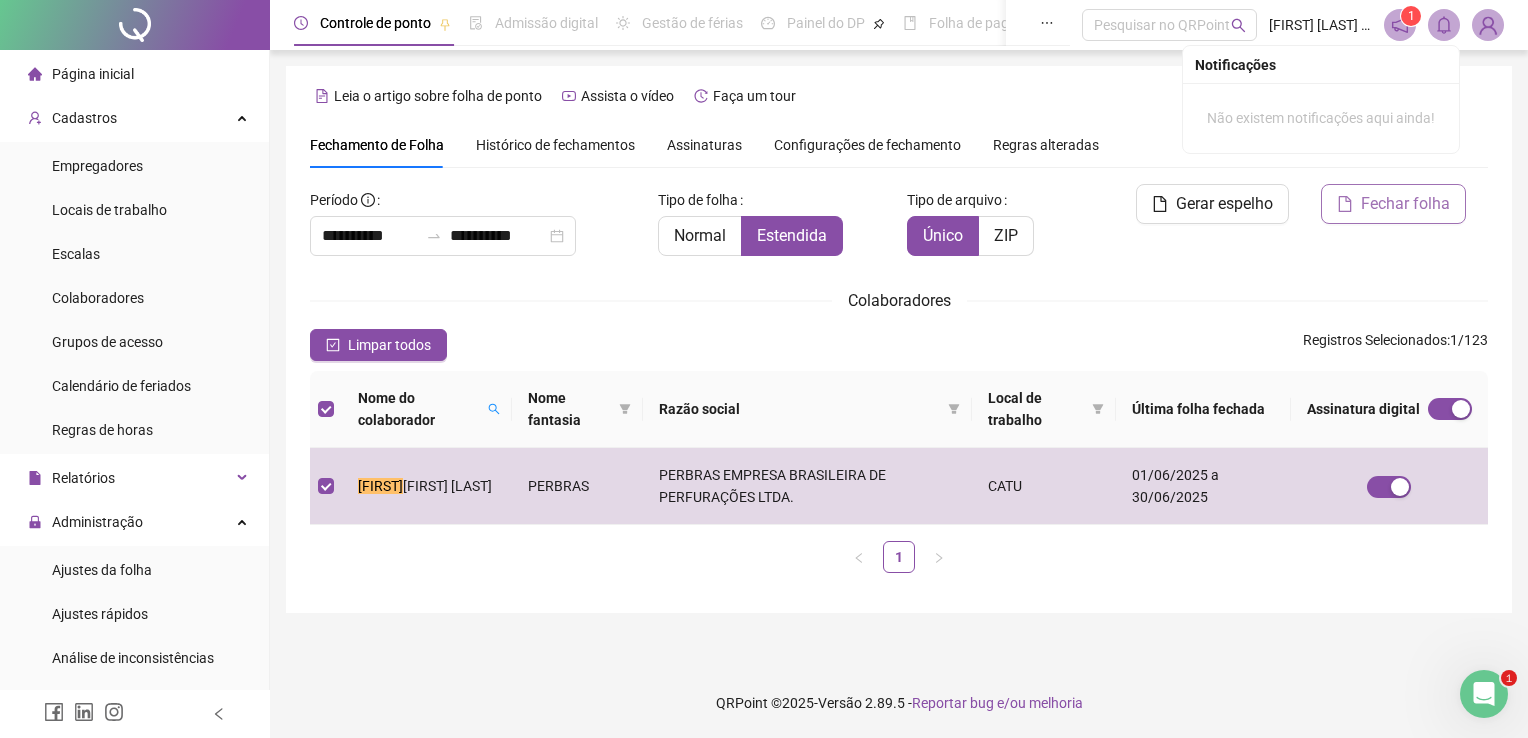 click on "Fechar folha" at bounding box center [1405, 204] 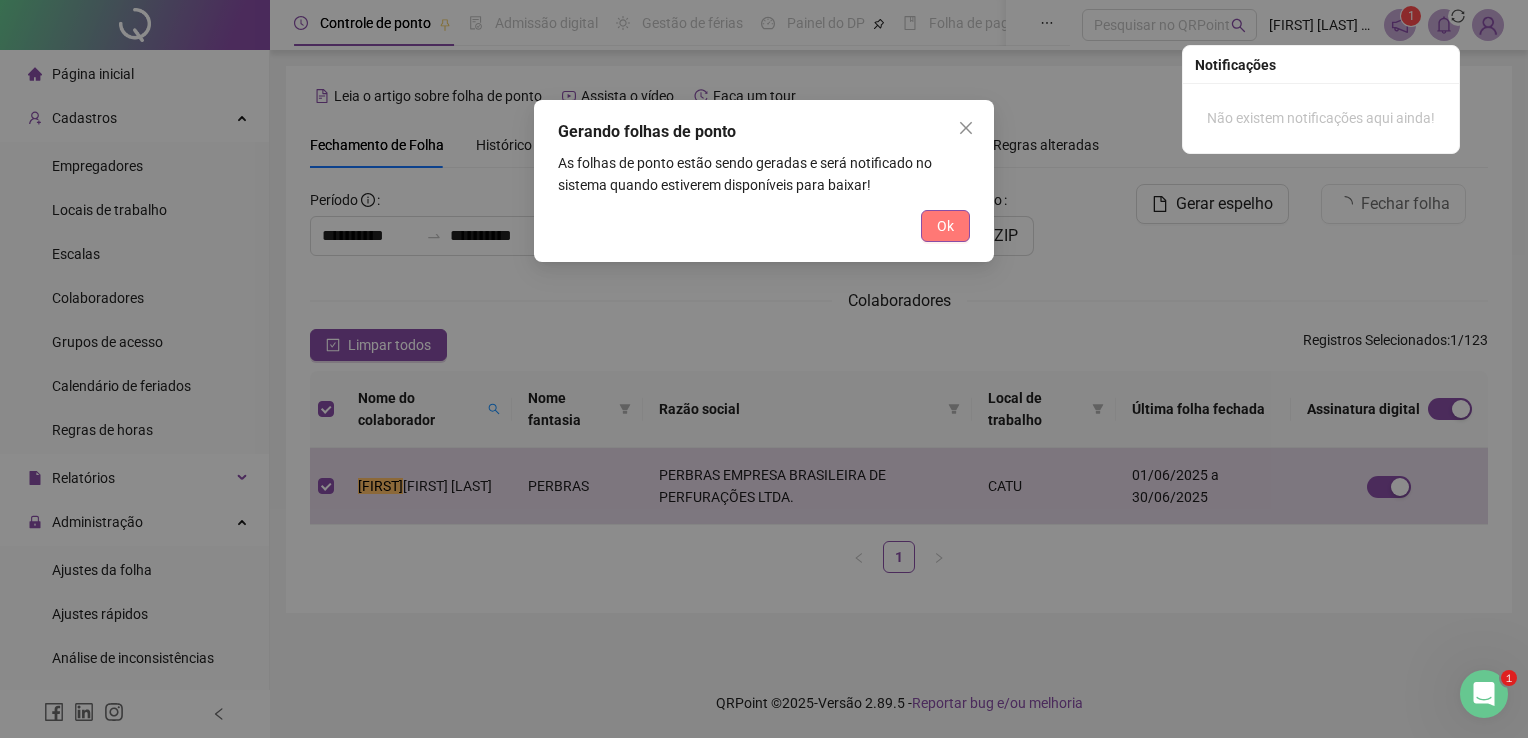 drag, startPoint x: 958, startPoint y: 233, endPoint x: 966, endPoint y: 224, distance: 12.0415945 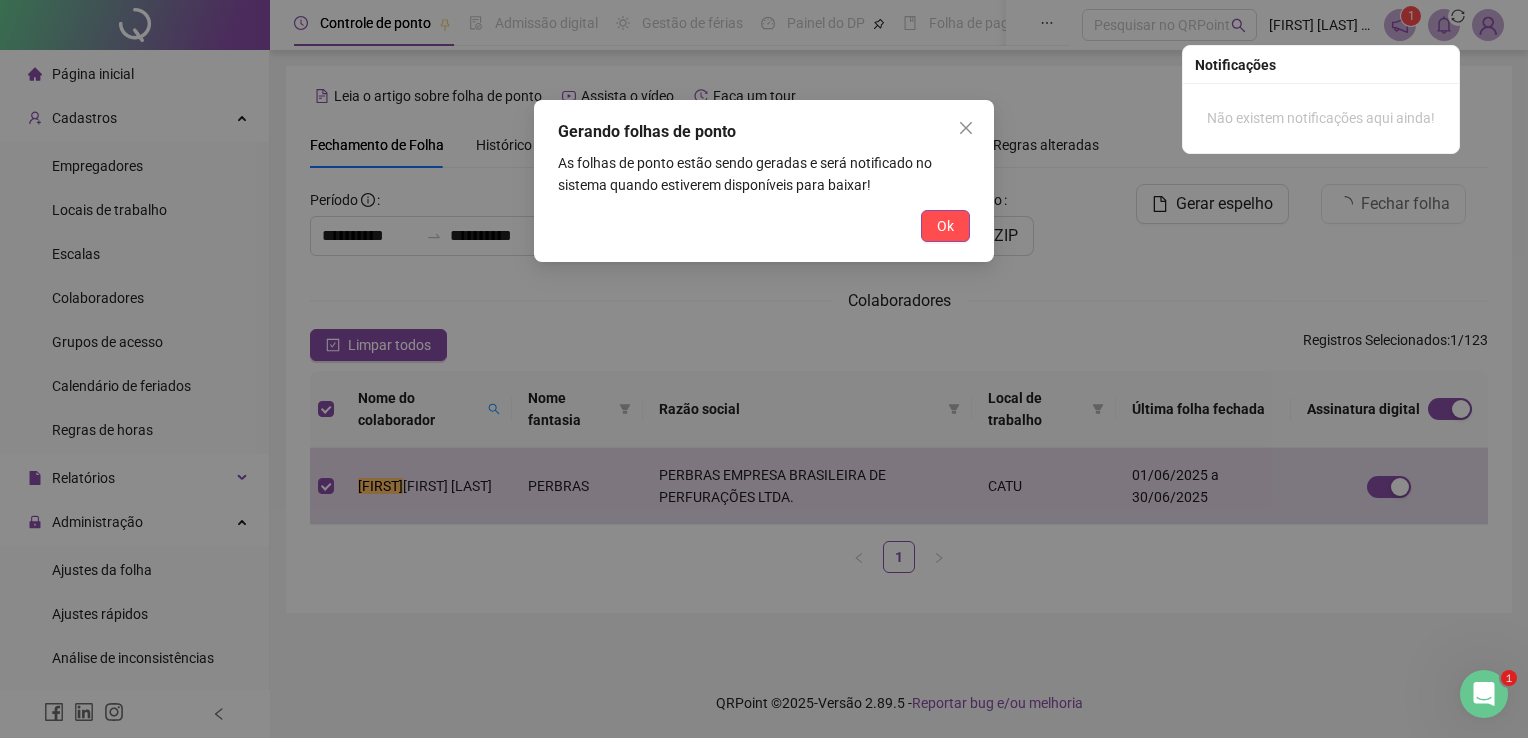 click on "Ok" at bounding box center (945, 226) 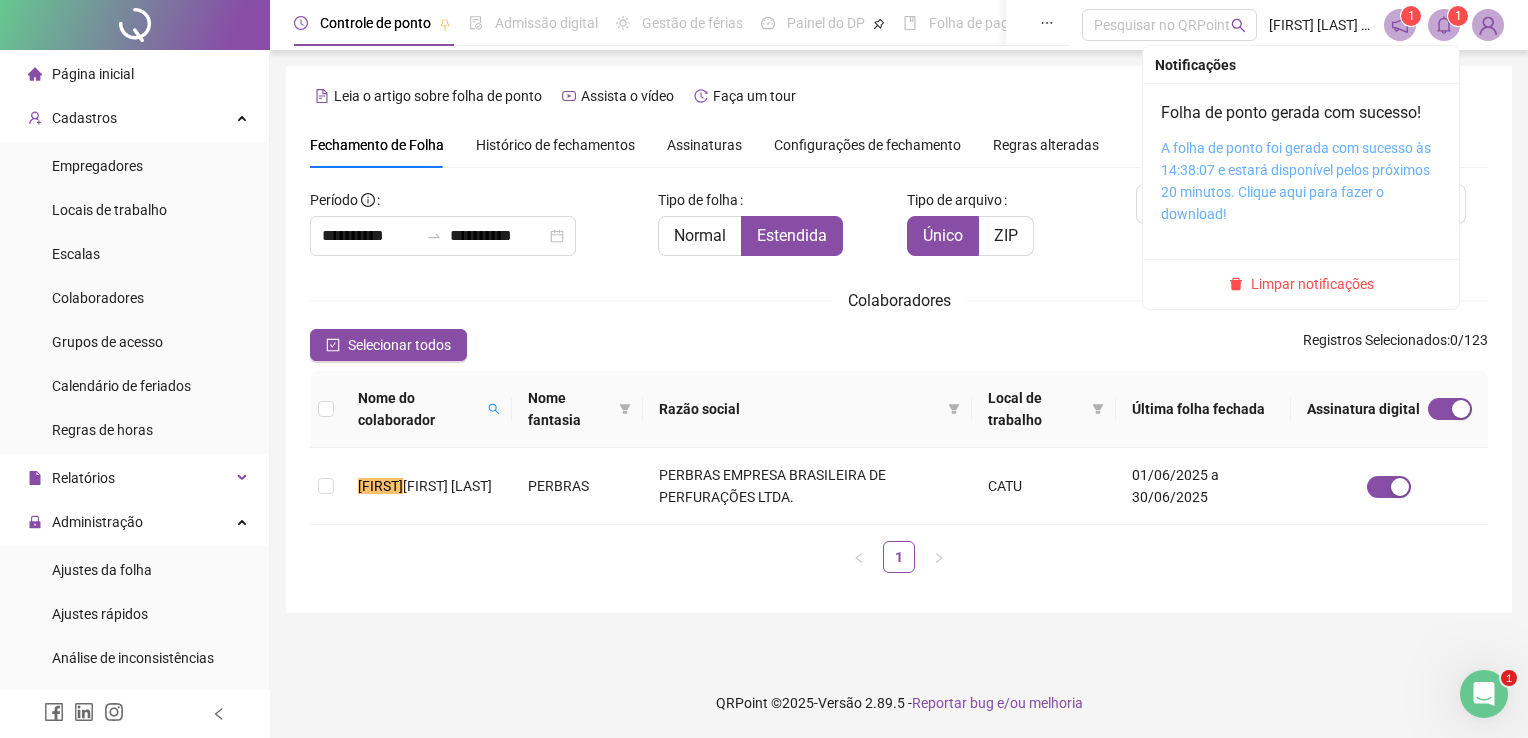 click on "A folha de ponto foi gerada com sucesso às 14:38:07 e estará disponível pelos próximos 20 minutos.
Clique aqui para fazer o download!" at bounding box center (1296, 181) 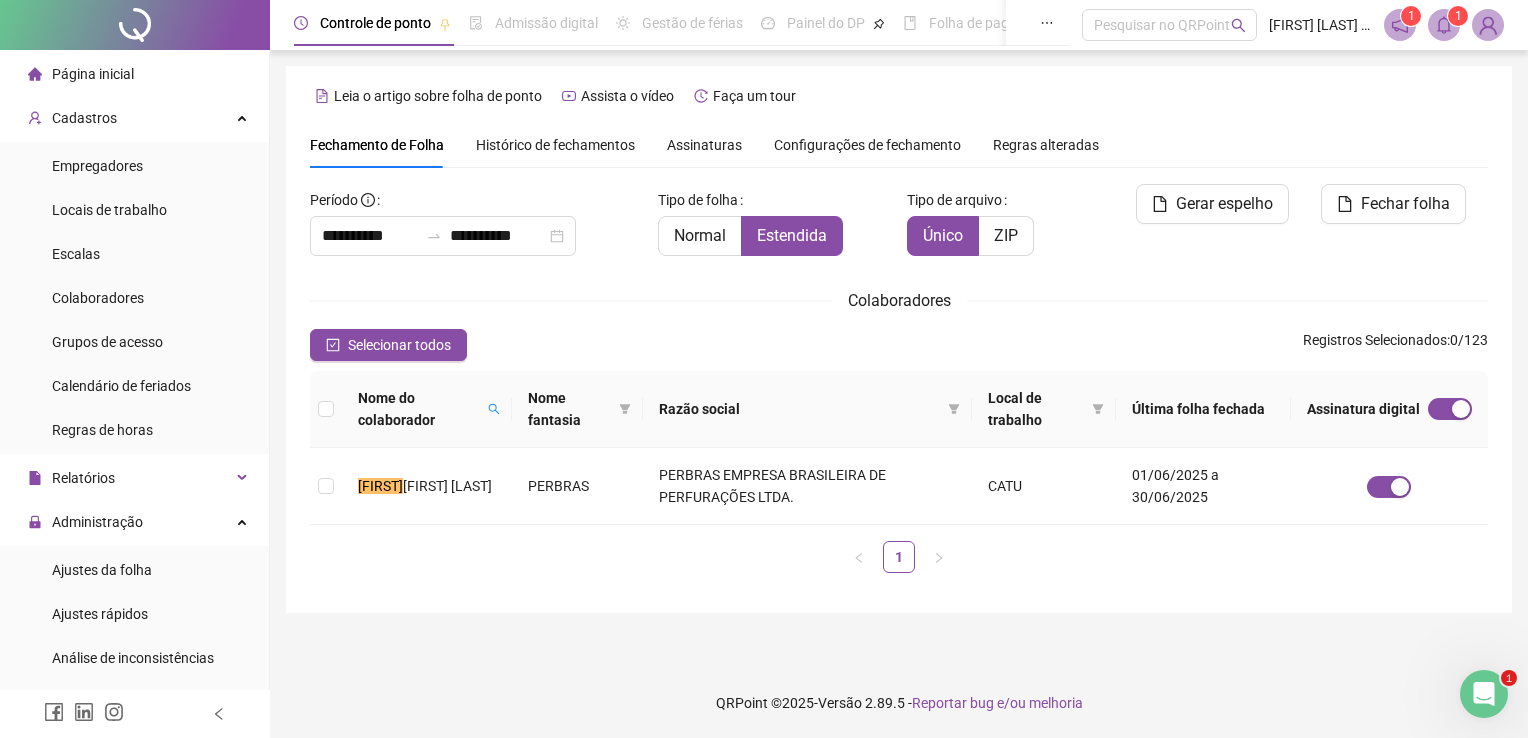 click on "**********" at bounding box center [899, 339] 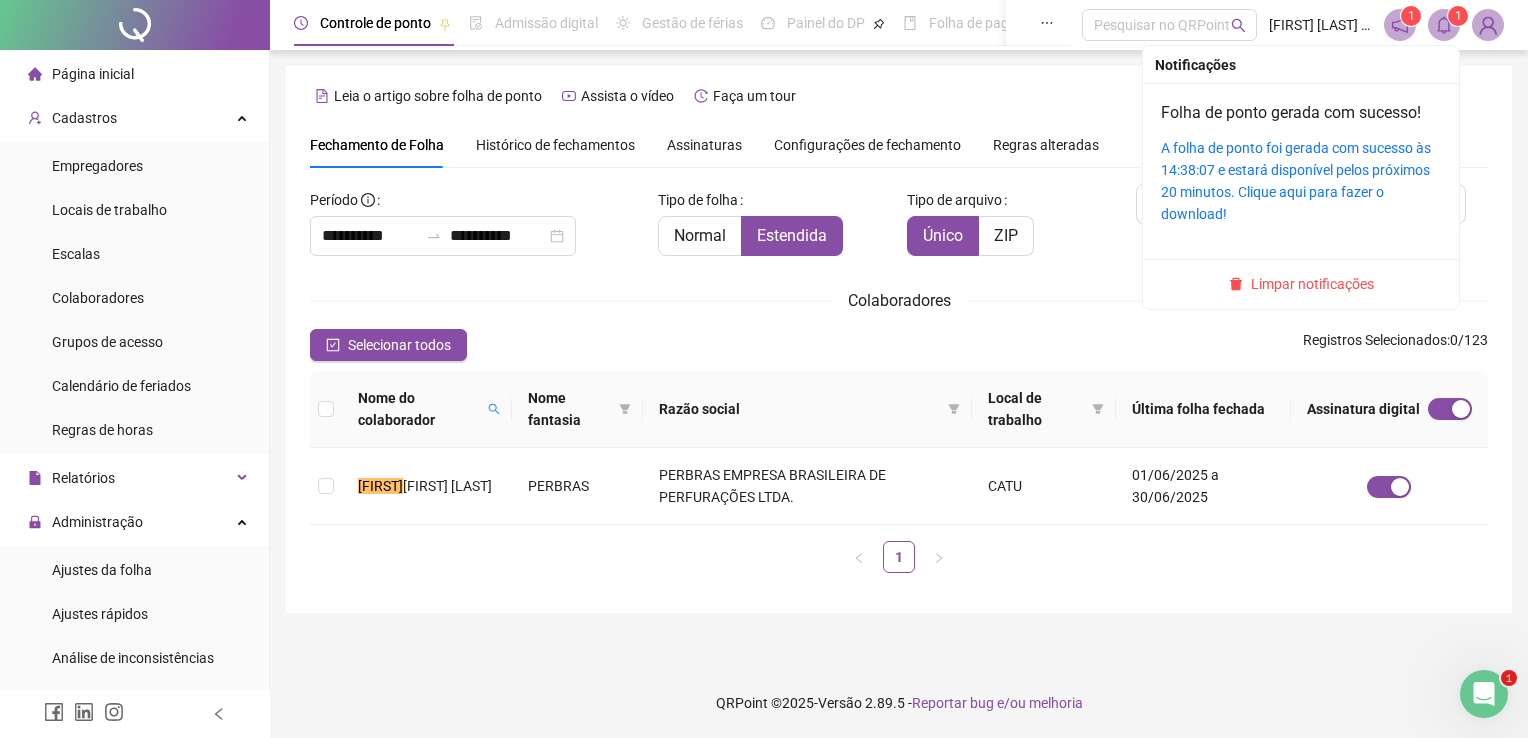 click on "1" at bounding box center [1458, 16] 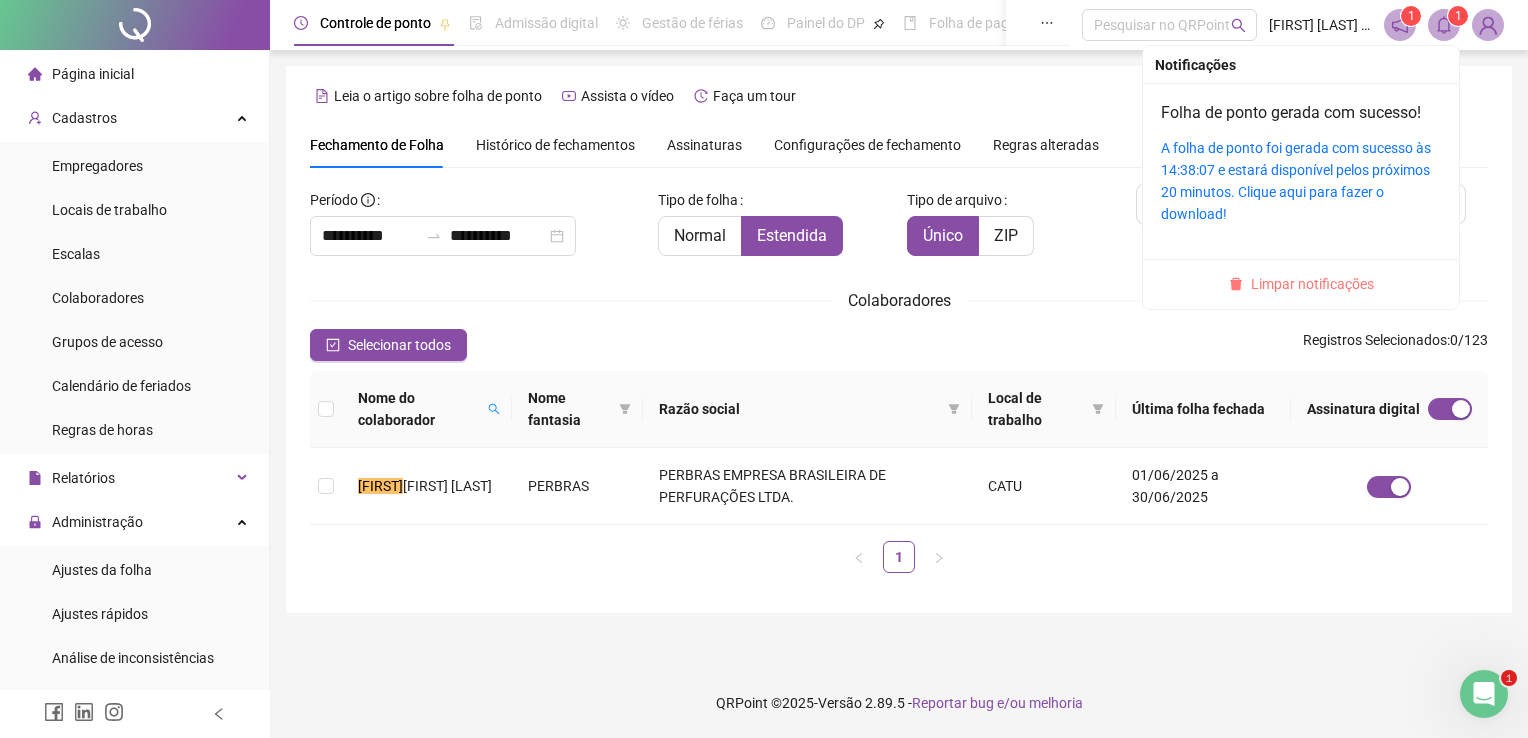 click on "Limpar notificações" at bounding box center (1312, 284) 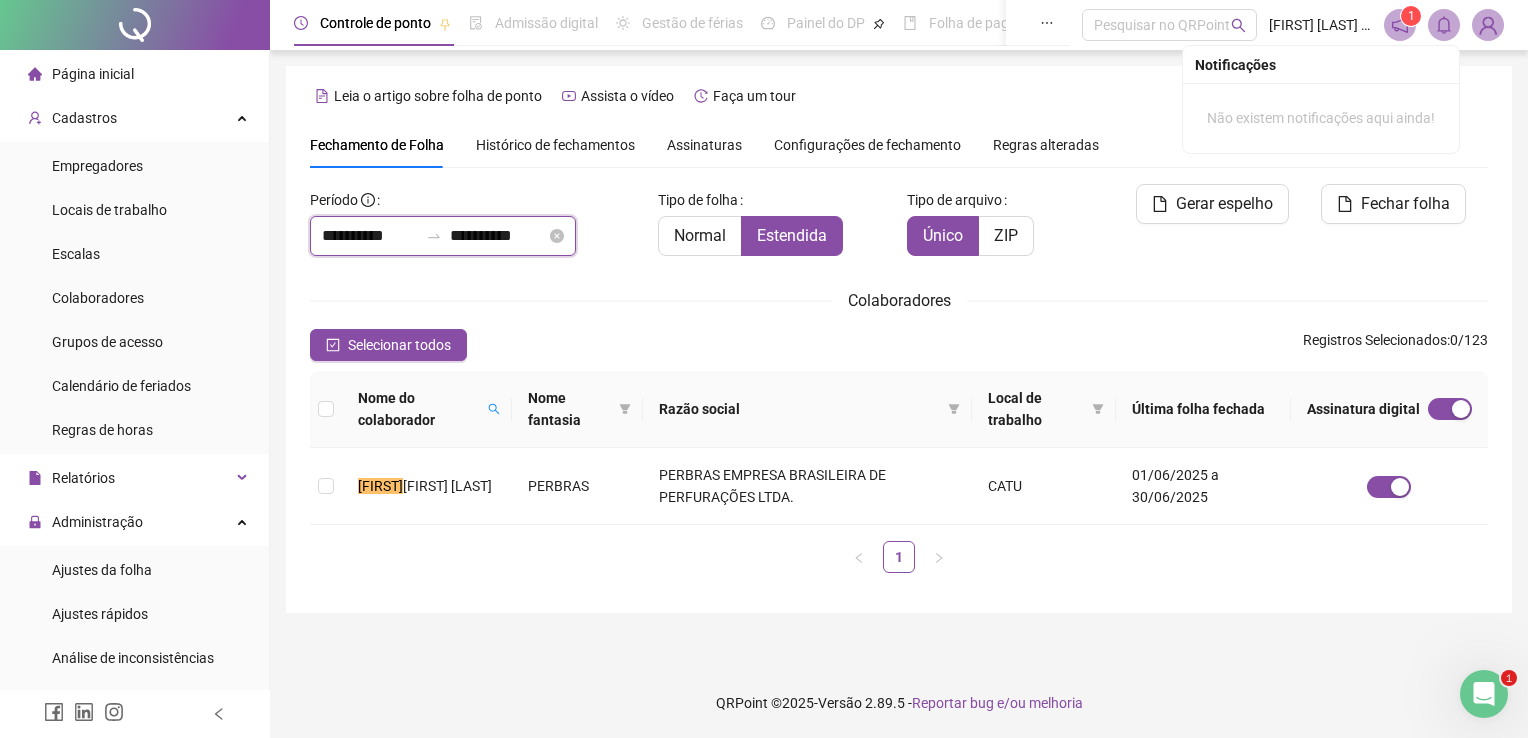 click on "**********" at bounding box center [370, 236] 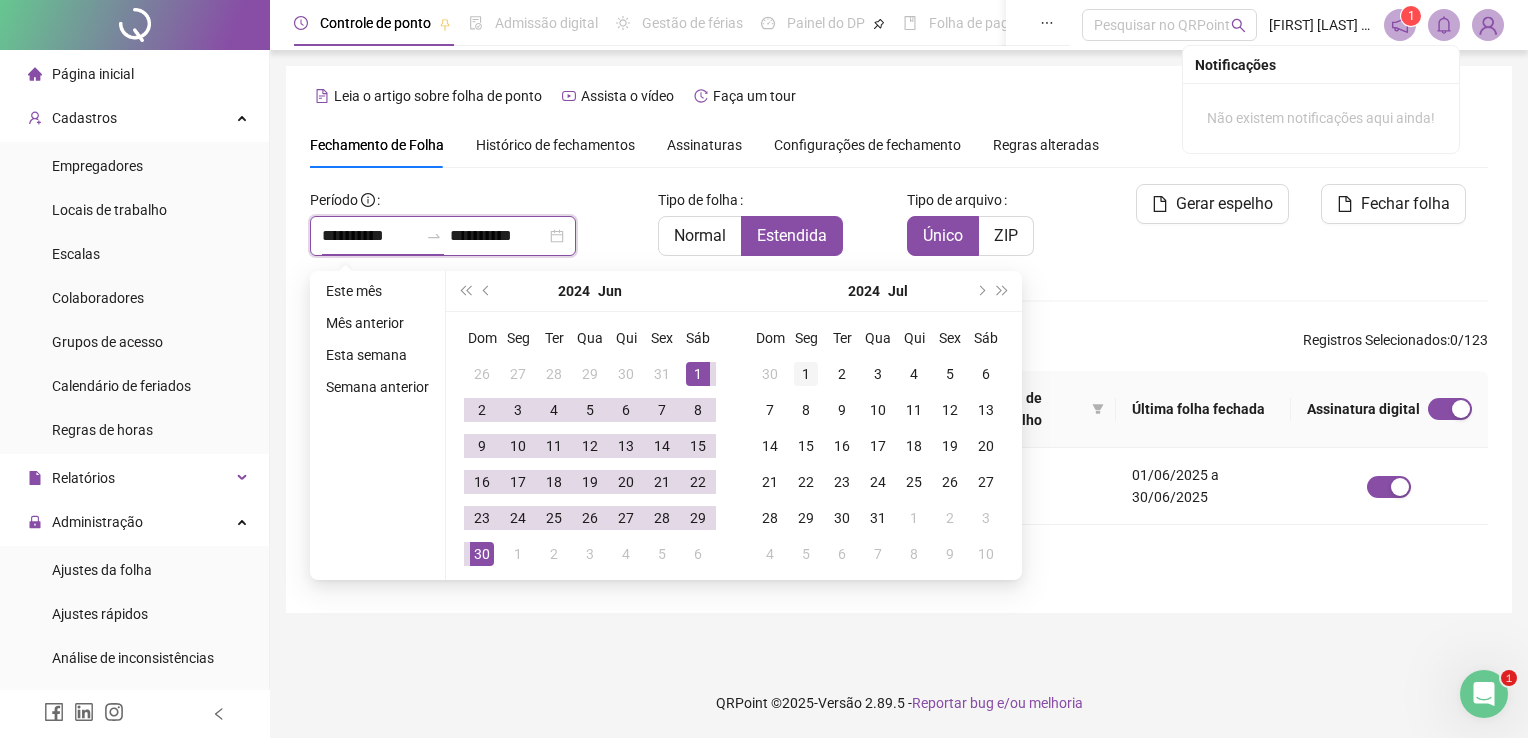 type on "**********" 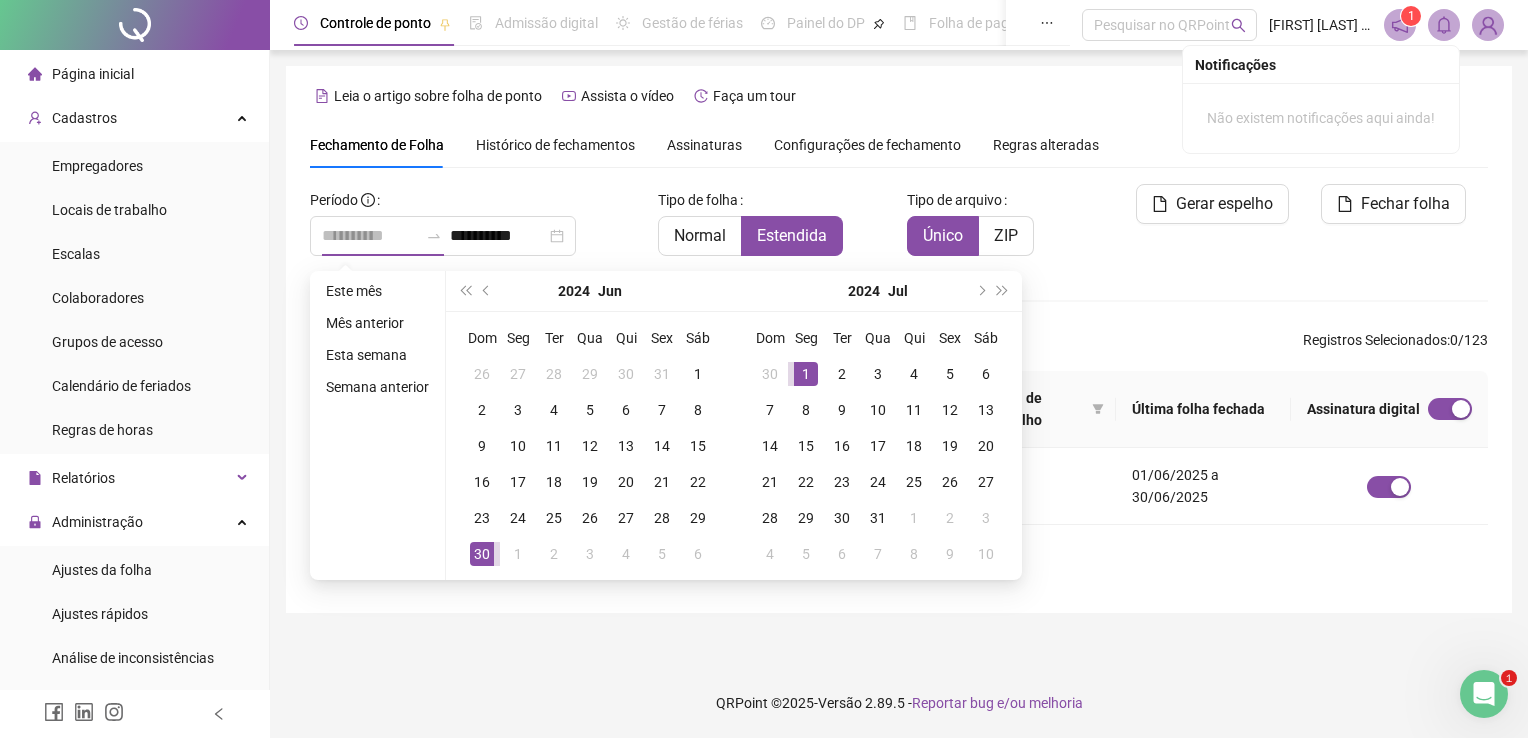 click on "1" at bounding box center (806, 374) 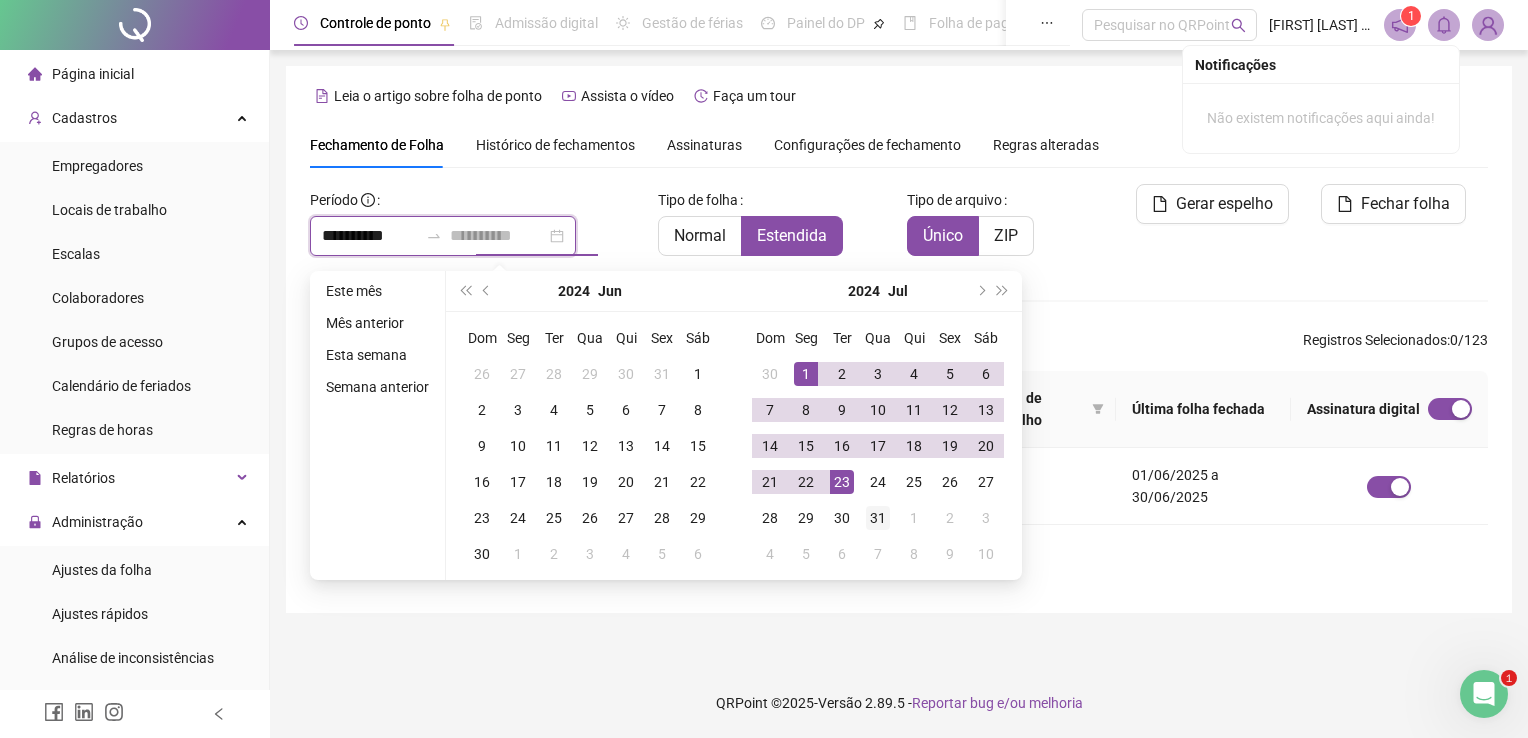 type on "**********" 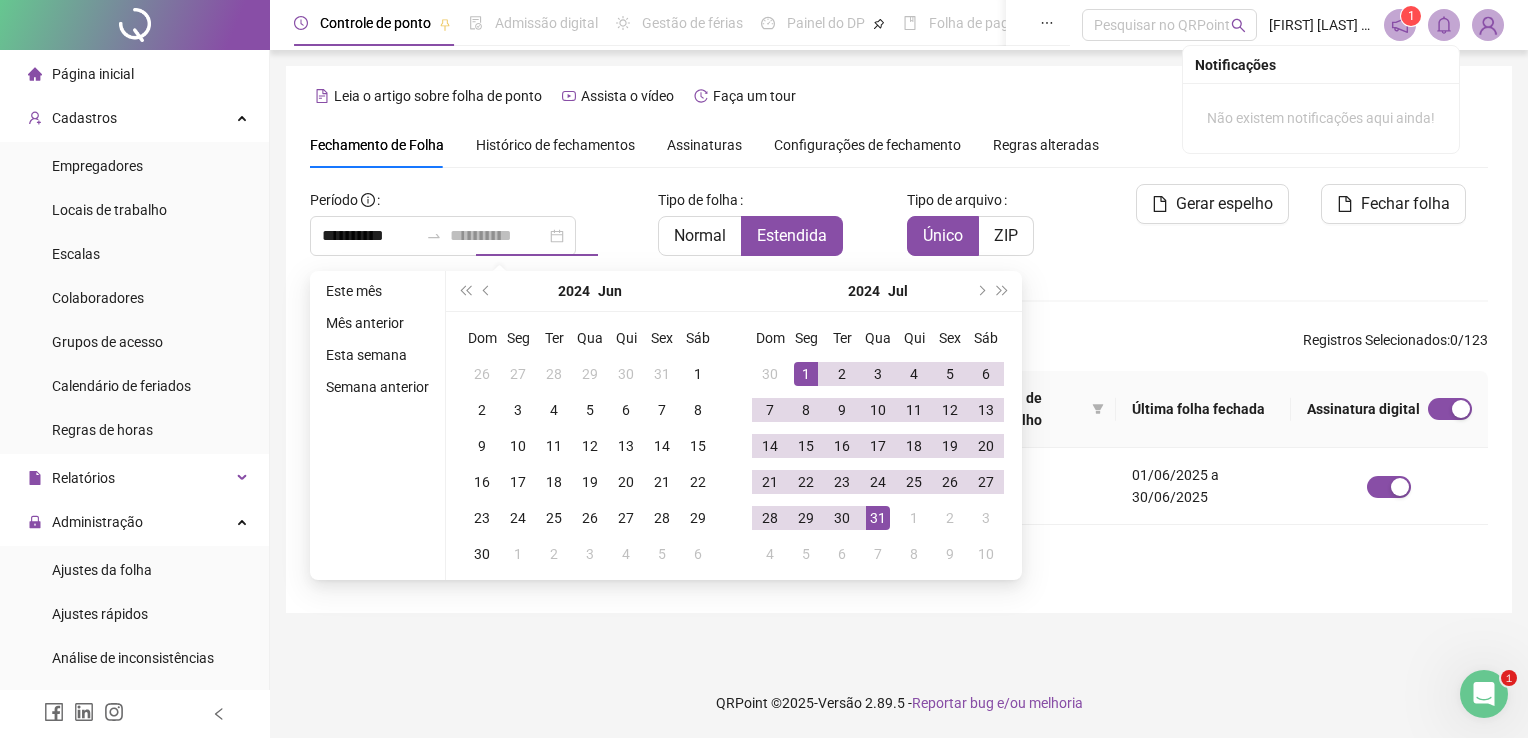 click on "31" at bounding box center (878, 518) 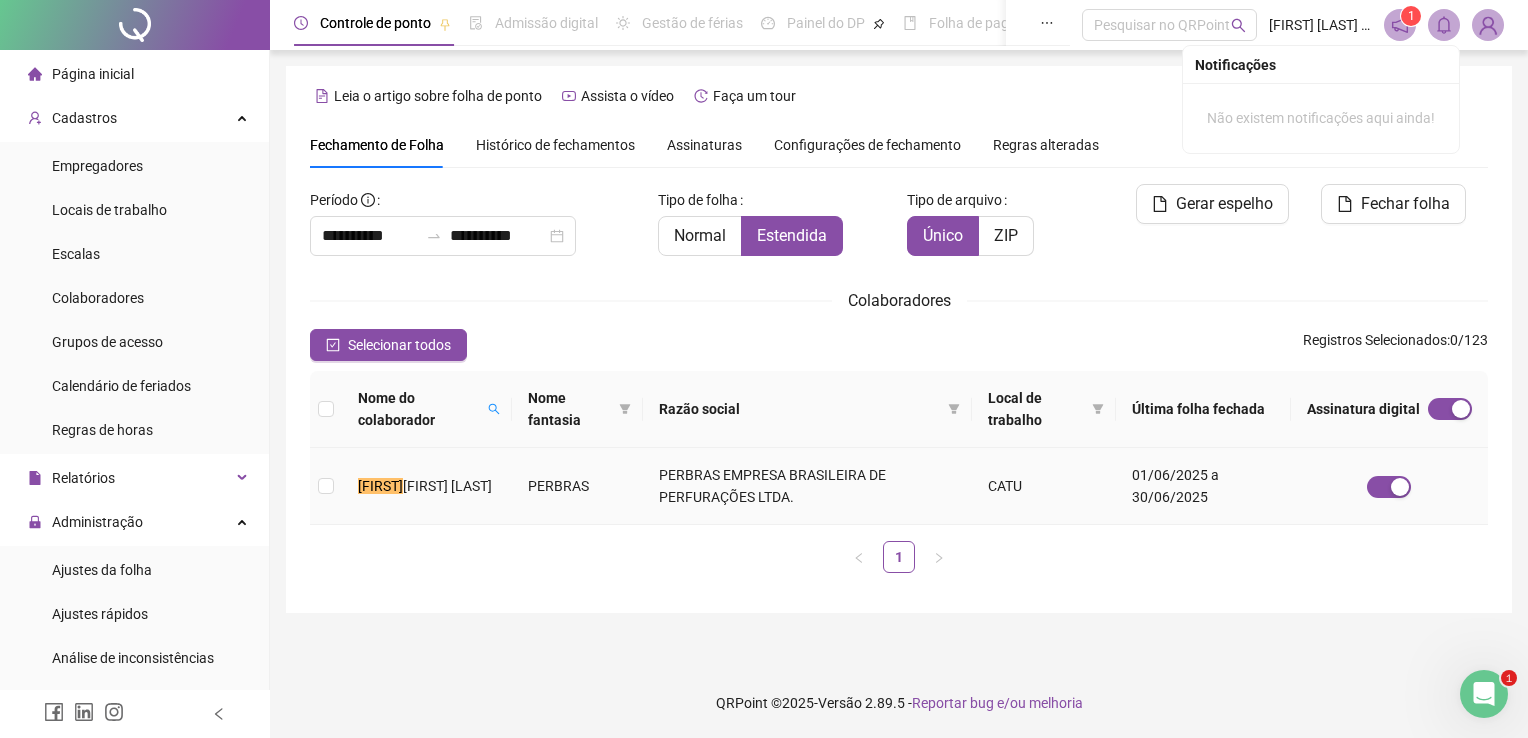 click on "PERBRAS" at bounding box center [578, 486] 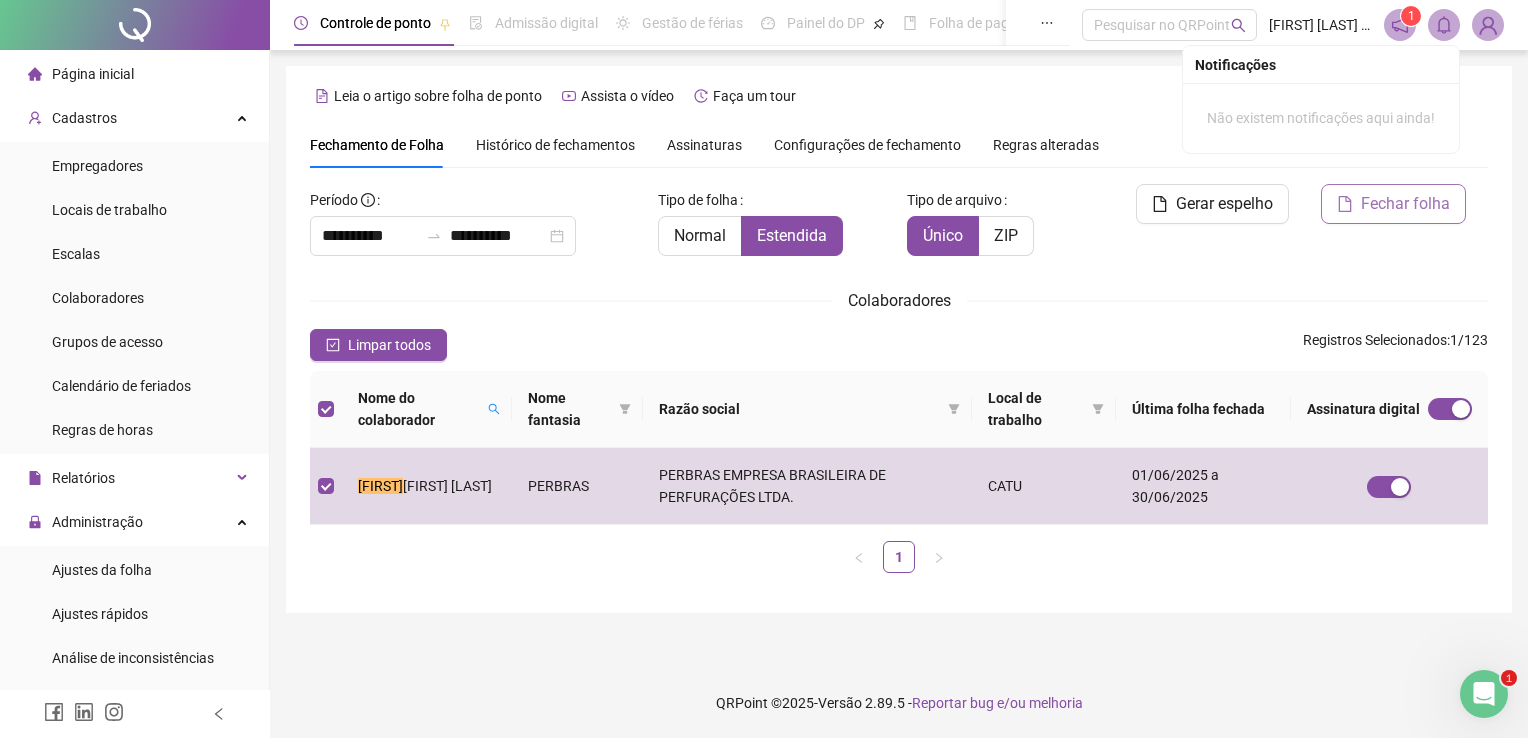 click on "Fechar folha" at bounding box center (1393, 204) 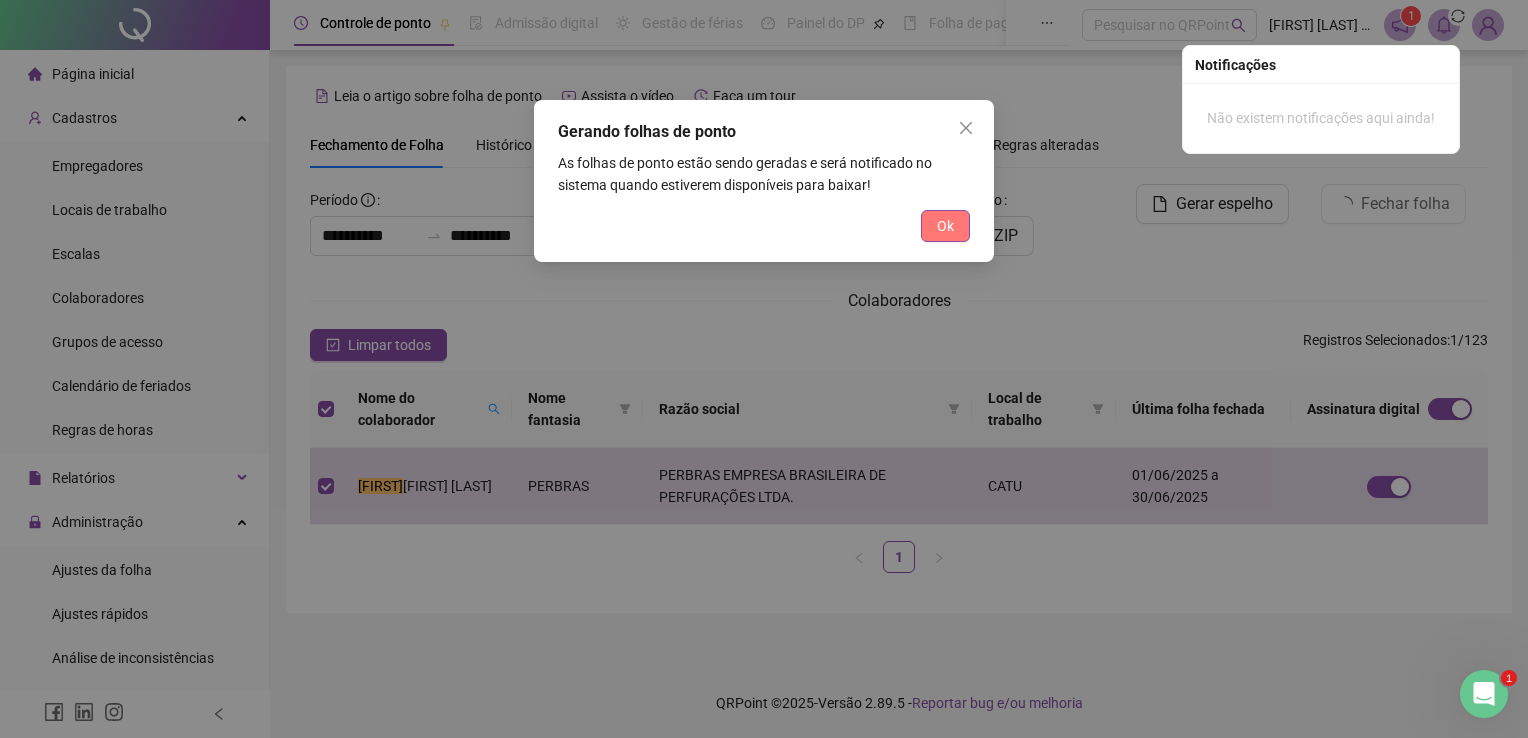 click on "Ok" at bounding box center (945, 226) 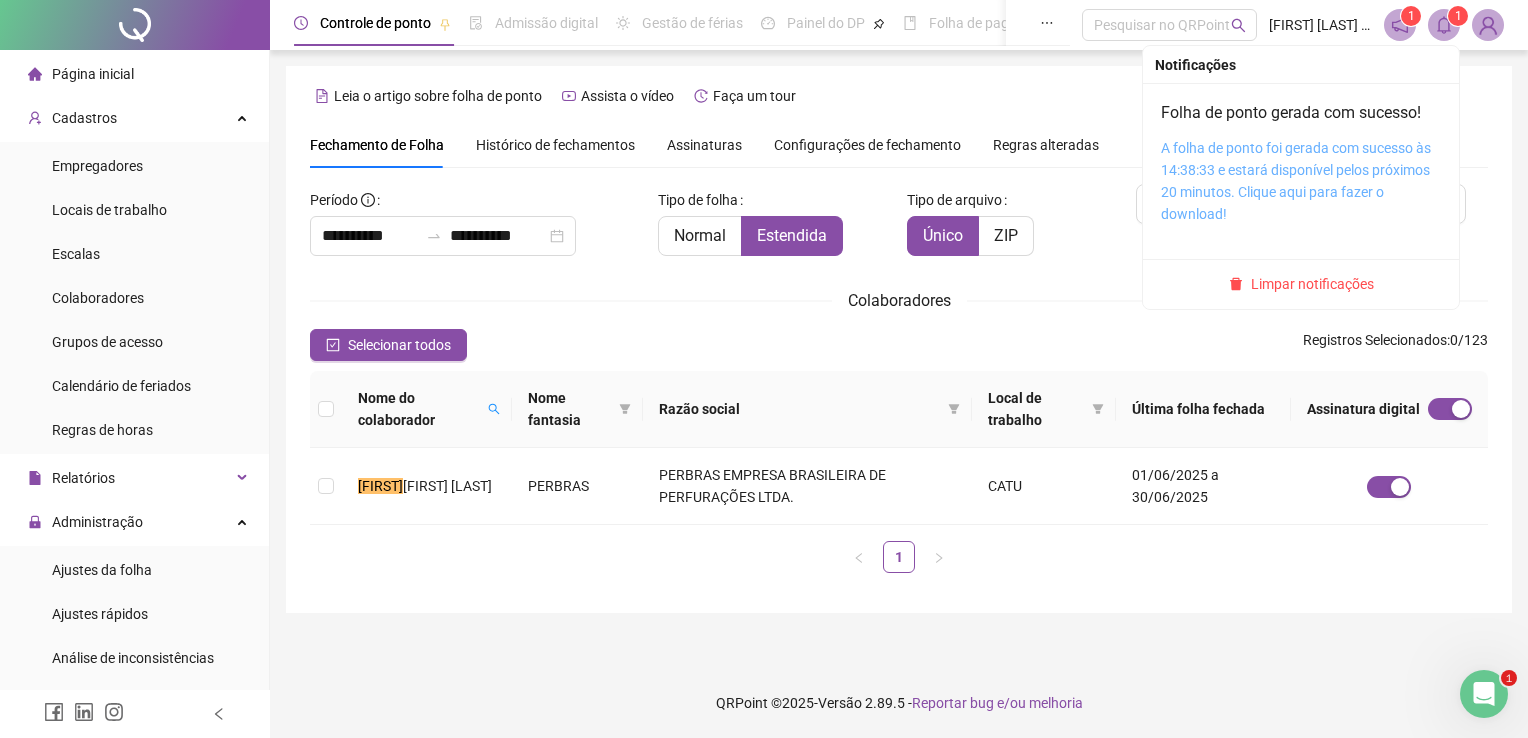 click on "A folha de ponto foi gerada com sucesso às 14:38:33 e estará disponível pelos próximos 20 minutos.
Clique aqui para fazer o download!" at bounding box center (1296, 181) 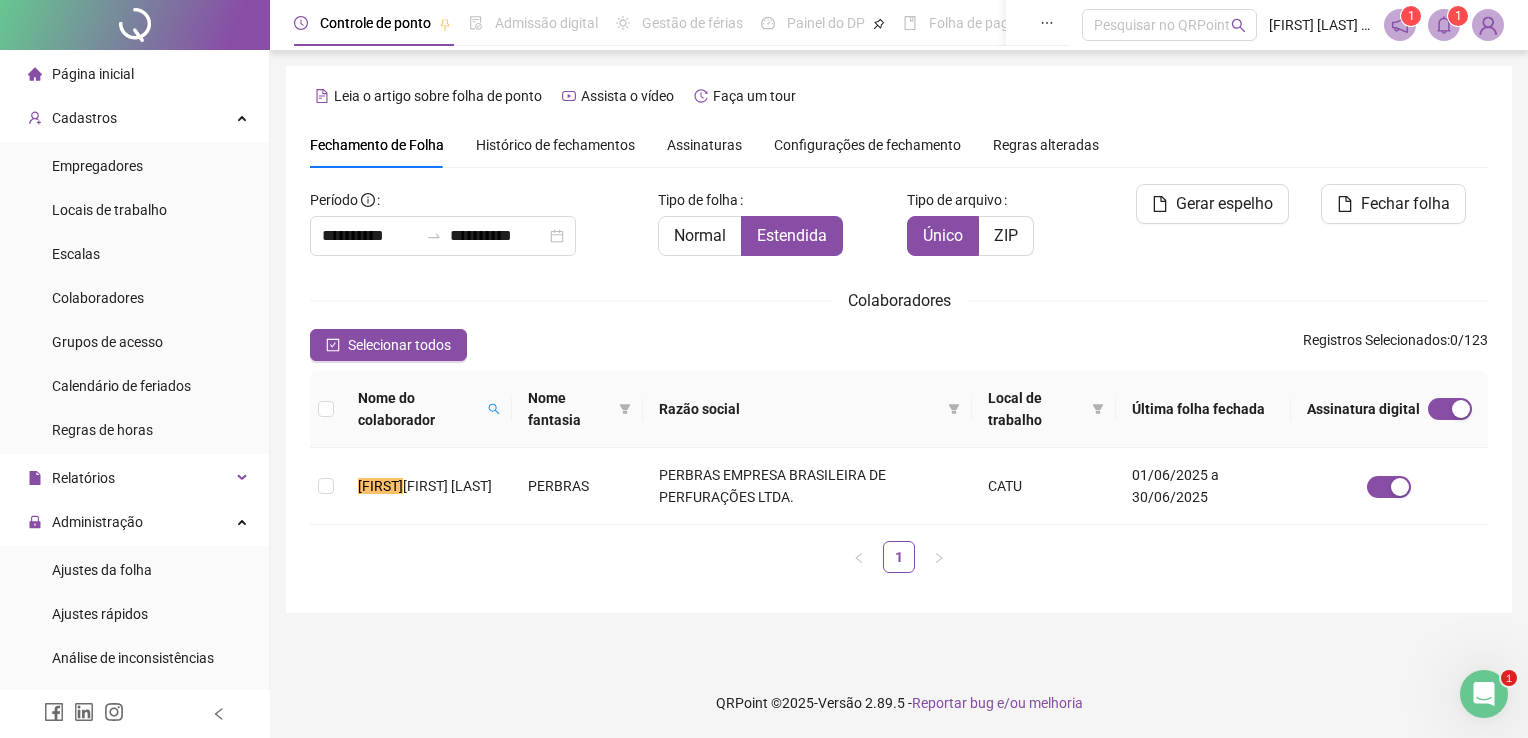 click on "**********" at bounding box center (899, 339) 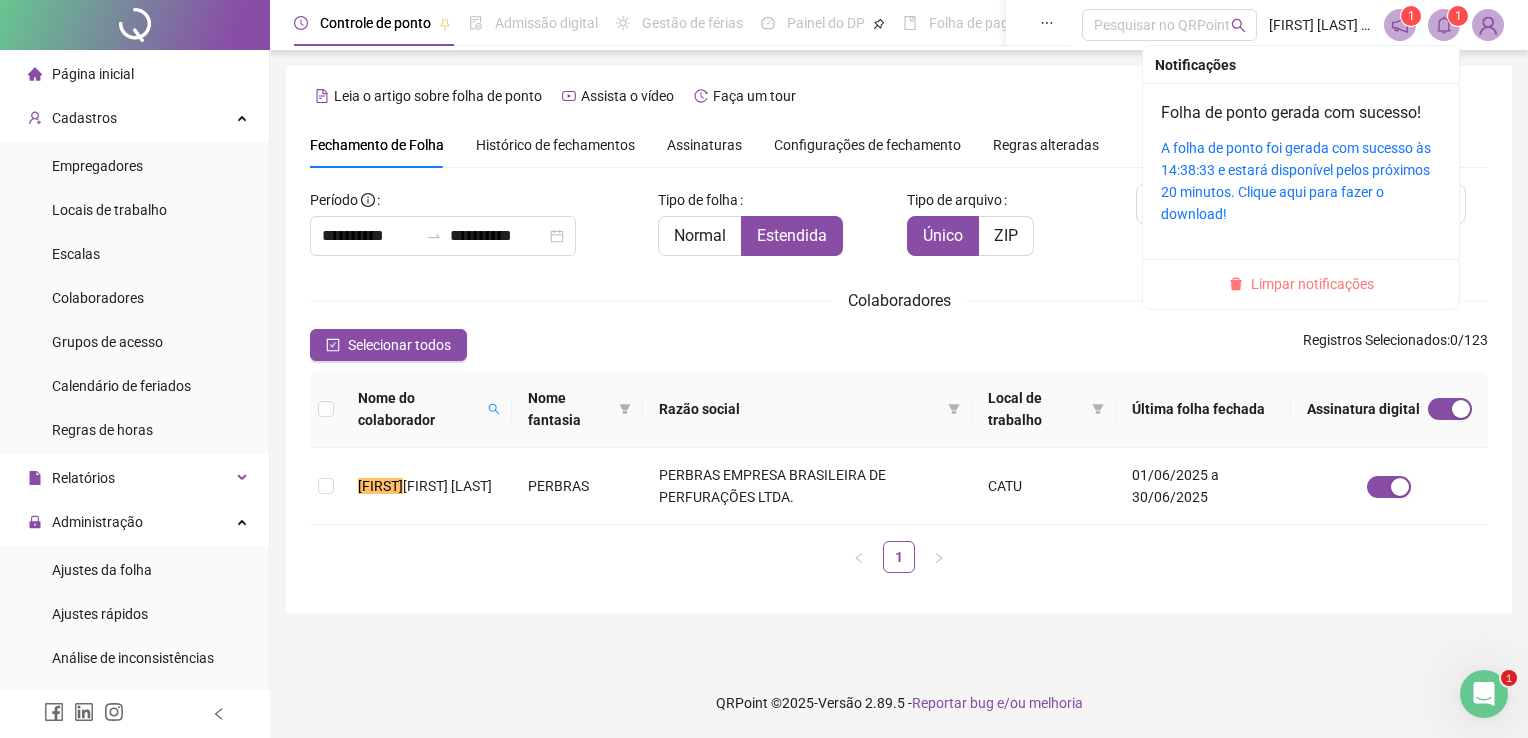 click on "Limpar notificações" at bounding box center (1312, 284) 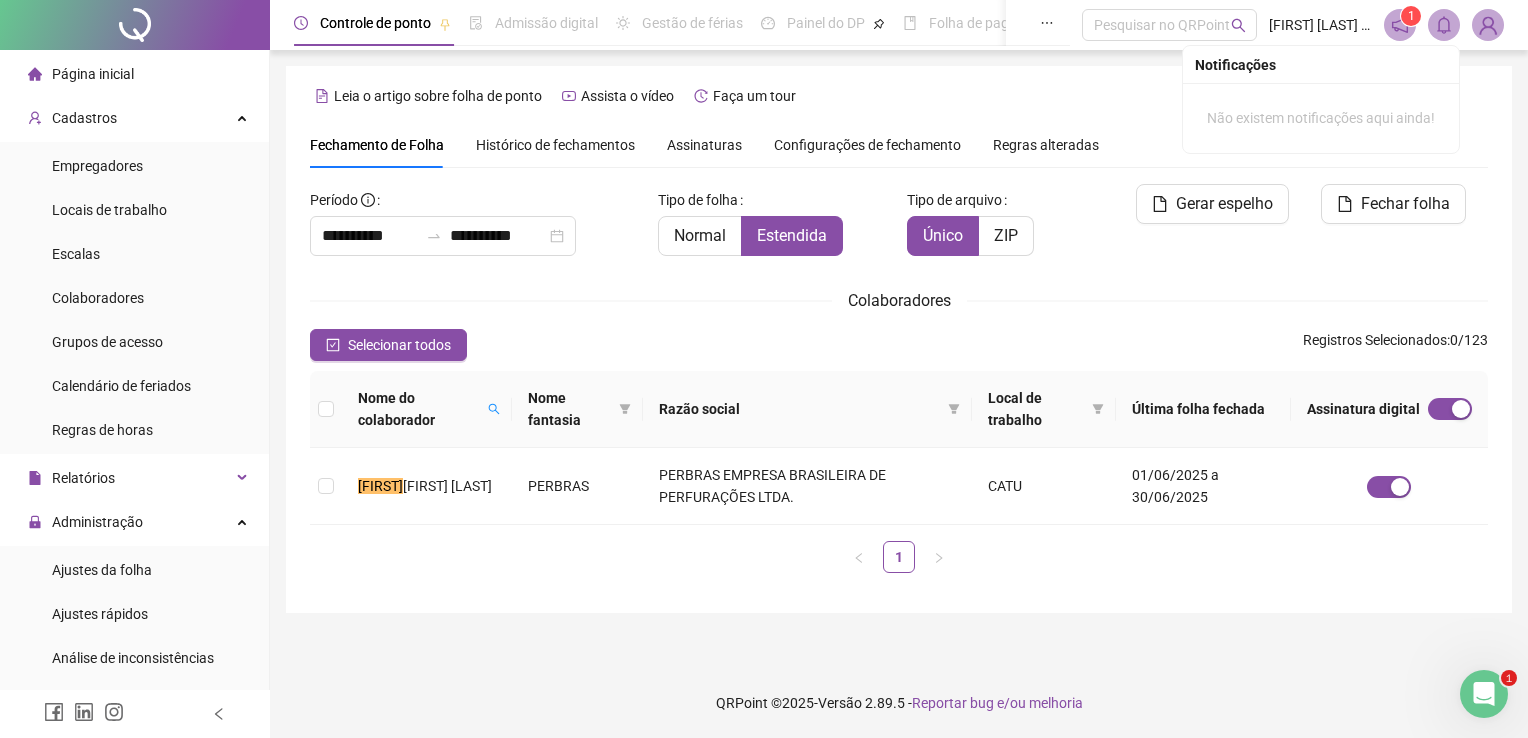 click on "Leia o artigo sobre folha de ponto Assista o vídeo Faça um tour" at bounding box center [899, 96] 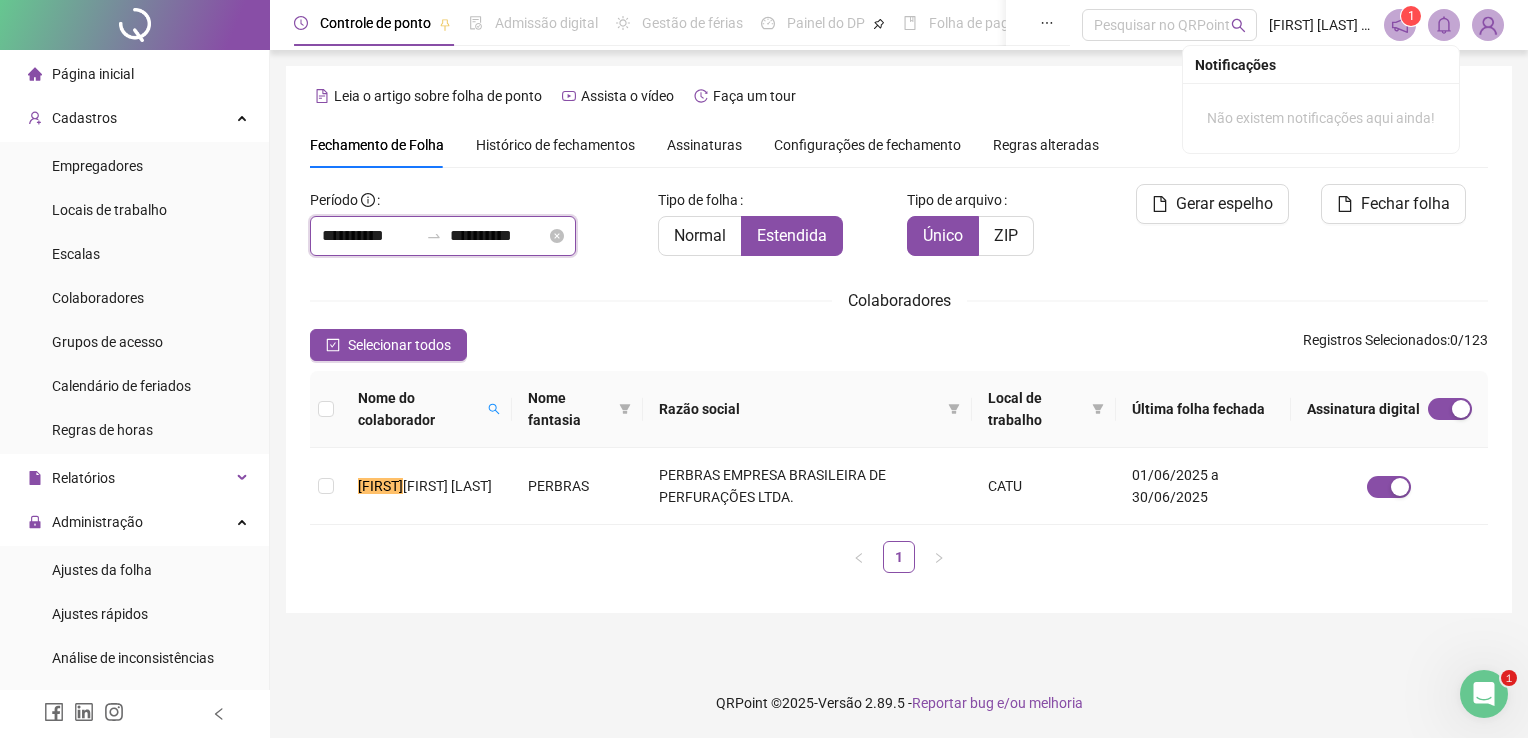 click on "**********" at bounding box center (370, 236) 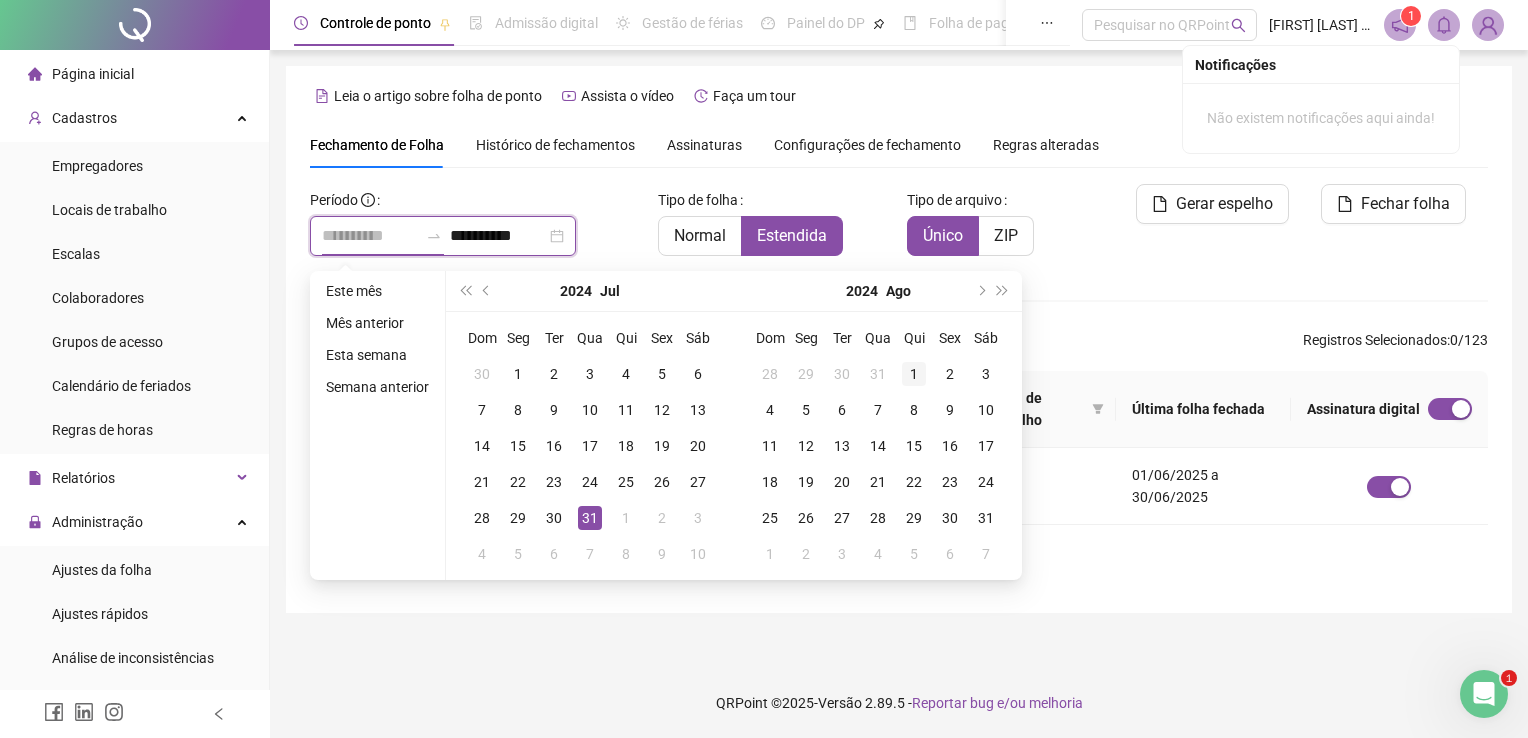 type on "**********" 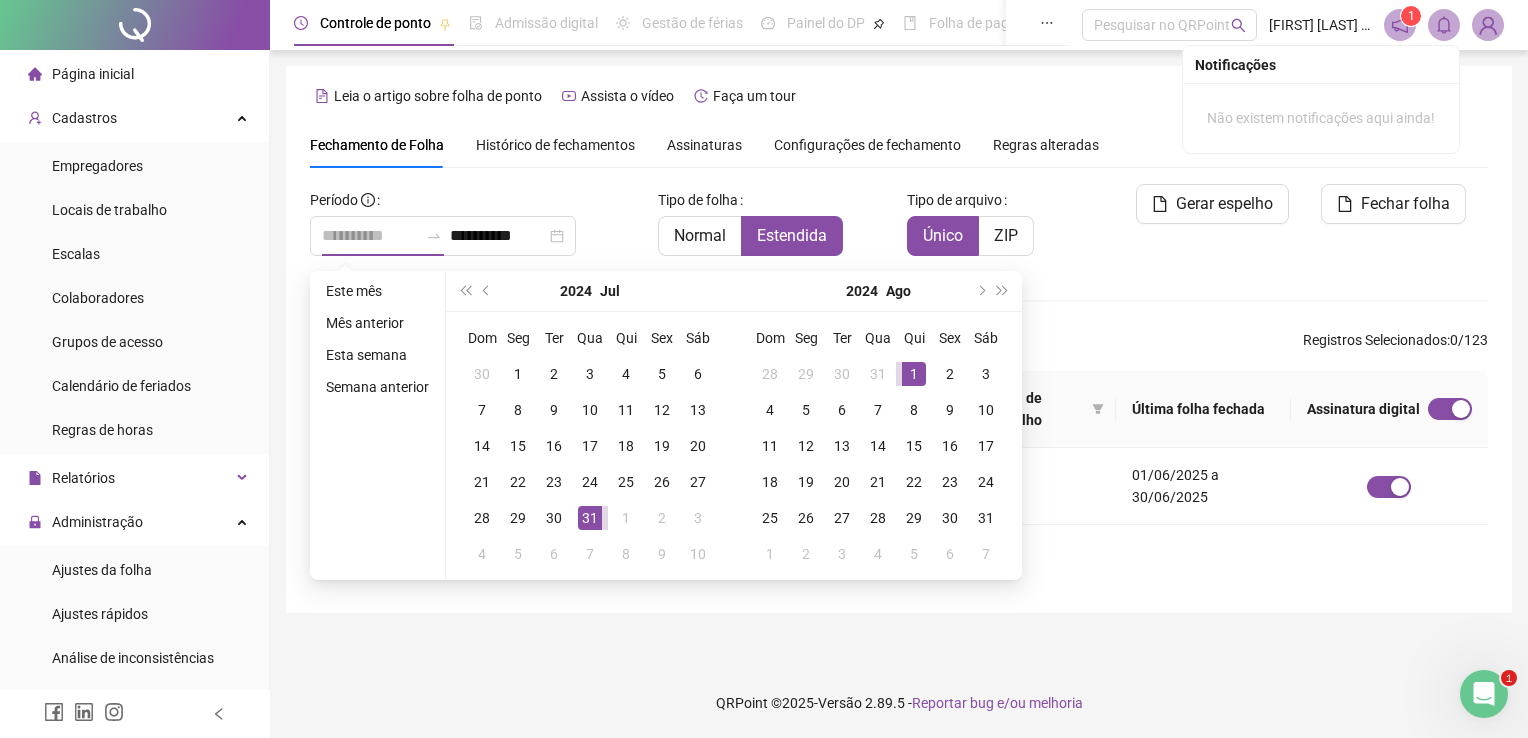 click on "1" at bounding box center [914, 374] 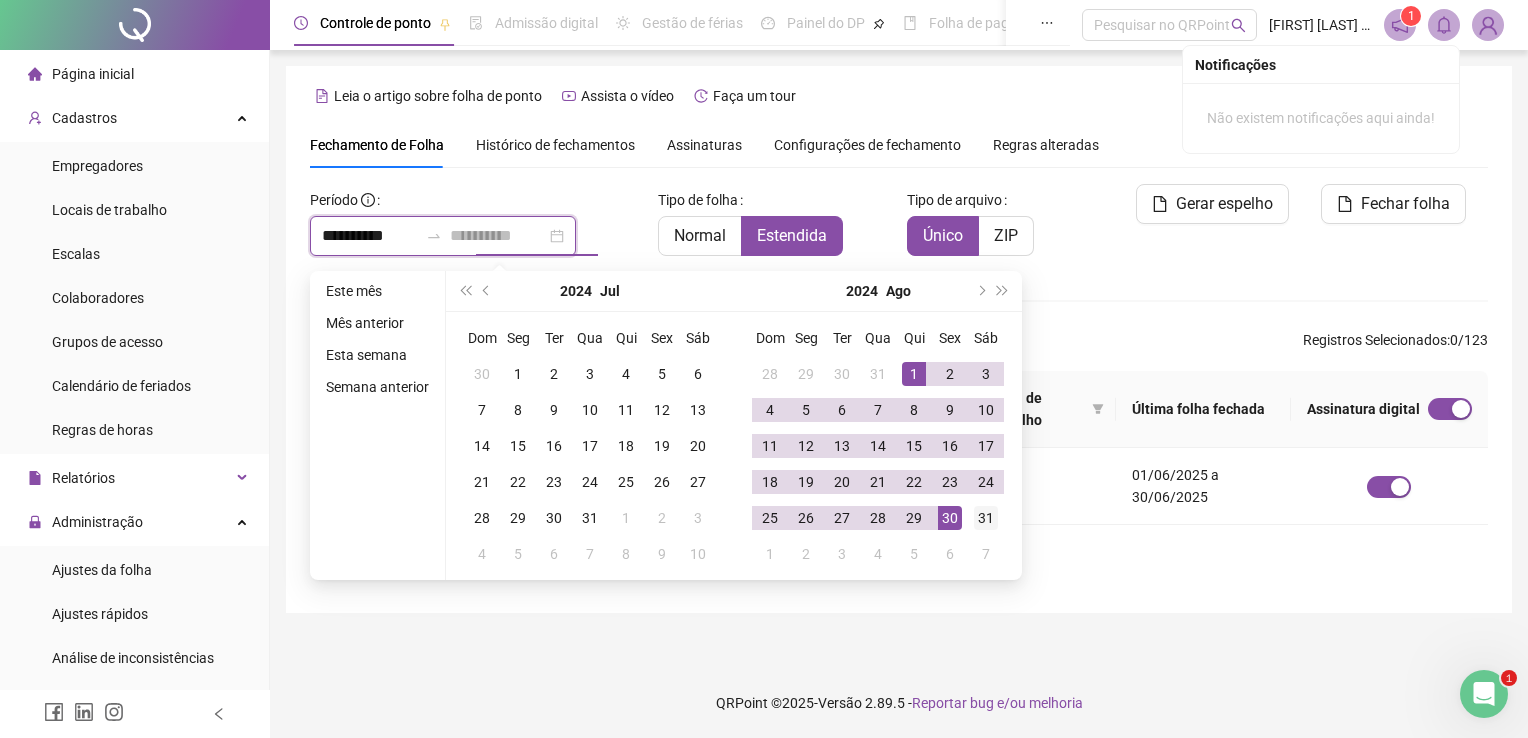 type on "**********" 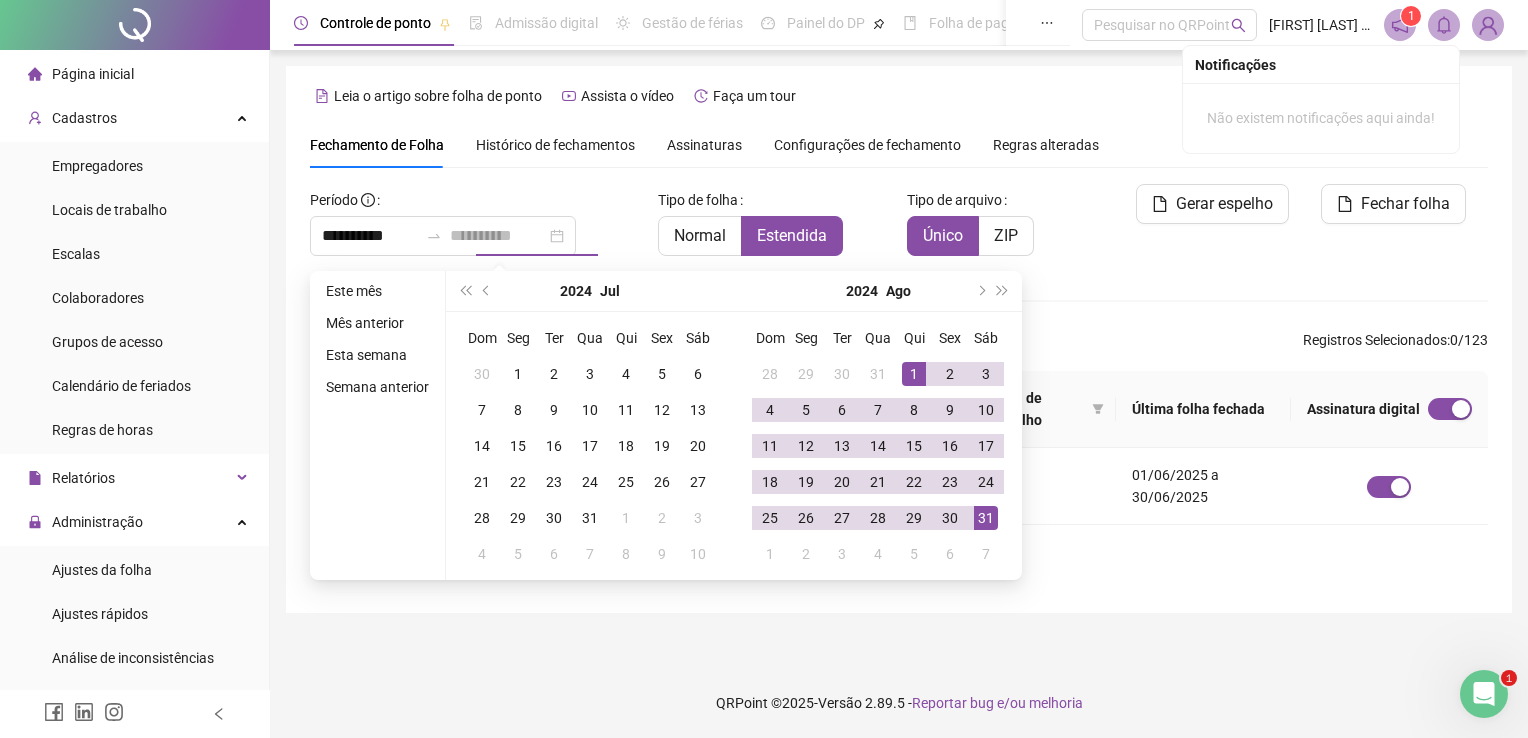 click on "31" at bounding box center [986, 518] 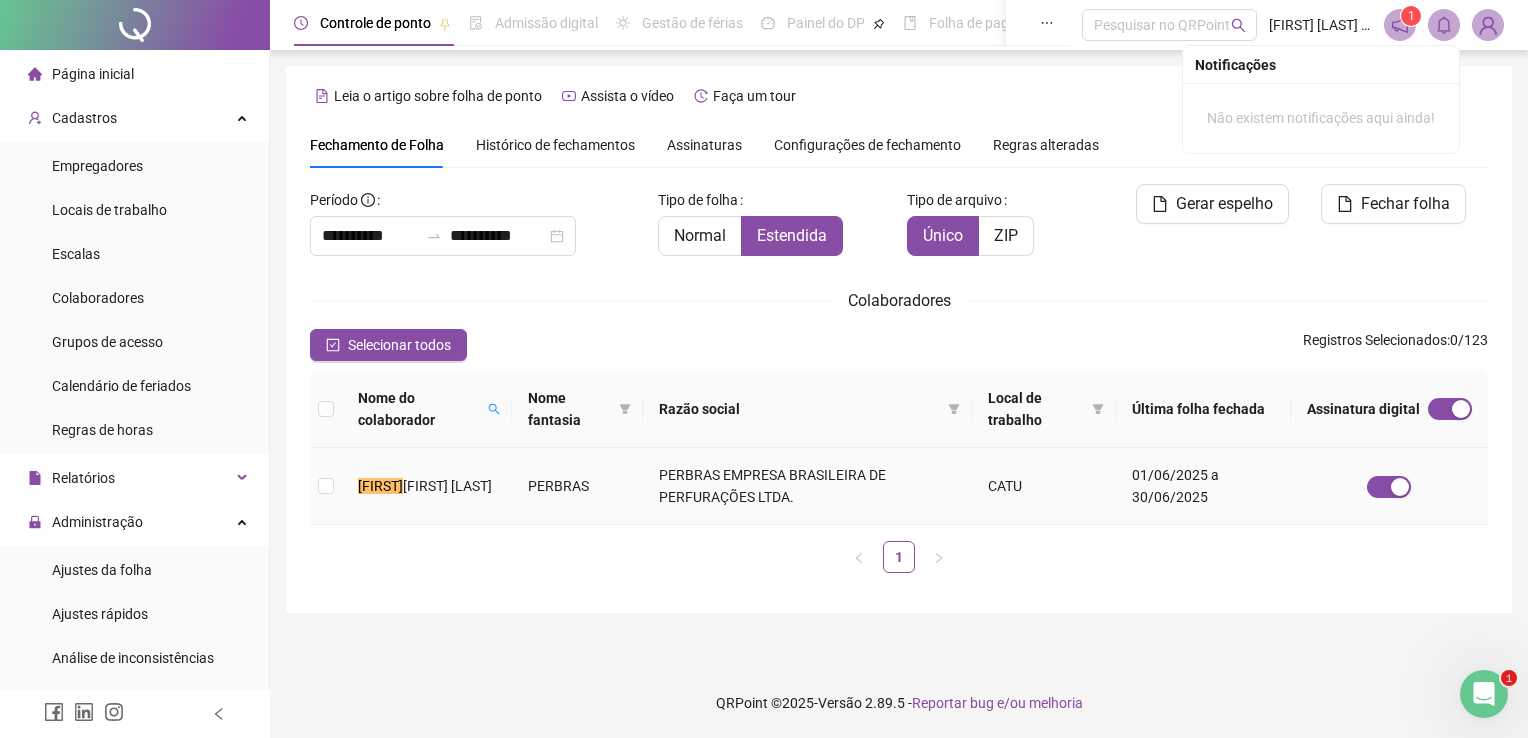 click on "PERBRAS" at bounding box center (578, 486) 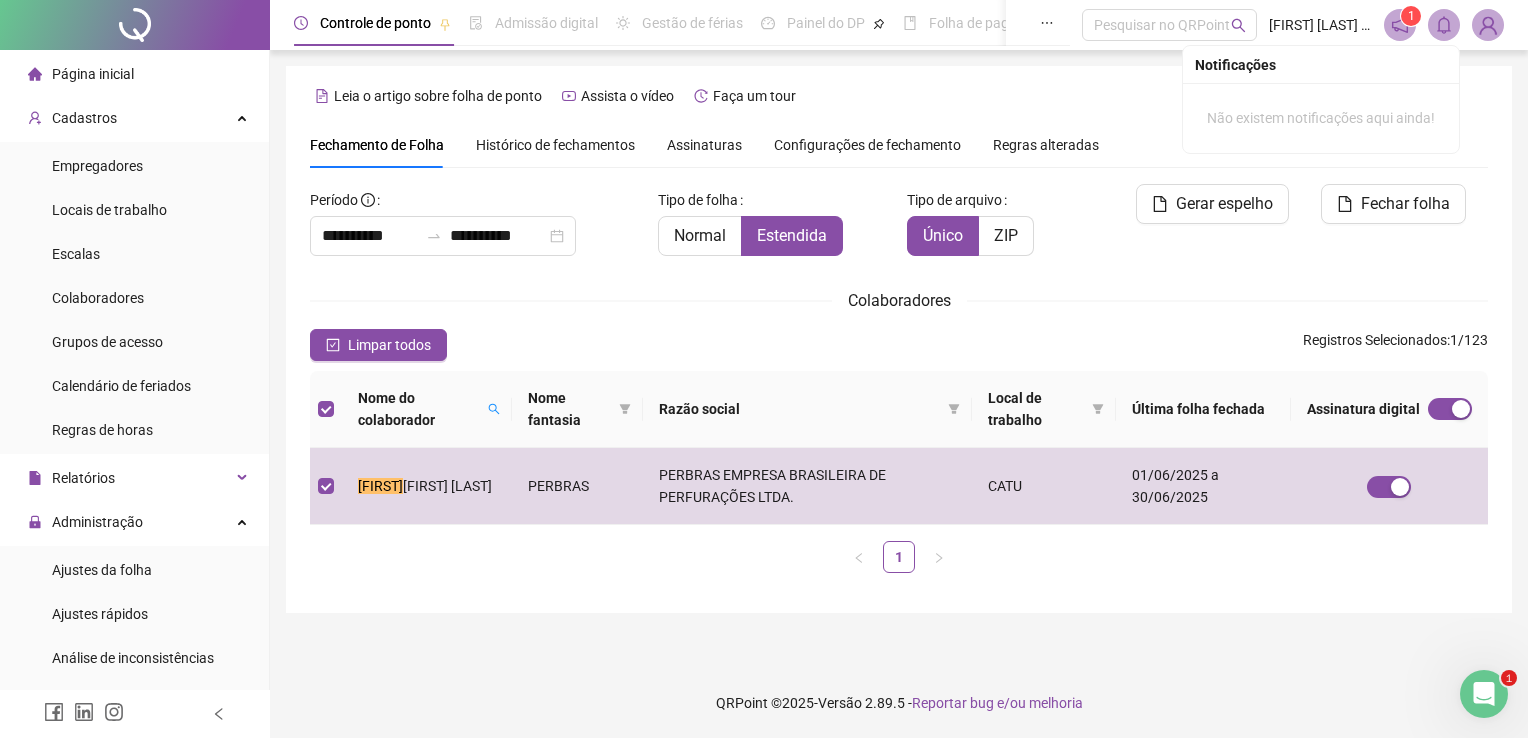 click on "Fechar folha" at bounding box center [1405, 204] 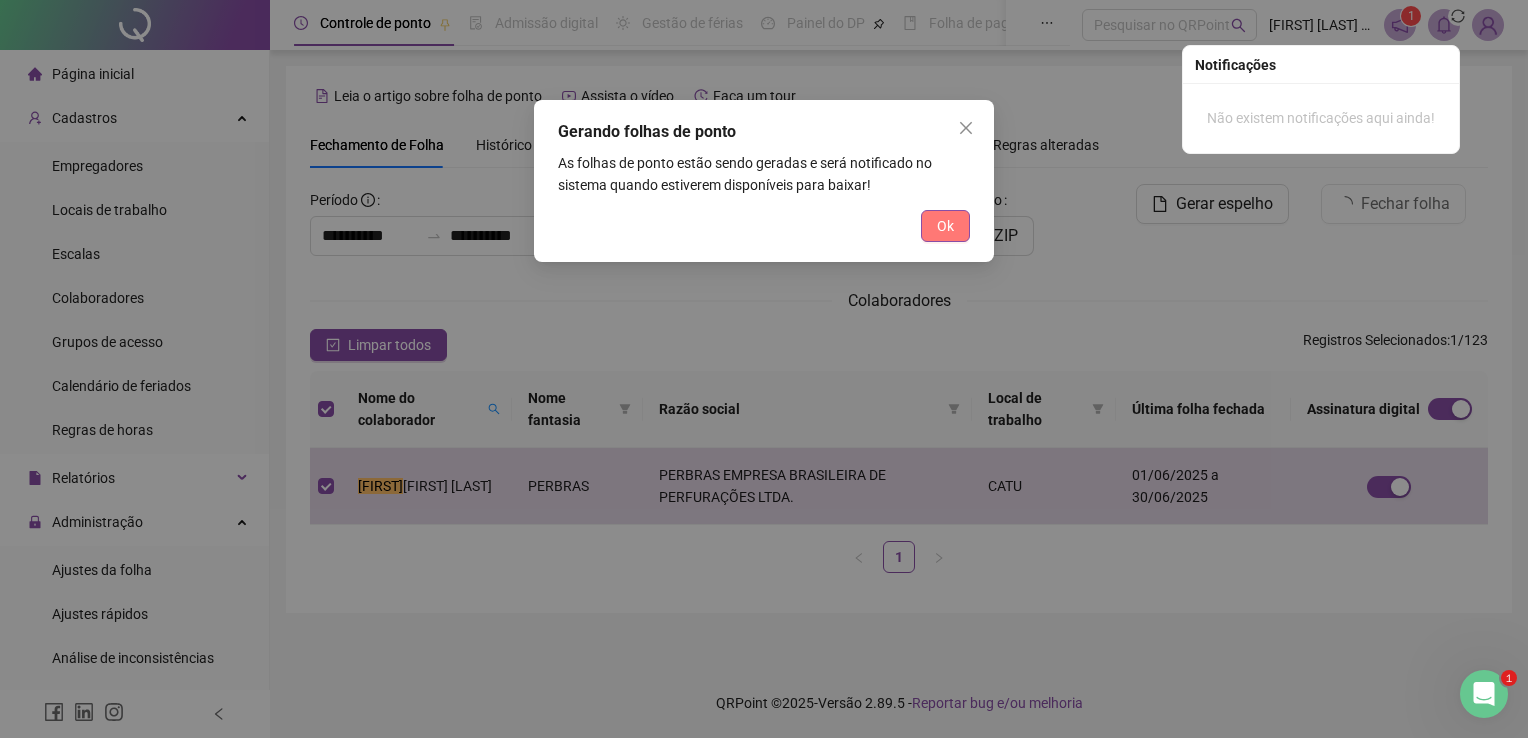 click on "Ok" at bounding box center (945, 226) 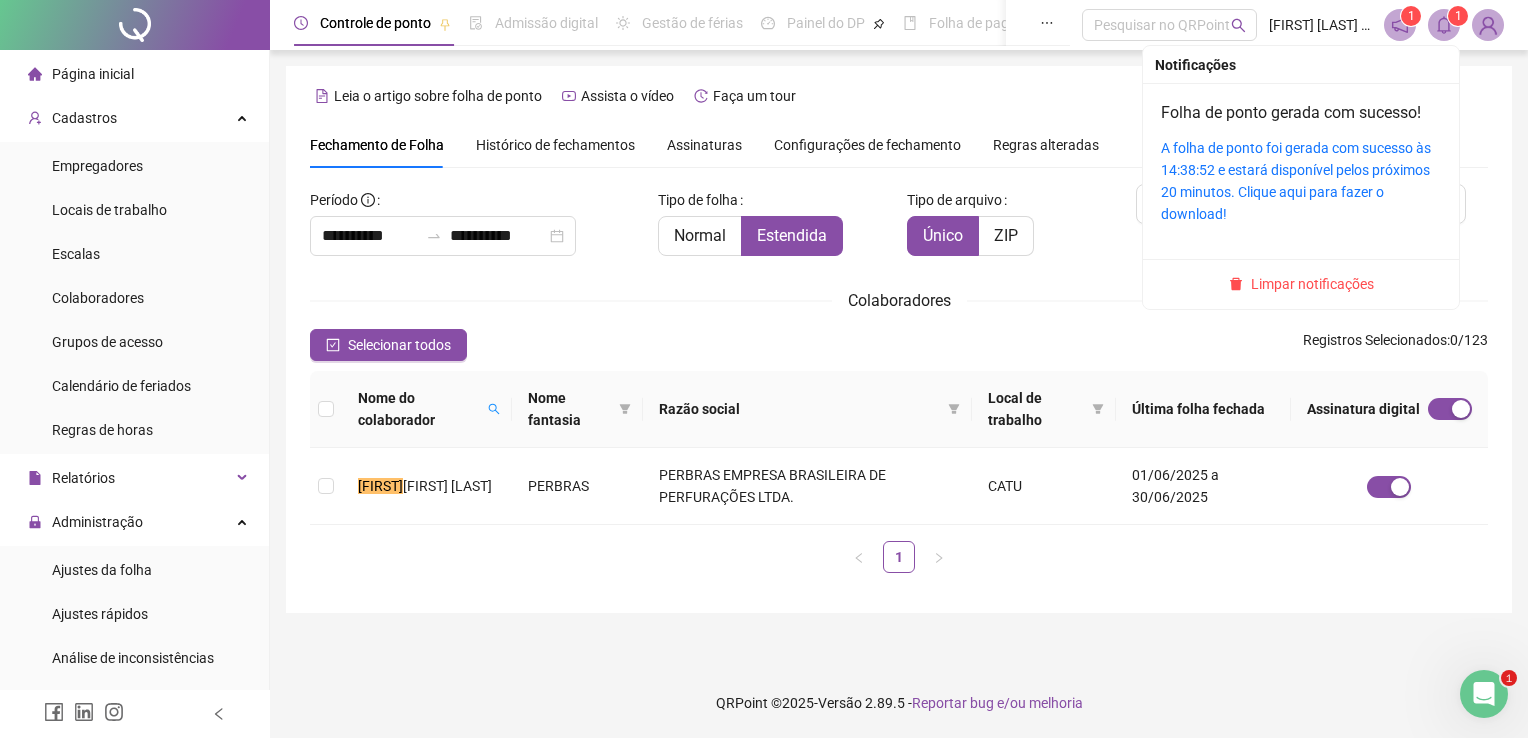click 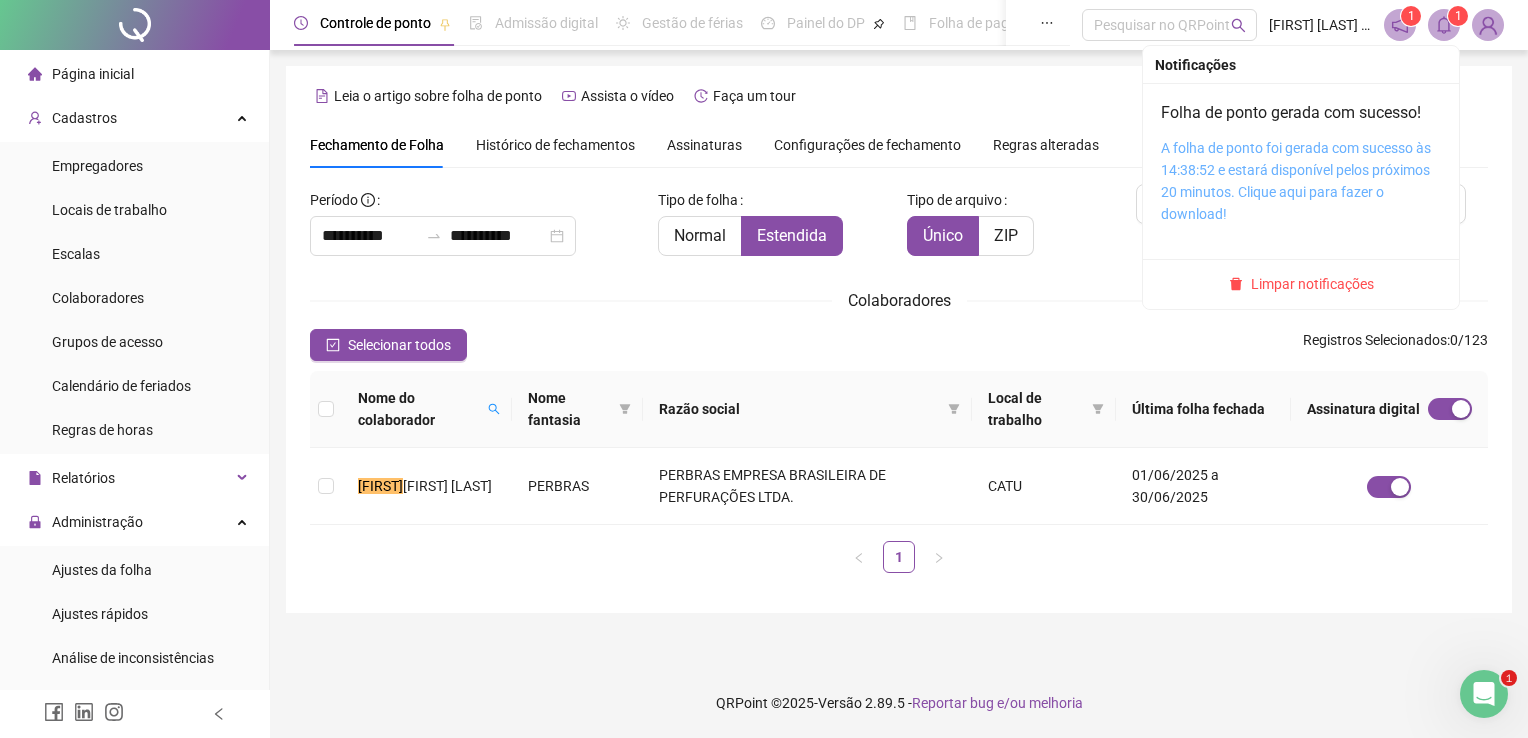 click on "A folha de ponto foi gerada com sucesso às 14:38:52 e estará disponível pelos próximos 20 minutos.
Clique aqui para fazer o download!" at bounding box center (1296, 181) 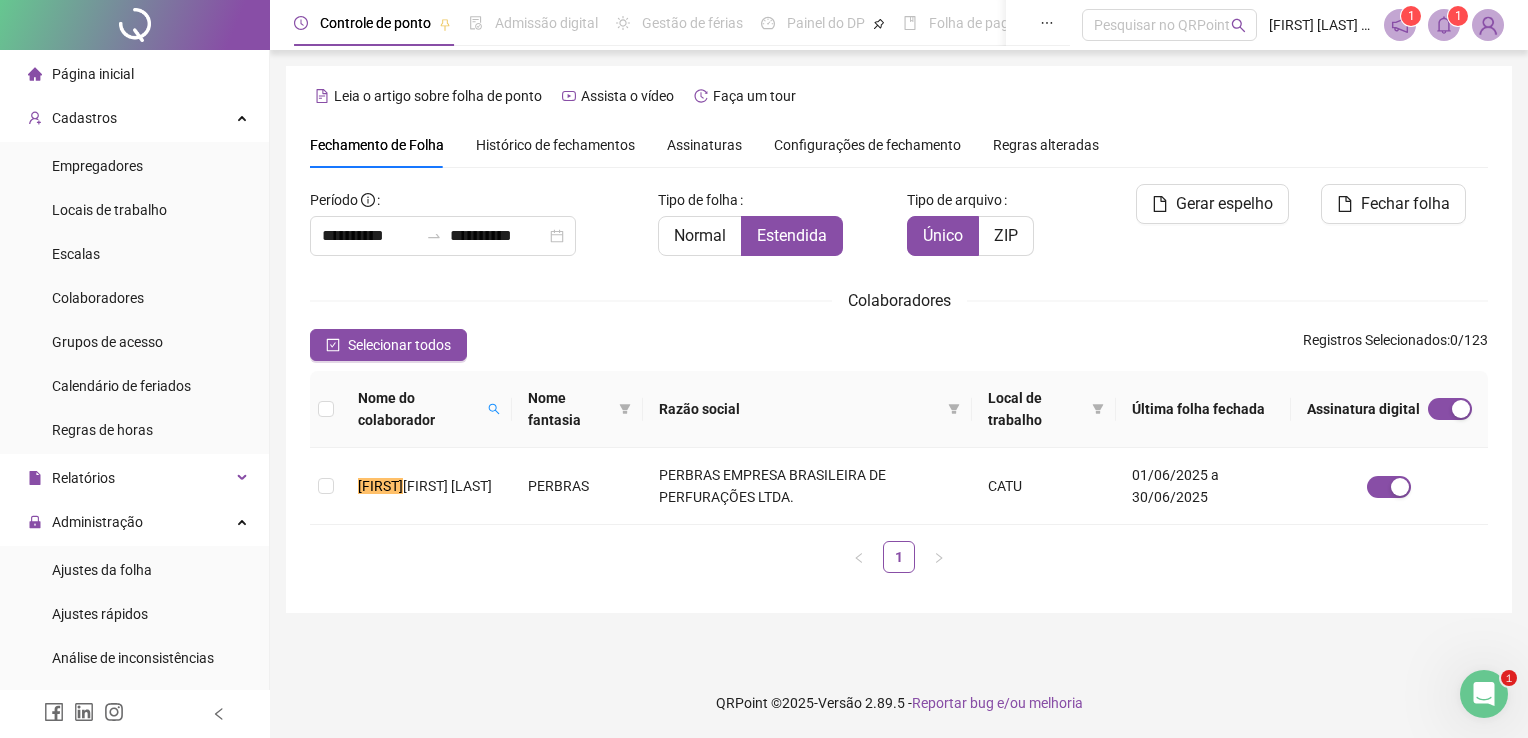 click 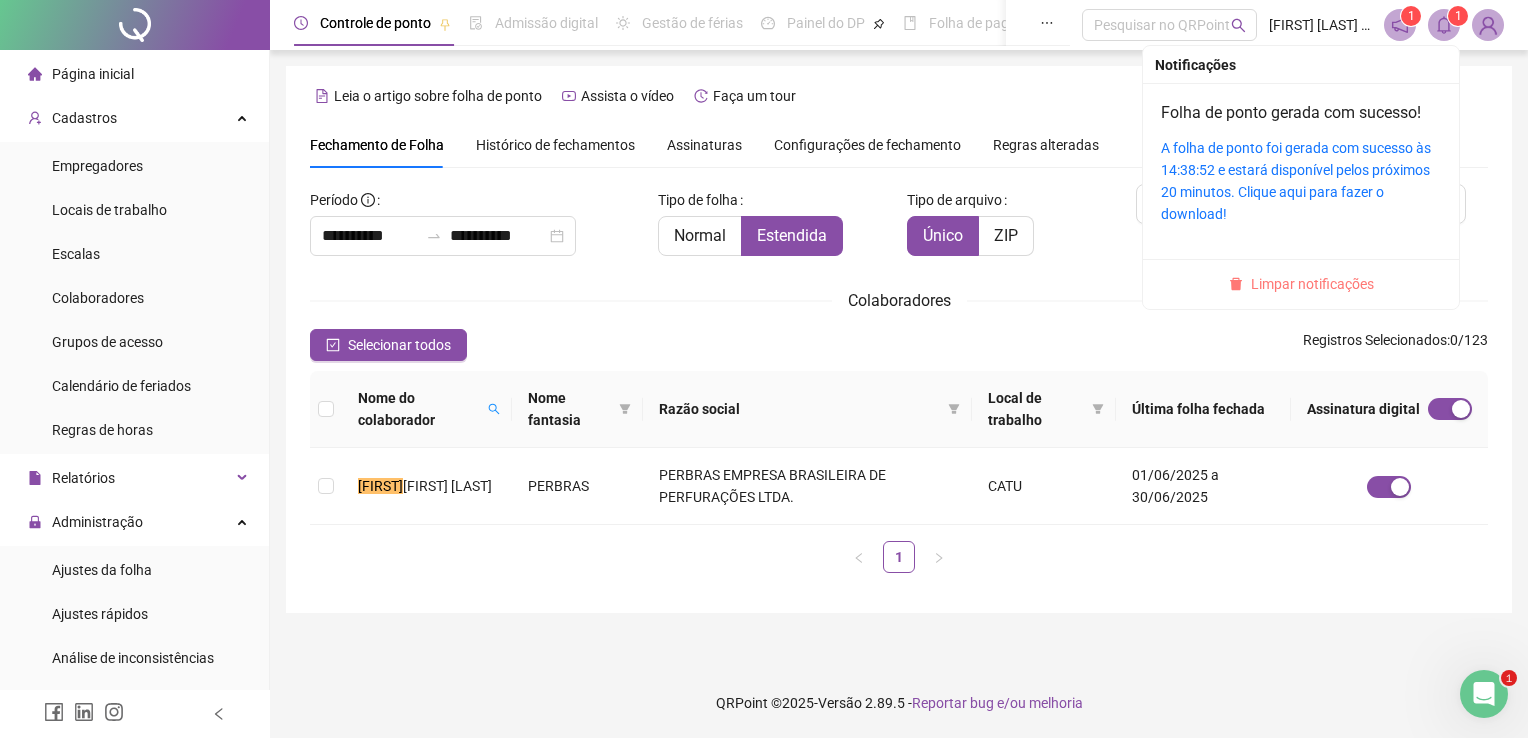 click on "Limpar notificações" at bounding box center [1312, 284] 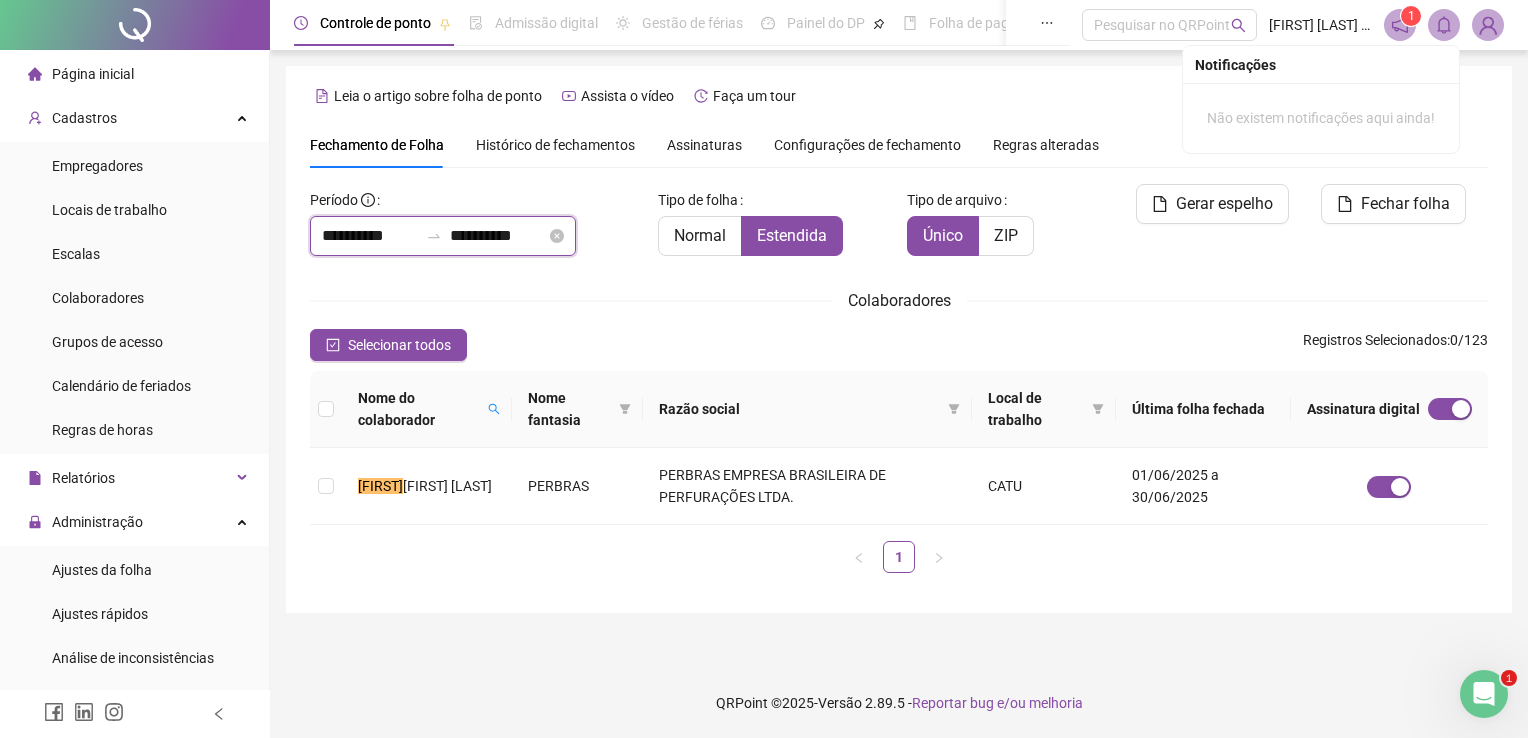 drag, startPoint x: 384, startPoint y: 245, endPoint x: 373, endPoint y: 238, distance: 13.038404 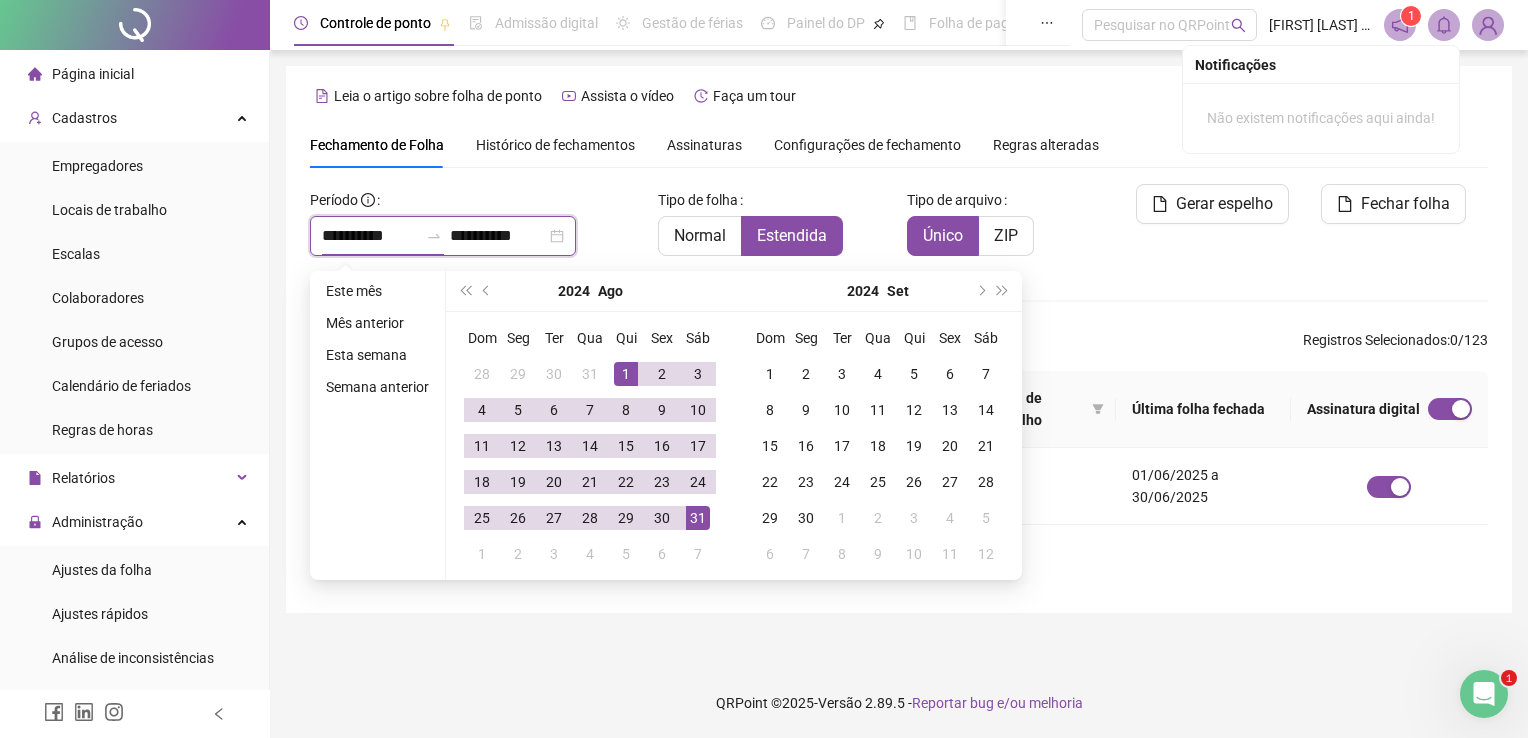 type on "**********" 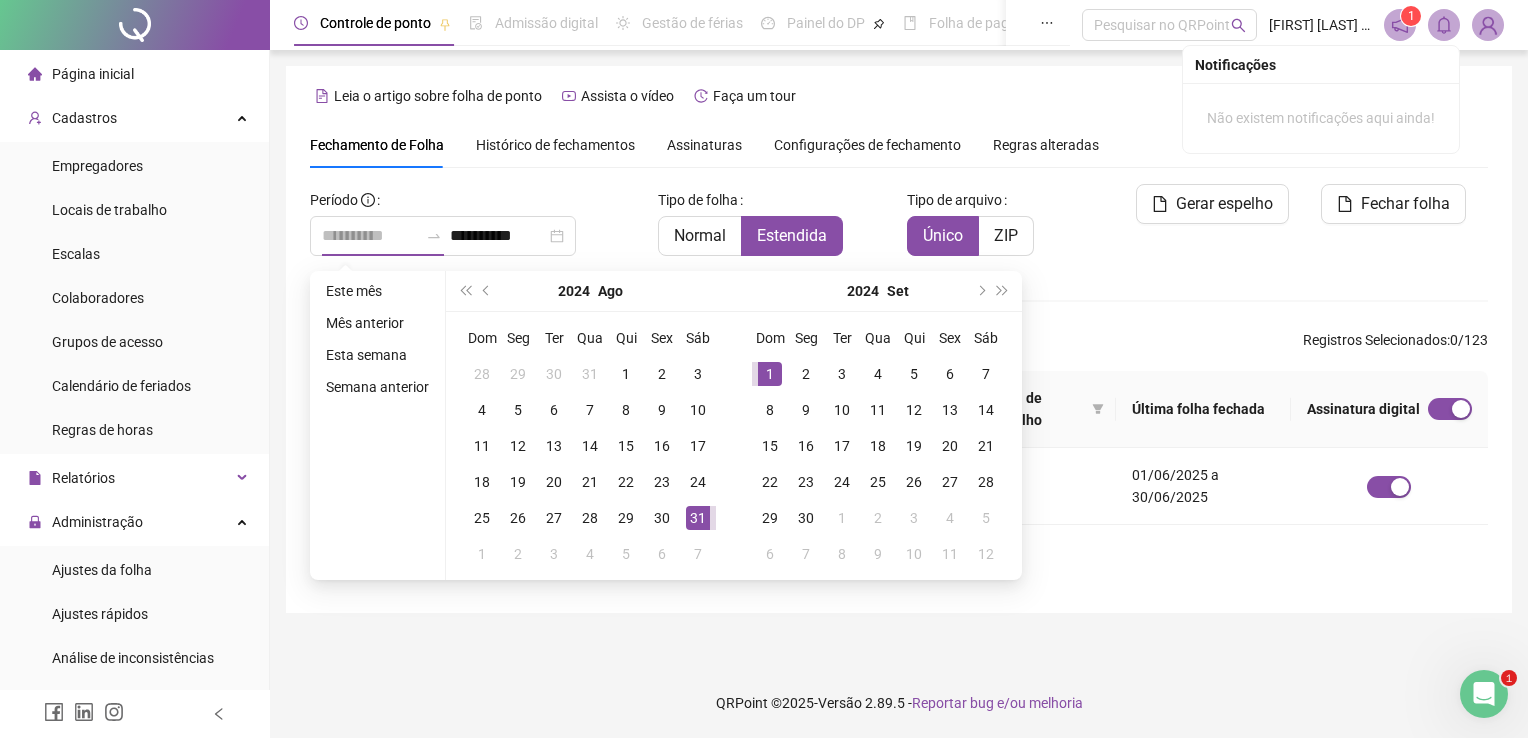 click on "1" at bounding box center (770, 374) 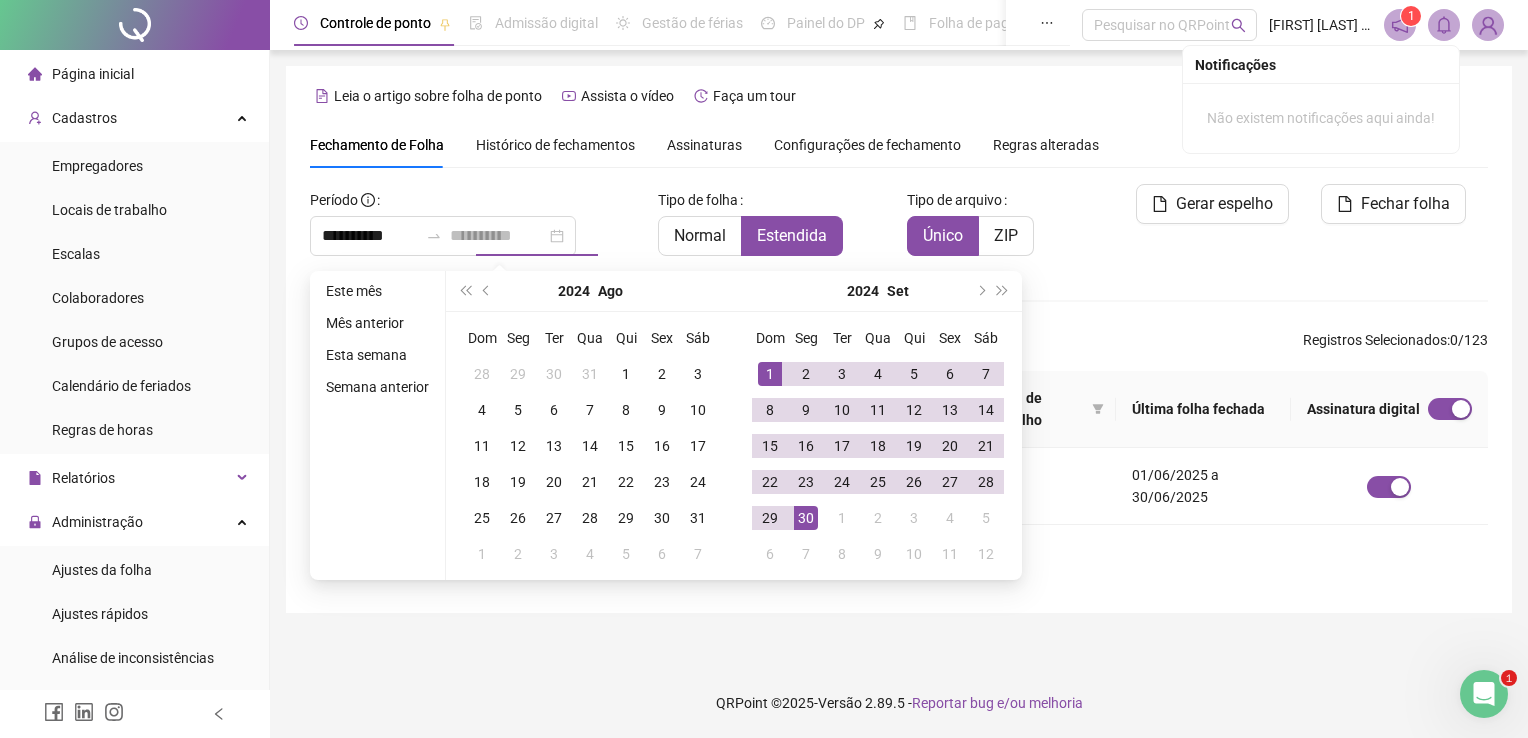 click on "30" at bounding box center [806, 518] 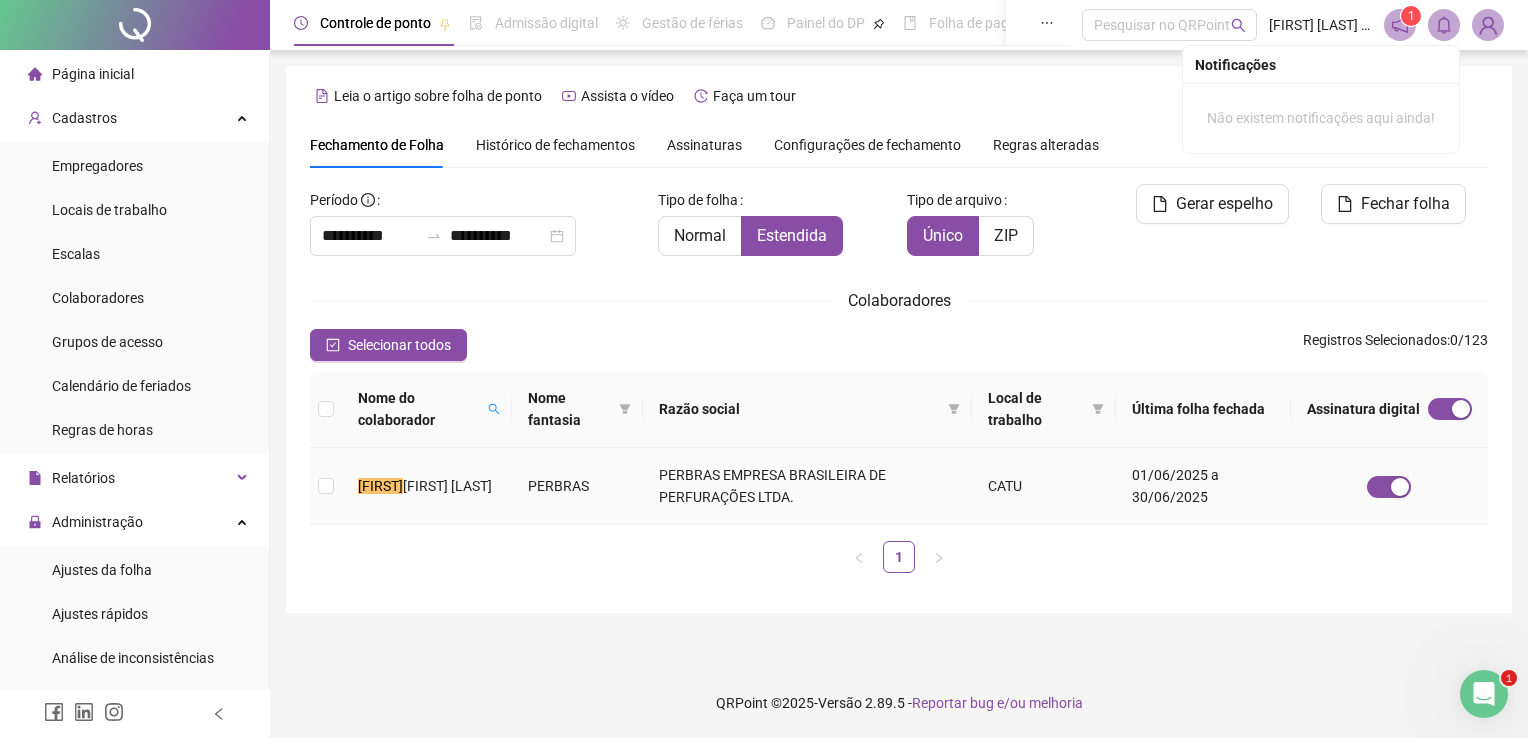 click on "[FIRST] [LAST]" at bounding box center [427, 486] 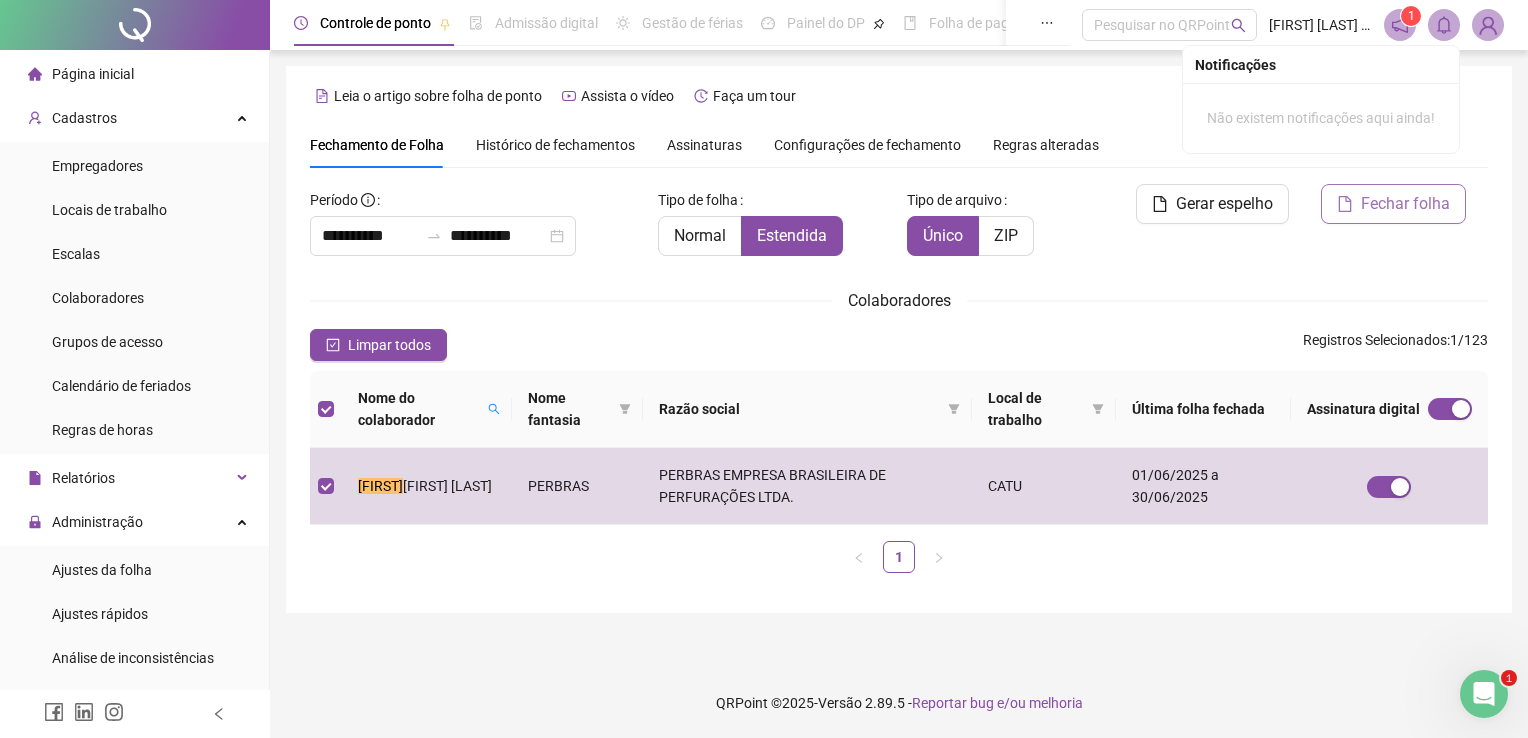 click on "Fechar folha" at bounding box center [1393, 204] 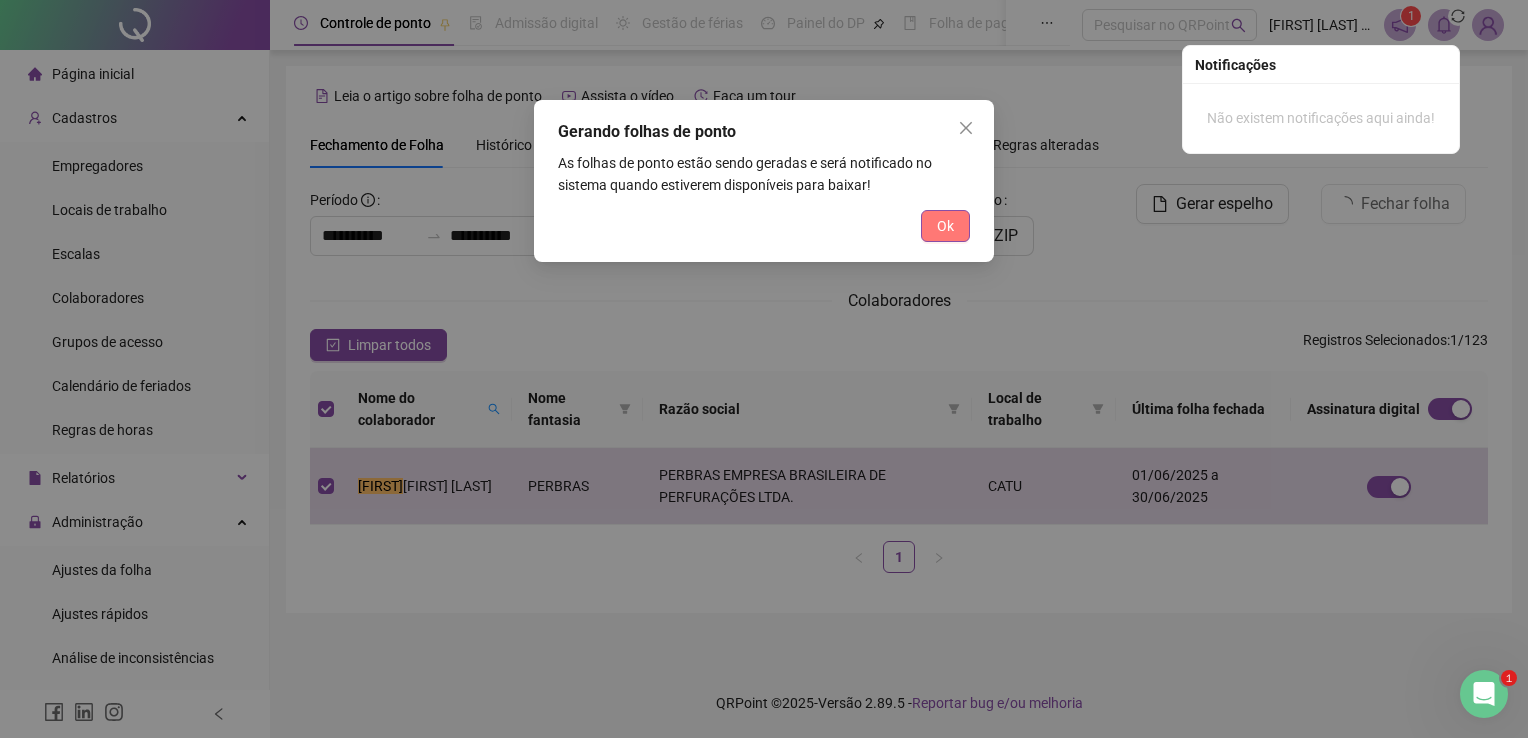 click on "Ok" at bounding box center [945, 226] 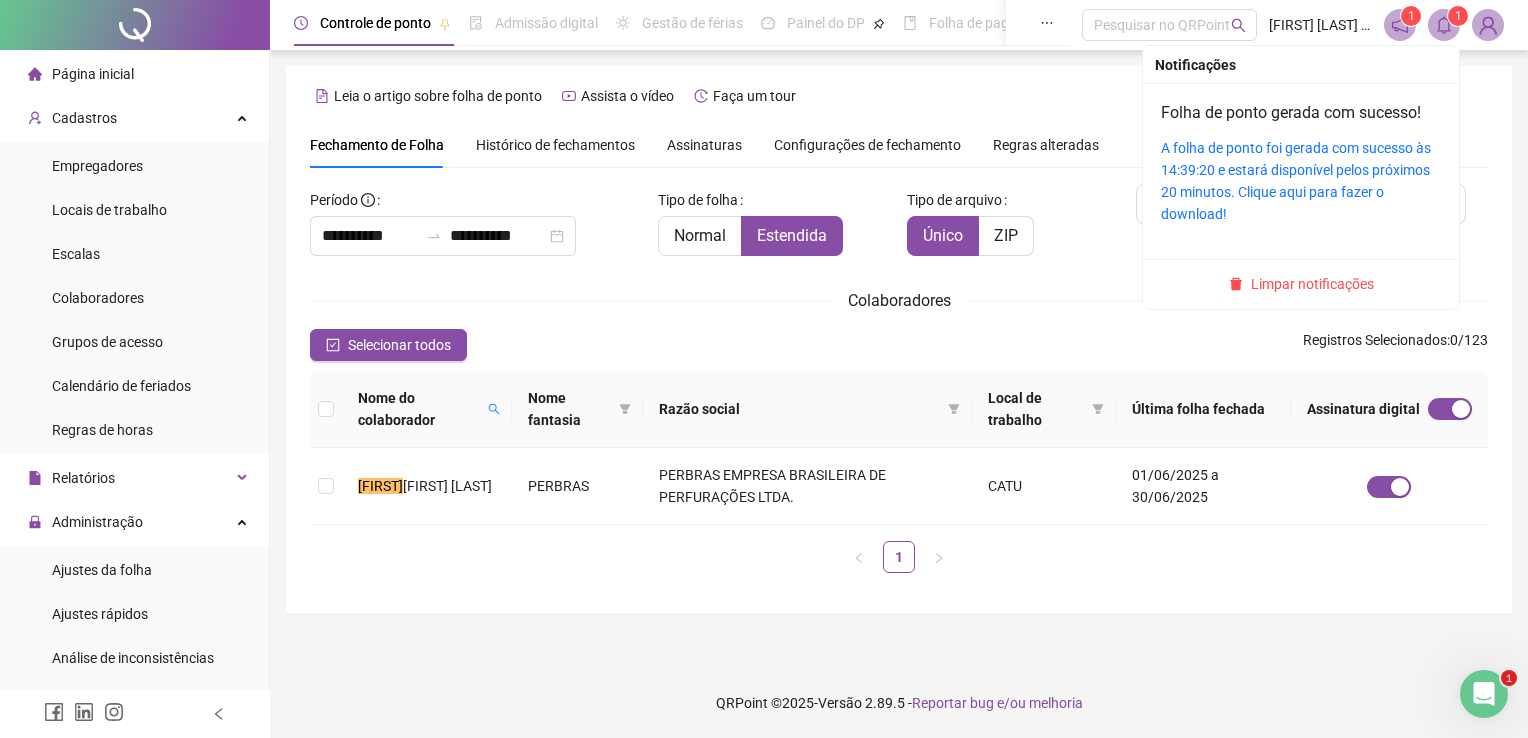 click on "A folha de ponto foi gerada com sucesso às 14:39:20 e estará disponível pelos próximos 20 minutos.
Clique aqui para fazer o download!" at bounding box center (1301, 181) 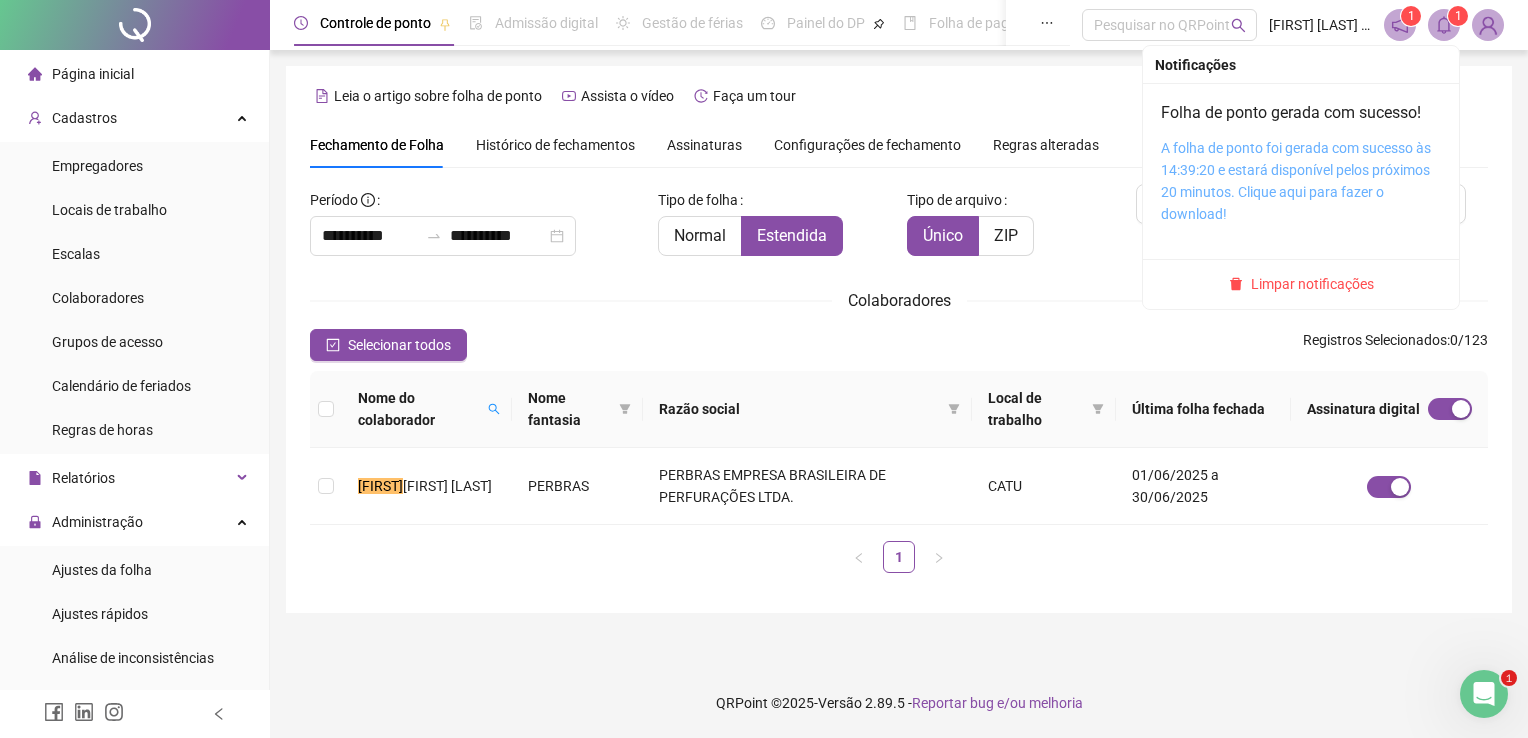 click on "A folha de ponto foi gerada com sucesso às 14:39:20 e estará disponível pelos próximos 20 minutos.
Clique aqui para fazer o download!" at bounding box center [1296, 181] 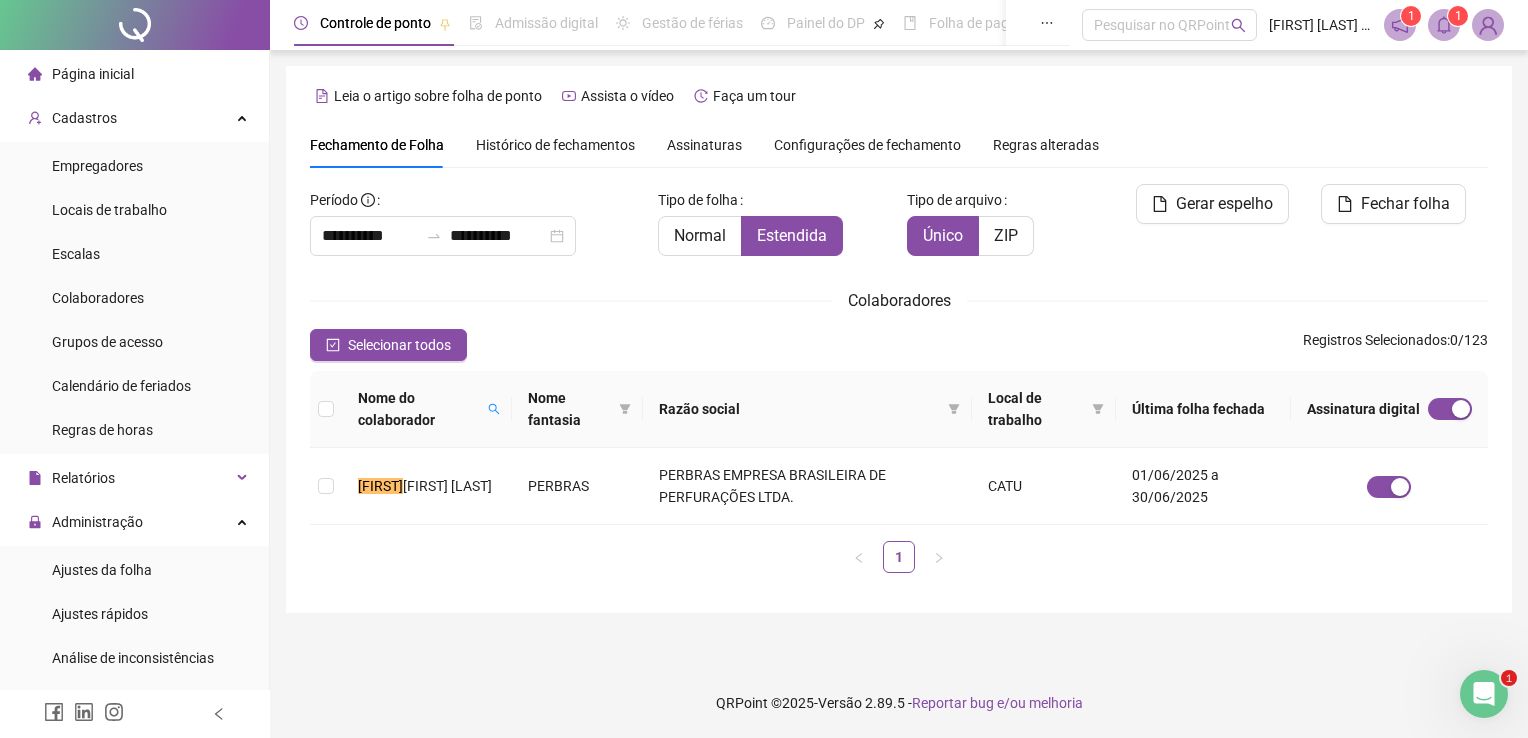 click on "**********" at bounding box center (764, 369) 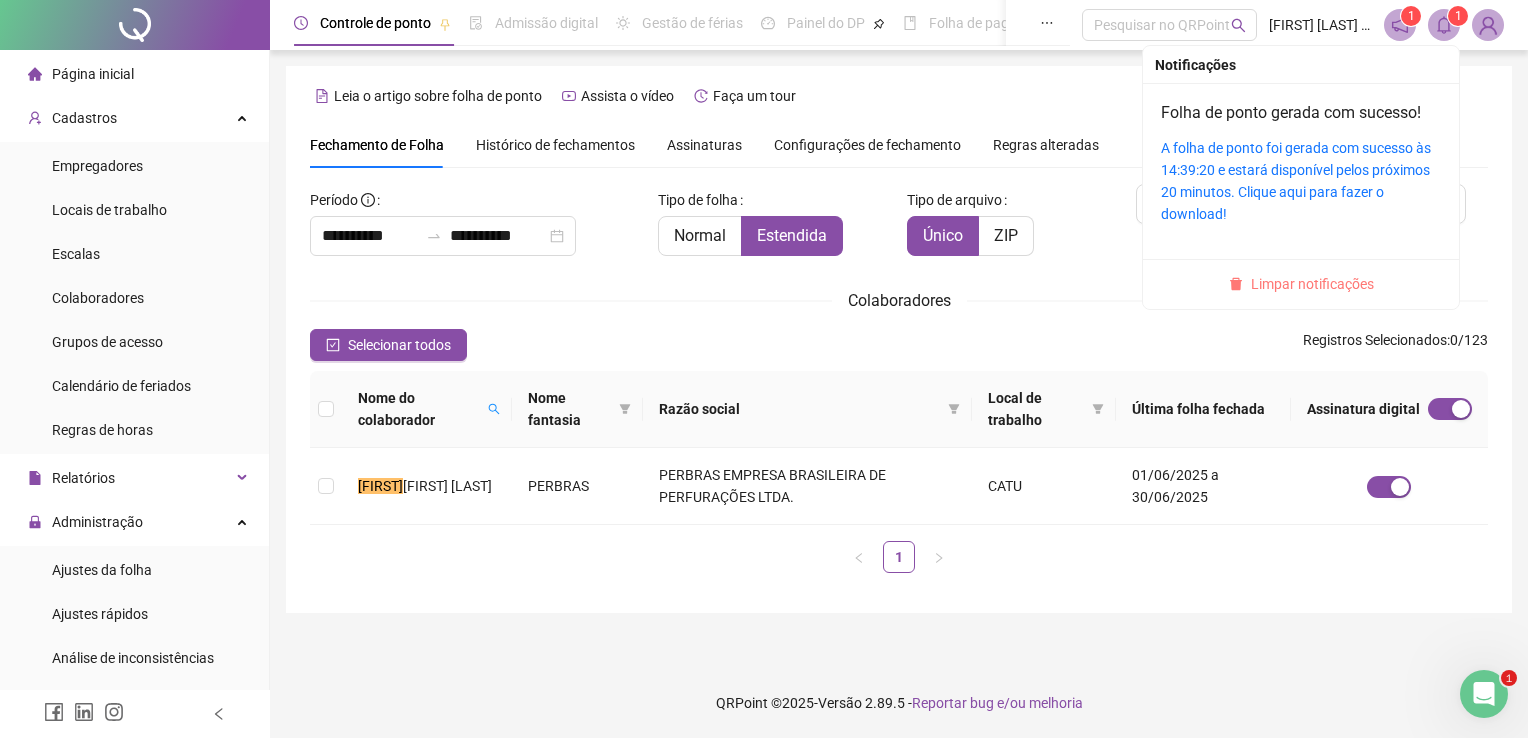 click on "Limpar notificações" at bounding box center (1312, 284) 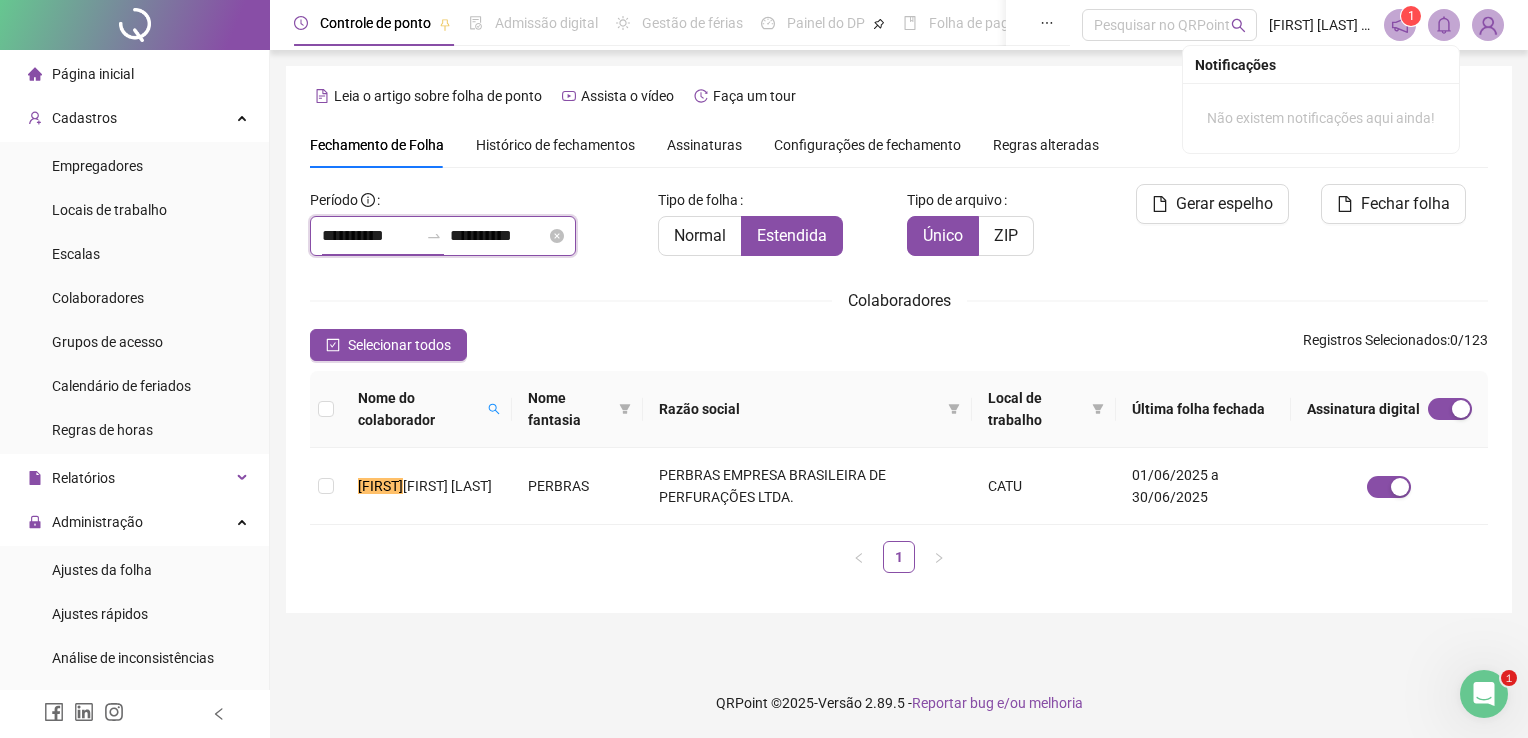click on "**********" at bounding box center [370, 236] 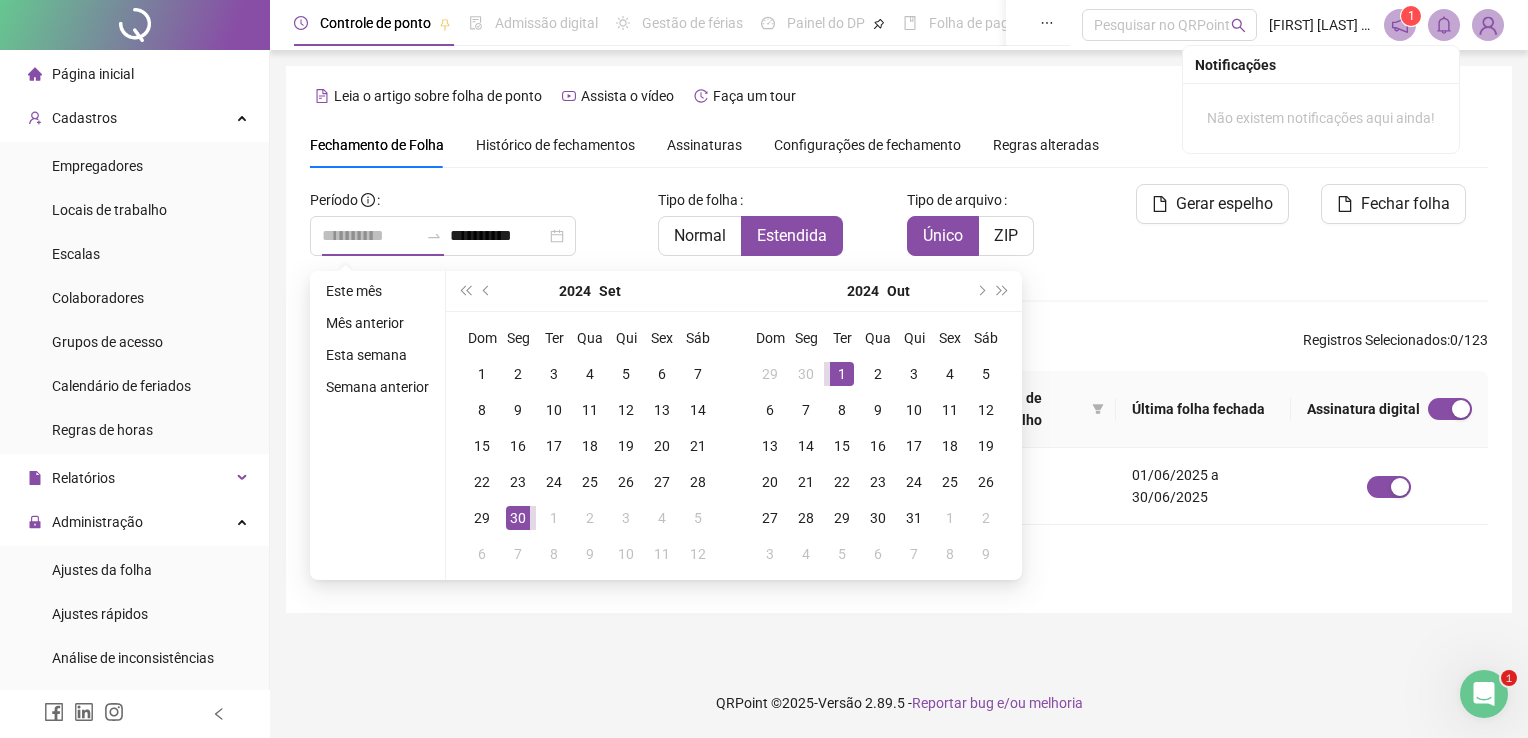 click on "1" at bounding box center [842, 374] 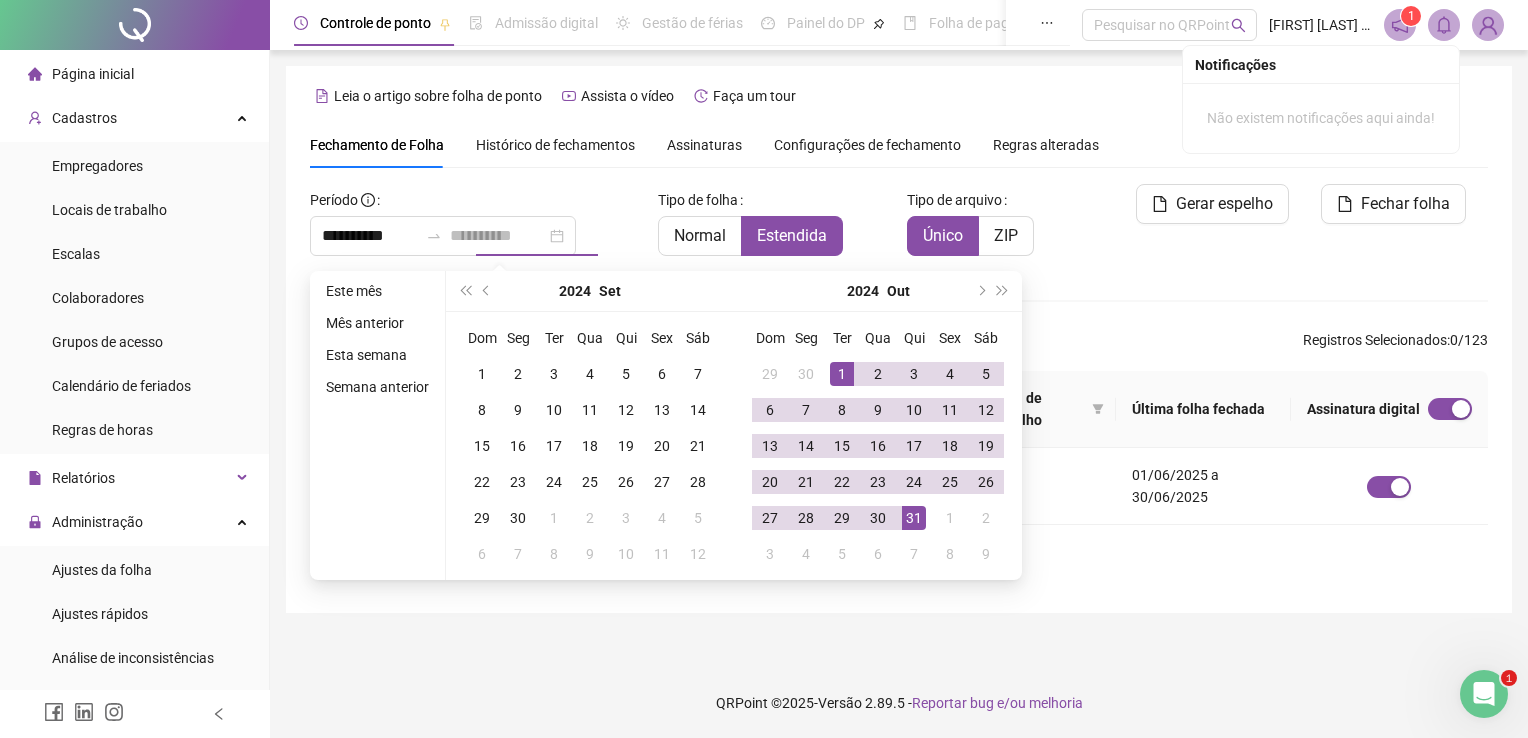 drag, startPoint x: 911, startPoint y: 512, endPoint x: 870, endPoint y: 496, distance: 44.011364 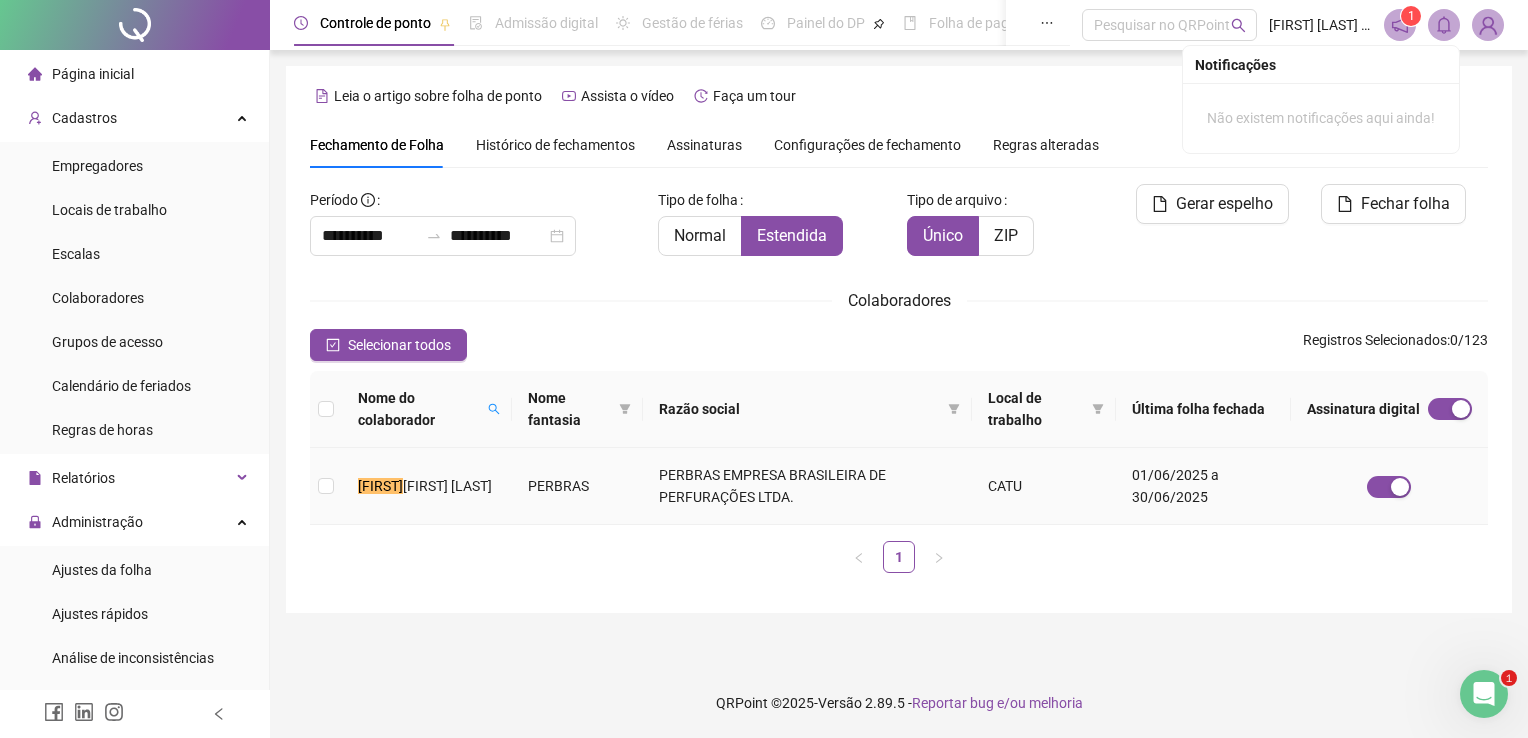 click on "[FIRST] [LAST]" at bounding box center [447, 486] 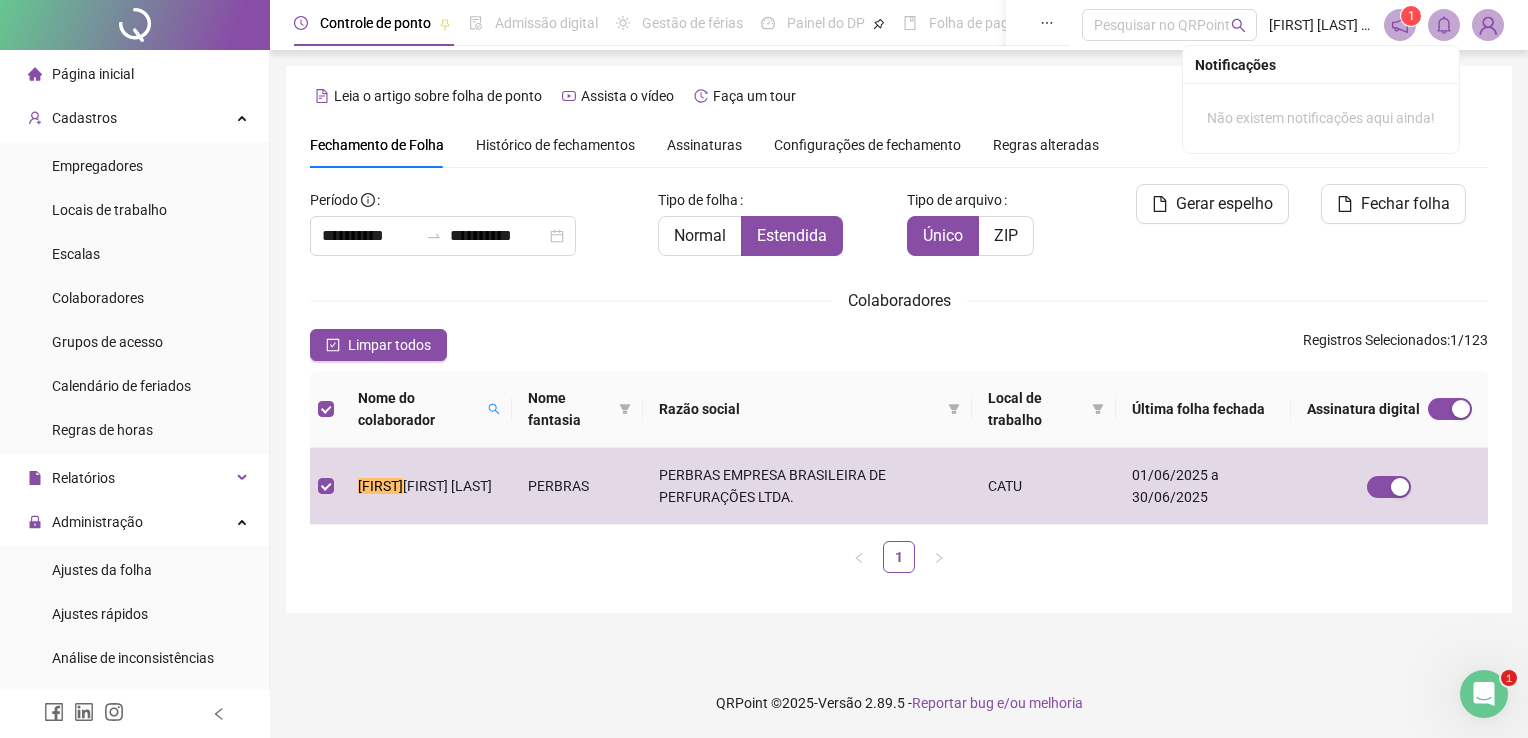click on "Fechar folha" at bounding box center (1405, 204) 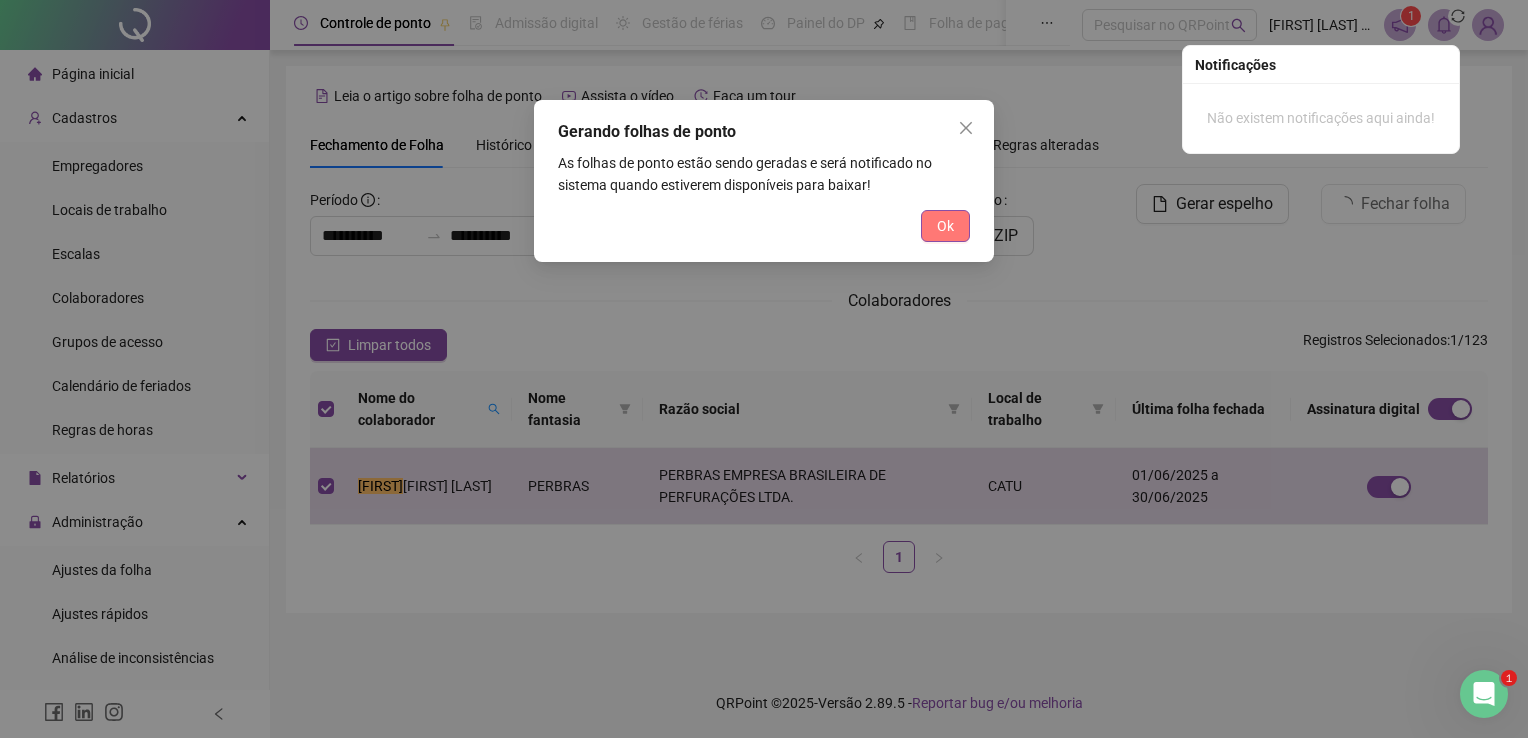 click on "Ok" at bounding box center (945, 226) 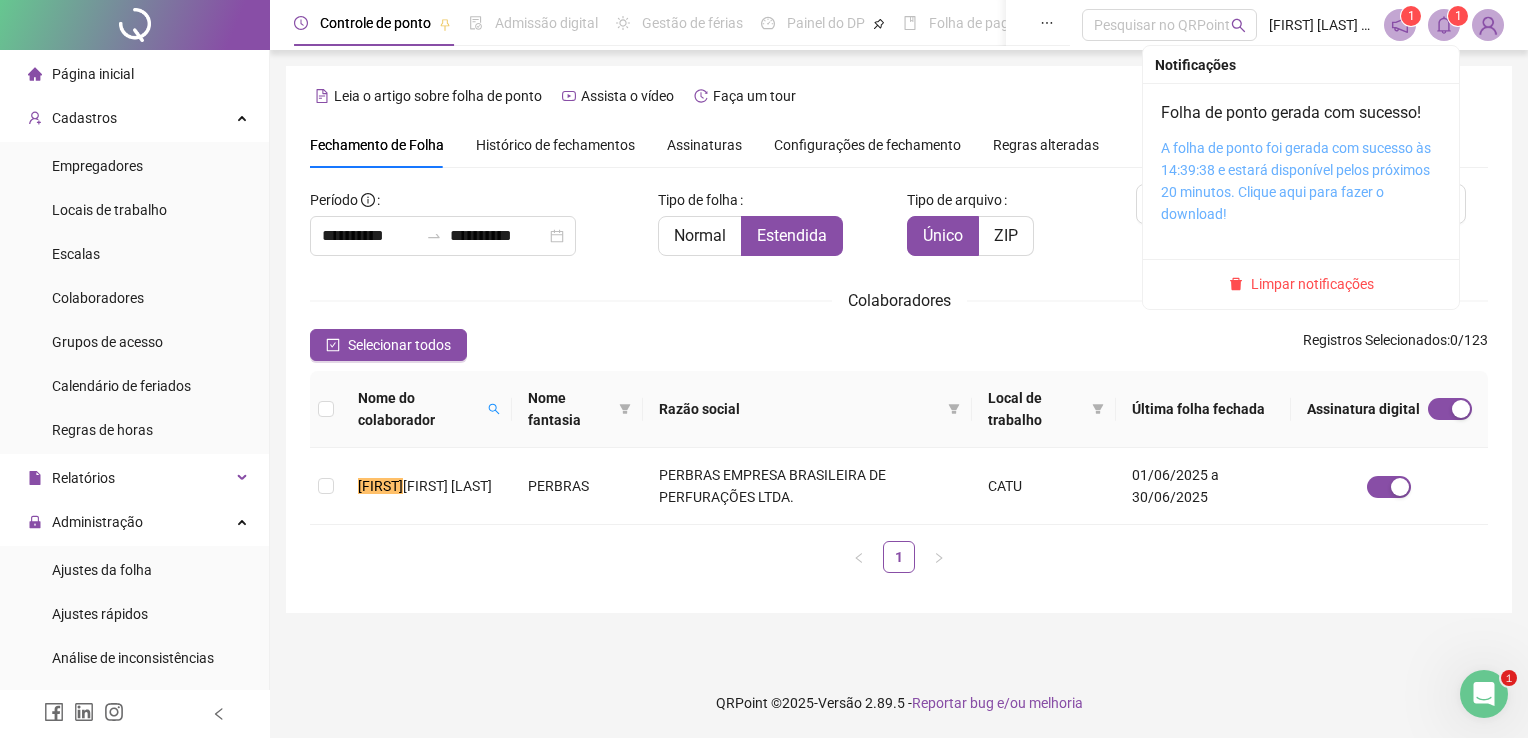 click on "A folha de ponto foi gerada com sucesso às 14:39:38 e estará disponível pelos próximos 20 minutos.
Clique aqui para fazer o download!" at bounding box center (1296, 181) 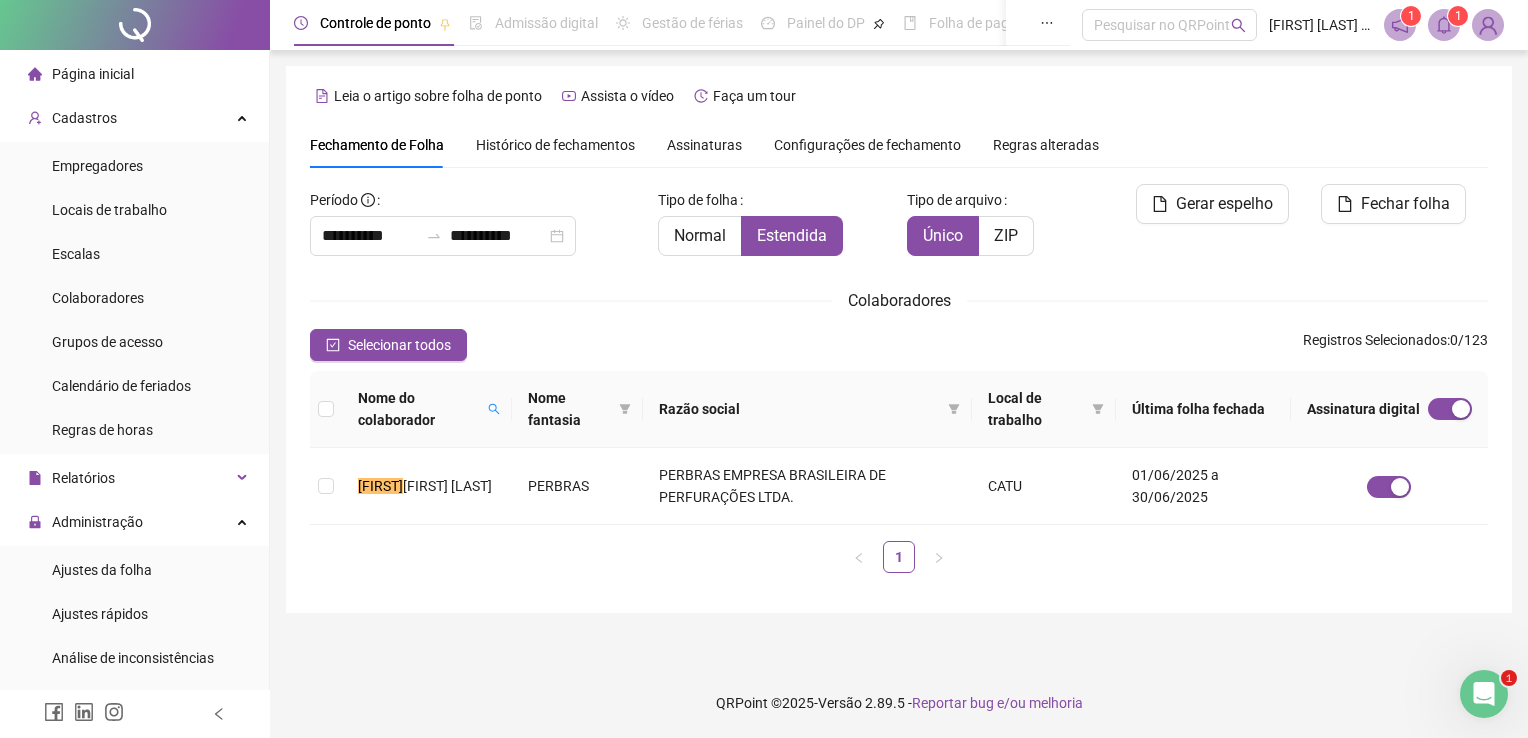 click on "**********" at bounding box center [764, 369] 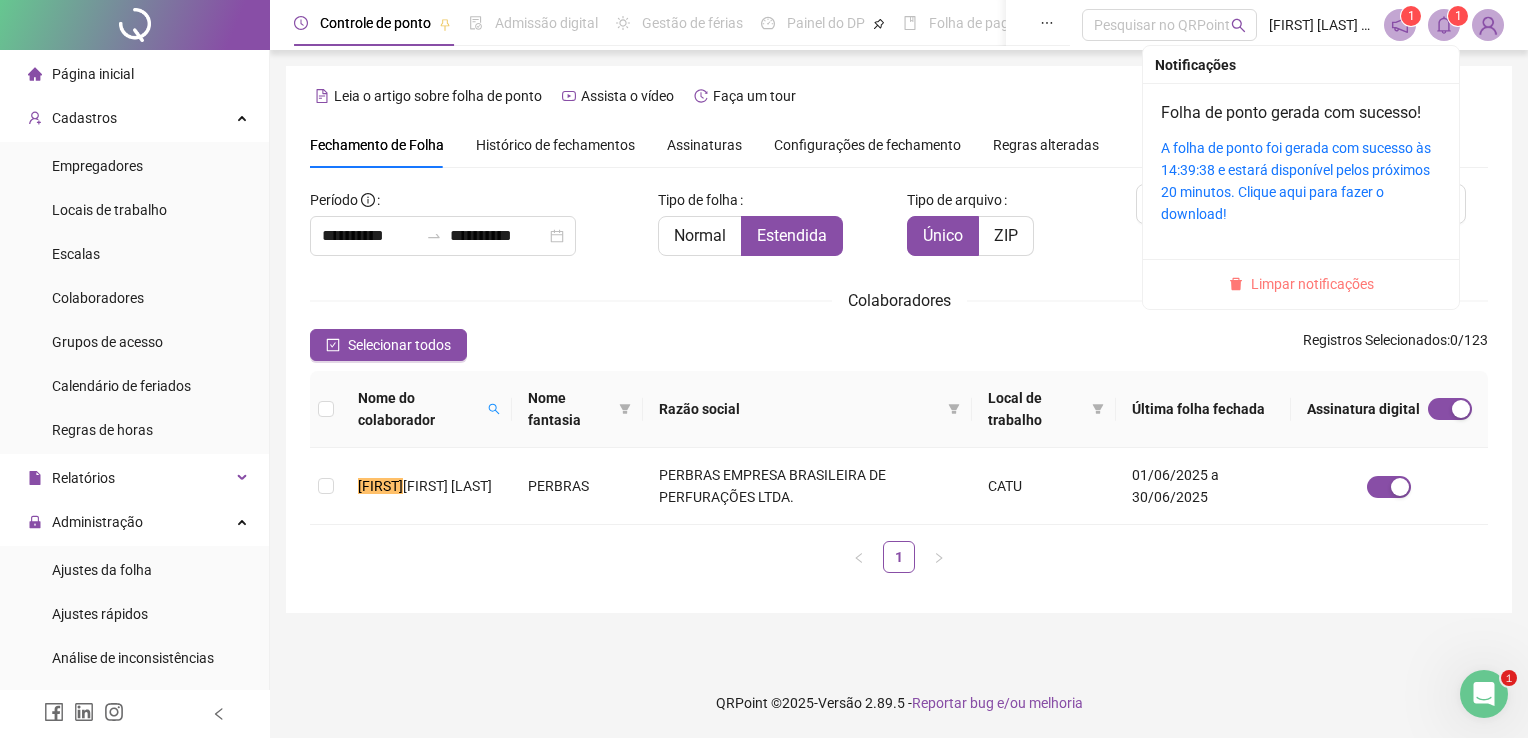 click on "Limpar notificações" at bounding box center [1312, 284] 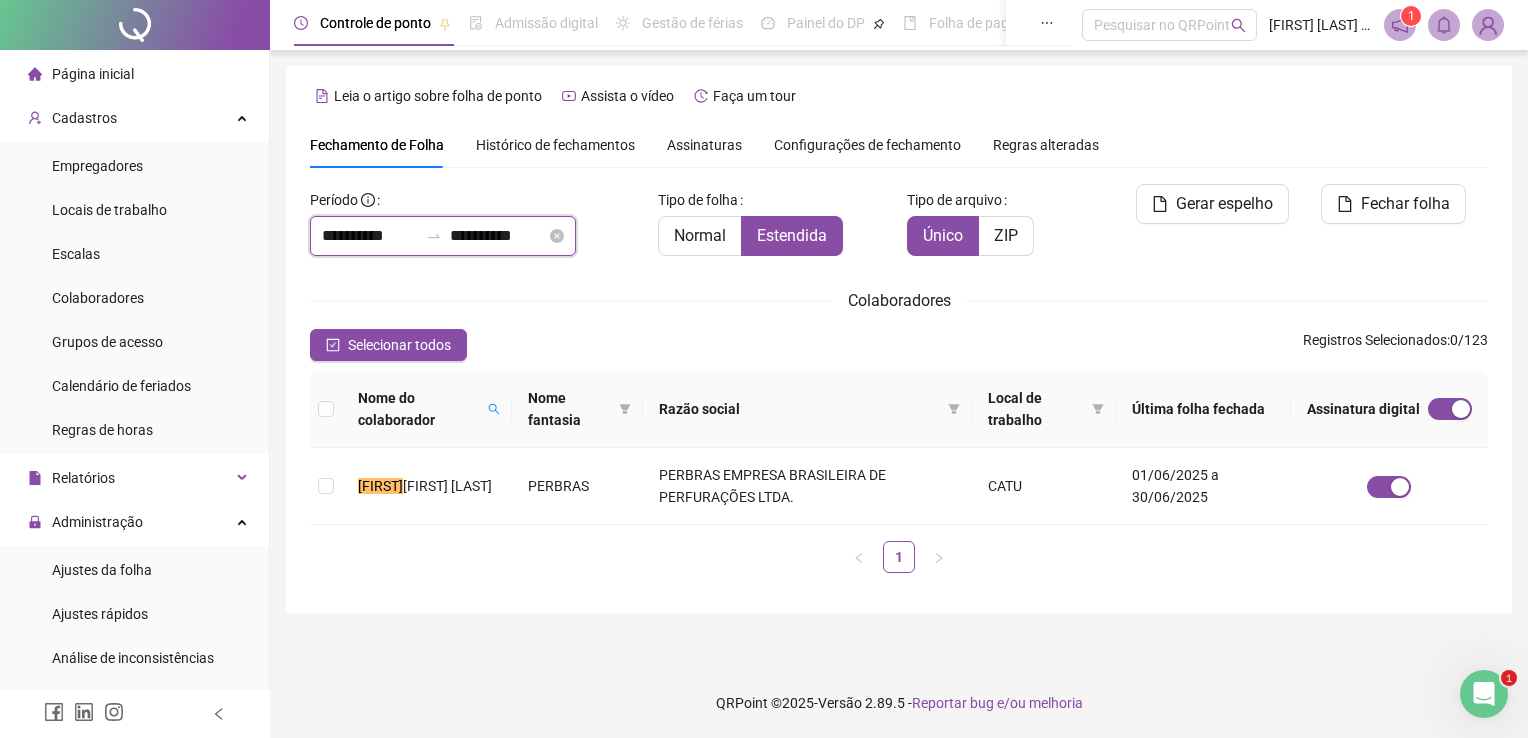 click on "**********" at bounding box center (370, 236) 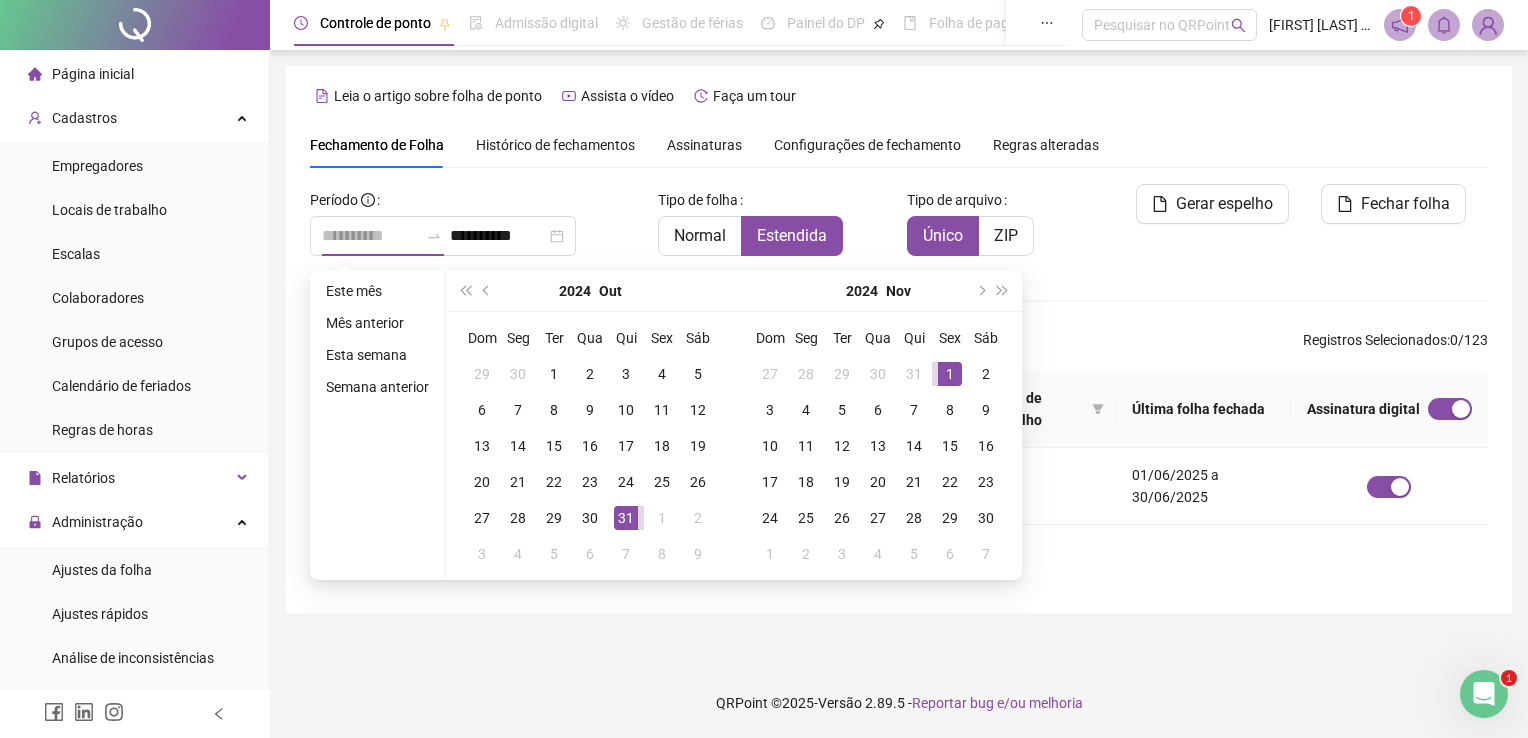 click on "1" at bounding box center (950, 374) 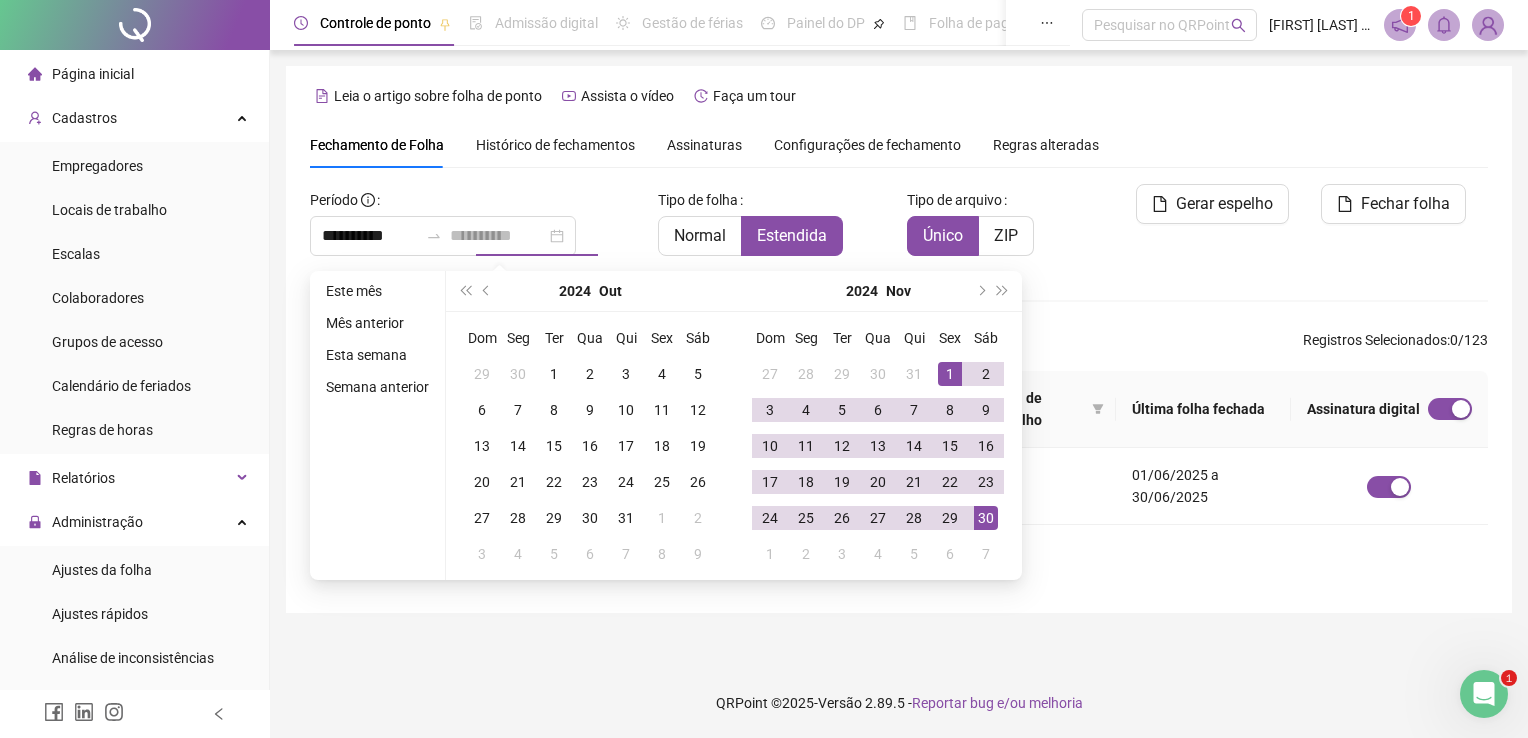 click on "30" at bounding box center (986, 518) 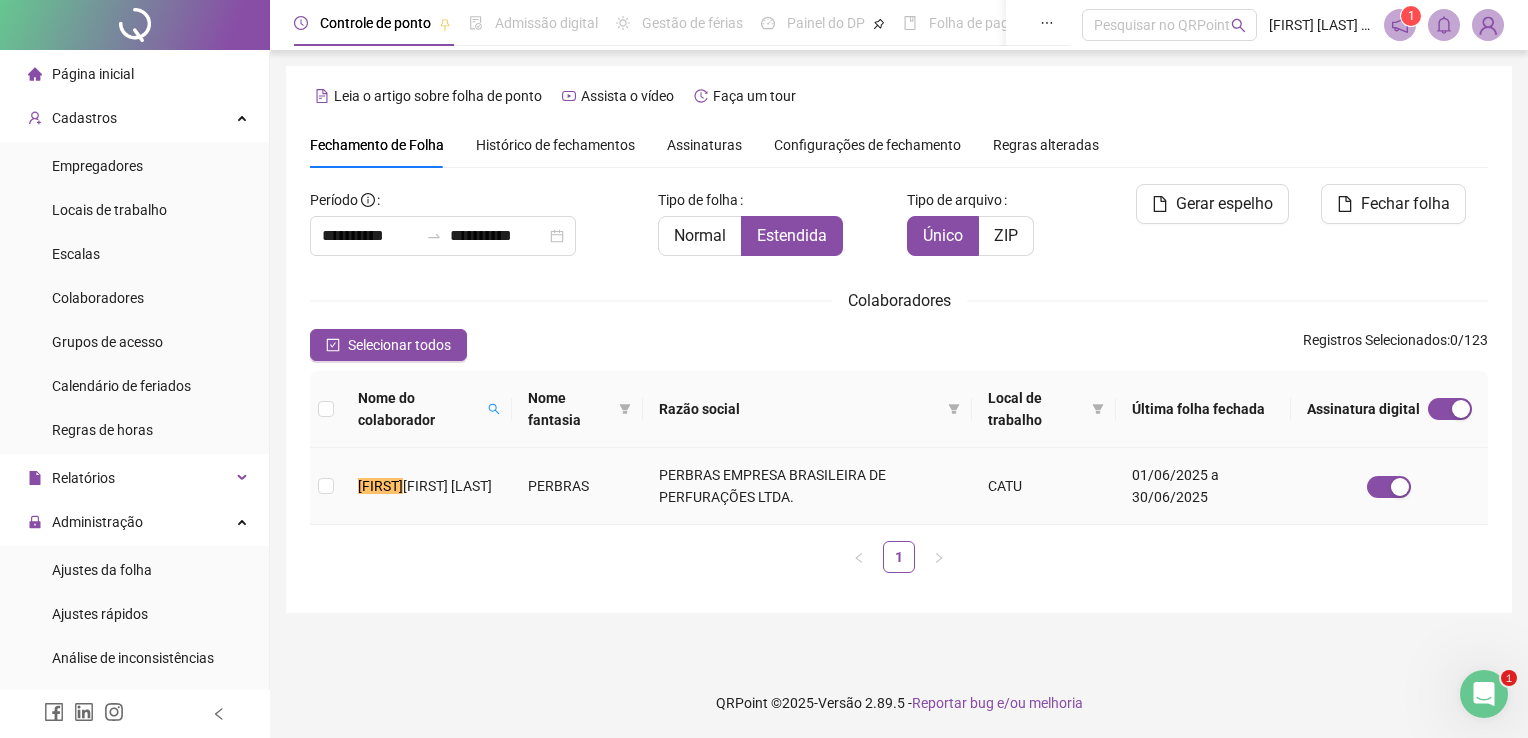 click on "[FIRST] [LAST]" at bounding box center [427, 486] 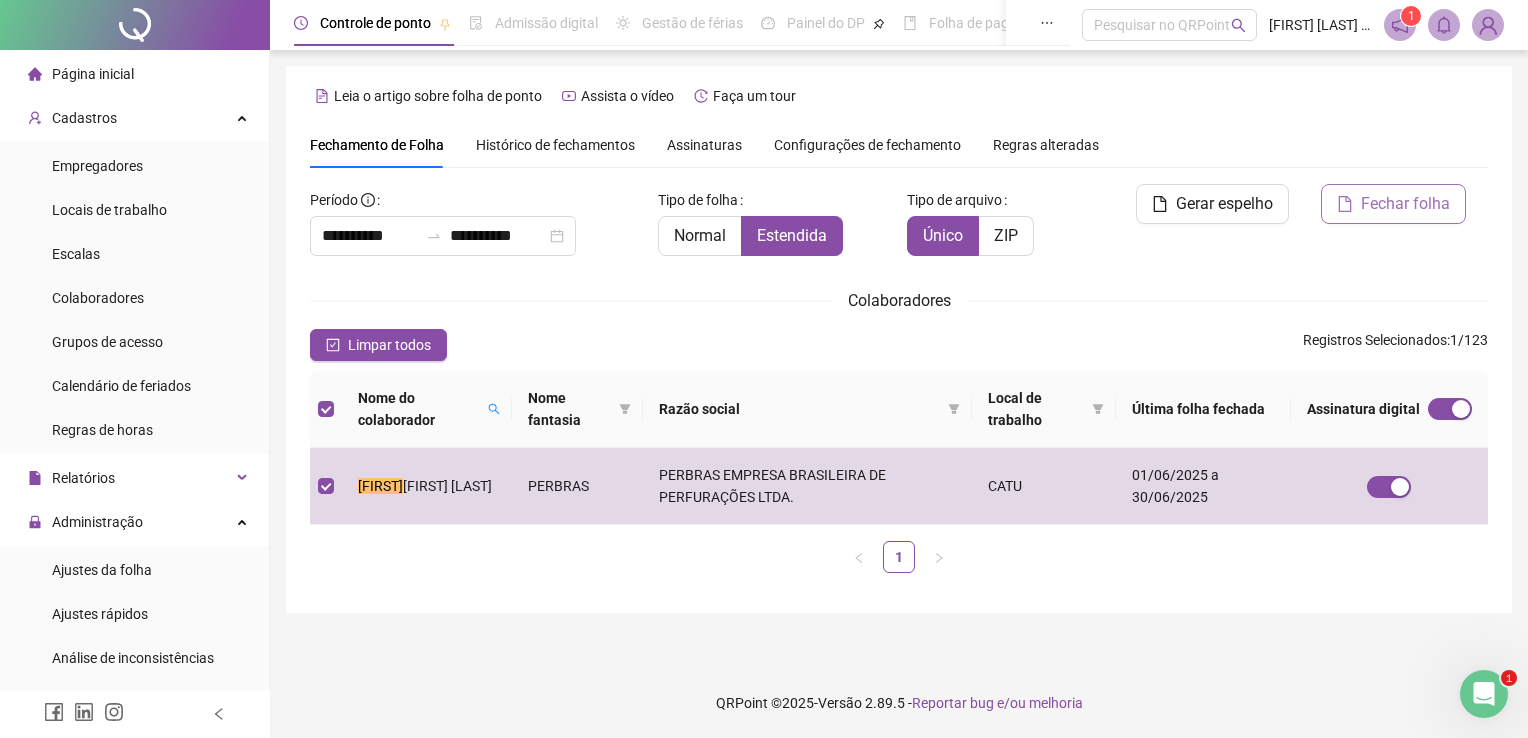 click on "Fechar folha" at bounding box center [1393, 204] 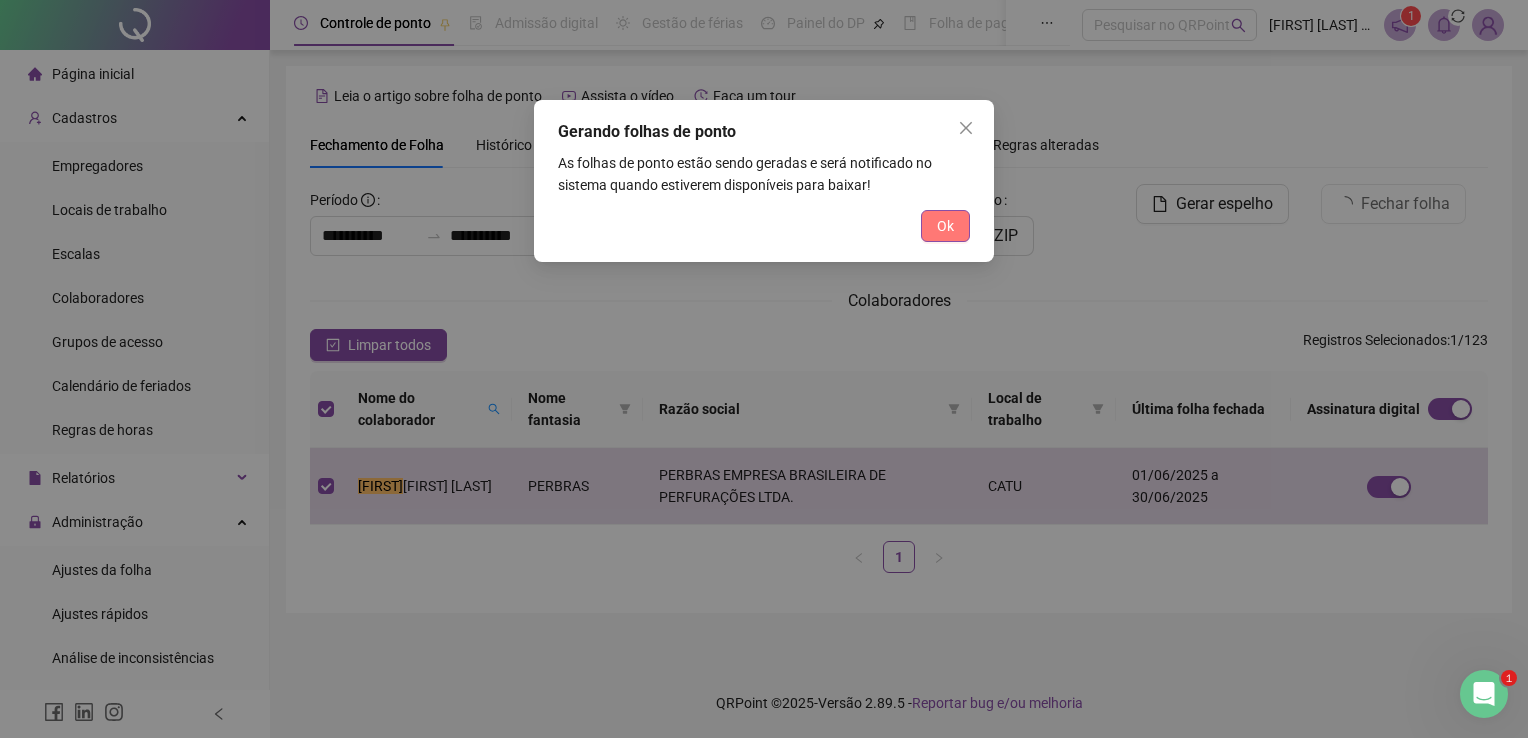 click on "Ok" at bounding box center [945, 226] 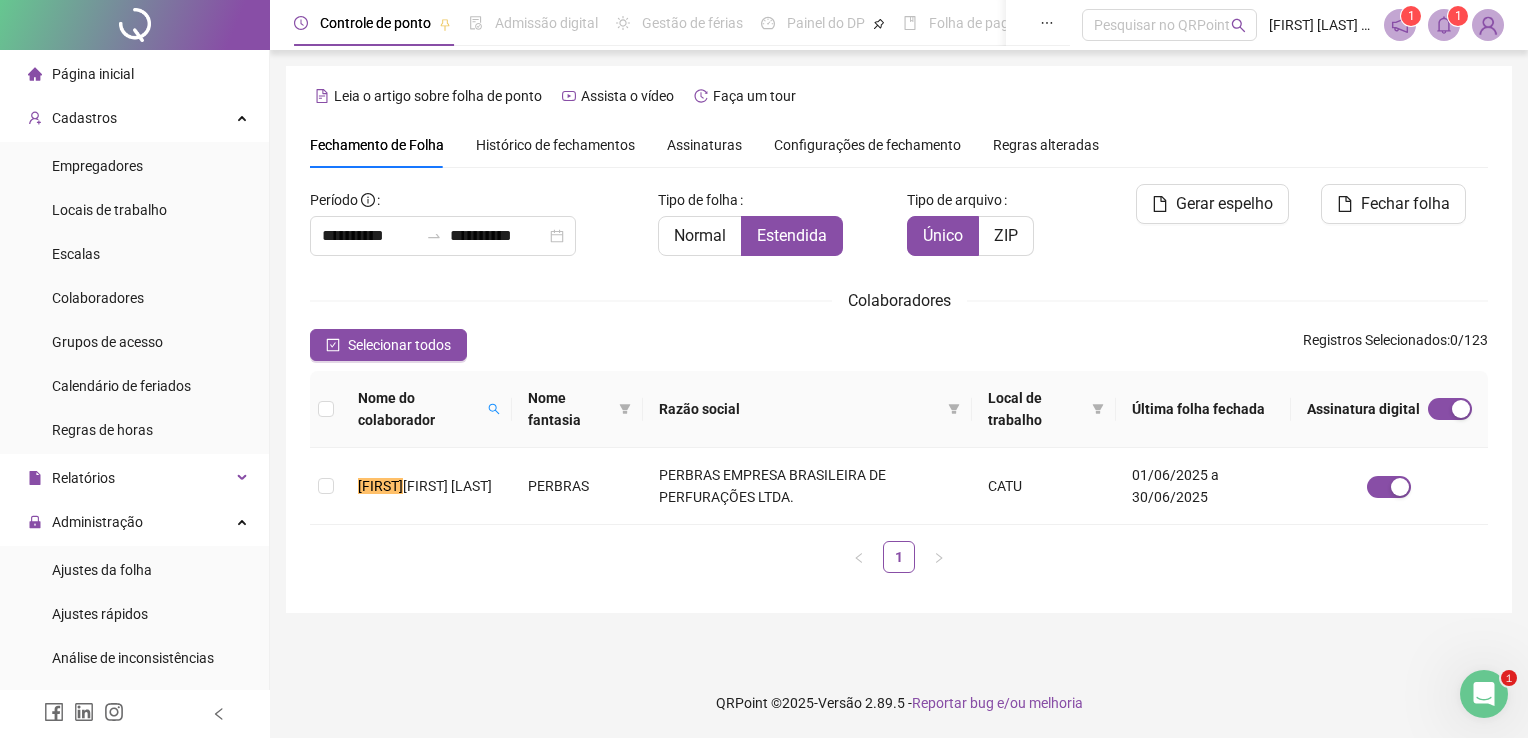click 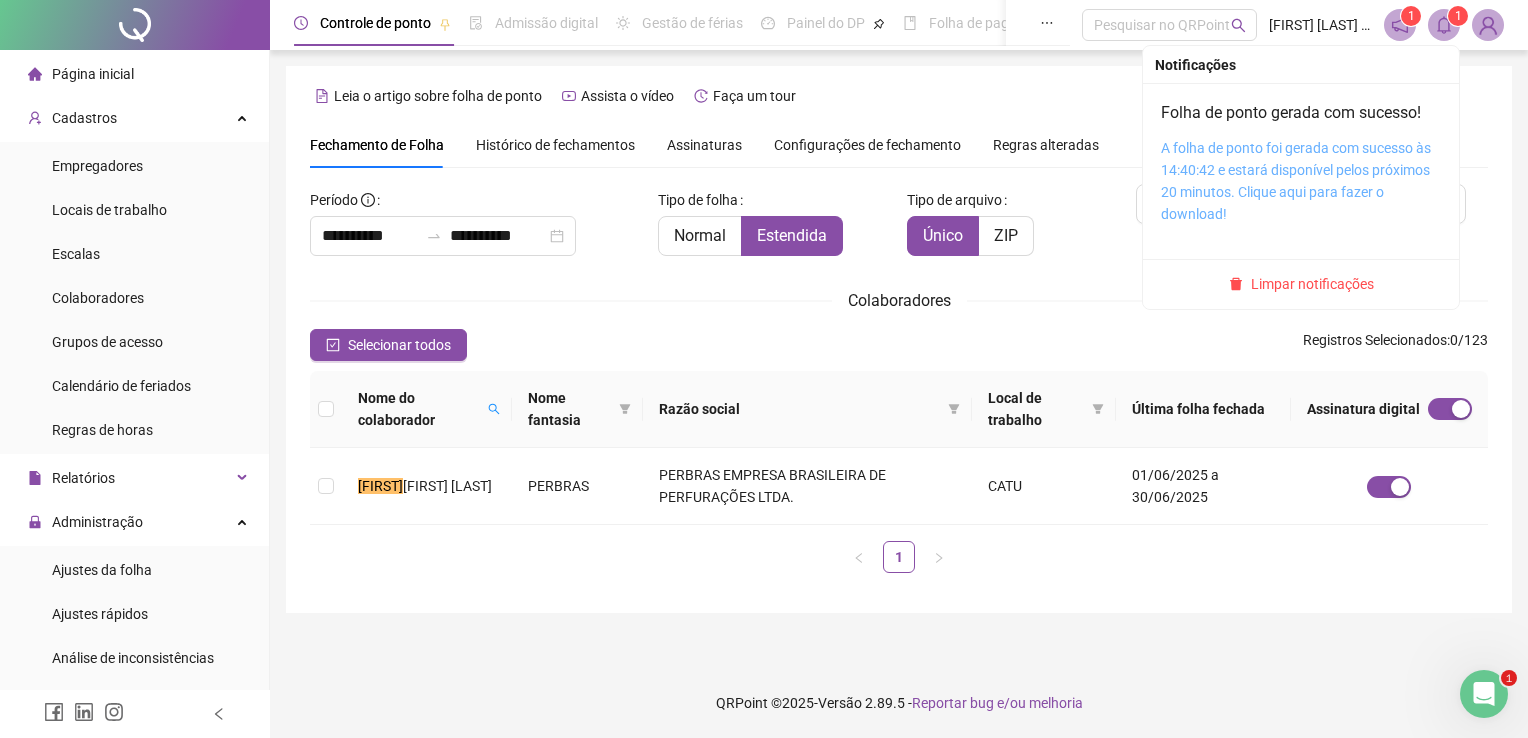 click on "A folha de ponto foi gerada com sucesso às 14:40:42 e estará disponível pelos próximos 20 minutos.
Clique aqui para fazer o download!" at bounding box center (1296, 181) 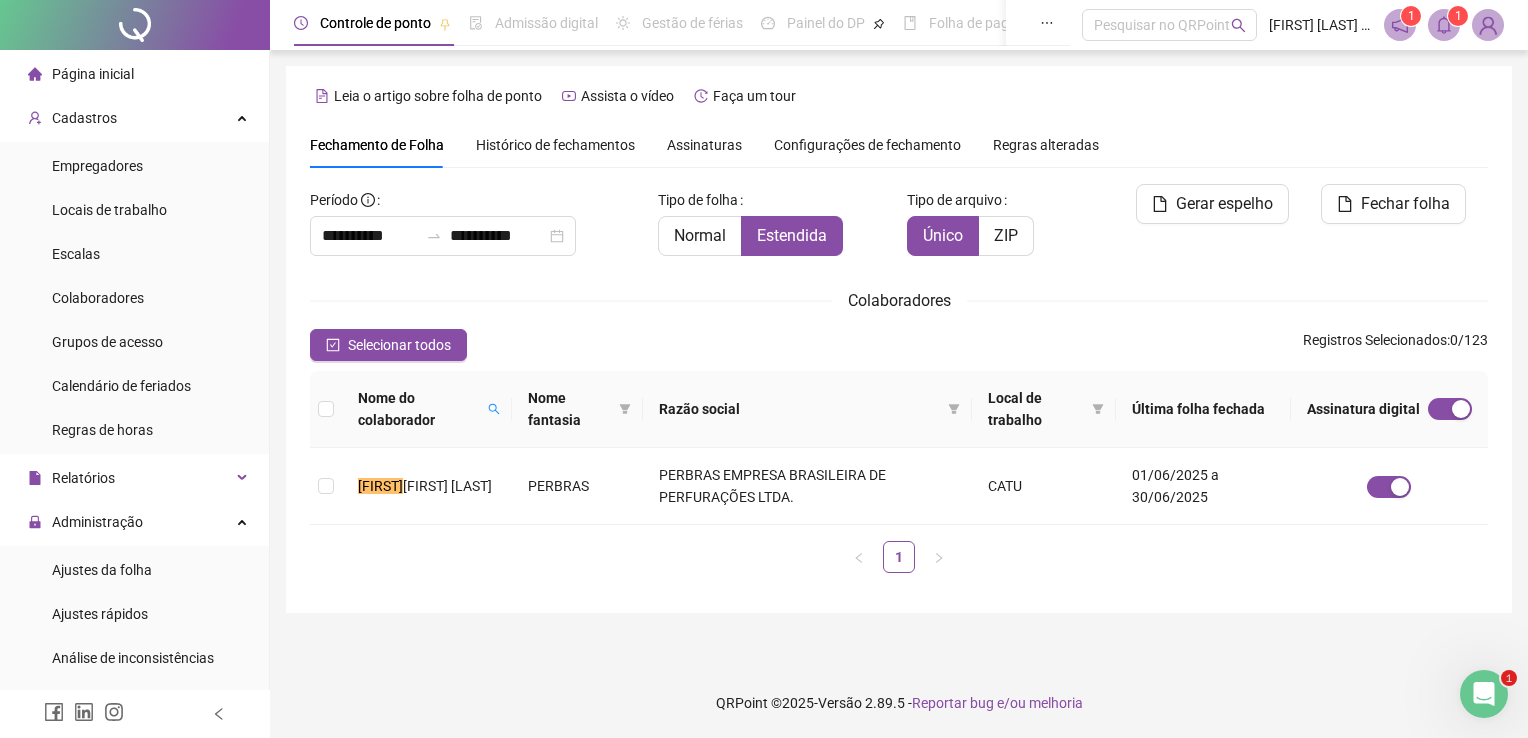 click on "**********" at bounding box center (764, 369) 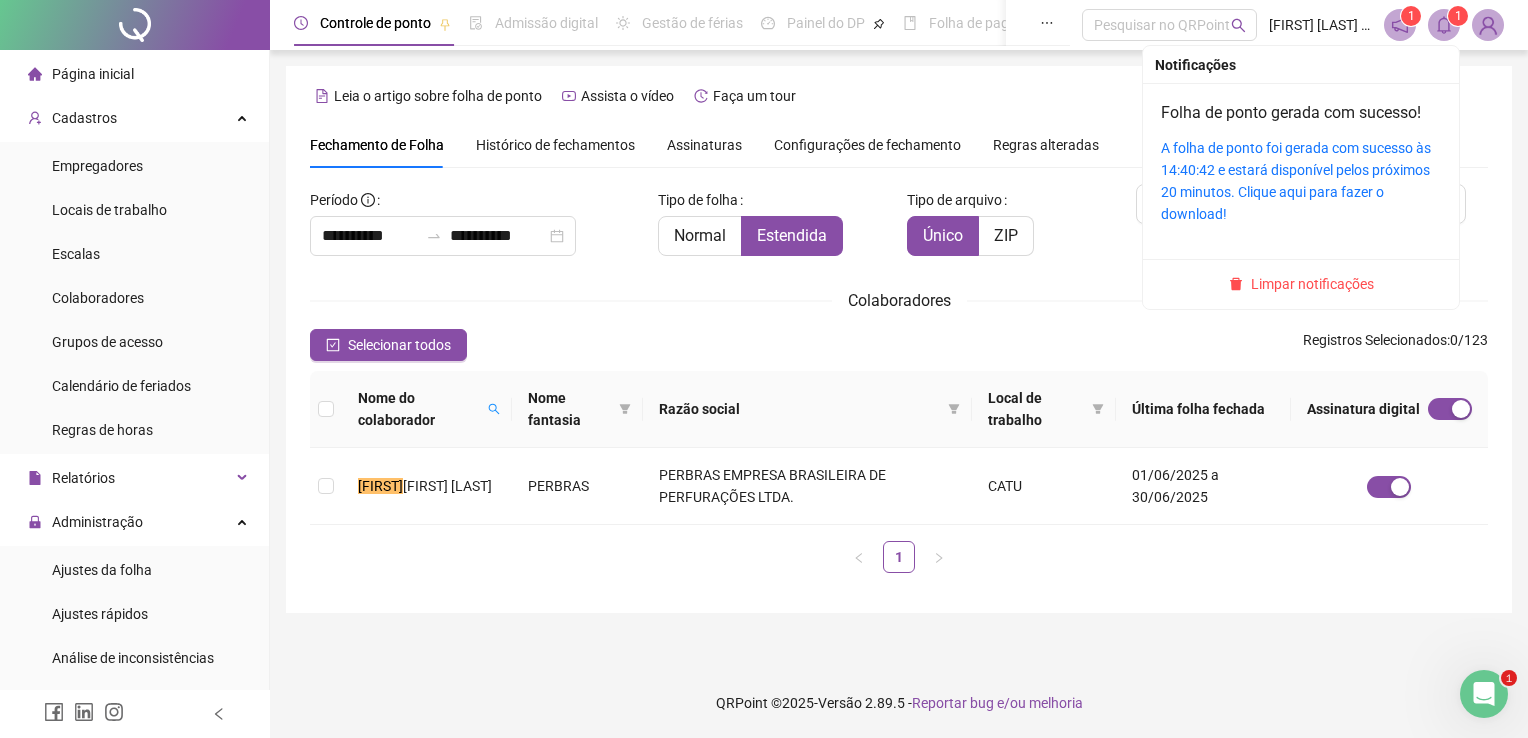 click on "Limpar notificações" at bounding box center [1312, 284] 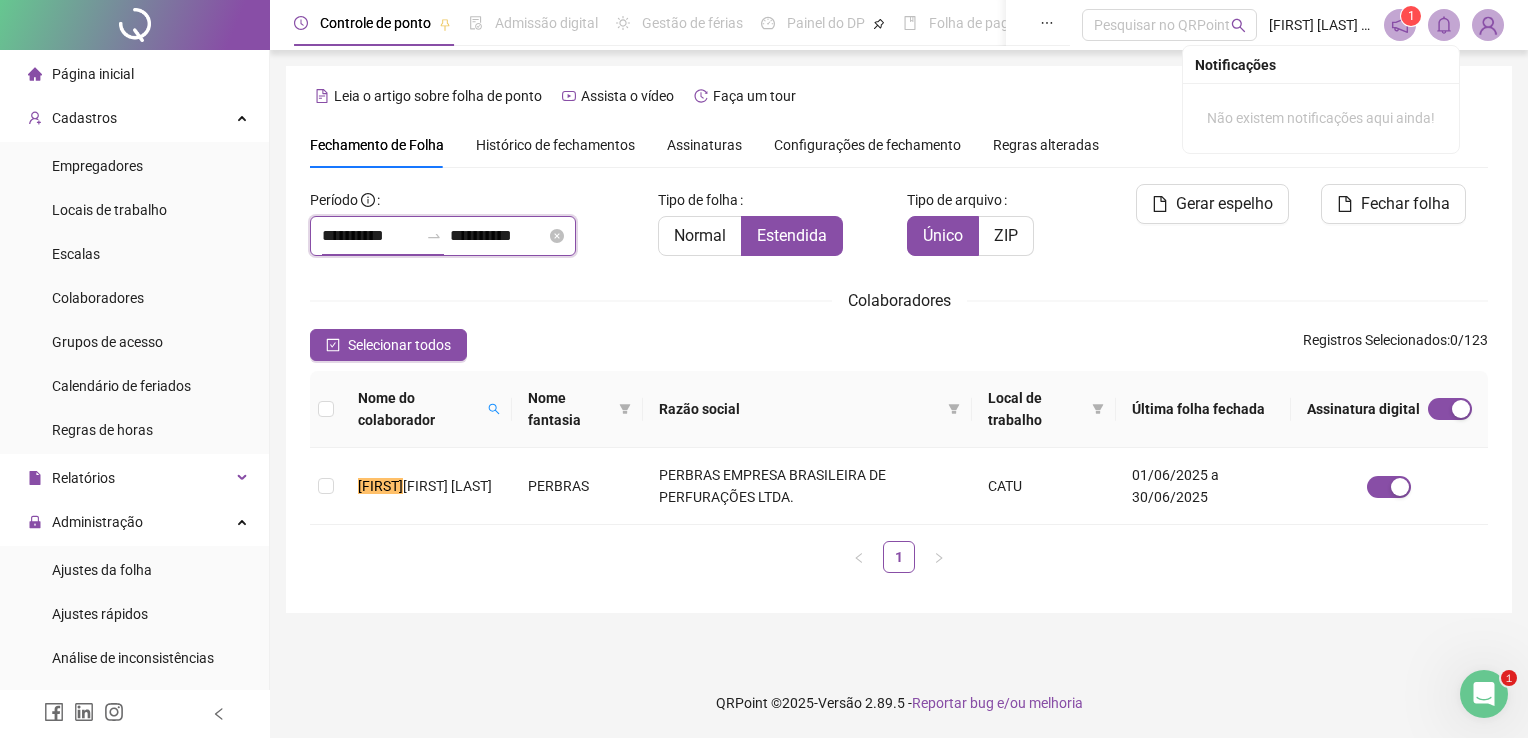 click on "**********" at bounding box center [370, 236] 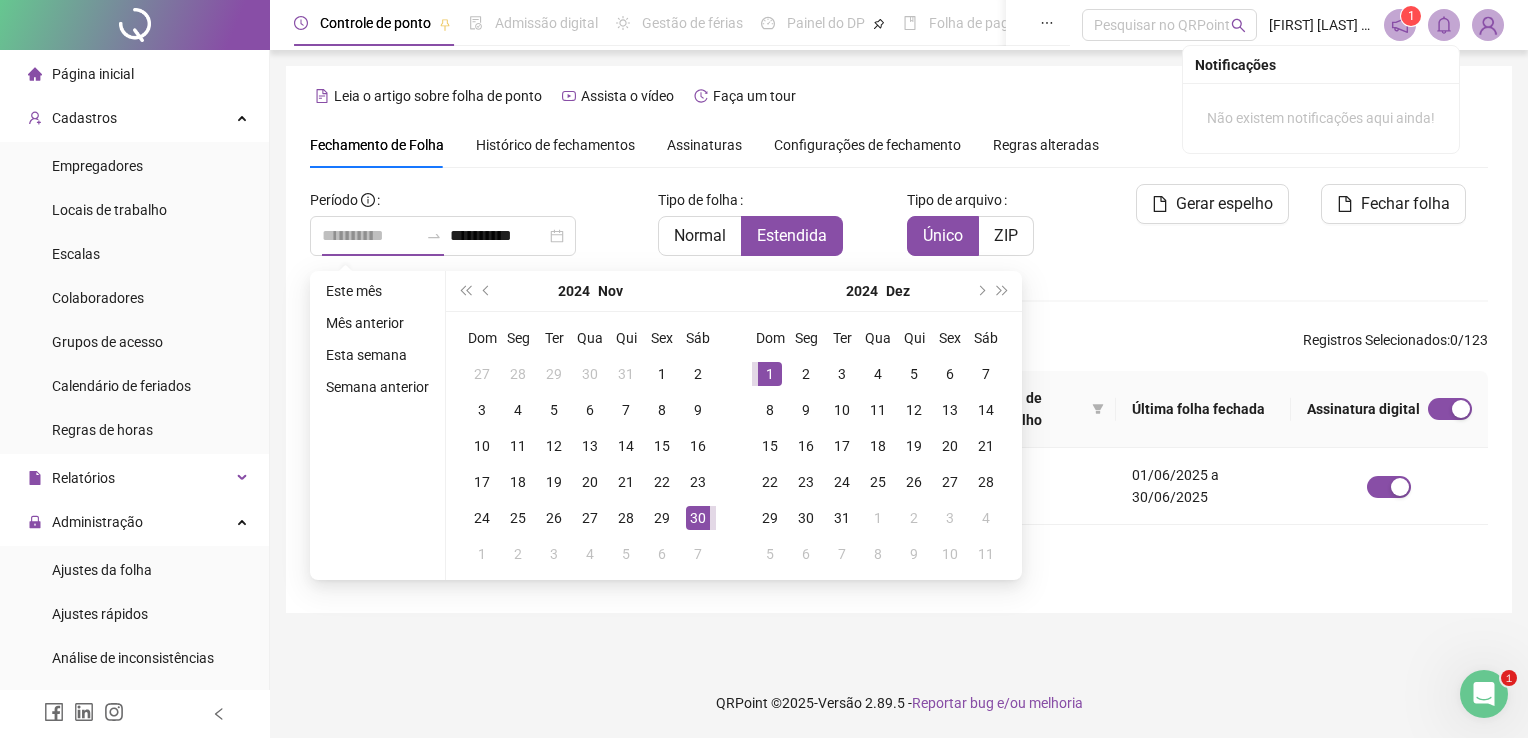 click on "1" at bounding box center (770, 374) 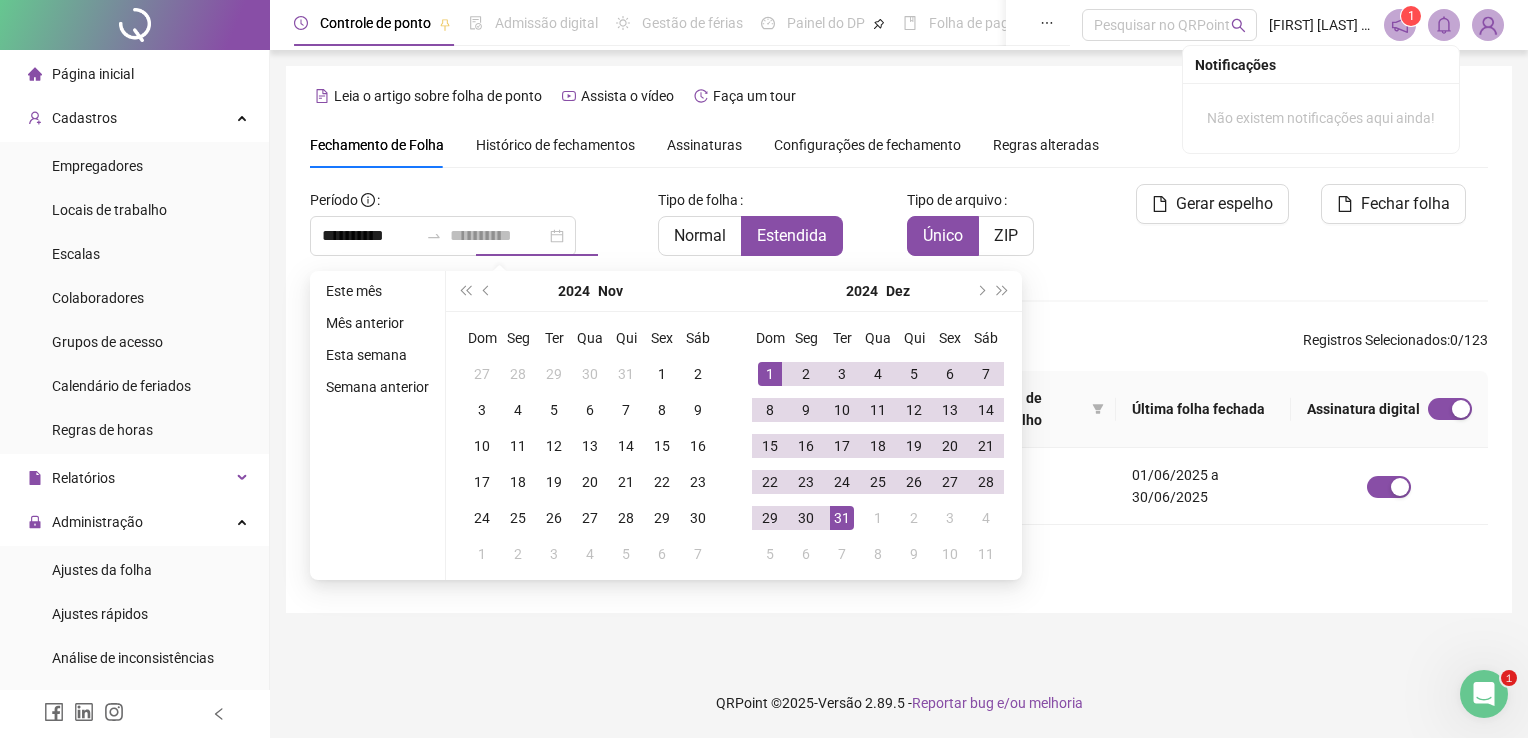 click on "31" at bounding box center [842, 518] 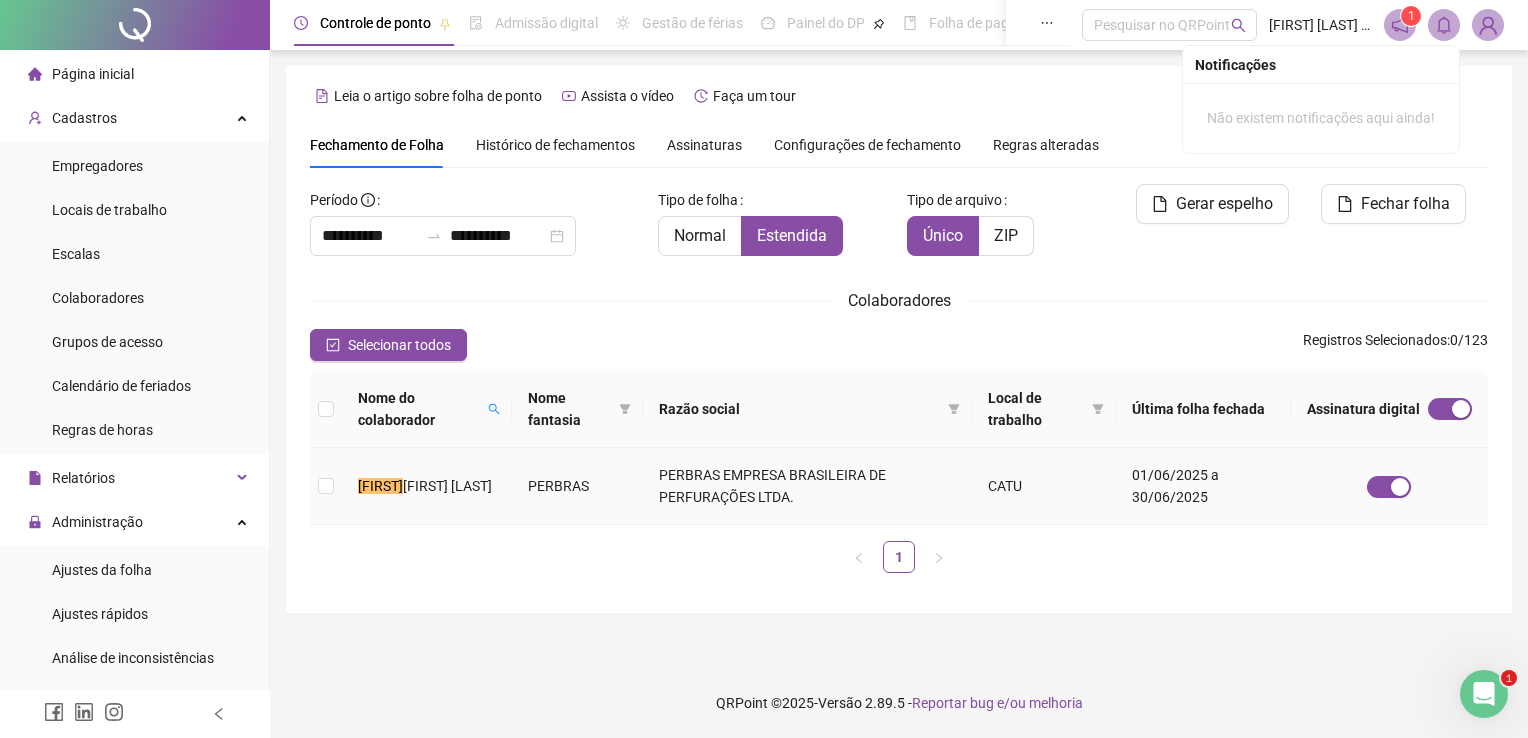 click on "[FIRST] [LAST]" at bounding box center [427, 486] 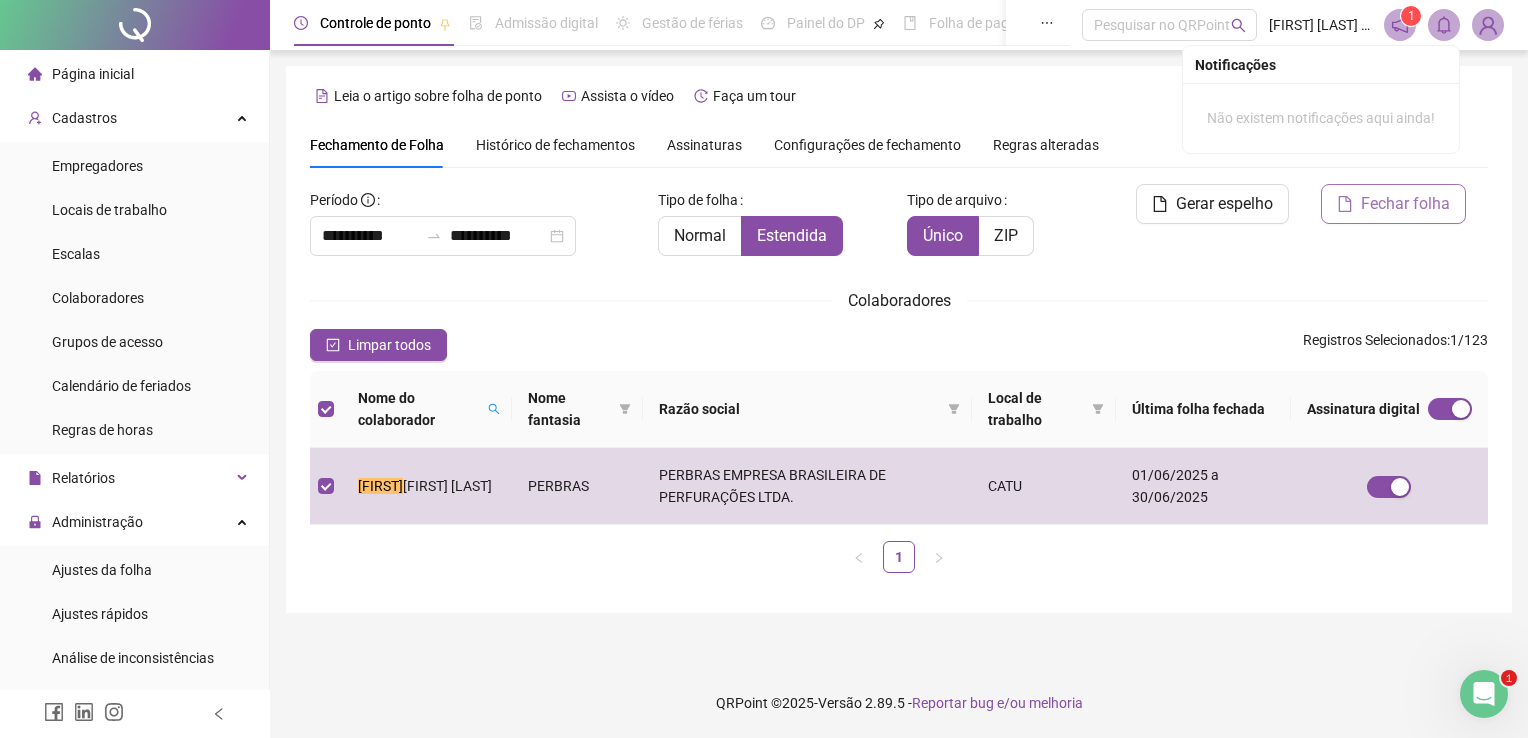 click 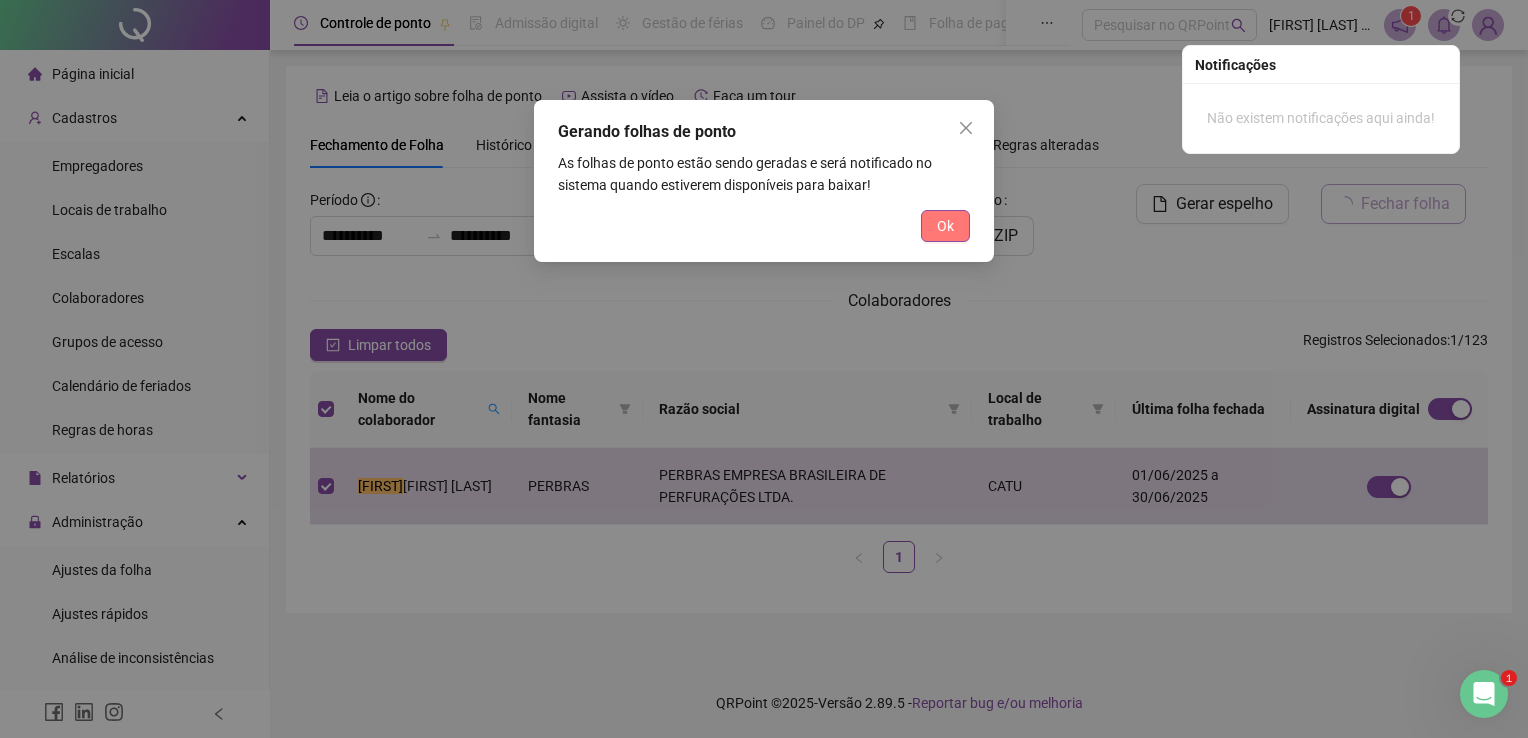 click on "Ok" at bounding box center [945, 226] 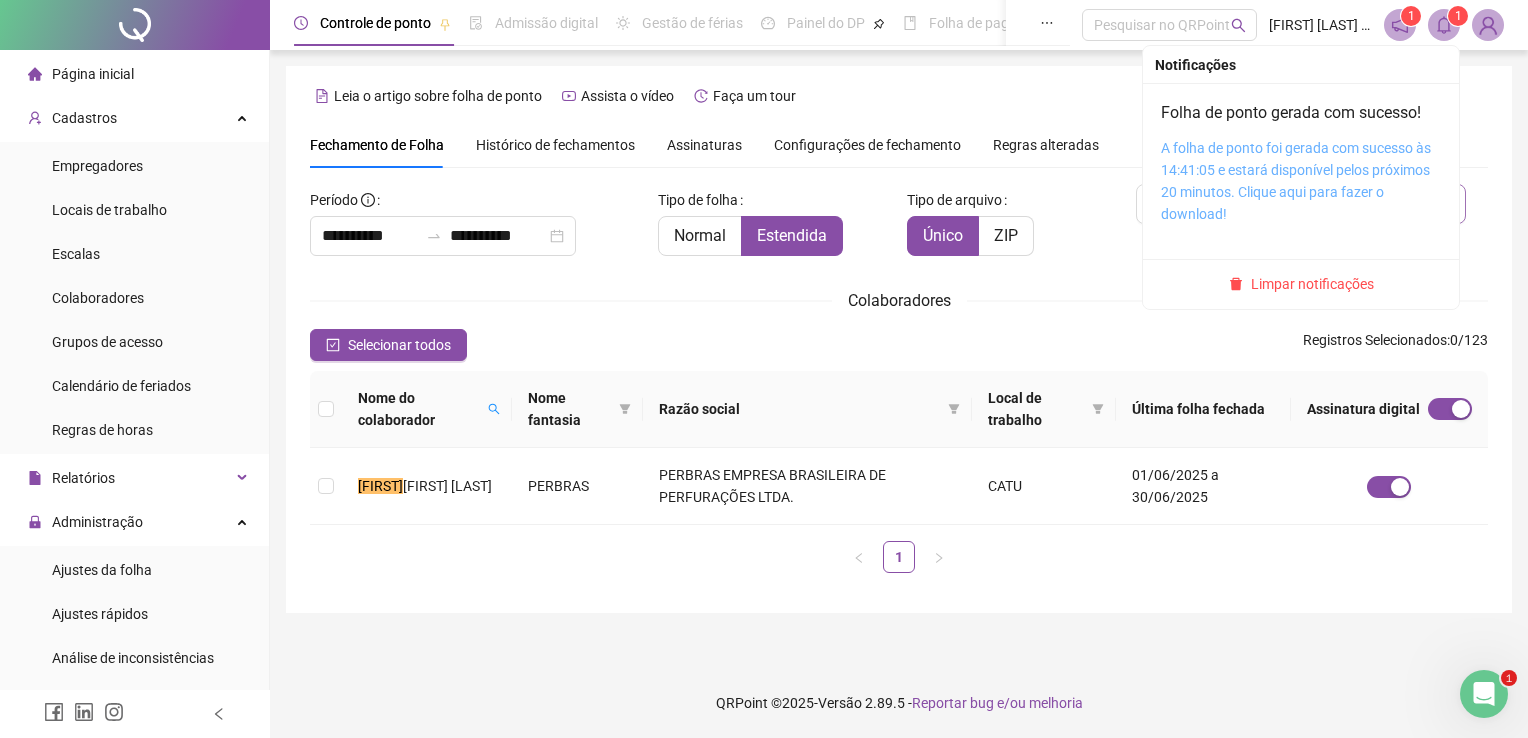 click on "A folha de ponto foi gerada com sucesso às 14:41:05 e estará disponível pelos próximos 20 minutos.
Clique aqui para fazer o download!" at bounding box center [1296, 181] 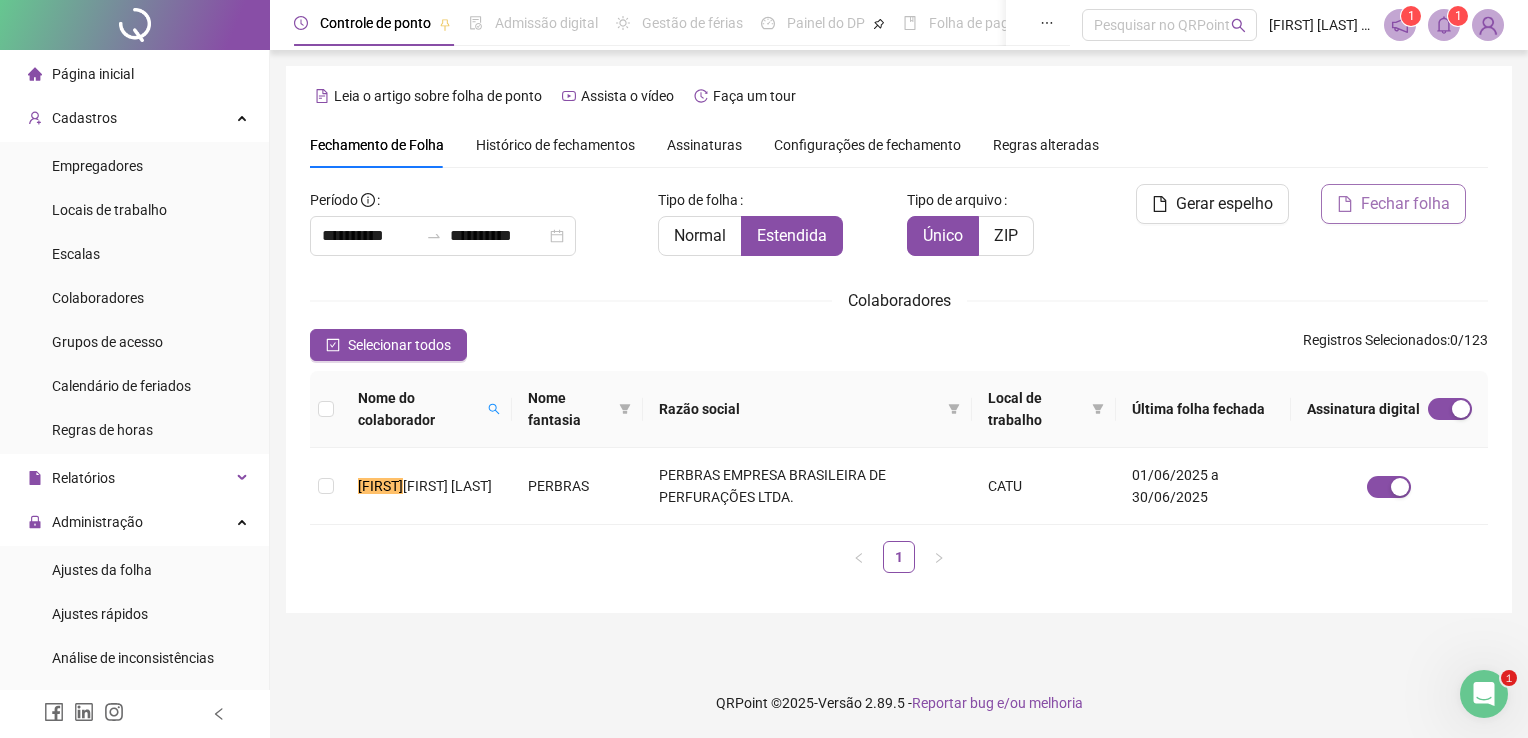 click on "**********" at bounding box center [899, 369] 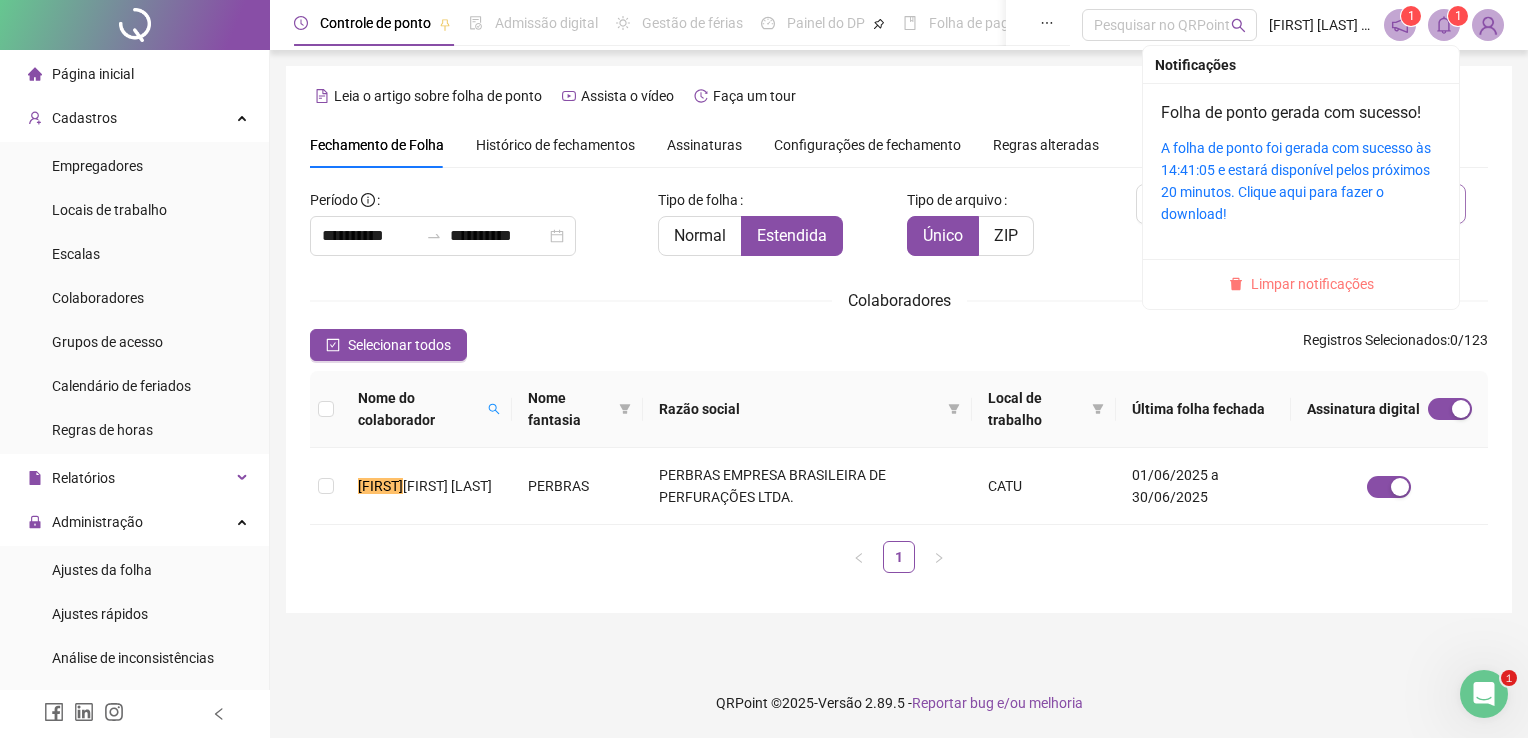 click on "Limpar notificações" at bounding box center (1312, 284) 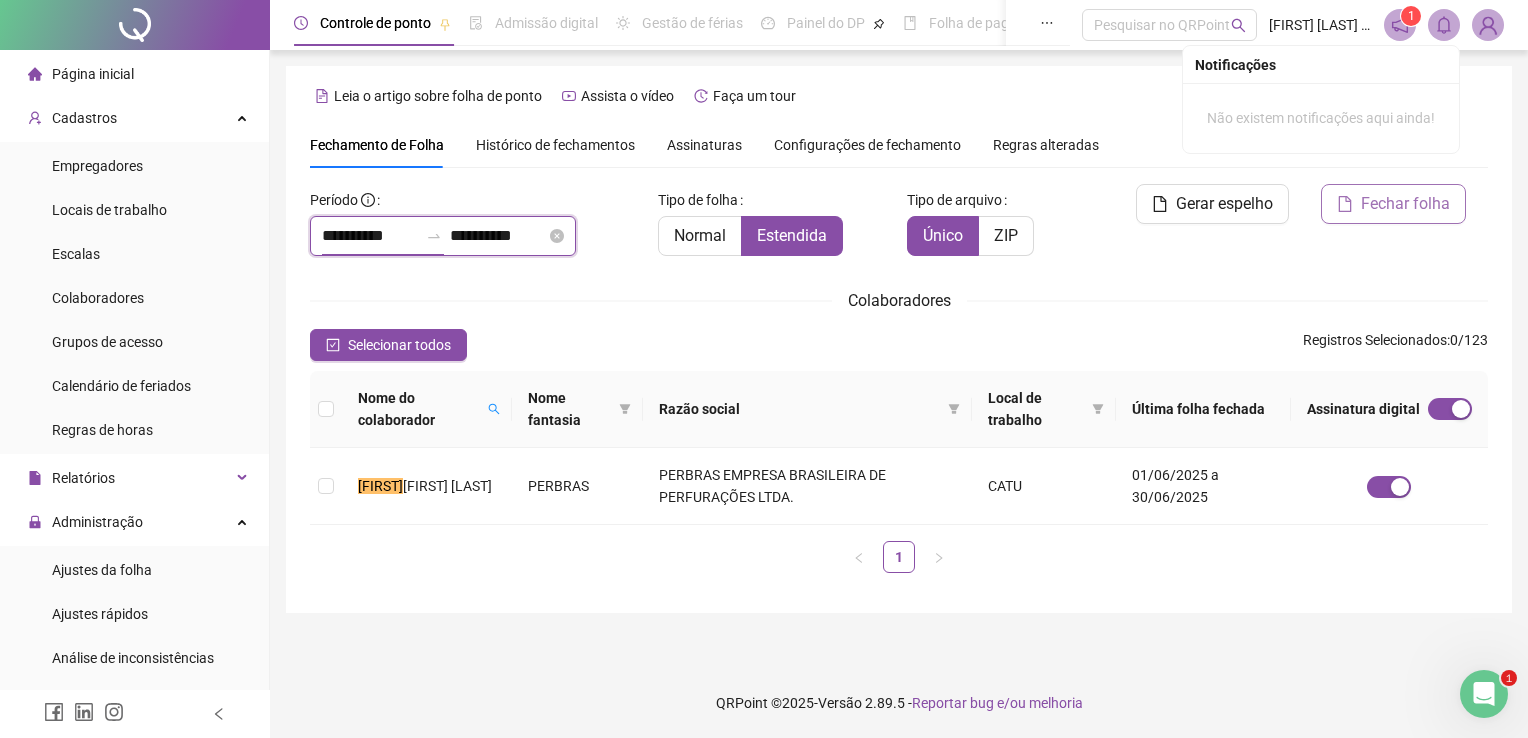 click on "**********" at bounding box center (370, 236) 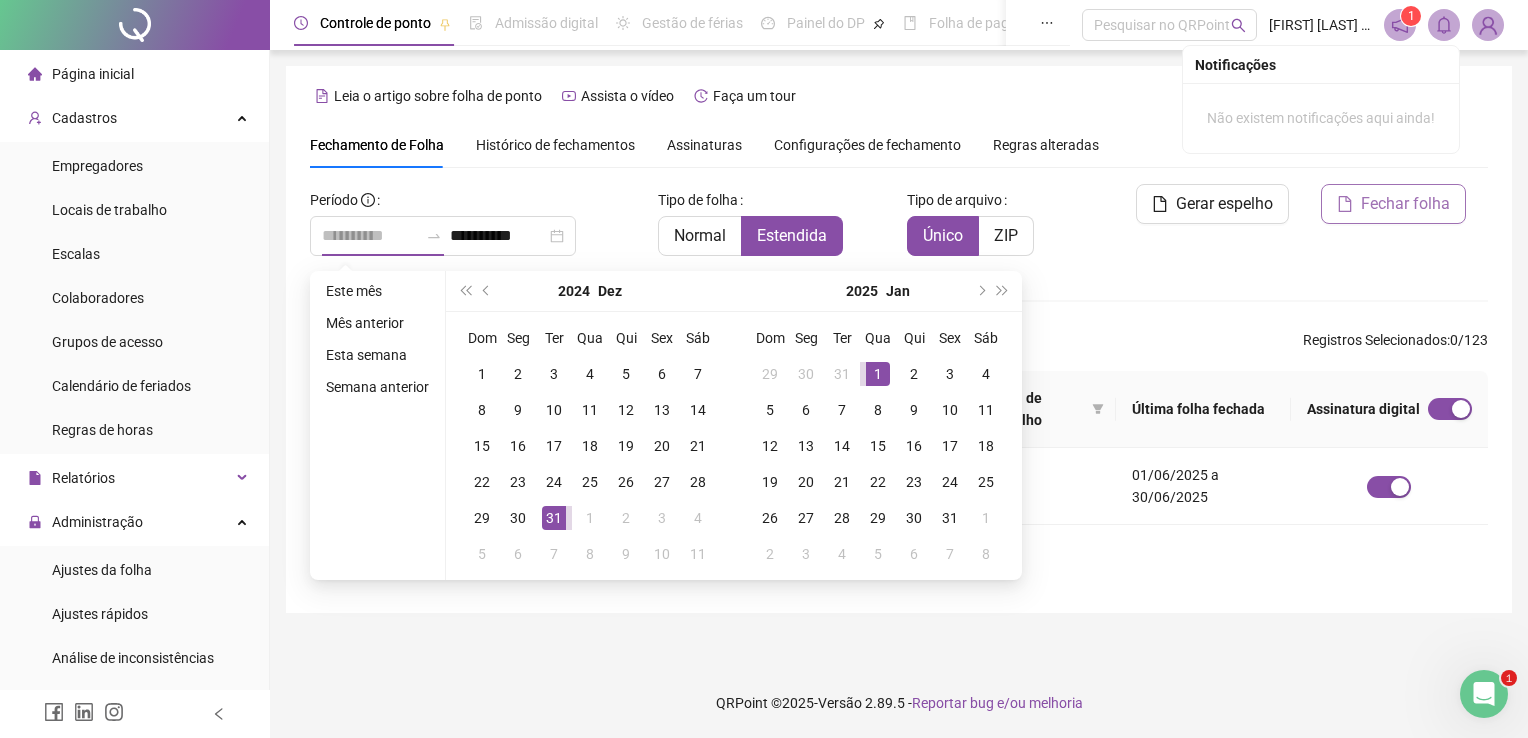 click on "1" at bounding box center (878, 374) 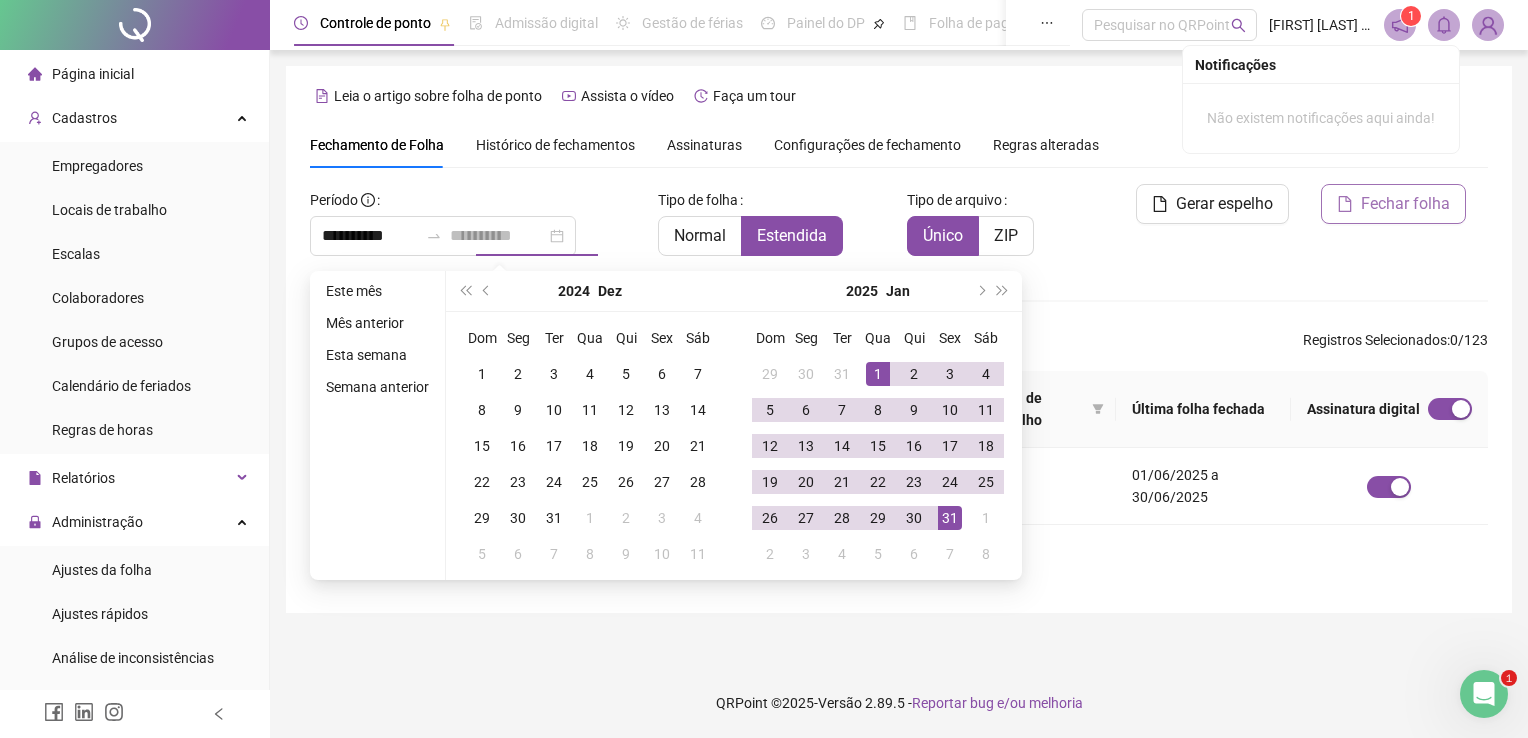 click on "31" at bounding box center (950, 518) 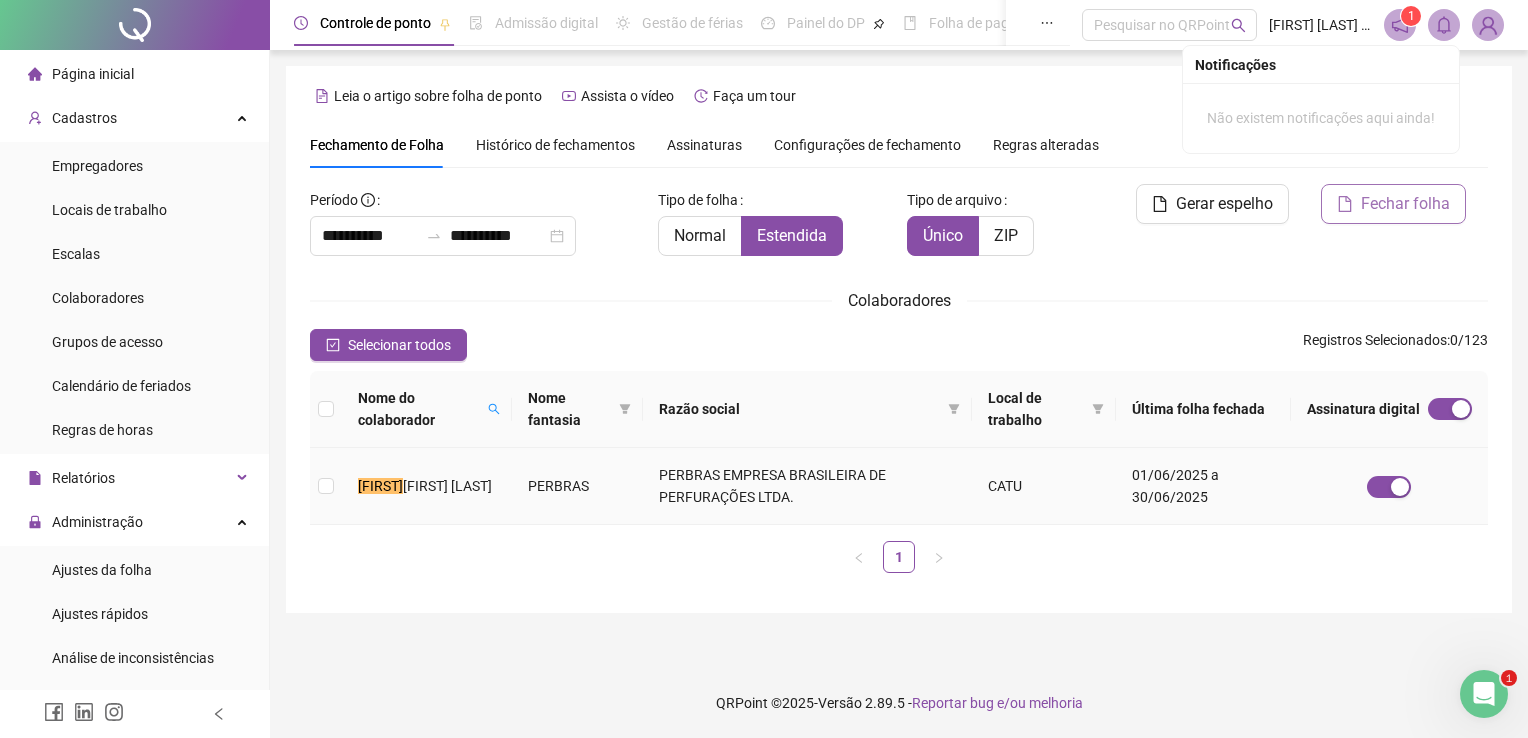 click on "PERBRAS" at bounding box center [578, 486] 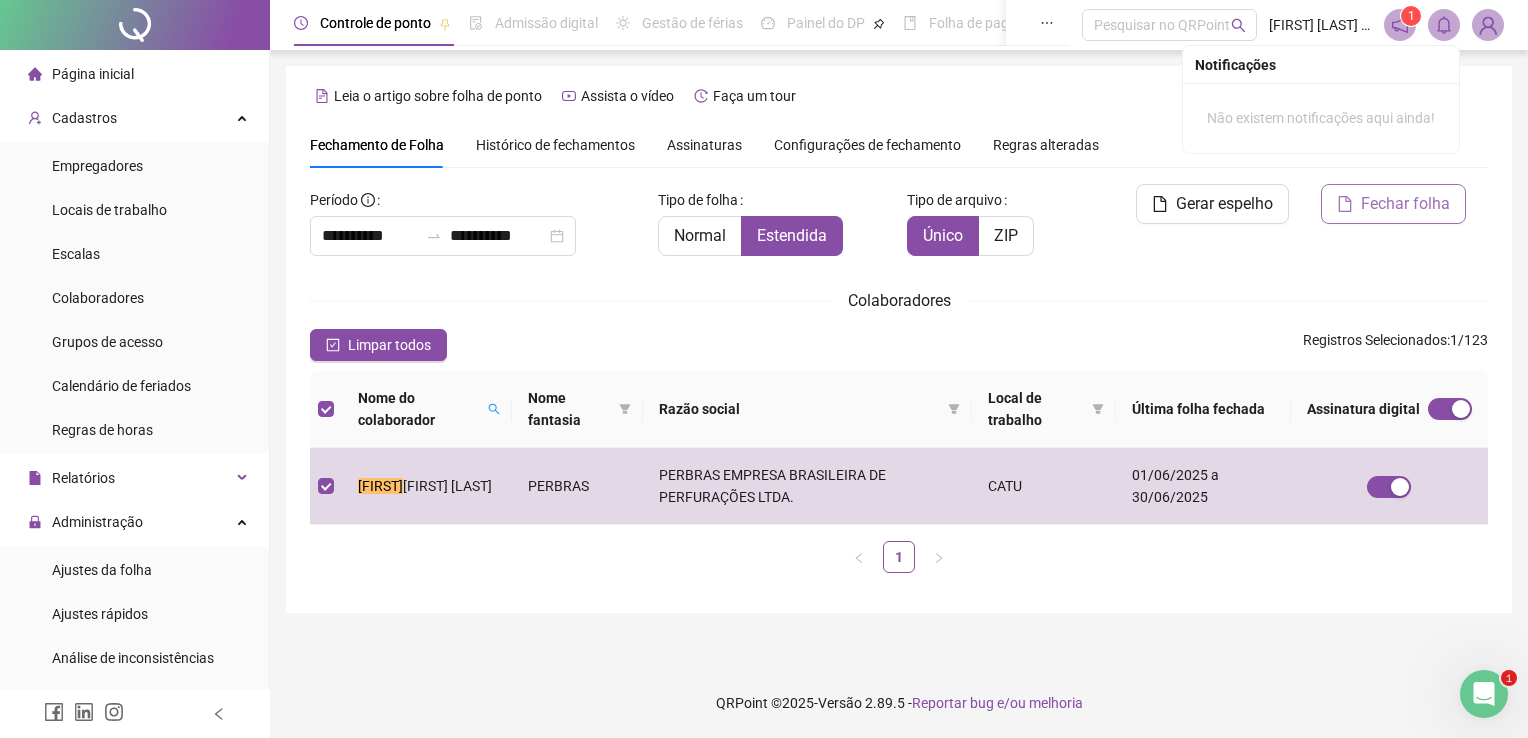 click on "Fechar folha" at bounding box center [1405, 204] 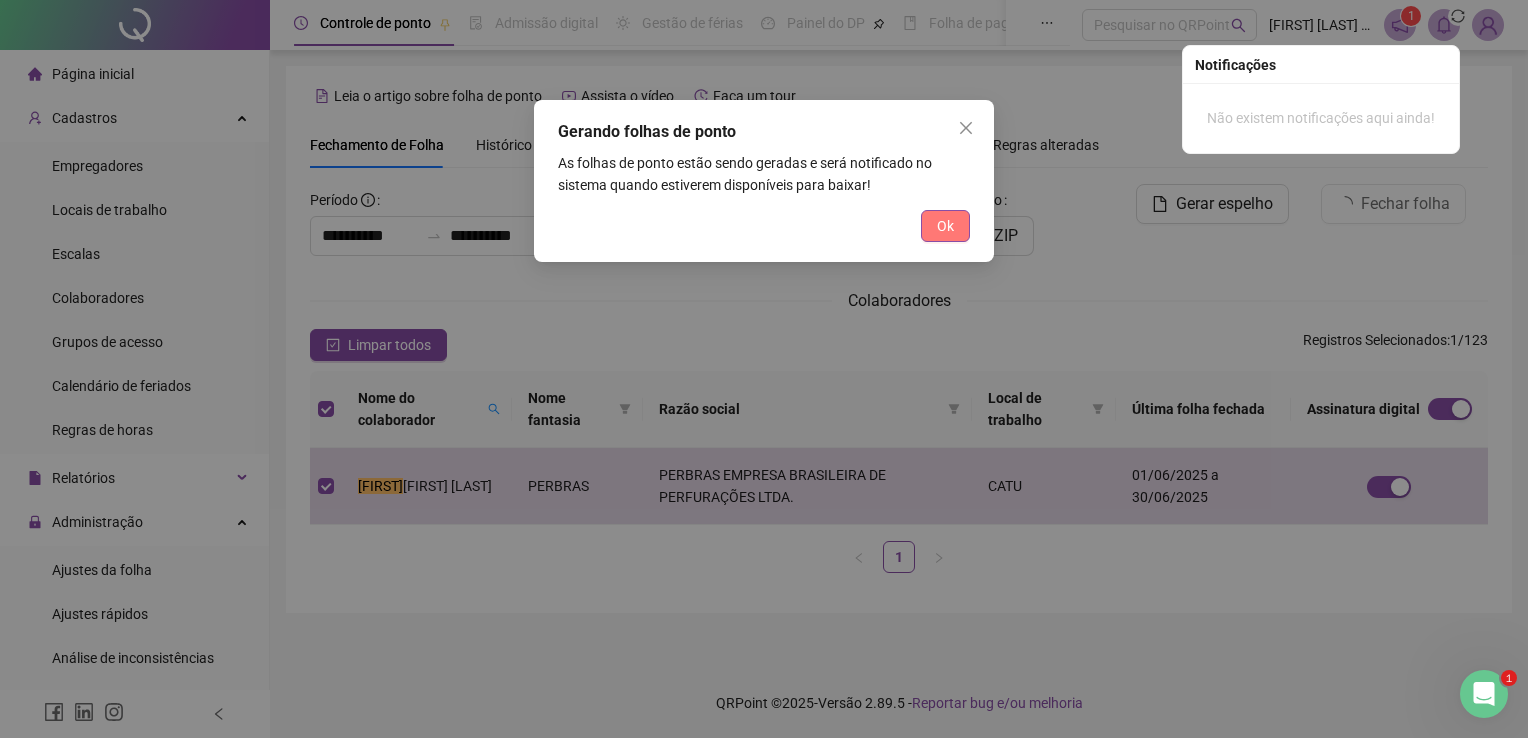 click on "Ok" at bounding box center (945, 226) 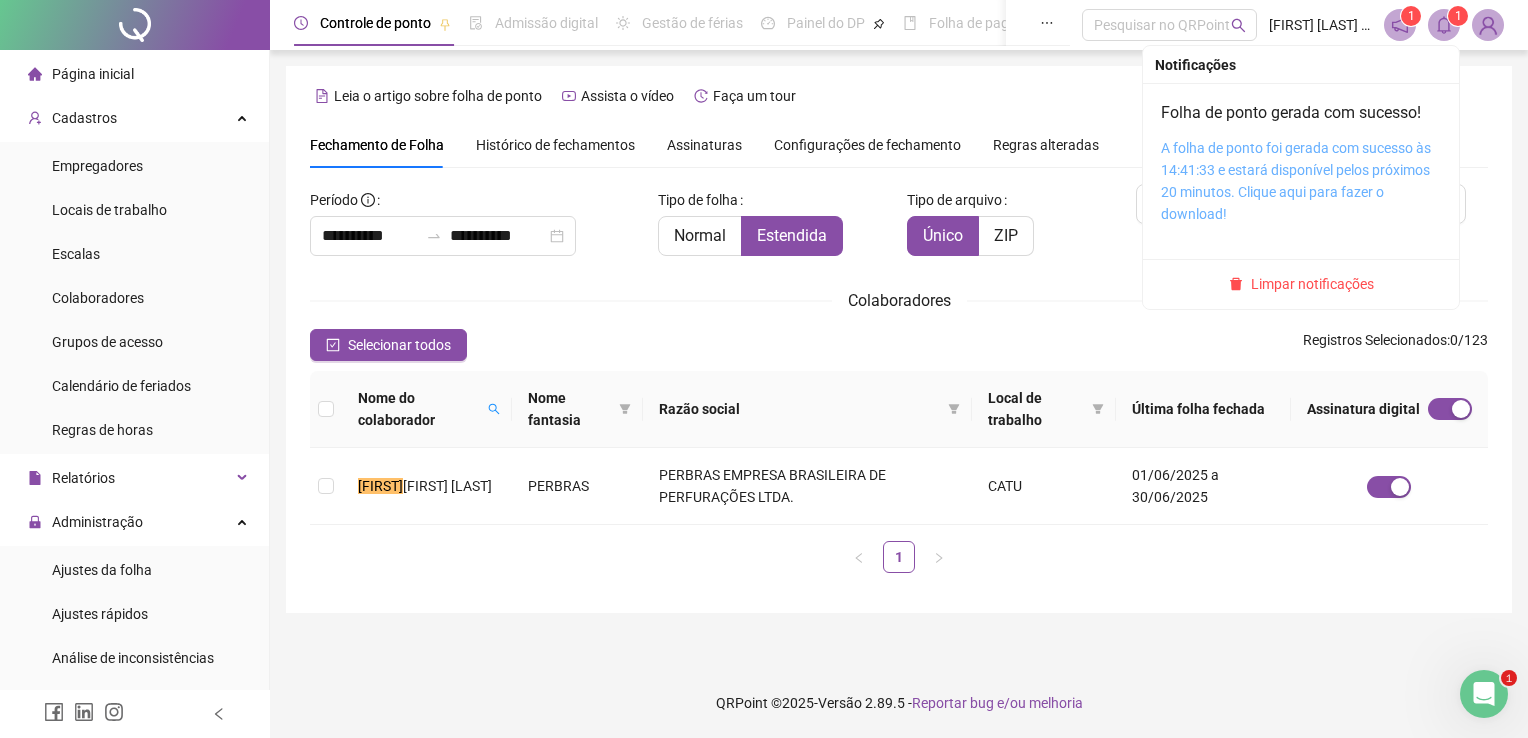 click on "A folha de ponto foi gerada com sucesso às 14:41:33 e estará disponível pelos próximos 20 minutos.
Clique aqui para fazer o download!" at bounding box center (1296, 181) 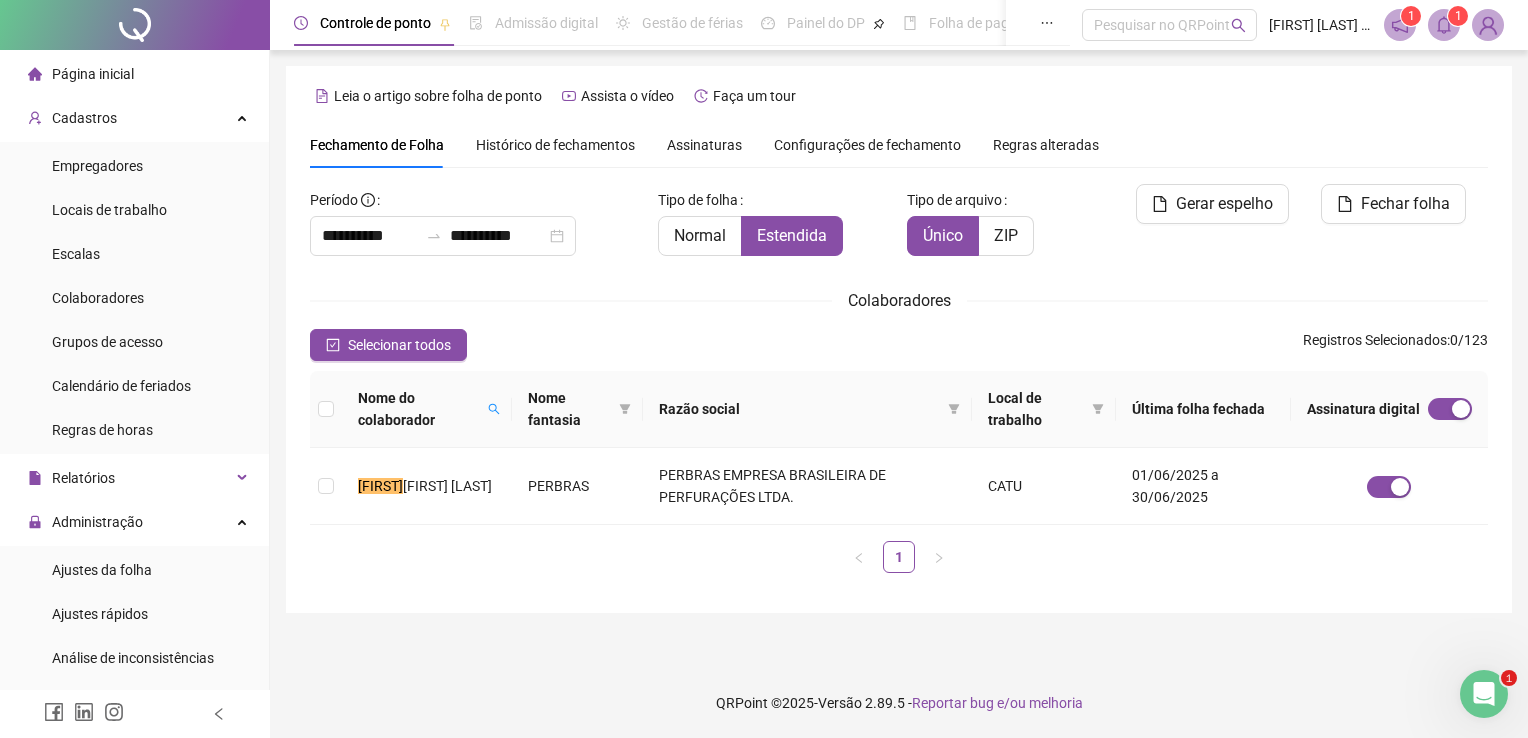 drag, startPoint x: 1505, startPoint y: 93, endPoint x: 1491, endPoint y: 78, distance: 20.518284 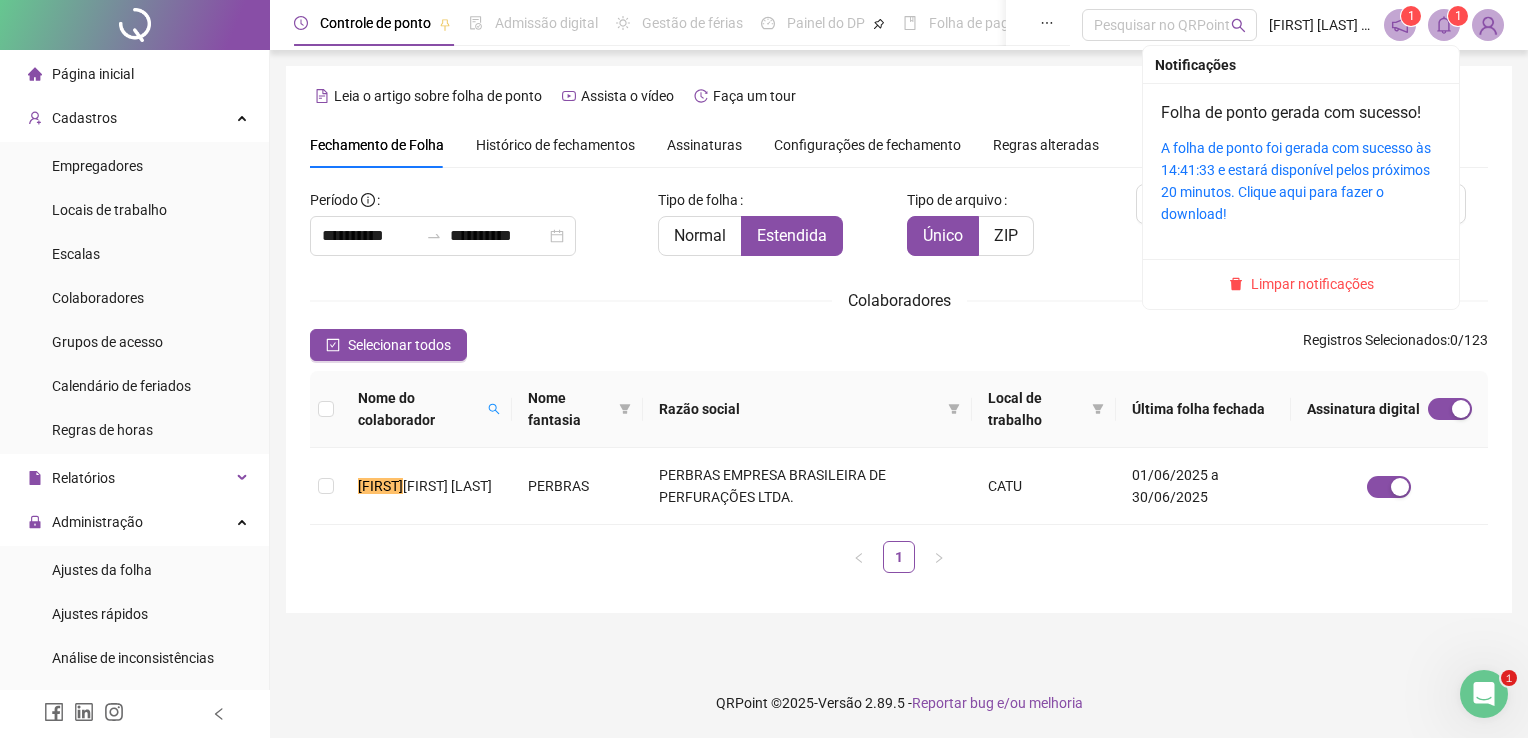 click on "Limpar notificações" at bounding box center [1312, 284] 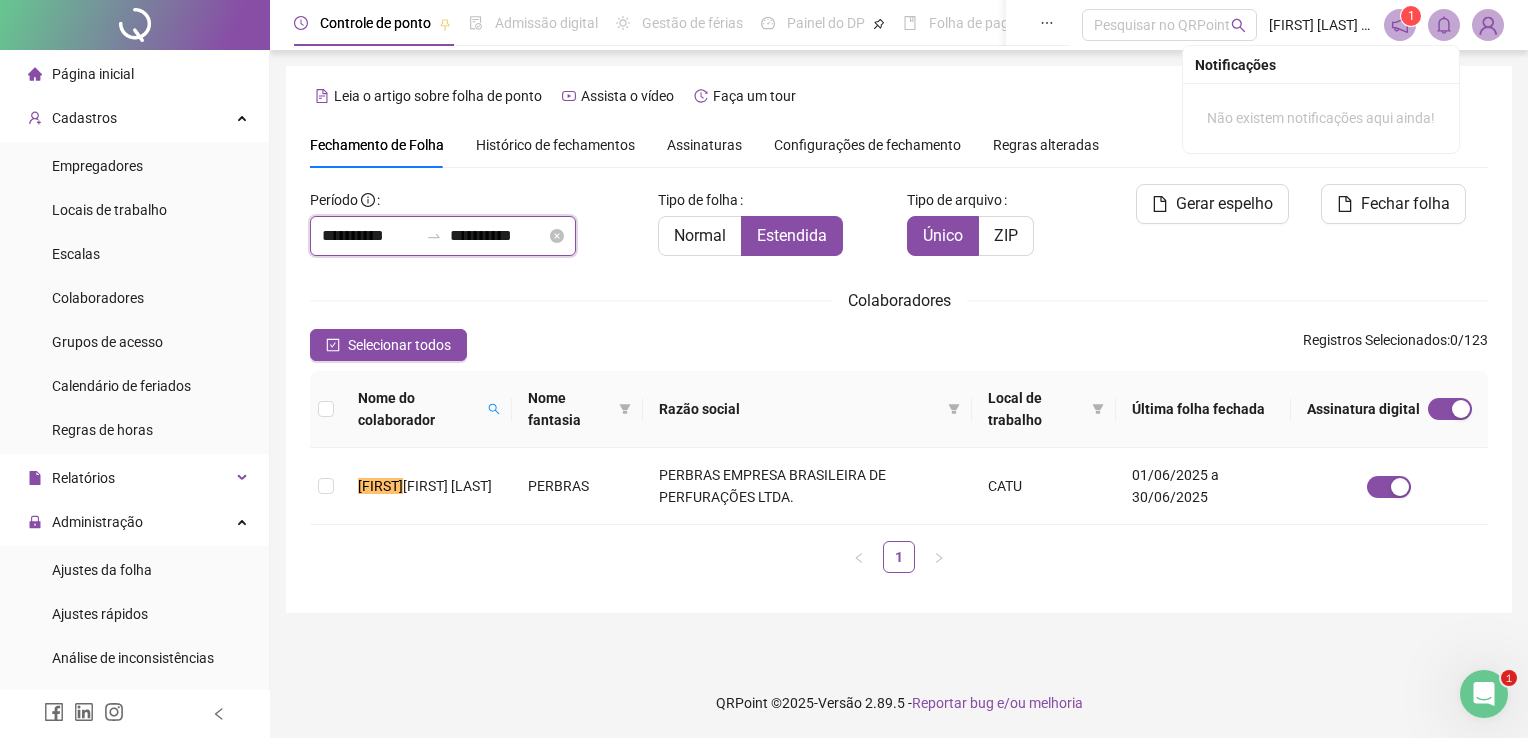 click on "**********" at bounding box center [370, 236] 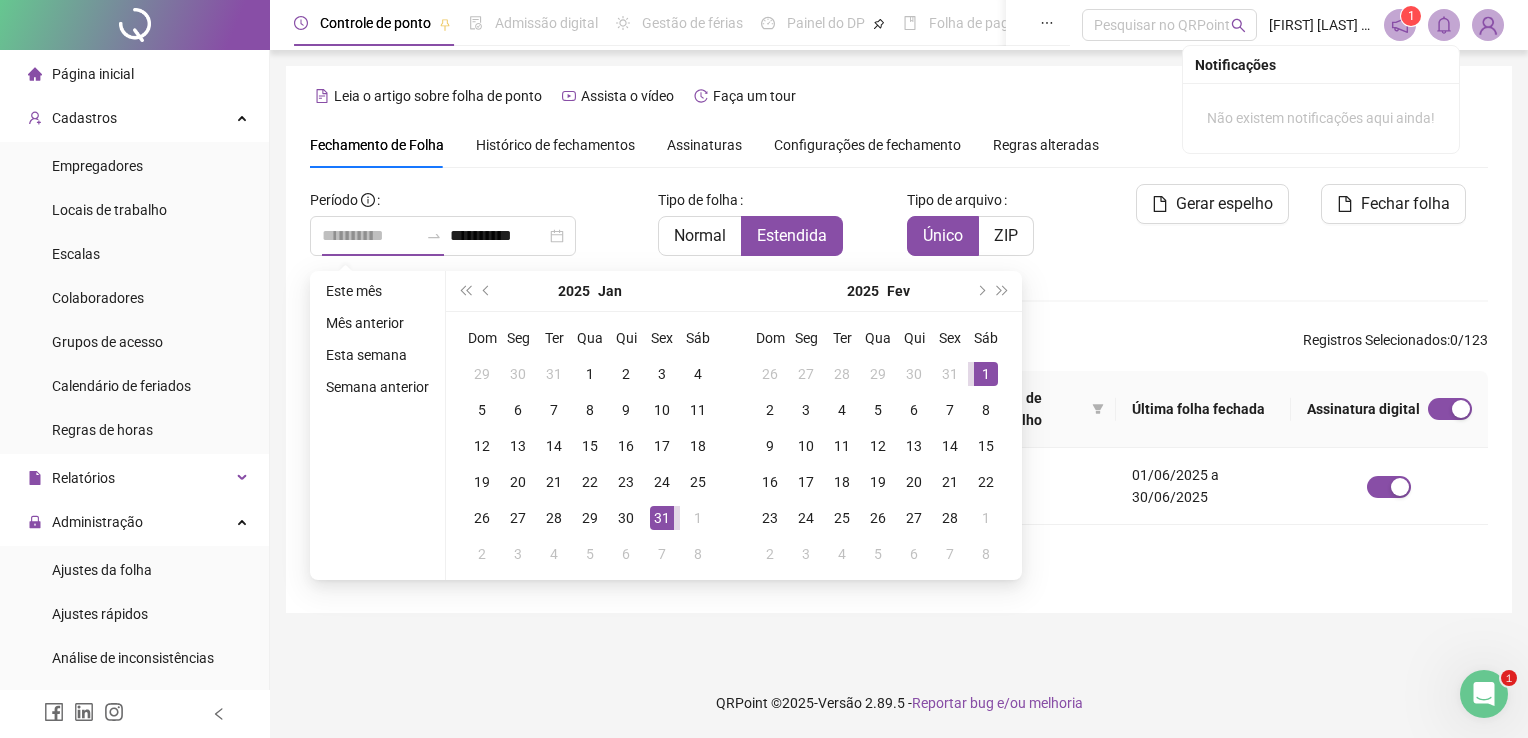 click on "1" at bounding box center (986, 374) 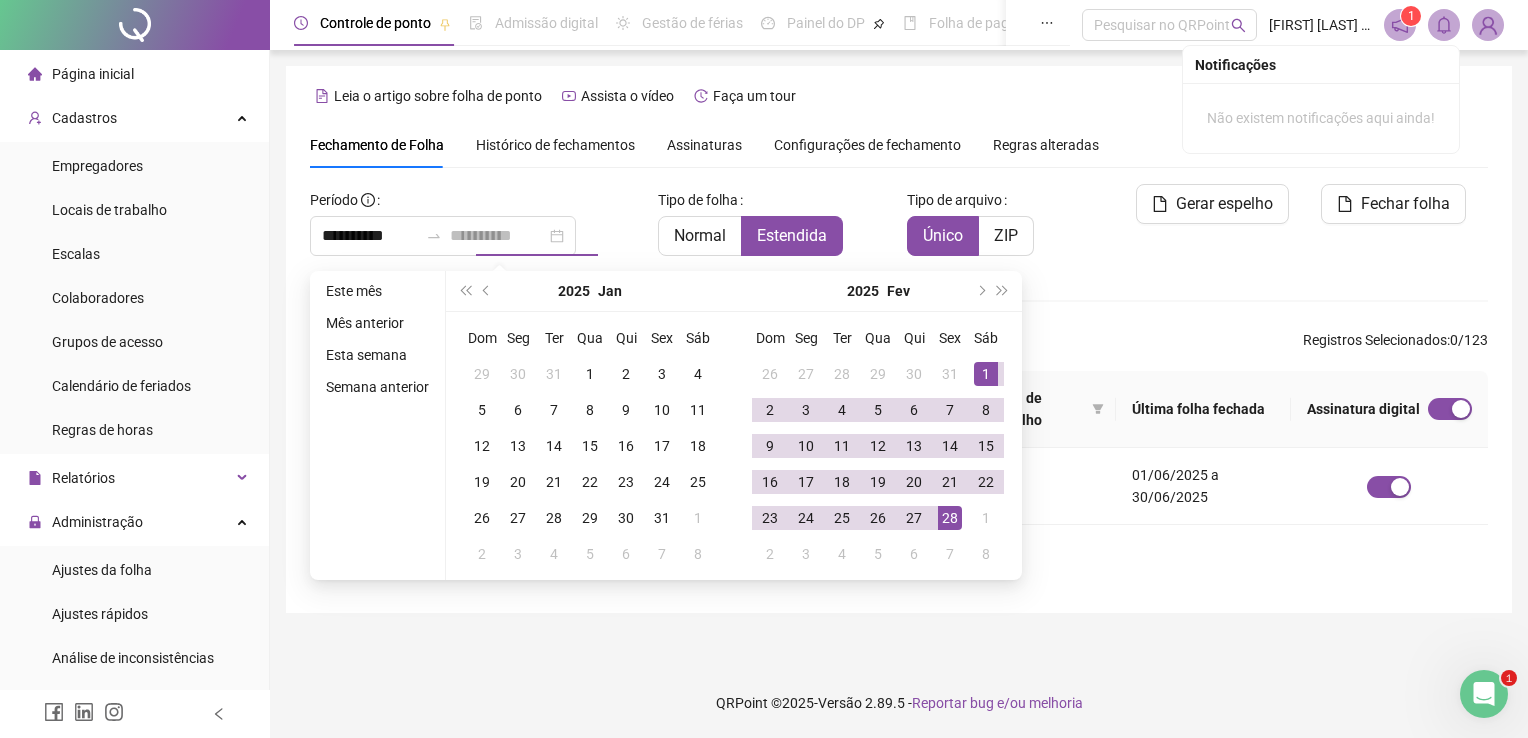 click on "28" at bounding box center (950, 518) 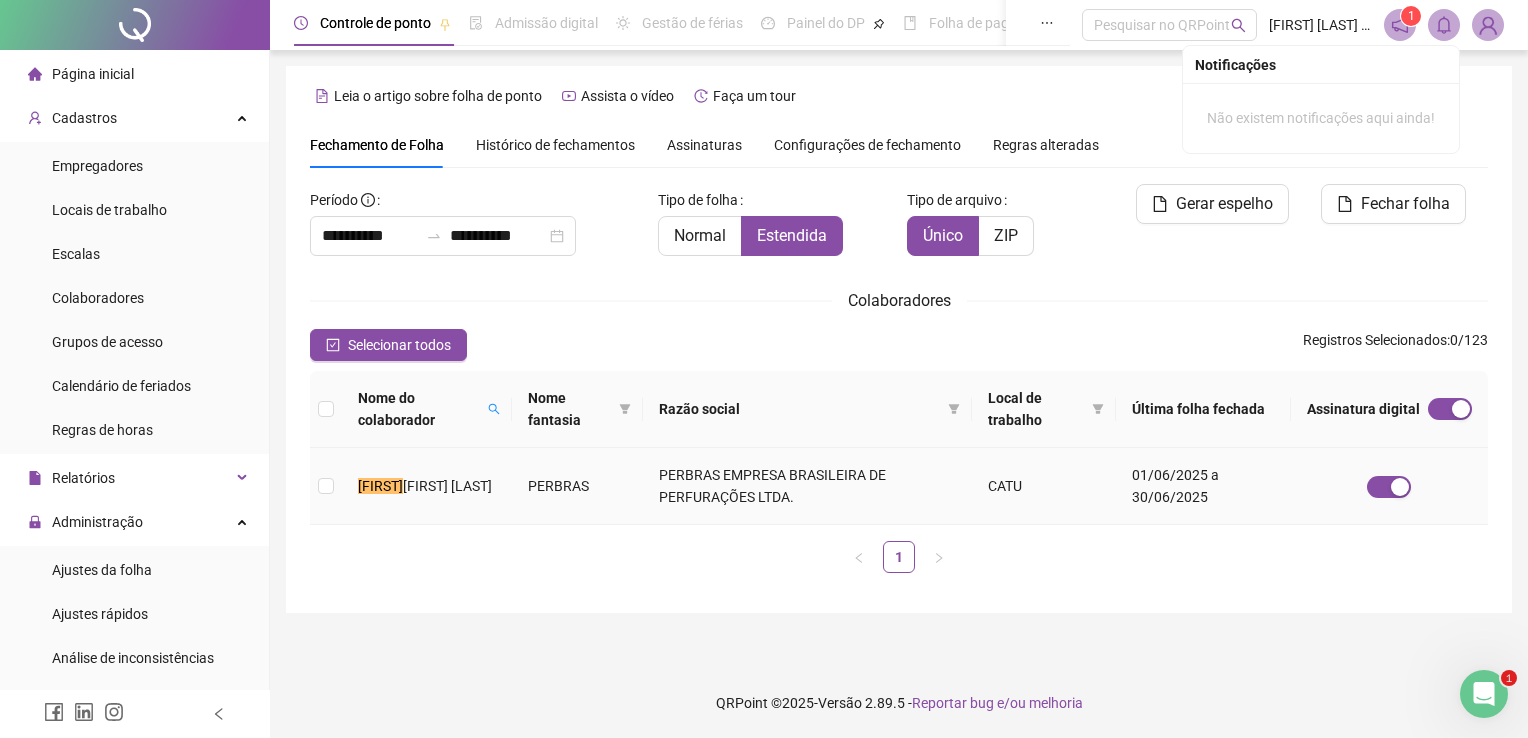 click on "[FIRST] [LAST]" at bounding box center [427, 486] 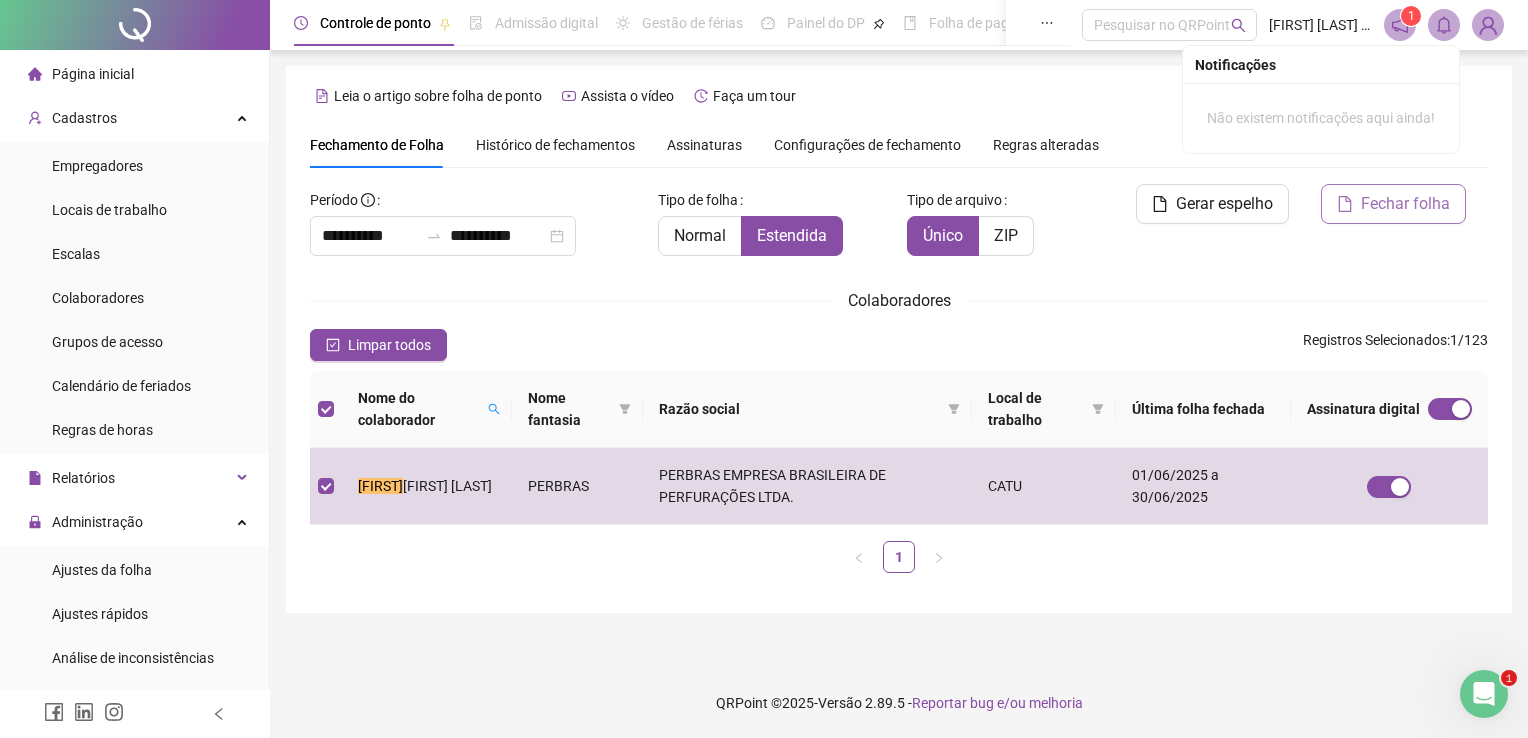 click on "Fechar folha" at bounding box center [1405, 204] 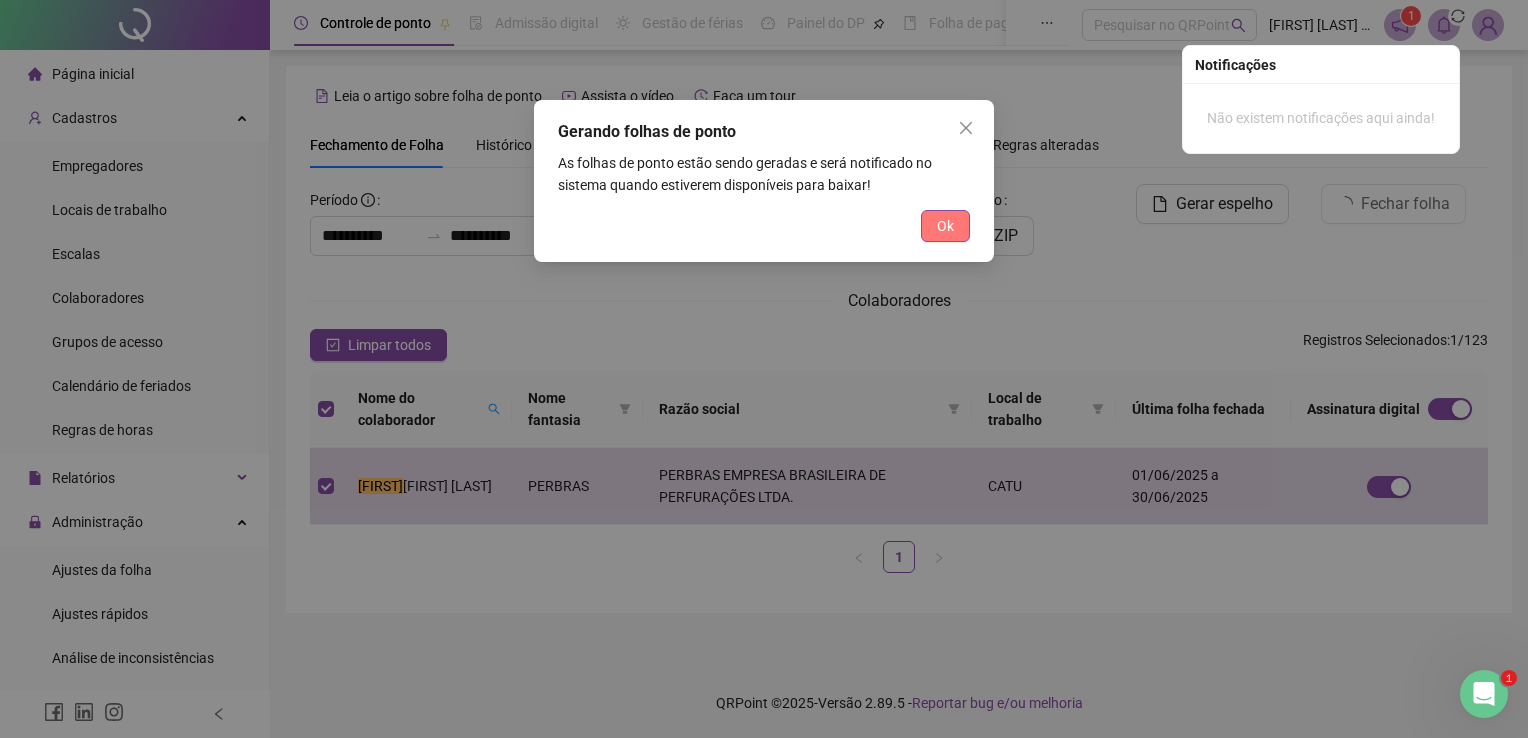 click on "Ok" at bounding box center (945, 226) 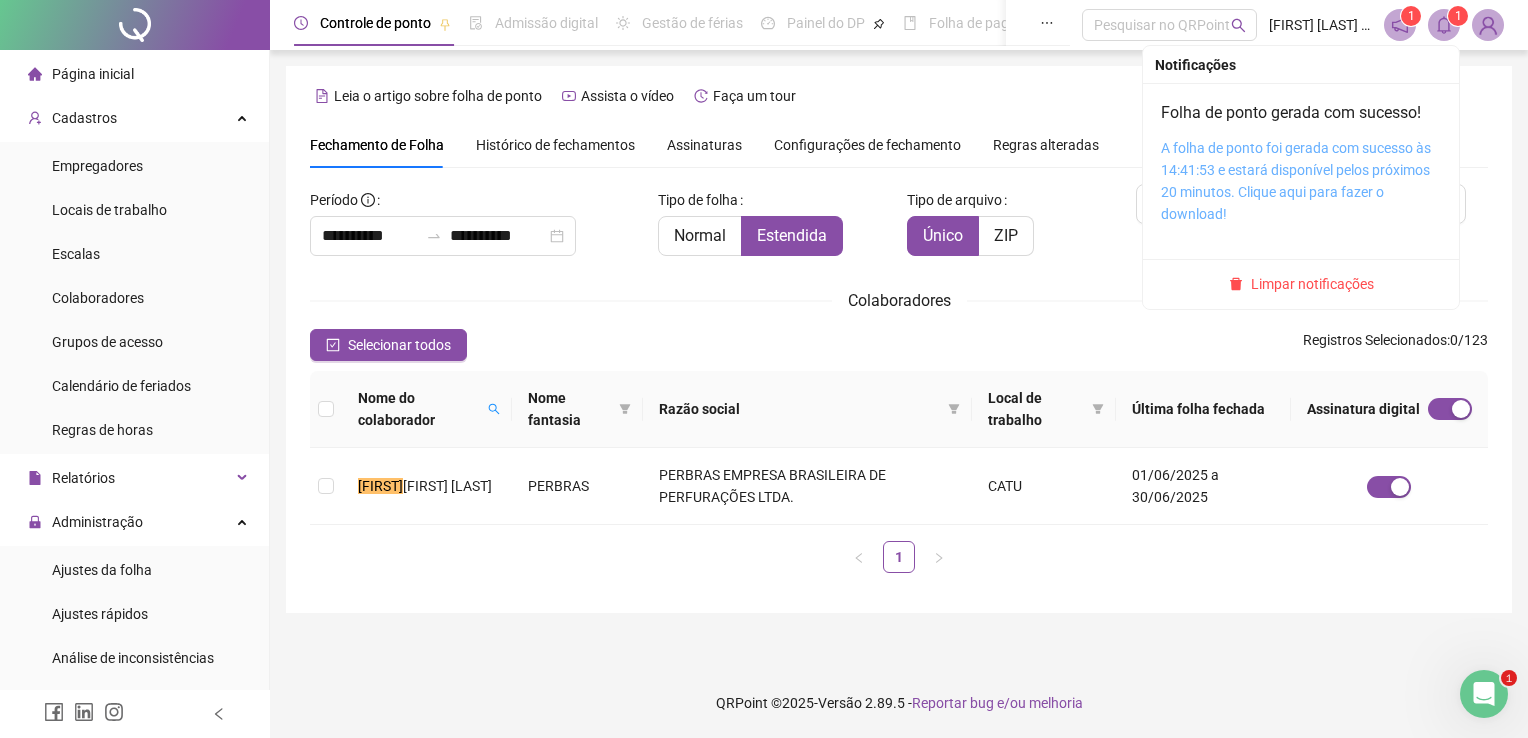 click on "A folha de ponto foi gerada com sucesso às 14:41:53 e estará disponível pelos próximos 20 minutos.
Clique aqui para fazer o download!" at bounding box center (1296, 181) 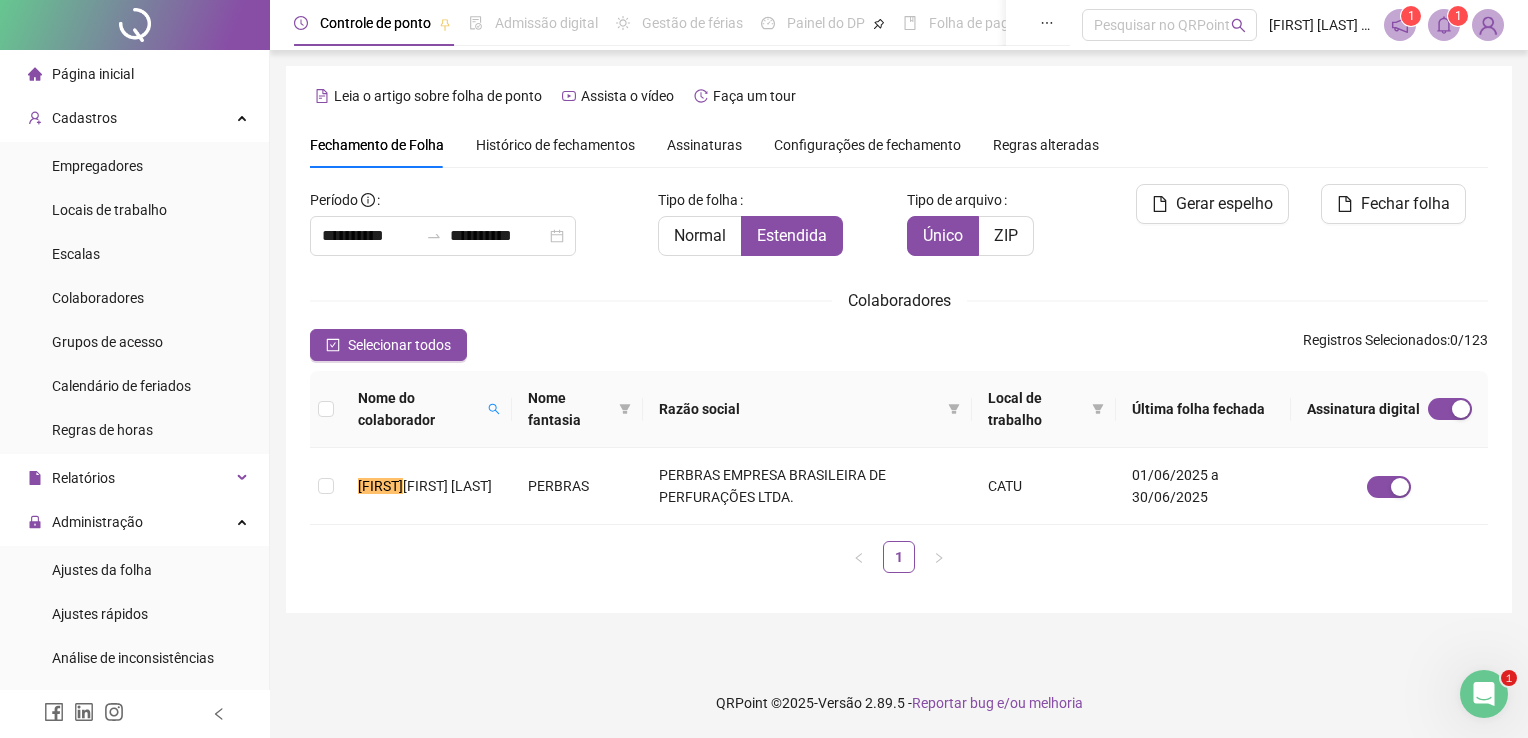 drag, startPoint x: 1527, startPoint y: 119, endPoint x: 1509, endPoint y: 99, distance: 26.907248 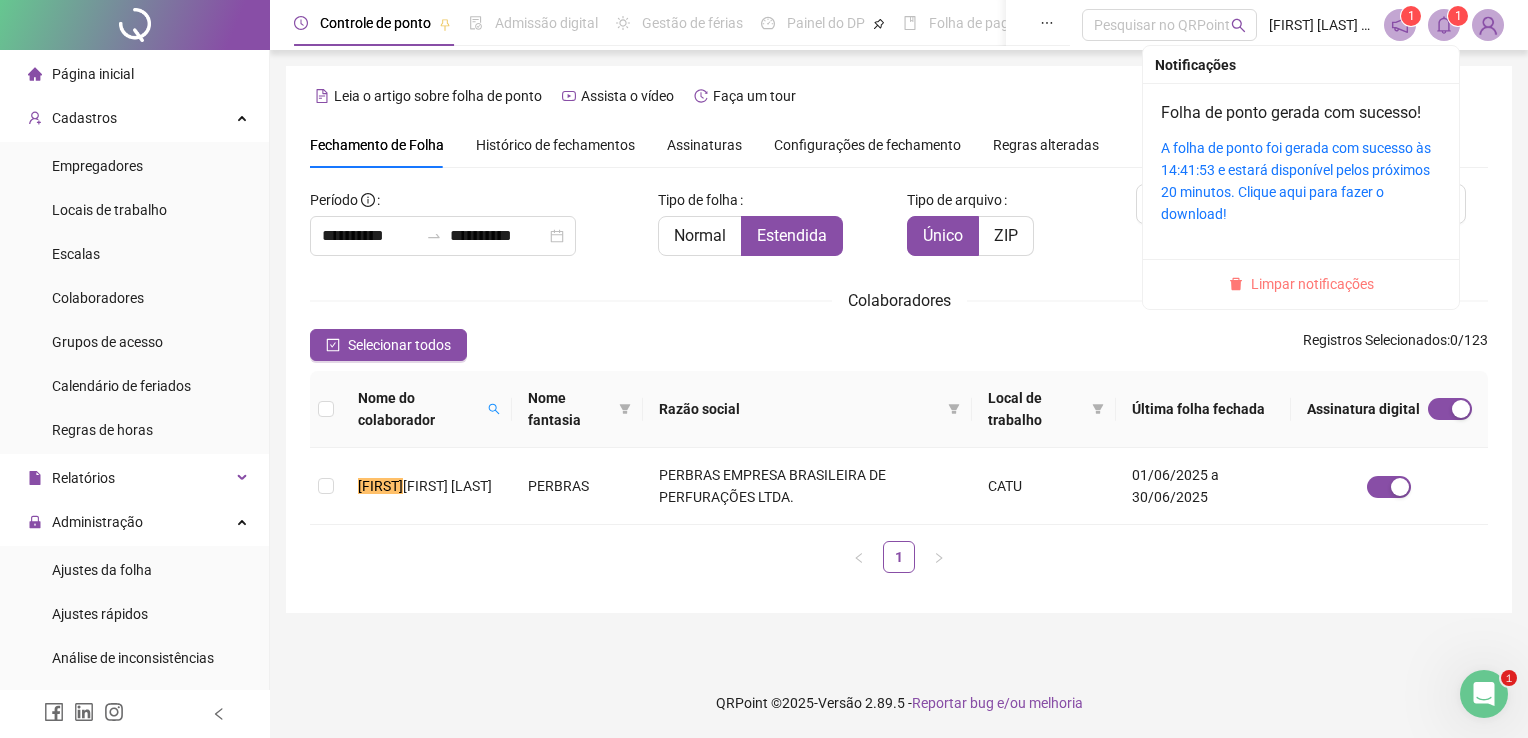 click on "Limpar notificações" at bounding box center (1312, 284) 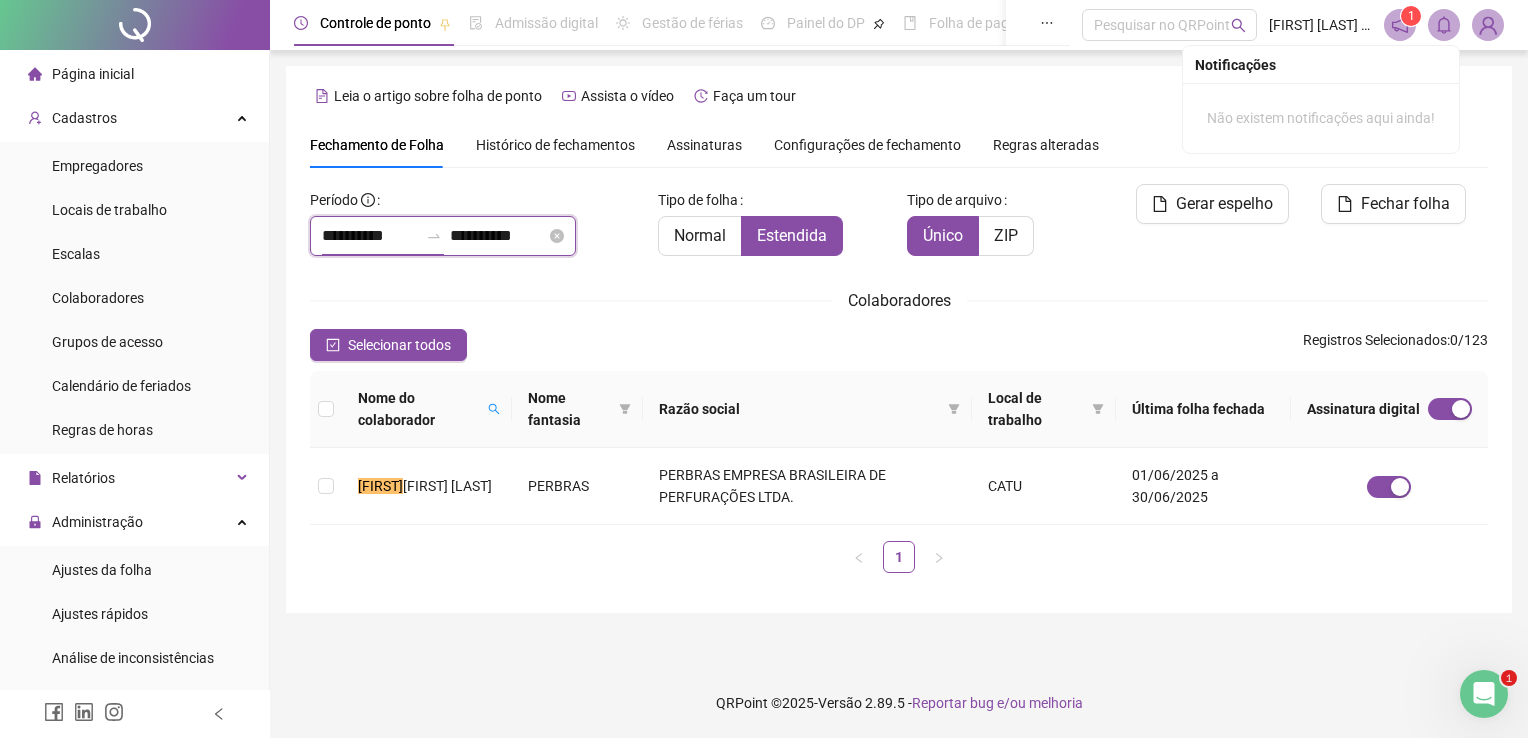 click on "**********" at bounding box center (370, 236) 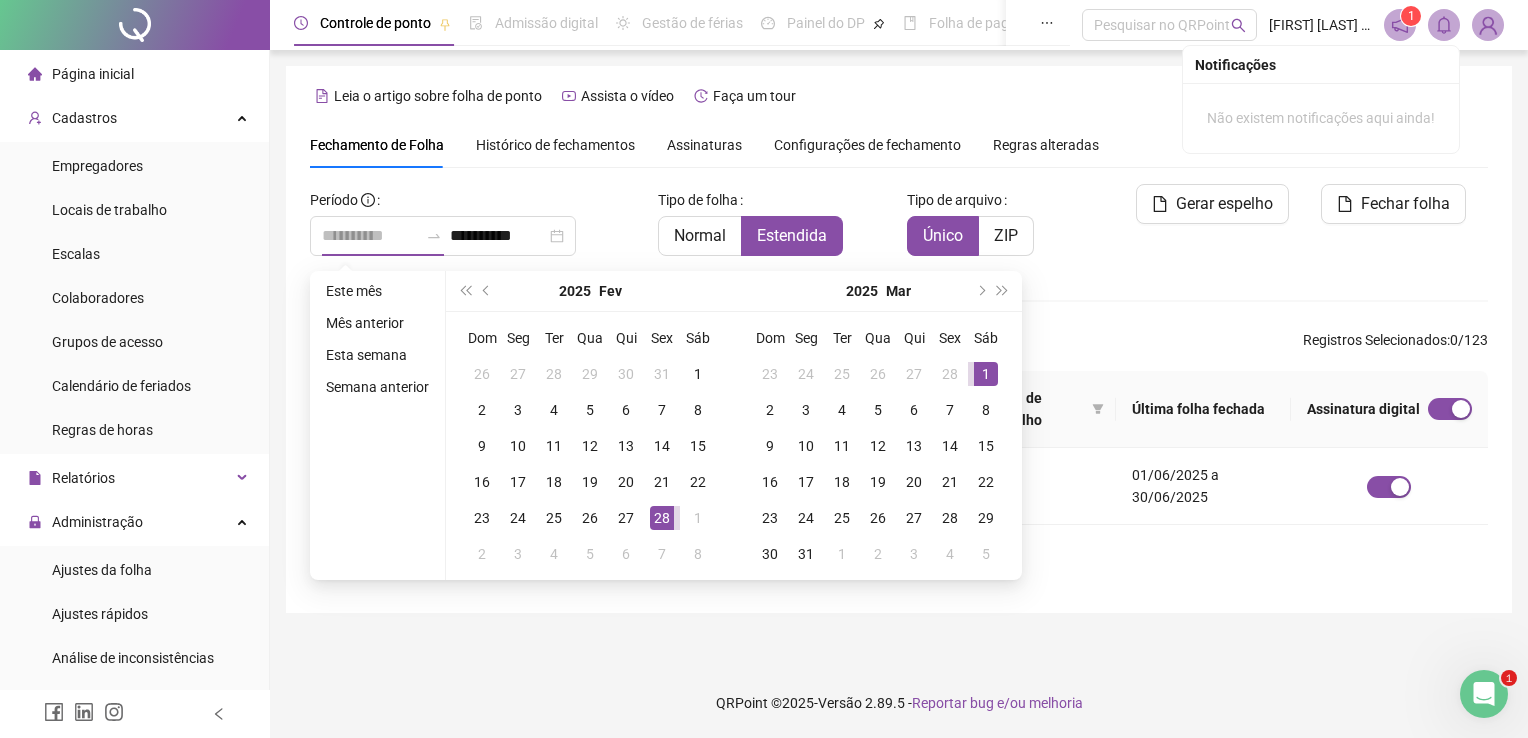 click on "1" at bounding box center (986, 374) 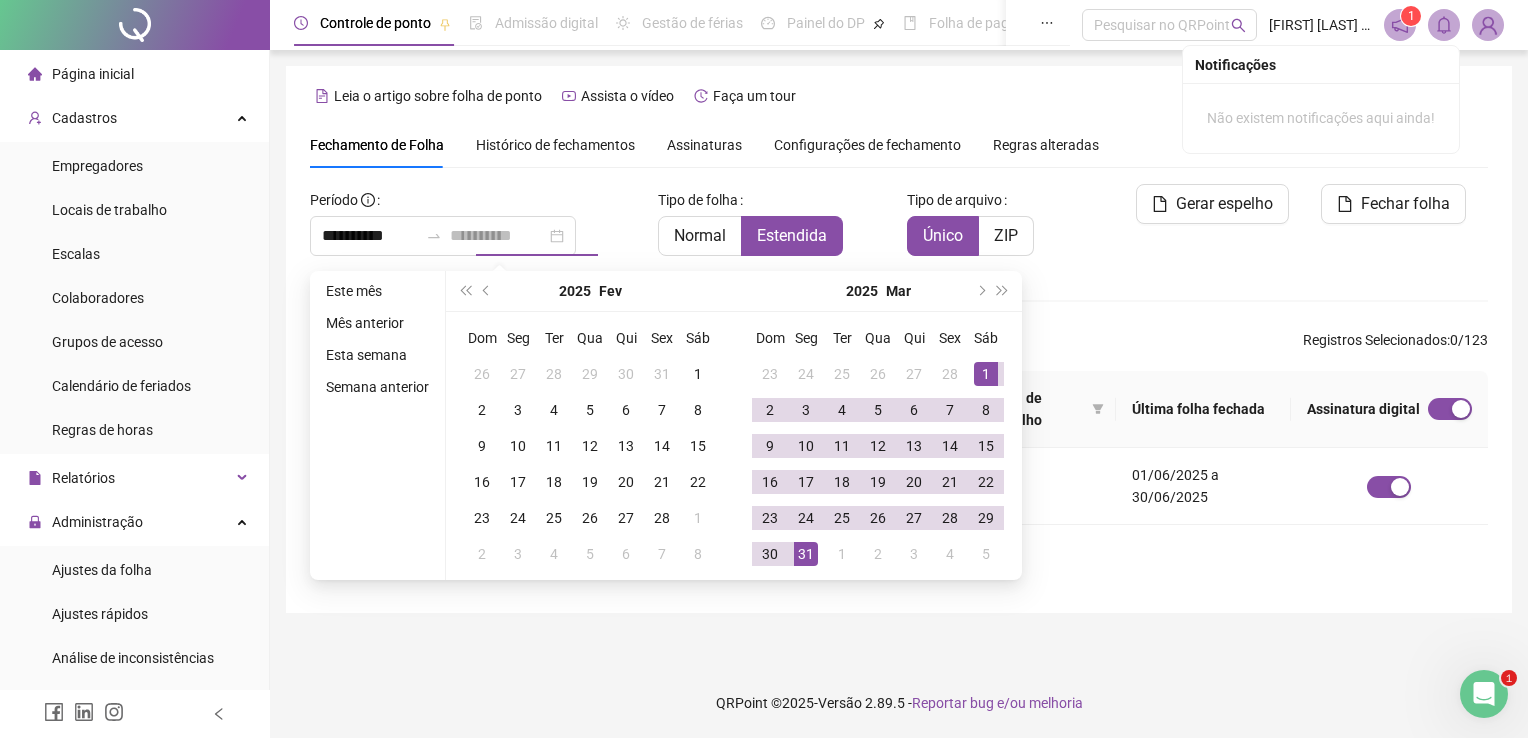 click on "31" at bounding box center (806, 554) 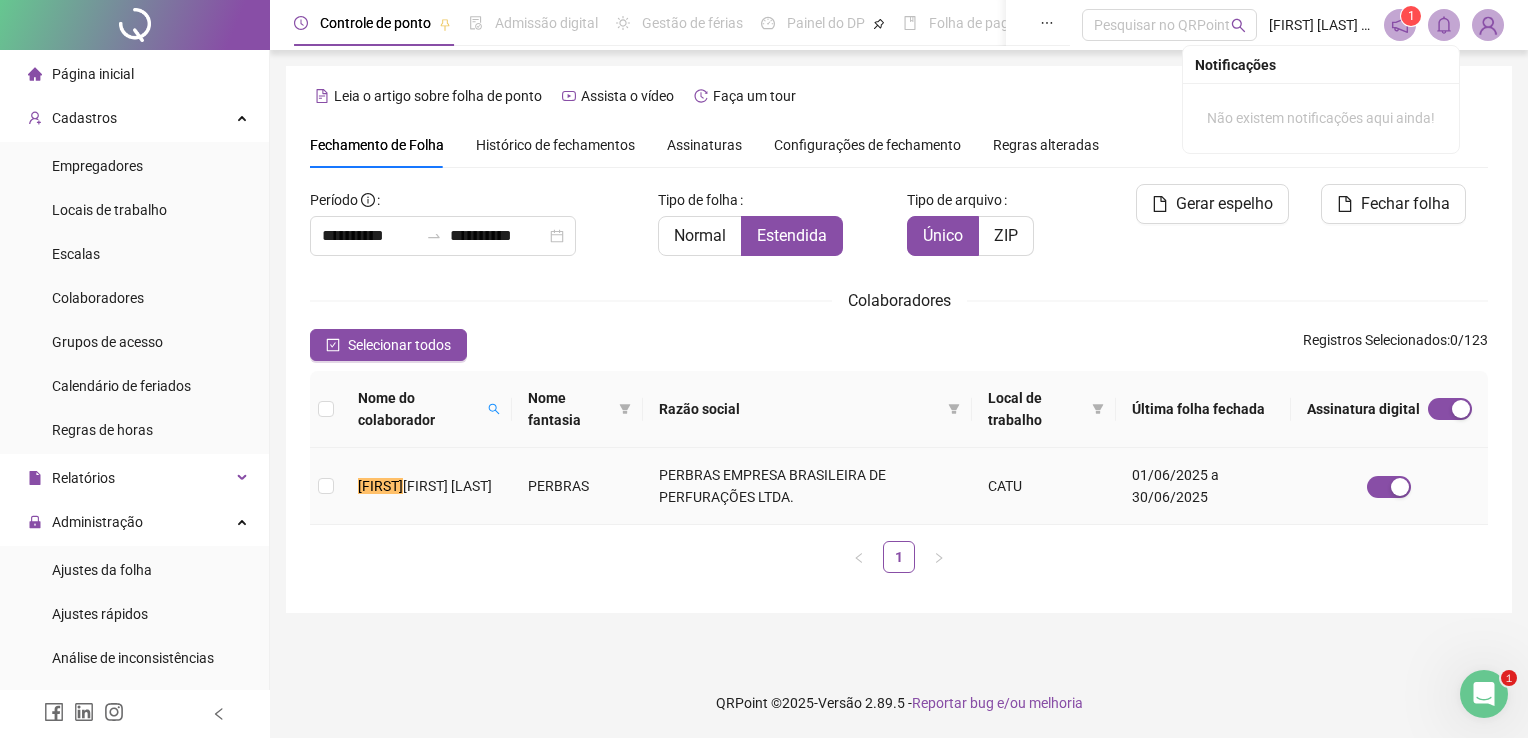 click on "PERBRAS" at bounding box center [578, 486] 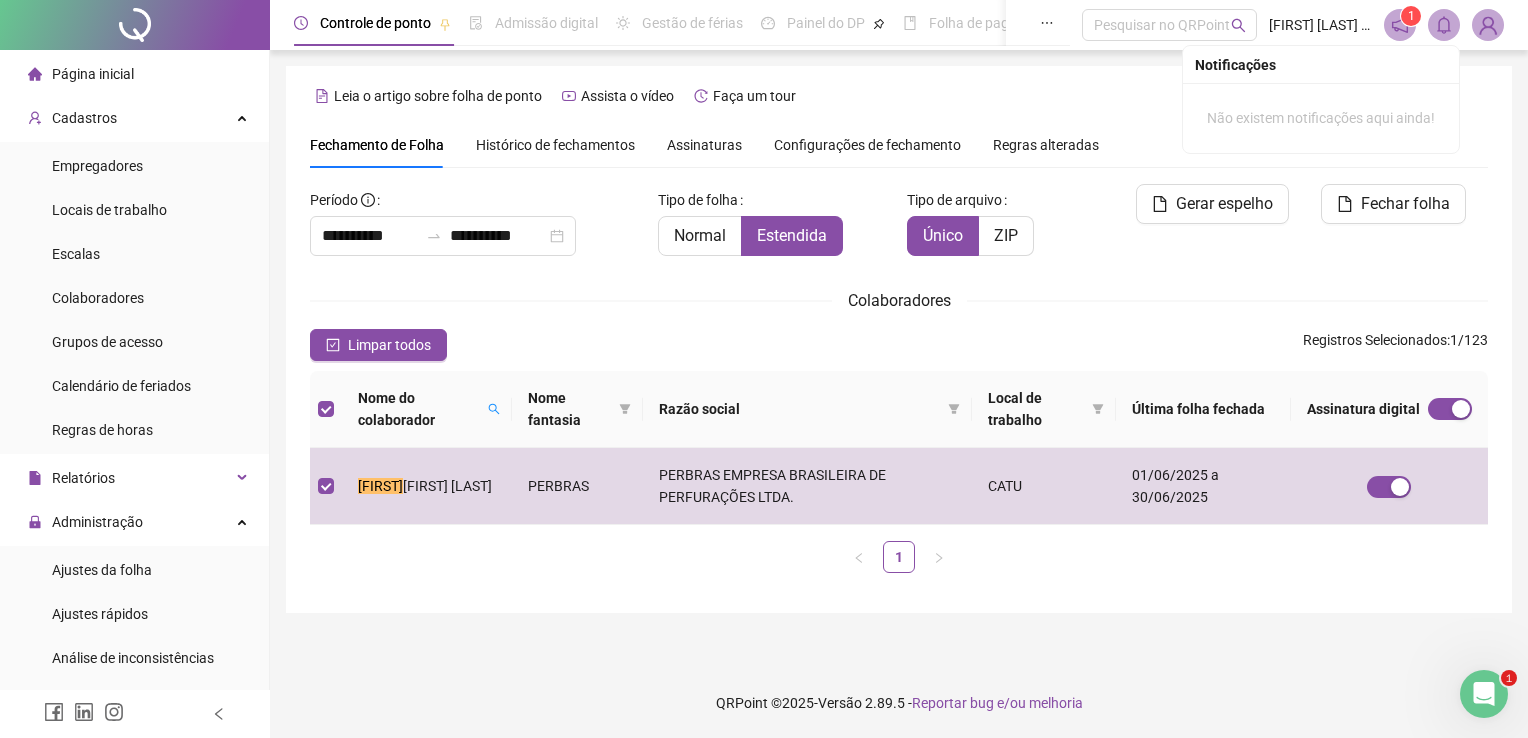 click on "Fechar folha" at bounding box center (1396, 228) 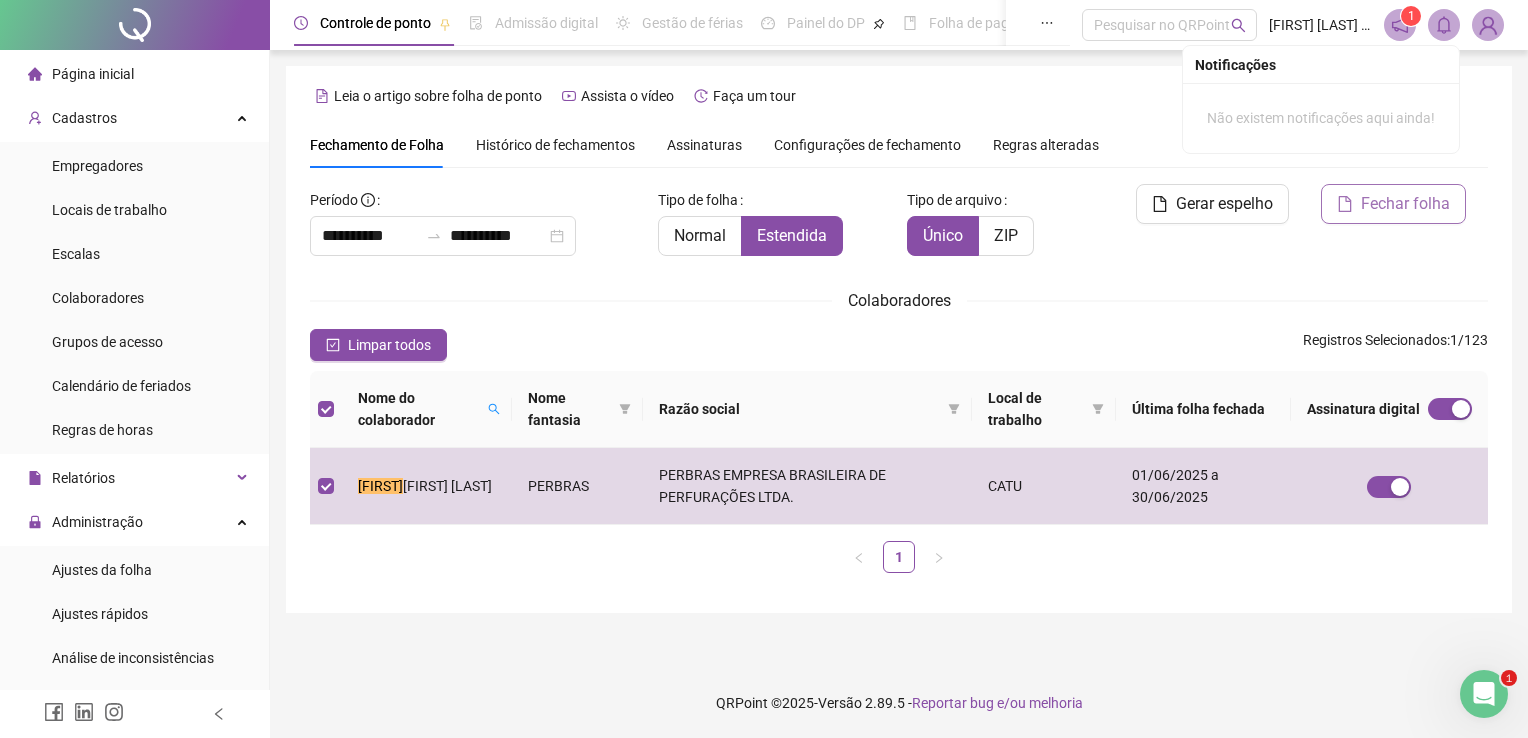 click on "Fechar folha" at bounding box center (1405, 204) 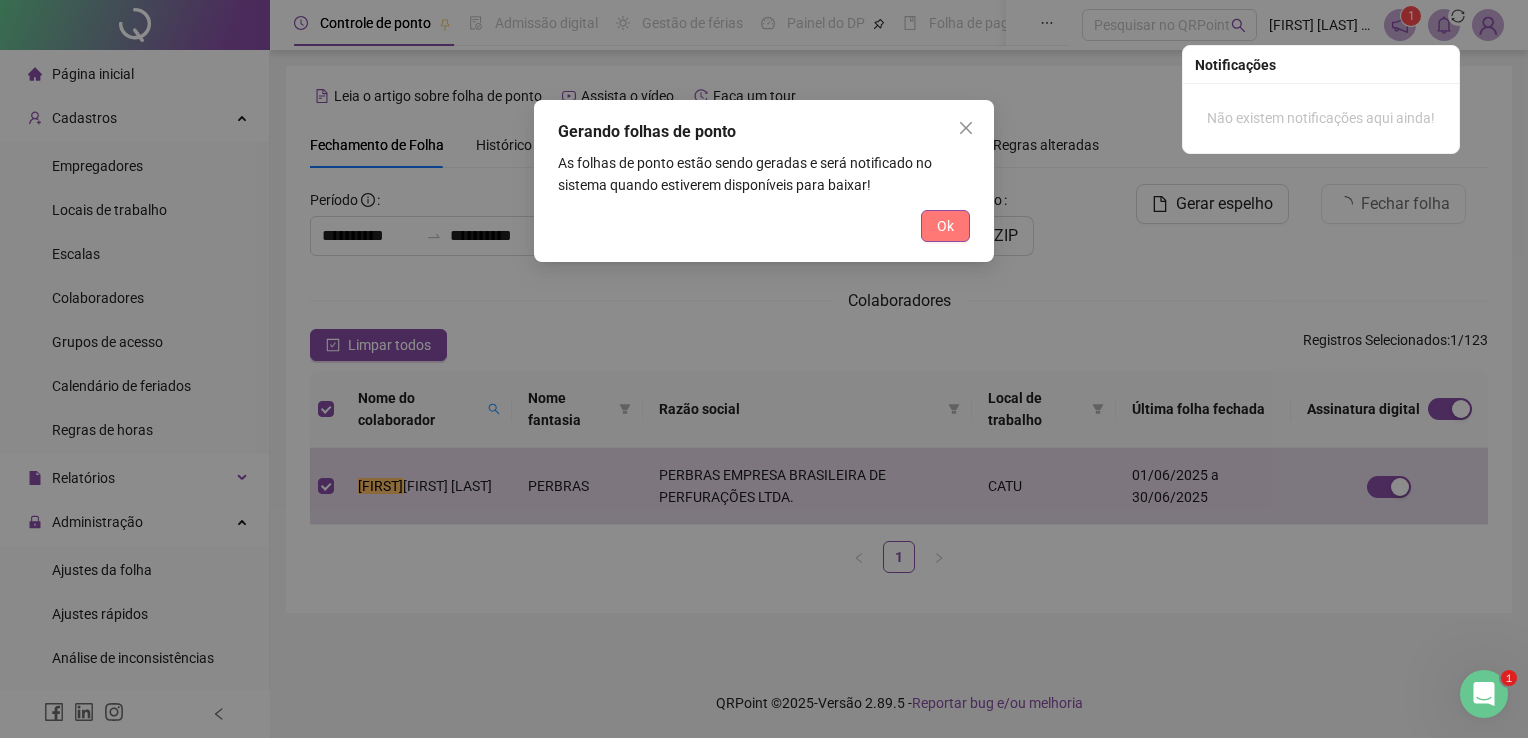 click on "Ok" at bounding box center (945, 226) 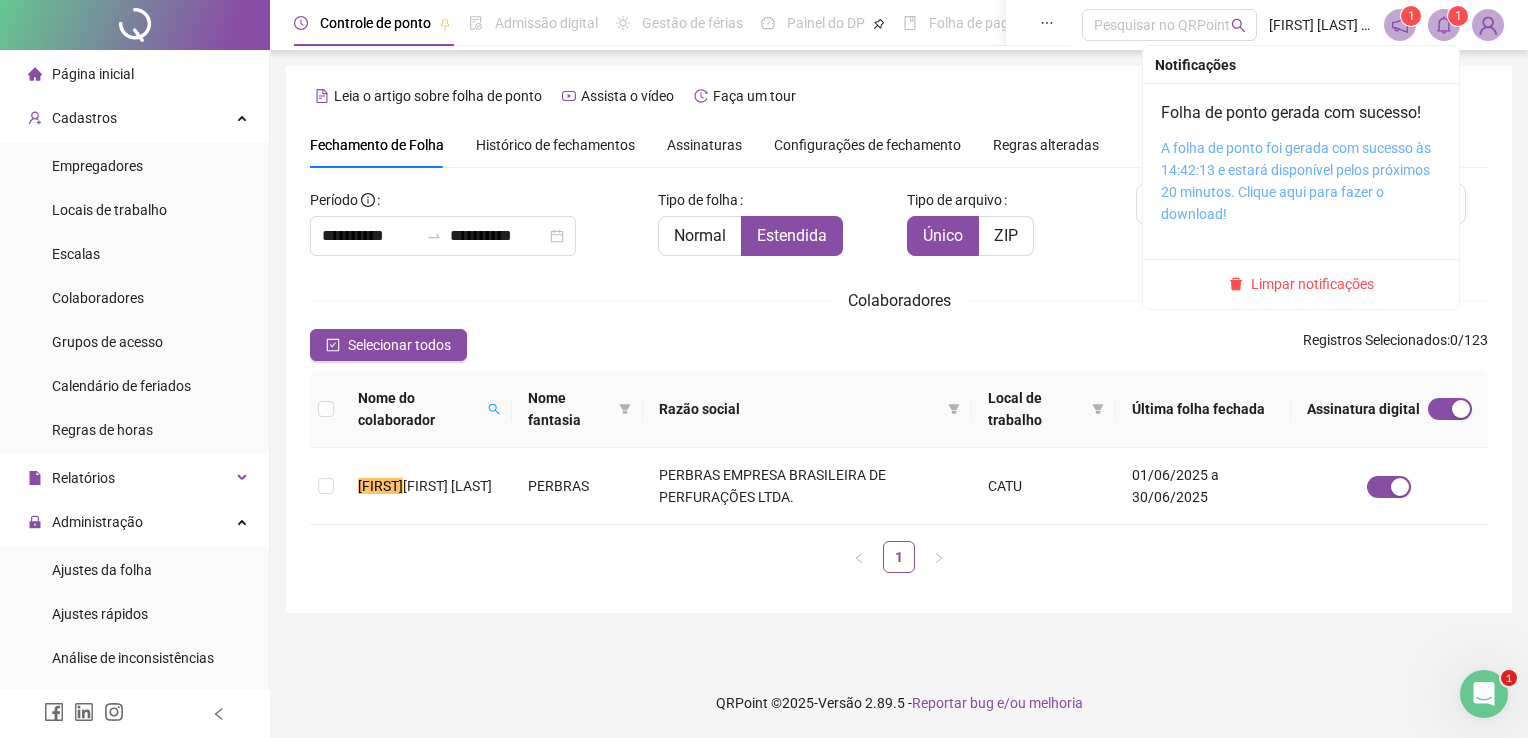 click on "A folha de ponto foi gerada com sucesso às 14:42:13 e estará disponível pelos próximos 20 minutos.
Clique aqui para fazer o download!" at bounding box center [1296, 181] 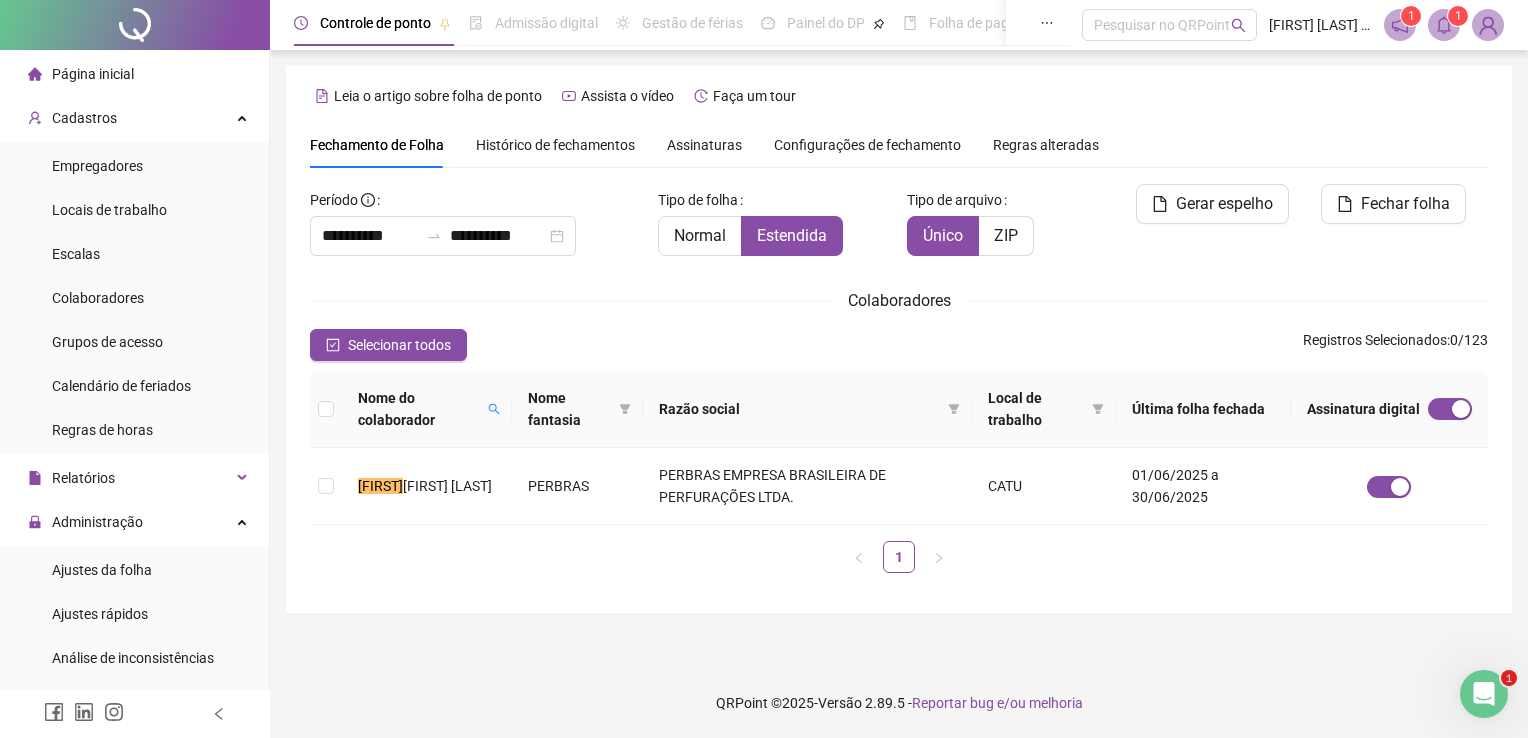 drag, startPoint x: 1526, startPoint y: 105, endPoint x: 1470, endPoint y: 40, distance: 85.79627 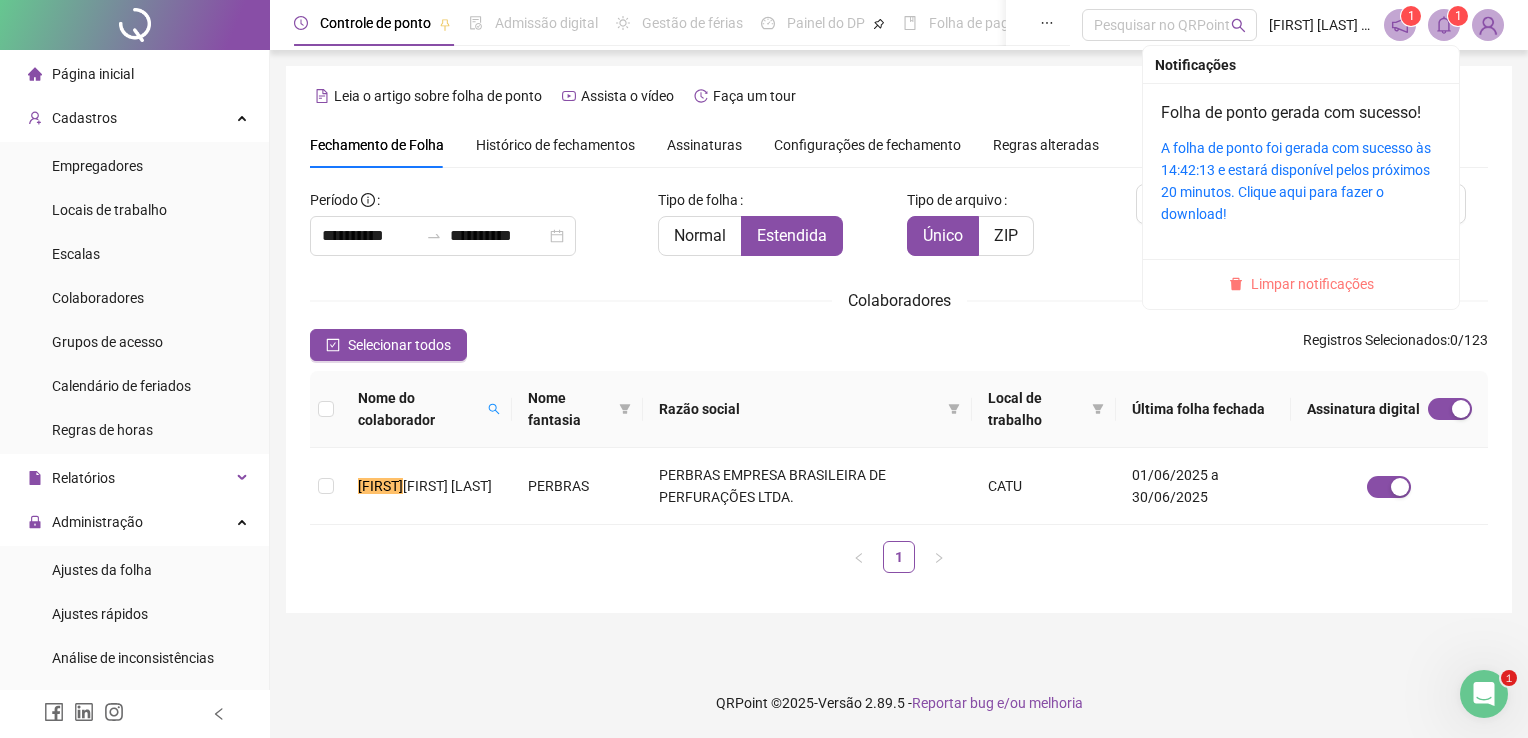 click on "Limpar notificações" at bounding box center (1312, 284) 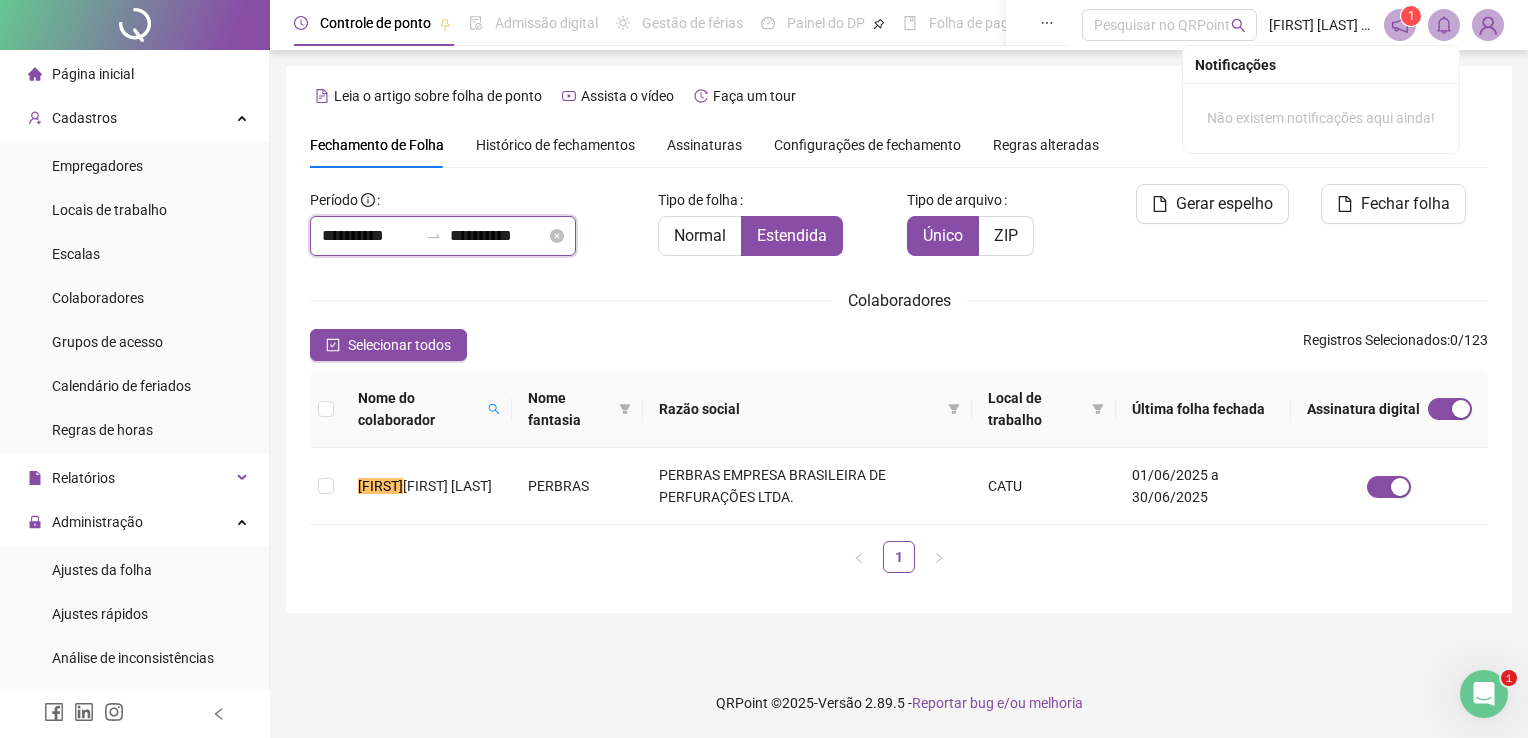 click on "**********" at bounding box center (370, 236) 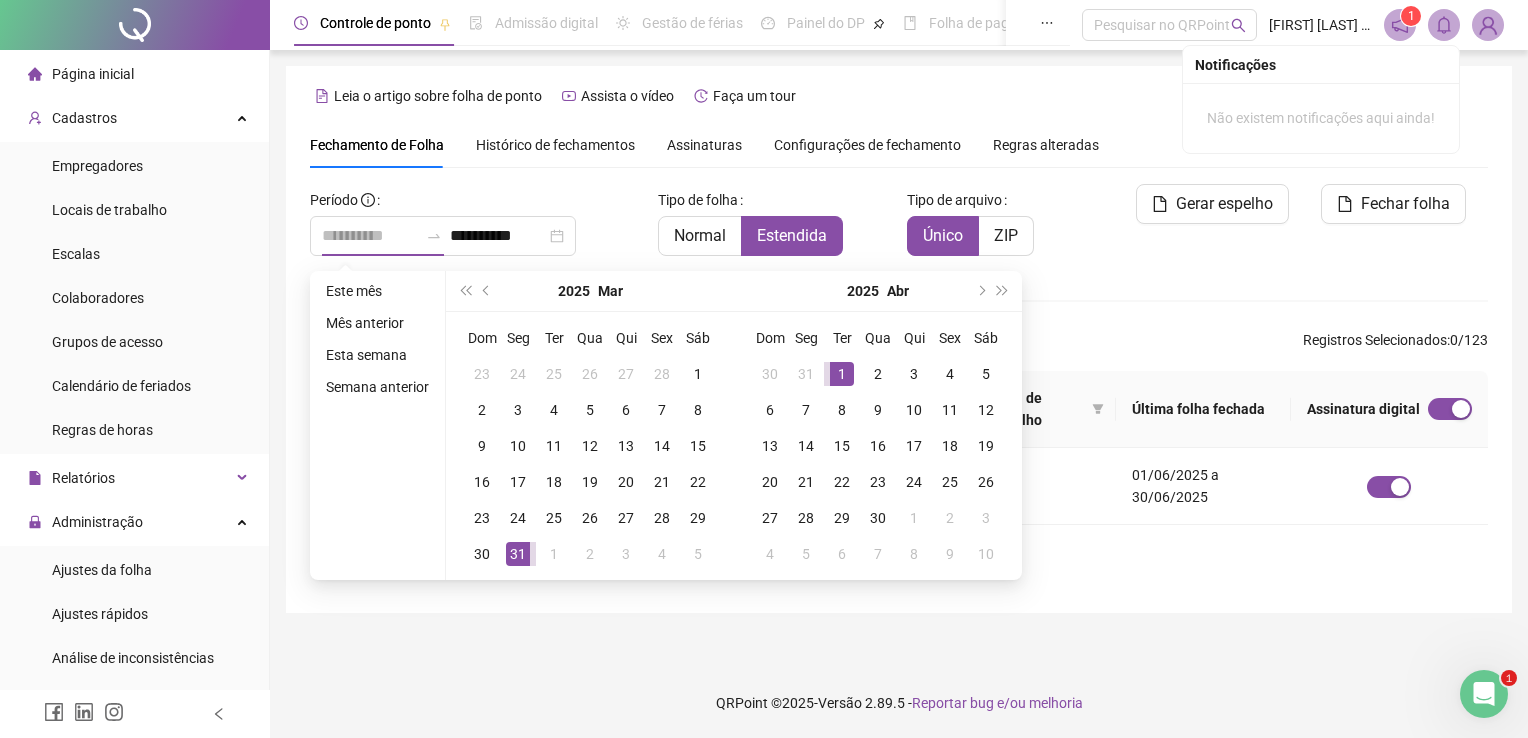 click on "1" at bounding box center (842, 374) 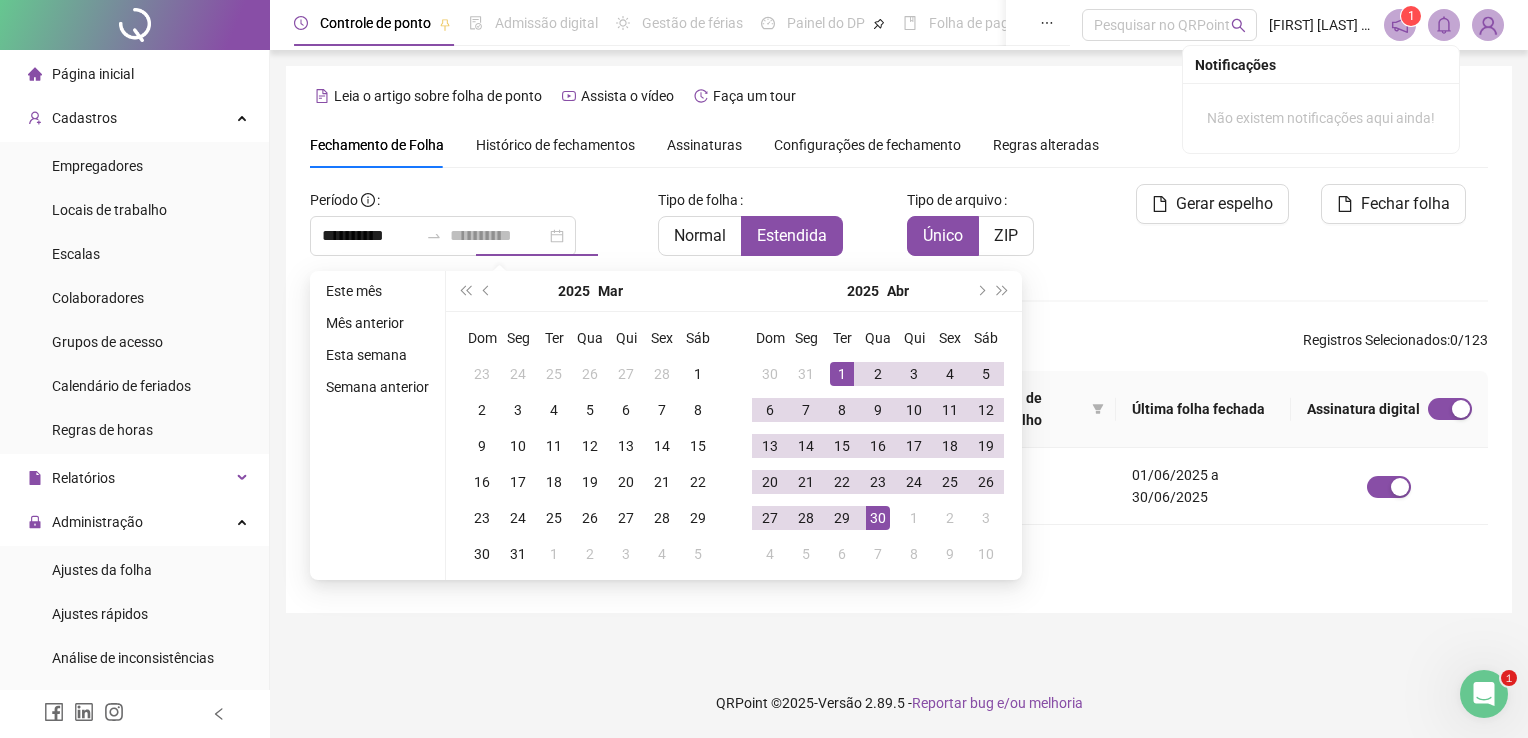 click on "30" at bounding box center (878, 518) 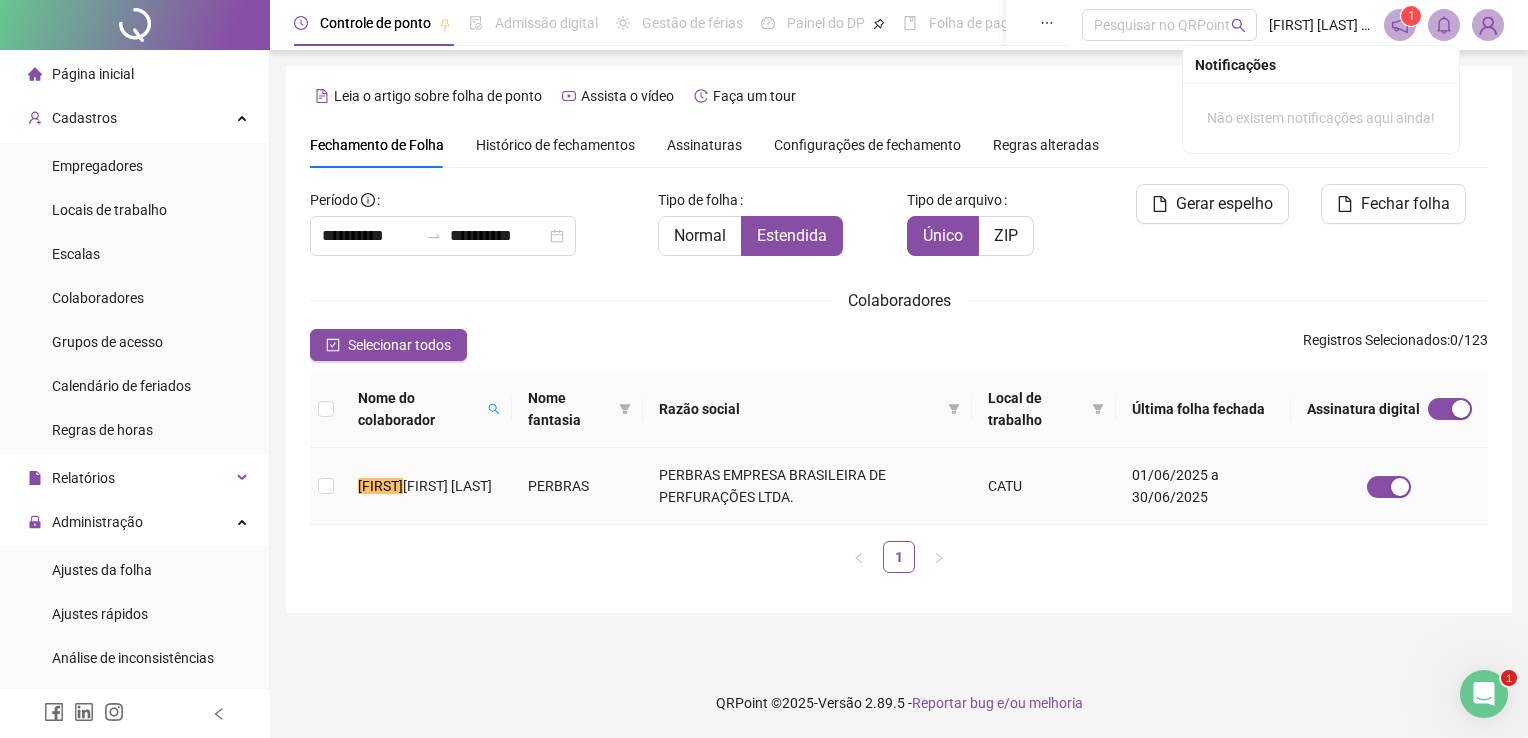 click on "[FIRST] [LAST]" at bounding box center [447, 486] 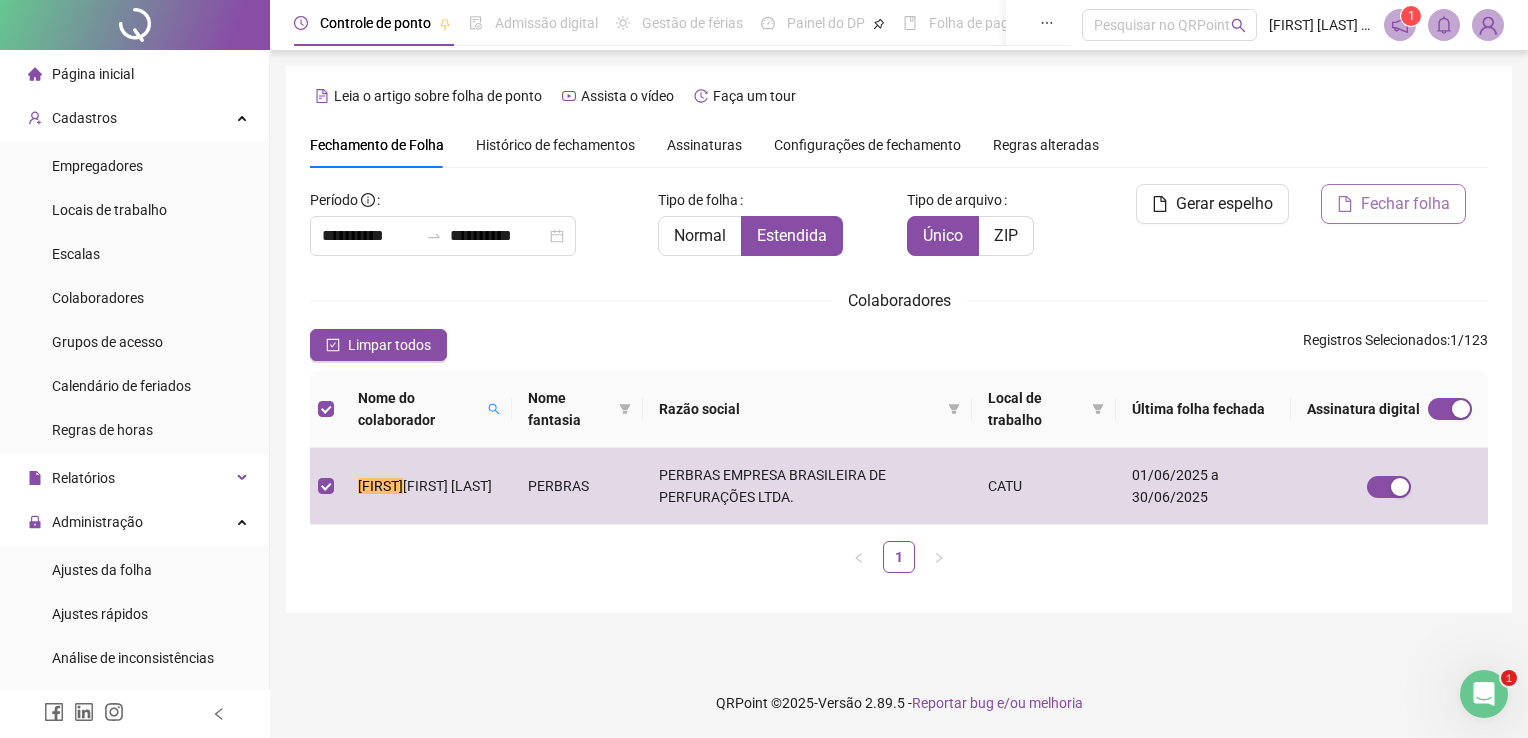 click on "Fechar folha" at bounding box center [1405, 204] 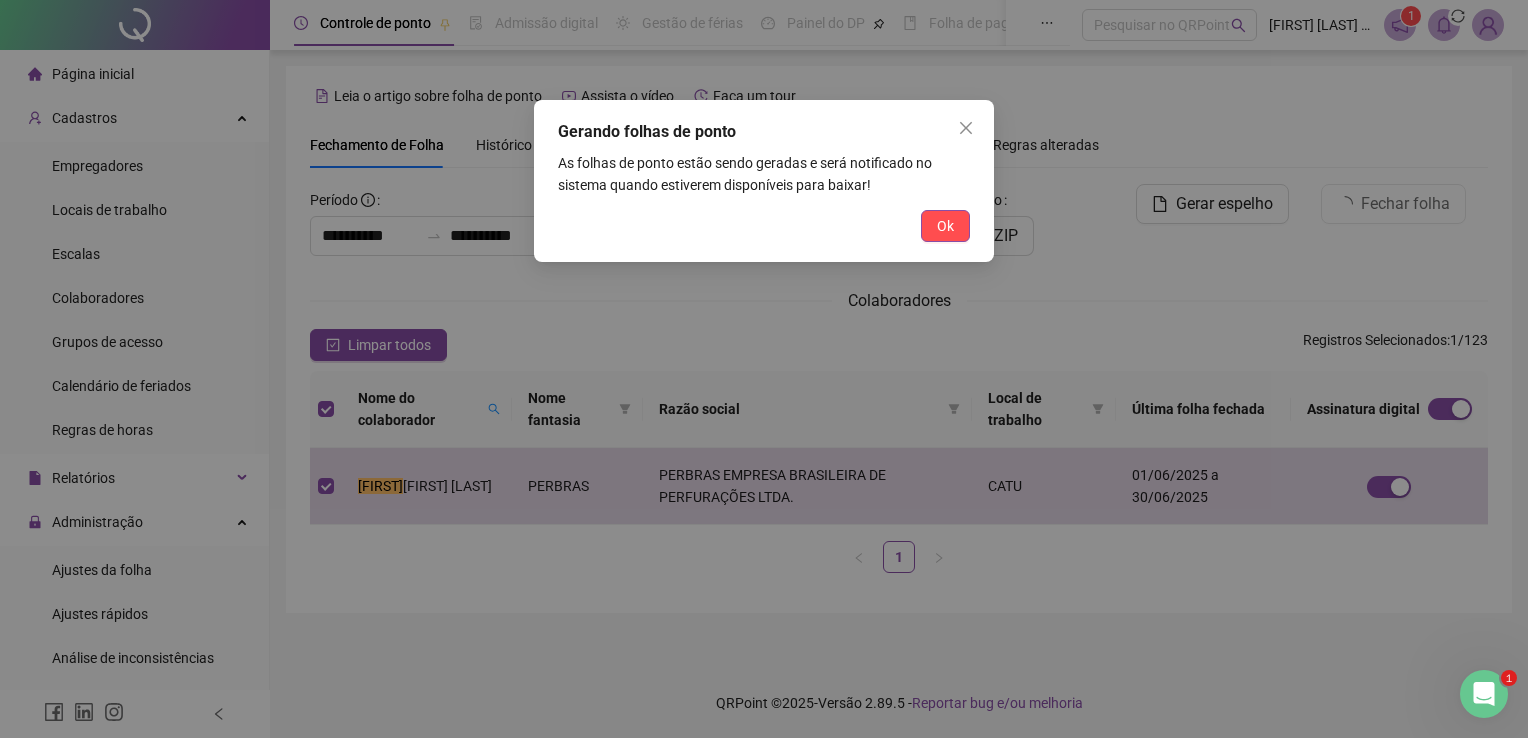 click on "Ok" at bounding box center [945, 226] 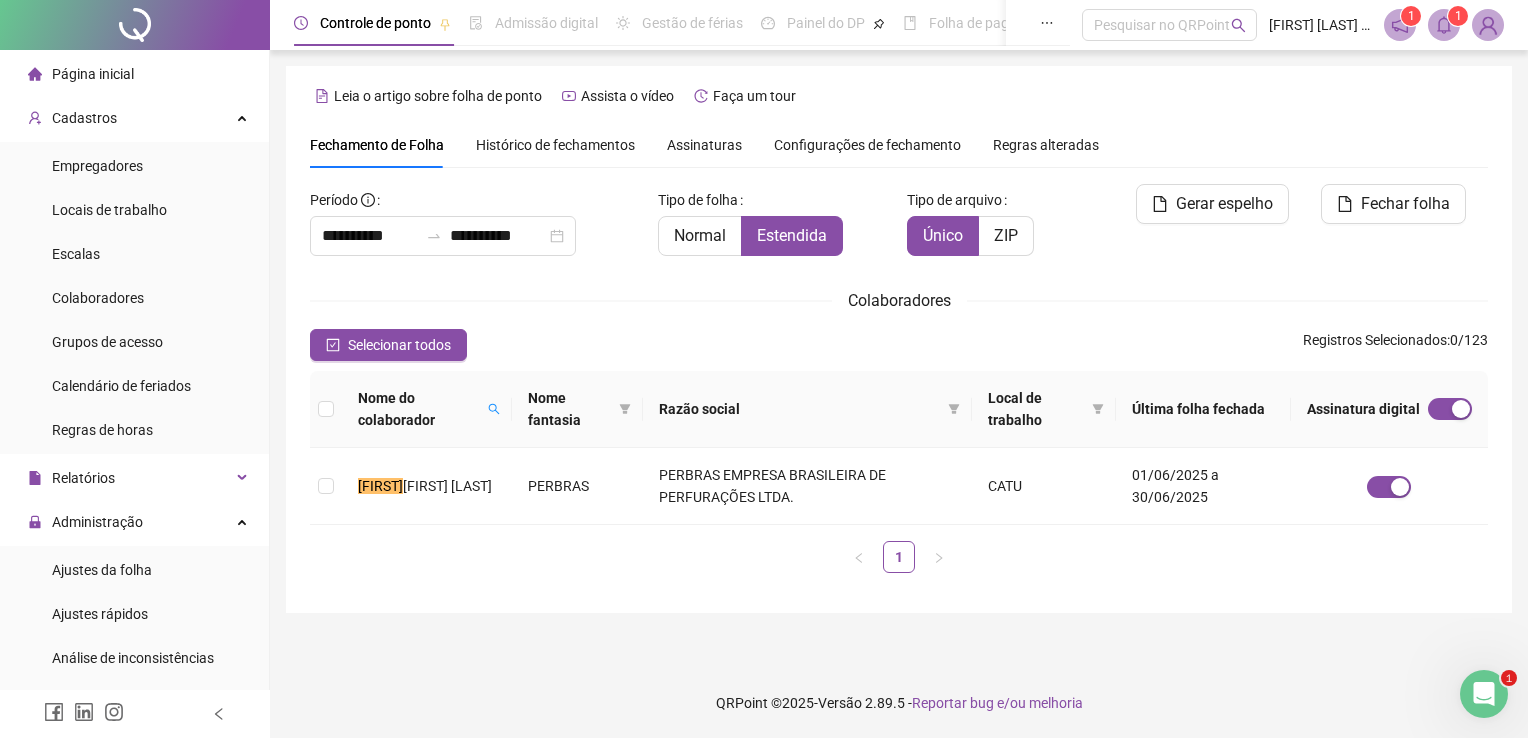 click 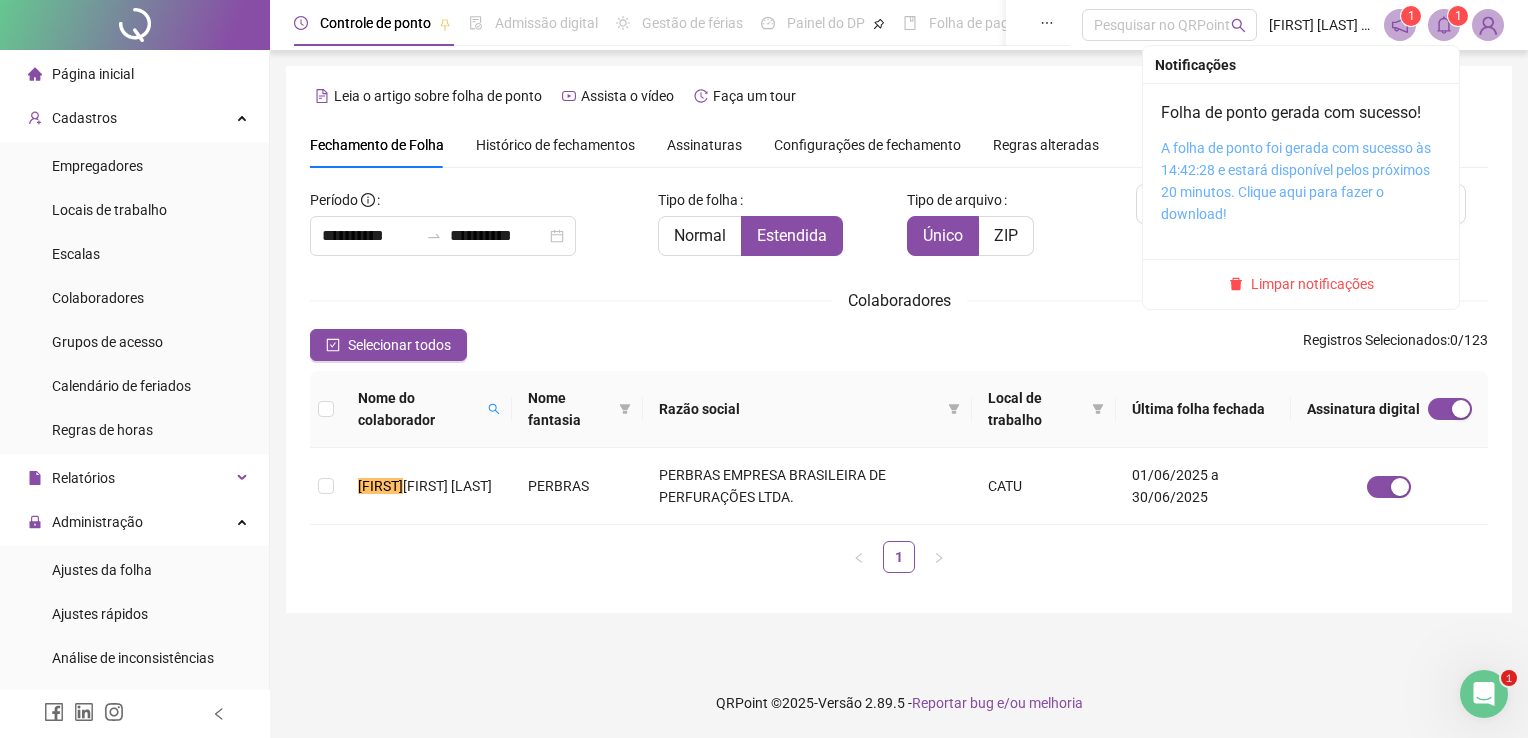 click on "A folha de ponto foi gerada com sucesso às 14:42:28 e estará disponível pelos próximos 20 minutos.
Clique aqui para fazer o download!" at bounding box center (1296, 181) 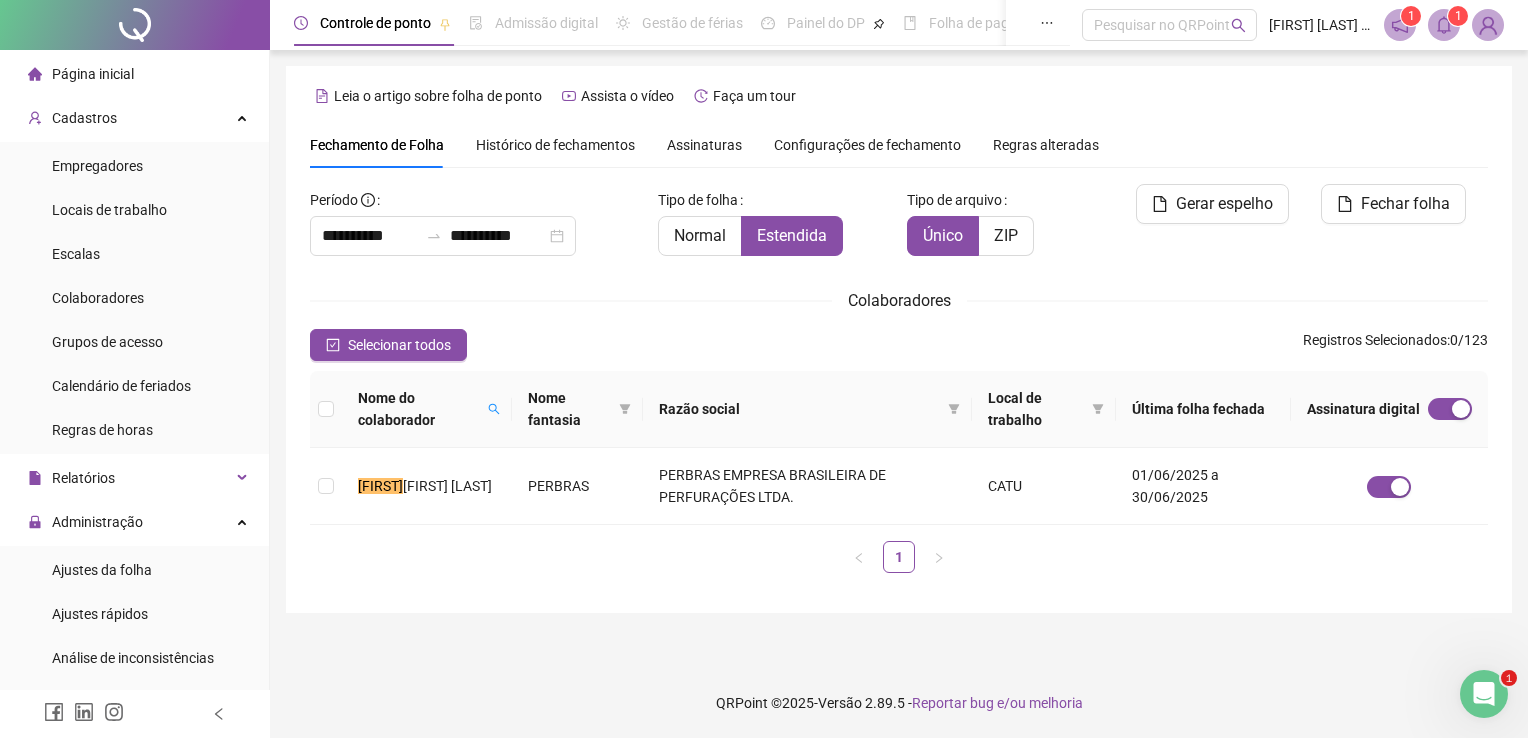 click on "**********" at bounding box center [899, 339] 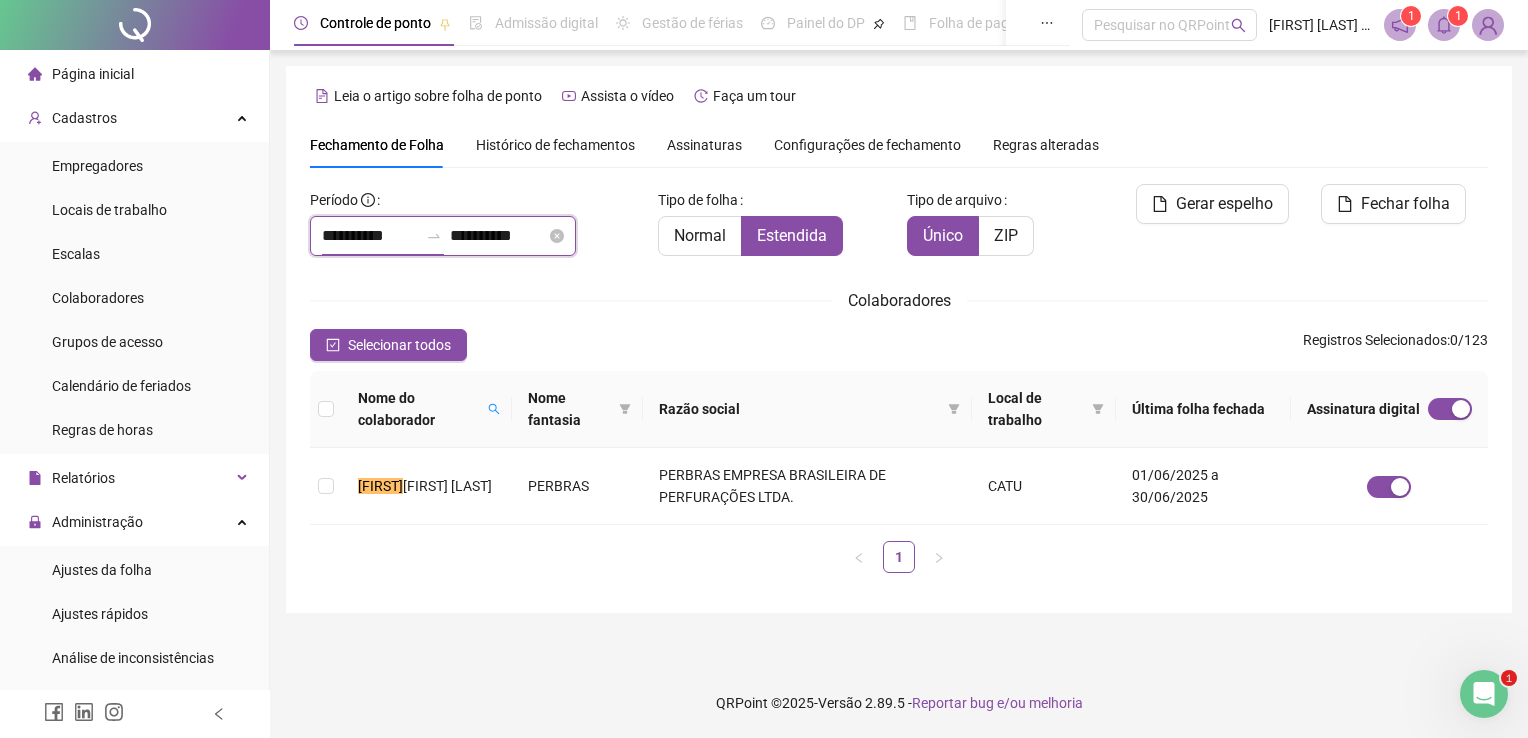 click on "**********" at bounding box center [370, 236] 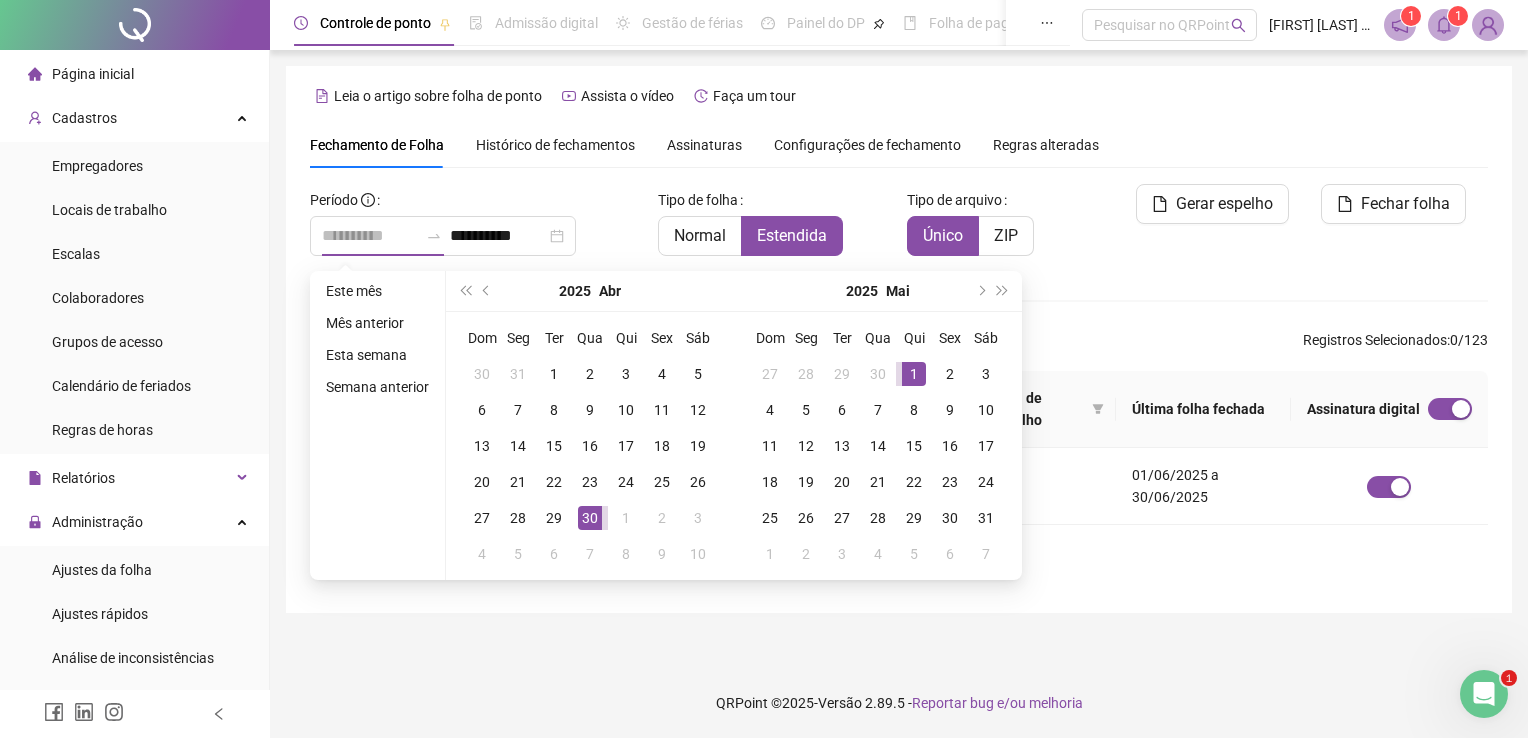 click on "1" at bounding box center (914, 374) 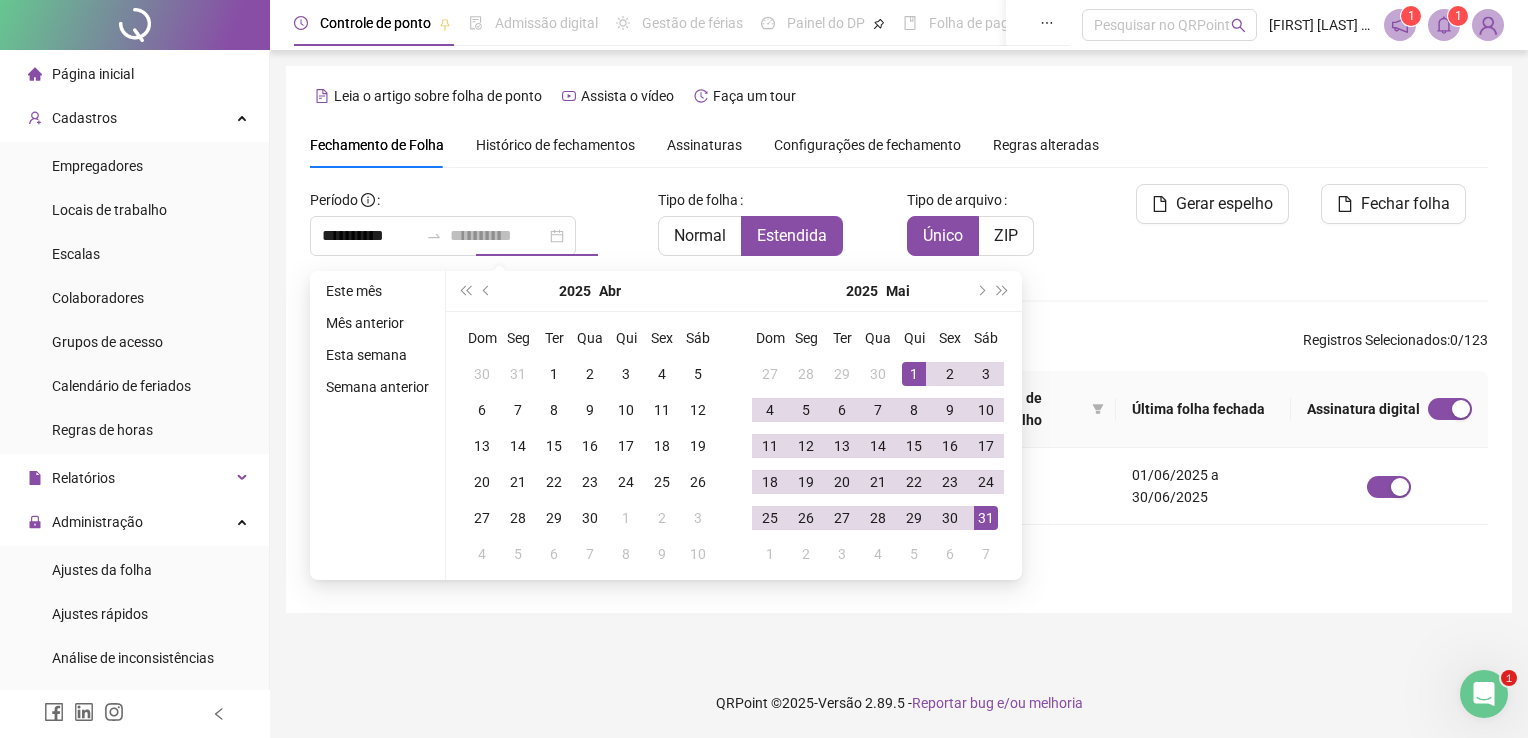 click on "31" at bounding box center [986, 518] 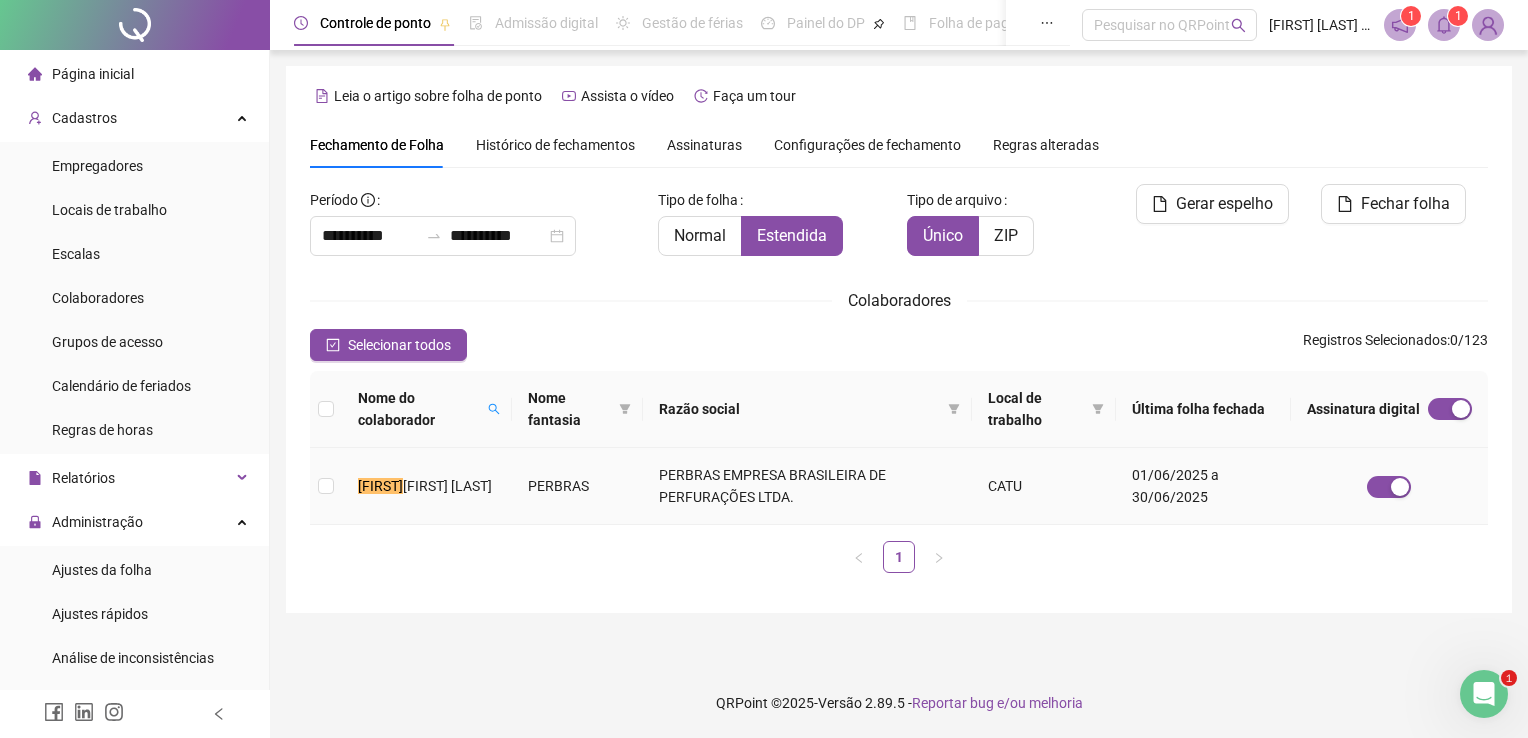 click on "PERBRAS" at bounding box center (578, 486) 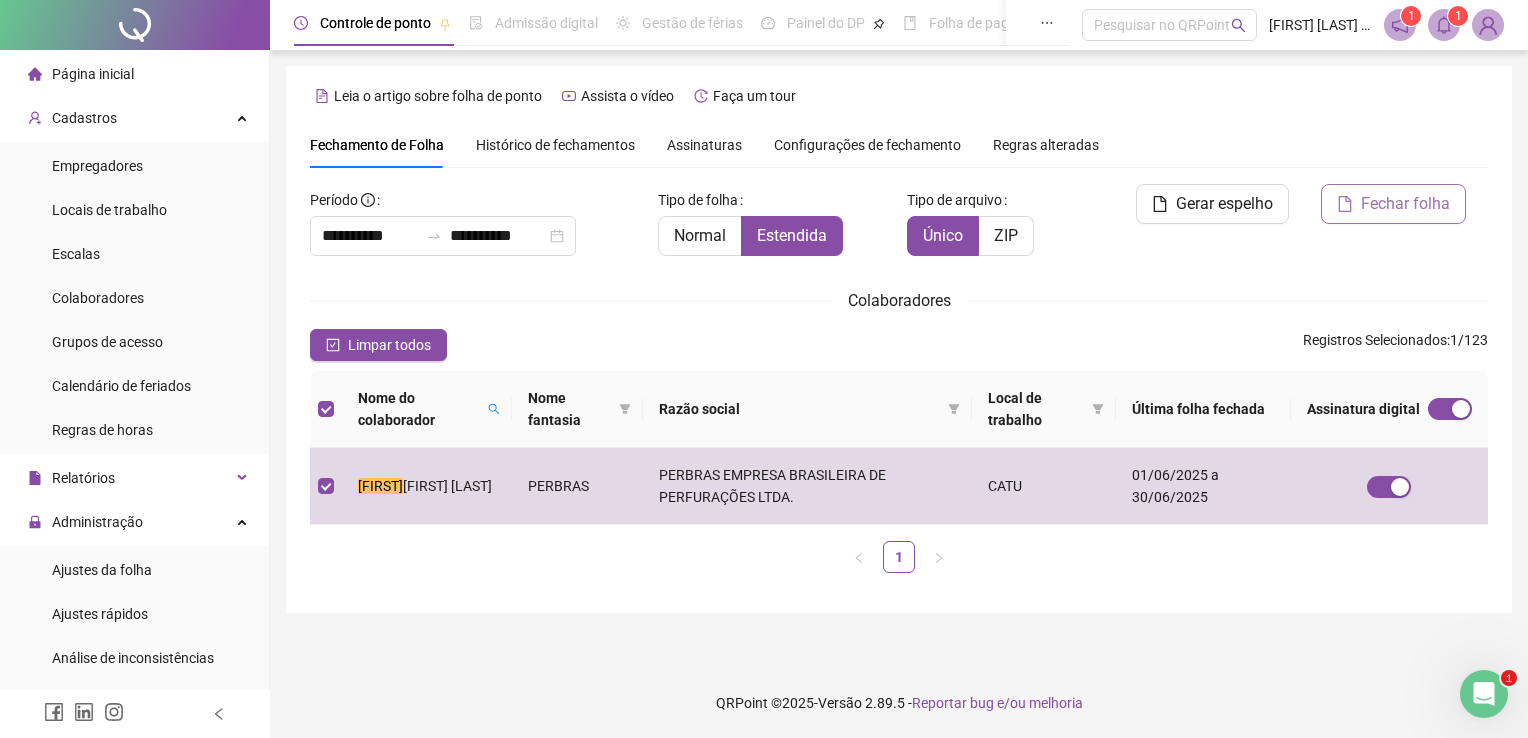 click 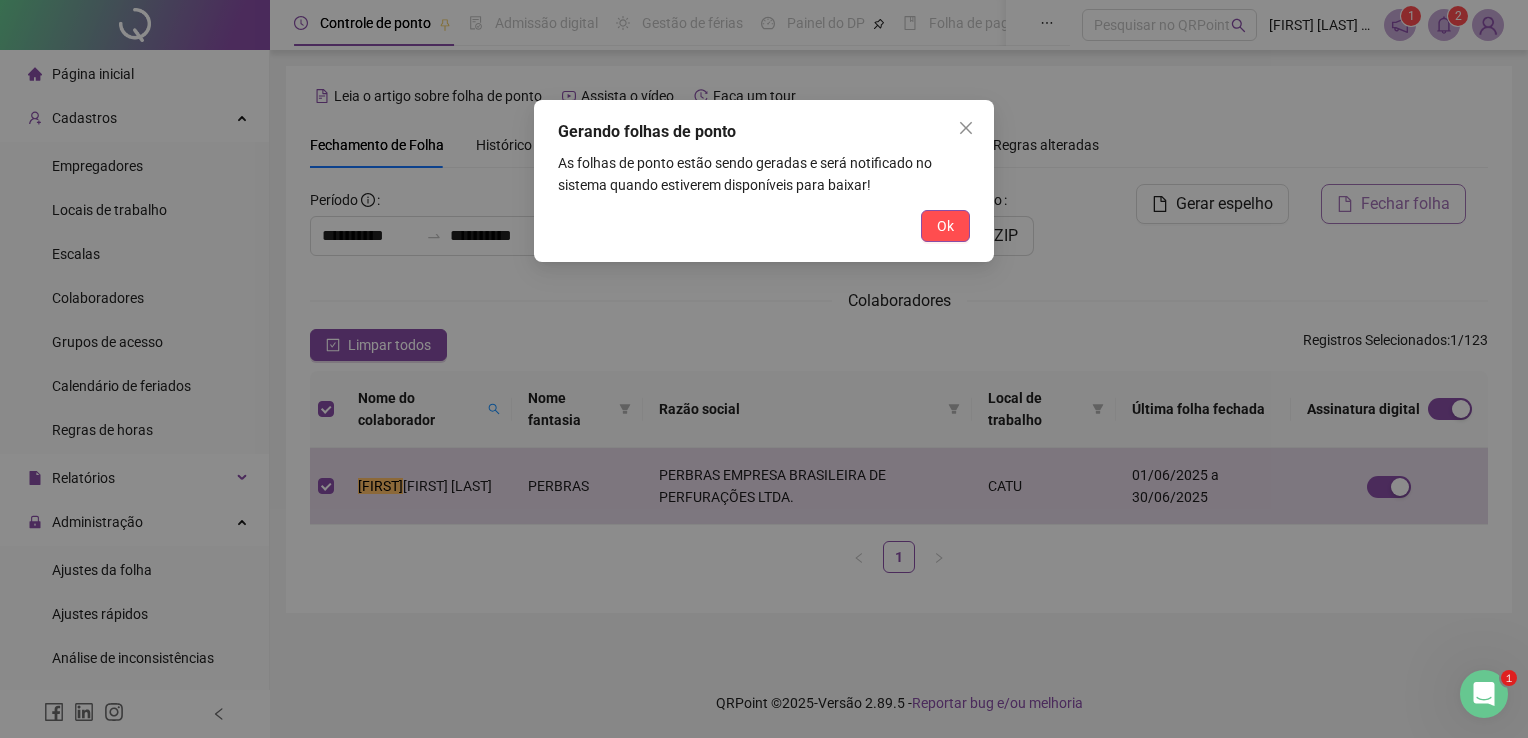 click on "Ok" at bounding box center (945, 226) 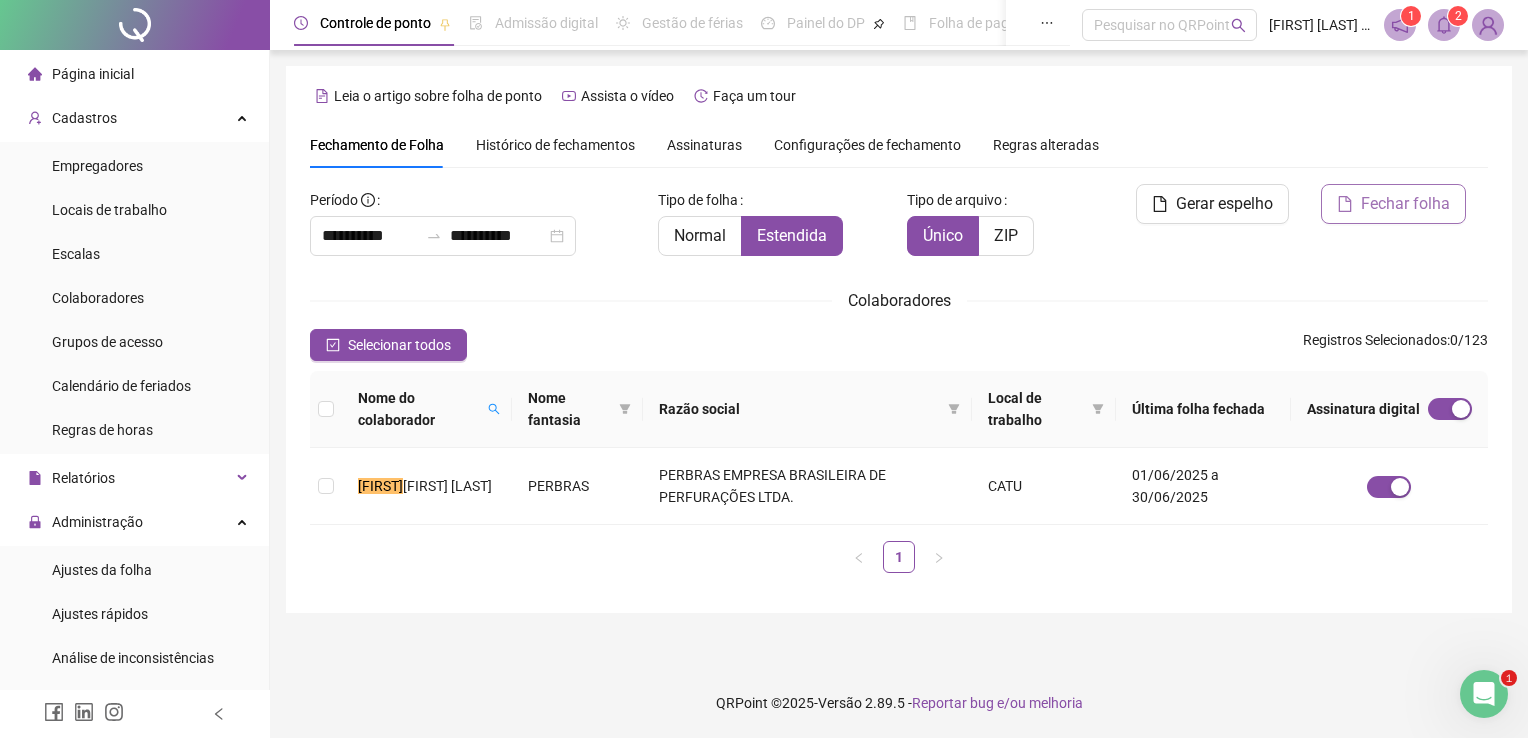 click on "2" at bounding box center (1458, 16) 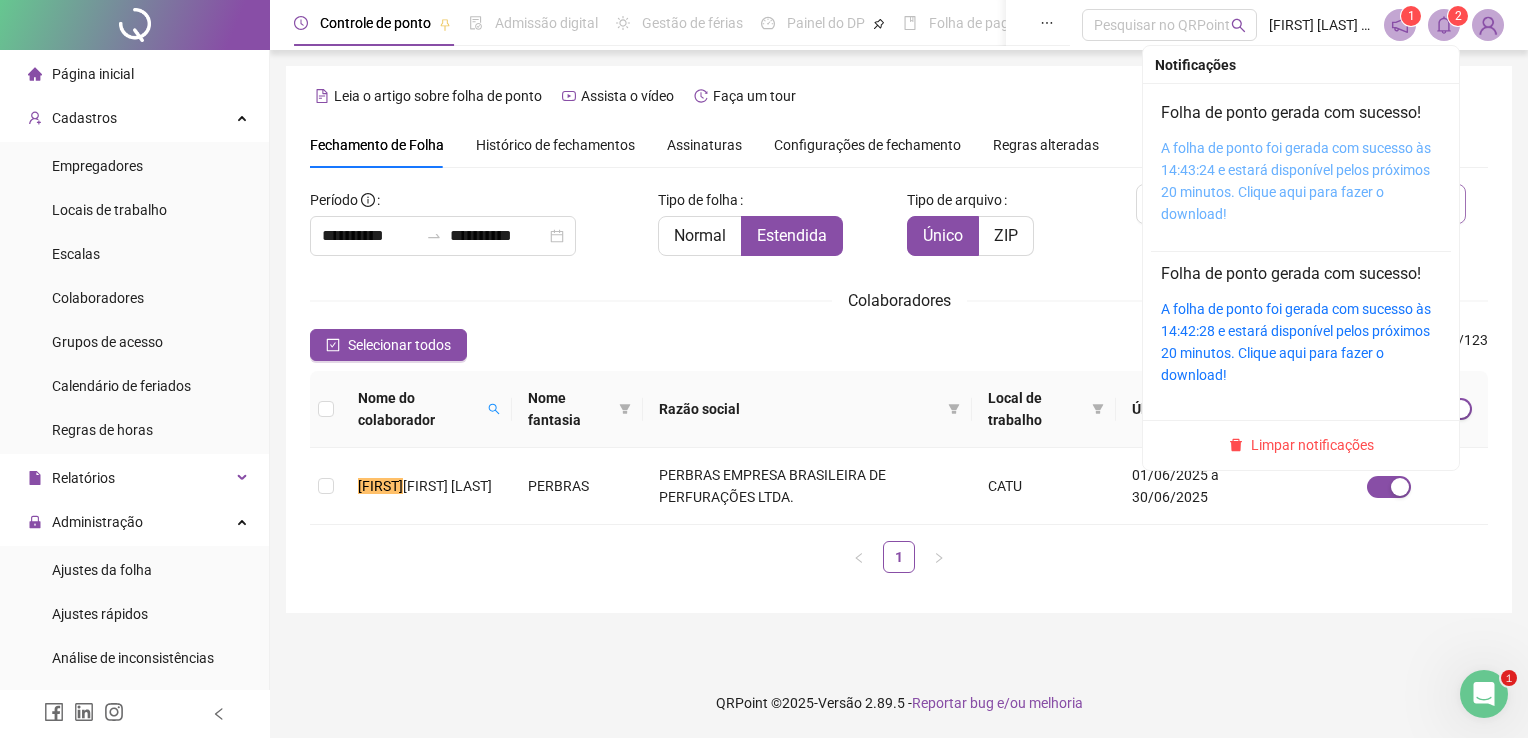 click on "A folha de ponto foi gerada com sucesso às 14:43:24 e estará disponível pelos próximos 20 minutos.
Clique aqui para fazer o download!" at bounding box center [1296, 181] 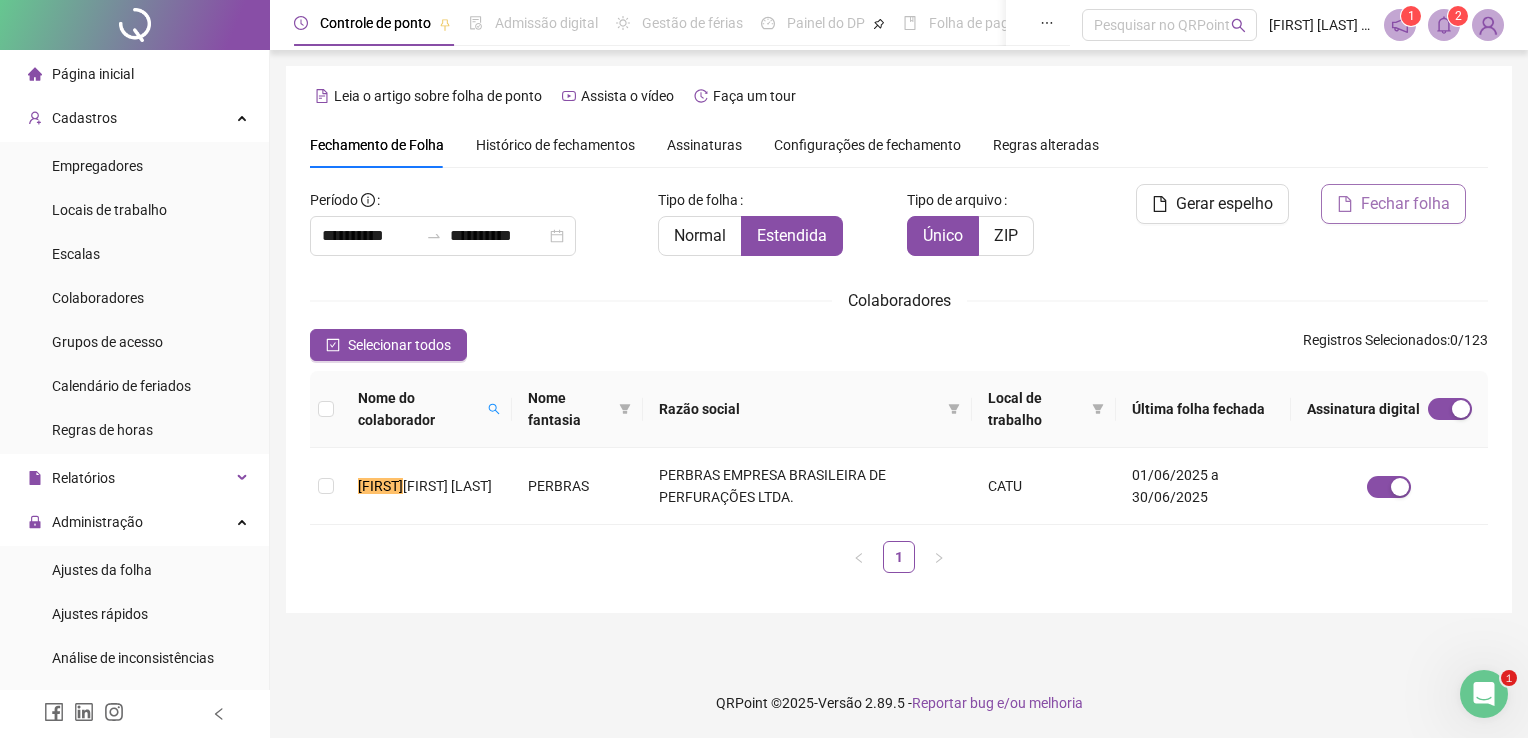 click on "**********" at bounding box center (899, 339) 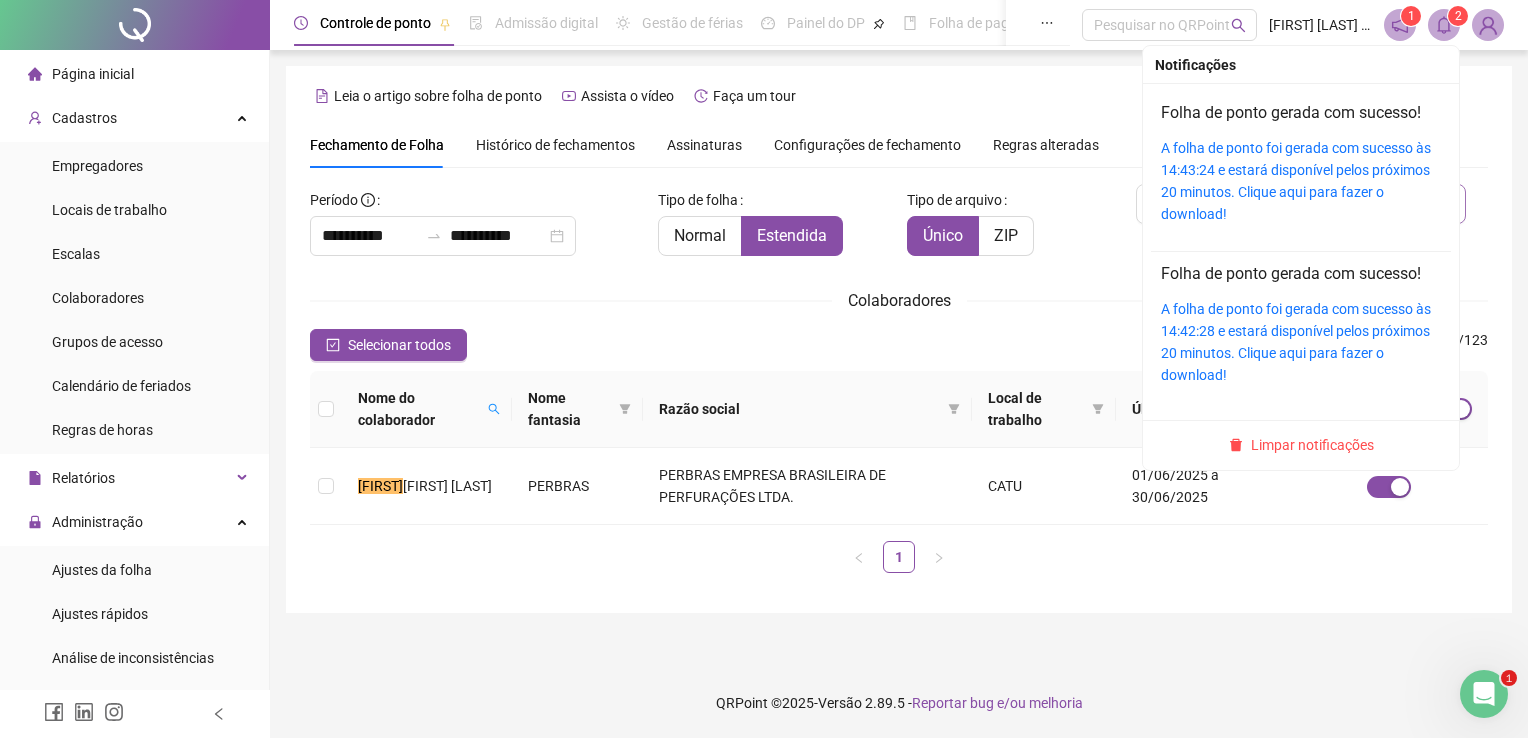 click 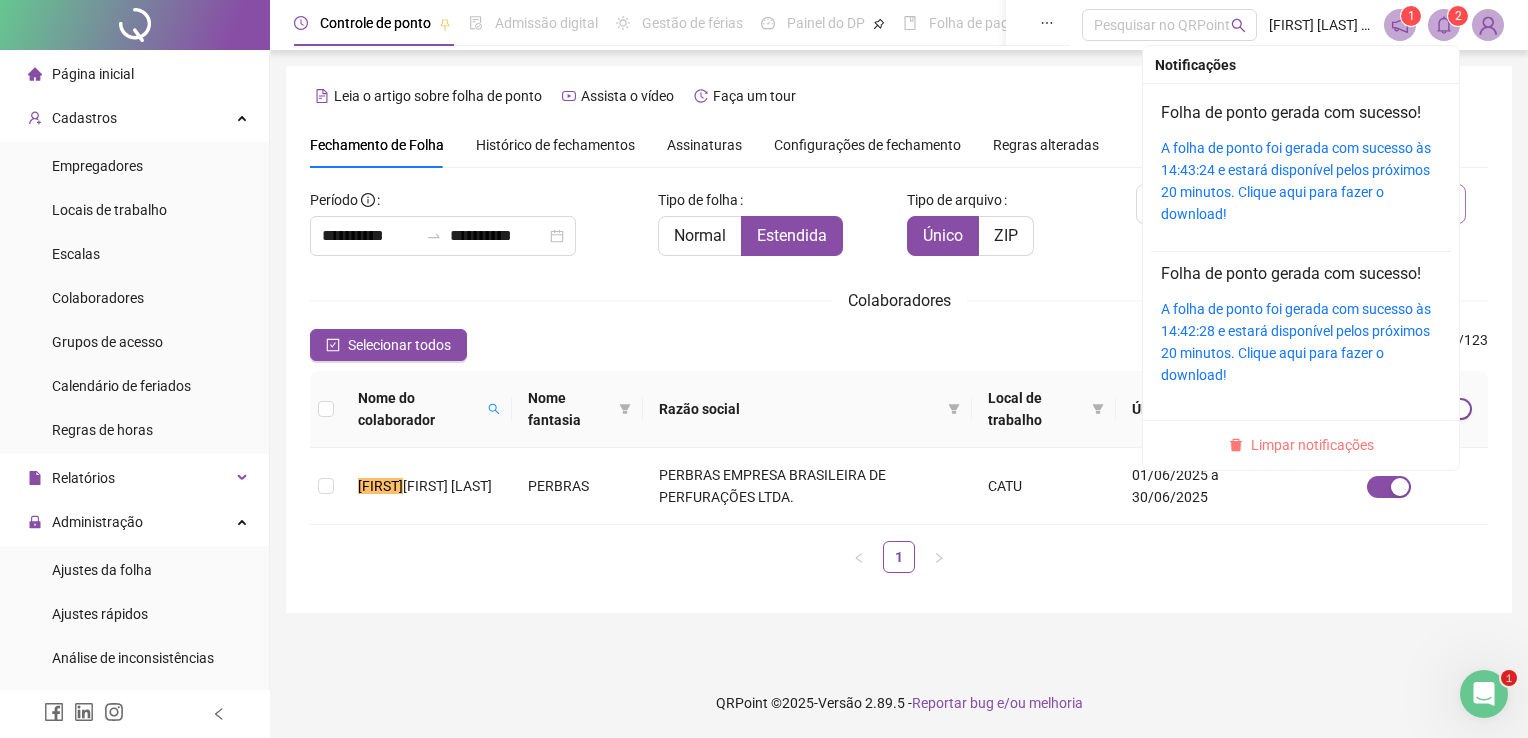 click on "Limpar notificações" at bounding box center (1312, 445) 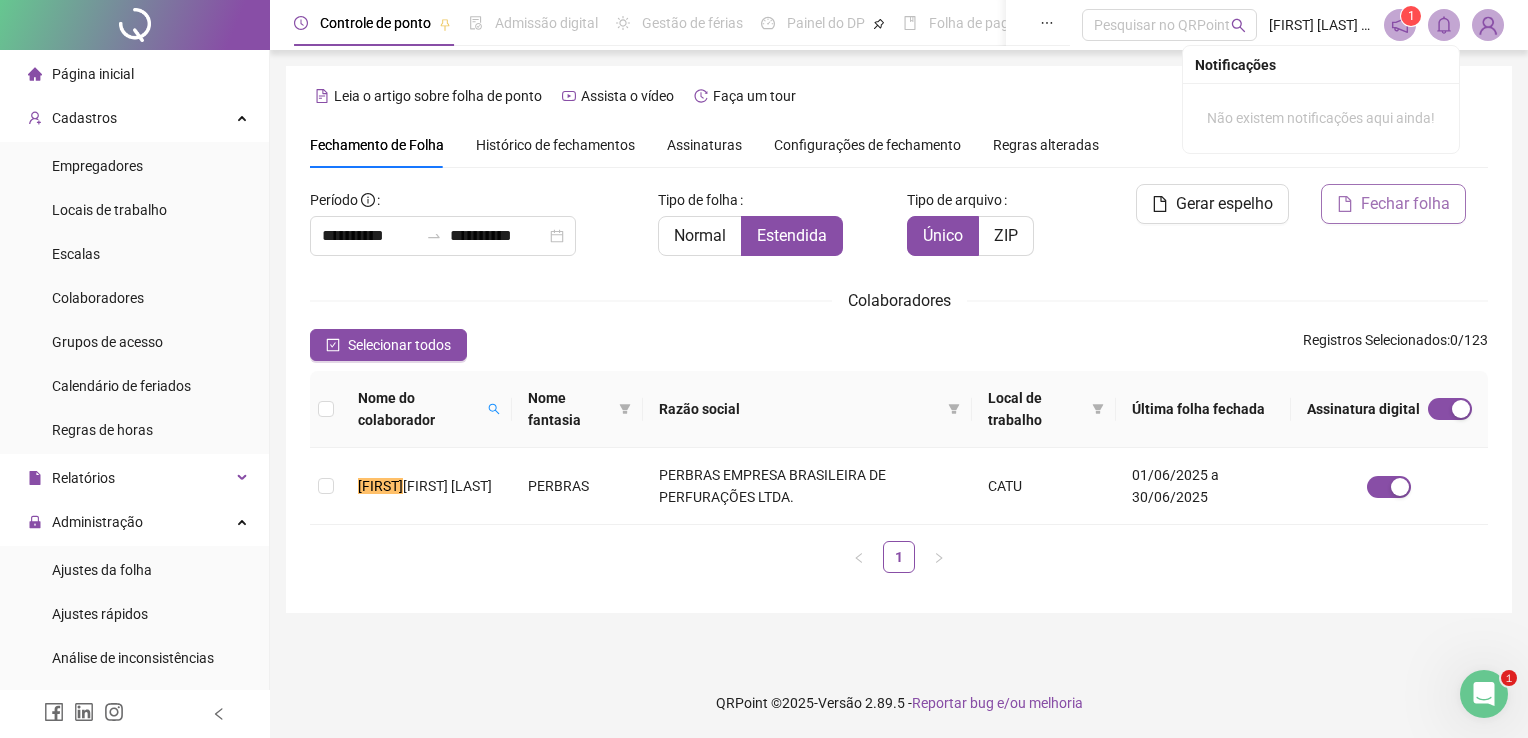 drag, startPoint x: 445, startPoint y: 553, endPoint x: 460, endPoint y: 464, distance: 90.255196 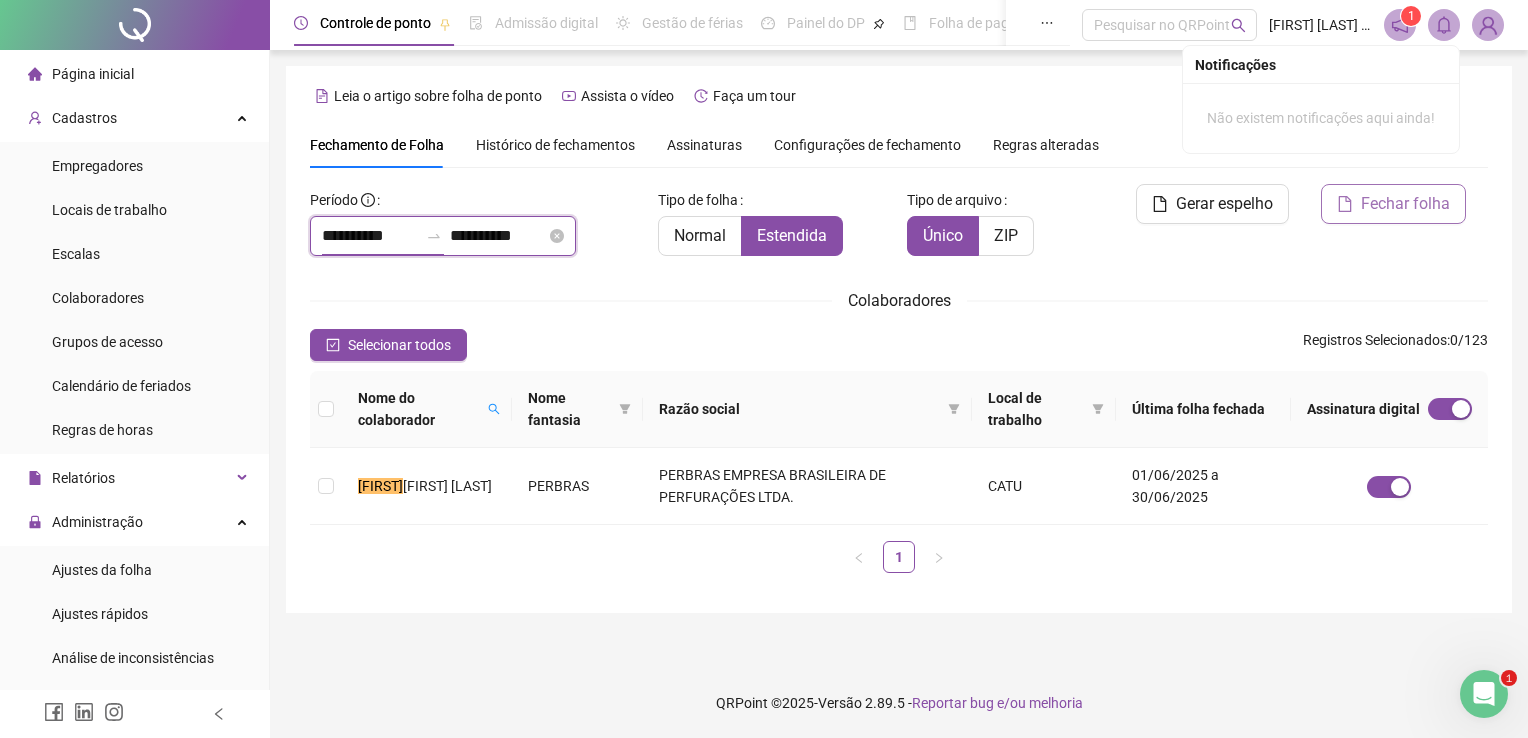 click on "**********" at bounding box center (370, 236) 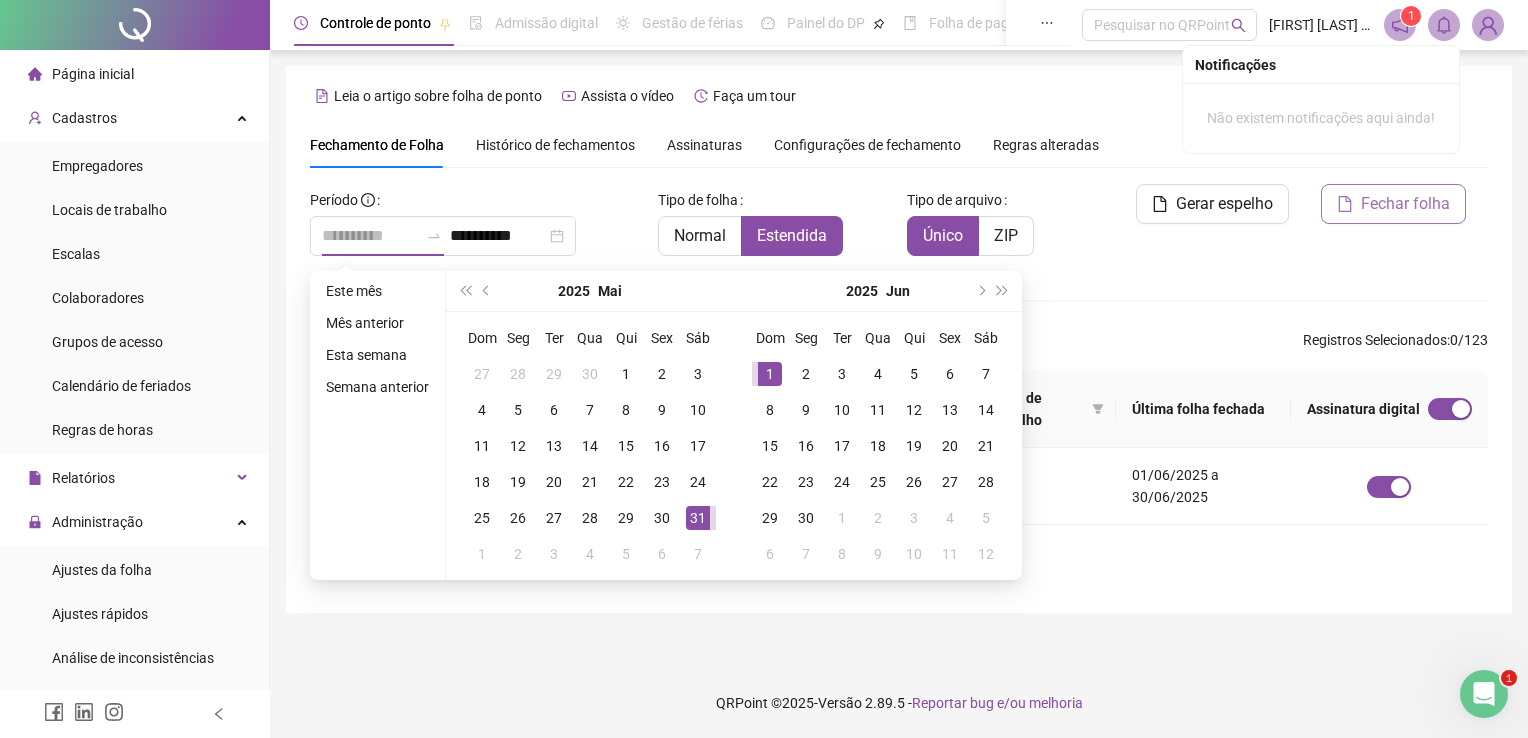 click on "1" at bounding box center (770, 374) 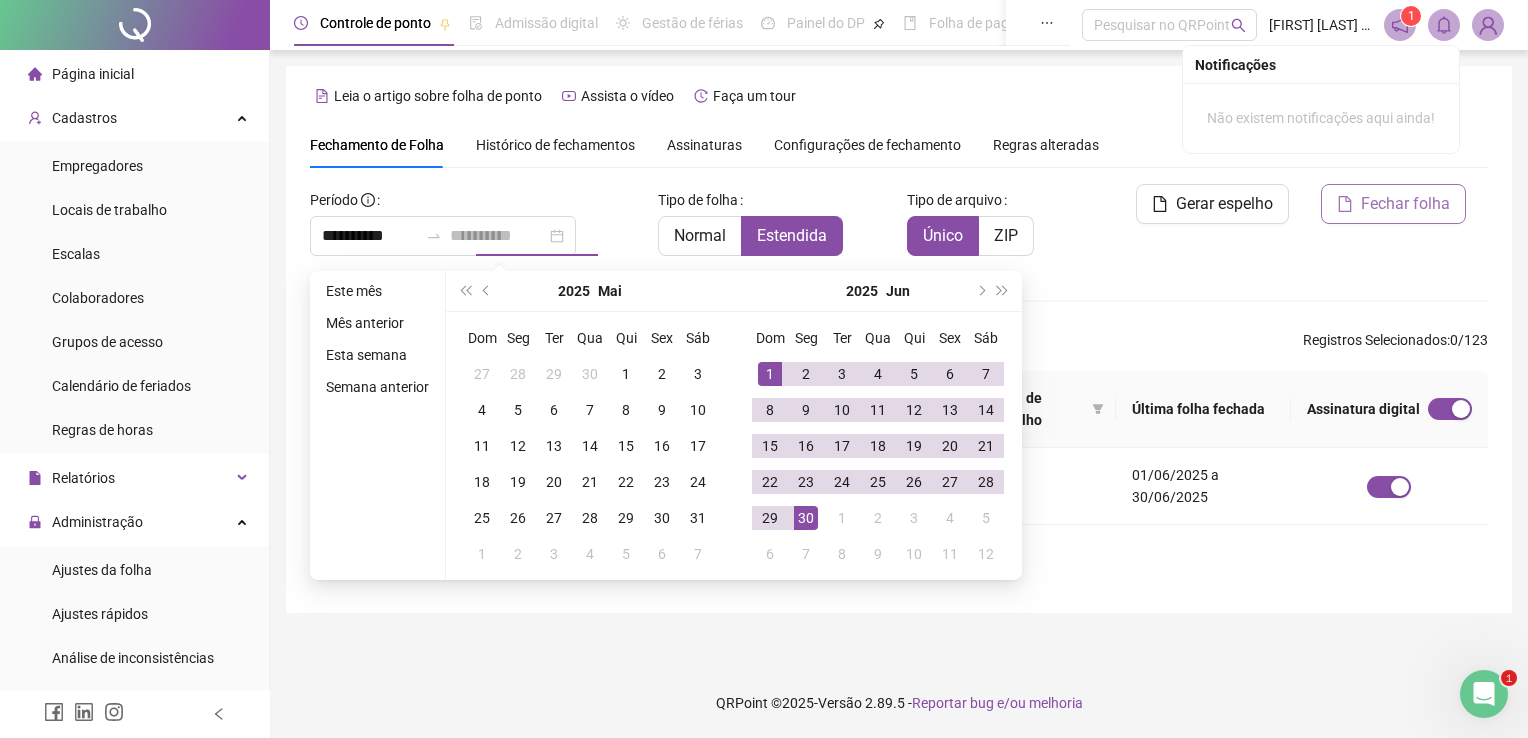 click on "30" at bounding box center (806, 518) 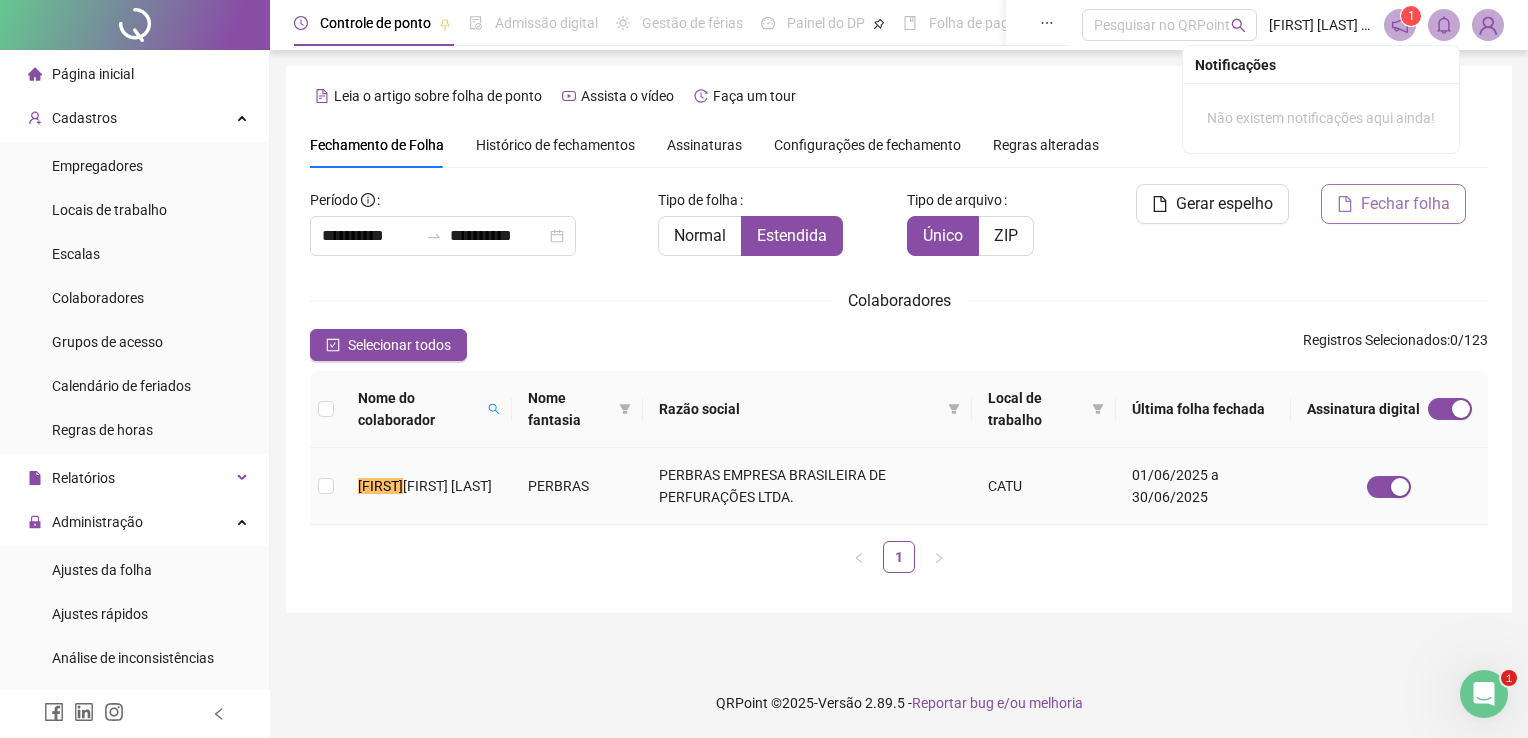 click on "PERBRAS" at bounding box center (578, 486) 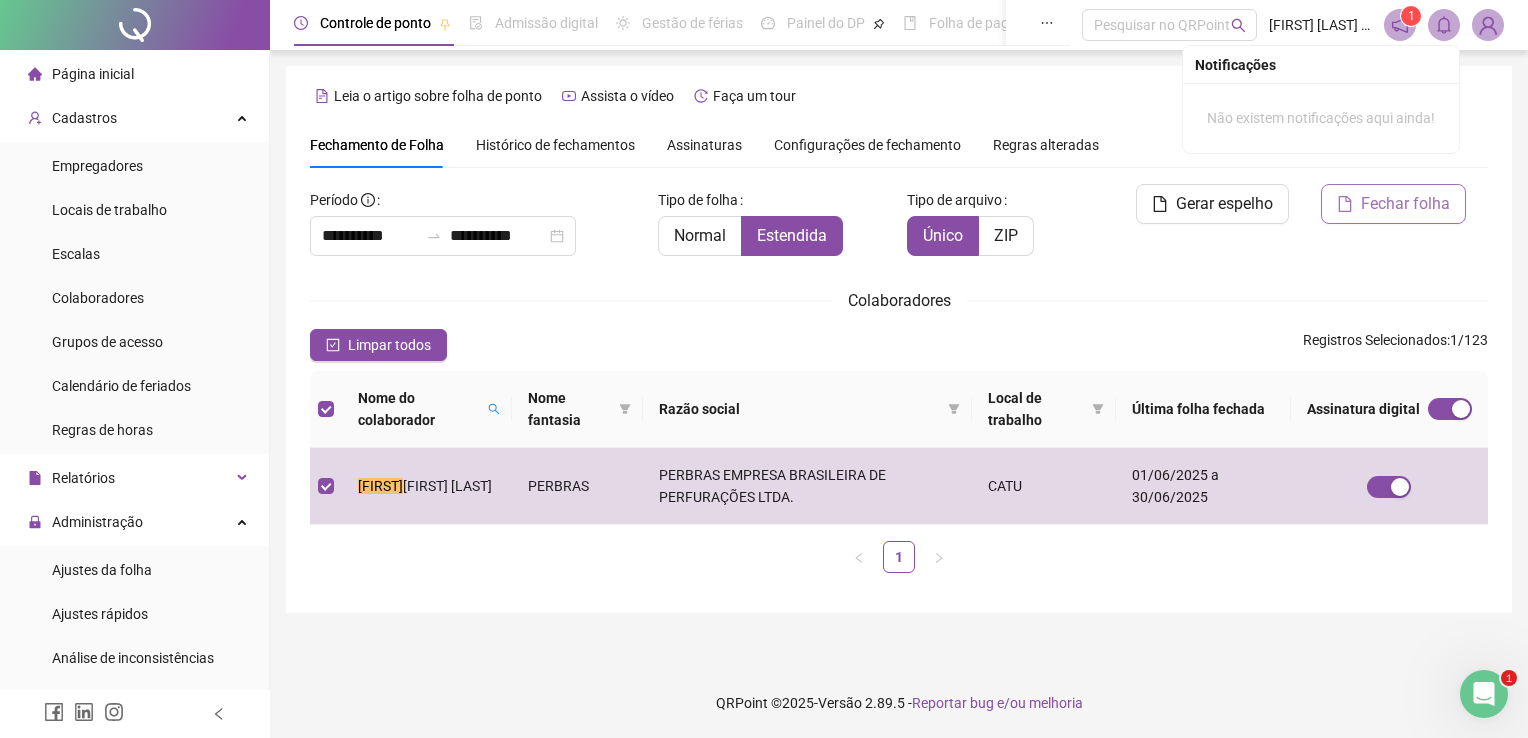 click on "Fechar folha" at bounding box center [1393, 204] 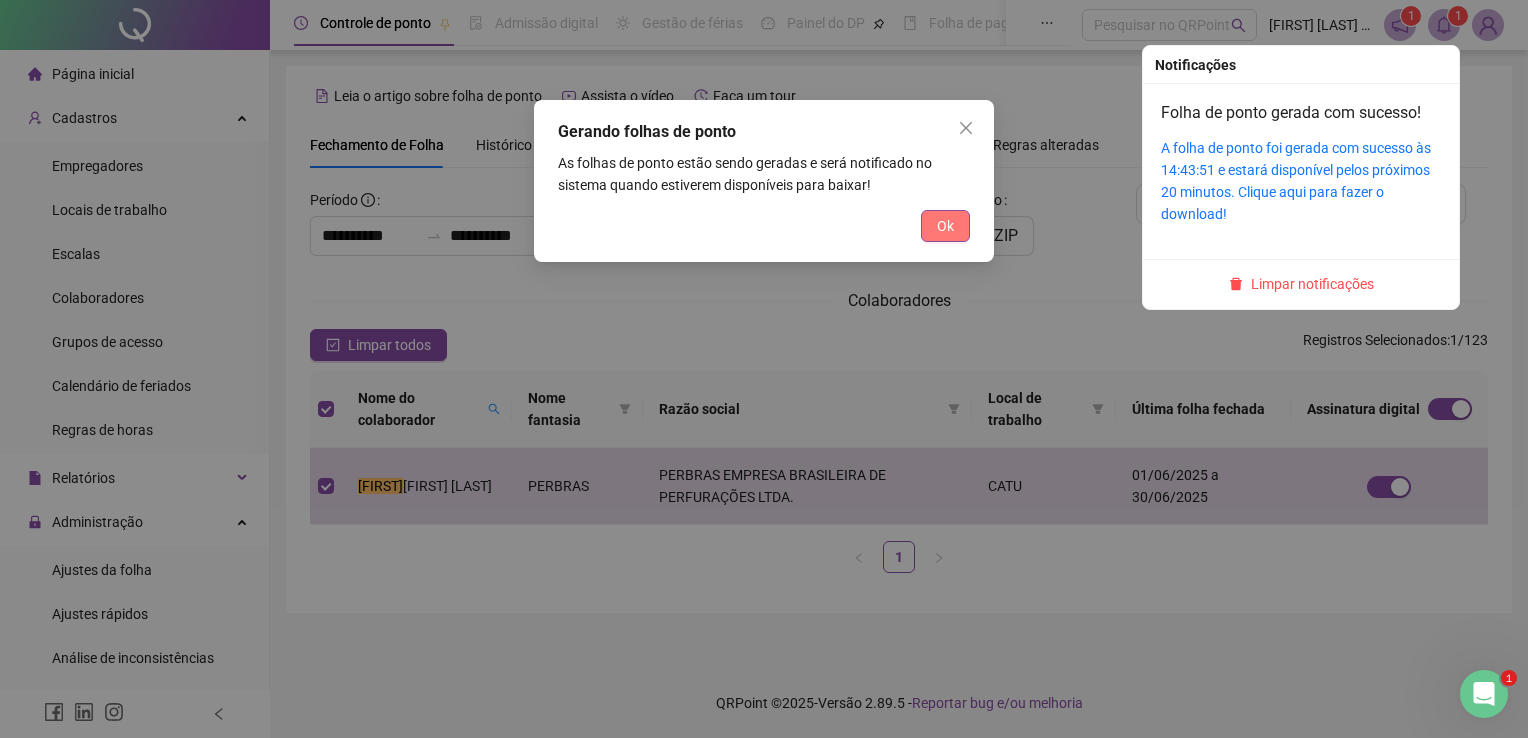 click on "Ok" at bounding box center (945, 226) 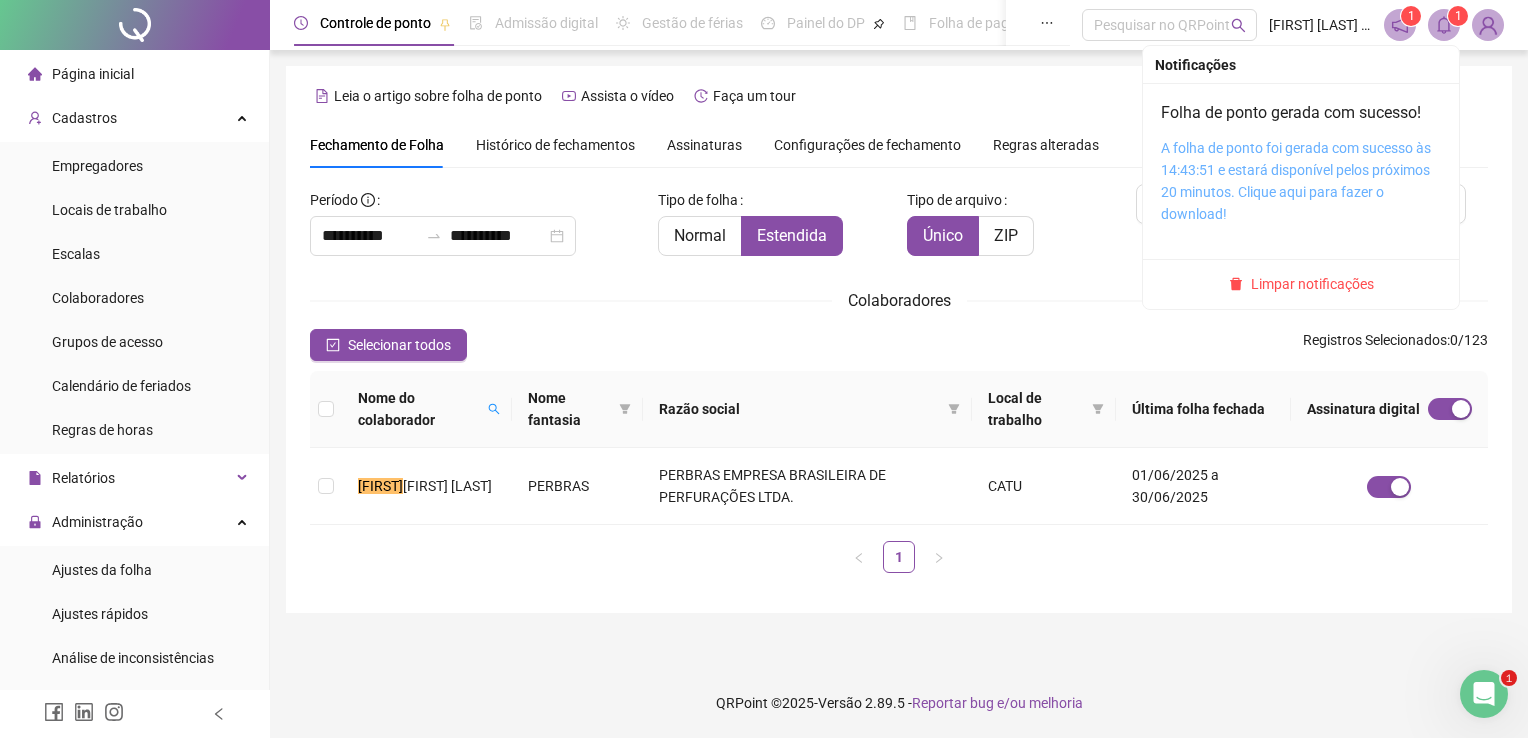 click on "A folha de ponto foi gerada com sucesso às 14:43:51 e estará disponível pelos próximos 20 minutos.
Clique aqui para fazer o download!" at bounding box center (1296, 181) 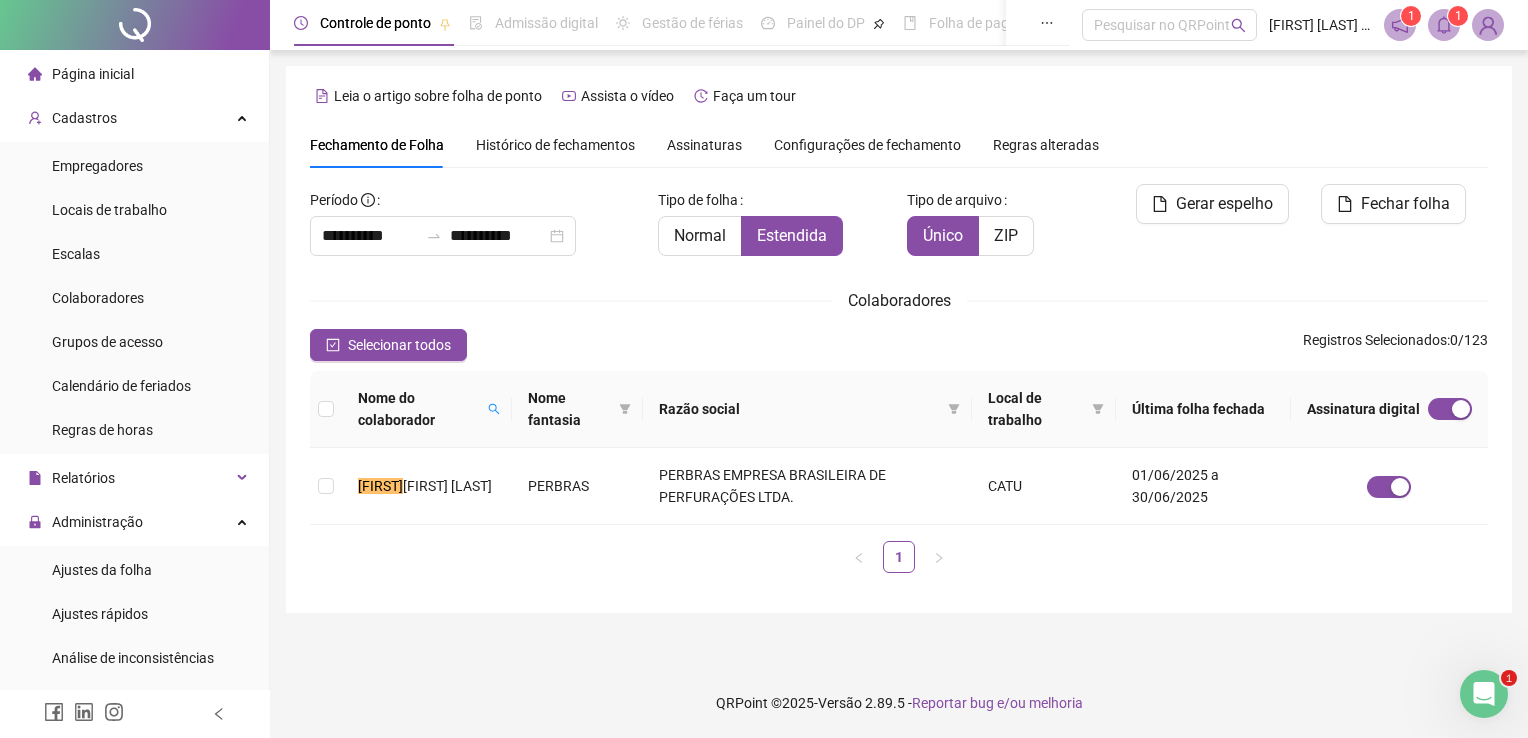 drag, startPoint x: 1527, startPoint y: 124, endPoint x: 1524, endPoint y: 114, distance: 10.440307 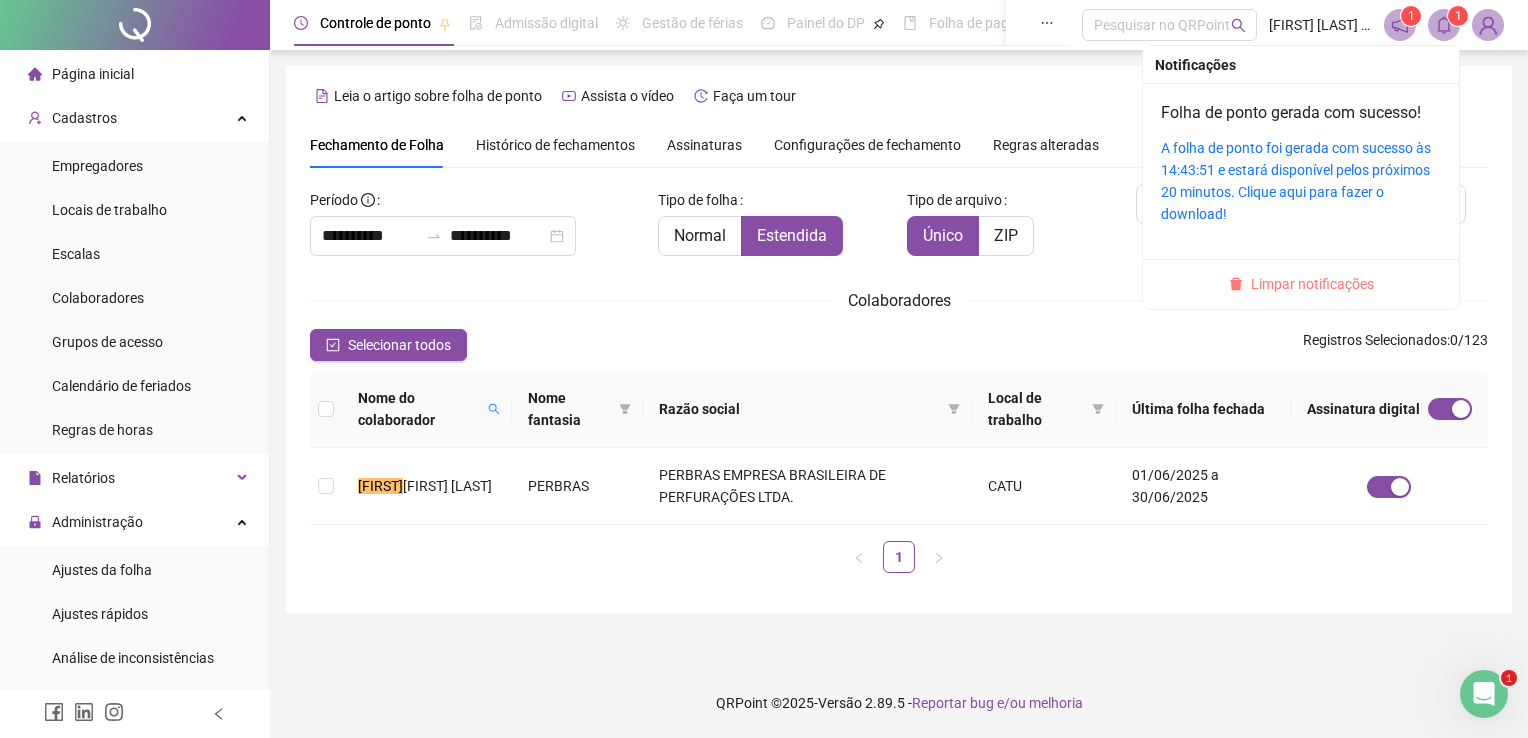 click on "Limpar notificações" at bounding box center (1312, 284) 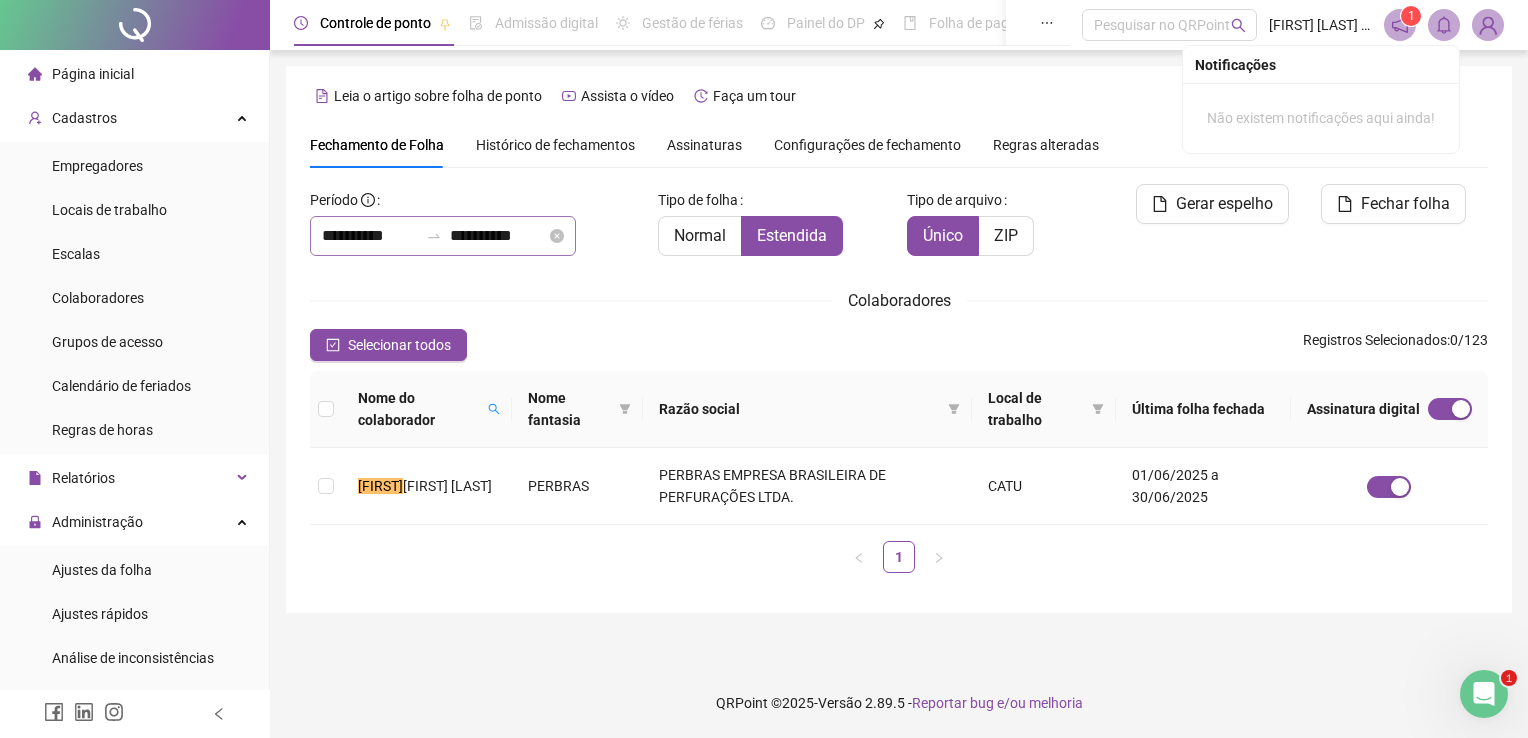 click on "**********" at bounding box center [443, 236] 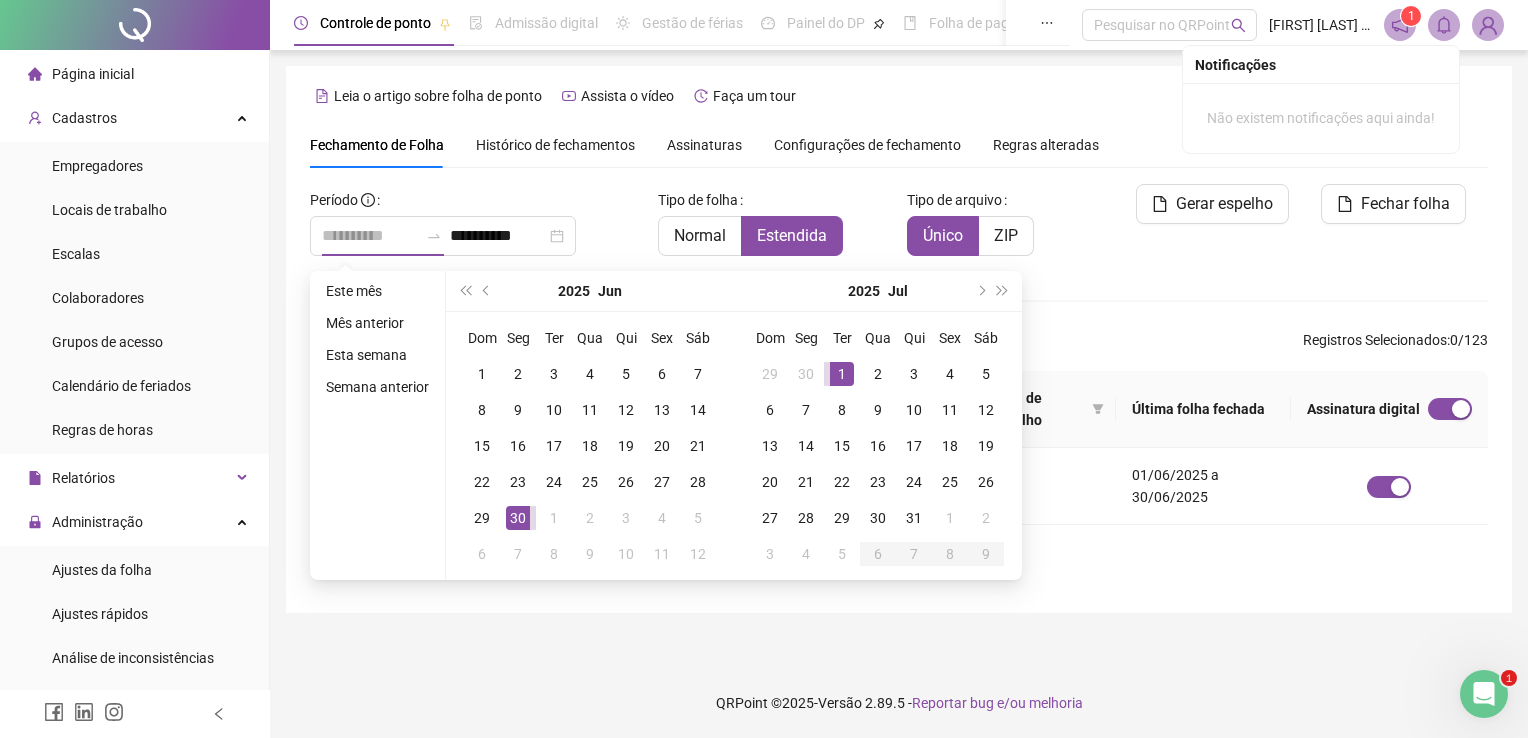 click on "1" at bounding box center [842, 374] 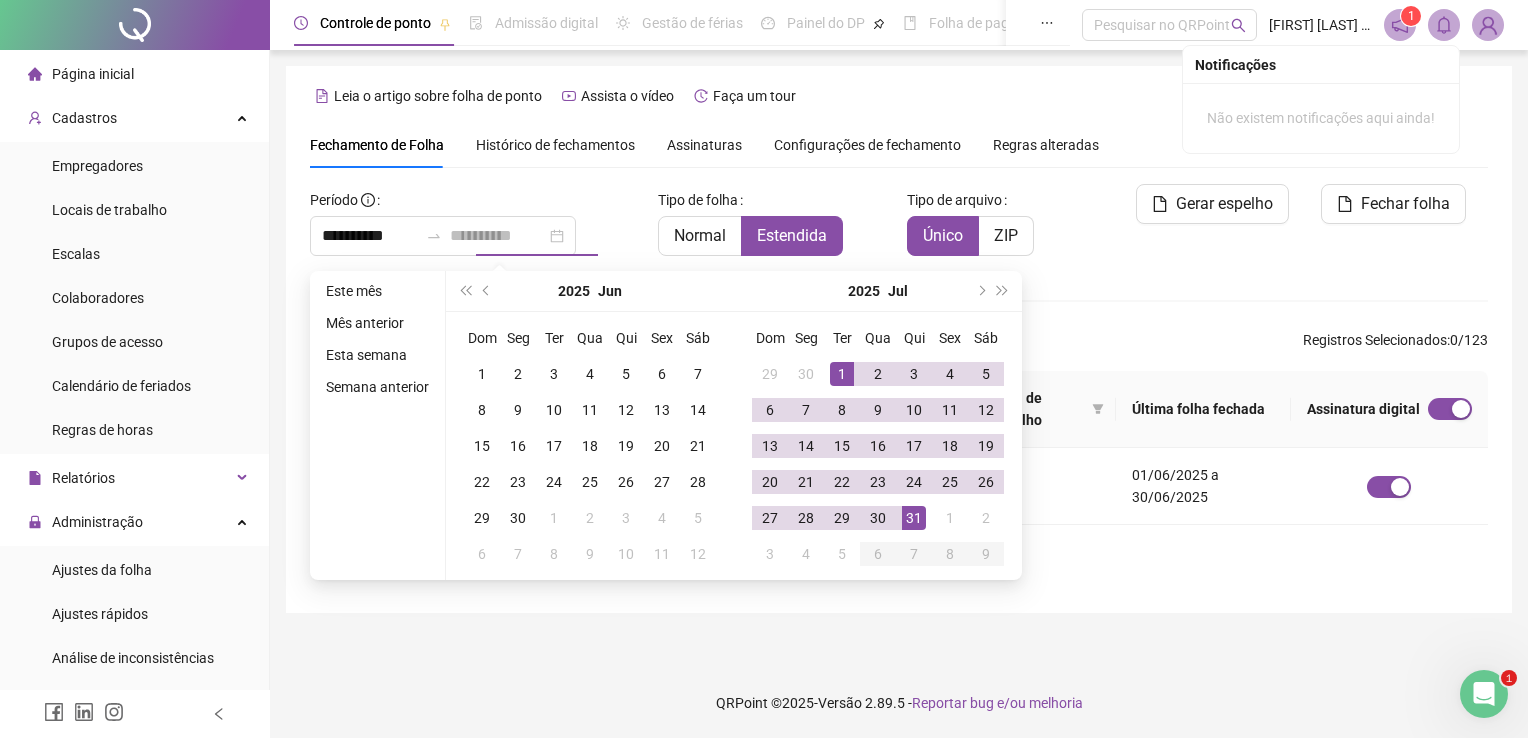 click on "31" at bounding box center (914, 518) 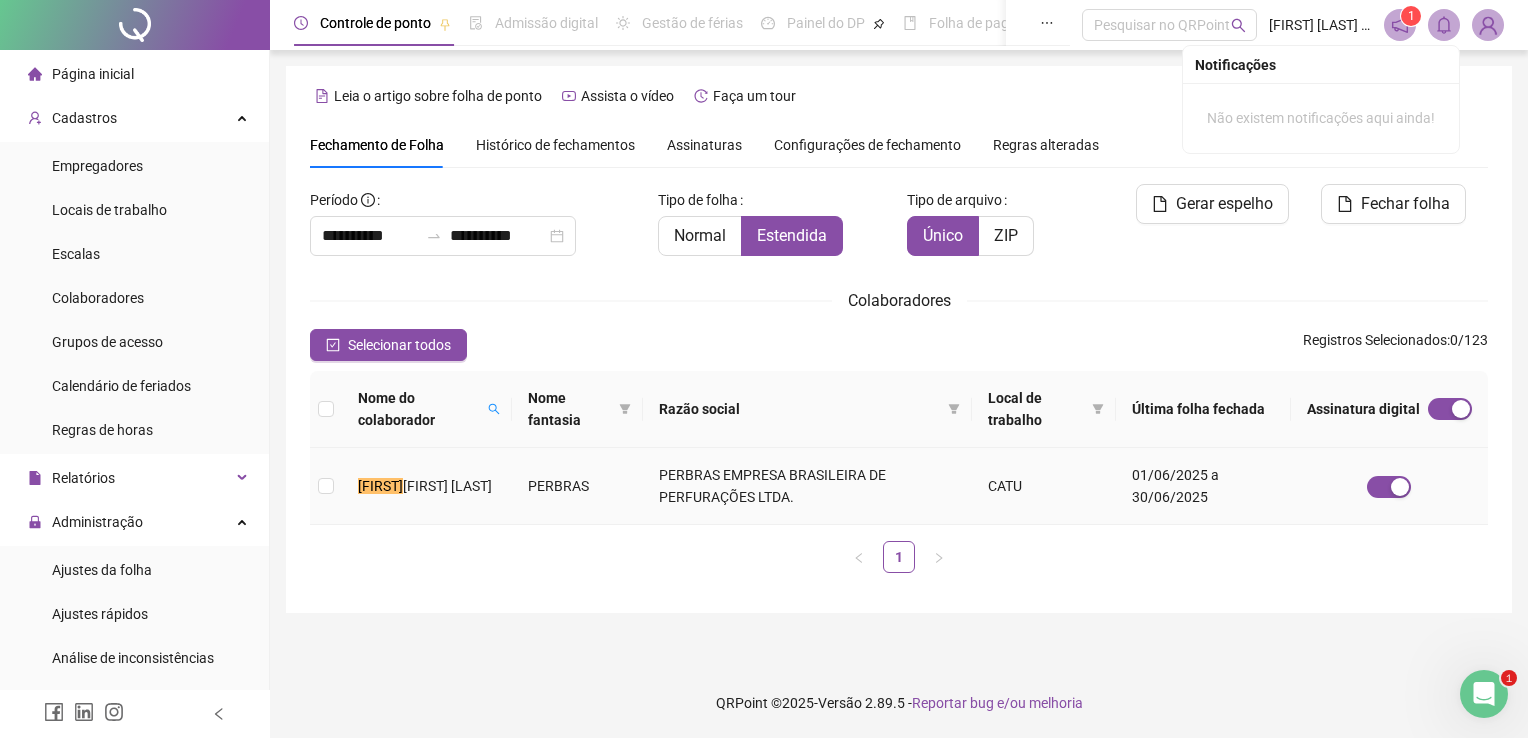 click on "[FIRST] [LAST]" at bounding box center [427, 486] 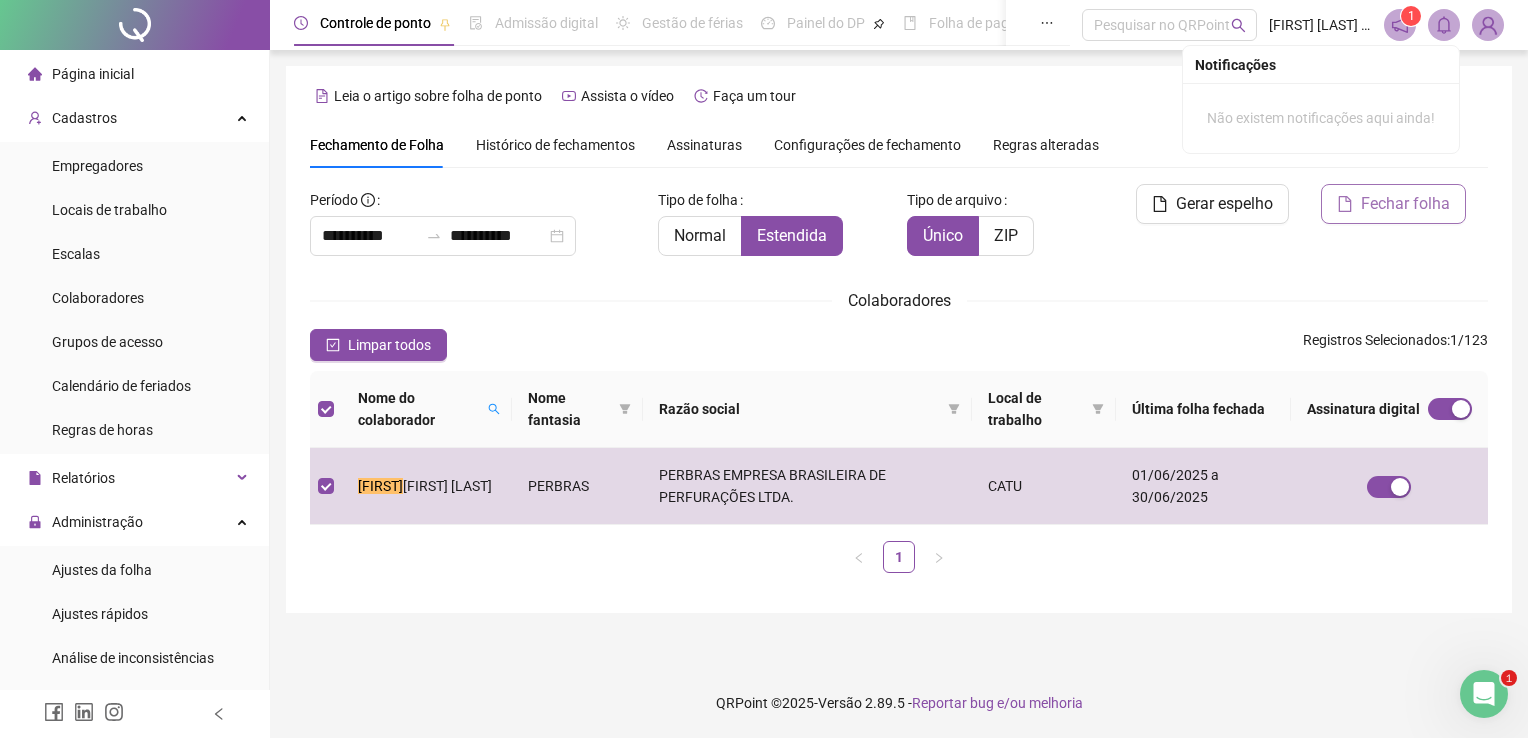 click on "Fechar folha" at bounding box center [1405, 204] 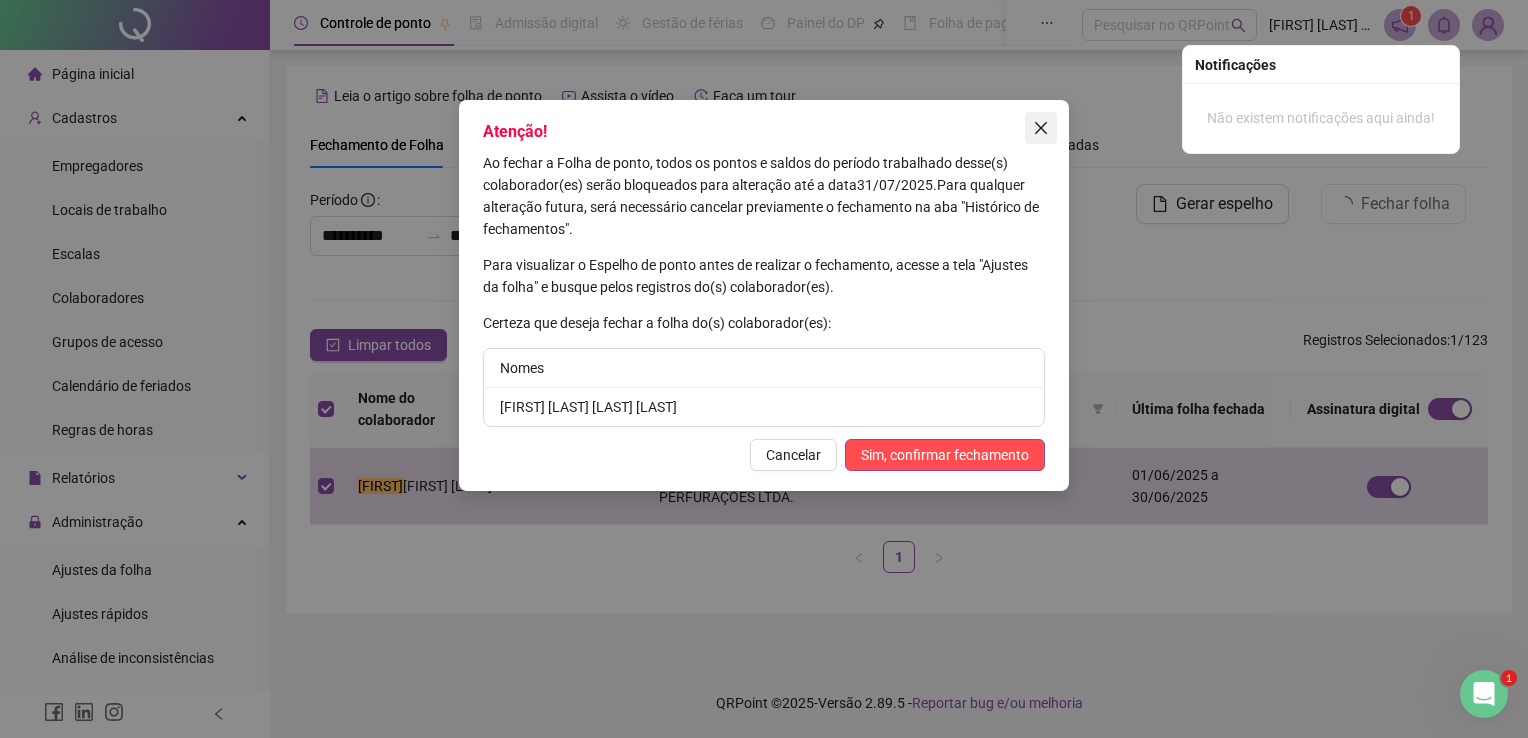 click 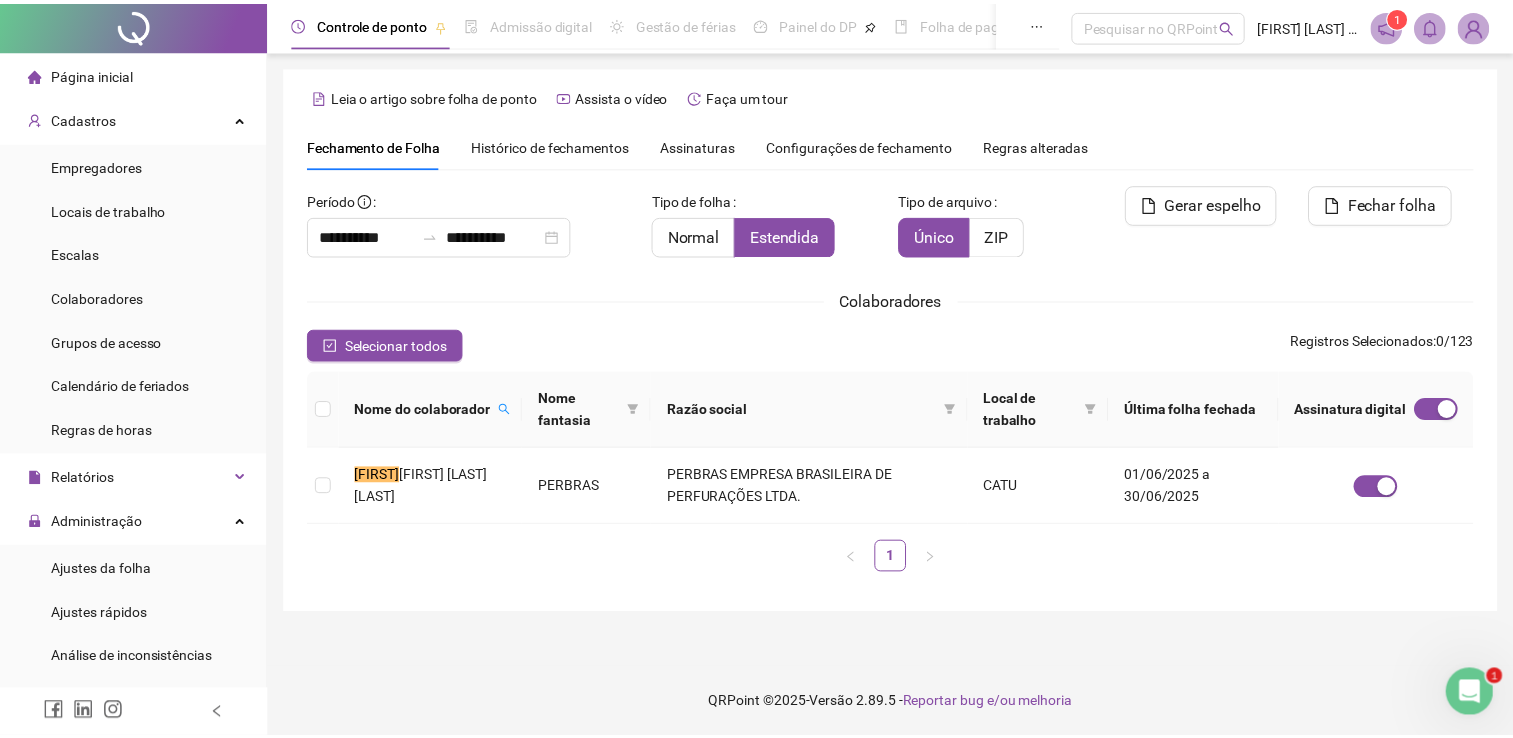 scroll, scrollTop: 0, scrollLeft: 0, axis: both 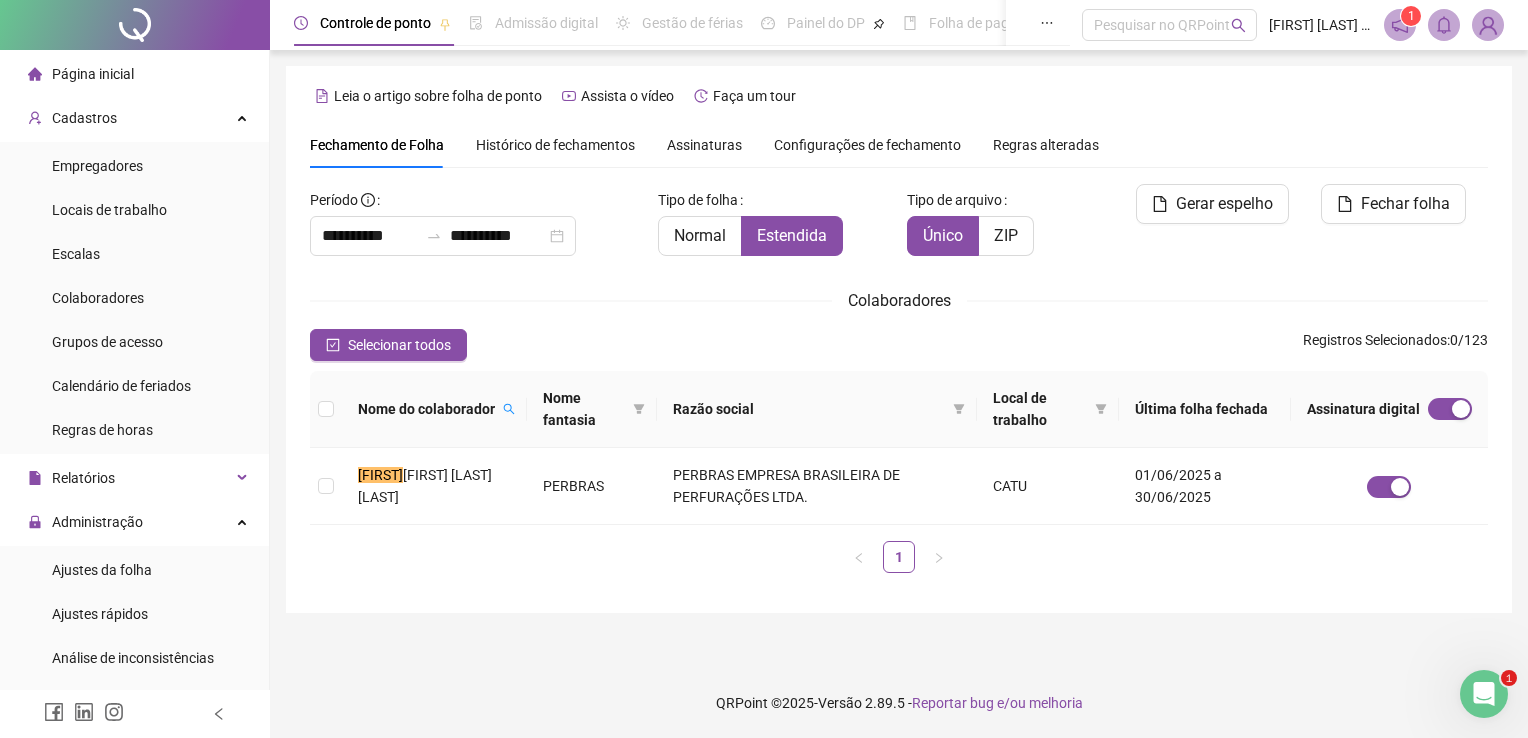 click on "Leia o artigo sobre folha de ponto Assista o vídeo Faça um tour" at bounding box center [899, 96] 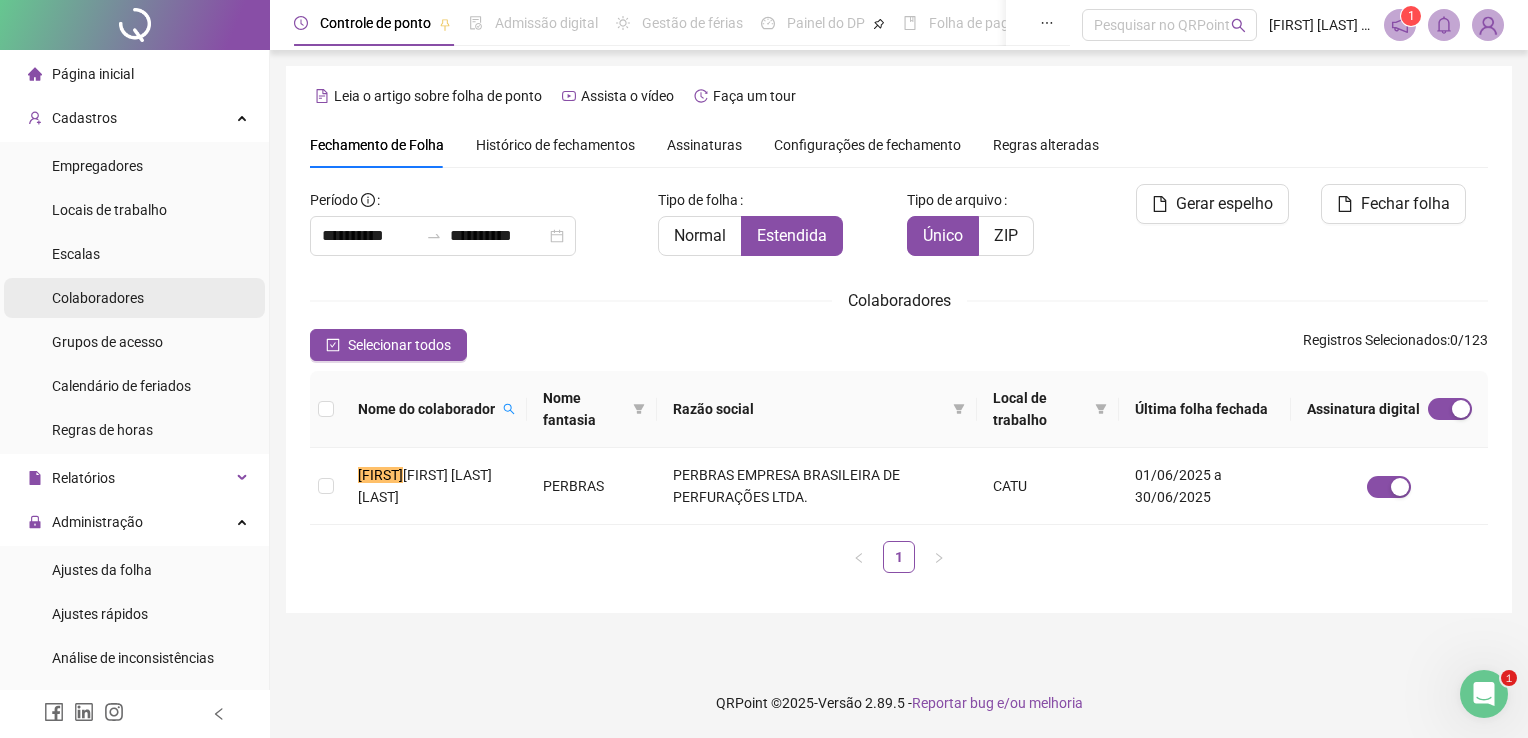 click on "Colaboradores" at bounding box center [98, 298] 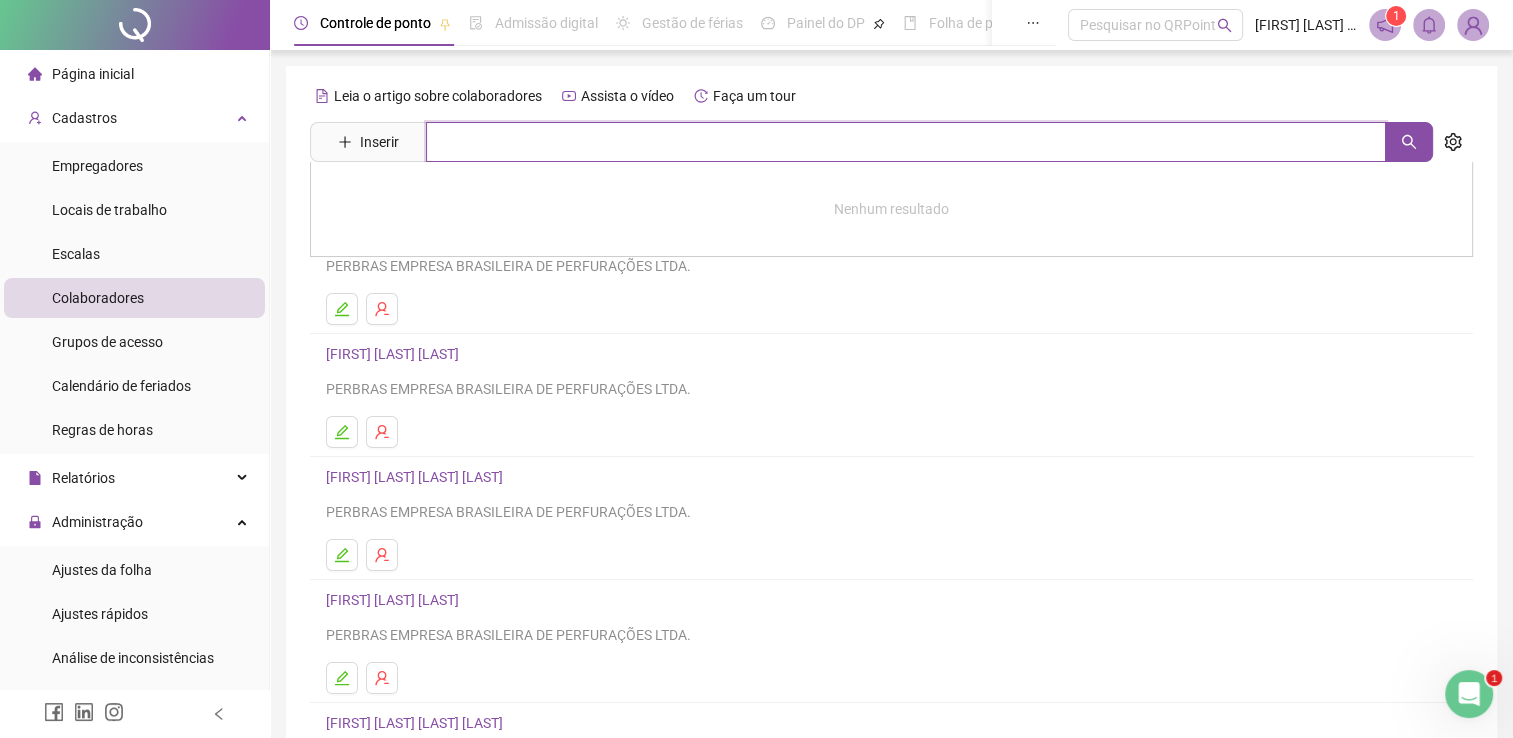 click at bounding box center [906, 142] 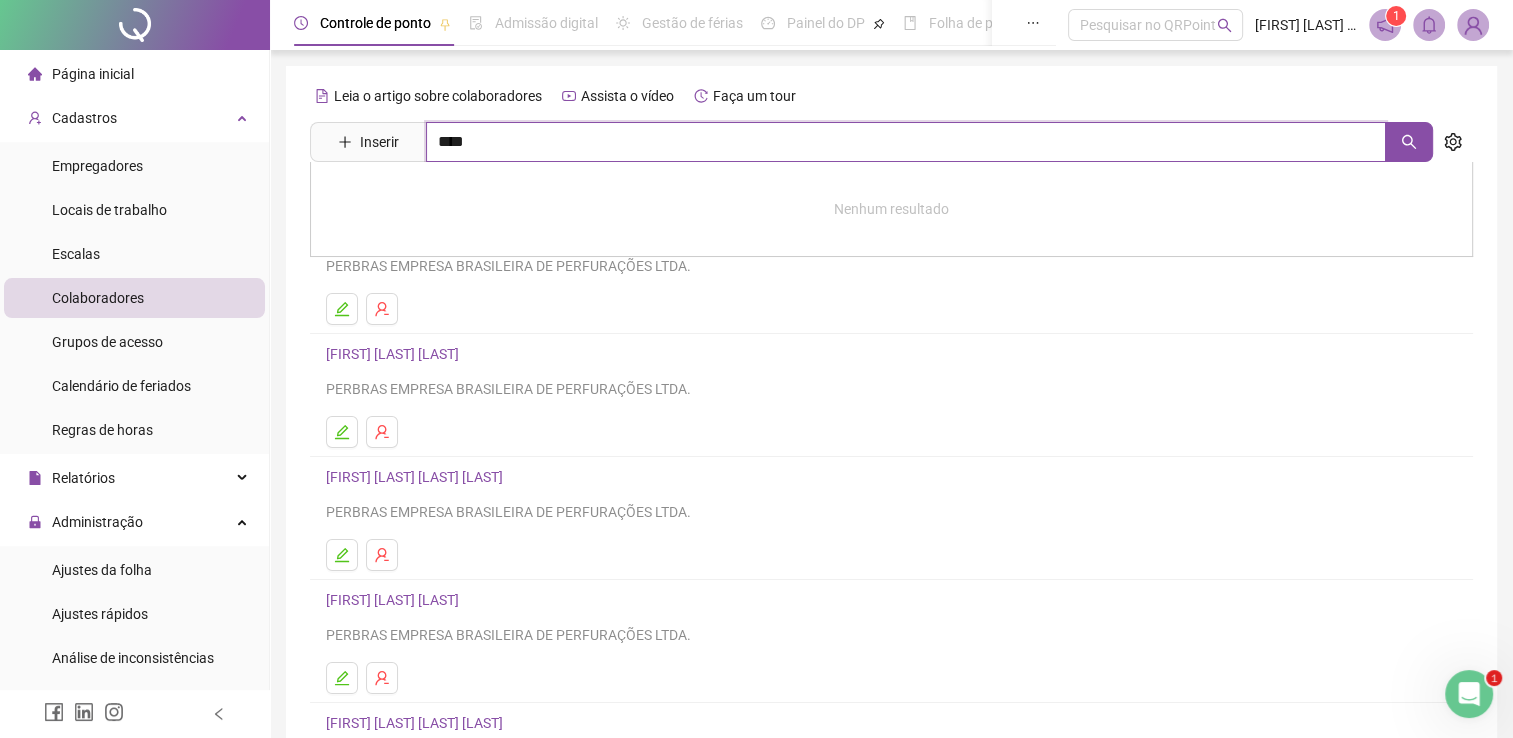 type on "****" 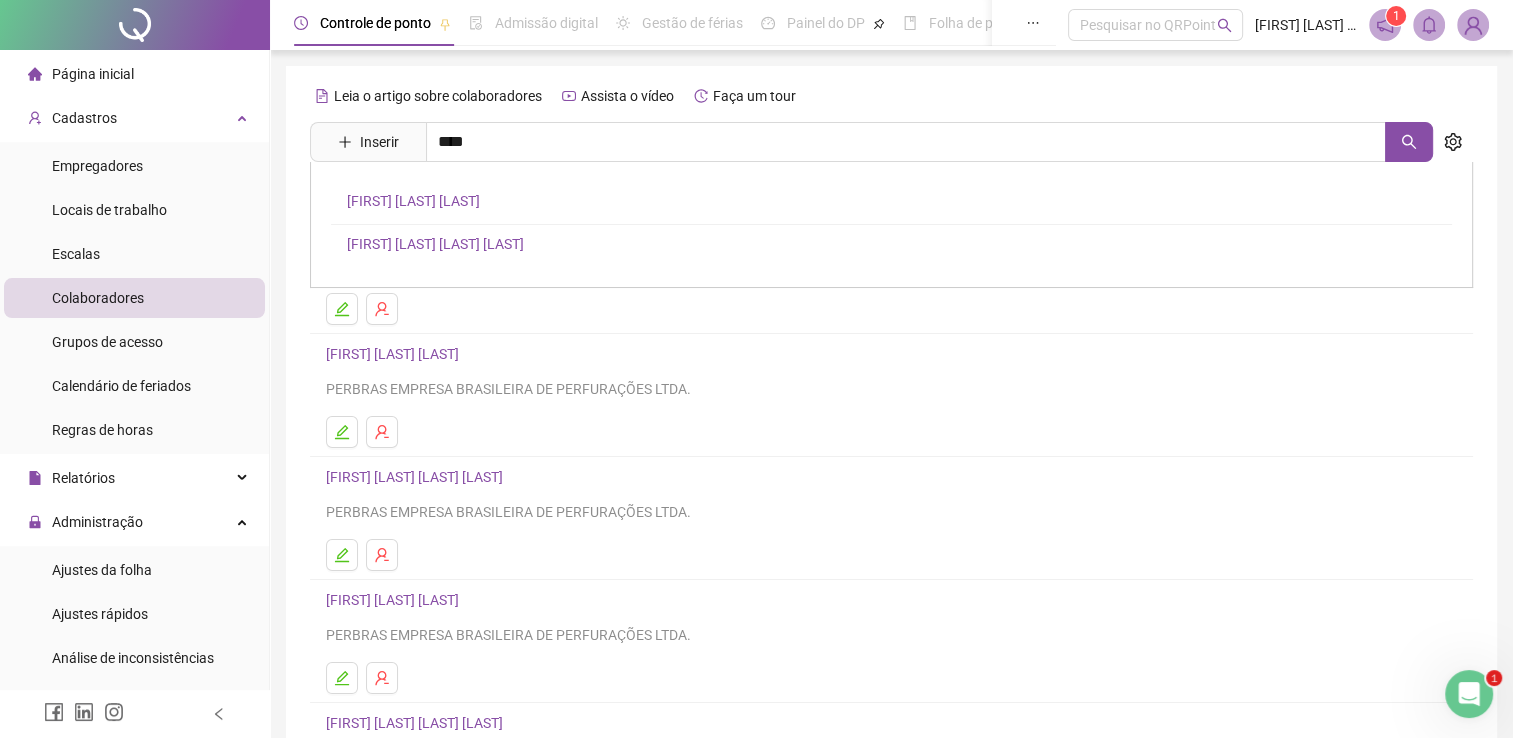 click on "LUIZ FELIPE PINHEIRO GUERRA JUNIOR" at bounding box center (435, 244) 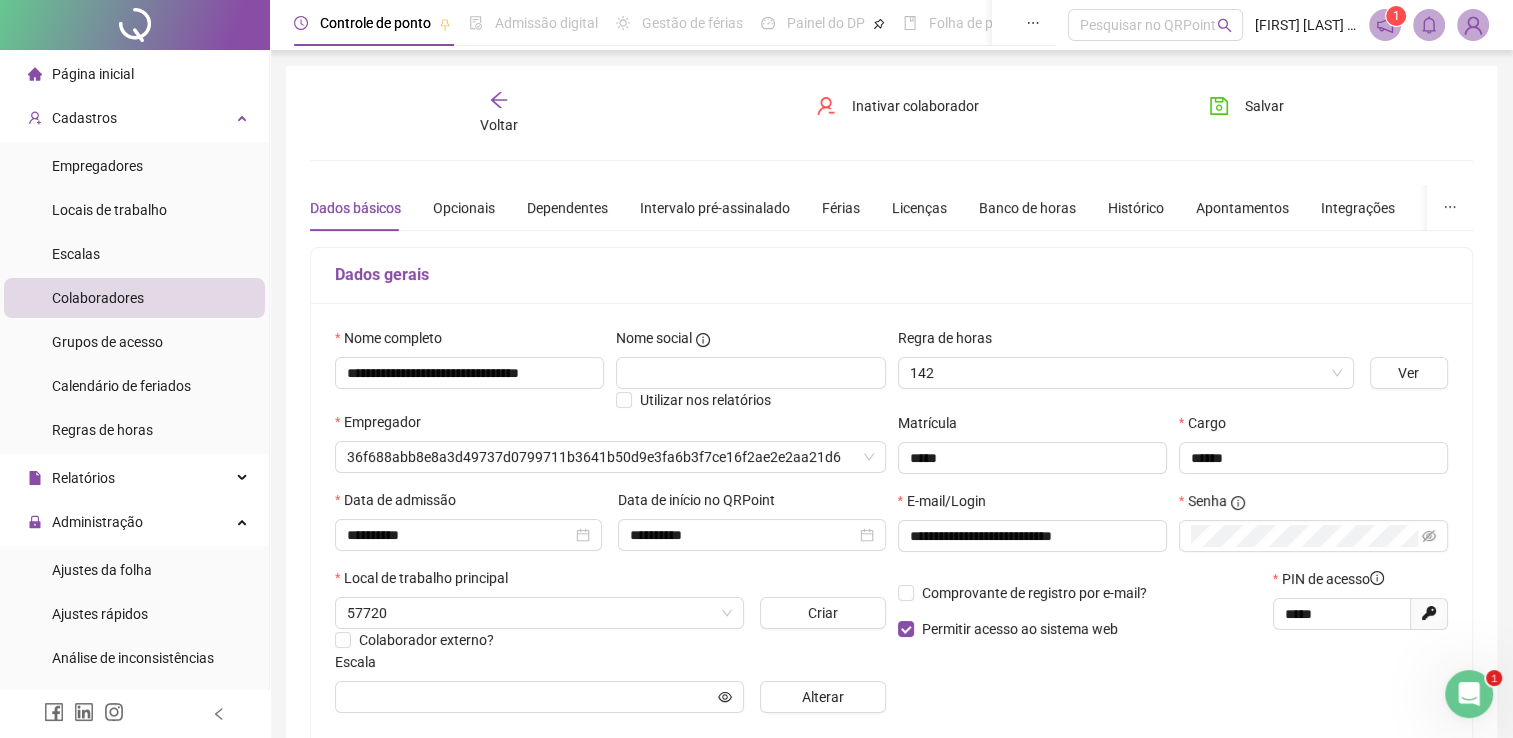 type on "**********" 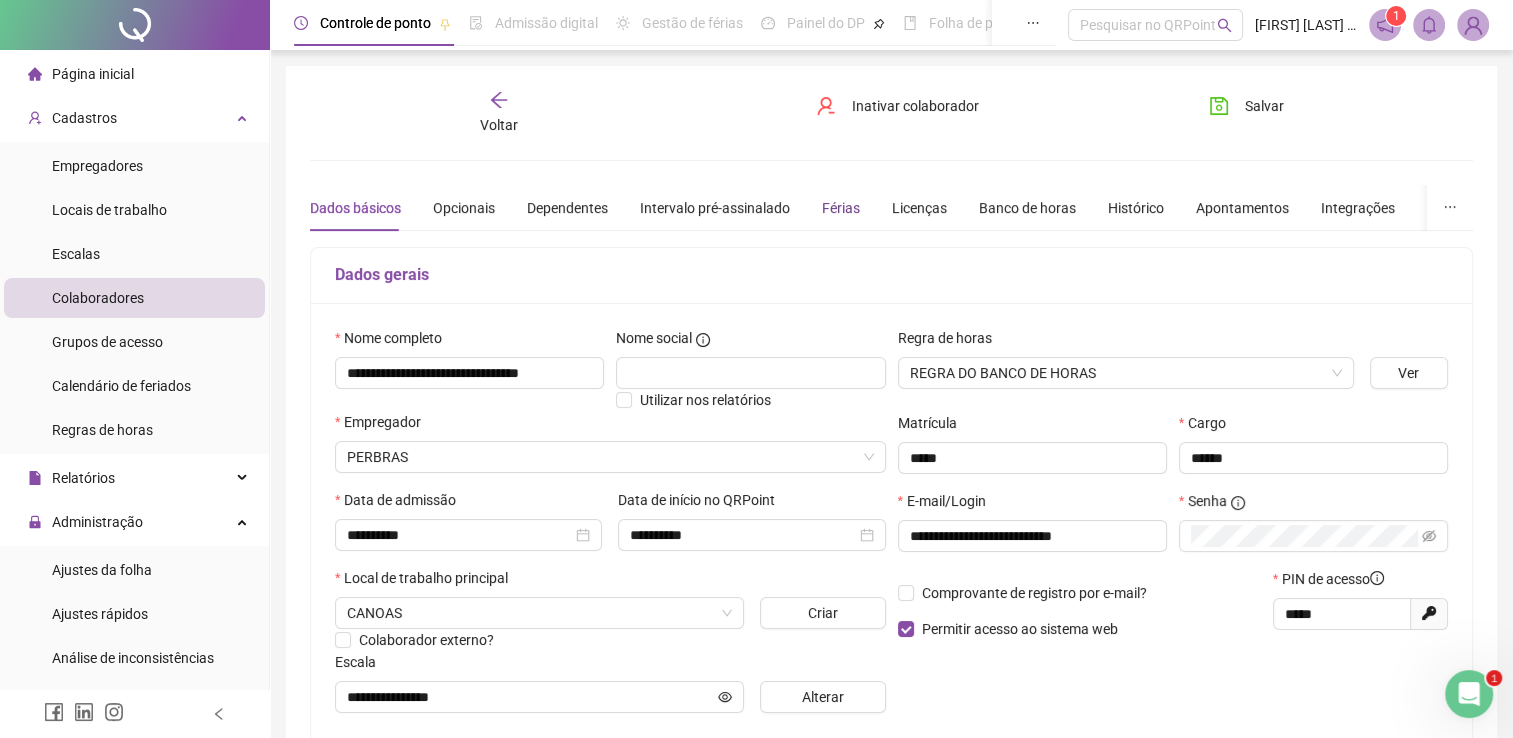 click on "Férias" at bounding box center [841, 208] 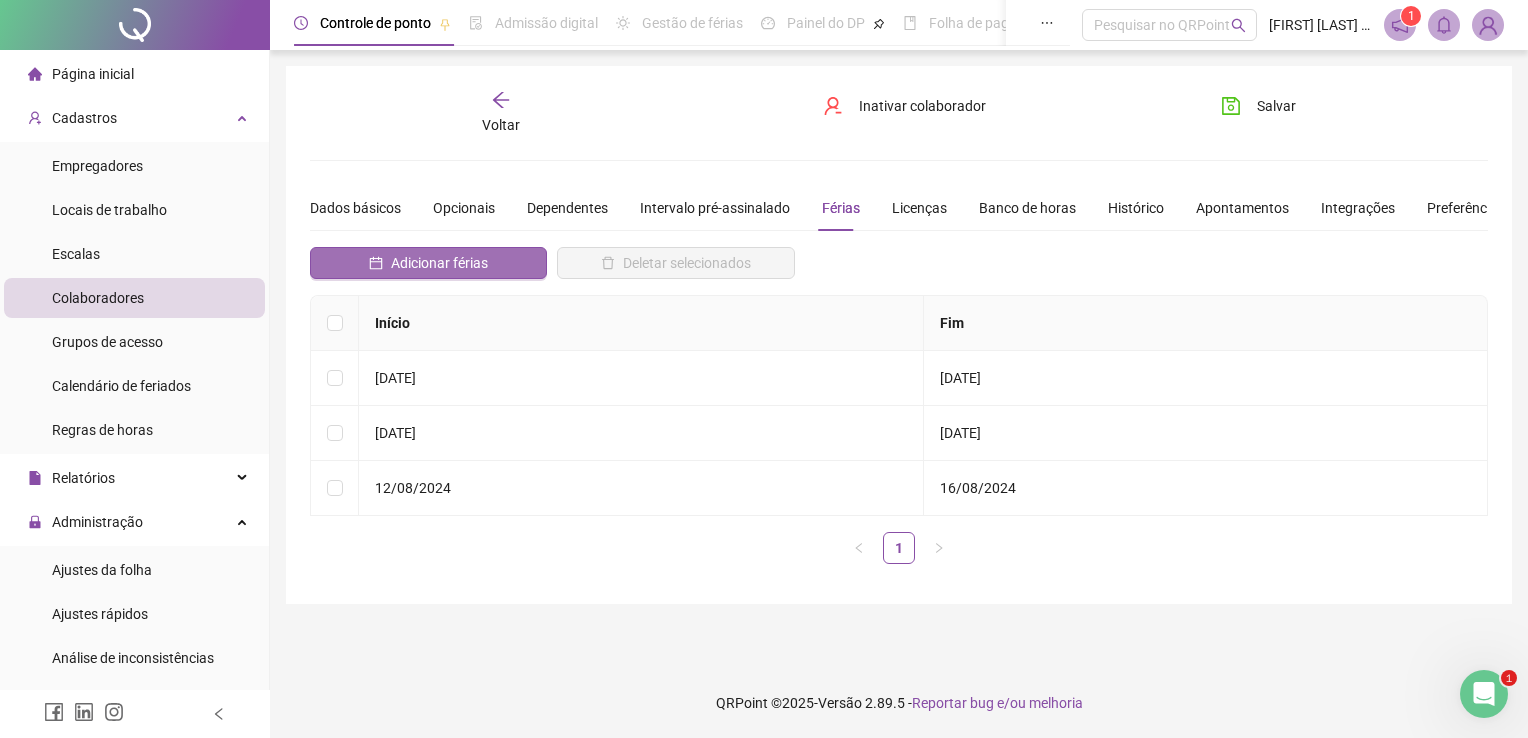 click on "Adicionar férias" at bounding box center (439, 263) 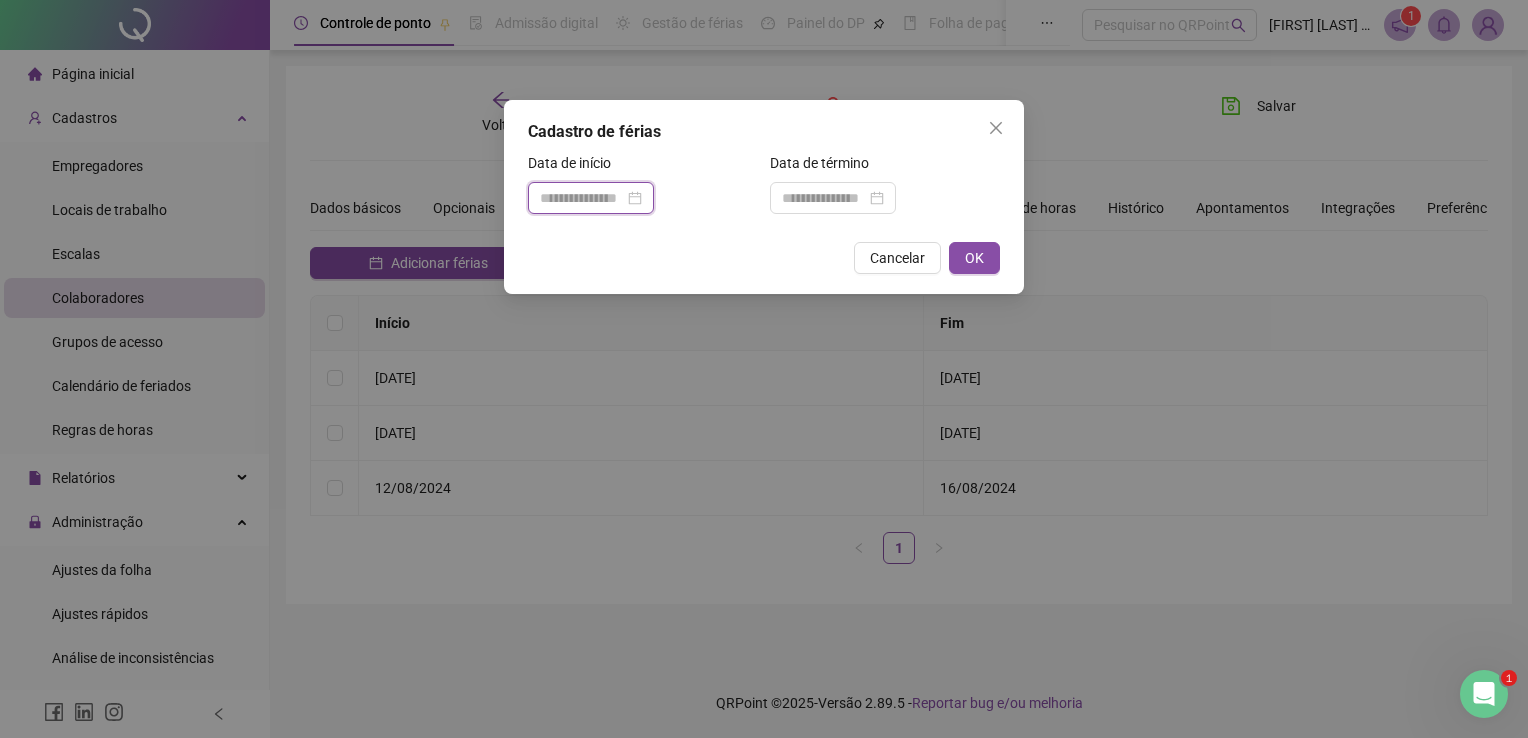 click at bounding box center [582, 198] 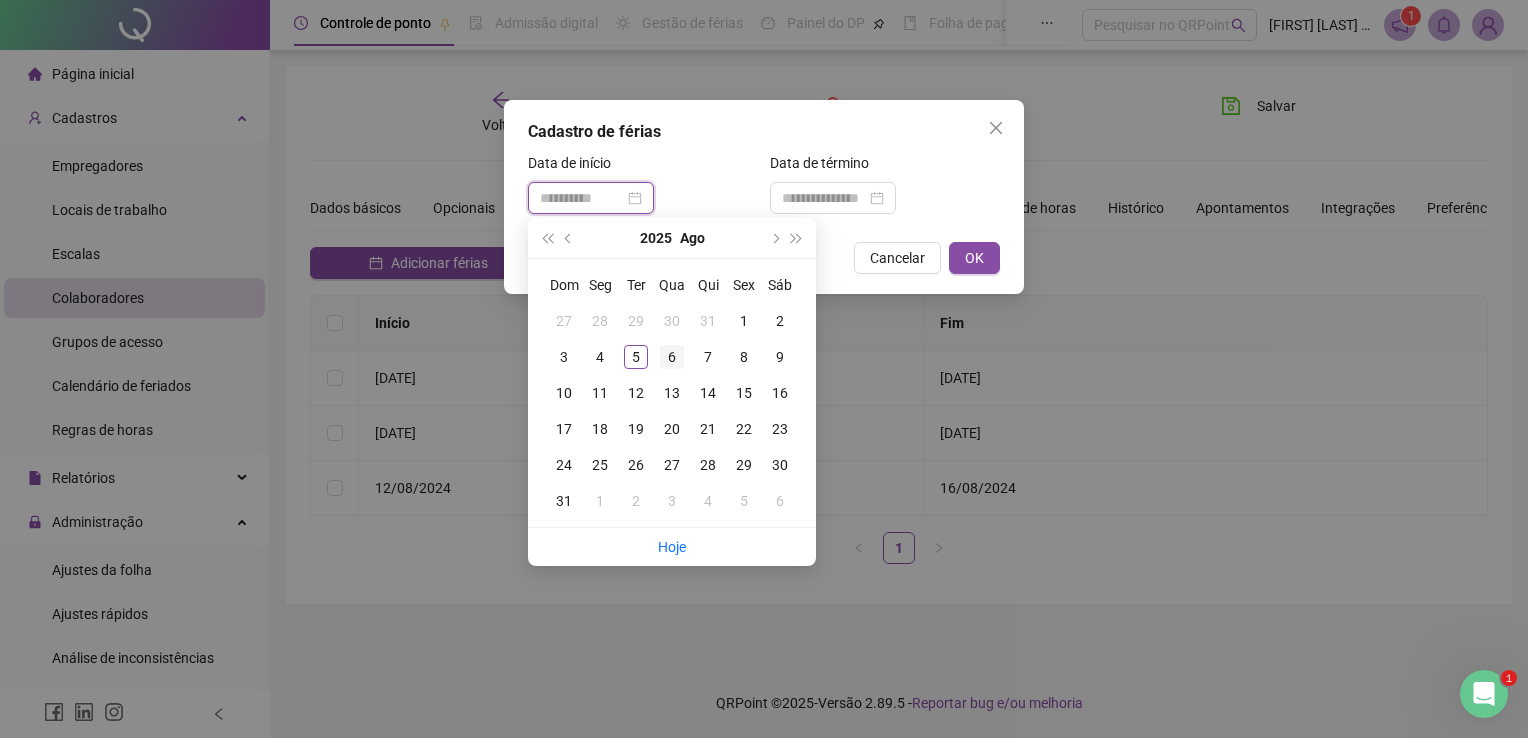 type on "**********" 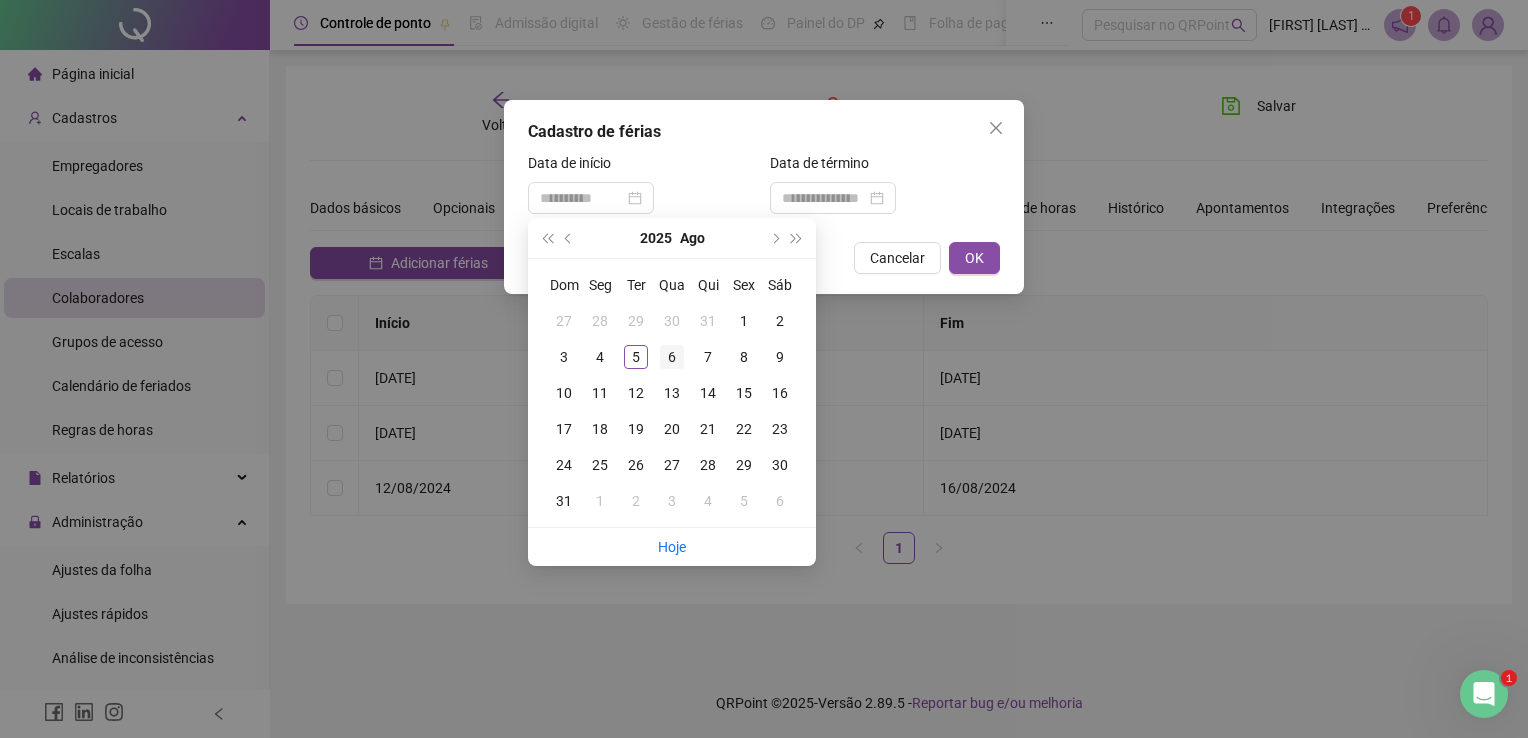 click on "6" at bounding box center [672, 357] 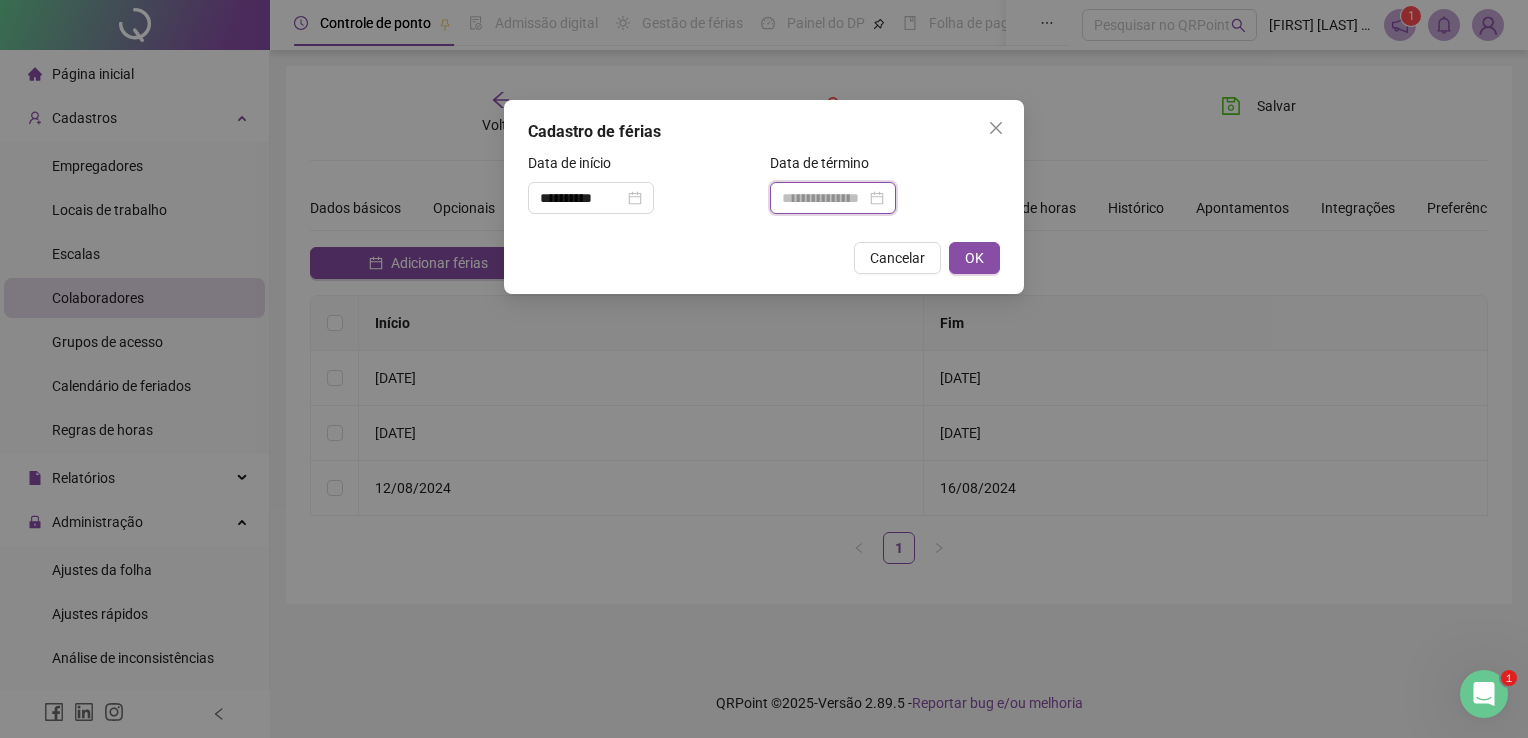 click at bounding box center (824, 198) 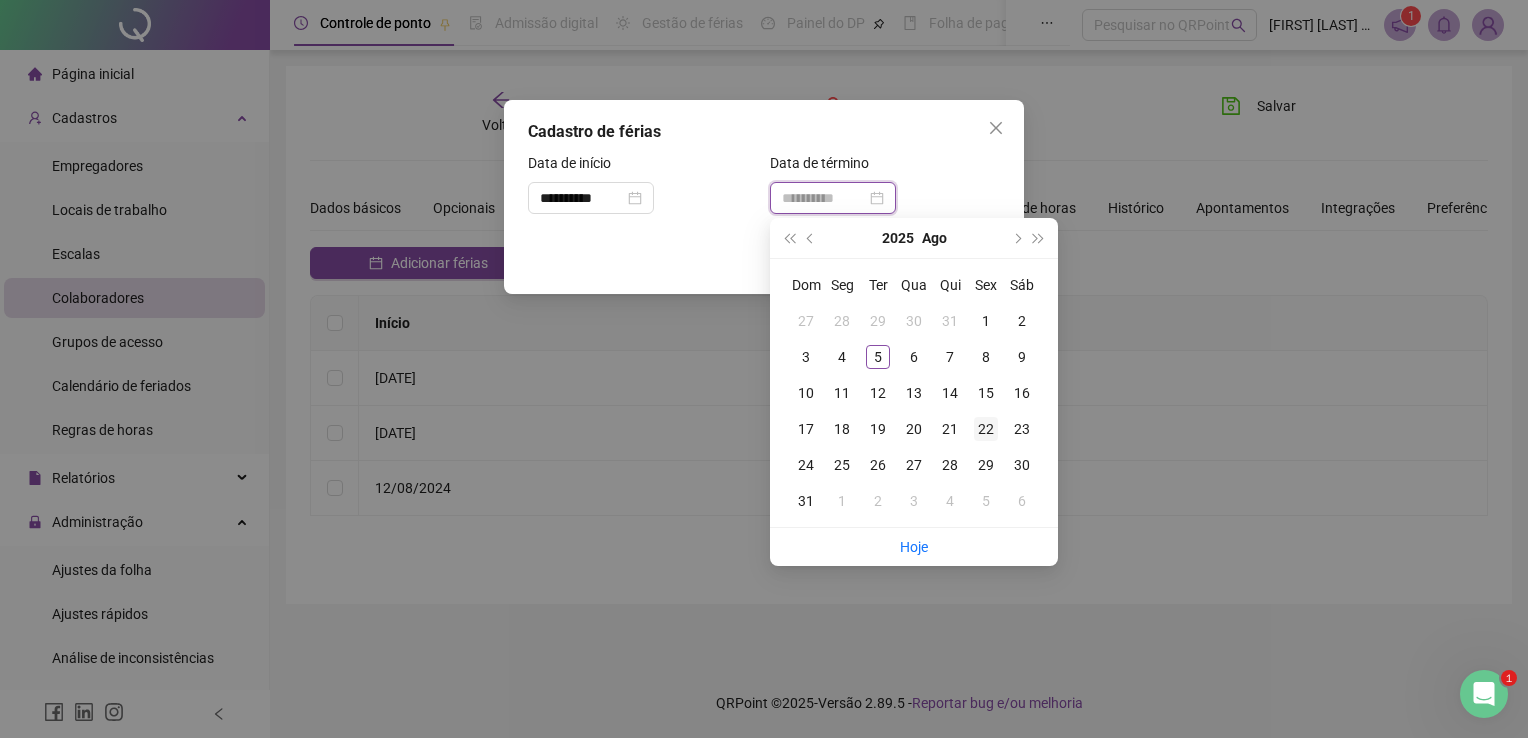 type on "**********" 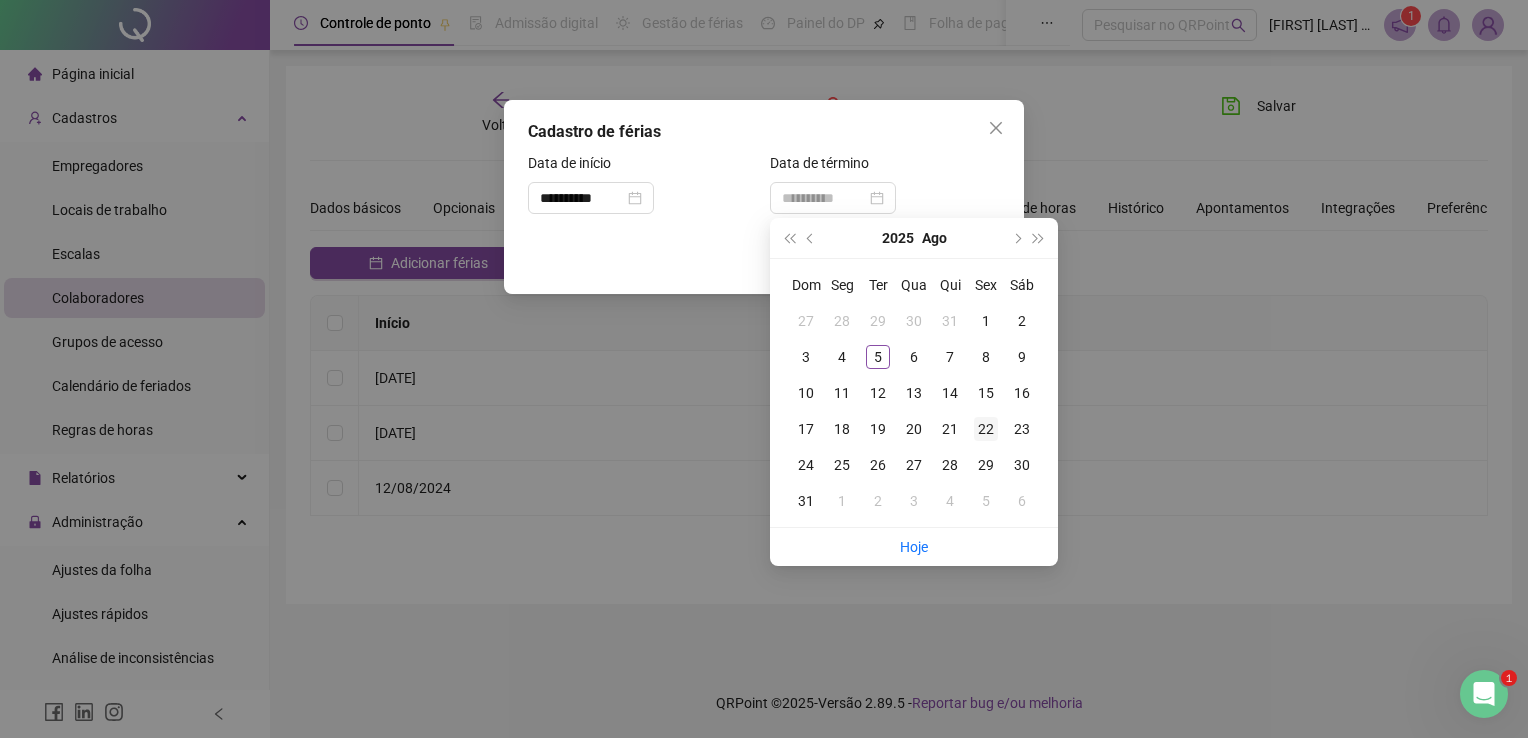 click on "22" at bounding box center (986, 429) 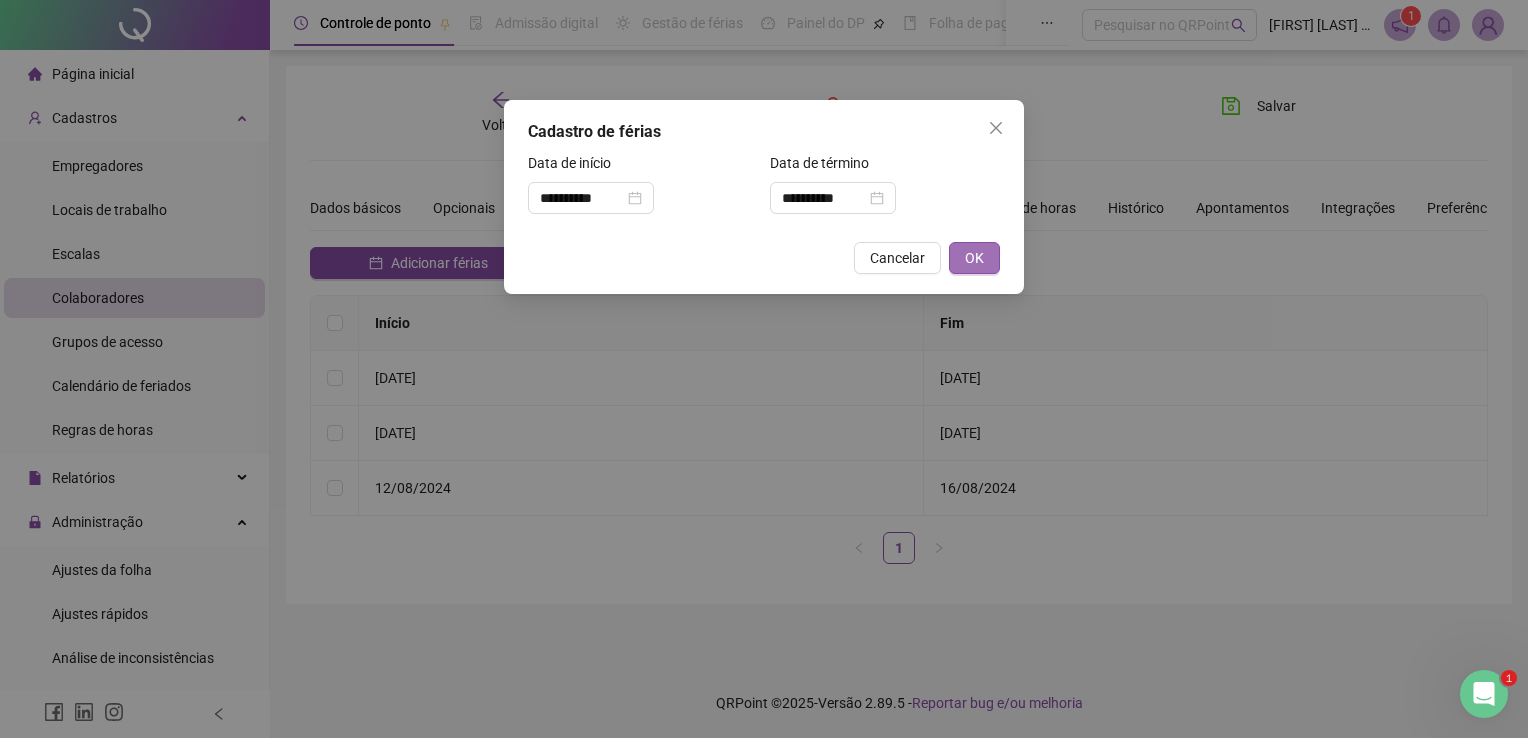 click on "OK" at bounding box center (974, 258) 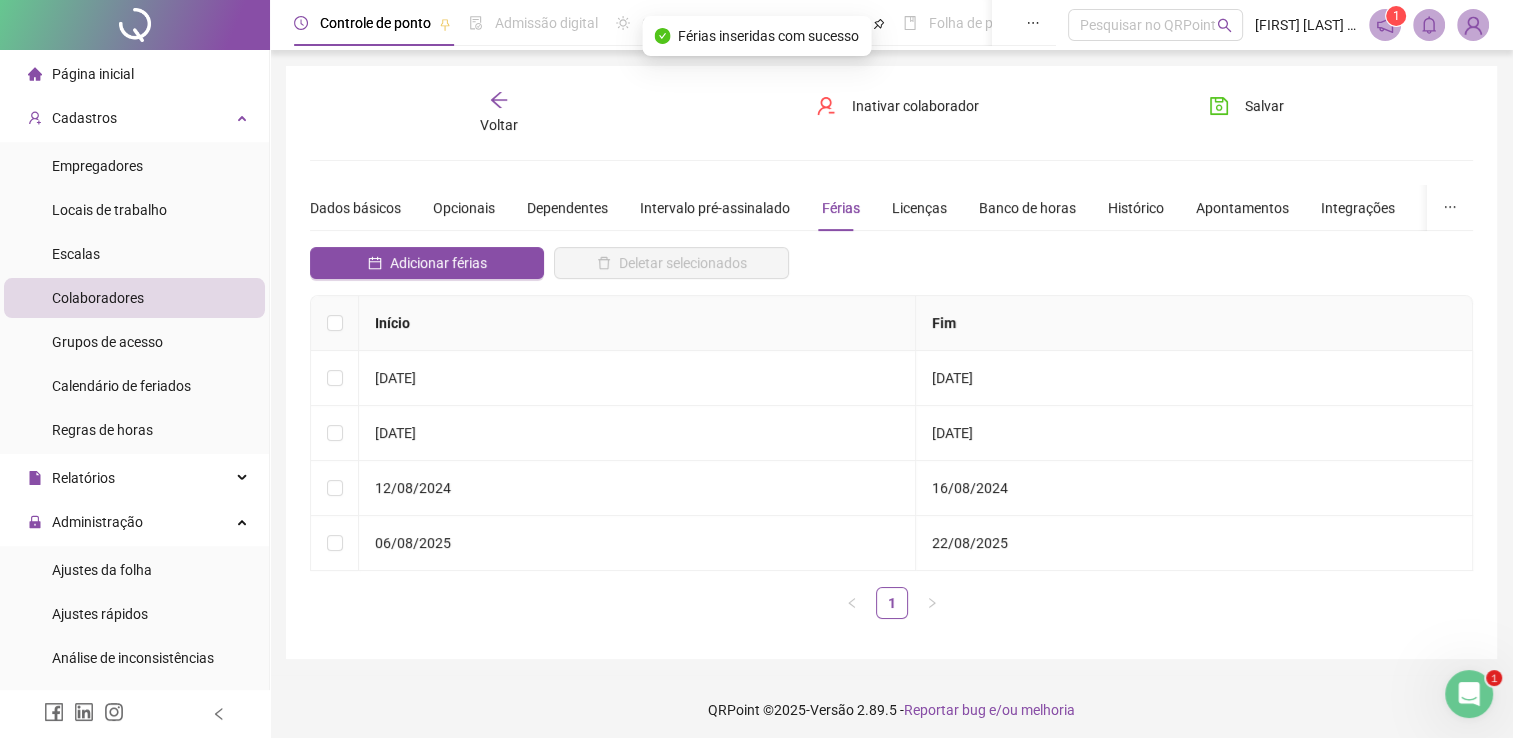 click on "**********" at bounding box center [891, 362] 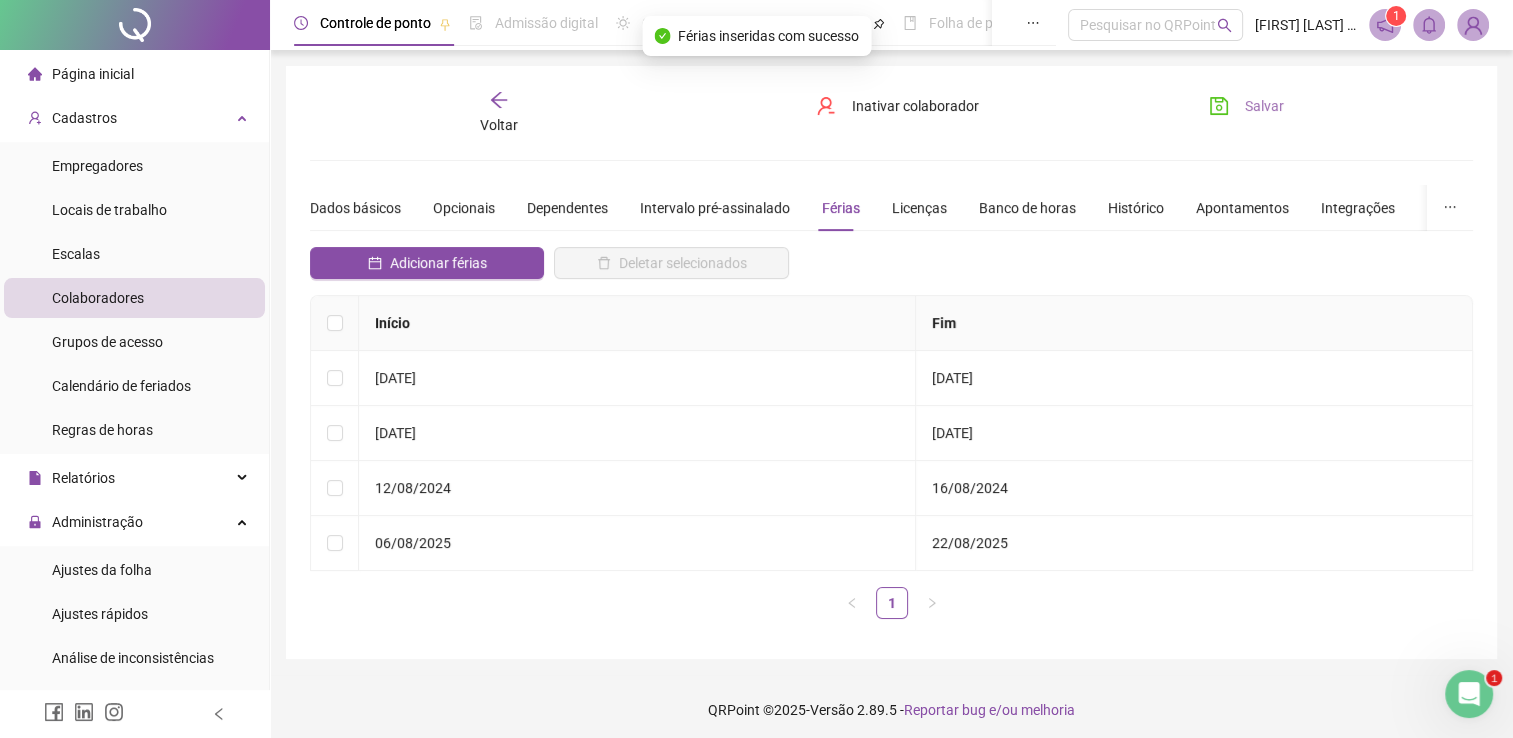 click on "Salvar" at bounding box center [1264, 106] 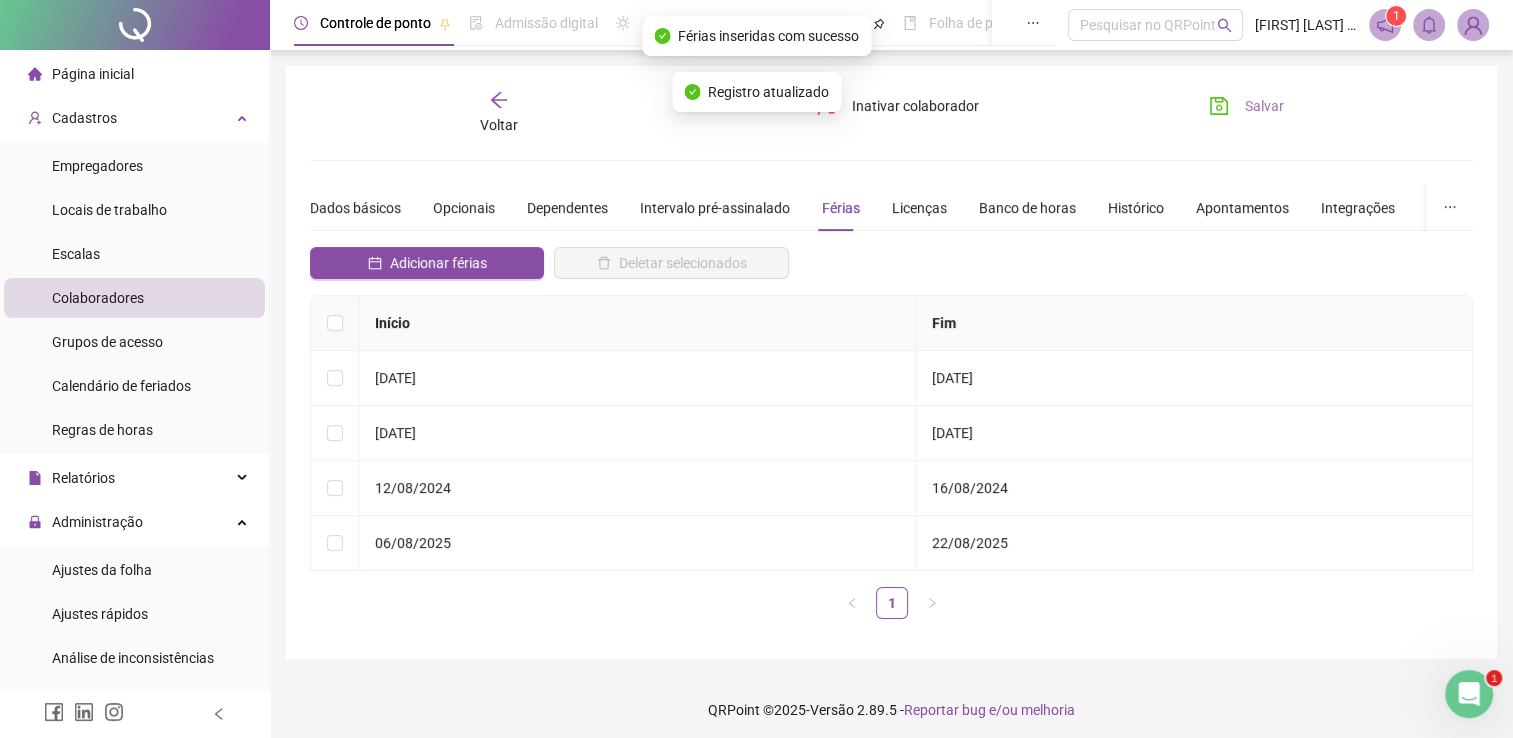 click on "Salvar" at bounding box center [1264, 106] 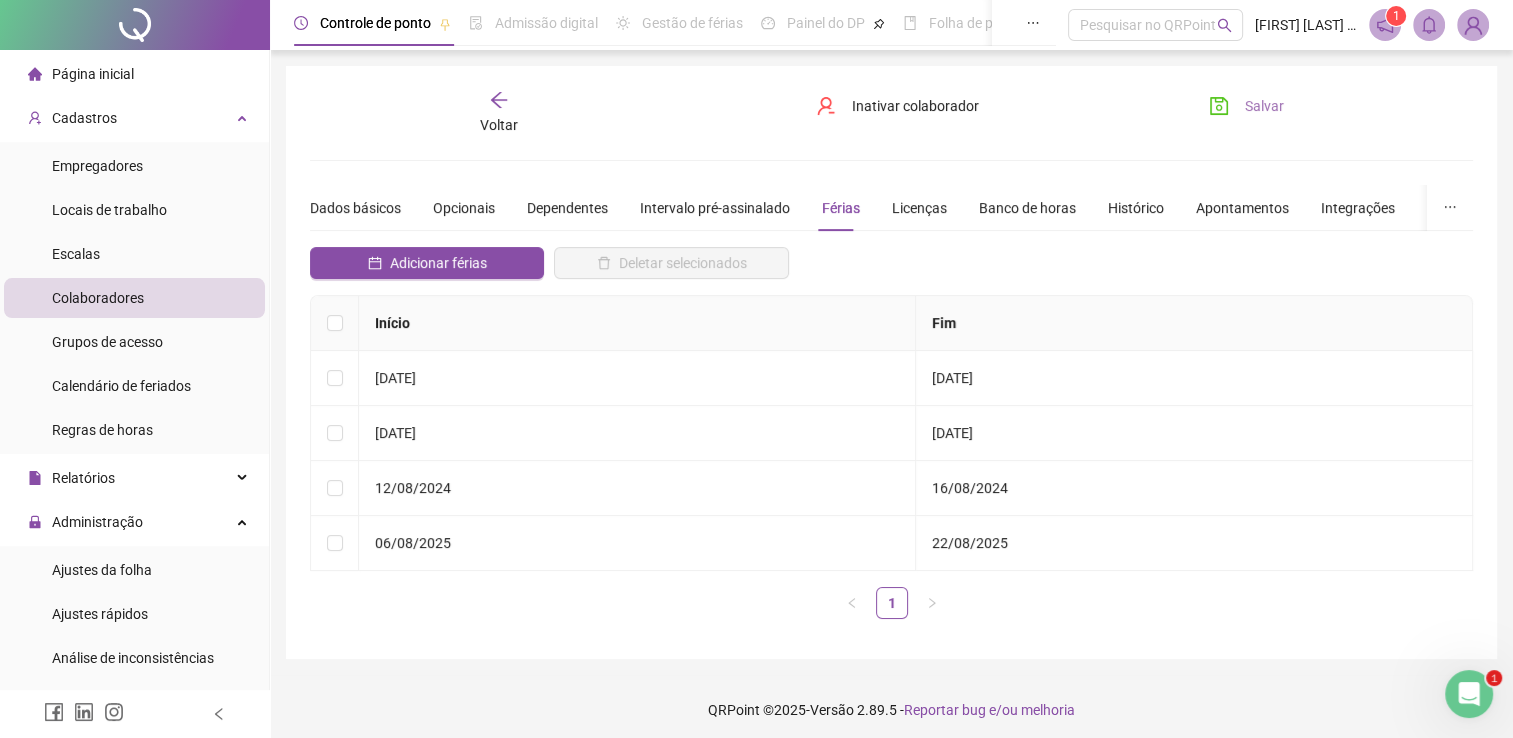 click on "Salvar" at bounding box center (1246, 106) 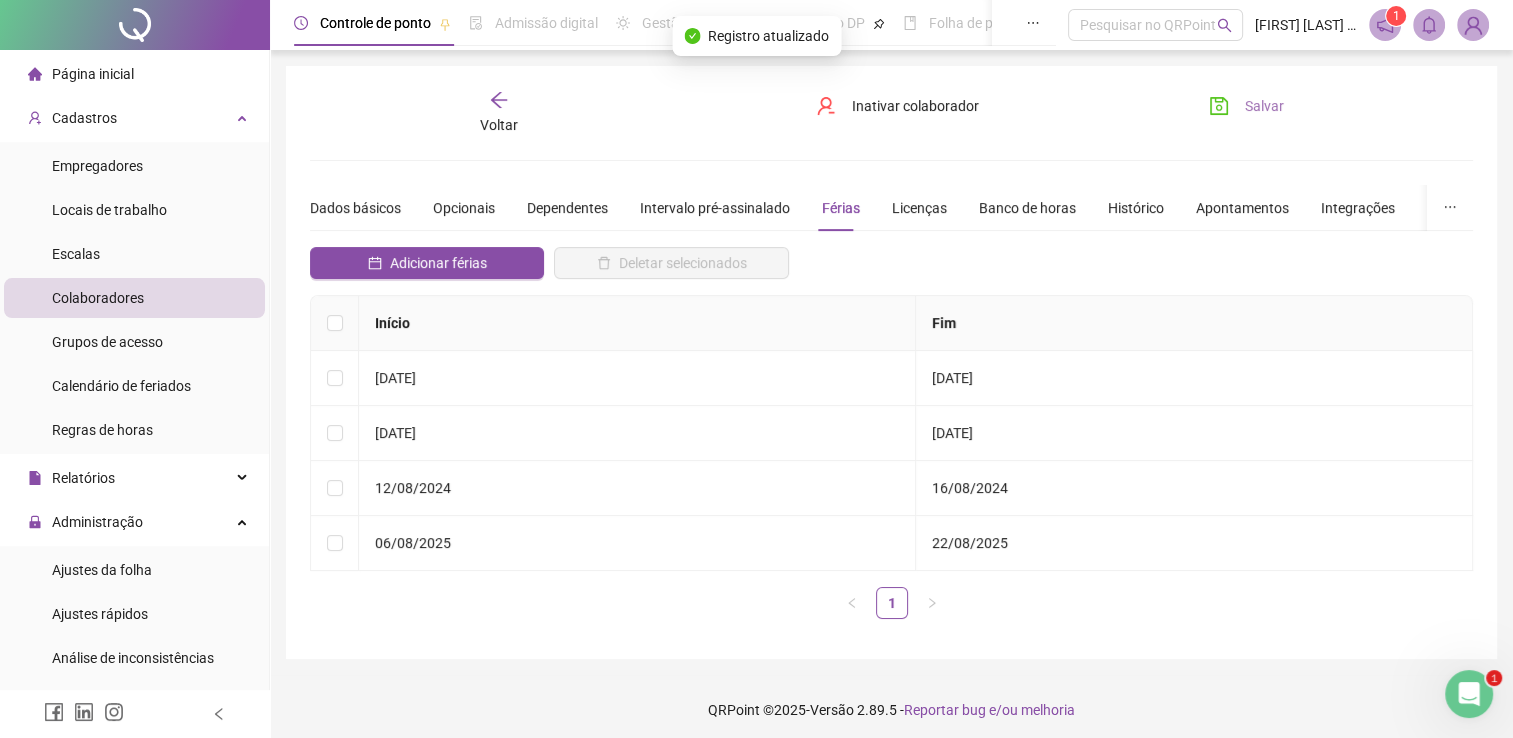 click on "Salvar" at bounding box center [1246, 106] 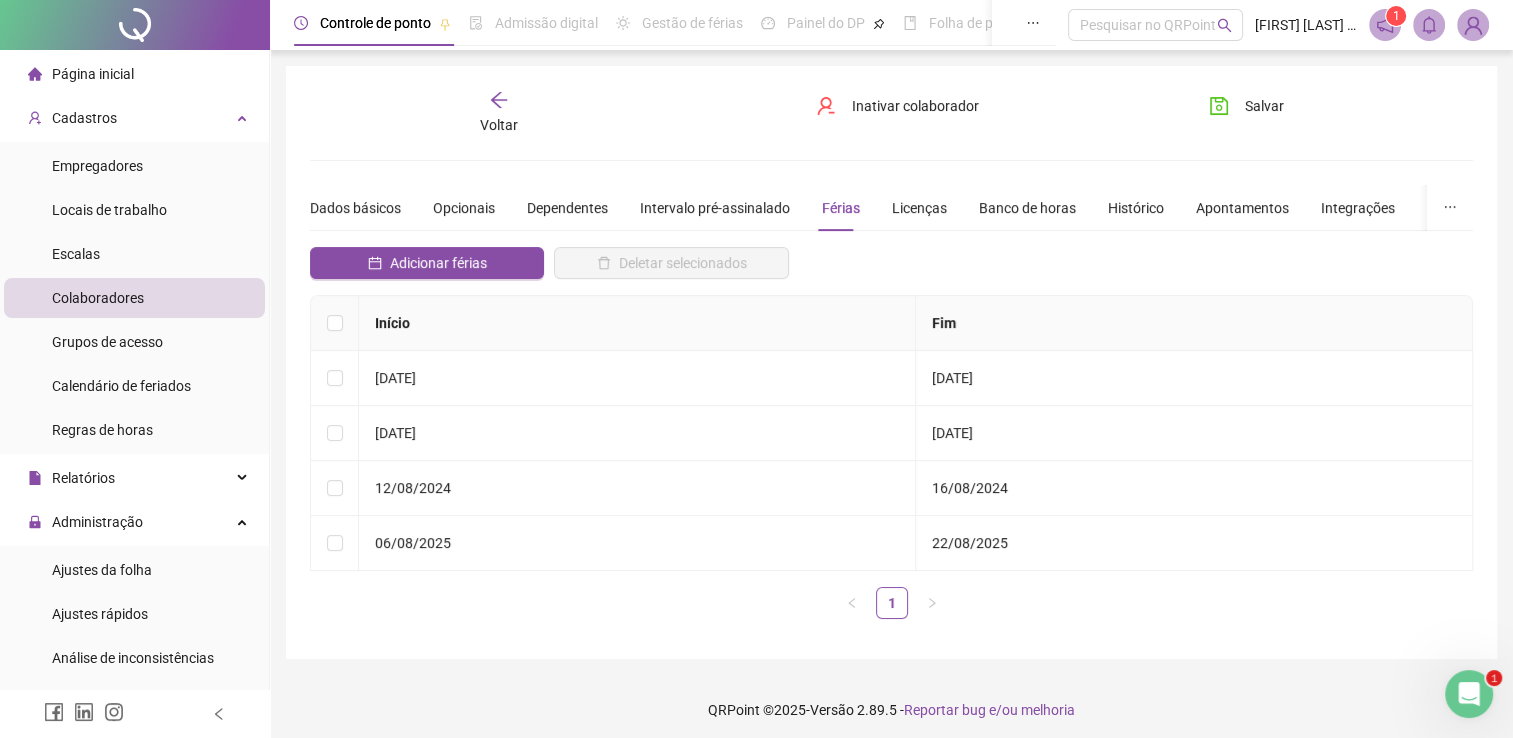 click on "Voltar" at bounding box center (499, 125) 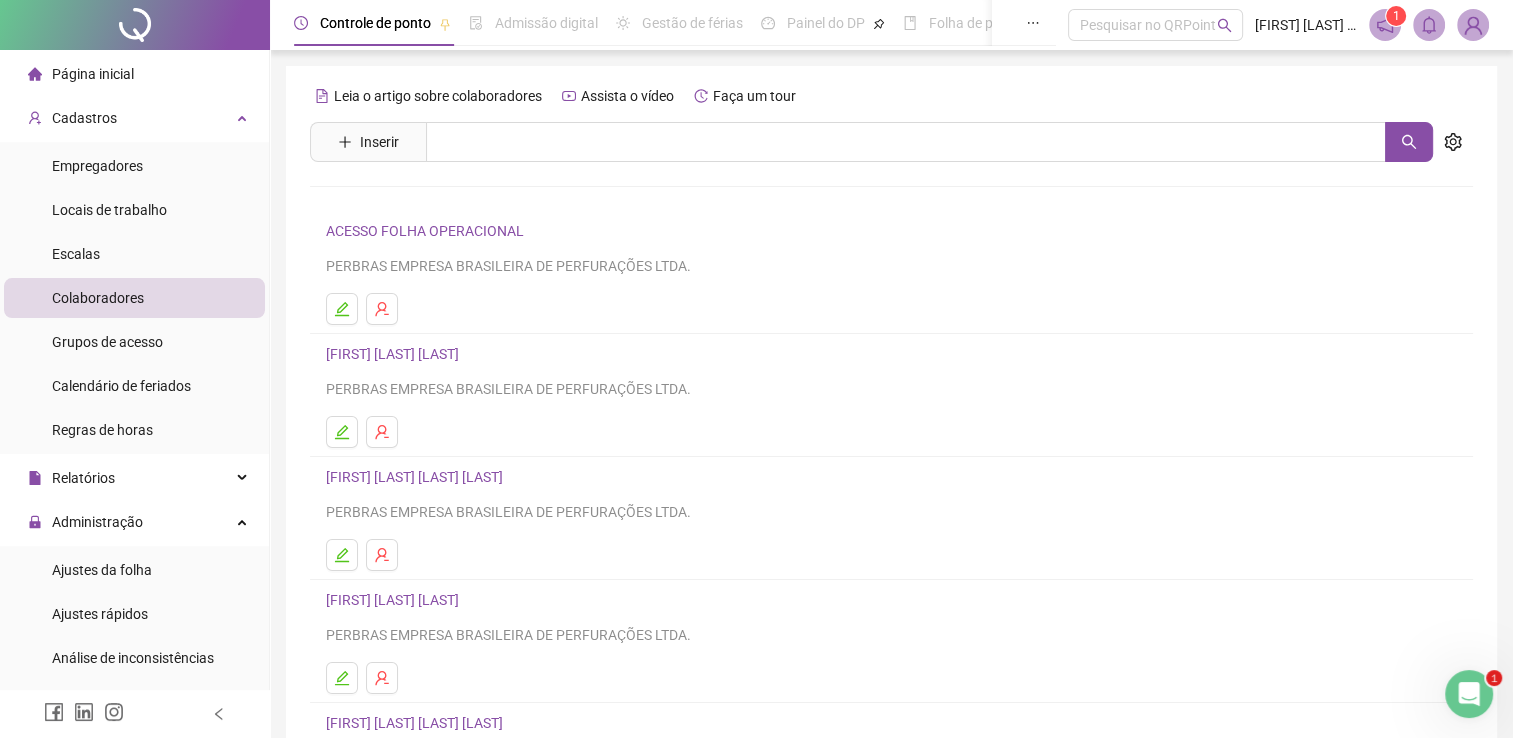 click on "Página inicial" at bounding box center [134, 74] 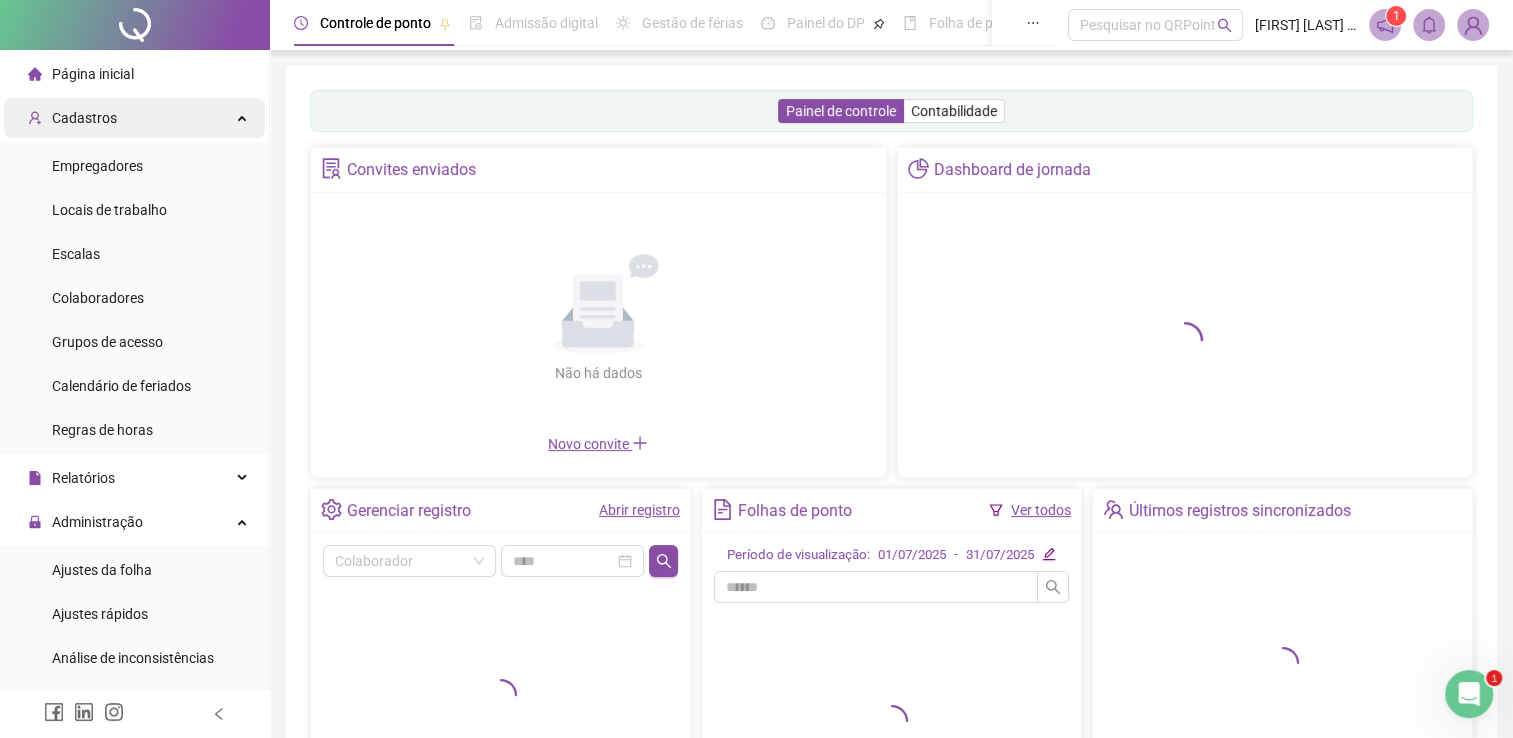 click on "Cadastros" at bounding box center (134, 118) 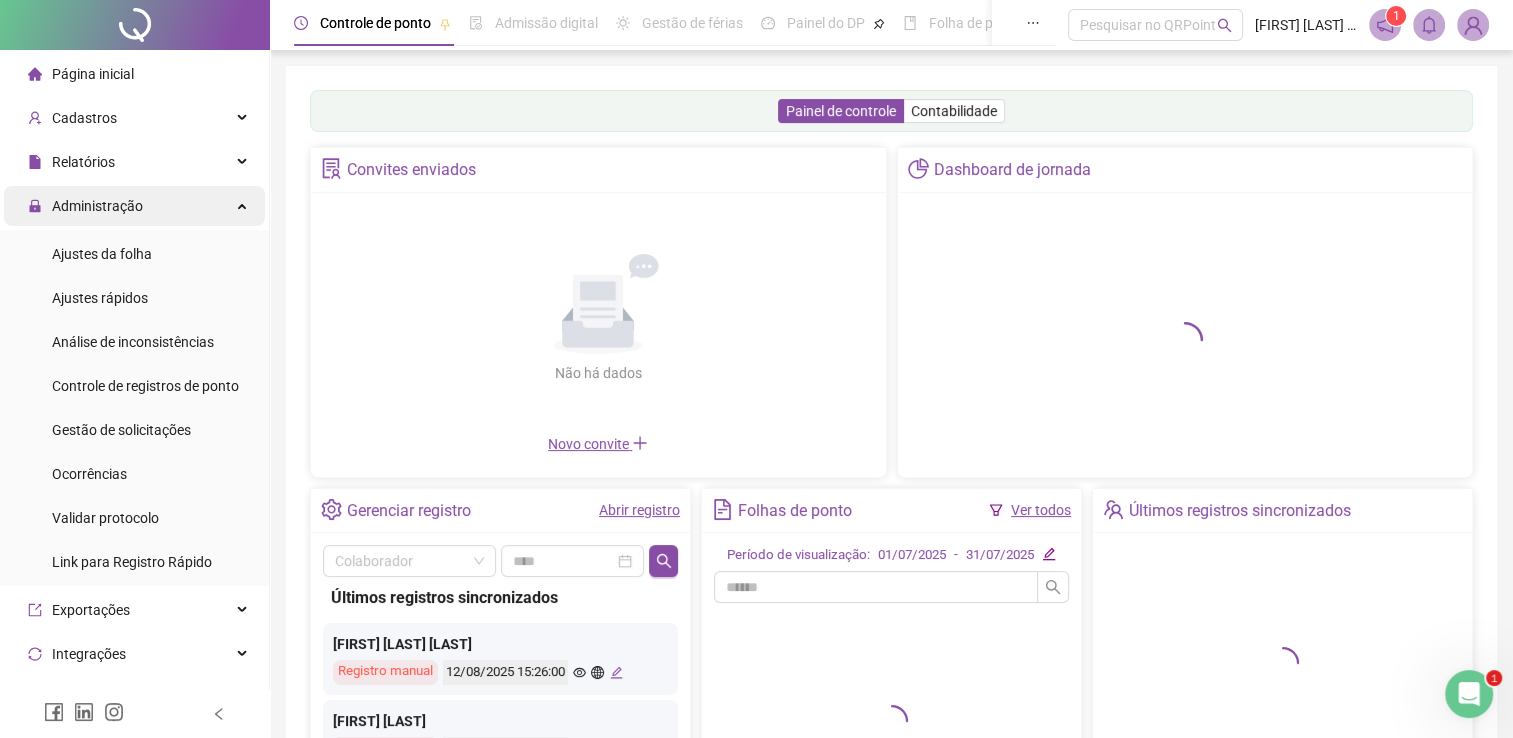 click on "Administração" at bounding box center (134, 206) 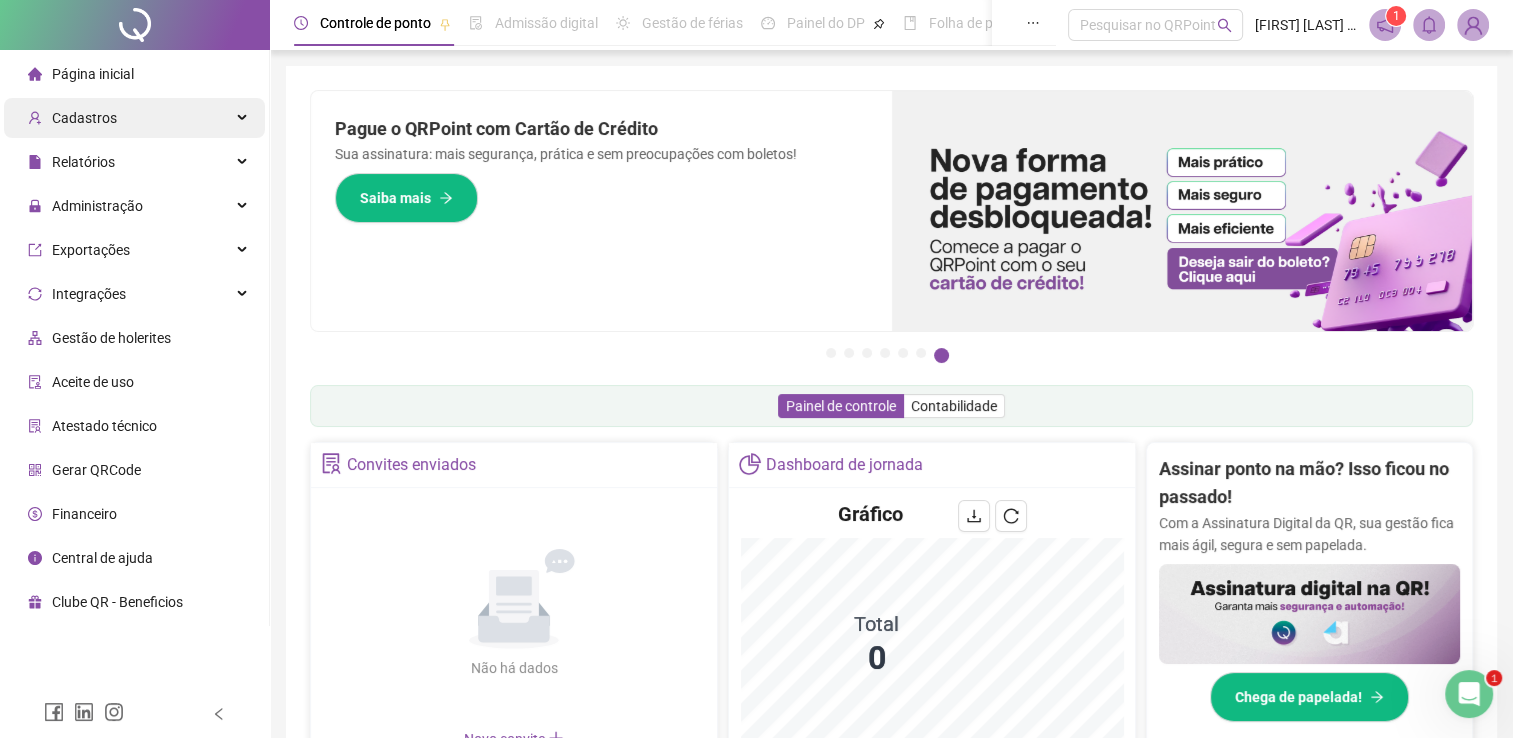 click on "Cadastros" at bounding box center [134, 118] 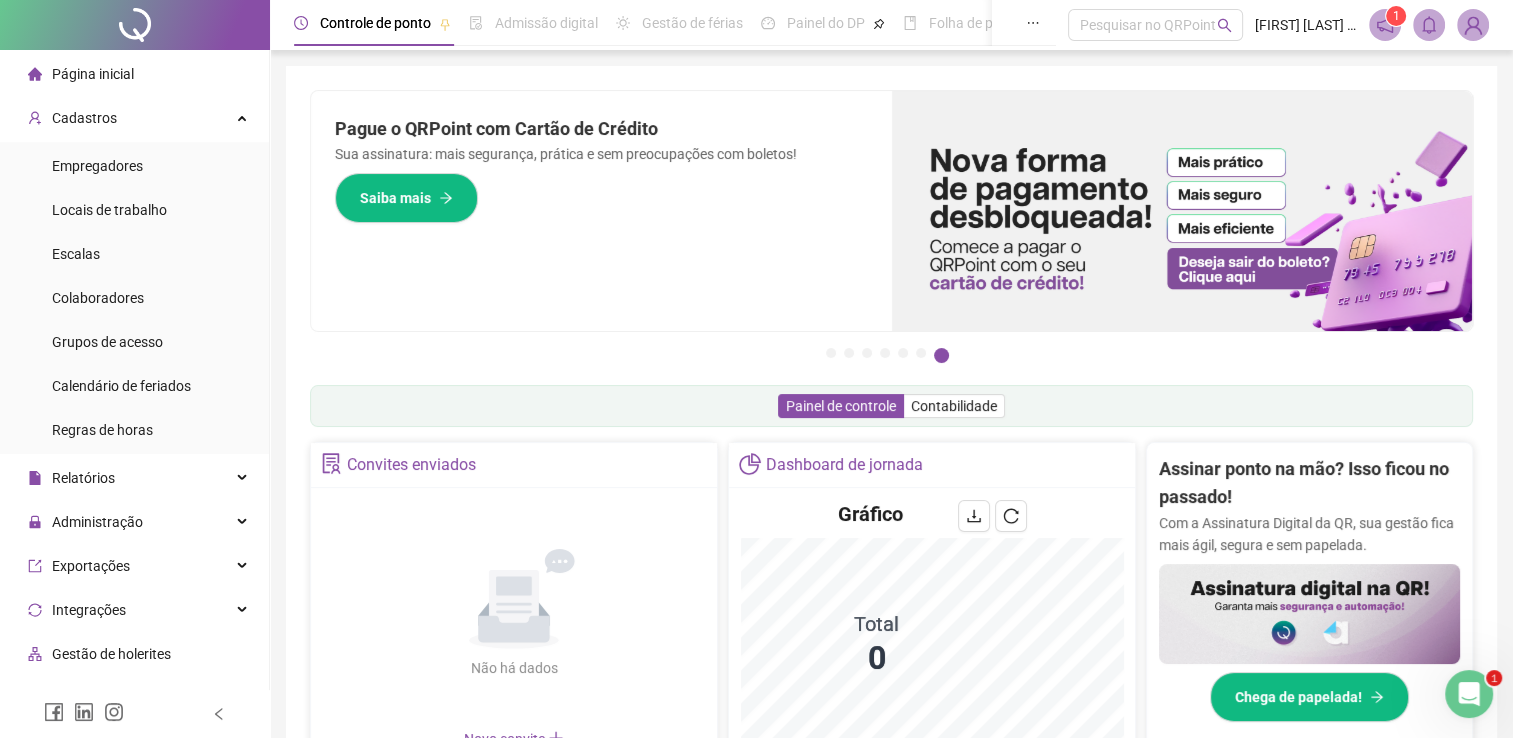 click on "Página inicial" at bounding box center (134, 74) 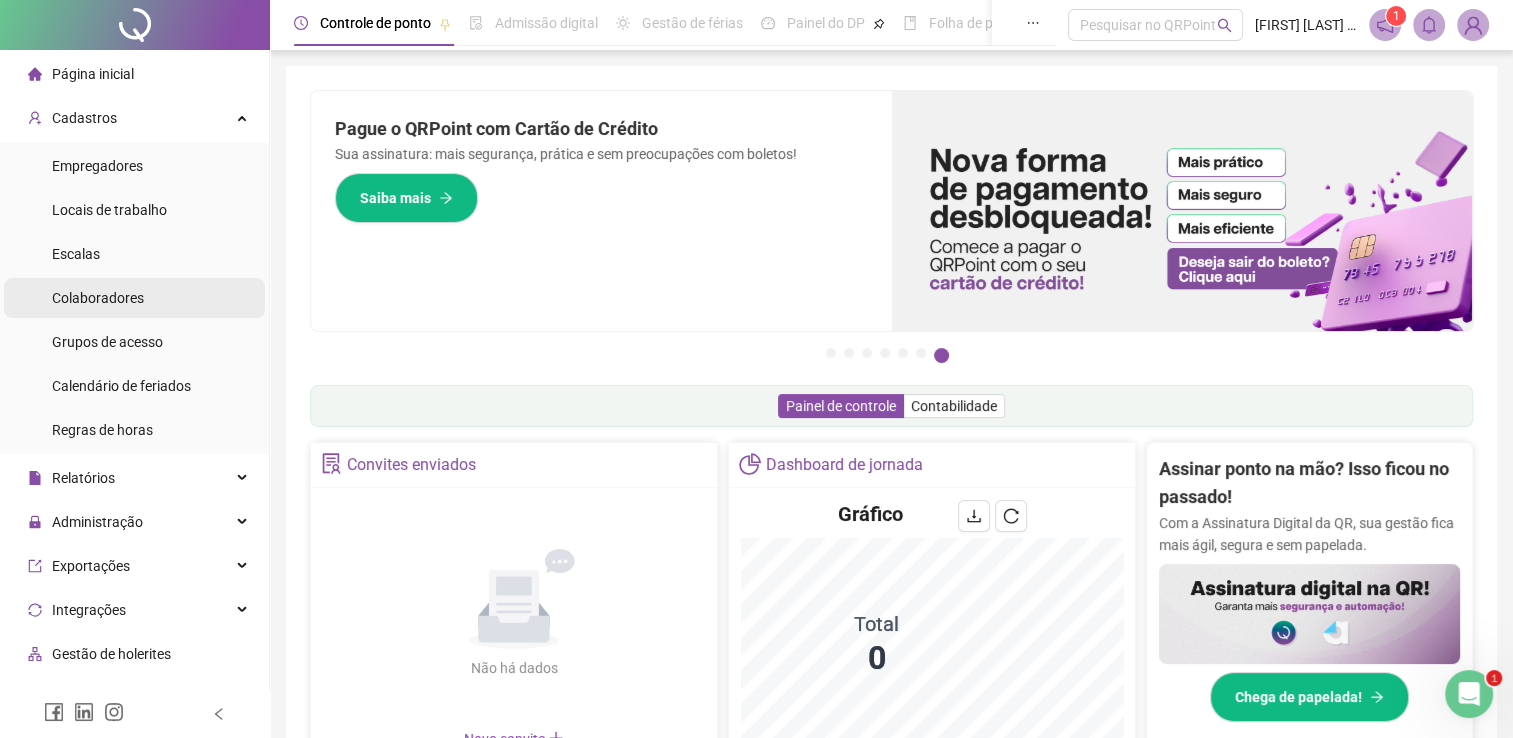 click on "Colaboradores" at bounding box center [134, 298] 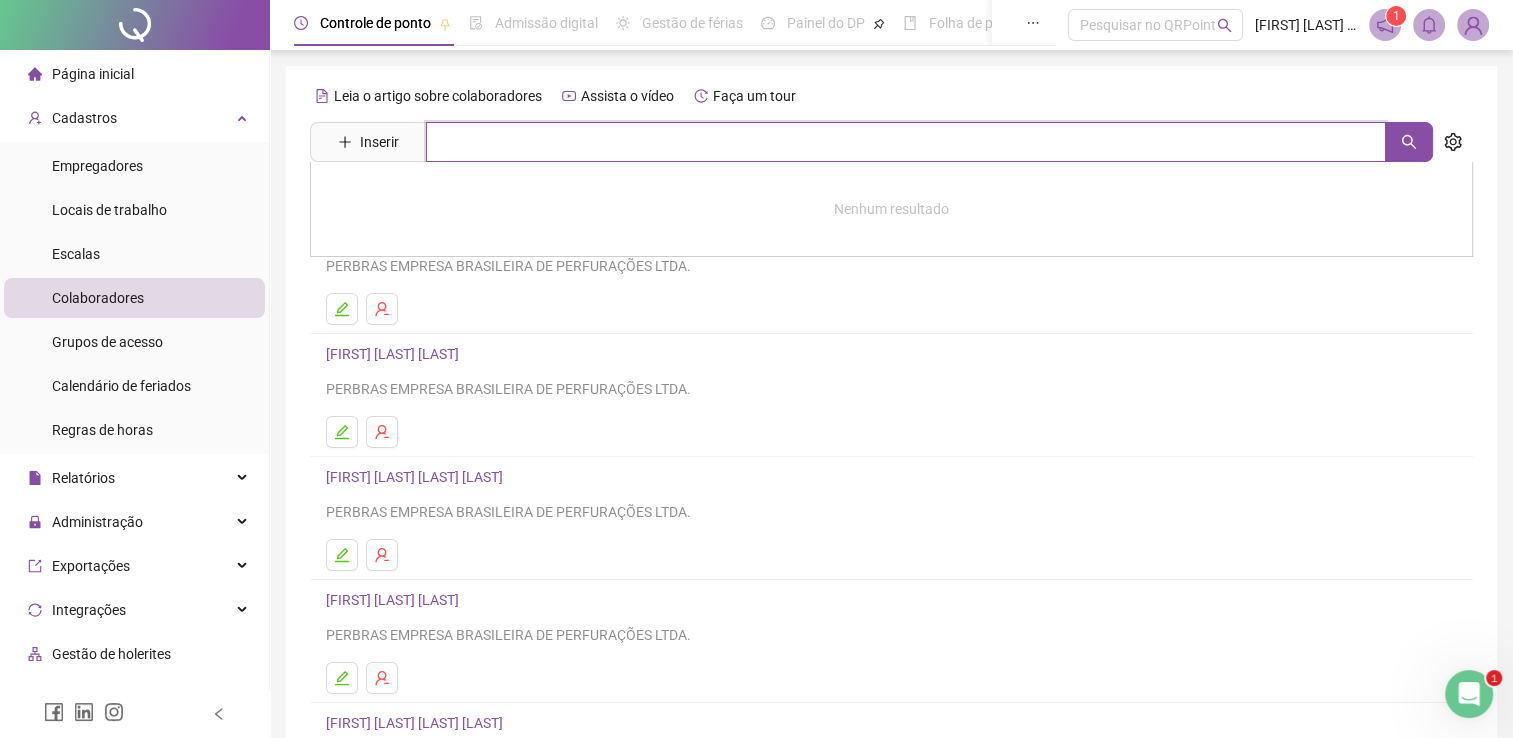 click at bounding box center [906, 142] 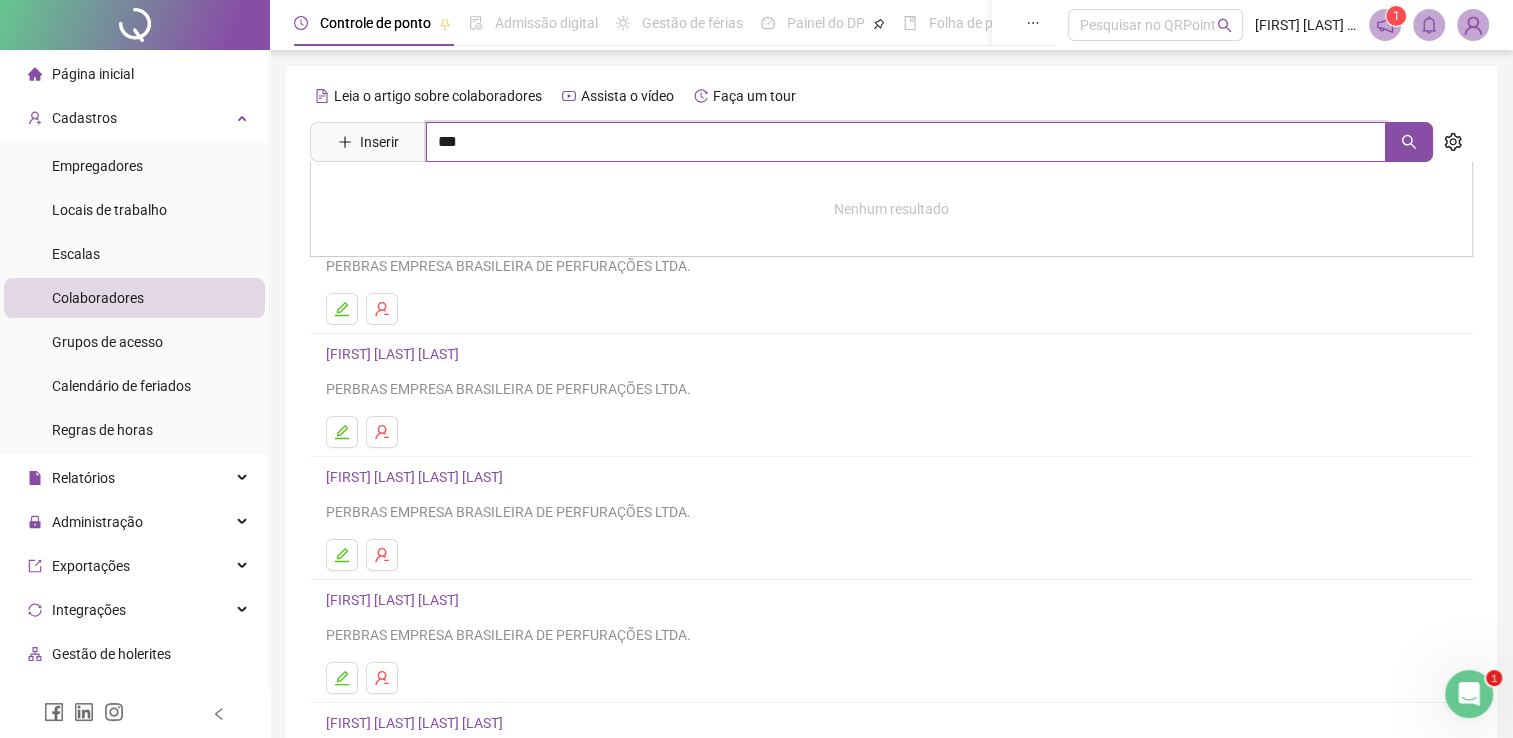 type on "***" 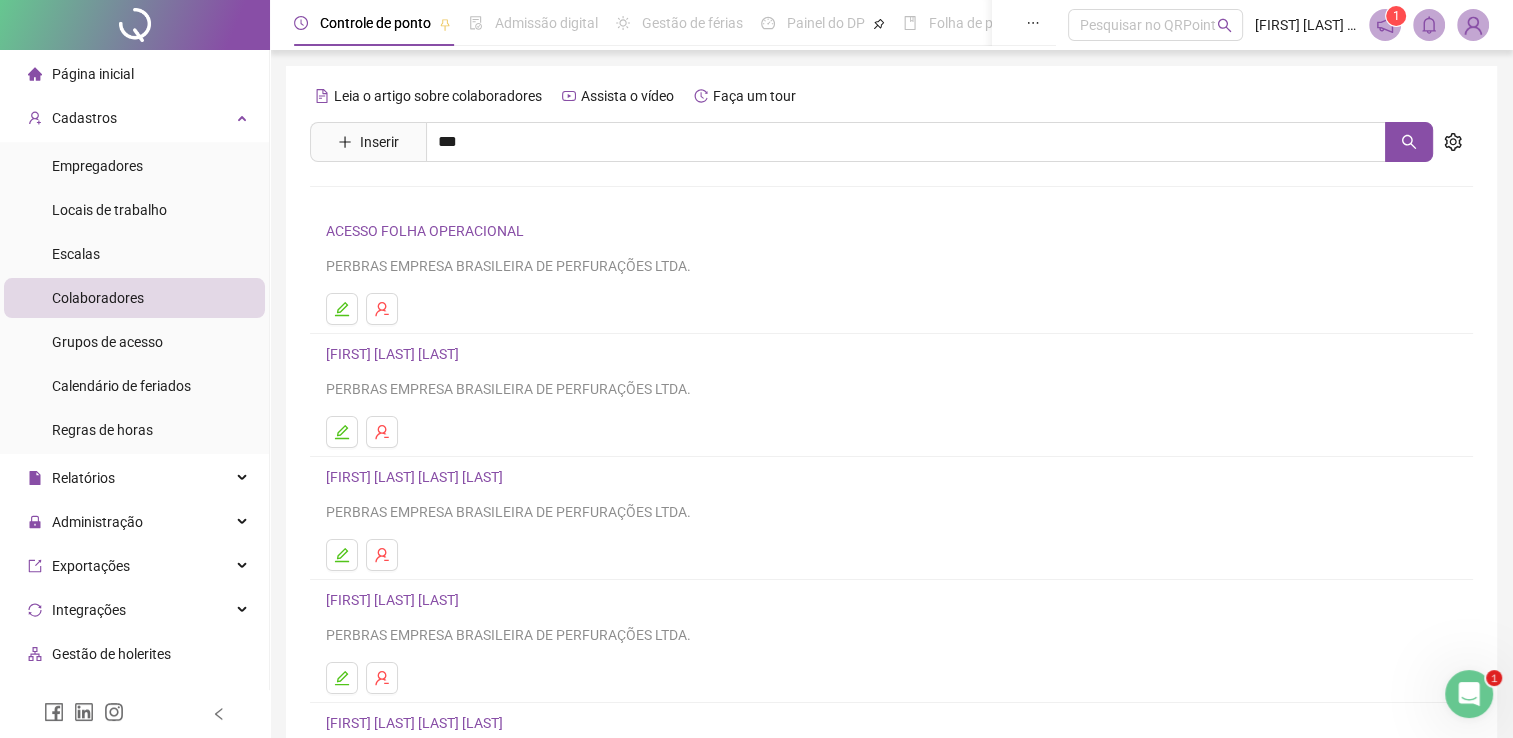 click on "[FIRST] [LAST]" at bounding box center [435, 201] 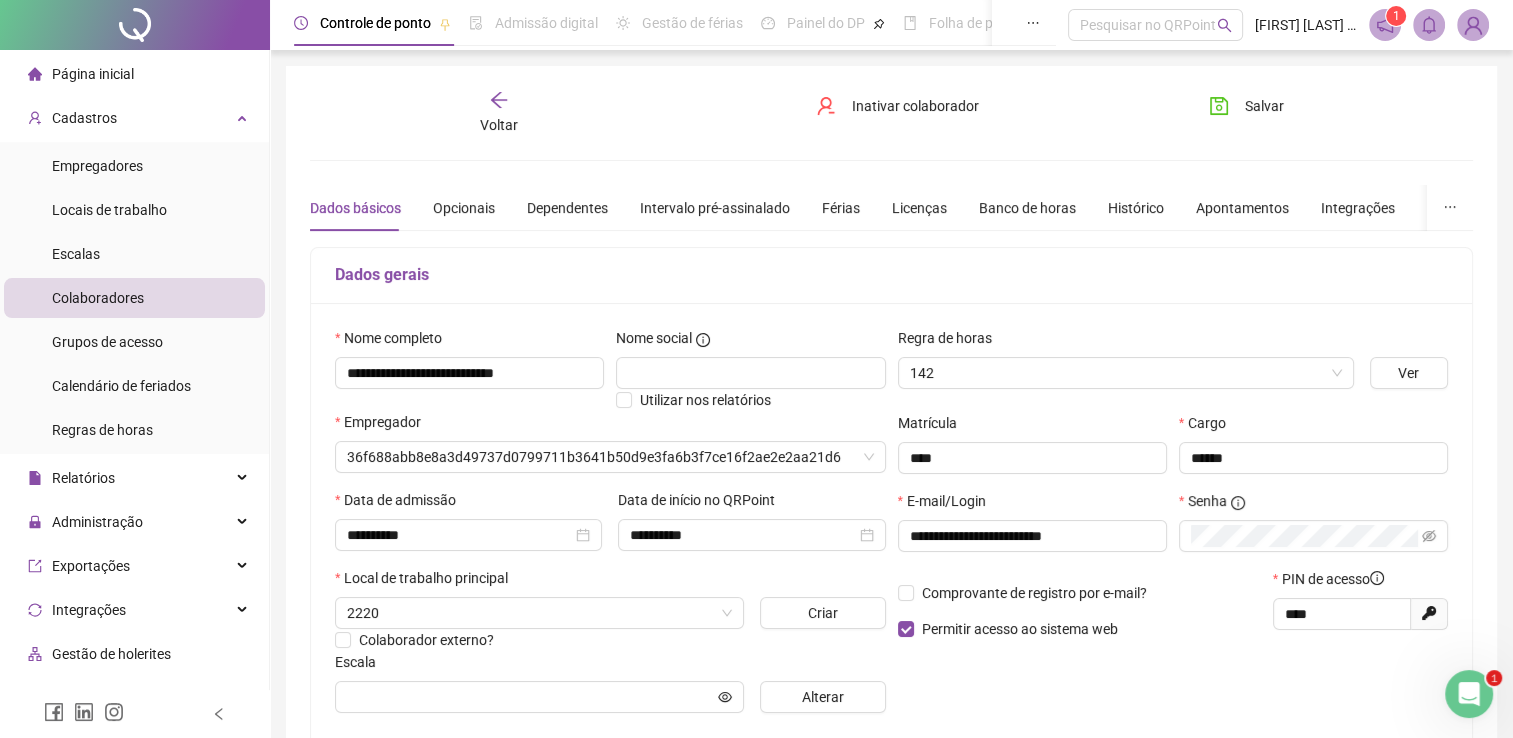 type on "**********" 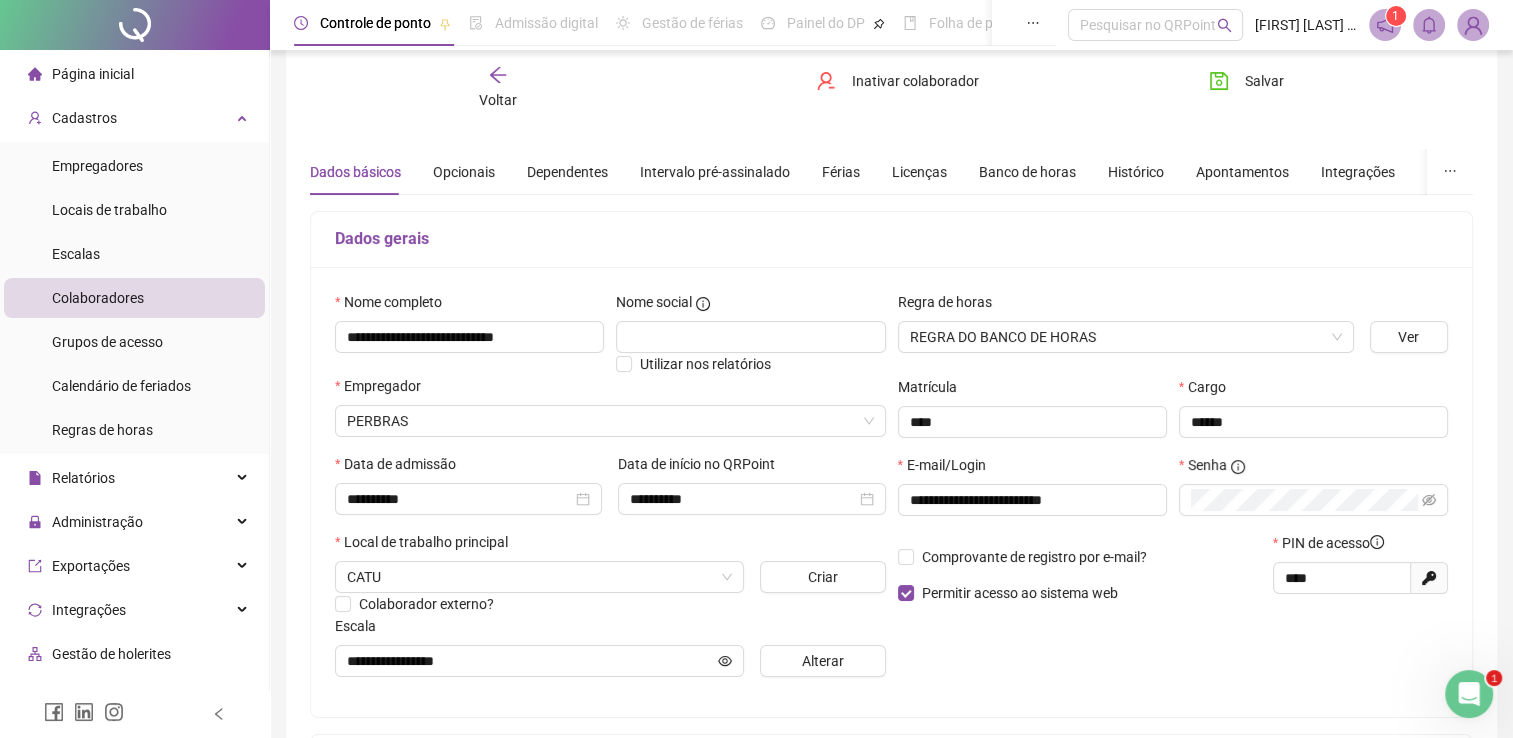 scroll, scrollTop: 0, scrollLeft: 0, axis: both 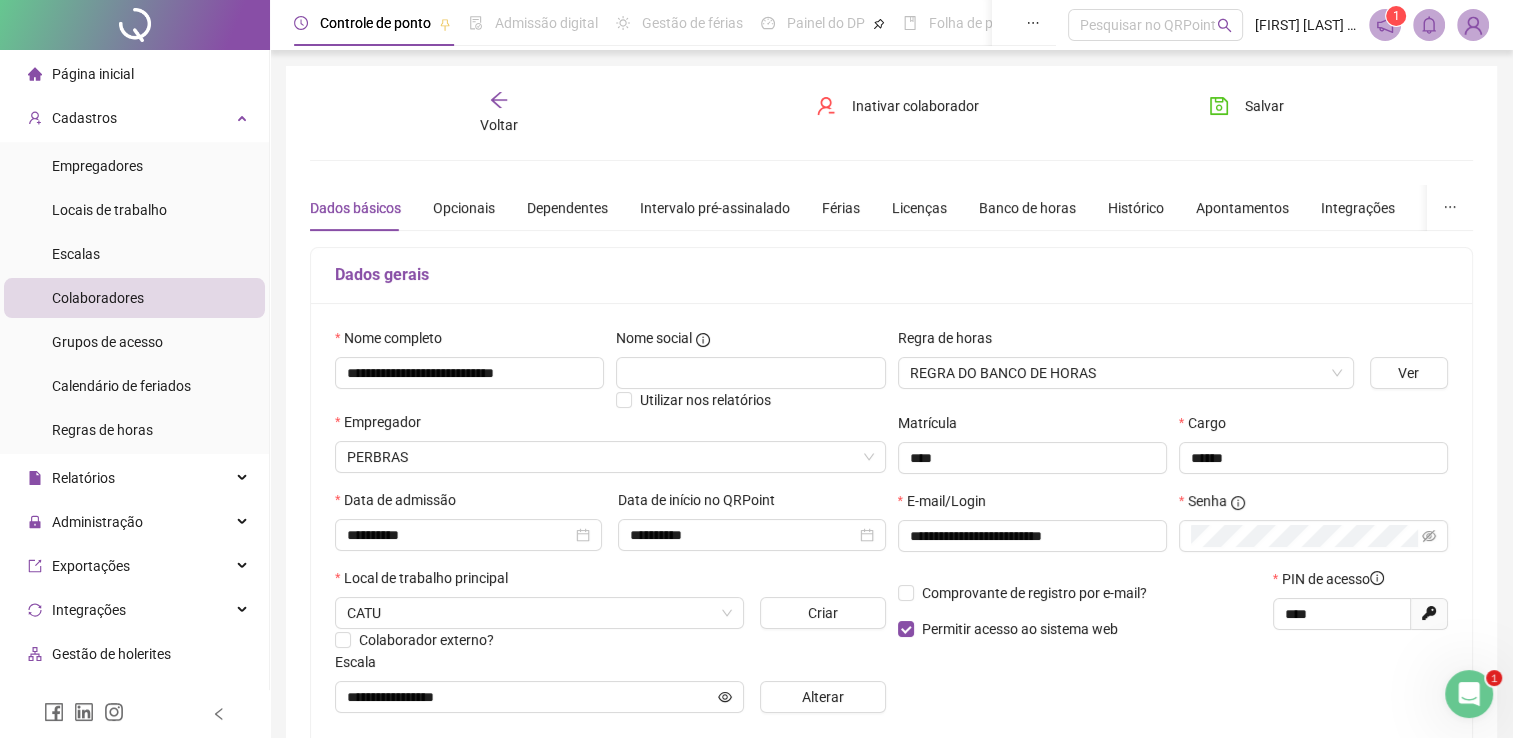 click on "**********" at bounding box center [891, 560] 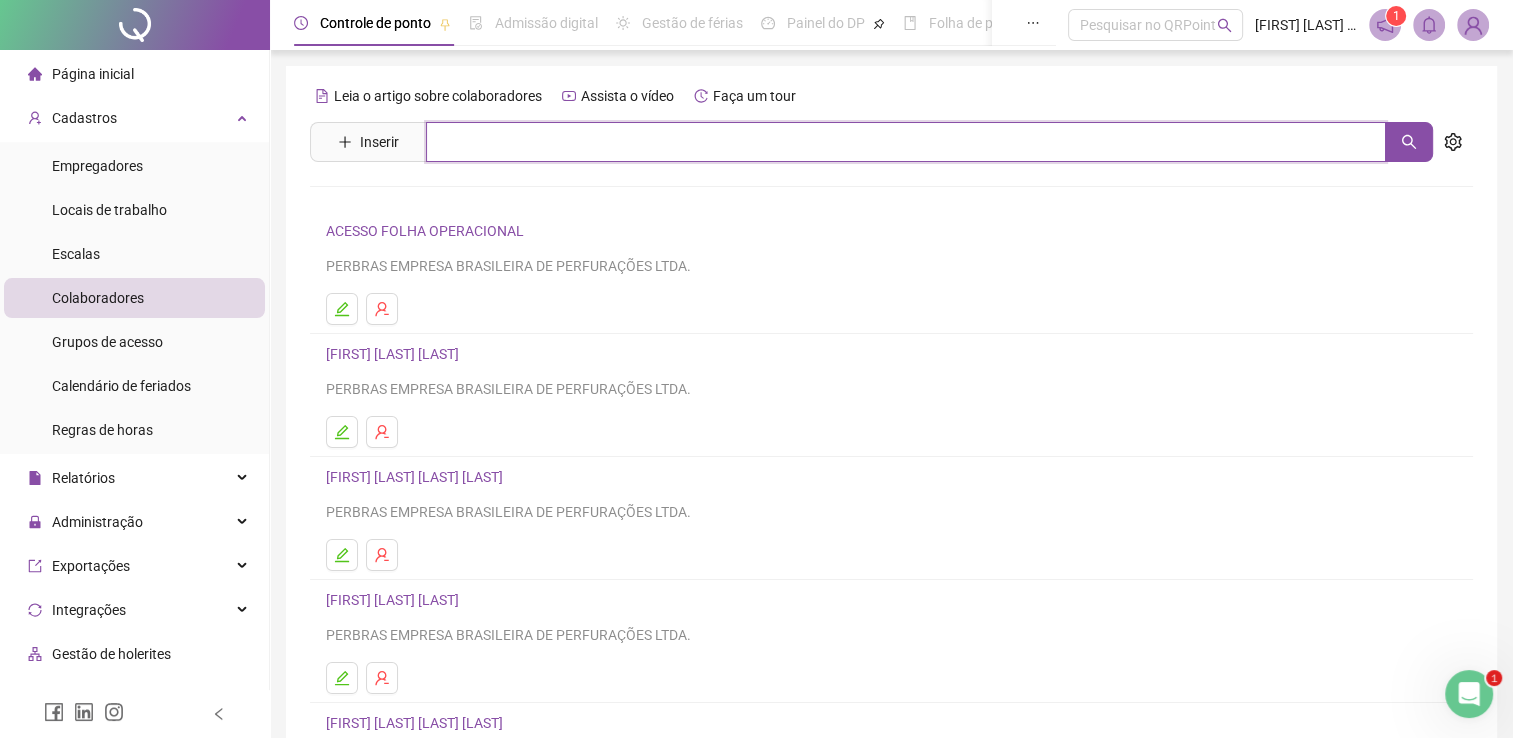 click at bounding box center [906, 142] 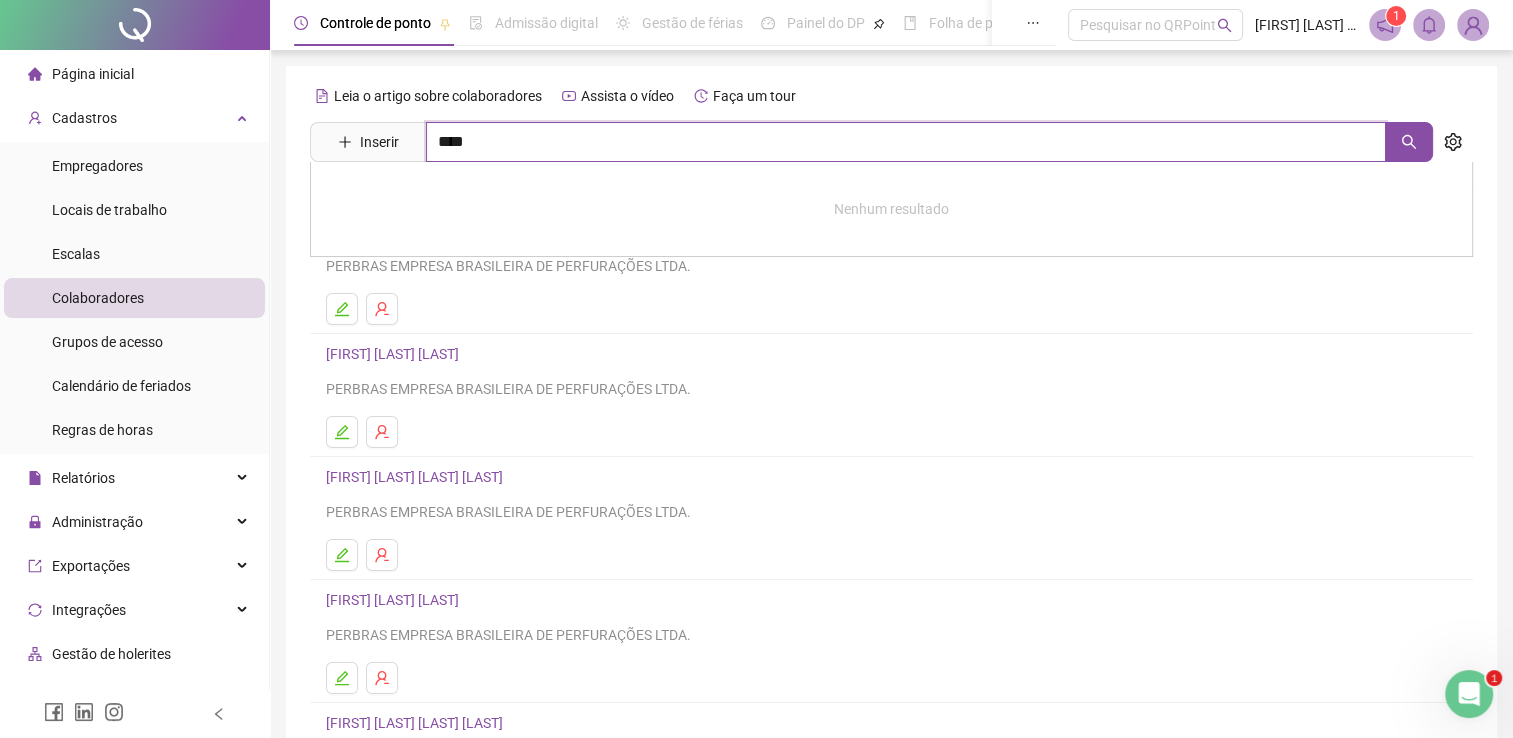 type on "****" 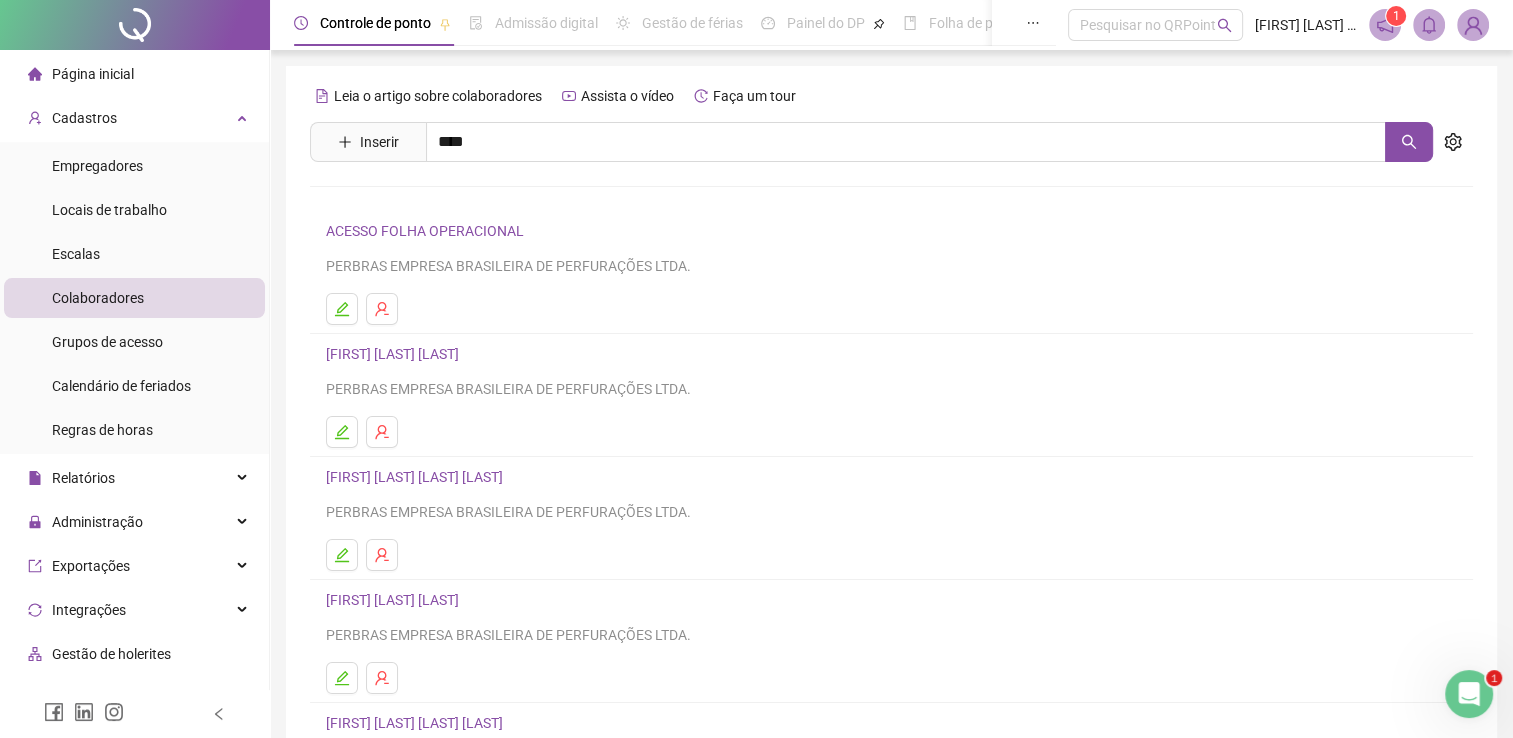 click on "[FIRST] [LAST] [LAST] [LAST]" at bounding box center (413, 375) 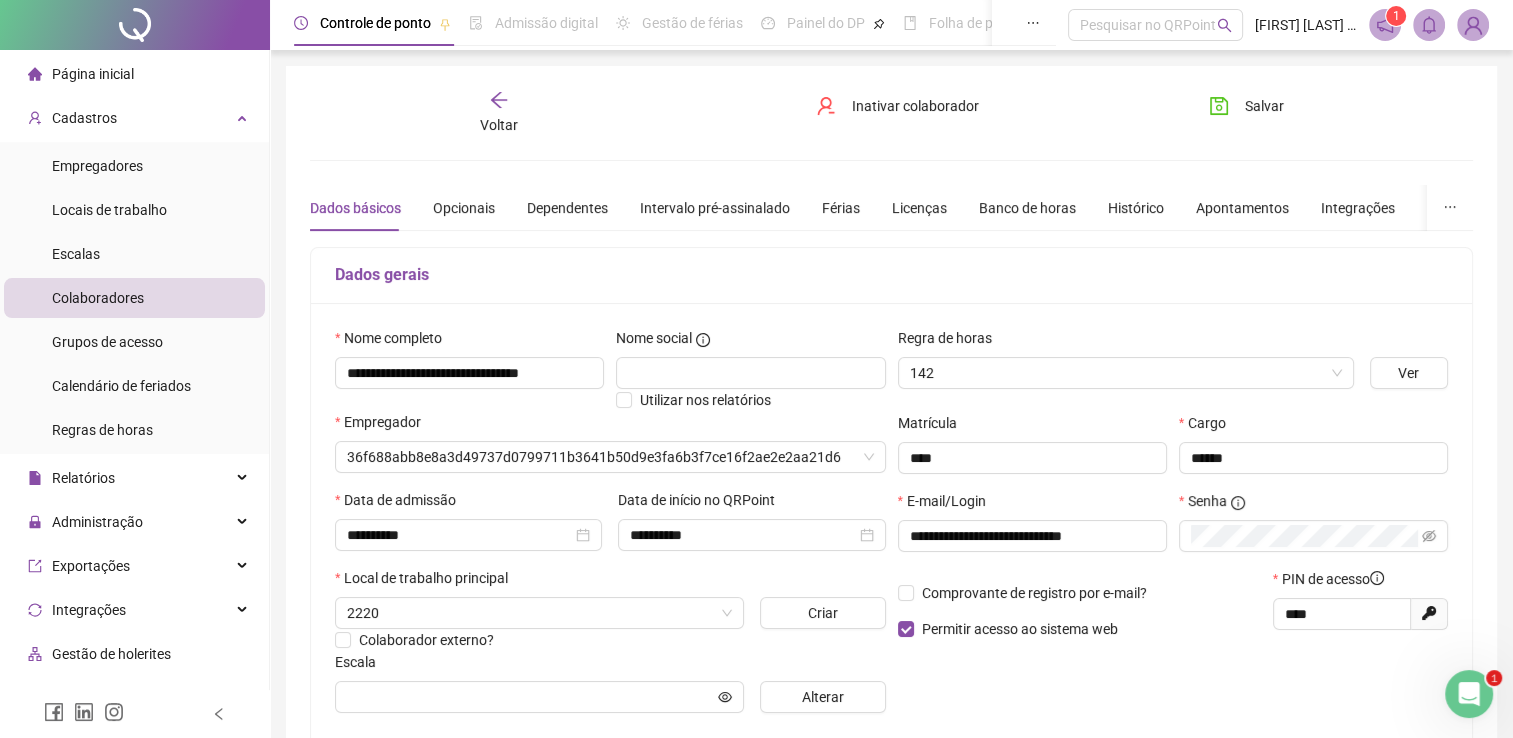 type on "**********" 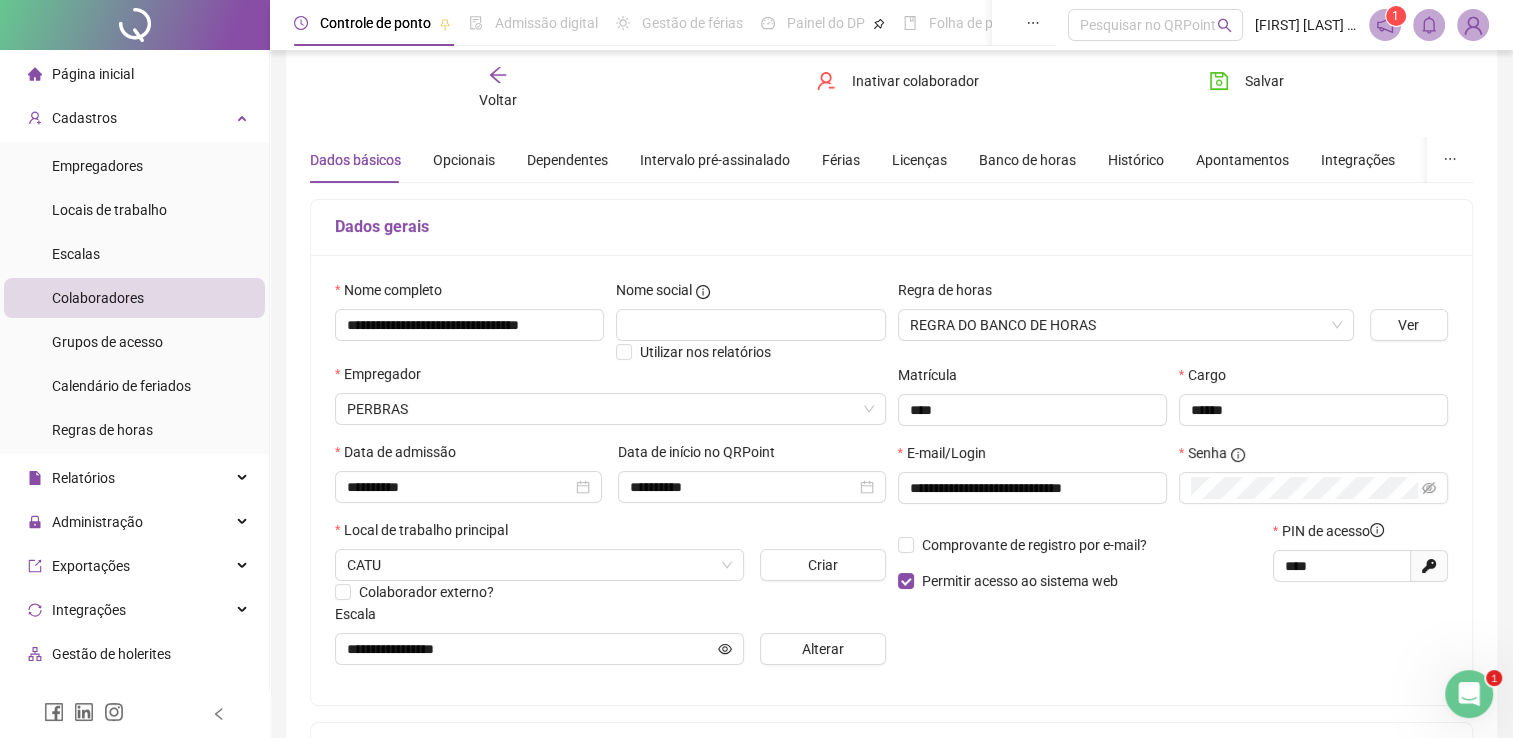 scroll, scrollTop: 0, scrollLeft: 0, axis: both 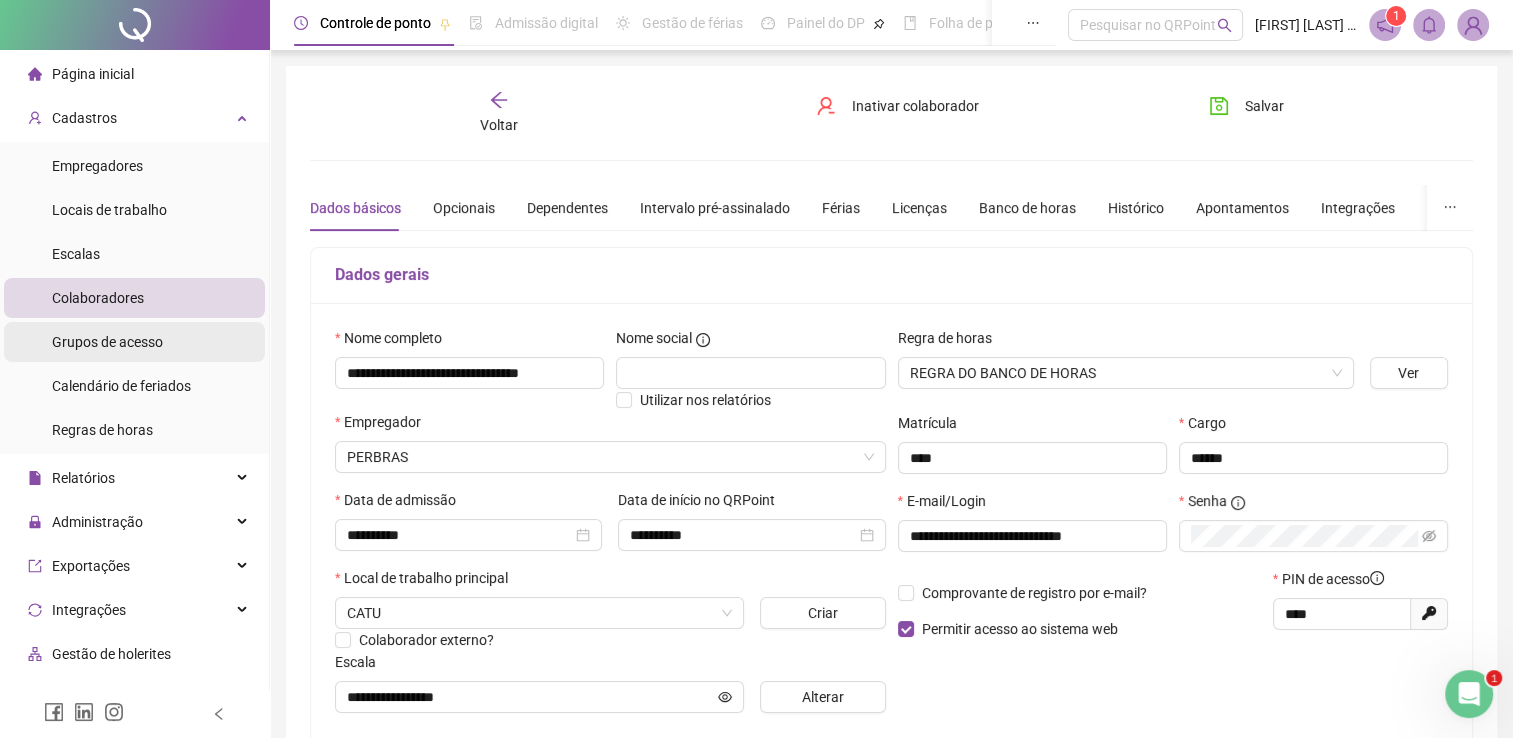 click on "Grupos de acesso" at bounding box center [107, 342] 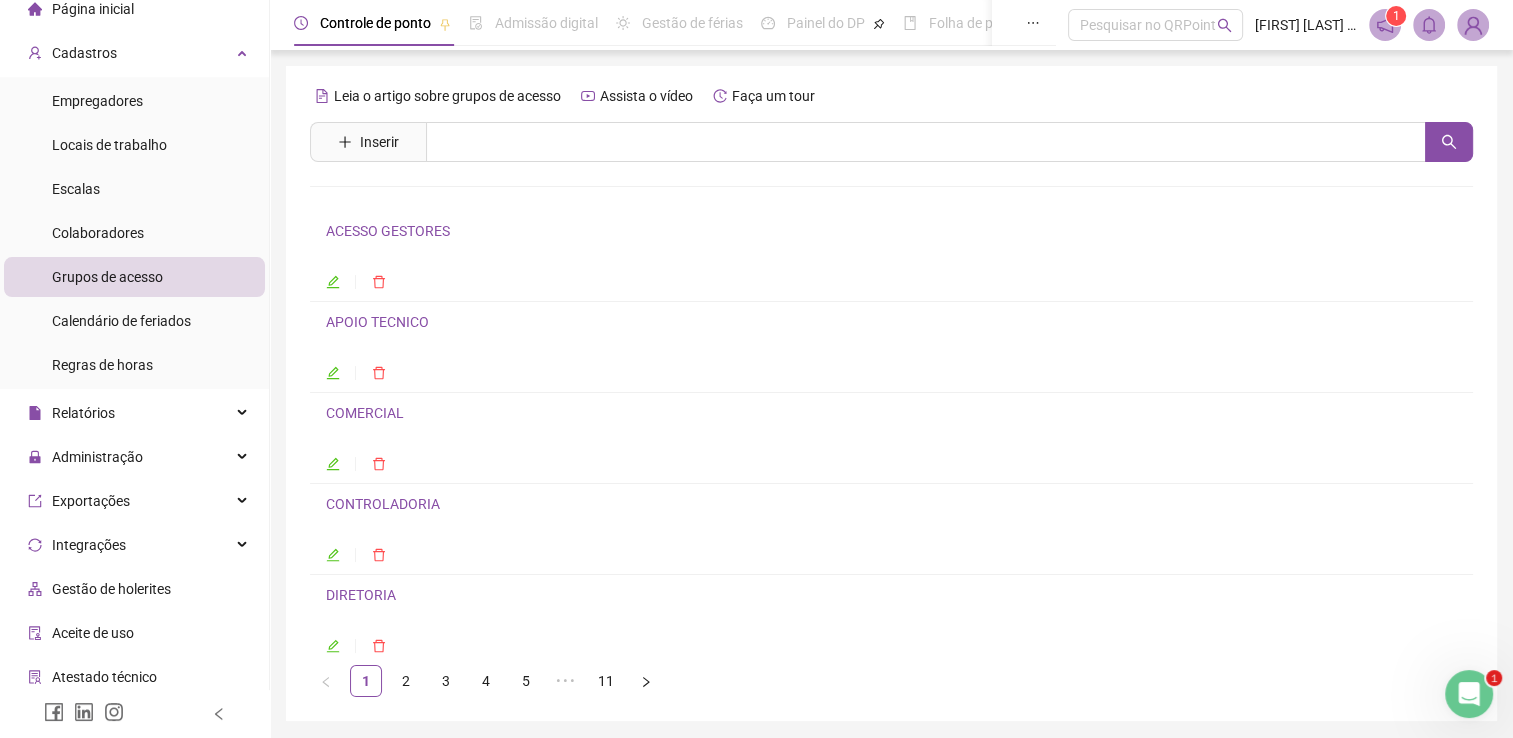 scroll, scrollTop: 100, scrollLeft: 0, axis: vertical 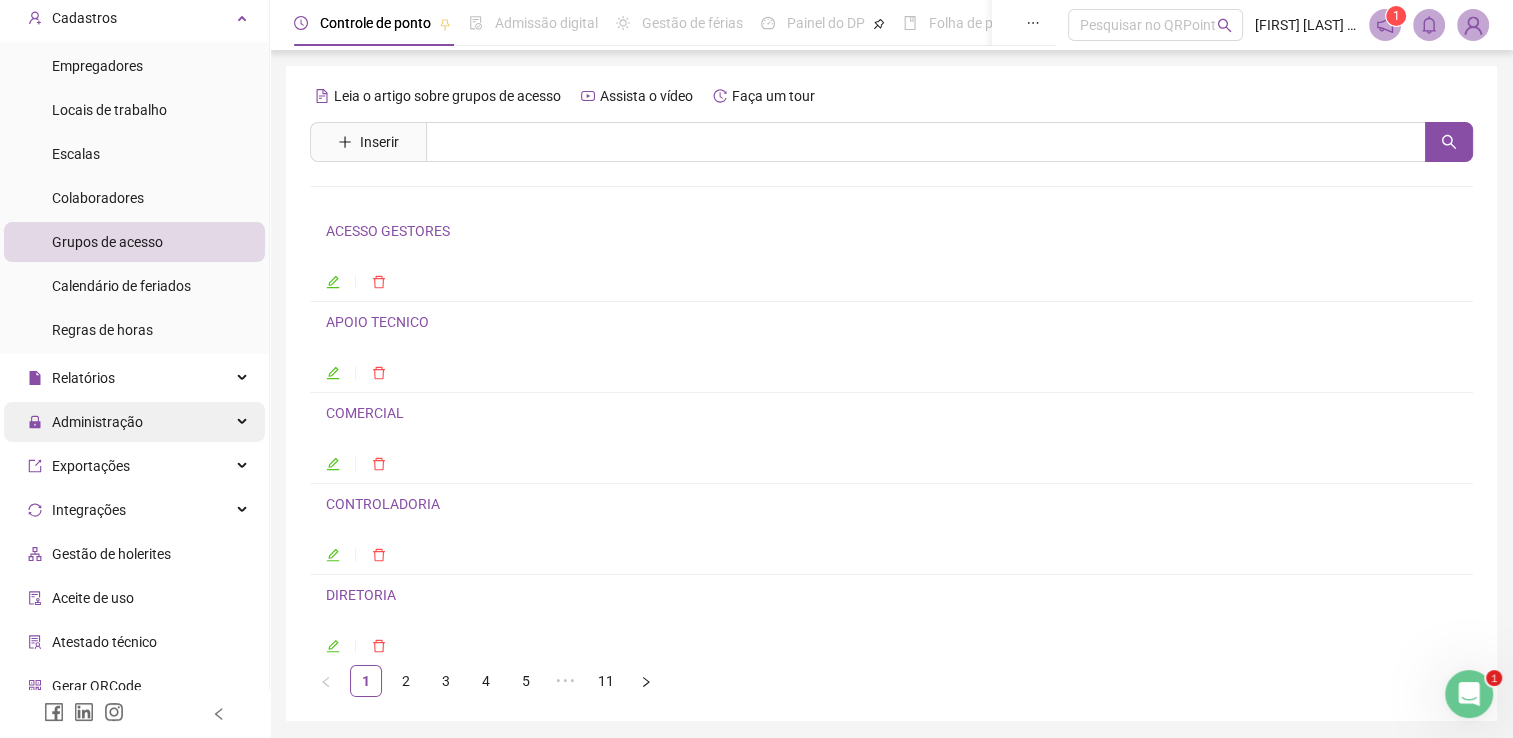 click on "Administração" at bounding box center (97, 422) 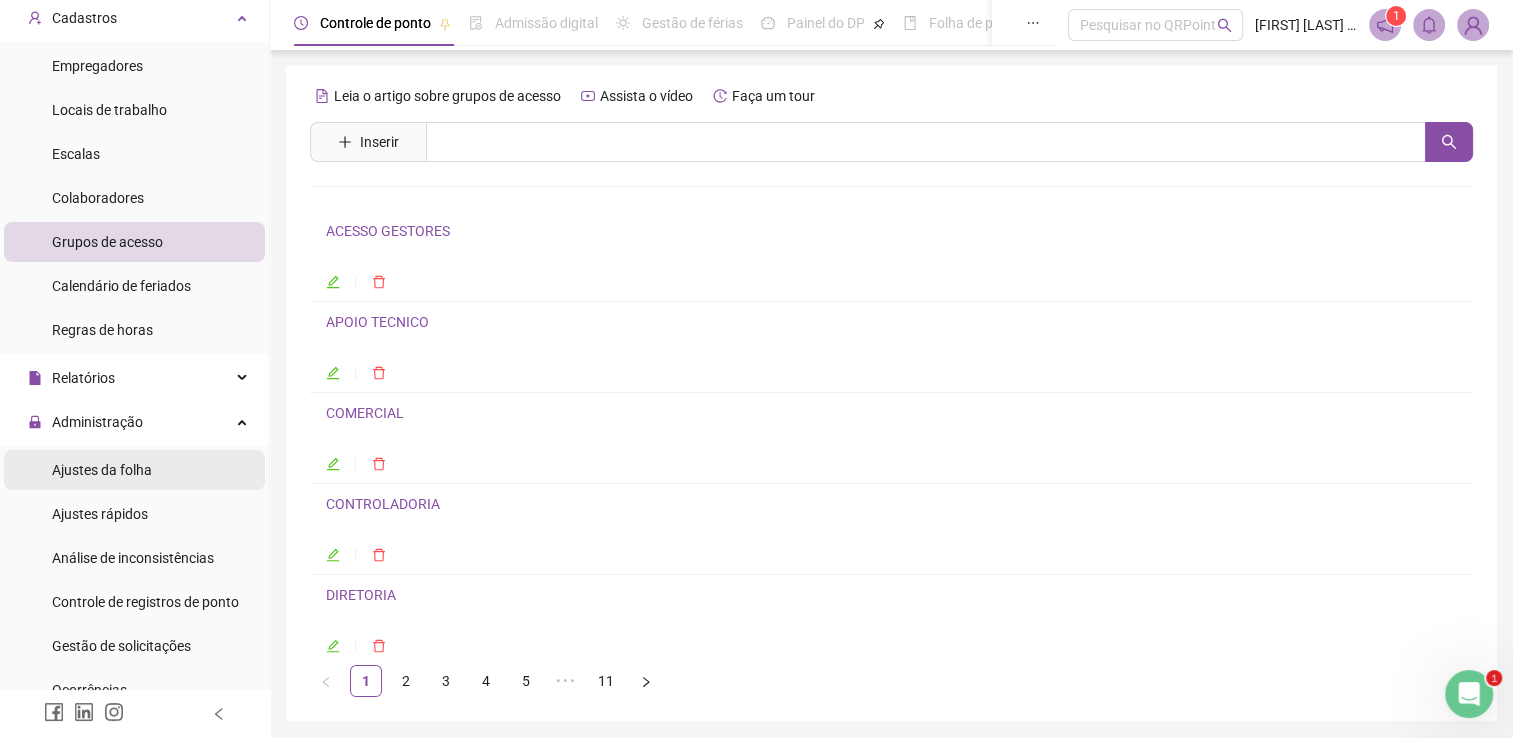 click on "Ajustes da folha" at bounding box center (102, 470) 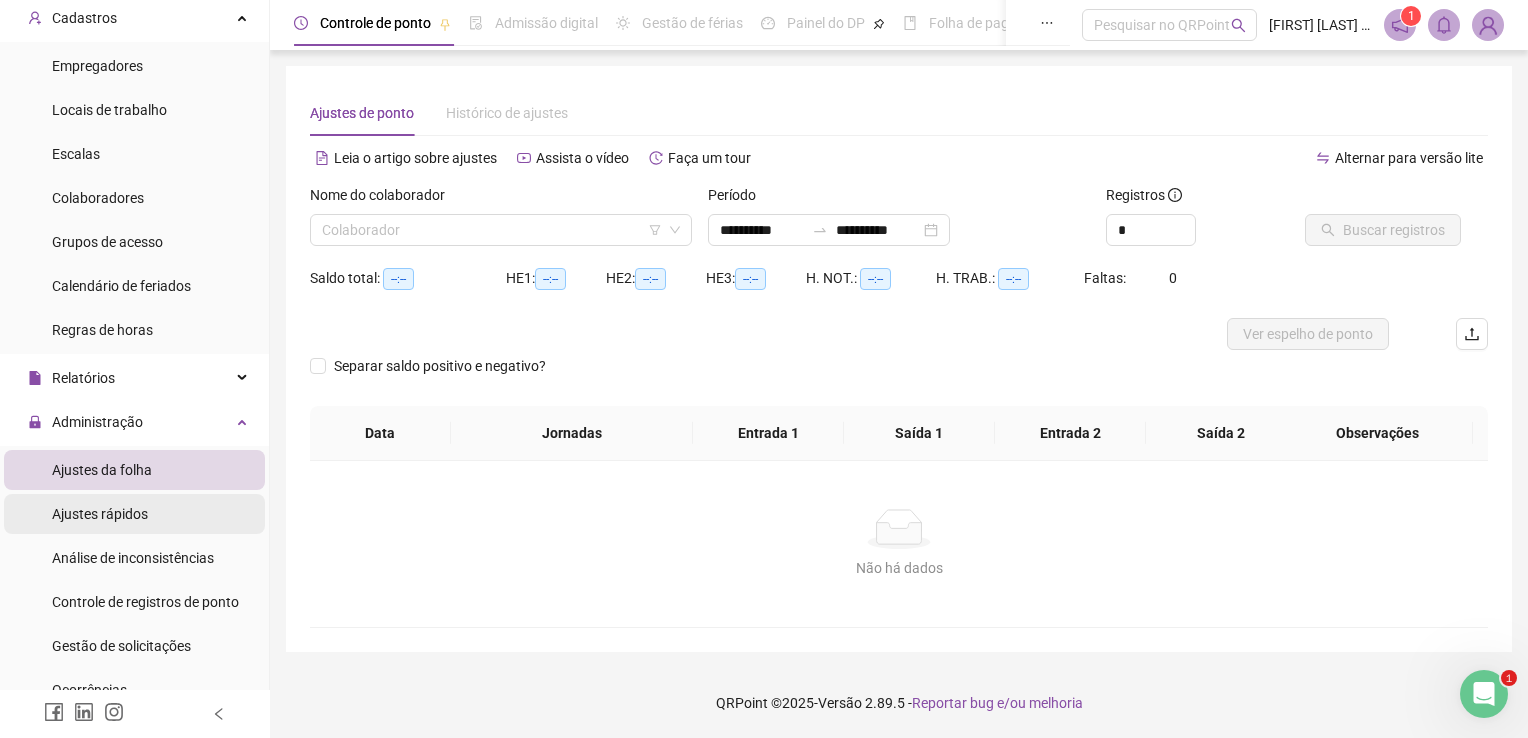 click on "Ajustes rápidos" at bounding box center (100, 514) 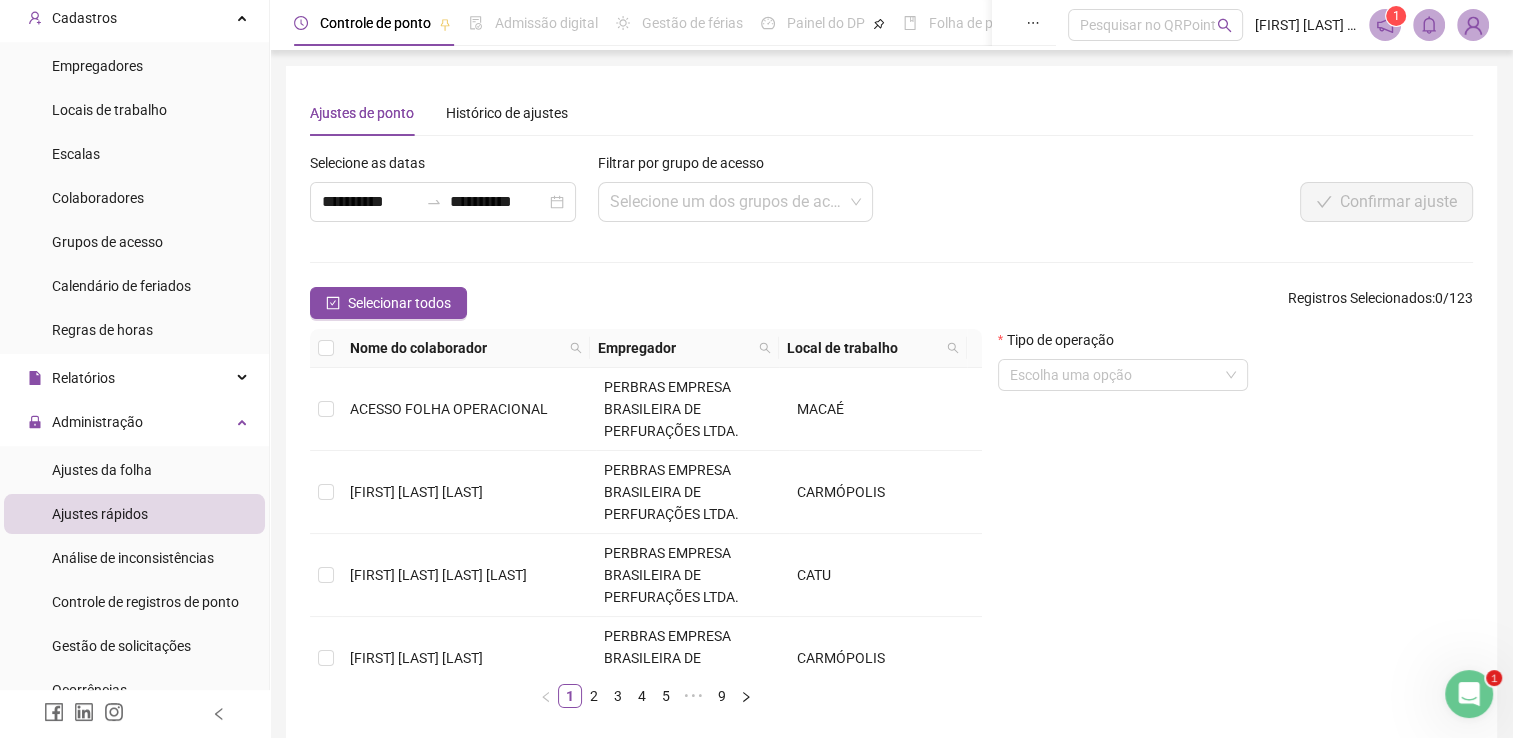 scroll, scrollTop: 200, scrollLeft: 0, axis: vertical 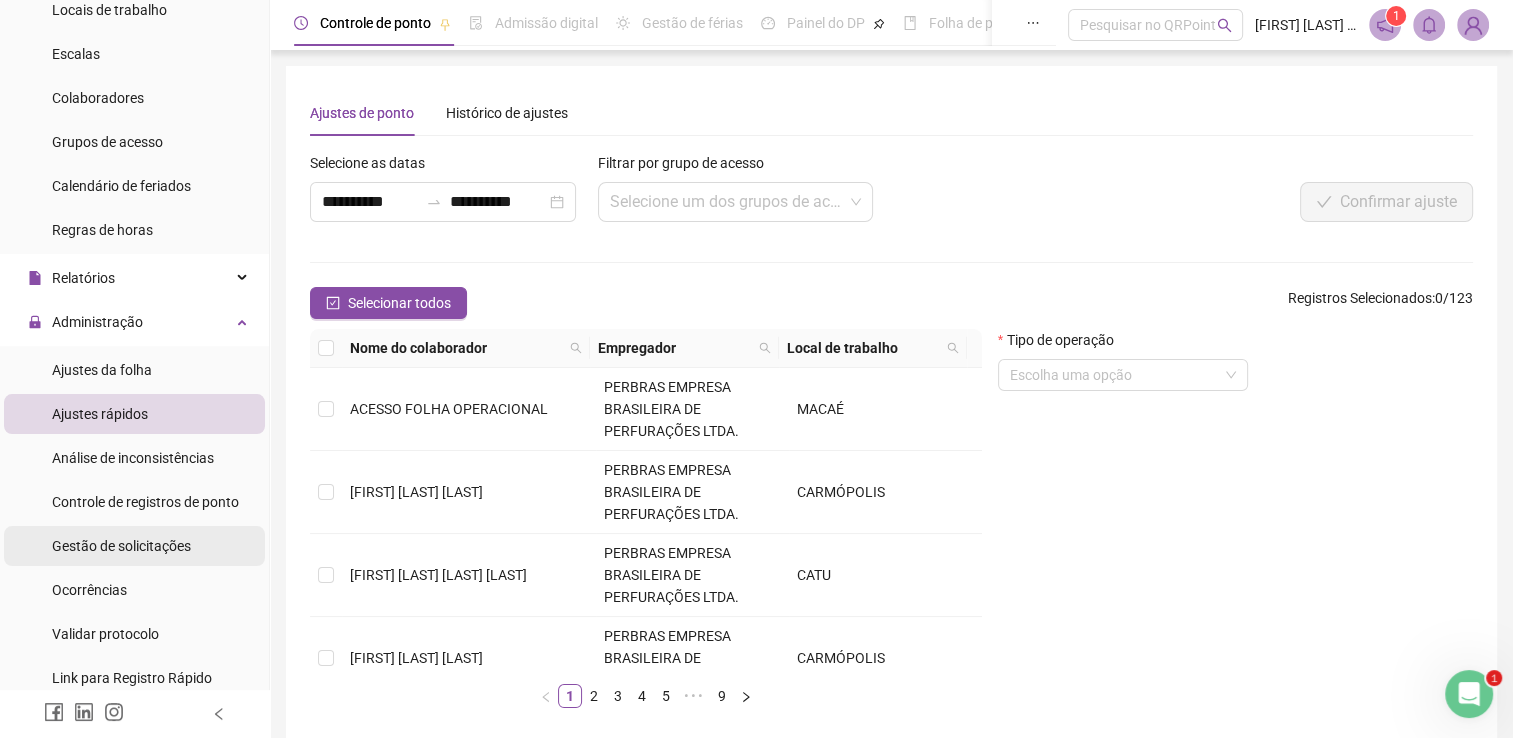 click on "Gestão de solicitações" at bounding box center (121, 546) 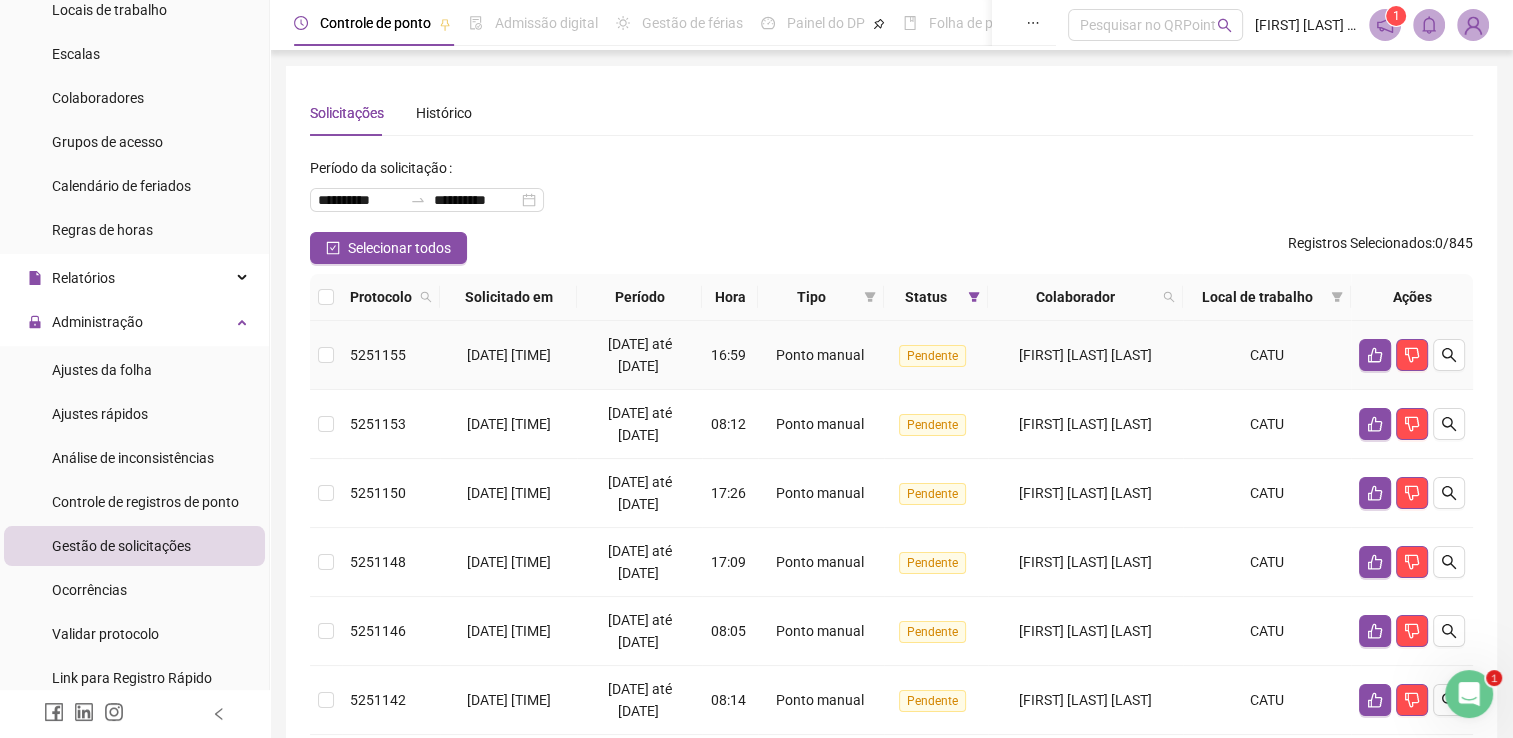click on "[FIRST] [LAST] [LAST]" at bounding box center (1085, 355) 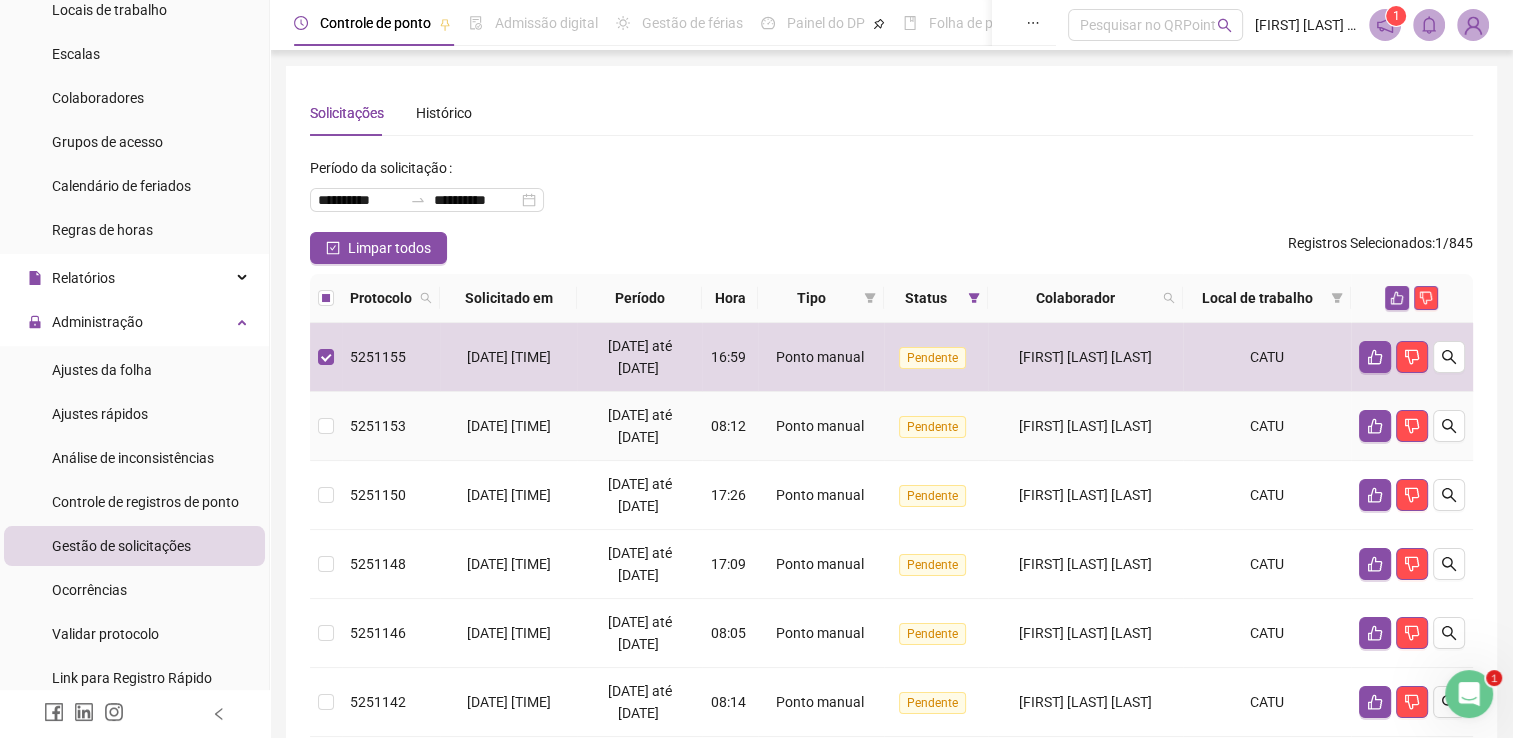 drag, startPoint x: 1121, startPoint y: 430, endPoint x: 1137, endPoint y: 459, distance: 33.12099 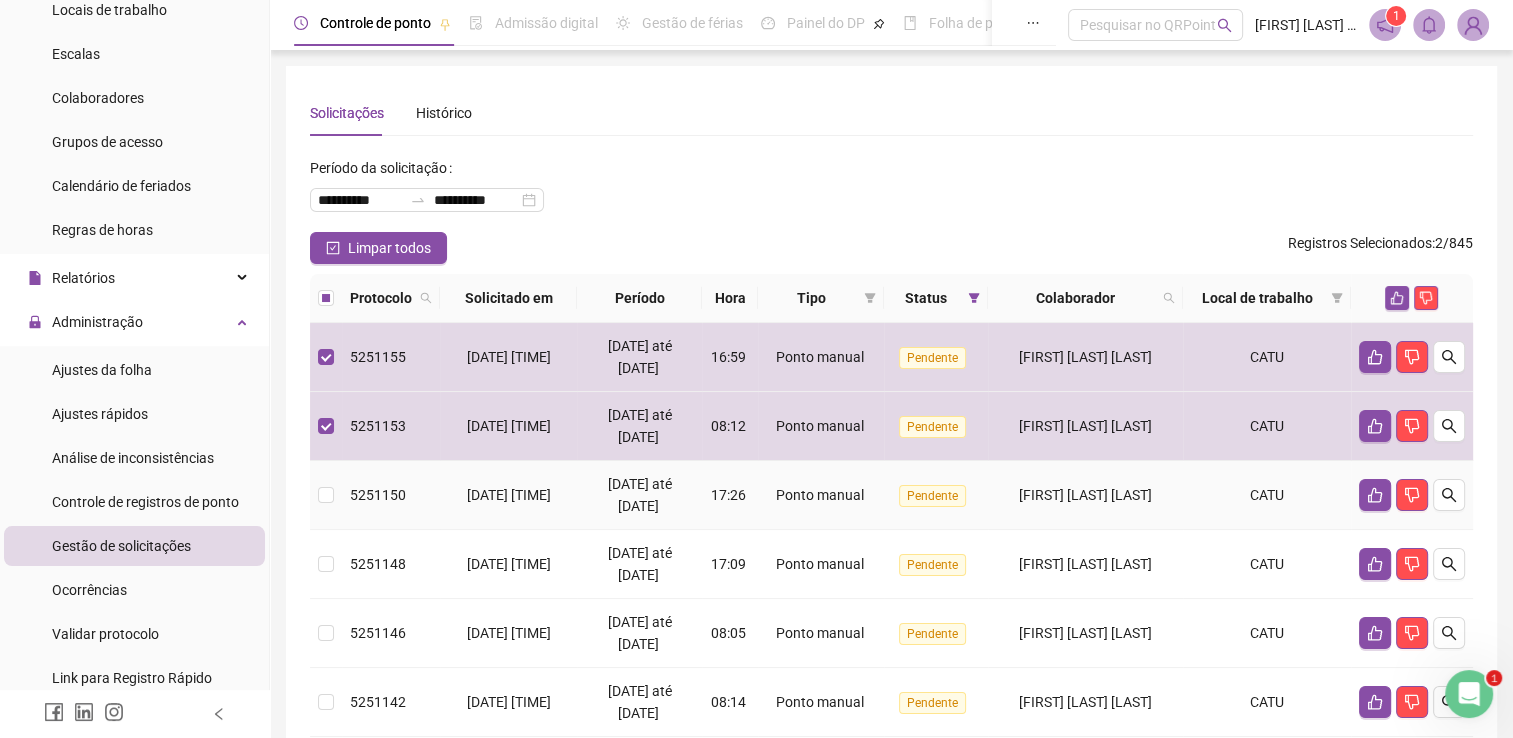 click on "[FIRST] [LAST] [LAST]" at bounding box center (1085, 495) 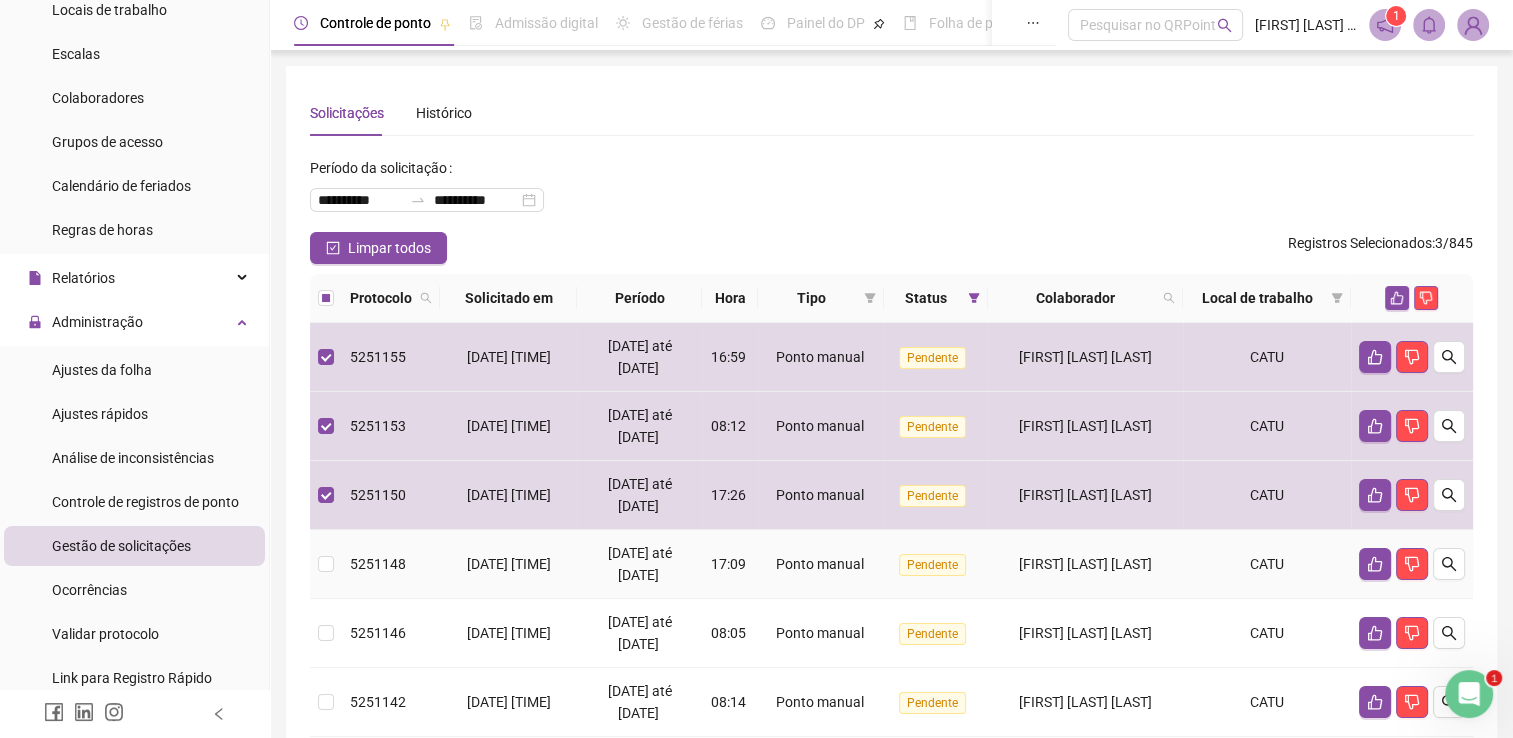 click on "[FIRST] [LAST] [LAST]" at bounding box center (1085, 564) 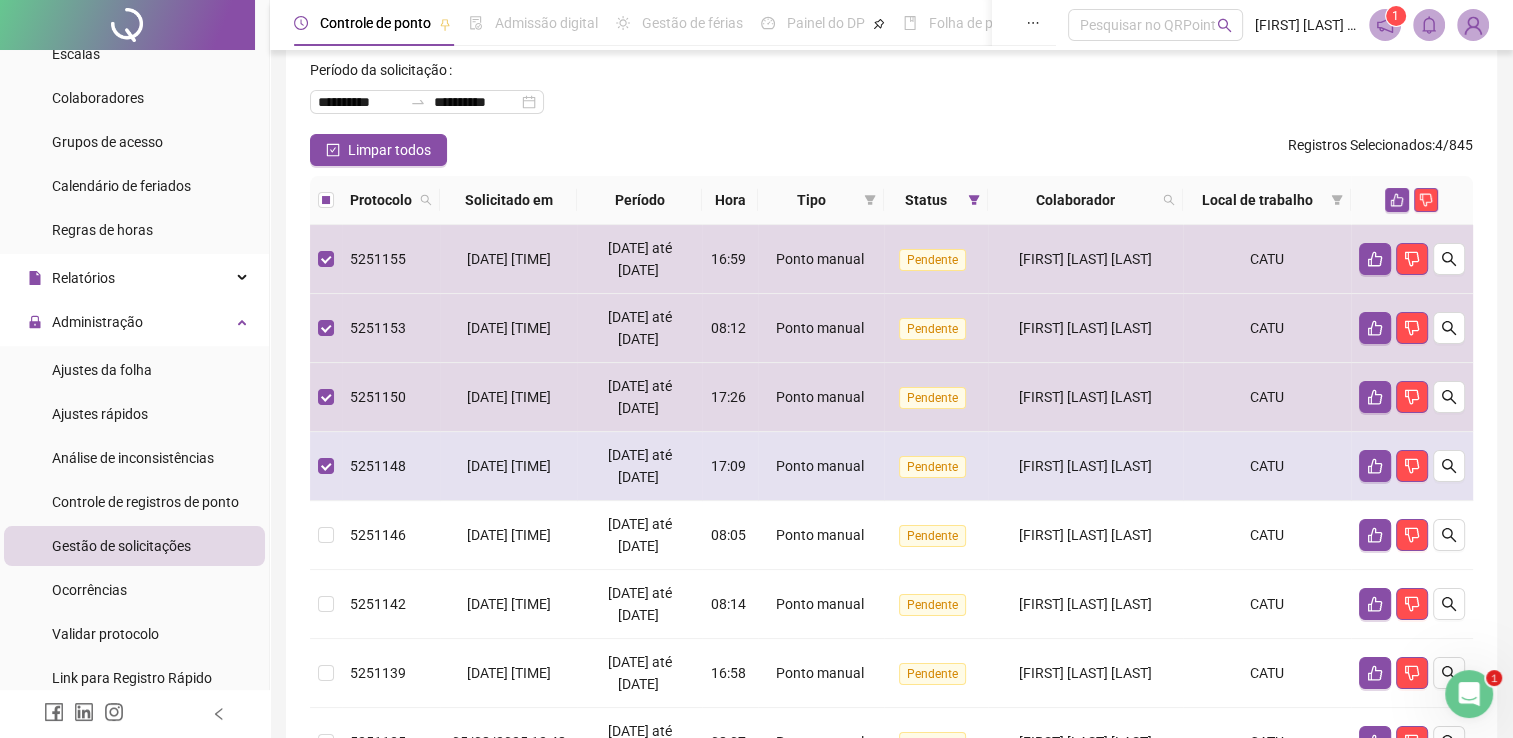 scroll, scrollTop: 200, scrollLeft: 0, axis: vertical 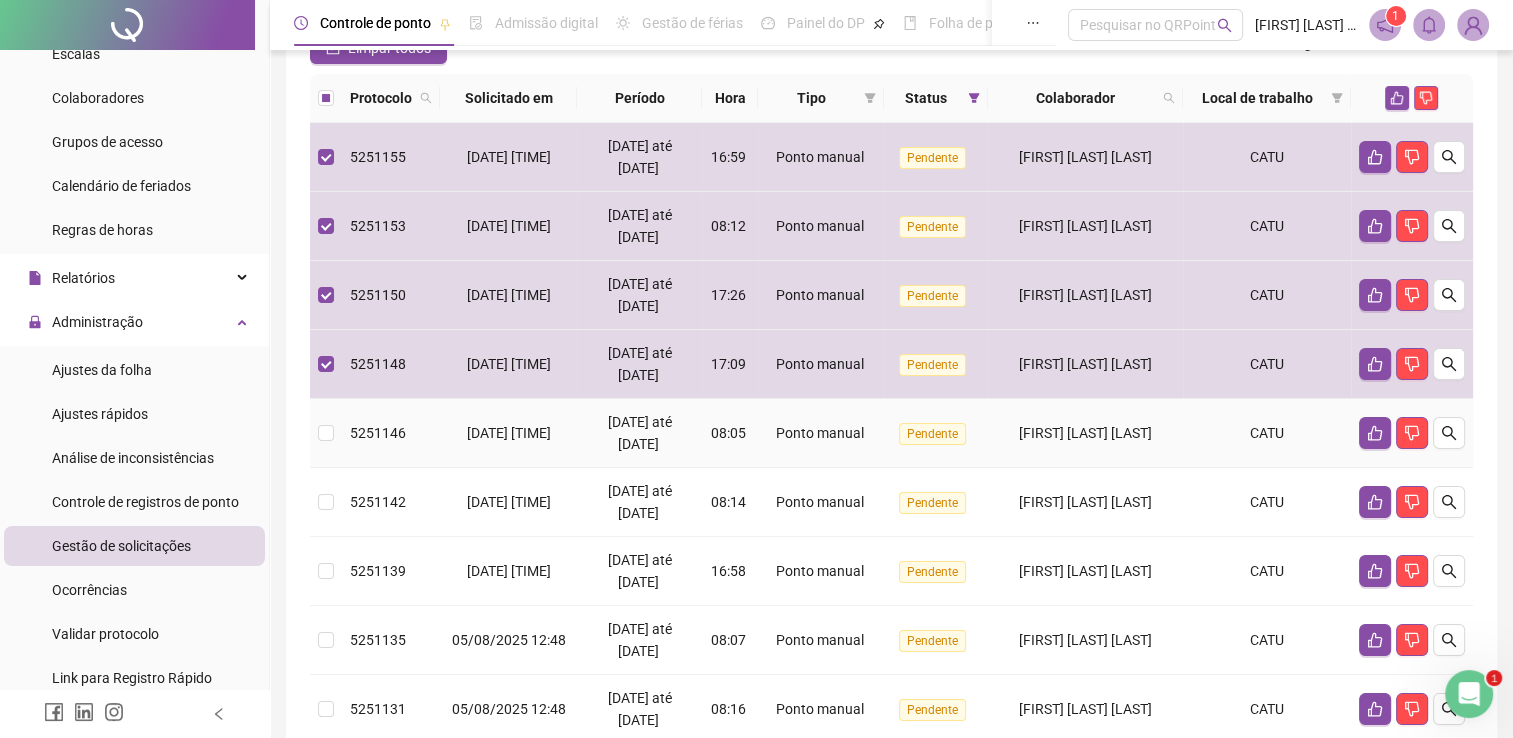 click on "[FIRST] [LAST] [LAST]" at bounding box center [1085, 433] 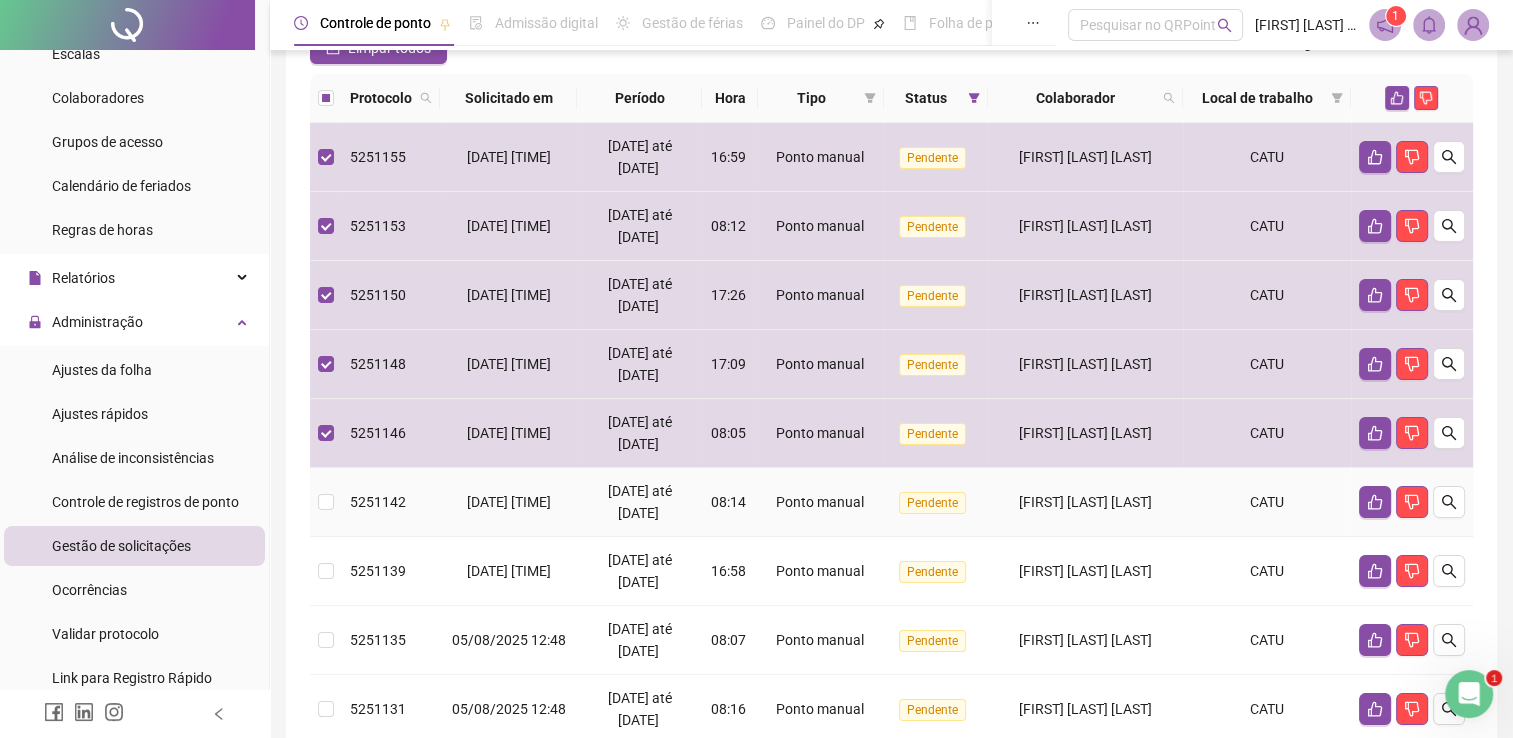 click on "[FIRST] [LAST] [LAST]" at bounding box center (1085, 502) 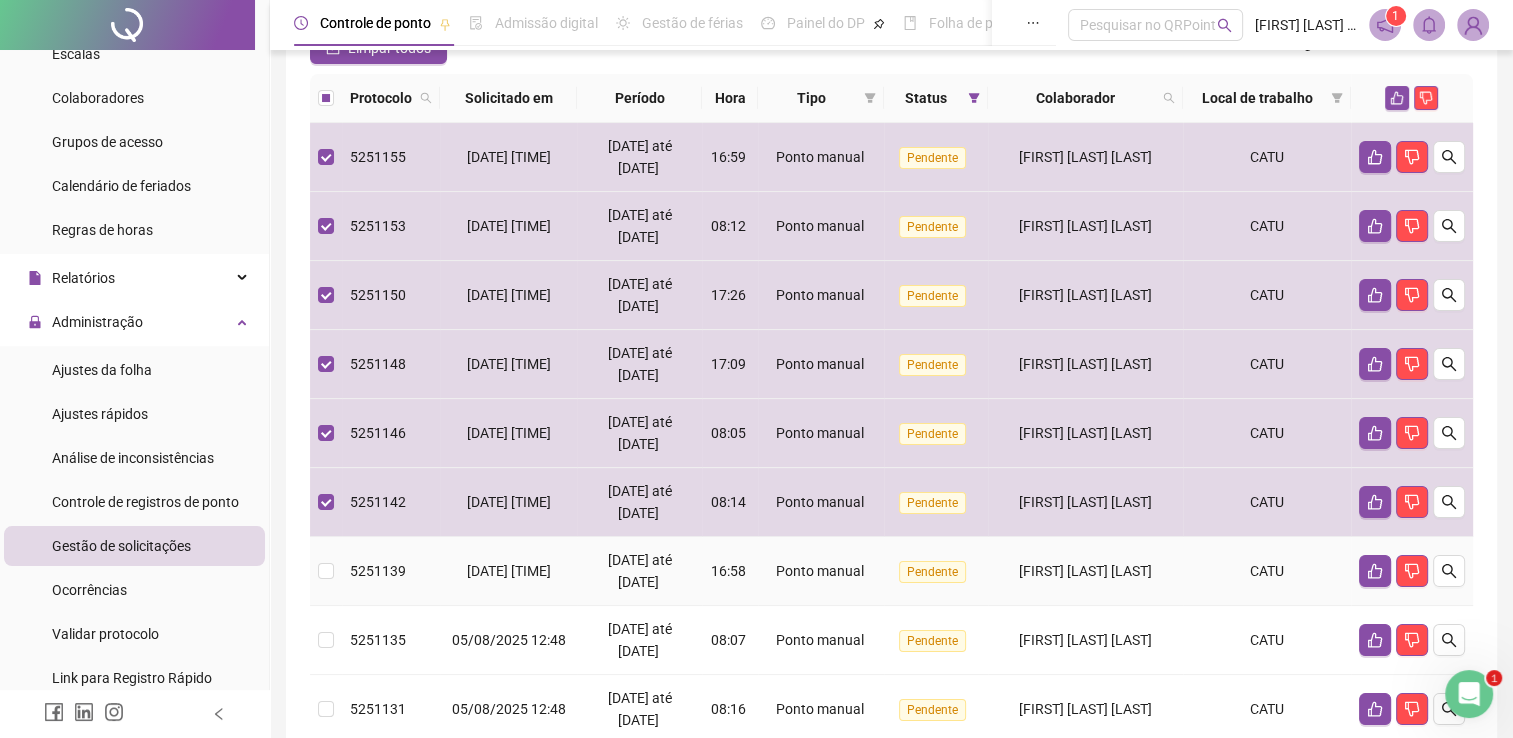 click on "[FIRST] [LAST] [LAST]" at bounding box center (1085, 571) 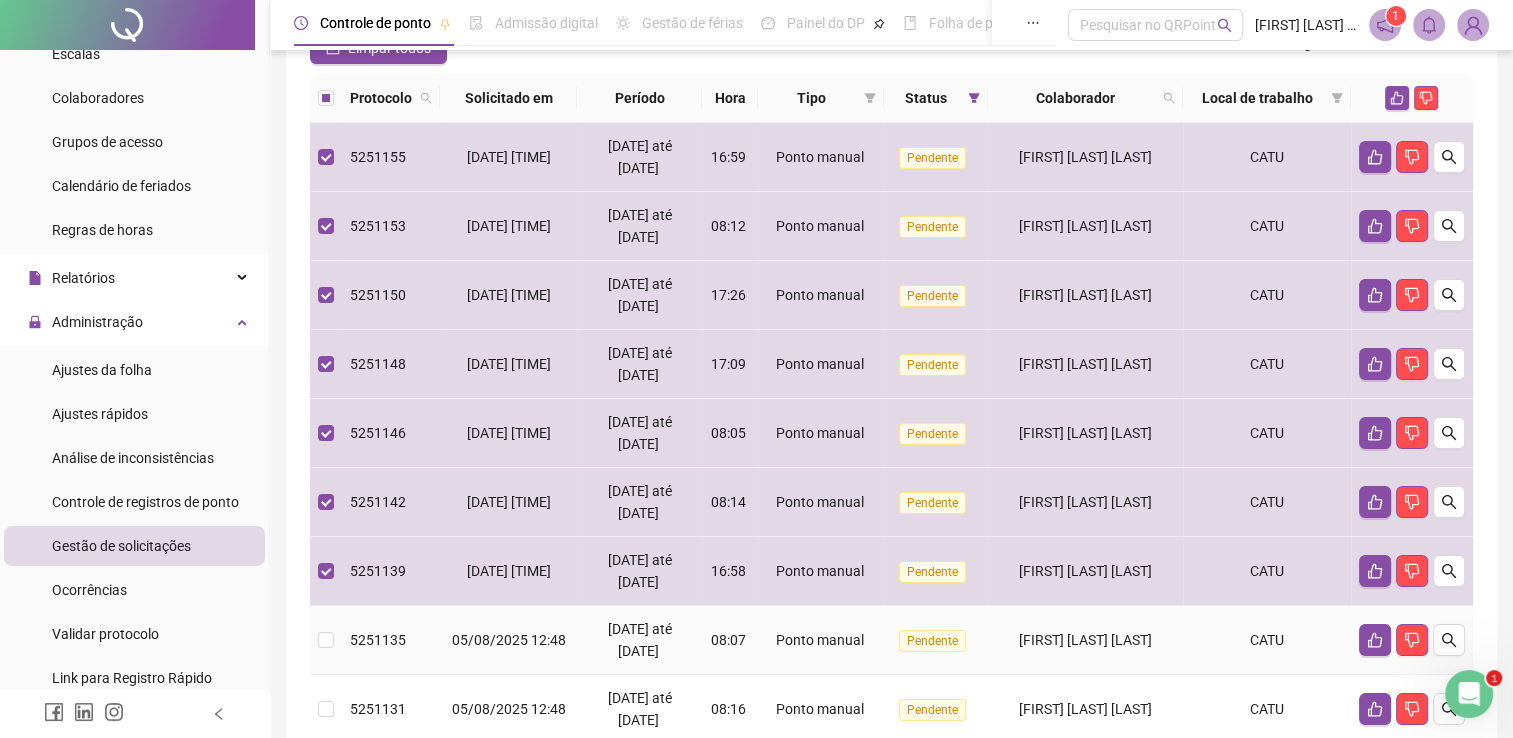drag, startPoint x: 1136, startPoint y: 558, endPoint x: 1138, endPoint y: 626, distance: 68.0294 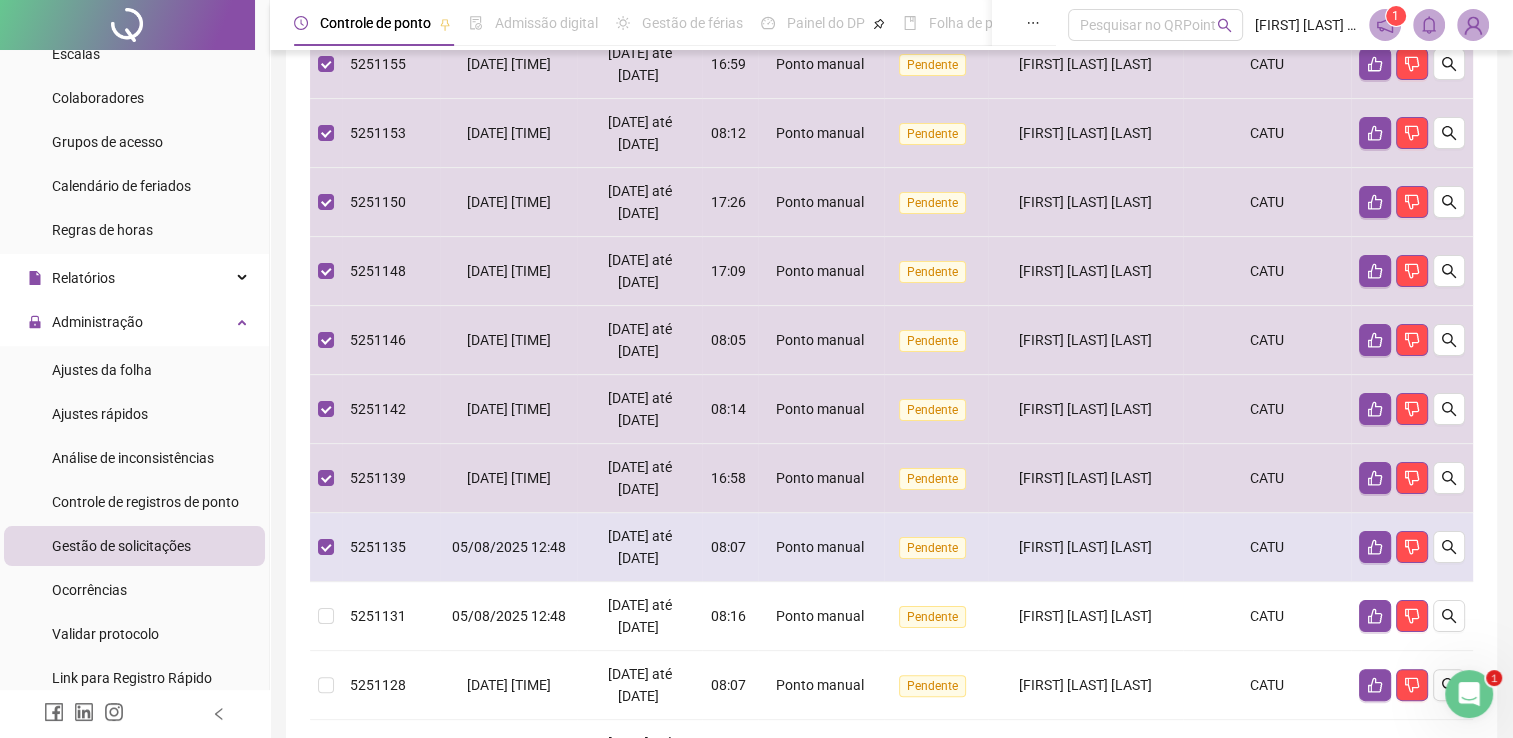 scroll, scrollTop: 400, scrollLeft: 0, axis: vertical 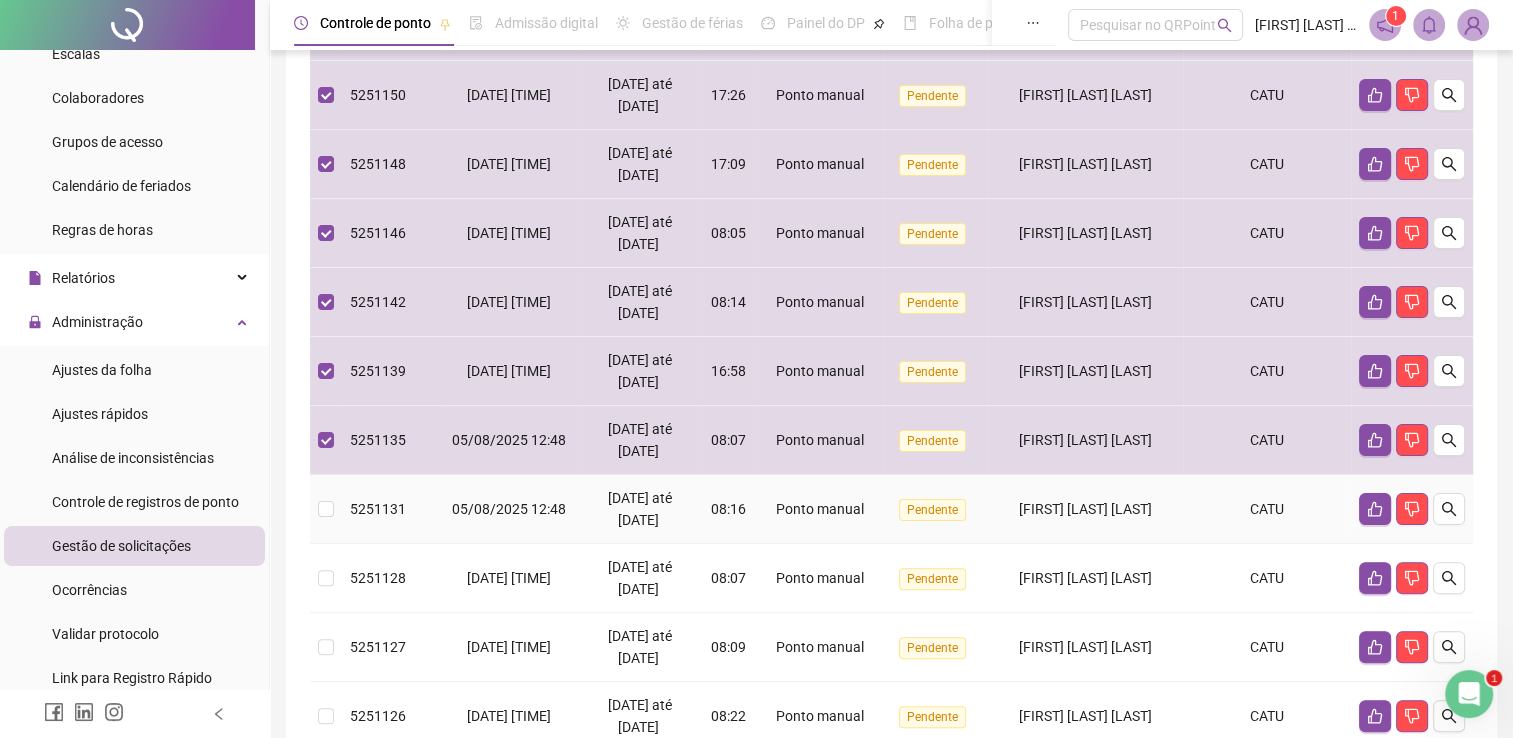 click on "[FIRST] [LAST] [LAST]" at bounding box center (1085, 509) 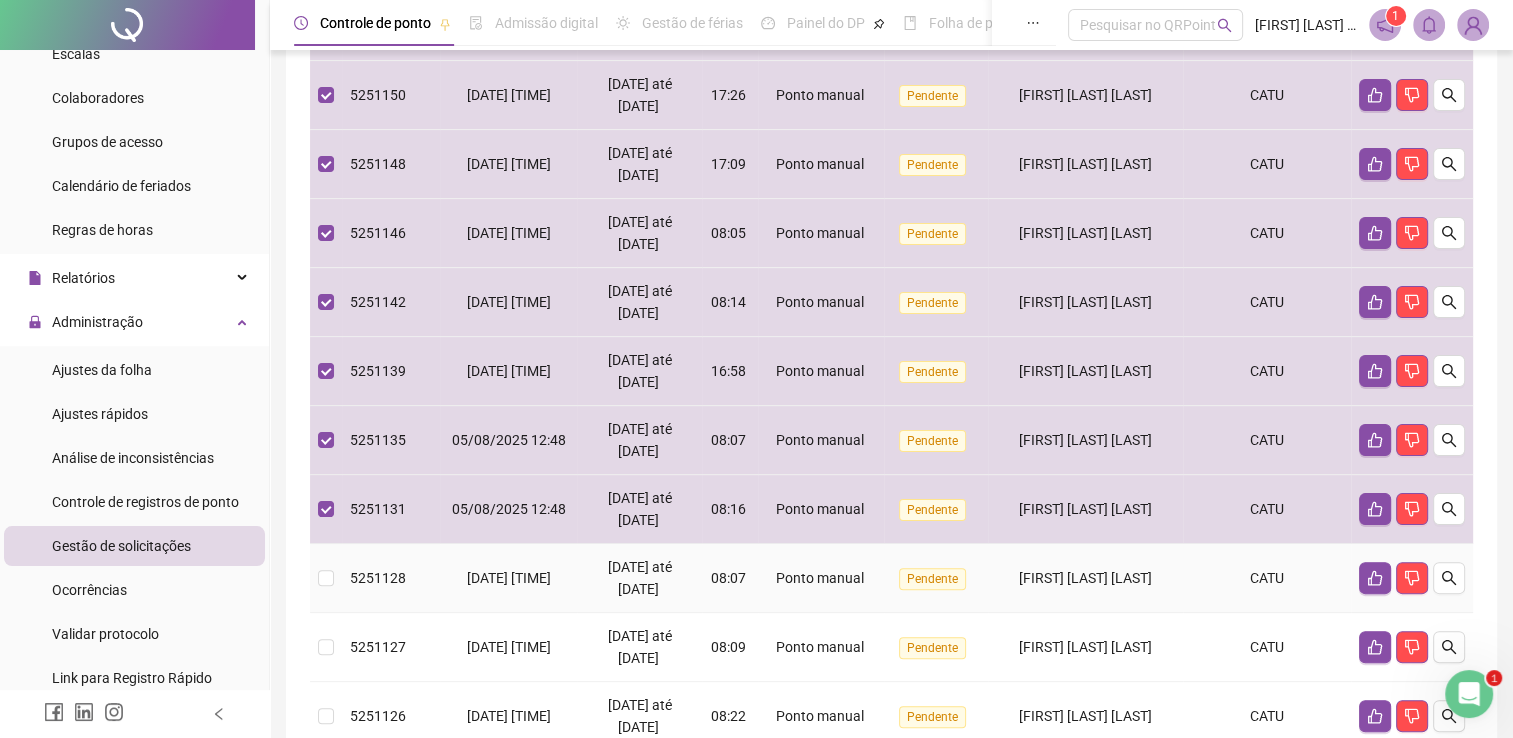 click on "[FIRST] [LAST] [LAST]" at bounding box center (1085, 578) 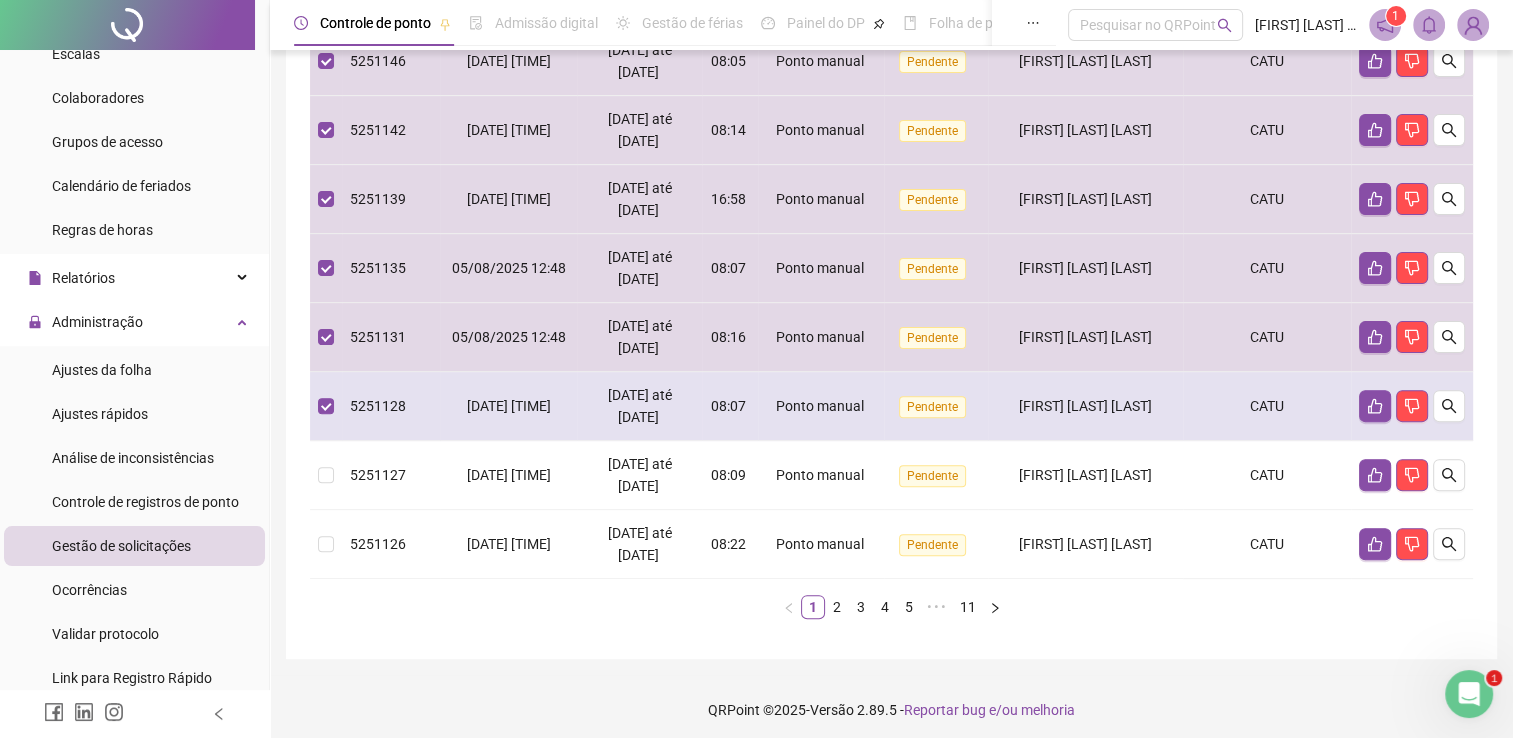 scroll, scrollTop: 576, scrollLeft: 0, axis: vertical 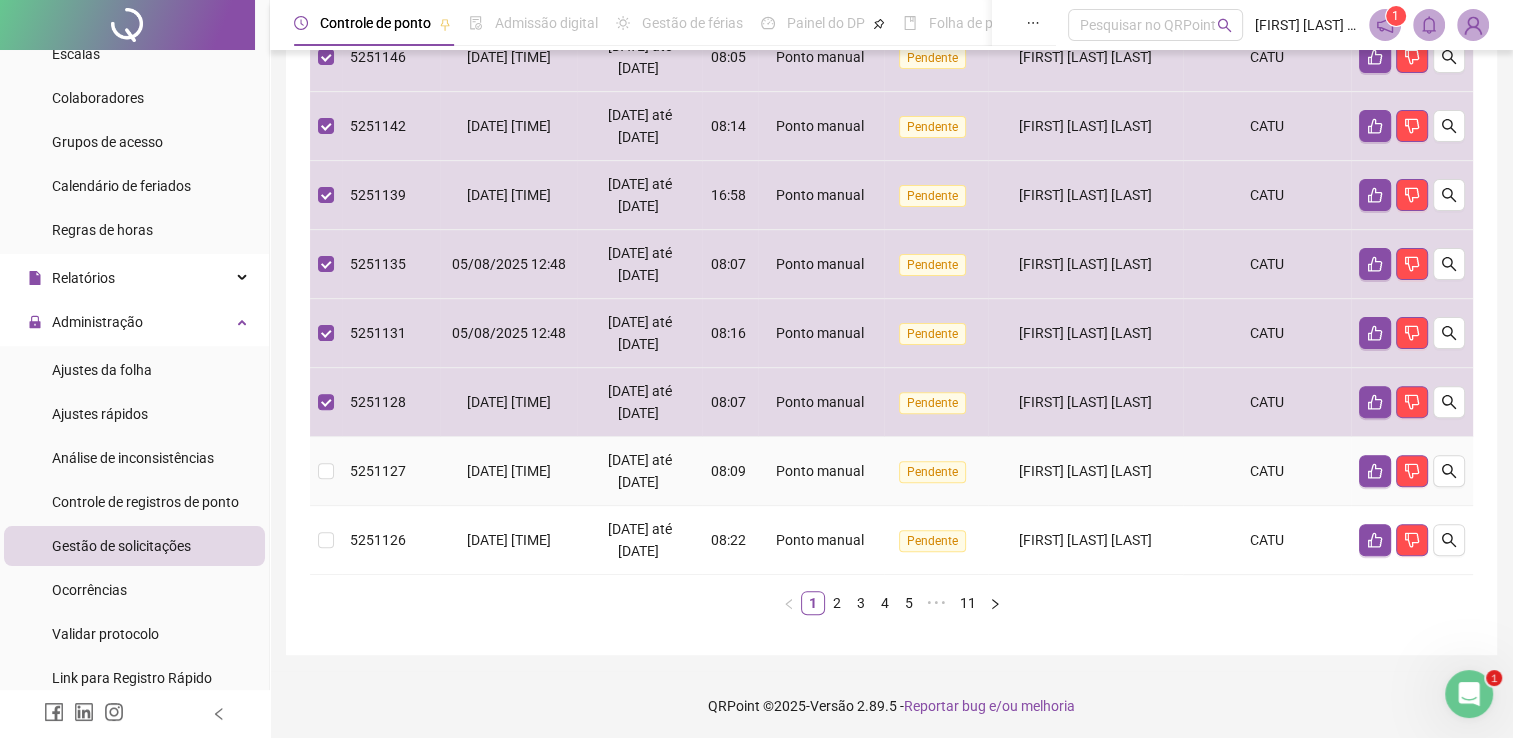 click on "[FIRST] [LAST] [LAST]" at bounding box center [1085, 471] 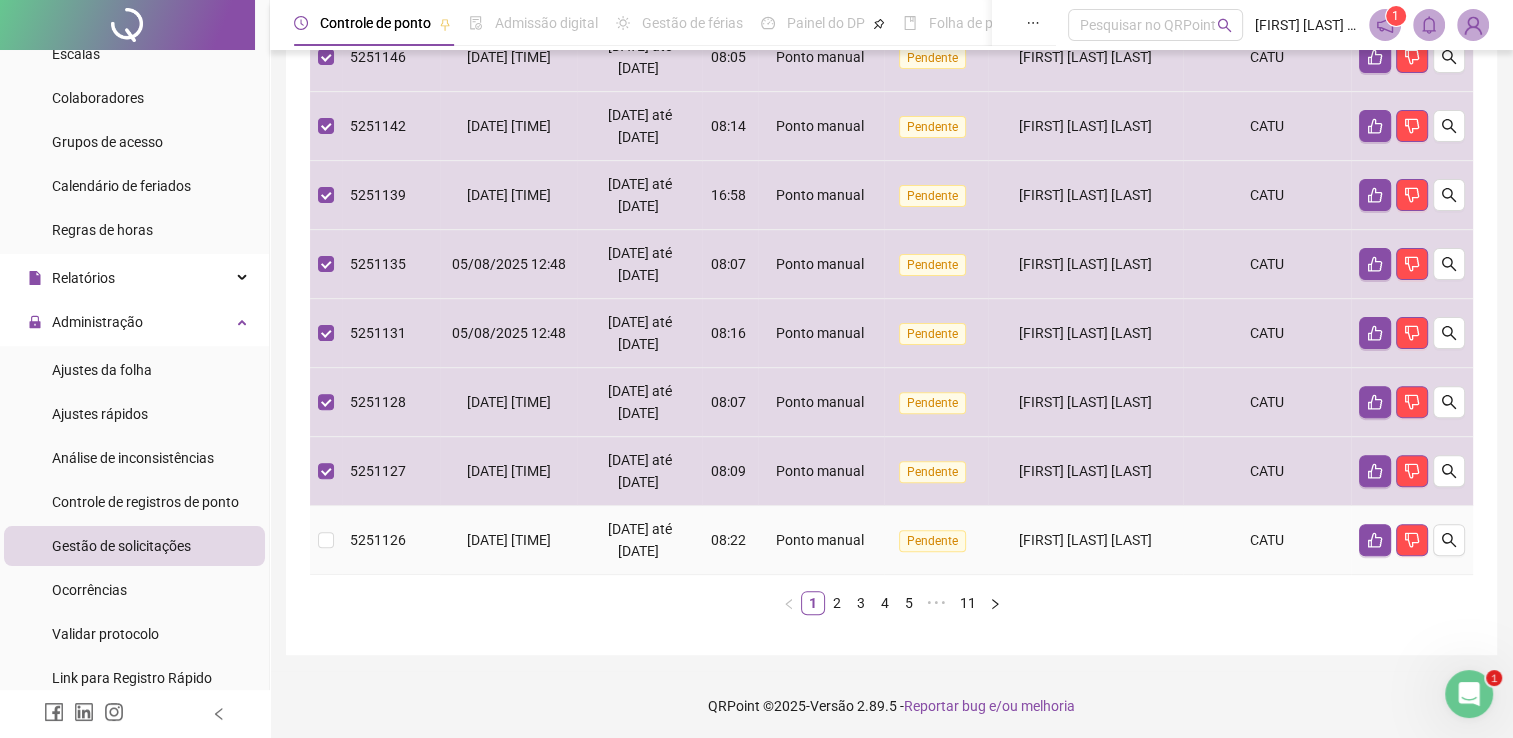 click on "[FIRST] [LAST] [LAST]" at bounding box center (1085, 540) 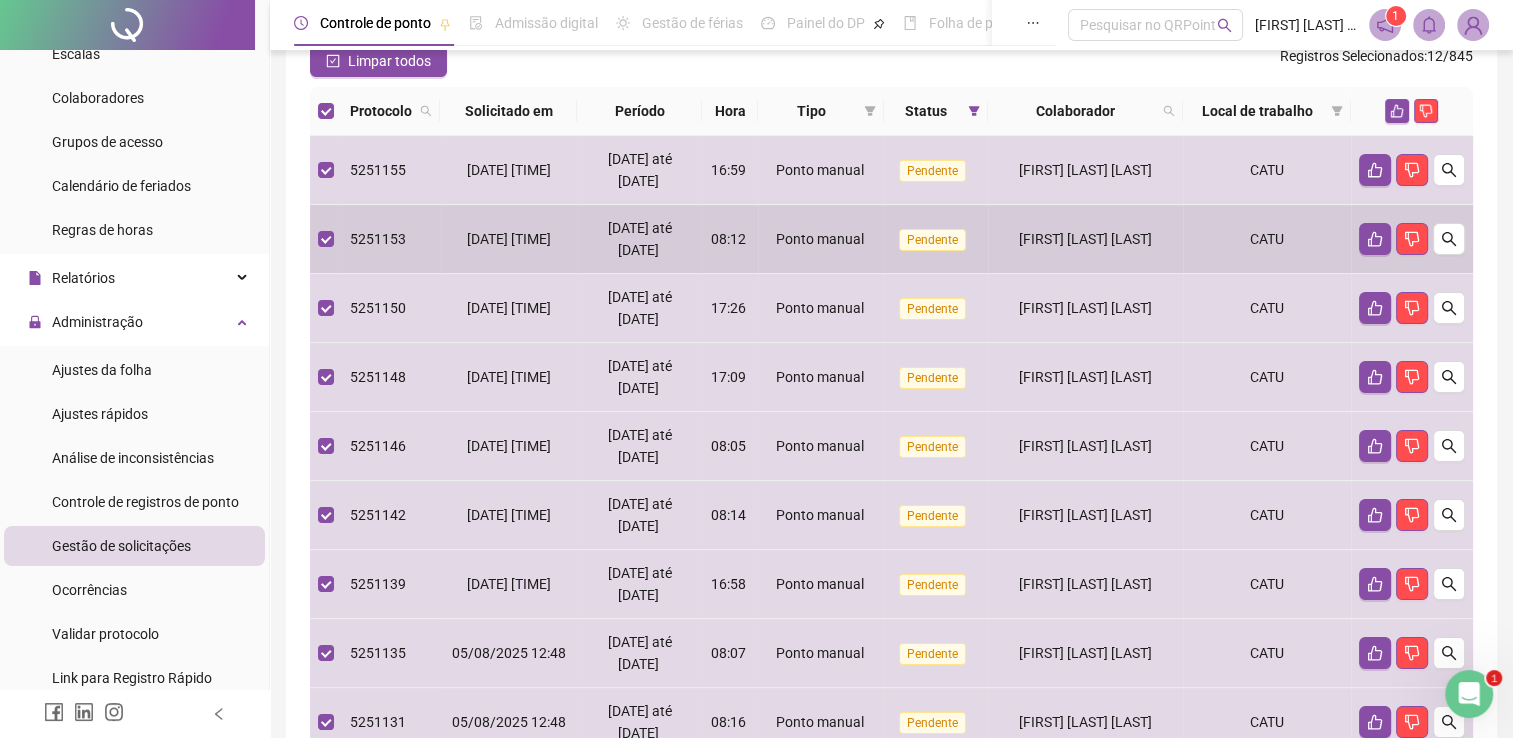 scroll, scrollTop: 0, scrollLeft: 0, axis: both 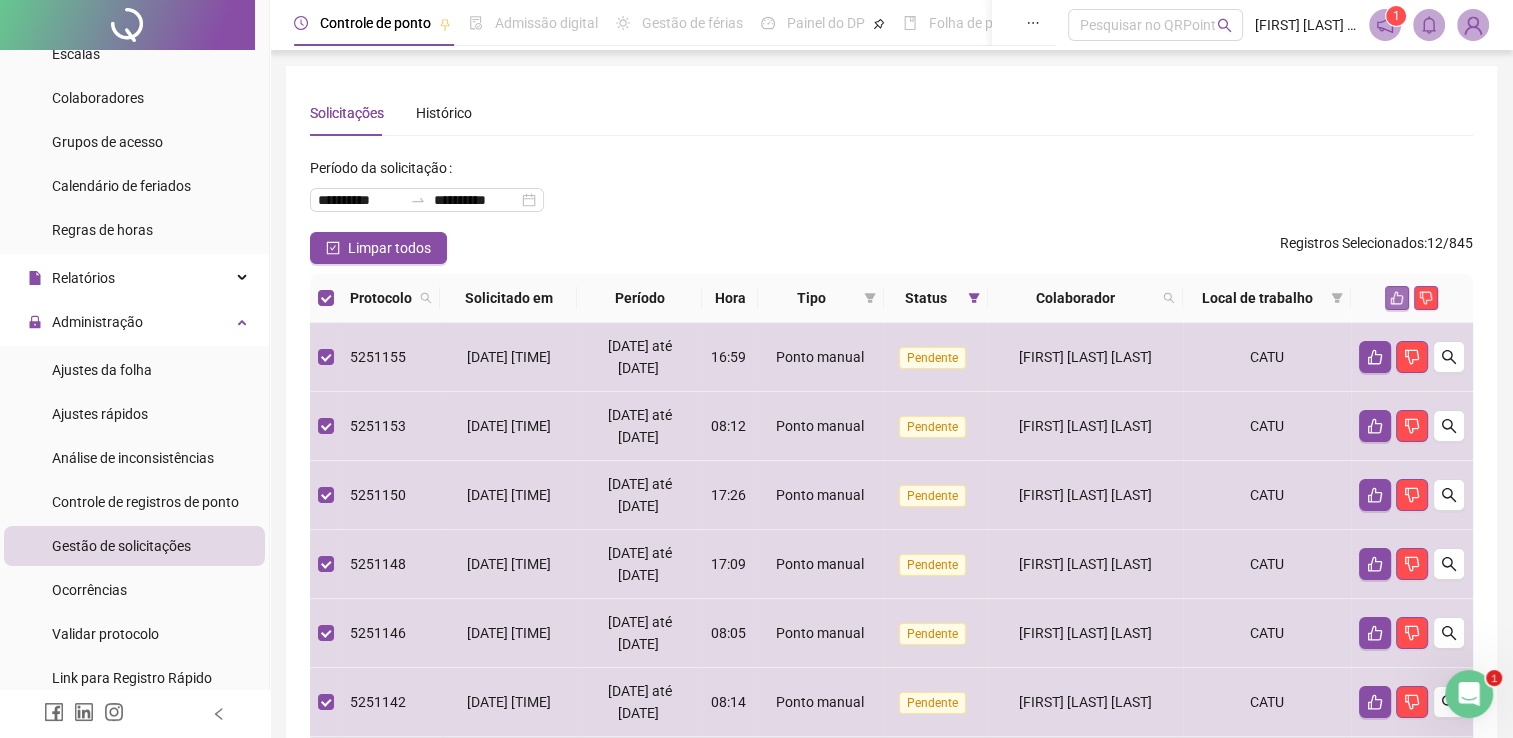 click at bounding box center [1397, 298] 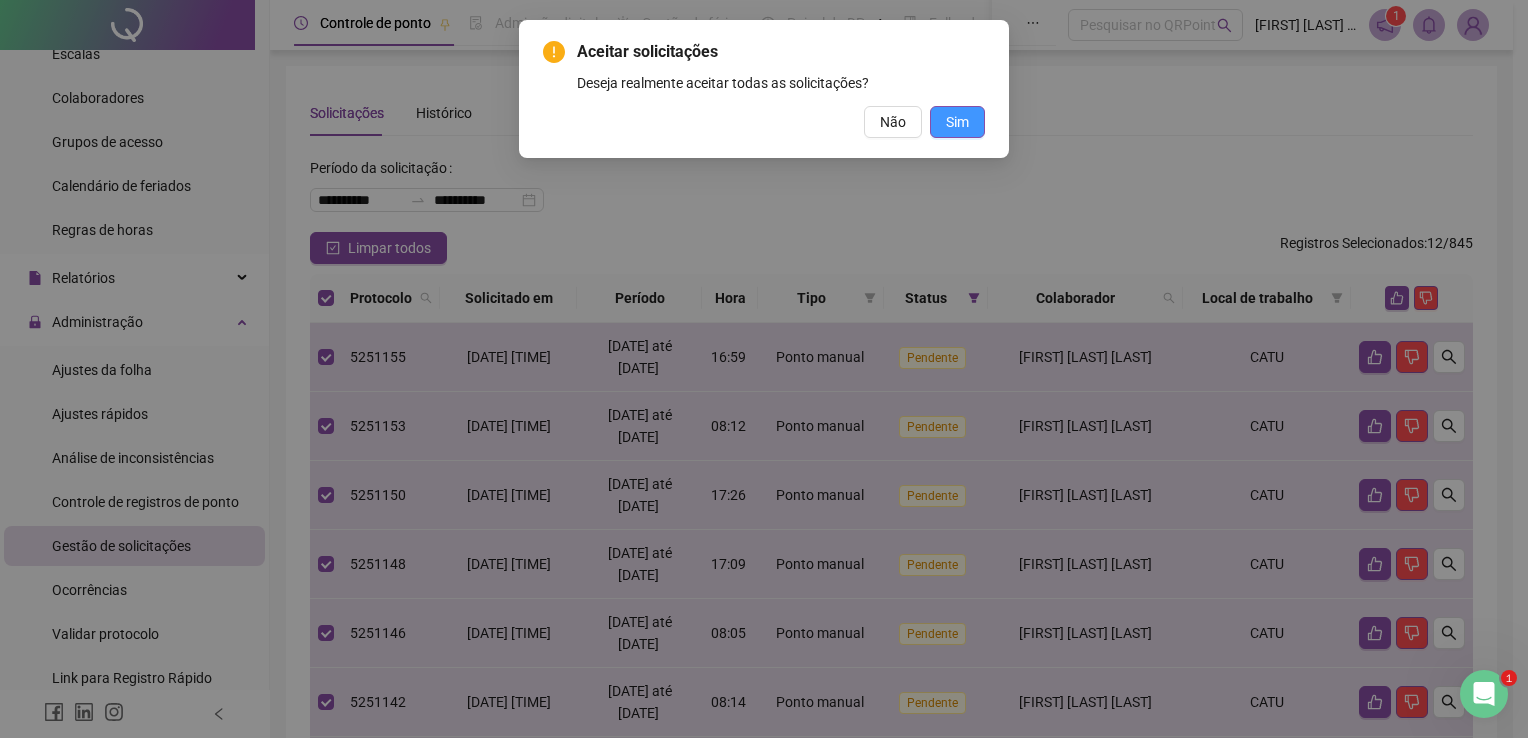 click on "Sim" at bounding box center [957, 122] 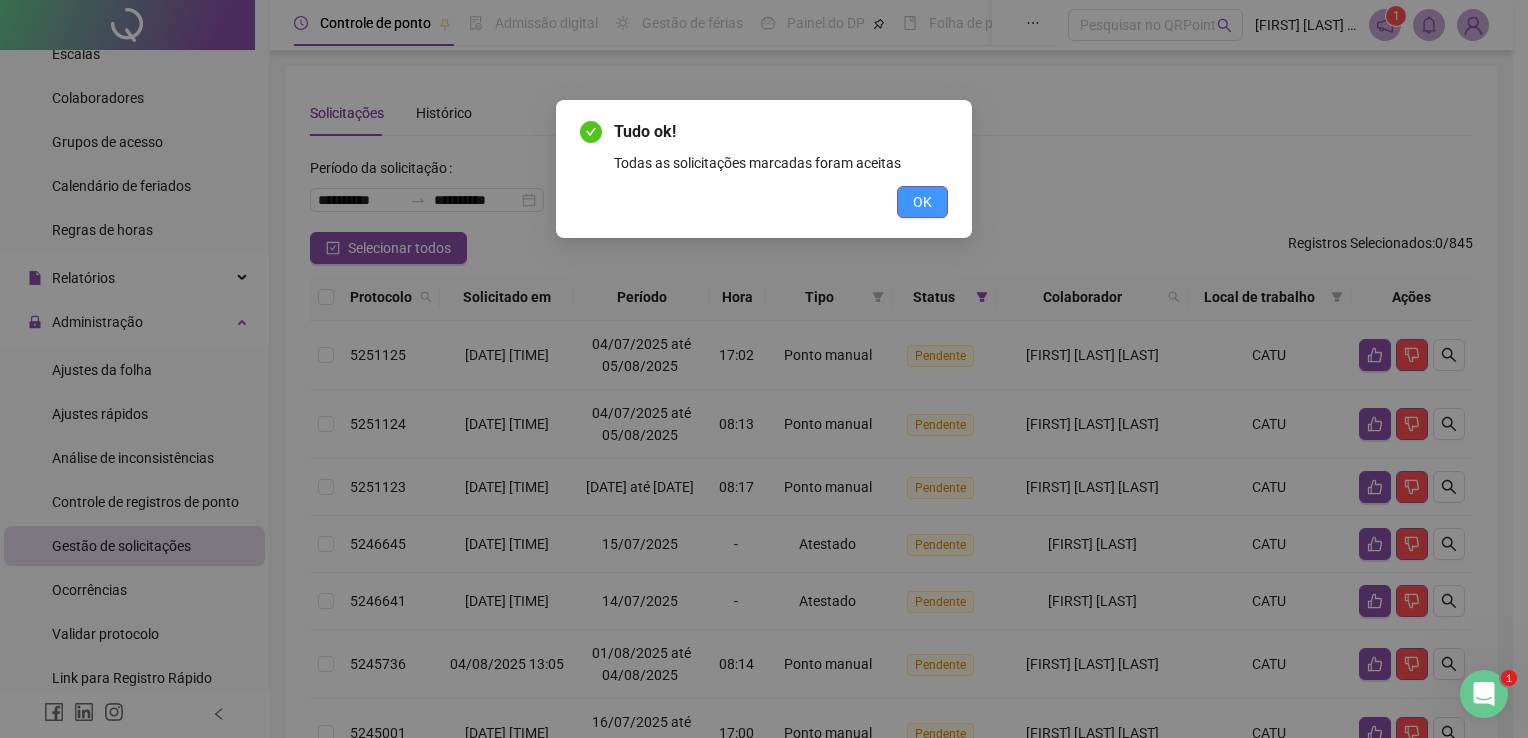 click on "OK" at bounding box center [922, 202] 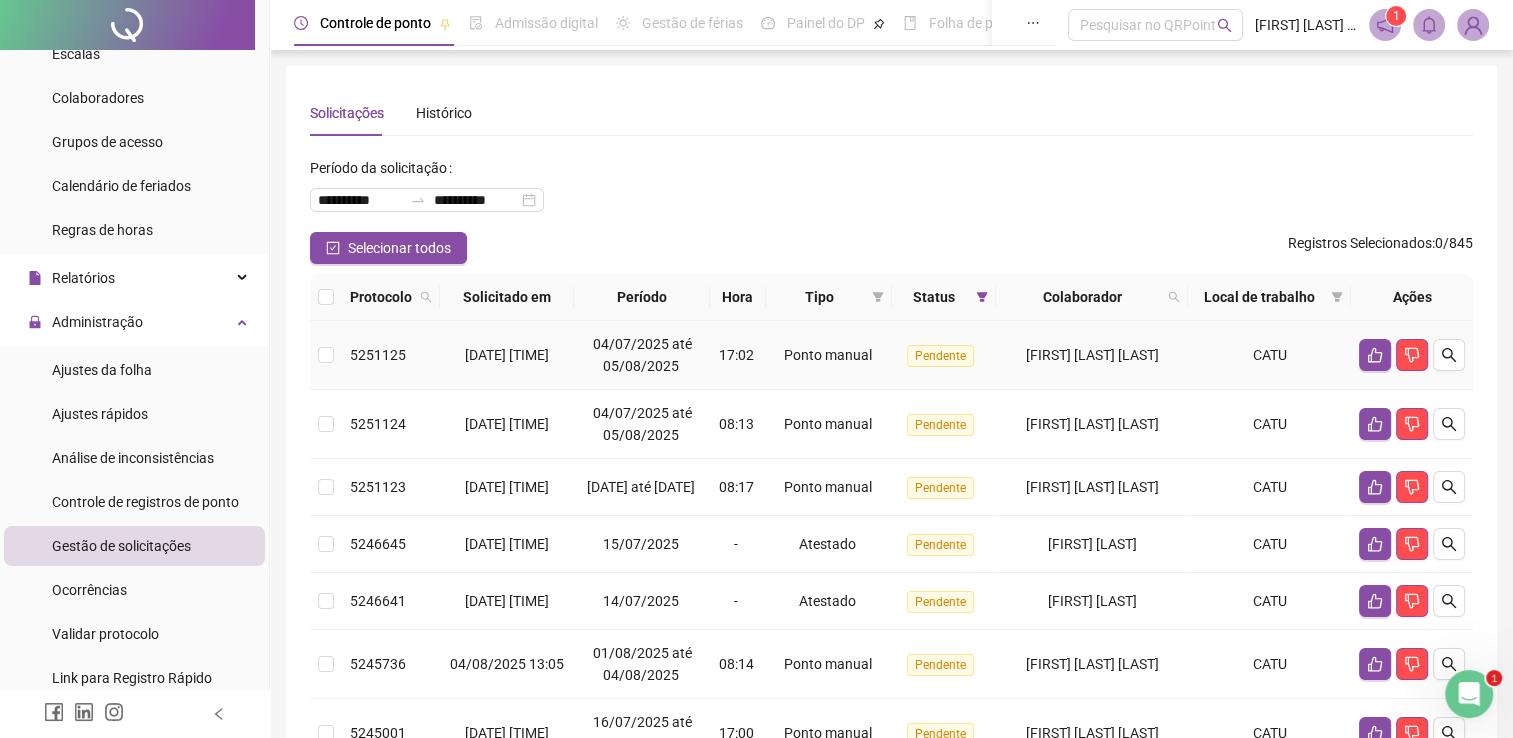 click on "[FIRST] [LAST] [LAST]" at bounding box center (1092, 355) 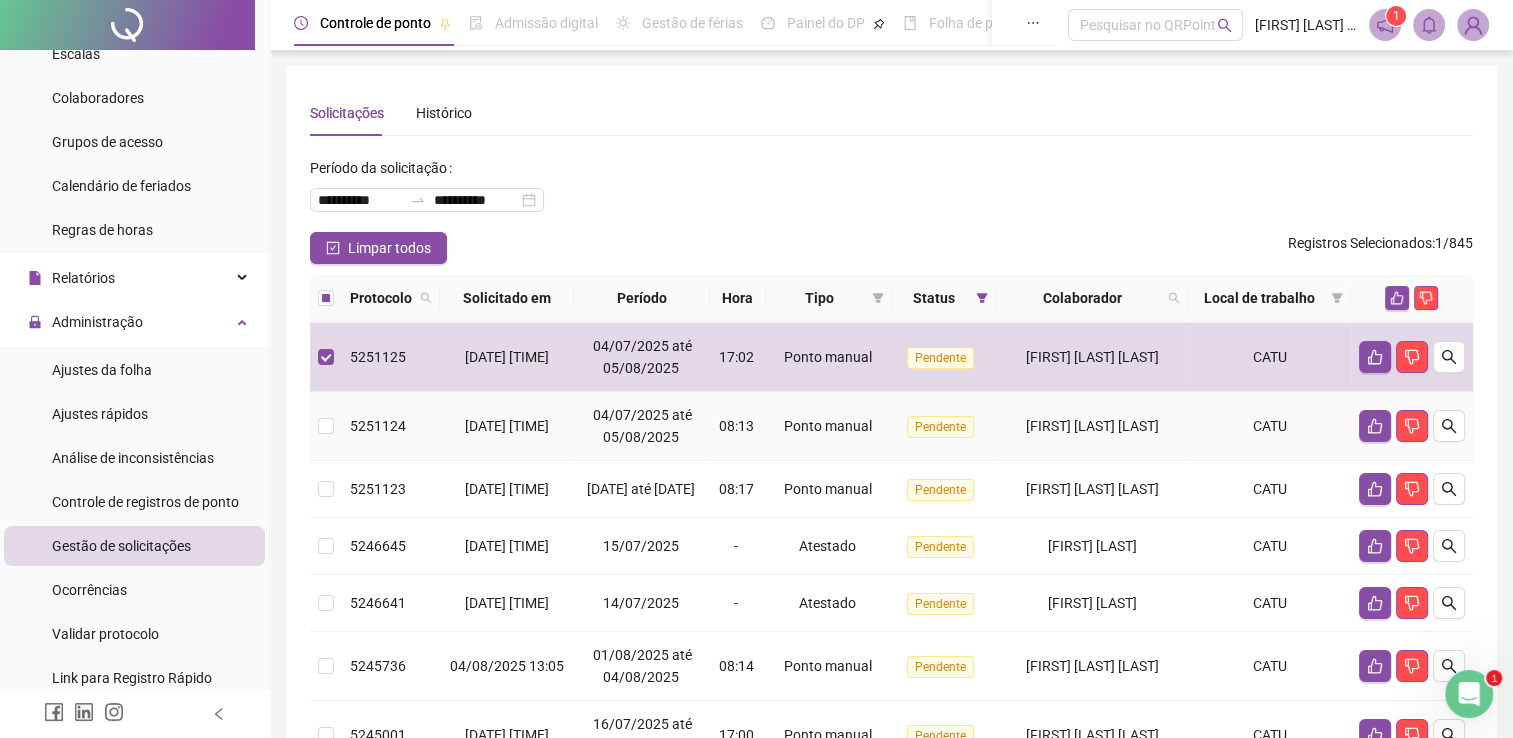 click on "[FIRST] [LAST] [LAST]" at bounding box center [1092, 426] 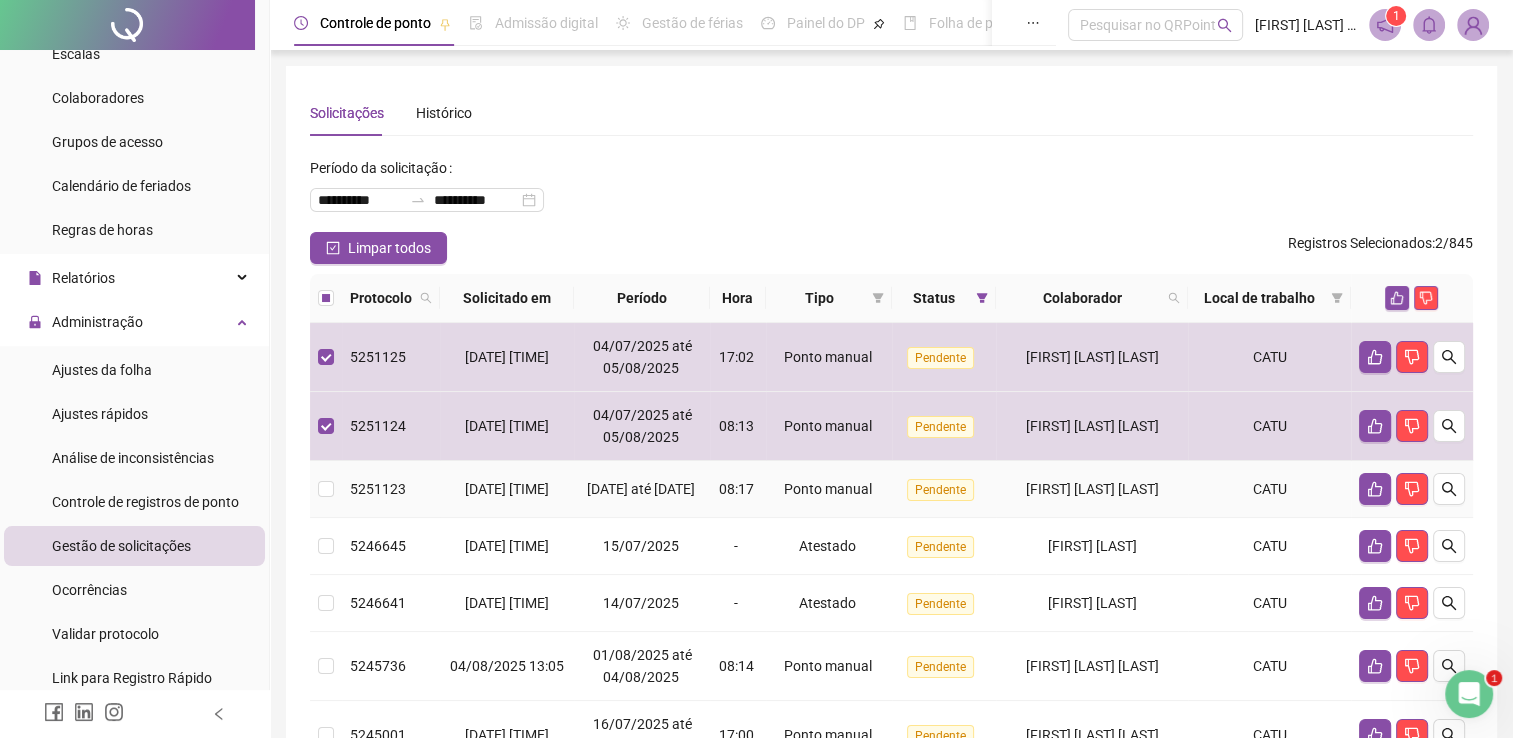 click on "[FIRST] [LAST] [LAST]" at bounding box center (1092, 489) 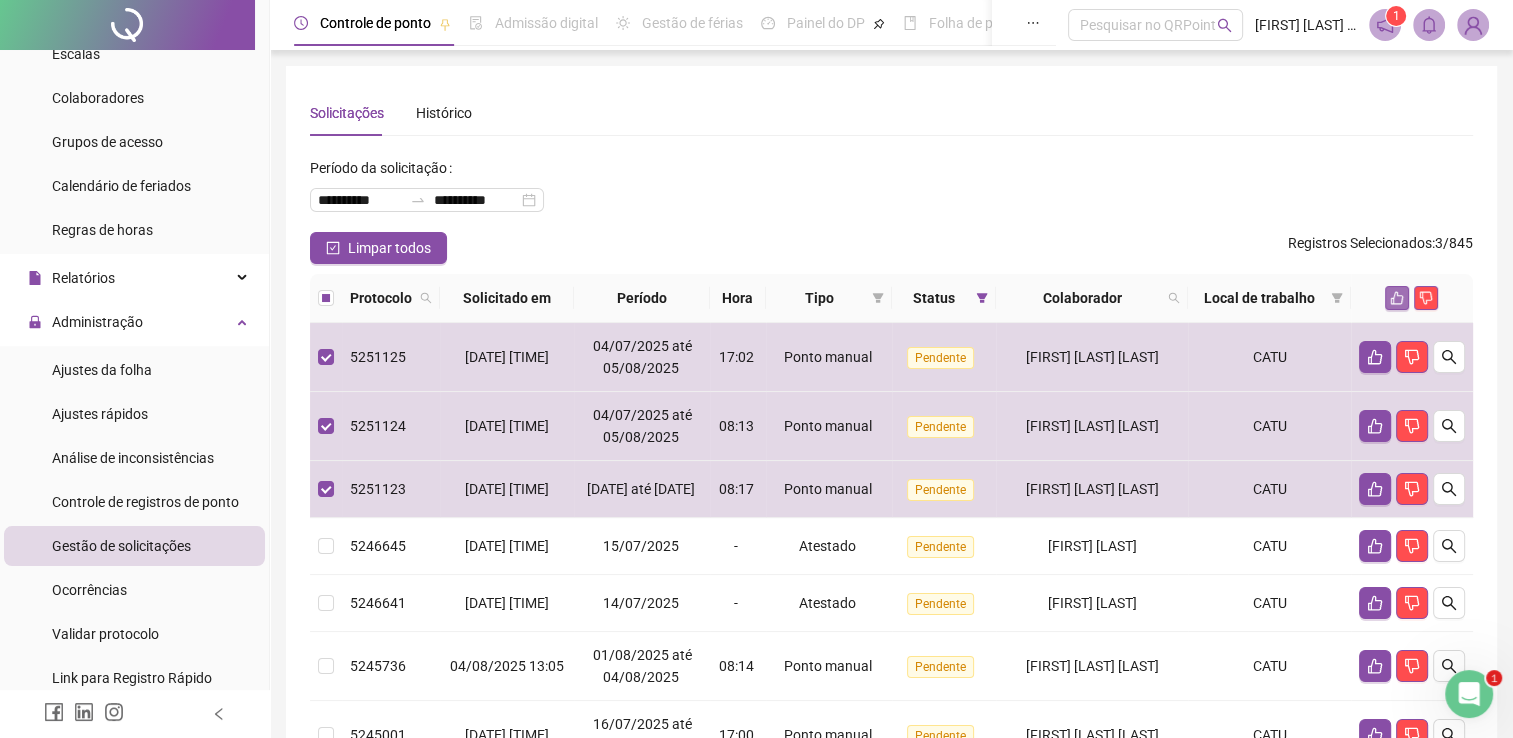 click 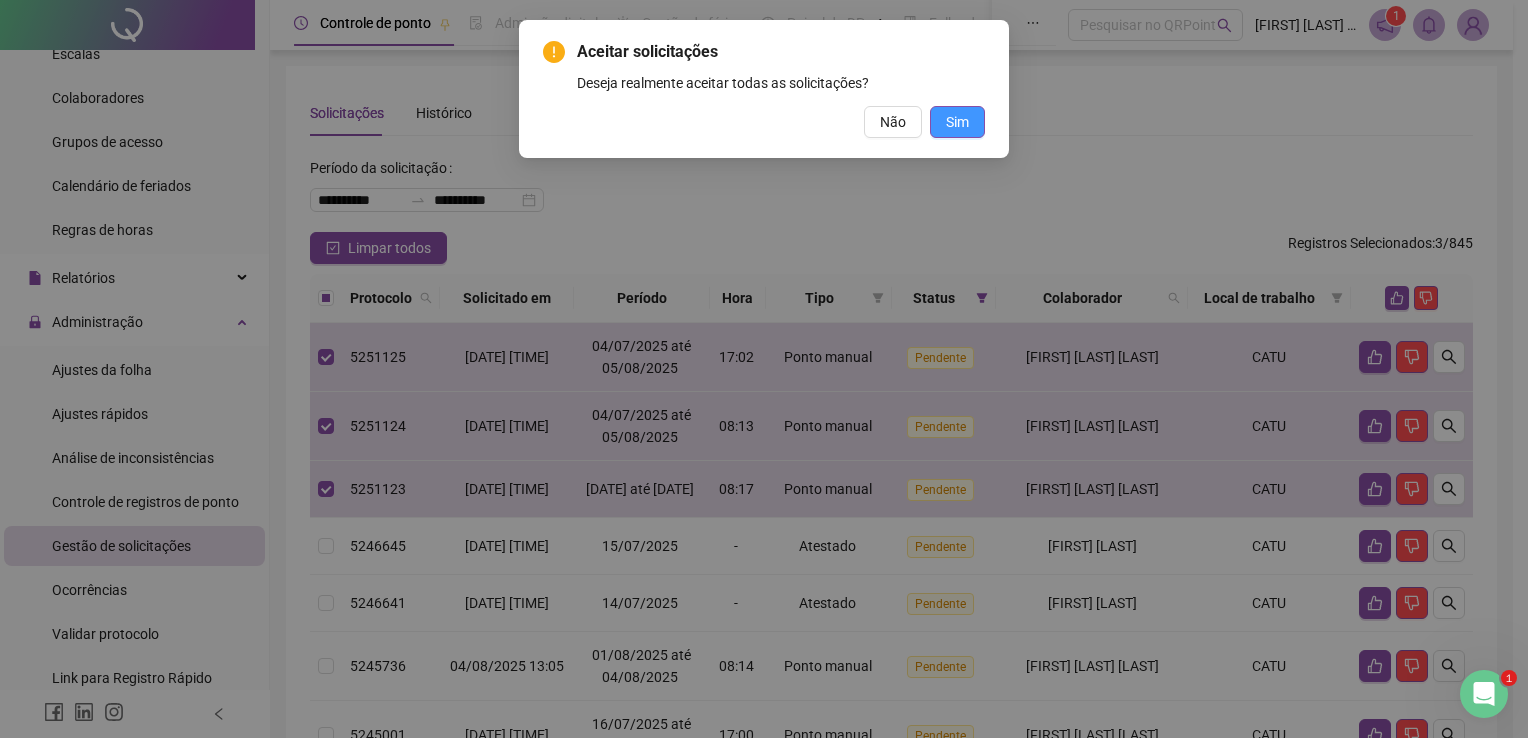 click on "Sim" at bounding box center [957, 122] 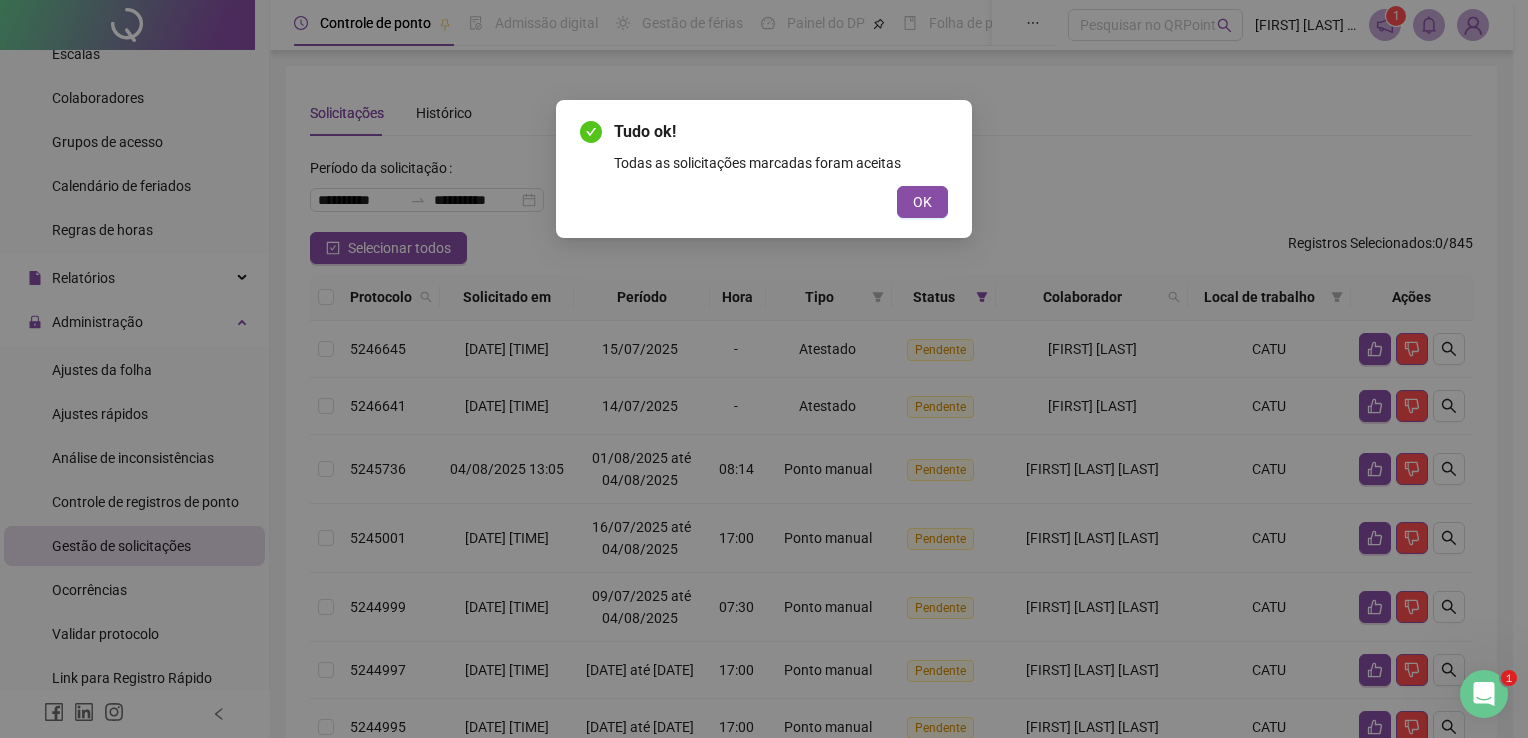 click on "Tudo ok! Todas as solicitações marcadas foram aceitas OK" at bounding box center [764, 169] 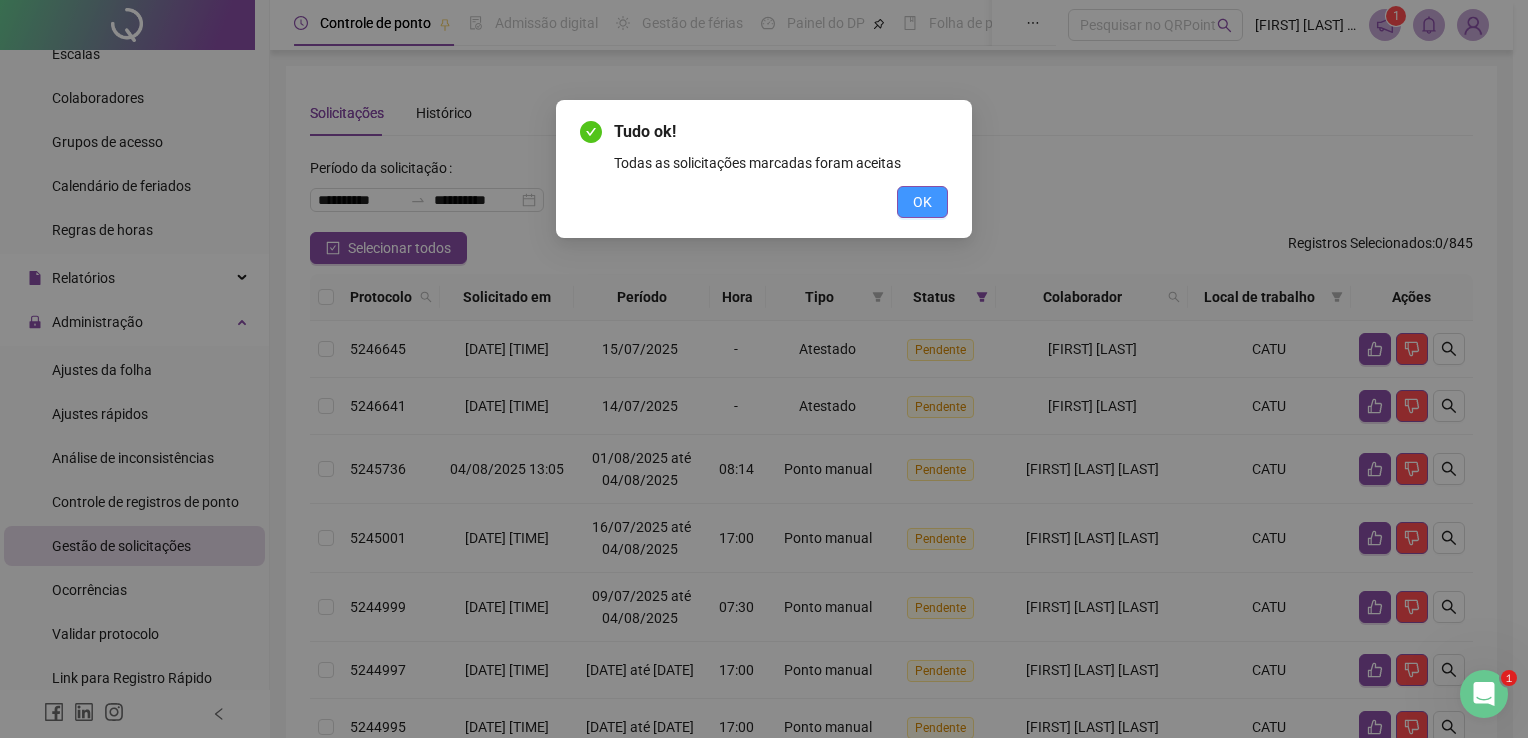 click on "OK" at bounding box center (922, 202) 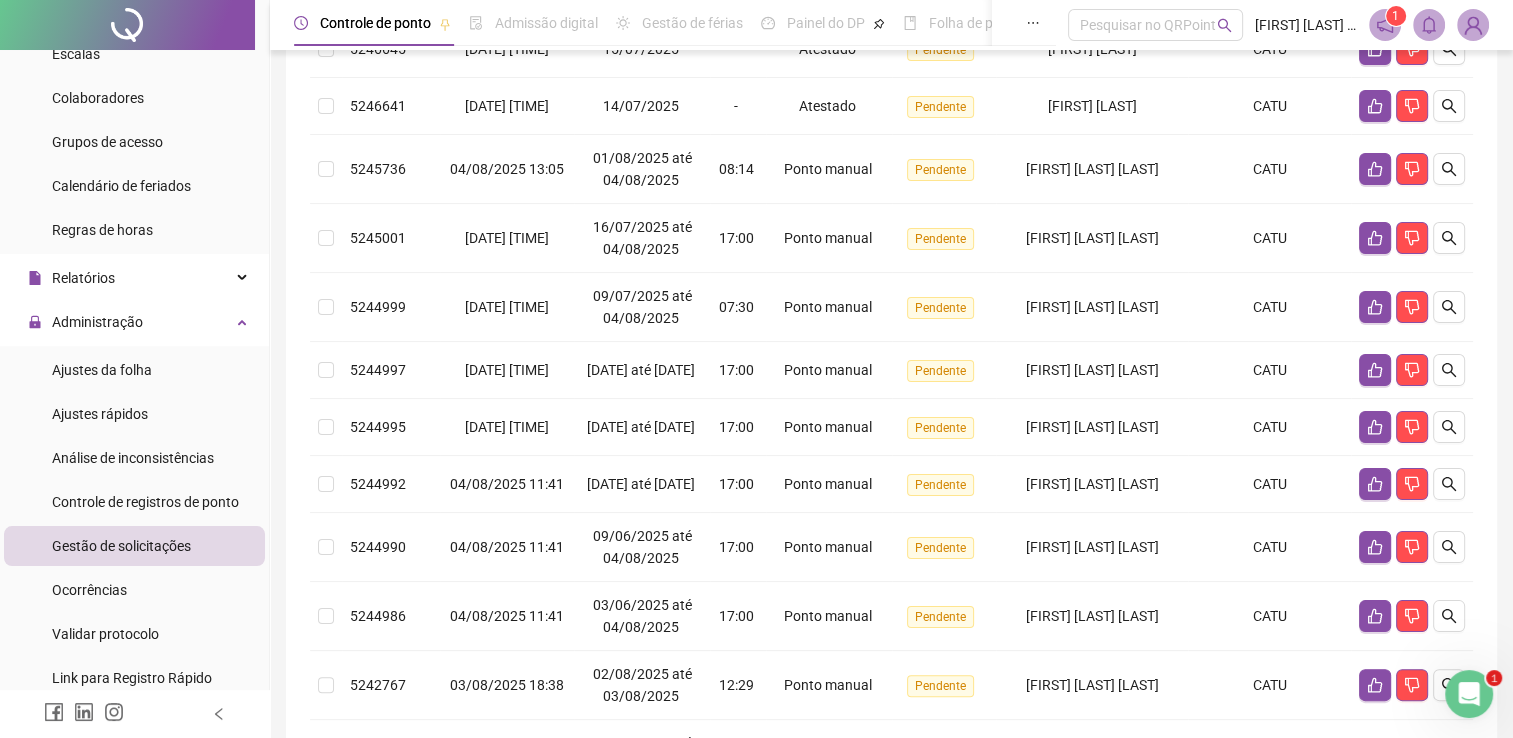 scroll, scrollTop: 0, scrollLeft: 0, axis: both 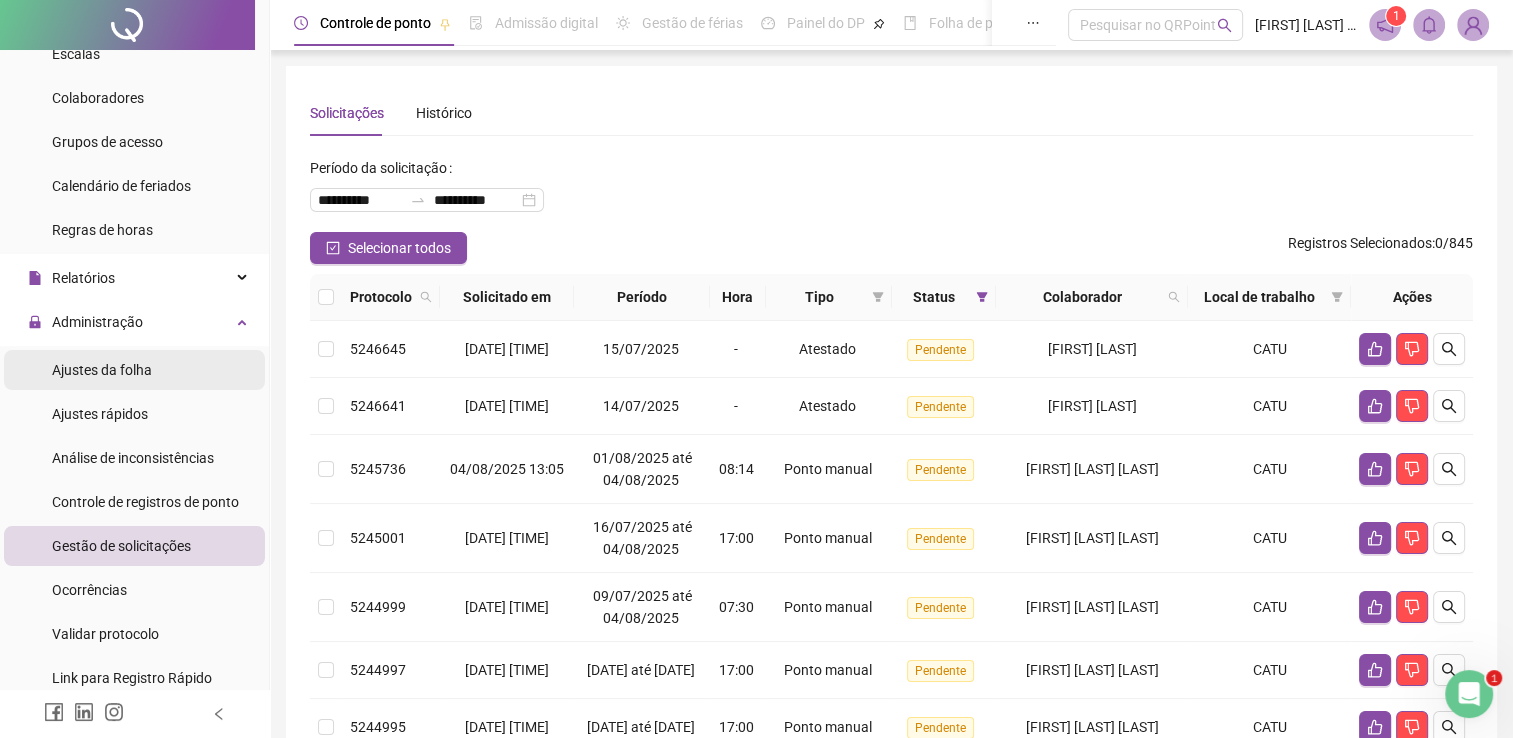 click on "Ajustes da folha" at bounding box center [102, 370] 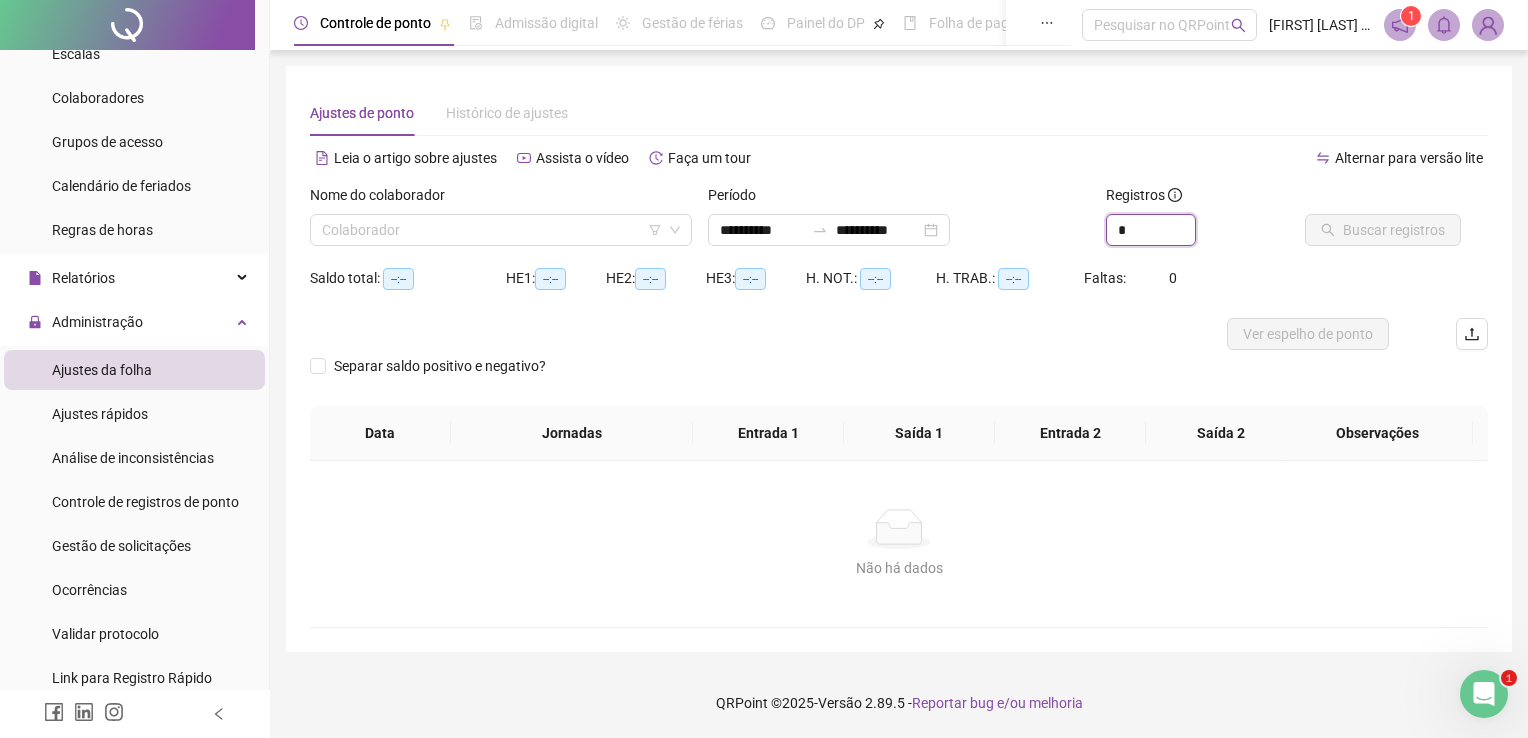 drag, startPoint x: 1132, startPoint y: 238, endPoint x: 1092, endPoint y: 214, distance: 46.647614 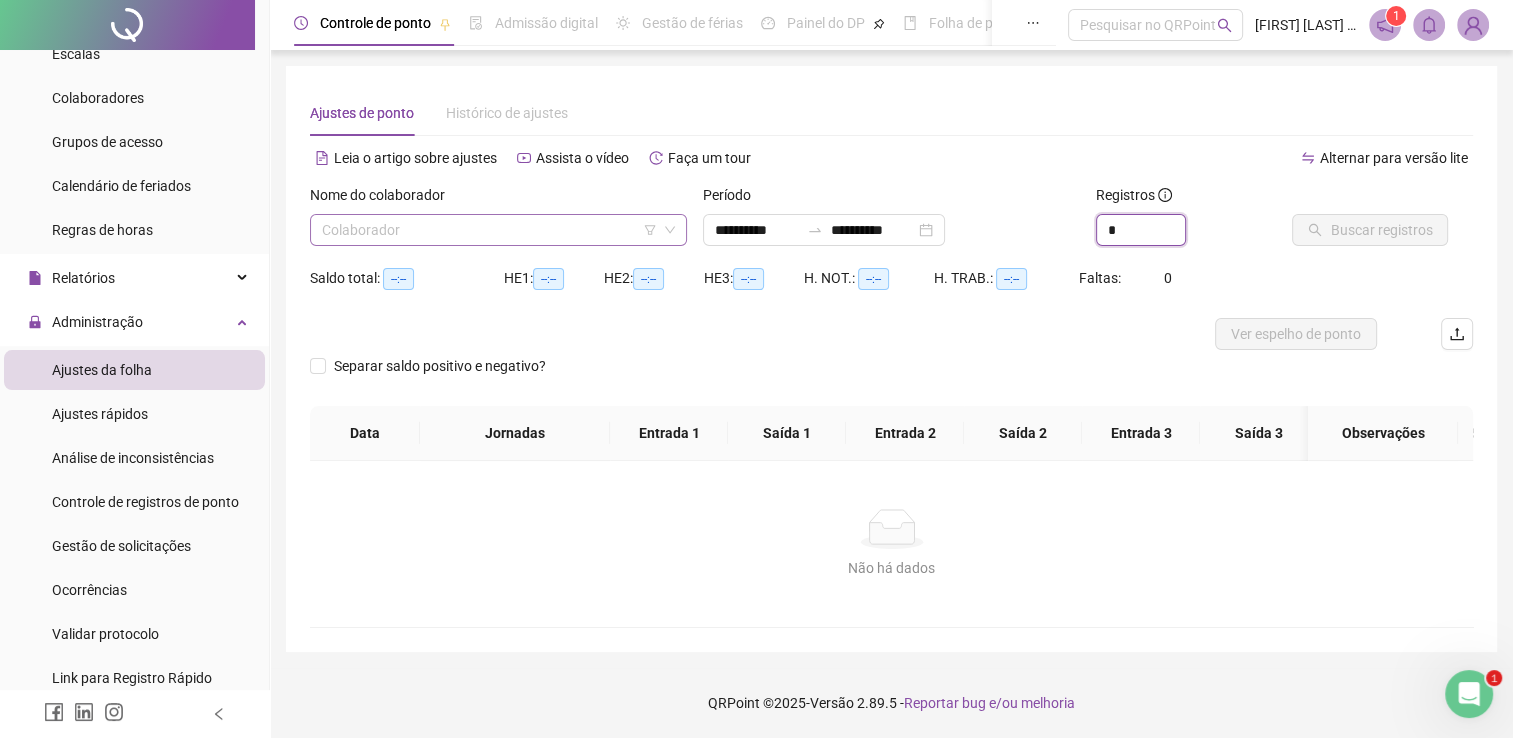 type on "*" 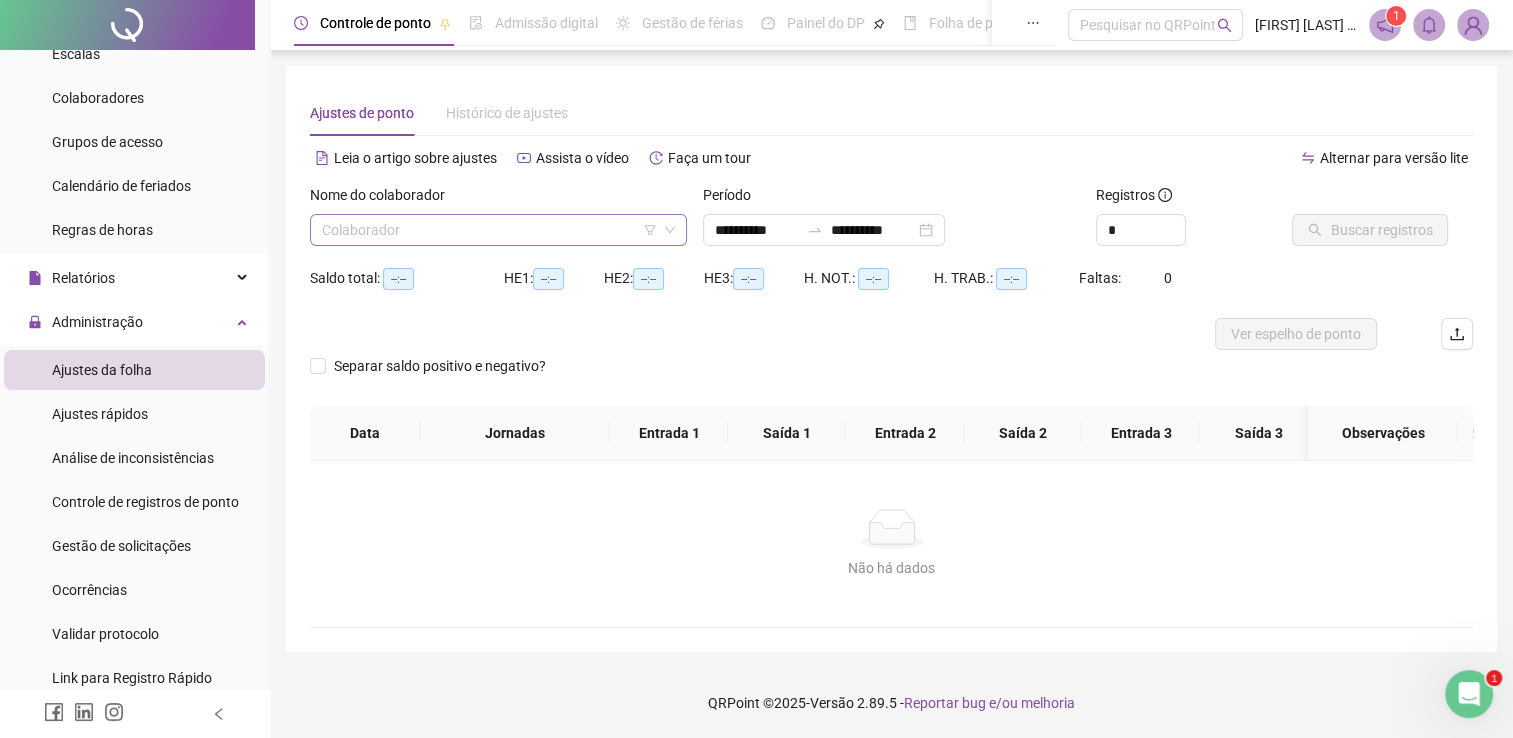 click at bounding box center [489, 230] 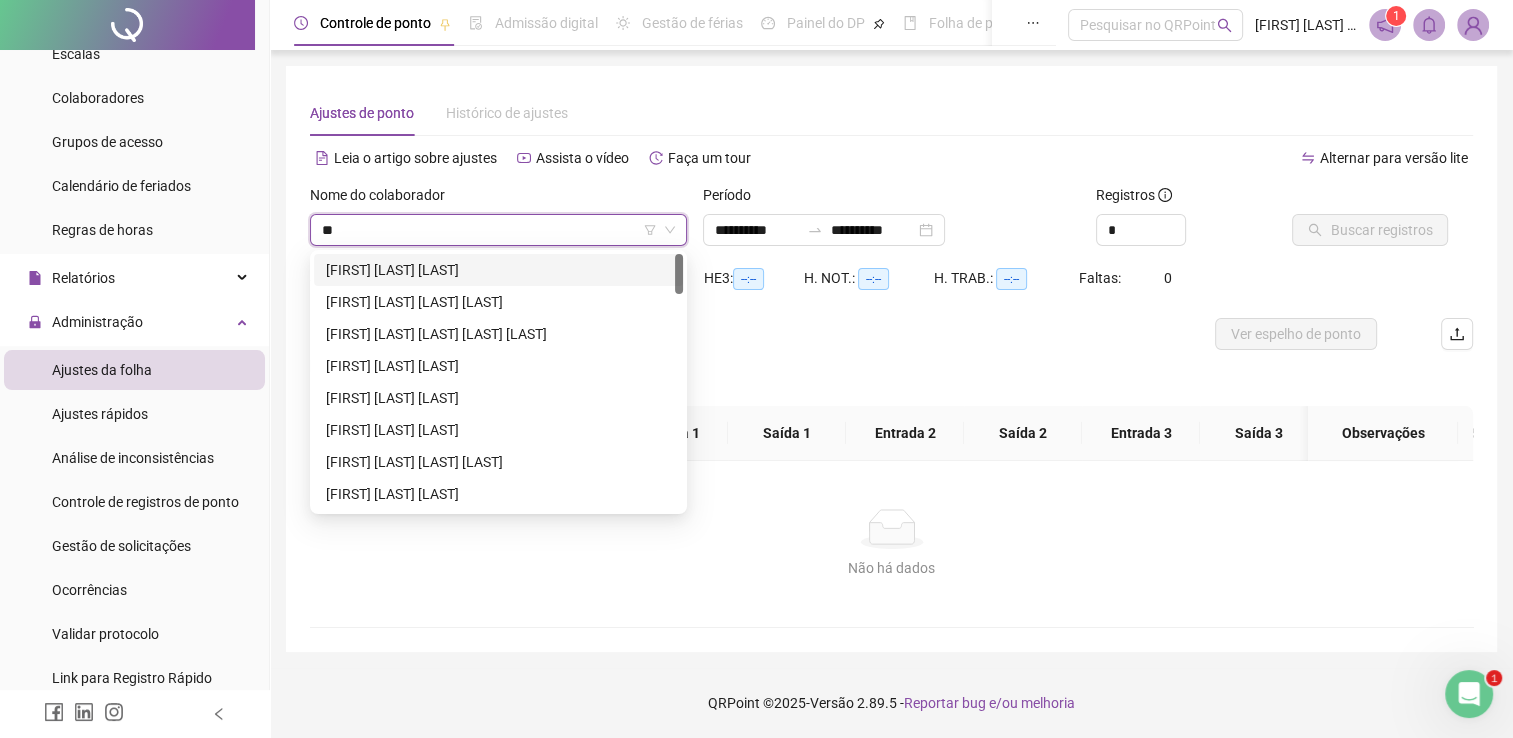 type on "***" 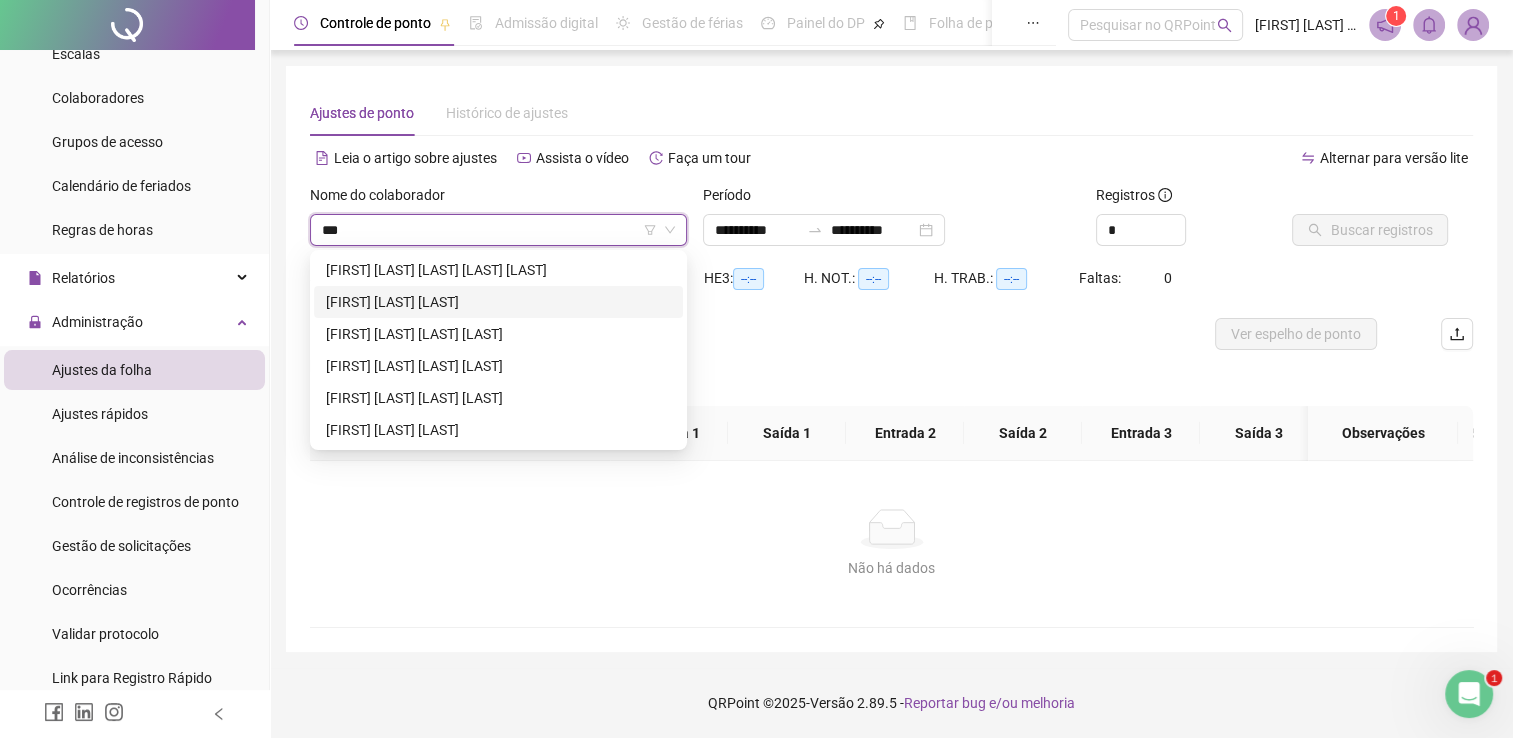 click on "[FIRST] [LAST] [LAST]" at bounding box center [498, 302] 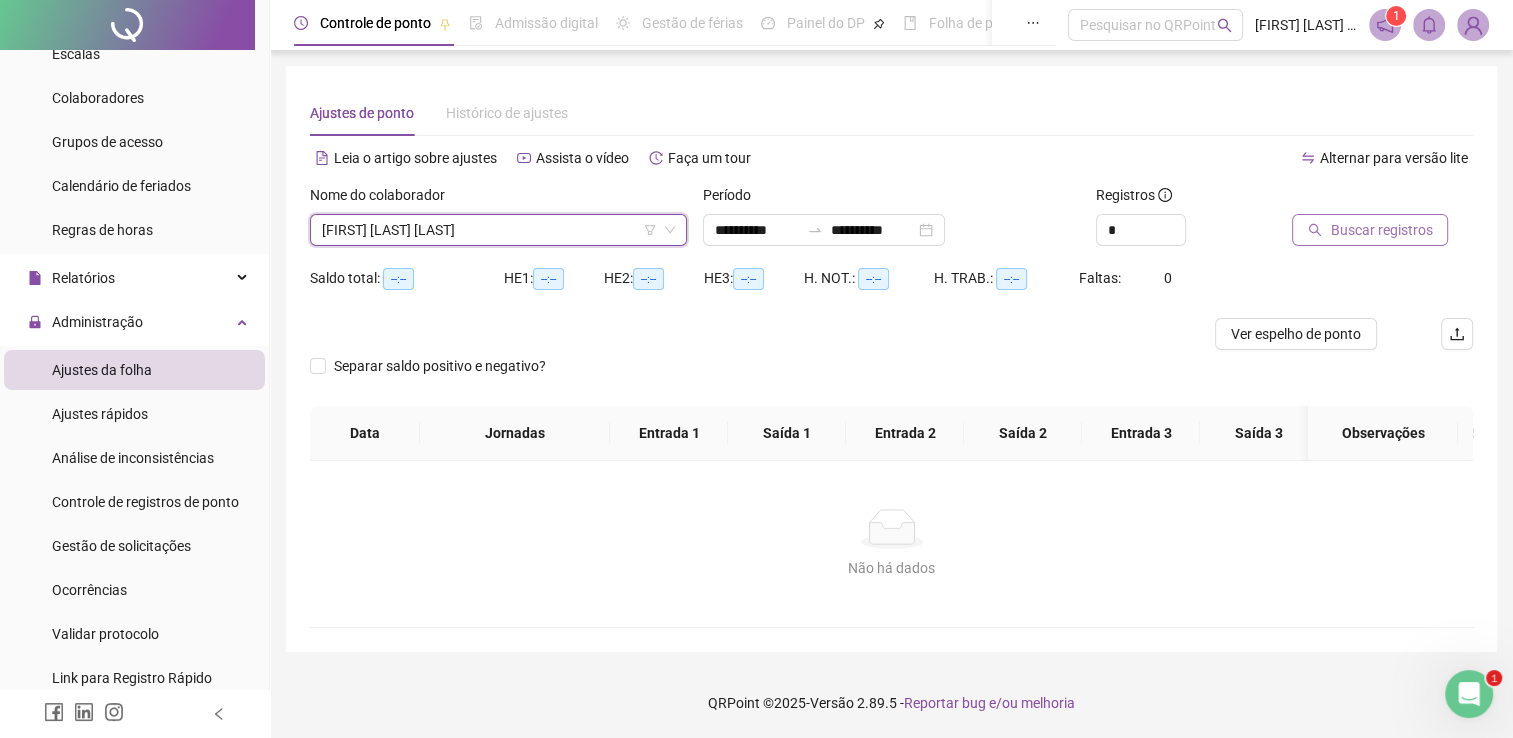 click on "Buscar registros" at bounding box center (1370, 230) 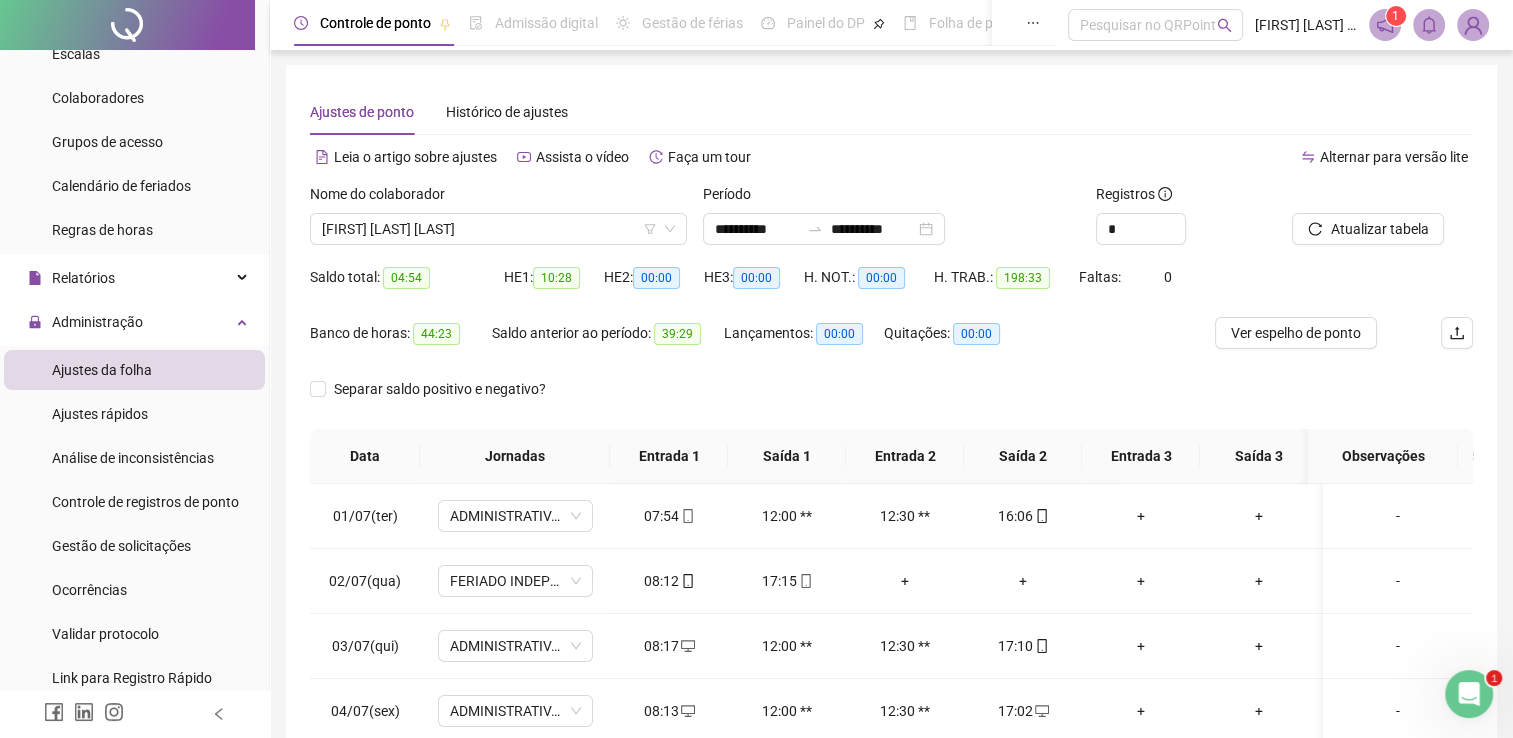 scroll, scrollTop: 283, scrollLeft: 0, axis: vertical 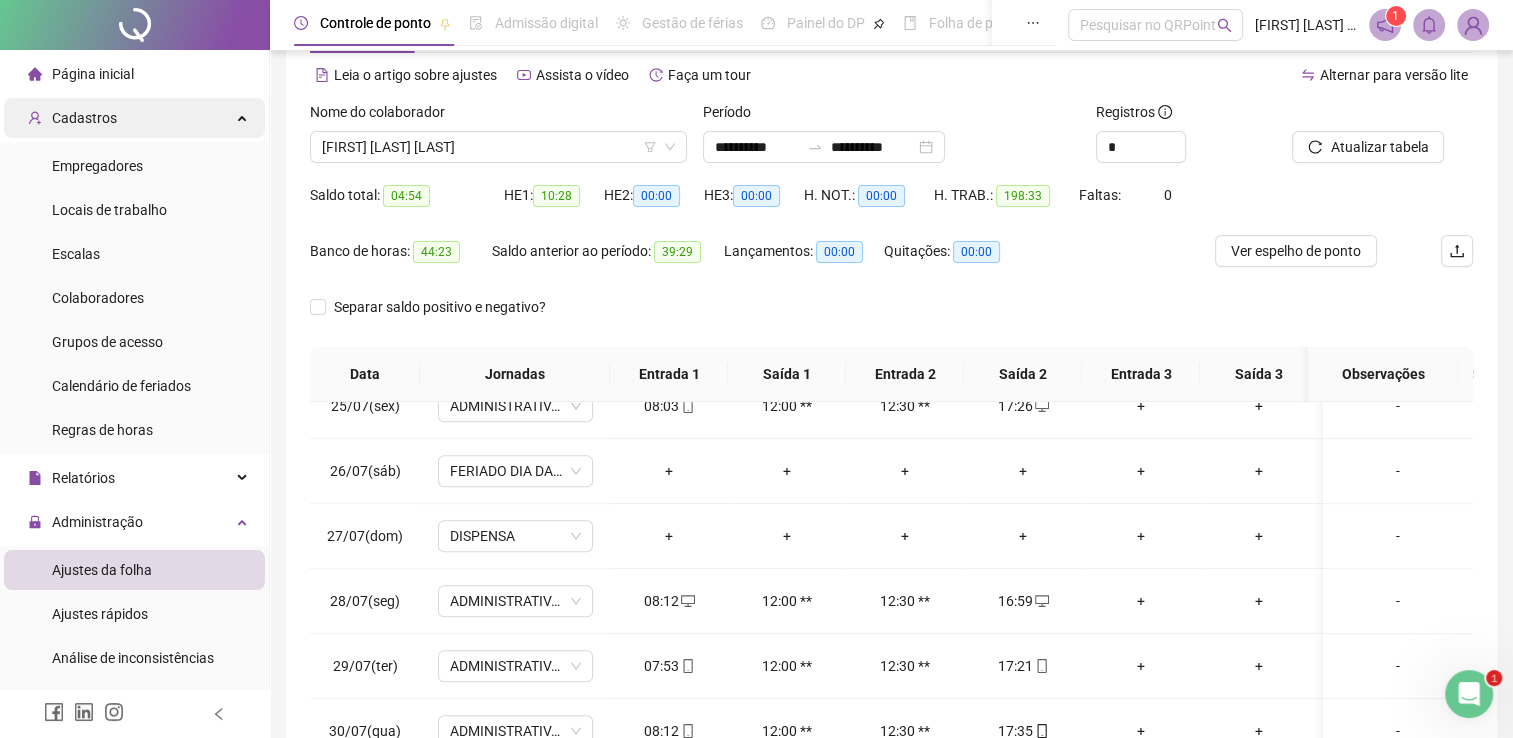 click on "Cadastros" at bounding box center (134, 118) 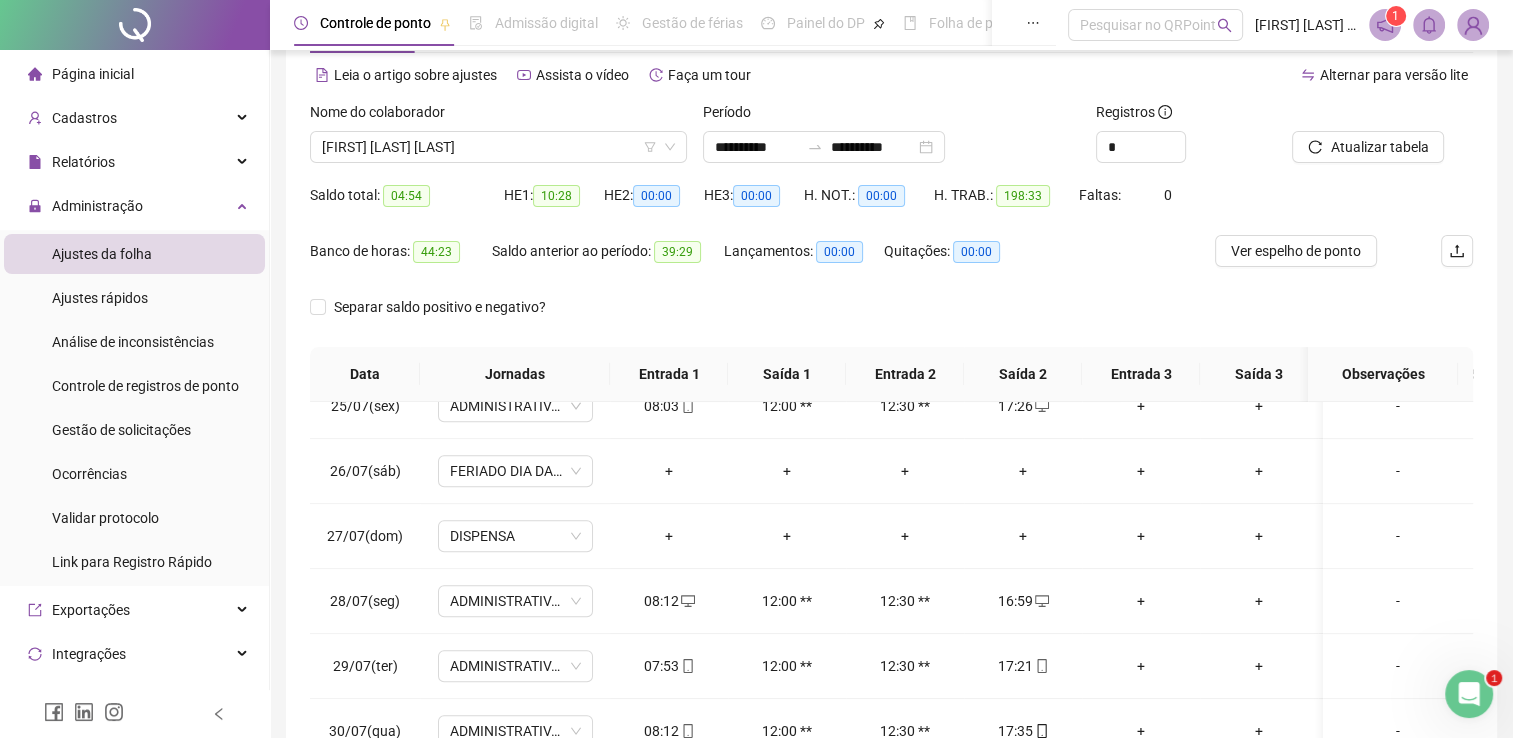 click on "Página inicial" at bounding box center [134, 74] 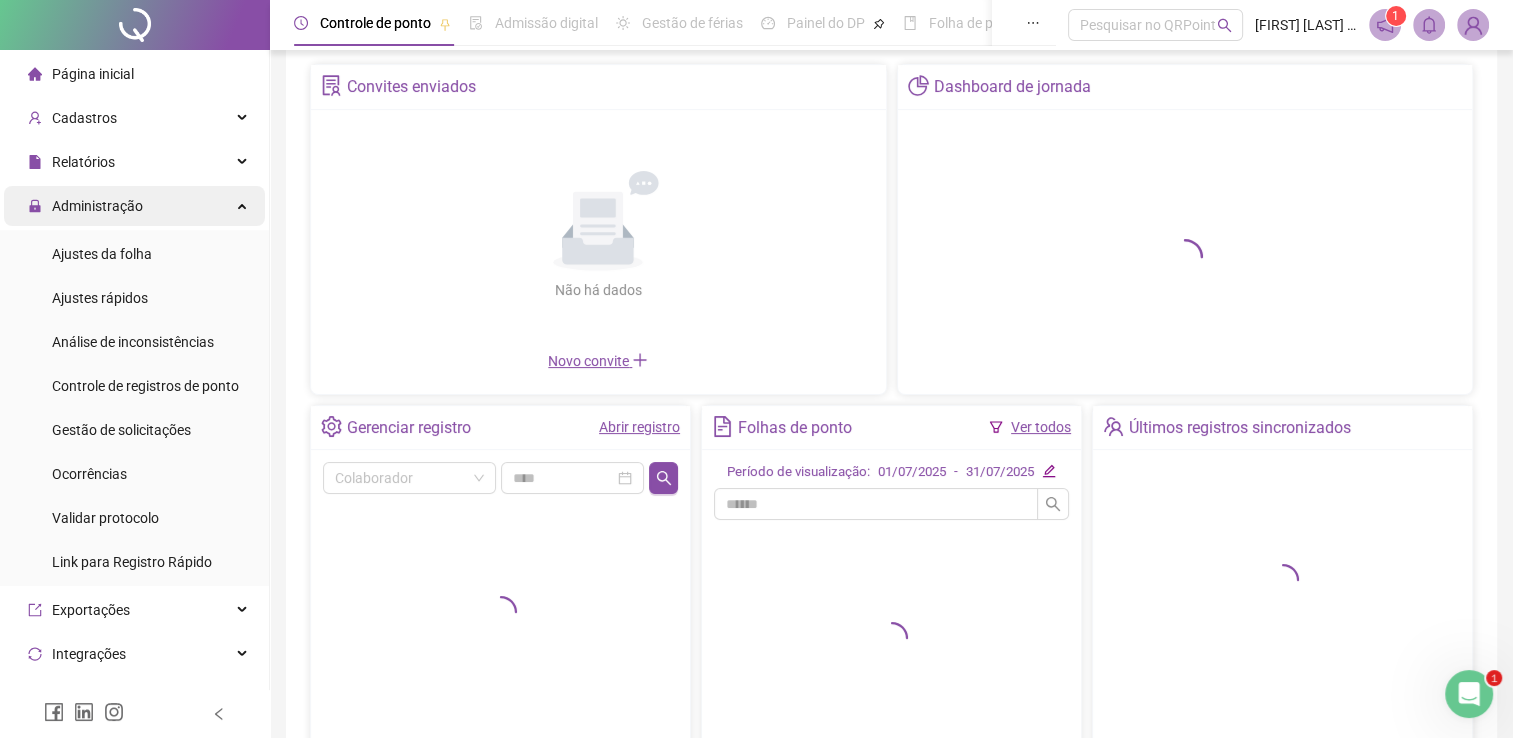 click on "Administração" at bounding box center (85, 206) 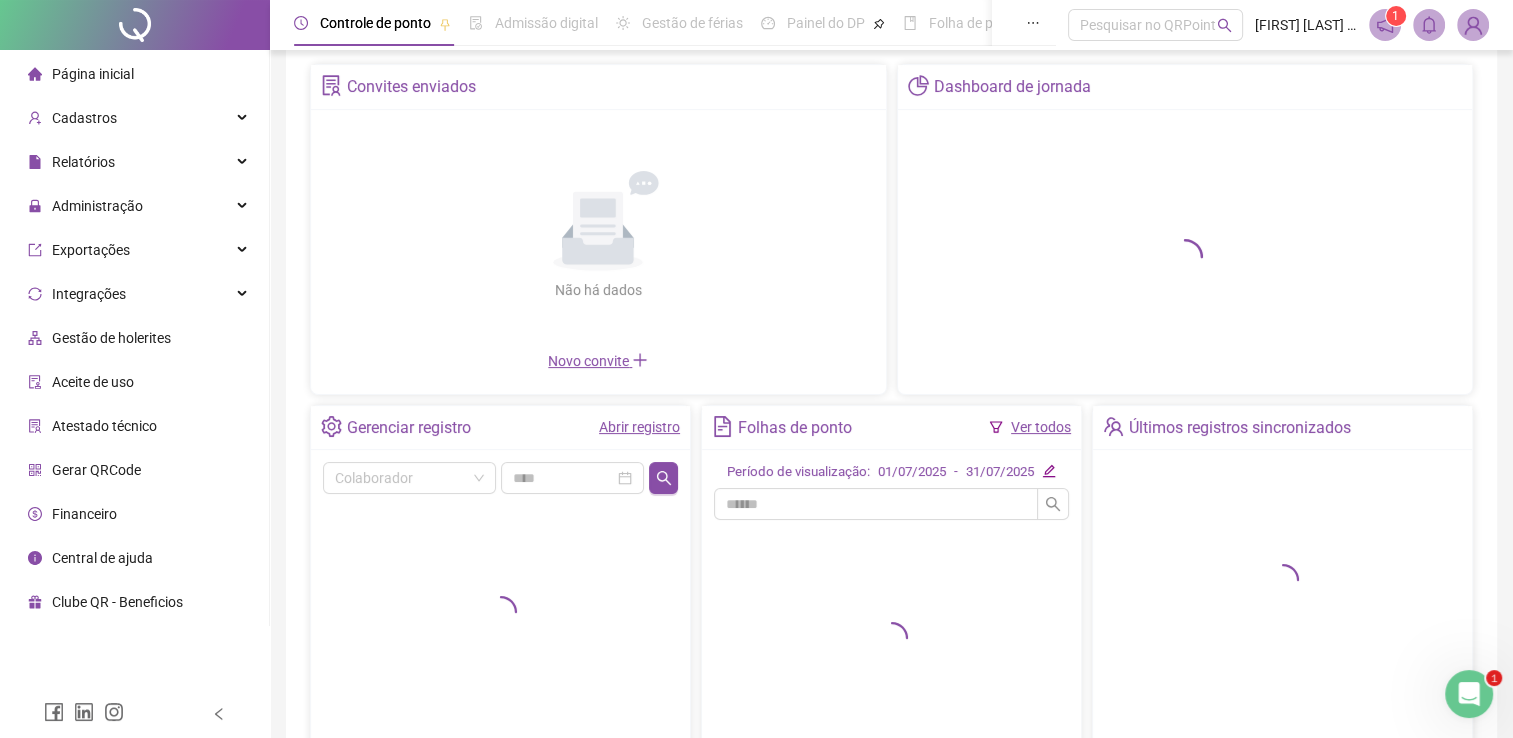 scroll, scrollTop: 0, scrollLeft: 0, axis: both 